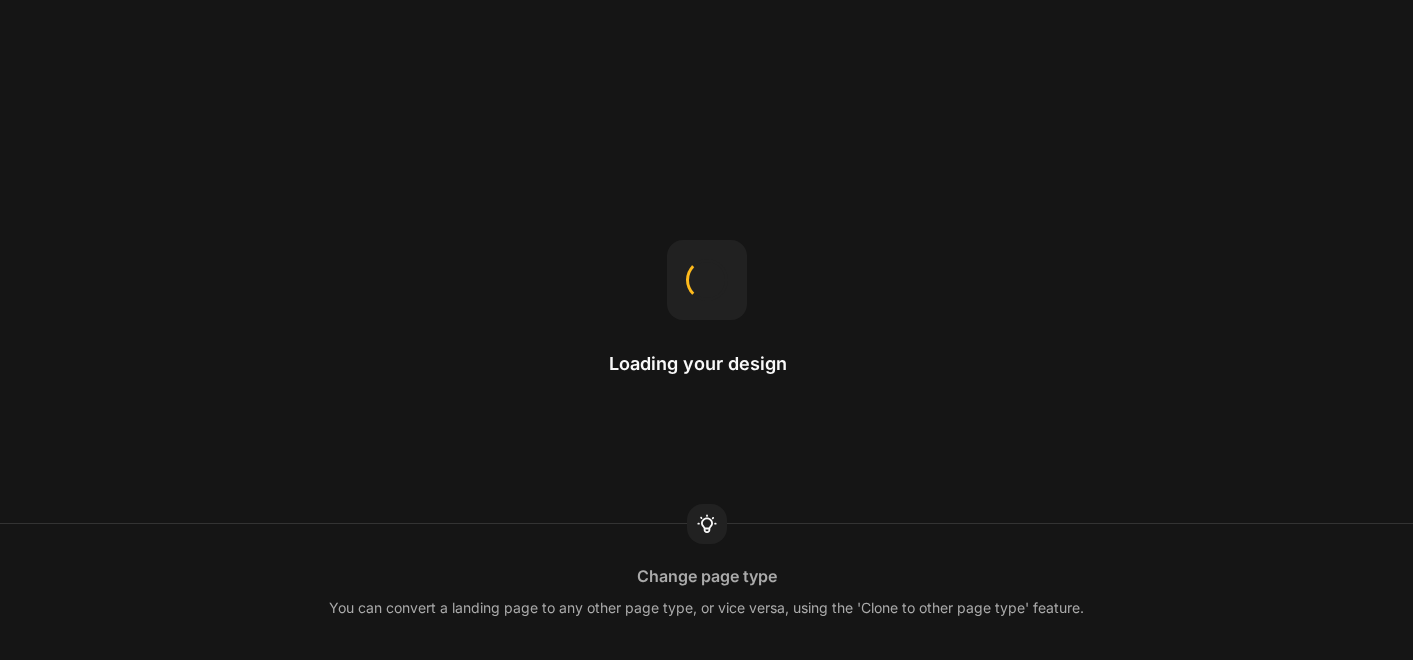 scroll, scrollTop: 0, scrollLeft: 0, axis: both 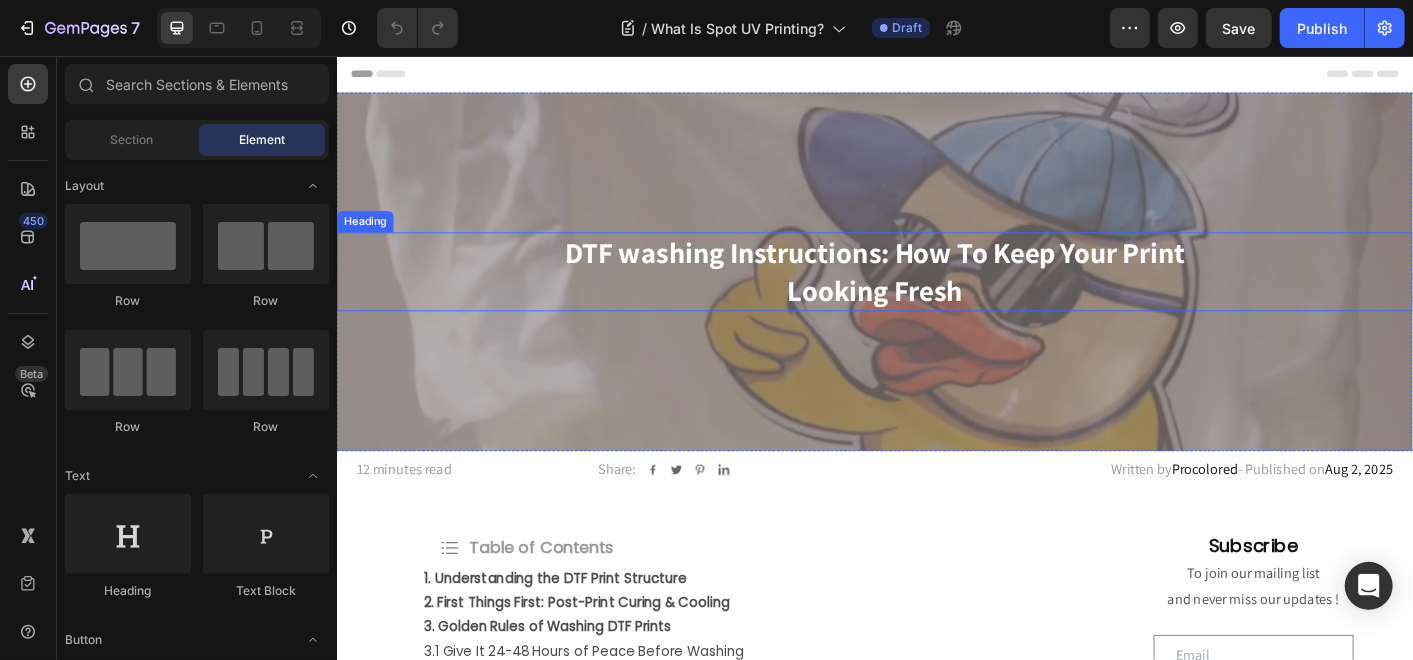 click on "Looking Fresh" at bounding box center (936, 316) 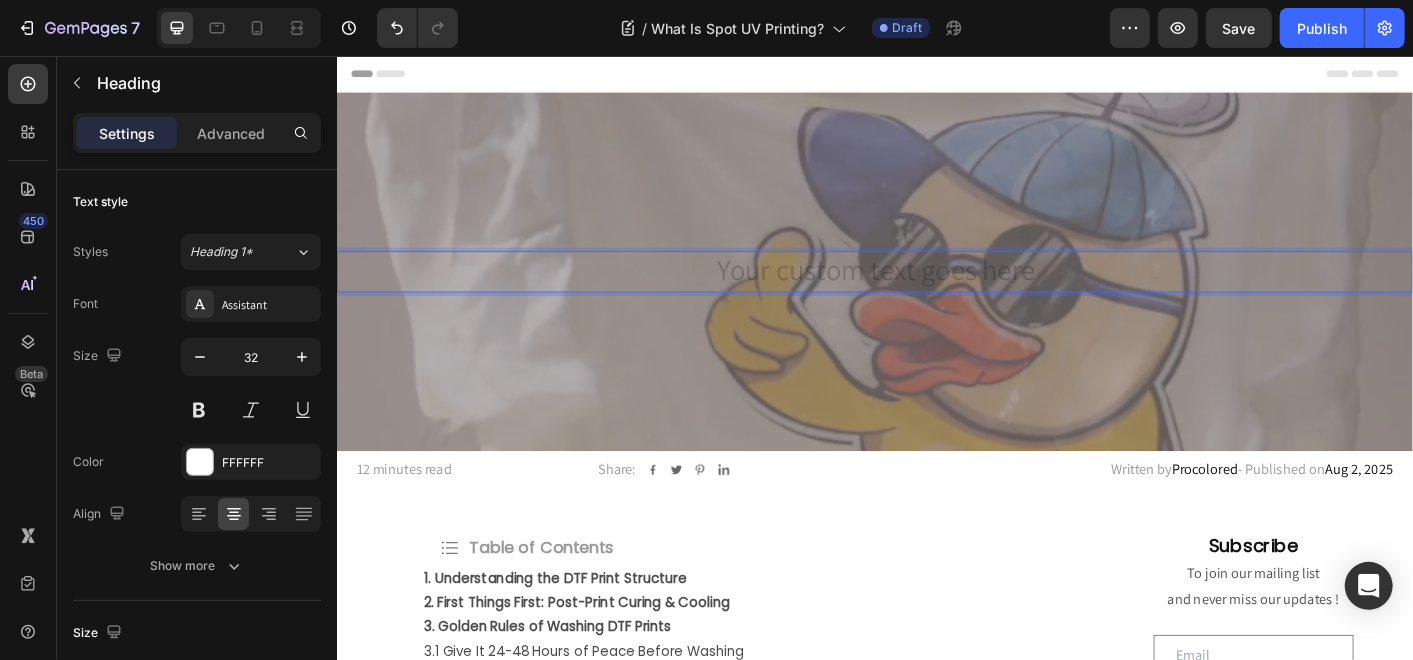 click at bounding box center [936, 296] 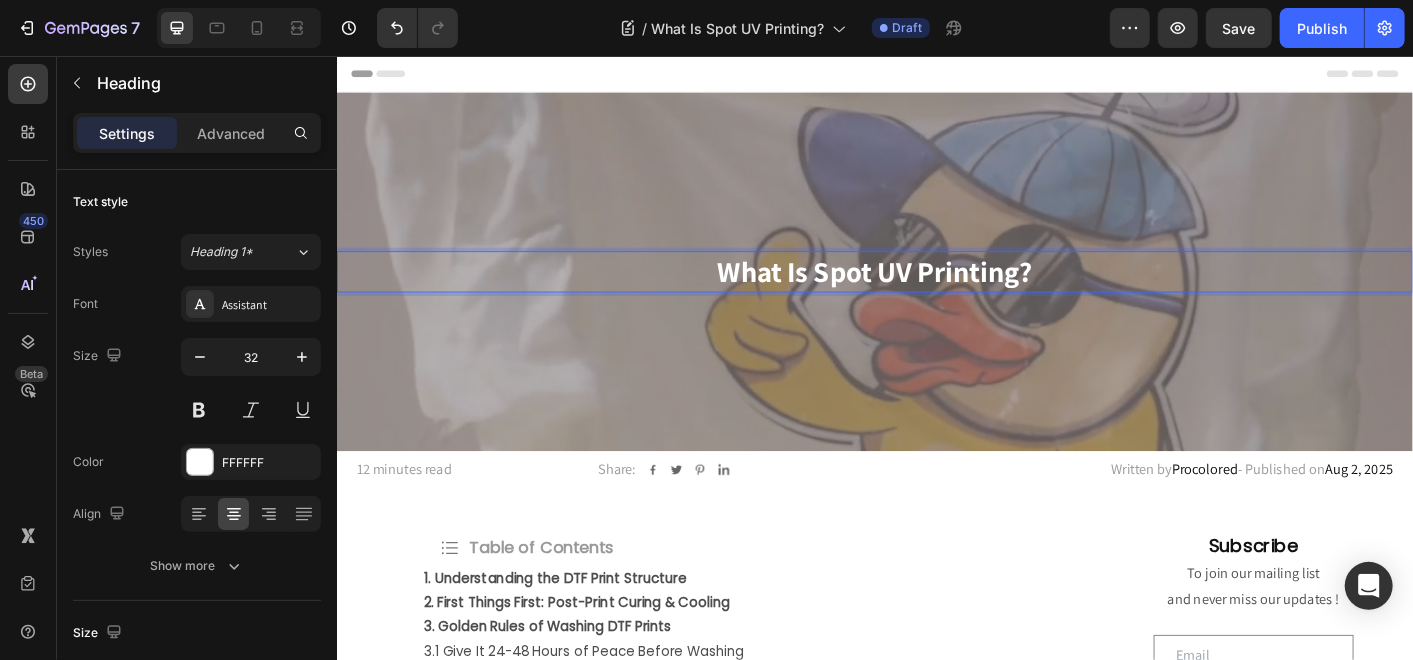 click on "What Is Spot UV Printing?" at bounding box center [936, 295] 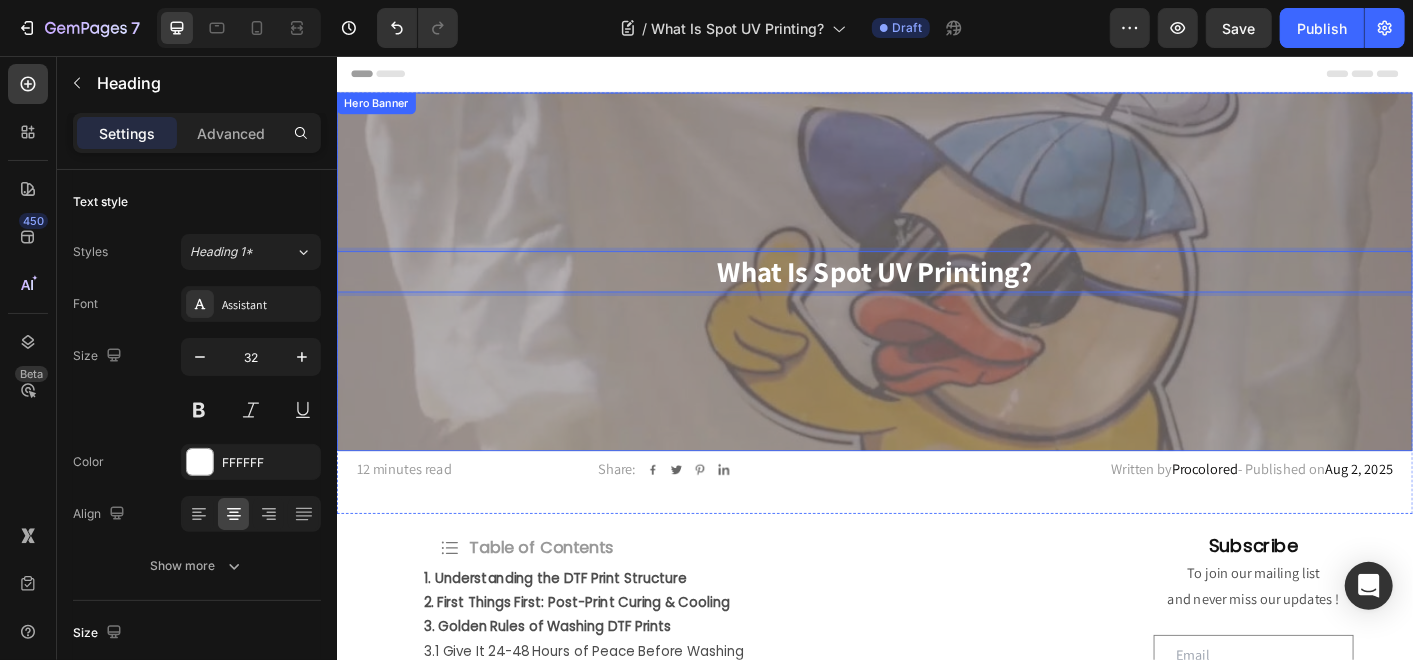 click on "What Is Spot UV Printing? Heading   0 Hero Banner Written by  Procolored  - Published on  Feb 6, 2025 Text Block Share: Text Block Image Image Image Image Row Row 9 minutes read Text Block Row 12 minutes read Text Block Share: Text Block Image Image Image Image Row Row Row Written by  Procolored  - Published on  Aug 2, 2025 Text Block Row Section 1" at bounding box center (936, 331) 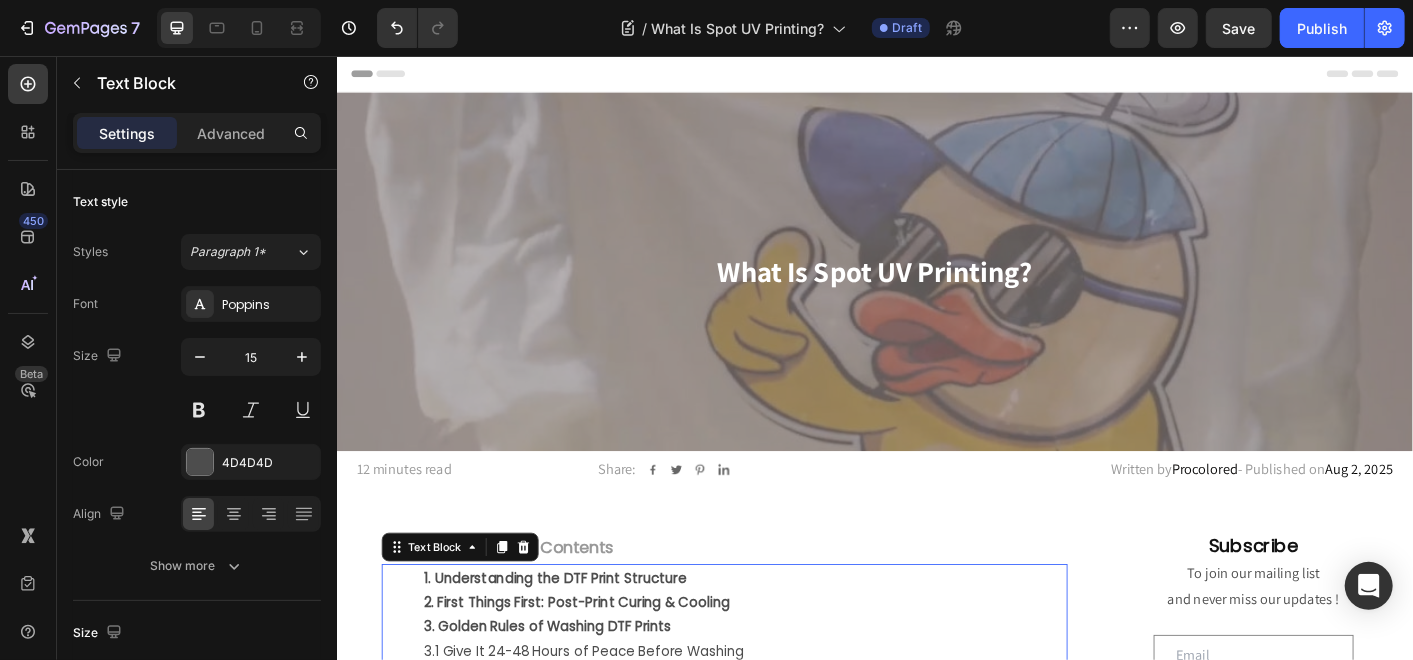 click on "2. First Things First: Post-Print Curing & Cooling" at bounding box center (791, 664) 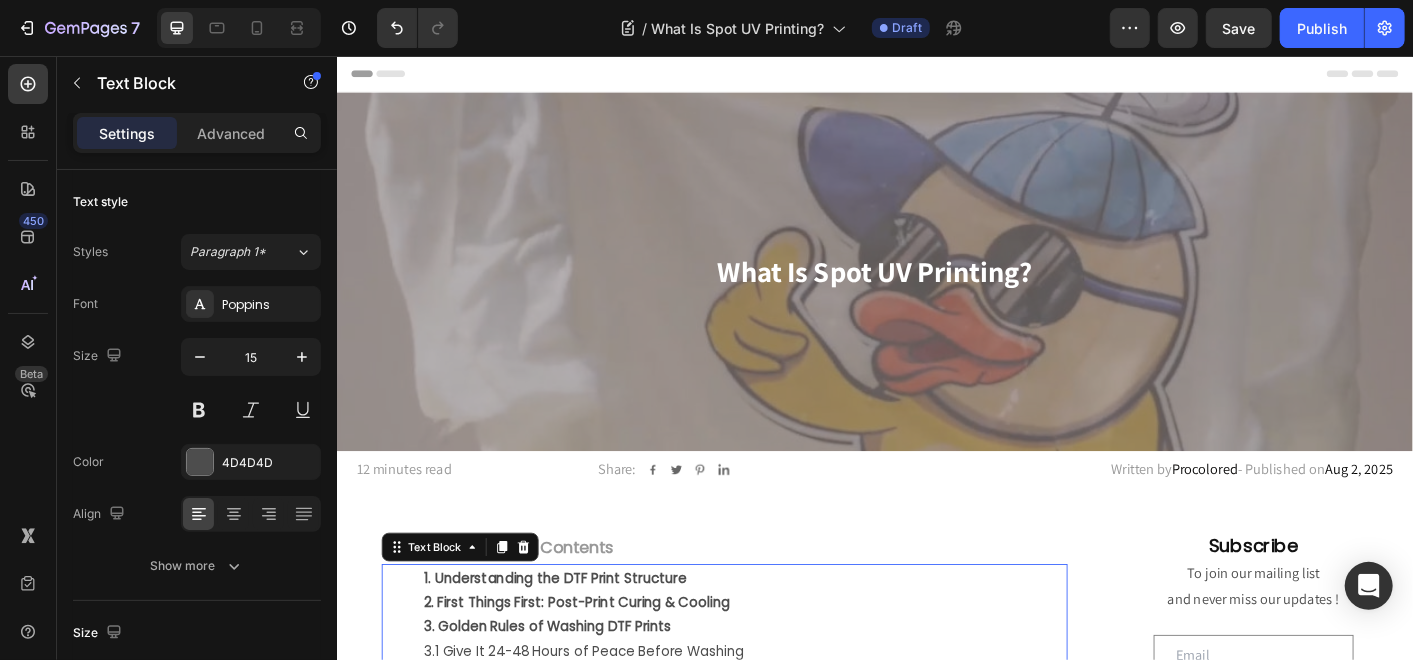 scroll, scrollTop: 111, scrollLeft: 0, axis: vertical 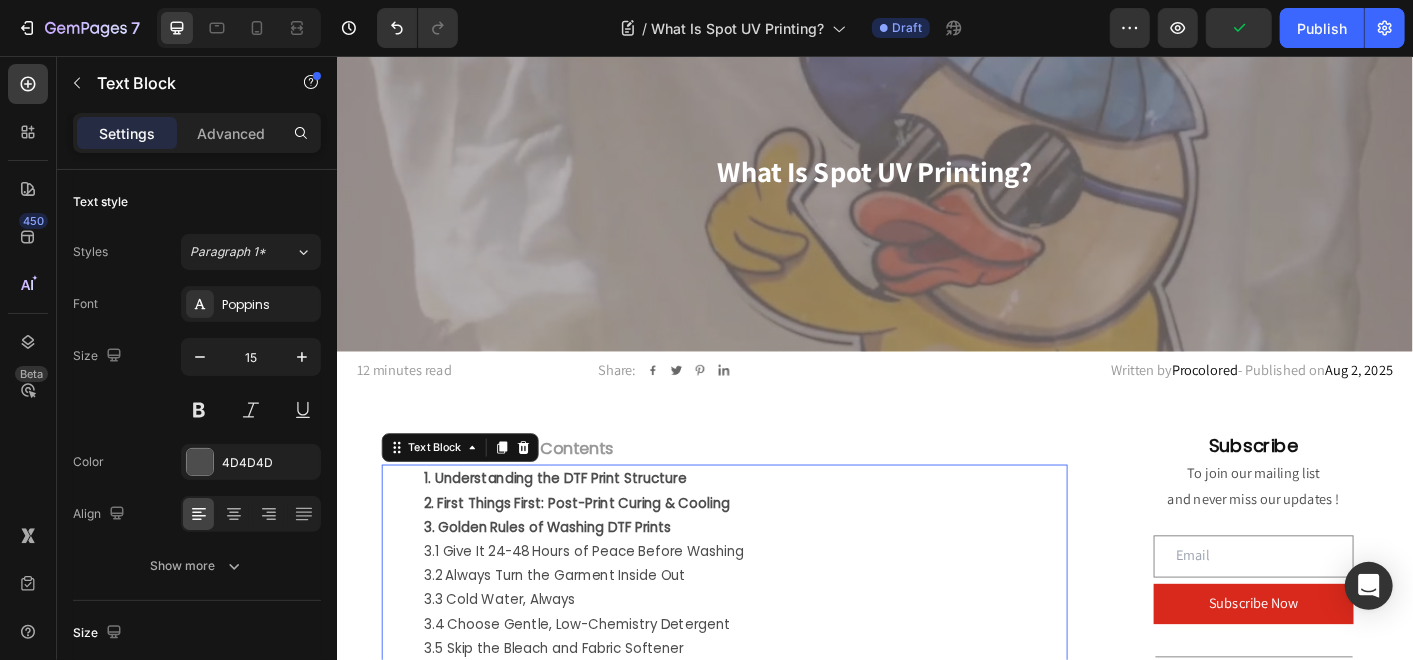 click on "3.2 Always Turn the Garment Inside Out" at bounding box center (791, 634) 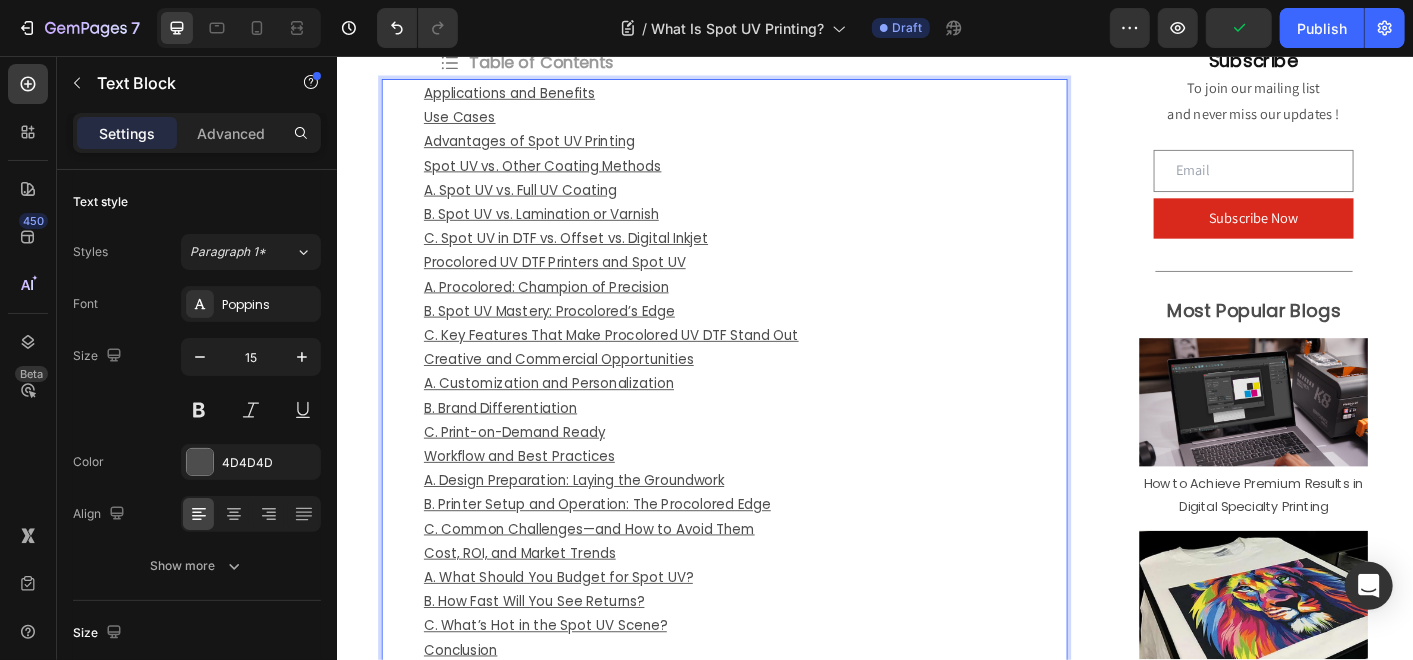 scroll, scrollTop: 560, scrollLeft: 0, axis: vertical 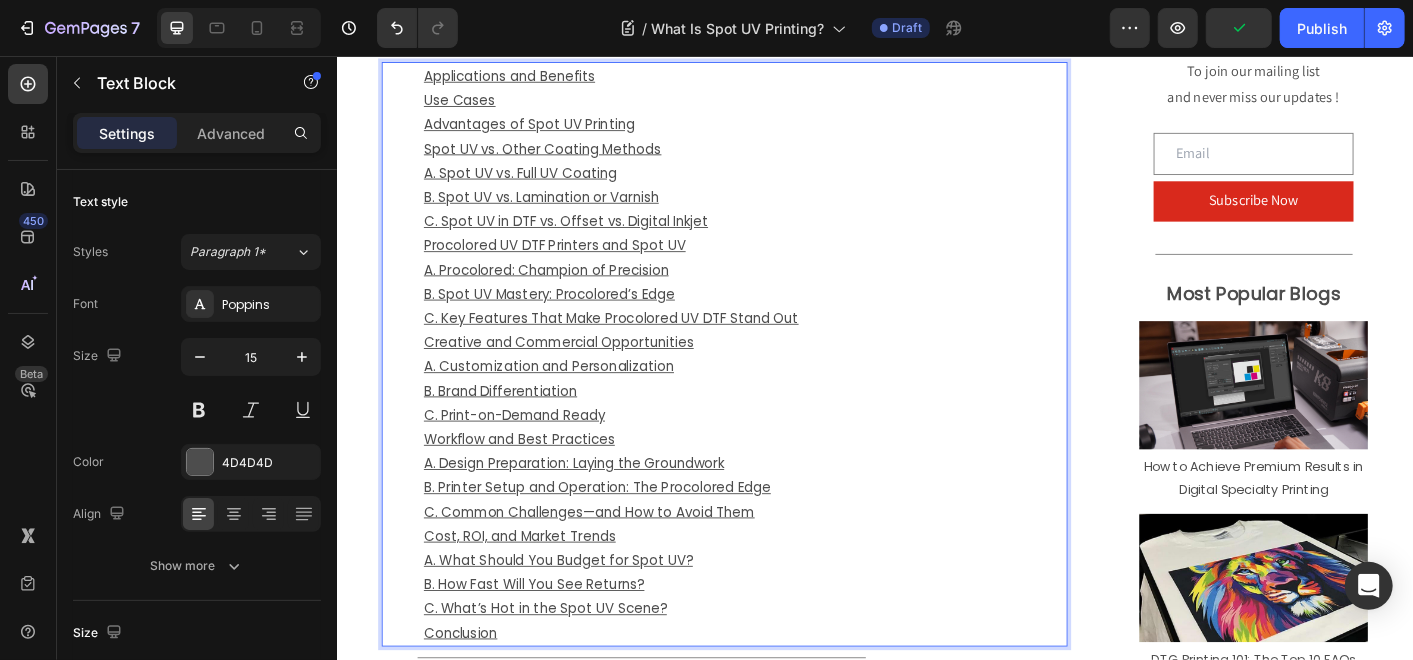 click on "A. Design Preparation: Laying the Groundwork" at bounding box center (791, 509) 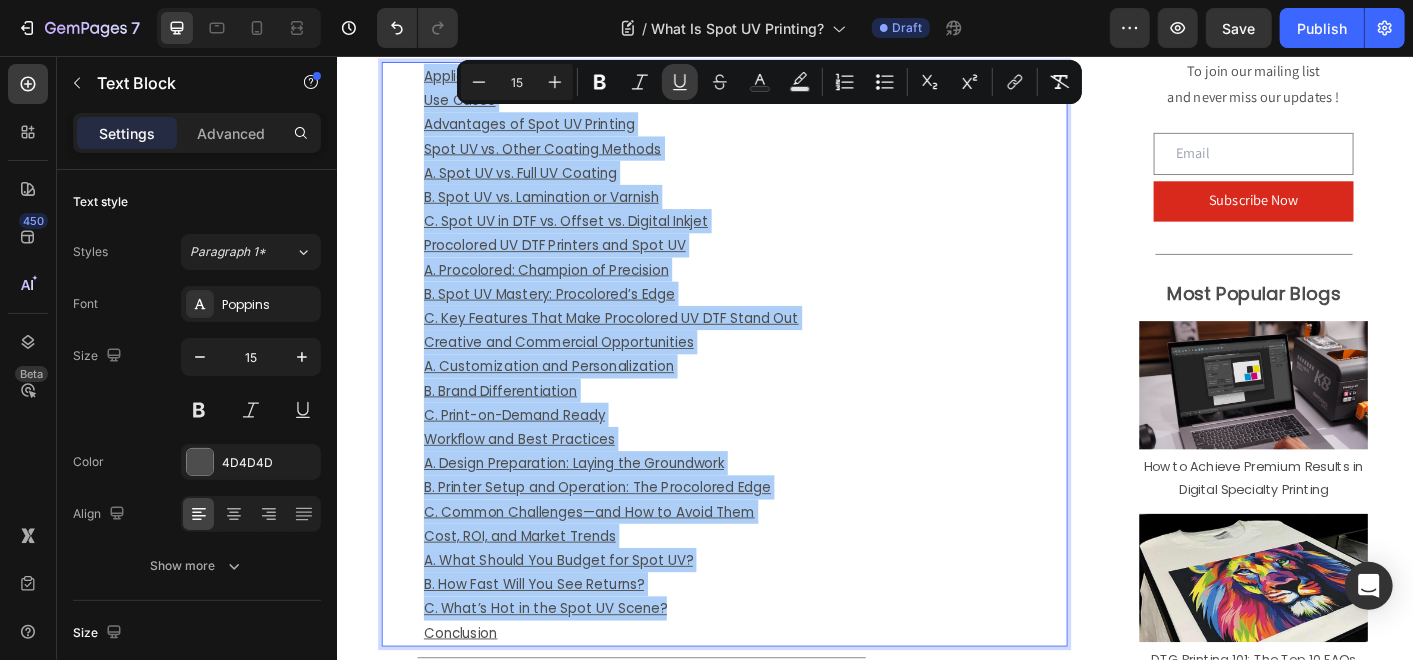 drag, startPoint x: 687, startPoint y: 92, endPoint x: 442, endPoint y: 155, distance: 252.97035 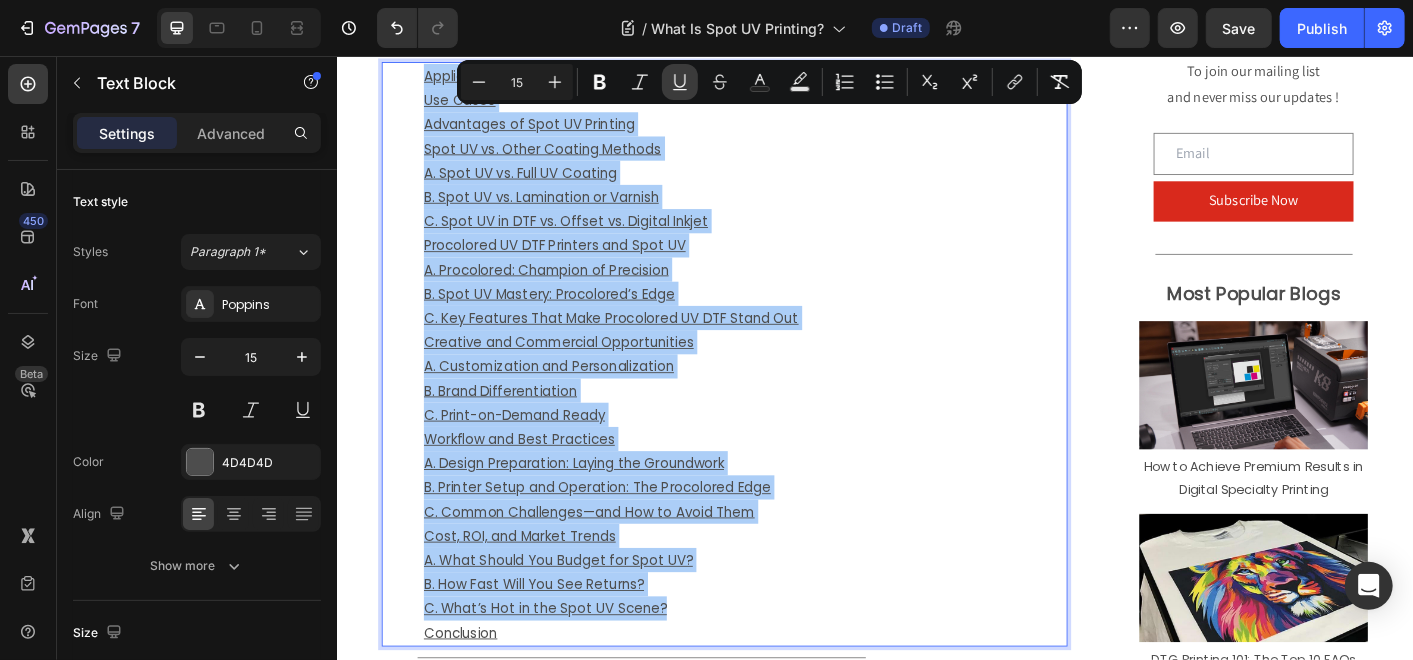 click on "Underline" at bounding box center (680, 82) 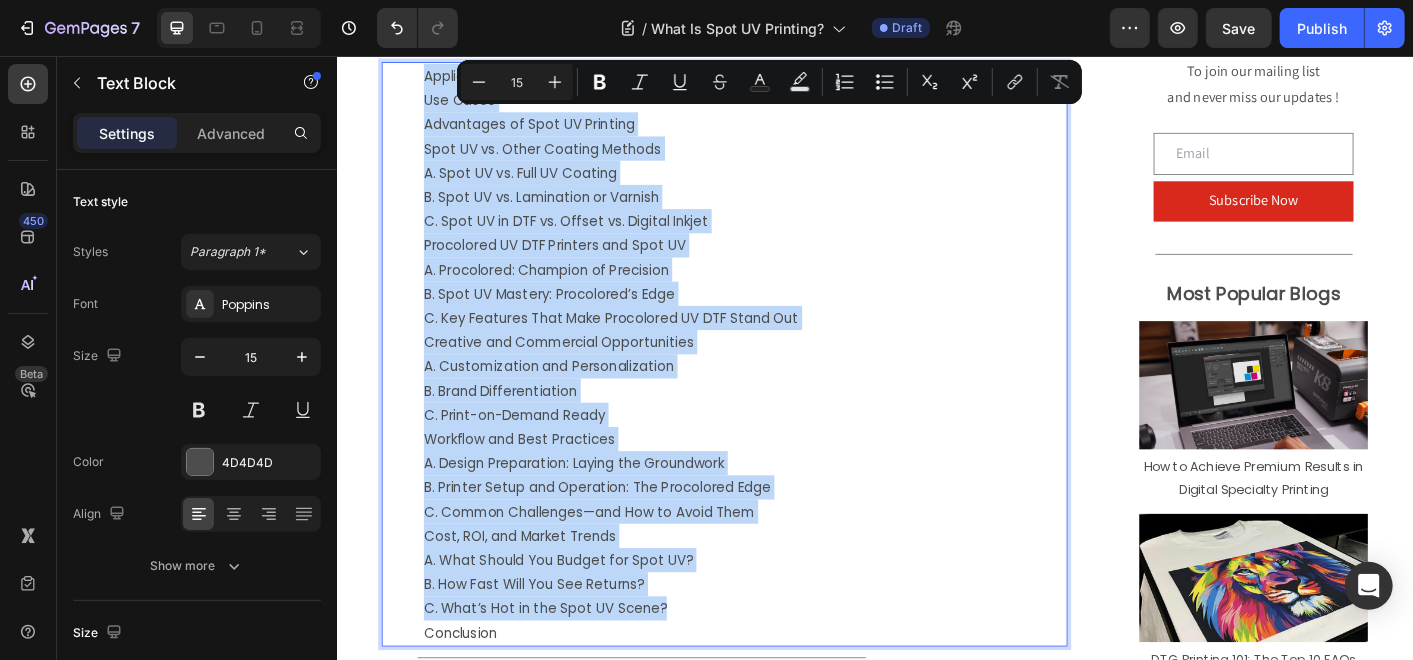 click on "B. Brand Differentiation" at bounding box center [791, 428] 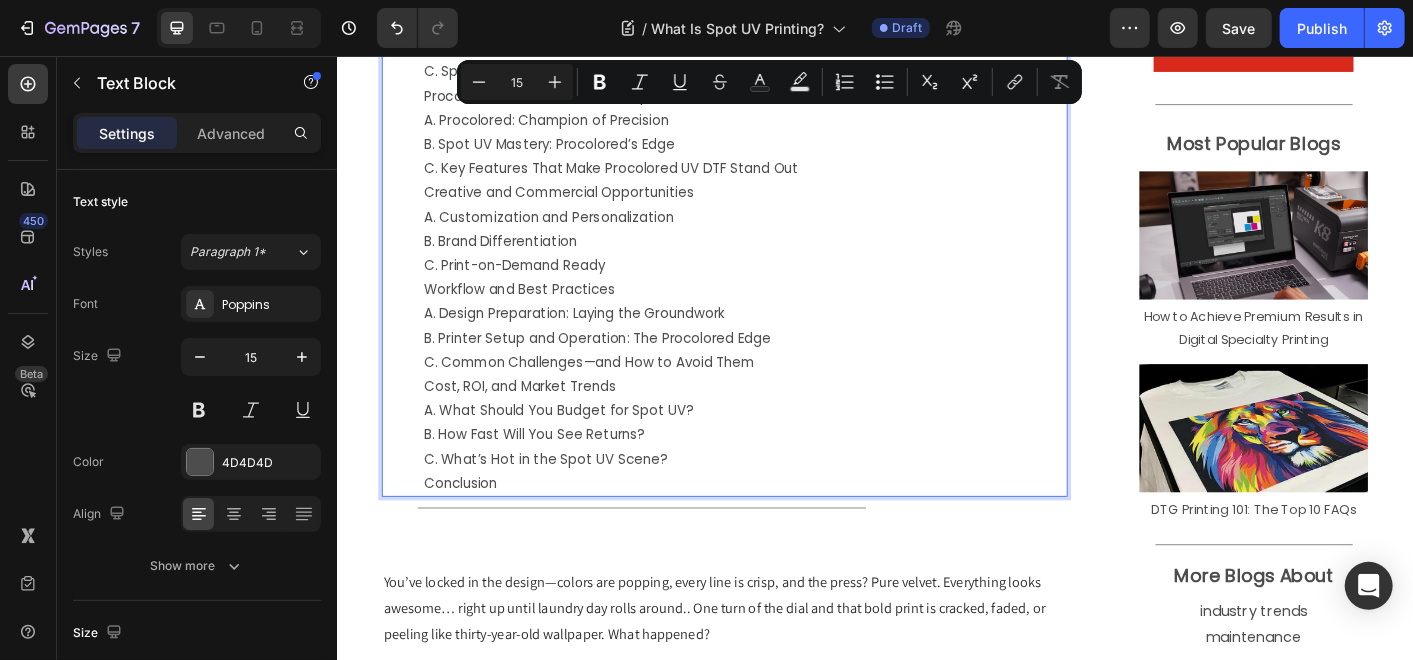 scroll, scrollTop: 1005, scrollLeft: 0, axis: vertical 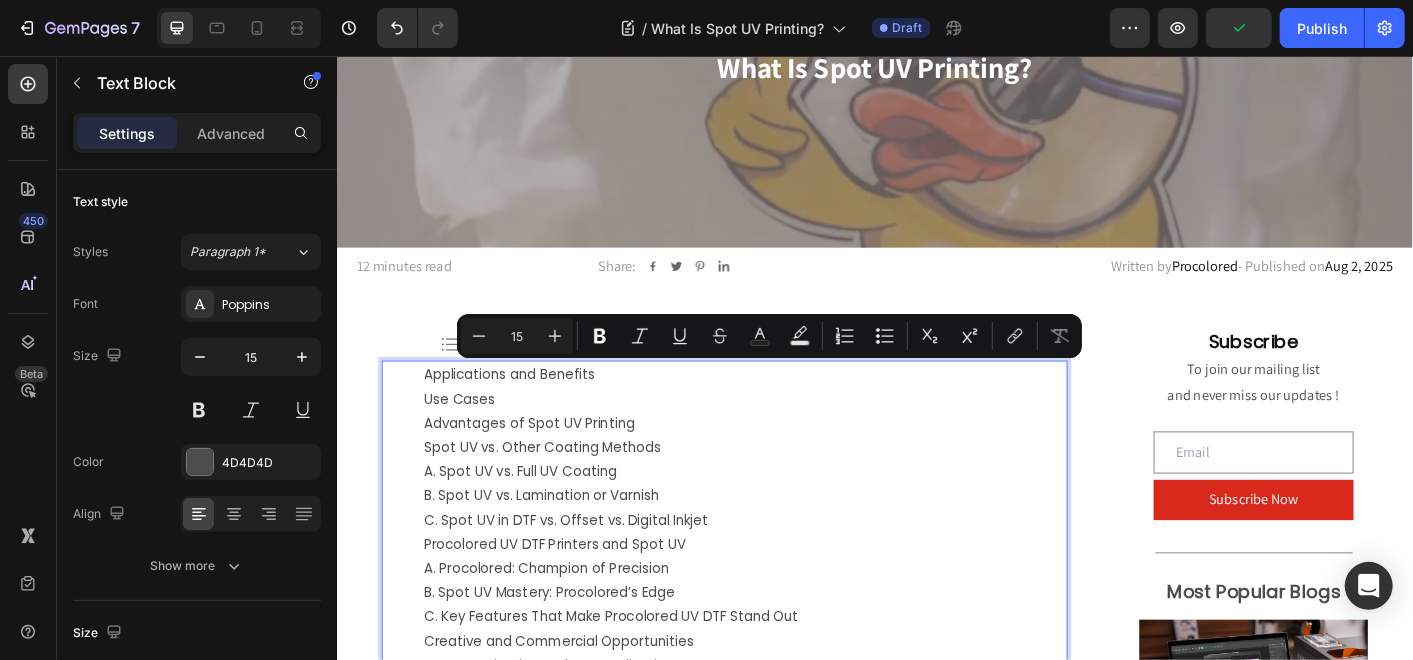 click on "Spot UV vs. Other Coating Methods" at bounding box center [791, 491] 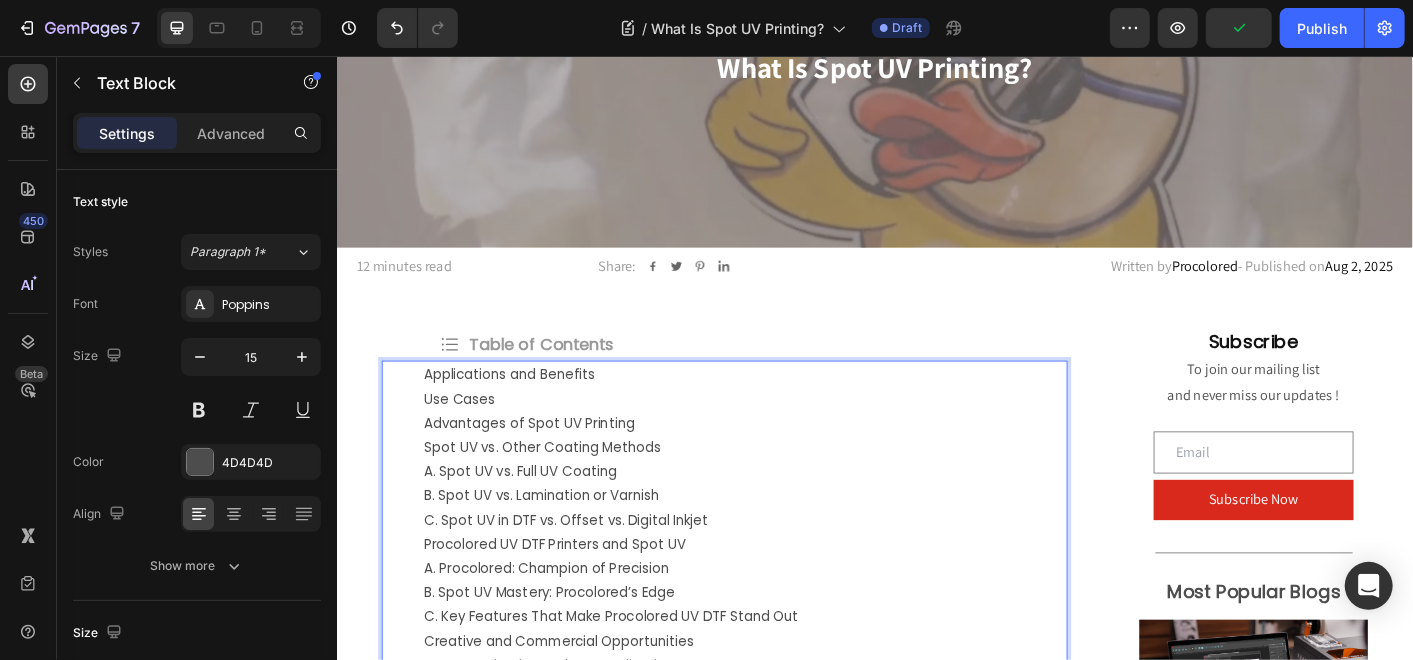 click on "Applications and Benefits Use Cases Advantages of Spot UV Printing Spot UV vs. Other Coating Methods A. Spot UV vs. Full UV Coating B. Spot UV vs. Lamination or Varnish C. Spot UV in DTF vs. Offset vs. Digital Inkjet Procolored UV DTF Printers and Spot UV A. Procolored: Champion of Precision B. Spot UV Mastery: Procolored’s Edge C. Key Features That Make Procolored UV DTF Stand Out Creative and Commercial Opportunities A. Customization and Personalization B. Brand Differentiation C. Print-on-Demand Ready Workflow and Best Practices A. Design Preparation: Laying the Groundwork B. Printer Setup and Operation: The Procolored Edge C. Common Challenges—and How to Avoid Them Cost, ROI, and Market Trends A. What Should You Budget for Spot UV? B. How Fast Will You See Returns? C. What’s Hot in the Spot UV Scene? Conclusion" at bounding box center [791, 721] 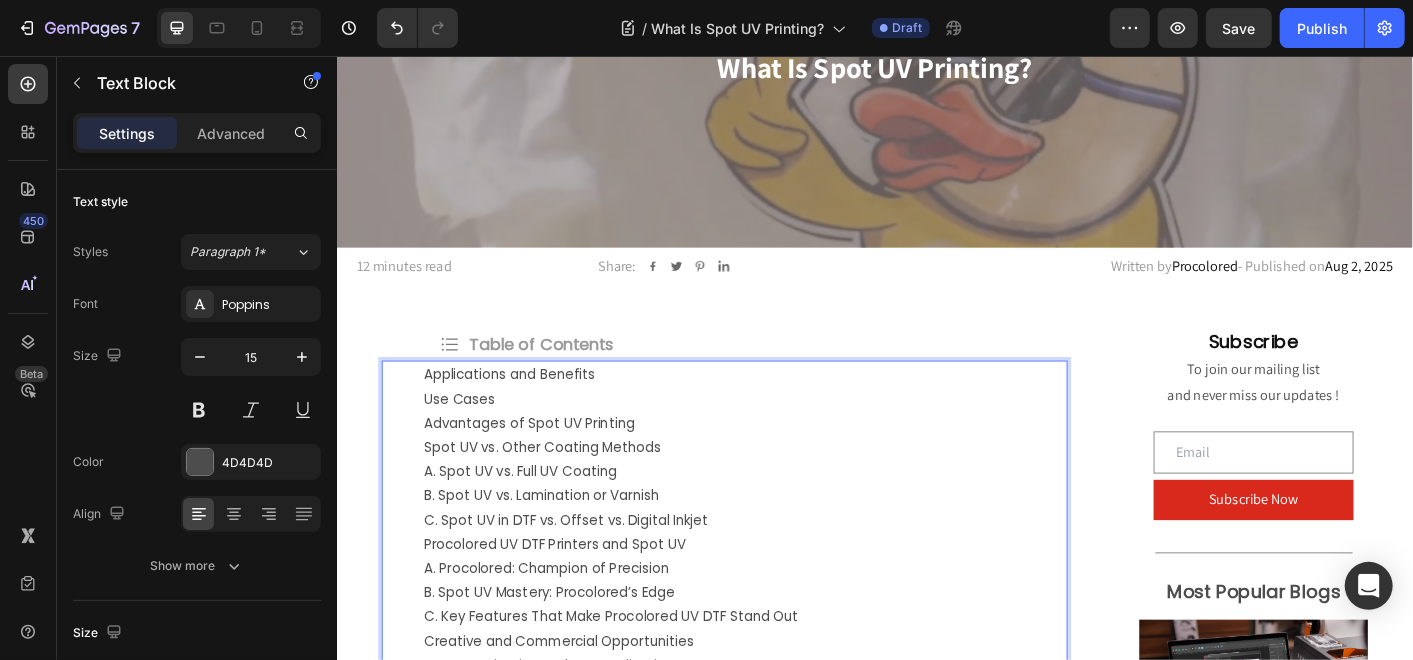 click on "Applications and Benefits" at bounding box center [791, 410] 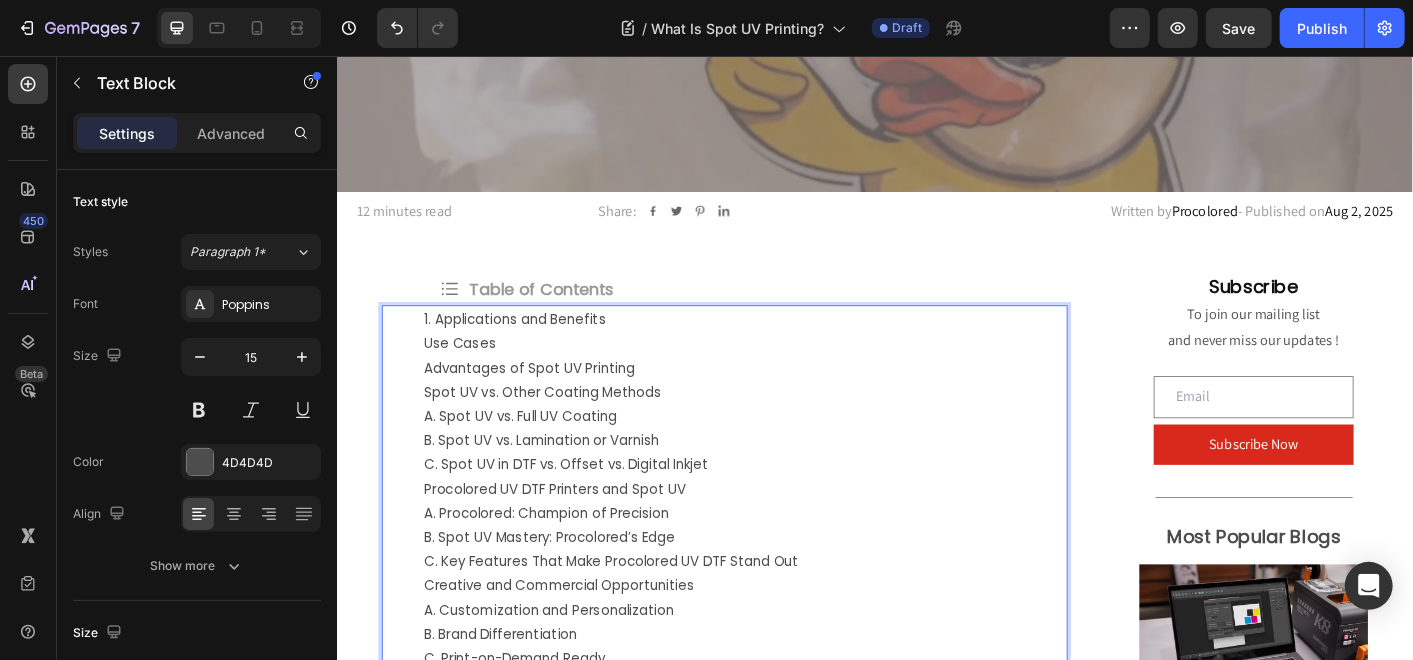 scroll, scrollTop: 338, scrollLeft: 0, axis: vertical 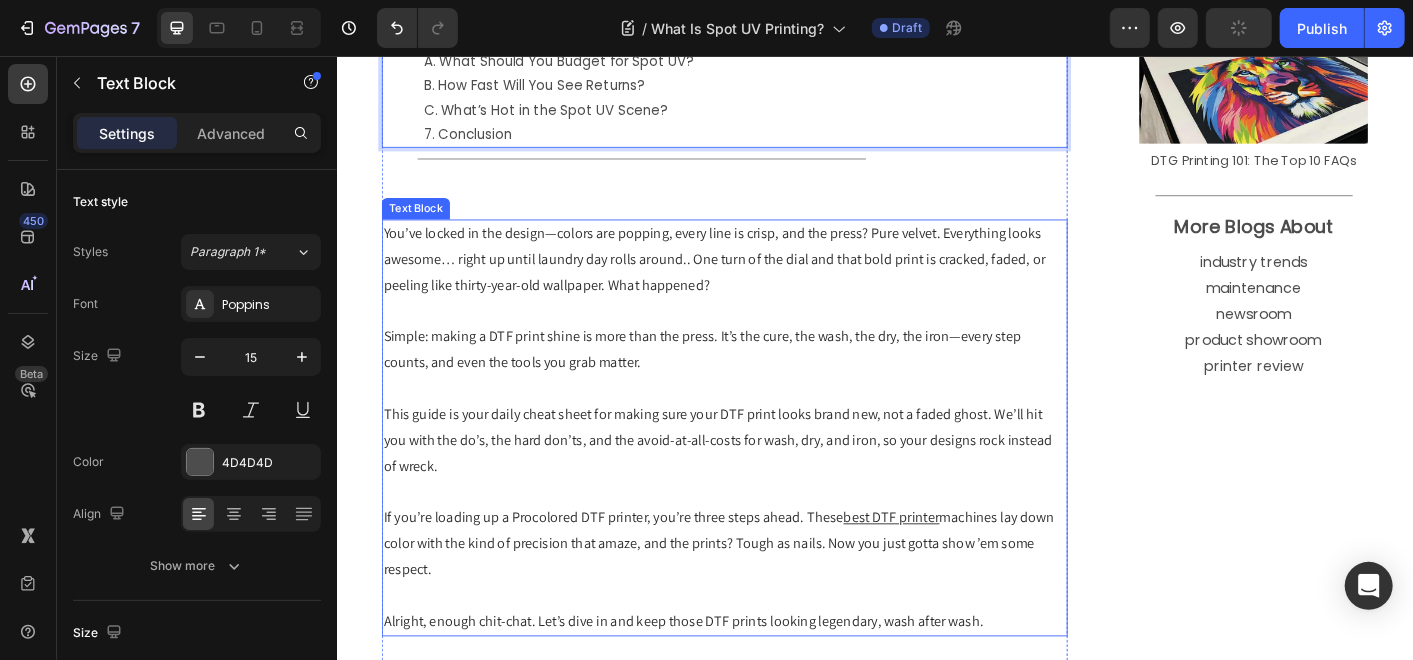 click on "Simple: making a DTF print shine is more than the press. It’s the cure, the wash, the dry, the iron—every step counts, and even the tools you grab matter." at bounding box center (768, 384) 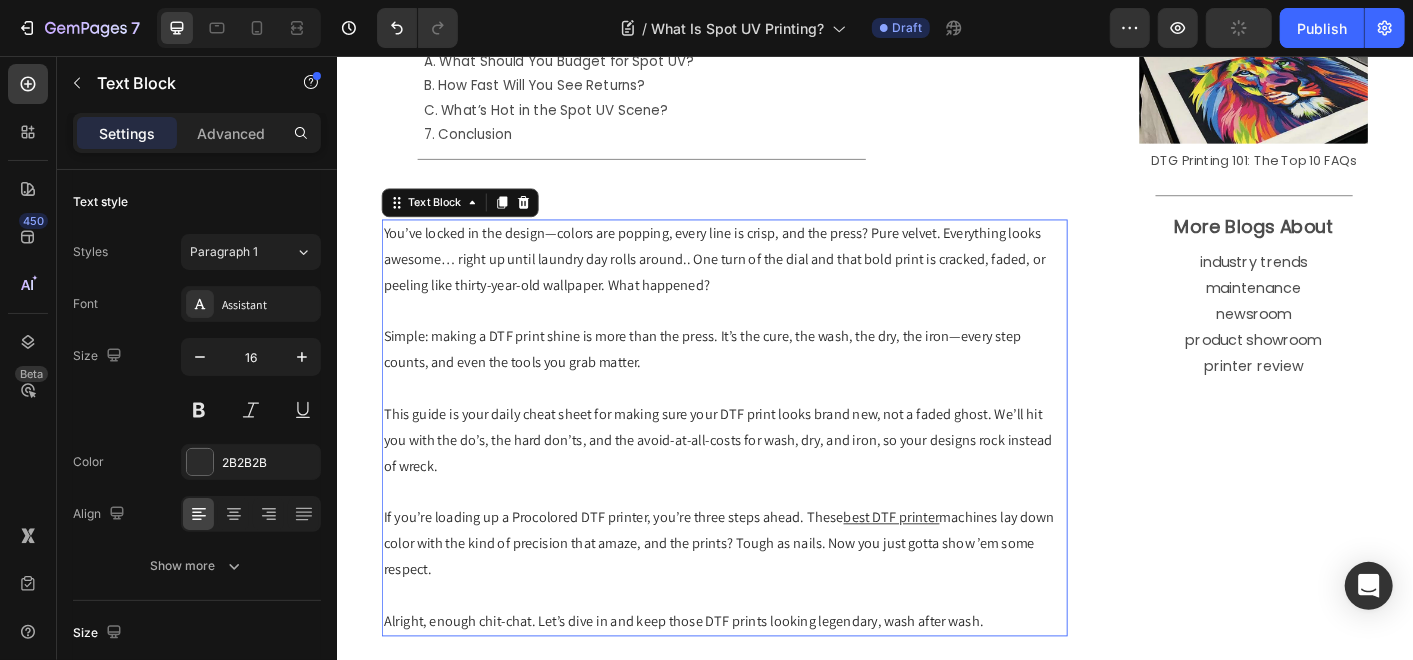 click on "Simple: making a DTF print shine is more than the press. It’s the cure, the wash, the dry, the iron—every step counts, and even the tools you grab matter." at bounding box center (768, 384) 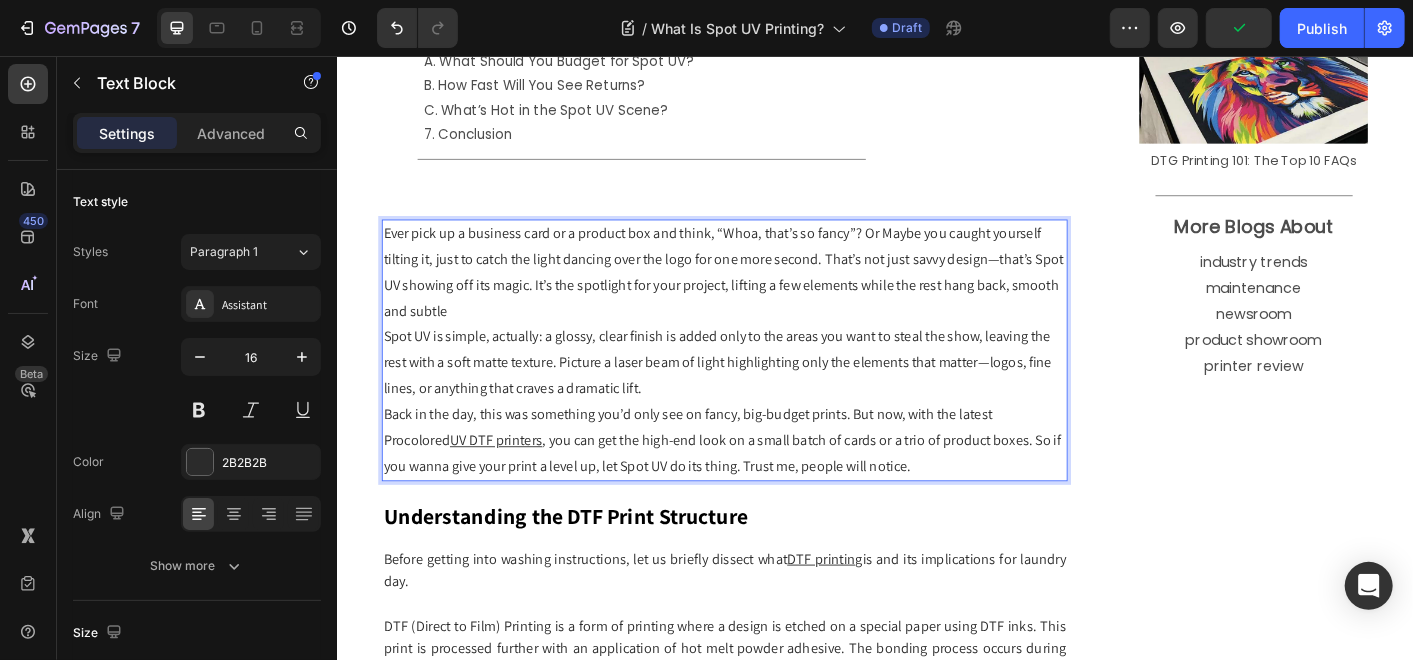 click on "Ever pick up a business card or a product box and think, “Whoa, that’s so fancy”? Or Maybe you caught yourself tilting it, just to catch the light dancing over the logo for one more second. That’s not just savvy design—that’s Spot UV showing off its magic. It’s the spotlight for your project, lifting a few elements while the rest hang back, smooth and subtle" at bounding box center [768, 297] 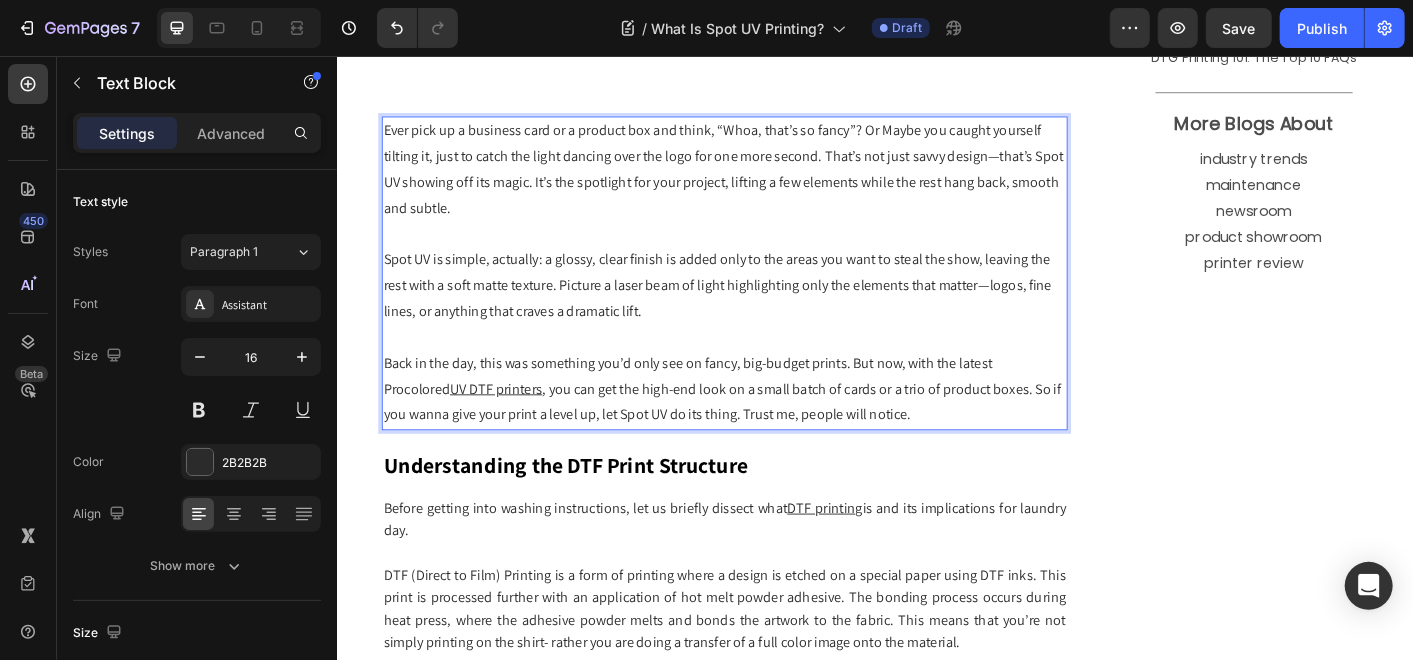 scroll, scrollTop: 1449, scrollLeft: 0, axis: vertical 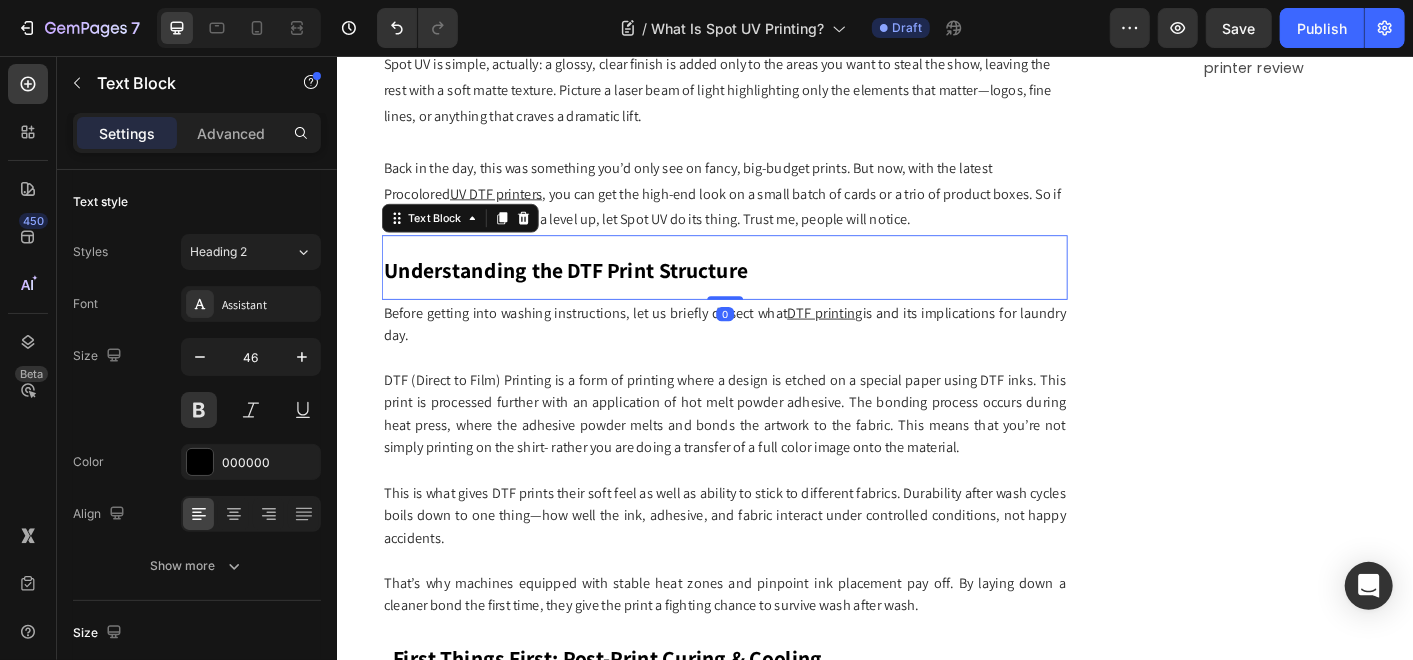 click on "Understanding the DTF Print Structure" at bounding box center (591, 294) 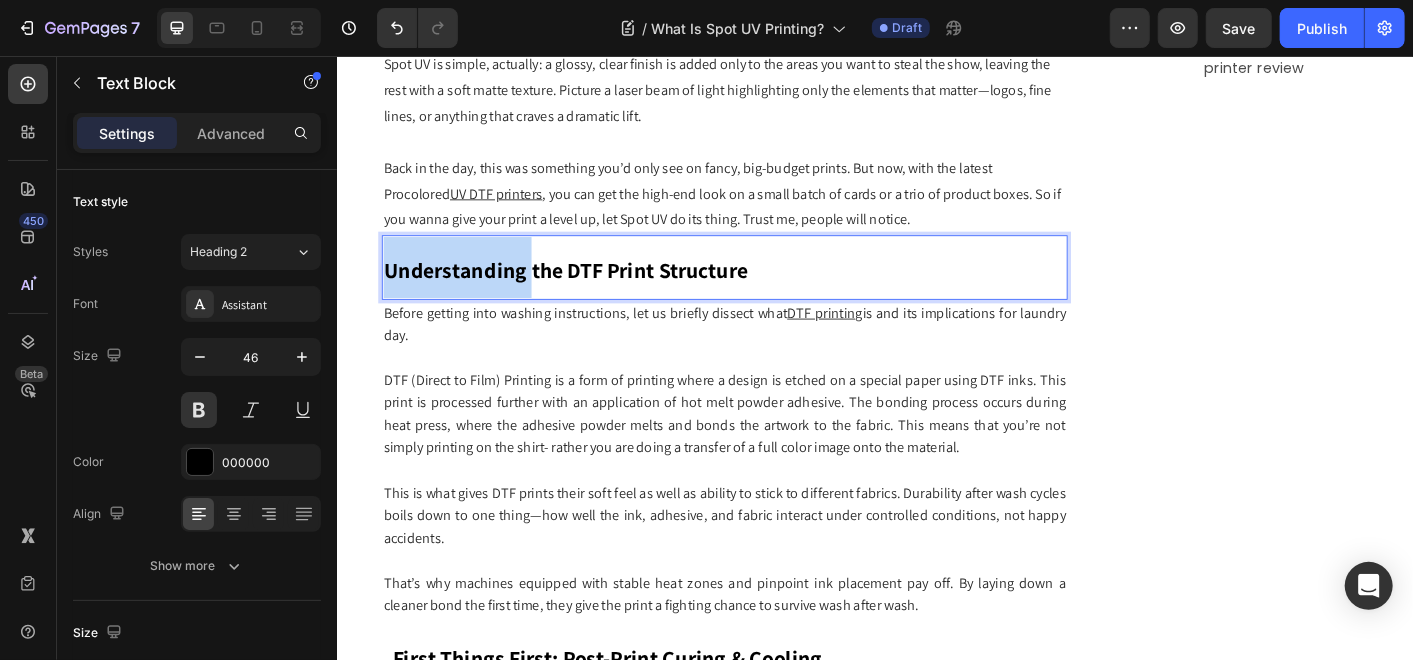 click on "Understanding the DTF Print Structure" at bounding box center [591, 294] 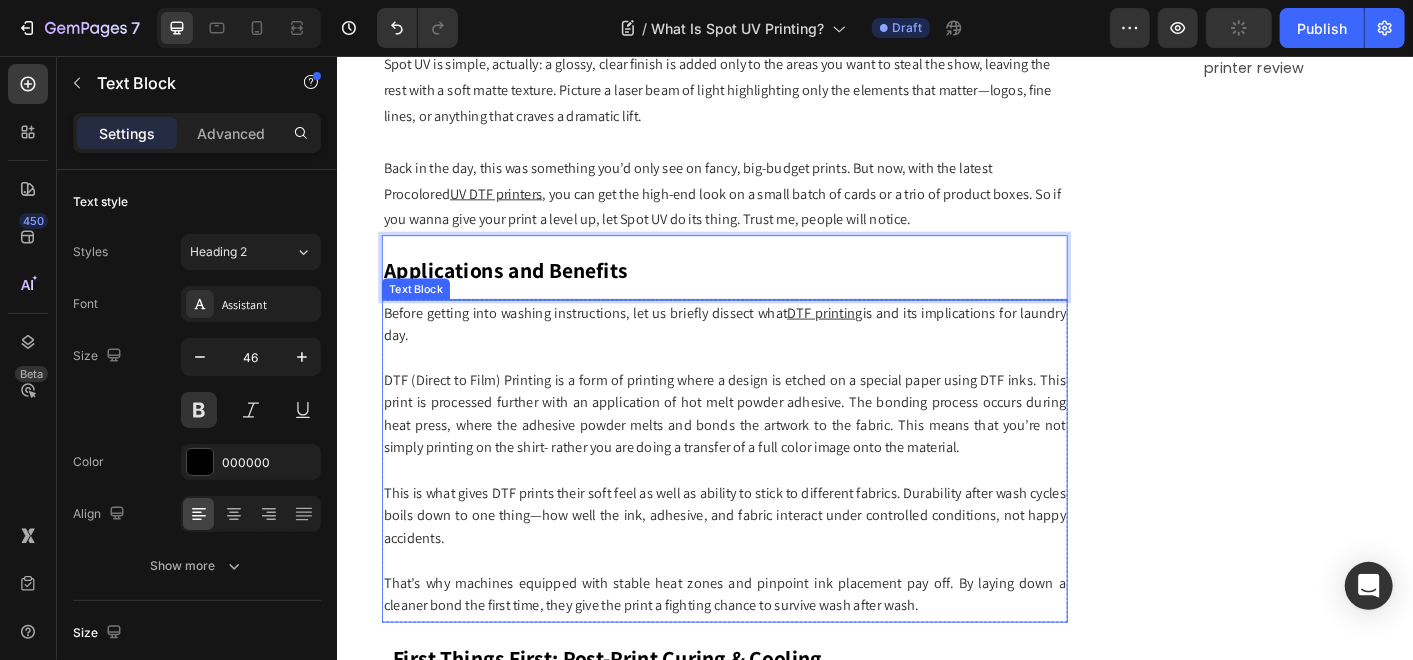 click on "DTF (Direct to Film) Printing is a form of printing where a design is etched on a special paper using DTF inks. This print is processed further with an application of hot melt powder adhesive. The bonding process occurs during heat press, where the adhesive powder melts and bonds the artwork to the fabric. This means that you’re not simply printing on the shirt- rather you are doing a transfer of a full color image onto the material." at bounding box center (768, 454) 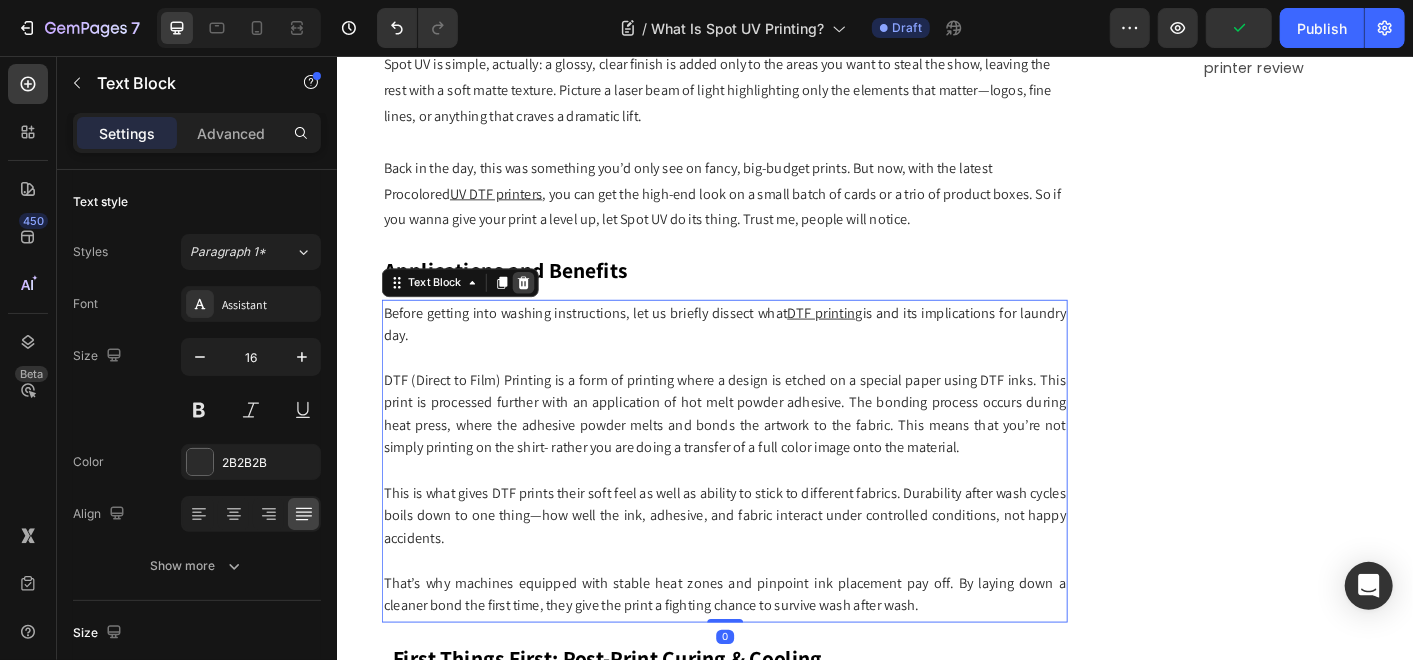 click 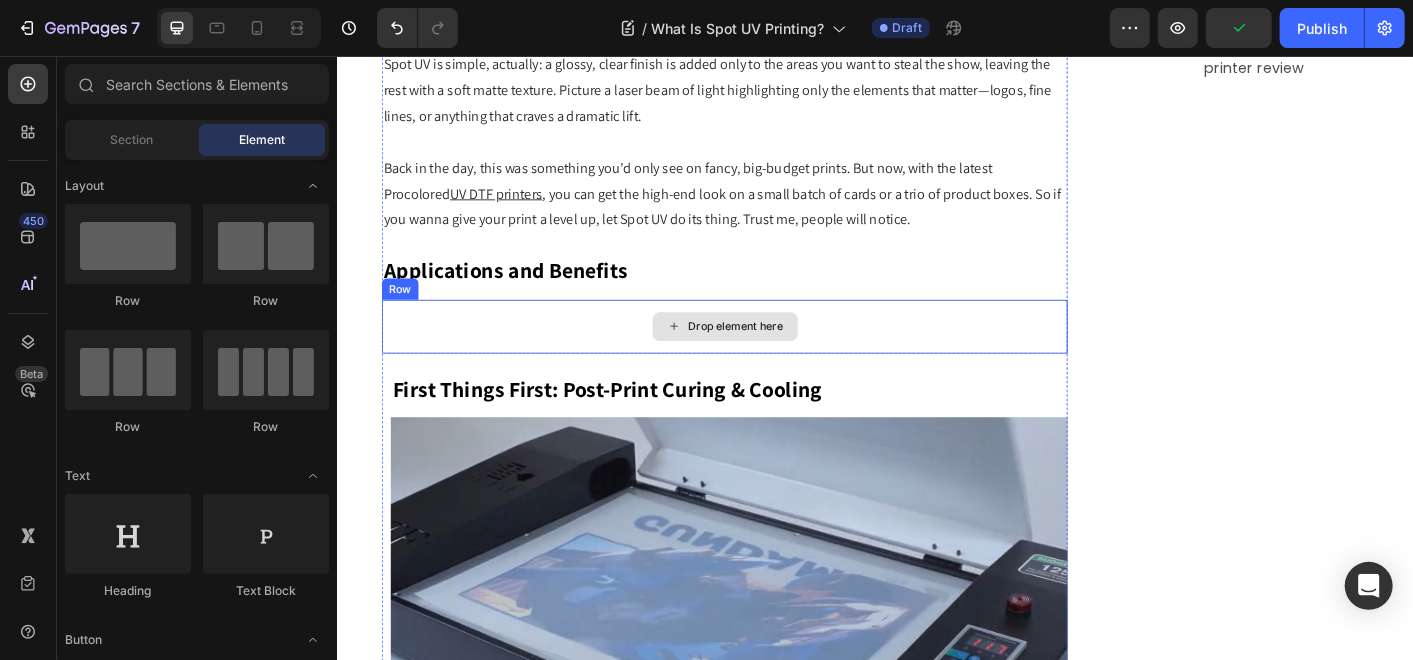 click on "Drop element here" at bounding box center (768, 357) 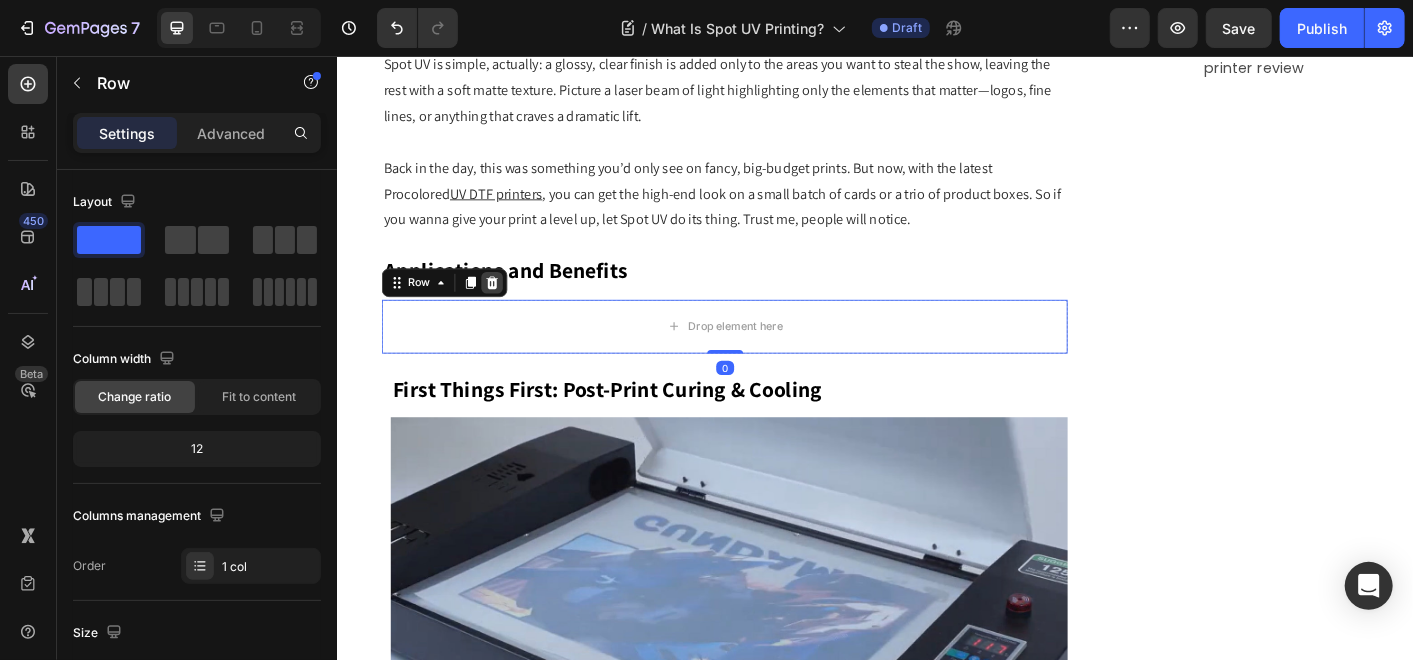 click 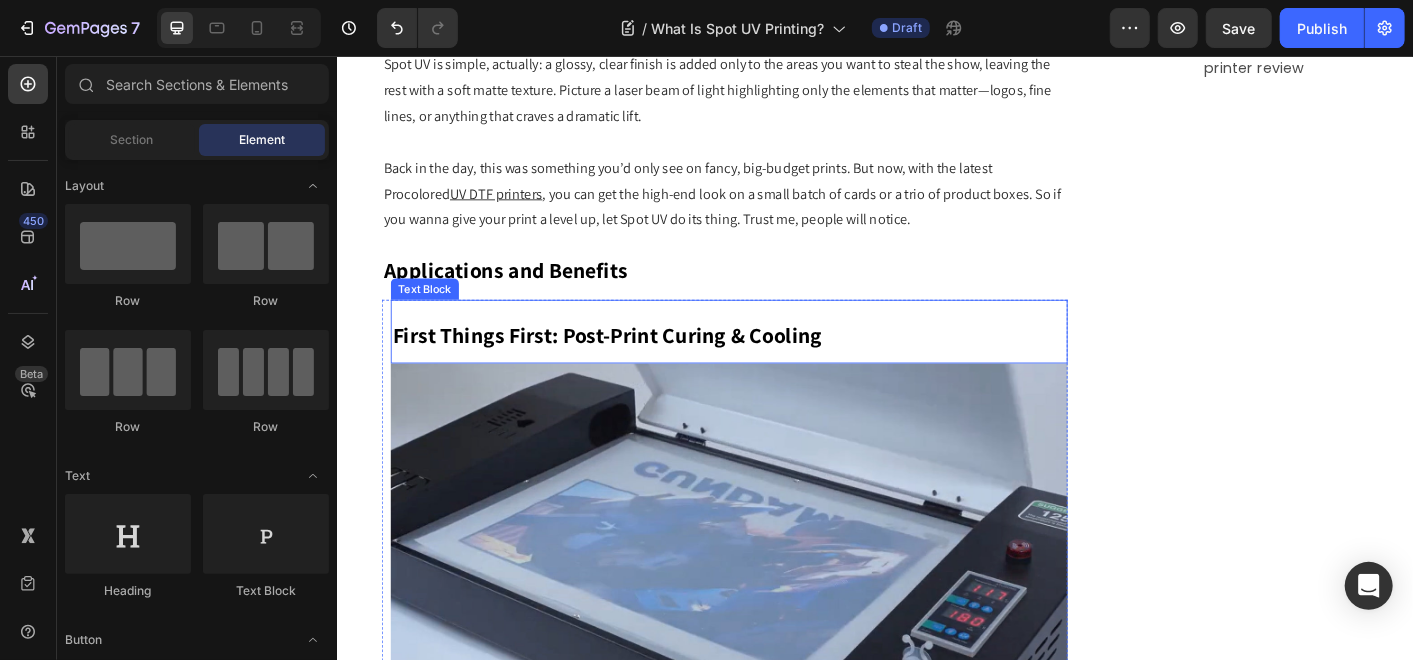 click on "First Things First: Post-Print Curing & Cooling" at bounding box center [637, 366] 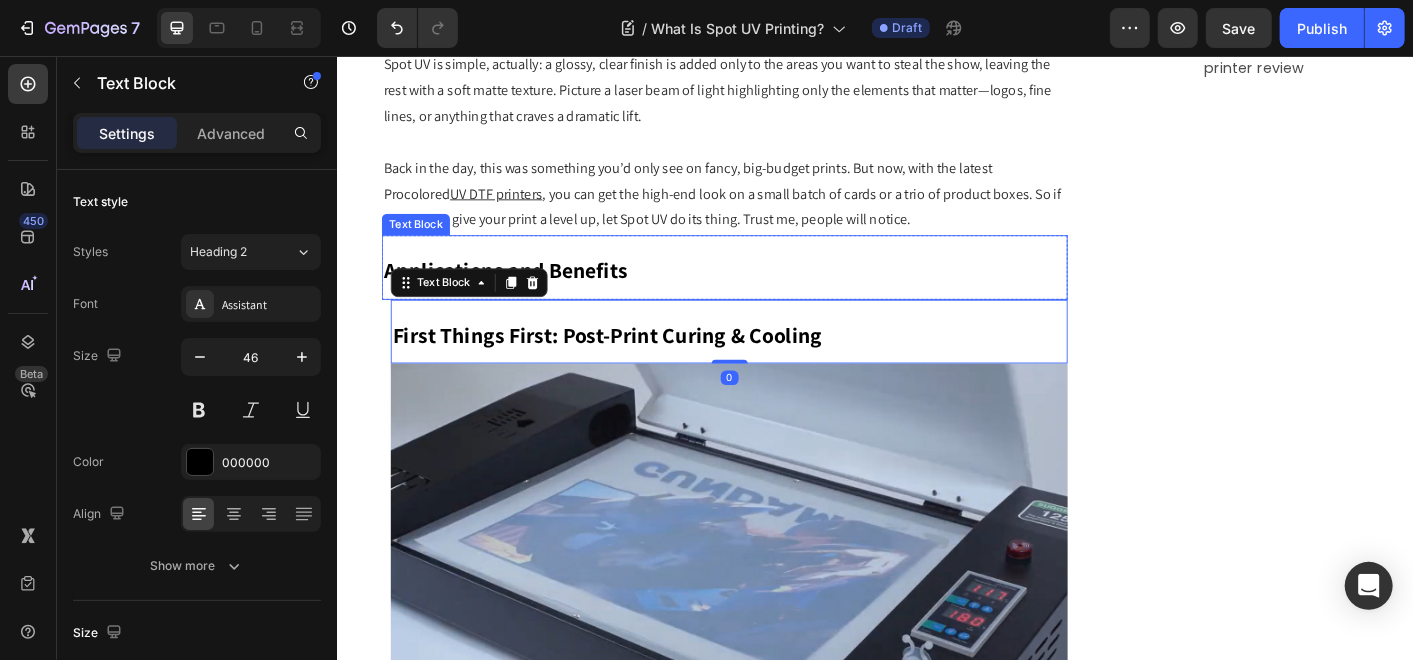 click on "Applications and Benefits" at bounding box center (524, 294) 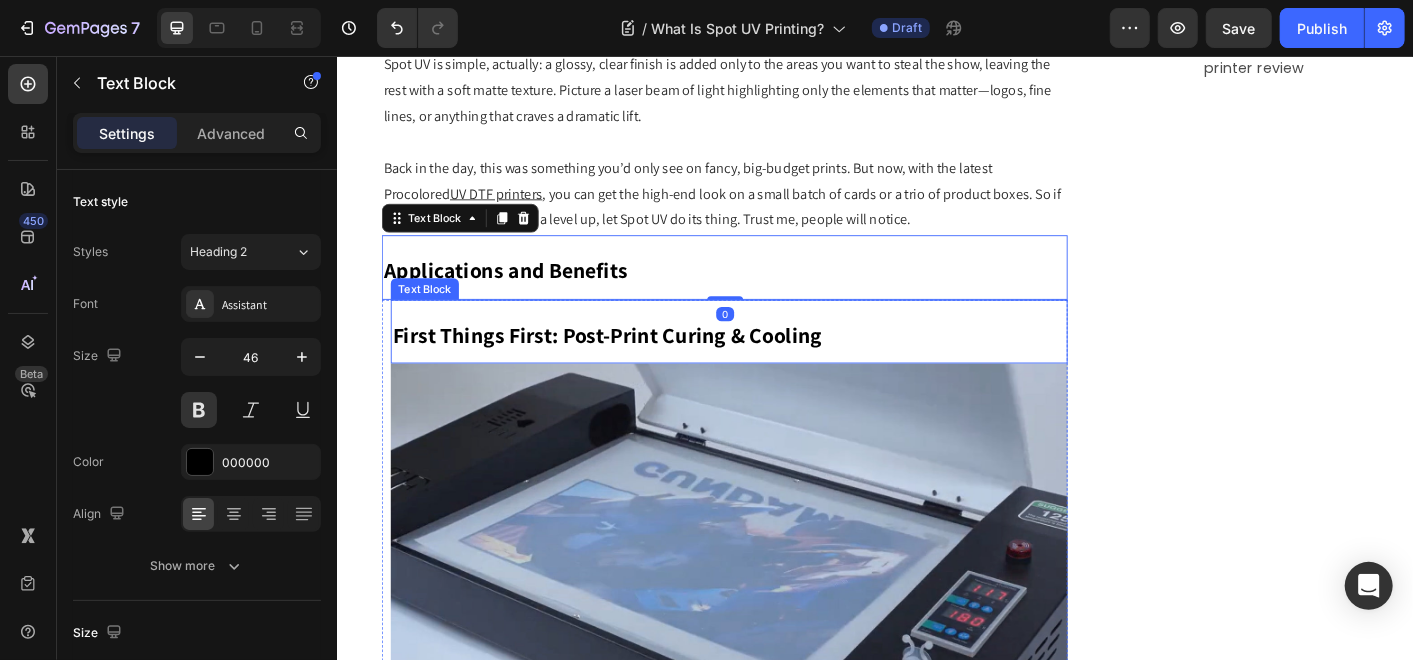 click on "First Things First: Post-Print Curing & Cooling" at bounding box center [773, 363] 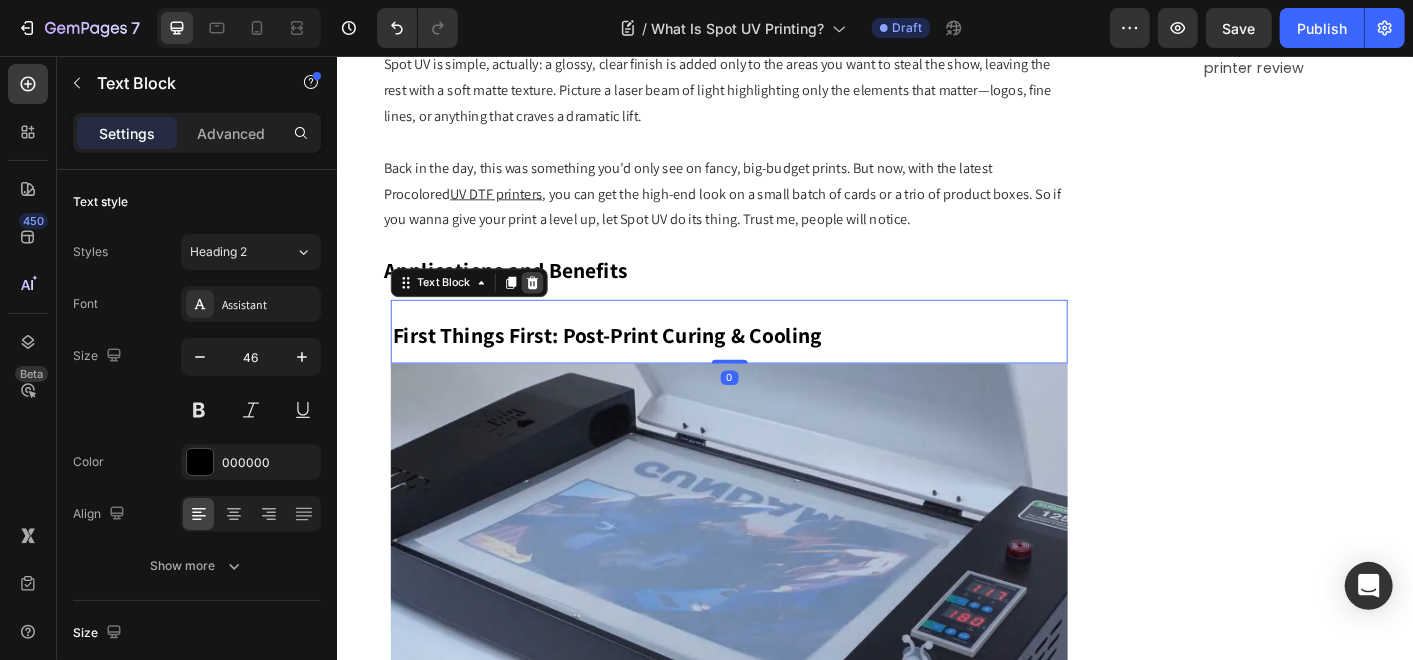 click 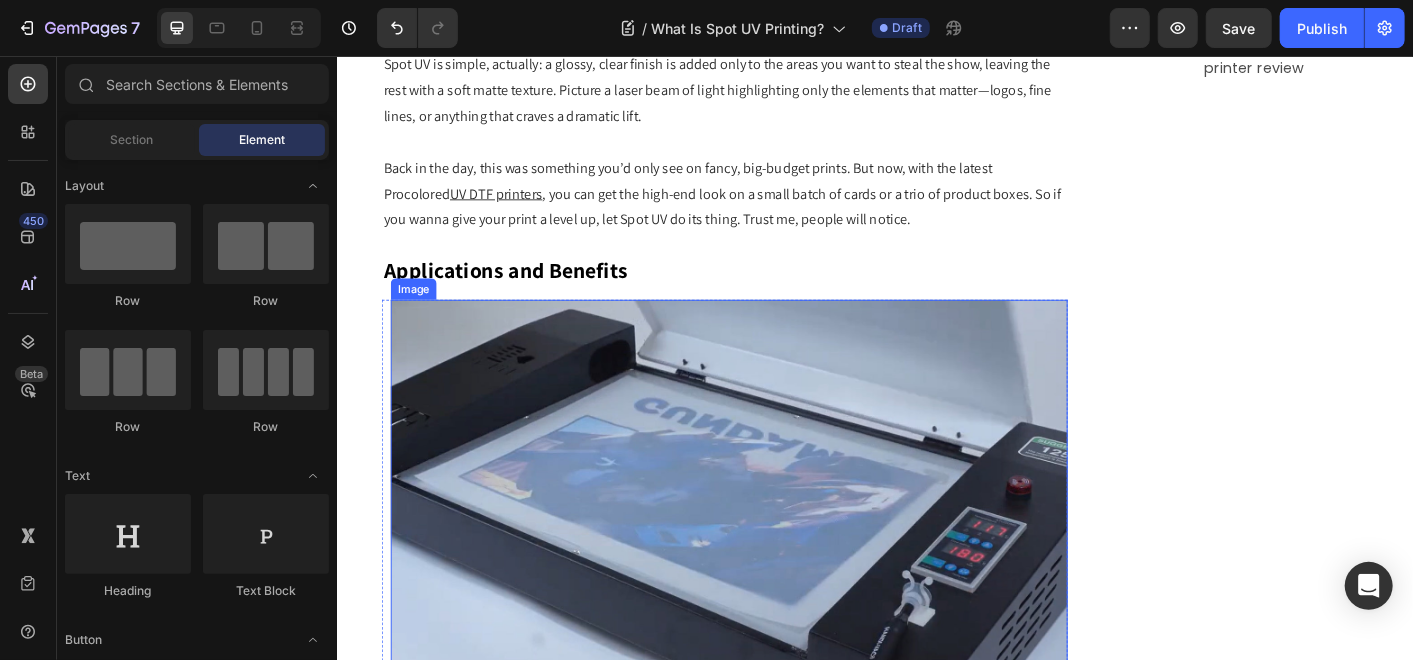 click at bounding box center [773, 554] 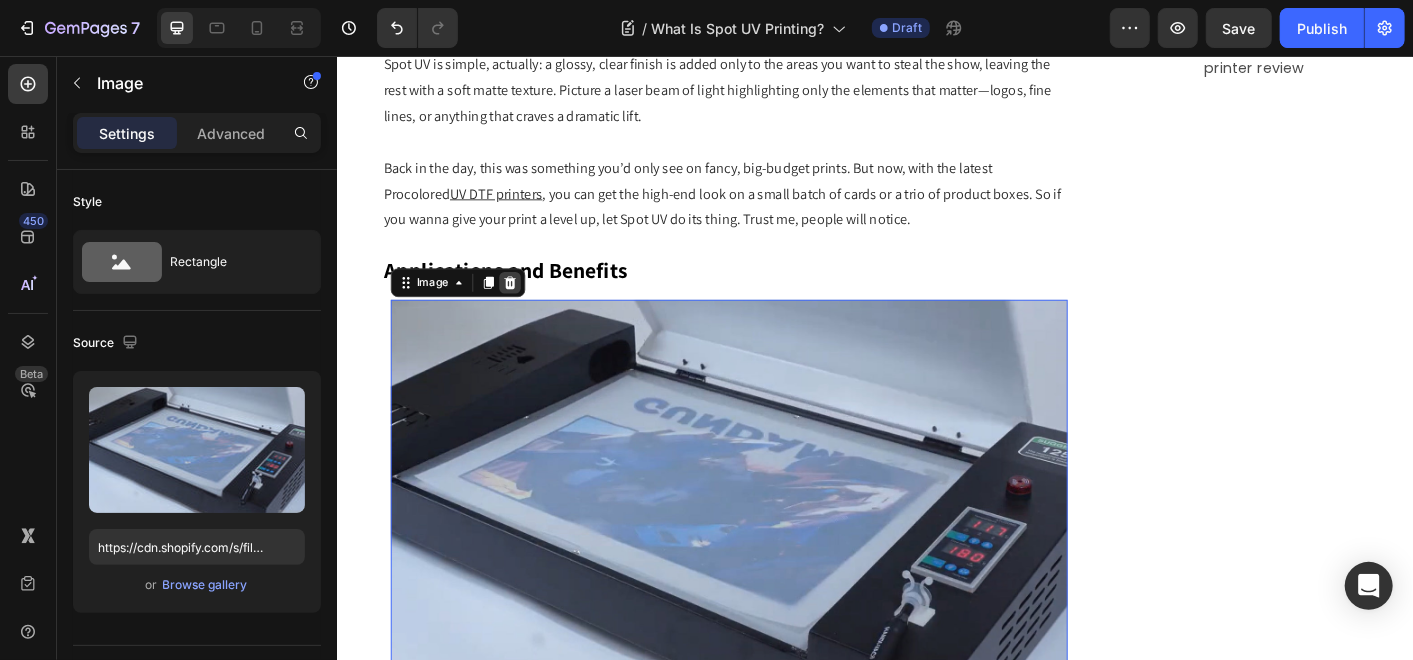 click 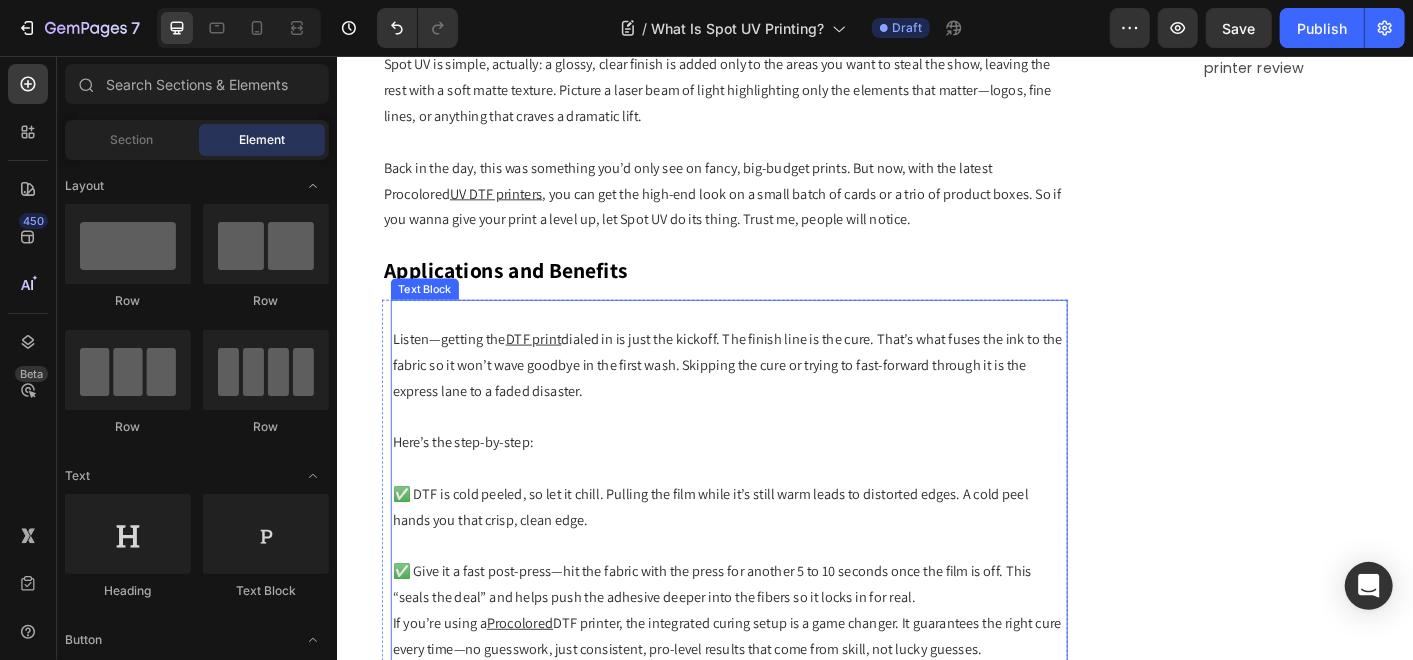 click on "Listen—getting the  DTF print  dialed in is just the kickoff. The finish line is the cure. That’s what fuses the ink to the fabric so it won’t wave goodbye in the first wash. Skipping the cure or trying to fast-forward through it is the express lane to a faded disaster." at bounding box center (773, 400) 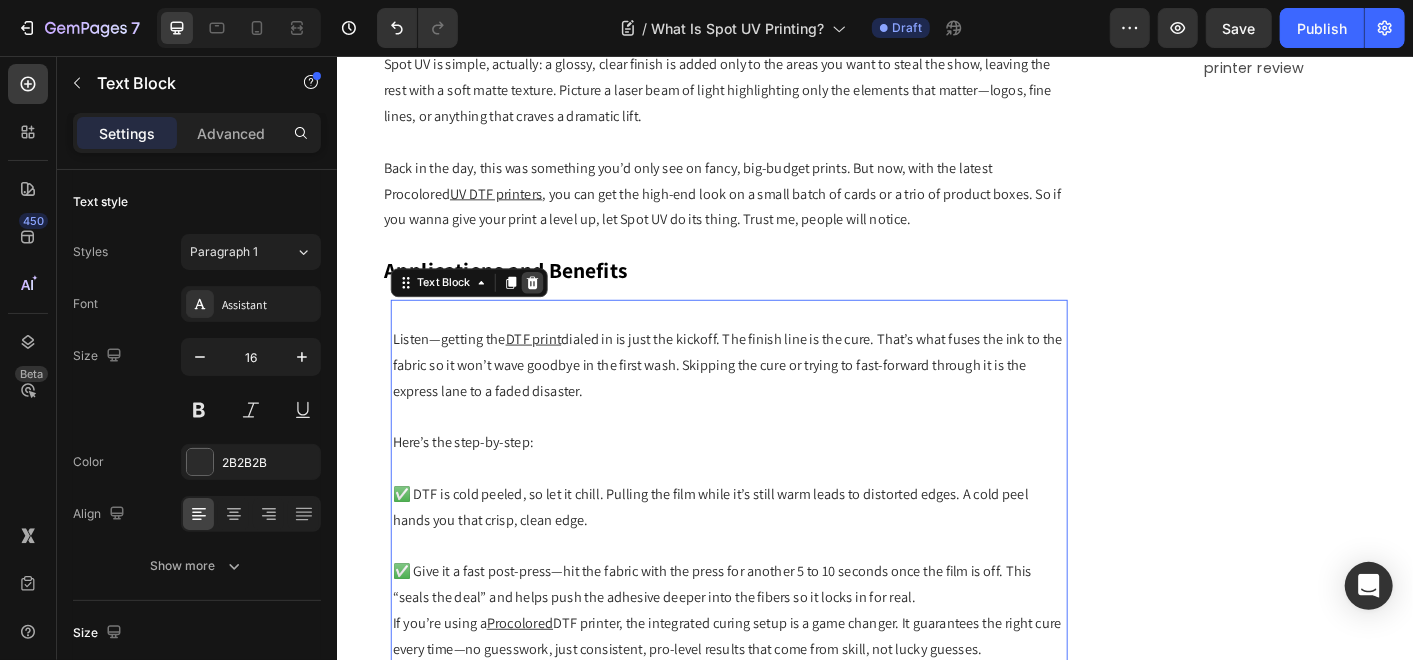 click 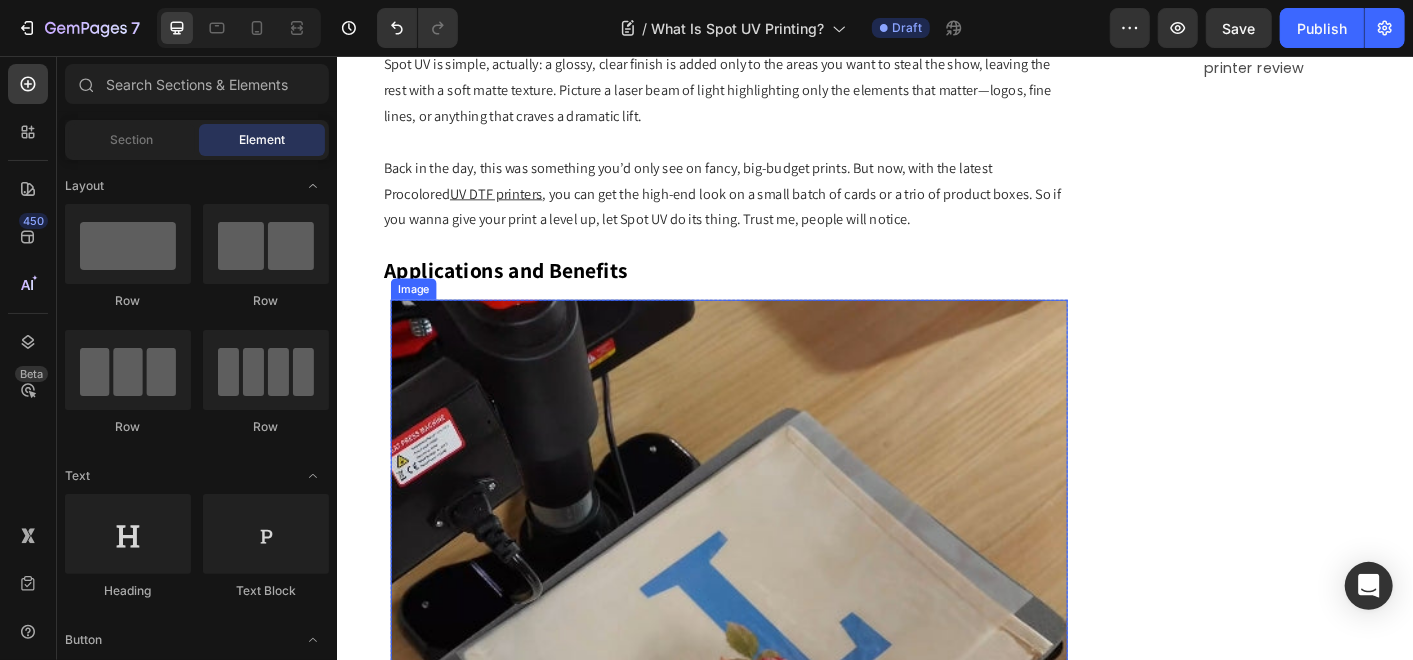 click at bounding box center (773, 732) 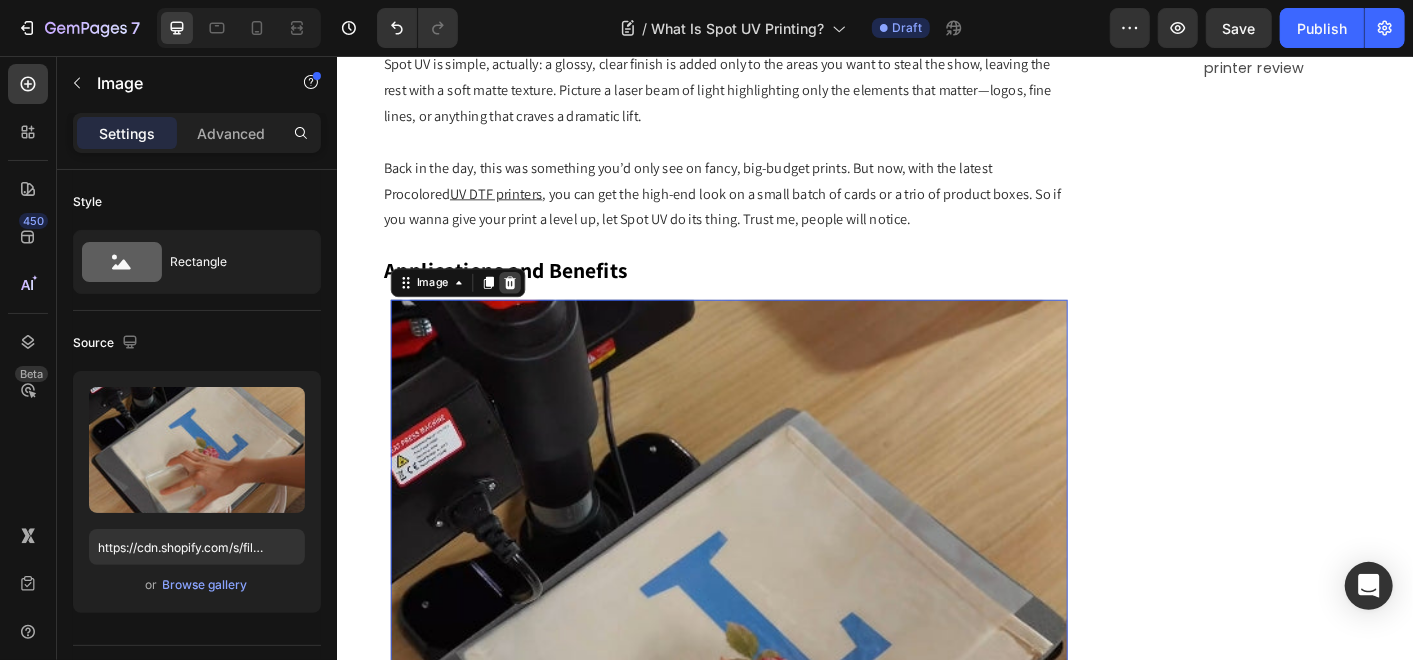 click 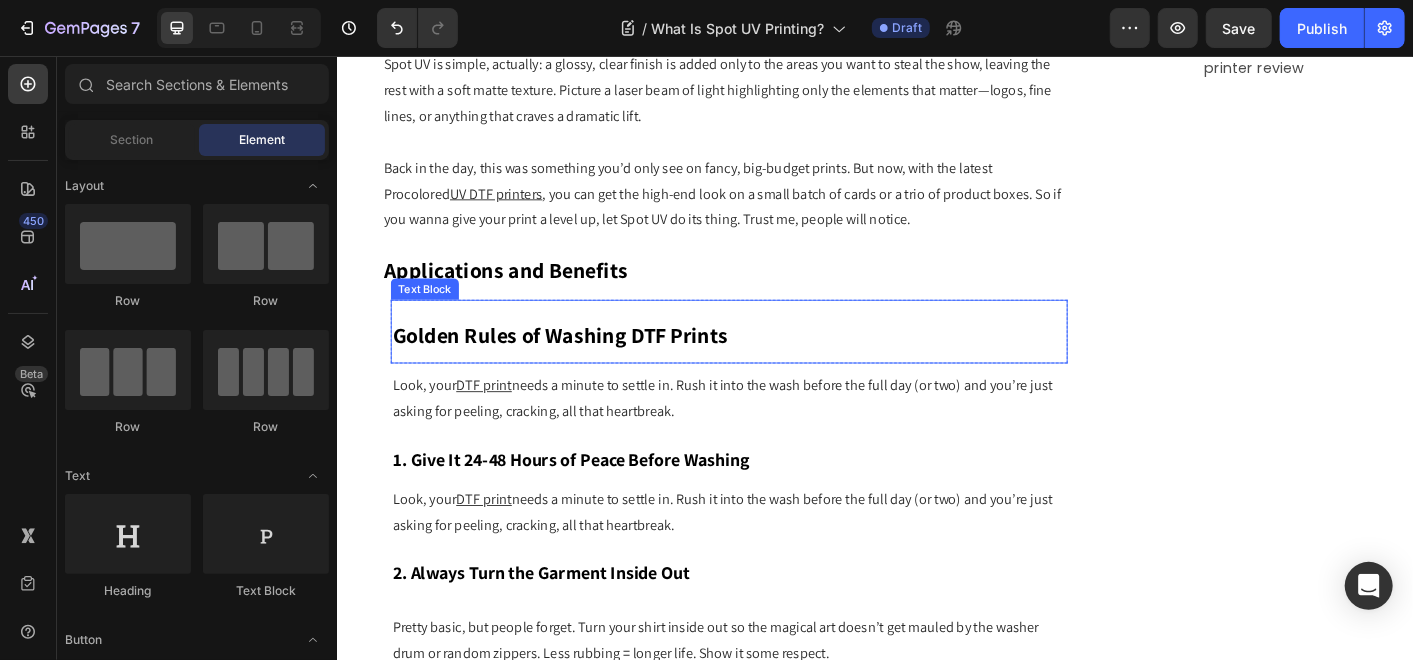 click on "Golden Rules of Washing DTF Prints" at bounding box center (585, 366) 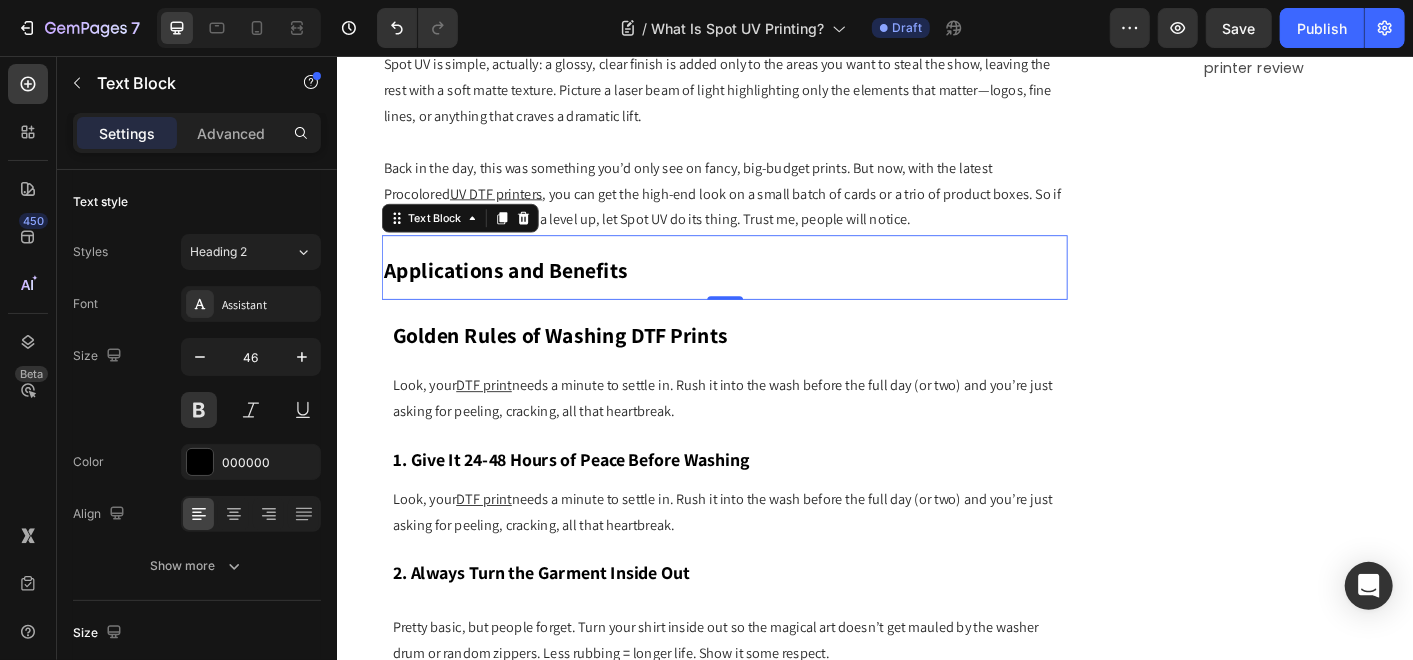click on "Applications and Benefits" at bounding box center [768, 291] 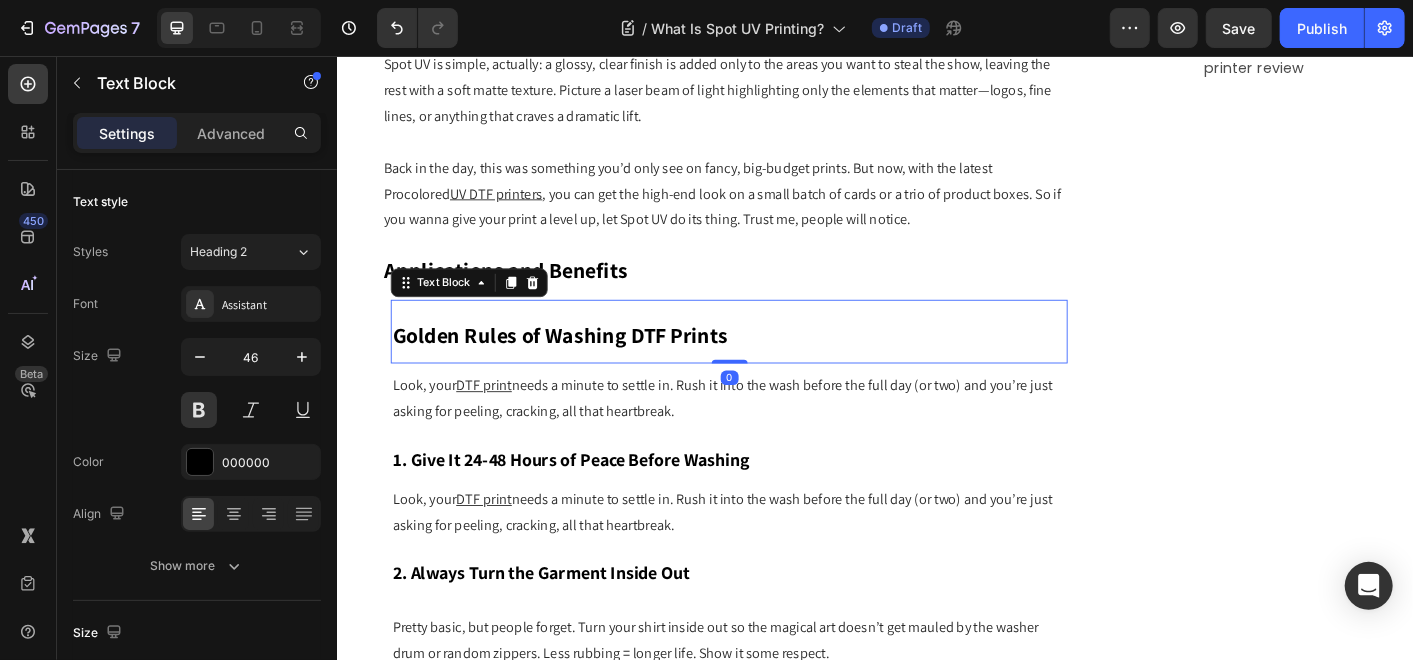 click on "Golden Rules of Washing DTF Prints" at bounding box center (773, 363) 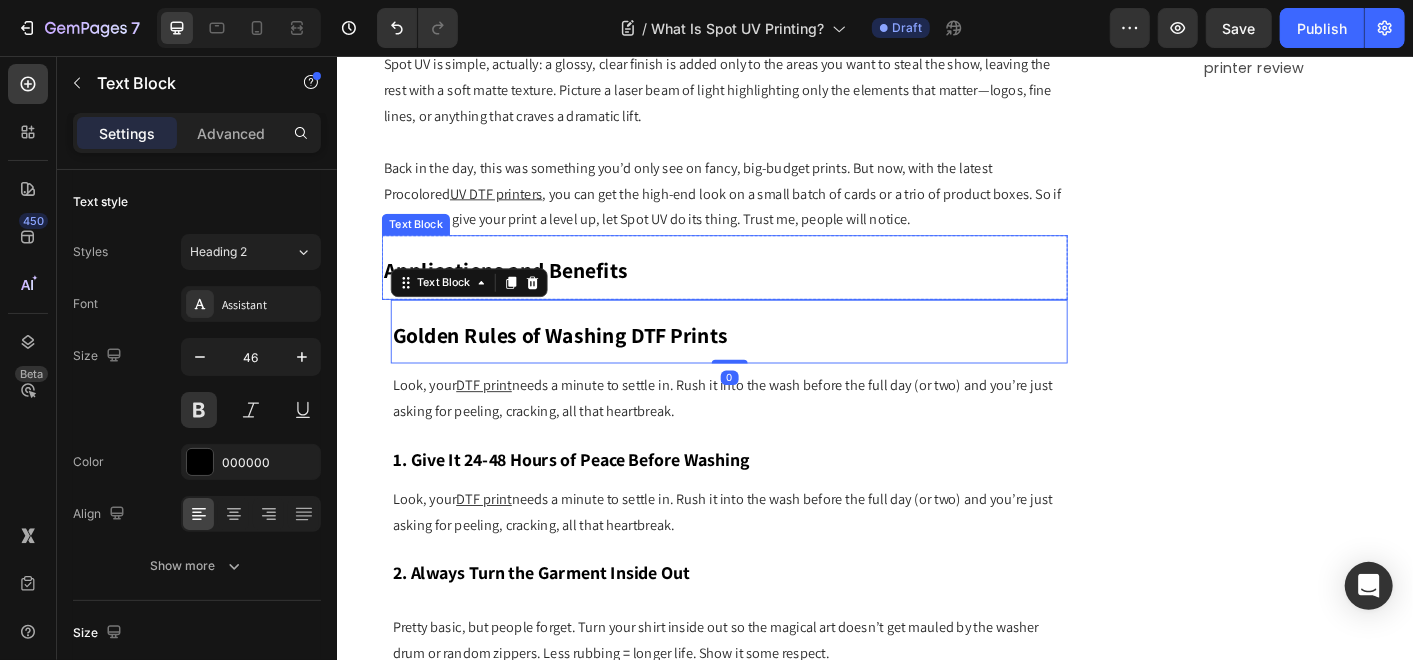 click on "Applications and Benefits" at bounding box center [768, 291] 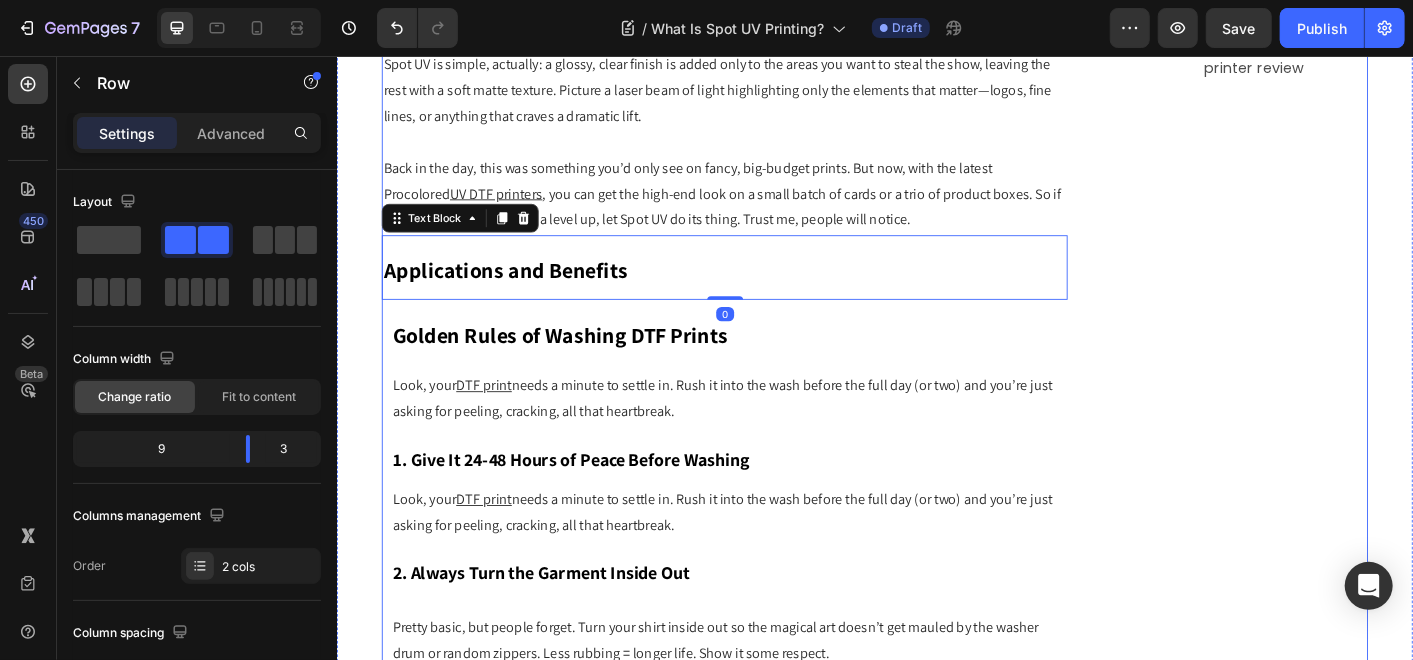 click on "Subscribe Heading To join our mailing list and never miss our updates ! Text Block Email Field Subscribe Now Submit Button Row Newsletter Row Title Line Most Popular Blogs Text Block Image How to Achieve Premium Results in Digital Specialty Printing Text Block Row Image DTG Printing 101: The Top 10 FAQs Text Block Row Row" at bounding box center [1358, 2253] 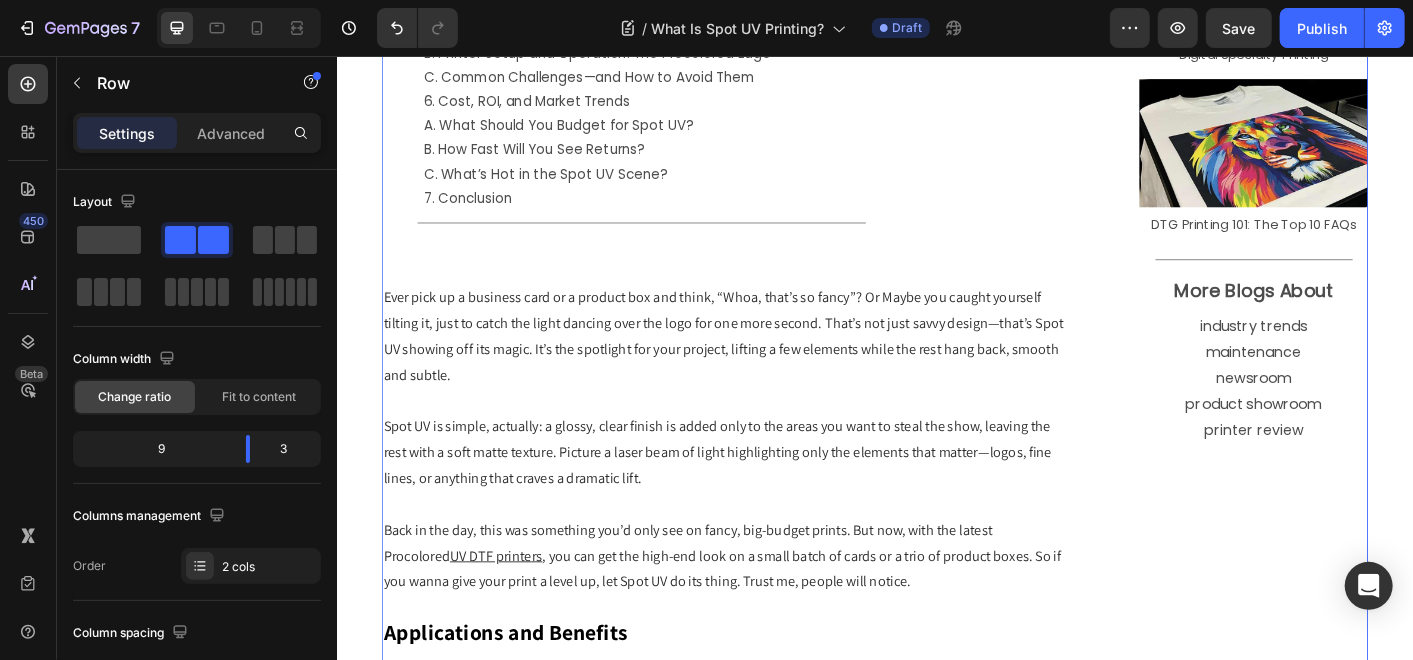 scroll, scrollTop: 1449, scrollLeft: 0, axis: vertical 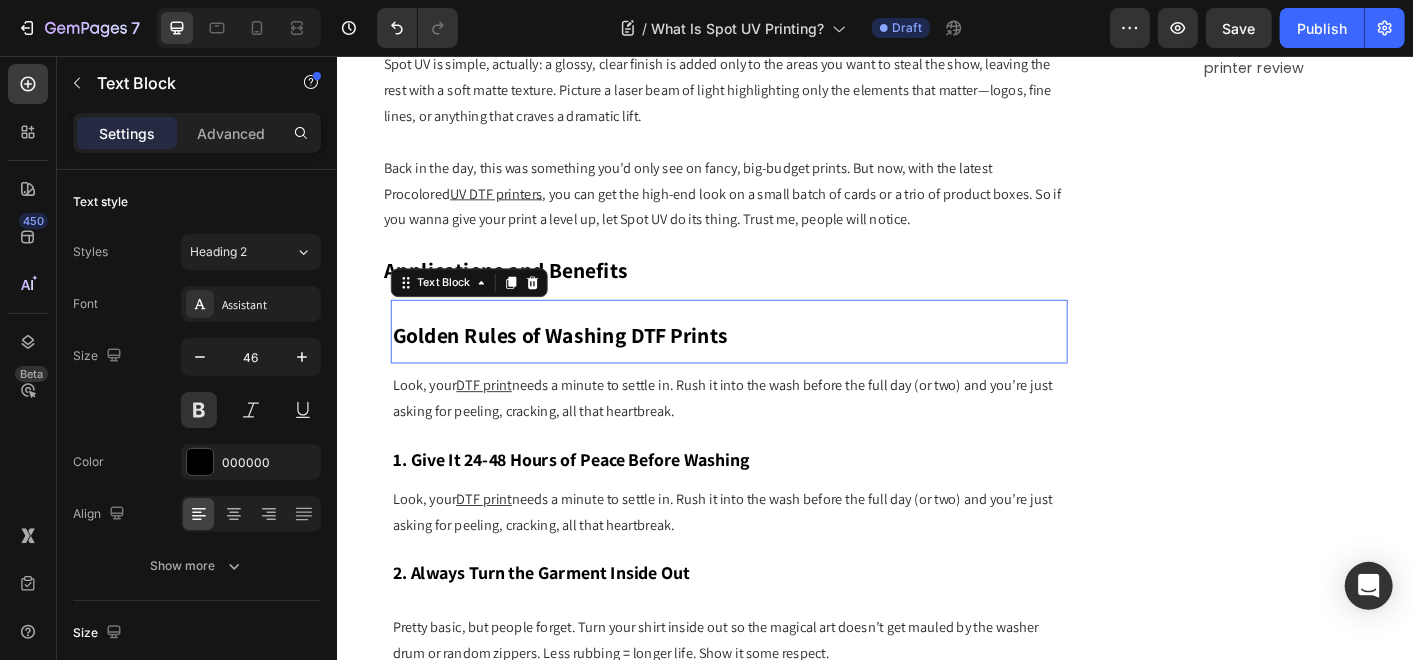 click on "Golden Rules of Washing DTF Prints" at bounding box center (585, 366) 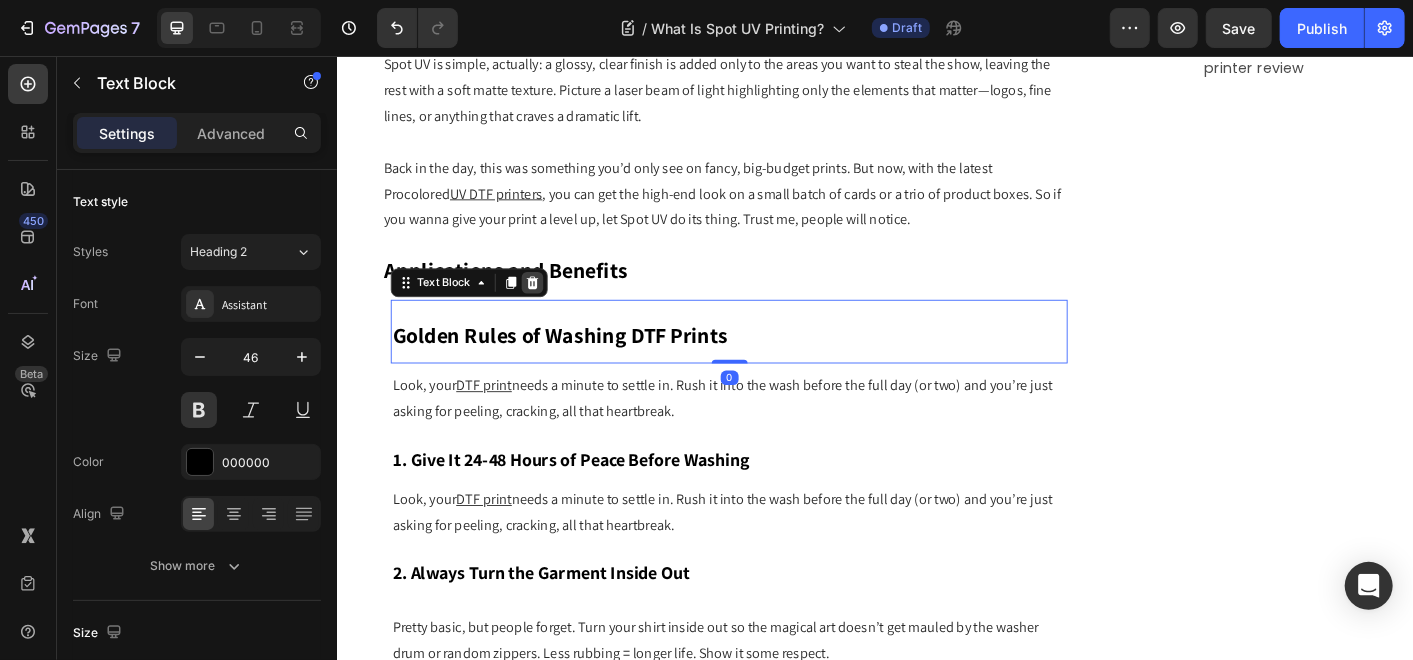 click 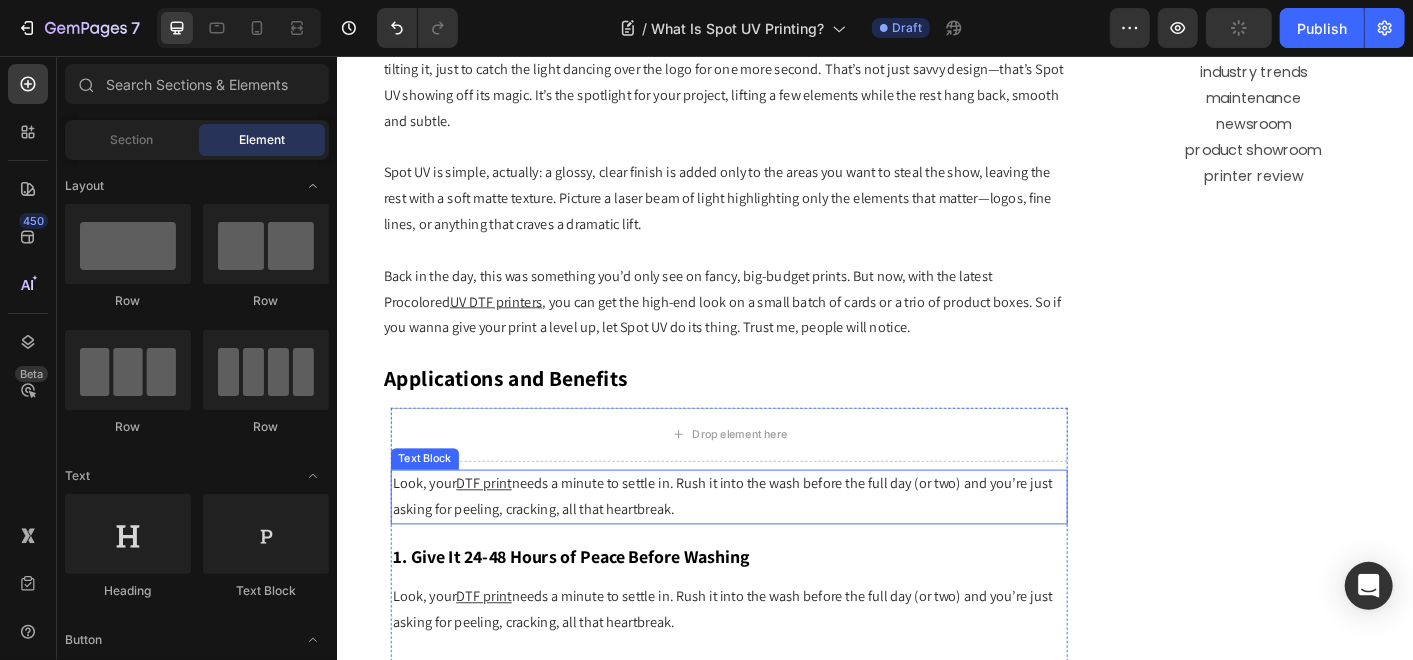 scroll, scrollTop: 1560, scrollLeft: 0, axis: vertical 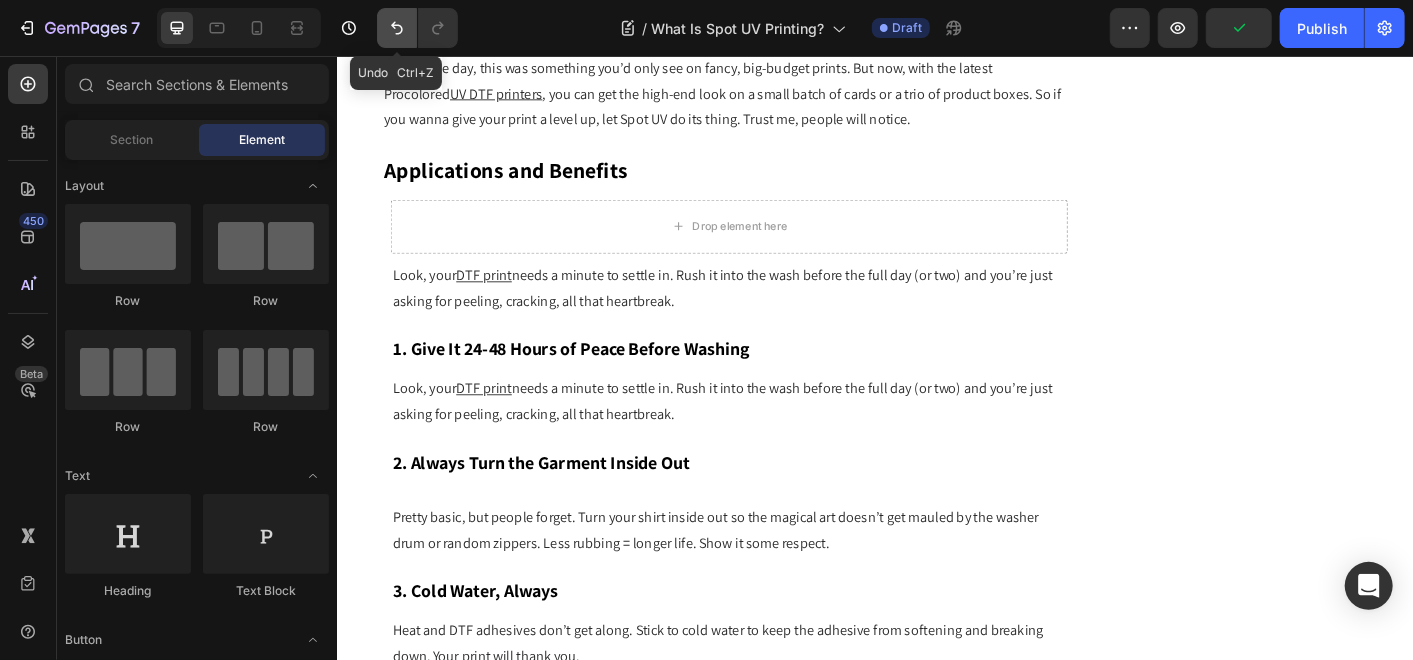 click 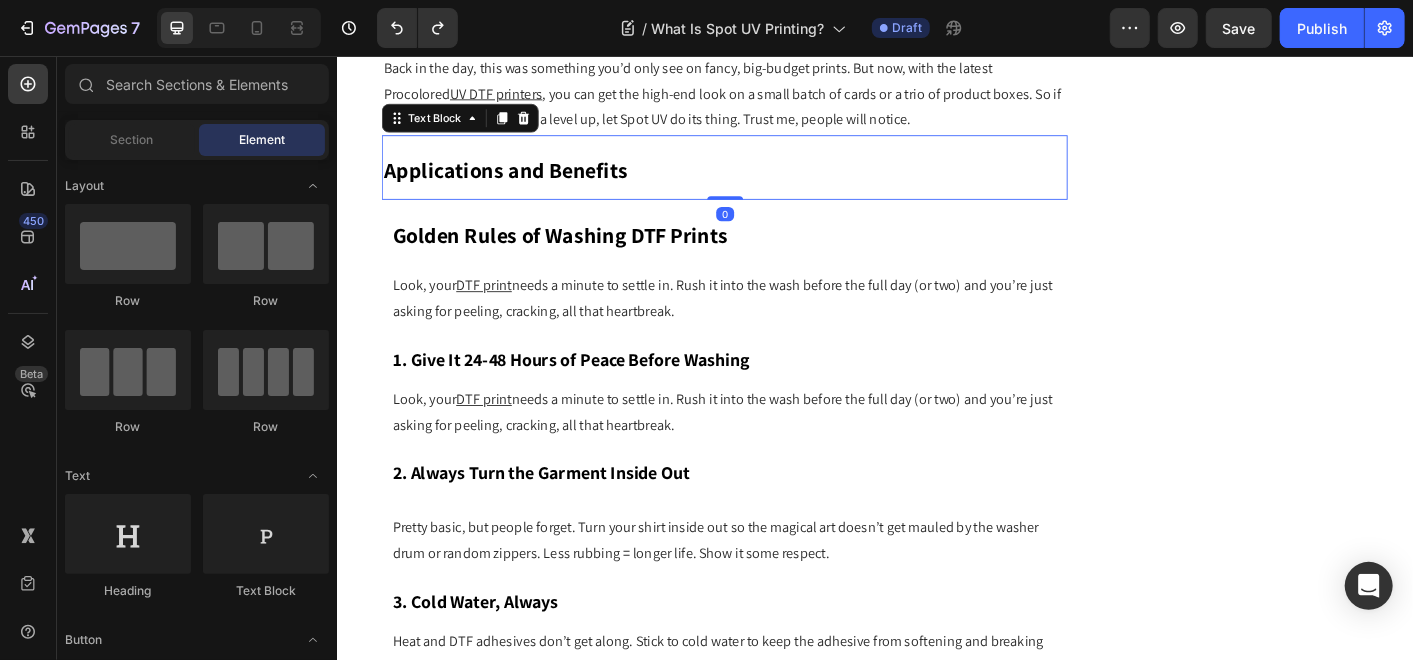 click on "Applications and Benefits" at bounding box center (524, 183) 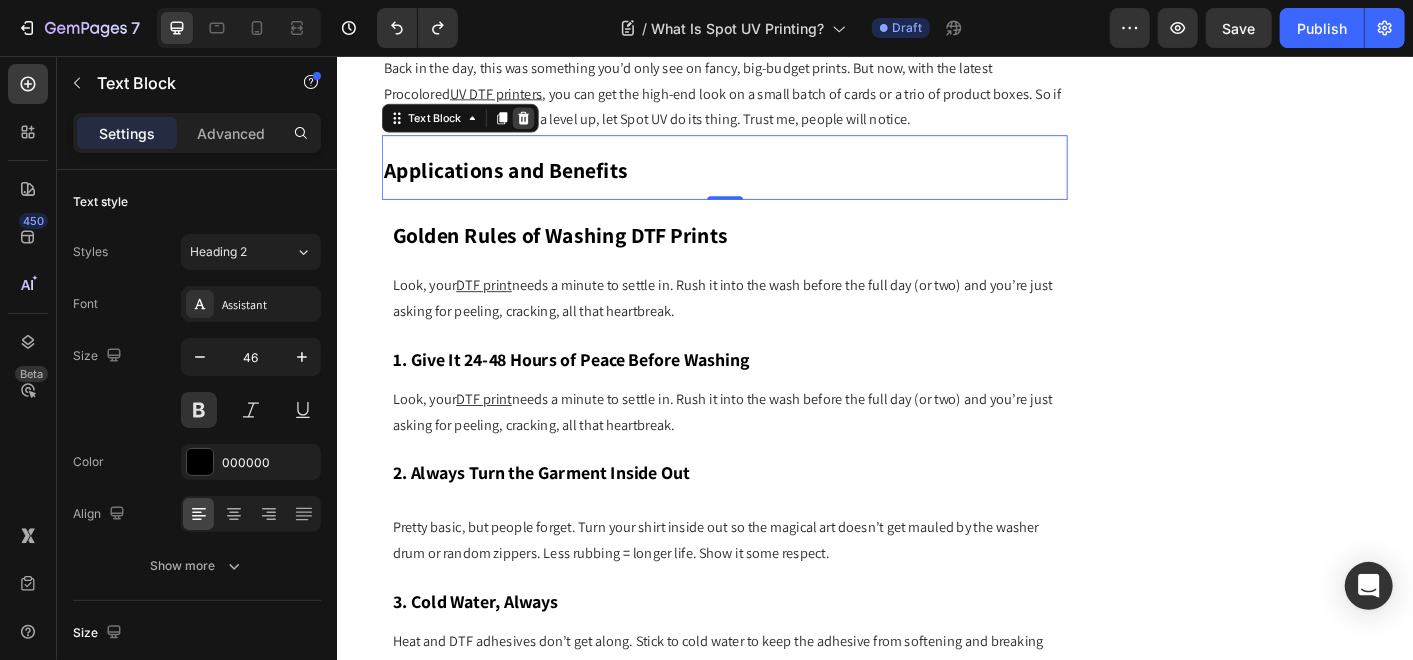 click at bounding box center (544, 125) 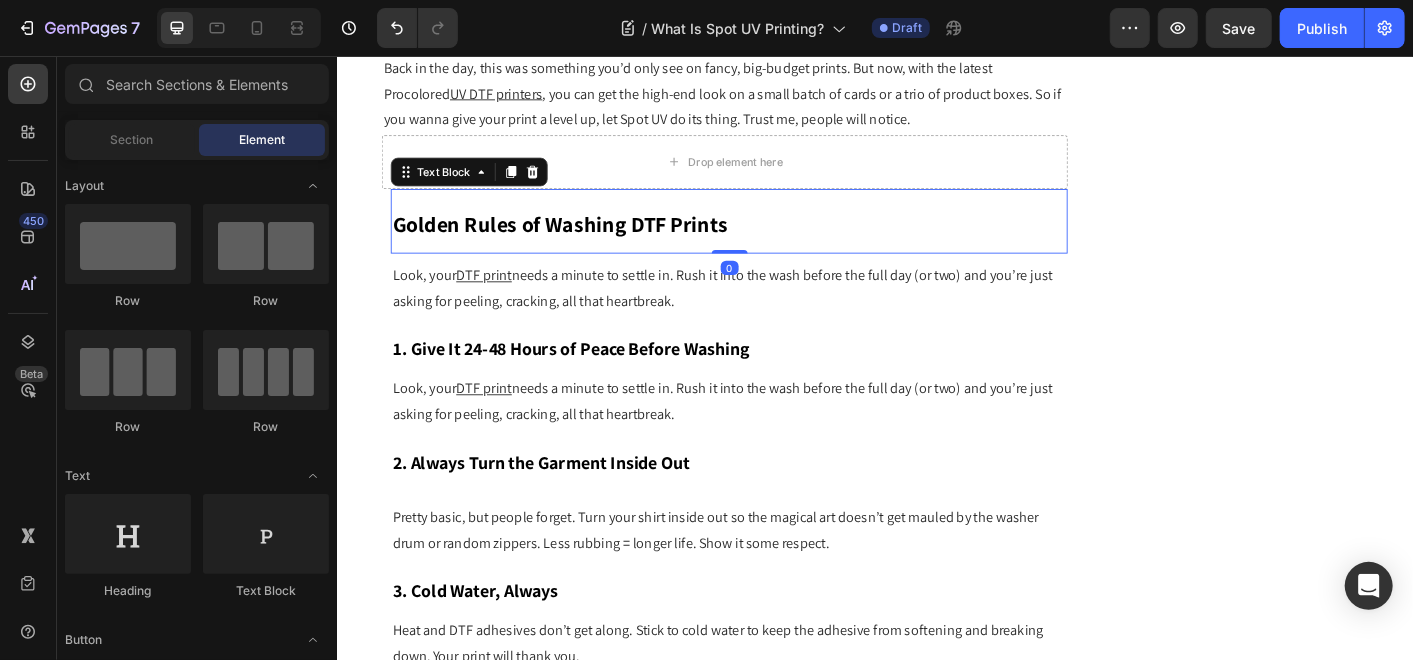 click on "Golden Rules of Washing DTF Prints" at bounding box center [585, 243] 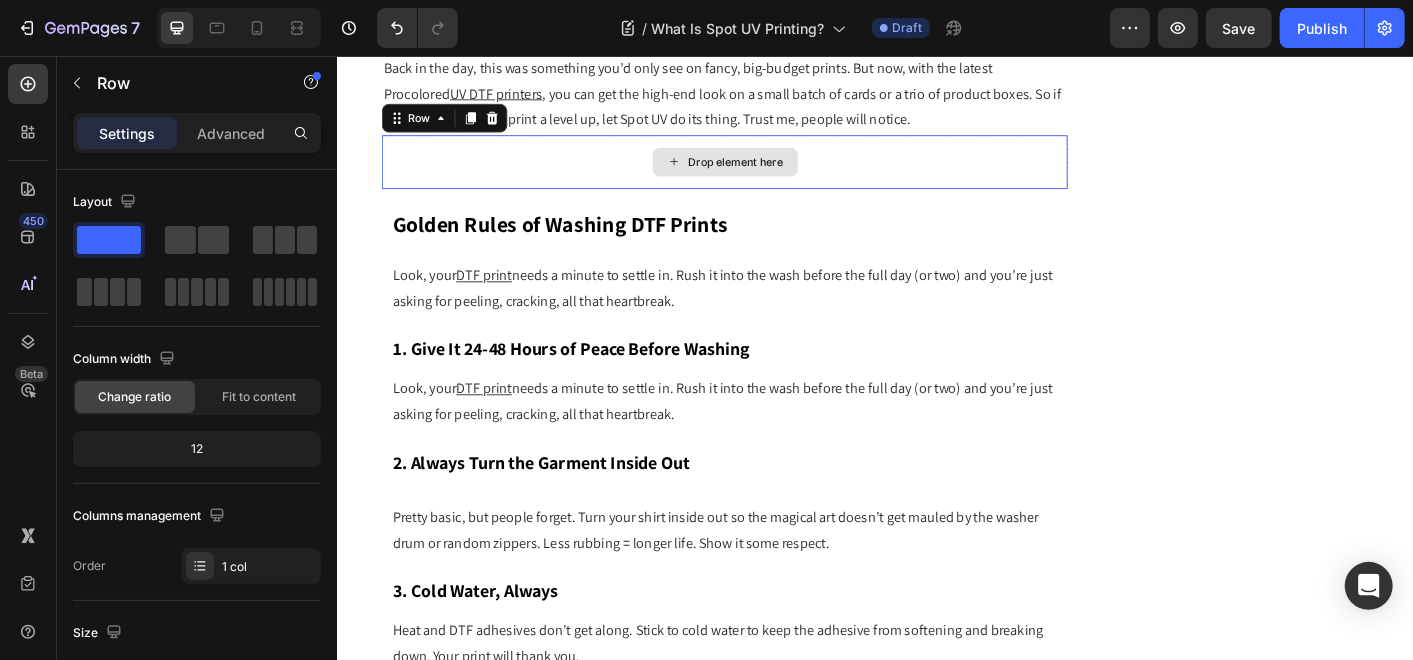click on "Drop element here" at bounding box center (768, 174) 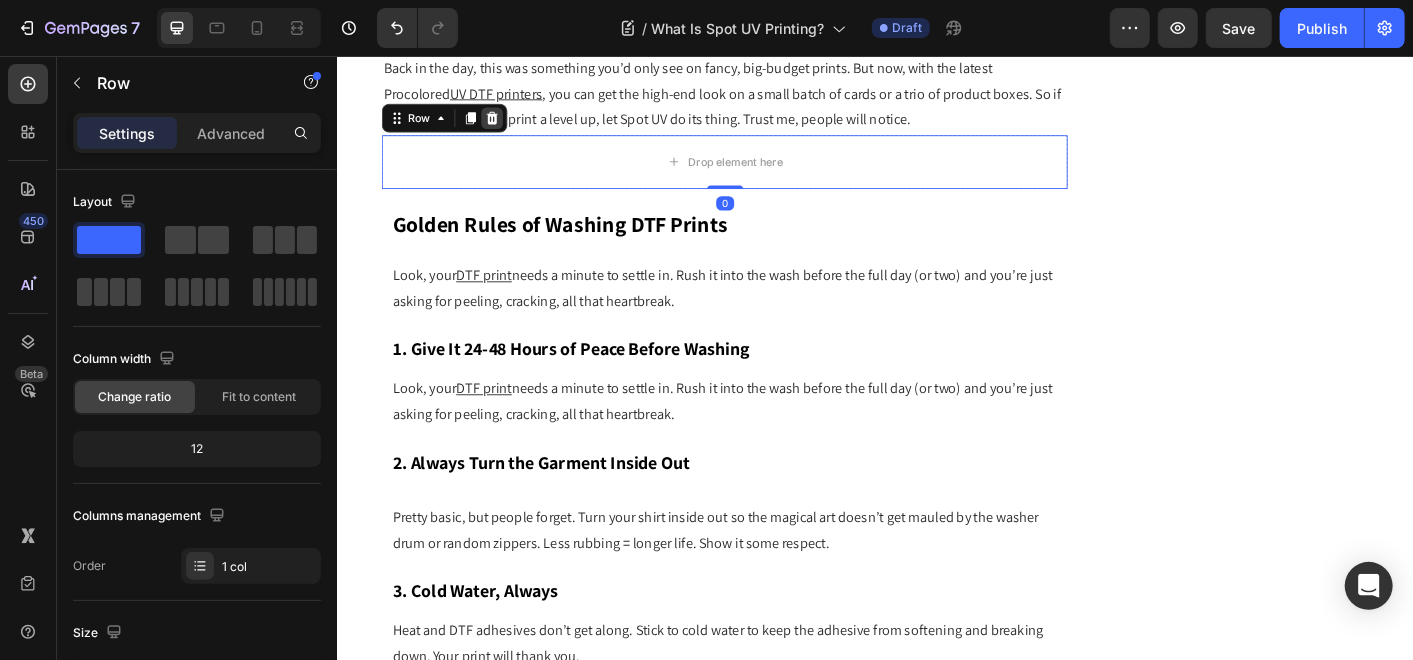 click 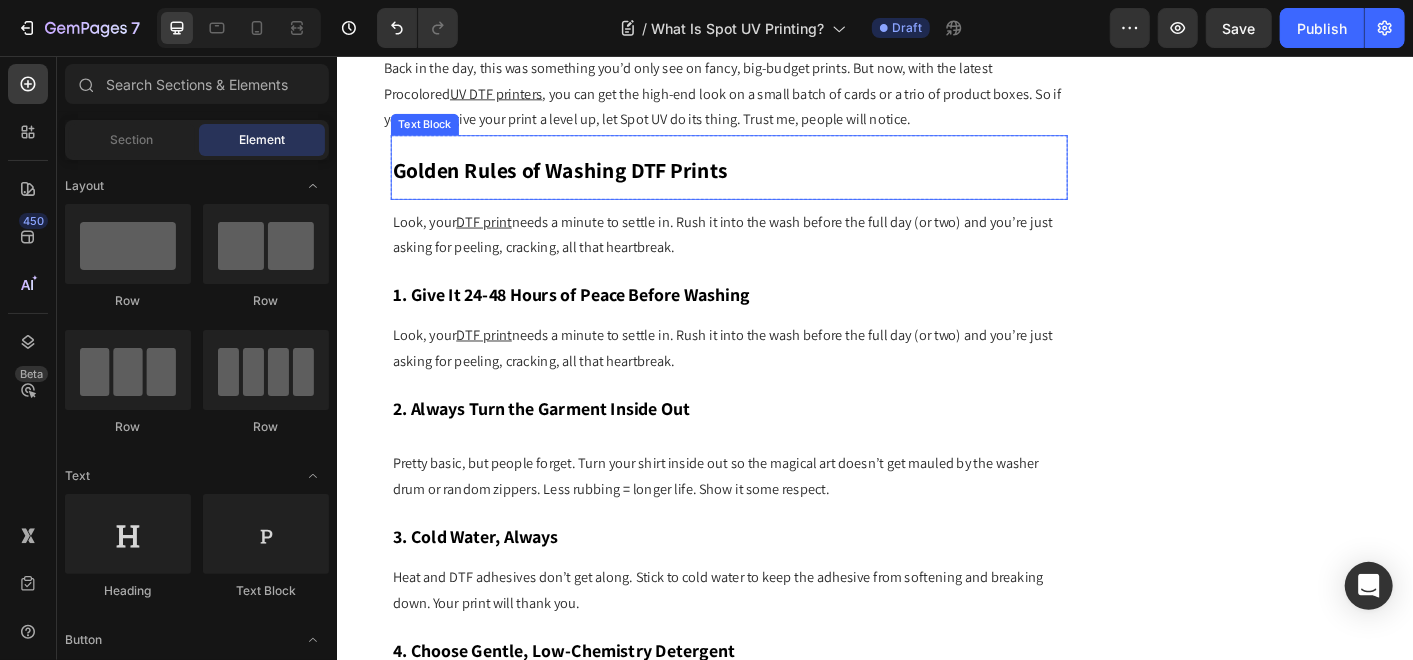 click on "Golden Rules of Washing DTF Prints" at bounding box center (585, 183) 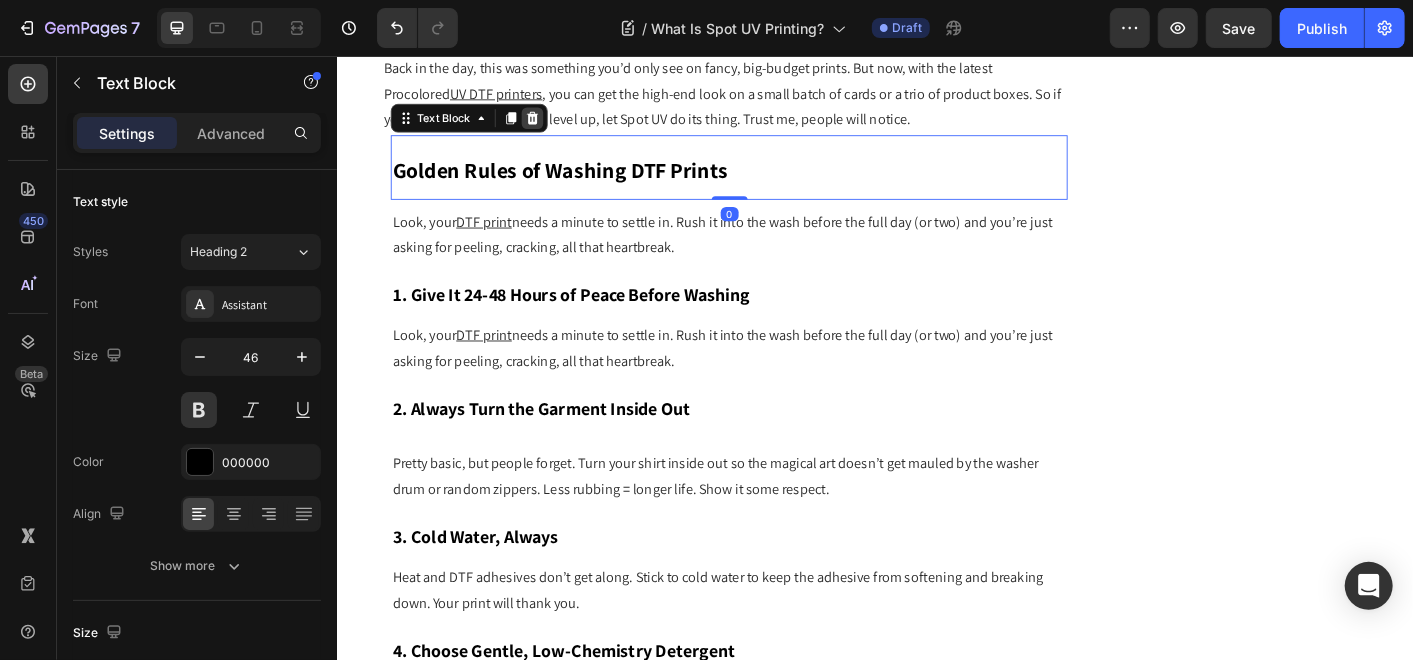 drag, startPoint x: 542, startPoint y: 124, endPoint x: 375, endPoint y: 123, distance: 167.00299 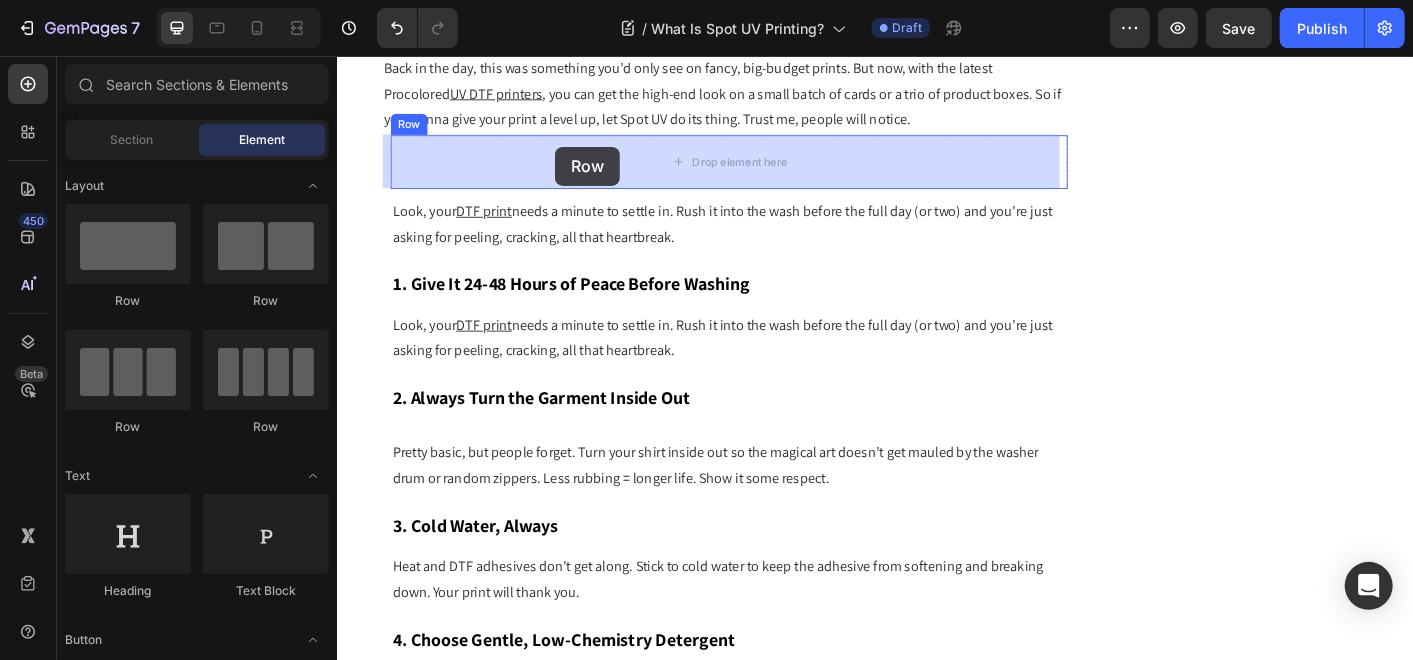 drag, startPoint x: 467, startPoint y: 323, endPoint x: 579, endPoint y: 154, distance: 202.74368 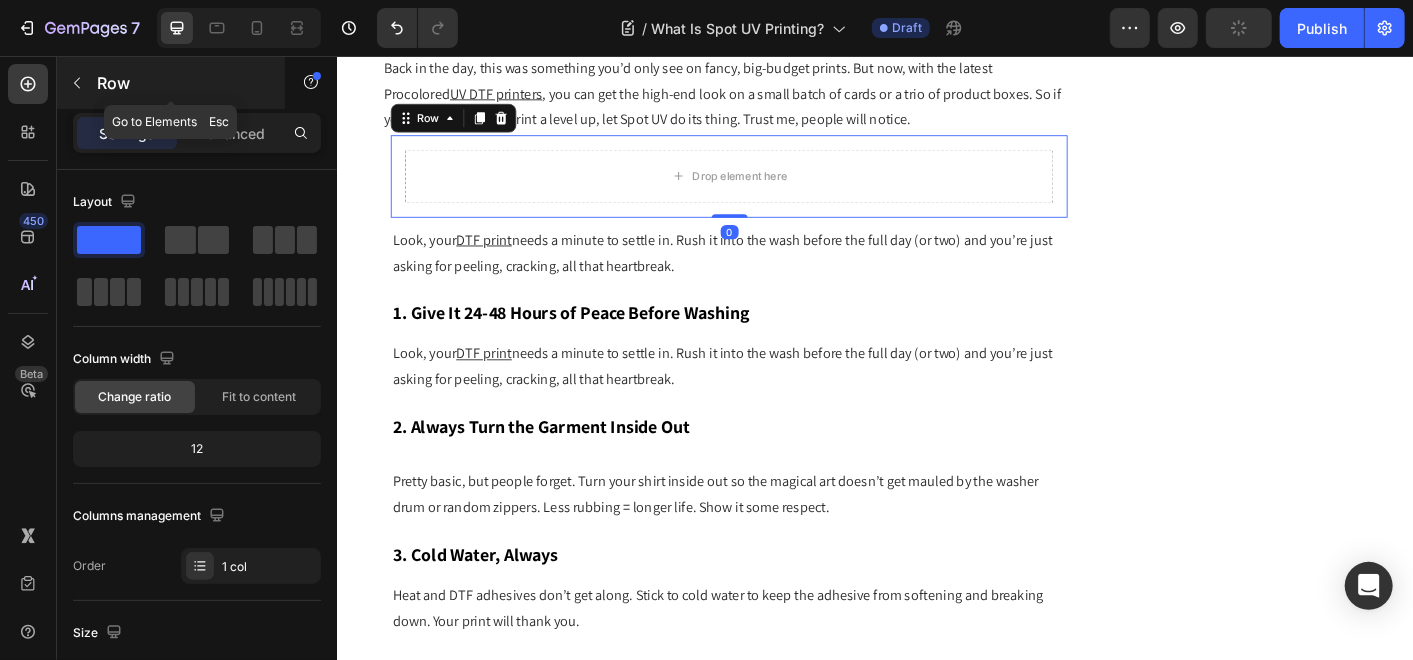 click 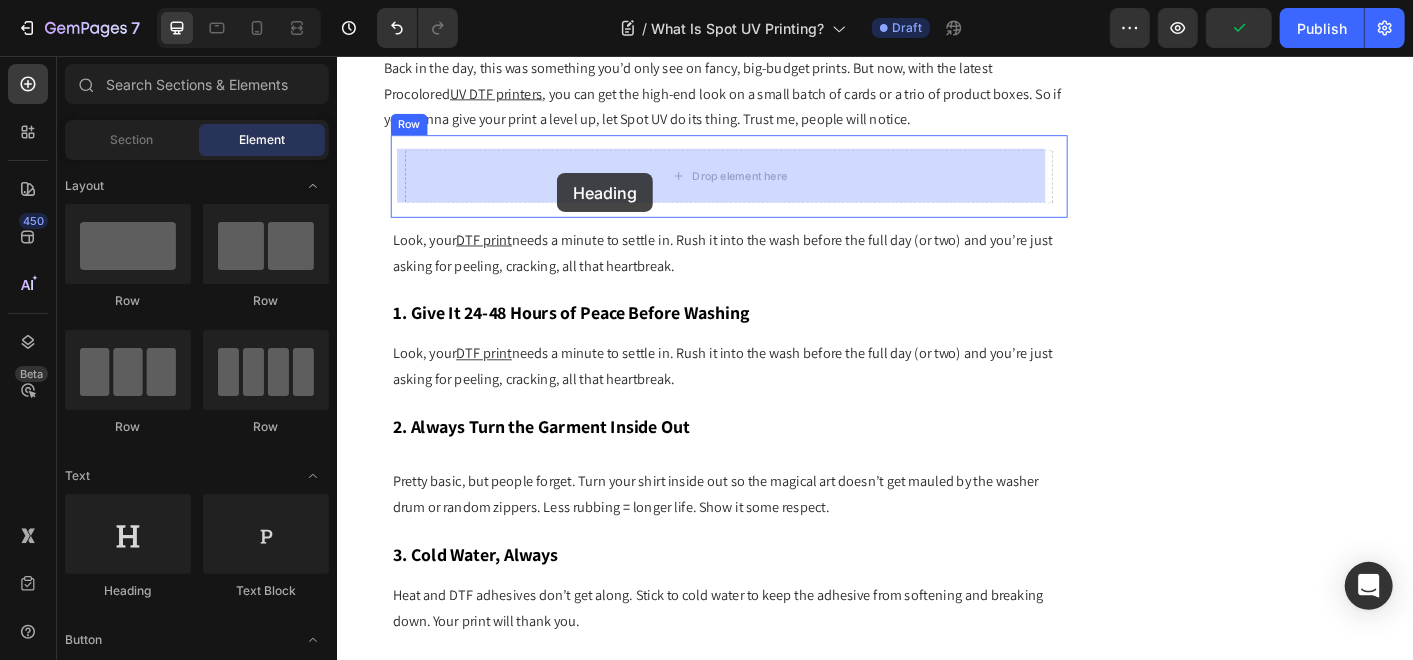 drag, startPoint x: 478, startPoint y: 591, endPoint x: 581, endPoint y: 184, distance: 419.83093 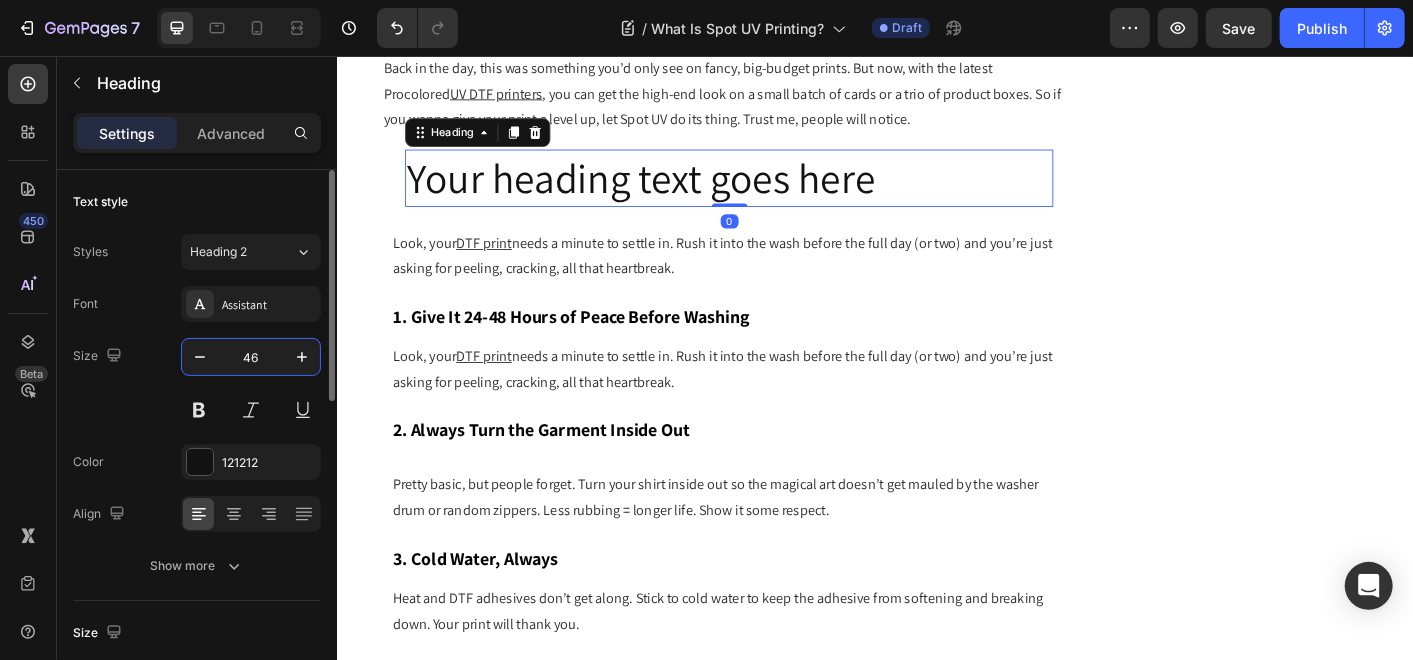 click on "46" at bounding box center (251, 357) 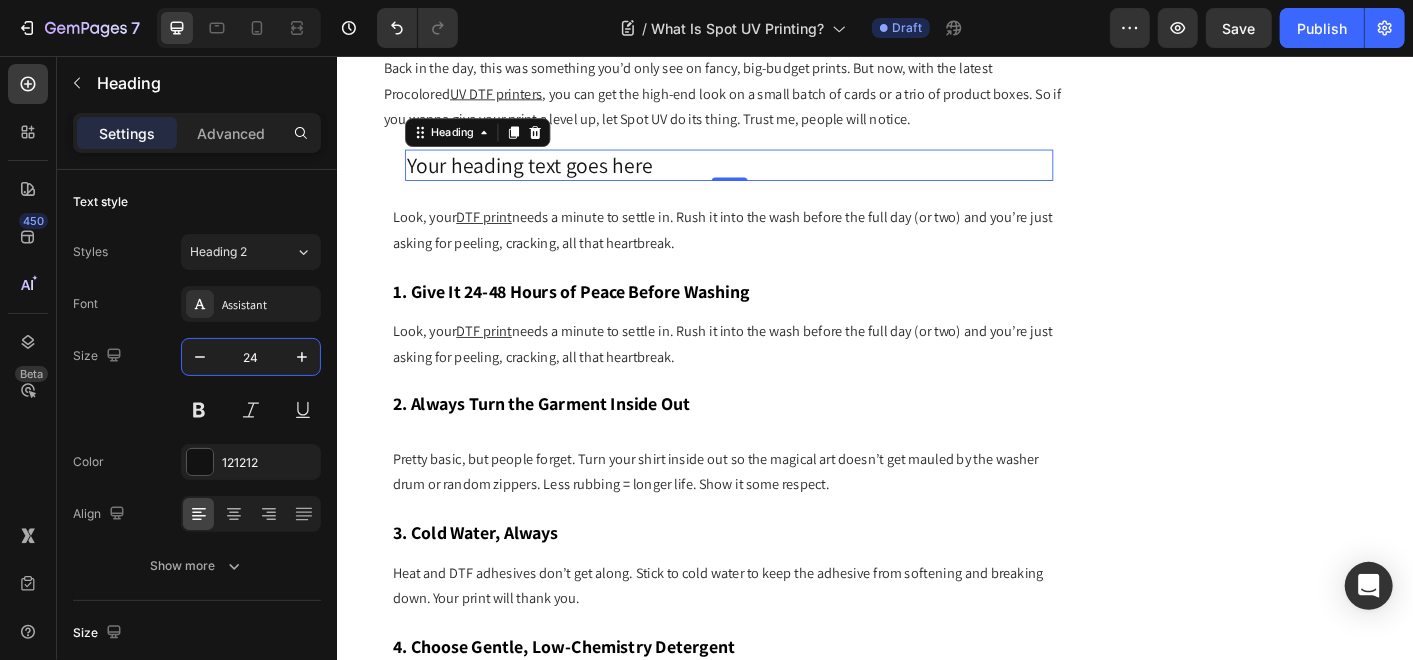 type on "24" 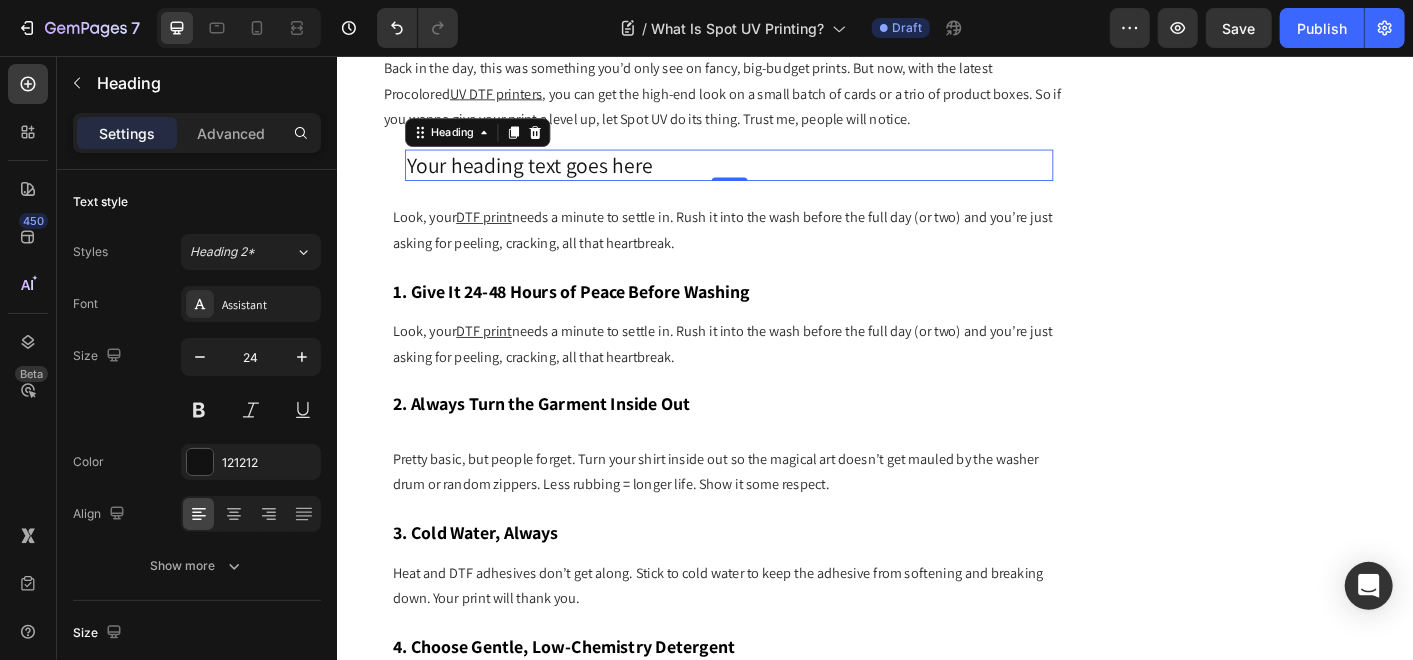 click on "Your heading text goes here" at bounding box center (773, 177) 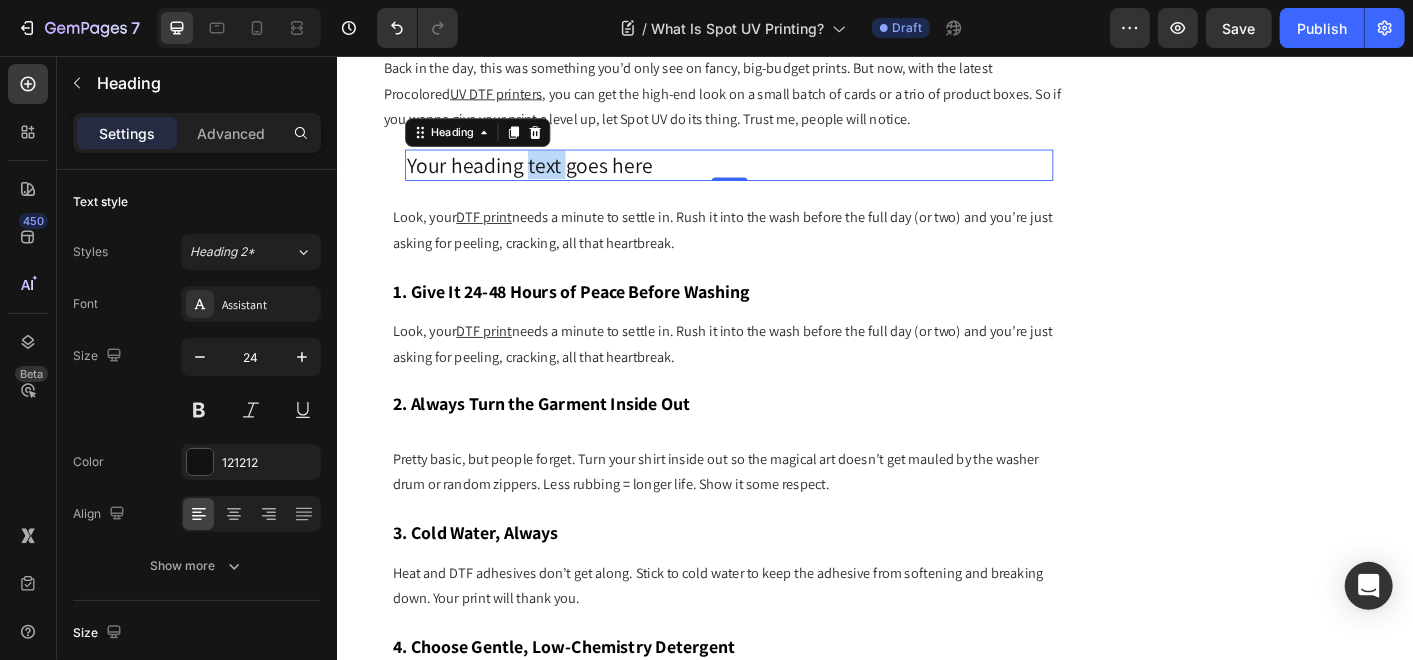 click on "Your heading text goes here" at bounding box center [773, 177] 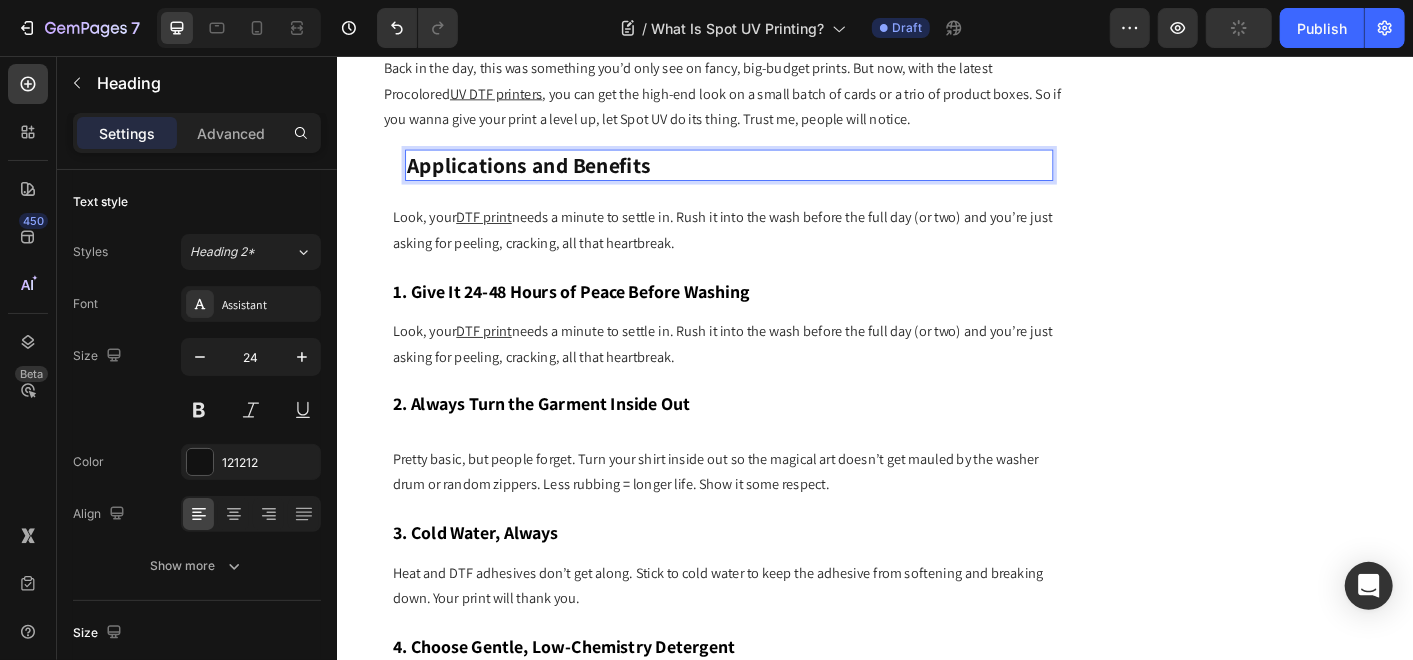 click on "1. Give It 24-48 Hours of Peace Before Washing" at bounding box center (773, 314) 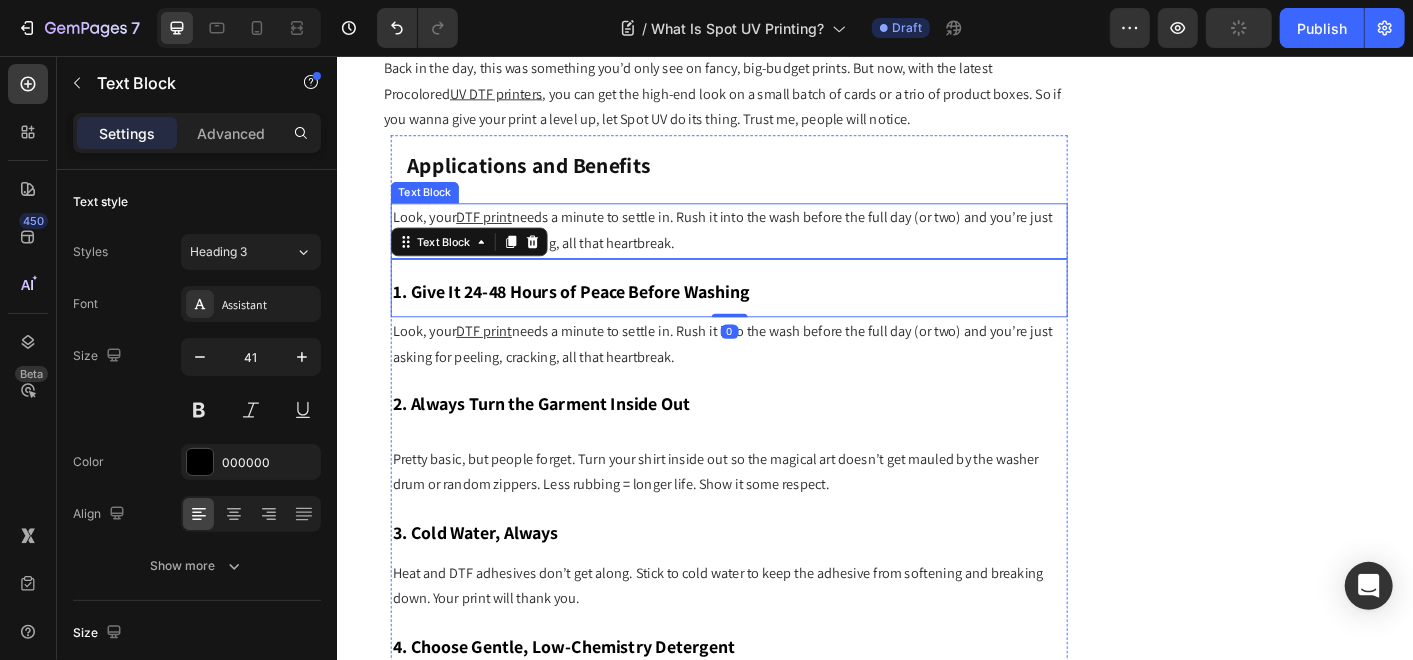 click on "Look, your  DTF print  needs a minute to settle in. Rush it into the wash before the full day (or two) and you’re just asking for peeling, cracking, all that heartbreak." at bounding box center (773, 251) 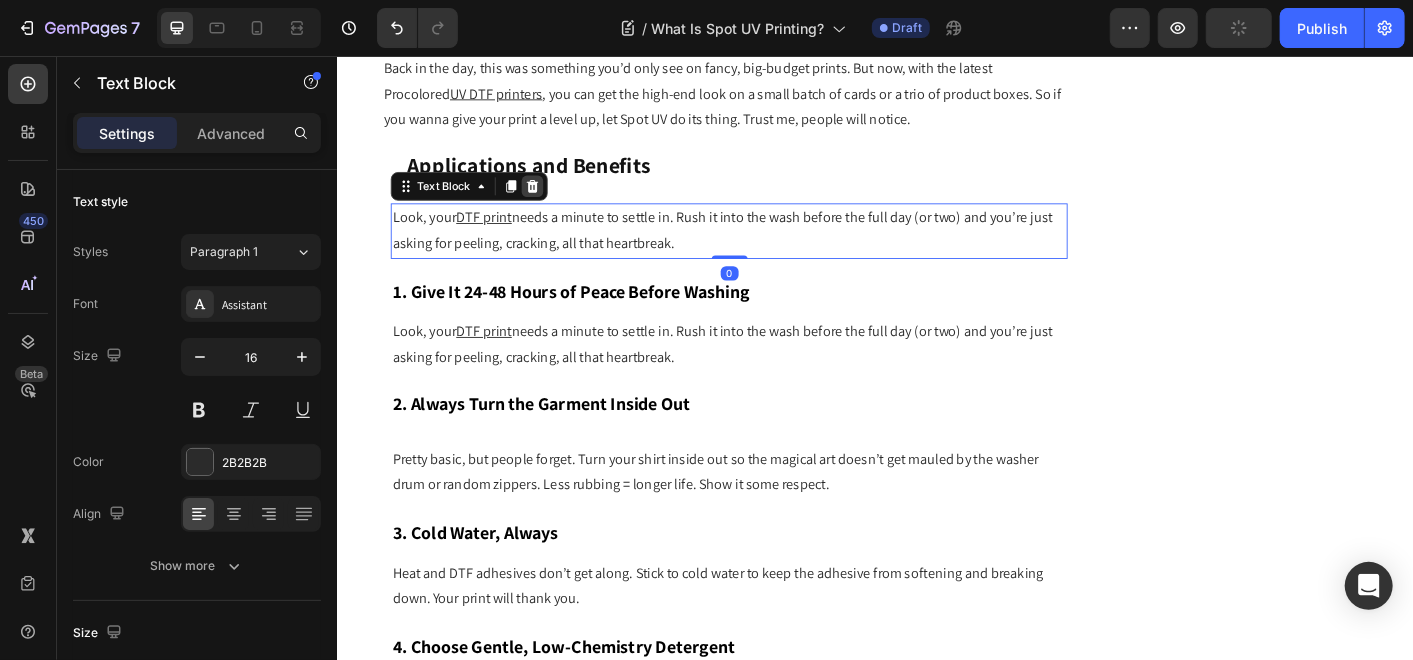 click 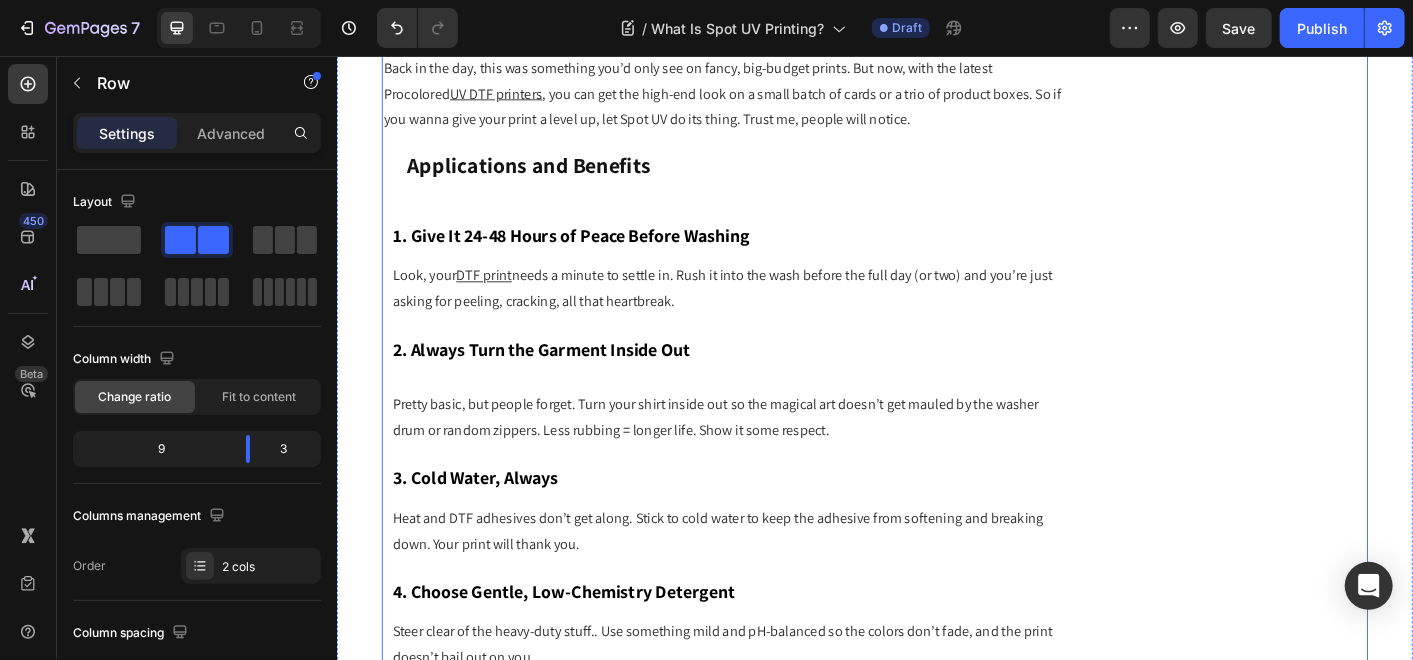 click on "Subscribe Heading To join our mailing list and never miss our updates ! Text Block Email Field Subscribe Now Submit Button Row Newsletter Row Title Line Most Popular Blogs Text Block Image How to Achieve Premium Results in Digital Specialty Printing Text Block Row Image DTG Printing 101: The Top 10 FAQs Text Block Row Row" at bounding box center (1358, 2073) 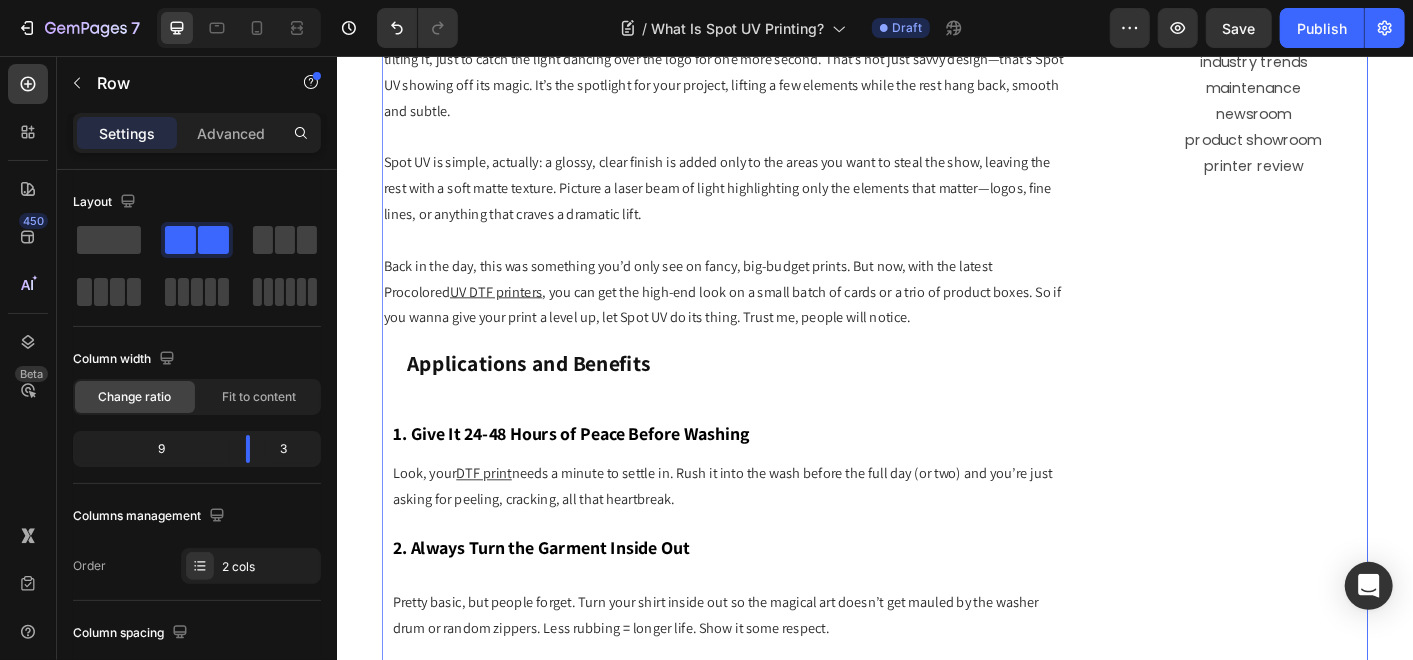 scroll, scrollTop: 1338, scrollLeft: 0, axis: vertical 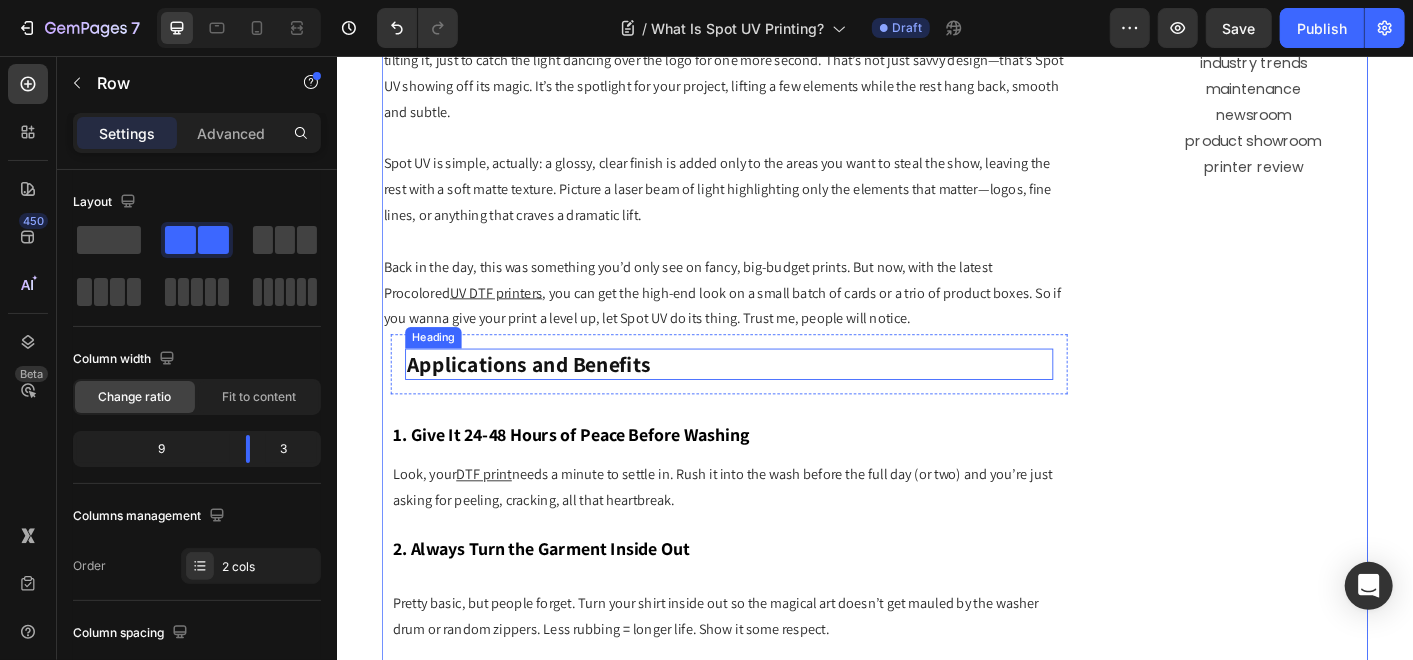 click on "Applications and Benefits" at bounding box center [550, 399] 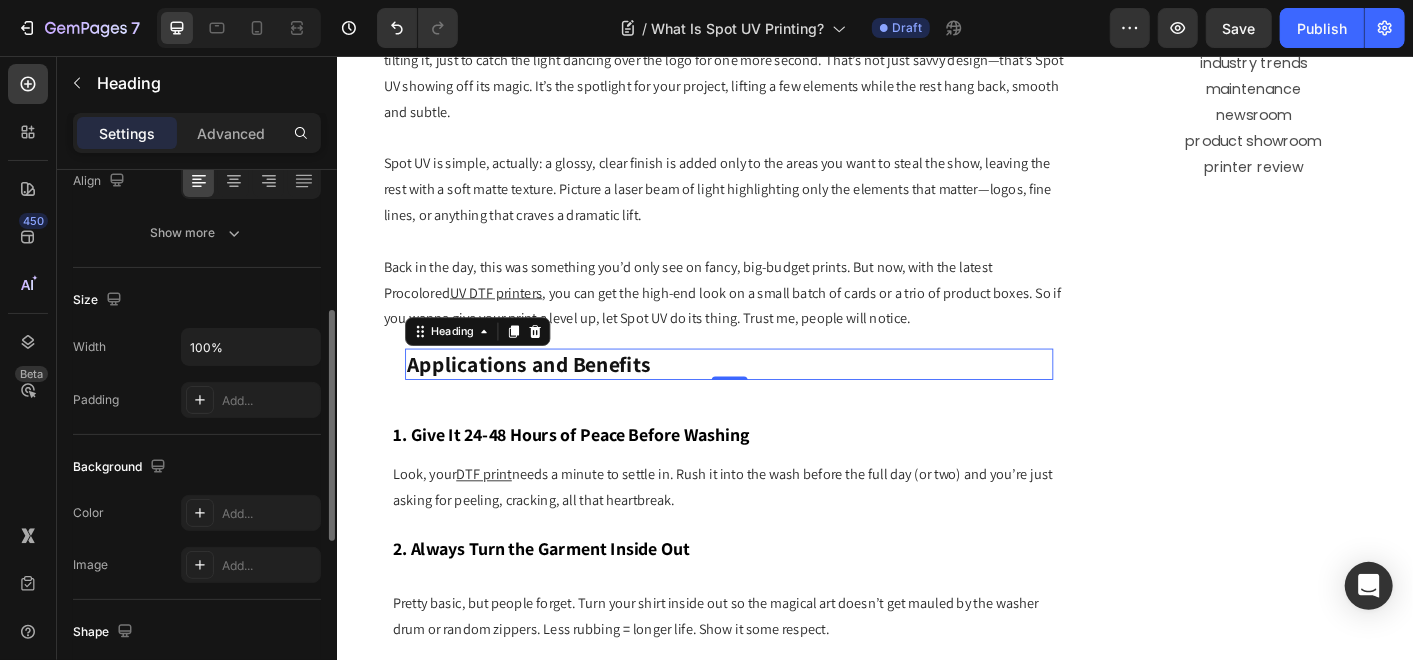 scroll, scrollTop: 444, scrollLeft: 0, axis: vertical 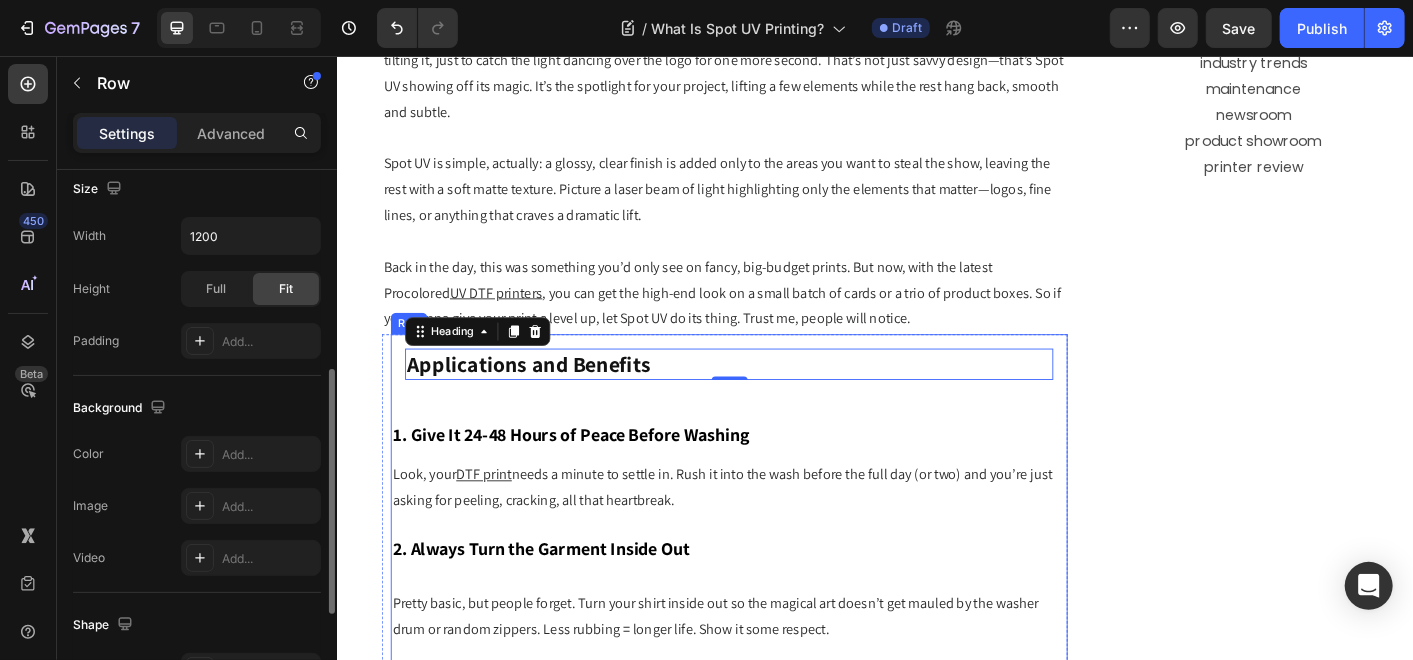 click on "⁠⁠⁠⁠⁠⁠⁠ Applications and Benefits Heading   0 Row Row Row Row 1. Give It 24-48 Hours of Peace Before Washing Text Block Row Look, your  DTF print  needs a minute to settle in. Rush it into the wash before the full day (or two) and you’re just asking for peeling, cracking, all that heartbreak. Text Block 2. Always Turn the Garment Inside Out Text Block Row Pretty basic, but people forget. Turn your shirt inside out so the magical art doesn’t get mauled by the washer drum or random zippers. Less rubbing = longer life. Show it some respect. Text Block 3. Cold Water, Always Text Block Row Heat and DTF adhesives don’t get along. Stick to cold water to keep the adhesive from softening and breaking down. Your print will thank you. Text Block 4. Choose Gentle, Low-Chemistry Detergent Text Block Steer clear of the heavy-duty stuff.. Use something mild and pH-balanced so the colors don’t fade, and the print doesn’t bail out on you. Text Block Row 5. Skip the Bleach and Fabric Softener Text Block" at bounding box center (773, 2864) 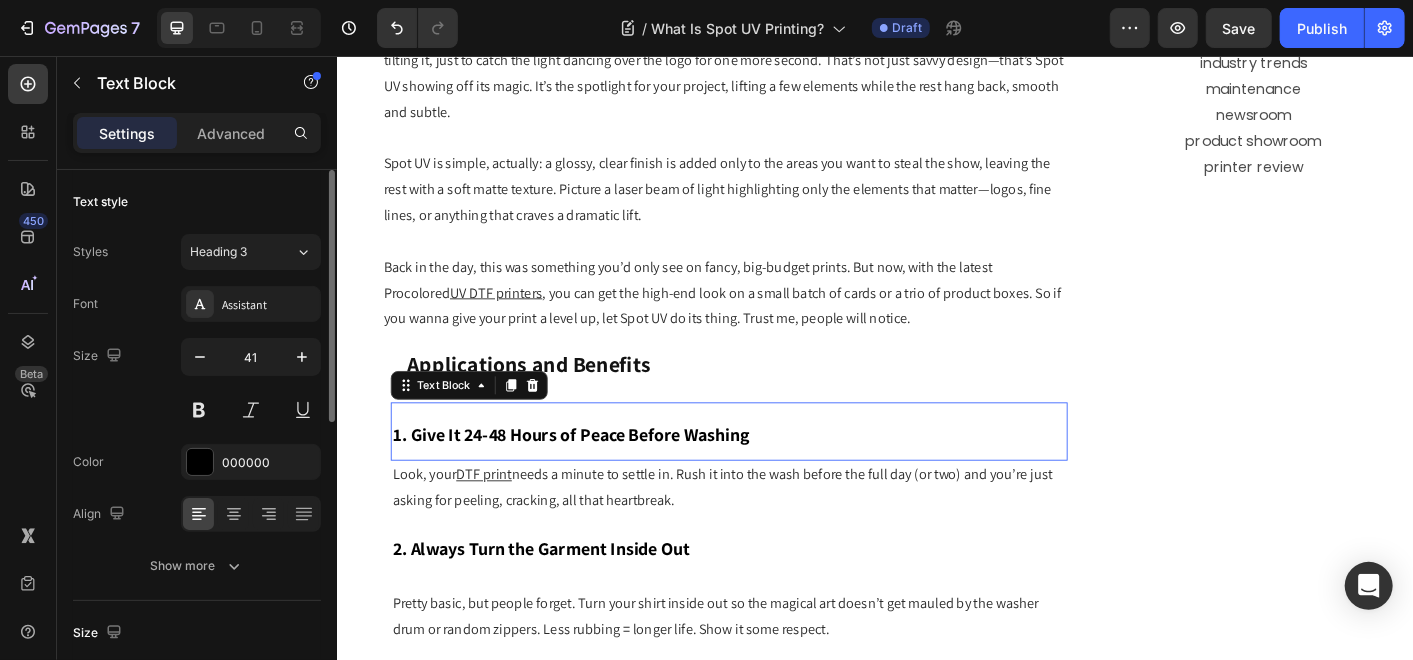 click on "1. Give It 24-48 Hours of Peace Before Washing" at bounding box center [773, 474] 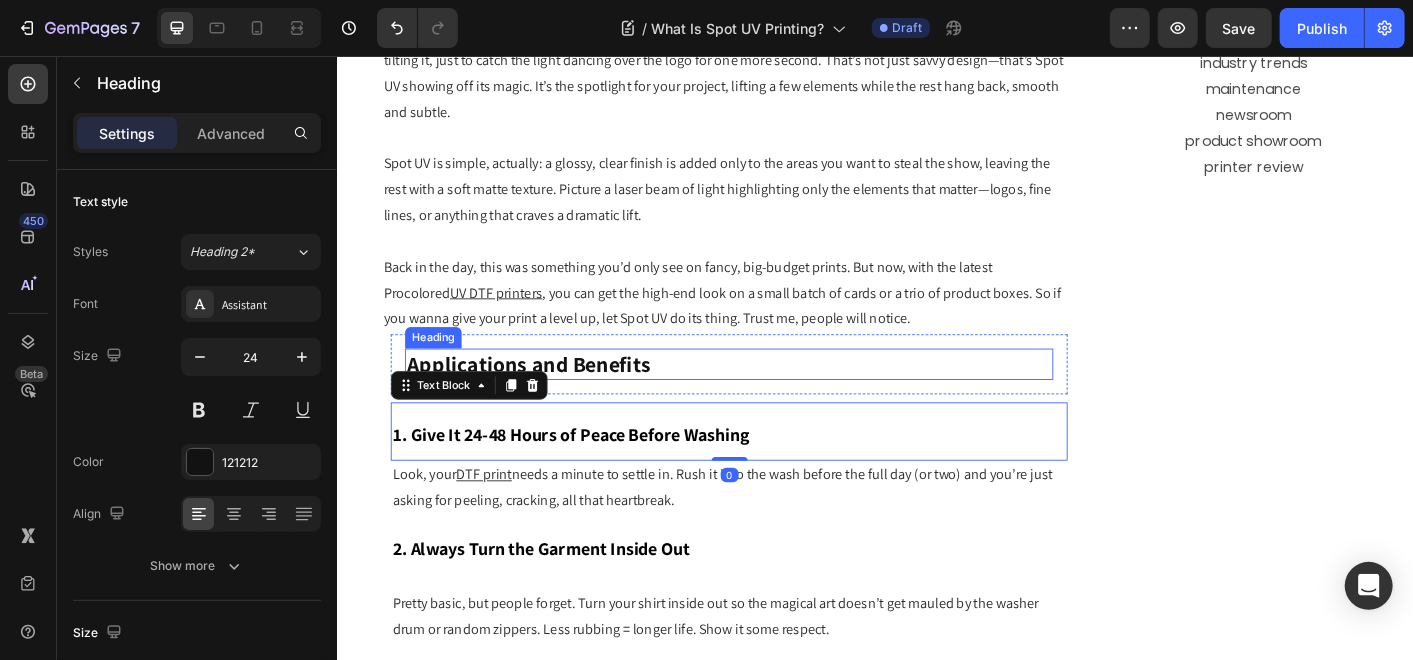 click on "⁠⁠⁠⁠⁠⁠⁠ Applications and Benefits" at bounding box center [773, 399] 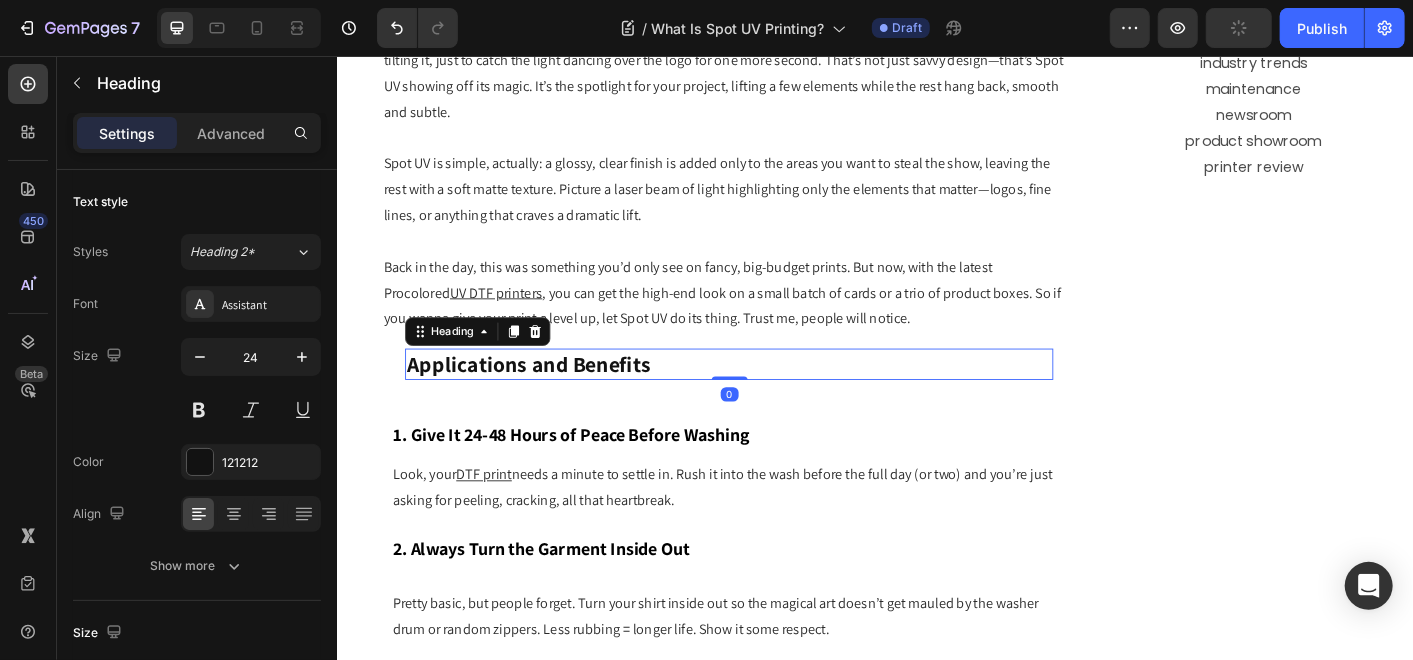 click on "⁠⁠⁠⁠⁠⁠⁠ Applications and Benefits Heading   0" at bounding box center (773, 399) 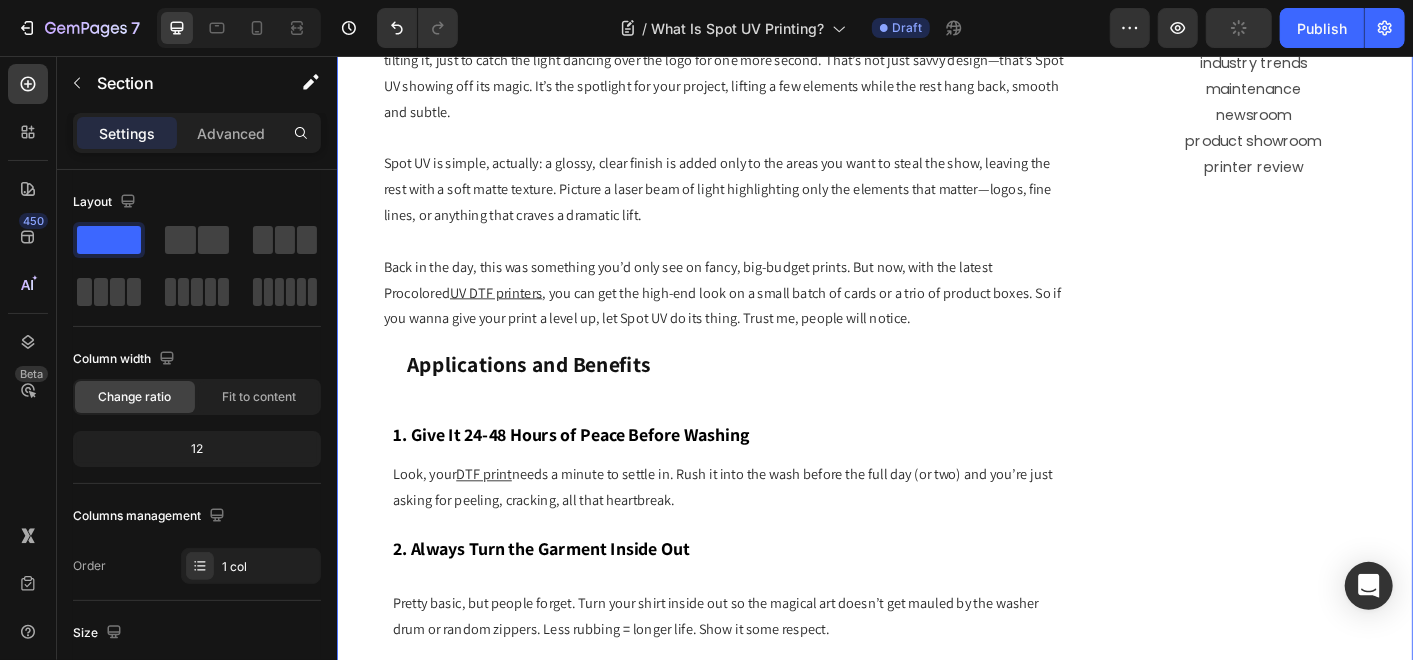 click on "Icon Table of Contents Text Block Row 1. Applications and Benefits 1.1 Use Cases 1.2 Advantages of Spot UV Printing 2. Spot UV vs. Other Coating Methods A. Spot UV vs. Full UV Coating B. Spot UV vs. Lamination or Varnish C. Spot UV in DTF vs. Offset vs. Digital Inkjet 3. Procolored UV DTF Printers and Spot UV A. Procolored: Champion of Precision B. Spot UV Mastery: Procolored’s Edge C. Key Features That Make Procolored UV DTF Stand Out 4. Creative and Commercial Opportunities A. Customization and Personalization B. Brand Differentiation C. Print-on-Demand Ready 5. Workflow and Best Practices A. Design Preparation: Laying the Groundwork B. Printer Setup and Operation: The Procolored Edge C. Common Challenges—and How to Avoid Them 6. Cost, ROI, and Market Trends A. What Should You Budget for Spot UV? B. How Fast Will You See Returns? C. What’s Hot in the Spot UV Scene? 7. Conclusion Text Block Title Line" at bounding box center [936, 2295] 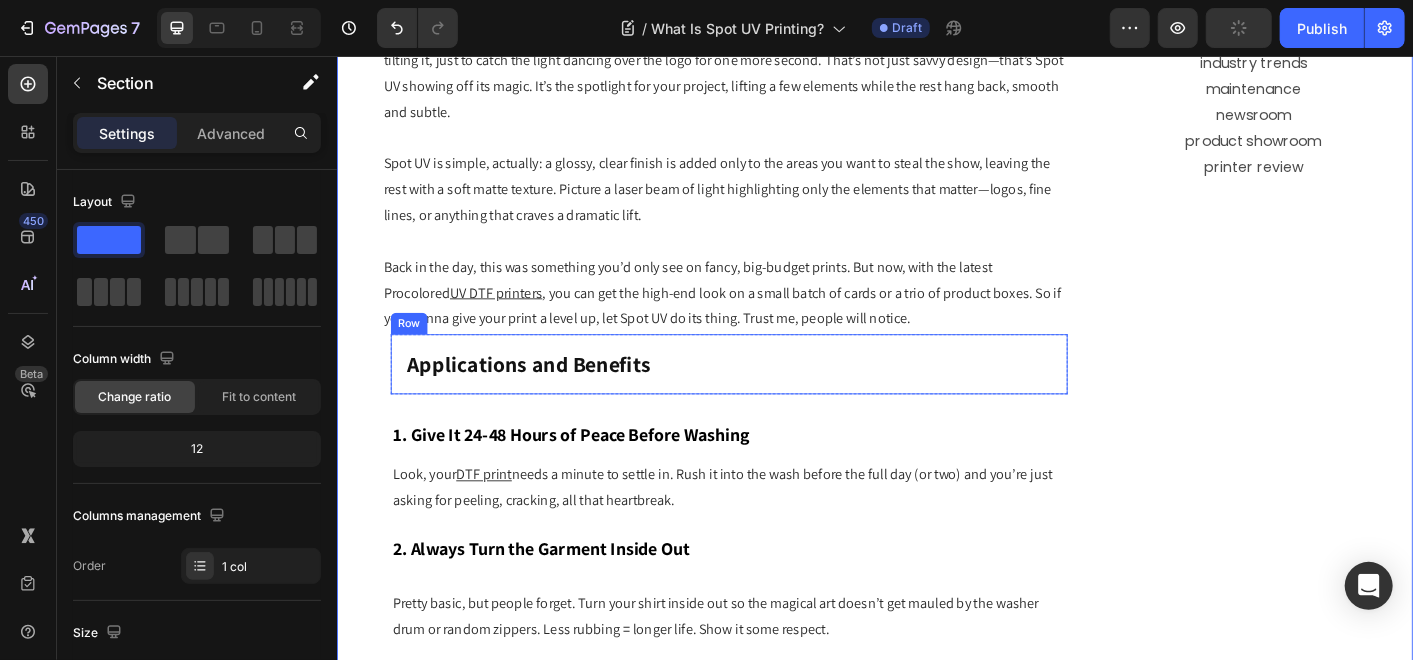 click on "Applications and Benefits" at bounding box center (550, 399) 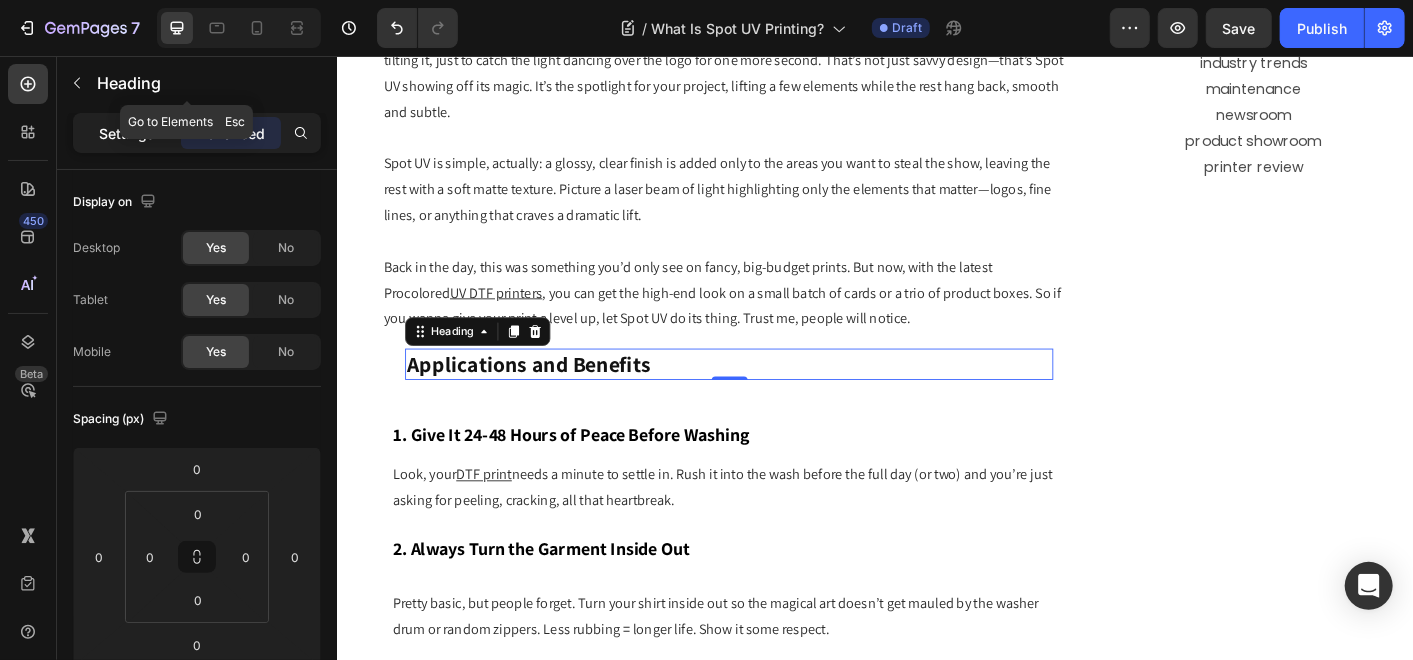 click on "Settings" at bounding box center (127, 133) 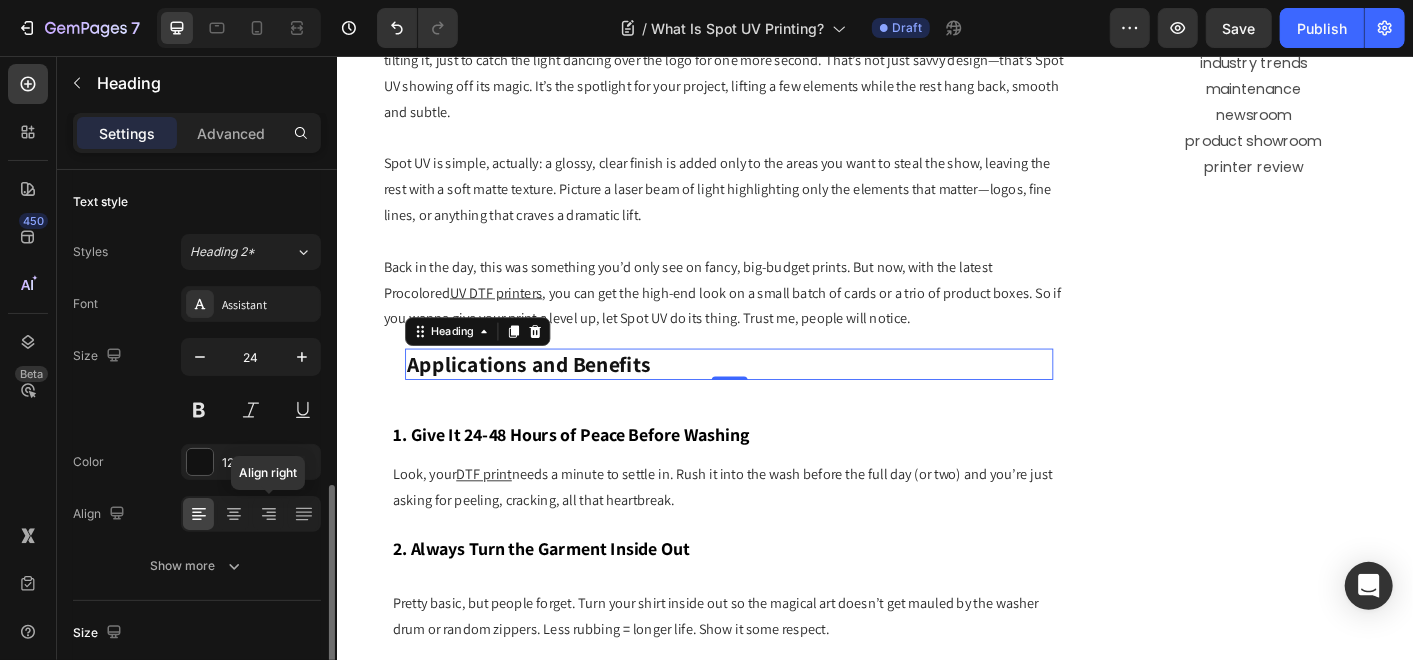 scroll, scrollTop: 222, scrollLeft: 0, axis: vertical 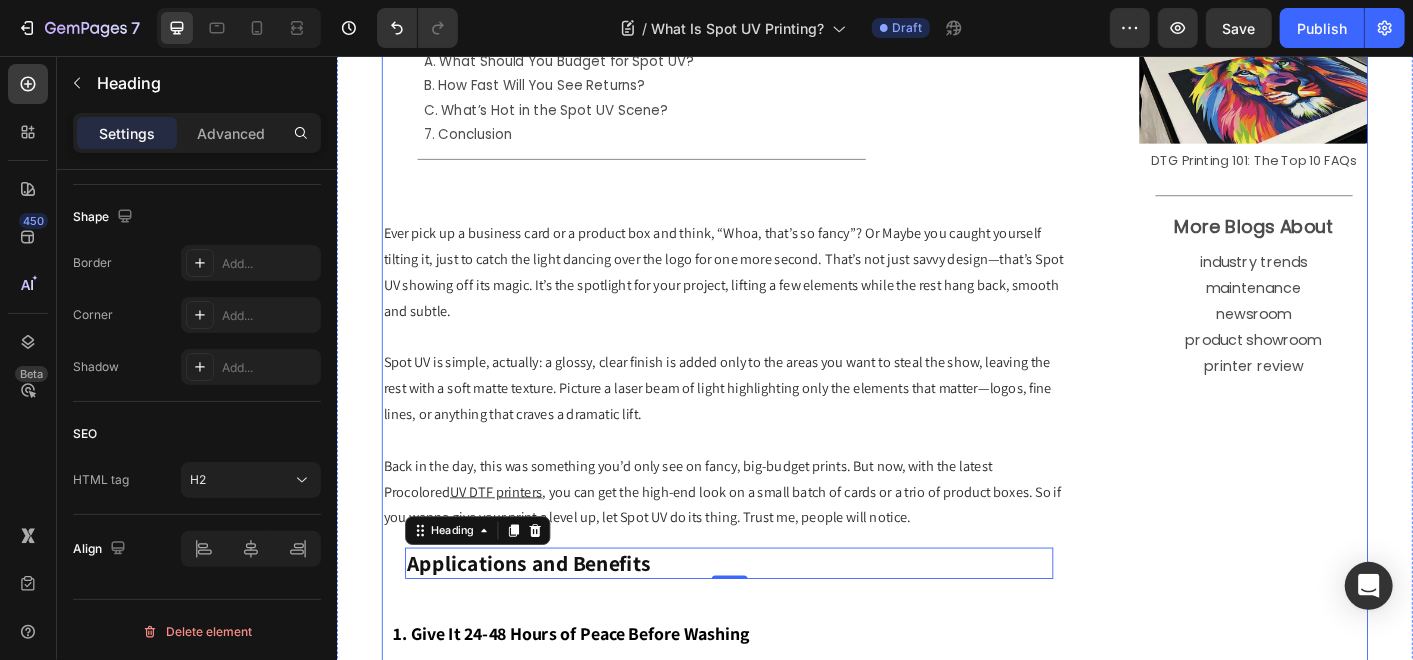 click on "Icon Table of Contents Text Block Row 1. Applications and Benefits 1.1 Use Cases 1.2 Advantages of Spot UV Printing 2. Spot UV vs. Other Coating Methods A. Spot UV vs. Full UV Coating B. Spot UV vs. Lamination or Varnish C. Spot UV in DTF vs. Offset vs. Digital Inkjet 3. Procolored UV DTF Printers and Spot UV A. Procolored: Champion of Precision B. Spot UV Mastery: Procolored’s Edge C. Key Features That Make Procolored UV DTF Stand Out 4. Creative and Commercial Opportunities A. Customization and Personalization B. Brand Differentiation C. Print-on-Demand Ready 5. Workflow and Best Practices A. Design Preparation: Laying the Groundwork B. Printer Setup and Operation: The Procolored Edge C. Common Challenges—and How to Avoid Them 6. Cost, ROI, and Market Trends A. What Should You Budget for Spot UV? B. How Fast Will You See Returns? C. What’s Hot in the Spot UV Scene? 7. Conclusion Text Block Title Line" at bounding box center (936, 2517) 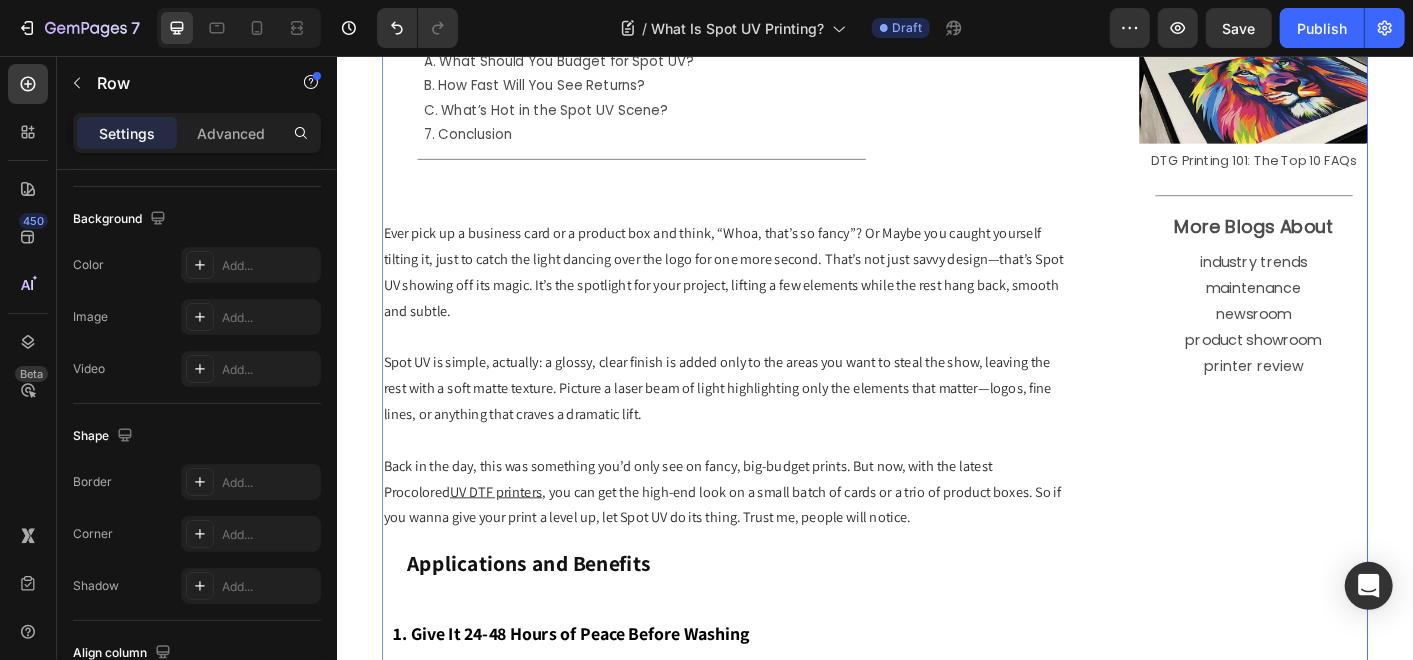 scroll, scrollTop: 0, scrollLeft: 0, axis: both 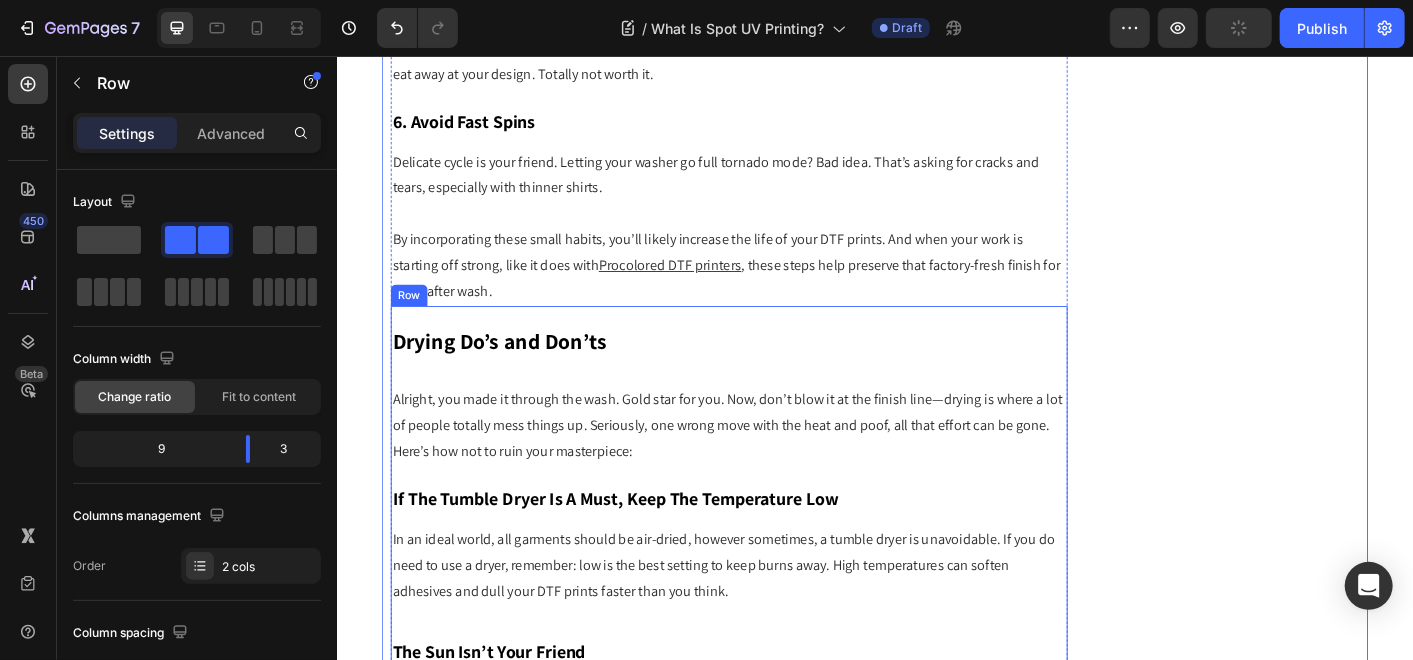 click on "Drying Do’s and Don’ts" at bounding box center [517, 373] 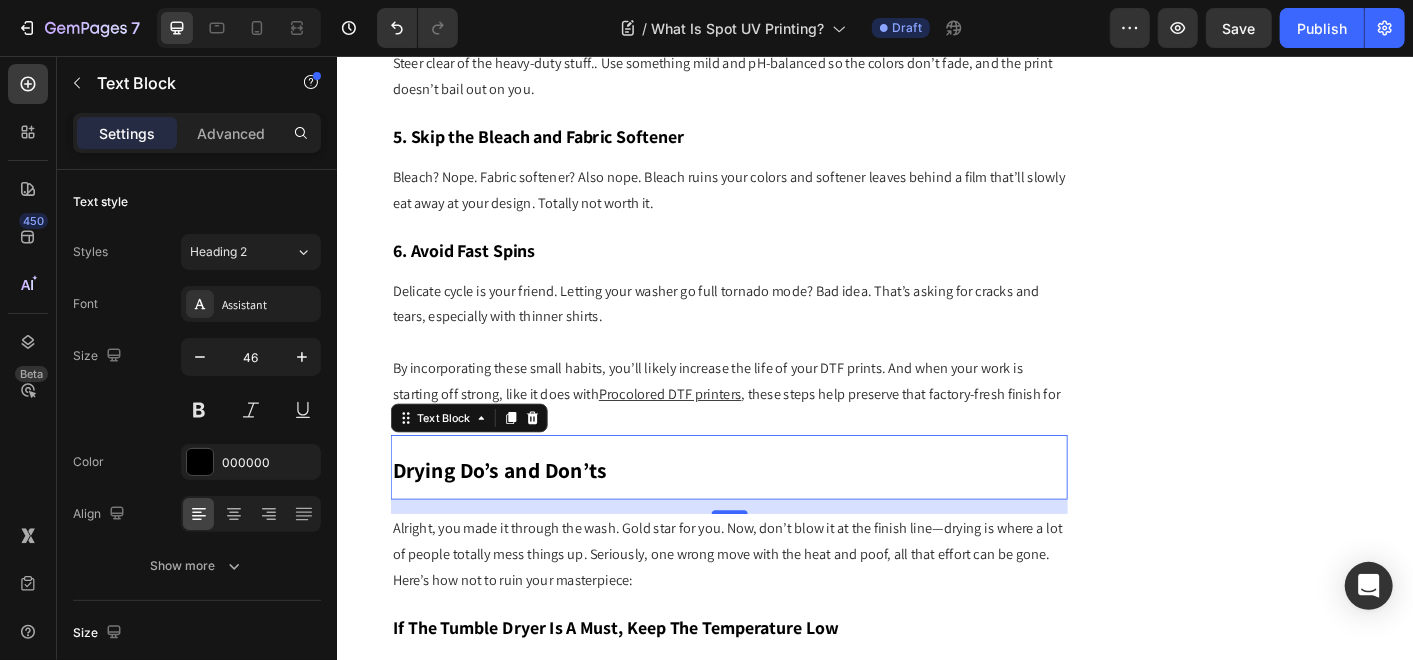 scroll, scrollTop: 2227, scrollLeft: 0, axis: vertical 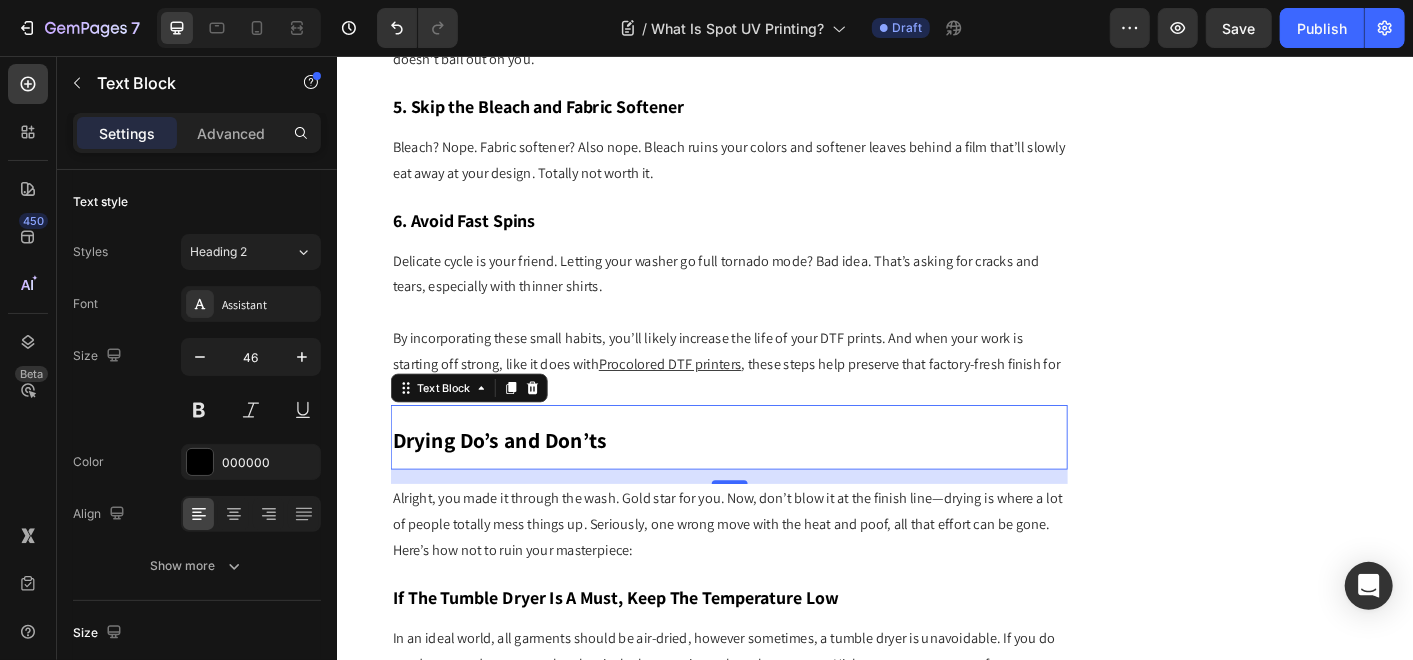 click on "Text Block" at bounding box center [483, 426] 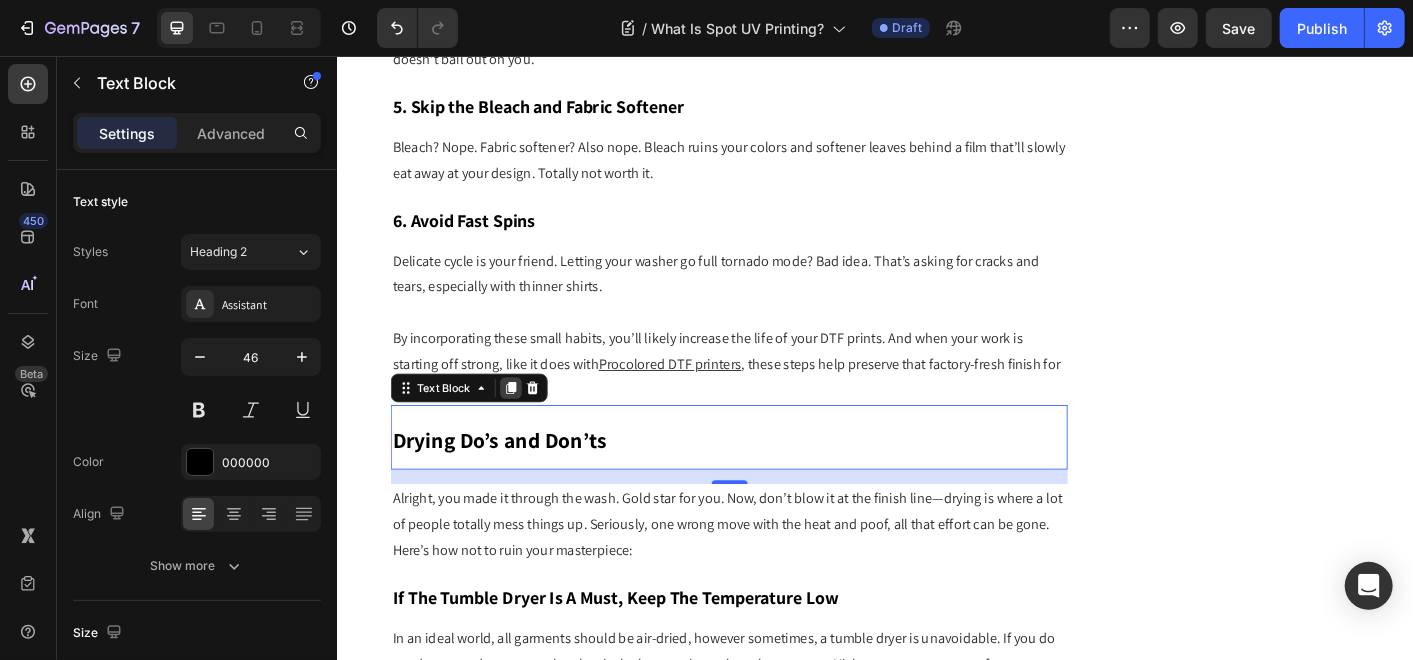 click 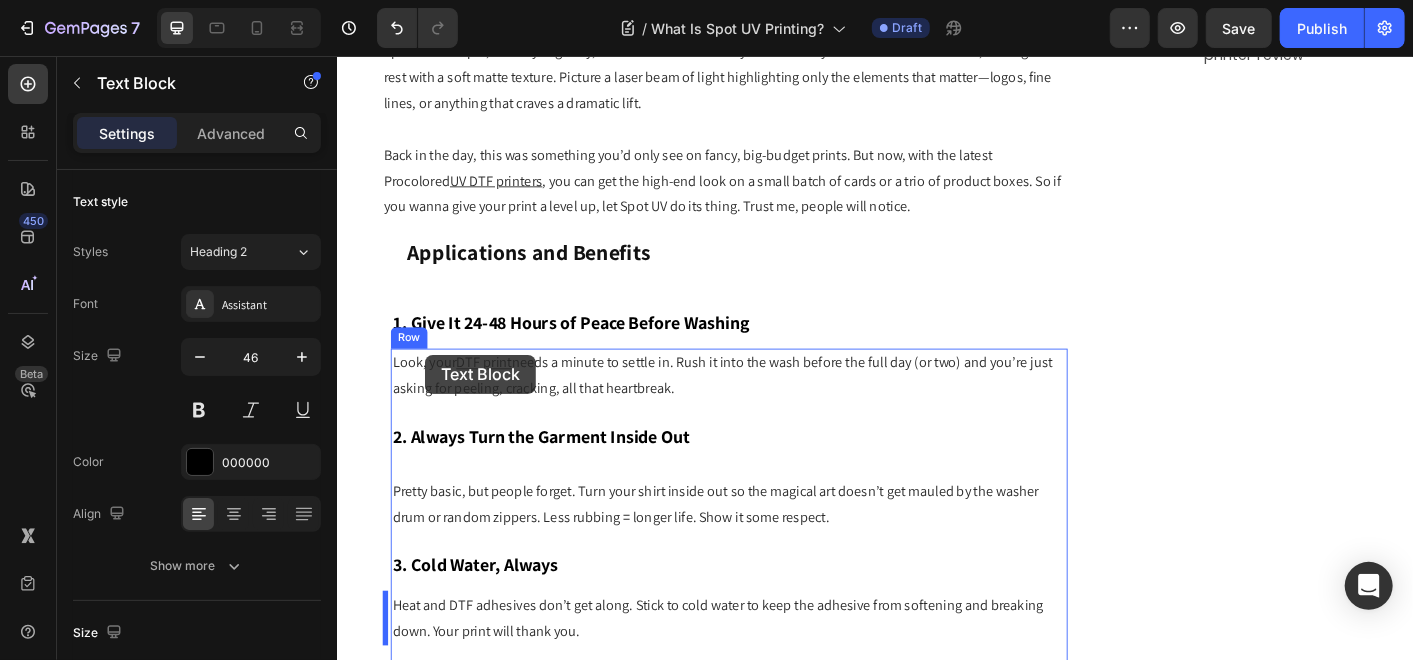 scroll, scrollTop: 1449, scrollLeft: 0, axis: vertical 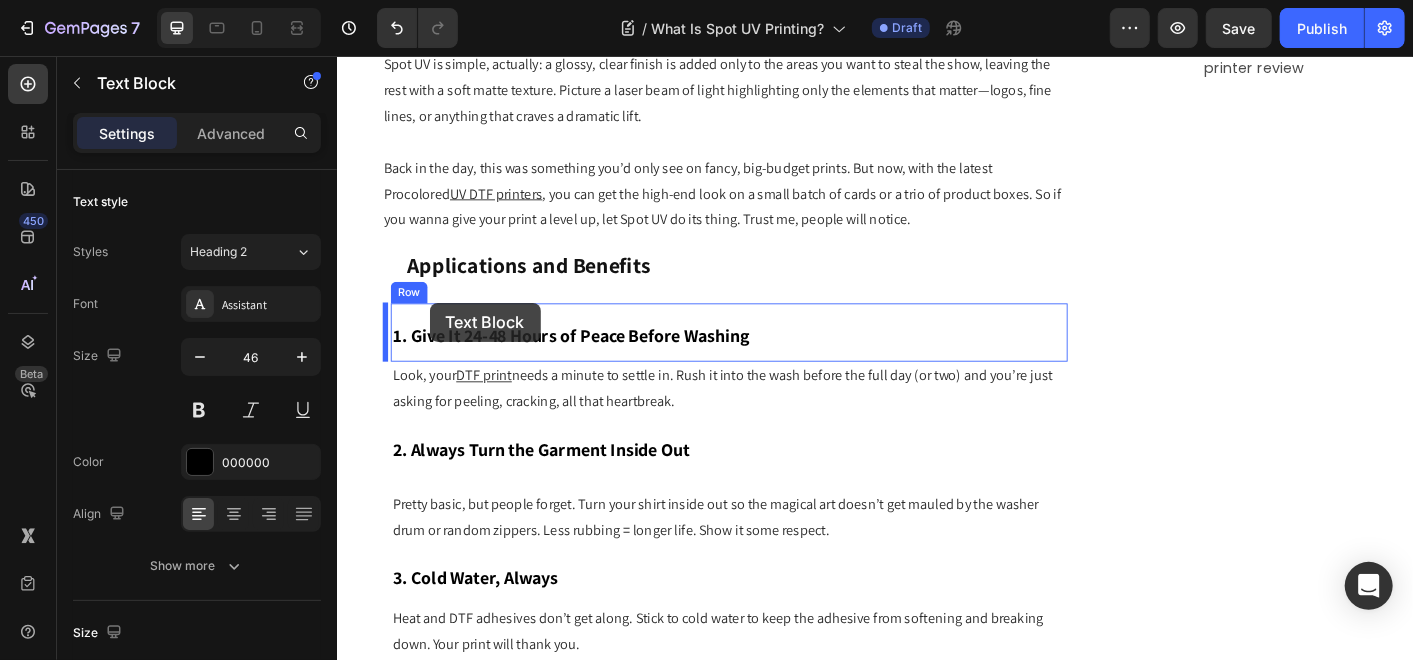 drag, startPoint x: 416, startPoint y: 515, endPoint x: 439, endPoint y: 330, distance: 186.42424 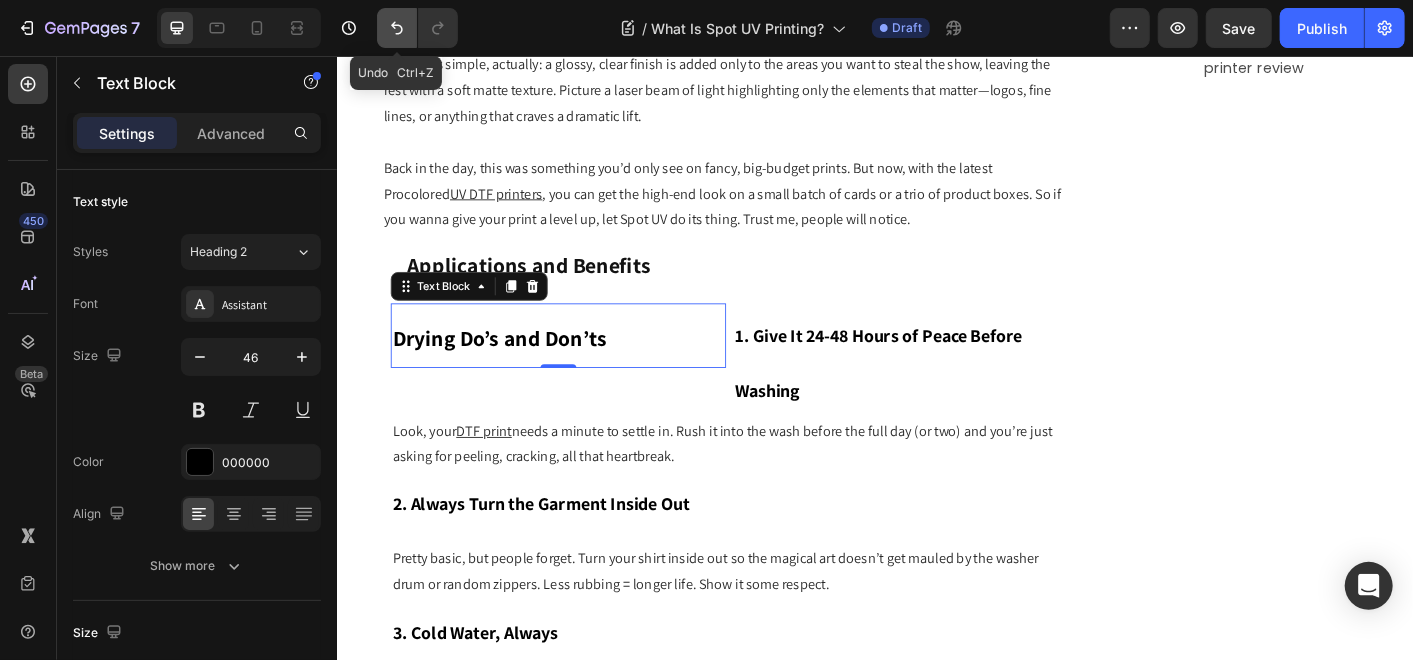 drag, startPoint x: 400, startPoint y: 32, endPoint x: 142, endPoint y: 206, distance: 311.19125 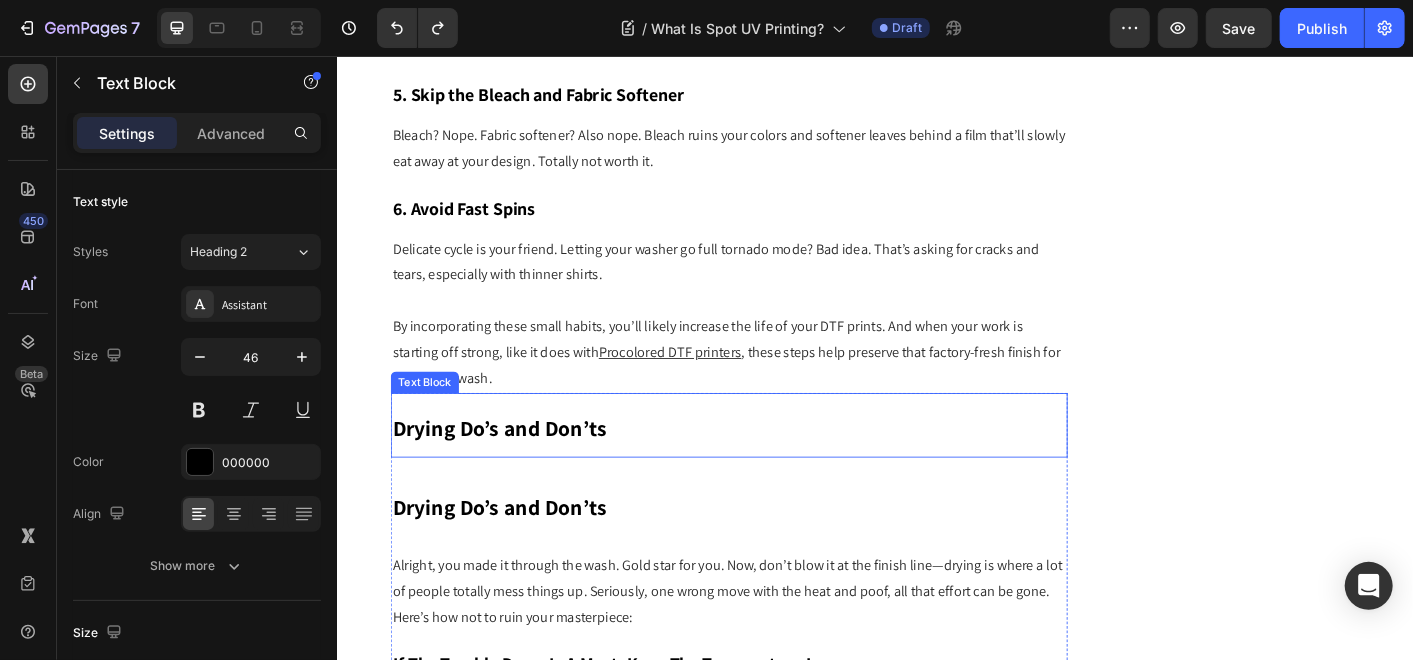 scroll, scrollTop: 2338, scrollLeft: 0, axis: vertical 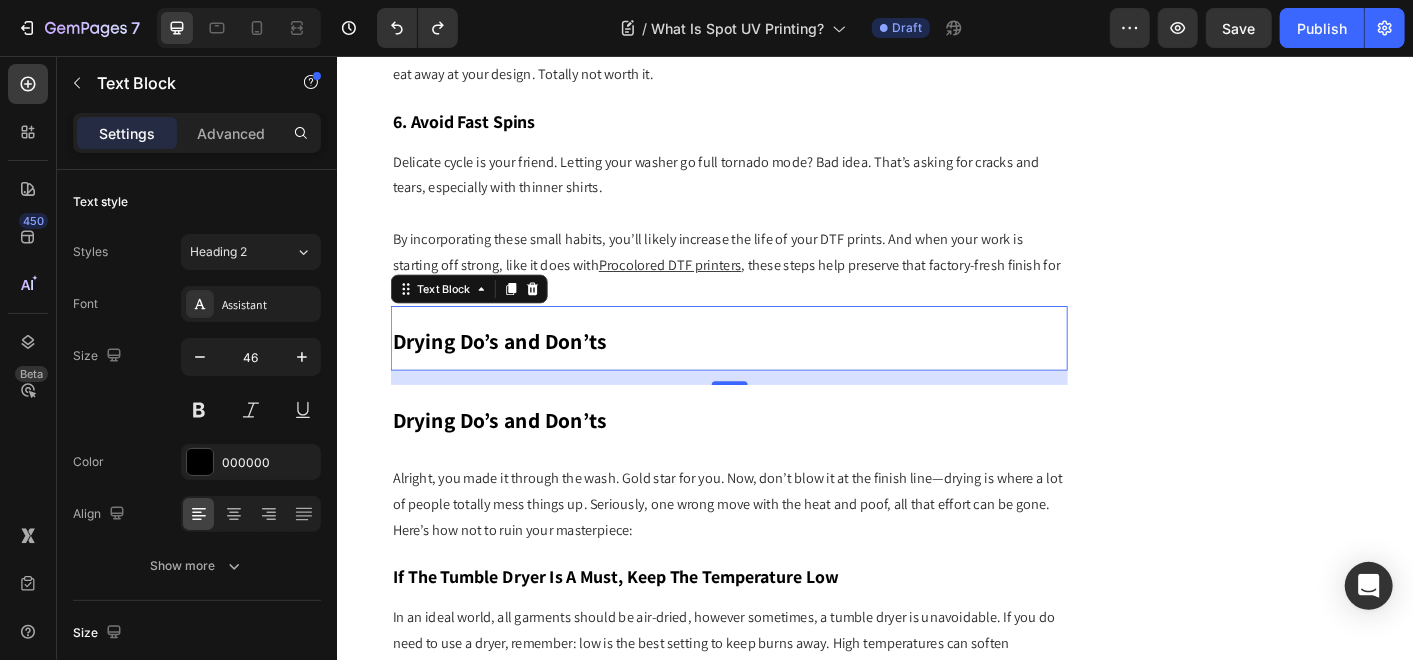 click on "Drying Do’s and Don’ts" at bounding box center (773, 370) 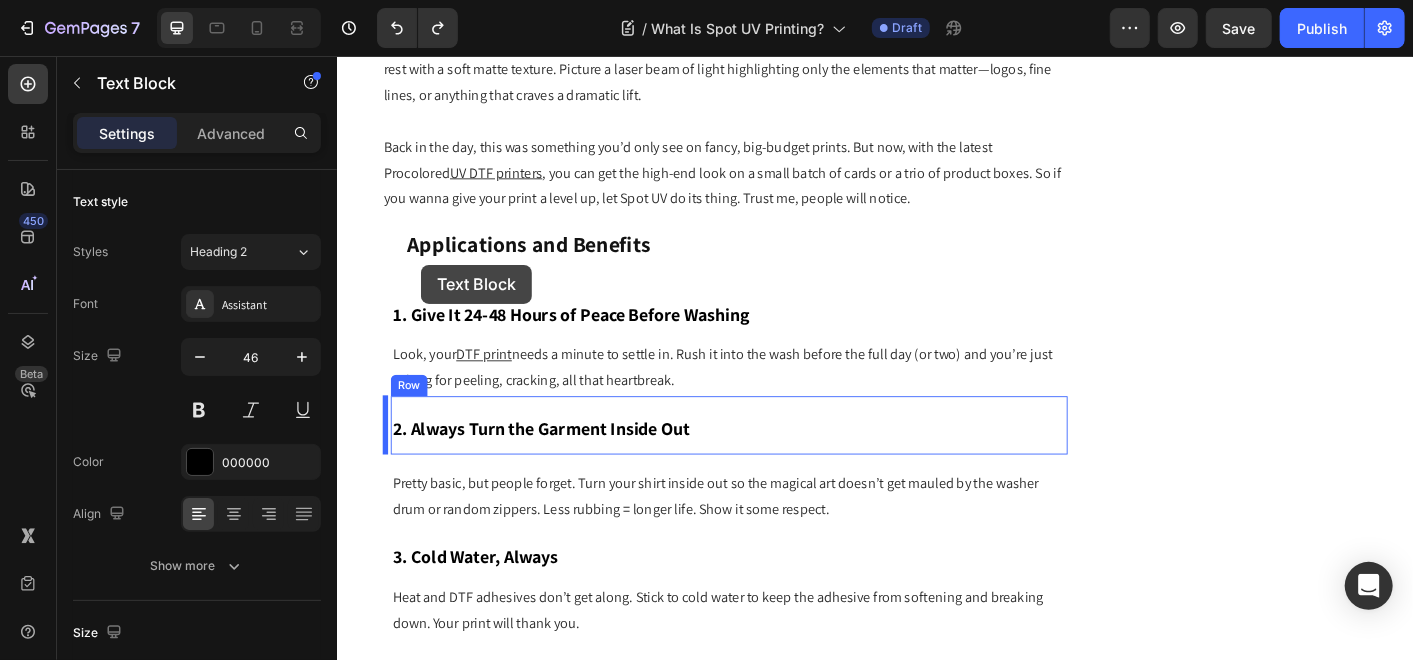 scroll, scrollTop: 1449, scrollLeft: 0, axis: vertical 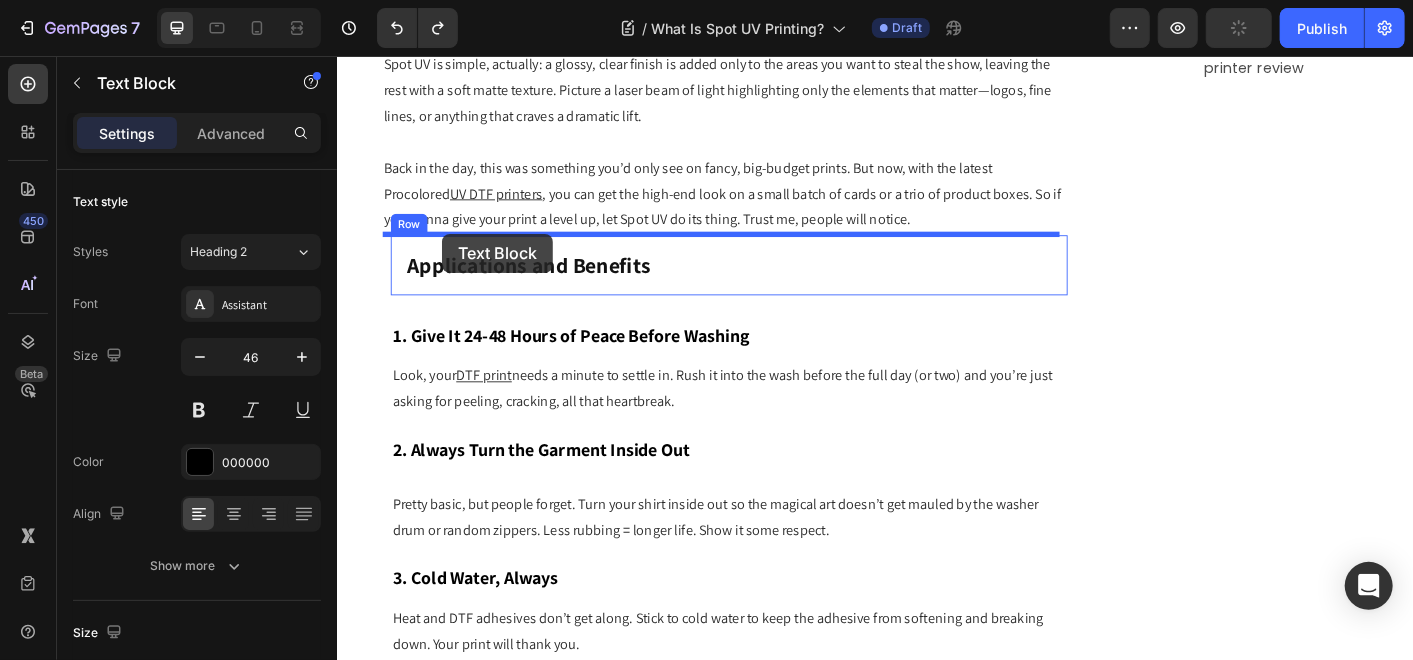 drag, startPoint x: 416, startPoint y: 315, endPoint x: 453, endPoint y: 252, distance: 73.061615 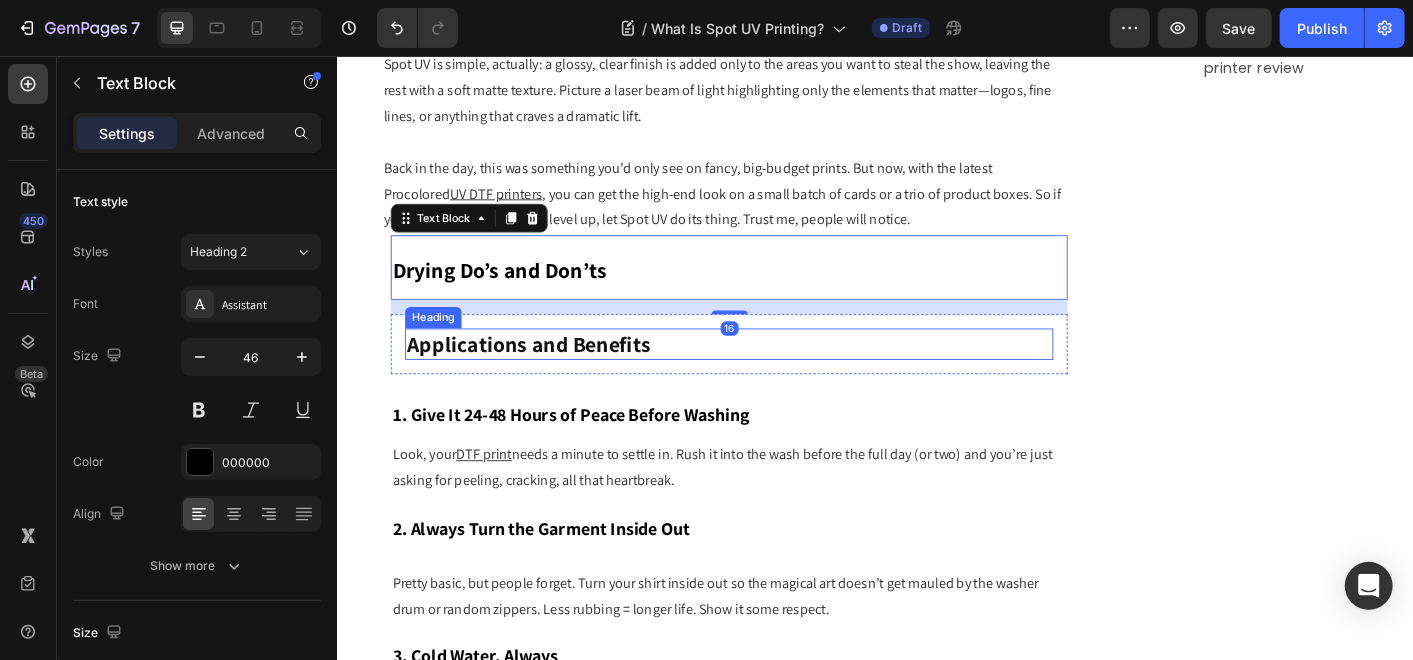 click on "Applications and Benefits" at bounding box center (550, 376) 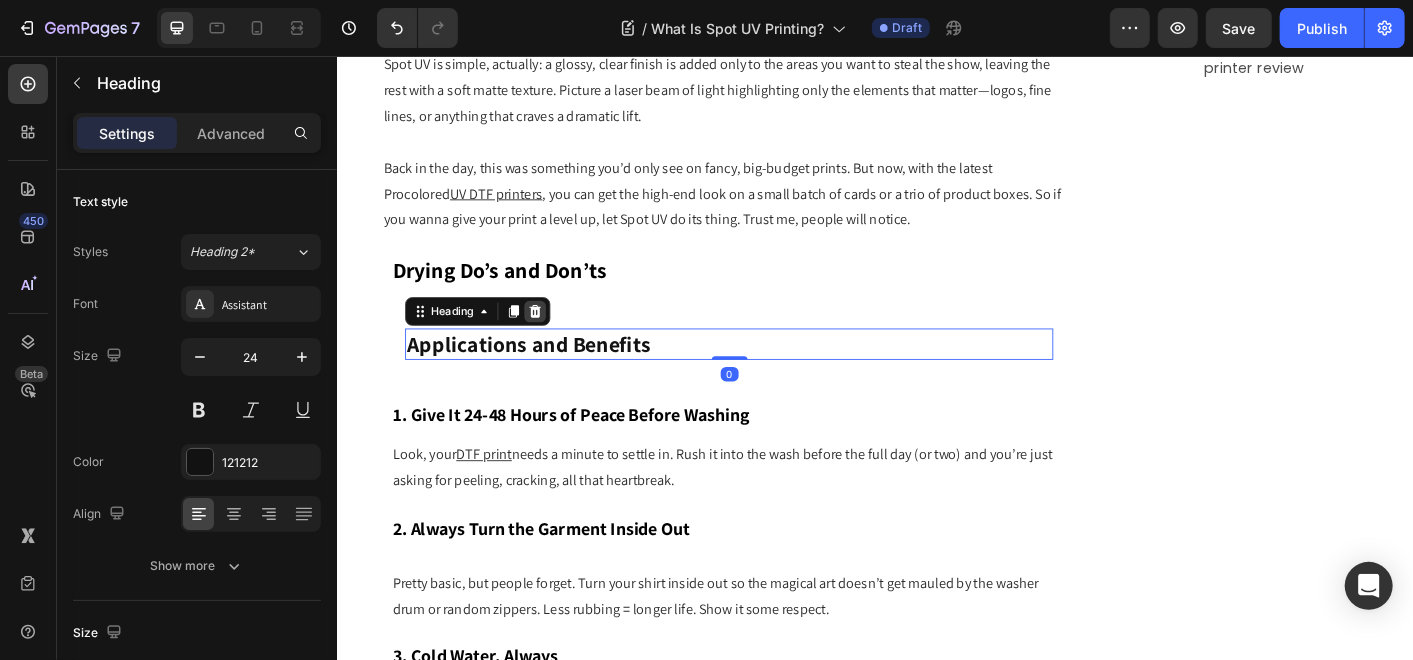 click 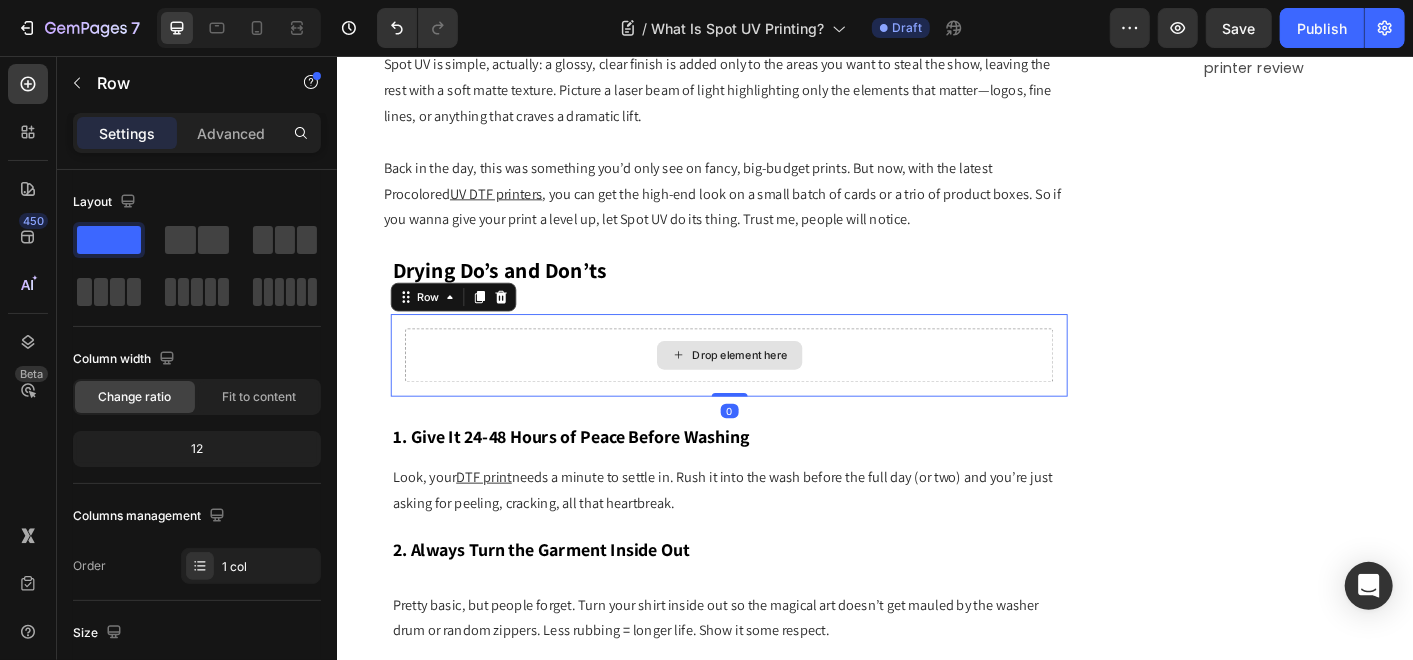click on "Drop element here" at bounding box center [773, 389] 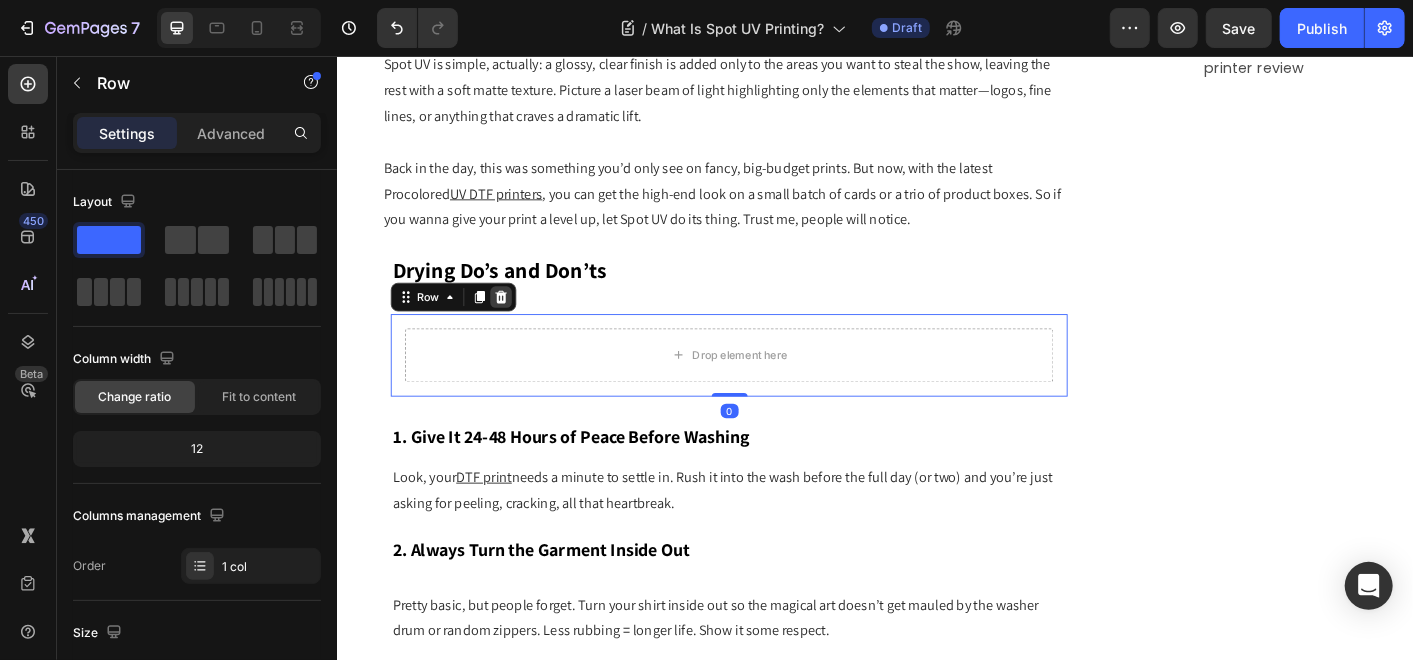 click 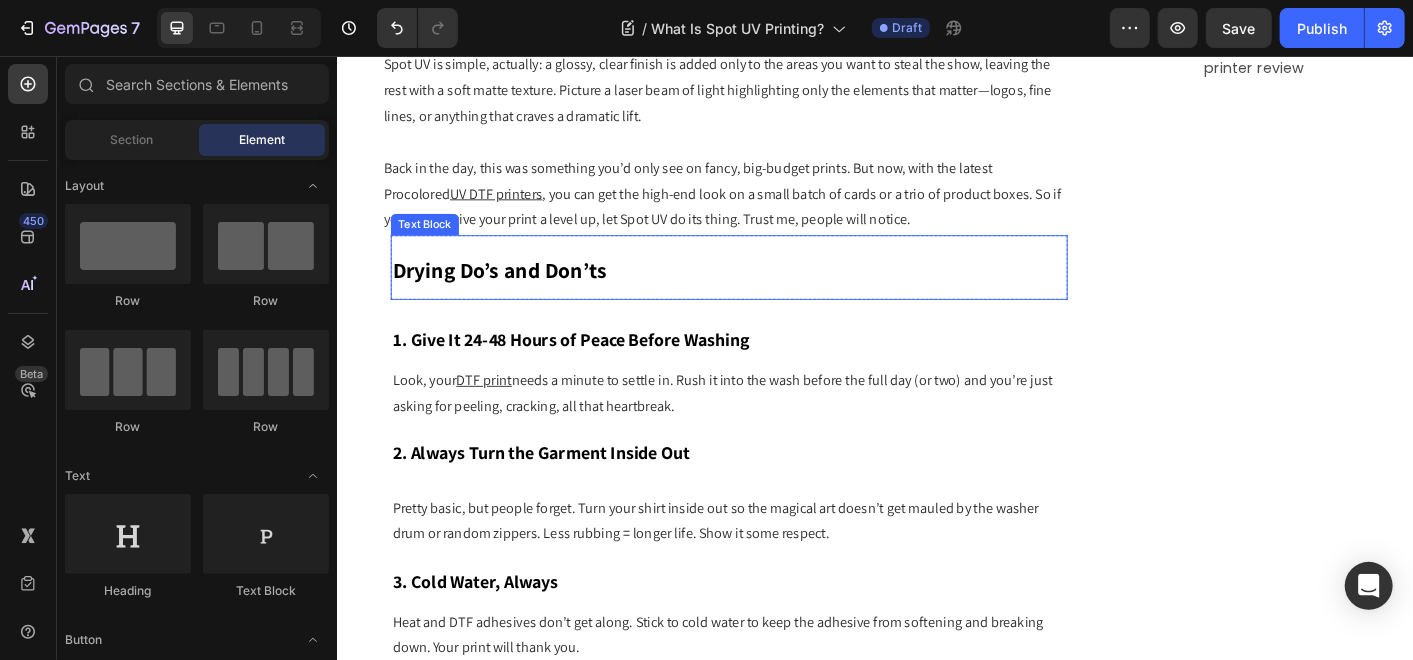 click on "Drying Do’s and Don’ts" at bounding box center (517, 294) 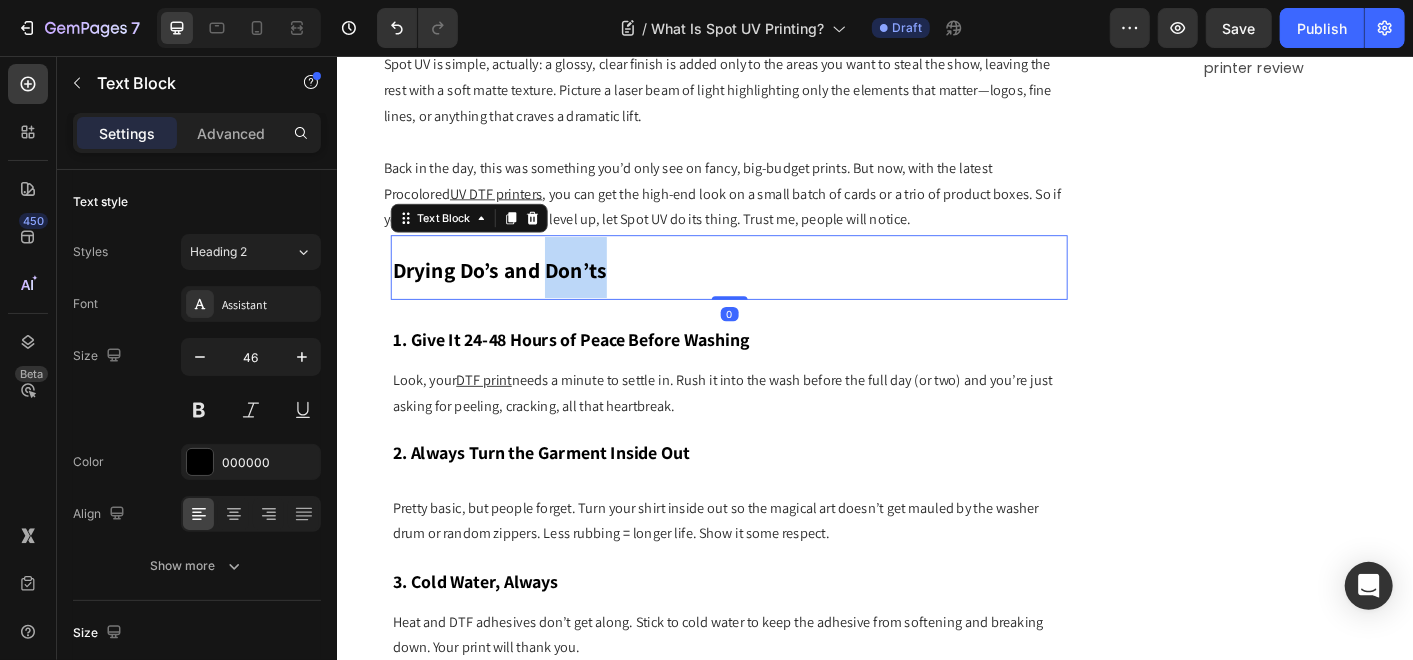 click on "Drying Do’s and Don’ts" at bounding box center [517, 294] 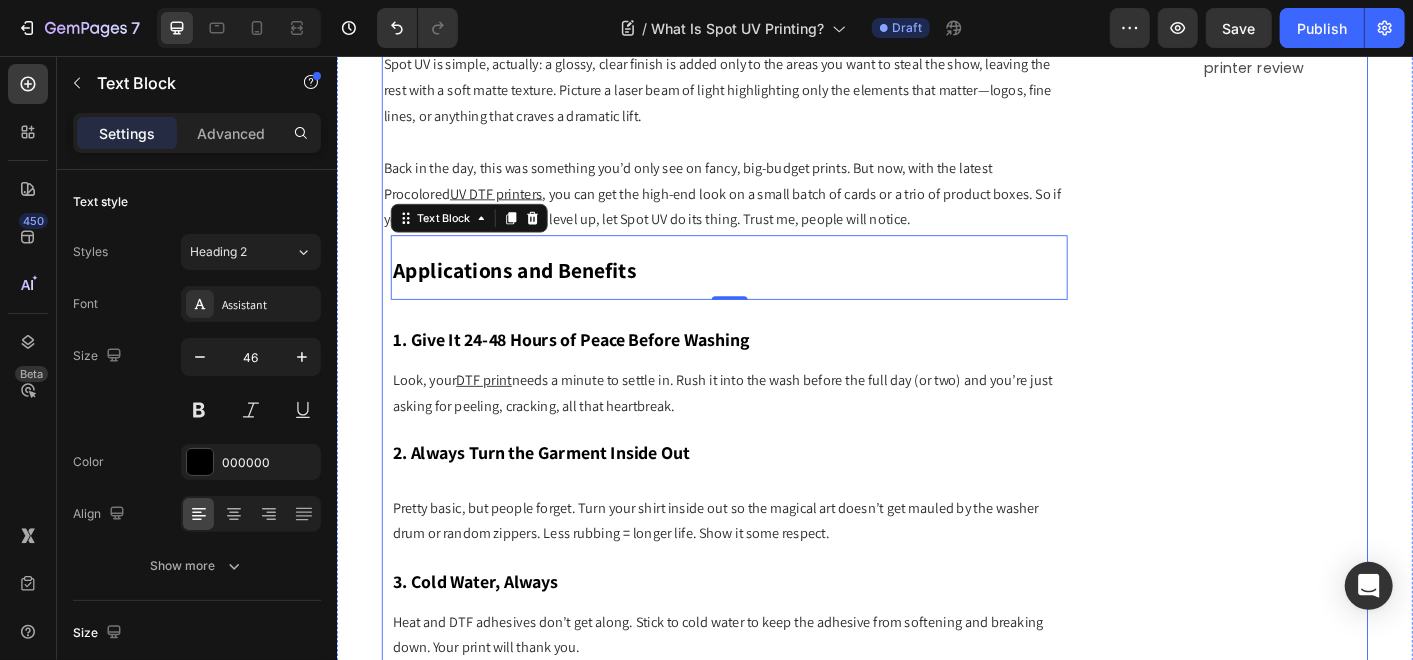 click on "Subscribe Heading To join our mailing list and never miss our updates ! Text Block Email Field Subscribe Now Submit Button Row Newsletter Row Title Line Most Popular Blogs Text Block Image How to Achieve Premium Results in Digital Specialty Printing Text Block Row Image DTG Printing 101: The Top 10 FAQs Text Block Row Row" at bounding box center (1358, 2187) 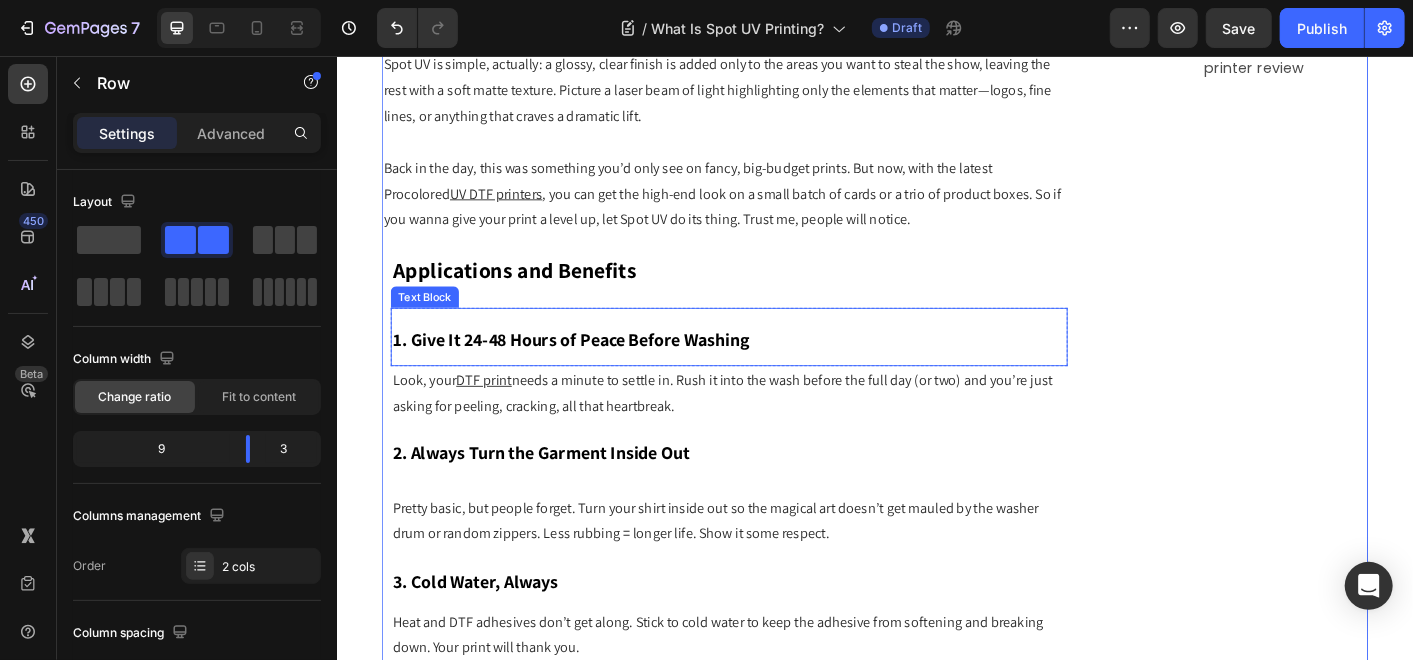 click on "1. Give It 24-48 Hours of Peace Before Washing" at bounding box center (597, 372) 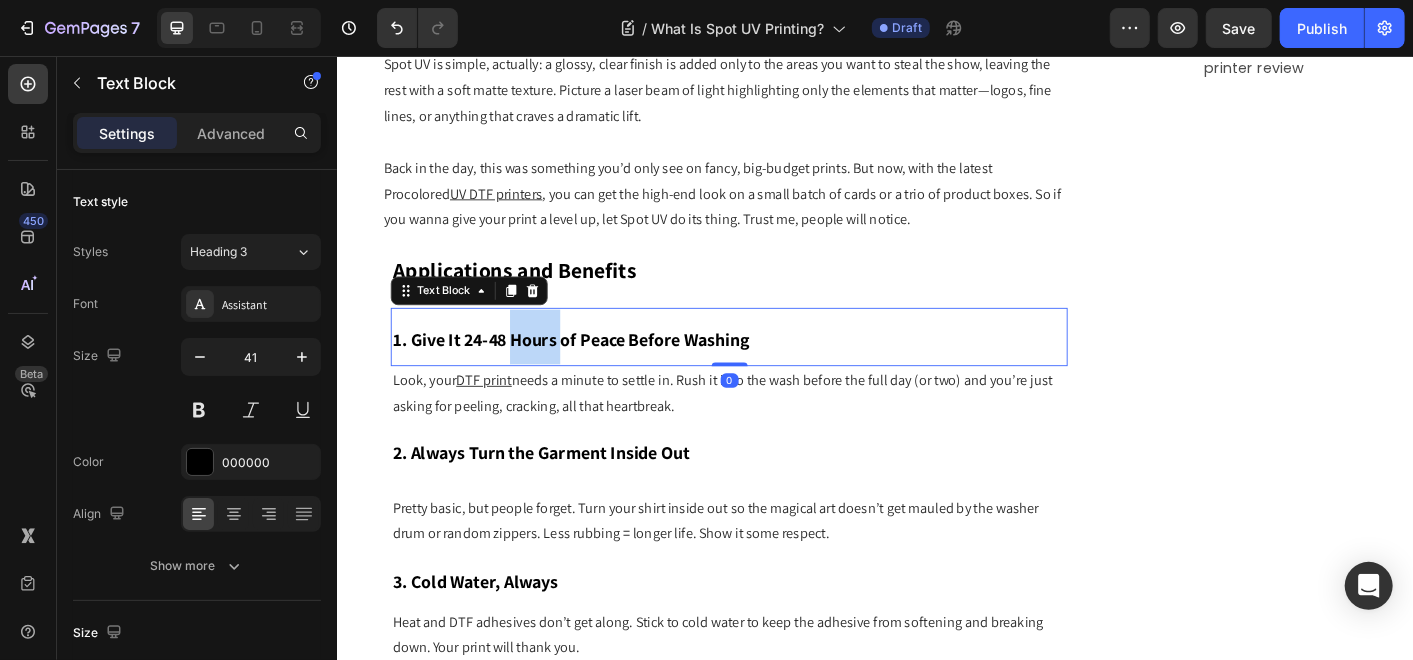 click on "1. Give It 24-48 Hours of Peace Before Washing" at bounding box center (597, 372) 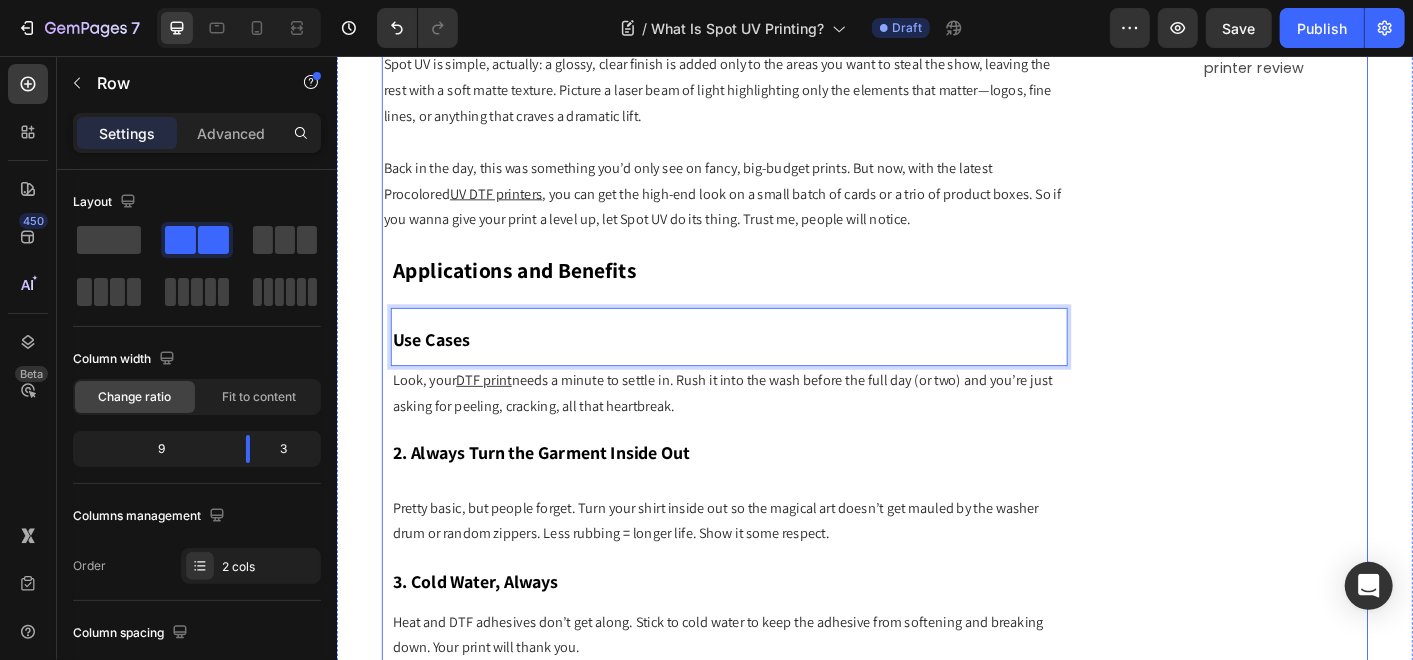 click on "Subscribe Heading To join our mailing list and never miss our updates ! Text Block Email Field Subscribe Now Submit Button Row Newsletter Row Title Line Most Popular Blogs Text Block Image How to Achieve Premium Results in Digital Specialty Printing Text Block Row Image DTG Printing 101: The Top 10 FAQs Text Block Row Row" at bounding box center [1358, 2187] 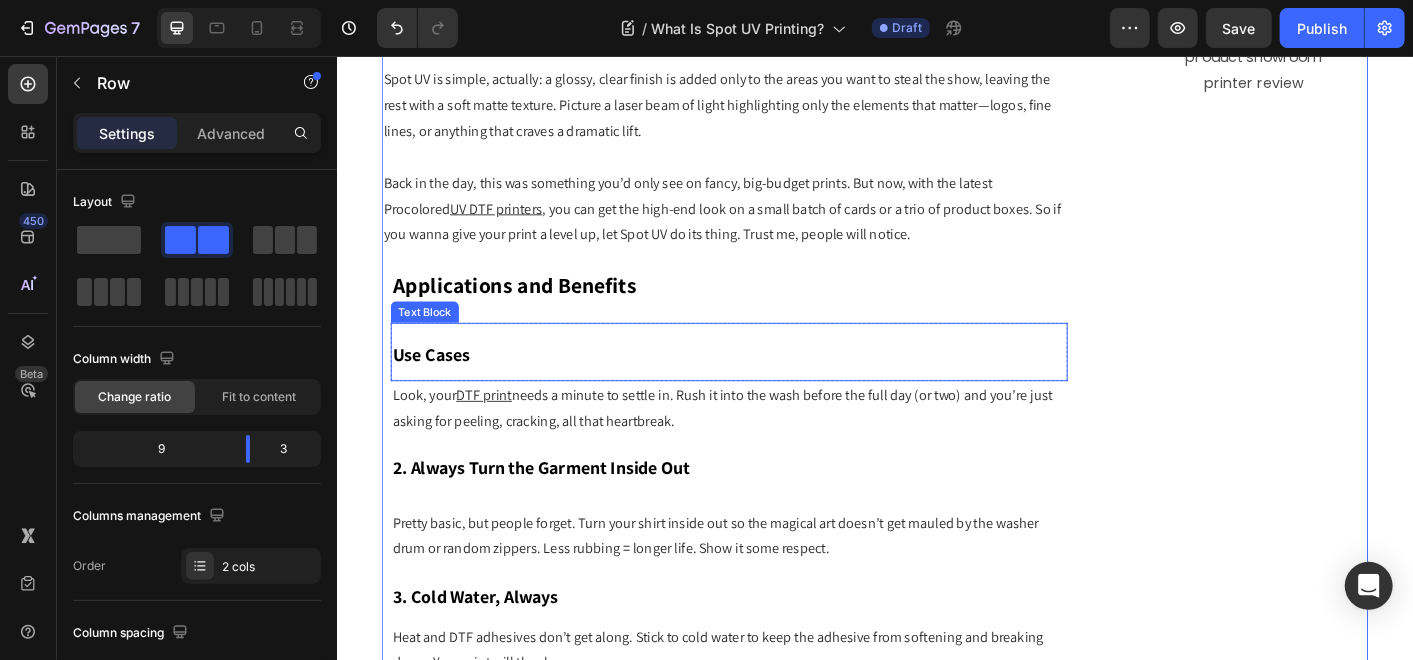 scroll, scrollTop: 1560, scrollLeft: 0, axis: vertical 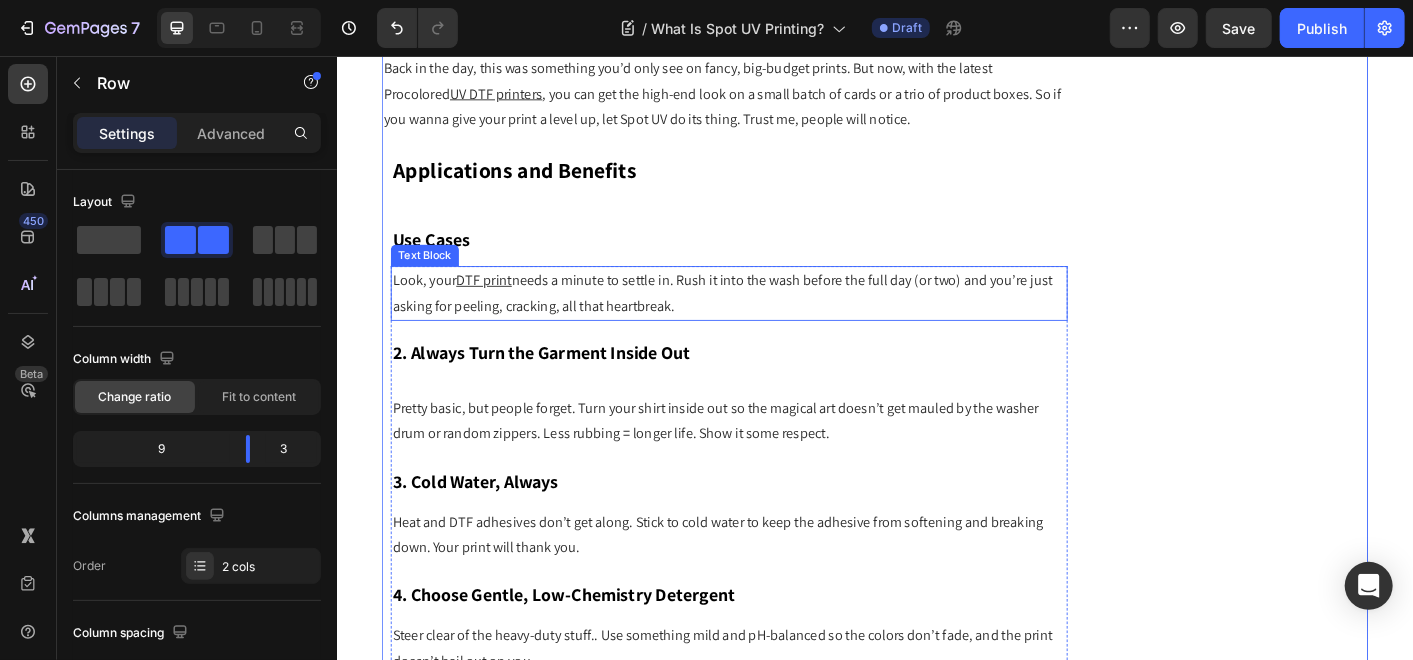 click on "Look, your  DTF print  needs a minute to settle in. Rush it into the wash before the full day (or two) and you’re just asking for peeling, cracking, all that heartbreak." at bounding box center (773, 321) 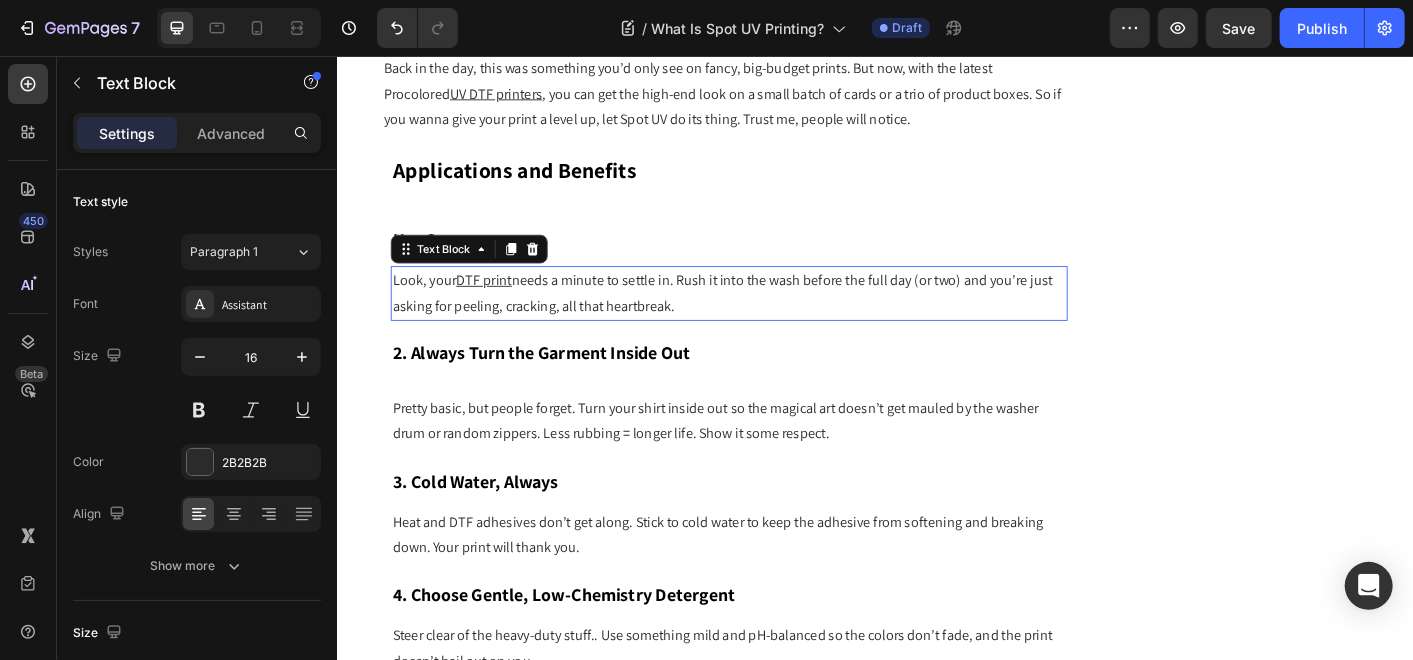 click on "Look, your  DTF print  needs a minute to settle in. Rush it into the wash before the full day (or two) and you’re just asking for peeling, cracking, all that heartbreak." at bounding box center [773, 321] 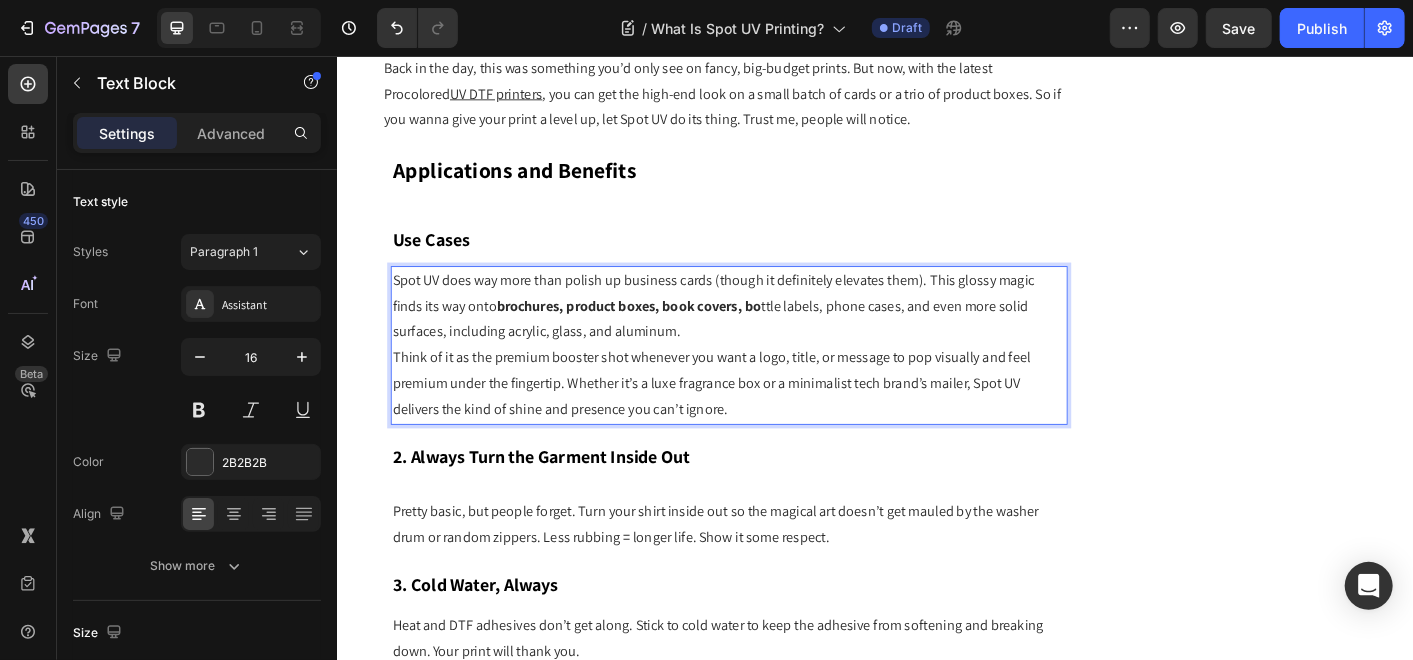 click on "Spot UV does way more than polish up business cards (though it definitely elevates them). This glossy magic finds its way onto  brochures, product boxes, book covers, bo ttle labels, phone cases, and even more solid surfaces, including acrylic, glass, and aluminum." at bounding box center (773, 335) 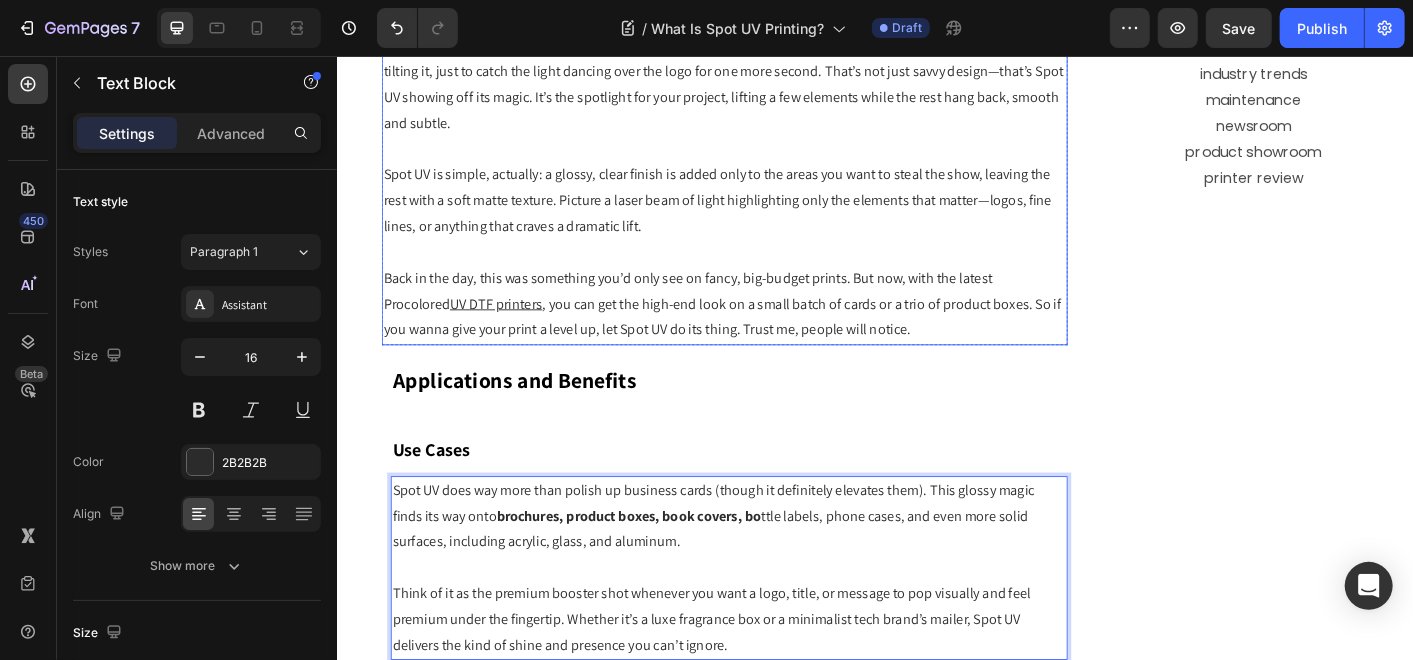 scroll, scrollTop: 1560, scrollLeft: 0, axis: vertical 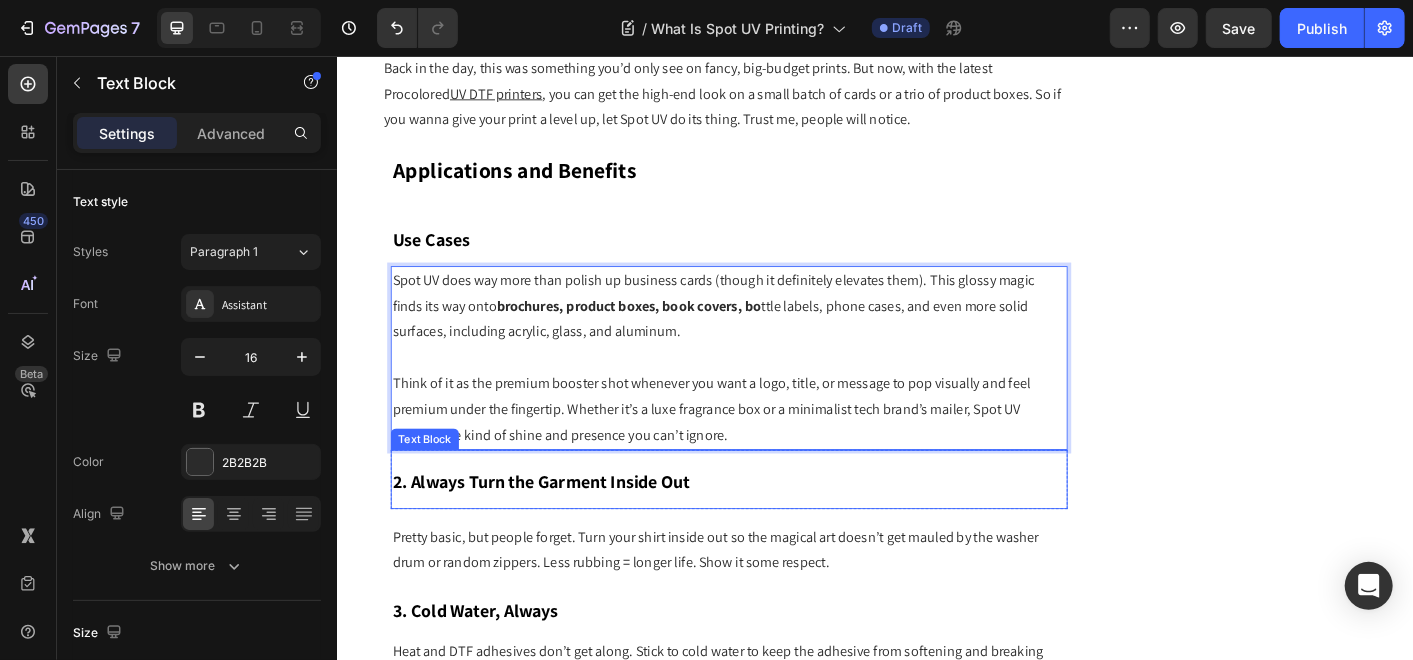 click on "2. Always Turn the Garment Inside Out" at bounding box center [564, 531] 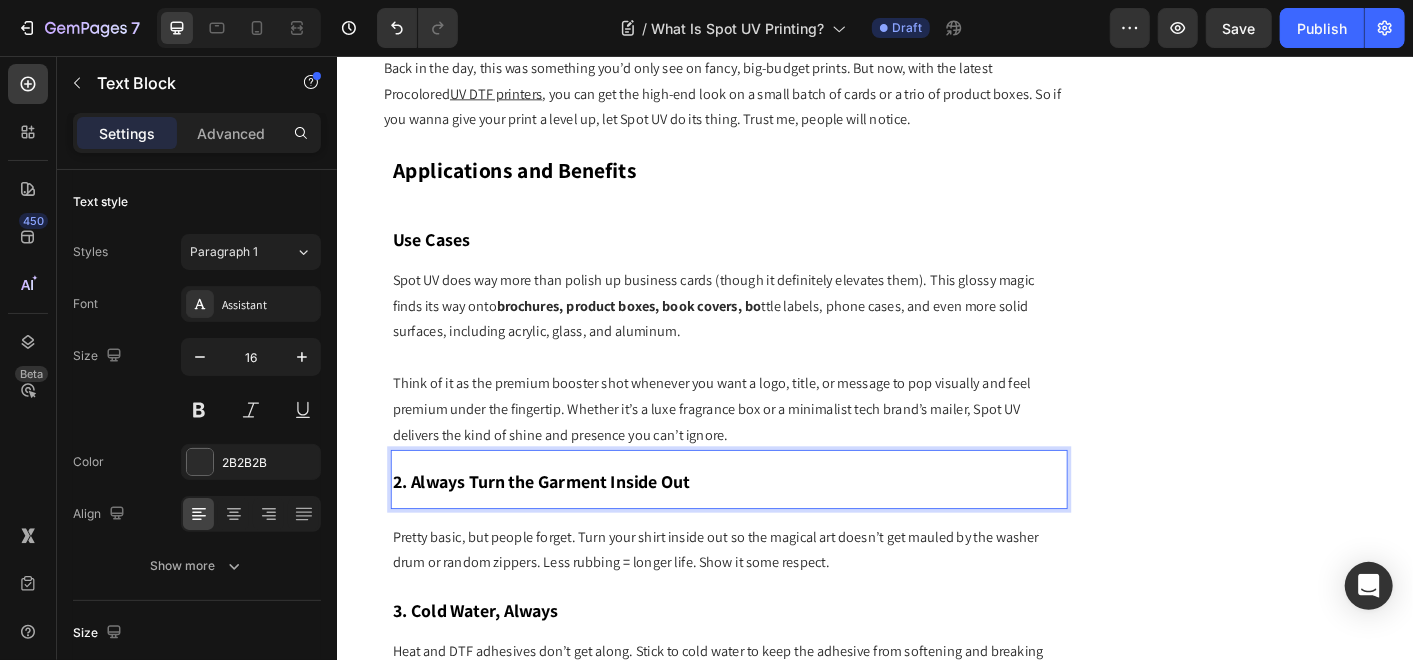 click on "2. Always Turn the Garment Inside Out" at bounding box center (564, 531) 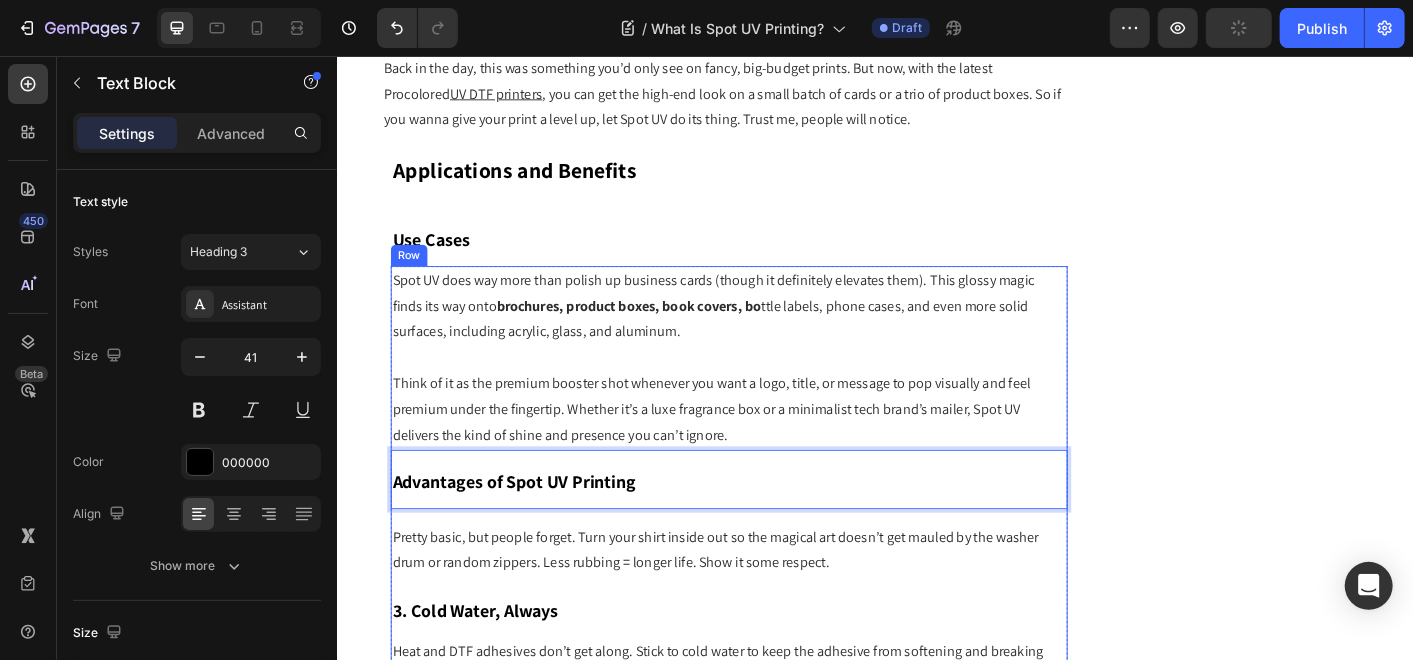 scroll, scrollTop: 1782, scrollLeft: 0, axis: vertical 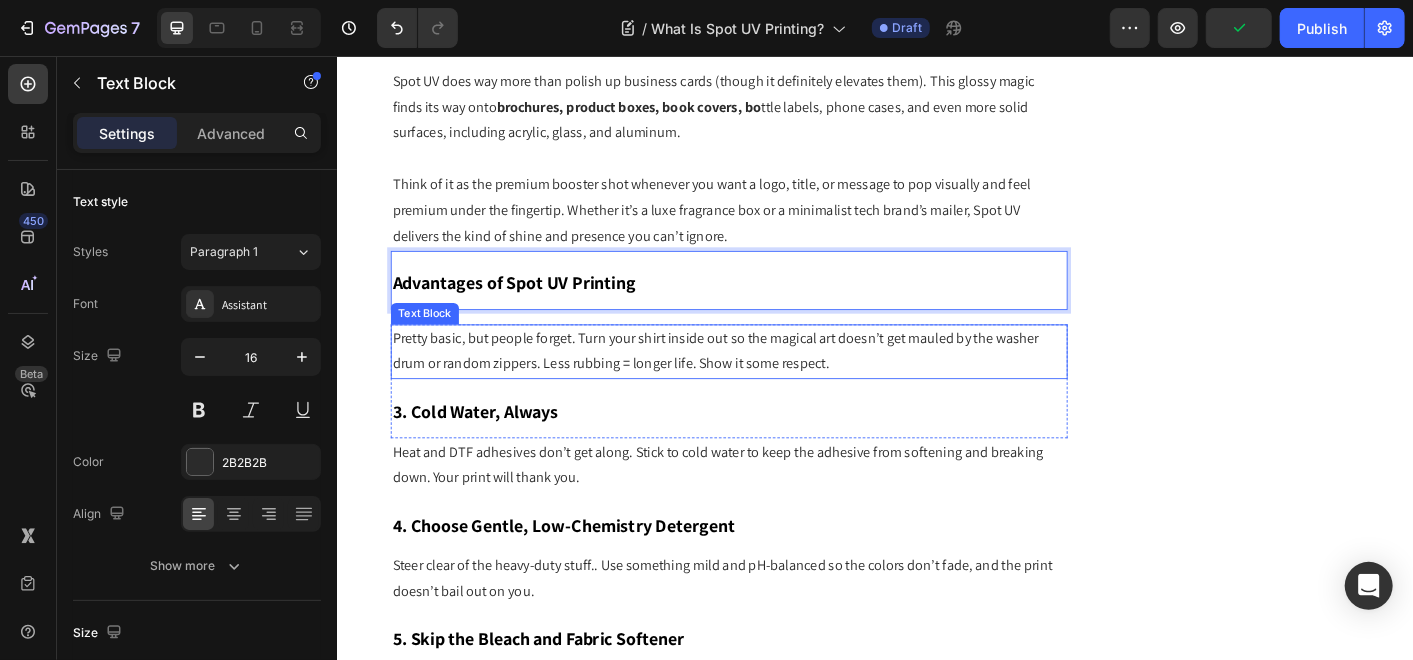click on "Pretty basic, but people forget. Turn your shirt inside out so the magical art doesn’t get mauled by the washer drum or random zippers. Less rubbing = longer life. Show it some respect." at bounding box center [773, 386] 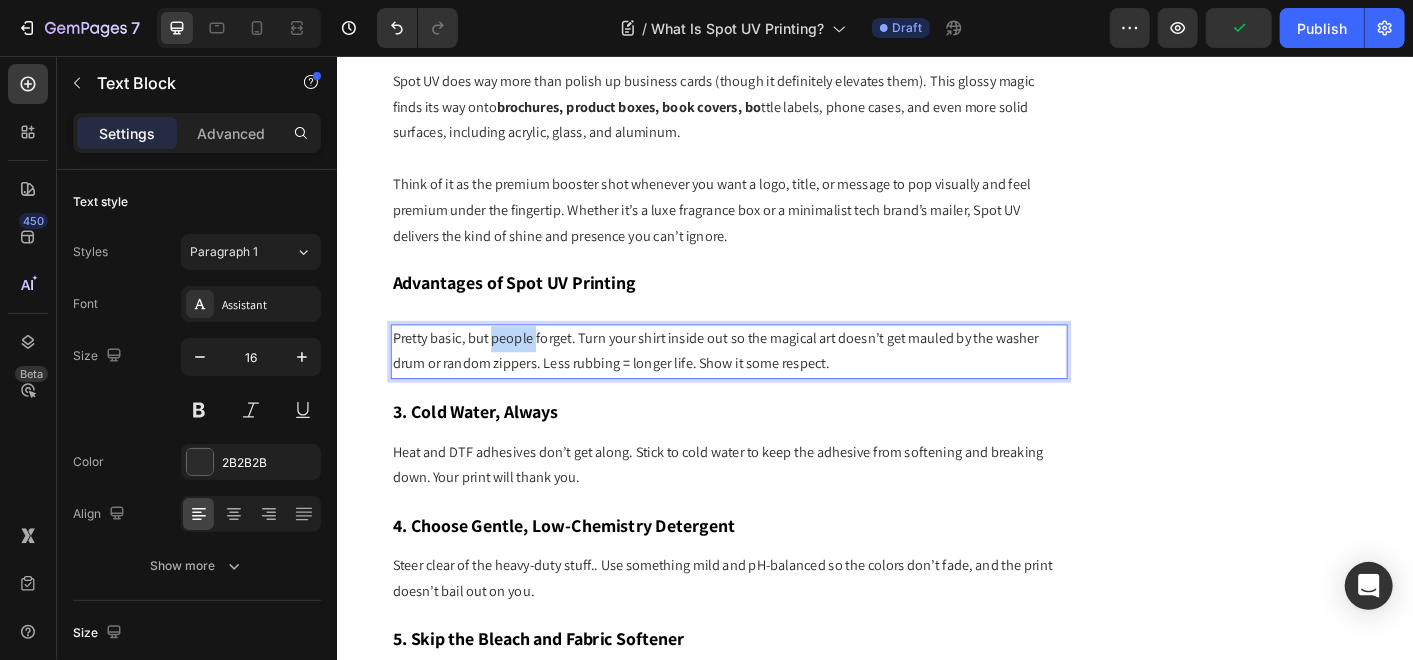 click on "Pretty basic, but people forget. Turn your shirt inside out so the magical art doesn’t get mauled by the washer drum or random zippers. Less rubbing = longer life. Show it some respect." at bounding box center (773, 386) 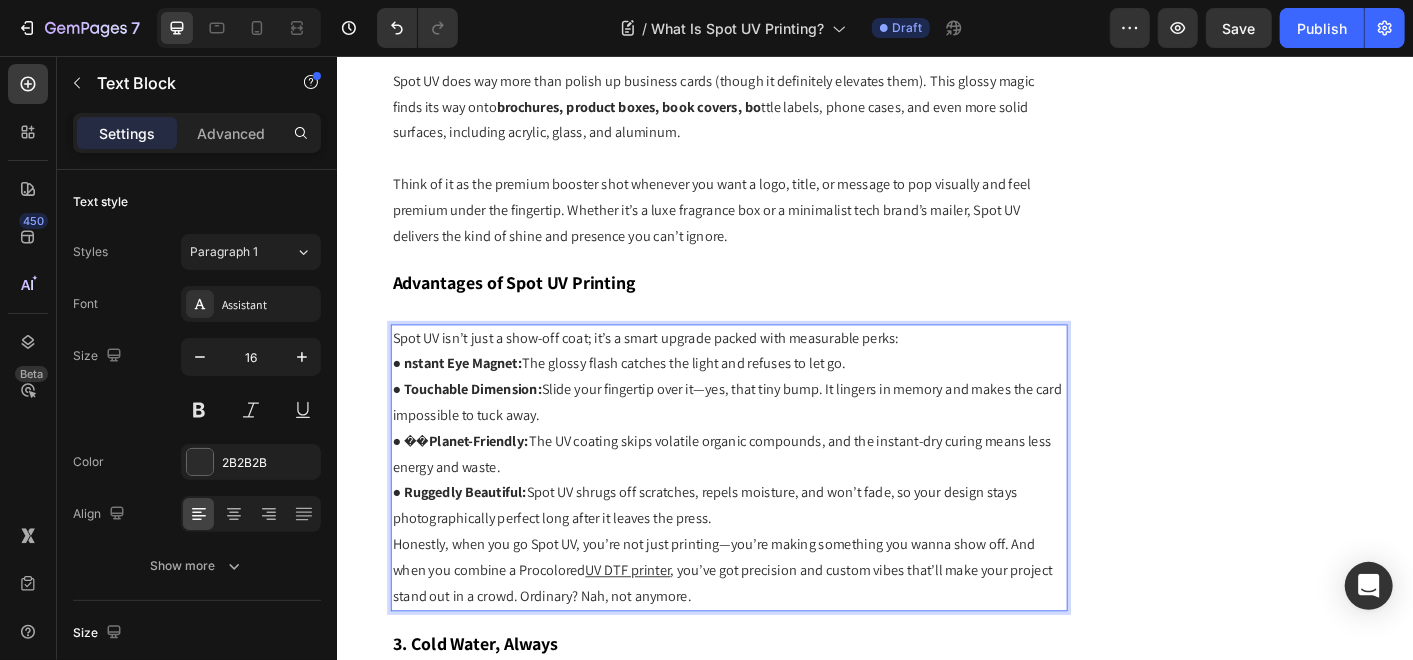 click on "Spot UV isn’t just a show-off coat; it’s a smart upgrade packed with measurable perks:" at bounding box center (773, 371) 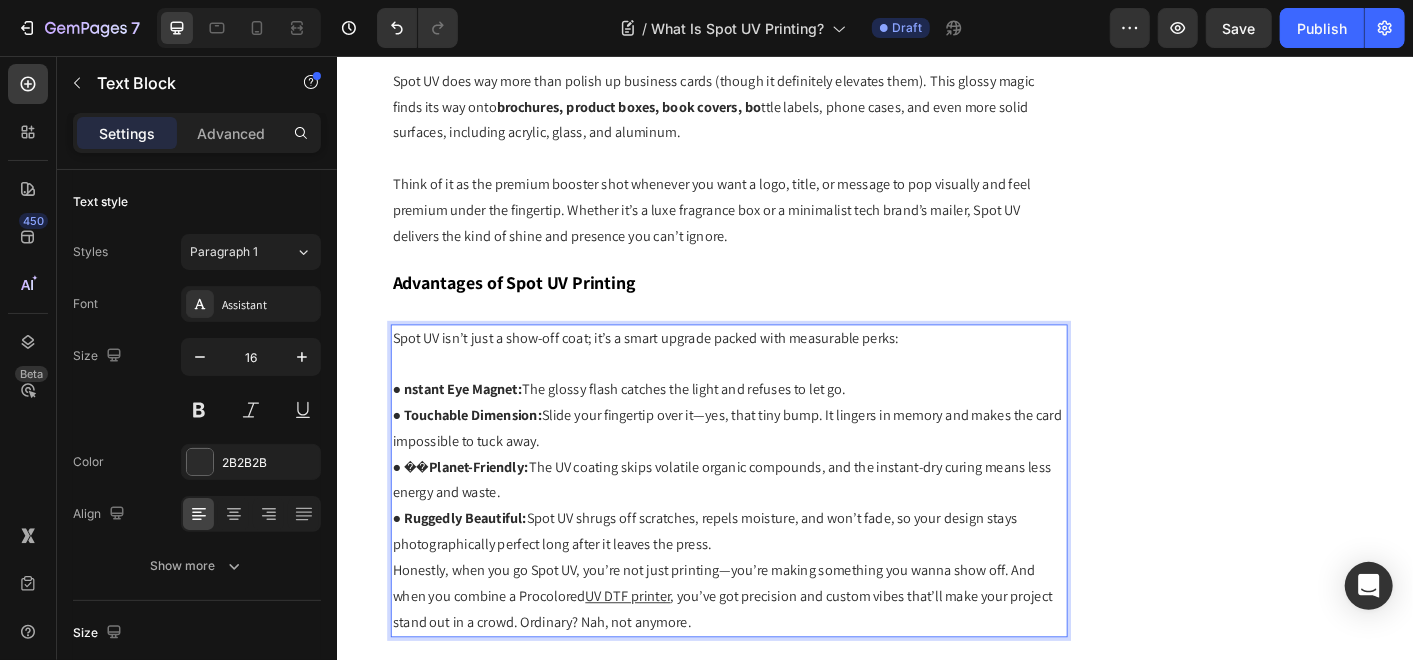 click on "● Ruggedly Beautiful:  Spot UV shrugs off scratches, repels moisture, and won’t fade, so your design stays photographically perfect long after it leaves the press." at bounding box center (773, 587) 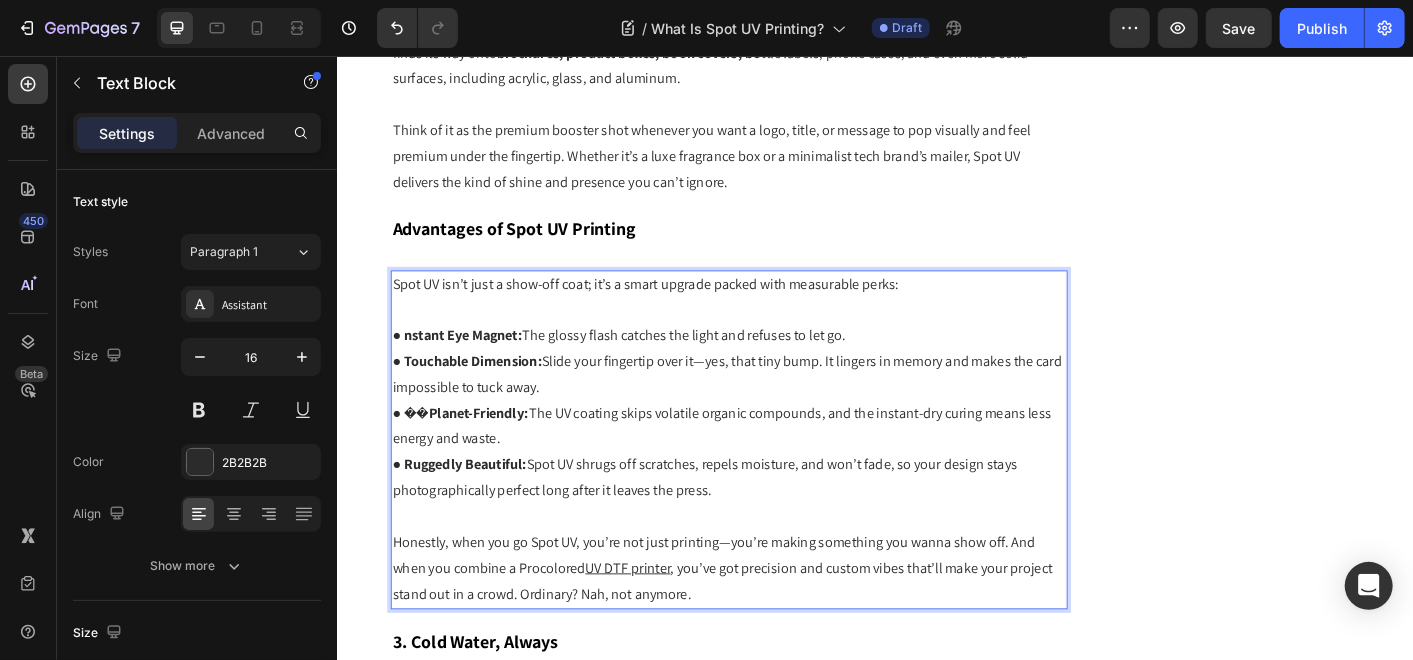 scroll, scrollTop: 1894, scrollLeft: 0, axis: vertical 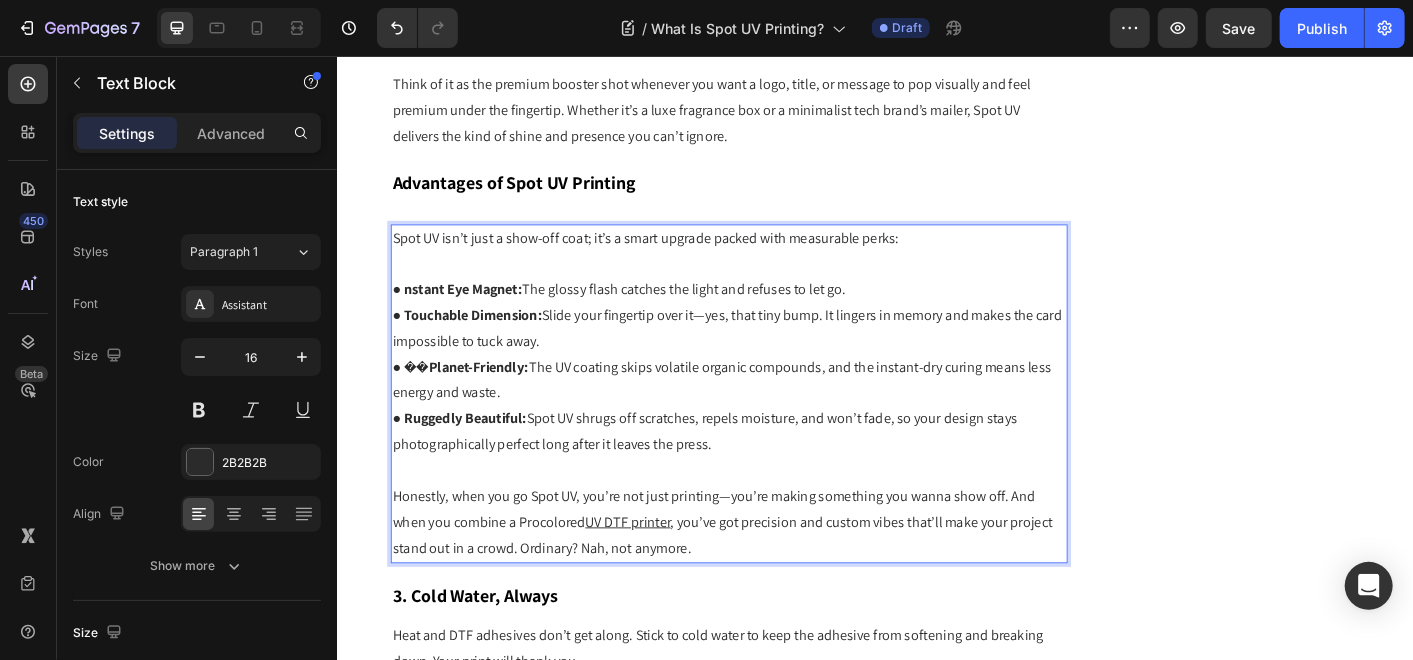 click on "● �� Planet-Friendly:  The UV coating skips volatile organic compounds, and the instant-dry curing means less energy and waste." at bounding box center (773, 418) 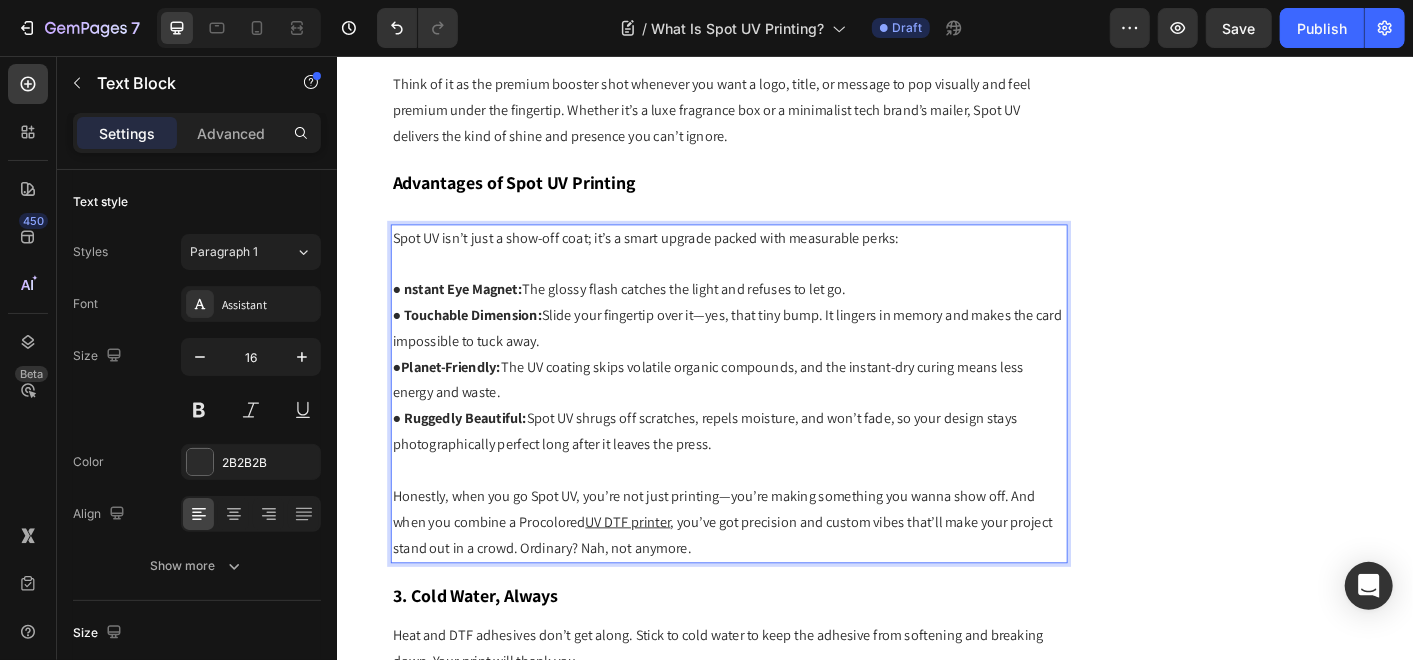 click on "● Ruggedly Beautiful:  Spot UV shrugs off scratches, repels moisture, and won’t fade, so your design stays photographically perfect long after it leaves the press." at bounding box center [773, 475] 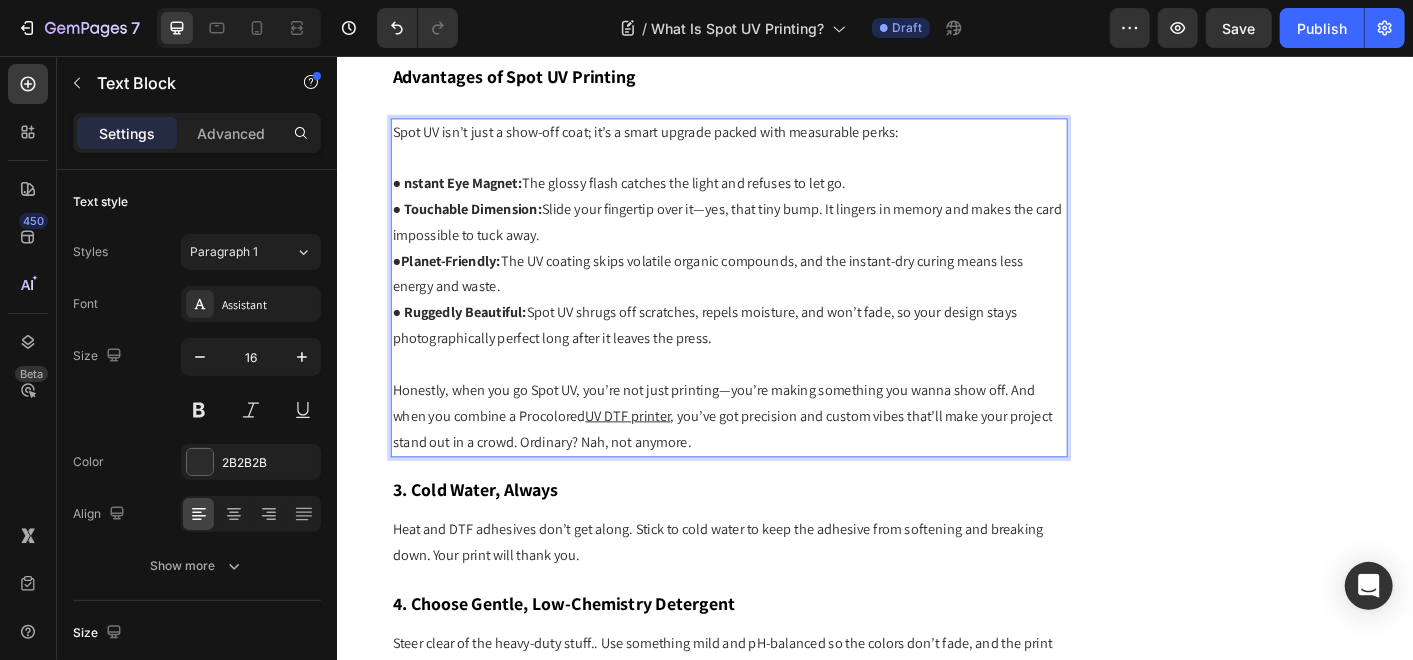scroll, scrollTop: 2227, scrollLeft: 0, axis: vertical 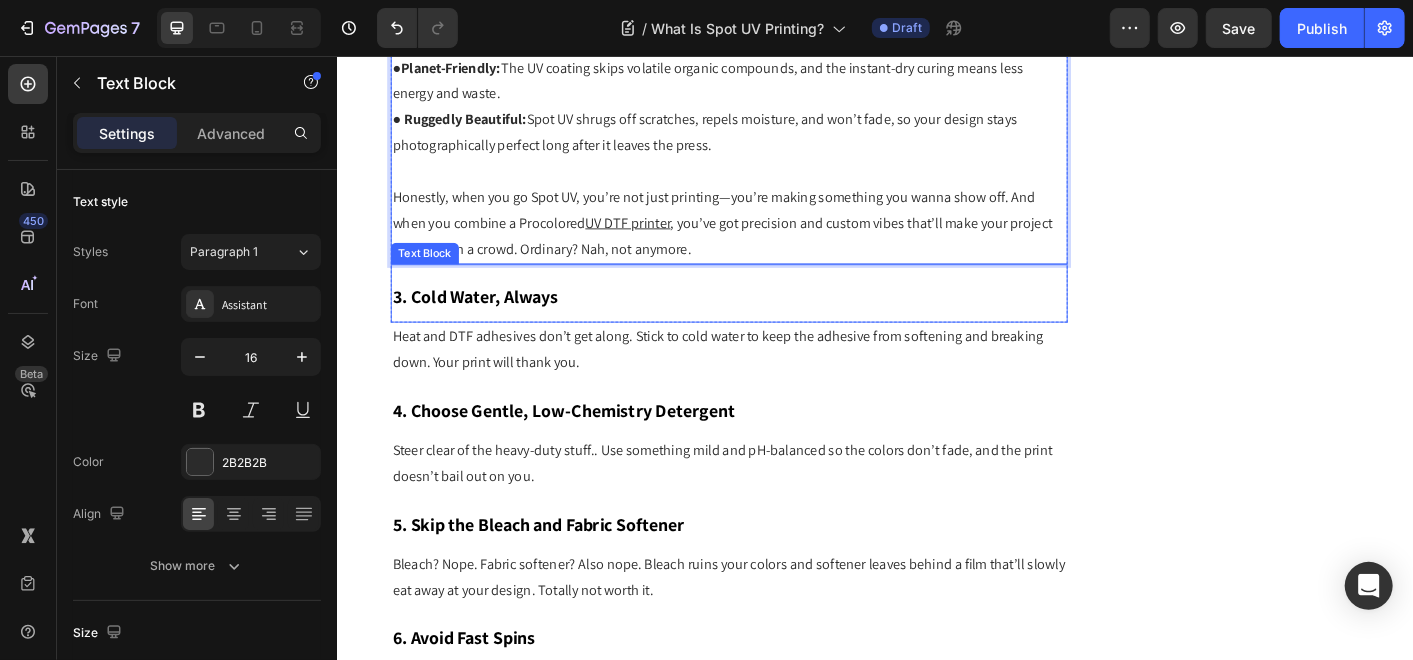 click on "3. Cold Water, Always" at bounding box center (773, 320) 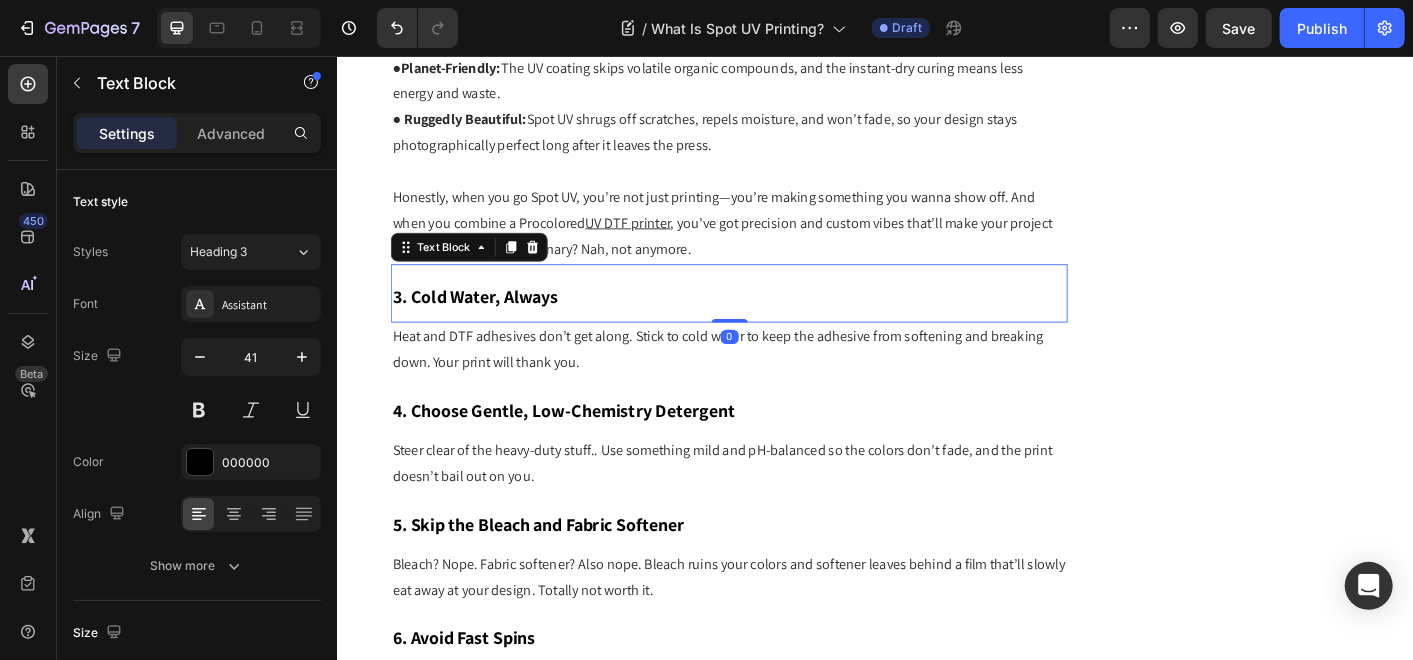 drag, startPoint x: 547, startPoint y: 265, endPoint x: 543, endPoint y: 296, distance: 31.257 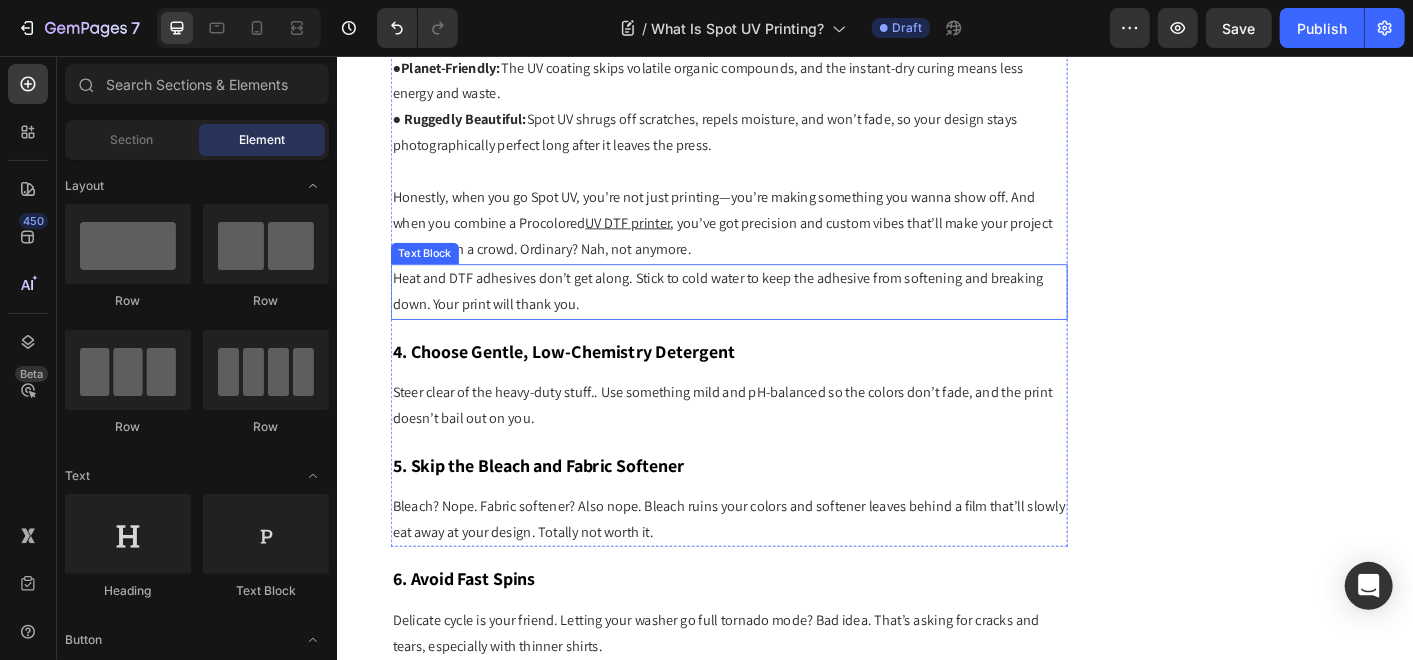 click on "Heat and DTF adhesives don’t get along. Stick to cold water to keep the adhesive from softening and breaking down. Your print will thank you." at bounding box center (773, 319) 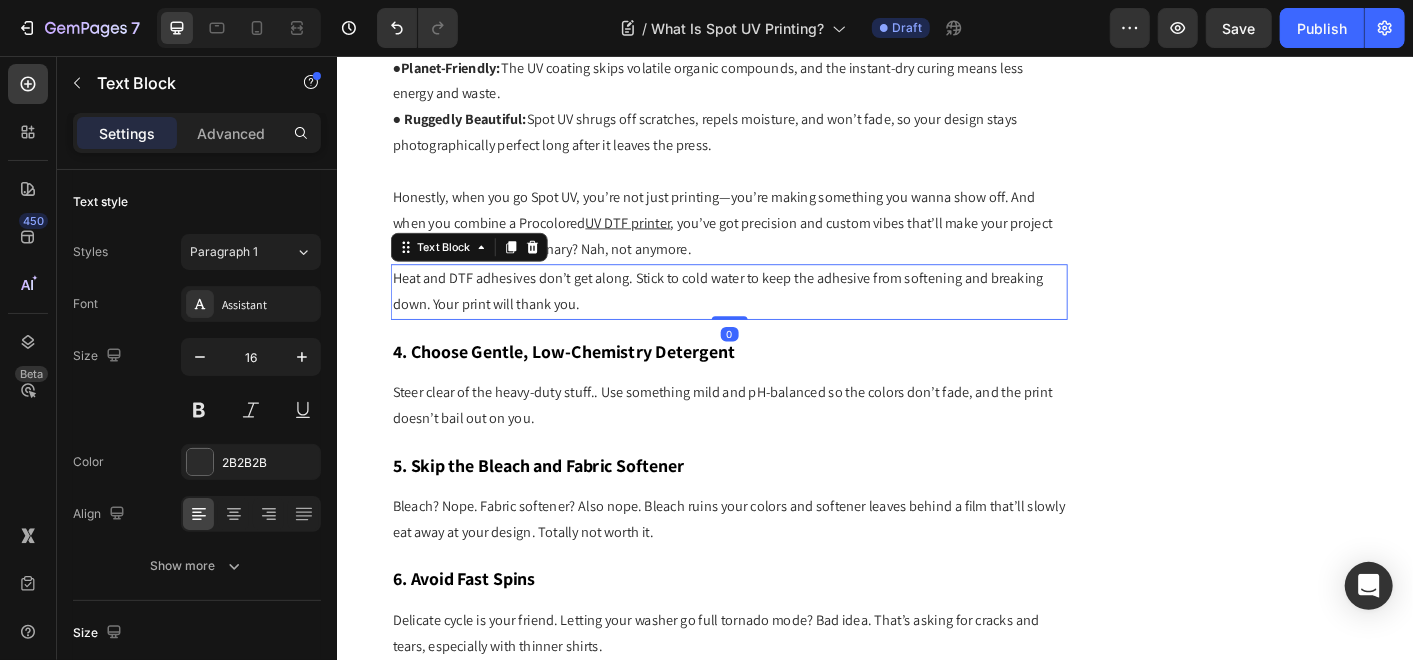 click 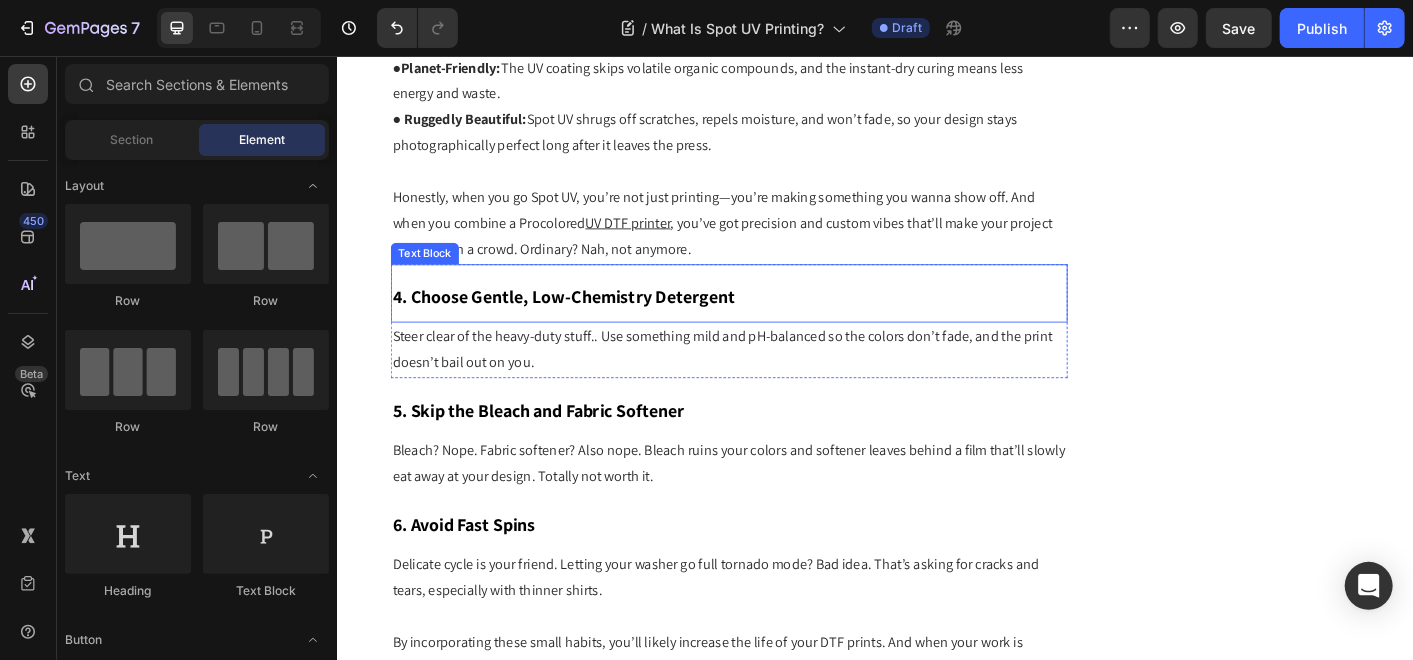 click on "4. Choose Gentle, Low-Chemistry Detergent" at bounding box center (773, 320) 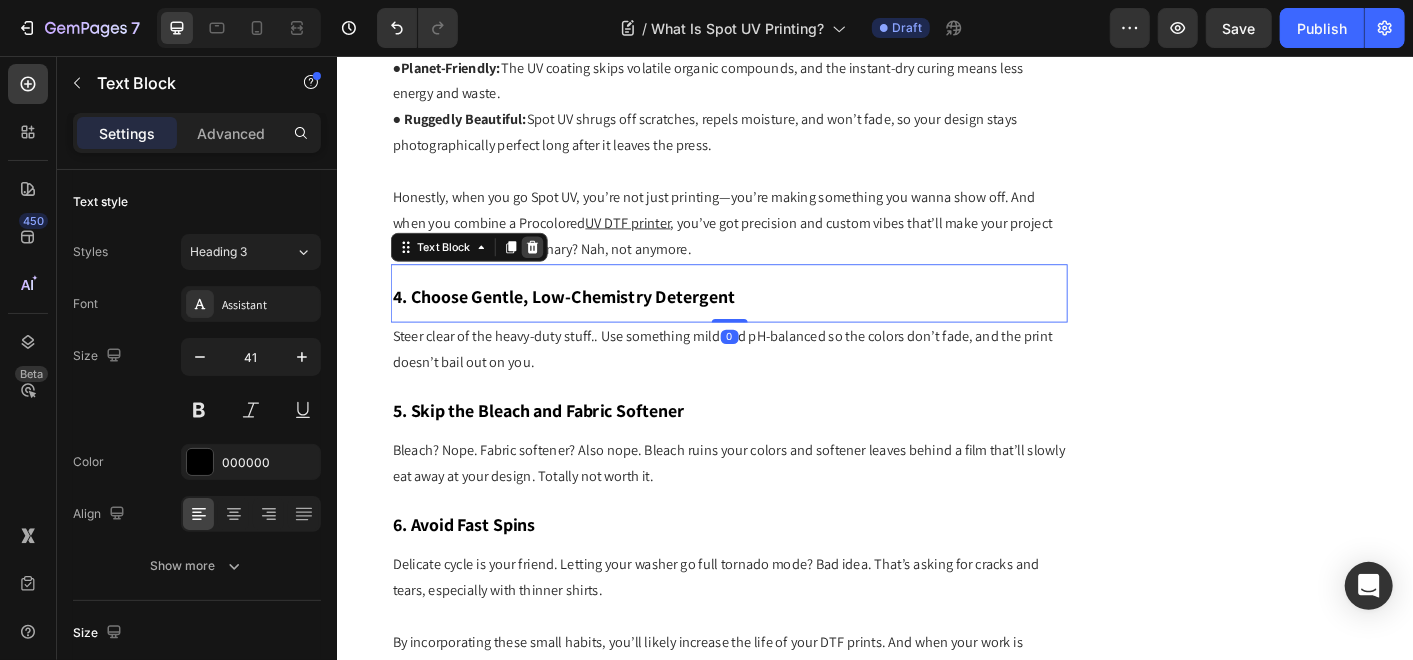 click 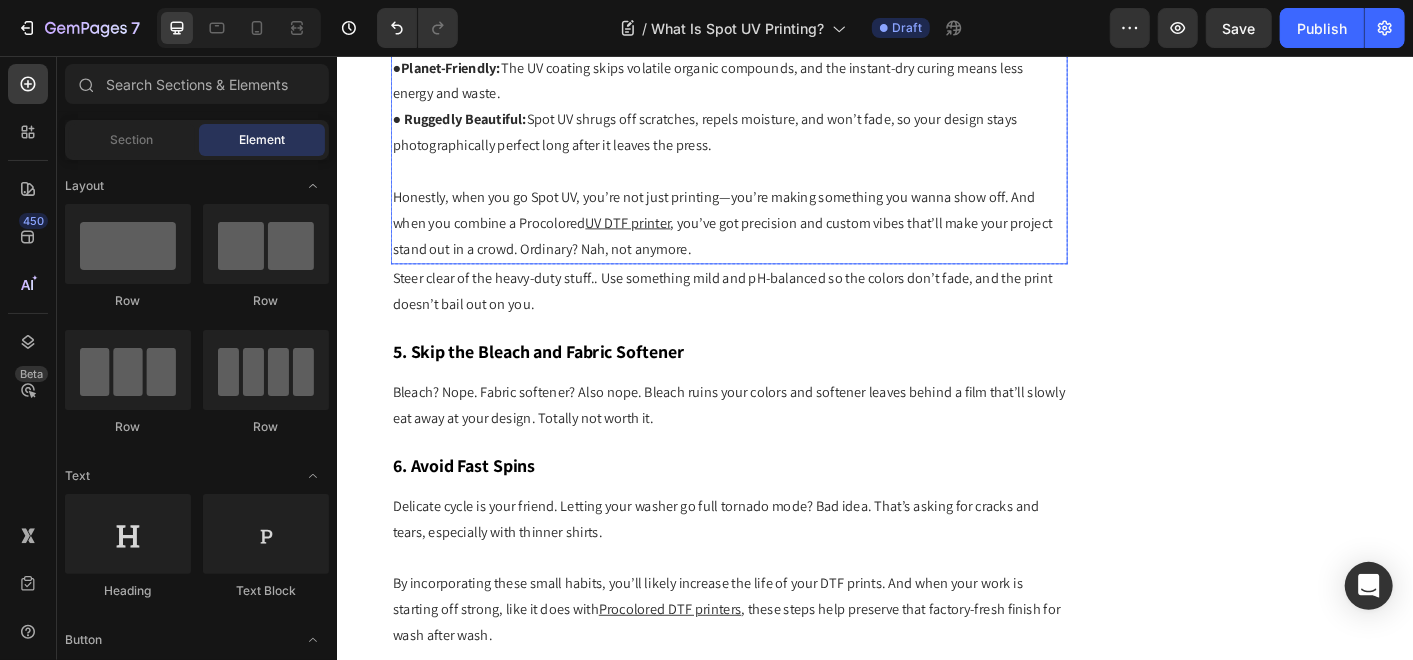 click on "Steer clear of the heavy-duty stuff.. Use something mild and pH-balanced so the colors don’t fade, and the print doesn’t bail out on you." at bounding box center [773, 319] 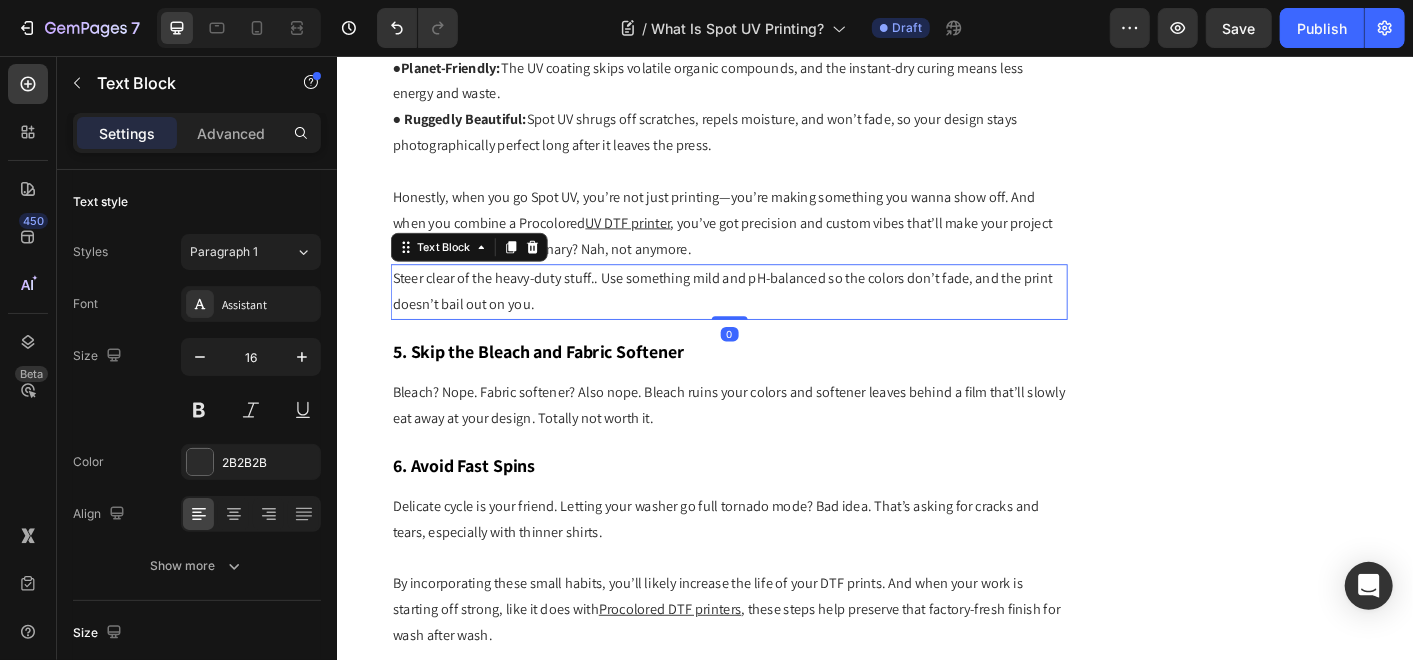click 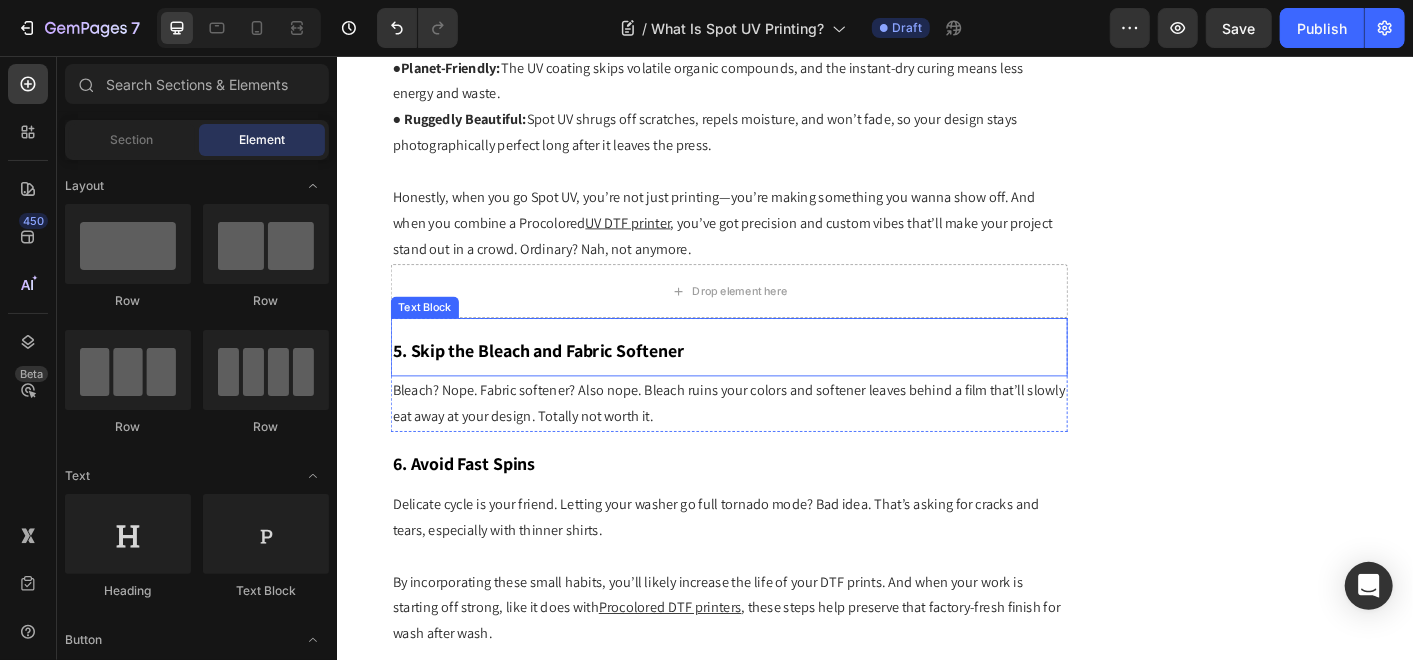 click on "5. Skip the Bleach and Fabric Softener" at bounding box center [560, 384] 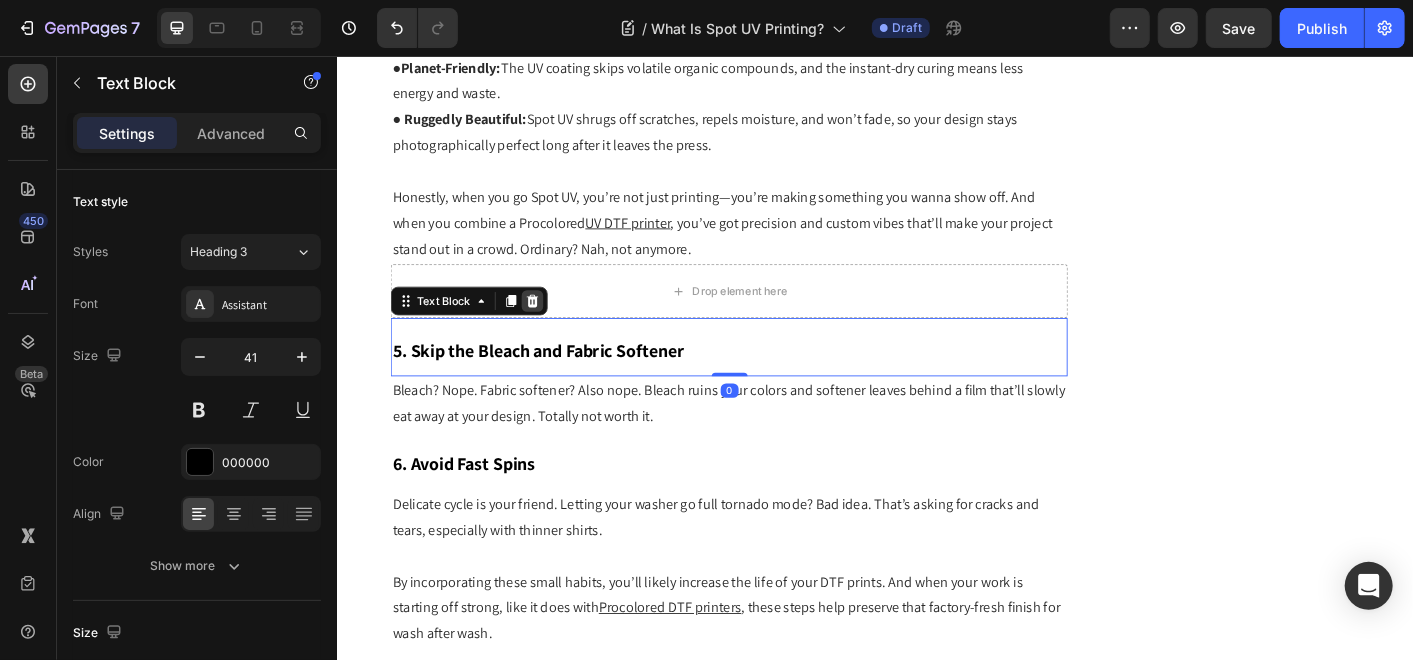 click 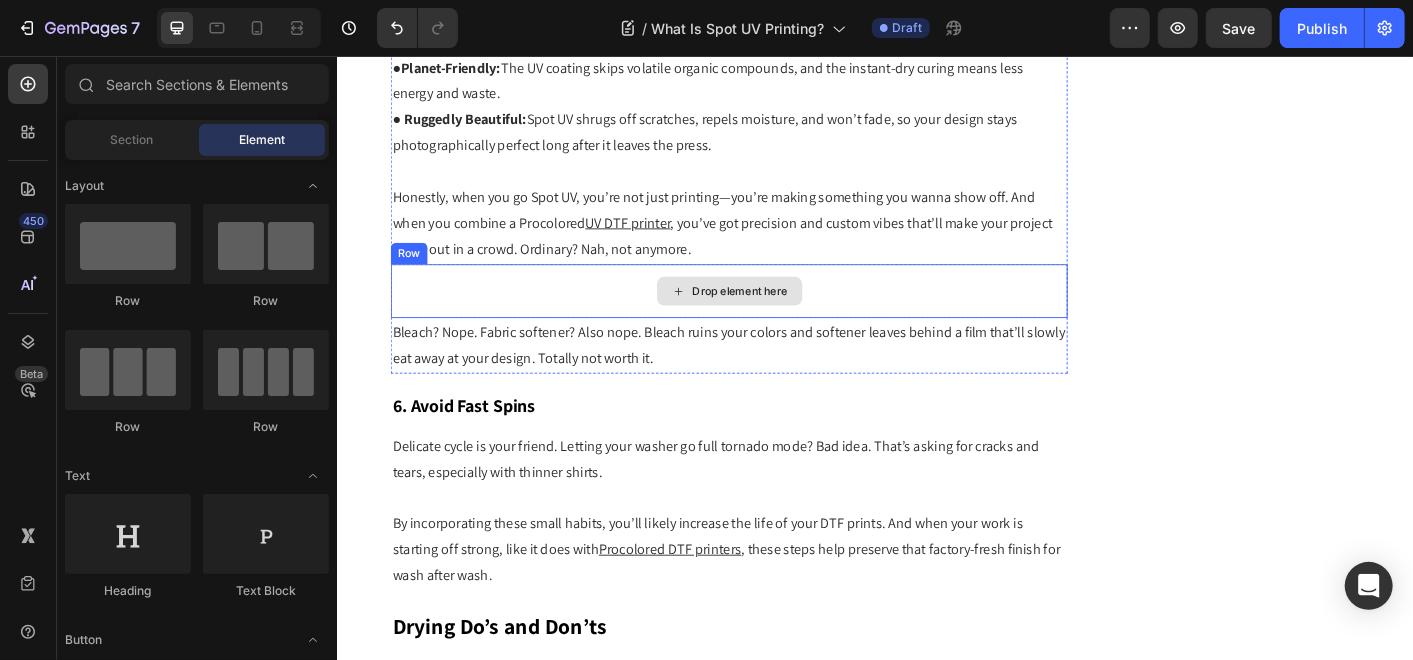 click on "Drop element here" at bounding box center [773, 318] 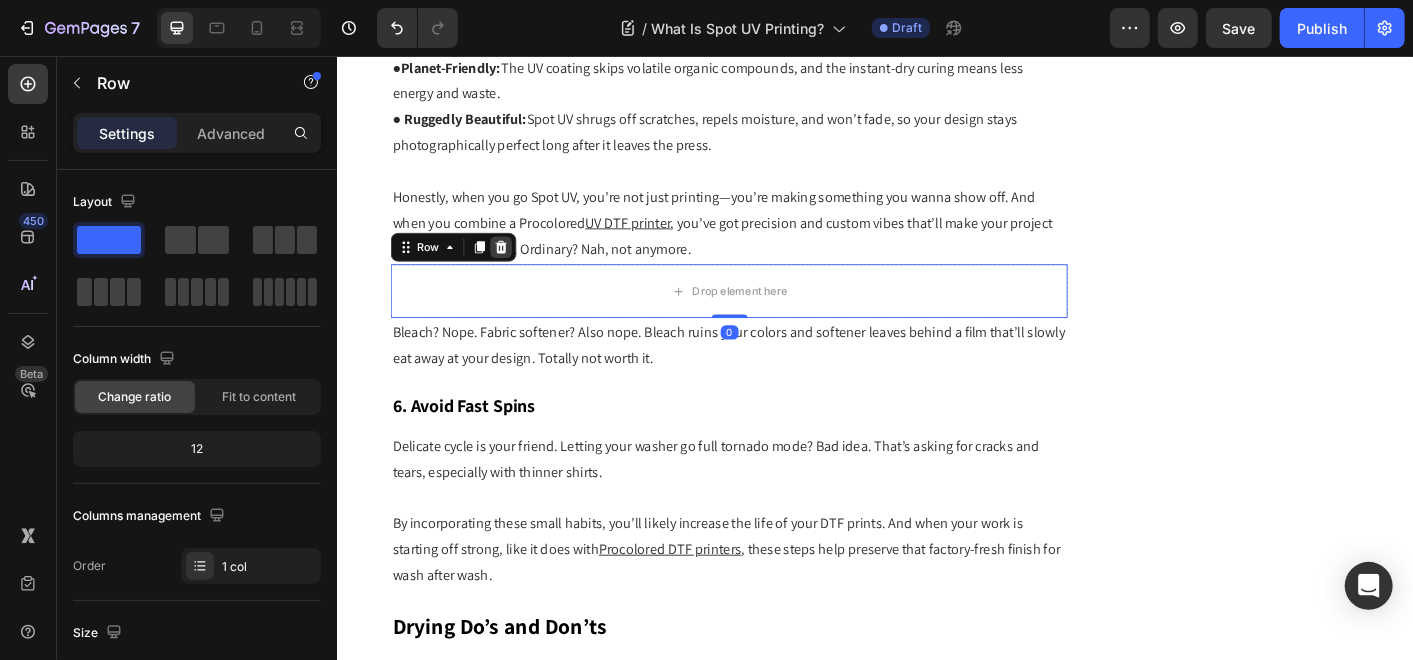 click 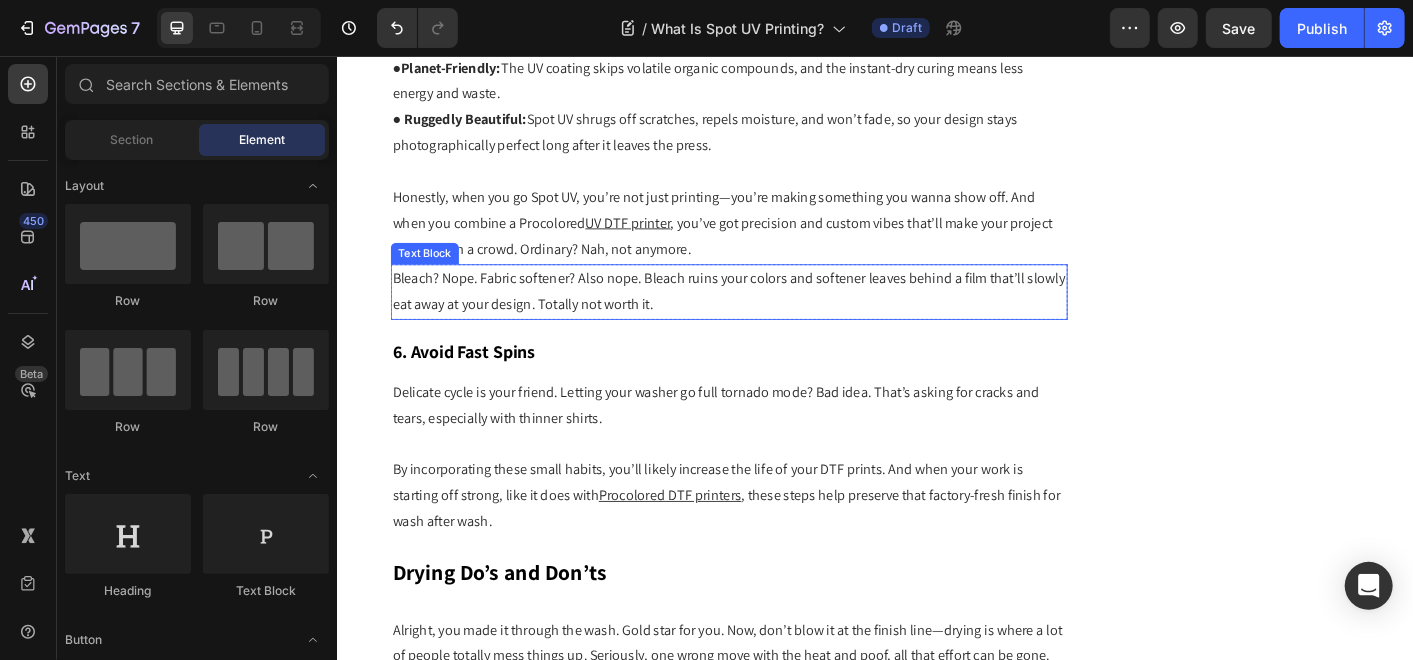 click on "Bleach? Nope. Fabric softener? Also nope. Bleach ruins your colors and softener leaves behind a film that’ll slowly eat away at your design. Totally not worth it." at bounding box center (773, 319) 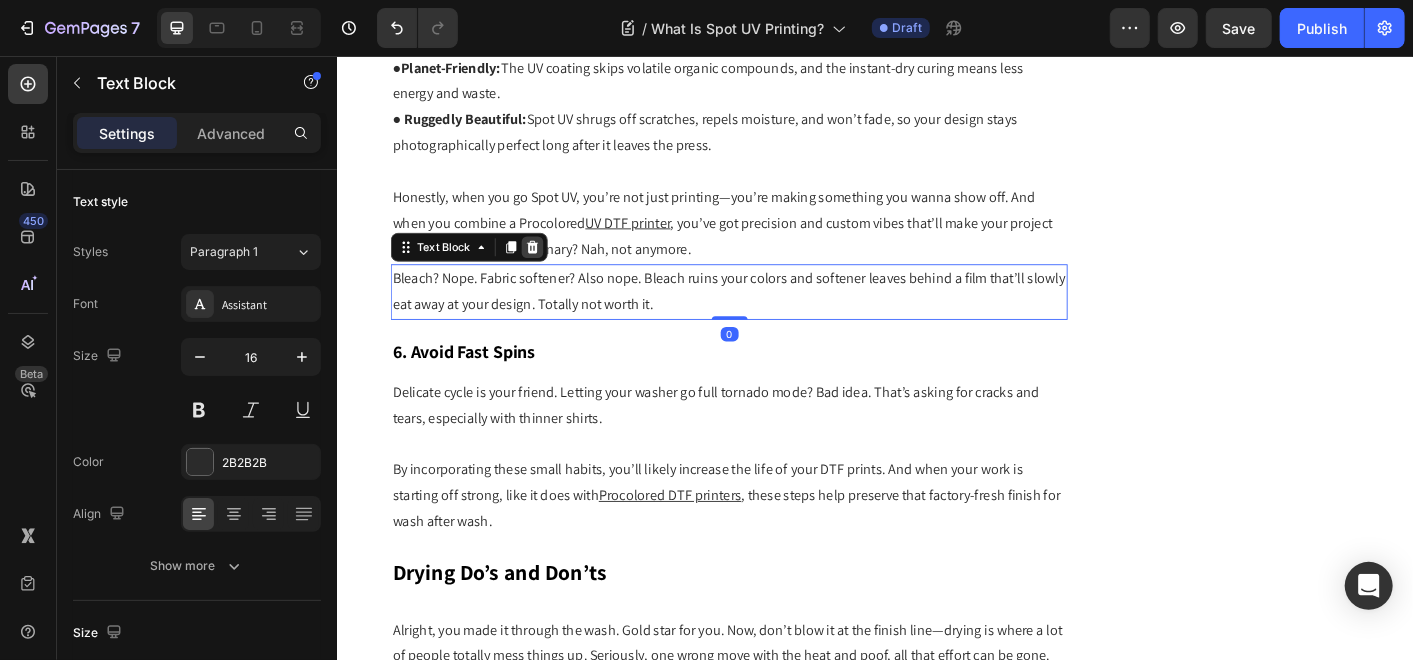 click at bounding box center [554, 269] 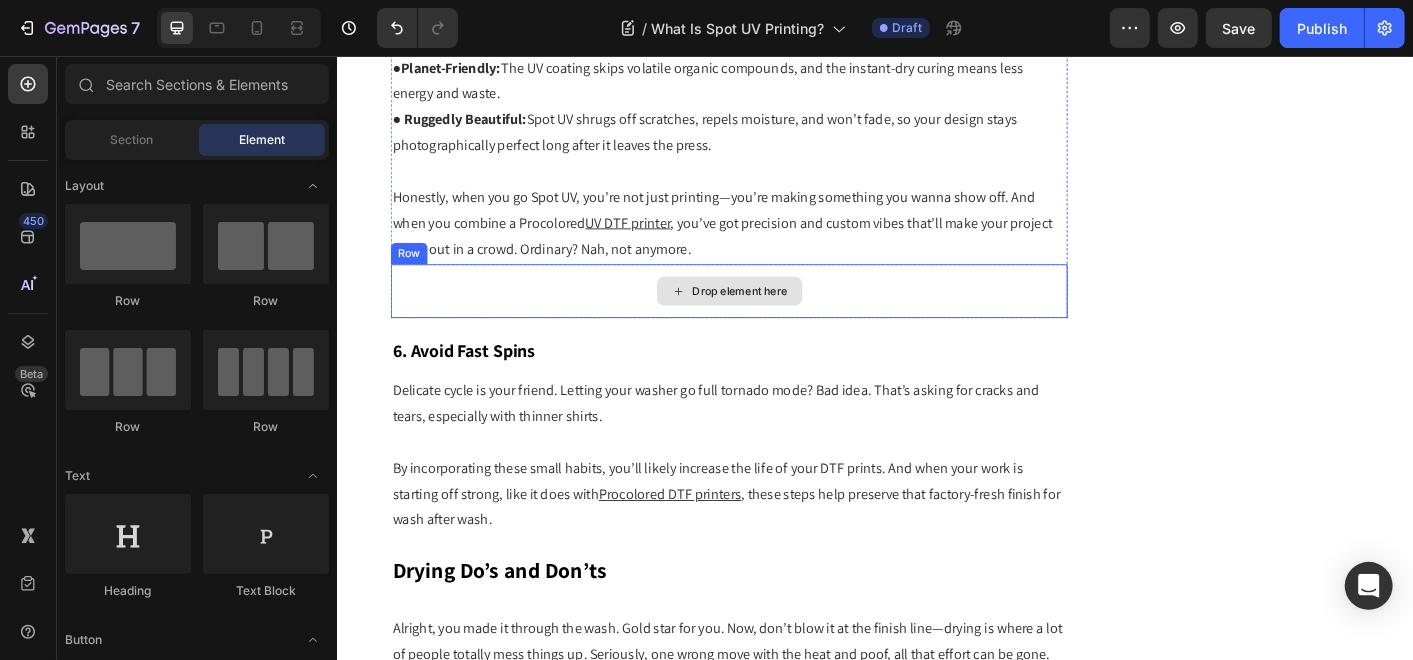 click on "Drop element here" at bounding box center [773, 318] 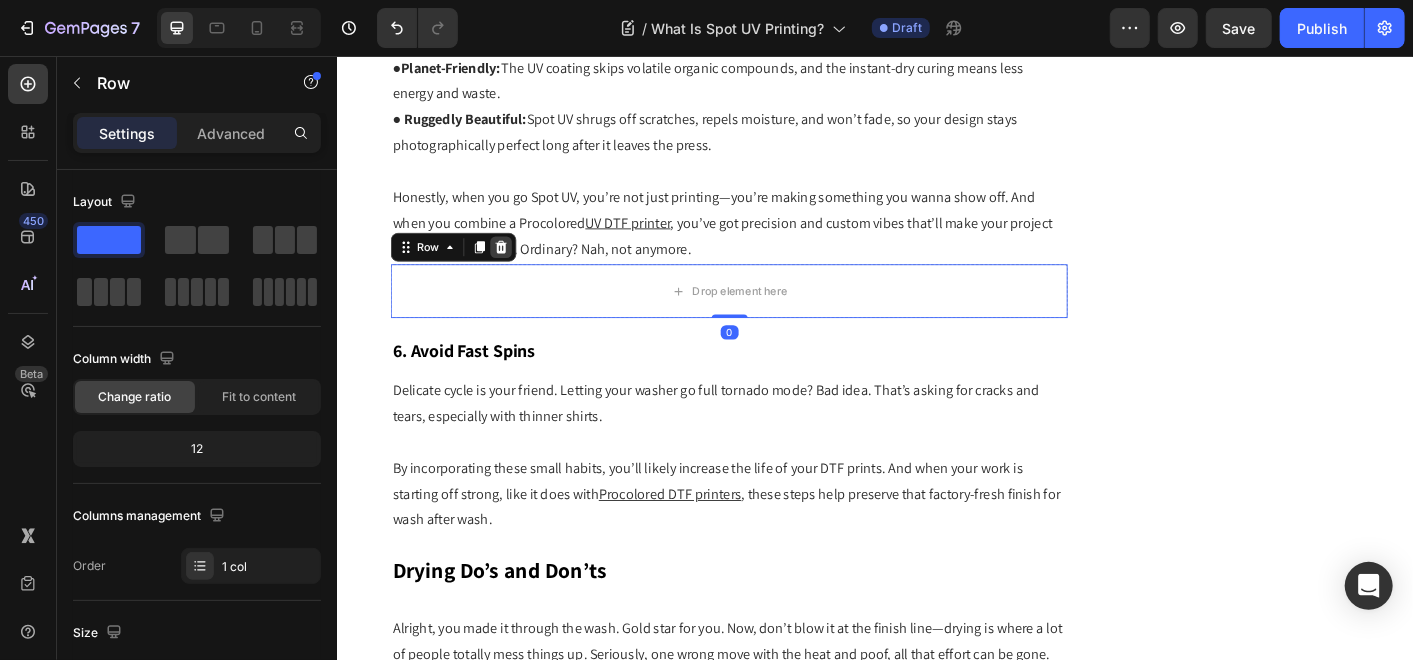 click 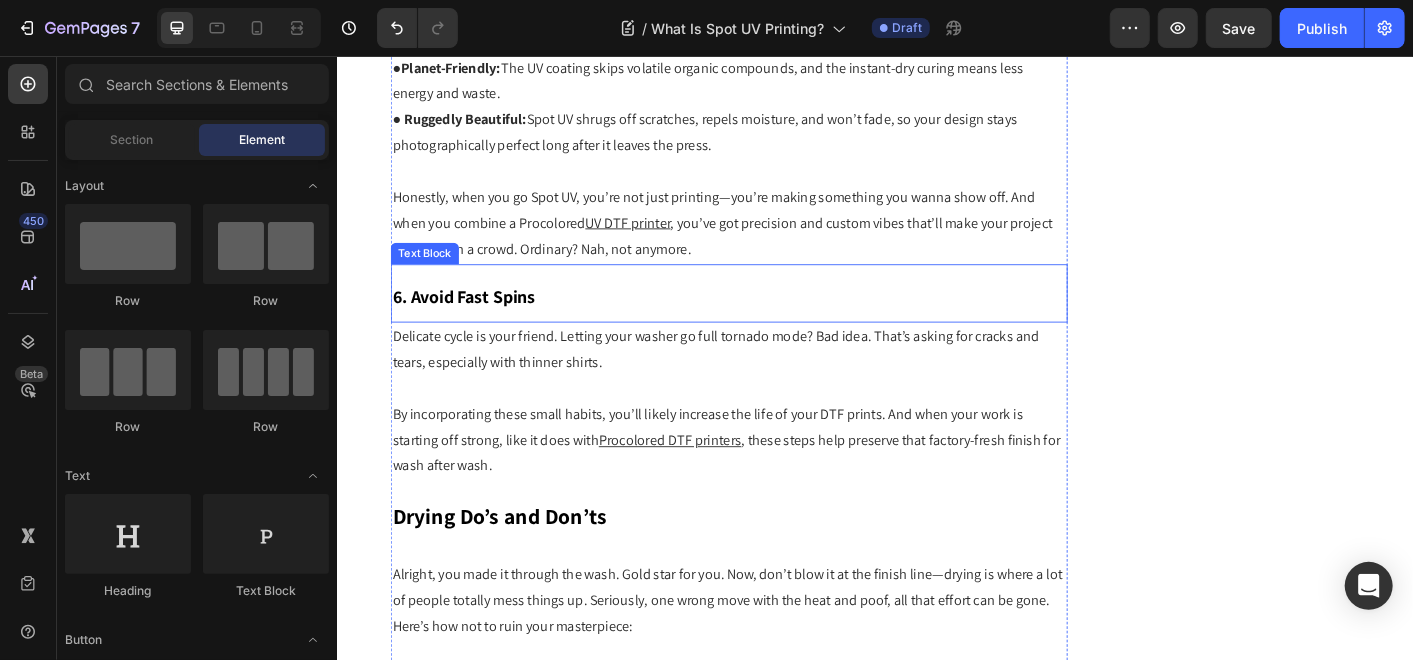 click on "6. Avoid Fast Spins" at bounding box center [773, 320] 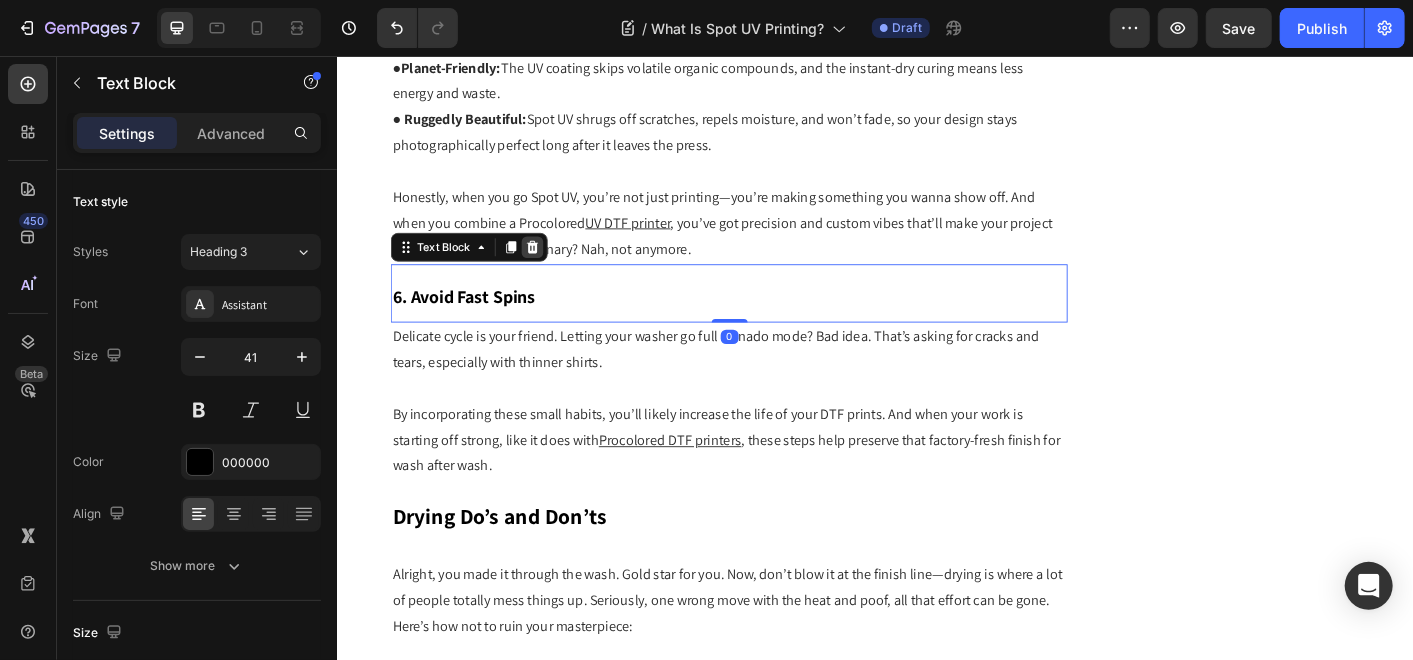 click at bounding box center (554, 269) 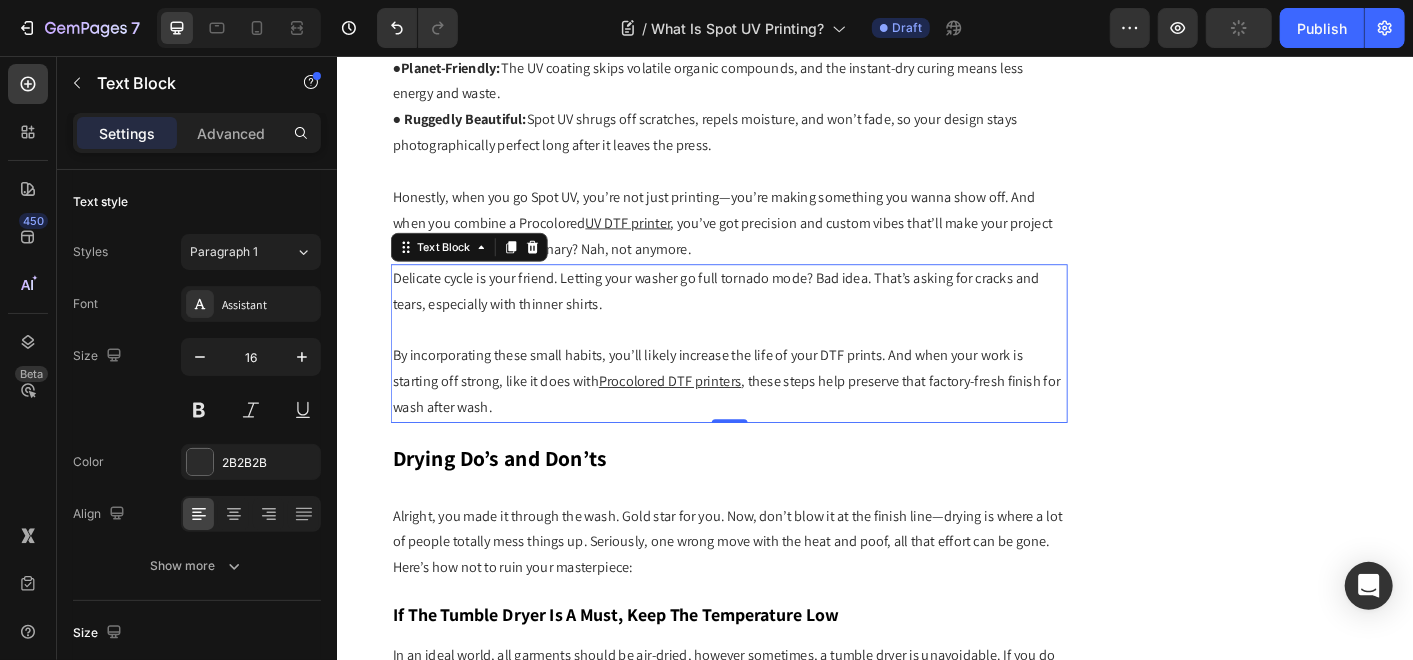 click on "Delicate cycle is your friend. Letting your washer go full tornado mode? Bad idea. That’s asking for cracks and tears, especially with thinner shirts." at bounding box center [773, 319] 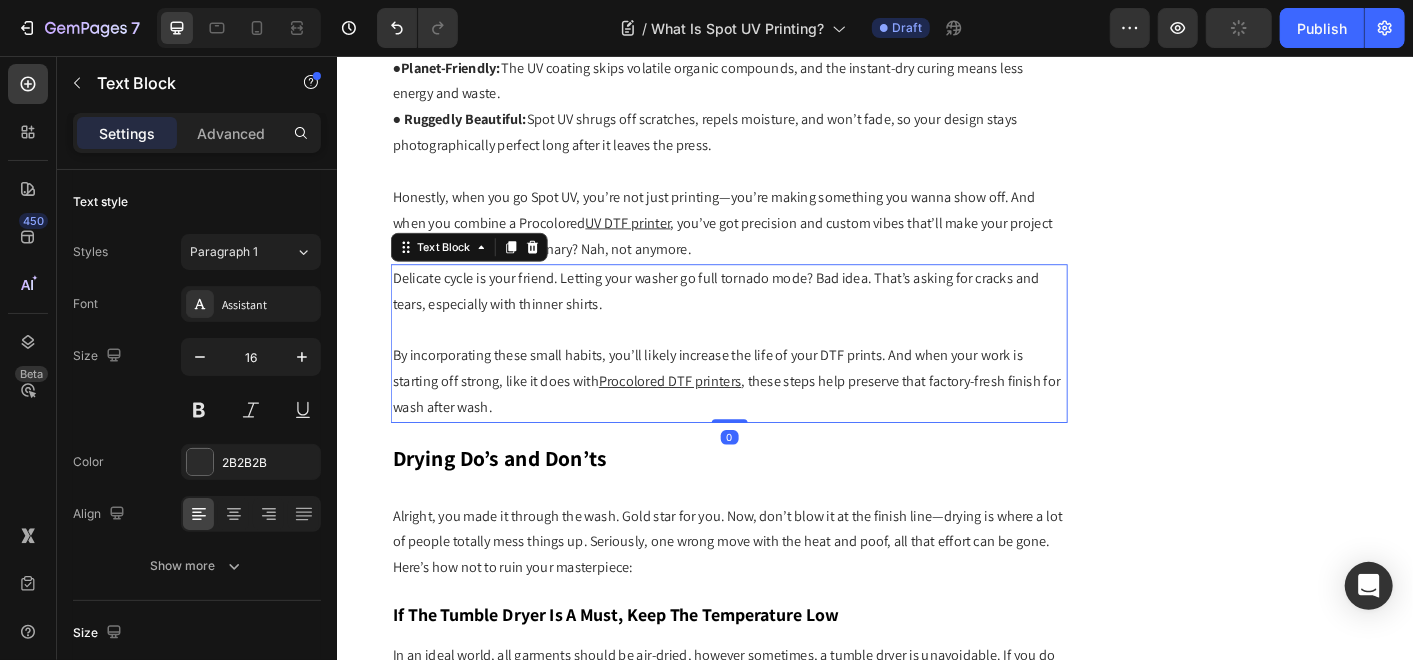 click 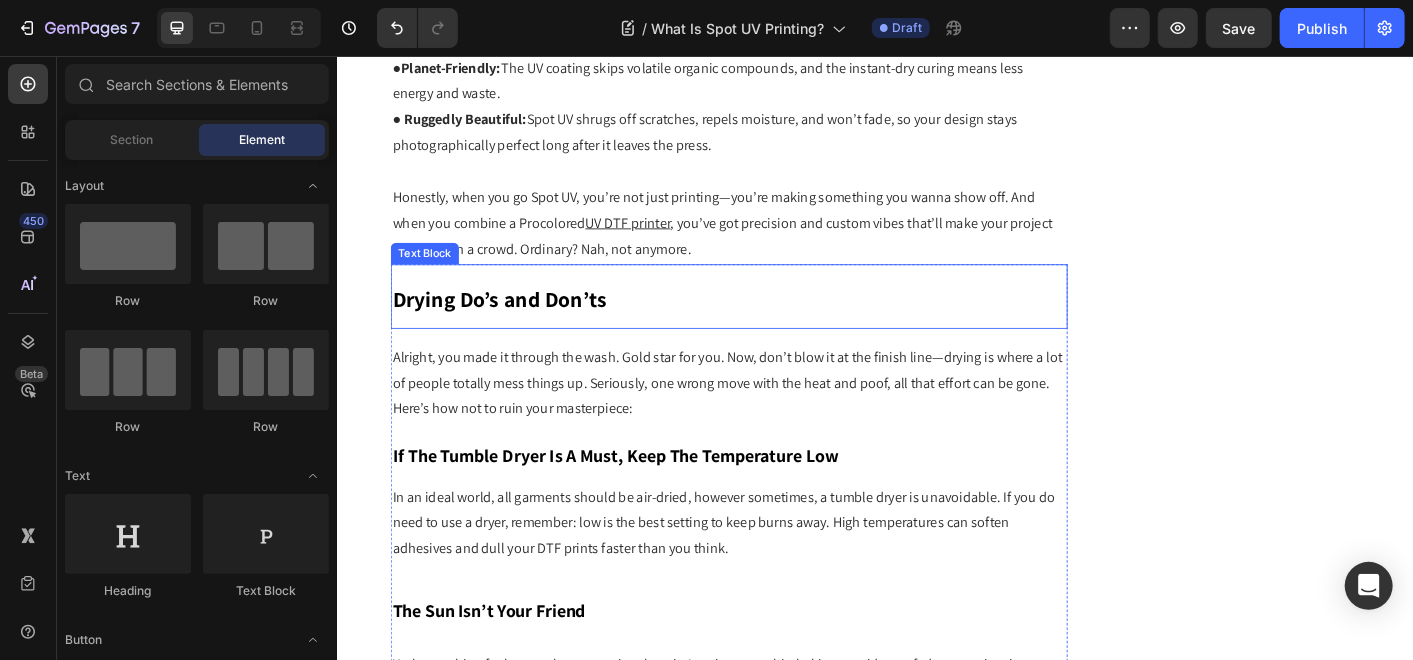 click on "Drying Do’s and Don’ts" at bounding box center [517, 327] 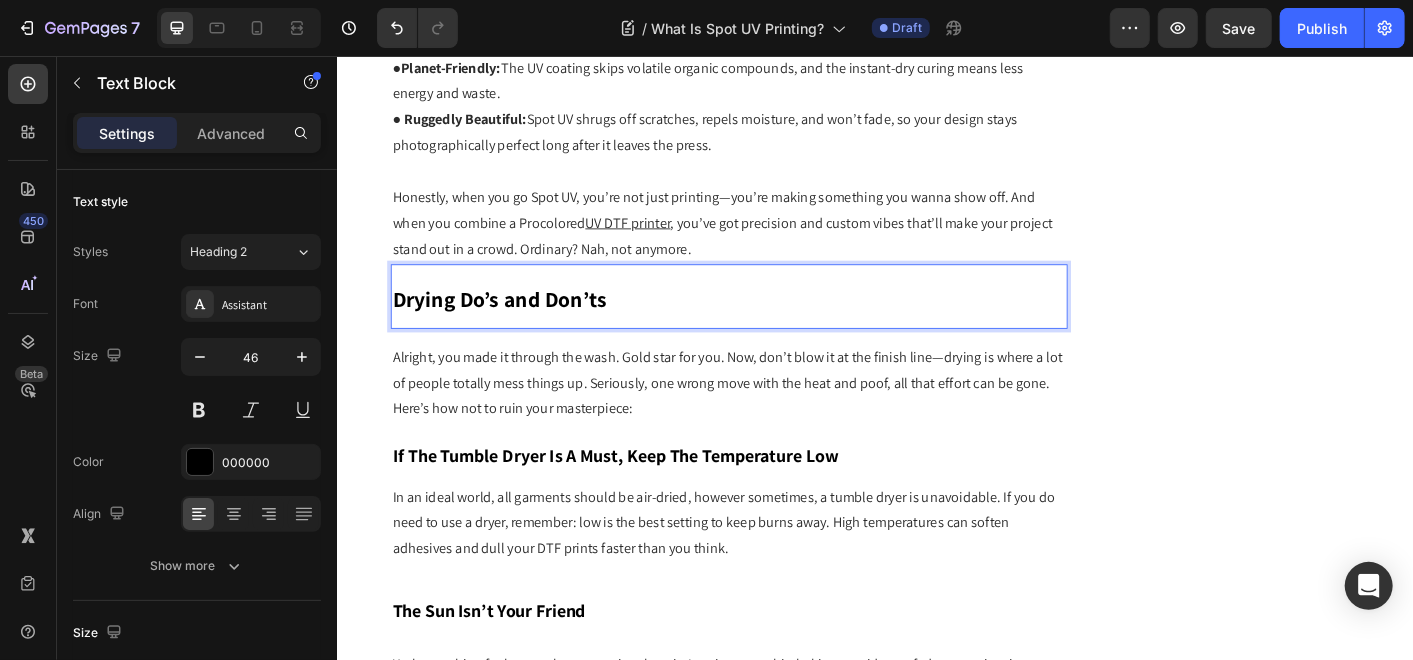 click on "Drying Do’s and Don’ts" at bounding box center [517, 327] 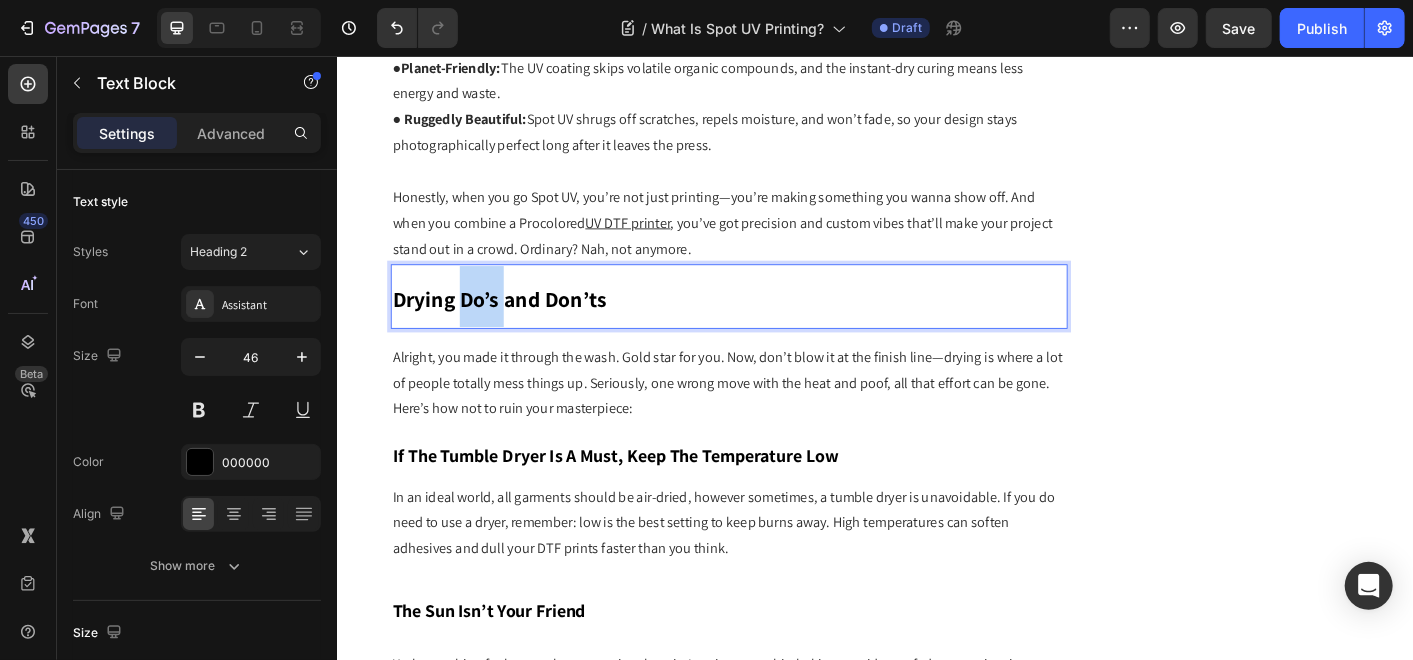 click on "Drying Do’s and Don’ts" at bounding box center [517, 327] 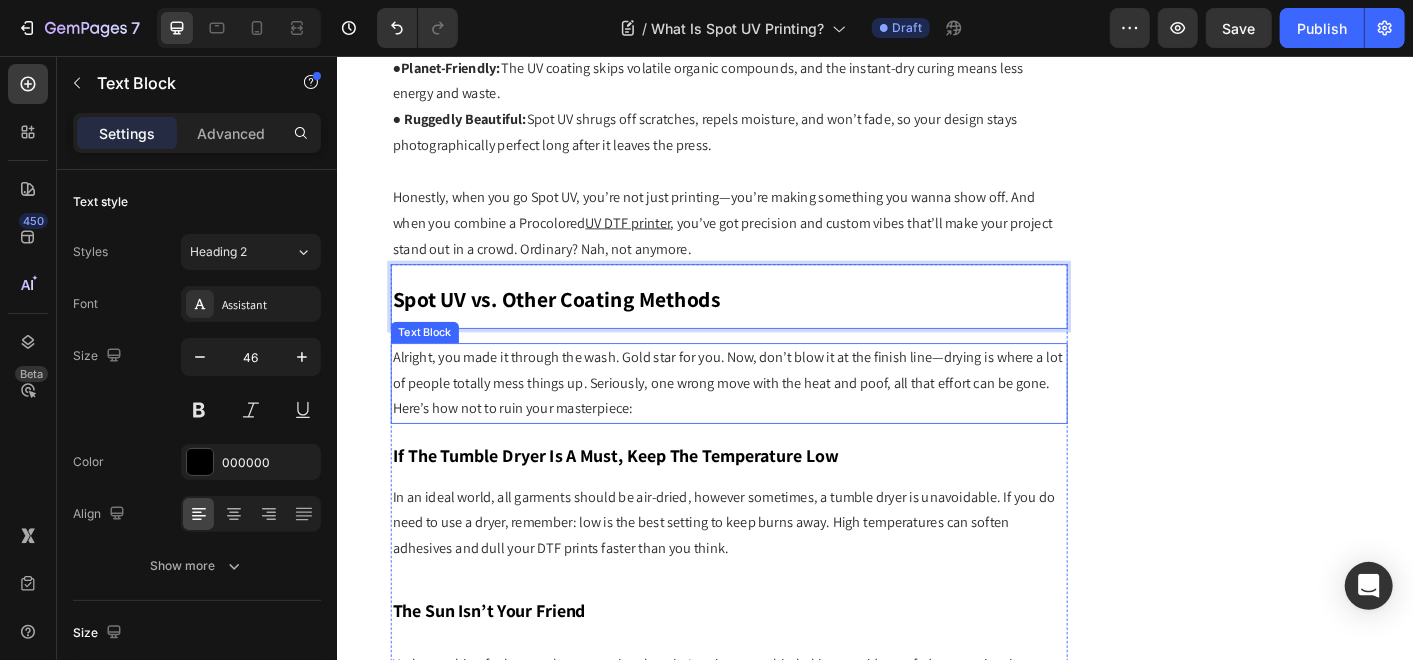 click on "Alright, you made it through the wash. Gold star for you. Now, don’t blow it at the finish line—drying is where a lot of people totally mess things up. Seriously, one wrong move with the heat and poof, all that effort can be gone." at bounding box center (773, 407) 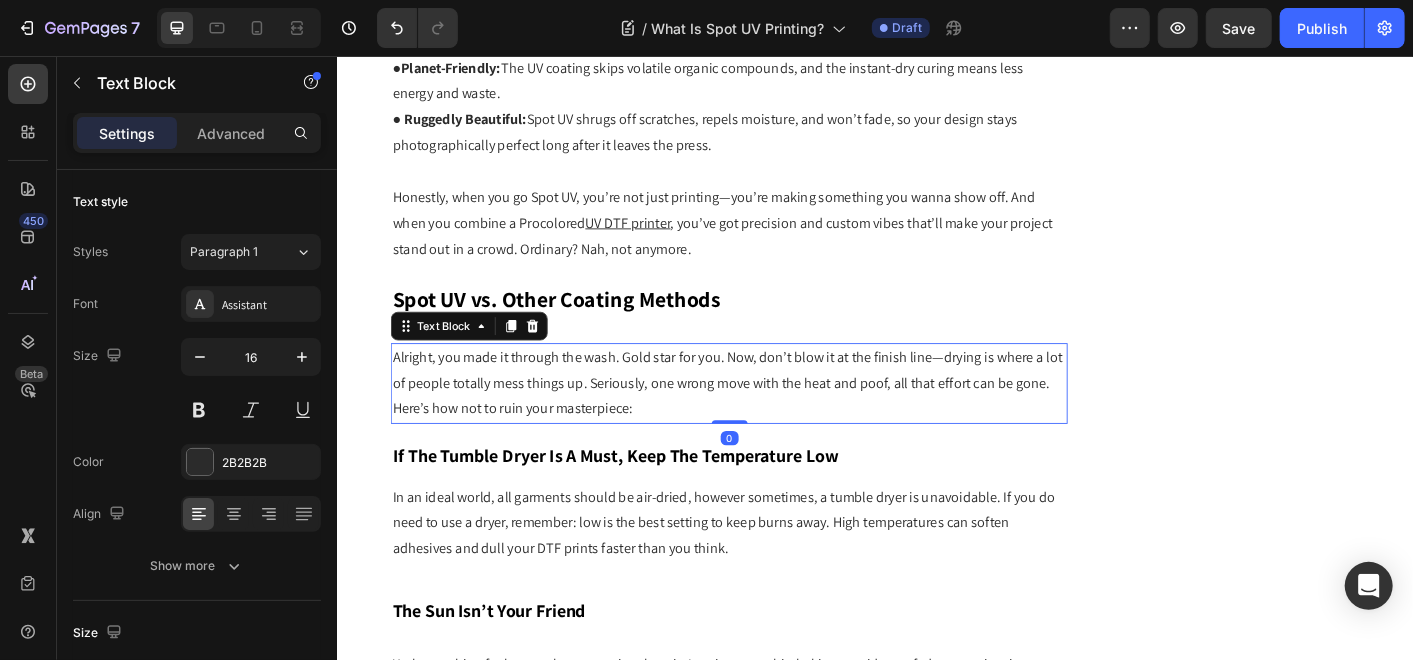 click on "Alright, you made it through the wash. Gold star for you. Now, don’t blow it at the finish line—drying is where a lot of people totally mess things up. Seriously, one wrong move with the heat and poof, all that effort can be gone." at bounding box center [773, 407] 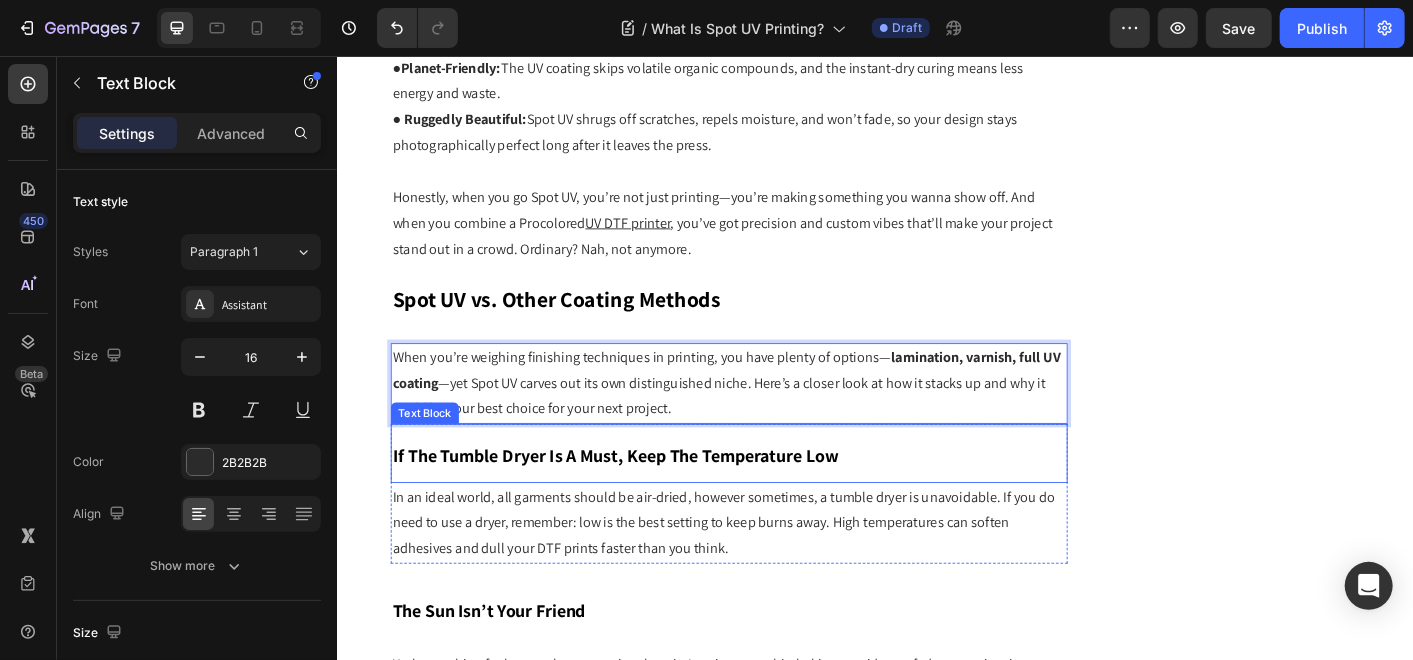 click on "If The Tumble Dryer Is A Must, Keep The Temperature Low" at bounding box center [773, 498] 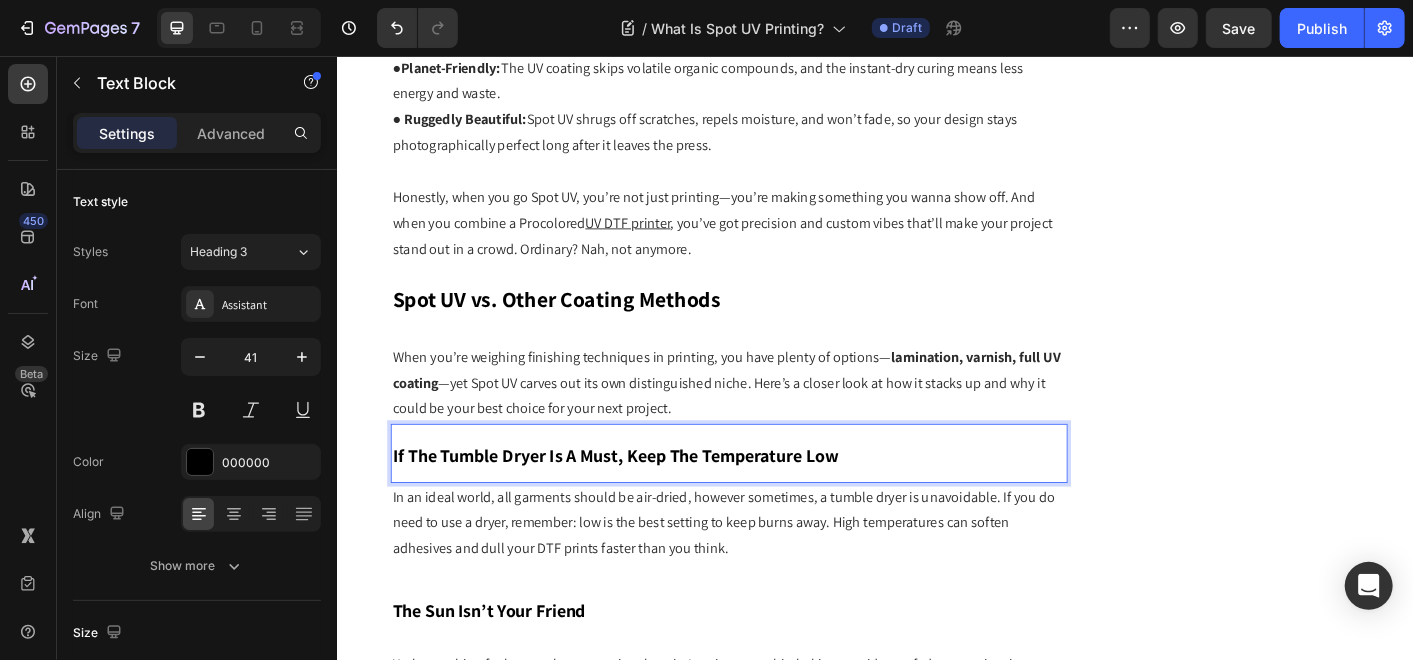 click on "If The Tumble Dryer Is A Must, Keep The Temperature Low" at bounding box center (646, 502) 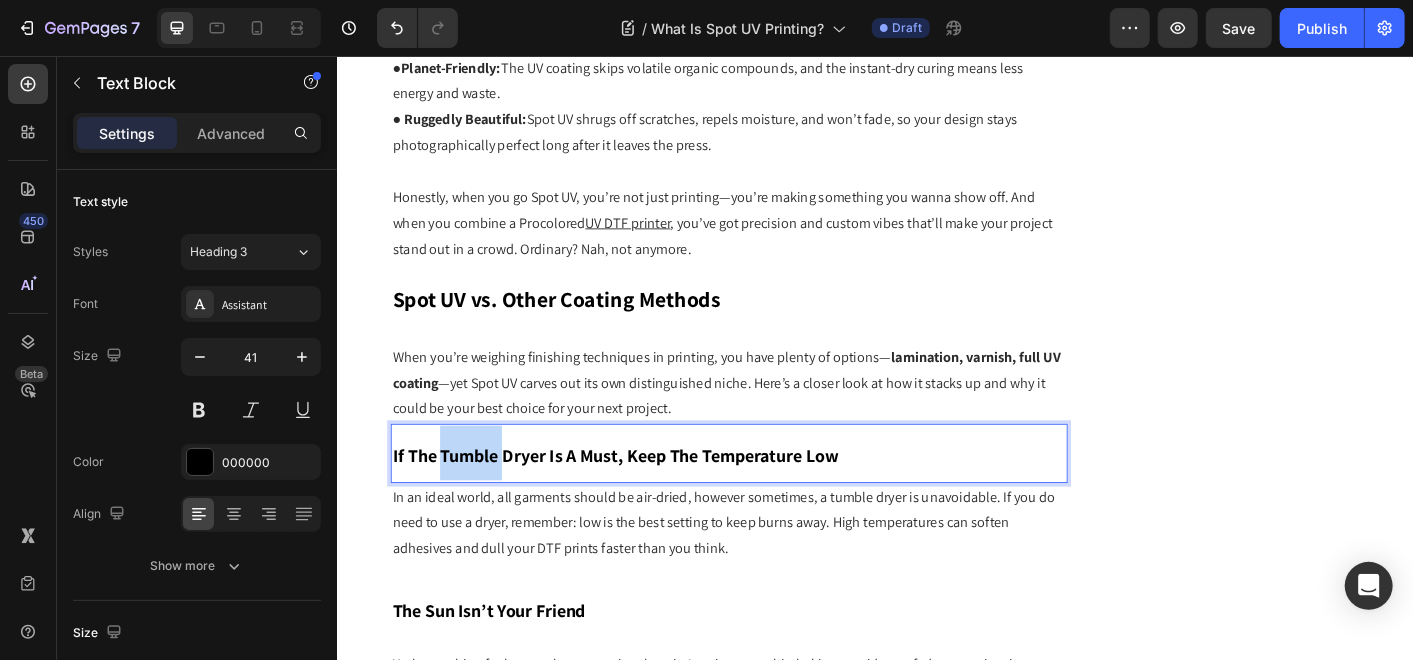 click on "If The Tumble Dryer Is A Must, Keep The Temperature Low" at bounding box center (646, 502) 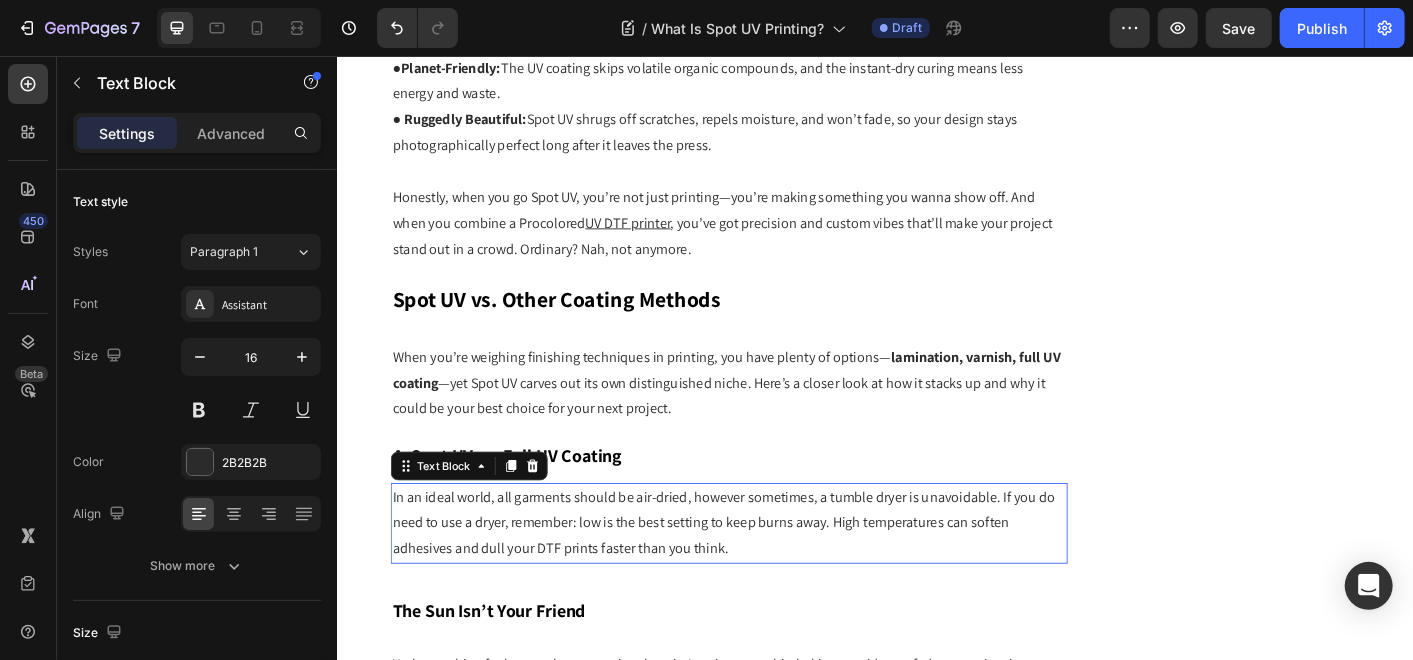 click on "In an ideal world, all garments should be air-dried, however sometimes, a tumble dryer is unavoidable. If you do need to use a dryer, remember: low is the best setting to keep burns away. High temperatures can soften adhesives and dull your DTF prints faster than you think." at bounding box center (773, 577) 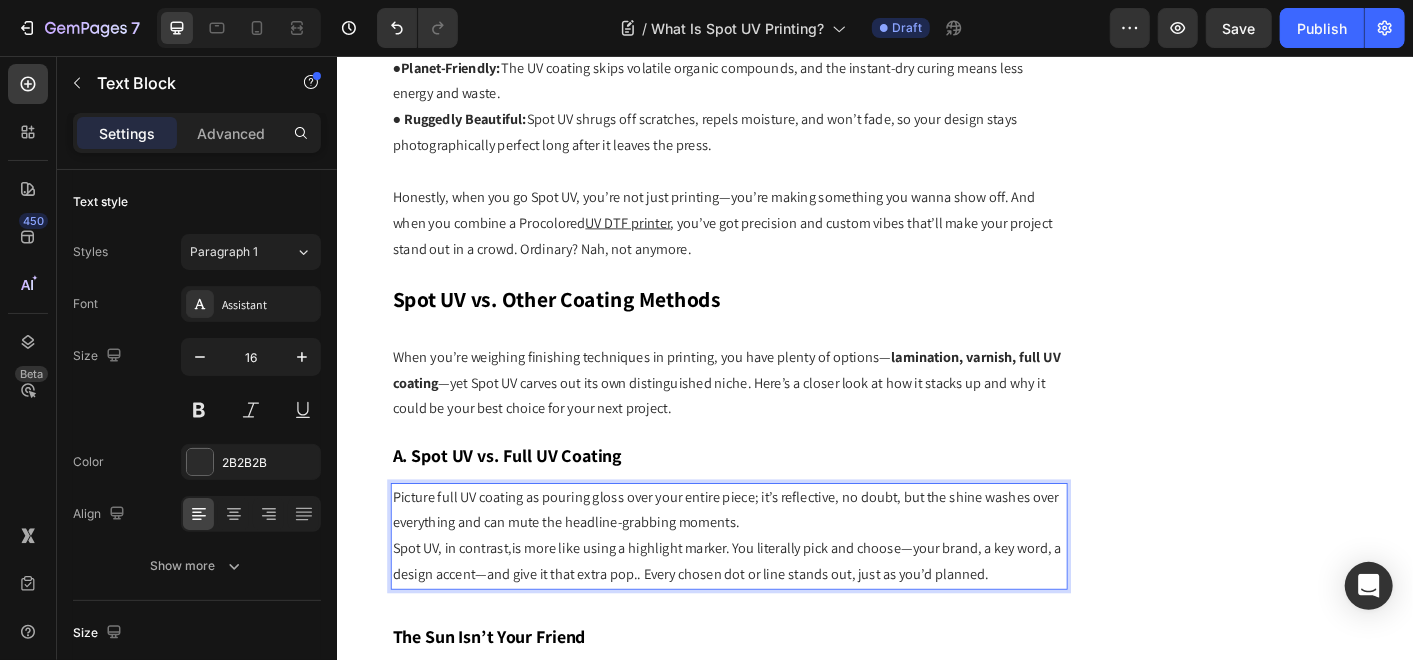 click on "Picture full UV coating as pouring gloss over your entire piece; it’s reflective, no doubt, but the shine washes over everything and can mute the headline-grabbing moments." at bounding box center [773, 563] 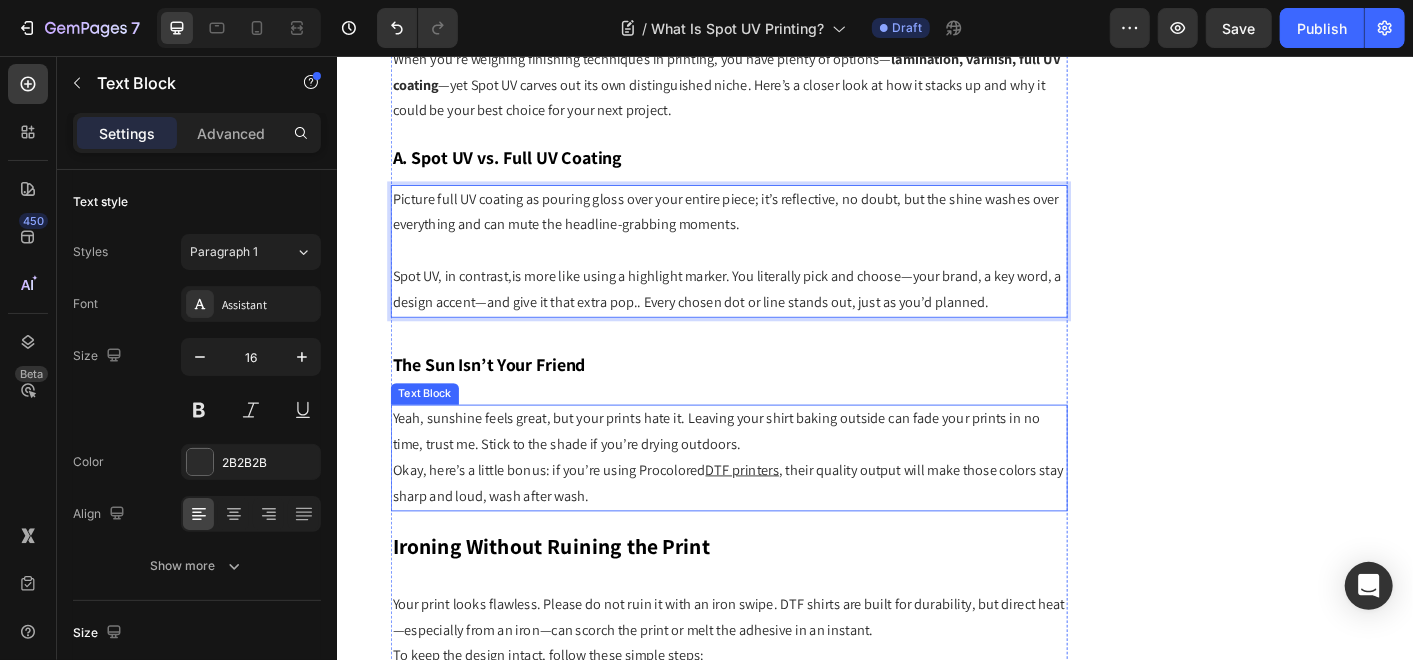 scroll, scrollTop: 2560, scrollLeft: 0, axis: vertical 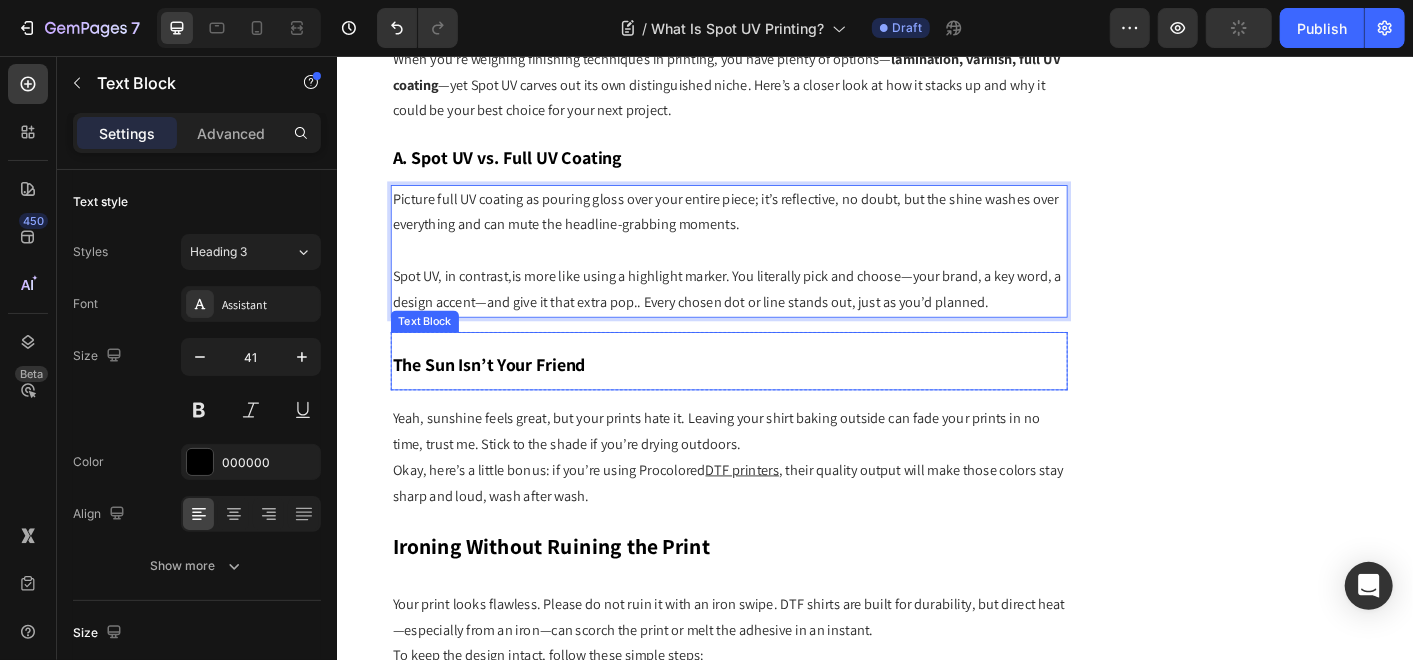 click on "The Sun Isn’t Your Friend" at bounding box center (773, 395) 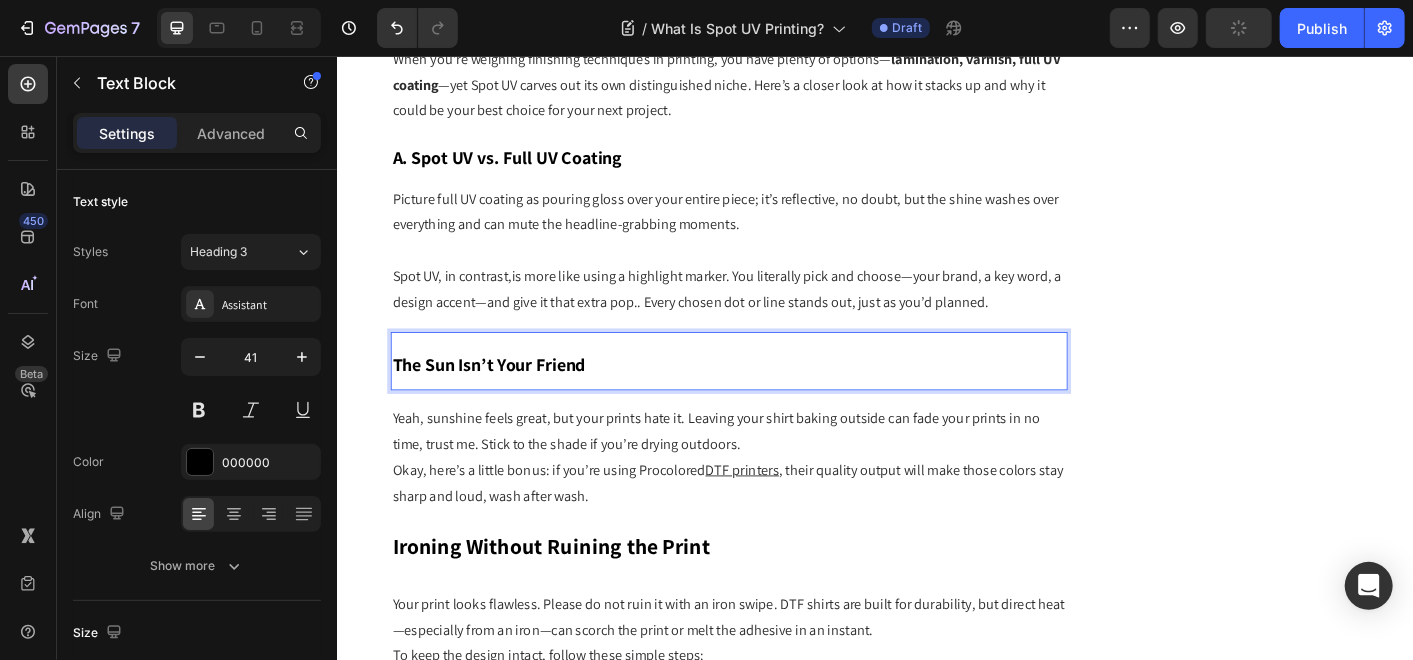 click on "The Sun Isn’t Your Friend" at bounding box center [505, 399] 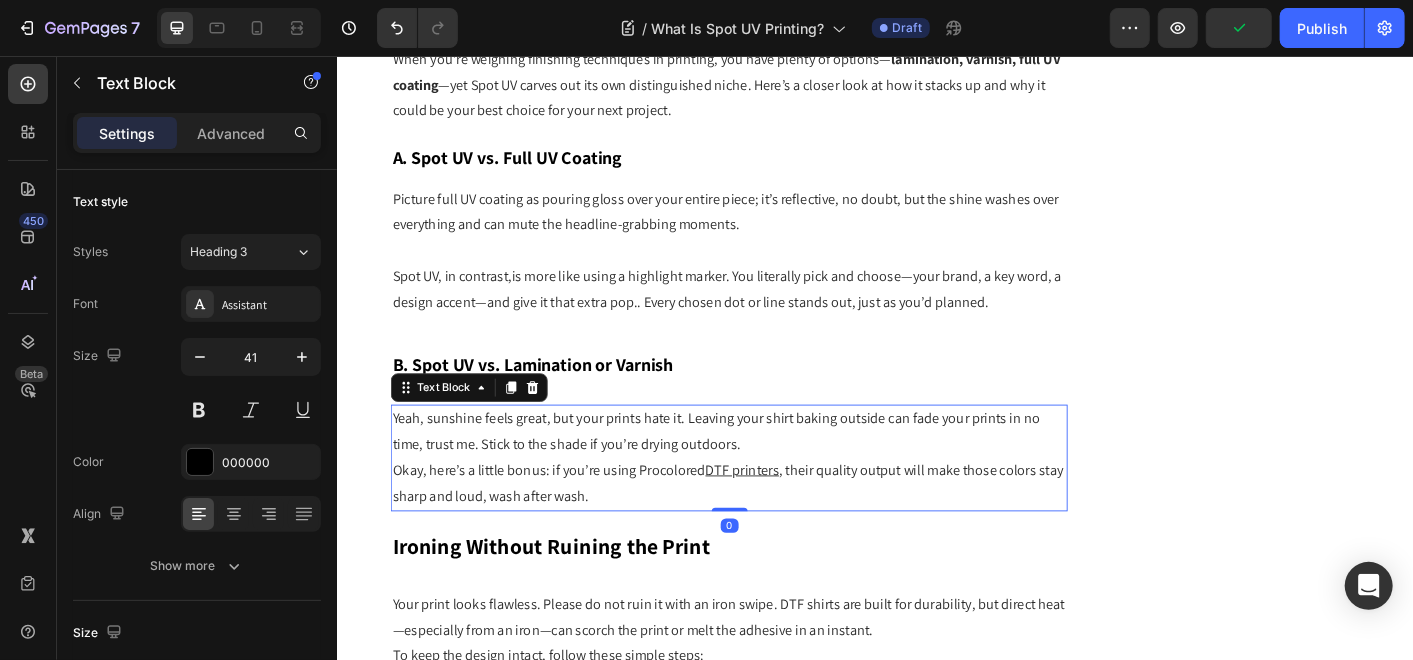 click on "Yeah, sunshine feels great, but your prints hate it. Leaving your shirt baking outside can fade your prints in no time, trust me. Stick to the shade if you’re drying outdoors." at bounding box center [773, 475] 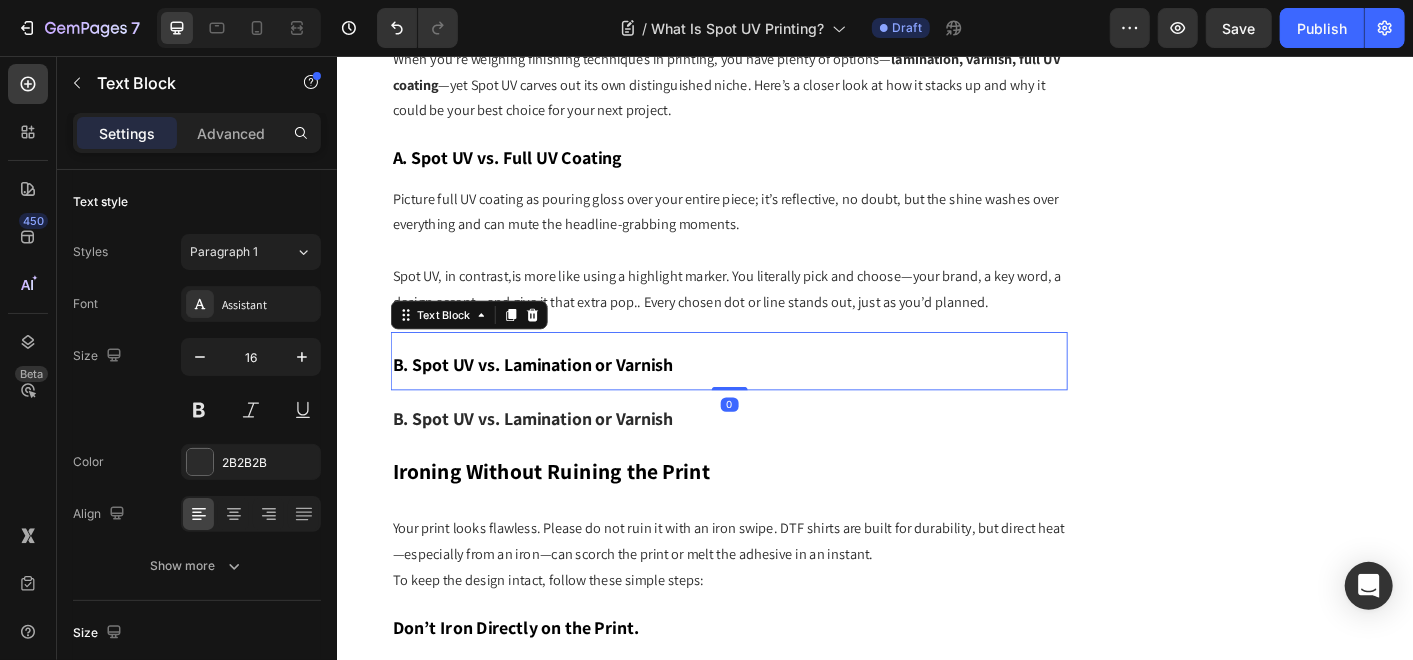 click on "B. Spot UV vs. Lamination or Varnish" at bounding box center (773, 395) 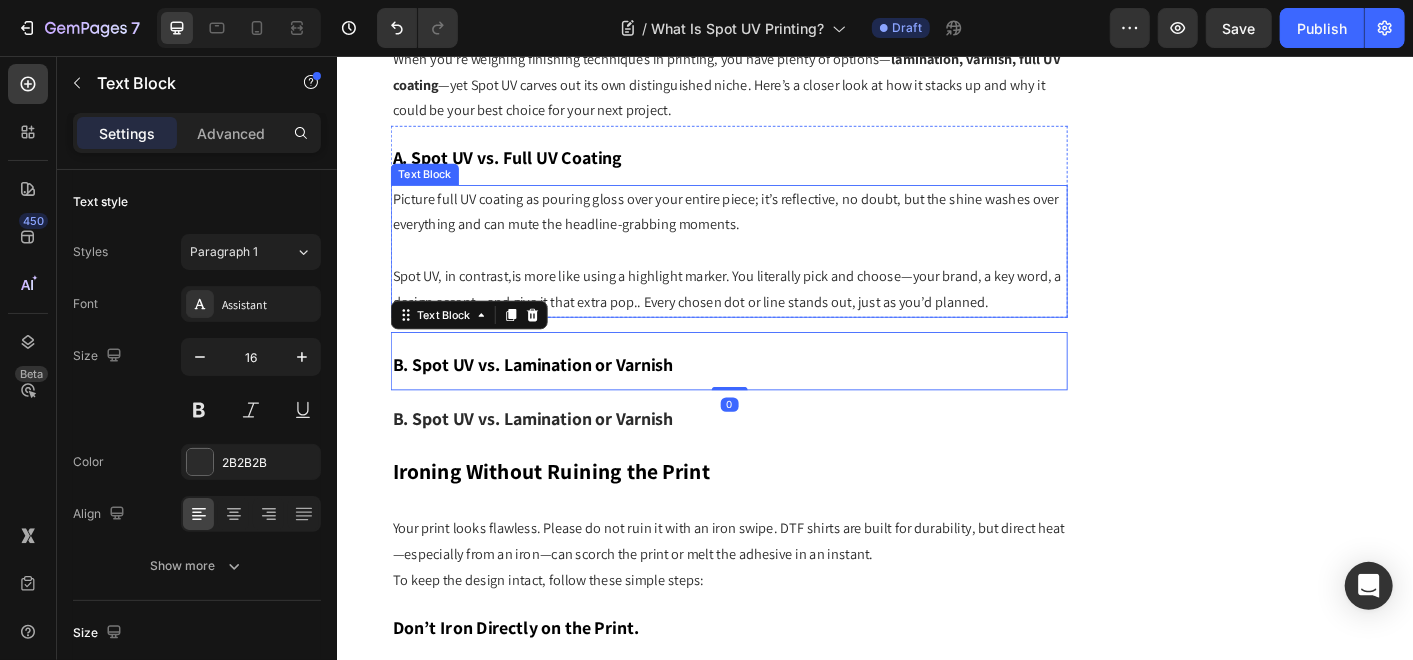 click on "Spot UV, in contrast,is more like using a highlight marker. You literally pick and choose—your brand, a key word, a design accent—and give it that extra pop.. Every chosen dot or line stands out, just as you’d planned." at bounding box center [773, 316] 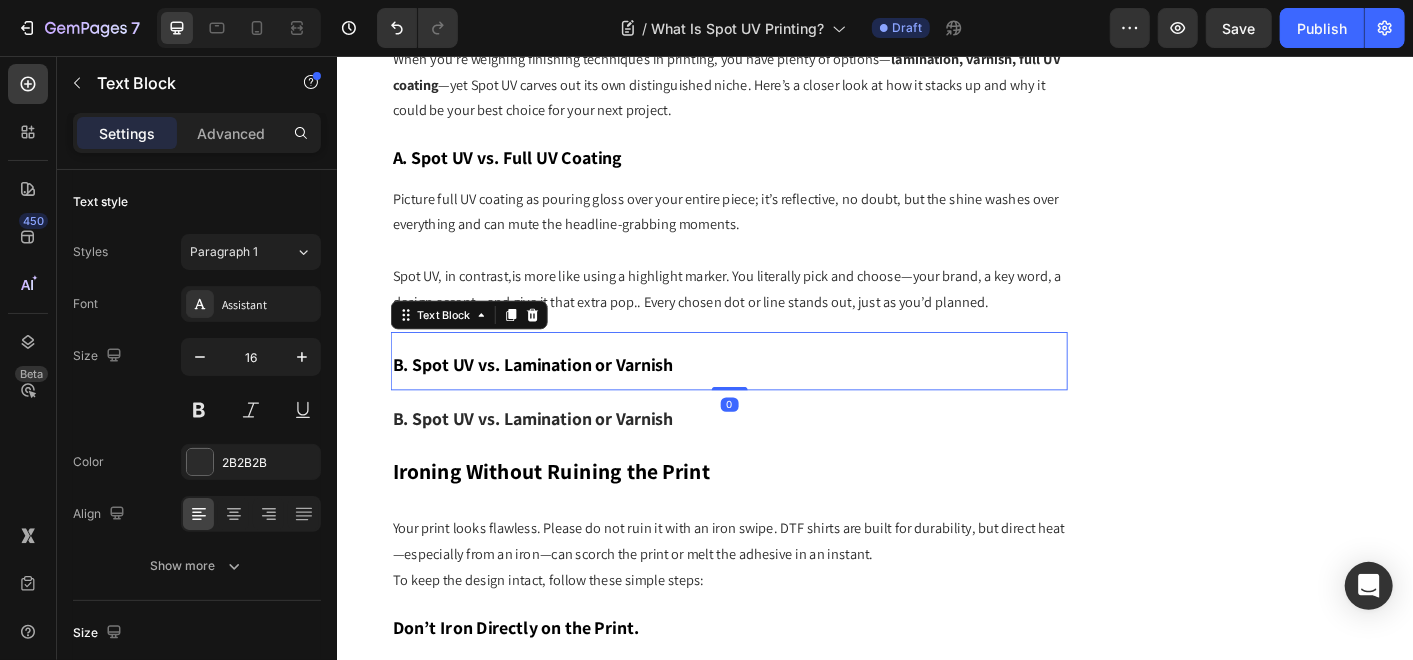 click on "B. Spot UV vs. Lamination or Varnish" at bounding box center (554, 399) 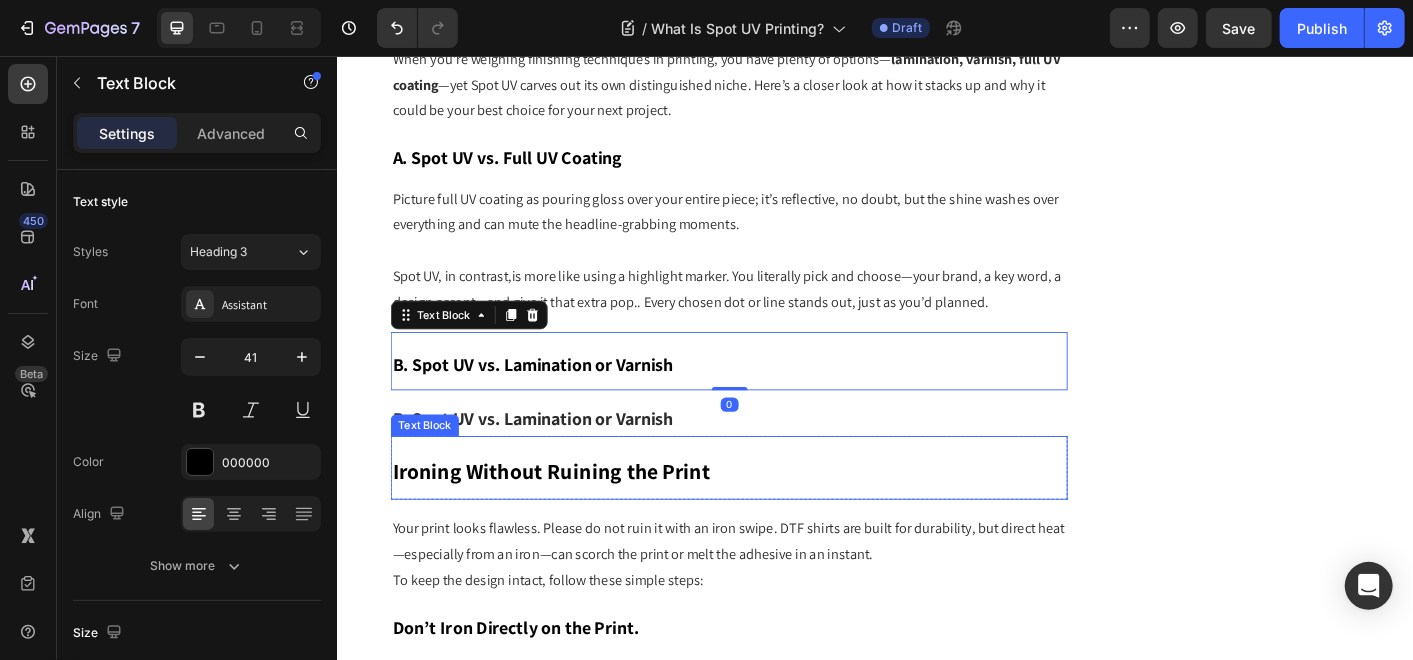 click on "Ironing Without Ruining the Print" at bounding box center [773, 515] 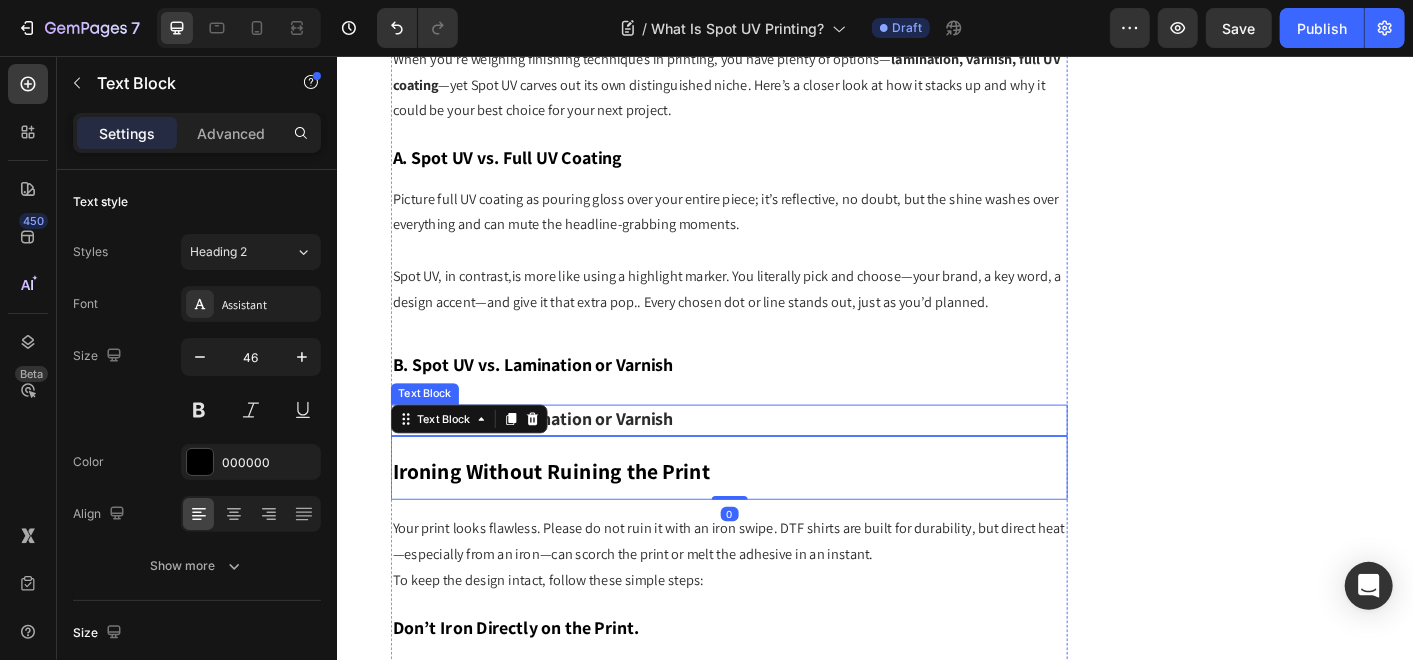 click on "B. Spot UV vs. Lamination or Varnish" at bounding box center [554, 460] 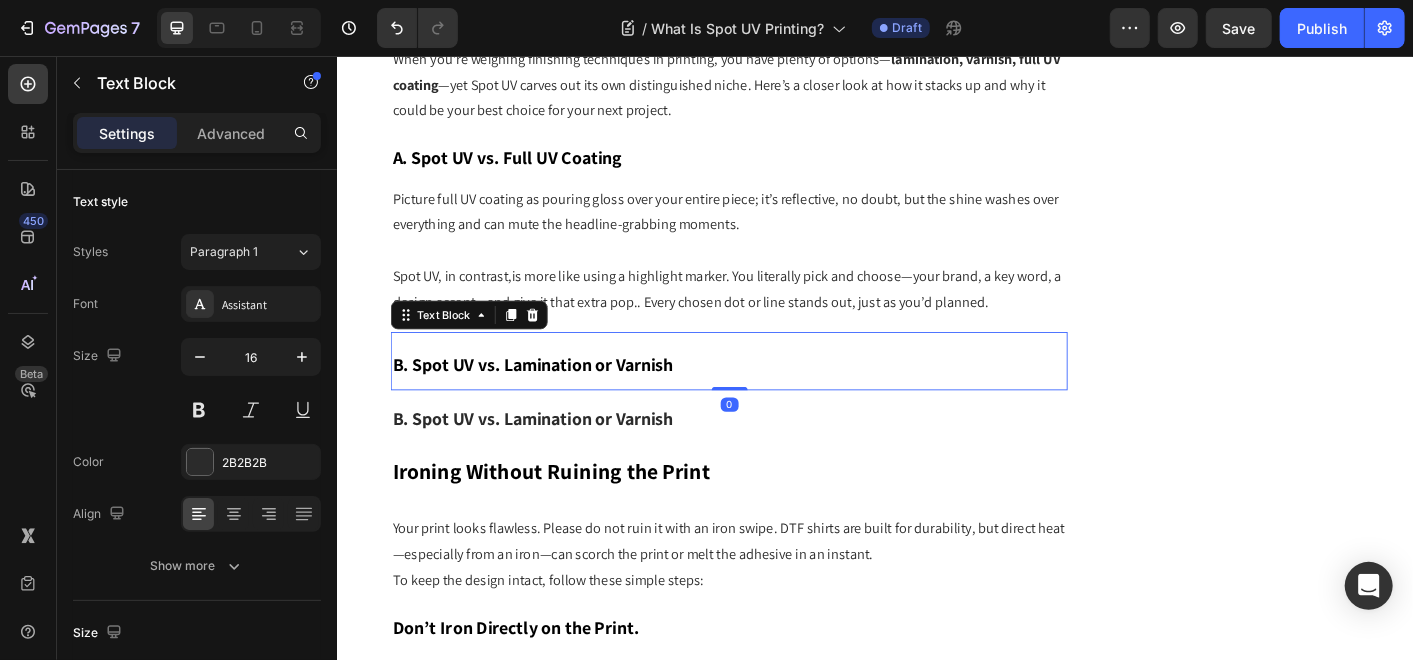 click on "B. Spot UV vs. Lamination or Varnish" at bounding box center [773, 395] 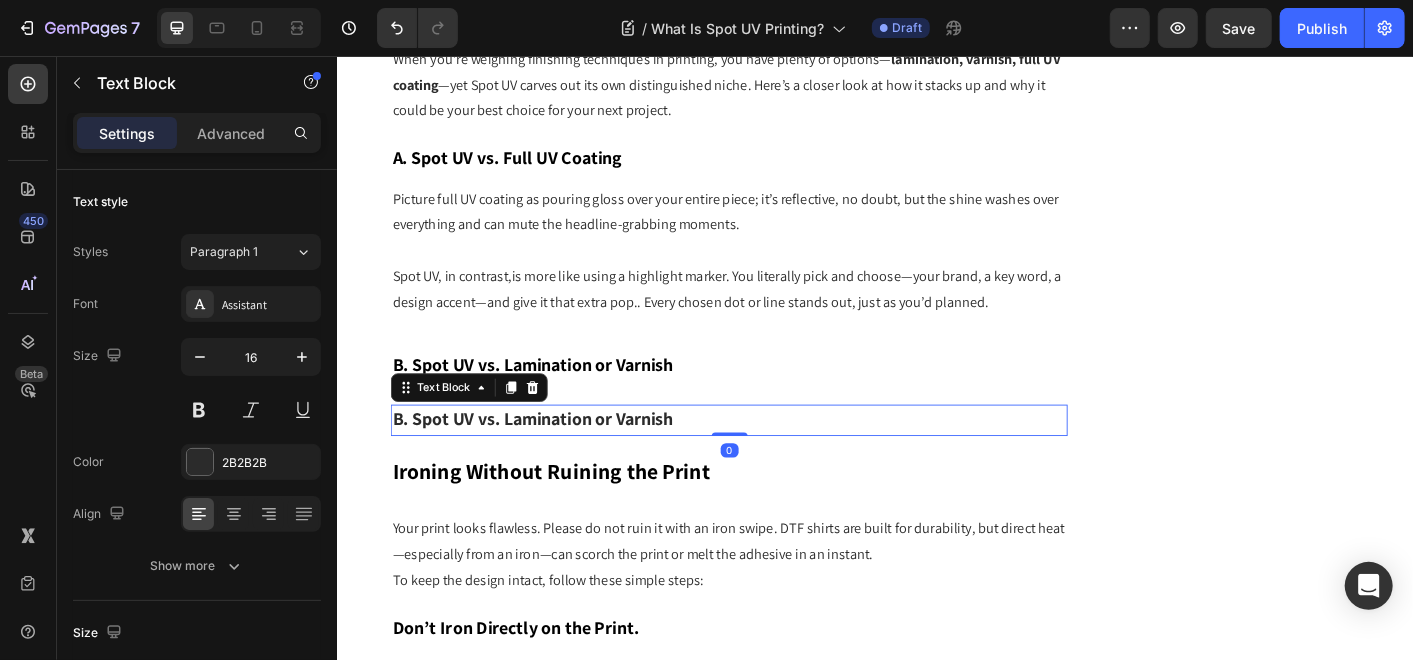 click on "B. Spot UV vs. Lamination or Varnish" at bounding box center (773, 461) 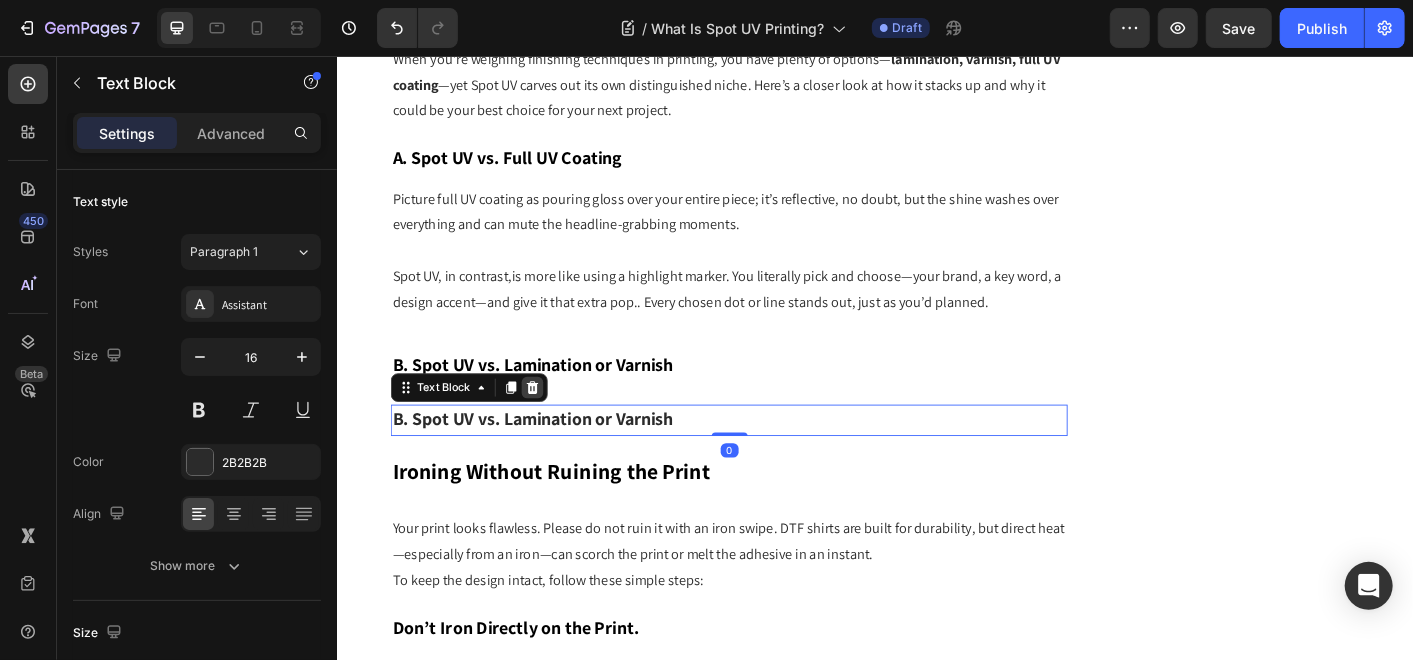 click 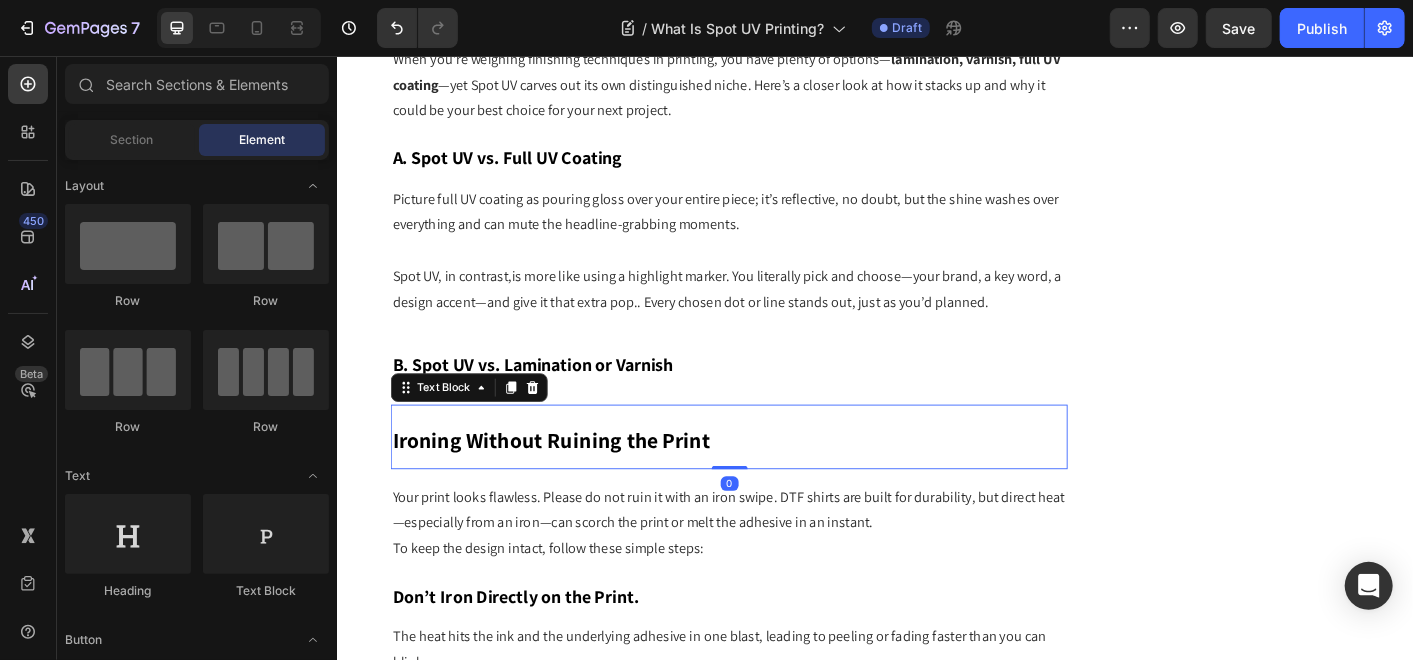 click on "Ironing Without Ruining the Print" at bounding box center (575, 483) 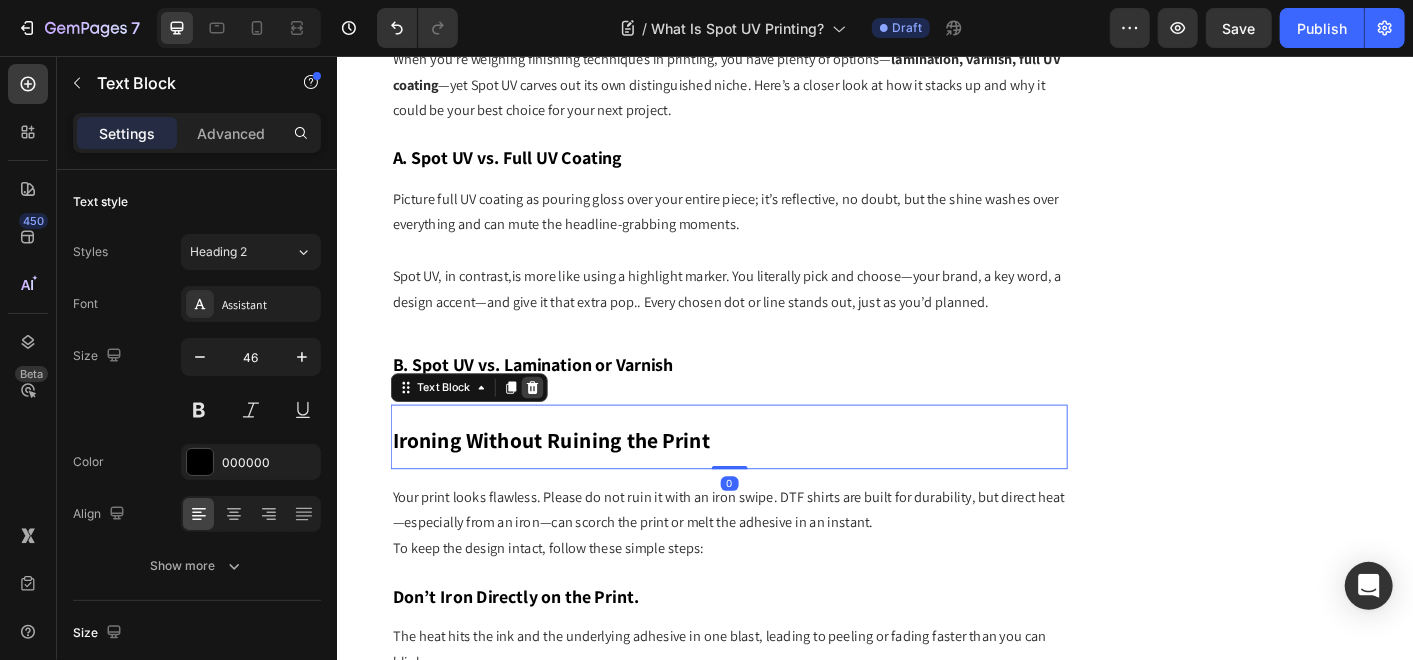click 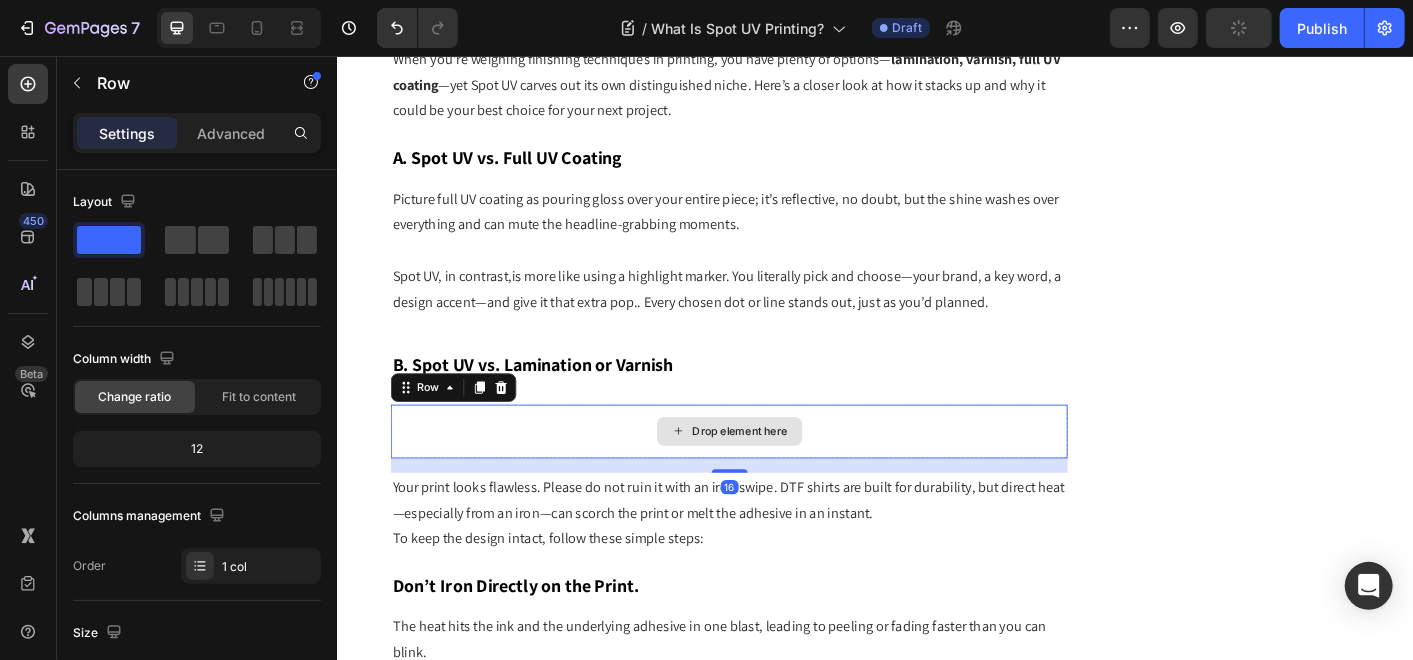 click on "Drop element here" at bounding box center (773, 474) 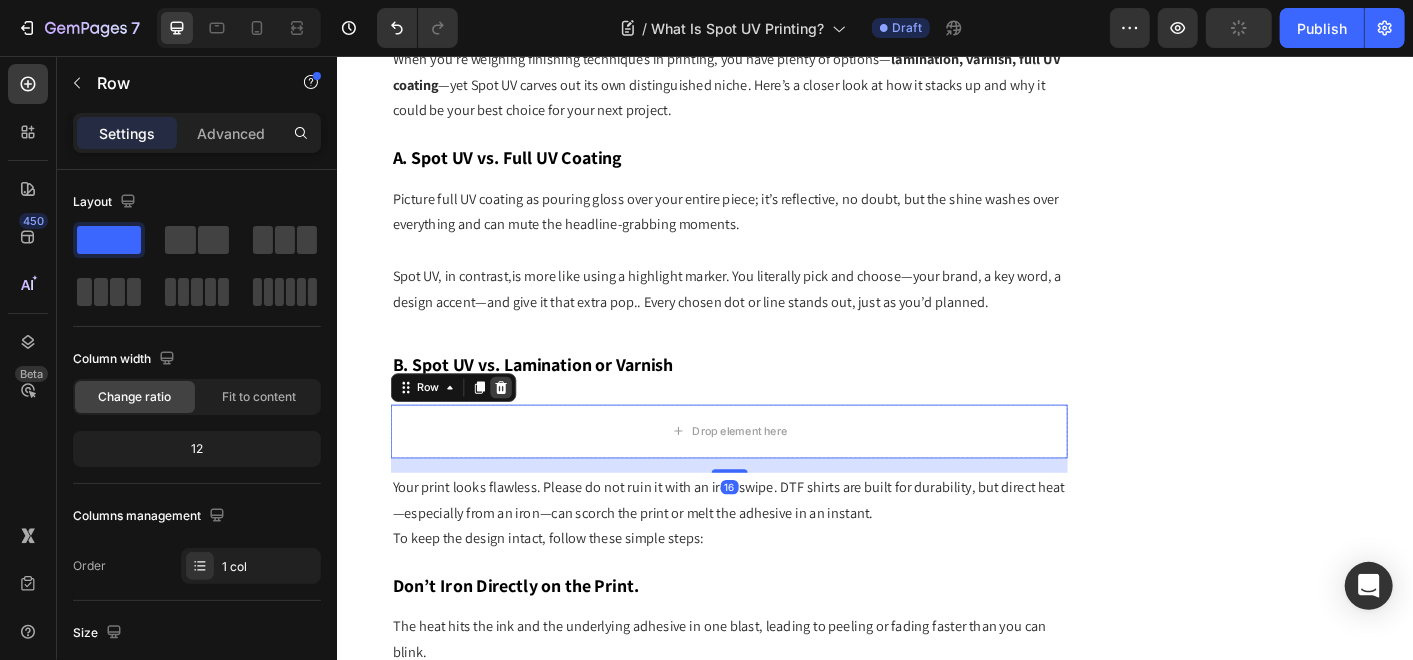 click at bounding box center (519, 425) 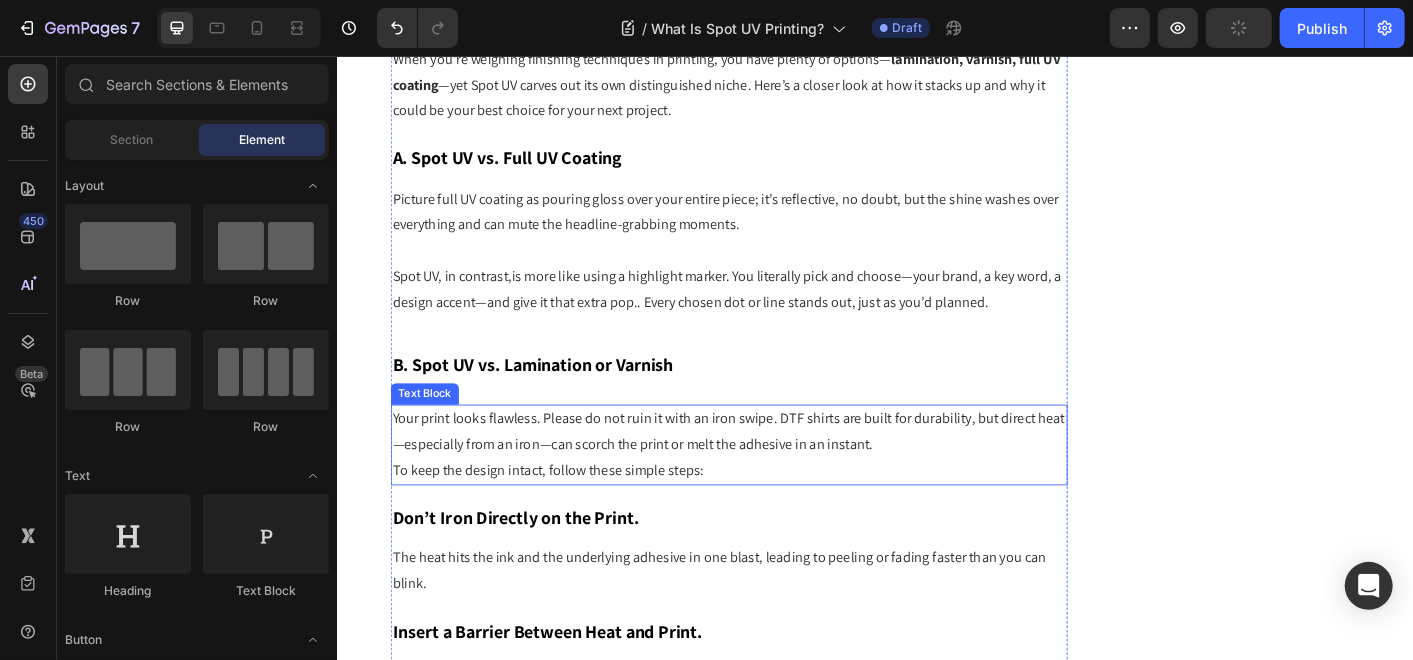 click on "Your print looks flawless. Please do not ruin it with an iron swipe. DTF shirts are built for durability, but direct heat—especially from an iron—can scorch the print or melt the adhesive in an instant." at bounding box center [773, 475] 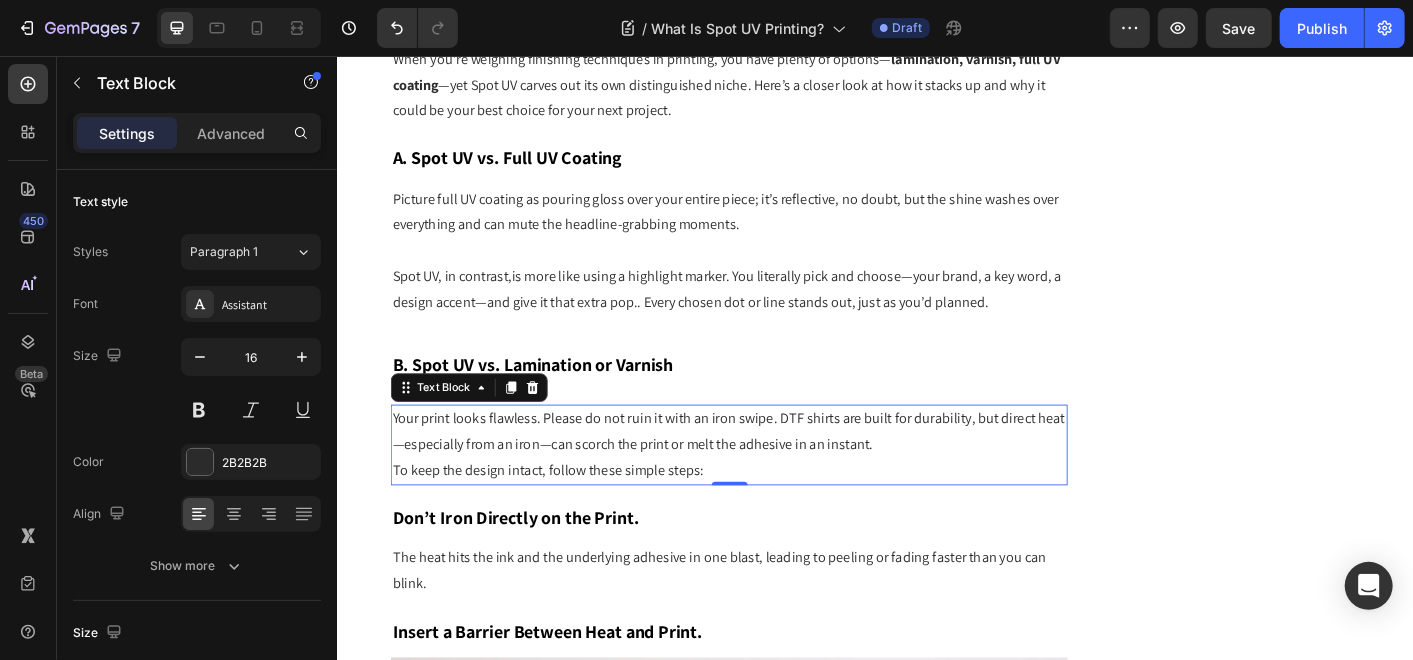 click on "To keep the design intact, follow these simple steps:" at bounding box center [773, 517] 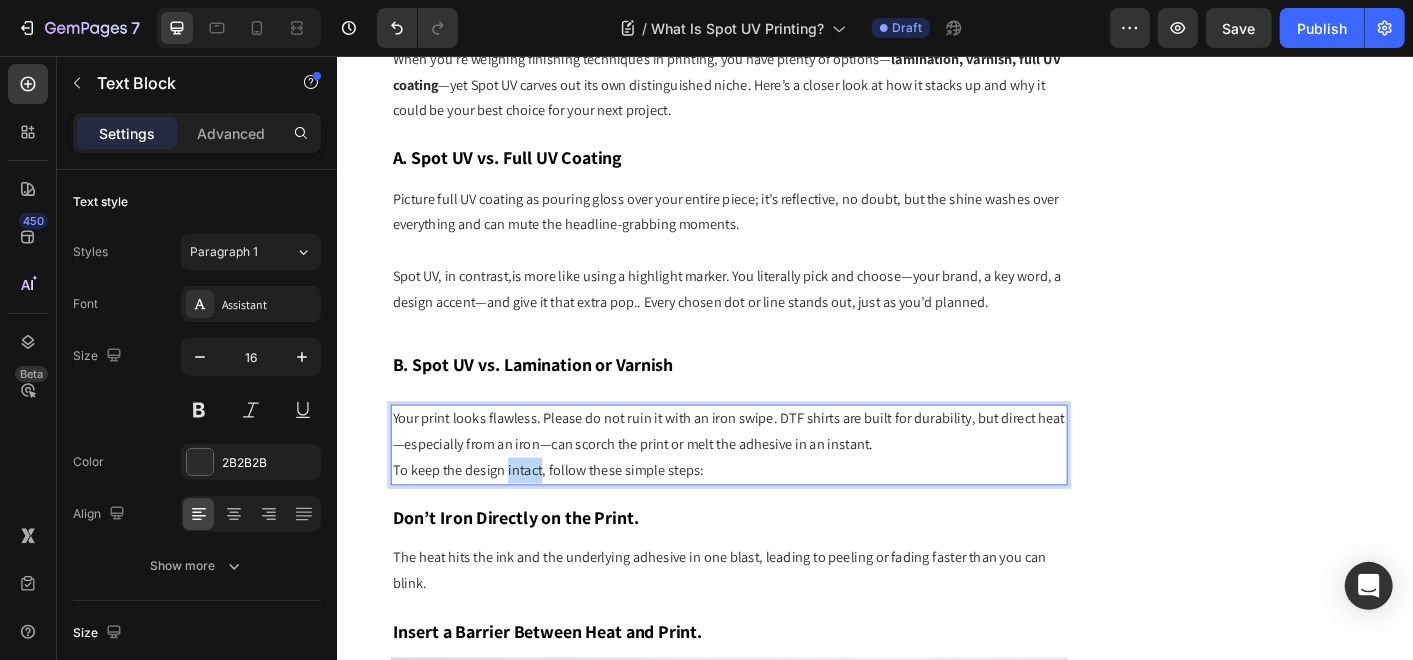 click on "To keep the design intact, follow these simple steps:" at bounding box center [773, 517] 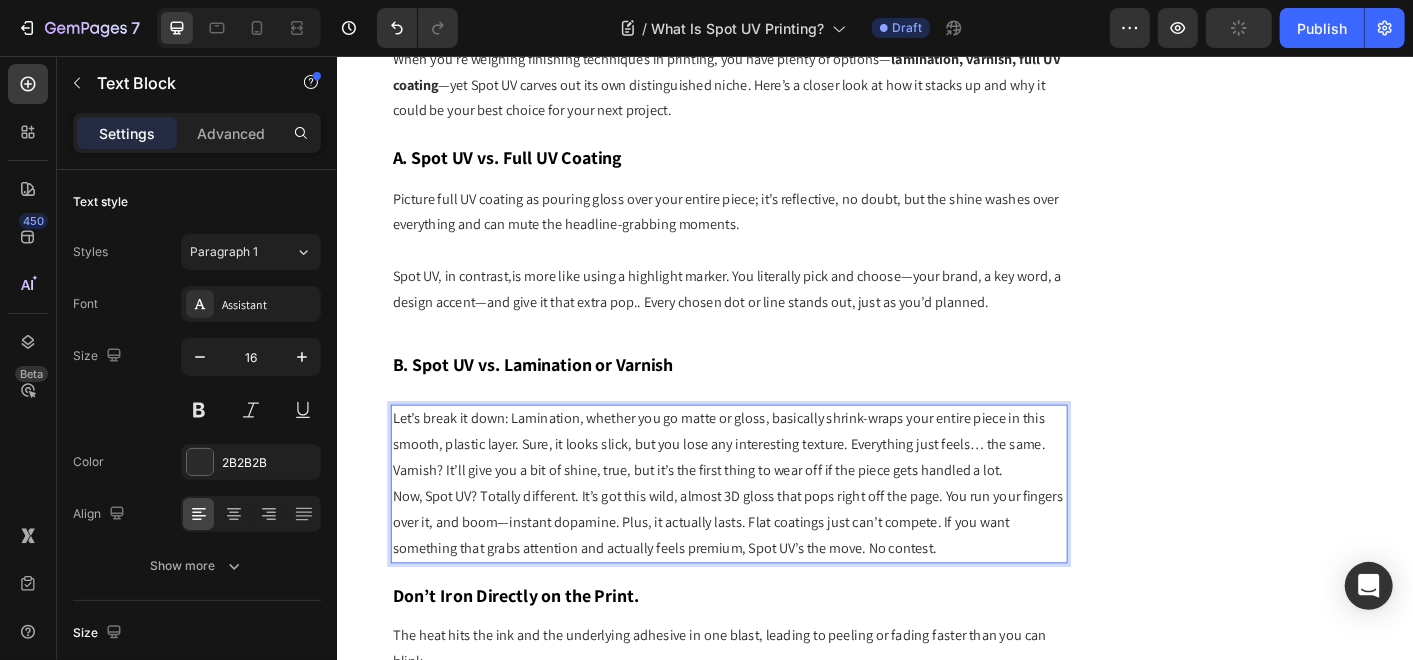 click on "Let’s break it down: Lamination, whether you go matte or gloss, basically shrink-wraps your entire piece in this smooth, plastic layer. Sure, it looks slick, but you lose any interesting texture. Everything just feels… the same." at bounding box center (773, 475) 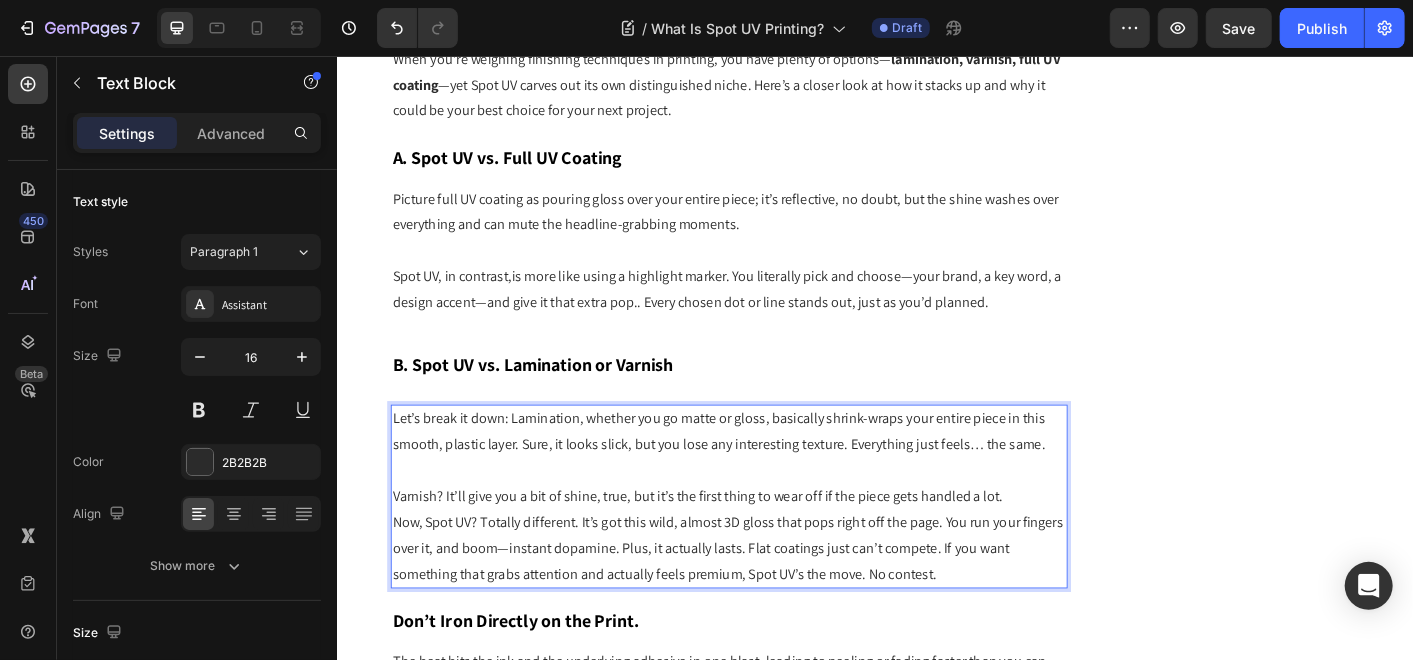 click on "Varnish? It’ll give you a bit of shine, true, but it’s the first thing to wear off if the piece gets handled a lot." at bounding box center (773, 546) 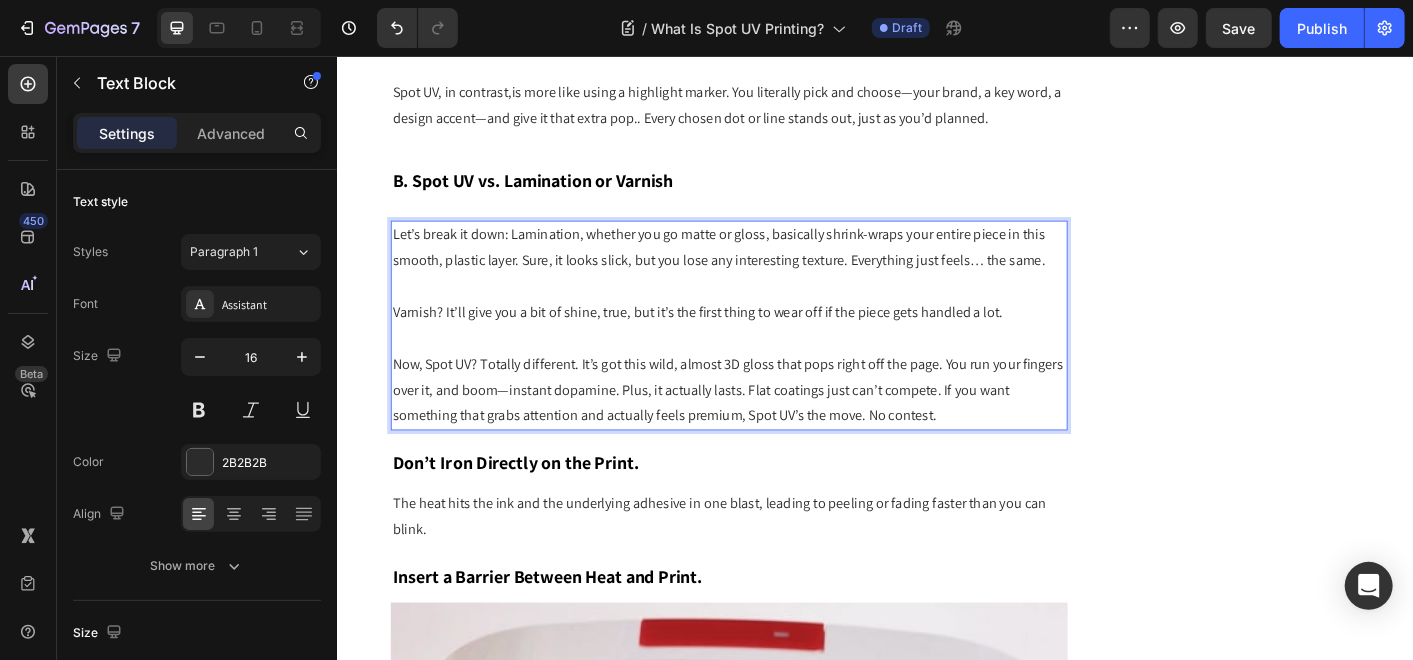 scroll, scrollTop: 2782, scrollLeft: 0, axis: vertical 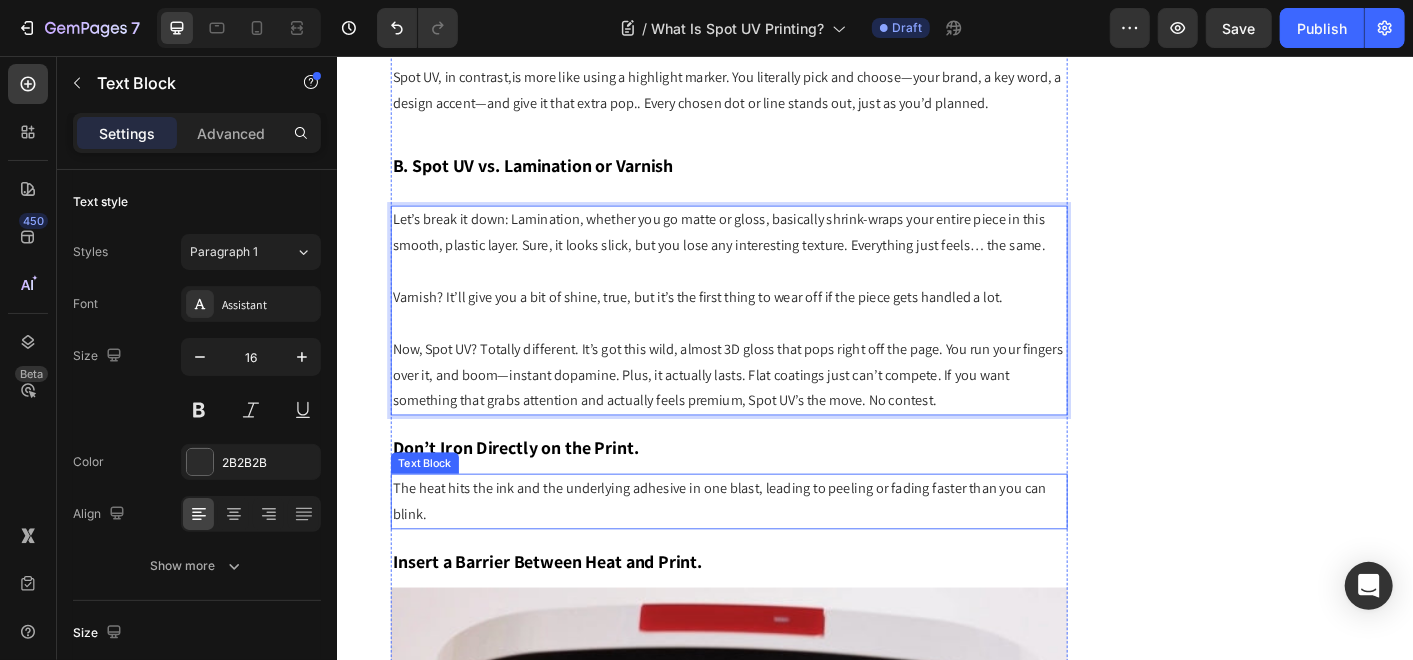 click on "Don’t Iron Directly on the Print." at bounding box center (535, 492) 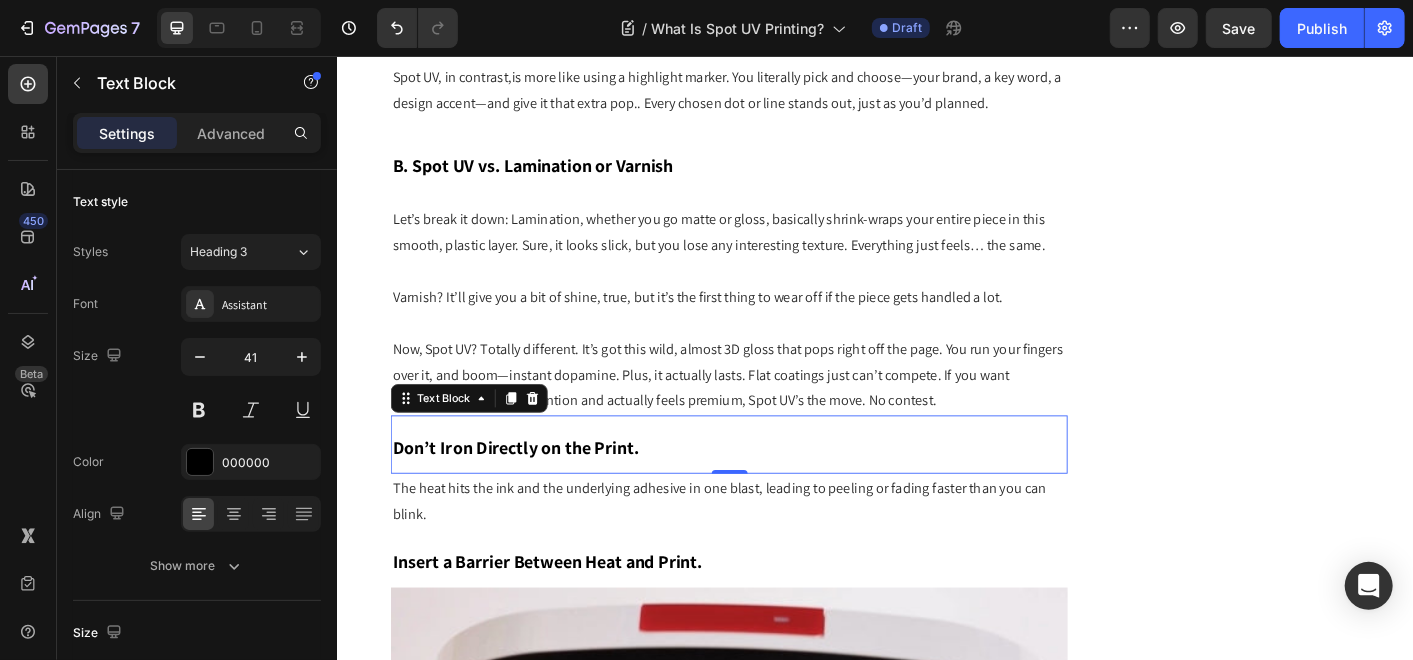 click on "Don’t Iron Directly on the Print." at bounding box center (535, 492) 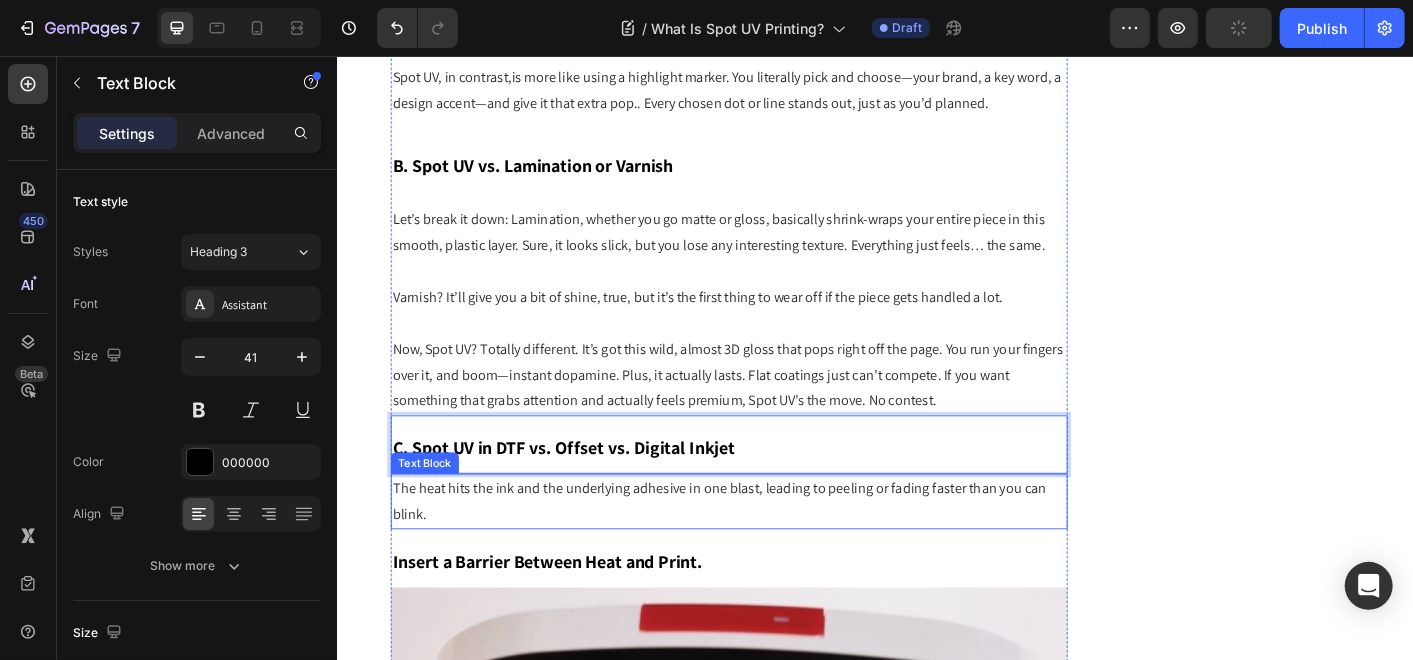 click on "The heat hits the ink and the underlying adhesive in one blast, leading to peeling or fading faster than you can blink." at bounding box center (773, 552) 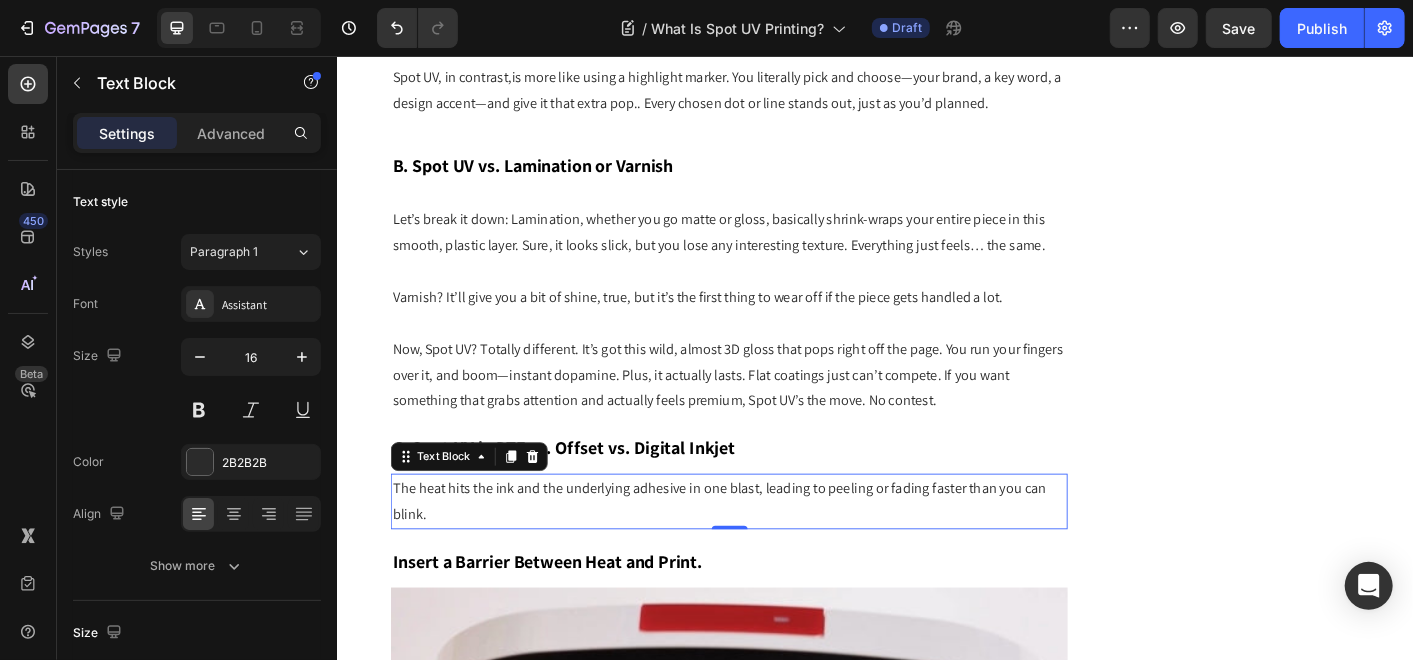 click on "The heat hits the ink and the underlying adhesive in one blast, leading to peeling or fading faster than you can blink." at bounding box center [773, 552] 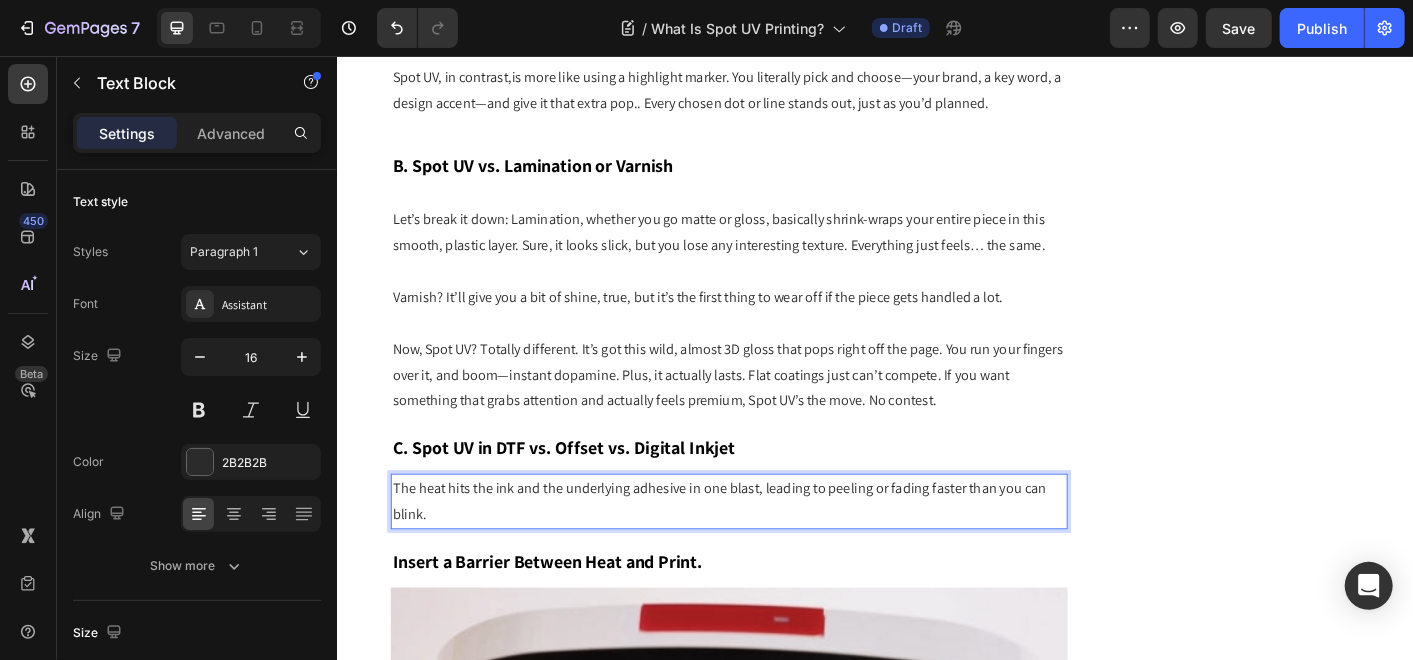 click on "The heat hits the ink and the underlying adhesive in one blast, leading to peeling or fading faster than you can blink." at bounding box center (773, 552) 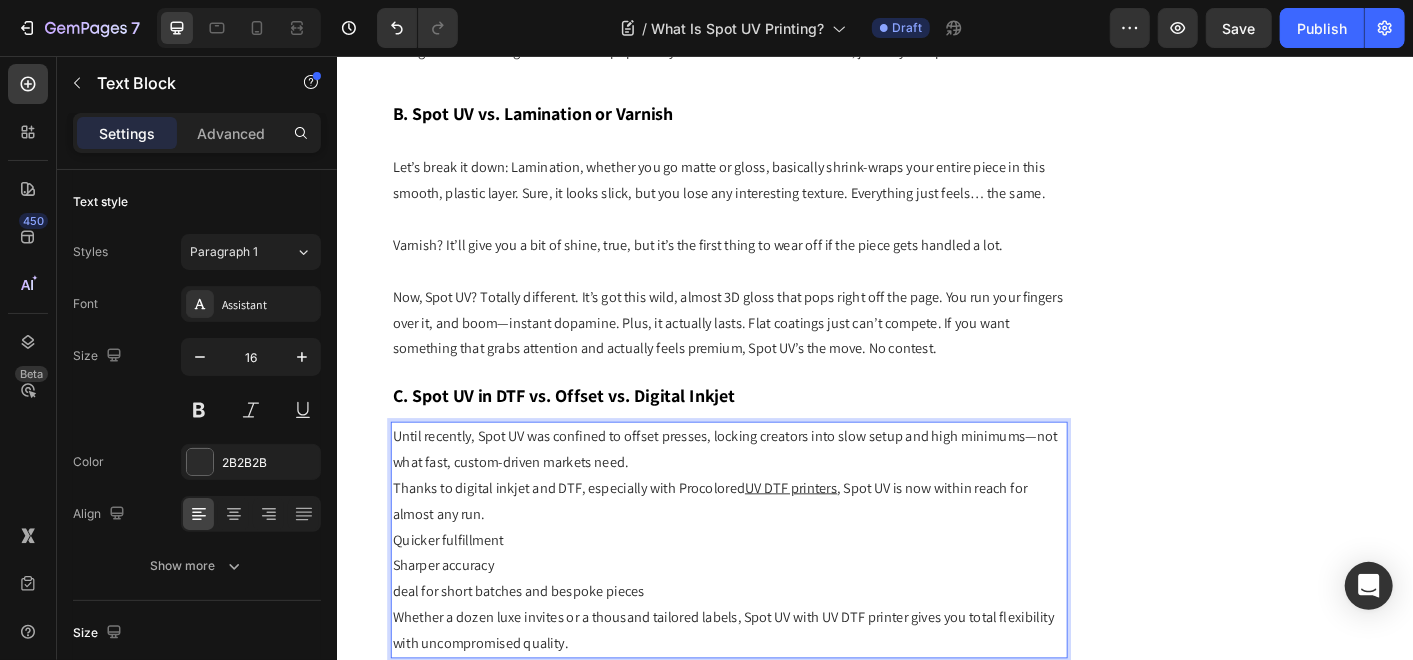 scroll, scrollTop: 2851, scrollLeft: 0, axis: vertical 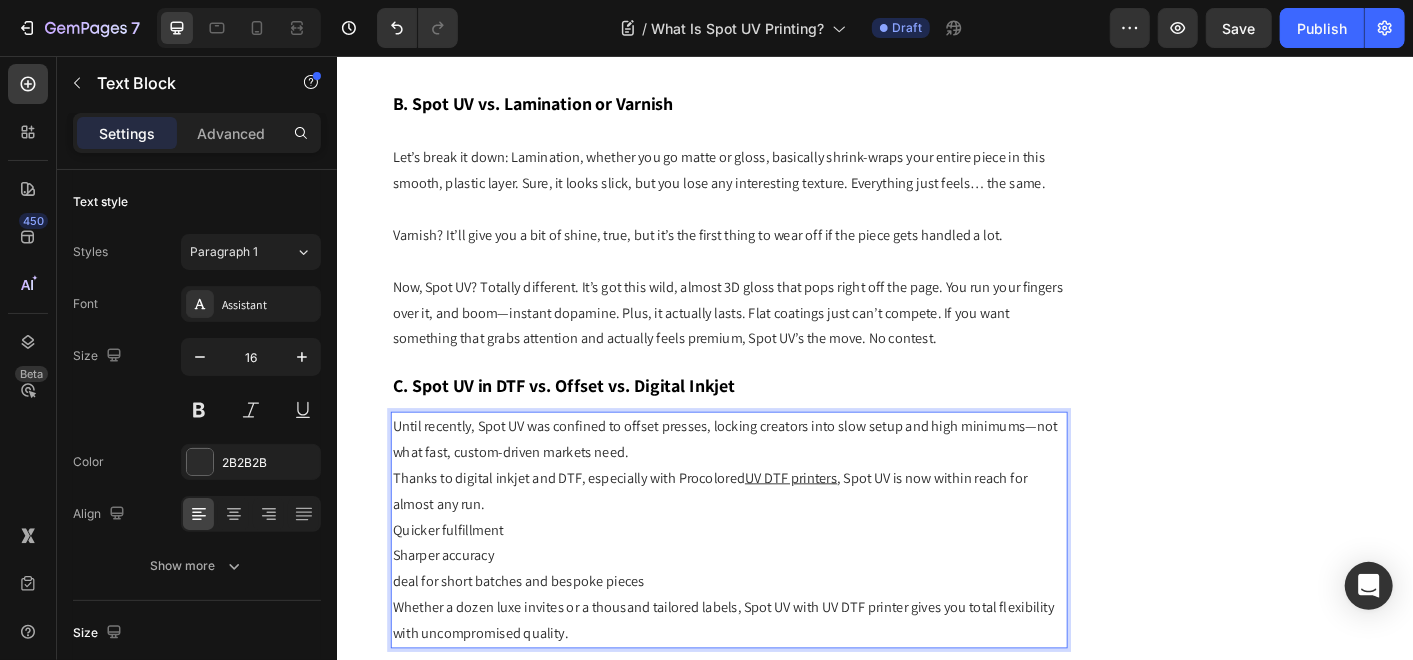 click on "Until recently, Spot UV was confined to offset presses, locking creators into slow setup and high minimums—not what fast, custom-driven markets need." at bounding box center (773, 483) 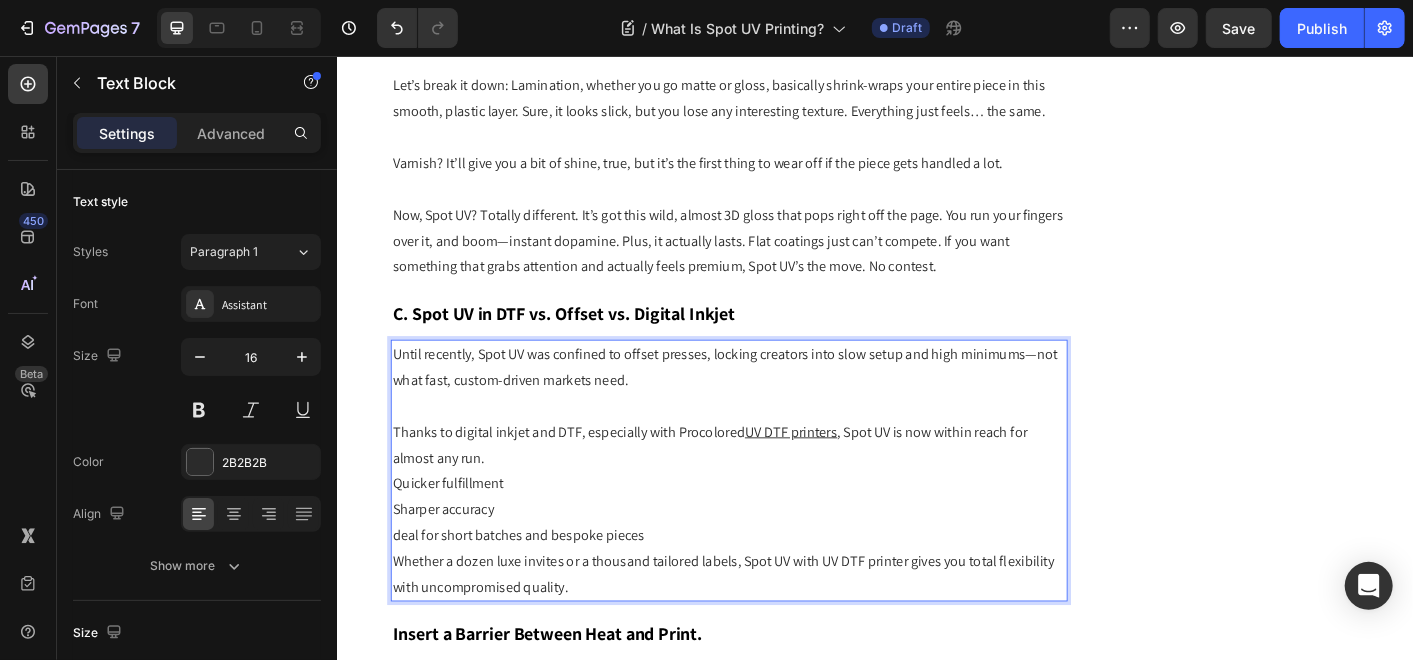 scroll, scrollTop: 2962, scrollLeft: 0, axis: vertical 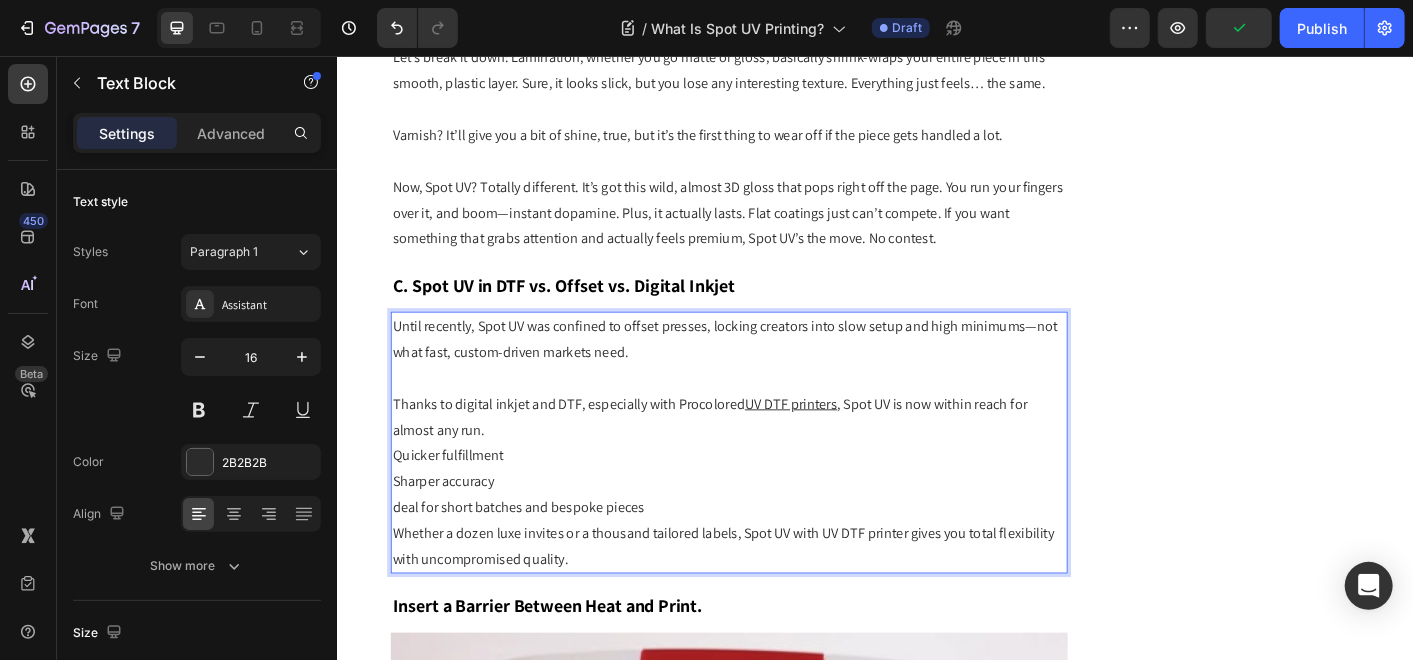 click on "Thanks to digital inkjet and DTF, especially with Procolored  UV DTF printers , Spot UV is now within reach for almost any run." at bounding box center (773, 459) 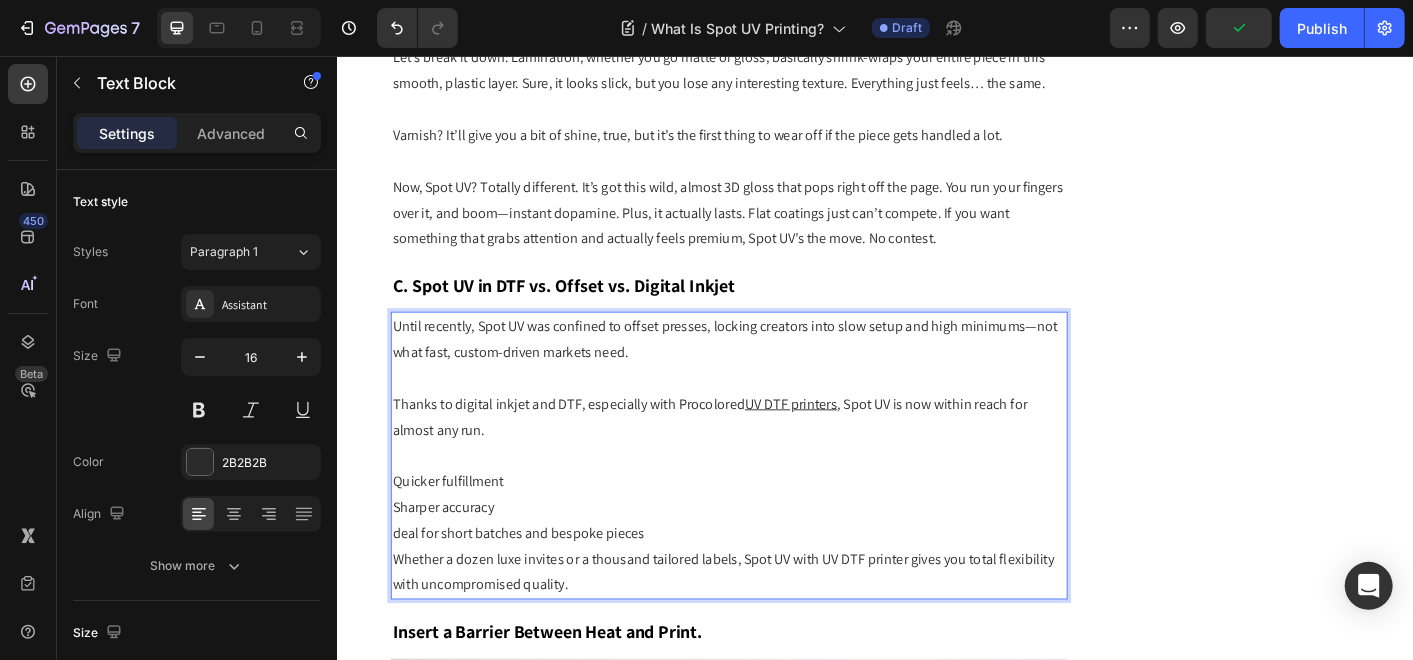click on "deal for short batches and bespoke pieces" at bounding box center [773, 588] 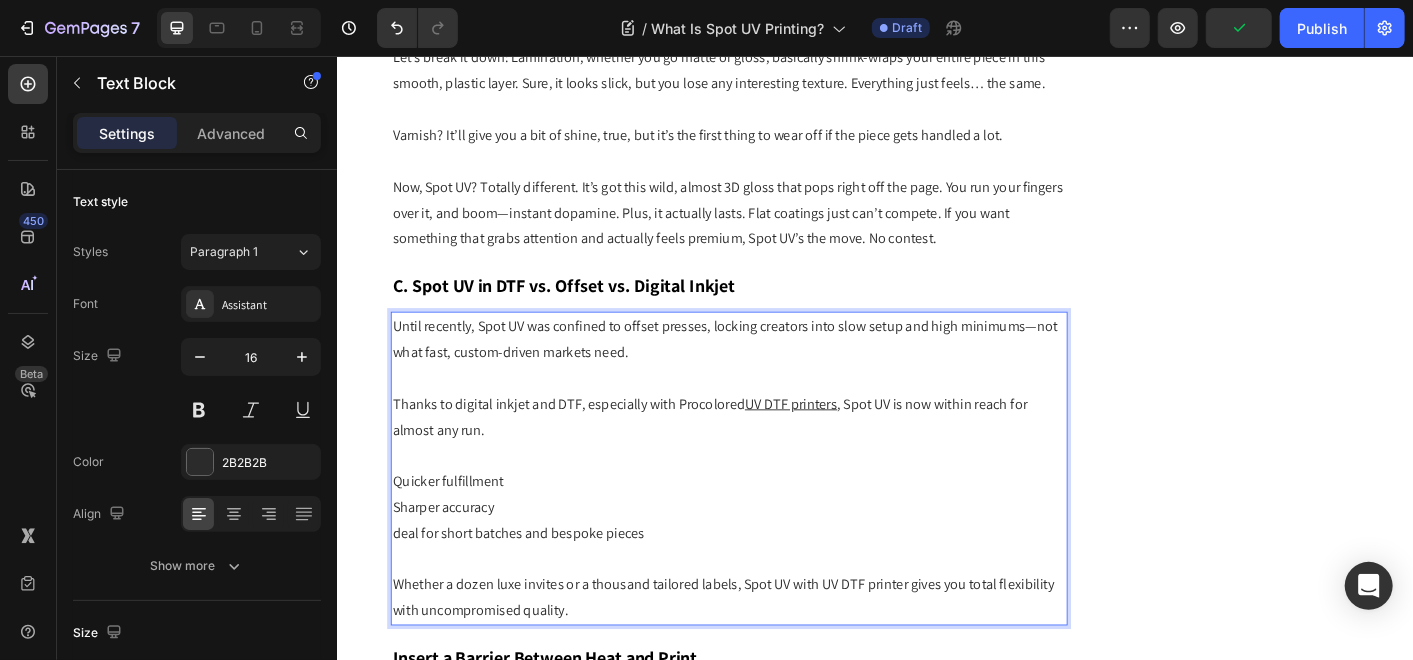 scroll, scrollTop: 3073, scrollLeft: 0, axis: vertical 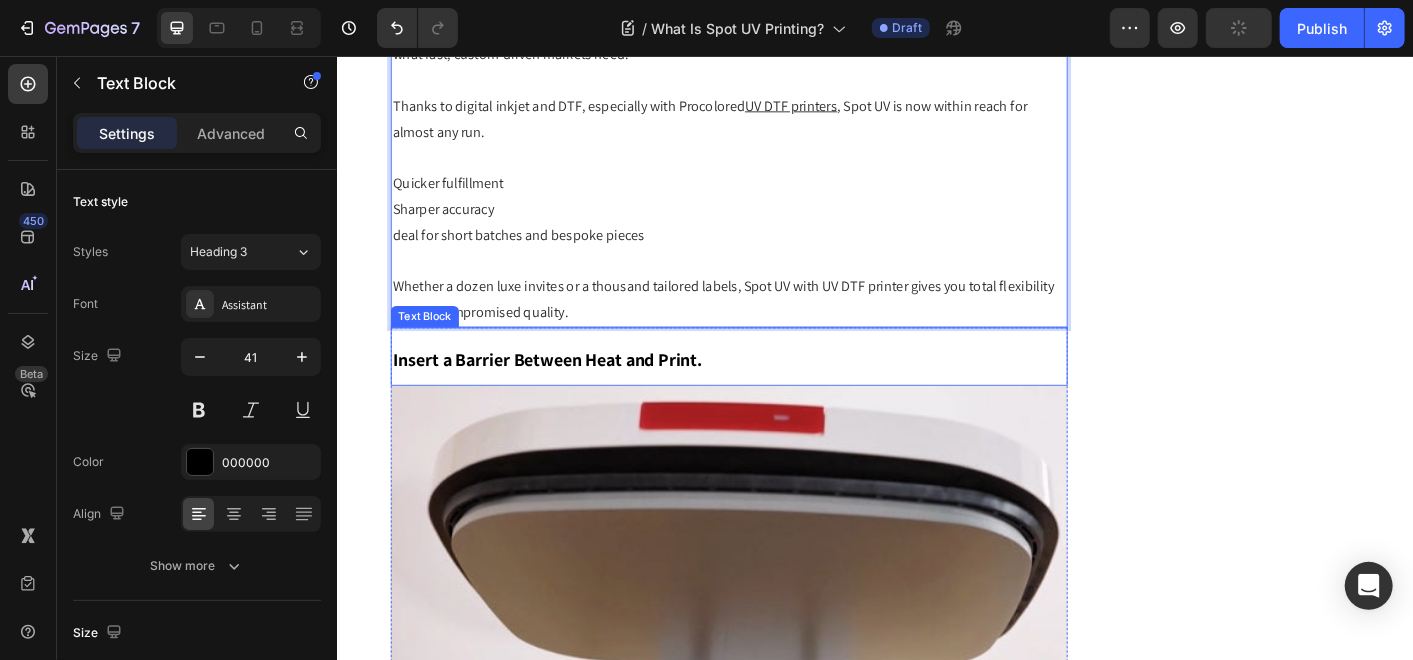 click on "Insert a Barrier Between Heat and Print." at bounding box center (571, 394) 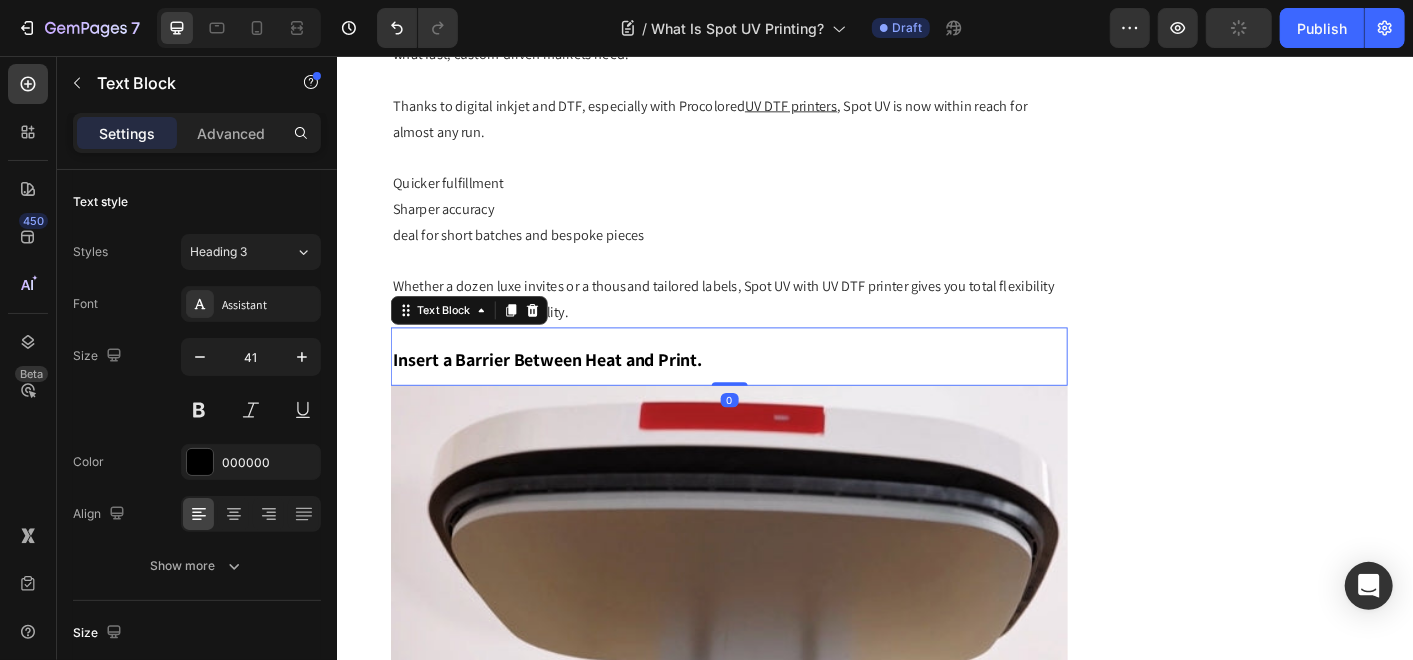 click 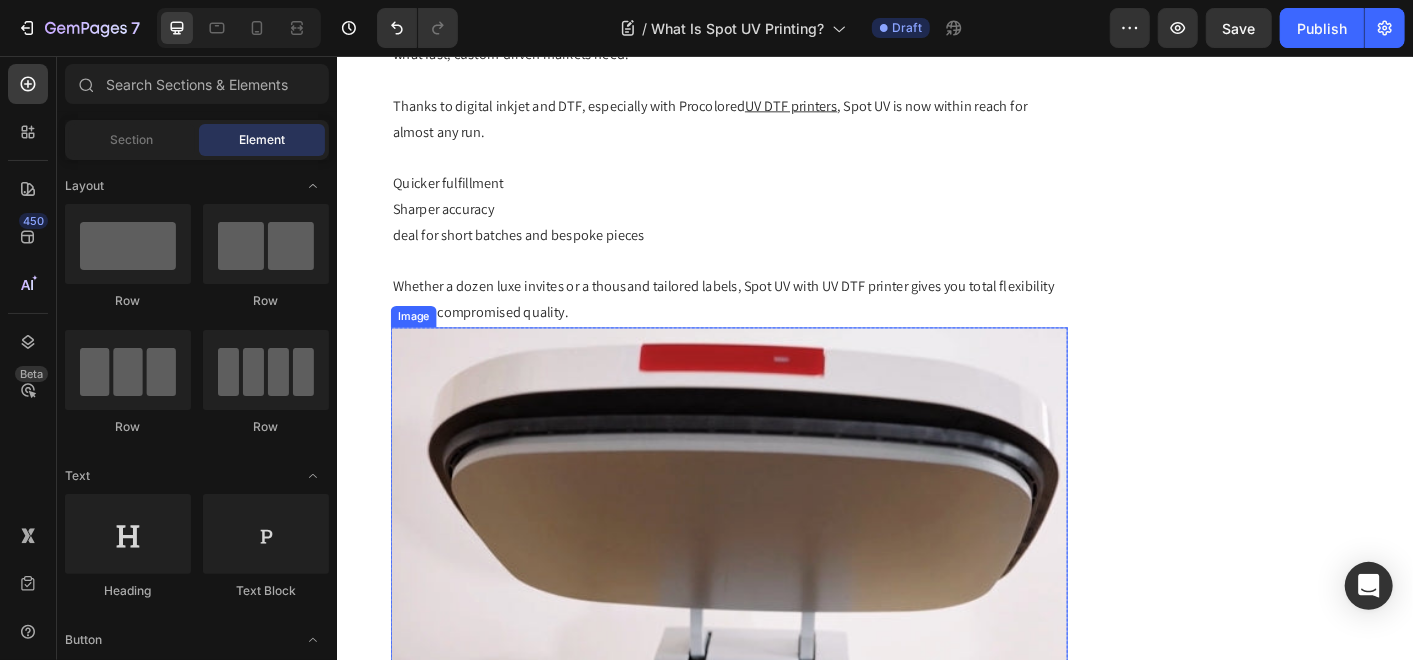 click at bounding box center (773, 774) 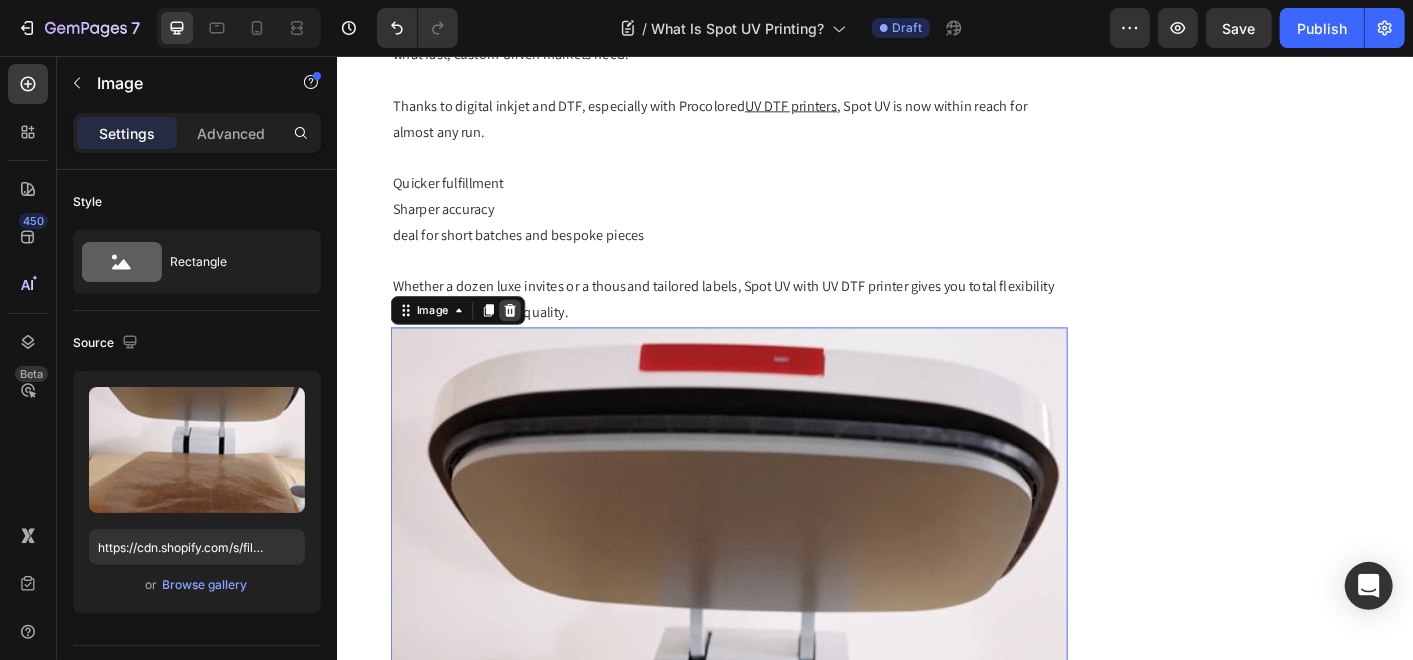 click 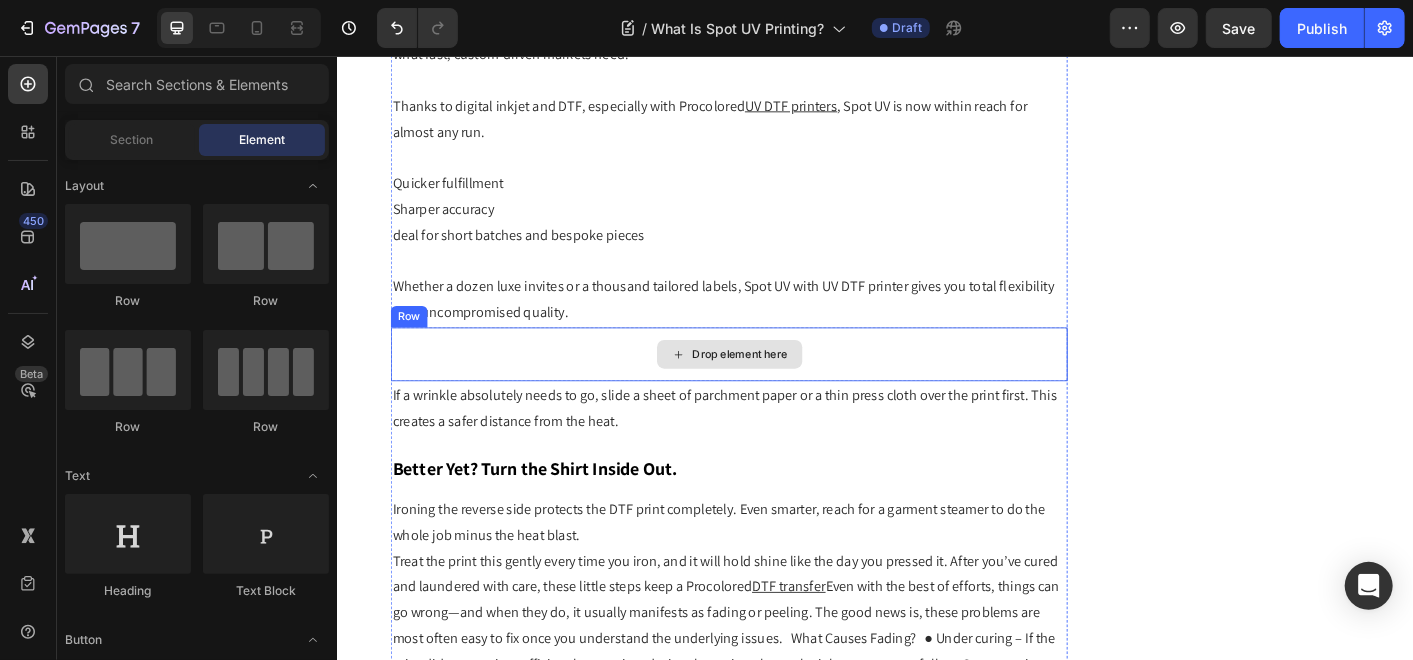 click on "Drop element here" at bounding box center [773, 388] 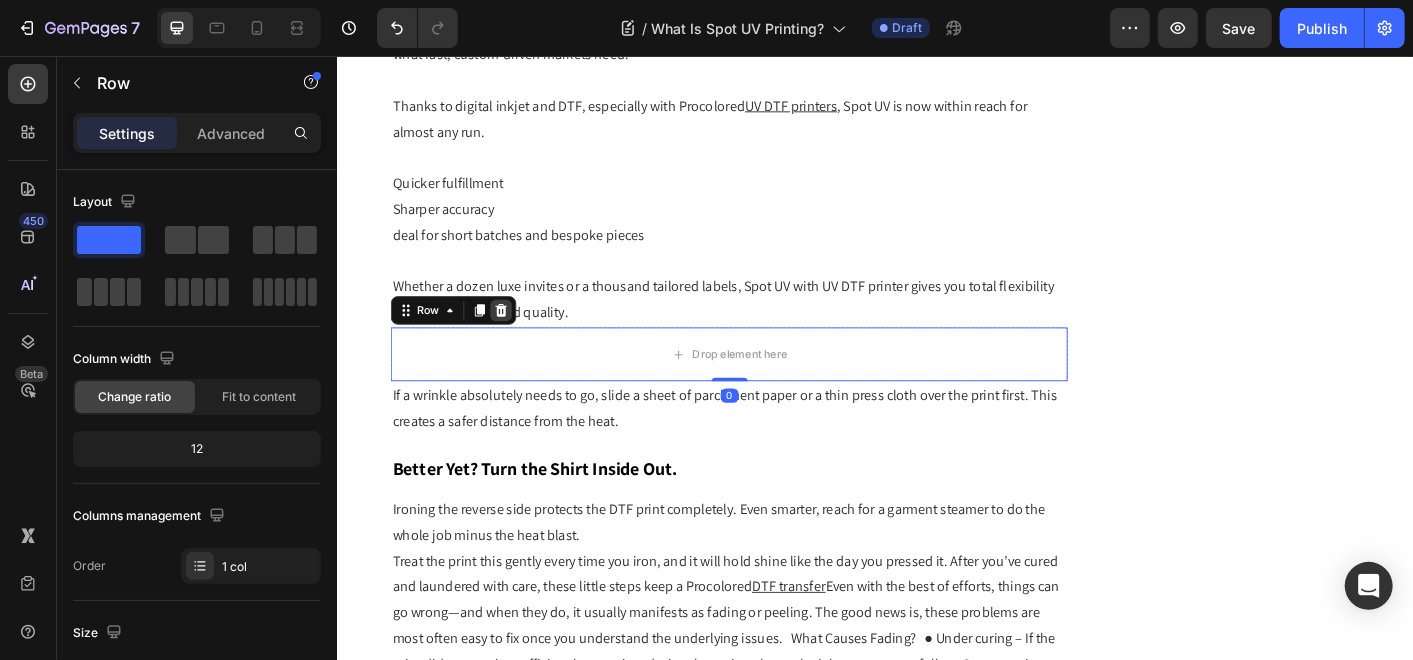 click 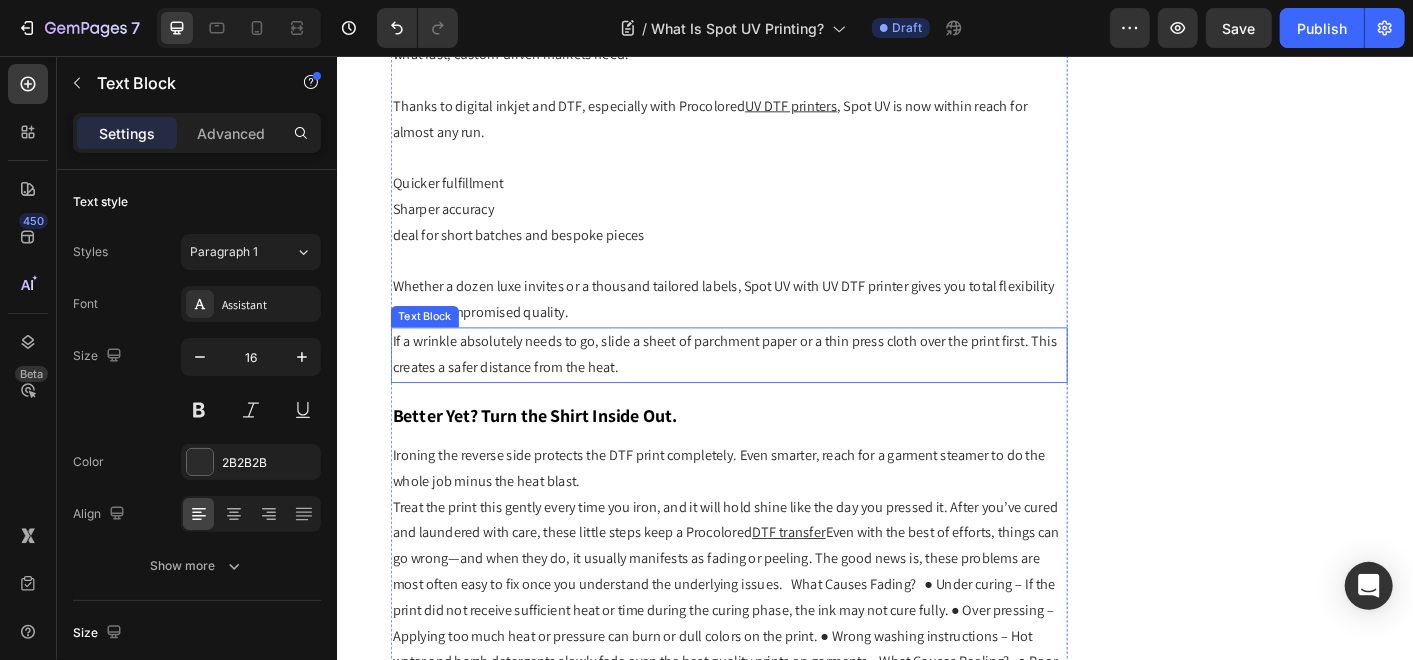click on "If a wrinkle absolutely needs to go, slide a sheet of parchment paper or a thin press cloth over the print first. This creates a safer distance from the heat." at bounding box center (773, 389) 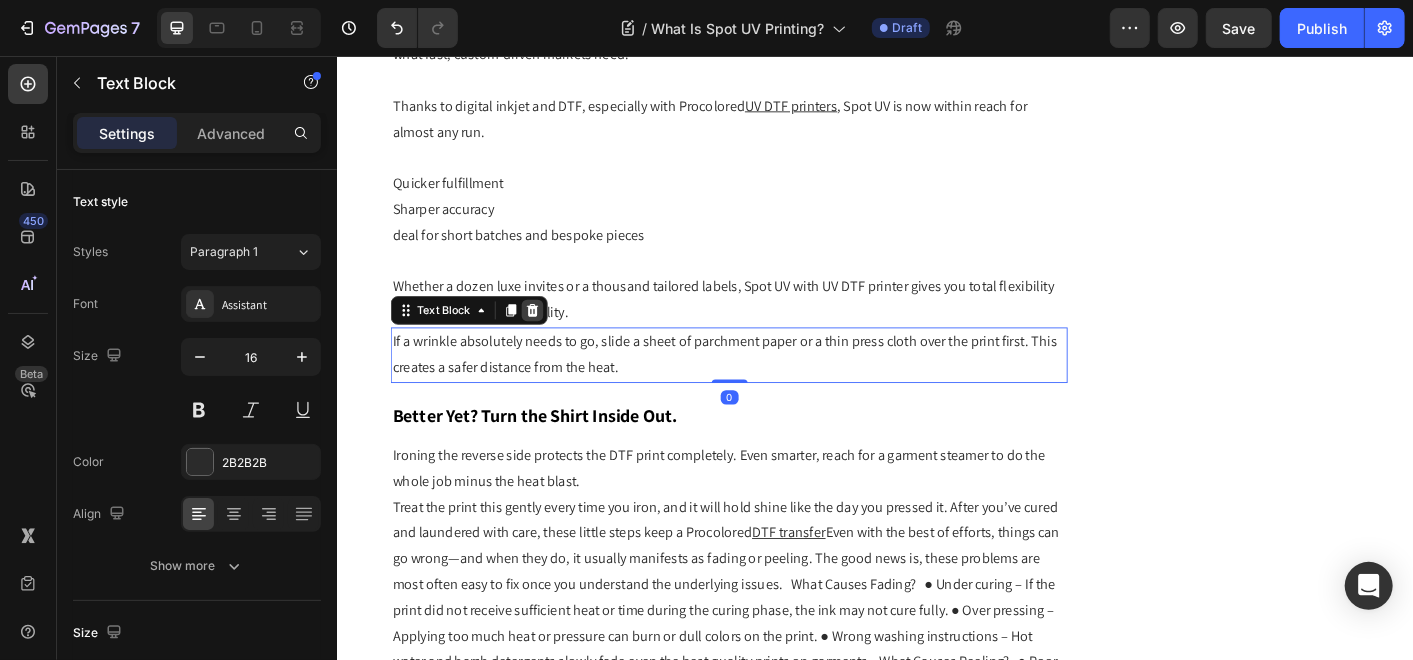 click 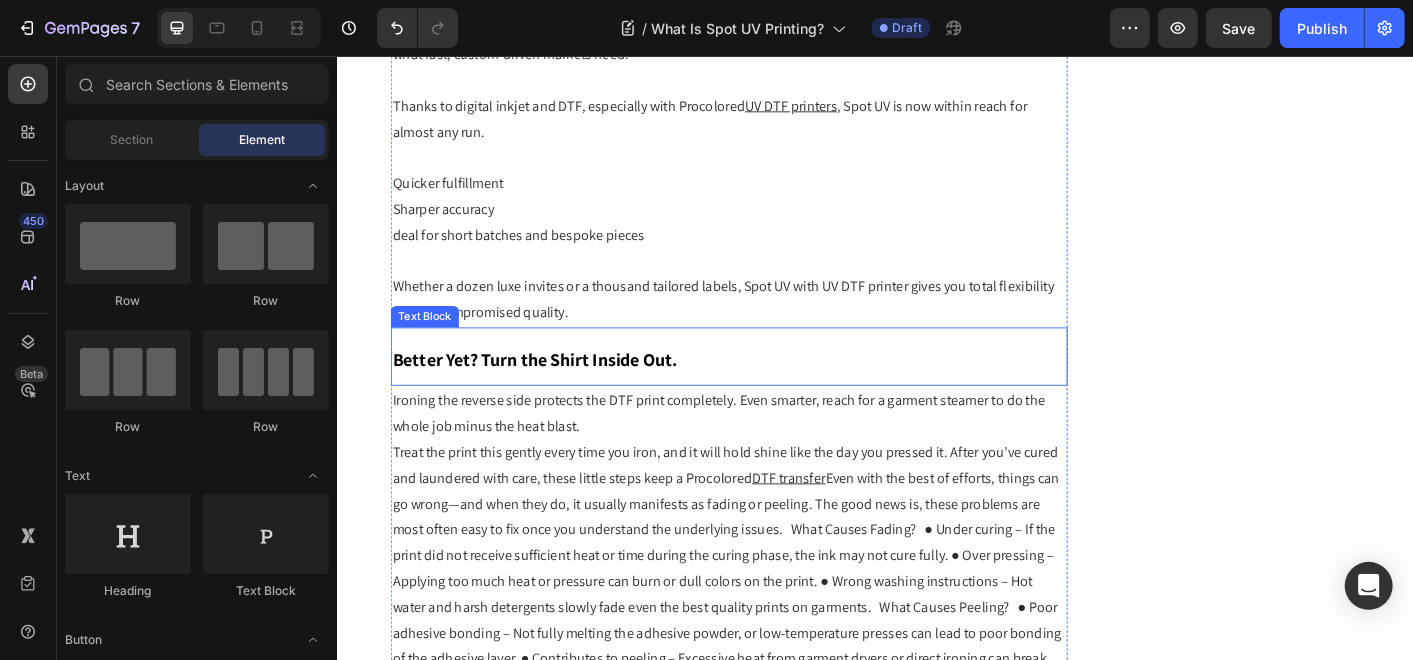 click on "Better Yet? Turn the Shirt Inside Out." at bounding box center [557, 394] 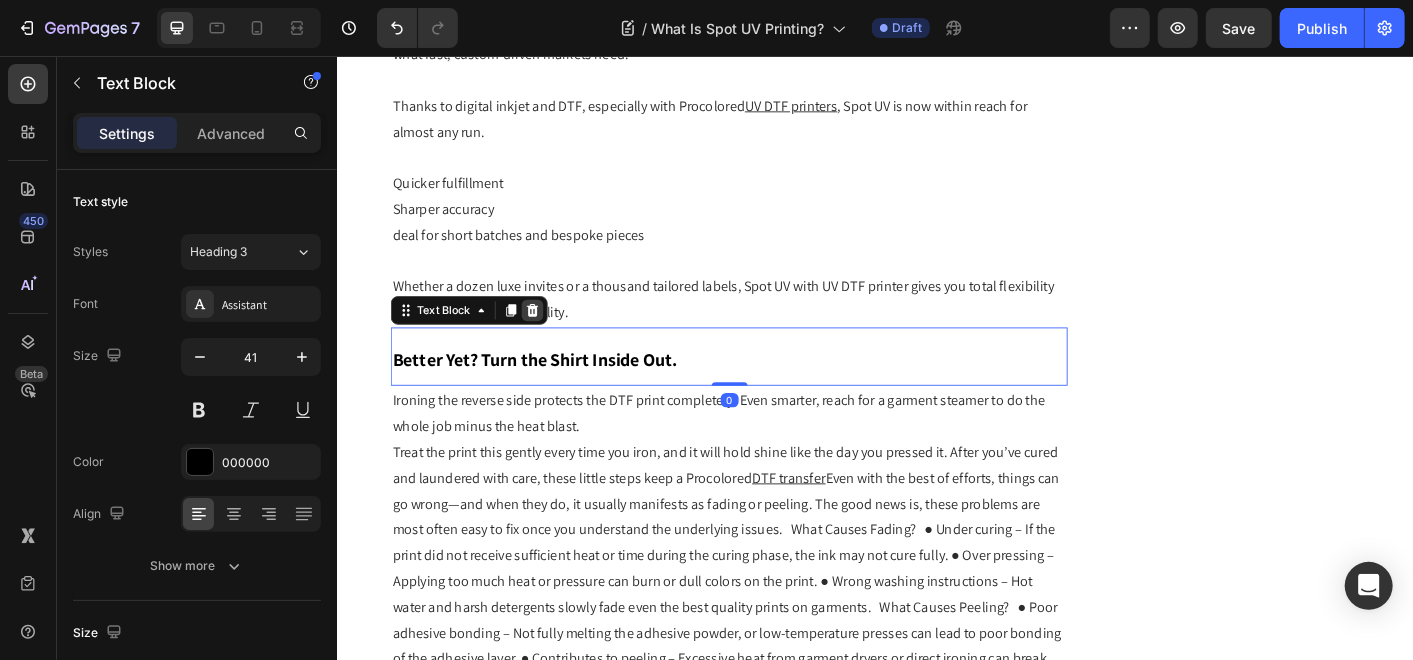 click 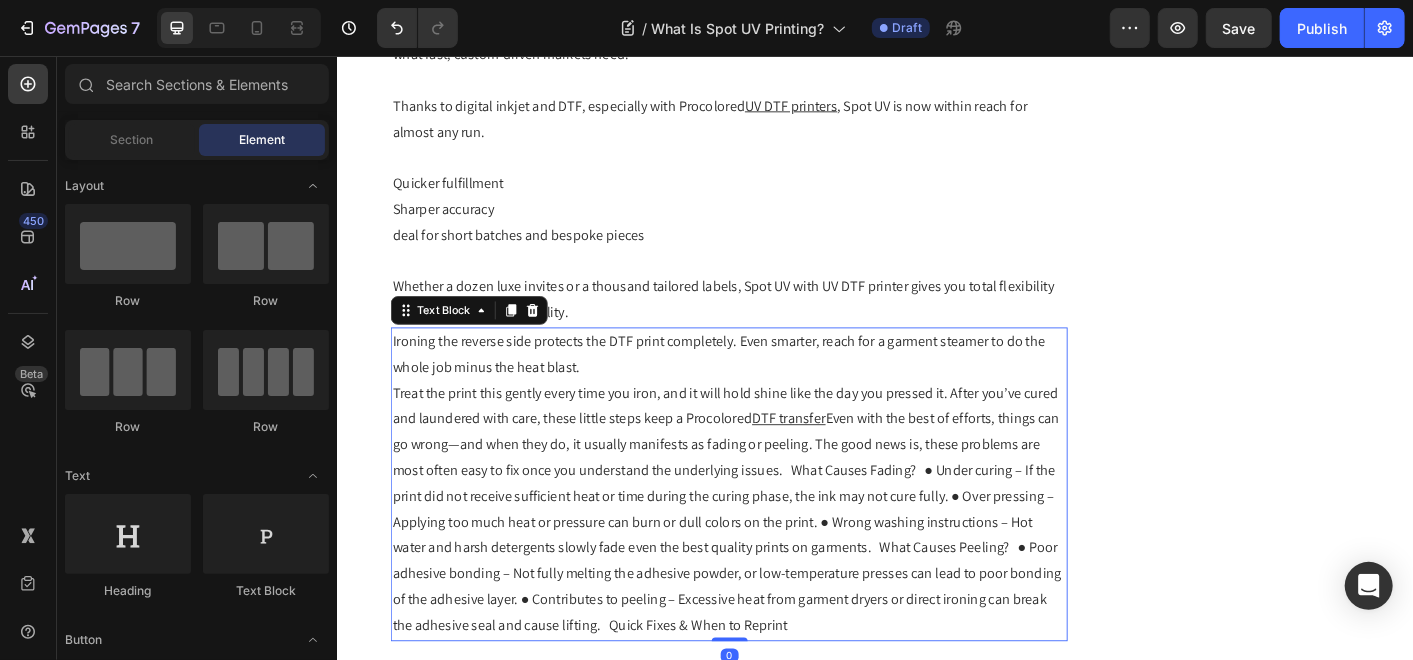 click on "Treat the print this gently every time you iron, and it will hold shine like the day you pressed it. After you’ve cured and laundered with care, these little steps keep a Procolored DTF transfer looking brand new." at bounding box center (773, 562) 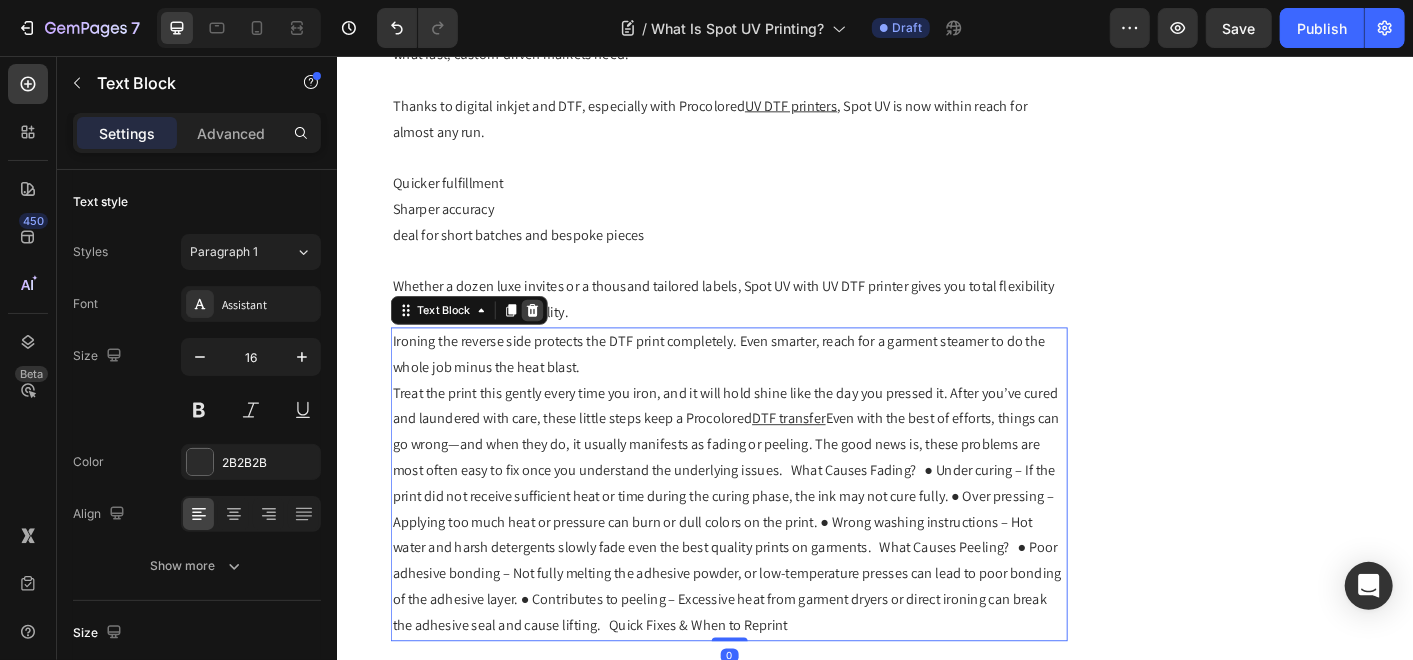 click 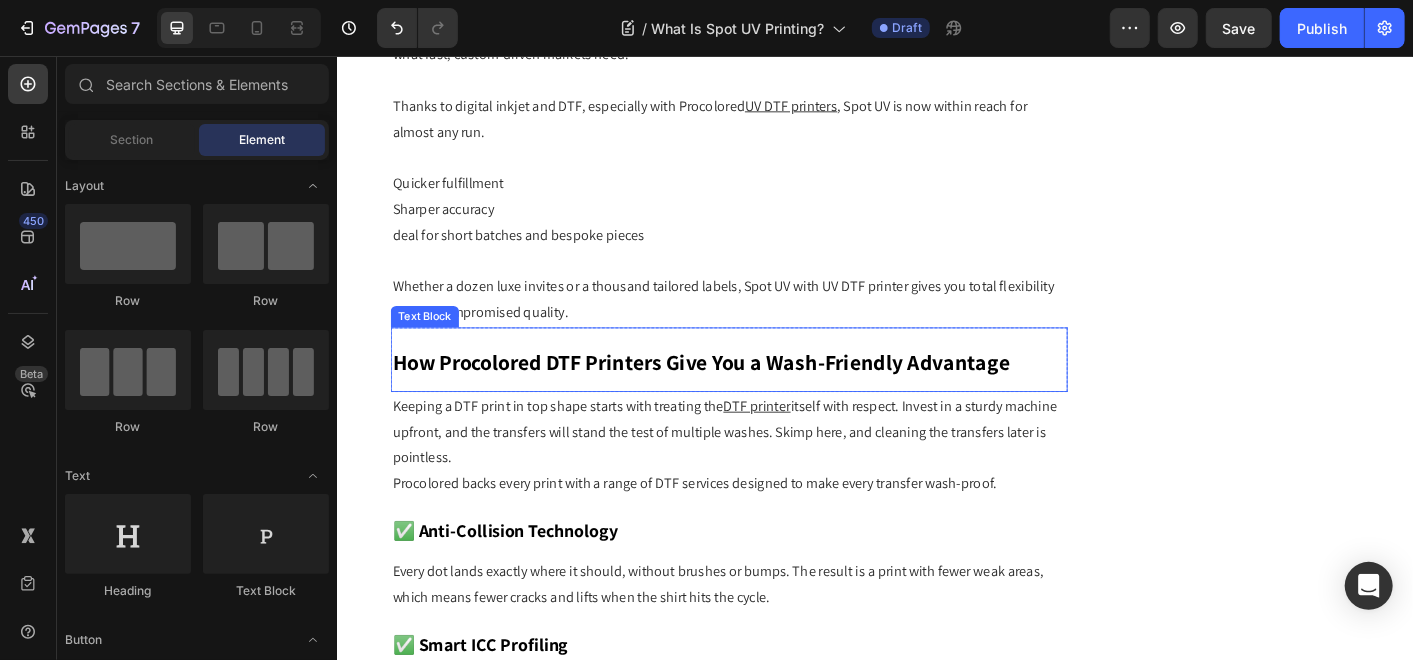 click on "How Procolored DTF Printers Give You a Wash-Friendly Advantage" at bounding box center [773, 394] 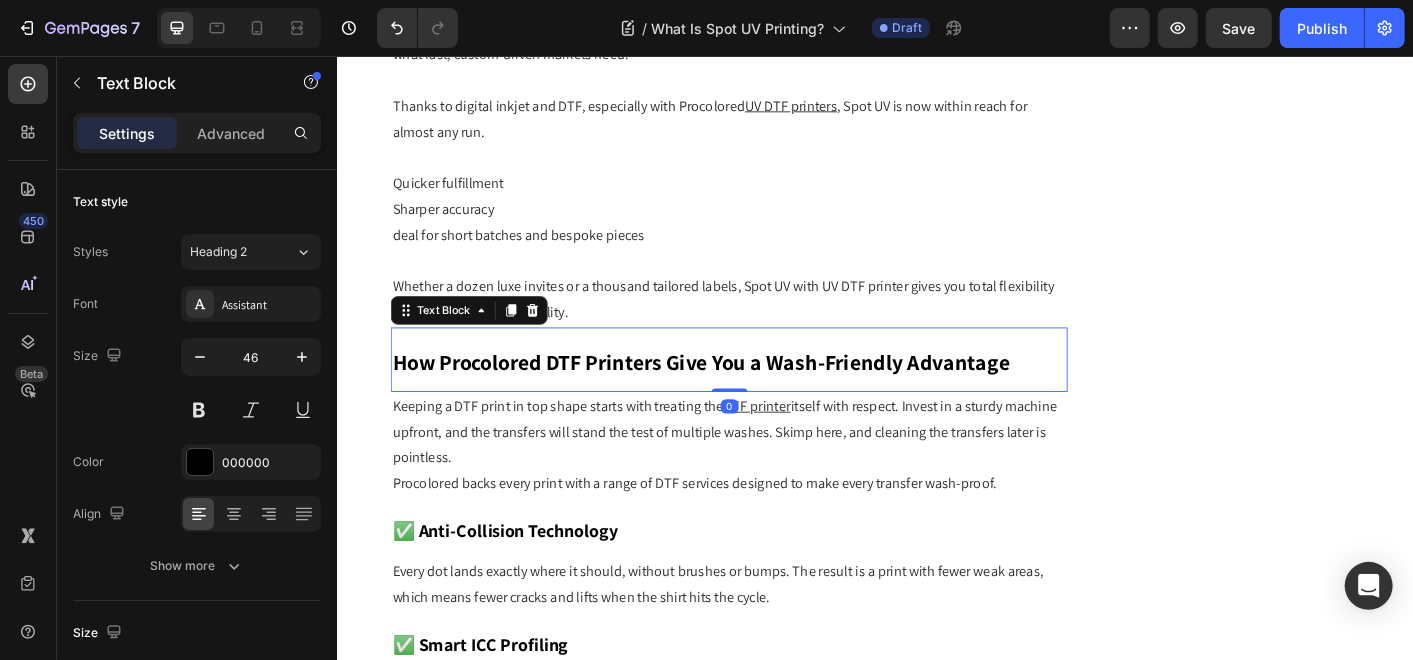 click on "How Procolored DTF Printers Give You a Wash-Friendly Advantage" at bounding box center (773, 394) 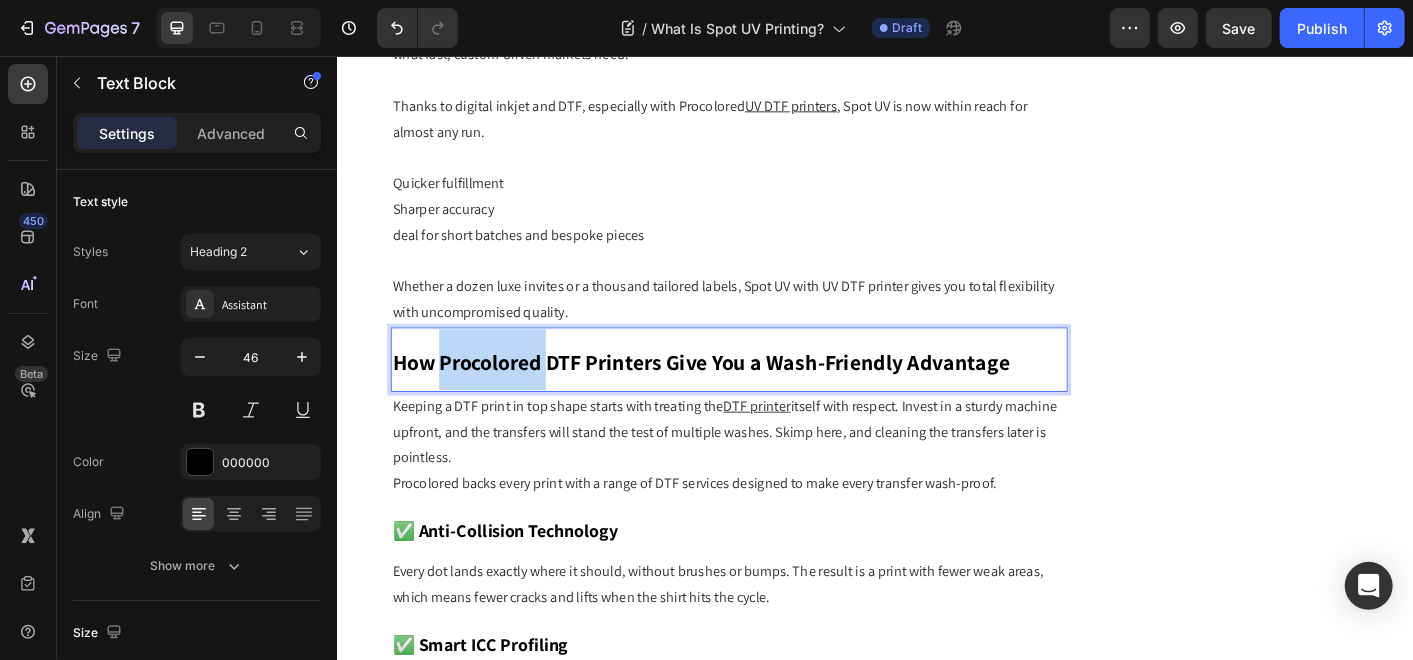 click on "How Procolored DTF Printers Give You a Wash-Friendly Advantage" at bounding box center [742, 397] 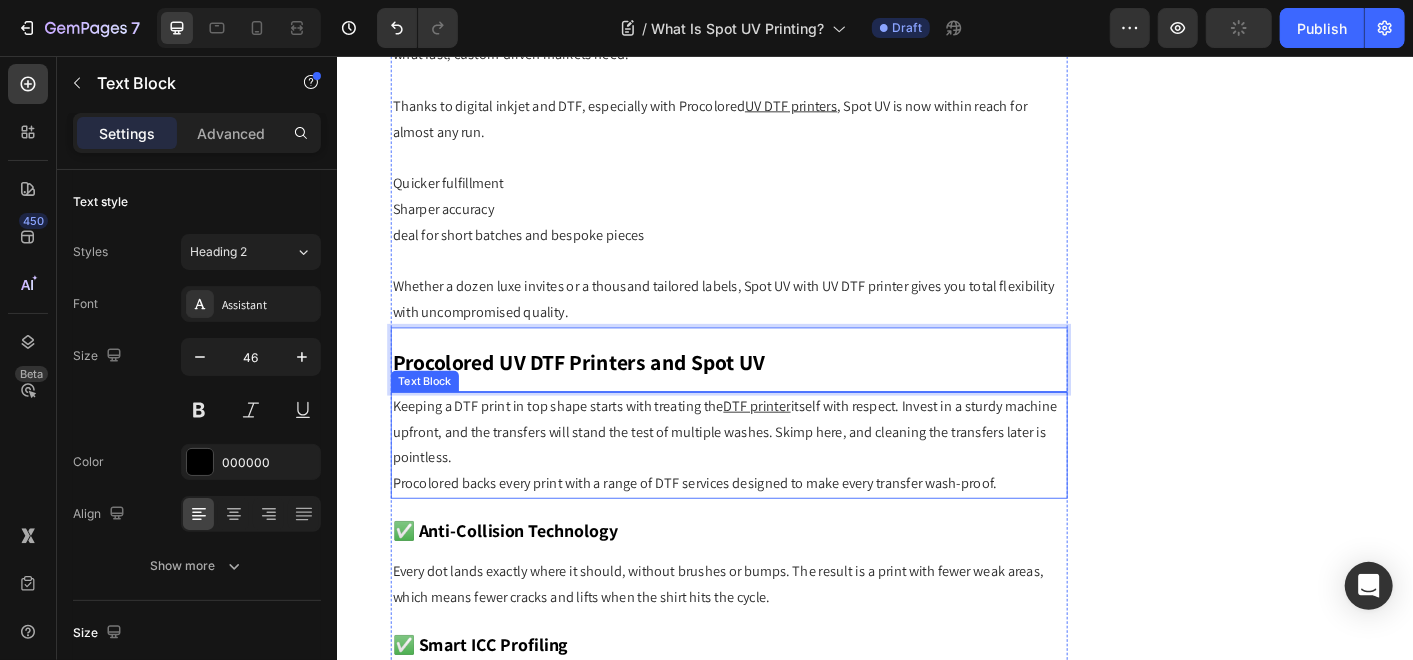 click on "Keeping a DTF print in top shape starts with treating the  DTF printer  itself with respect. Invest in a sturdy machine upfront, and the transfers will stand the test of multiple washes. Skimp here, and cleaning the transfers later is pointless." at bounding box center (773, 475) 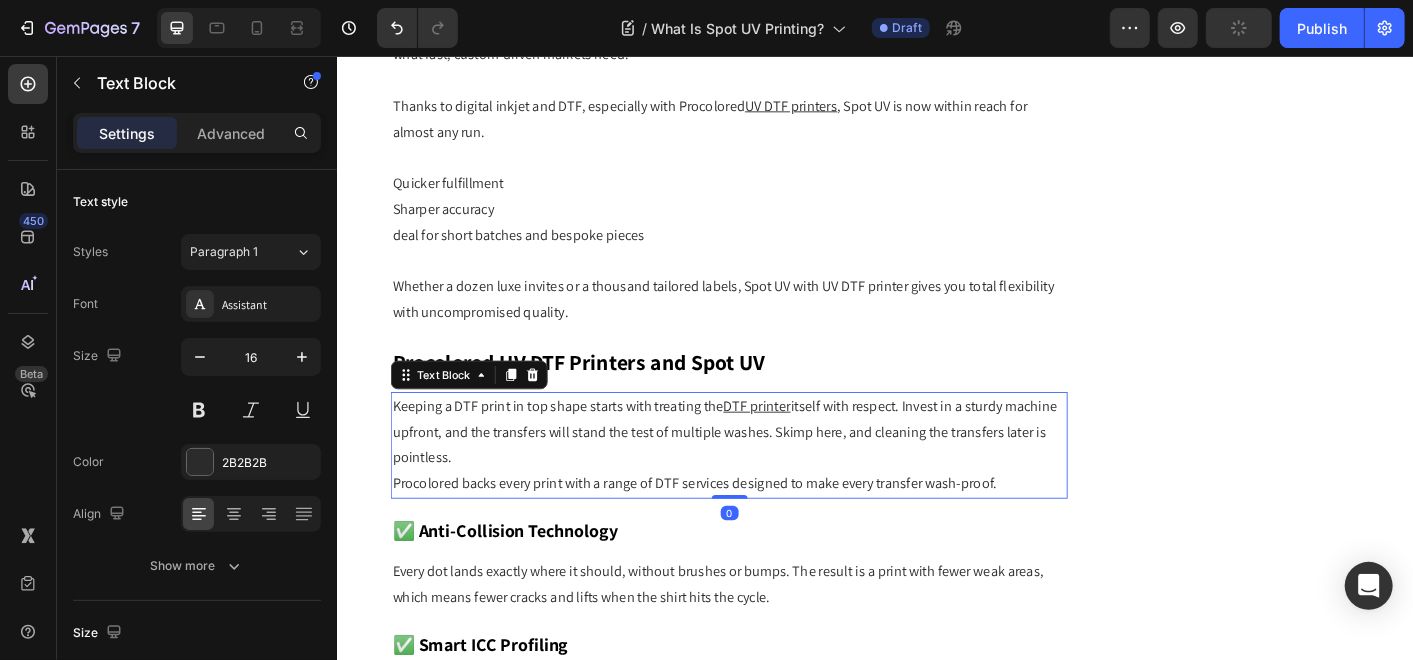 click on "Keeping a DTF print in top shape starts with treating the  DTF printer  itself with respect. Invest in a sturdy machine upfront, and the transfers will stand the test of multiple washes. Skimp here, and cleaning the transfers later is pointless." at bounding box center (773, 475) 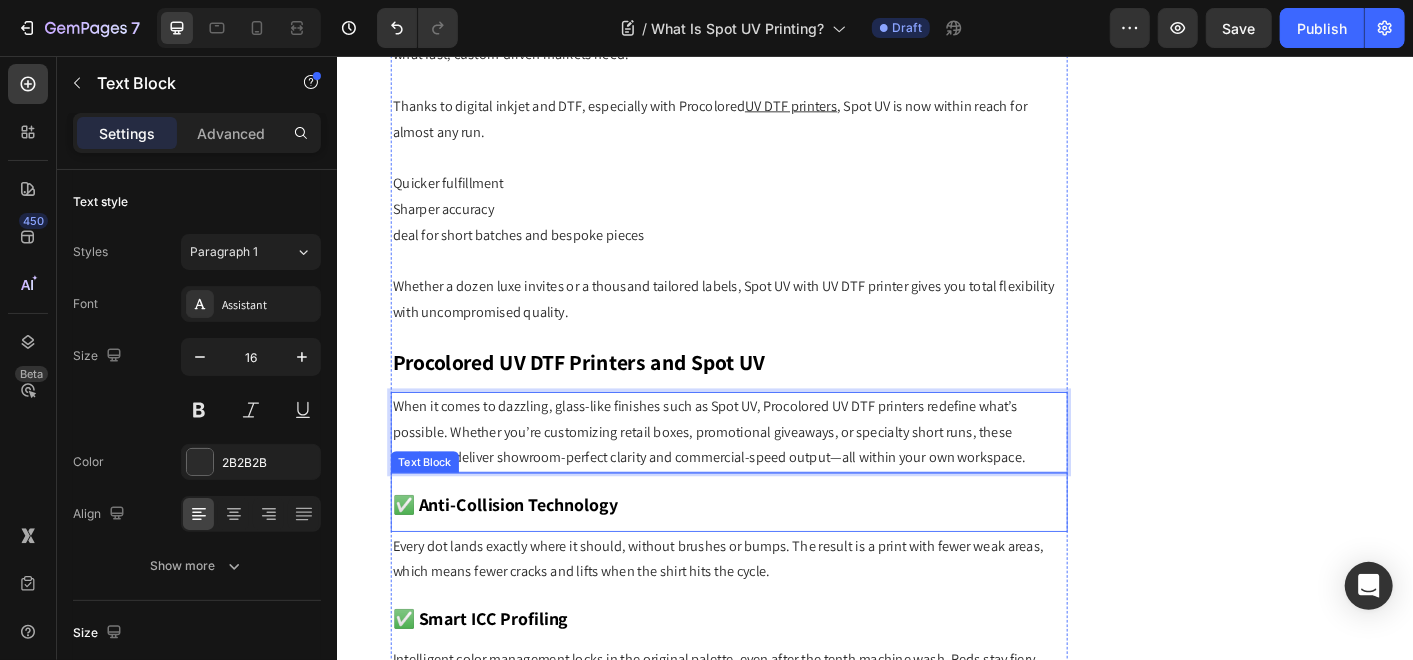 click on "✅ Anti-Collision Technology" at bounding box center [523, 556] 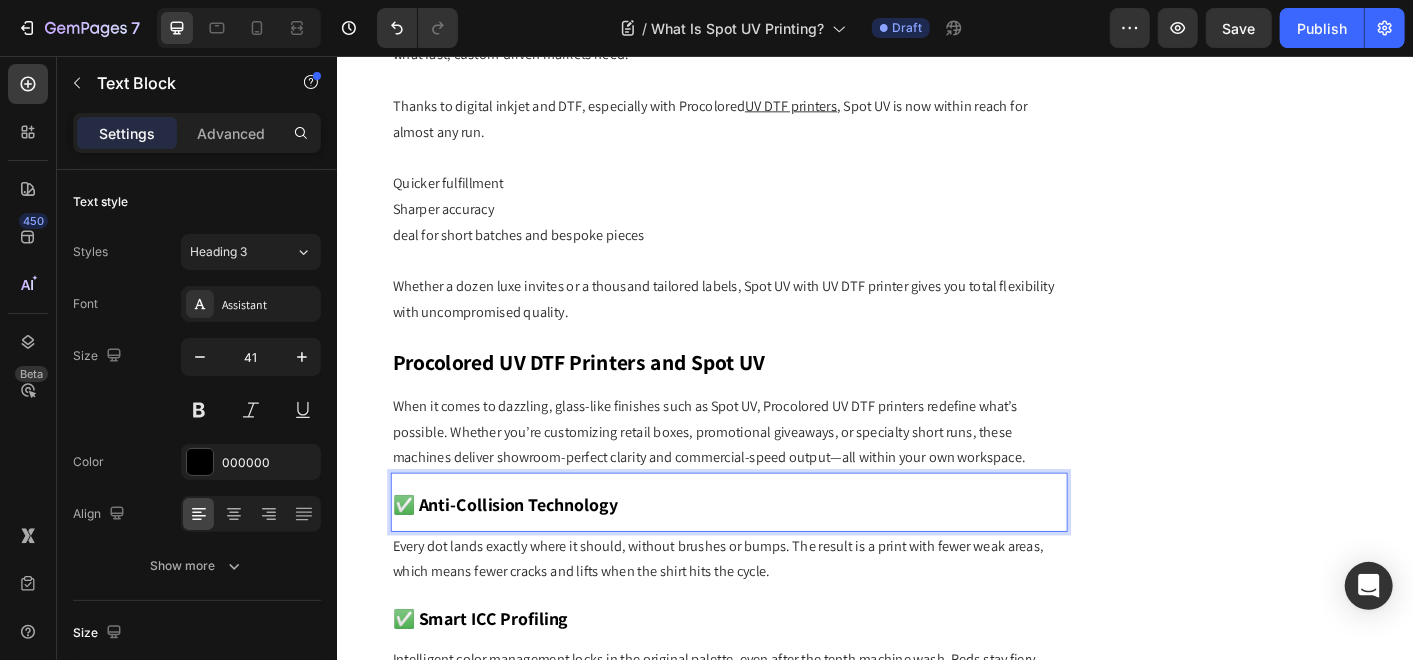 click on "✅ Anti-Collision Technology" at bounding box center (523, 556) 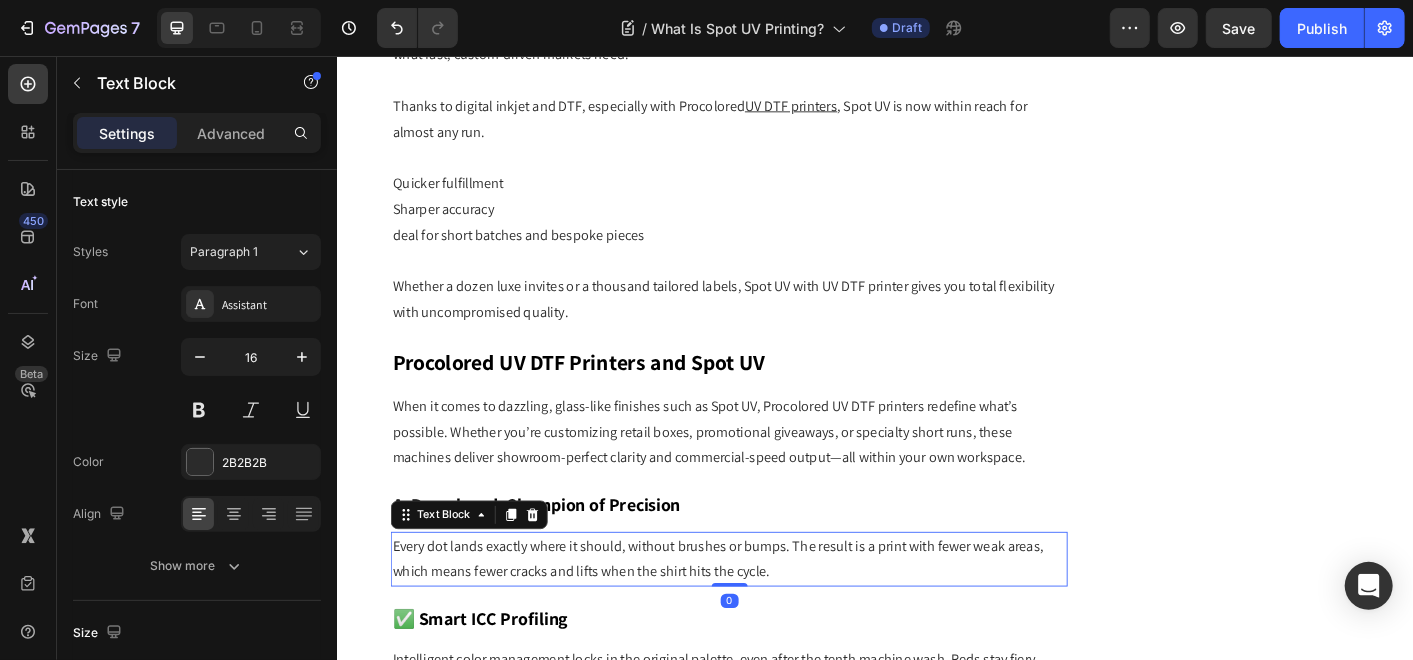 click on "Every dot lands exactly where it should, without brushes or bumps. The result is a print with fewer weak areas, which means fewer cracks and lifts when the shirt hits the cycle." at bounding box center [773, 617] 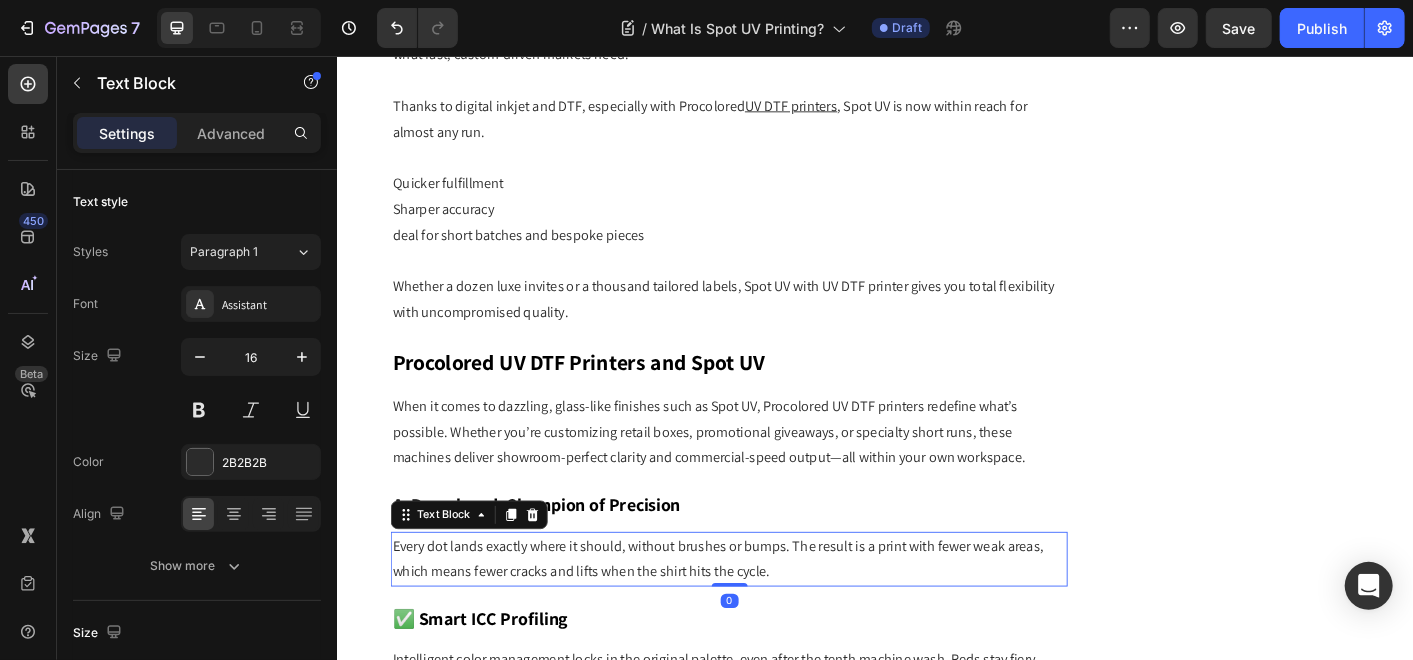 click on "Every dot lands exactly where it should, without brushes or bumps. The result is a print with fewer weak areas, which means fewer cracks and lifts when the shirt hits the cycle." at bounding box center (773, 617) 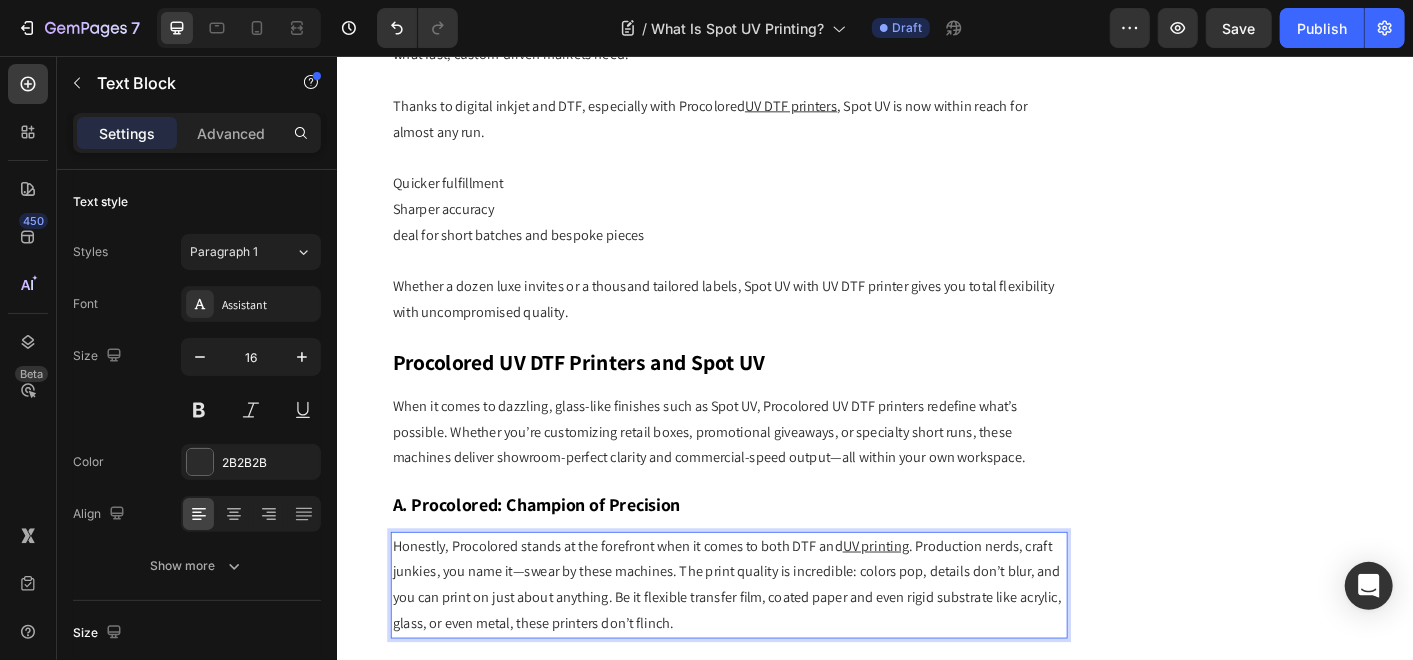 scroll, scrollTop: 3406, scrollLeft: 0, axis: vertical 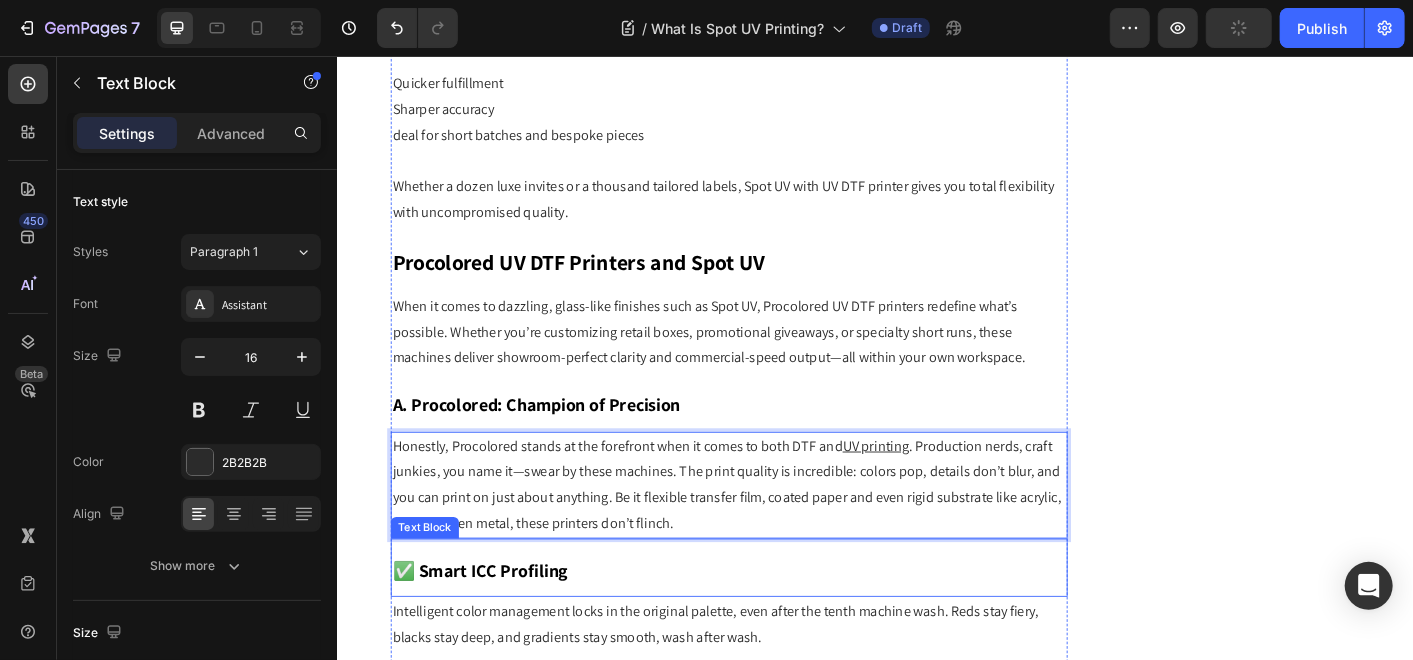 click on "✅ Smart ICC Profiling" at bounding box center (773, 626) 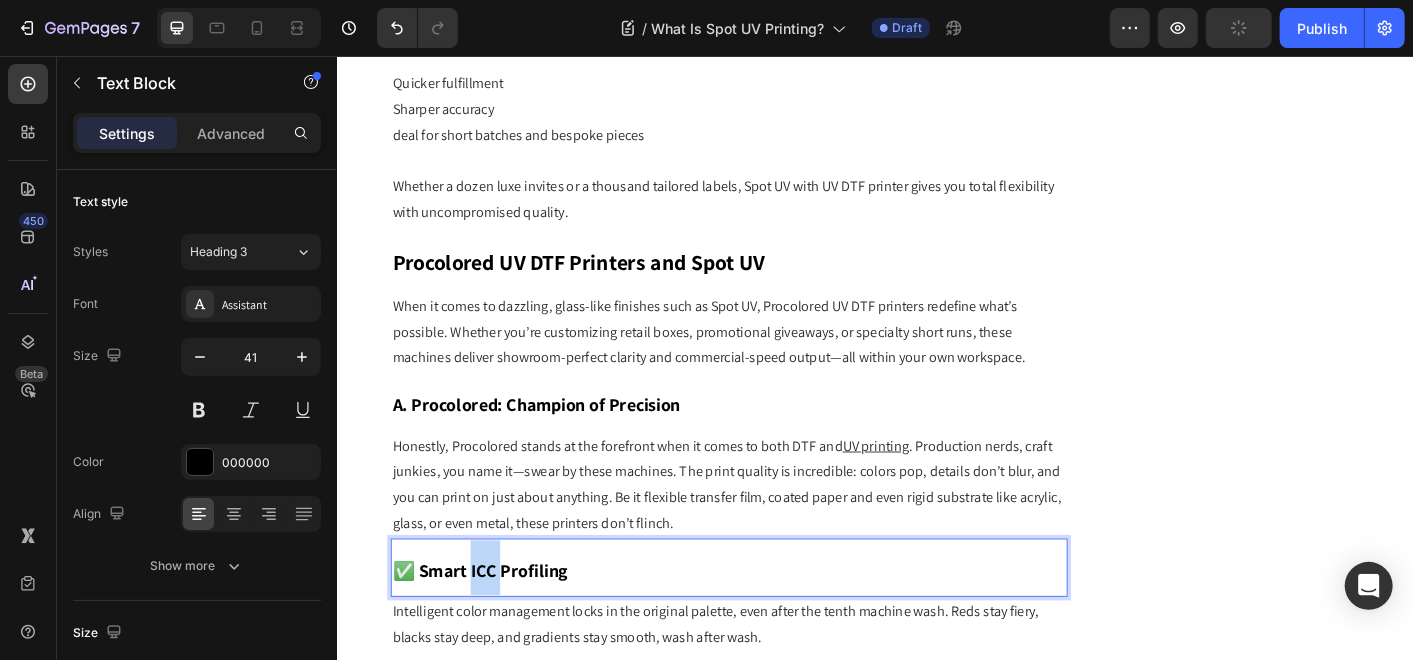 click on "✅ Smart ICC Profiling" at bounding box center (773, 626) 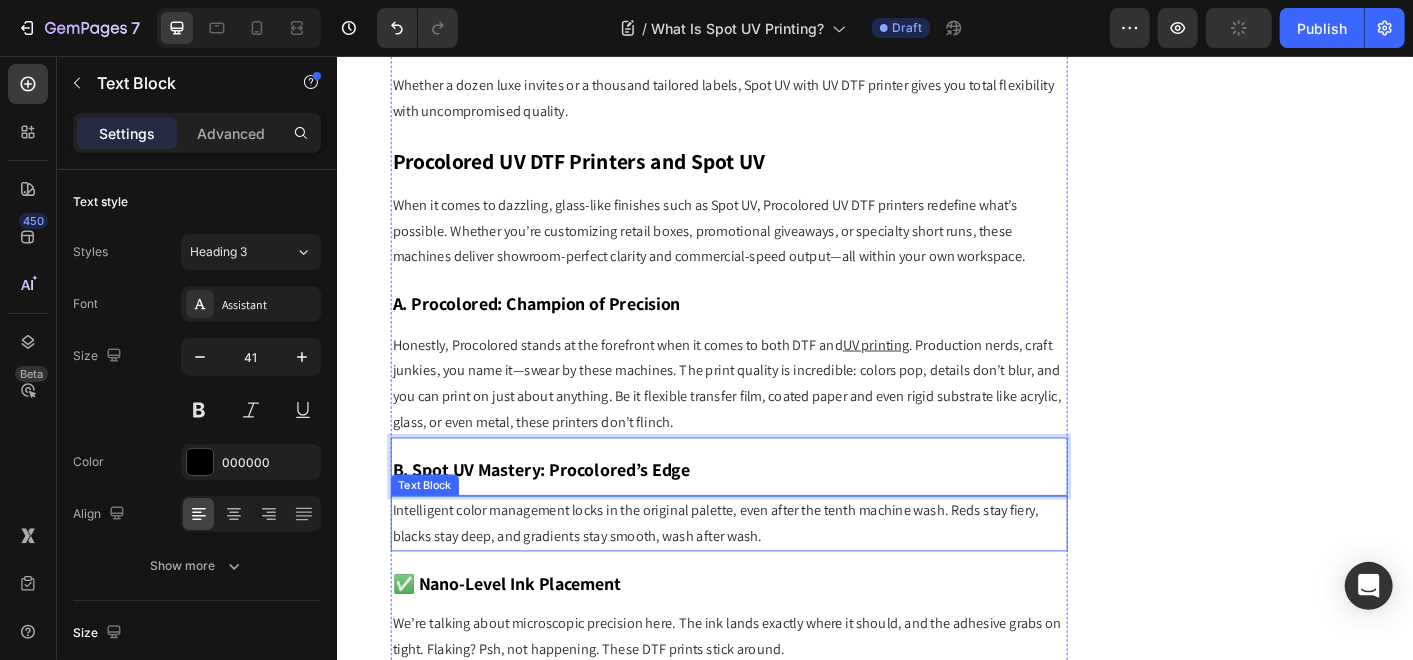 scroll, scrollTop: 3628, scrollLeft: 0, axis: vertical 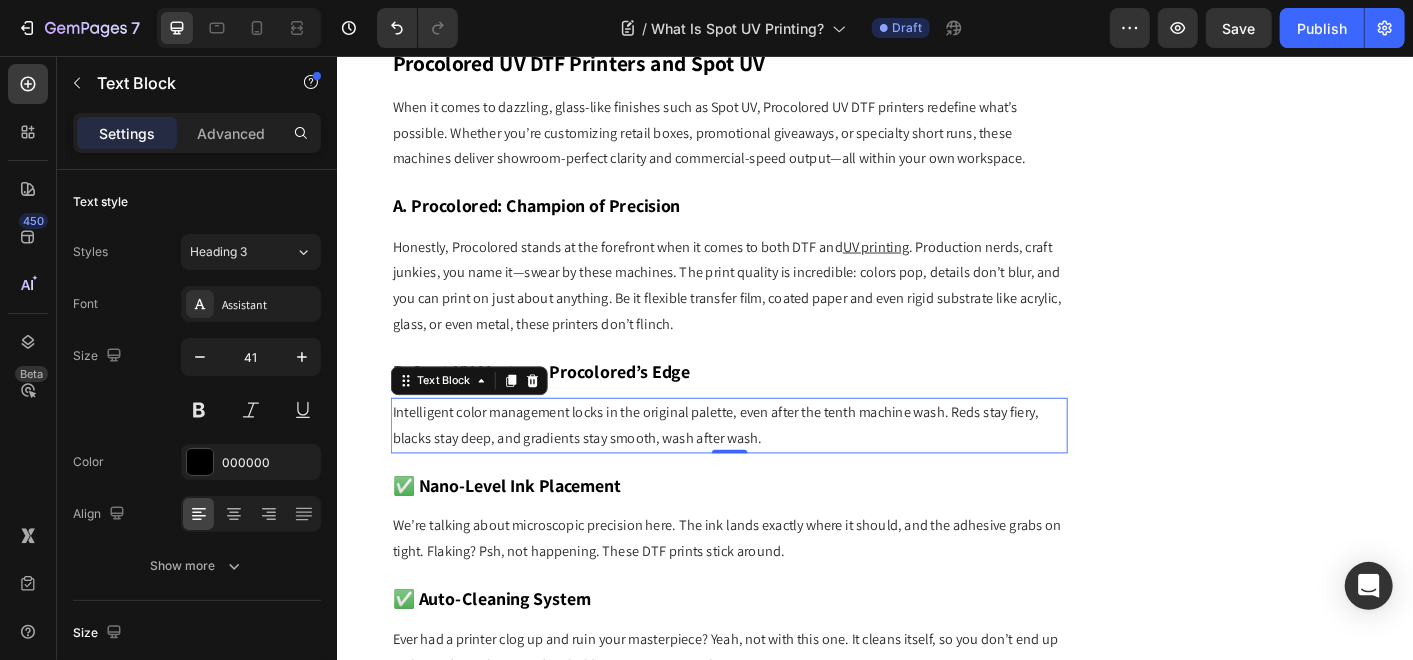 click on "Intelligent color management locks in the original palette, even after the tenth machine wash. Reds stay fiery, blacks stay deep, and gradients stay smooth, wash after wash." at bounding box center [773, 468] 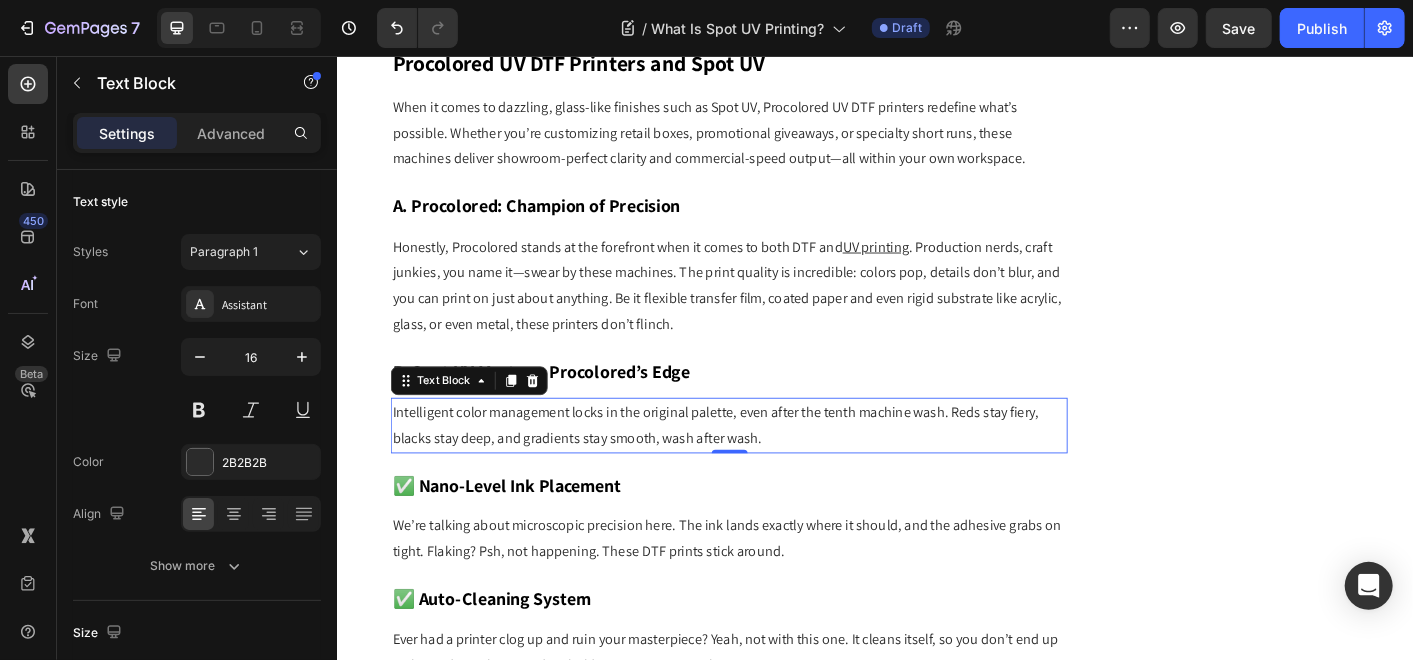 click on "Intelligent color management locks in the original palette, even after the tenth machine wash. Reds stay fiery, blacks stay deep, and gradients stay smooth, wash after wash." at bounding box center (773, 468) 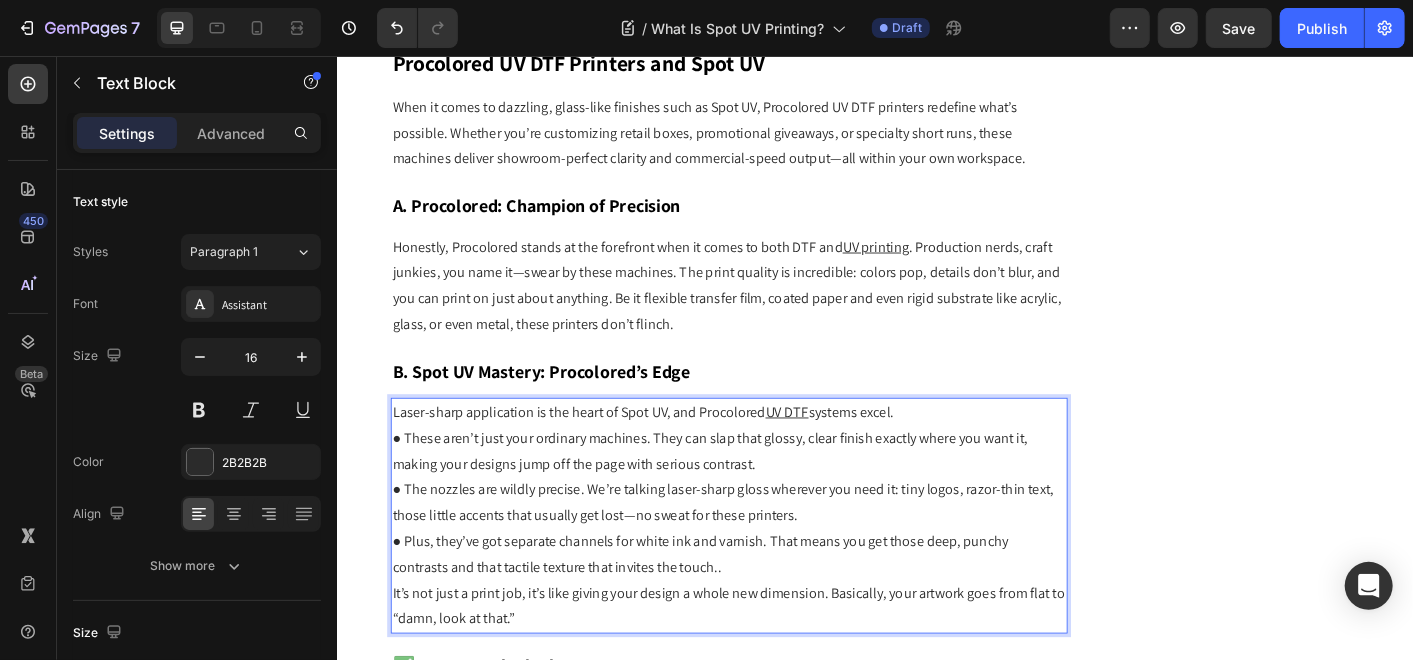 click on "Laser-sharp application is the heart of Spot UV, and Procolored  UV DTF  systems excel." at bounding box center [773, 453] 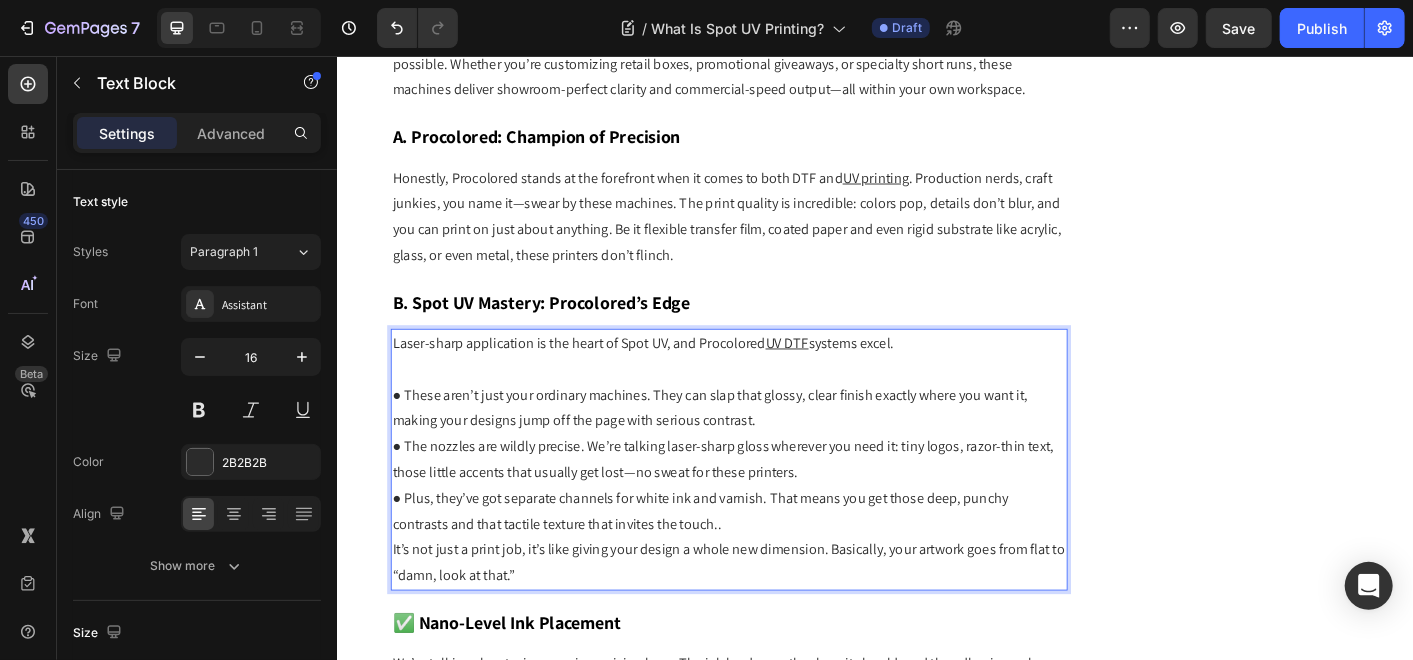 scroll, scrollTop: 3740, scrollLeft: 0, axis: vertical 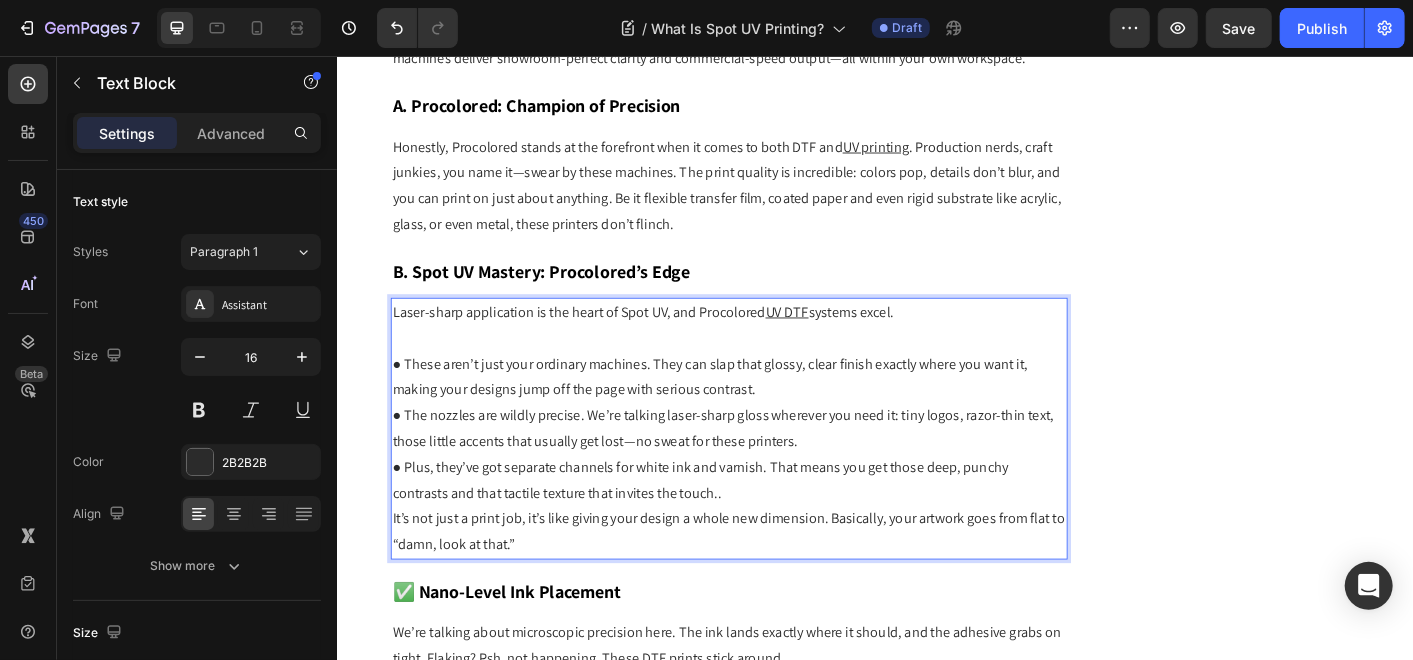 click on "● These aren’t just your ordinary machines. They can slap that glossy, clear finish exactly where you want it, making your designs jump off the page with serious contrast." at bounding box center (773, 414) 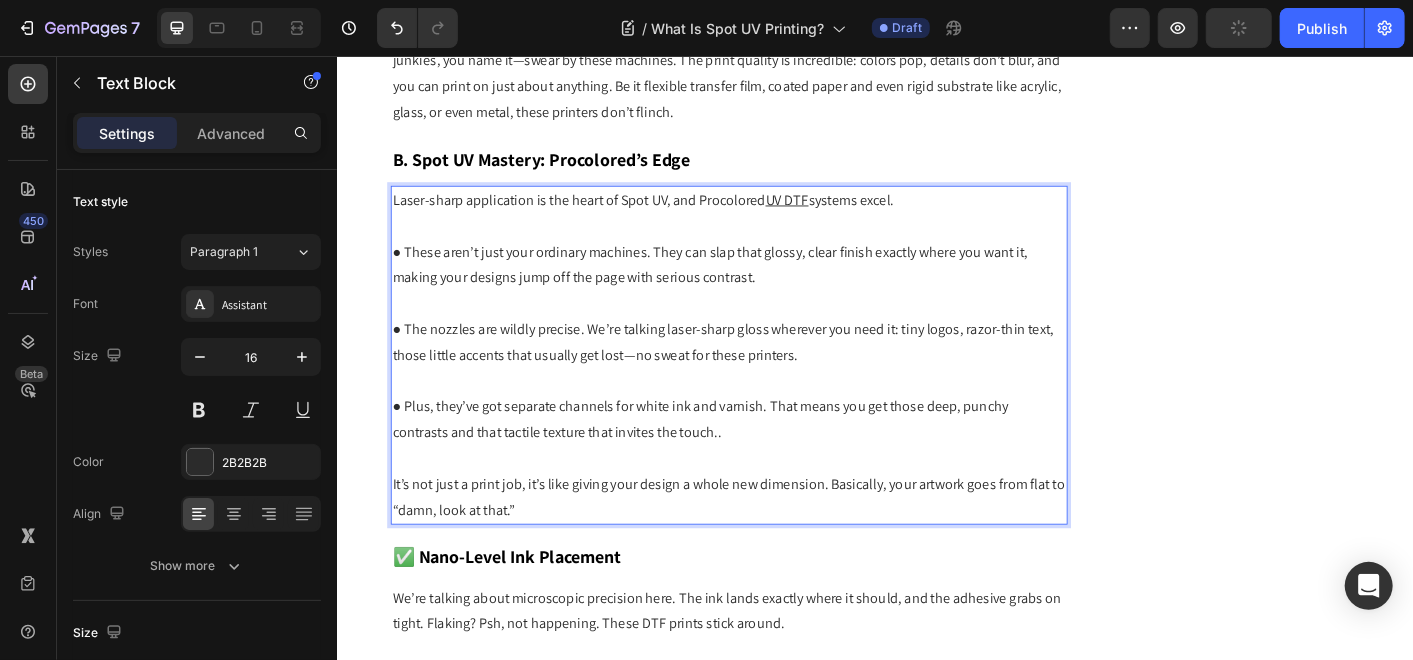scroll, scrollTop: 3962, scrollLeft: 0, axis: vertical 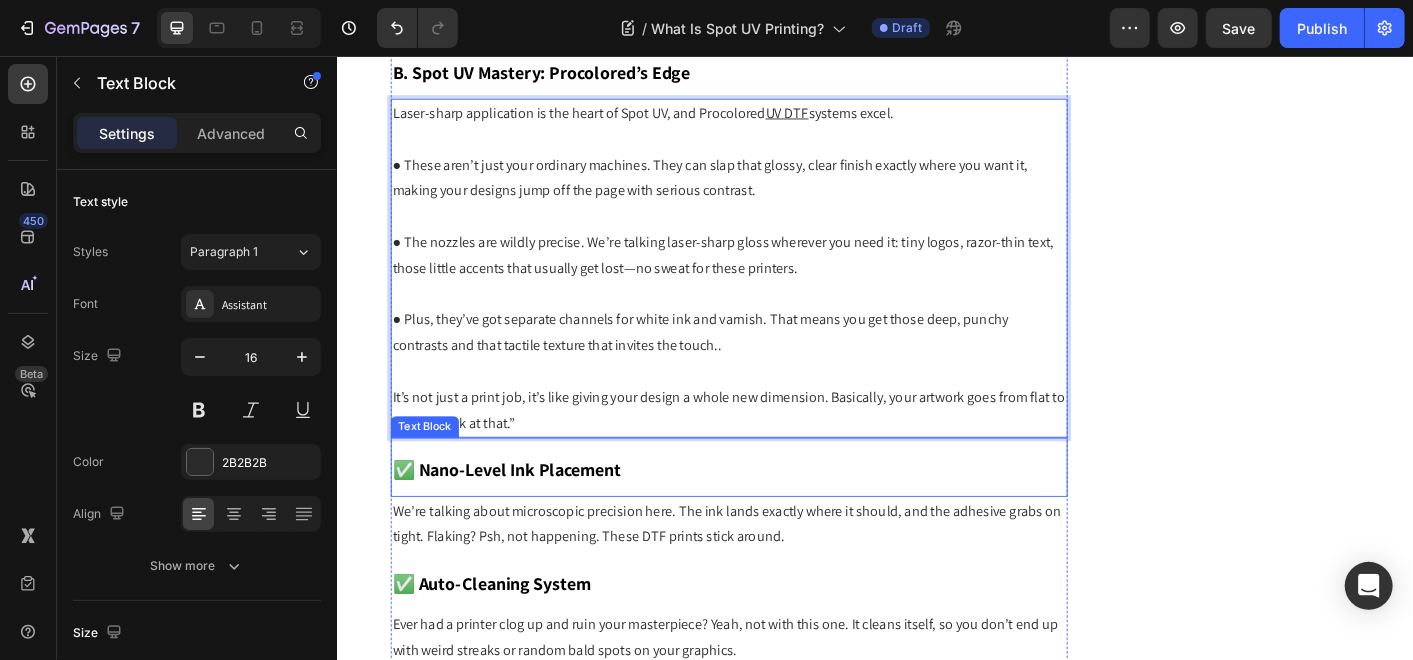 click on "✅ Nano-Level Ink Placement" at bounding box center (525, 517) 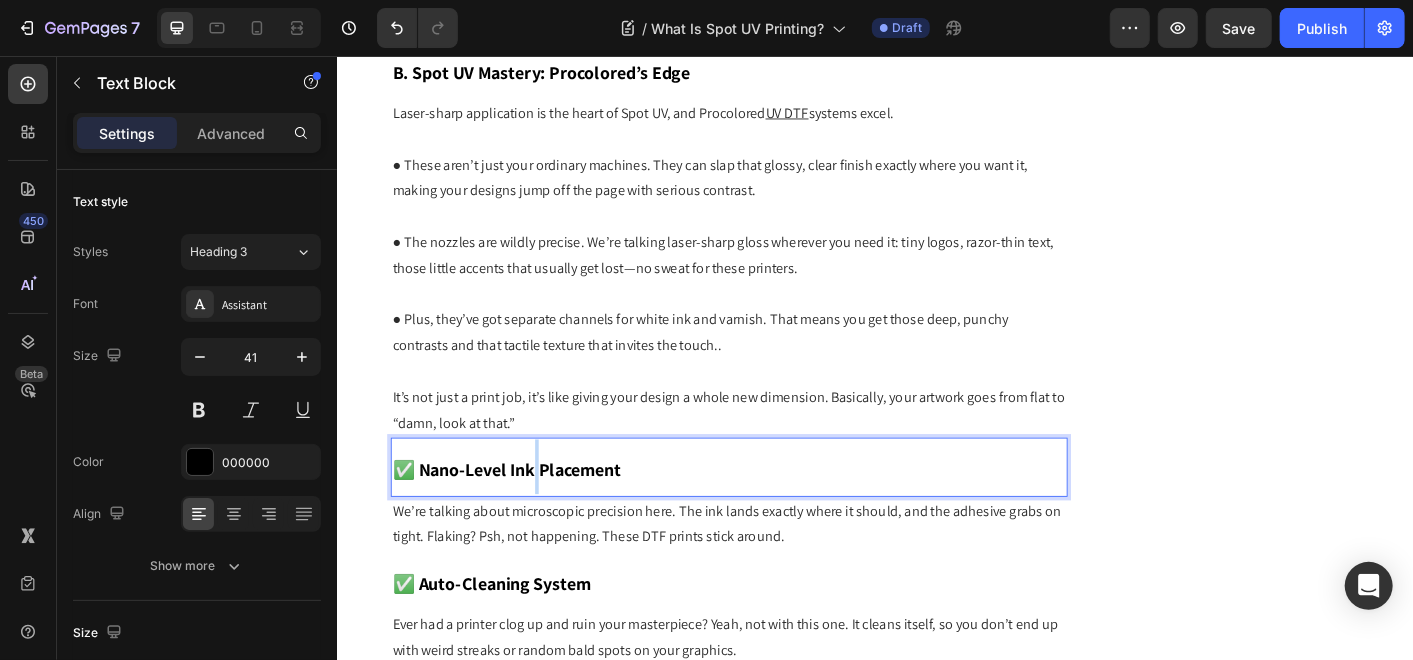 click on "✅ Nano-Level Ink Placement" at bounding box center [525, 517] 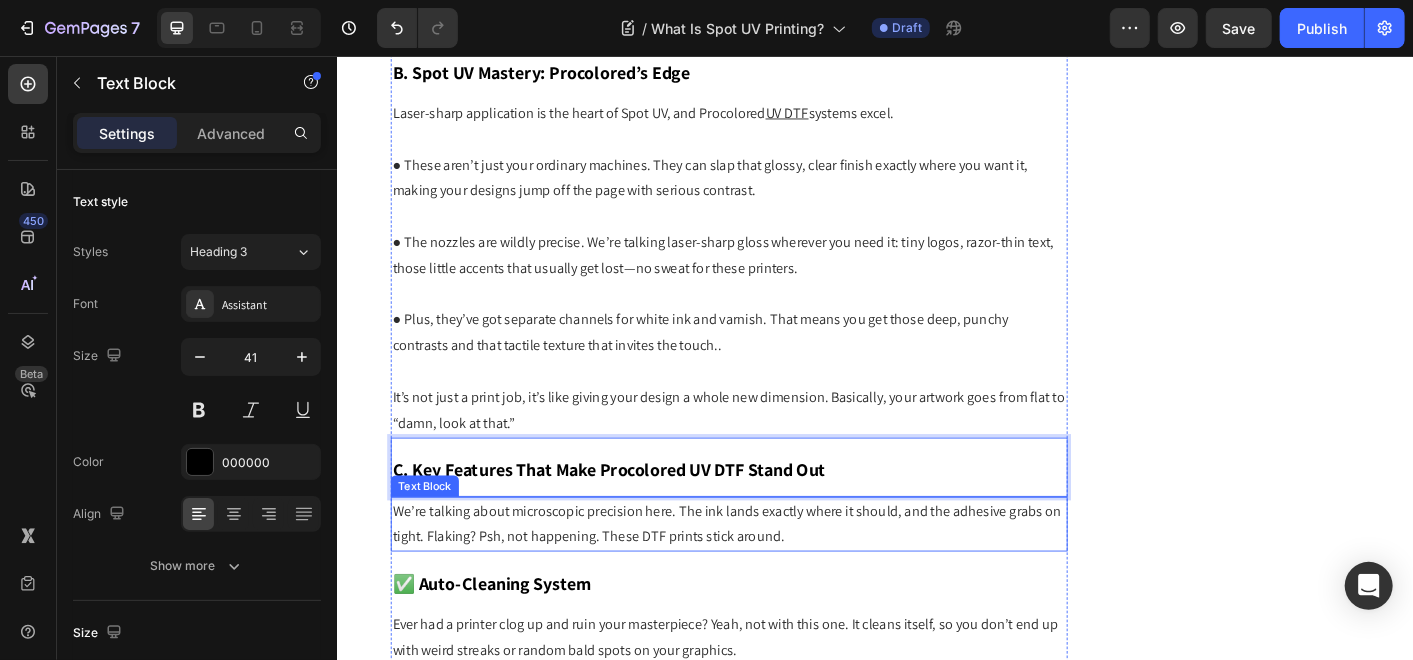 click on "We’re talking about microscopic precision here. The ink lands exactly where it should, and the adhesive grabs on tight. Flaking? Psh, not happening. These DTF prints stick around." at bounding box center (773, 578) 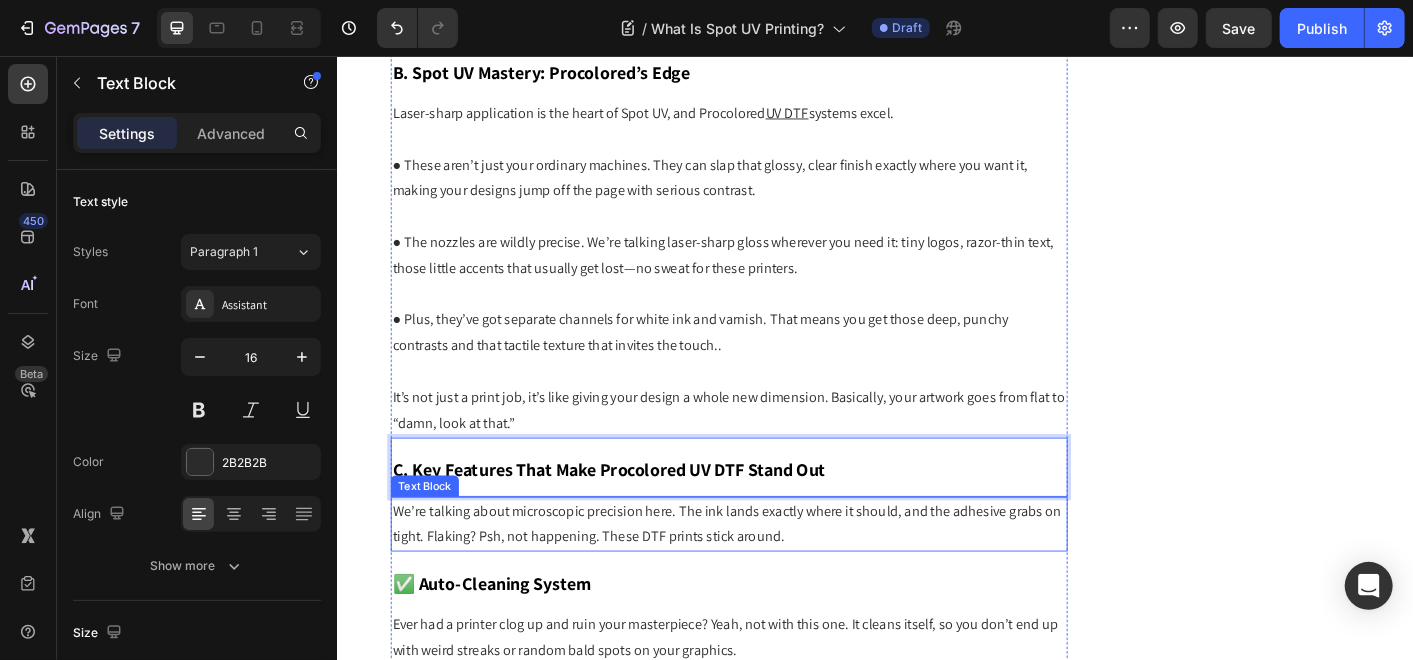 click on "We’re talking about microscopic precision here. The ink lands exactly where it should, and the adhesive grabs on tight. Flaking? Psh, not happening. These DTF prints stick around." at bounding box center (773, 578) 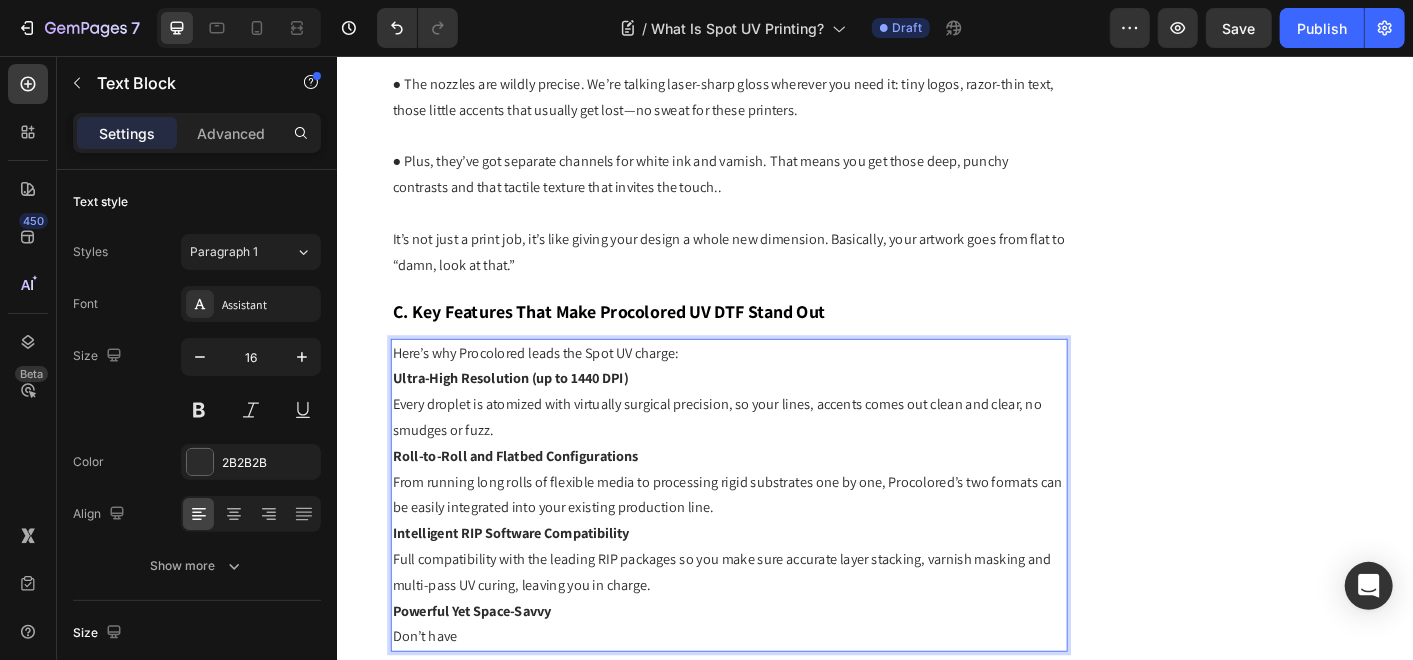 scroll, scrollTop: 4142, scrollLeft: 0, axis: vertical 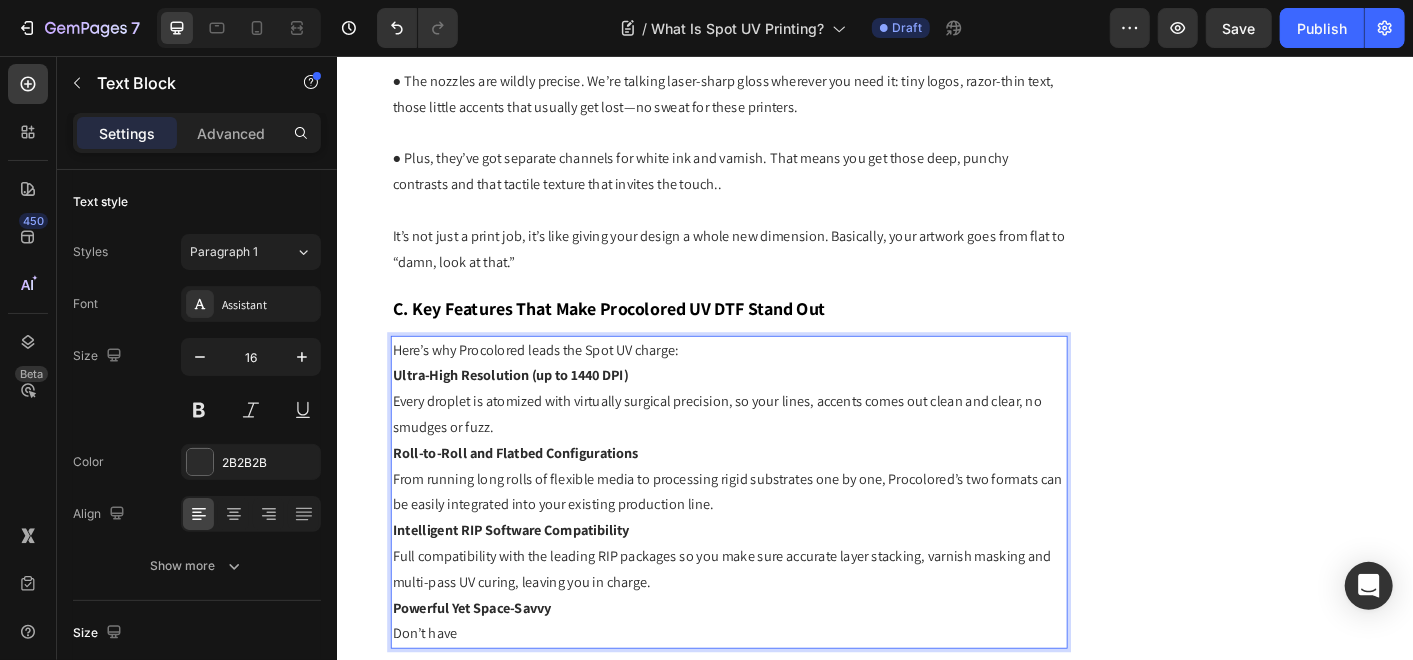 click on "Here’s why Procolored leads the Spot UV charge:" at bounding box center [773, 383] 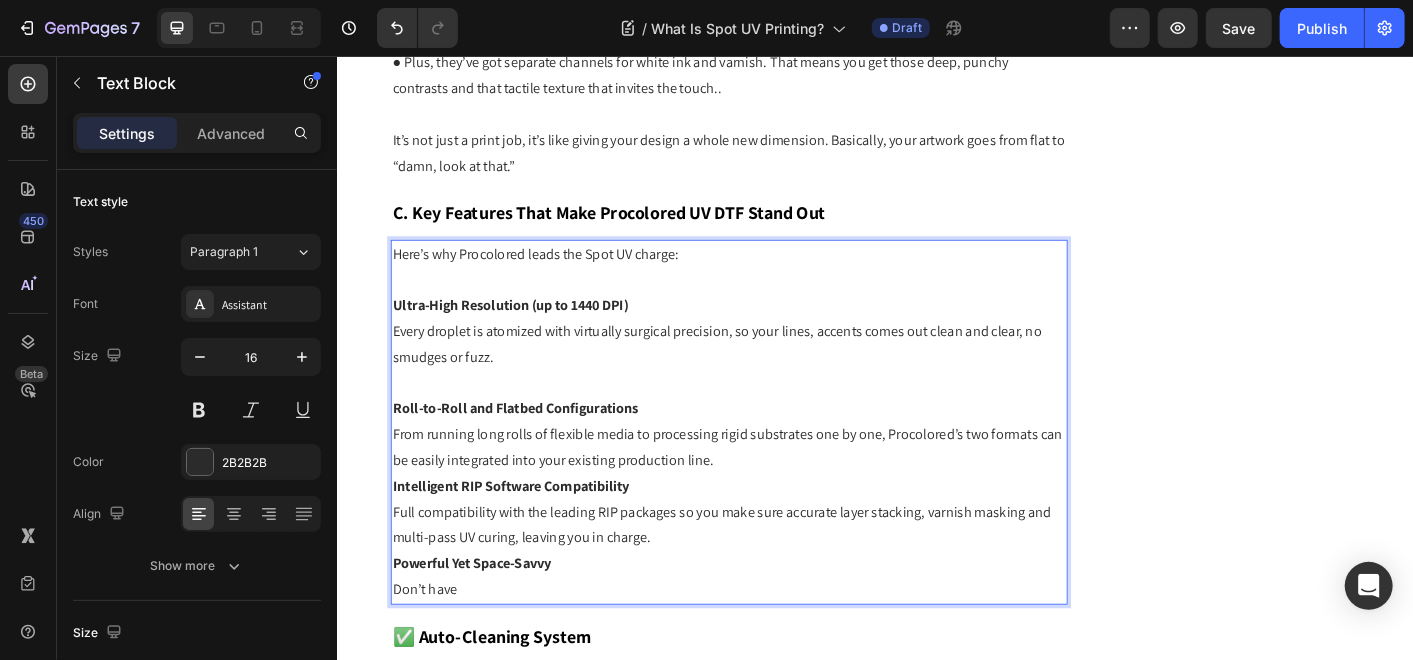 scroll, scrollTop: 4253, scrollLeft: 0, axis: vertical 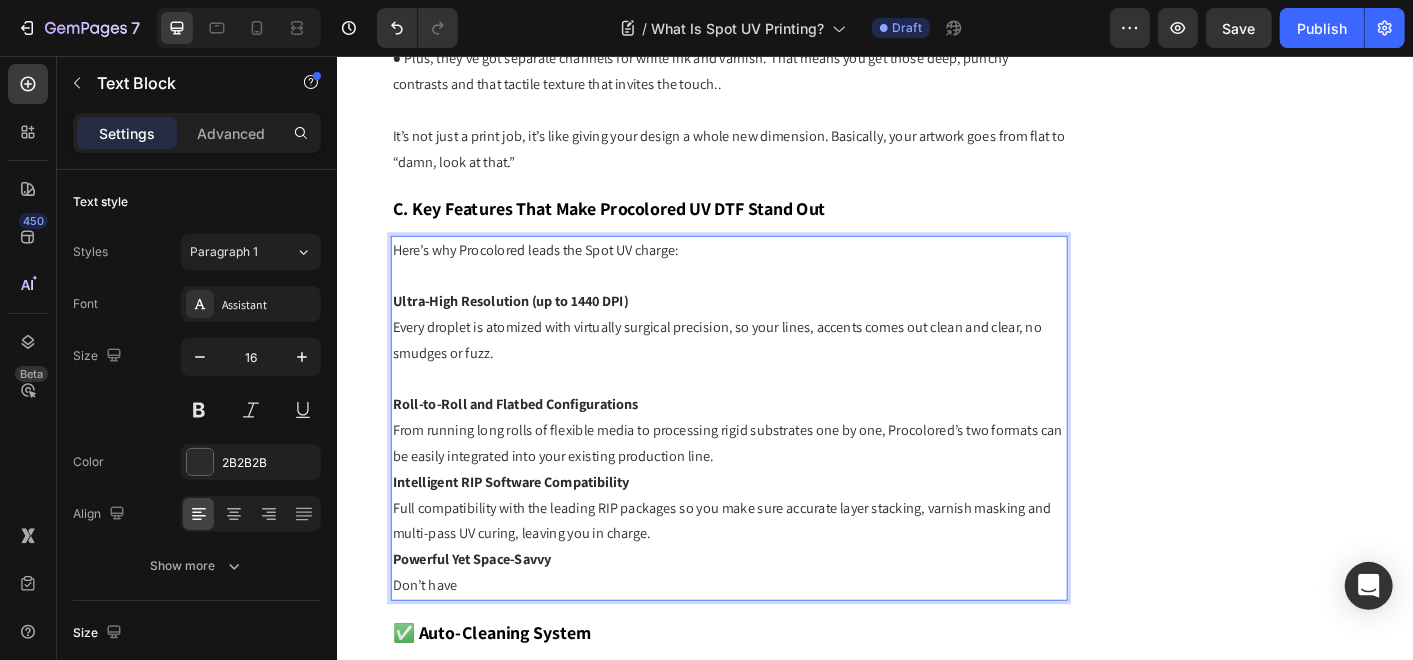 click on "From running long rolls of flexible media to processing rigid substrates one by one, Procolored’s two formats can be easily integrated into your existing production line." at bounding box center (773, 488) 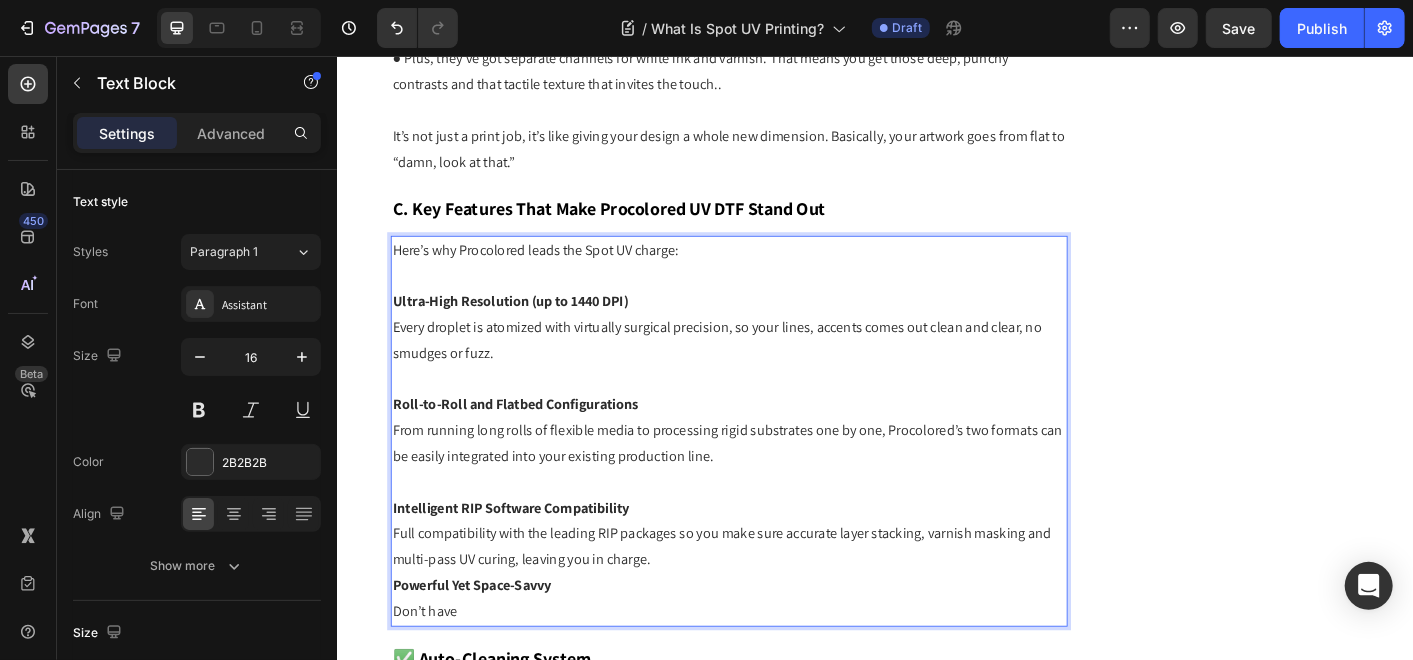 click on "Full compatibility with the leading RIP packages so you make sure accurate layer stacking, varnish masking and multi-pass UV curing, leaving you in charge." at bounding box center [773, 603] 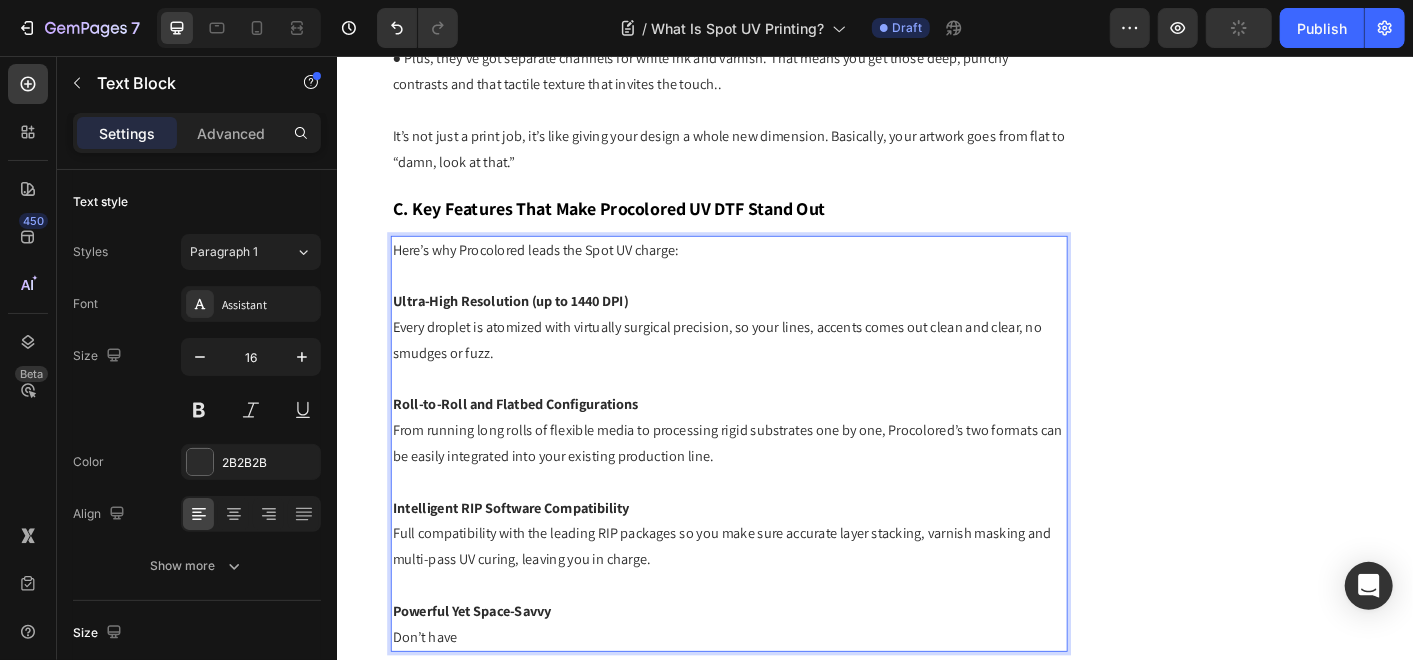 click on "Powerful Yet Space-Savvy" at bounding box center (486, 674) 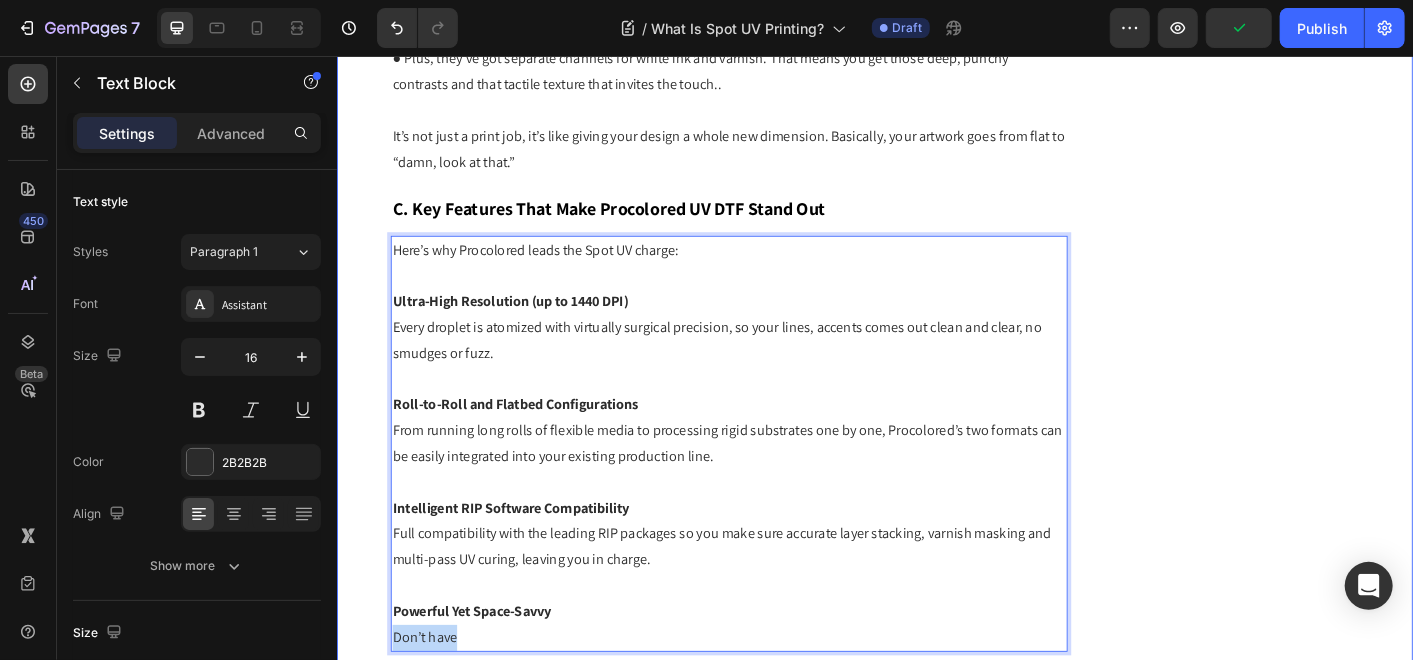 drag, startPoint x: 486, startPoint y: 696, endPoint x: 363, endPoint y: 707, distance: 123.49089 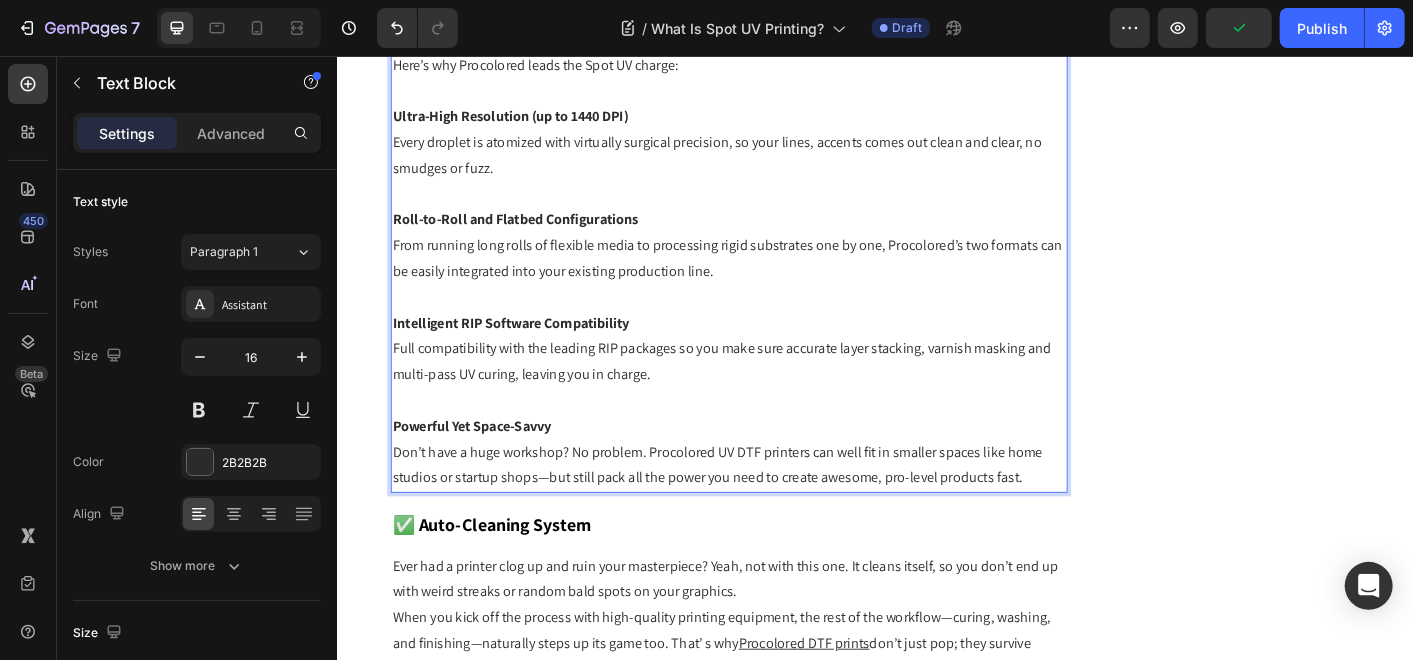 scroll, scrollTop: 4619, scrollLeft: 0, axis: vertical 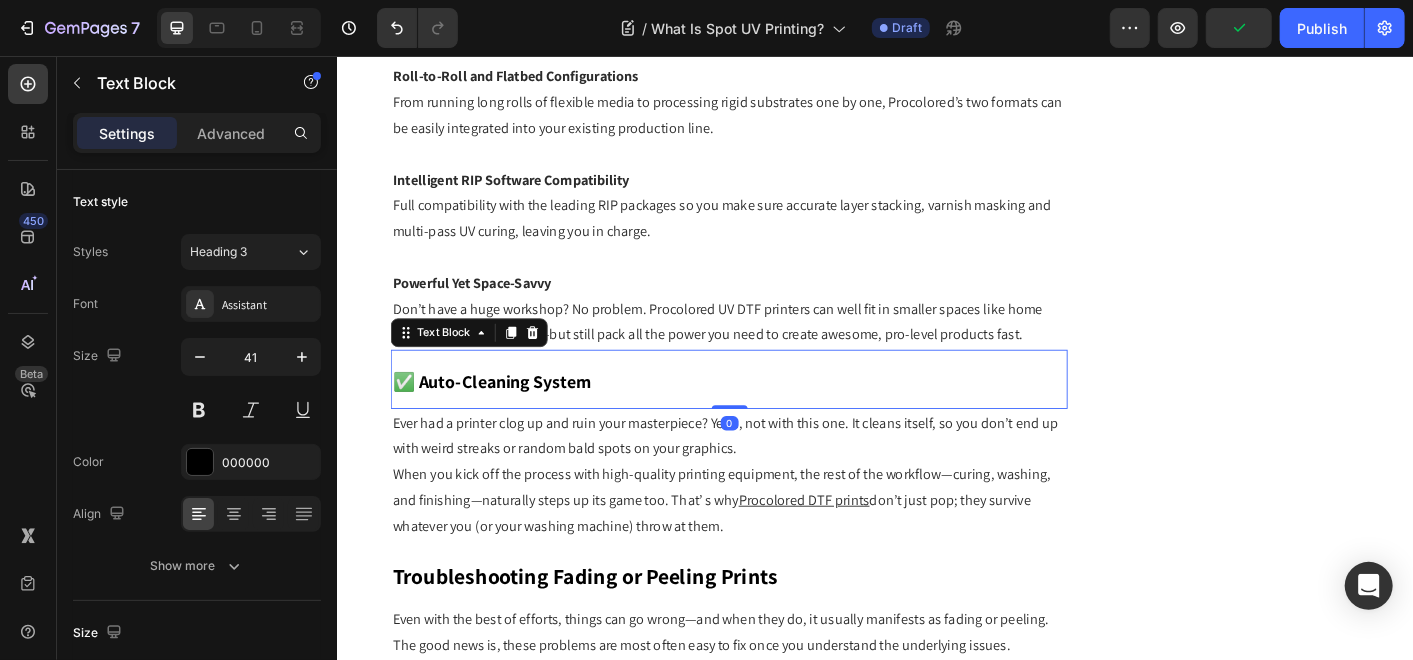 click on "✅ Auto-Cleaning System" at bounding box center (773, 415) 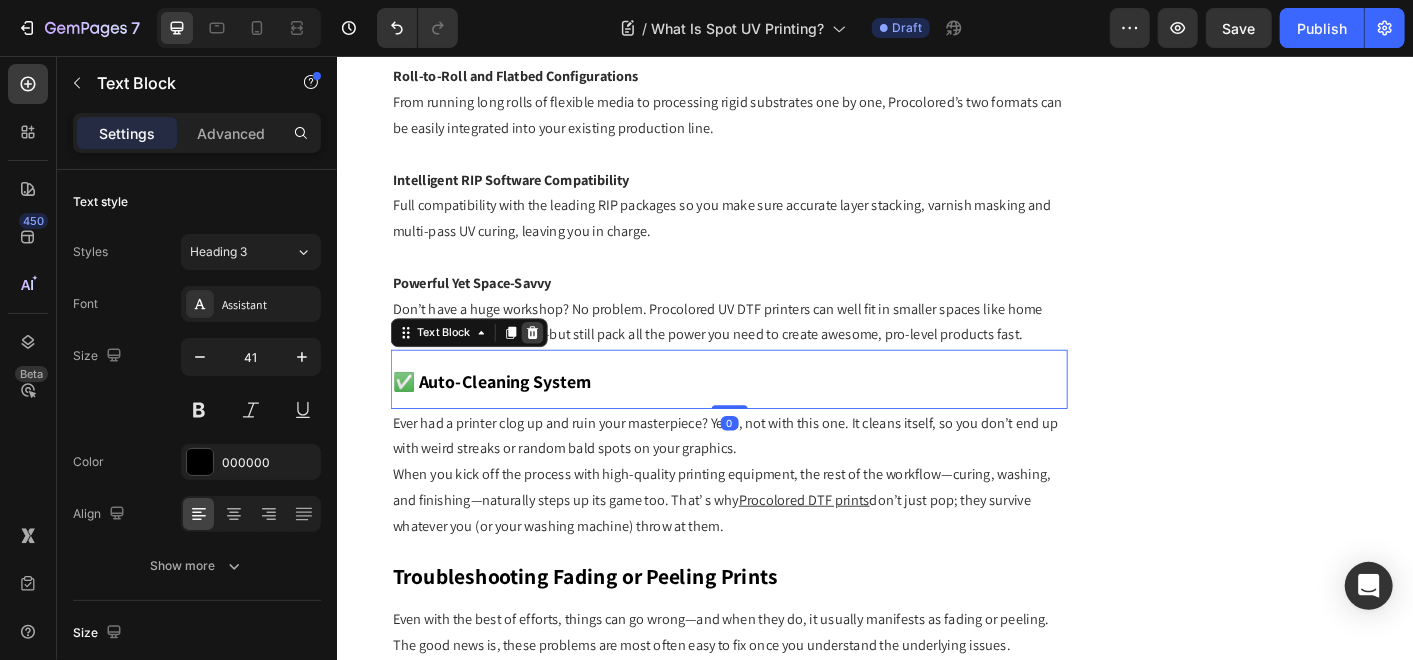 click 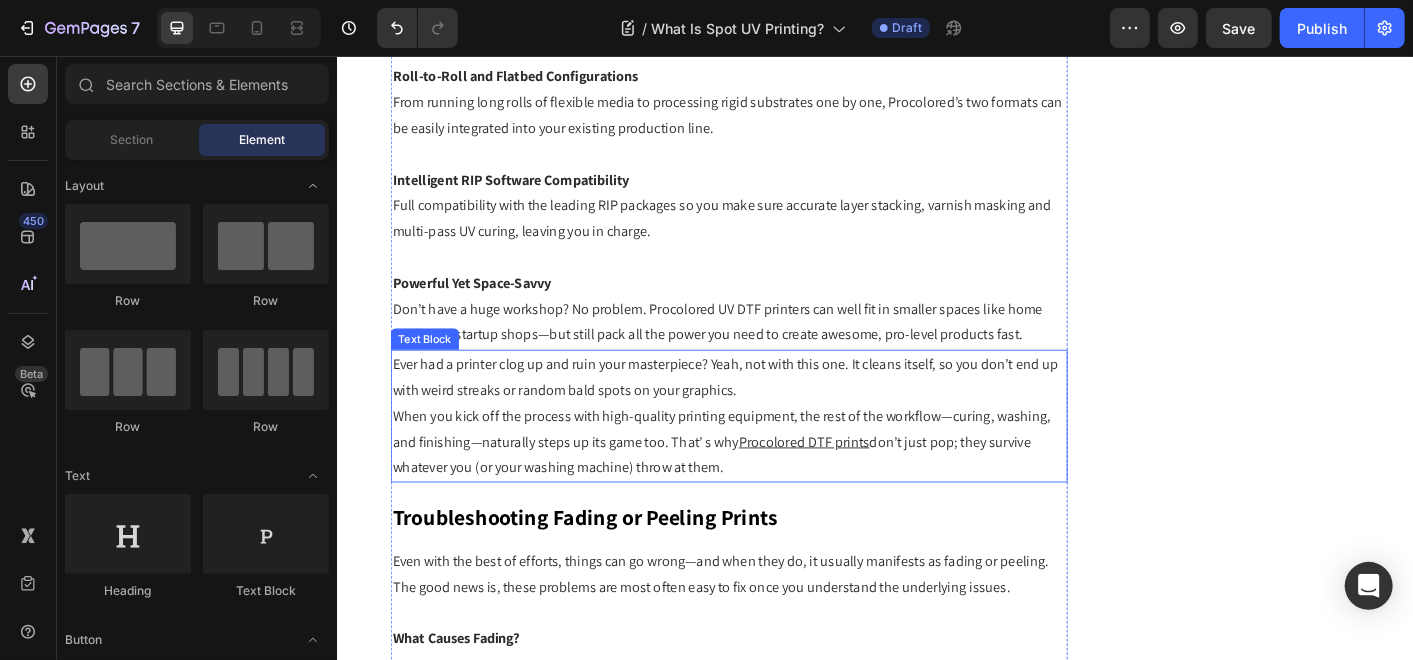 click on "When you kick off the process with high-quality printing equipment, the rest of the workflow—curing, washing, and finishing—naturally steps up its game too. That’ s why  Procolored DTF prints  don’t just pop; they survive whatever you (or your washing machine) throw at them." at bounding box center (773, 486) 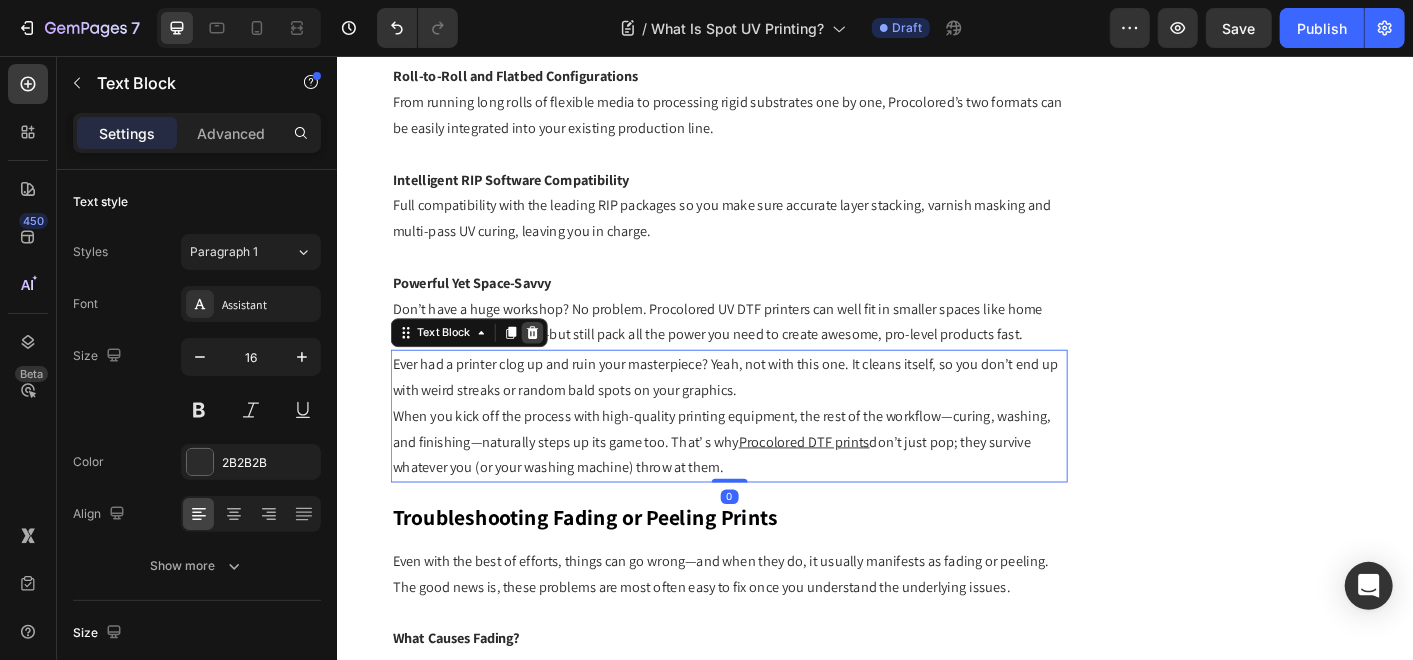 click at bounding box center [554, 364] 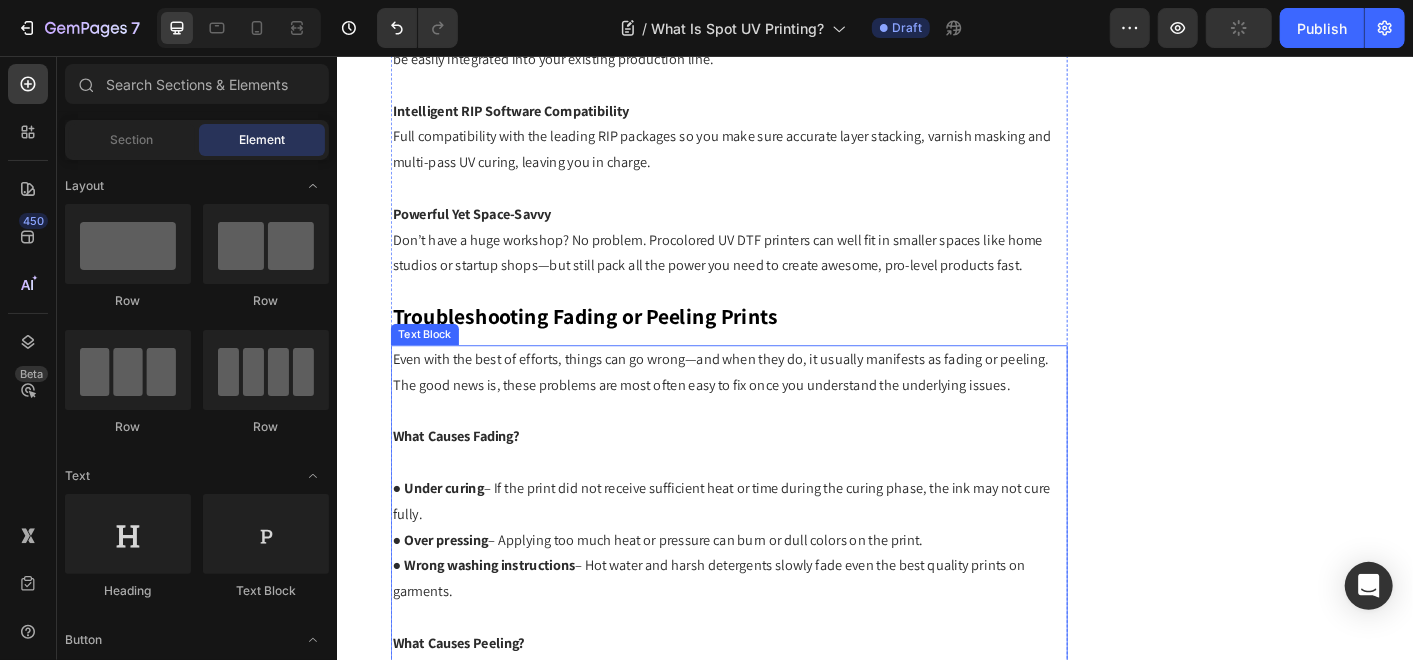 scroll, scrollTop: 4730, scrollLeft: 0, axis: vertical 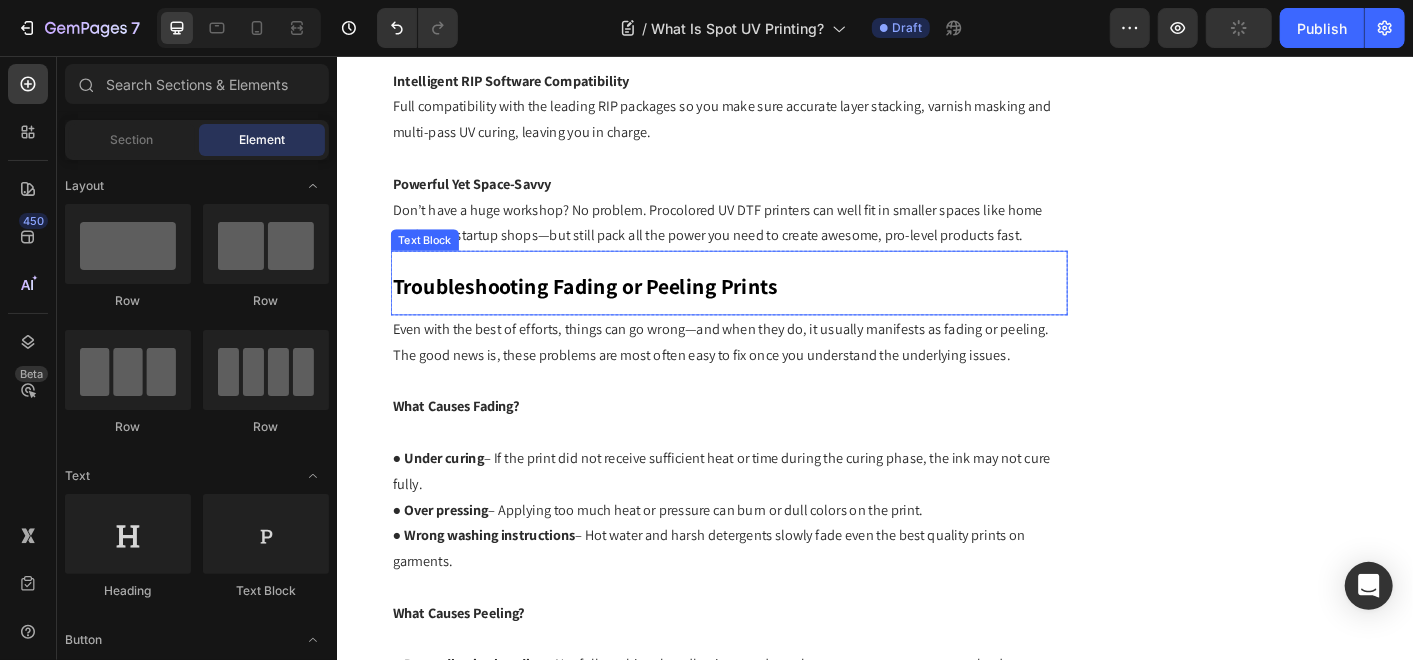click on "Troubleshooting Fading or Peeling Prints" at bounding box center [613, 311] 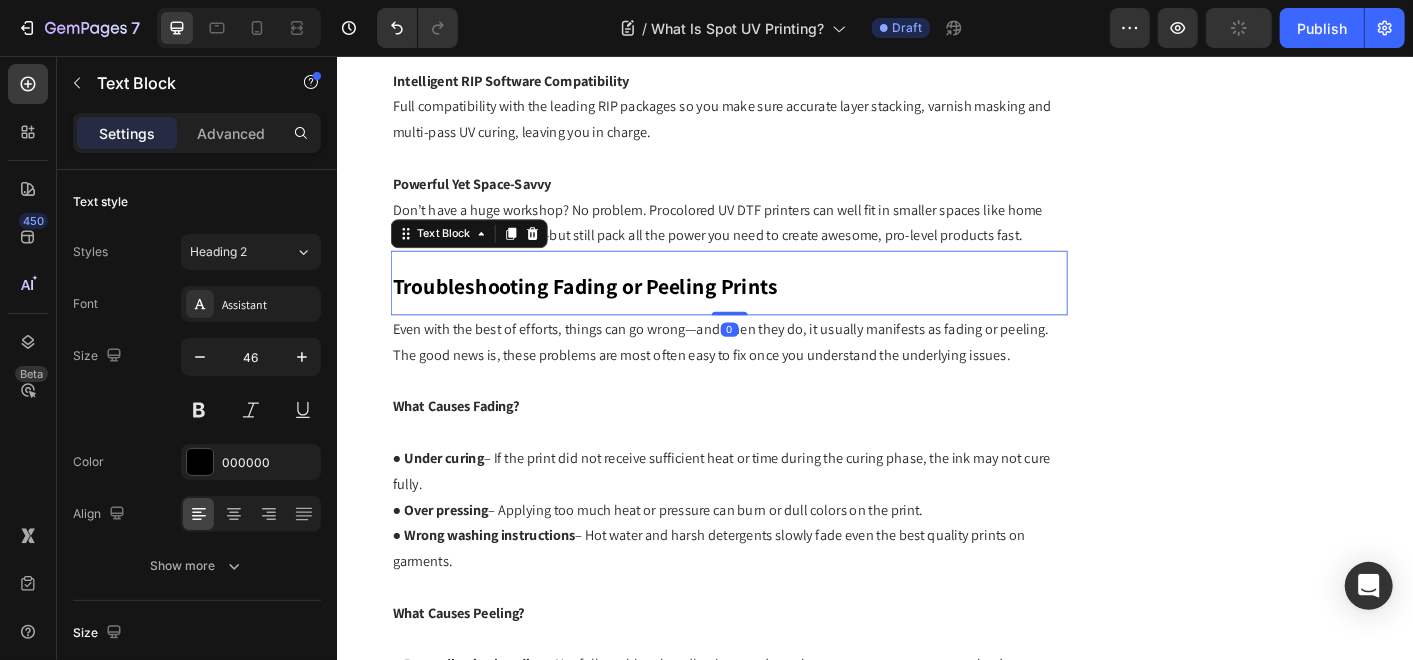 click on "Troubleshooting Fading or Peeling Prints" at bounding box center [613, 311] 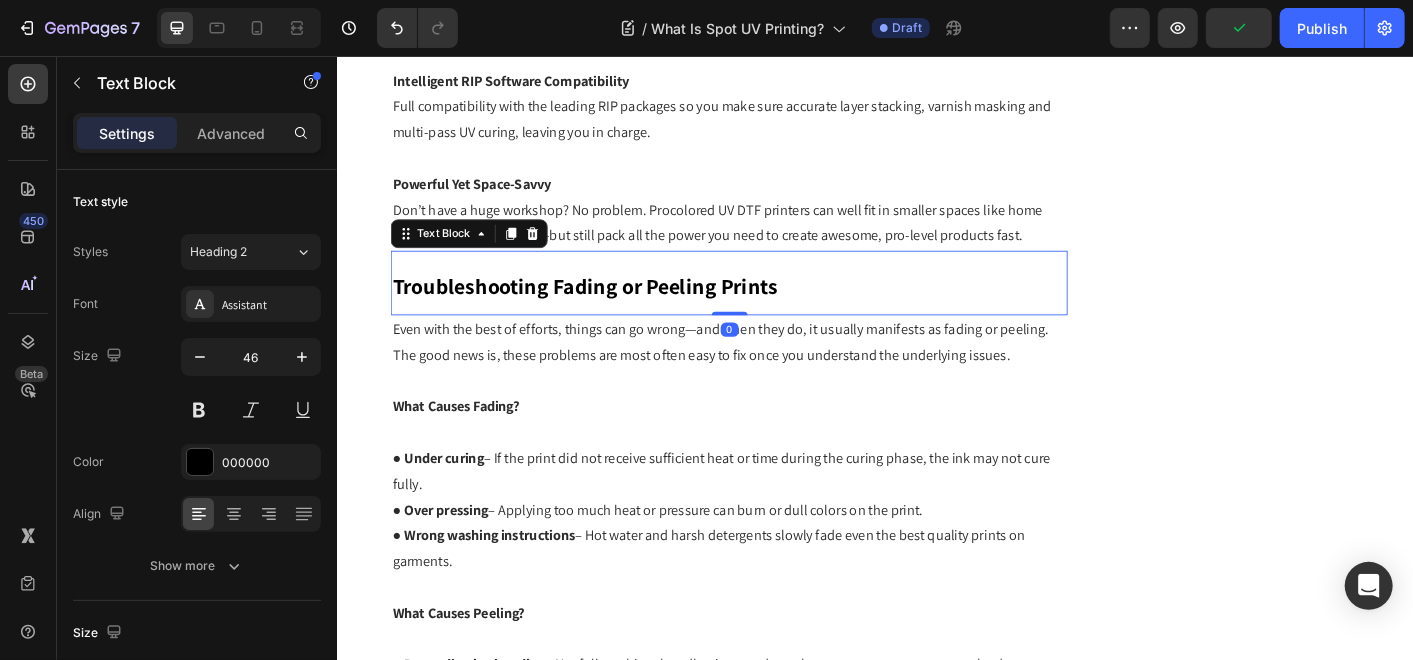 click on "Troubleshooting Fading or Peeling Prints" at bounding box center [613, 311] 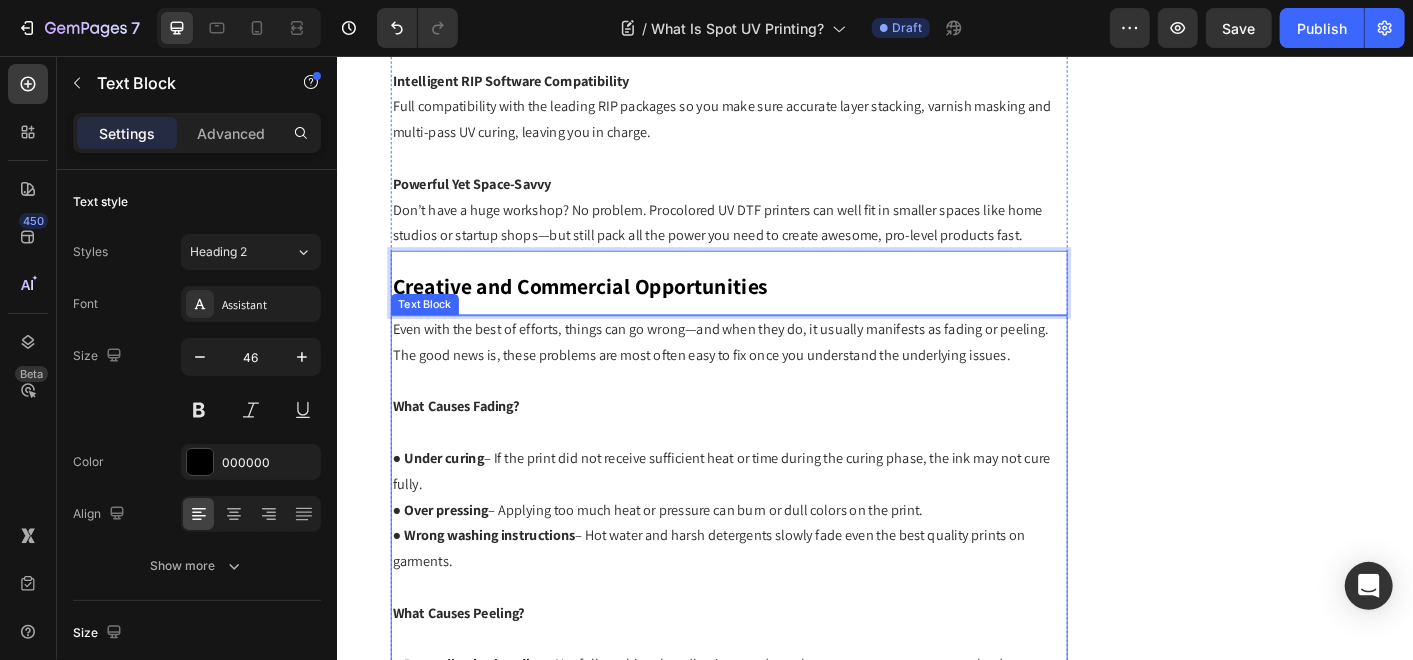click on "Even with the best of efforts, things can go wrong—and when they do, it usually manifests as fading or peeling. The good news is, these problems are most often easy to fix once you understand the underlying issues." at bounding box center (773, 375) 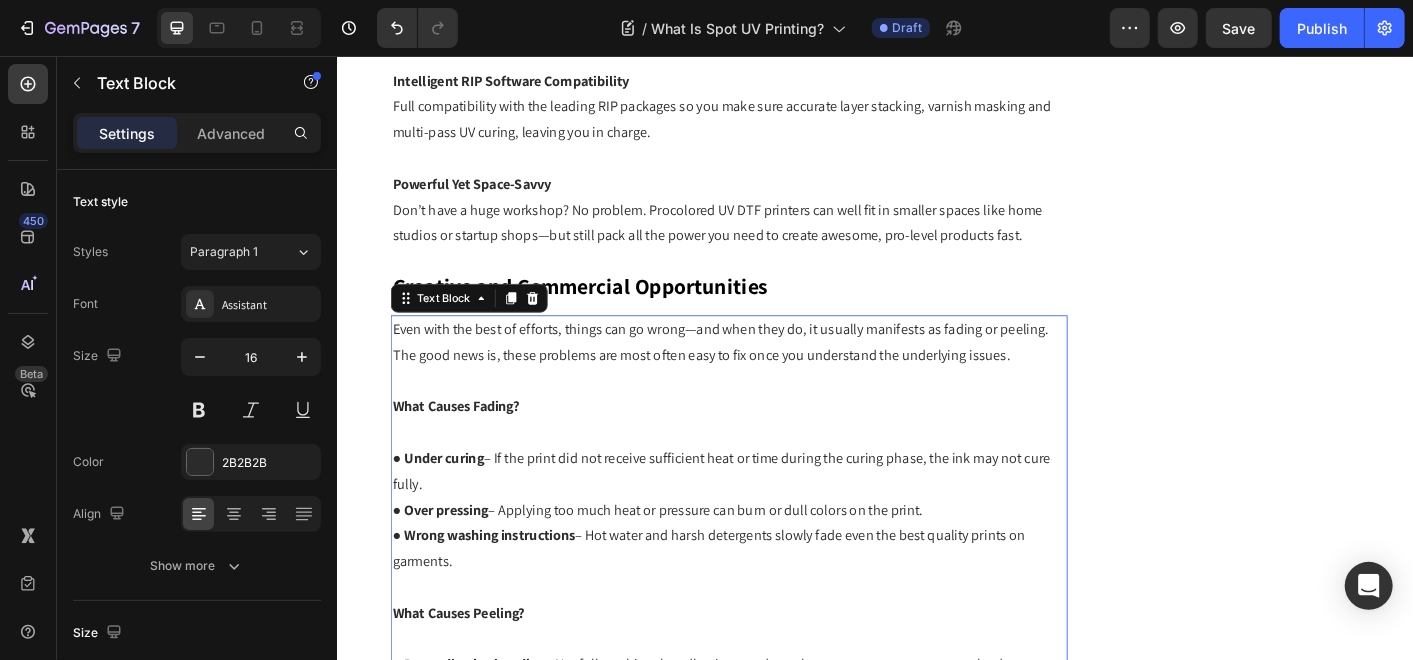 click on "Even with the best of efforts, things can go wrong—and when they do, it usually manifests as fading or peeling. The good news is, these problems are most often easy to fix once you understand the underlying issues." at bounding box center (773, 375) 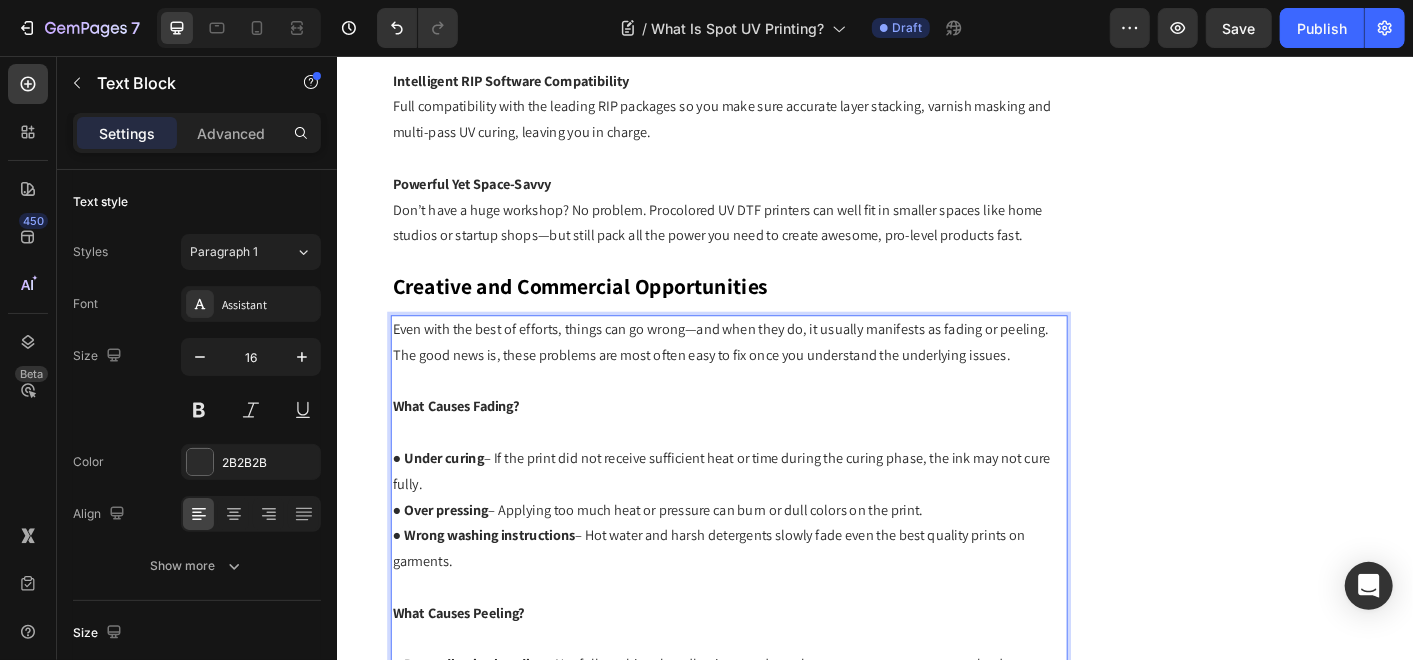 click on "What Causes Fading?" at bounding box center (773, 446) 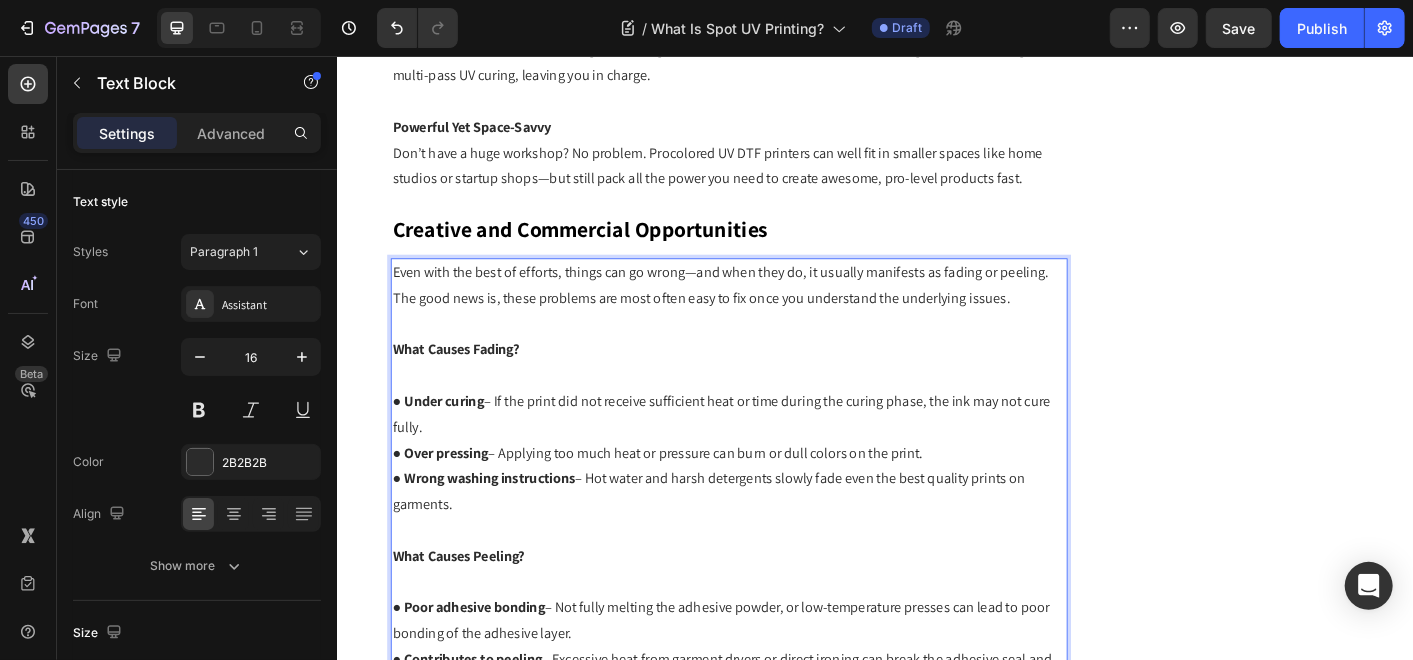 scroll, scrollTop: 4841, scrollLeft: 0, axis: vertical 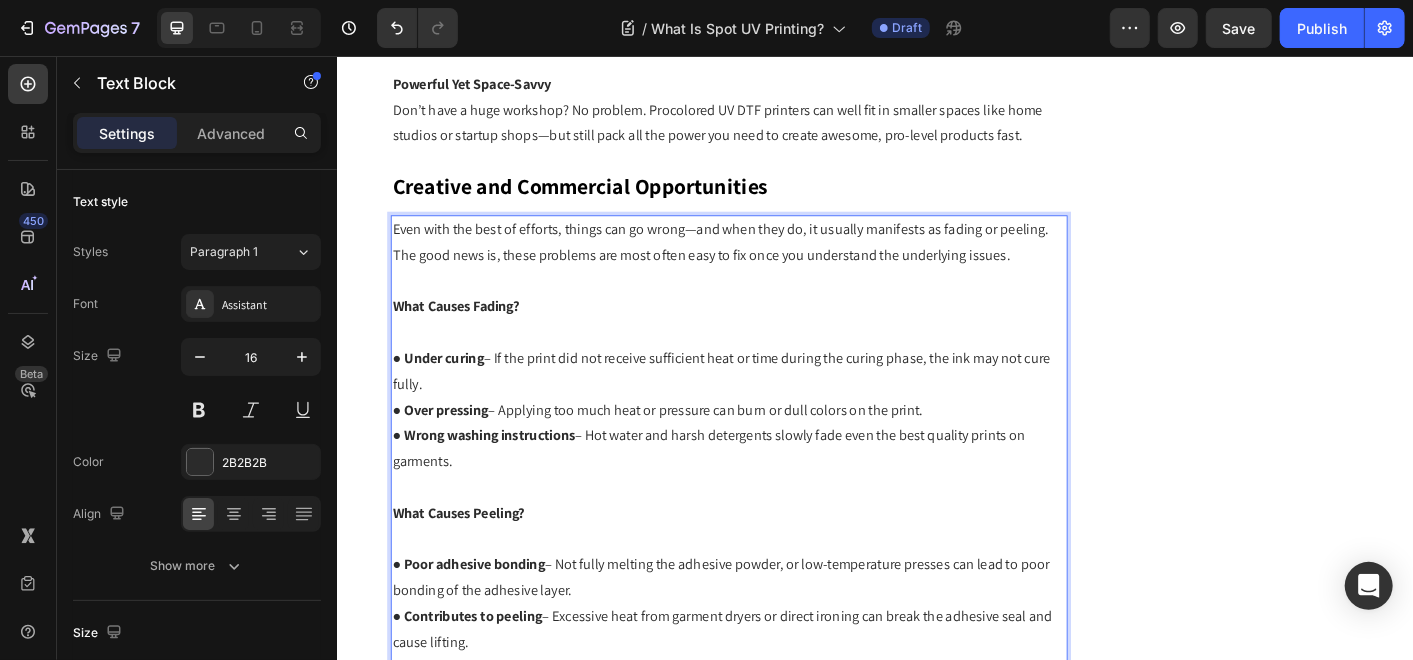 click on "● Under curing  – If the print did not receive sufficient heat or time during the curing phase, the ink may not cure fully." at bounding box center [773, 408] 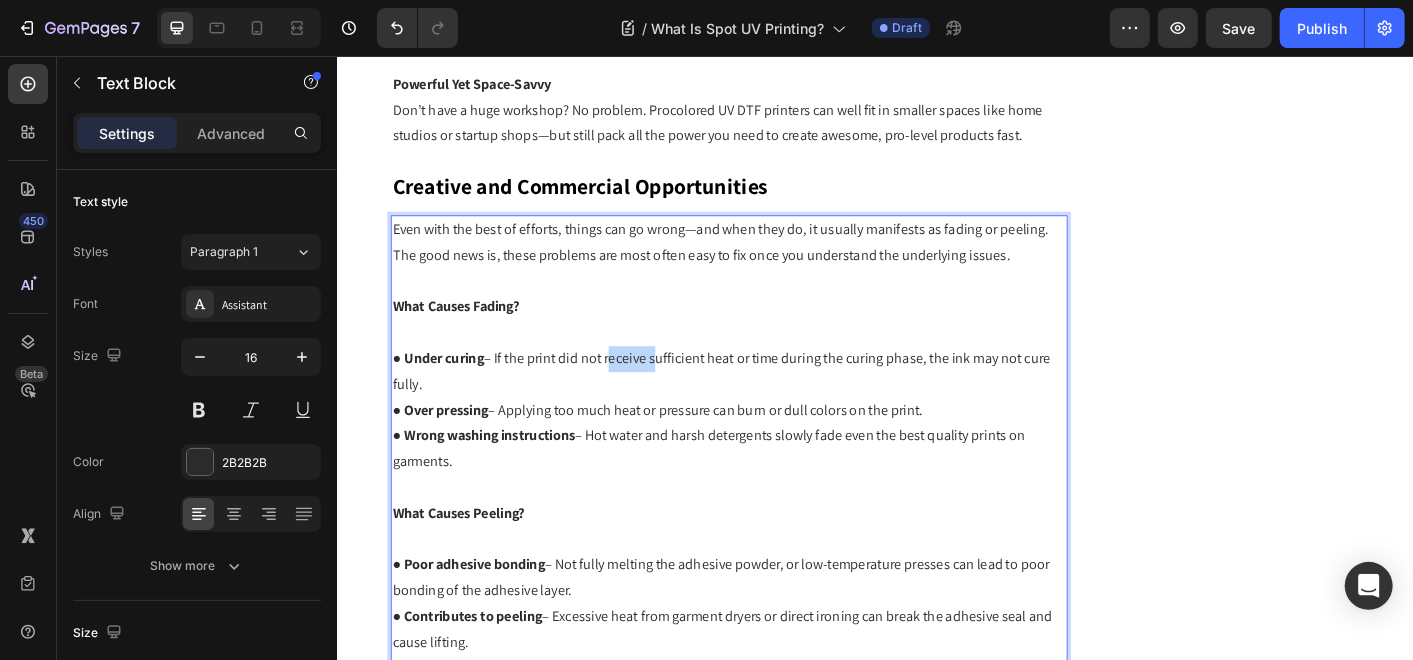 click on "● Under curing  – If the print did not receive sufficient heat or time during the curing phase, the ink may not cure fully." at bounding box center (773, 408) 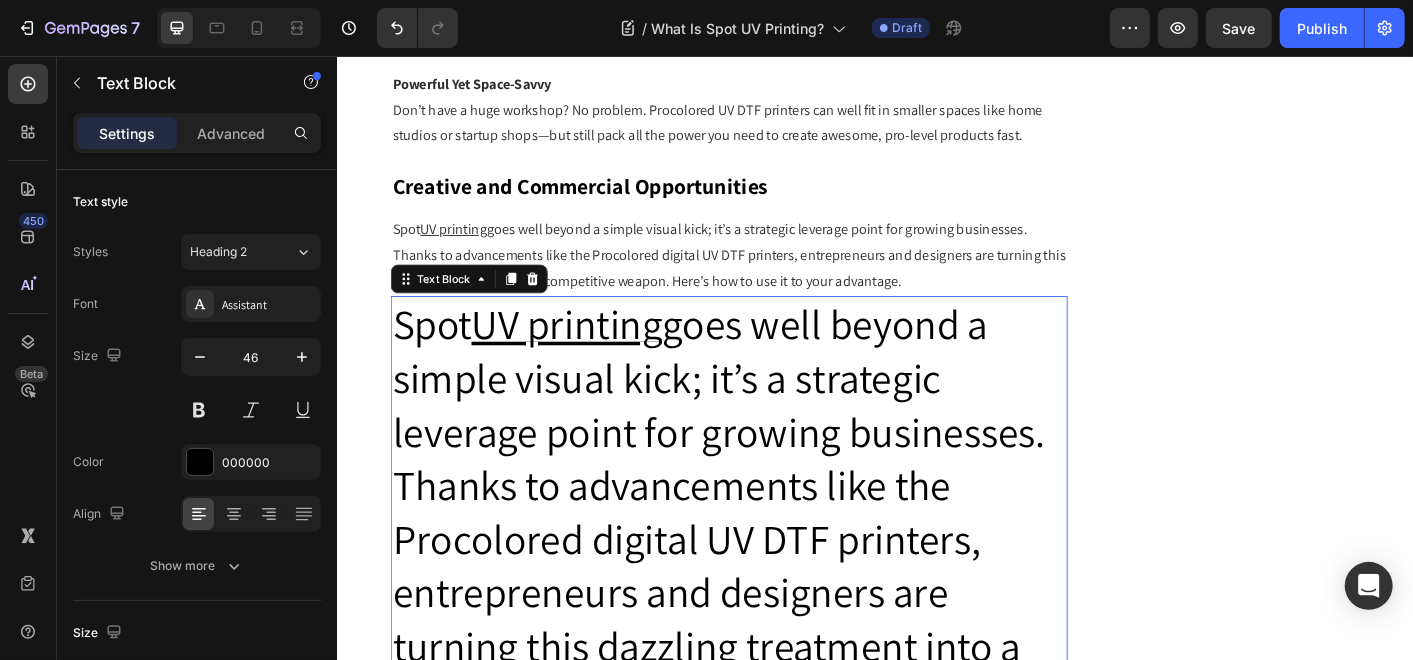 click on "Spot  UV printing  goes well beyond a simple visual kick; it’s a strategic leverage point for growing businesses. Thanks to advancements like the Procolored digital UV DTF printers, entrepreneurs and designers are turning this dazzling treatment into a competitive weapon. Here’s how to use it to your advantage." at bounding box center [773, 594] 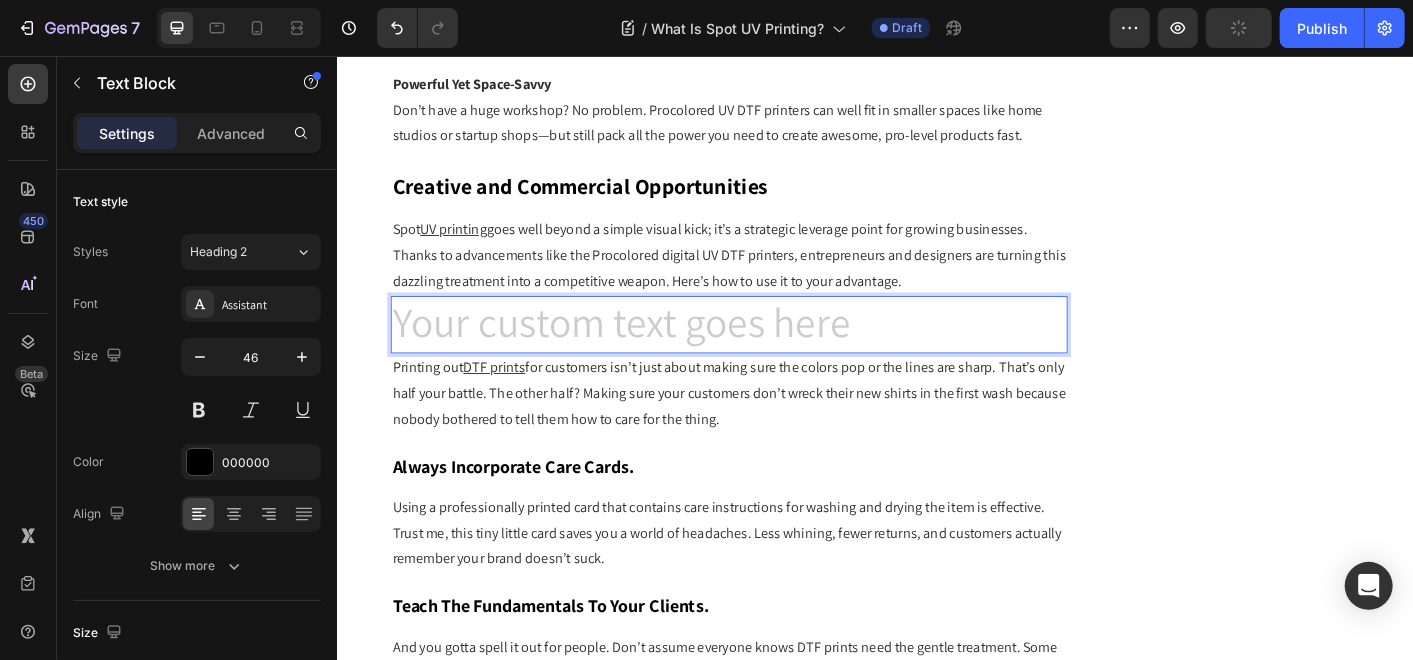 click at bounding box center [773, 355] 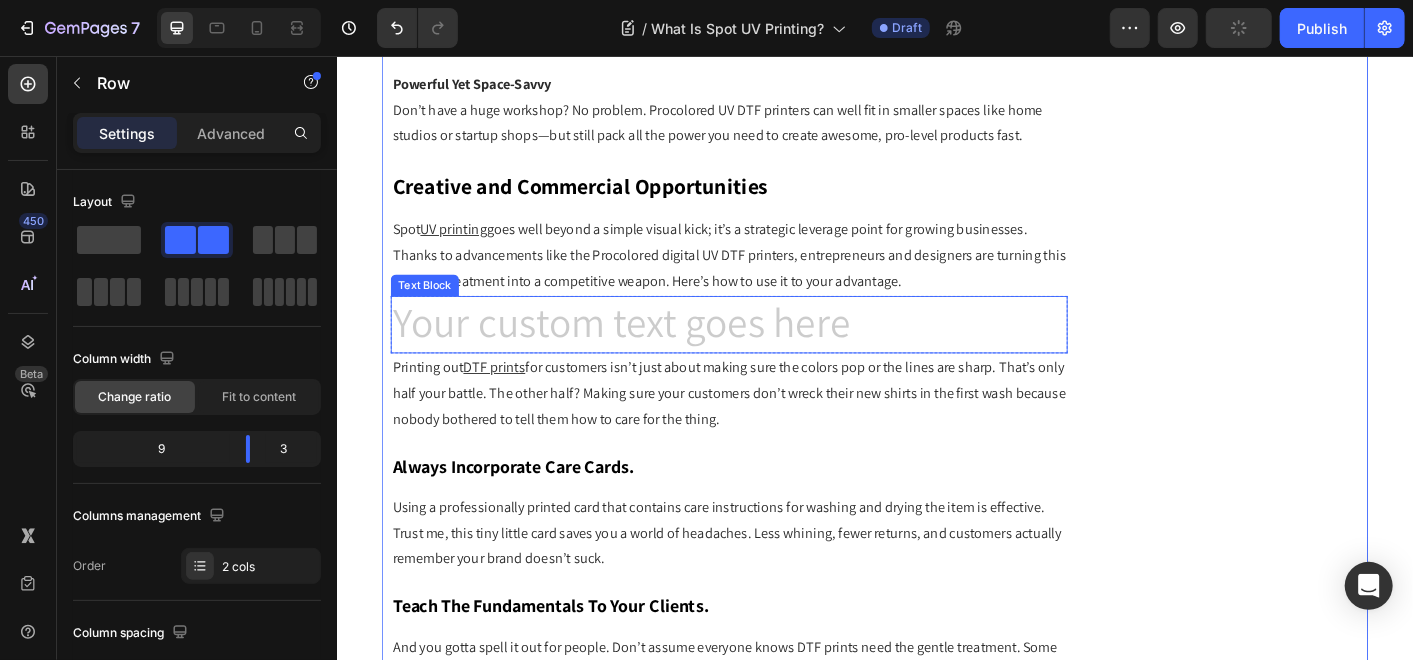 click at bounding box center [773, 355] 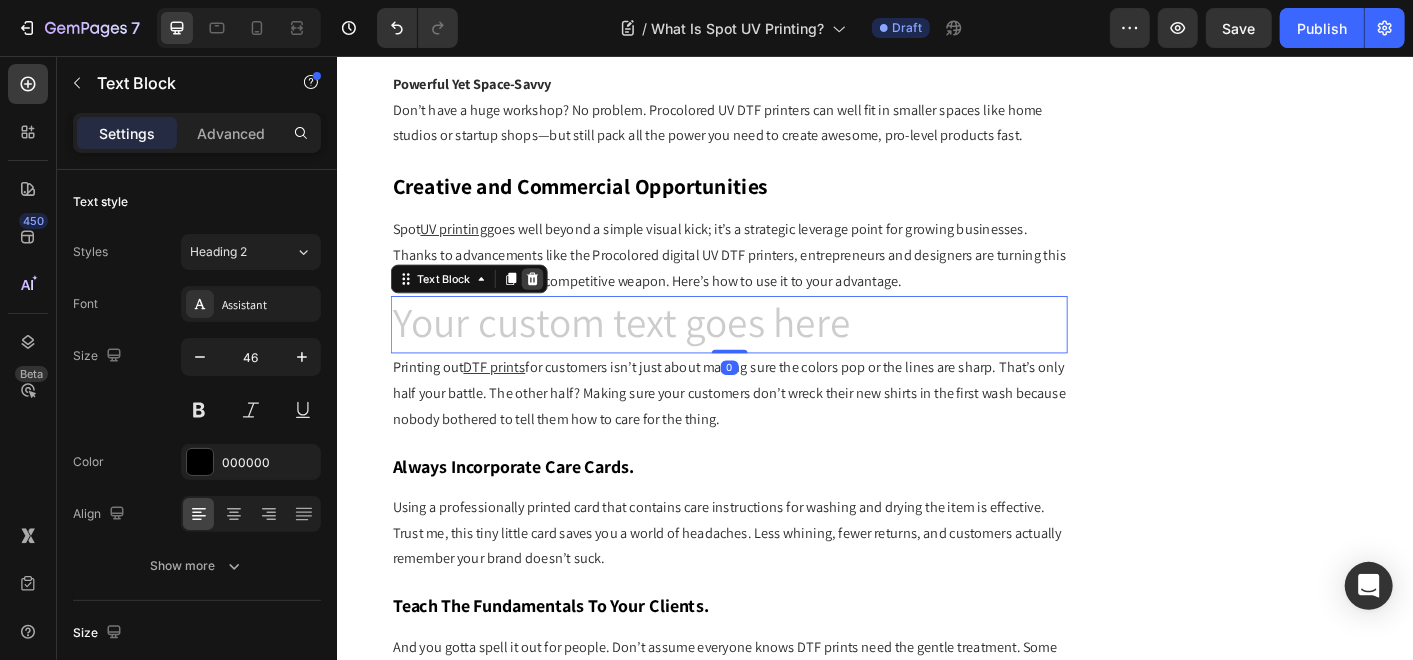 click 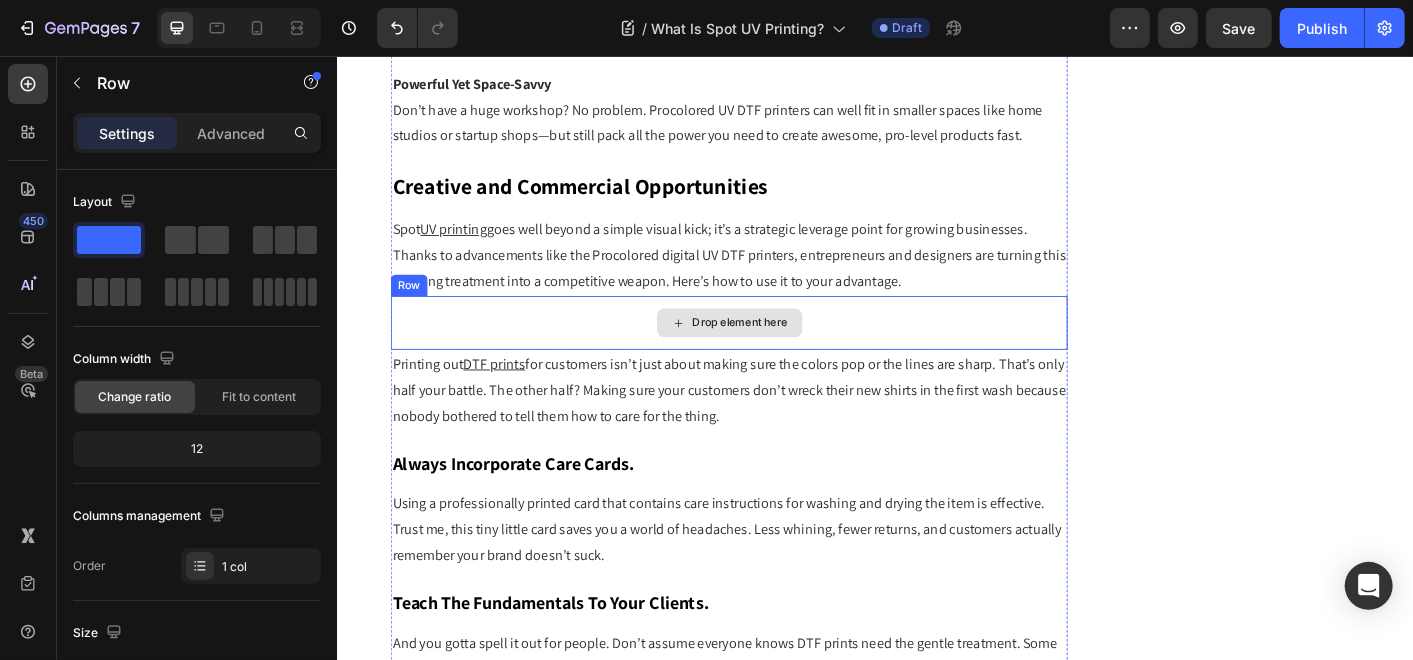 click on "Drop element here" at bounding box center (773, 353) 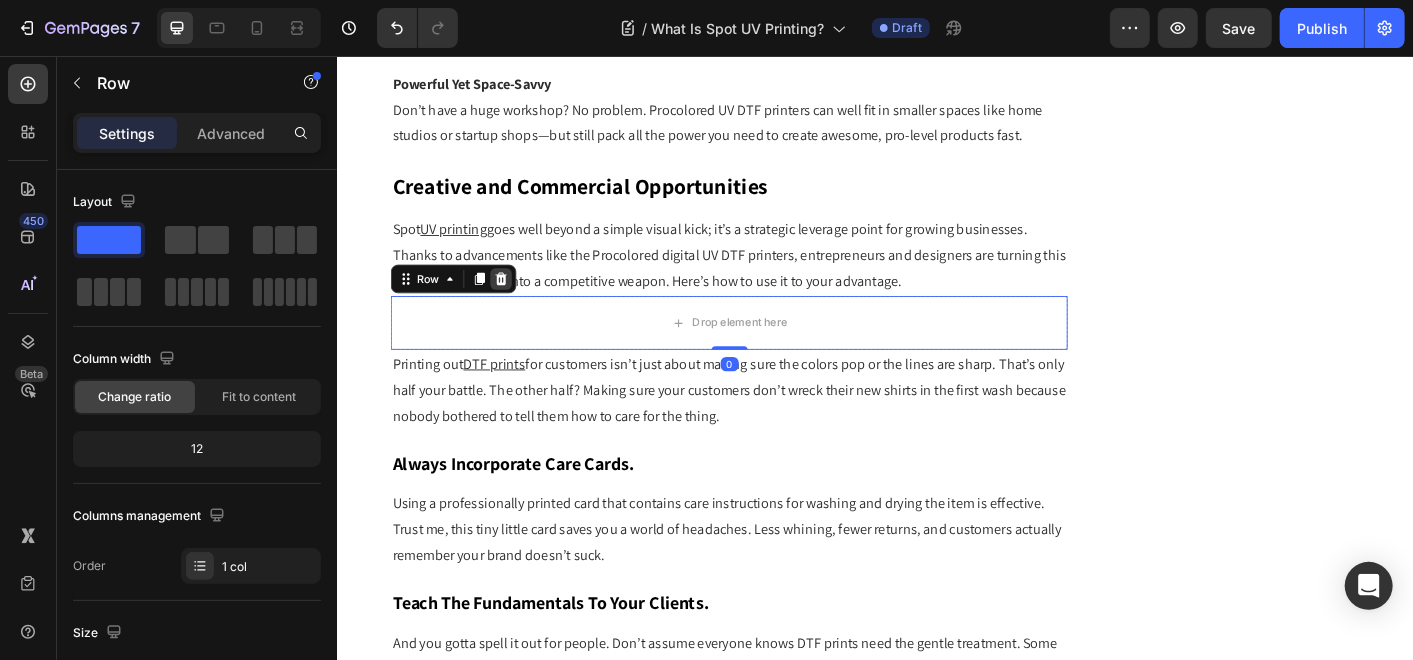click at bounding box center [519, 304] 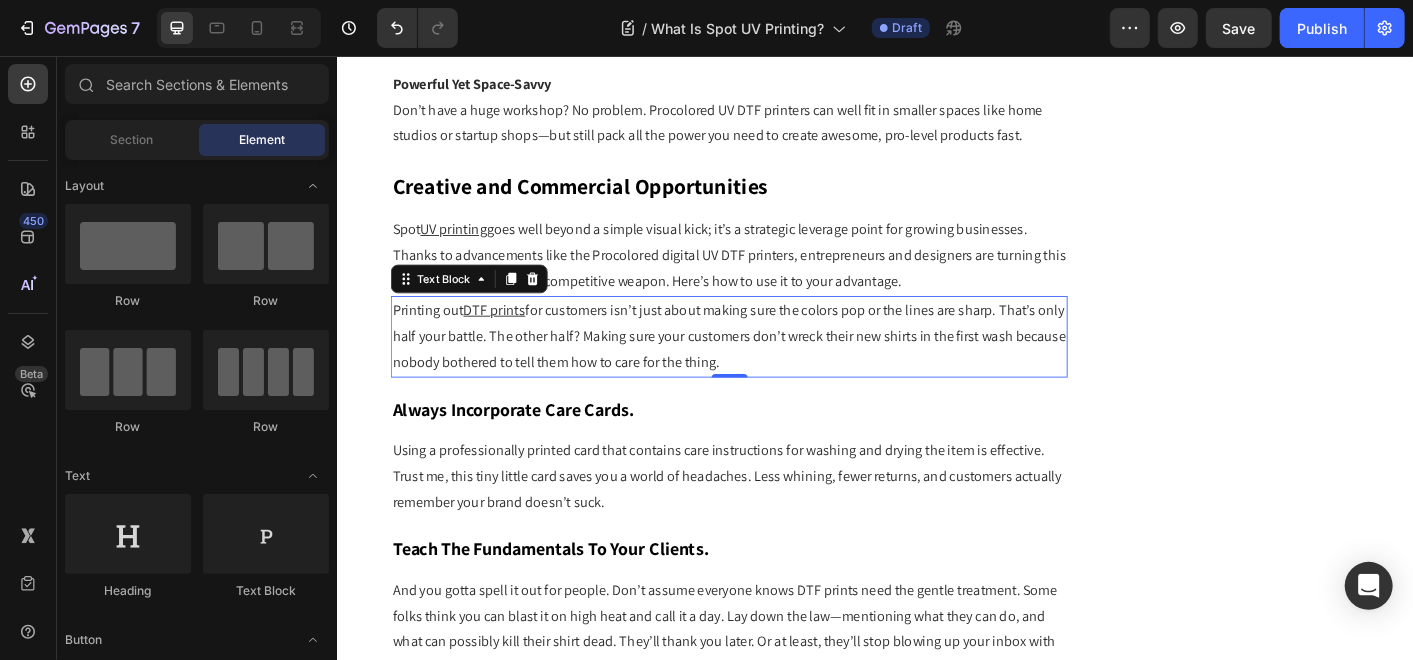 click on "Printing out  DTF prints  for customers isn’t just about making sure the colors pop or the lines are sharp. That’s only half your battle. The other half? Making sure your customers don’t wreck their new shirts in the first wash because nobody bothered to tell them how to care for the thing." at bounding box center [773, 368] 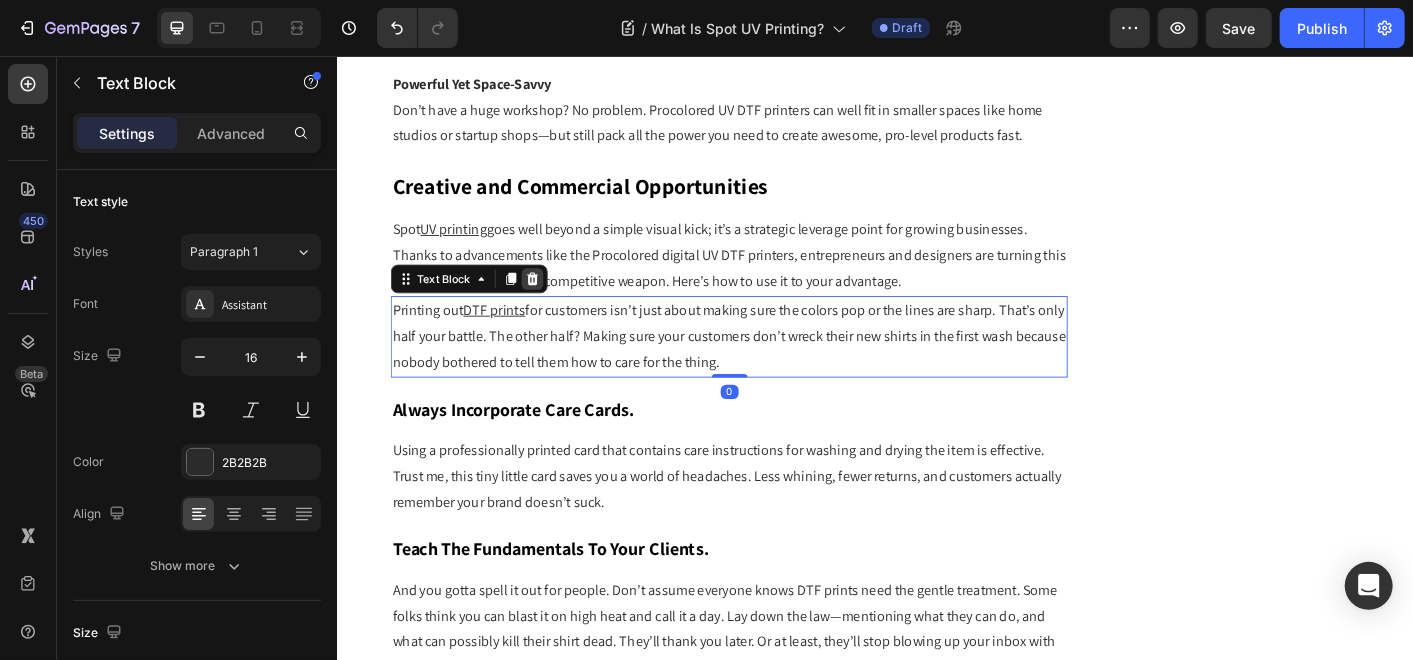 click 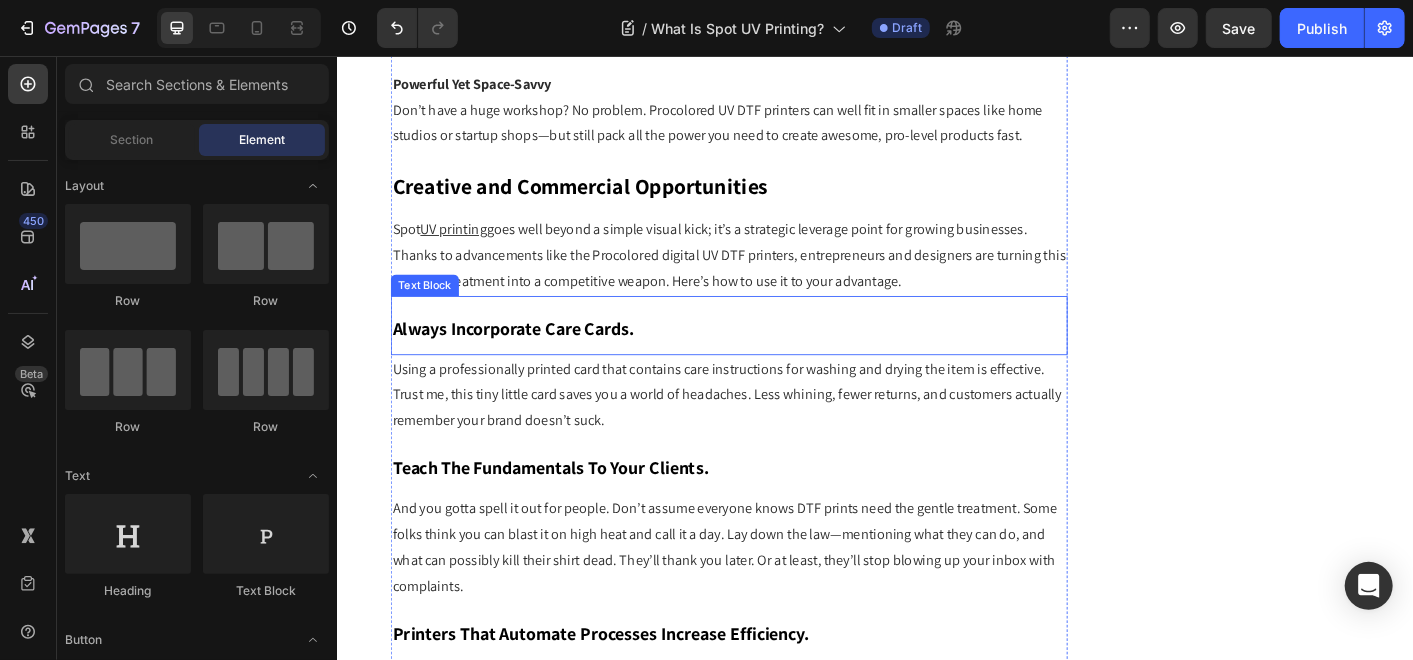 click on "Always Incorporate Care Cards." at bounding box center (773, 355) 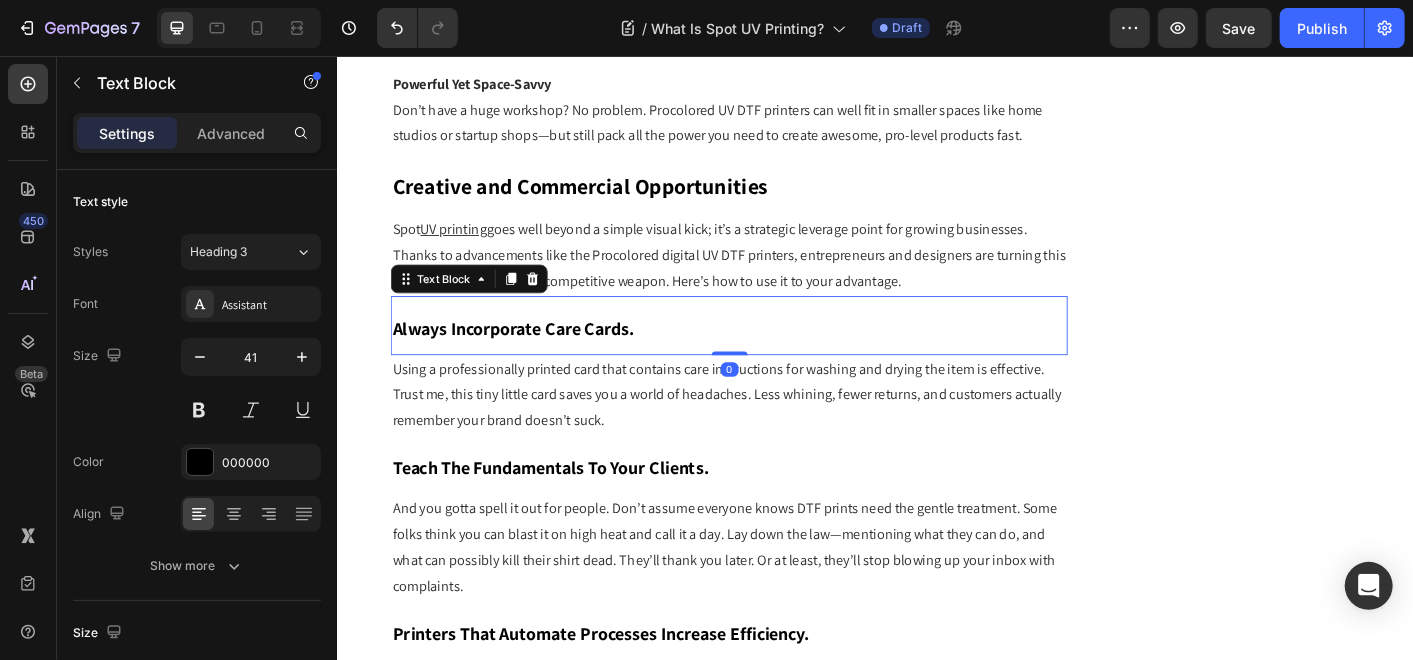 click on "Always Incorporate Care Cards." at bounding box center [773, 355] 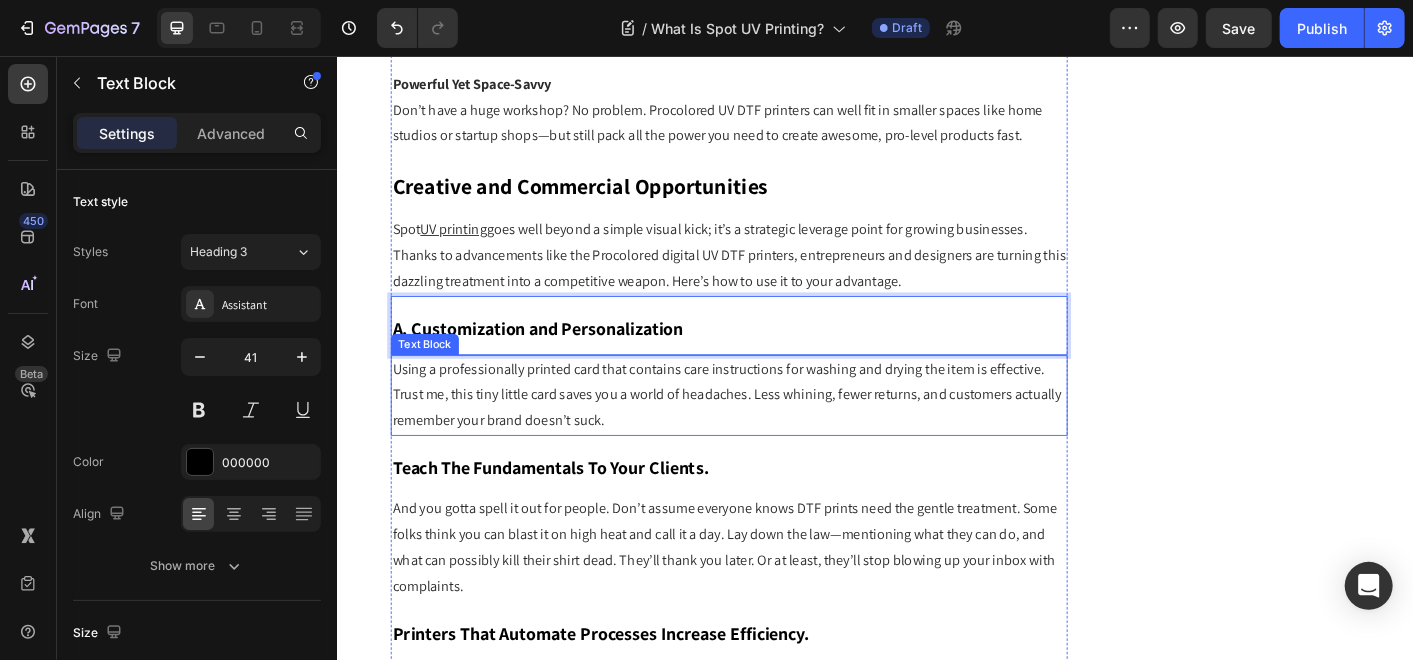 click on "Using a professionally printed card that contains care instructions for washing and drying the item is effective. Trust me, this tiny little card saves you a world of headaches. Less whining, fewer returns, and customers actually remember your brand doesn’t suck." at bounding box center (773, 434) 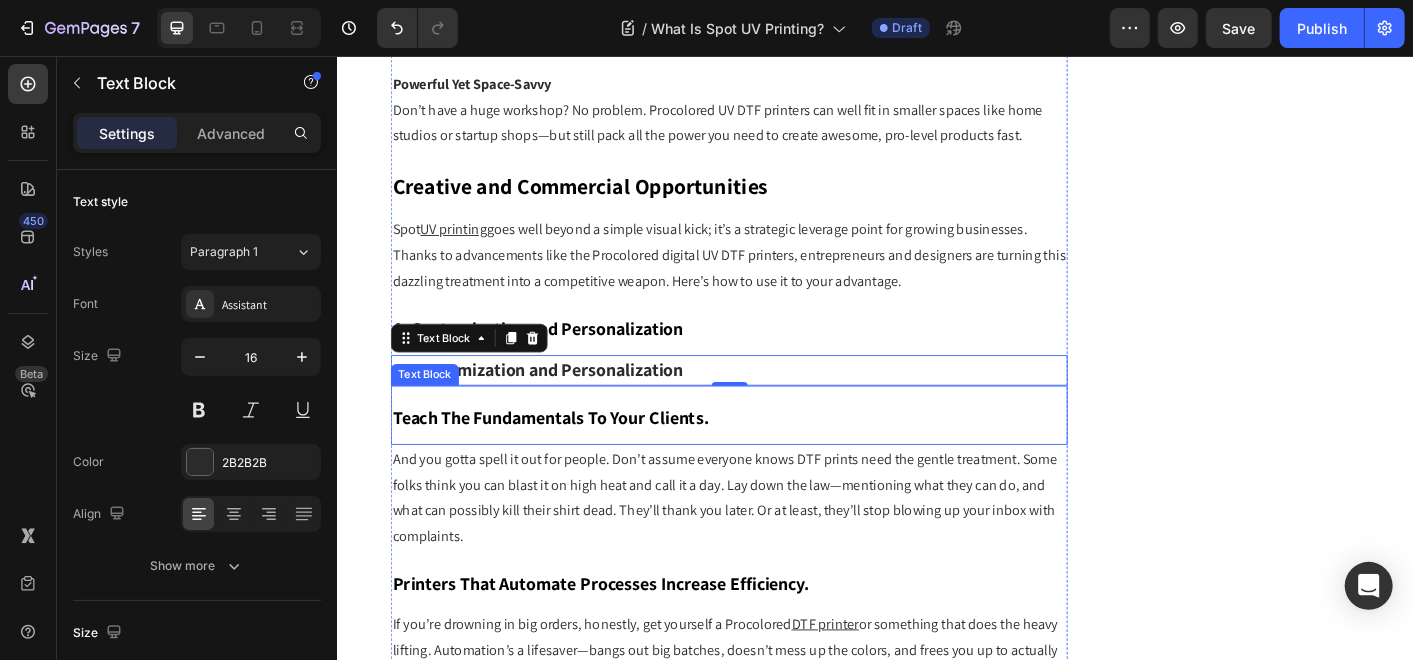 click on "Teach The Fundamentals To Your Clients." at bounding box center [574, 459] 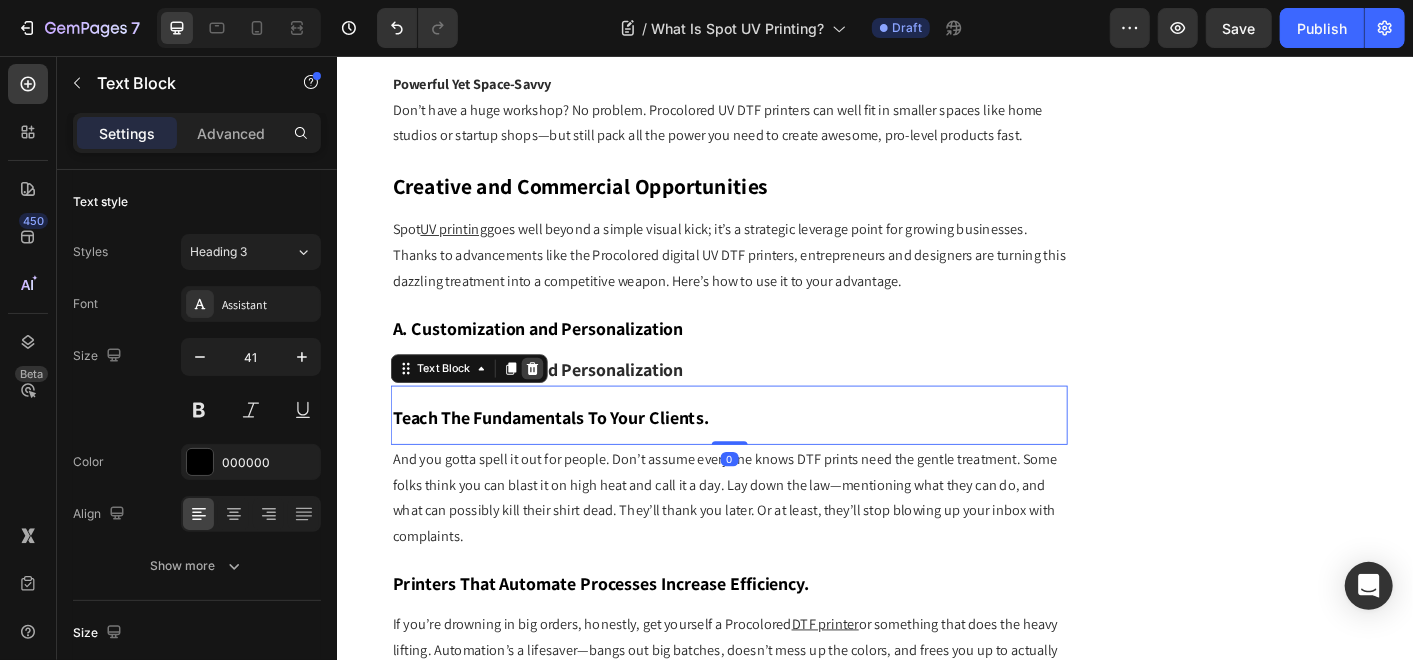 click 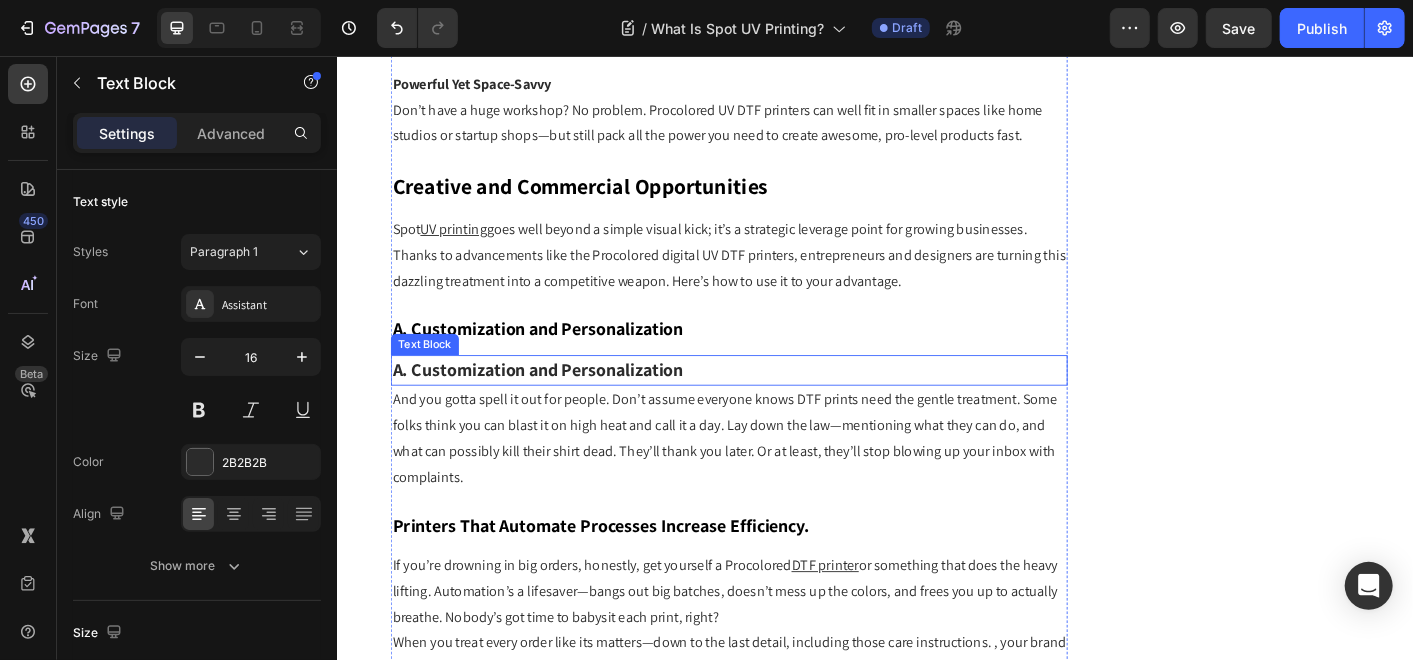 click on "A. Customization and Personalization" at bounding box center [560, 405] 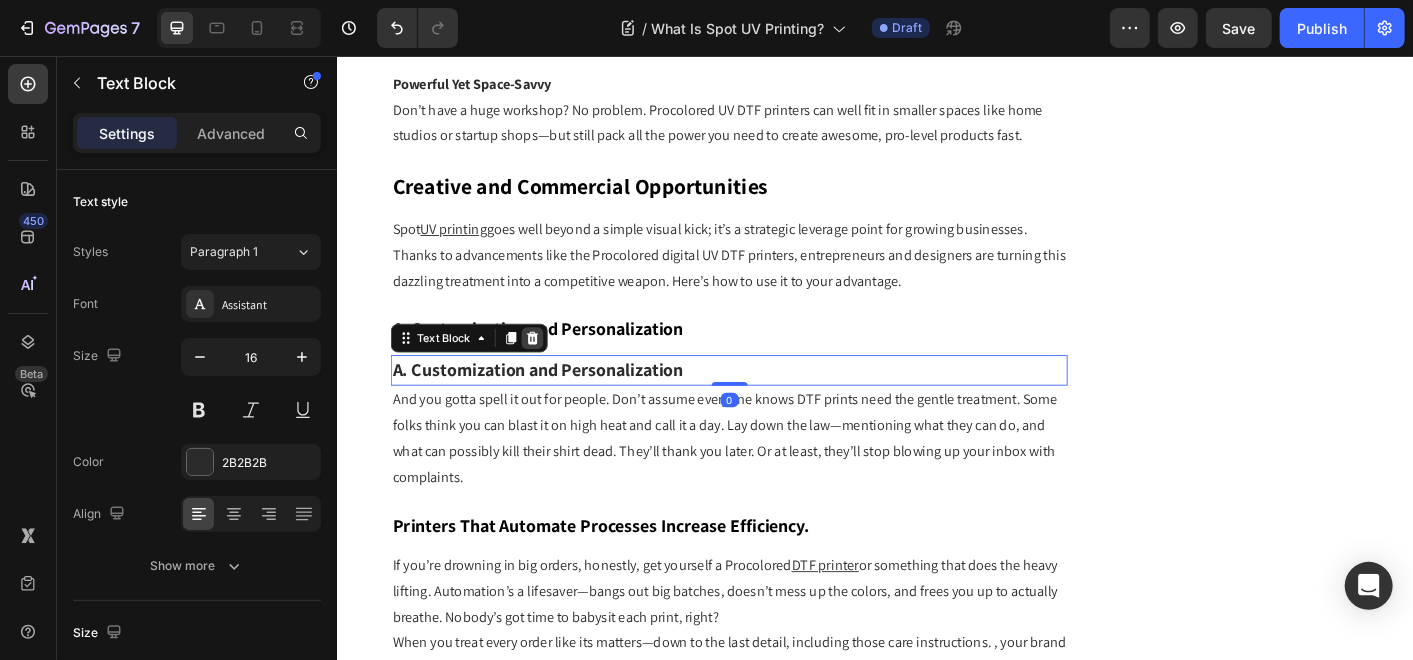 click at bounding box center [554, 370] 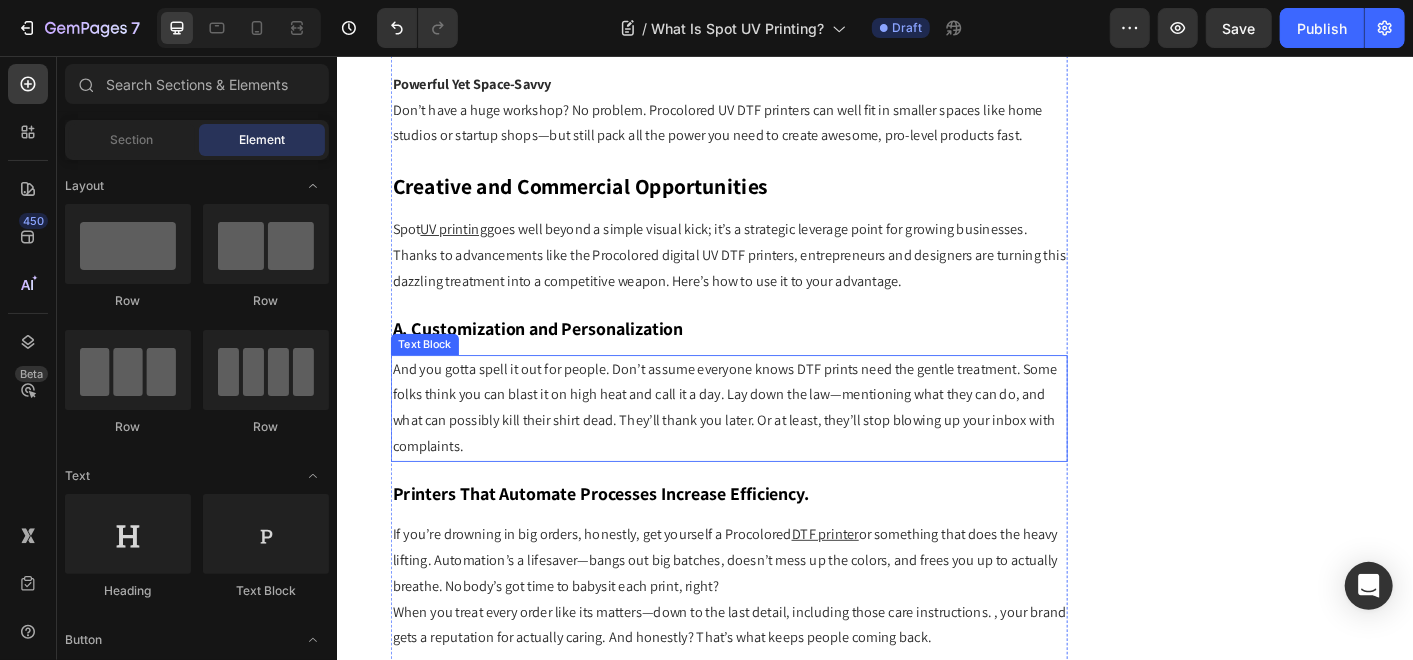 click on "And you gotta spell it out for people. Don’t assume everyone knows DTF prints need the gentle treatment. Some folks think you can blast it on high heat and call it a day. Lay down the law—mentioning what they can do, and what can possibly kill their shirt dead. They’ll thank you later. Or at least, they’ll stop blowing up your inbox with complaints." at bounding box center (773, 448) 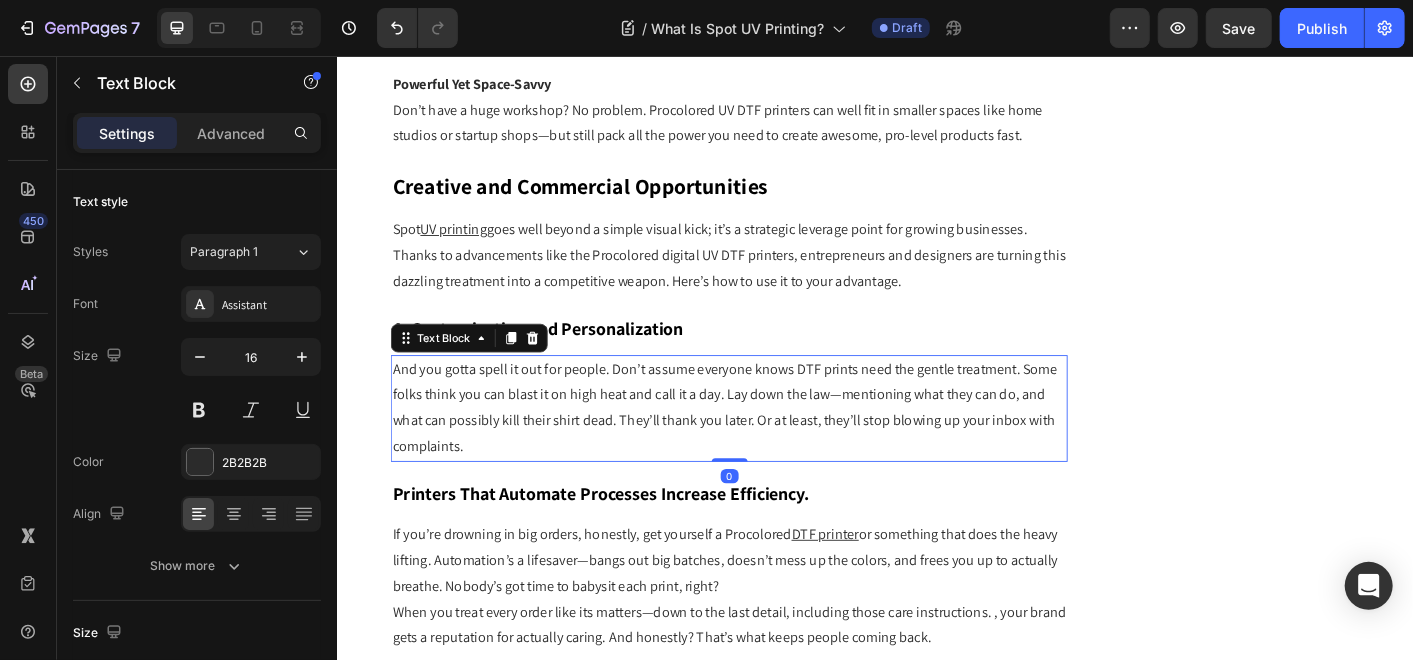 click on "And you gotta spell it out for people. Don’t assume everyone knows DTF prints need the gentle treatment. Some folks think you can blast it on high heat and call it a day. Lay down the law—mentioning what they can do, and what can possibly kill their shirt dead. They’ll thank you later. Or at least, they’ll stop blowing up your inbox with complaints." at bounding box center (773, 448) 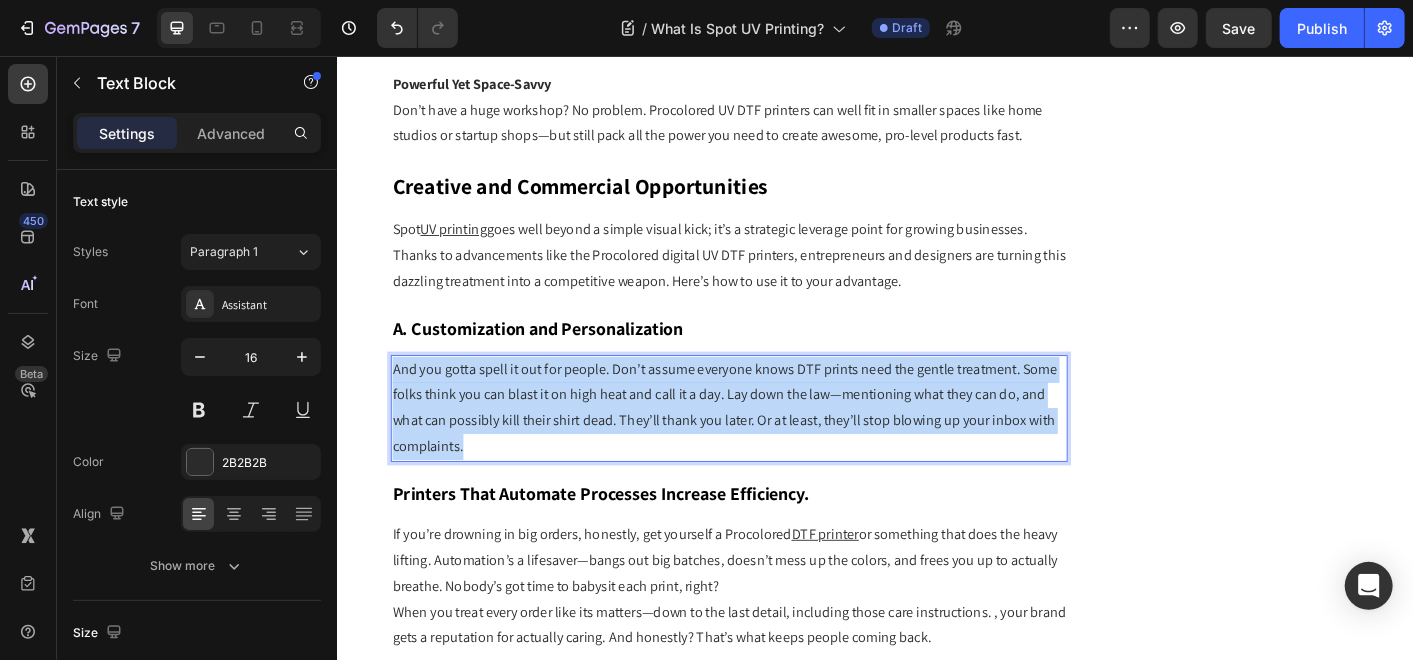 click on "And you gotta spell it out for people. Don’t assume everyone knows DTF prints need the gentle treatment. Some folks think you can blast it on high heat and call it a day. Lay down the law—mentioning what they can do, and what can possibly kill their shirt dead. They’ll thank you later. Or at least, they’ll stop blowing up your inbox with complaints." at bounding box center [773, 448] 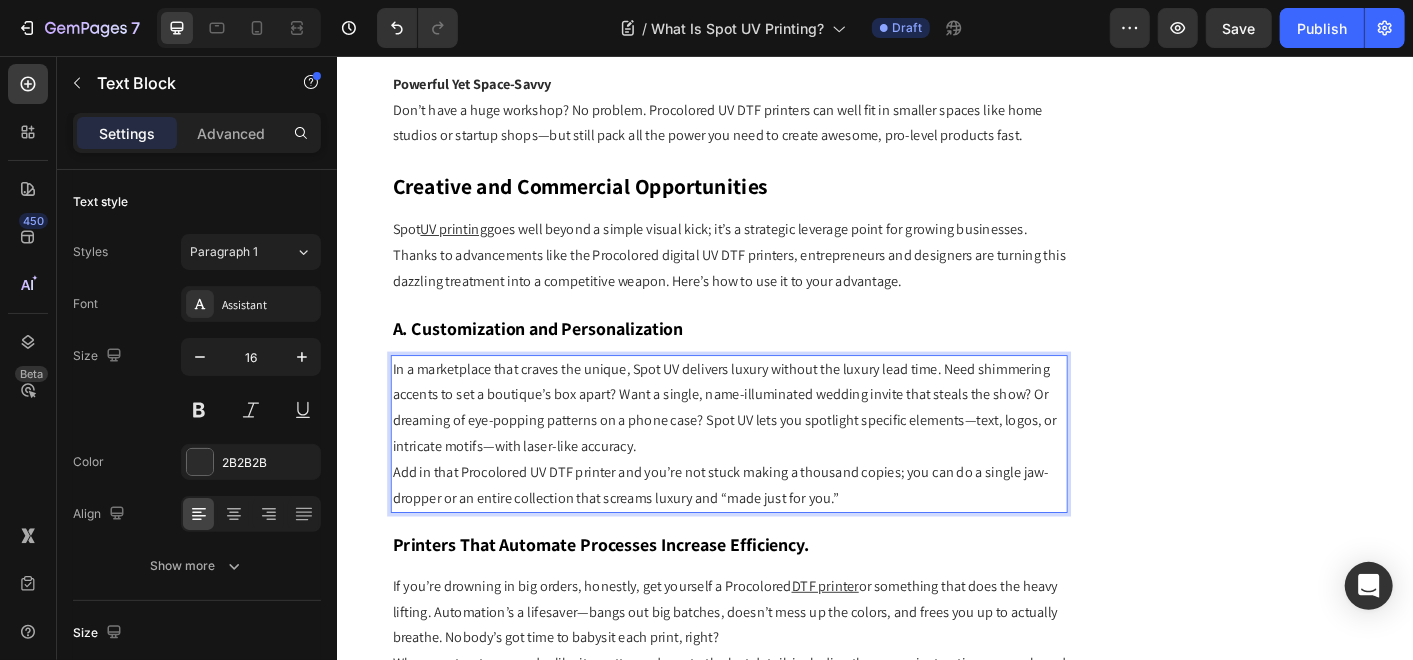 click on "In a marketplace that craves the unique, Spot UV delivers luxury without the luxury lead time. Need shimmering accents to set a boutique’s box apart? Want a single, name-illuminated wedding invite that steals the show? Or dreaming of eye-popping patterns on a phone case? Spot UV lets you spotlight specific elements—text, logos, or intricate motifs—with laser-like accuracy." at bounding box center [773, 448] 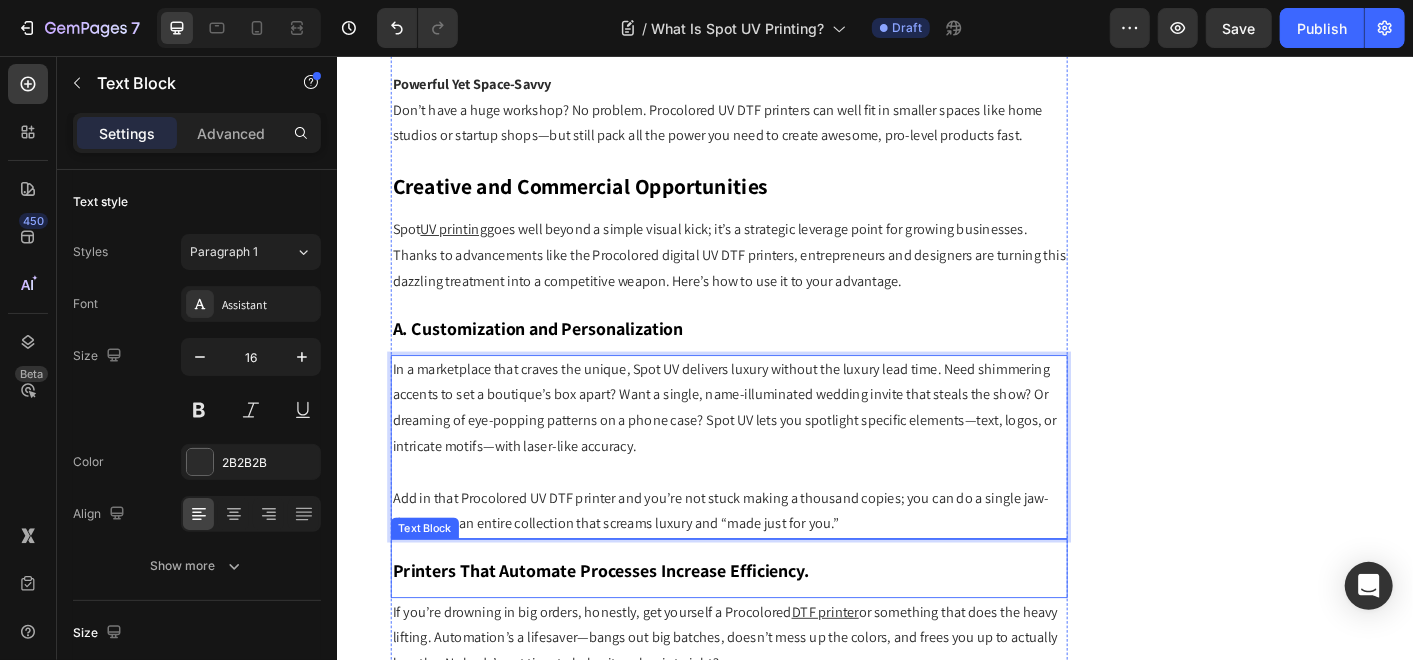 click on "Printers That Automate Processes Increase Efficiency." at bounding box center [773, 626] 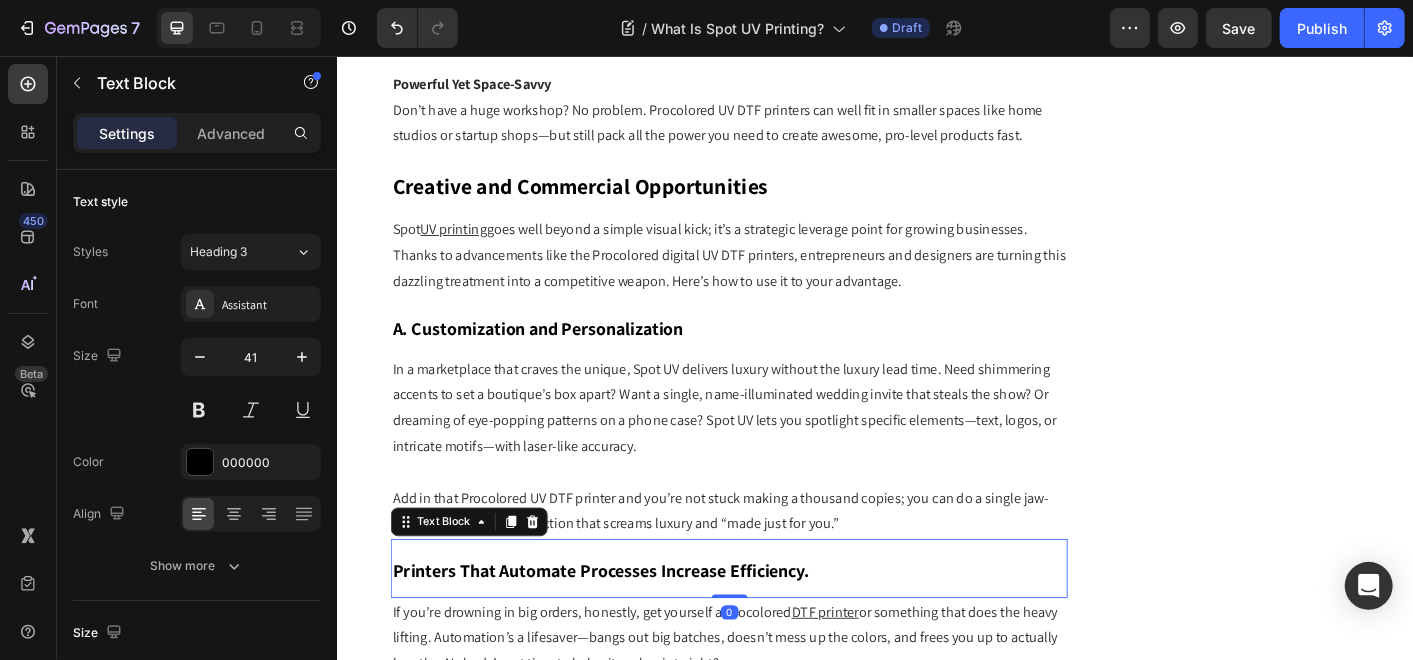click on "Printers That Automate Processes Increase Efficiency." at bounding box center (773, 626) 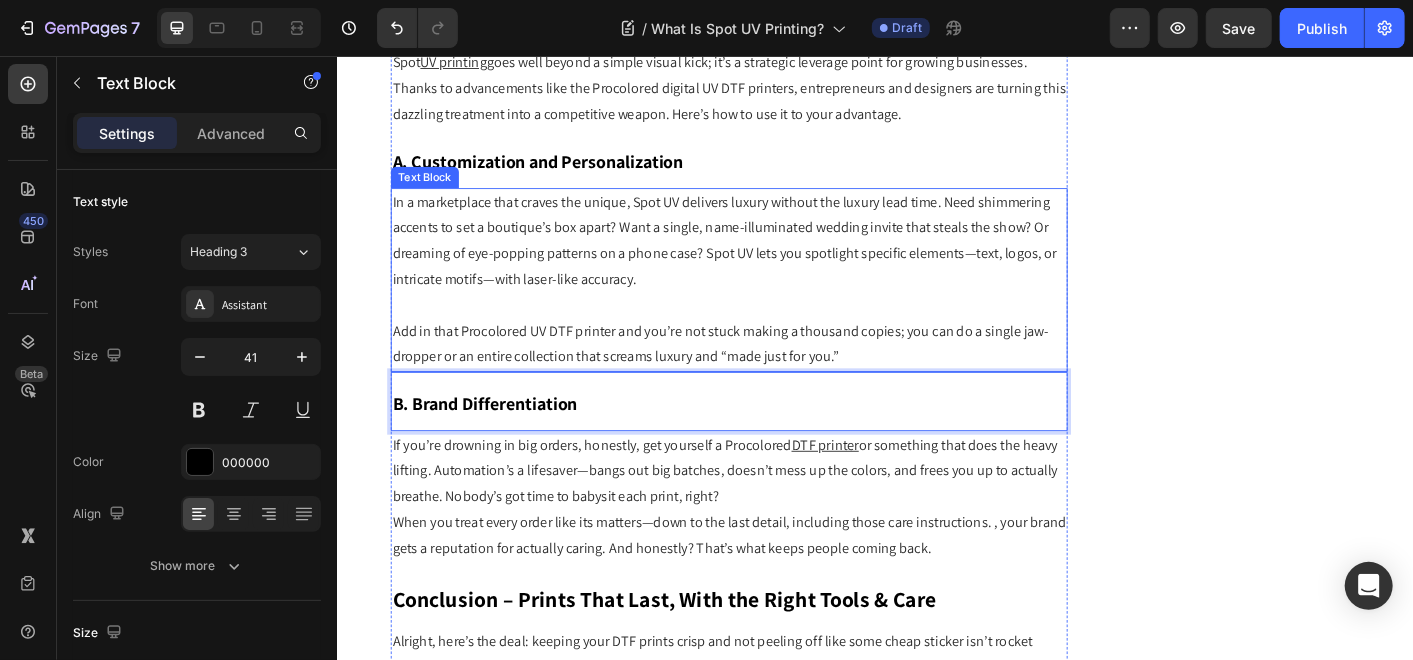 scroll, scrollTop: 5063, scrollLeft: 0, axis: vertical 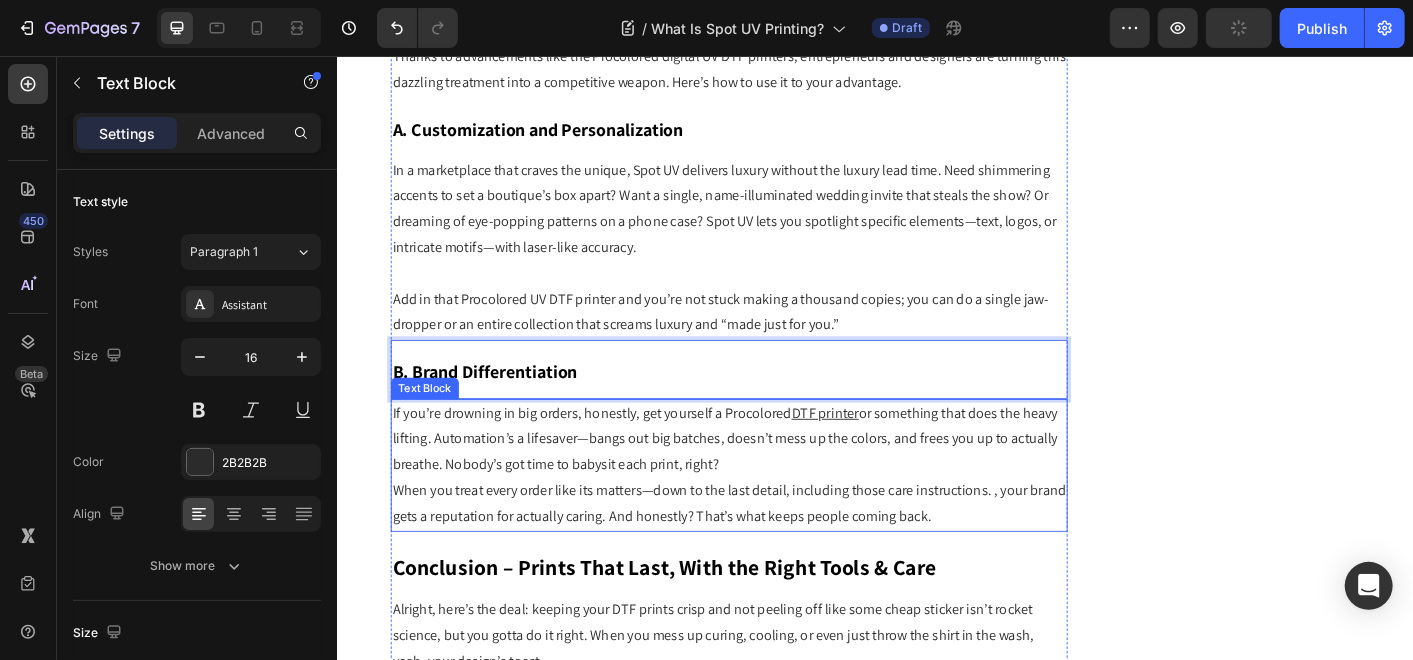 click on "When you treat every order like its matters—down to the last detail, including those care instructions. , your brand gets a reputation for actually caring. And honestly? That’s what keeps people coming back." at bounding box center [773, 555] 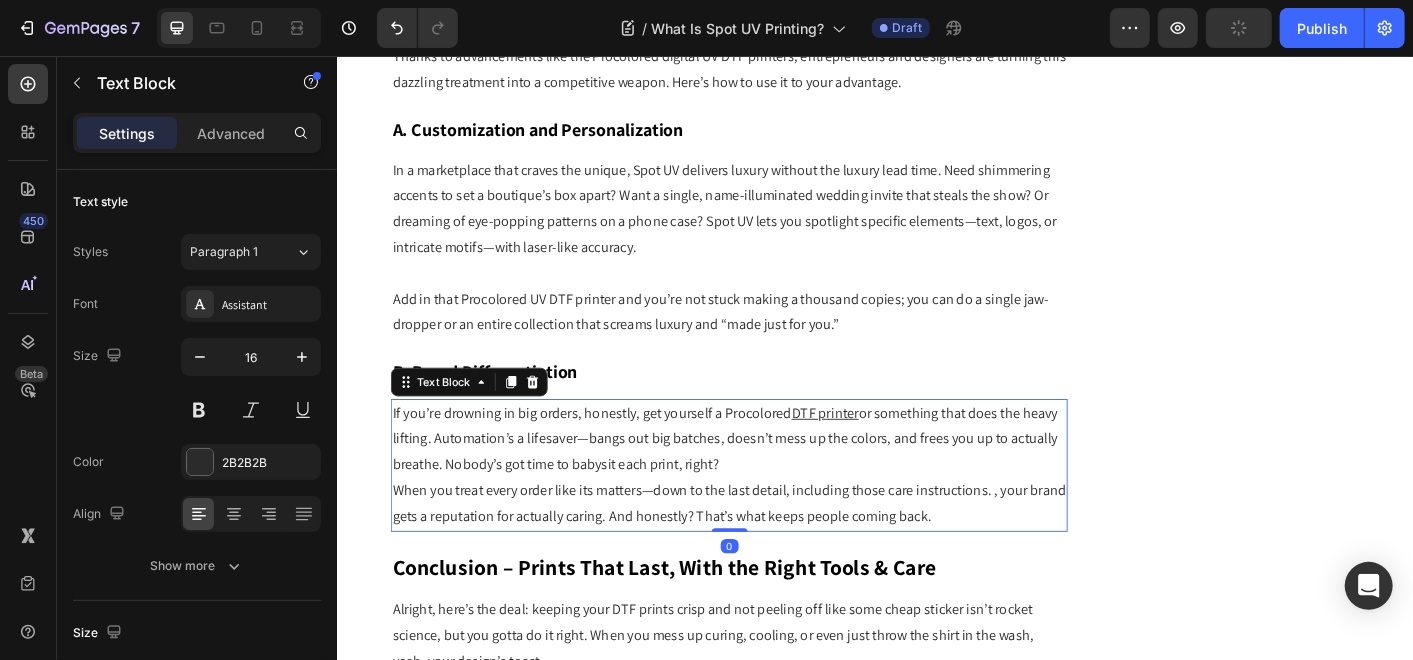click on "When you treat every order like its matters—down to the last detail, including those care instructions. , your brand gets a reputation for actually caring. And honestly? That’s what keeps people coming back." at bounding box center (773, 555) 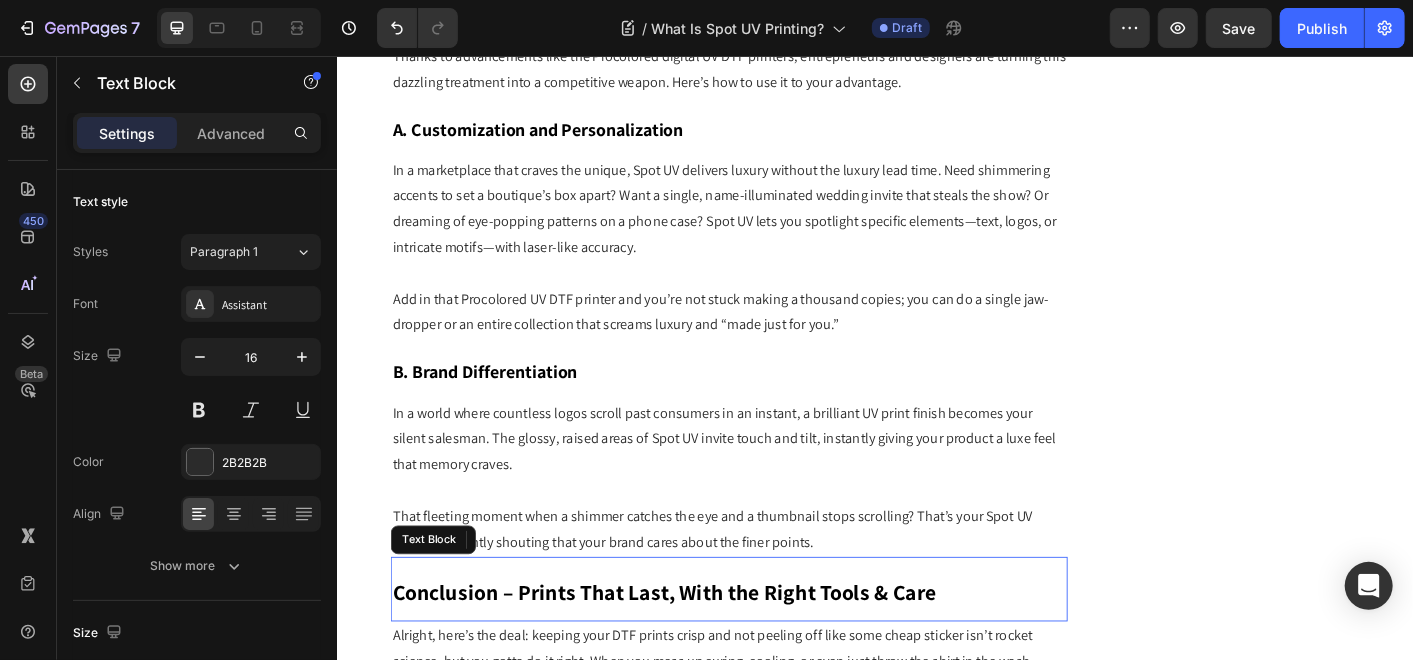 click on "Conclusion – Prints That Last, With the Right Tools & Care" at bounding box center [773, 650] 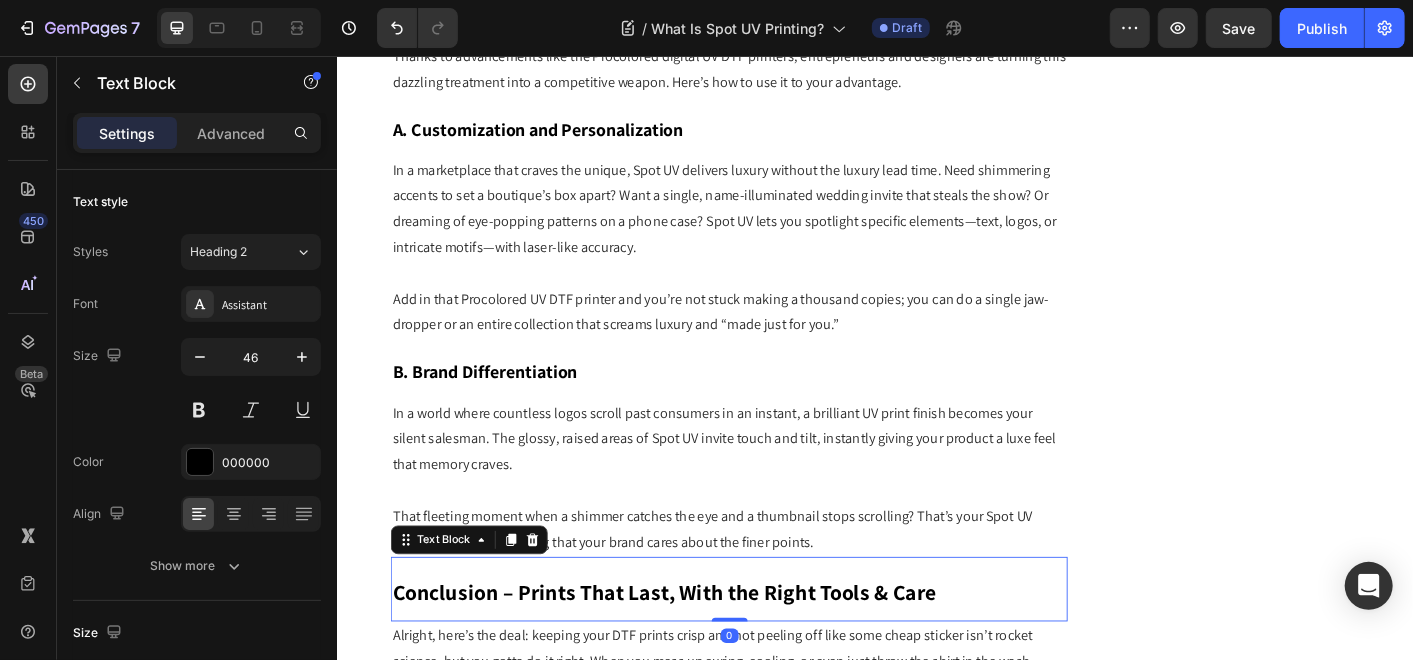 click on "Conclusion – Prints That Last, With the Right Tools & Care" at bounding box center [773, 650] 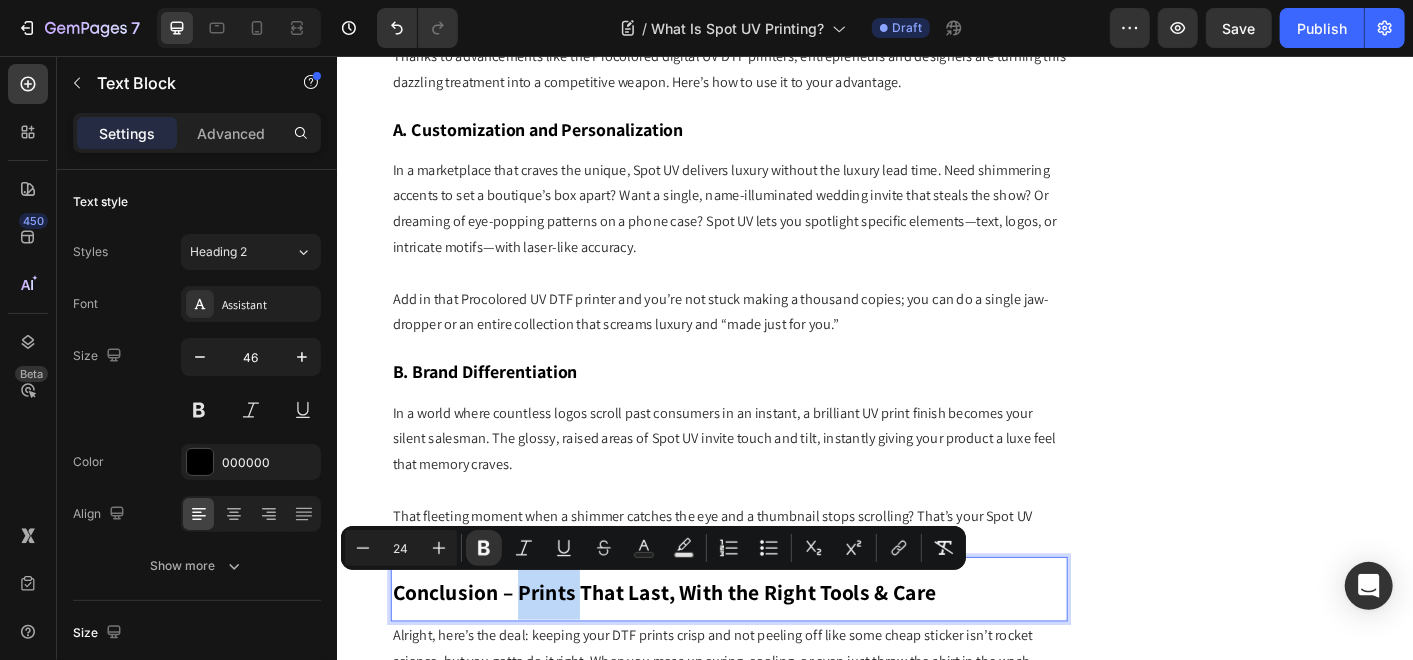 click on "Conclusion – Prints That Last, With the Right Tools & Care" at bounding box center [701, 653] 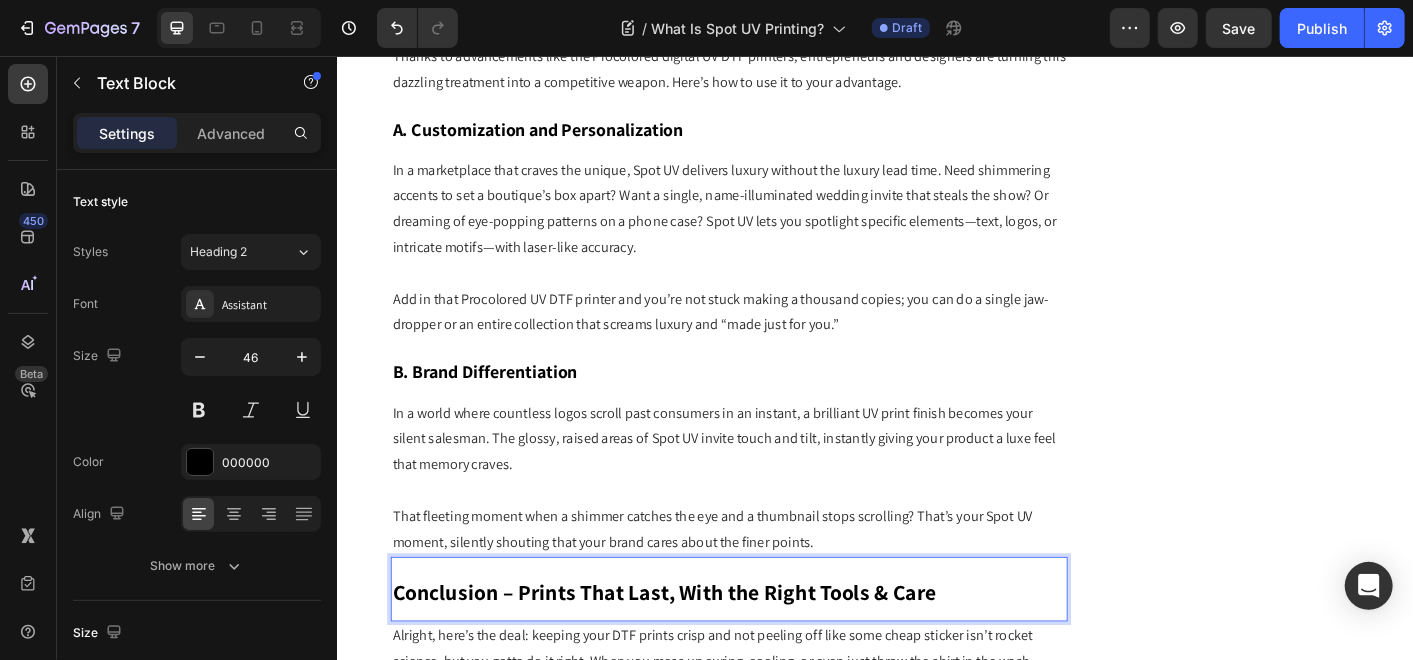 click on "Conclusion – Prints That Last, With the Right Tools & Care" at bounding box center (701, 653) 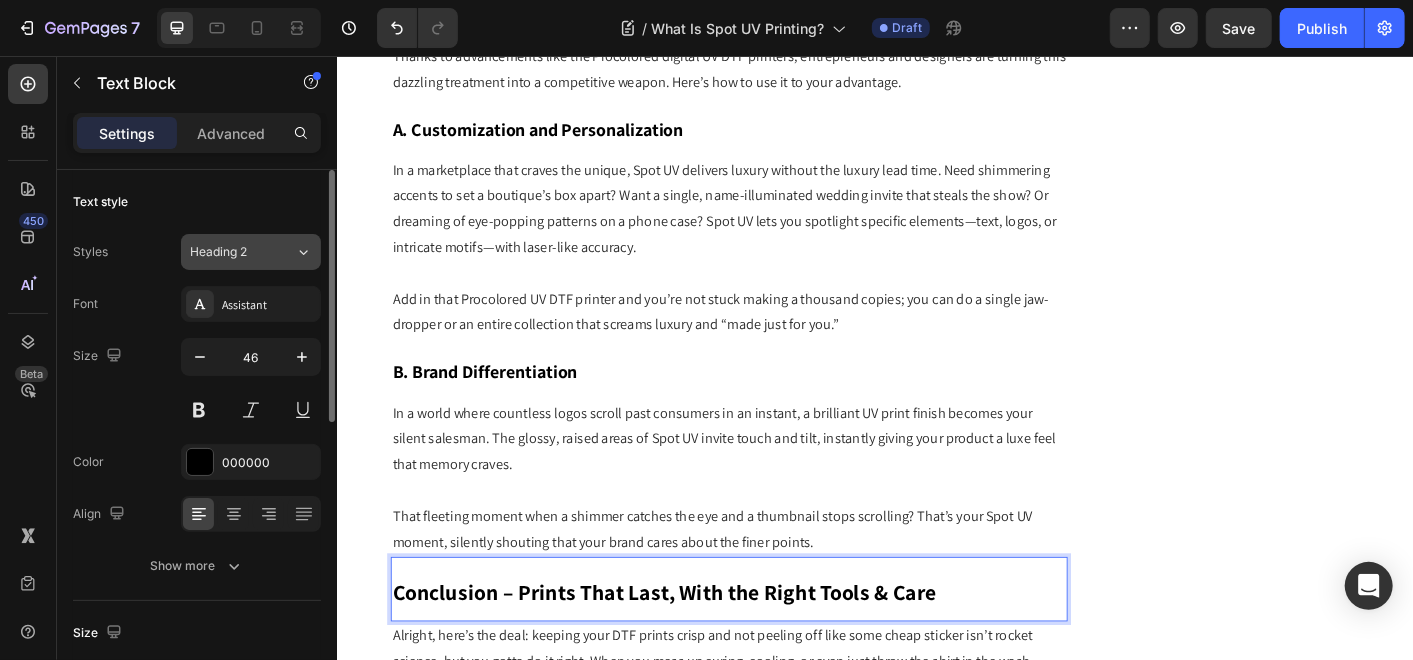drag, startPoint x: 277, startPoint y: 254, endPoint x: 272, endPoint y: 264, distance: 11.18034 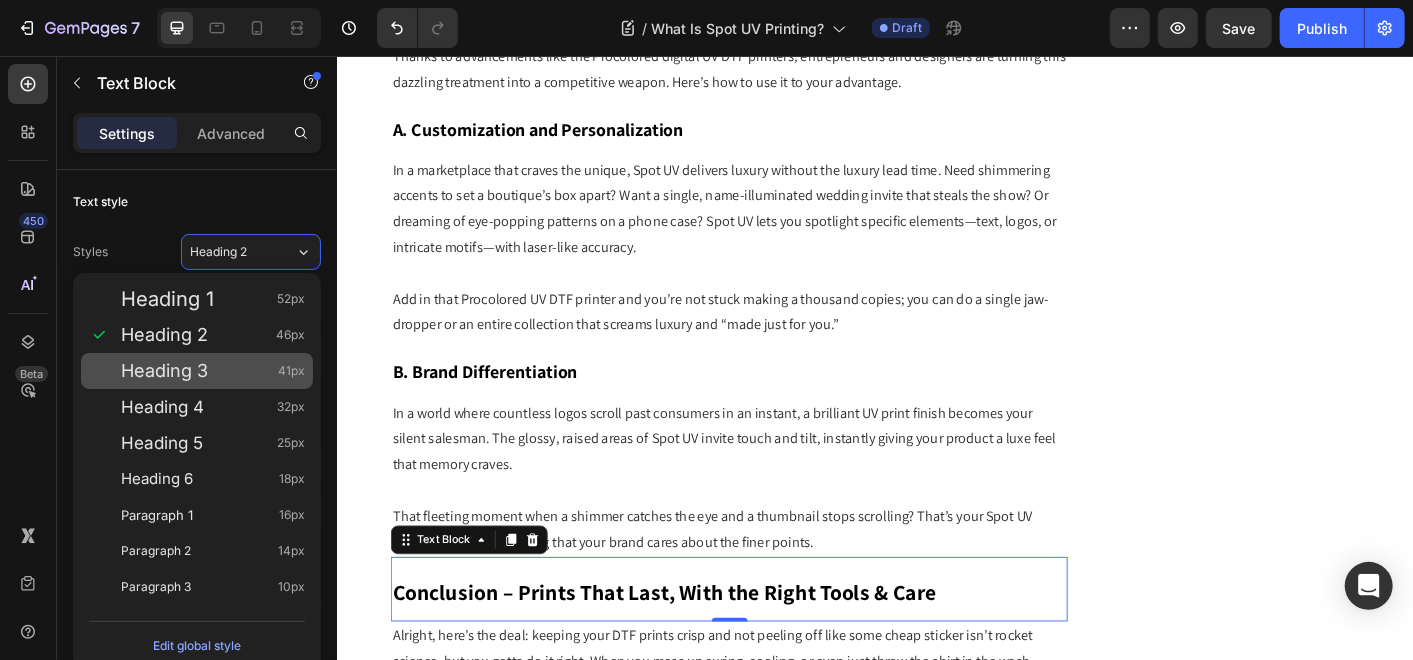 click on "Heading 3" at bounding box center (164, 371) 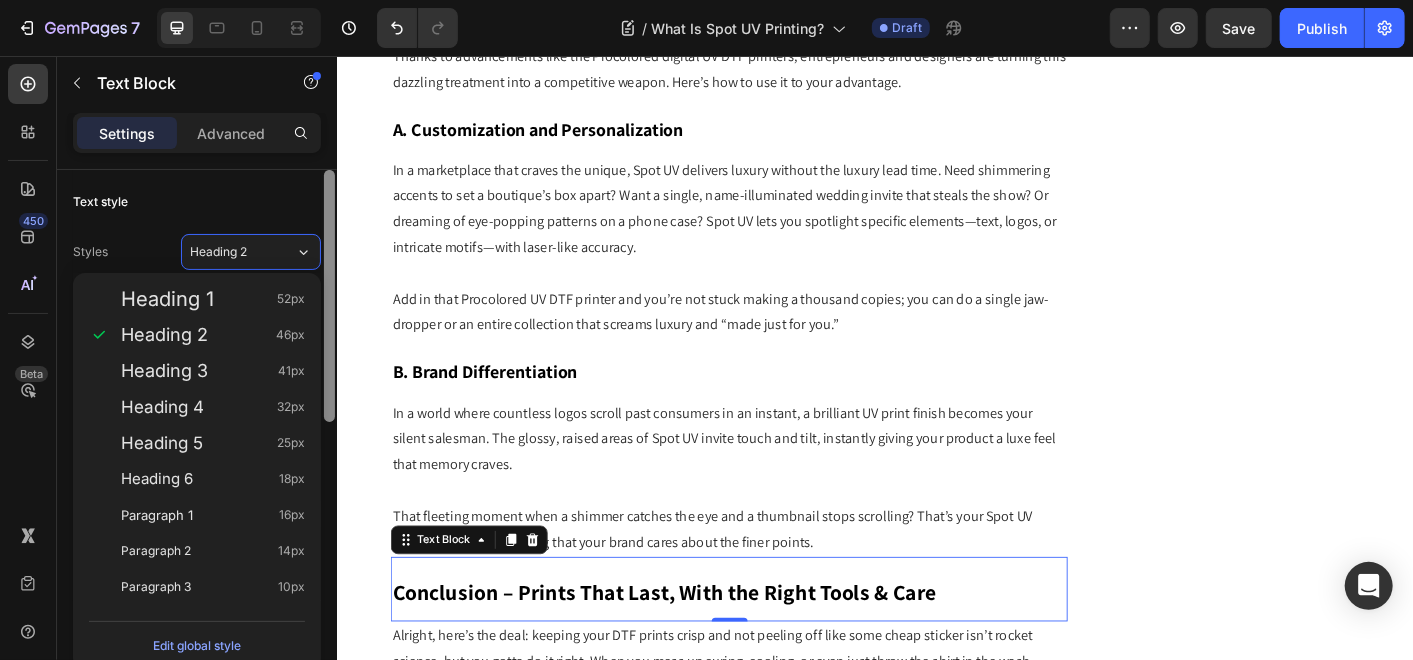 type on "41" 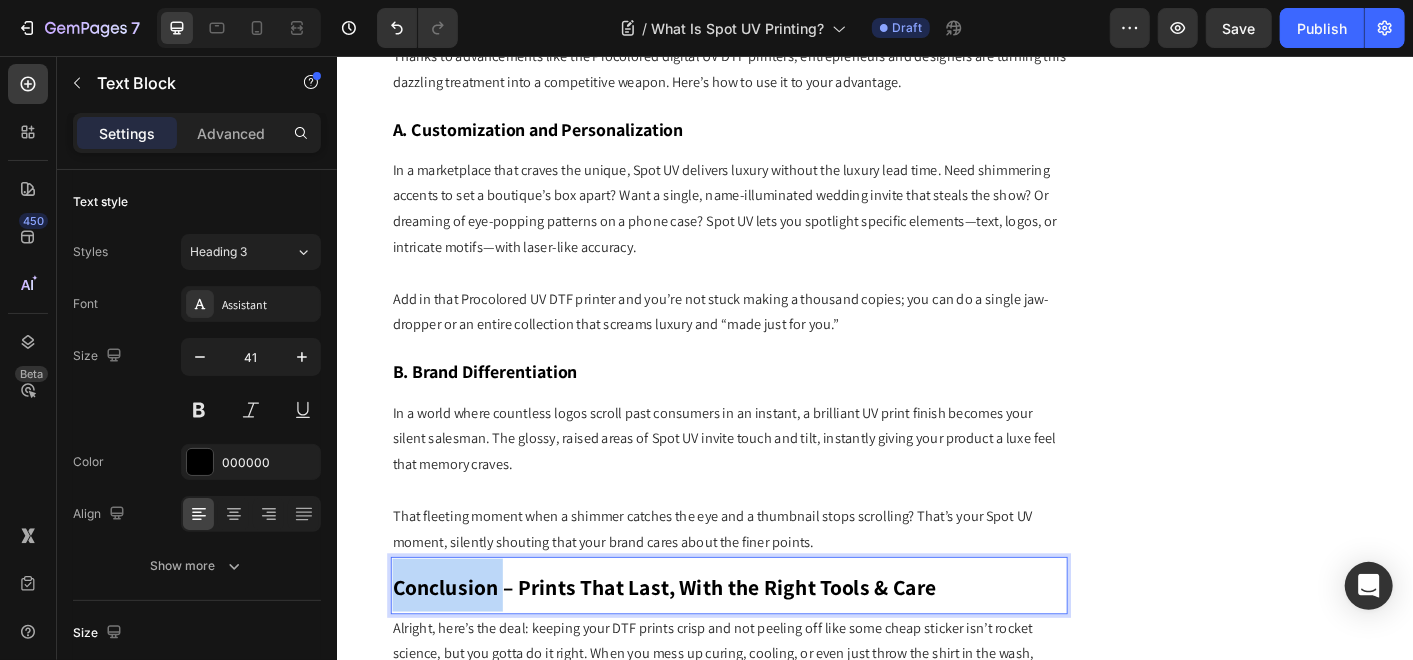 click on "Conclusion – Prints That Last, With the Right Tools & Care" at bounding box center [701, 648] 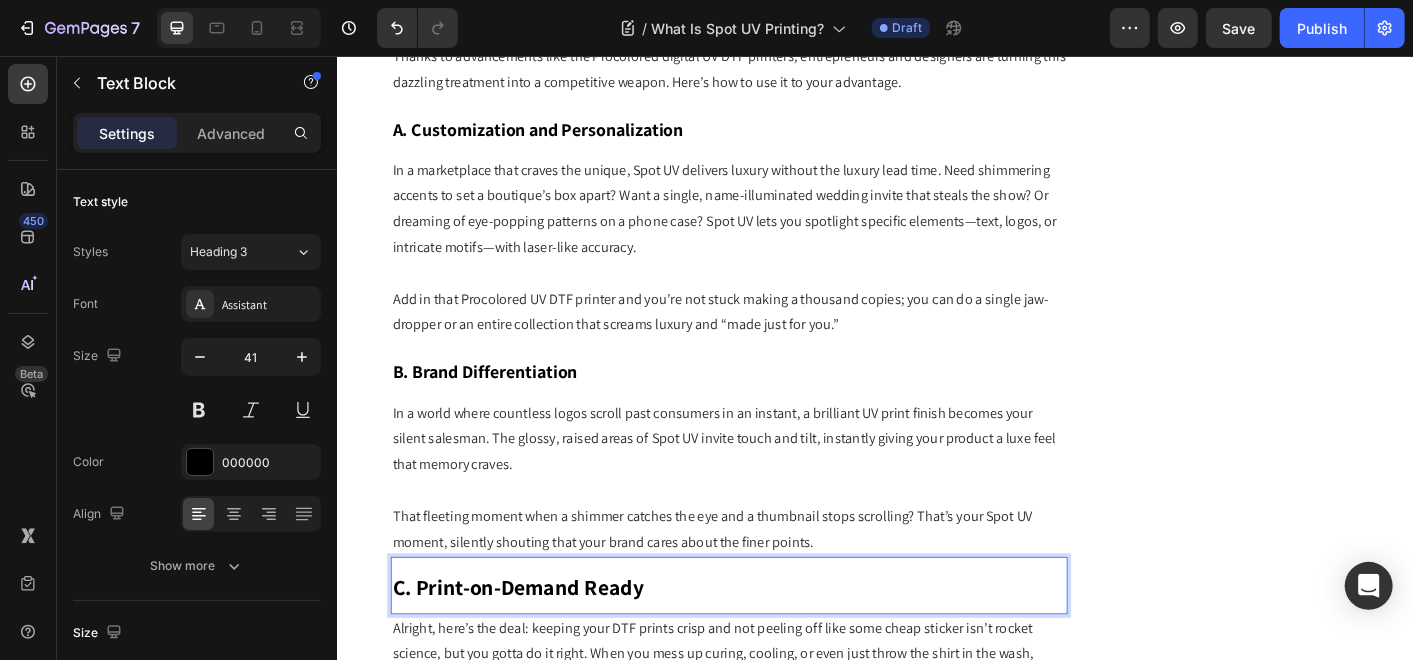 click on "C. Print-on-Demand Ready" at bounding box center [773, 645] 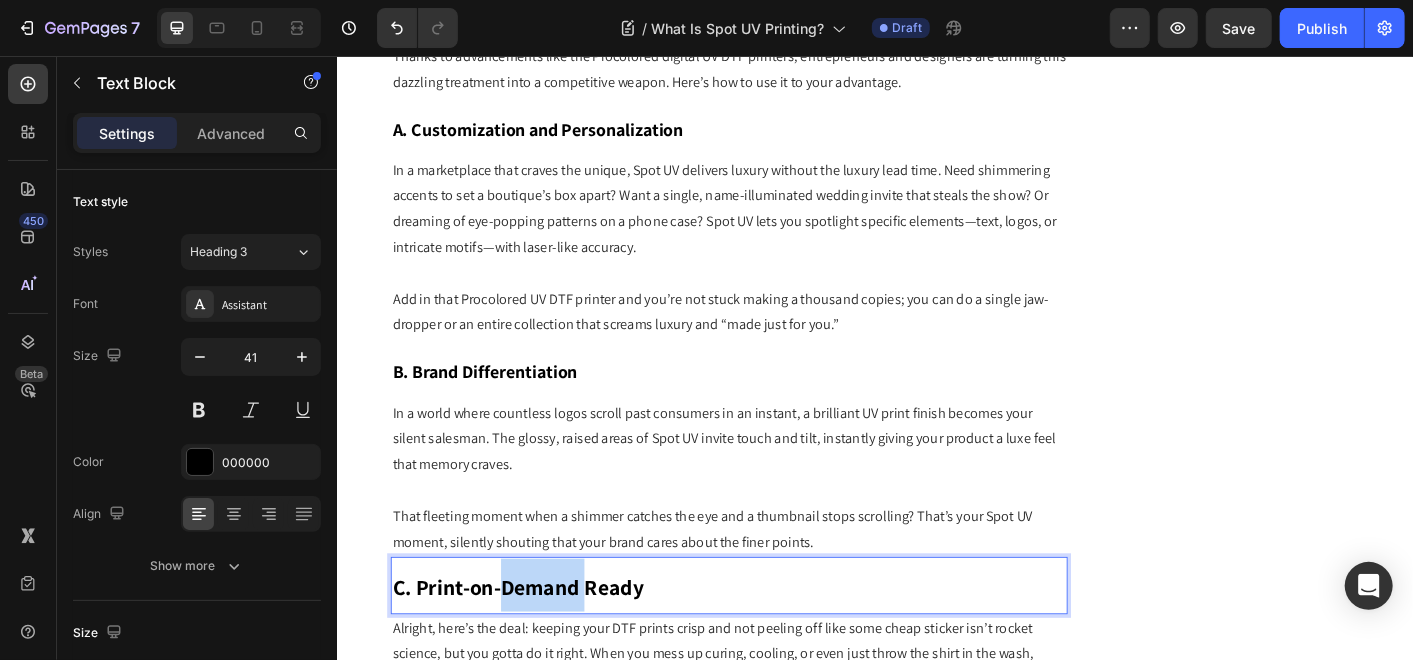click on "C. Print-on-Demand Ready" at bounding box center [773, 645] 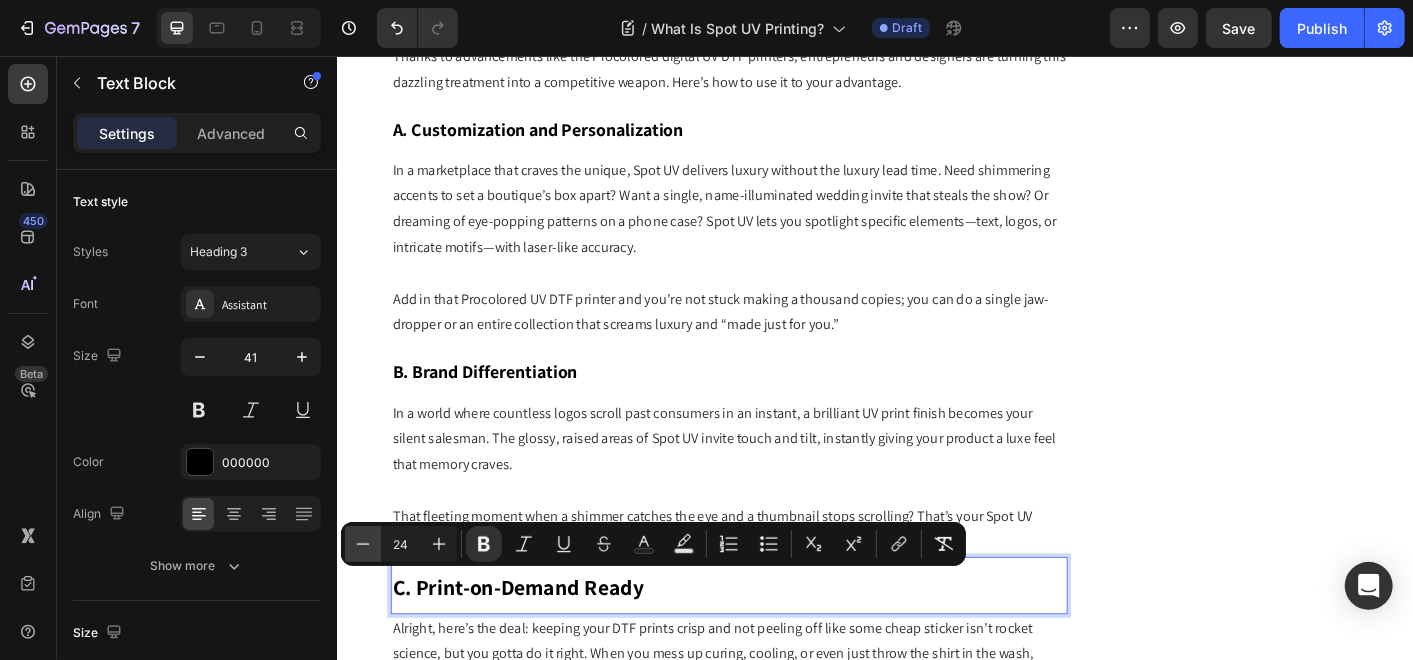 click 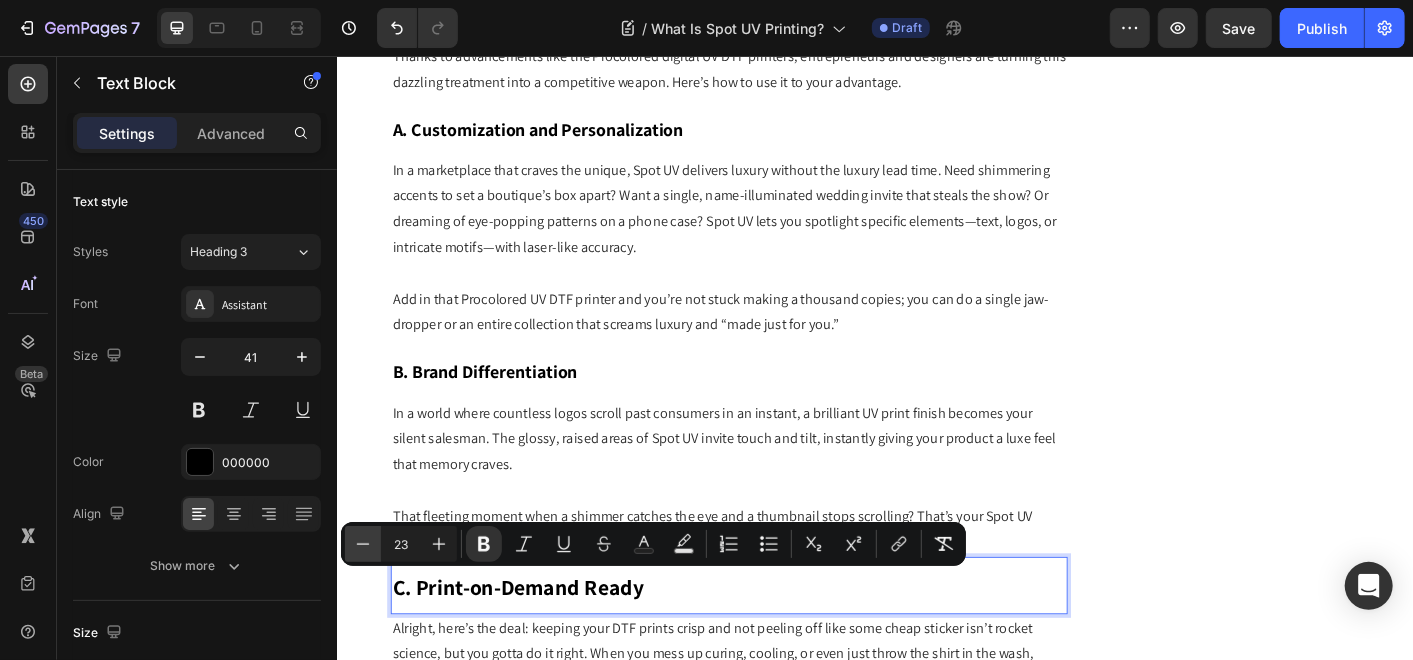 click 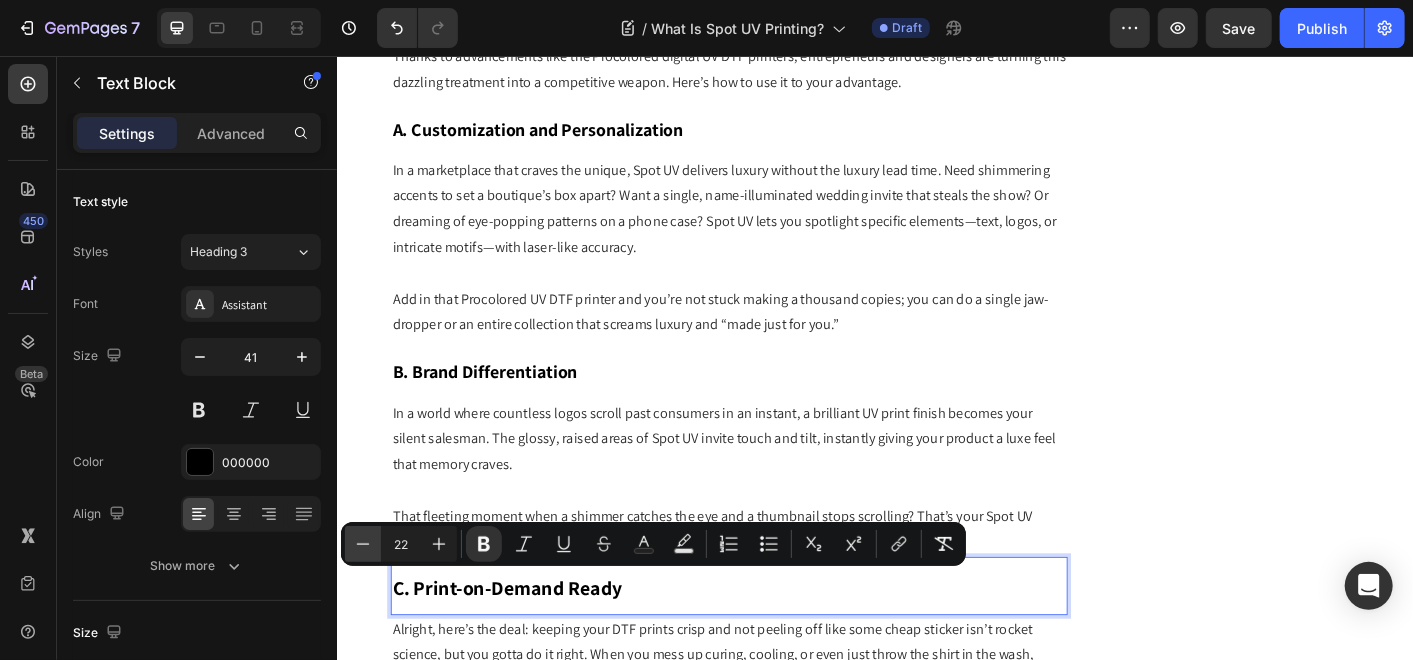 click 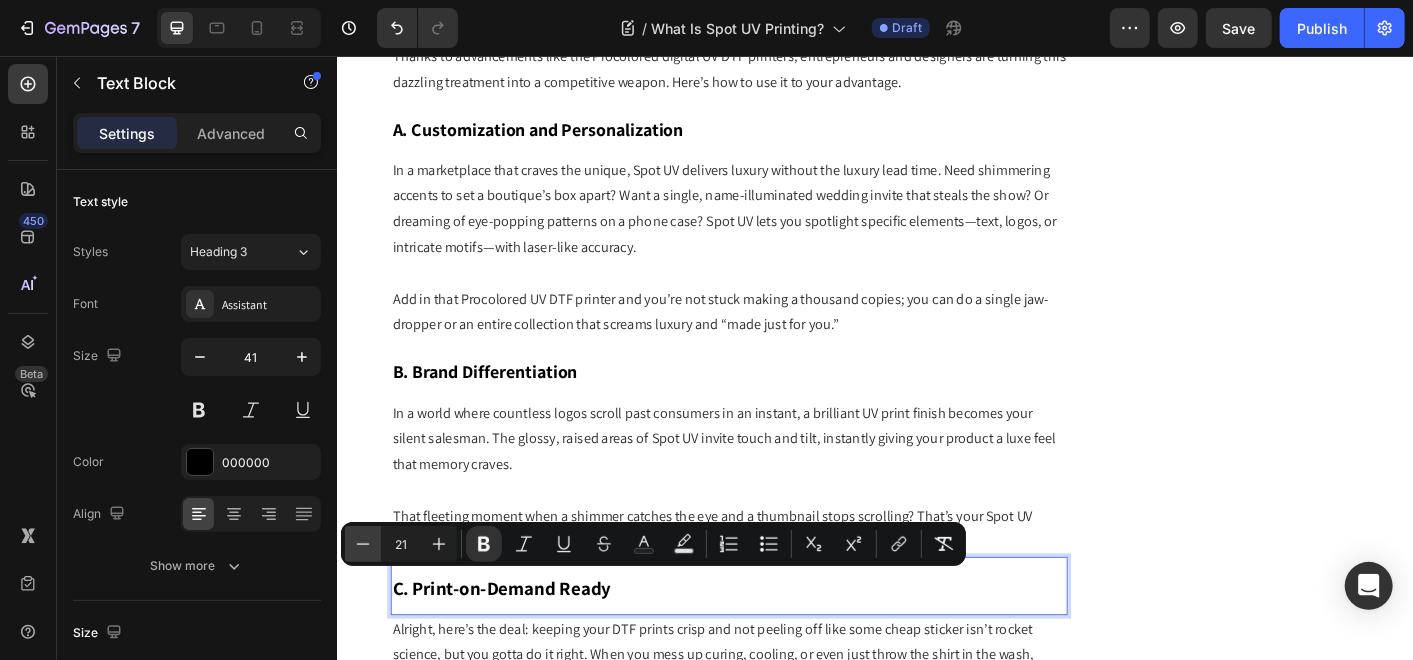 click 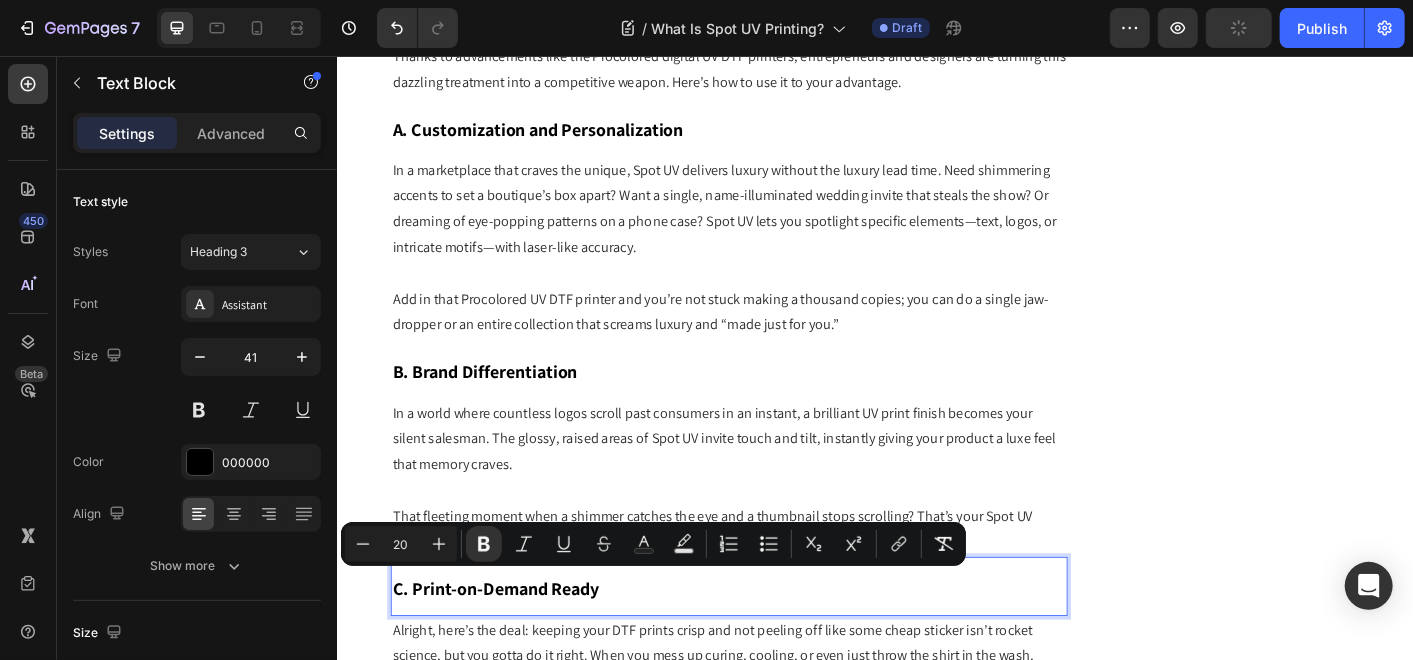 click on "In a world where countless logos scroll past consumers in an instant, a brilliant UV print finish becomes your silent salesman. The glossy, raised areas of Spot UV invite touch and tilt, instantly giving your product a luxe feel that memory craves." at bounding box center [773, 483] 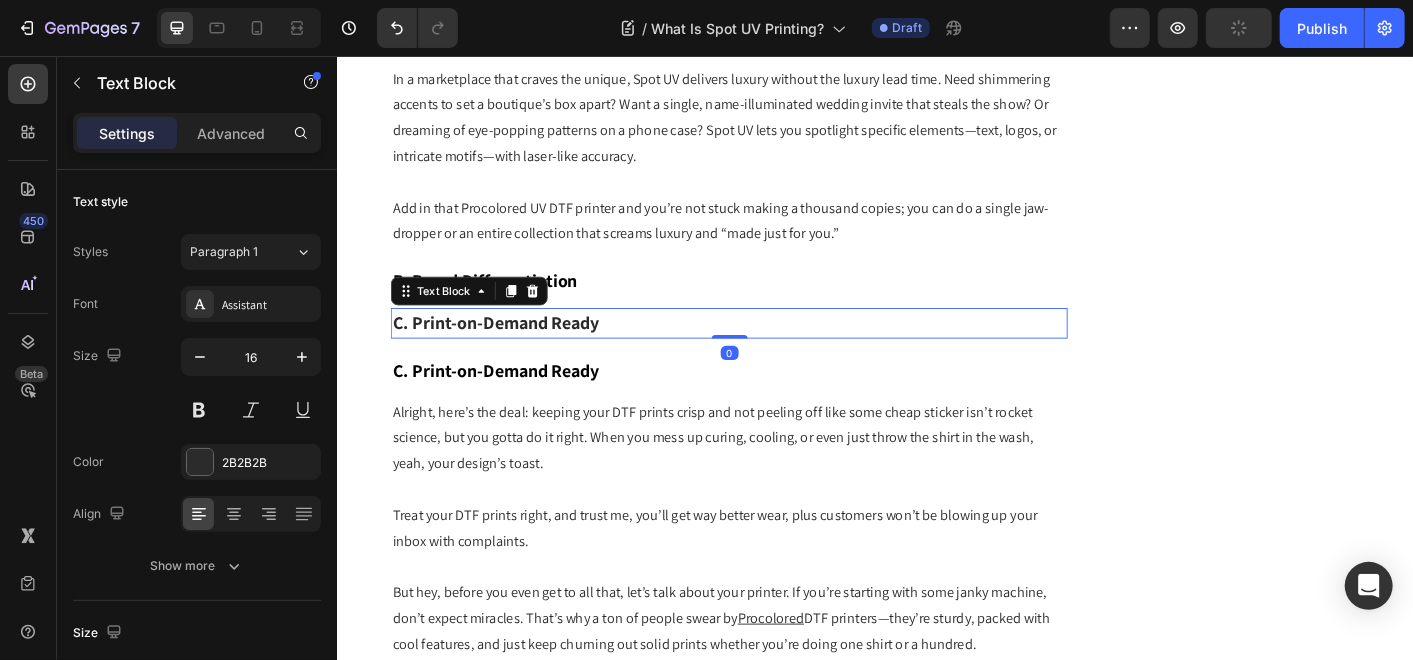 scroll, scrollTop: 5285, scrollLeft: 0, axis: vertical 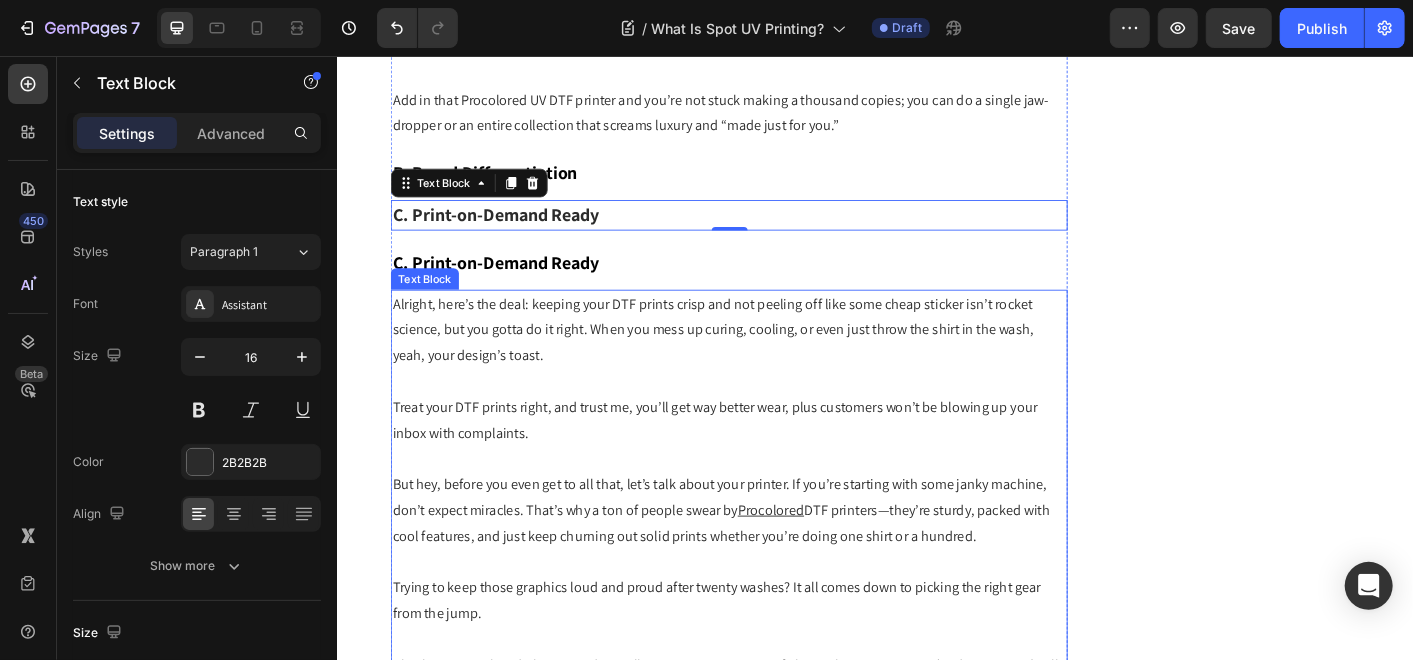 click on "Alright, here’s the deal: keeping your DTF prints crisp and not peeling off like some cheap sticker isn’t rocket science, but you gotta do it right. When you mess up curing, cooling, or even just throw the shirt in the wash, yeah, your design’s toast." at bounding box center [773, 361] 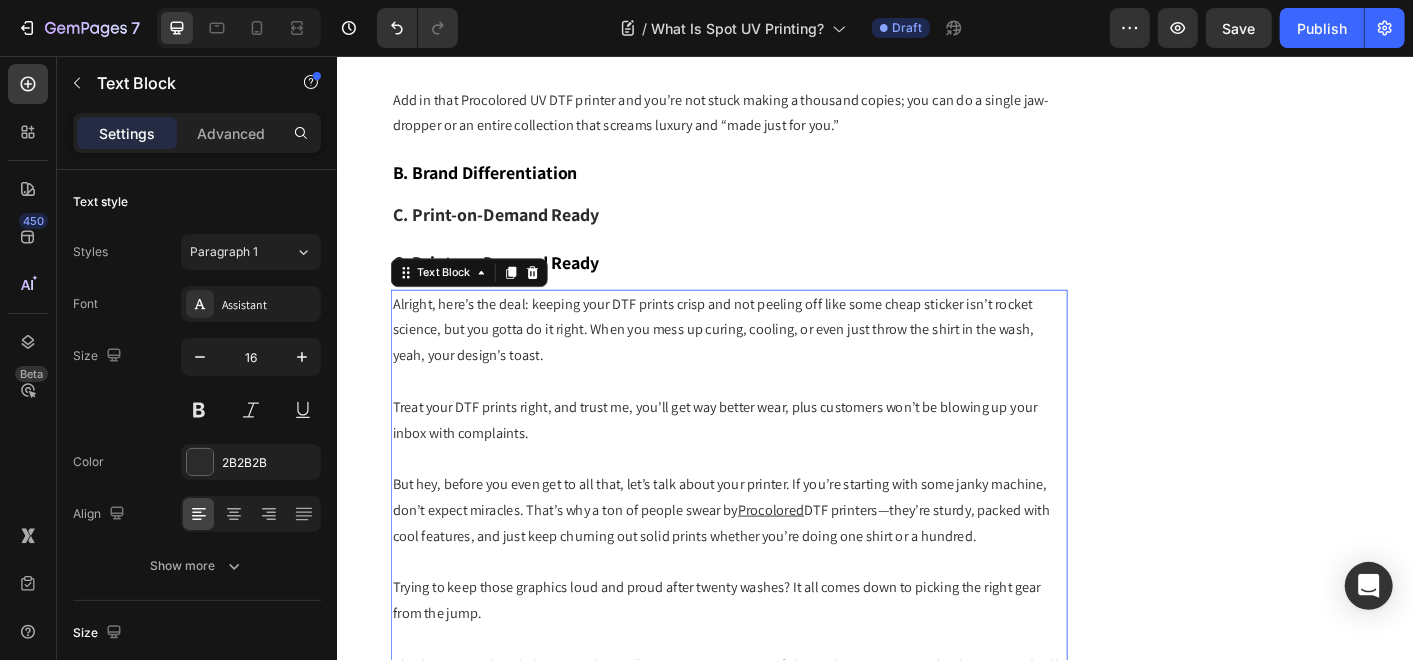 click on "Alright, here’s the deal: keeping your DTF prints crisp and not peeling off like some cheap sticker isn’t rocket science, but you gotta do it right. When you mess up curing, cooling, or even just throw the shirt in the wash, yeah, your design’s toast." at bounding box center [773, 361] 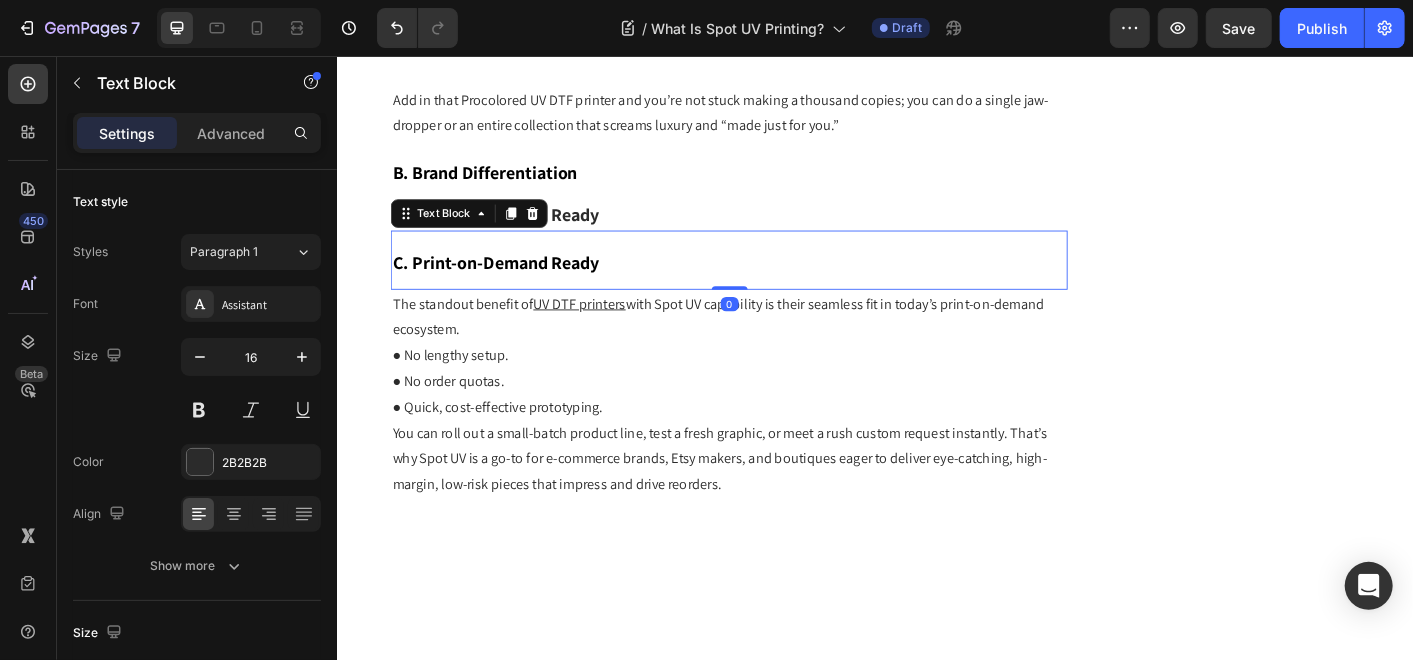 click on "C. Print-on-Demand Ready" at bounding box center (513, 286) 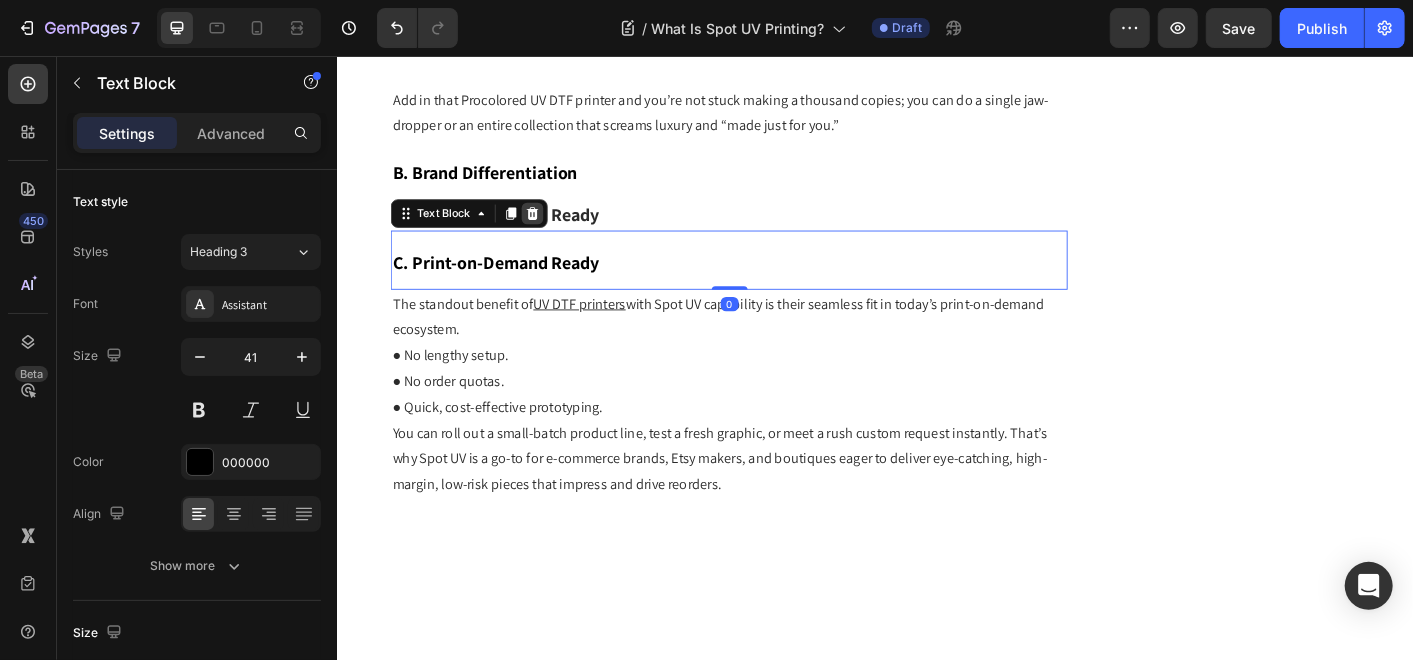 click 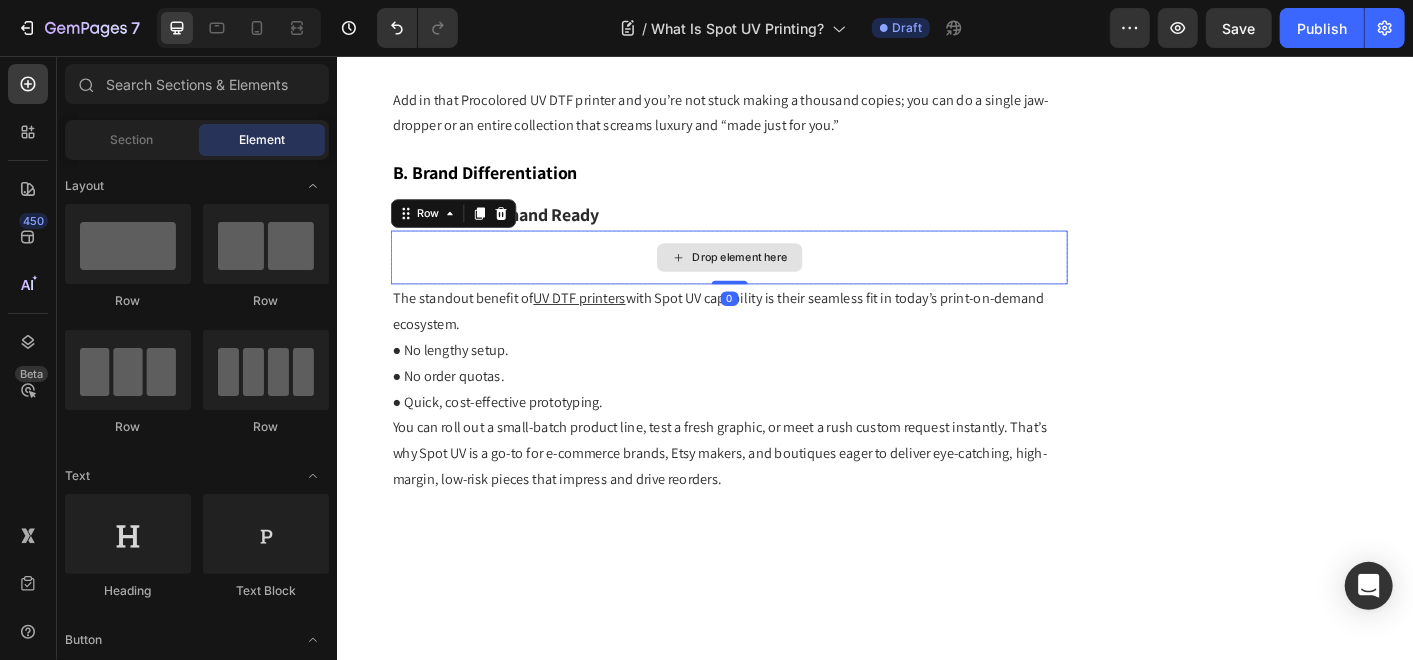 click on "Drop element here" at bounding box center (773, 280) 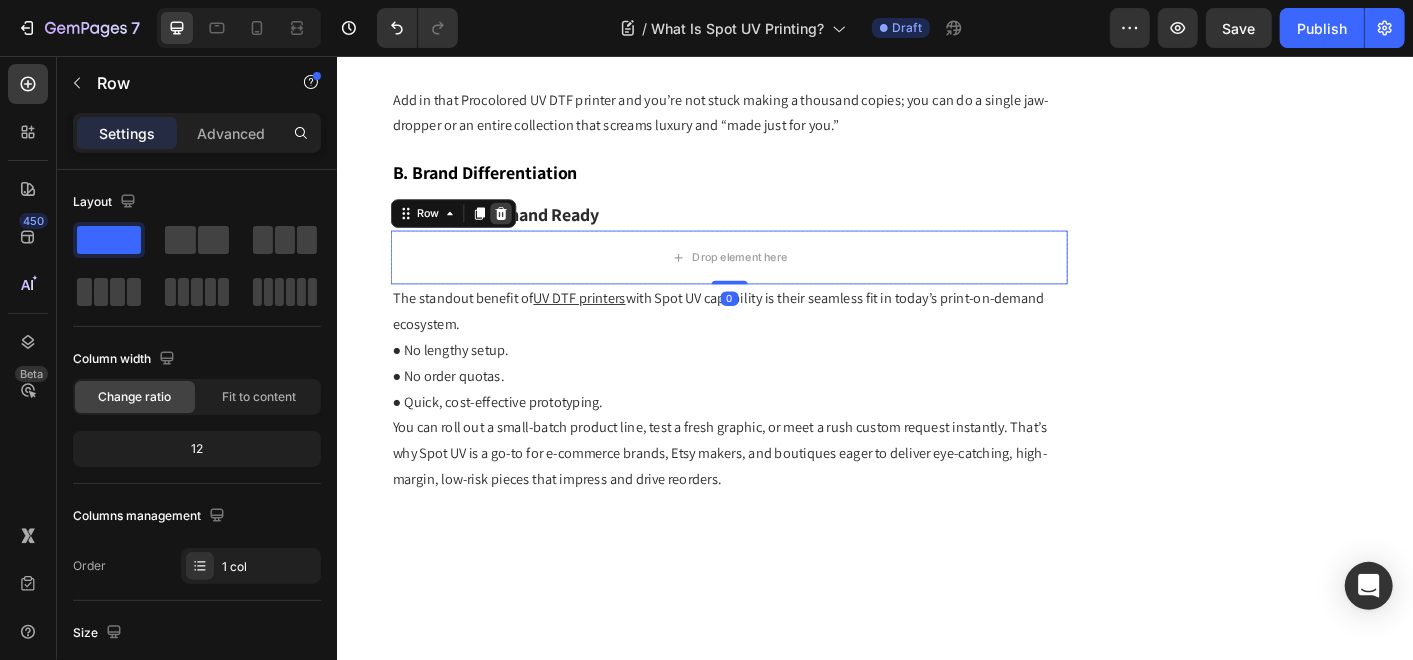 click 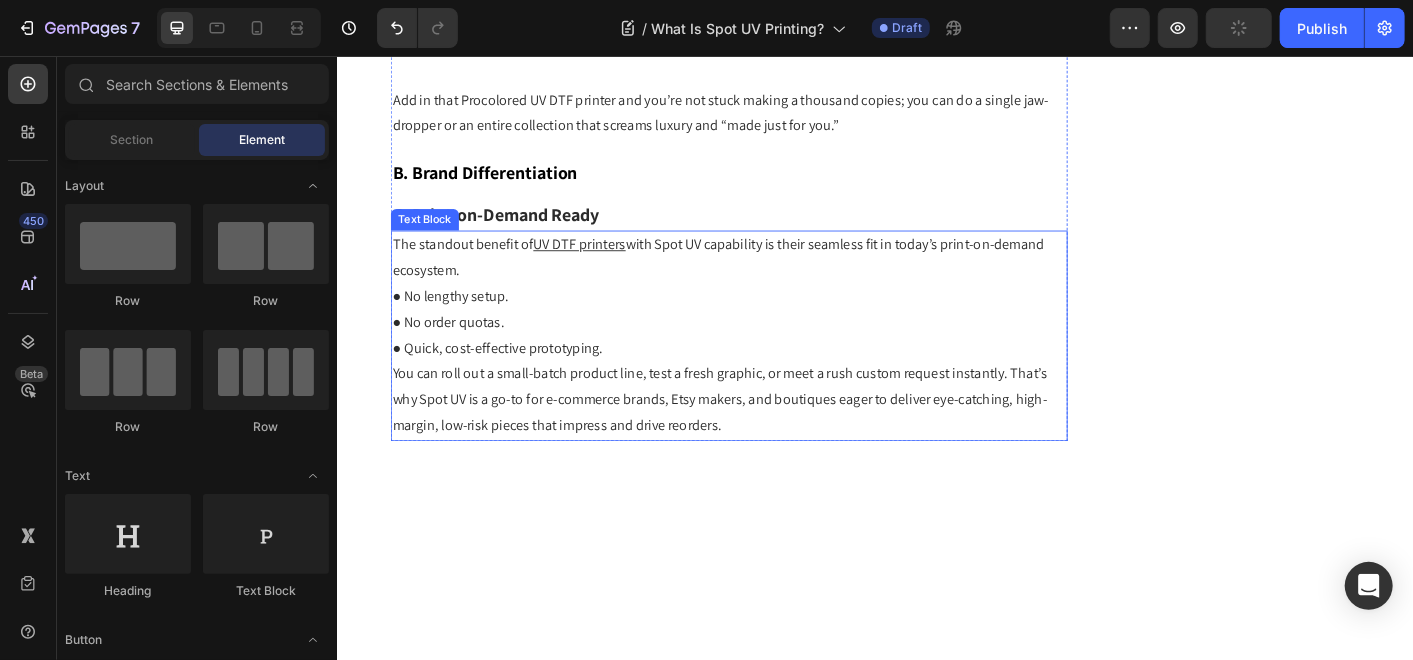 drag, startPoint x: 557, startPoint y: 340, endPoint x: 497, endPoint y: 303, distance: 70.491135 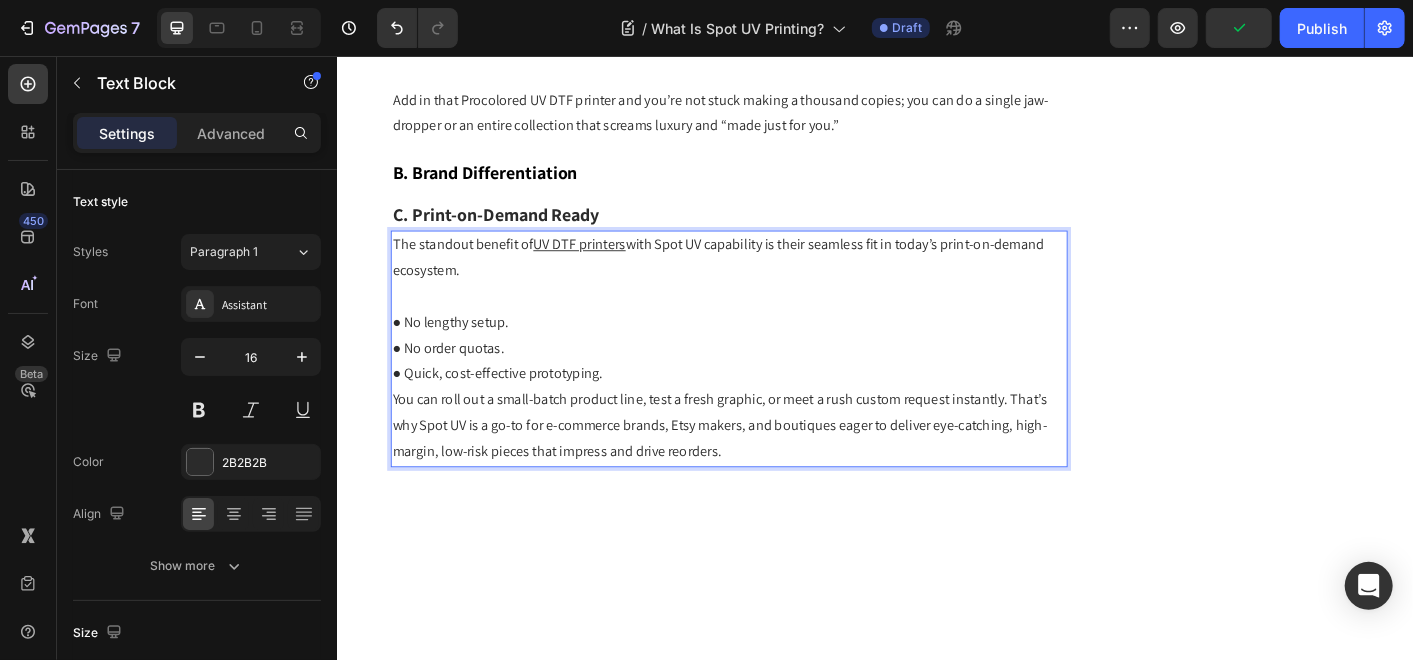 click on "● Quick, cost-effective prototyping." at bounding box center [773, 410] 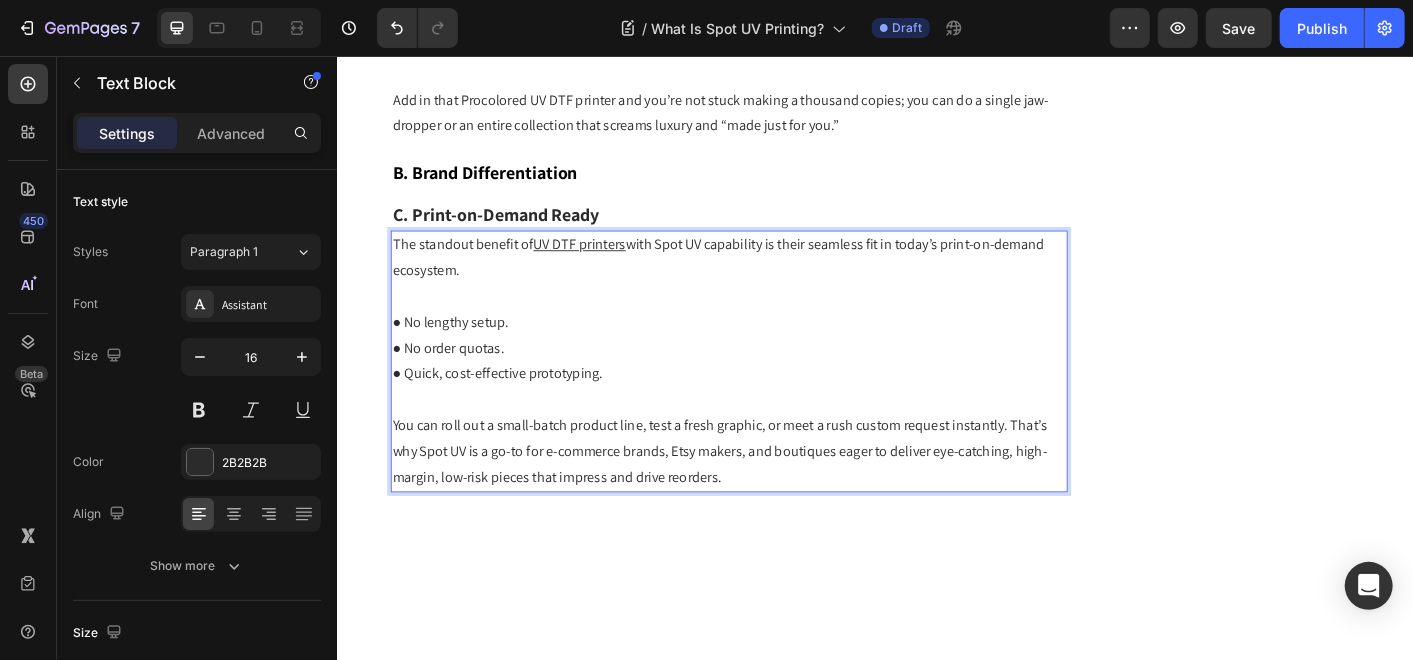 click on "The standout benefit of  UV DTF printers  with Spot UV capability is their seamless fit in today’s print-on-demand ecosystem." at bounding box center [773, 281] 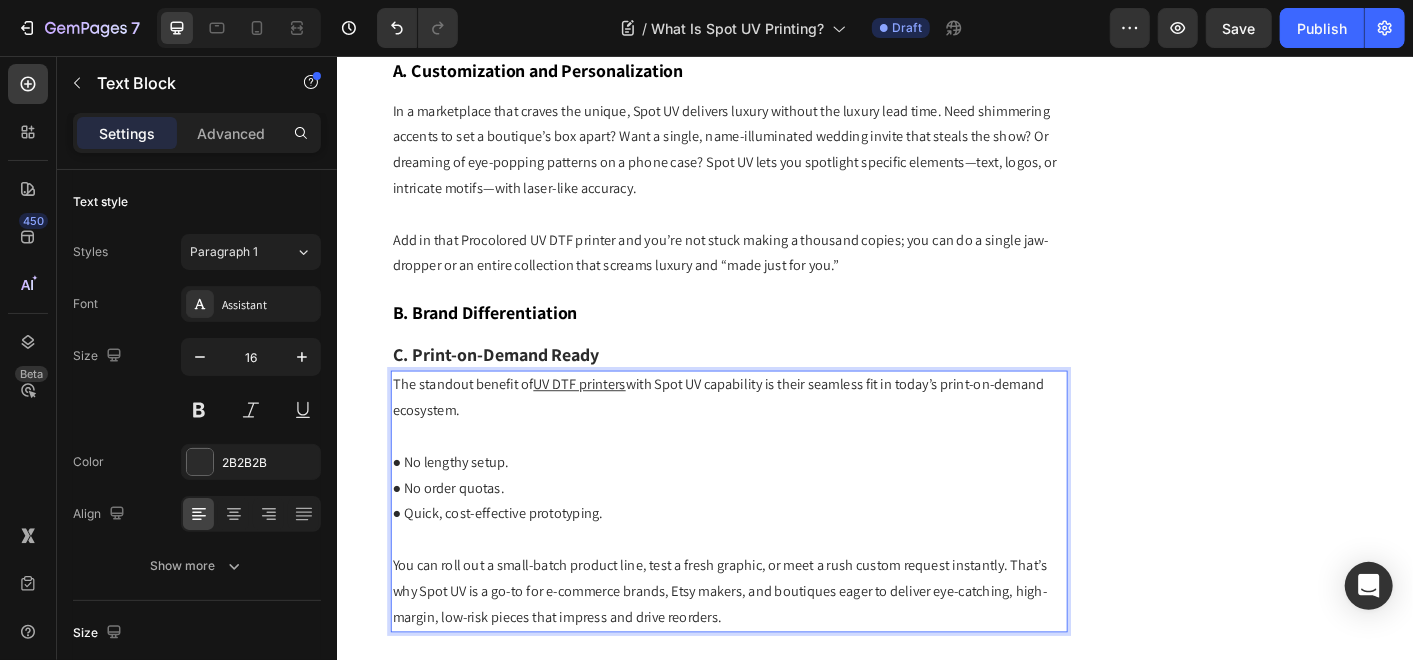 scroll, scrollTop: 5063, scrollLeft: 0, axis: vertical 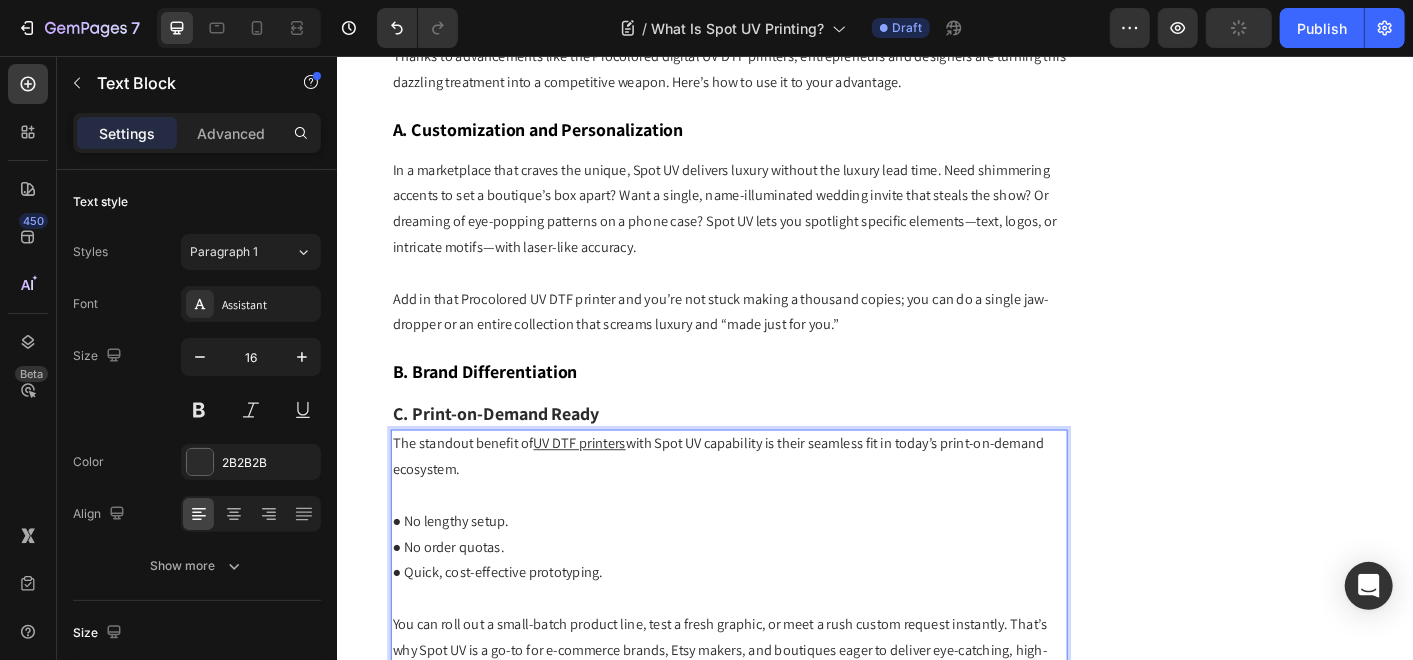 click on "● No lengthy setup." at bounding box center (773, 575) 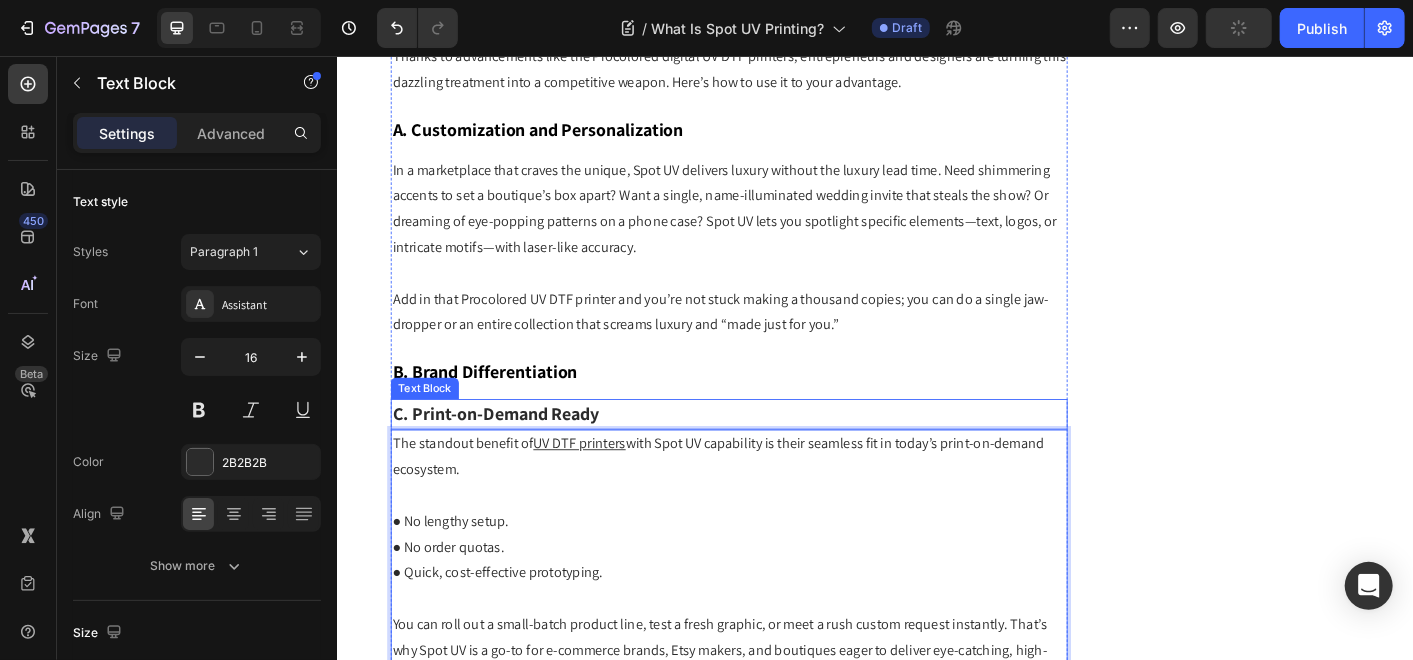 click on "B. Brand Differentiation" at bounding box center [773, 404] 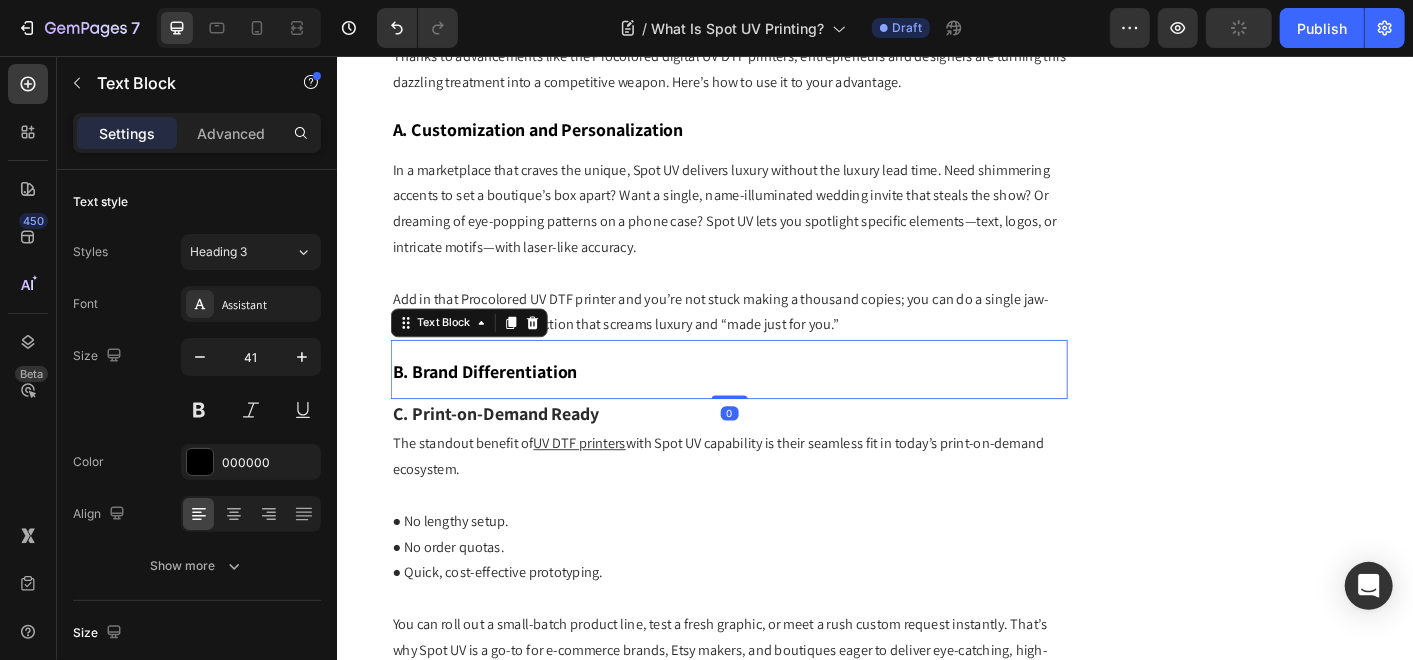 click at bounding box center (773, 298) 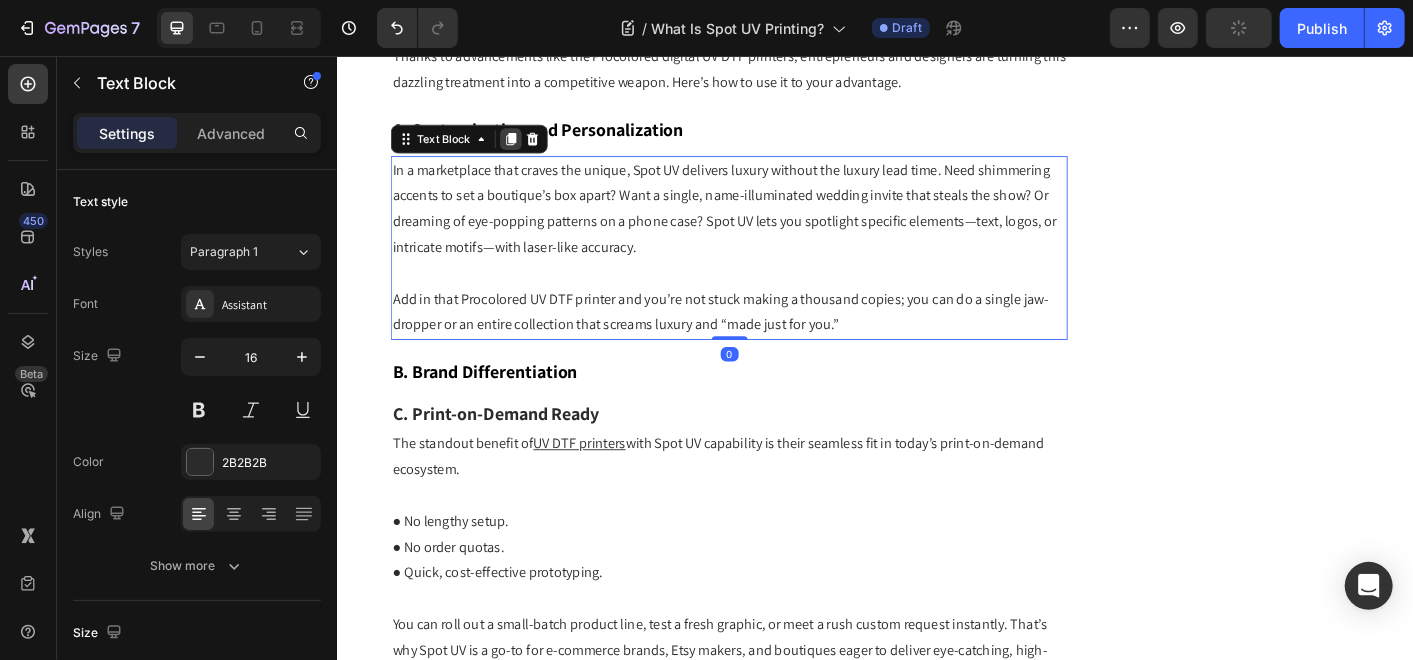 click at bounding box center [530, 148] 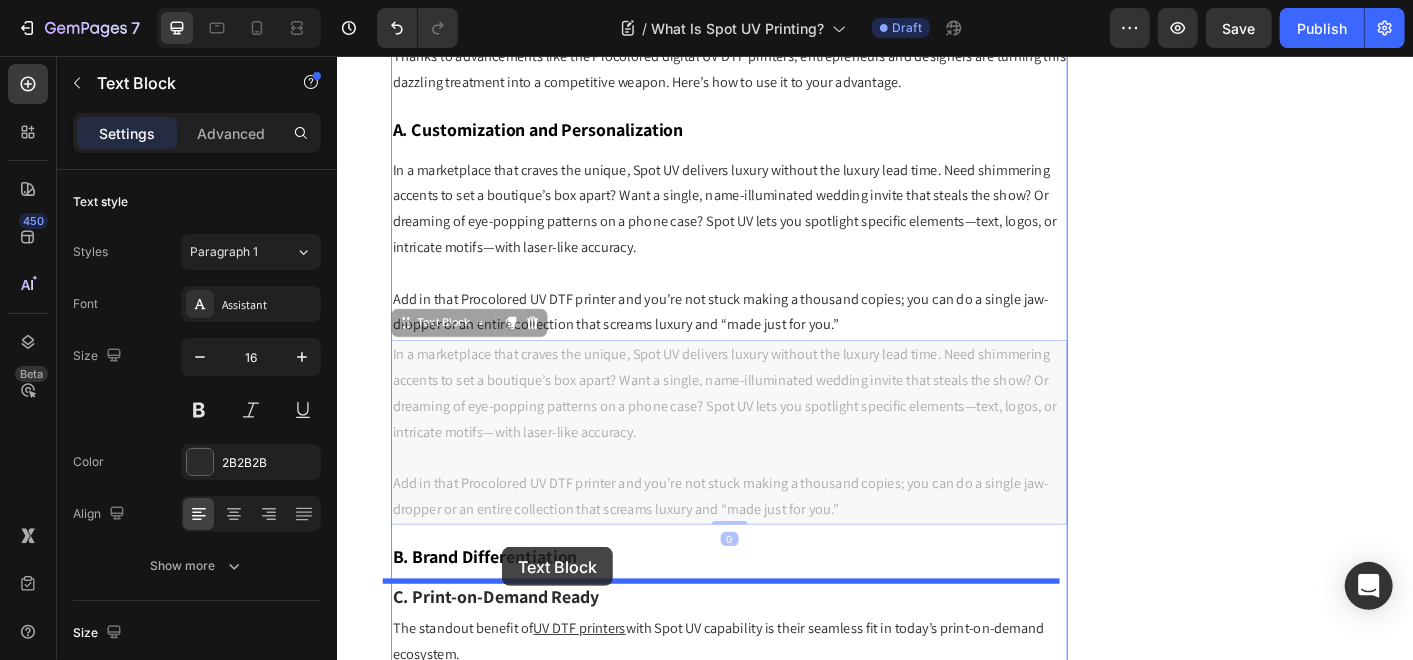 drag, startPoint x: 441, startPoint y: 350, endPoint x: 520, endPoint y: 603, distance: 265.04718 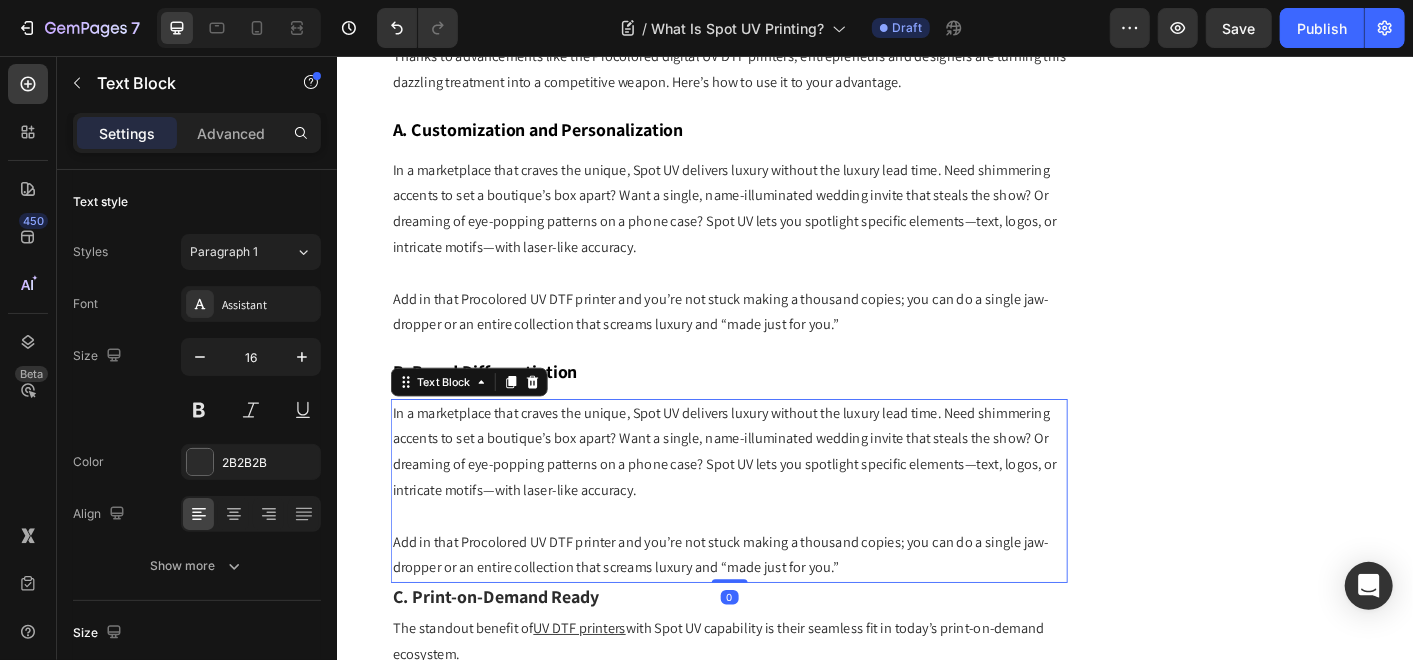 scroll, scrollTop: 5174, scrollLeft: 0, axis: vertical 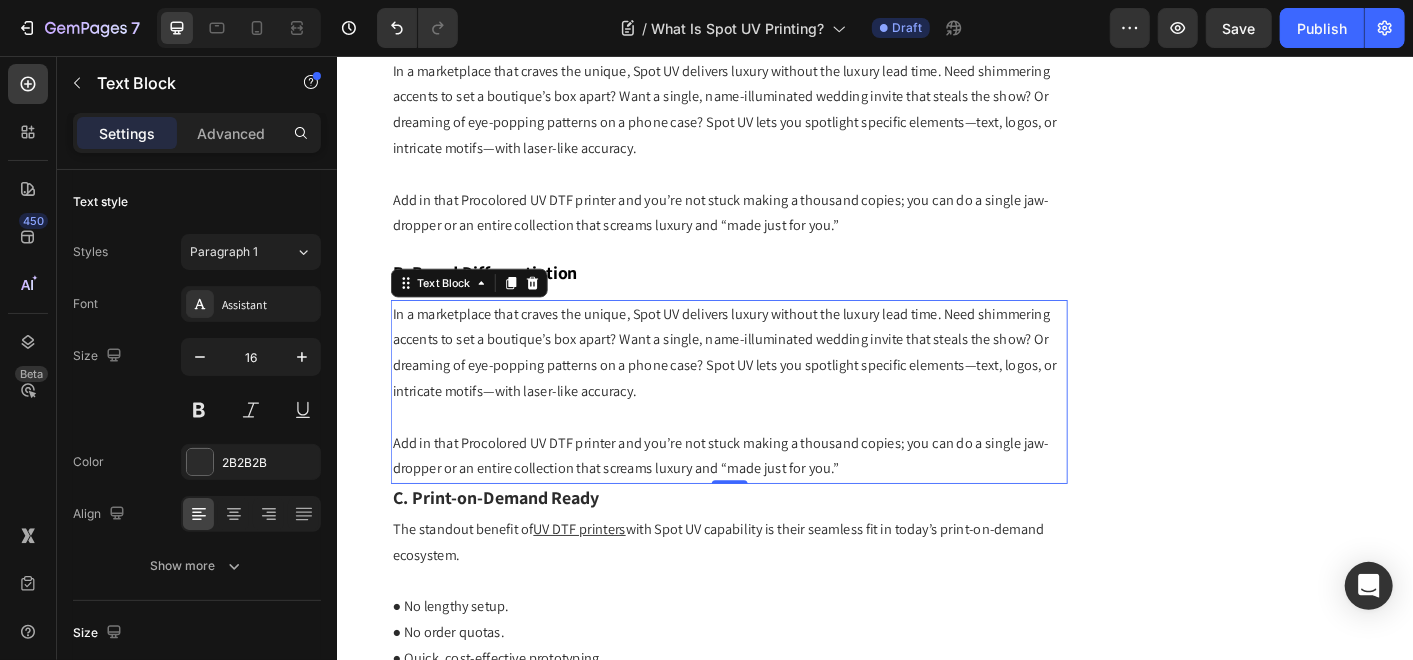 click on "In a marketplace that craves the unique, Spot UV delivers luxury without the luxury lead time. Need shimmering accents to set a boutique’s box apart? Want a single, name-illuminated wedding invite that steals the show? Or dreaming of eye-popping patterns on a phone case? Spot UV lets you spotlight specific elements—text, logos, or intricate motifs—with laser-like accuracy." at bounding box center (773, 386) 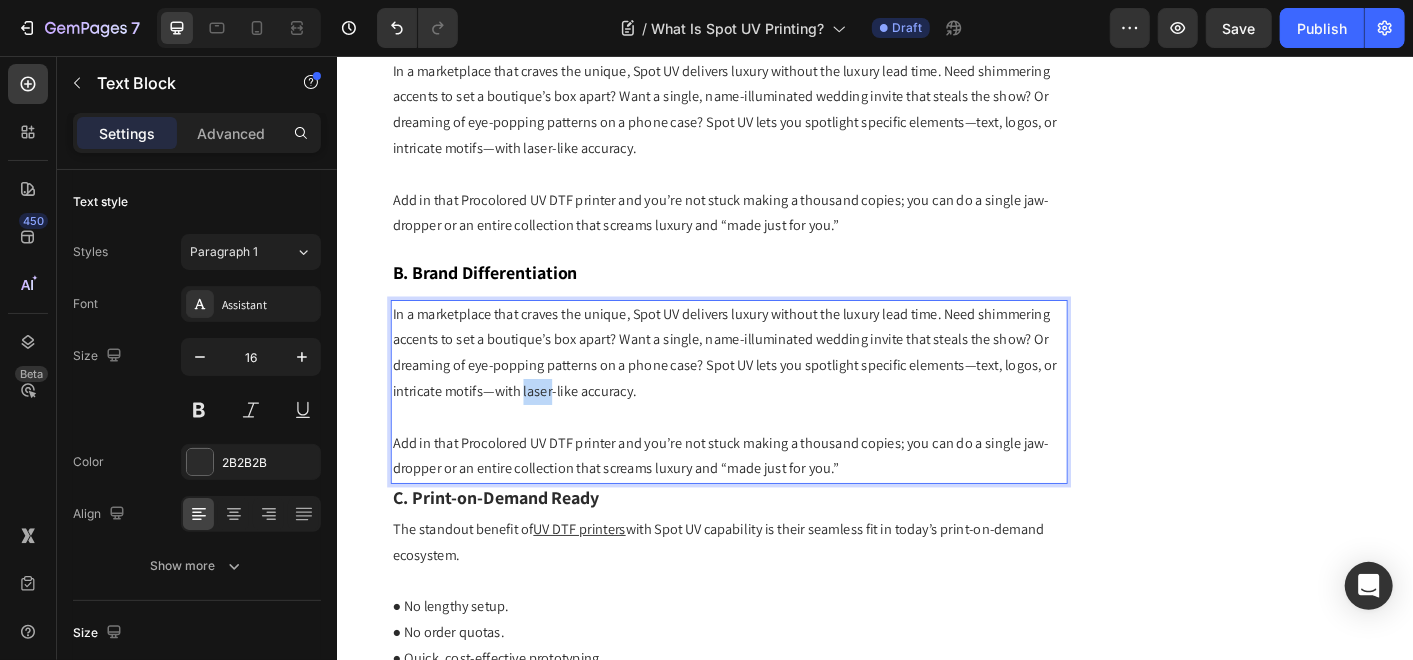 click on "In a marketplace that craves the unique, Spot UV delivers luxury without the luxury lead time. Need shimmering accents to set a boutique’s box apart? Want a single, name-illuminated wedding invite that steals the show? Or dreaming of eye-popping patterns on a phone case? Spot UV lets you spotlight specific elements—text, logos, or intricate motifs—with laser-like accuracy." at bounding box center (773, 386) 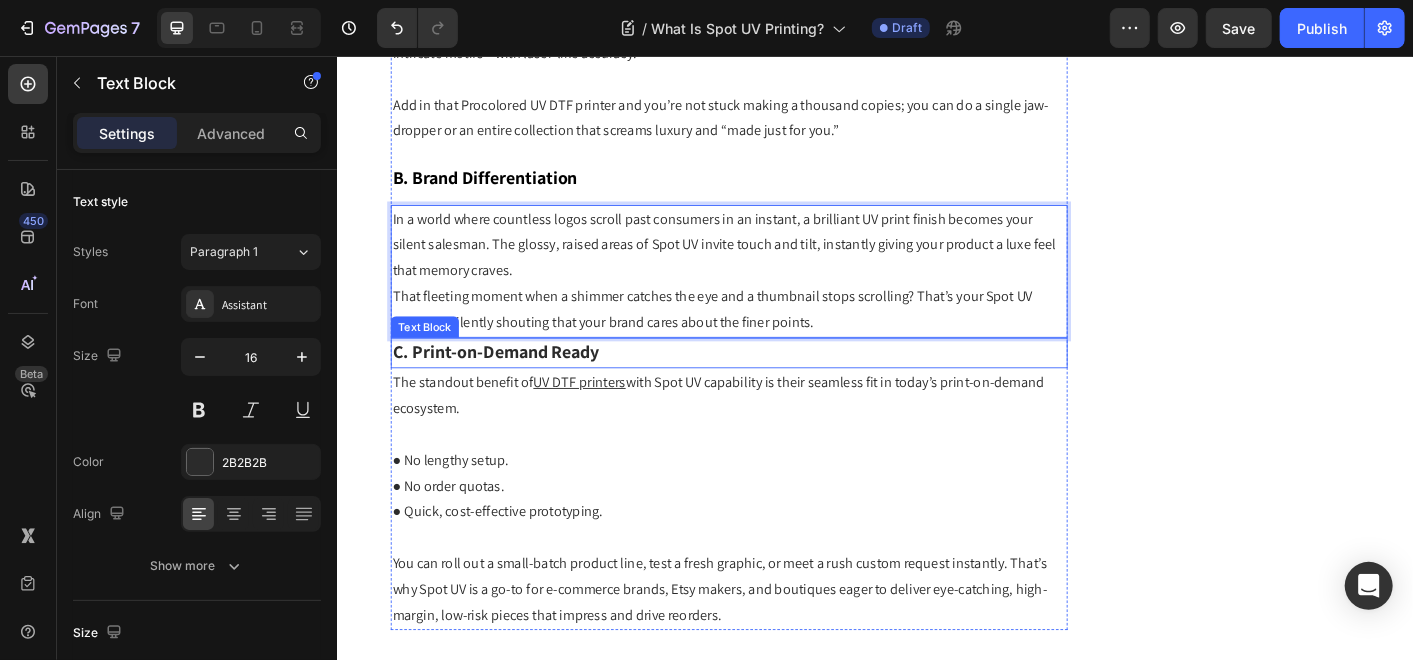 scroll, scrollTop: 5397, scrollLeft: 0, axis: vertical 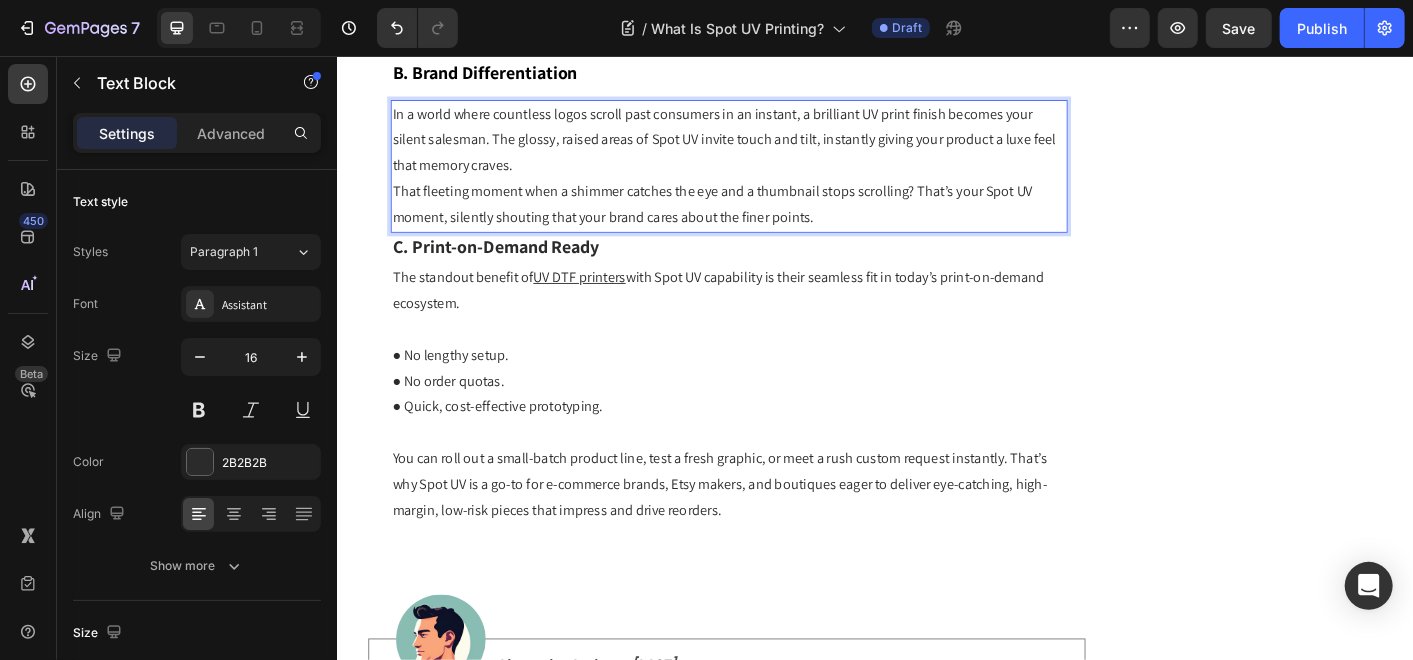 click on "In a world where countless logos scroll past consumers in an instant, a brilliant UV print finish becomes your silent salesman. The glossy, raised areas of Spot UV invite touch and tilt, instantly giving your product a luxe feel that memory craves." at bounding box center (773, 149) 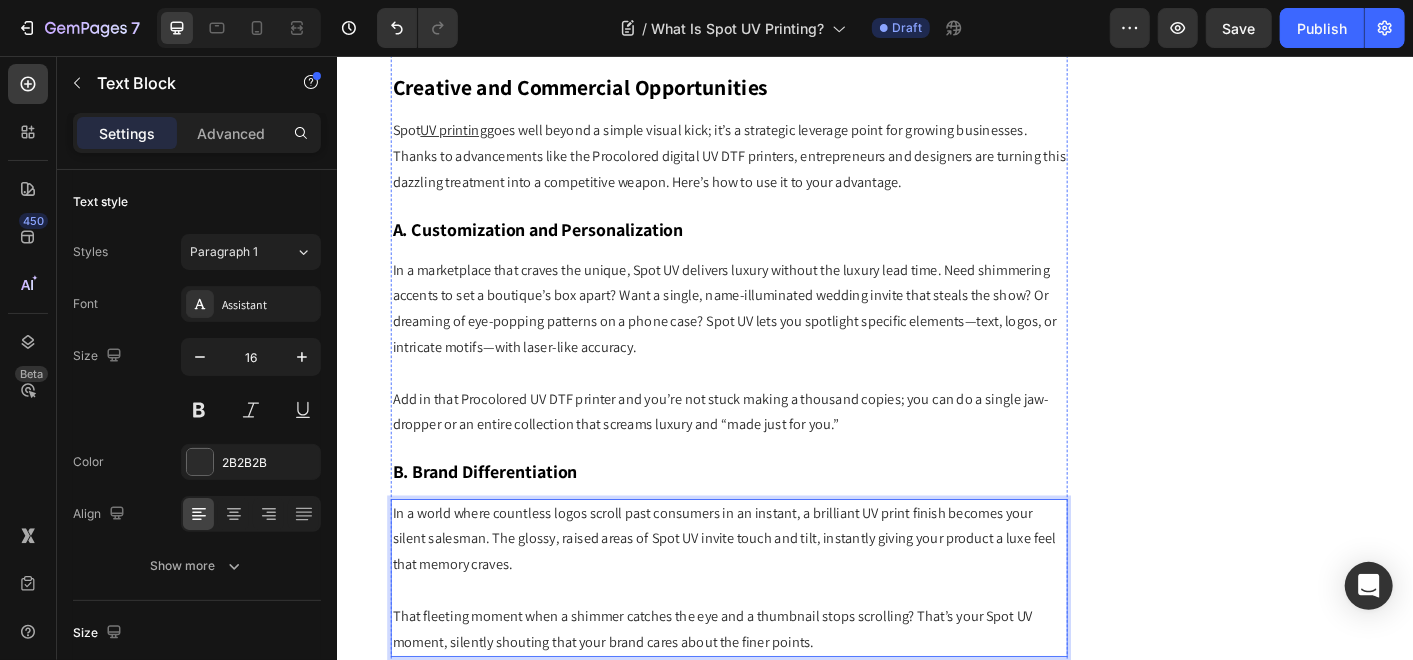 scroll, scrollTop: 4619, scrollLeft: 0, axis: vertical 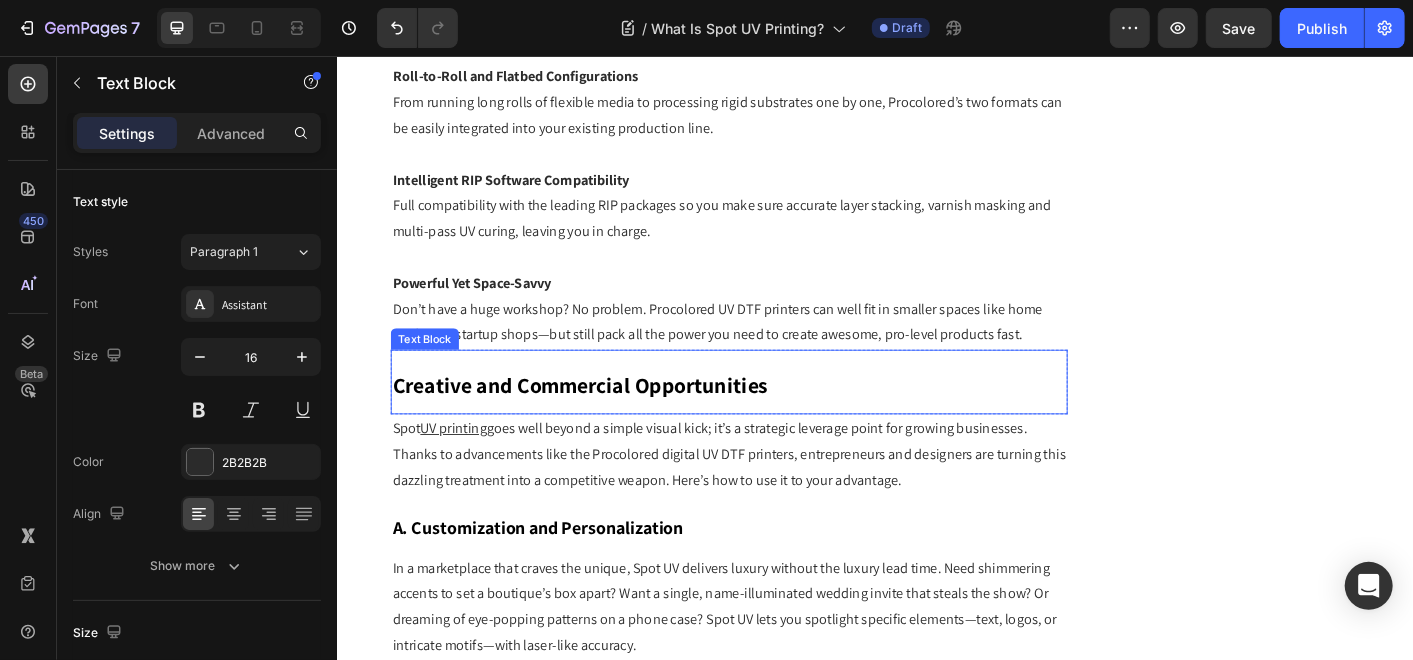 drag, startPoint x: 658, startPoint y: 410, endPoint x: 560, endPoint y: 382, distance: 101.92154 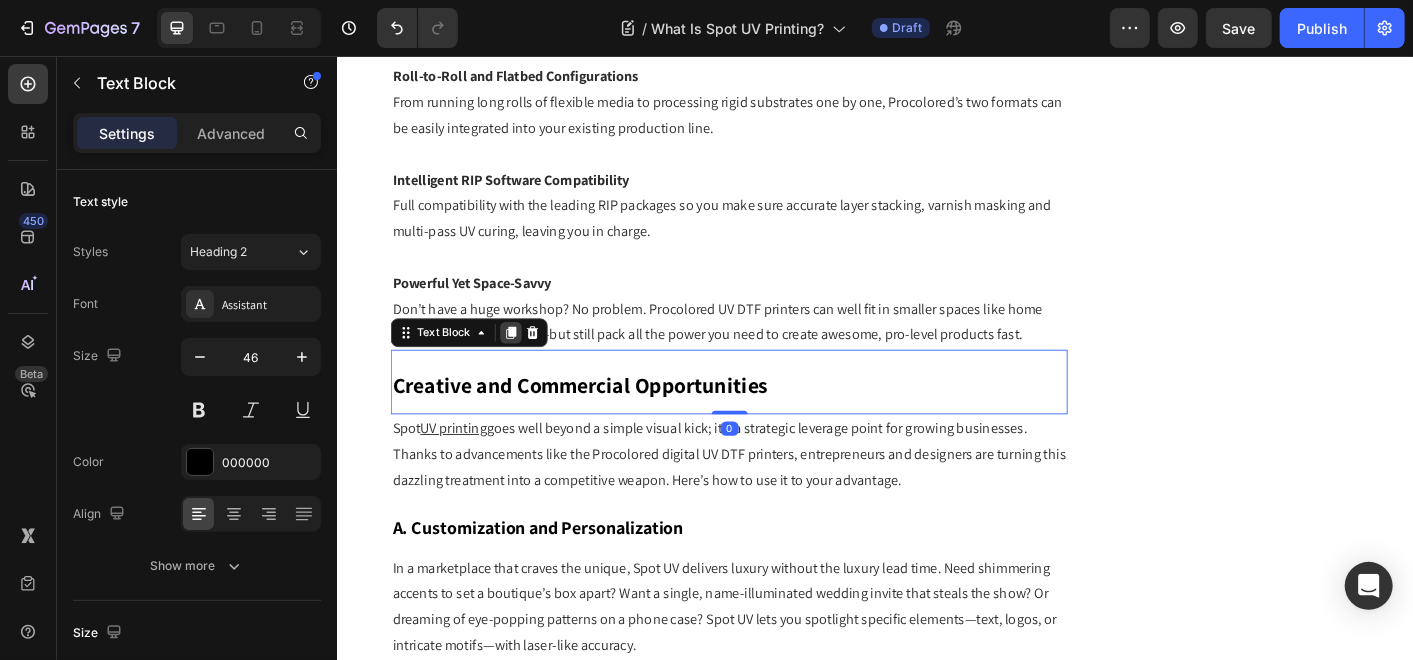 click 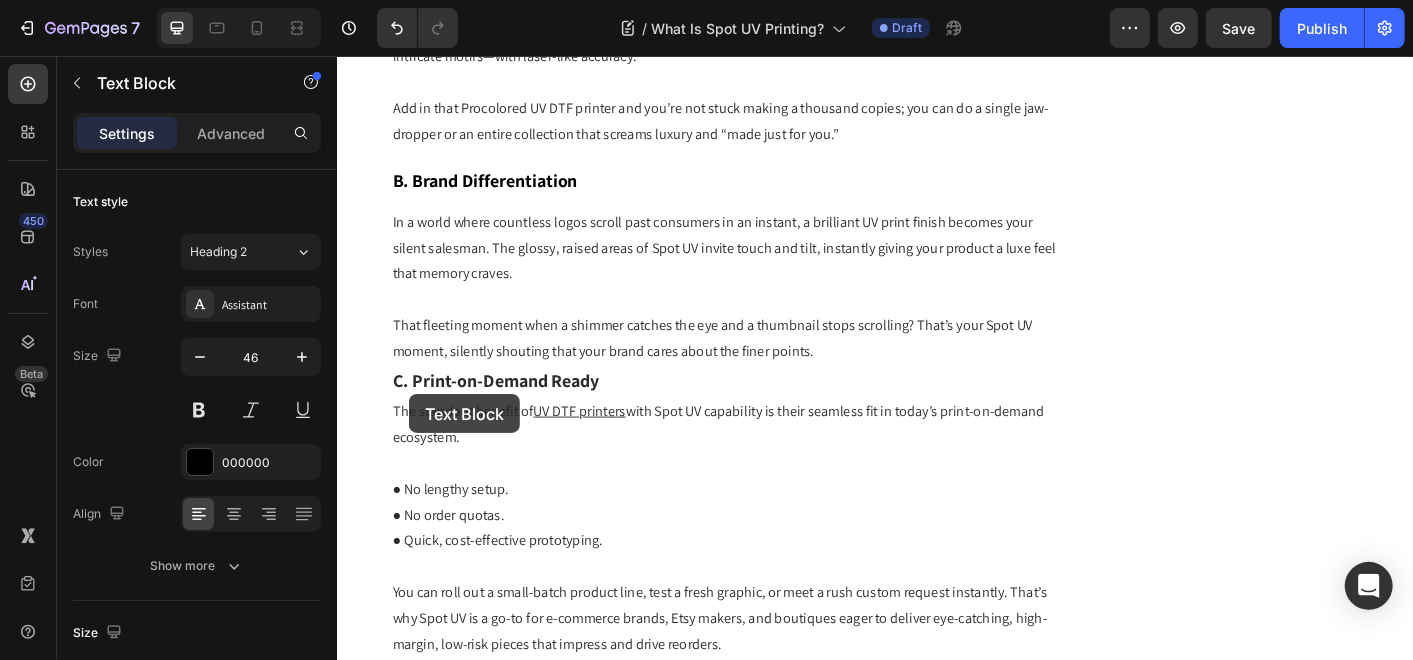 scroll, scrollTop: 5619, scrollLeft: 0, axis: vertical 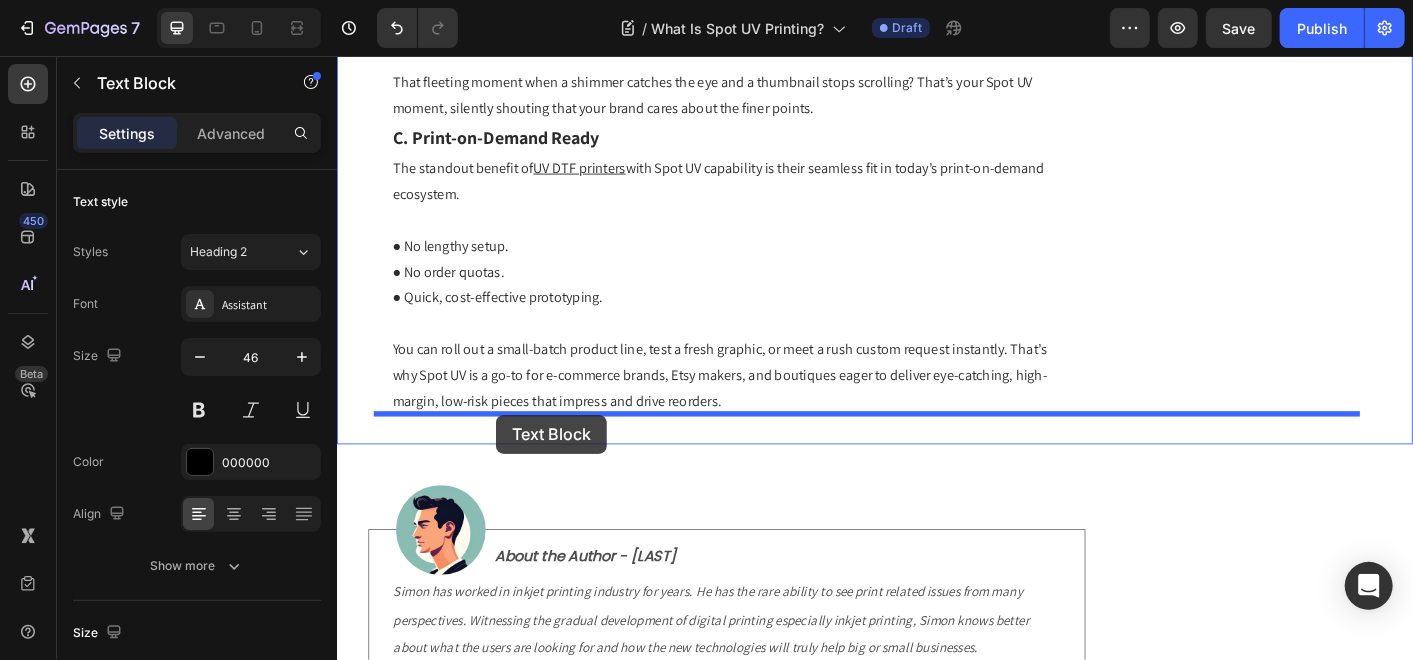 drag, startPoint x: 412, startPoint y: 435, endPoint x: 513, endPoint y: 455, distance: 102.96116 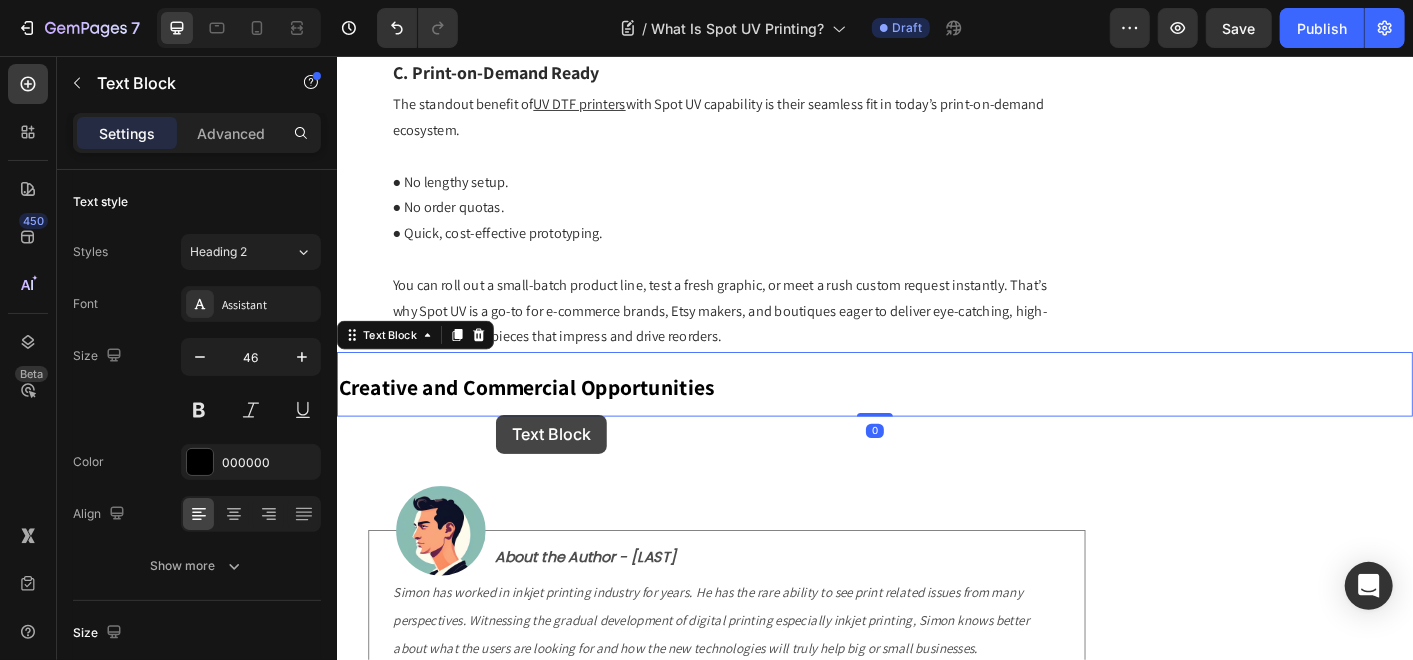 scroll, scrollTop: 5548, scrollLeft: 0, axis: vertical 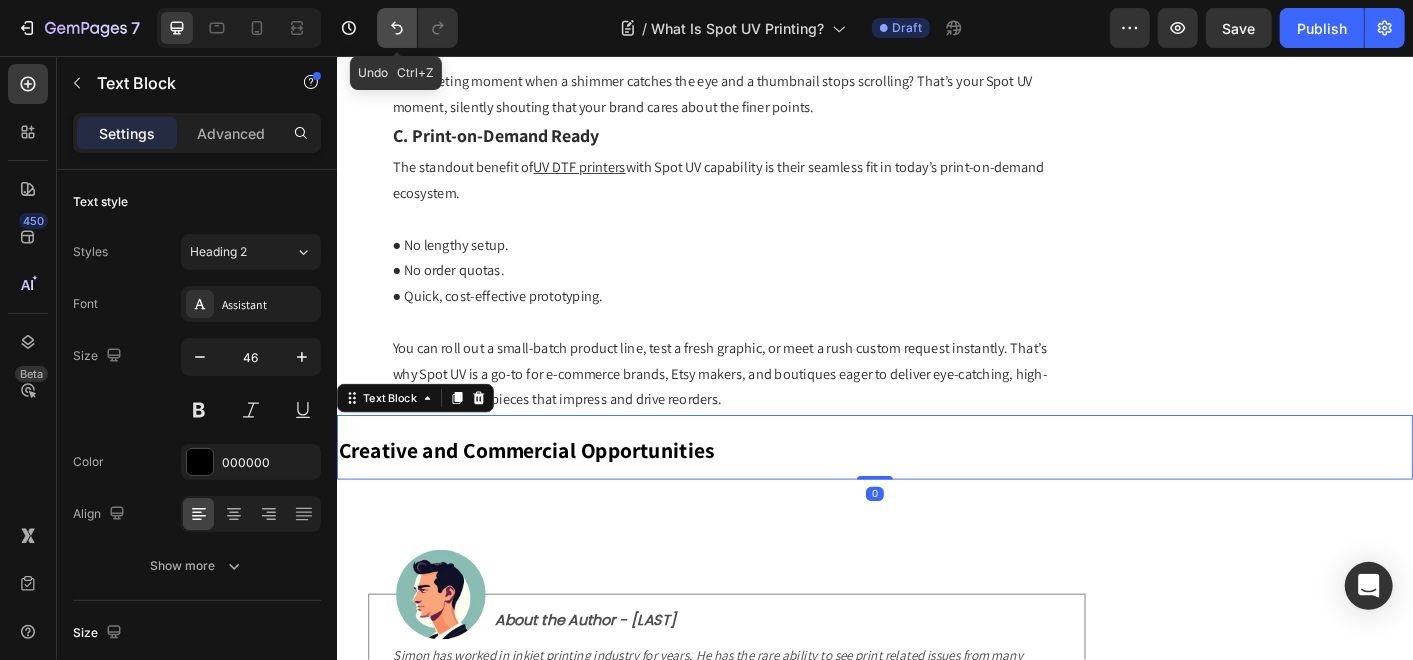 click 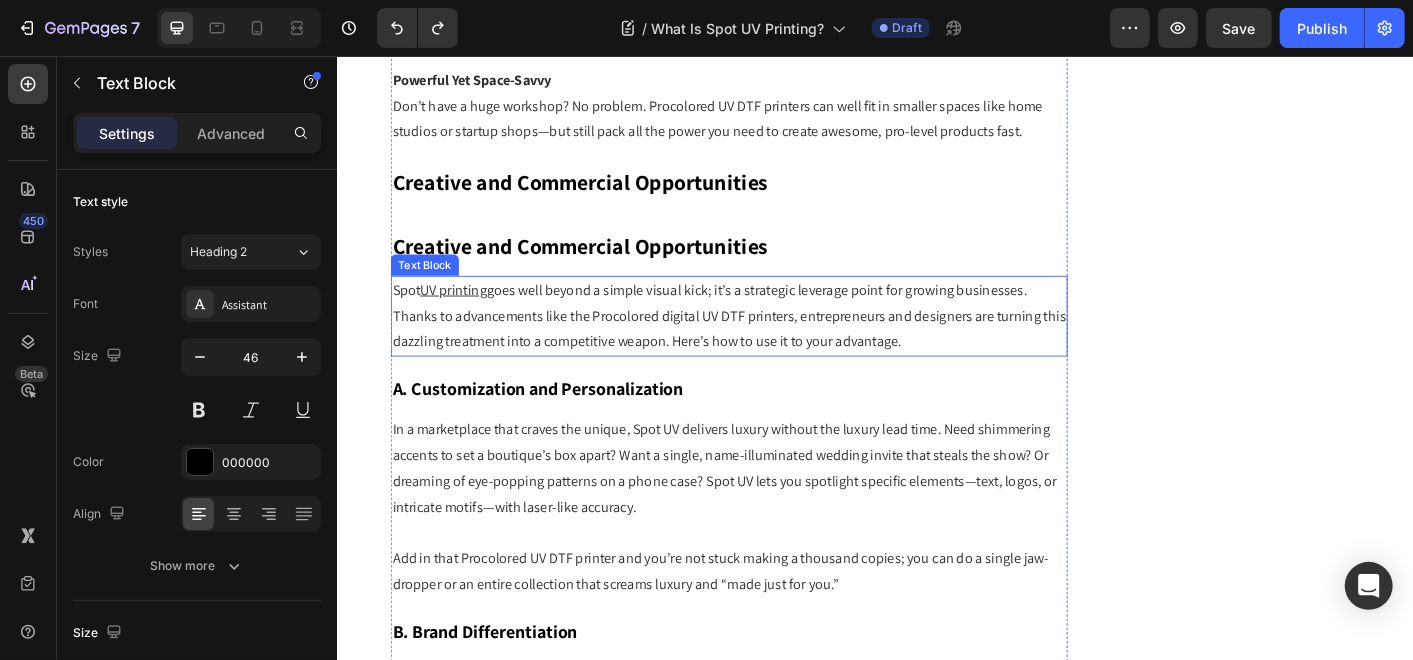 scroll, scrollTop: 4841, scrollLeft: 0, axis: vertical 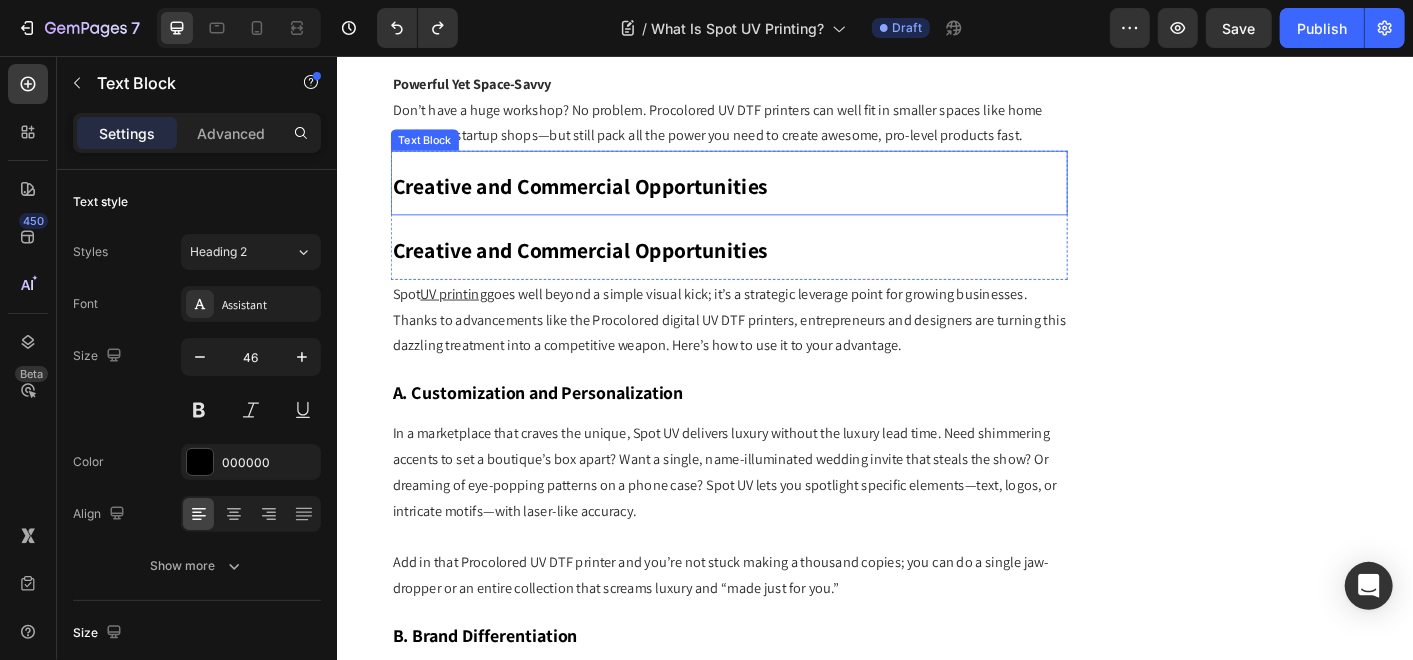 click on "Creative and Commercial Opportunities" at bounding box center (607, 272) 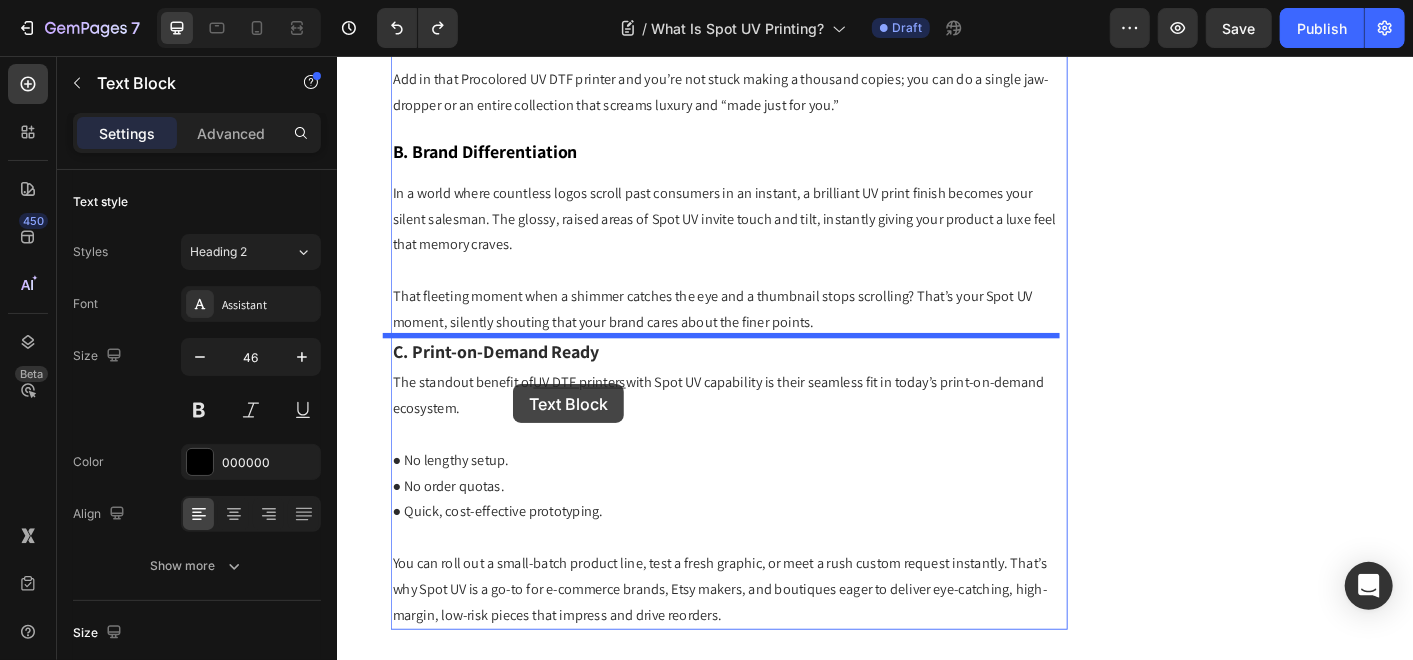 scroll, scrollTop: 5730, scrollLeft: 0, axis: vertical 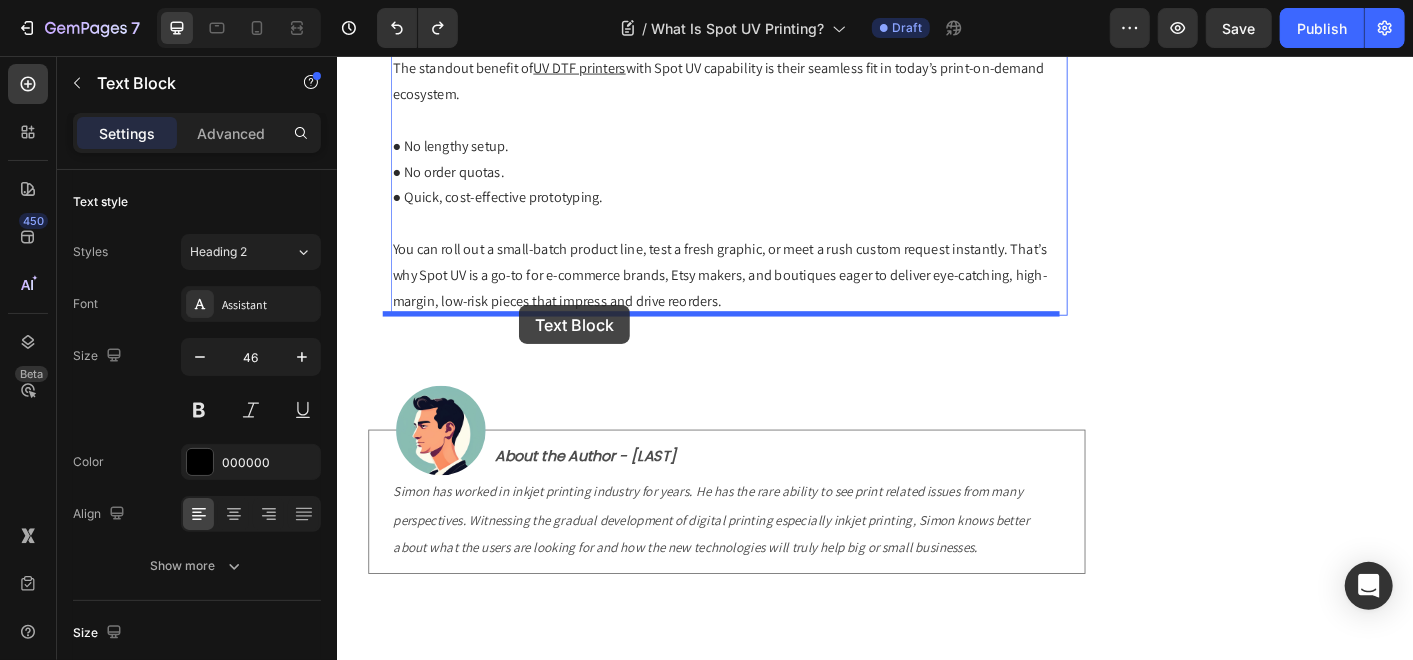drag, startPoint x: 456, startPoint y: 148, endPoint x: 539, endPoint y: 332, distance: 201.85391 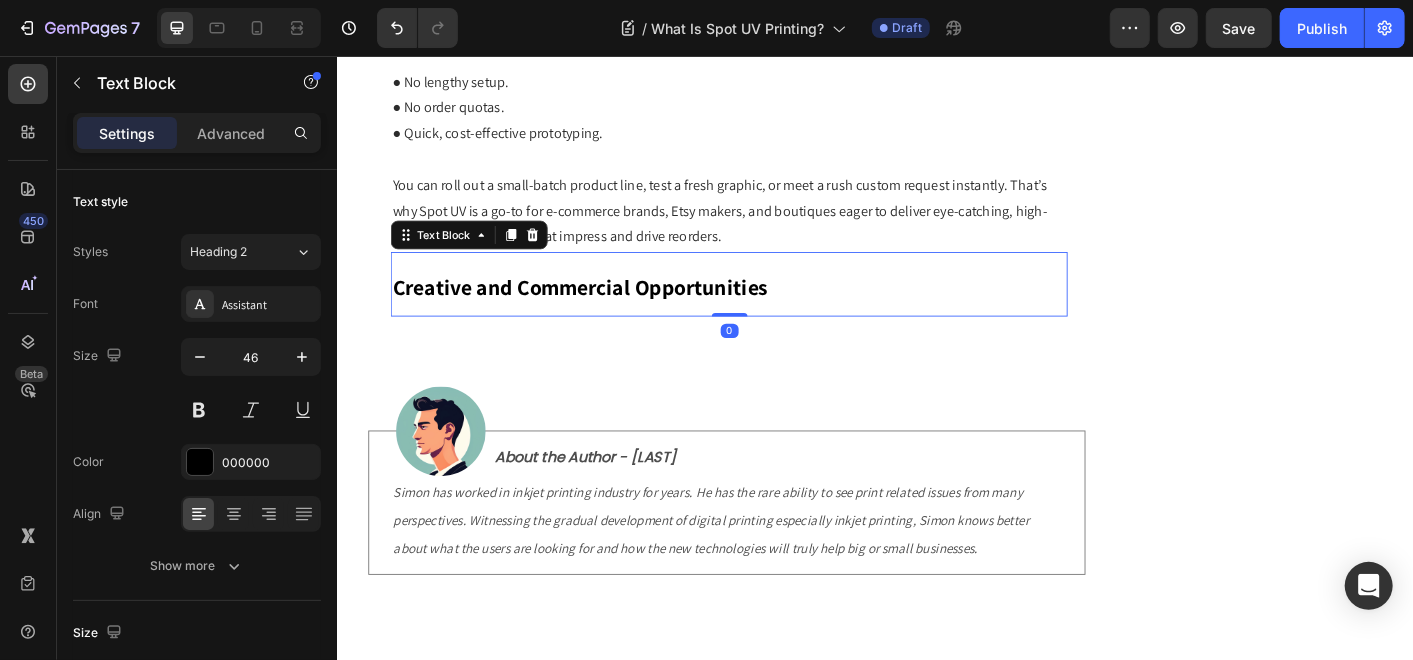 scroll, scrollTop: 5659, scrollLeft: 0, axis: vertical 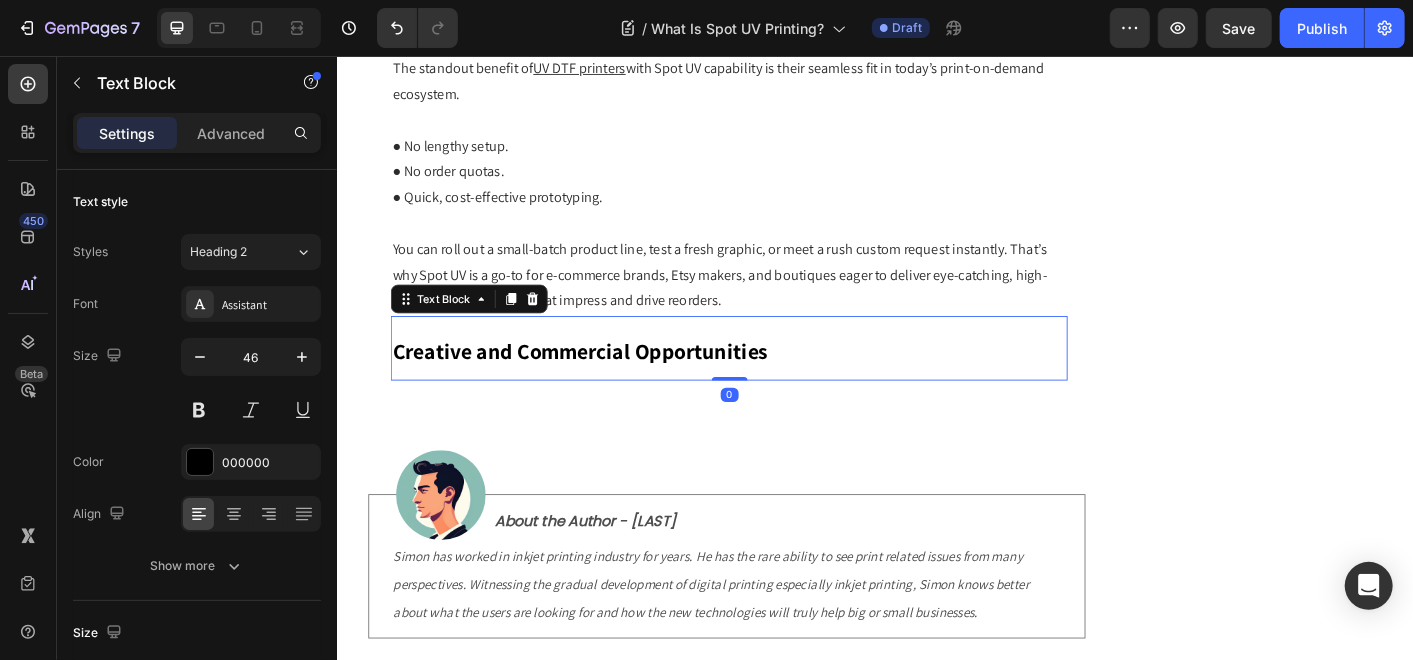 click on "Creative and Commercial Opportunities" at bounding box center (607, 384) 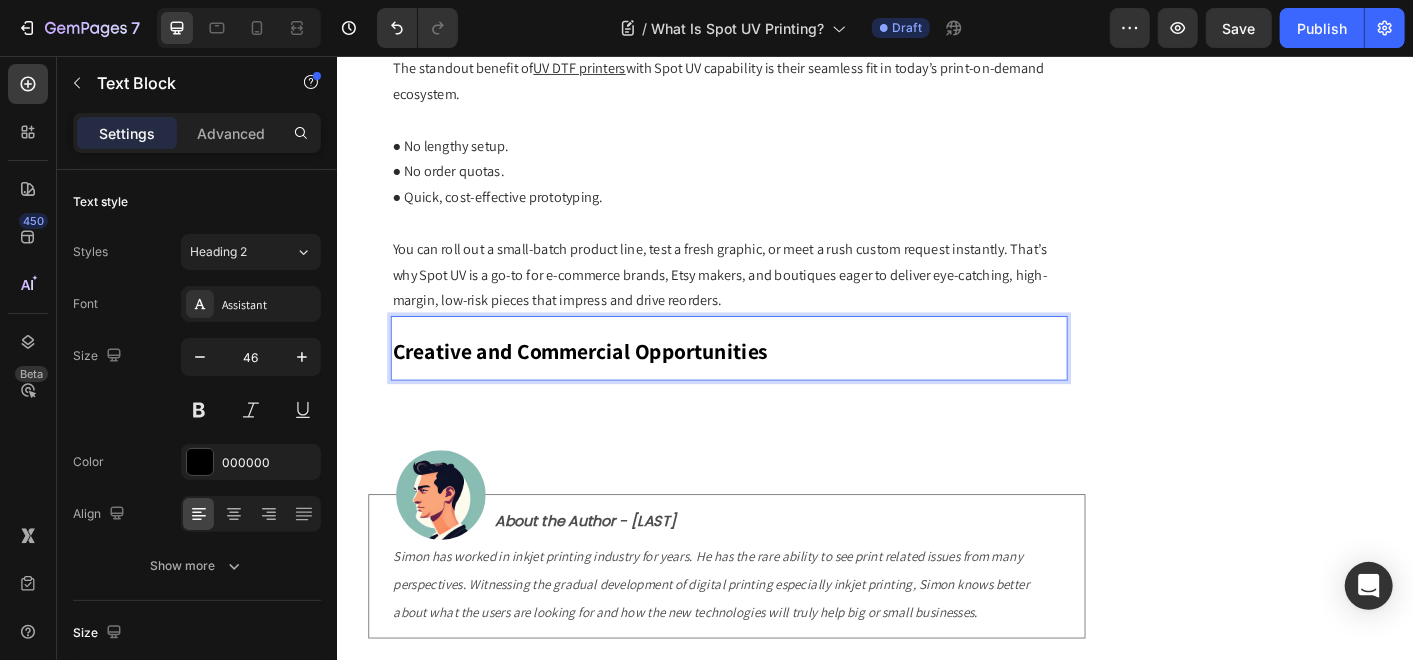 click on "Creative and Commercial Opportunities" at bounding box center (607, 384) 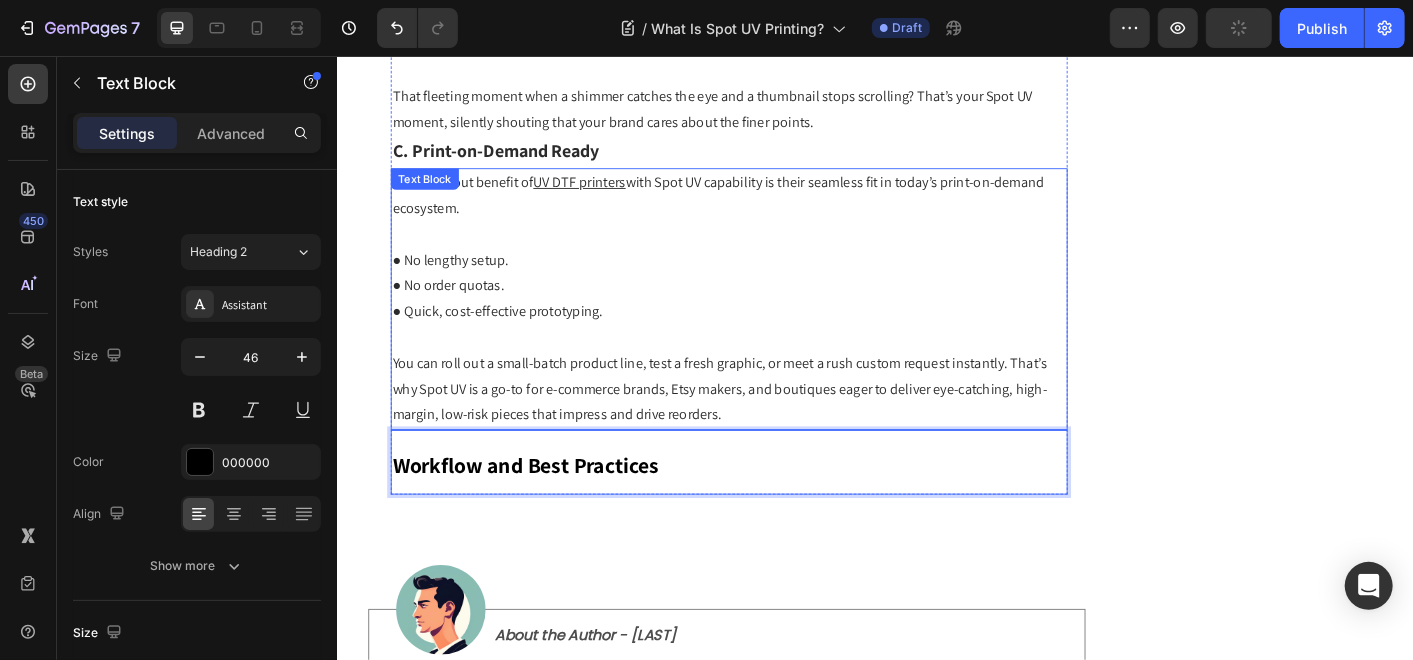 scroll, scrollTop: 5437, scrollLeft: 0, axis: vertical 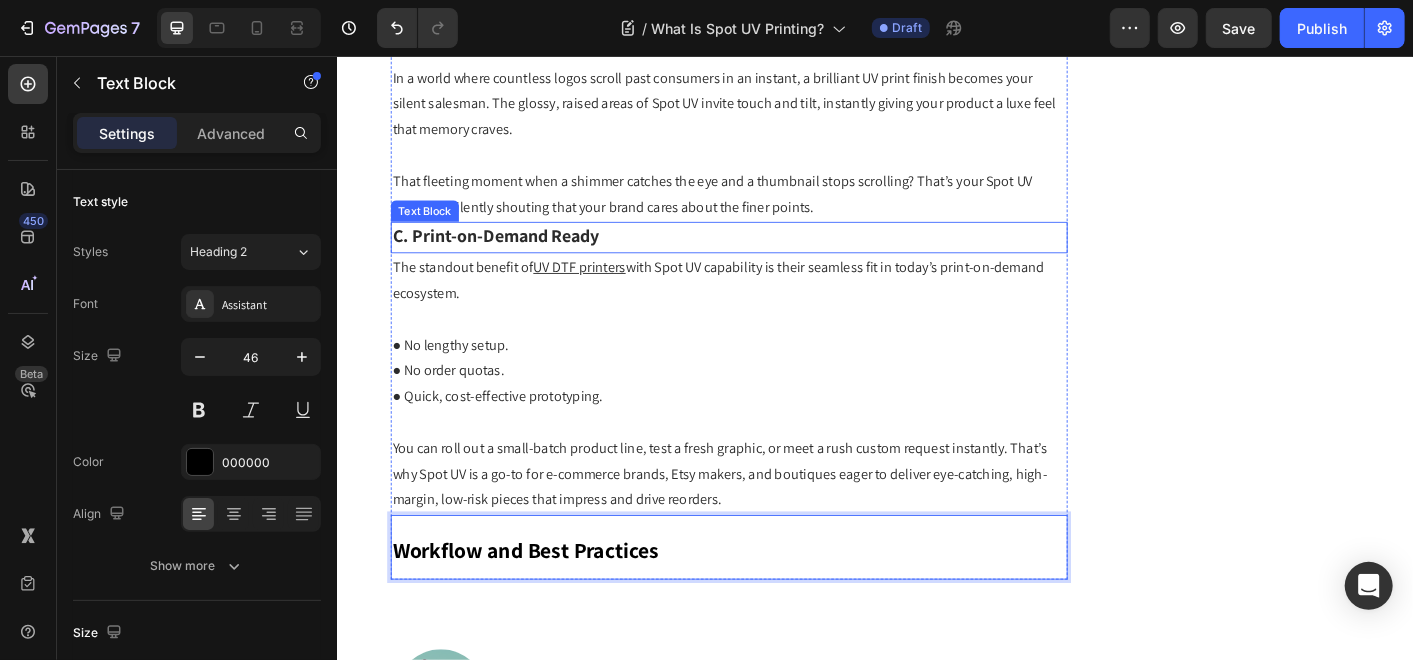 click on "C. Print-on-Demand Ready" at bounding box center (513, 256) 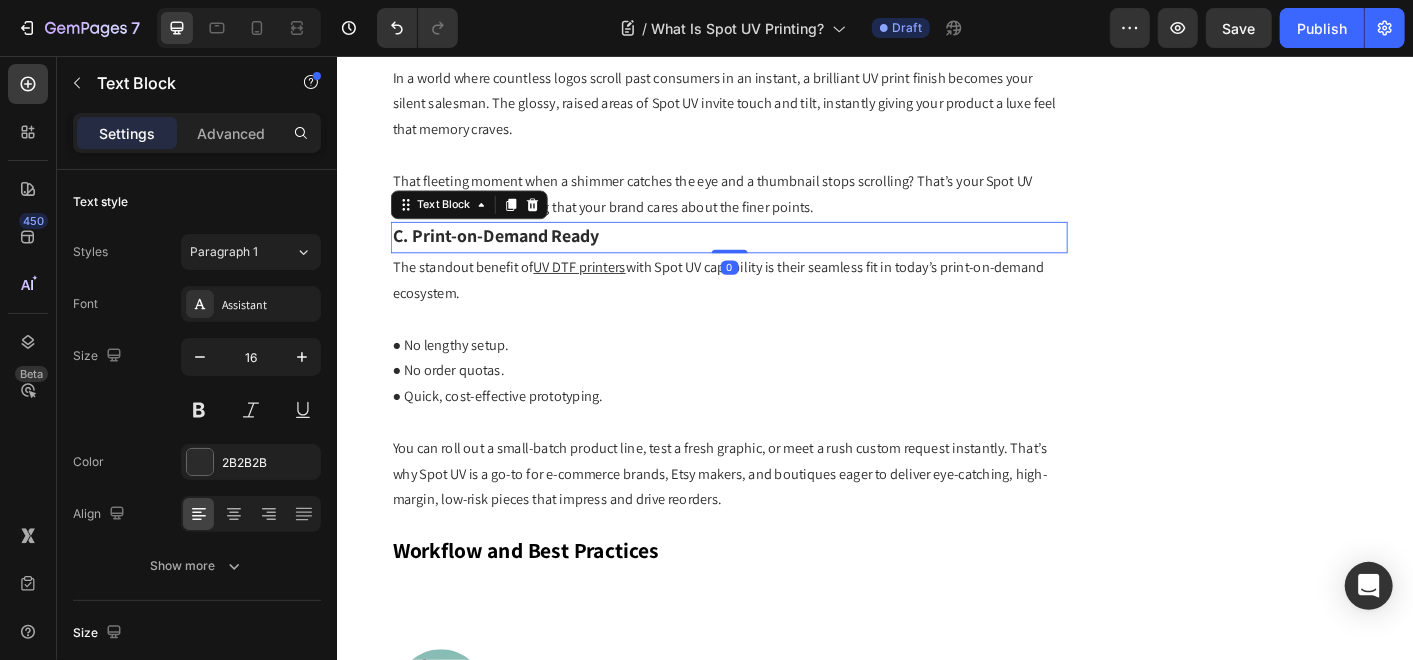 drag, startPoint x: 526, startPoint y: 223, endPoint x: 494, endPoint y: 237, distance: 34.928497 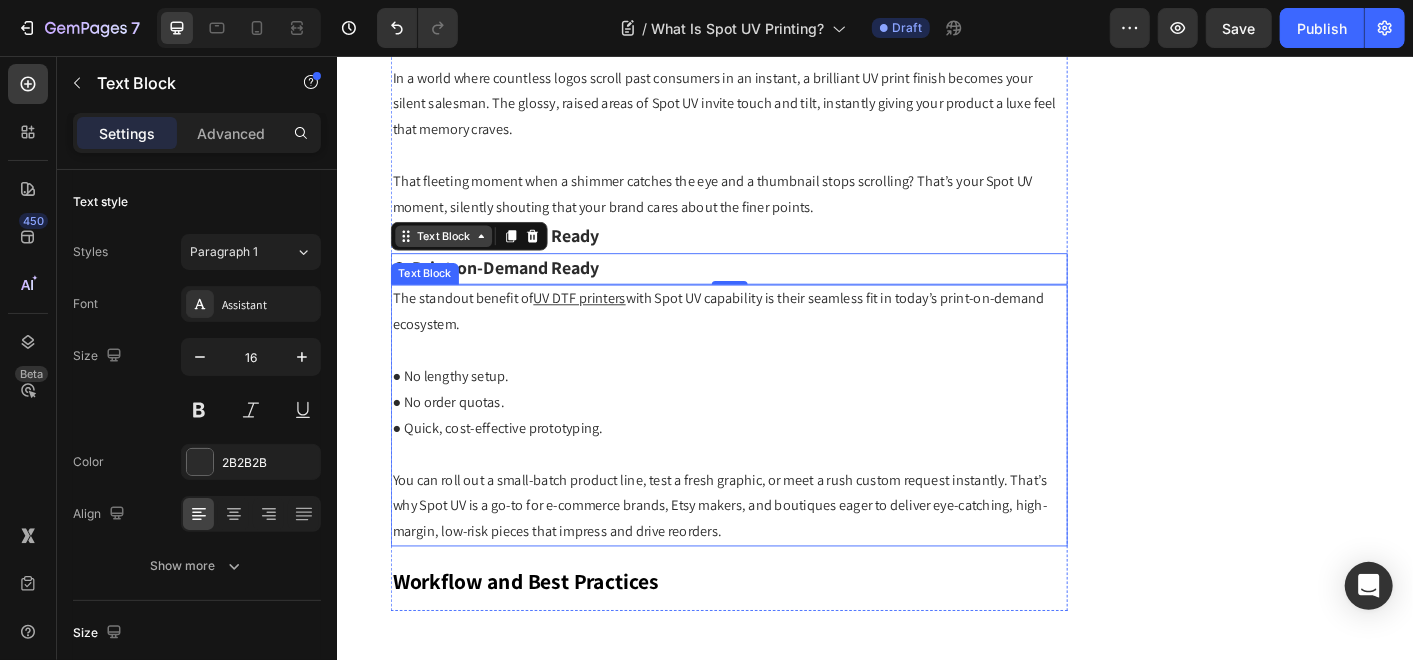 drag, startPoint x: 483, startPoint y: 254, endPoint x: 420, endPoint y: 241, distance: 64.327286 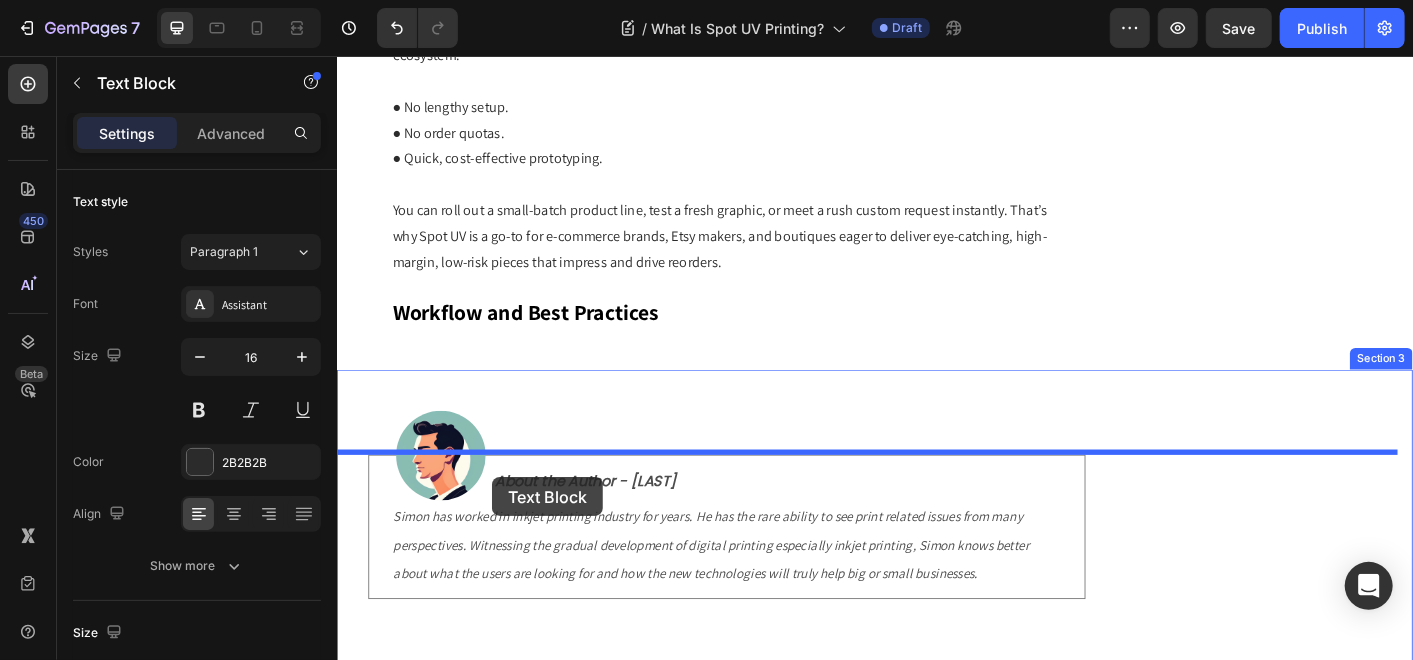 scroll, scrollTop: 5772, scrollLeft: 0, axis: vertical 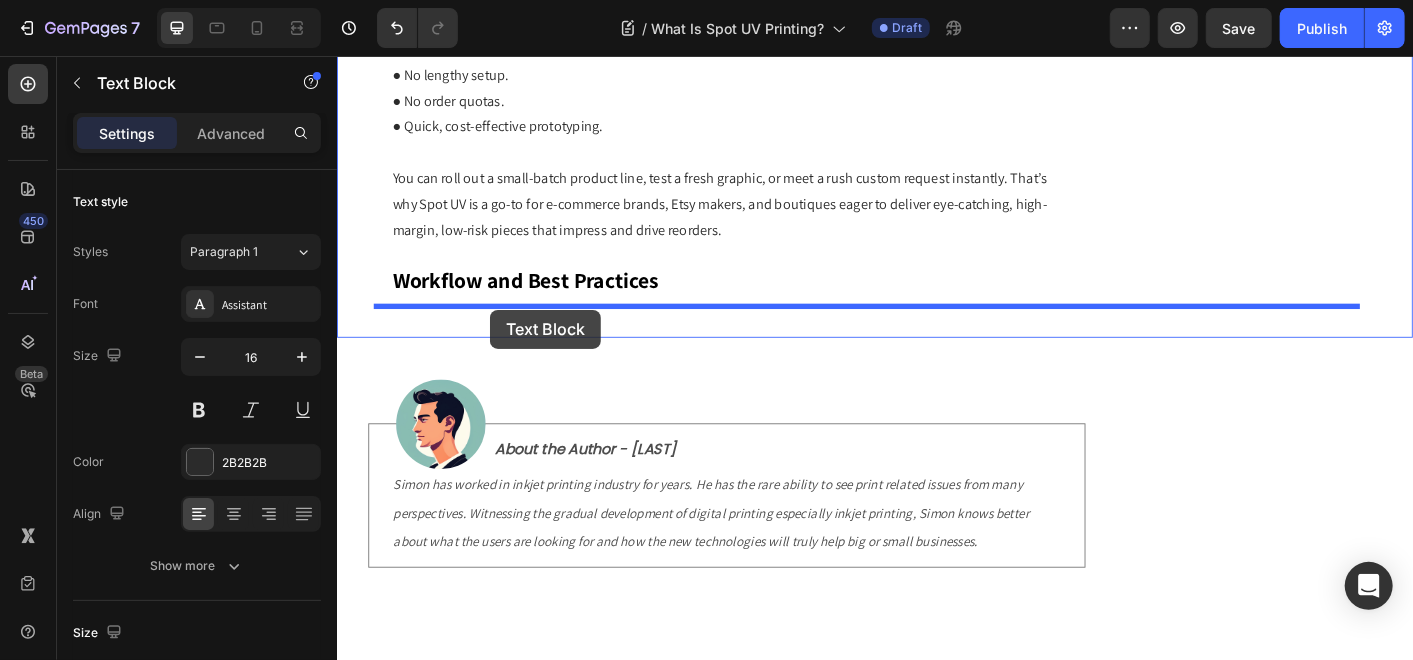 drag, startPoint x: 406, startPoint y: 261, endPoint x: 511, endPoint y: 235, distance: 108.17116 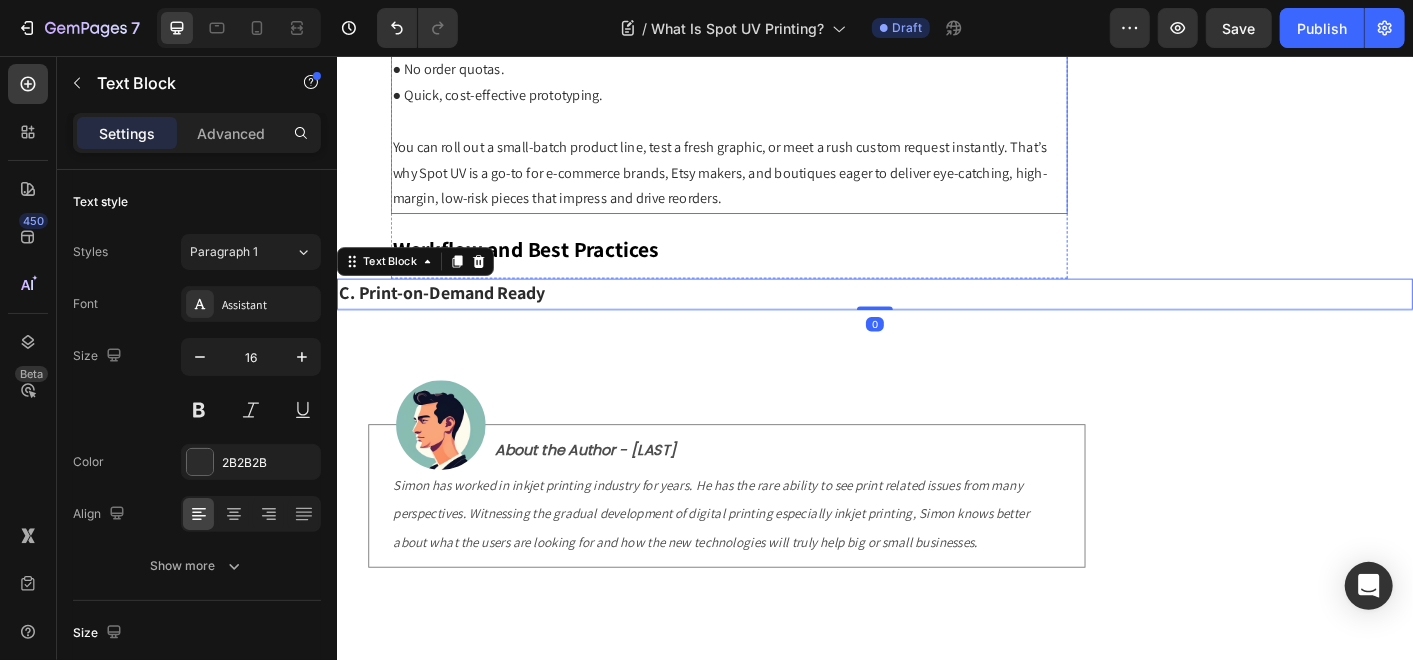 scroll, scrollTop: 5738, scrollLeft: 0, axis: vertical 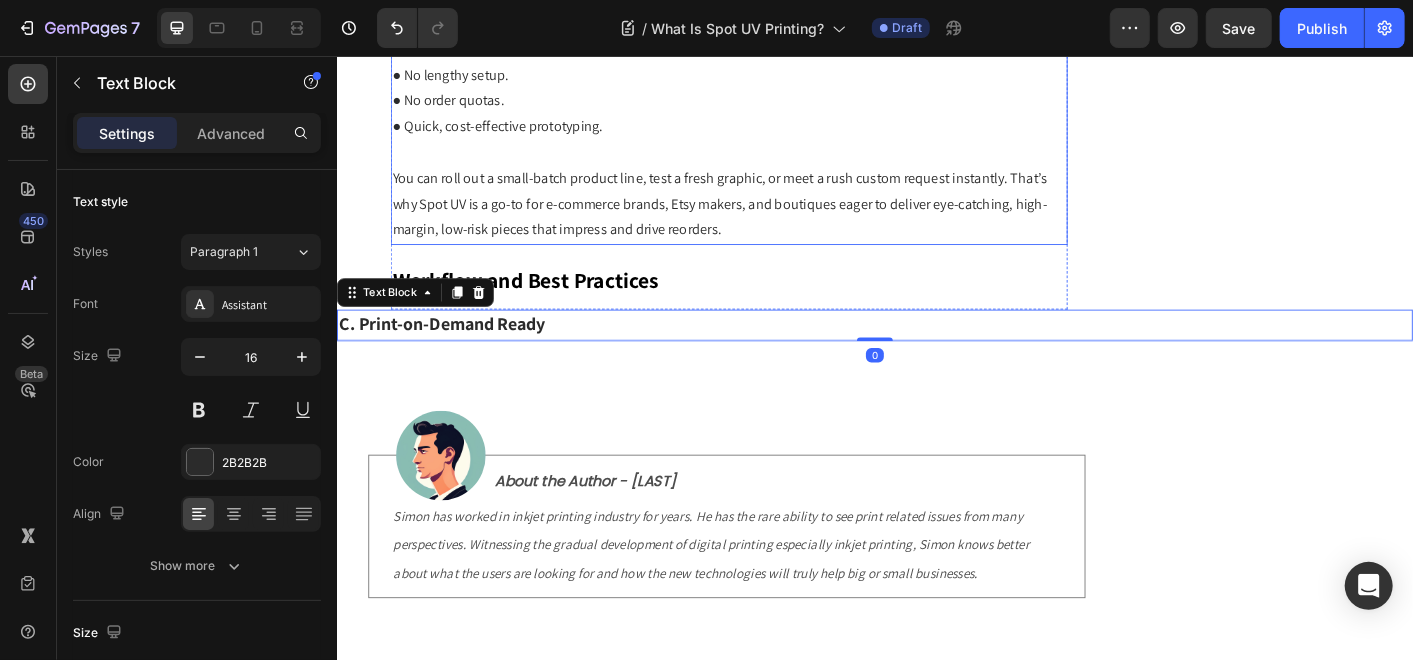 click on "You can roll out a small-batch product line, test a fresh graphic, or meet a rush custom request instantly. That’s why Spot UV is a go-to for e-commerce brands, Etsy makers, and boutiques eager to deliver eye-catching, high-margin, low-risk pieces that impress and drive reorders." at bounding box center [773, 221] 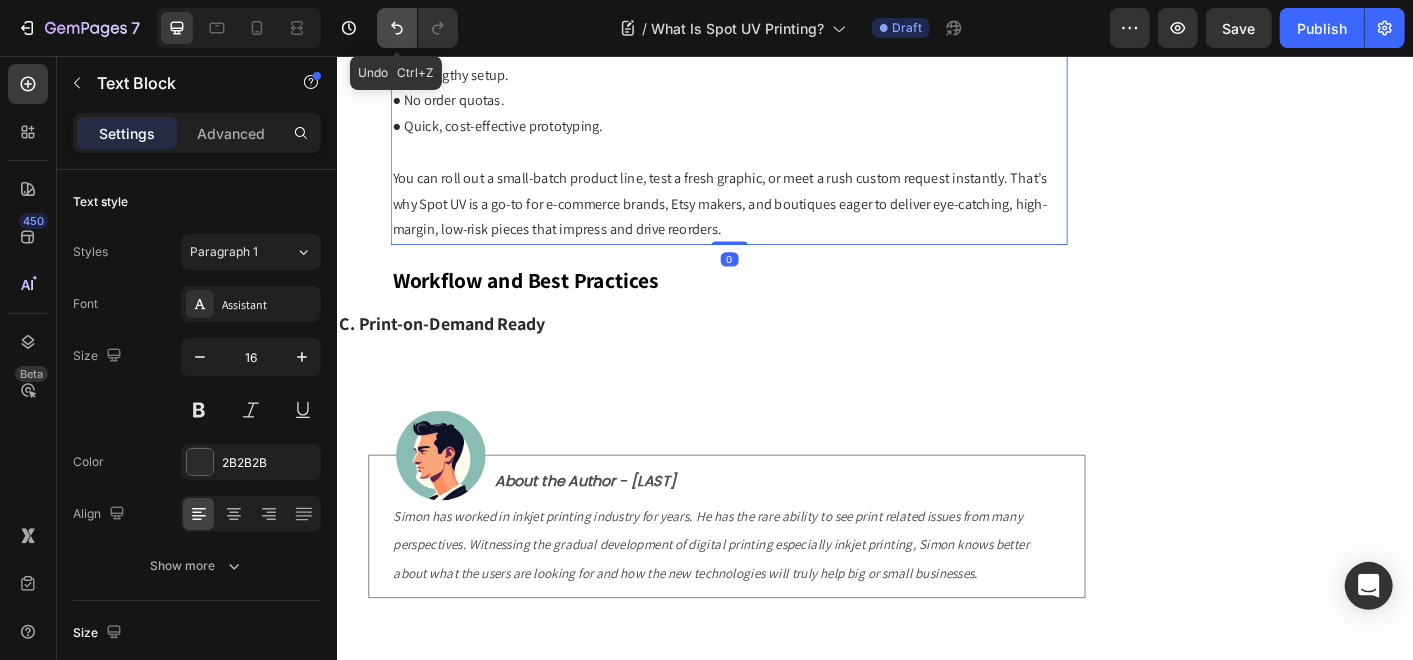click 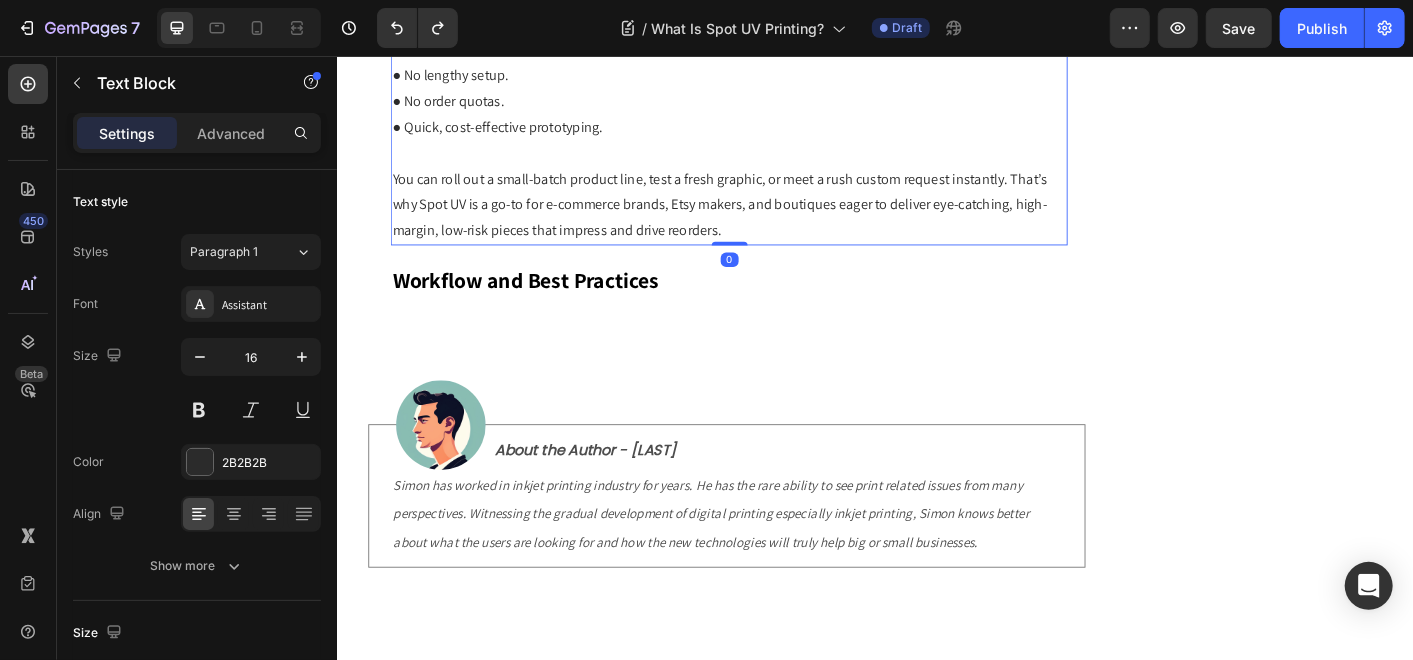 scroll, scrollTop: 5439, scrollLeft: 0, axis: vertical 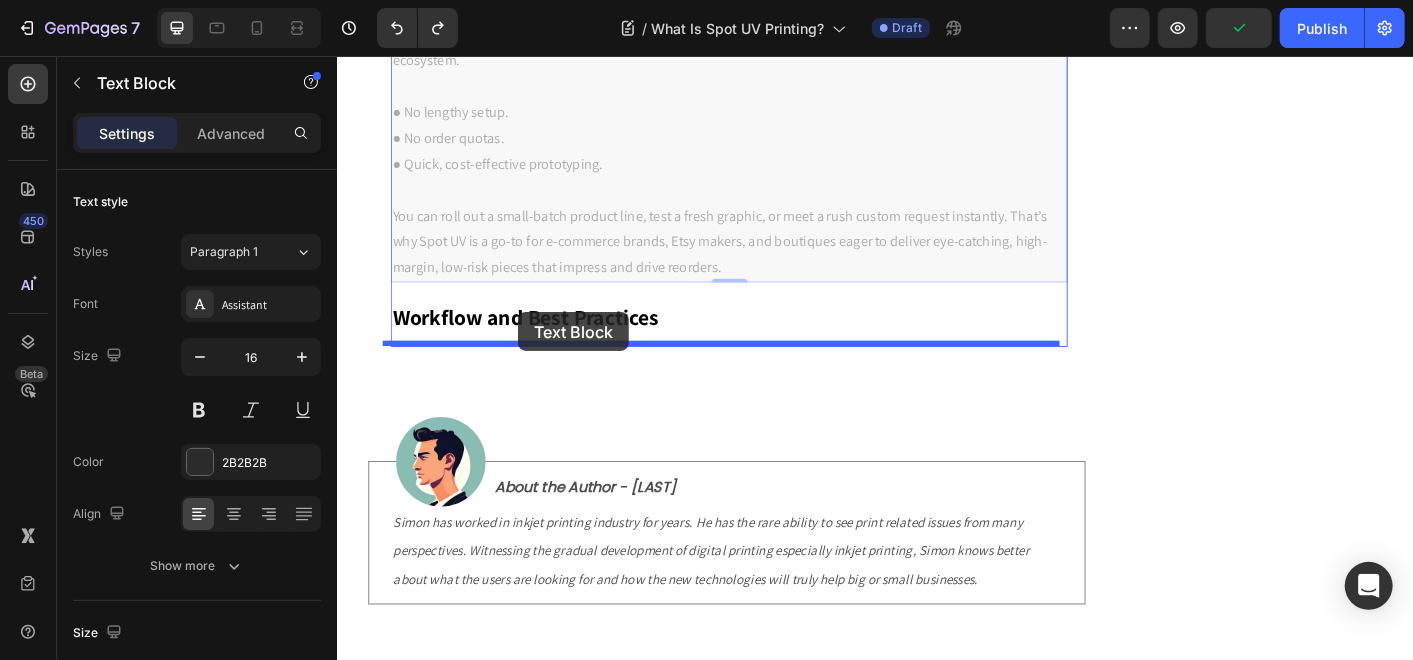 drag, startPoint x: 401, startPoint y: 310, endPoint x: 538, endPoint y: 340, distance: 140.24622 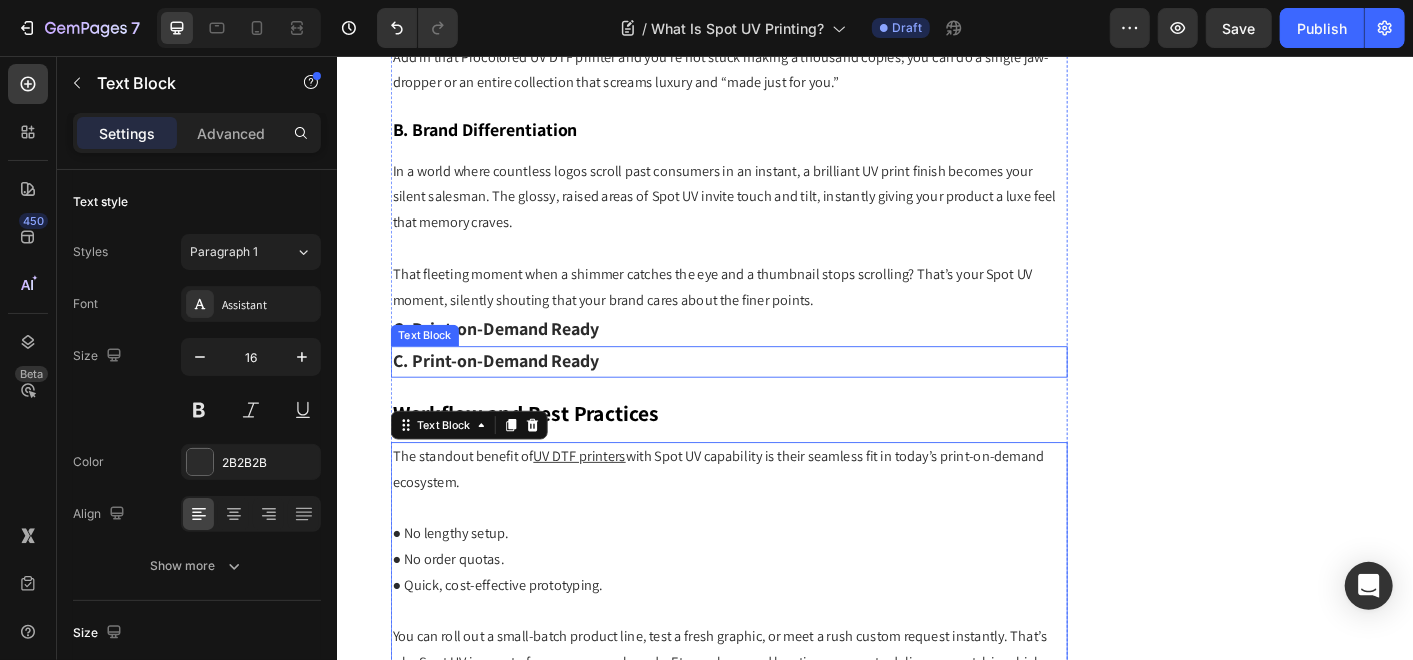scroll, scrollTop: 5328, scrollLeft: 0, axis: vertical 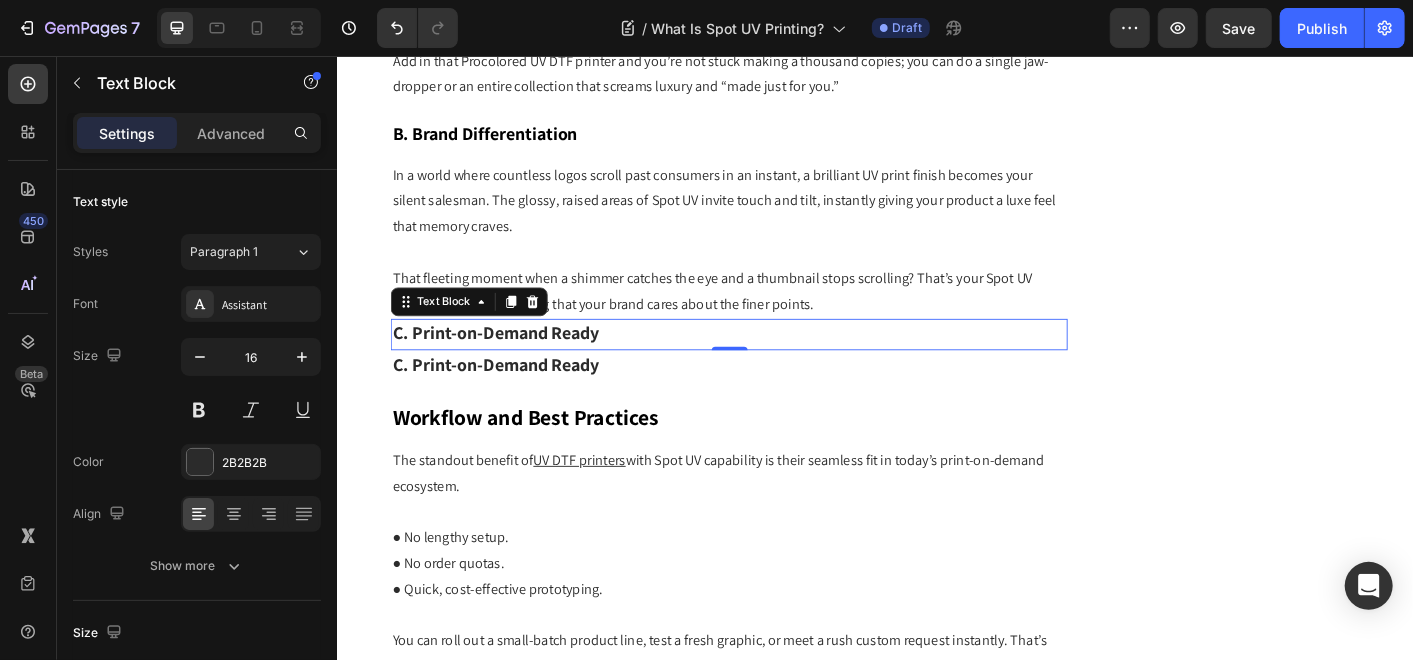 click on "C. Print-on-Demand Ready" at bounding box center (513, 365) 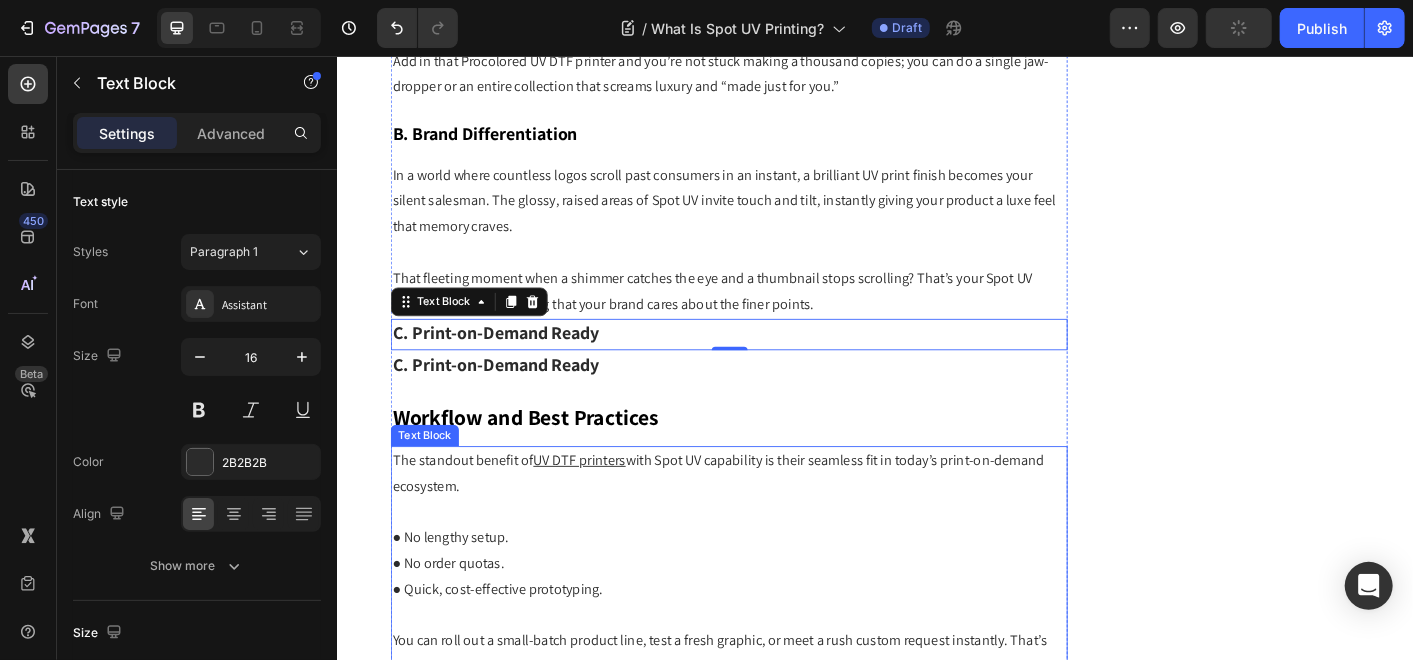 click on "● No order quotas." at bounding box center (773, 622) 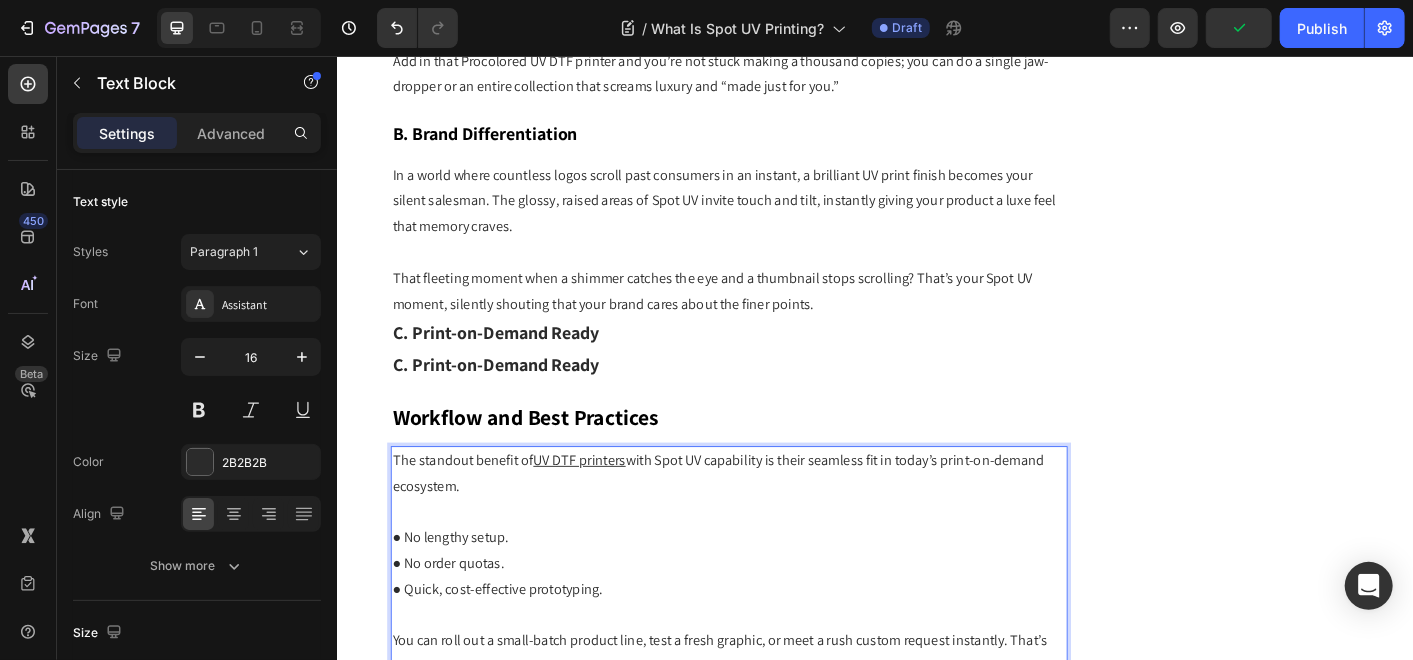 click on "● No order quotas." at bounding box center (773, 622) 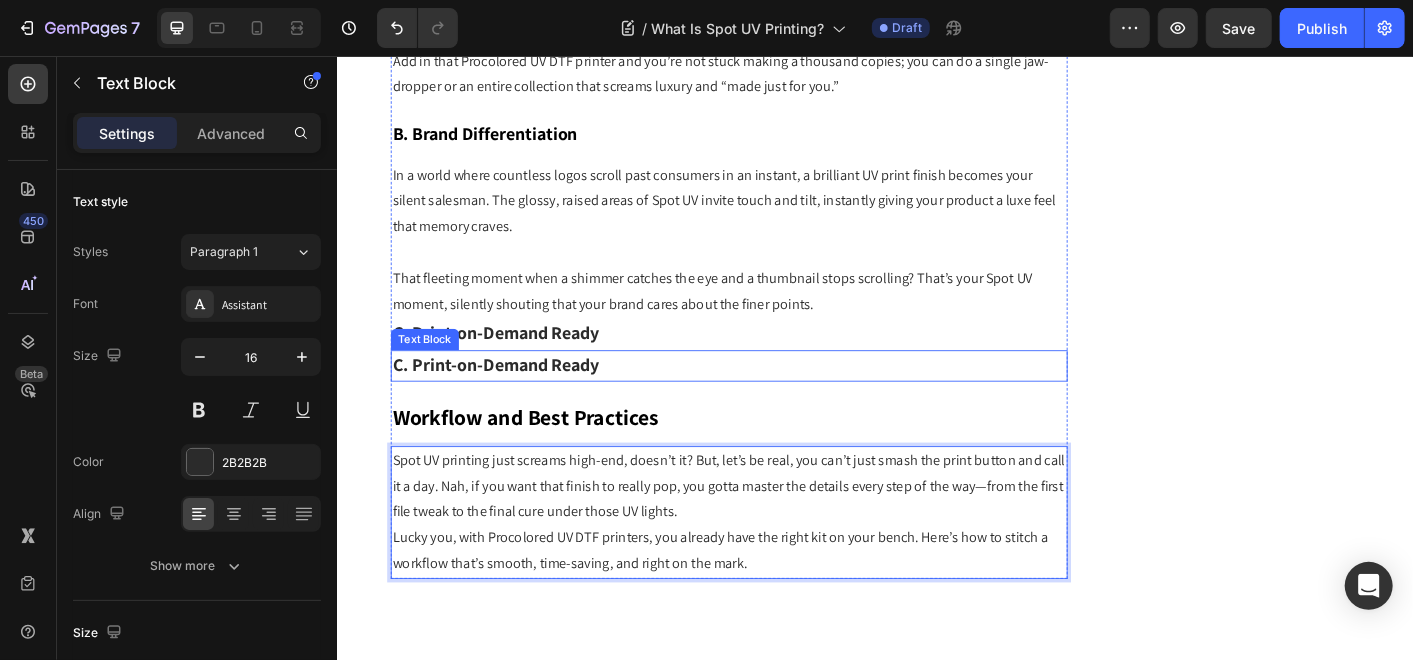 click on "C. Print-on-Demand Ready" at bounding box center [513, 400] 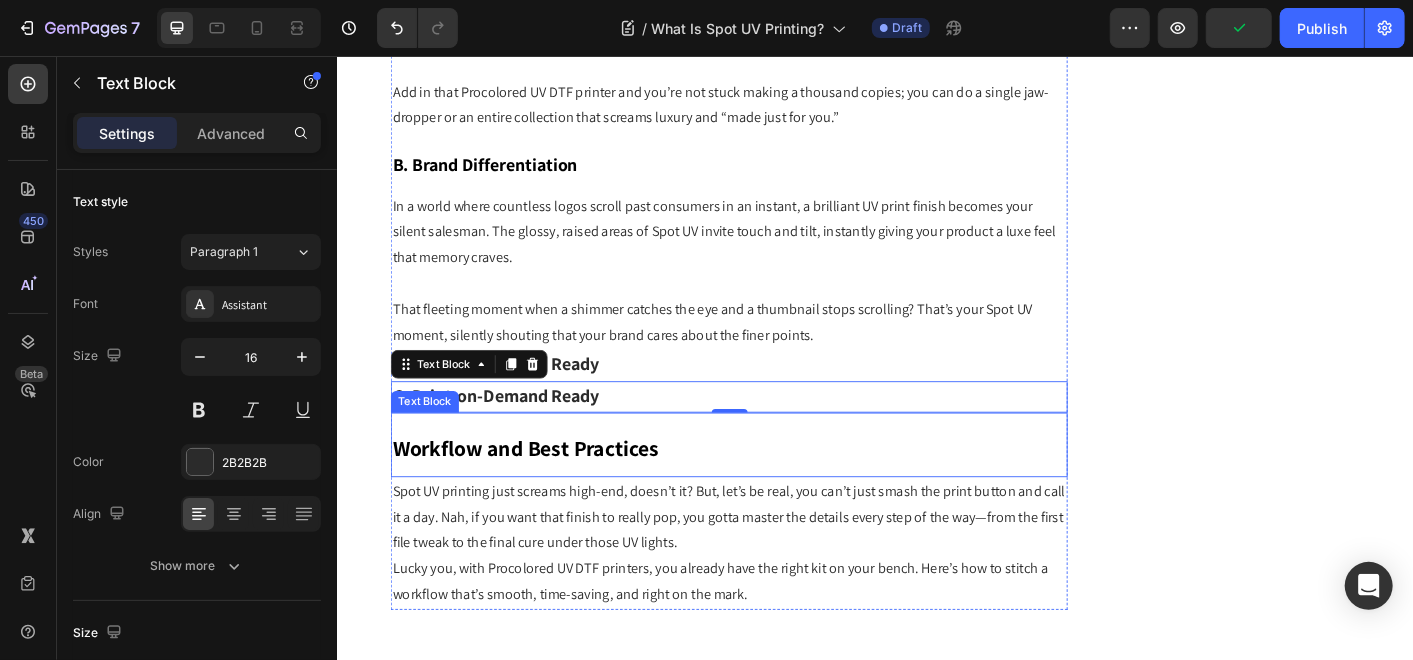 scroll, scrollTop: 5328, scrollLeft: 0, axis: vertical 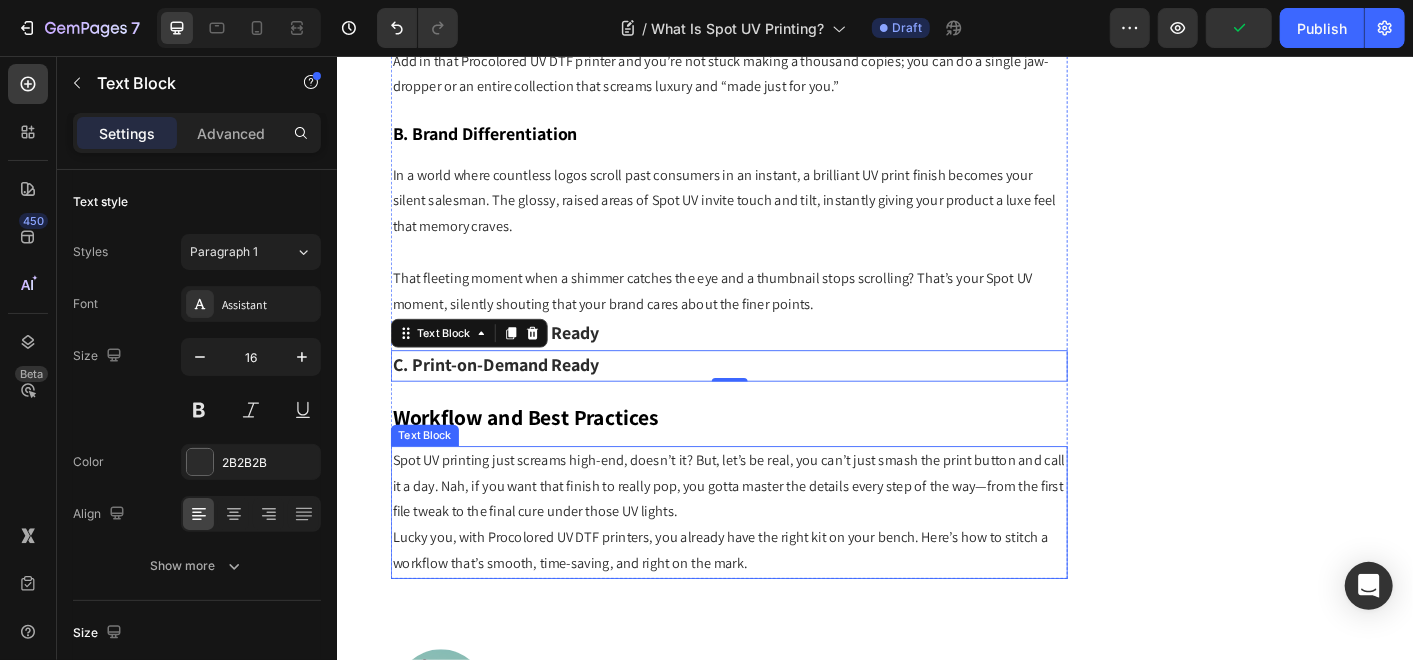 drag, startPoint x: 611, startPoint y: 520, endPoint x: 577, endPoint y: 494, distance: 42.80187 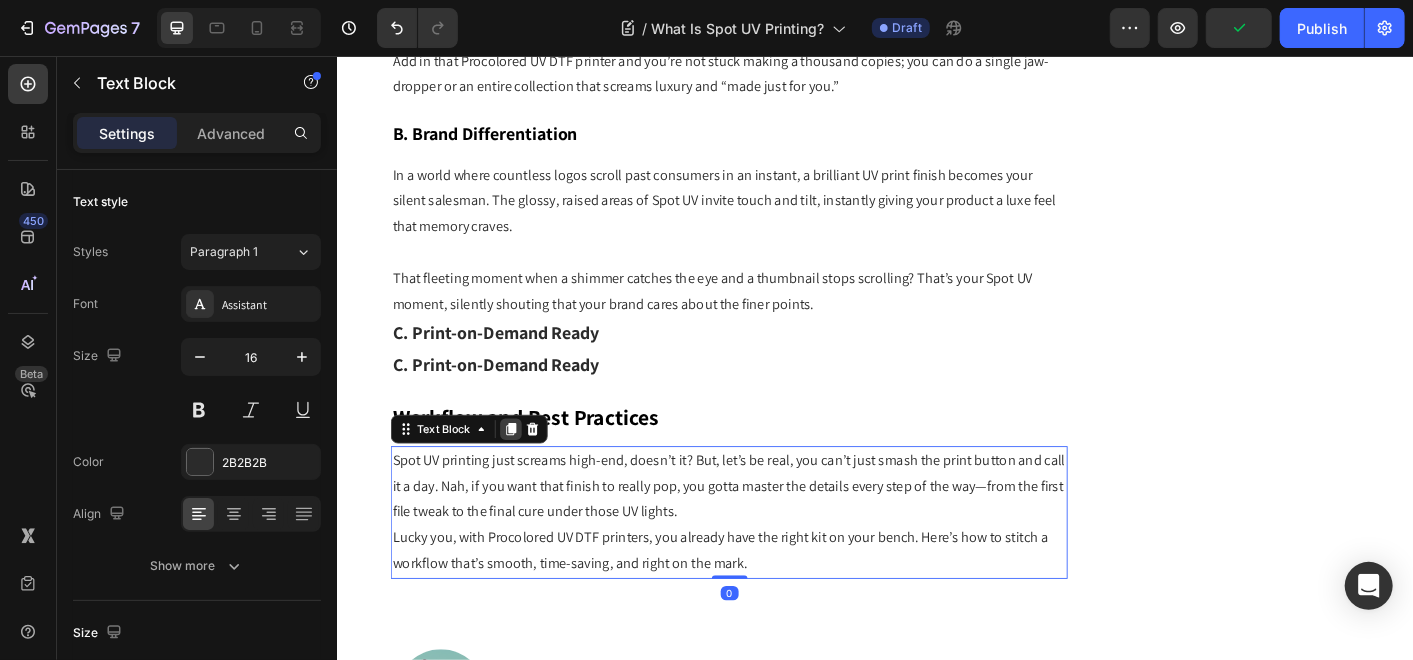 click 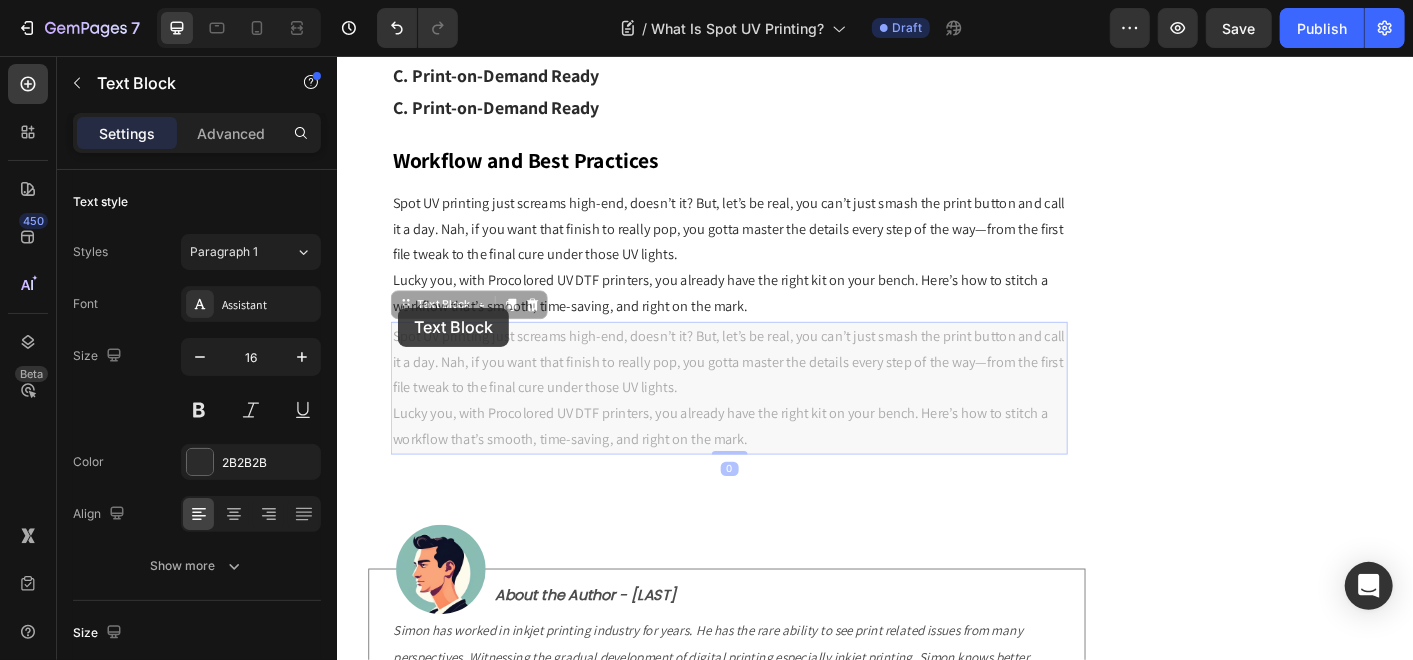 scroll, scrollTop: 5393, scrollLeft: 0, axis: vertical 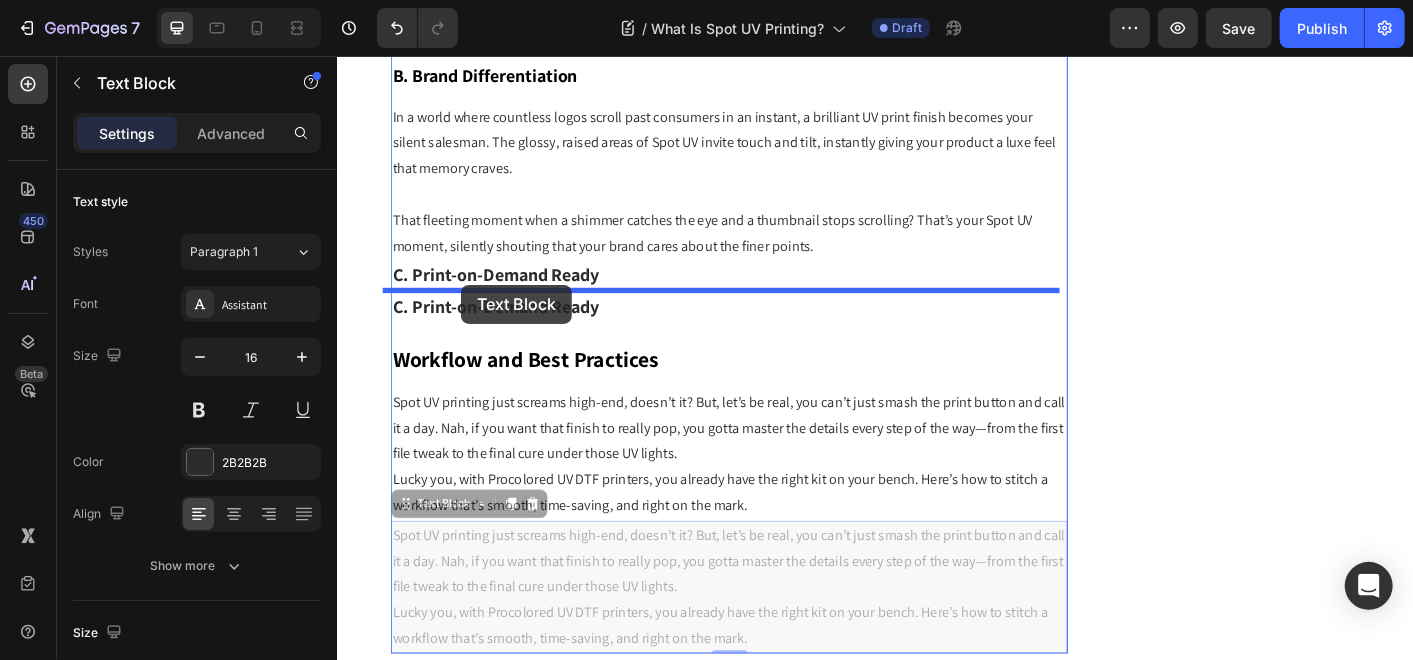 drag, startPoint x: 404, startPoint y: 336, endPoint x: 474, endPoint y: 310, distance: 74.672615 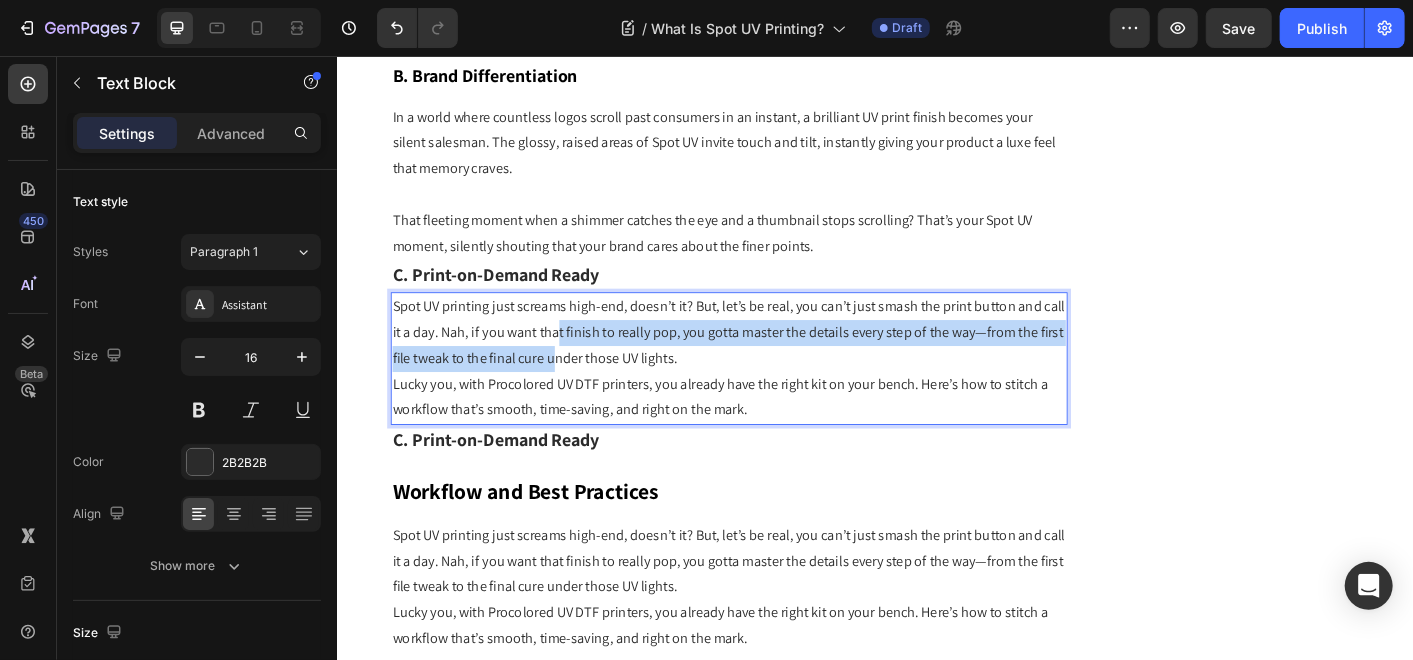 click on "Spot UV printing just screams high-end, doesn’t it? But, let’s be real, you can’t just smash the print button and call it a day. Nah, if you want that finish to really pop, you gotta master the details every step of the way—from the first file tweak to the final cure under those UV lights." at bounding box center (773, 364) 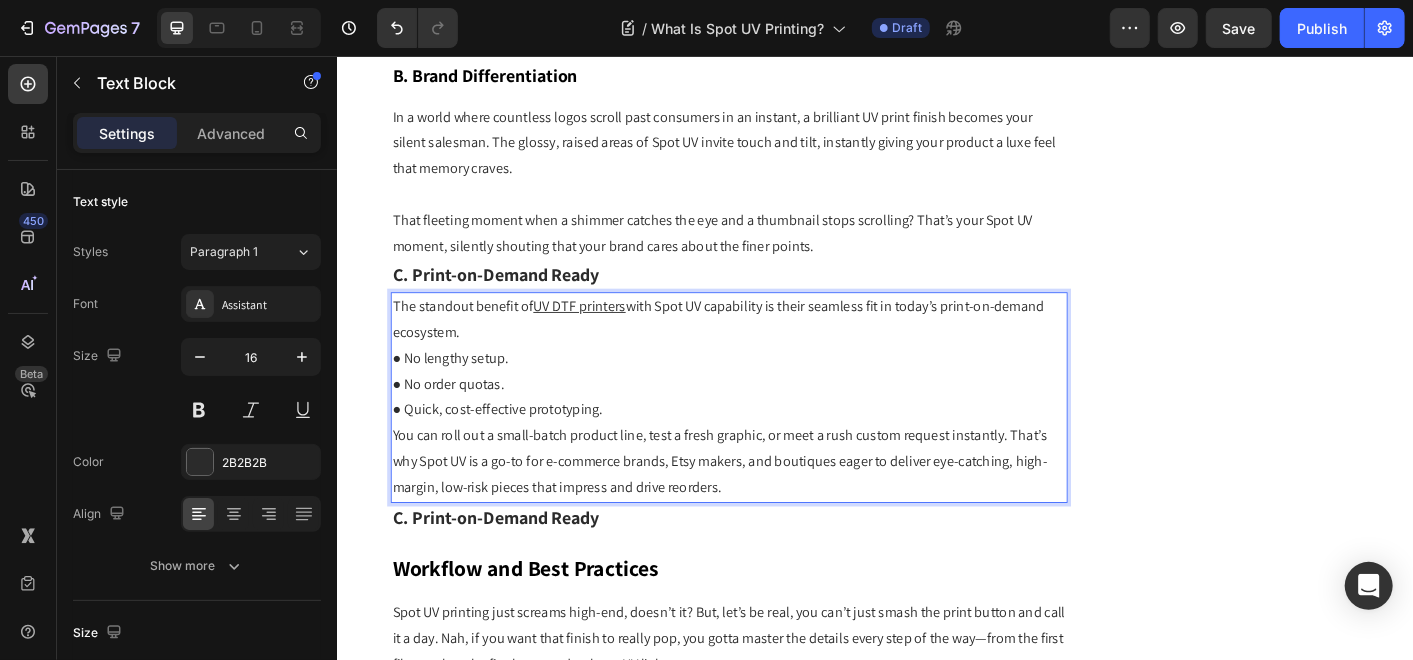 drag, startPoint x: 573, startPoint y: 361, endPoint x: 587, endPoint y: 385, distance: 27.784887 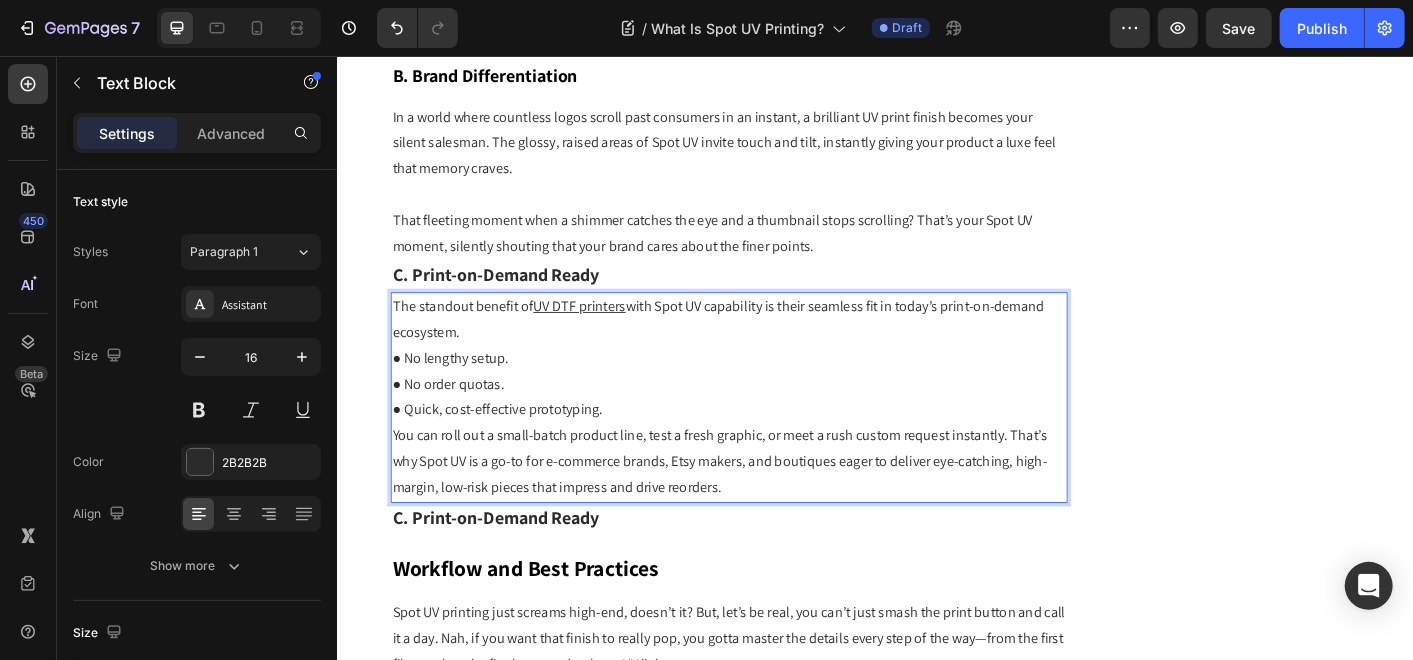 click on "The standout benefit of  UV DTF printers  with Spot UV capability is their seamless fit in today’s print-on-demand ecosystem. ● No lengthy setup. ● No order quotas. ● Quick, cost-effective prototyping. You can roll out a small-batch product line, test a fresh graphic, or meet a rush custom request instantly. That’s why Spot UV is a go-to for e-commerce brands, Etsy makers, and boutiques eager to deliver eye-catching, high-margin, low-risk pieces that impress and drive reorders." at bounding box center [773, 436] 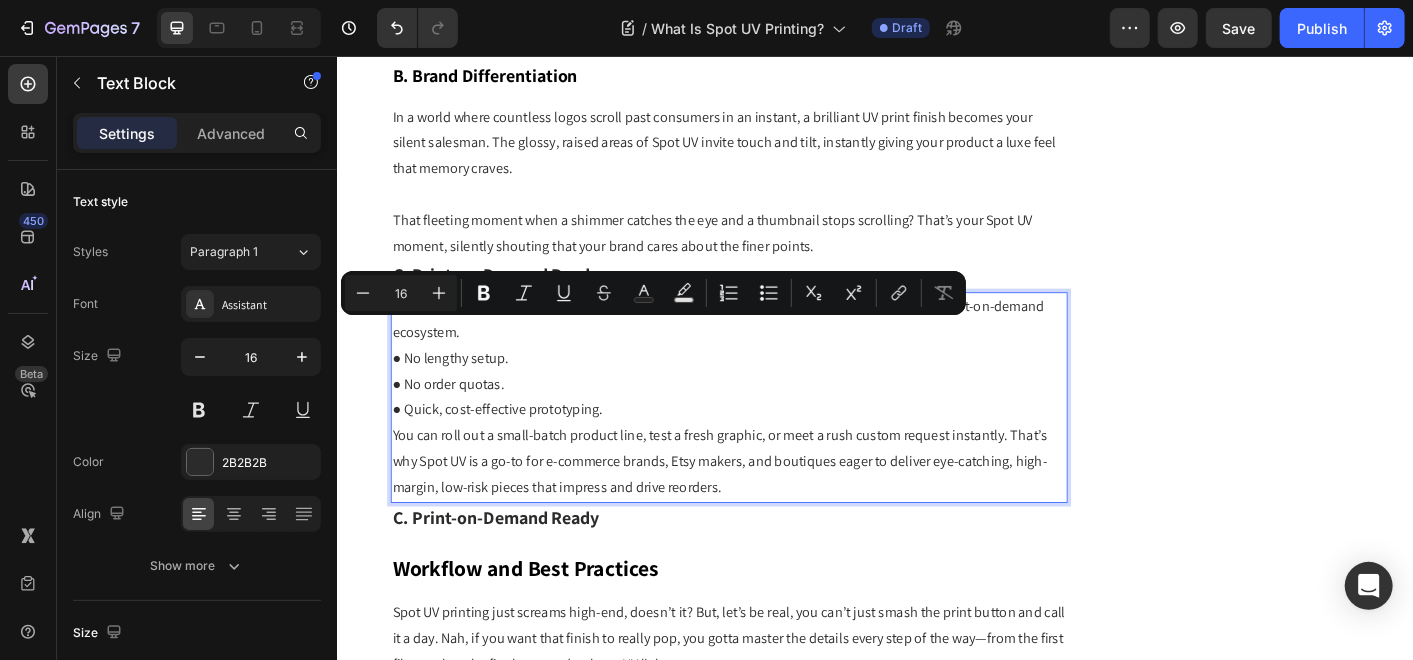 click on "The standout benefit of  UV DTF printers  with Spot UV capability is their seamless fit in today’s print-on-demand ecosystem." at bounding box center (773, 350) 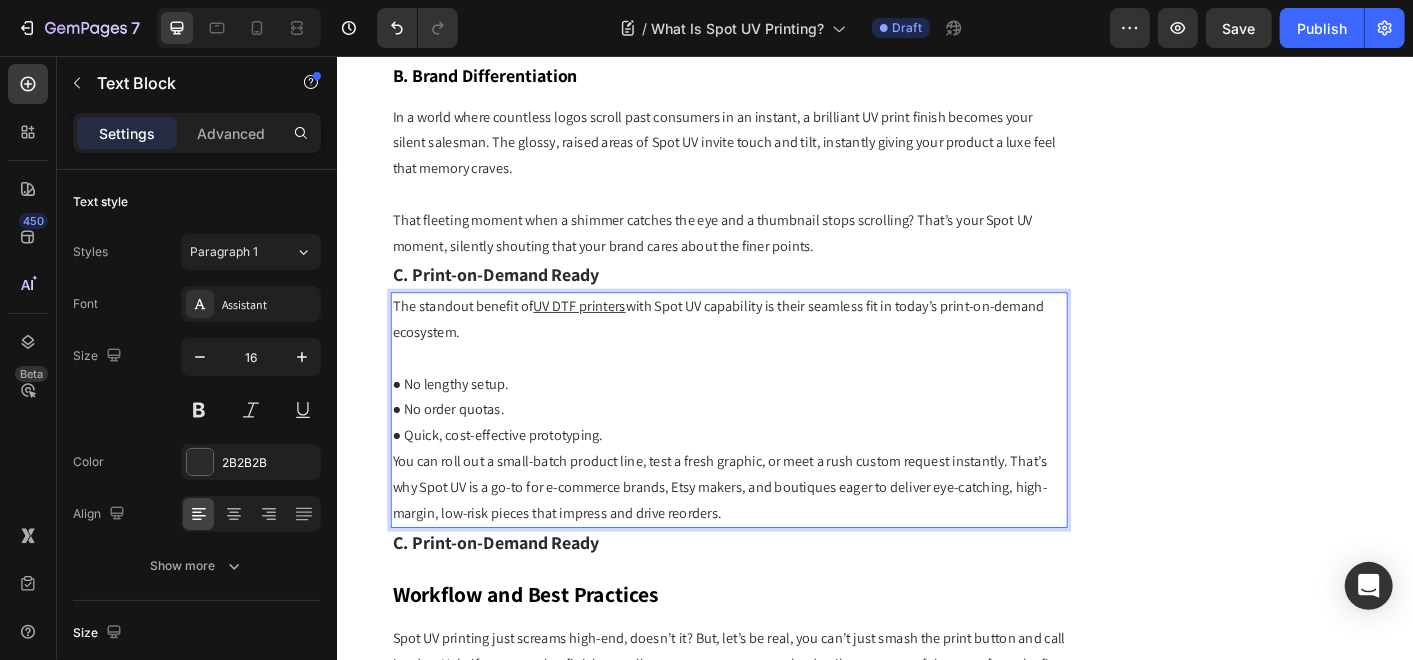 click on "● Quick, cost-effective prototyping." at bounding box center [773, 479] 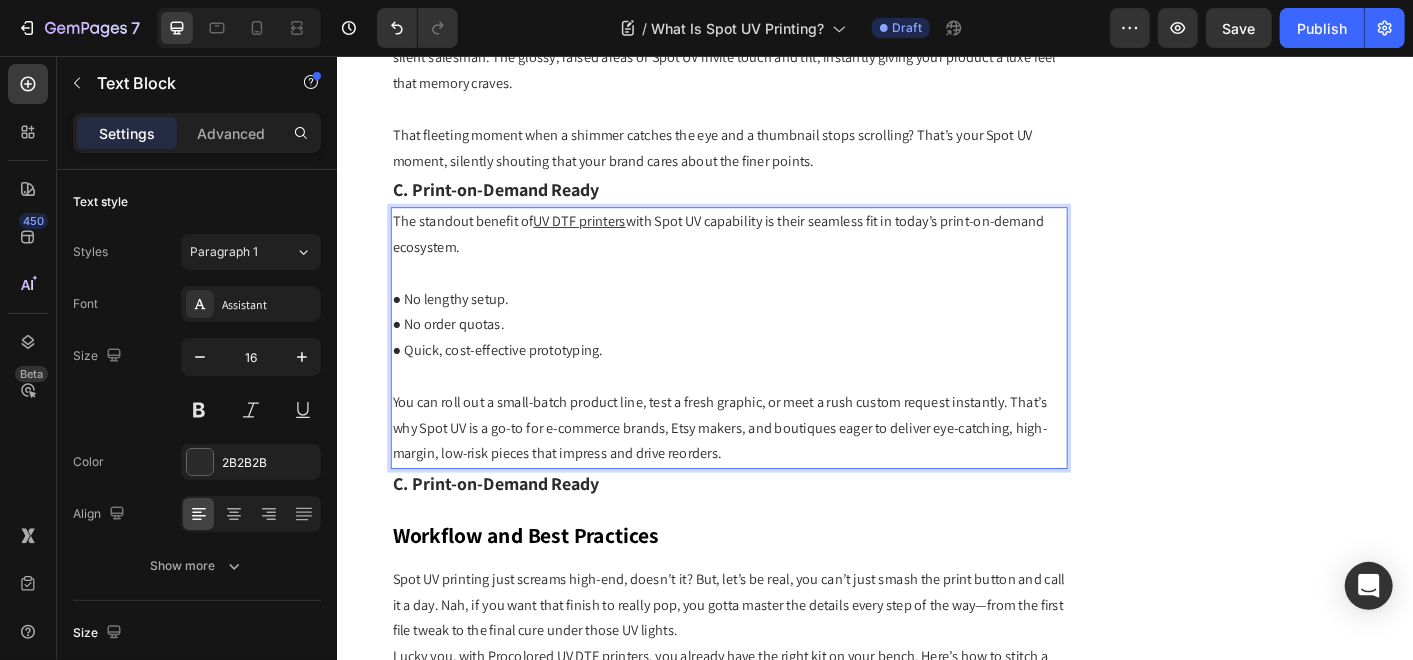 scroll, scrollTop: 5615, scrollLeft: 0, axis: vertical 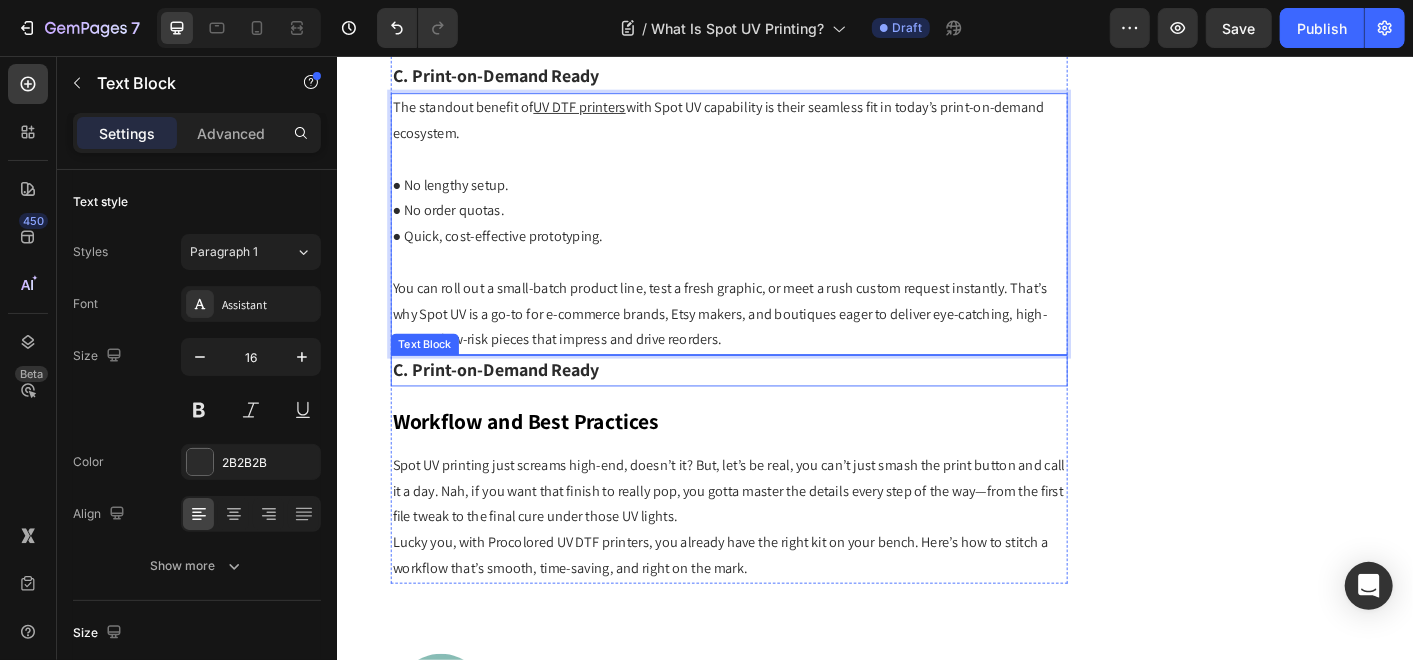 click on "C. Print-on-Demand Ready" at bounding box center (513, 405) 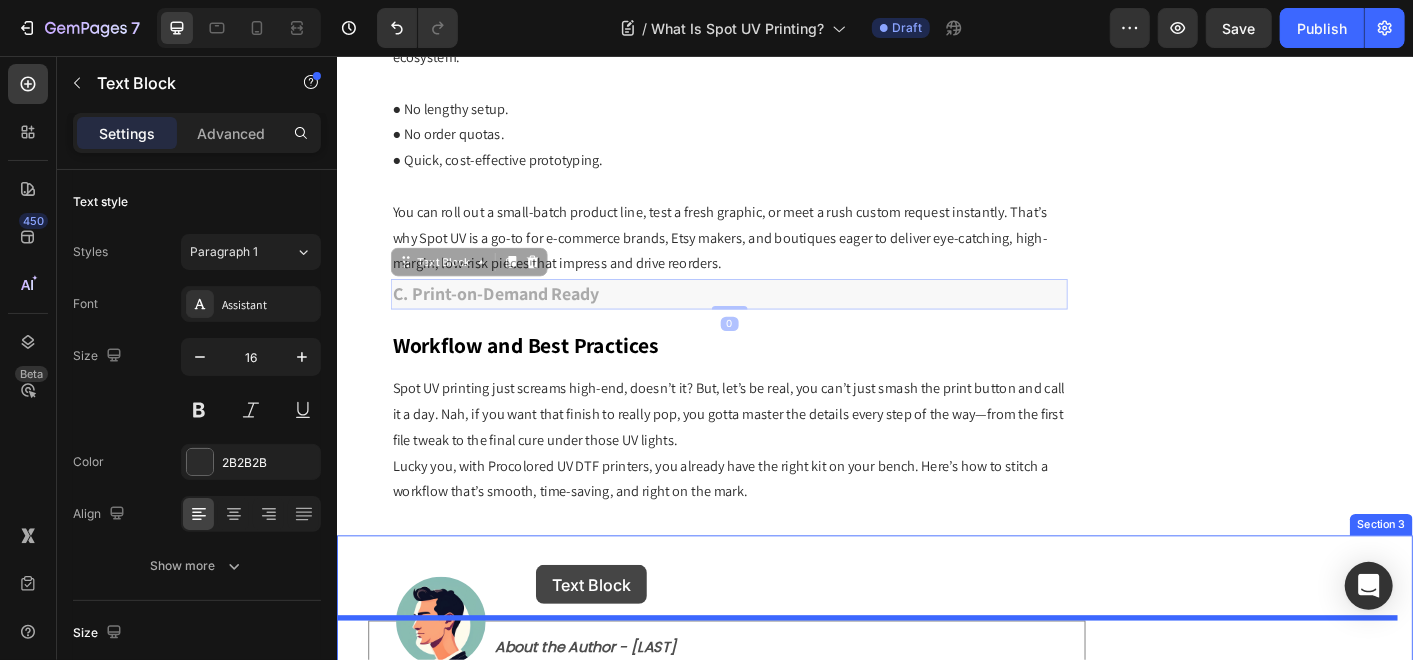 scroll, scrollTop: 5797, scrollLeft: 0, axis: vertical 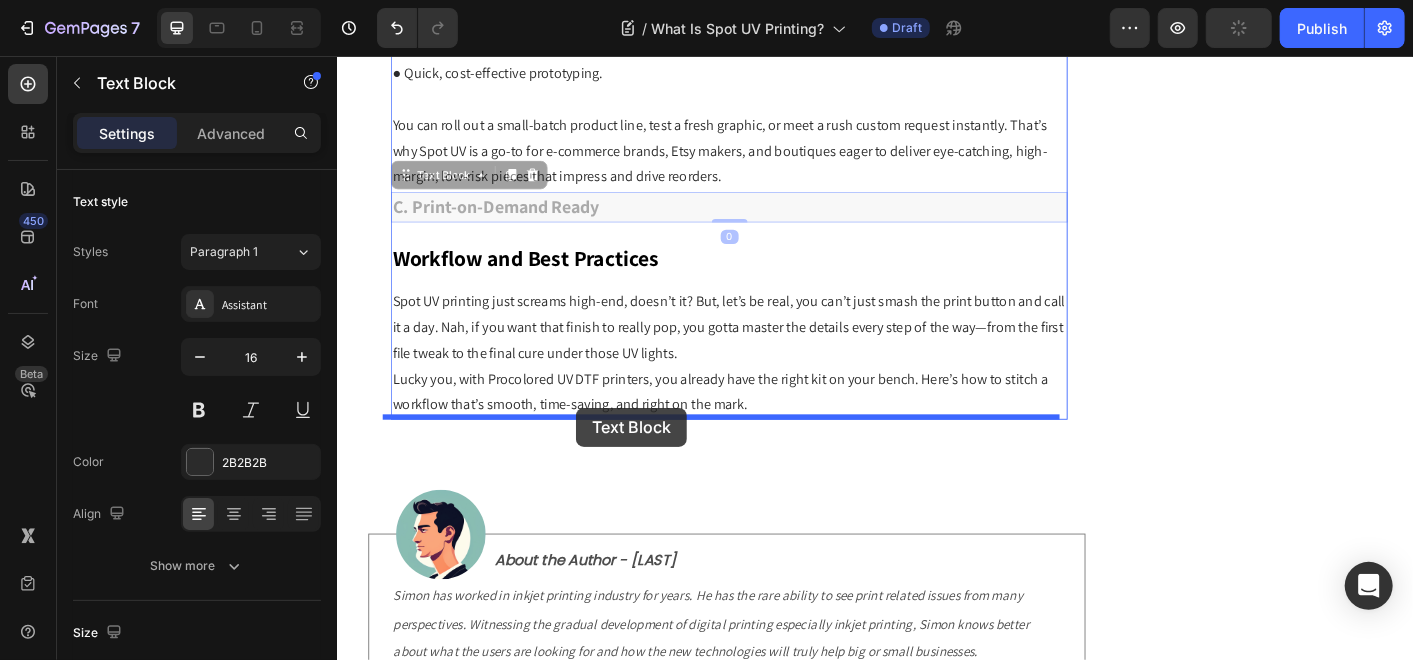 drag, startPoint x: 446, startPoint y: 375, endPoint x: 602, endPoint y: 447, distance: 171.81386 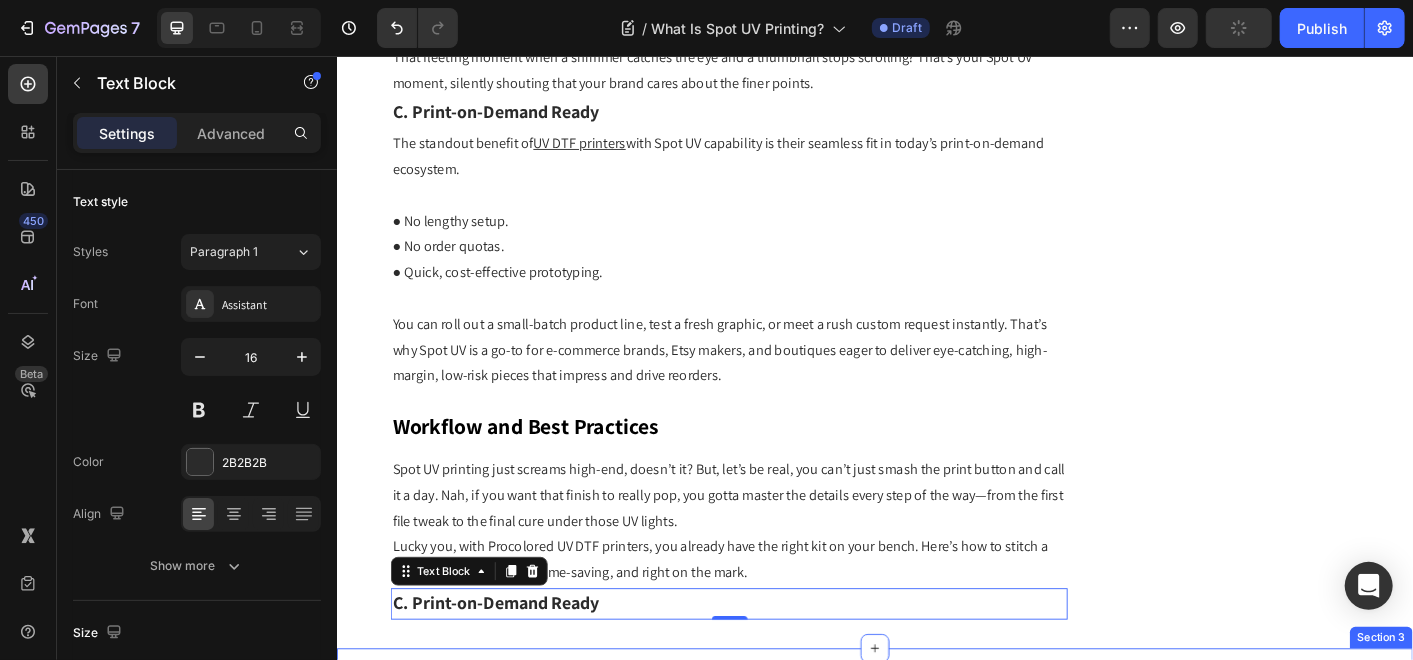 scroll, scrollTop: 5574, scrollLeft: 0, axis: vertical 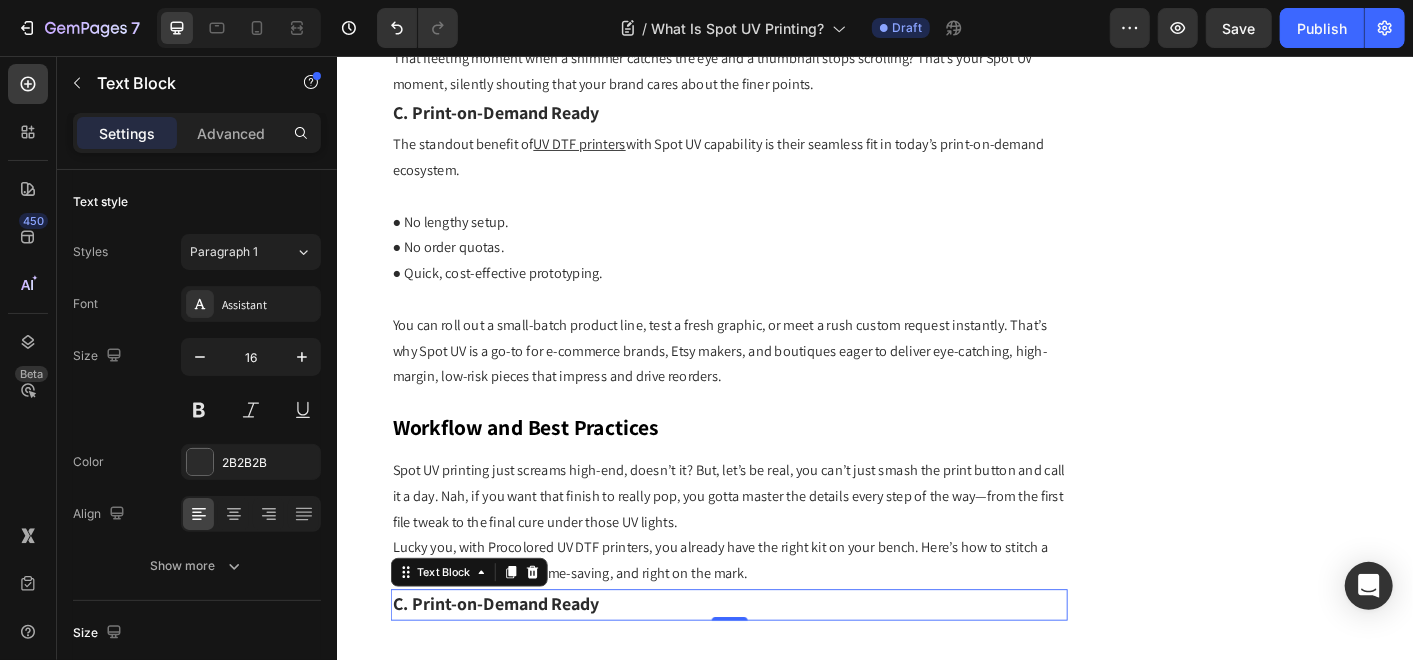 click on "C. Print-on-Demand Ready" at bounding box center (513, 666) 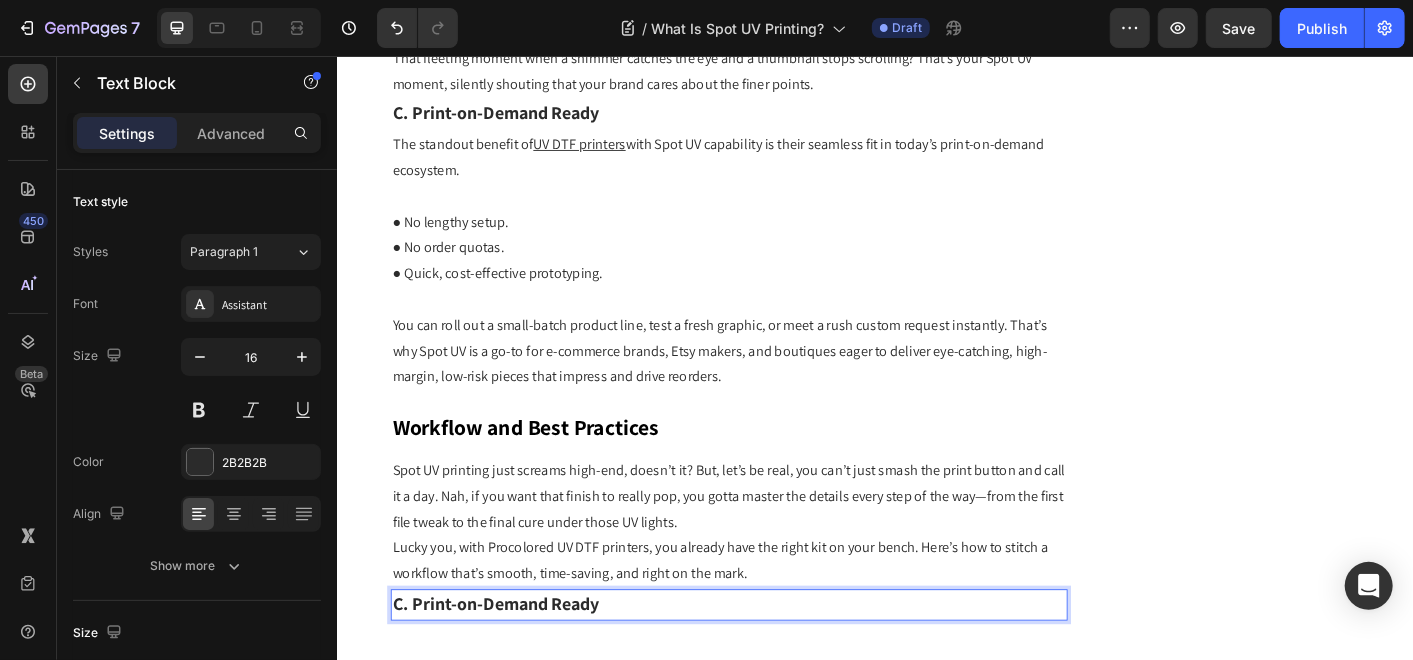click on "C. Print-on-Demand Ready" at bounding box center [513, 666] 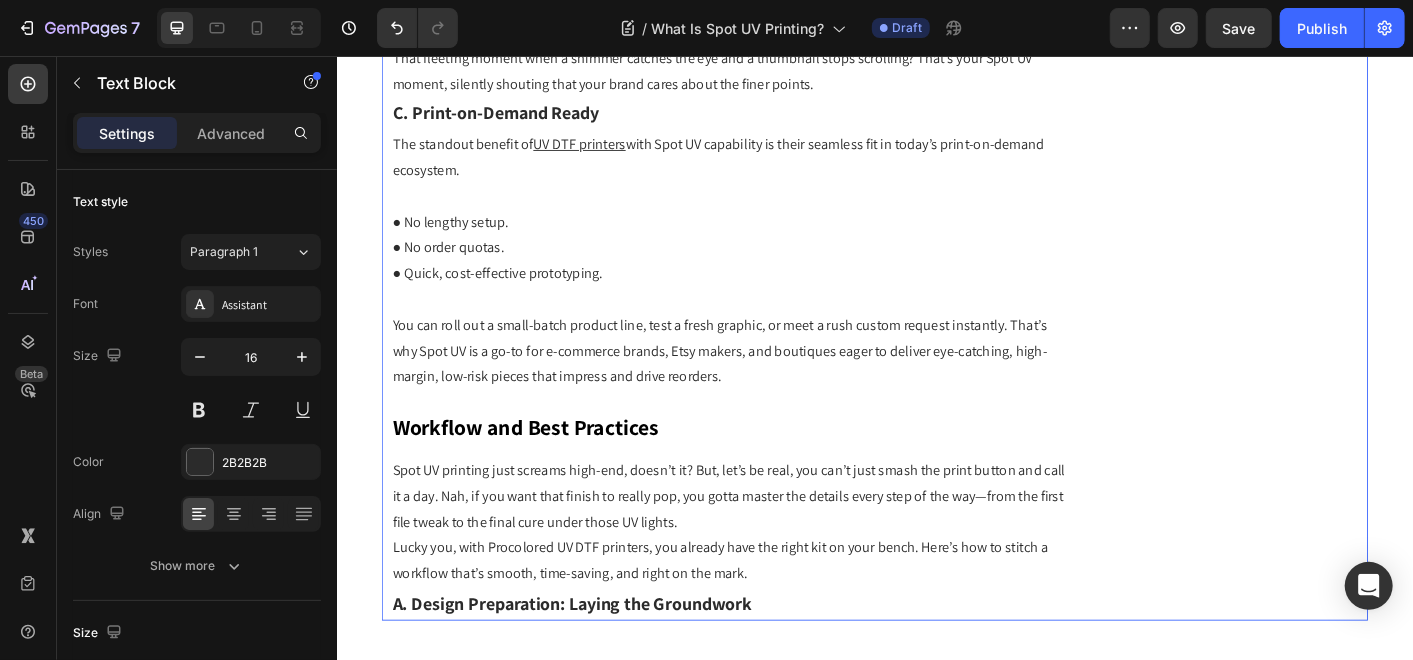 click on "Icon Table of Contents Text Block Row 1. Applications and Benefits    1.1 Use Cases    1.2 Advantages of Spot UV Printing 2. Spot UV vs. Other Coating Methods    A. Spot UV vs. Full UV Coating    B. Spot UV vs. Lamination or Varnish    C. Spot UV in DTF vs. Offset vs. Digital Inkjet 3. Procolored UV DTF Printers and Spot UV    A. Procolored: Champion of Precision    B. Spot UV Mastery: Procolored’s Edge    C. Key Features That Make Procolored UV DTF Stand Out 4. Creative and Commercial Opportunities    A. Customization and Personalization    B. Brand Differentiation    C. Print-on-Demand Ready 5. Workflow and Best Practices    A. Design Preparation: Laying the Groundwork    B. Printer Setup and Operation: The Procolored Edge    C. Common Challenges—and How to Avoid Them 6. Cost, ROI, and Market Trends    A. What Should You Budget for Spot UV?    B. How Fast Will You See Returns?    C. What’s Hot in the Spot UV Scene? 7. Conclusion Text Block Title Line" at bounding box center (936, -2162) 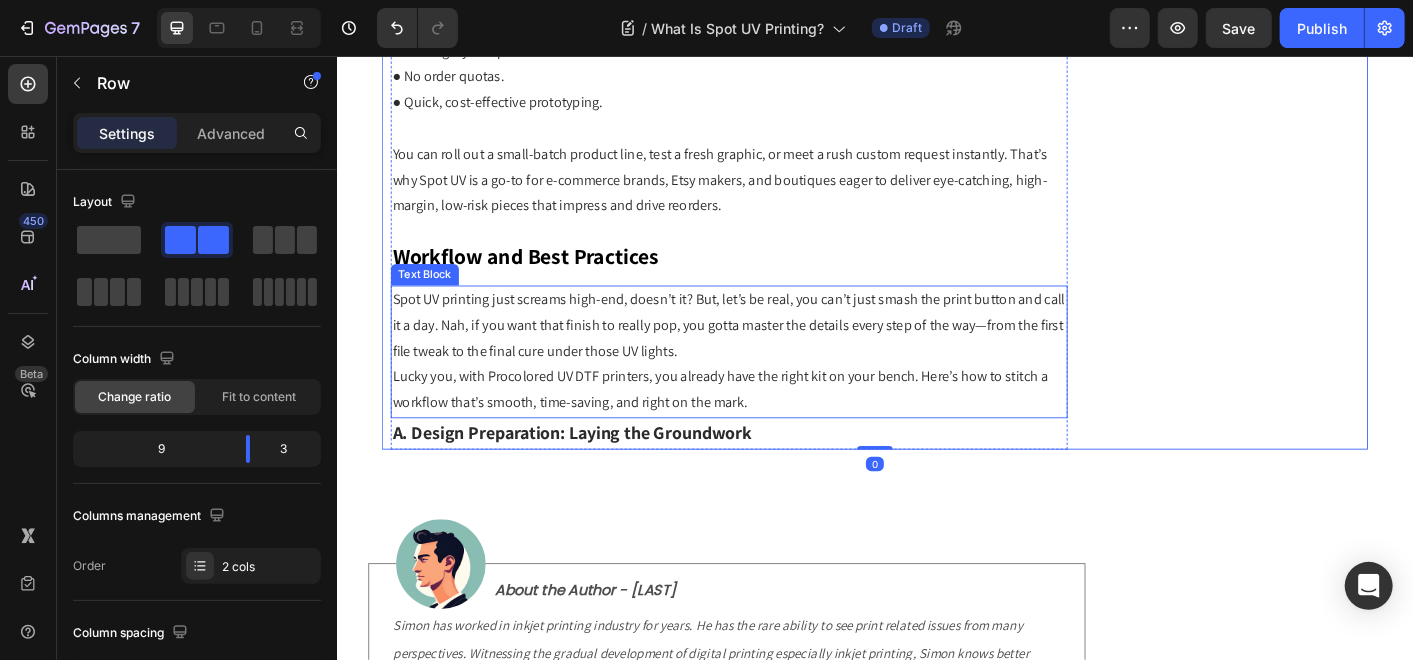 scroll, scrollTop: 5797, scrollLeft: 0, axis: vertical 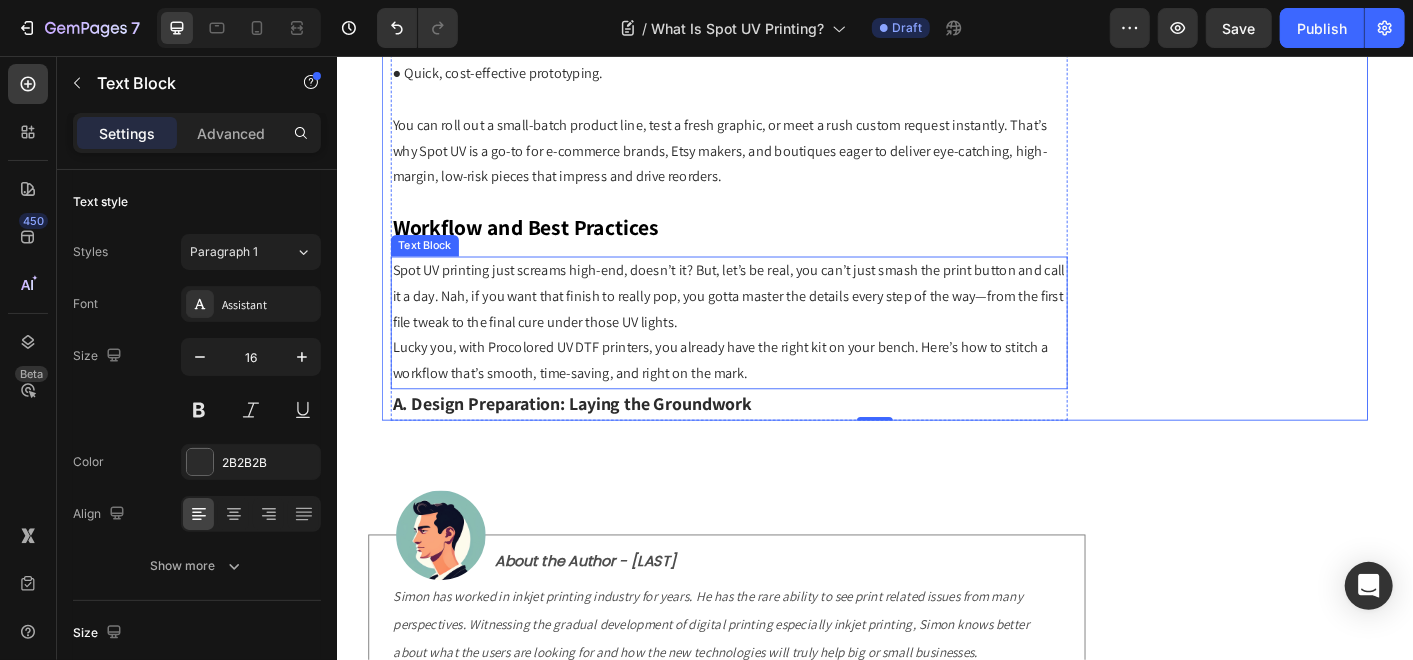 click on "Spot UV printing just screams high-end, doesn’t it? But, let’s be real, you can’t just smash the print button and call it a day. Nah, if you want that finish to really pop, you gotta master the details every step of the way—from the first file tweak to the final cure under those UV lights." at bounding box center [773, 324] 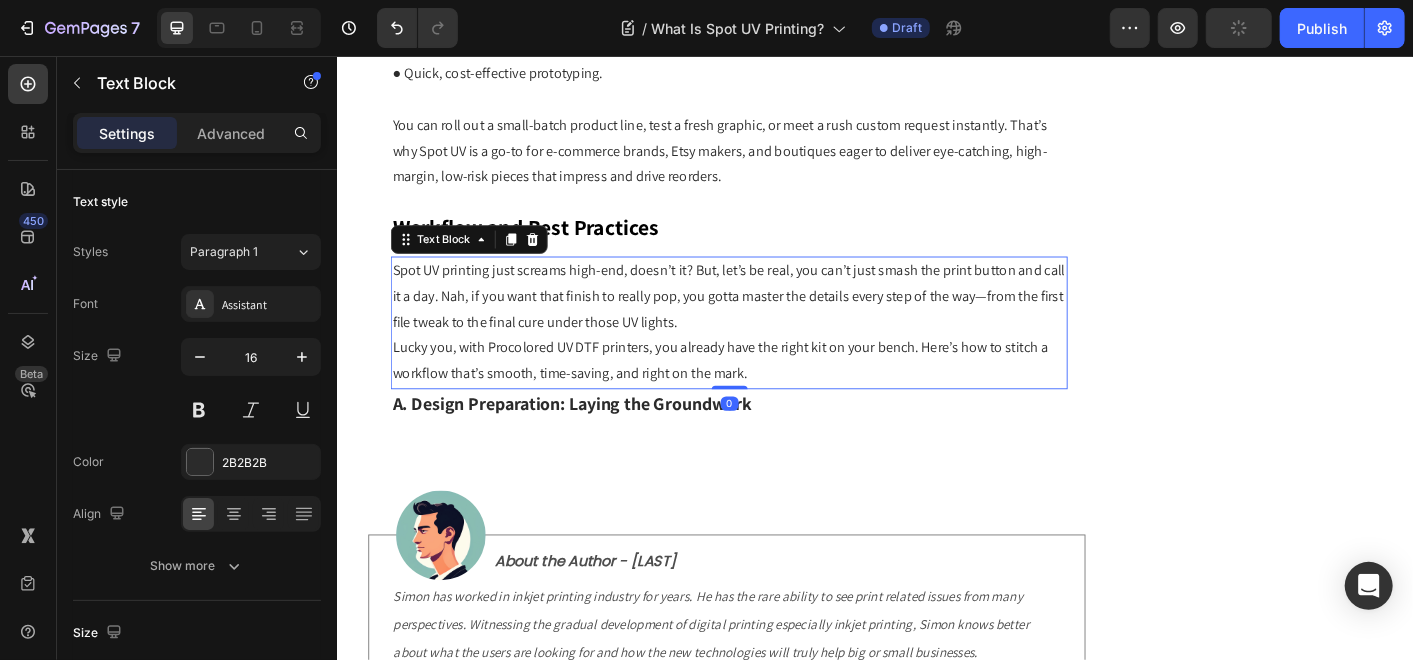 click at bounding box center (530, 260) 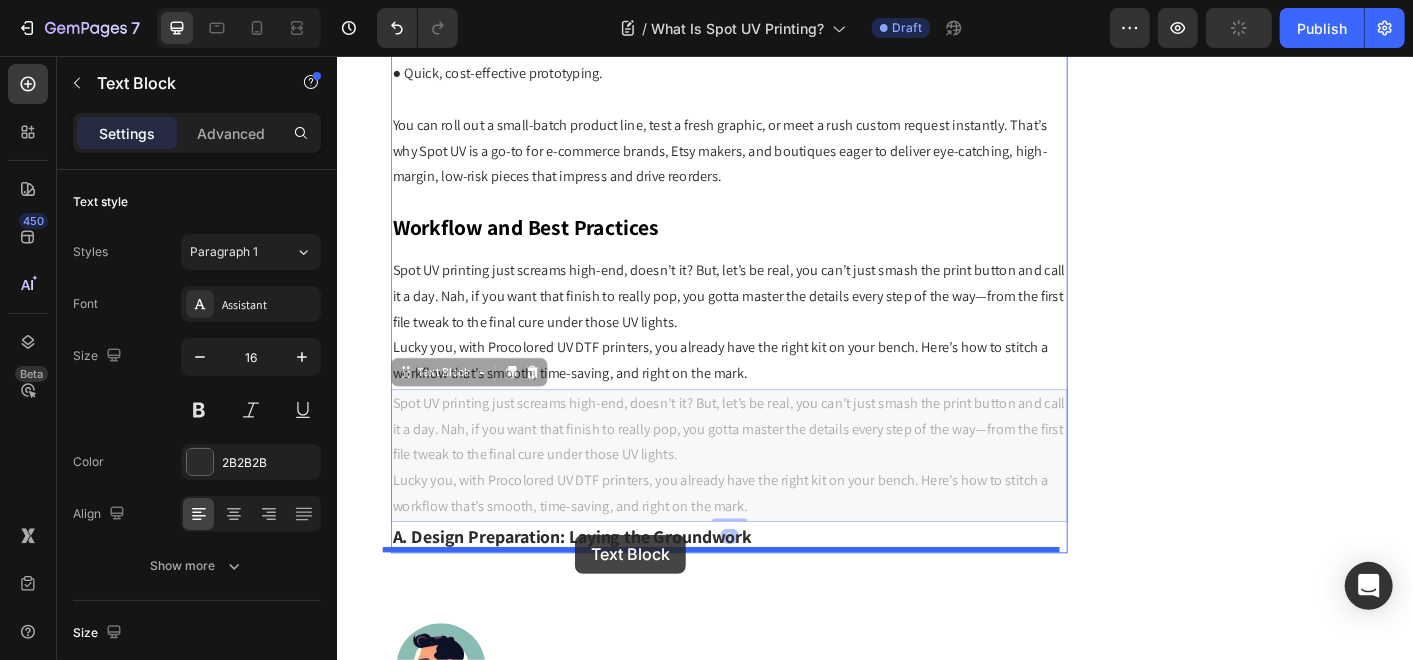 drag, startPoint x: 468, startPoint y: 403, endPoint x: 682, endPoint y: 582, distance: 278.99283 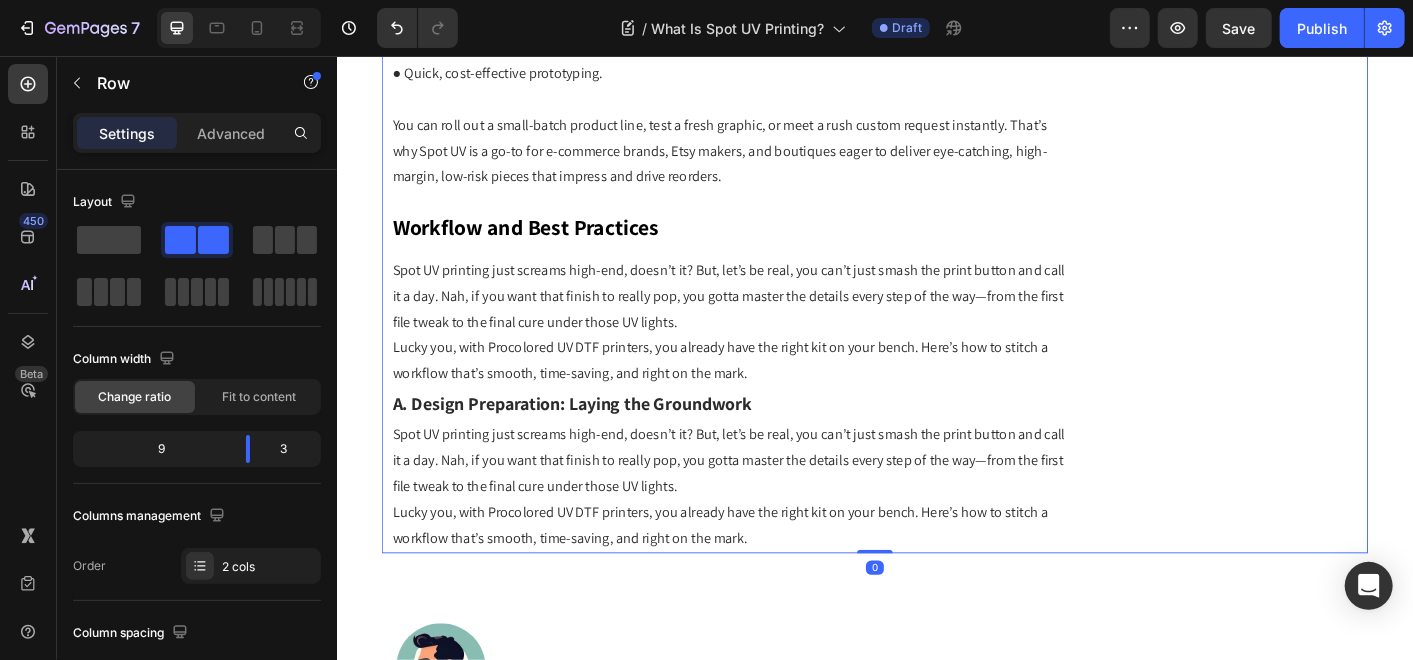 click on "Subscribe Heading To join our mailing list and never miss our updates ! Text Block Email Field Subscribe Now Submit Button Row Newsletter Row                Title Line Most Popular Blogs Text Block Image How to Achieve Premium Results in Digital Specialty Printing Text Block Row Image DTG Printing 101: The Top 10 FAQs Text Block Row Row                Title Line More Blogs About Text Block industry trends maintenance newsroom product showroom printer review Text Block Row Row" at bounding box center (1358, -2311) 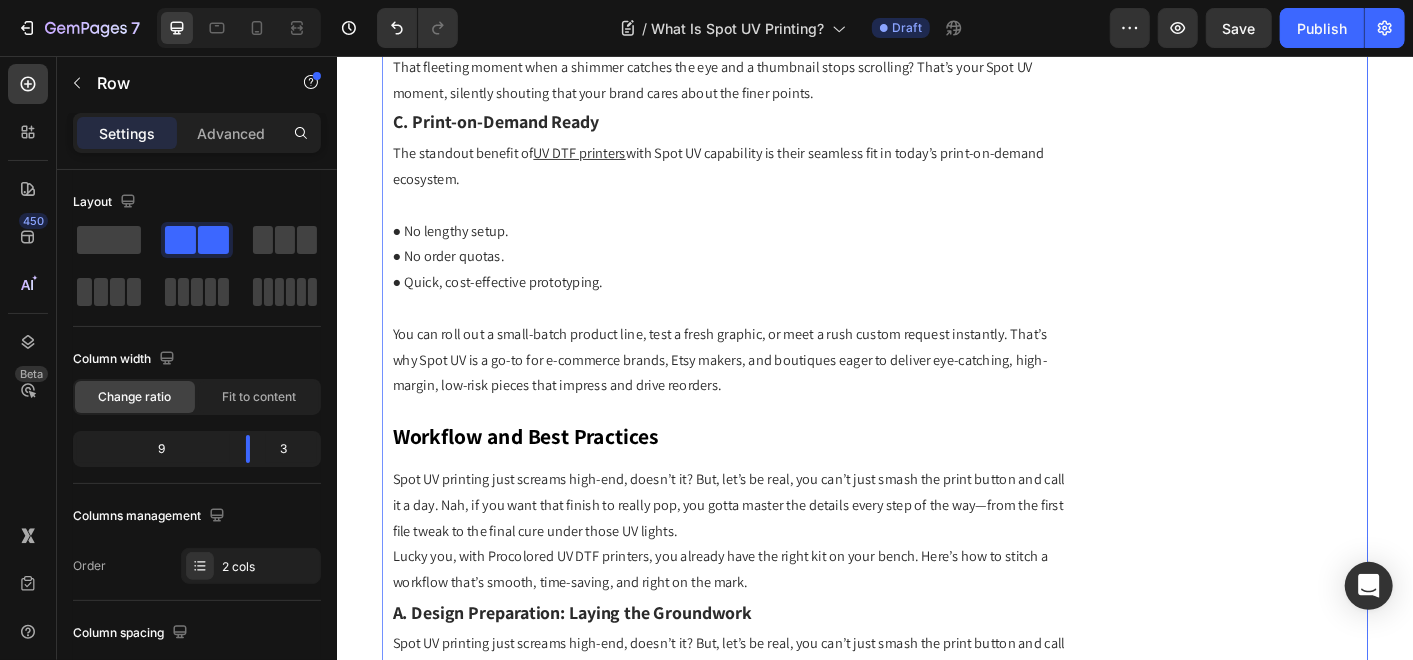 scroll, scrollTop: 5685, scrollLeft: 0, axis: vertical 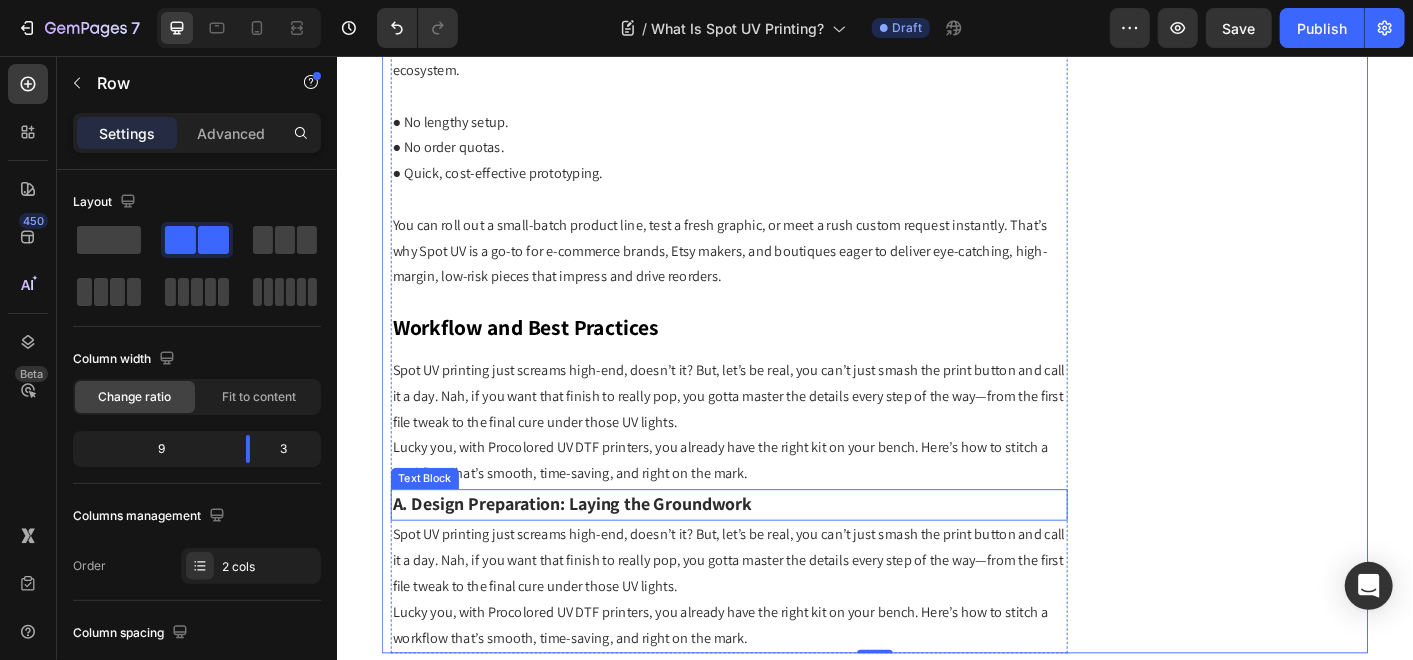 click on "A. Design Preparation: Laying the Groundwork" at bounding box center [598, 555] 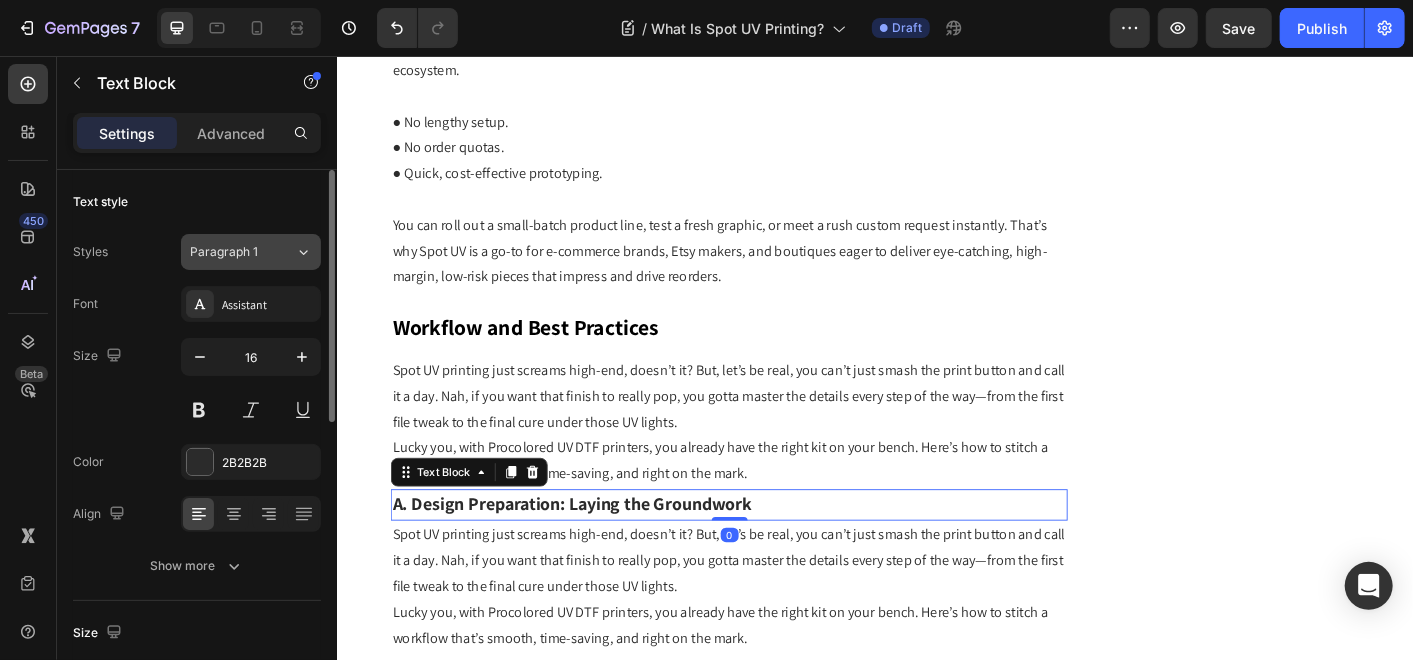 click on "Paragraph 1" at bounding box center [230, 252] 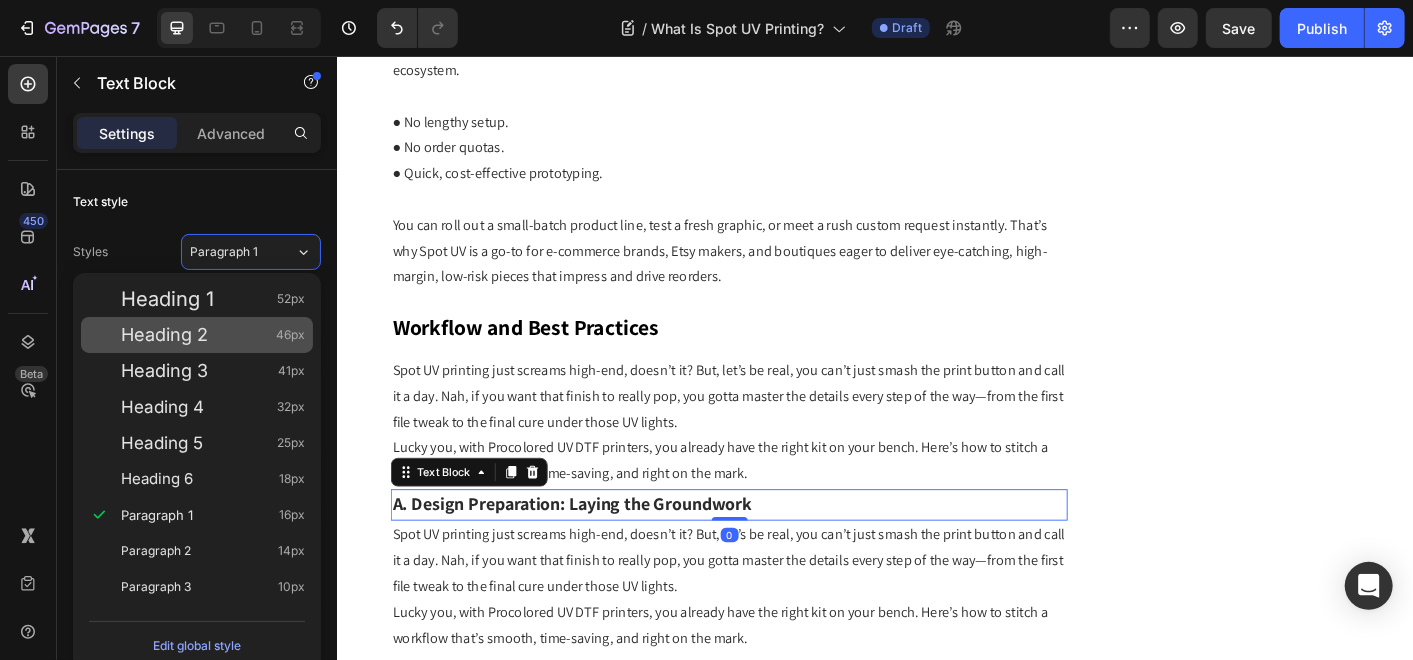 click on "Heading 2 46px" at bounding box center (213, 335) 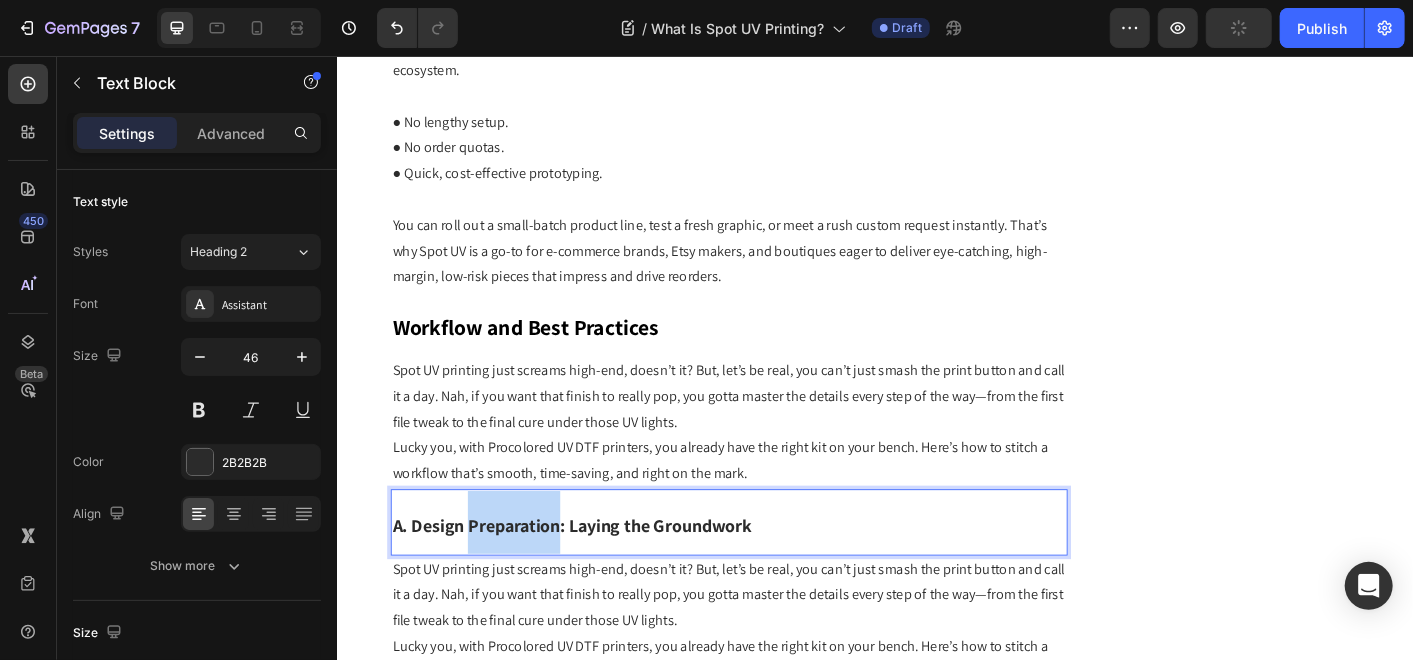 click on "A. Design Preparation: Laying the Groundwork" at bounding box center (598, 580) 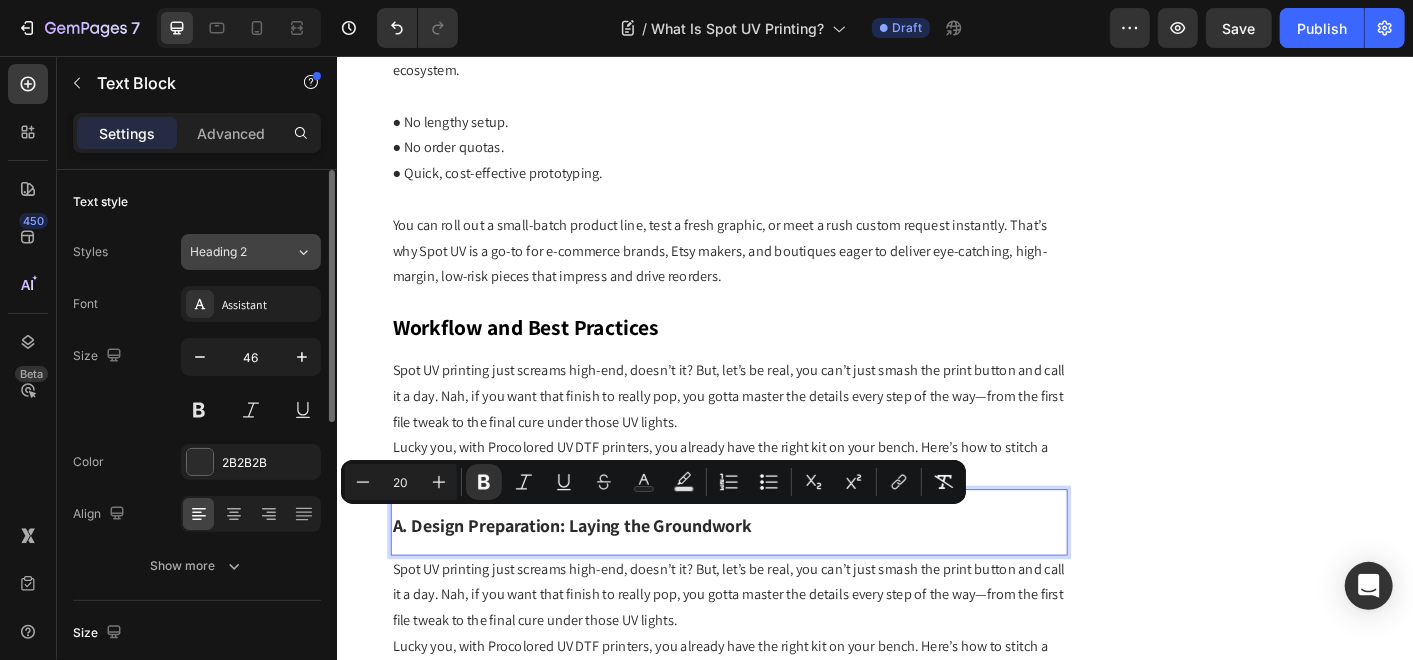 click on "Heading 2" 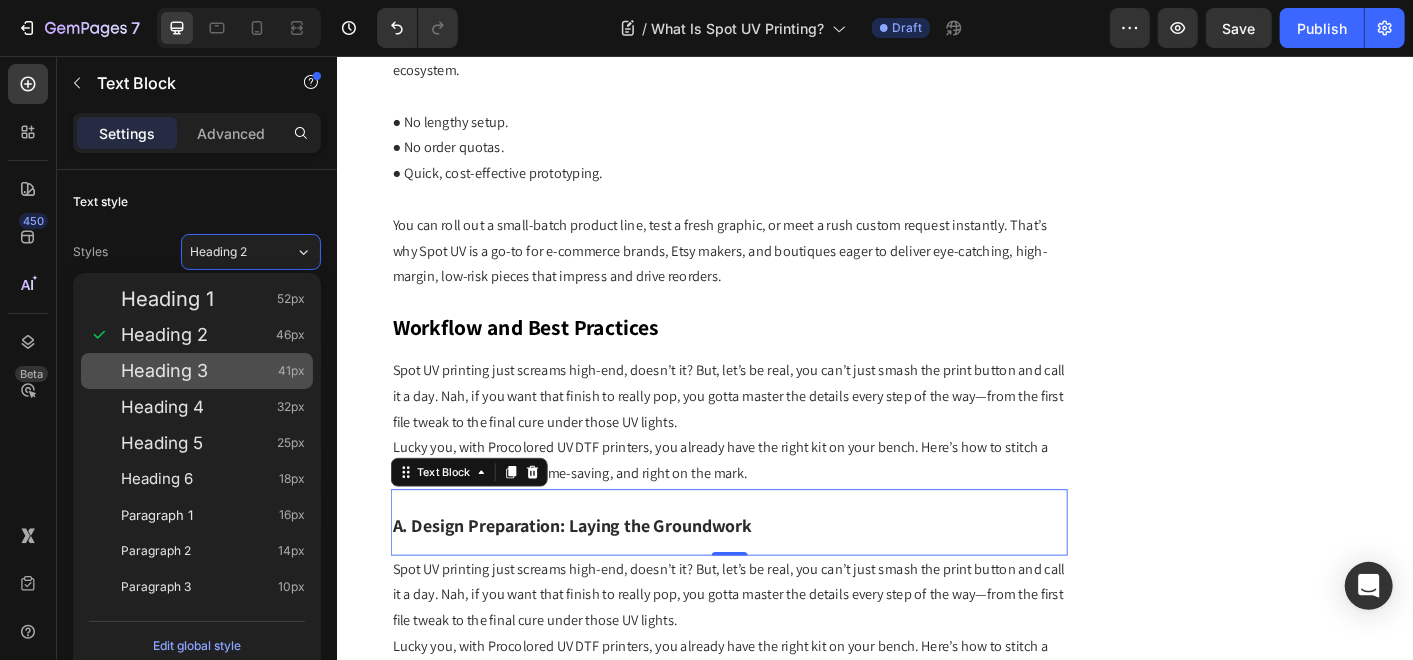 click on "Heading 3 41px" at bounding box center (213, 371) 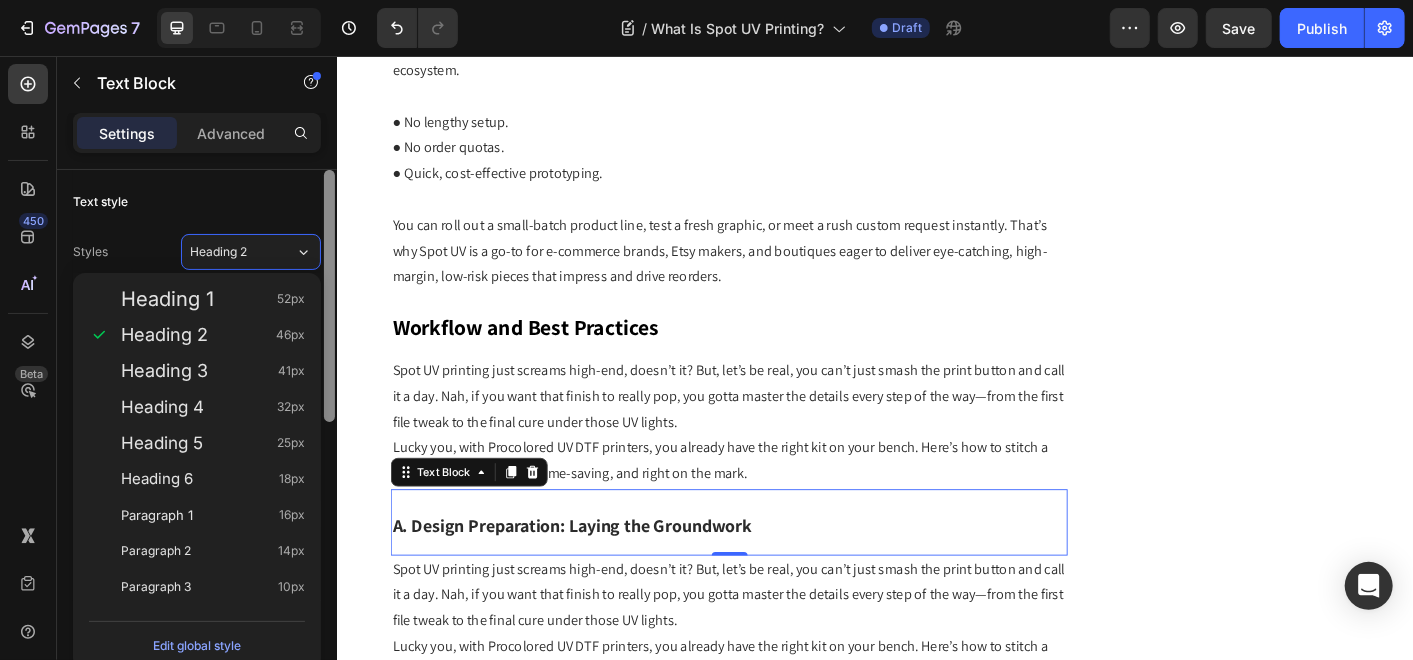 type on "41" 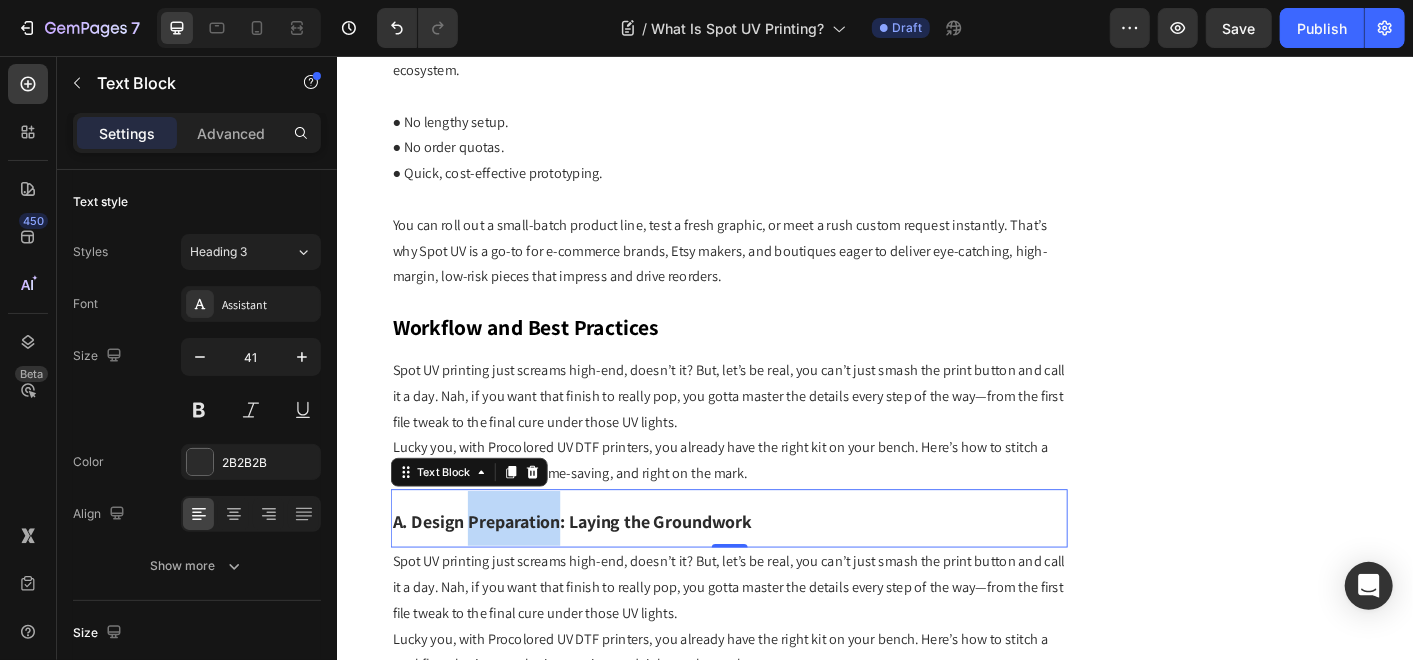 click on "A. Design Preparation: Laying the Groundwork" at bounding box center (598, 575) 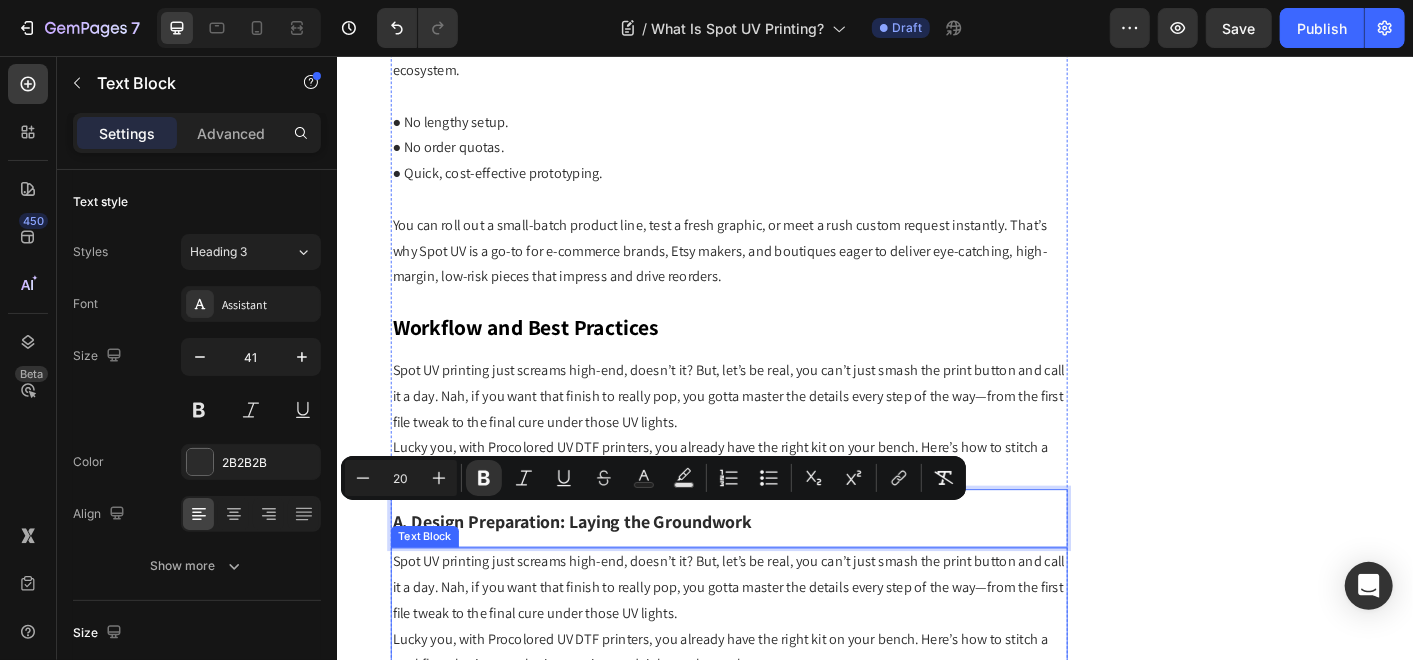 click on "Spot UV printing just screams high-end, doesn’t it? But, let’s be real, you can’t just smash the print button and call it a day. Nah, if you want that finish to really pop, you gotta master the details every step of the way—from the first file tweak to the final cure under those UV lights." at bounding box center (773, 649) 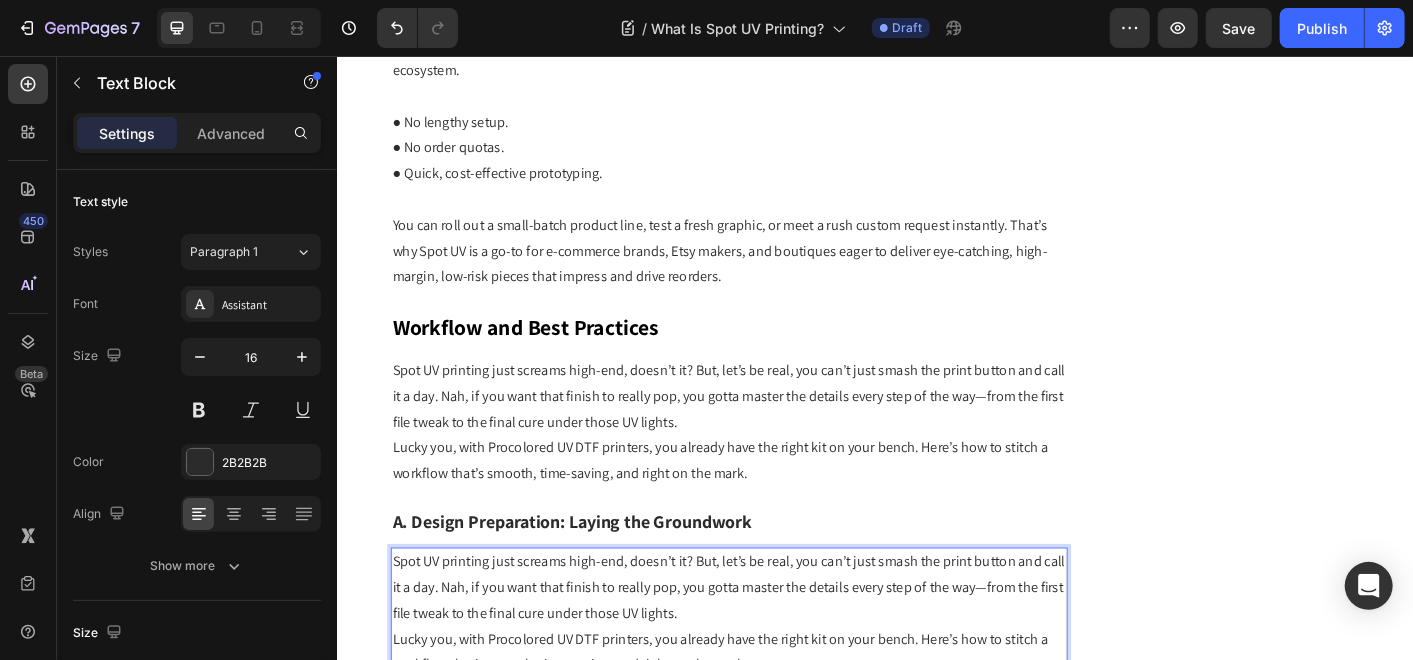 click on "Spot UV printing just screams high-end, doesn’t it? But, let’s be real, you can’t just smash the print button and call it a day. Nah, if you want that finish to really pop, you gotta master the details every step of the way—from the first file tweak to the final cure under those UV lights." at bounding box center [773, 649] 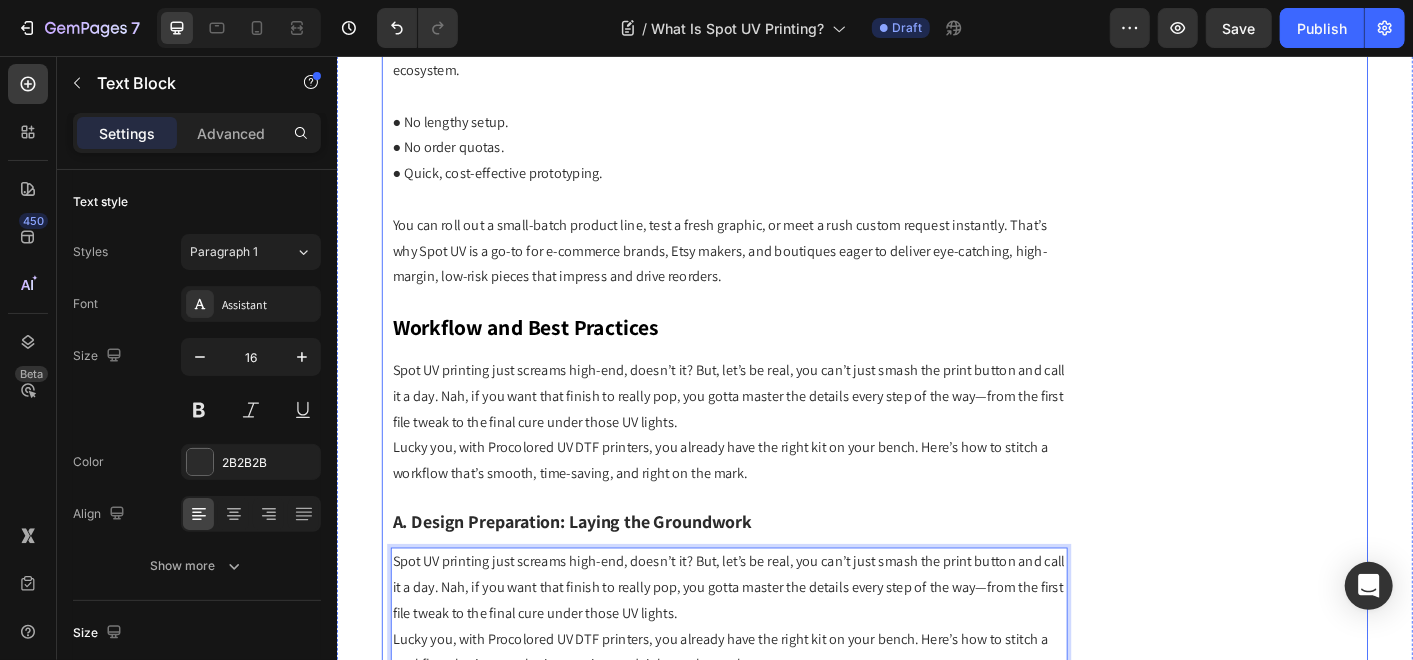 click on "Subscribe Heading To join our mailing list and never miss our updates ! Text Block Email Field Subscribe Now Submit Button Row Newsletter Row                Title Line Most Popular Blogs Text Block Image How to Achieve Premium Results in Digital Specialty Printing Text Block Row Image DTG Printing 101: The Top 10 FAQs Text Block Row Row                Title Line More Blogs About Text Block industry trends maintenance newsroom product showroom printer review Text Block Row Row" at bounding box center [1358, -2184] 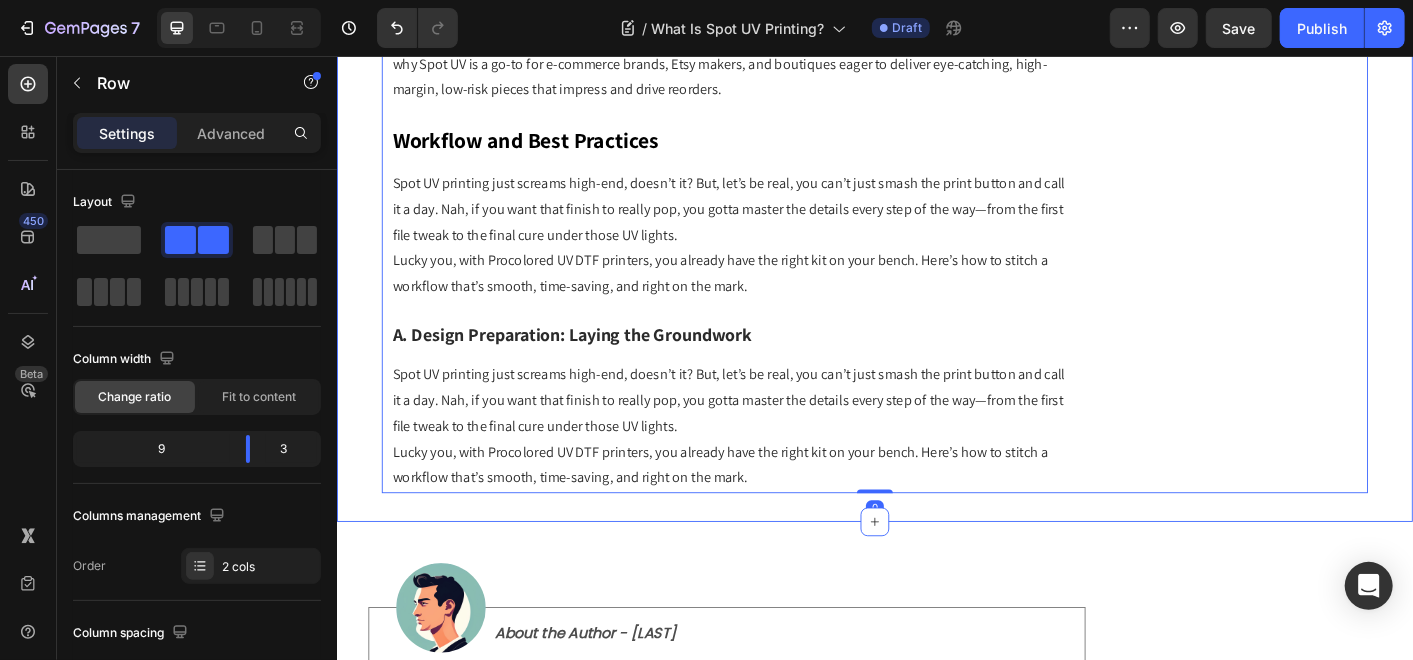 scroll, scrollTop: 5908, scrollLeft: 0, axis: vertical 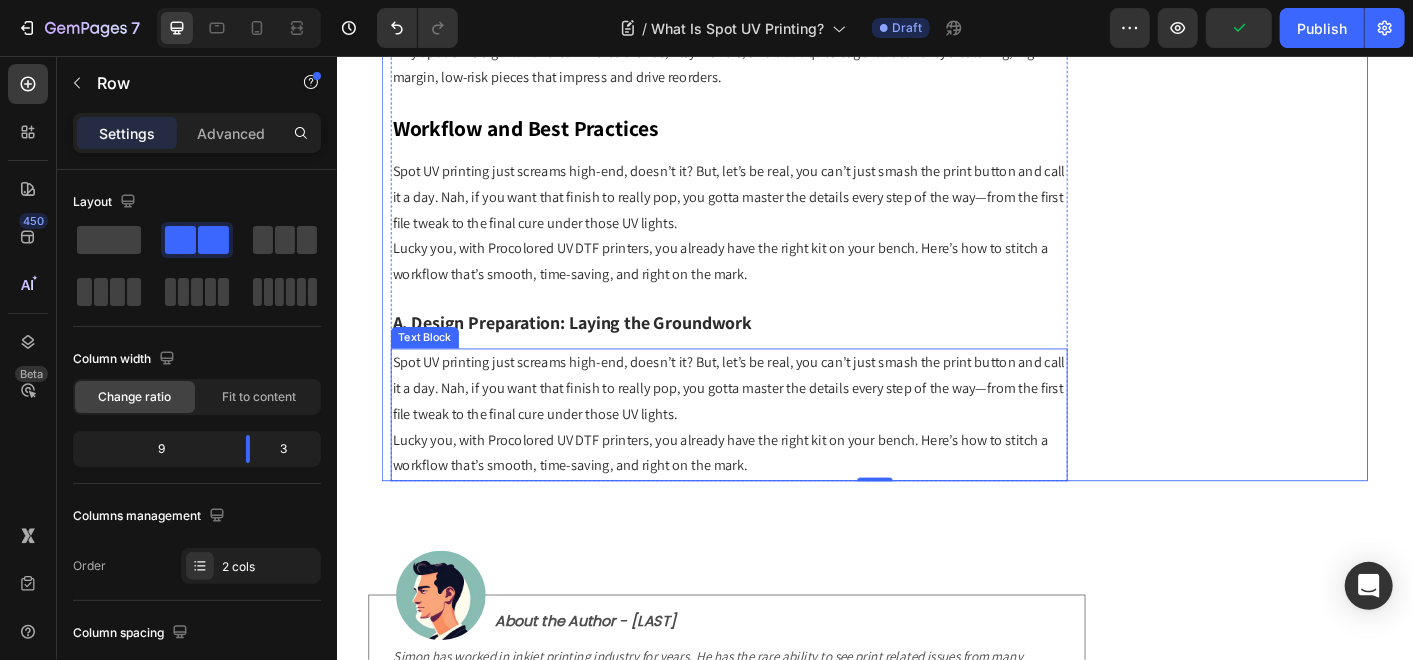 click on "Spot UV printing just screams high-end, doesn’t it? But, let’s be real, you can’t just smash the print button and call it a day. Nah, if you want that finish to really pop, you gotta master the details every step of the way—from the first file tweak to the final cure under those UV lights." at bounding box center (773, 426) 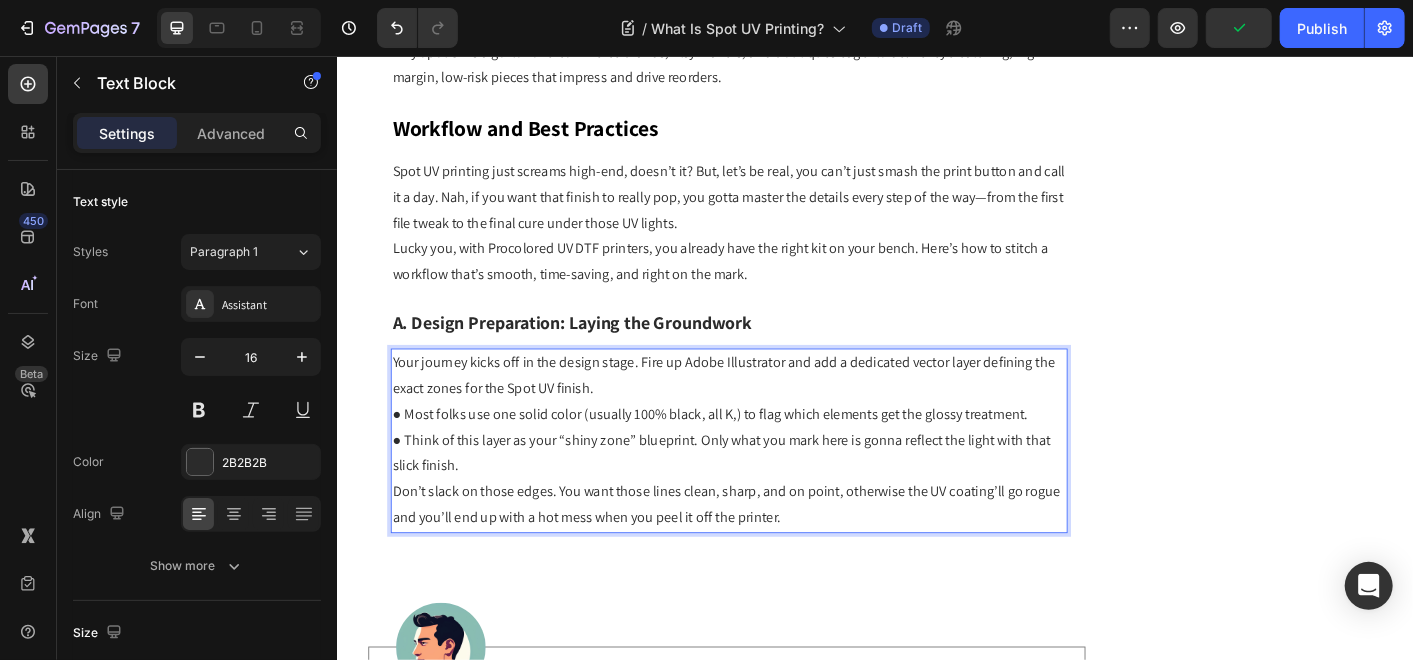 click on "Your journey kicks off in the design stage. Fire up Adobe Illustrator and add a dedicated vector layer defining the exact zones for the Spot UV finish." at bounding box center [773, 412] 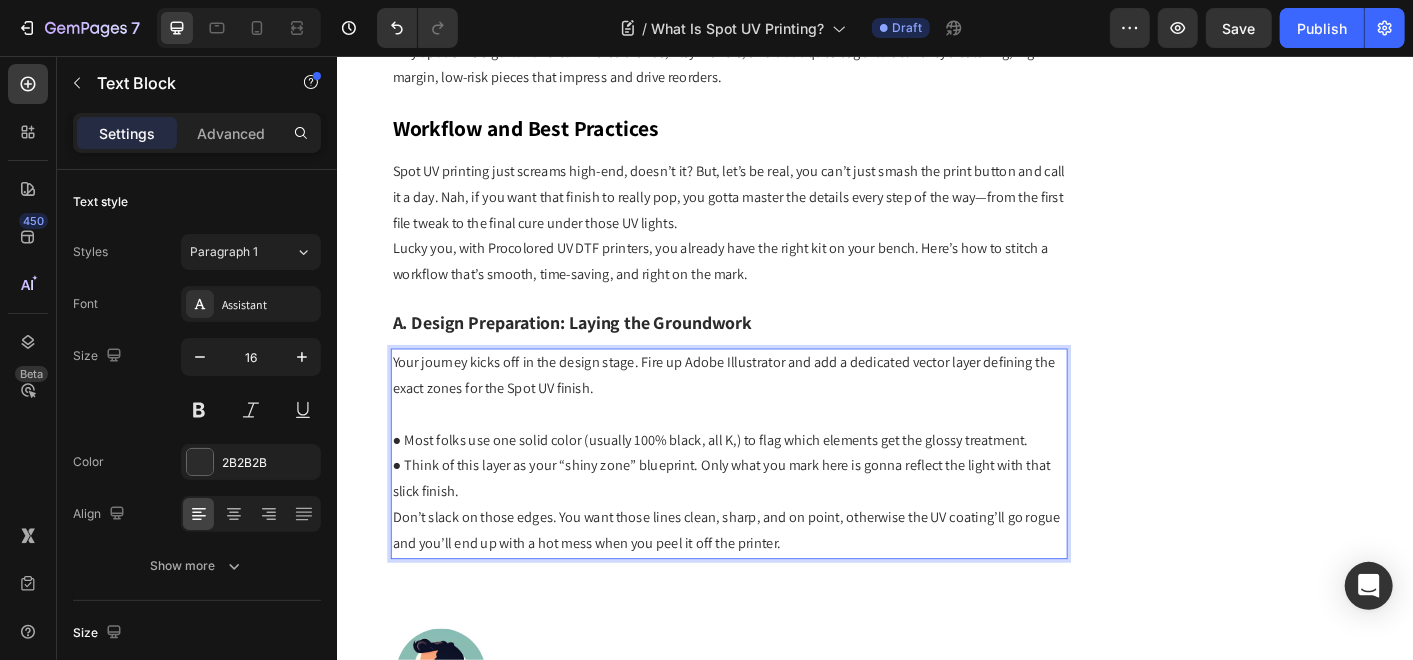 click on "● Think of this layer as your “shiny zone” blueprint. Only what you mark here is gonna reflect the light with that slick finish." at bounding box center (773, 527) 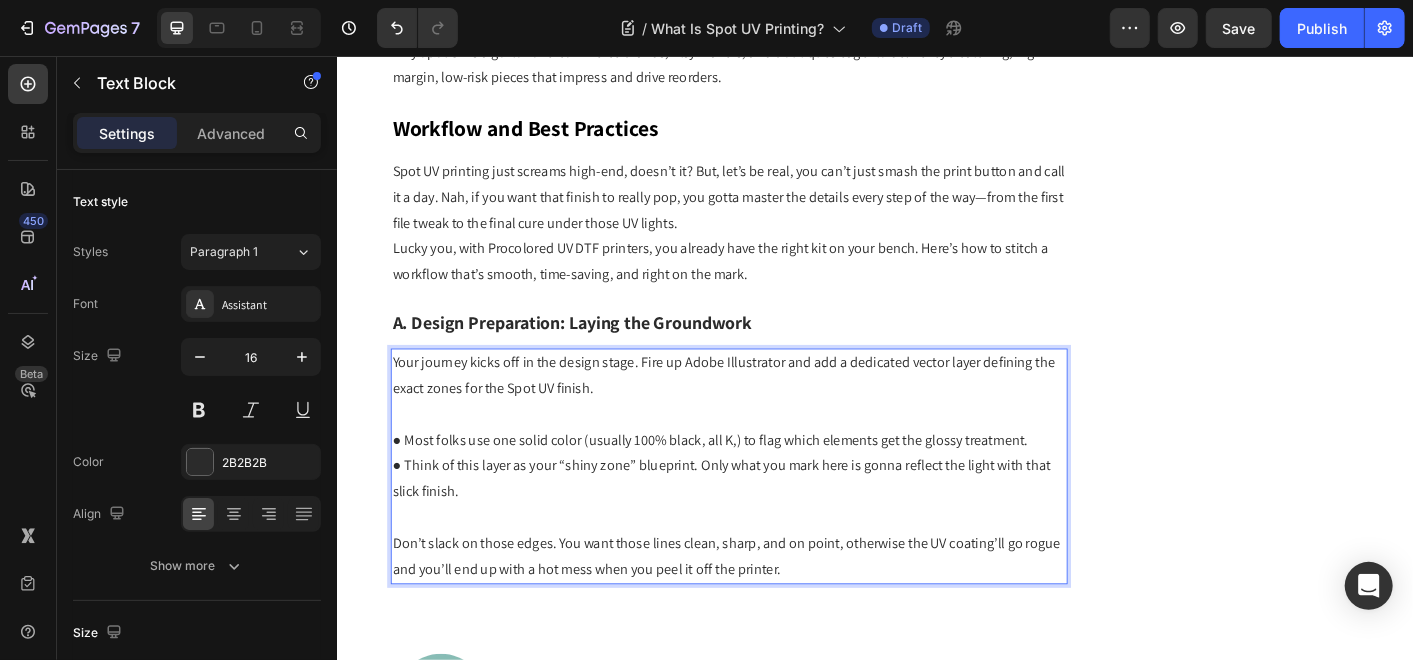click on "● Most folks use one solid color (usually 100% black, all K,) to flag which elements get the glossy treatment." at bounding box center (773, 484) 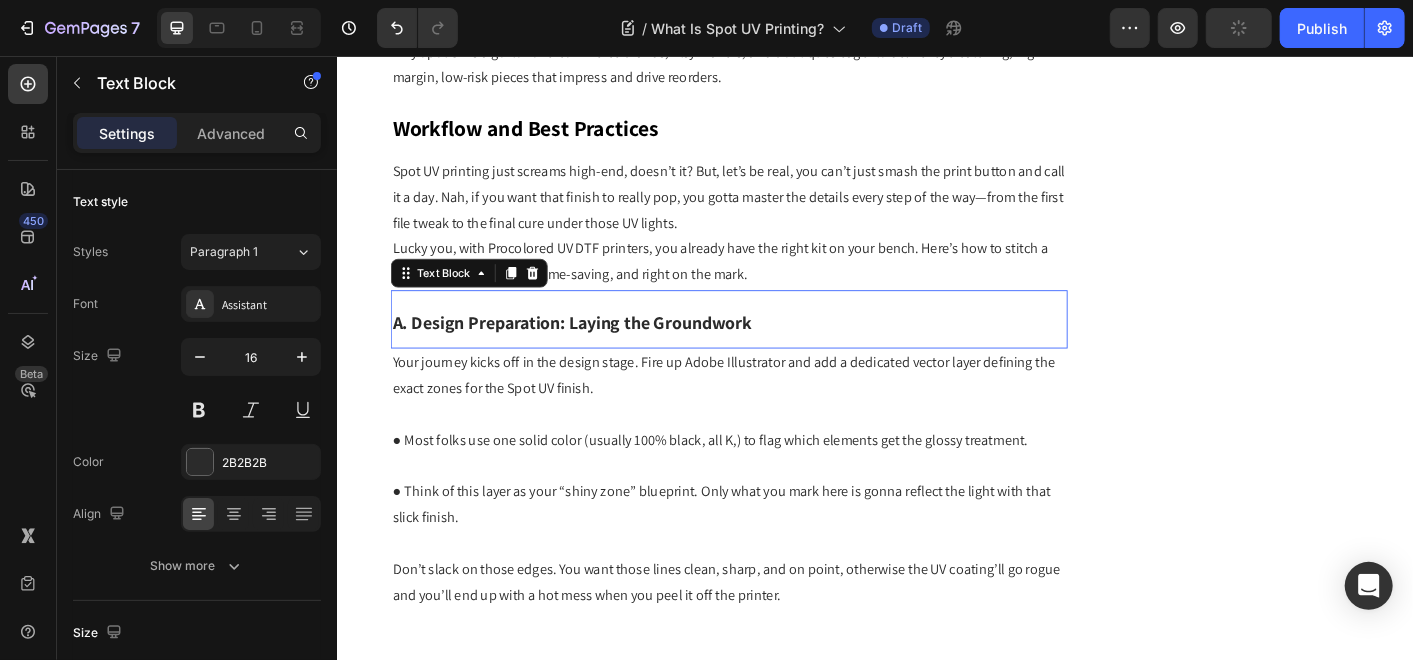 click on "A. Design Preparation: Laying the Groundwork" at bounding box center [598, 352] 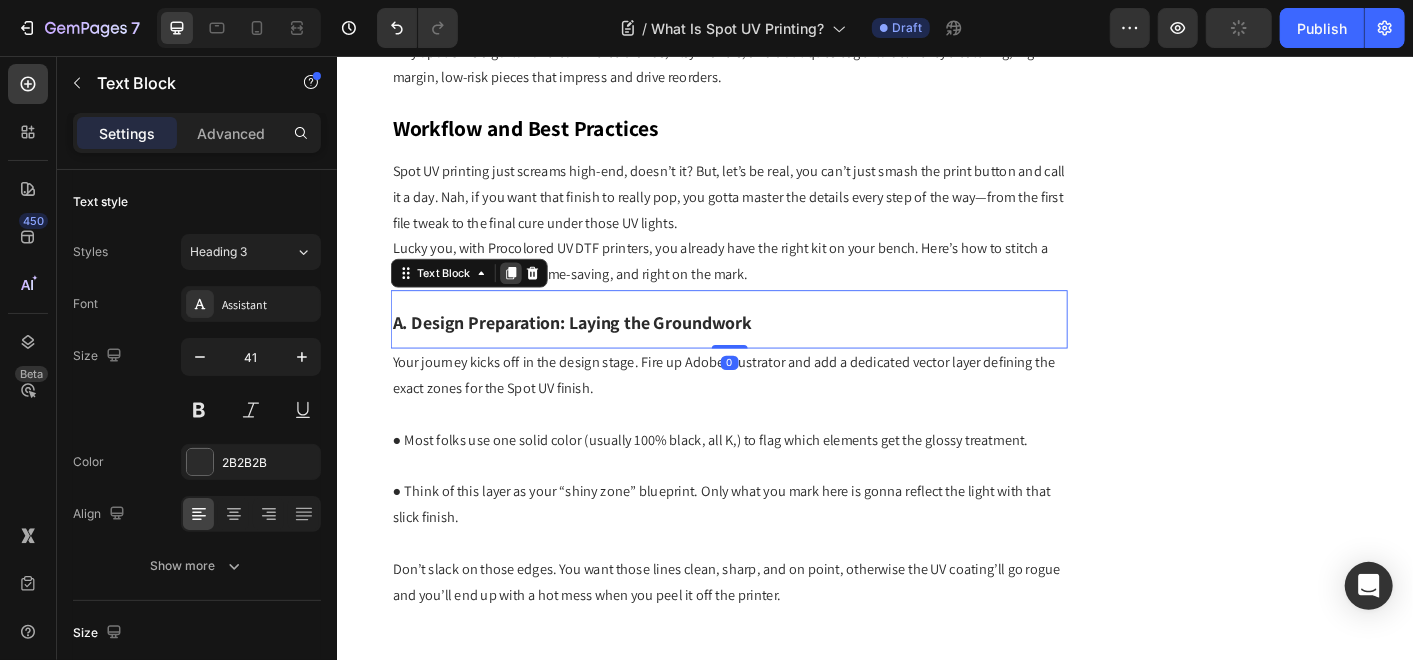 click 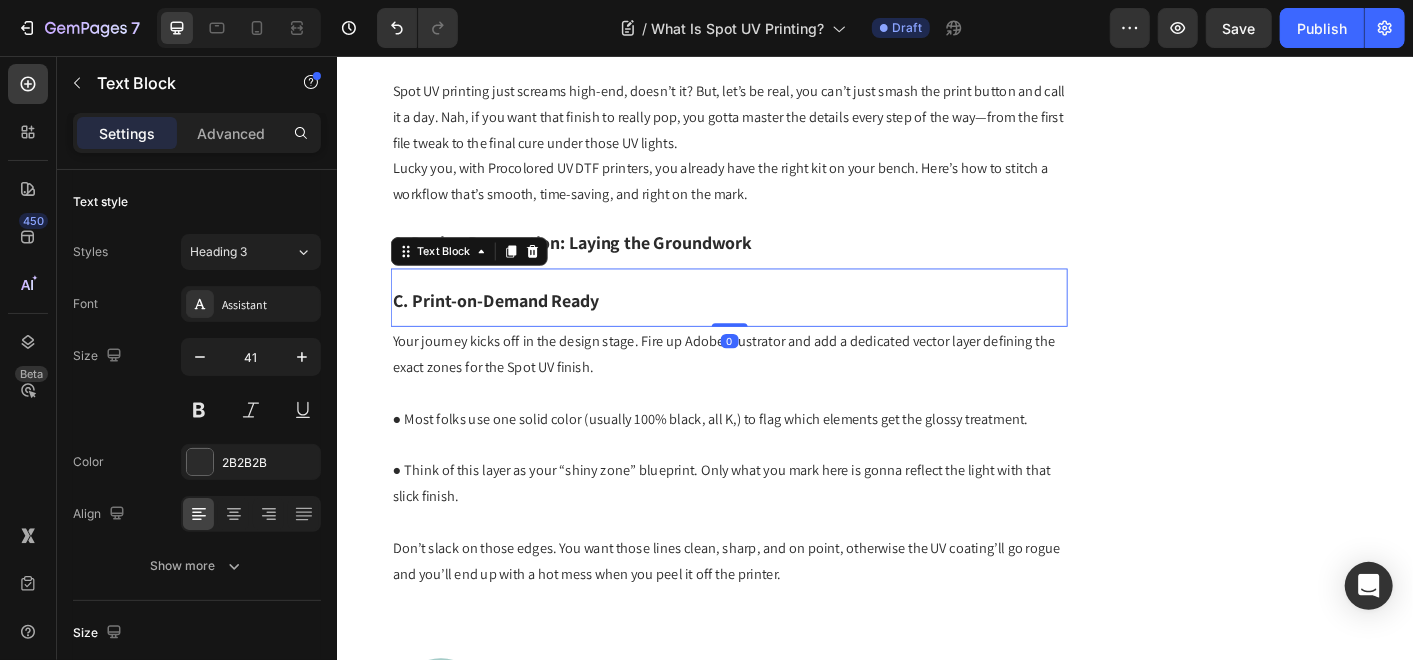 scroll, scrollTop: 6019, scrollLeft: 0, axis: vertical 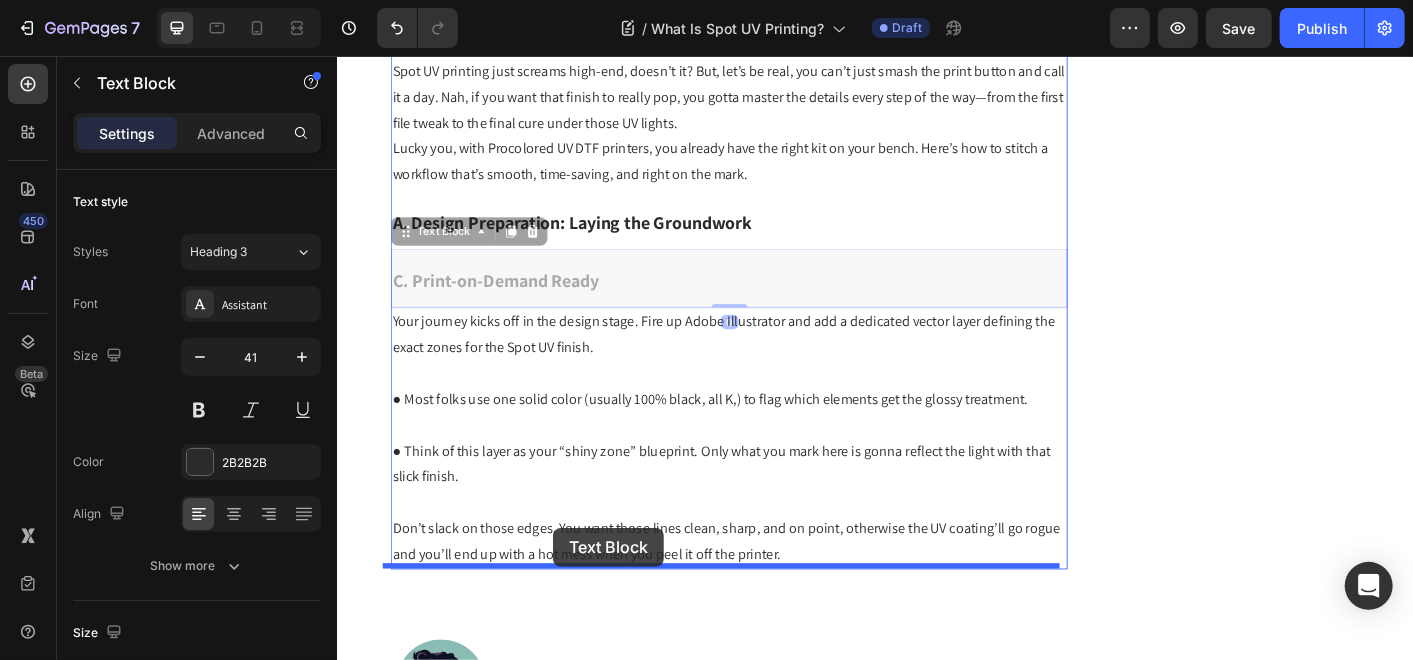 drag, startPoint x: 444, startPoint y: 253, endPoint x: 577, endPoint y: 581, distance: 353.93927 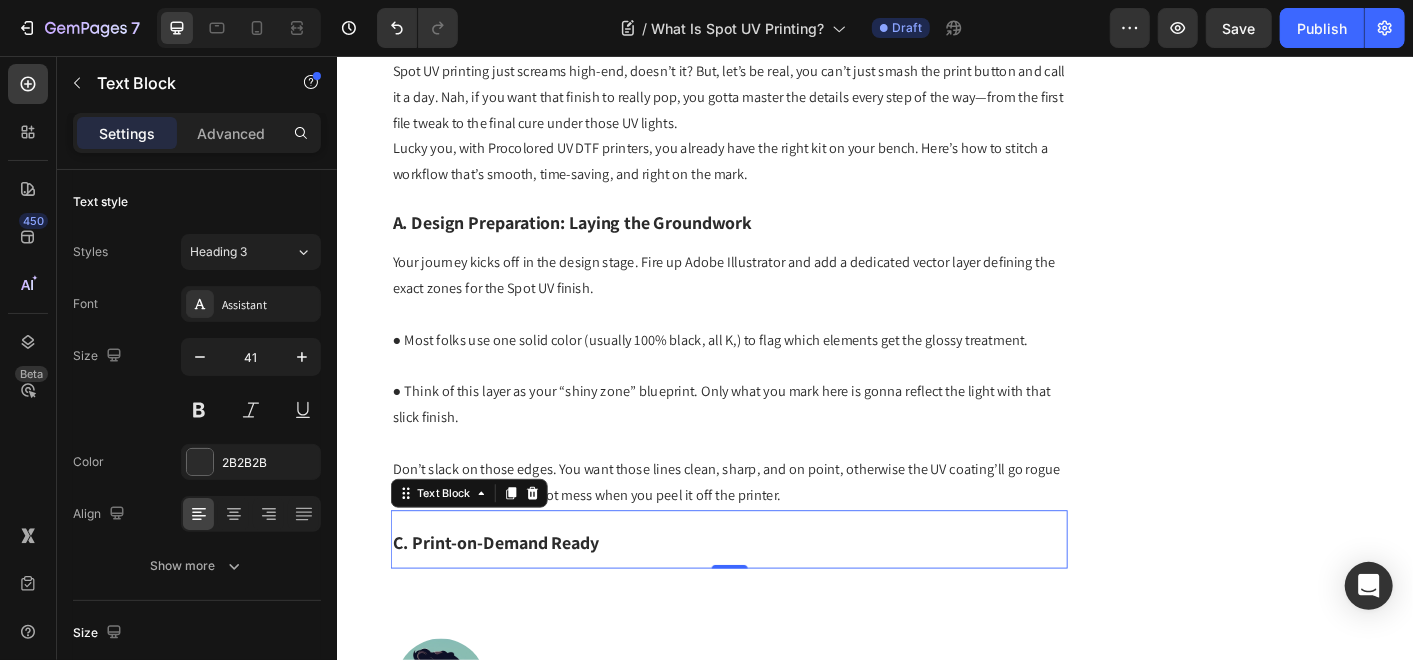 click on "C. Print-on-Demand Ready" at bounding box center [773, 594] 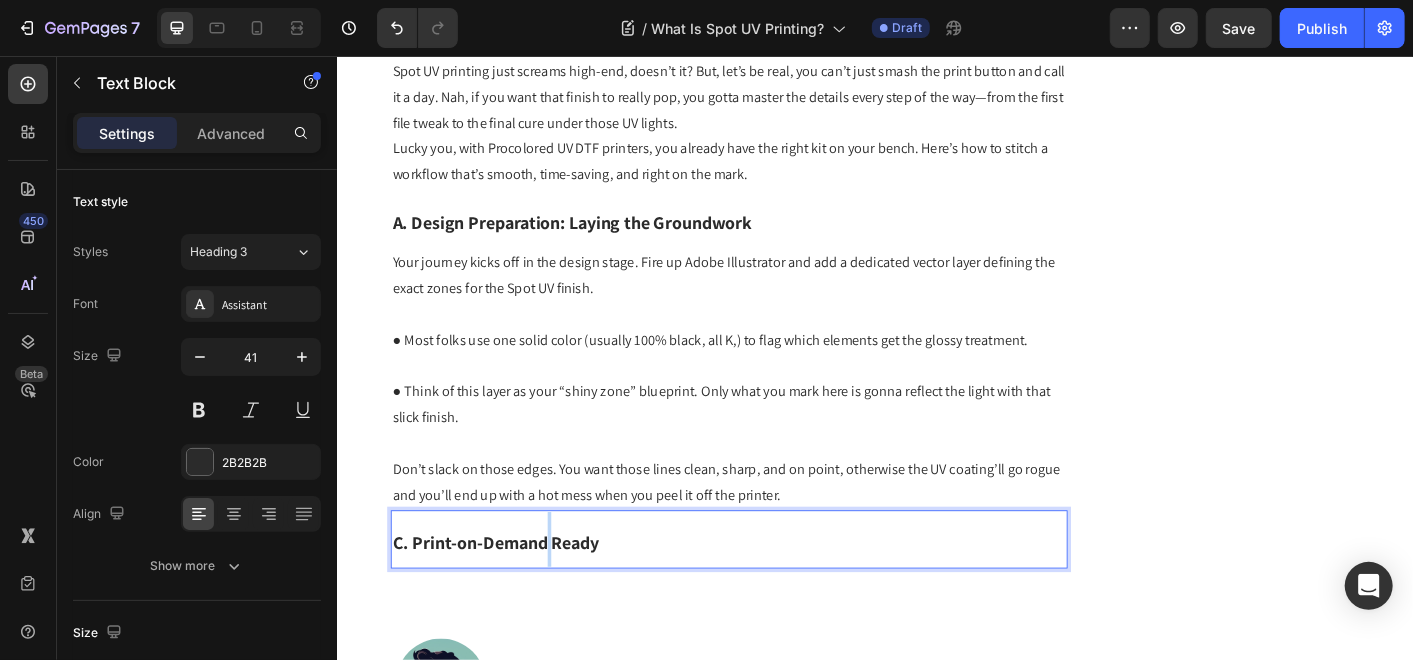 click on "C. Print-on-Demand Ready" at bounding box center [773, 594] 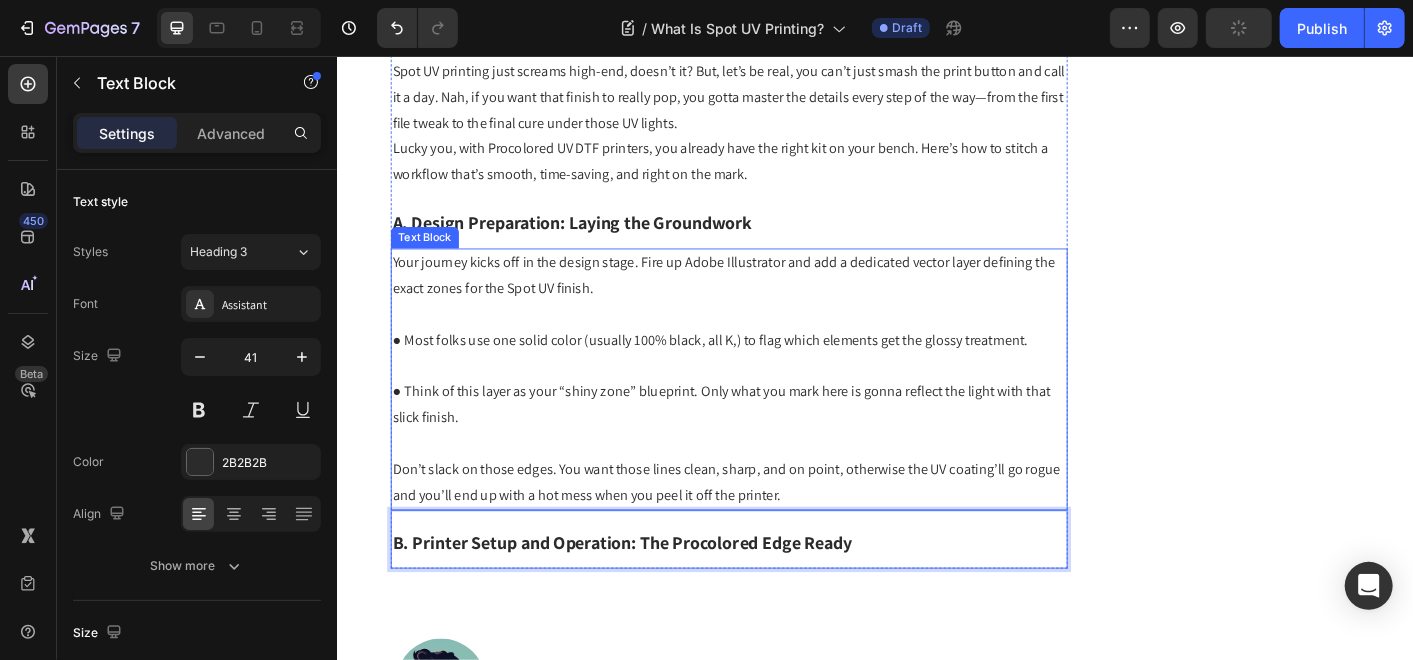 click on "● Think of this layer as your “shiny zone” blueprint. Only what you mark here is gonna reflect the light with that slick finish." at bounding box center (773, 445) 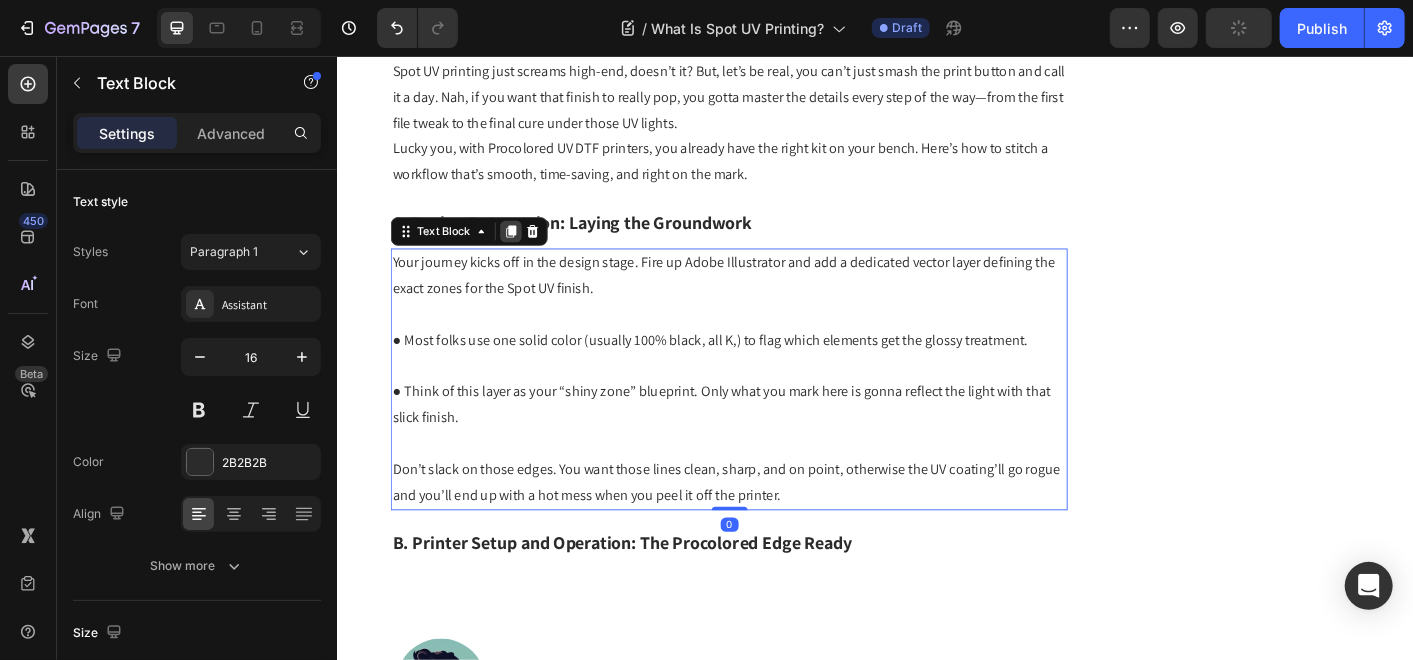 click 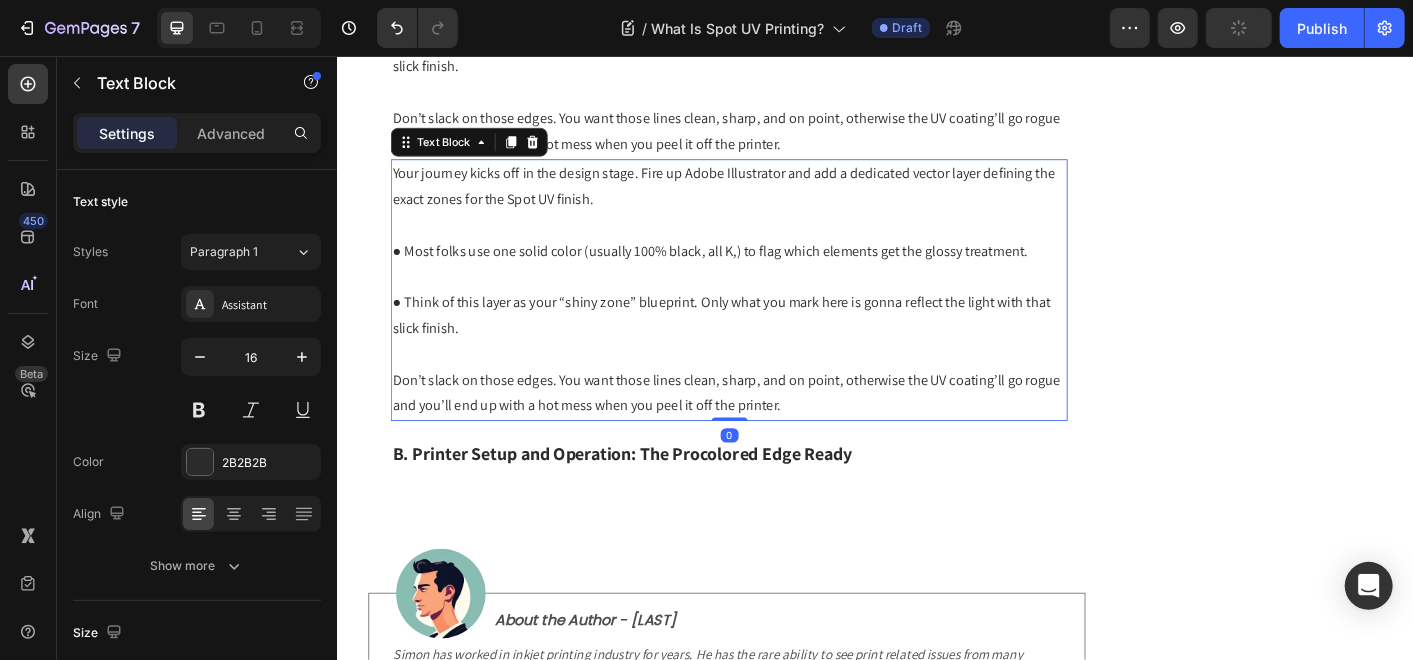 scroll, scrollTop: 6453, scrollLeft: 0, axis: vertical 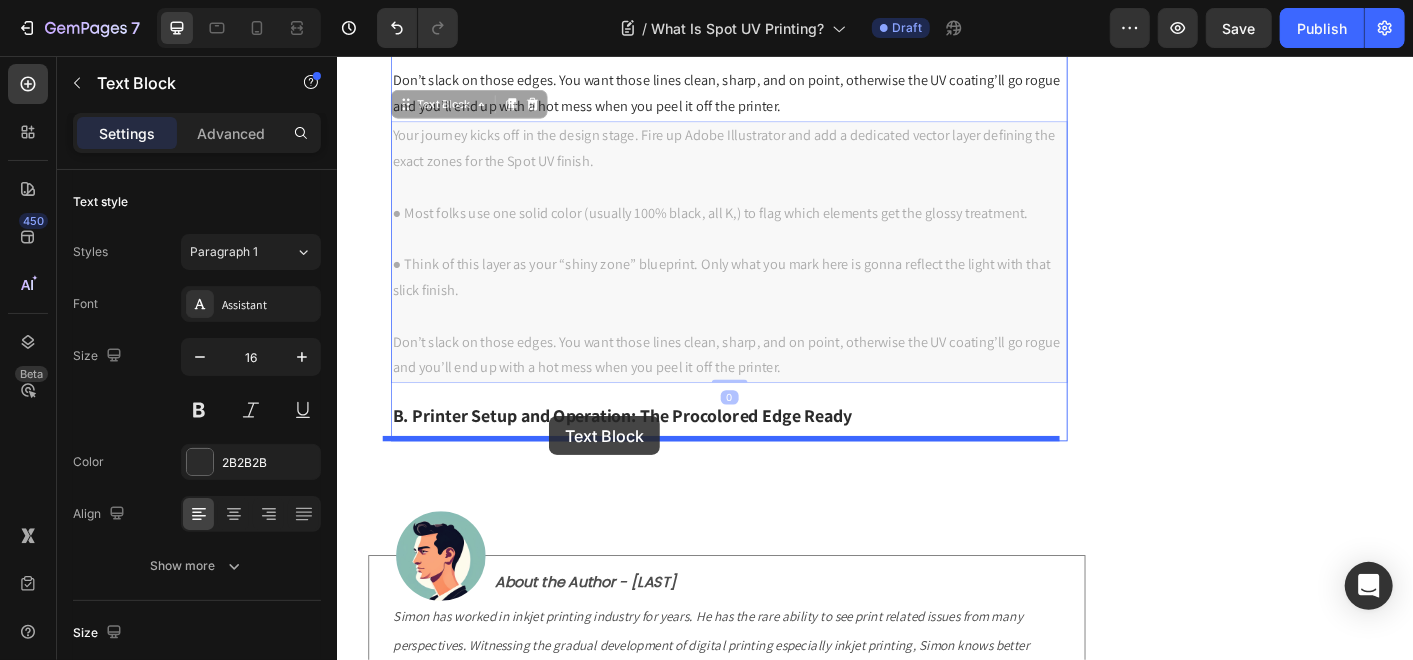 drag, startPoint x: 443, startPoint y: 107, endPoint x: 572, endPoint y: 457, distance: 373.01608 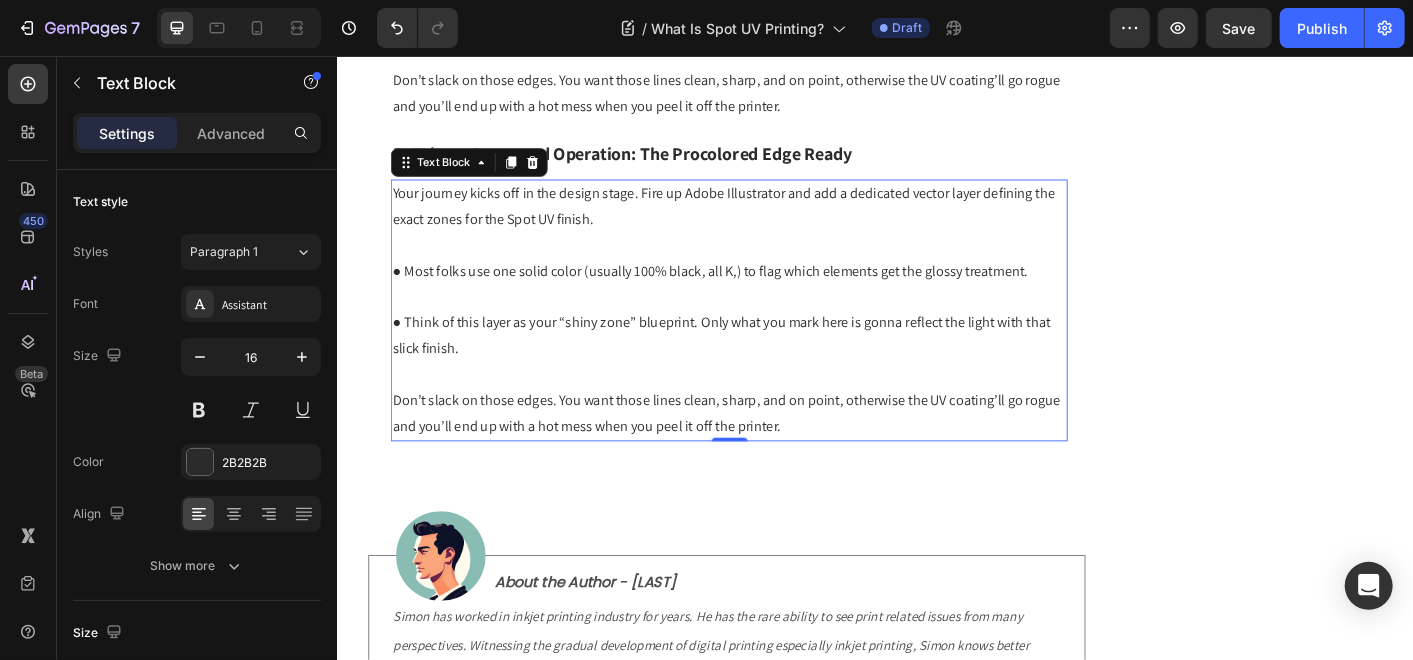 click on "● Think of this layer as your “shiny zone” blueprint. Only what you mark here is gonna reflect the light with that slick finish." at bounding box center [773, 368] 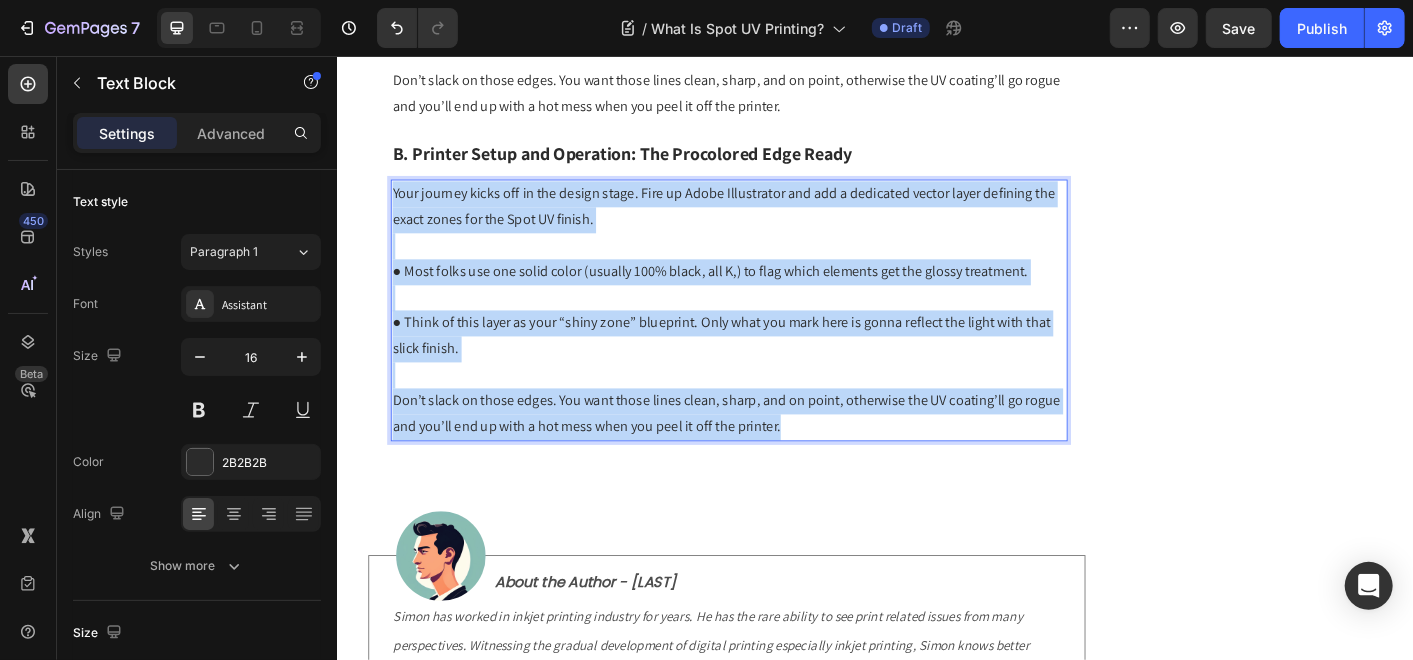 click on "● Think of this layer as your “shiny zone” blueprint. Only what you mark here is gonna reflect the light with that slick finish." at bounding box center (773, 368) 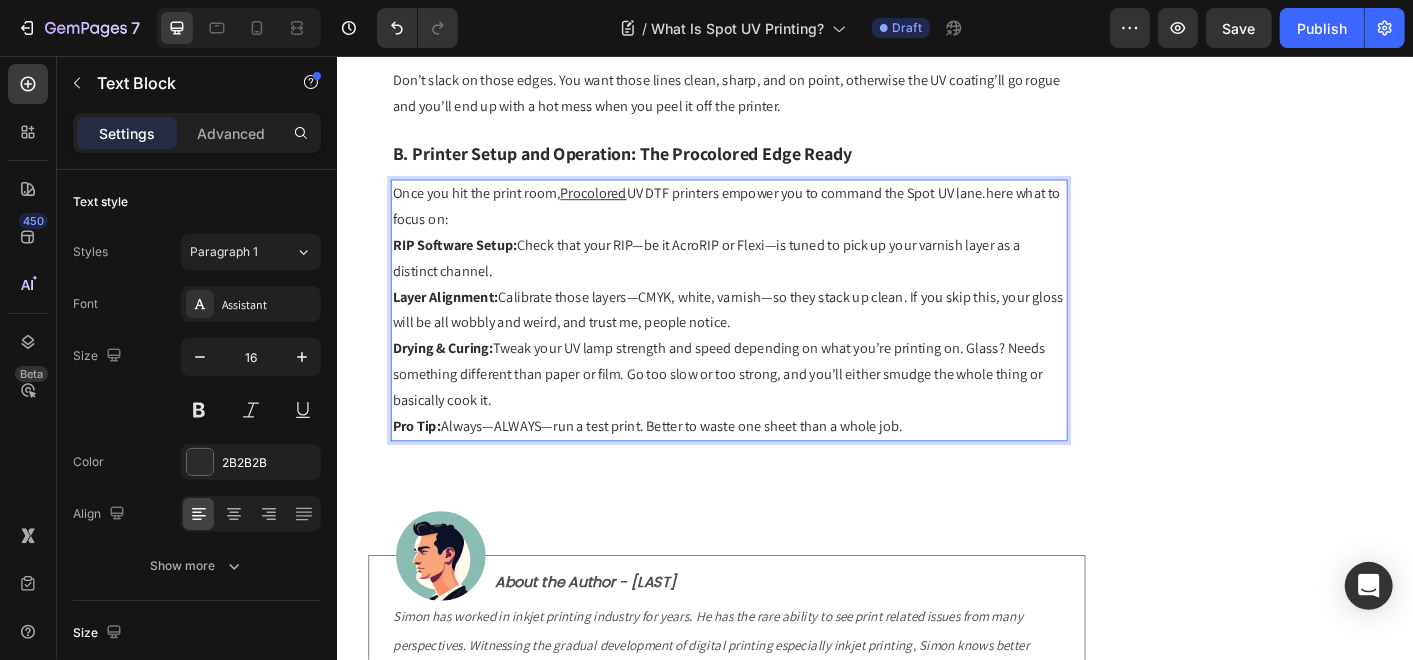 click on "Once you hit the print room,  Procolored  UV DTF printers empower you to command the Spot UV lane.here what to focus on:" at bounding box center (773, 224) 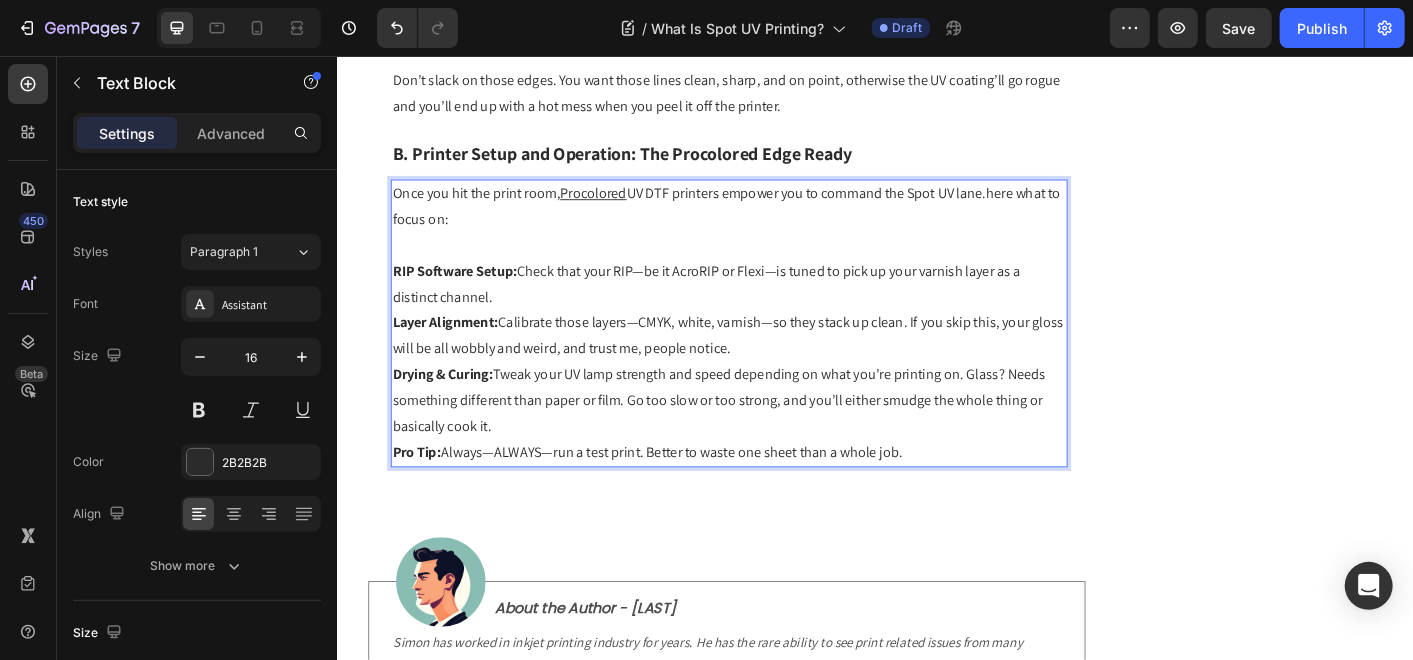 click on "RIP Software Setup:  Check that your RIP—be it AcroRIP or Flexi—is tuned to pick up your varnish layer as a distinct channel." at bounding box center (773, 311) 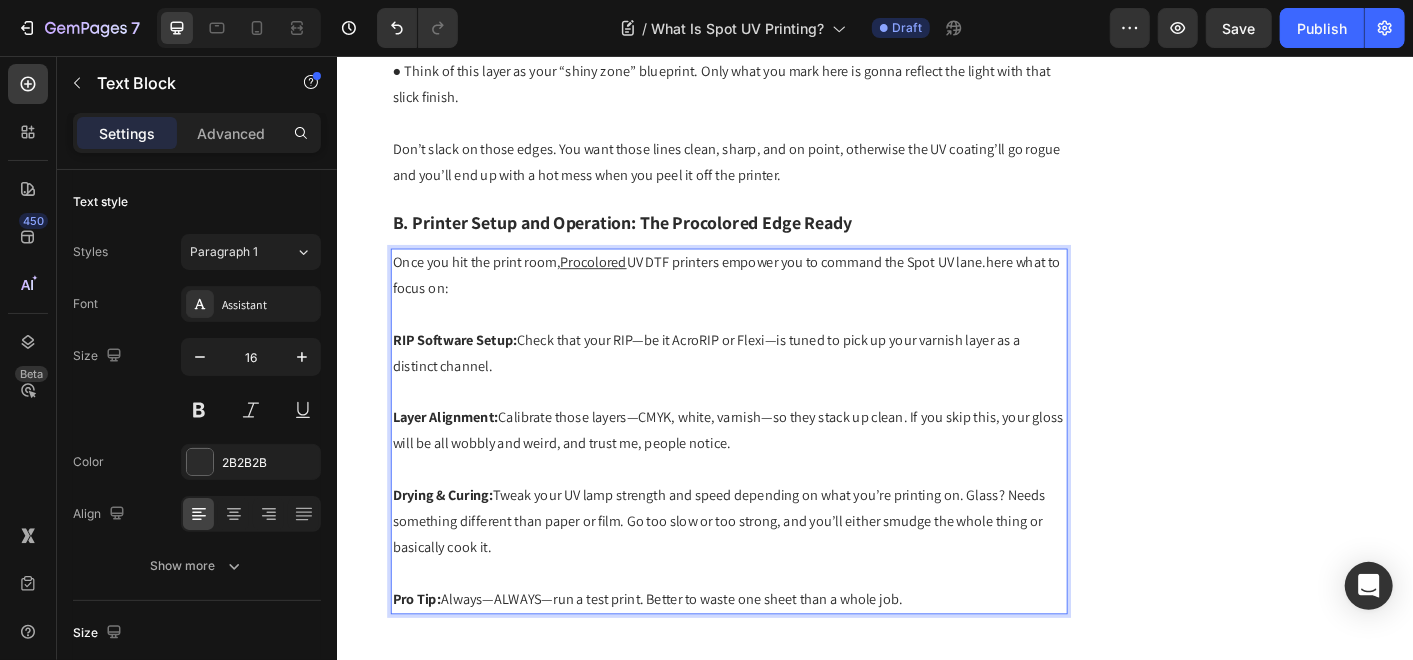 scroll, scrollTop: 6342, scrollLeft: 0, axis: vertical 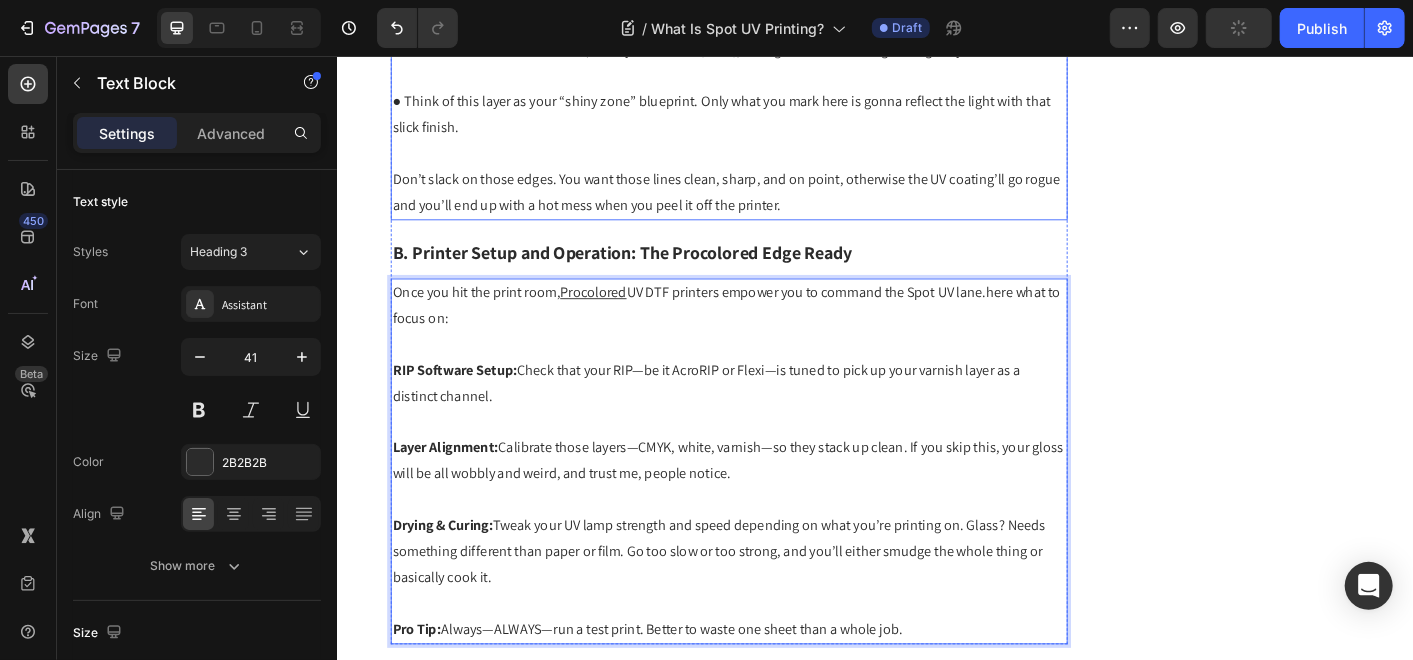 click on "B. Printer Setup and Operation: The Procolored Edge Ready" at bounding box center [654, 275] 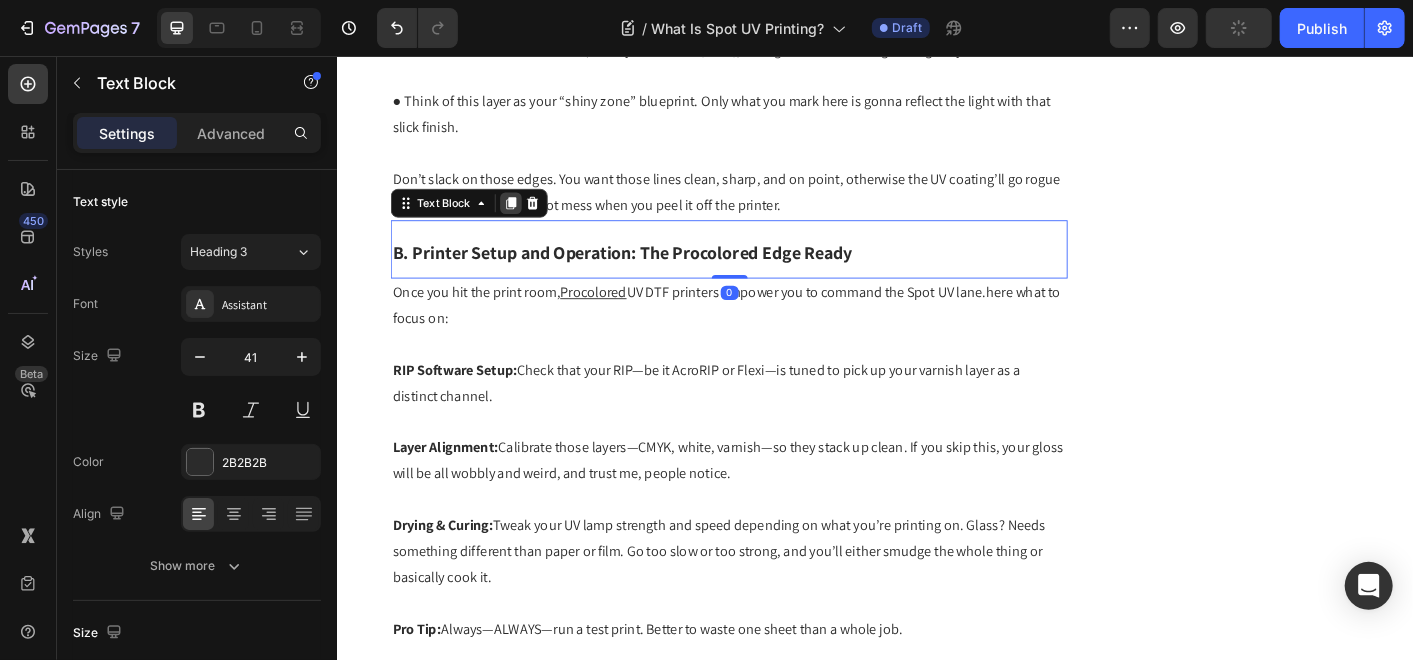 click 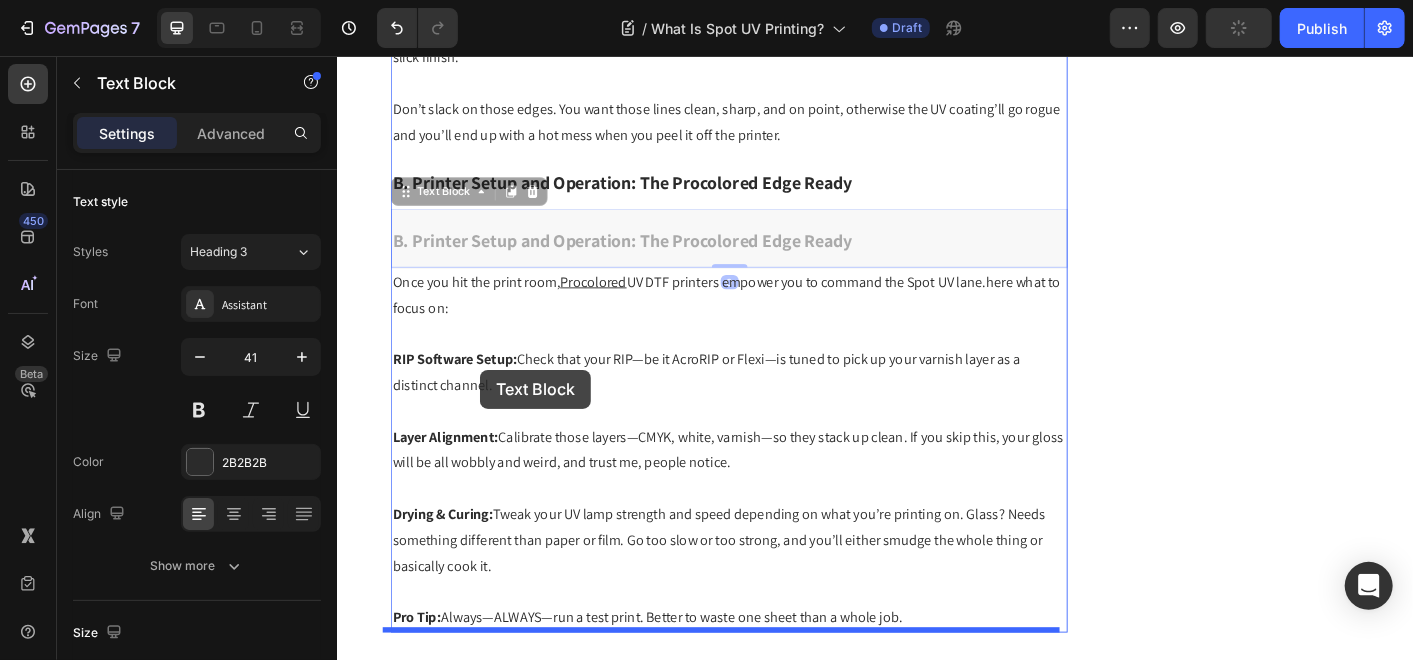 scroll, scrollTop: 6786, scrollLeft: 0, axis: vertical 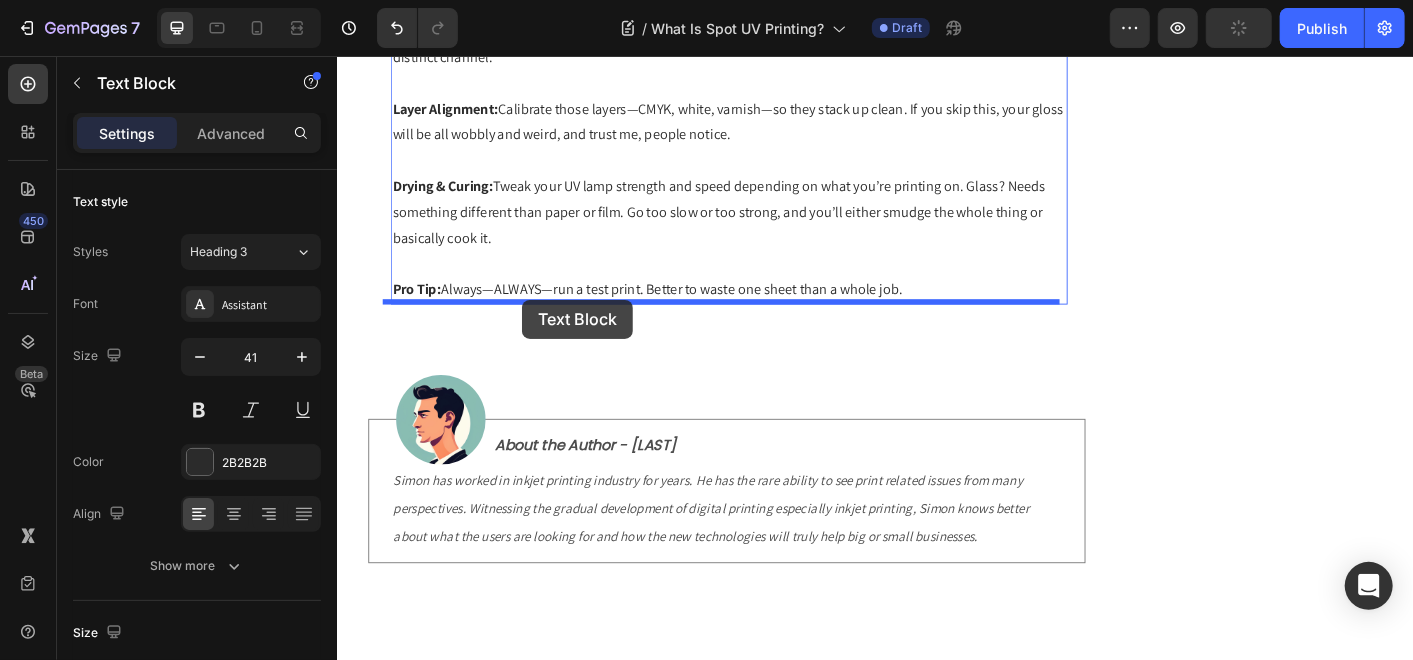 drag, startPoint x: 453, startPoint y: 285, endPoint x: 535, endPoint y: 347, distance: 102.80078 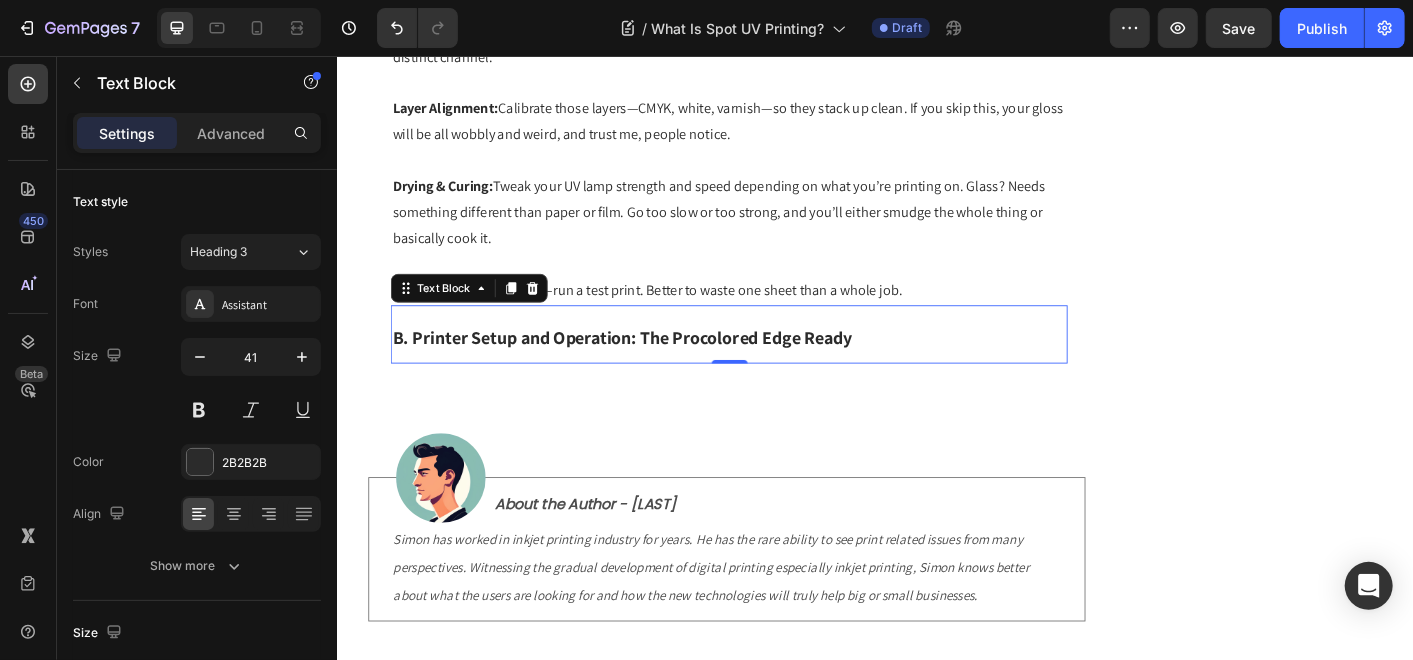 click on "B. Printer Setup and Operation: The Procolored Edge Ready" at bounding box center [654, 369] 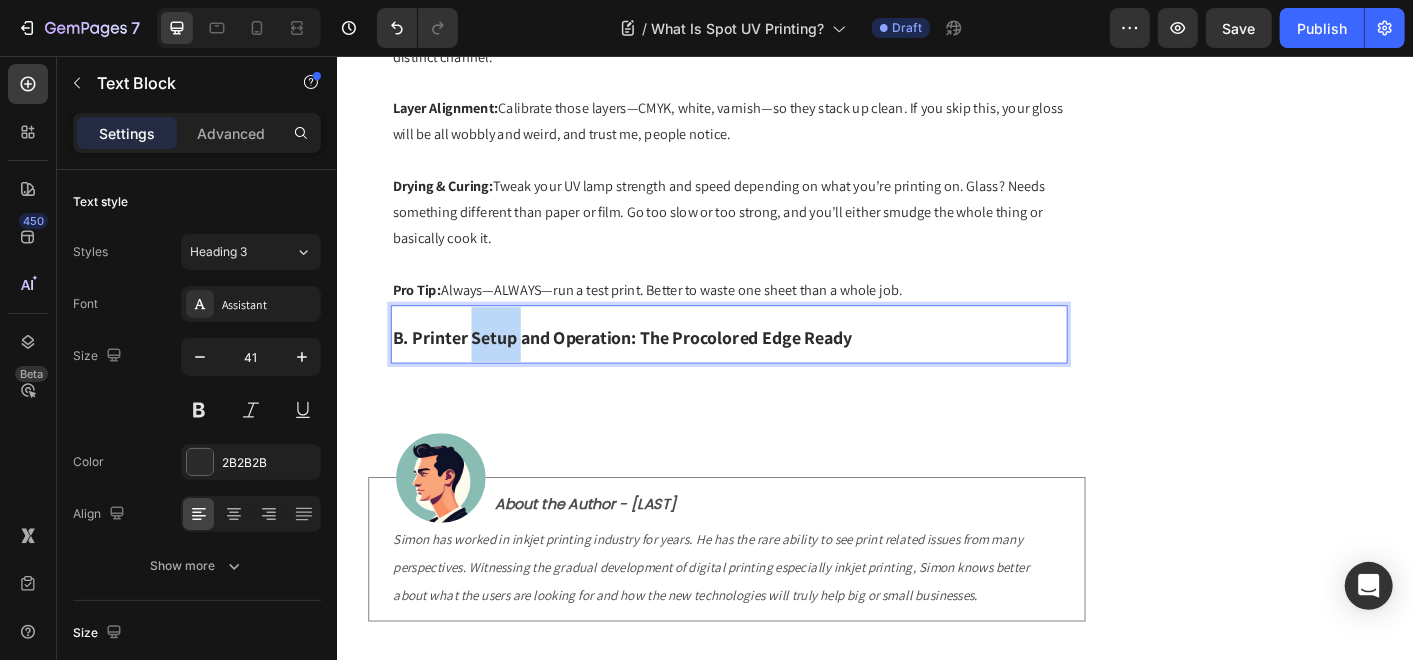 click on "B. Printer Setup and Operation: The Procolored Edge Ready" at bounding box center (654, 369) 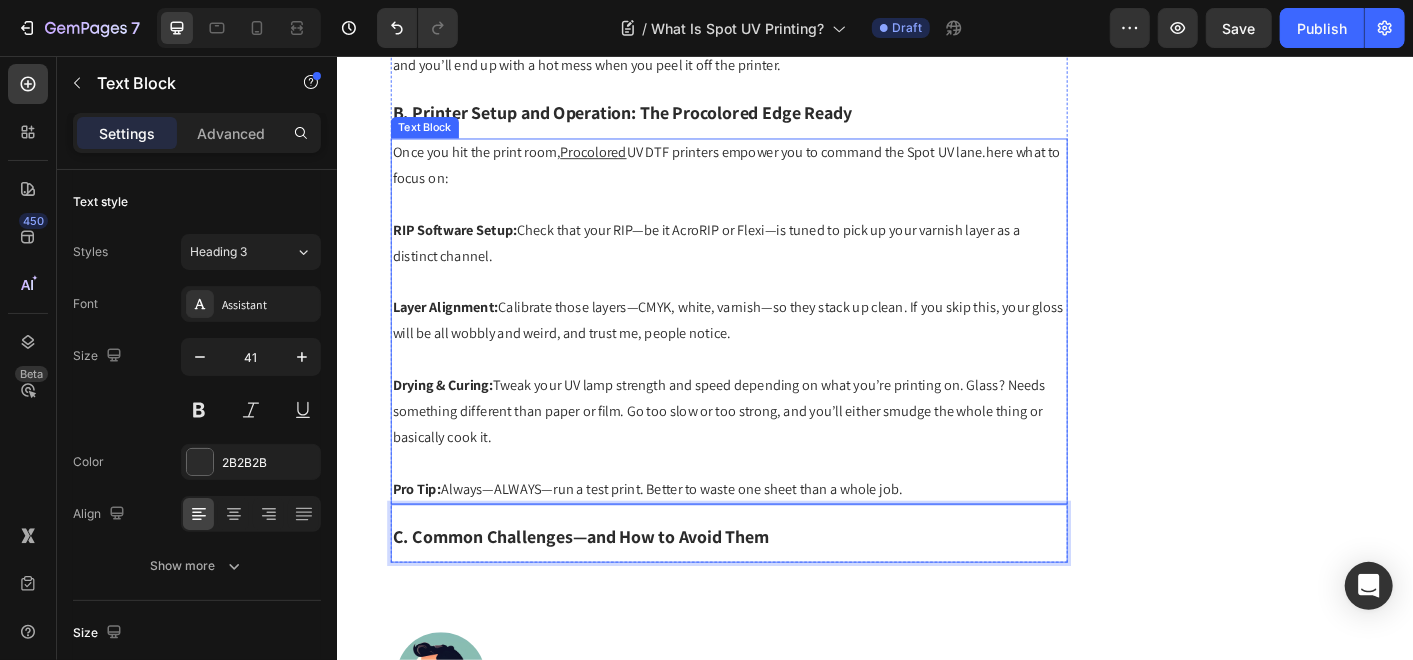 click on "Layer Alignment:  Calibrate those layers—CMYK, white, varnish—so they stack up clean. If you skip this, your gloss will be all wobbly and weird, and trust me, people notice." at bounding box center (773, 351) 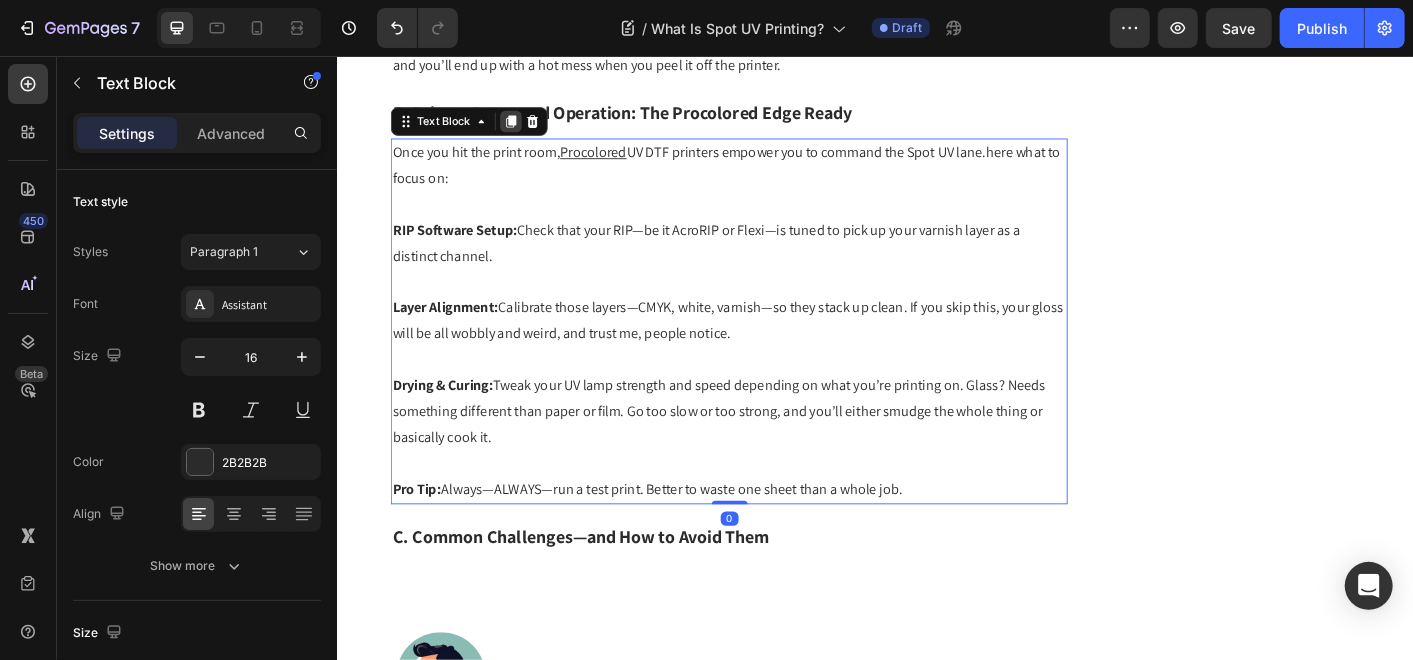 click at bounding box center [530, 128] 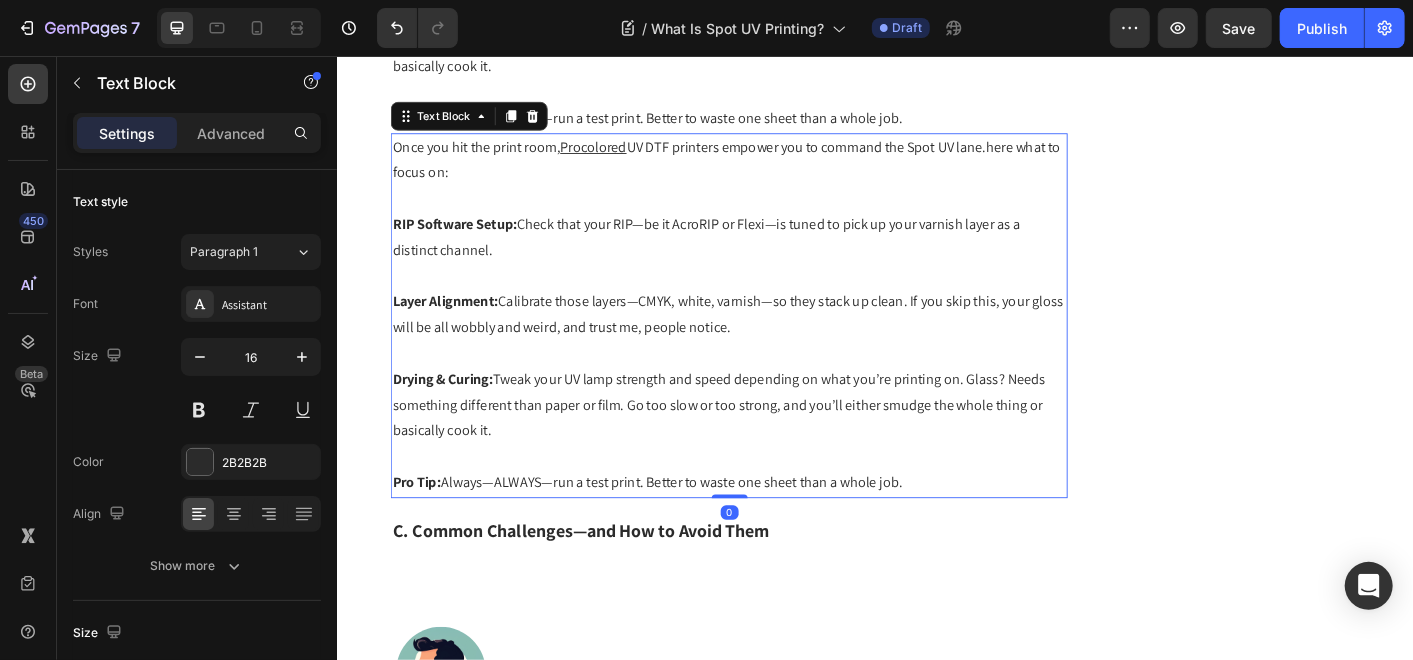 scroll, scrollTop: 6925, scrollLeft: 0, axis: vertical 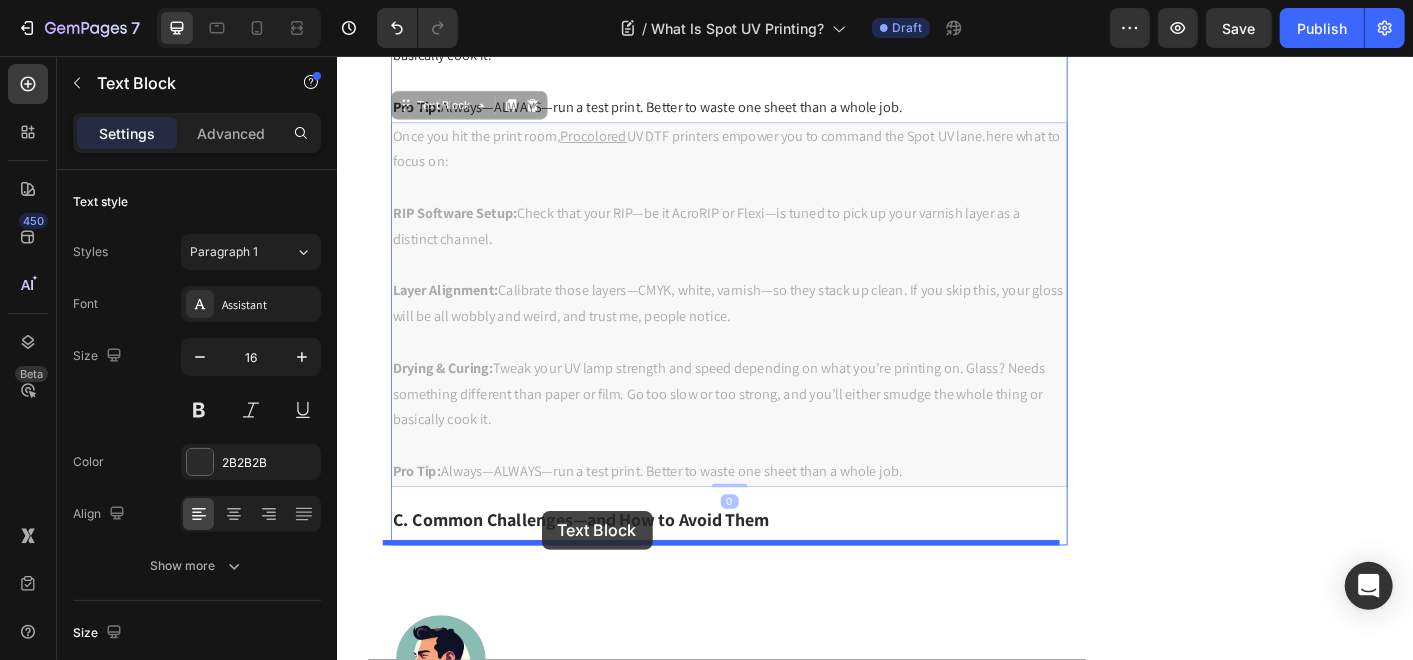 drag, startPoint x: 464, startPoint y: 115, endPoint x: 560, endPoint y: 566, distance: 461.1041 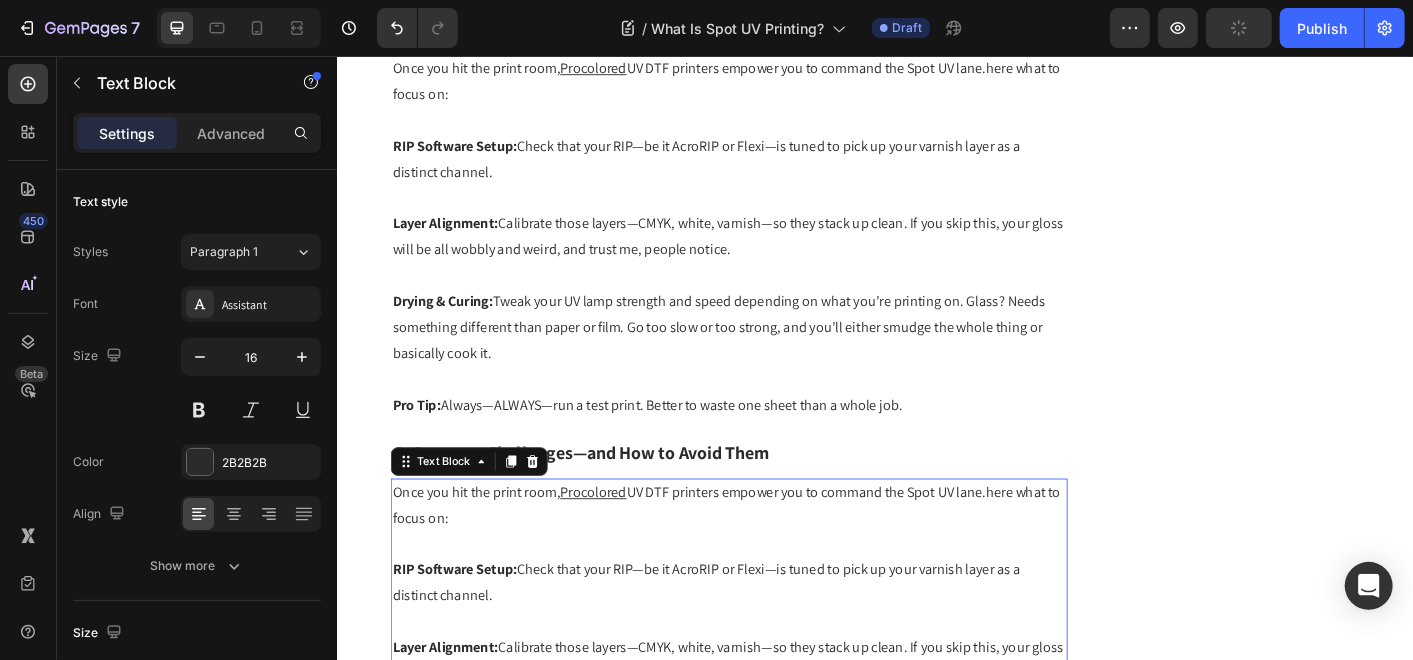 click on "RIP Software Setup:  Check that your RIP—be it AcroRIP or Flexi—is tuned to pick up your varnish layer as a distinct channel." at bounding box center (773, 644) 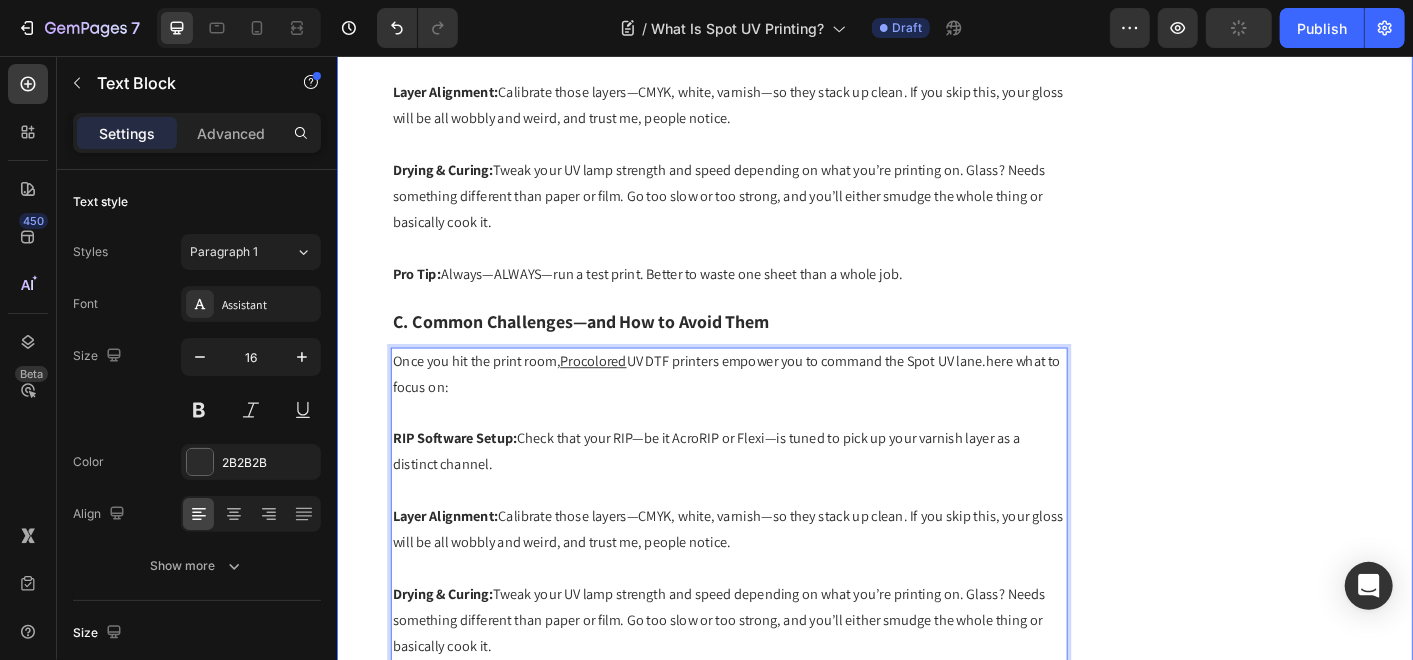 scroll, scrollTop: 6925, scrollLeft: 0, axis: vertical 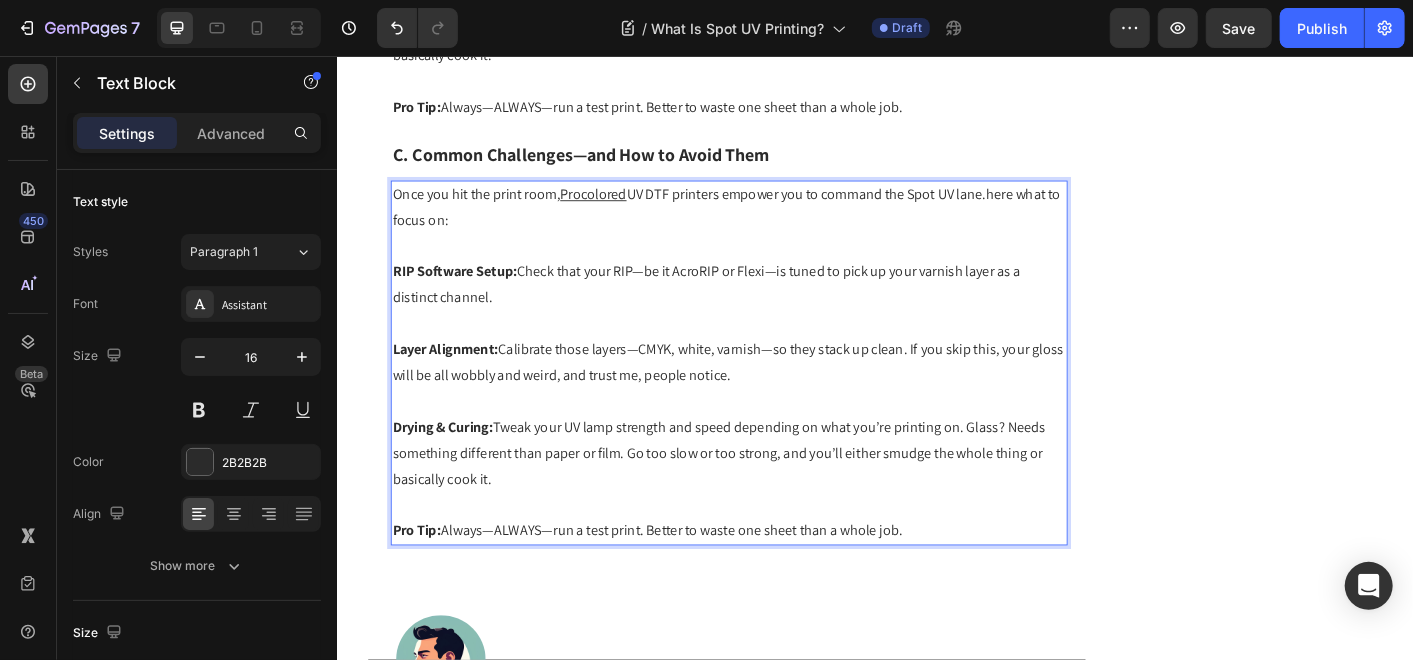 click on "Drying & Curing:  Tweak your UV lamp strength and speed depending on what you’re printing on. Glass? Needs something different than paper or film. Go too slow or too strong, and you’ll either smudge the whole thing or basically cook it." at bounding box center [773, 498] 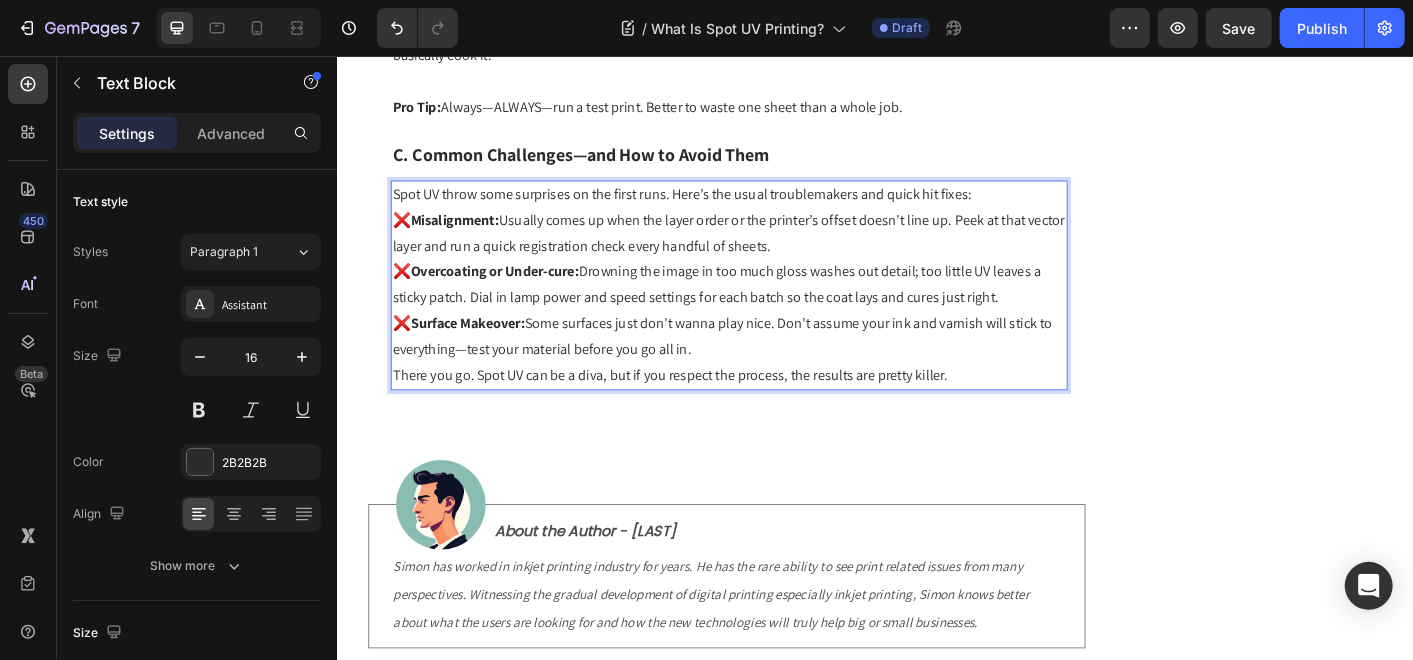 click on "Spot UV throw some surprises on the first runs. Here’s the usual troublemakers and quick hit fixes:" at bounding box center (773, 210) 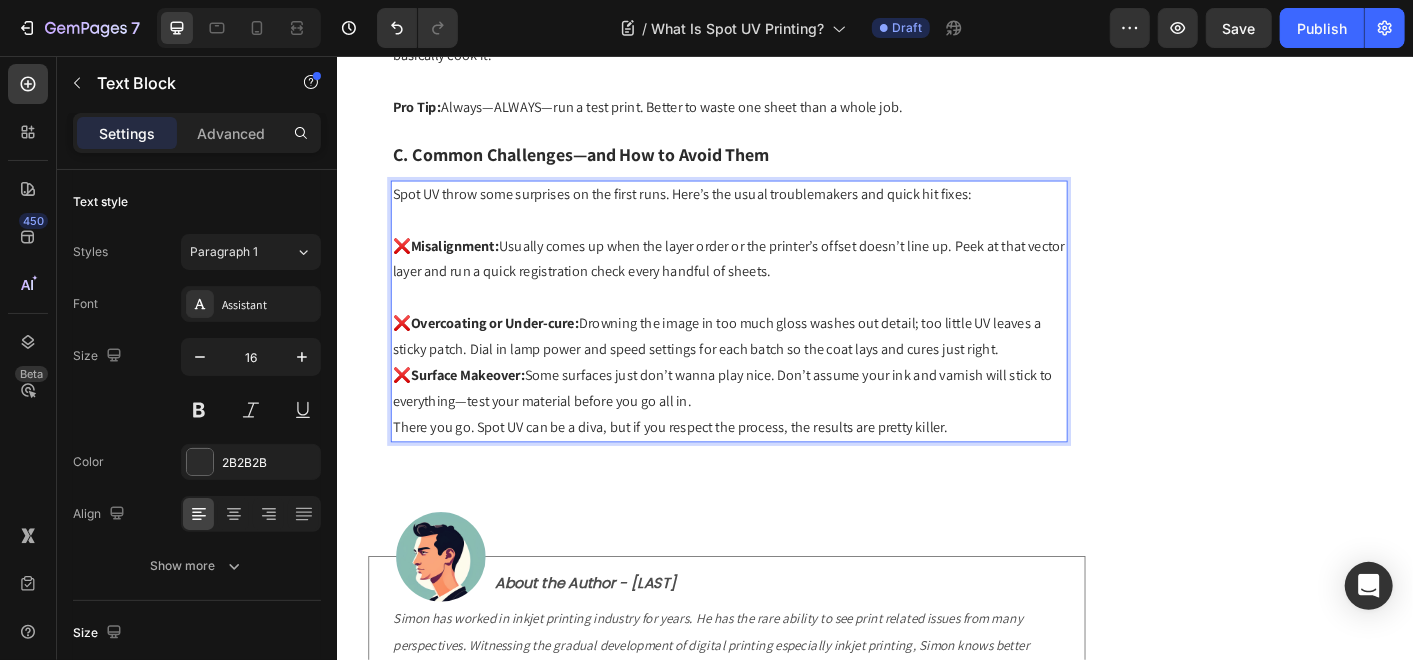 click on "❌  Overcoating or Under-cure:  Drowning the image in too much gloss washes out detail; too little UV leaves a sticky patch. Dial in lamp power and speed settings for each batch so the coat lays and cures just right." at bounding box center [773, 369] 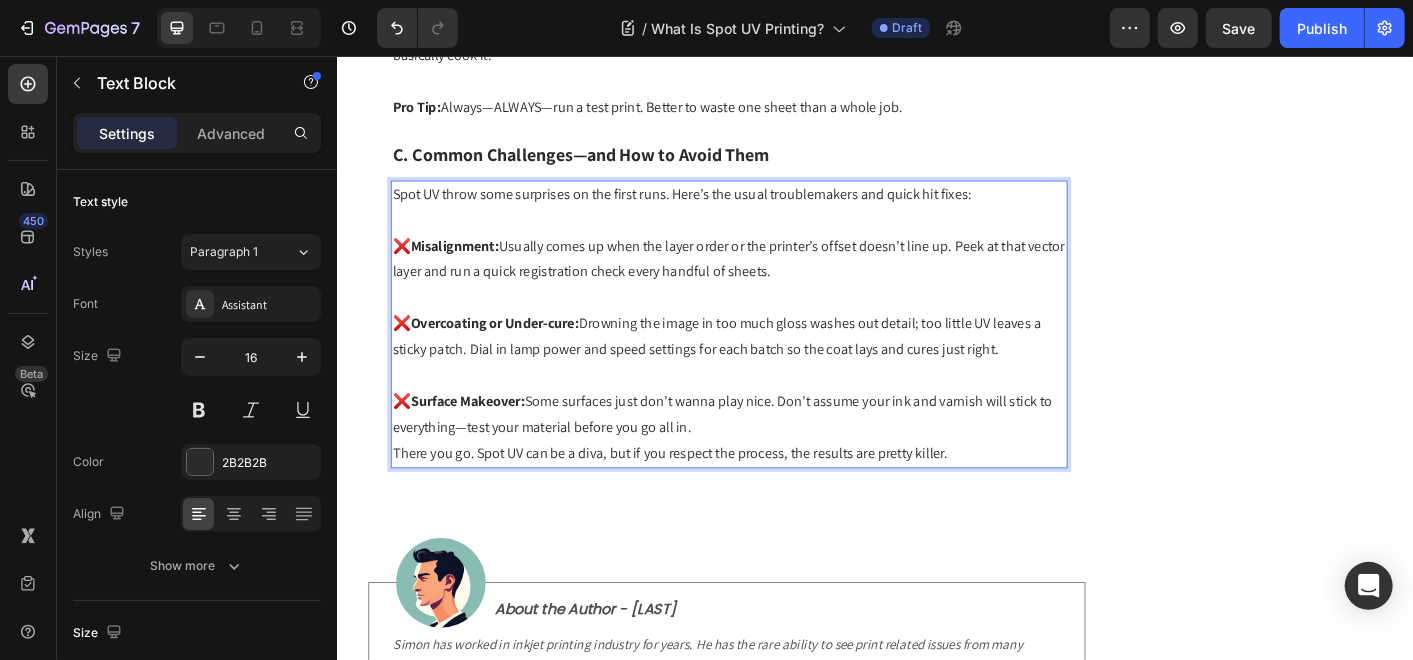 click on "❌  Surface Makeover:  Some surfaces just don’t wanna play nice. Don’t assume your ink and varnish will stick to everything—test your material before you go all in." at bounding box center [773, 455] 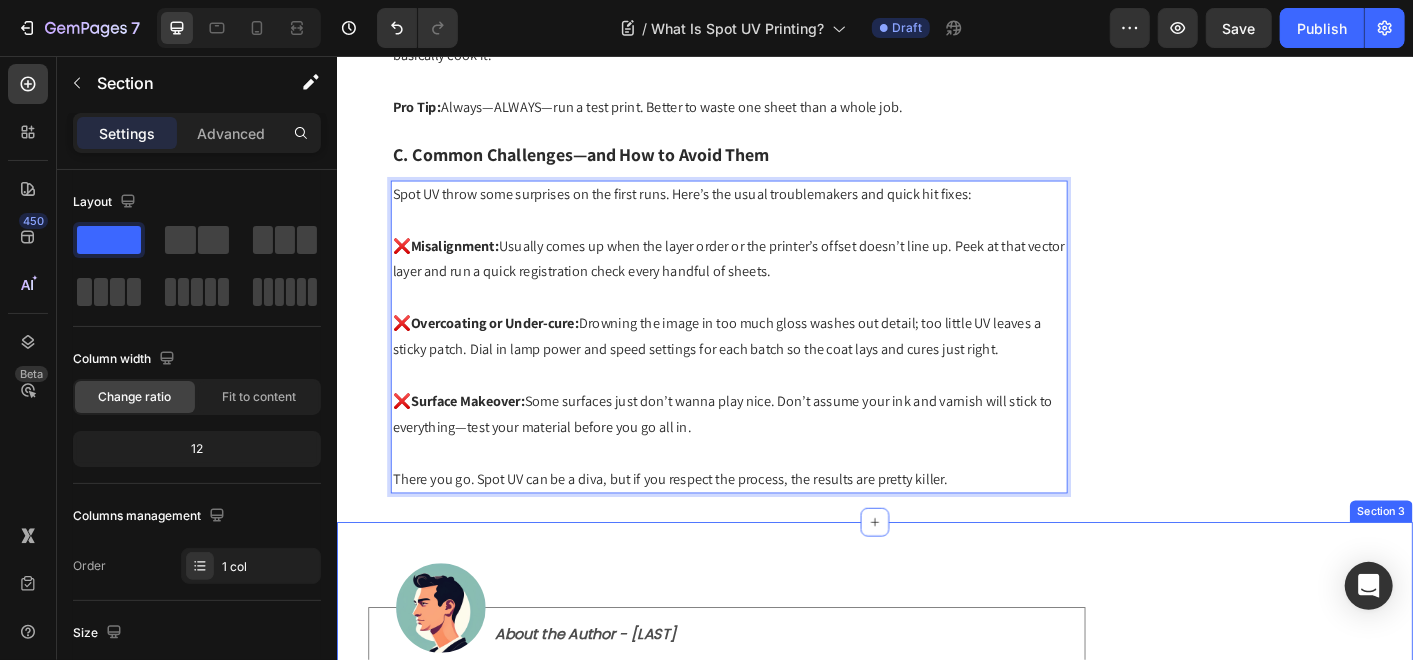 click on "Image About the Author - Simon Text Block Row Simon has worked in inkjet printing industry for years.  He has the rare ability to see print related issues from many perspectives. Witnessing the gradual development of digital printing especially inkjet printing, Simon knows better about what the users are looking for and how the new technologies will truly help big or small businesses. Text Block Row Subscribe Heading To join our mailing list and never miss our updates ! Text Block Email Field Subscribe Now Submit Button Row Newsletter Row                Title Line Most Popular Blogs Text Block Image How to Achieve Premium Results in Digital Specialty Printing Text Block Row Image DTG Printing 101: The Top 10 FAQs Text Block Row Row Row                Title Line More Blogs About Text Block industry trends maintenance newsroom product showroom printer review Text Block Row Row Row" at bounding box center (936, 743) 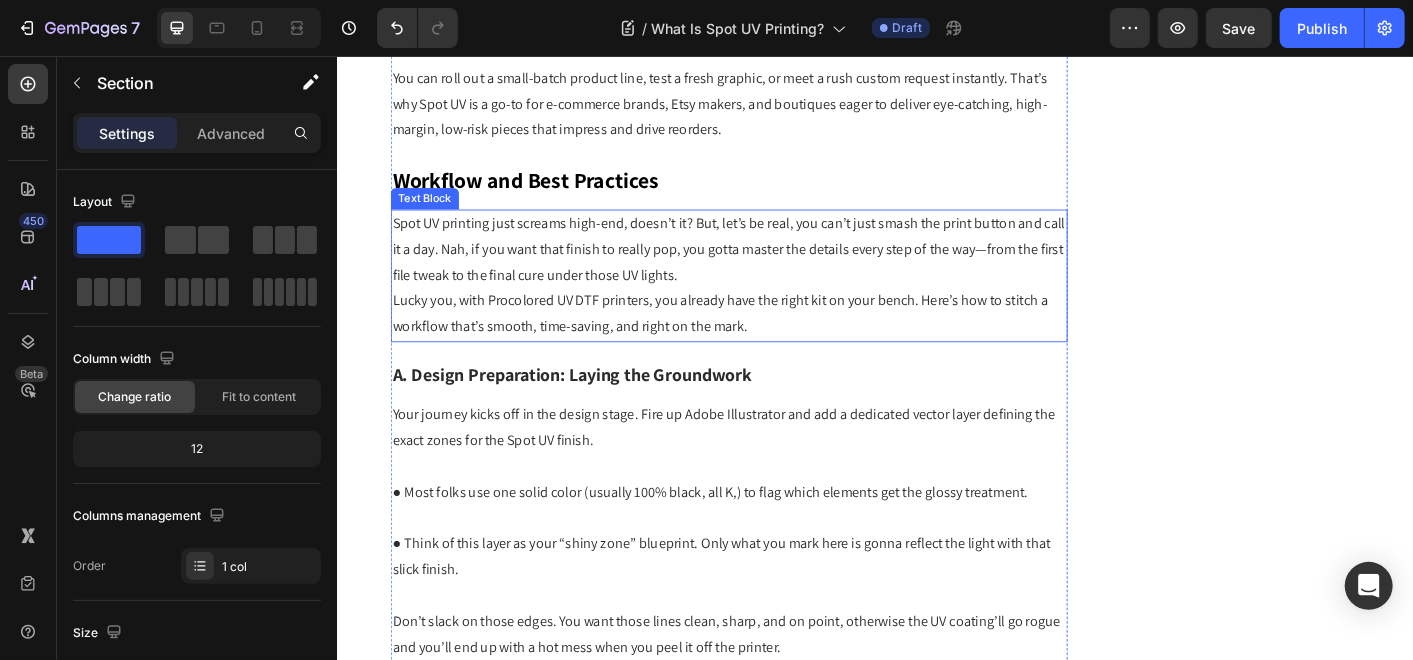 scroll, scrollTop: 5814, scrollLeft: 0, axis: vertical 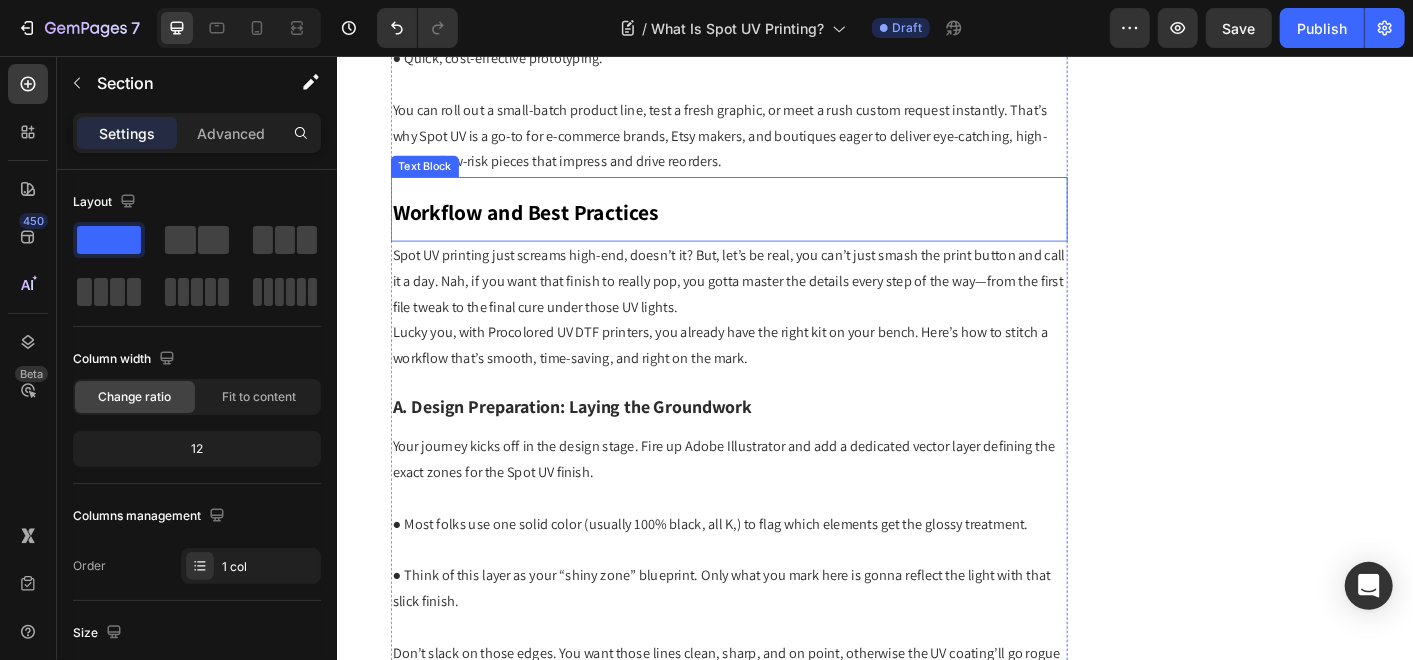 click on "Workflow and Best Practices" at bounding box center [546, 229] 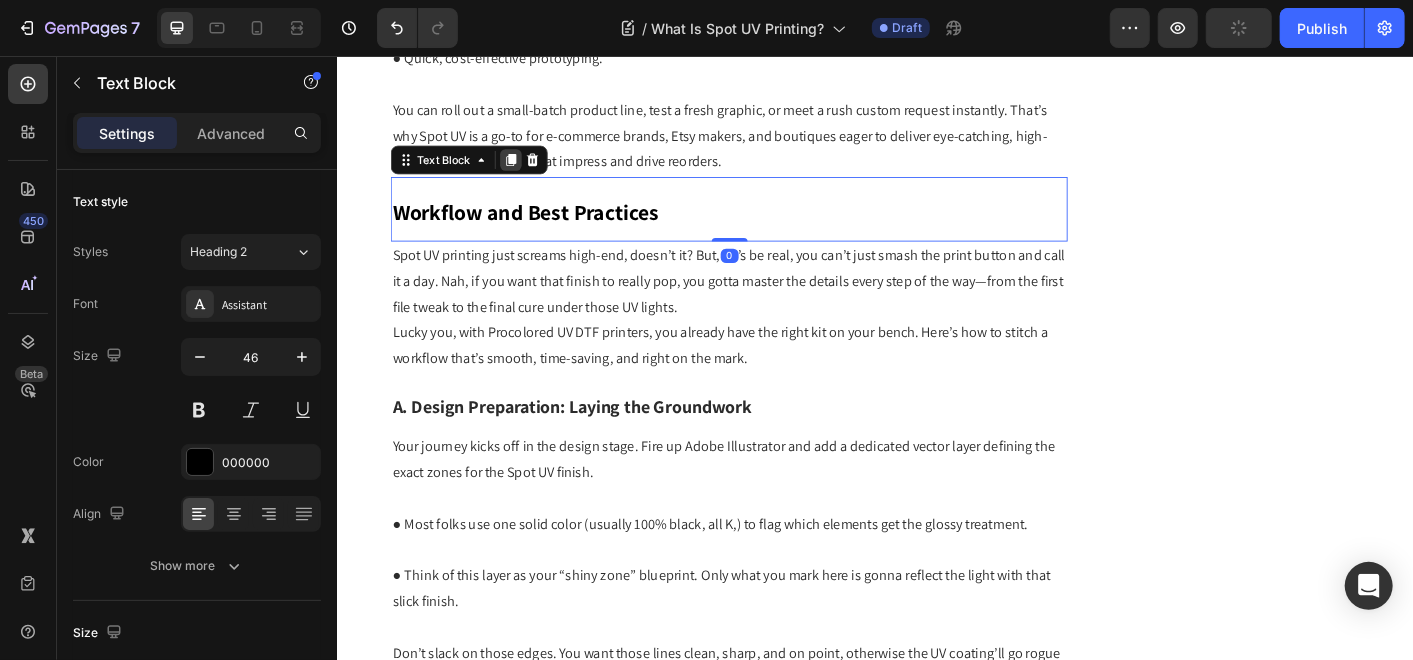click 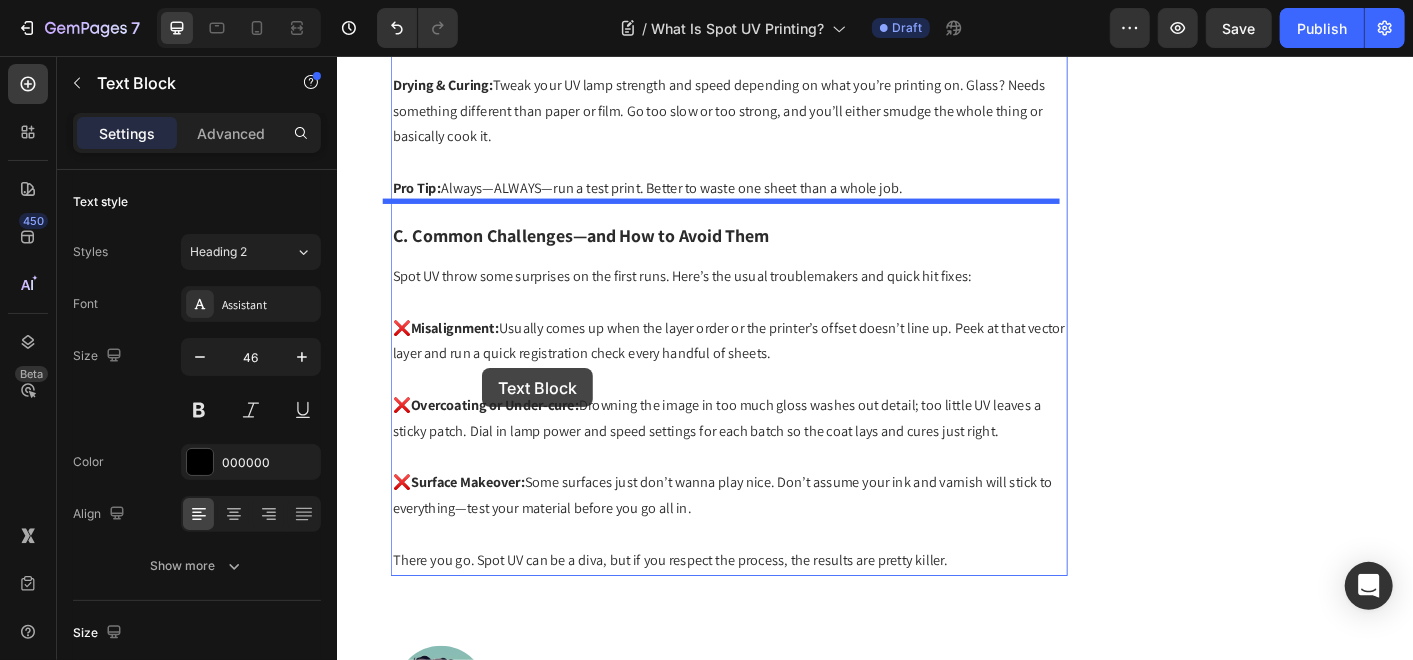 scroll, scrollTop: 7037, scrollLeft: 0, axis: vertical 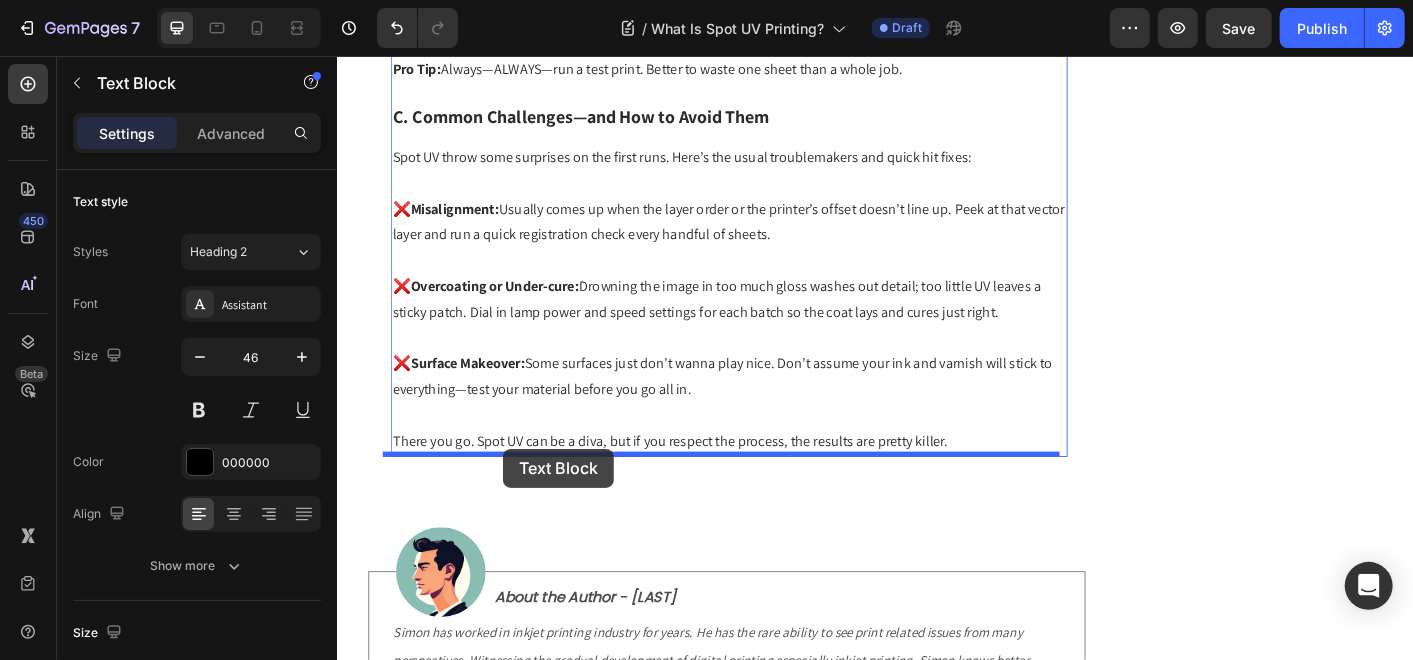 drag, startPoint x: 449, startPoint y: 242, endPoint x: 521, endPoint y: 493, distance: 261.1226 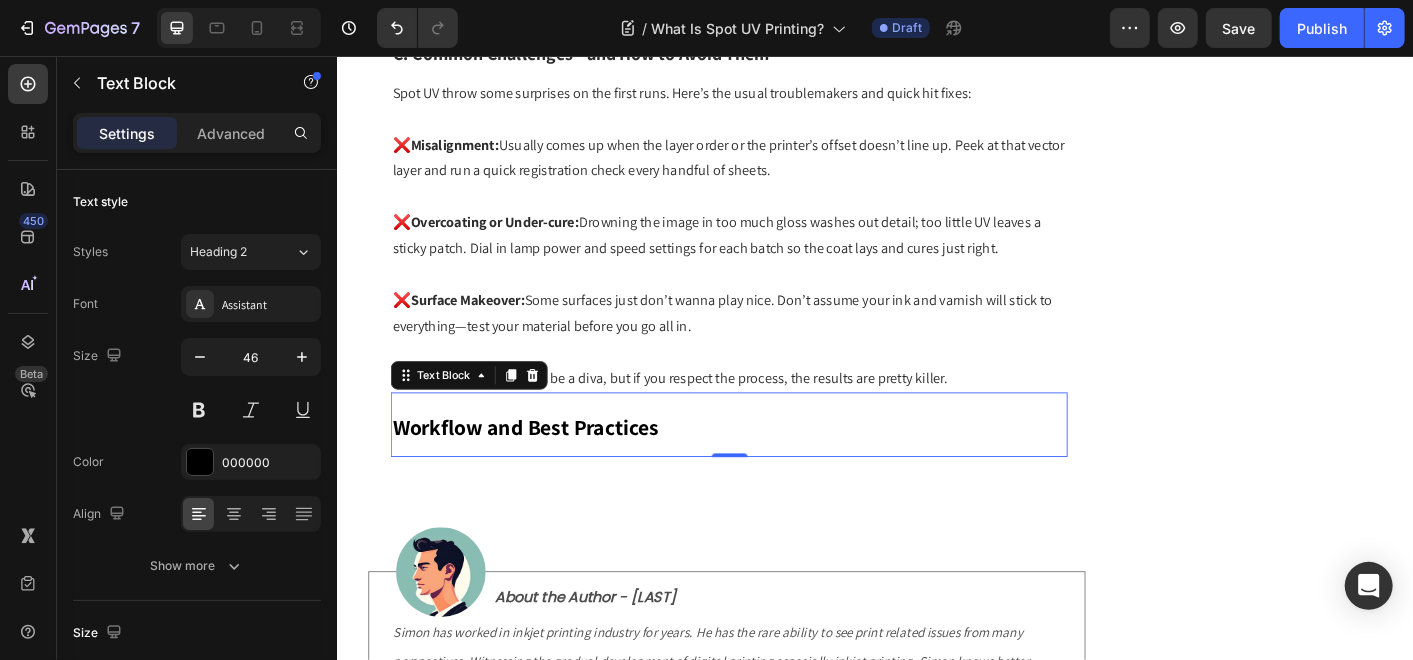 scroll, scrollTop: 6965, scrollLeft: 0, axis: vertical 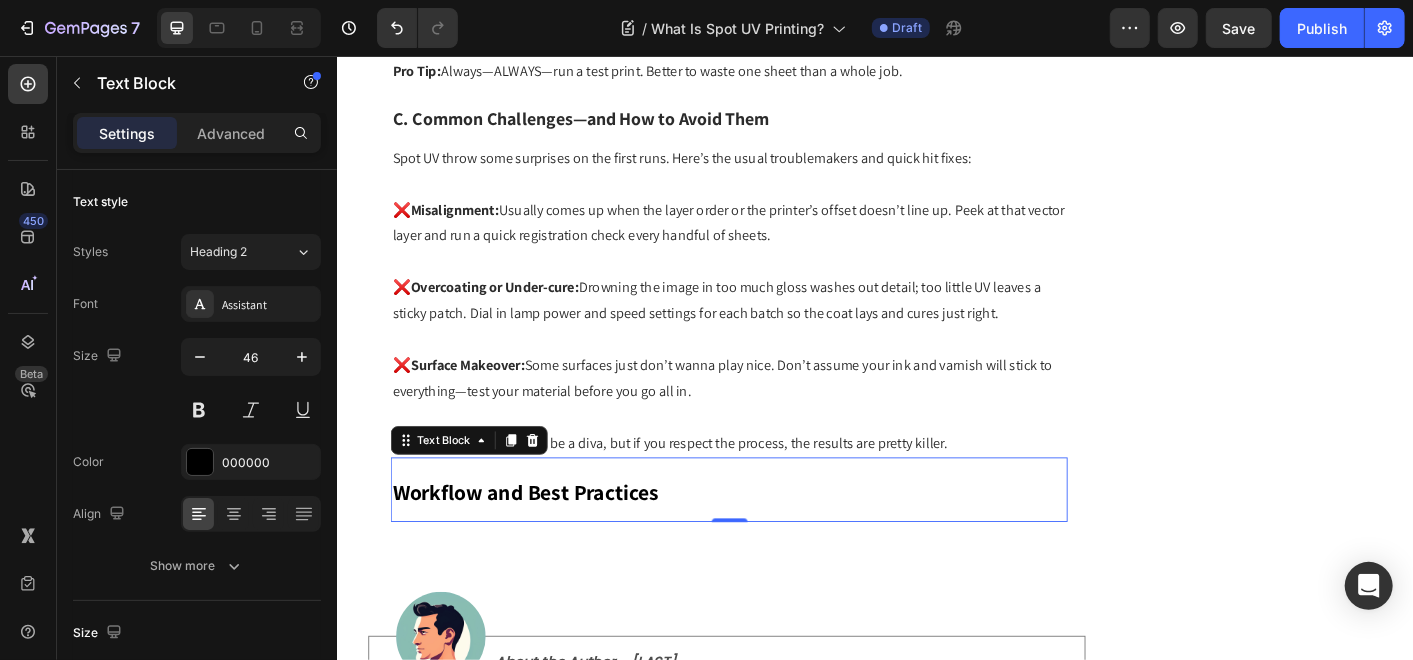 click on "Workflow and Best Practices" at bounding box center [546, 542] 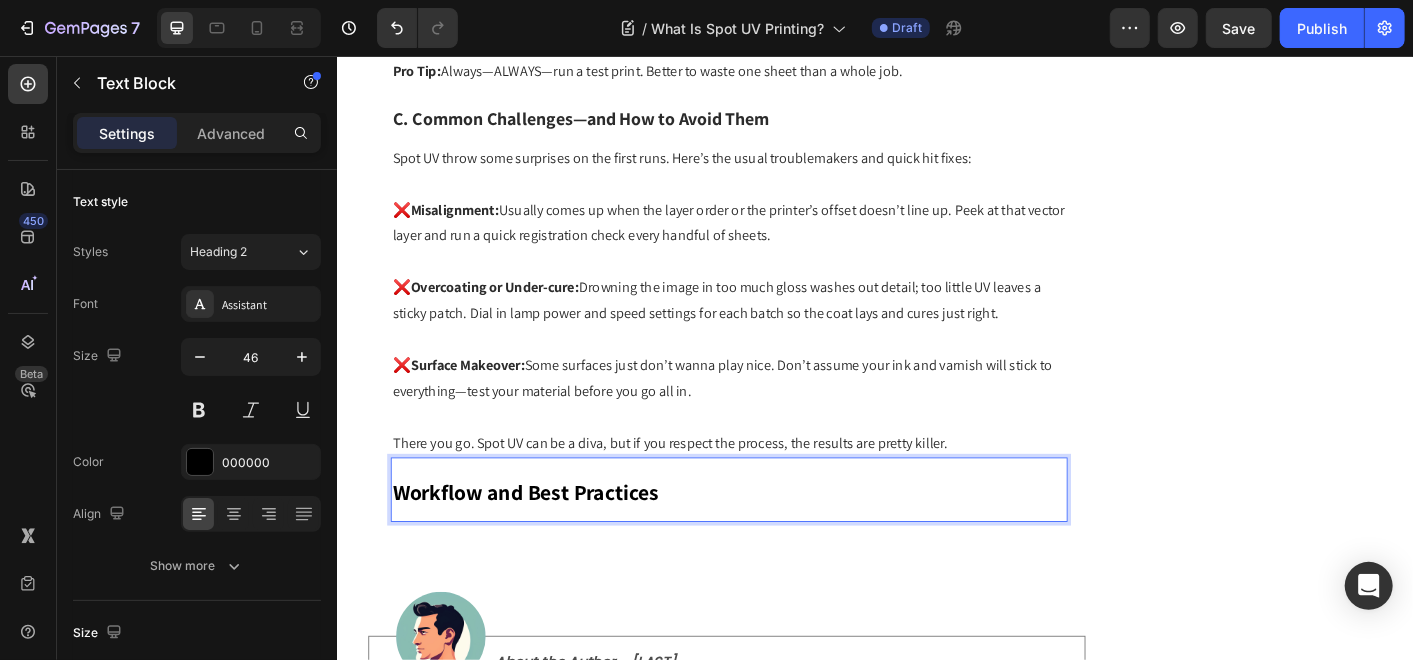 click on "Workflow and Best Practices" at bounding box center [546, 542] 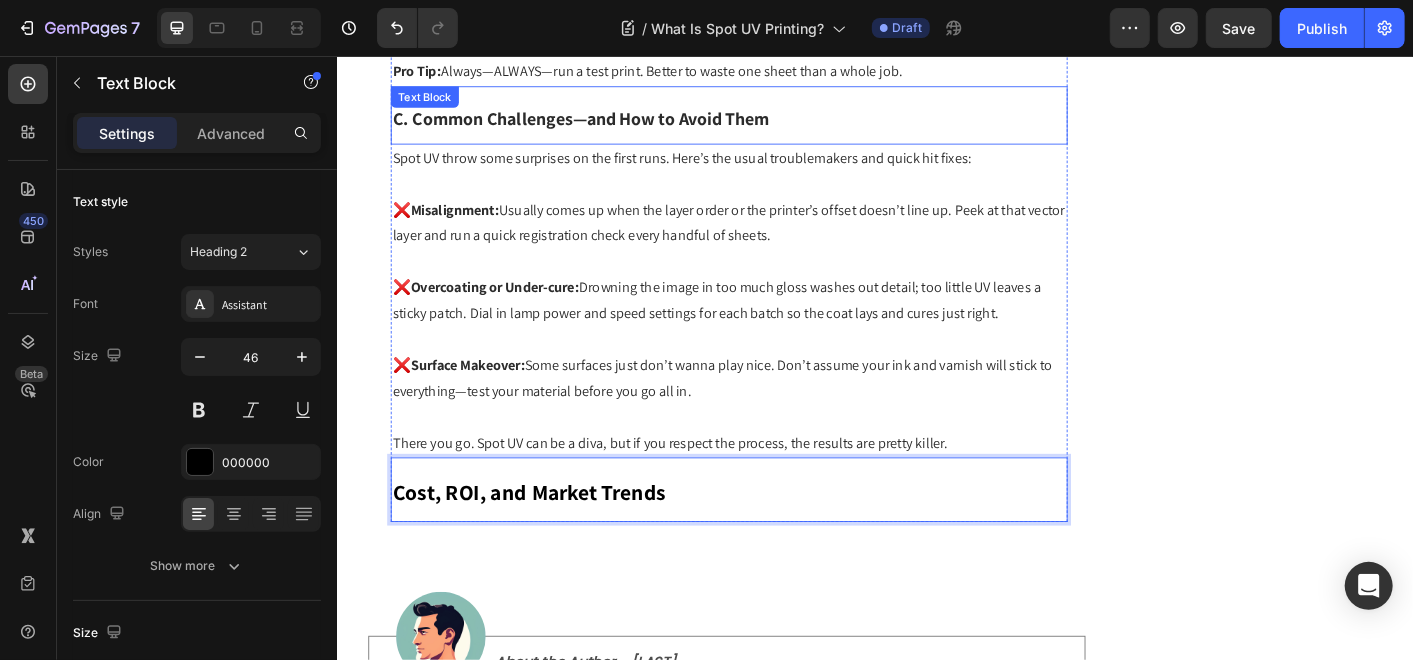 click on "C. Common Challenges—and How to Avoid Them" at bounding box center [608, 125] 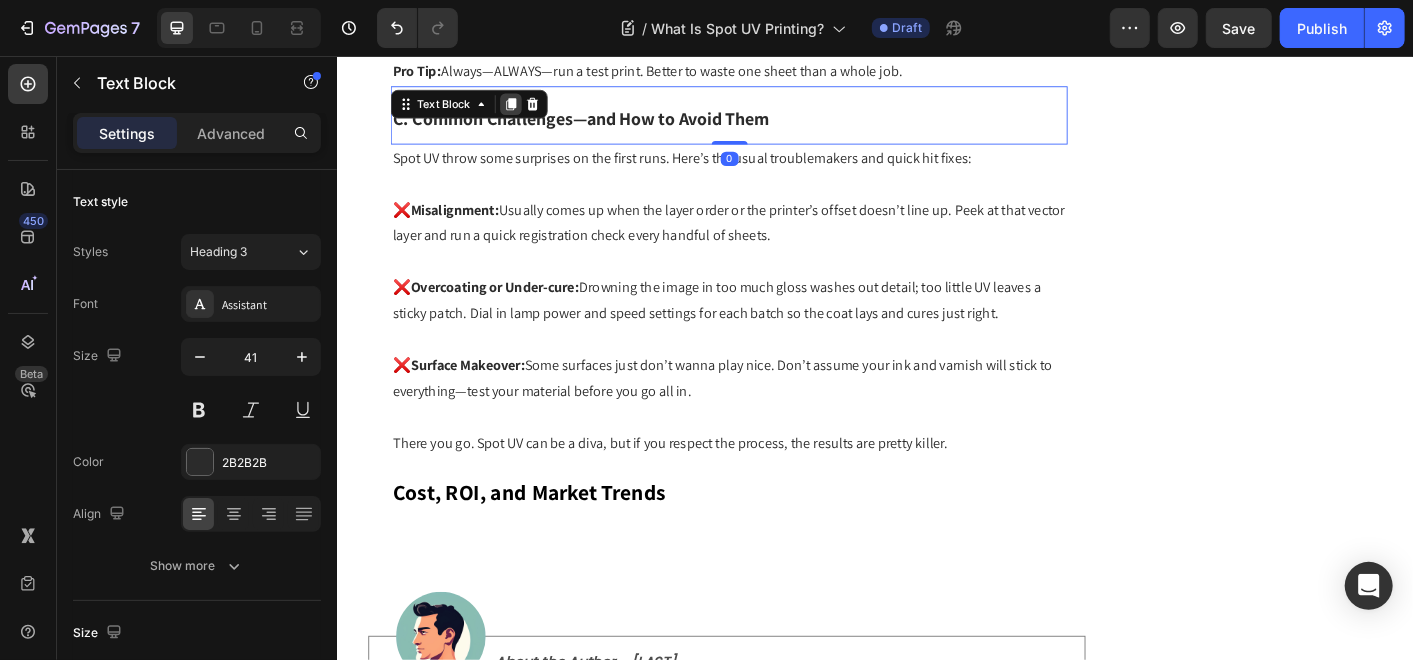 click 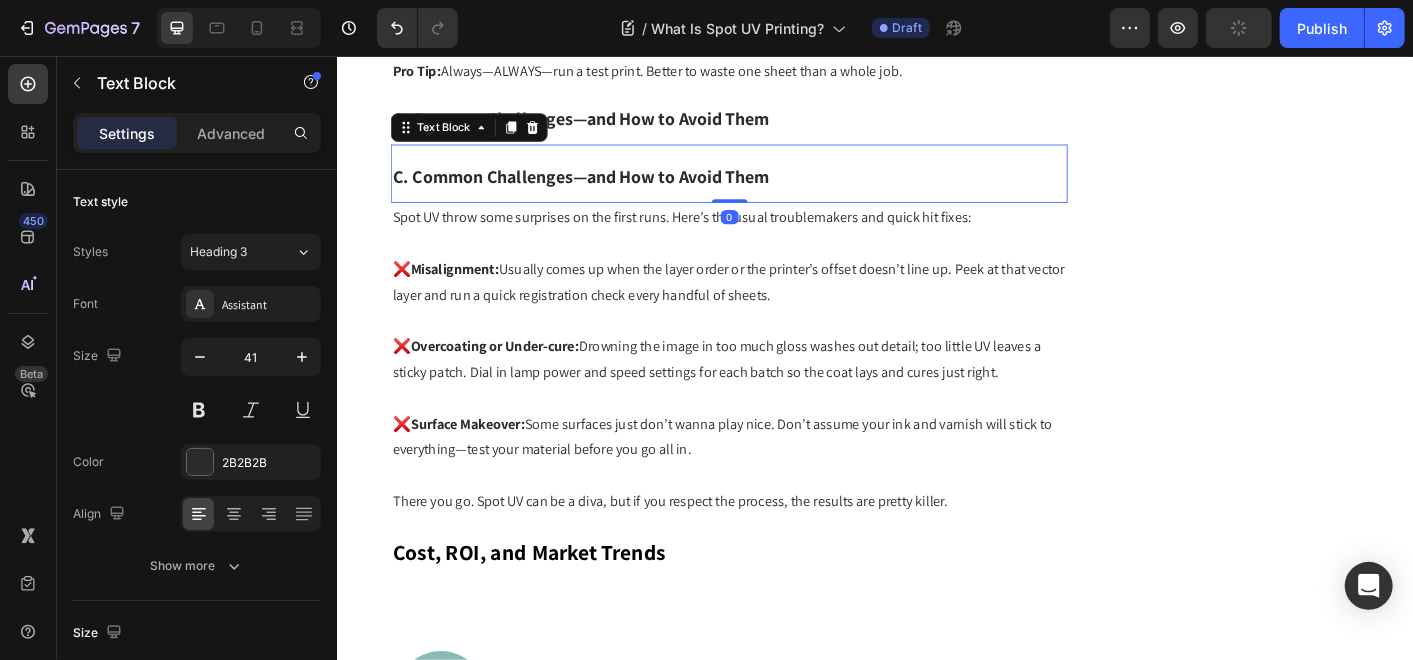 click on "C. Common Challenges—and How to Avoid Them" at bounding box center [608, 190] 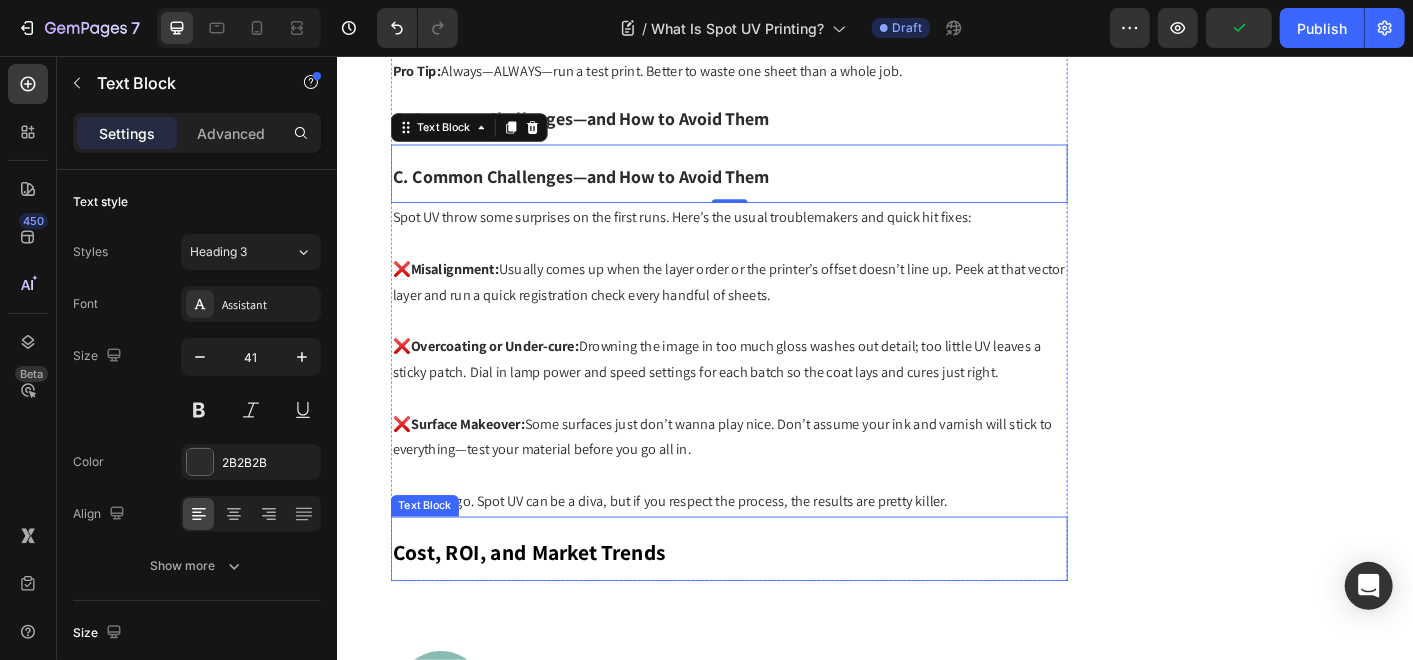 drag, startPoint x: 444, startPoint y: 135, endPoint x: 586, endPoint y: 601, distance: 487.155 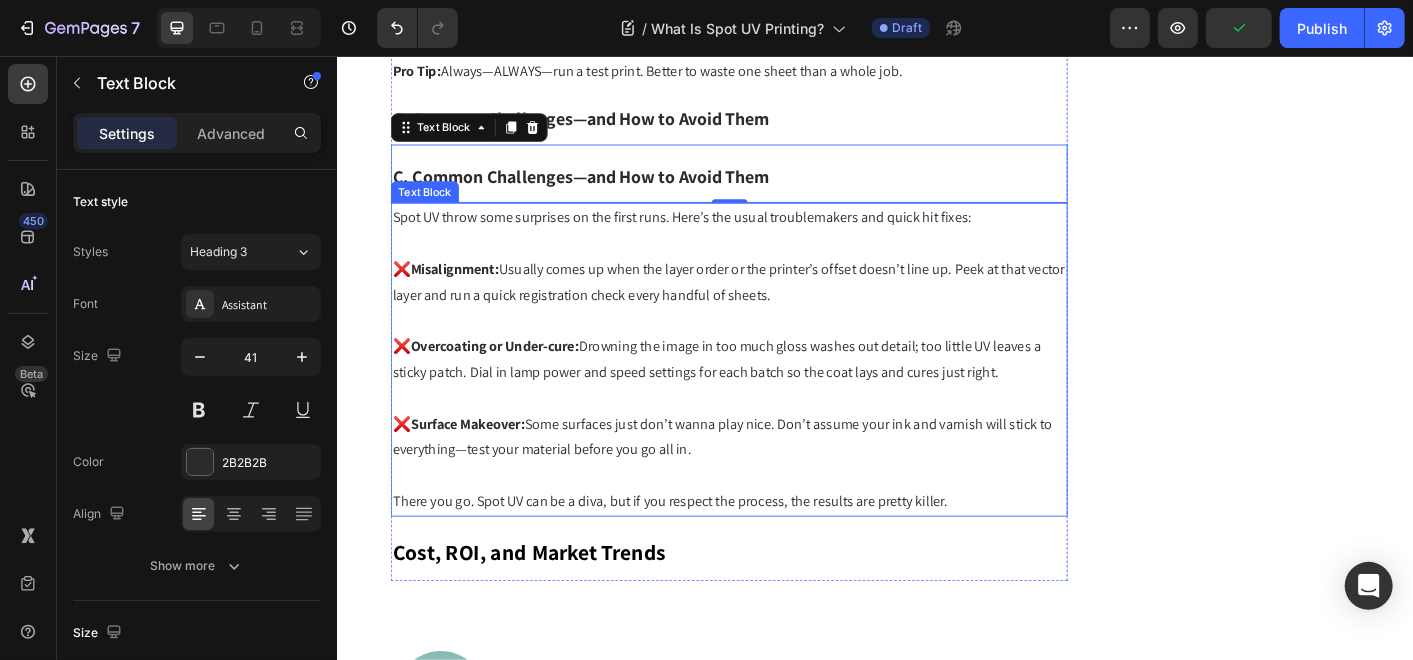 drag, startPoint x: 442, startPoint y: 137, endPoint x: 555, endPoint y: 484, distance: 364.9356 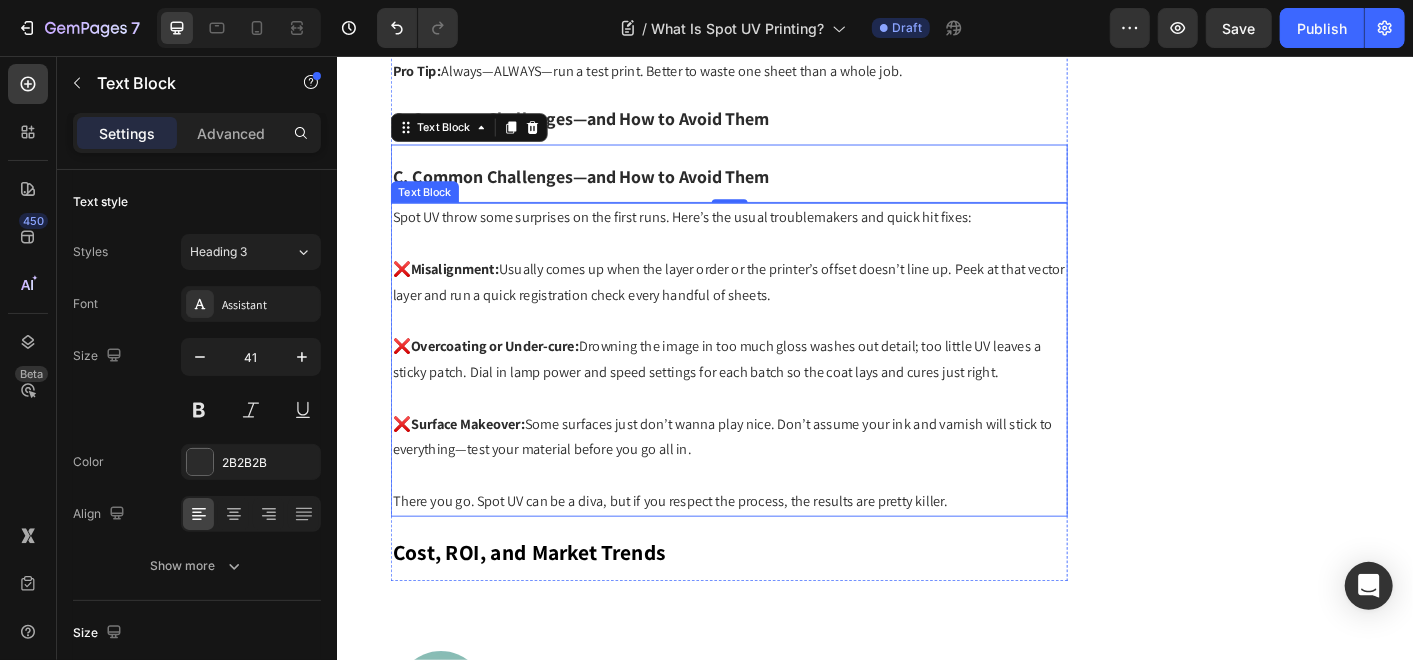 click on "❌  Surface Makeover:  Some surfaces just don’t wanna play nice. Don’t assume your ink and varnish will stick to everything—test your material before you go all in." at bounding box center [773, 481] 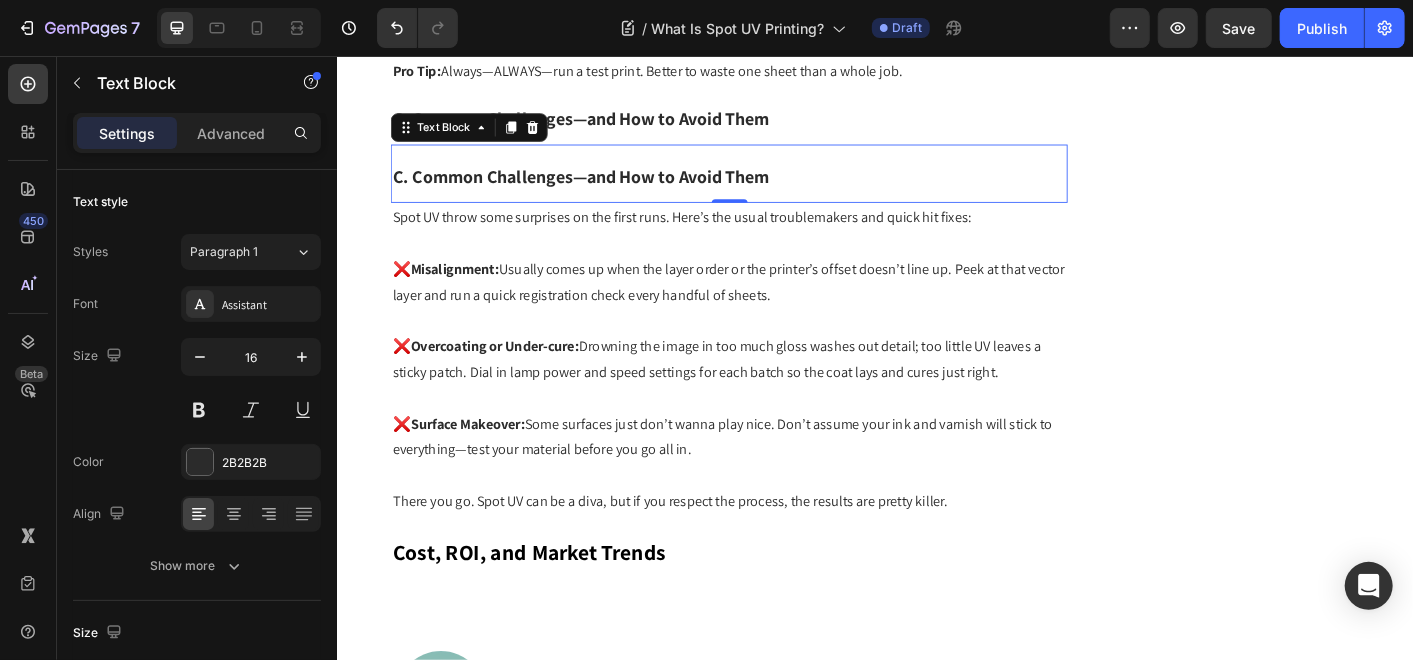 click on "C. Common Challenges—and How to Avoid Them" at bounding box center (773, 186) 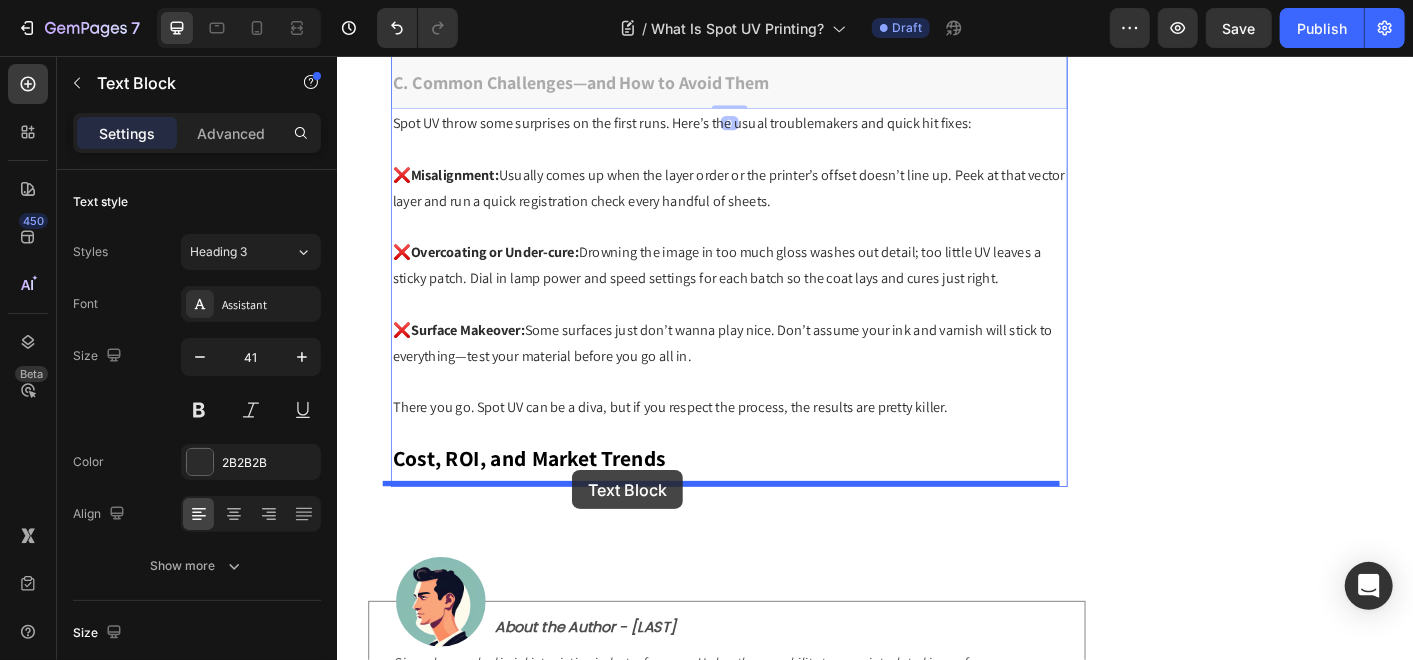 drag, startPoint x: 457, startPoint y: 137, endPoint x: 598, endPoint y: 517, distance: 405.31592 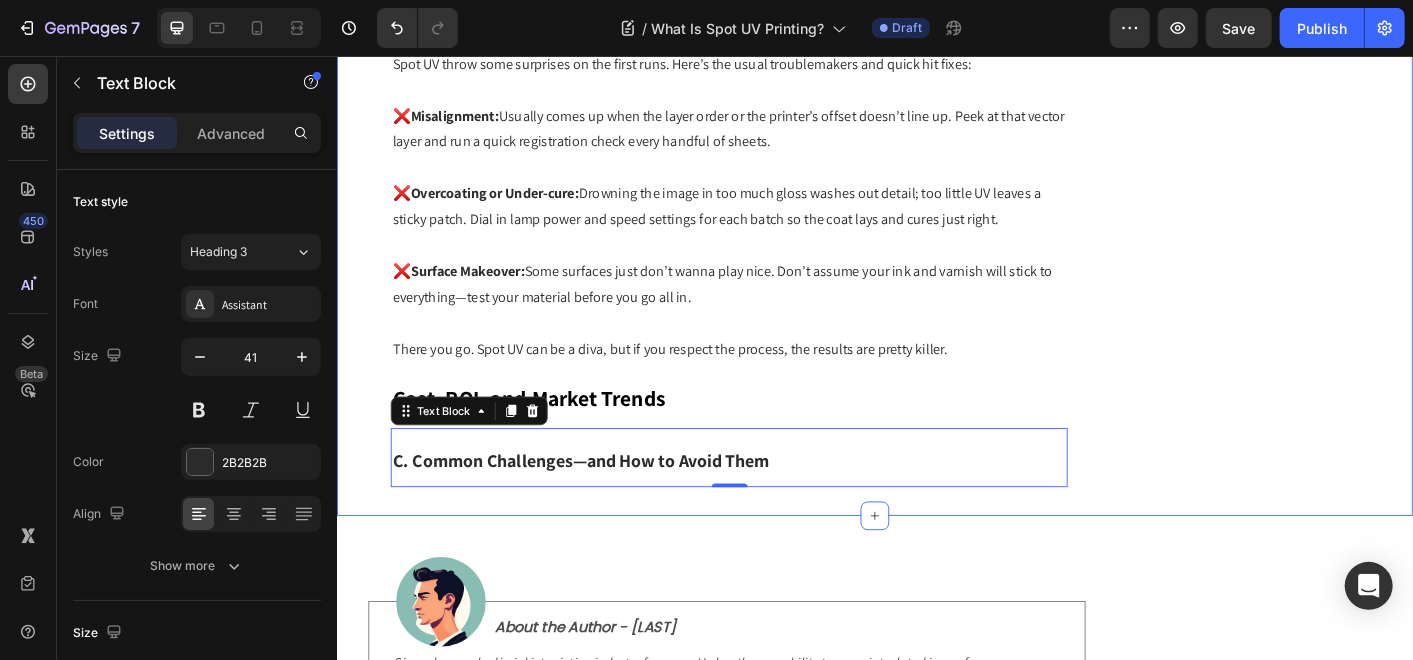 scroll, scrollTop: 7004, scrollLeft: 0, axis: vertical 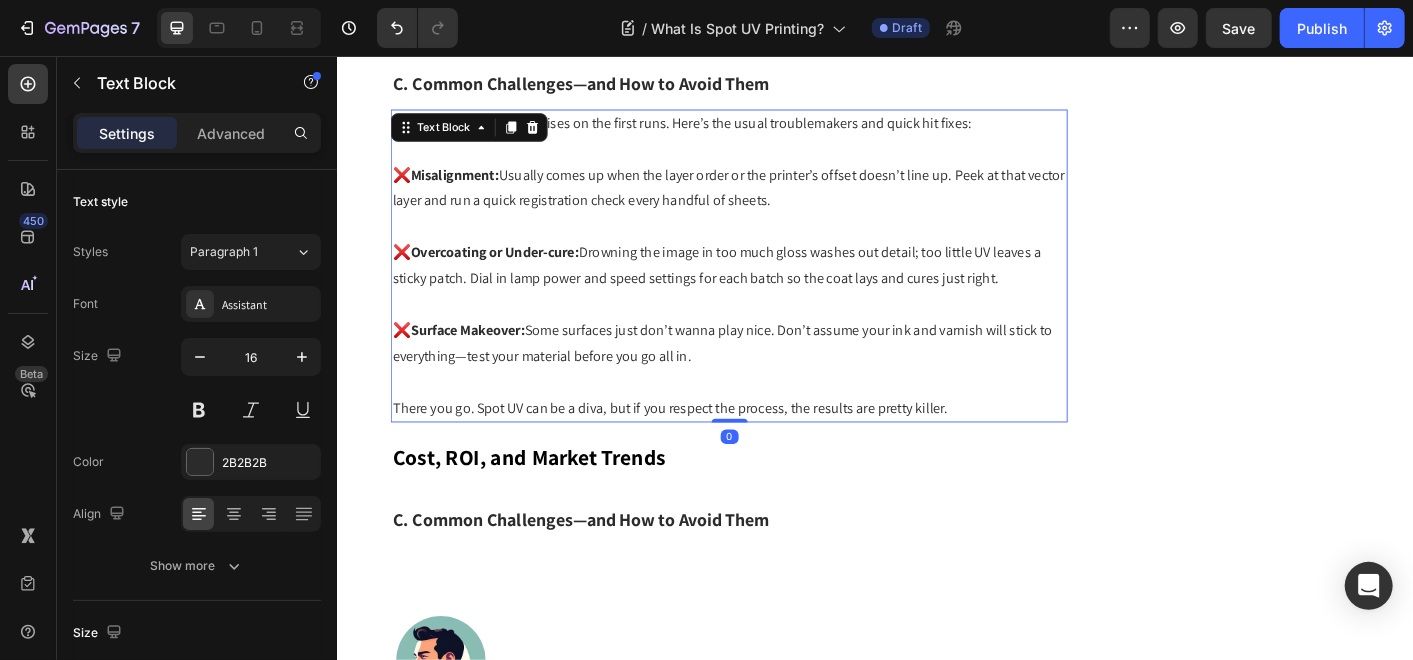 click on "❌  Surface Makeover:  Some surfaces just don’t wanna play nice. Don’t assume your ink and varnish will stick to everything—test your material before you go all in." at bounding box center (773, 376) 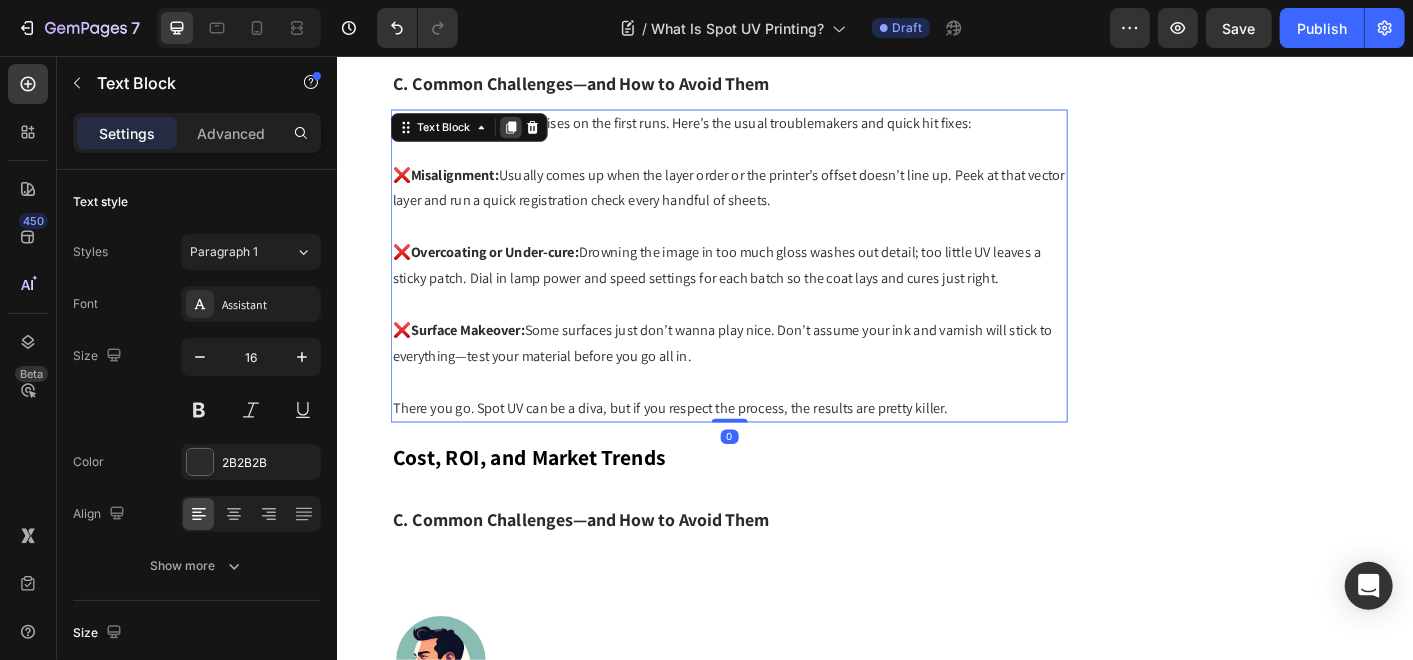 click 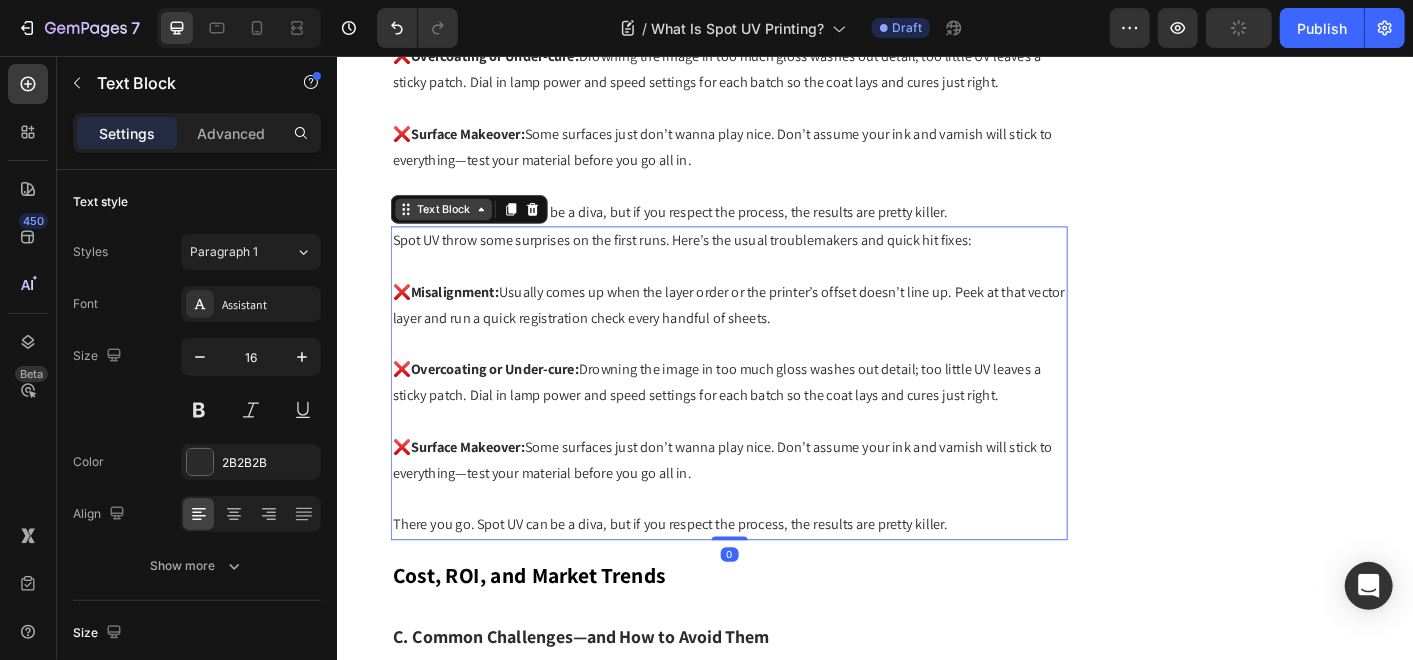 scroll, scrollTop: 7226, scrollLeft: 0, axis: vertical 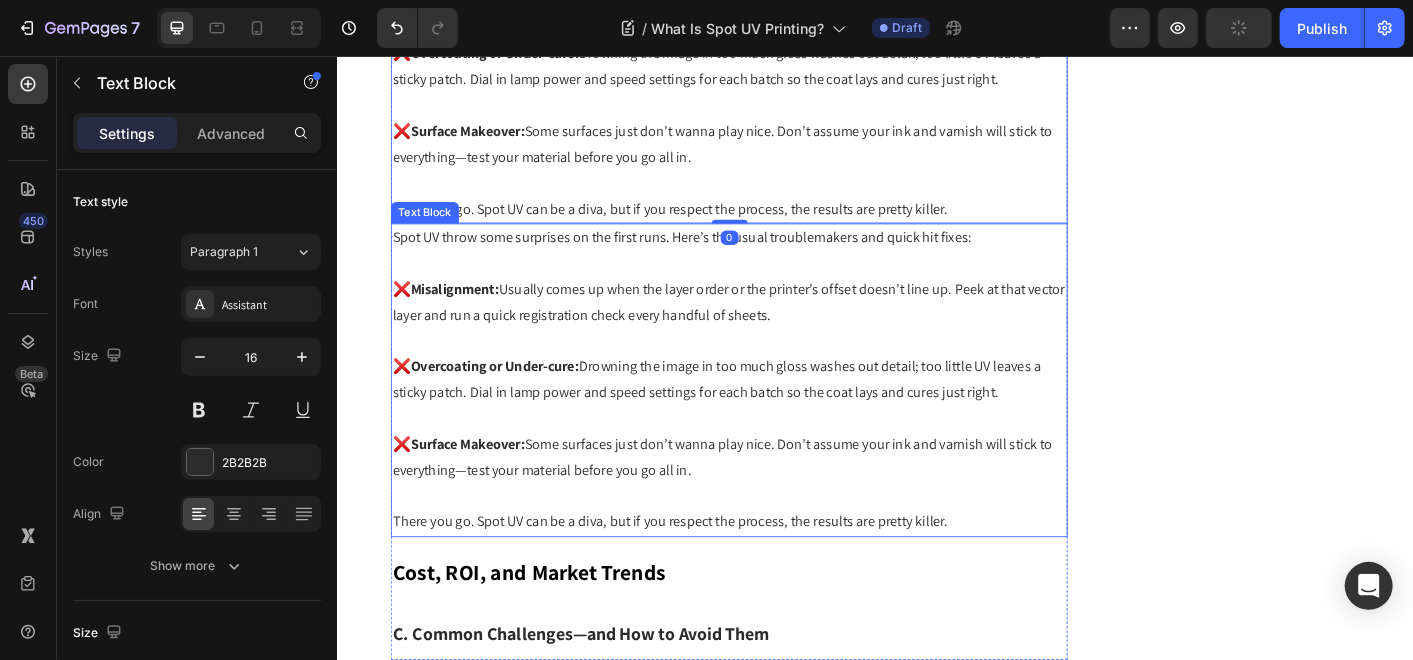 click on "❌  Misalignment:  Usually comes up when the layer order or the printer’s offset doesn’t line up. Peek at that vector layer and run a quick registration check every handful of sheets." at bounding box center [773, 331] 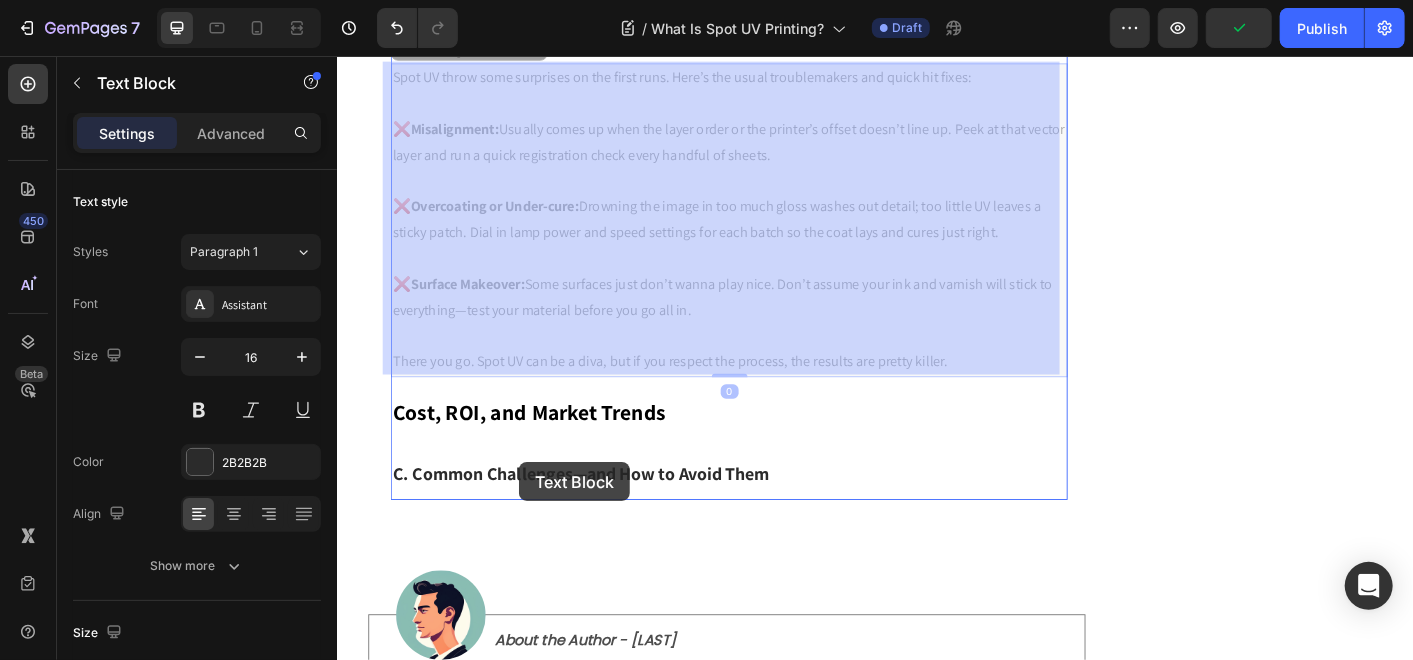 scroll, scrollTop: 7448, scrollLeft: 0, axis: vertical 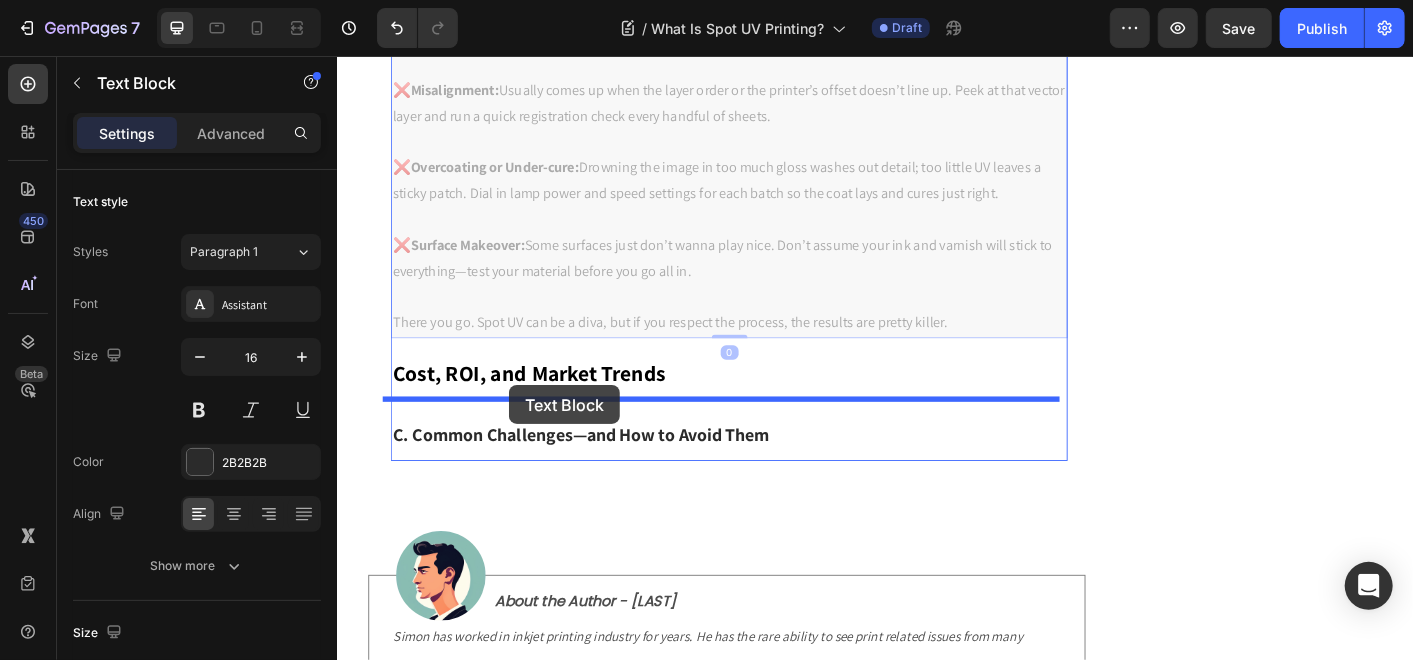 drag, startPoint x: 449, startPoint y: 224, endPoint x: 528, endPoint y: 422, distance: 213.17833 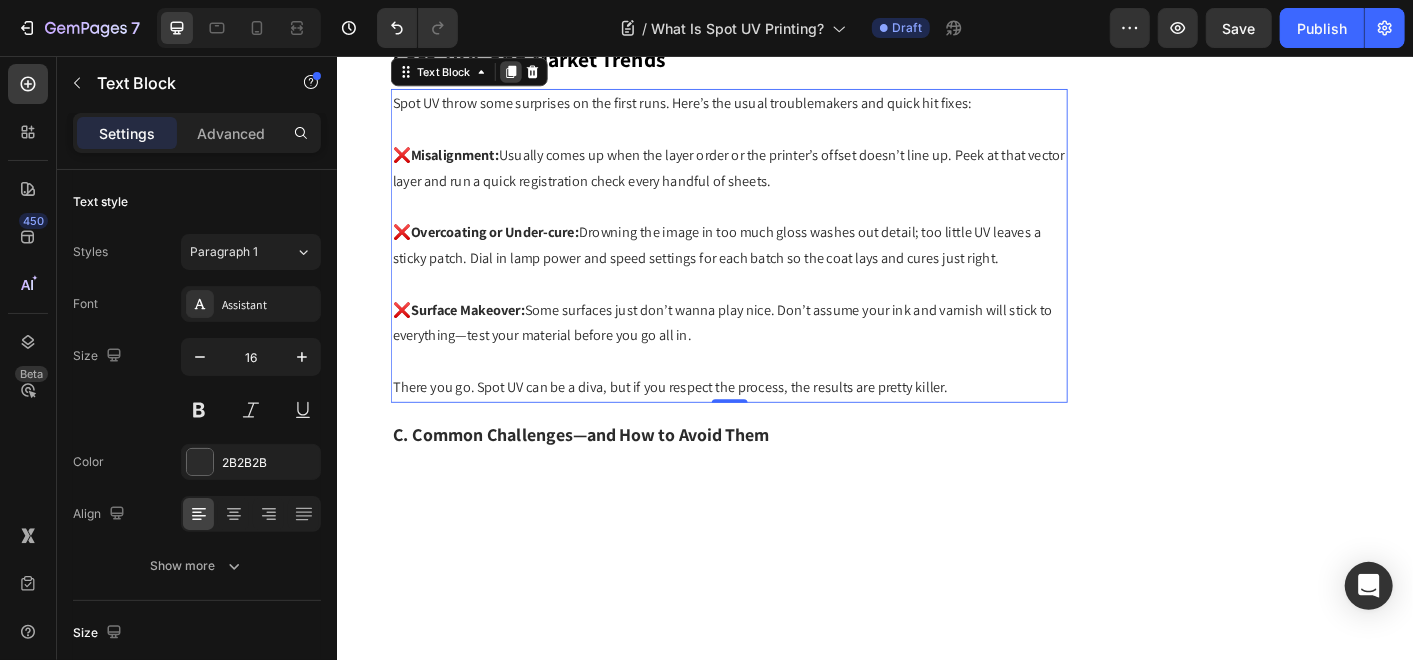 scroll, scrollTop: 7099, scrollLeft: 0, axis: vertical 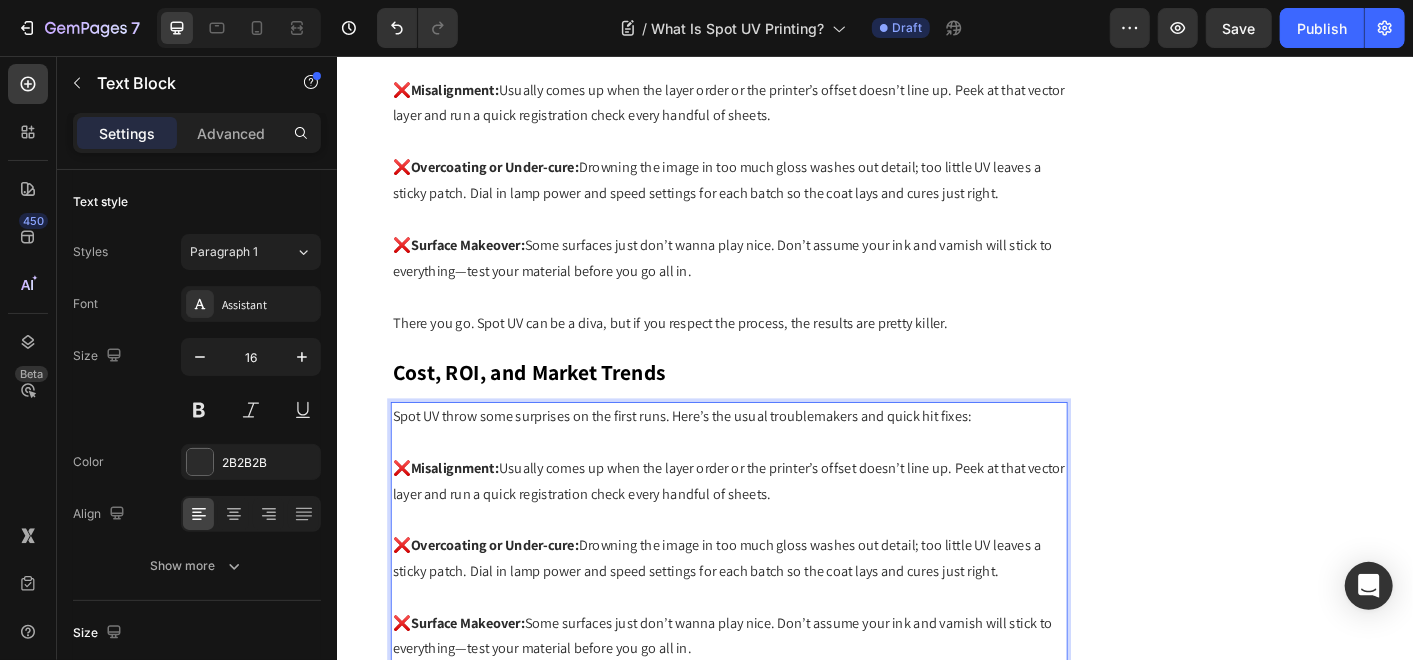 click on "❌  Misalignment:  Usually comes up when the layer order or the printer’s offset doesn’t line up. Peek at that vector layer and run a quick registration check every handful of sheets." at bounding box center (773, 530) 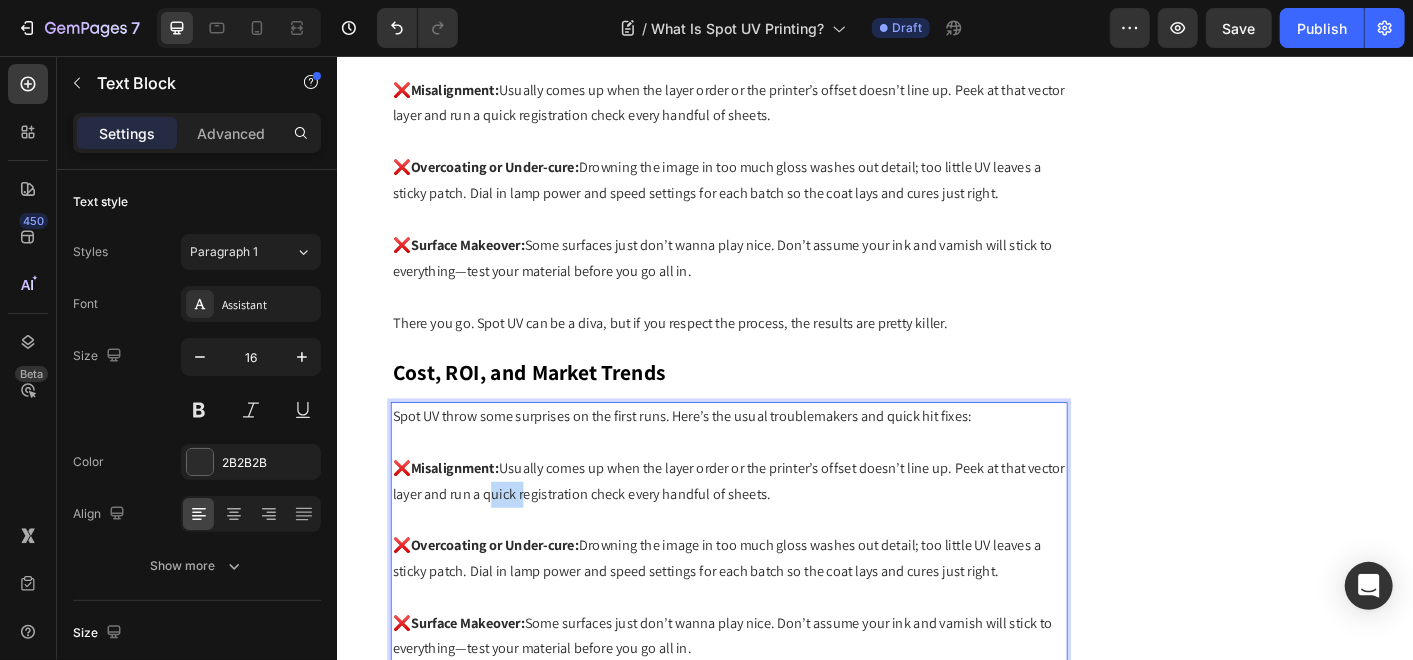 click on "❌  Misalignment:  Usually comes up when the layer order or the printer’s offset doesn’t line up. Peek at that vector layer and run a quick registration check every handful of sheets." at bounding box center (773, 530) 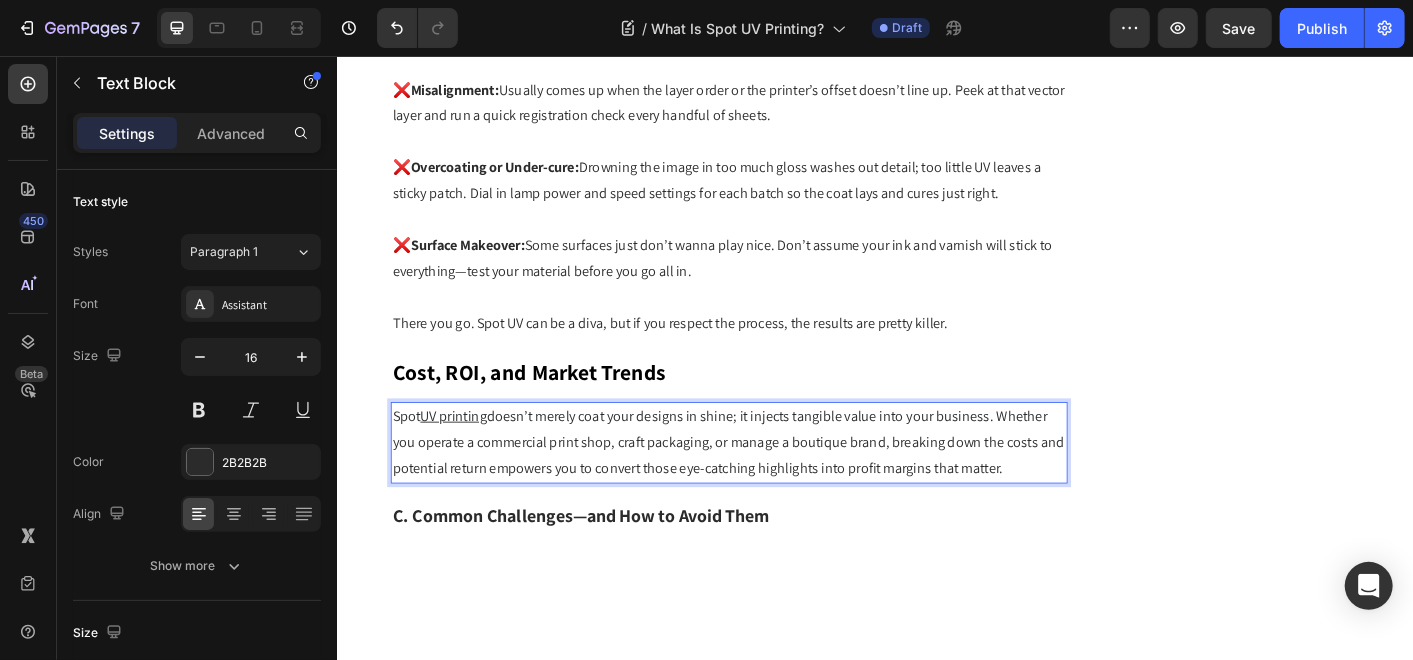 click on "Spot  UV printing  doesn’t merely coat your designs in shine; it injects tangible value into your business. Whether you operate a commercial print shop, craft packaging, or manage a boutique brand, breaking down the costs and potential return empowers you to convert those eye-catching highlights into profit margins that matter." at bounding box center [773, 486] 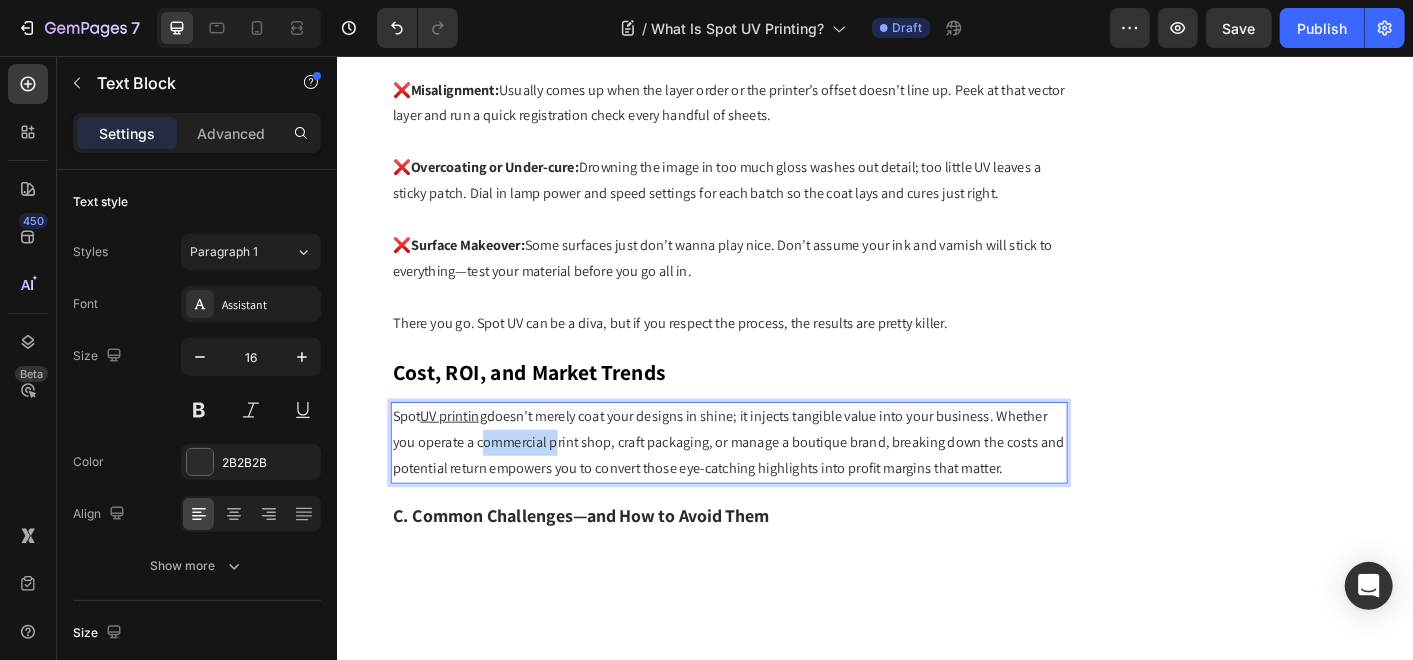 click on "Spot  UV printing  doesn’t merely coat your designs in shine; it injects tangible value into your business. Whether you operate a commercial print shop, craft packaging, or manage a boutique brand, breaking down the costs and potential return empowers you to convert those eye-catching highlights into profit margins that matter." at bounding box center (773, 486) 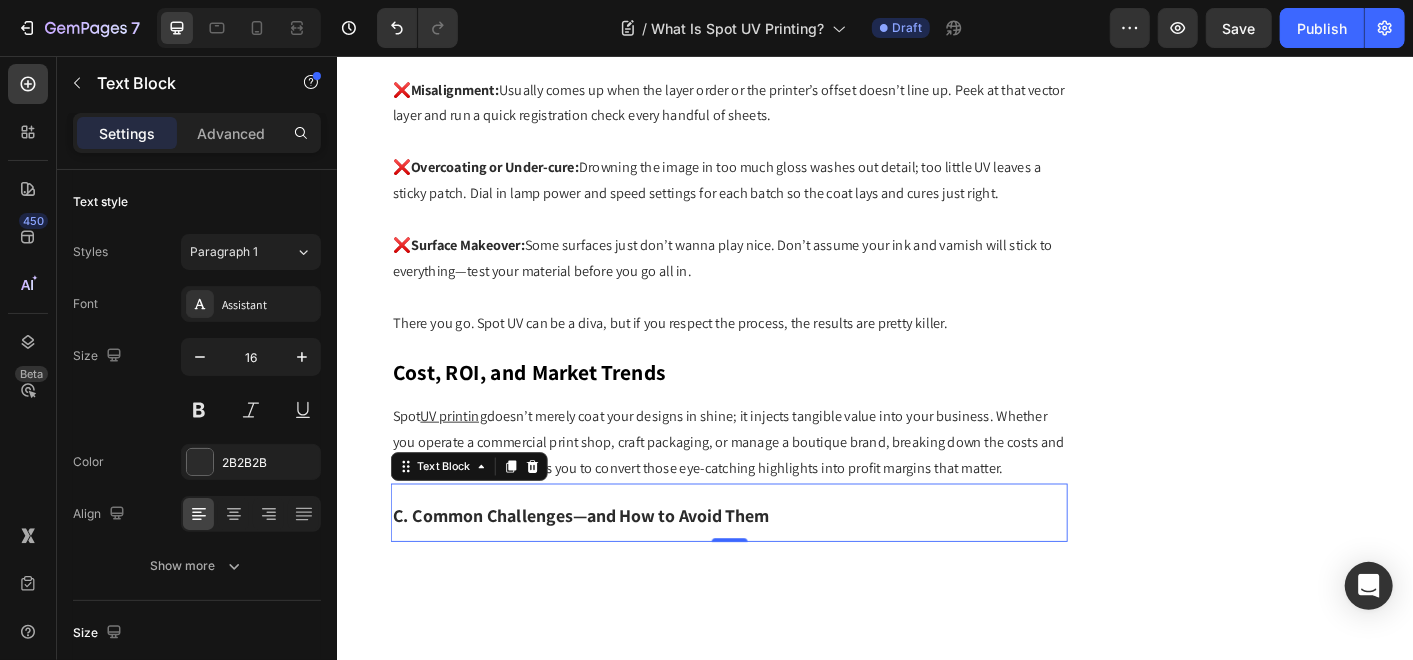 click on "C. Common Challenges—and How to Avoid Them" at bounding box center (608, 568) 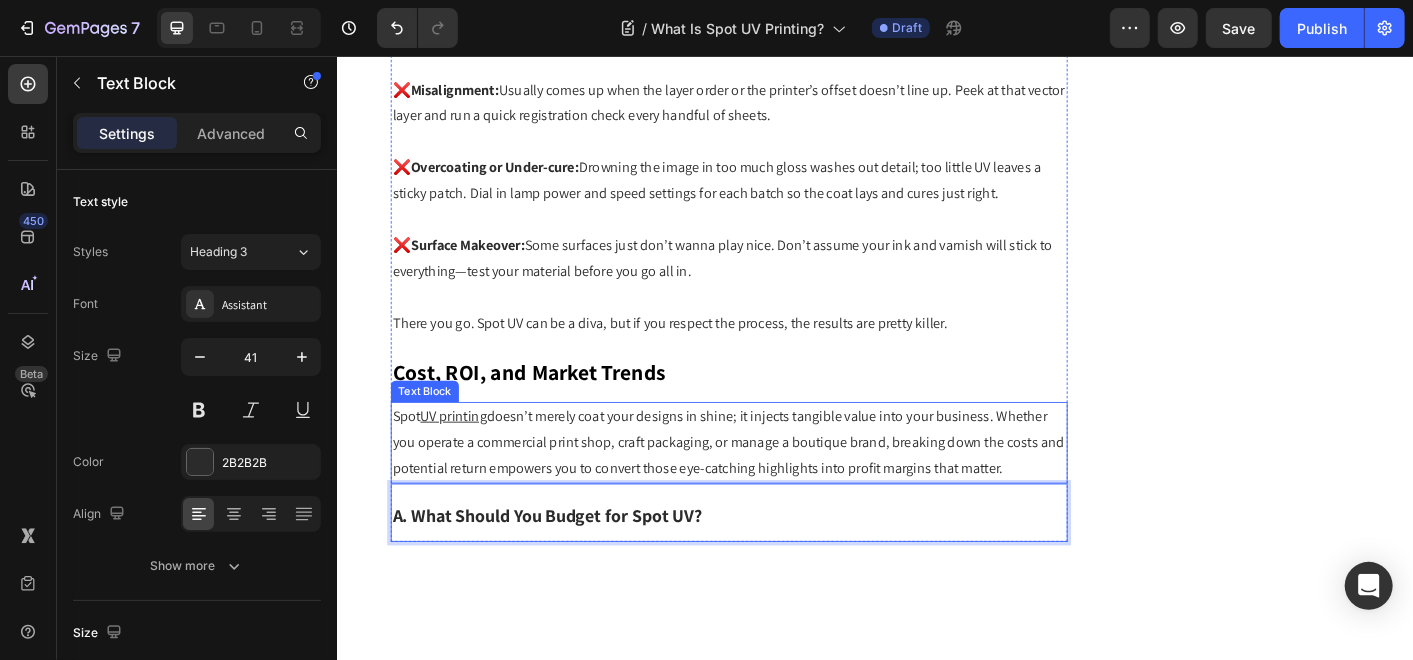 click on "Spot  UV printing  doesn’t merely coat your designs in shine; it injects tangible value into your business. Whether you operate a commercial print shop, craft packaging, or manage a boutique brand, breaking down the costs and potential return empowers you to convert those eye-catching highlights into profit margins that matter." at bounding box center [773, 486] 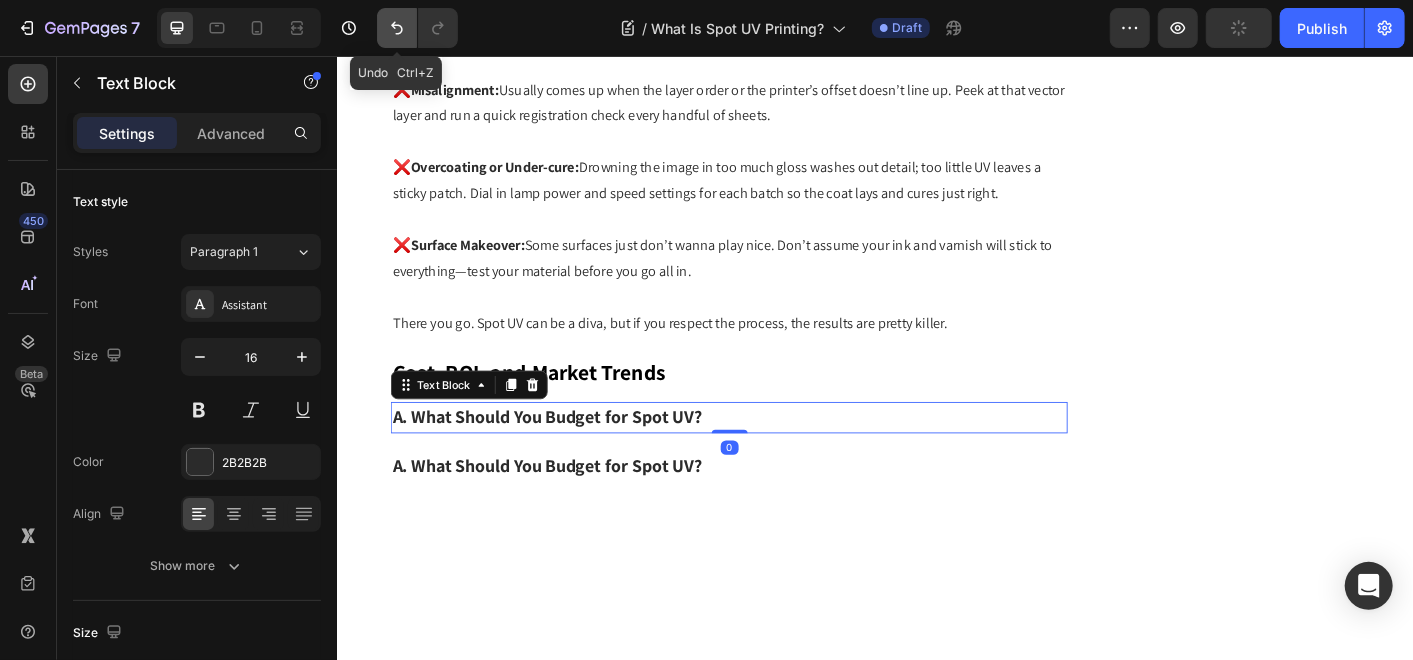 click 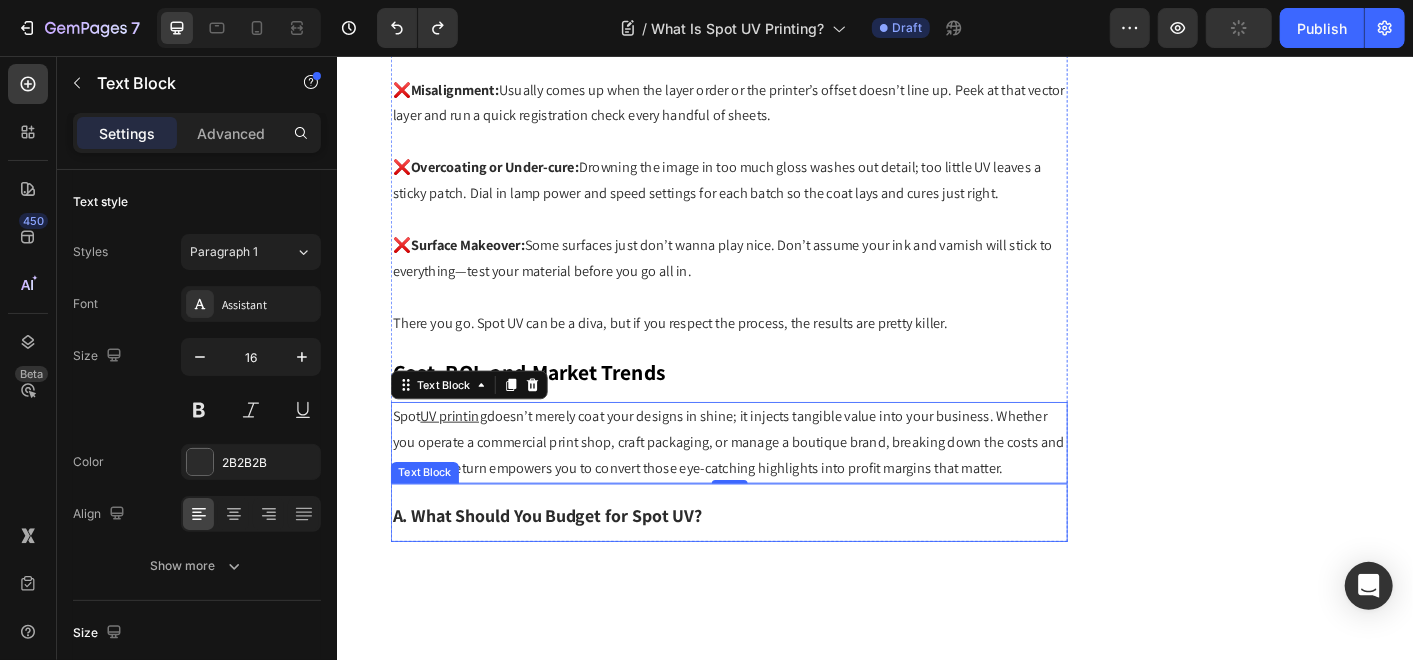 type 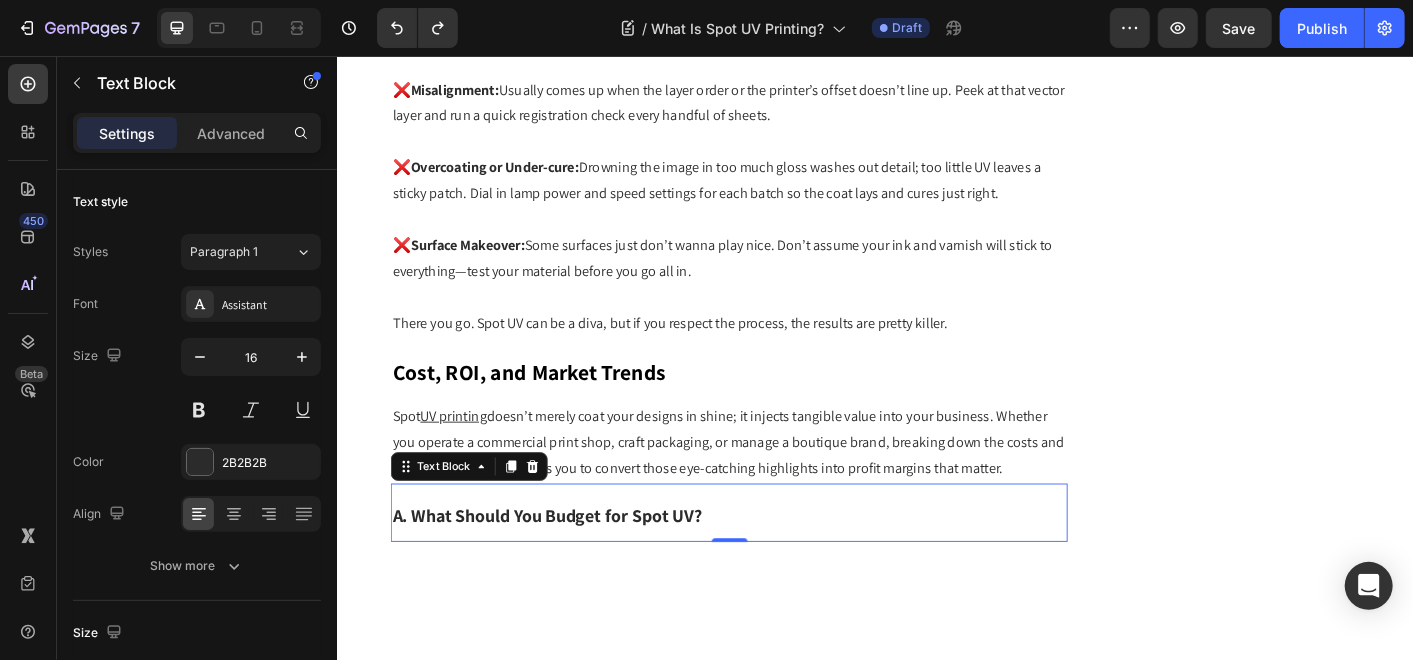click on "A. What Should You Budget for Spot UV?" at bounding box center [773, 564] 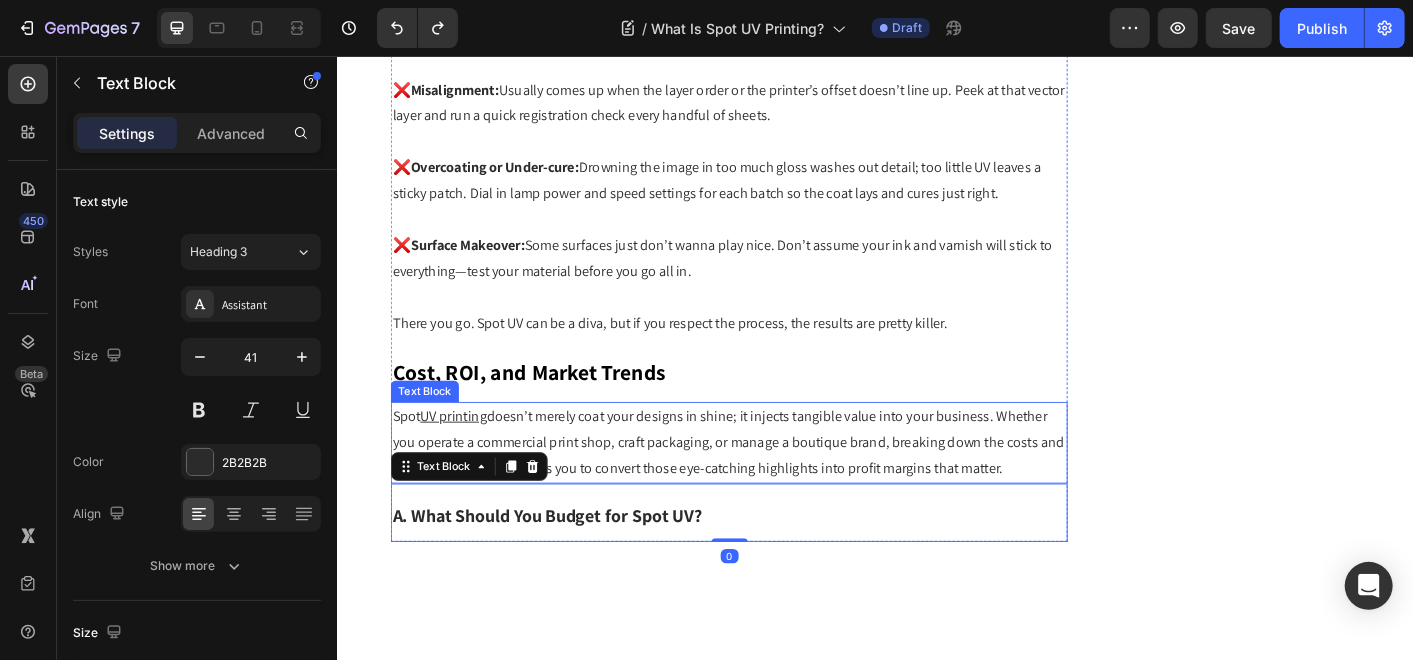click on "Spot  UV printing  doesn’t merely coat your designs in shine; it injects tangible value into your business. Whether you operate a commercial print shop, craft packaging, or manage a boutique brand, breaking down the costs and potential return empowers you to convert those eye-catching highlights into profit margins that matter." at bounding box center (773, 486) 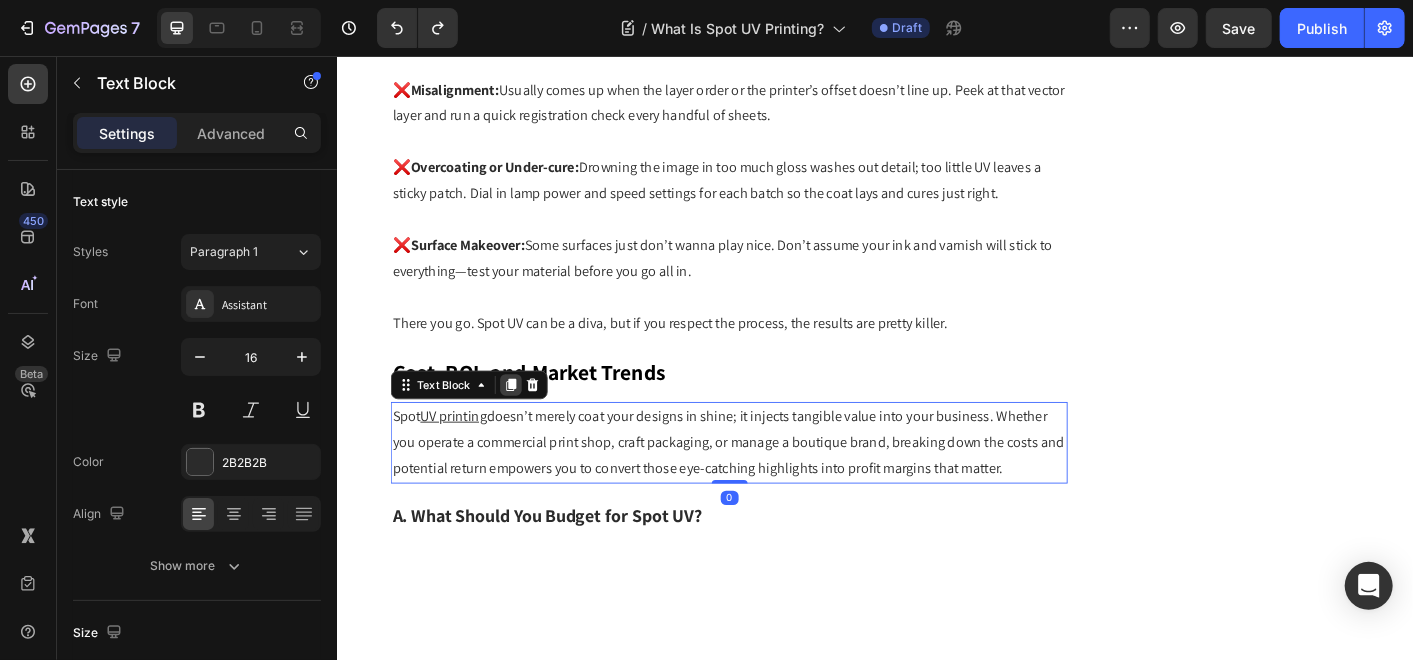 click 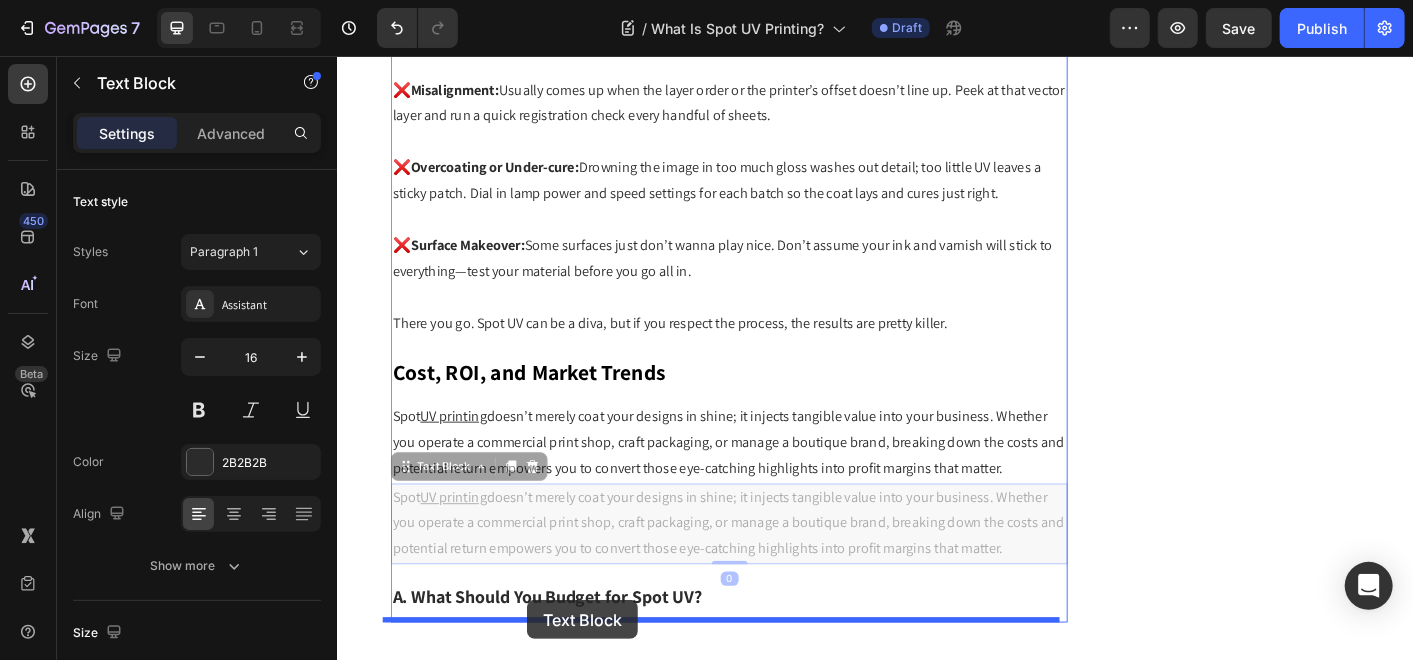drag, startPoint x: 453, startPoint y: 506, endPoint x: 575, endPoint y: 650, distance: 188.73262 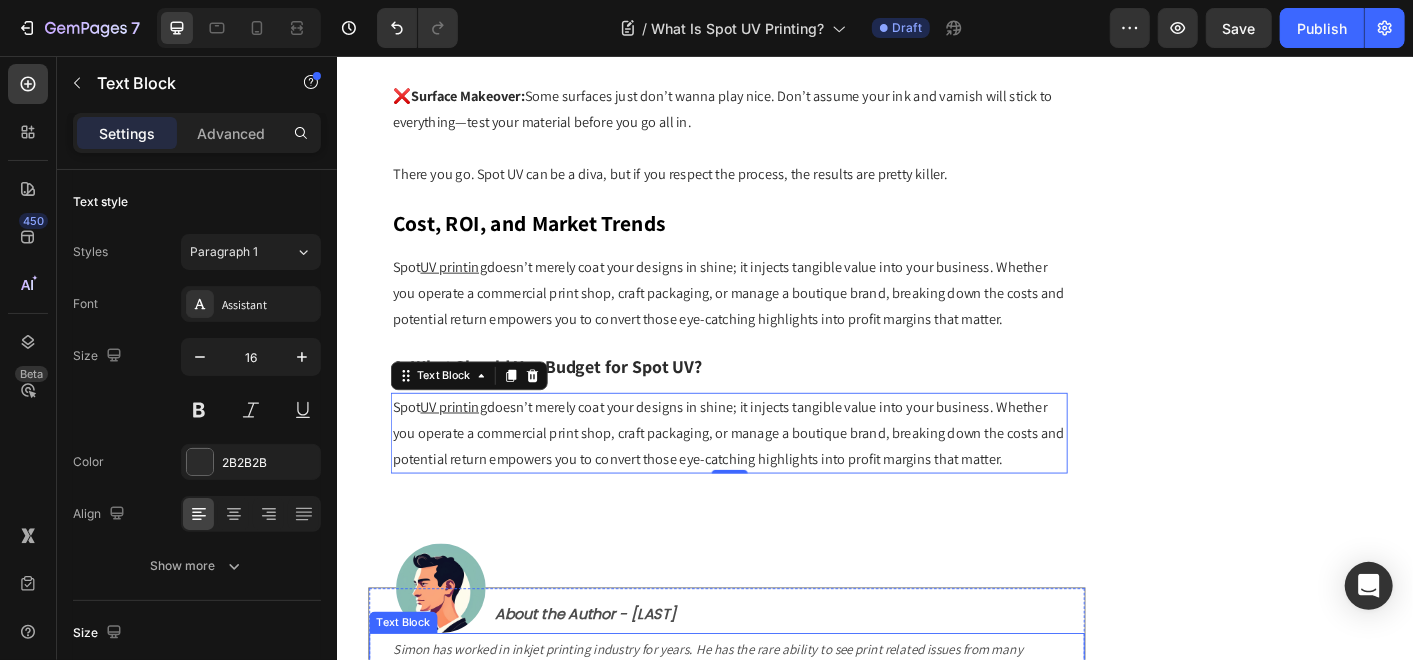 scroll, scrollTop: 7432, scrollLeft: 0, axis: vertical 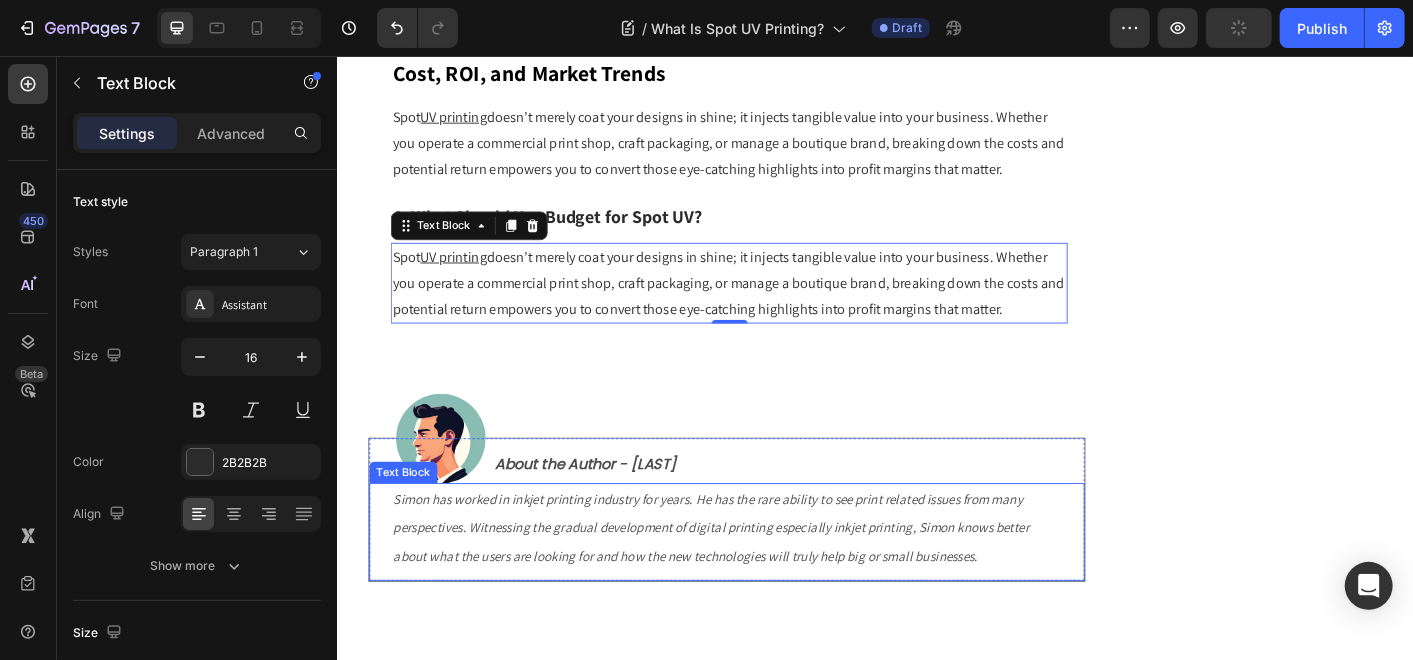 click on "Simon has worked in inkjet printing industry for years.  He has the rare ability to see print related issues from many perspectives. Witnessing the gradual development of digital printing especially inkjet printing, Simon knows better about what the users are looking for and how the new technologies will truly help big or small businesses." at bounding box center (753, 581) 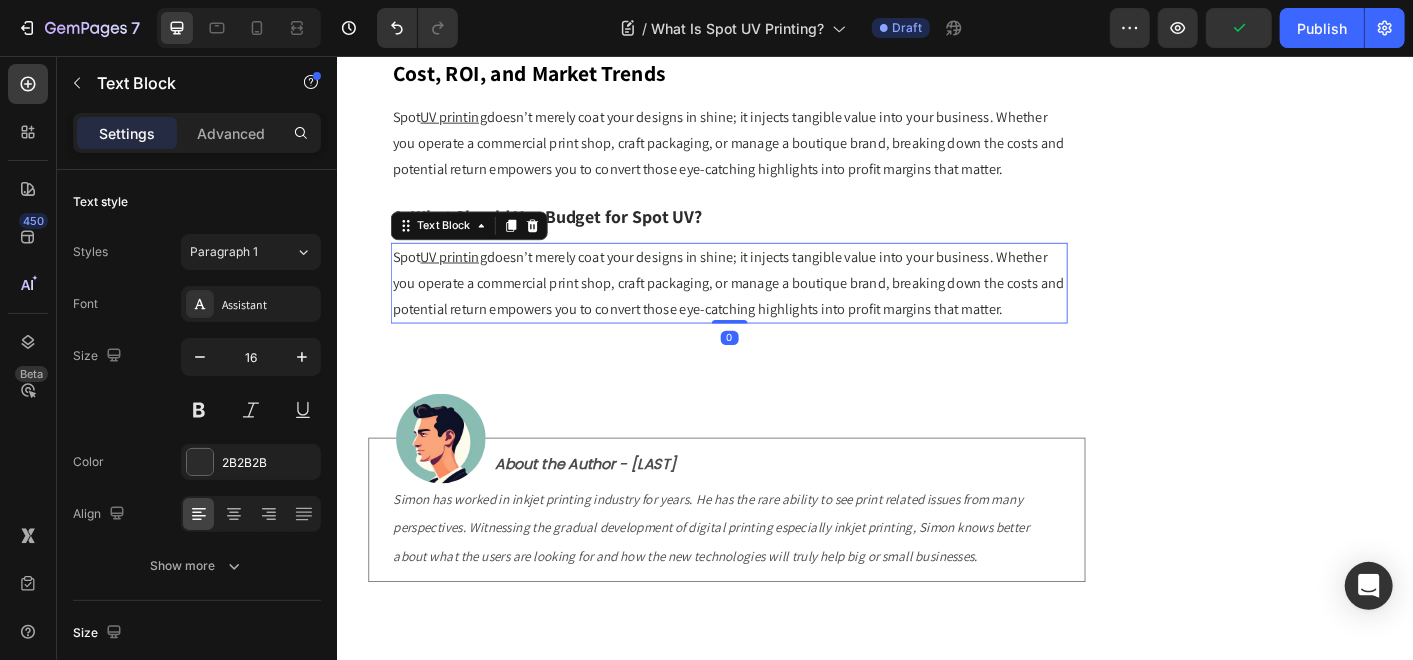 click on "Spot  UV printing  doesn’t merely coat your designs in shine; it injects tangible value into your business. Whether you operate a commercial print shop, craft packaging, or manage a boutique brand, breaking down the costs and potential return empowers you to convert those eye-catching highlights into profit margins that matter." at bounding box center (773, 309) 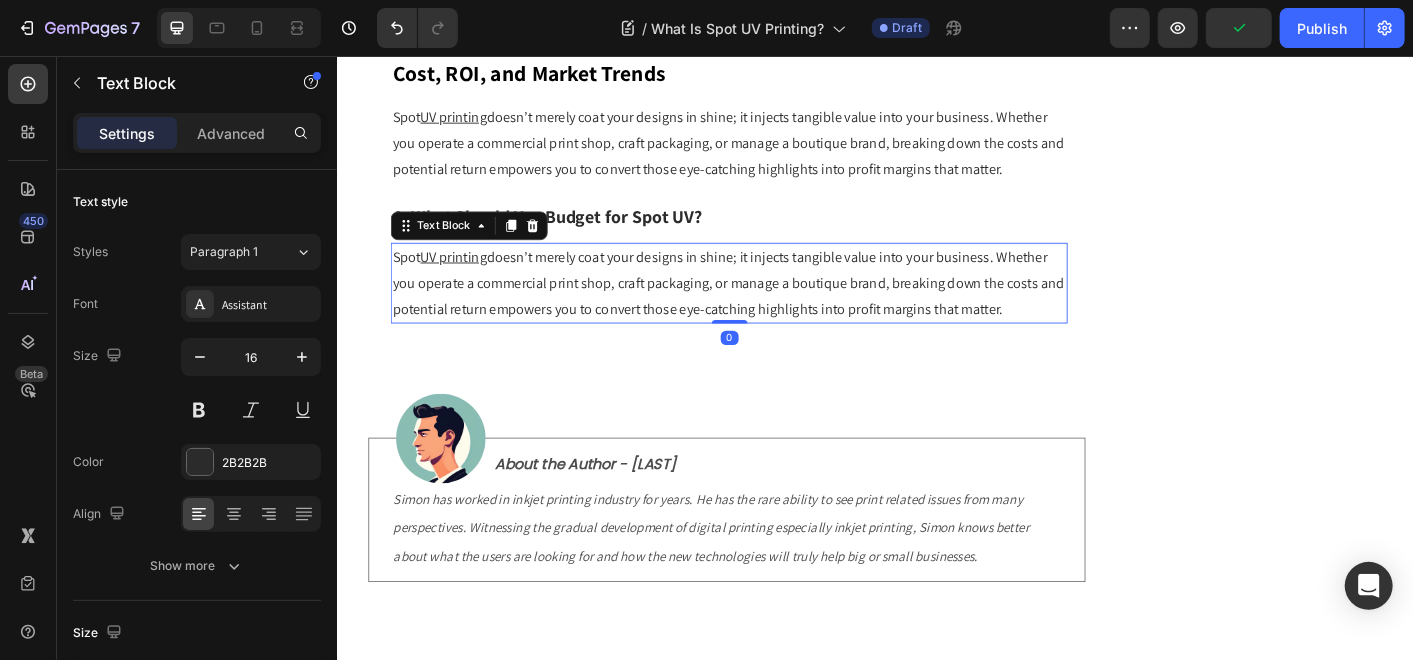 click on "Spot  UV printing  doesn’t merely coat your designs in shine; it injects tangible value into your business. Whether you operate a commercial print shop, craft packaging, or manage a boutique brand, breaking down the costs and potential return empowers you to convert those eye-catching highlights into profit margins that matter." at bounding box center [773, 309] 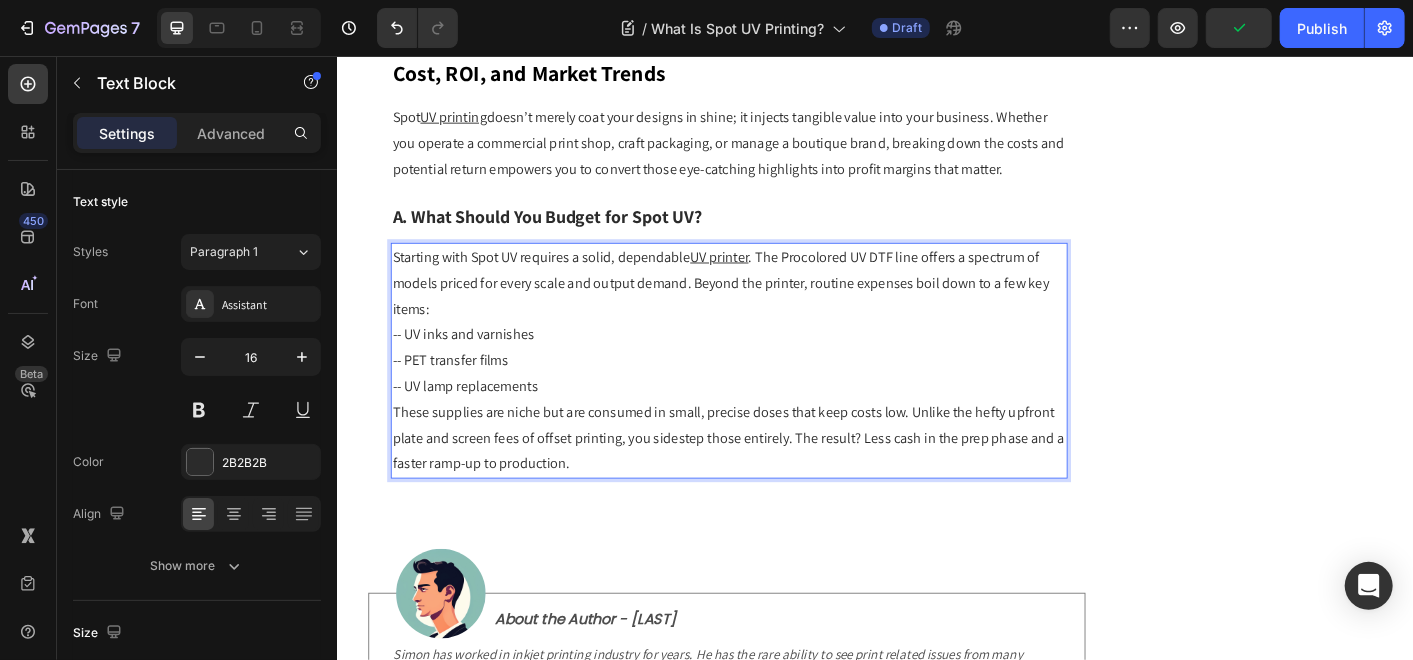 click on "Starting with Spot UV requires a solid, dependable  UV printer . The Procolored UV DTF line offers a spectrum of models priced for every scale and output demand. Beyond the printer, routine expenses boil down to a few key items:" at bounding box center (773, 309) 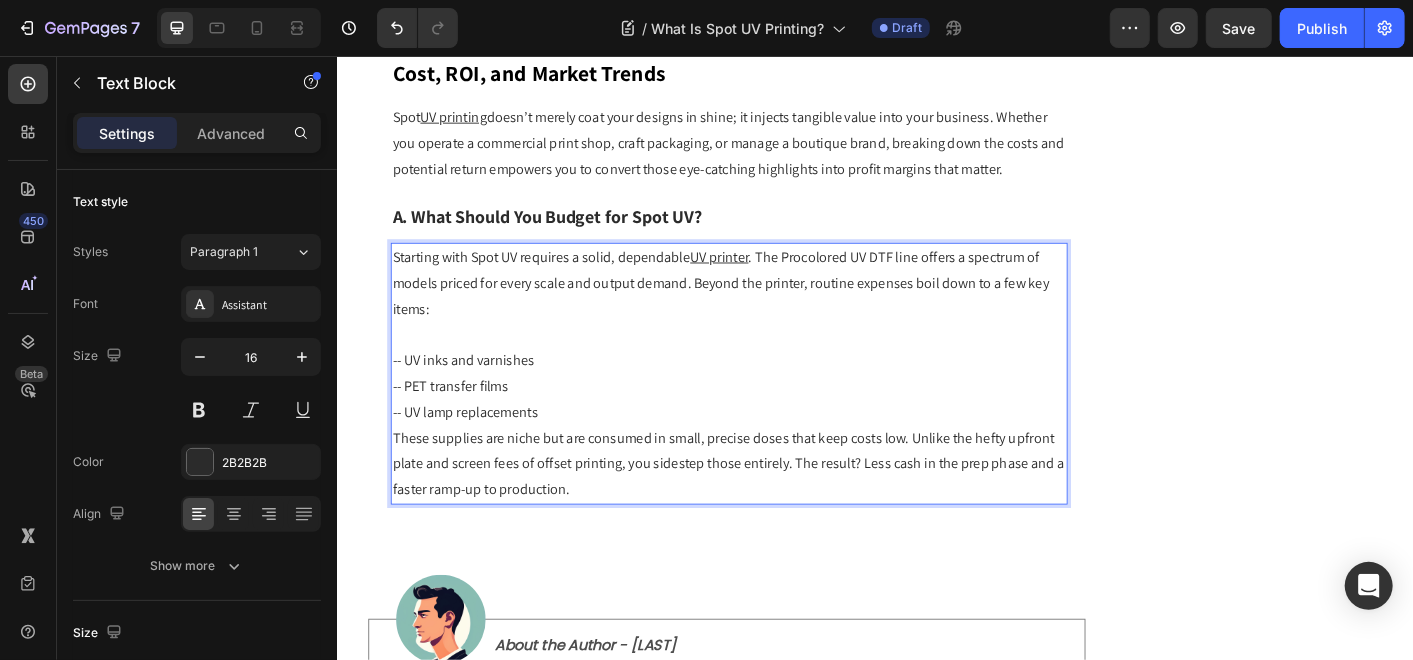 click on "-- UV lamp replacements" at bounding box center (773, 453) 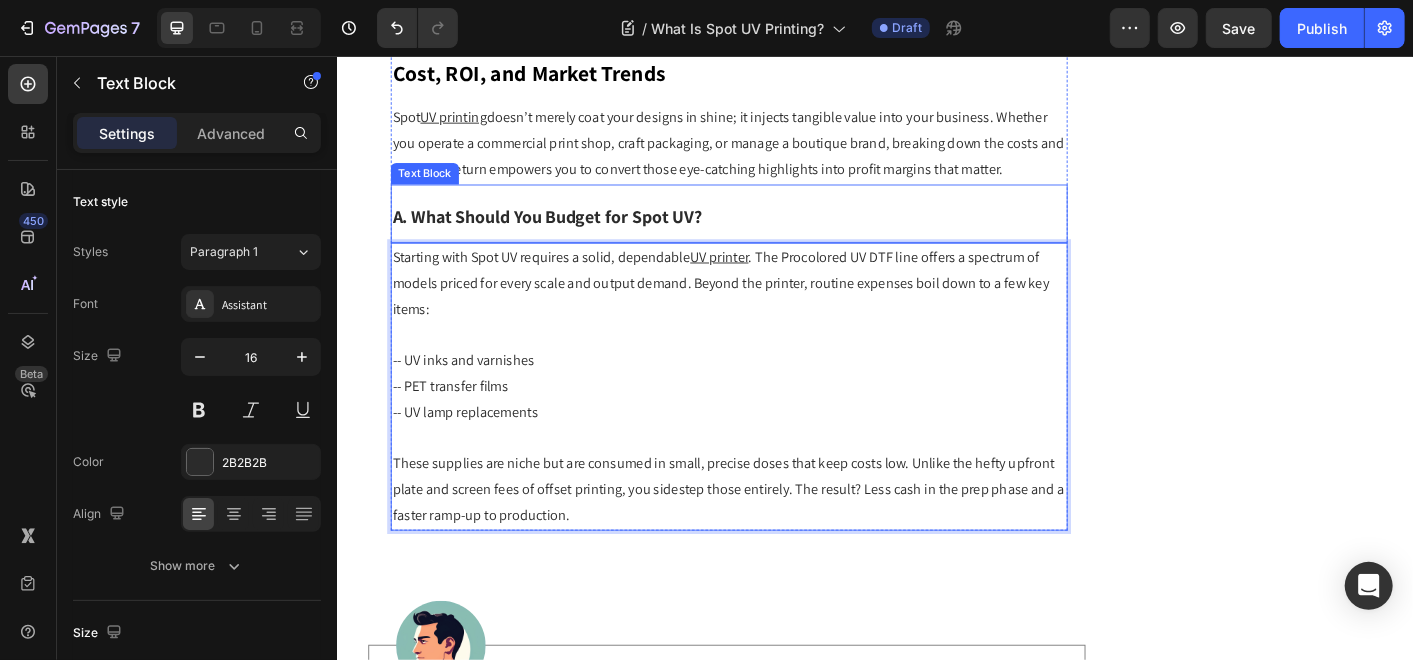 click on "A. What Should You Budget for Spot UV?" at bounding box center [570, 235] 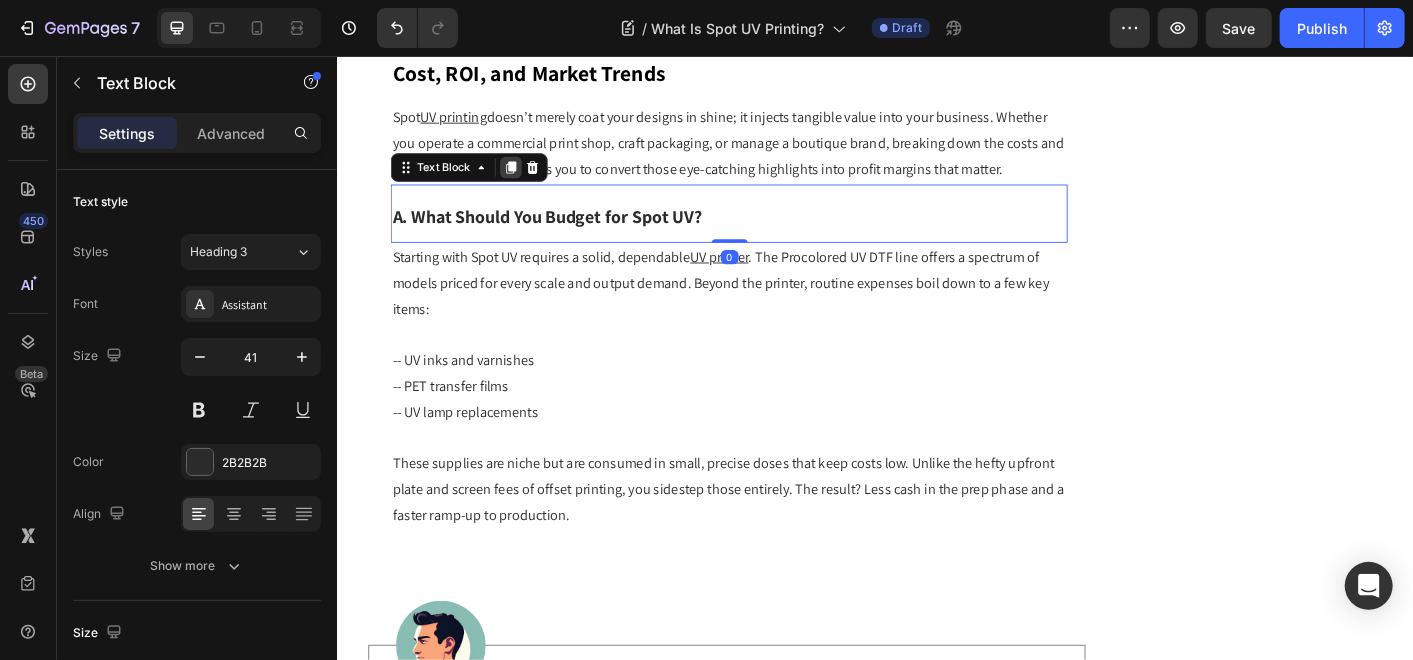 click 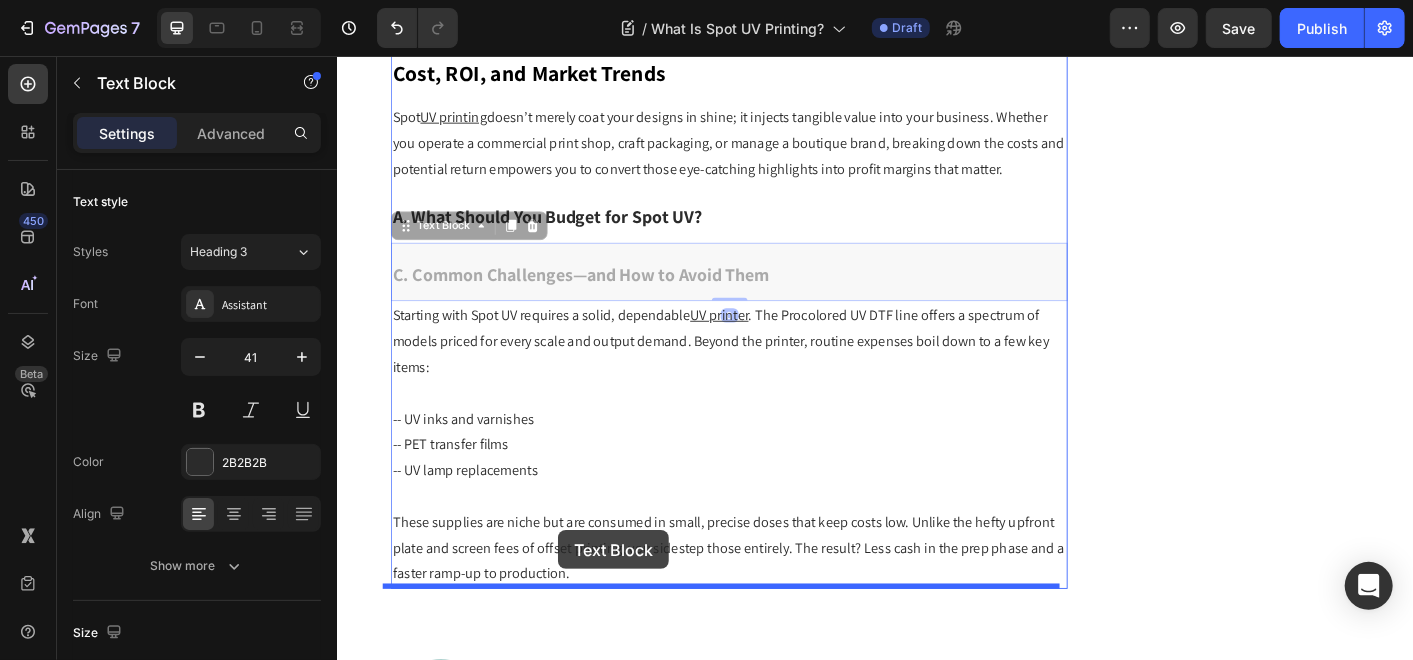 drag, startPoint x: 464, startPoint y: 241, endPoint x: 583, endPoint y: 584, distance: 363.05646 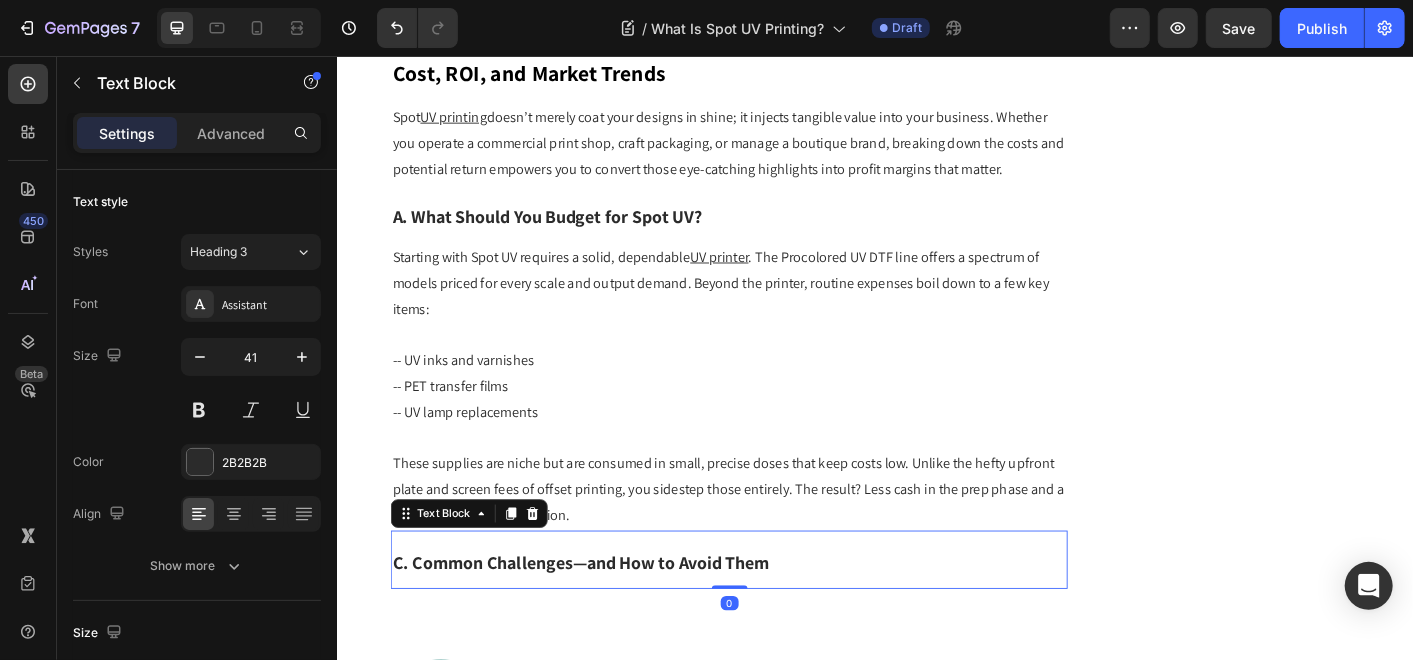 scroll, scrollTop: 7441, scrollLeft: 0, axis: vertical 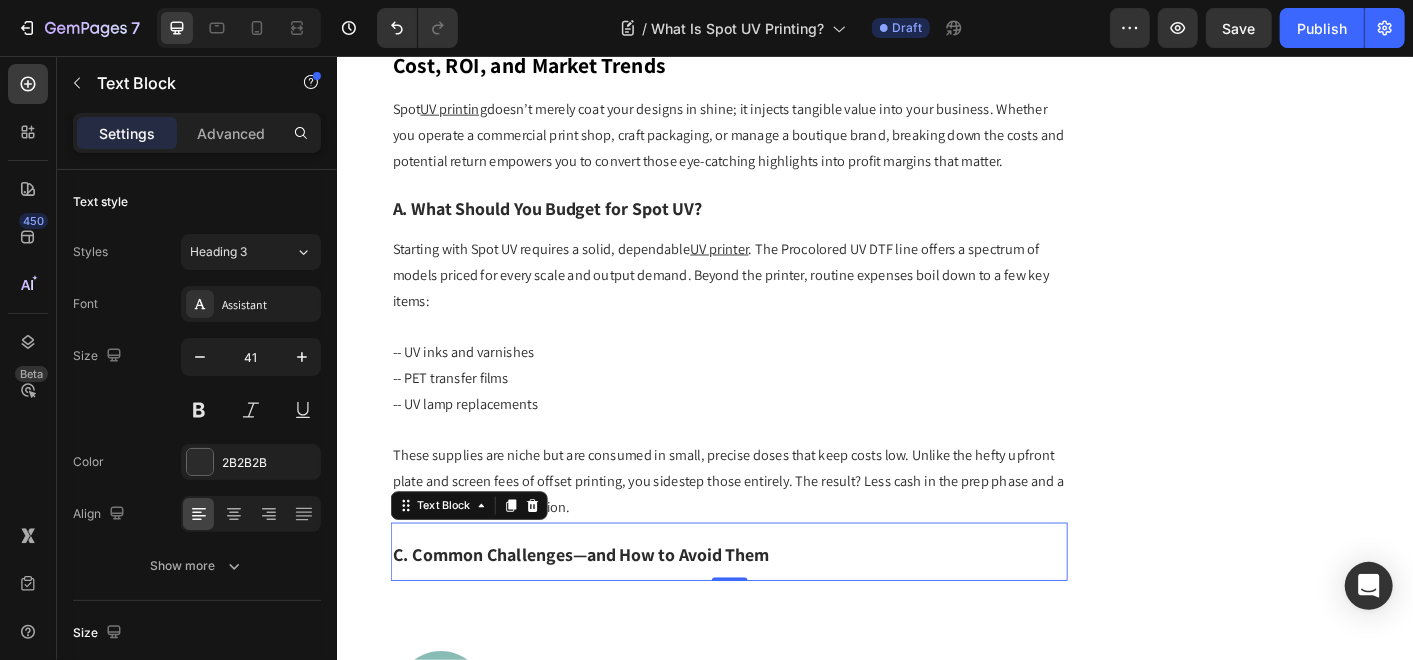 click on "C. Common Challenges—and How to Avoid Them" at bounding box center (608, 612) 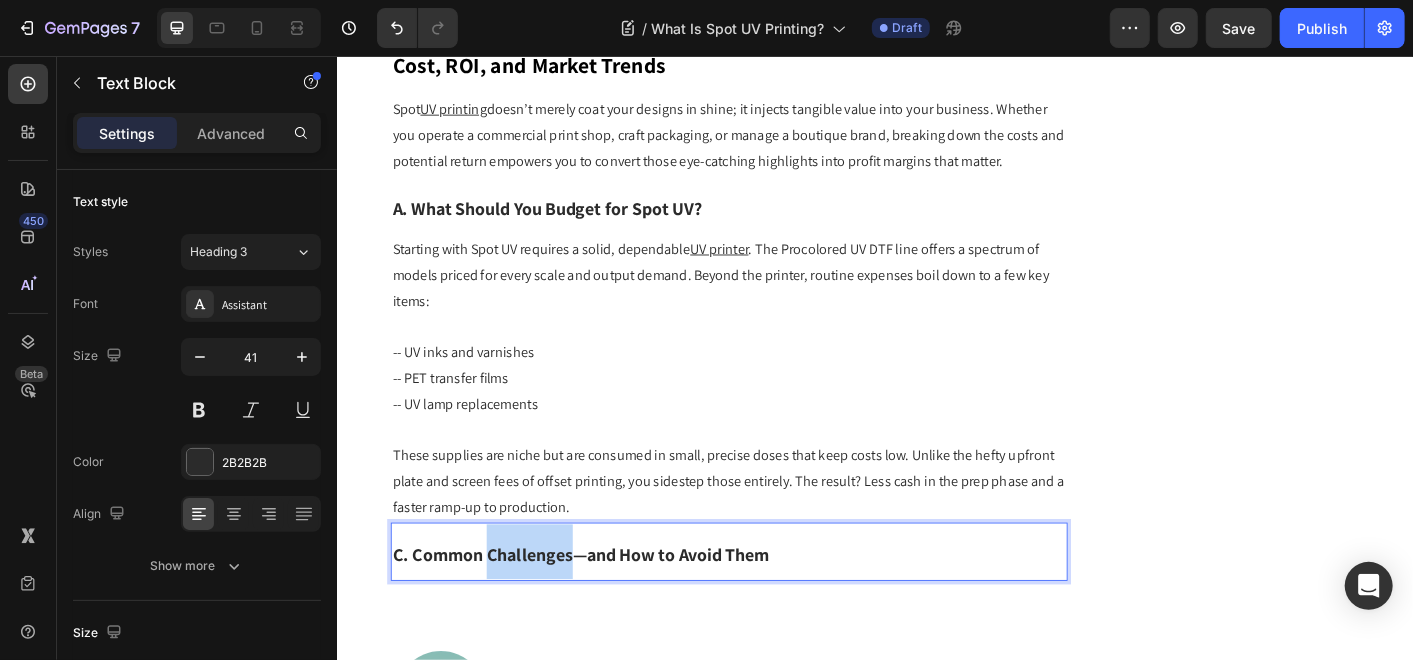 click on "C. Common Challenges—and How to Avoid Them" at bounding box center [608, 612] 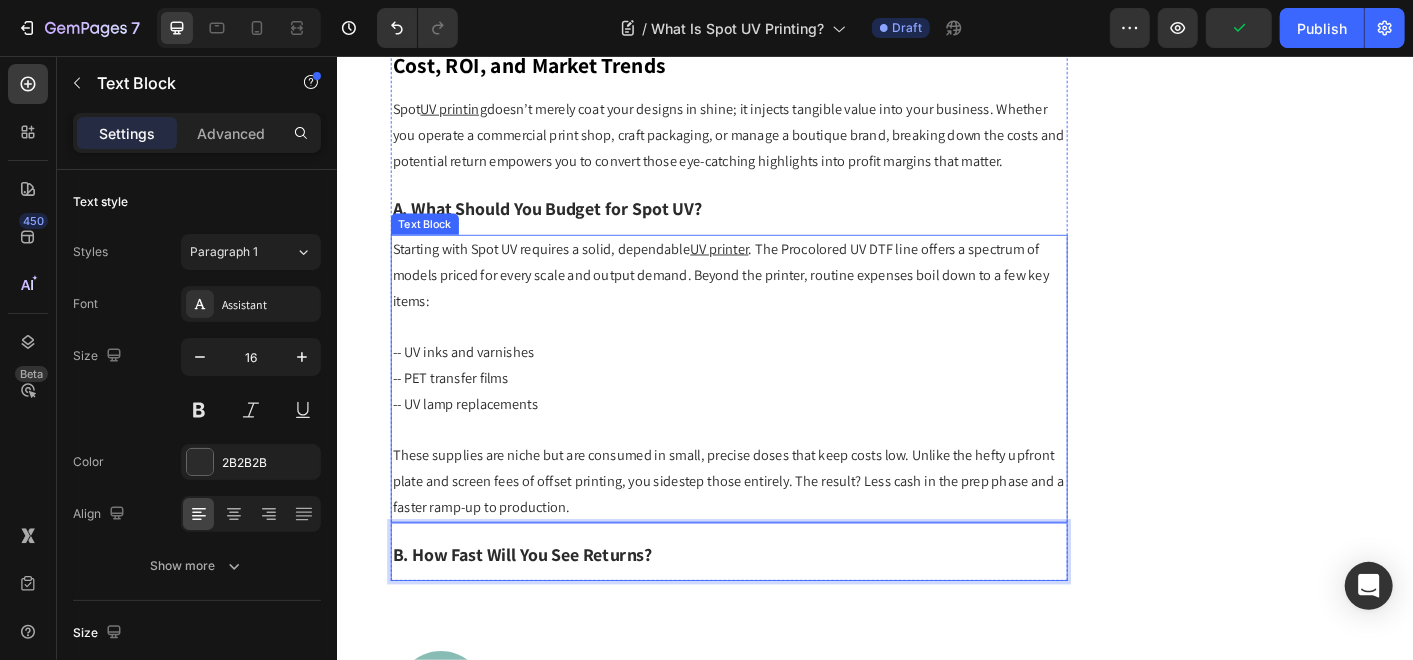 click at bounding box center [773, 473] 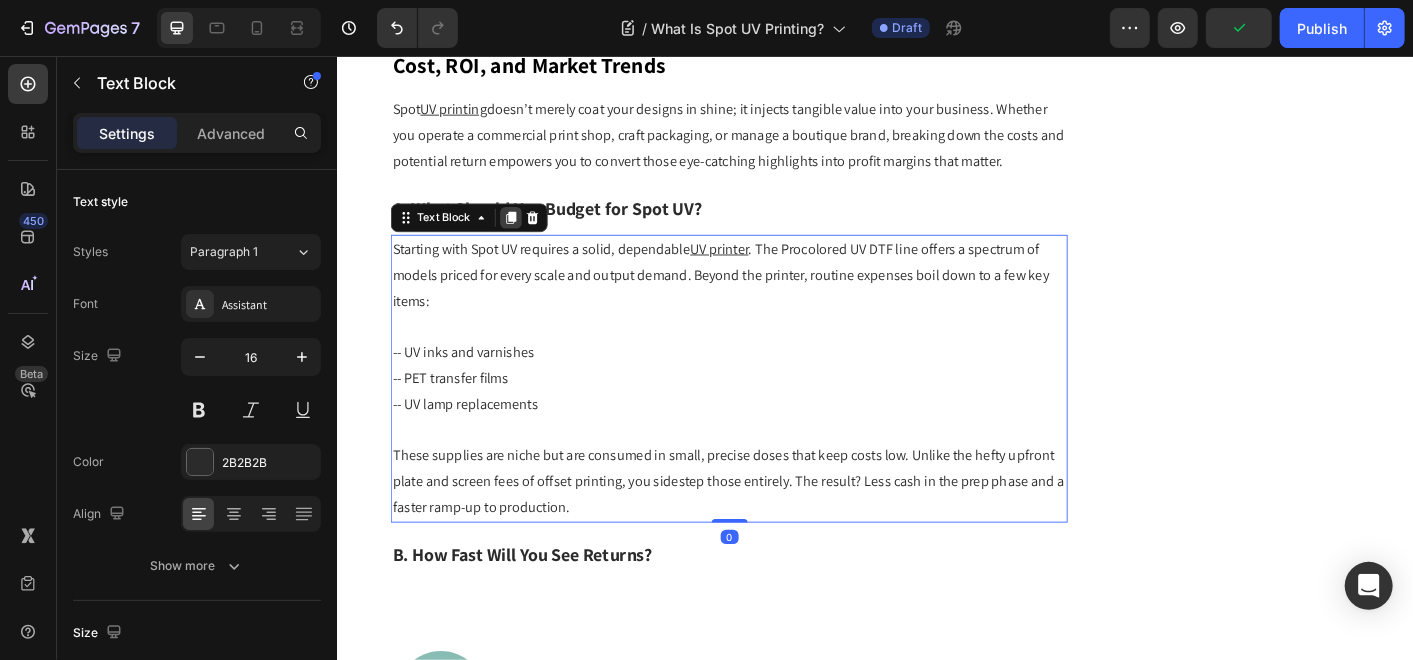 click 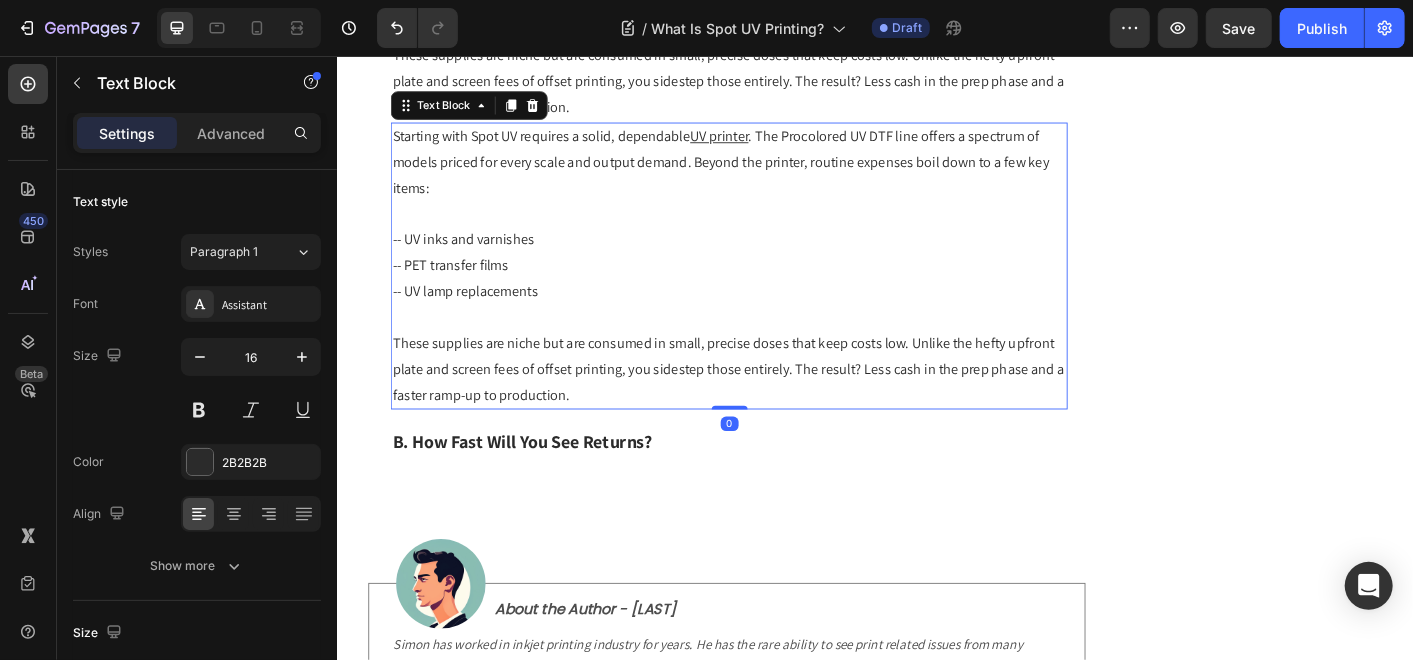 scroll, scrollTop: 7888, scrollLeft: 0, axis: vertical 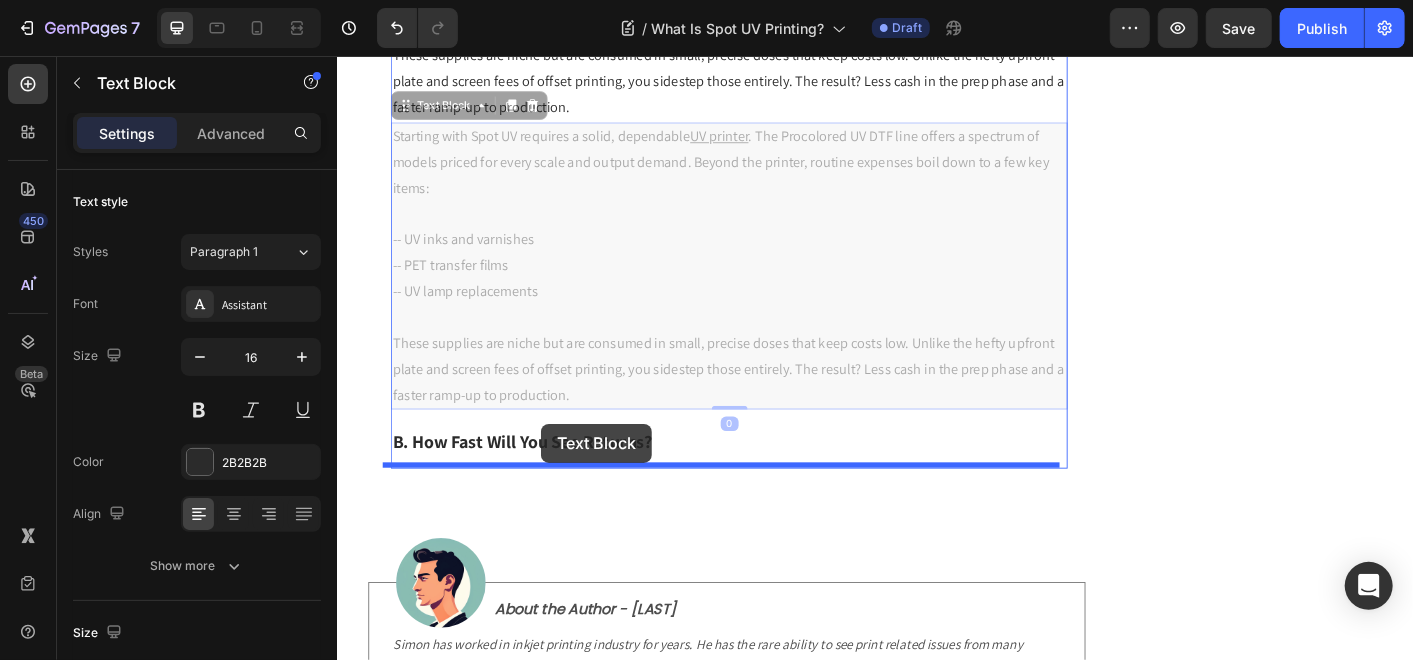 drag, startPoint x: 451, startPoint y: 113, endPoint x: 563, endPoint y: 465, distance: 369.38867 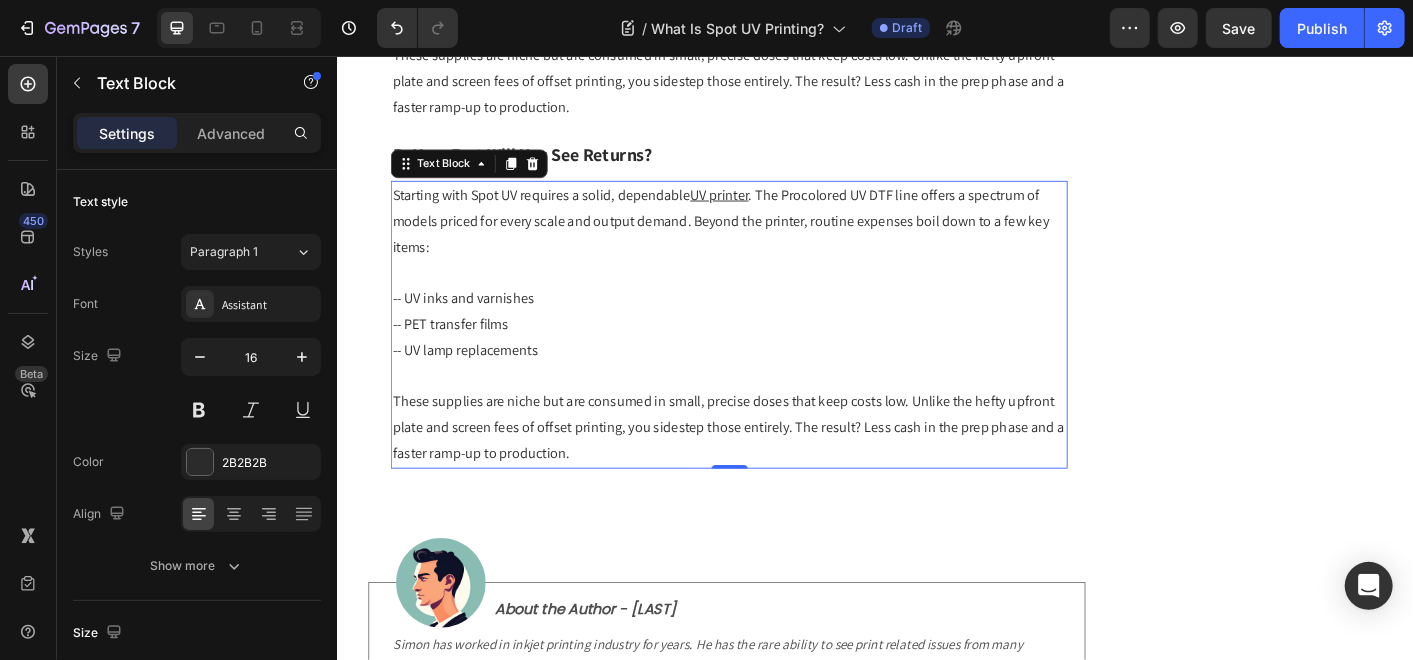 click at bounding box center (773, 412) 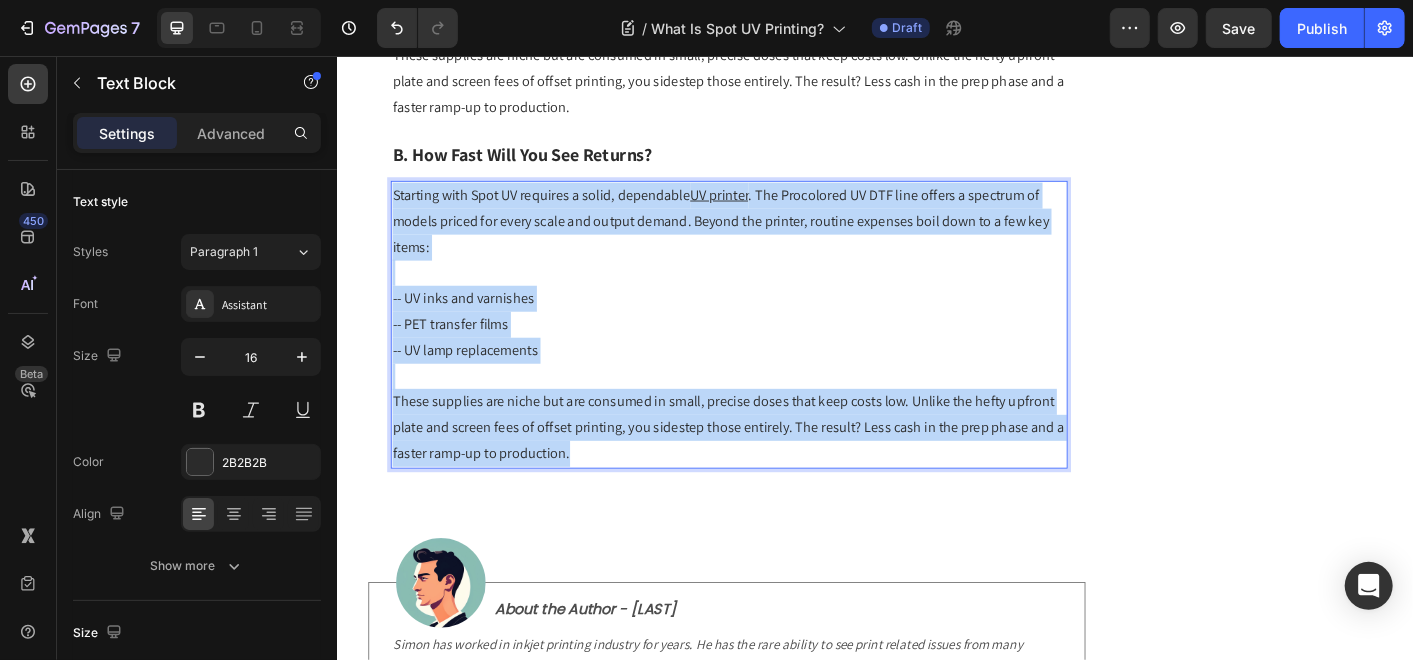 click at bounding box center (773, 412) 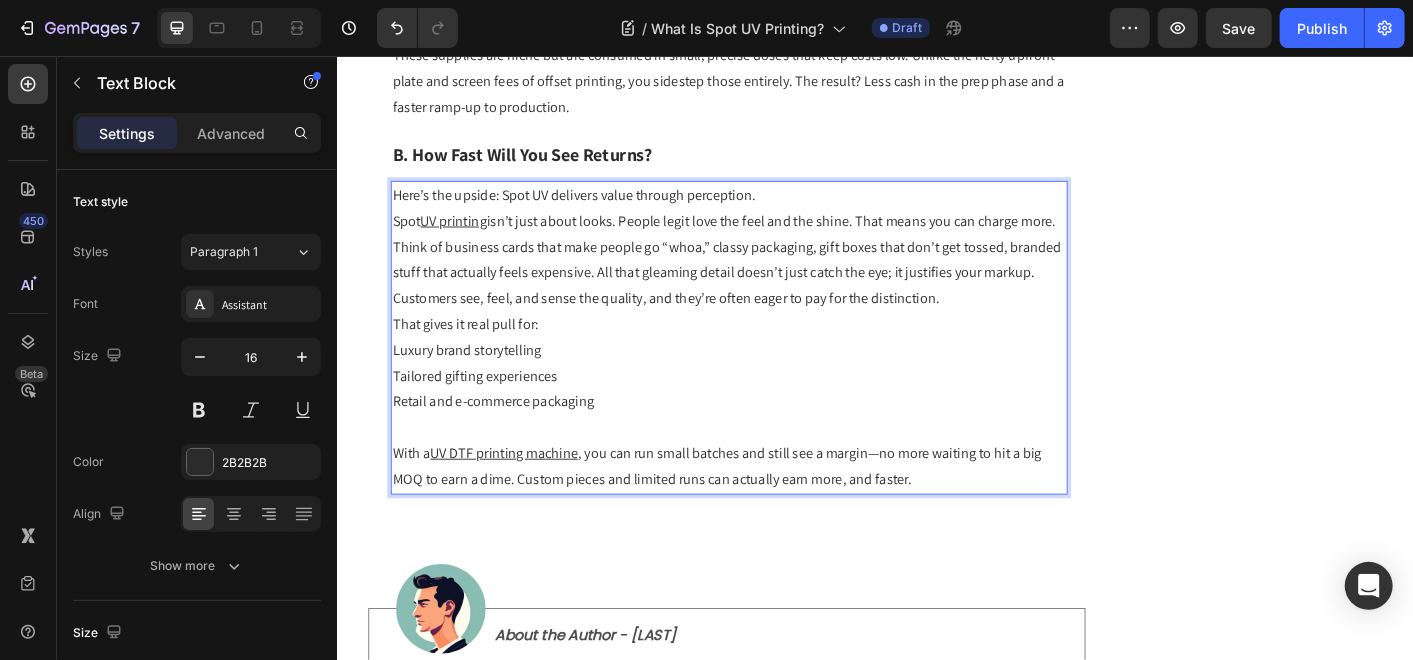 click on "Here’s the upside: Spot UV delivers value through perception." at bounding box center (773, 210) 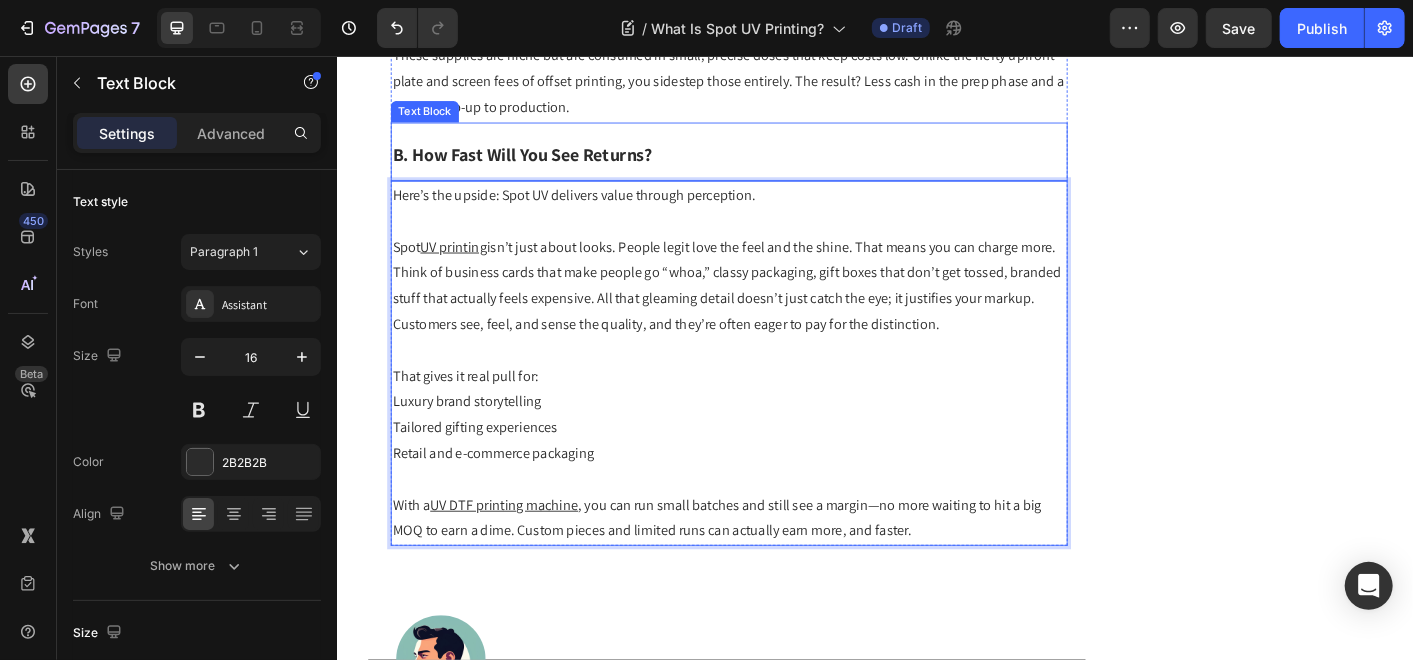 click on "B. How Fast Will You See Returns?" at bounding box center (773, 161) 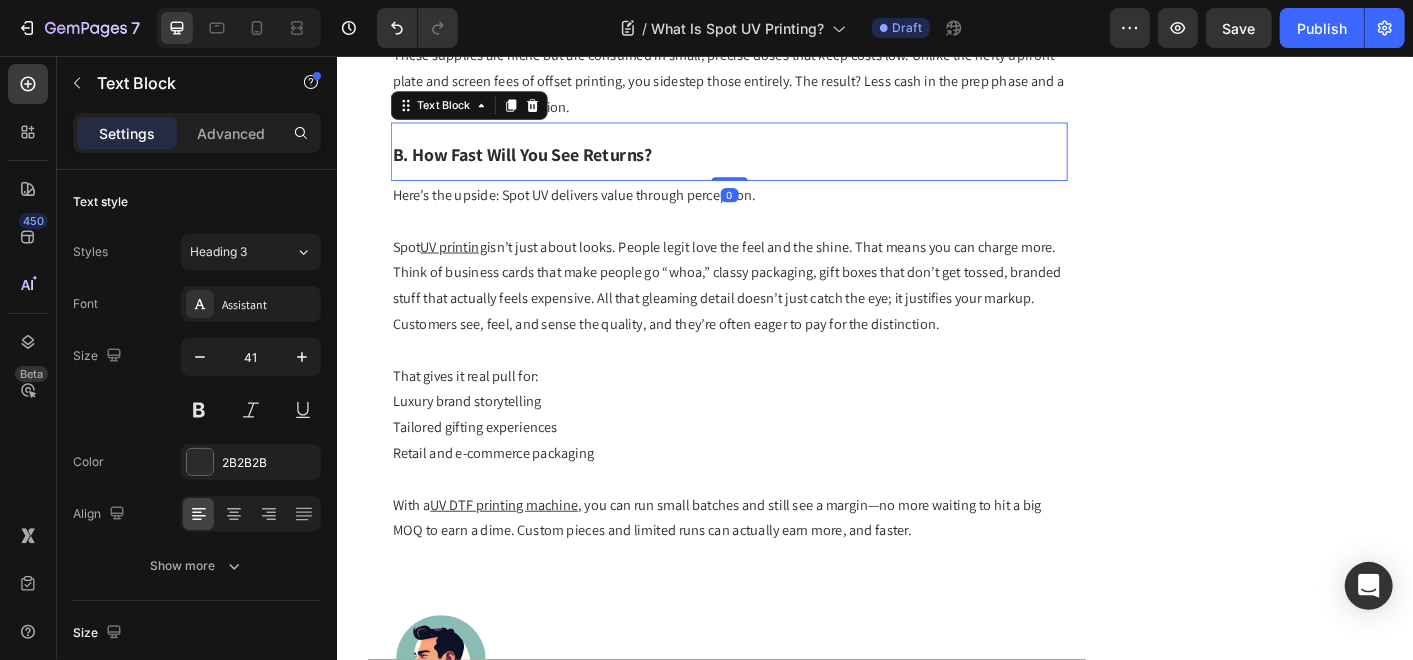 drag, startPoint x: 517, startPoint y: 113, endPoint x: 480, endPoint y: 141, distance: 46.400433 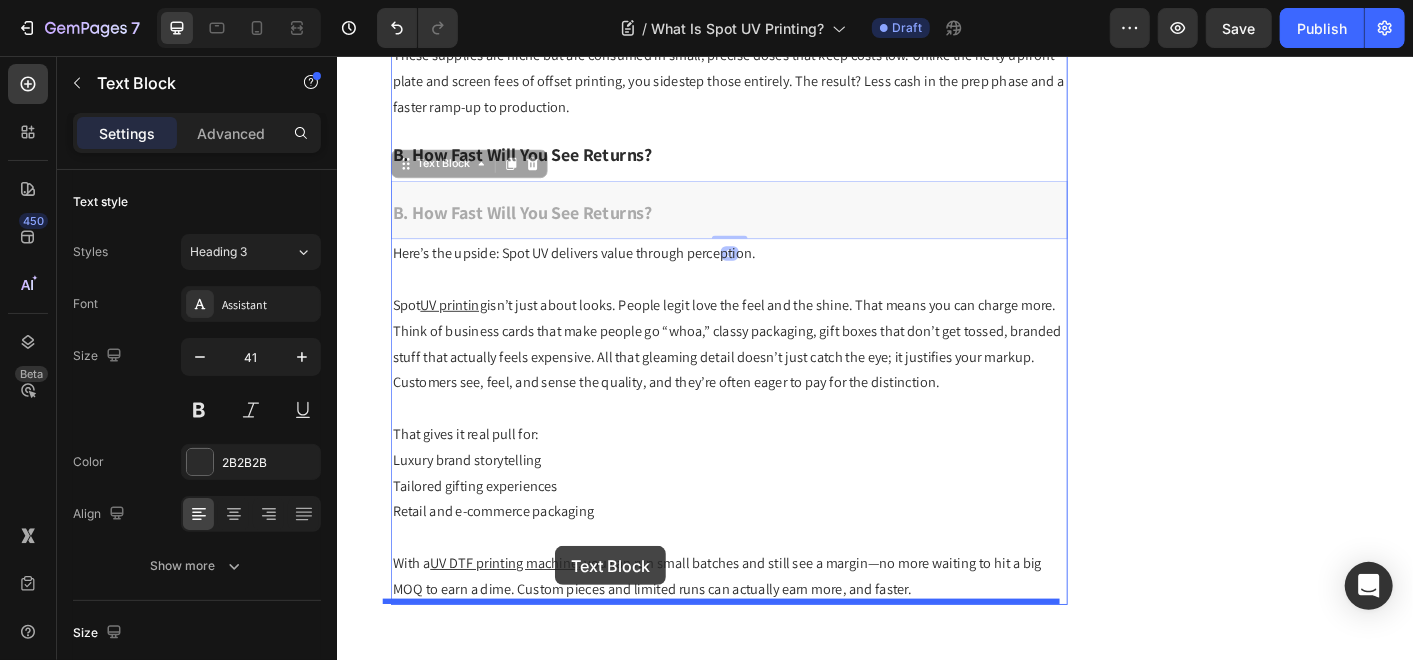 drag, startPoint x: 444, startPoint y: 174, endPoint x: 580, endPoint y: 603, distance: 450.0411 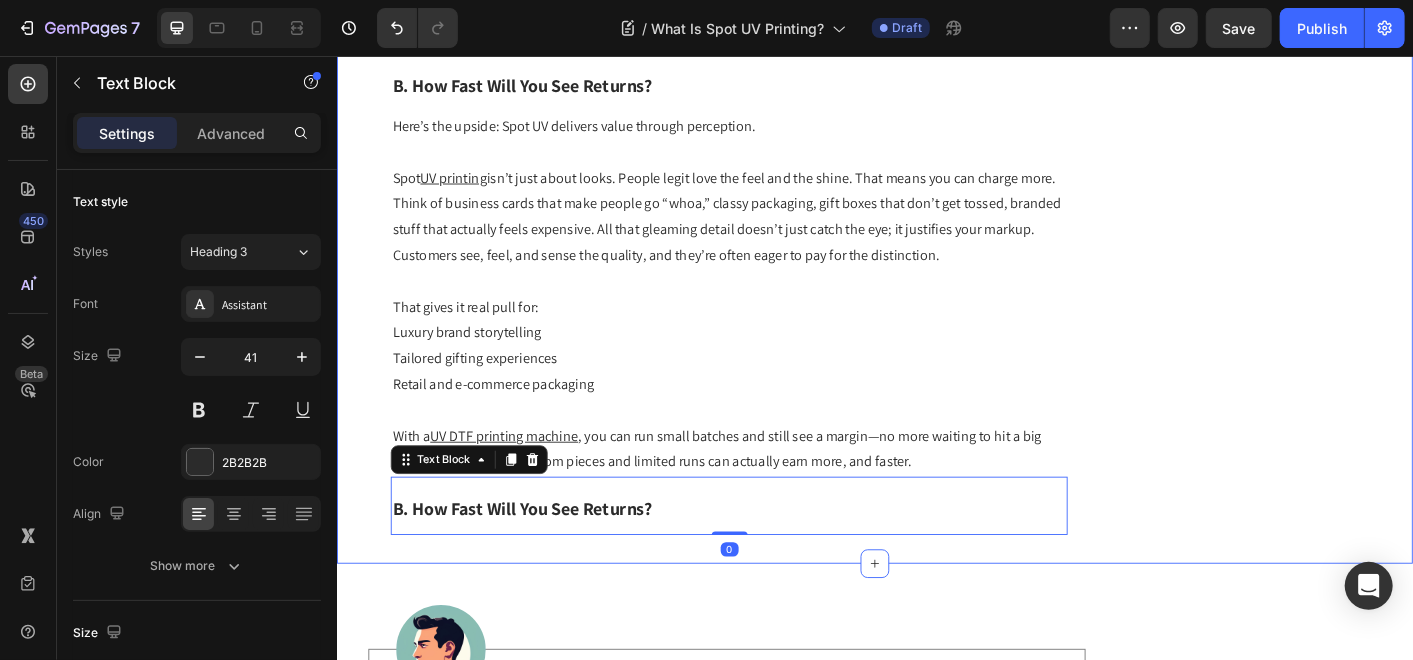 scroll, scrollTop: 7999, scrollLeft: 0, axis: vertical 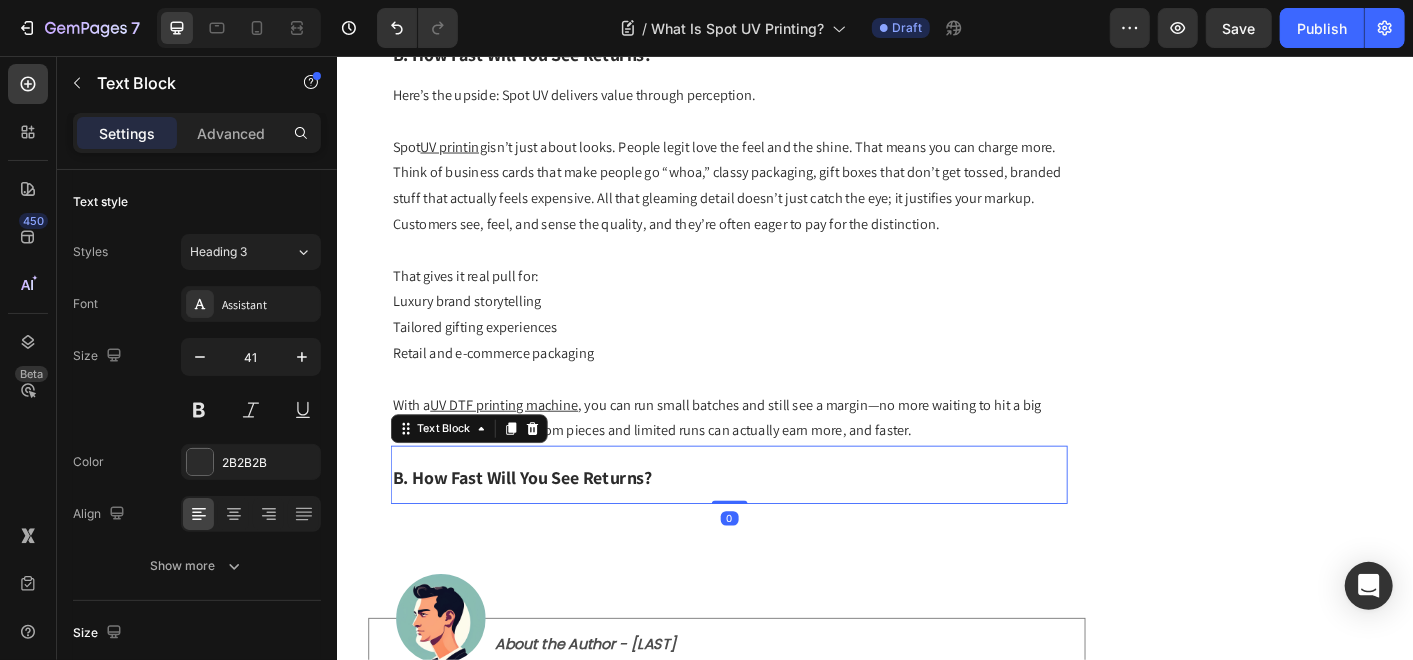 click on "B. How Fast Will You See Returns?" at bounding box center [543, 526] 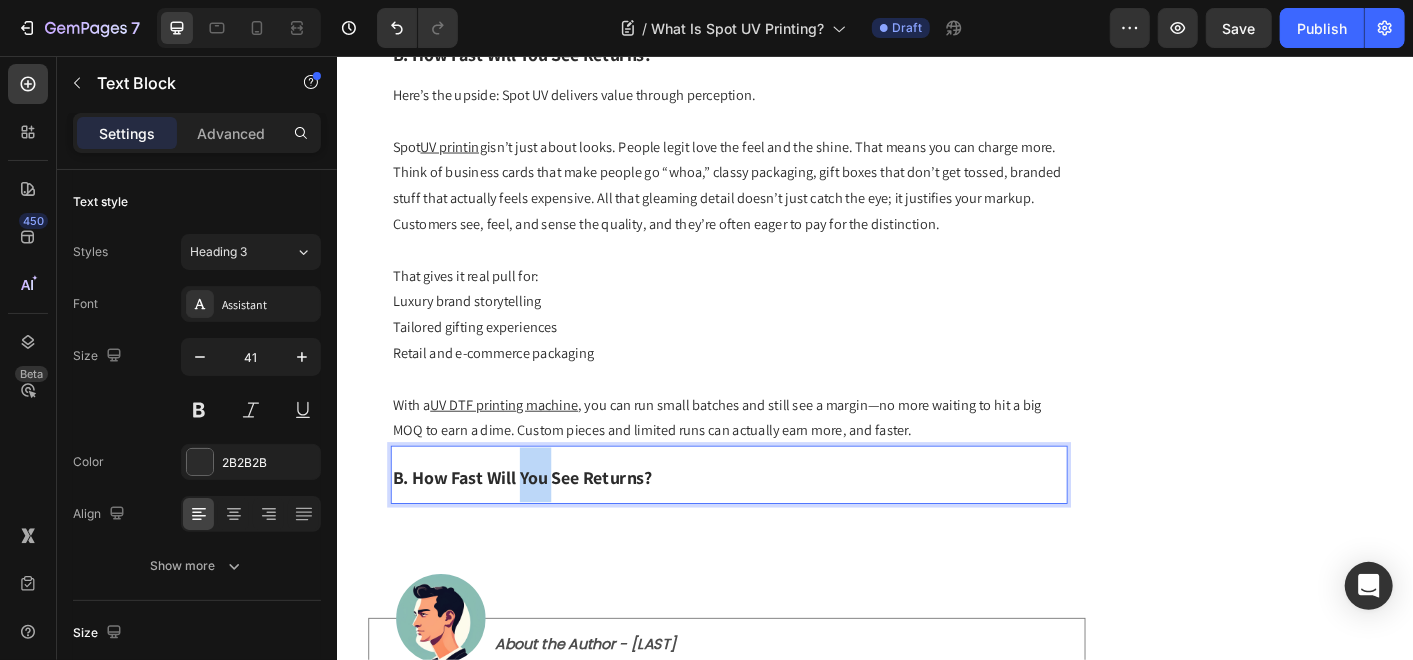 click on "B. How Fast Will You See Returns?" at bounding box center [543, 526] 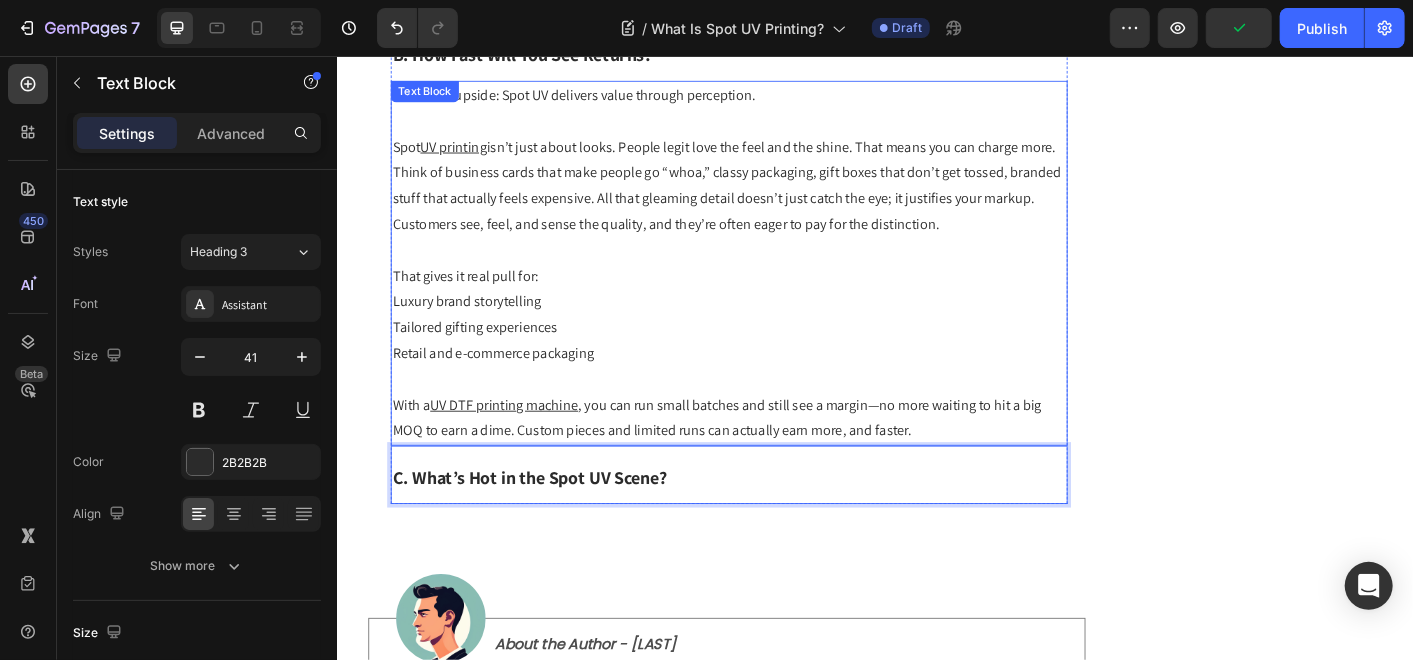 click at bounding box center (773, 272) 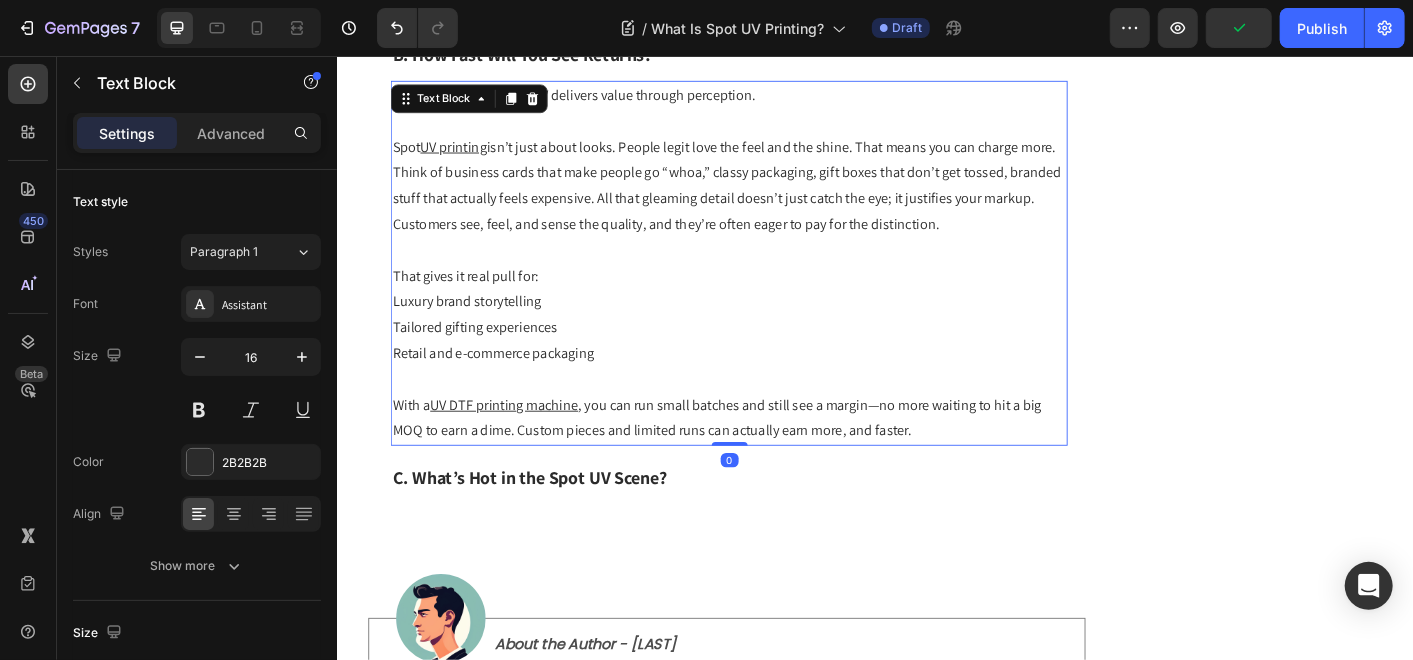 drag, startPoint x: 521, startPoint y: 99, endPoint x: 496, endPoint y: 147, distance: 54.120235 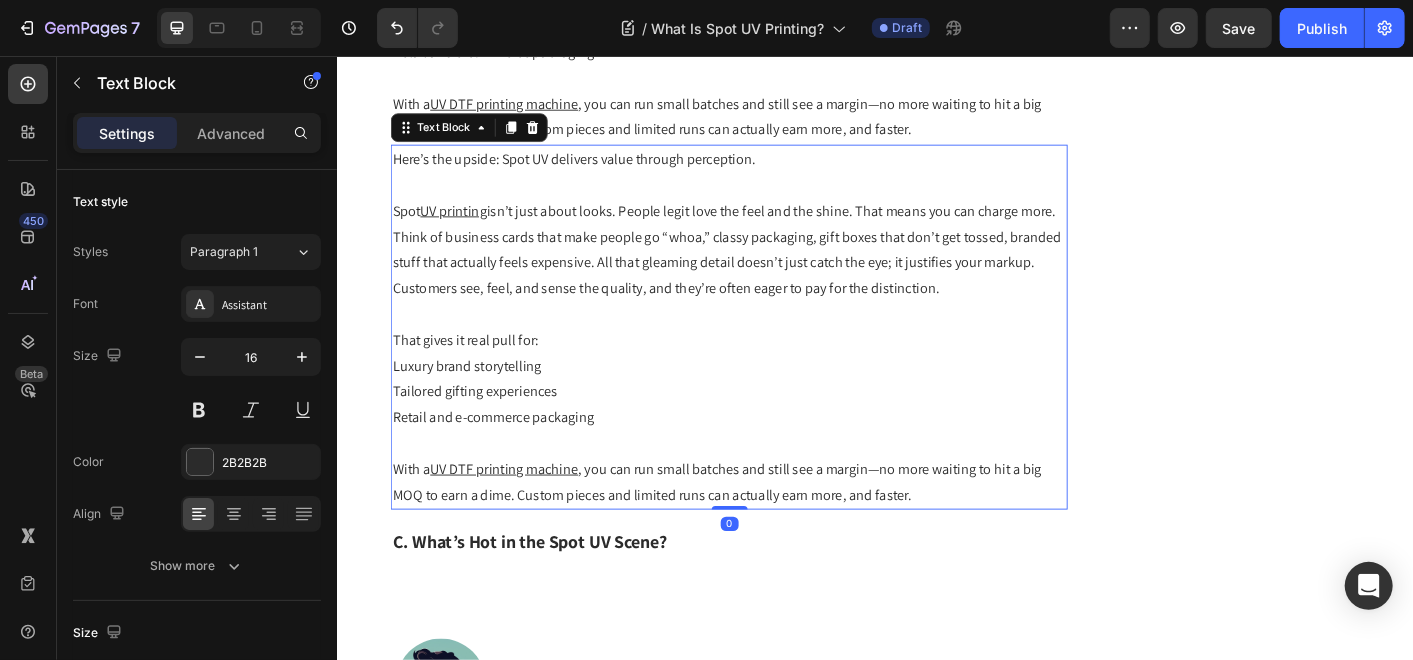 scroll, scrollTop: 8360, scrollLeft: 0, axis: vertical 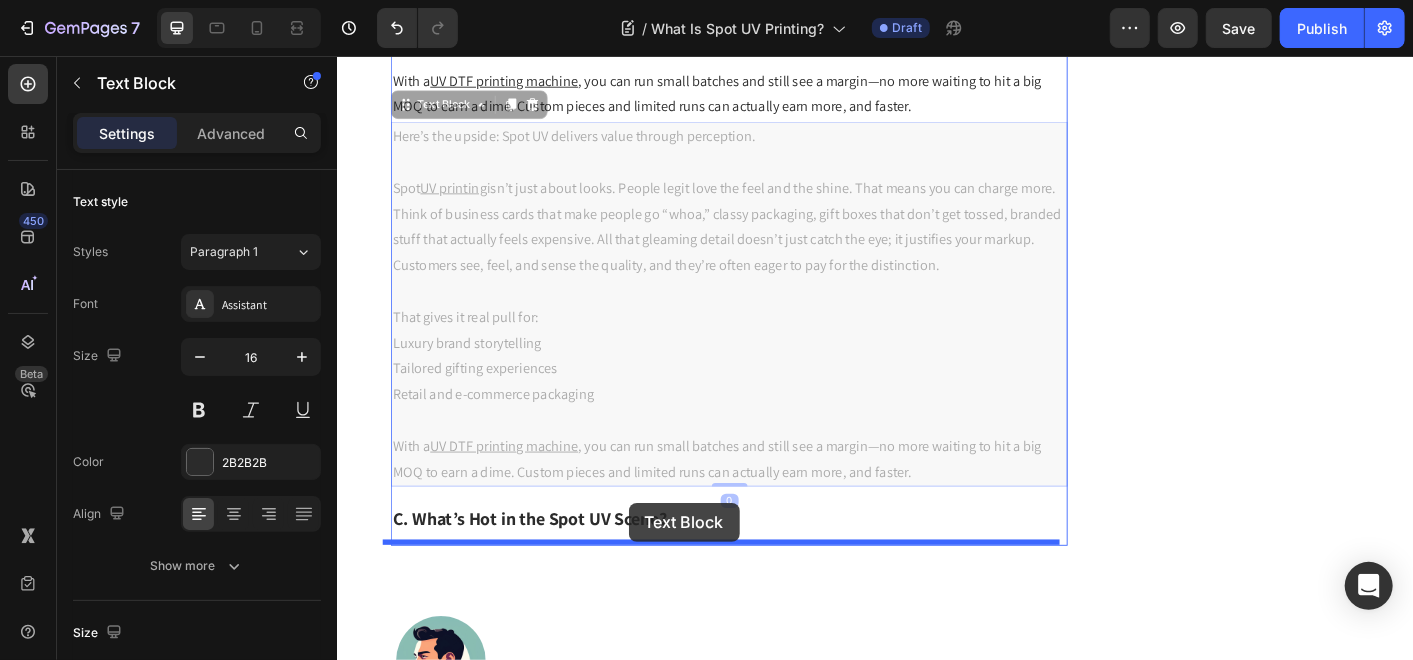 drag, startPoint x: 445, startPoint y: 105, endPoint x: 658, endPoint y: 562, distance: 504.20035 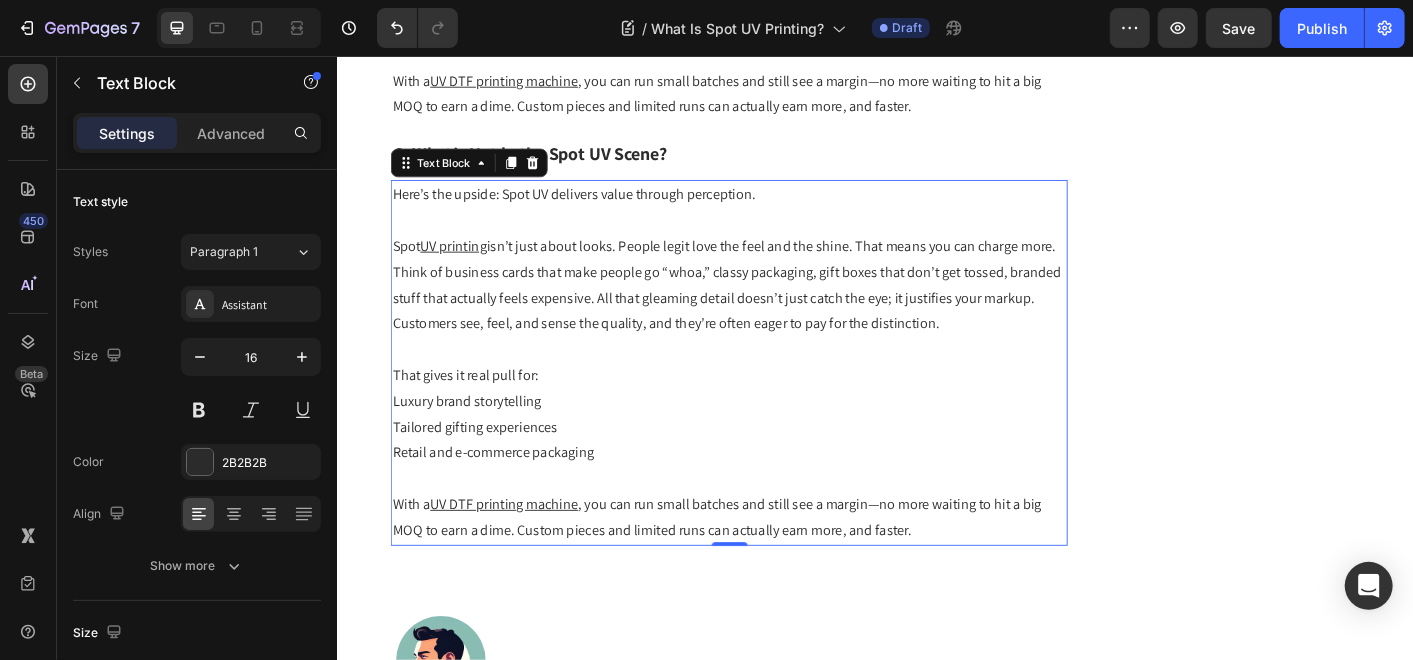 click on "That gives it real pull for:" at bounding box center (773, 412) 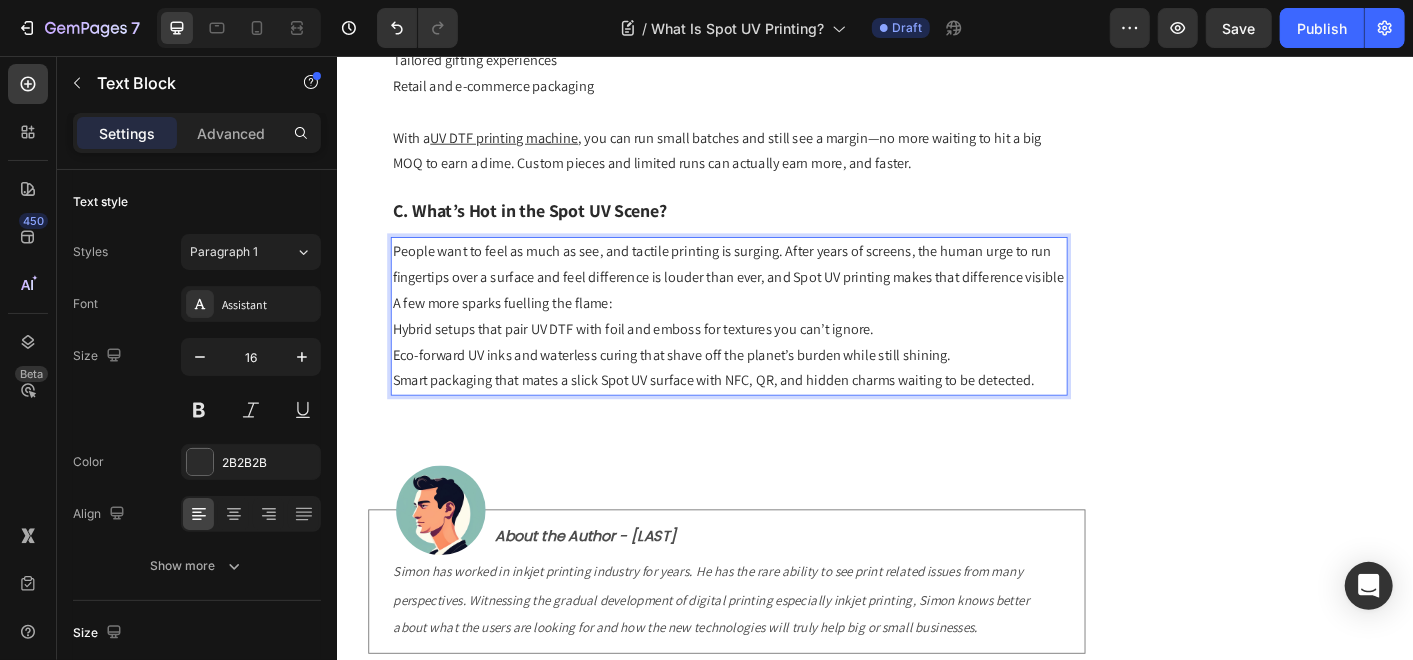 scroll, scrollTop: 8249, scrollLeft: 0, axis: vertical 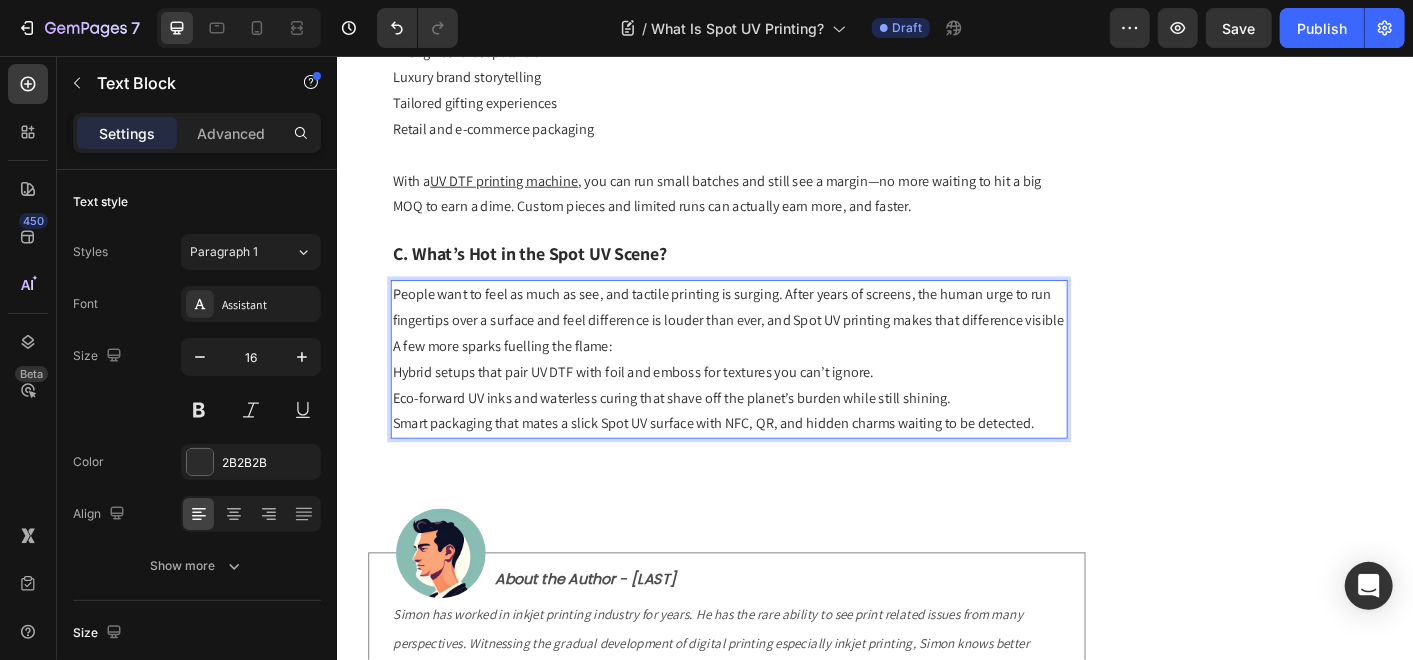 click on "A few more sparks fuelling the flame:" at bounding box center (773, 379) 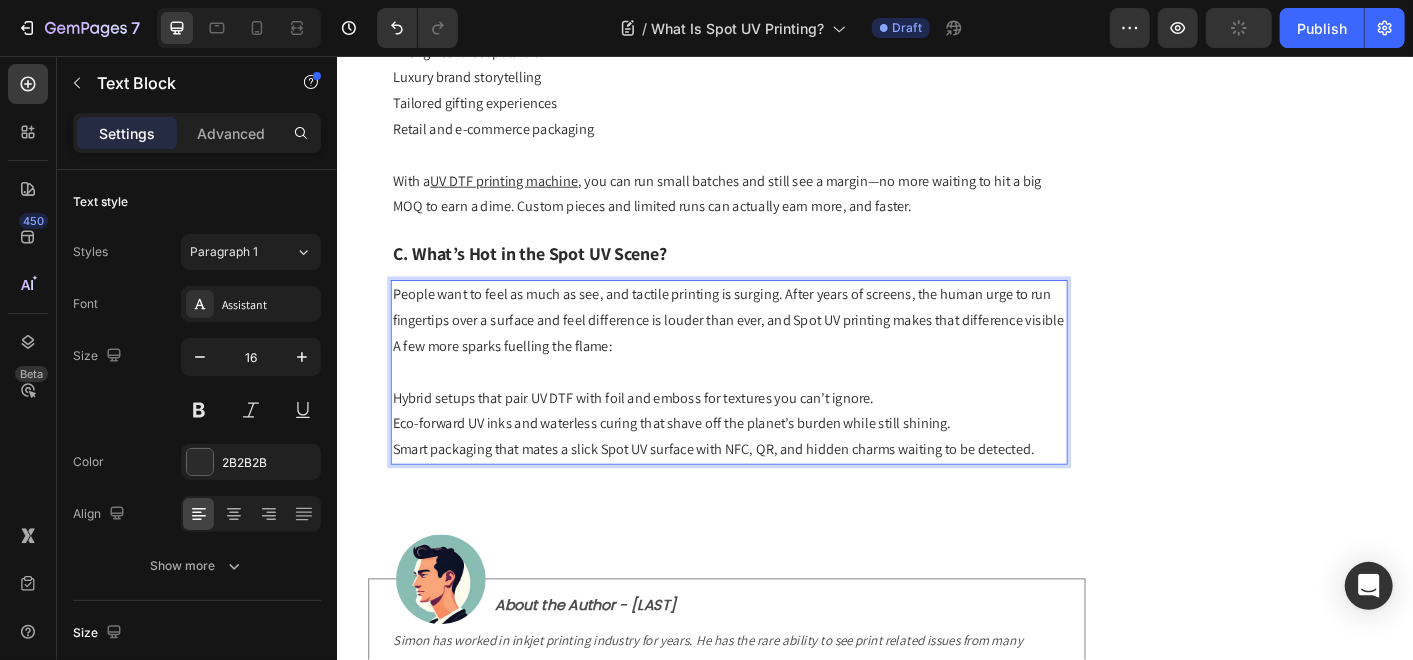 click on "People want to feel as much as see, and tactile printing is surging. After years of screens, the human urge to run fingertips over a surface and feel difference is louder than ever, and Spot UV printing makes that difference visible" at bounding box center [773, 336] 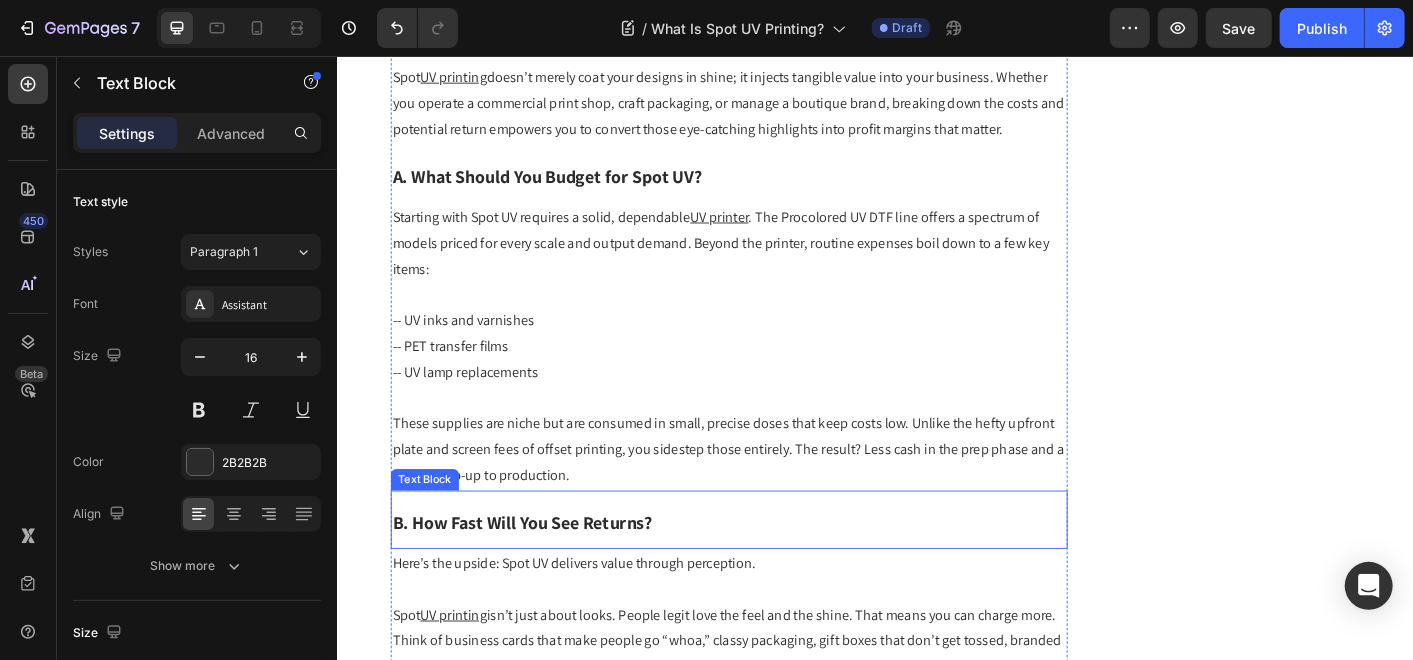 scroll, scrollTop: 7360, scrollLeft: 0, axis: vertical 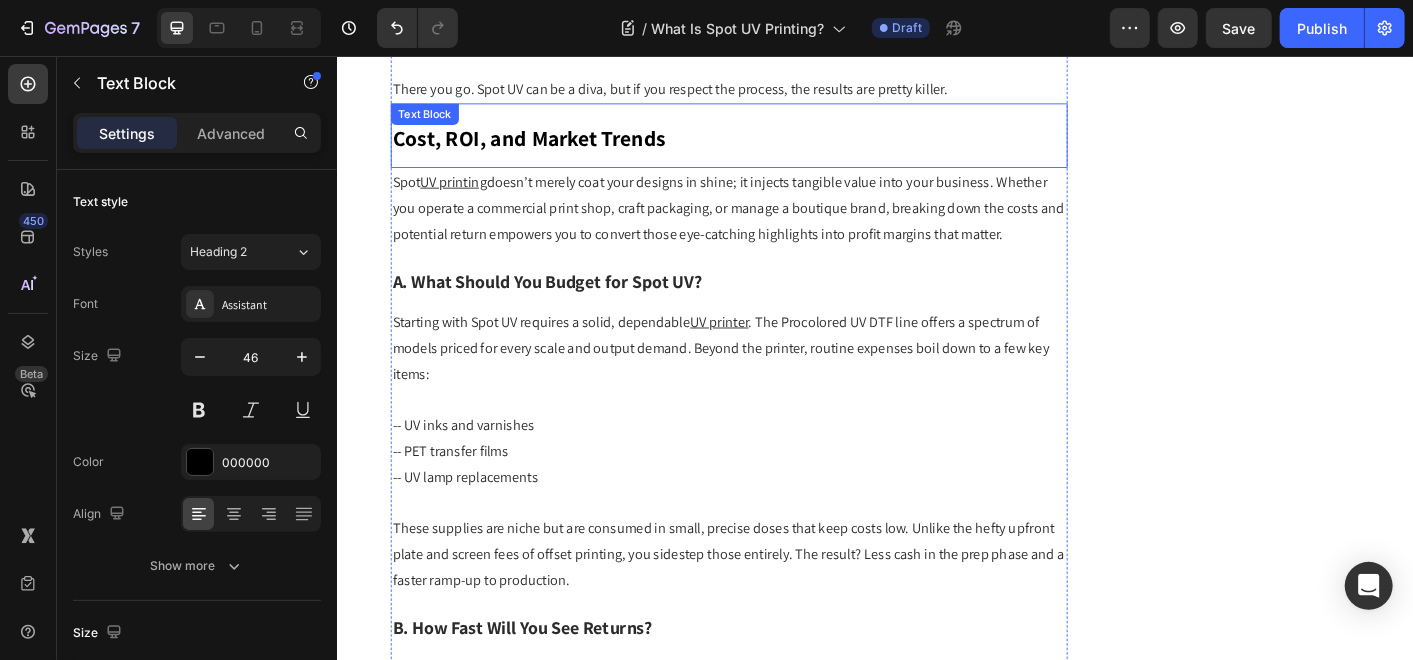 click on "Cost, ROI, and Market Trends" at bounding box center [550, 147] 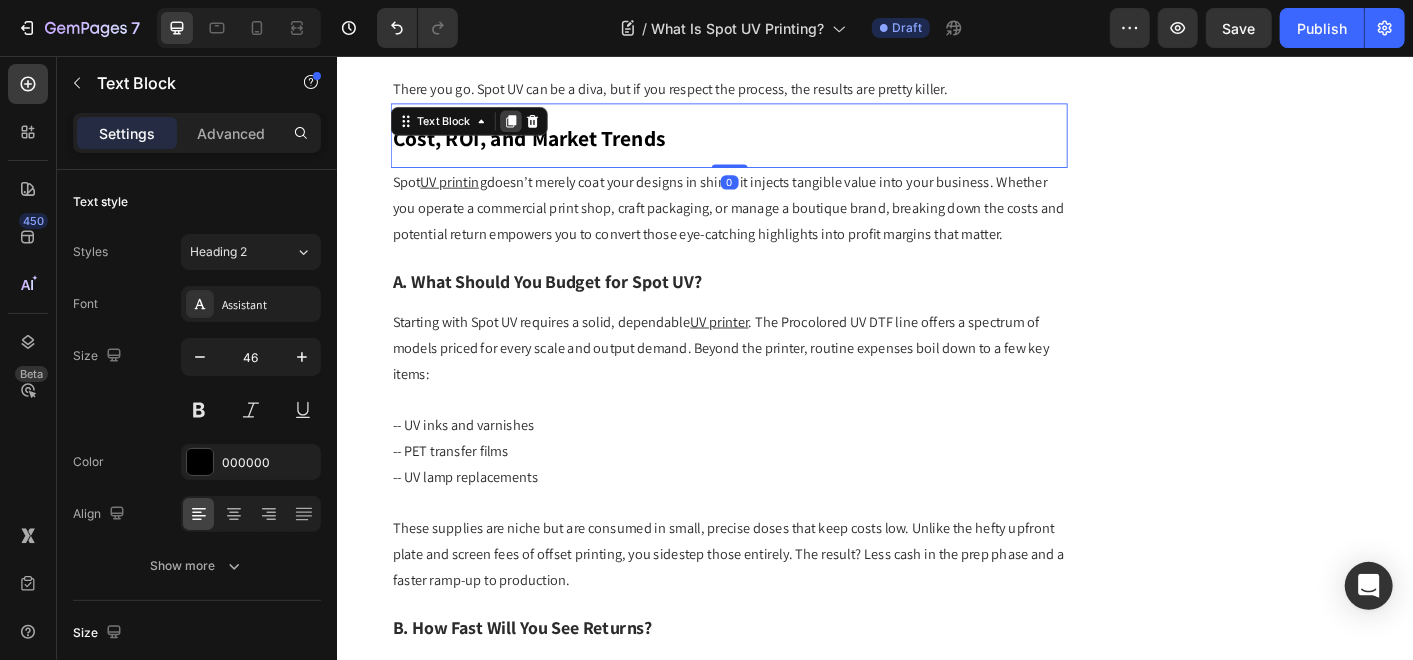 click 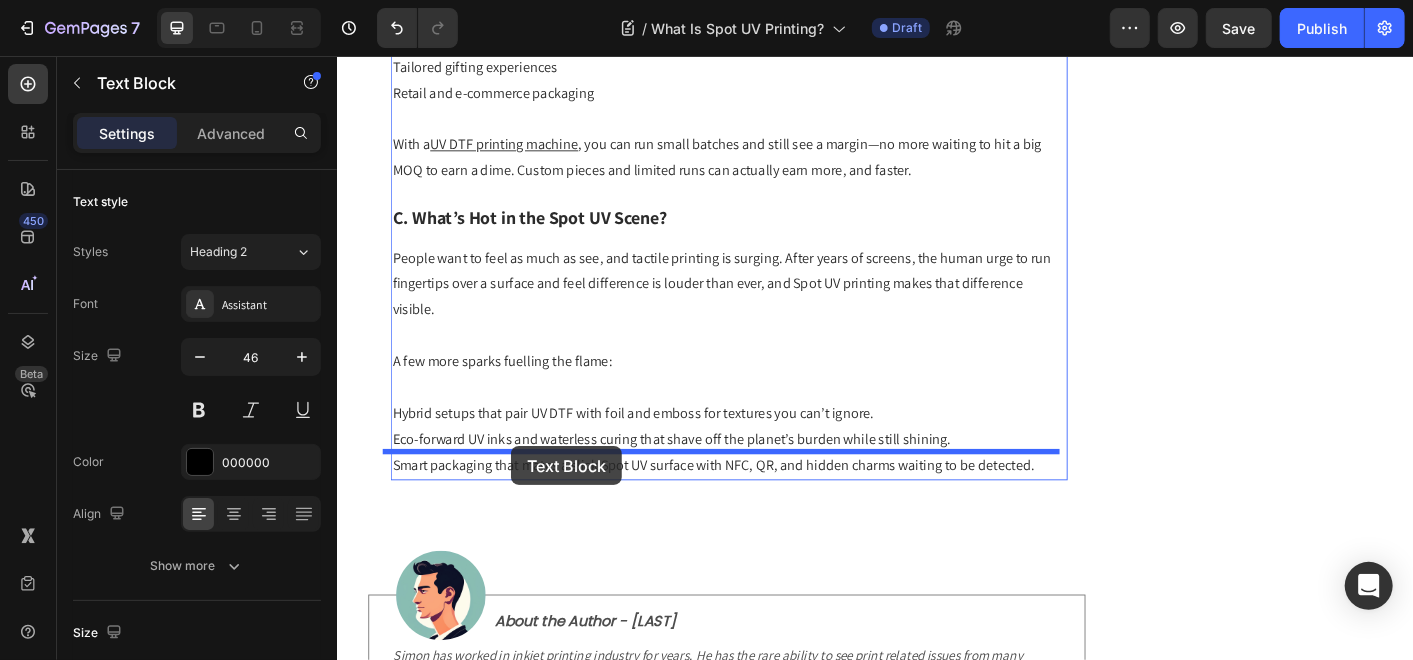 drag, startPoint x: 445, startPoint y: 160, endPoint x: 530, endPoint y: 491, distance: 341.73965 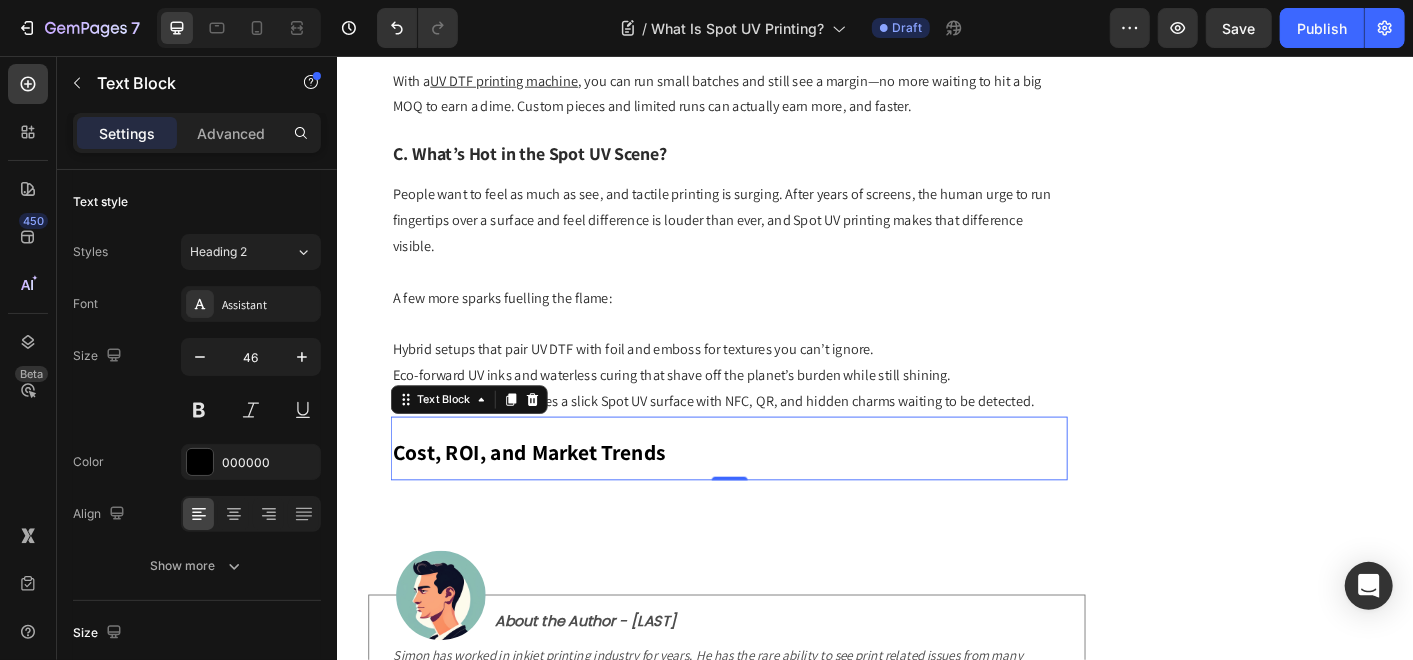 scroll, scrollTop: 8289, scrollLeft: 0, axis: vertical 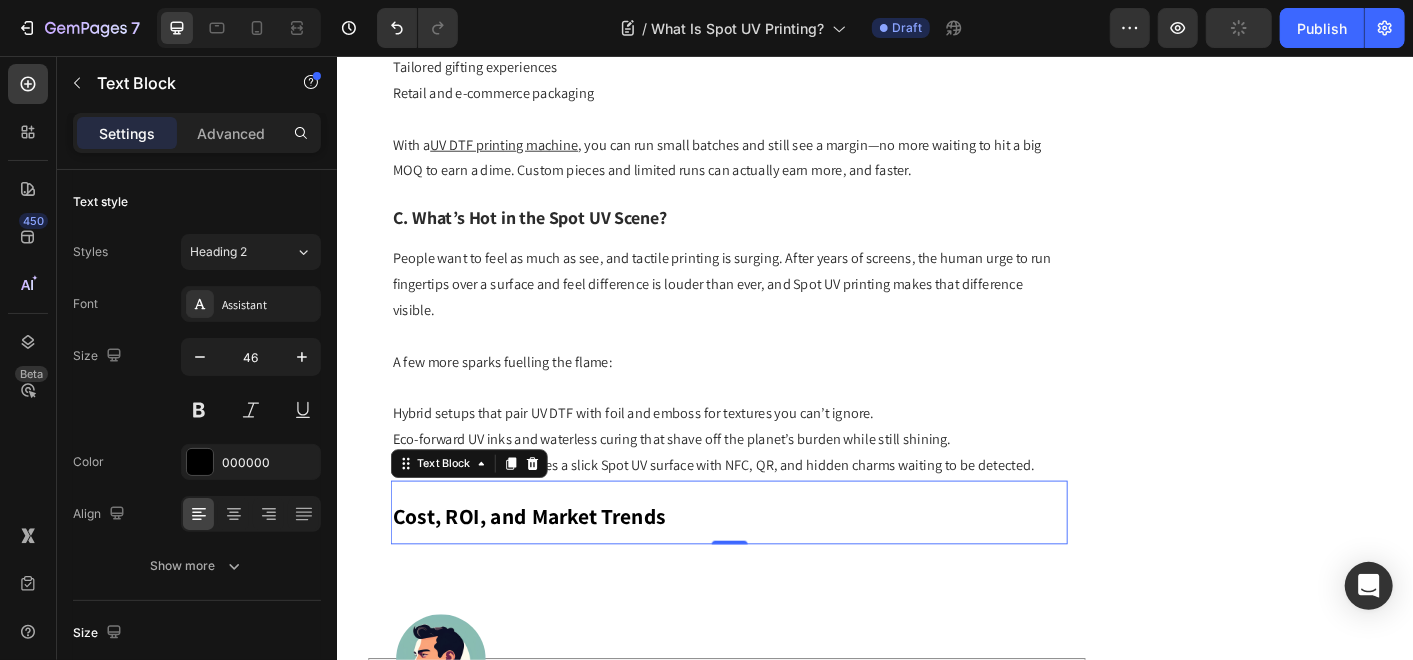 click on "Cost, ROI, and Market Trends" at bounding box center (550, 568) 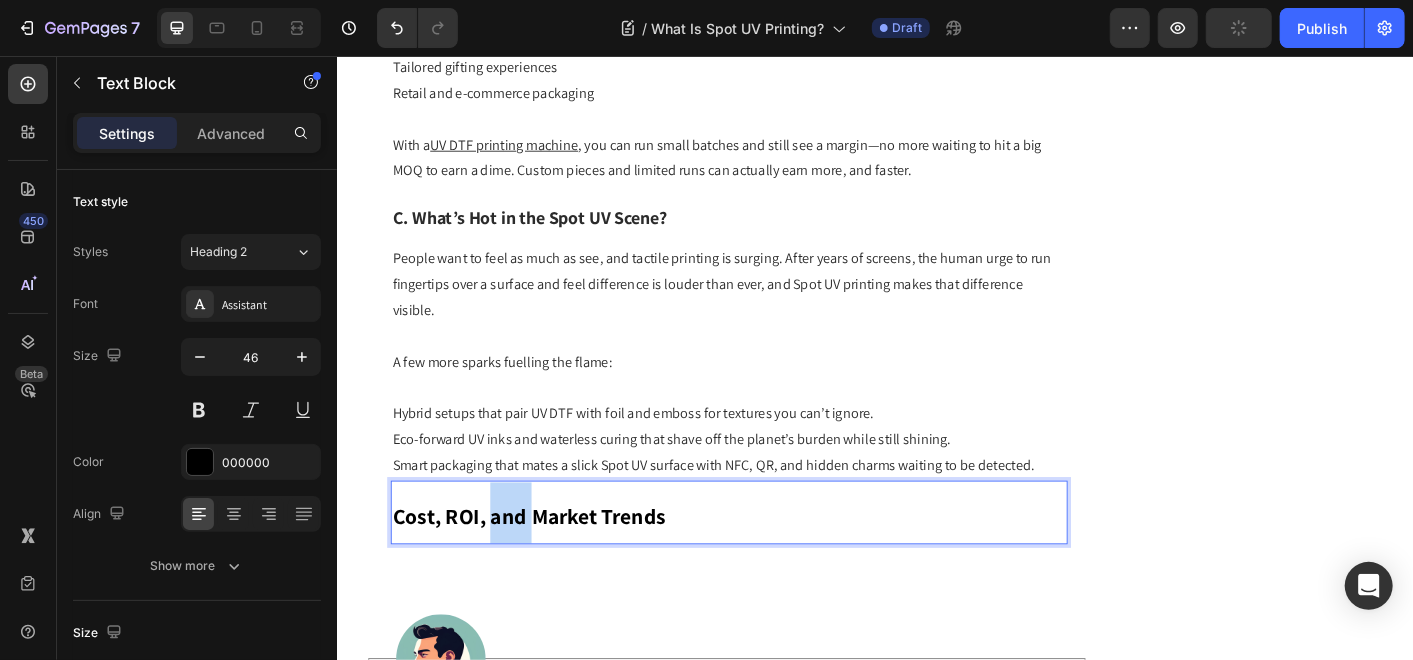 click on "Cost, ROI, and Market Trends" at bounding box center [550, 568] 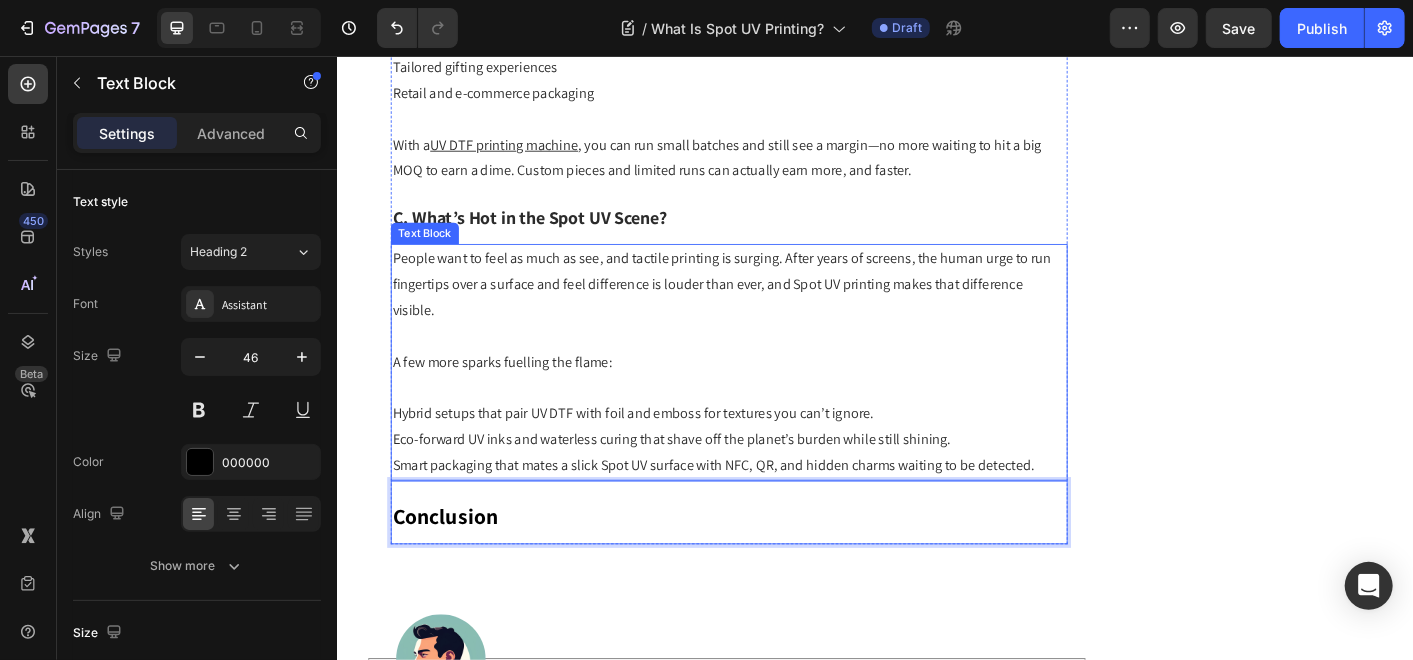 click on "People want to feel as much as see, and tactile printing is surging. After years of screens, the human urge to run fingertips over a surface and feel difference is louder than ever, and Spot UV printing makes that difference visible." at bounding box center (773, 310) 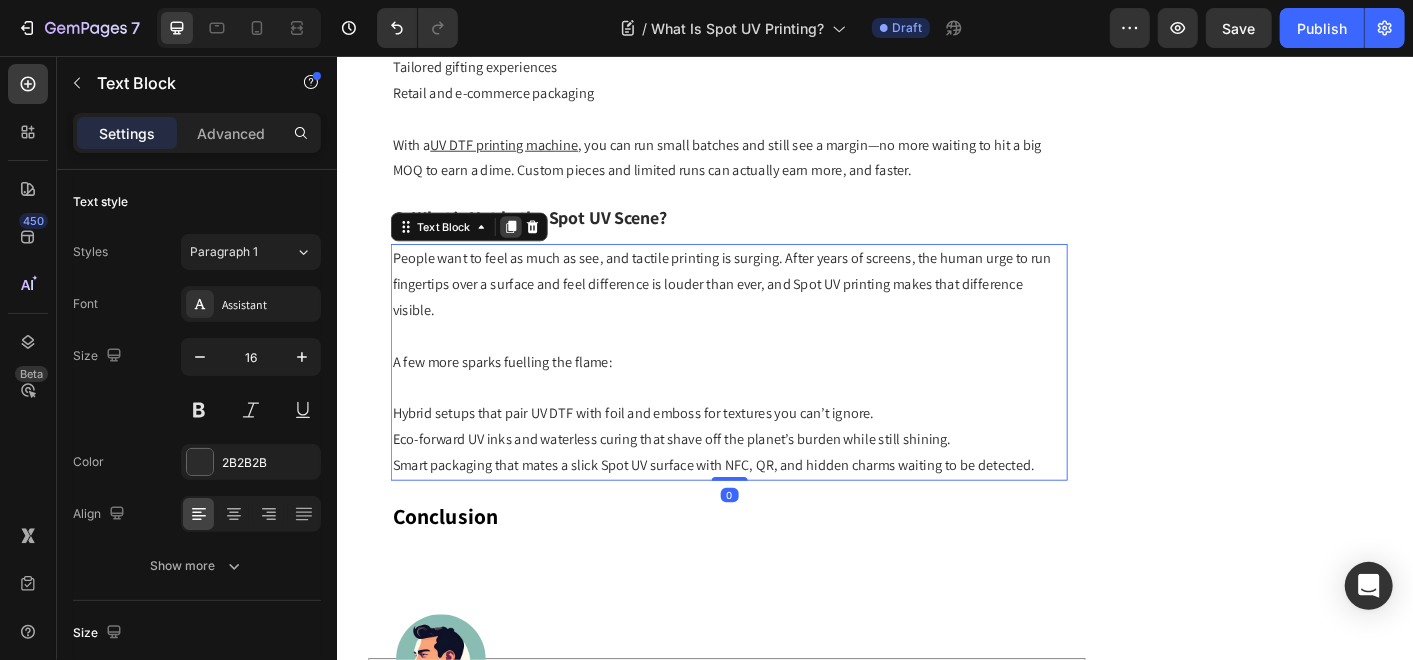 click 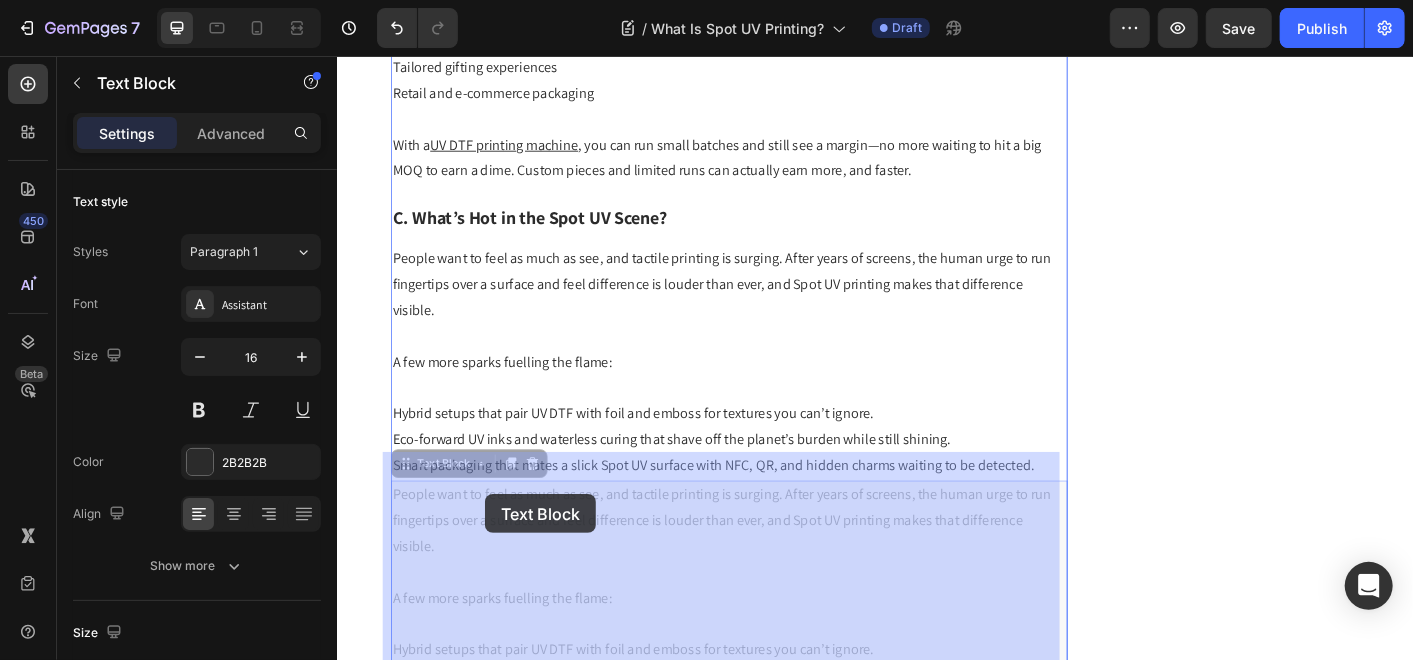 scroll, scrollTop: 8622, scrollLeft: 0, axis: vertical 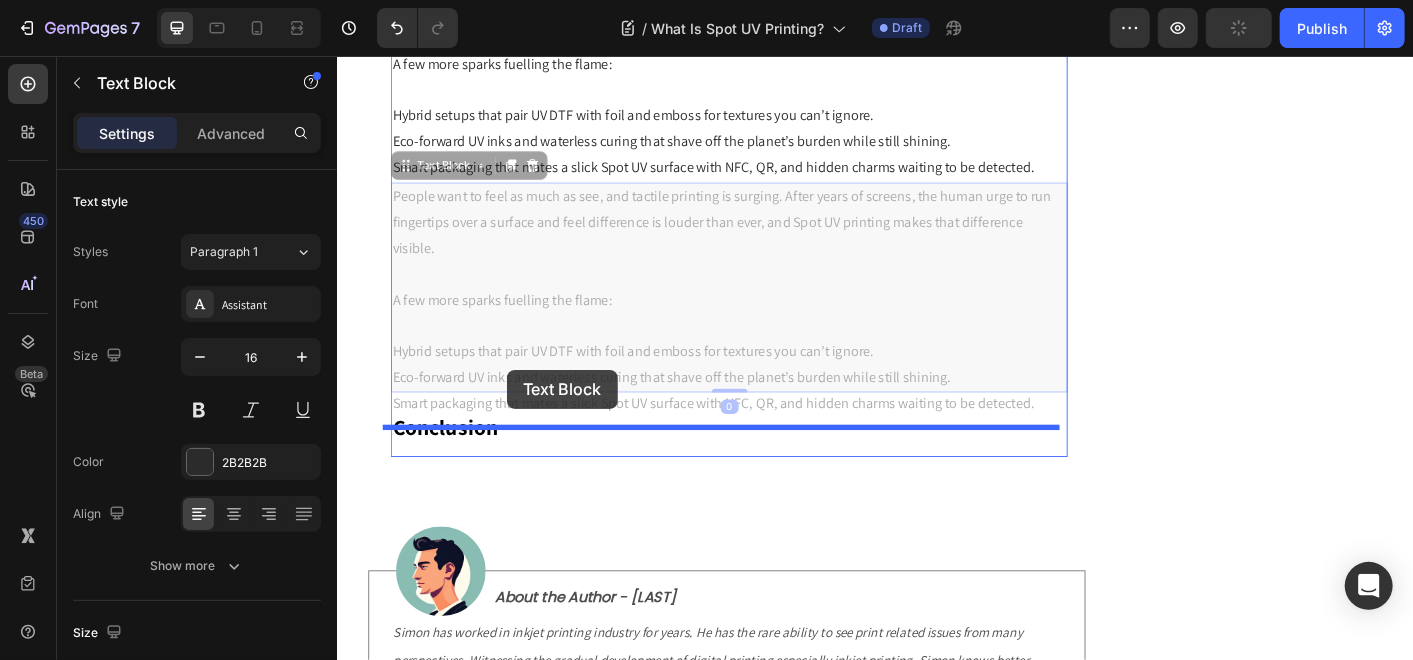 drag, startPoint x: 440, startPoint y: 475, endPoint x: 525, endPoint y: 481, distance: 85.2115 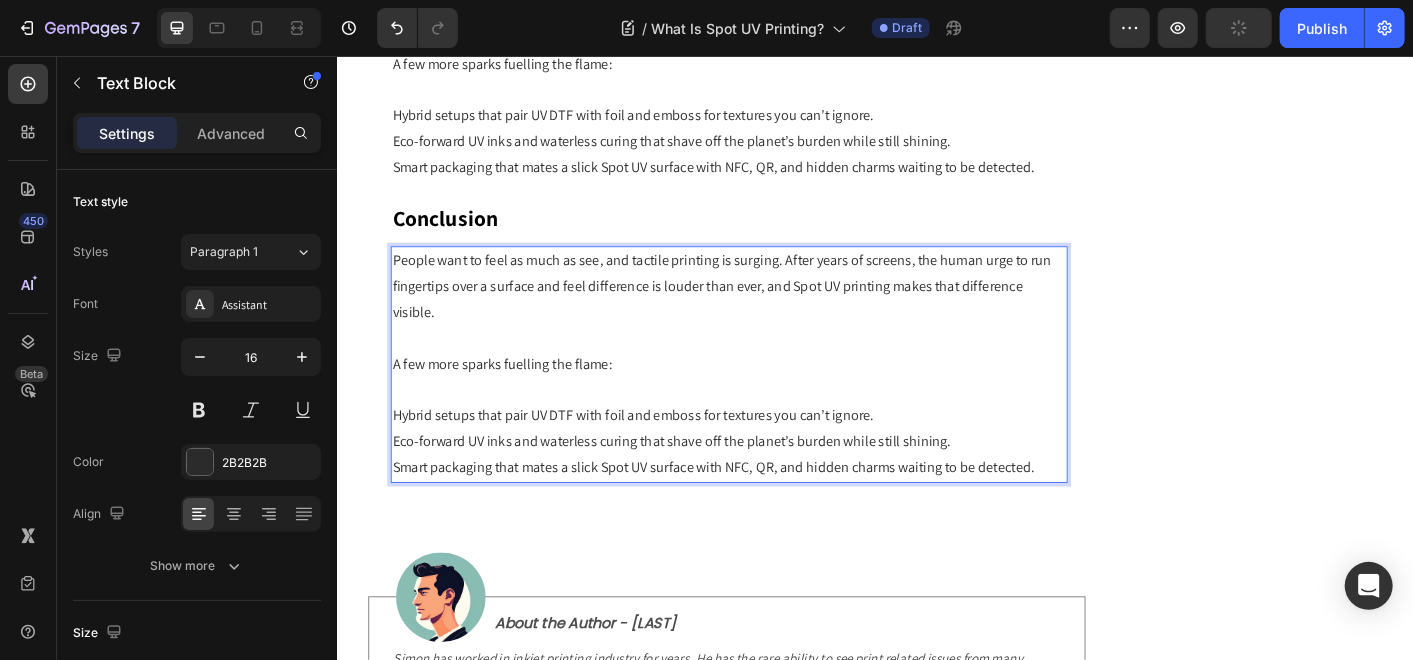 click on "Hybrid setups that pair UV DTF with foil and emboss for textures you can’t ignore." at bounding box center (773, 456) 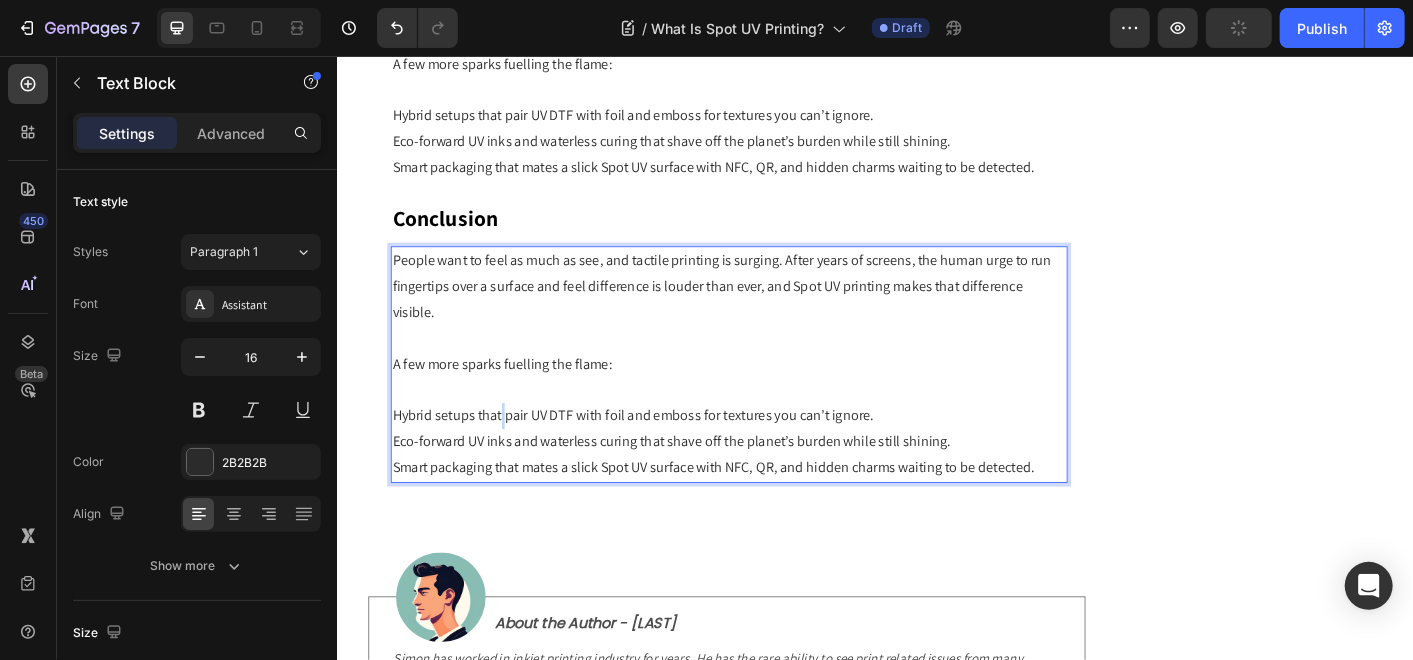 click on "Hybrid setups that pair UV DTF with foil and emboss for textures you can’t ignore." at bounding box center [773, 456] 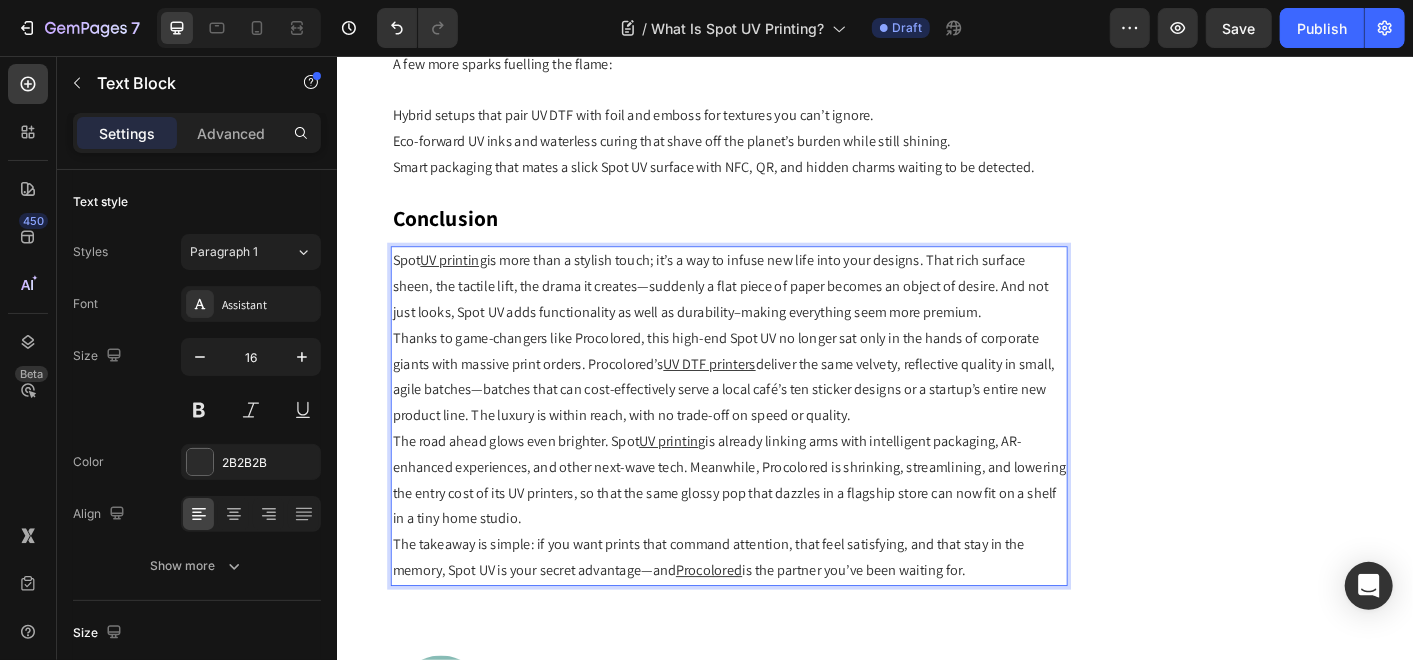 click on "Spot  UV printing  is more than a stylish touch; it’s a way to infuse new life into your designs. That rich surface sheen, the tactile lift, the drama it creates—suddenly a flat piece of paper becomes an object of desire. And not just looks, Spot UV adds functionality as well as durability–making everything seem more premium." at bounding box center [773, 312] 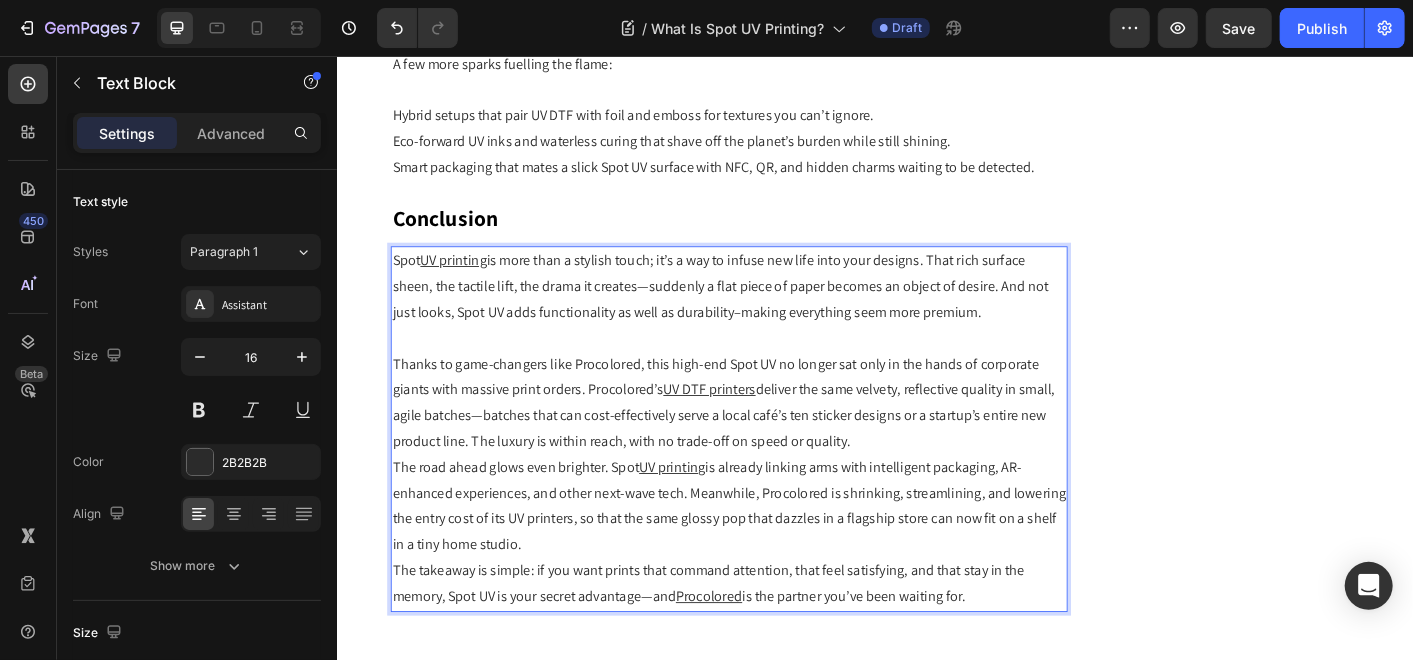 click on "Thanks to game-changers like Procolored, this high-end Spot UV no longer sat only in the hands of corporate giants with massive print orders. Procolored’s  UV DTF printers  deliver the same velvety, reflective quality in small, agile batches—batches that can cost-effectively serve a local café’s ten sticker designs or a startup’s entire new product line. The luxury is within reach, with no trade-off on speed or quality." at bounding box center (773, 442) 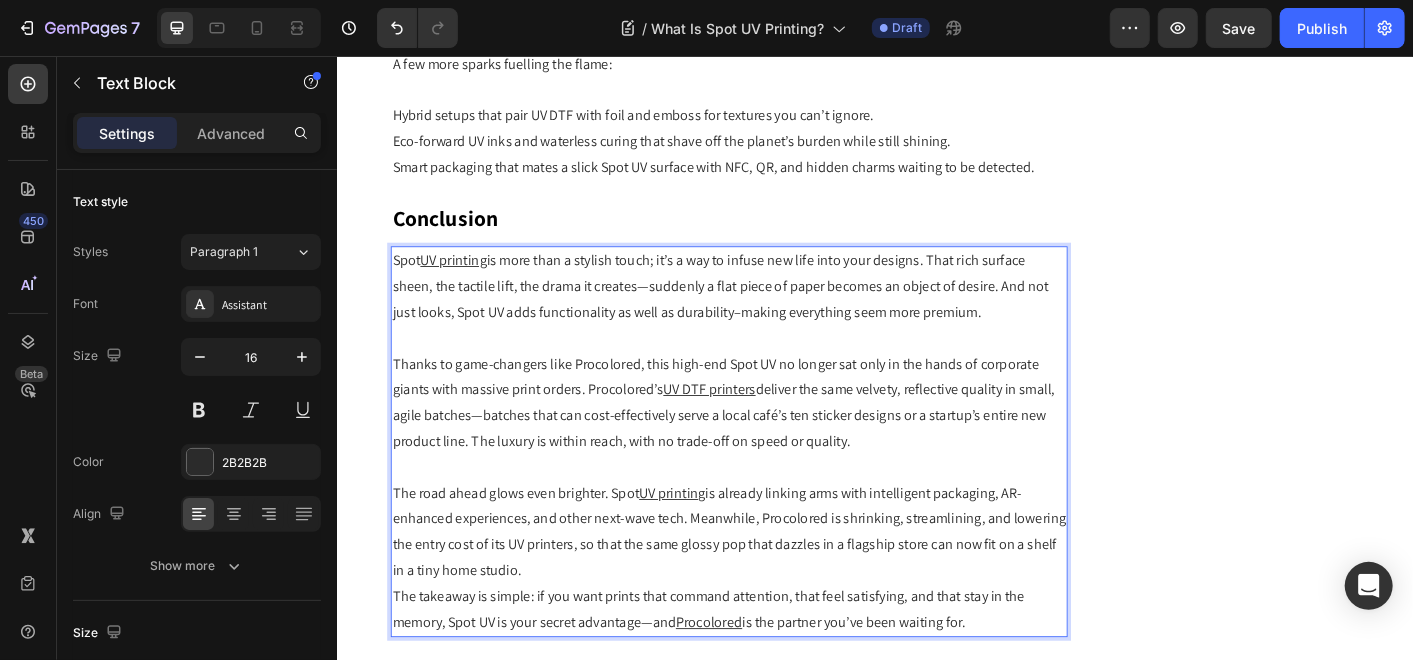 click on "The road ahead glows even brighter. Spot  UV printing  is already linking arms with intelligent packaging, AR-enhanced experiences, and other next-wave tech. Meanwhile, Procolored is shrinking, streamlining, and lowering the entry cost of its UV printers, so that the same glossy pop that dazzles in a flagship store can now fit on a shelf in a tiny home studio." at bounding box center [773, 586] 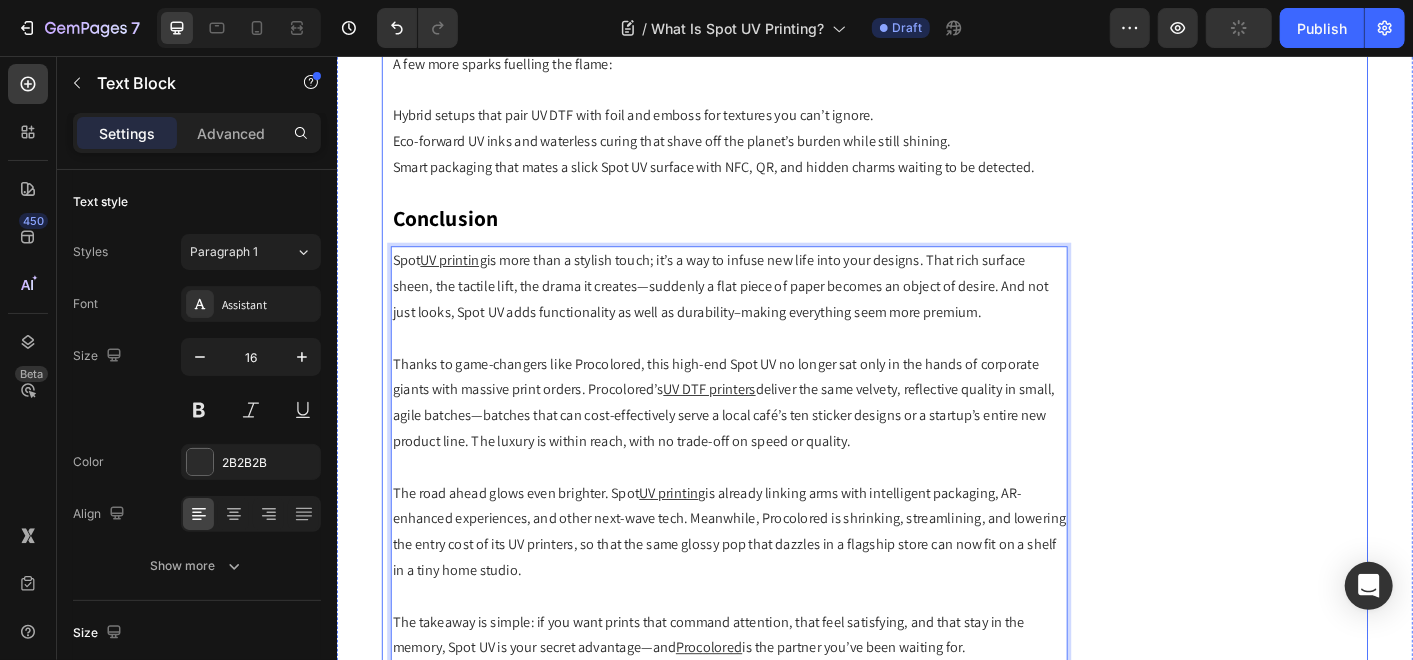 click on "Subscribe Heading To join our mailing list and never miss our updates ! Text Block Email Field Subscribe Now Submit Button Row Newsletter Row                Title Line Most Popular Blogs Text Block Image How to Achieve Premium Results in Digital Specialty Printing Text Block Row Image DTG Printing 101: The Top 10 FAQs Text Block Row Row                Title Line More Blogs About Text Block industry trends maintenance newsroom product showroom printer review Text Block Row Row" at bounding box center [1358, -3662] 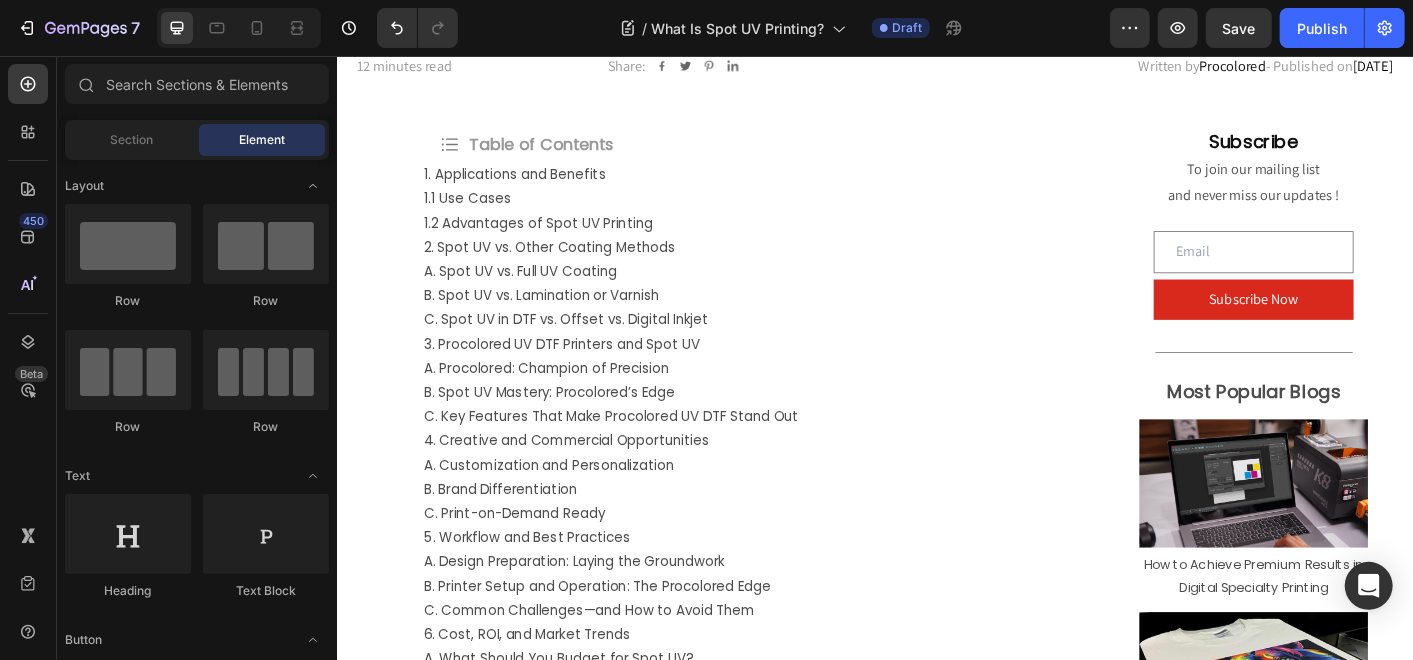 scroll, scrollTop: 474, scrollLeft: 0, axis: vertical 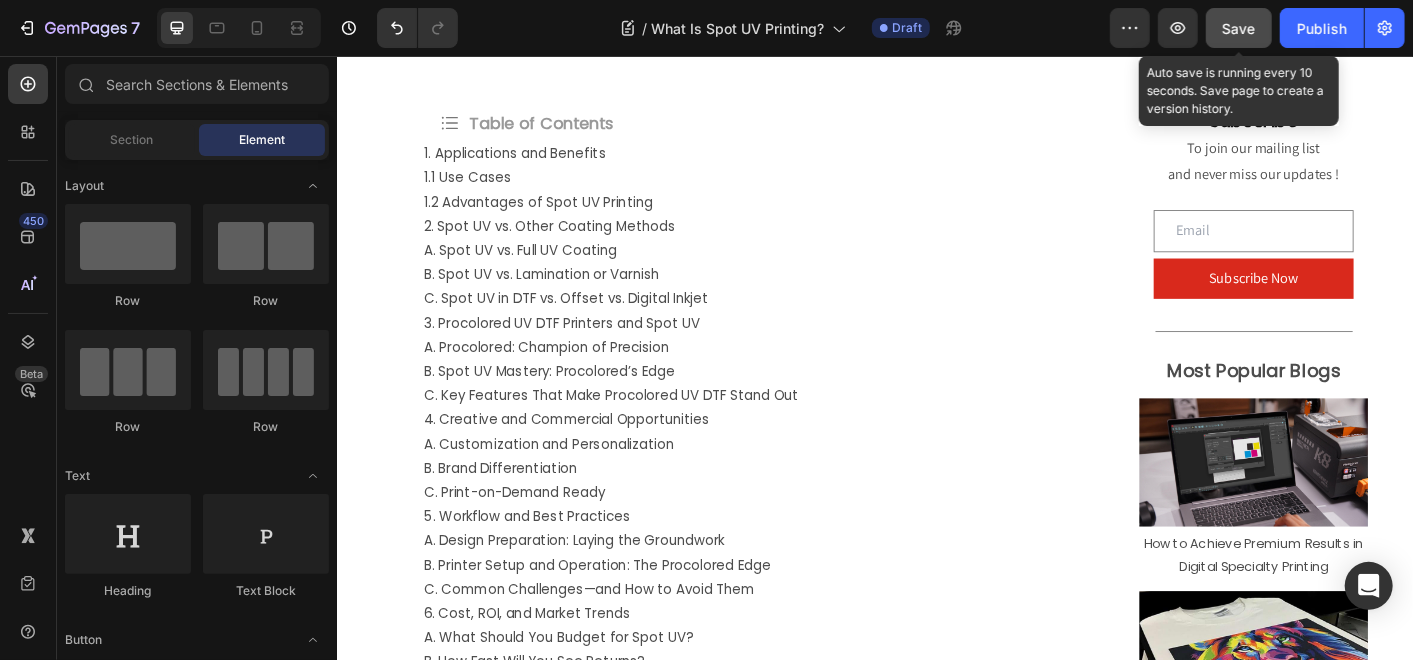 click on "Save" 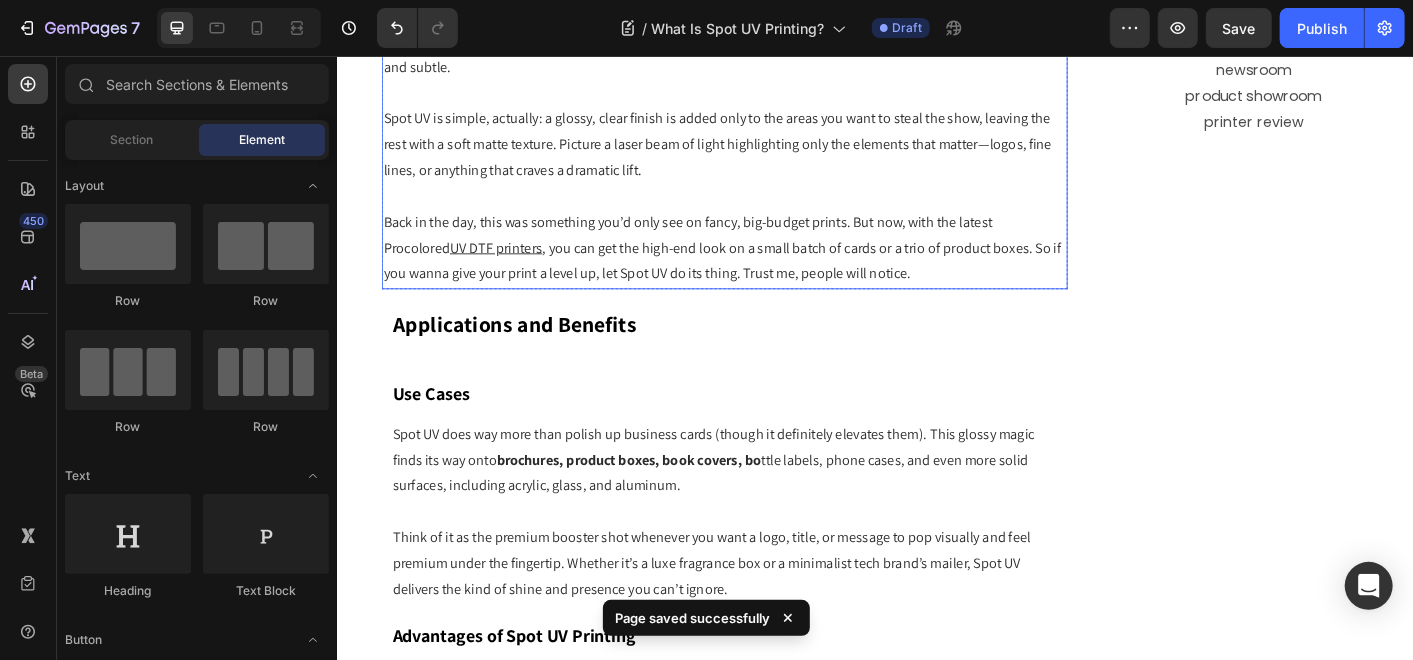 scroll, scrollTop: 1252, scrollLeft: 0, axis: vertical 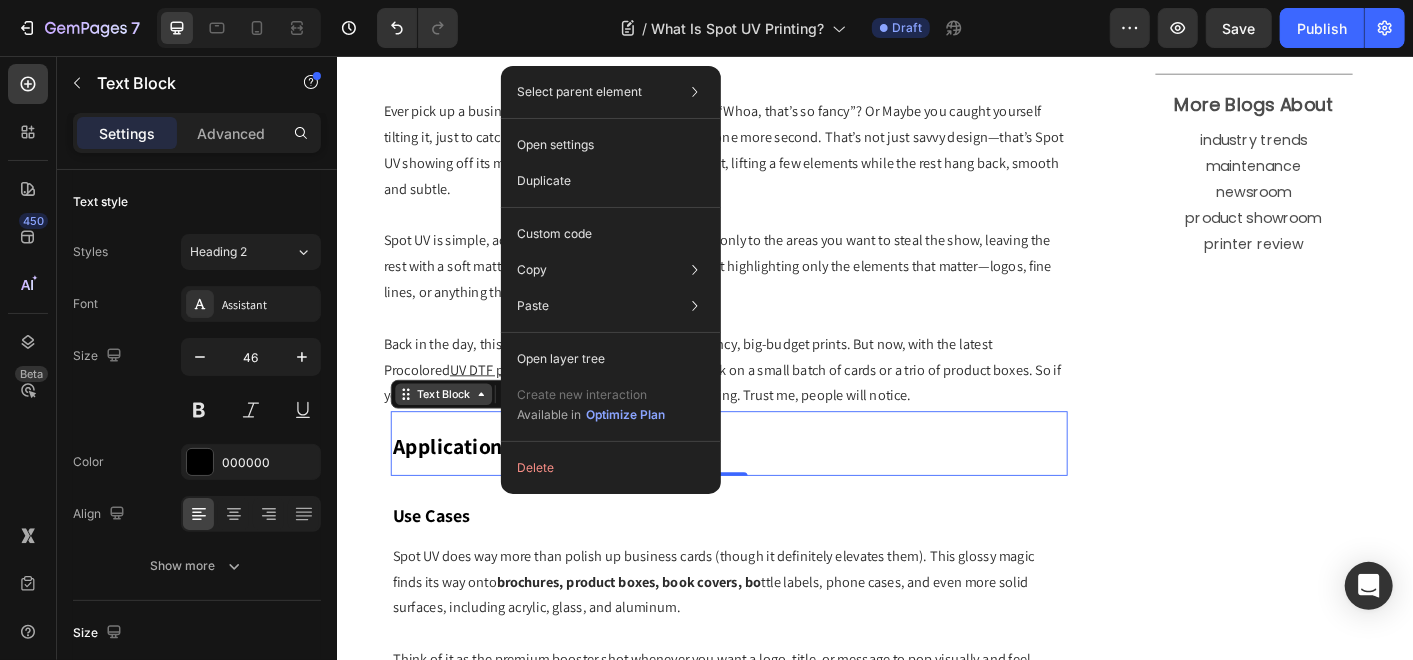 click on "Text Block" at bounding box center (455, 433) 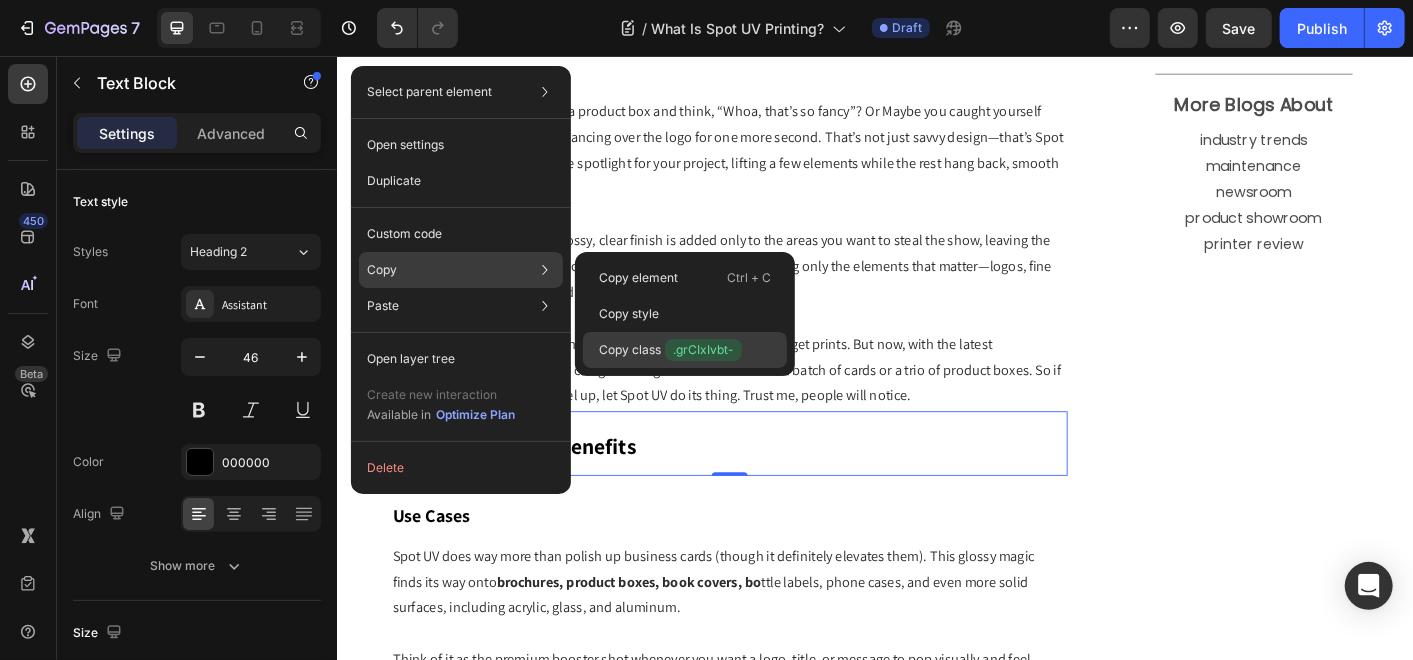 click on "Copy class  .grCIxIvbt-" at bounding box center (670, 350) 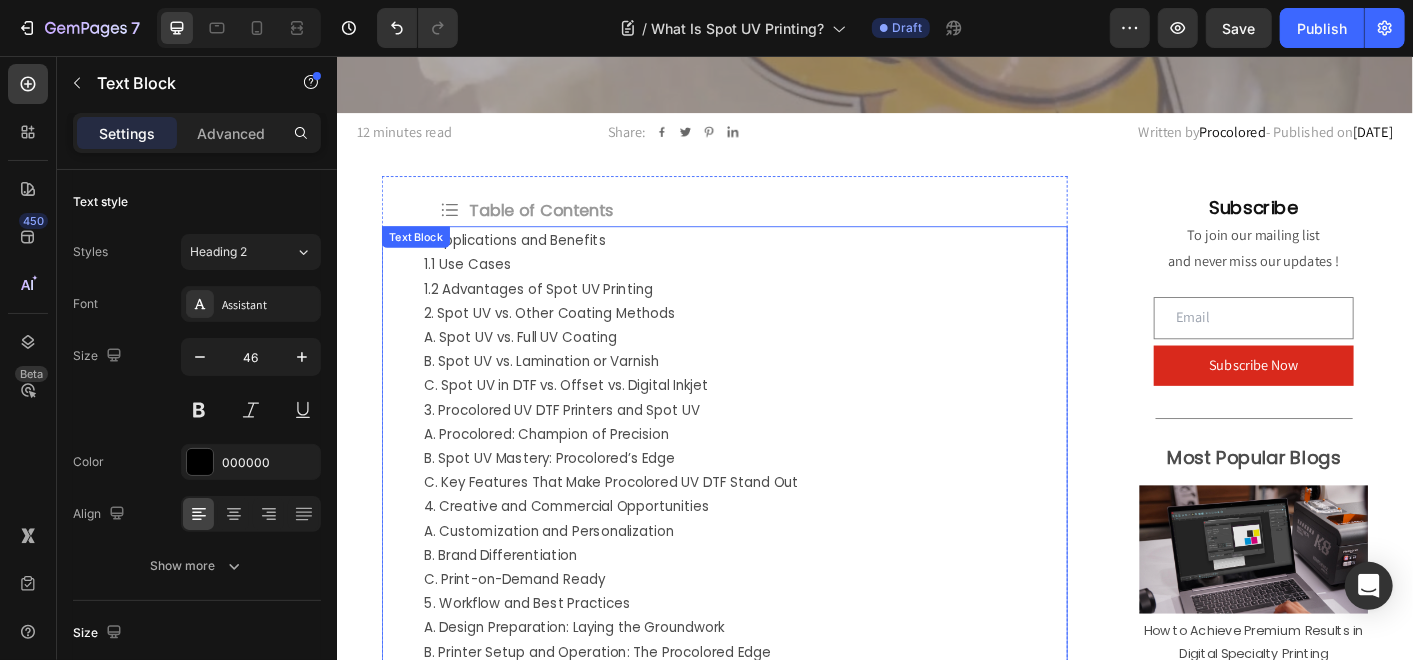 scroll, scrollTop: 252, scrollLeft: 0, axis: vertical 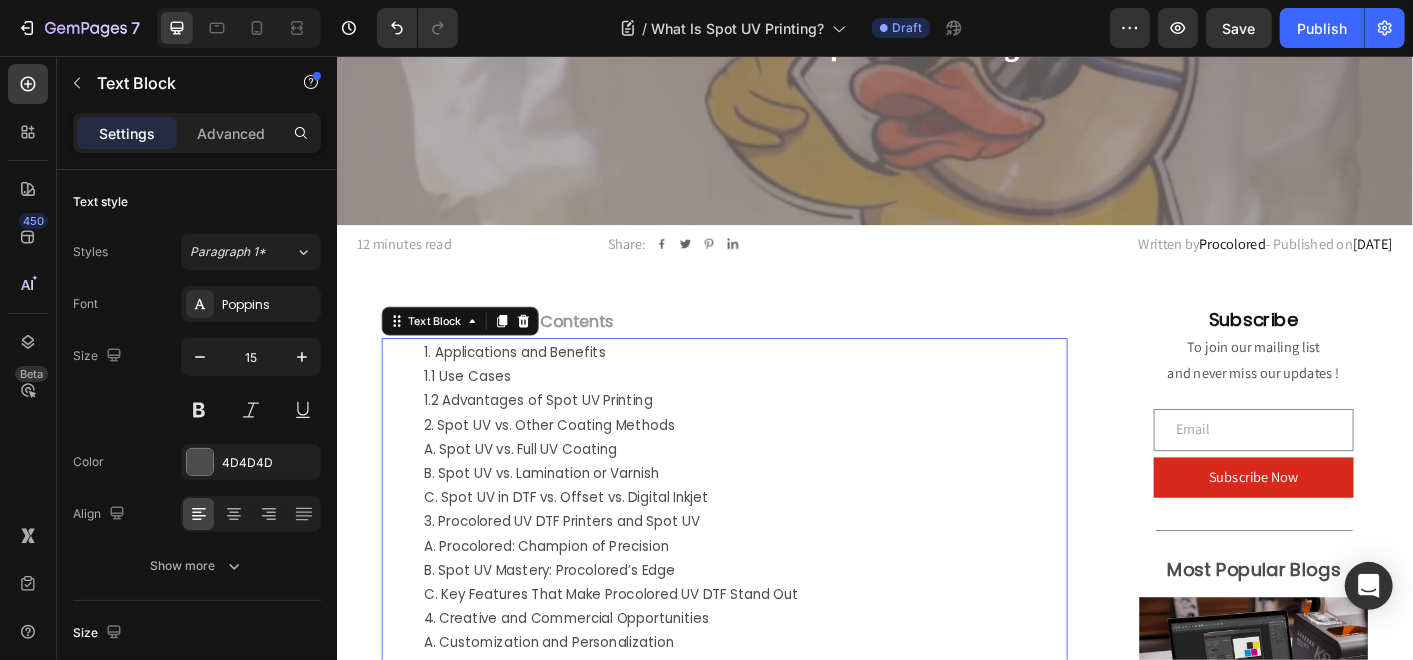 click on "1. Applications and Benefits" at bounding box center [791, 385] 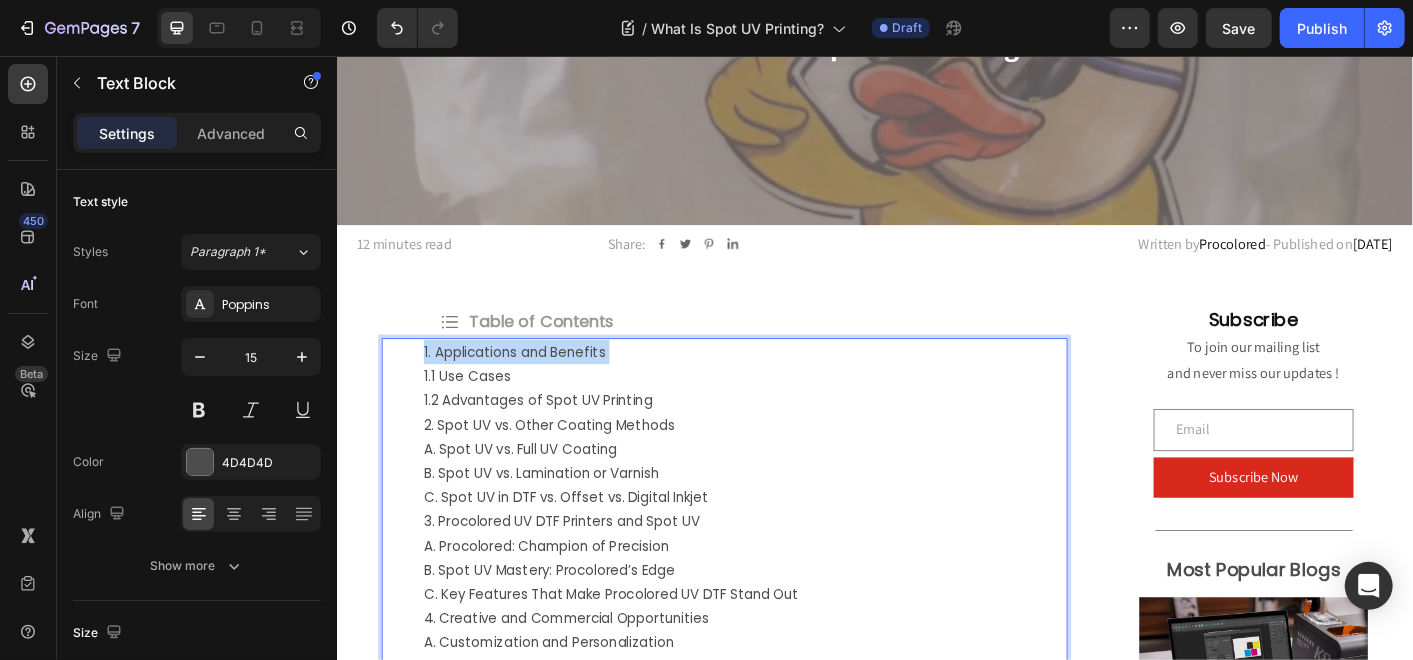 click on "1. Applications and Benefits" at bounding box center (791, 385) 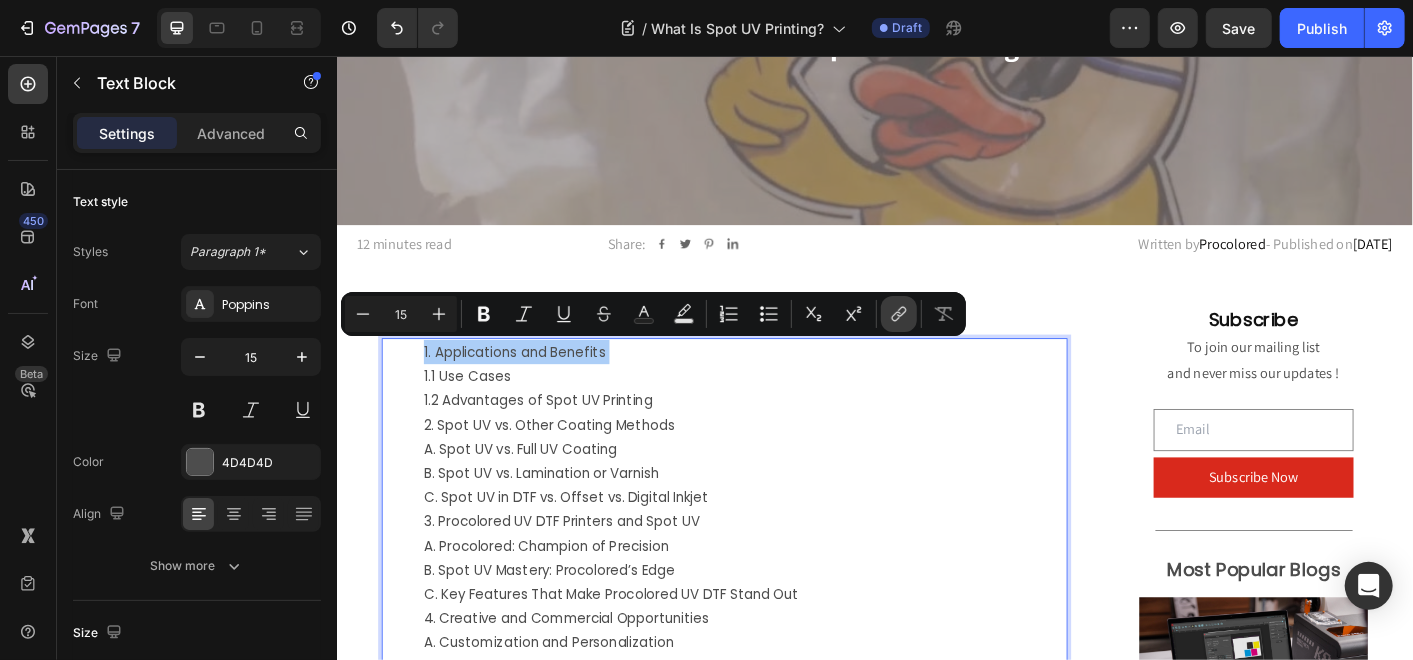 click on "link" at bounding box center (899, 314) 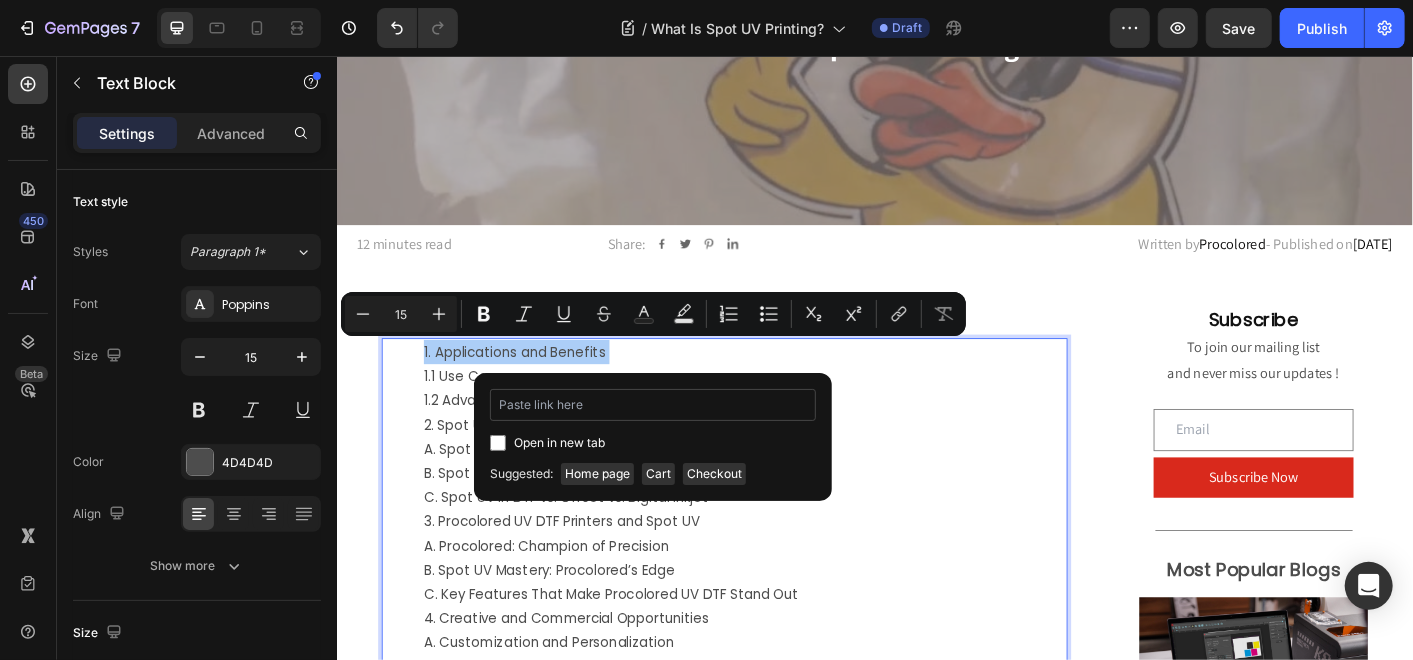 click at bounding box center (653, 405) 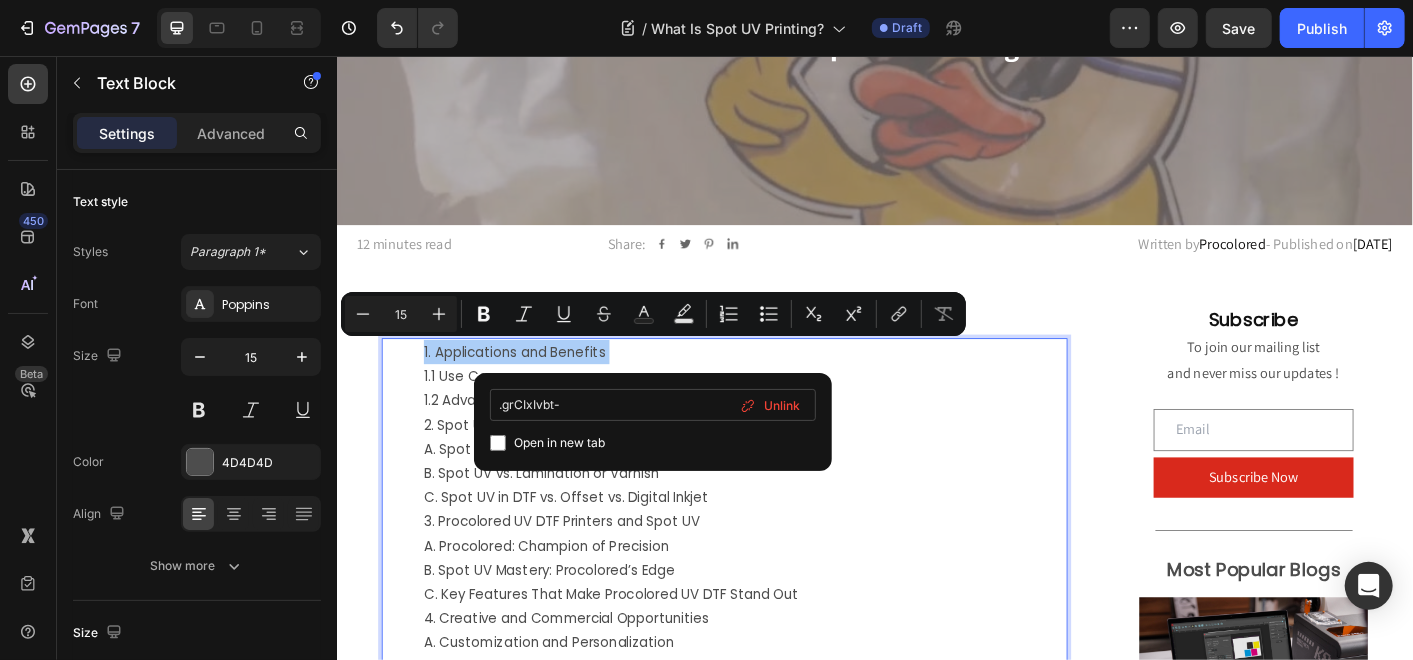 click on ".grCIxIvbt-" at bounding box center (653, 405) 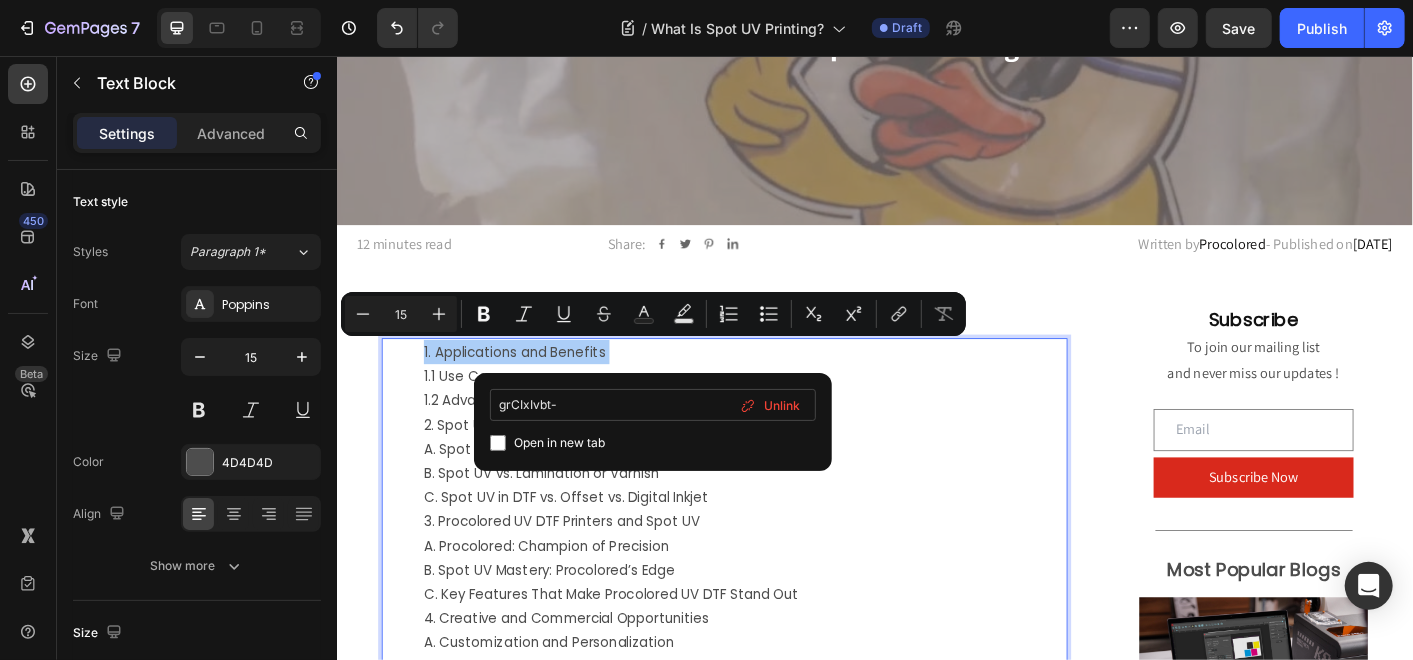 type on "#grCIxIvbt-" 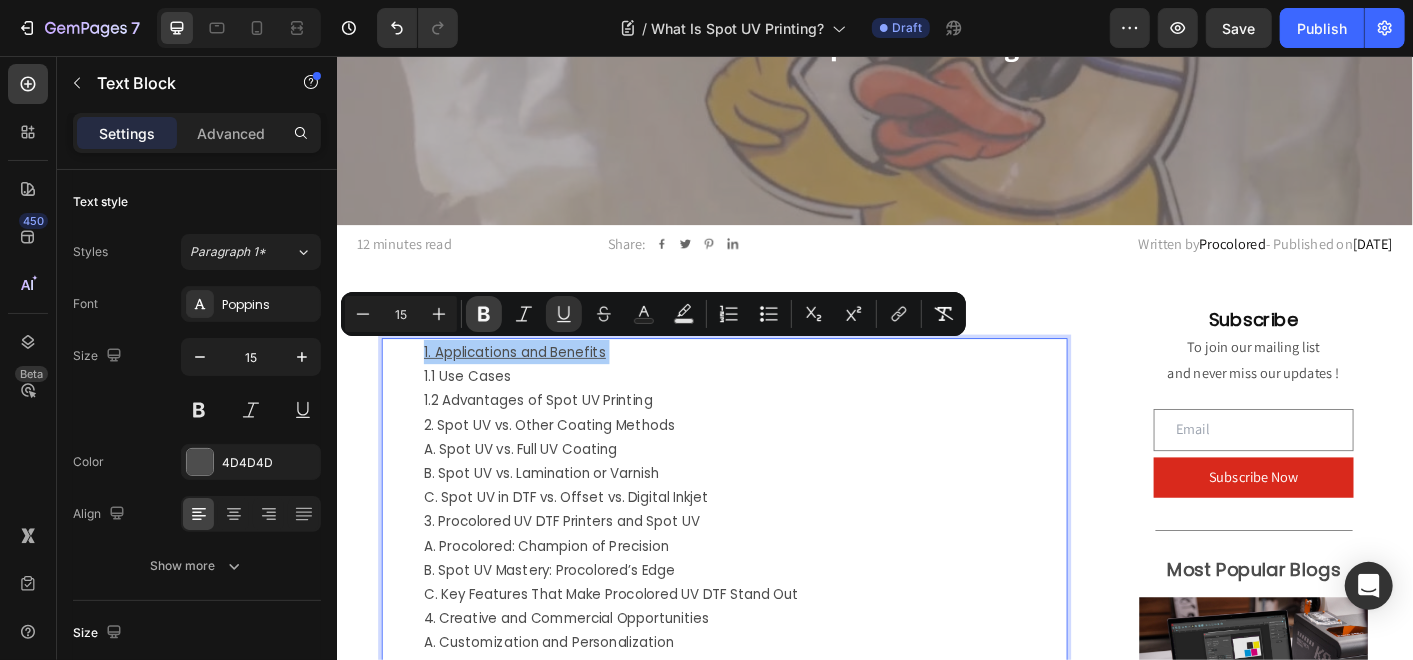 click on "Bold" at bounding box center [484, 314] 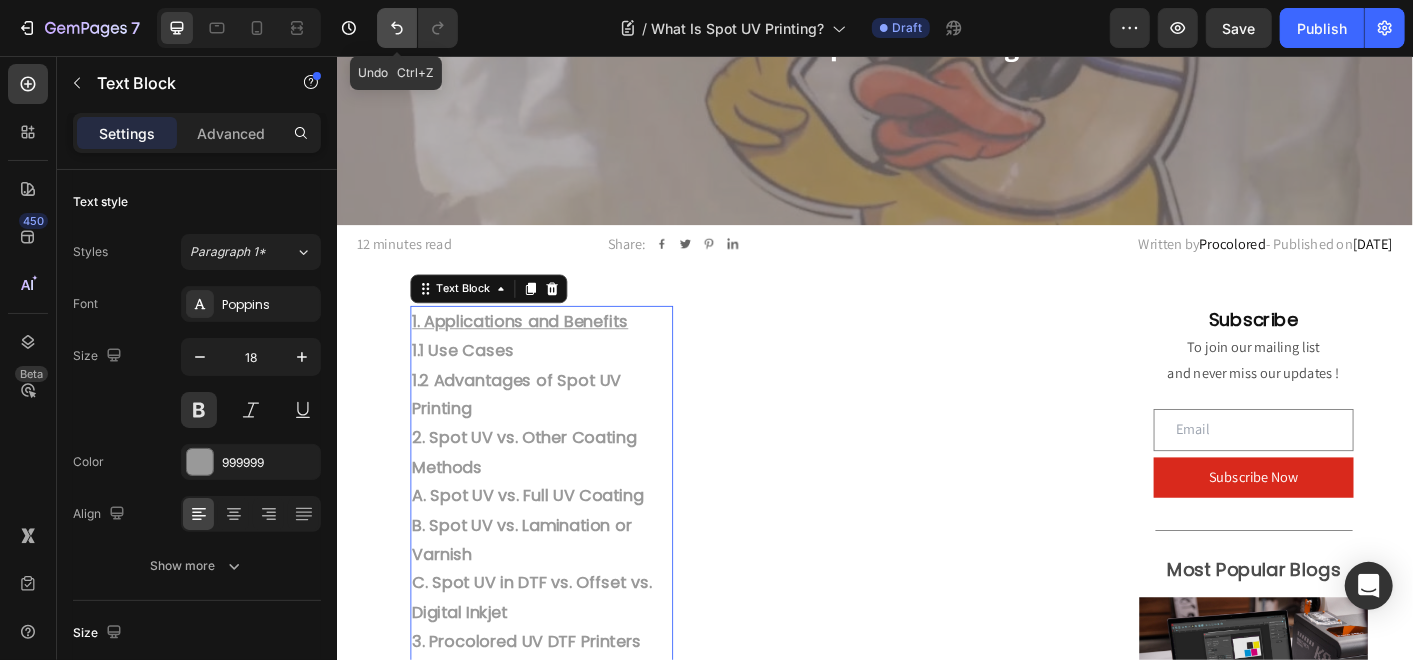 click 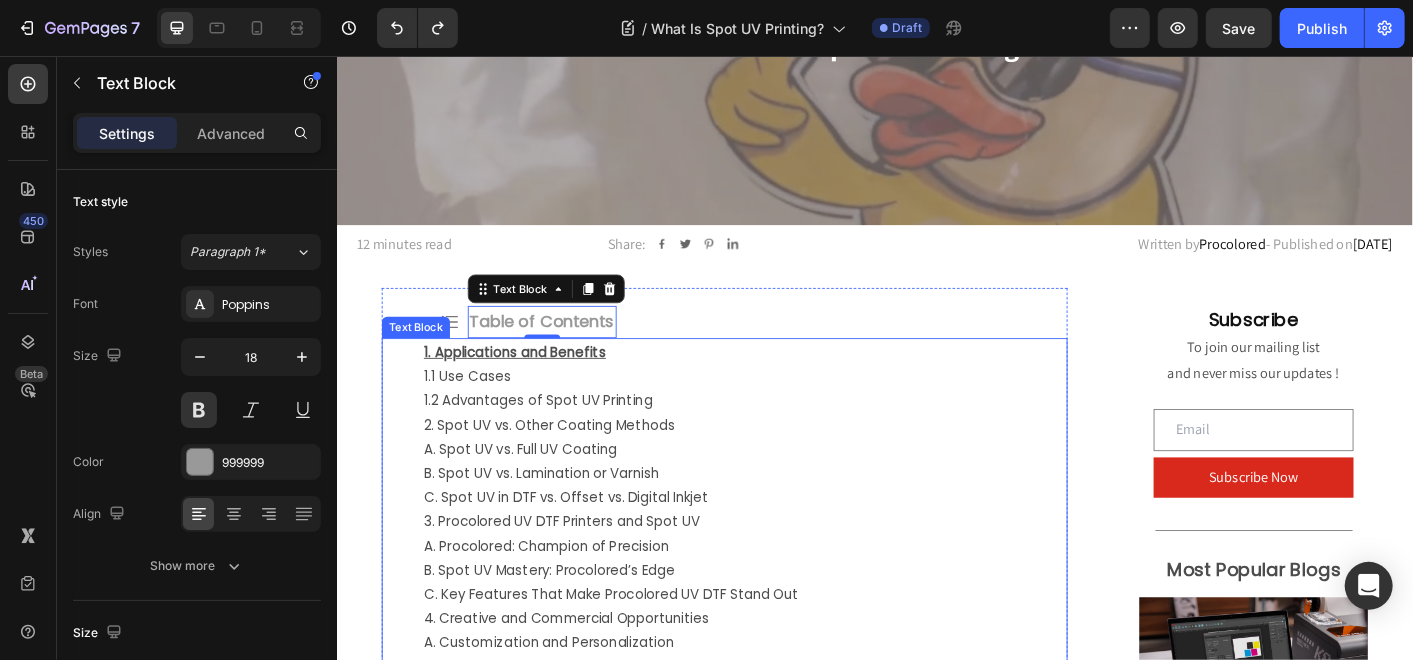 click on "1. Applications and Benefits" at bounding box center (791, 385) 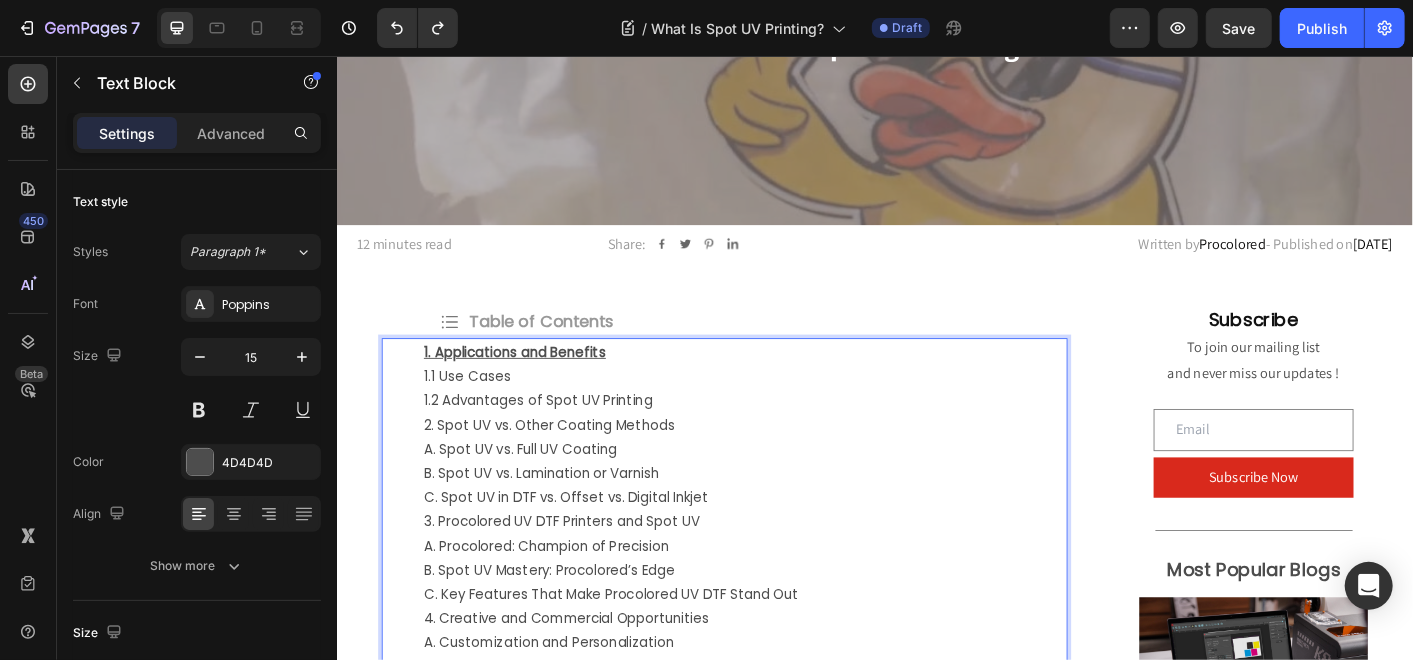 click on "1. Applications and Benefits" at bounding box center (791, 385) 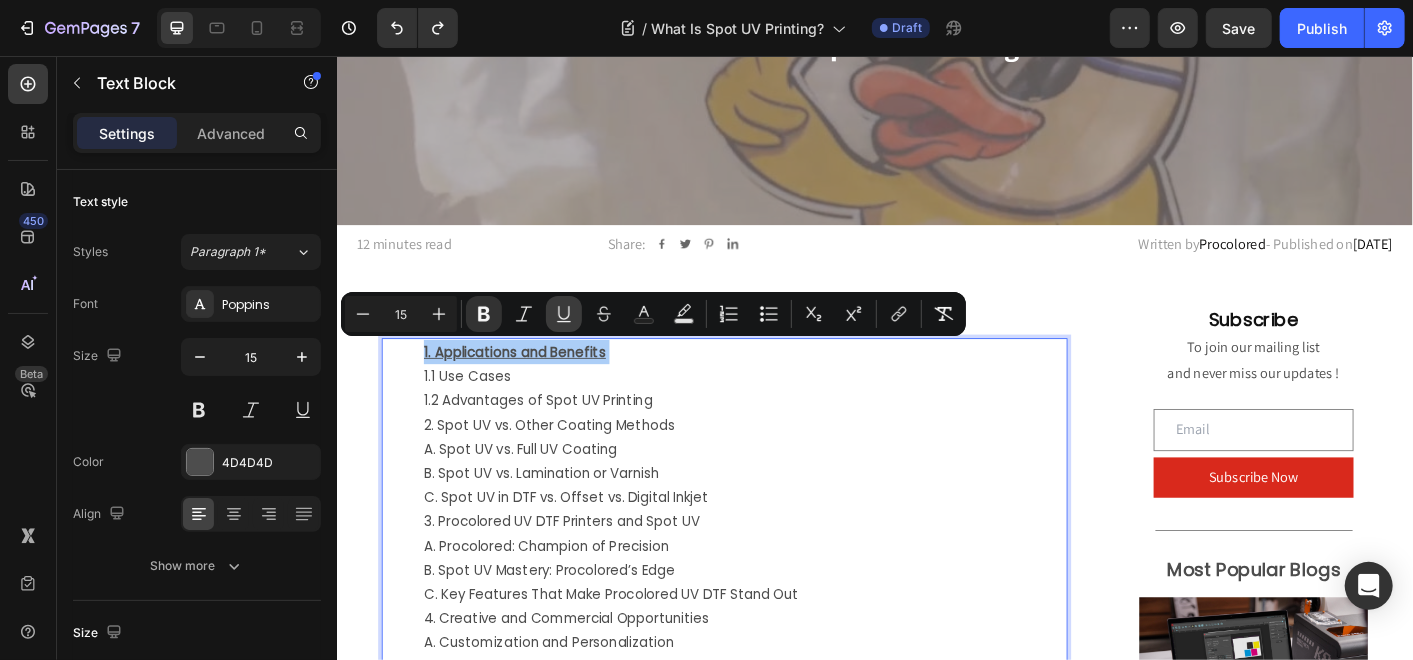 click 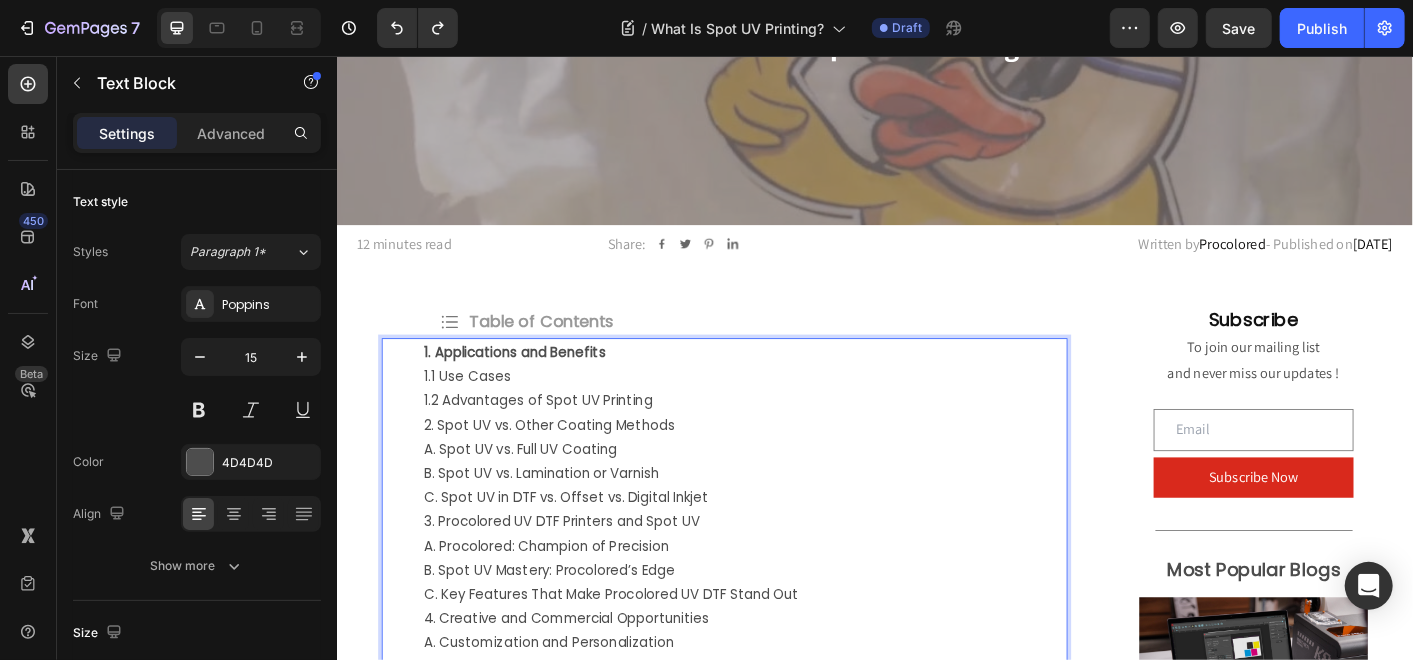 click on "1.2 Advantages of Spot UV Printing" at bounding box center [791, 439] 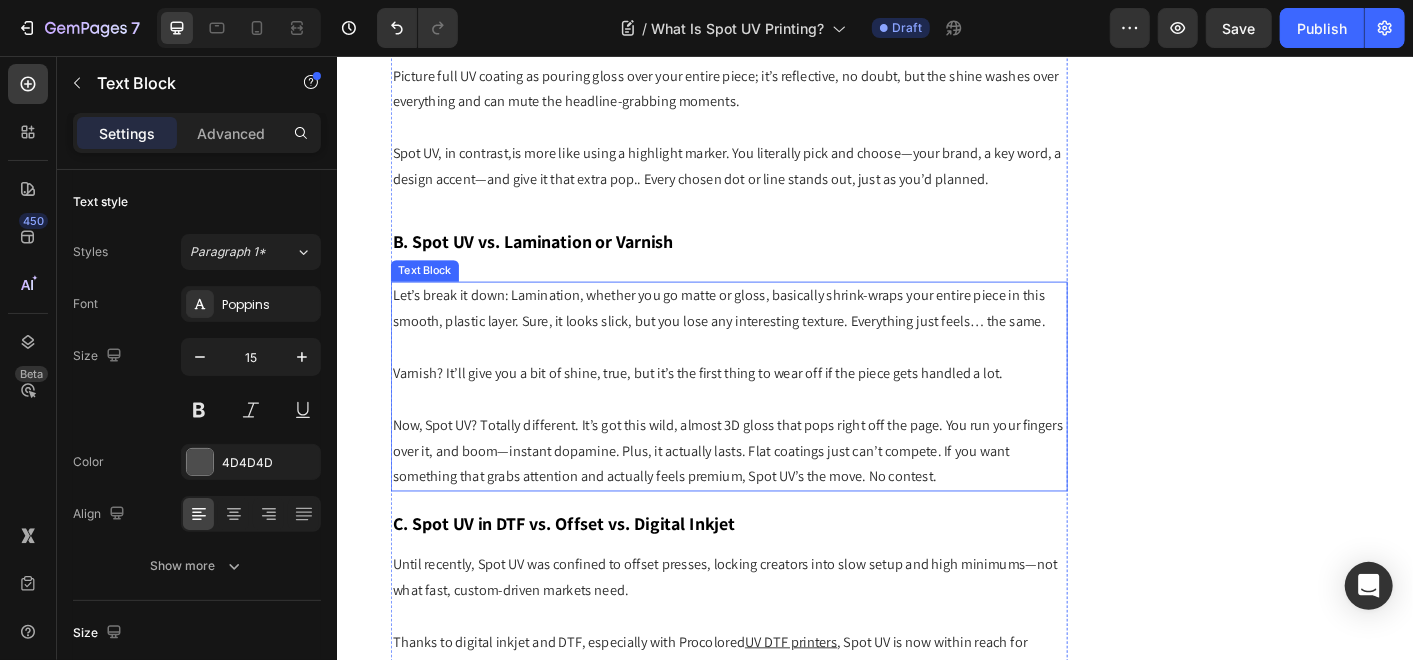 scroll, scrollTop: 2363, scrollLeft: 0, axis: vertical 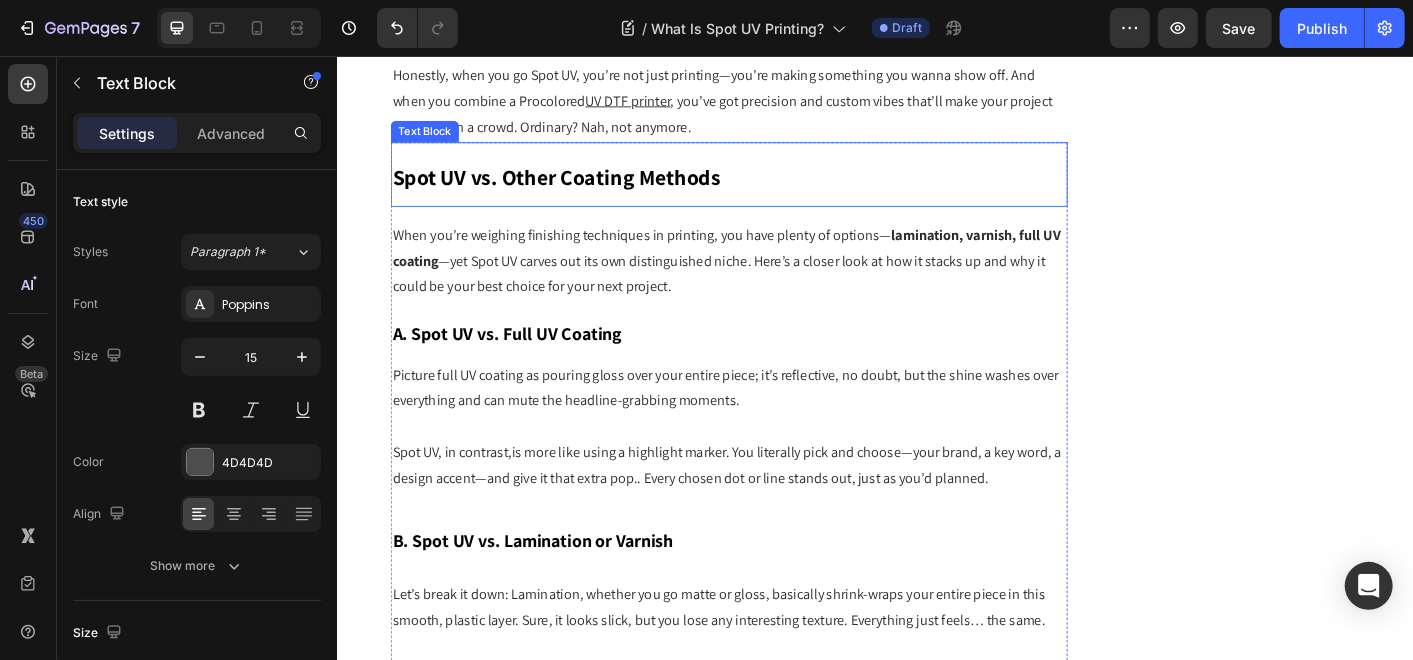 click on "Text Block" at bounding box center [434, 140] 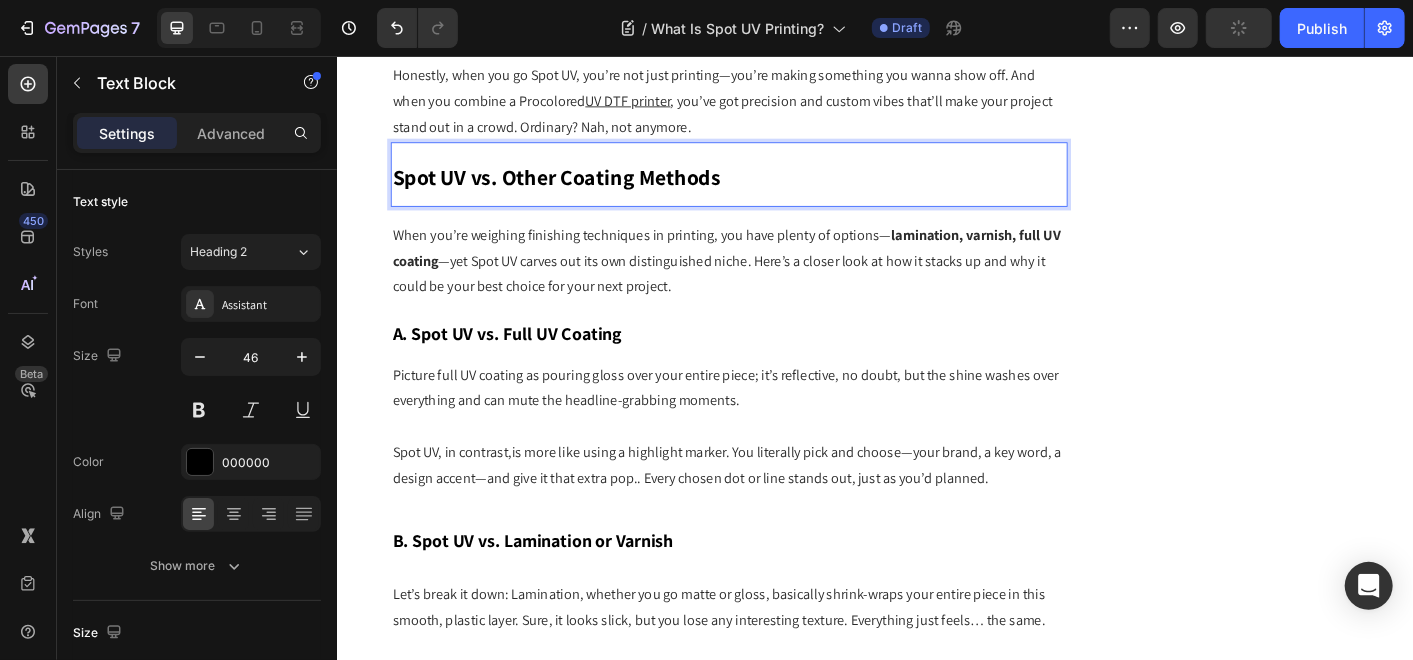 click on "Spot UV vs. Other Coating Methods" at bounding box center [581, 191] 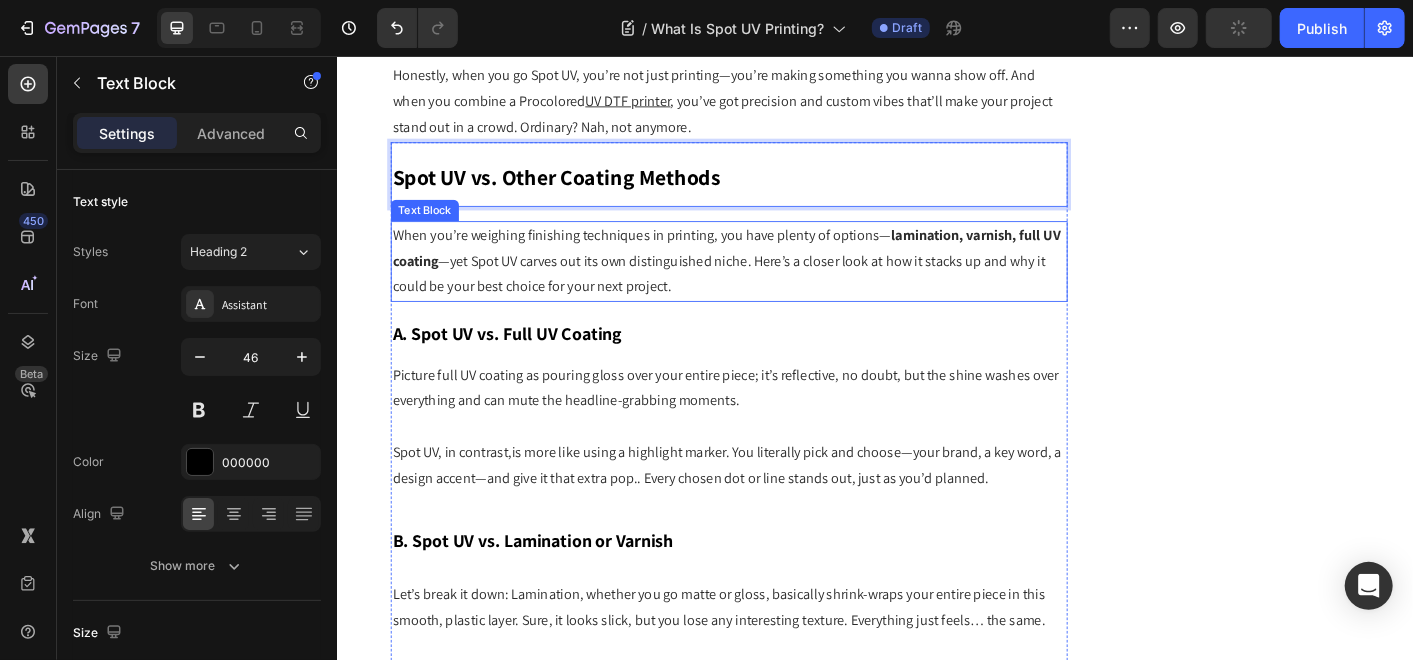click on "When you’re weighing finishing techniques in printing, you have plenty of options— lamination, varnish, full UV coating —yet Spot UV carves out its own distinguished niche. Here’s a closer look at how it stacks up and why it could be your best choice for your next project." at bounding box center (773, 285) 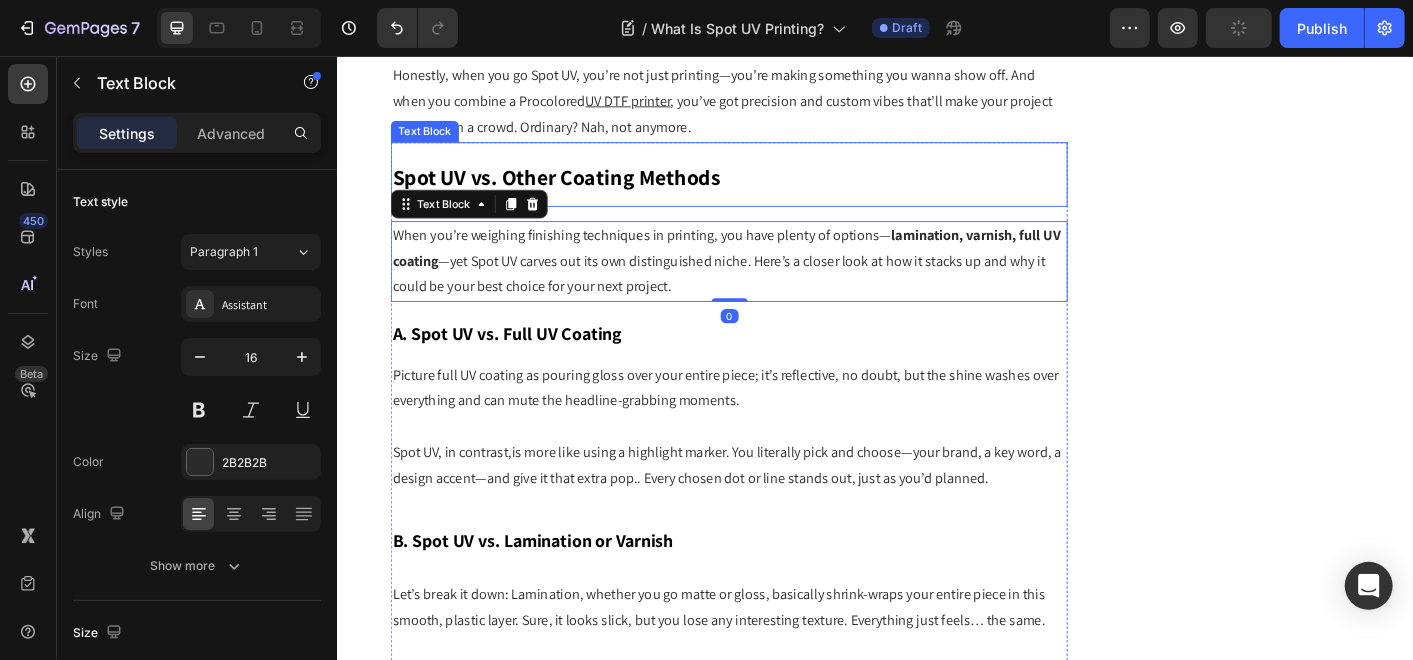 click on "Spot UV vs. Other Coating Methods" at bounding box center [581, 191] 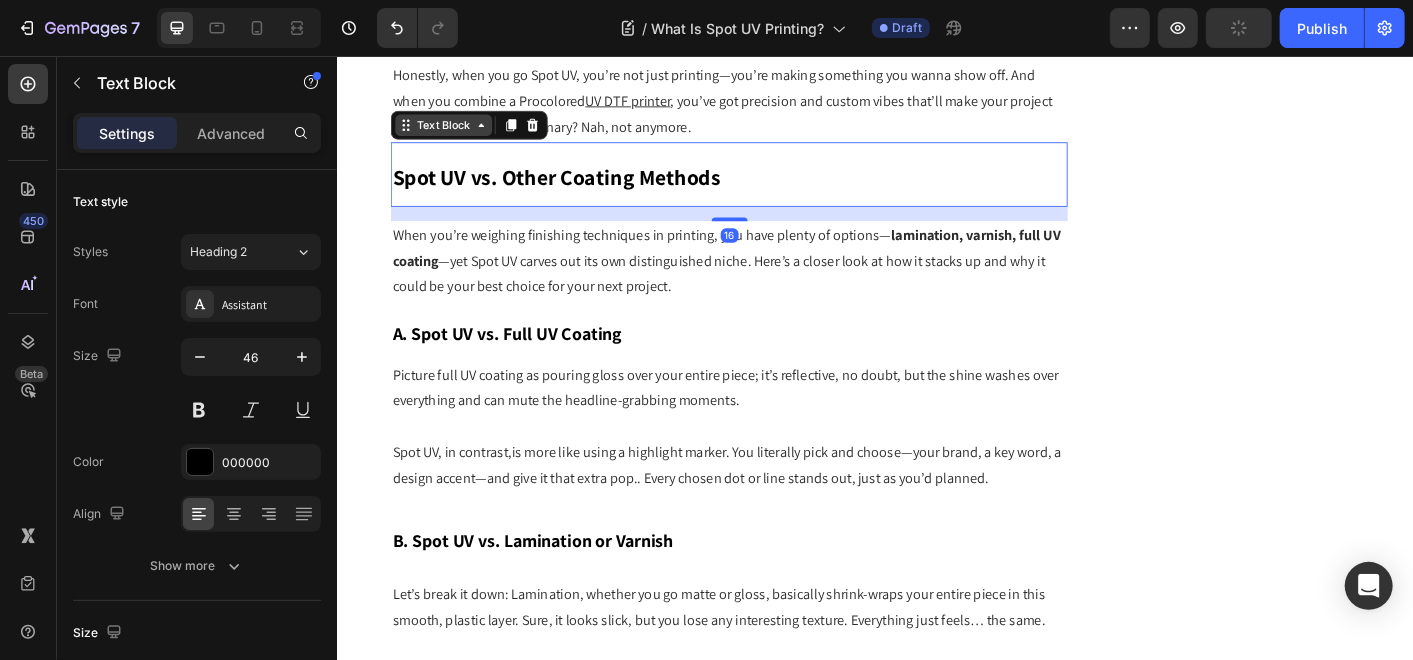click on "Text Block" at bounding box center (455, 133) 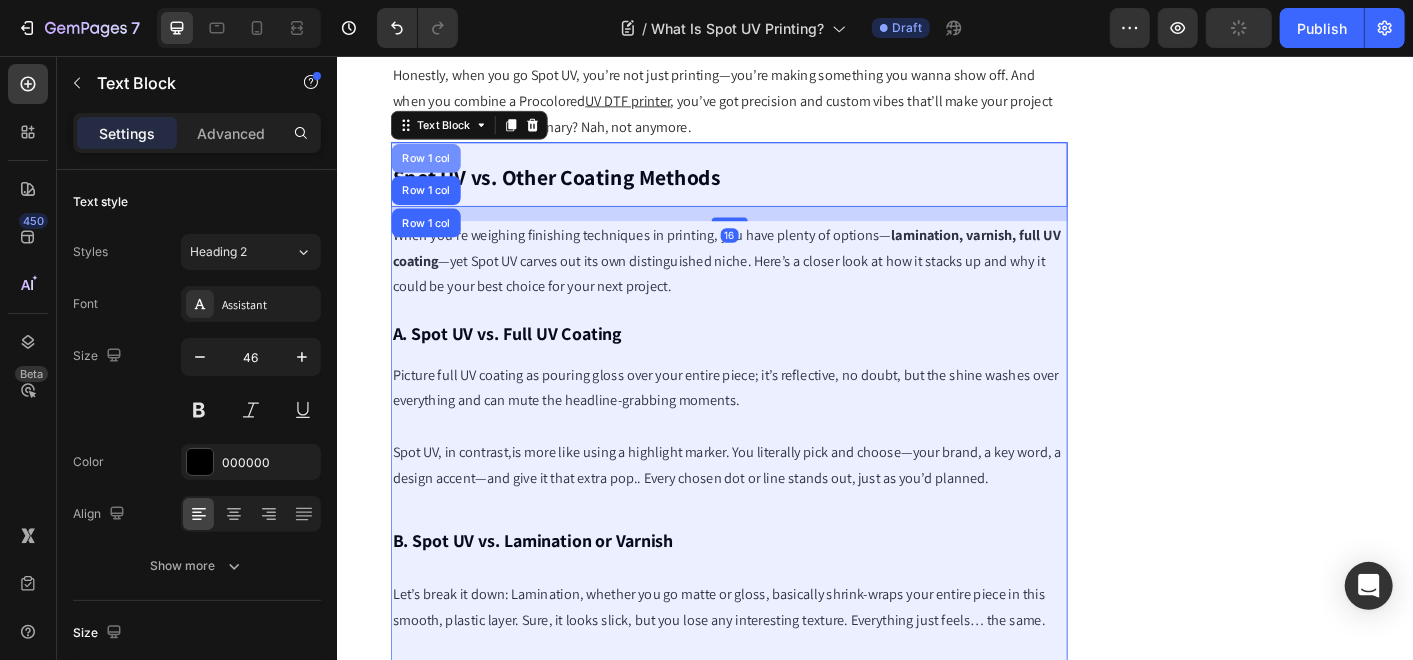 click on "Row 1 col" at bounding box center (435, 170) 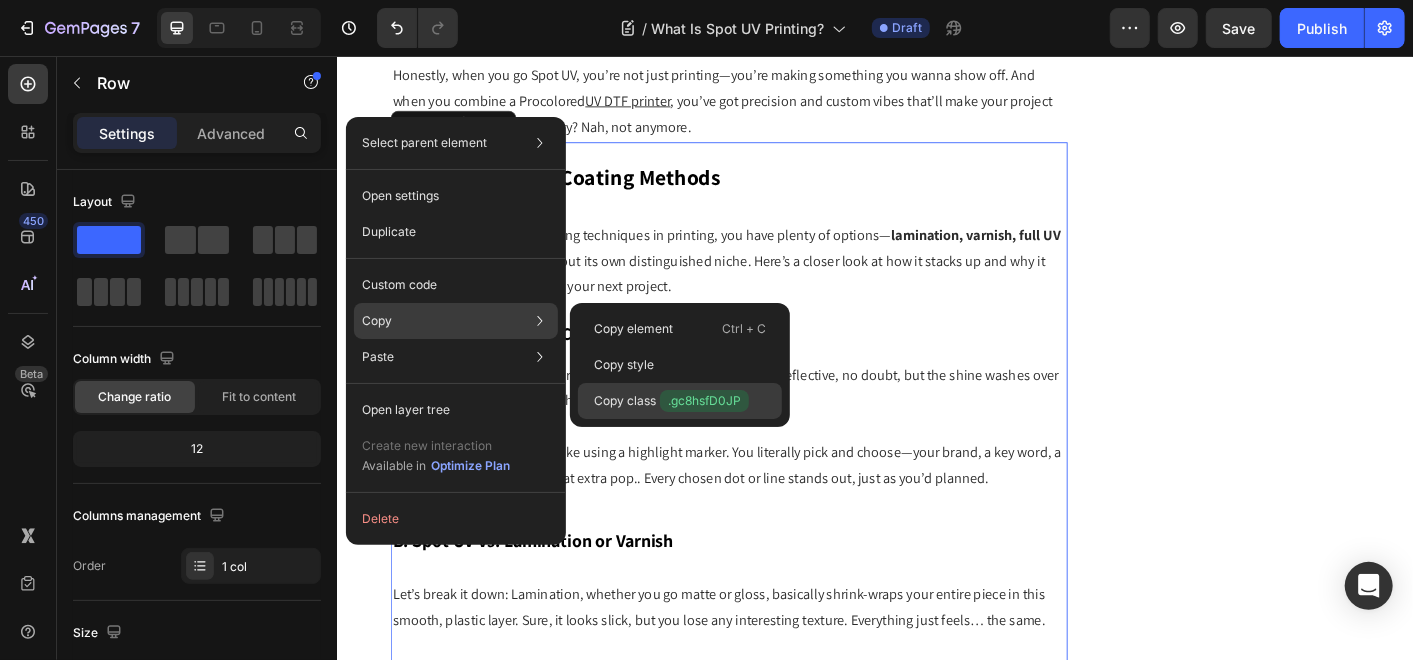 click on "Copy class  .gc8hsfD0JP" 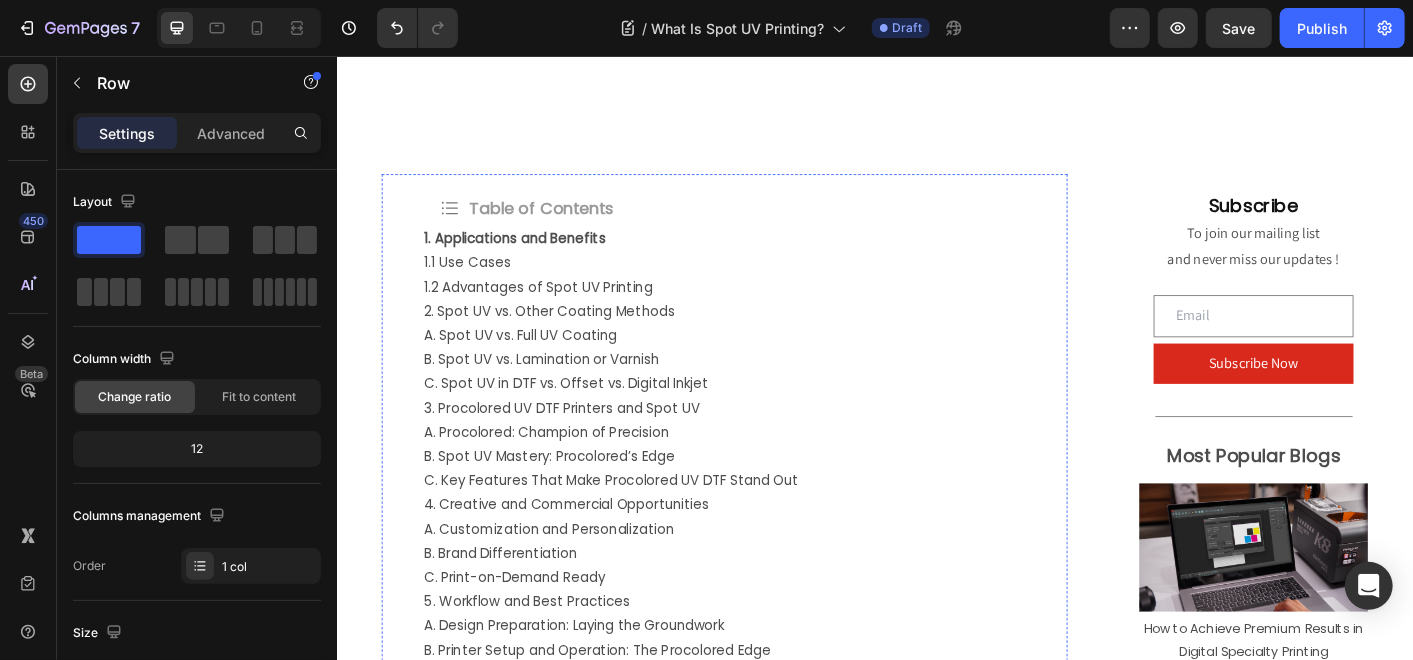 scroll, scrollTop: 363, scrollLeft: 0, axis: vertical 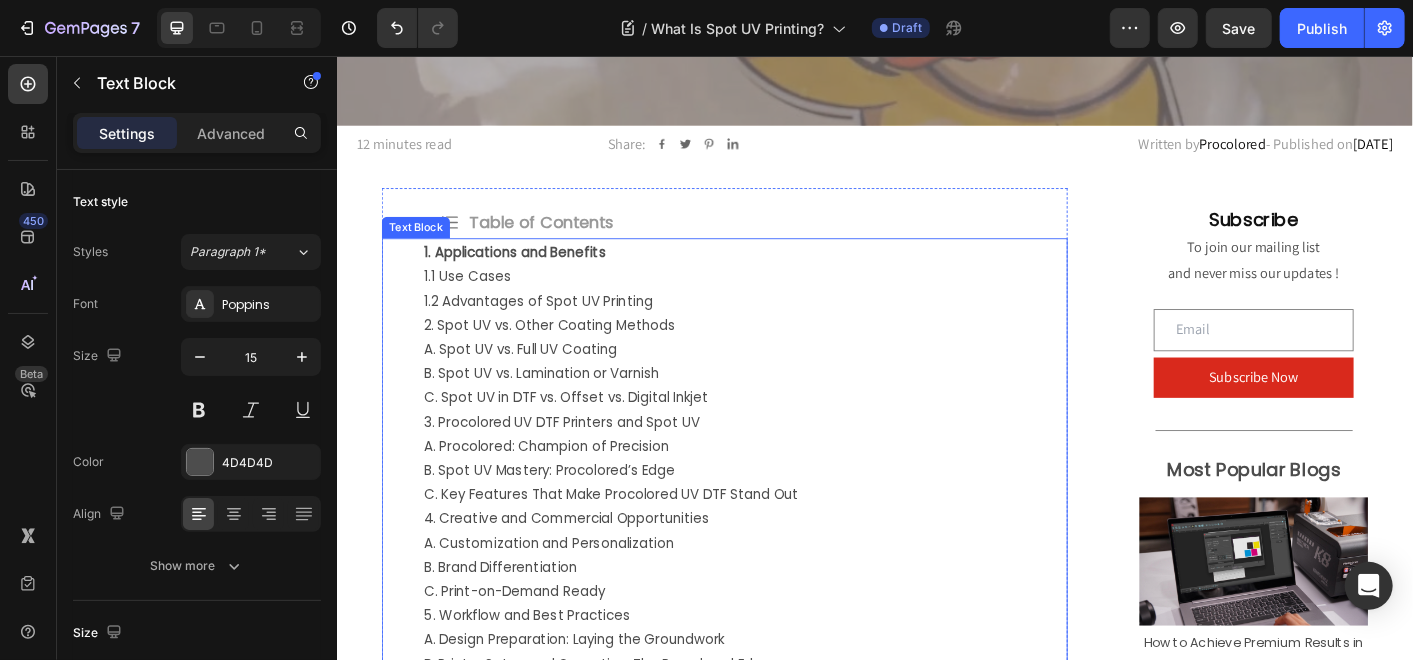 click on "2. Spot UV vs. Other Coating Methods" at bounding box center [791, 355] 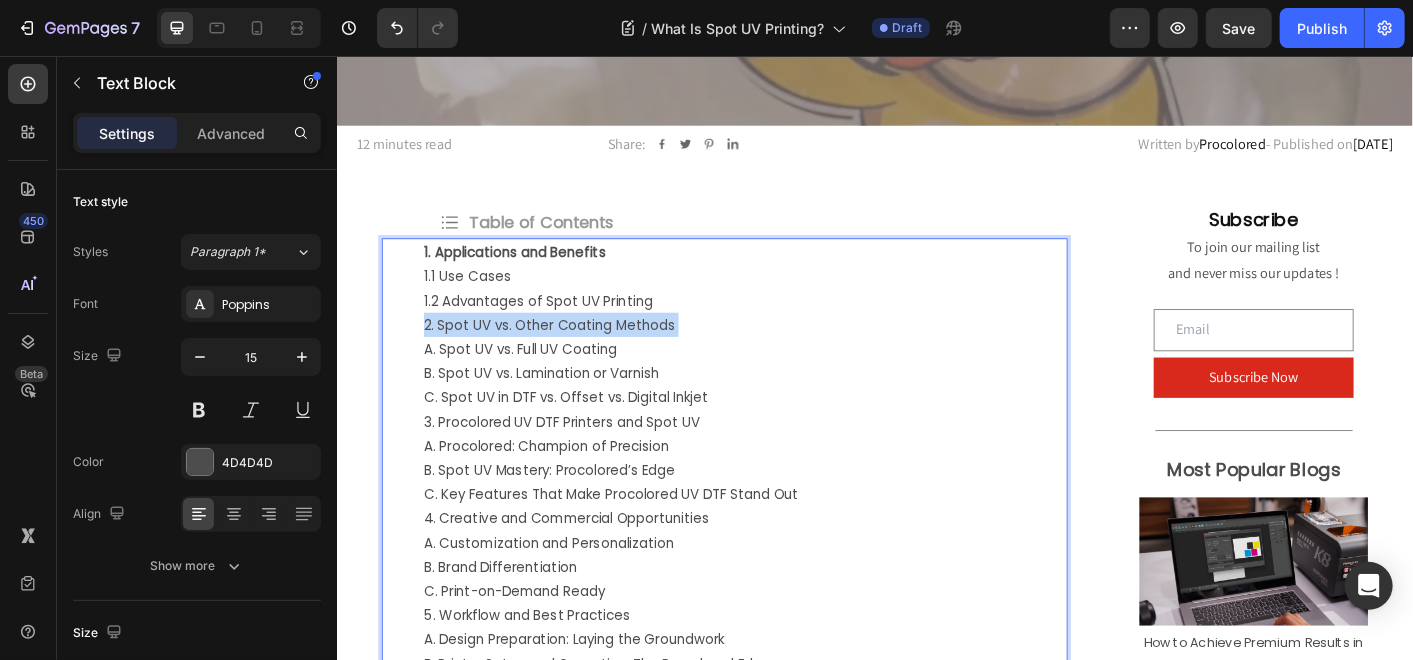 click on "2. Spot UV vs. Other Coating Methods" at bounding box center [791, 355] 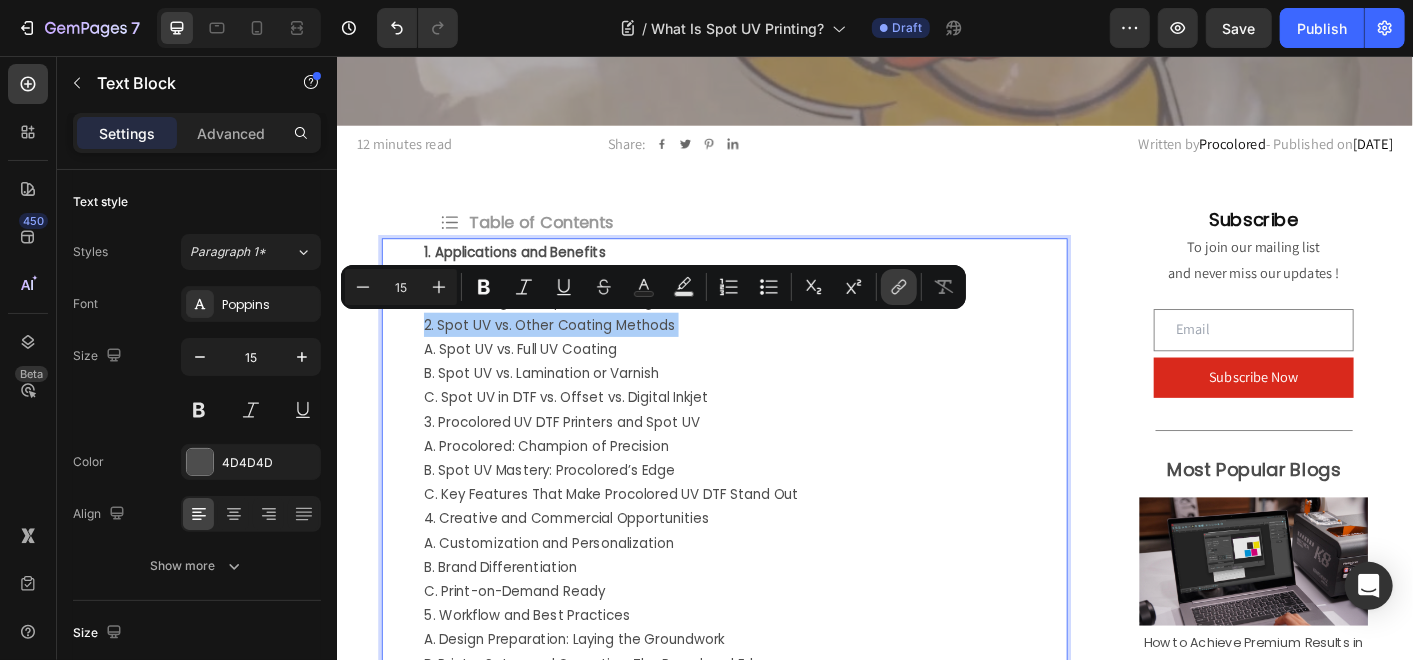 click 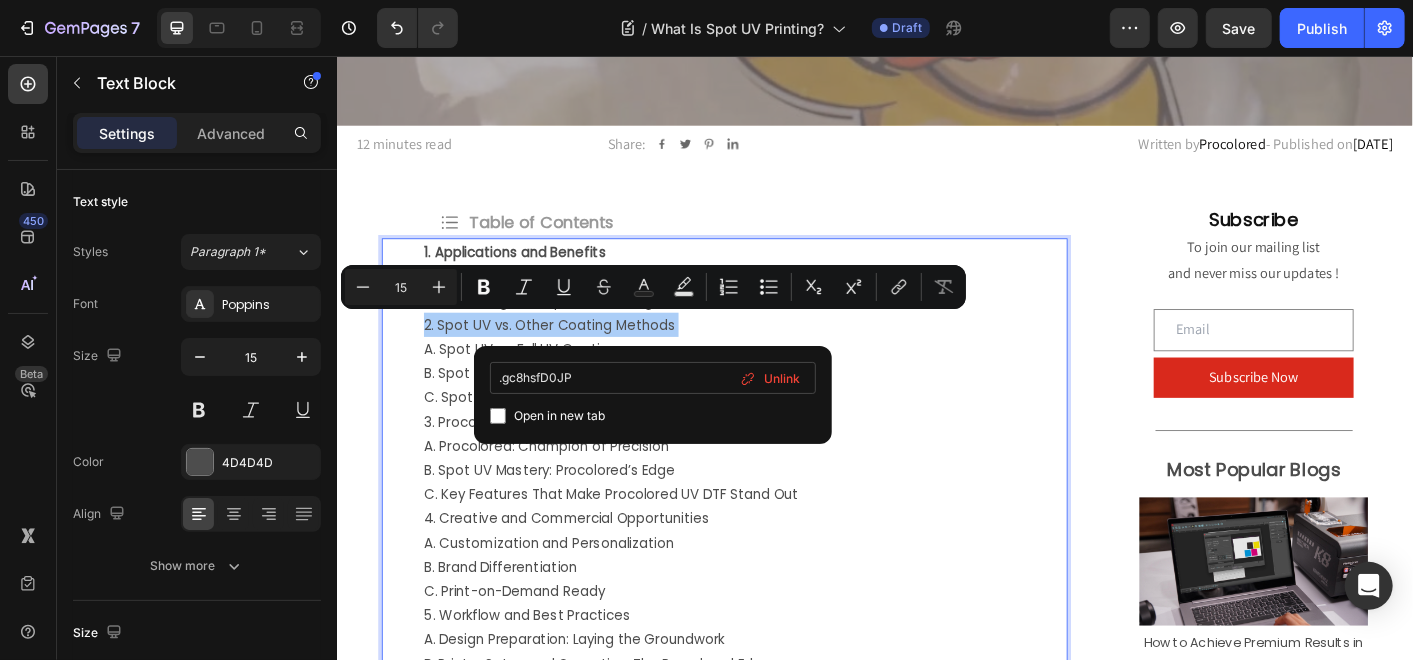 click on ".gc8hsfD0JP" at bounding box center [653, 378] 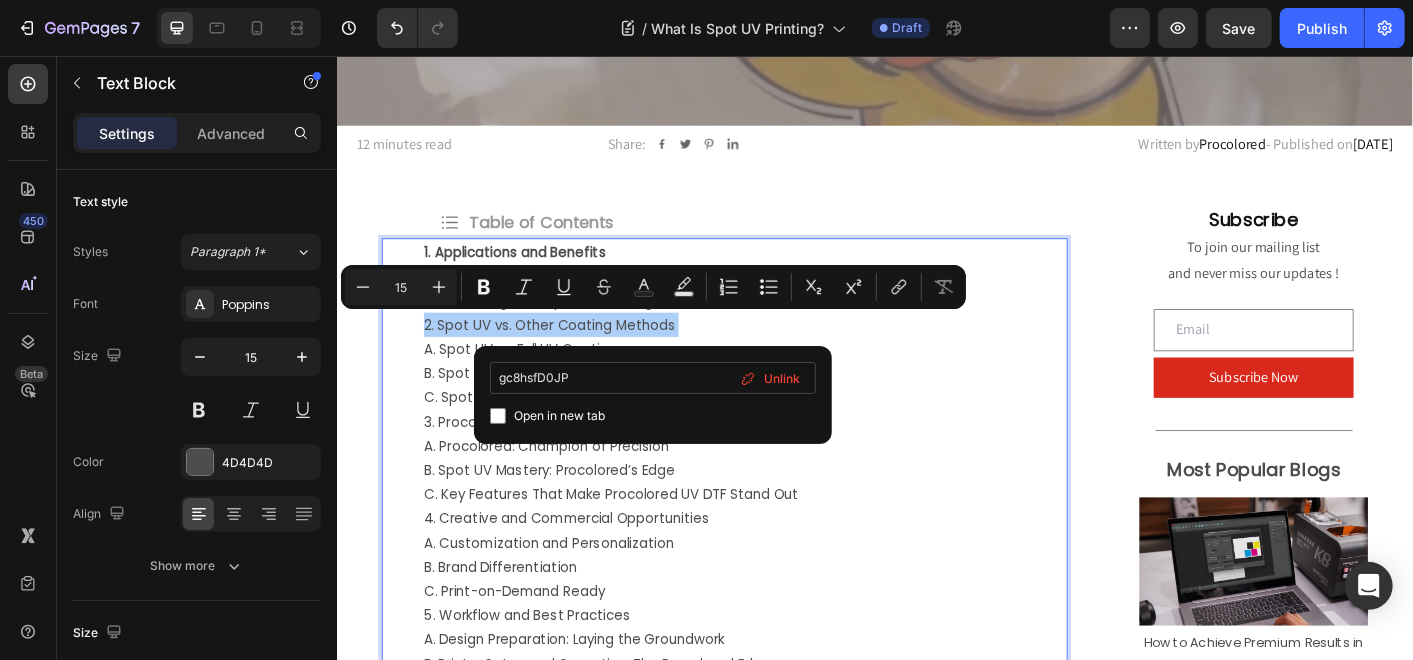 type on "#gc8hsfD0JP" 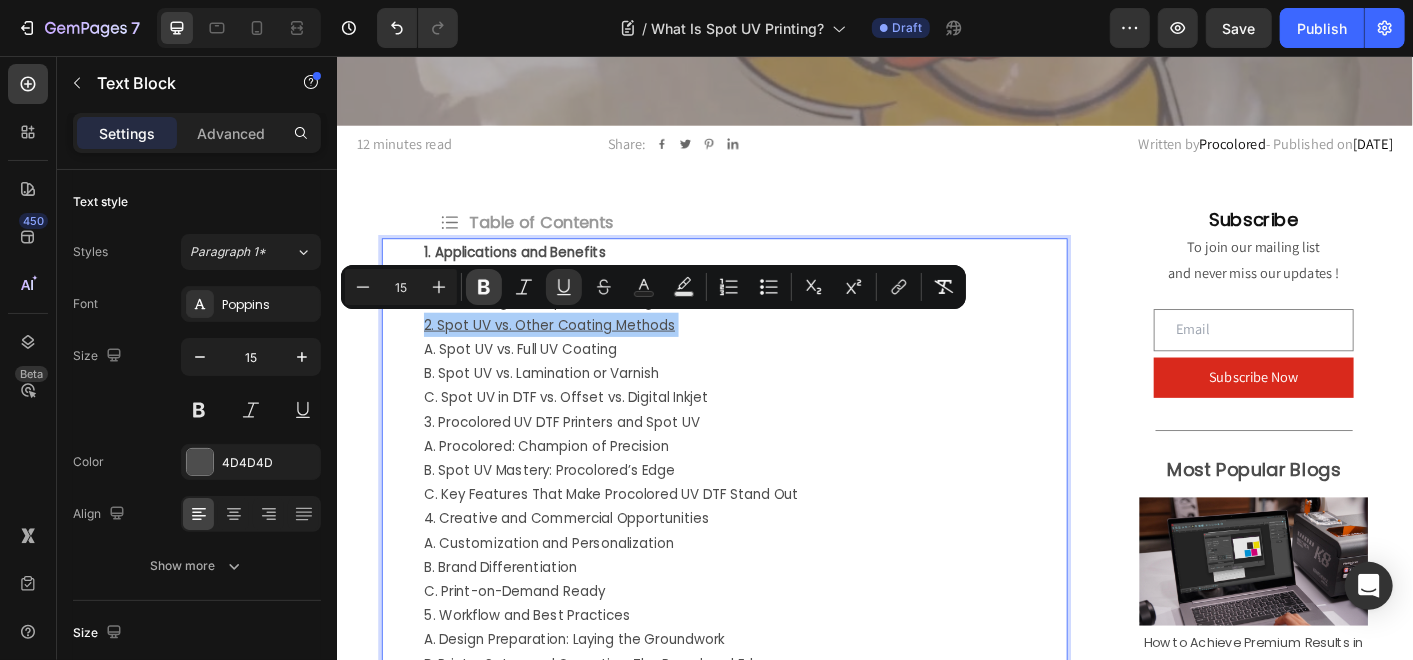 click 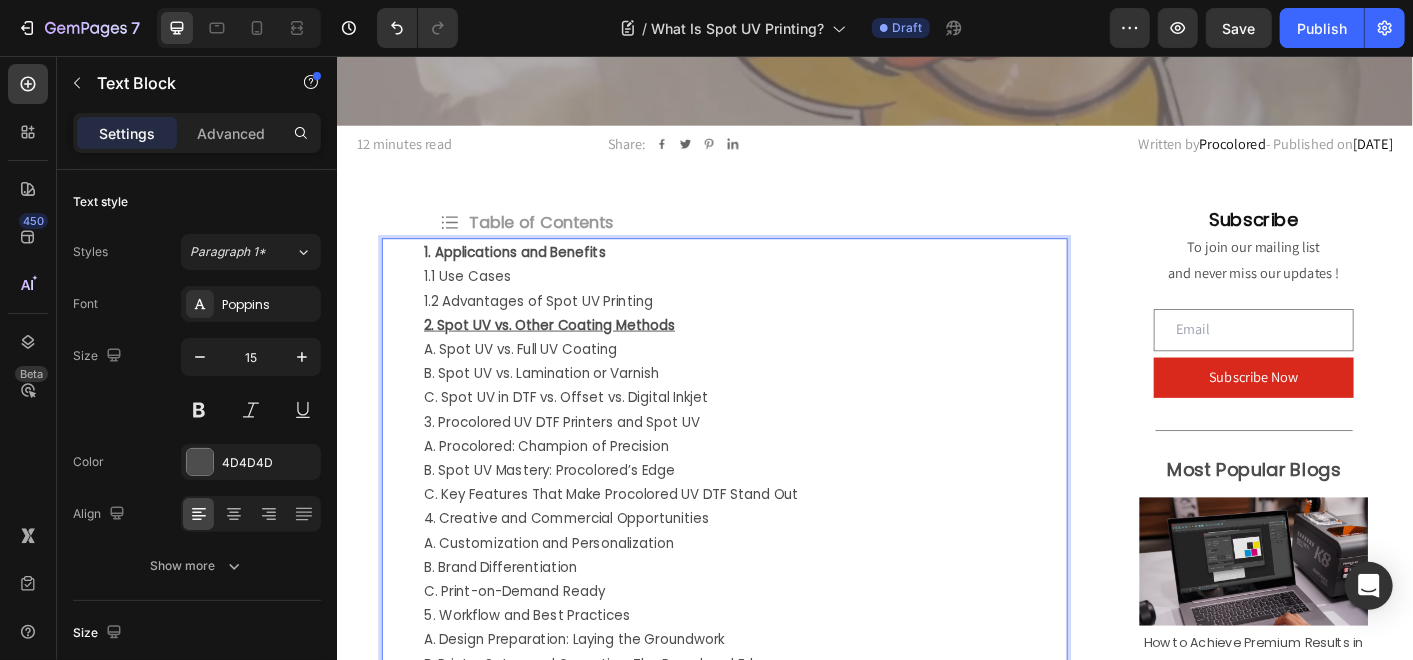 click on "1.2 Advantages of Spot UV Printing" at bounding box center [791, 328] 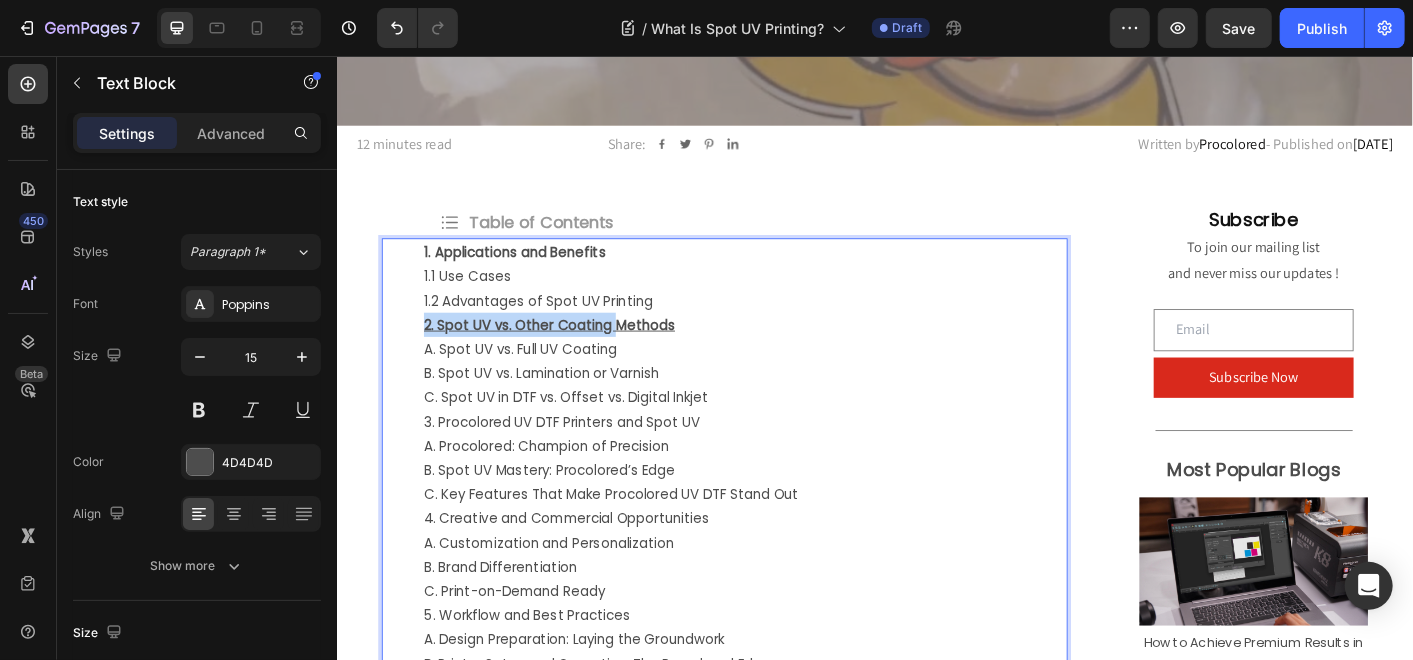 click on "2. Spot UV vs. Other Coating Methods" at bounding box center [791, 355] 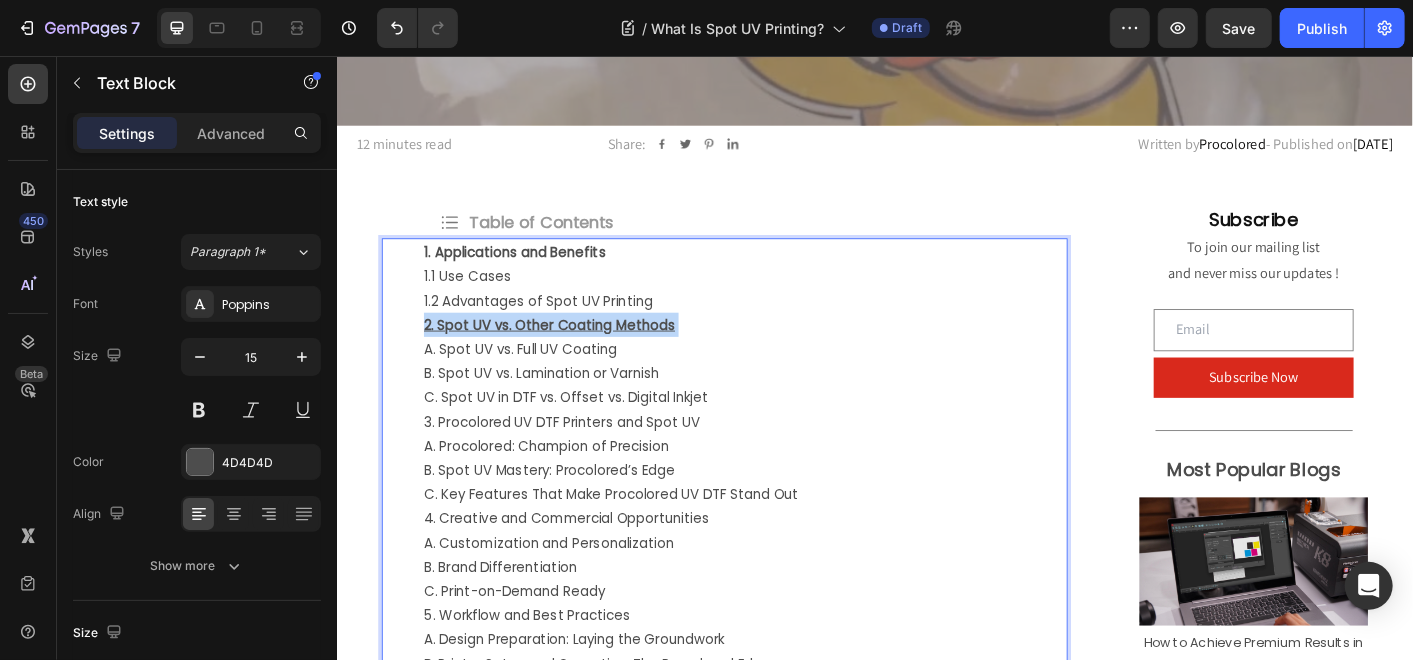 click on "2. Spot UV vs. Other Coating Methods" at bounding box center [791, 355] 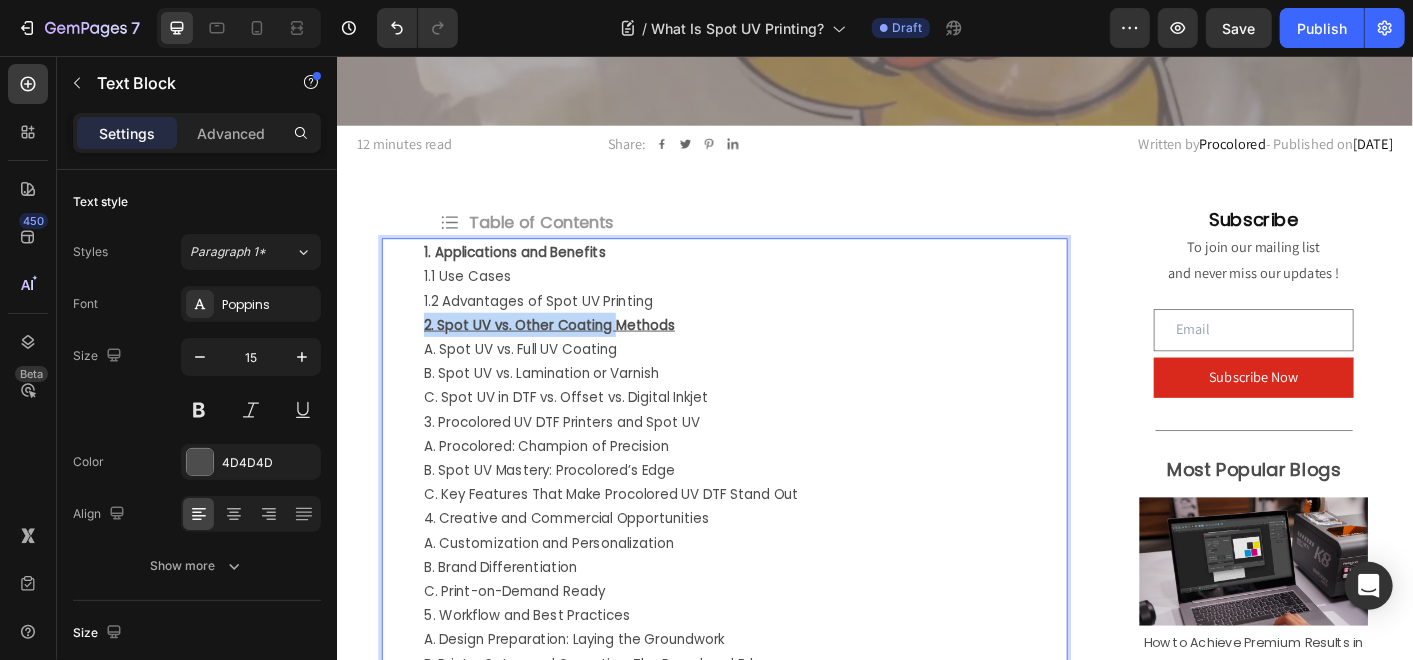 click on "2. Spot UV vs. Other Coating Methods" at bounding box center (791, 355) 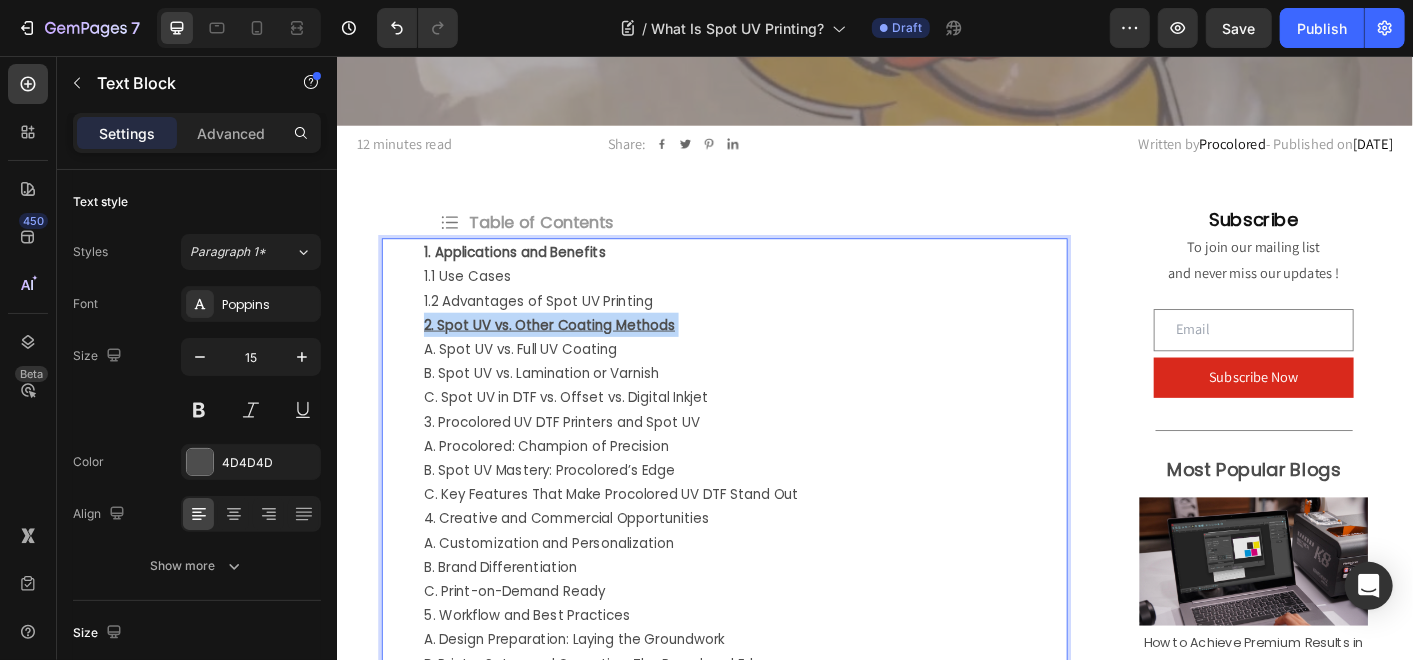 click on "2. Spot UV vs. Other Coating Methods" at bounding box center (791, 355) 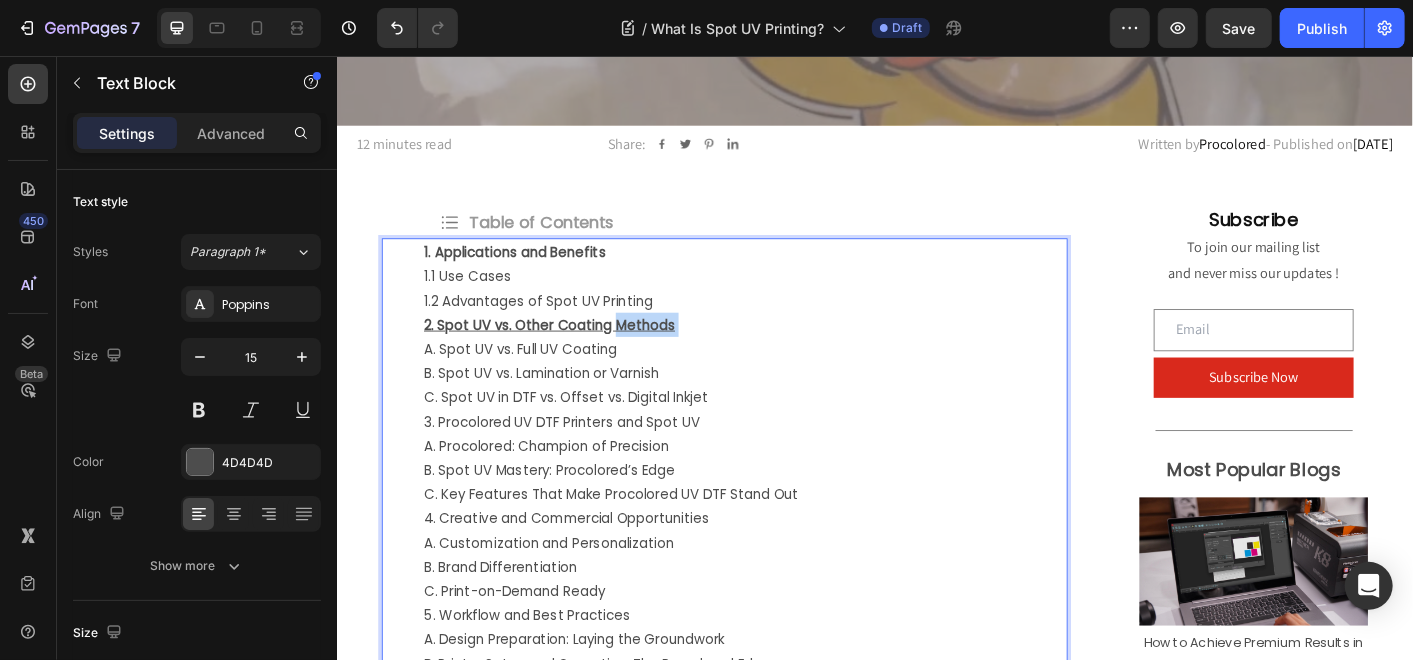 click on "2. Spot UV vs. Other Coating Methods" at bounding box center (791, 355) 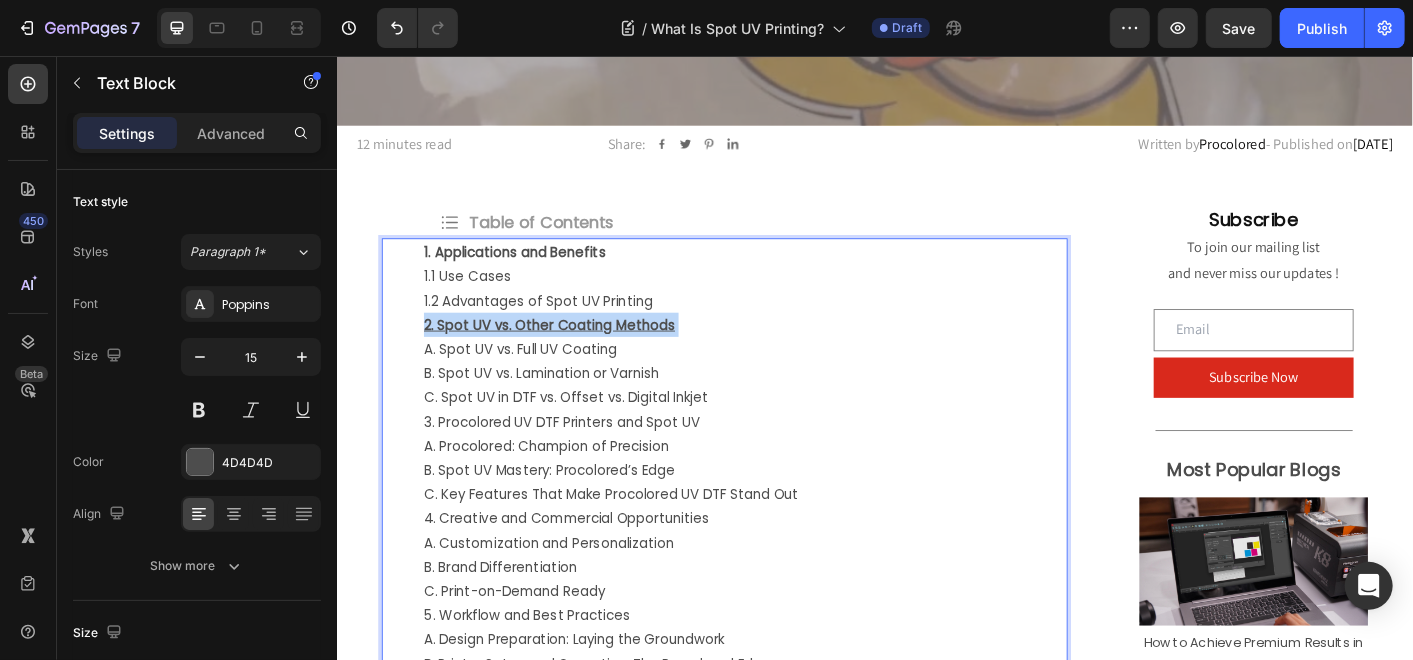click on "2. Spot UV vs. Other Coating Methods" at bounding box center [791, 355] 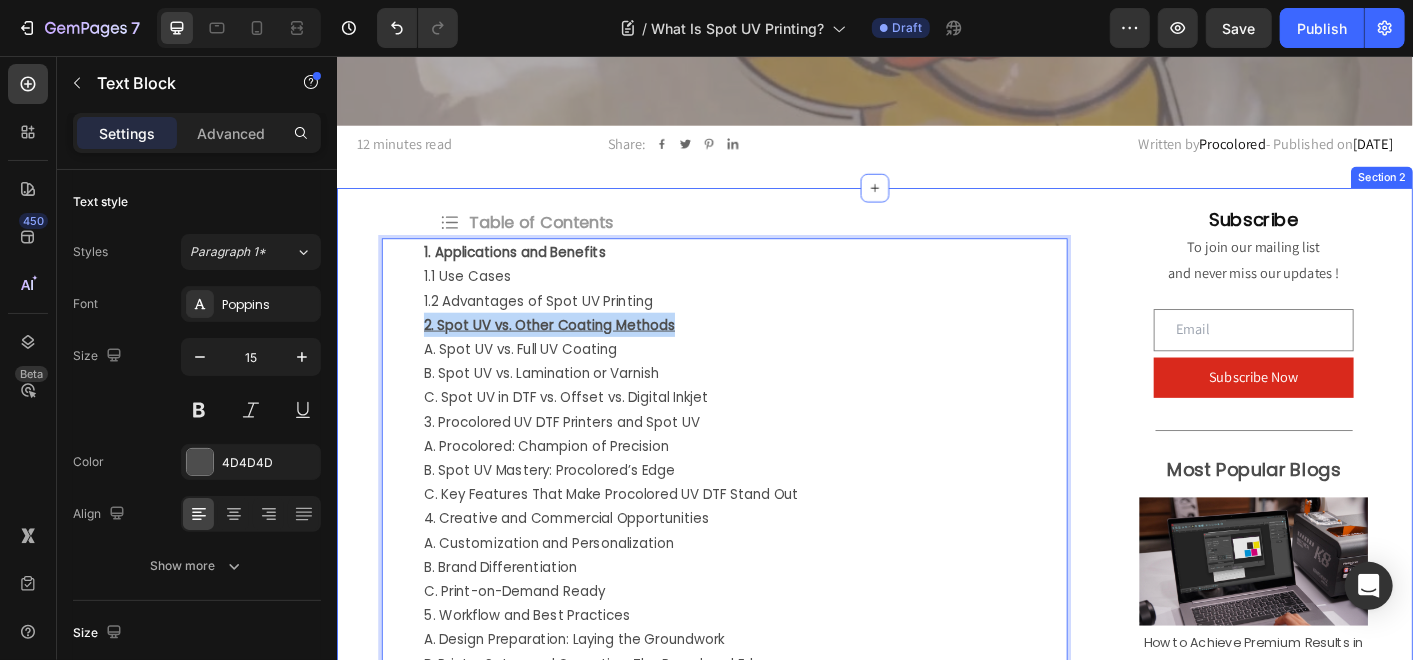 drag, startPoint x: 733, startPoint y: 357, endPoint x: 483, endPoint y: 303, distance: 255.76552 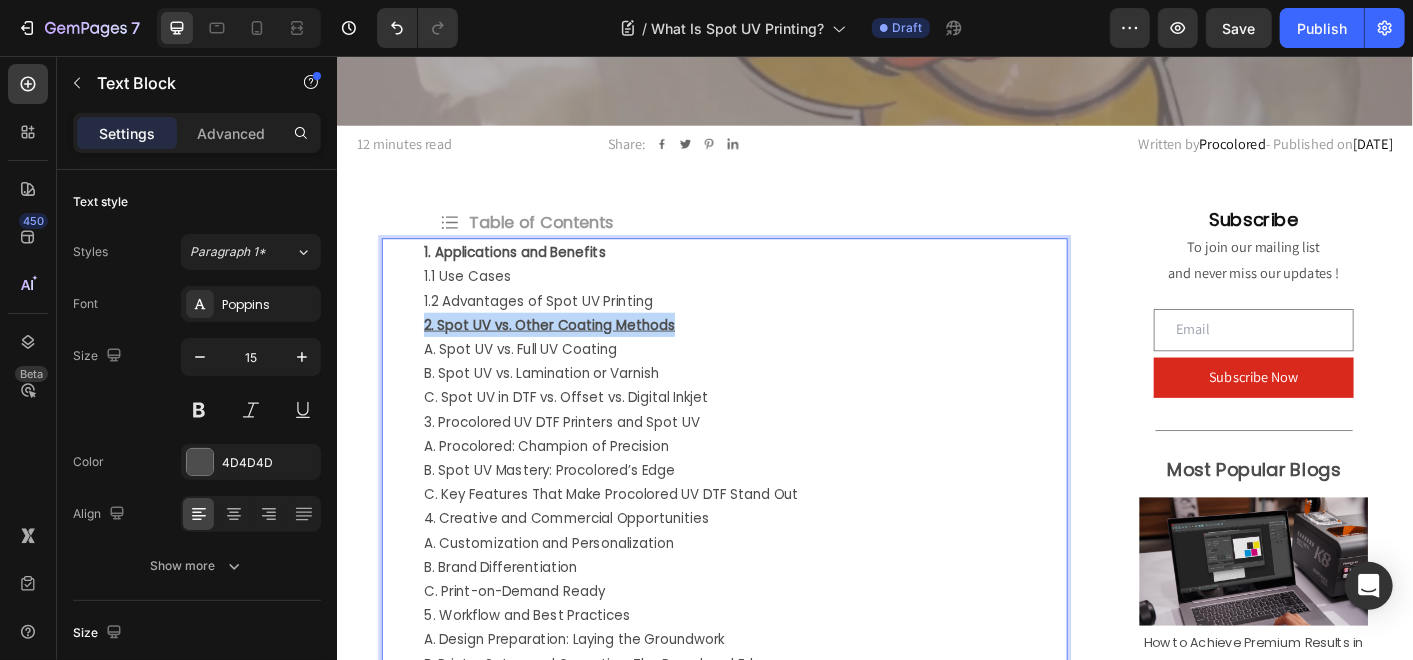 click on "2. Spot UV vs. Other Coating Methods" at bounding box center (573, 355) 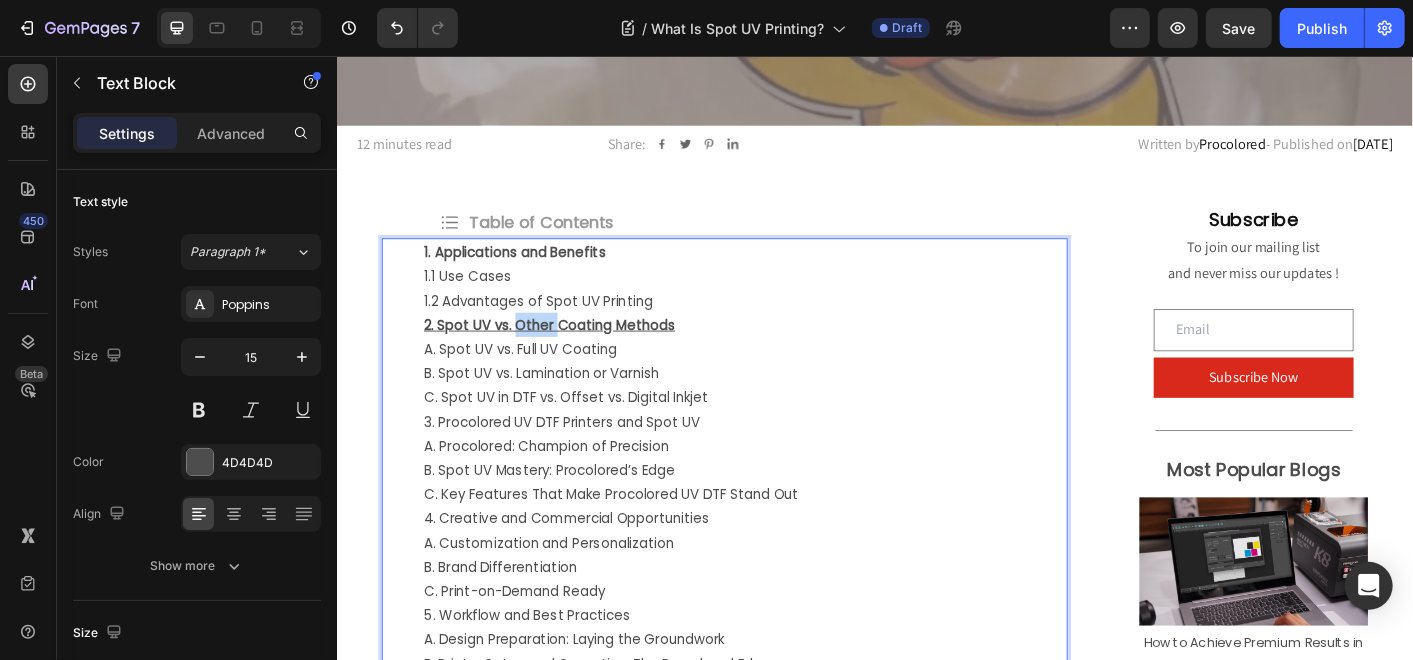 click on "2. Spot UV vs. Other Coating Methods" at bounding box center (573, 355) 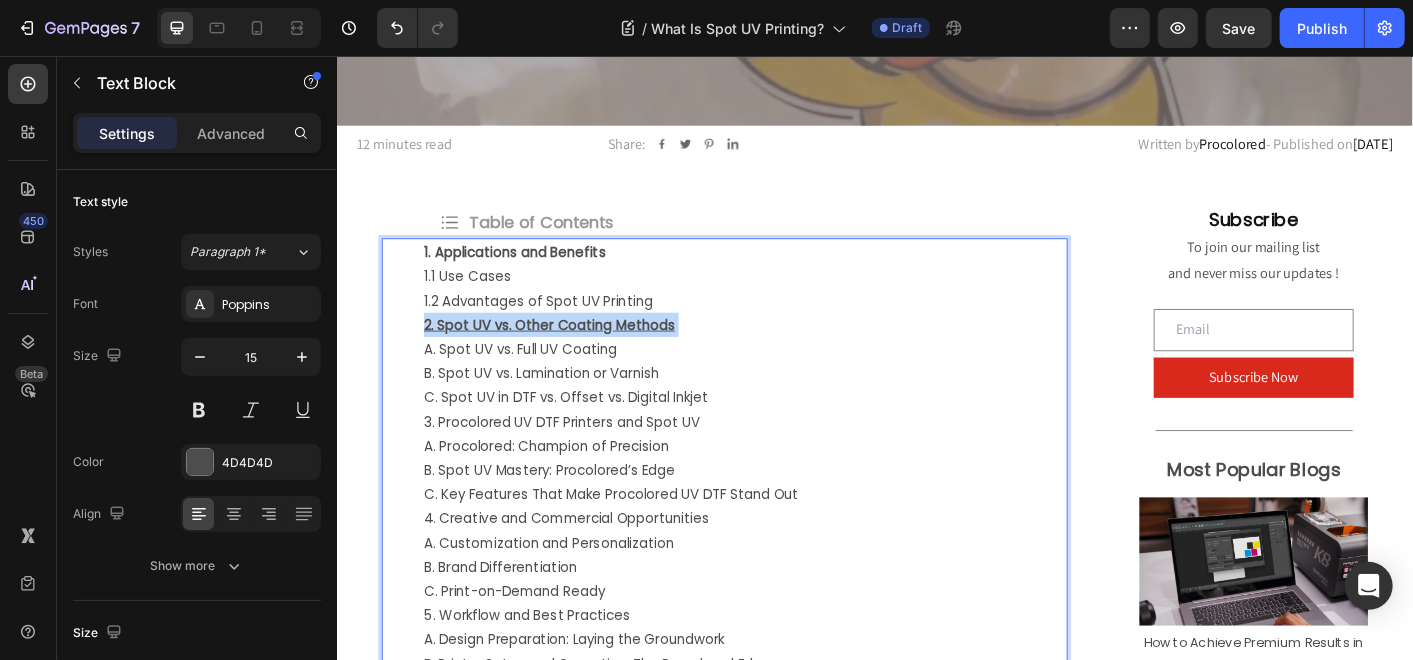 click on "2. Spot UV vs. Other Coating Methods" at bounding box center (573, 355) 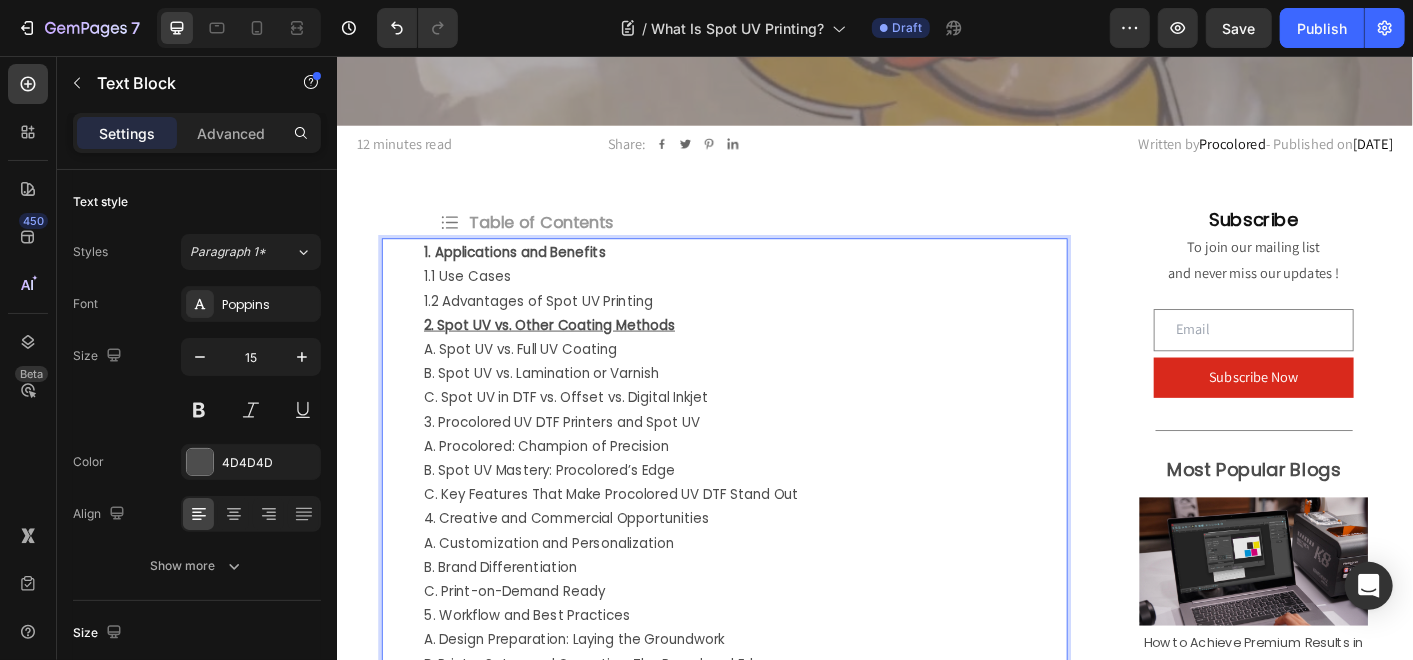 click on "2. Spot UV vs. Other Coating Methods ⁠⁠⁠⁠⁠⁠⁠" at bounding box center (791, 355) 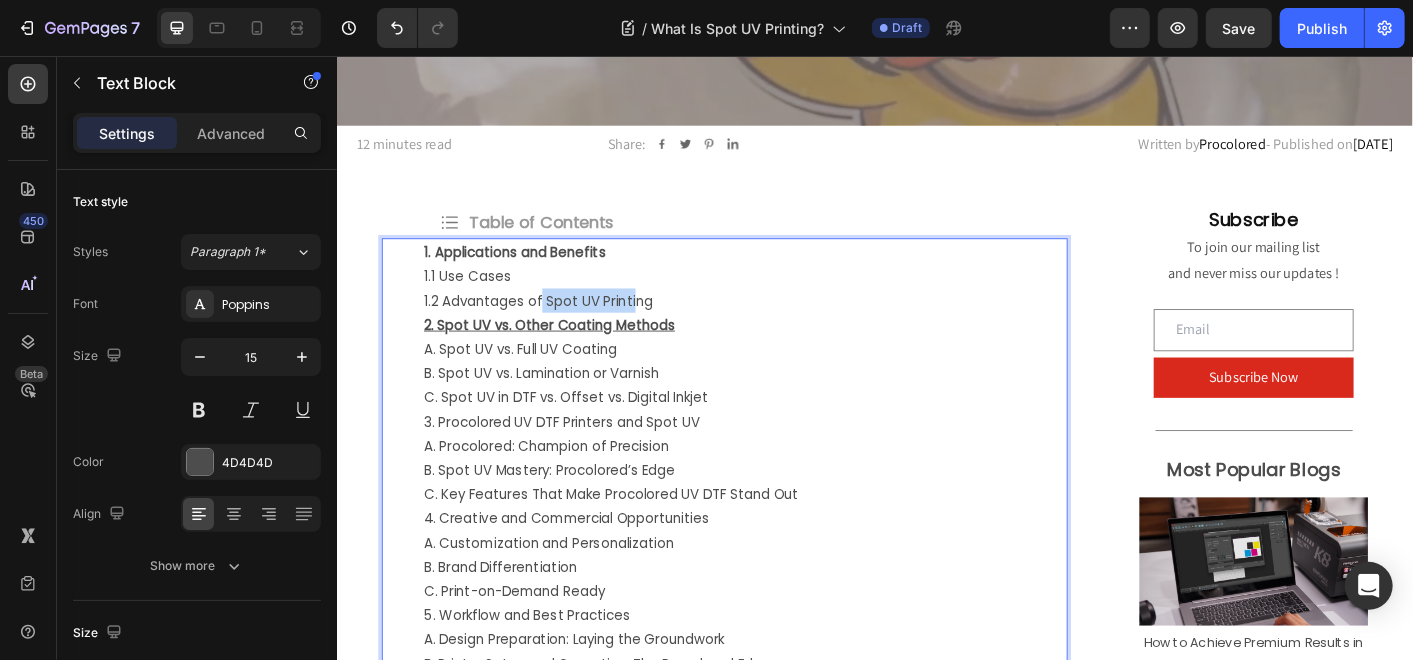 drag, startPoint x: 653, startPoint y: 322, endPoint x: 548, endPoint y: 322, distance: 105 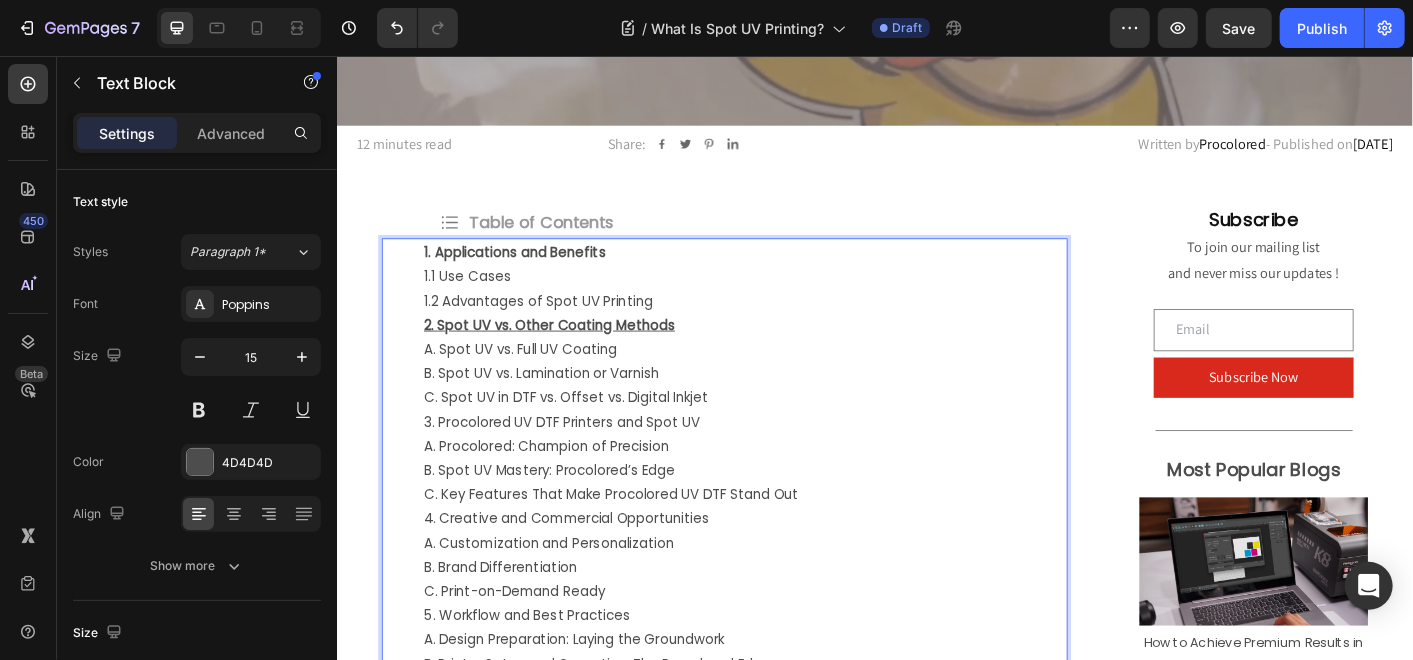 click on "A. Spot UV vs. Full UV Coating" at bounding box center (791, 382) 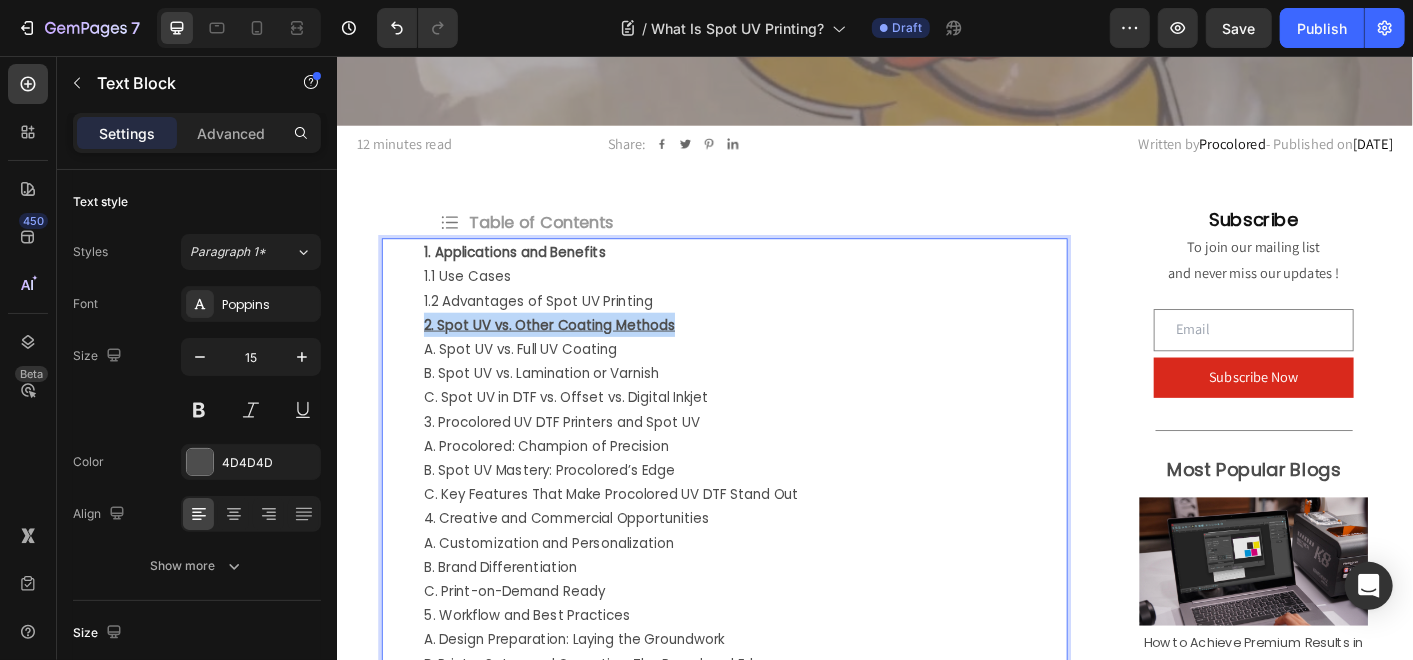 drag, startPoint x: 734, startPoint y: 356, endPoint x: 410, endPoint y: 365, distance: 324.12497 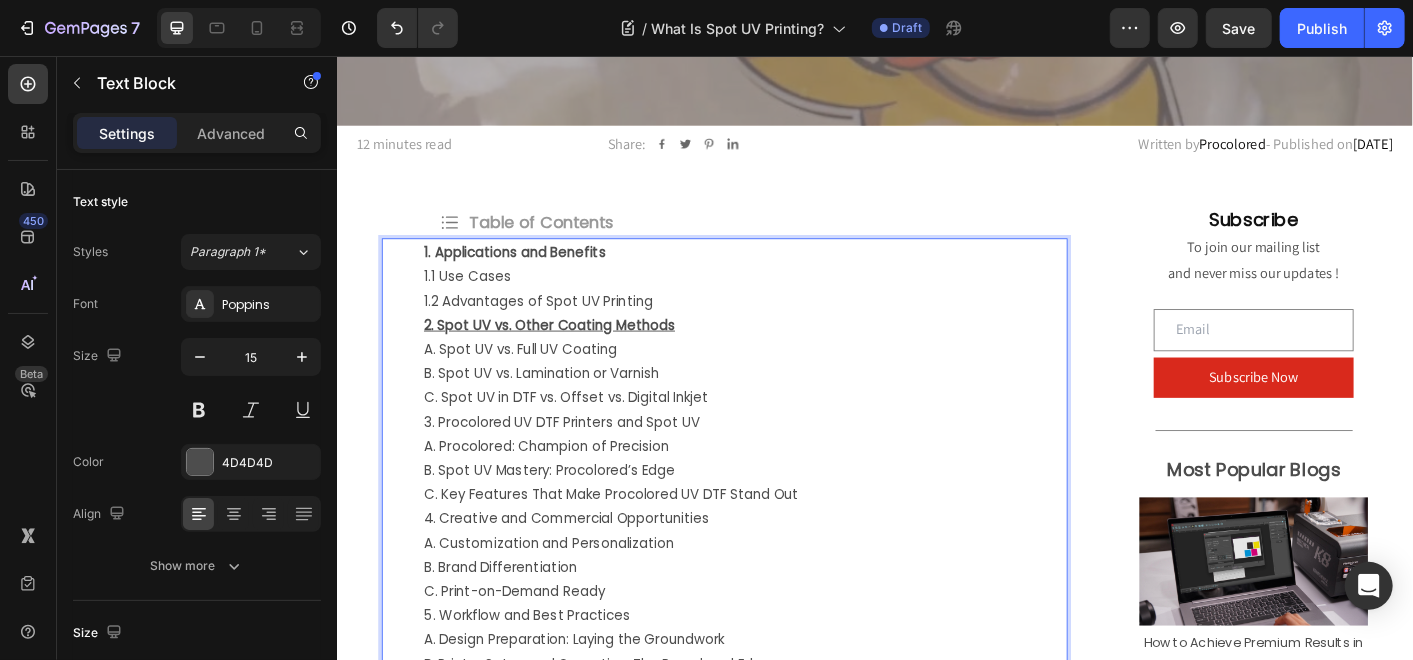 drag, startPoint x: 769, startPoint y: 398, endPoint x: 891, endPoint y: 292, distance: 161.61684 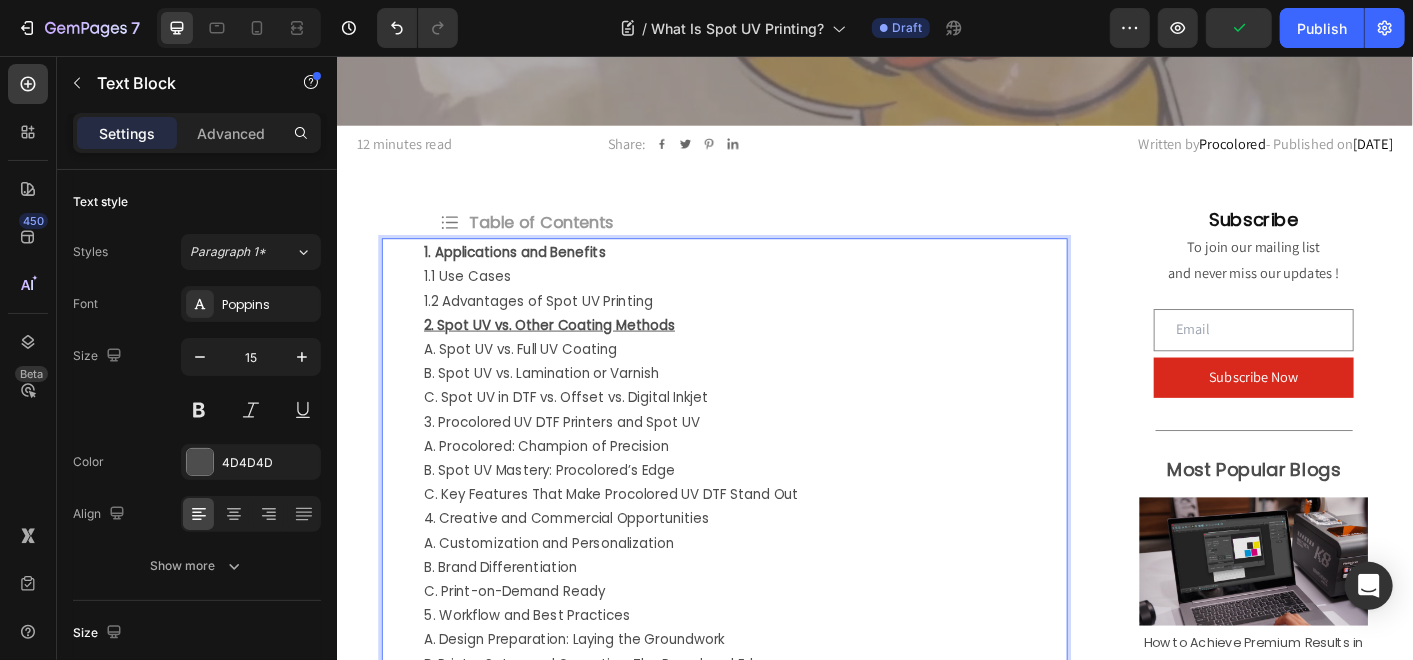 click on "2. Spot UV vs. Other Coating Methods" at bounding box center (791, 355) 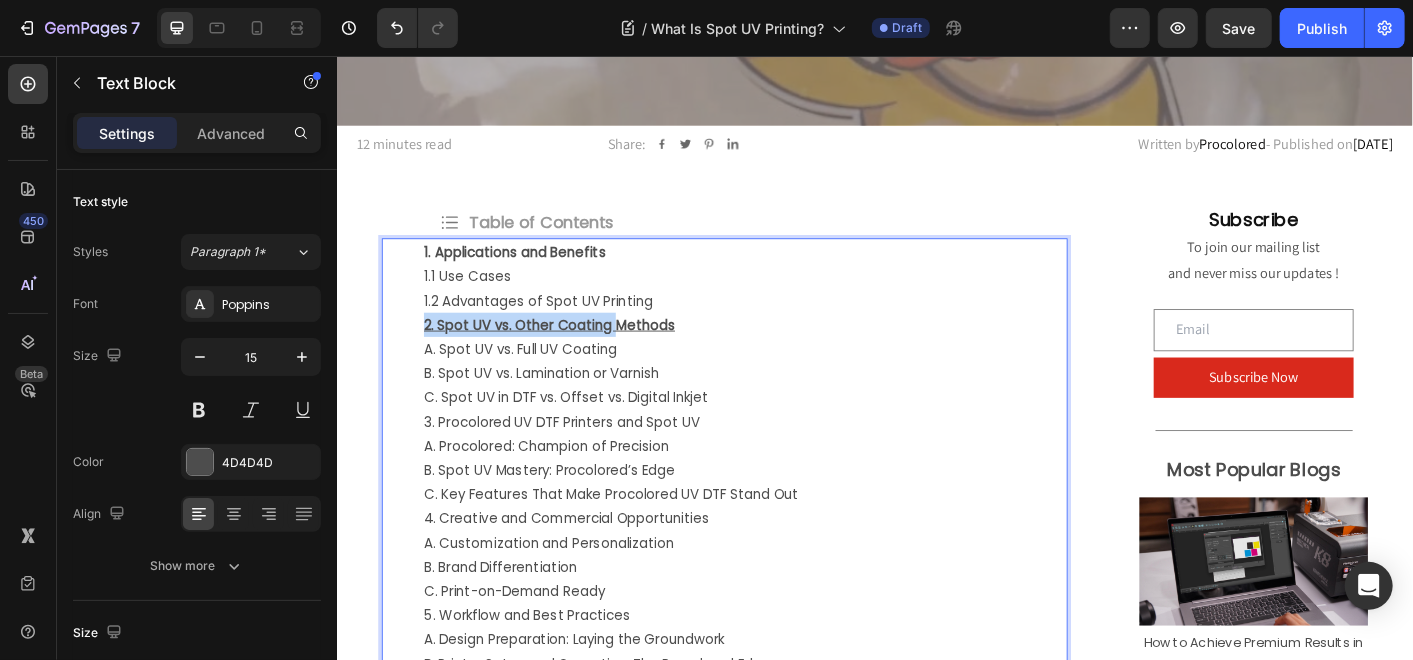 click on "2. Spot UV vs. Other Coating Methods" at bounding box center (791, 355) 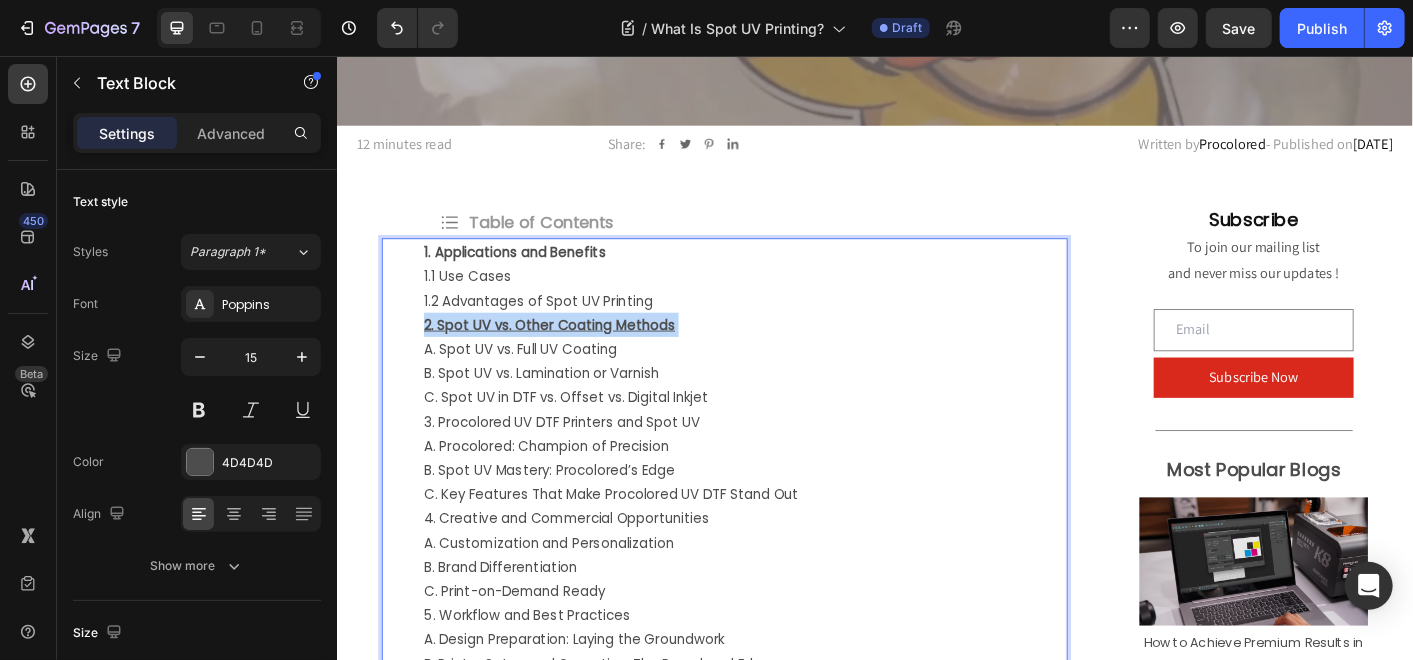 click on "2. Spot UV vs. Other Coating Methods" at bounding box center [791, 355] 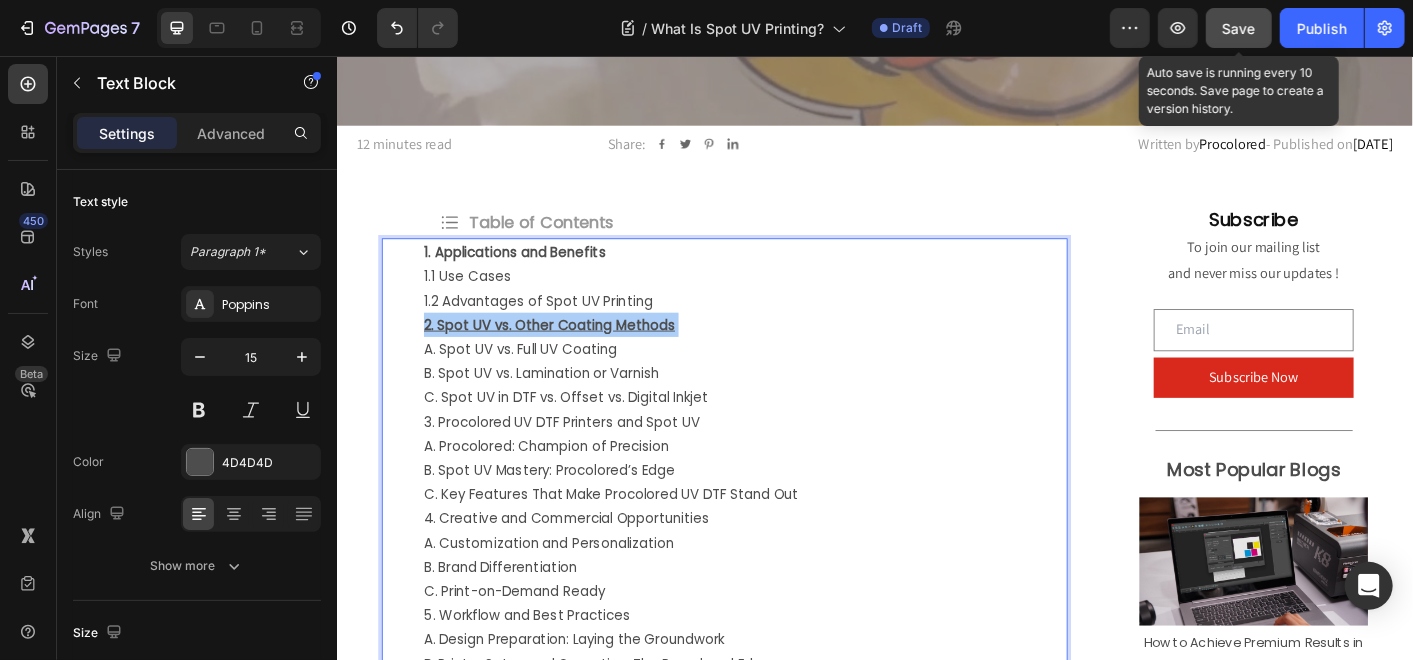 click on "Save" at bounding box center [1239, 28] 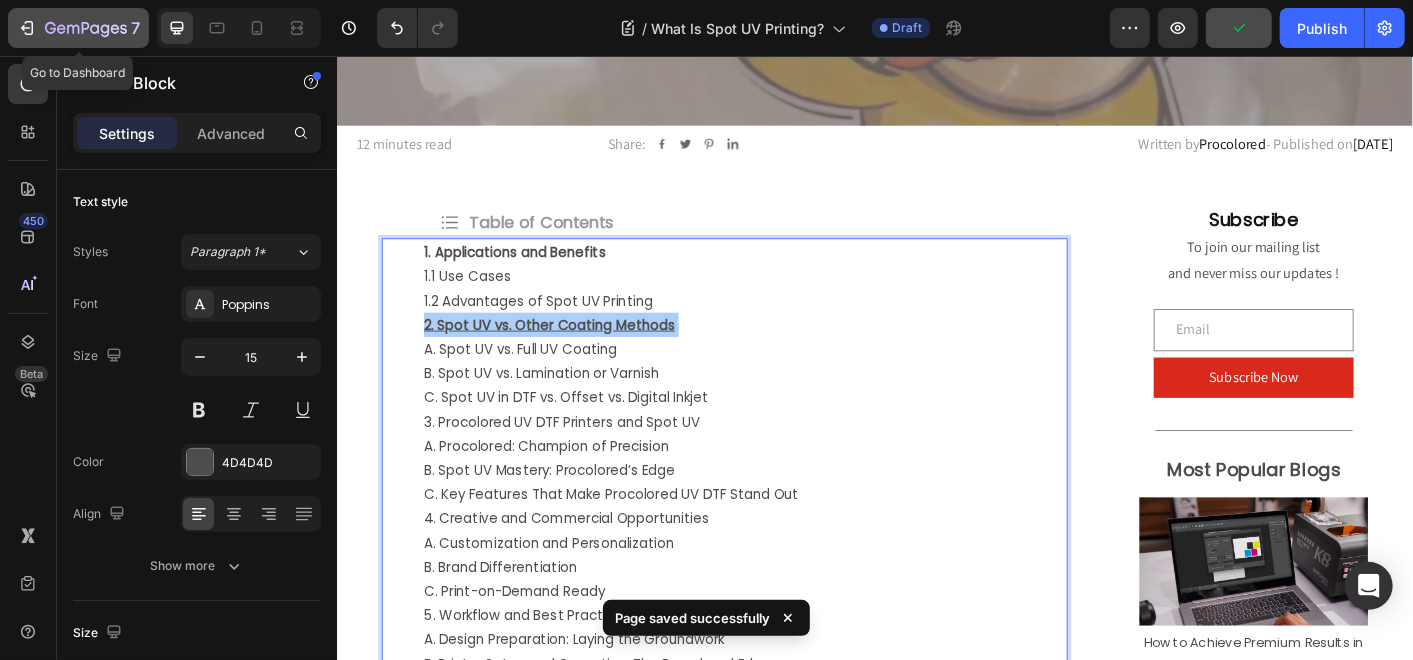 click on "7" 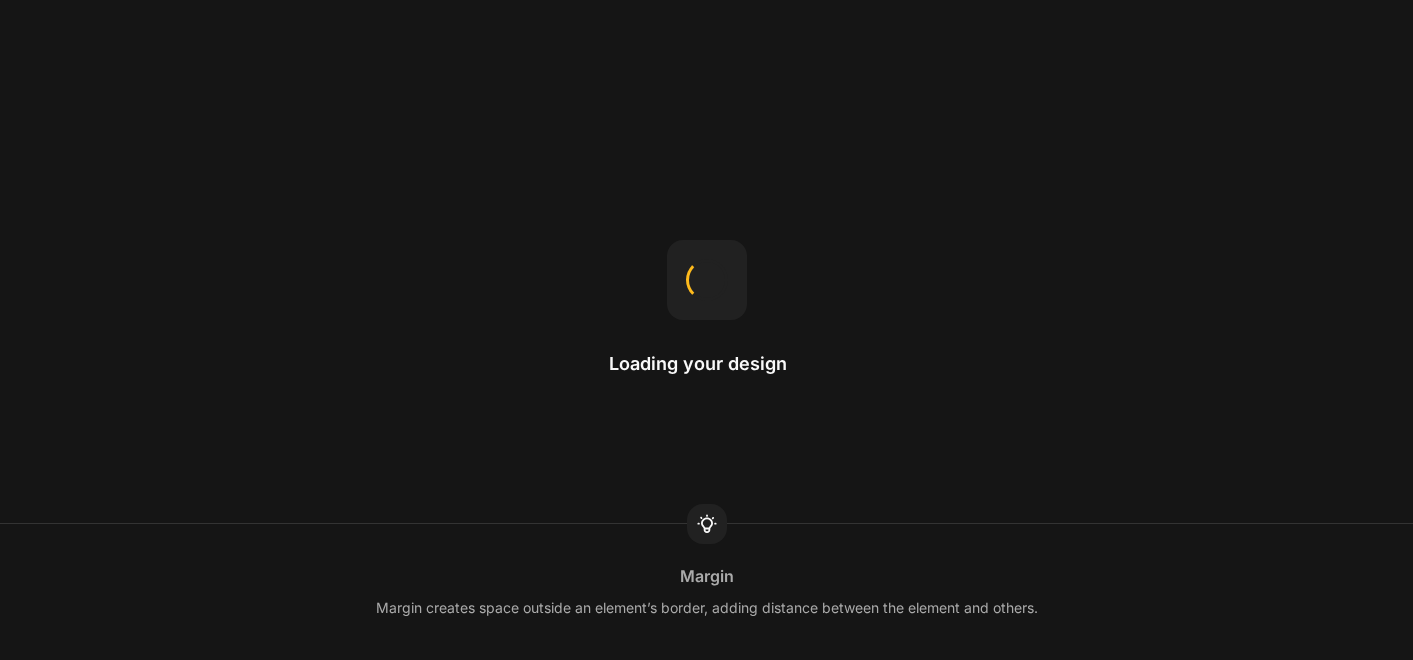 scroll, scrollTop: 0, scrollLeft: 0, axis: both 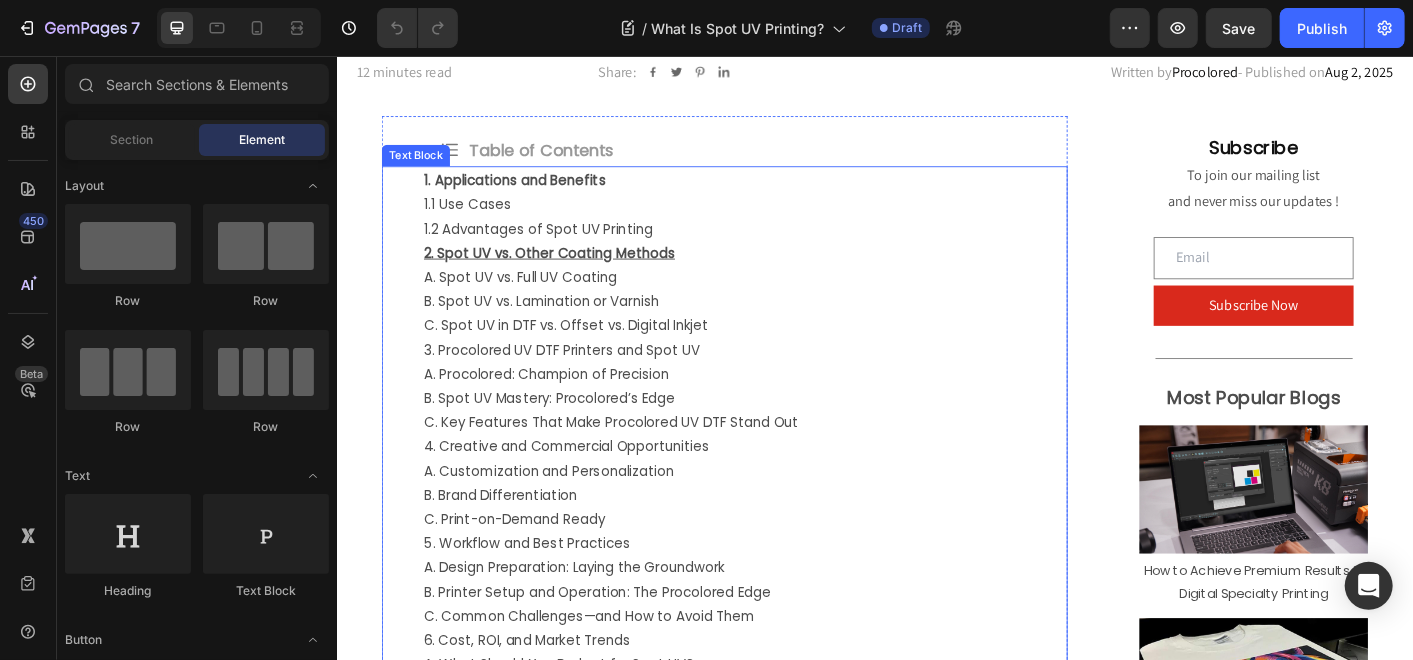 click on "2. Spot UV vs. Other Coating Methods" at bounding box center (791, 274) 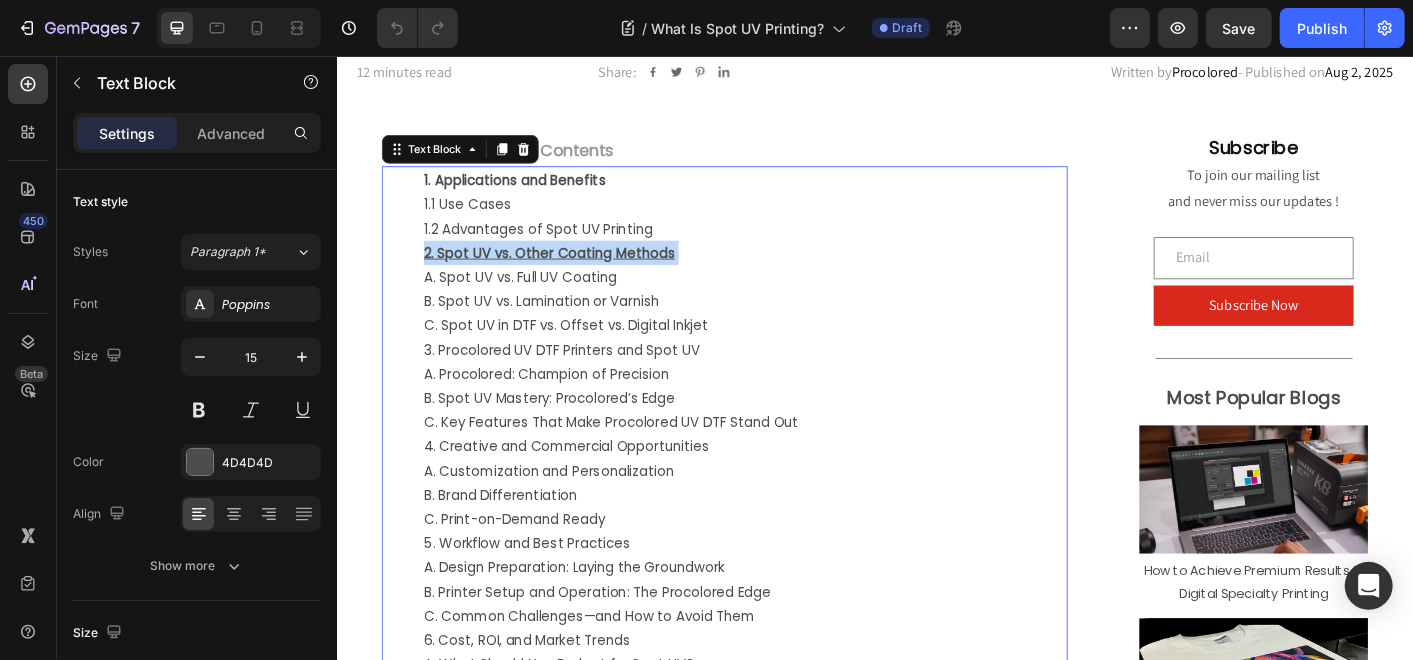 click on "2. Spot UV vs. Other Coating Methods" at bounding box center [791, 274] 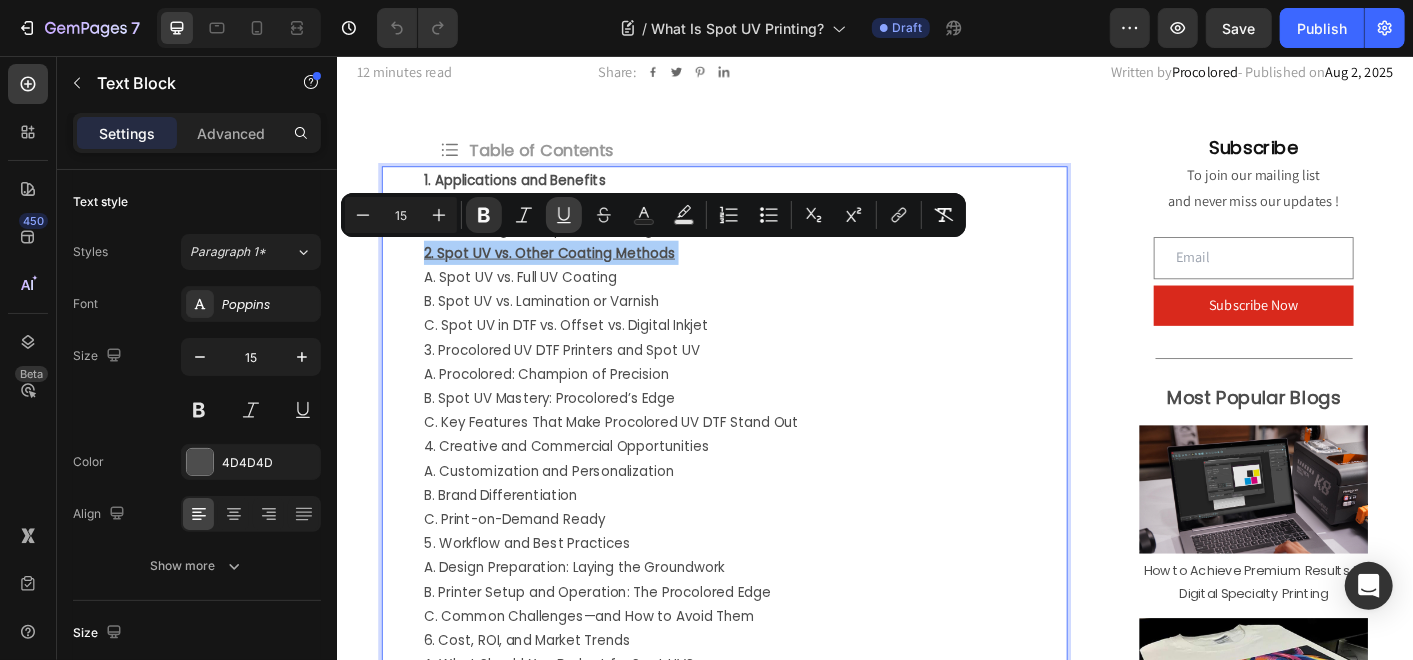 click 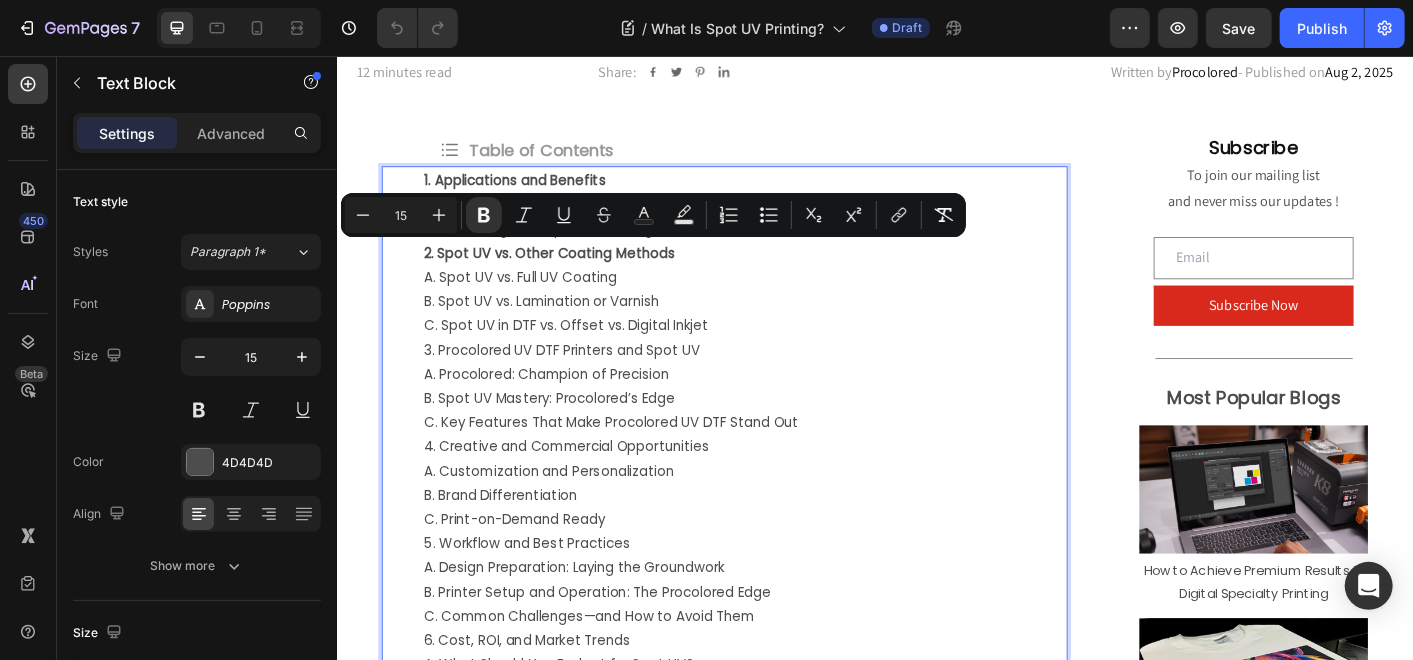 click on "C. Spot UV in DTF vs. Offset vs. Digital Inkjet" at bounding box center [791, 355] 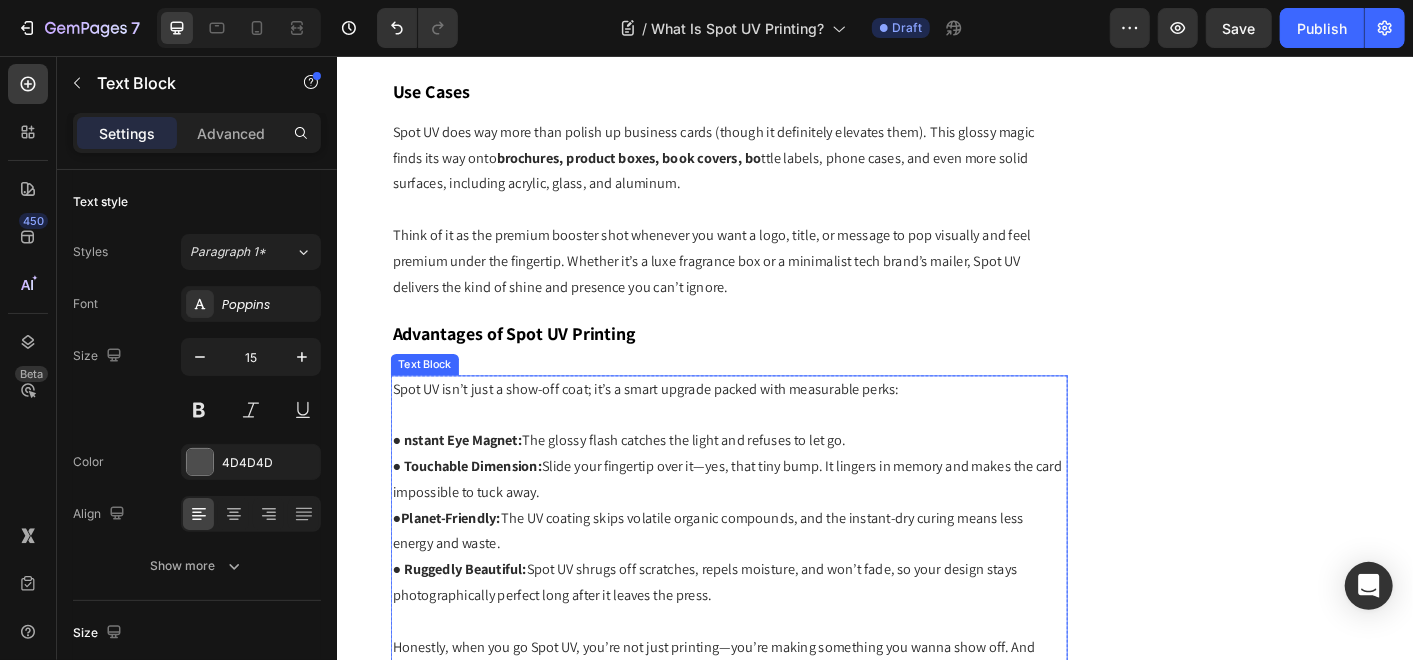 scroll, scrollTop: 1444, scrollLeft: 0, axis: vertical 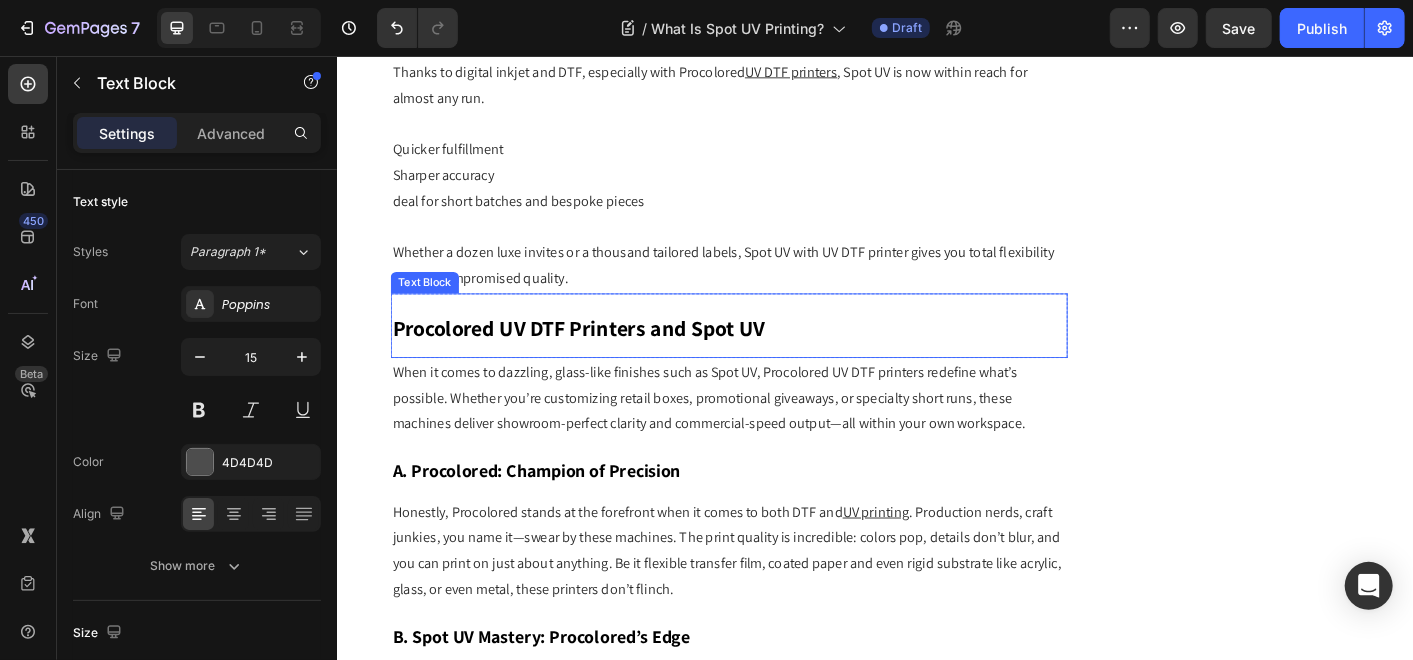 click on "Procolored UV DTF Printers and Spot UV" at bounding box center [605, 359] 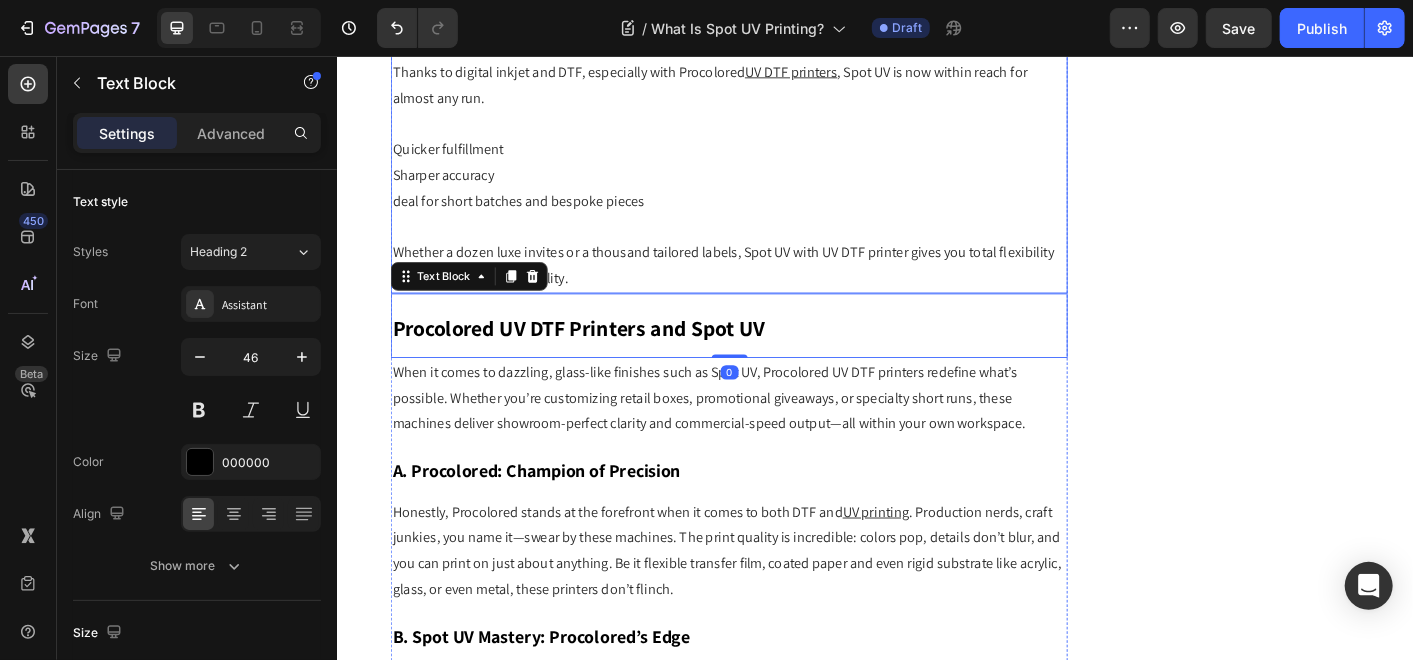 click on "Text Block" at bounding box center [483, 301] 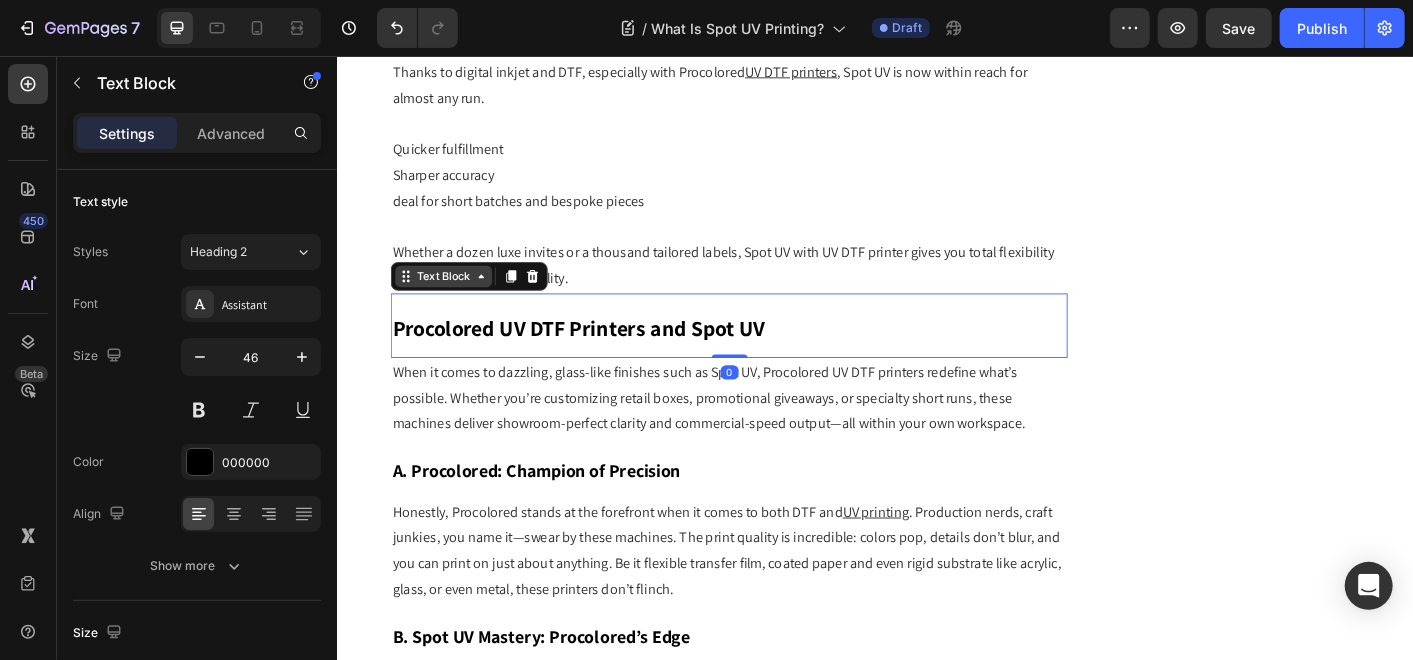 click on "Text Block" at bounding box center [455, 301] 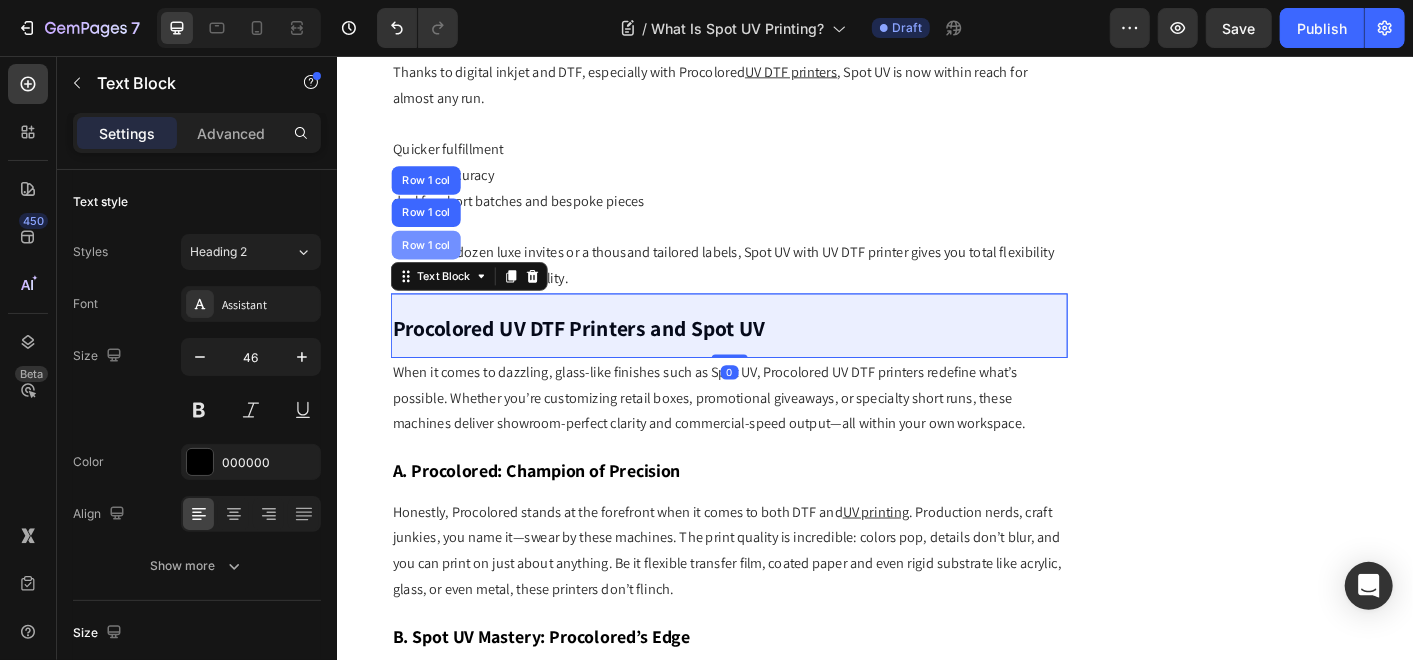 click on "Row 1 col" at bounding box center [435, 266] 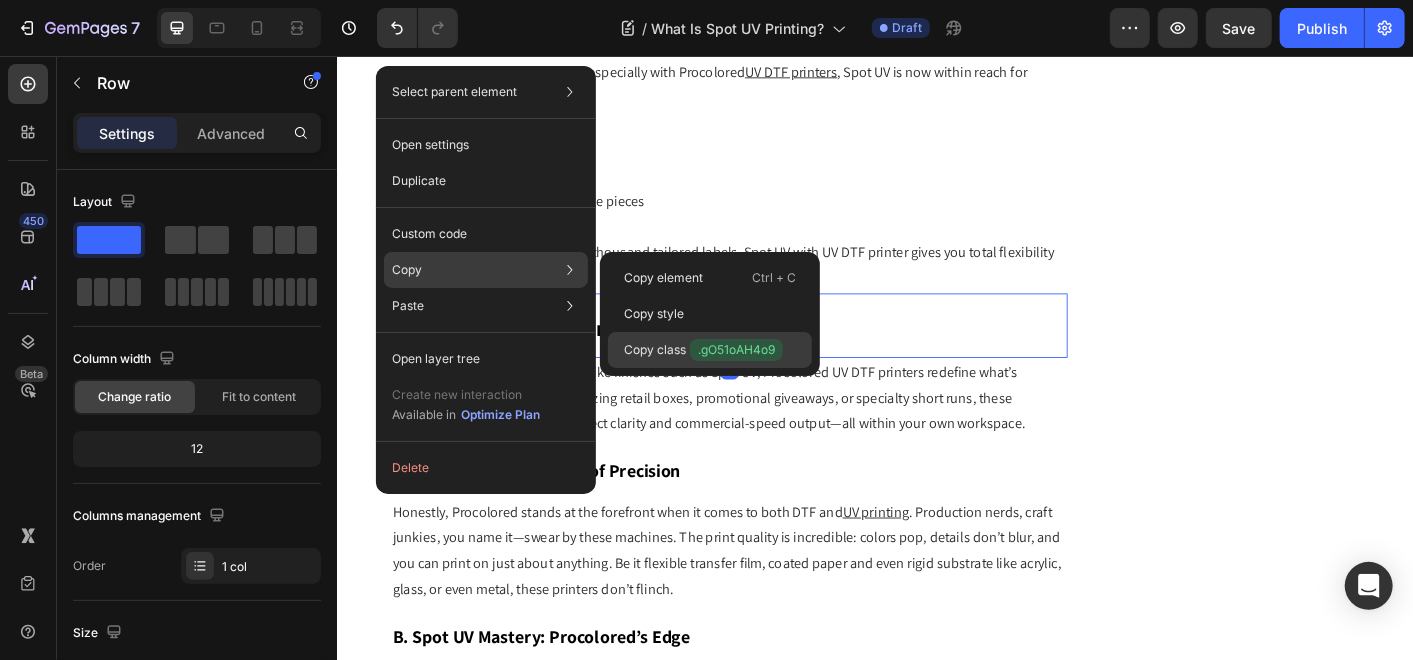 click on ".gO51oAH4o9" at bounding box center [736, 350] 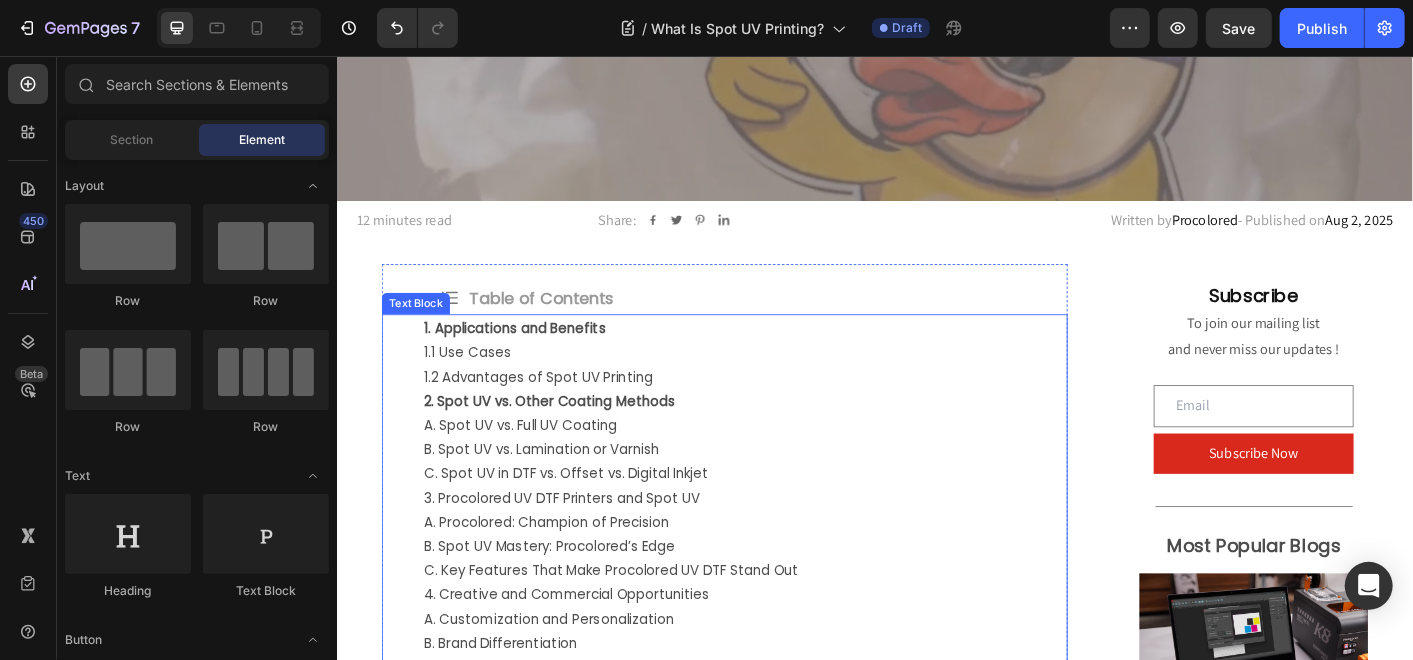 scroll, scrollTop: 437, scrollLeft: 0, axis: vertical 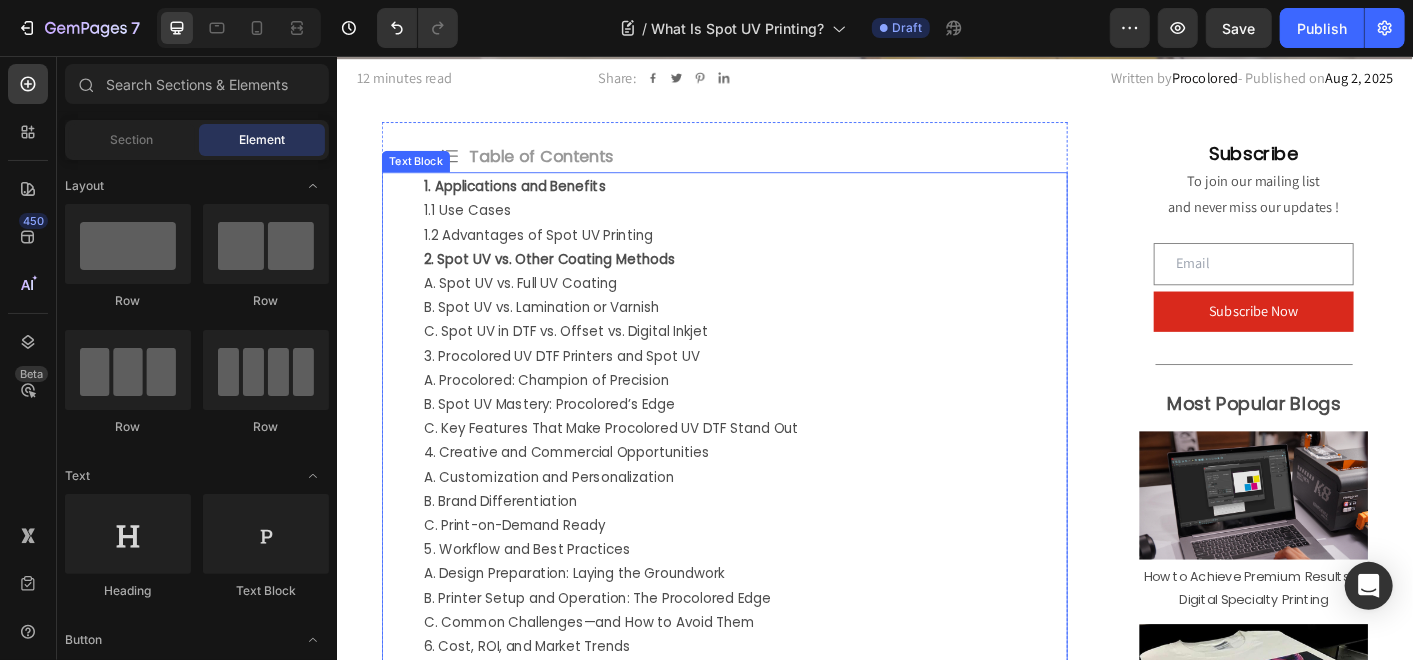 click on "3. Procolored UV DTF Printers and Spot UV" at bounding box center [791, 389] 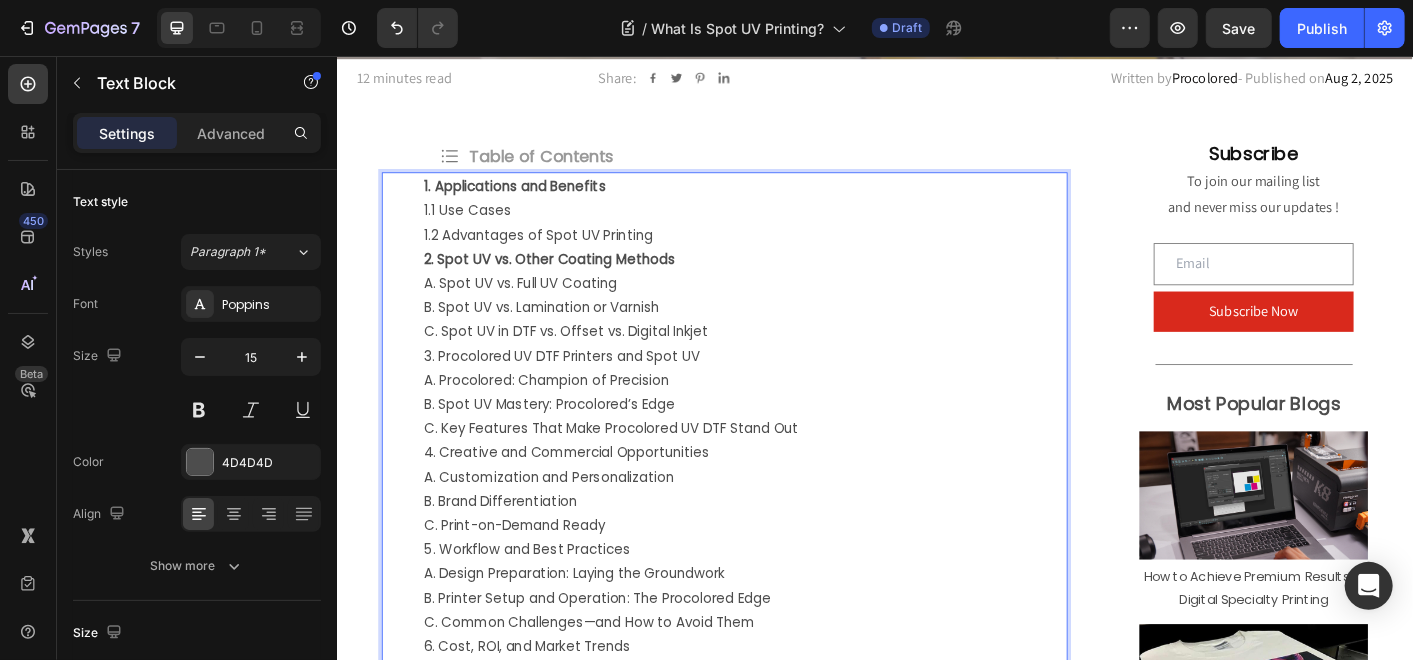 click on "3. Procolored UV DTF Printers and Spot UV" at bounding box center (791, 389) 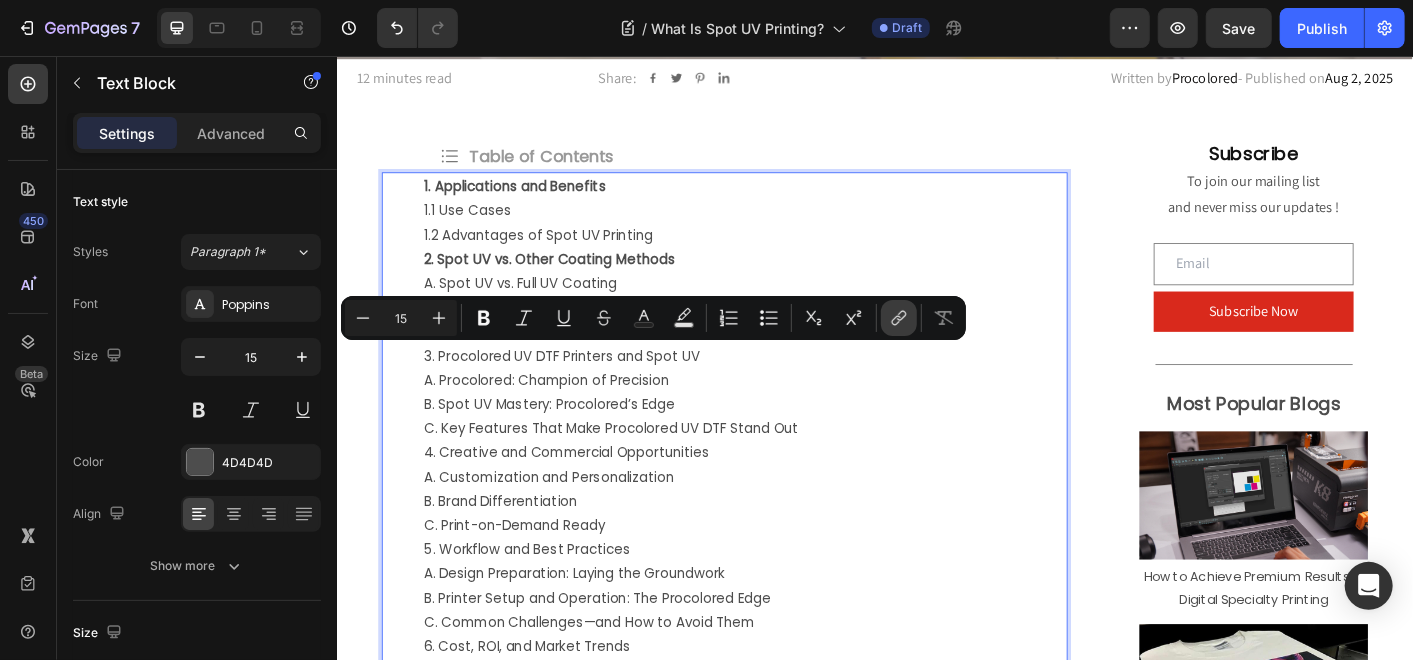 click 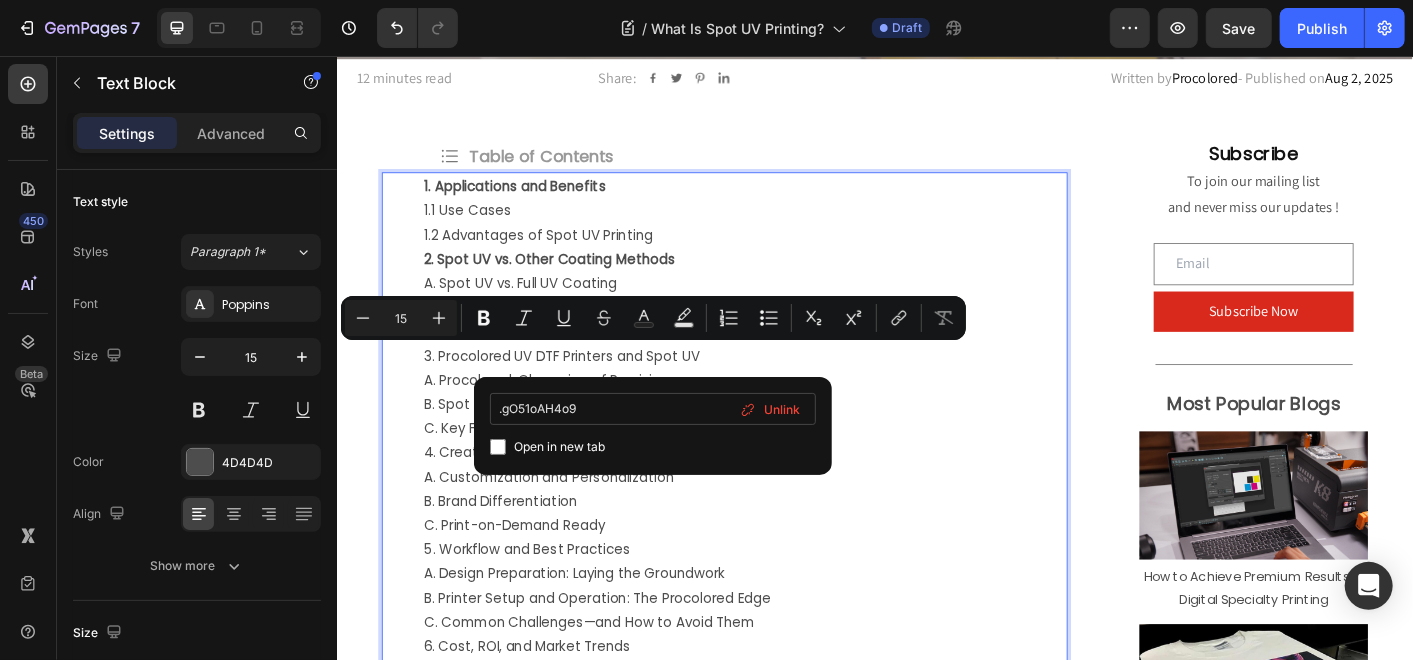click on ".gO51oAH4o9" at bounding box center [653, 409] 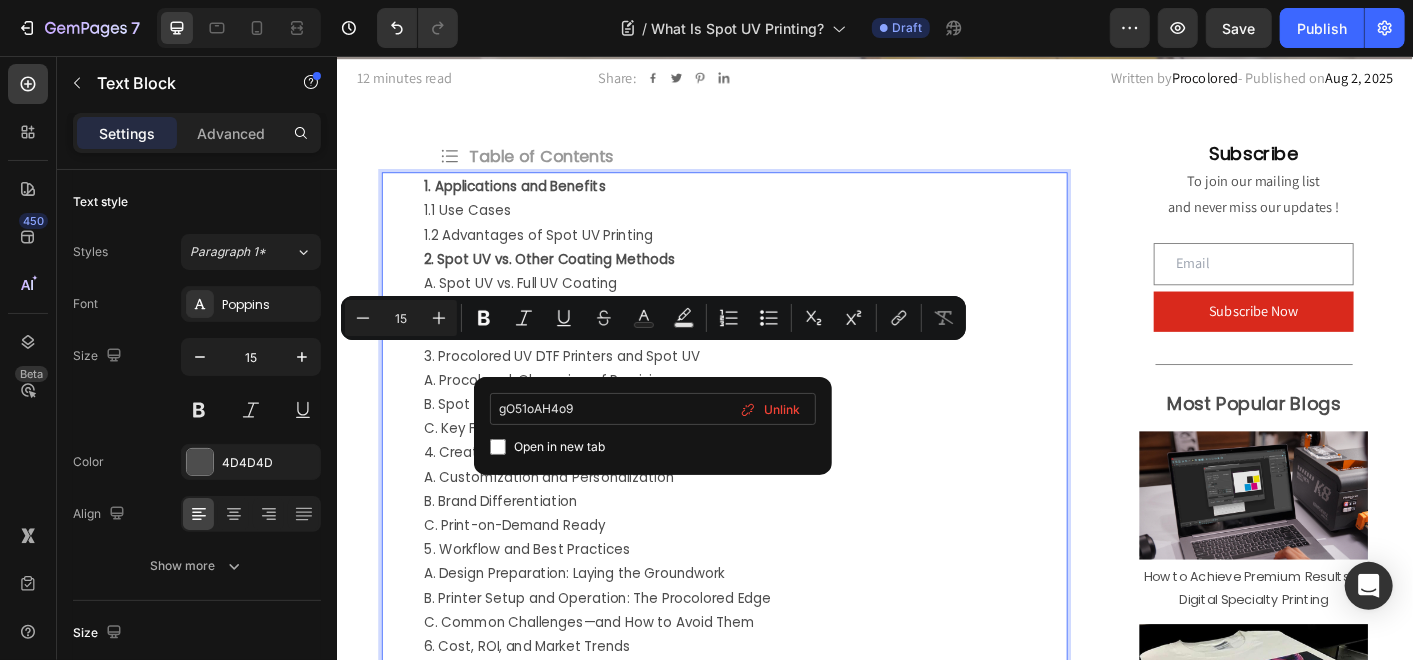 type on "#gO51oAH4o9" 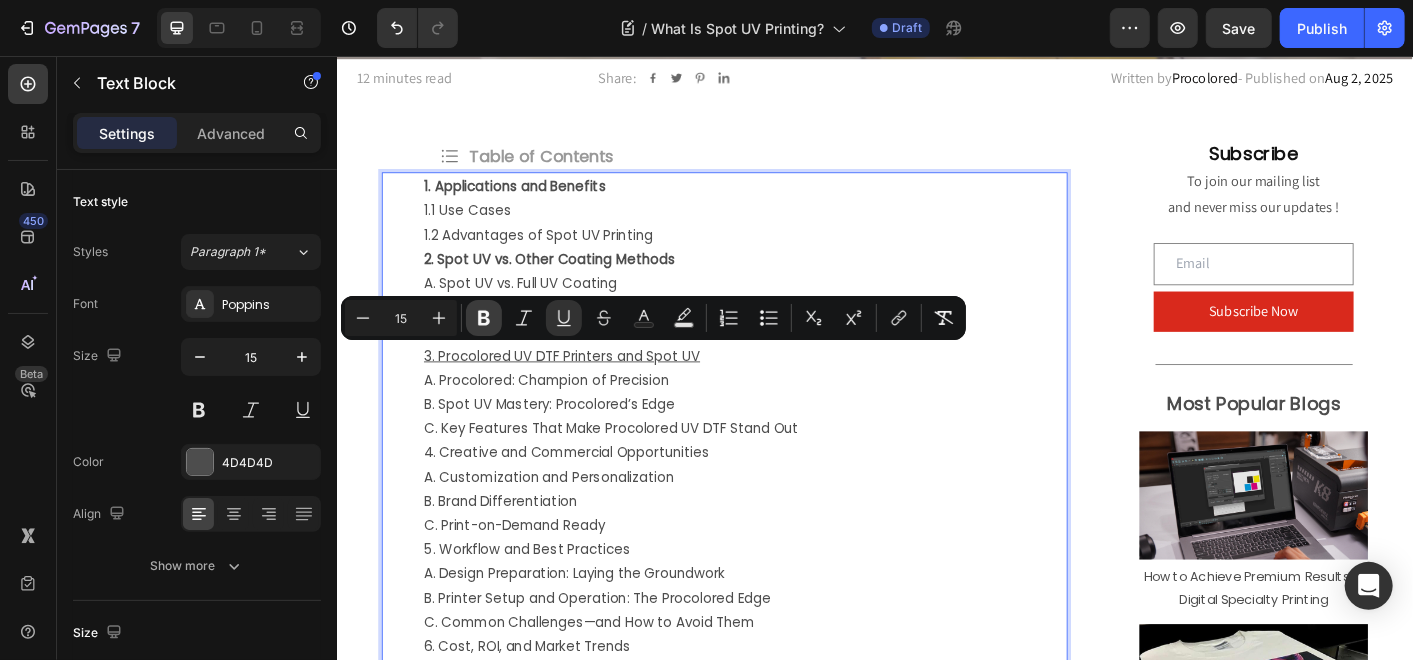click 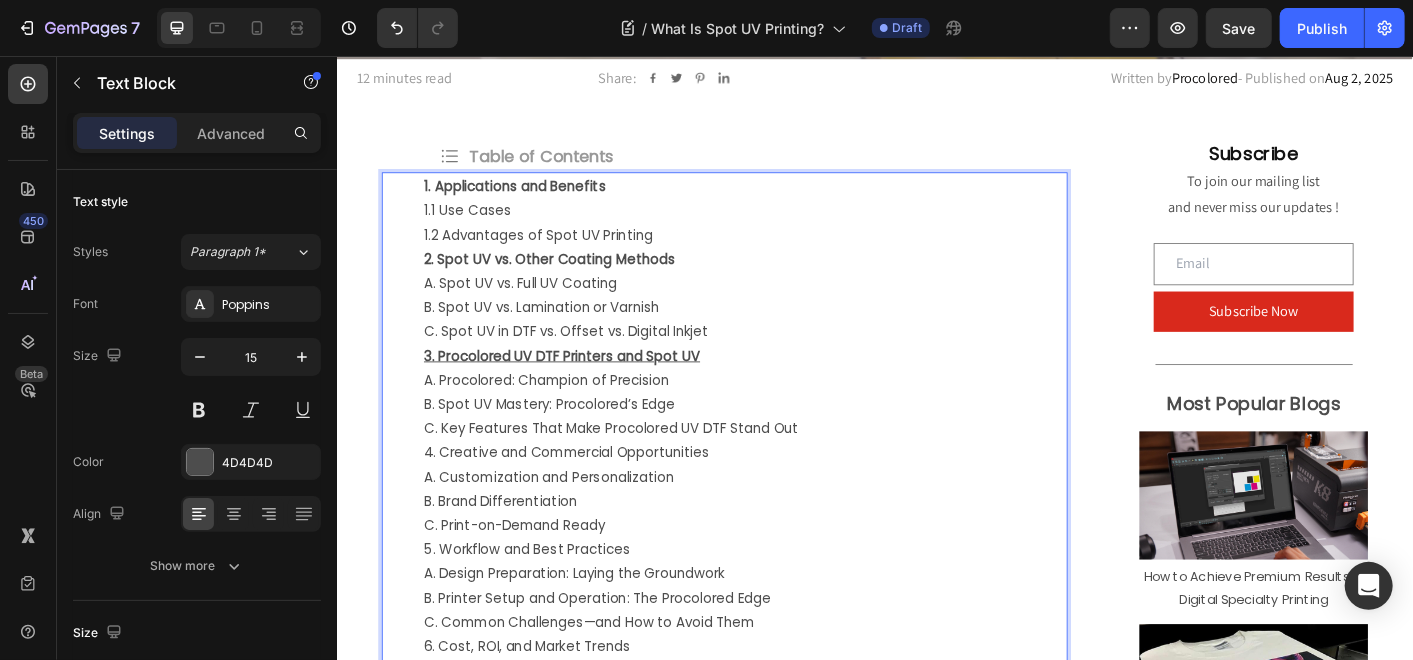 click on "C. Spot UV in DTF vs. Offset vs. Digital Inkjet" at bounding box center [791, 362] 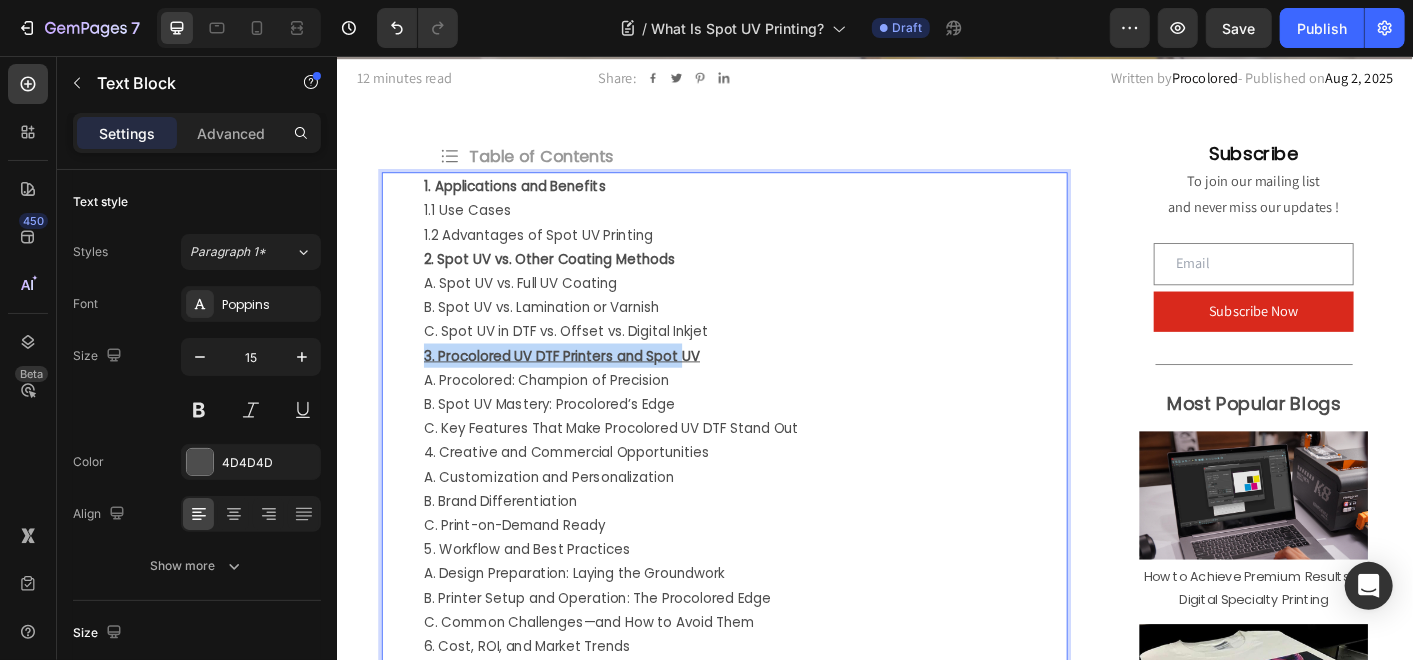 click on "3. Procolored UV DTF Printers and Spot UV ⁠⁠⁠⁠⁠⁠⁠" at bounding box center (791, 389) 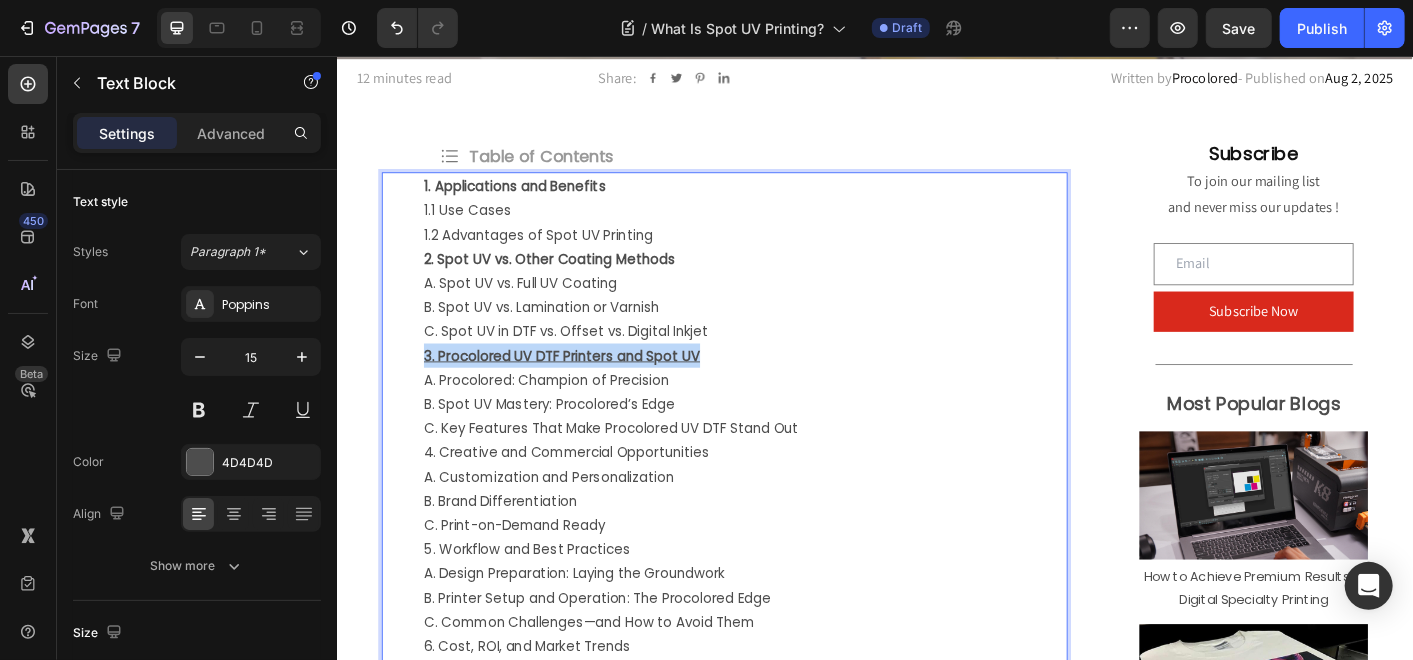 click on "3. Procolored UV DTF Printers and Spot UV ⁠⁠⁠⁠⁠⁠⁠" at bounding box center (791, 389) 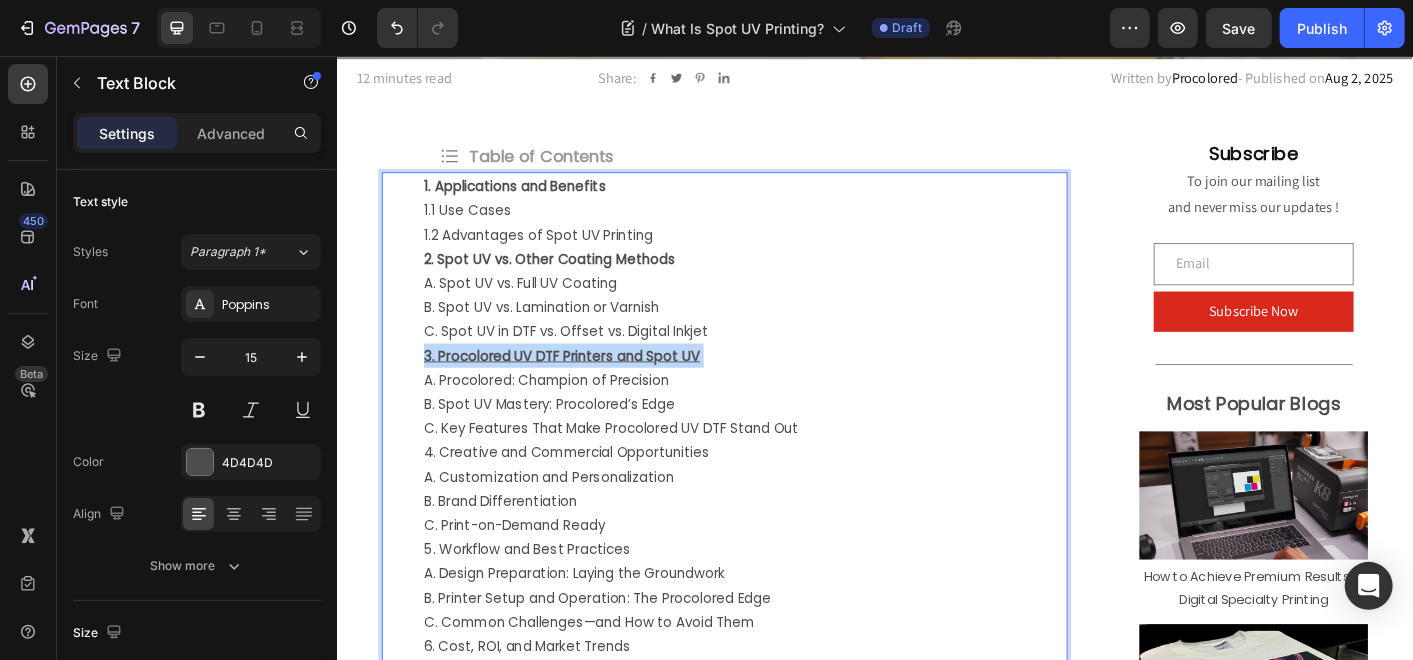click on "3. Procolored UV DTF Printers and Spot UV" at bounding box center (791, 389) 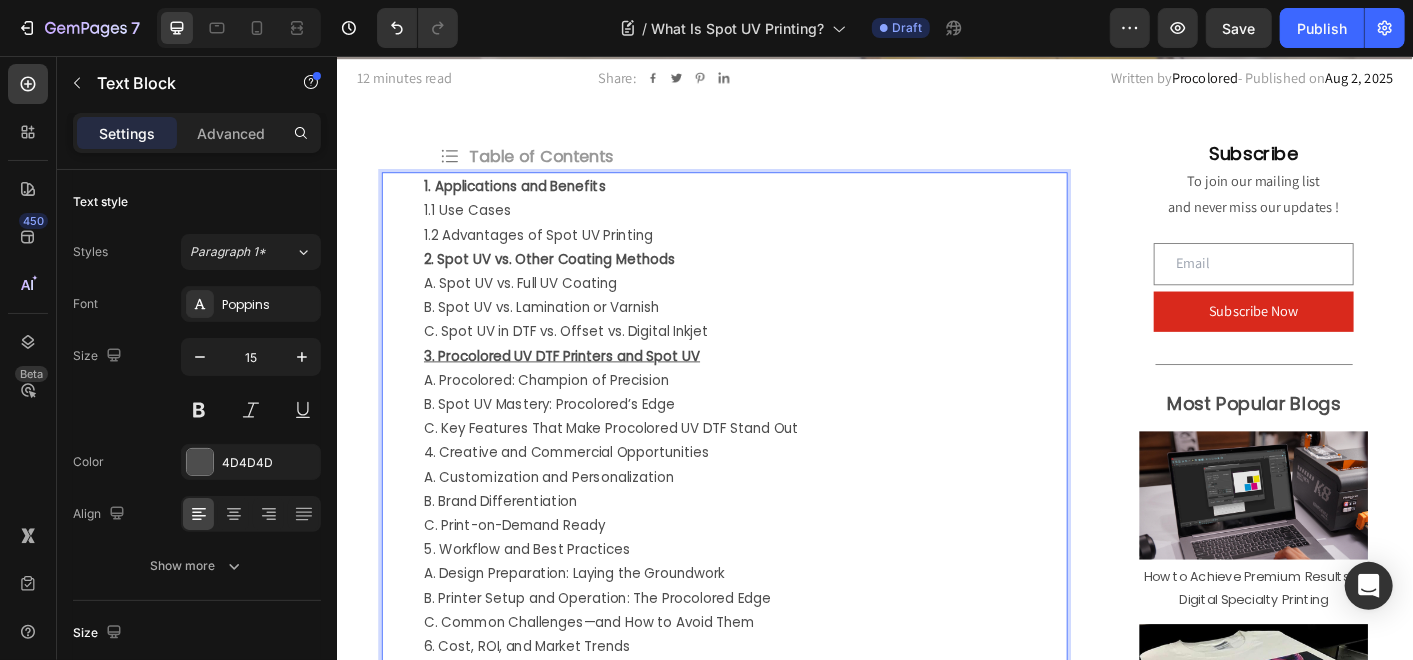 click on "3. Procolored UV DTF Printers and Spot UV ⁠⁠⁠⁠⁠⁠⁠" at bounding box center (791, 389) 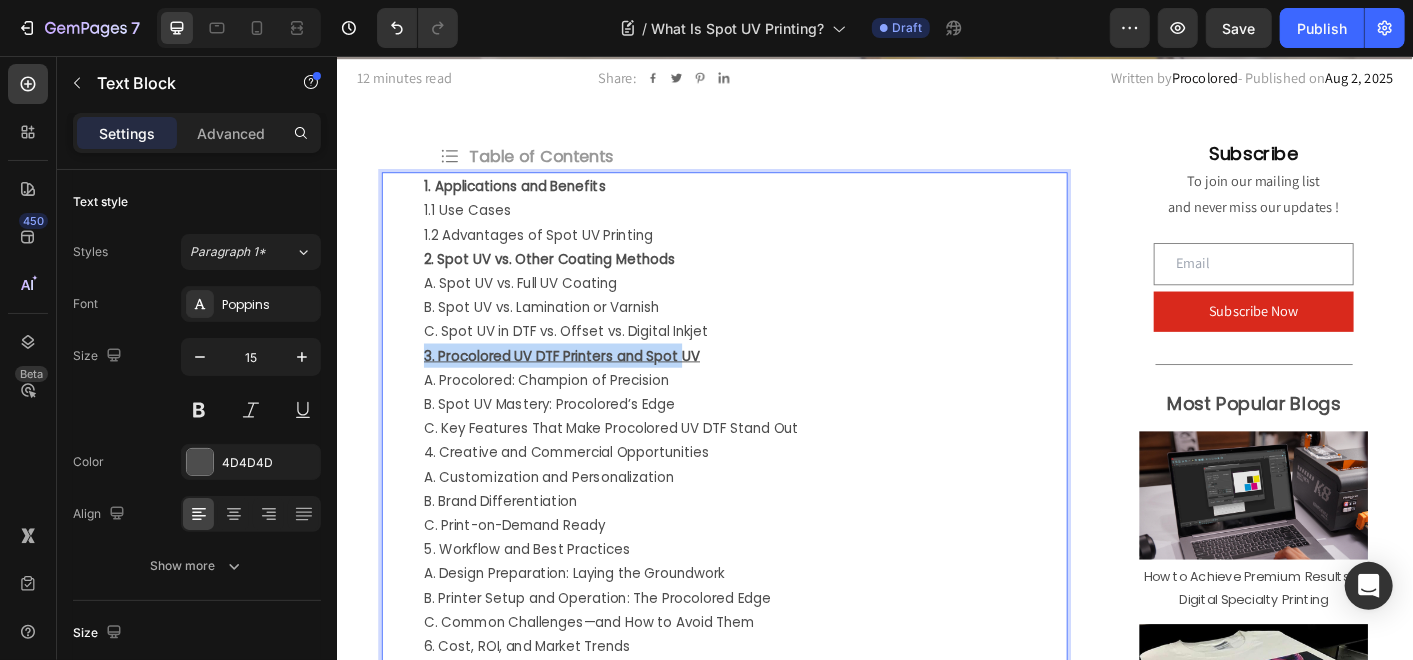 click on "3. Procolored UV DTF Printers and Spot UV" at bounding box center [791, 389] 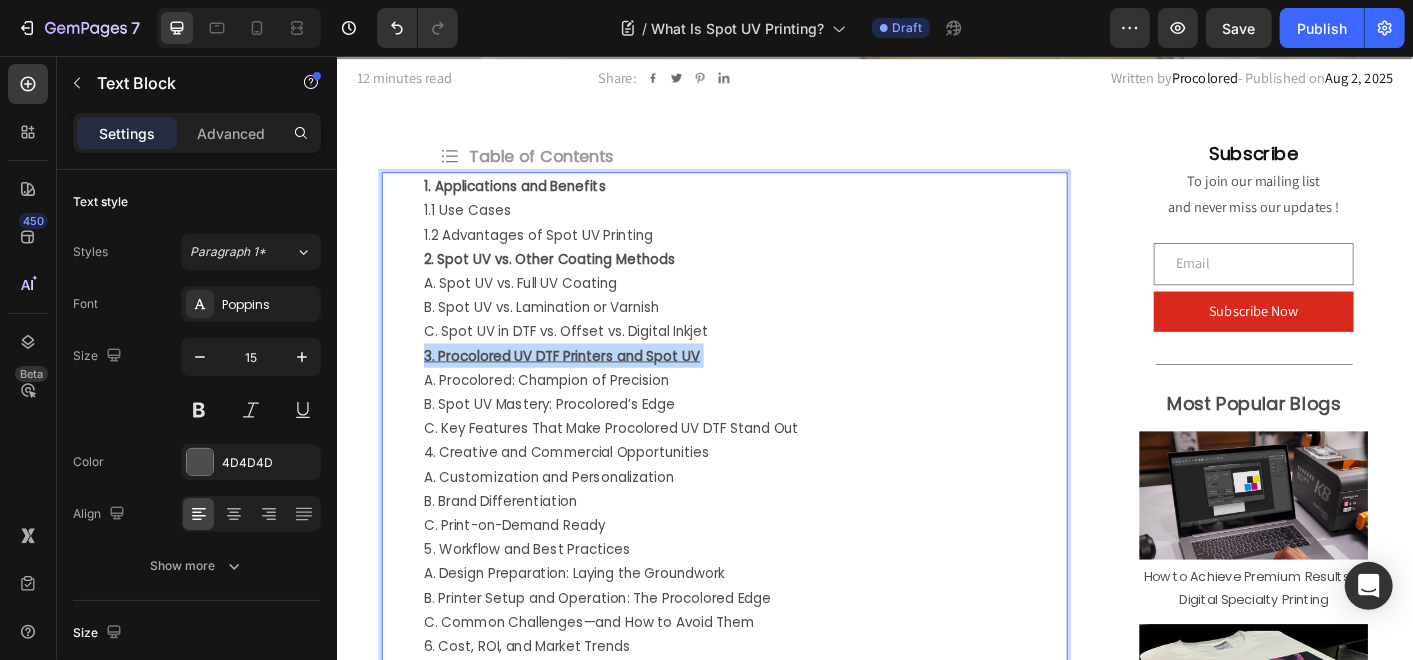 click on "3. Procolored UV DTF Printers and Spot UV" at bounding box center [791, 389] 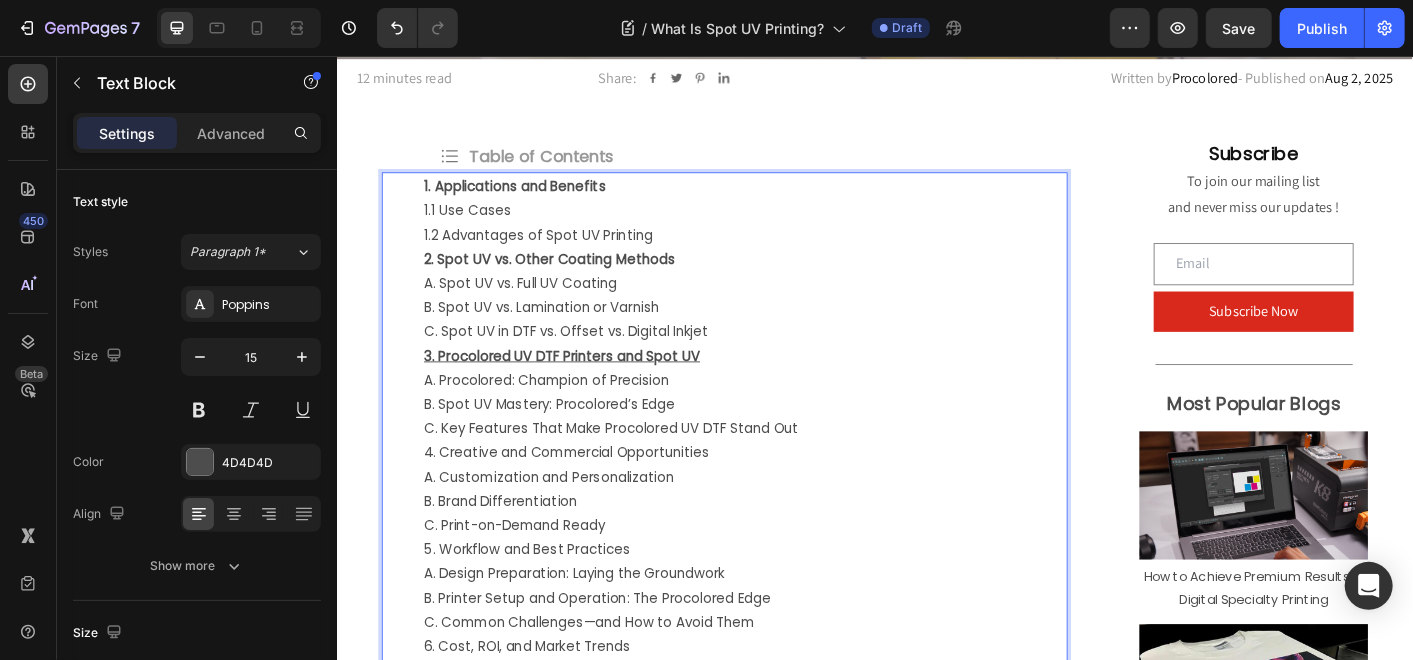 click on "A. Procolored: Champion of Precision" at bounding box center [791, 416] 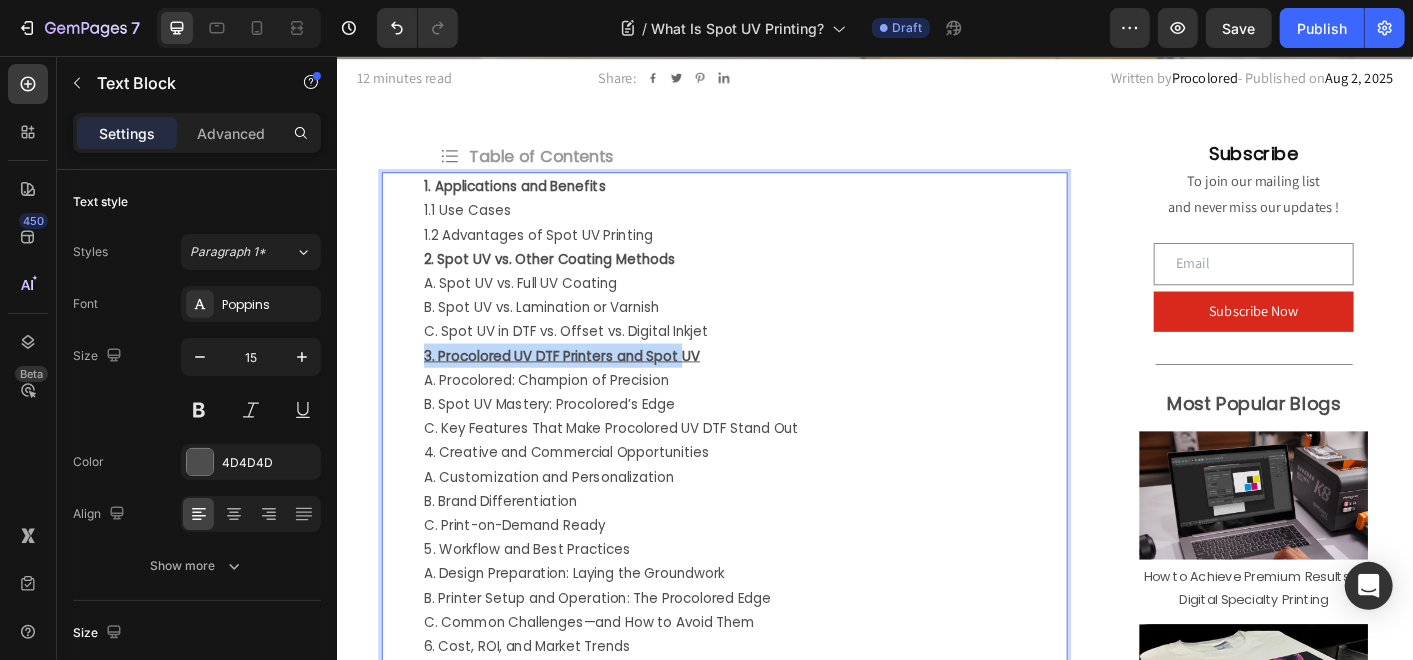 click on "3. Procolored UV DTF Printers and Spot UV ⁠⁠⁠⁠⁠⁠⁠" at bounding box center [791, 389] 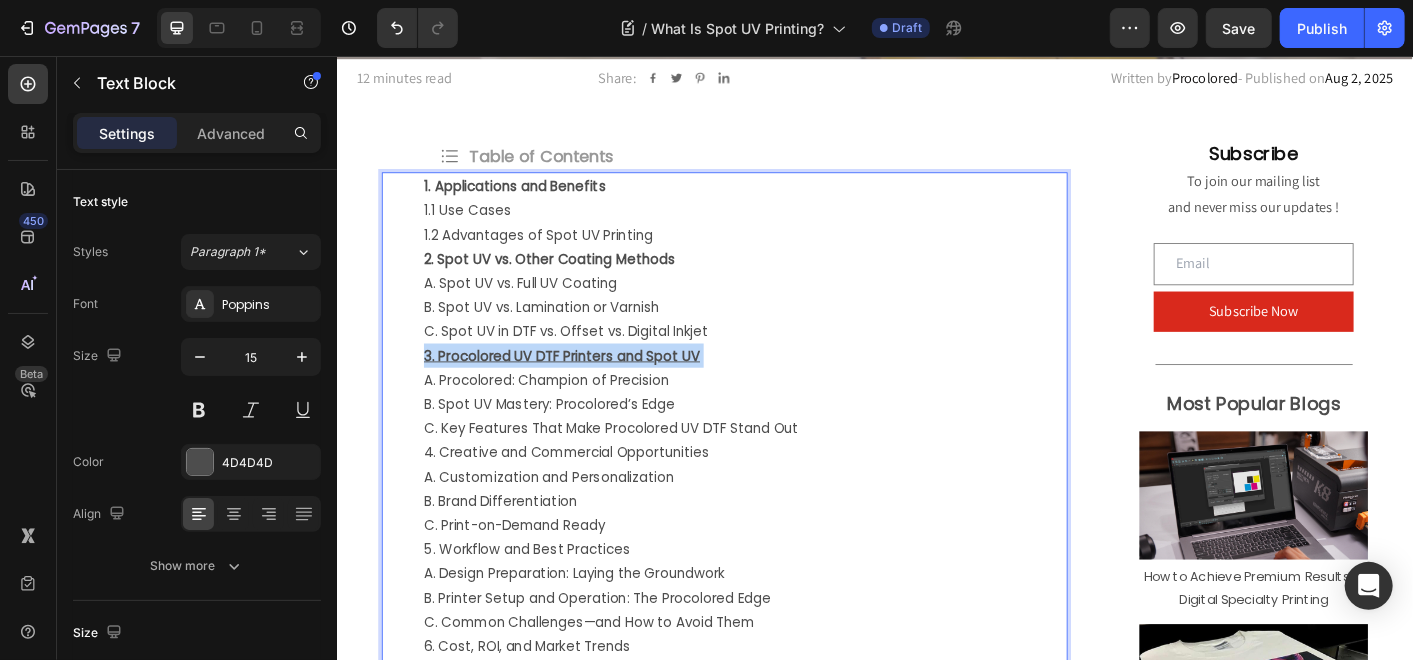 click on "3. Procolored UV DTF Printers and Spot UV" at bounding box center [791, 389] 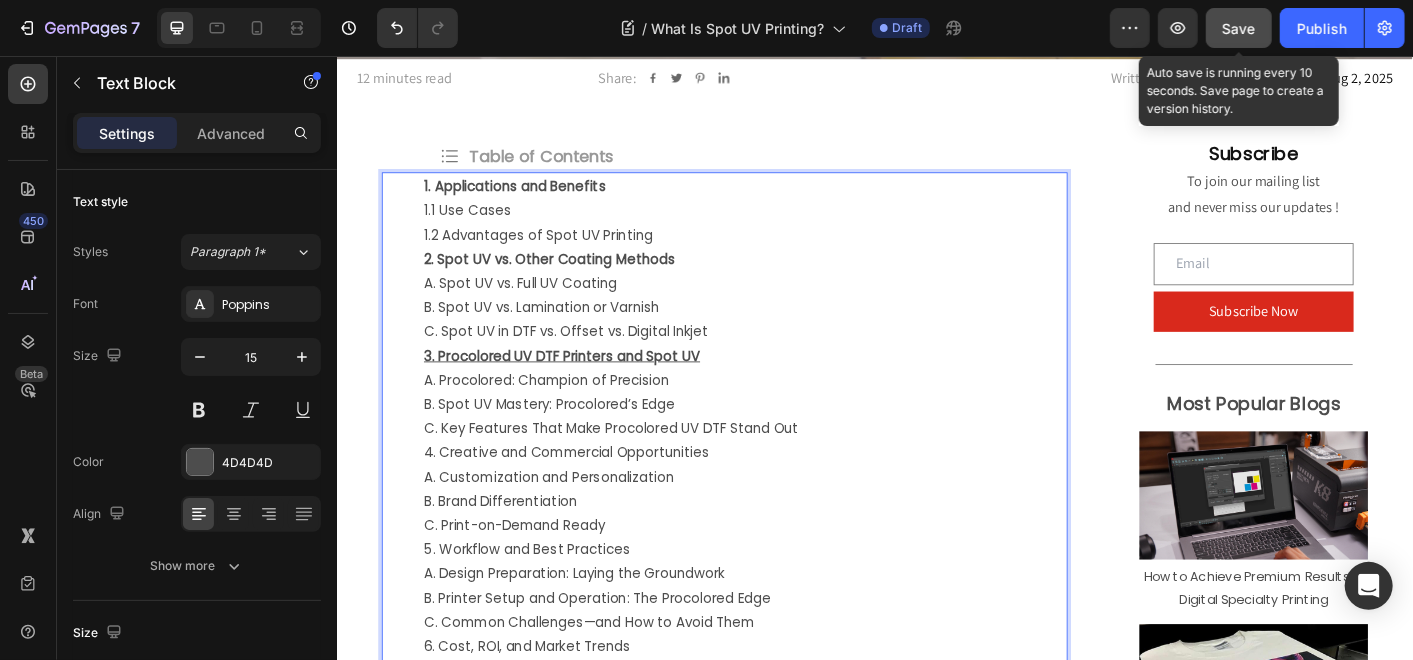 click on "Save" 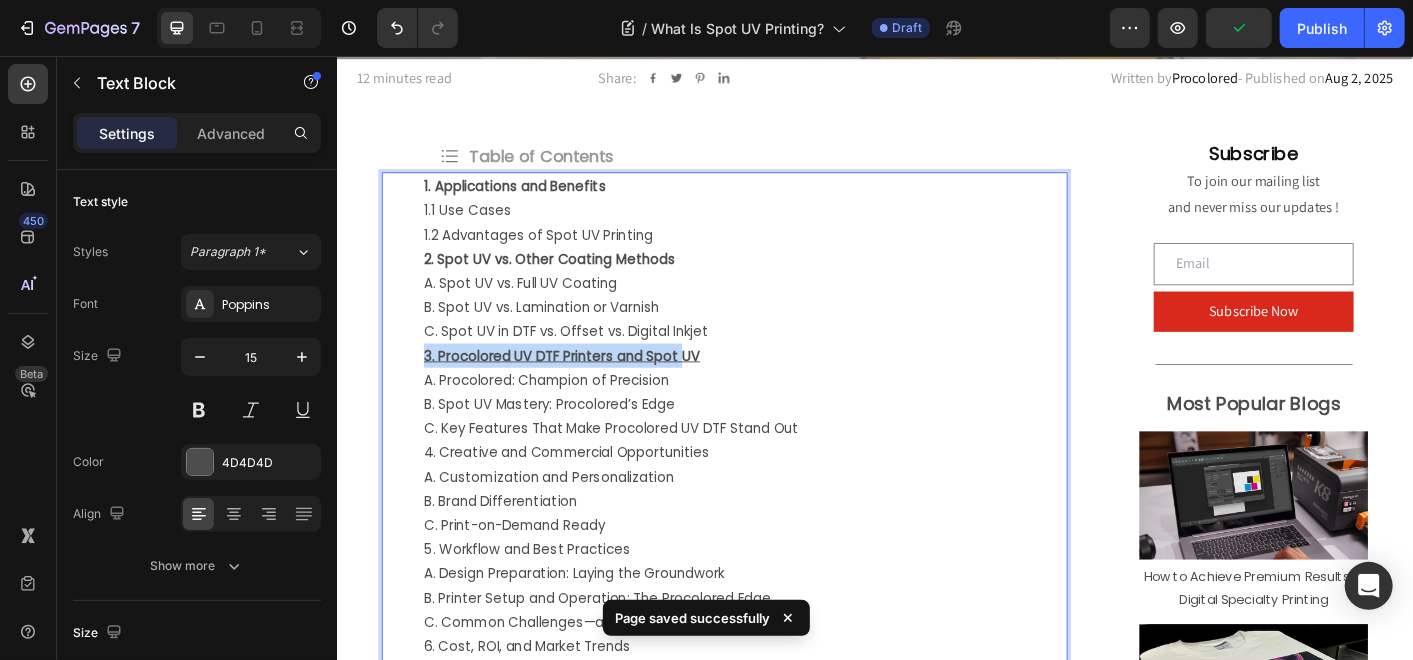 click on "3. Procolored UV DTF Printers and Spot UV" at bounding box center [791, 389] 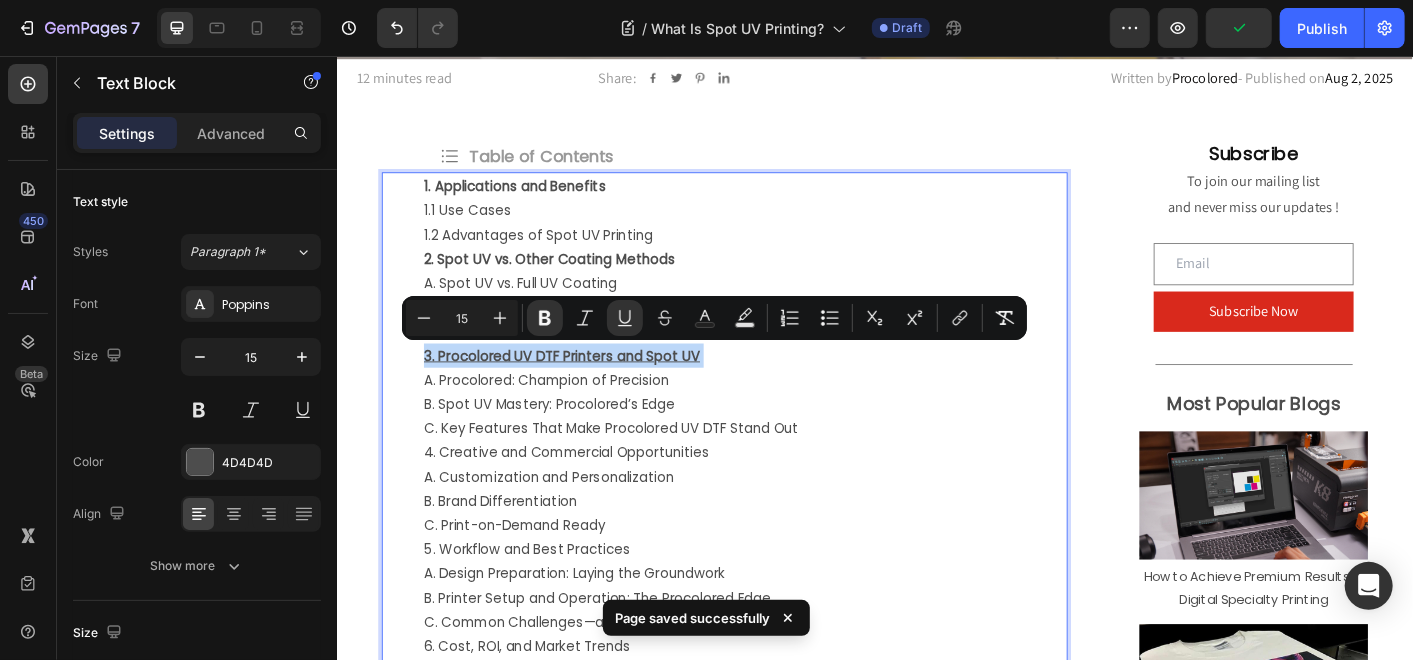click on "3. Procolored UV DTF Printers and Spot UV" at bounding box center [791, 389] 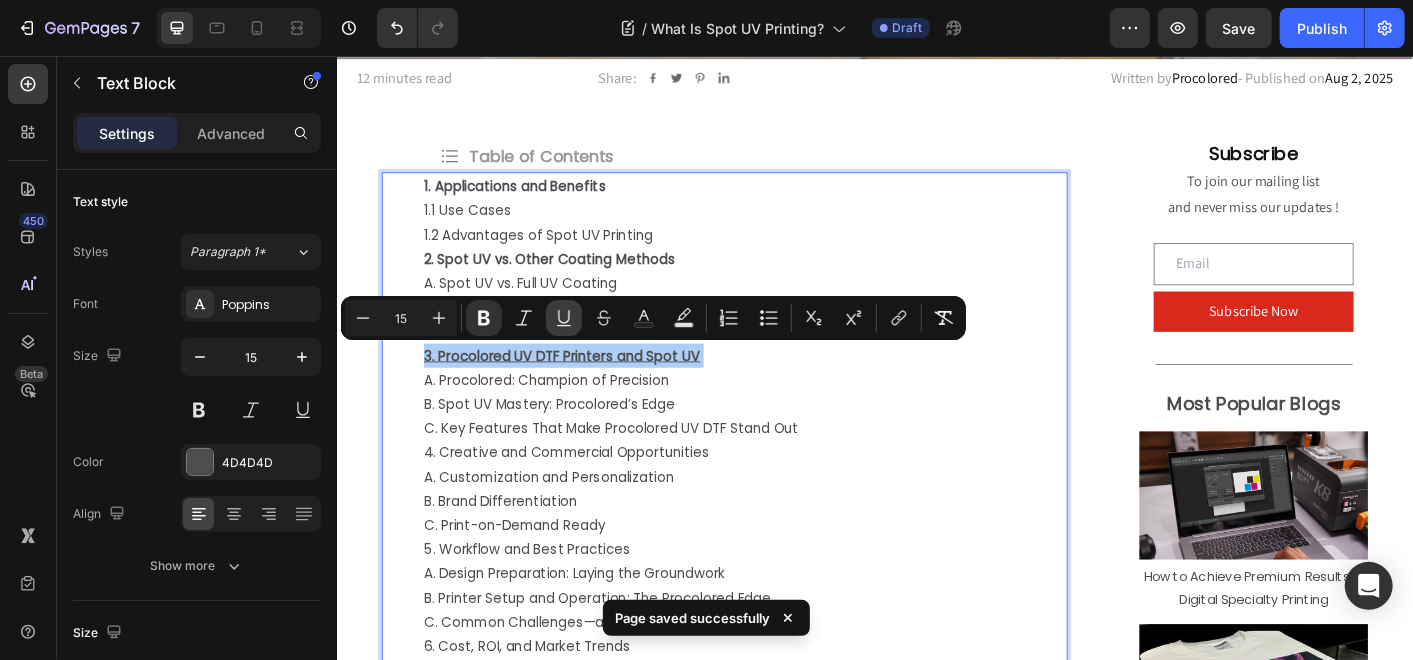 click 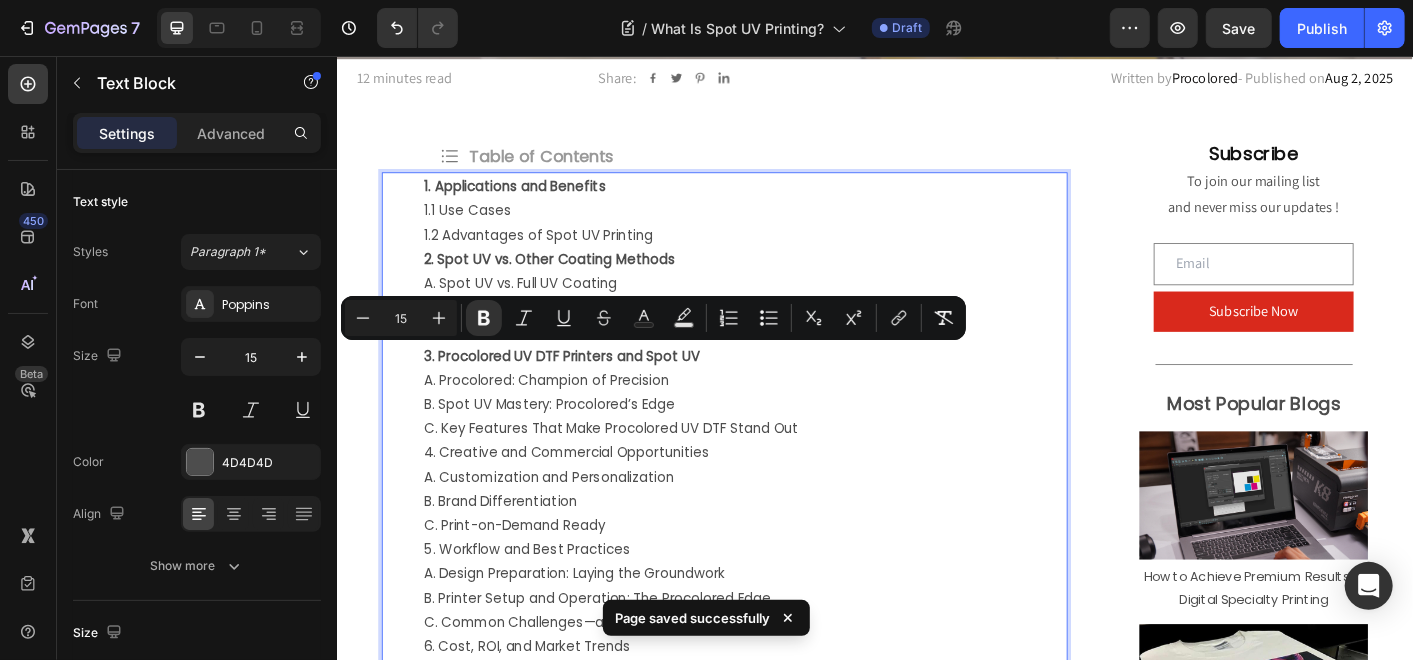 click on "B. Spot UV Mastery: Procolored’s Edge" at bounding box center [791, 443] 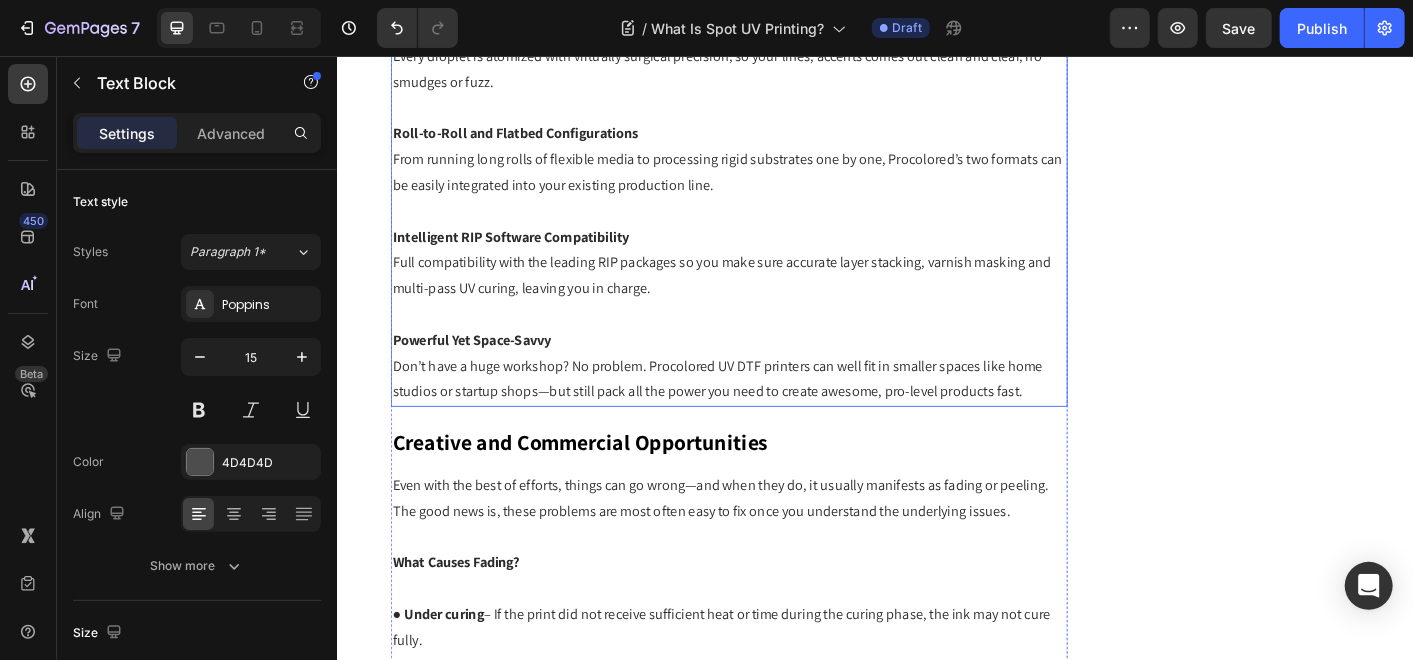 scroll, scrollTop: 4770, scrollLeft: 0, axis: vertical 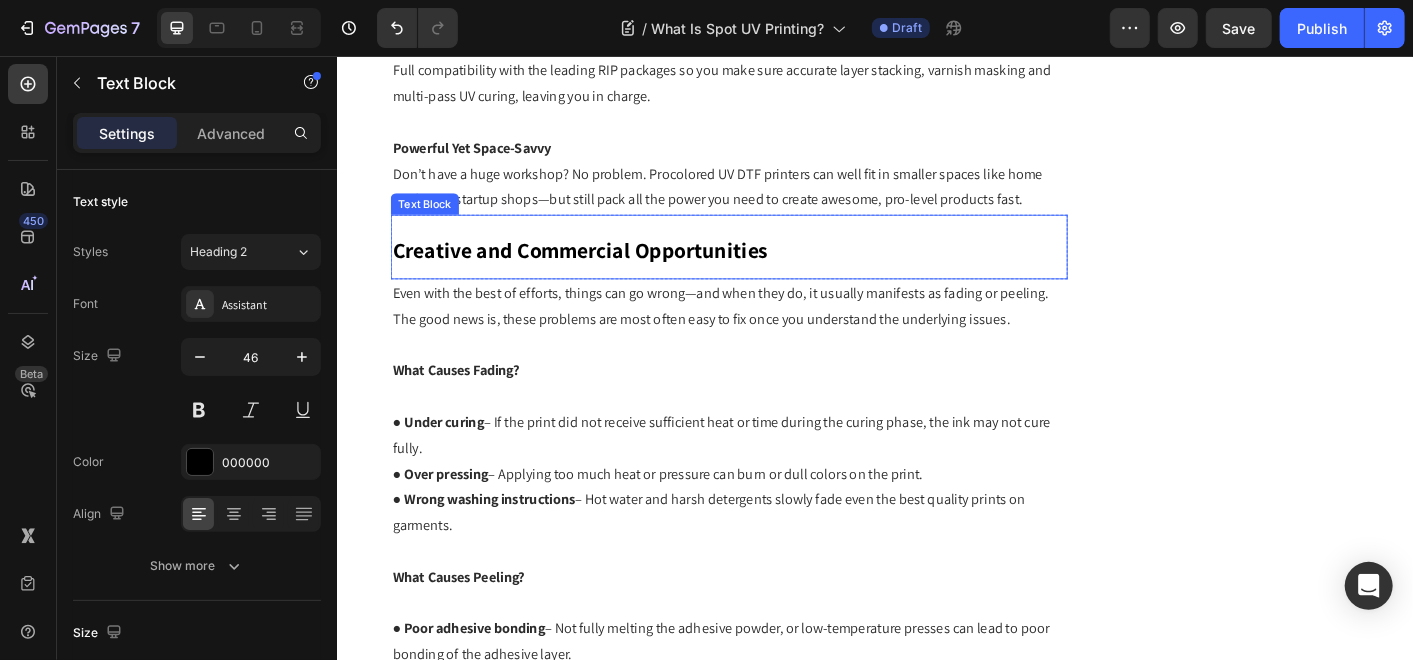 click on "Creative and Commercial Opportunities" at bounding box center [607, 271] 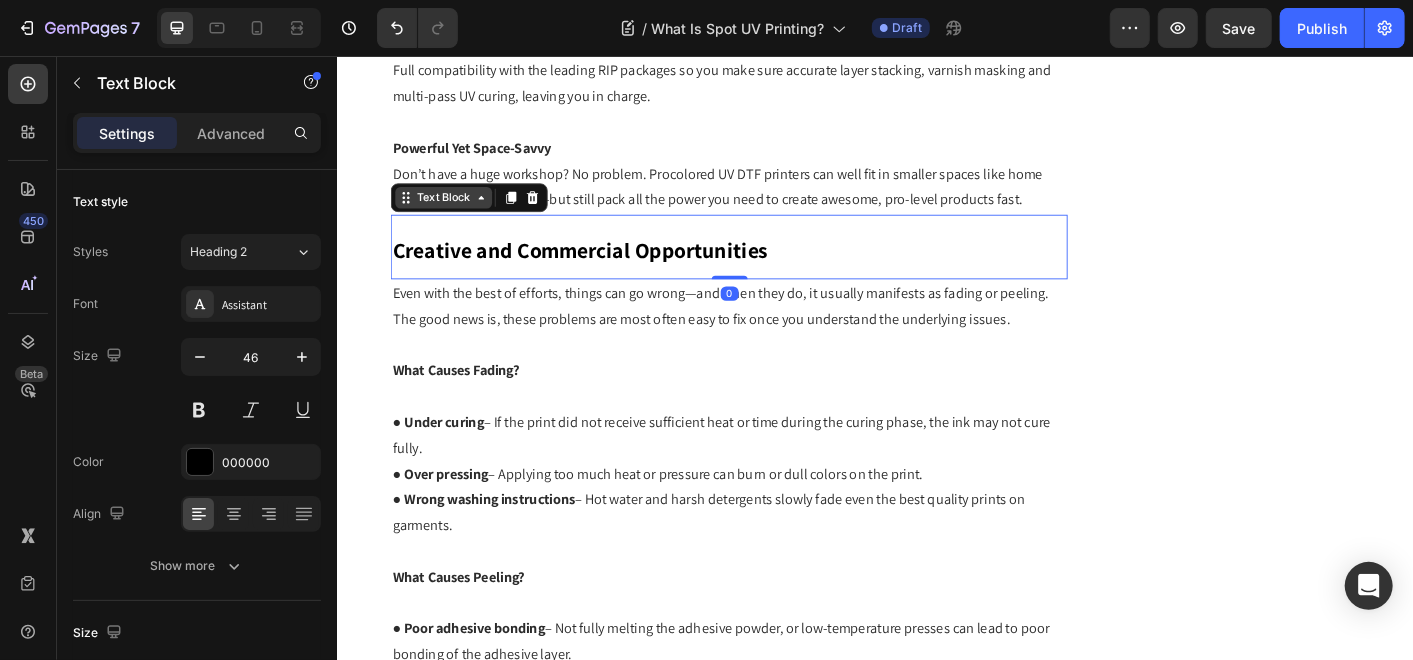 click on "Text Block" at bounding box center (455, 213) 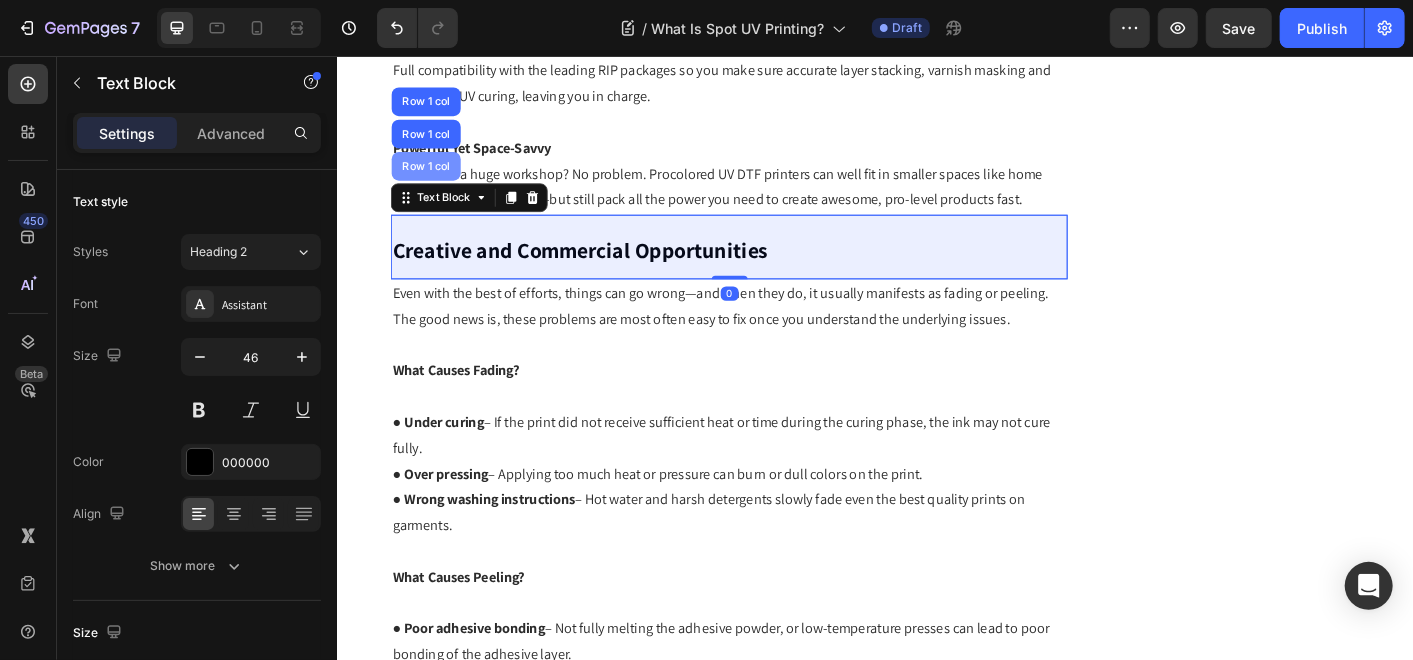 click on "Row 1 col" at bounding box center [435, 178] 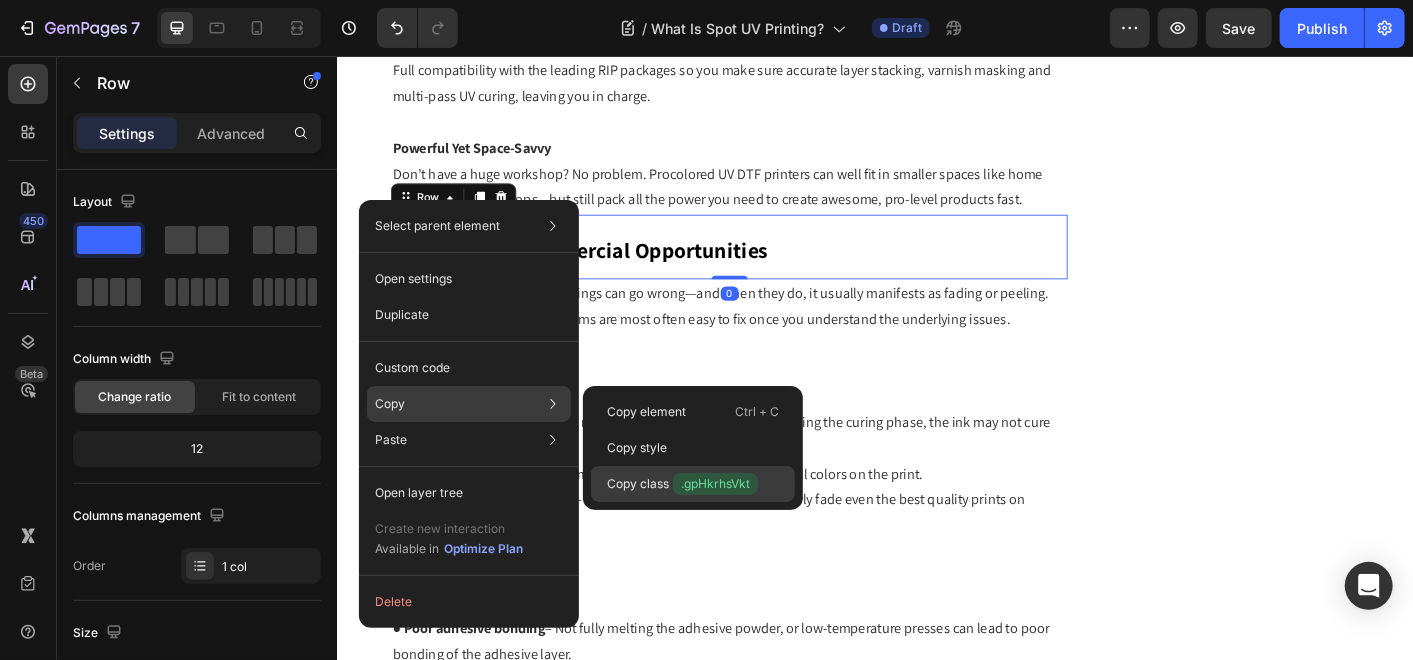 click on "Copy class  .gpHkrhsVkt" at bounding box center [682, 484] 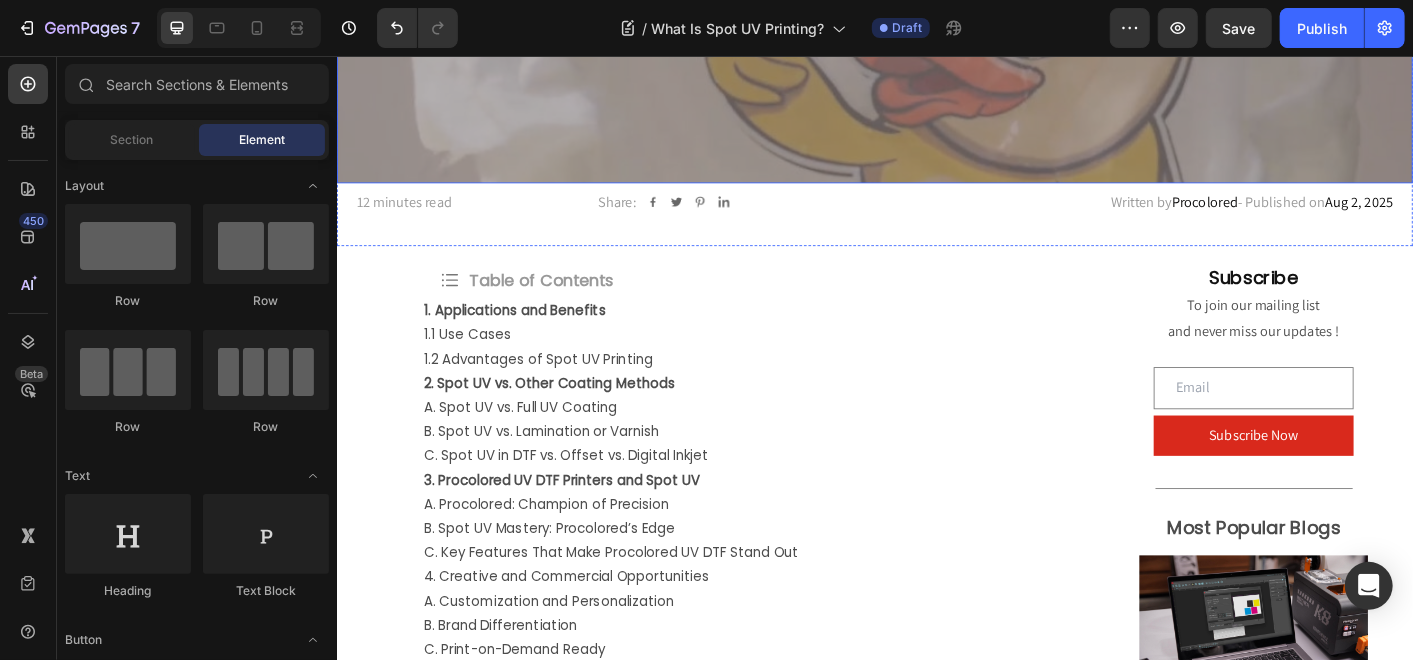 scroll, scrollTop: 444, scrollLeft: 0, axis: vertical 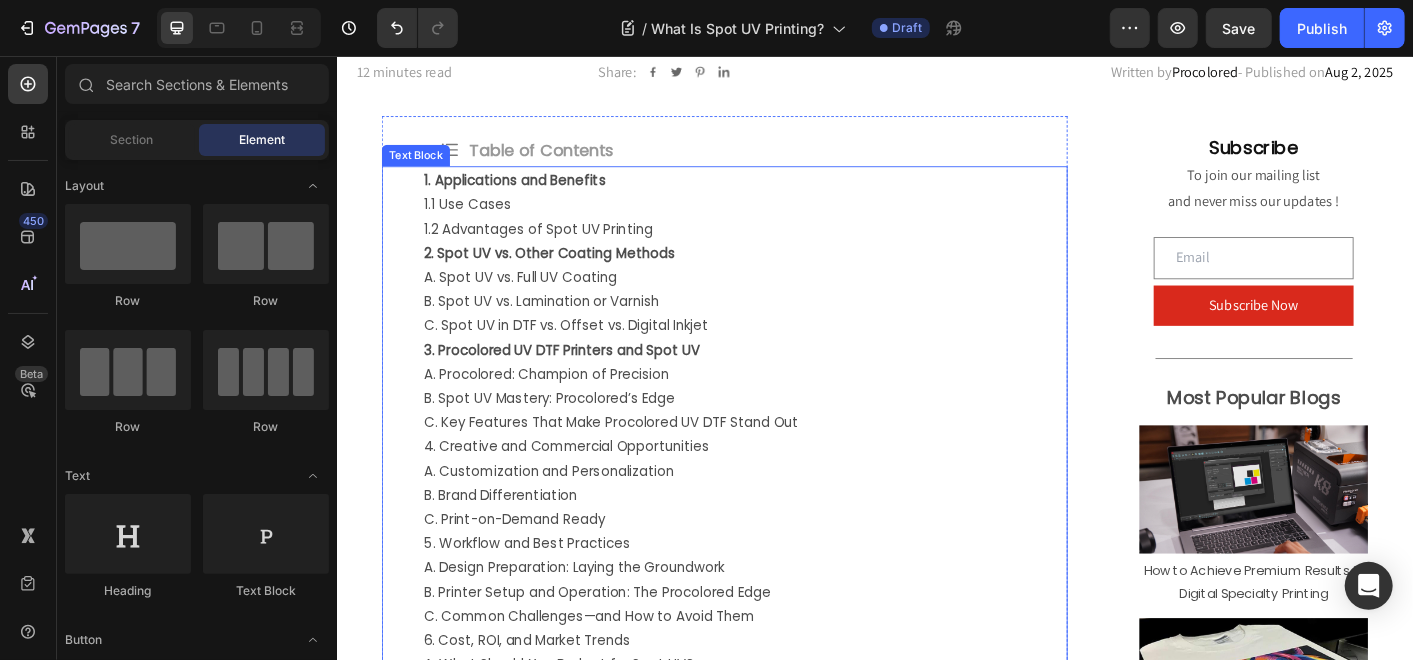 click on "4. Creative and Commercial Opportunities" at bounding box center (791, 490) 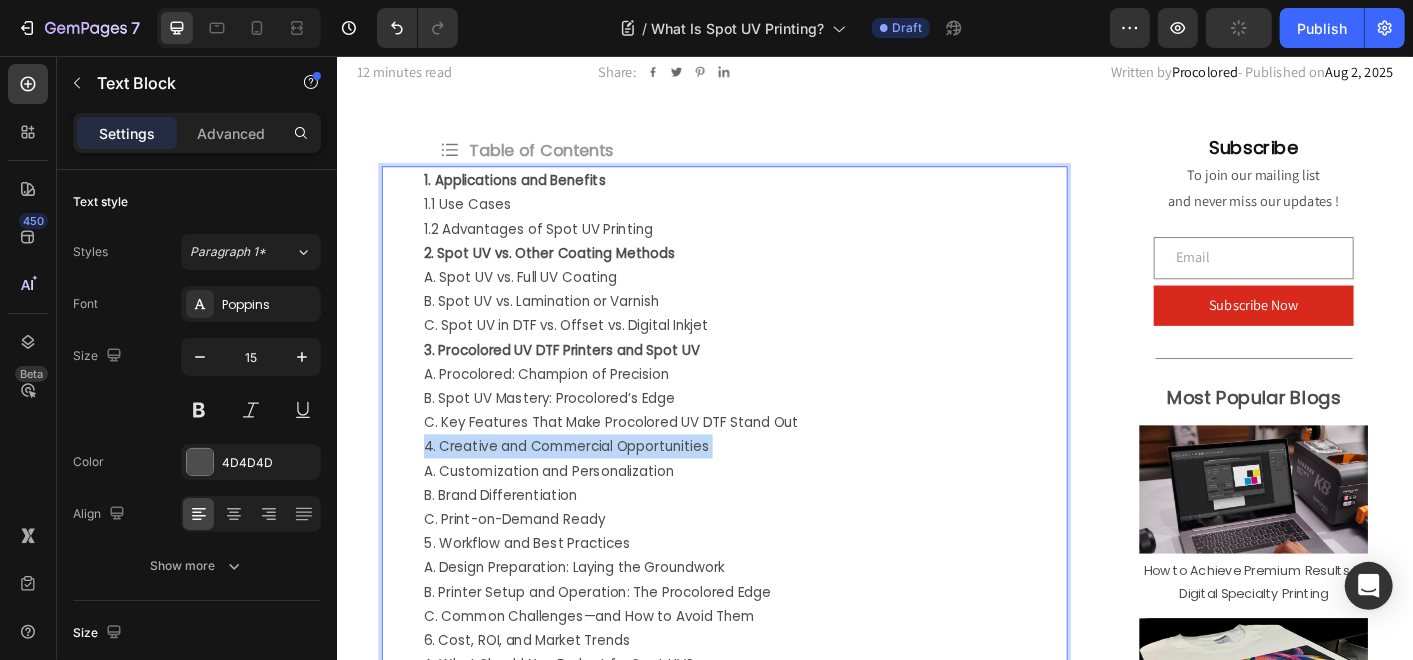 click on "4. Creative and Commercial Opportunities" at bounding box center (791, 490) 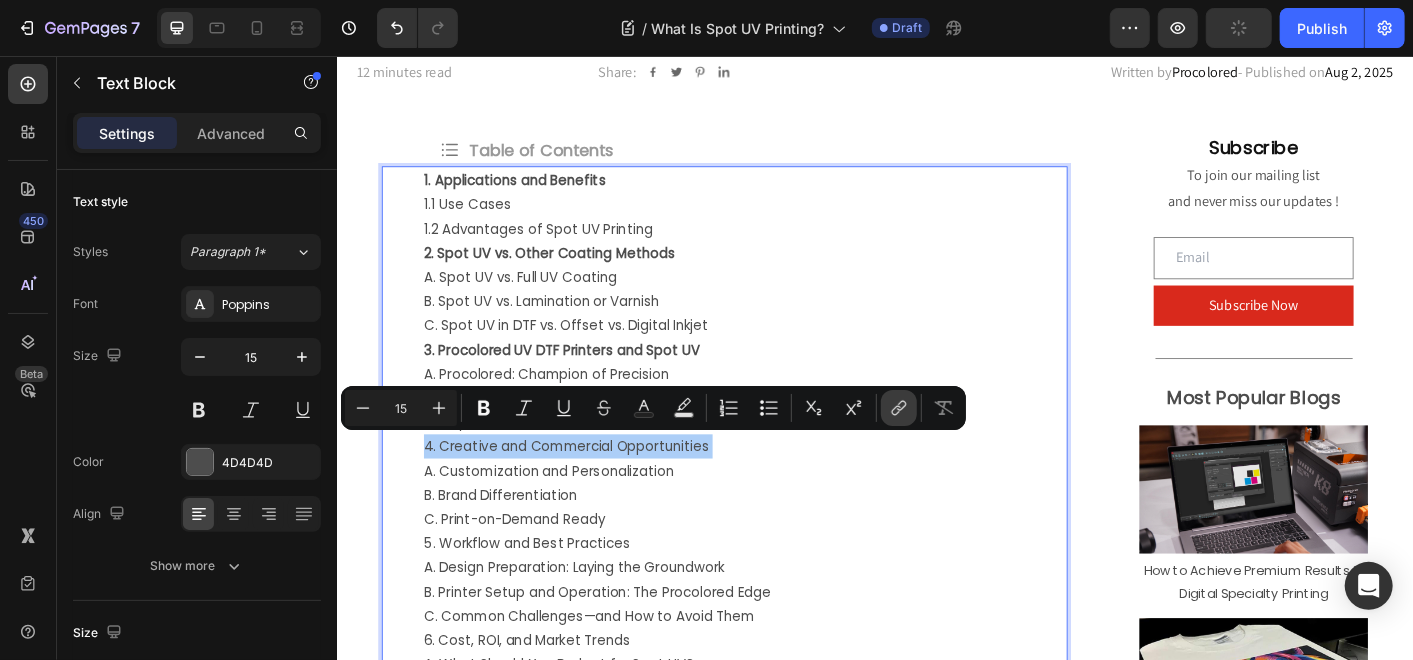 click 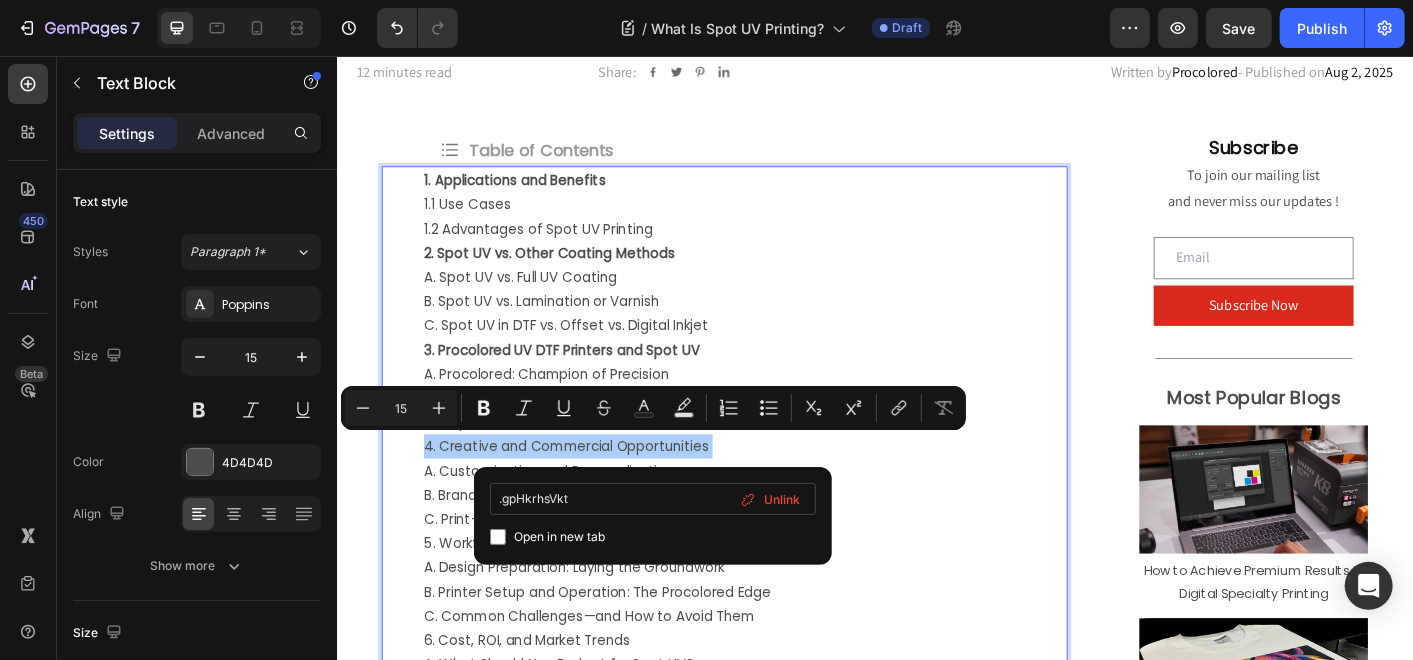 click on ".gpHkrhsVkt" at bounding box center (653, 499) 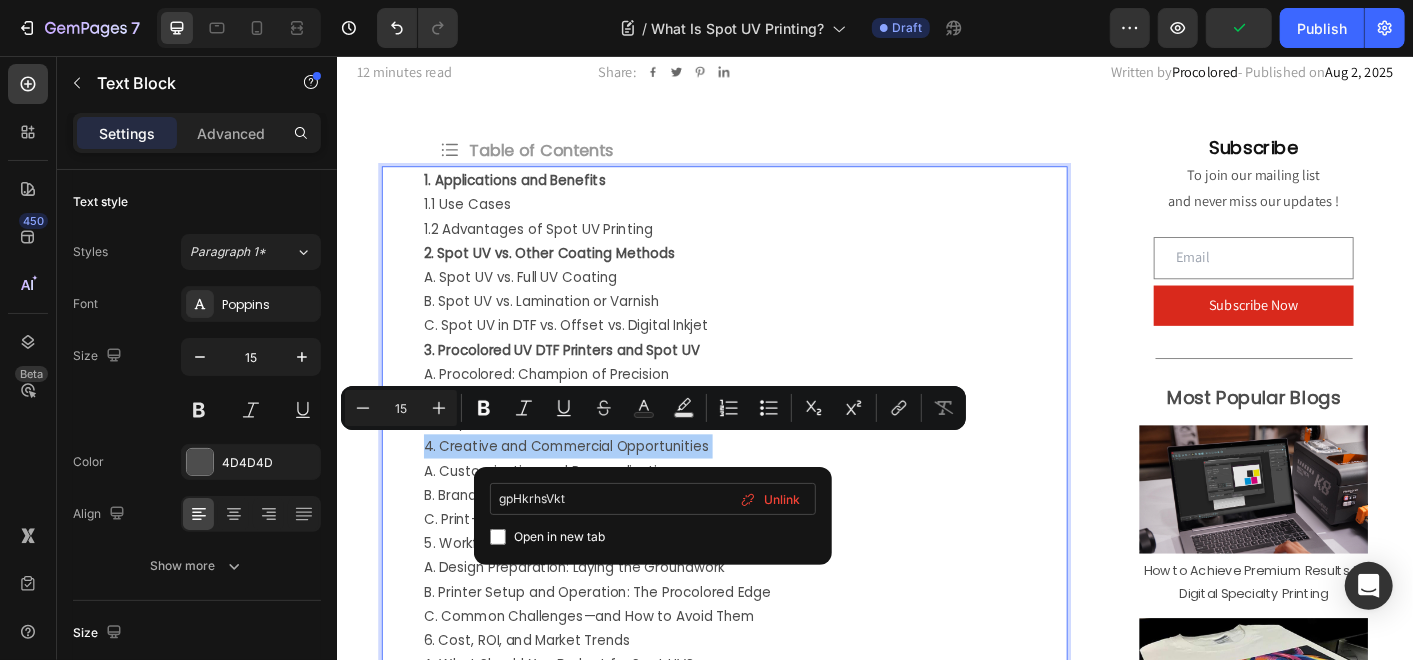 type on "#gpHkrhsVkt" 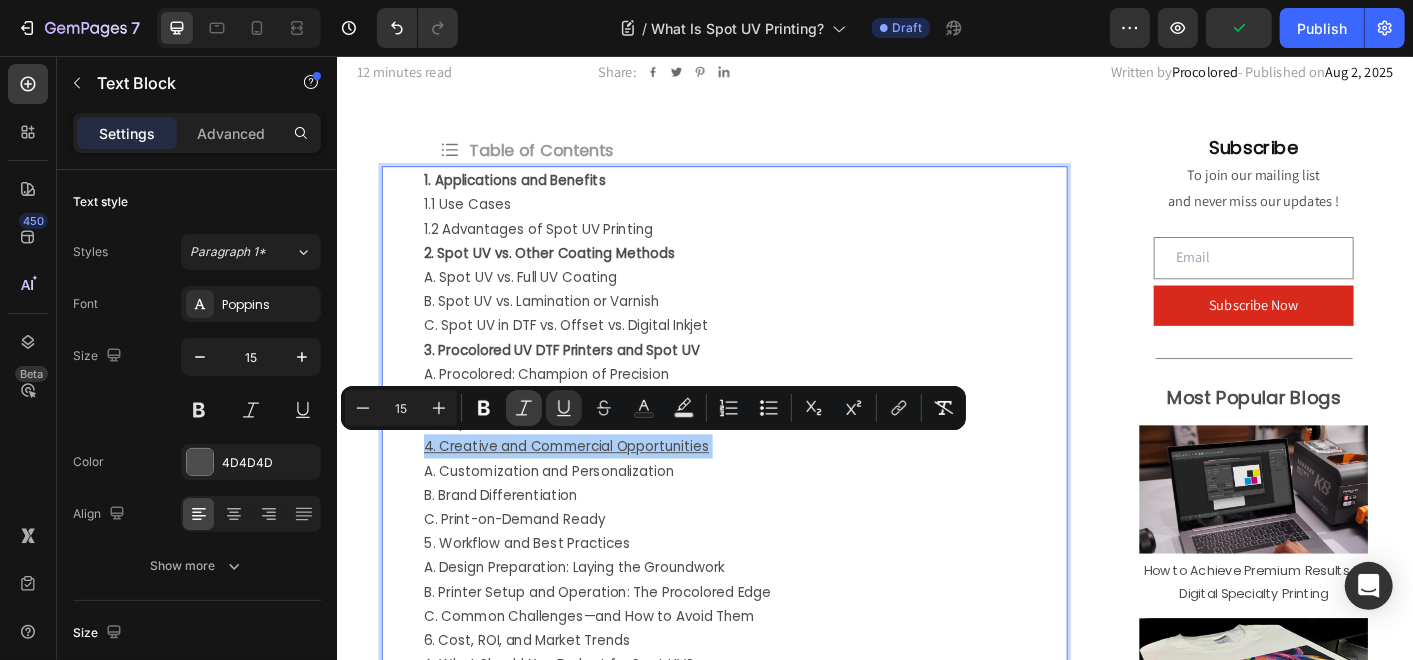 click 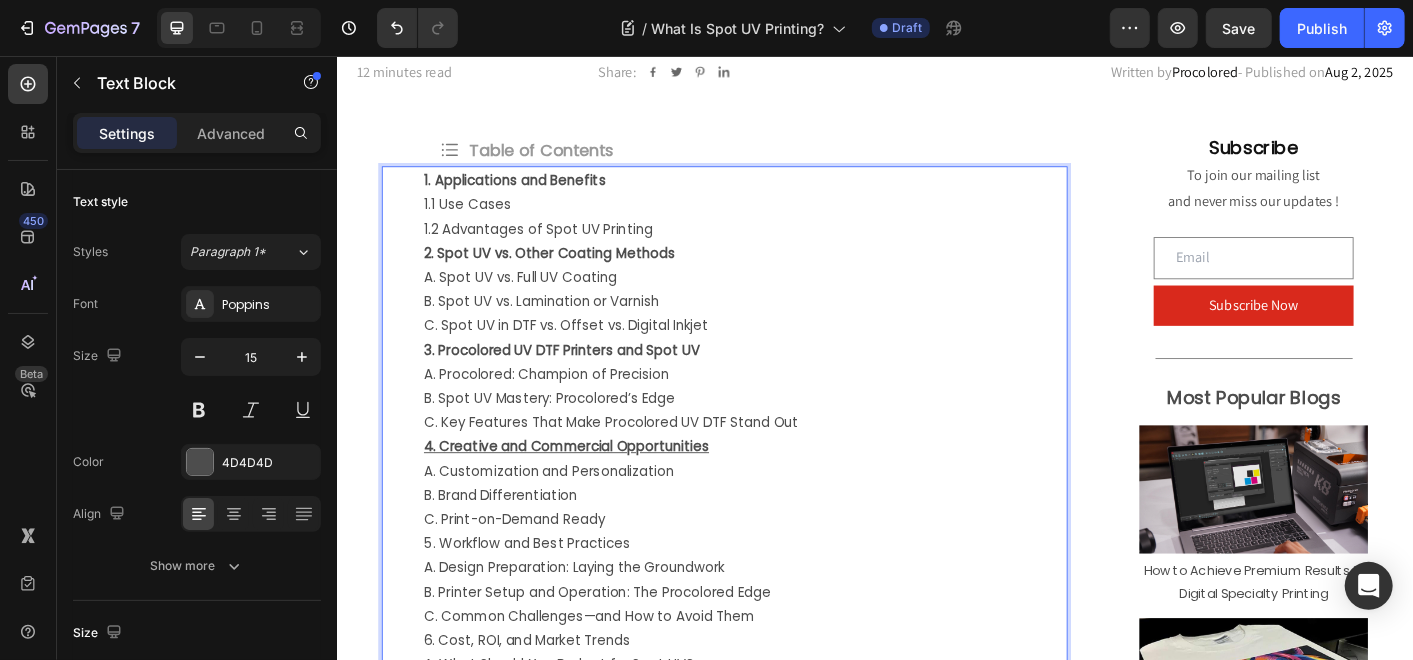 click on "4. Creative and Commercial Opportunities" at bounding box center [592, 490] 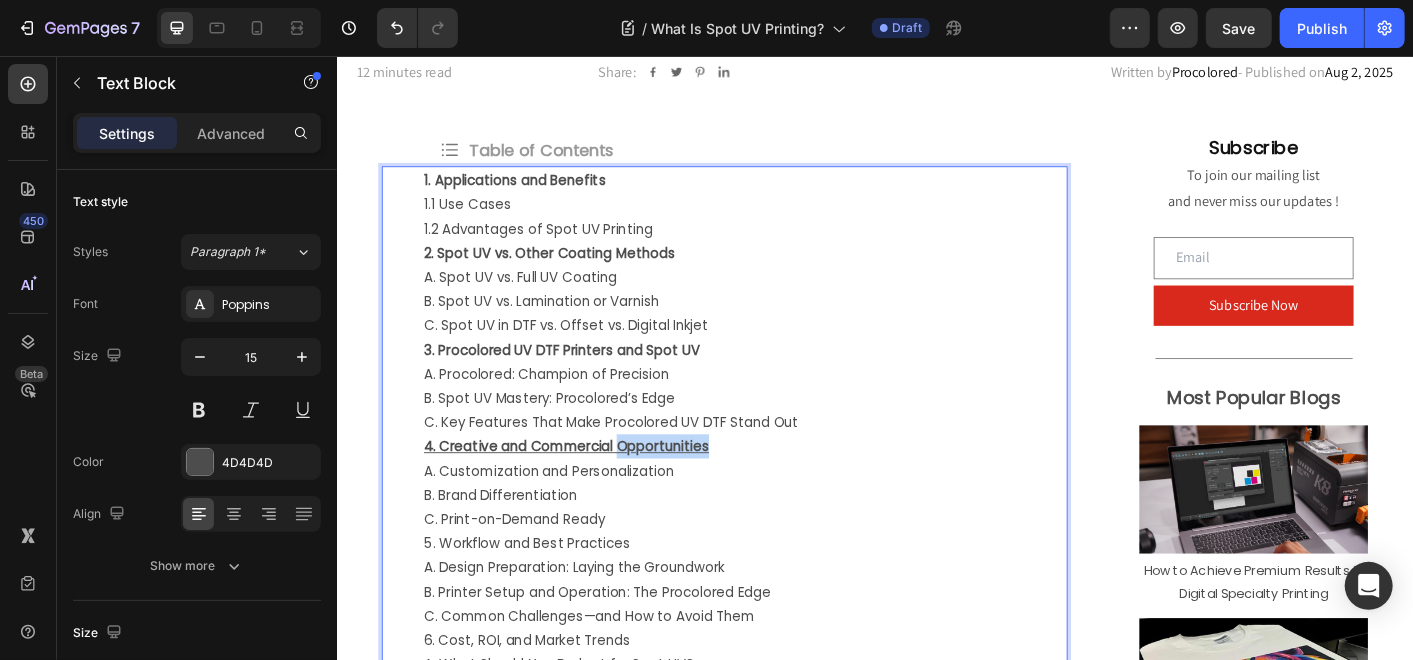 click on "4. Creative and Commercial Opportunities" at bounding box center (592, 490) 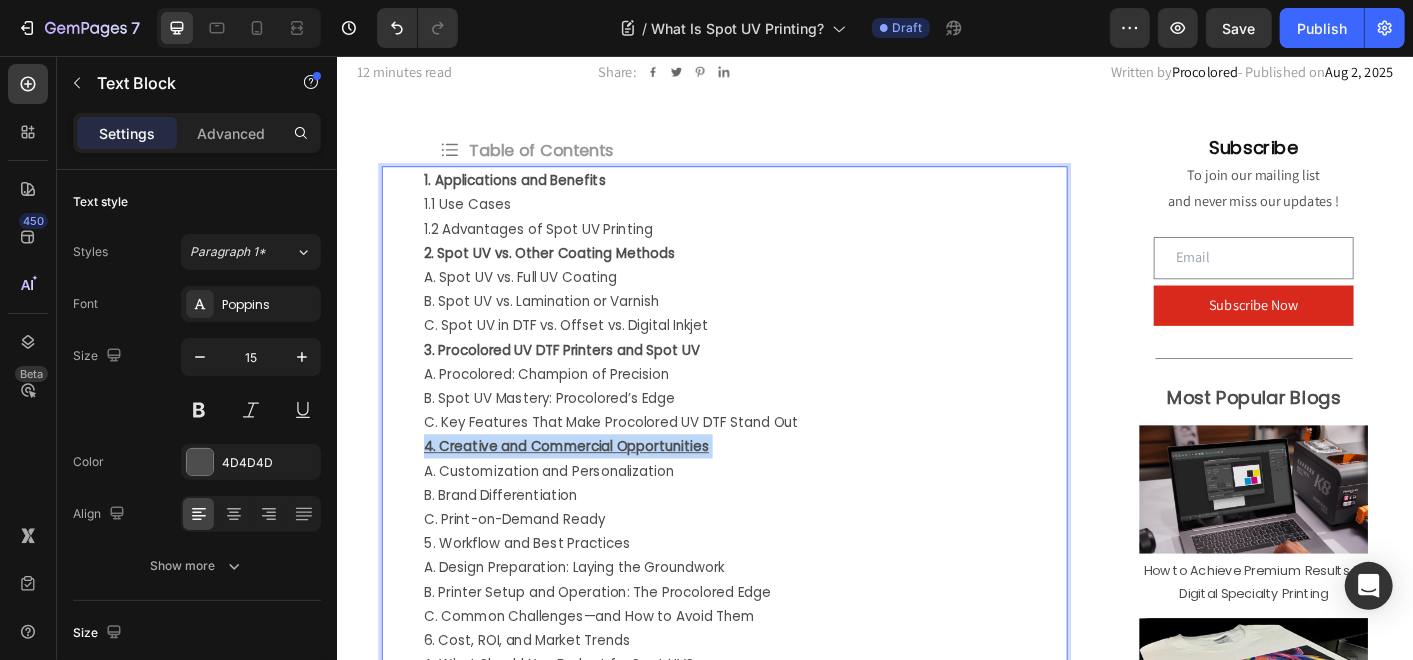click on "4. Creative and Commercial Opportunities" at bounding box center (592, 490) 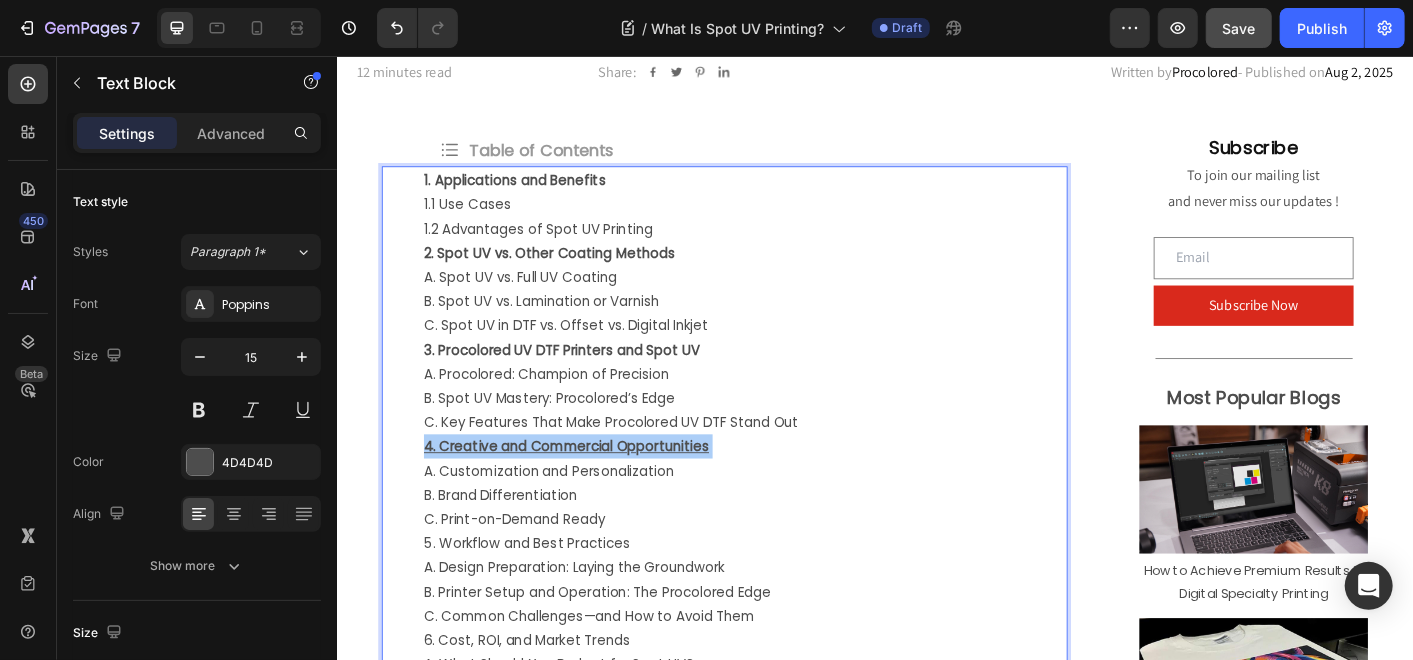 click on "Save" 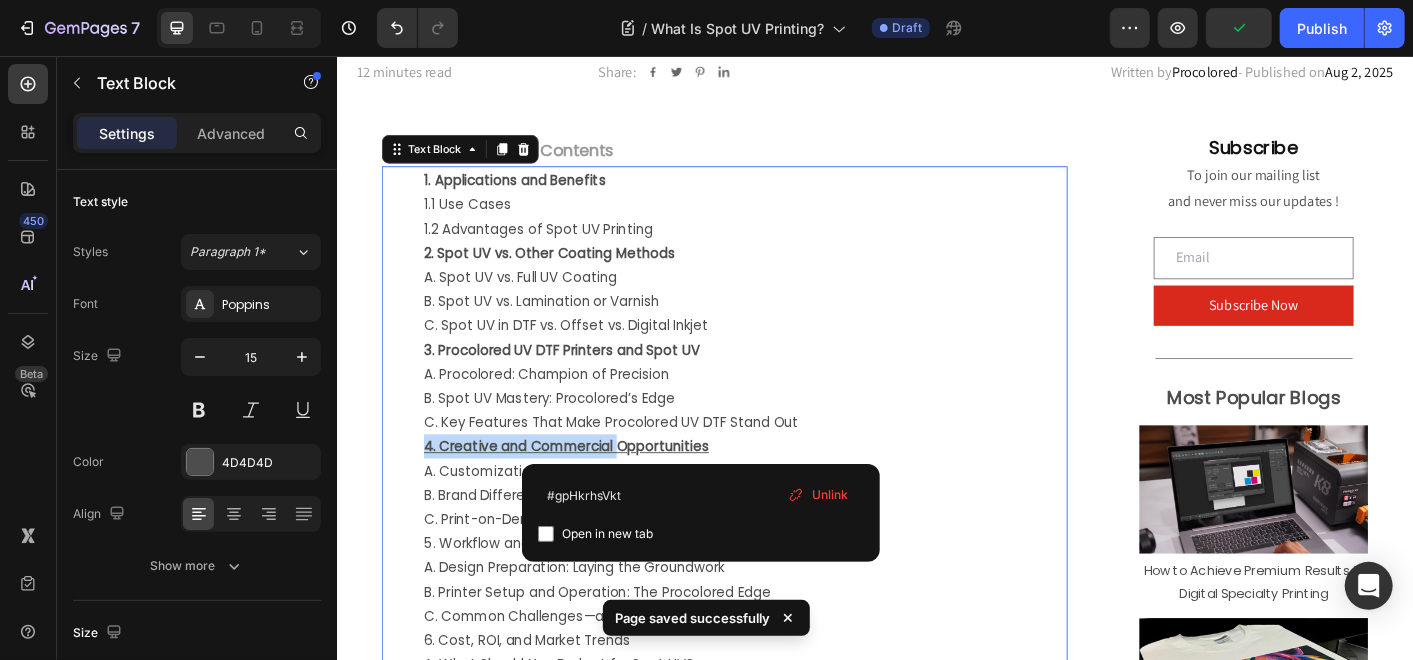 click on "4. Creative and Commercial Opportunities" at bounding box center [791, 490] 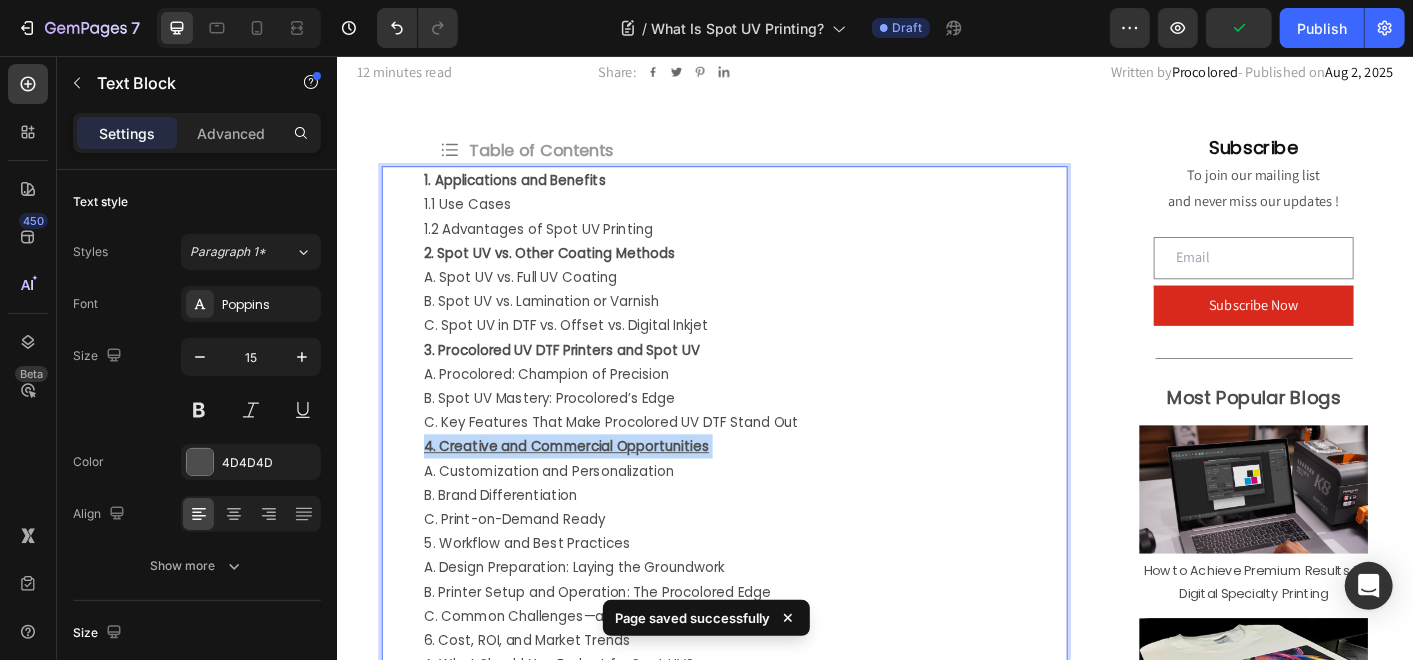 click on "4. Creative and Commercial Opportunities" at bounding box center (791, 490) 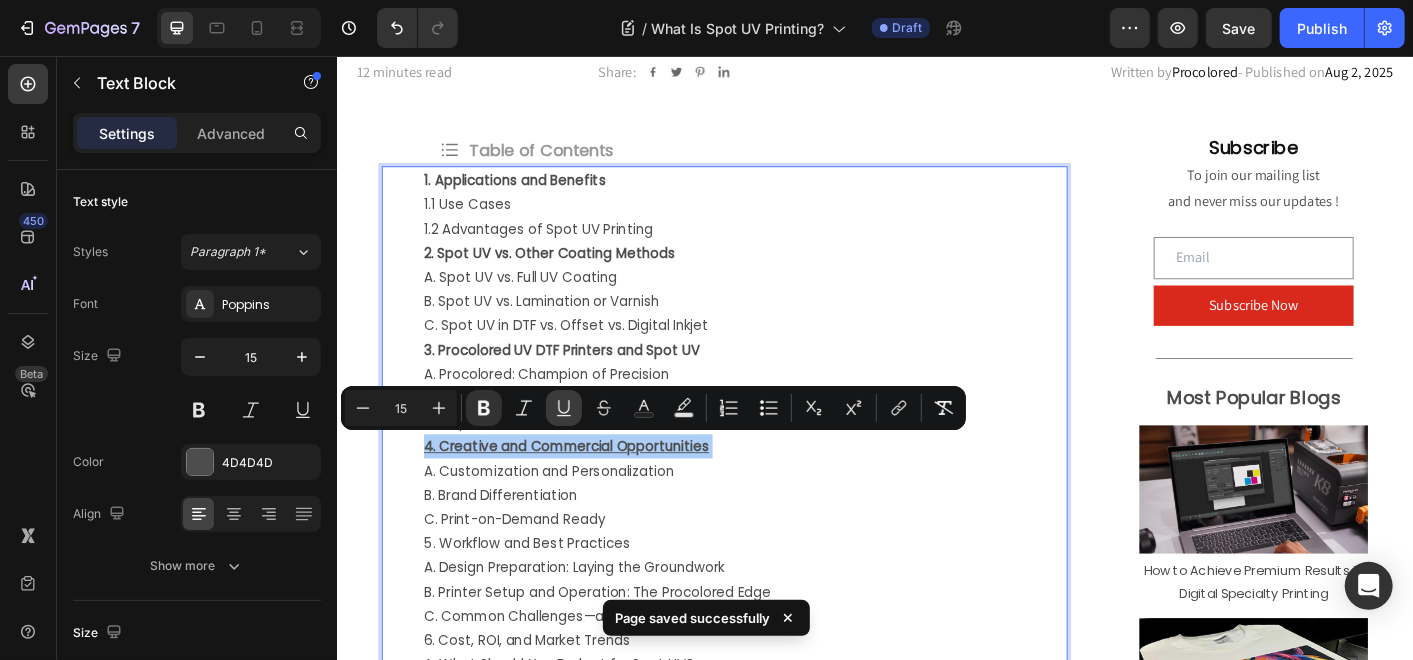 drag, startPoint x: 557, startPoint y: 414, endPoint x: 281, endPoint y: 424, distance: 276.1811 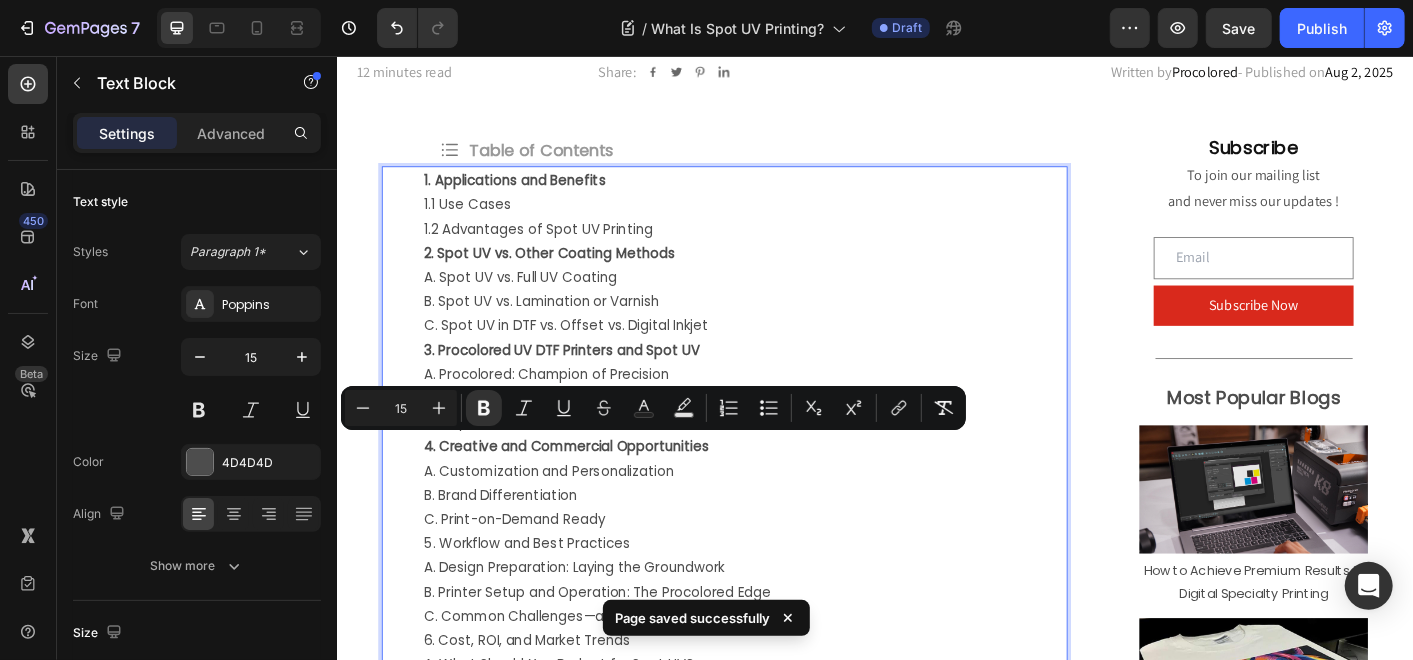 click on "A. Customization and Personalization" at bounding box center [791, 517] 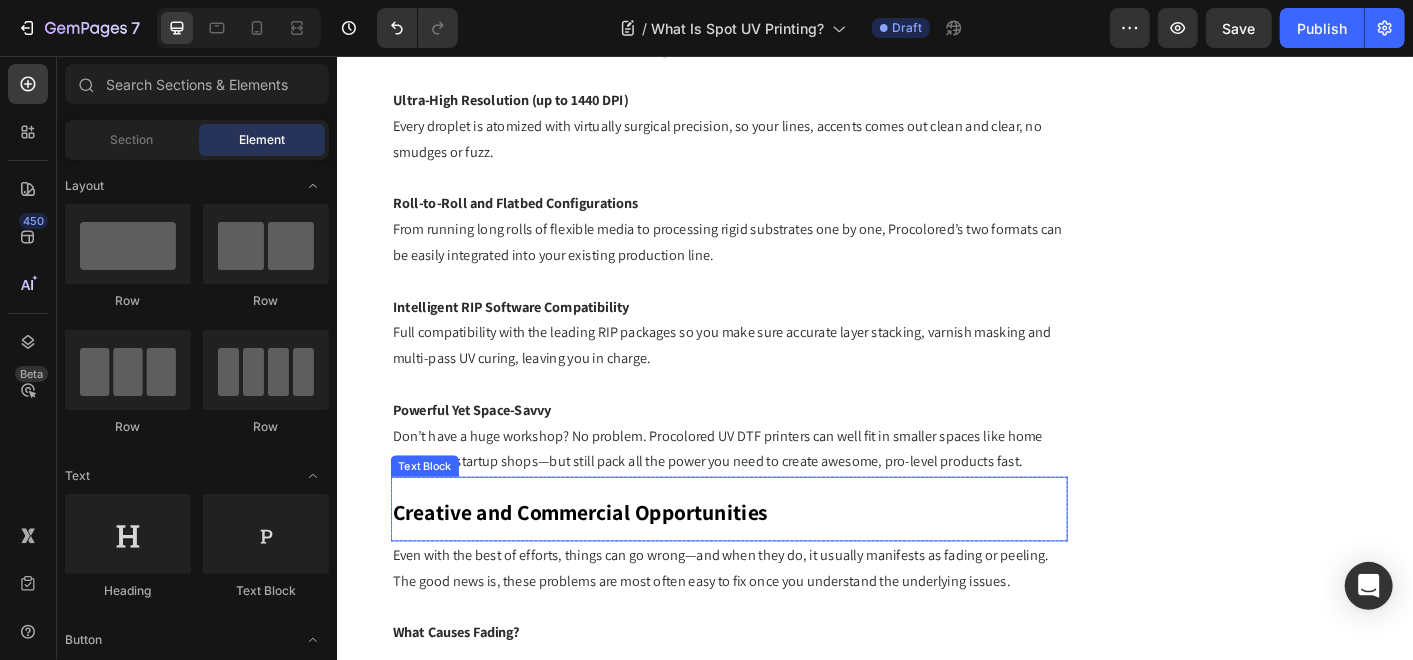 scroll, scrollTop: 4811, scrollLeft: 0, axis: vertical 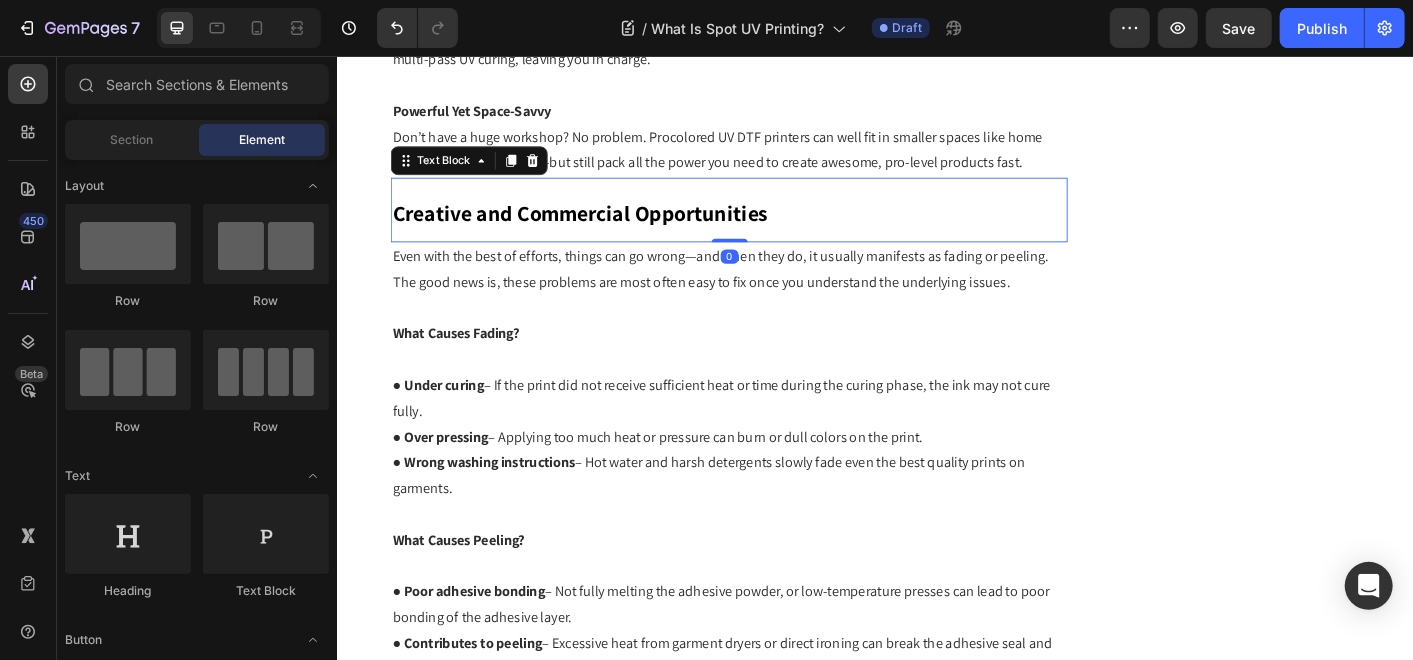 click on "Creative and Commercial Opportunities" at bounding box center [607, 230] 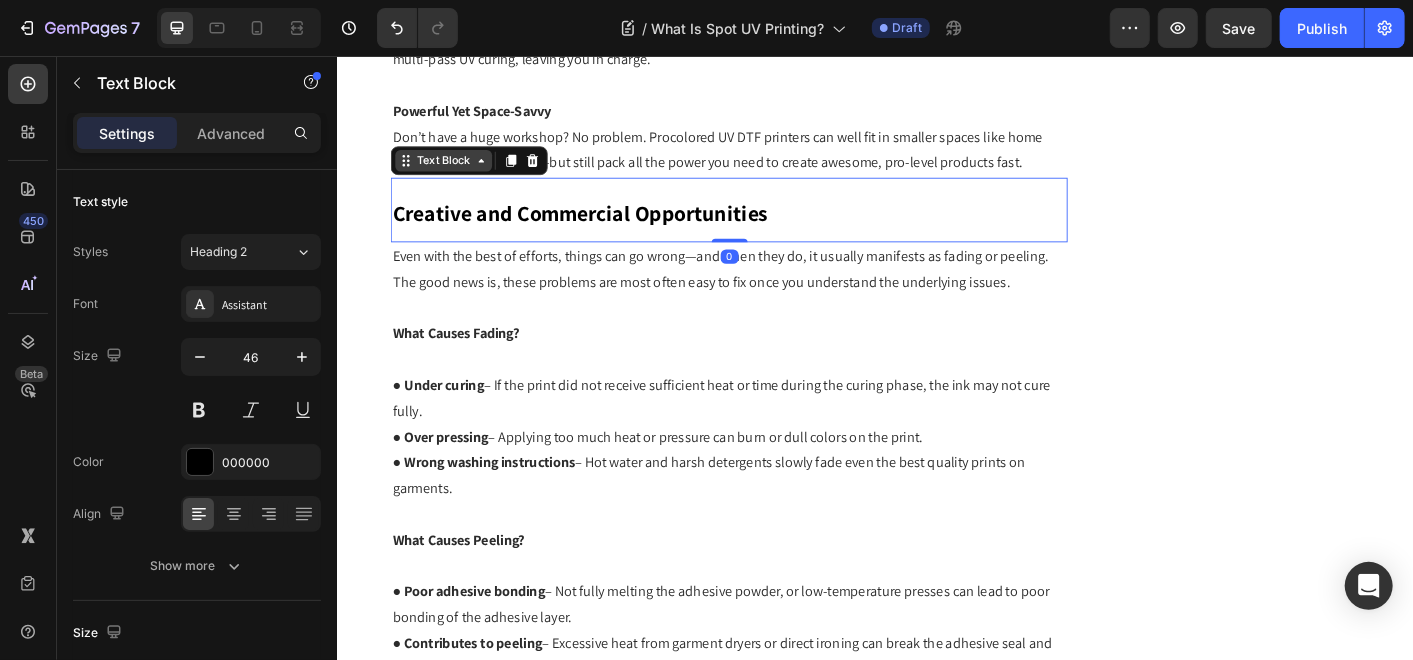 click on "Text Block" at bounding box center (455, 172) 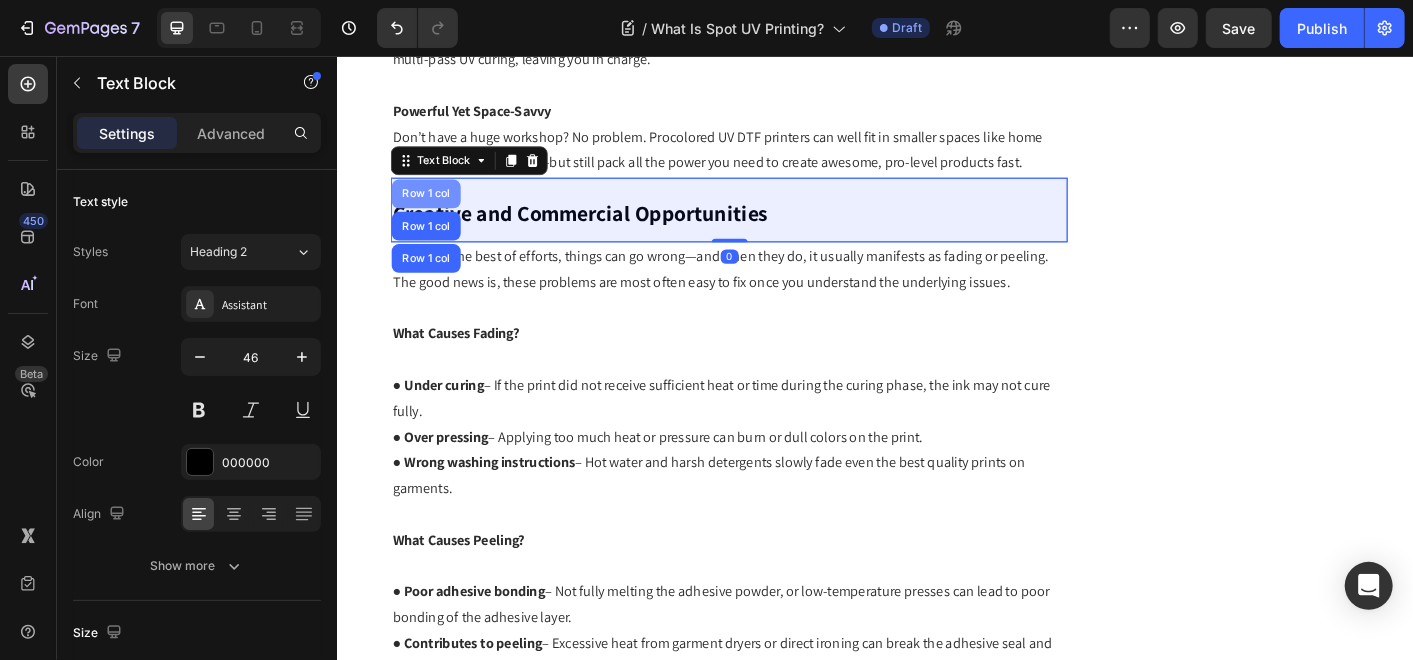 click on "Row 1 col" at bounding box center [435, 209] 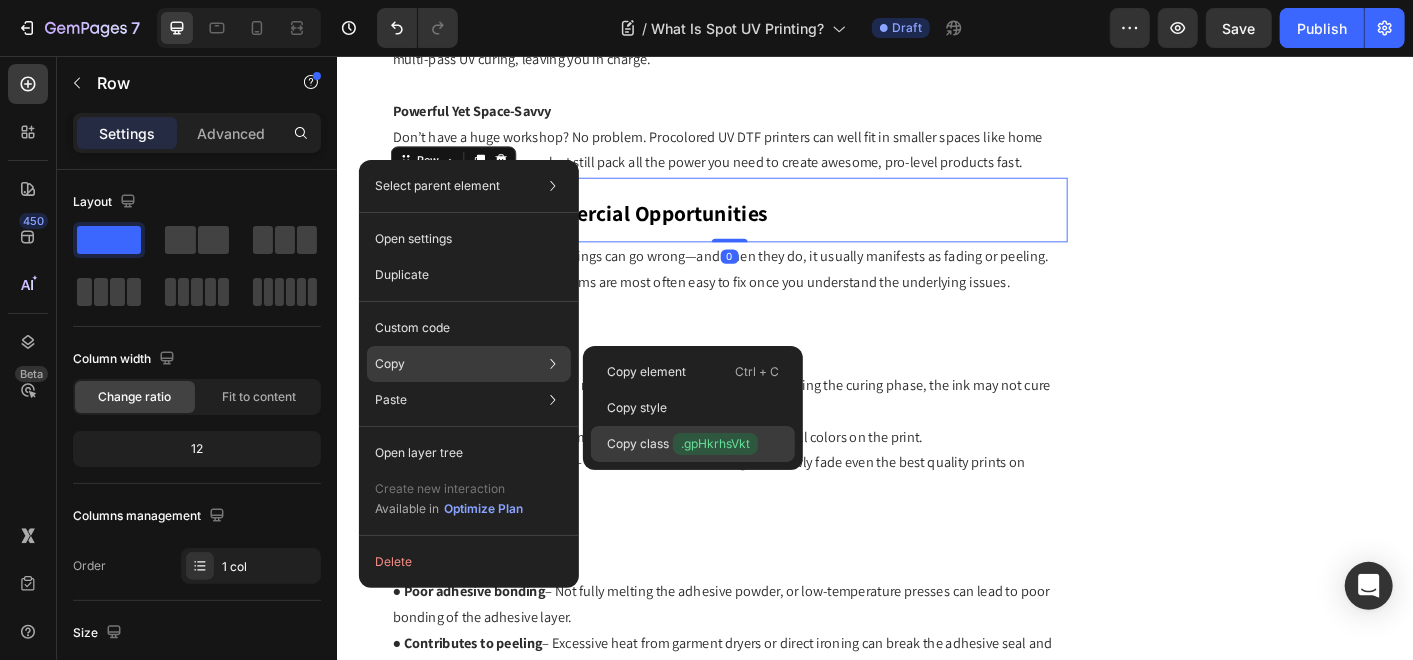 click on "Copy class  .gpHkrhsVkt" at bounding box center (682, 444) 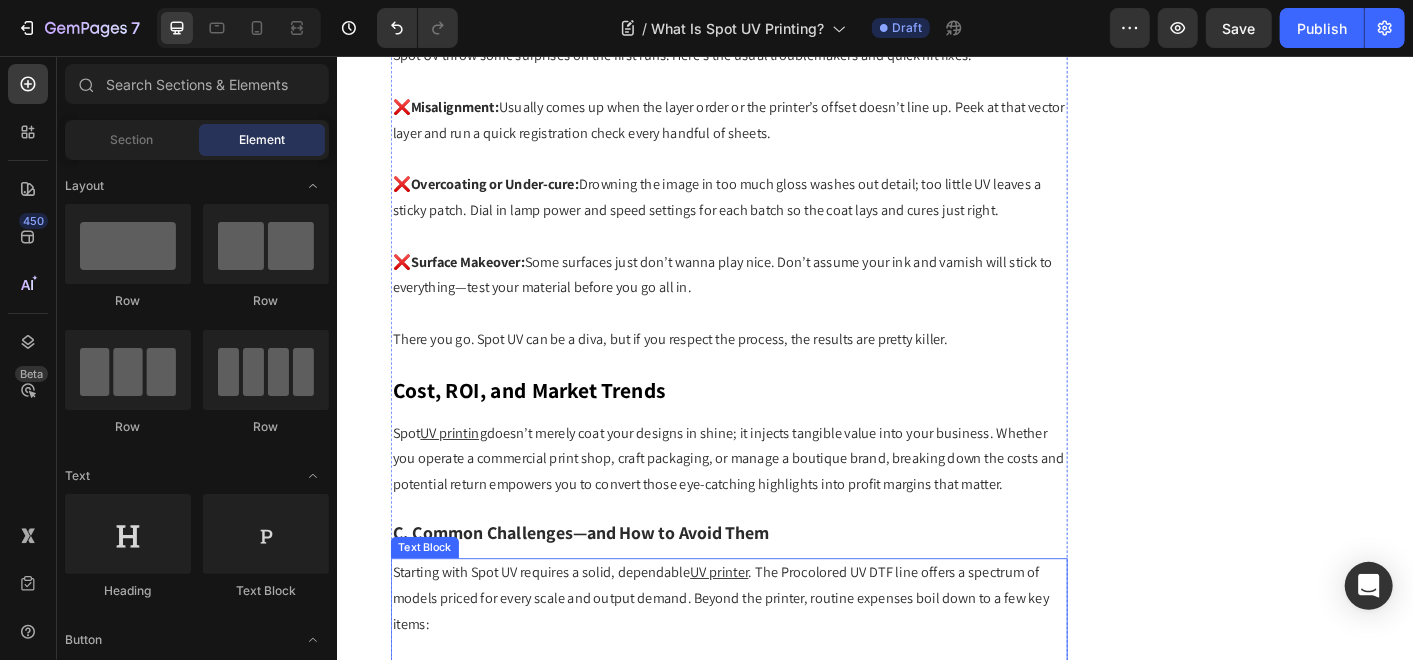 scroll, scrollTop: 7690, scrollLeft: 0, axis: vertical 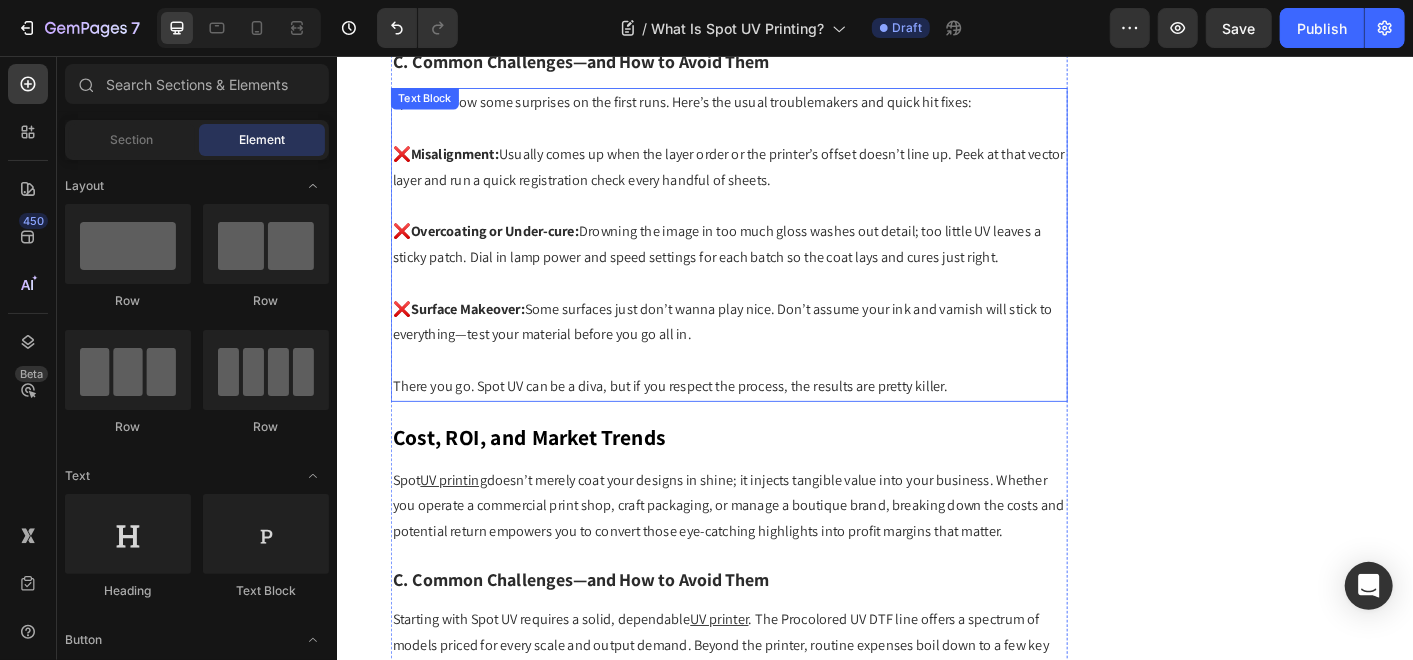 click on "There you go. Spot UV can be a diva, but if you respect the process, the results are pretty killer." at bounding box center (773, 424) 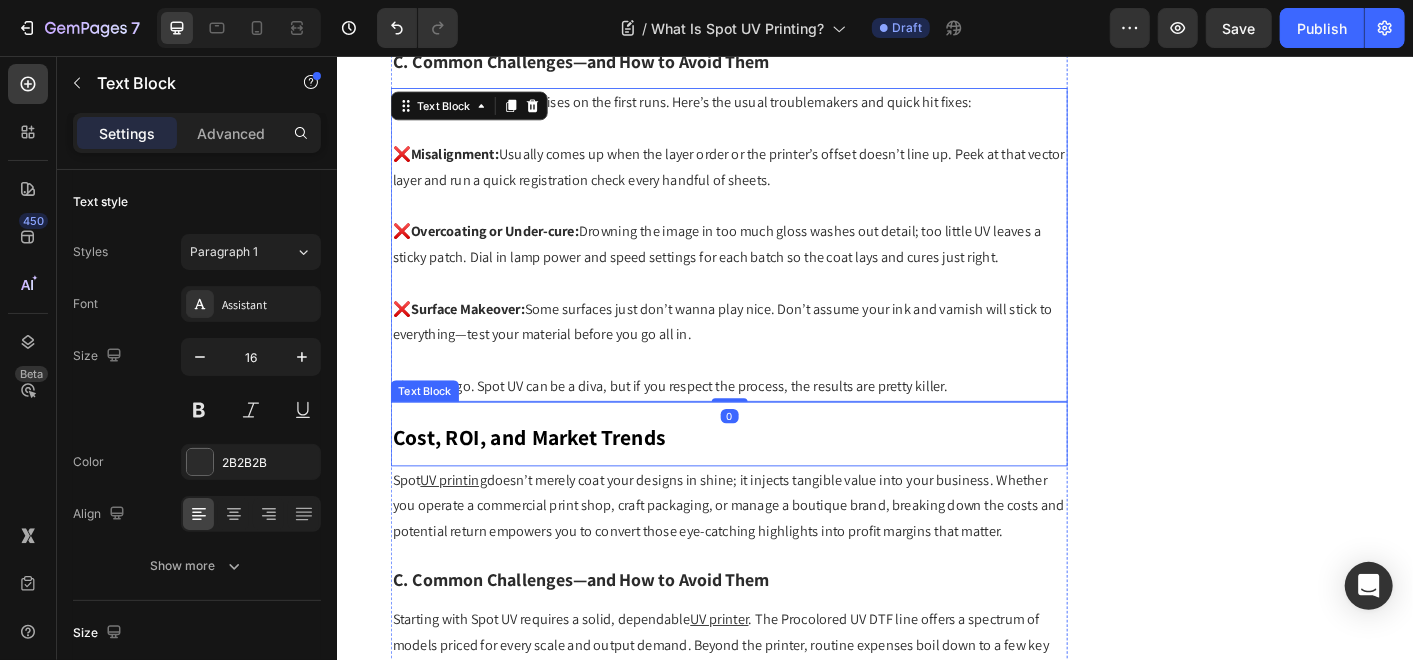 click on "Cost, ROI, and Market Trends" at bounding box center (550, 480) 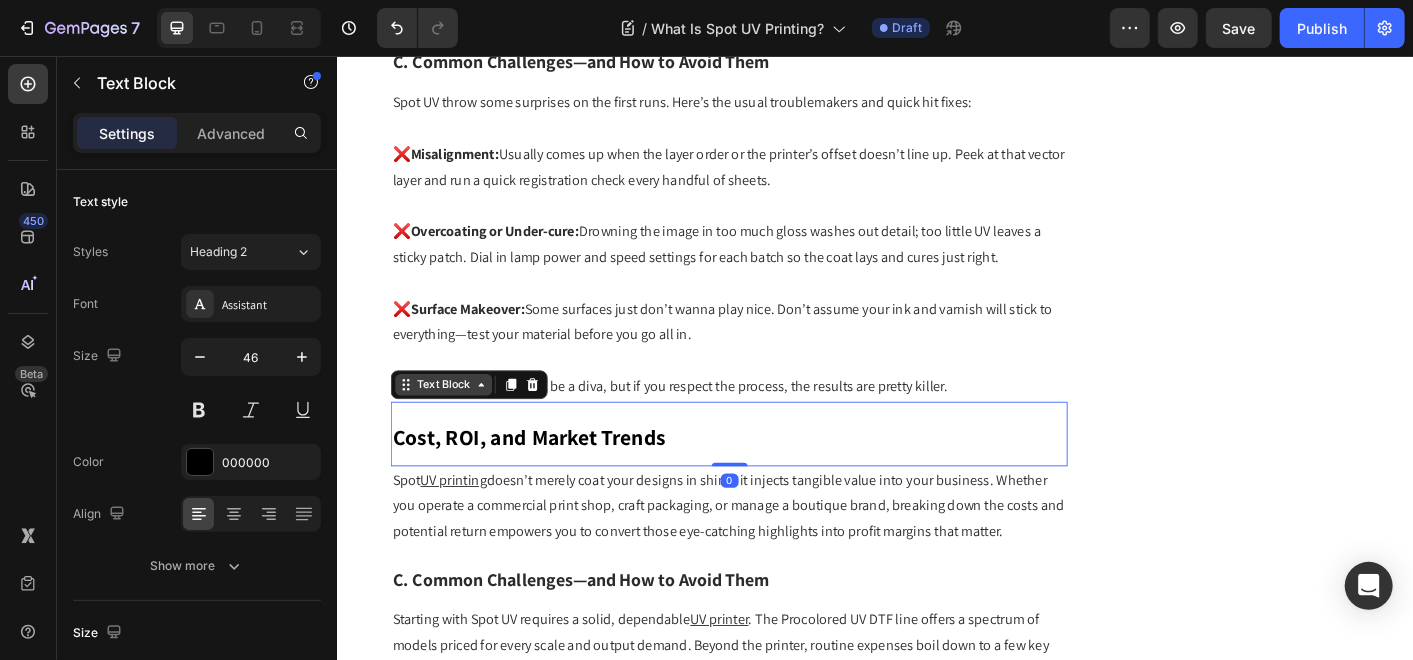 click on "Text Block" at bounding box center [455, 422] 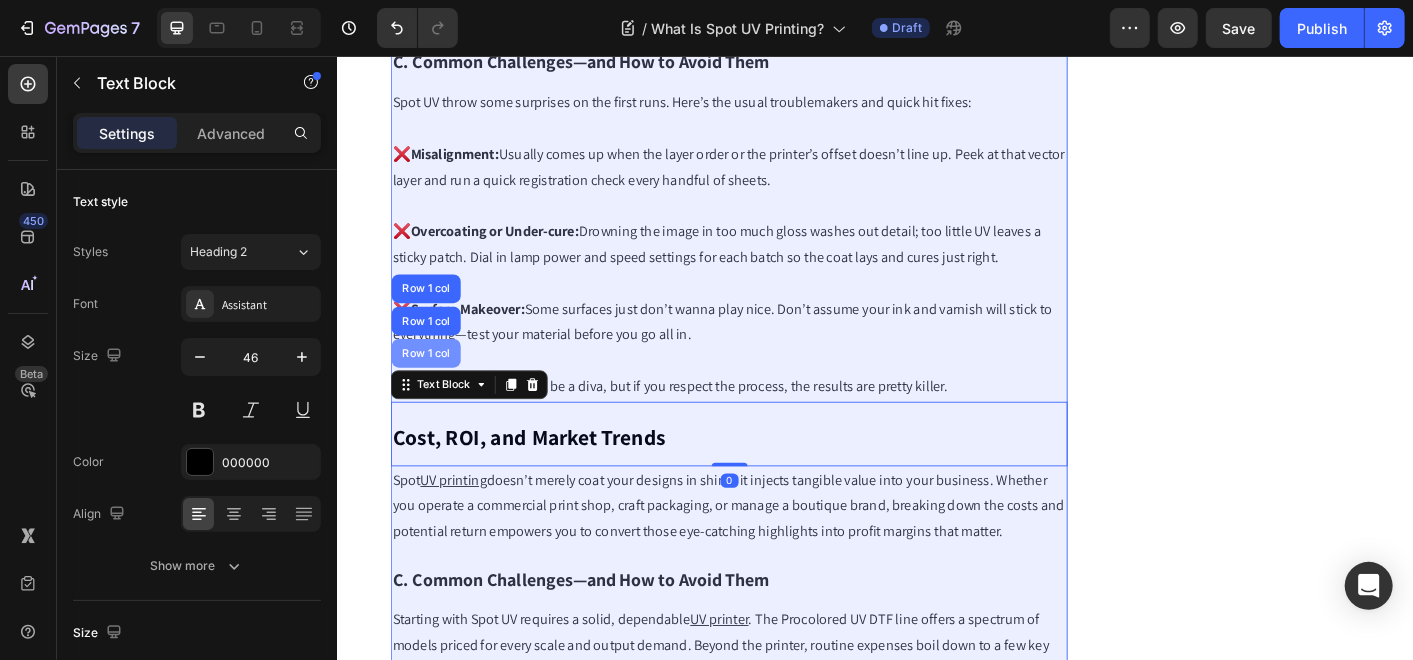 click on "Row 1 col" at bounding box center (435, 387) 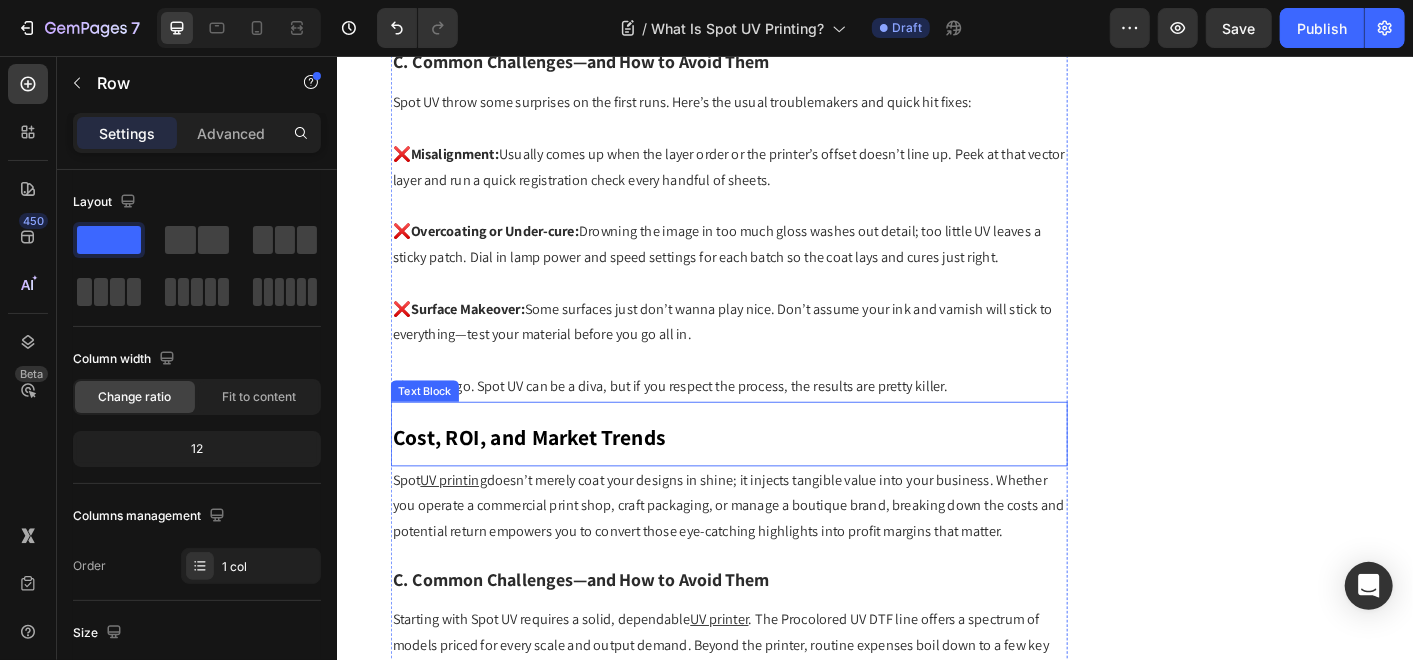 click on "Cost, ROI, and Market Trends" at bounding box center [550, 480] 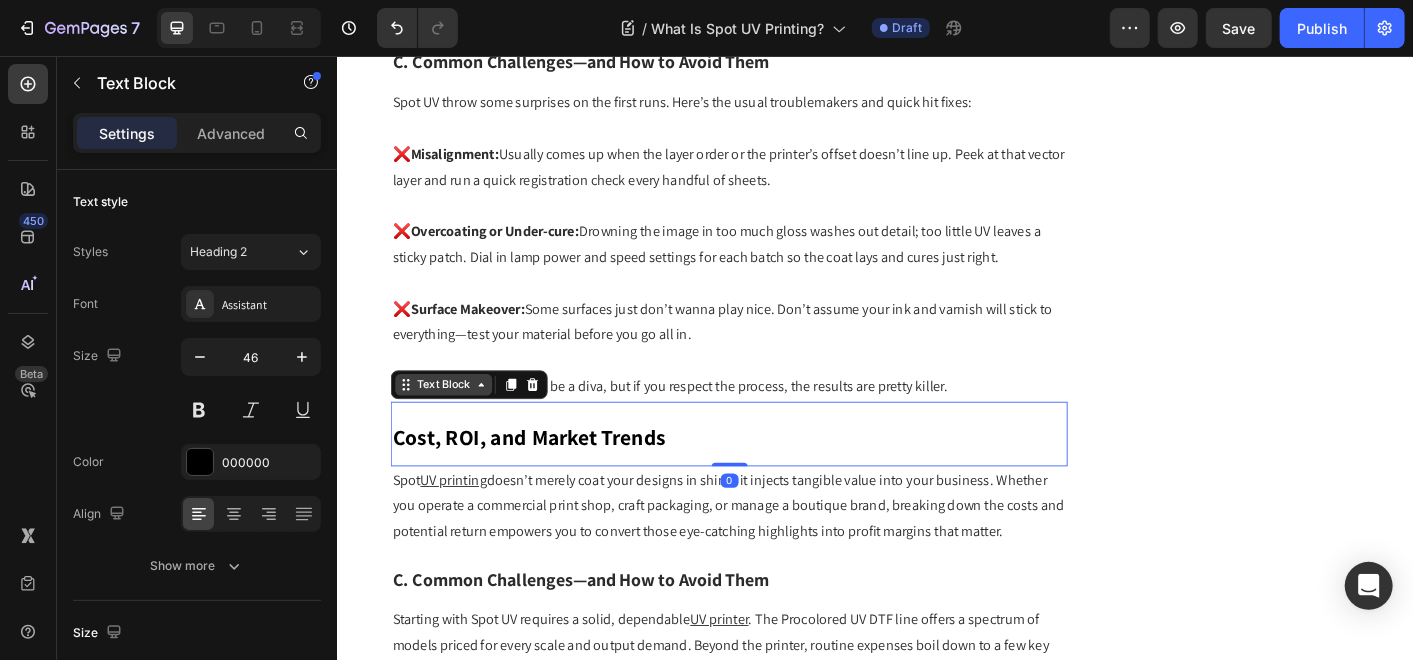 click on "Text Block" at bounding box center [455, 422] 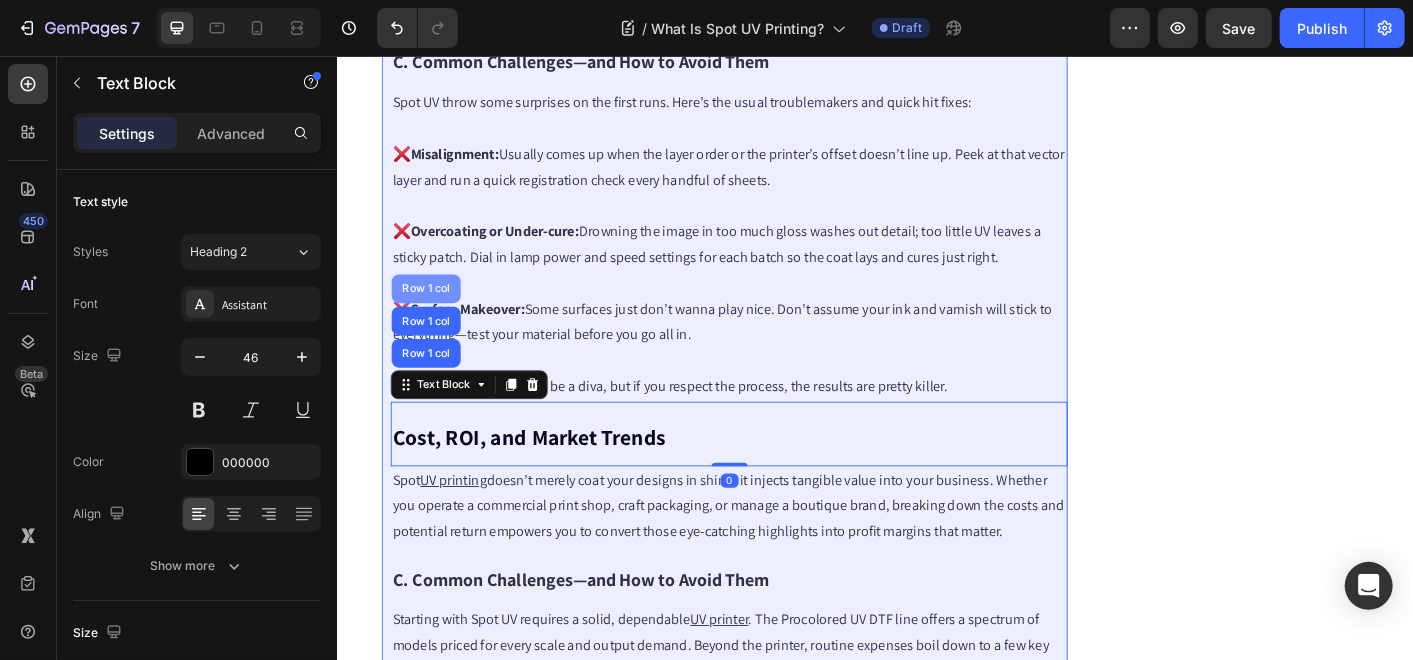 click on "Row 1 col" at bounding box center (435, 315) 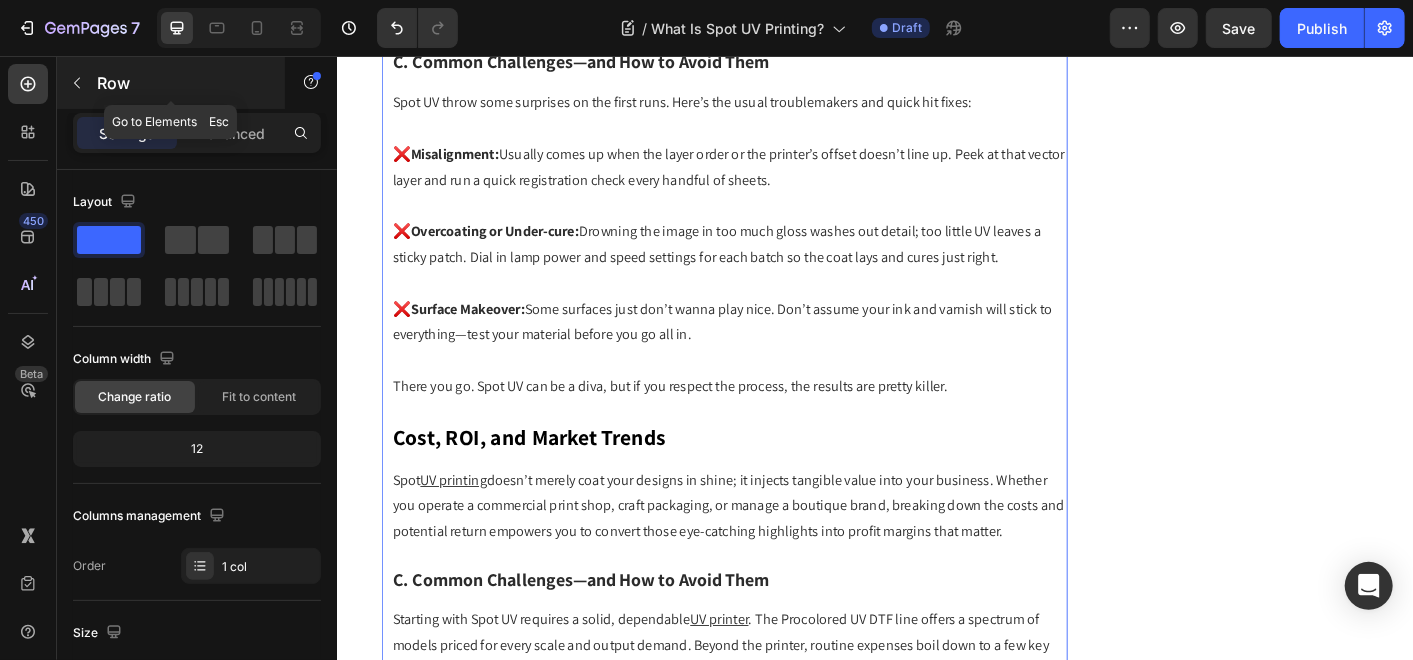 click at bounding box center (77, 83) 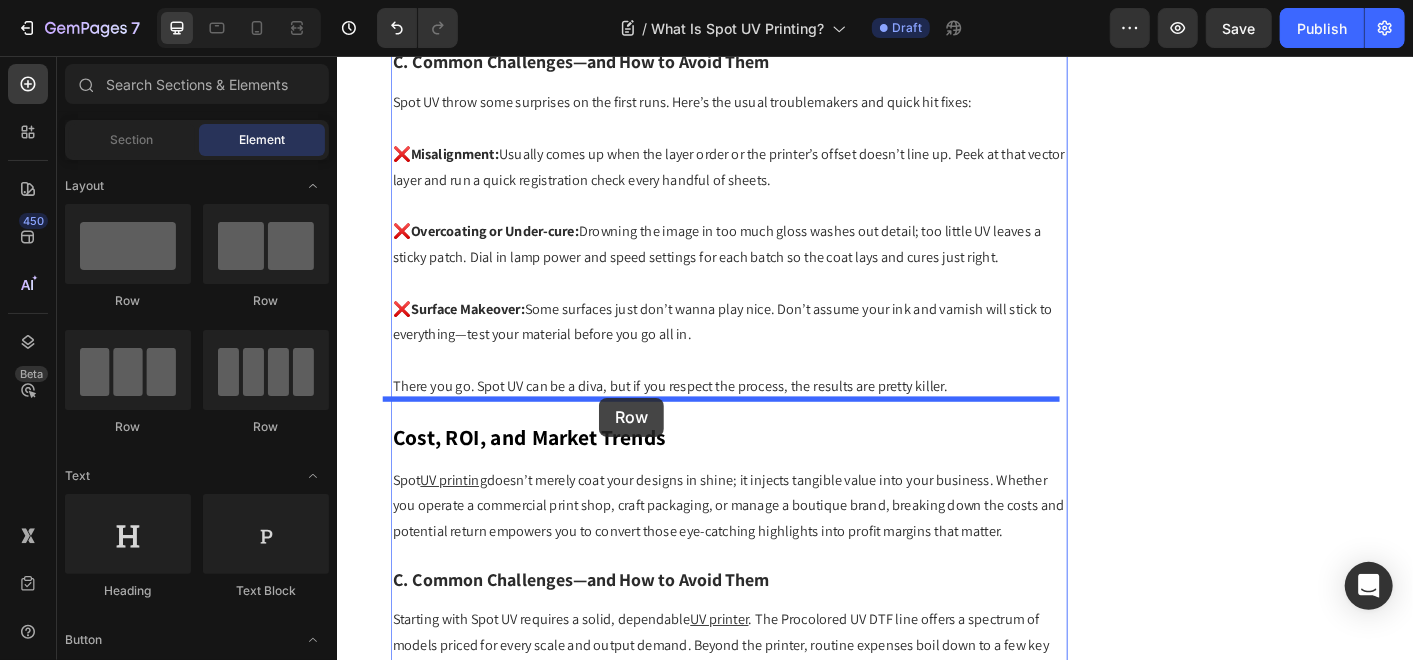 drag, startPoint x: 475, startPoint y: 312, endPoint x: 628, endPoint y: 426, distance: 190.80095 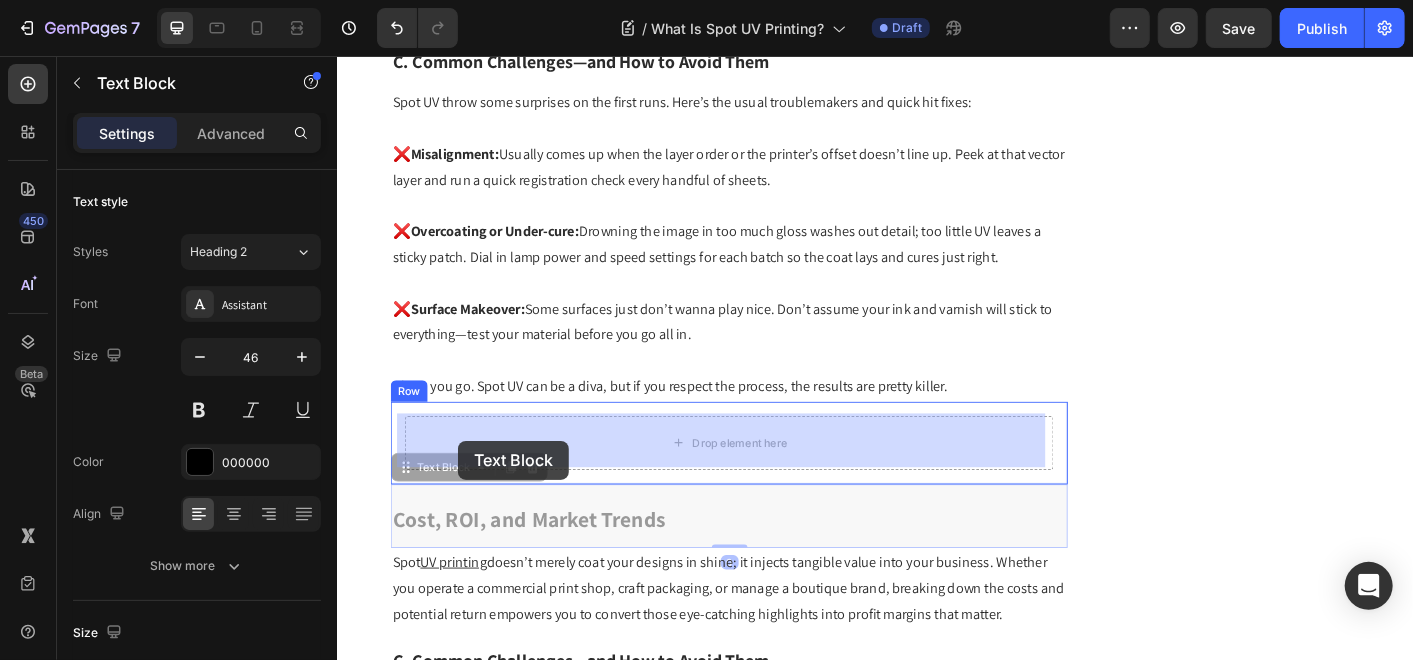 drag, startPoint x: 471, startPoint y: 572, endPoint x: 471, endPoint y: 484, distance: 88 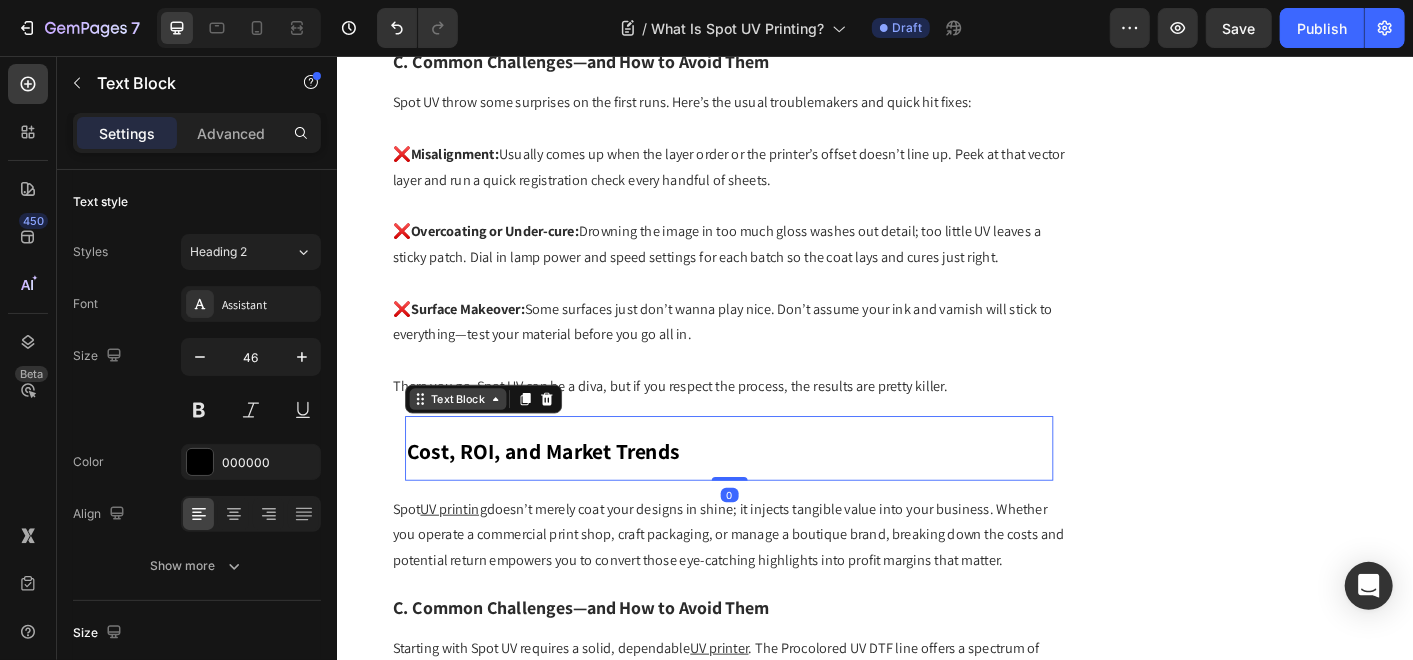 click on "Text Block" at bounding box center [471, 438] 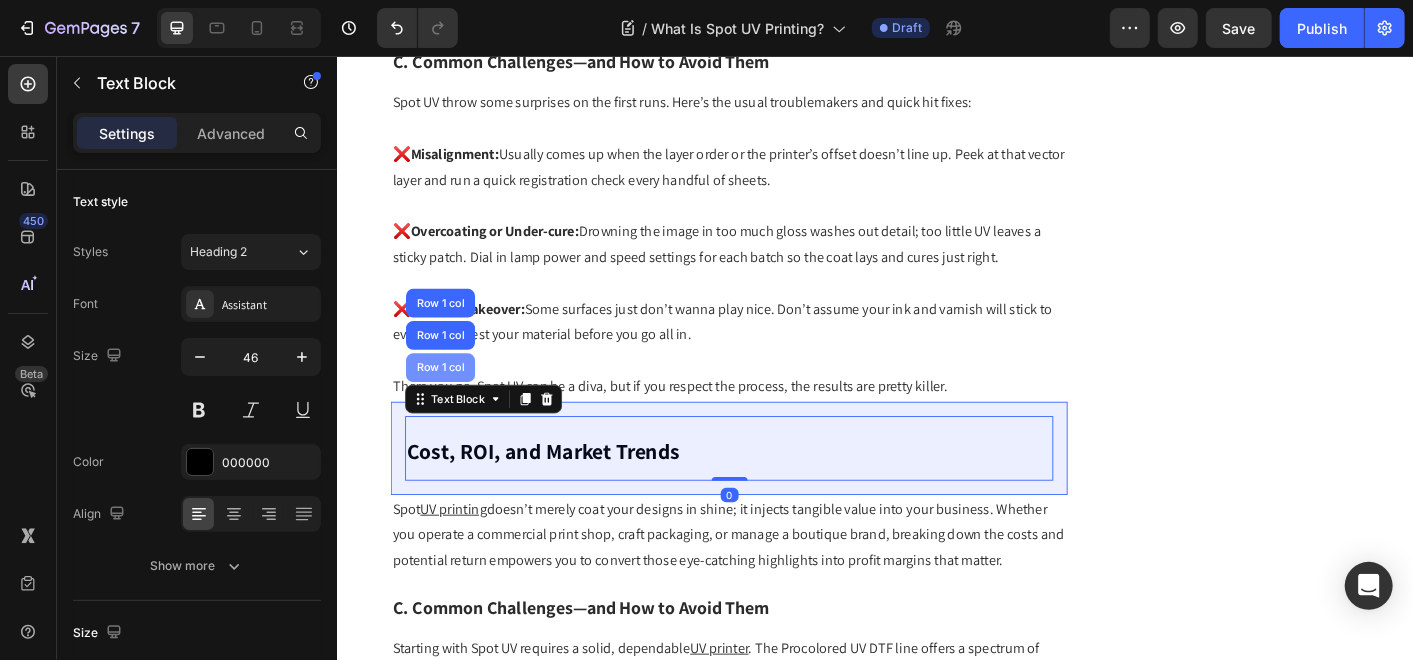 click on "Row 1 col" at bounding box center (451, 403) 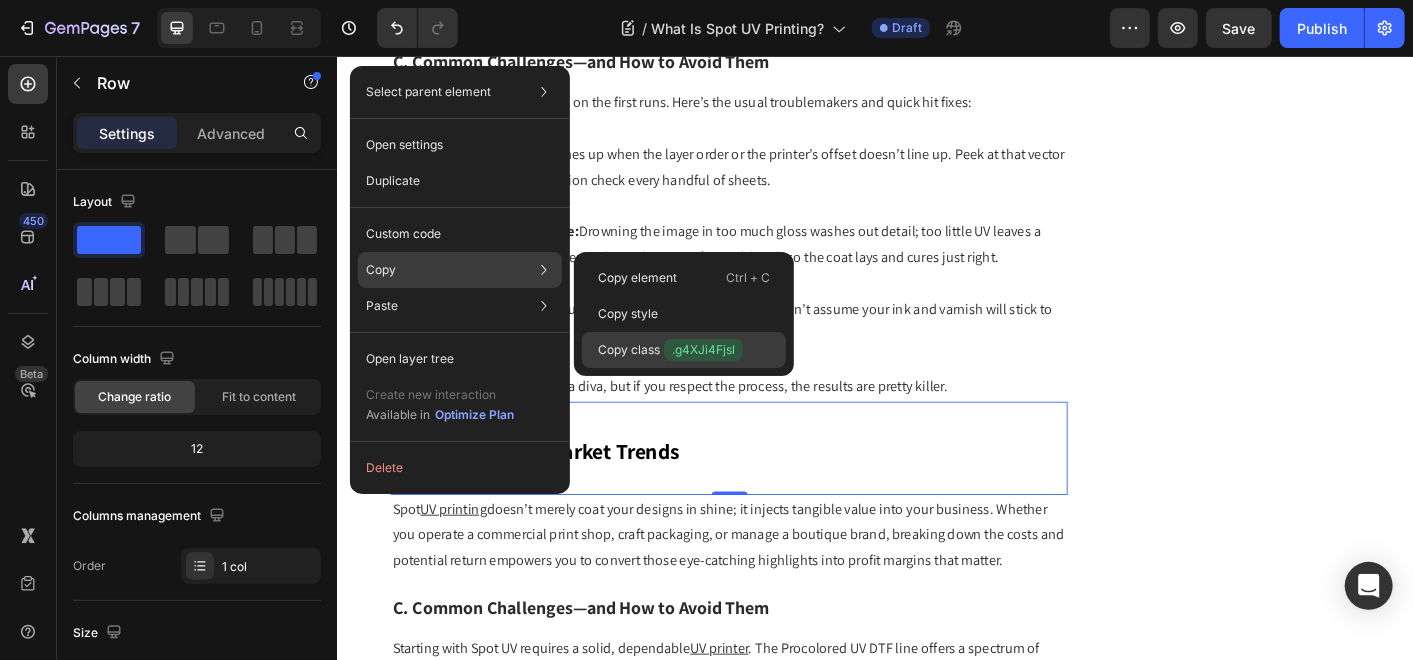 click on "Copy class  .g4XJi4Fjsl" at bounding box center [670, 350] 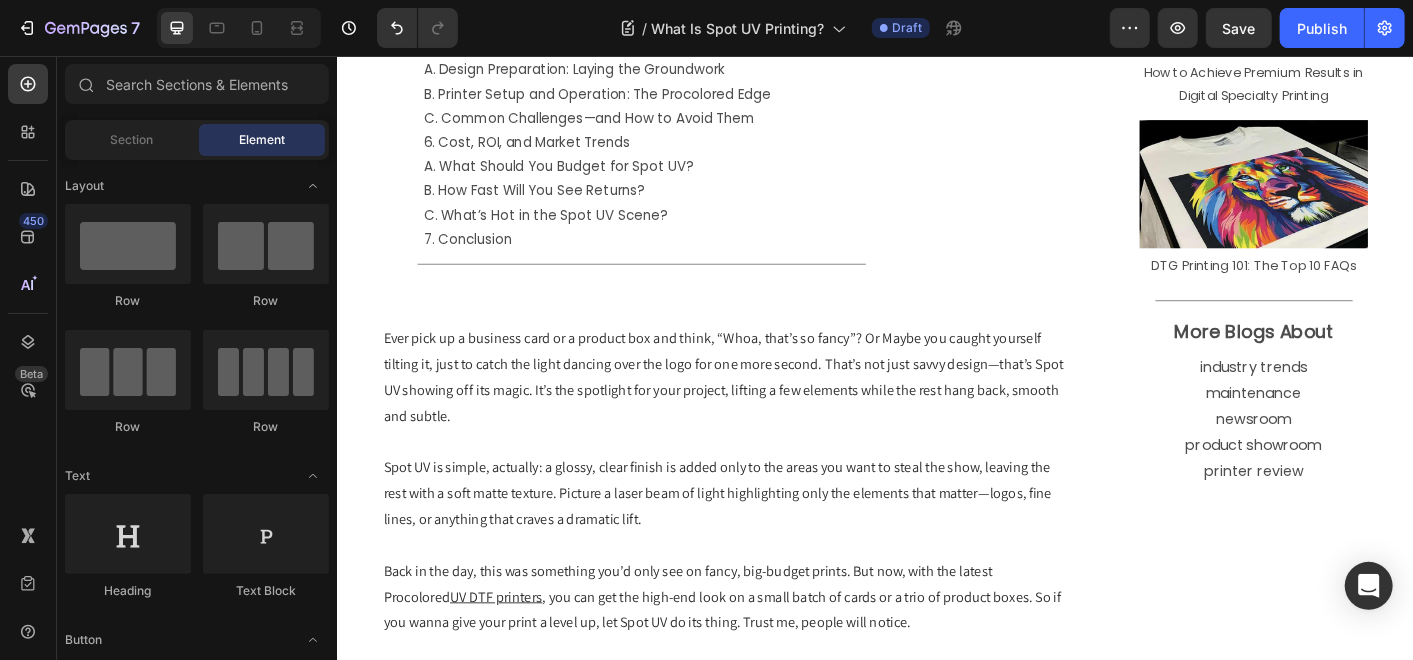 scroll, scrollTop: 928, scrollLeft: 0, axis: vertical 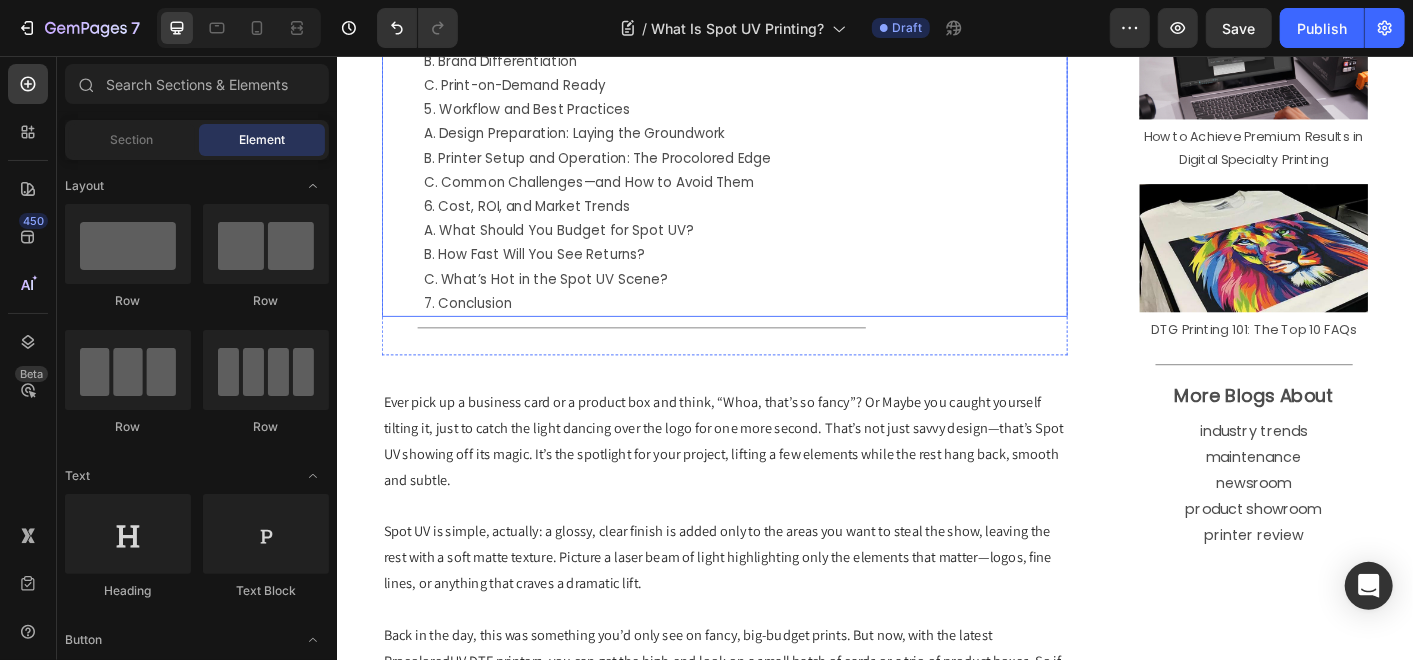 click on "6. Cost, ROI, and Market Trends" at bounding box center [791, 222] 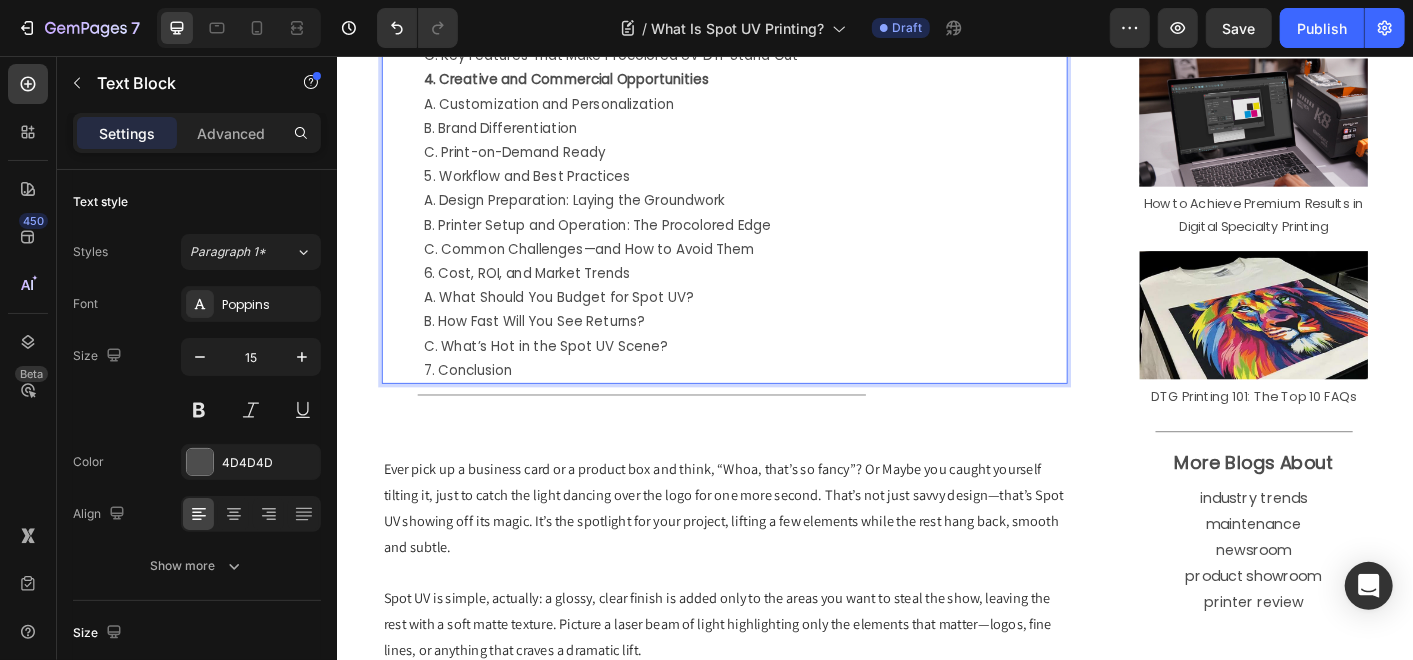 click on "1. Applications and Benefits    1.1 Use Cases    1.2 Advantages of Spot UV Printing 2. Spot UV vs. Other Coating Methods    A. Spot UV vs. Full UV Coating    B. Spot UV vs. Lamination or Varnish    C. Spot UV in DTF vs. Offset vs. Digital Inkjet 3. Procolored UV DTF Printers and Spot UV    A. Procolored: Champion of Precision    B. Spot UV Mastery: Procolored’s Edge    C. Key Features That Make Procolored UV DTF Stand Out 4. Creative and Commercial Opportunities    A. Customization and Personalization    B. Brand Differentiation    C. Print-on-Demand Ready 5. Workflow and Best Practices    A. Design Preparation: Laying the Groundwork    B. Printer Setup and Operation: The Procolored Edge    C. Common Challenges—and How to Avoid Them 6. Cost, ROI, and Market Trends    A. What Should You Budget for Spot UV?    B. How Fast Will You See Returns?    C. What’s Hot in the Spot UV Scene? 7. Conclusion" at bounding box center (791, 95) 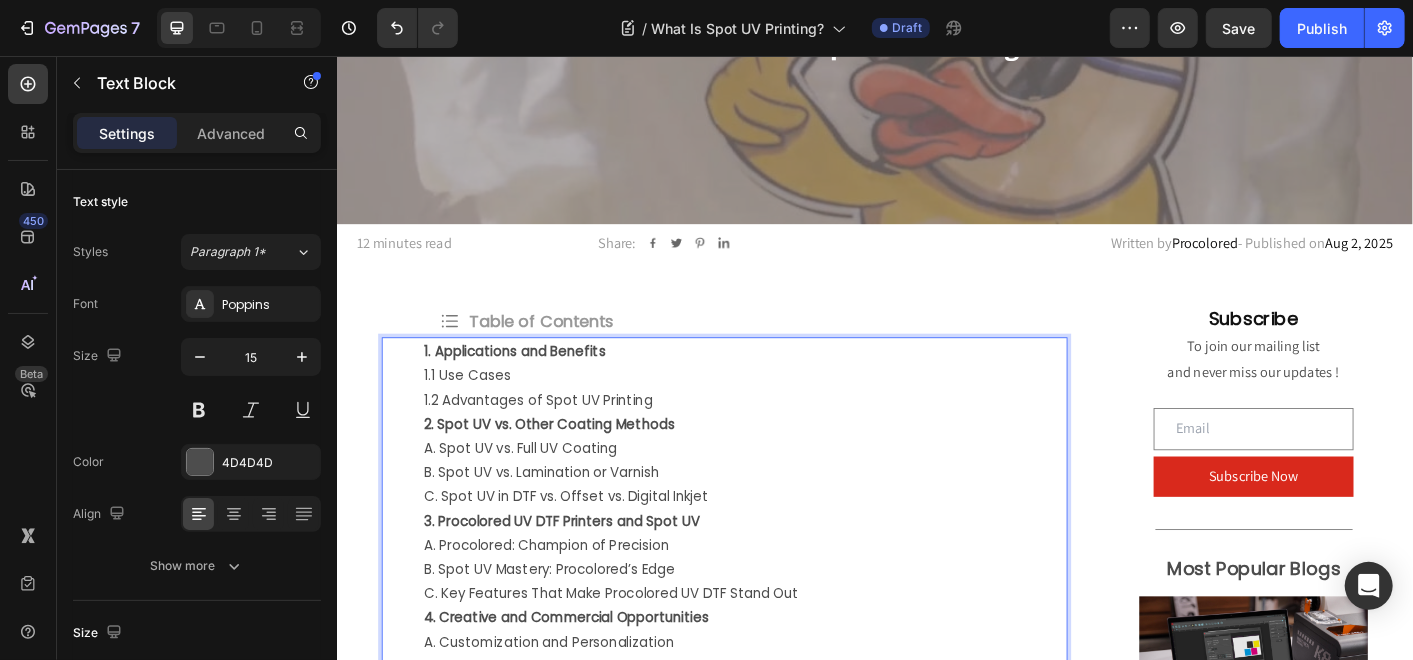 scroll, scrollTop: 689, scrollLeft: 0, axis: vertical 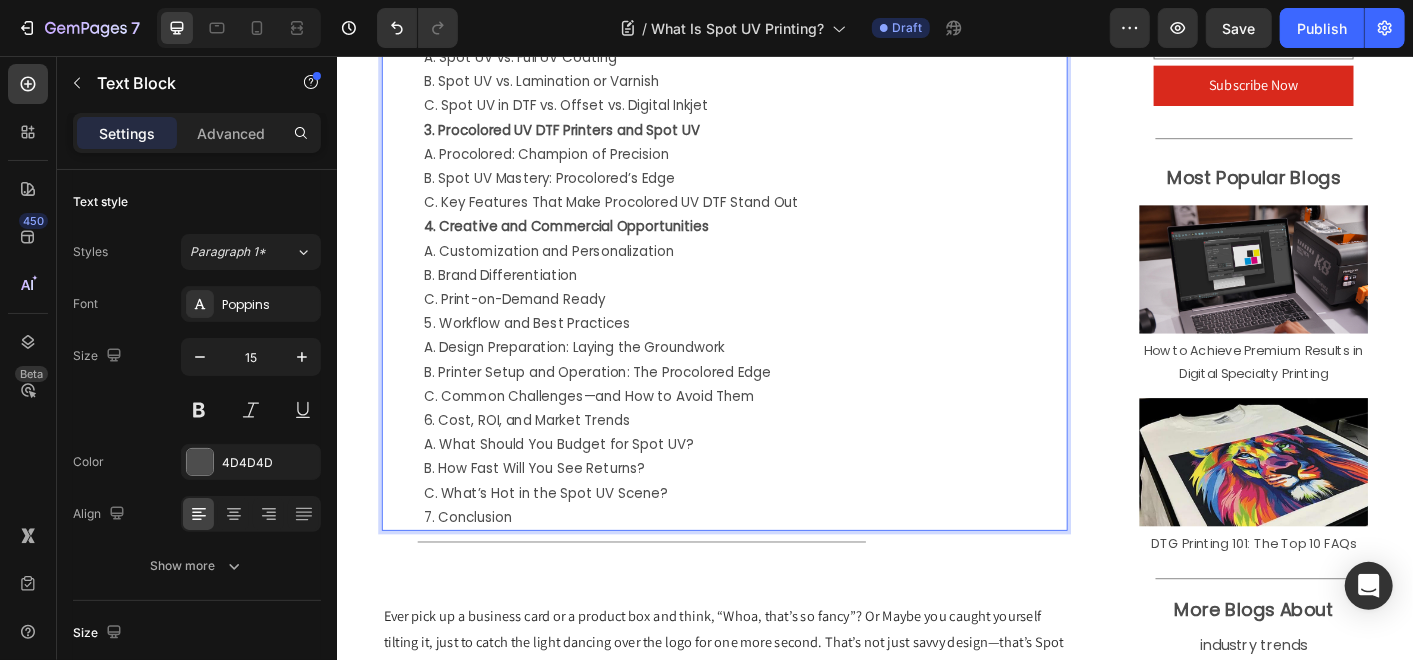 click on "6. Cost, ROI, and Market Trends" at bounding box center [791, 461] 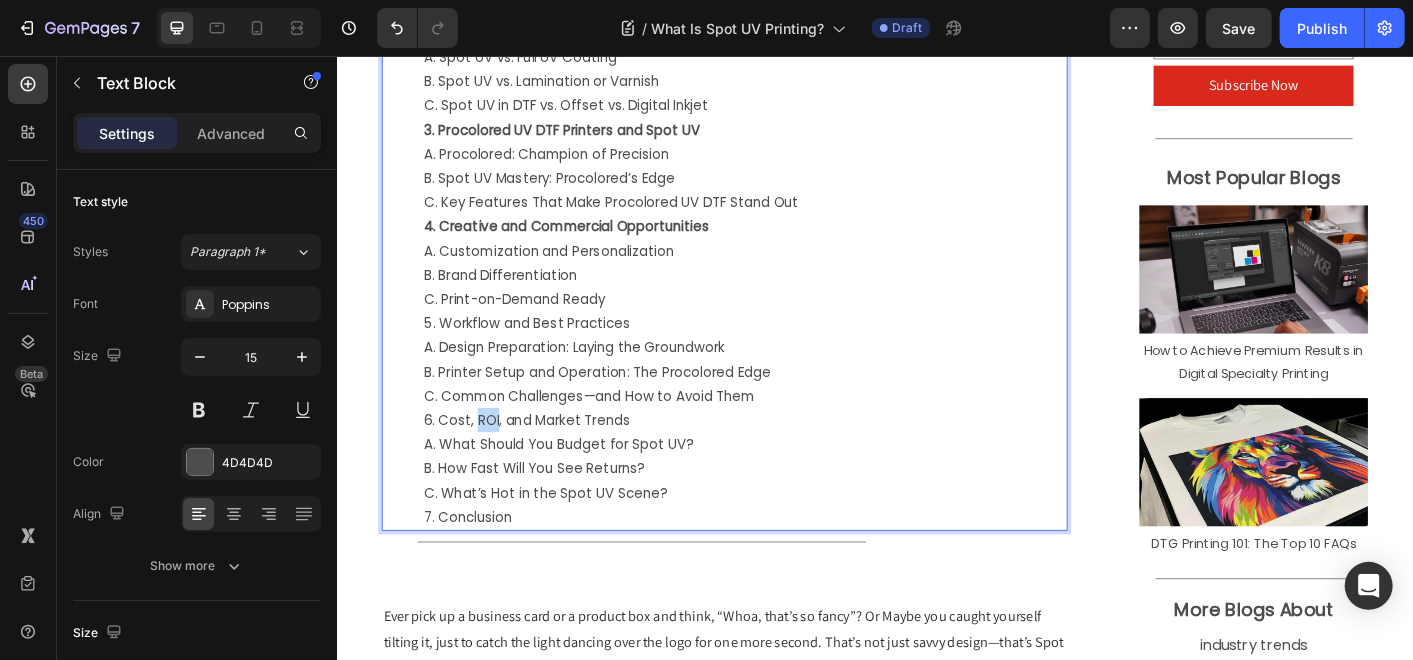 click on "6. Cost, ROI, and Market Trends" at bounding box center (791, 461) 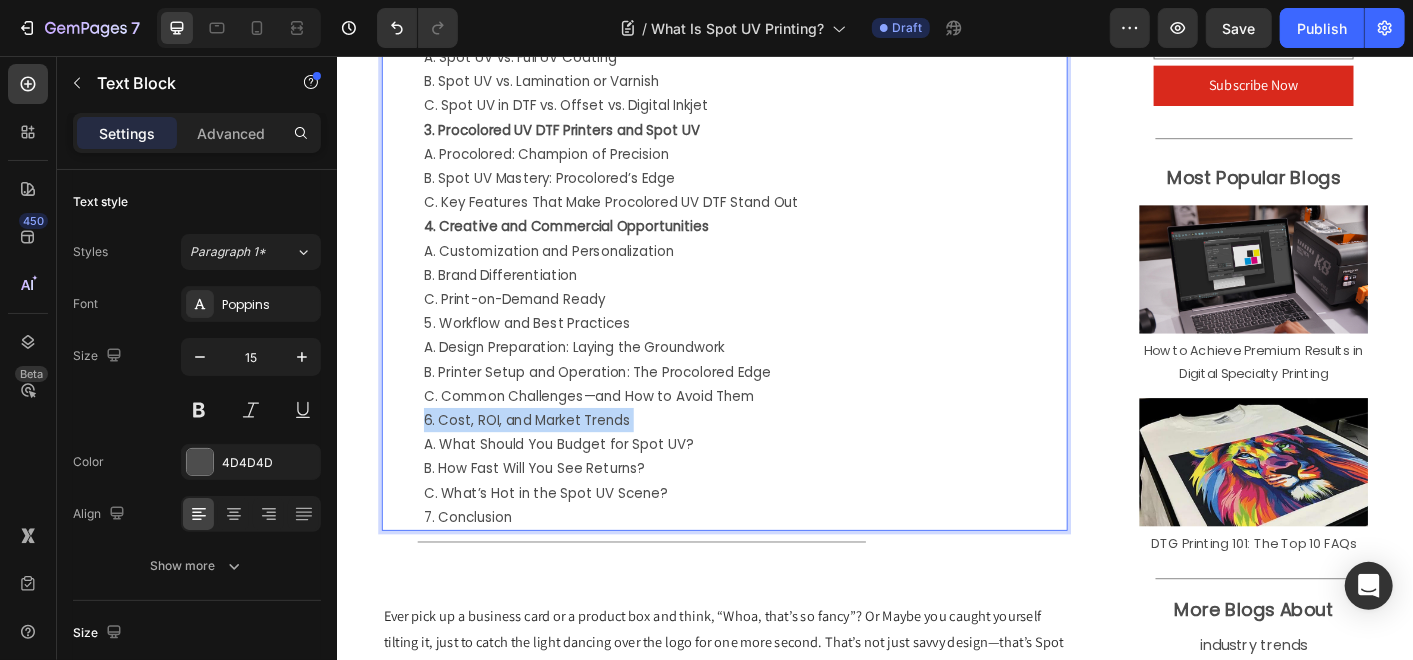 click on "6. Cost, ROI, and Market Trends" at bounding box center [791, 461] 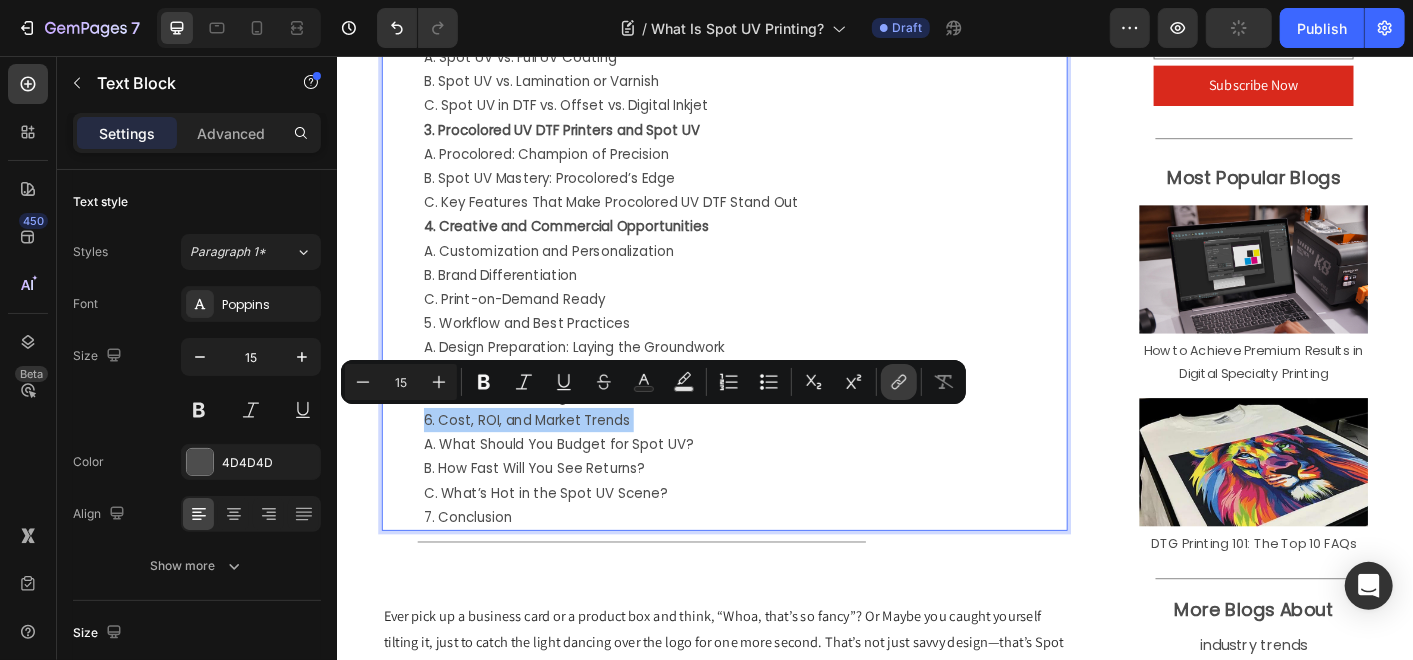 click 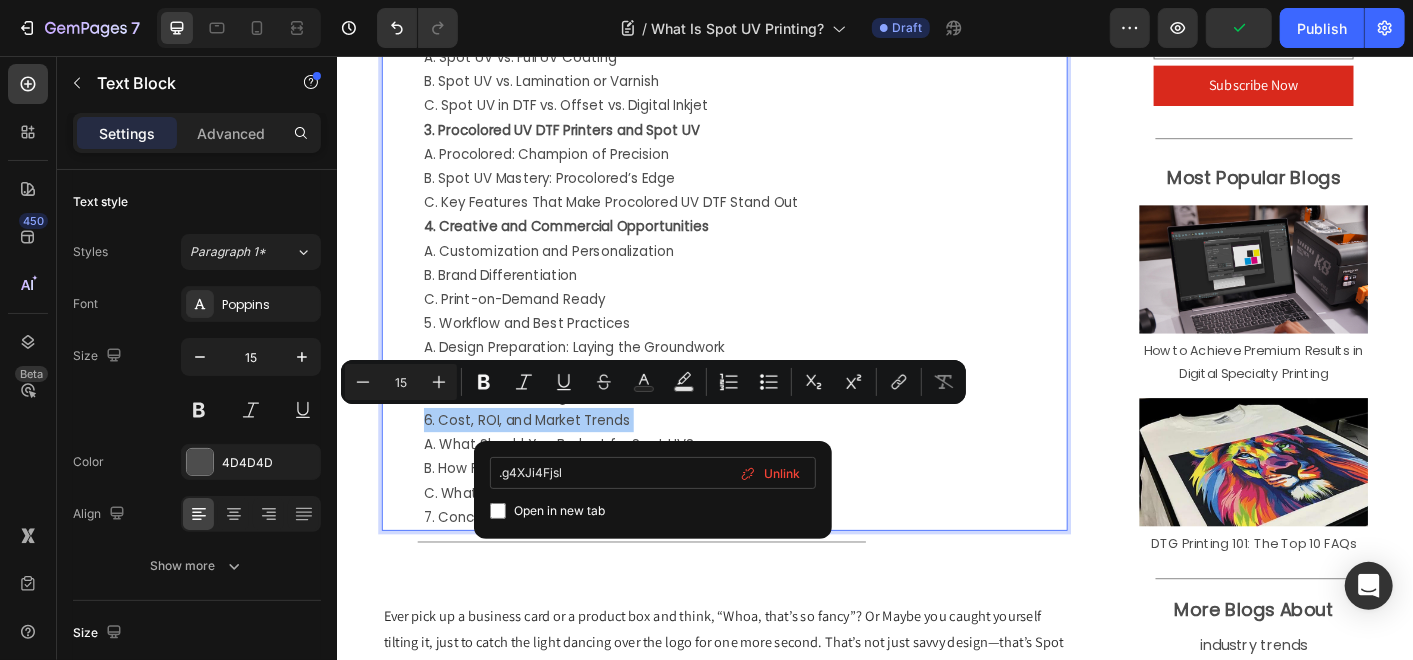 click on ".g4XJi4Fjsl" at bounding box center (653, 473) 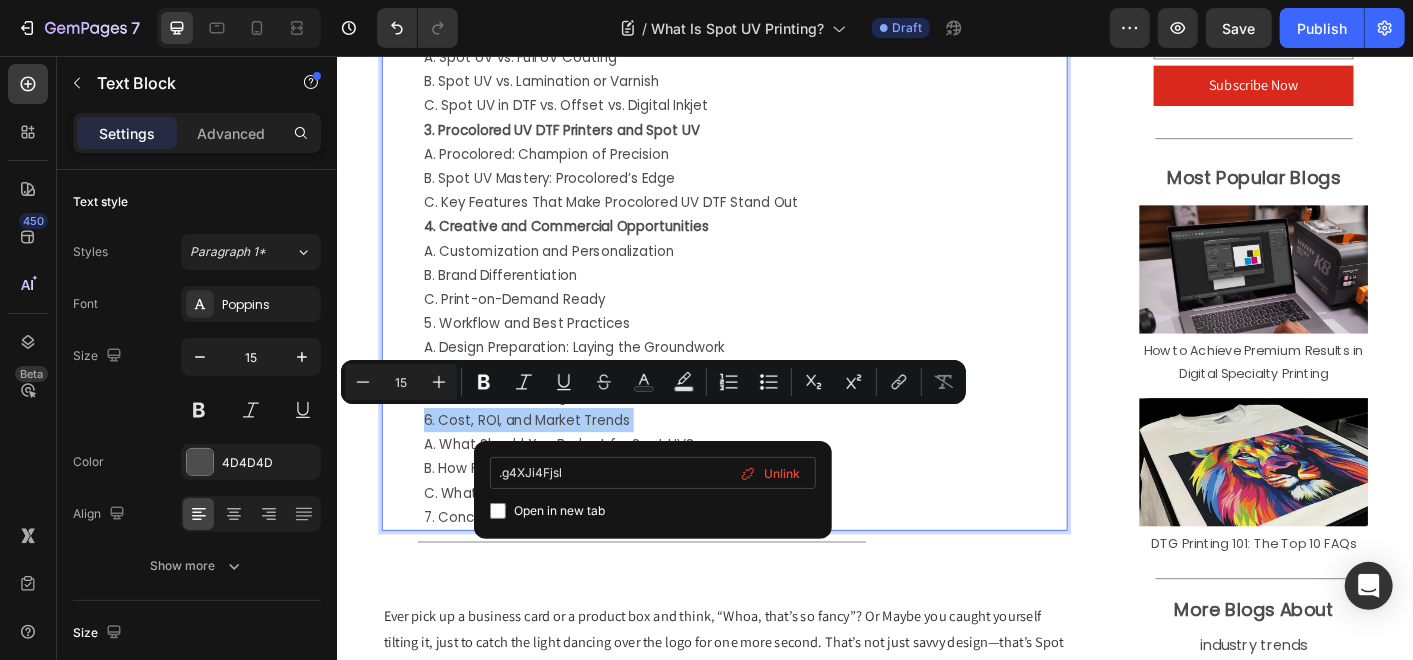 click on ".g4XJi4Fjsl" at bounding box center (653, 473) 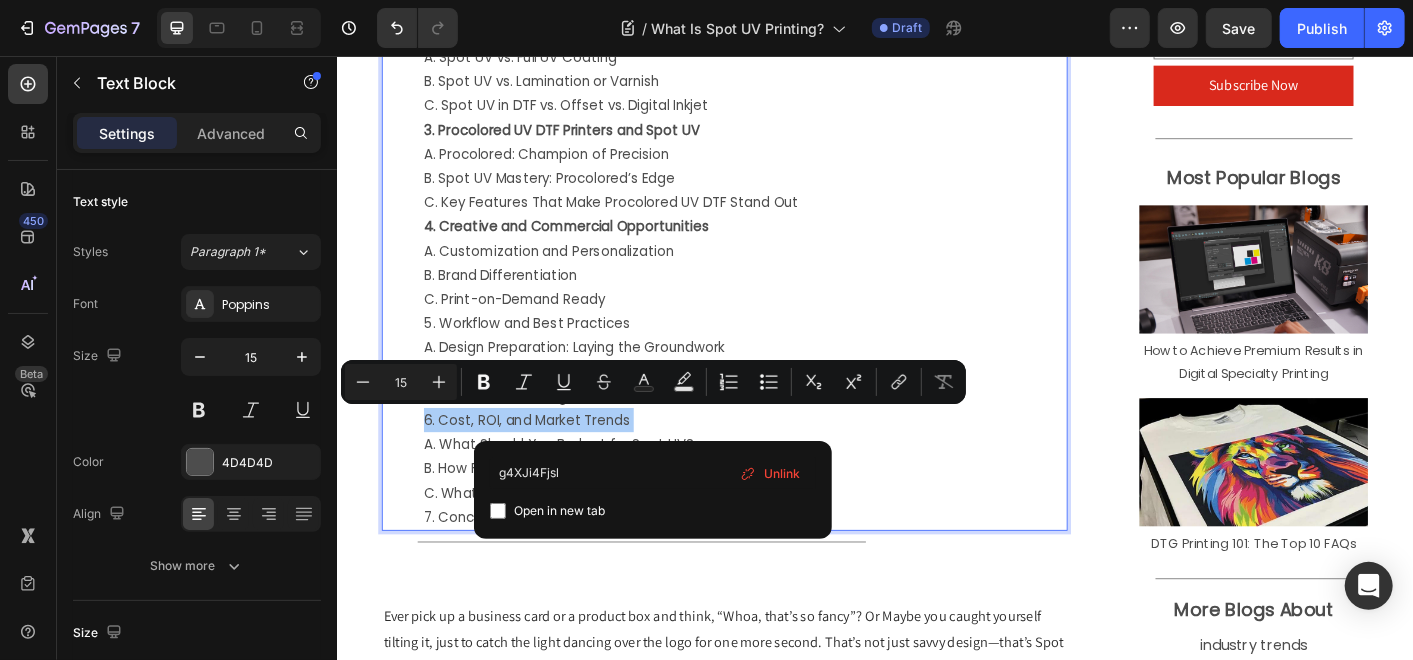 type on "#g4XJi4Fjsl" 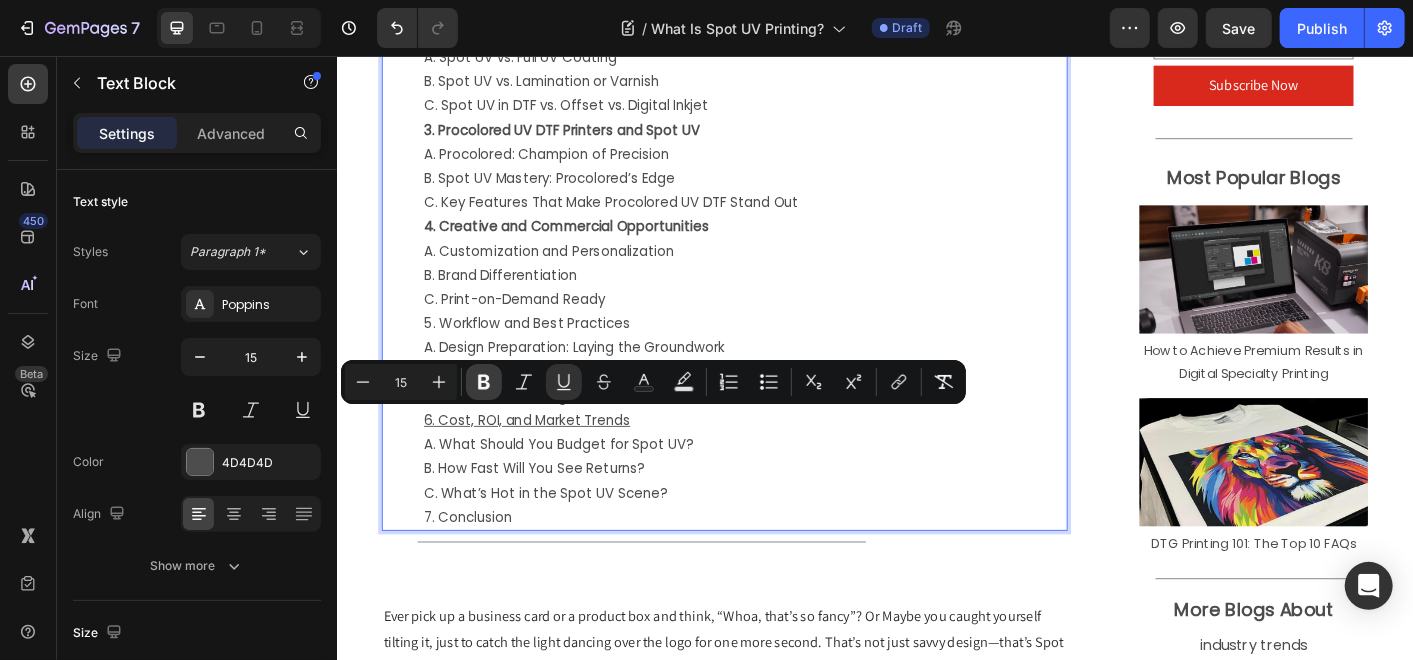 click 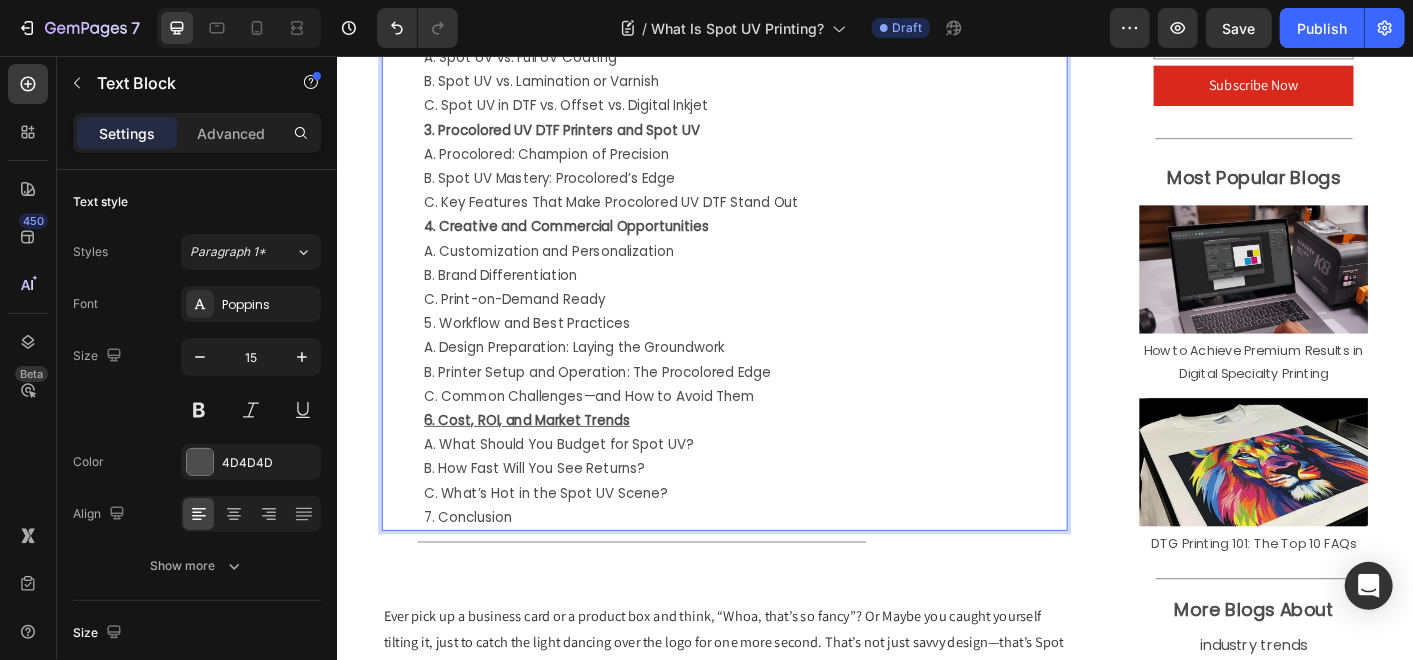 click on "6. Cost, ROI, and Market Trends" at bounding box center (791, 461) 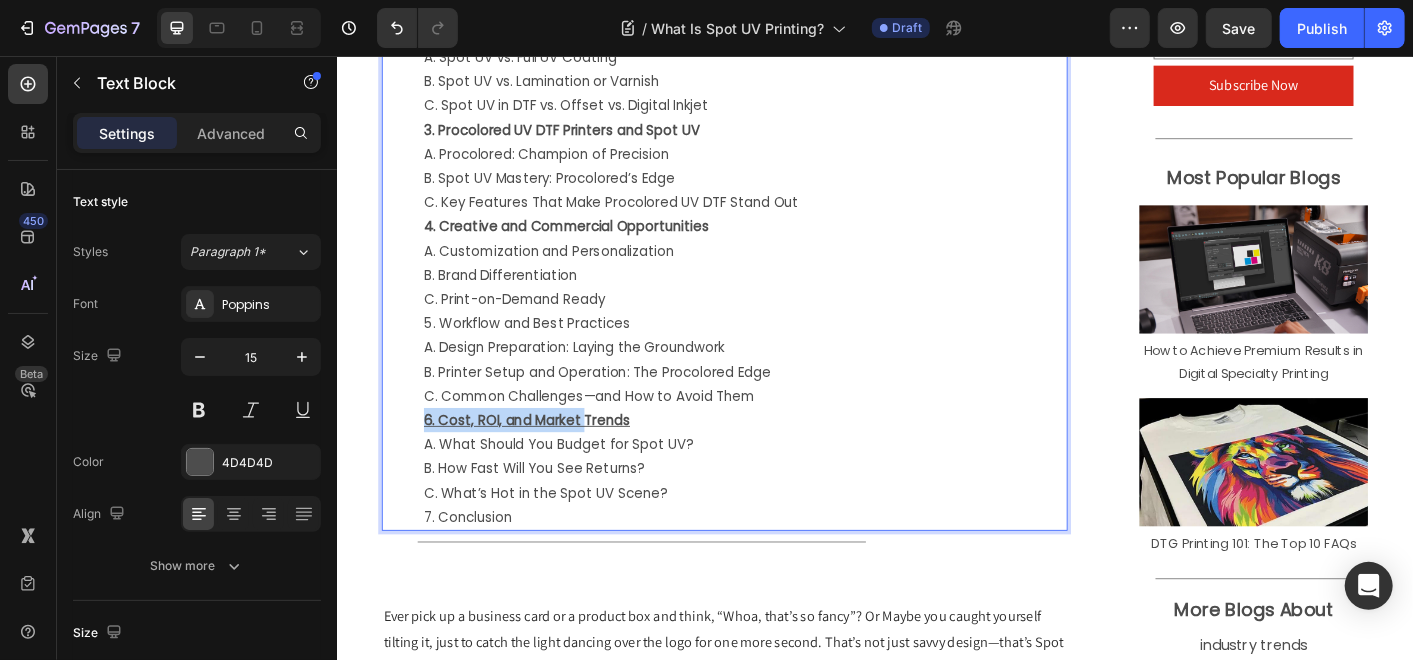 click on "6. Cost, ROI, and Market Trends" at bounding box center [791, 461] 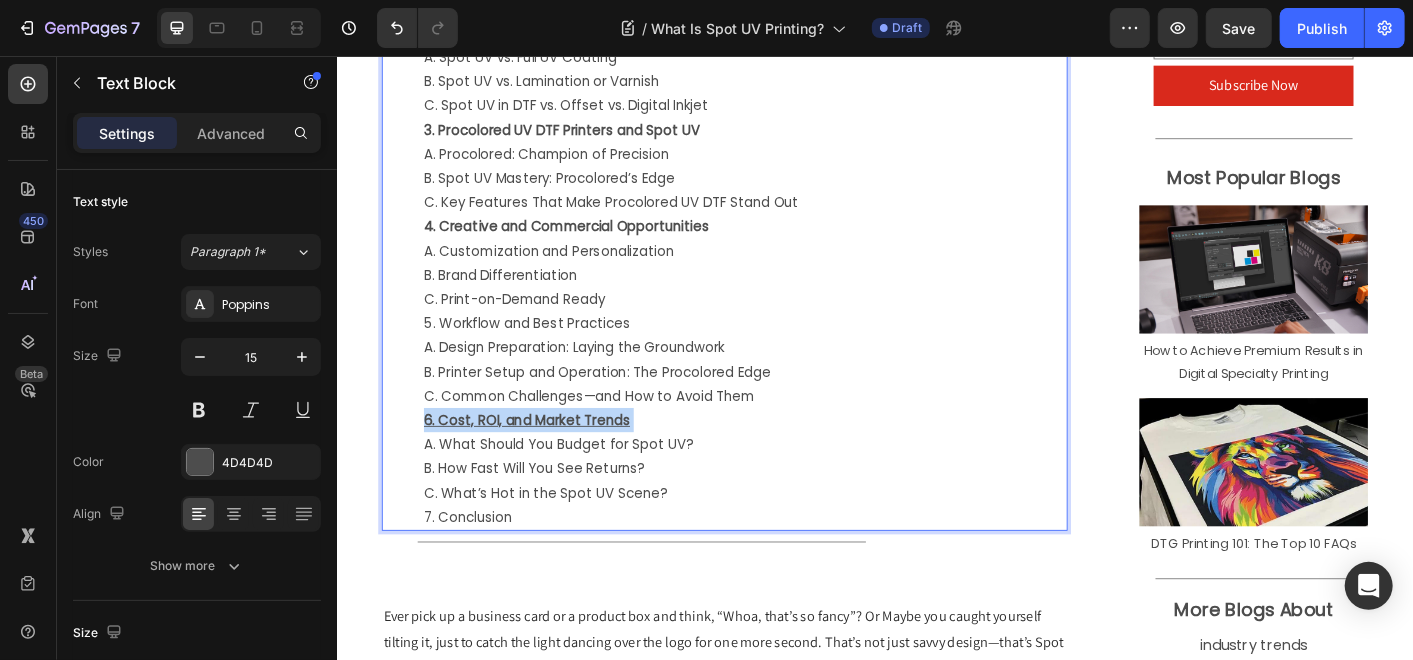 click on "6. Cost, ROI, and Market Trends" at bounding box center (791, 461) 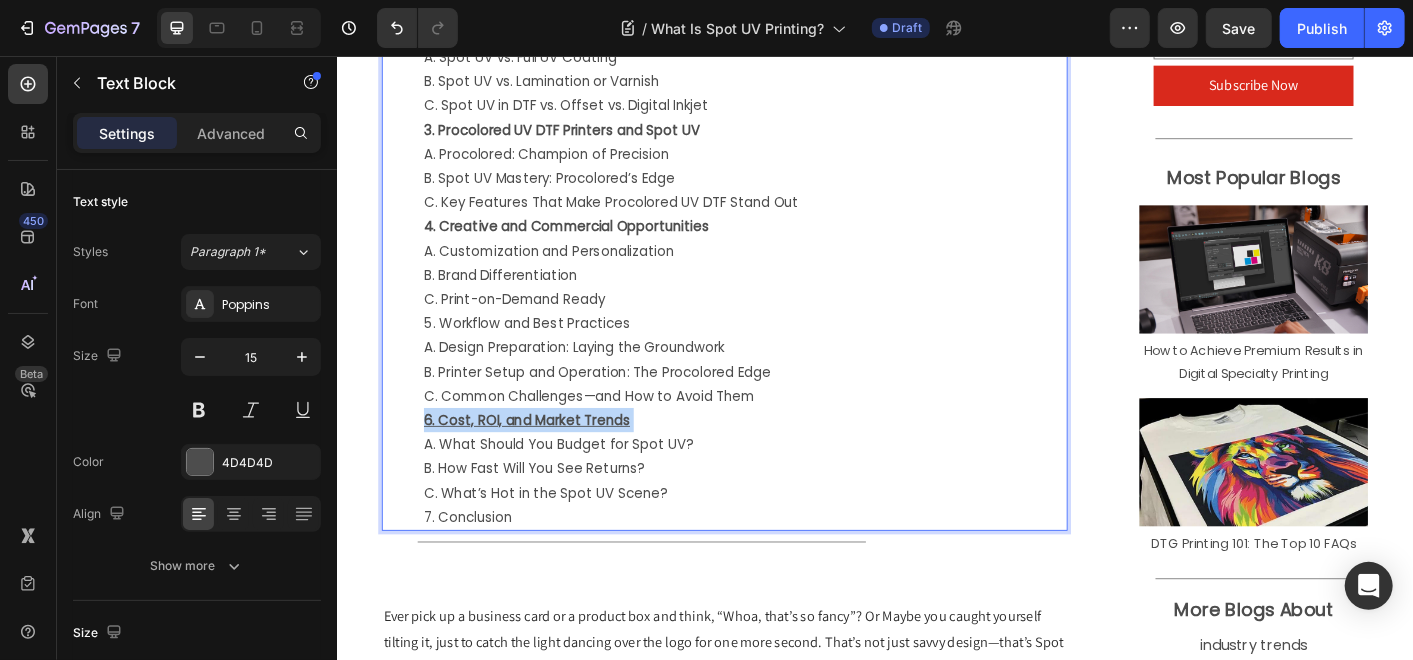 click on "6. Cost, ROI, and Market Trends" at bounding box center [791, 461] 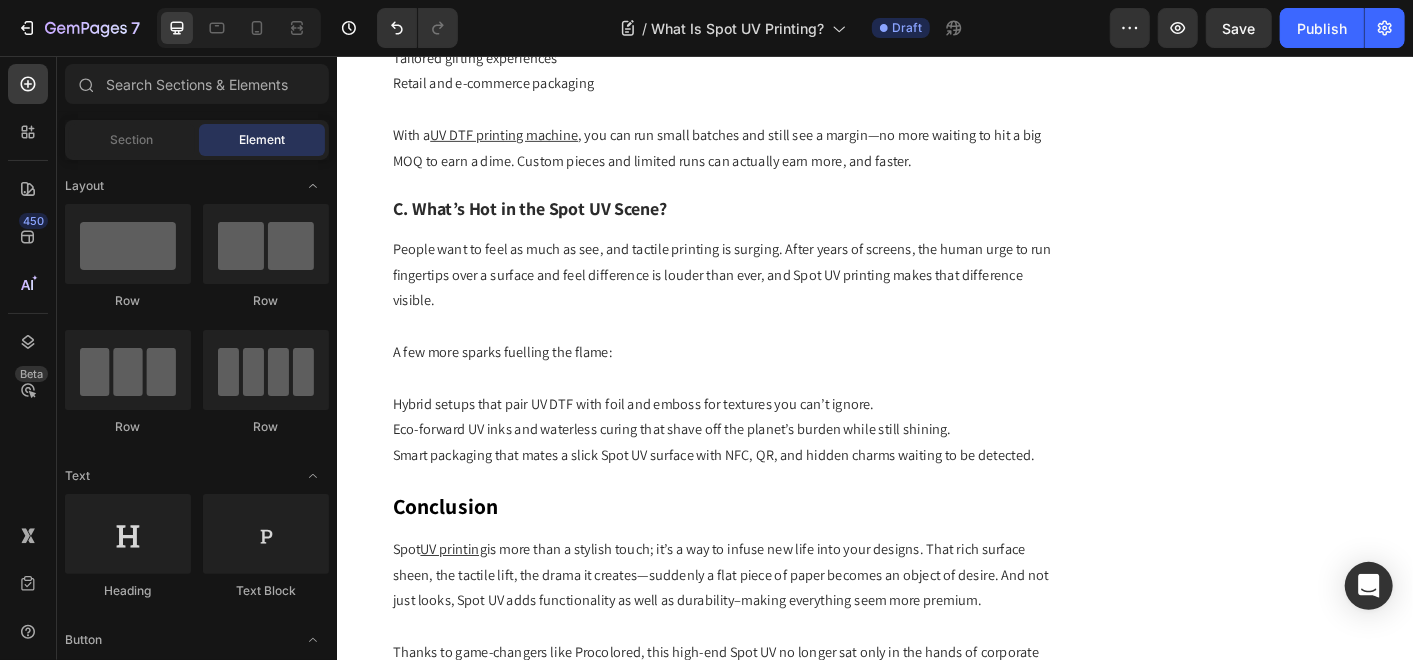 scroll, scrollTop: 9277, scrollLeft: 0, axis: vertical 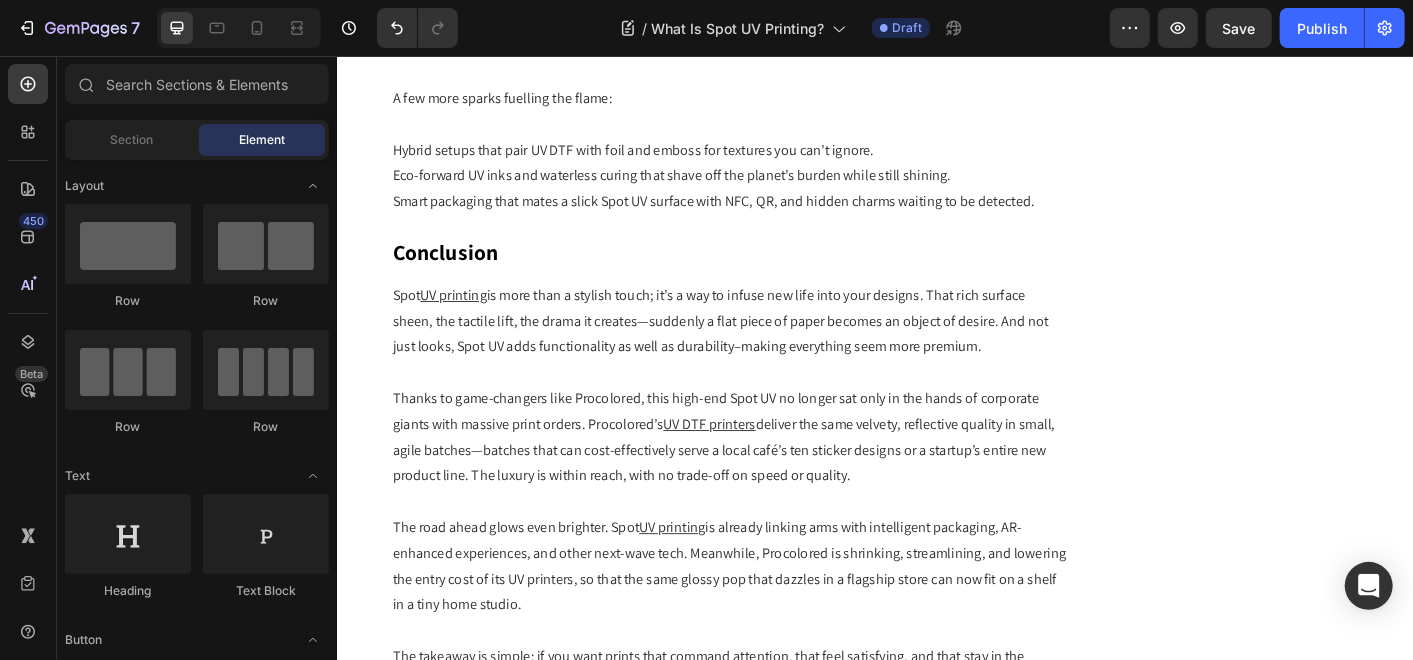 drag, startPoint x: 1523, startPoint y: 139, endPoint x: 1696, endPoint y: 637, distance: 527.19354 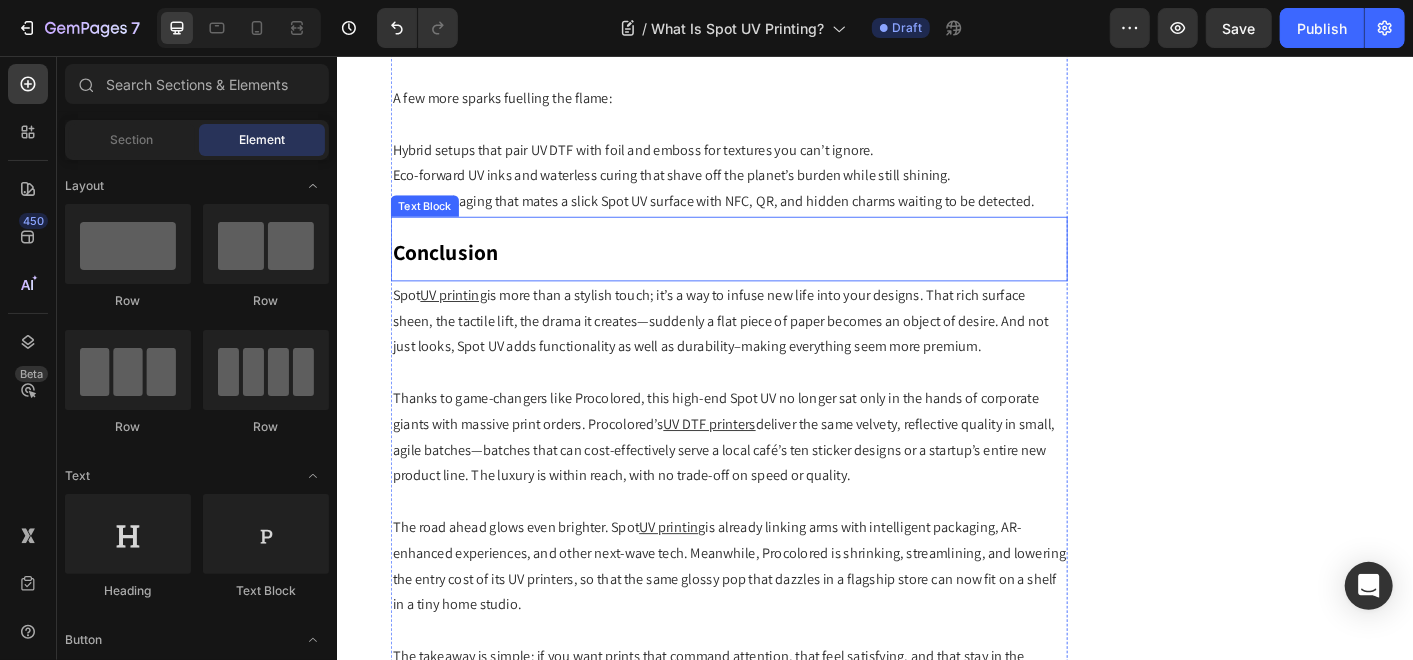 click on "Conclusion" at bounding box center [773, 271] 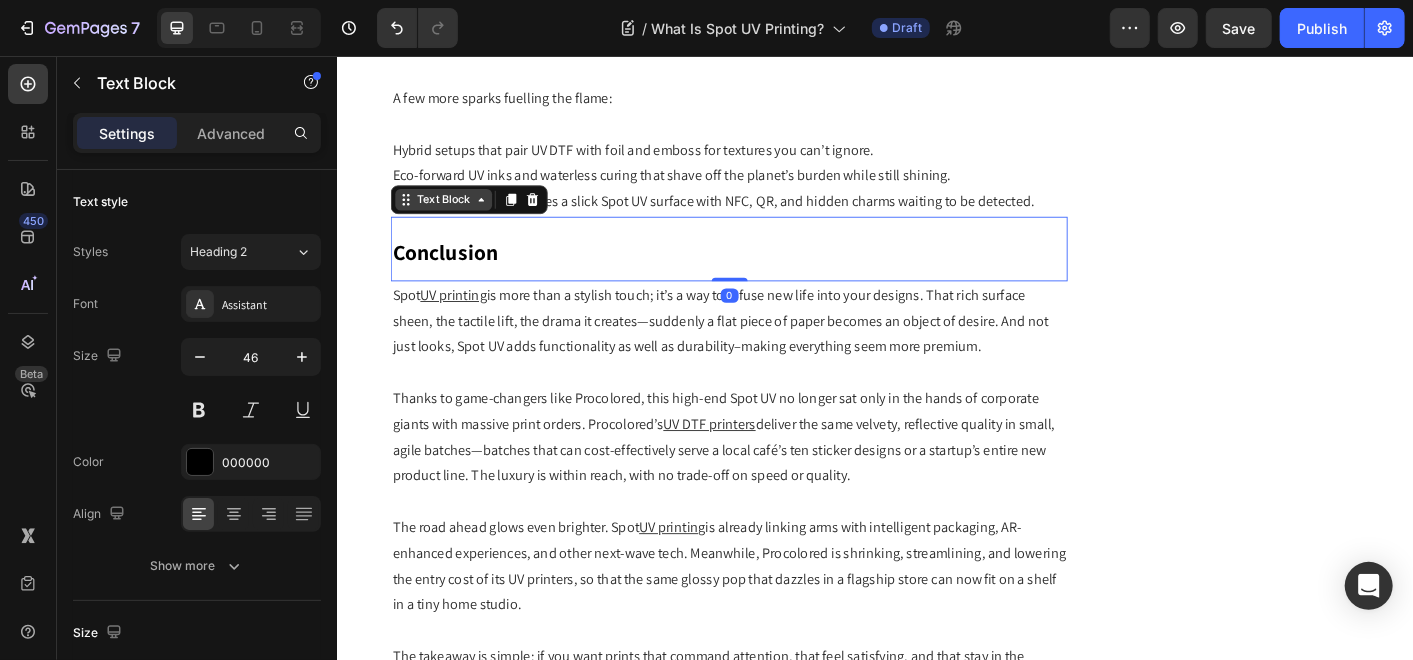 click on "Text Block" at bounding box center (455, 216) 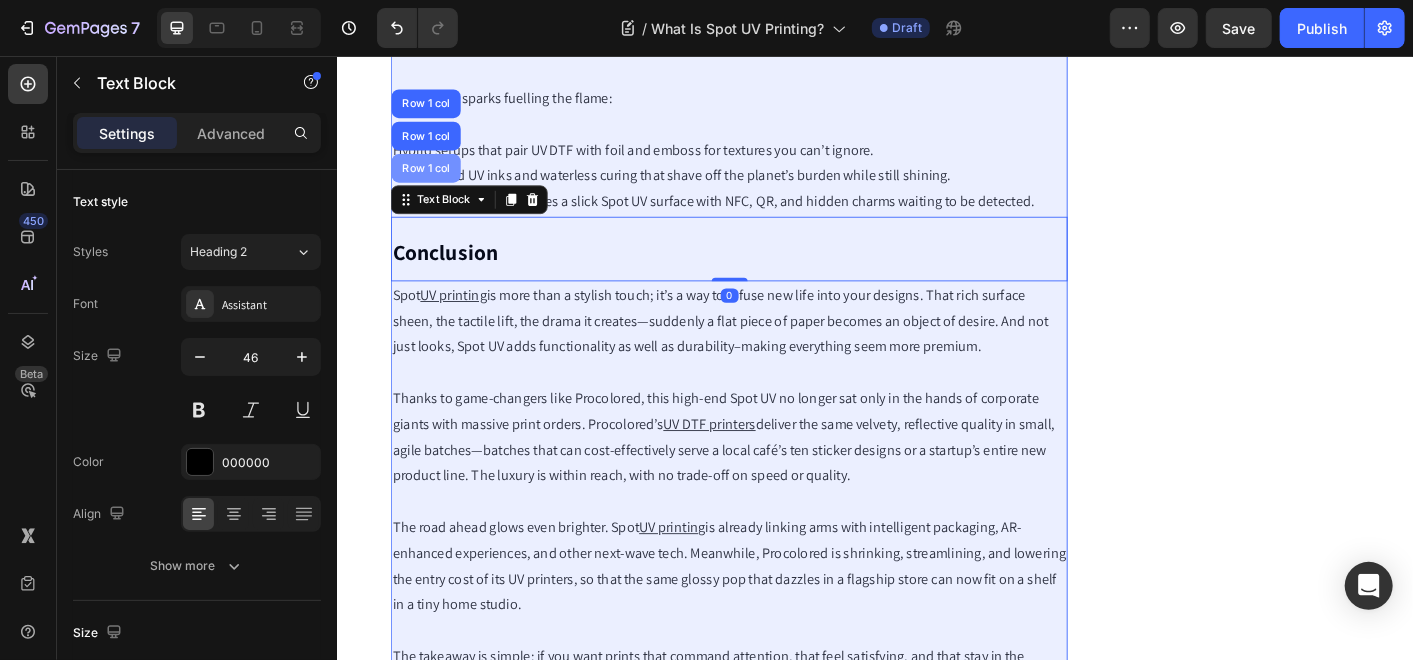 click on "Row 1 col" at bounding box center (435, 181) 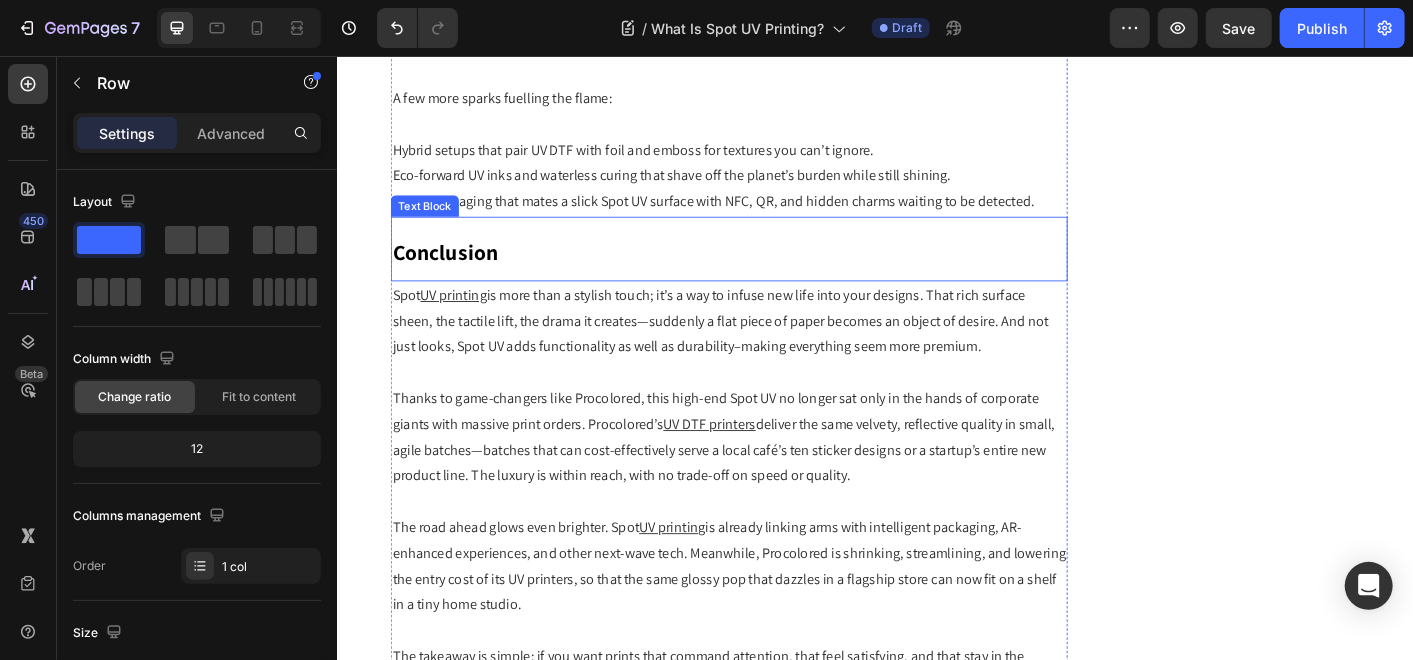 click on "Conclusion" at bounding box center [457, 274] 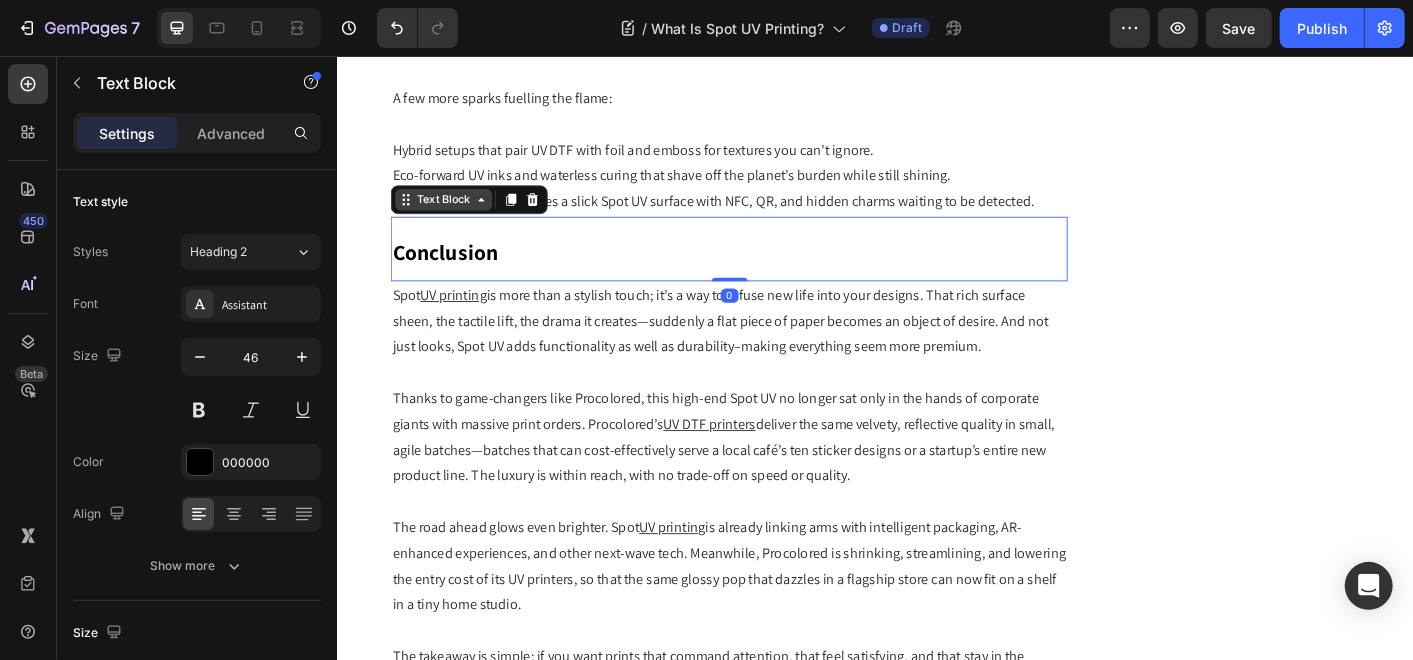 click on "Text Block" at bounding box center [455, 216] 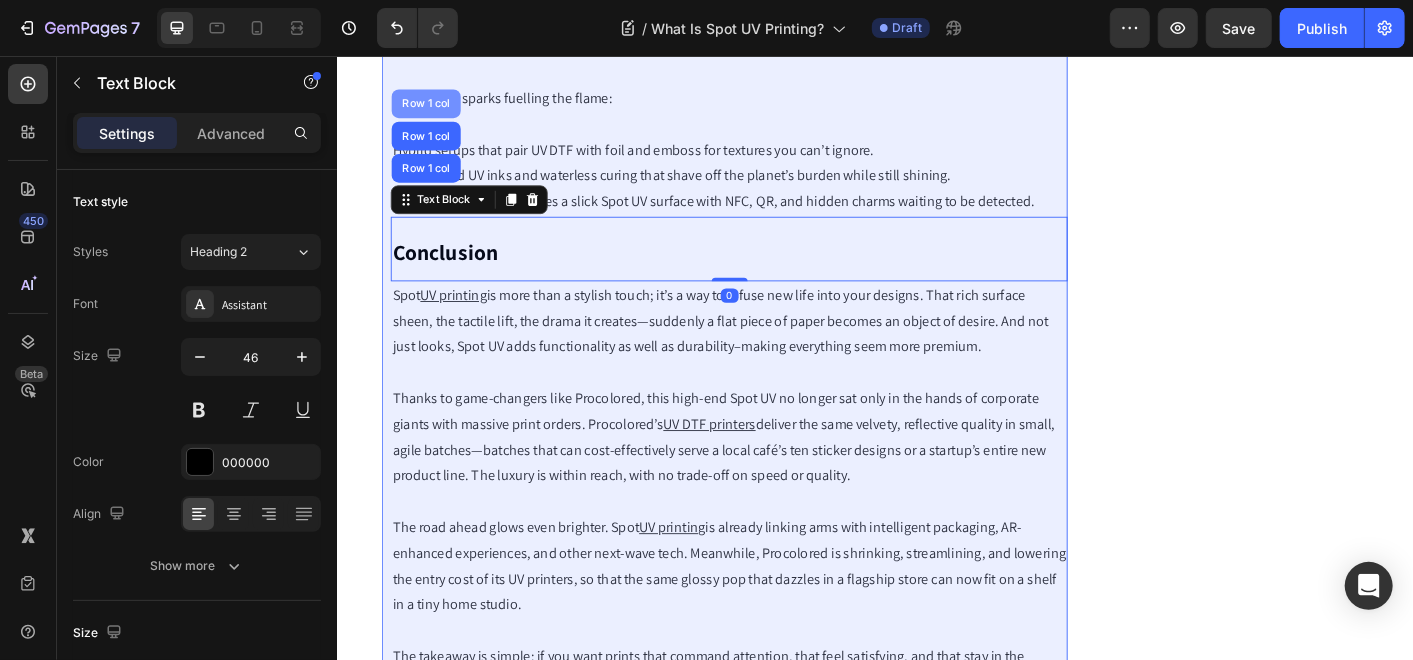 click on "Row 1 col" at bounding box center (435, 109) 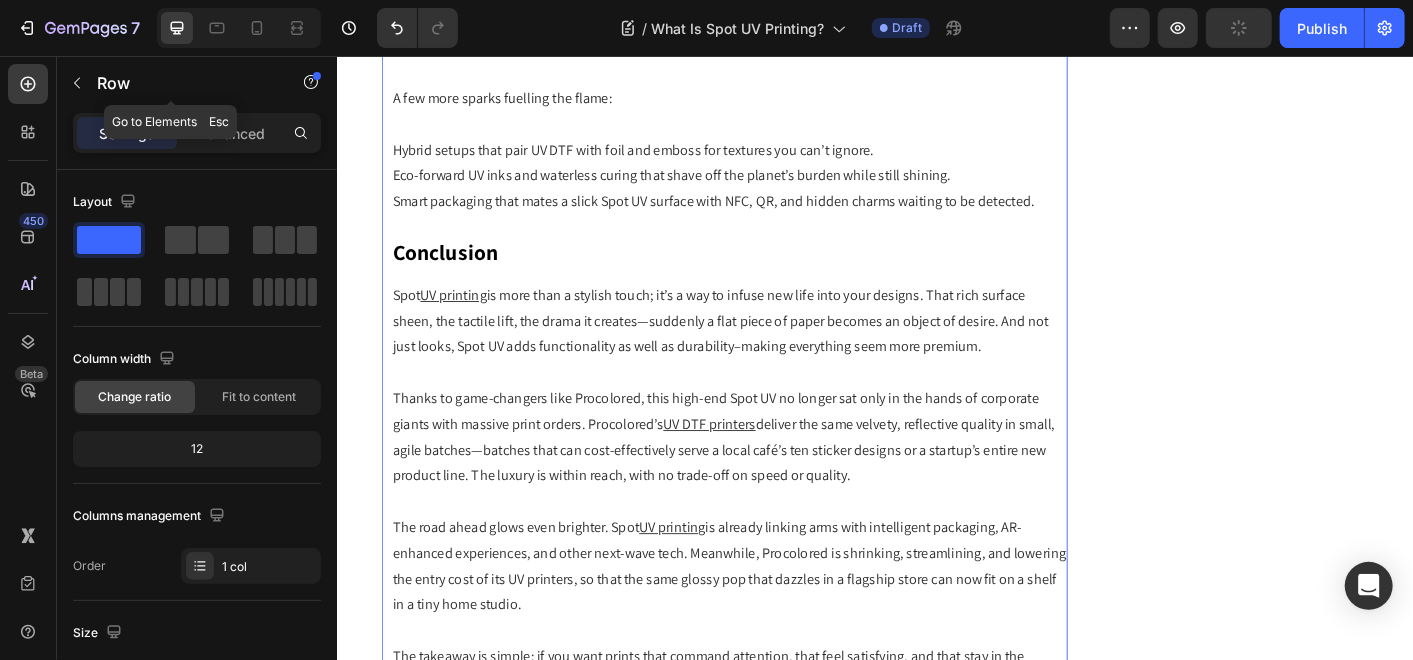 drag, startPoint x: 86, startPoint y: 83, endPoint x: 93, endPoint y: 102, distance: 20.248457 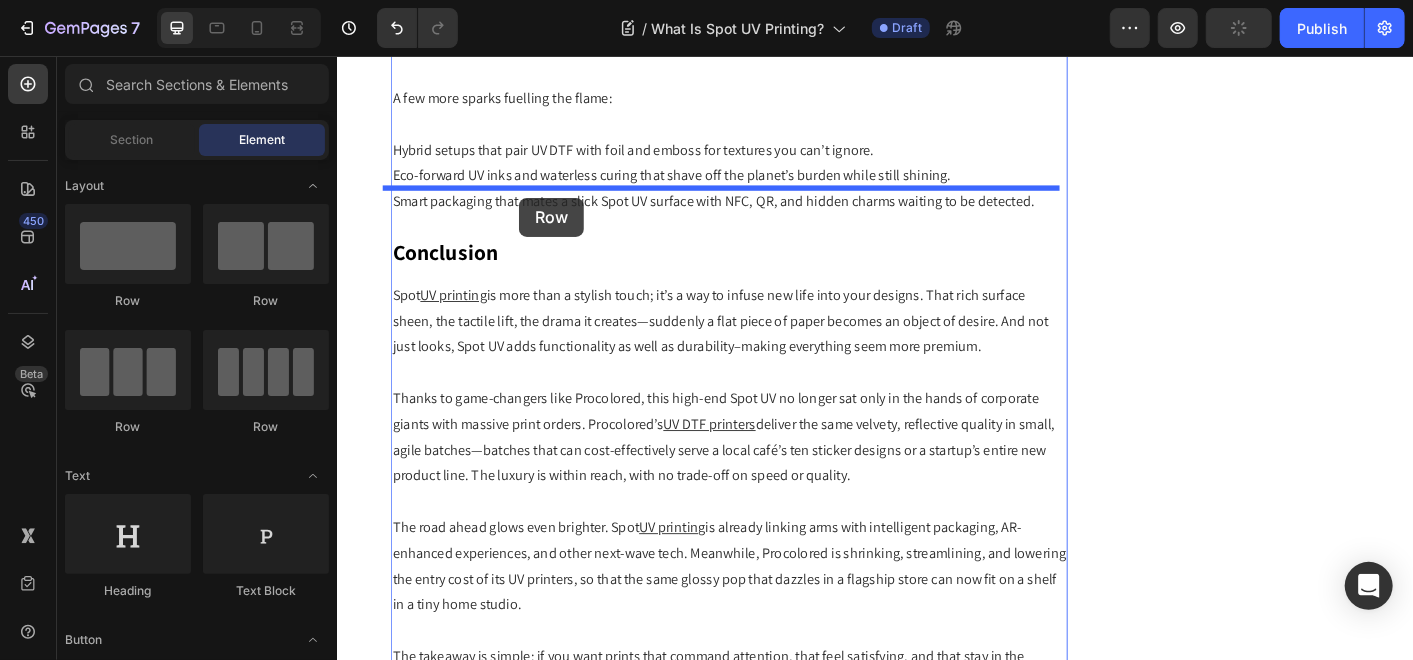 drag, startPoint x: 581, startPoint y: 299, endPoint x: 539, endPoint y: 208, distance: 100.22475 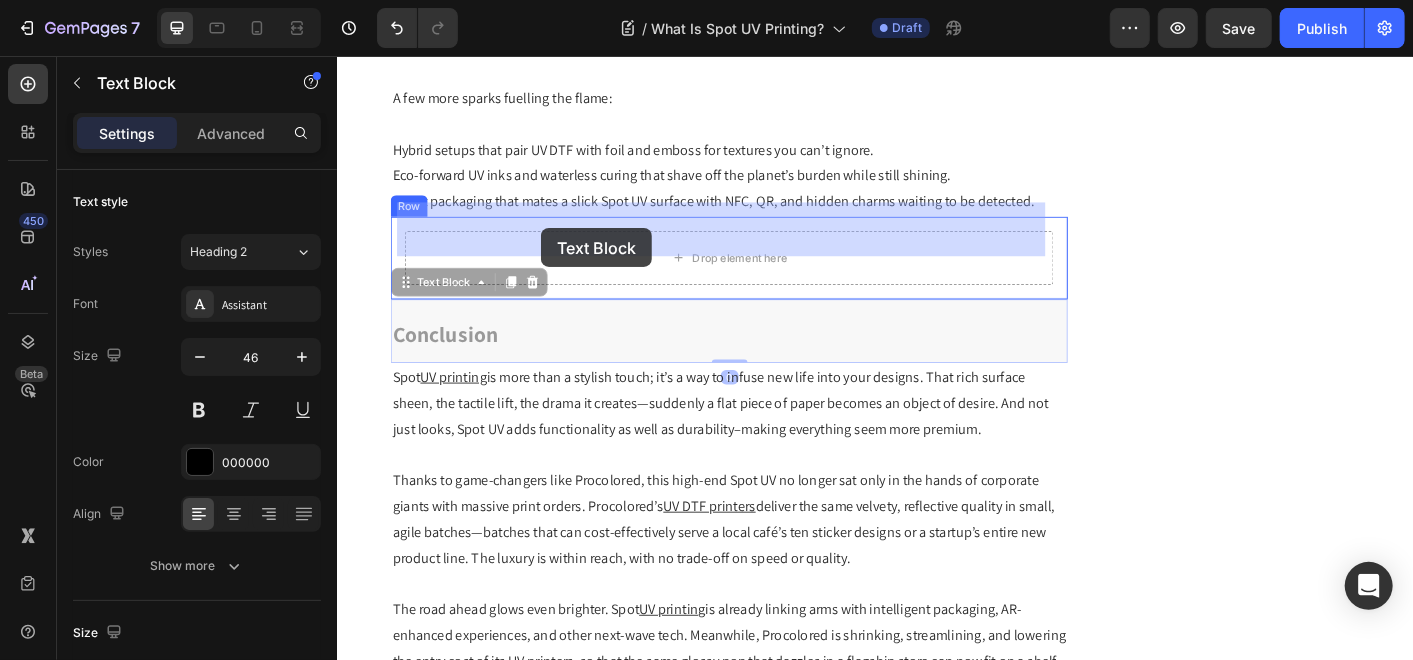 drag, startPoint x: 572, startPoint y: 356, endPoint x: 563, endPoint y: 246, distance: 110.36757 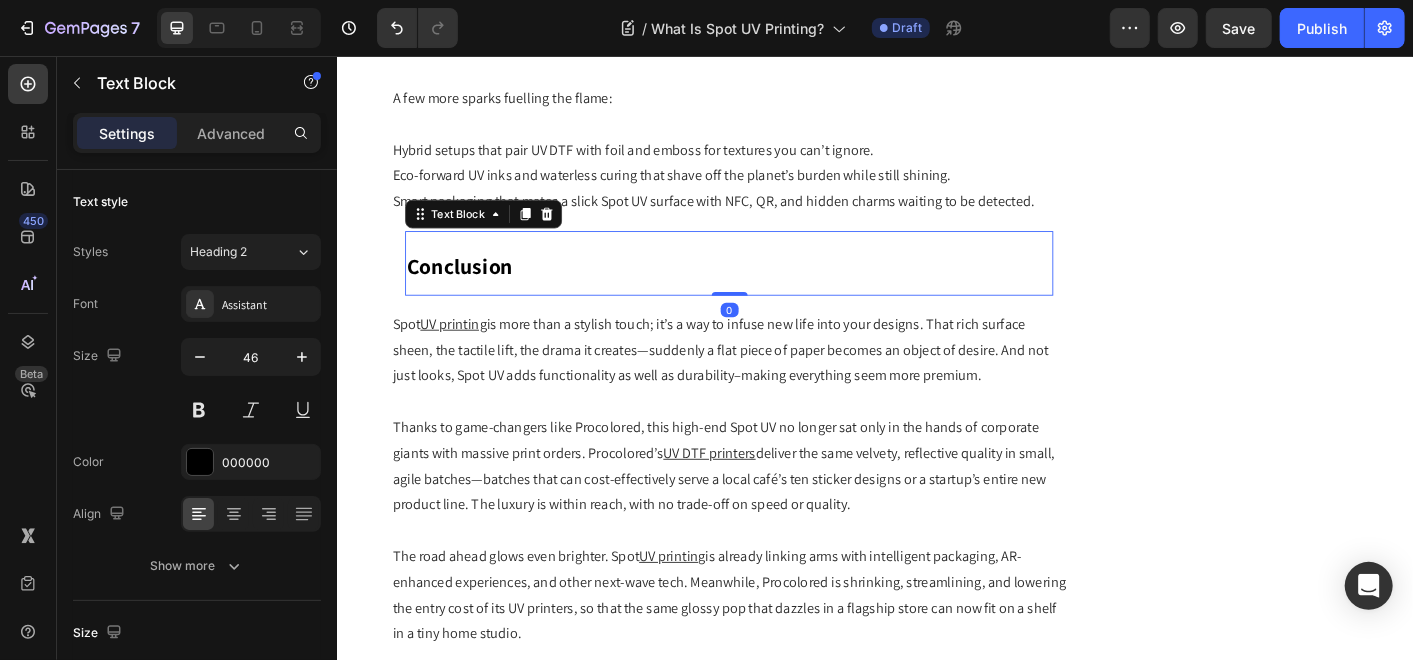 click on "Text Block" at bounding box center [471, 232] 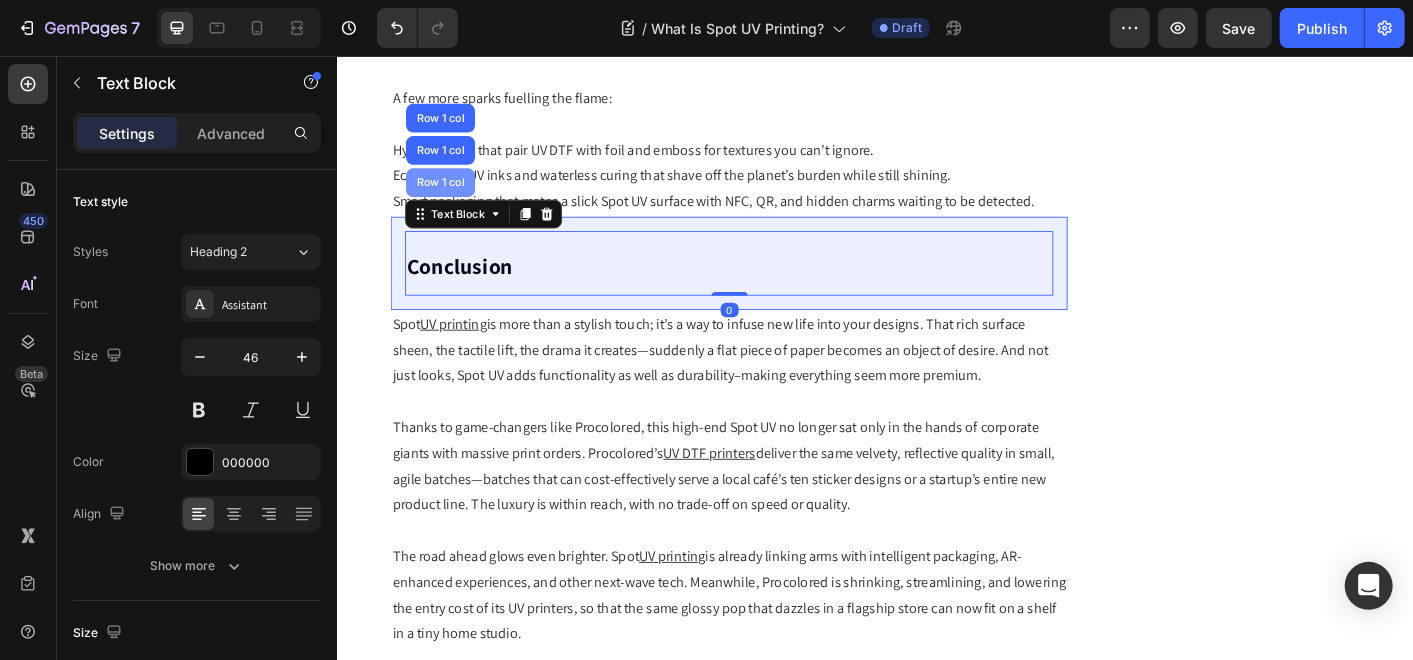 click on "Row 1 col" at bounding box center (451, 197) 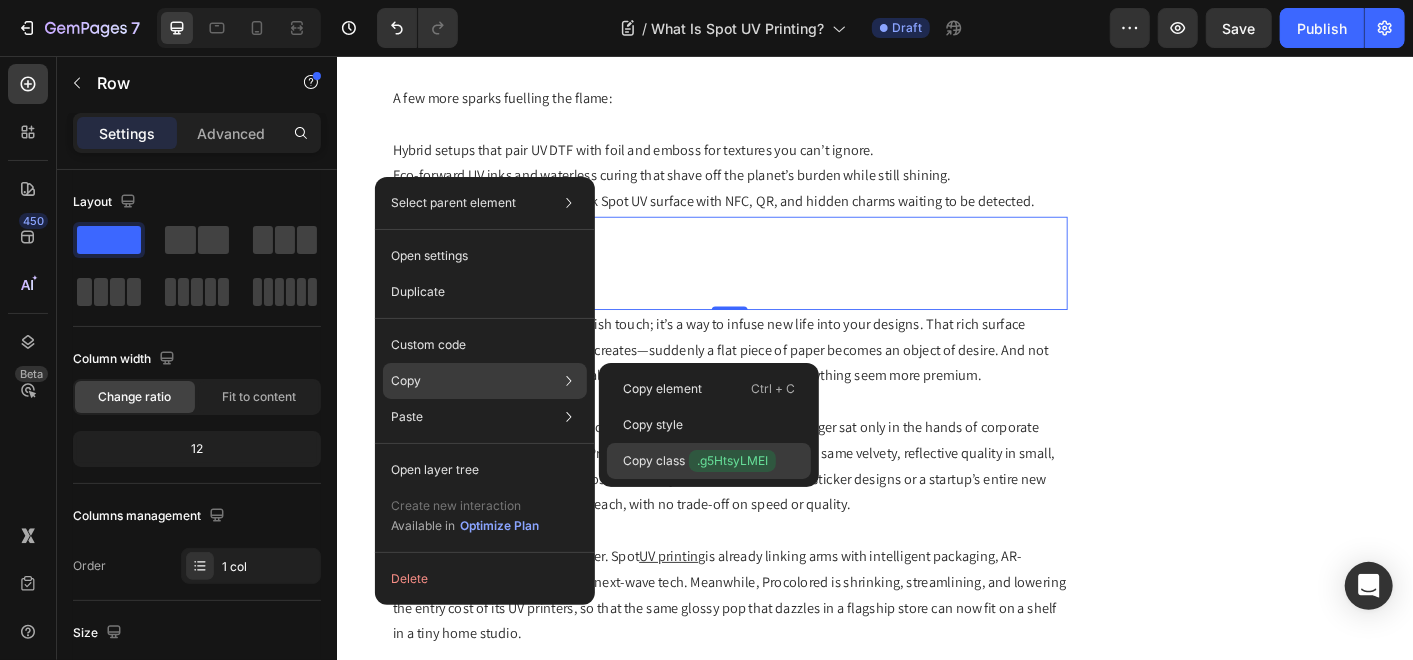 drag, startPoint x: 638, startPoint y: 445, endPoint x: 148, endPoint y: 248, distance: 528.11835 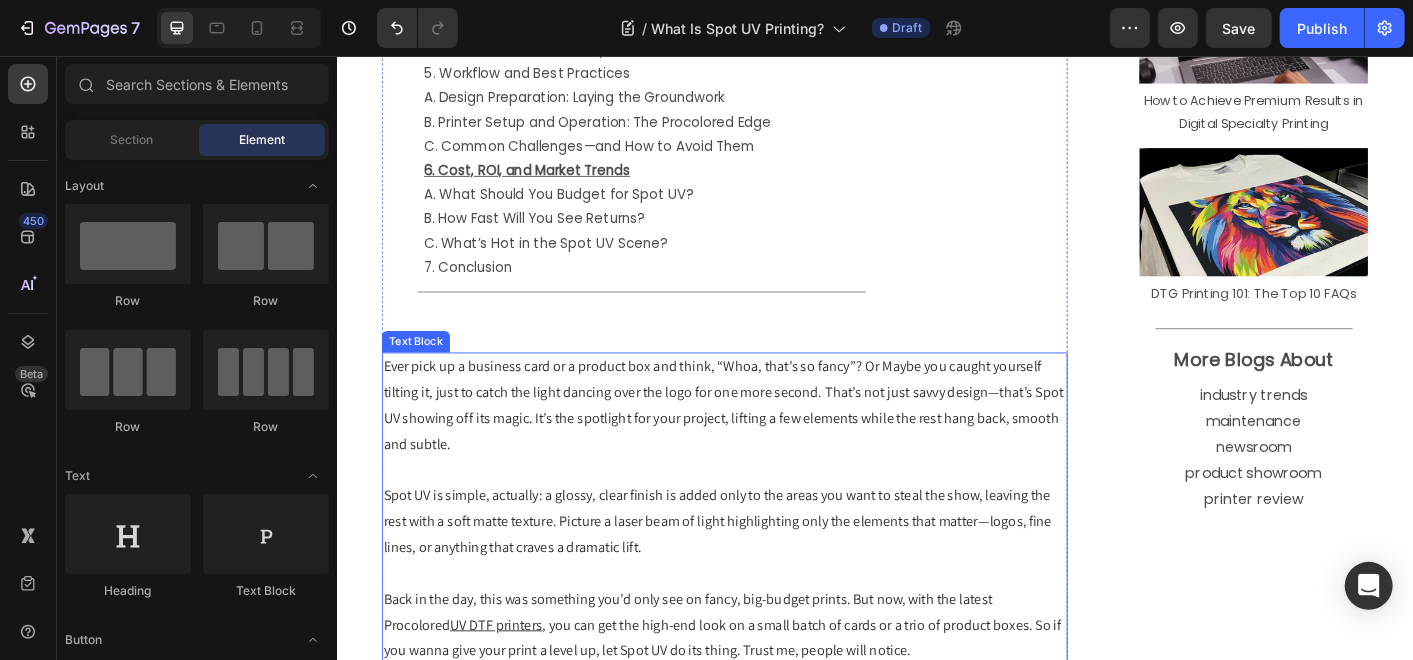scroll, scrollTop: 847, scrollLeft: 0, axis: vertical 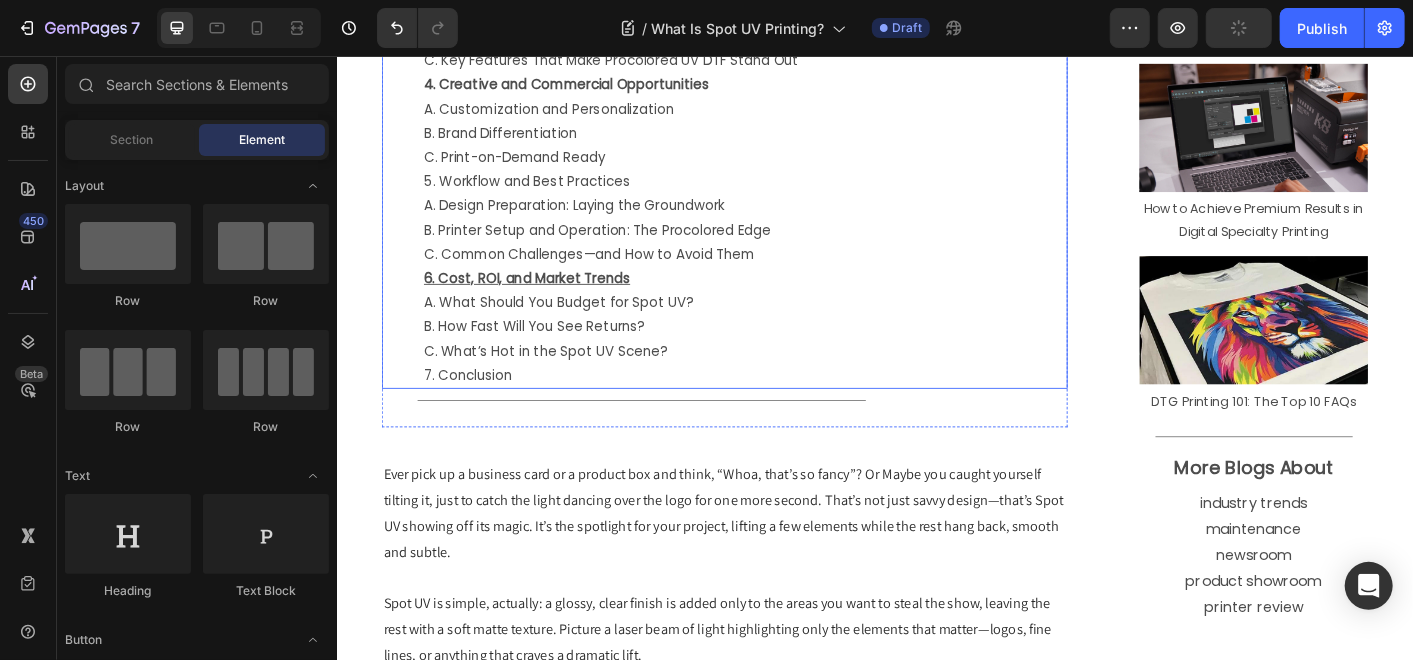 click on "7. Conclusion" at bounding box center (791, 411) 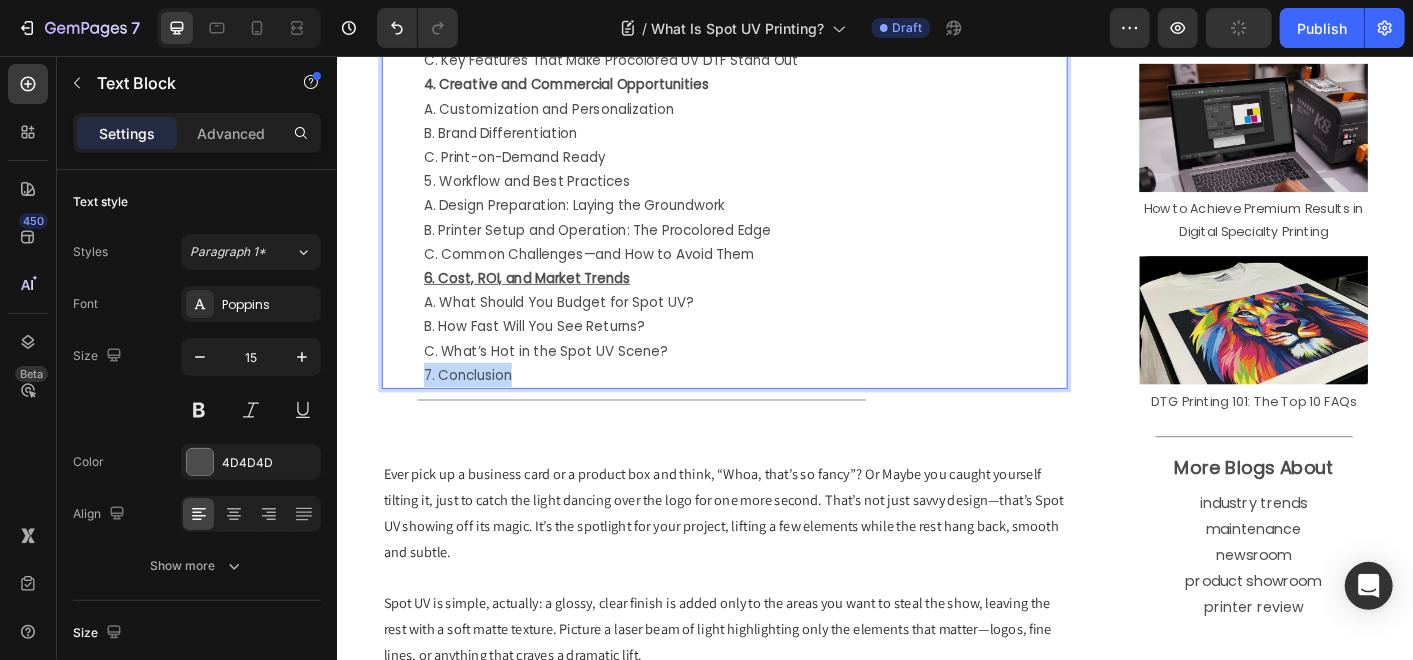 click on "7. Conclusion" at bounding box center [791, 411] 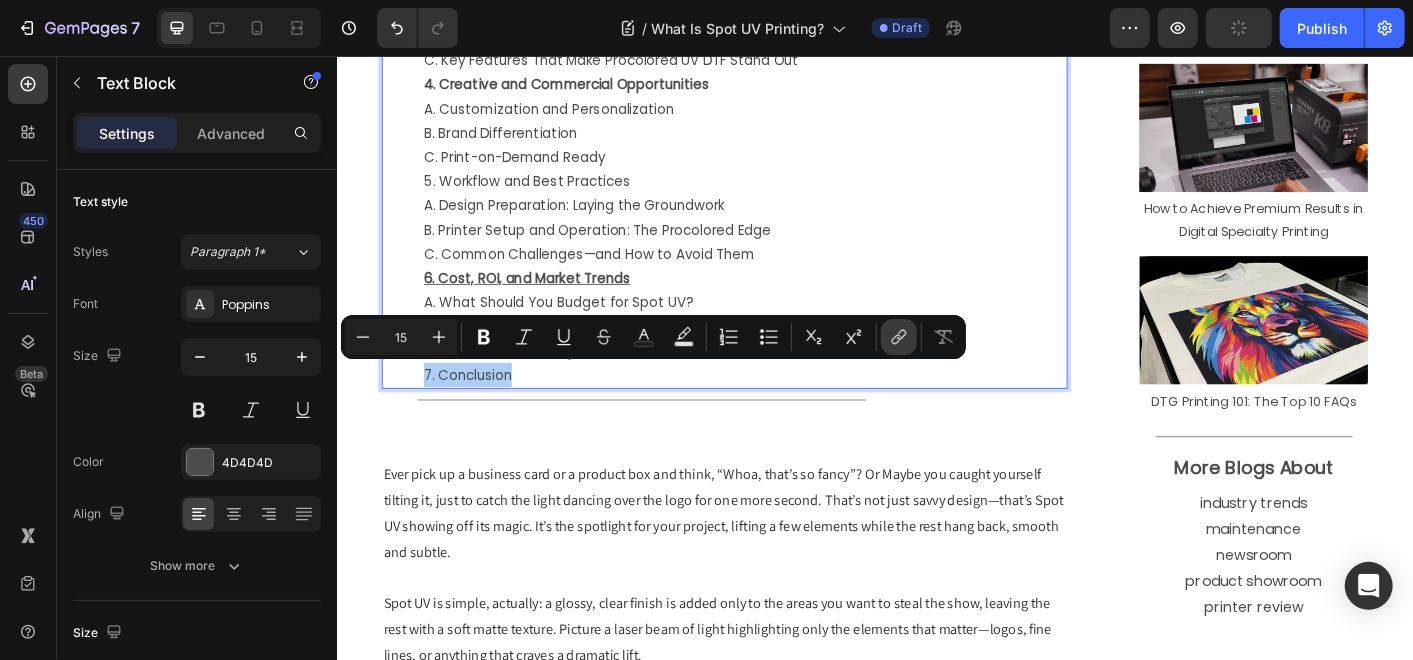 click 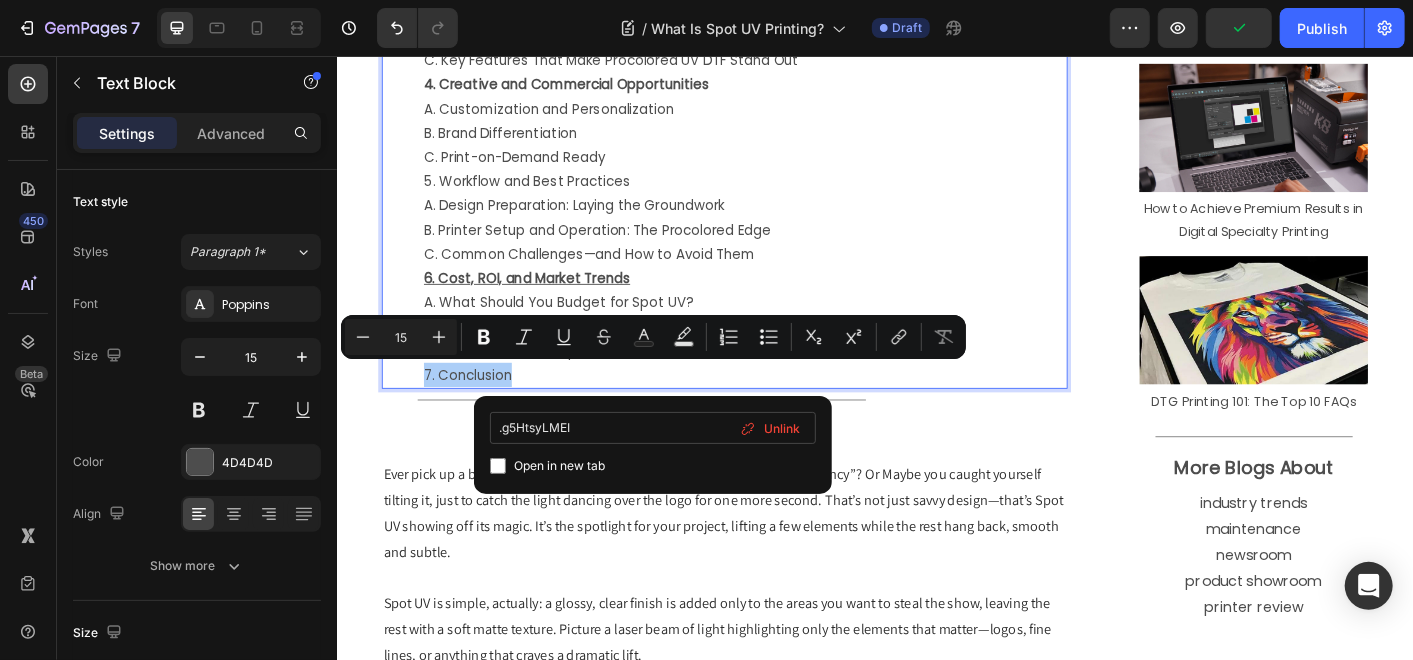 click on ".g5HtsyLMEI" at bounding box center [653, 428] 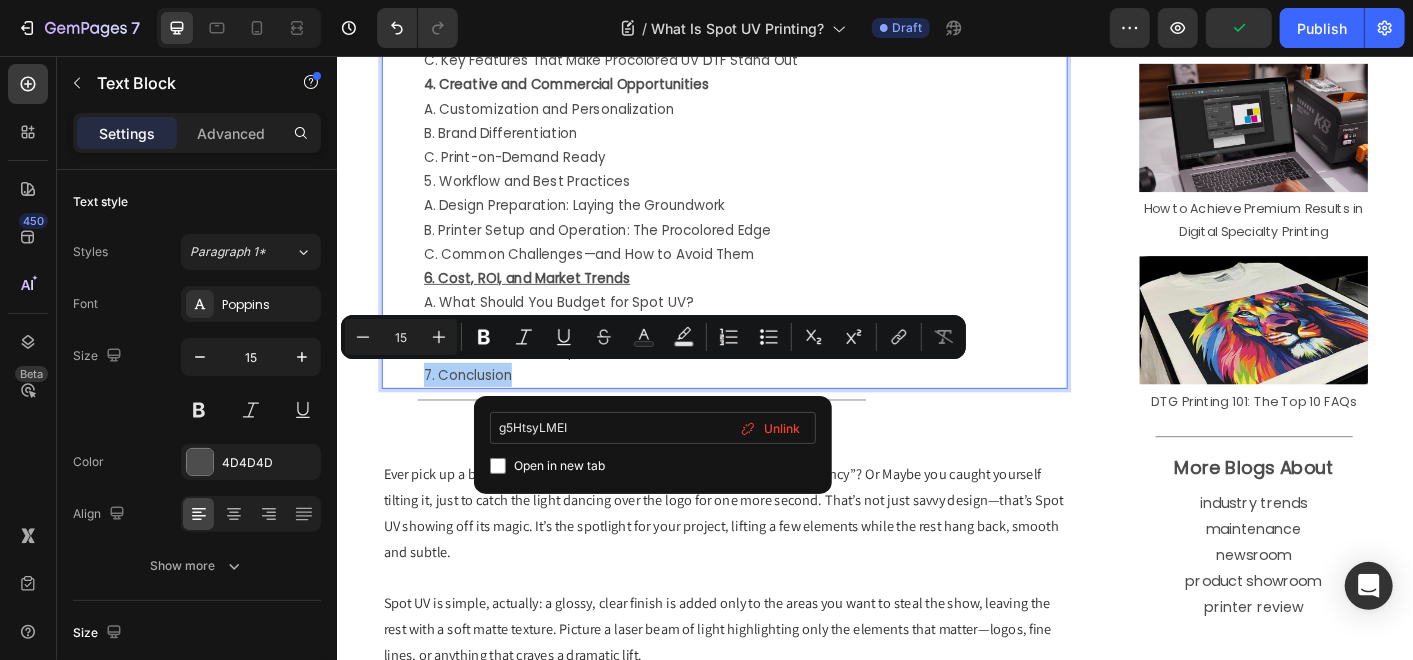 type on "#g5HtsyLMEI" 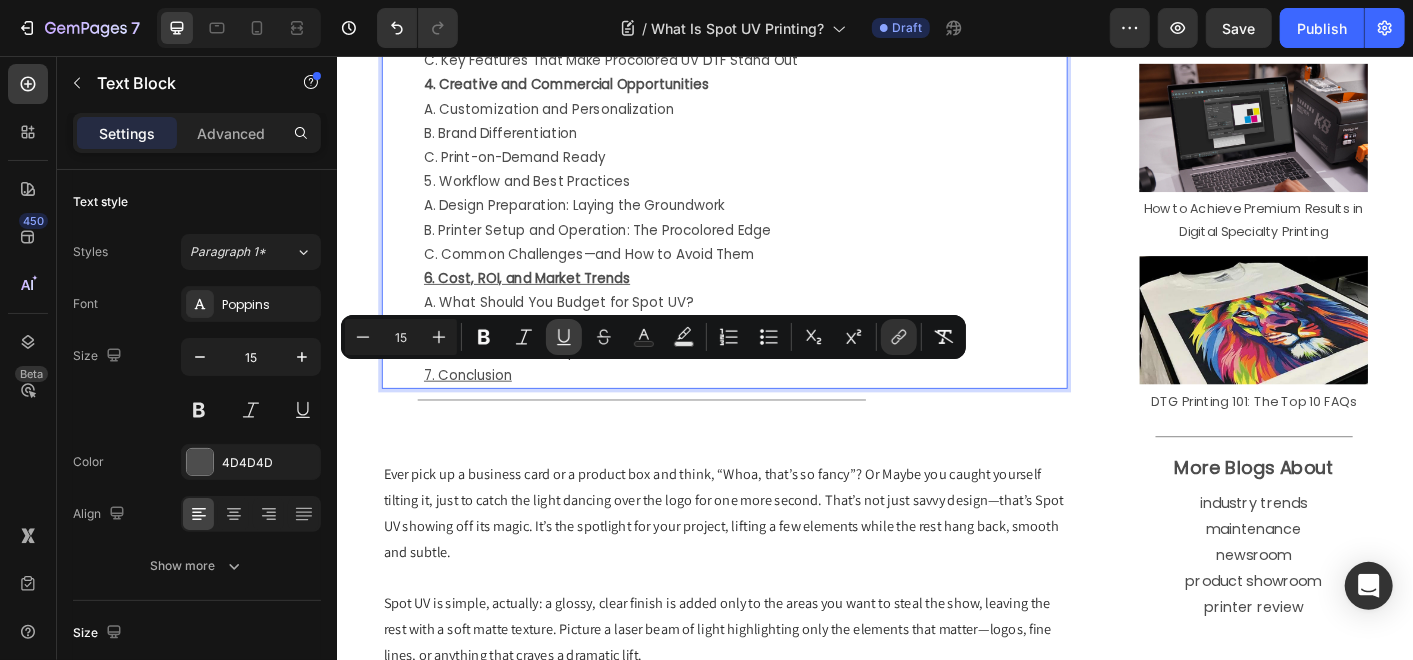click on "Underline" at bounding box center (564, 337) 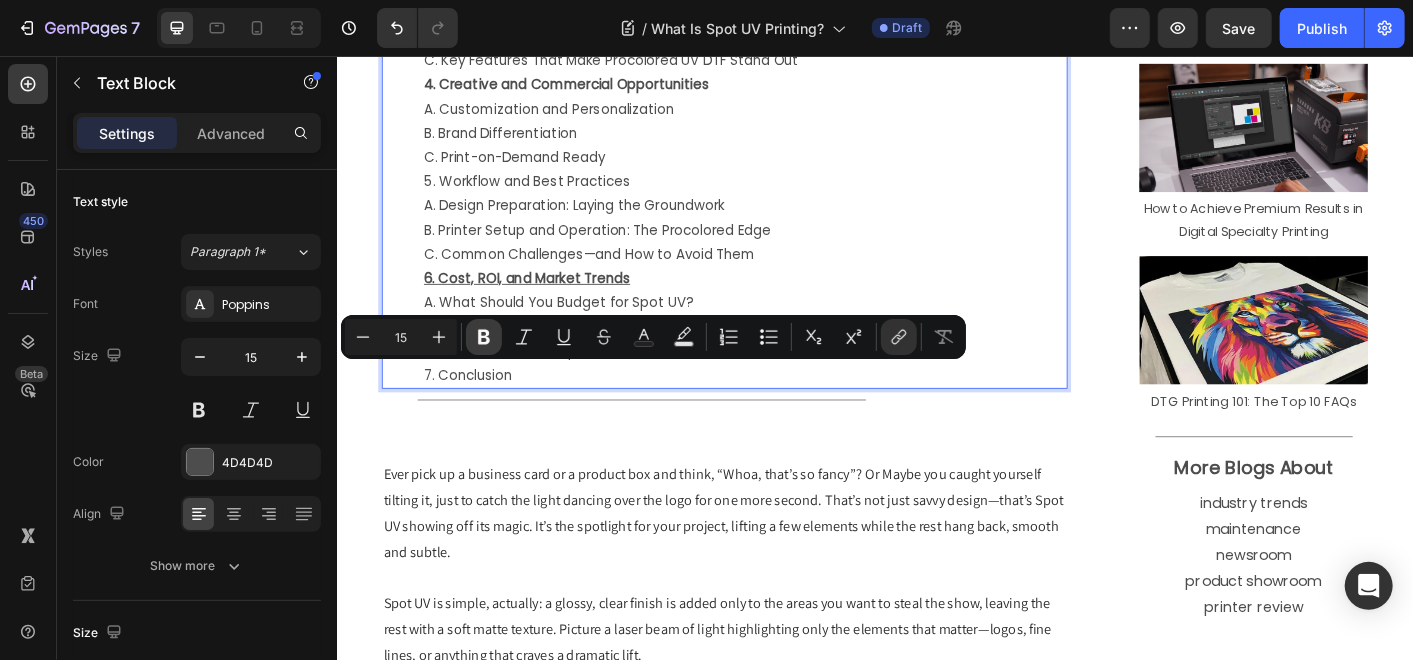 click on "Bold" at bounding box center (484, 337) 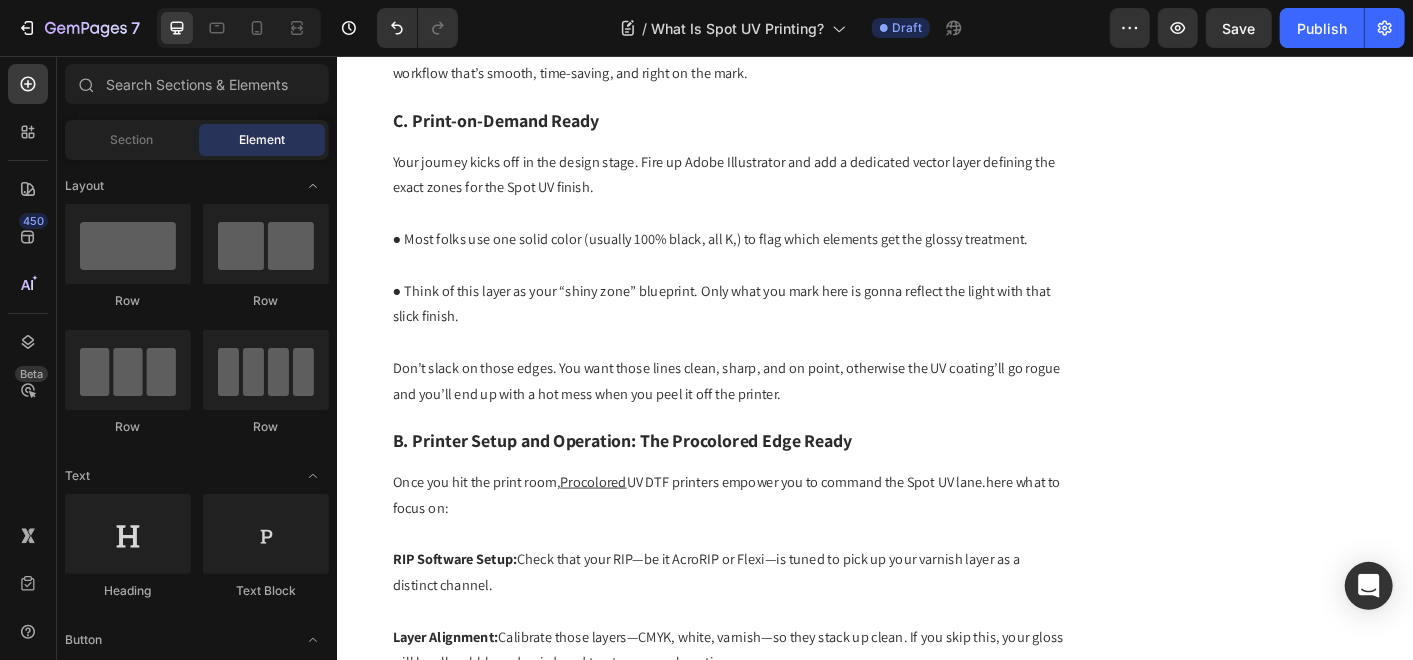 scroll, scrollTop: 6440, scrollLeft: 0, axis: vertical 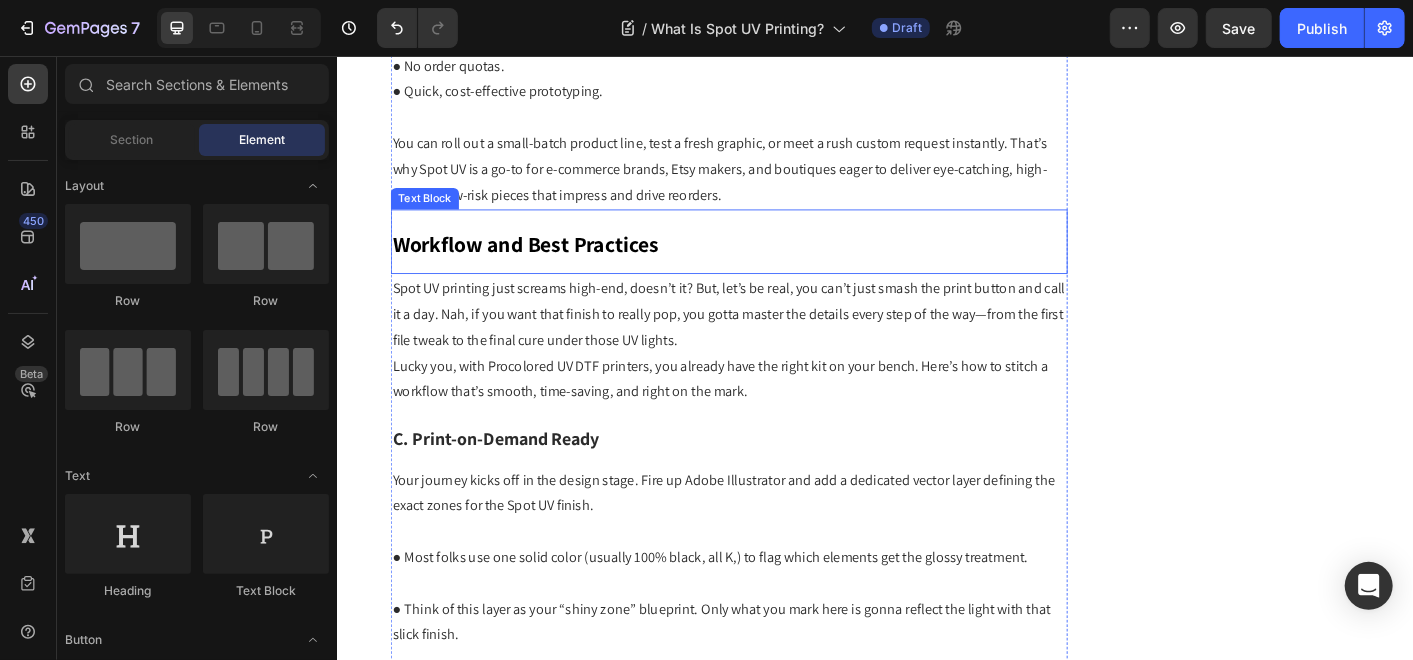 click on "Workflow and Best Practices" at bounding box center [546, 265] 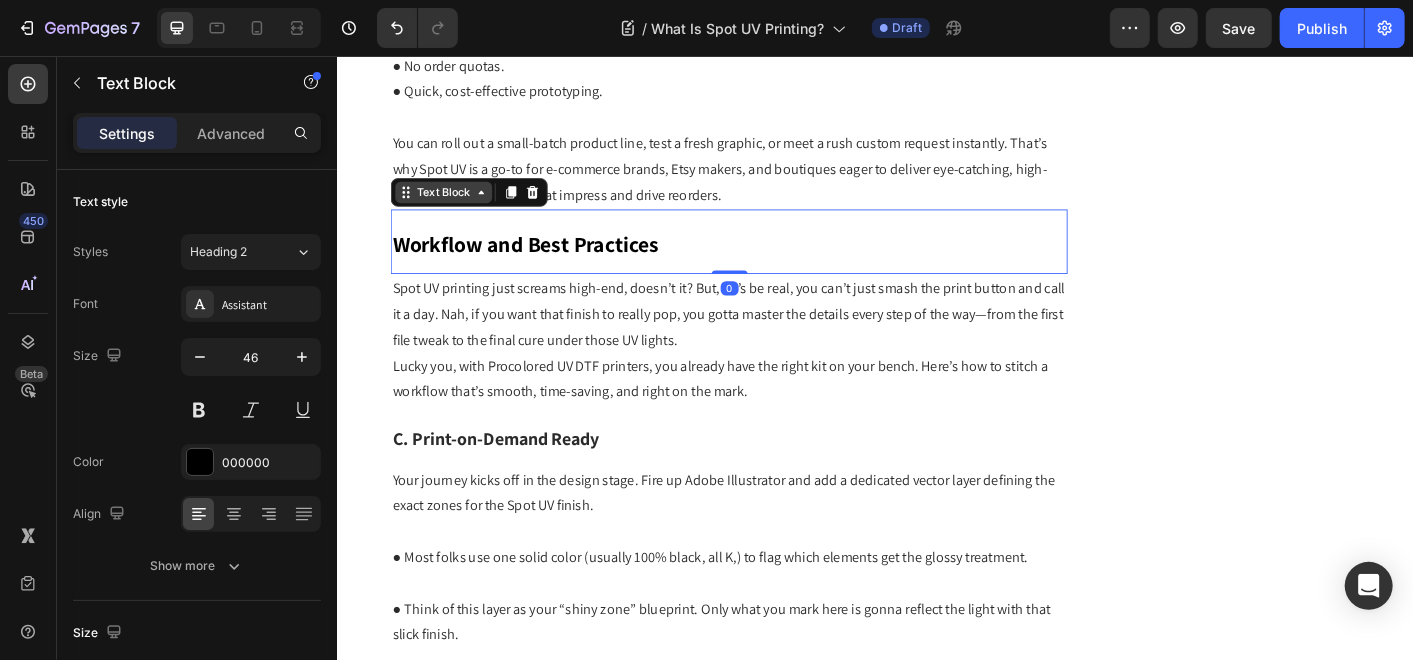 click on "Text Block" at bounding box center (455, 207) 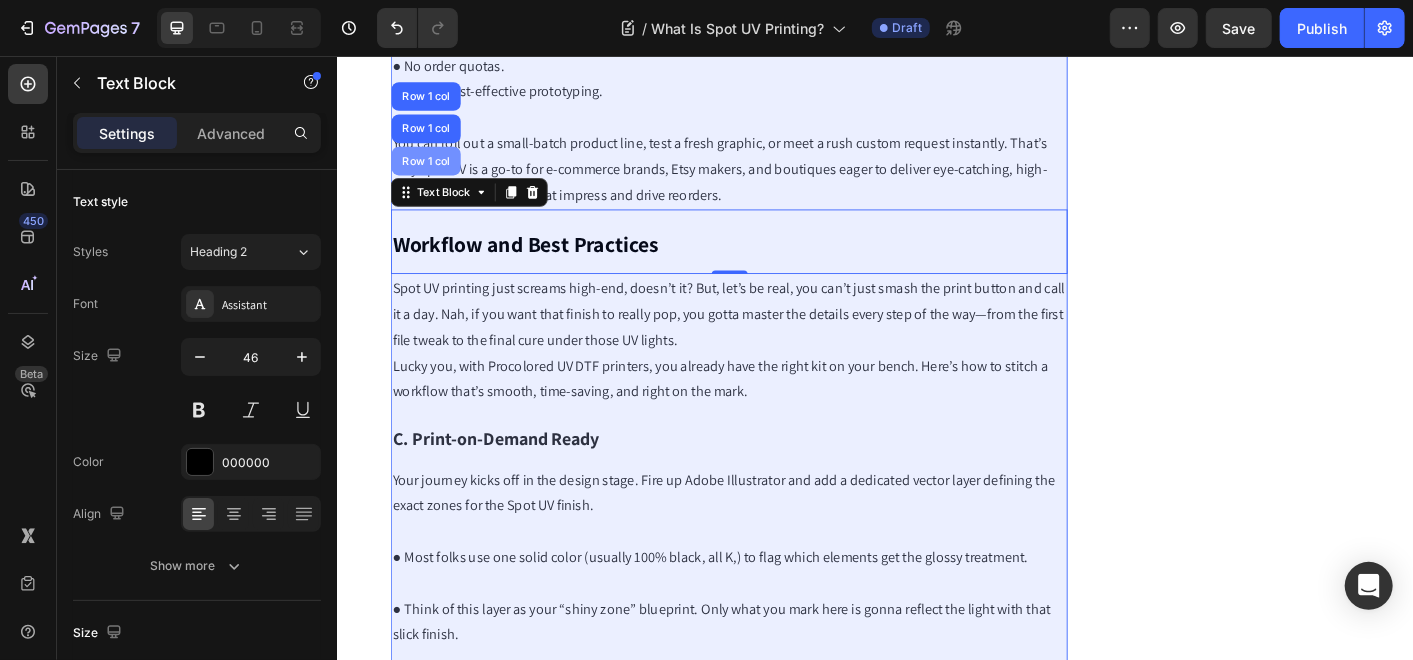click on "Row 1 col" at bounding box center (435, 172) 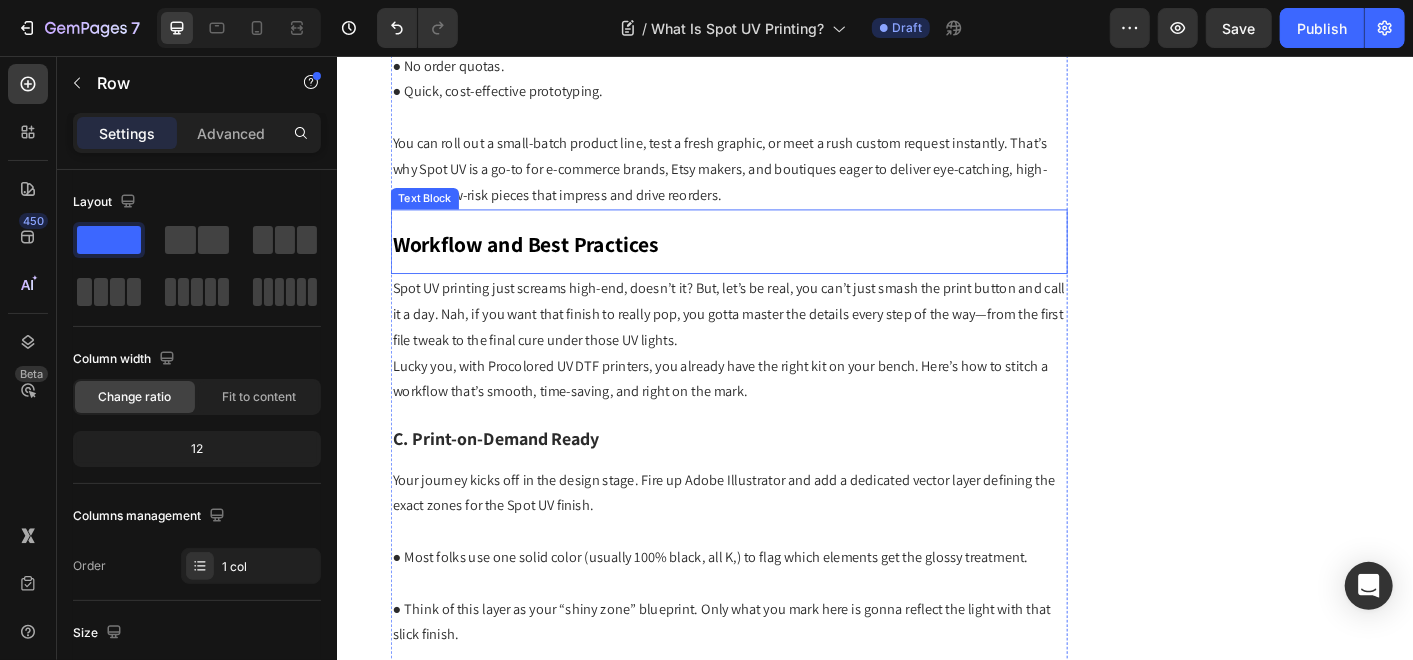click on "Workflow and Best Practices" at bounding box center [546, 265] 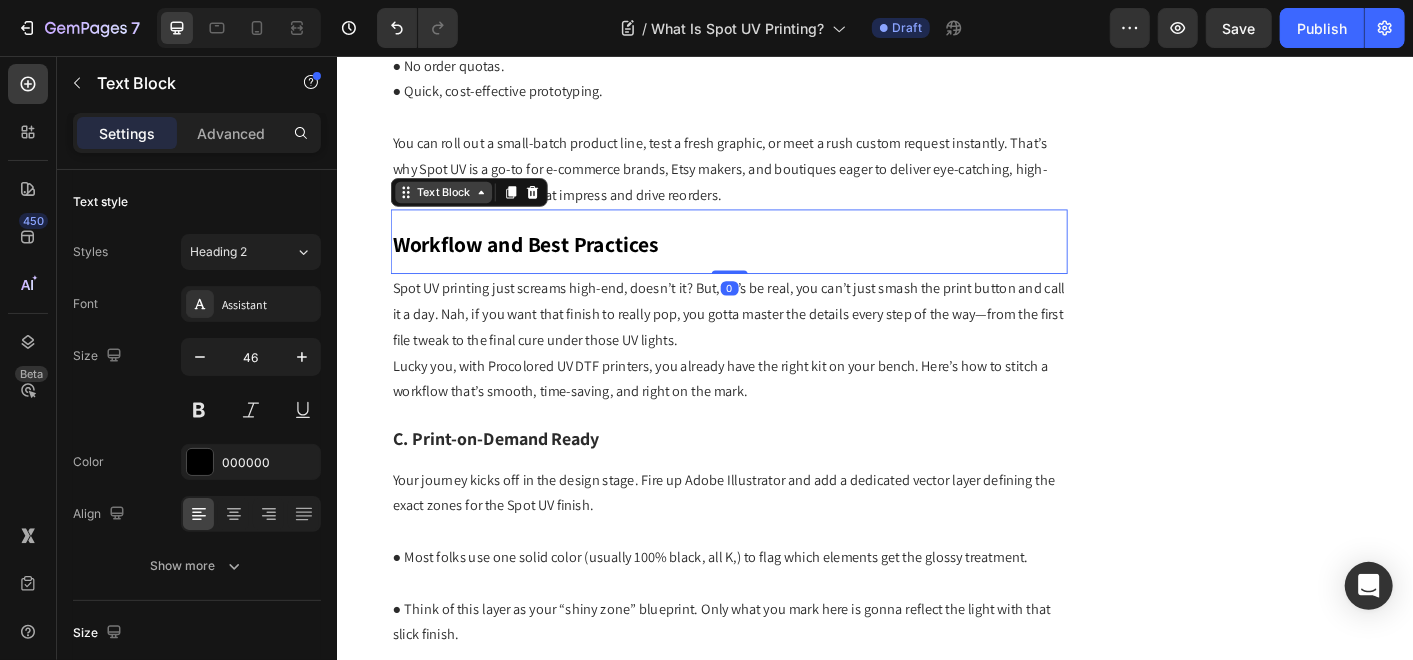 click on "Text Block" at bounding box center [455, 207] 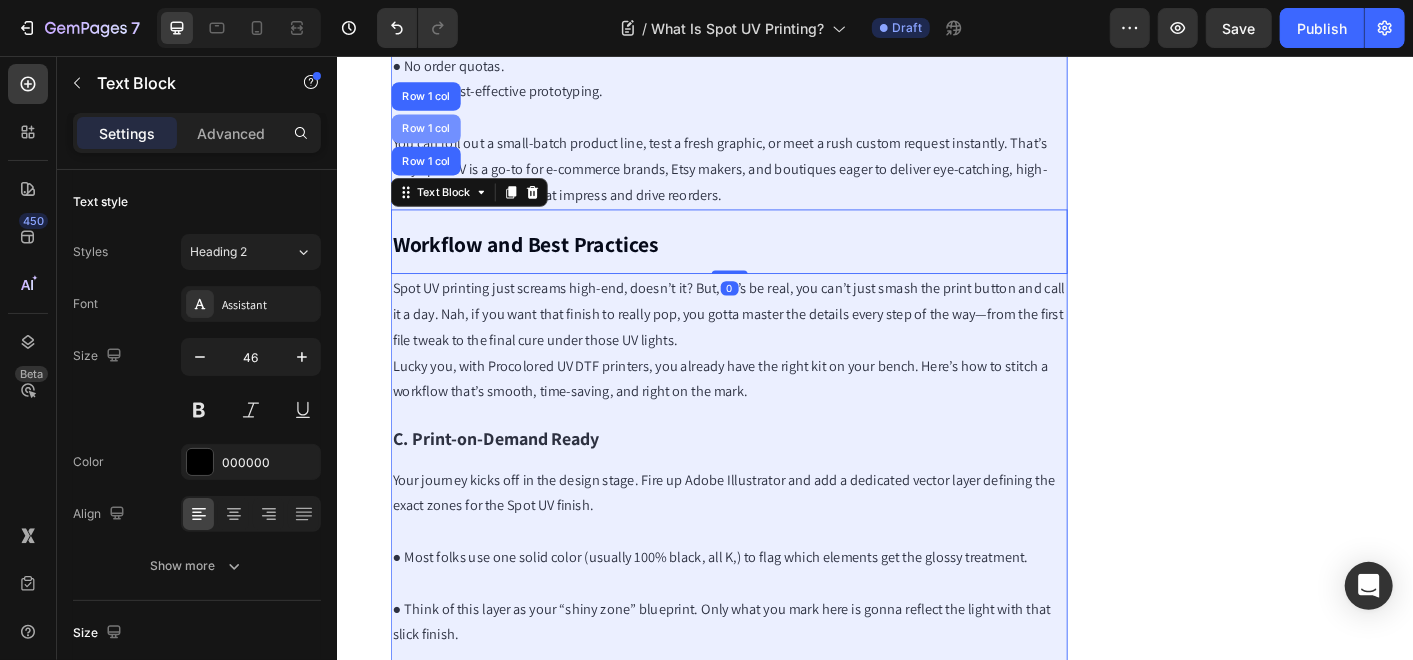 click on "Row 1 col" at bounding box center [435, 136] 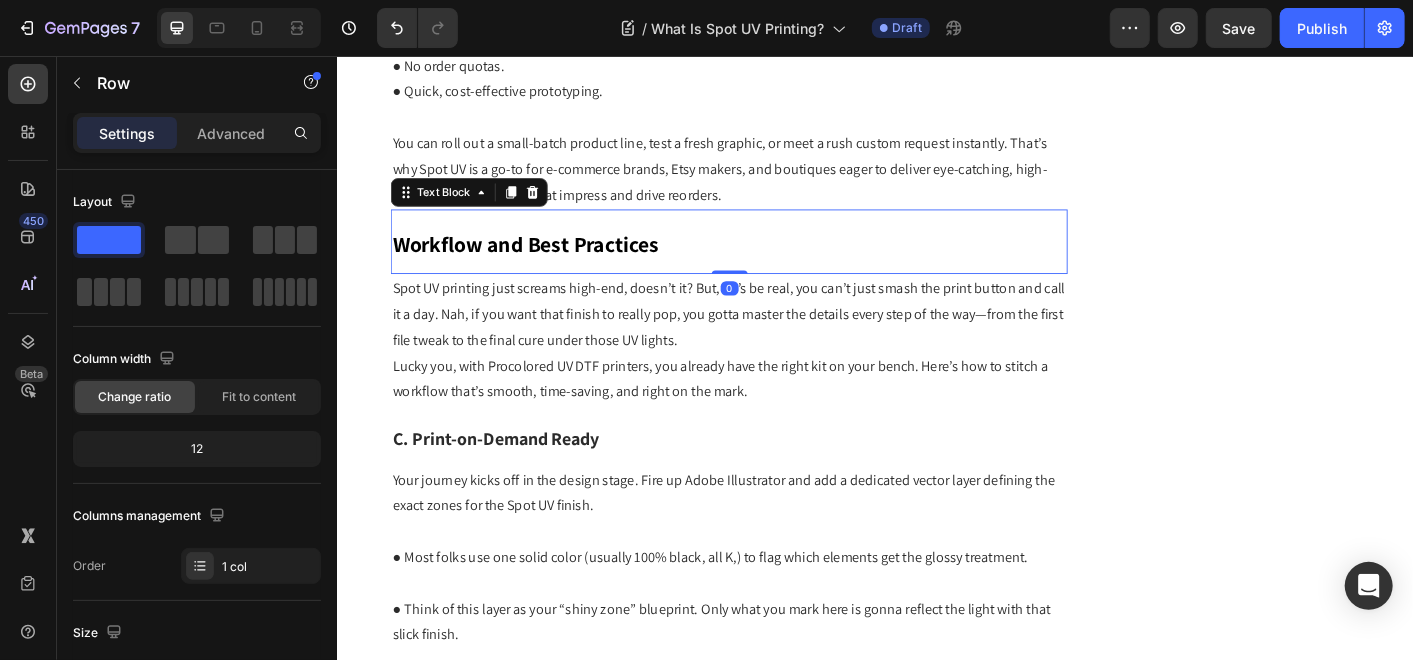 click on "Workflow and Best Practices" at bounding box center [546, 265] 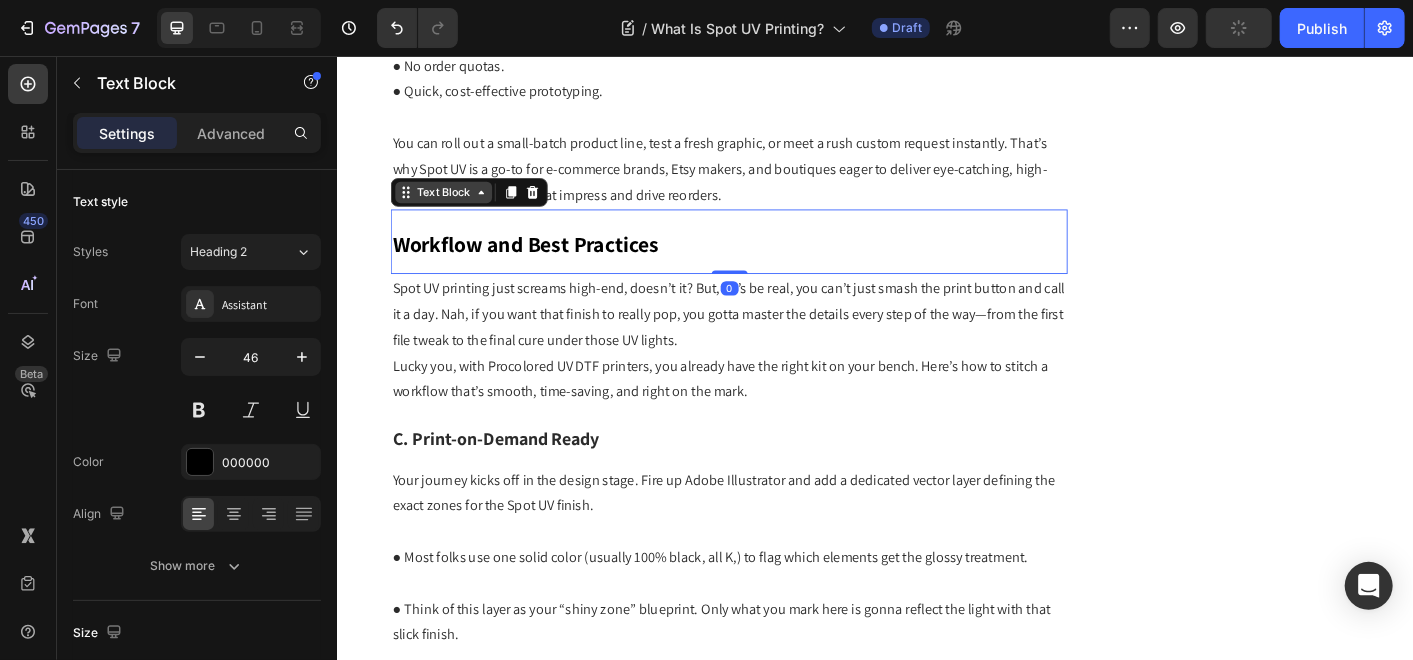 click on "Text Block" at bounding box center (455, 207) 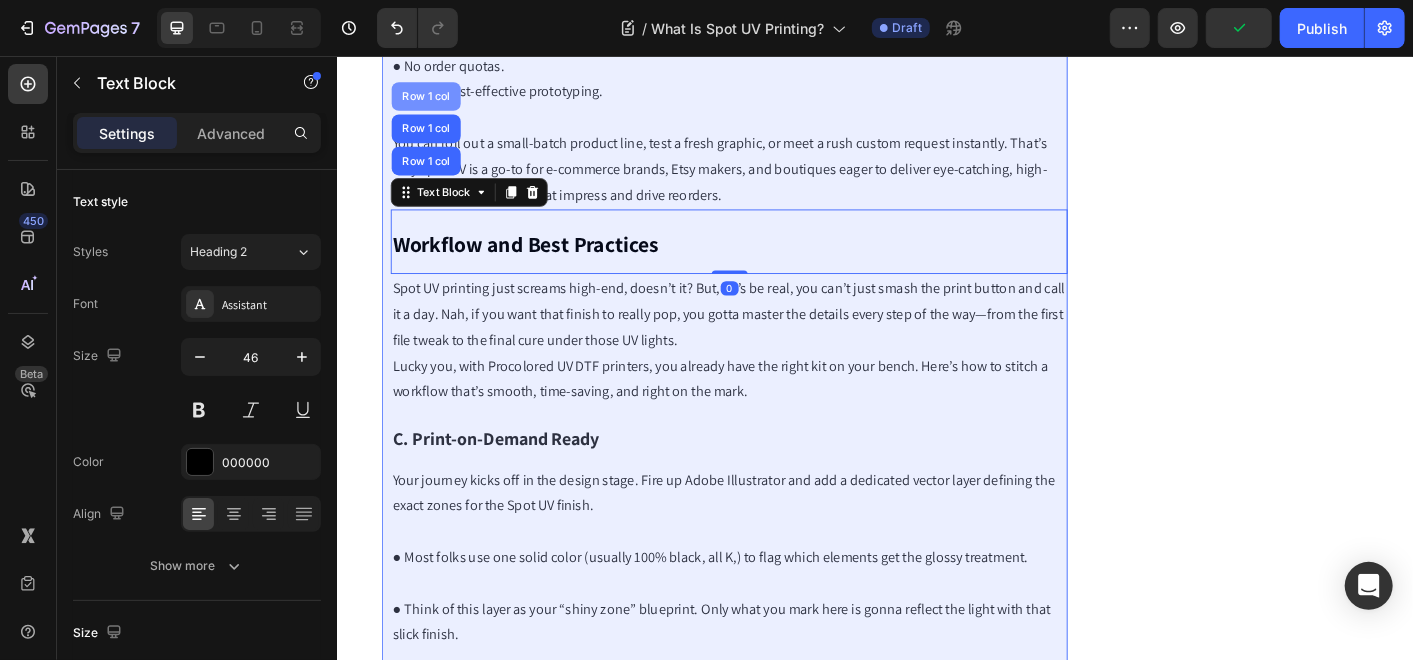 click on "Row 1 col" at bounding box center (435, 100) 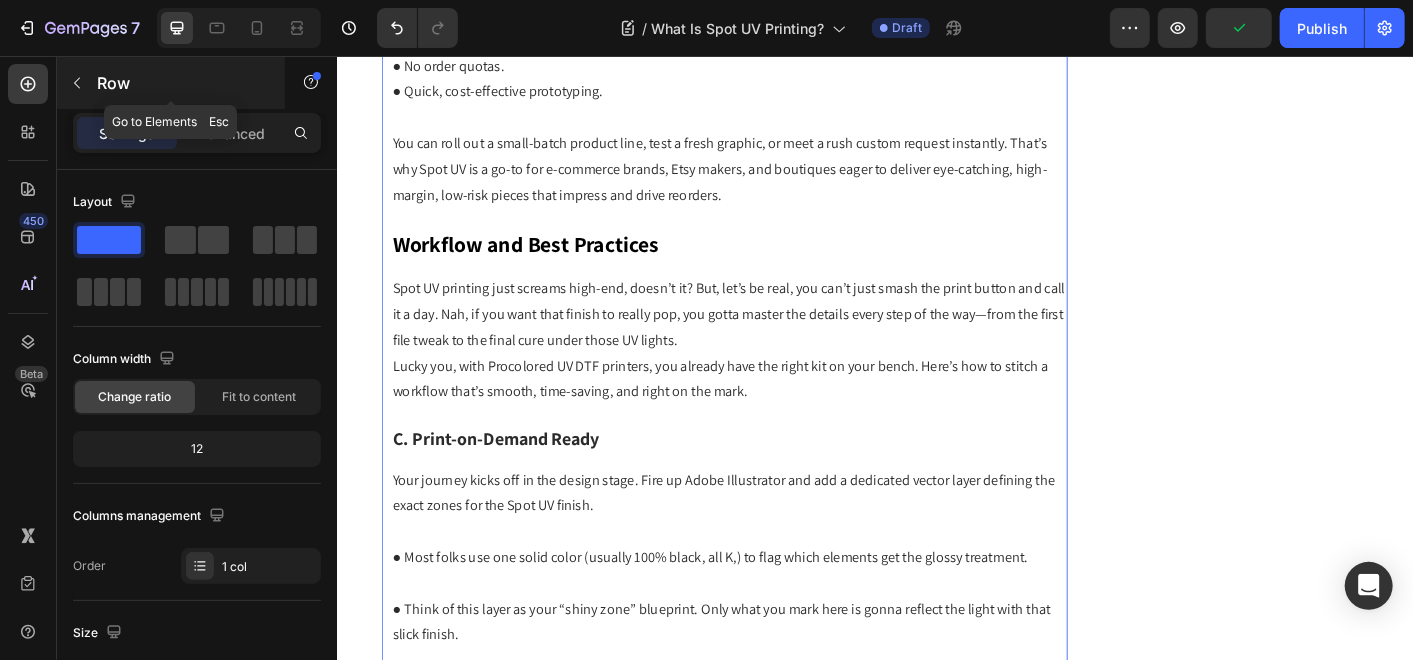 click at bounding box center [77, 83] 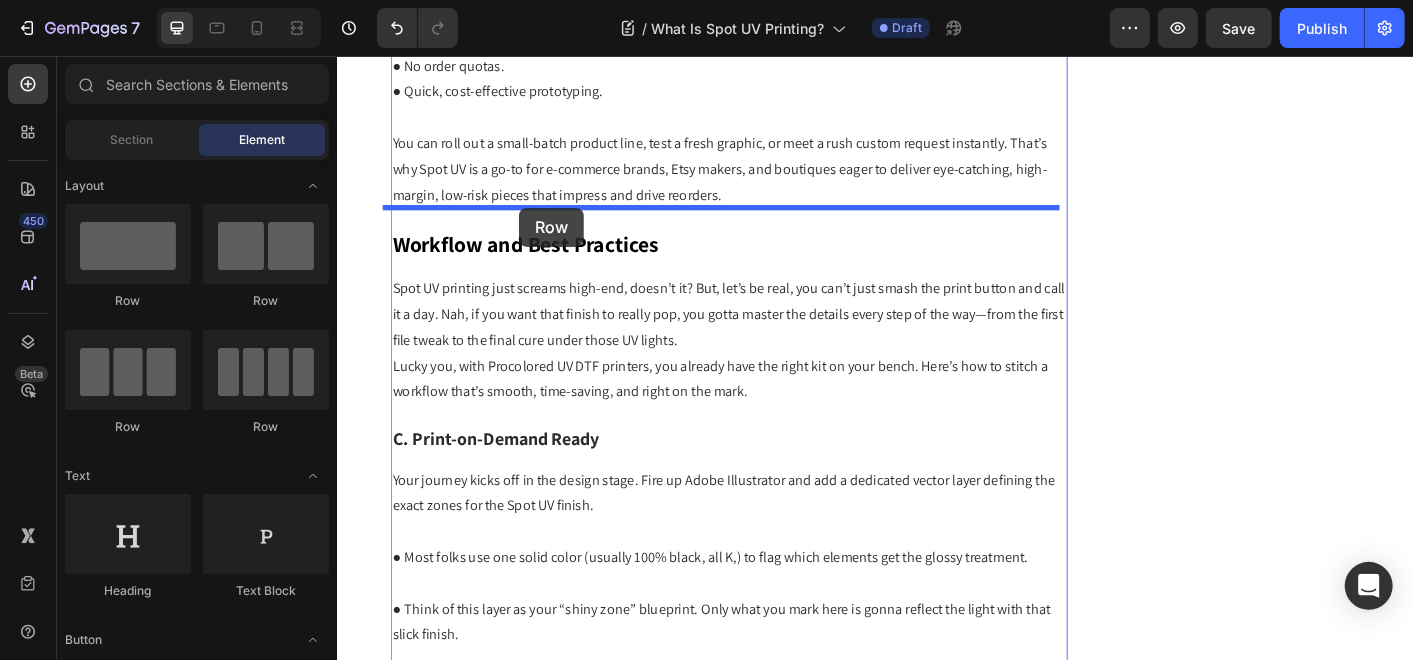 drag, startPoint x: 454, startPoint y: 318, endPoint x: 546, endPoint y: 220, distance: 134.41727 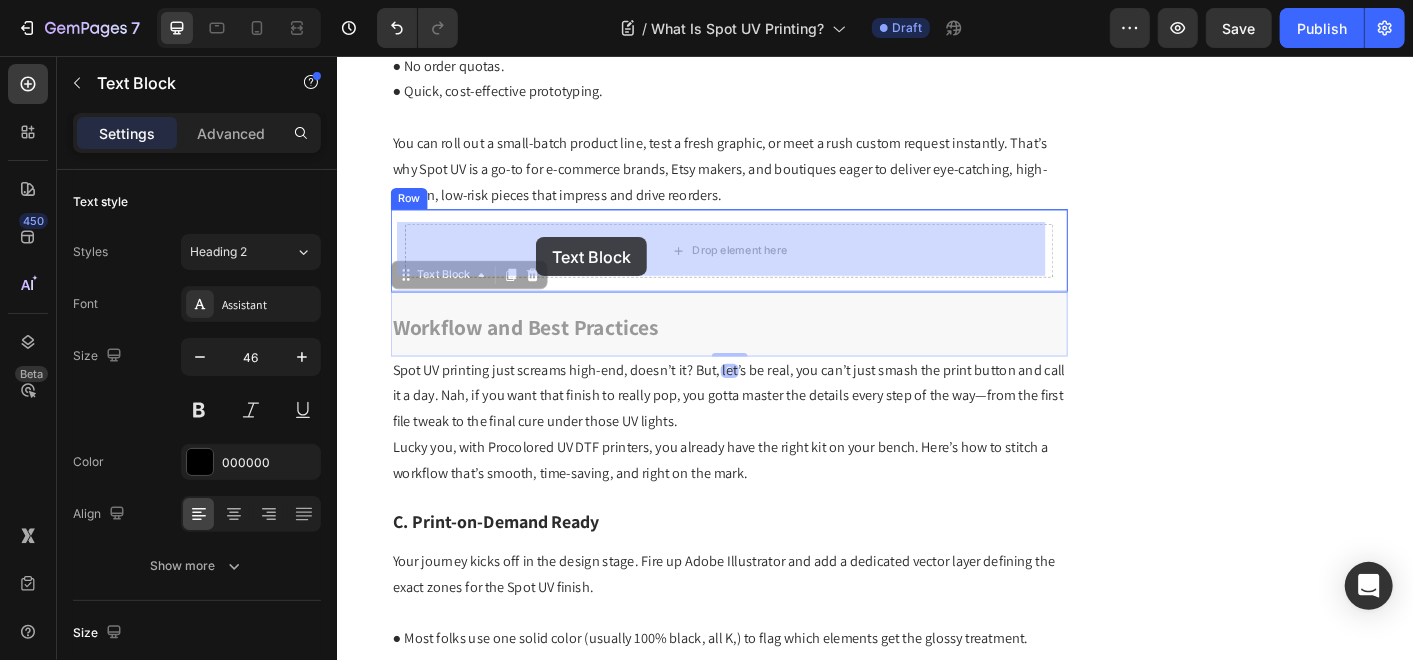 drag, startPoint x: 563, startPoint y: 346, endPoint x: 558, endPoint y: 257, distance: 89.140335 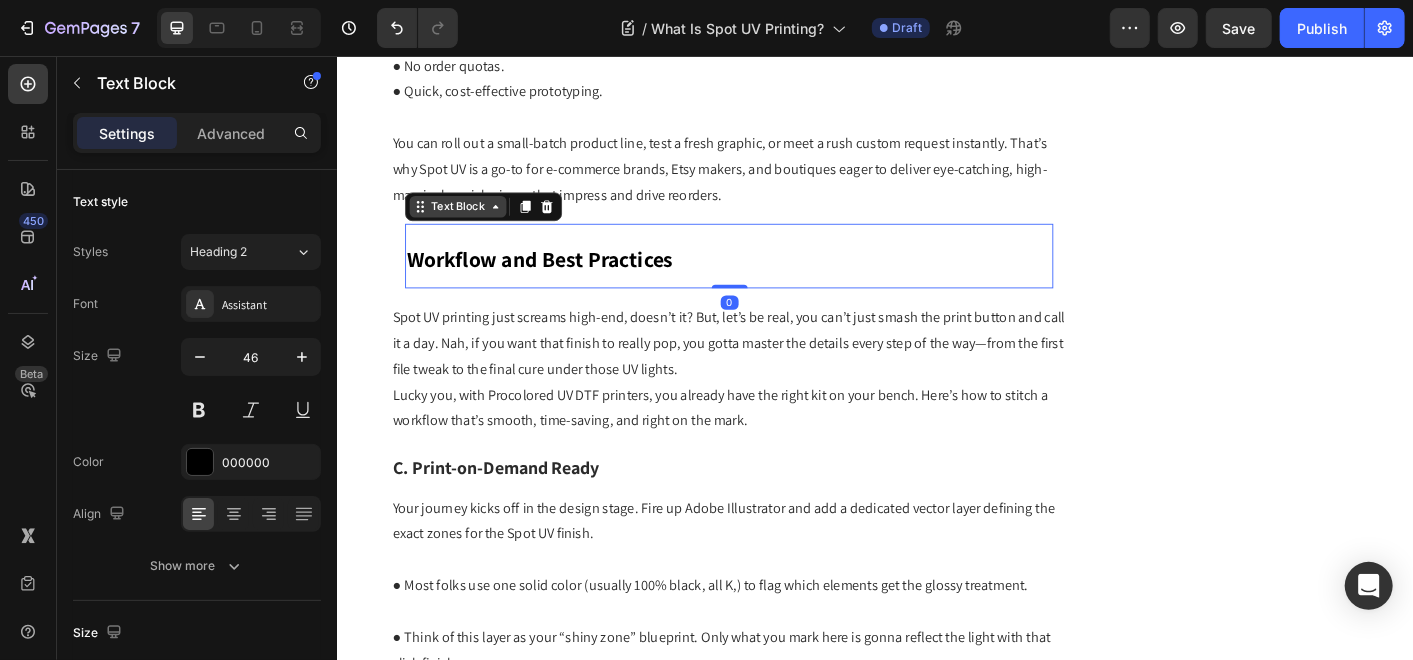 click on "Text Block" at bounding box center [471, 223] 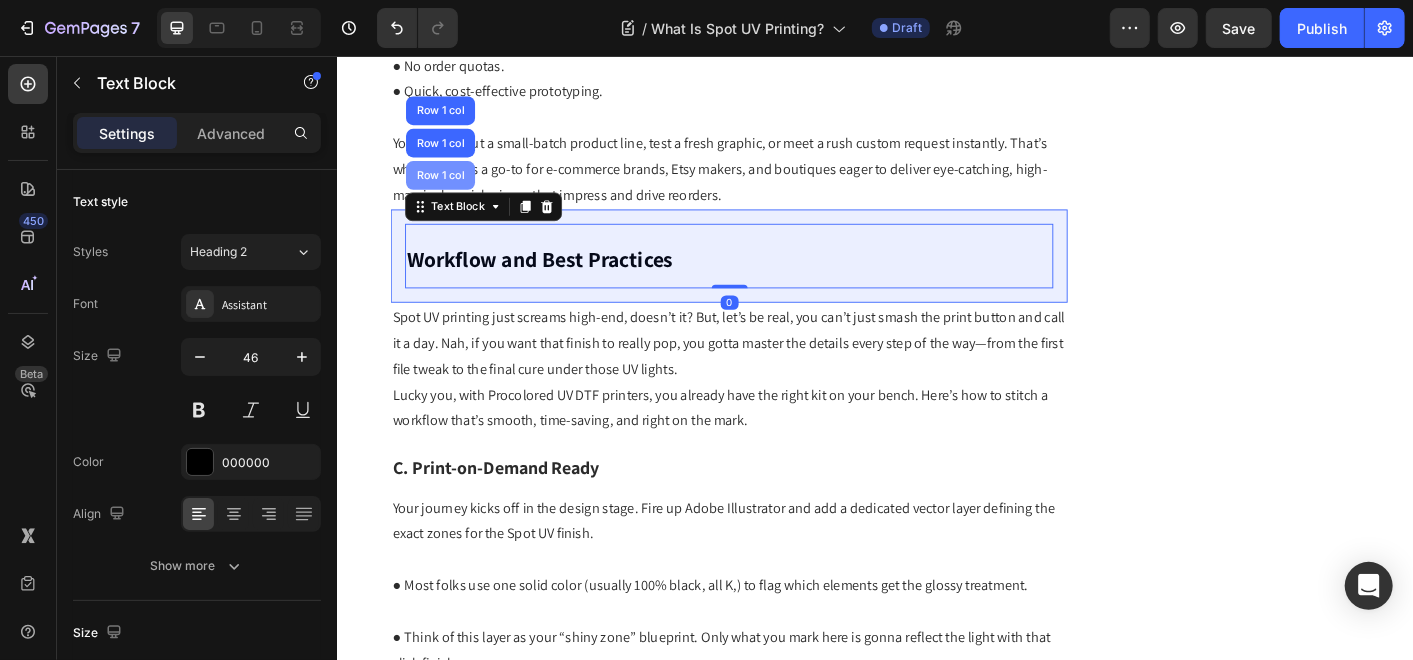 click on "Row 1 col" at bounding box center [451, 188] 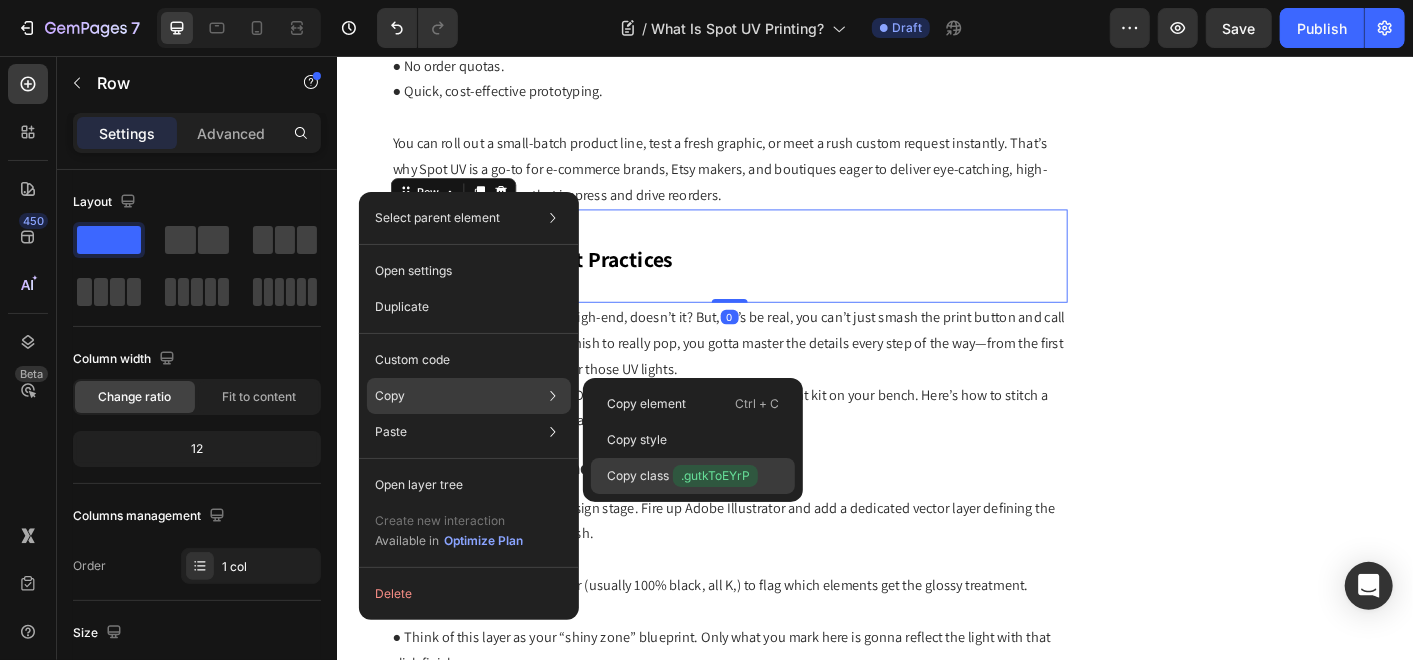 click on "Copy class  .gutkToEYrP" at bounding box center [682, 476] 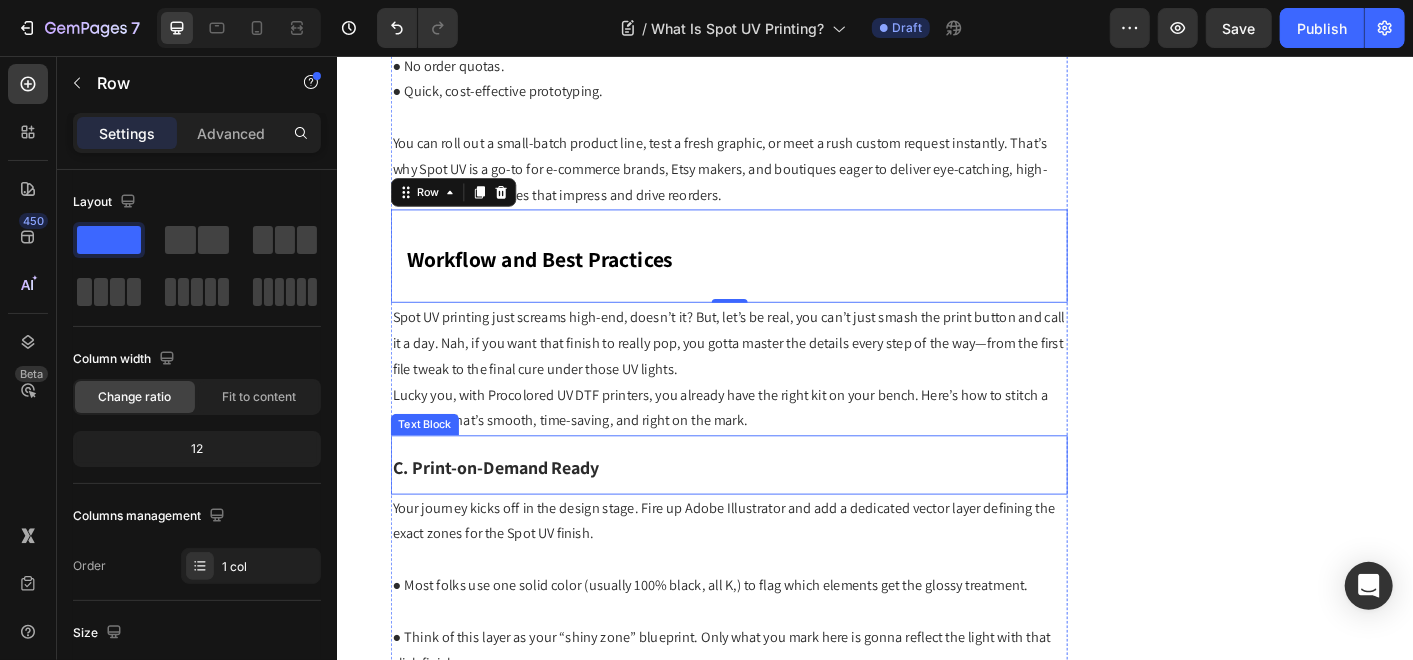 click on "C. Print-on-Demand Ready" at bounding box center [773, 510] 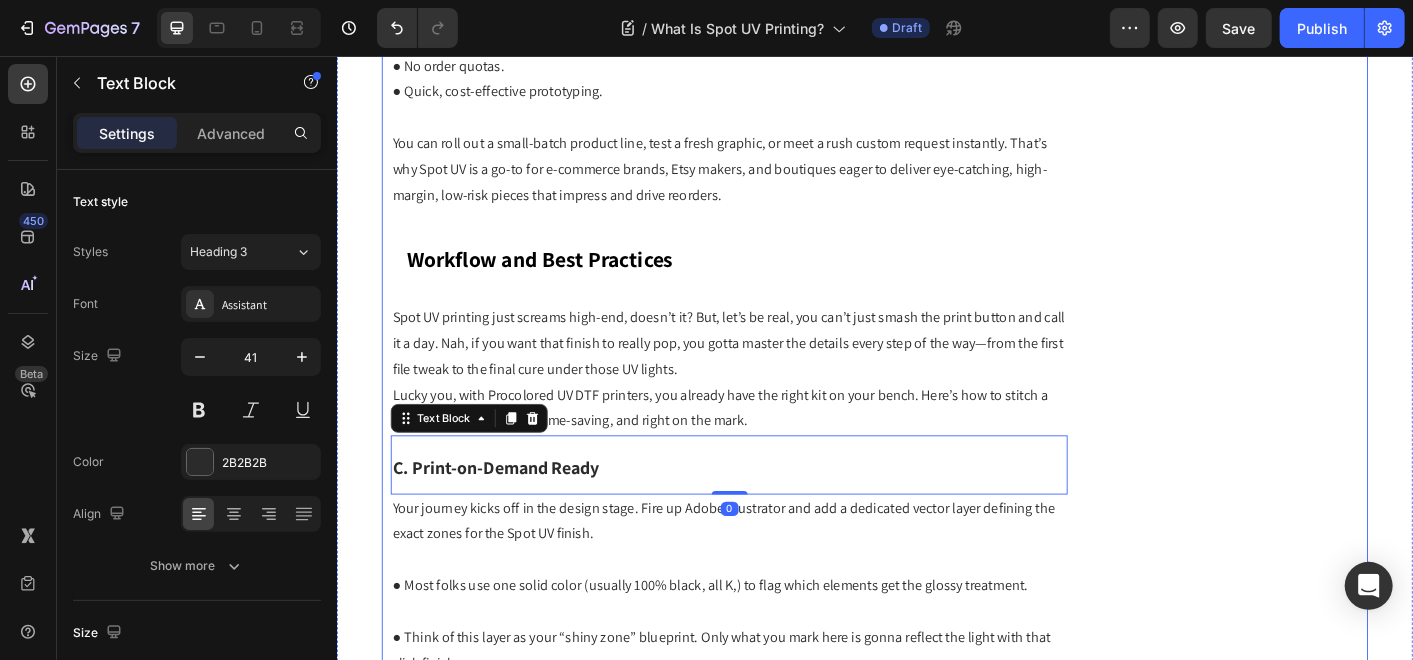 click on "Subscribe Heading To join our mailing list and never miss our updates ! Text Block Email Field Subscribe Now Submit Button Row Newsletter Row                Title Line Most Popular Blogs Text Block Image How to Achieve Premium Results in Digital Specialty Printing Text Block Row Image DTG Printing 101: The Top 10 FAQs Text Block Row Row                Title Line More Blogs About Text Block industry trends maintenance newsroom product showroom printer review Text Block Row Row" at bounding box center (1358, -1101) 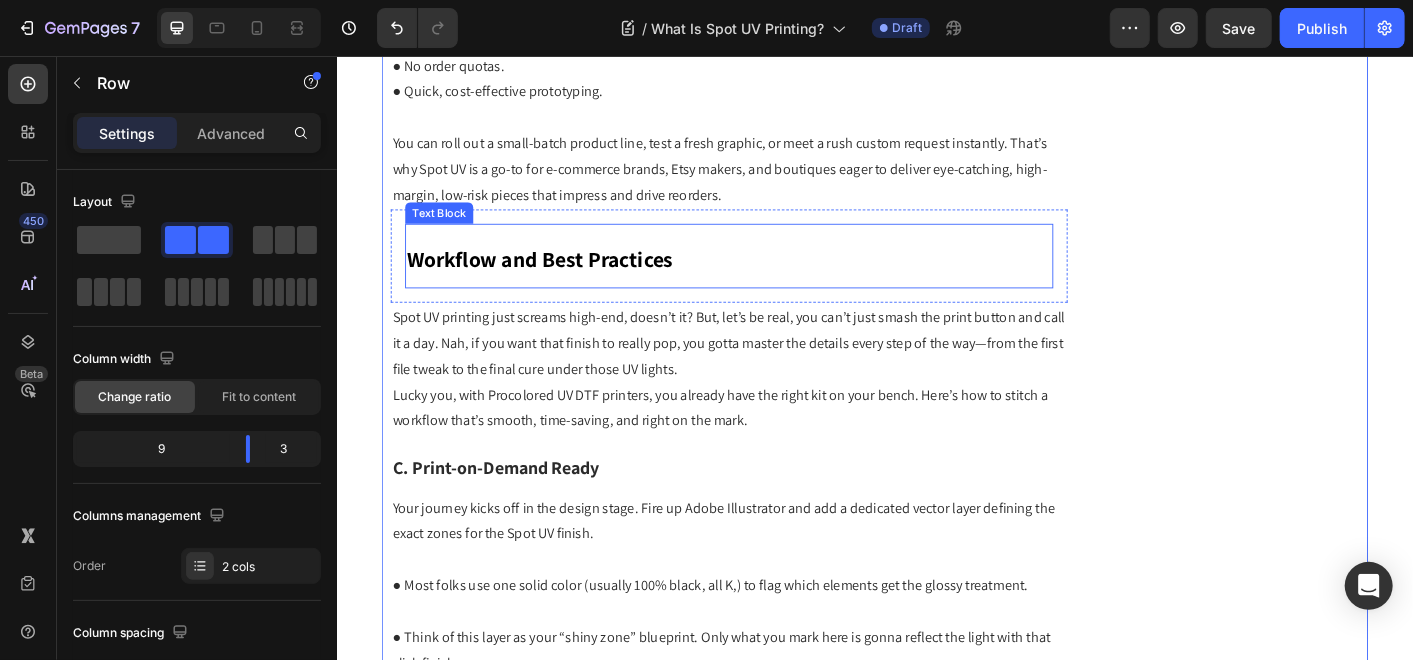 click on "Workflow and Best Practices" at bounding box center (562, 281) 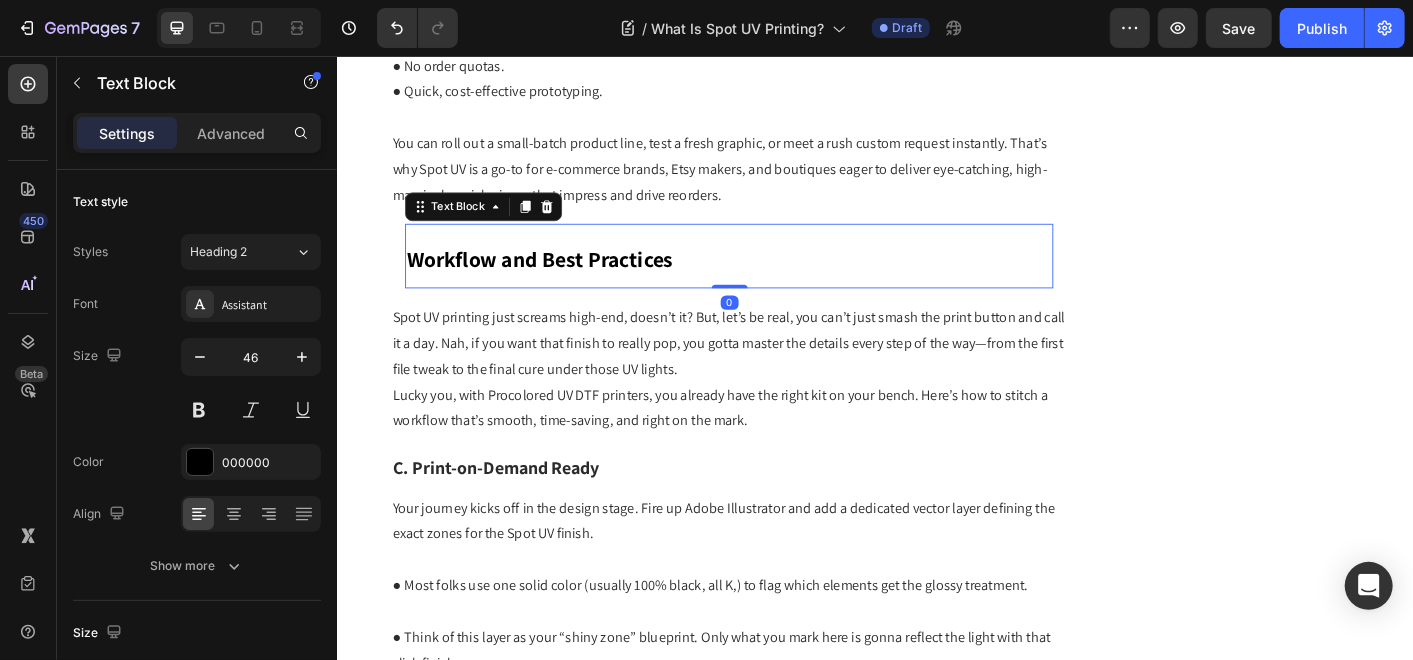 click on "Workflow and Best Practices" at bounding box center [562, 281] 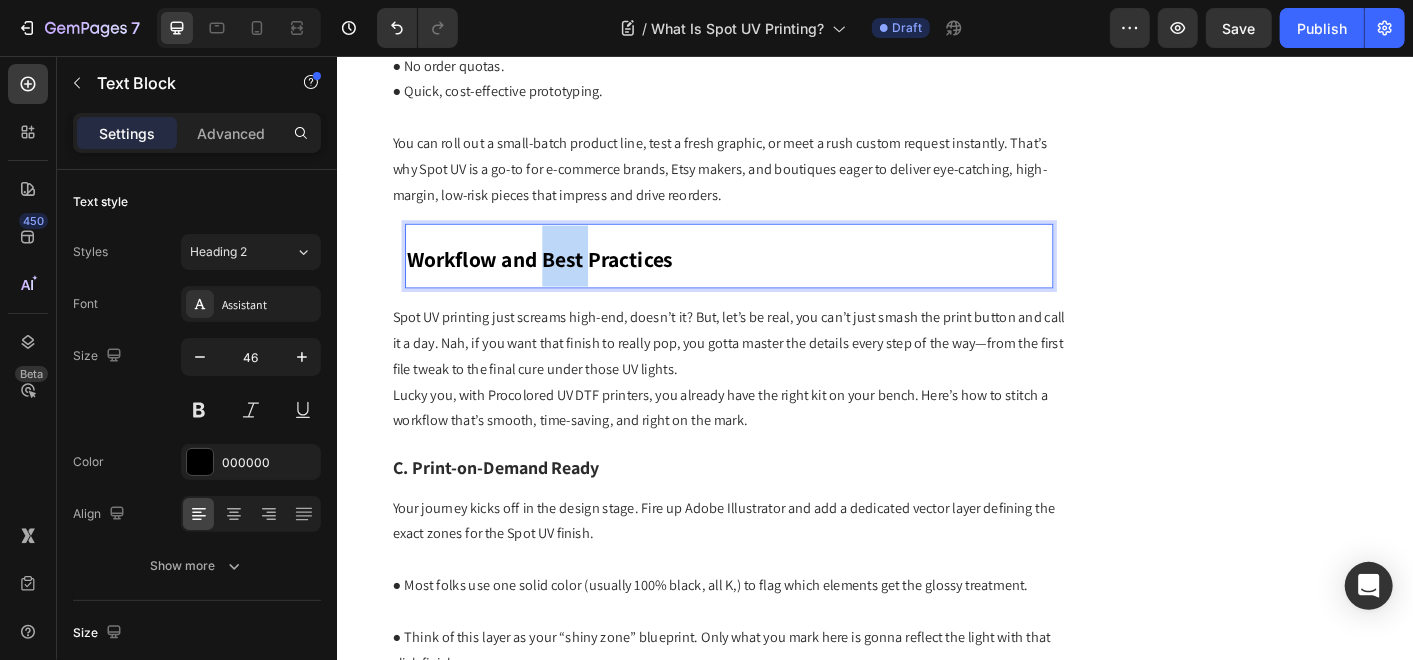 click on "Workflow and Best Practices" at bounding box center [562, 281] 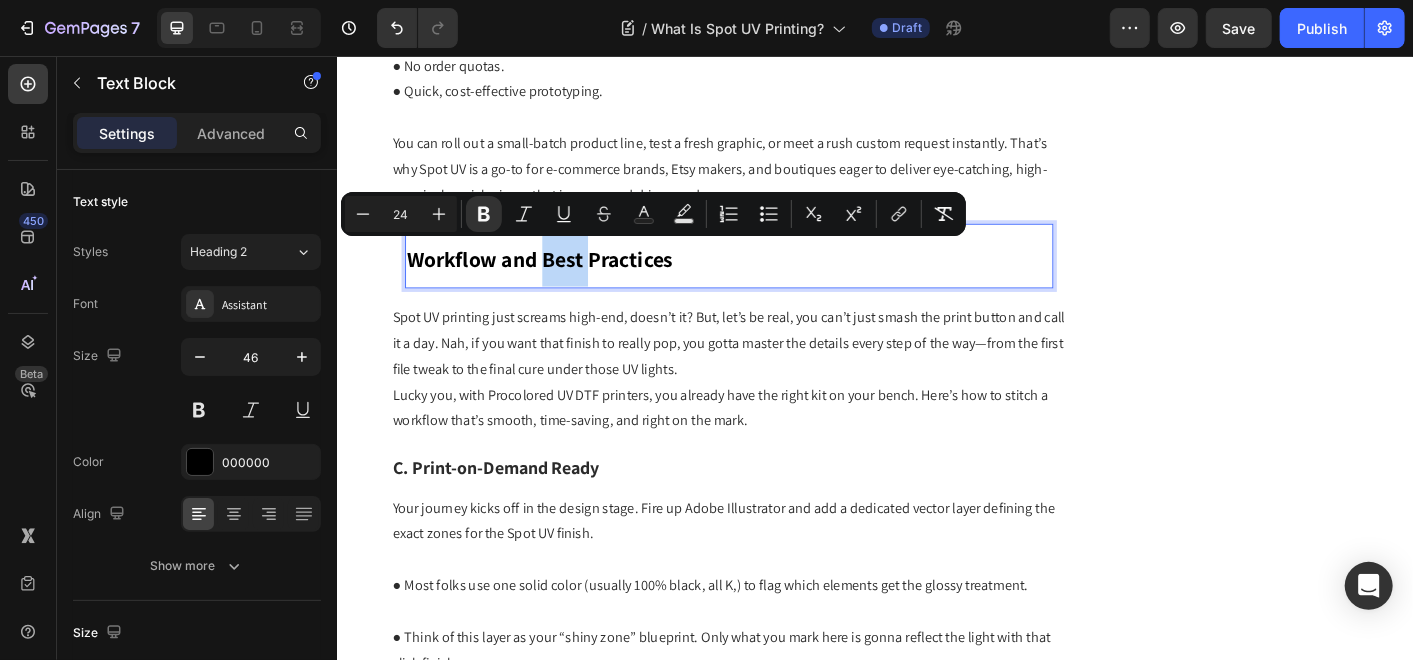 click on "Workflow and Best Practices" at bounding box center [562, 281] 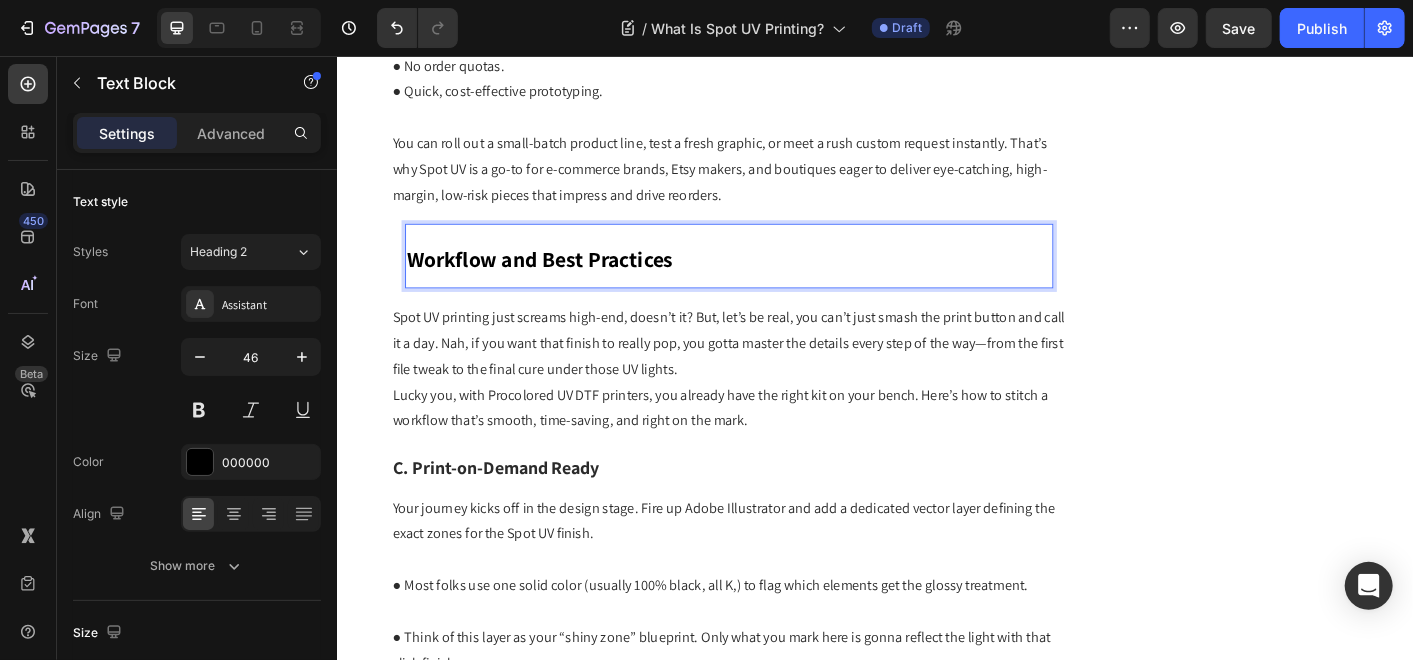 click on "Subscribe Heading To join our mailing list and never miss our updates ! Text Block Email Field Subscribe Now Submit Button Row Newsletter Row                Title Line Most Popular Blogs Text Block Image How to Achieve Premium Results in Digital Specialty Printing Text Block Row Image DTG Printing 101: The Top 10 FAQs Text Block Row Row                Title Line More Blogs About Text Block industry trends maintenance newsroom product showroom printer review Text Block Row Row" at bounding box center (1358, -1101) 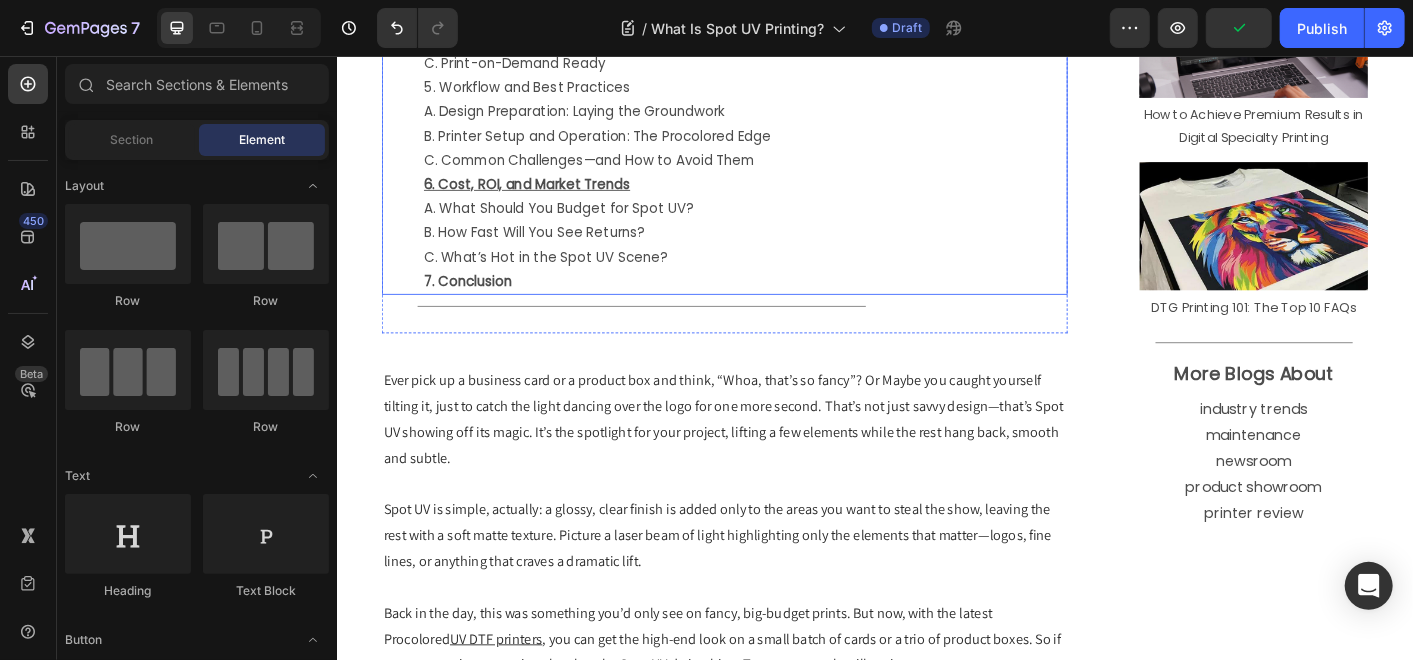 scroll, scrollTop: 917, scrollLeft: 0, axis: vertical 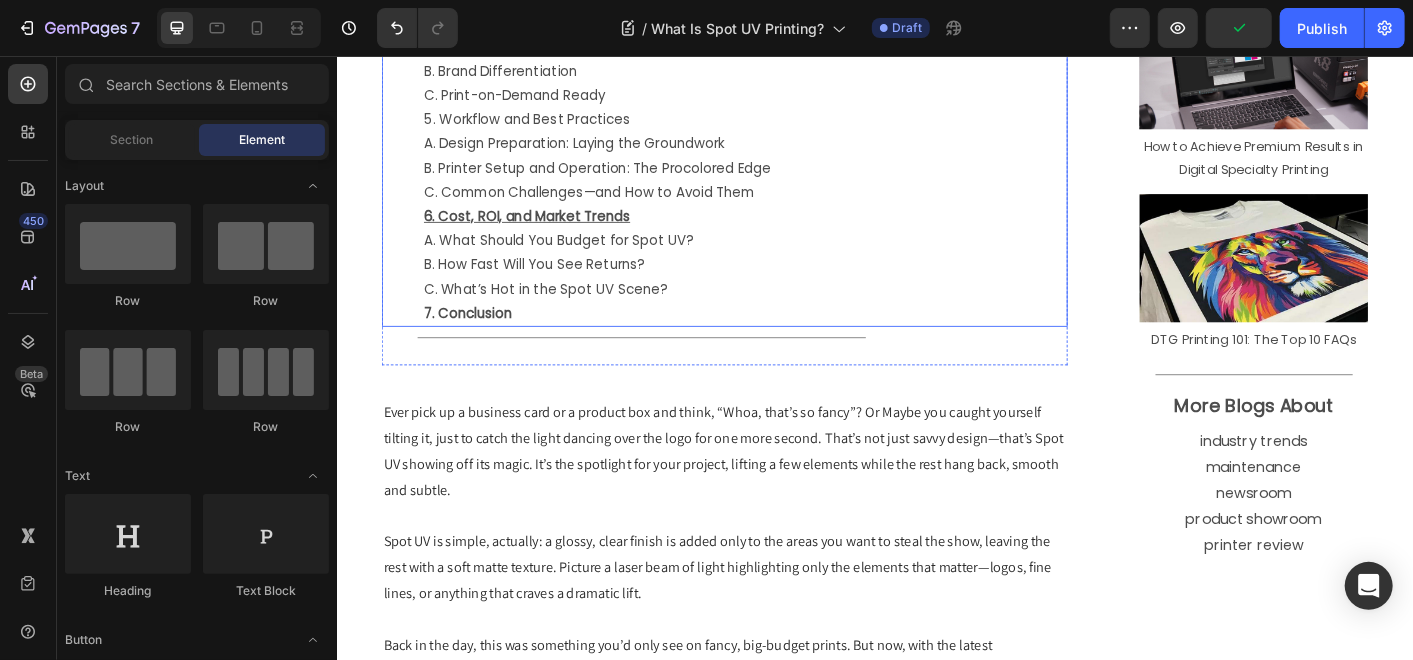 click on "5. Workflow and Best Practices" at bounding box center [791, 125] 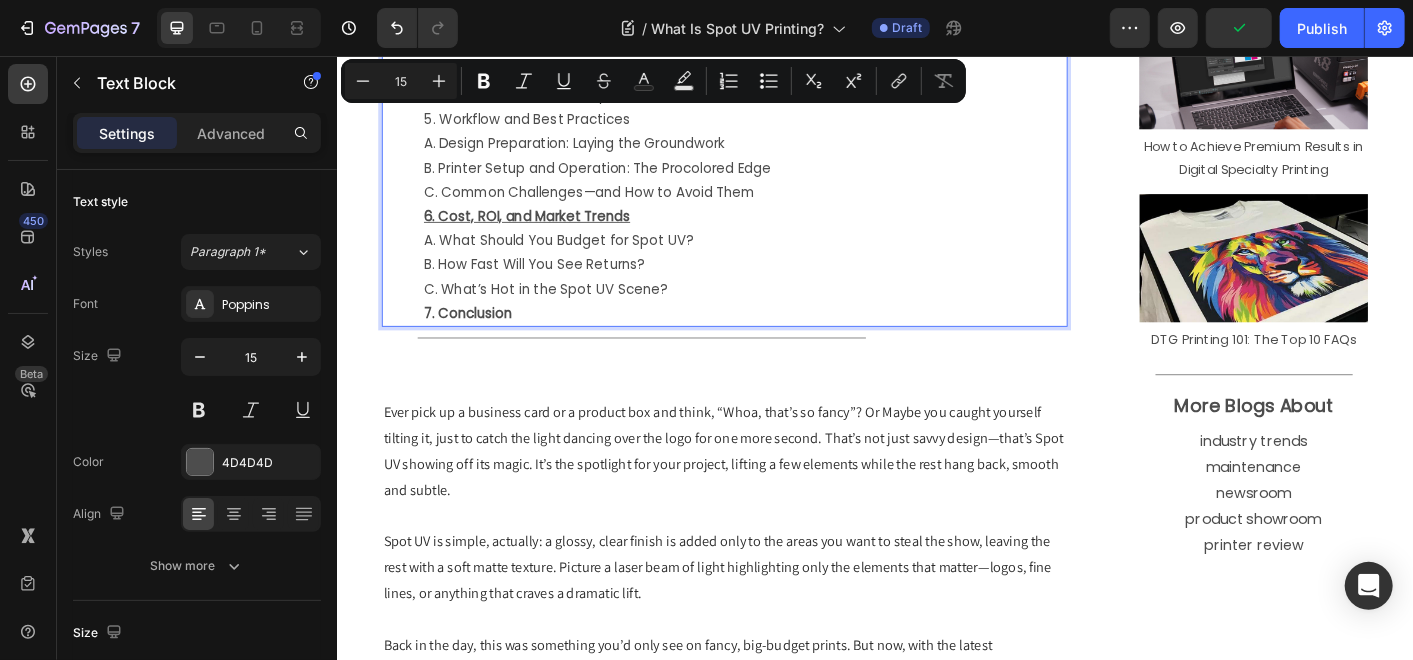 click on "5. Workflow and Best Practices" at bounding box center [791, 125] 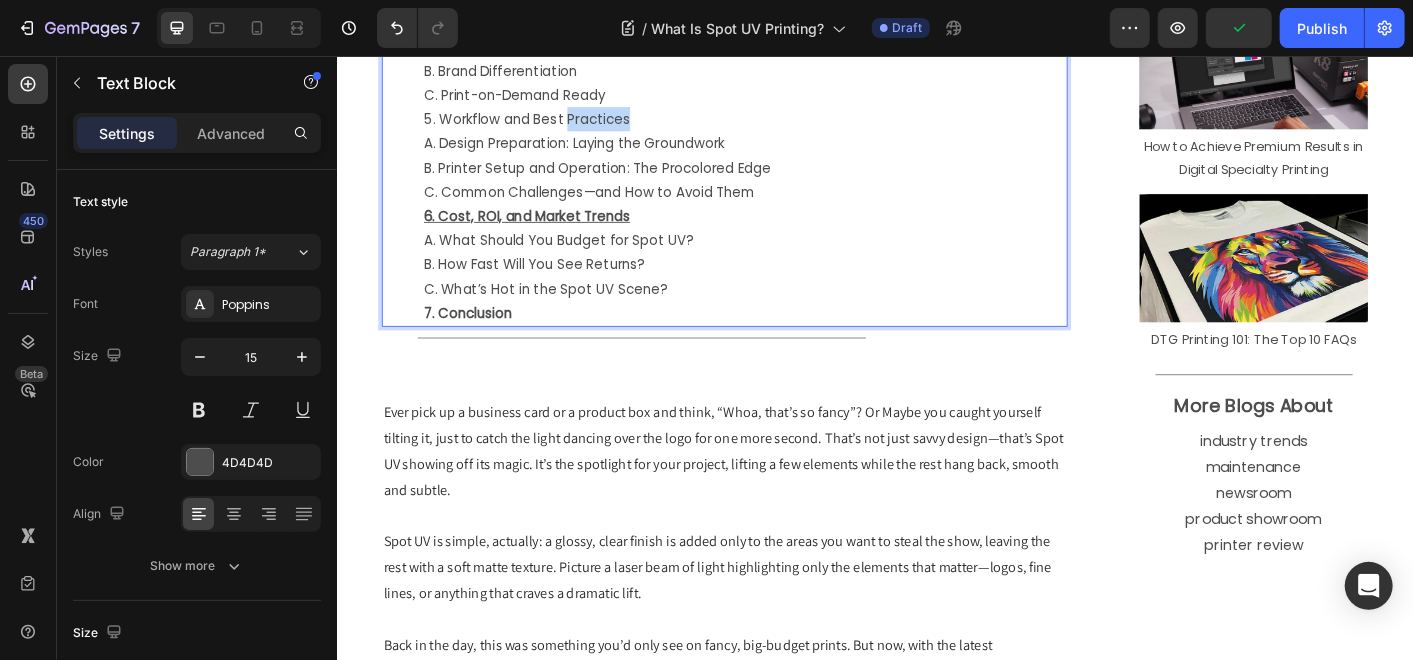 click on "5. Workflow and Best Practices" at bounding box center [791, 125] 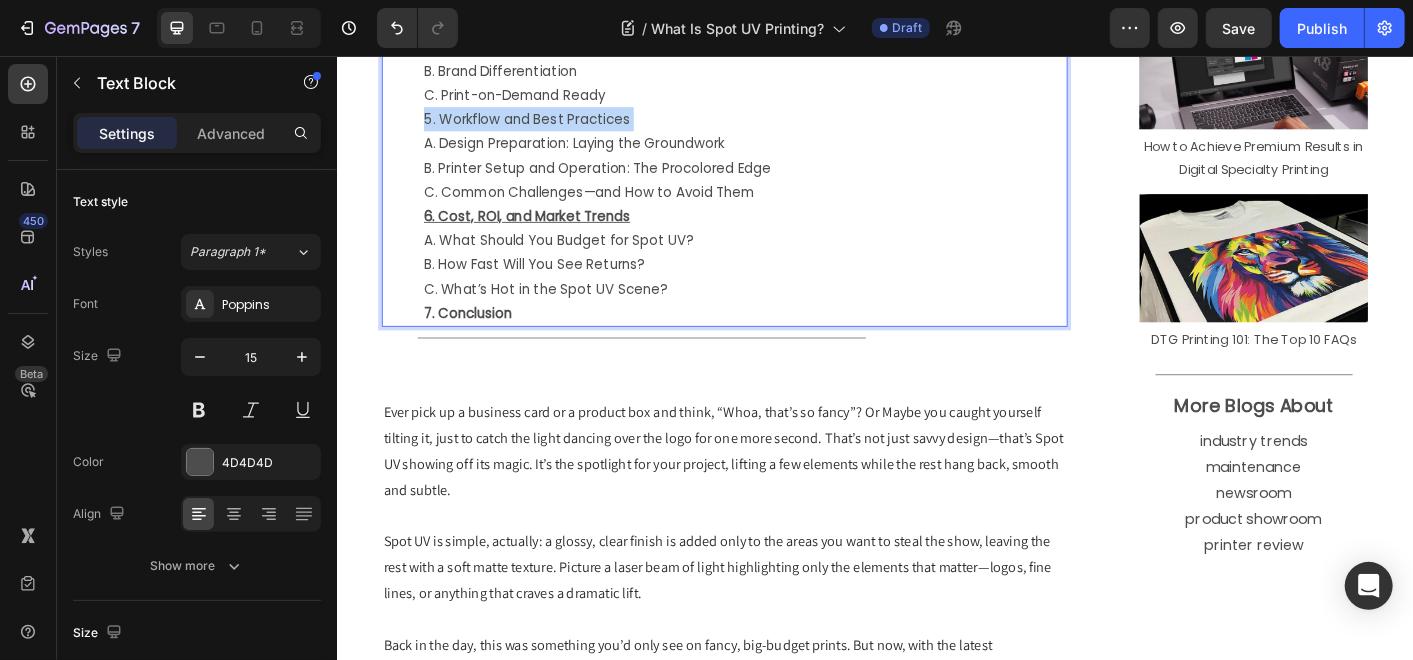 click on "5. Workflow and Best Practices" at bounding box center [791, 125] 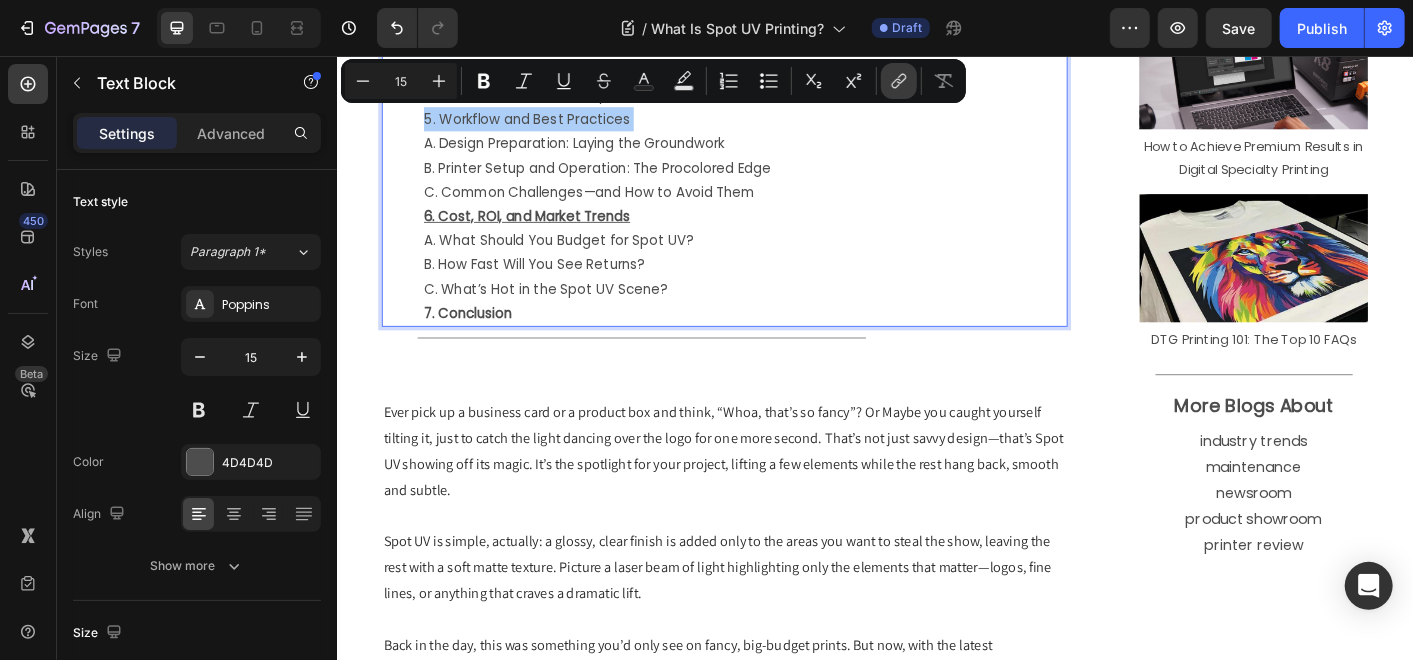 click on "link" at bounding box center [899, 81] 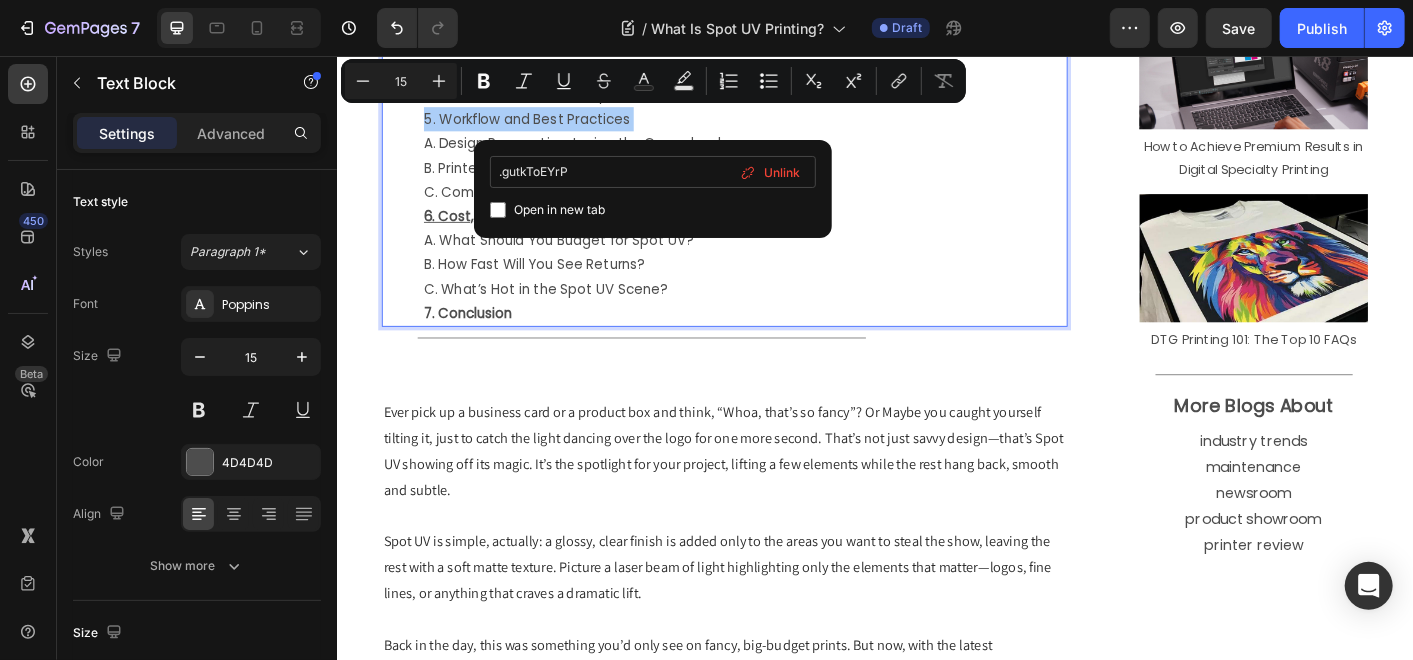 click on ".gutkToEYrP" at bounding box center (653, 172) 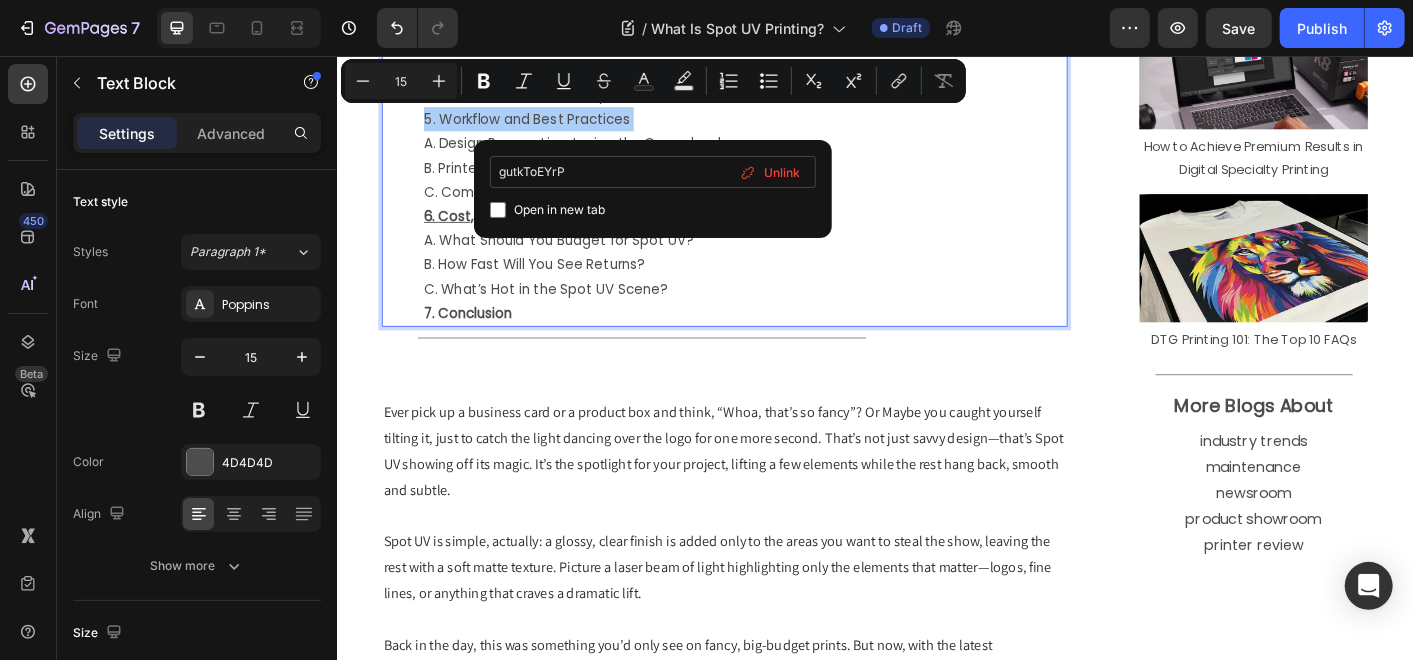 type on "#gutkToEYrP" 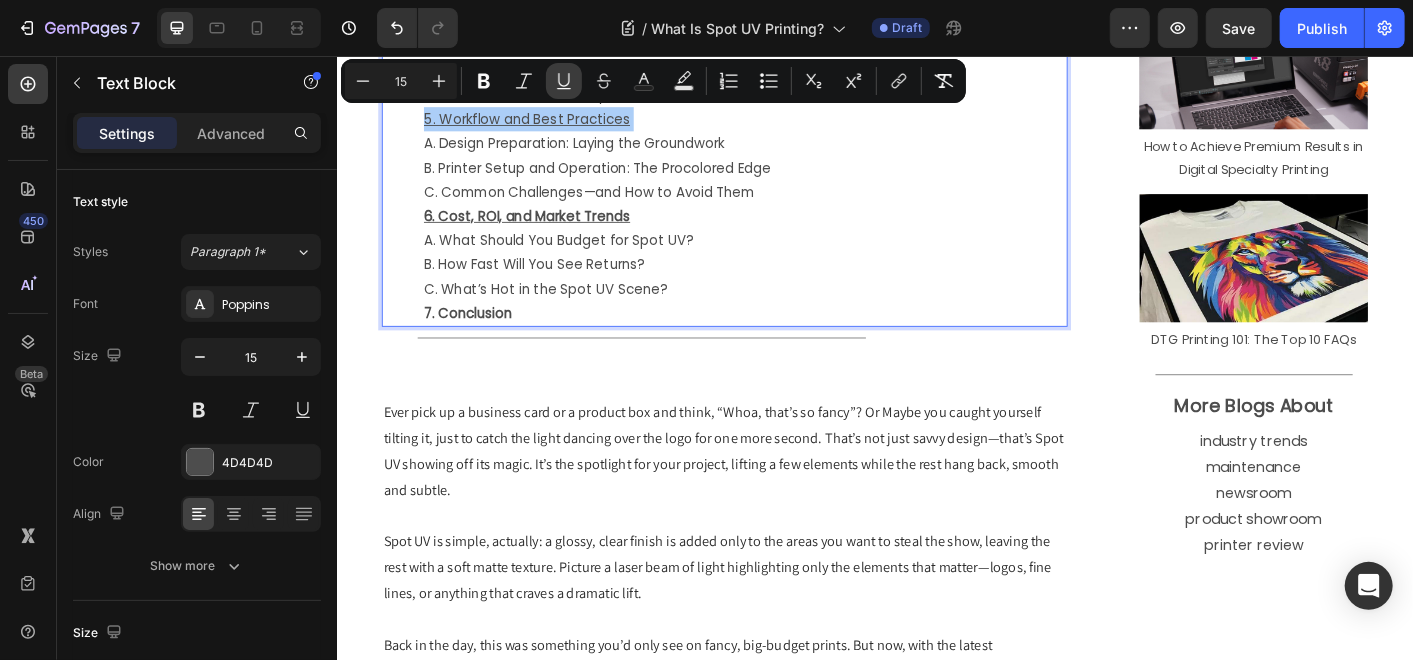click on "Underline" at bounding box center (564, 81) 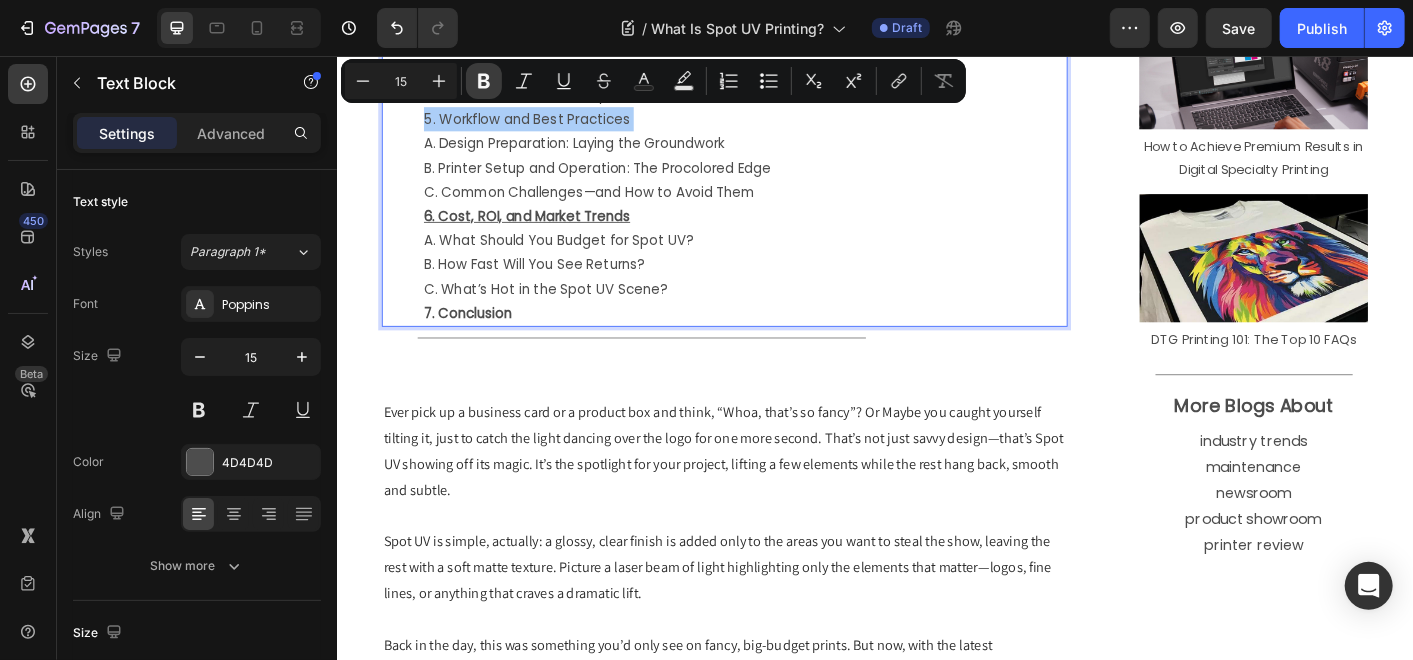 click 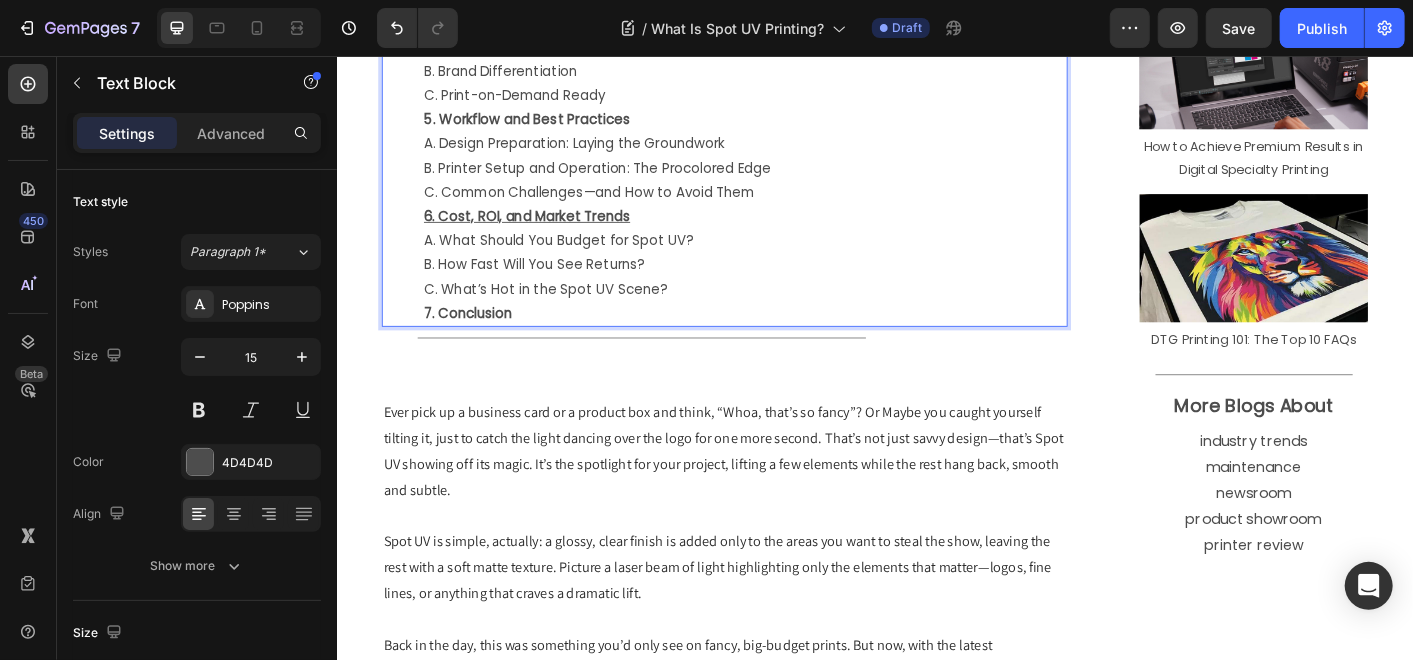 click on "6. Cost, ROI, and Market Trends" at bounding box center (791, 233) 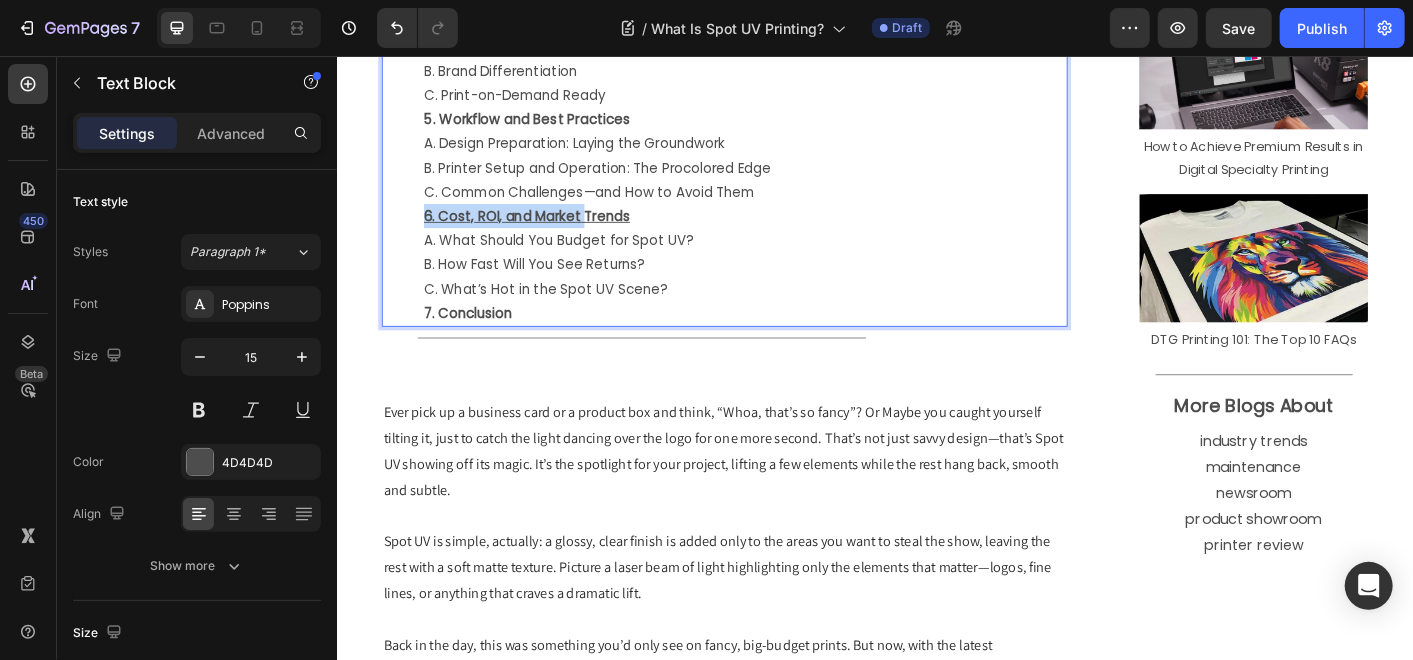click on "6. Cost, ROI, and Market Trends" at bounding box center [791, 233] 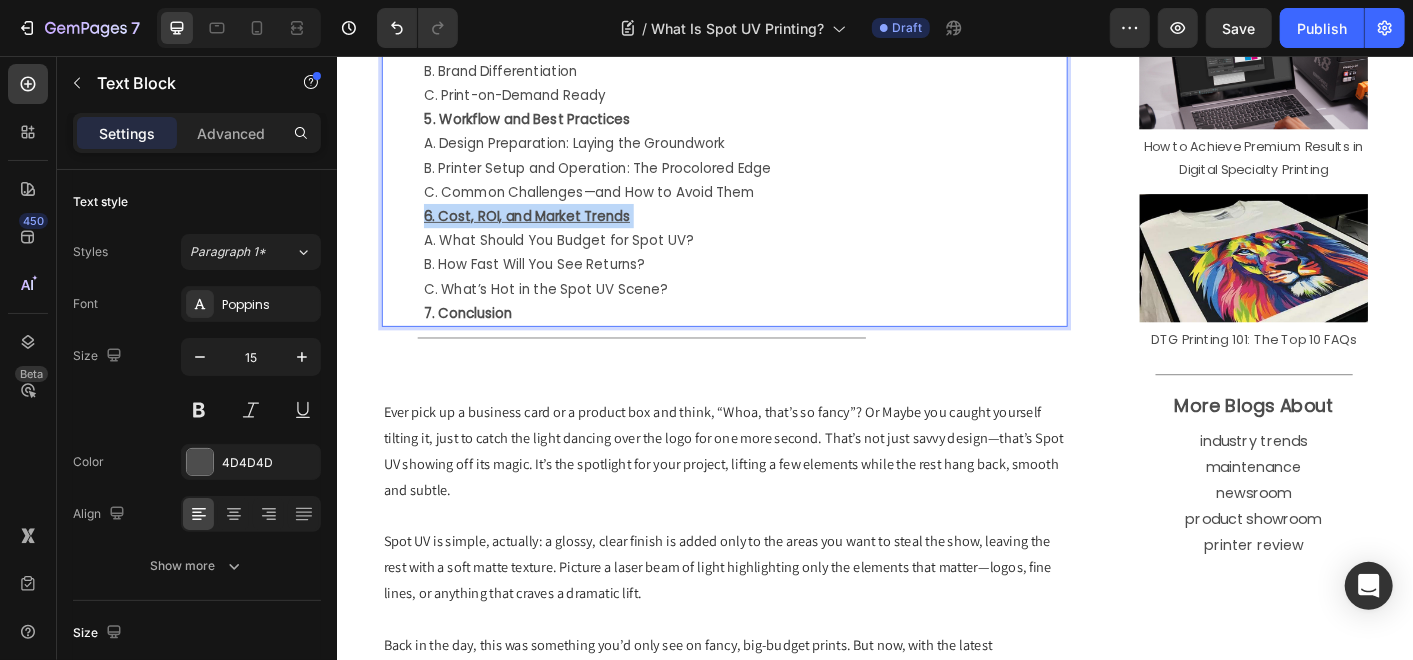 click on "6. Cost, ROI, and Market Trends" at bounding box center [791, 233] 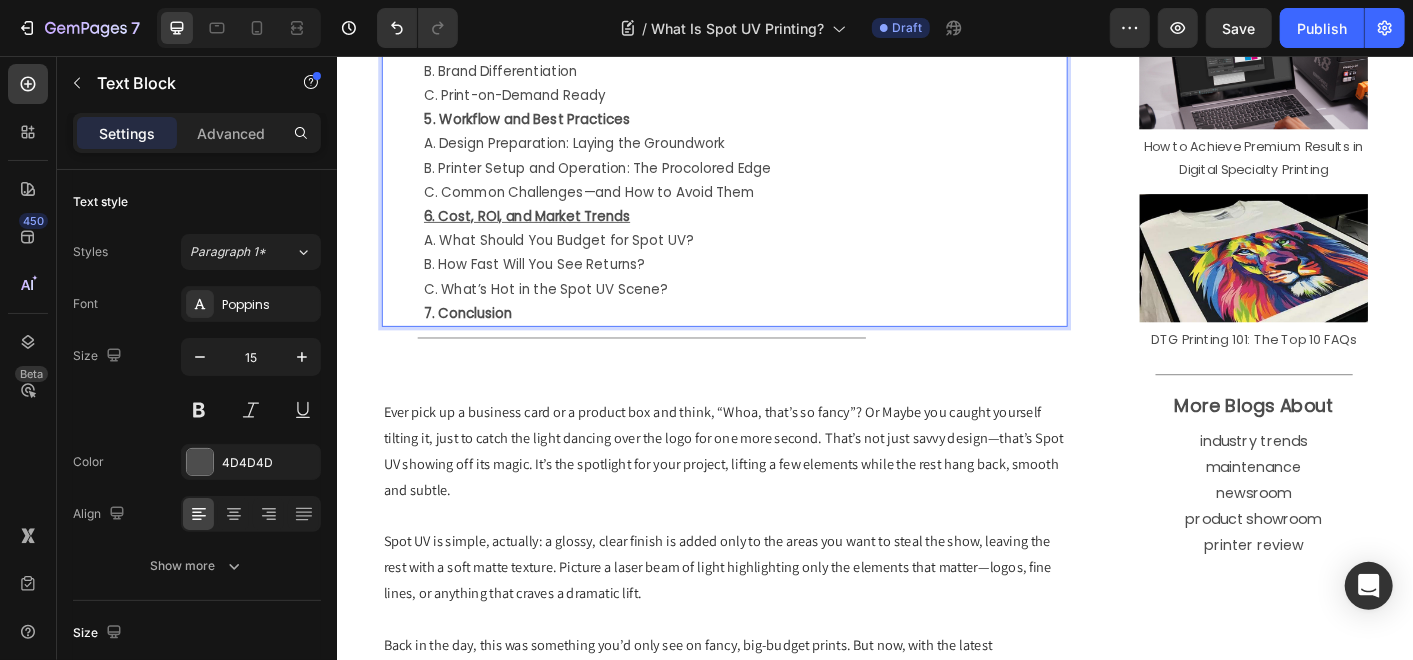 click on "C. What’s Hot in the Spot UV Scene?" at bounding box center [791, 314] 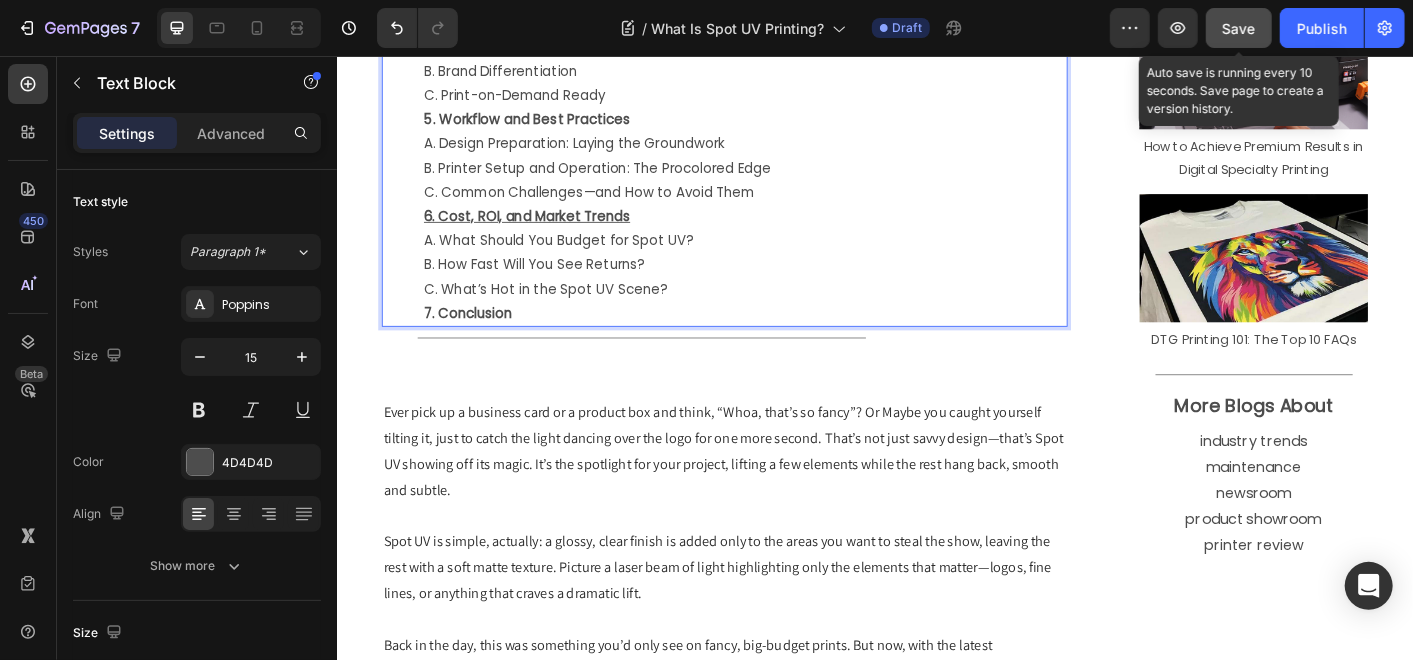 click on "Save" at bounding box center [1239, 28] 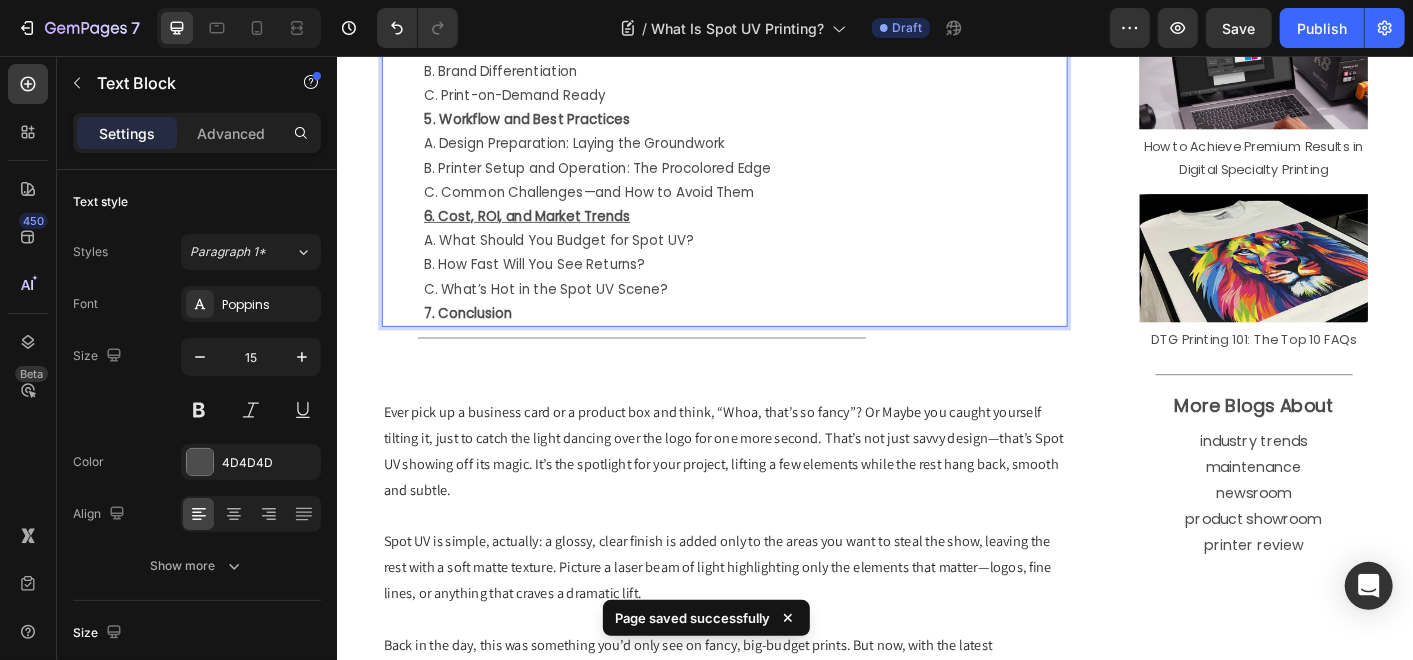 type 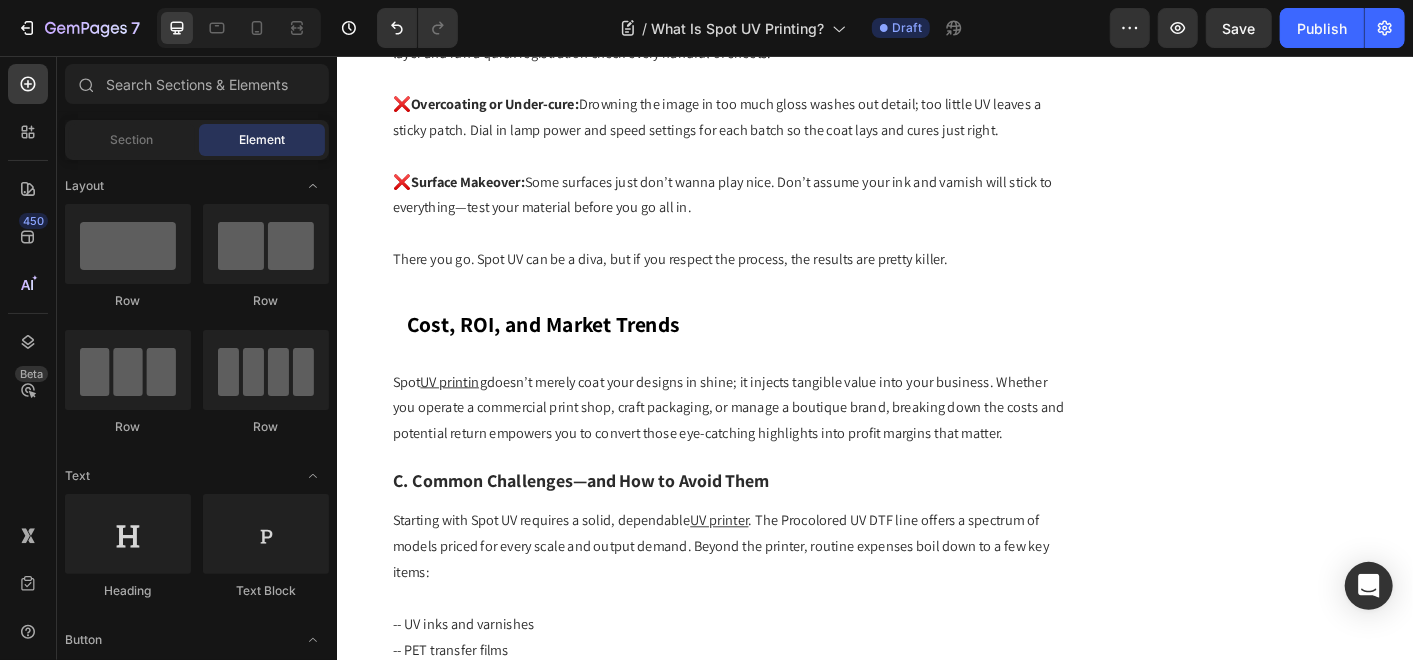 scroll, scrollTop: 7850, scrollLeft: 0, axis: vertical 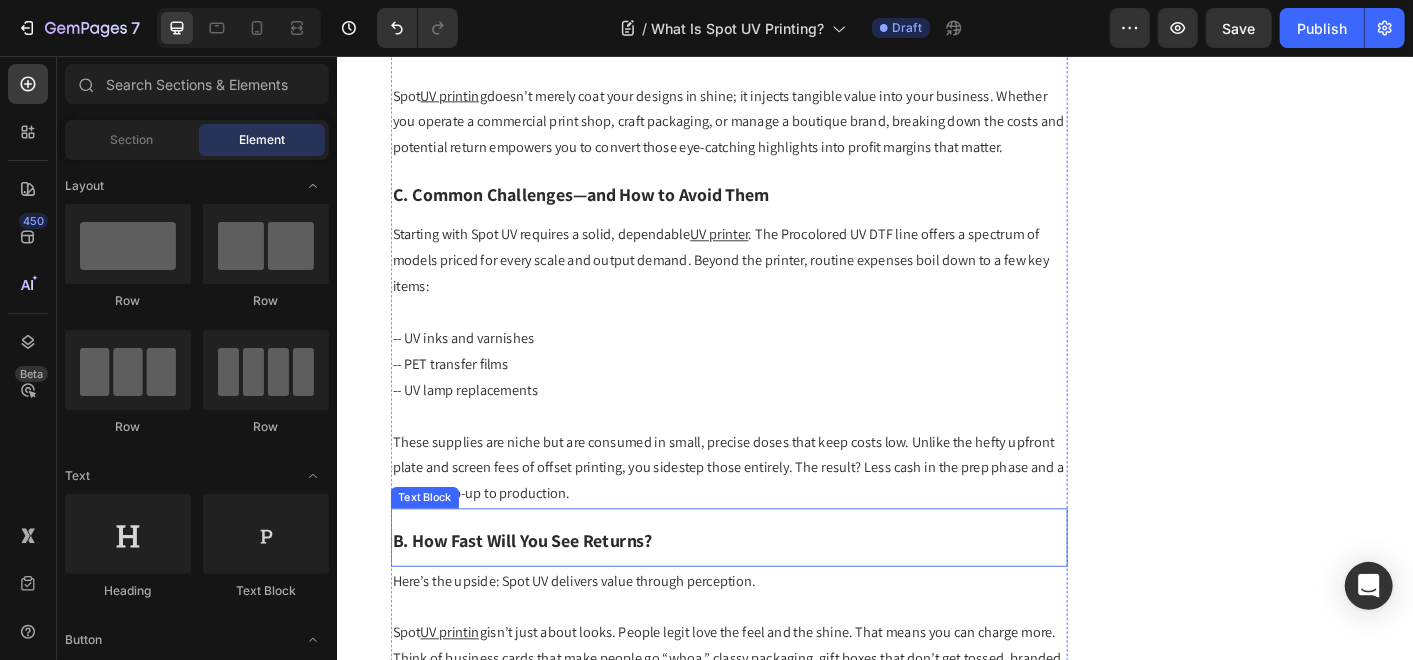 click on "B. How Fast Will You See Returns?" at bounding box center [543, 596] 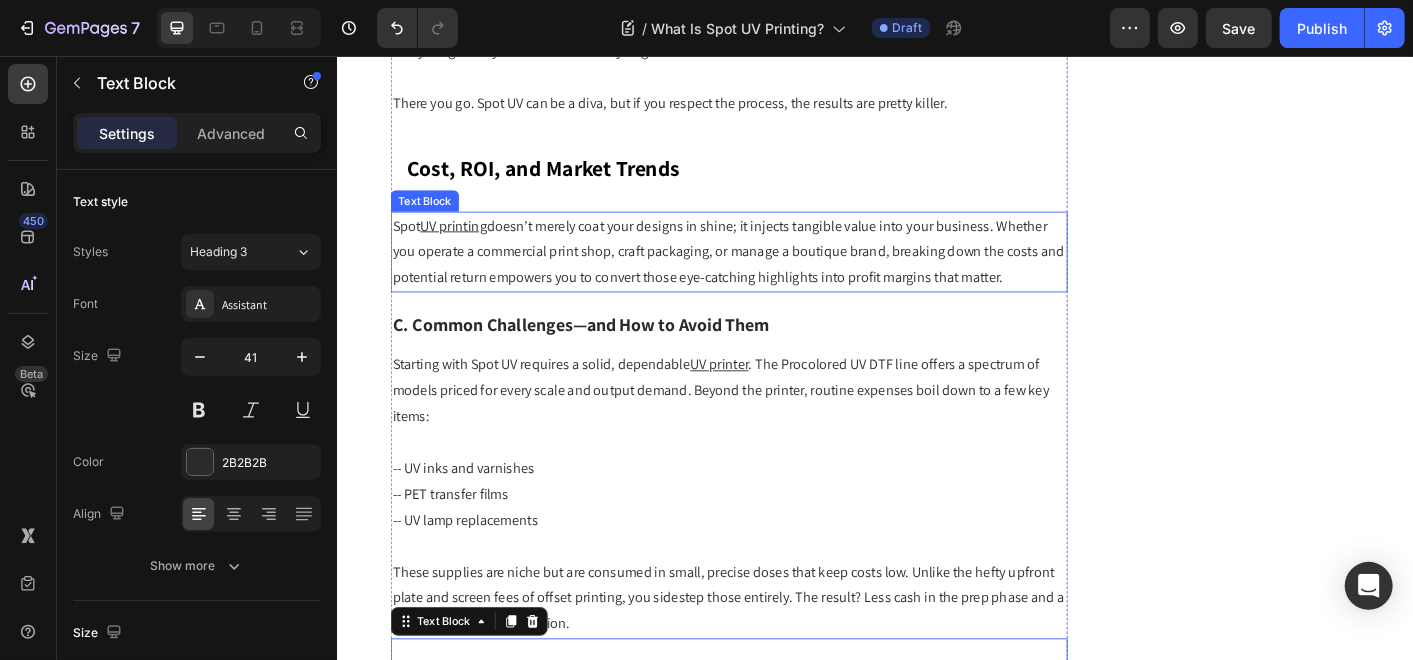 scroll, scrollTop: 7961, scrollLeft: 0, axis: vertical 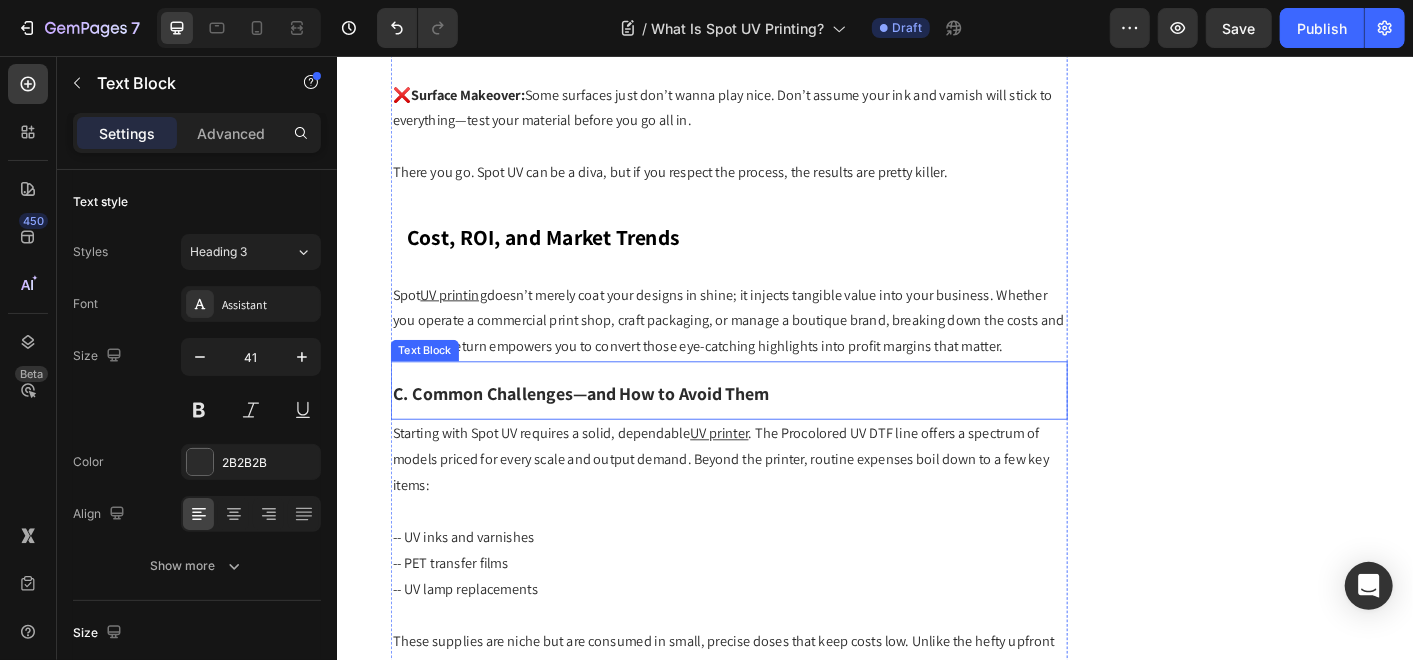 click on "C. Common Challenges—and How to Avoid Them" at bounding box center (608, 432) 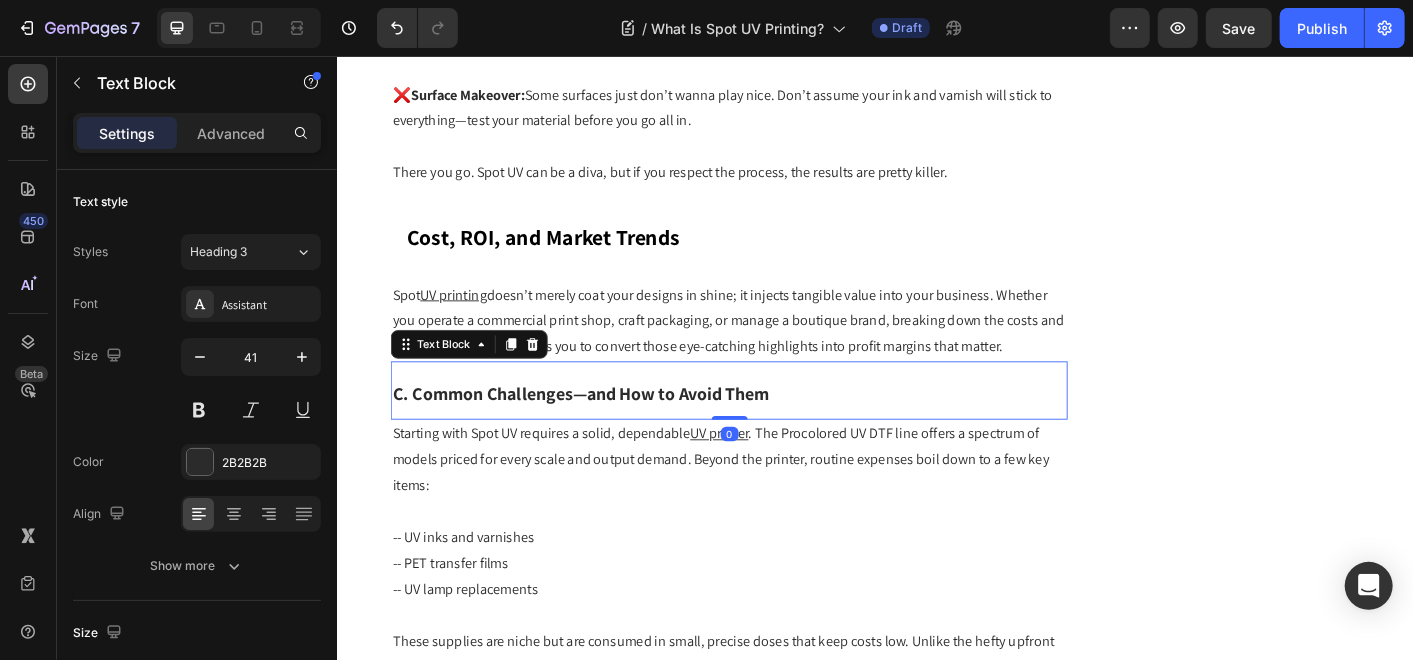 click on "C. Common Challenges—and How to Avoid Them" at bounding box center [608, 432] 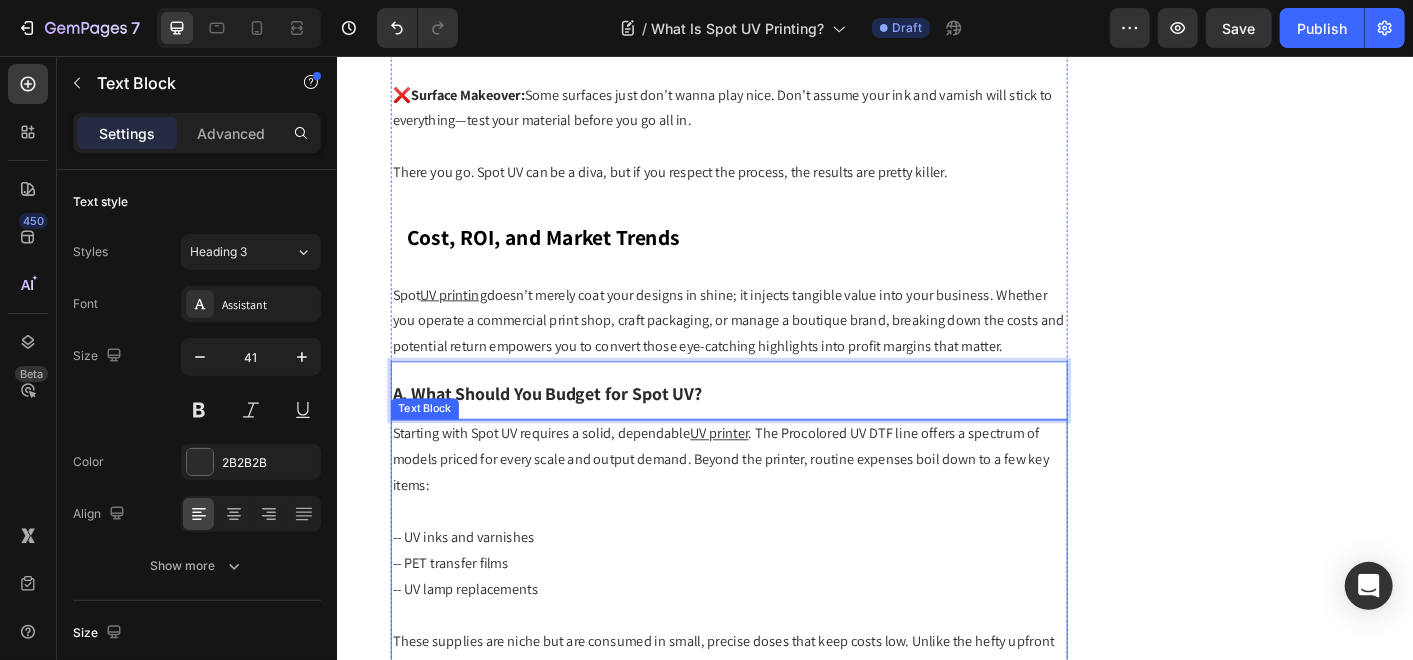 click at bounding box center [773, 564] 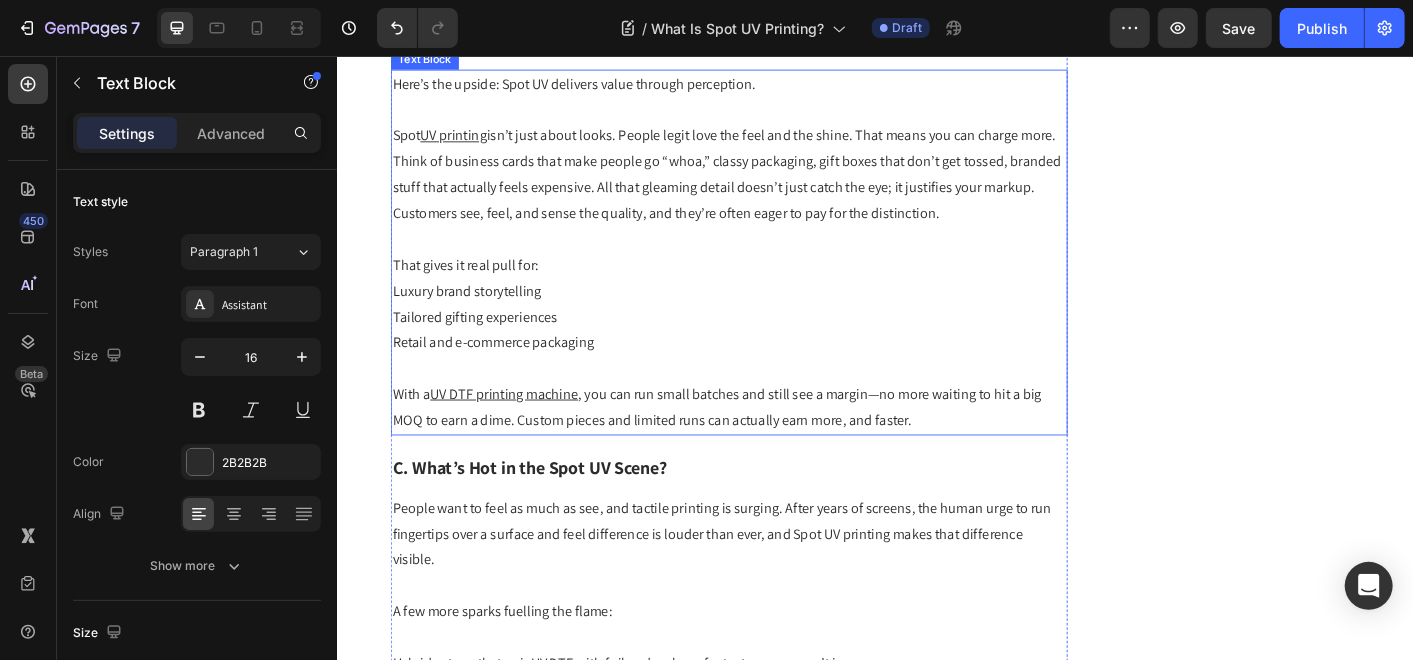 scroll, scrollTop: 8961, scrollLeft: 0, axis: vertical 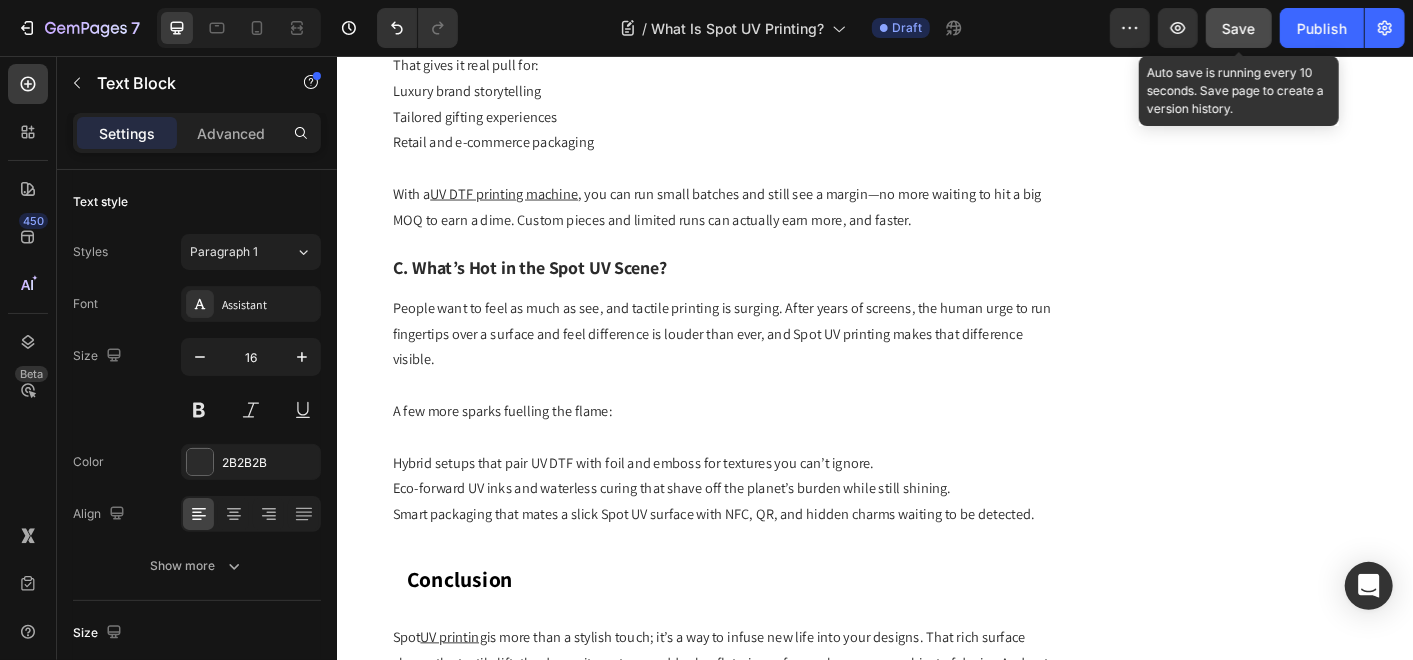 click on "Save" at bounding box center (1239, 28) 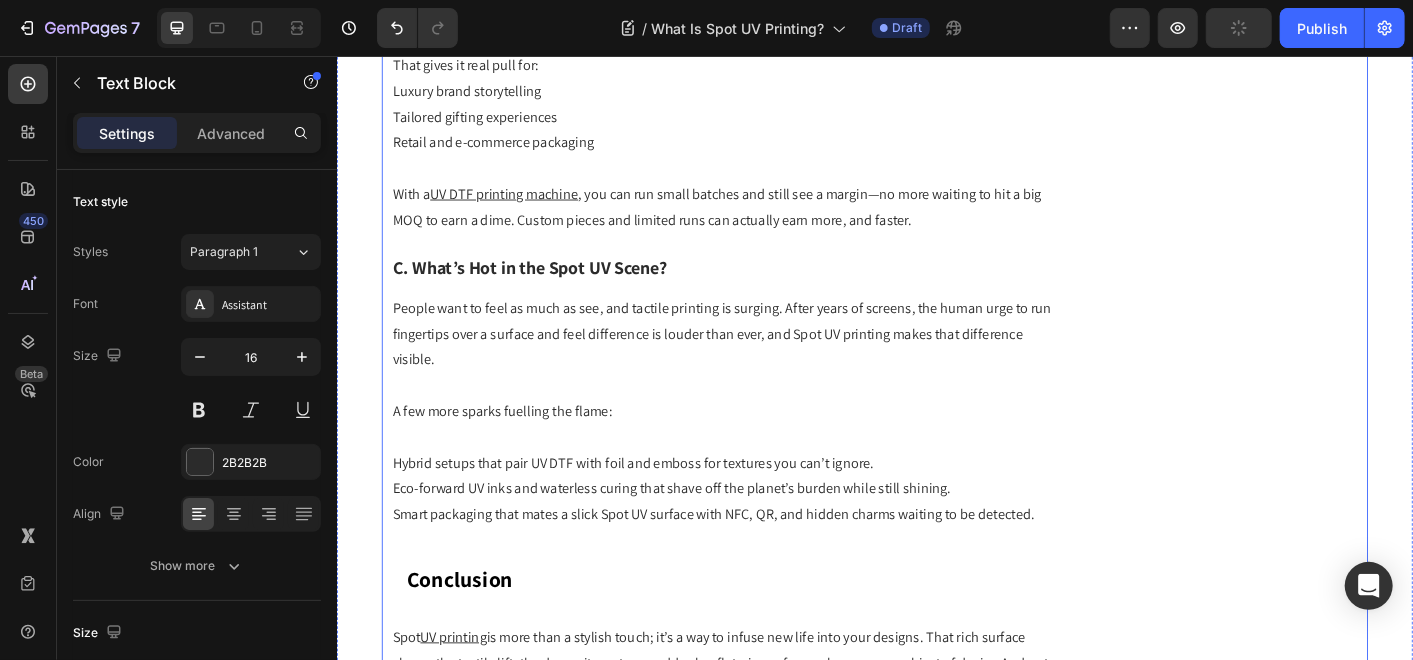 click on "Subscribe Heading To join our mailing list and never miss our updates ! Text Block Email Field Subscribe Now Submit Button Row Newsletter Row                Title Line Most Popular Blogs Text Block Image How to Achieve Premium Results in Digital Specialty Printing Text Block Row Image DTG Printing 101: The Top 10 FAQs Text Block Row Row                Title Line More Blogs About Text Block industry trends maintenance newsroom product showroom printer review Text Block Row Row" at bounding box center (1358, -3622) 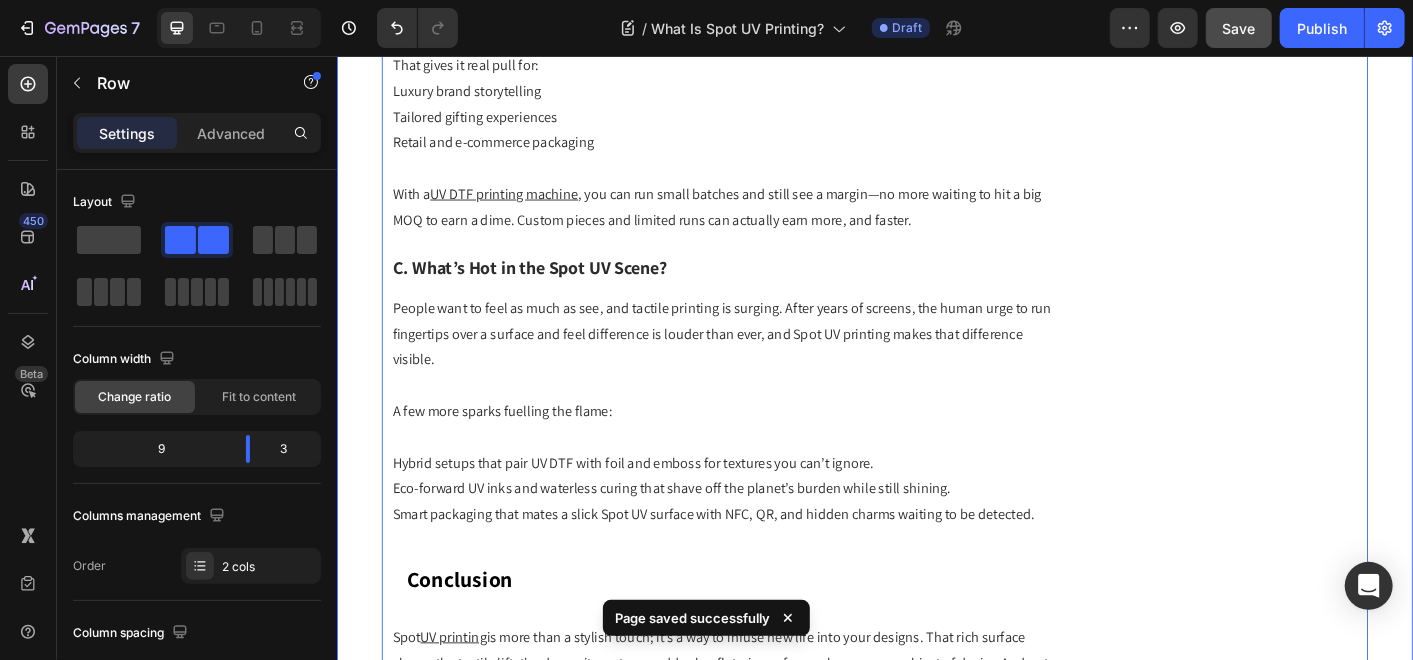click on "Conclusion" at bounding box center (473, 638) 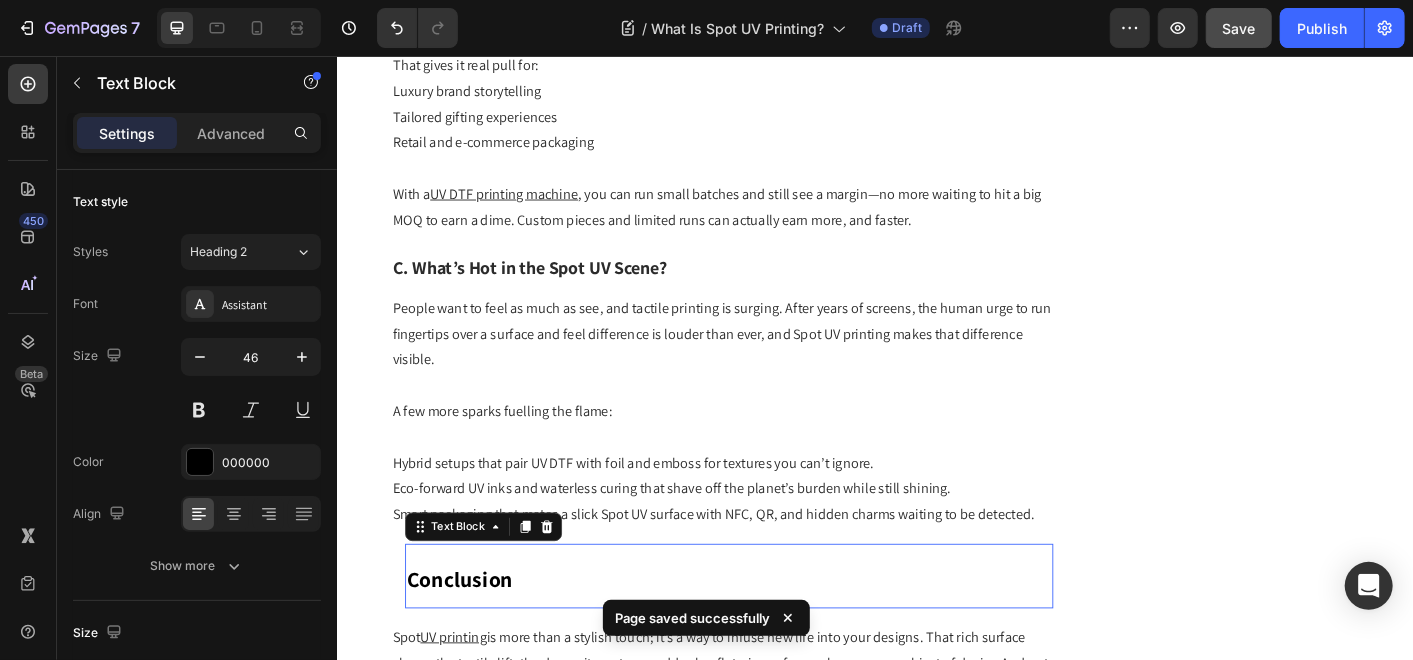 click on "Conclusion Text Block   0 Row" at bounding box center [773, 635] 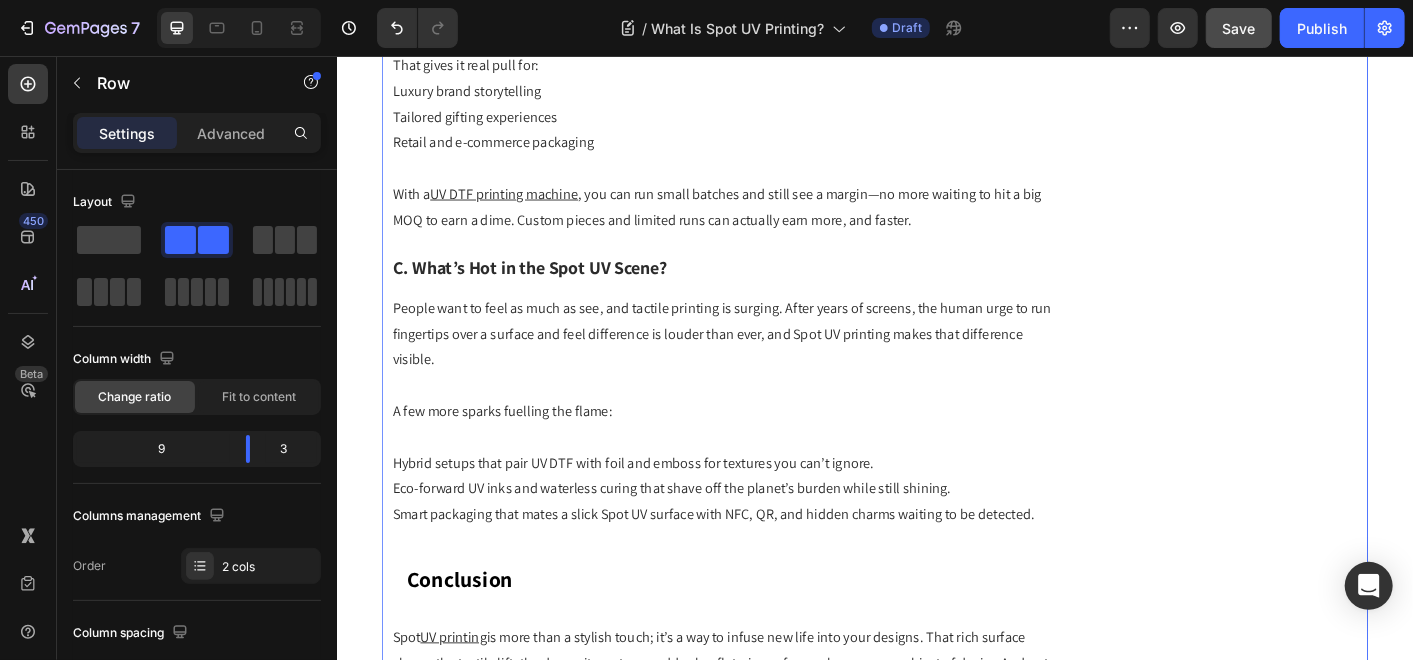 click on "Subscribe Heading To join our mailing list and never miss our updates ! Text Block Email Field Subscribe Now Submit Button Row Newsletter Row                Title Line Most Popular Blogs Text Block Image How to Achieve Premium Results in Digital Specialty Printing Text Block Row Image DTG Printing 101: The Top 10 FAQs Text Block Row Row                Title Line More Blogs About Text Block industry trends maintenance newsroom product showroom printer review Text Block Row Row" at bounding box center (1358, -3622) 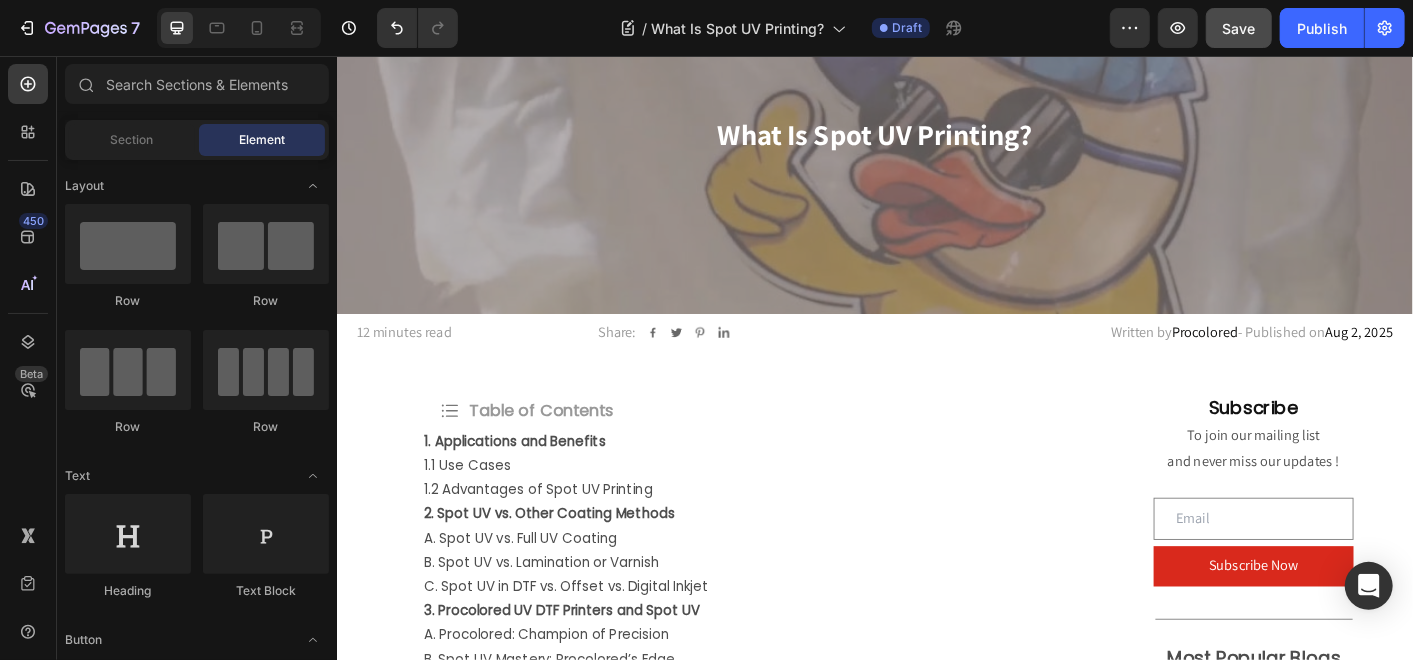 scroll, scrollTop: 0, scrollLeft: 0, axis: both 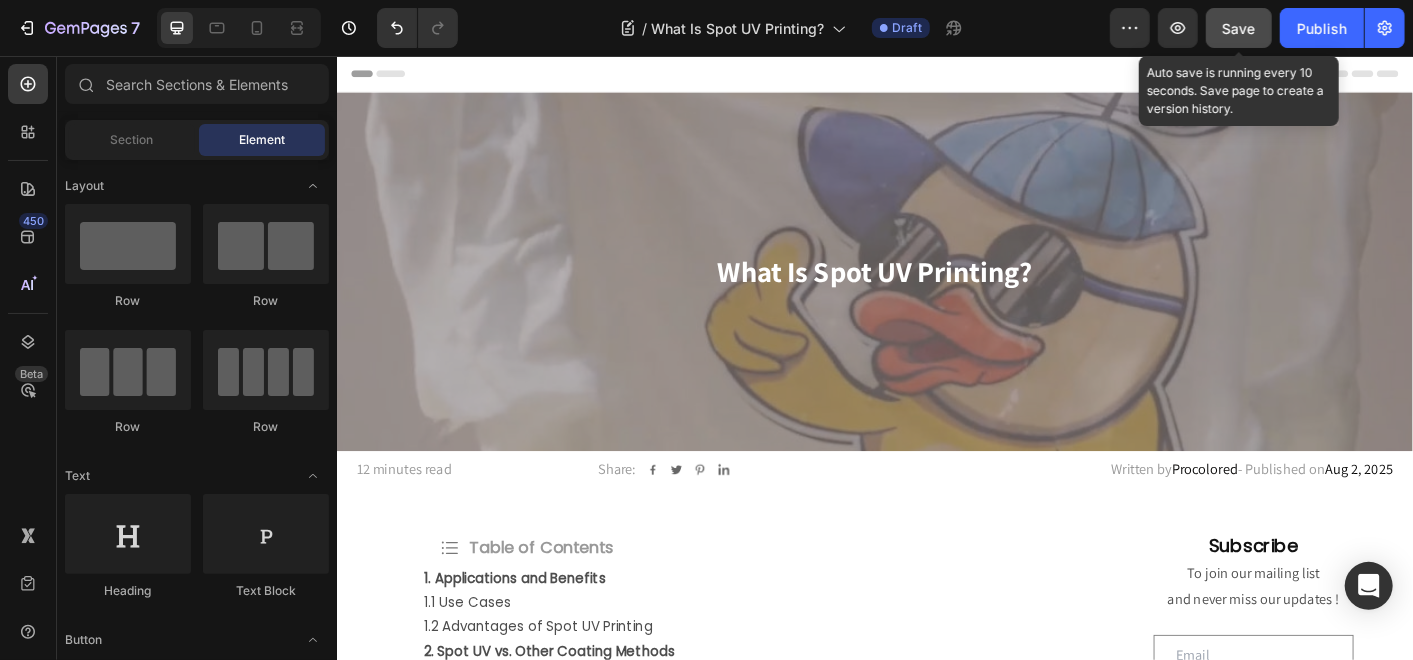 click on "Save" at bounding box center [1239, 28] 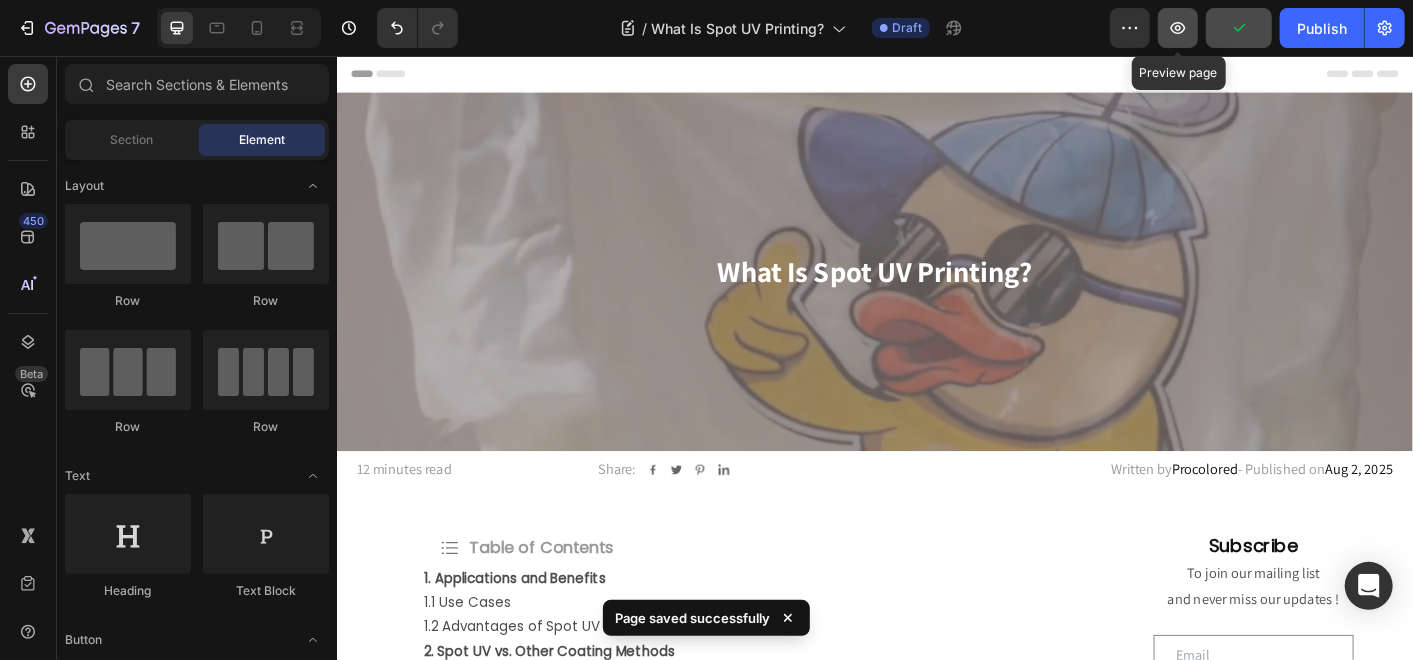 click 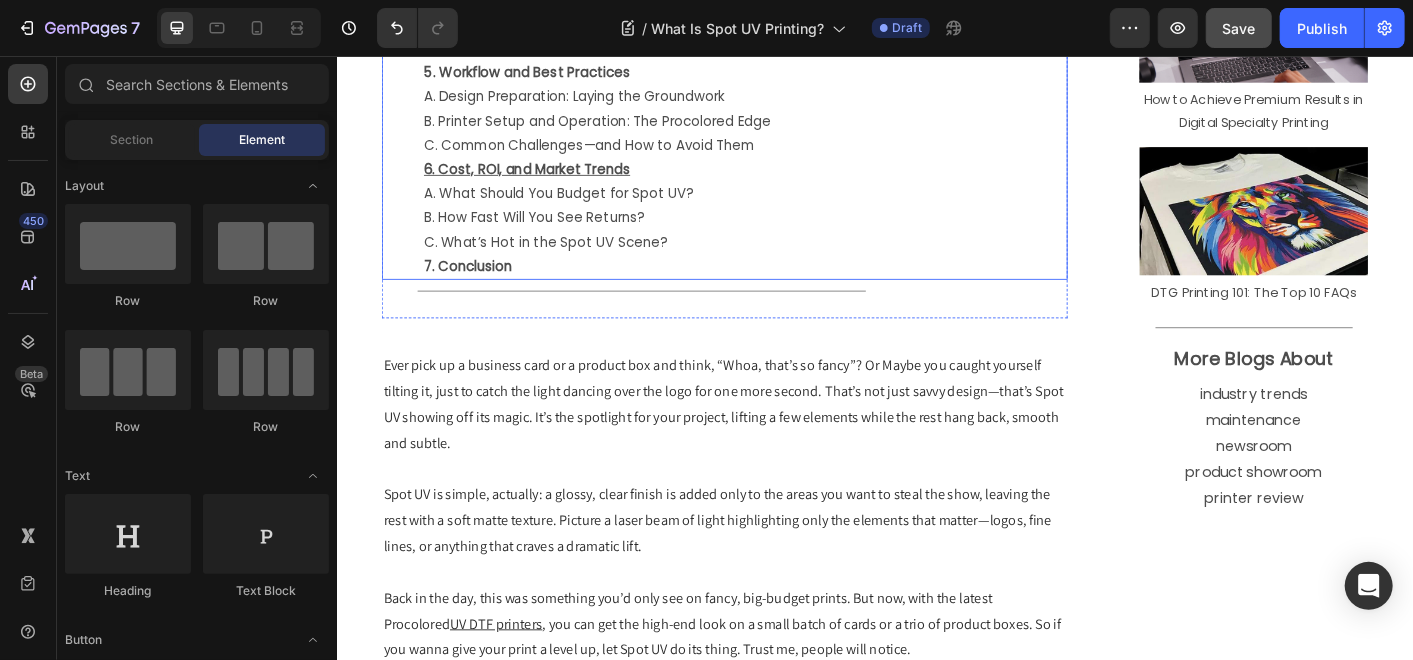 scroll, scrollTop: 1333, scrollLeft: 0, axis: vertical 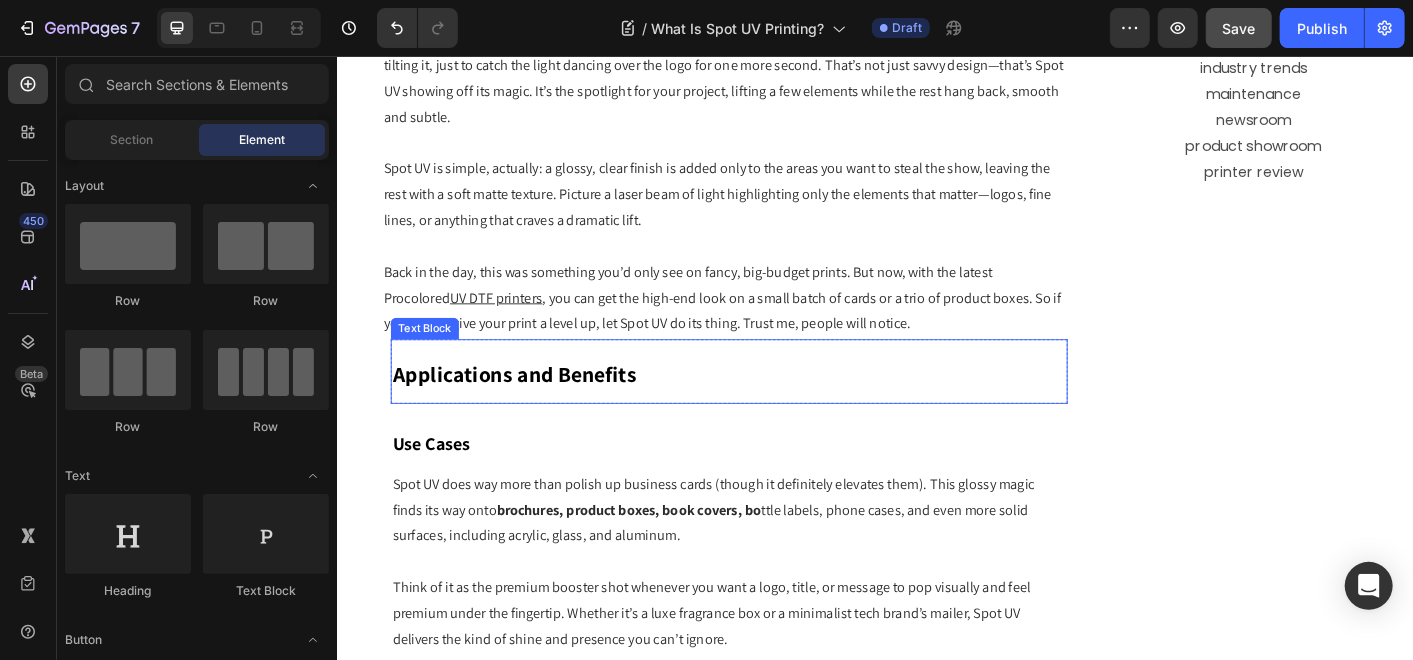 click on "Back in the day, this was something you’d only see on fancy, big-budget prints. But now, with the latest Procolored  UV DTF printers , you can get the high-end look on a small batch of cards or a trio of product boxes. So if you wanna give your print a level up, let Spot UV do its thing. Trust me, people will notice." at bounding box center (768, 325) 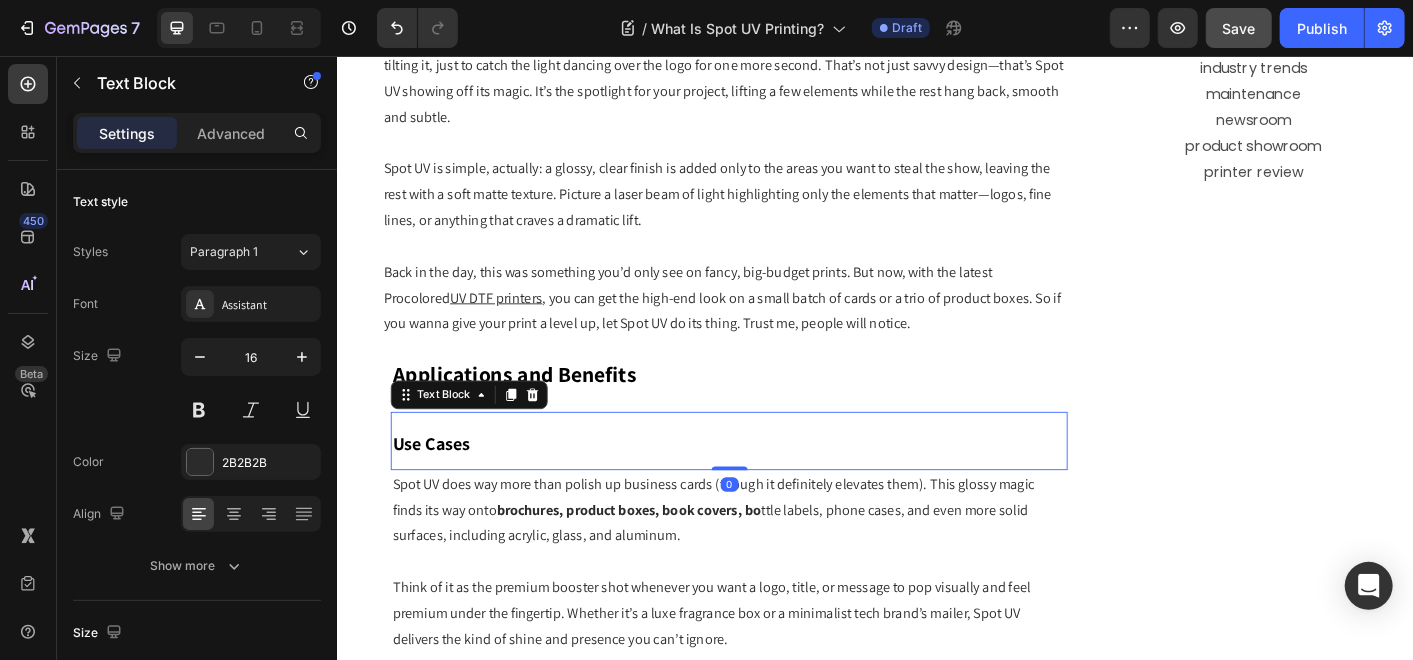 click on "Use Cases" at bounding box center [773, 484] 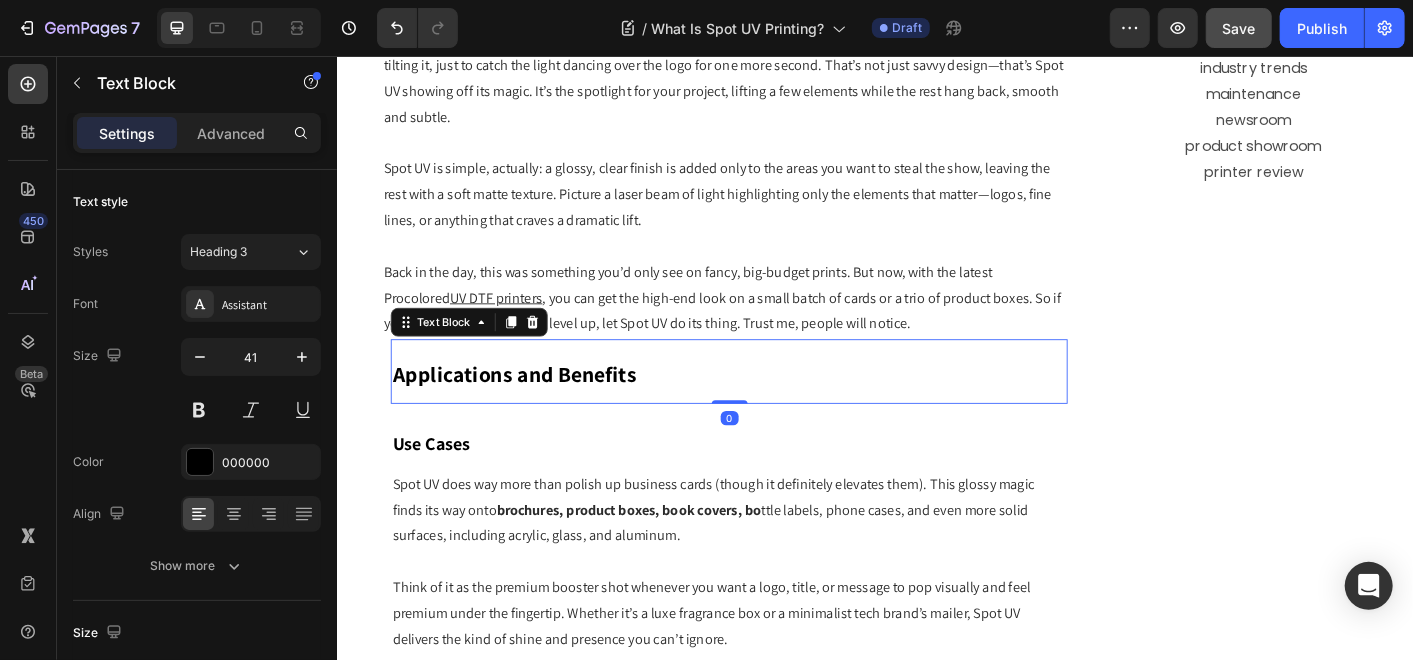 click on "Applications and Benefits" at bounding box center [534, 410] 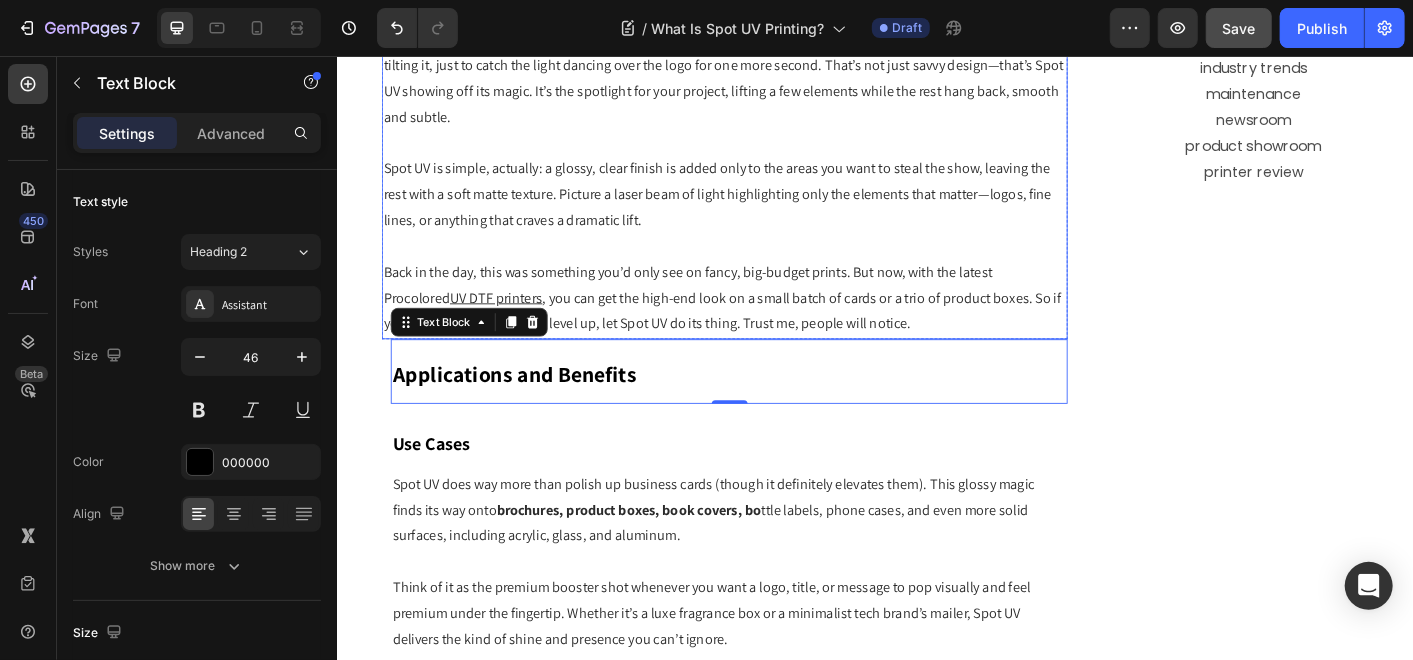 click at bounding box center [768, 268] 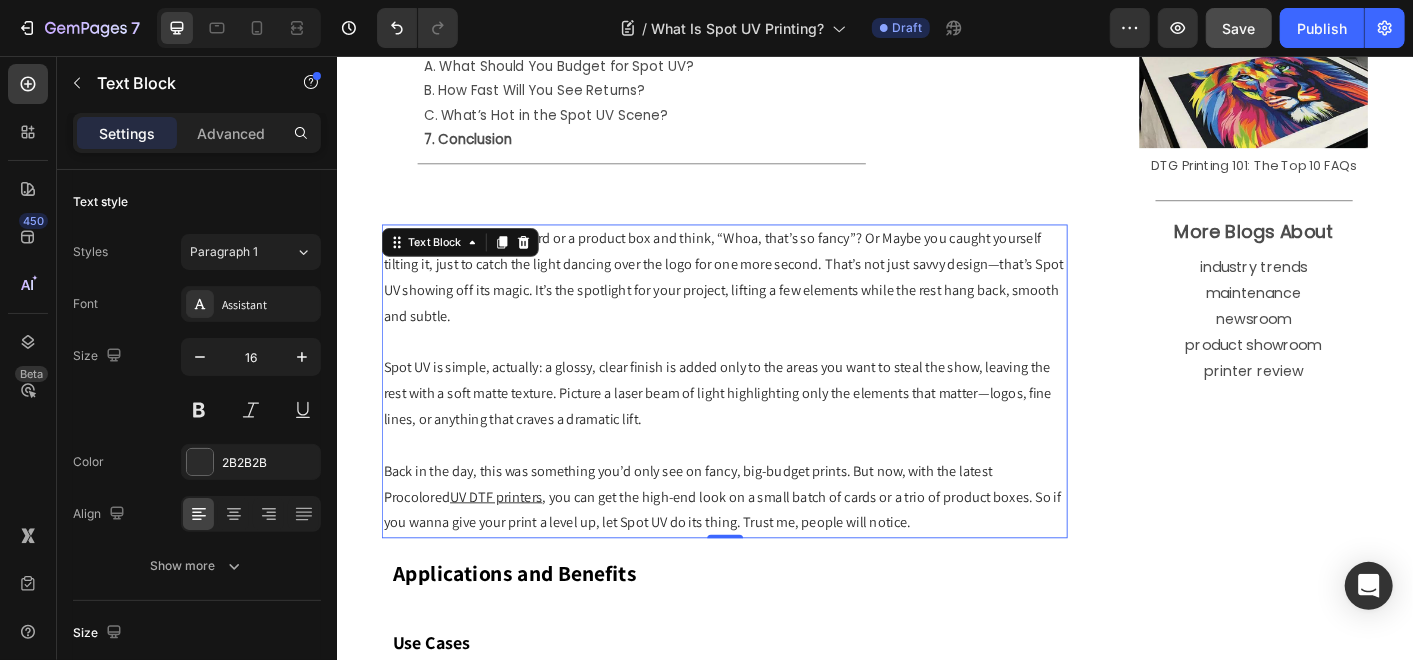 scroll, scrollTop: 1333, scrollLeft: 0, axis: vertical 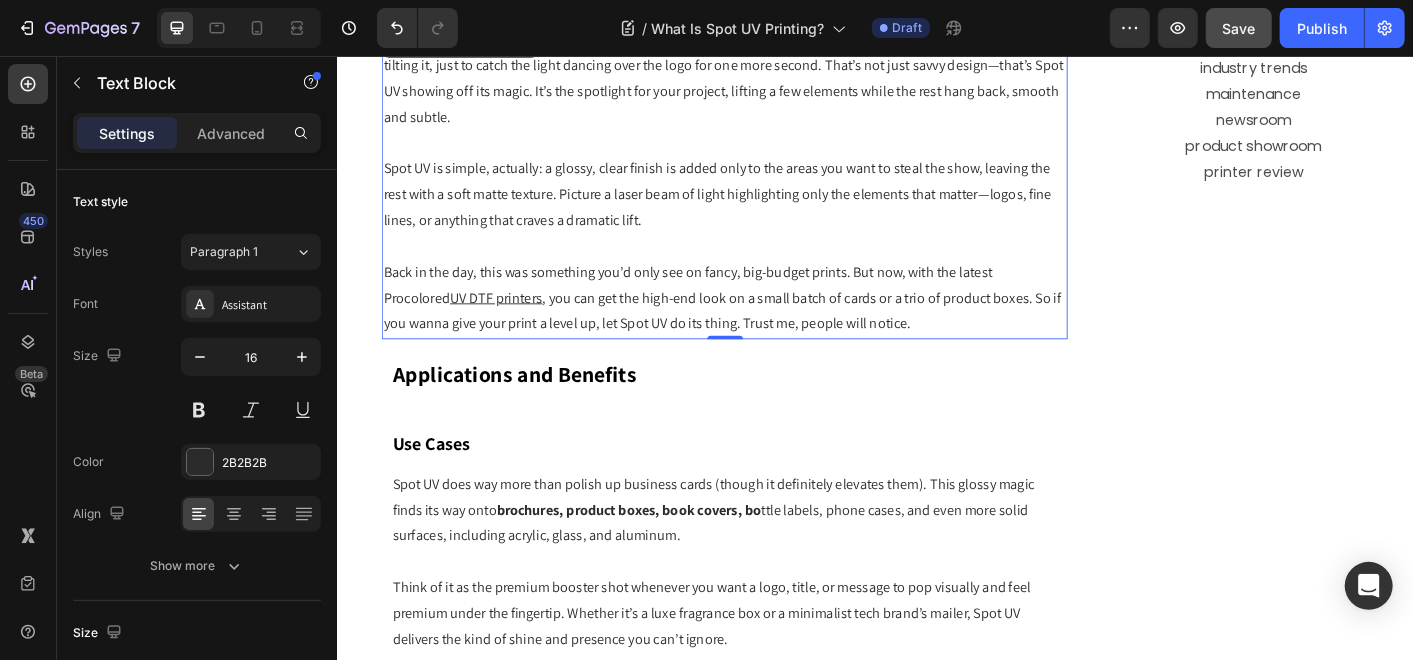 click on "Applications and Benefits" at bounding box center [773, 407] 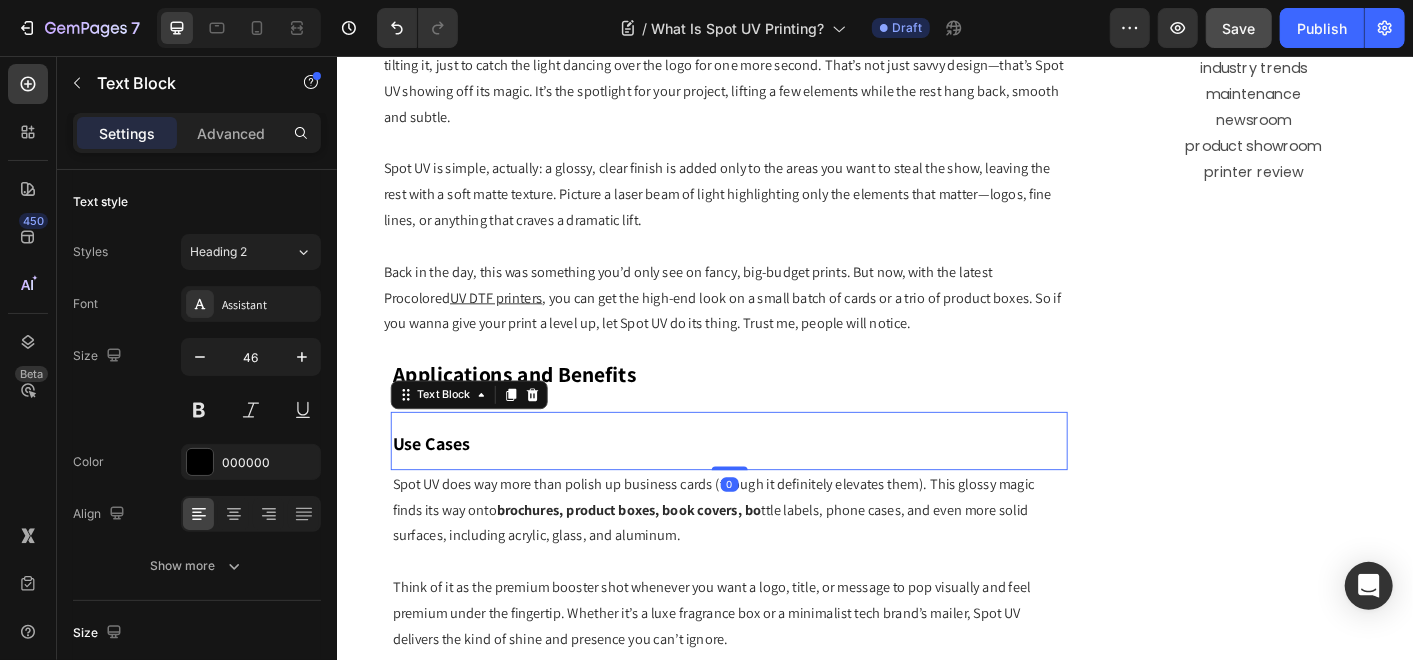 click on "Use Cases" at bounding box center (773, 484) 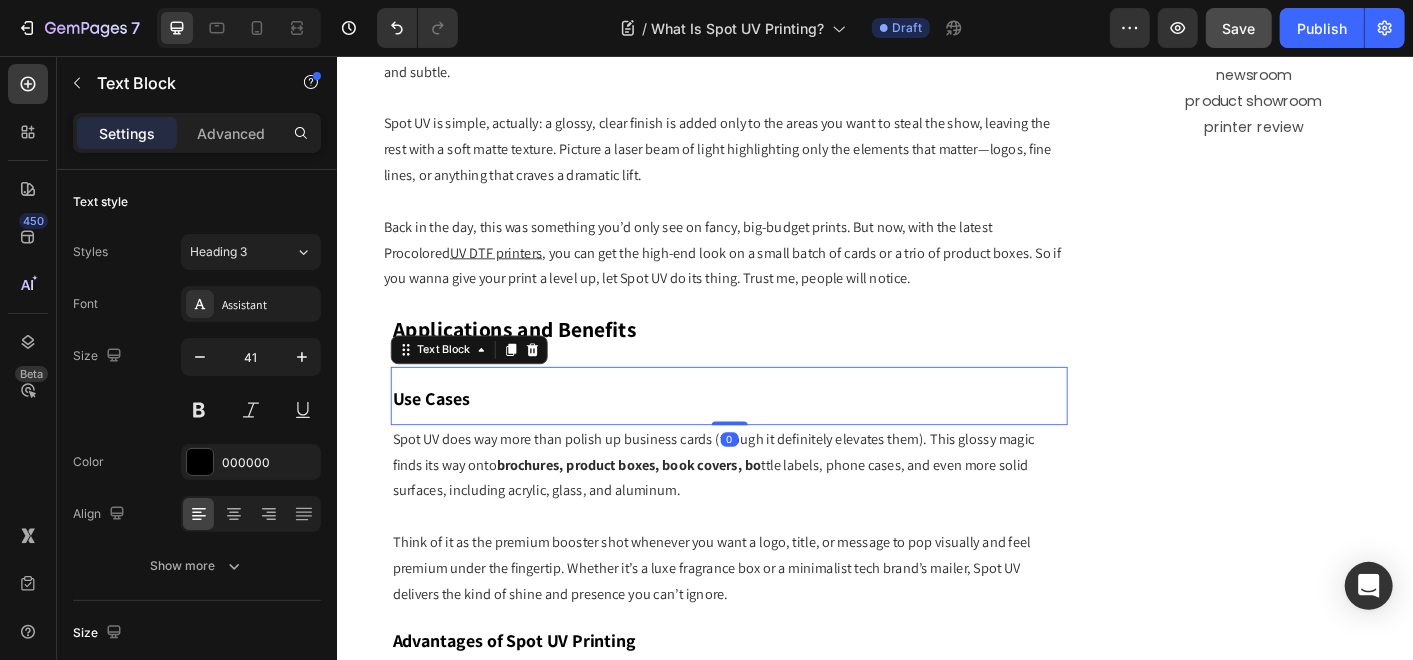 scroll, scrollTop: 1777, scrollLeft: 0, axis: vertical 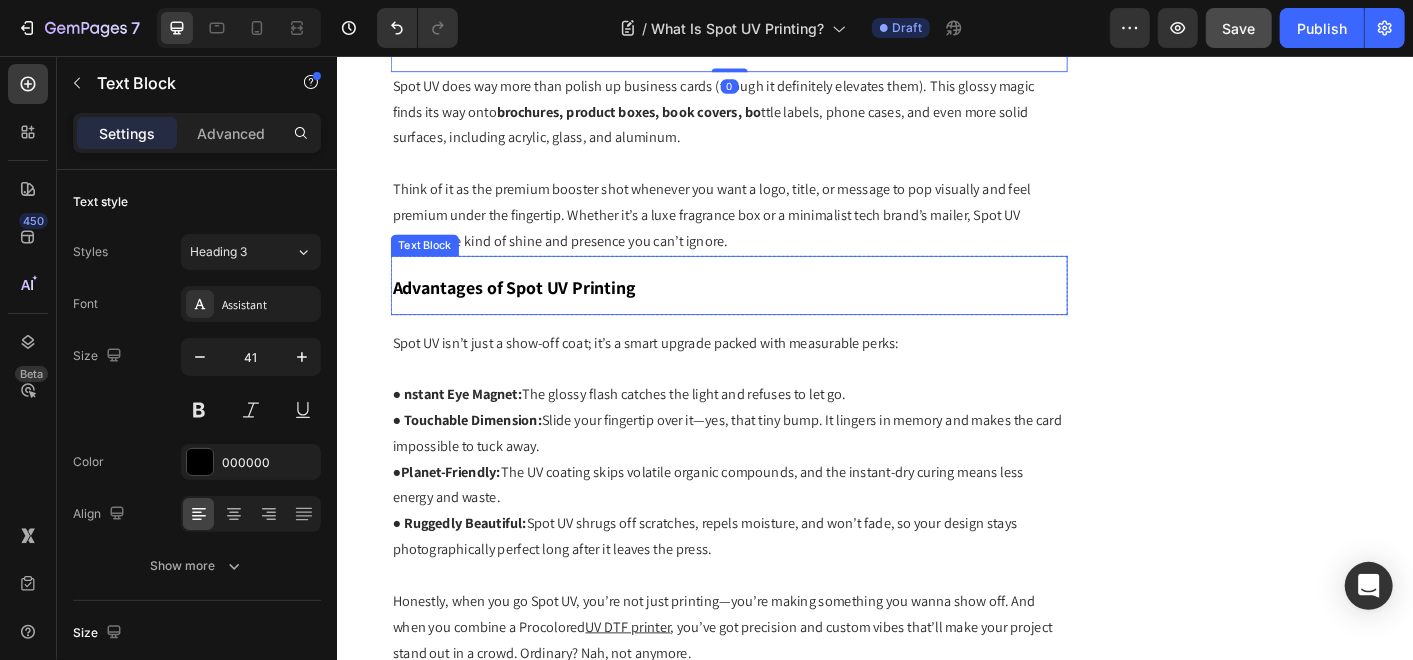 click on "Advantages of Spot UV Printing" at bounding box center (533, 314) 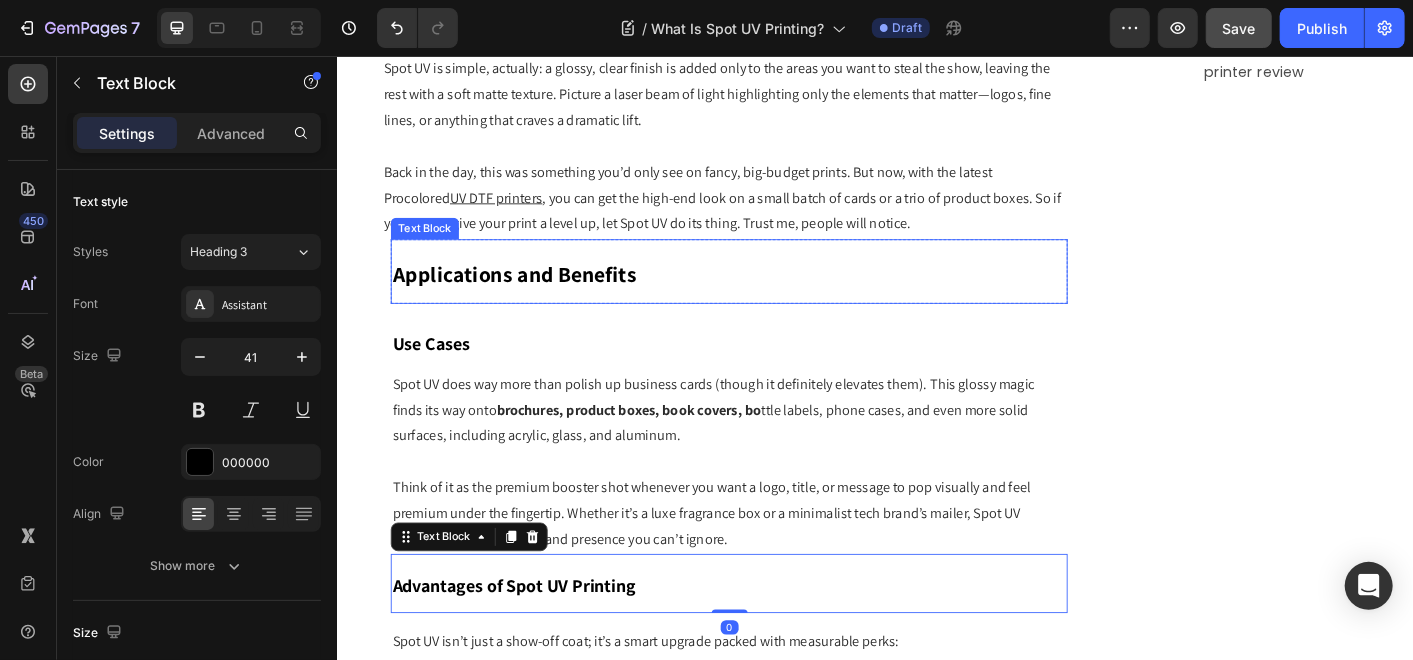 click on "Applications and Benefits" at bounding box center (534, 299) 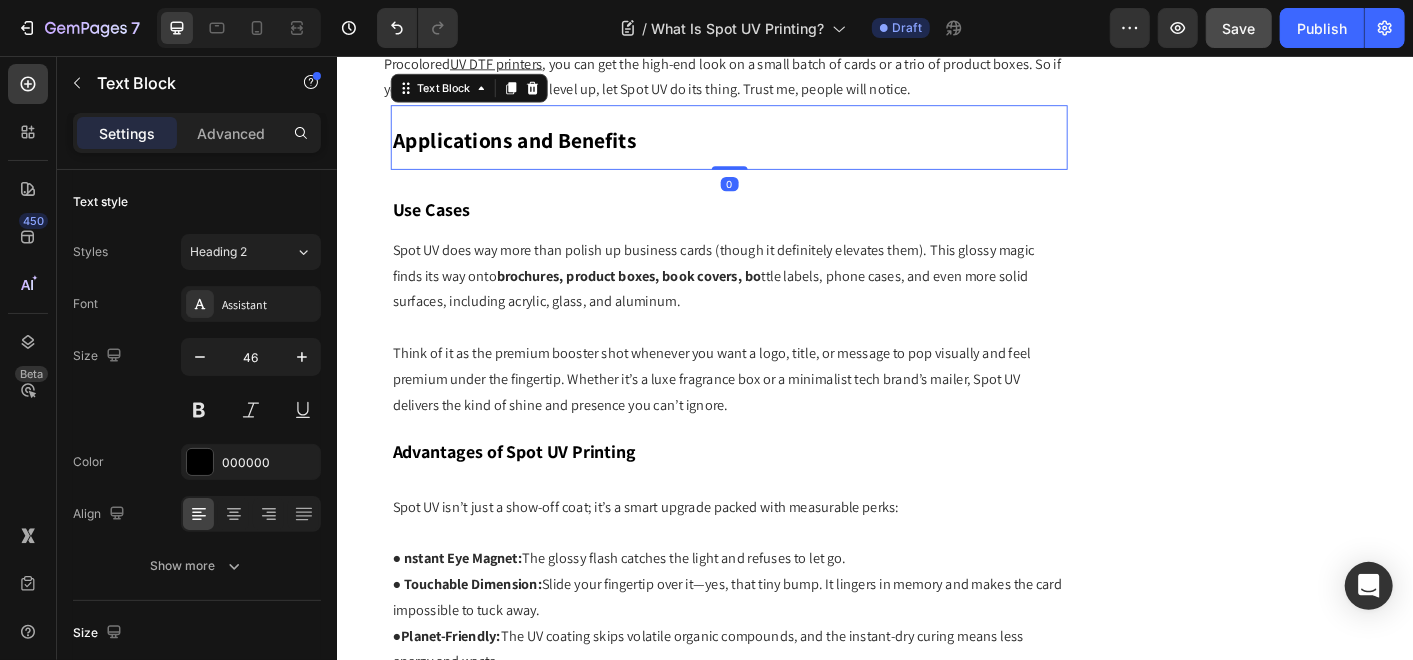scroll, scrollTop: 1666, scrollLeft: 0, axis: vertical 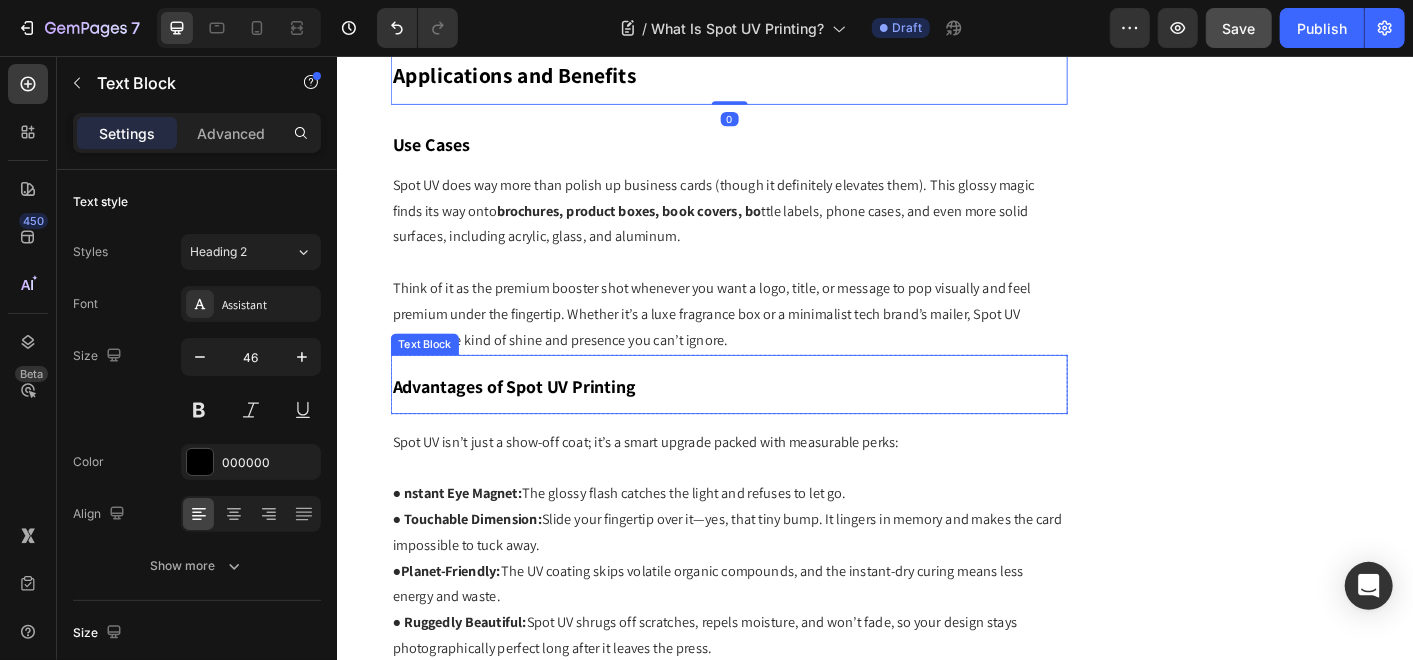 click on "Advantages of Spot UV Printing" at bounding box center [773, 421] 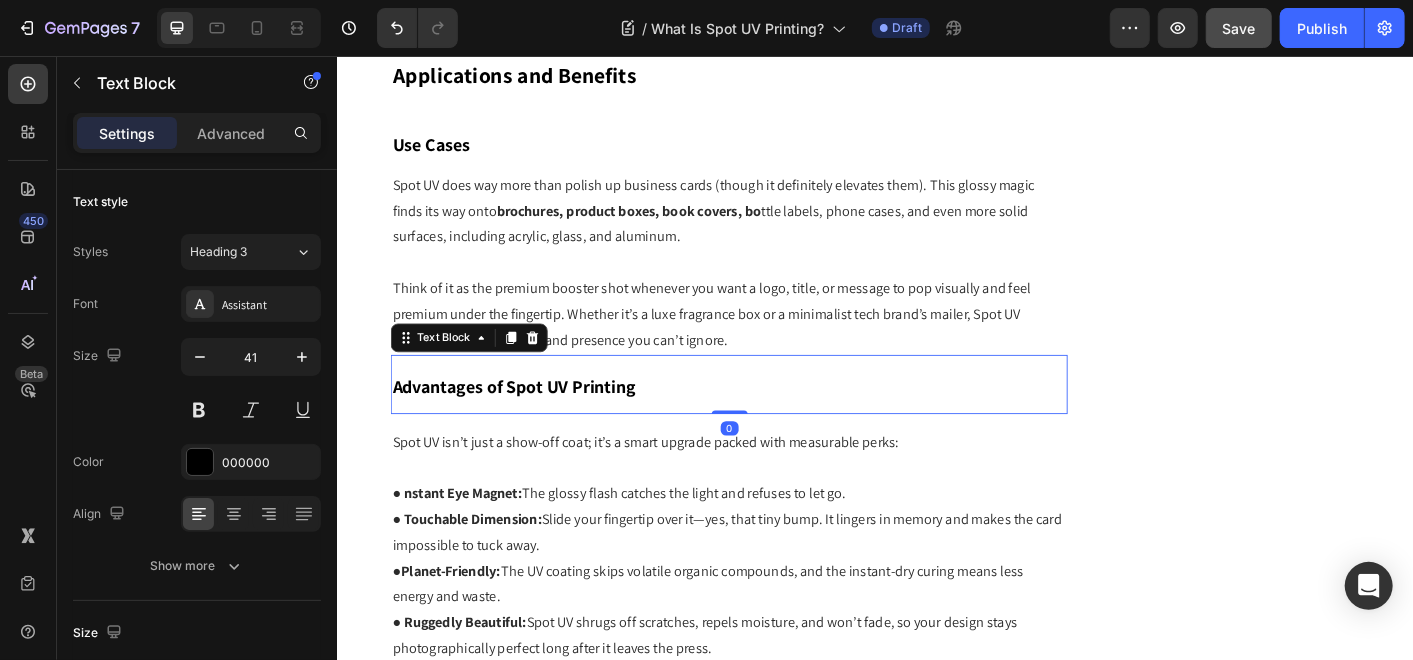 click on "Advantages of Spot UV Printing" at bounding box center [533, 425] 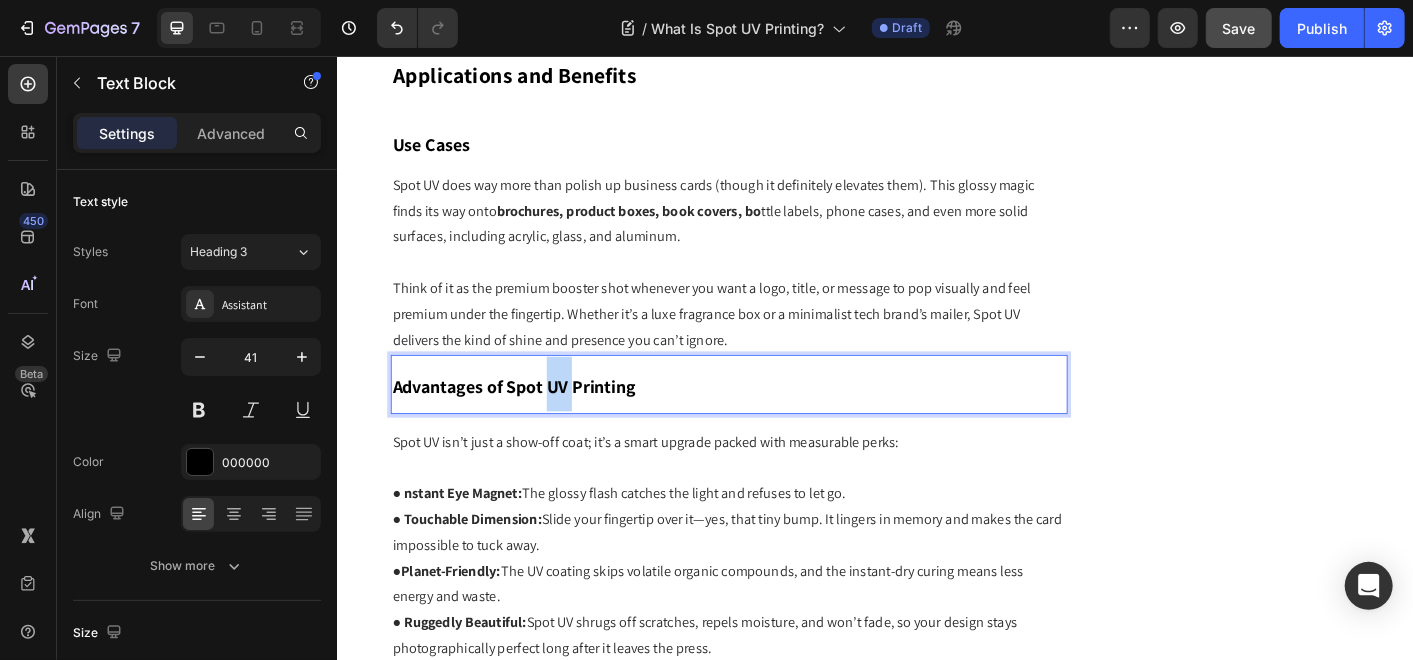 click on "Advantages of Spot UV Printing" at bounding box center [533, 425] 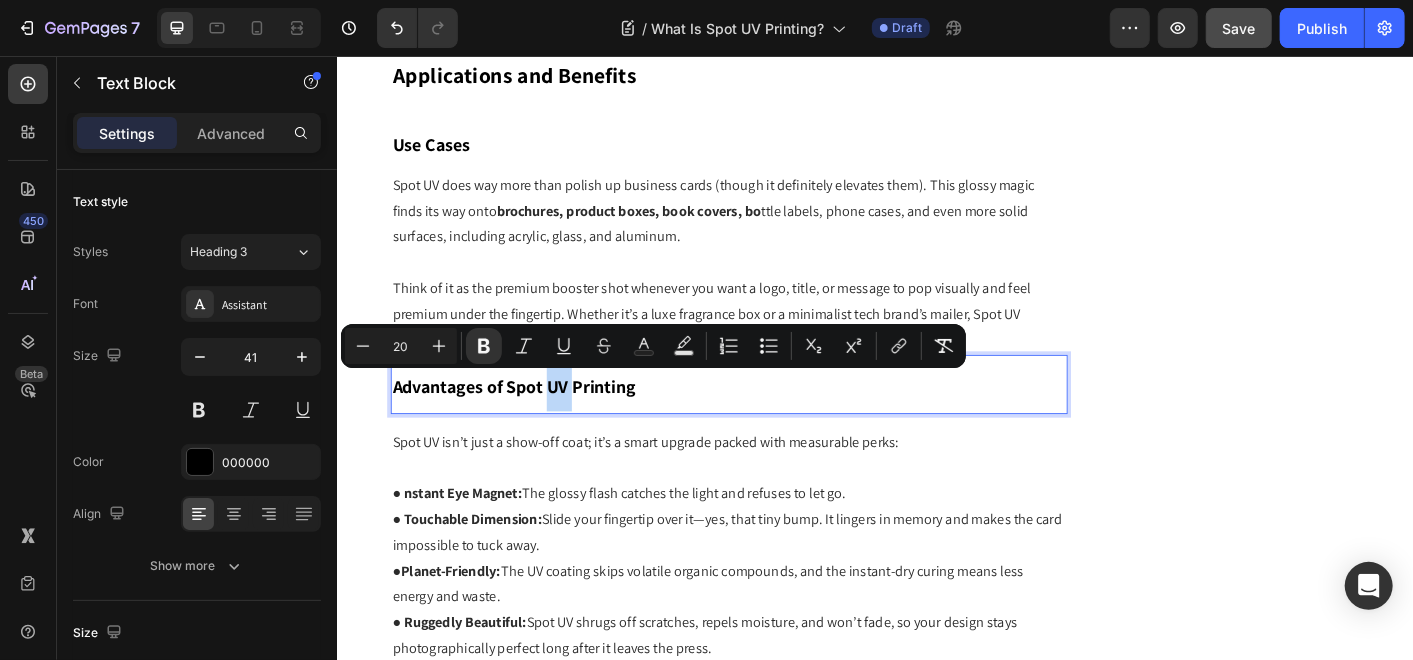 click on "Advantages of Spot UV Printing" at bounding box center [533, 425] 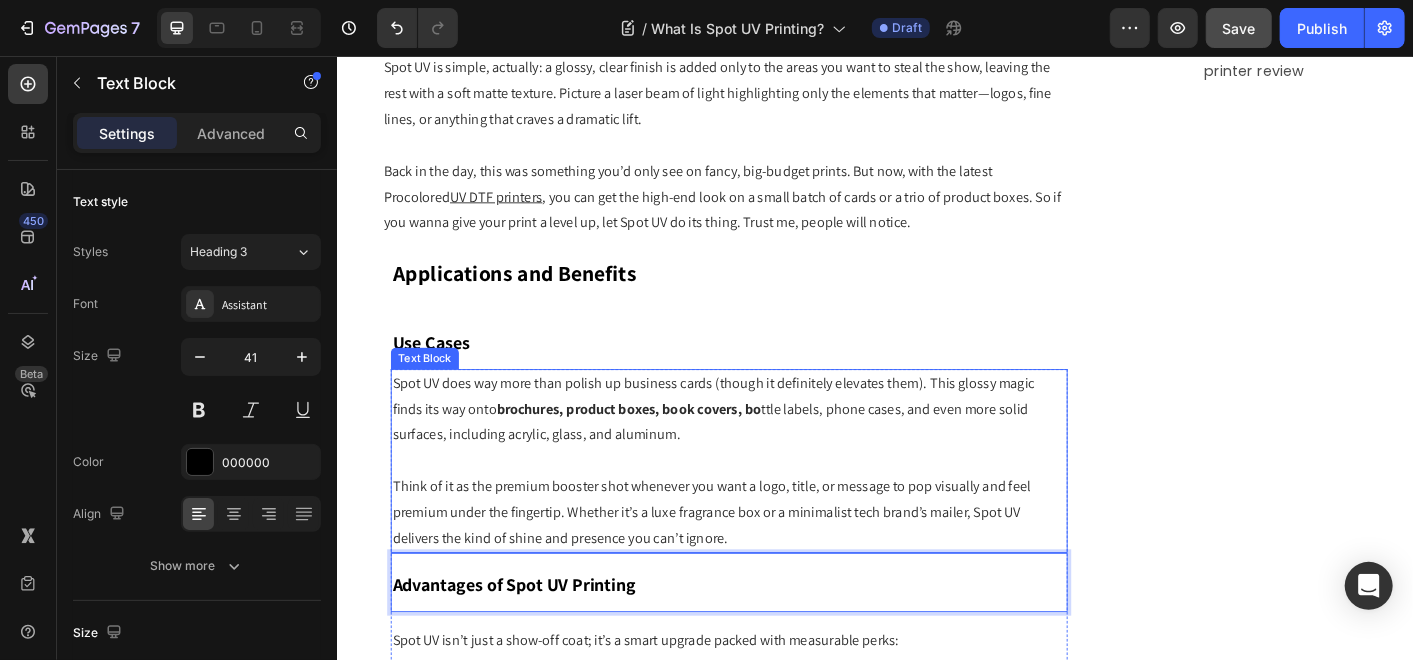 scroll, scrollTop: 1444, scrollLeft: 0, axis: vertical 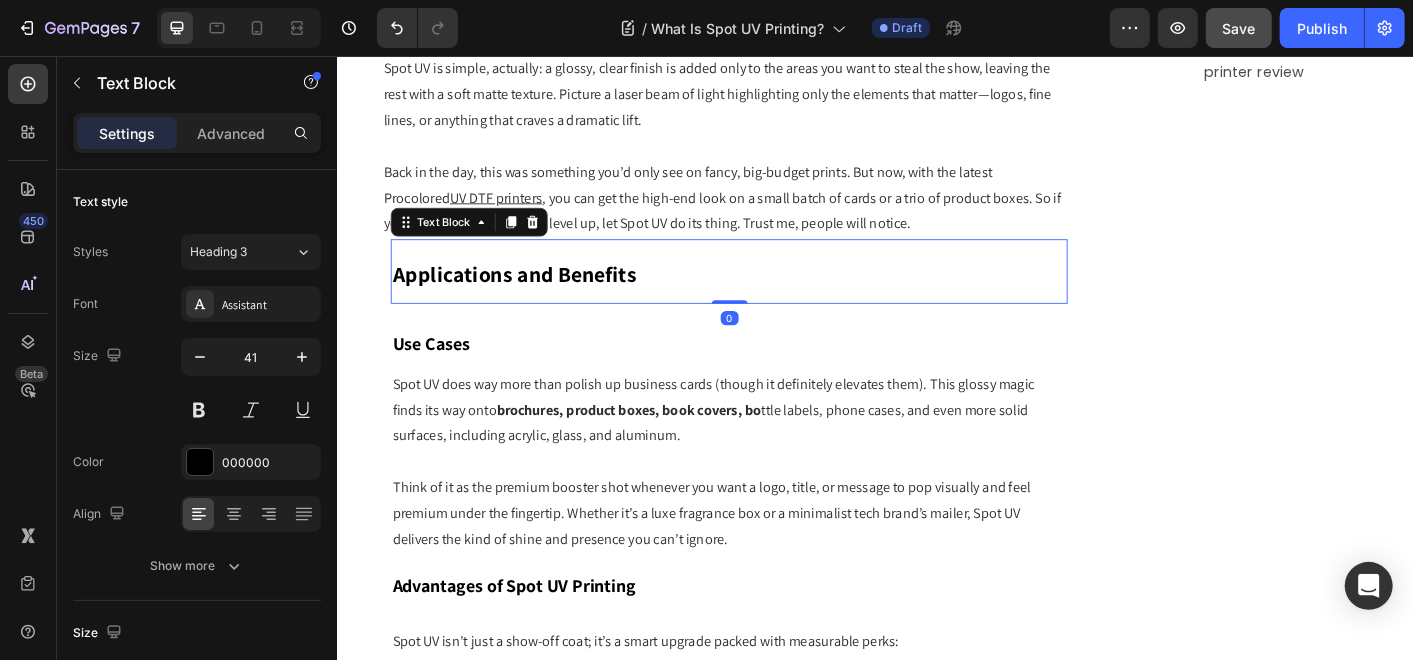 click on "Applications and Benefits" at bounding box center (534, 299) 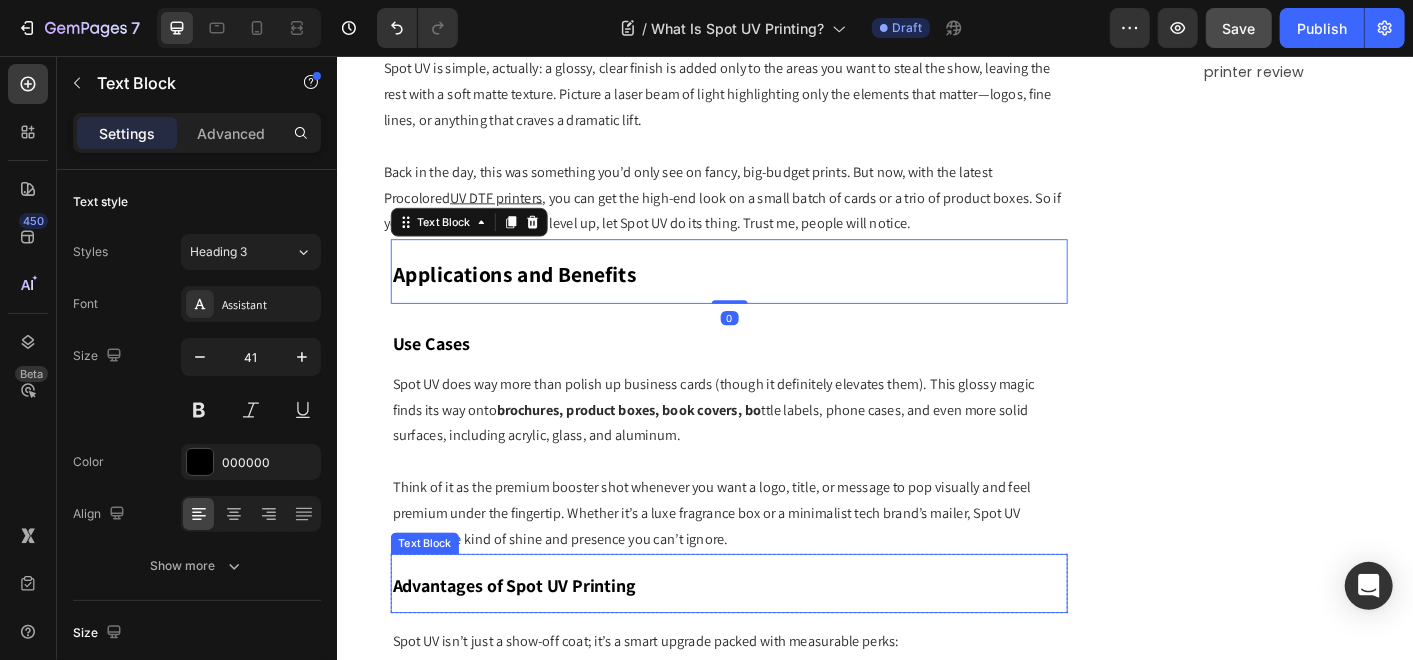 click on "Advantages of Spot UV Printing" at bounding box center [533, 647] 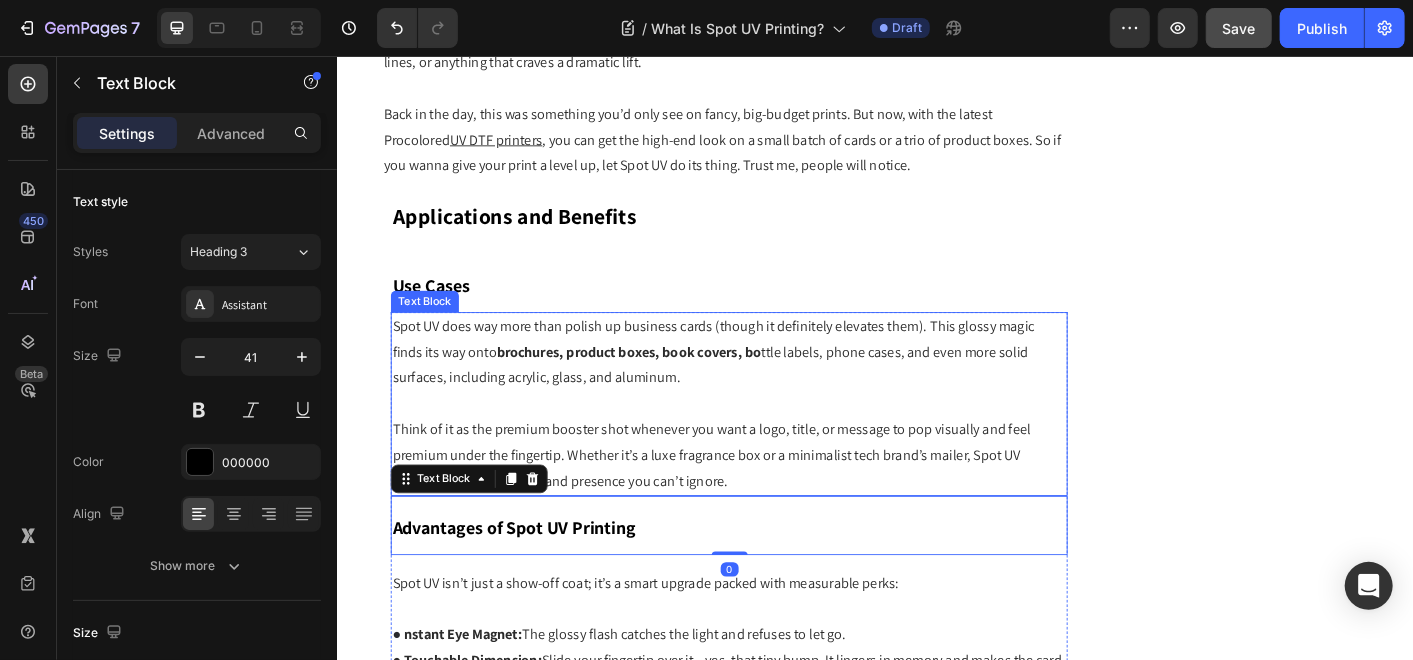 scroll, scrollTop: 1555, scrollLeft: 0, axis: vertical 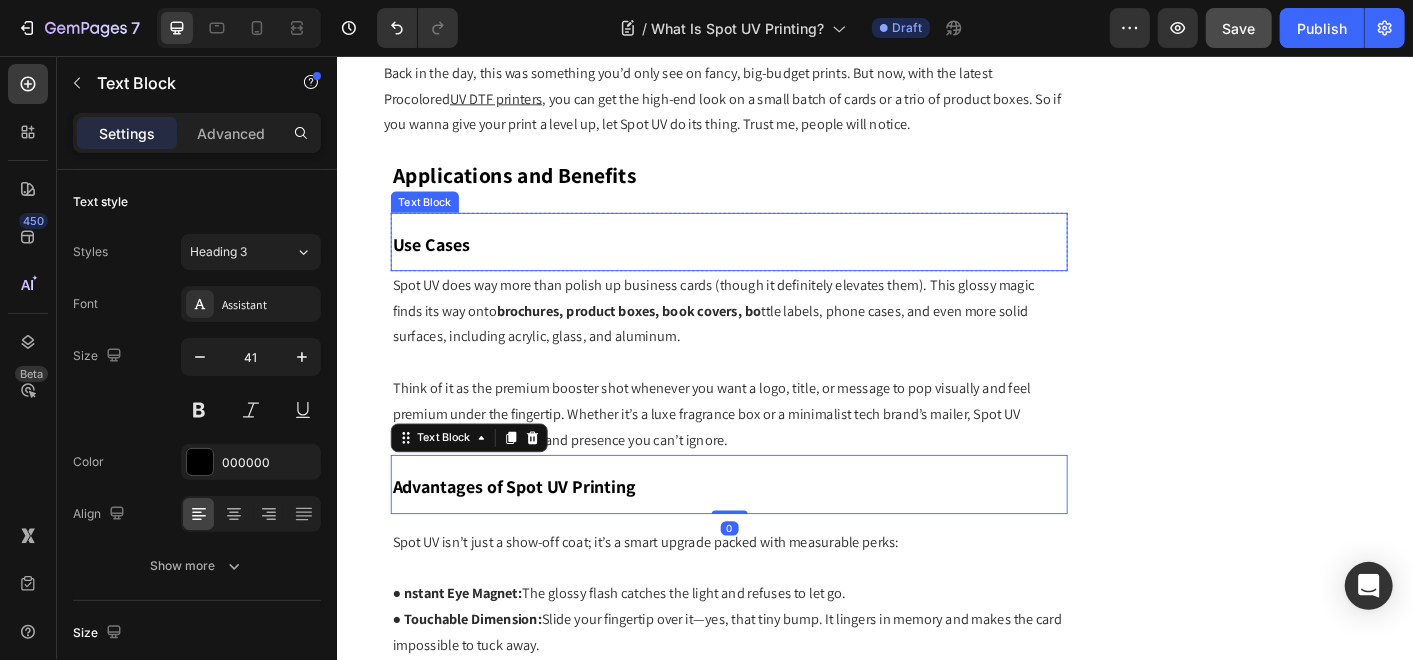 click on "Use Cases" at bounding box center (773, 262) 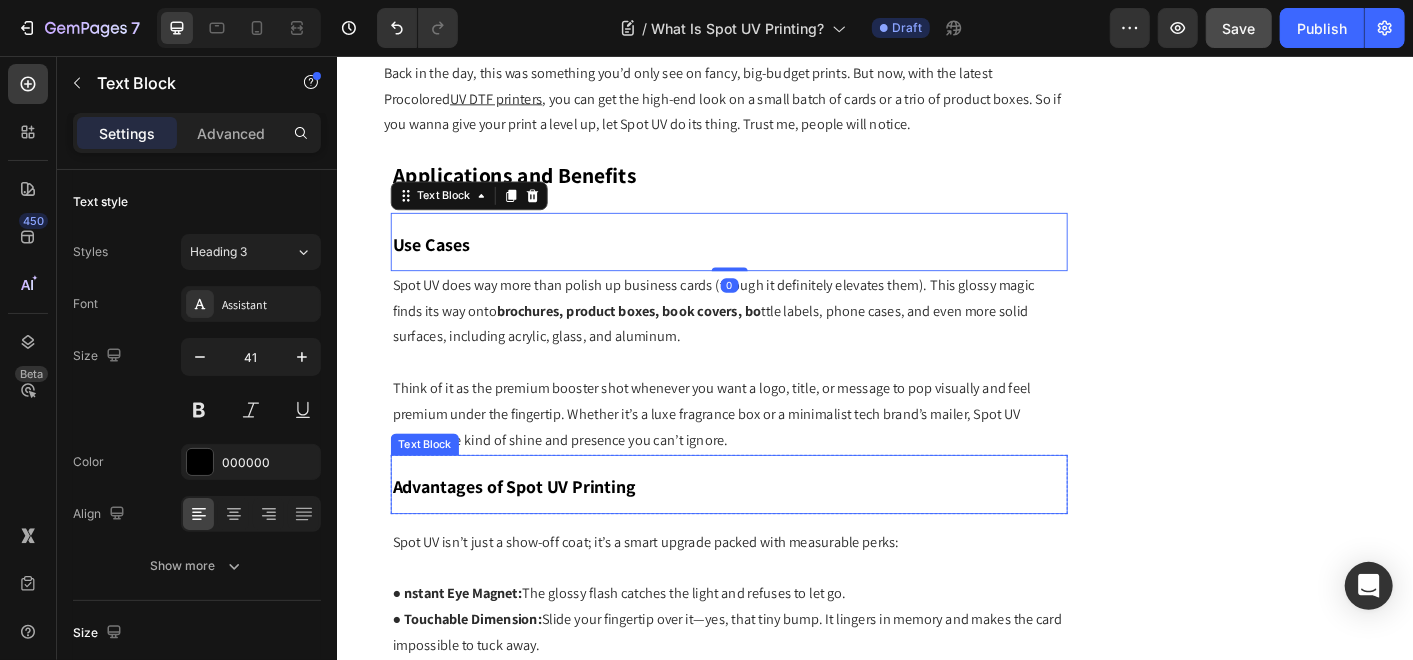 click on "Advantages of Spot UV Printing" at bounding box center (533, 536) 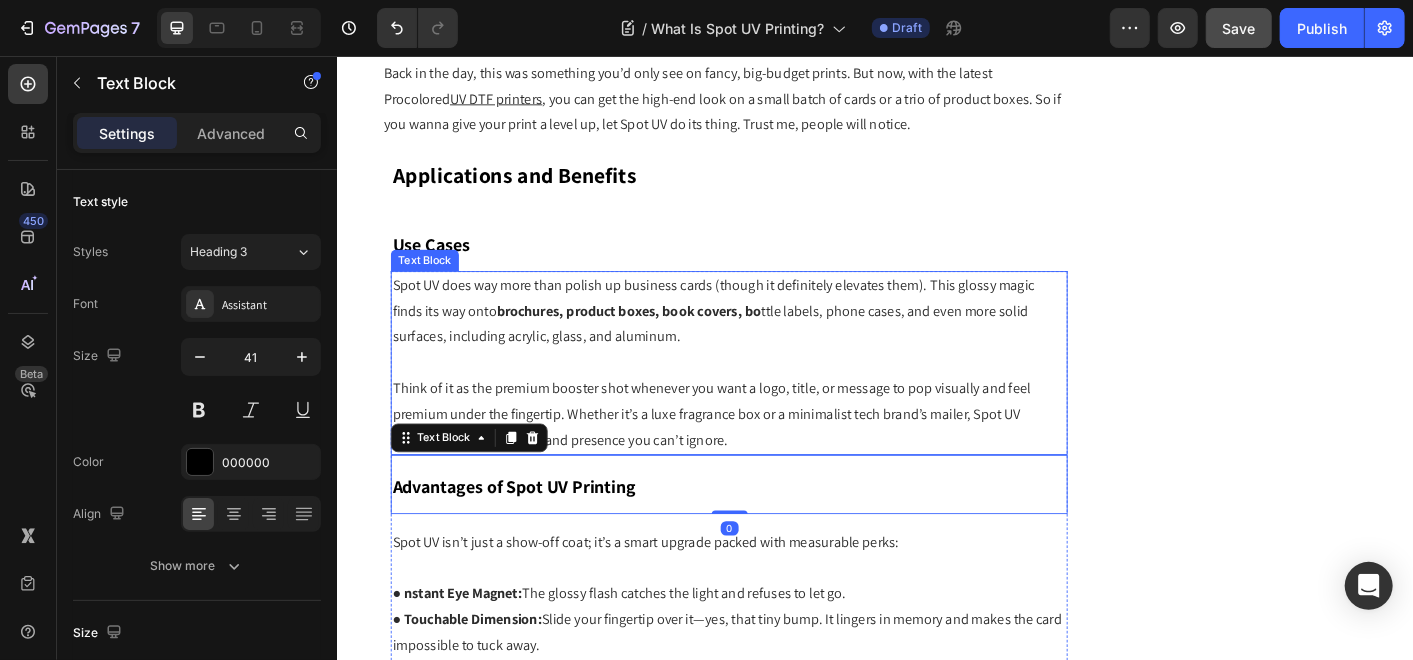 click on "brochures, product boxes, book covers, bo" at bounding box center (661, 339) 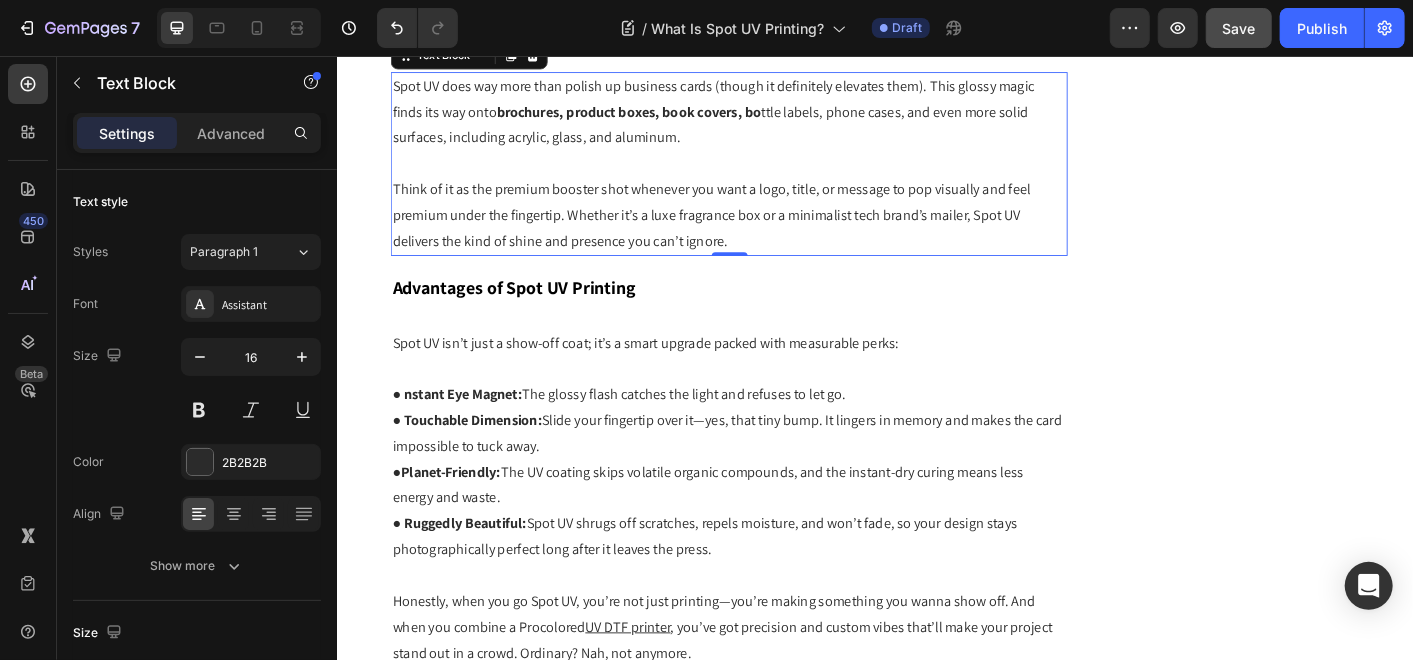 scroll, scrollTop: 1777, scrollLeft: 0, axis: vertical 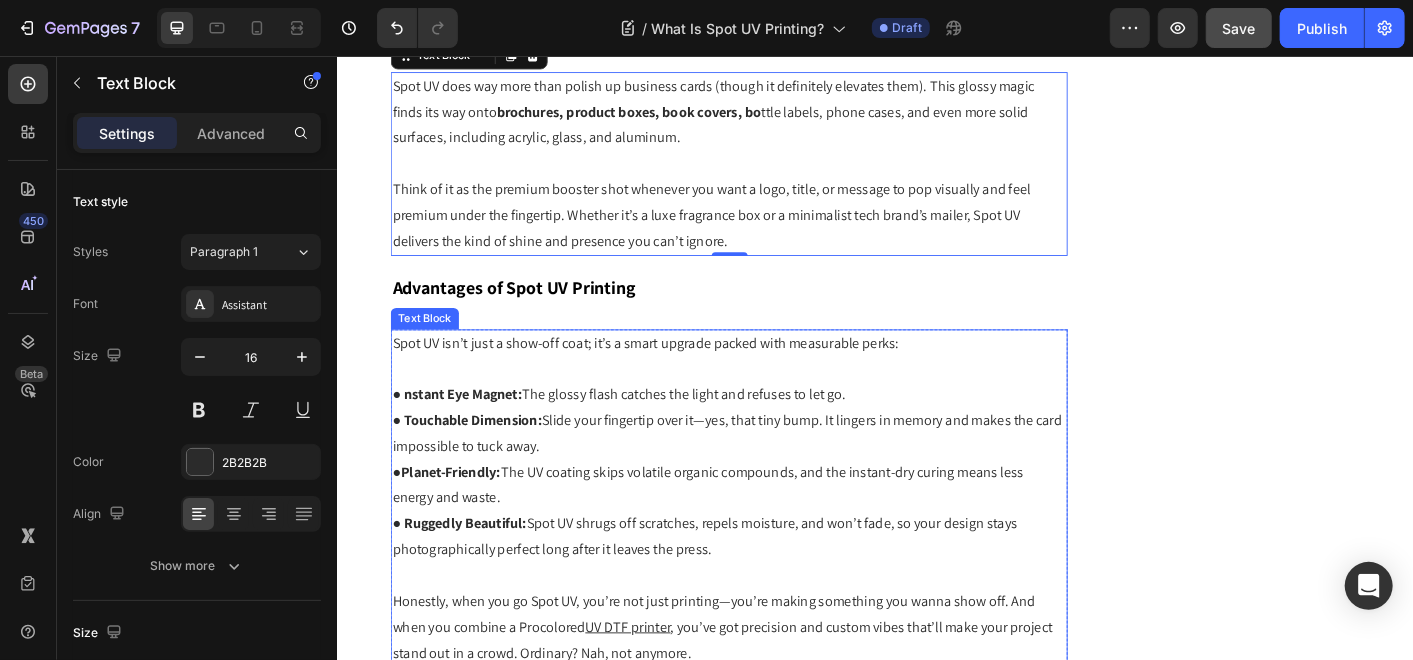 click on "● Touchable Dimension:  Slide your fingertip over it—yes, that tiny bump. It lingers in memory and makes the card impossible to tuck away." at bounding box center (773, 477) 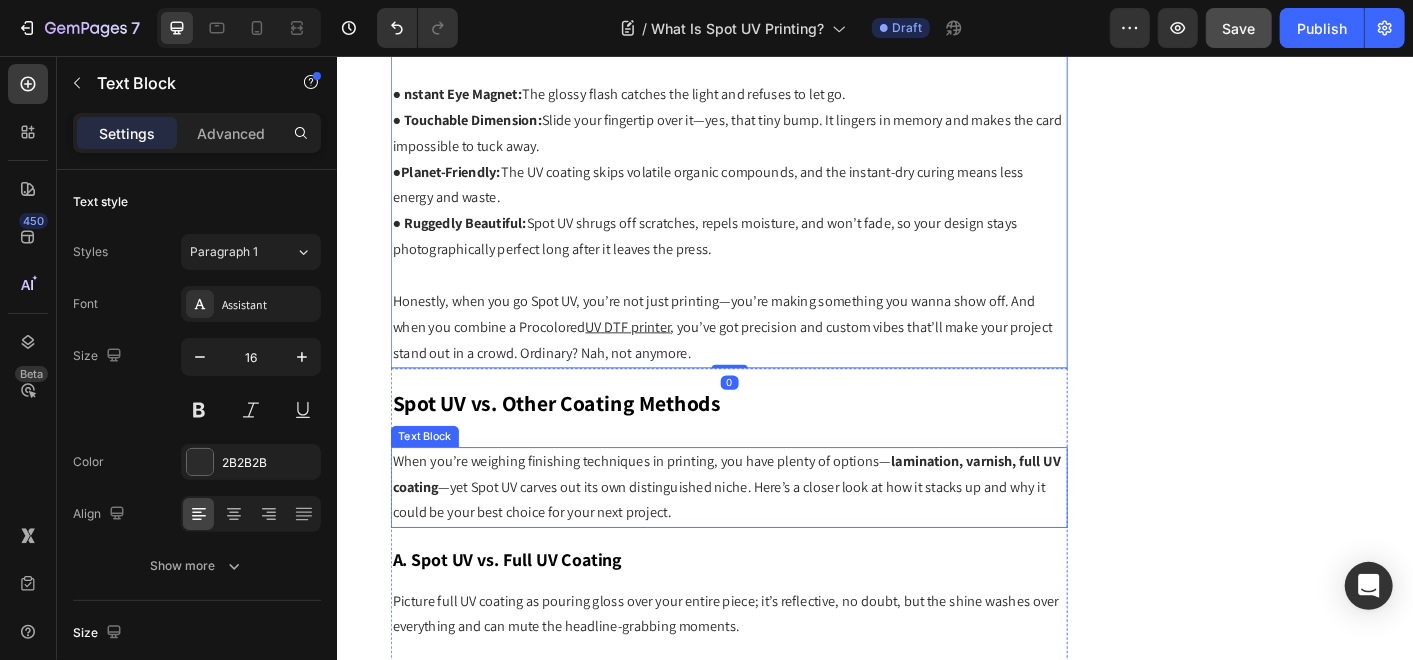 click on "When you’re weighing finishing techniques in printing, you have plenty of options— lamination, varnish, full UV coating —yet Spot UV carves out its own distinguished niche. Here’s a closer look at how it stacks up and why it could be your best choice for your next project." at bounding box center [773, 537] 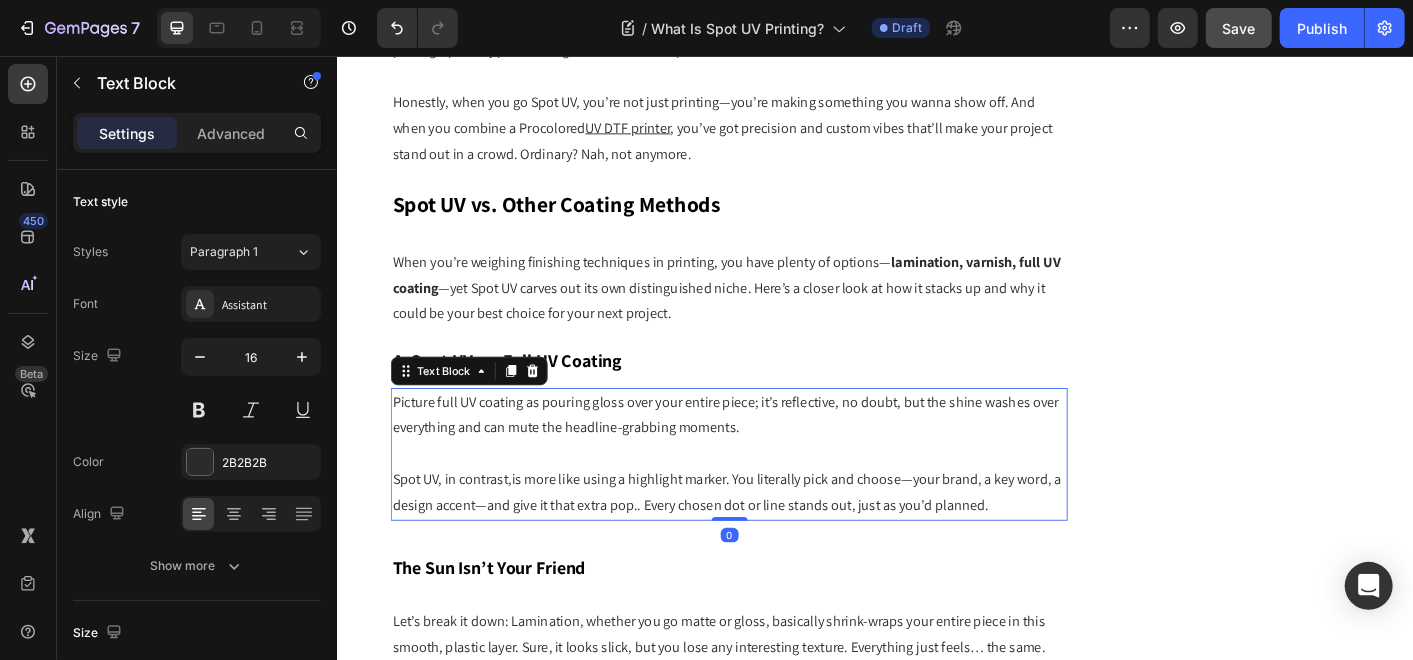click on "Picture full UV coating as pouring gloss over your entire piece; it’s reflective, no doubt, but the shine washes over everything and can mute the headline-grabbing moments." at bounding box center [773, 457] 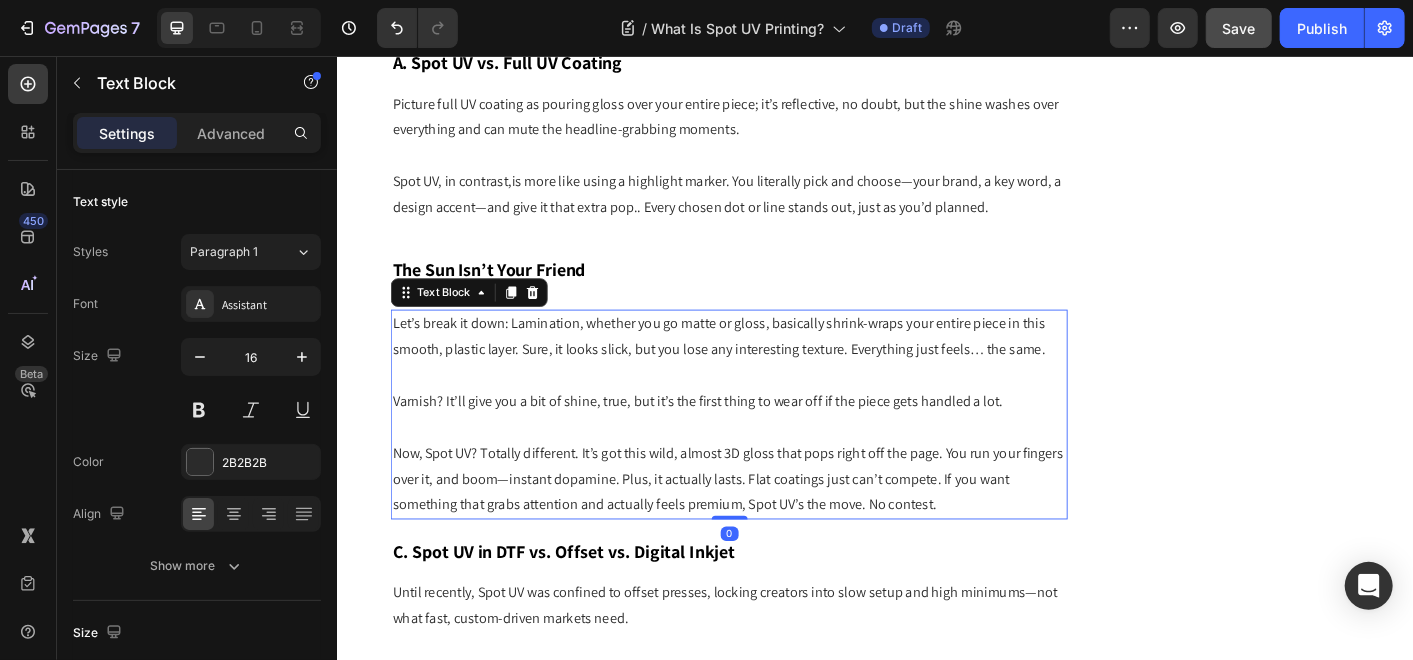 click on "Varnish? It’ll give you a bit of shine, true, but it’s the first thing to wear off if the piece gets handled a lot." at bounding box center (773, 440) 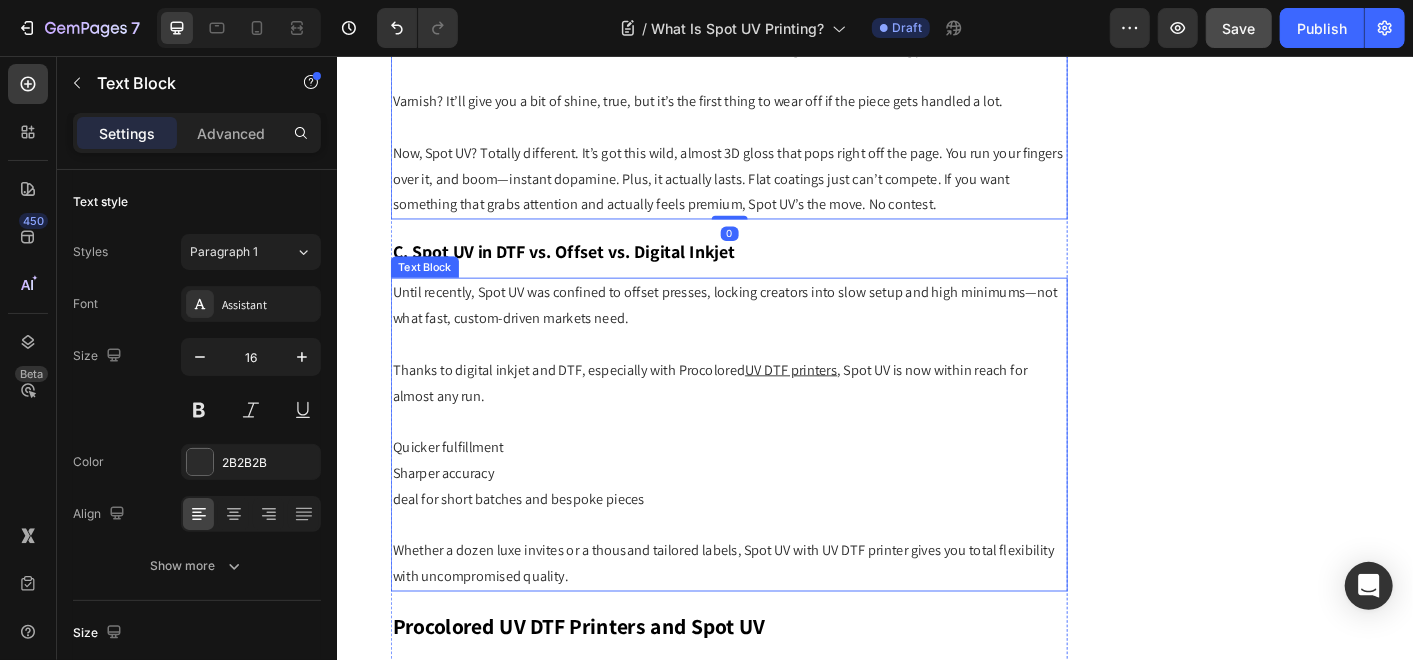 scroll, scrollTop: 2666, scrollLeft: 0, axis: vertical 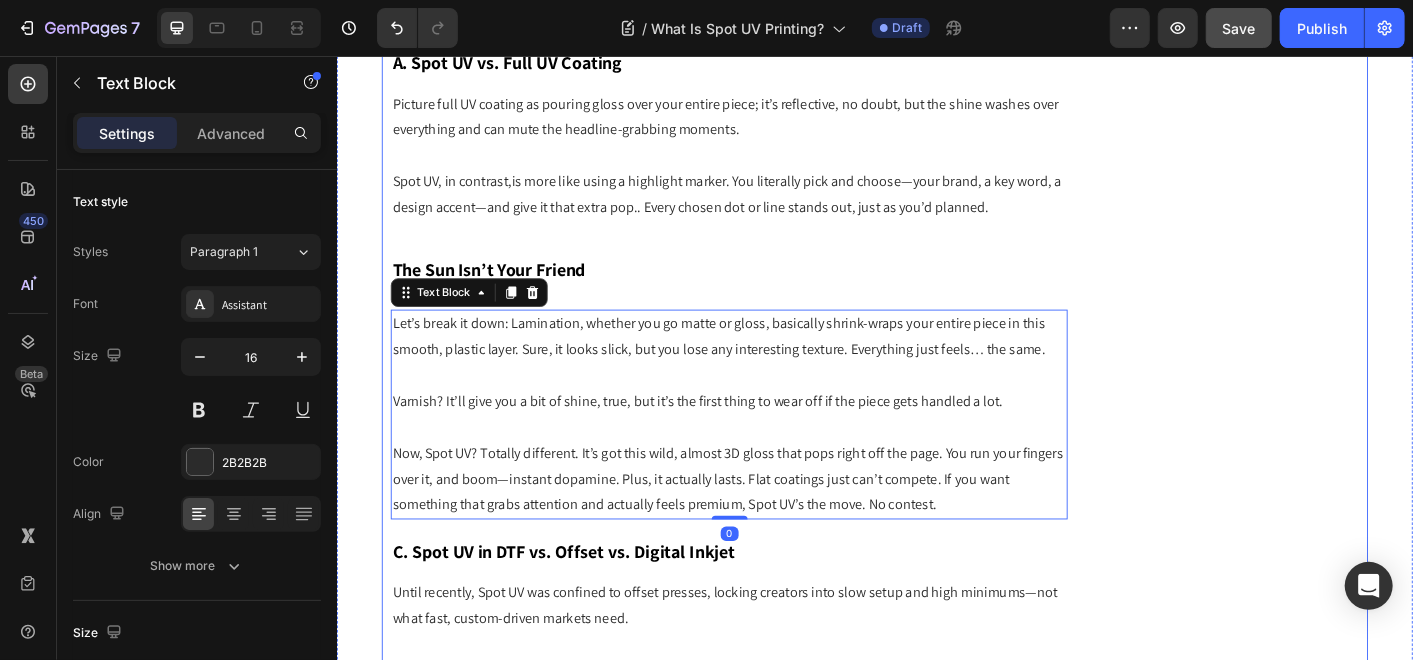 click on "Subscribe Heading To join our mailing list and never miss our updates ! Text Block Email Field Subscribe Now Submit Button Row Newsletter Row                Title Line Most Popular Blogs Text Block Image How to Achieve Premium Results in Digital Specialty Printing Text Block Row Image DTG Printing 101: The Top 10 FAQs Text Block Row Row                Title Line More Blogs About Text Block industry trends maintenance newsroom product showroom printer review Text Block Row Row" at bounding box center [1358, 2673] 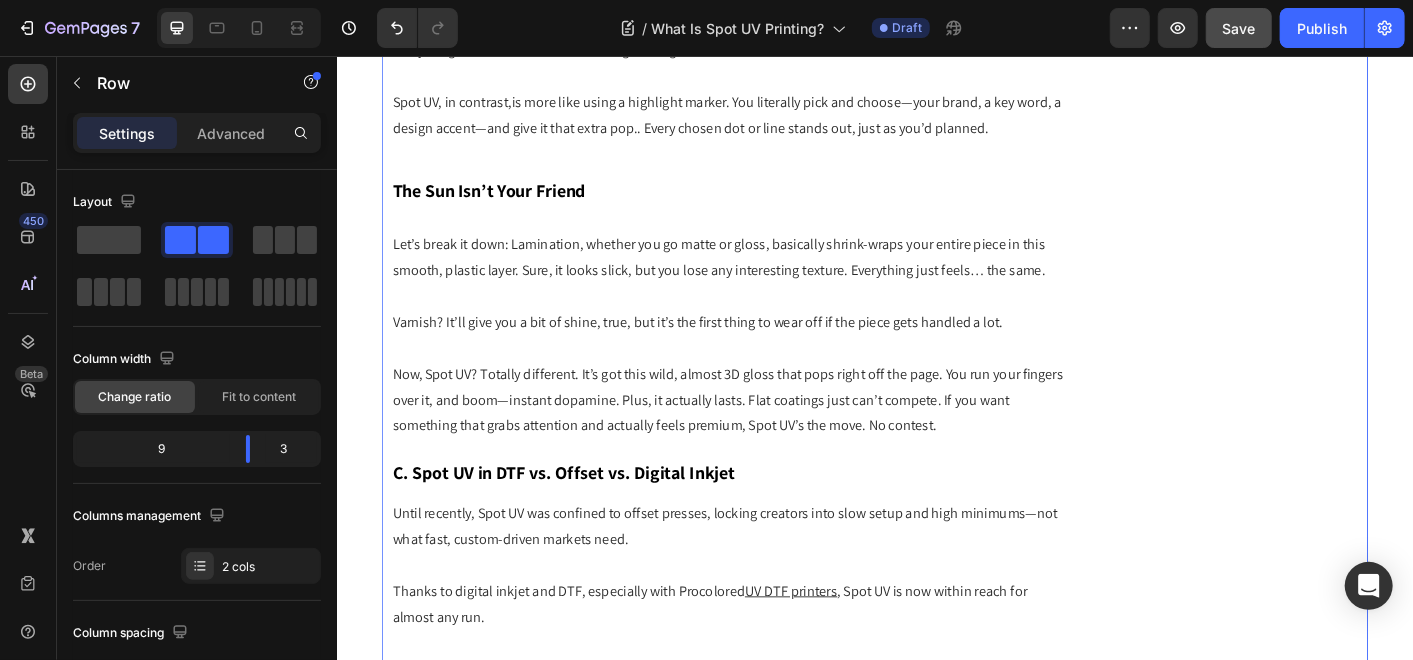 scroll, scrollTop: 2888, scrollLeft: 0, axis: vertical 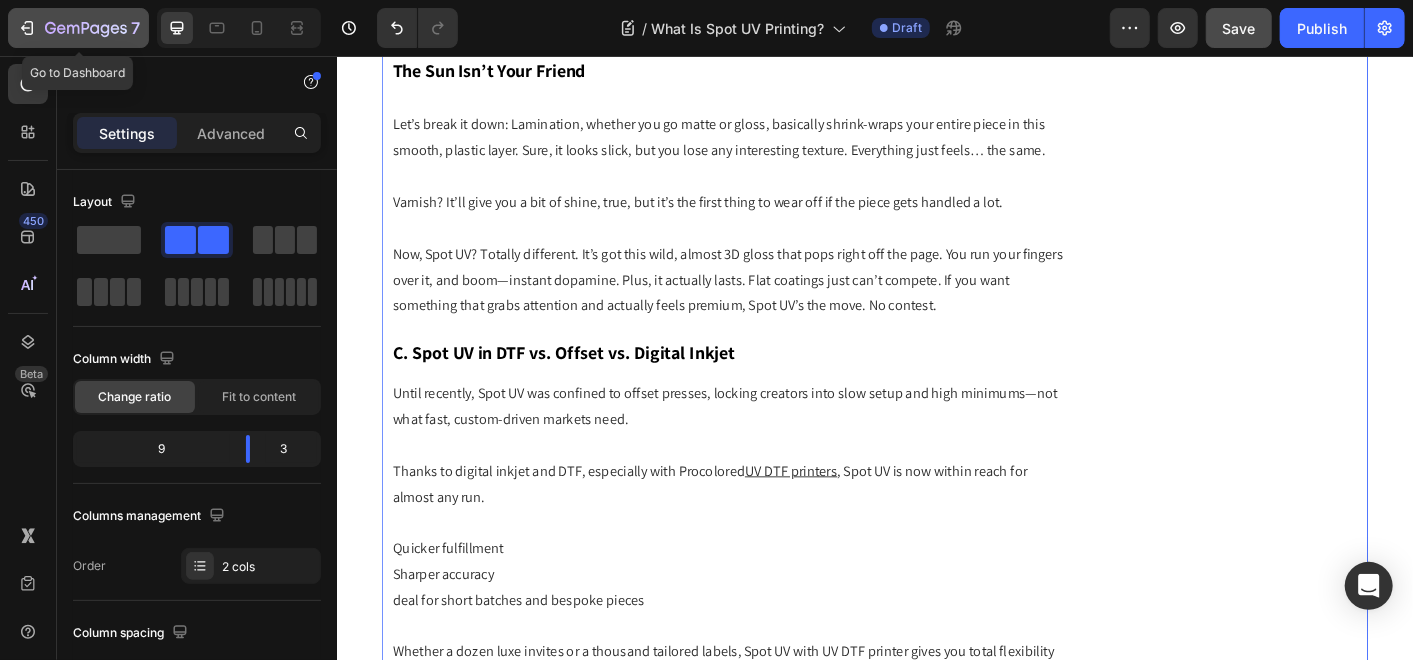 click on "7" 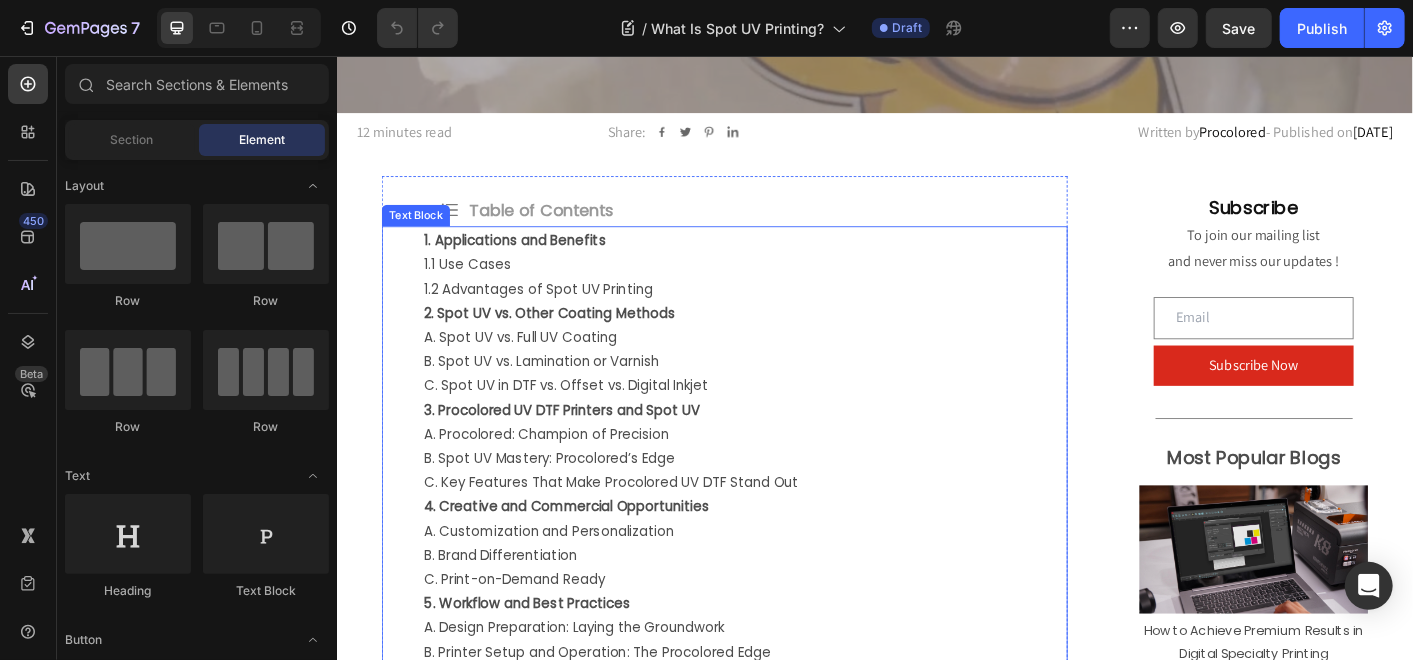 scroll, scrollTop: 1076, scrollLeft: 0, axis: vertical 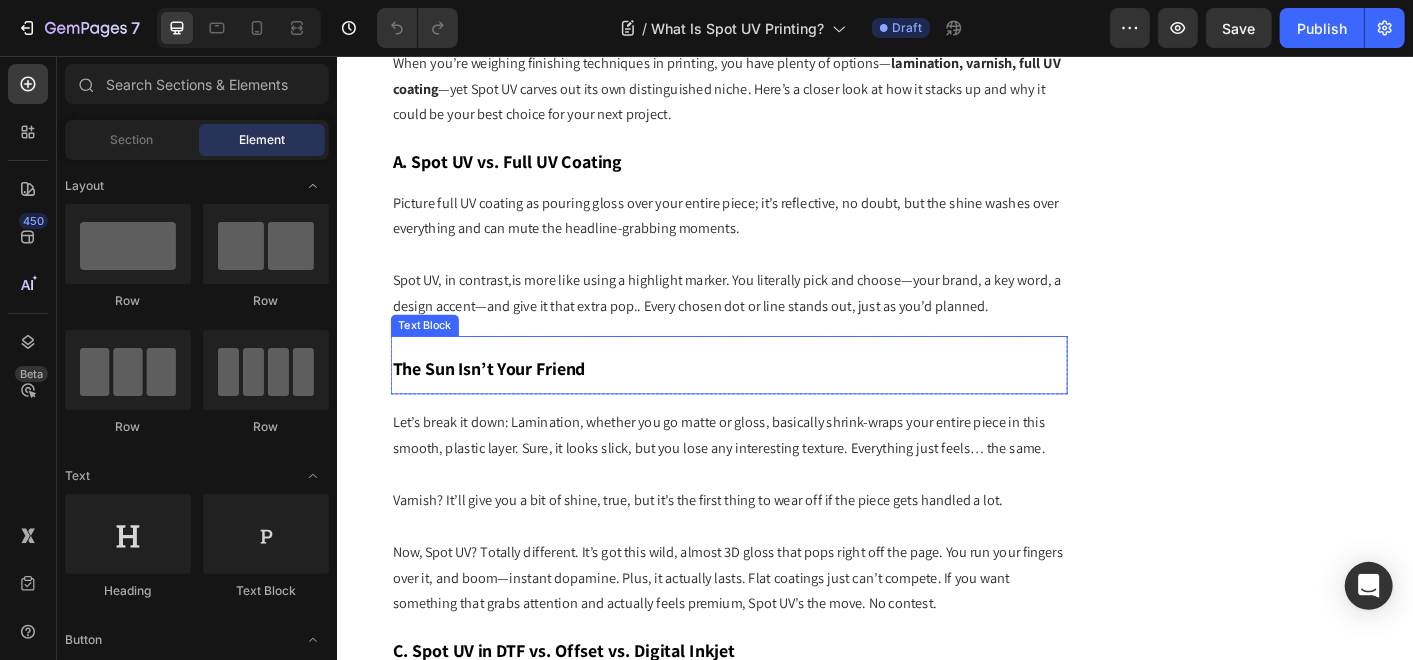 click on "The Sun Isn’t Your Friend" at bounding box center [505, 404] 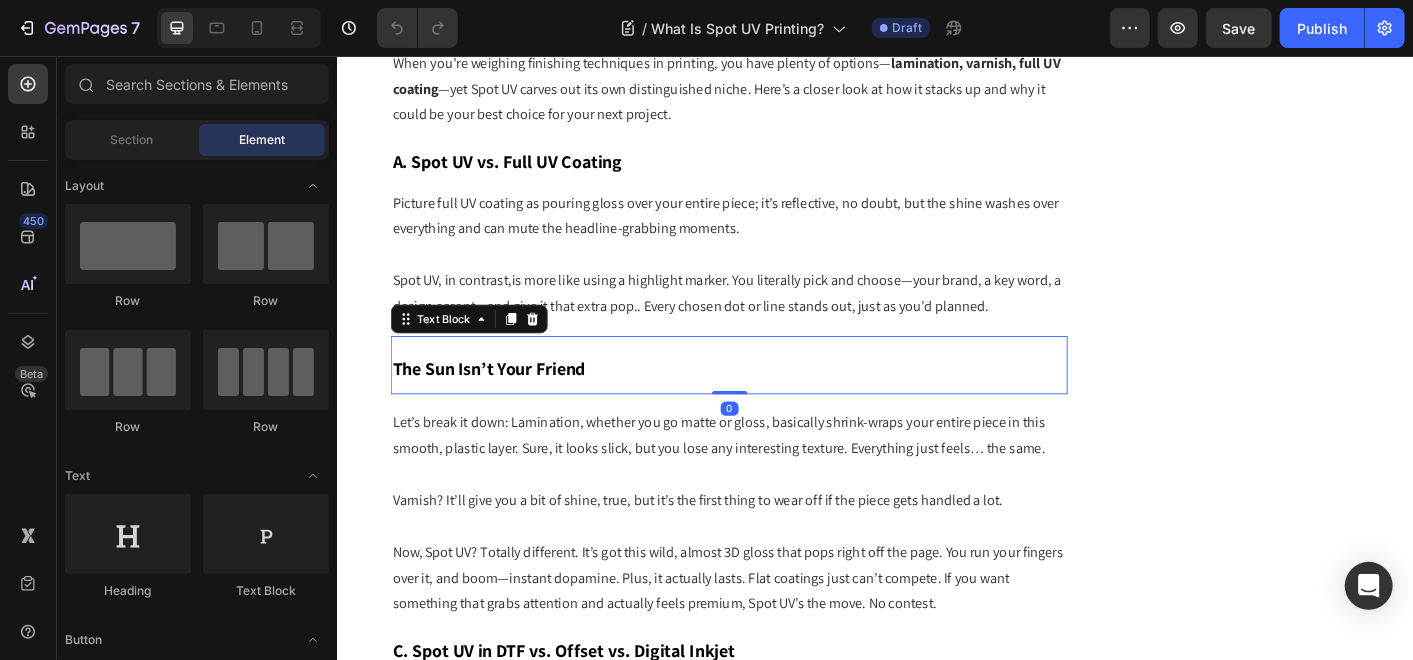 click on "The Sun Isn’t Your Friend" at bounding box center (505, 404) 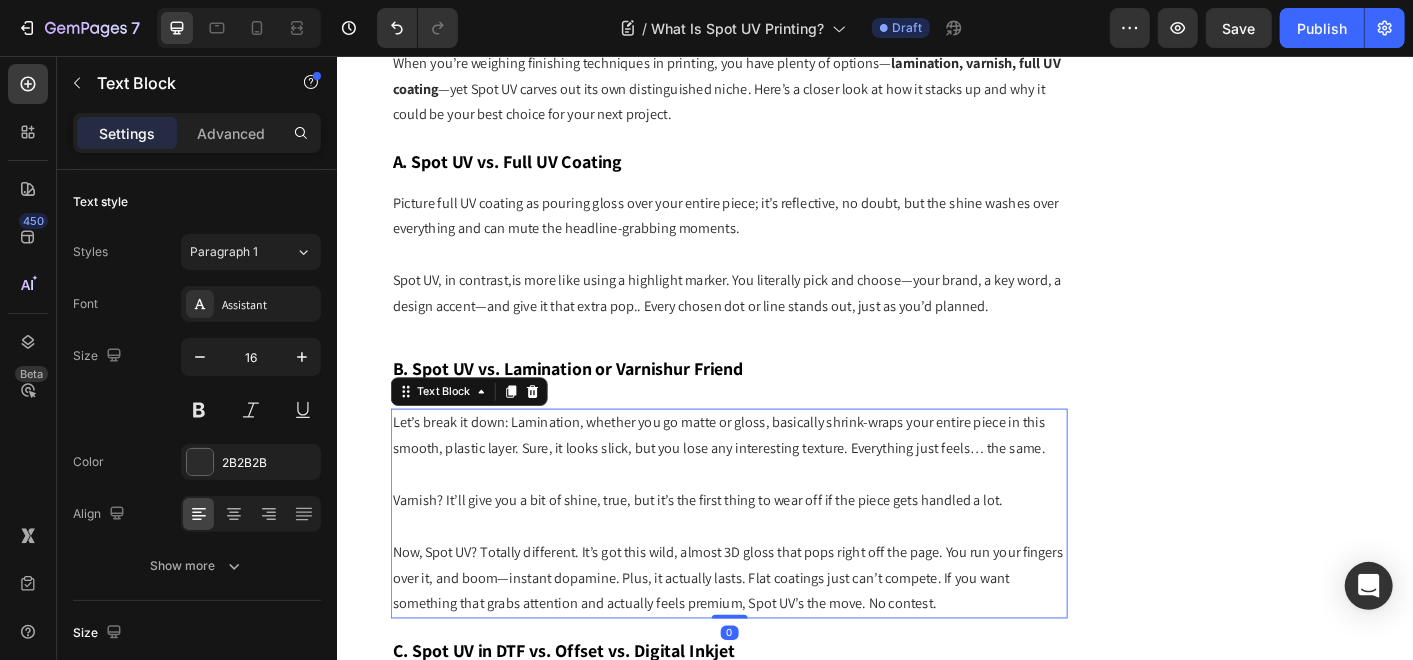 click on "Varnish? It’ll give you a bit of shine, true, but it’s the first thing to wear off if the piece gets handled a lot." at bounding box center [773, 551] 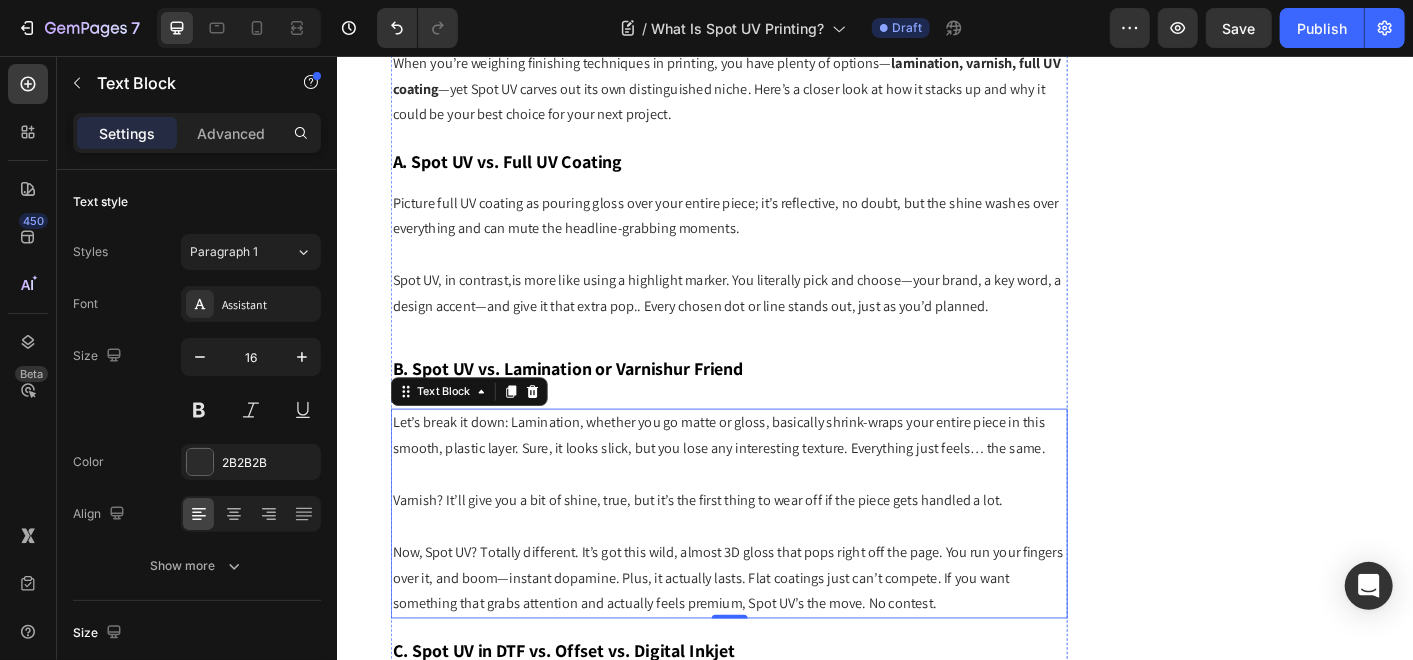 scroll, scrollTop: 2111, scrollLeft: 0, axis: vertical 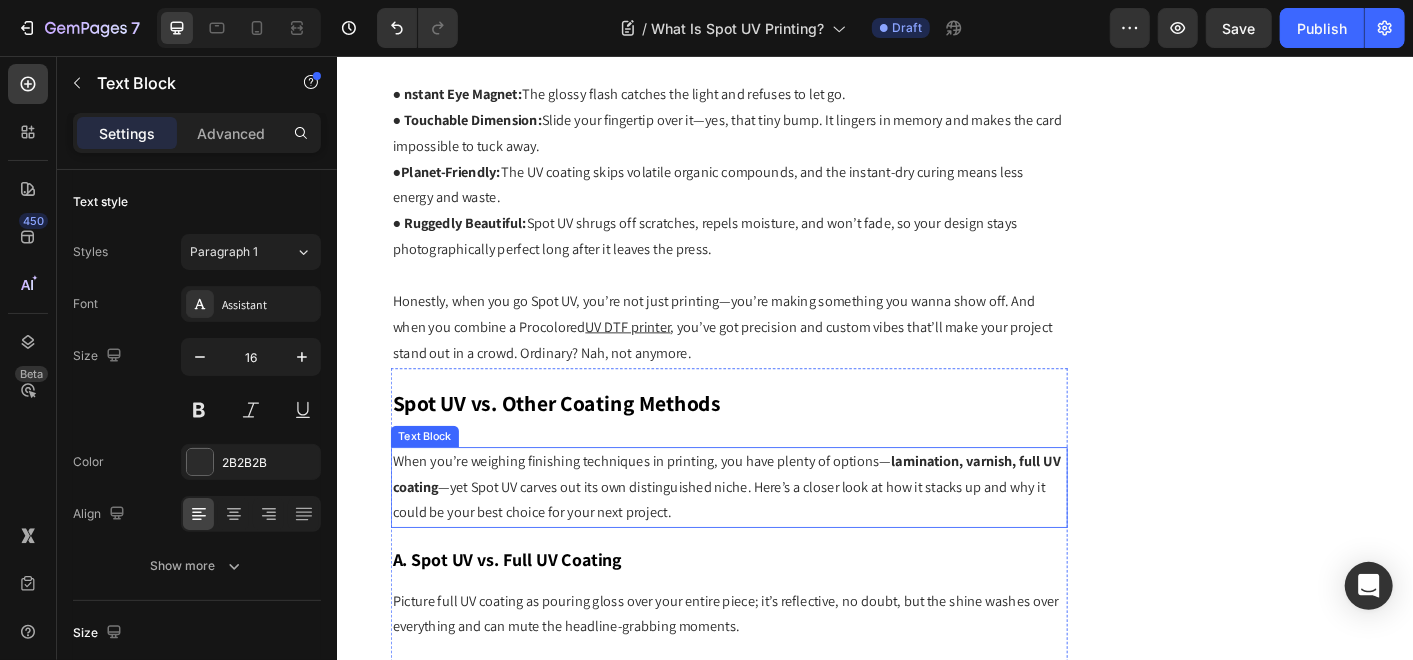 click on "When you’re weighing finishing techniques in printing, you have plenty of options— lamination, varnish, full UV coating —yet Spot UV carves out its own distinguished niche. Here’s a closer look at how it stacks up and why it could be your best choice for your next project." at bounding box center [773, 537] 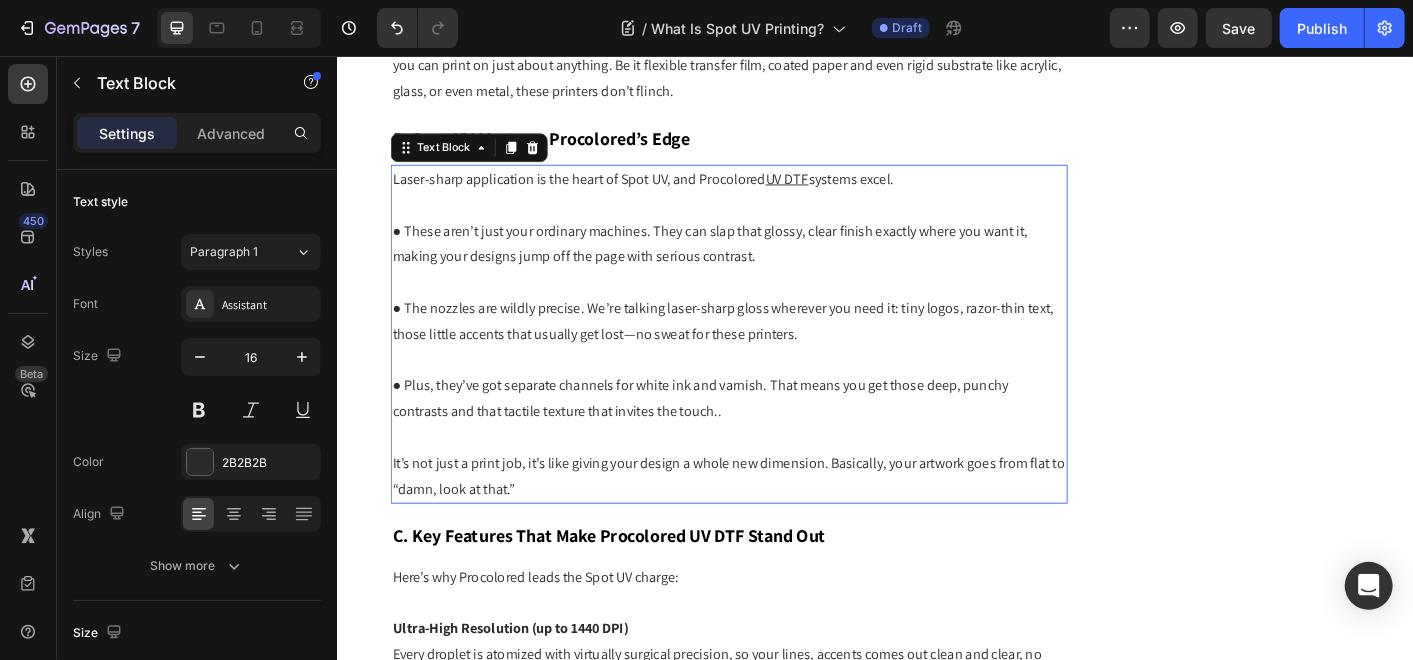 click at bounding box center (773, 481) 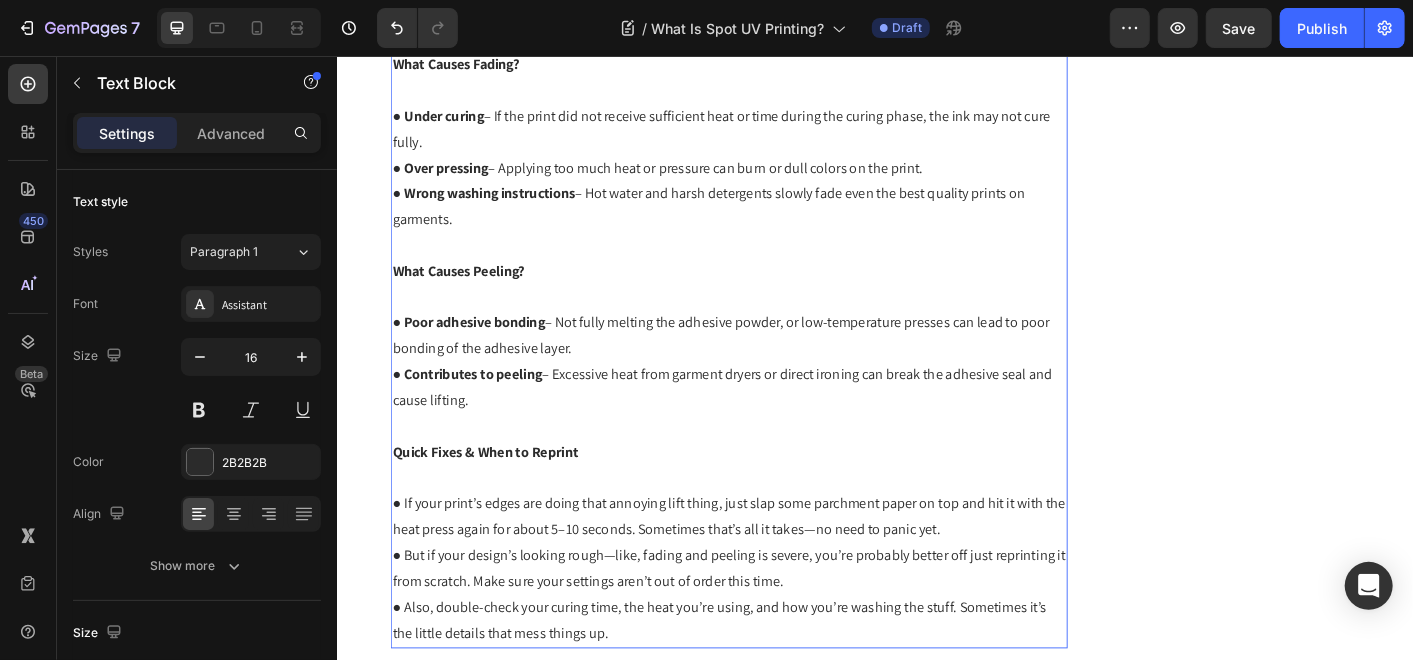 click on "Quick Fixes & When to Reprint" at bounding box center (773, 497) 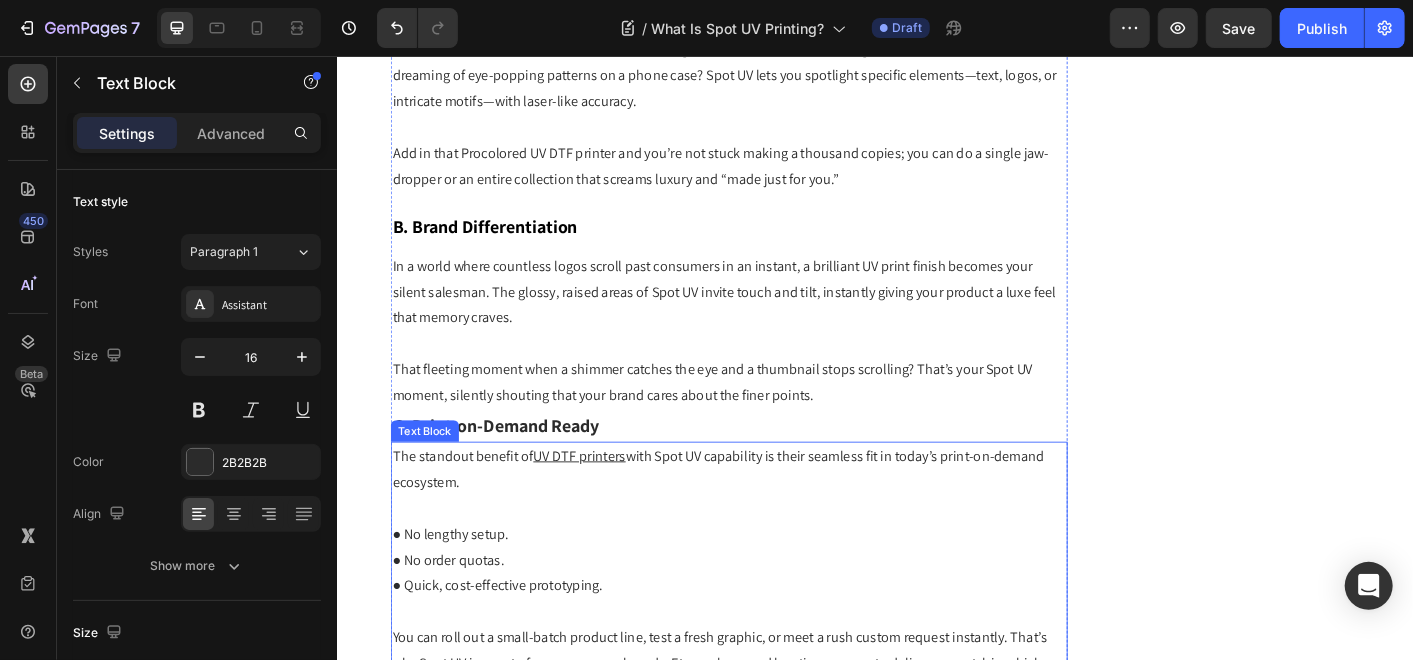click on "The standout benefit of  UV DTF printers  with Spot UV capability is their seamless fit in today’s print-on-demand ecosystem." at bounding box center (773, 517) 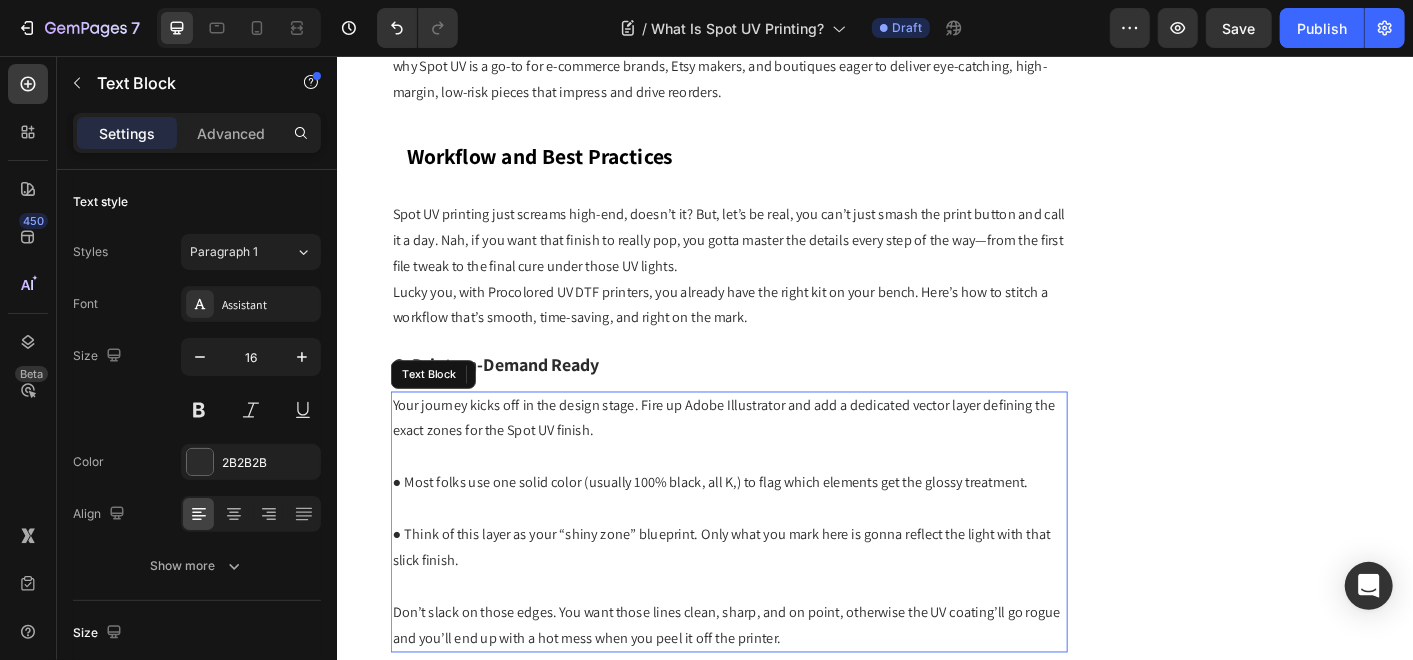 click at bounding box center (773, 502) 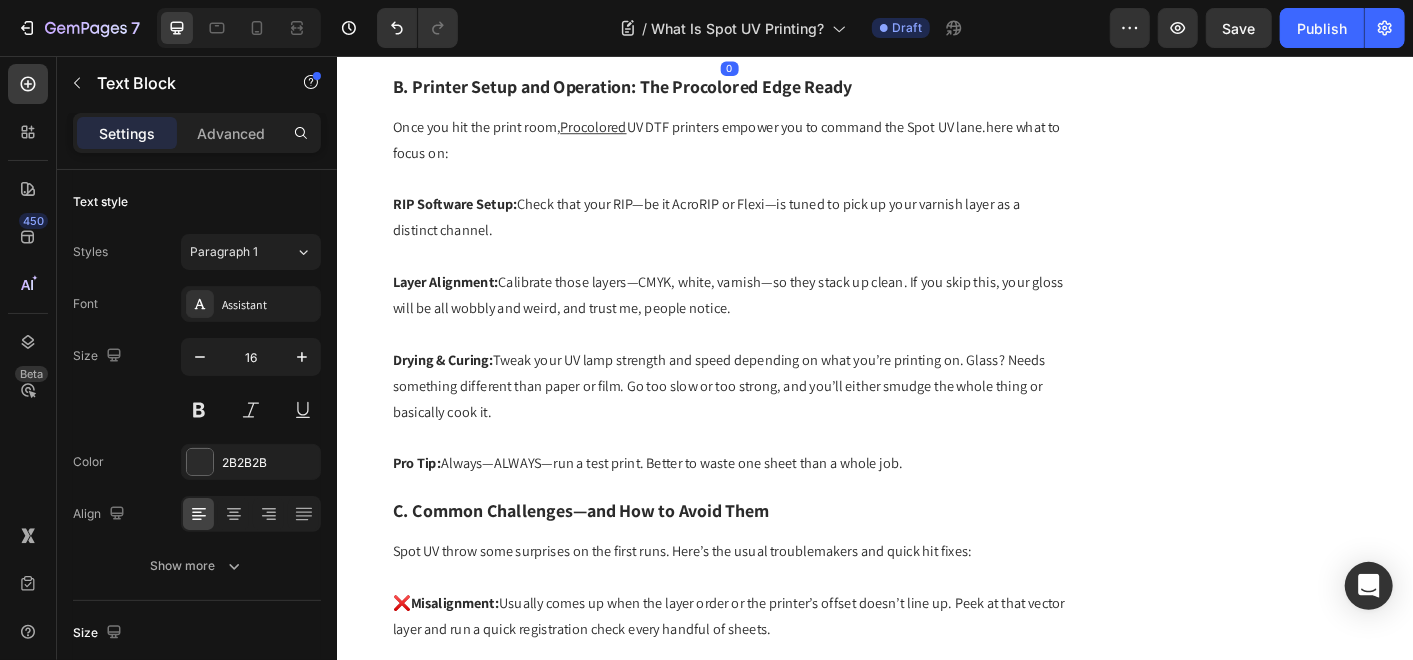 click at bounding box center [773, 480] 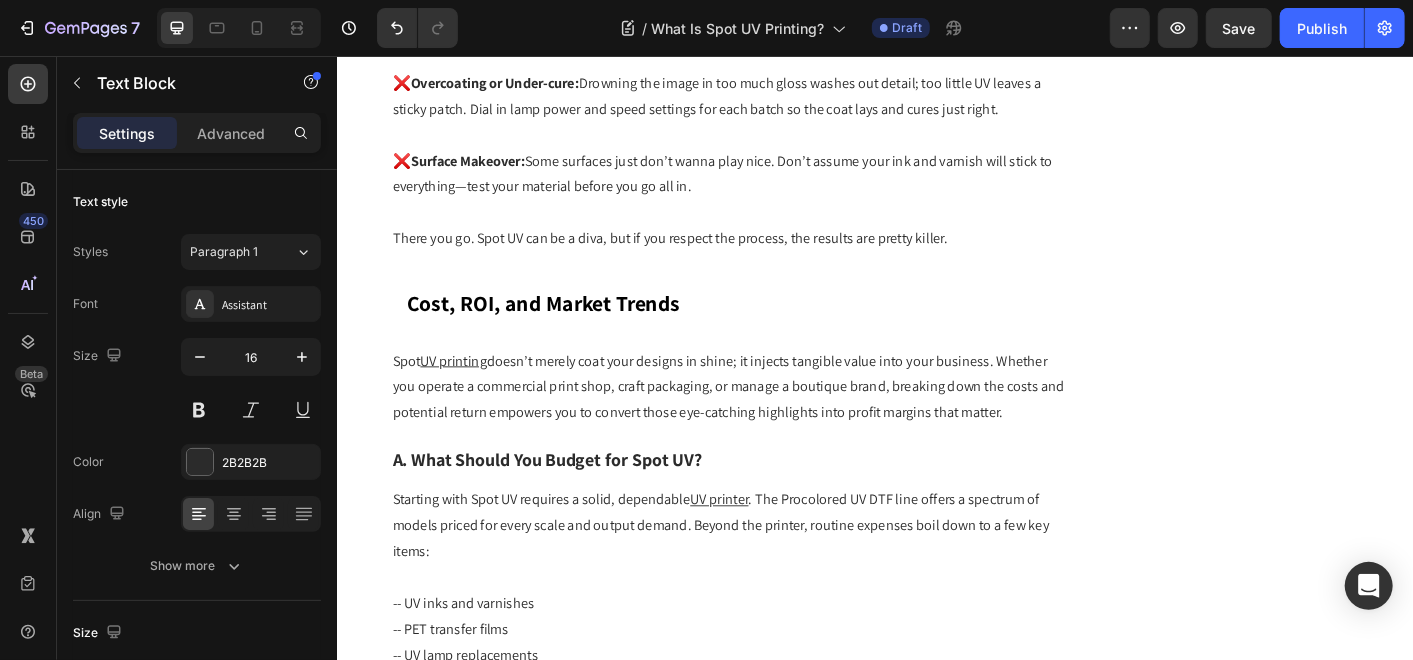 click on "A. What Should You Budget for Spot UV?" at bounding box center [773, 501] 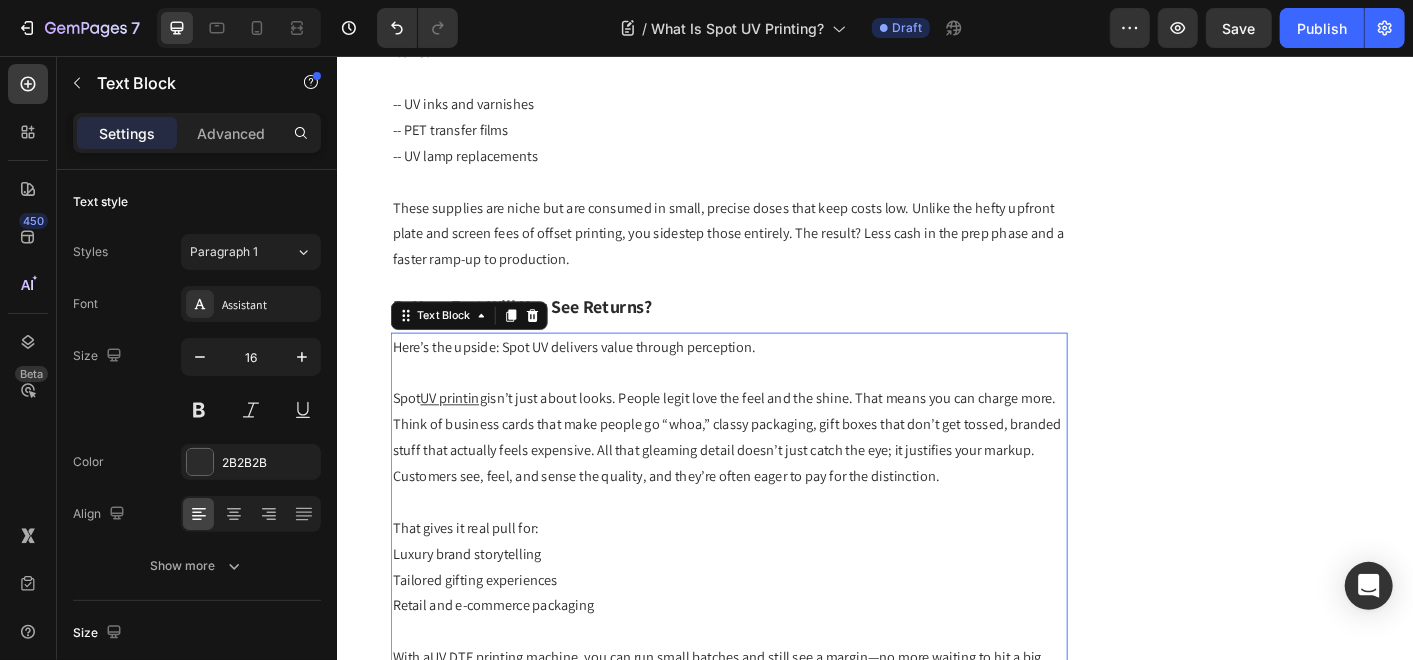 click on "Spot  UV printing  isn’t just about looks. People legit love the feel and the shine. That means you can charge more. Think of business cards that make people go “whoa,” classy packaging, gift boxes that don’t get tossed, branded stuff that actually feels expensive. All that gleaming detail doesn’t just catch the eye; it justifies your markup." at bounding box center [773, 467] 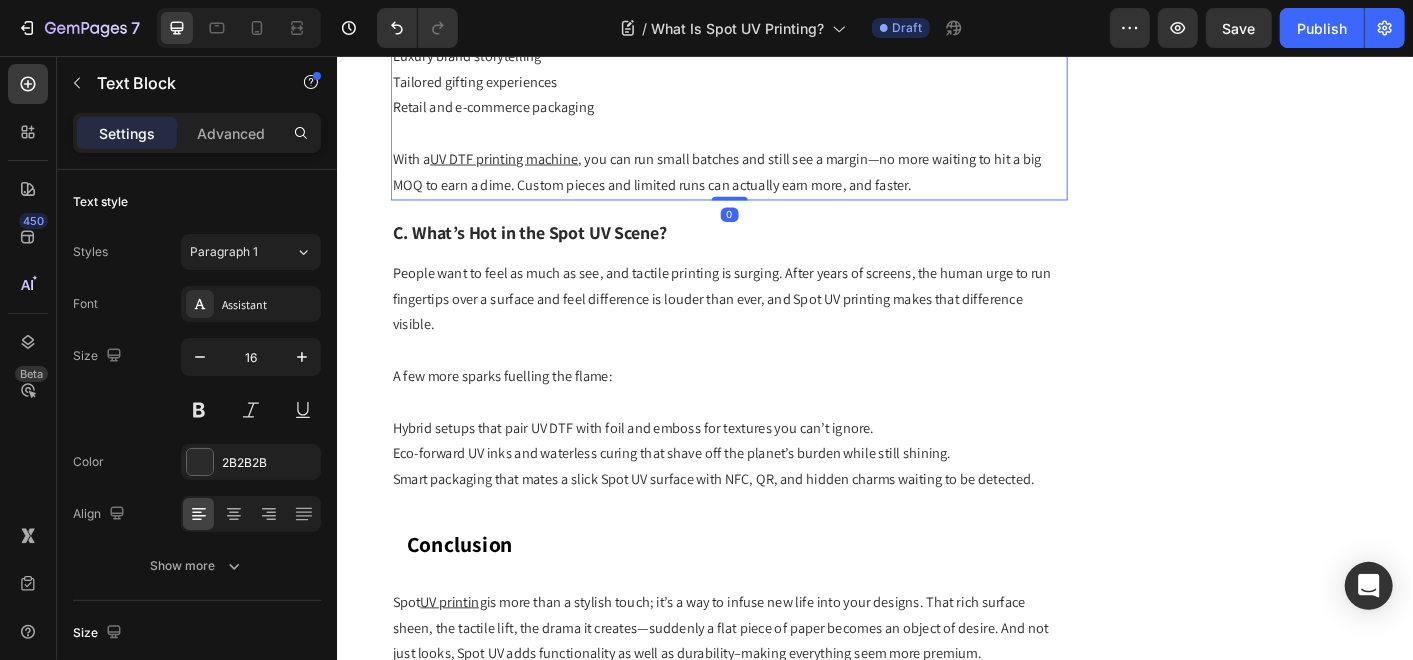 click on "Smart packaging that mates a slick Spot UV surface with NFC, QR, and hidden charms waiting to be detected." at bounding box center (773, 527) 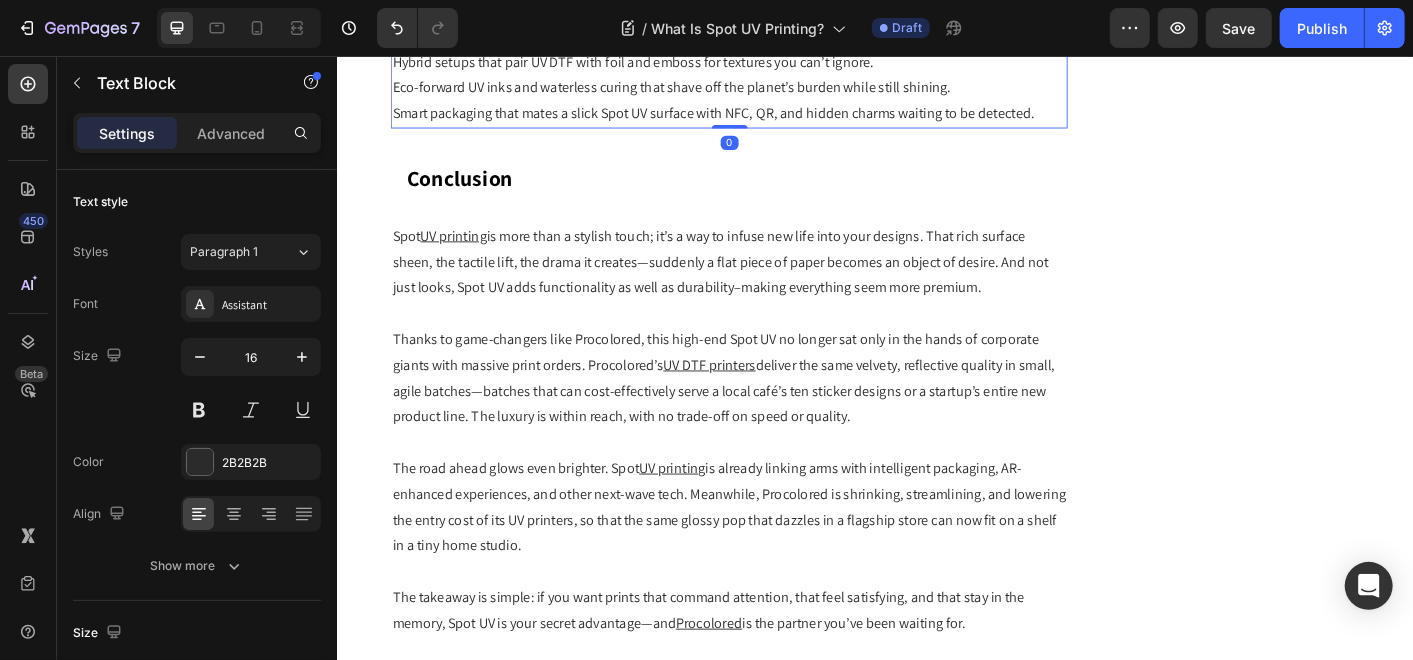 scroll, scrollTop: 9555, scrollLeft: 0, axis: vertical 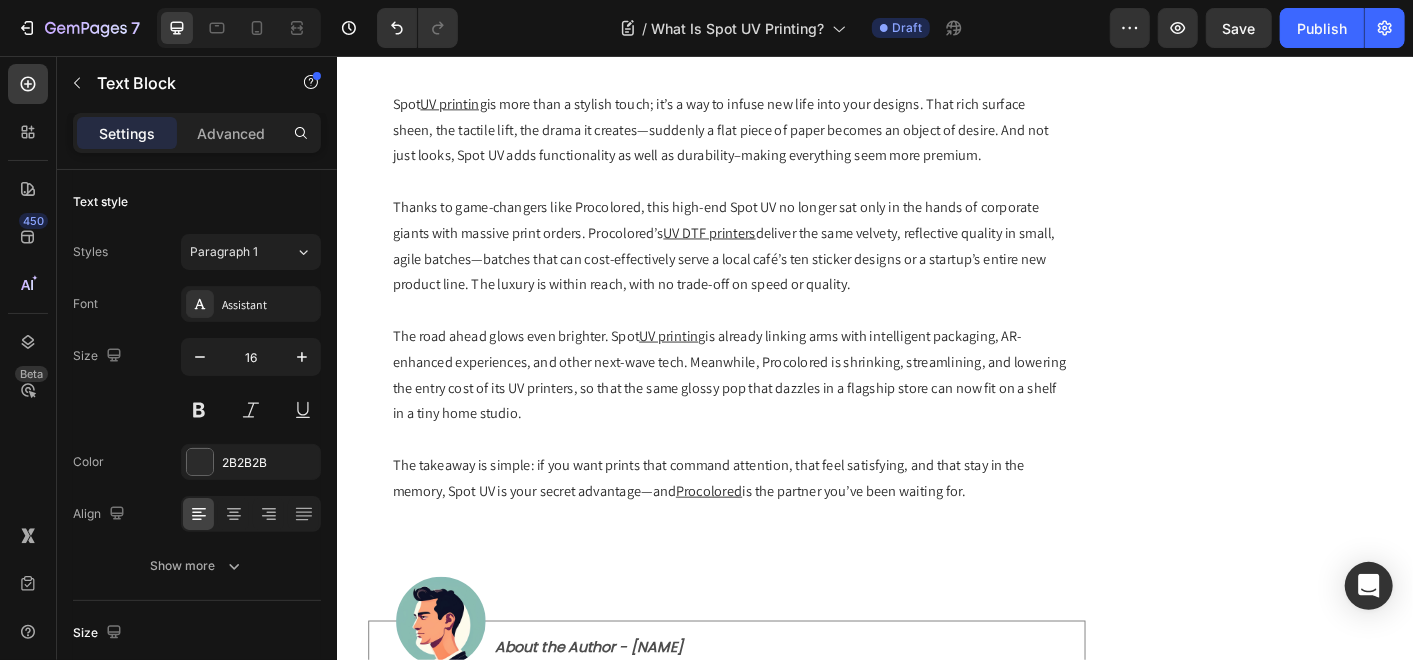 click on "The takeaway is simple: if you want prints that command attention, that feel satisfying, and that stay in the memory, Spot UV is your secret advantage—and  Procolored  is the partner you’ve been waiting for." at bounding box center [773, 527] 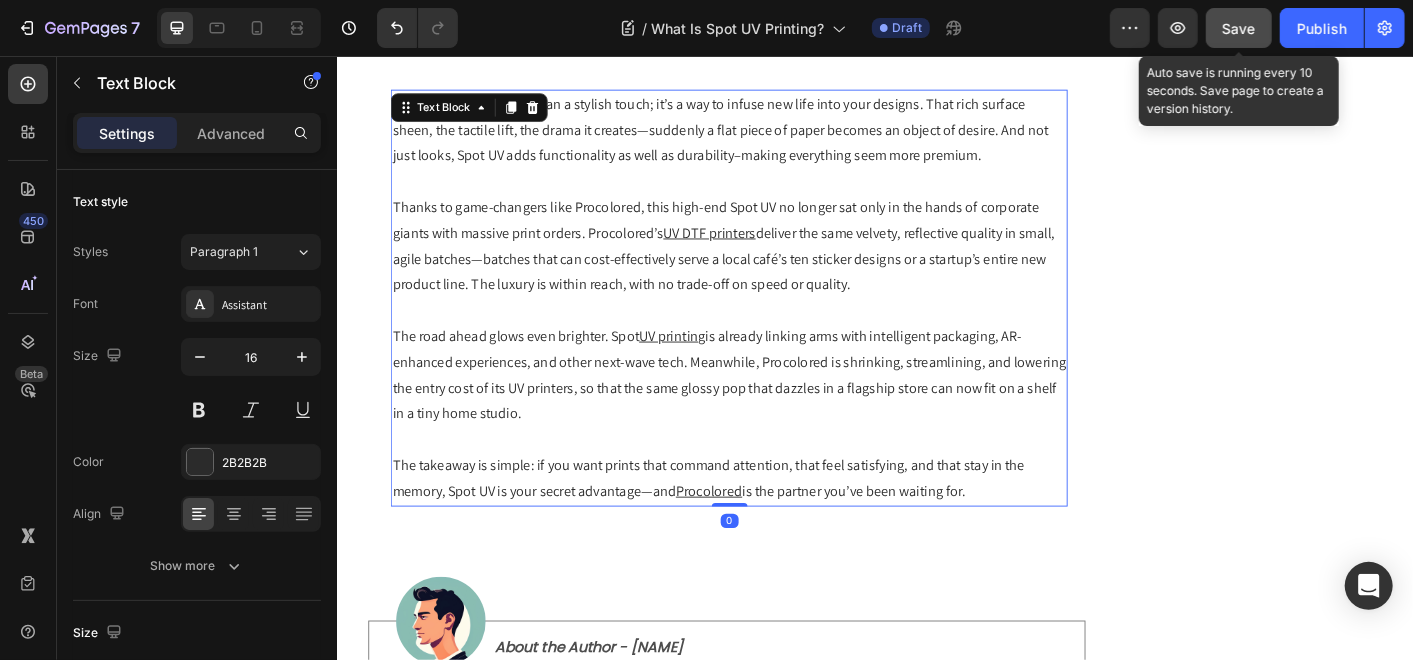 click on "Save" at bounding box center [1239, 28] 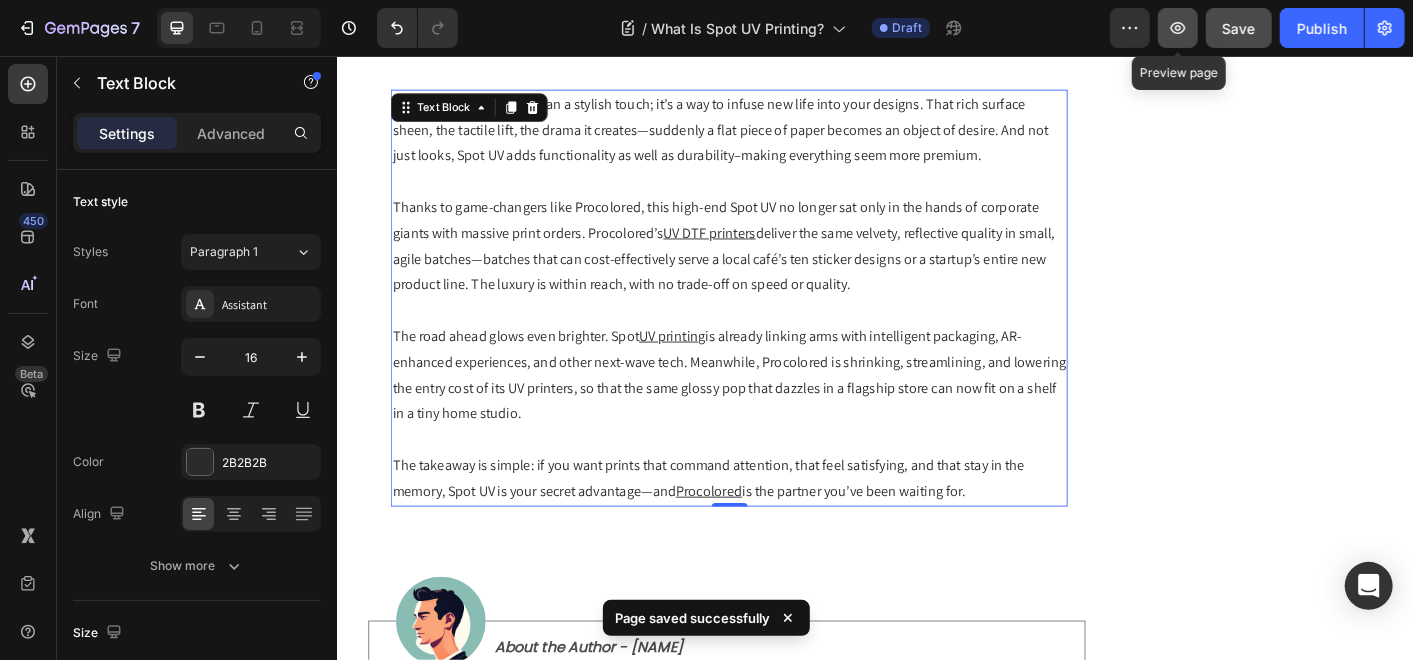 click 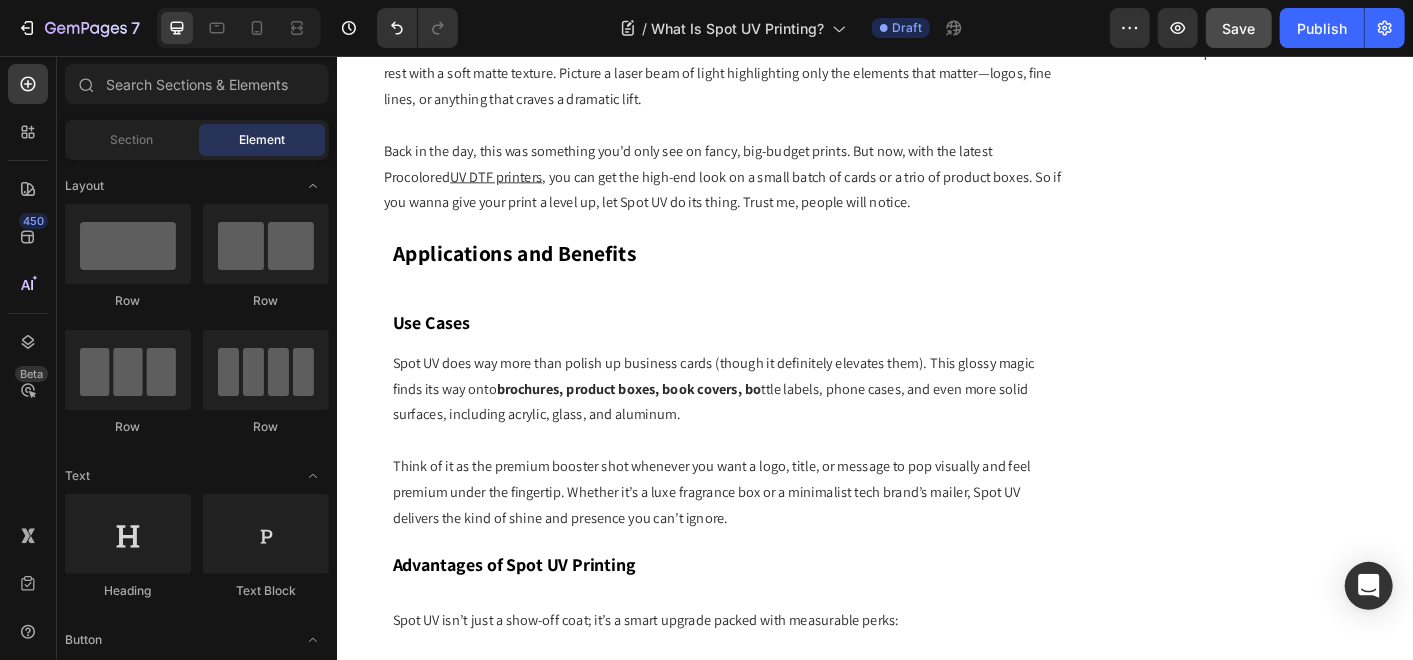 scroll, scrollTop: 1391, scrollLeft: 0, axis: vertical 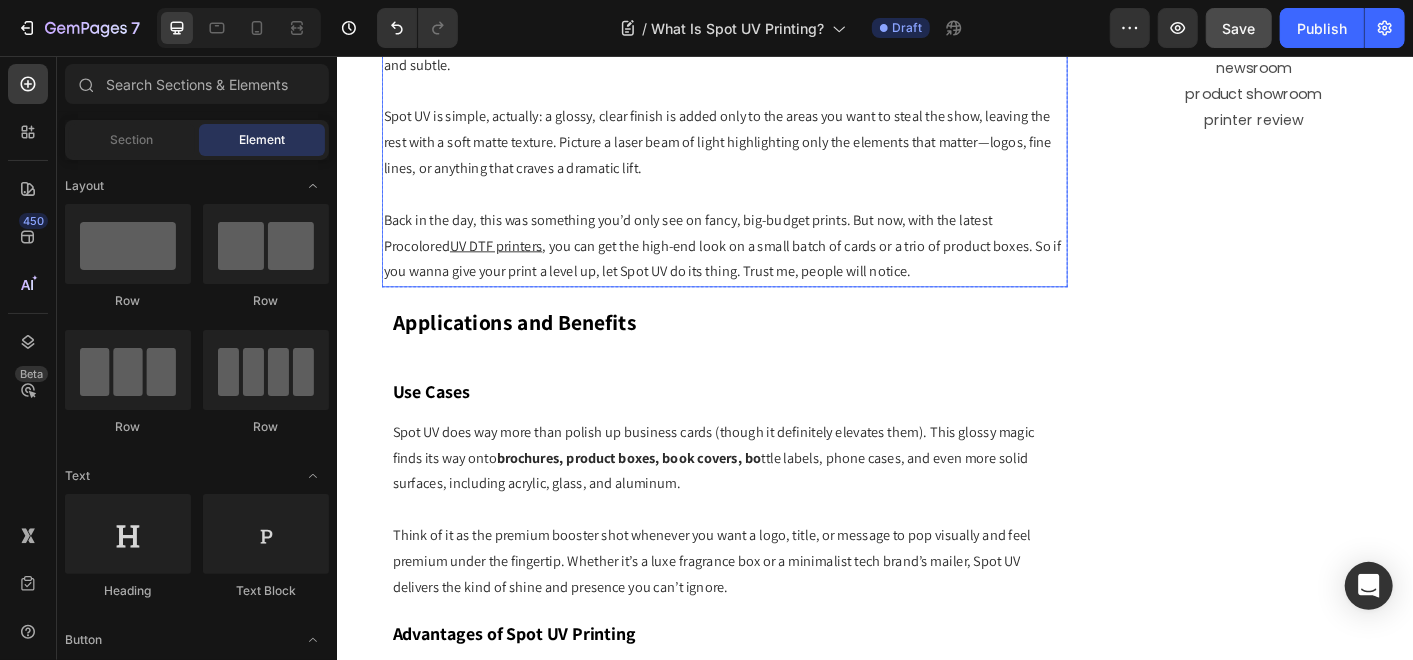 click on "Applications and Benefits" at bounding box center [534, 352] 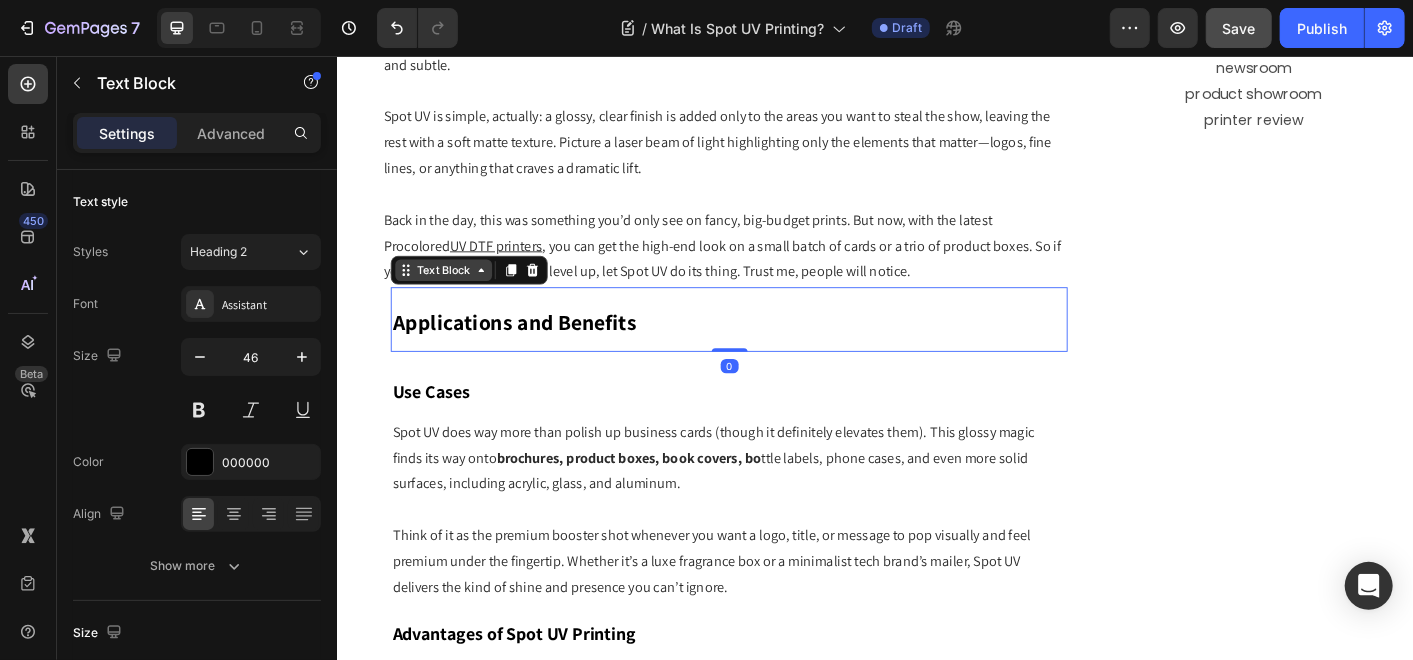 click on "Text Block" at bounding box center (455, 294) 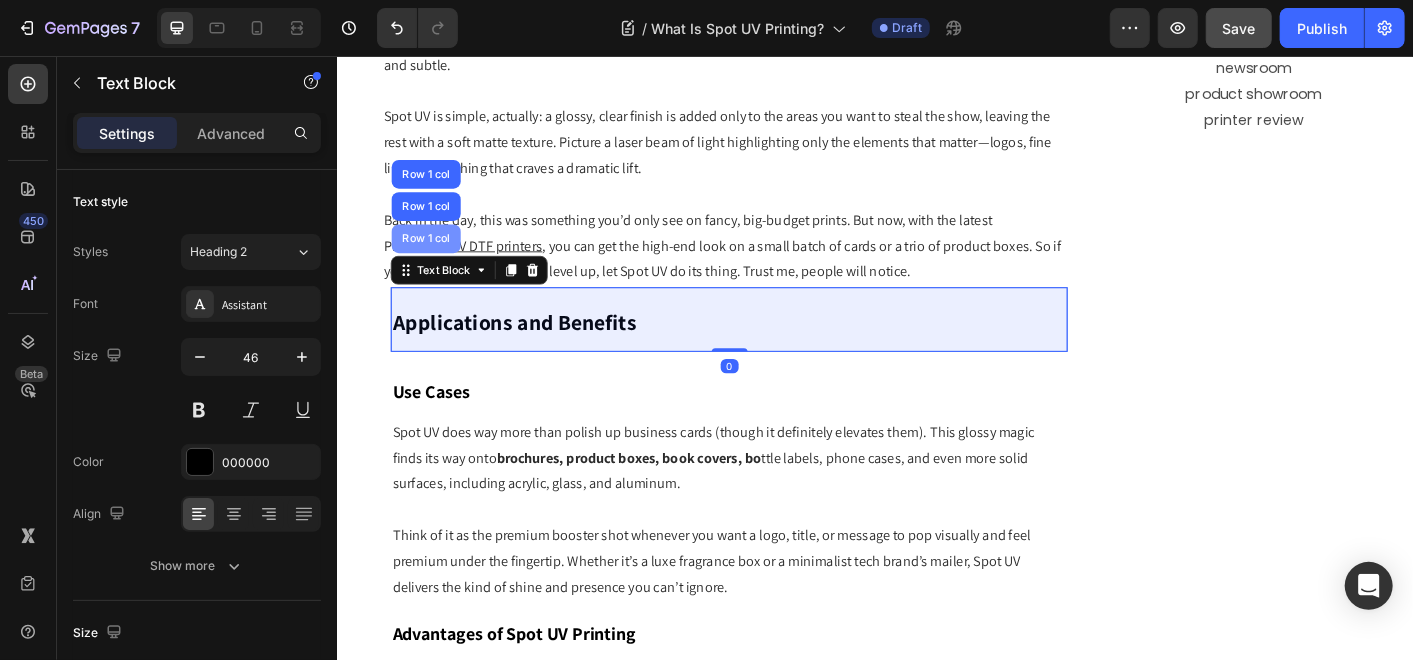 click on "Row 1 col" at bounding box center [435, 259] 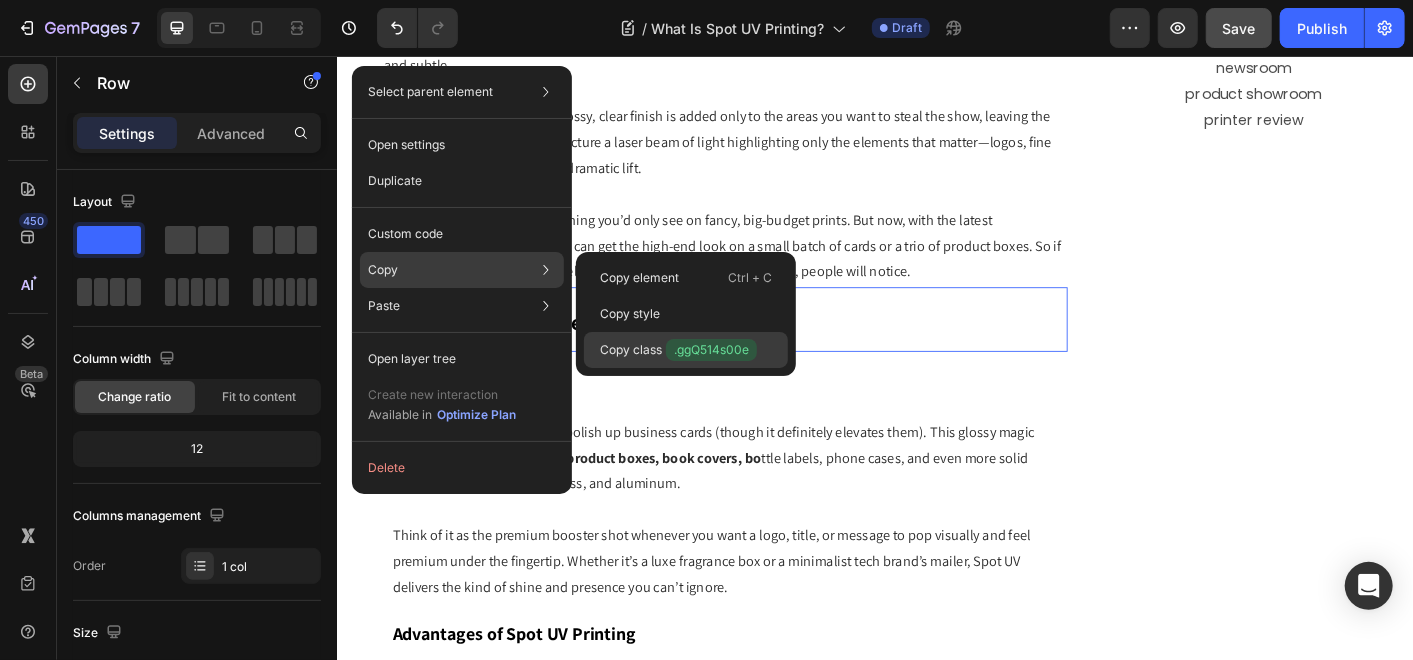 click on "Copy class  .ggQ514s00e" at bounding box center (678, 350) 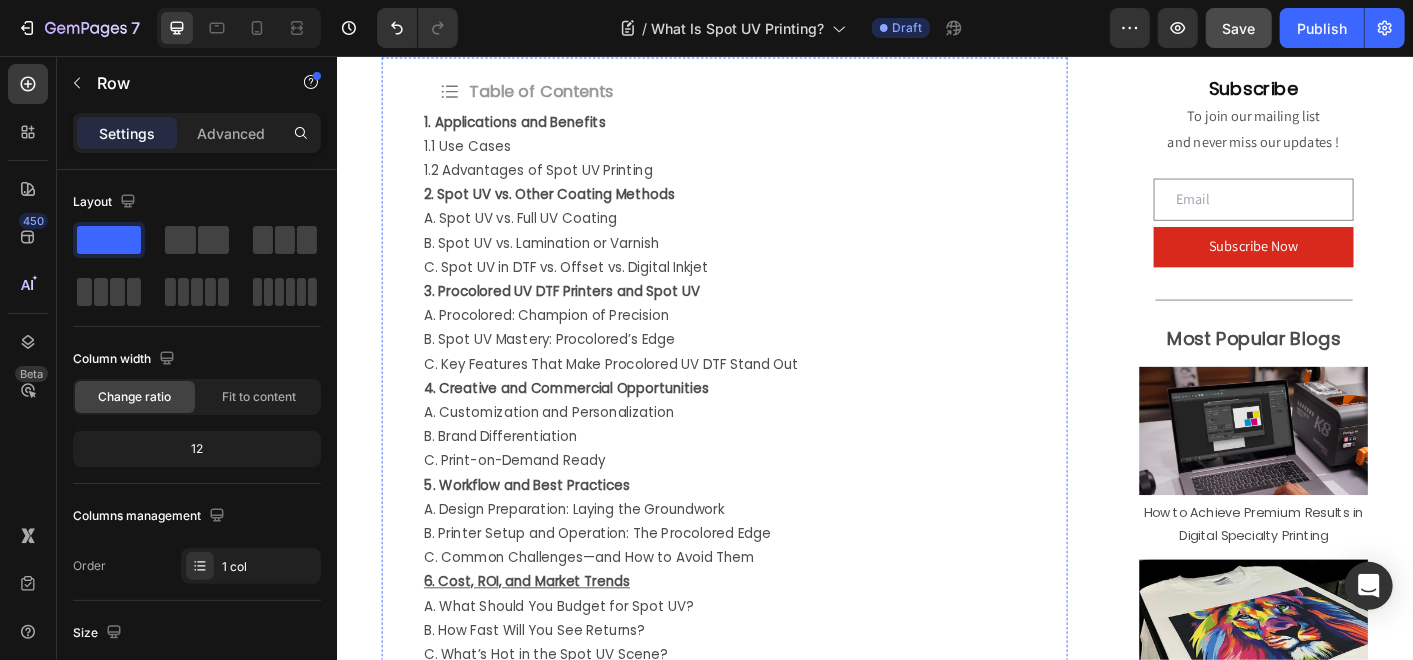 scroll, scrollTop: 391, scrollLeft: 0, axis: vertical 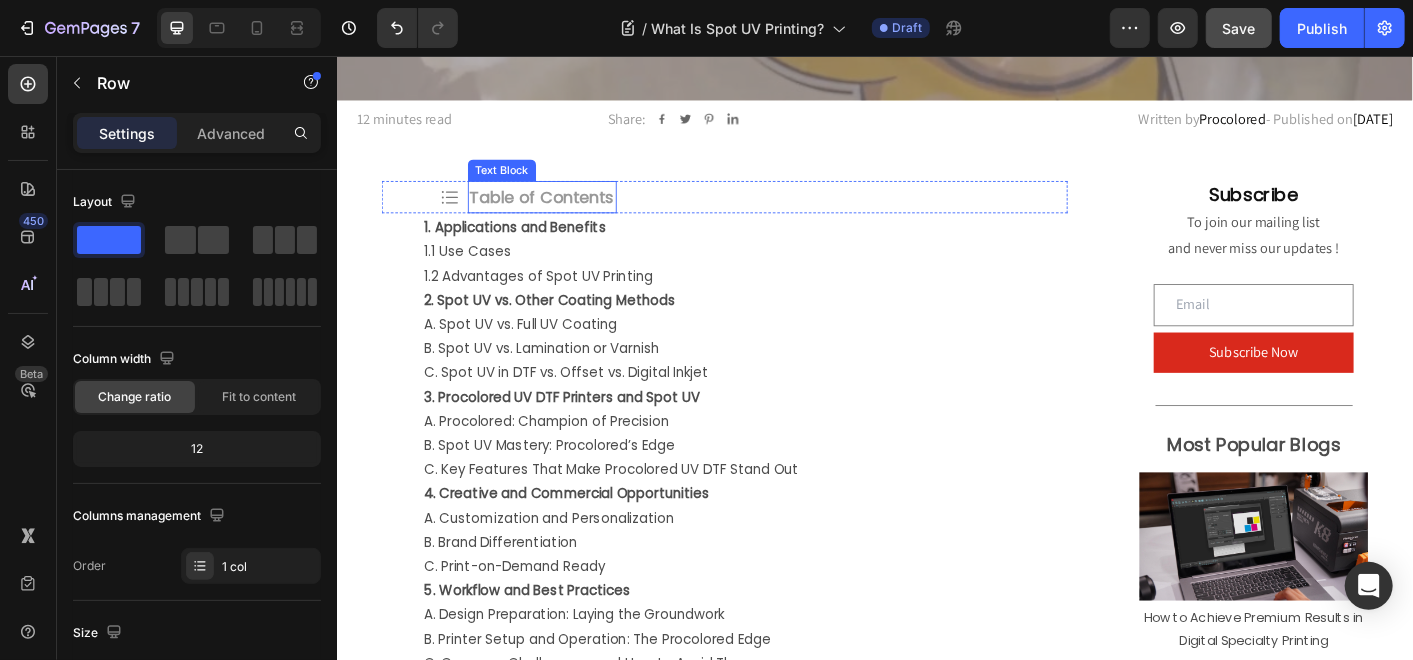 click on "1. Applications and Benefits" at bounding box center [791, 246] 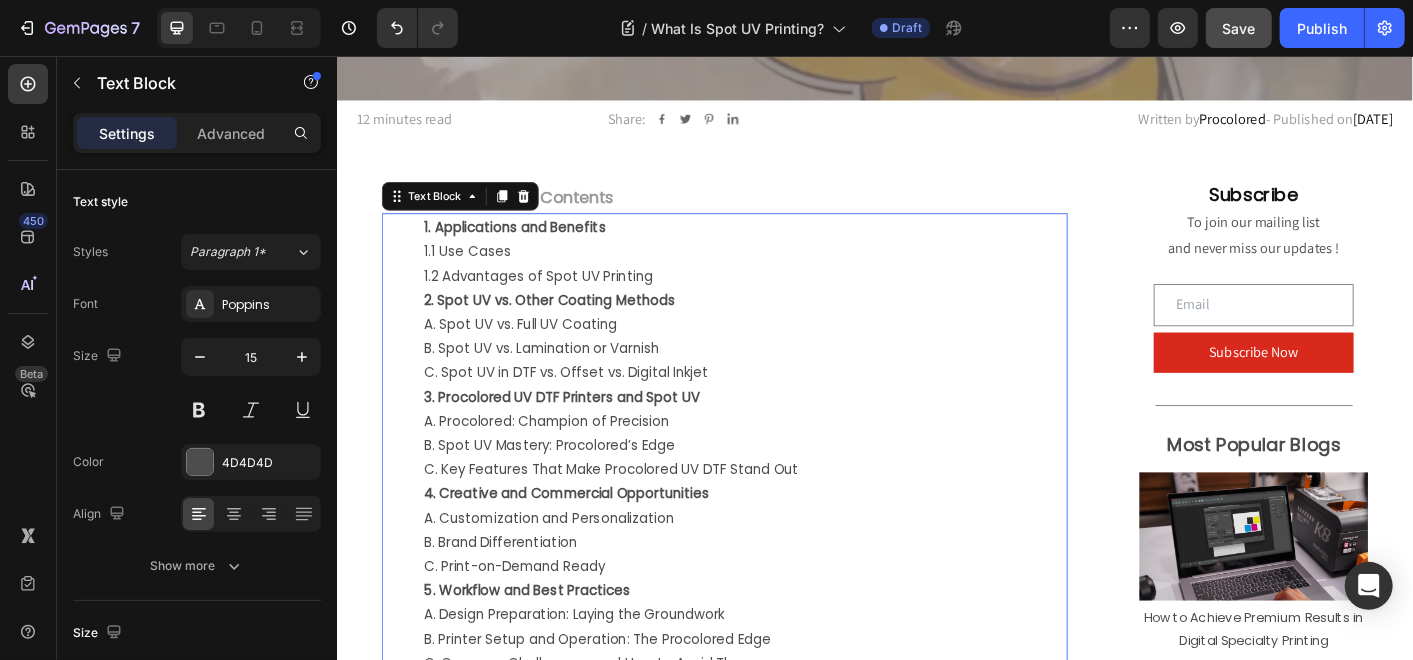 click on "1. Applications and Benefits" at bounding box center [791, 246] 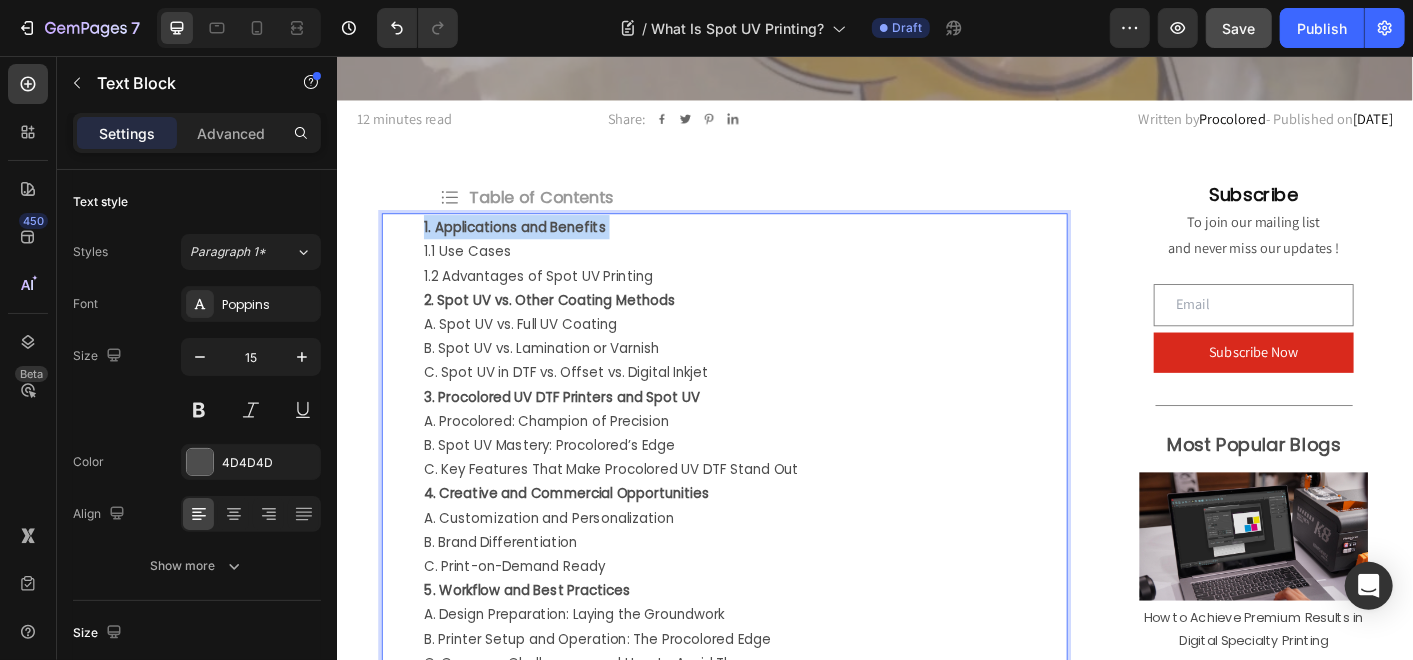 click on "1. Applications and Benefits" at bounding box center [791, 246] 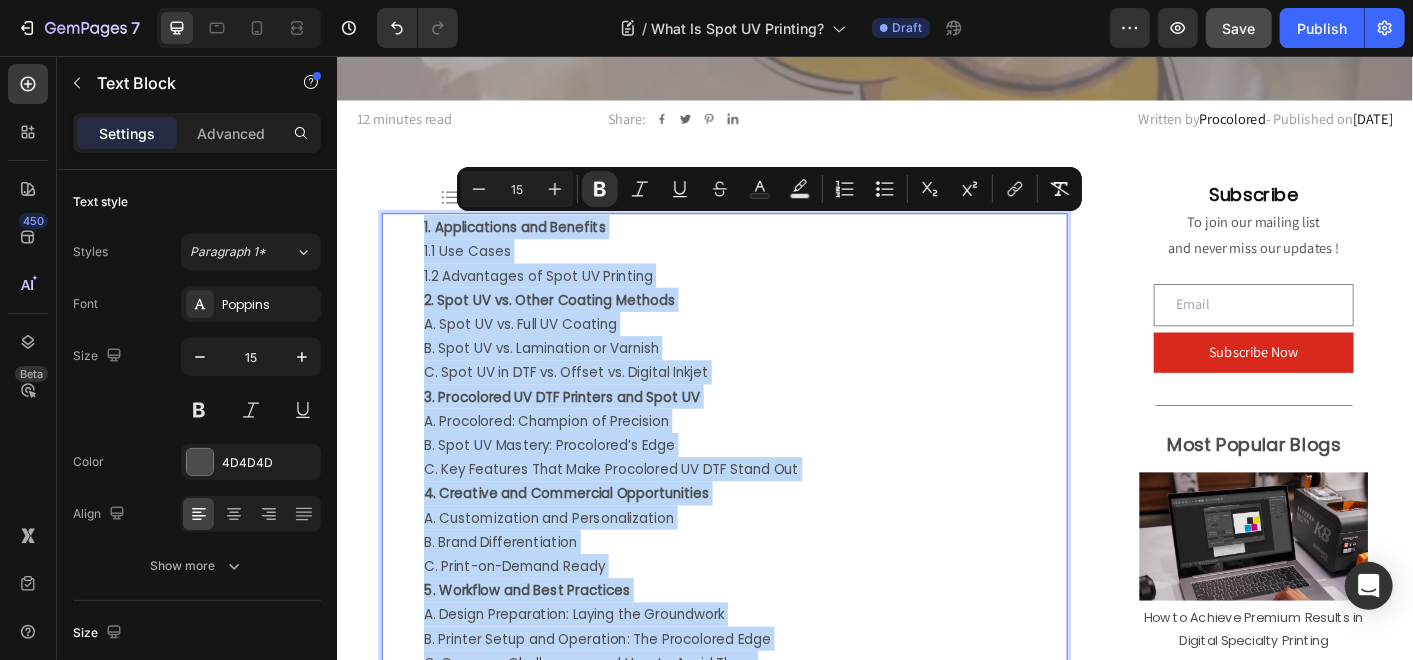 click on "1. Applications and Benefits" at bounding box center (791, 246) 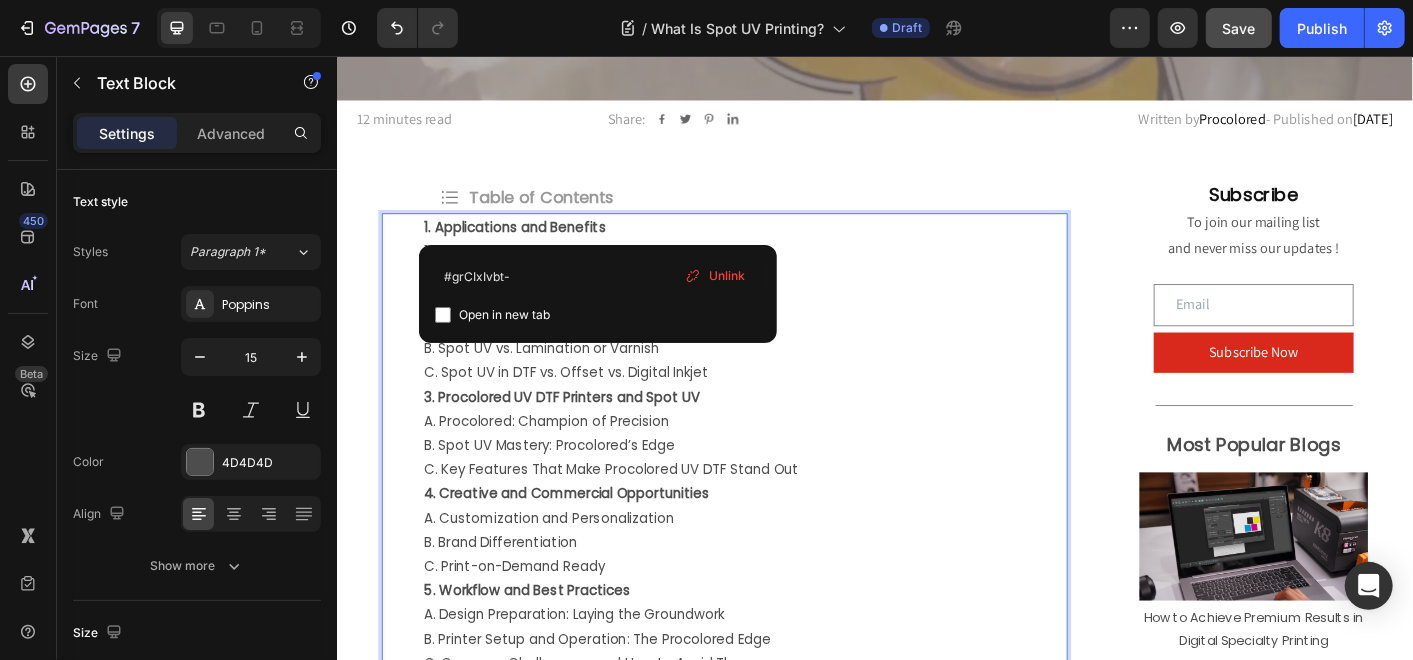 click on "1. Applications and Benefits" at bounding box center [534, 246] 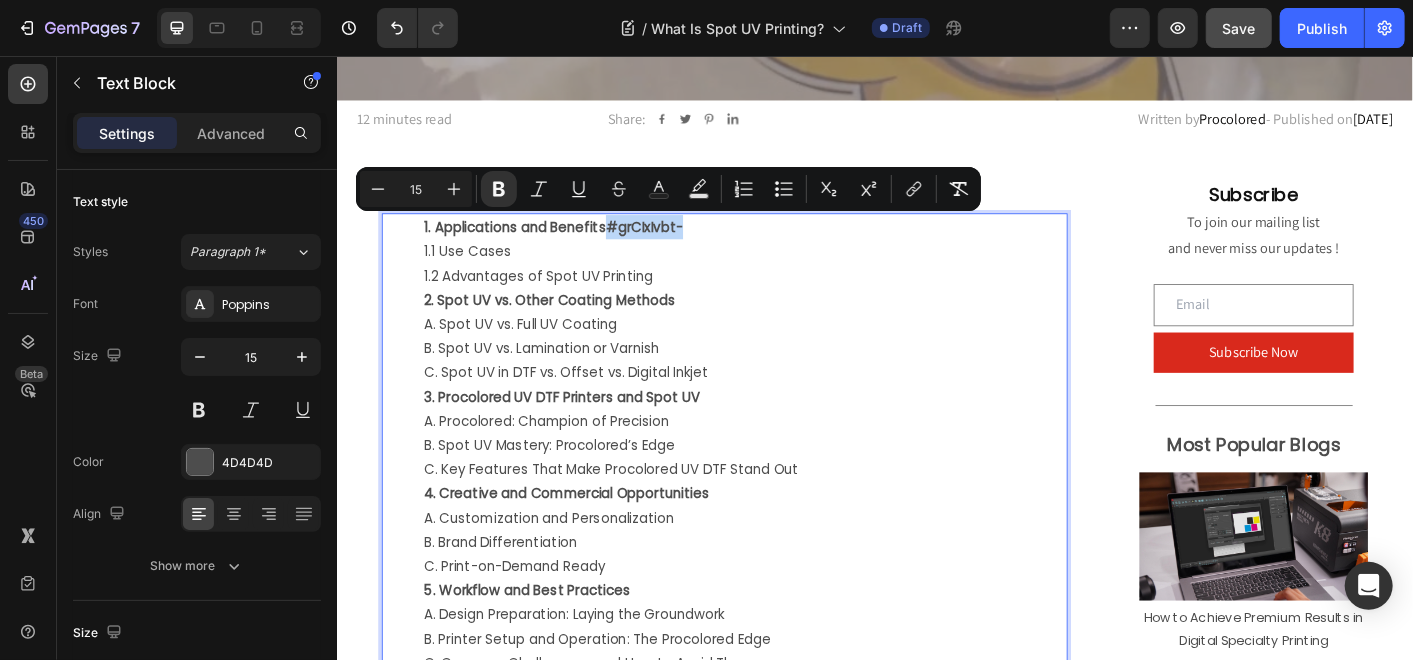 drag, startPoint x: 738, startPoint y: 242, endPoint x: 629, endPoint y: 244, distance: 109.01835 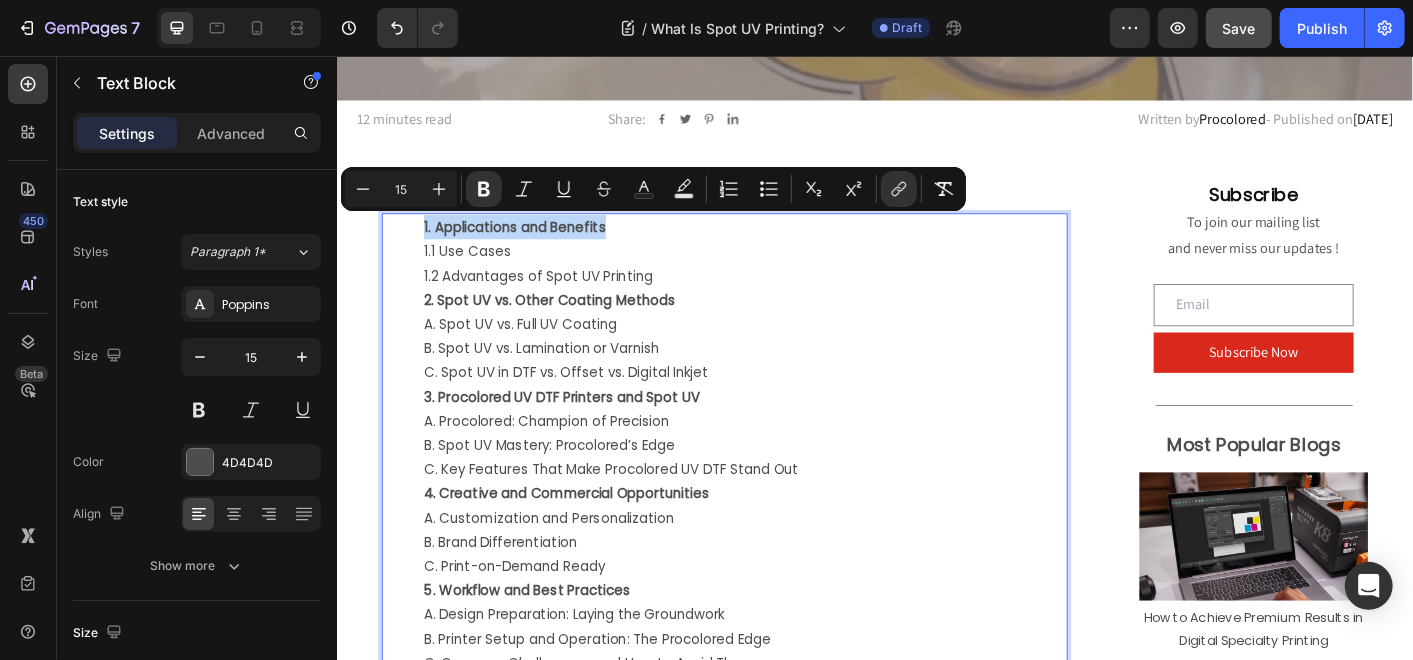 drag, startPoint x: 665, startPoint y: 251, endPoint x: 425, endPoint y: 246, distance: 240.05208 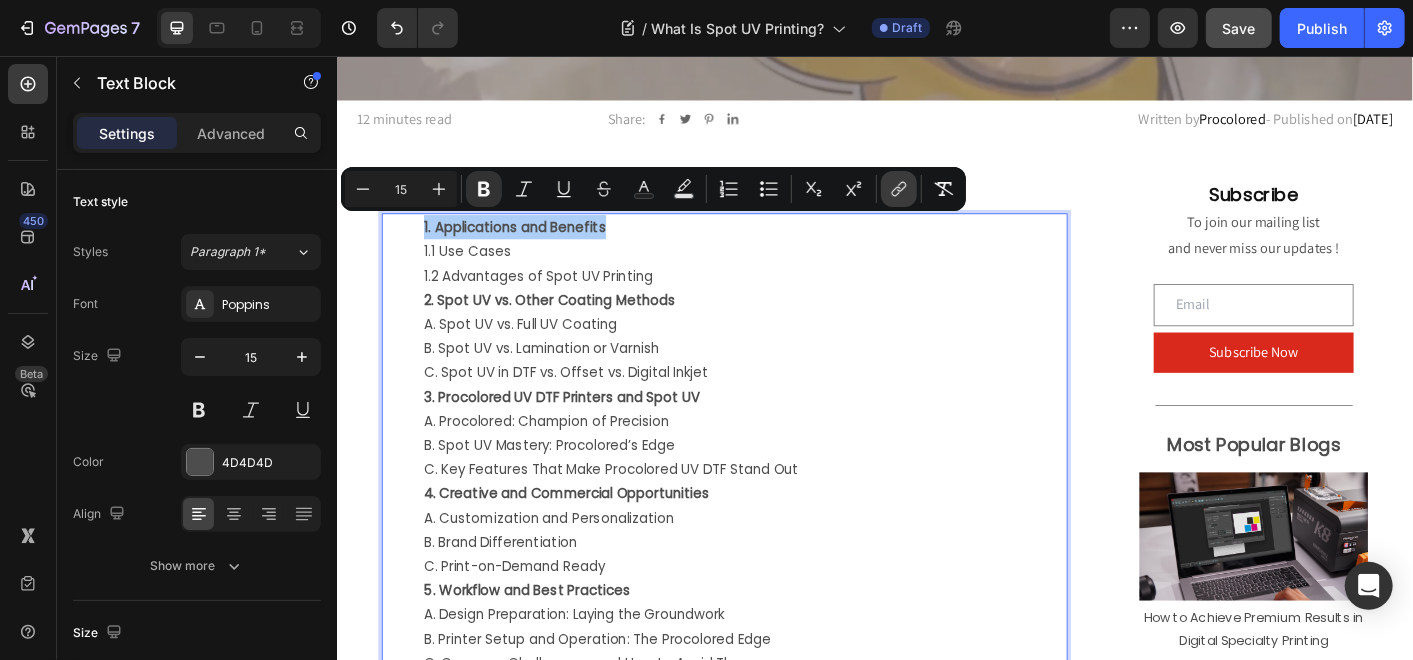 click on "link" at bounding box center [899, 189] 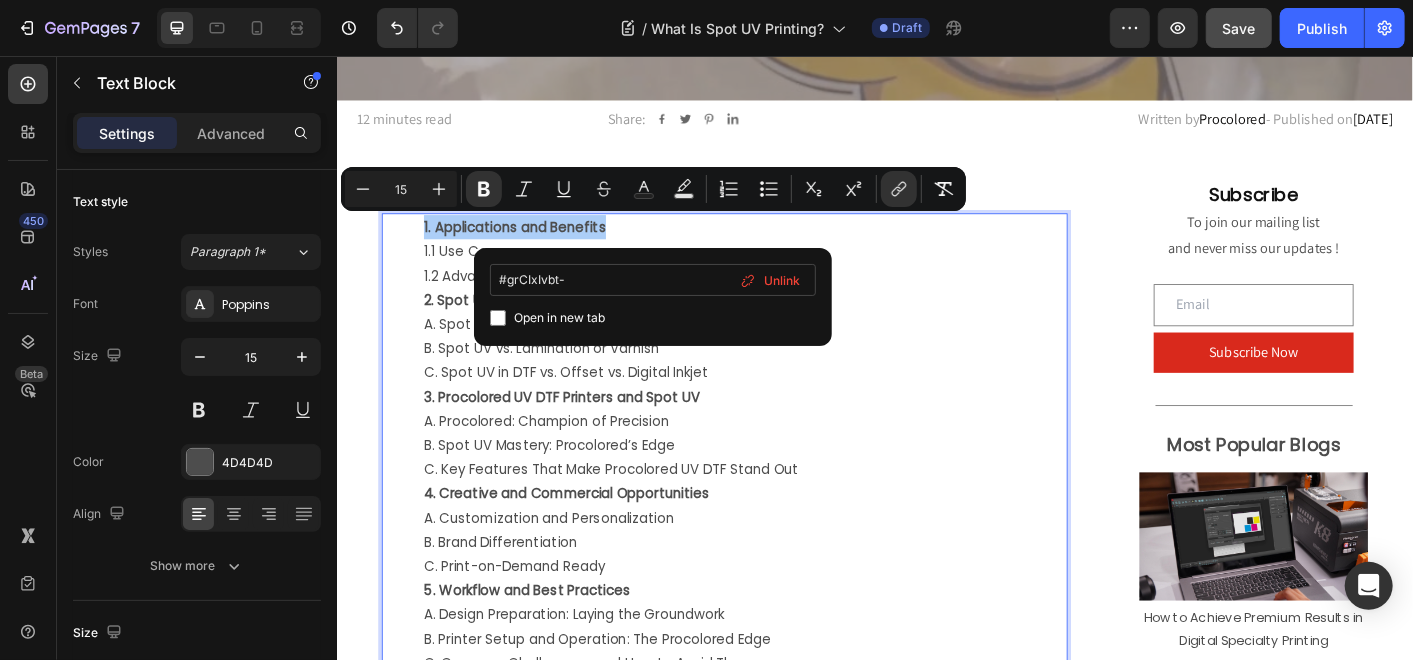 click on "#grCIxIvbt-" at bounding box center (653, 280) 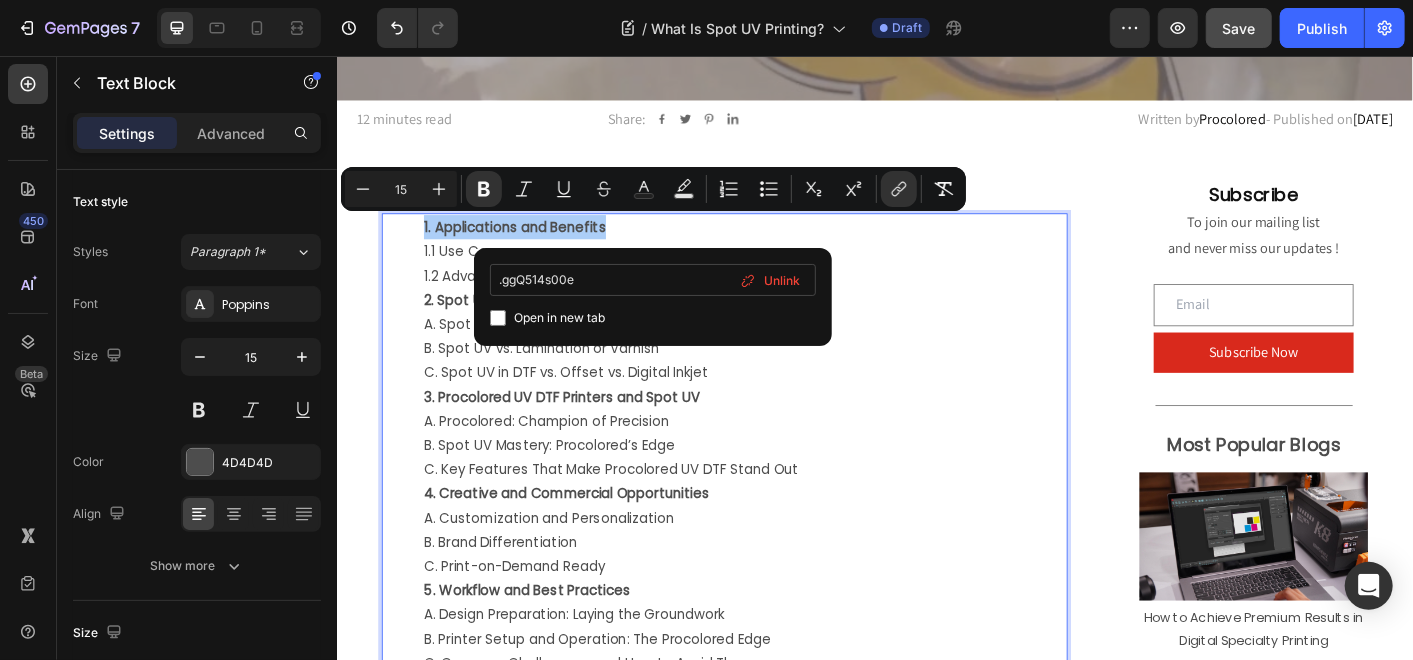 click on ".ggQ514s00e" at bounding box center (653, 280) 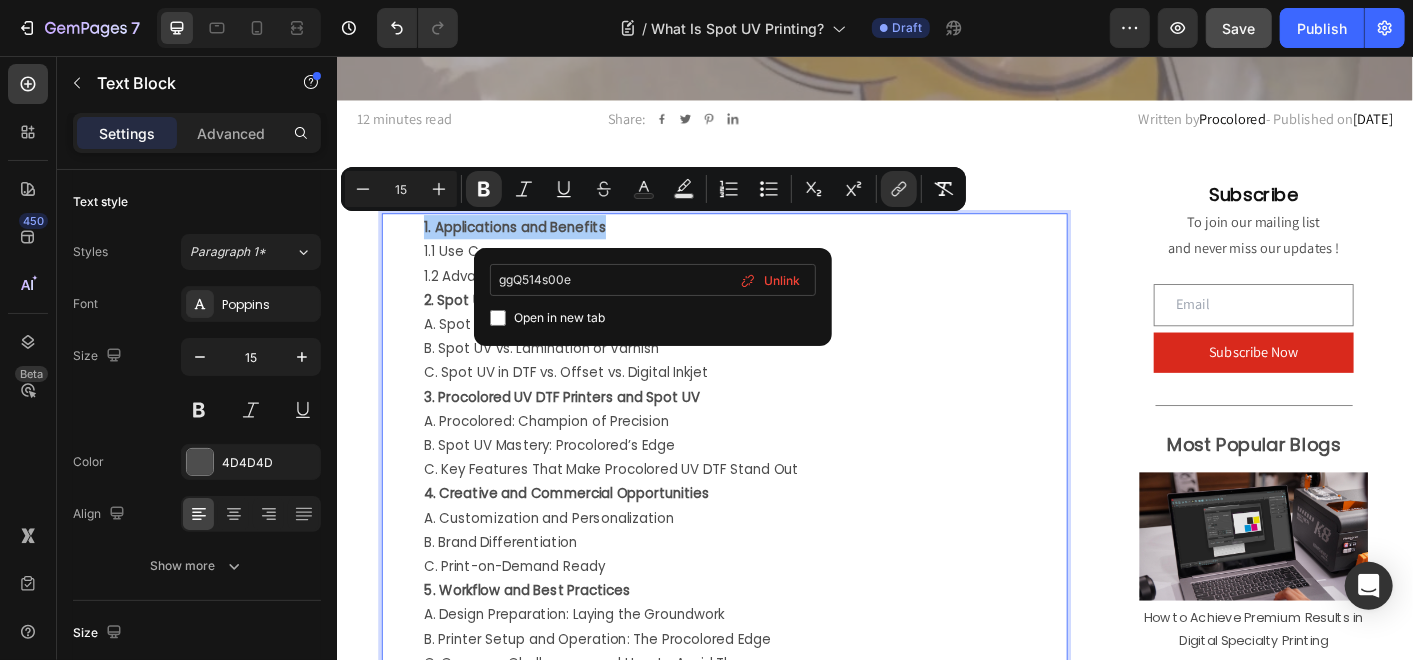 type on "#ggQ514s00e" 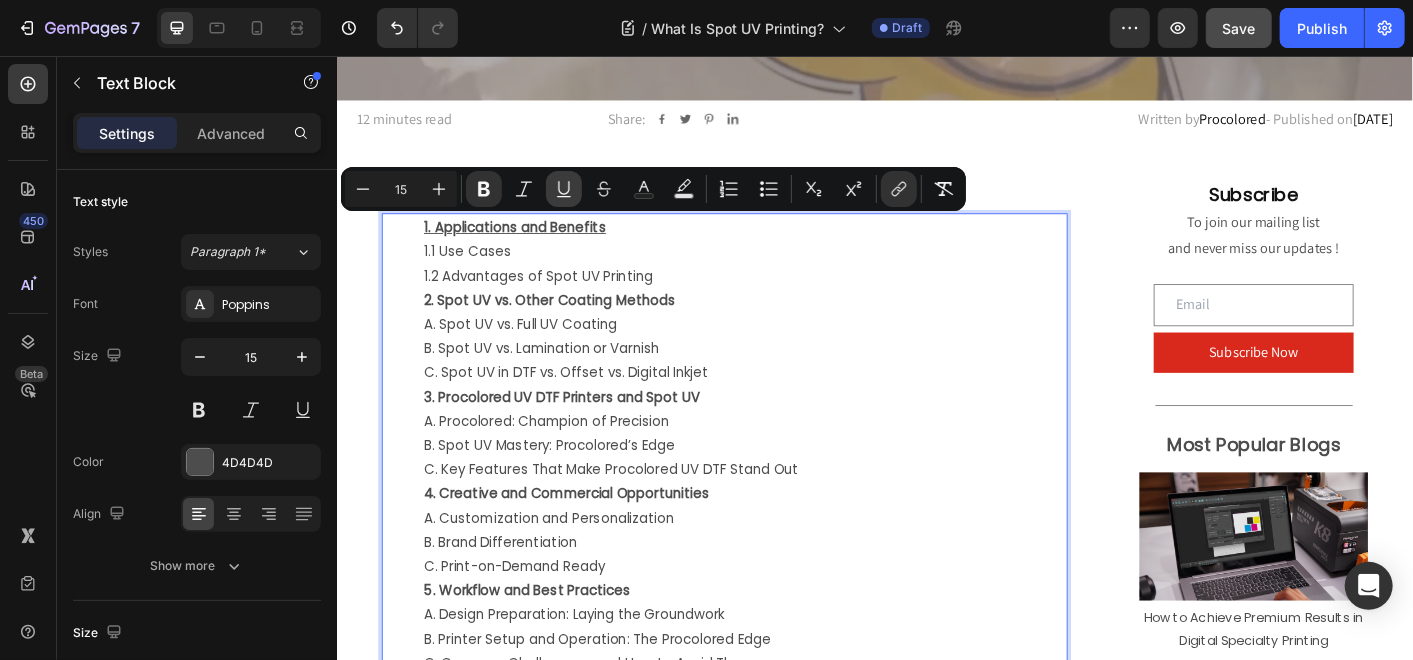 click 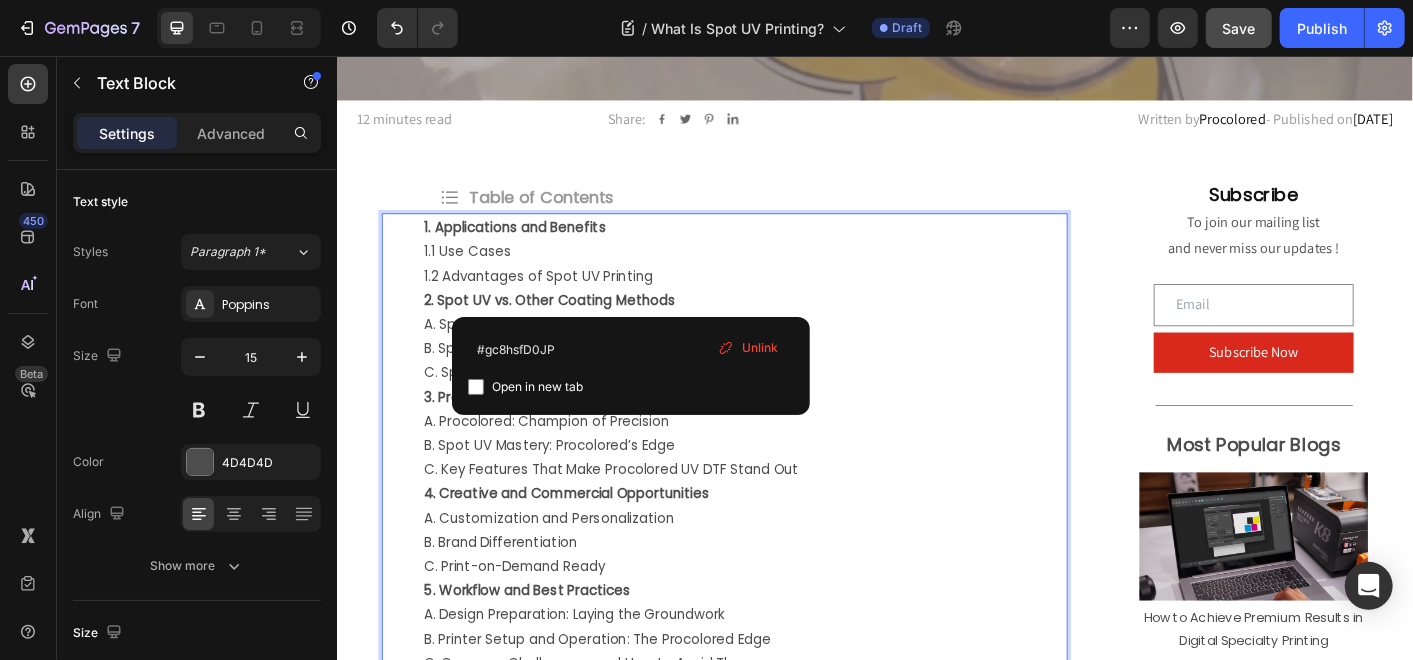 click on "2. Spot UV vs. Other Coating Methods" at bounding box center [573, 327] 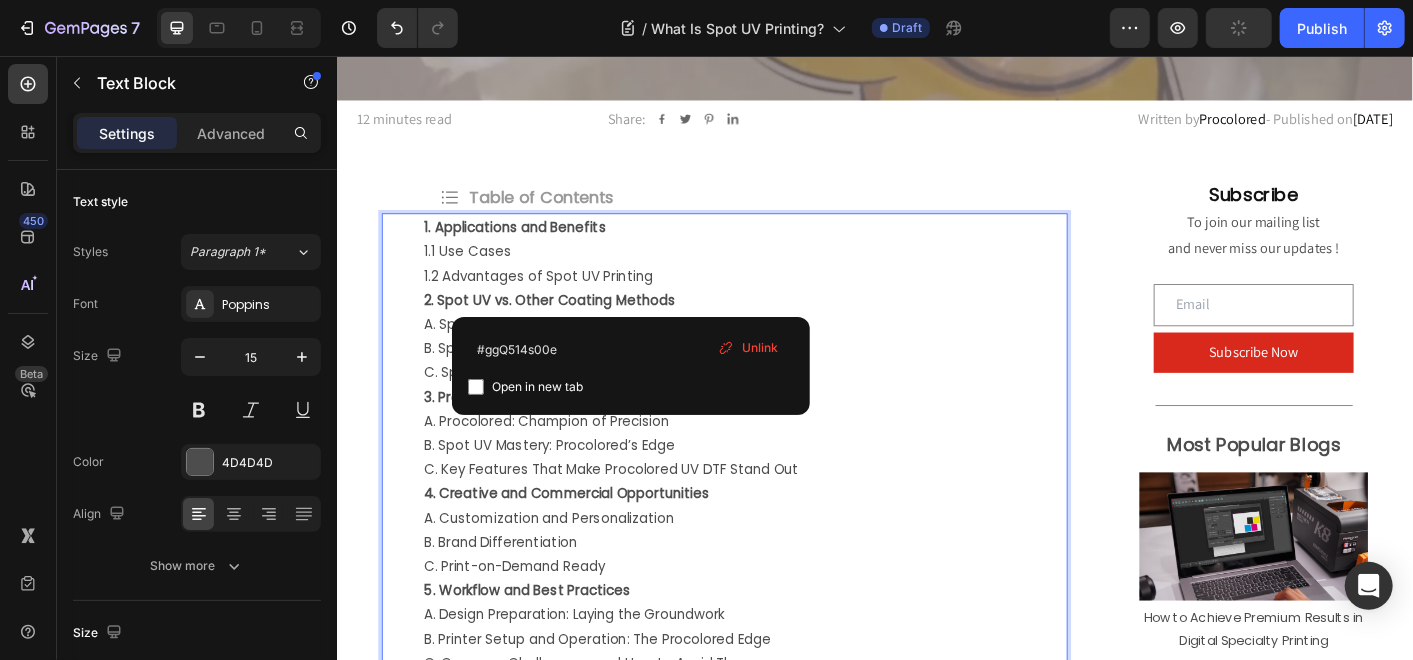 click on "1. Applications and Benefits" at bounding box center [791, 246] 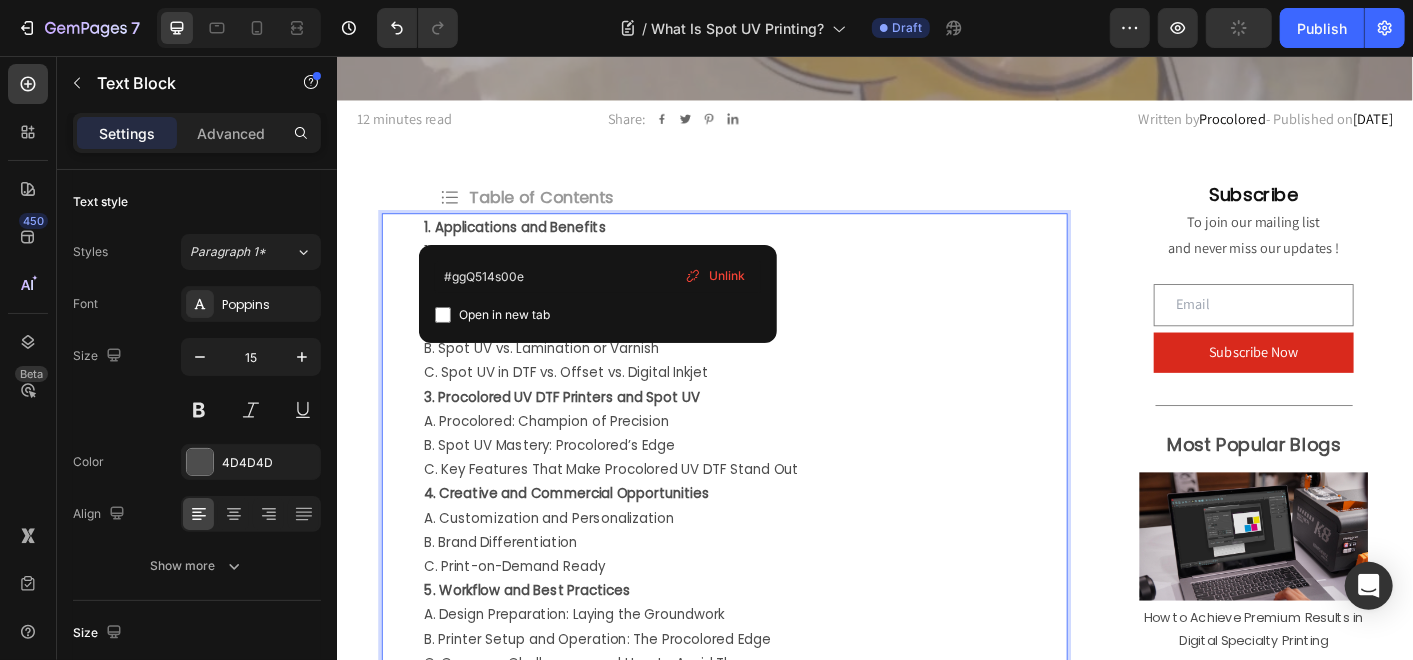 click on "1.1 Use Cases" at bounding box center [791, 273] 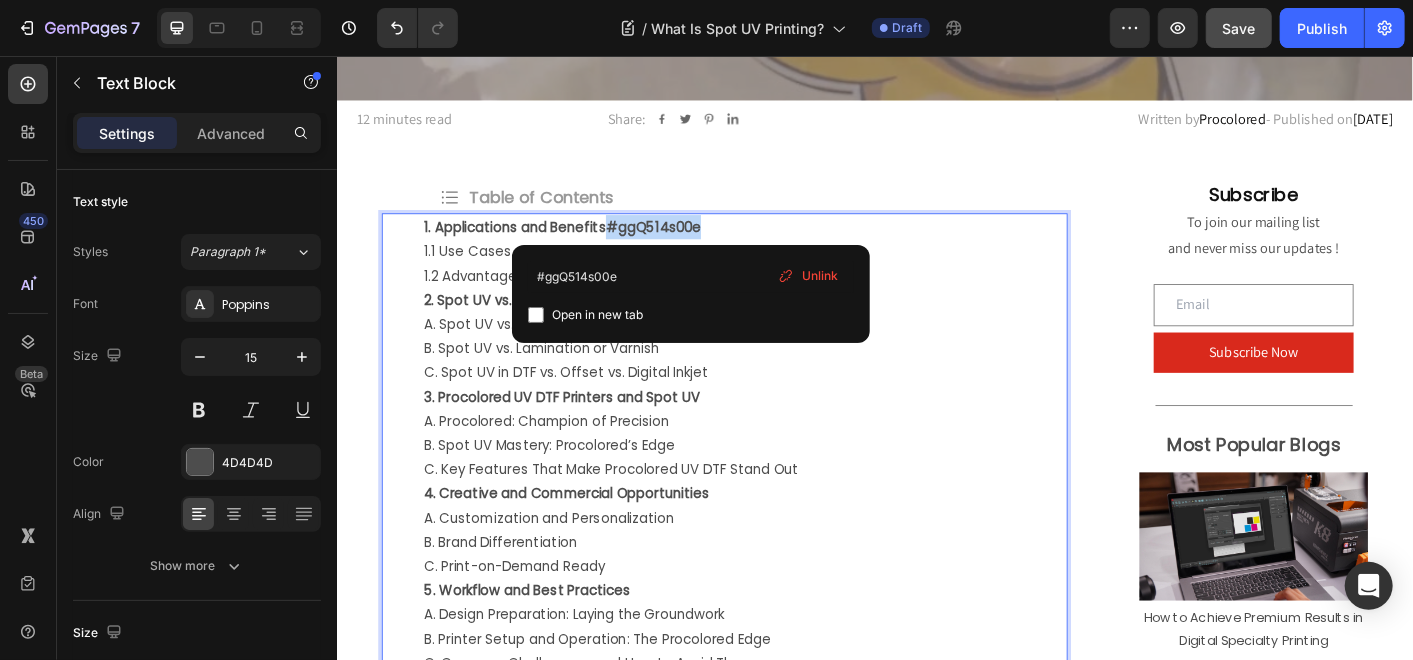 drag, startPoint x: 783, startPoint y: 251, endPoint x: 631, endPoint y: 250, distance: 152.0033 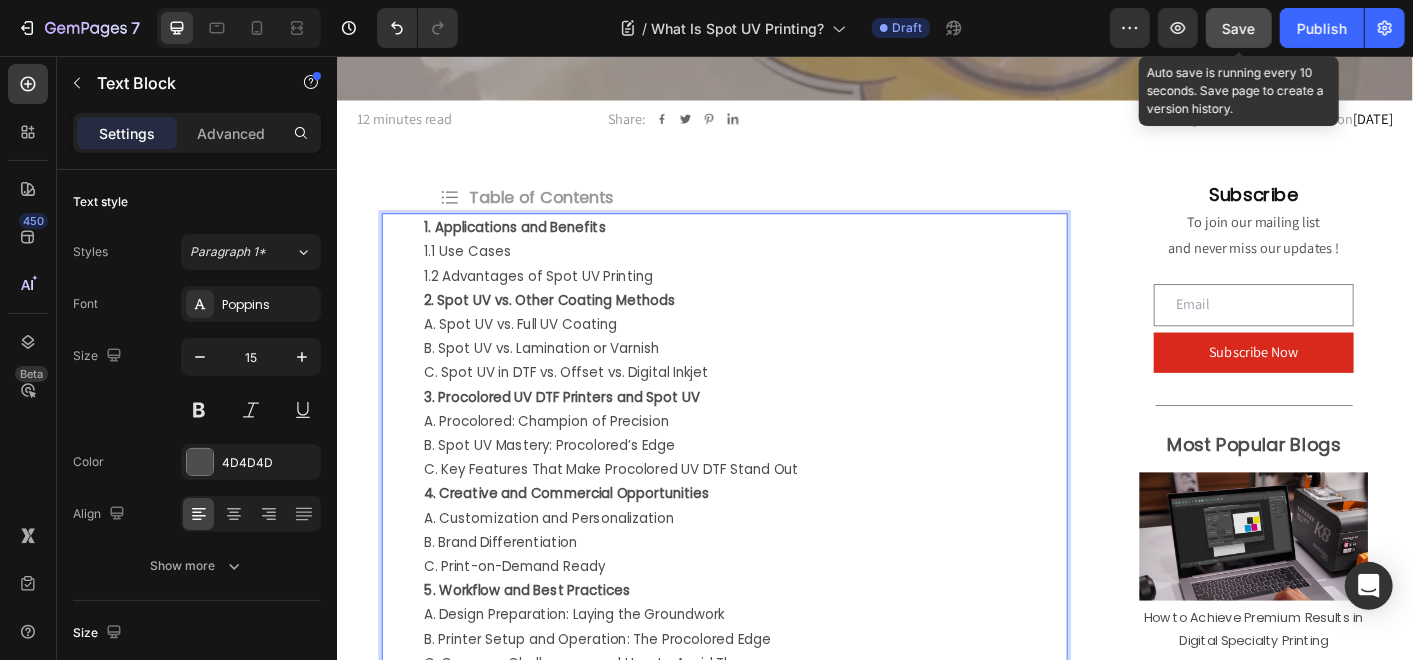 click on "Save" at bounding box center (1239, 28) 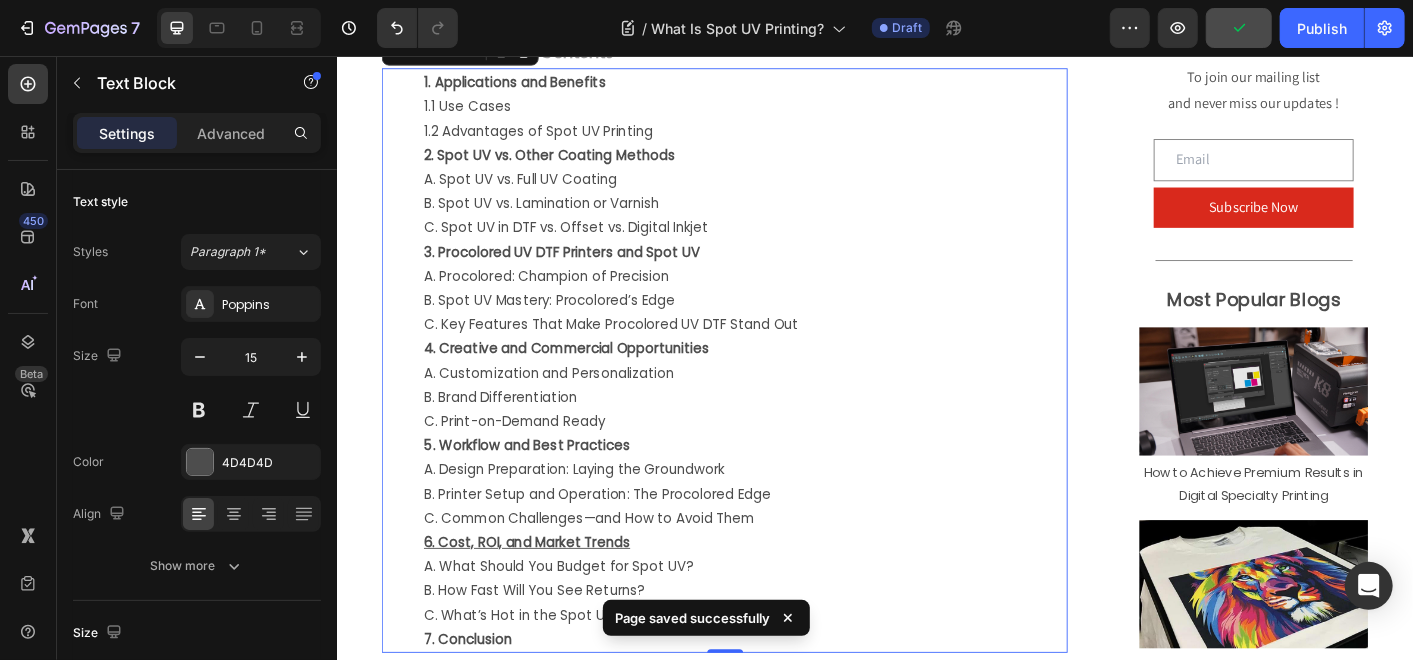 scroll, scrollTop: 836, scrollLeft: 0, axis: vertical 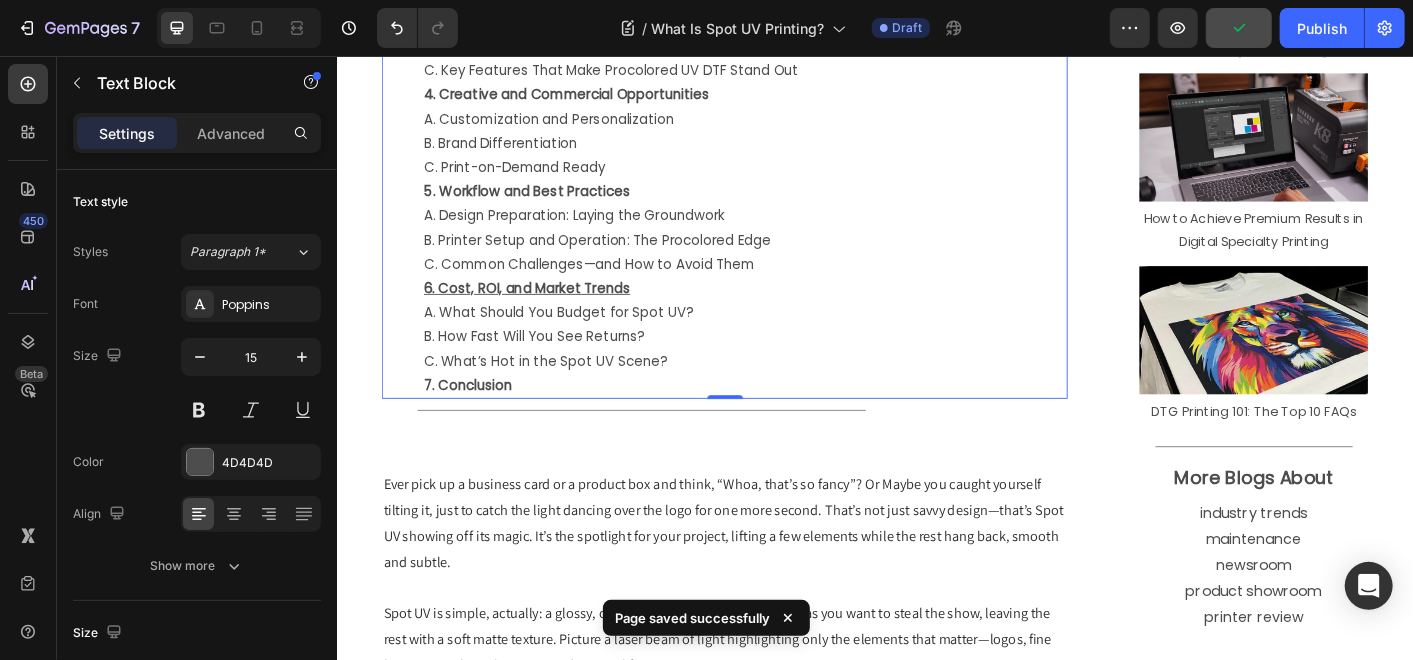 click on "6. Cost, ROI, and Market Trends" at bounding box center (791, 314) 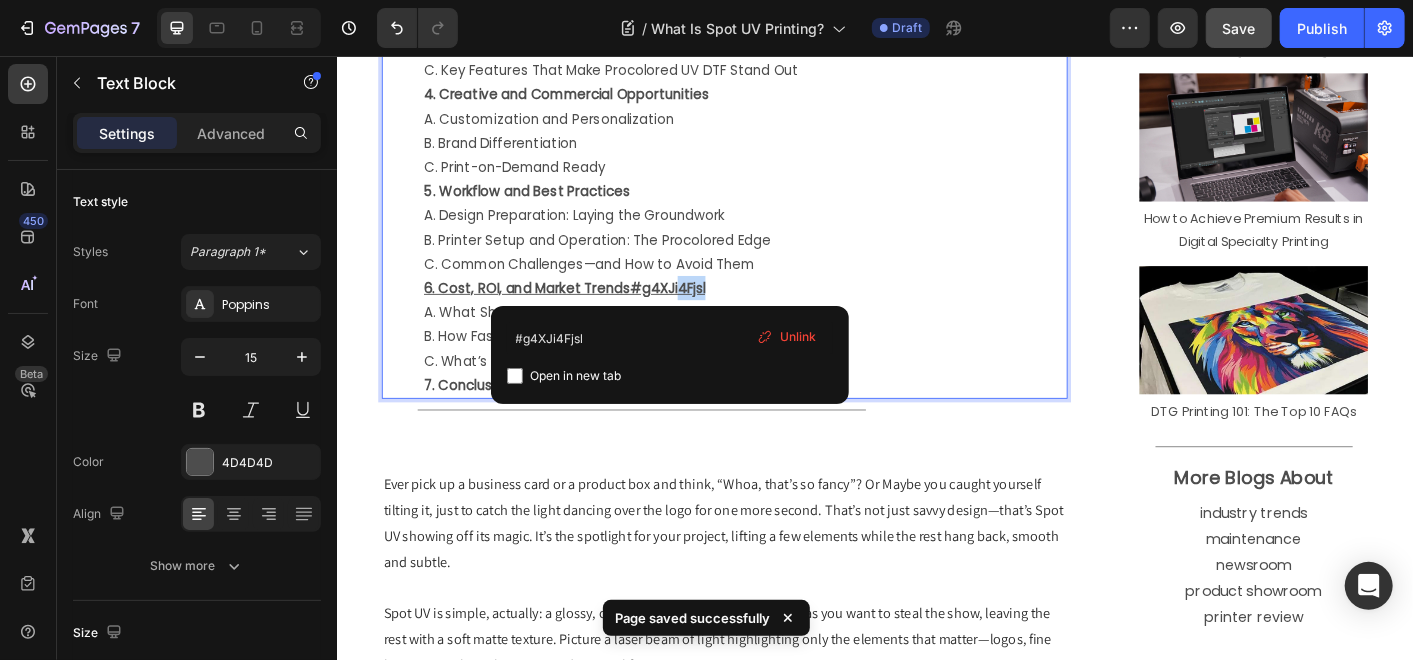 drag, startPoint x: 706, startPoint y: 308, endPoint x: 748, endPoint y: 311, distance: 42.107006 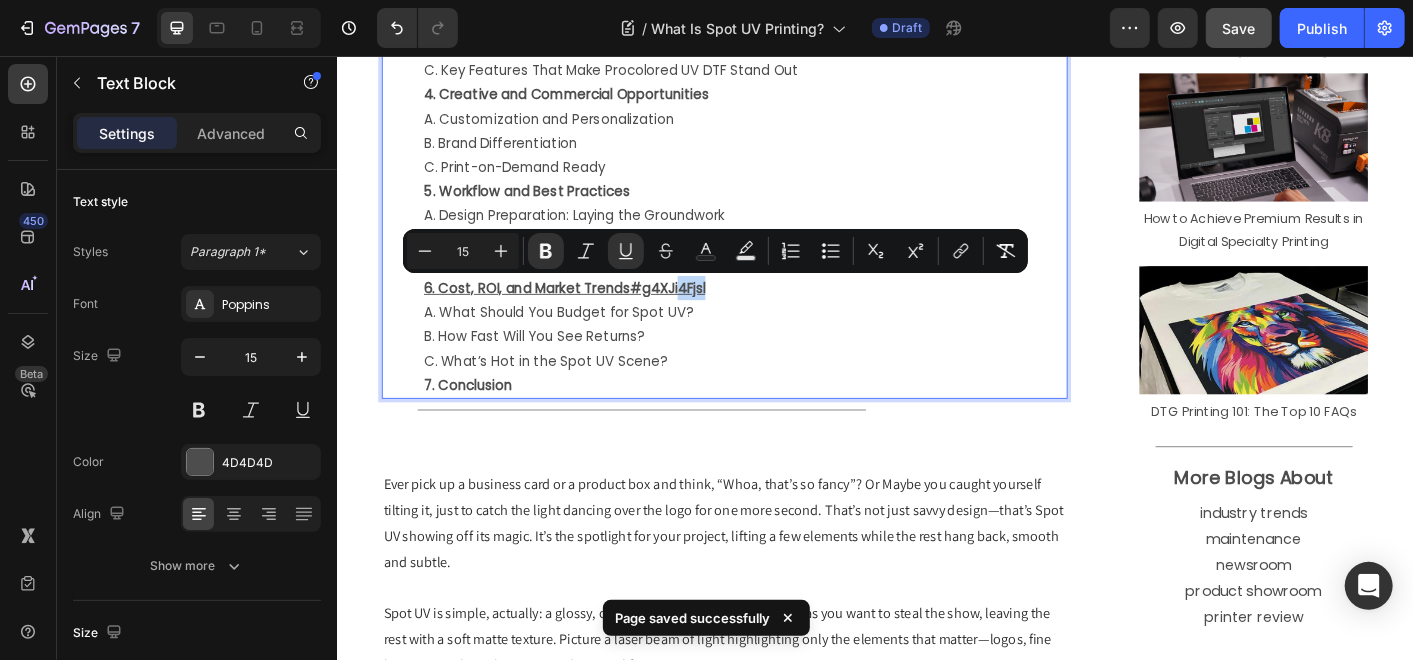 click on "6. Cost, ROI, and Market Trends#g4XJi4Fjsl" at bounding box center (791, 314) 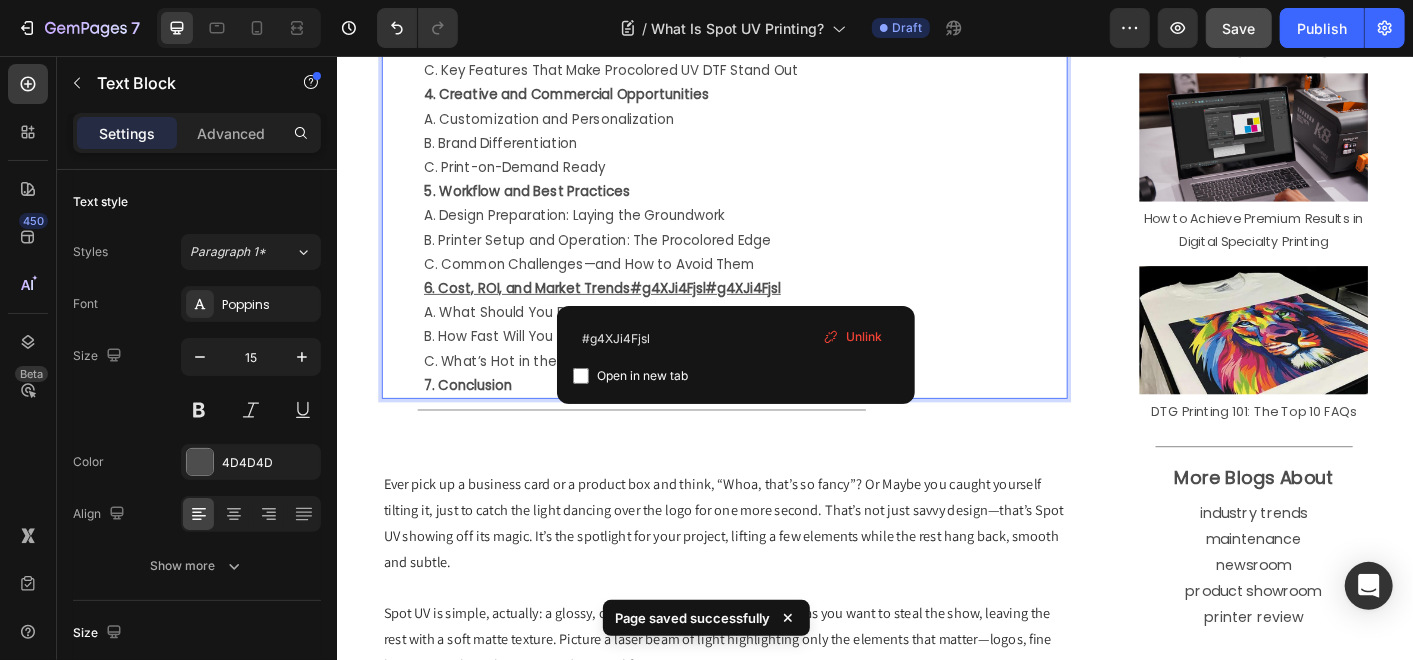 drag, startPoint x: 777, startPoint y: 316, endPoint x: 787, endPoint y: 312, distance: 10.770329 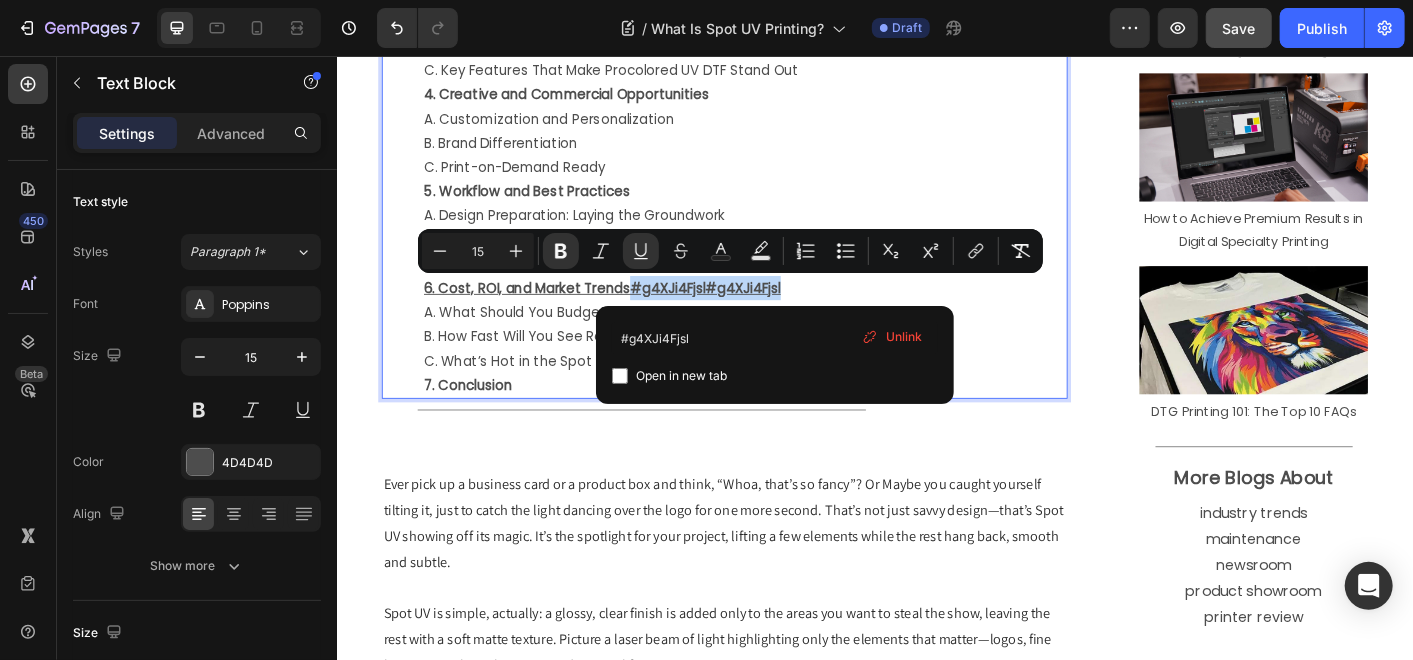 drag, startPoint x: 847, startPoint y: 312, endPoint x: 659, endPoint y: 321, distance: 188.2153 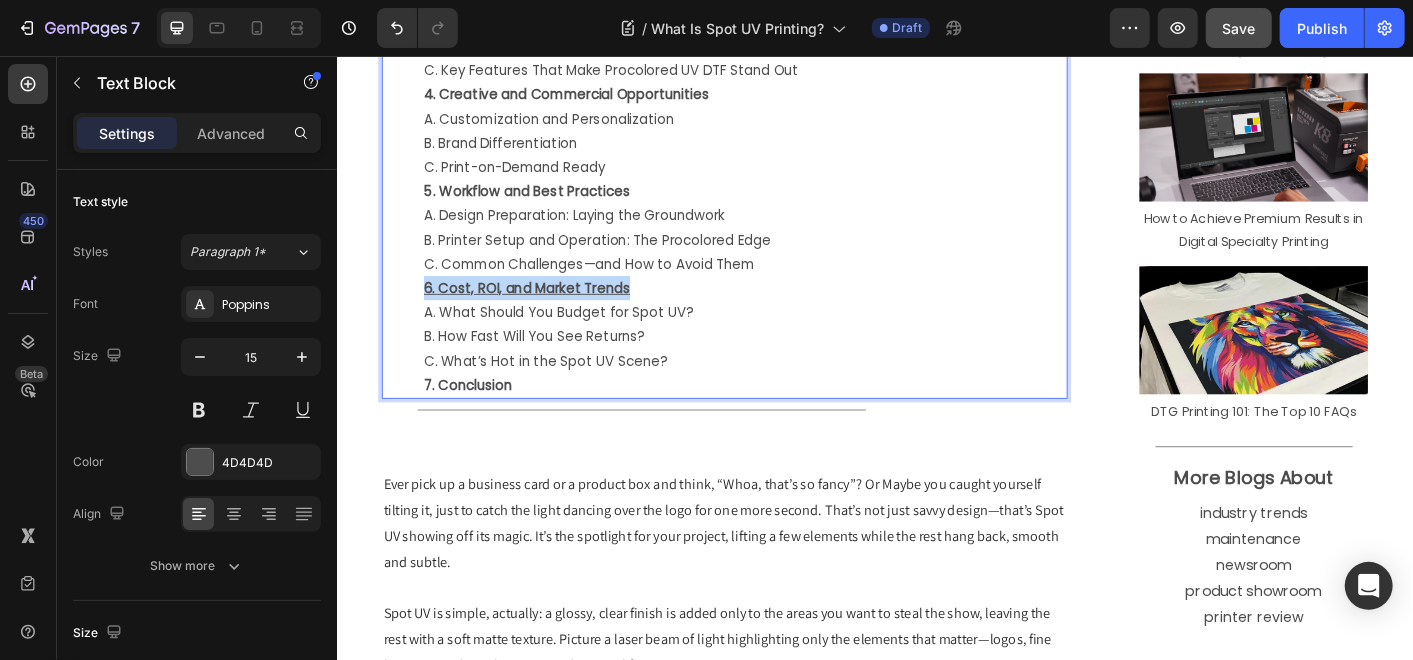 click on "6. Cost, ROI, and Market Trends" at bounding box center (791, 314) 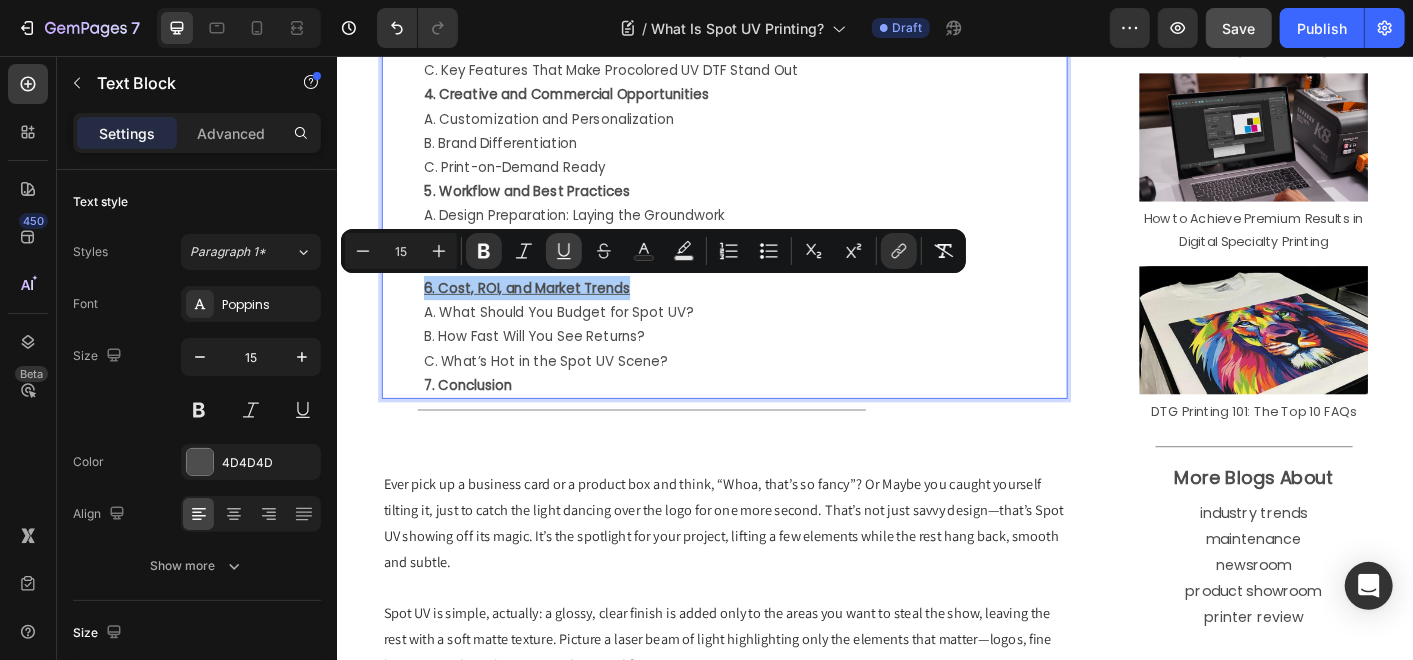 click 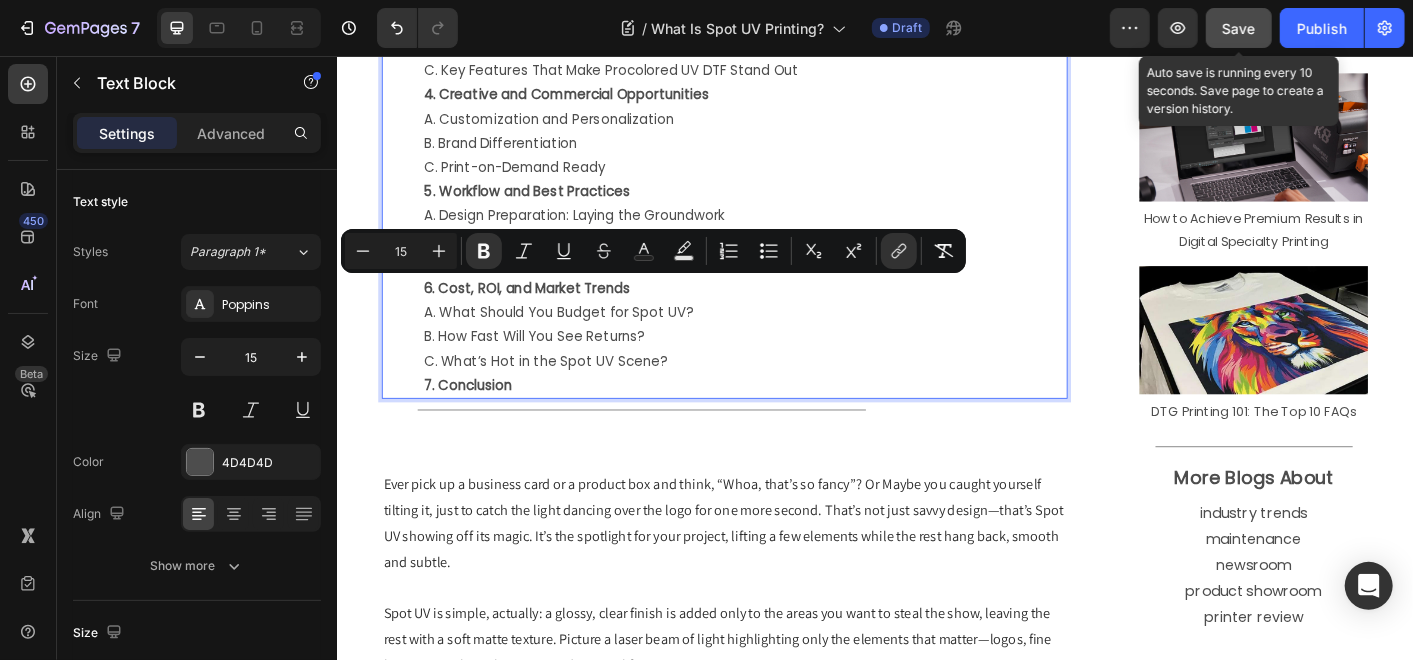 click on "Save" 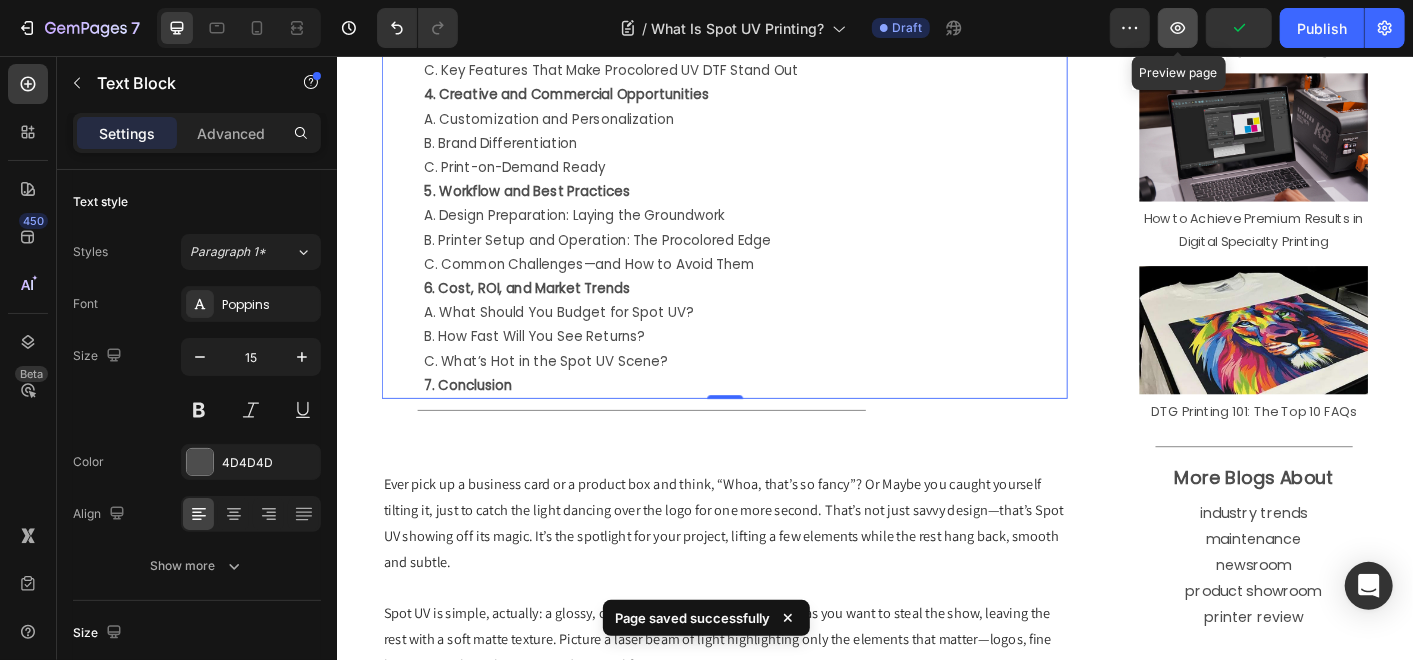 click 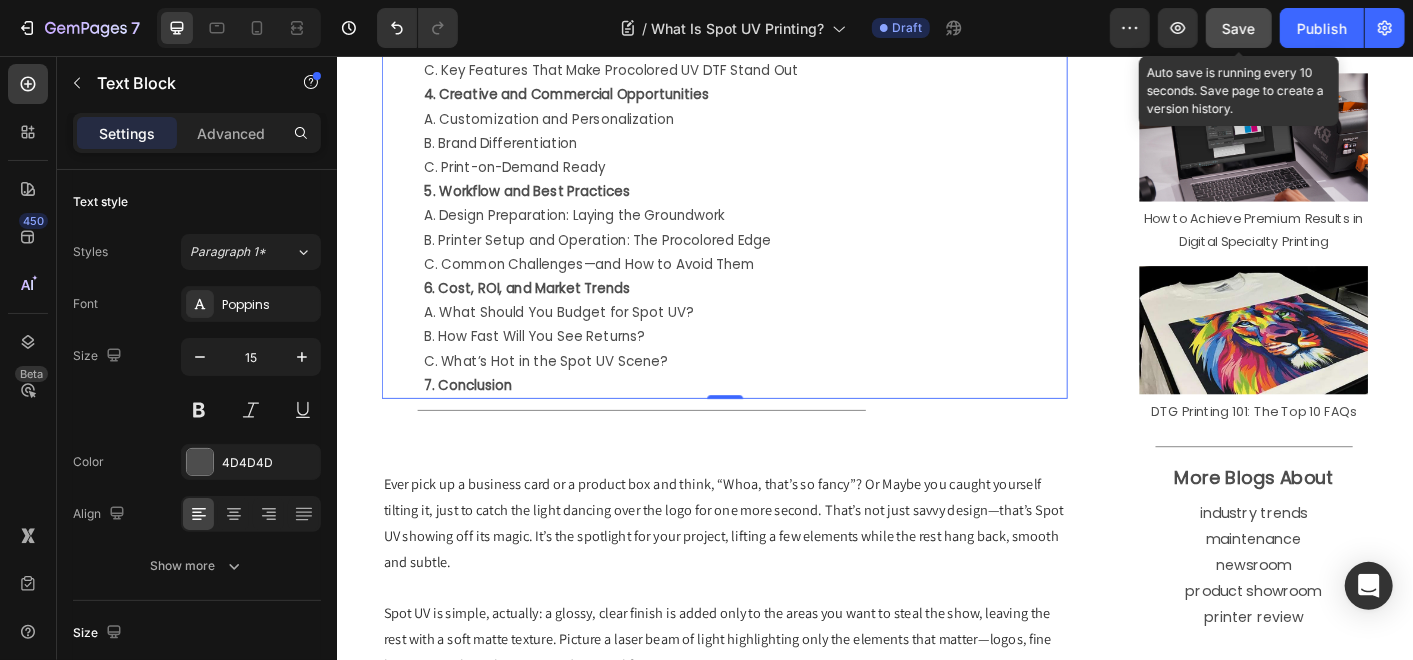 click on "Save" 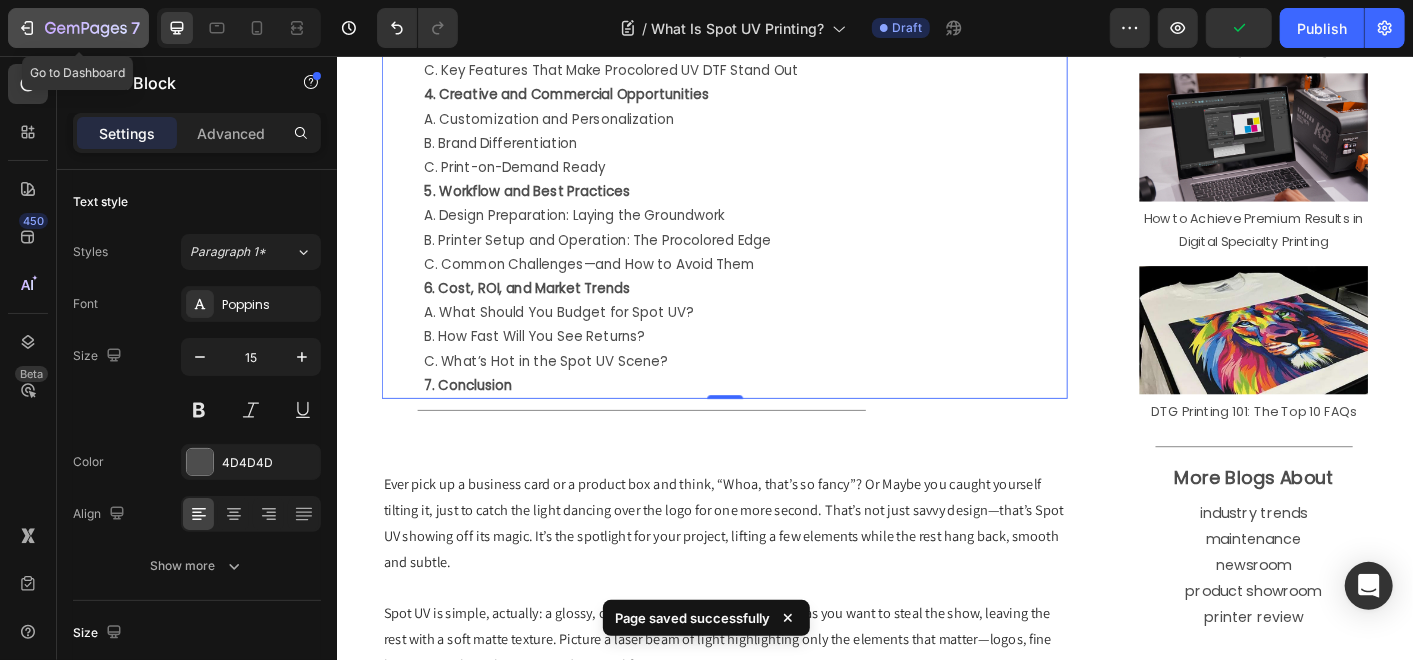 click on "7" 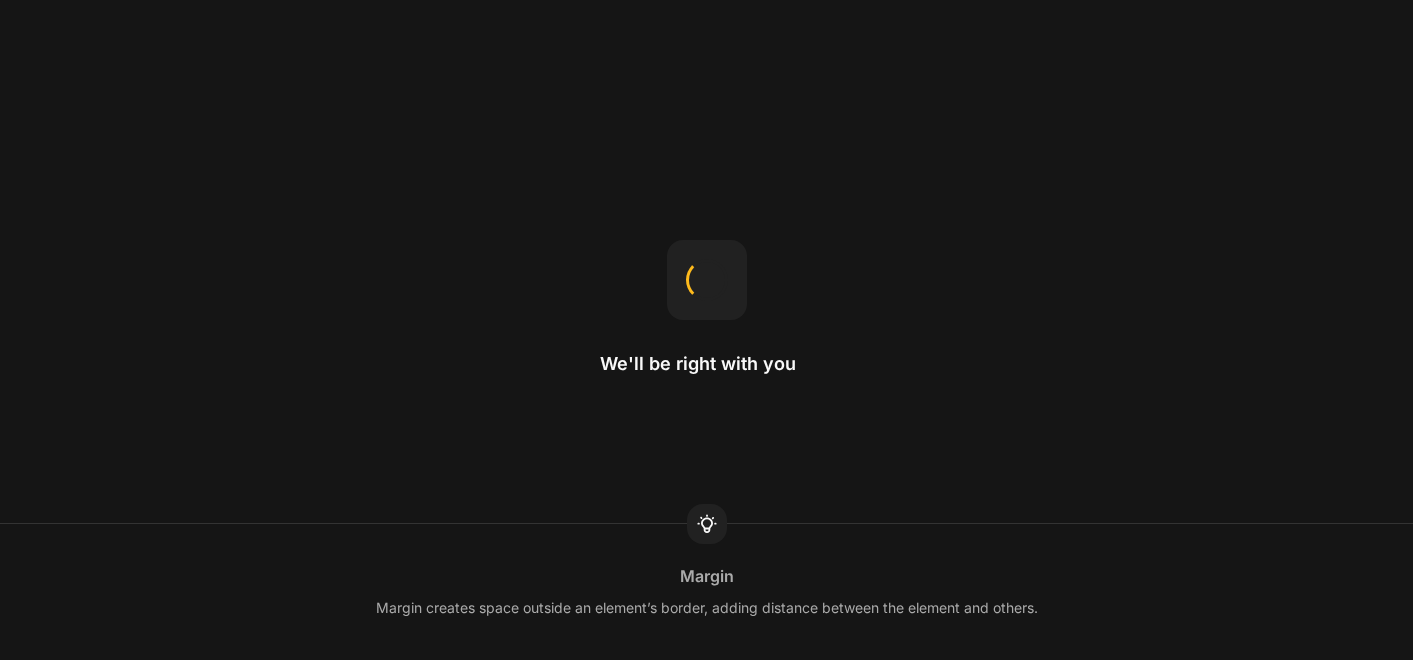 scroll, scrollTop: 0, scrollLeft: 0, axis: both 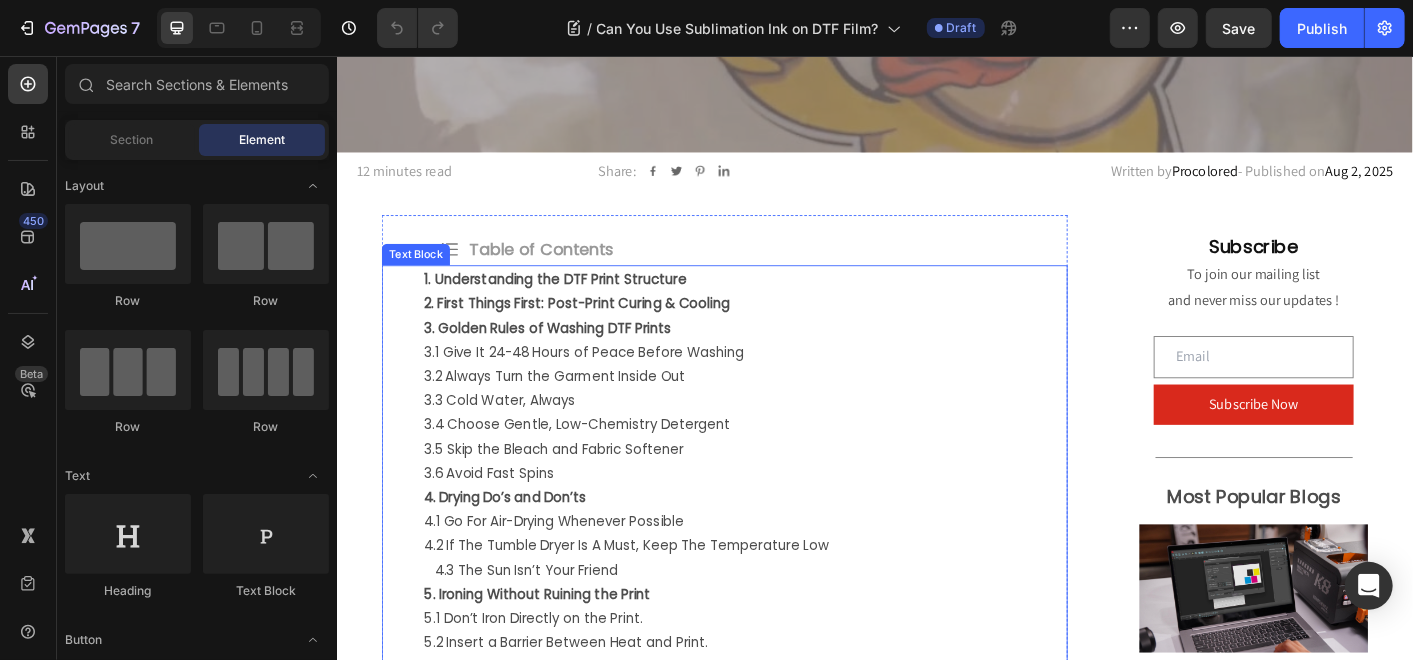 click on "3.4 Choose Gentle, Low-Chemistry Detergent" at bounding box center [791, 466] 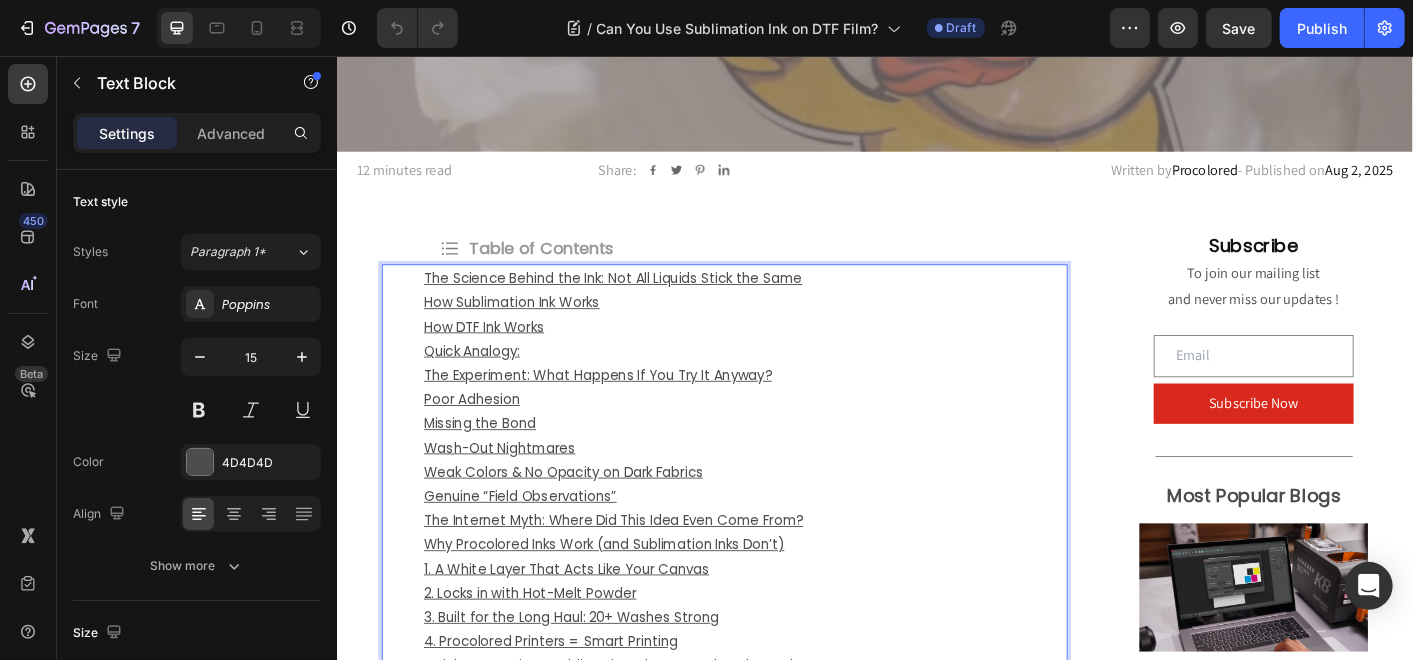 scroll, scrollTop: 465, scrollLeft: 0, axis: vertical 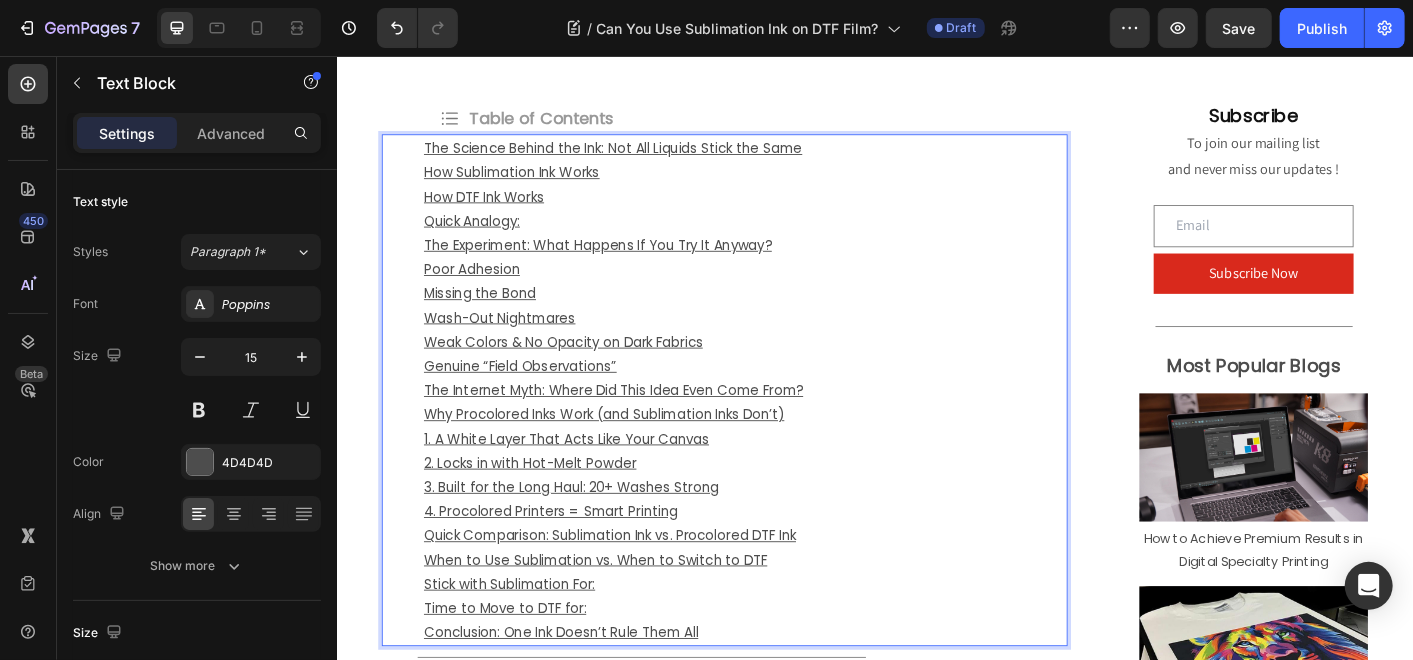 click on "Why Procolored Inks Work (and Sublimation Inks Don’t)" at bounding box center (634, 455) 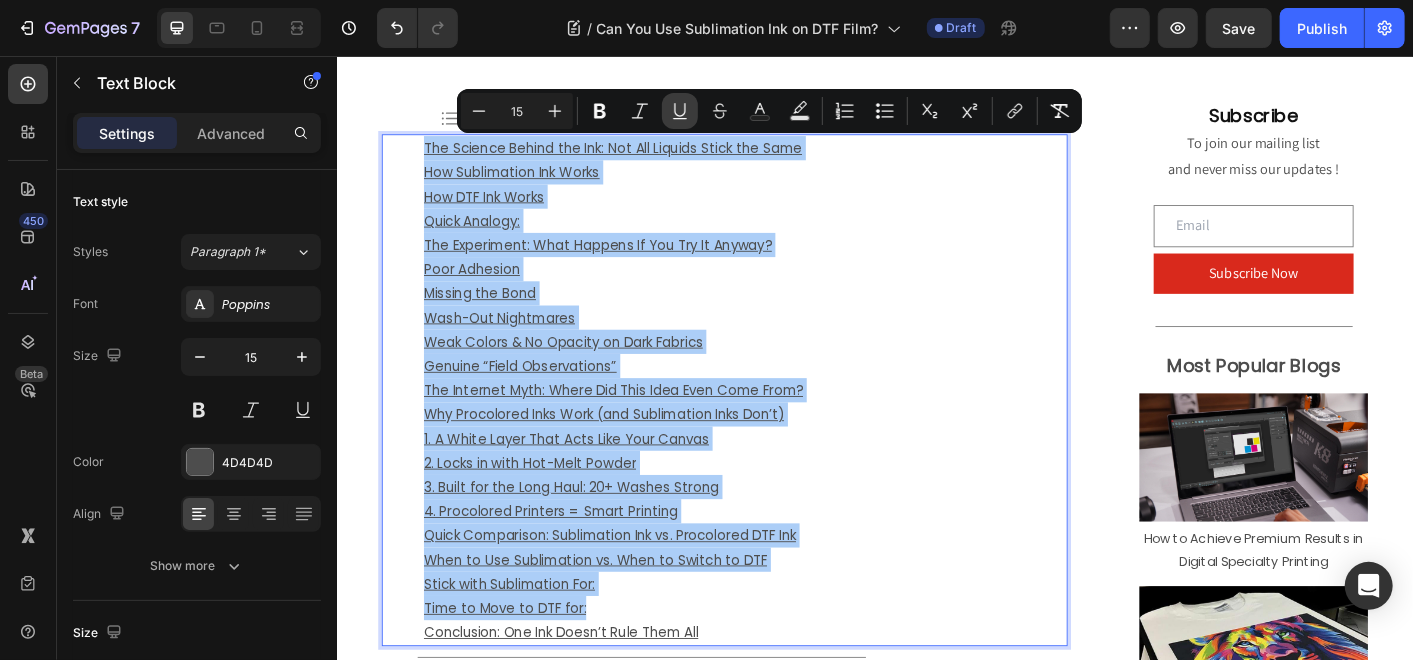 click 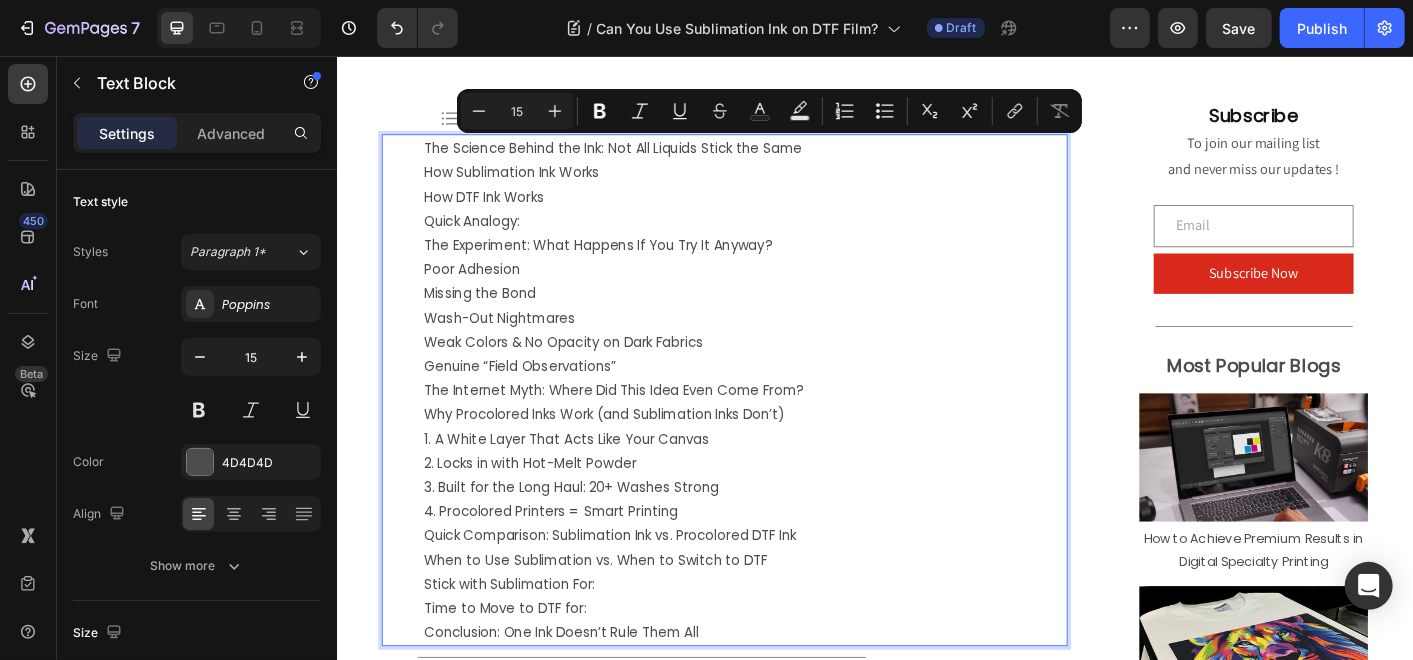 click on "The Experiment: What Happens If You Try It Anyway?" at bounding box center [791, 266] 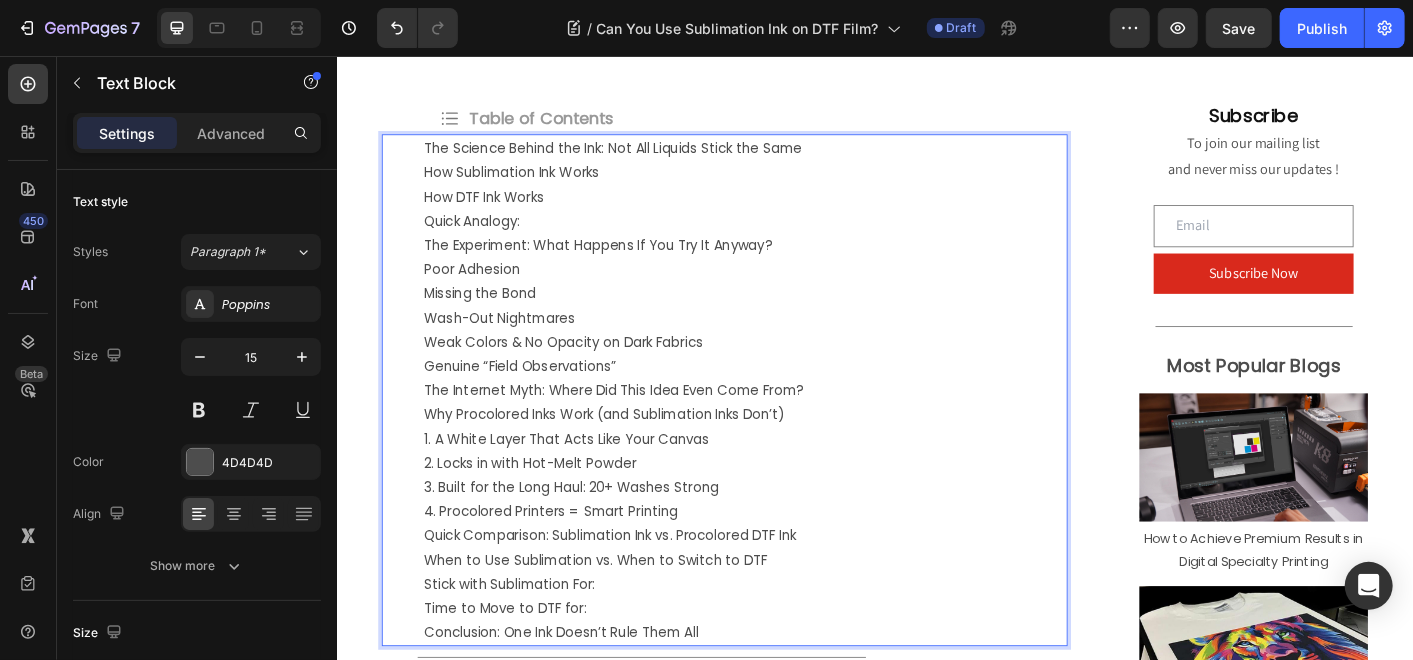 click on "The Science Behind the Ink: Not All Liquids Stick the Same" at bounding box center [791, 158] 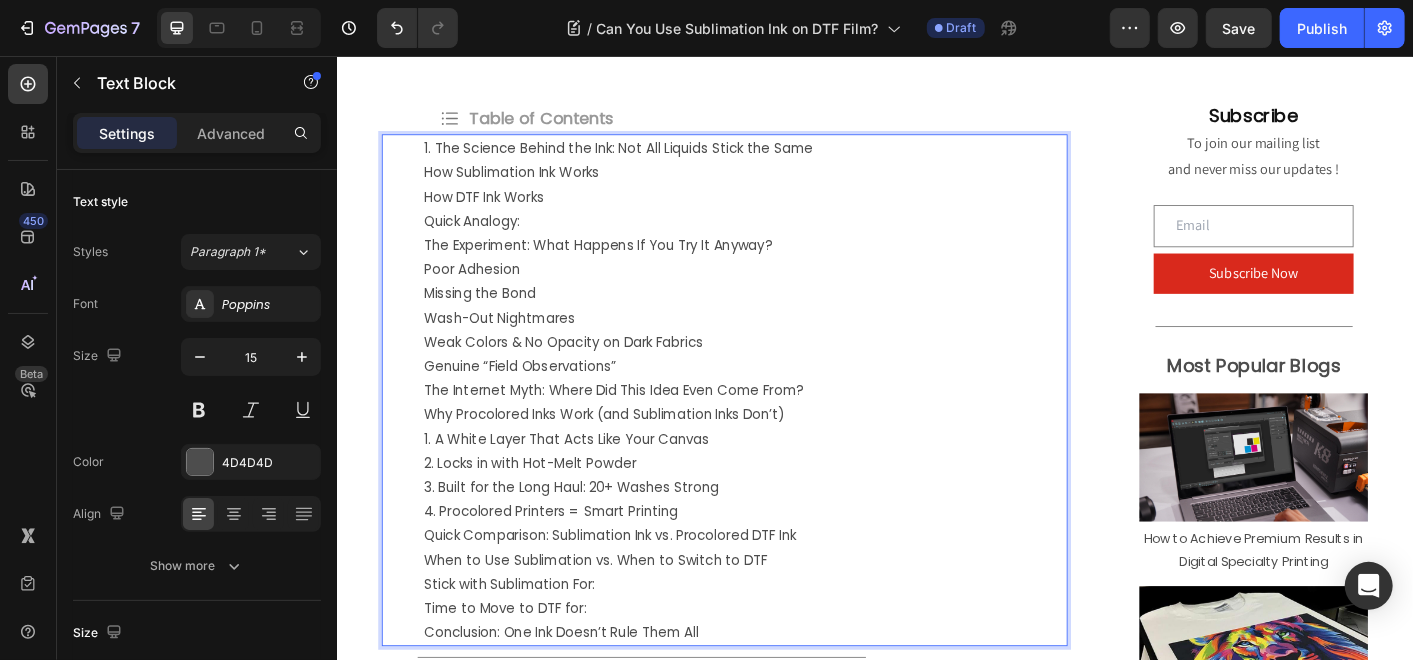 click on "1. The Science Behind the Ink: Not All Liquids Stick the Same How Sublimation Ink Works How DTF Ink Works Quick Analogy: The Experiment: What Happens If You Try It Anyway? Poor Adhesion Missing the Bond Wash-Out Nightmares Weak Colors & No Opacity on Dark Fabrics Genuine “Field Observations” The Internet Myth: Where Did This Idea Even Come From? Why Procolored Inks Work (and Sublimation Inks Don’t) 1. A White Layer That Acts Like Your Canvas 2. Locks in with Hot-Melt Powder 3. Built for the Long Haul: 20+ Washes Strong 4. Procolored Printers = Smart Printing Quick Comparison: Sublimation Ink vs. Procolored DTF Ink When to Use Sublimation vs. When to Switch to DTF Stick with Sublimation For: Time to Move to DTF for: Conclusion: One Ink Doesn’t Rule Them All Text Block 0" at bounding box center (768, 428) 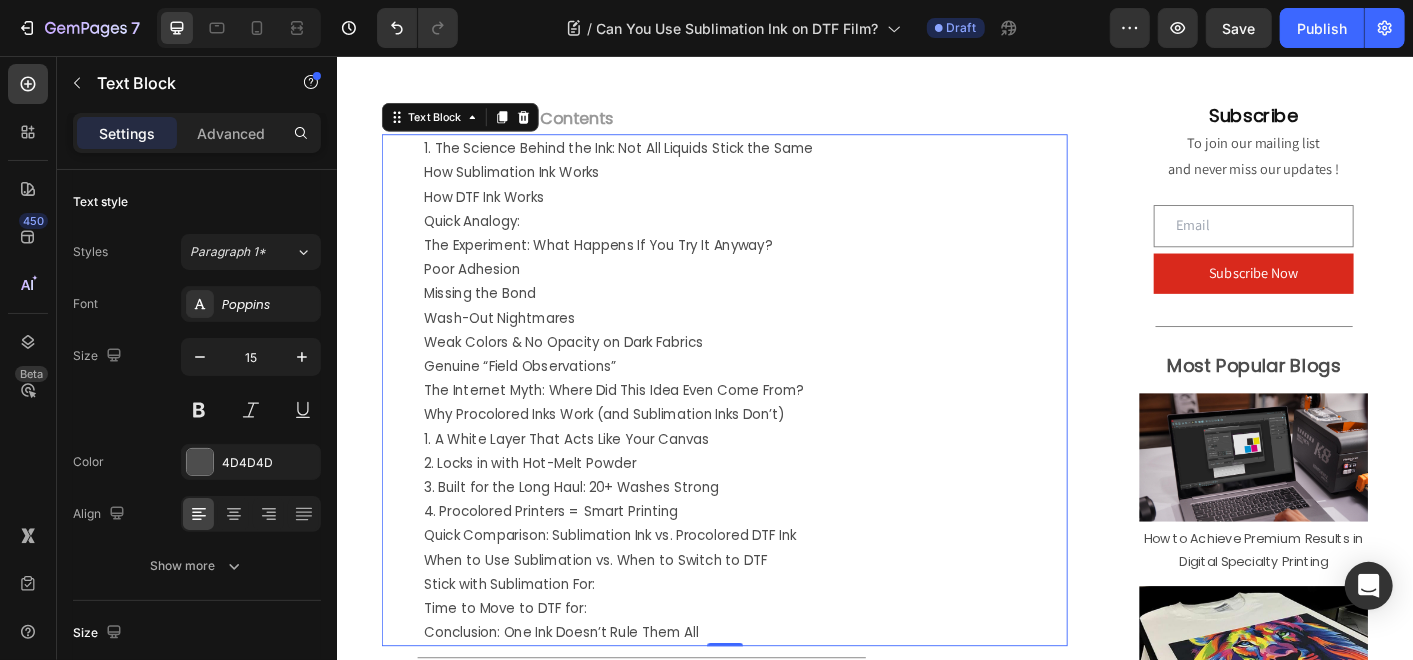 click on "How Sublimation Ink Works" at bounding box center (791, 185) 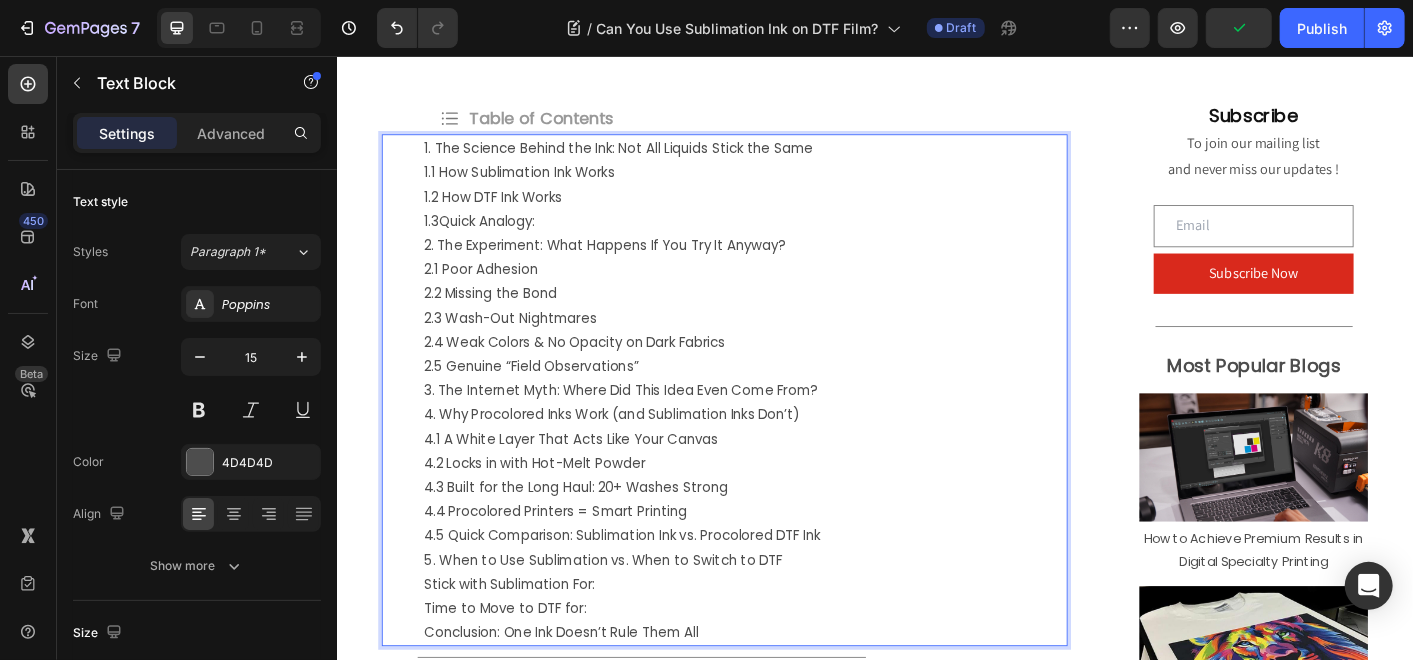 click on "Stick with Sublimation For:" at bounding box center [791, 644] 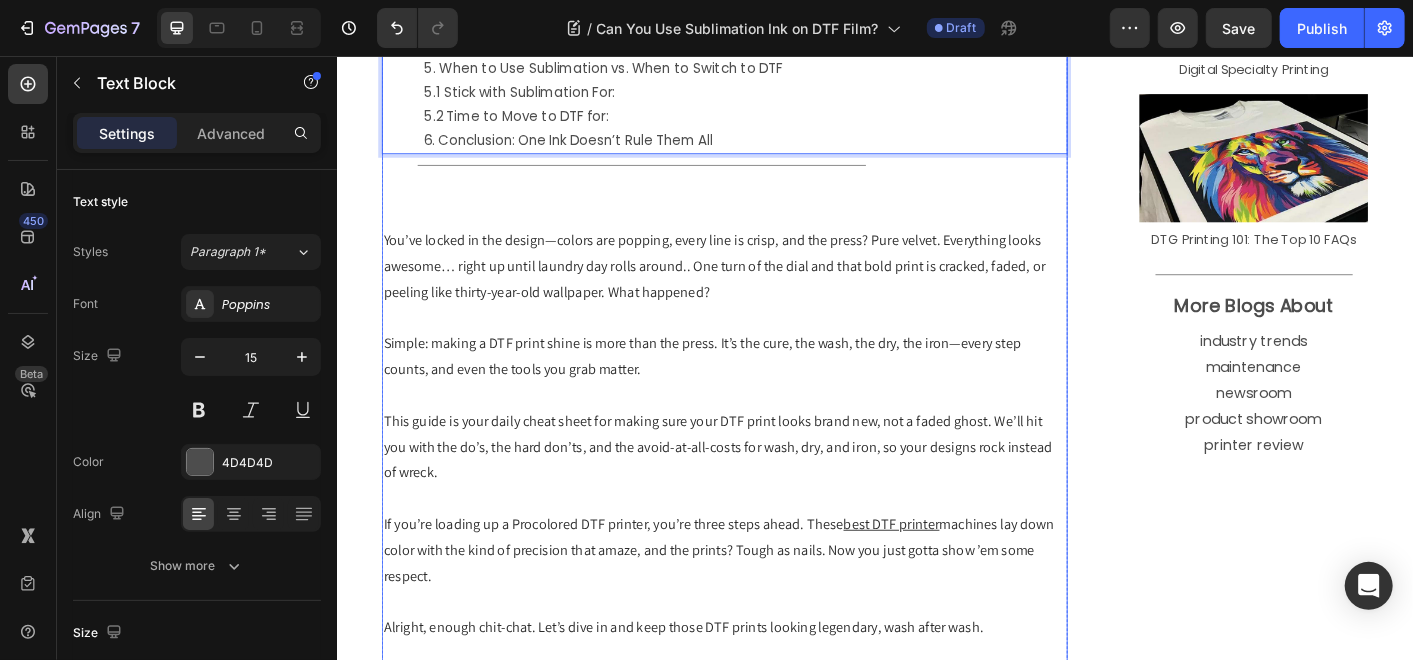 scroll, scrollTop: 1034, scrollLeft: 0, axis: vertical 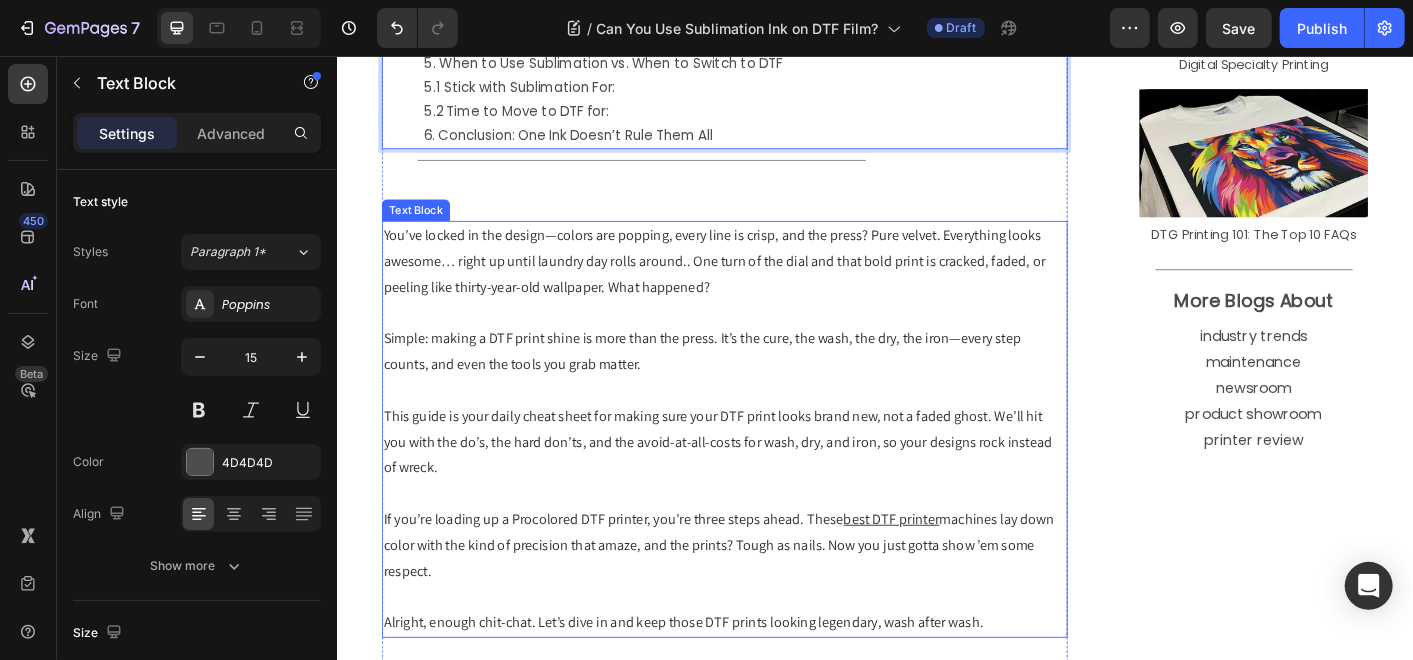 click on "Simple: making a DTF print shine is more than the press. It’s the cure, the wash, the dry, the iron—every step counts, and even the tools you grab matter." at bounding box center [768, 385] 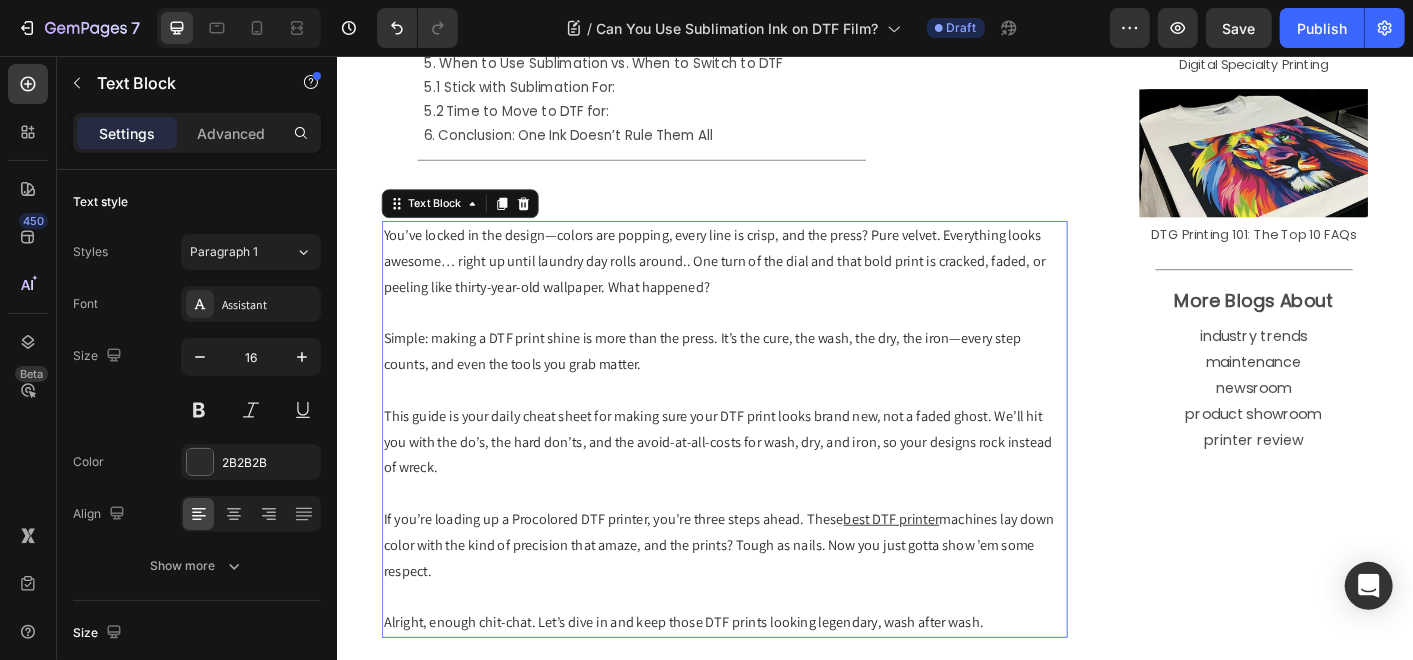 click on "Simple: making a DTF print shine is more than the press. It’s the cure, the wash, the dry, the iron—every step counts, and even the tools you grab matter." at bounding box center (768, 385) 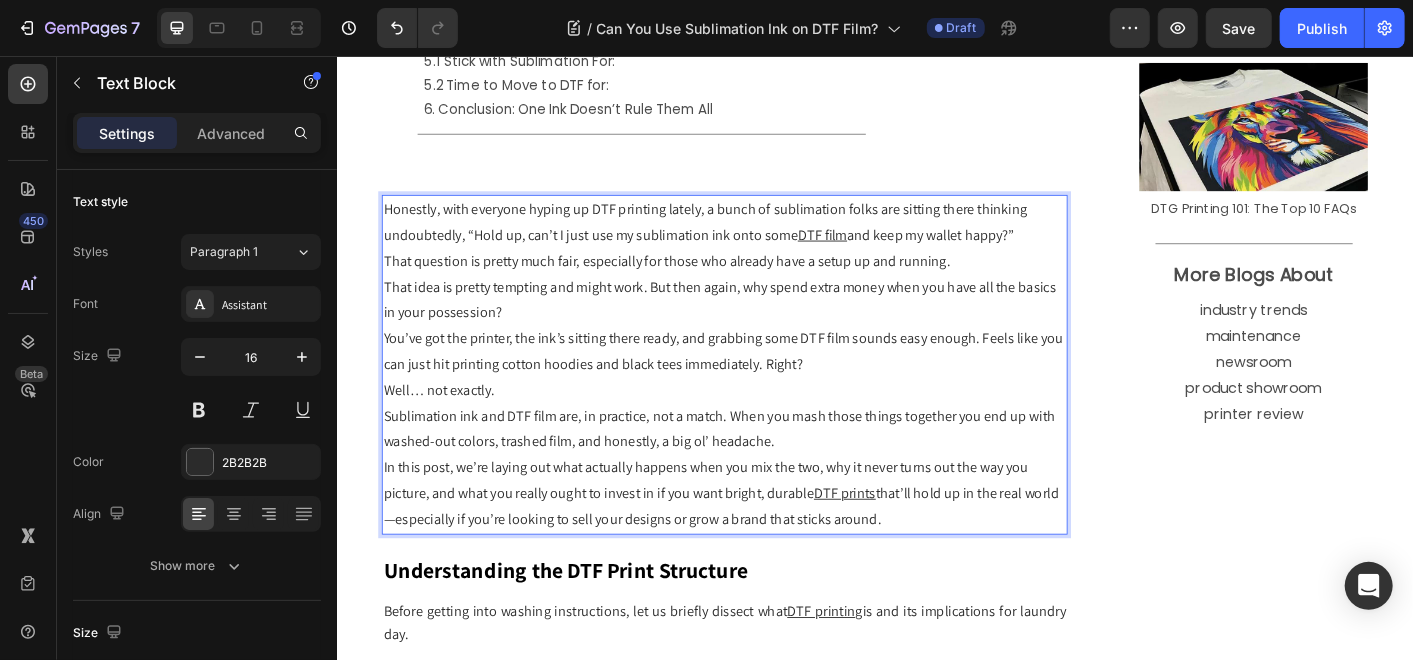 scroll, scrollTop: 1145, scrollLeft: 0, axis: vertical 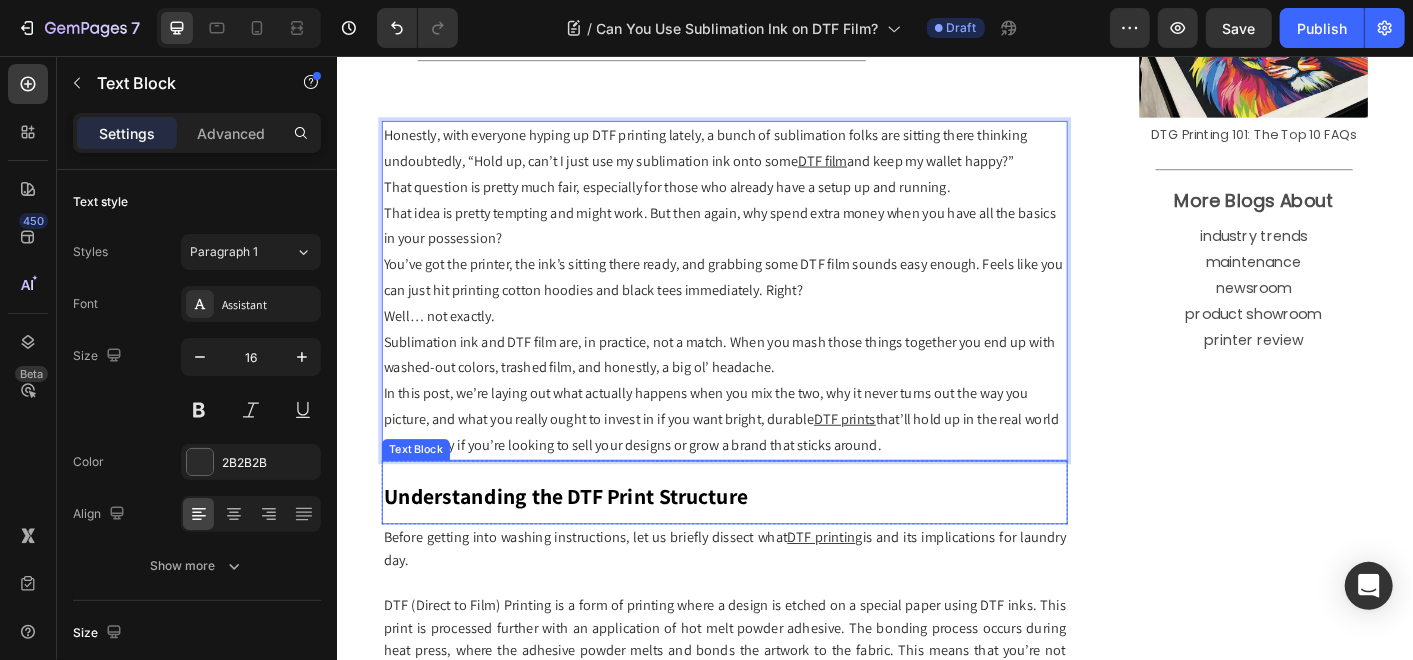 click on "Understanding the DTF Print Structure" at bounding box center (591, 546) 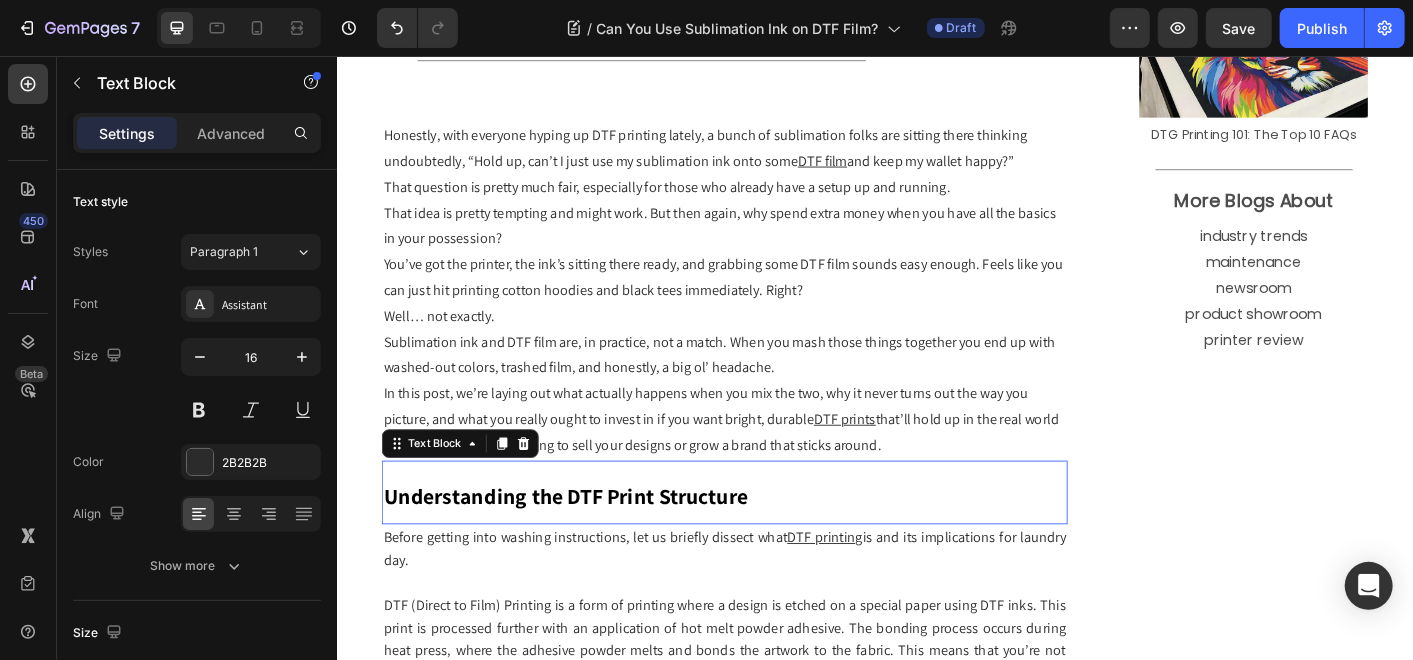 click on "Understanding the DTF Print Structure" at bounding box center [591, 546] 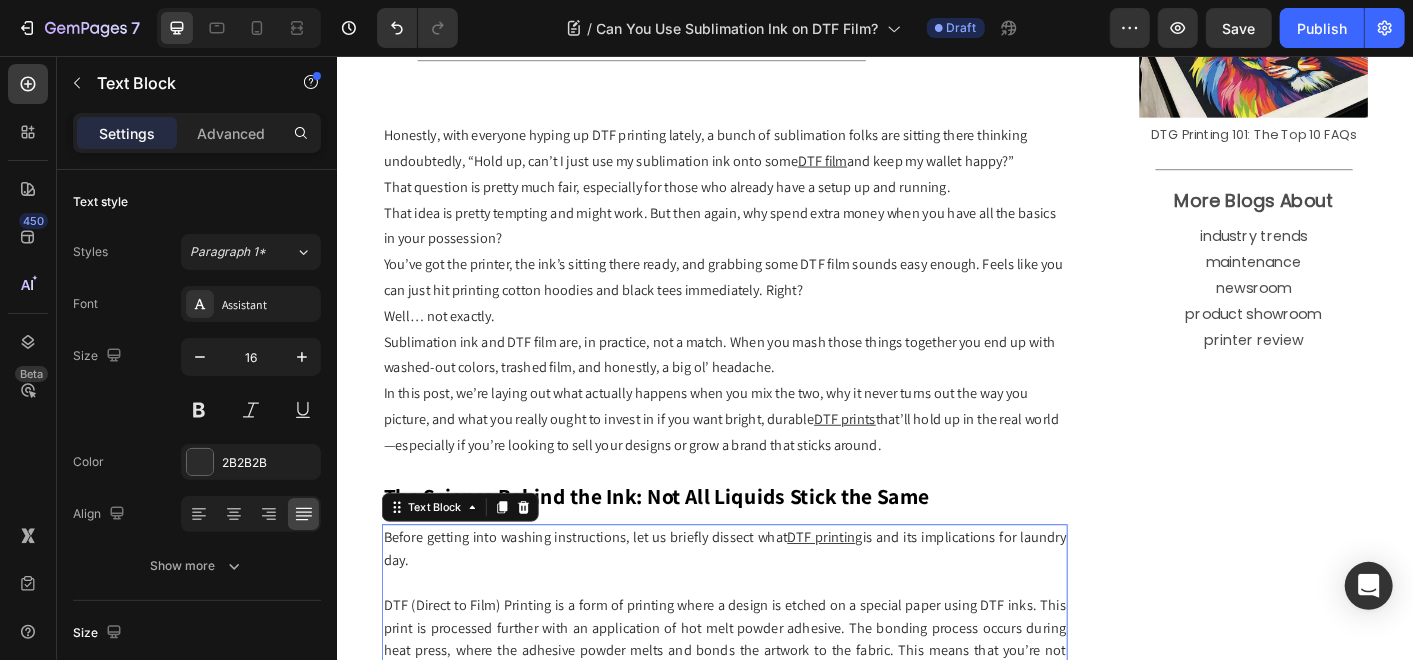 click at bounding box center (768, 643) 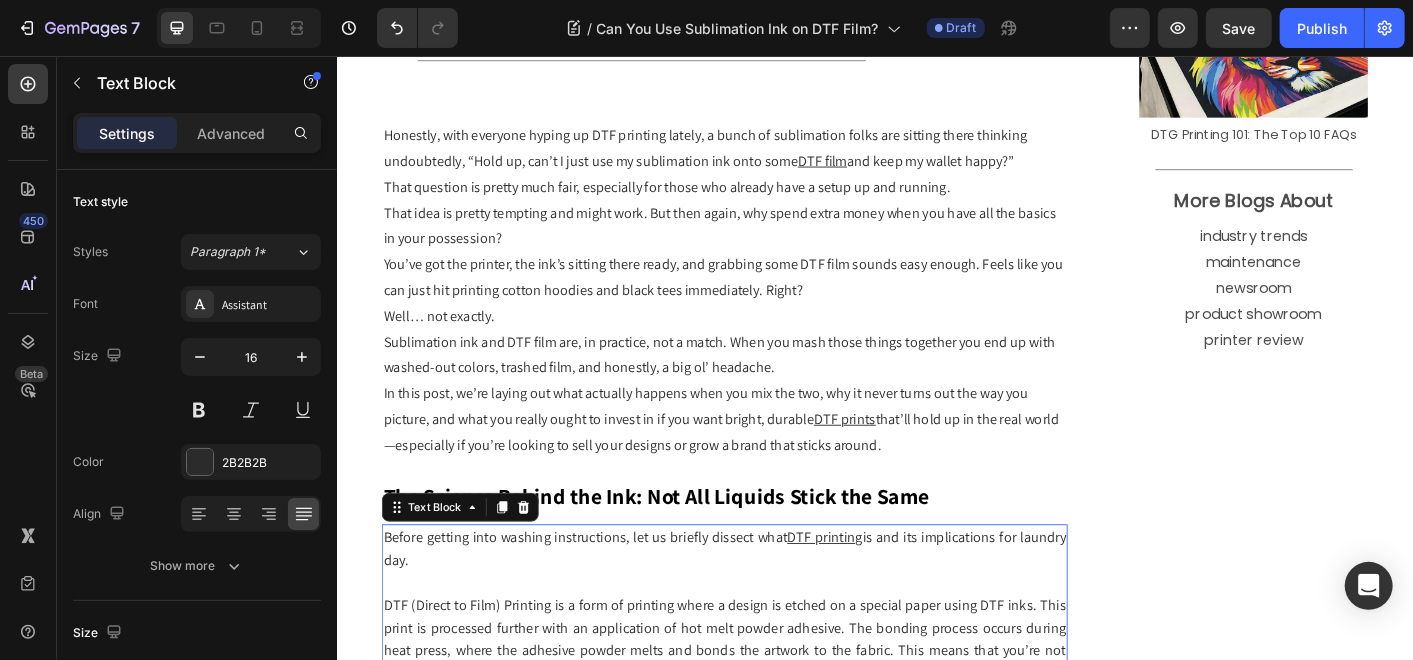 click at bounding box center (768, 643) 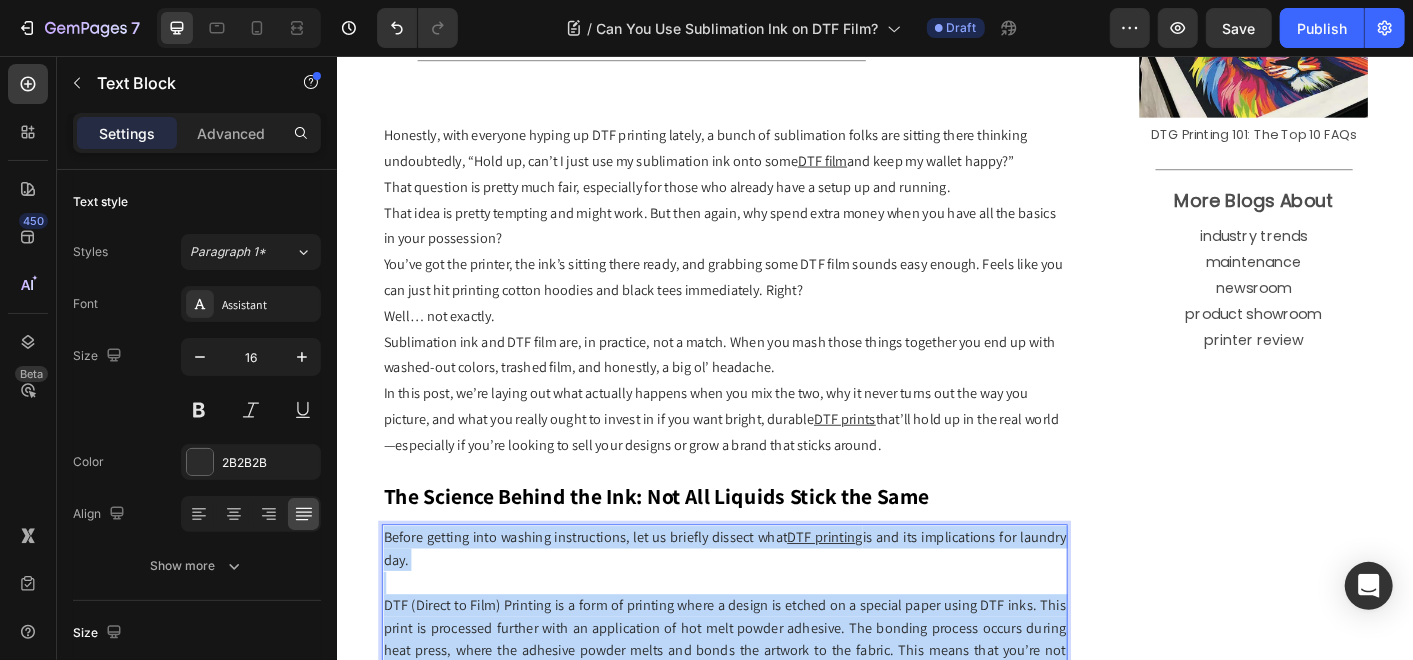 click at bounding box center (768, 643) 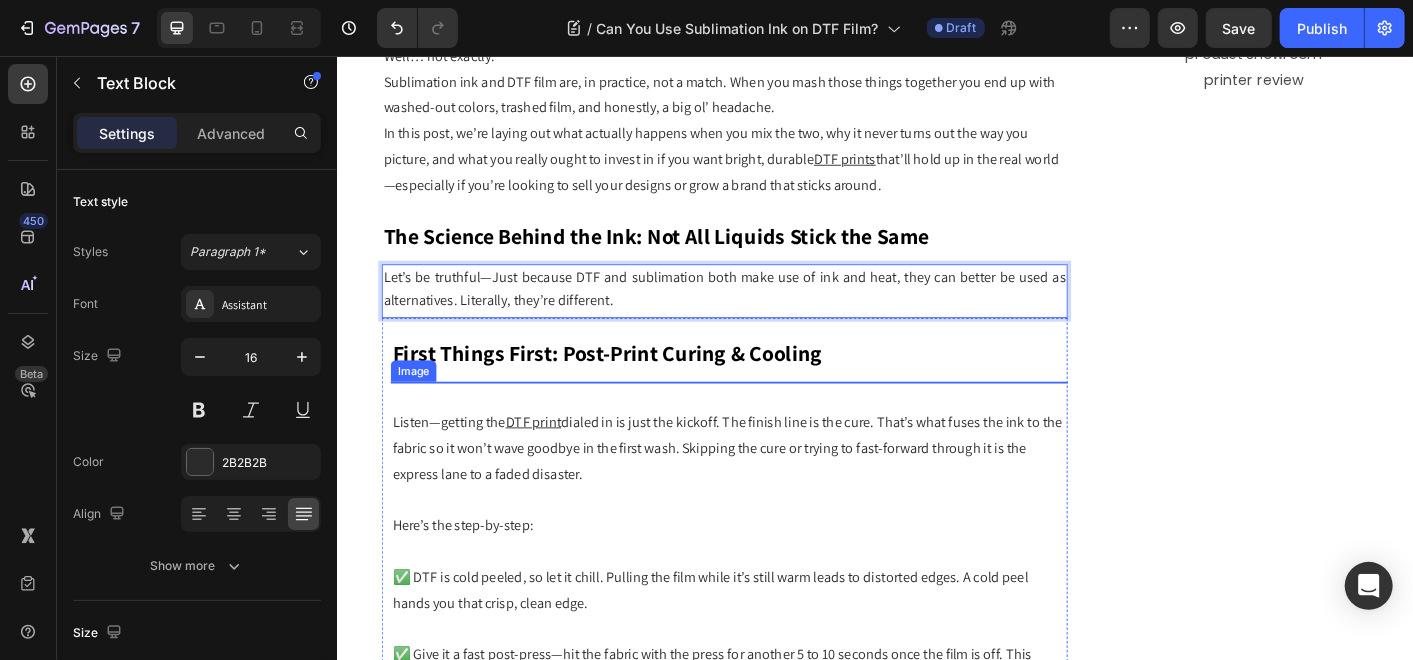 scroll, scrollTop: 1590, scrollLeft: 0, axis: vertical 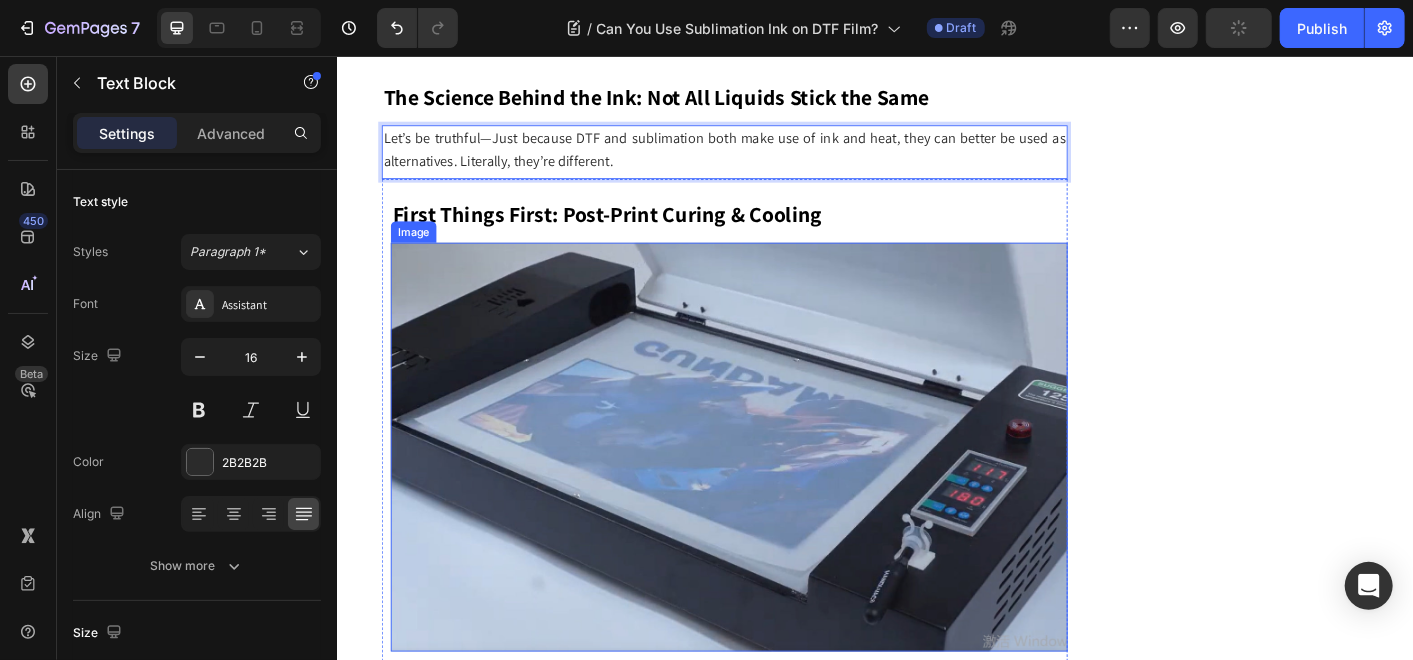 click at bounding box center [773, 491] 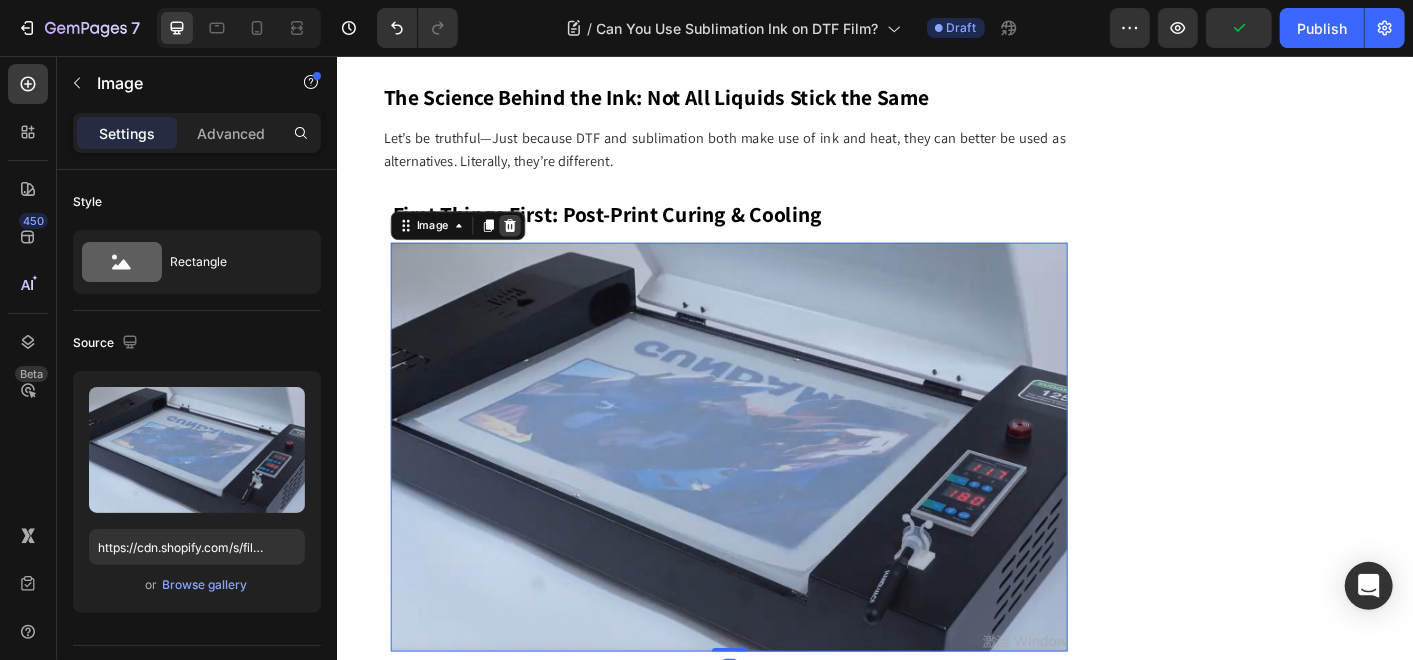 click 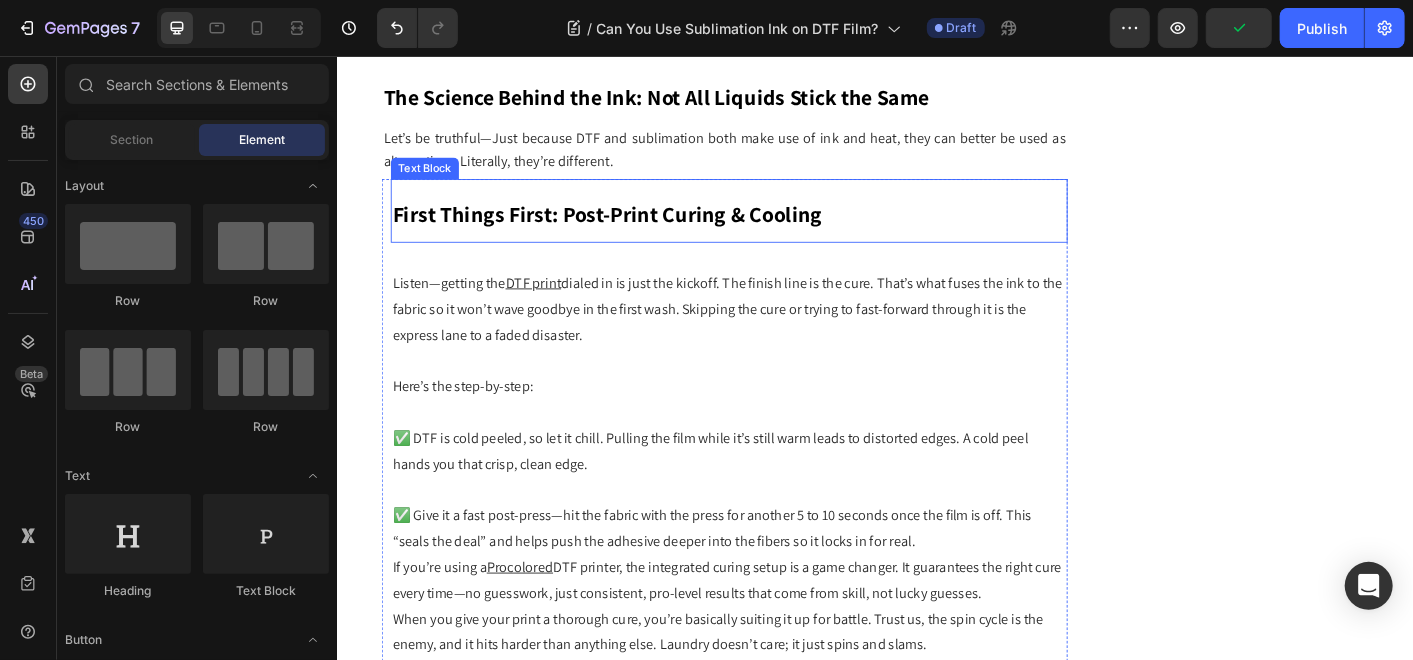click on "First Things First: Post-Print Curing & Cooling" at bounding box center (637, 232) 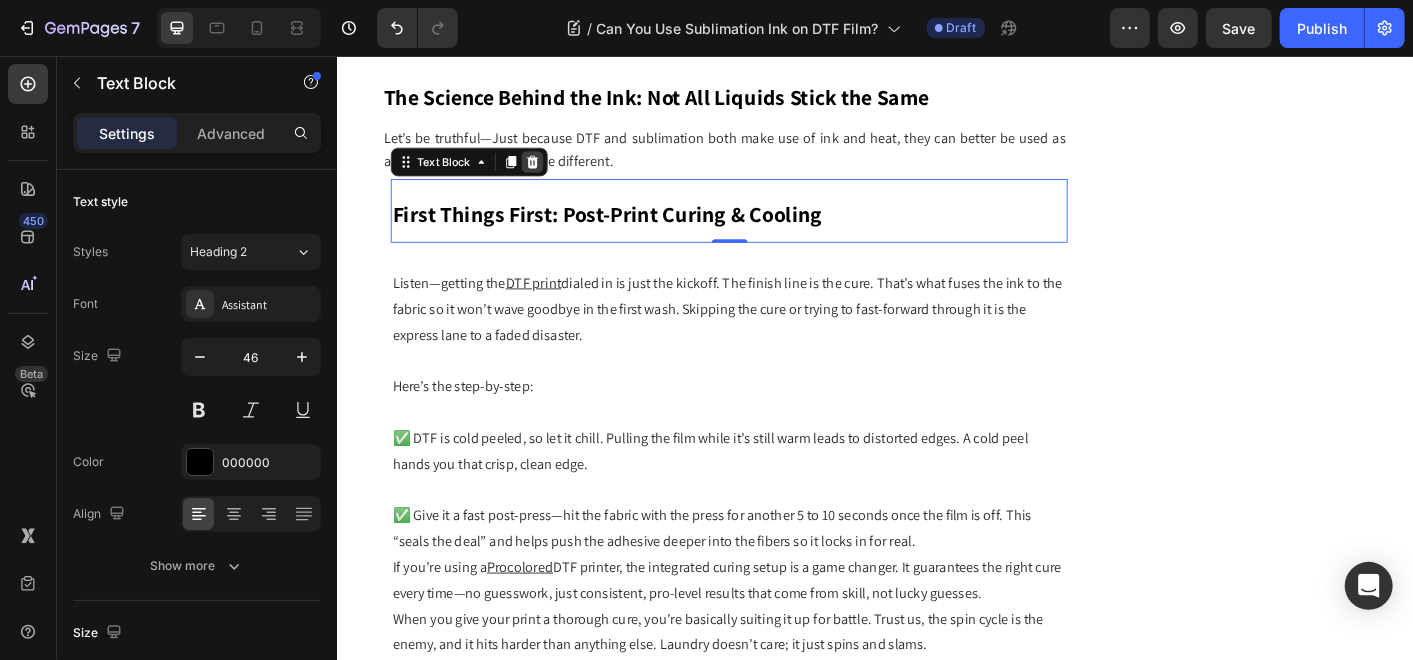 click 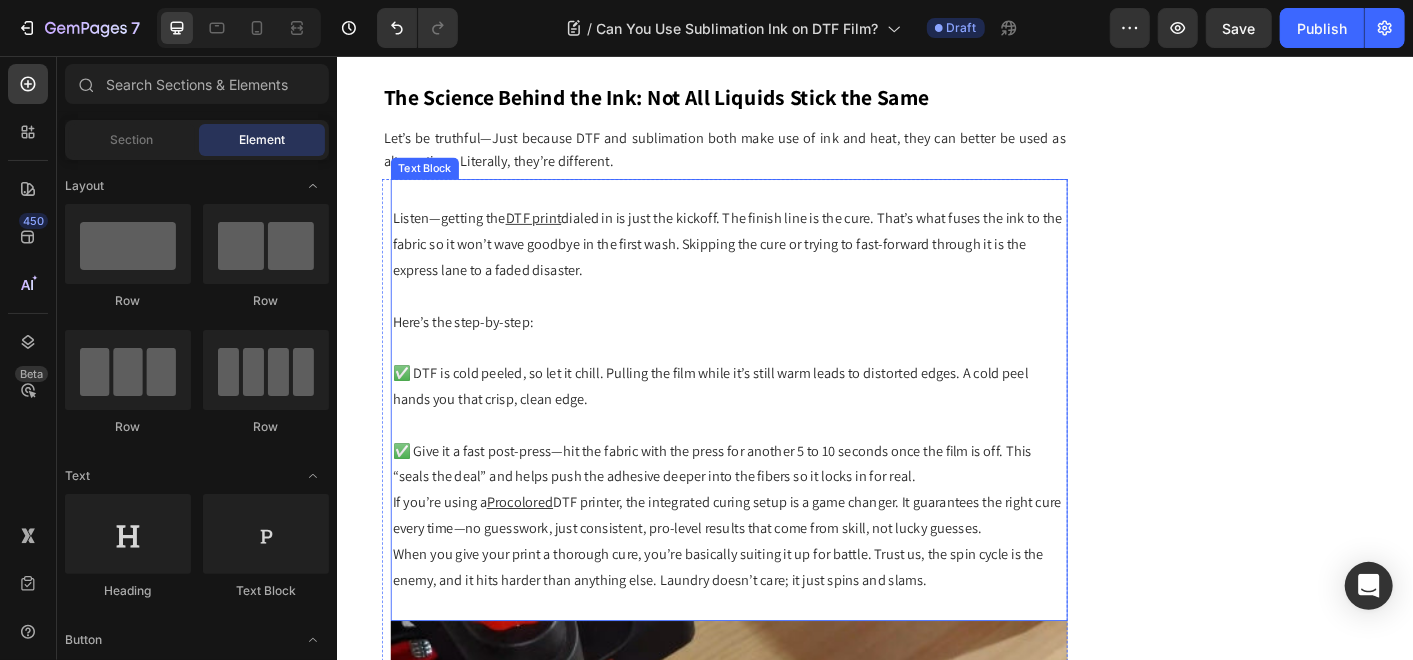 click at bounding box center (773, 324) 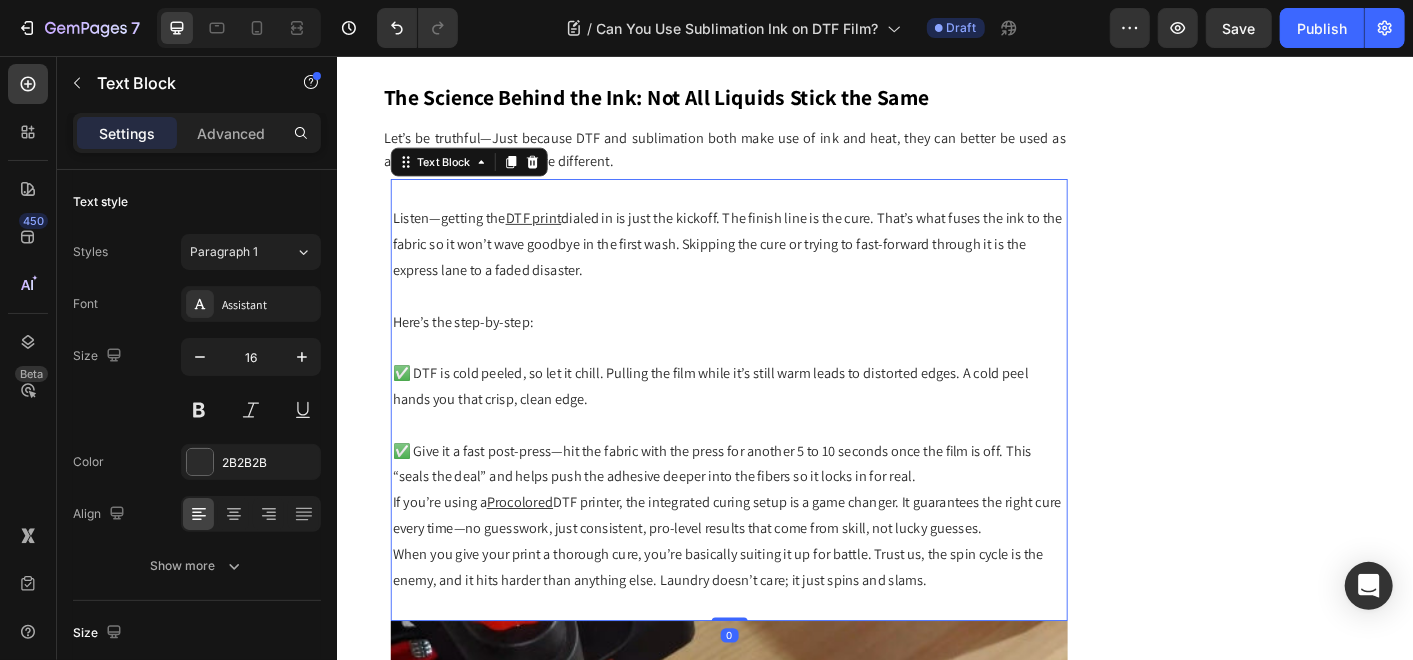 click on "Text Block" at bounding box center [483, 174] 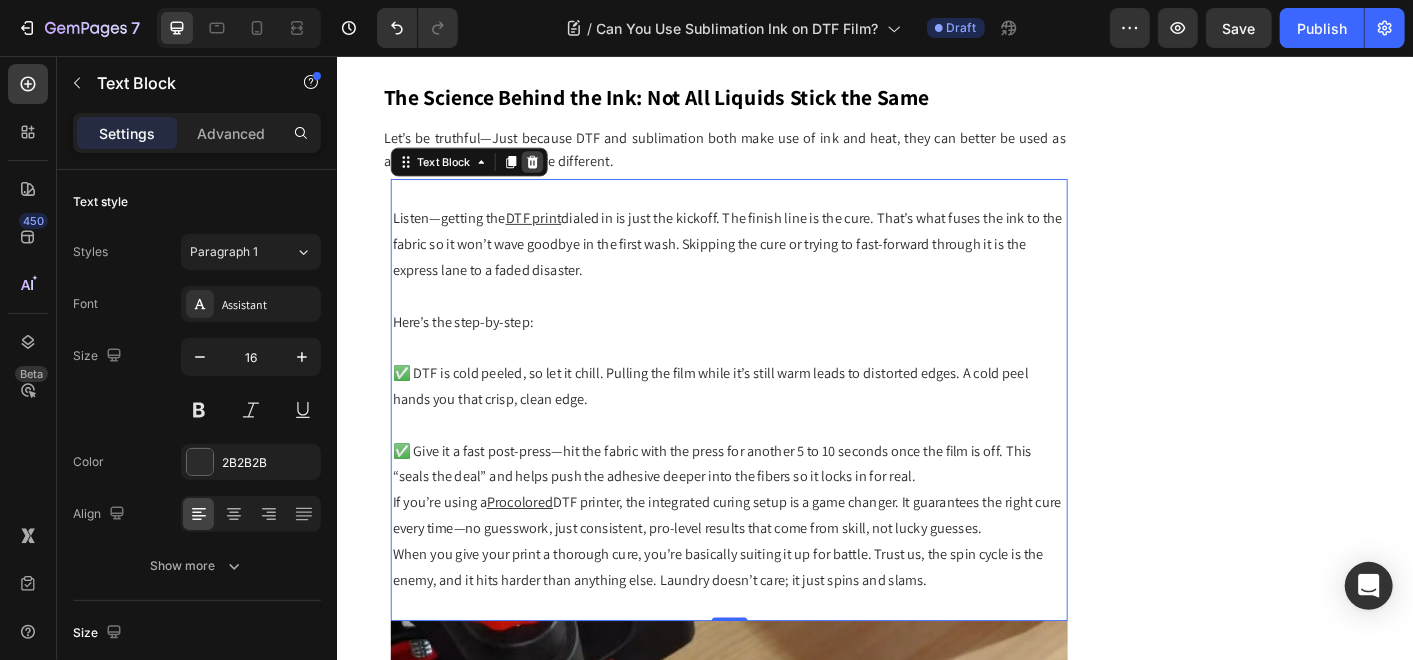 click 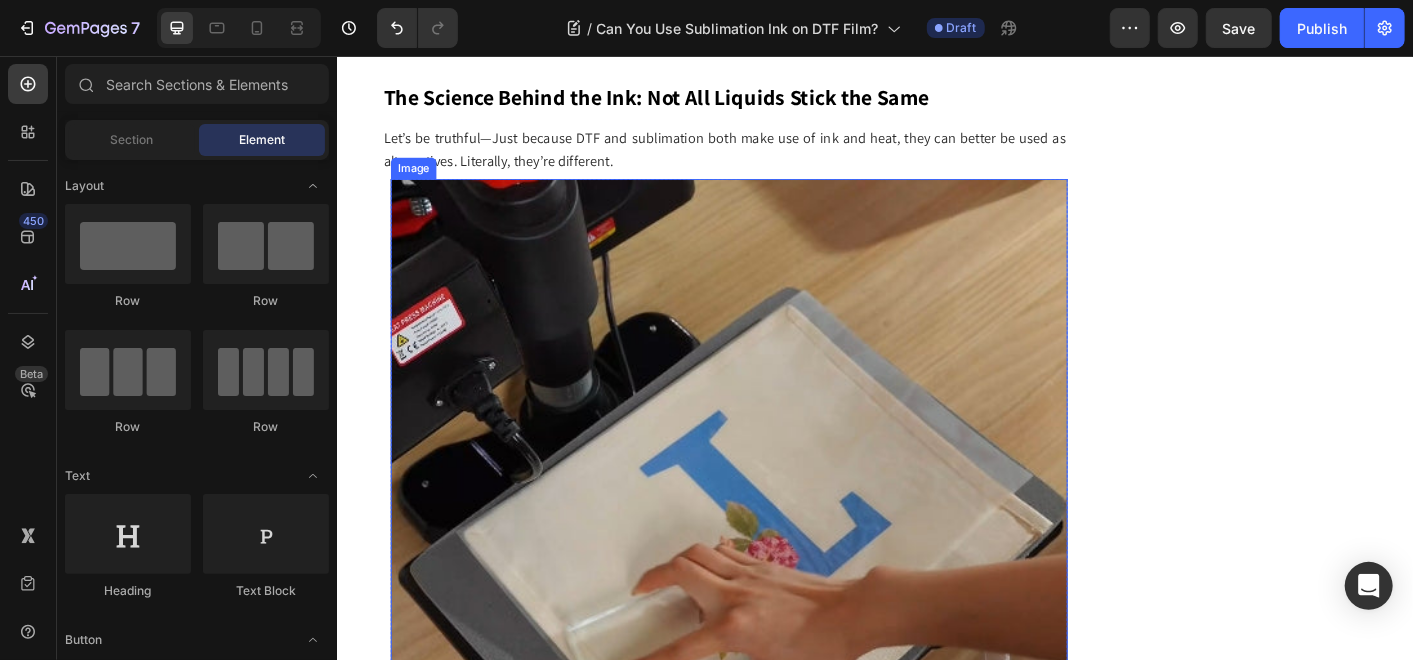 click at bounding box center [773, 598] 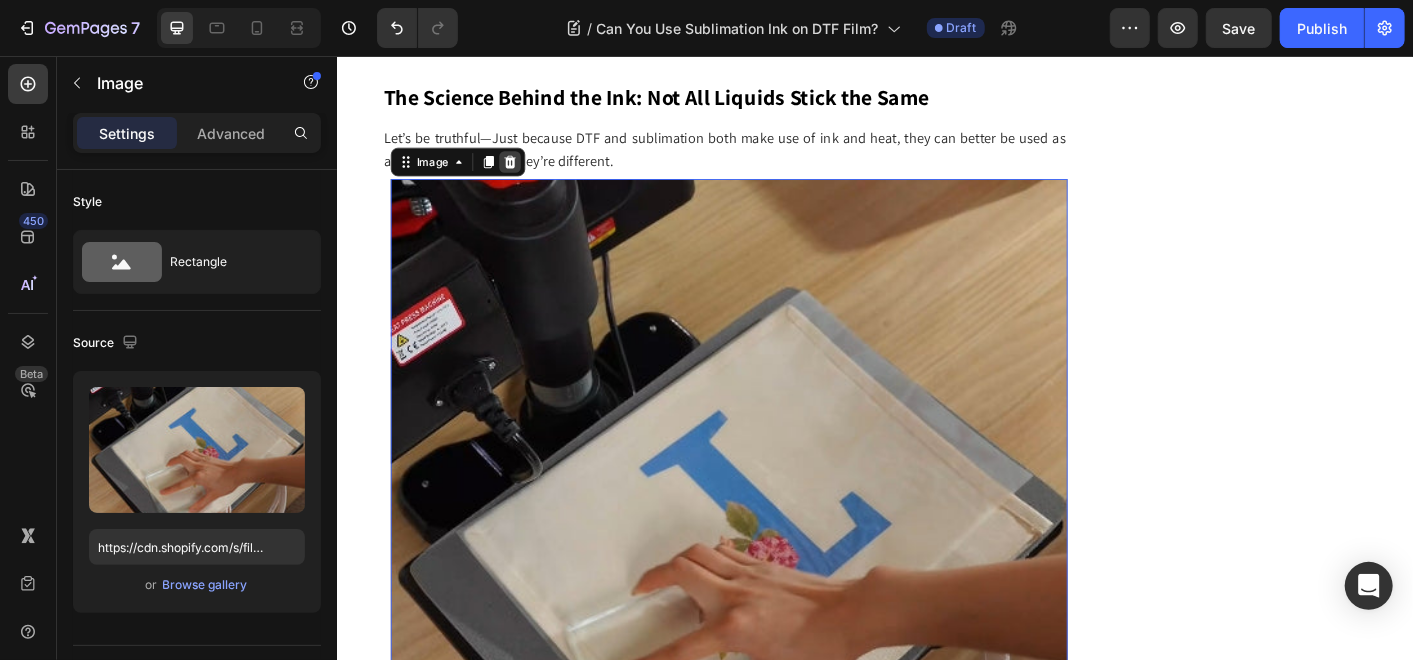 click 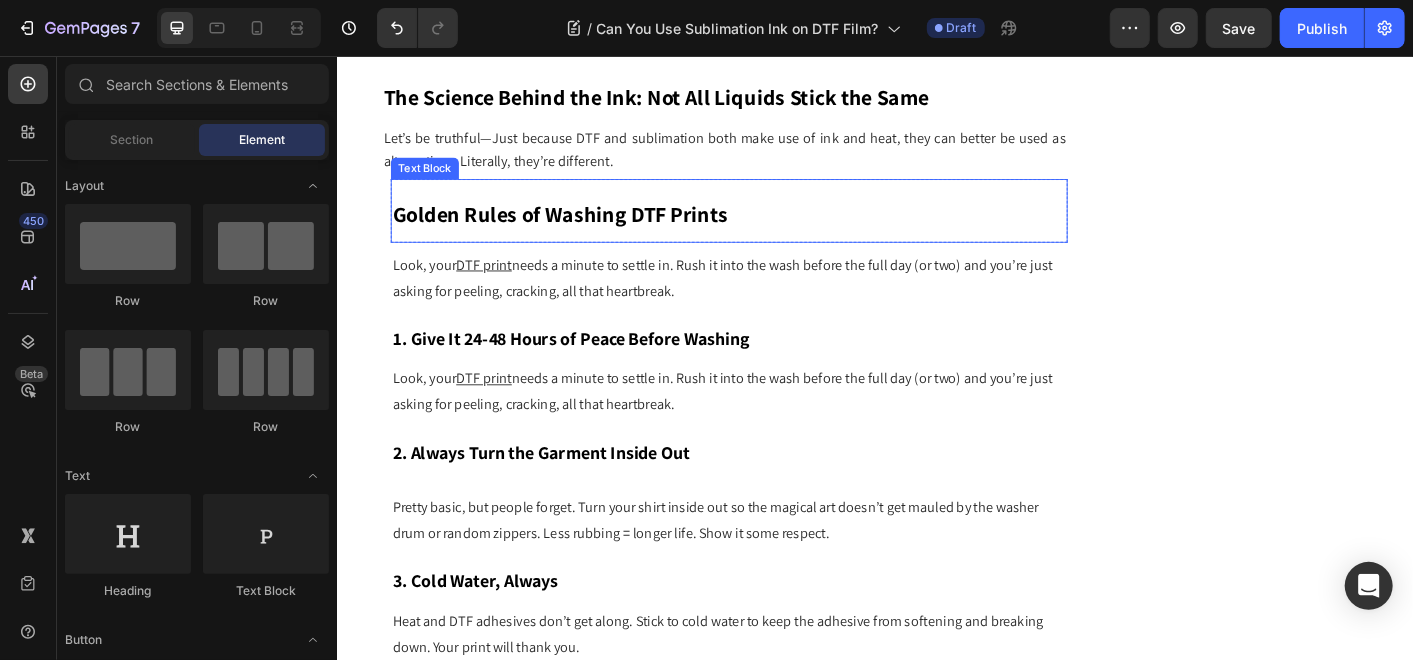 click on "Golden Rules of Washing DTF Prints" at bounding box center [585, 232] 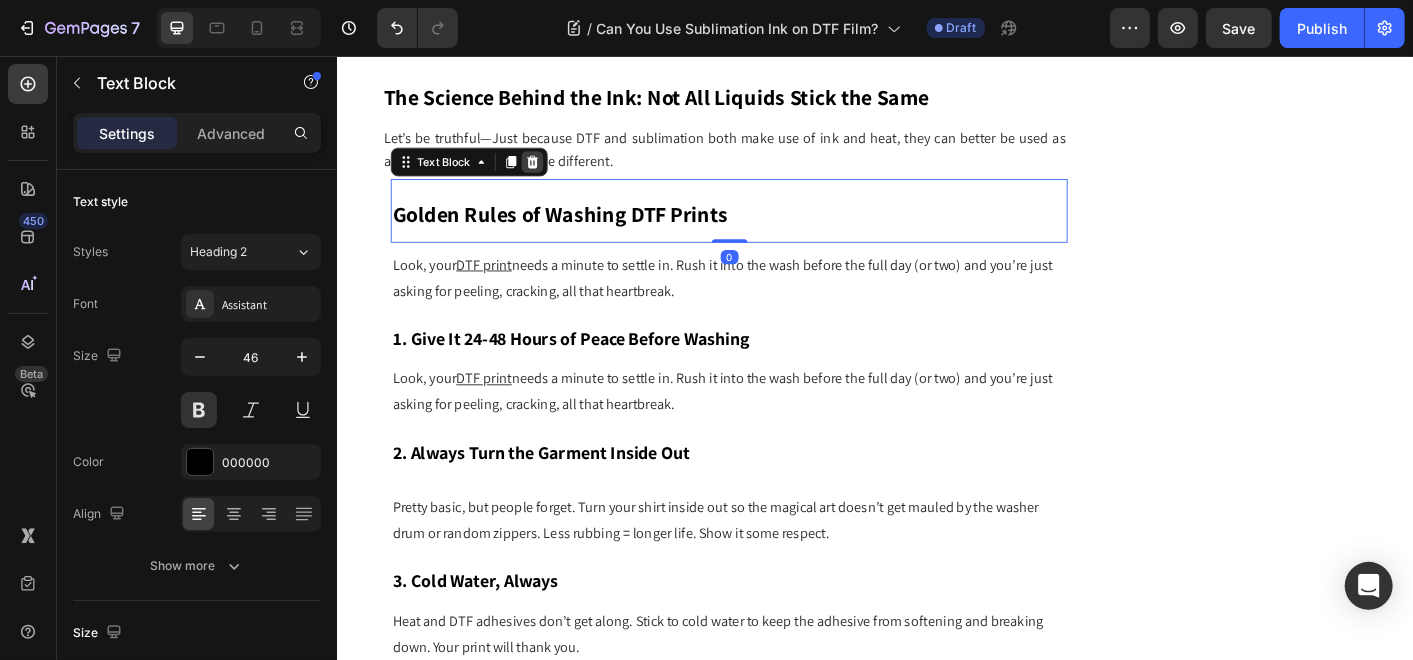 click 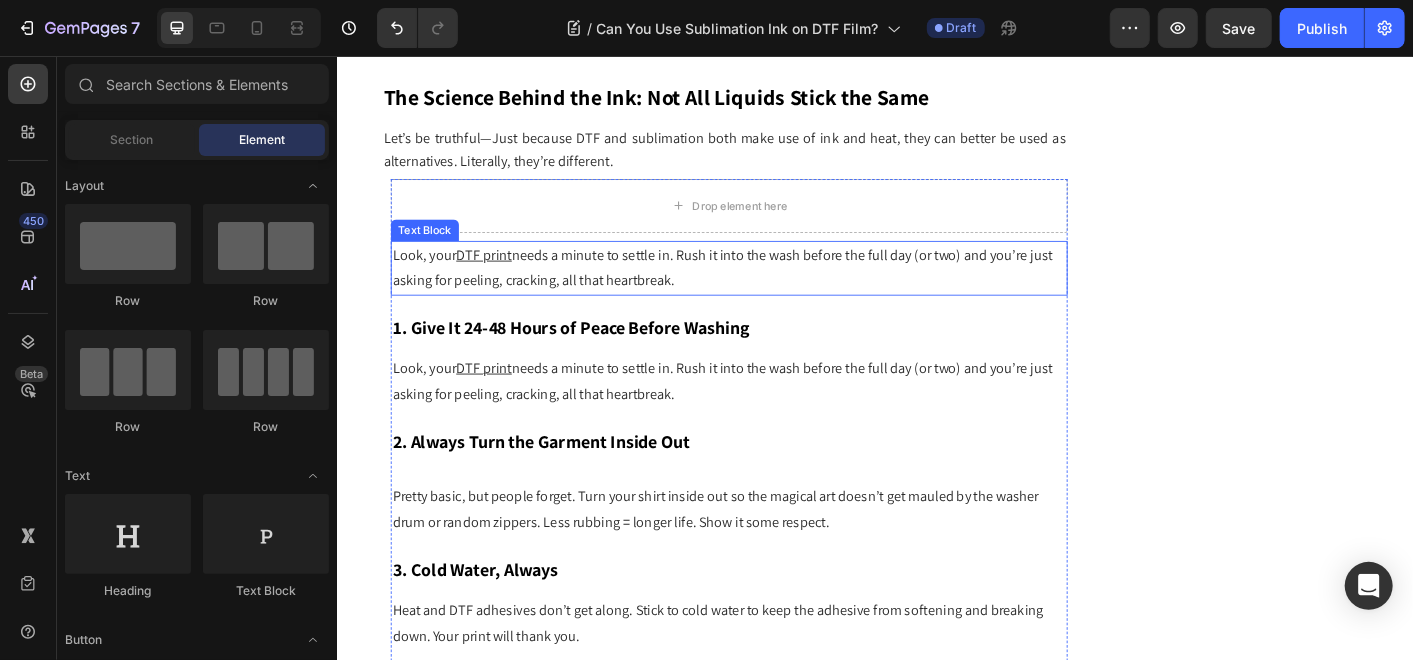 click on "Look, your  DTF print  needs a minute to settle in. Rush it into the wash before the full day (or two) and you’re just asking for peeling, cracking, all that heartbreak." at bounding box center [773, 293] 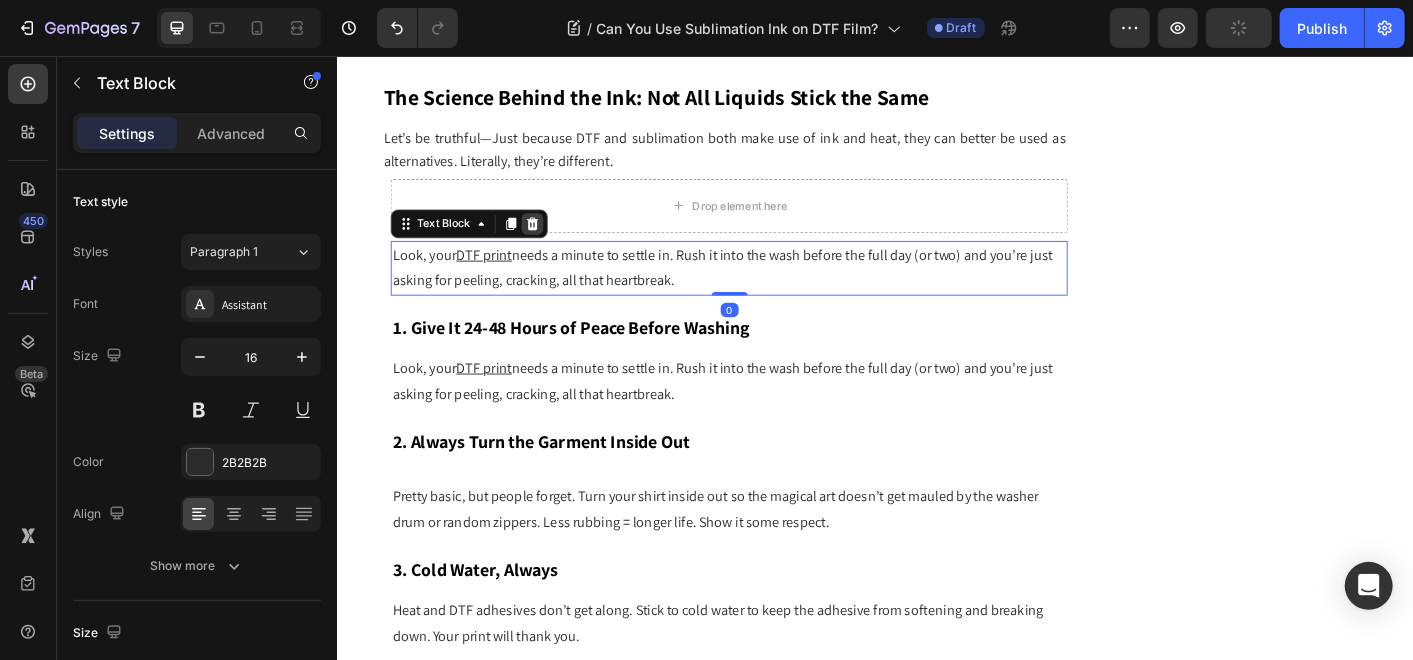 click at bounding box center (554, 243) 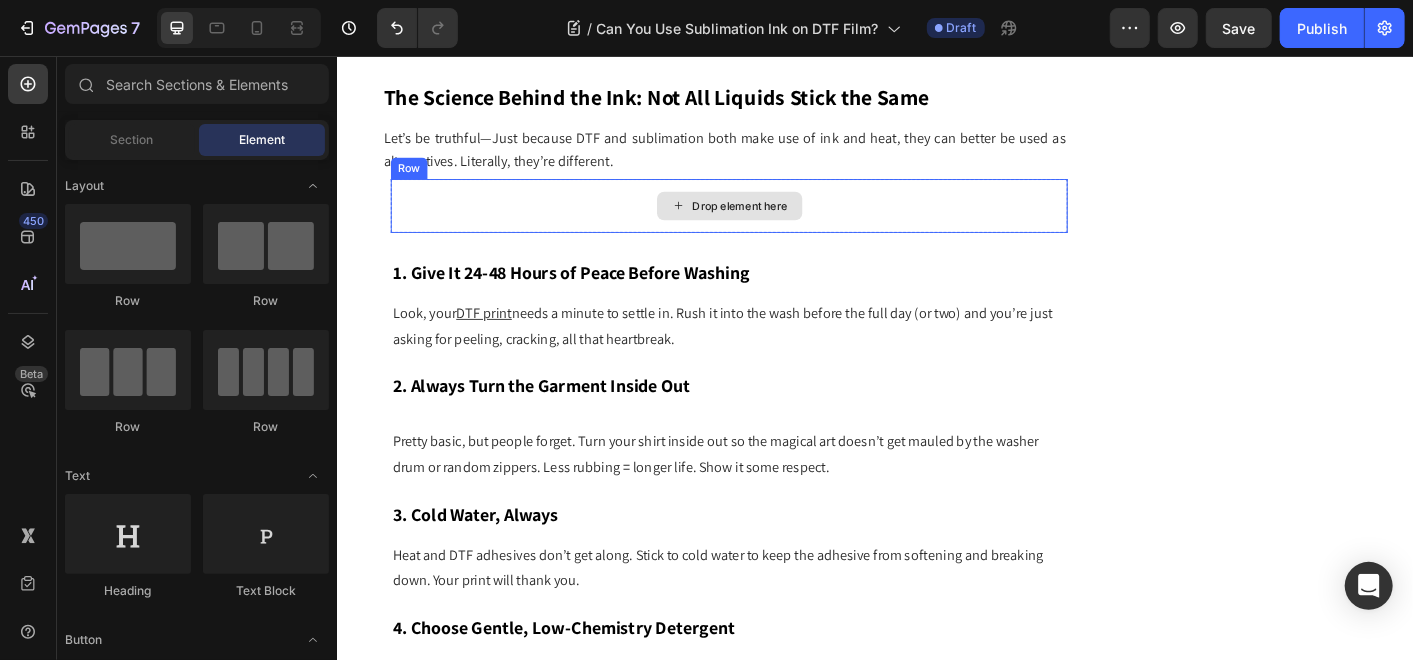 click on "Drop element here" at bounding box center [773, 223] 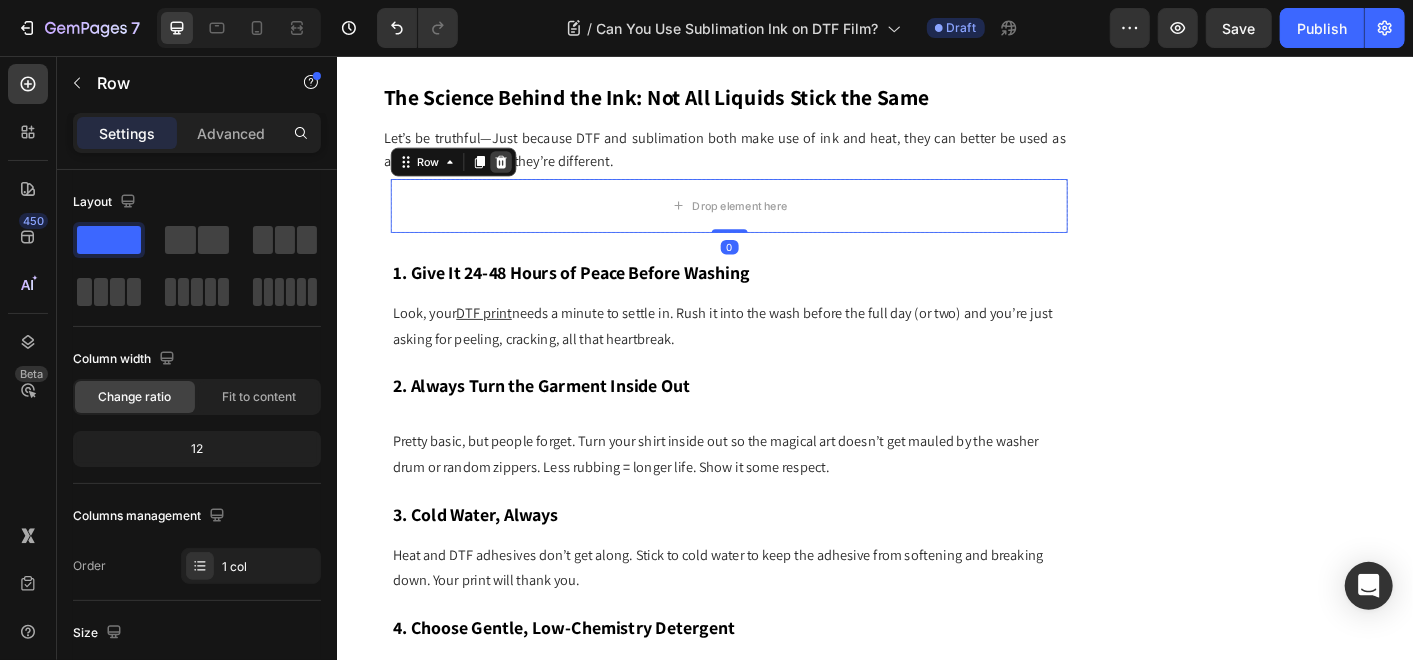 click 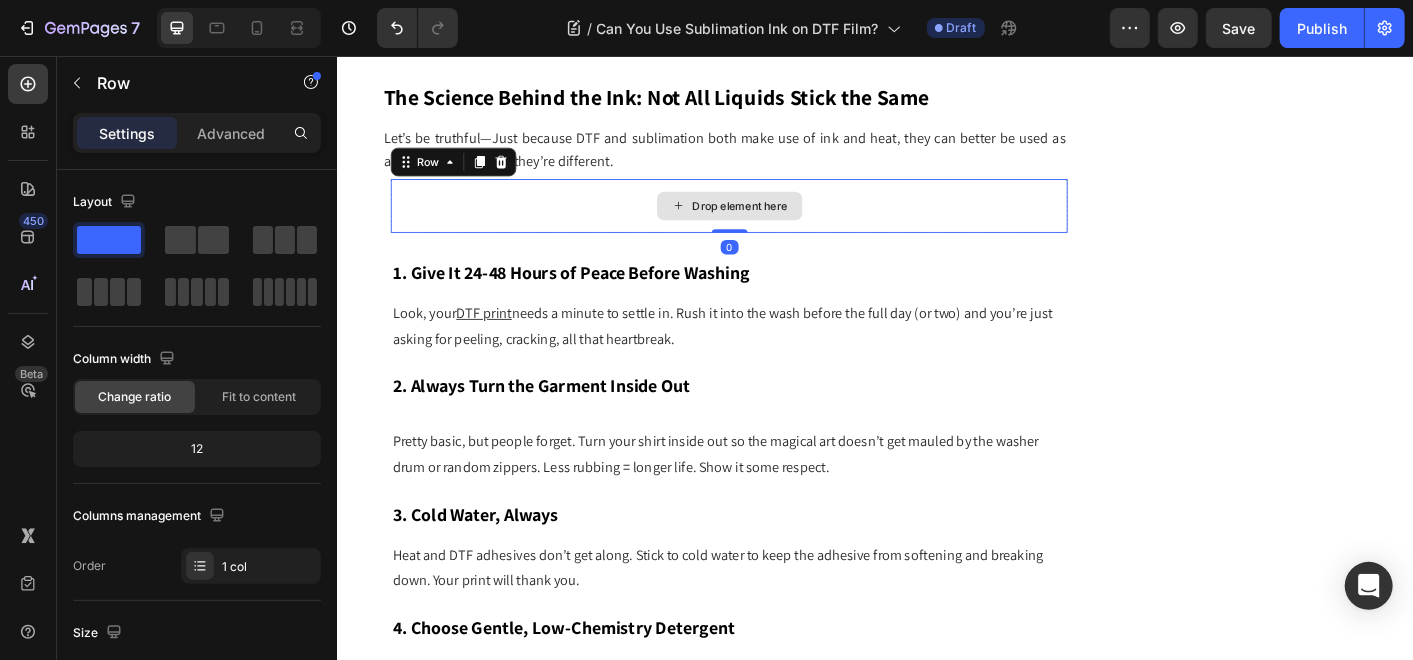 click on "Drop element here" at bounding box center [773, 223] 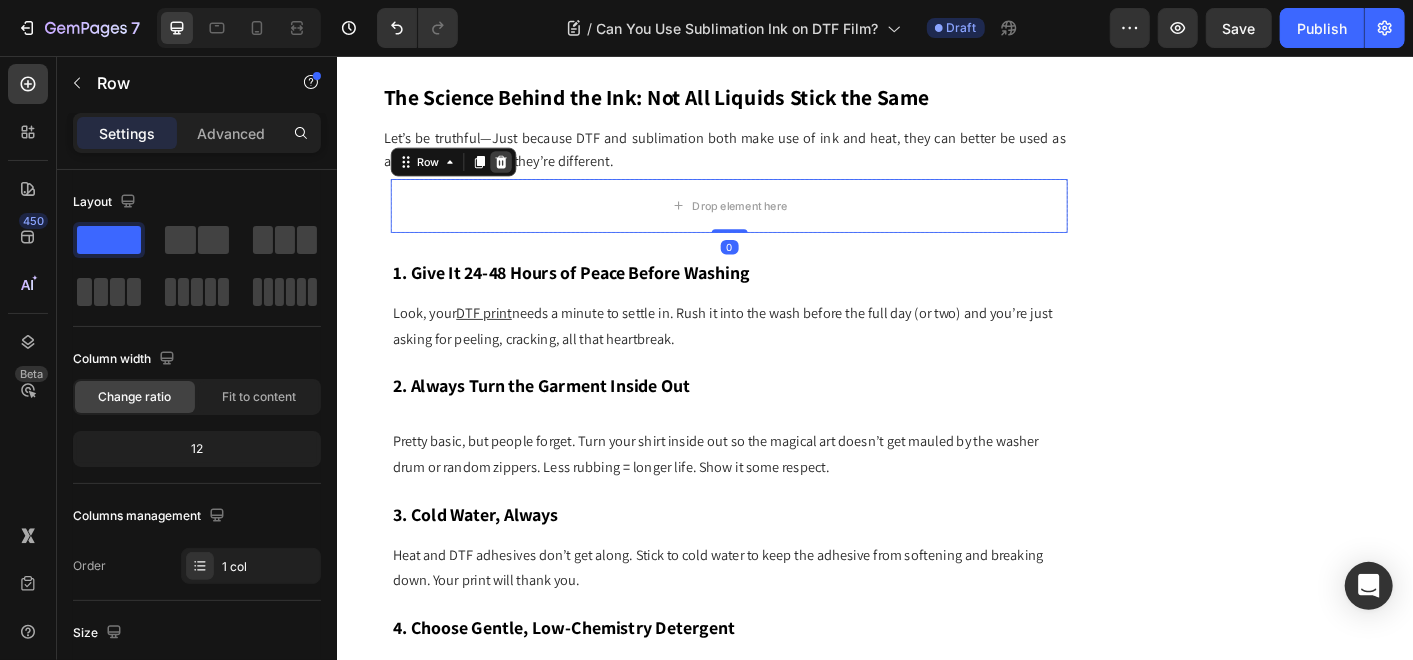 click 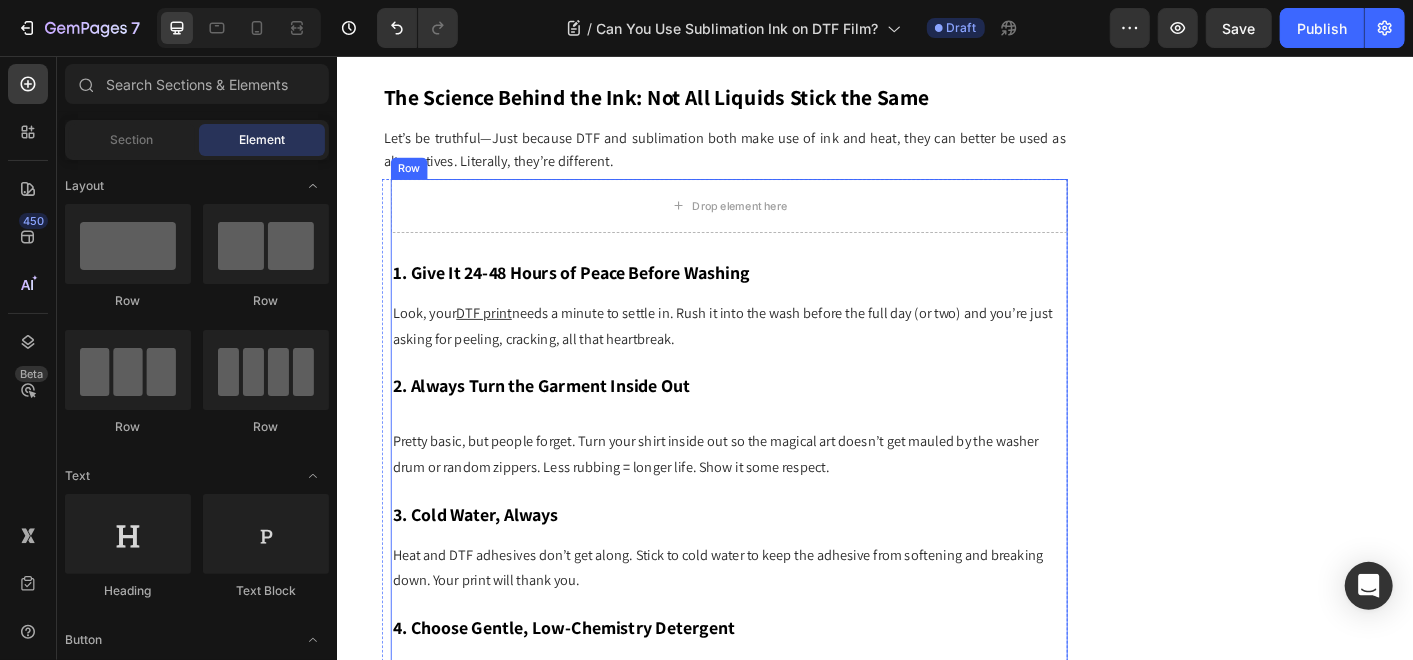 click on "Drop element here" at bounding box center [773, 223] 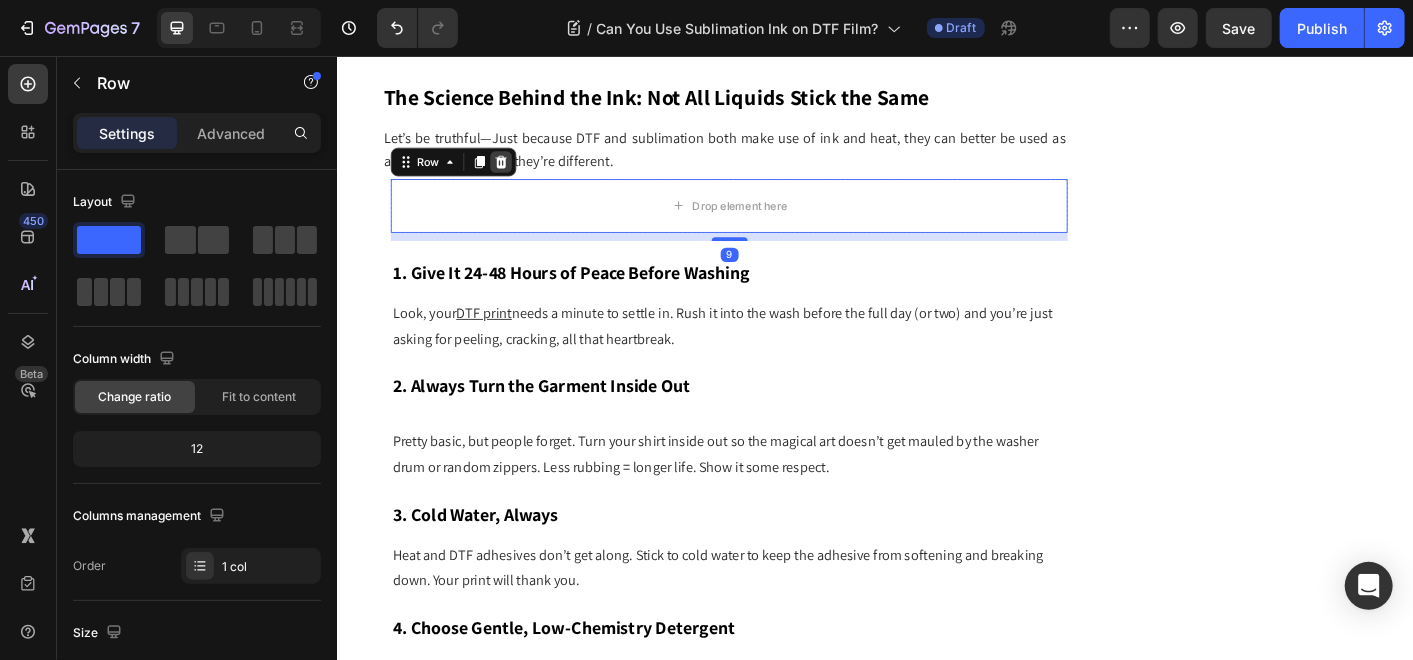 click 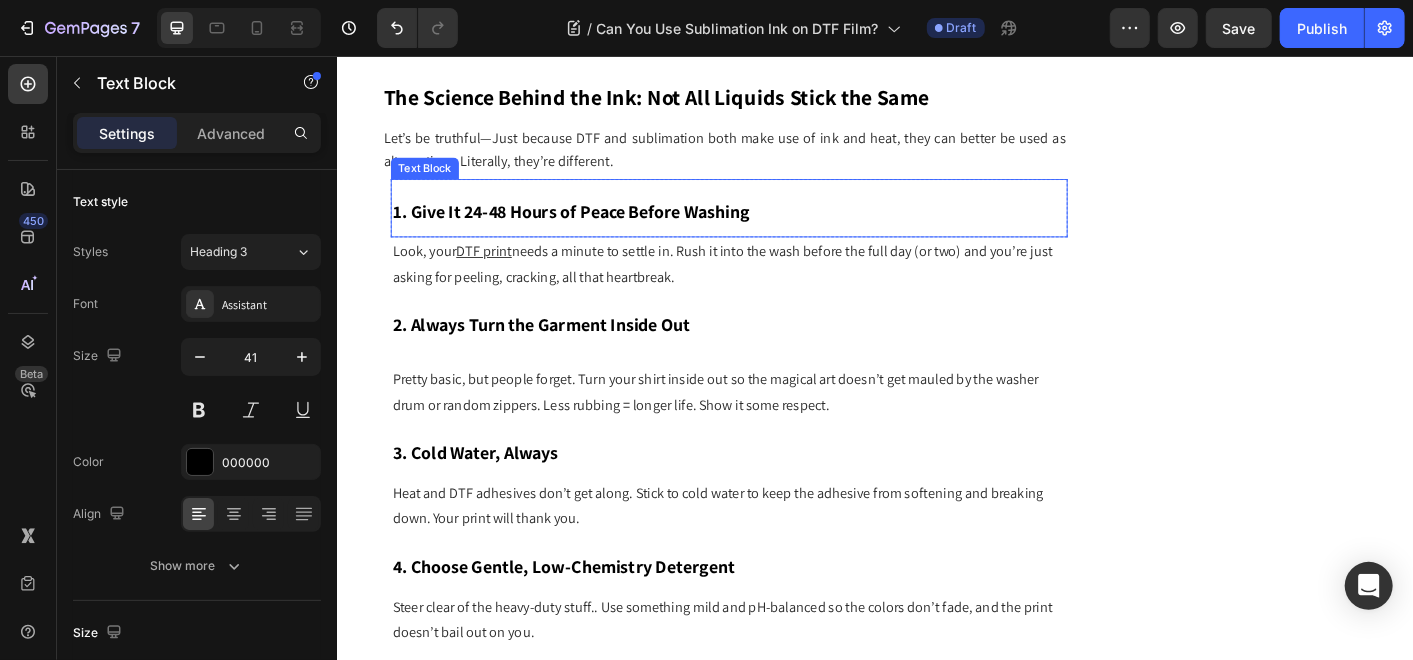 click on "1. Give It 24-48 Hours of Peace Before Washing" at bounding box center (773, 225) 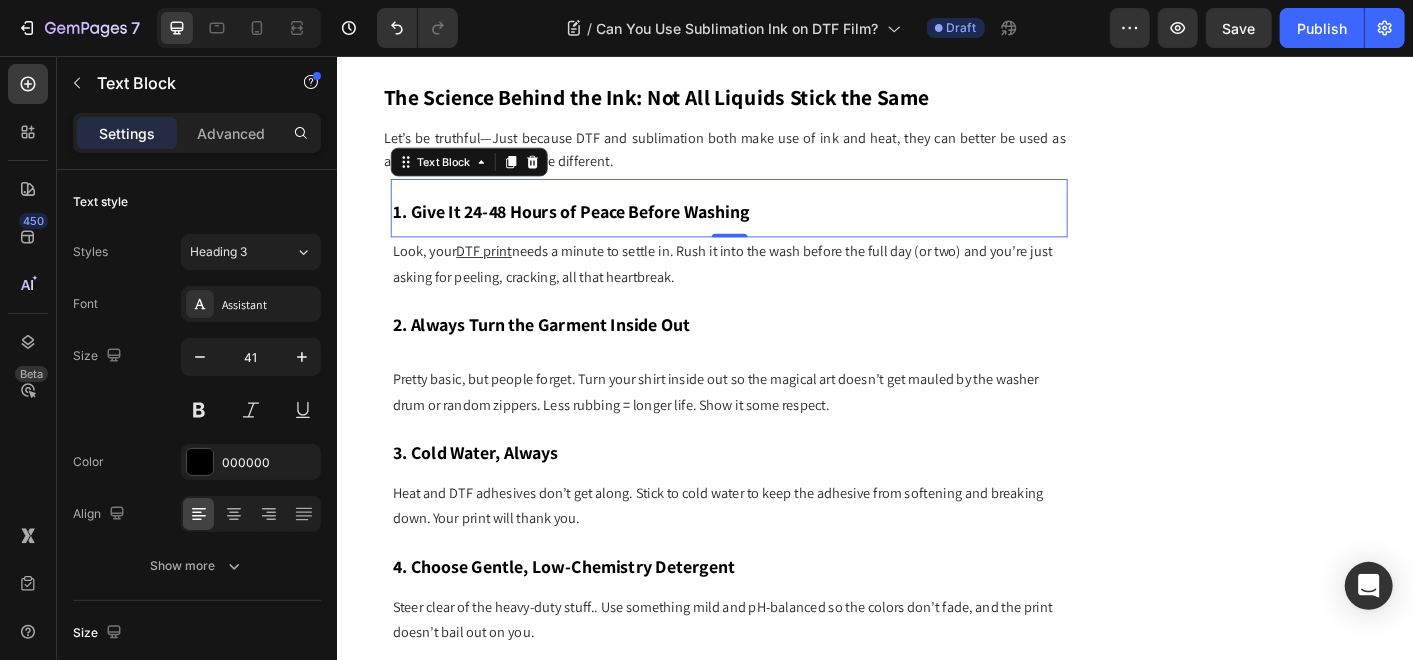 click on "1. Give It 24-48 Hours of Peace Before Washing" at bounding box center [773, 225] 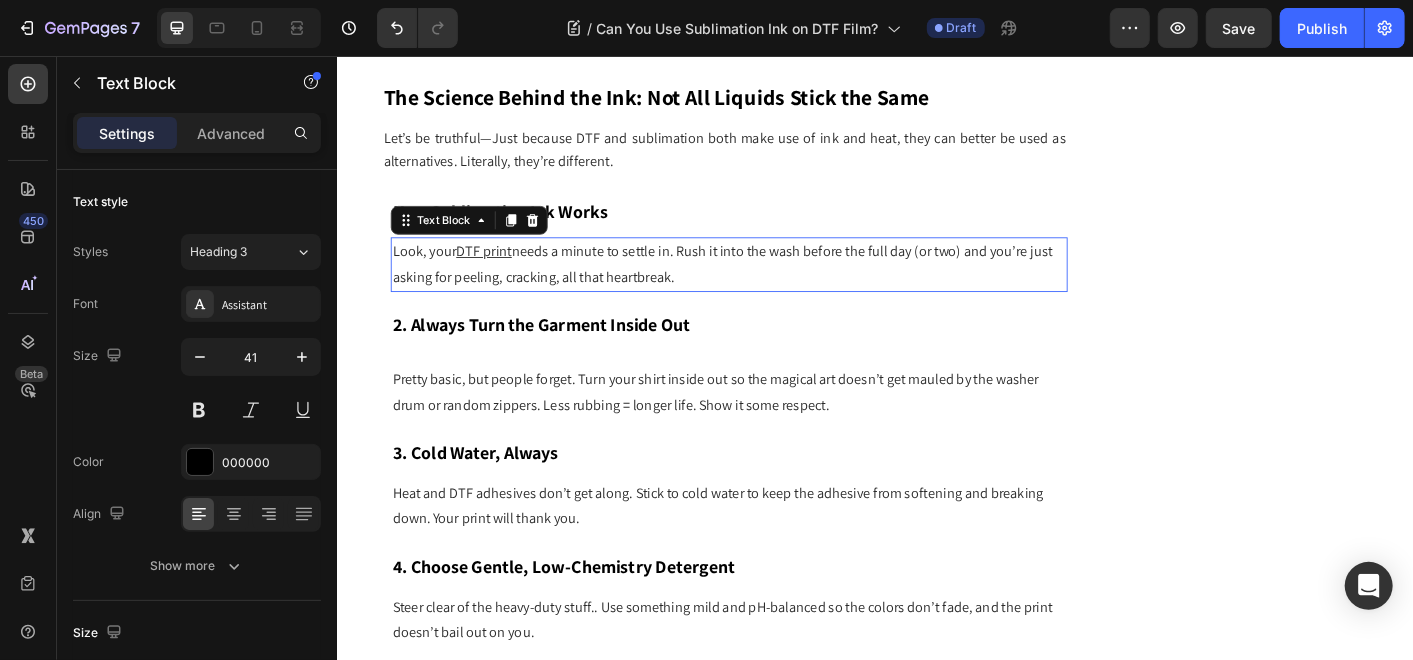 click on "Look, your  DTF print  needs a minute to settle in. Rush it into the wash before the full day (or two) and you’re just asking for peeling, cracking, all that heartbreak." at bounding box center (773, 289) 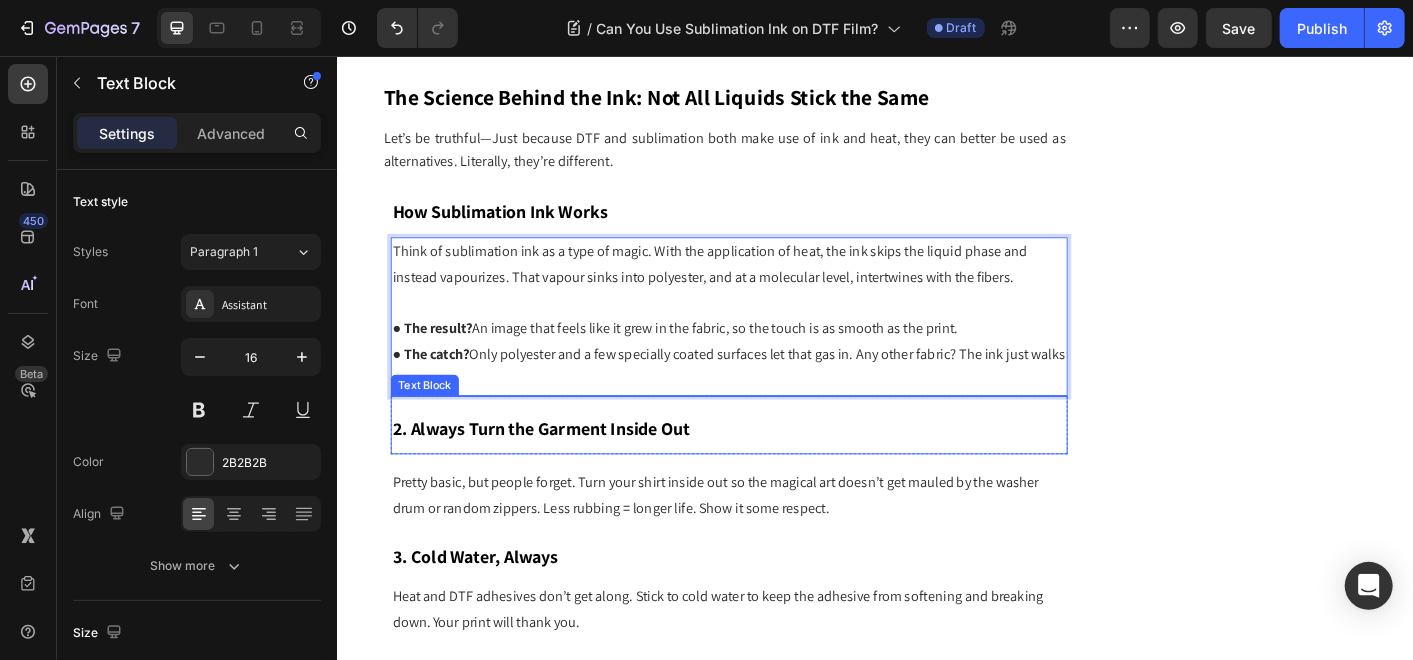 click on "2. Always Turn the Garment Inside Out" at bounding box center (564, 471) 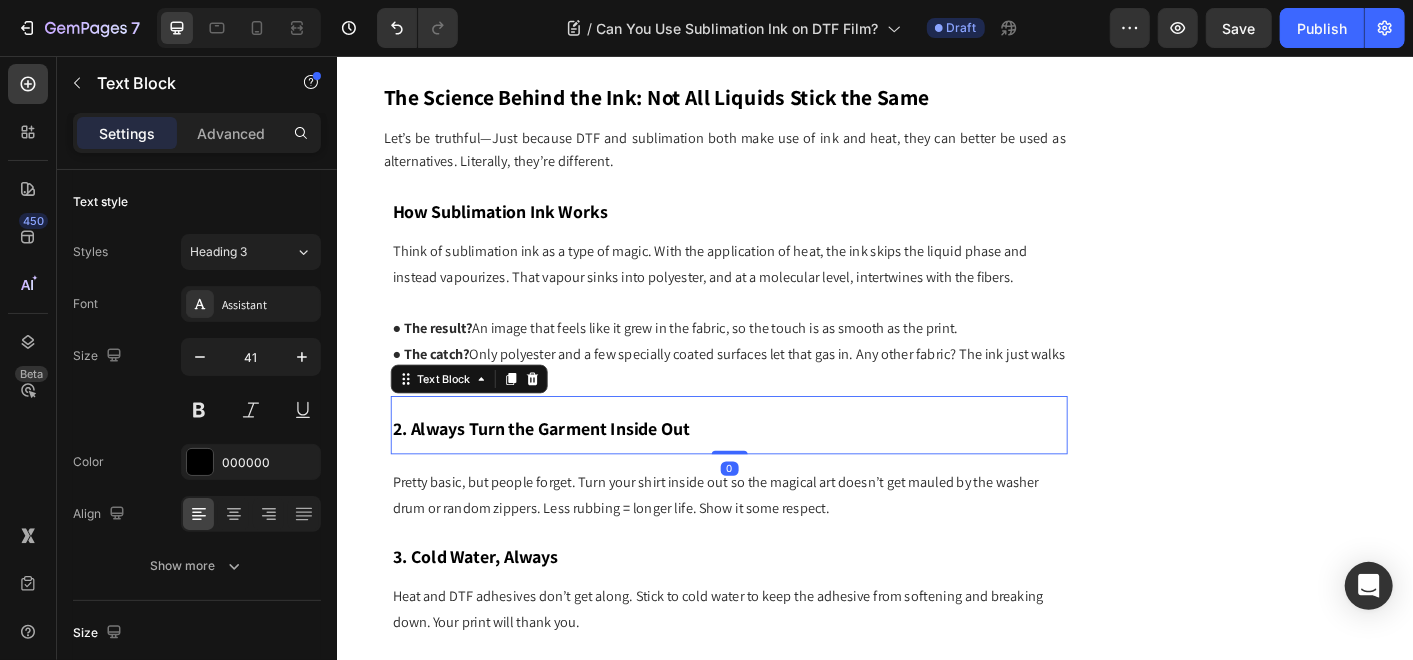 click on "2. Always Turn the Garment Inside Out" at bounding box center (564, 471) 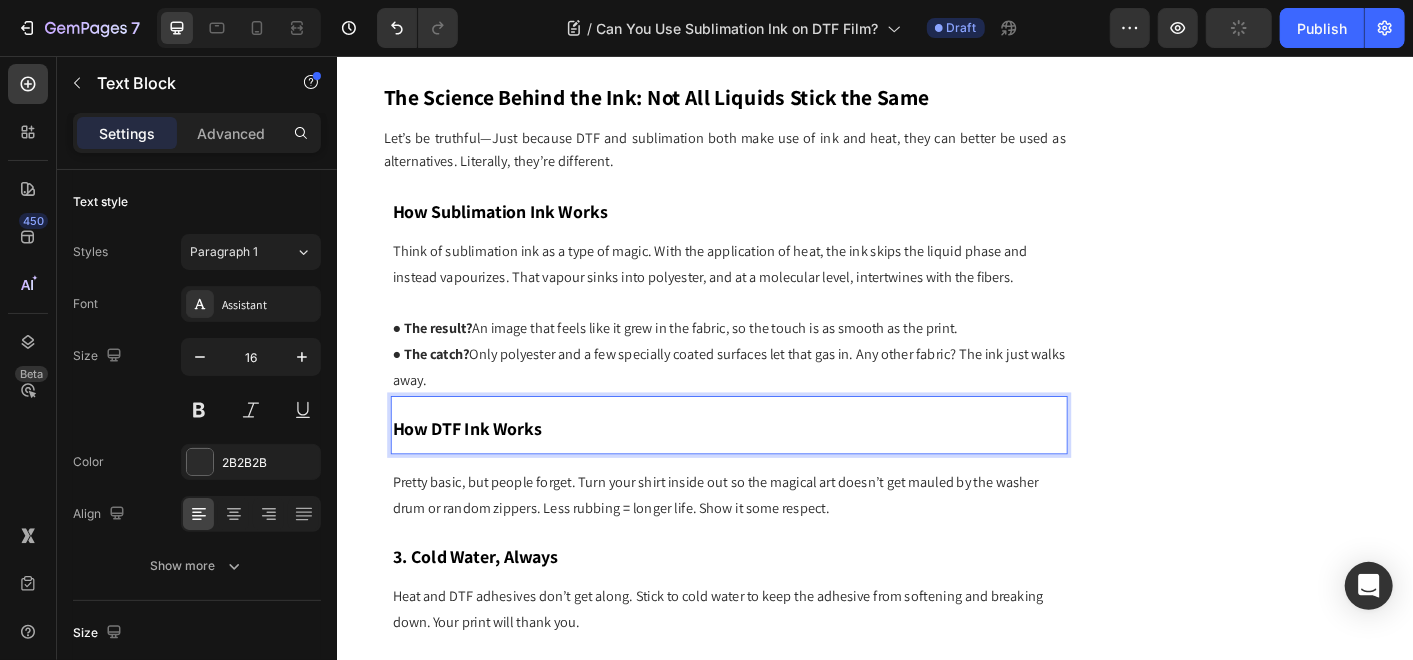 click on "Pretty basic, but people forget. Turn your shirt inside out so the magical art doesn’t get mauled by the washer drum or random zippers. Less rubbing = longer life. Show it some respect." at bounding box center (773, 547) 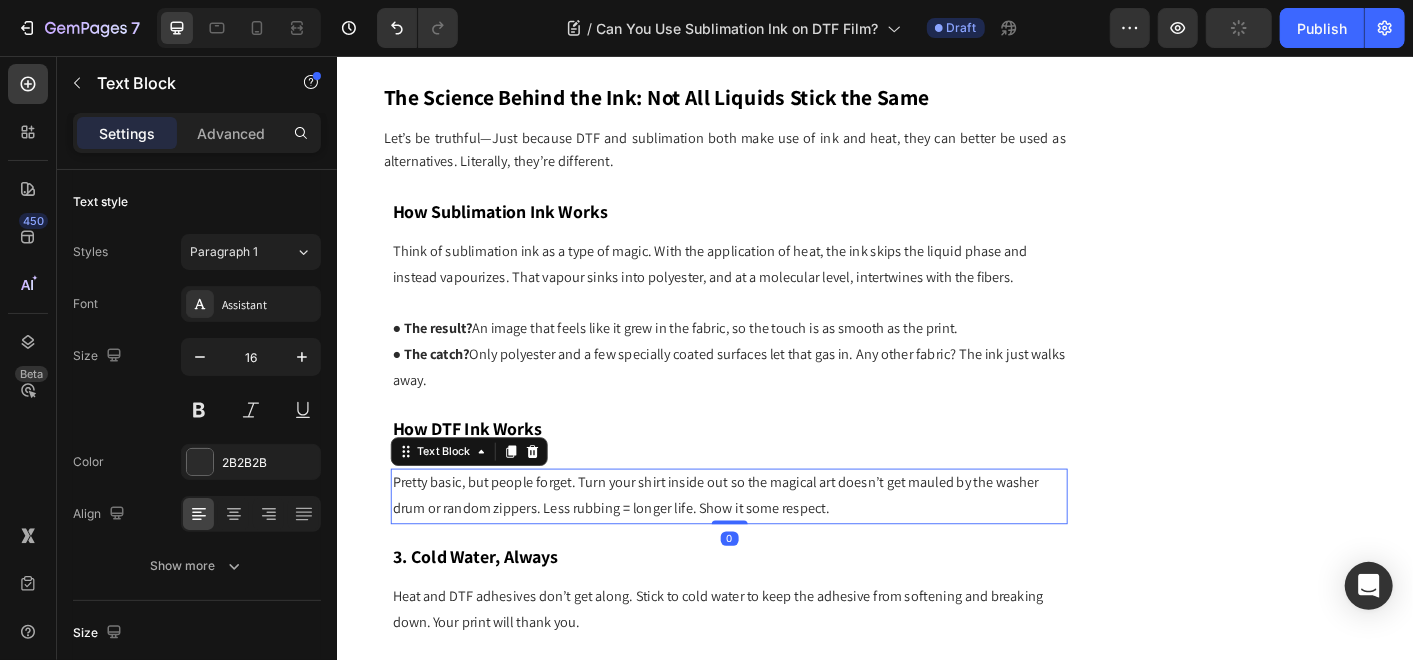 click on "Pretty basic, but people forget. Turn your shirt inside out so the magical art doesn’t get mauled by the washer drum or random zippers. Less rubbing = longer life. Show it some respect." at bounding box center [773, 547] 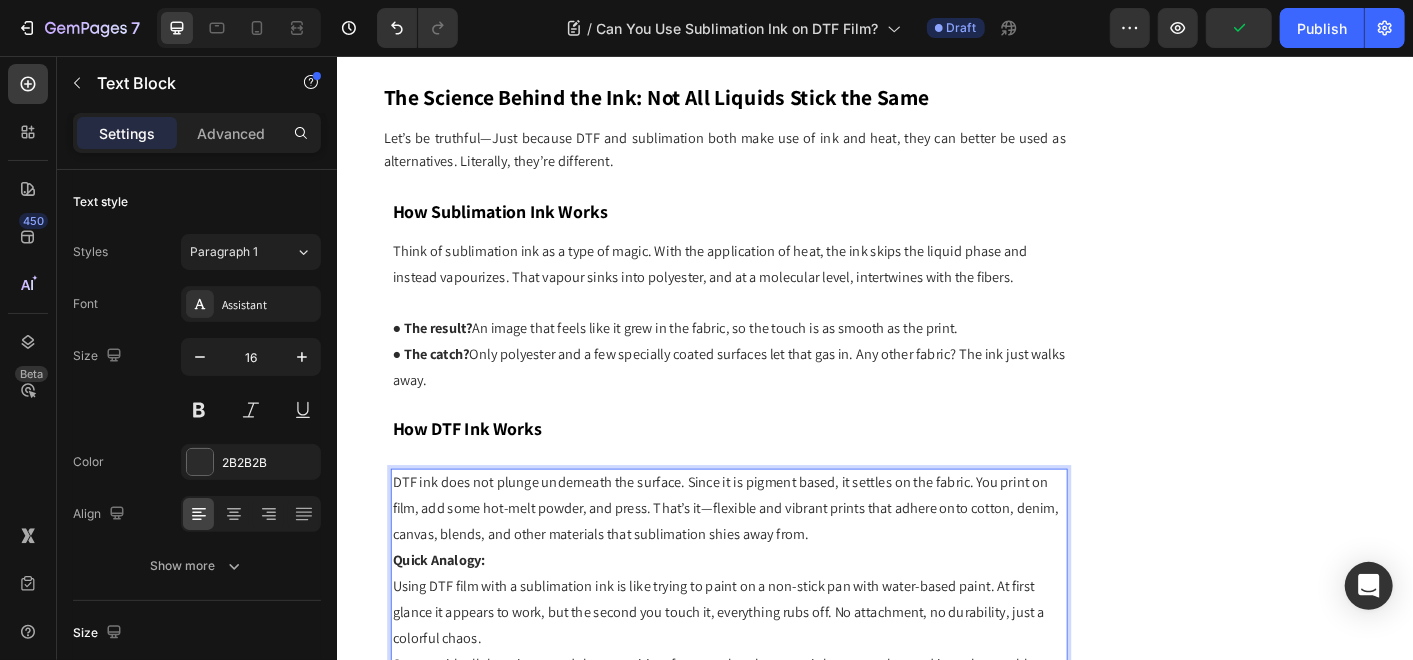 scroll, scrollTop: 1625, scrollLeft: 0, axis: vertical 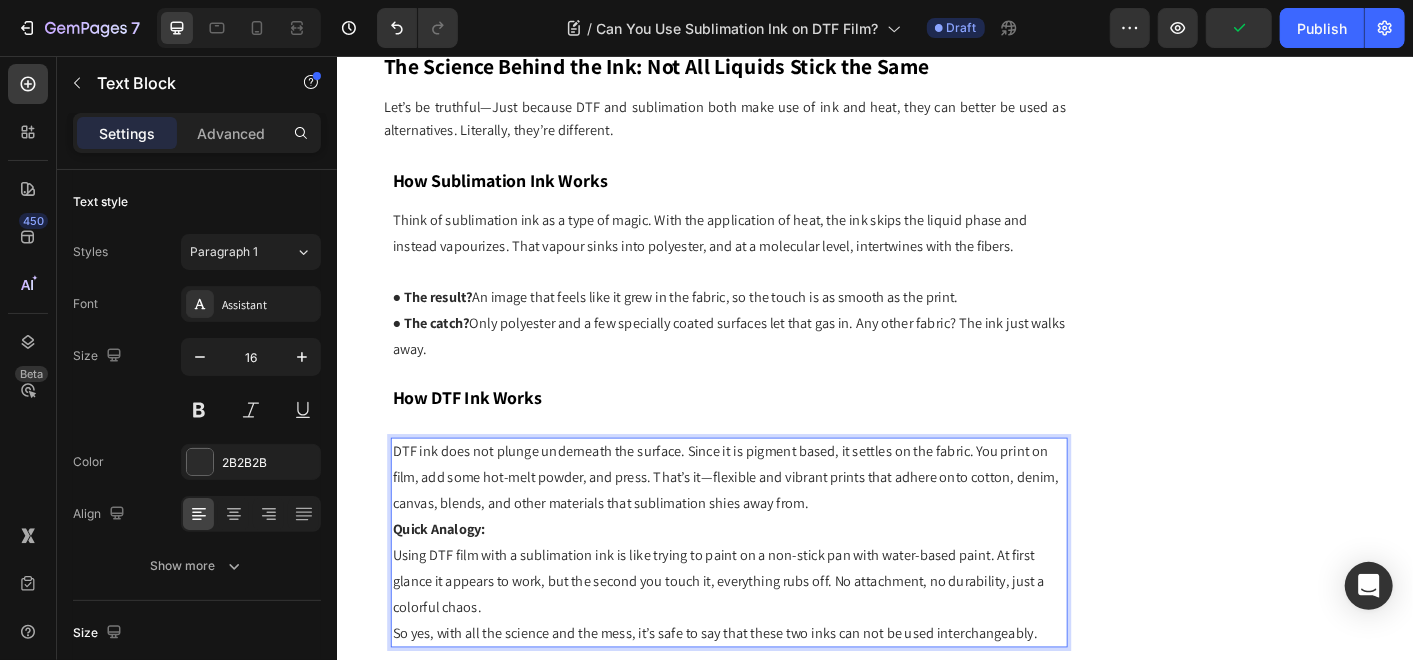 click on "DTF ink does not plunge underneath the surface. Since it is pigment based, it settles on the fabric. You print on film, add some hot-melt powder, and press. That’s it—flexible and vibrant prints that adhere onto cotton, denim, canvas, blends, and other materials that sublimation shies away from." at bounding box center [773, 526] 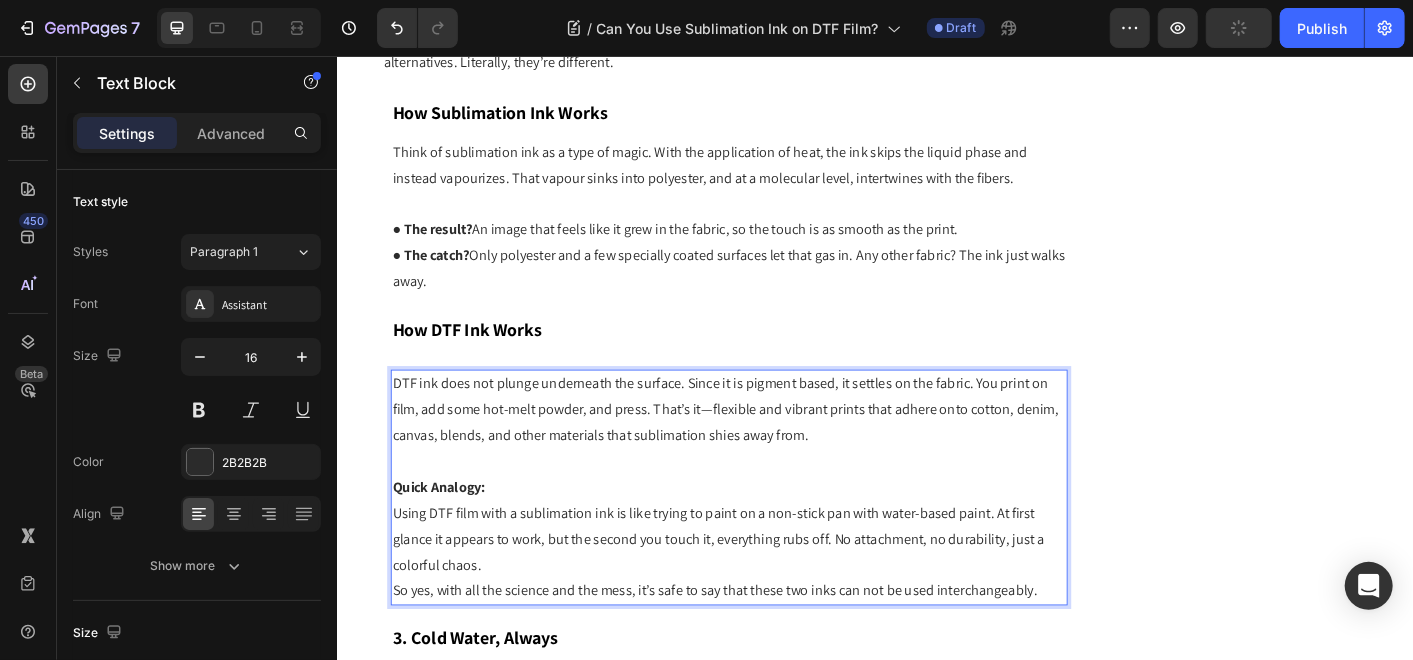 scroll, scrollTop: 1736, scrollLeft: 0, axis: vertical 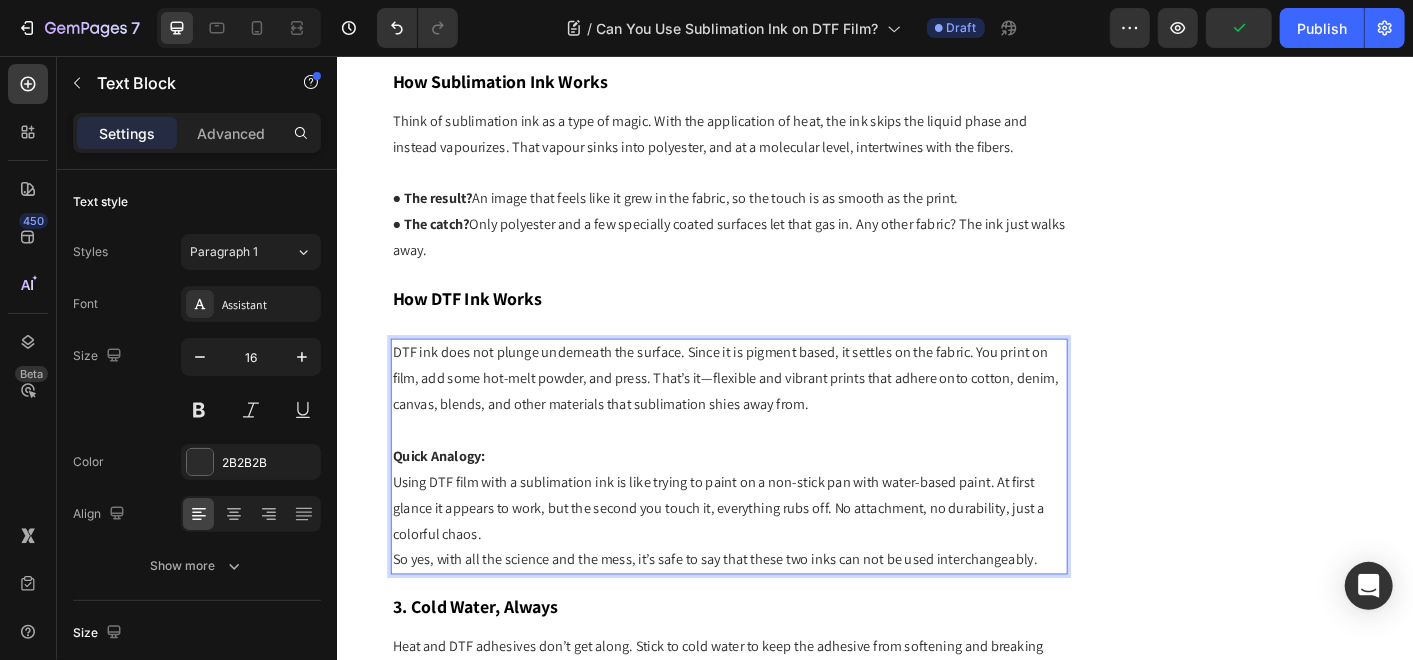 click on "Using DTF film with a sublimation ink is like trying to paint on a non-stick pan with water-based paint. At first glance it appears to work, but the second you touch it, everything rubs off. No attachment, no durability, just a colorful chaos." at bounding box center (773, 559) 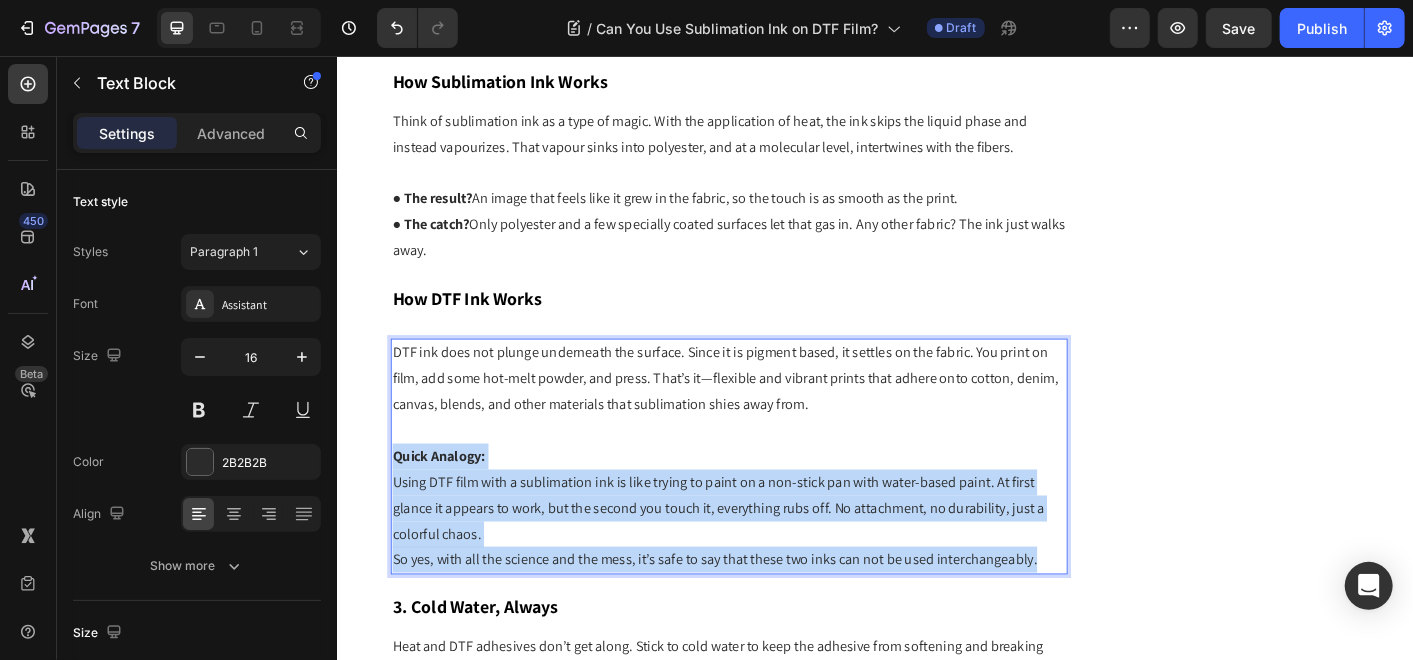 drag, startPoint x: 393, startPoint y: 493, endPoint x: 1102, endPoint y: 612, distance: 718.91724 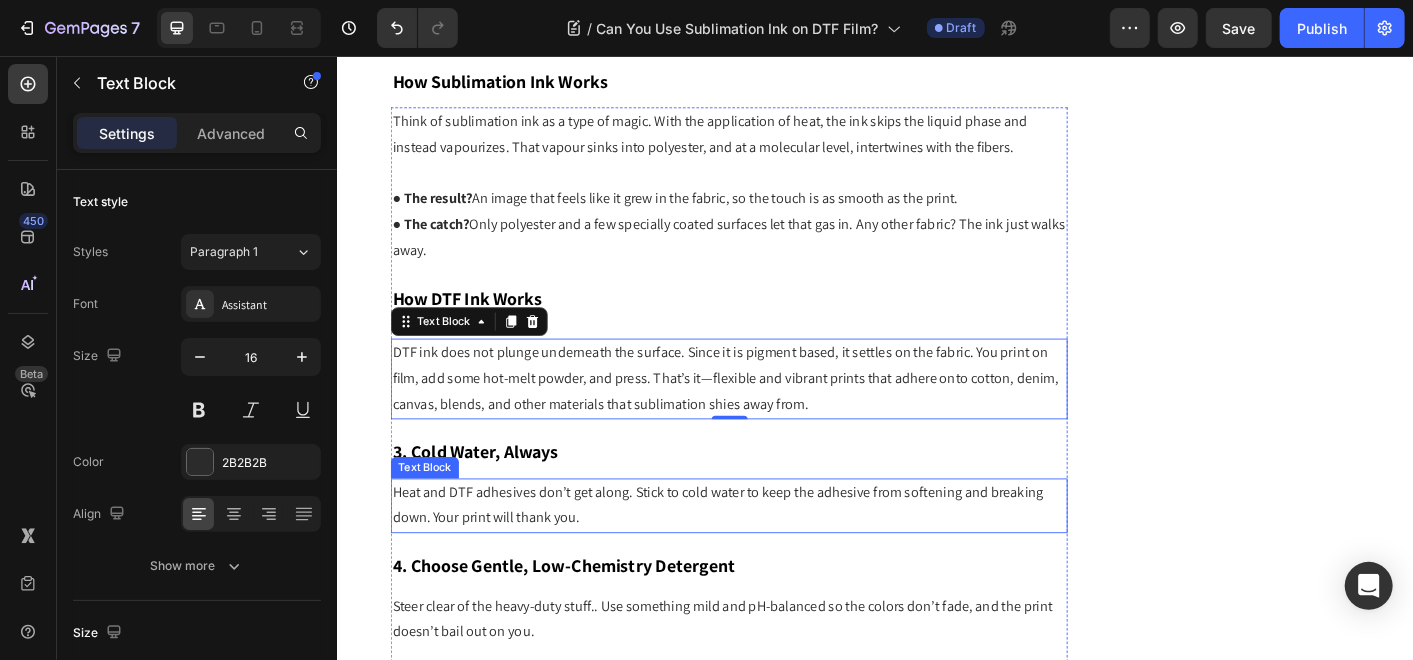 click on "3. Cold Water, Always" at bounding box center [773, 492] 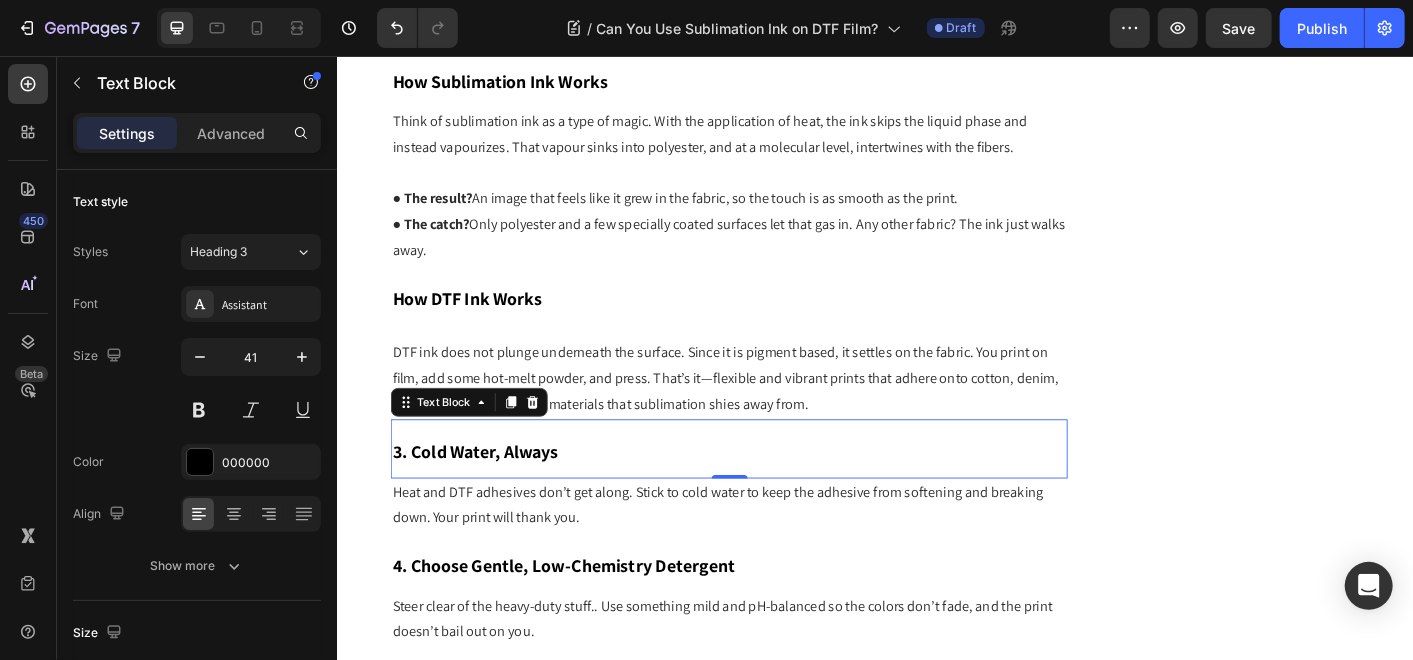 click on "3. Cold Water, Always" at bounding box center (490, 496) 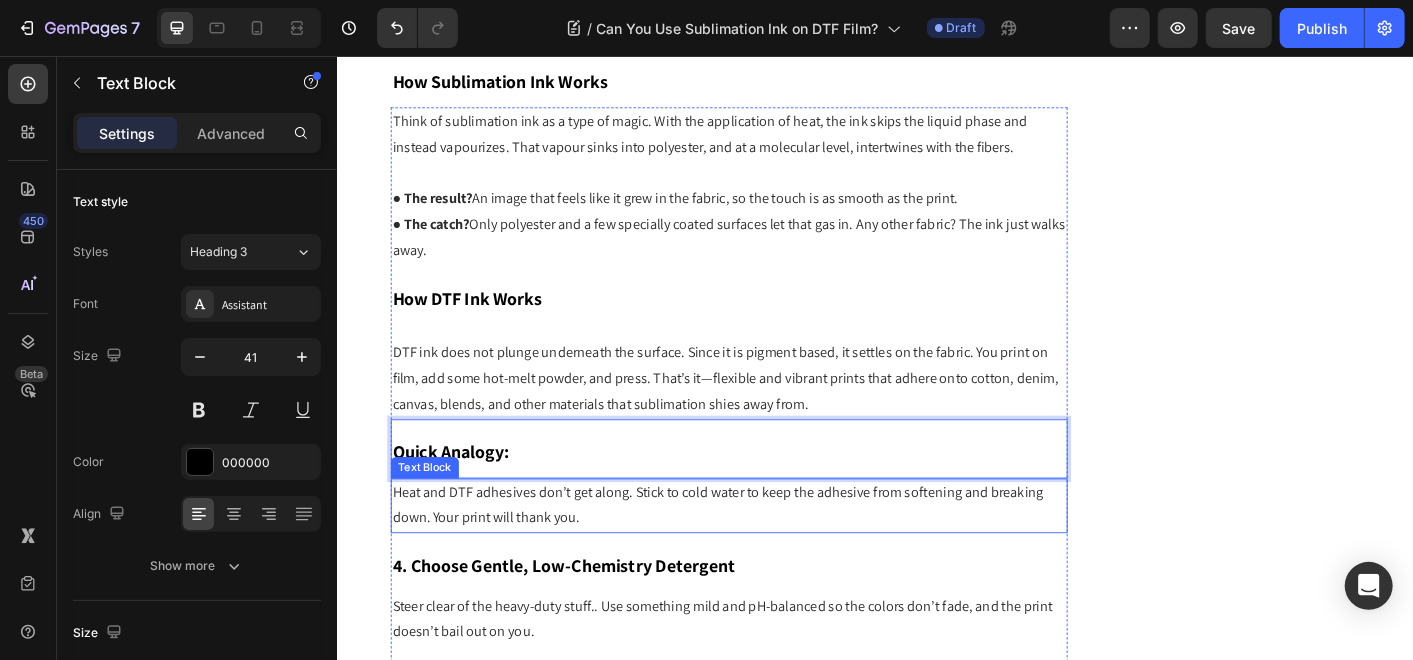 click on "Heat and DTF adhesives don’t get along. Stick to cold water to keep the adhesive from softening and breaking down. Your print will thank you." at bounding box center (773, 557) 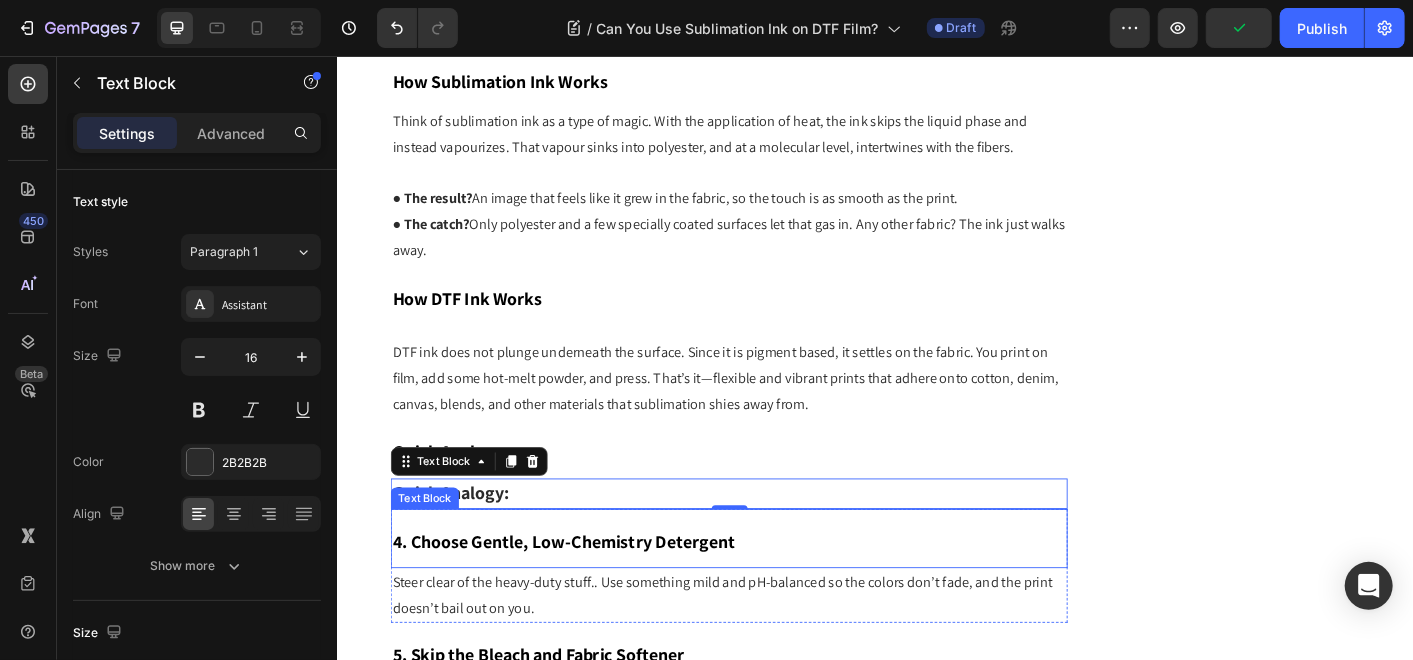 scroll, scrollTop: 1847, scrollLeft: 0, axis: vertical 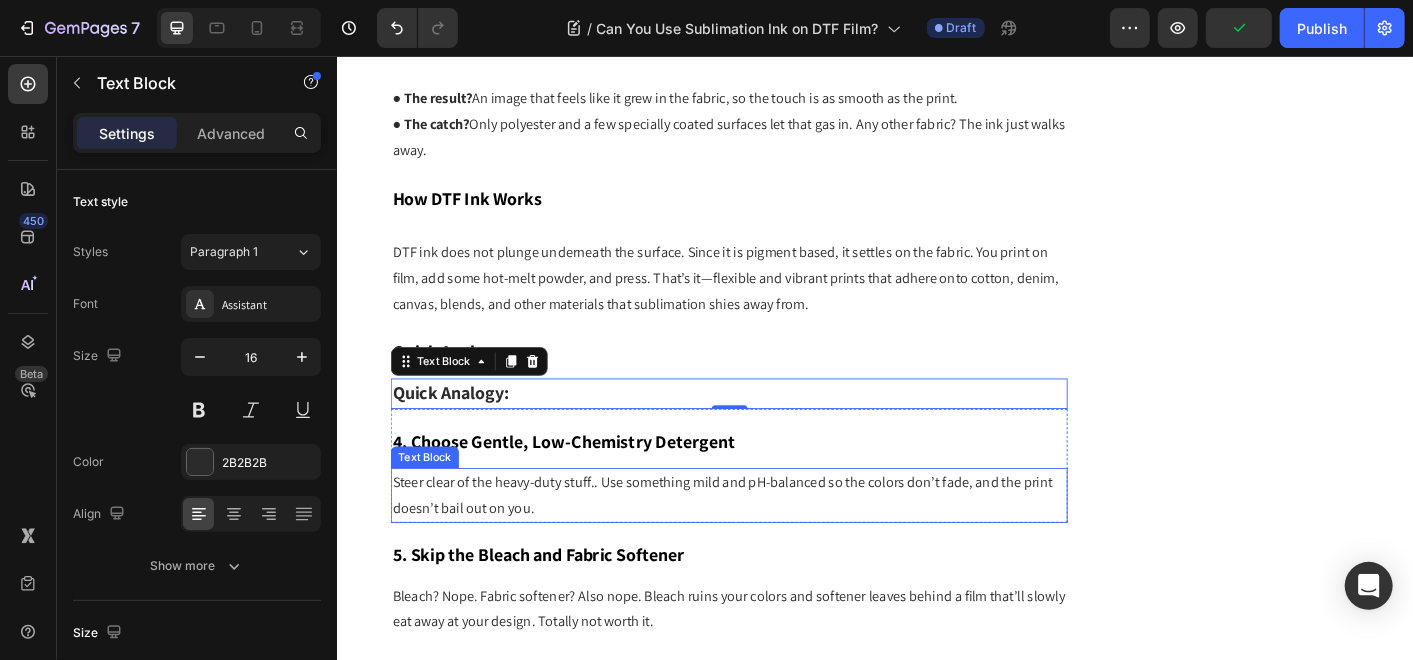 click on "Steer clear of the heavy-duty stuff.. Use something mild and pH-balanced so the colors don’t fade, and the print doesn’t bail out on you." at bounding box center (773, 546) 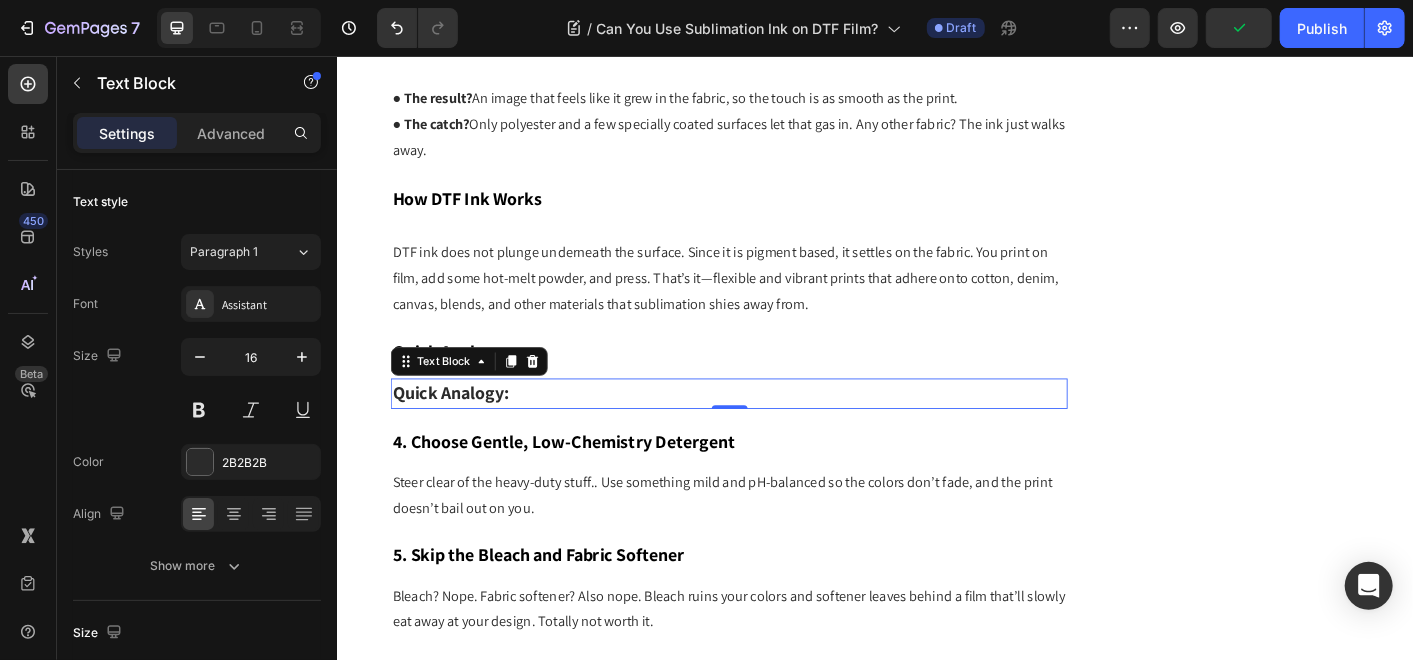 click on "Quick Analogy:" at bounding box center (773, 432) 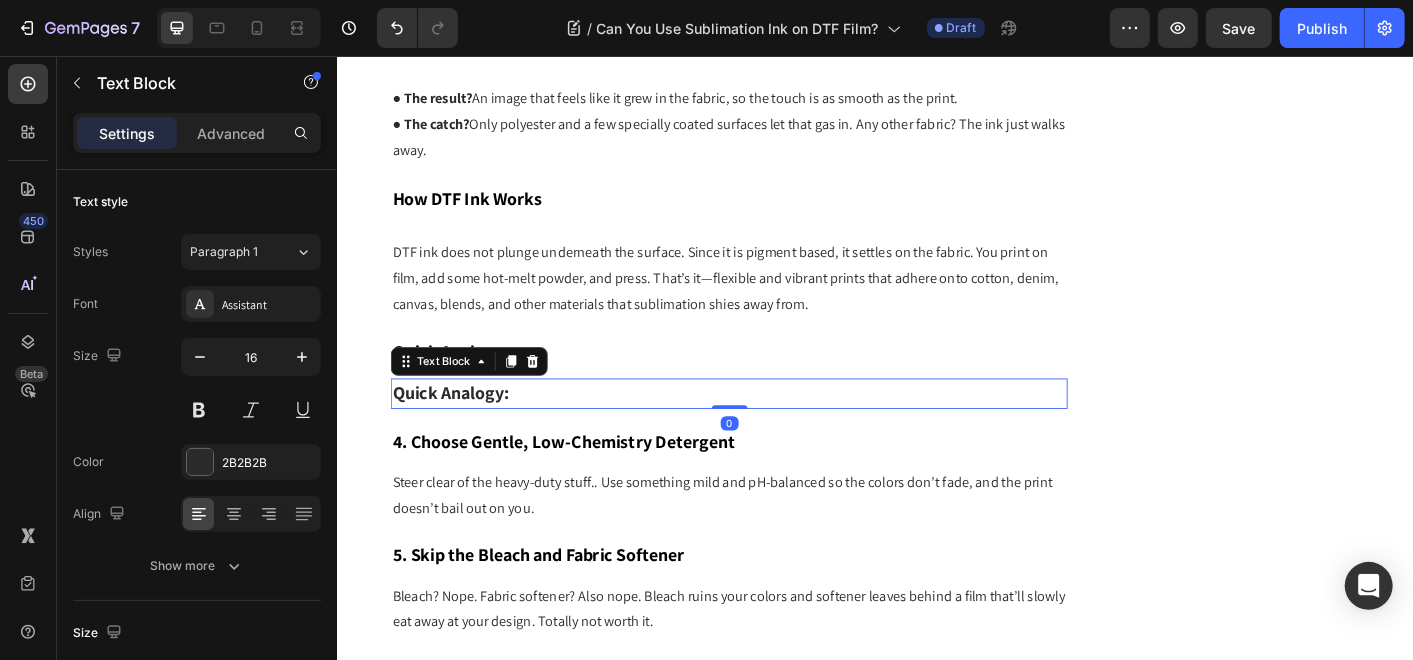 click 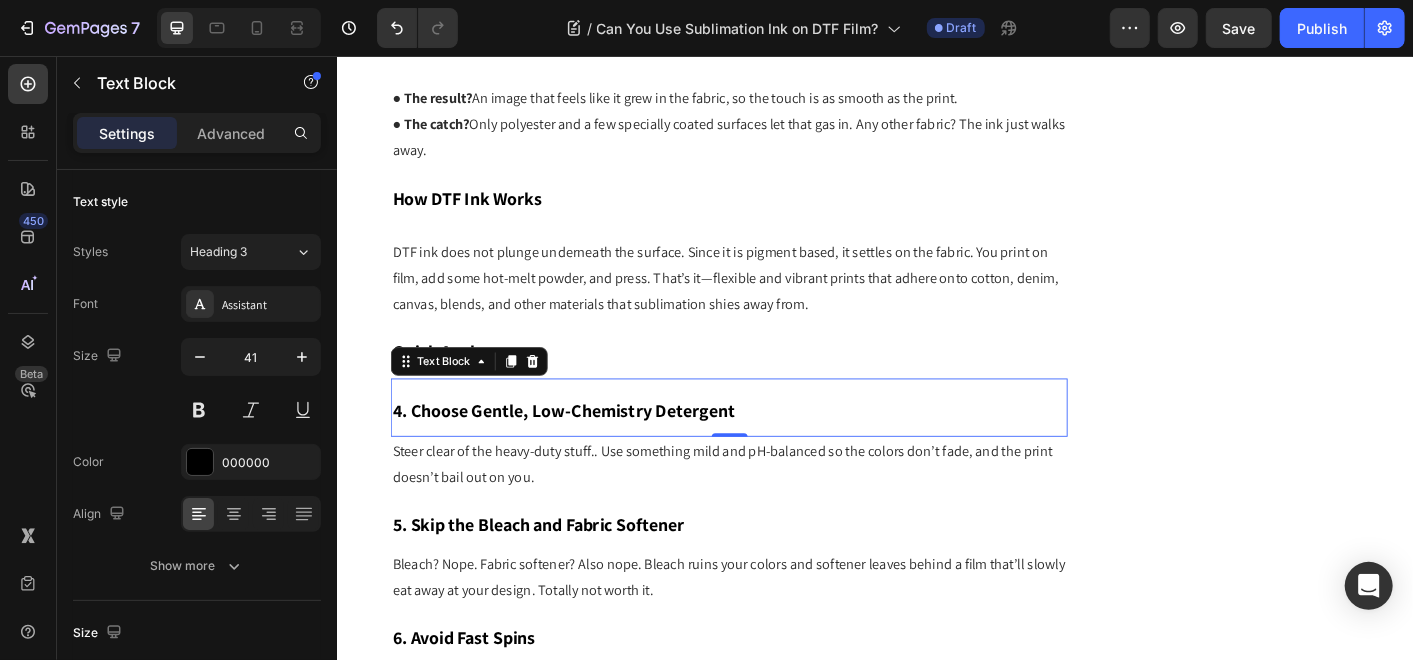 click on "4. Choose Gentle, Low-Chemistry Detergent" at bounding box center (589, 451) 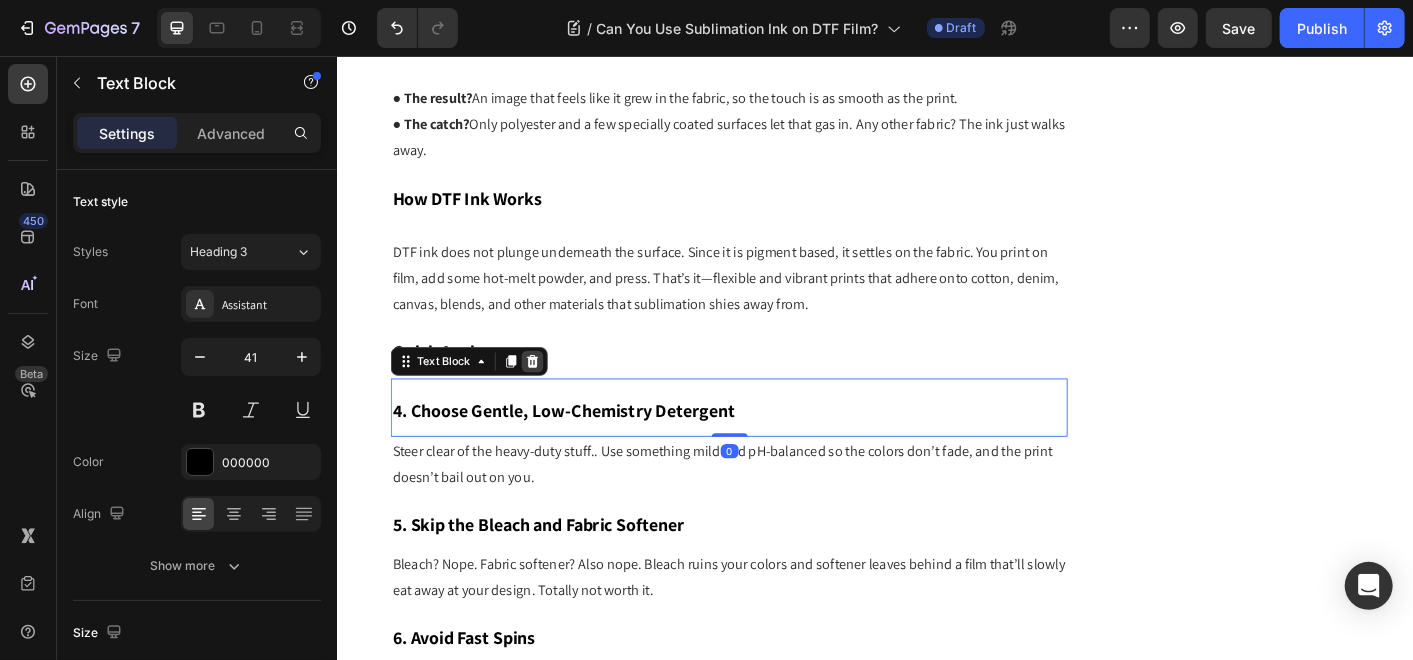 click at bounding box center (554, 396) 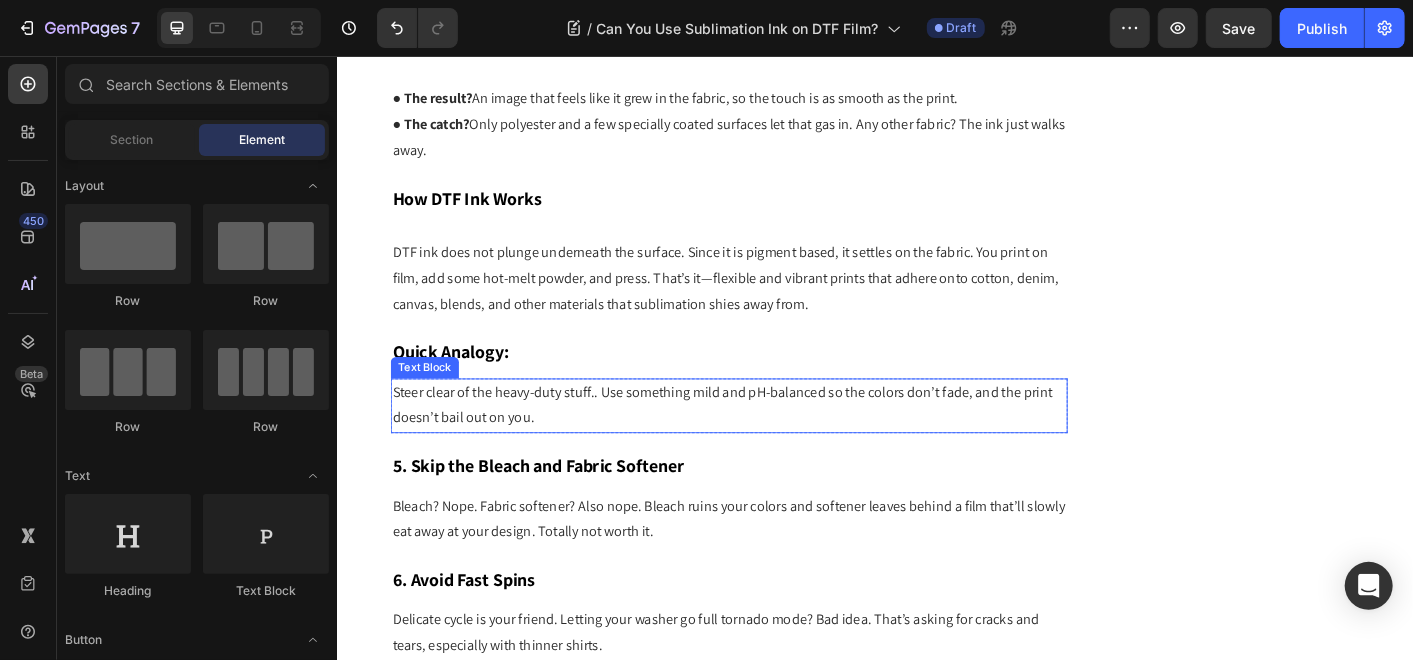 click on "Steer clear of the heavy-duty stuff.. Use something mild and pH-balanced so the colors don’t fade, and the print doesn’t bail out on you." at bounding box center [773, 446] 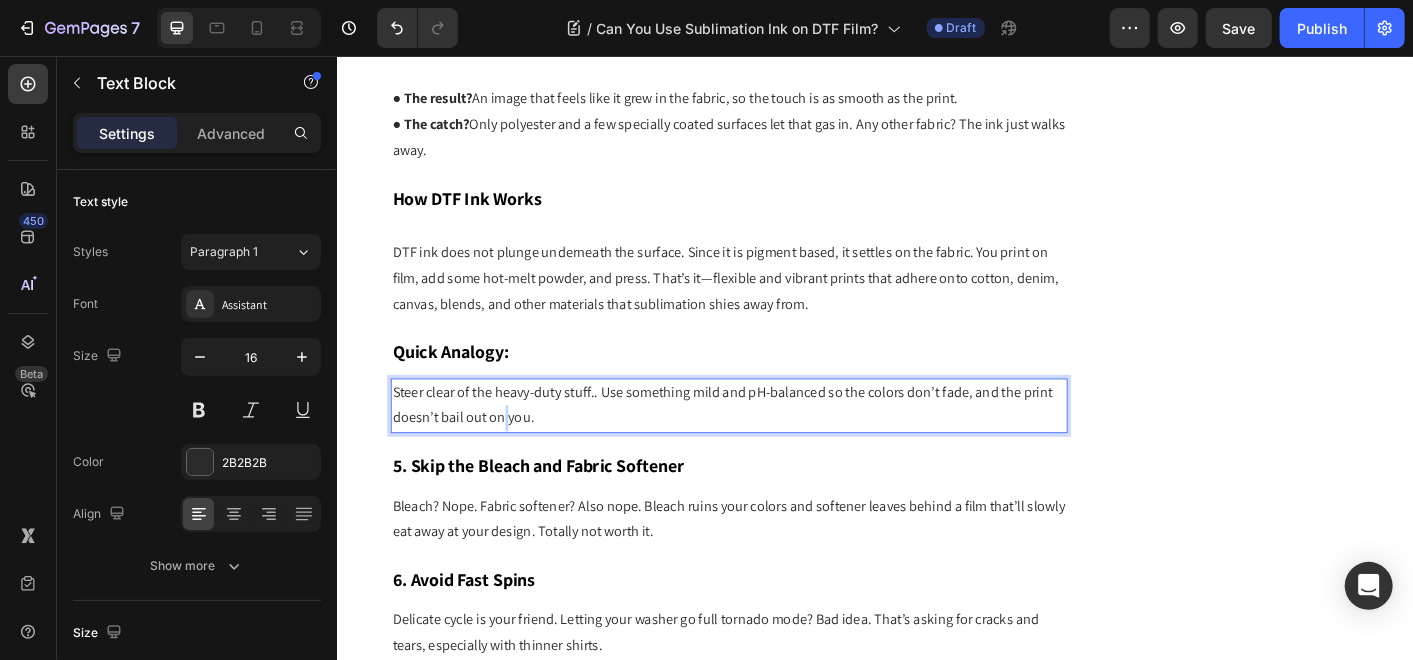 click on "Steer clear of the heavy-duty stuff.. Use something mild and pH-balanced so the colors don’t fade, and the print doesn’t bail out on you." at bounding box center [773, 446] 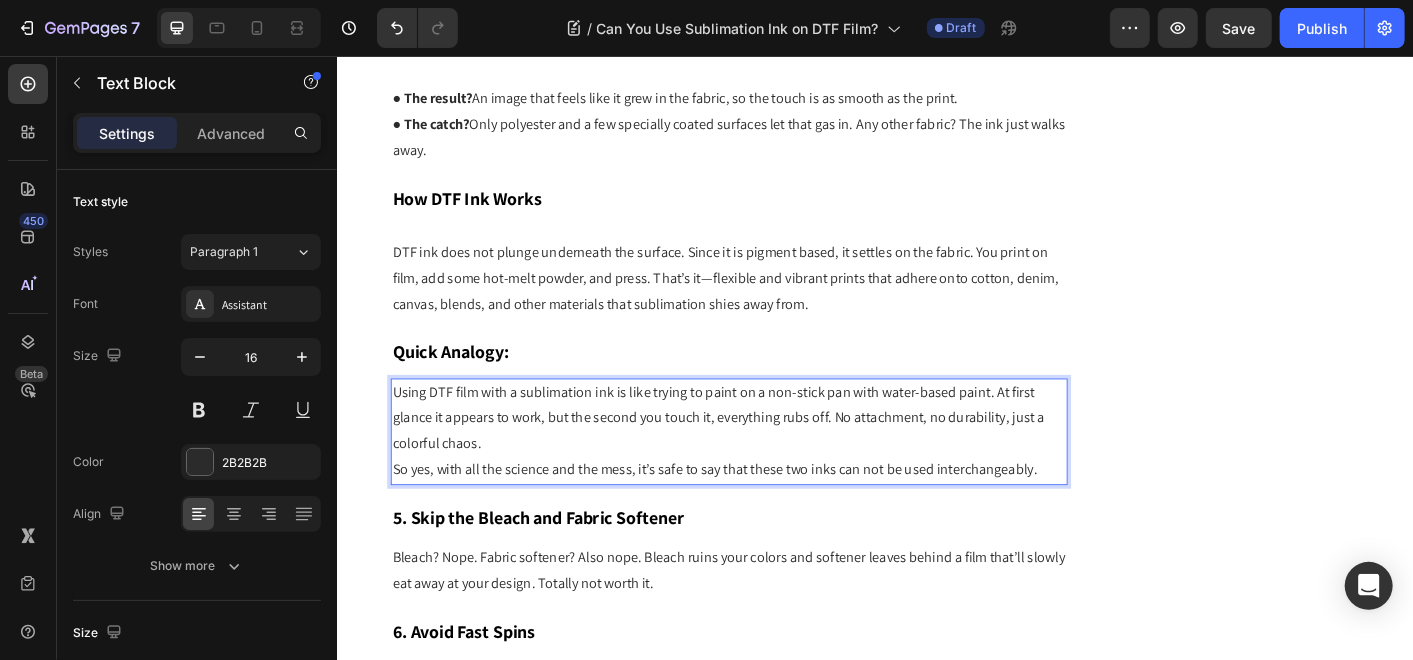 click on "Using DTF film with a sublimation ink is like trying to paint on a non-stick pan with water-based paint. At first glance it appears to work, but the second you touch it, everything rubs off. No attachment, no durability, just a colorful chaos." at bounding box center [773, 460] 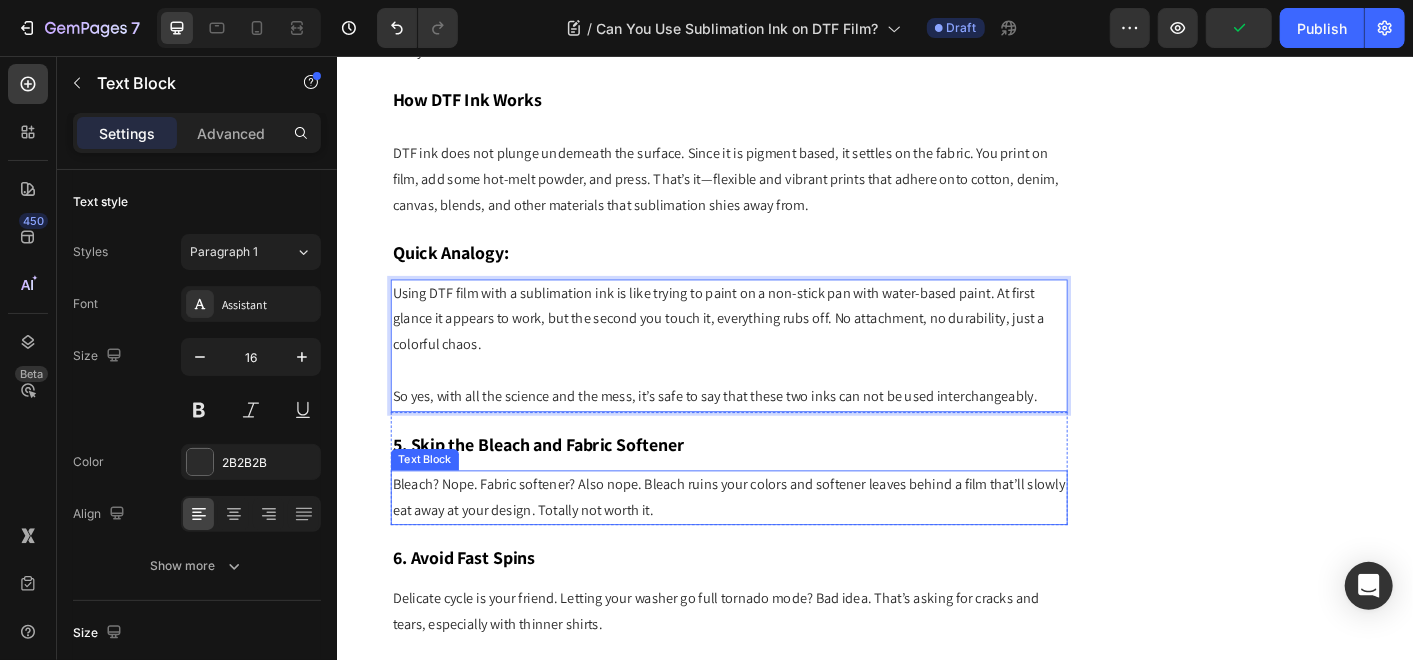 scroll, scrollTop: 1958, scrollLeft: 0, axis: vertical 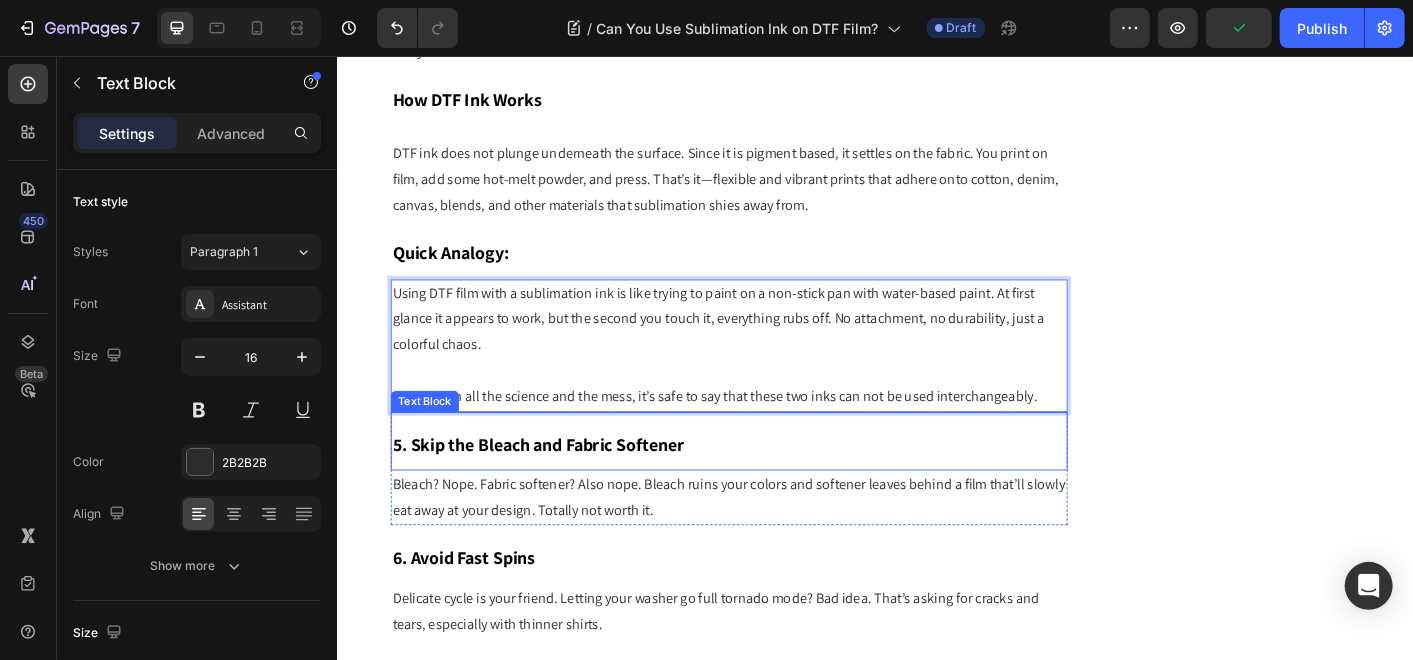 click on "5. Skip the Bleach and Fabric Softener" at bounding box center (773, 484) 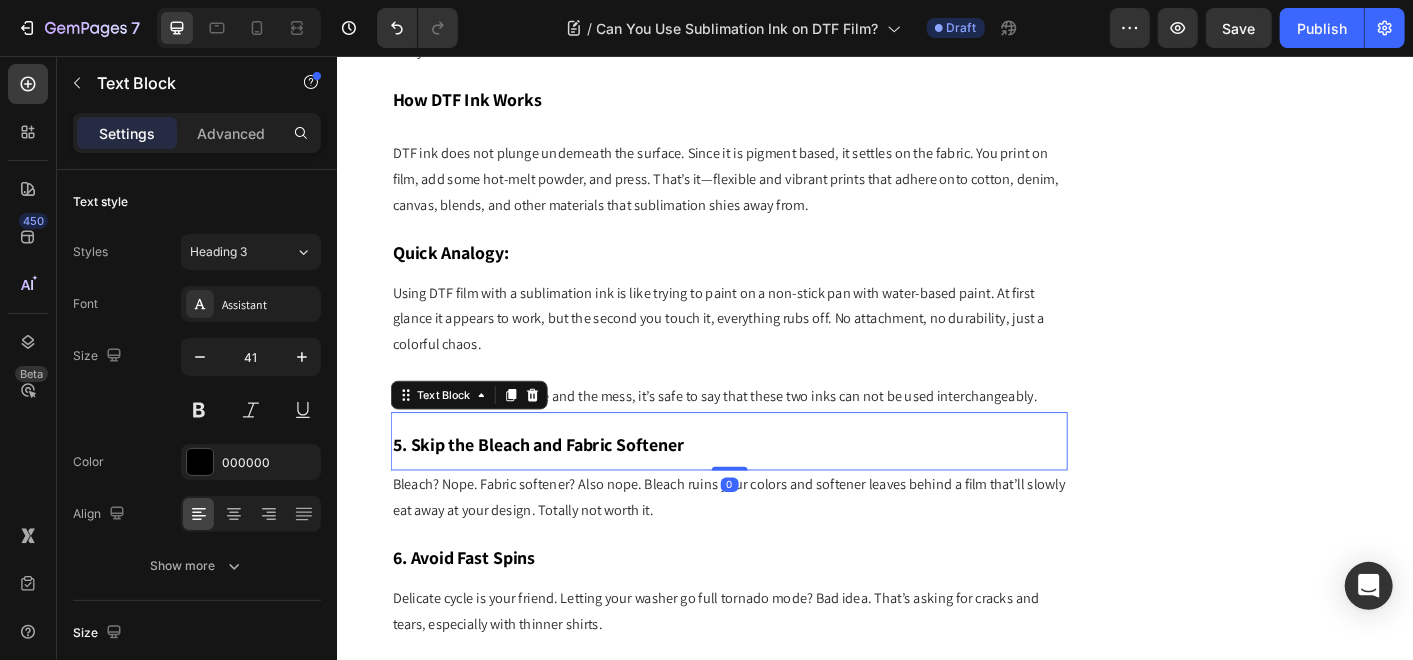 click 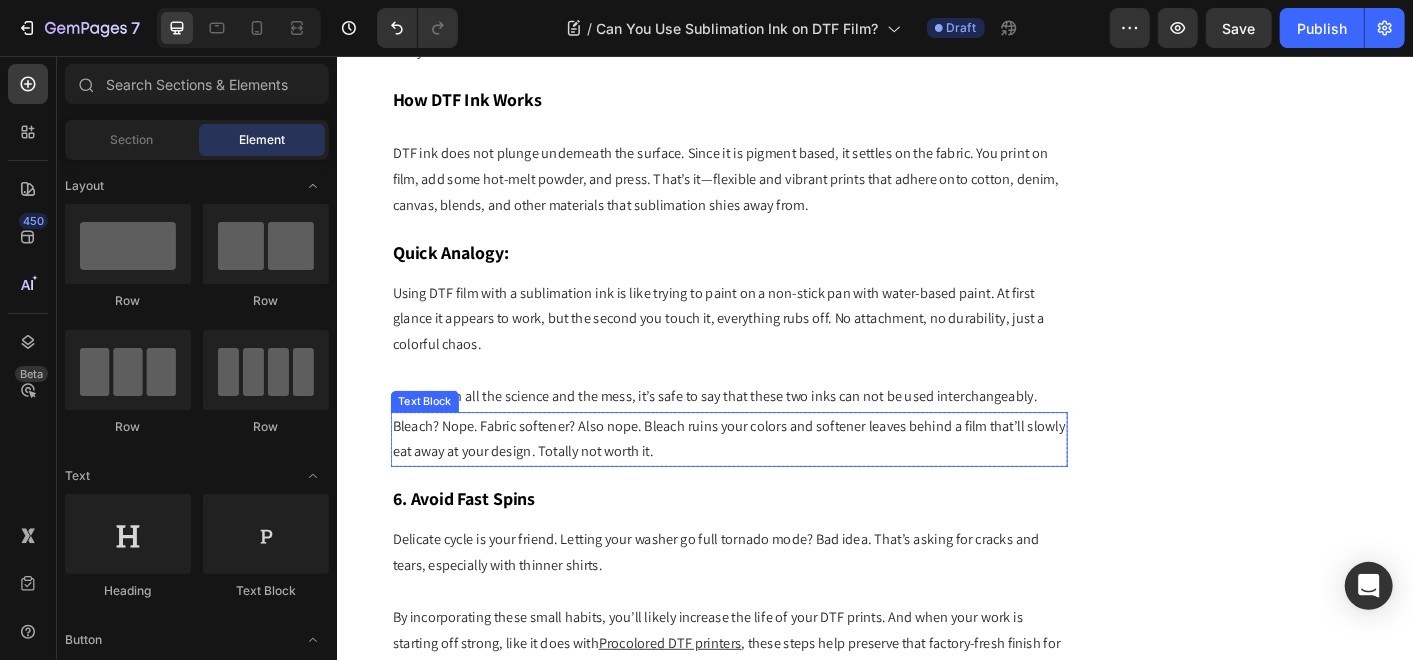 click on "Bleach? Nope. Fabric softener? Also nope. Bleach ruins your colors and softener leaves behind a film that’ll slowly eat away at your design. Totally not worth it." at bounding box center [773, 483] 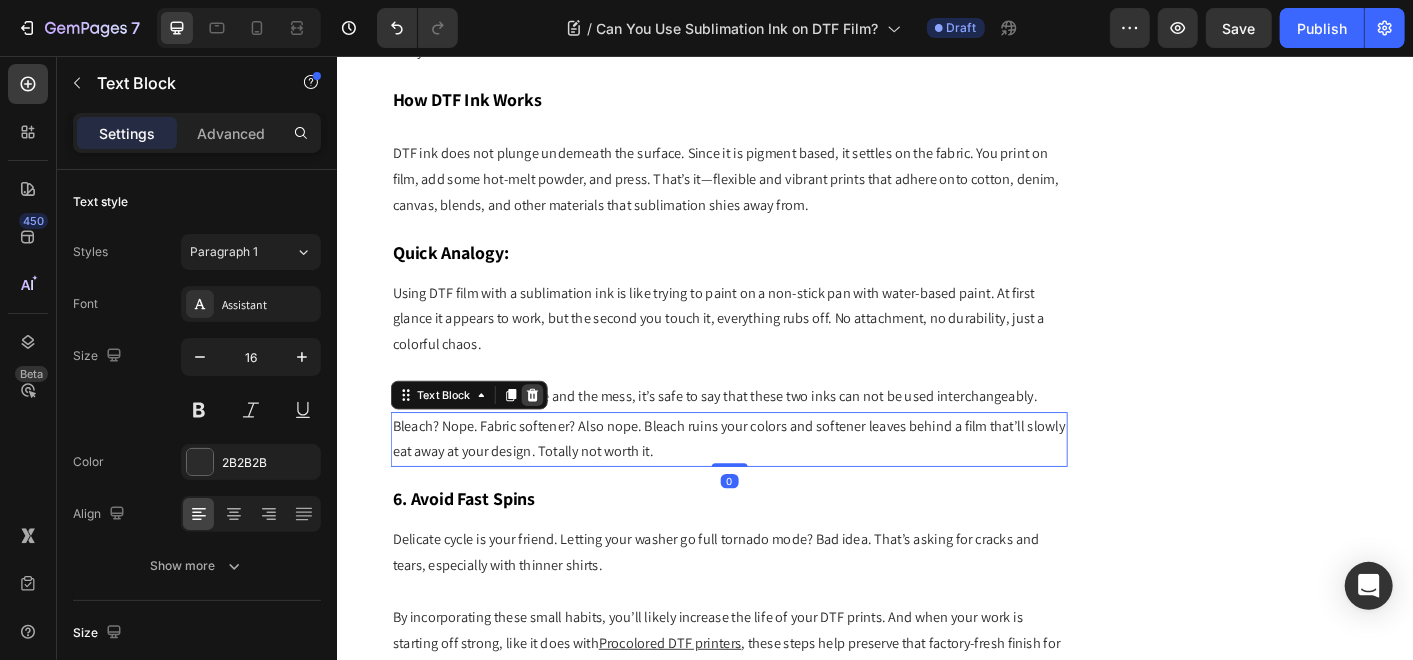 click 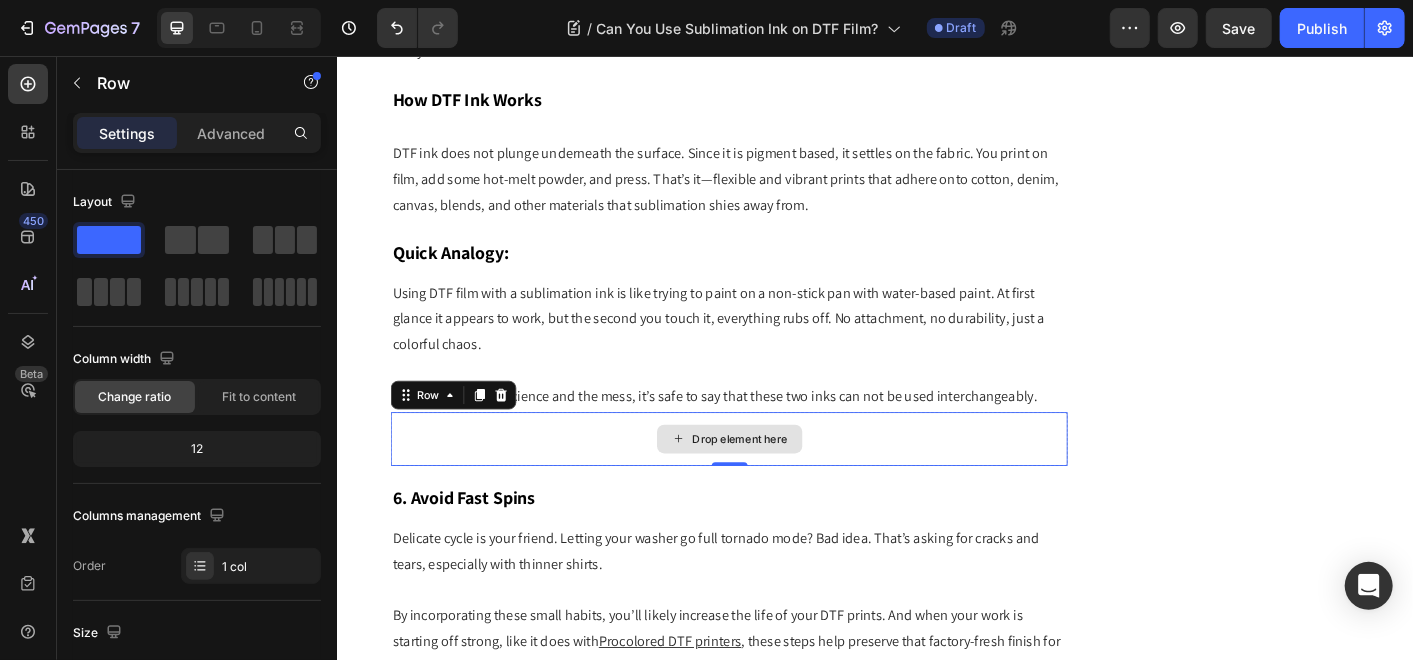 click on "Drop element here" at bounding box center [773, 482] 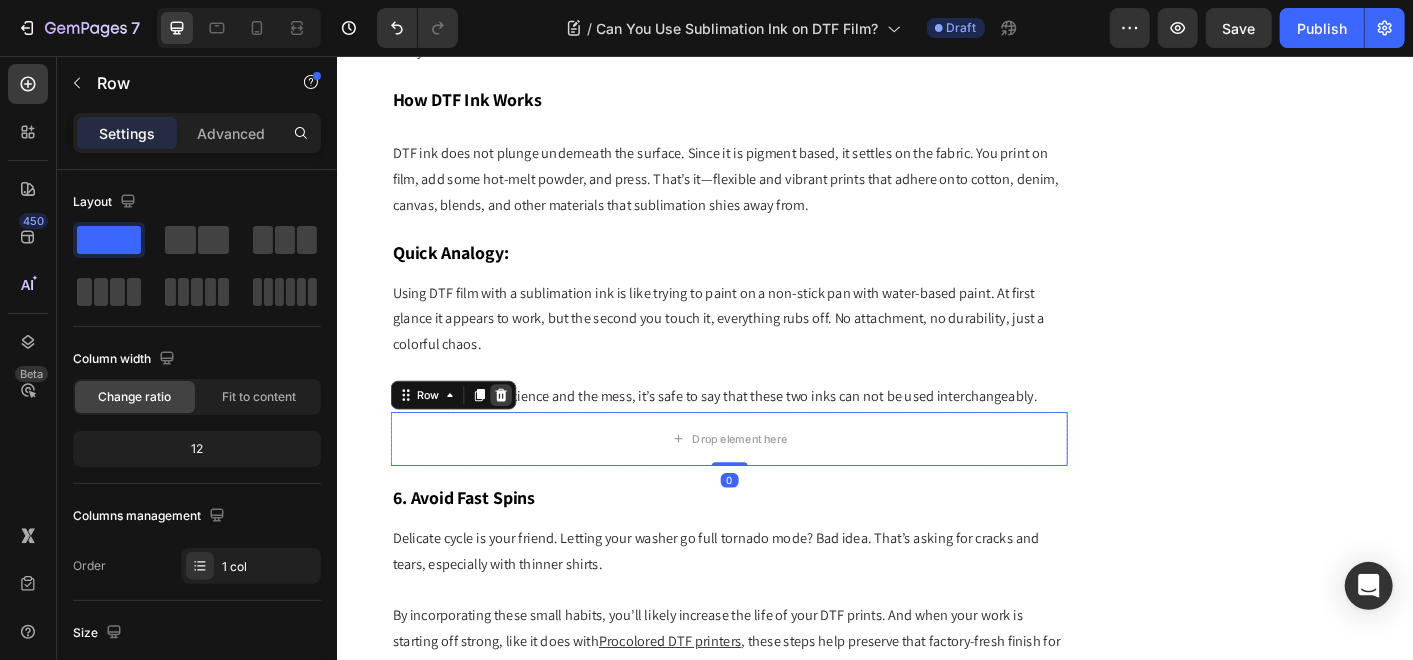 click 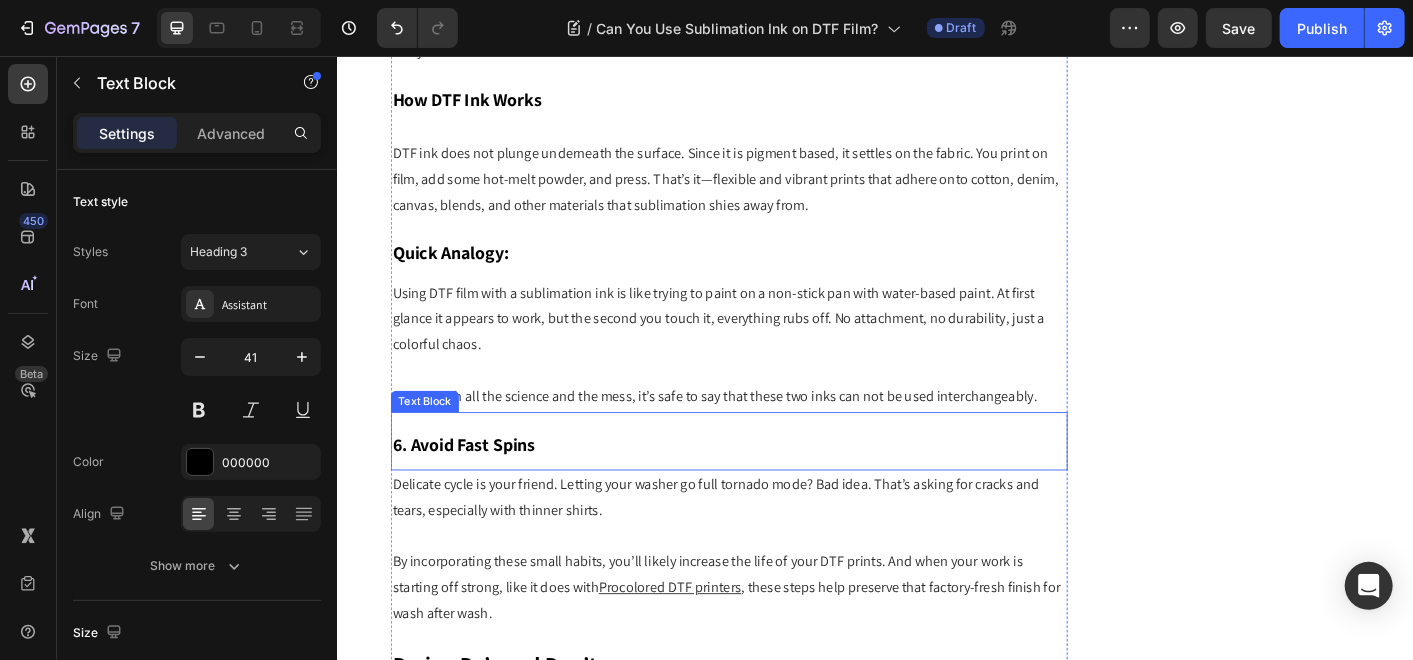 click on "6. Avoid Fast Spins" at bounding box center [773, 484] 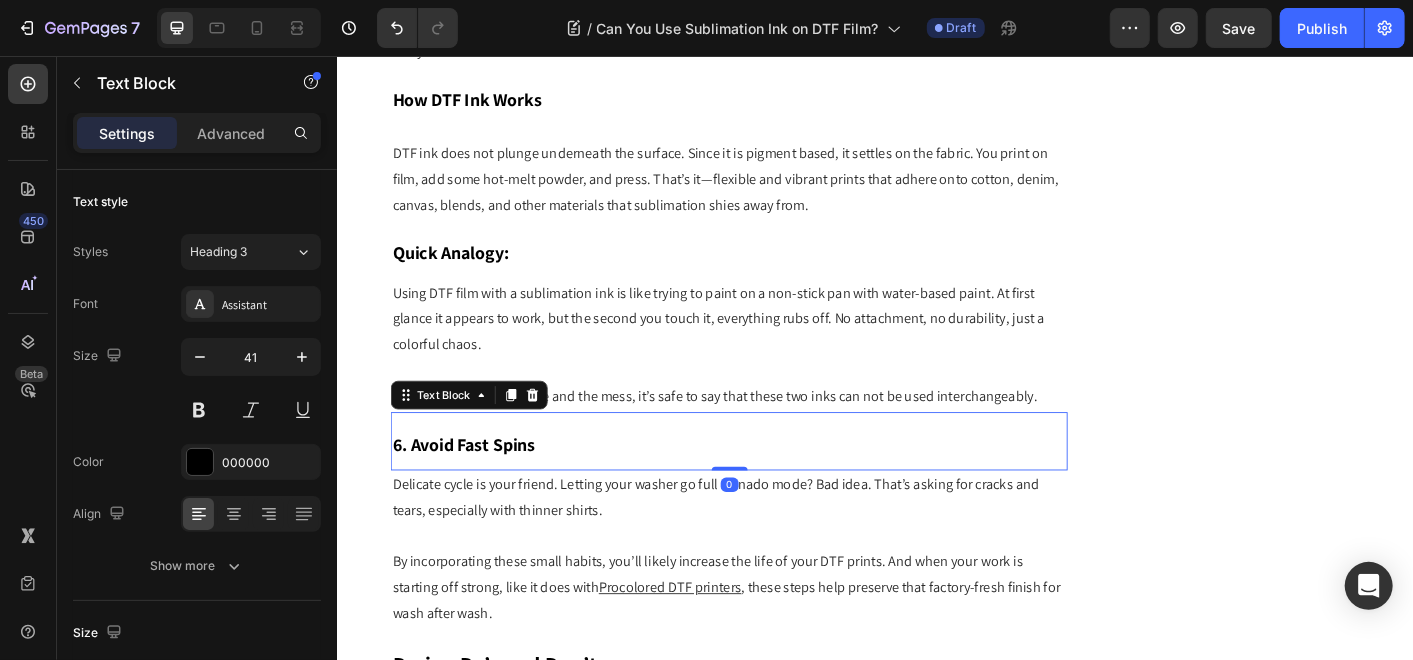 click 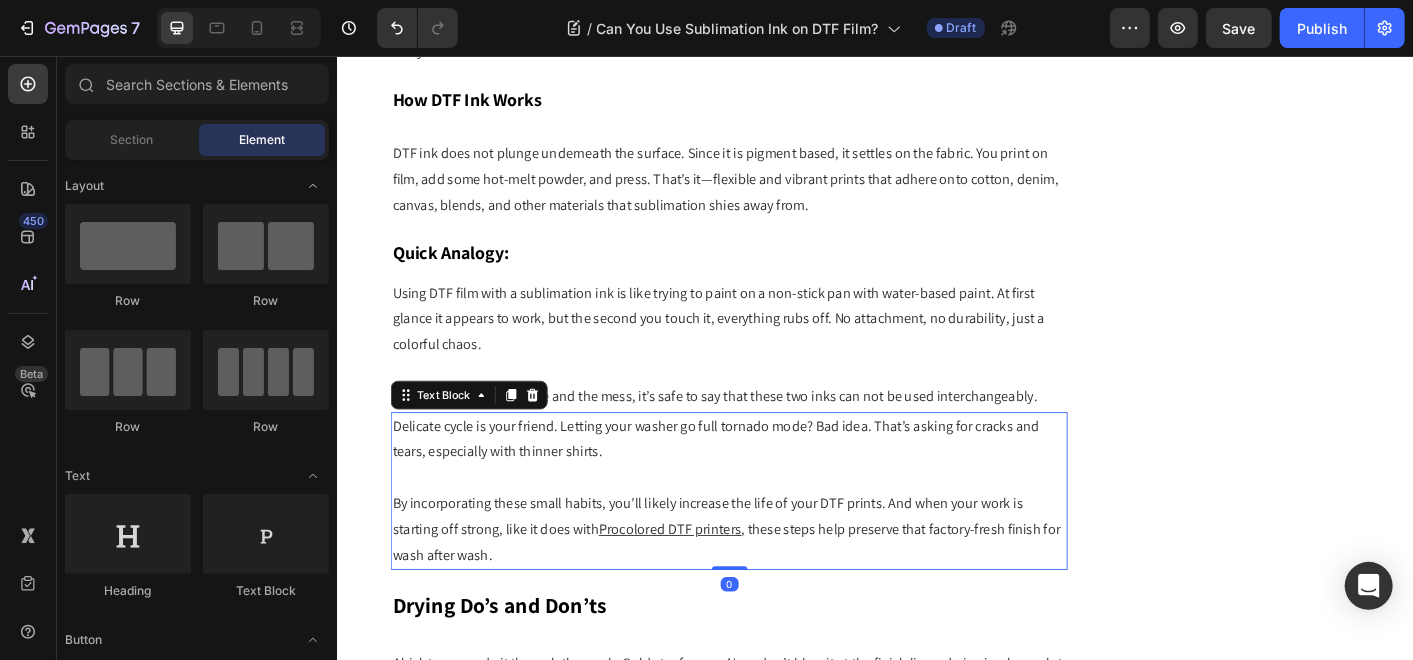 click at bounding box center [773, 525] 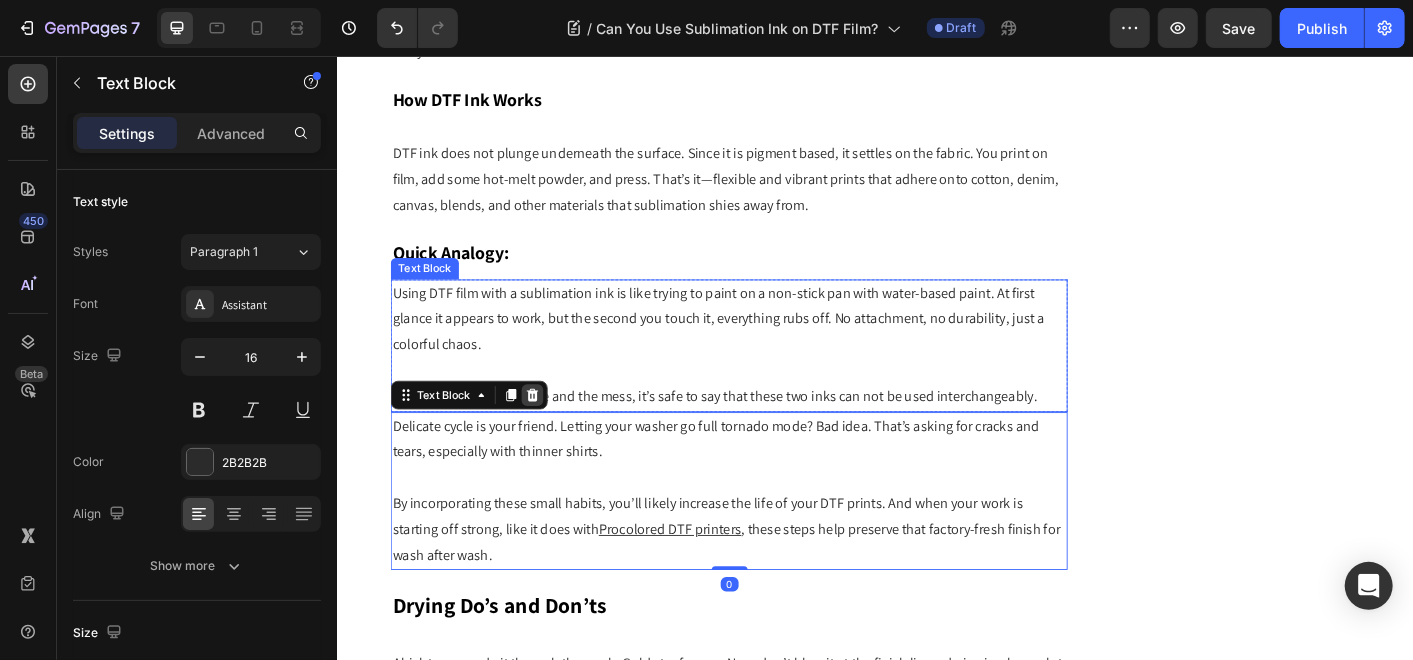 click at bounding box center [554, 433] 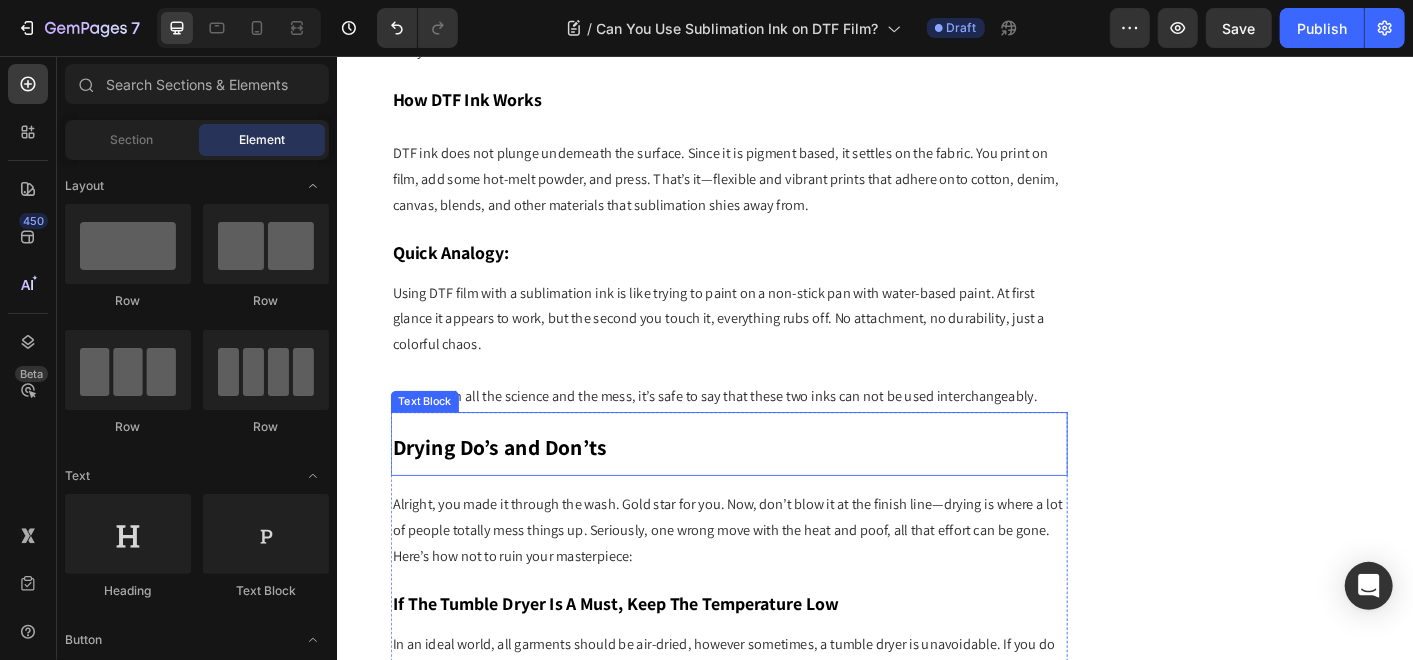 click on "Drying Do’s and Don’ts" at bounding box center [517, 491] 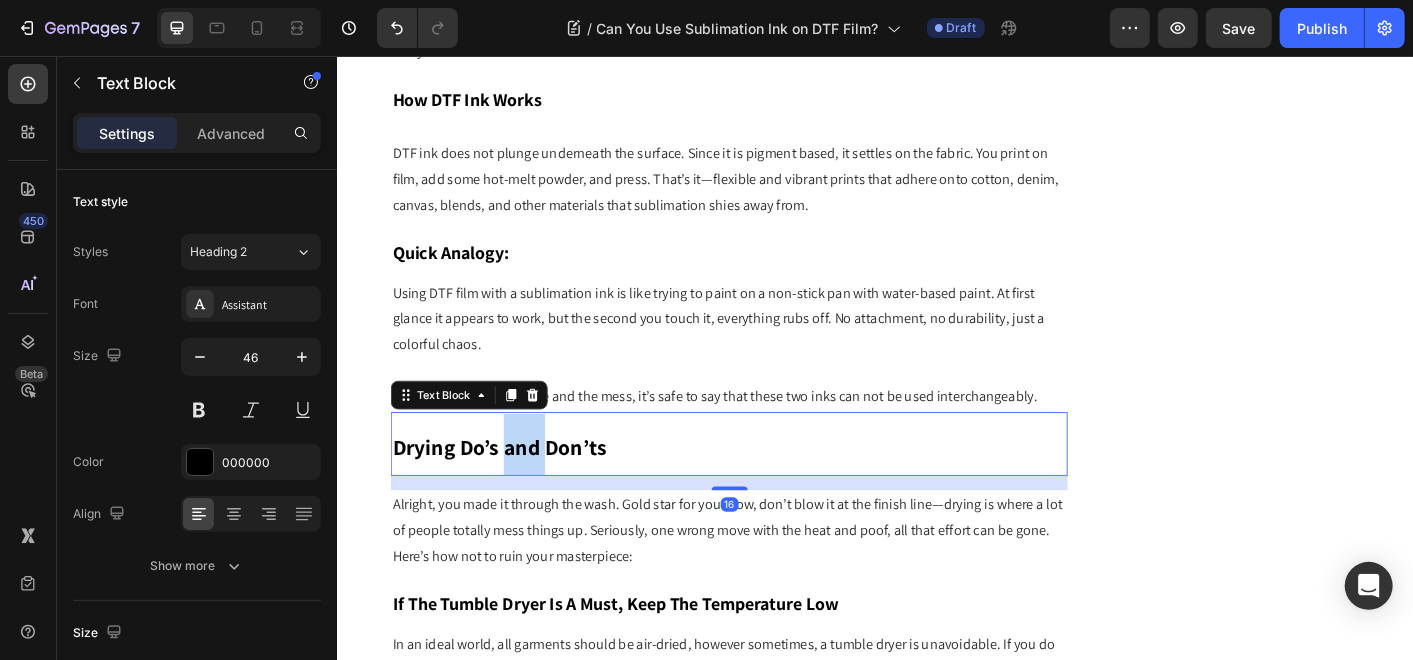 click on "Drying Do’s and Don’ts" at bounding box center [517, 491] 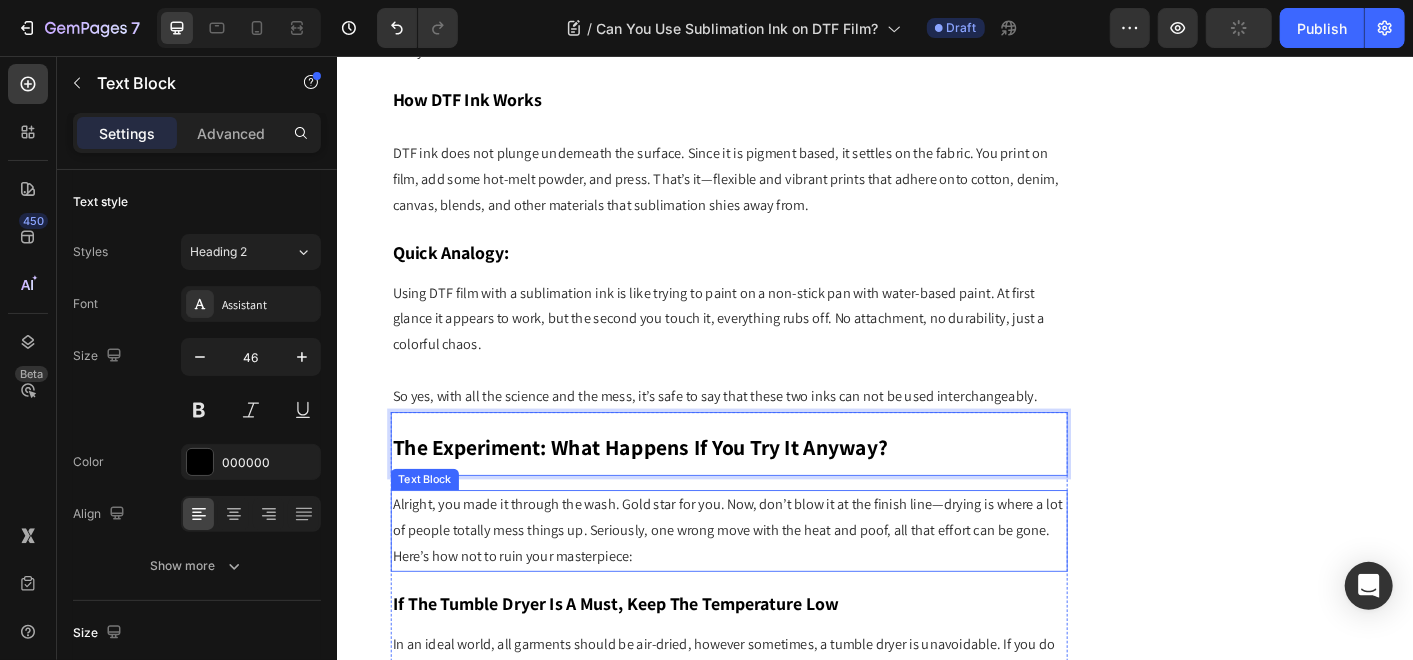 click on "Alright, you made it through the wash. Gold star for you. Now, don’t blow it at the finish line—drying is where a lot of people totally mess things up. Seriously, one wrong move with the heat and poof, all that effort can be gone." at bounding box center [773, 570] 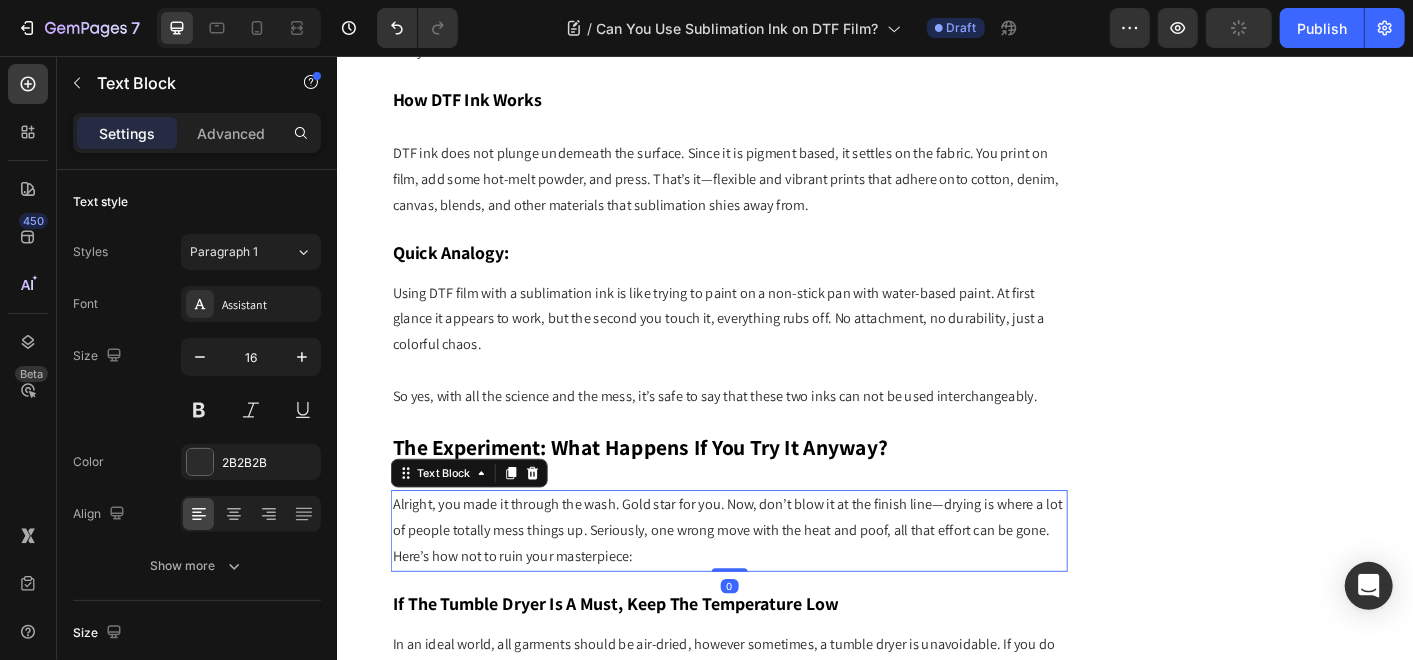 click on "Alright, you made it through the wash. Gold star for you. Now, don’t blow it at the finish line—drying is where a lot of people totally mess things up. Seriously, one wrong move with the heat and poof, all that effort can be gone." at bounding box center (773, 570) 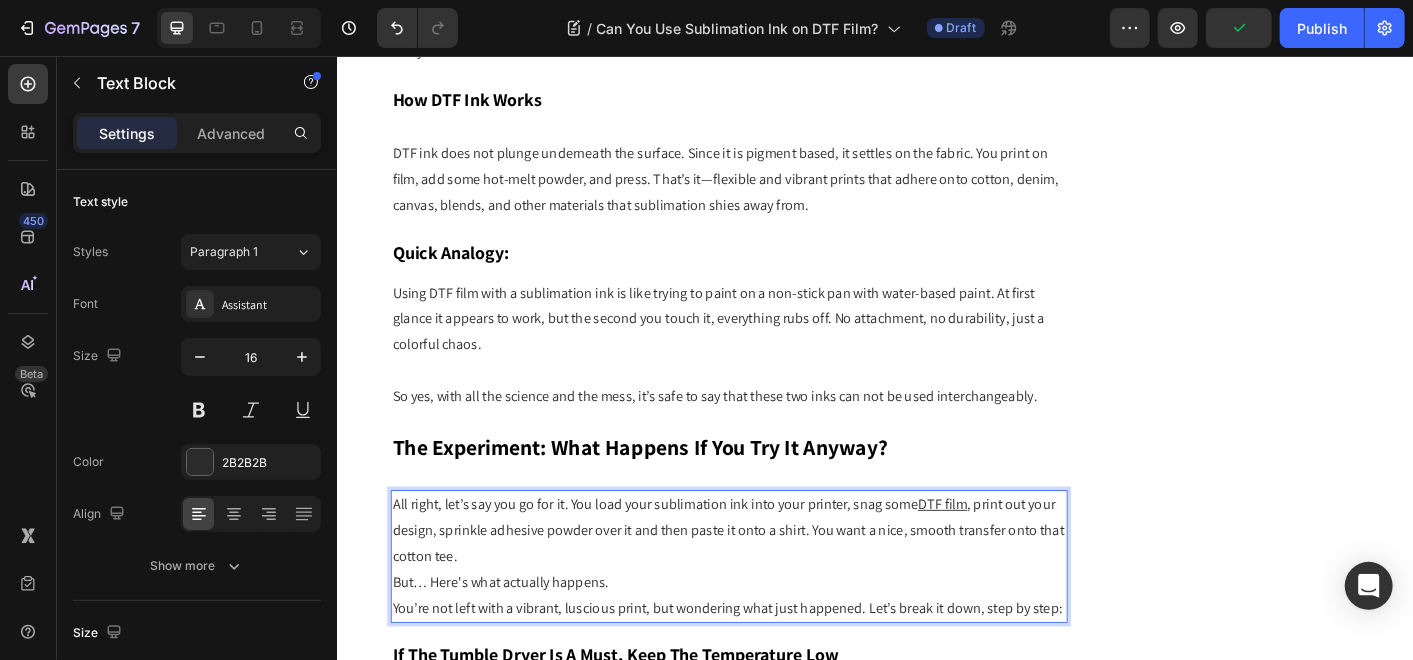 click on "All right, let’s say you go for it. You load your sublimation ink into your printer, snag some  DTF film , print out your design, sprinkle adhesive powder over it and then paste it onto a shirt. You want a nice, smooth transfer onto that cotton tee." at bounding box center [773, 584] 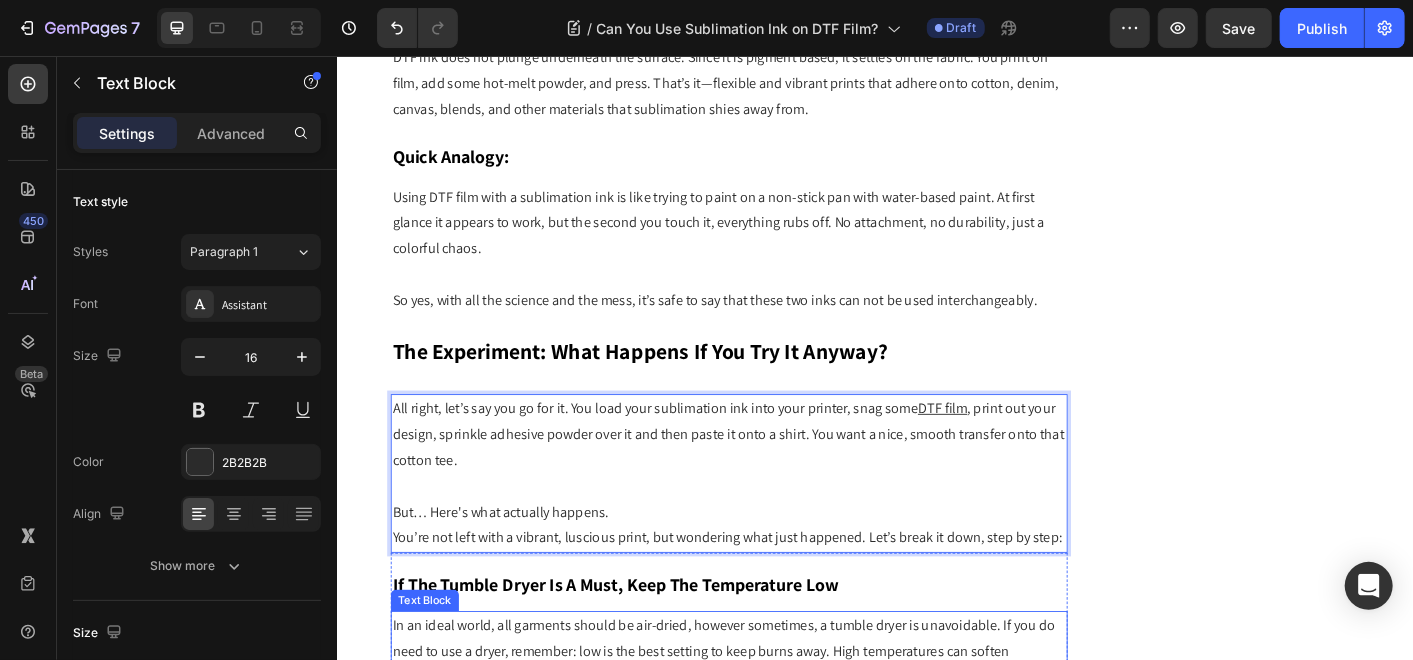 scroll, scrollTop: 2291, scrollLeft: 0, axis: vertical 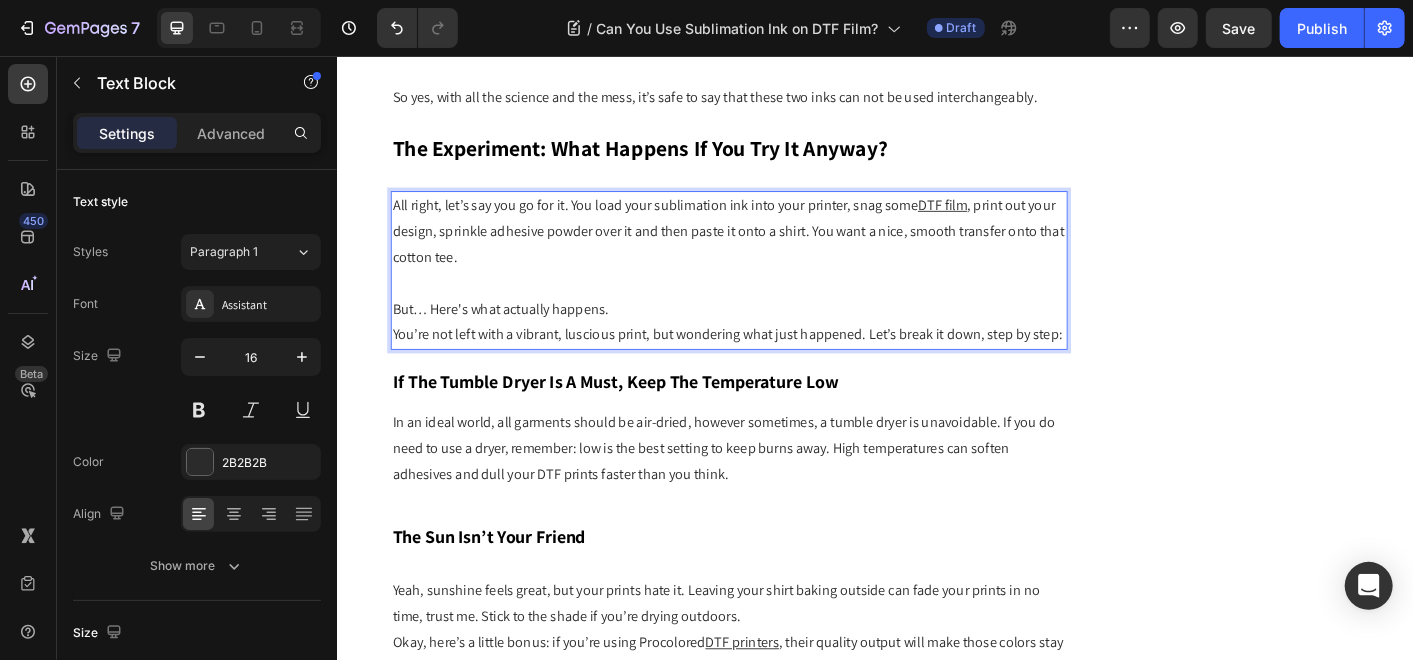 click on "But… Here's what actually happens." at bounding box center (773, 338) 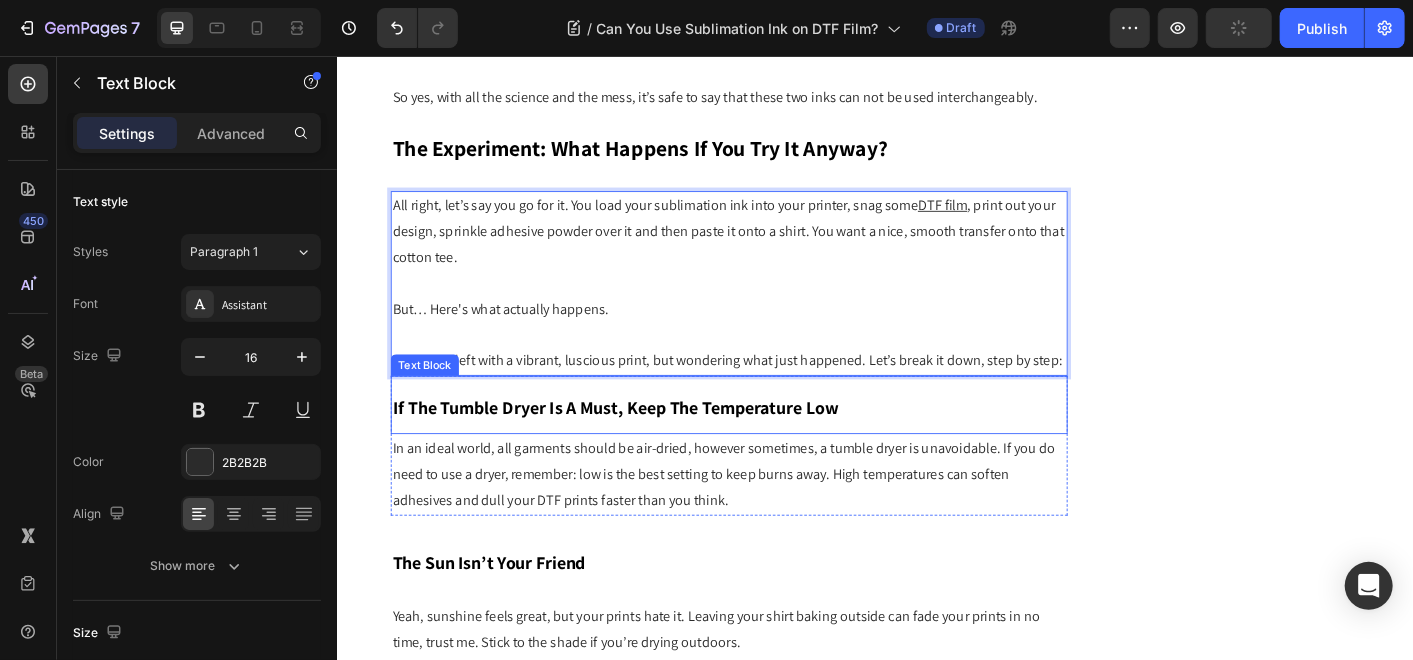 click on "If The Tumble Dryer Is A Must, Keep The Temperature Low" at bounding box center [646, 448] 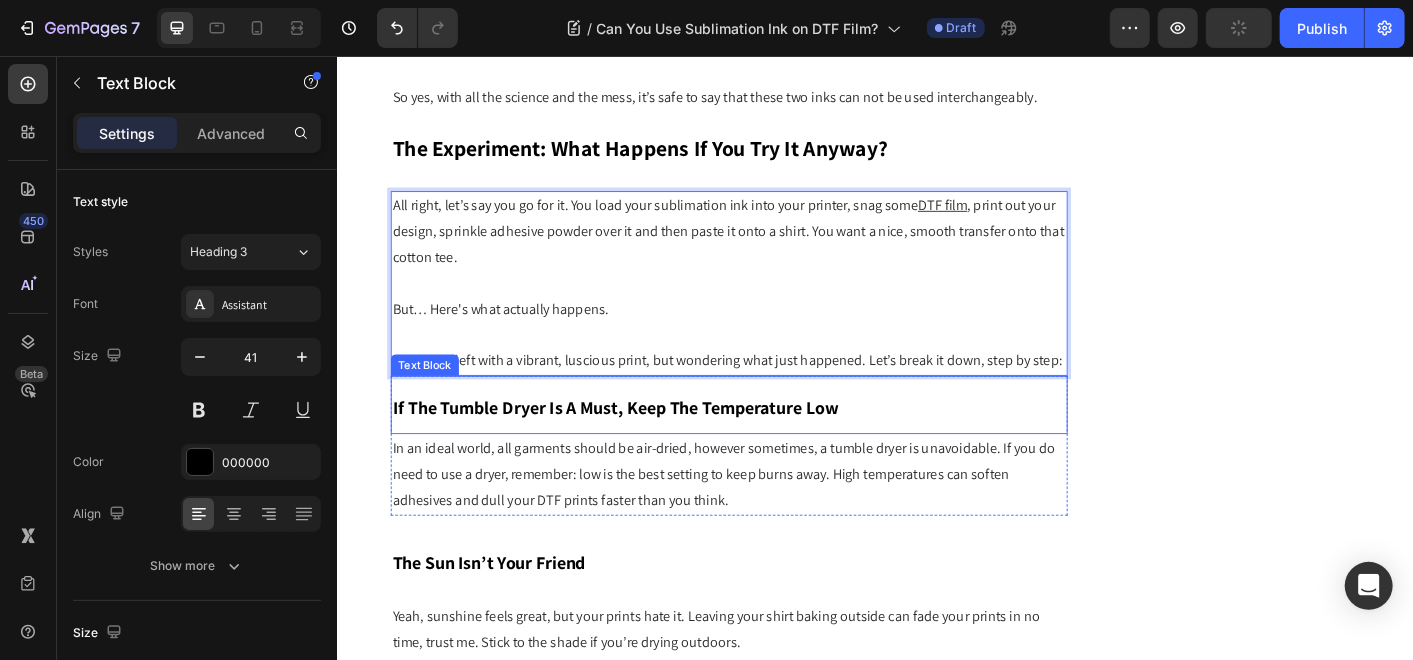 click on "If The Tumble Dryer Is A Must, Keep The Temperature Low" at bounding box center (646, 448) 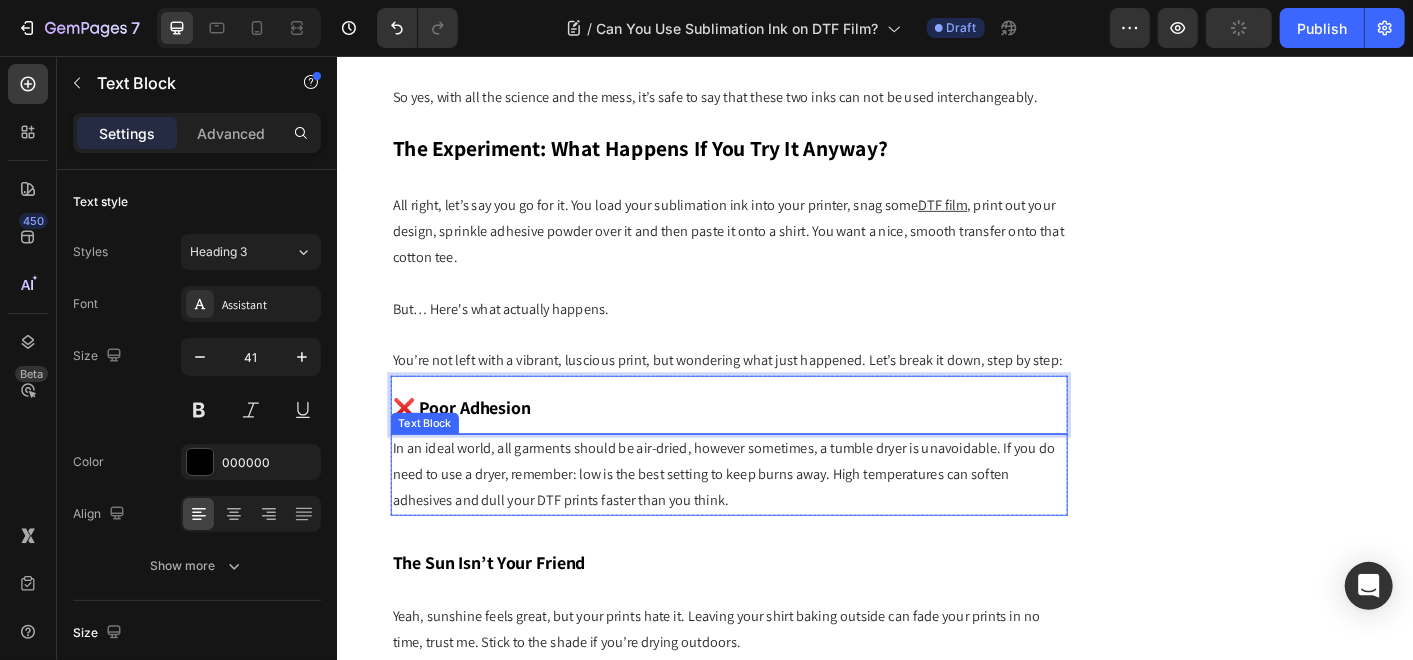 click on "In an ideal world, all garments should be air-dried, however sometimes, a tumble dryer is unavoidable. If you do need to use a dryer, remember: low is the best setting to keep burns away. High temperatures can soften adhesives and dull your DTF prints faster than you think." at bounding box center (773, 522) 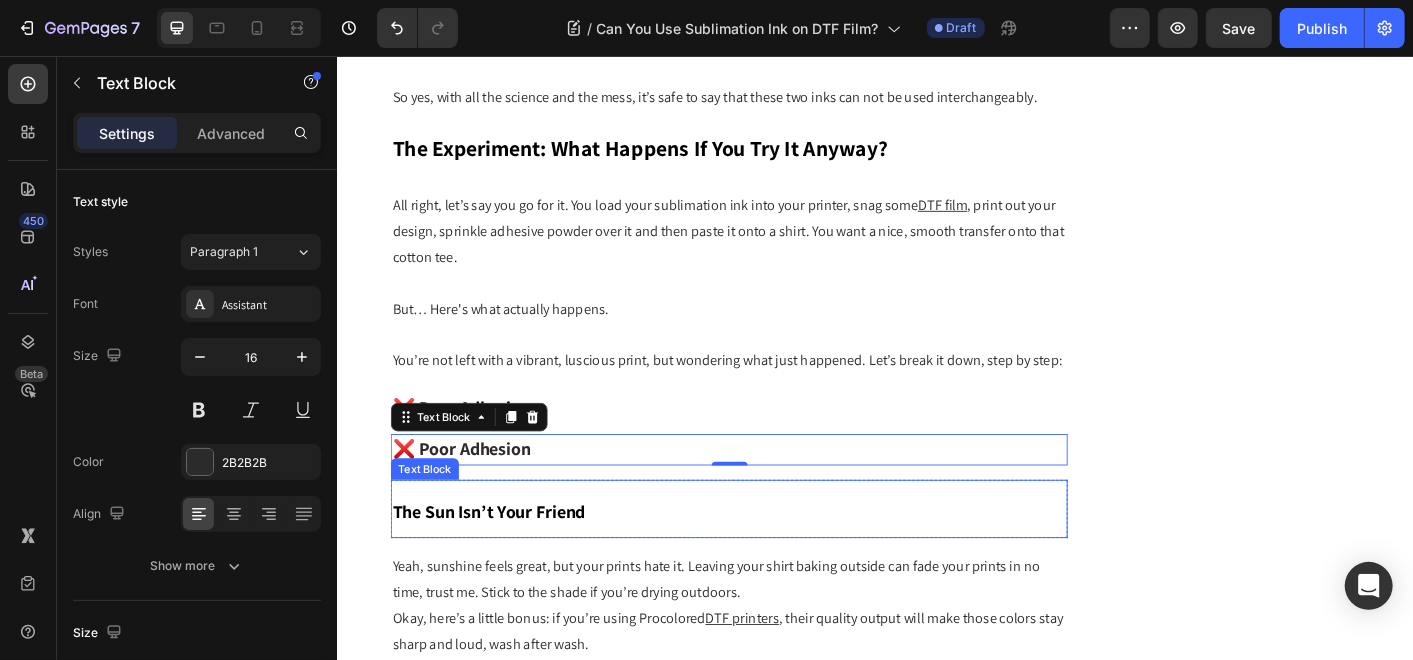 click on "The Sun Isn’t Your Friend" at bounding box center (773, 560) 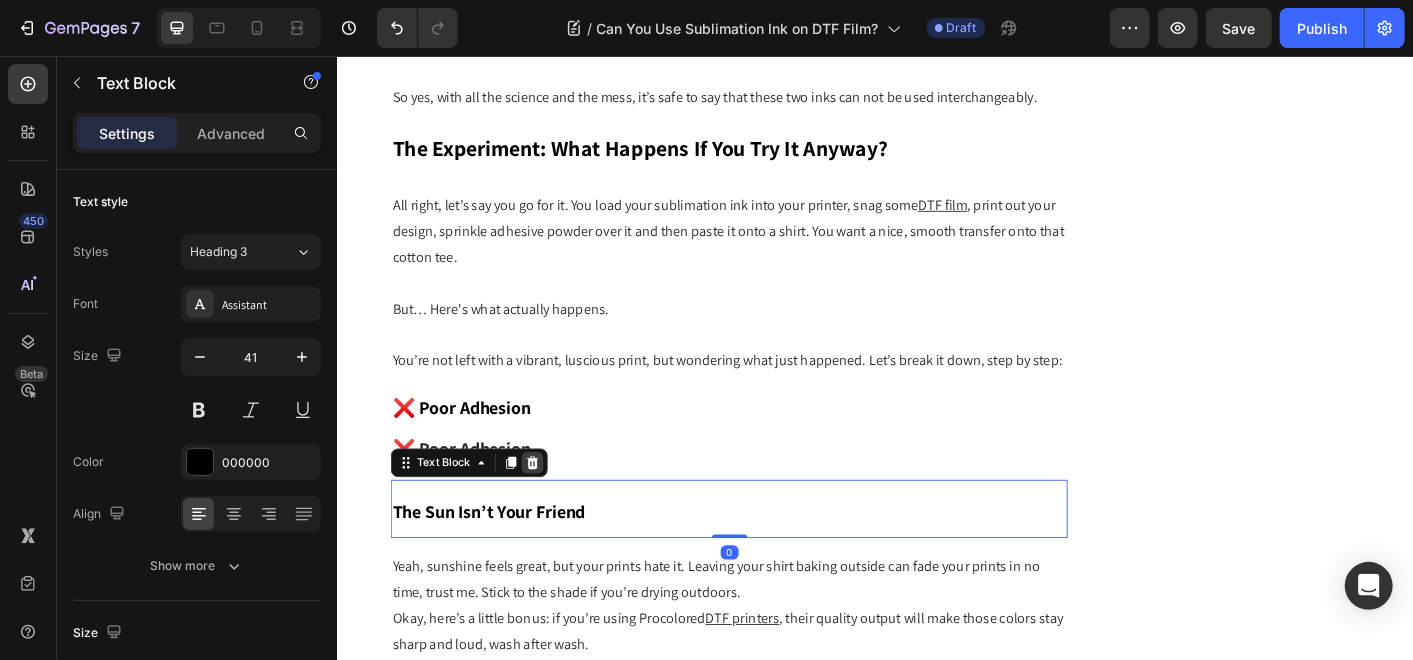 click 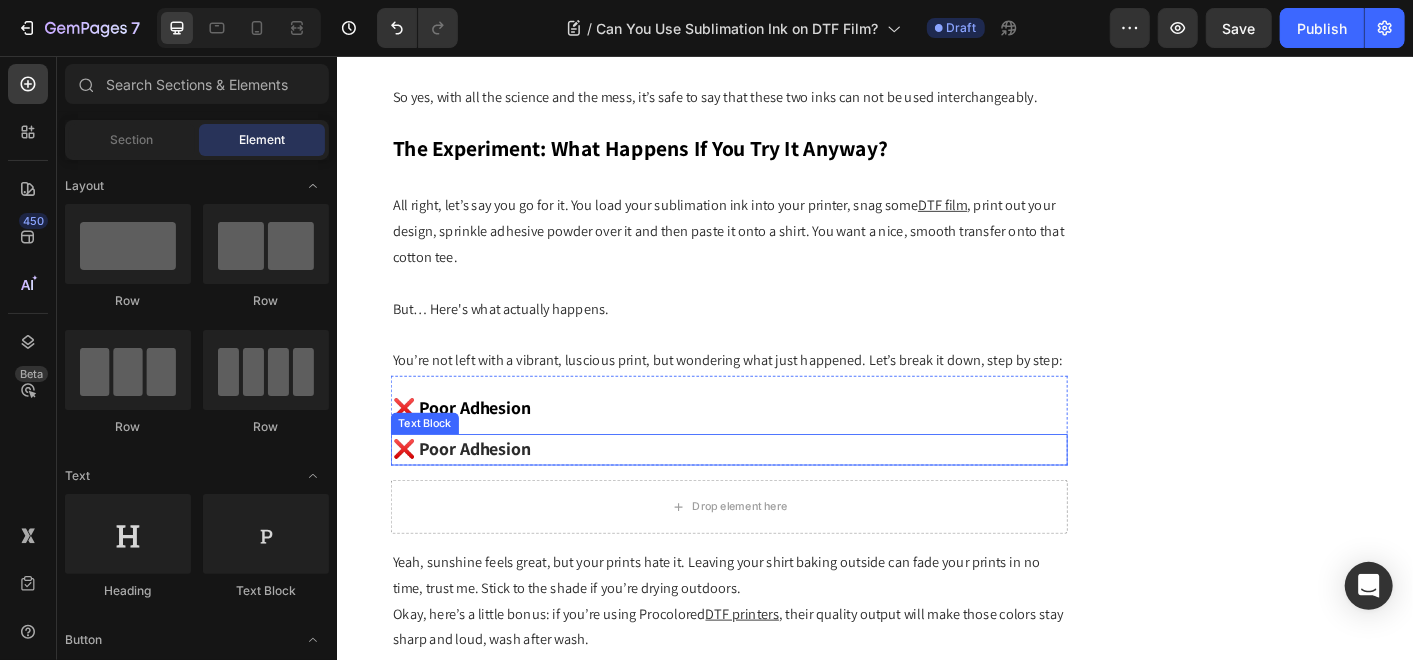 click on "❌ Poor Adhesion" at bounding box center (475, 493) 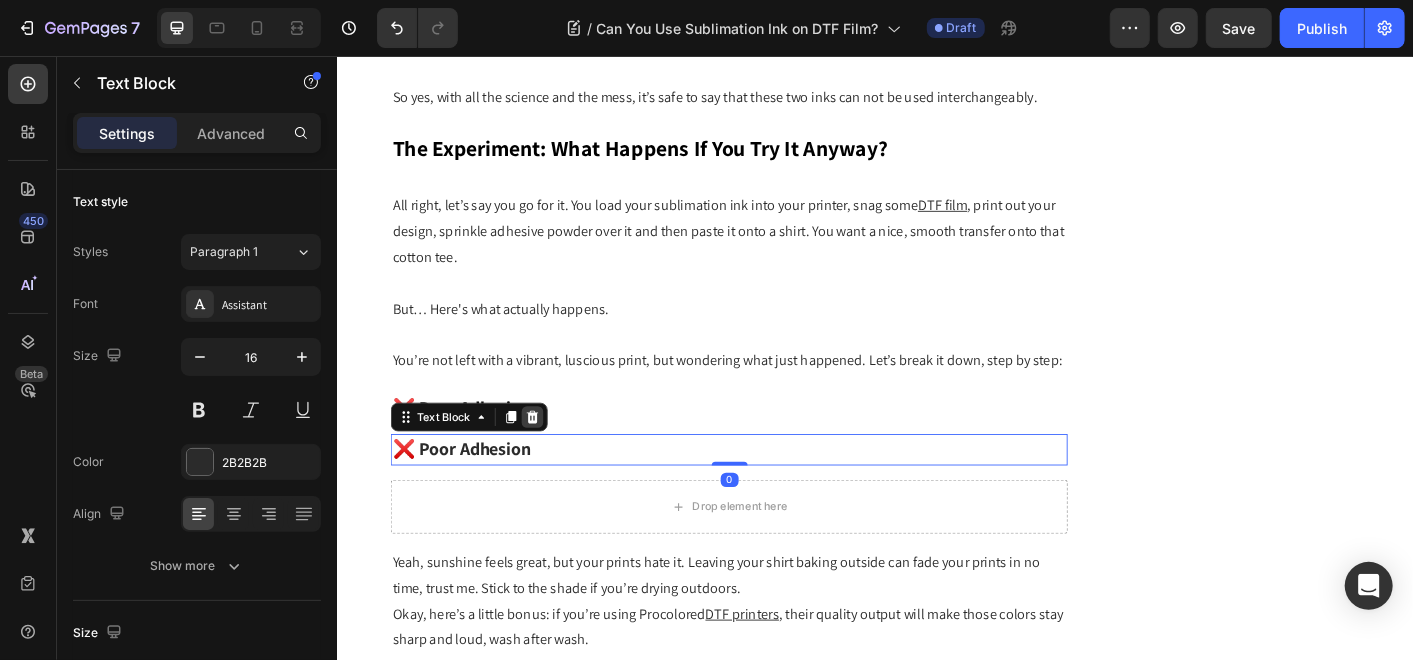 click 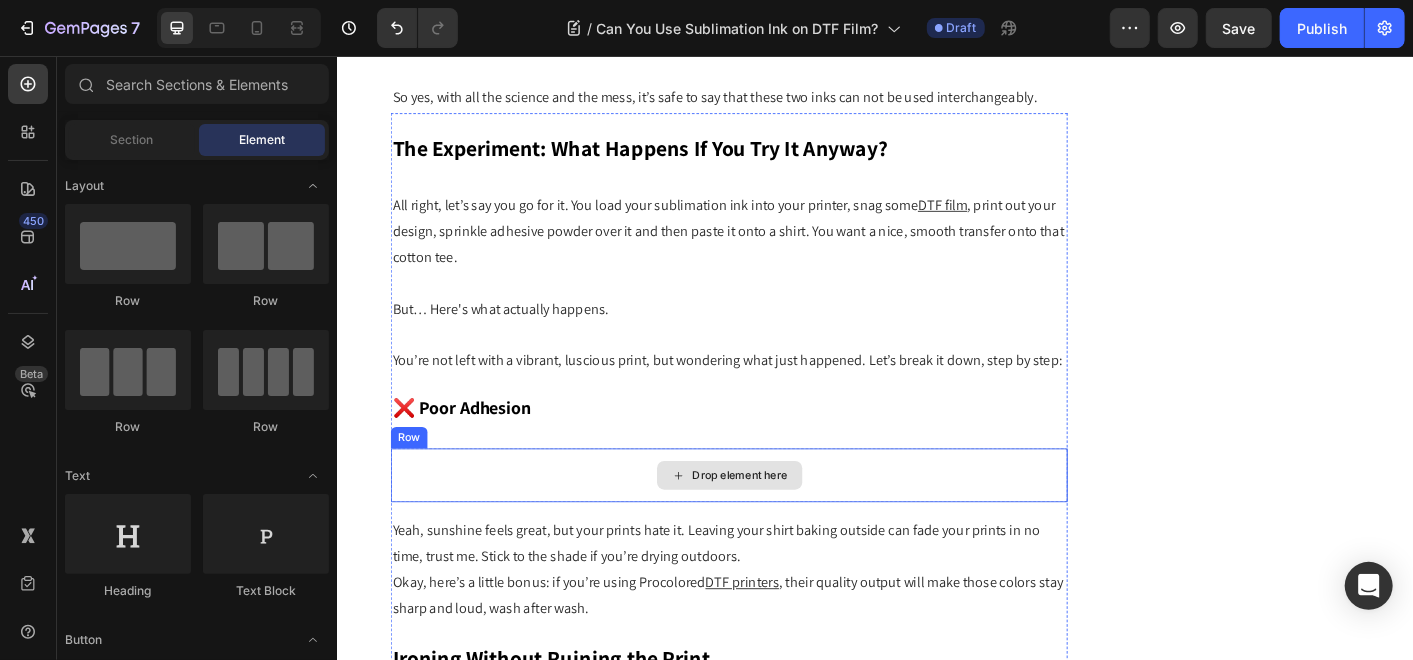 click on "Drop element here" at bounding box center [773, 523] 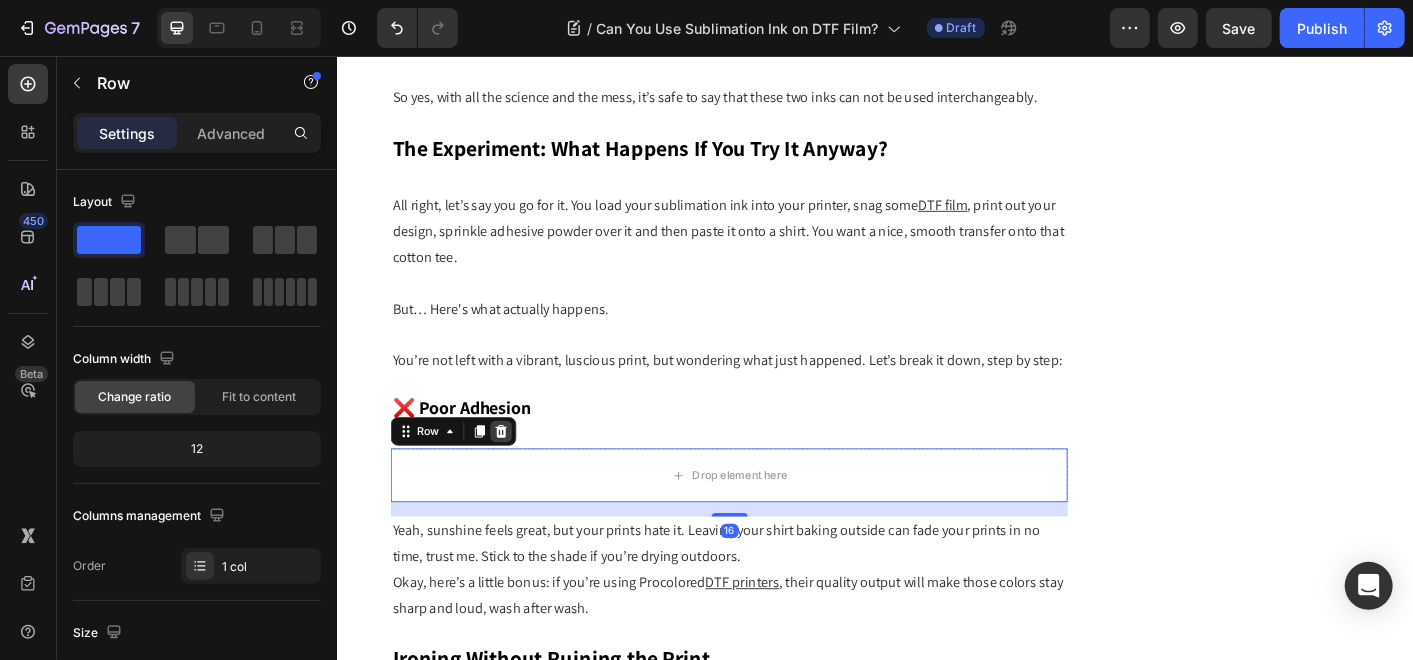 click 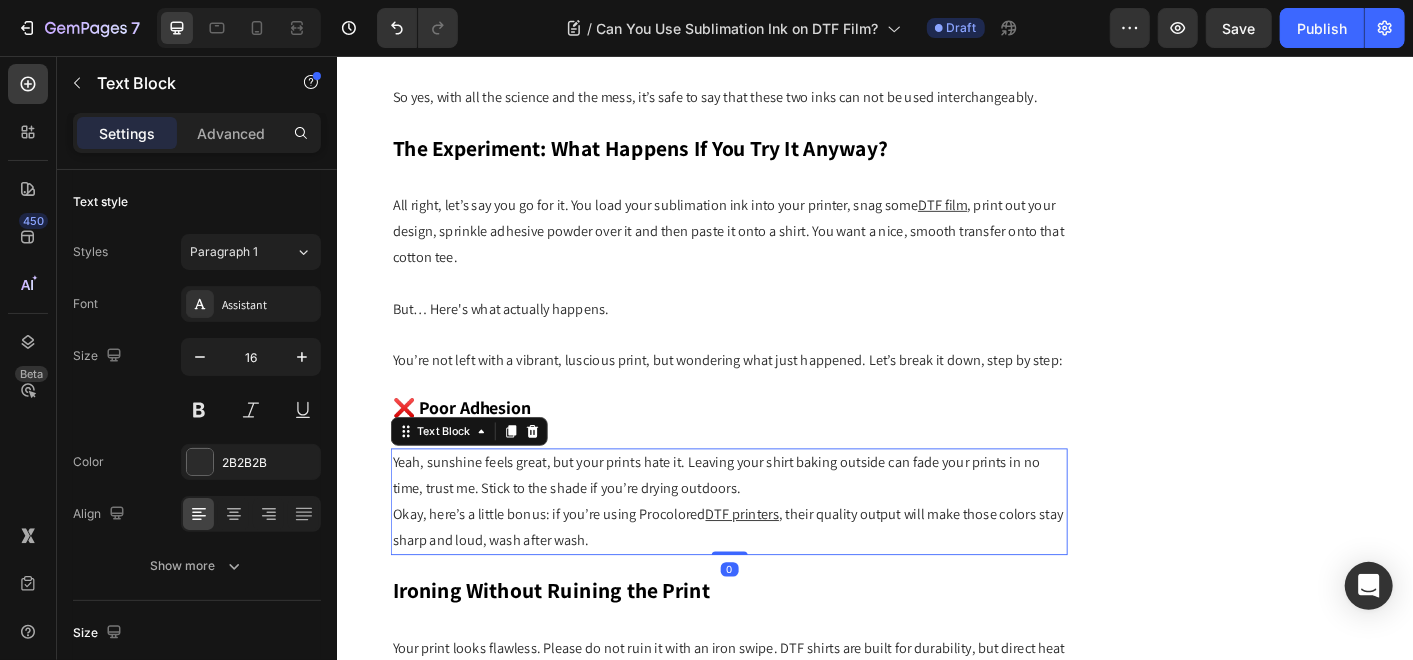 click on "Yeah, sunshine feels great, but your prints hate it. Leaving your shirt baking outside can fade your prints in no time, trust me. Stick to the shade if you’re drying outdoors." at bounding box center (773, 524) 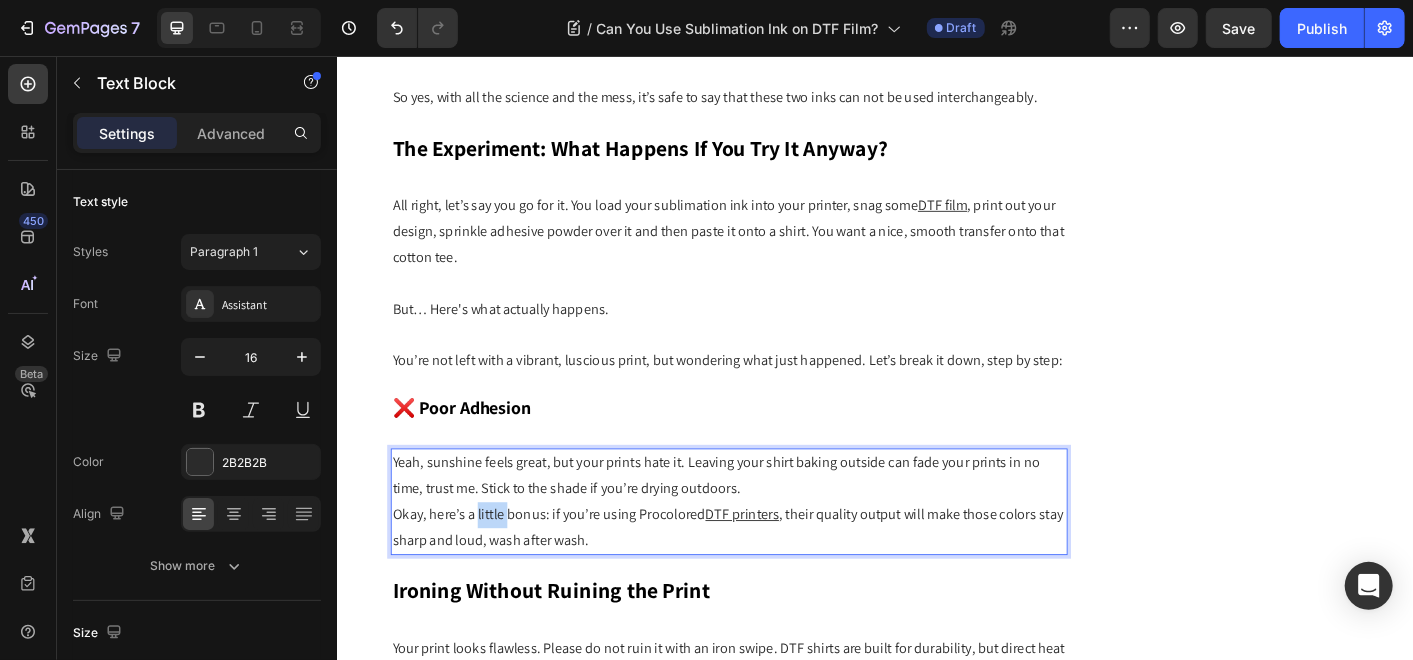 click on "Okay, here’s a little bonus: if you’re using Procolored  DTF printers , their quality output will make those colors stay sharp and loud, wash after wash." at bounding box center [773, 582] 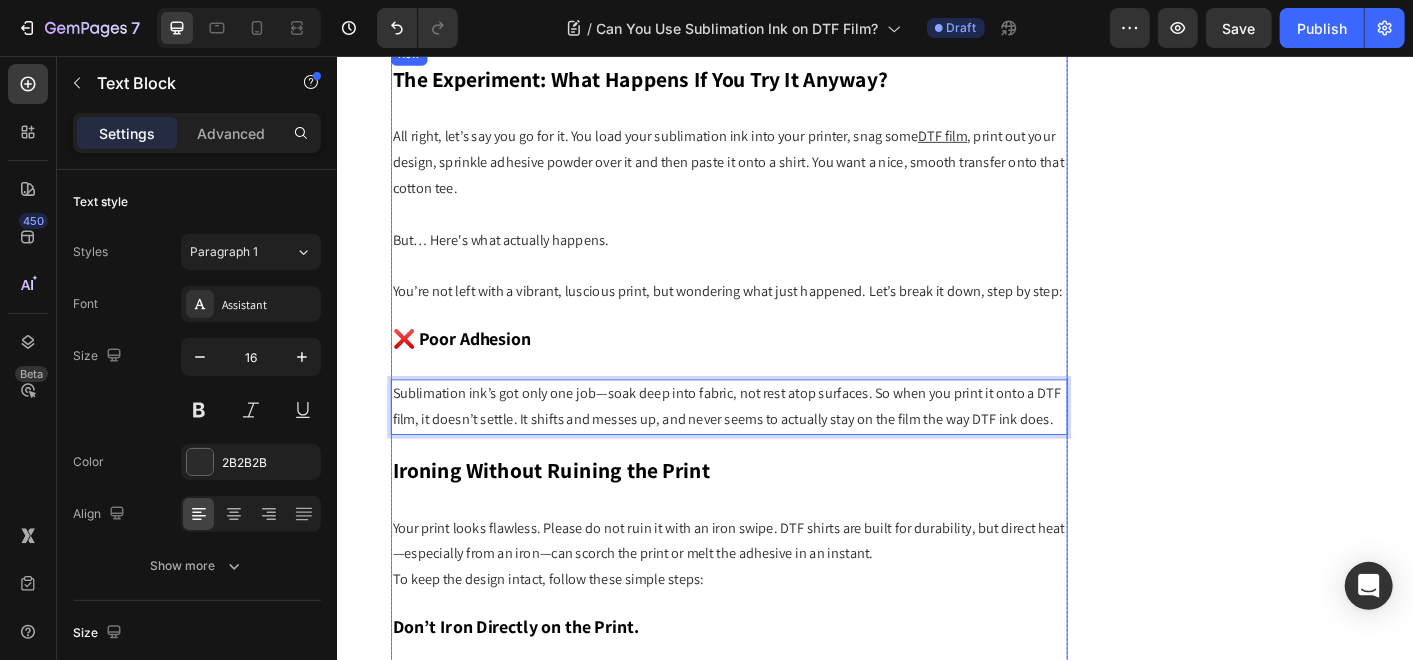 scroll, scrollTop: 2402, scrollLeft: 0, axis: vertical 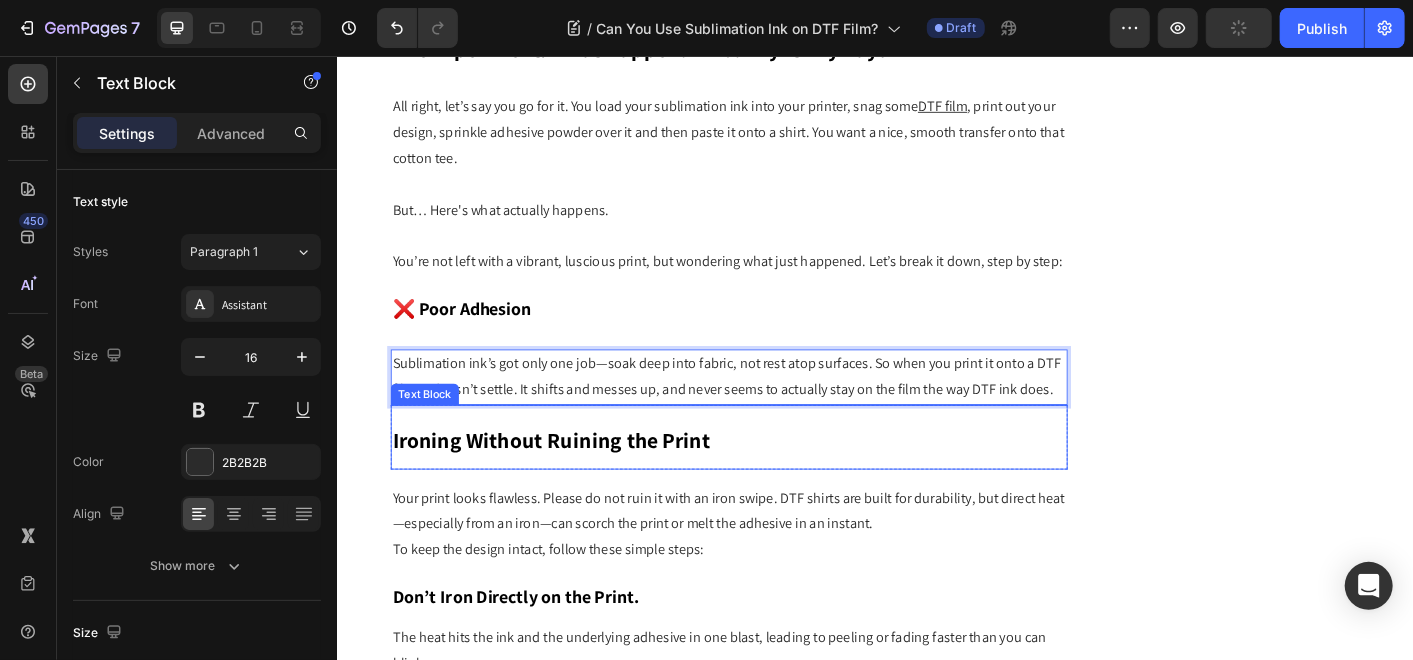 click on "Ironing Without Ruining the Print" at bounding box center (575, 483) 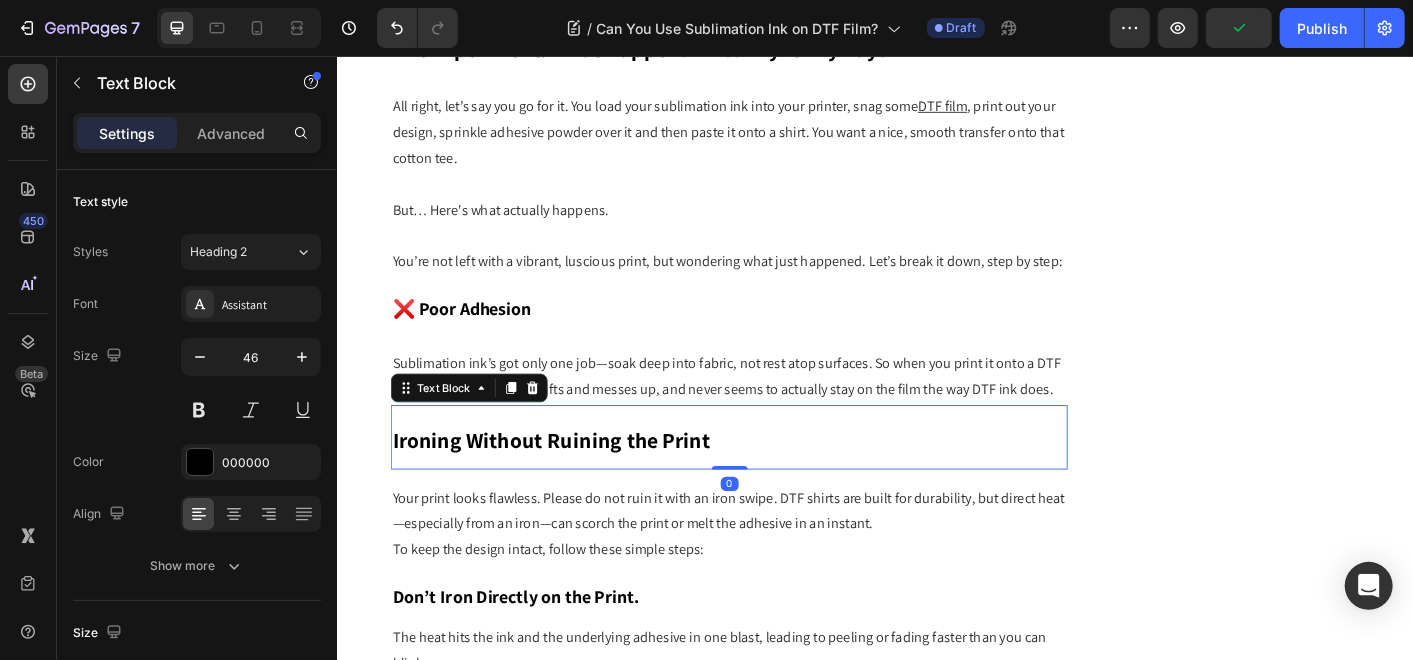 click on "Ironing Without Ruining the Print" at bounding box center (575, 483) 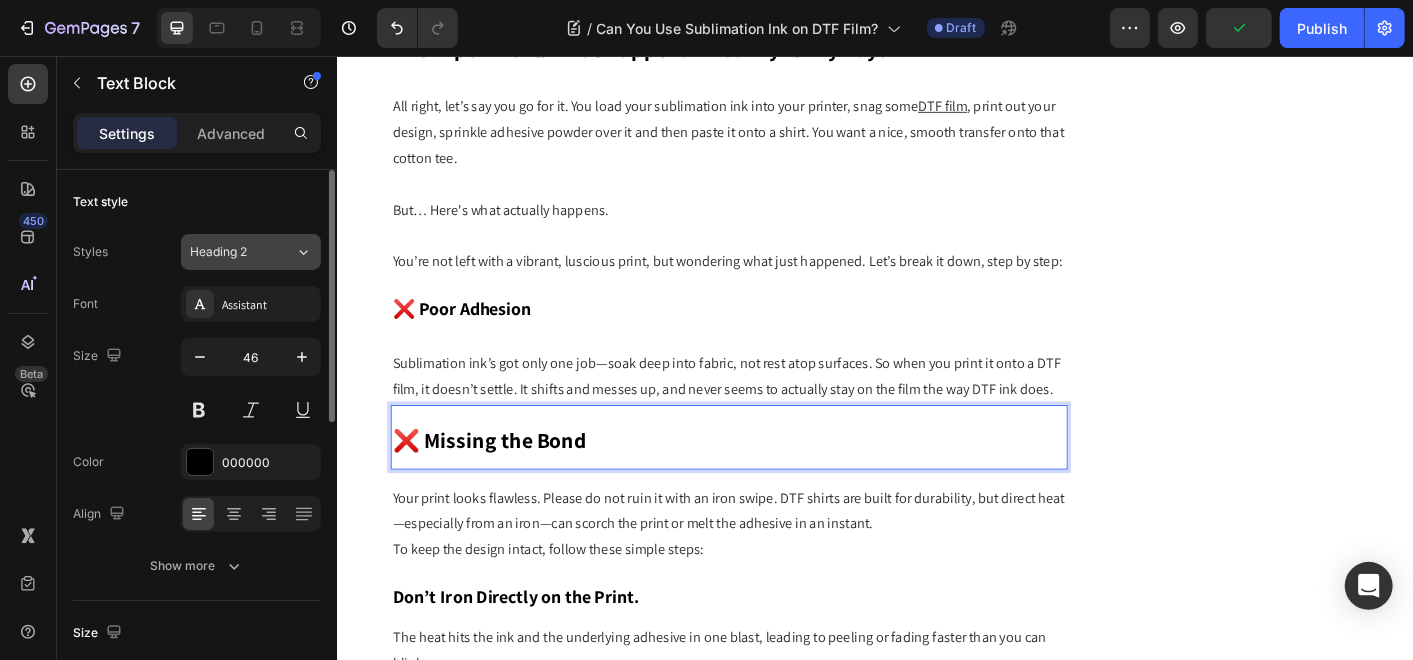 click on "Heading 2" at bounding box center [230, 252] 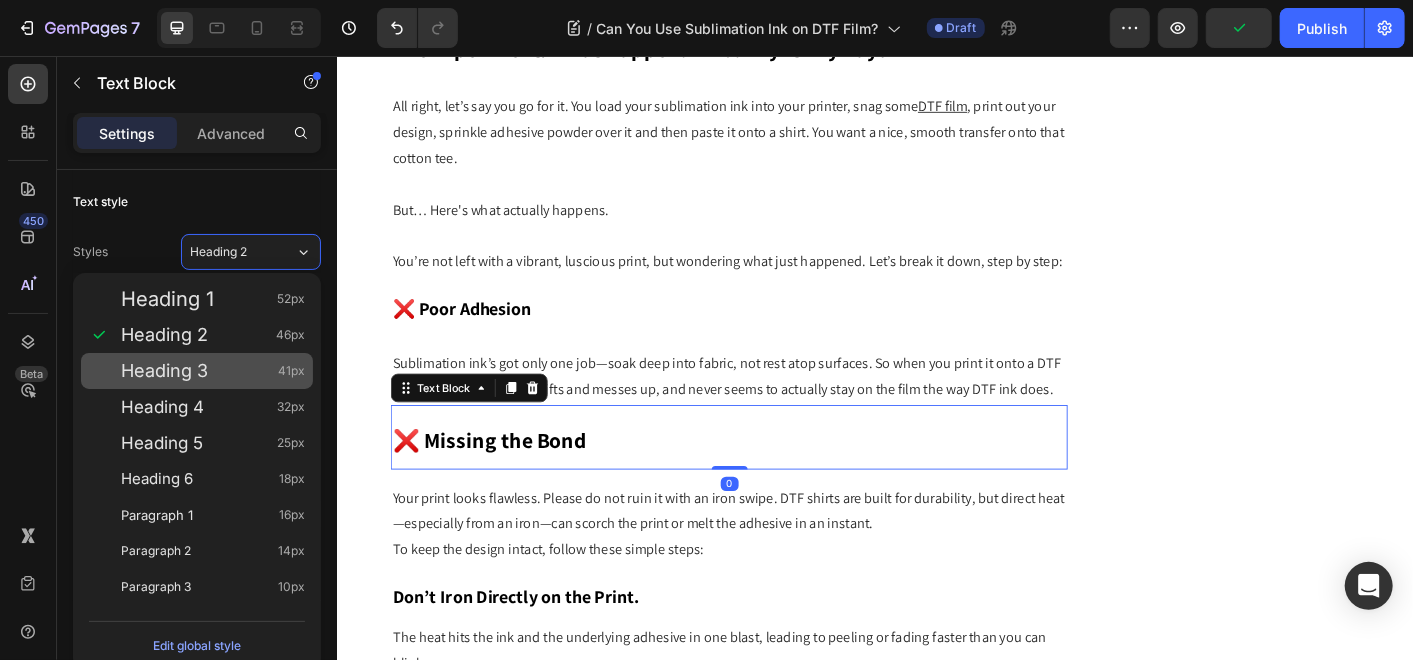 click on "Heading 3 41px" at bounding box center (213, 371) 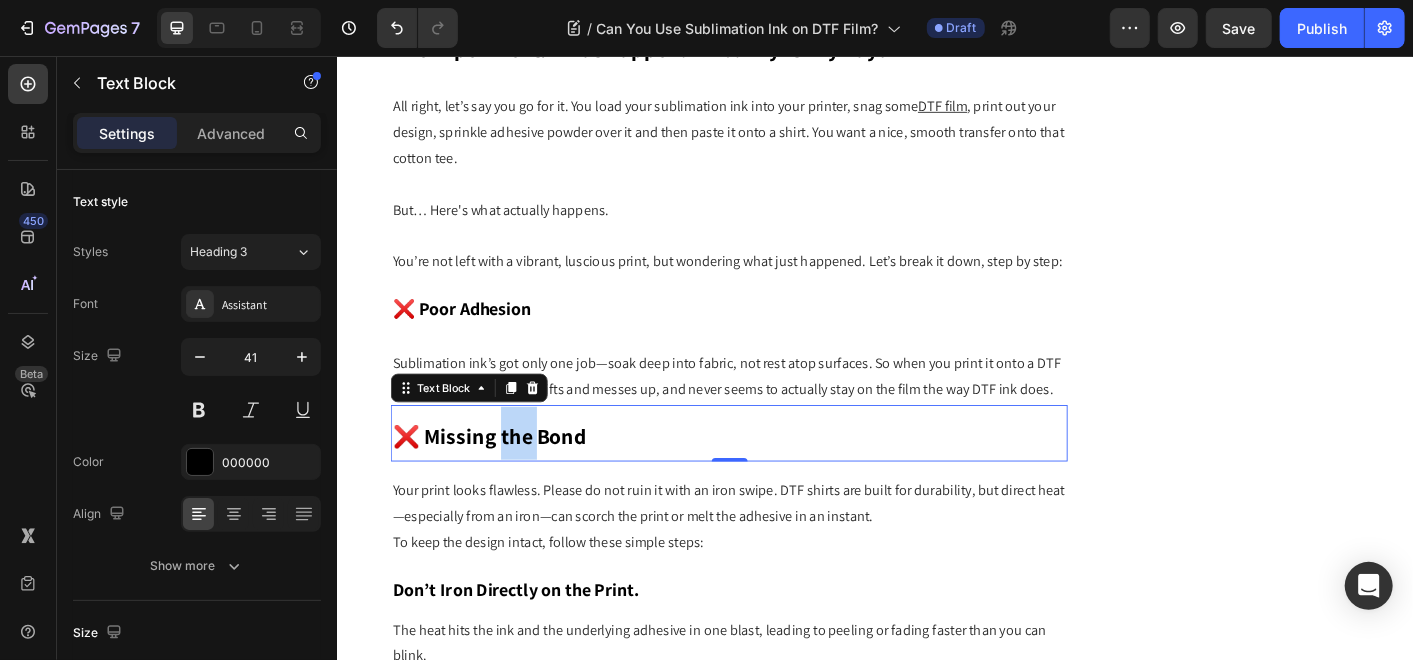 click on "❌ Missing the Bond" at bounding box center (506, 478) 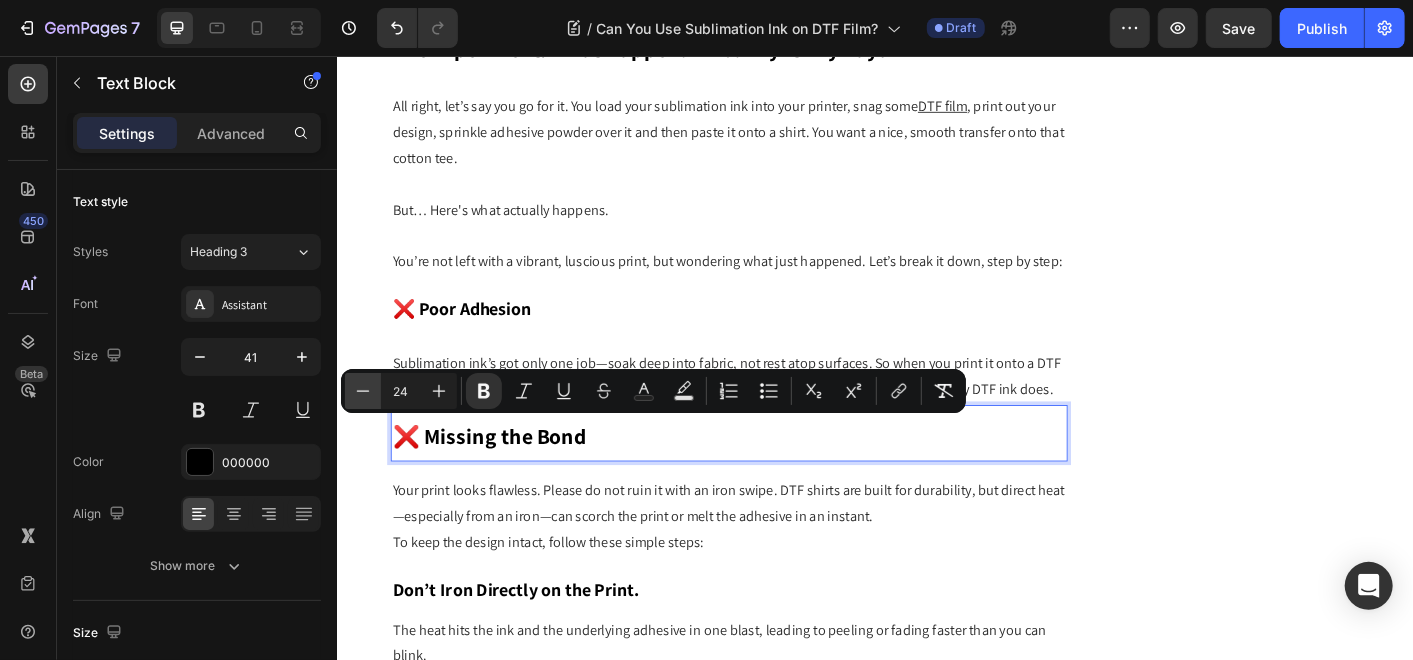 click 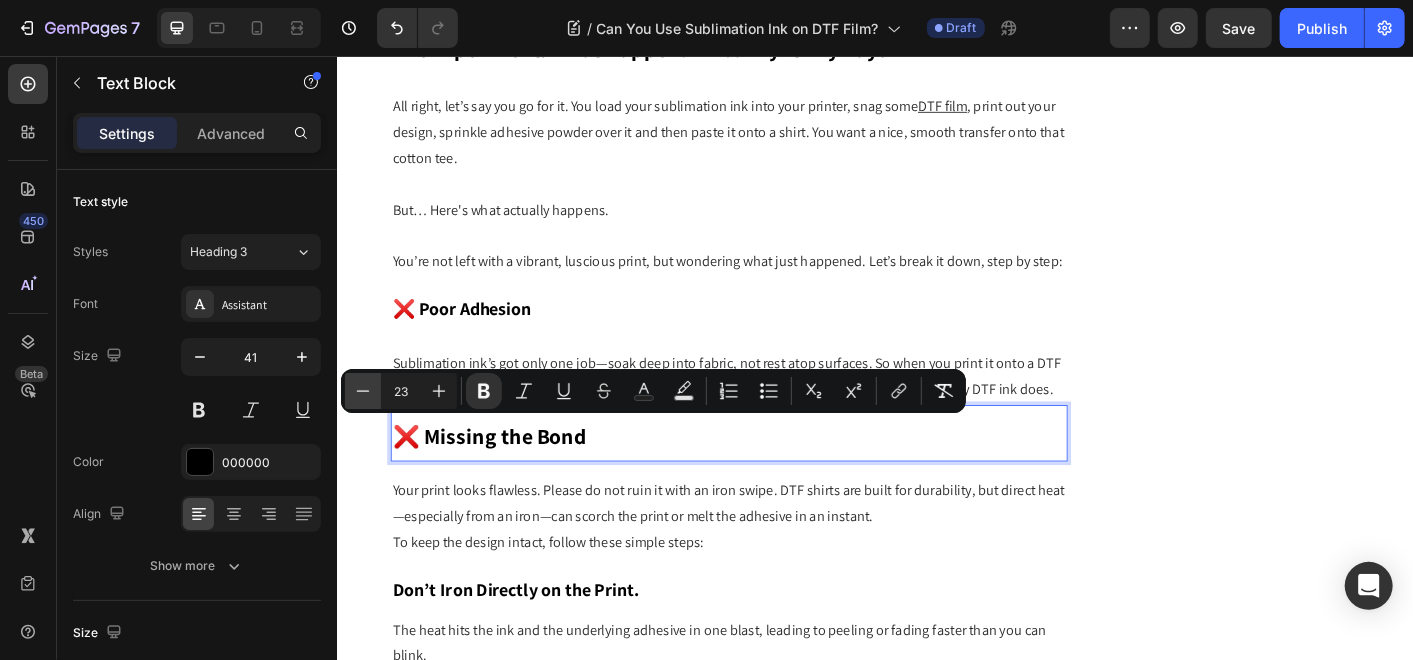 click 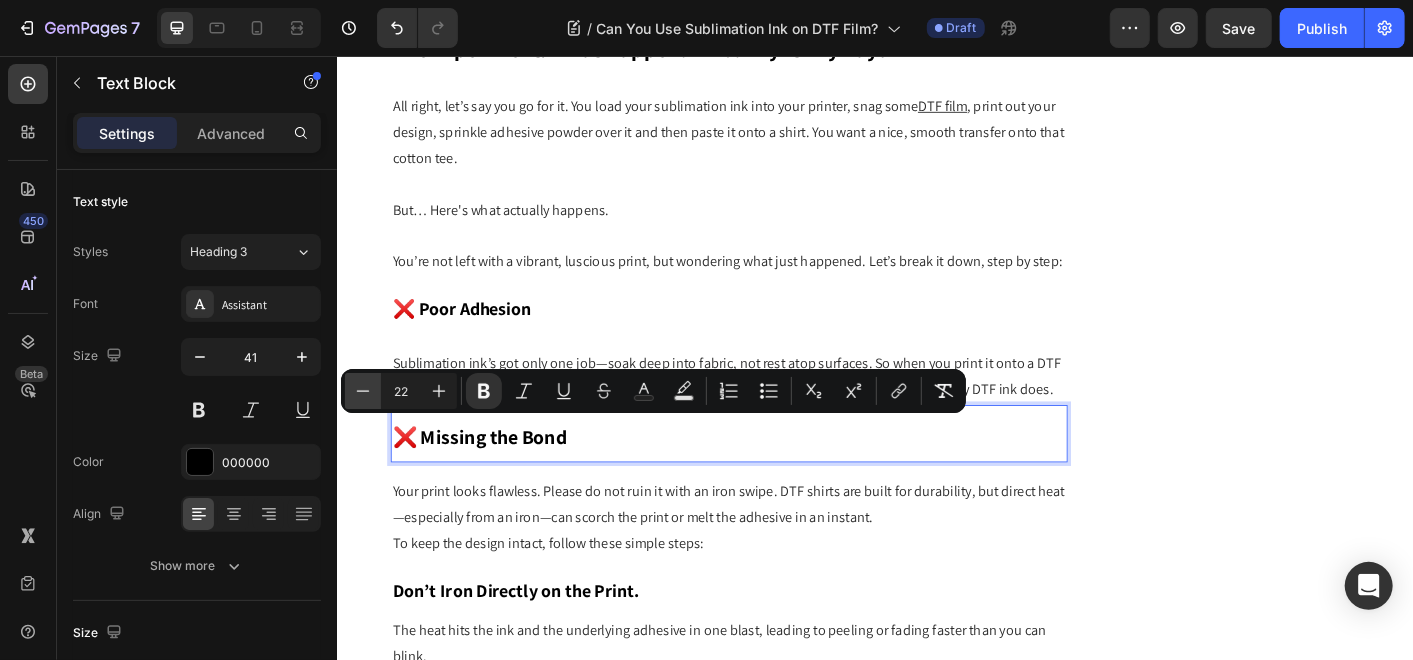 click 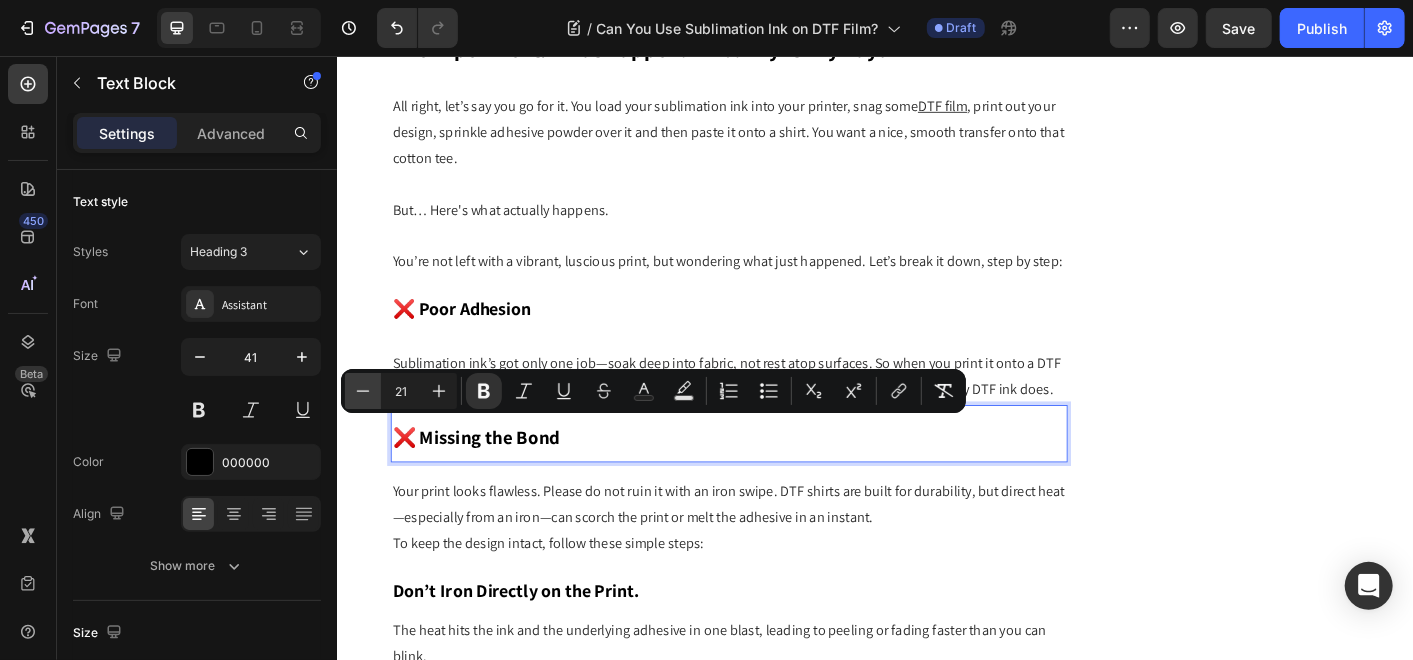 click 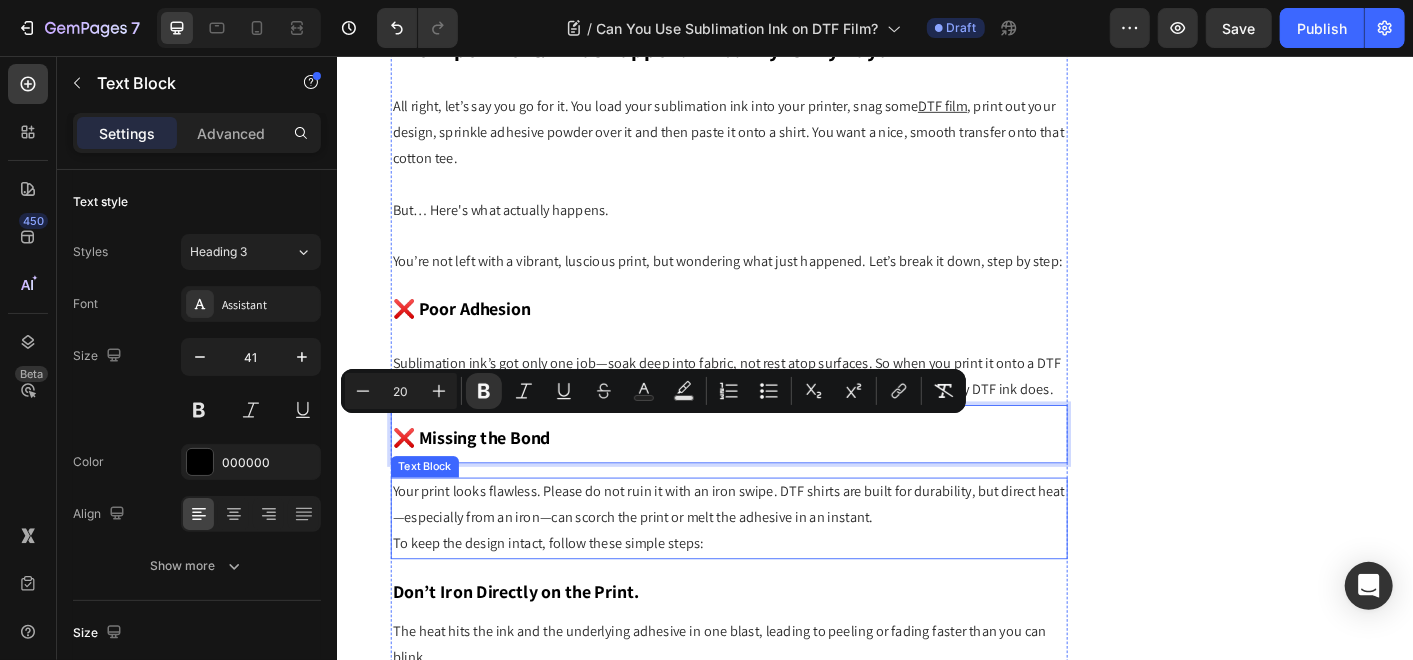 click on "Your print looks flawless. Please do not ruin it with an iron swipe. DTF shirts are built for durability, but direct heat—especially from an iron—can scorch the print or melt the adhesive in an instant." at bounding box center [773, 556] 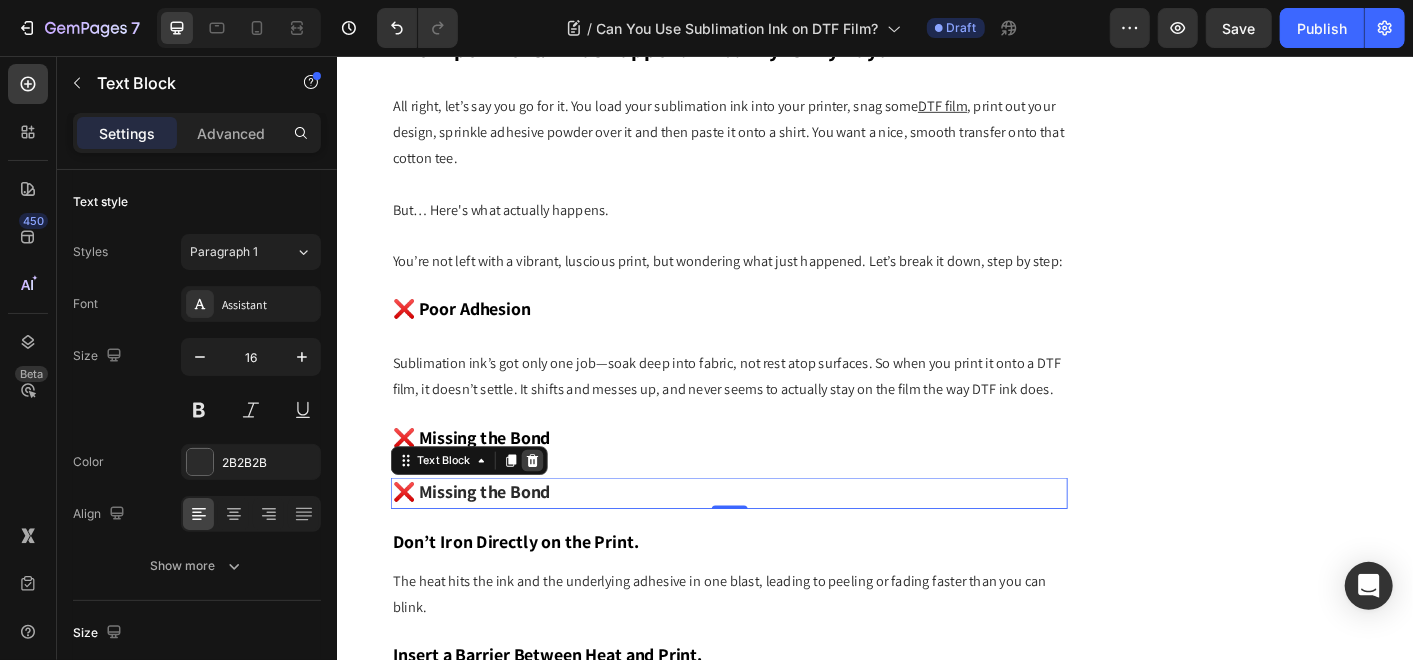 click 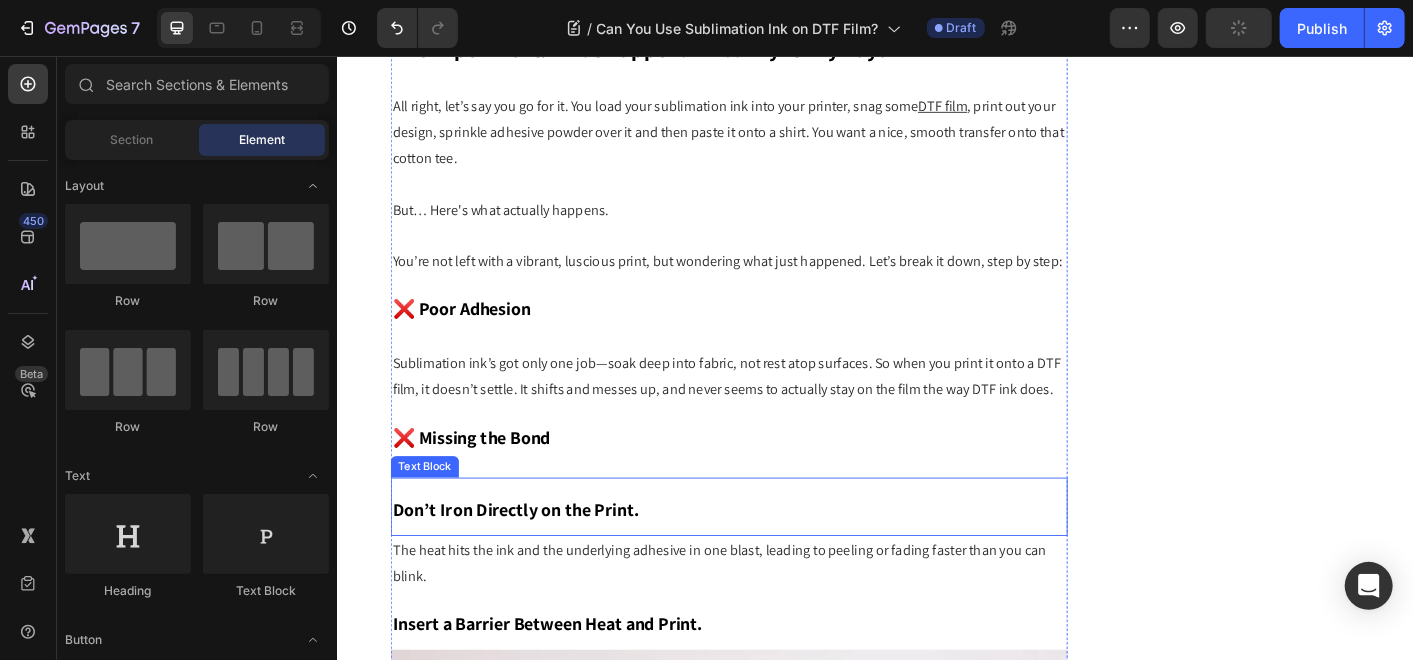 click on "Don’t Iron Directly on the Print." at bounding box center [535, 561] 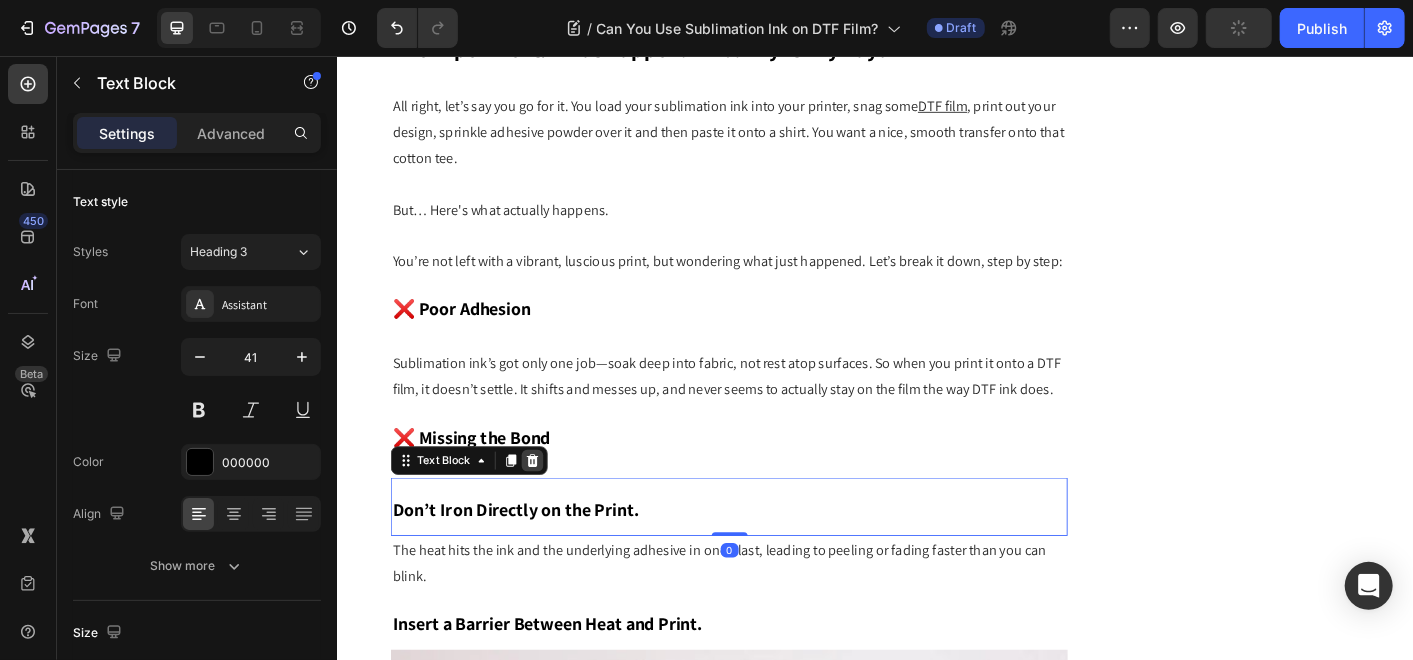 click 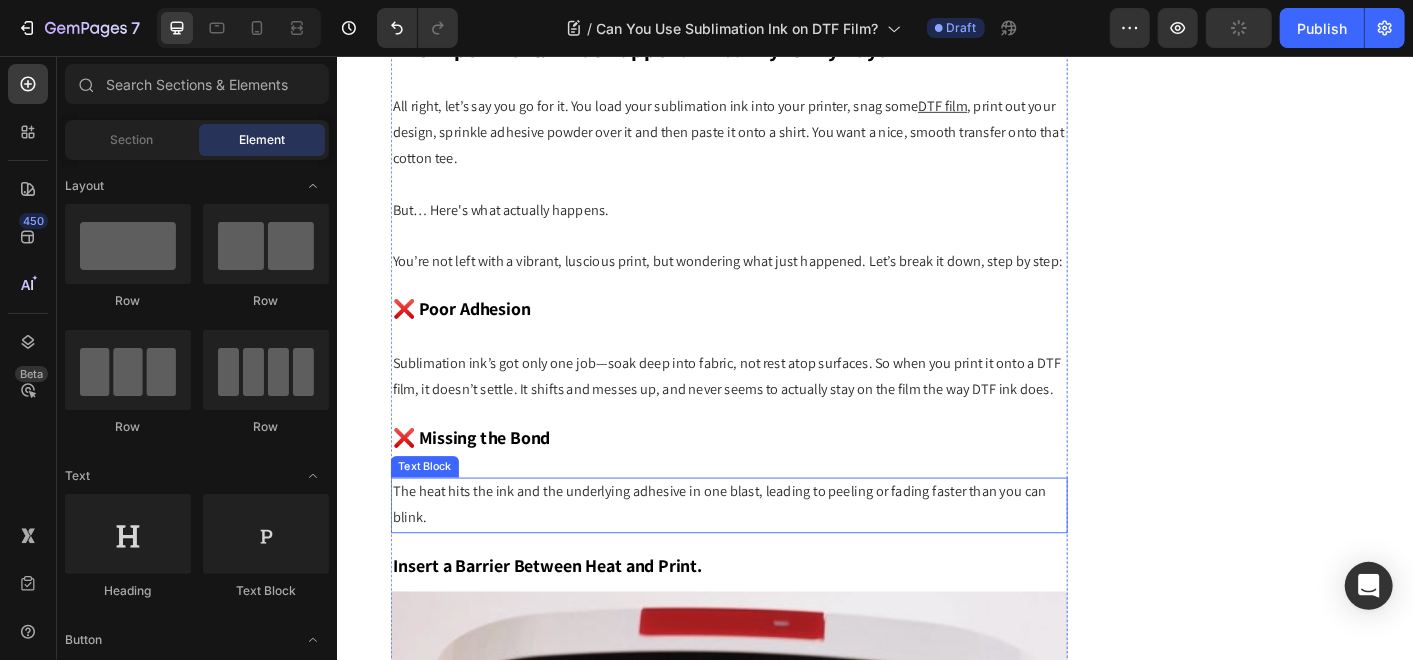 click on "The heat hits the ink and the underlying adhesive in one blast, leading to peeling or fading faster than you can blink." at bounding box center [773, 556] 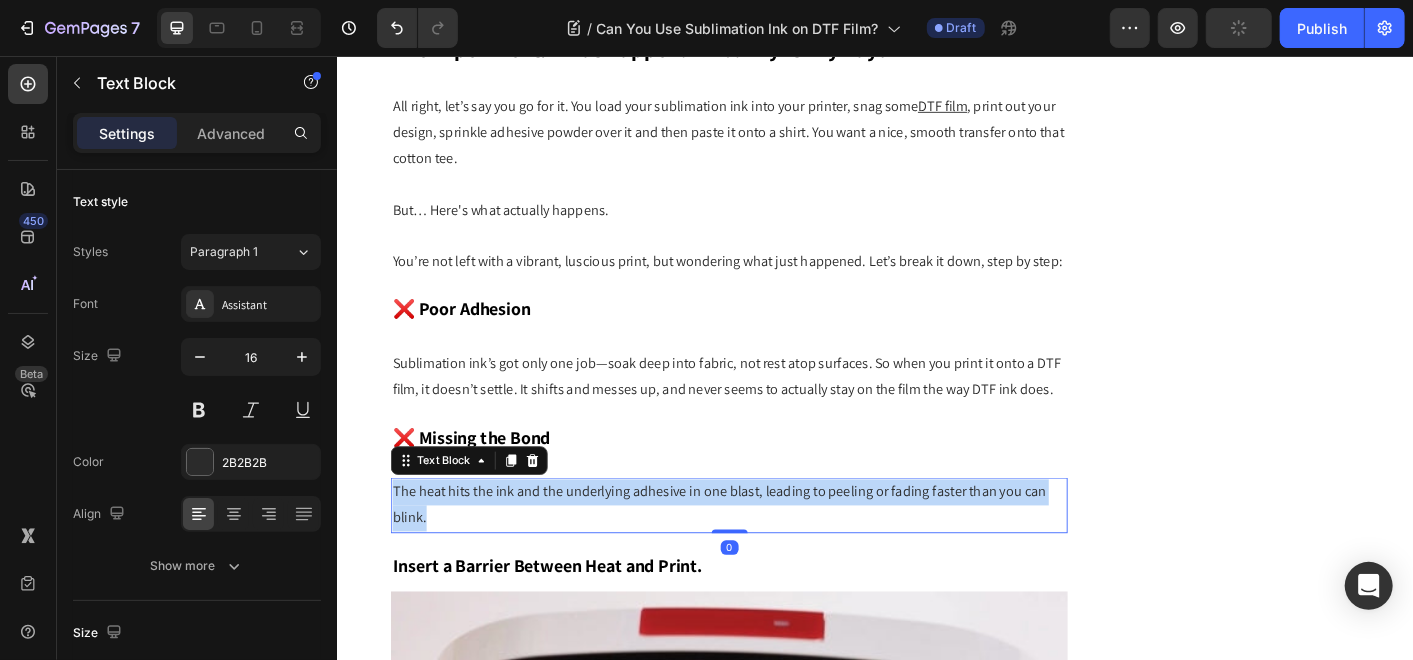 click on "The heat hits the ink and the underlying adhesive in one blast, leading to peeling or fading faster than you can blink." at bounding box center (773, 556) 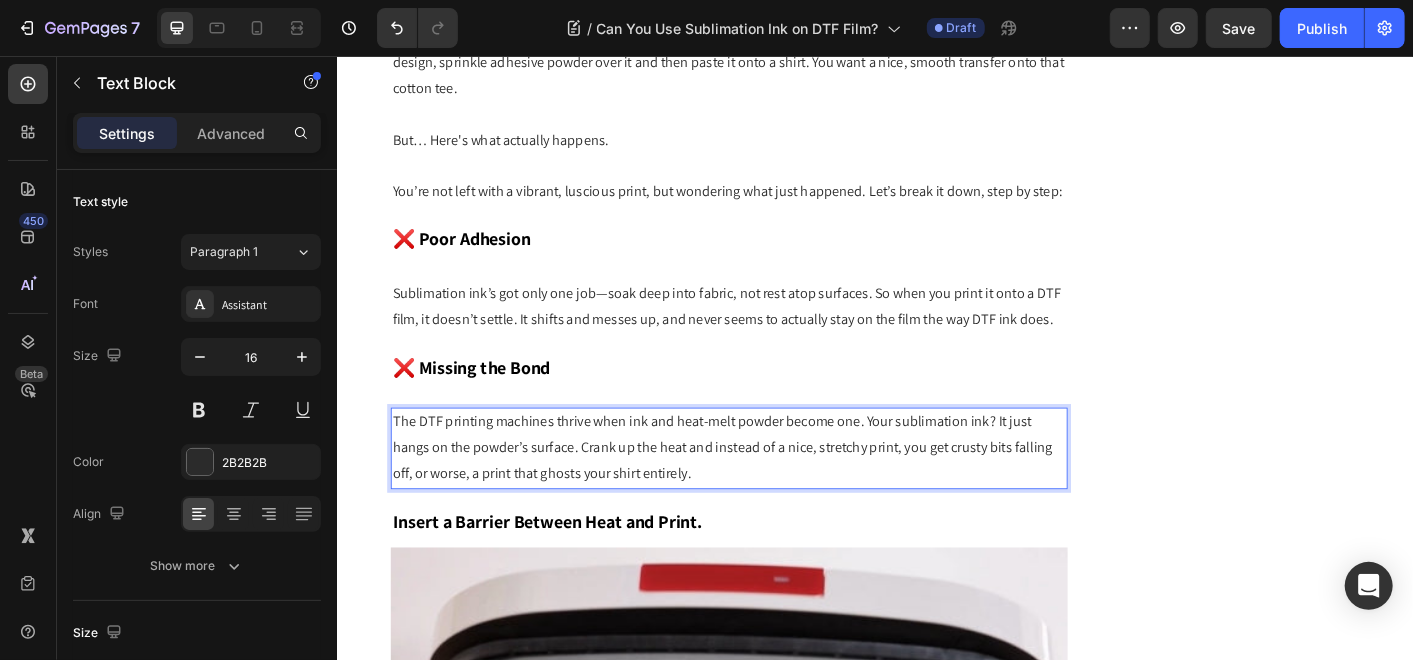 scroll, scrollTop: 2514, scrollLeft: 0, axis: vertical 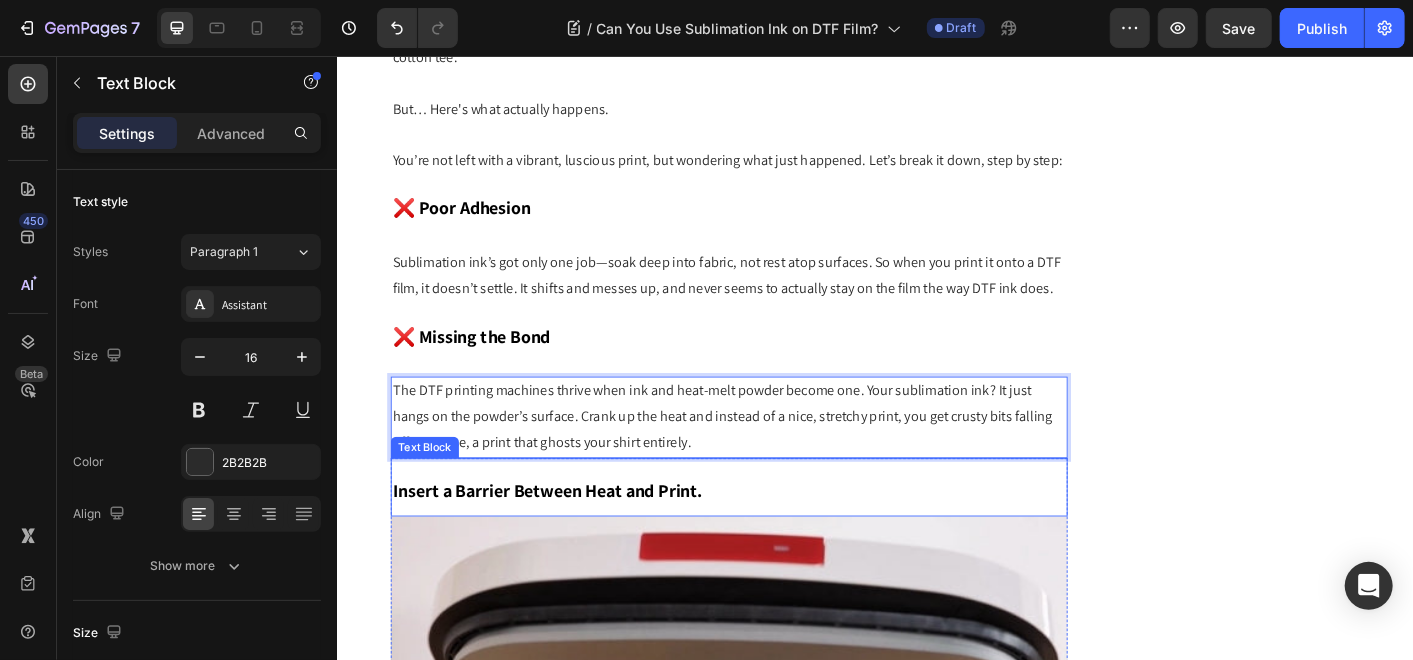 click on "Insert a Barrier Between Heat and Print." at bounding box center (571, 540) 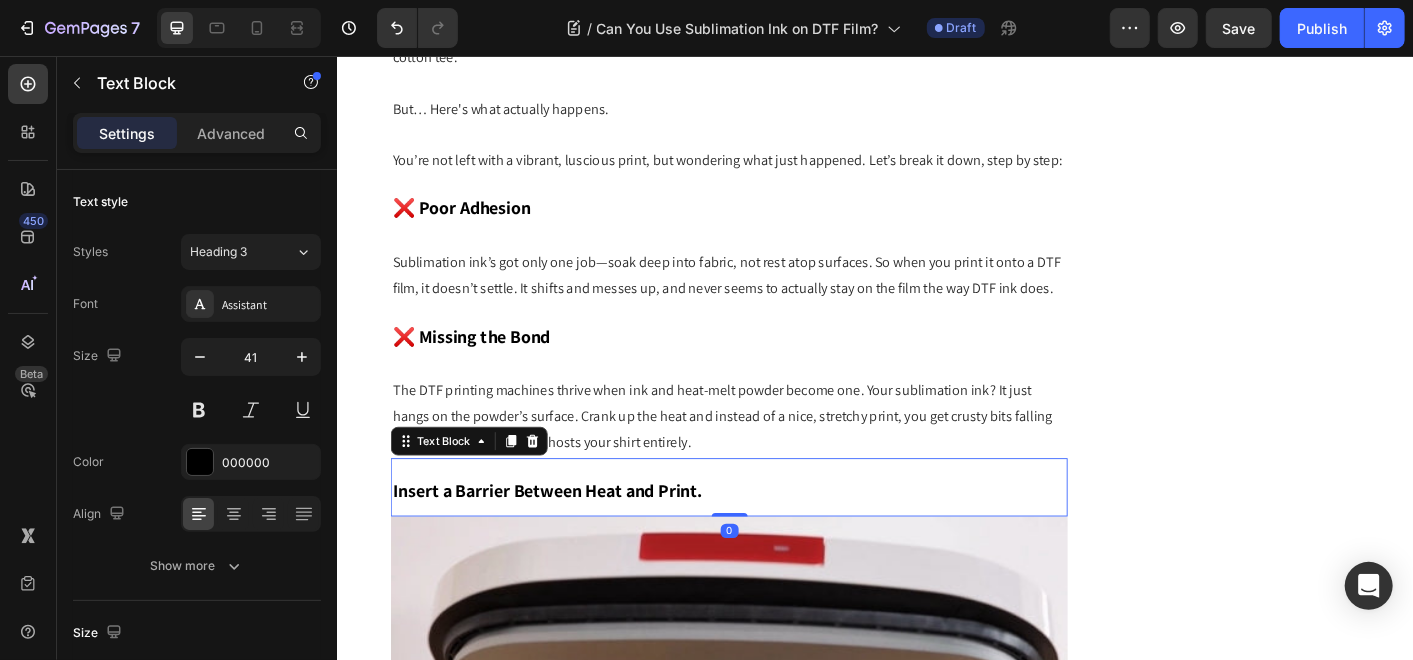click on "Insert a Barrier Between Heat and Print." at bounding box center [571, 540] 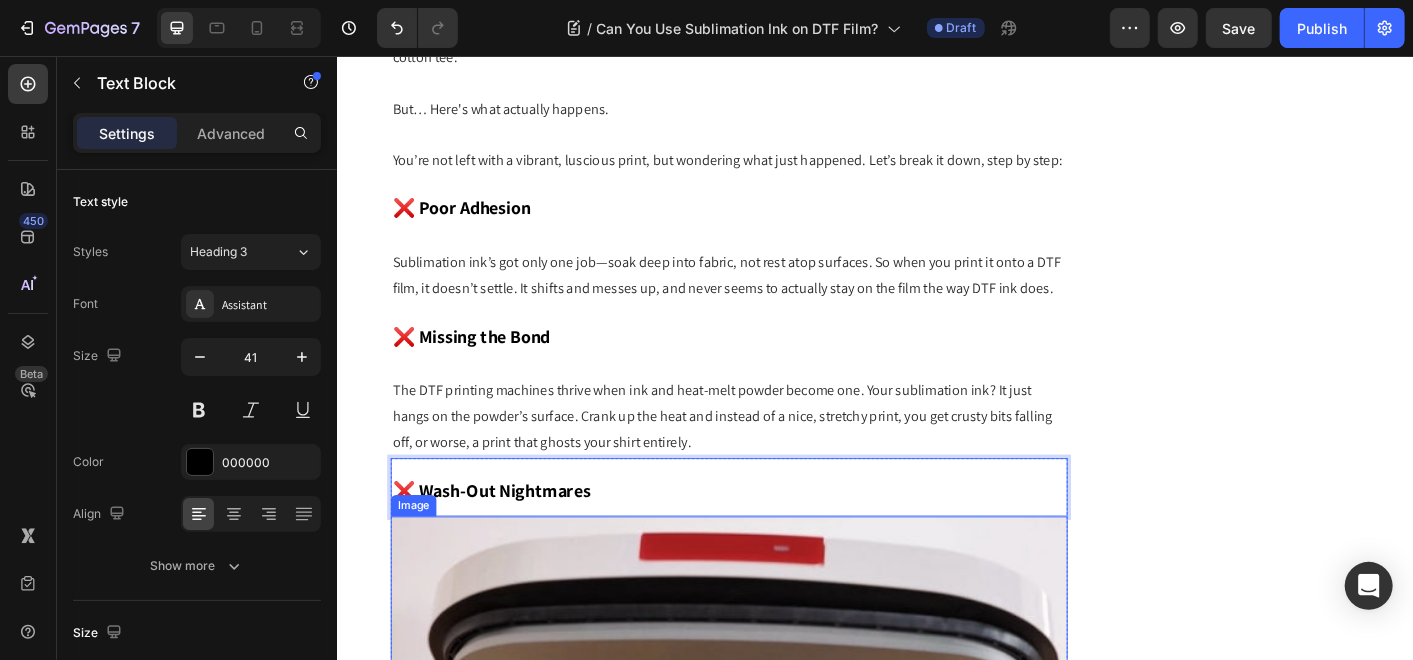 click at bounding box center (773, 985) 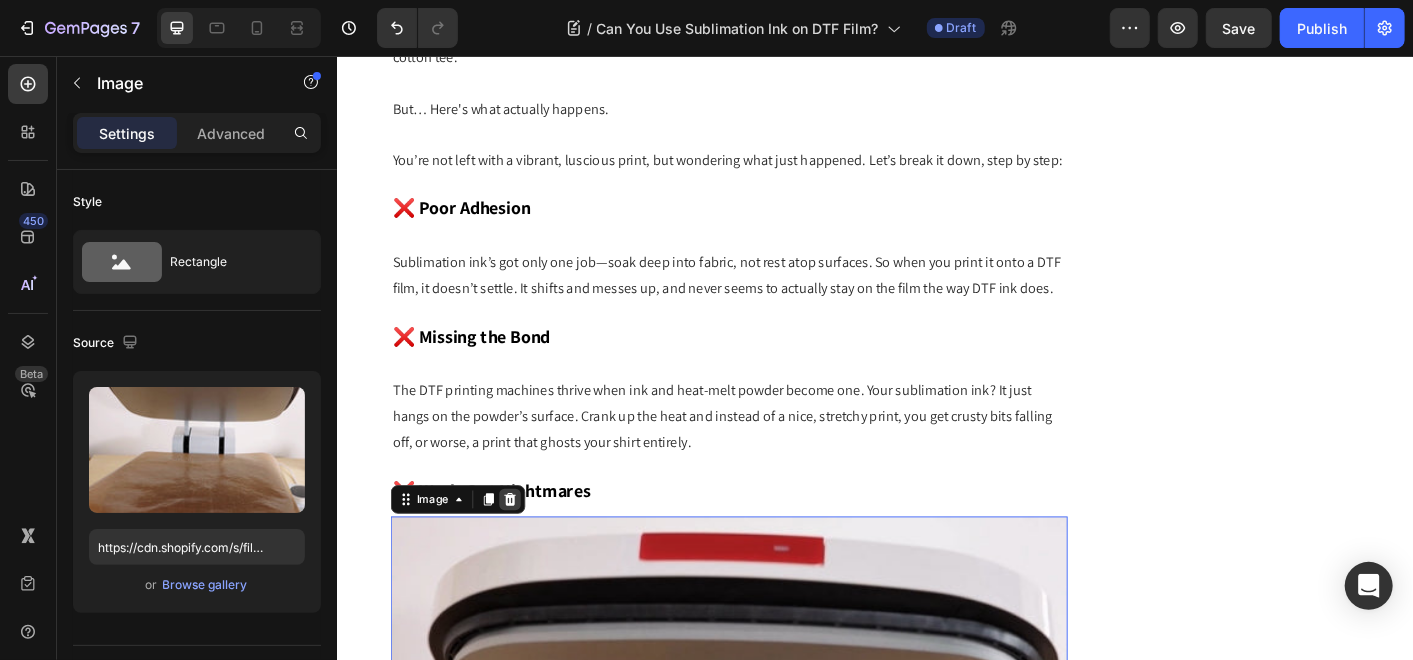 click 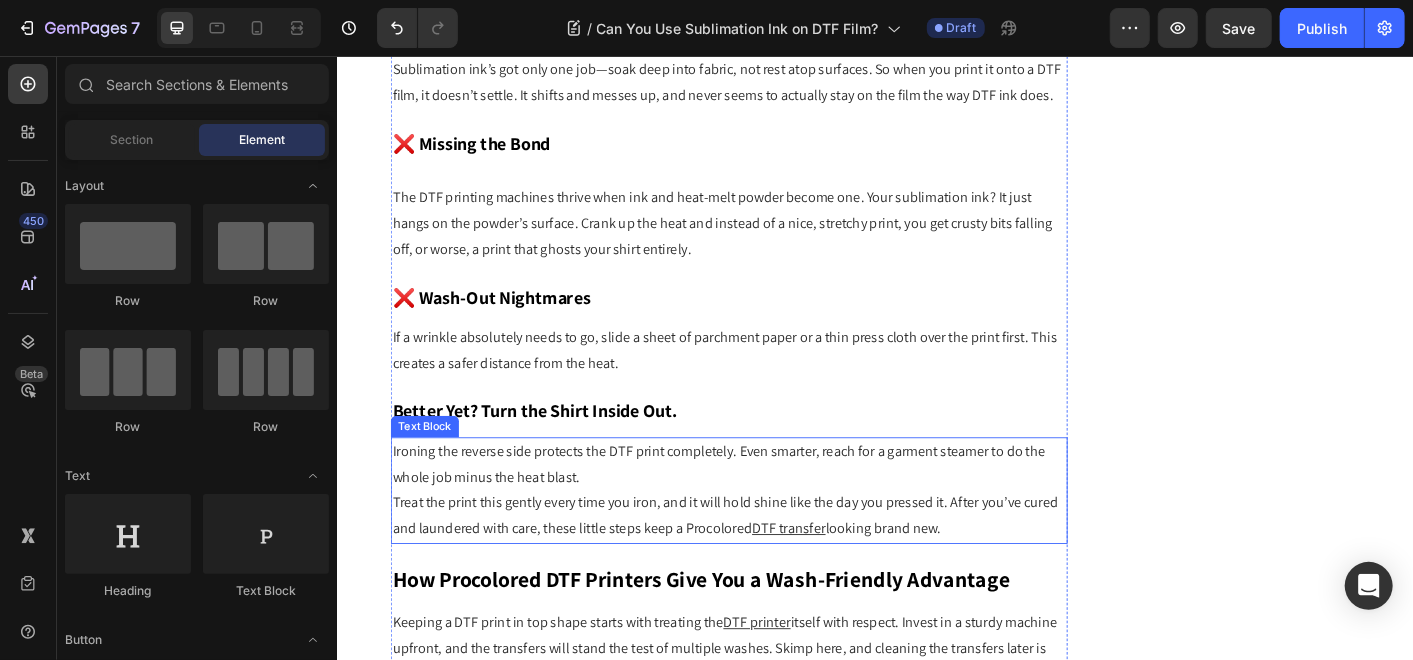 scroll, scrollTop: 2736, scrollLeft: 0, axis: vertical 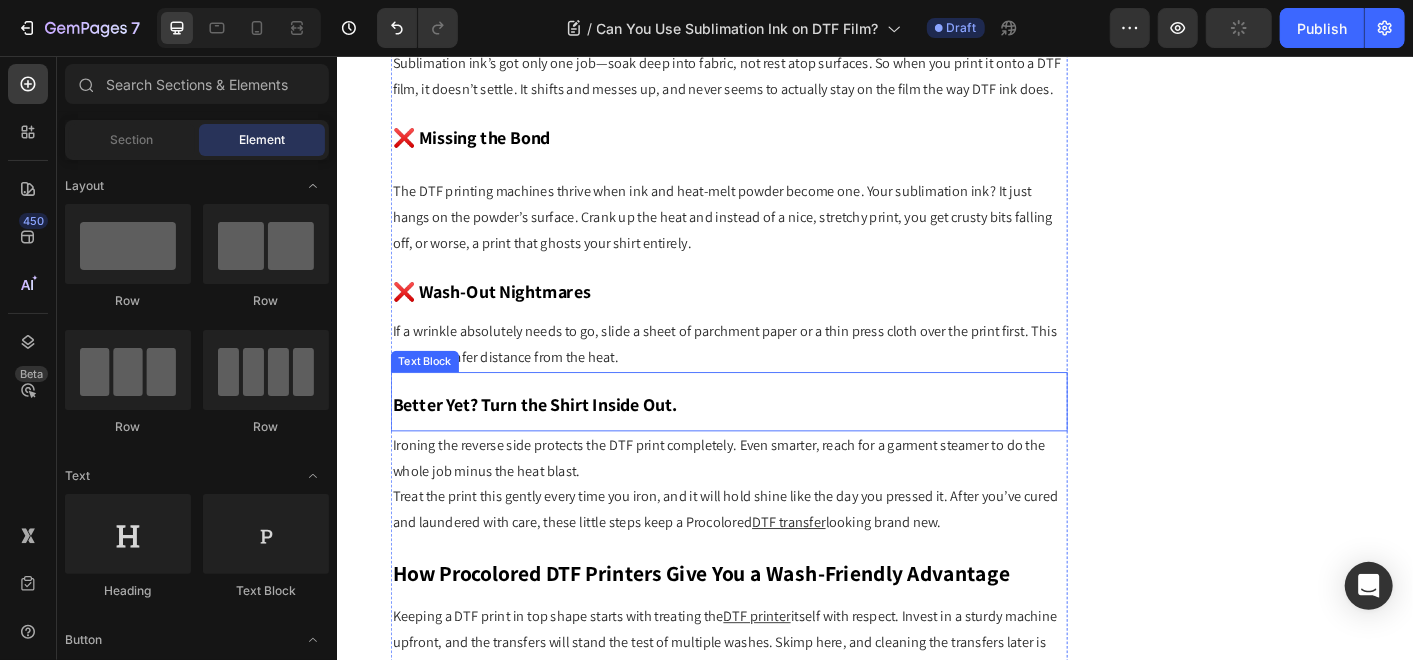 click on "If a wrinkle absolutely needs to go, slide a sheet of parchment paper or a thin press cloth over the print first. This creates a safer distance from the heat." at bounding box center (773, 378) 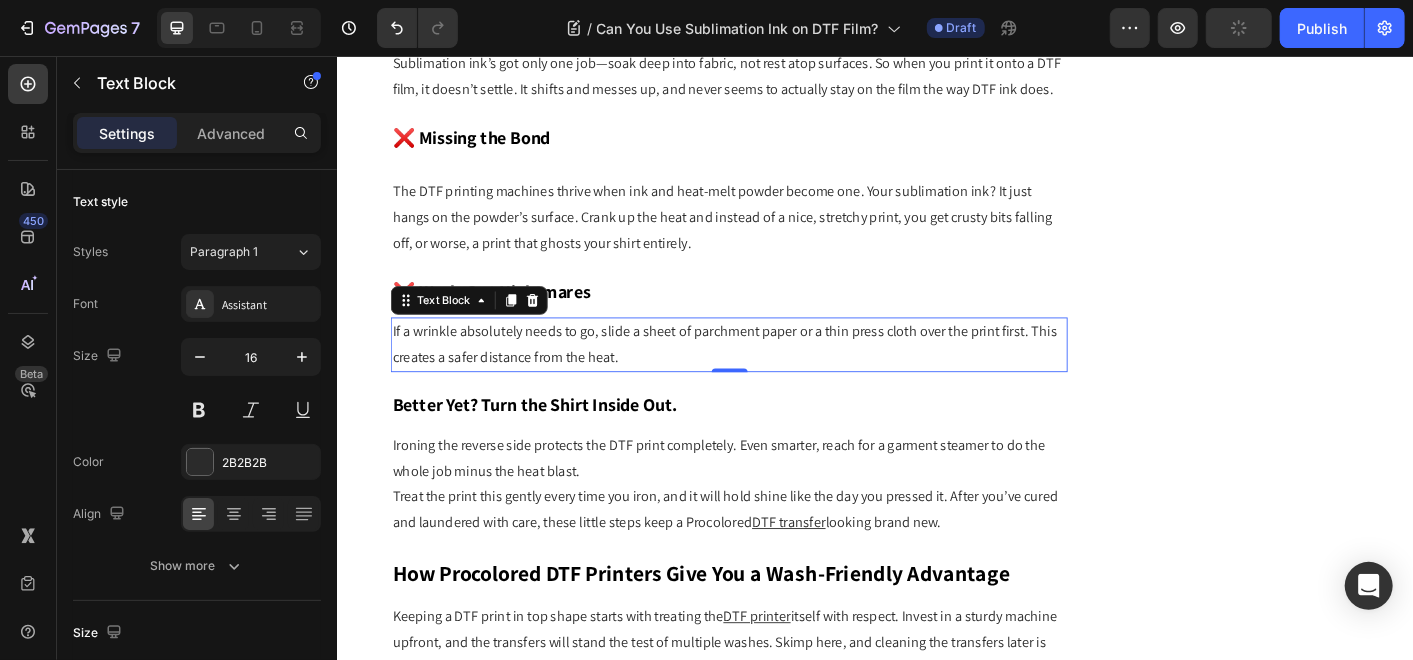 click on "If a wrinkle absolutely needs to go, slide a sheet of parchment paper or a thin press cloth over the print first. This creates a safer distance from the heat." at bounding box center [773, 378] 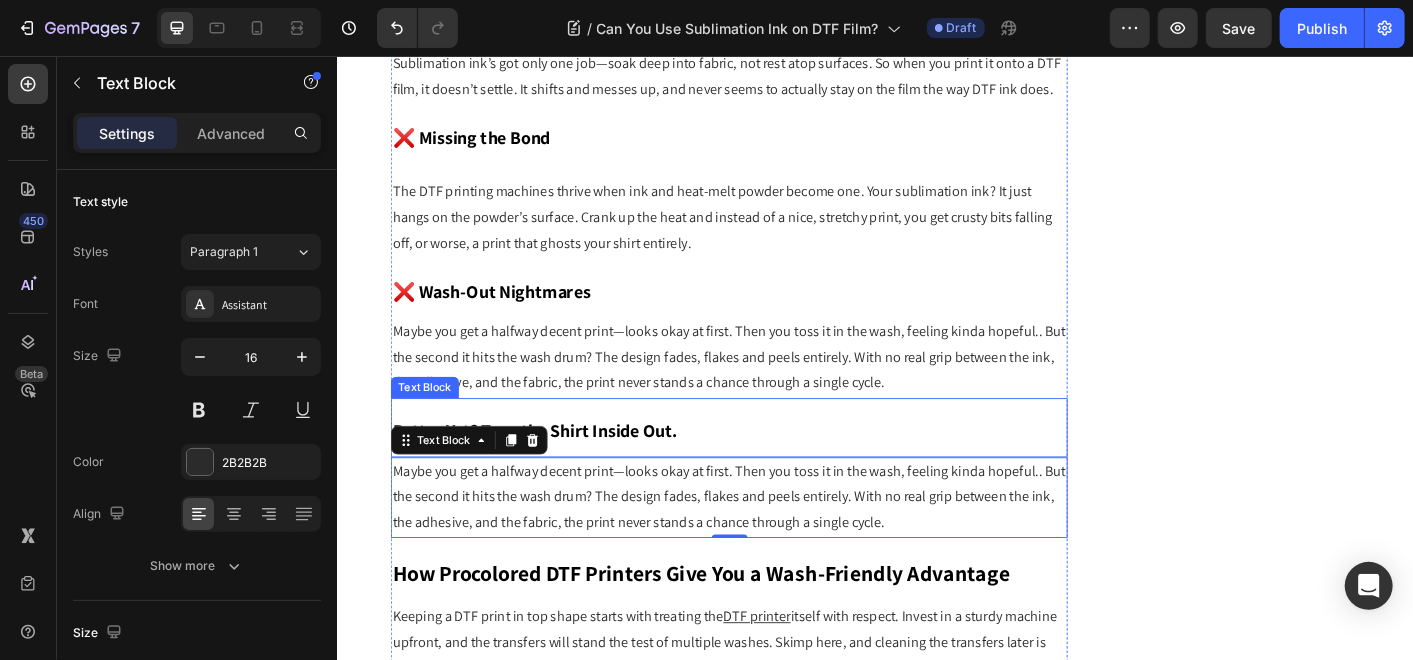 click on "Better Yet? Turn the Shirt Inside Out." at bounding box center [773, 469] 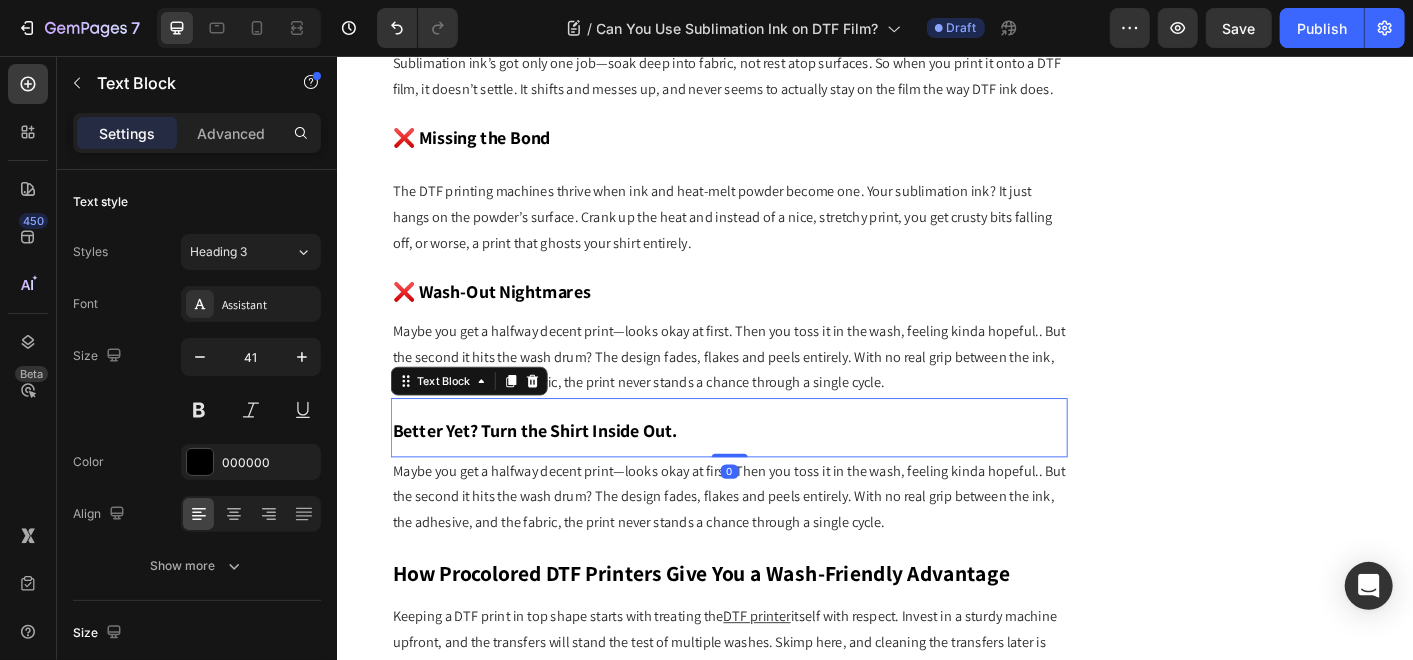 click on "Better Yet? Turn the Shirt Inside Out." at bounding box center (773, 469) 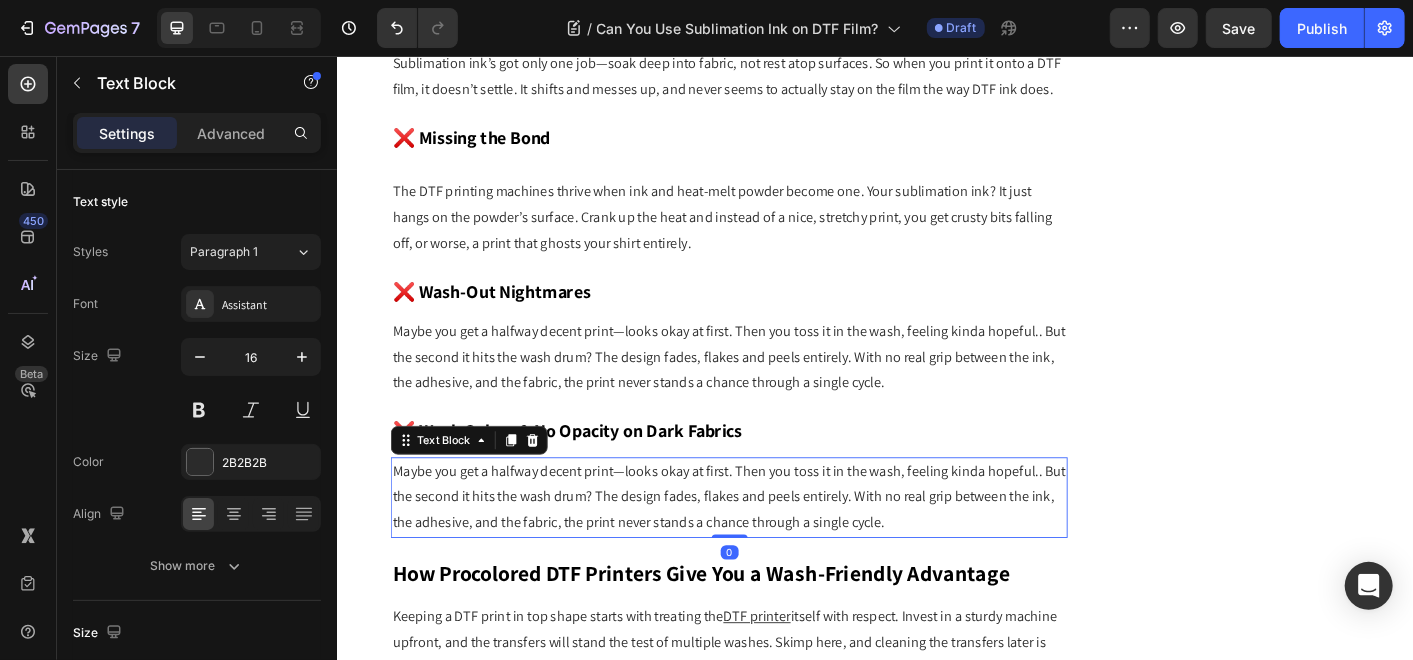 click on "Maybe you get a halfway decent print—looks okay at first. Then you toss it in the wash, feeling kinda hopeful.. But the second it hits the wash drum? The design fades, flakes and peels entirely. With no real grip between the ink, the adhesive, and the fabric, the print never stands a chance through a single cycle." at bounding box center (773, 548) 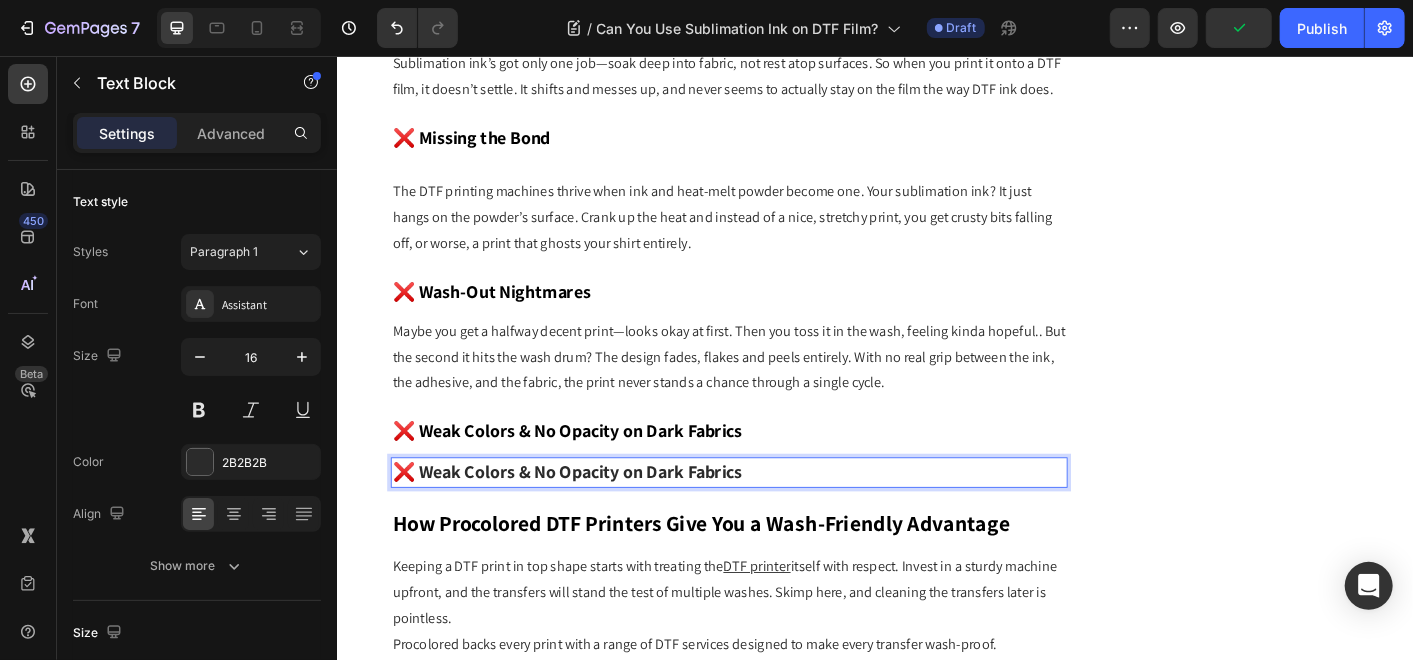 click on "❌ Weak Colors & No Opacity on Dark Fabrics" at bounding box center (593, 519) 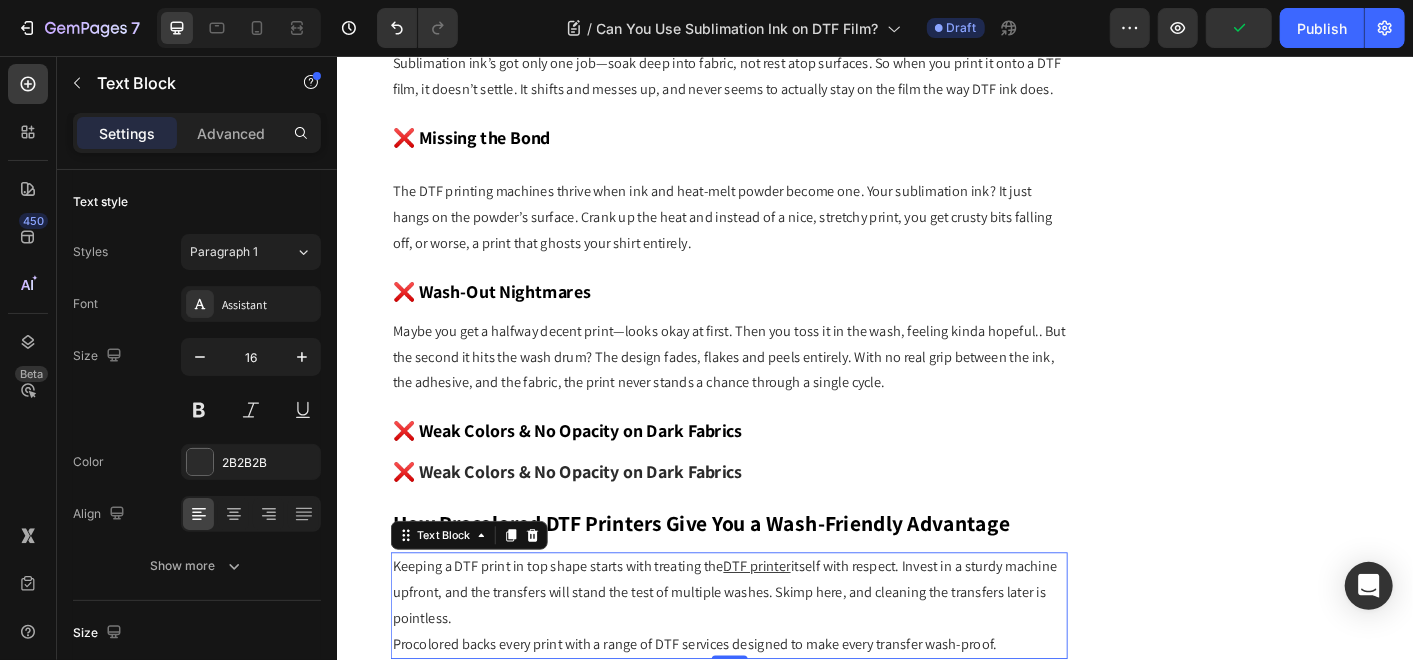 drag, startPoint x: 599, startPoint y: 610, endPoint x: 579, endPoint y: 526, distance: 86.34813 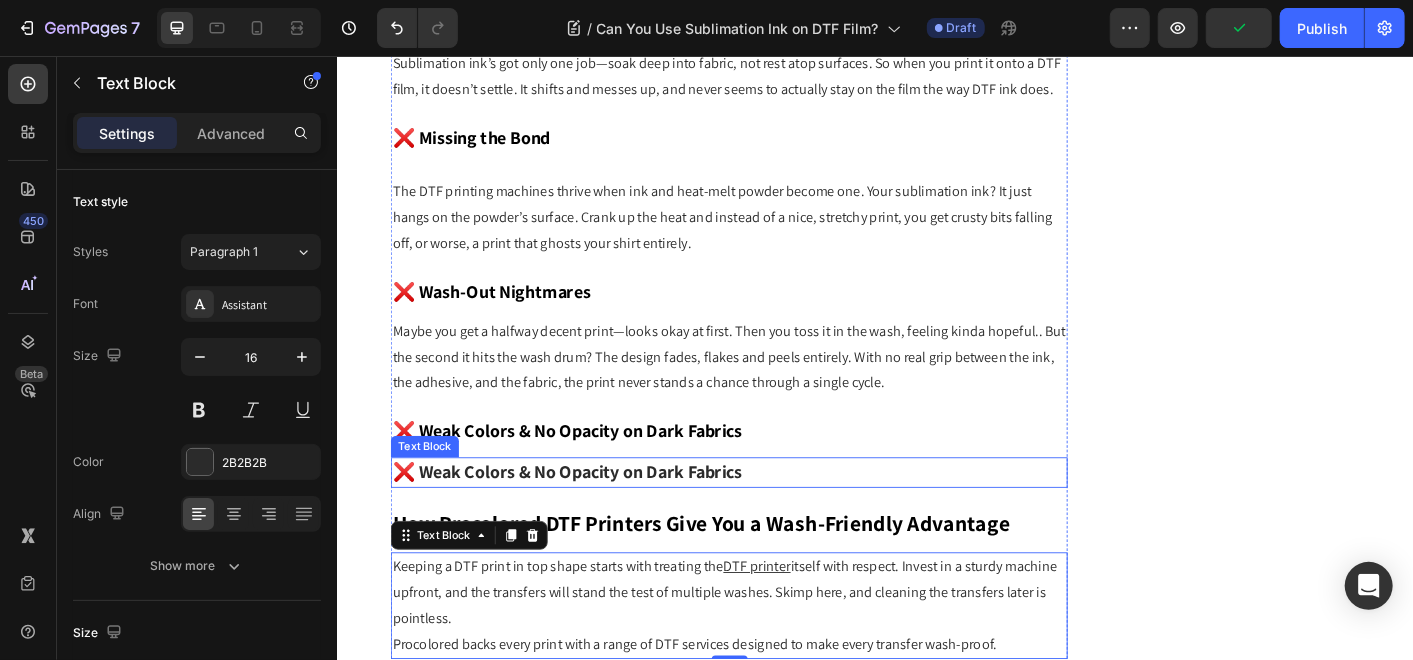 click on "❌ Weak Colors & No Opacity on Dark Fabrics" at bounding box center (593, 519) 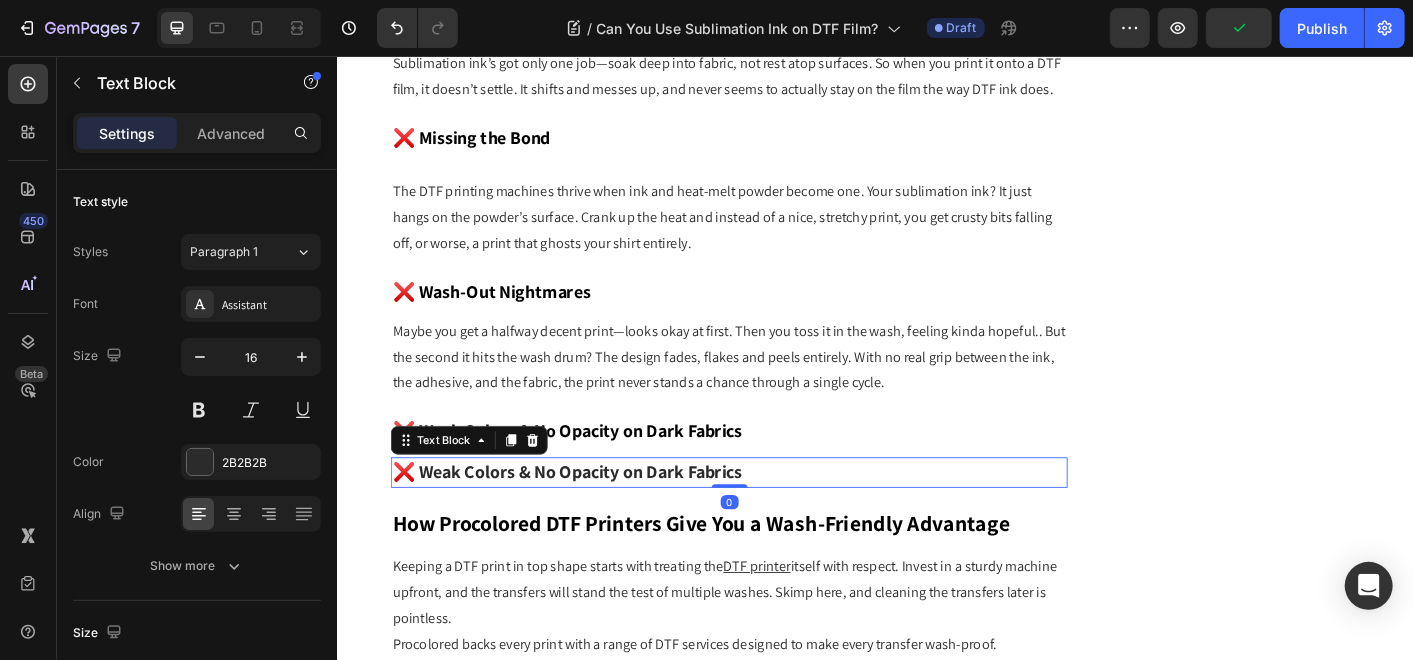 drag, startPoint x: 542, startPoint y: 479, endPoint x: 533, endPoint y: 490, distance: 14.21267 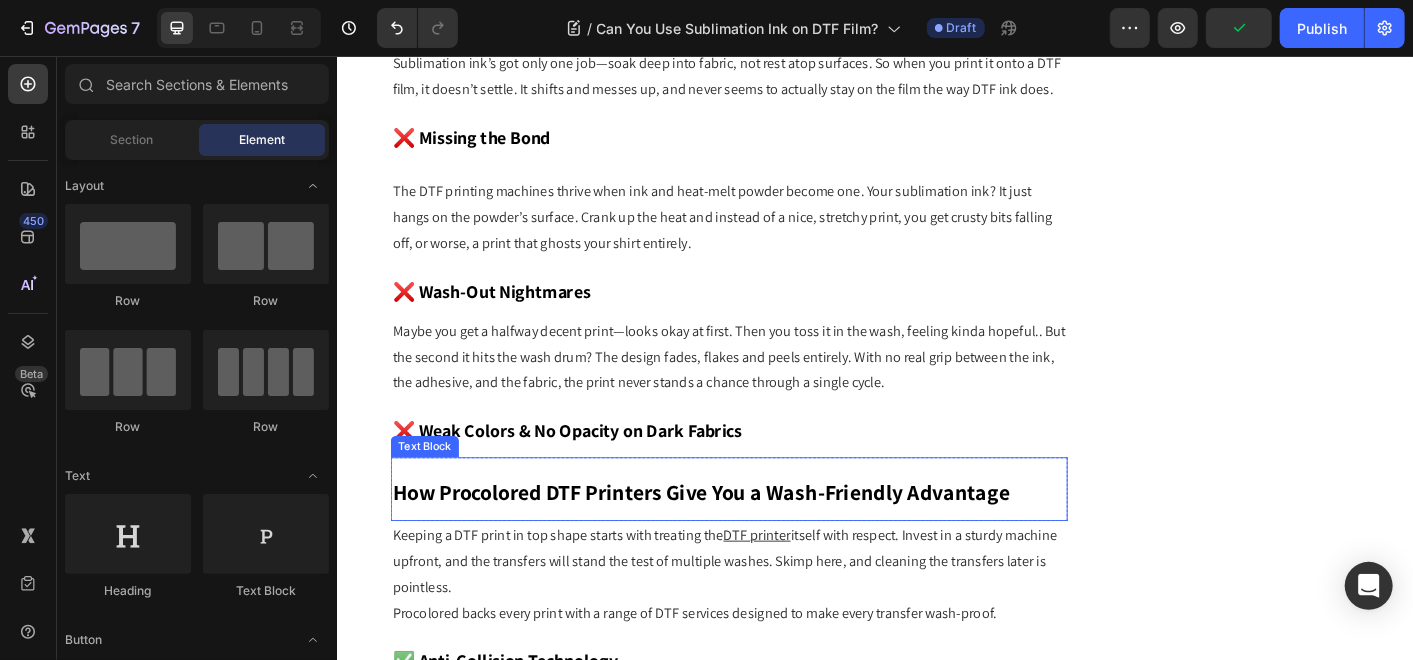 click on "How Procolored DTF Printers Give You a Wash-Friendly Advantage" at bounding box center (742, 542) 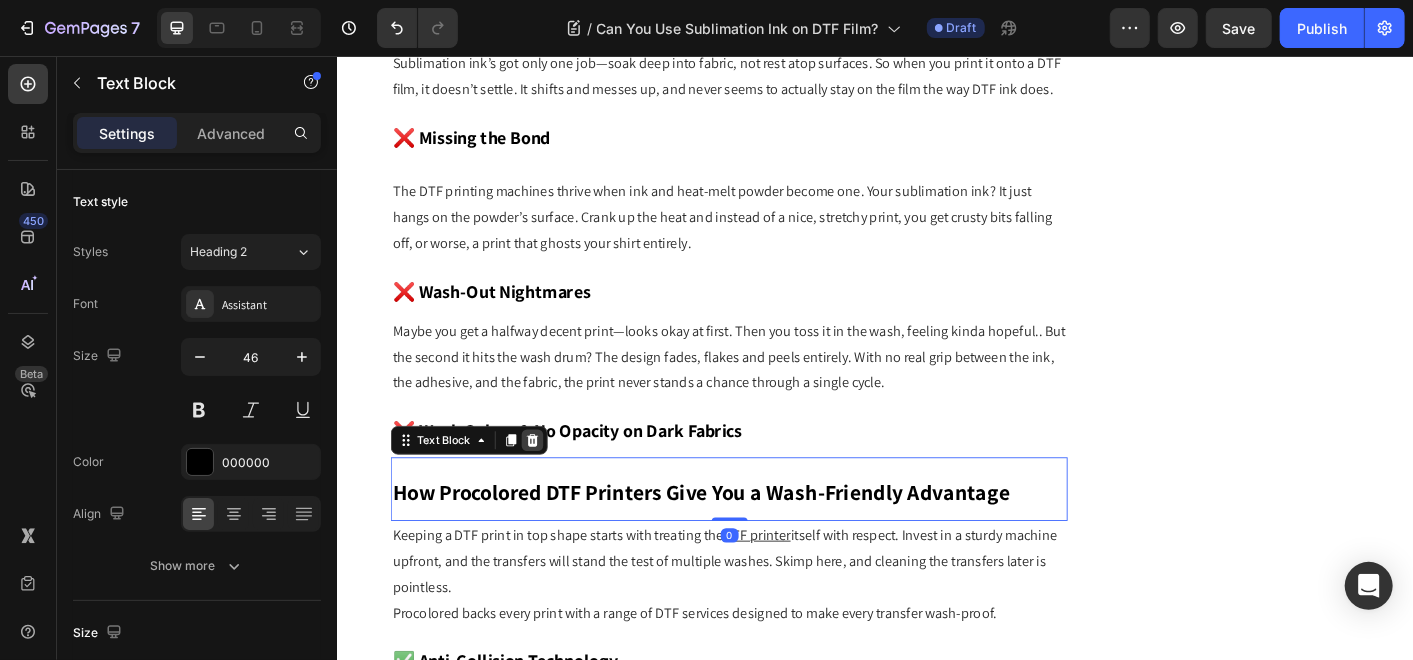 click 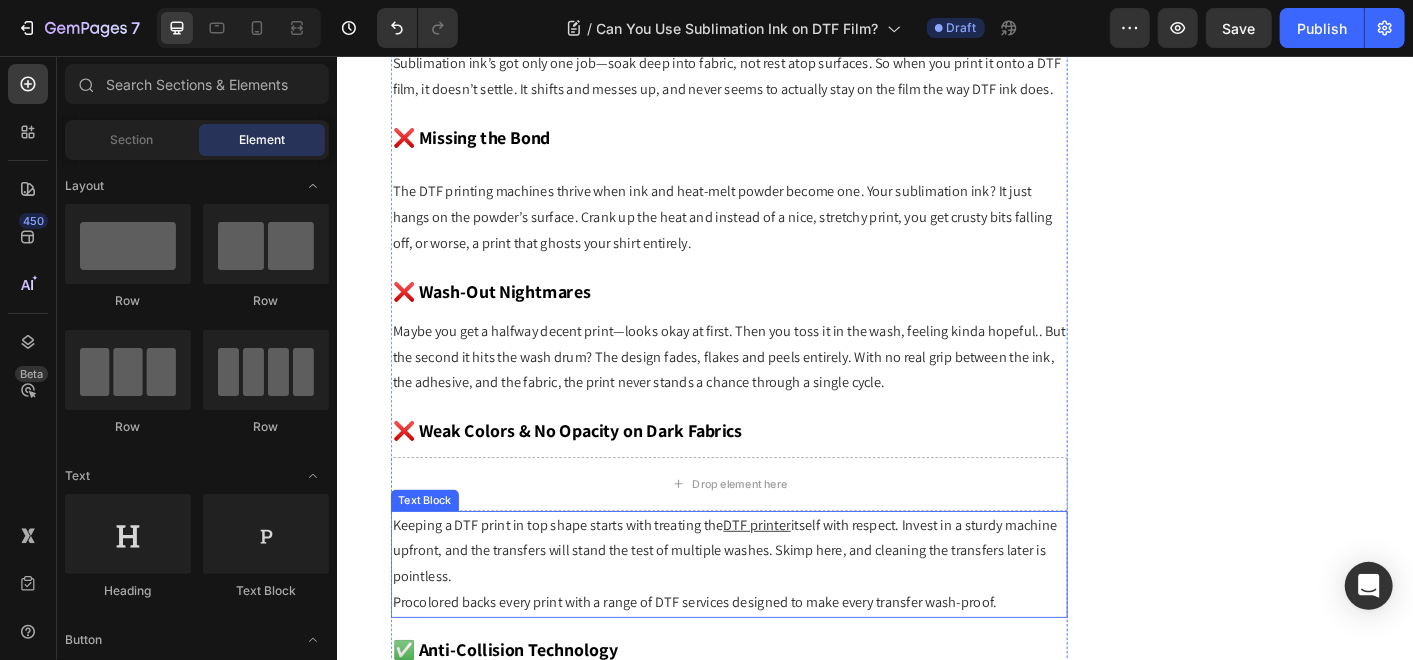 click on "Keeping a DTF print in top shape starts with treating the  DTF printer  itself with respect. Invest in a sturdy machine upfront, and the transfers will stand the test of multiple washes. Skimp here, and cleaning the transfers later is pointless. Procolored backs every print with a range of DTF services designed to make every transfer wash-proof." at bounding box center (773, 622) 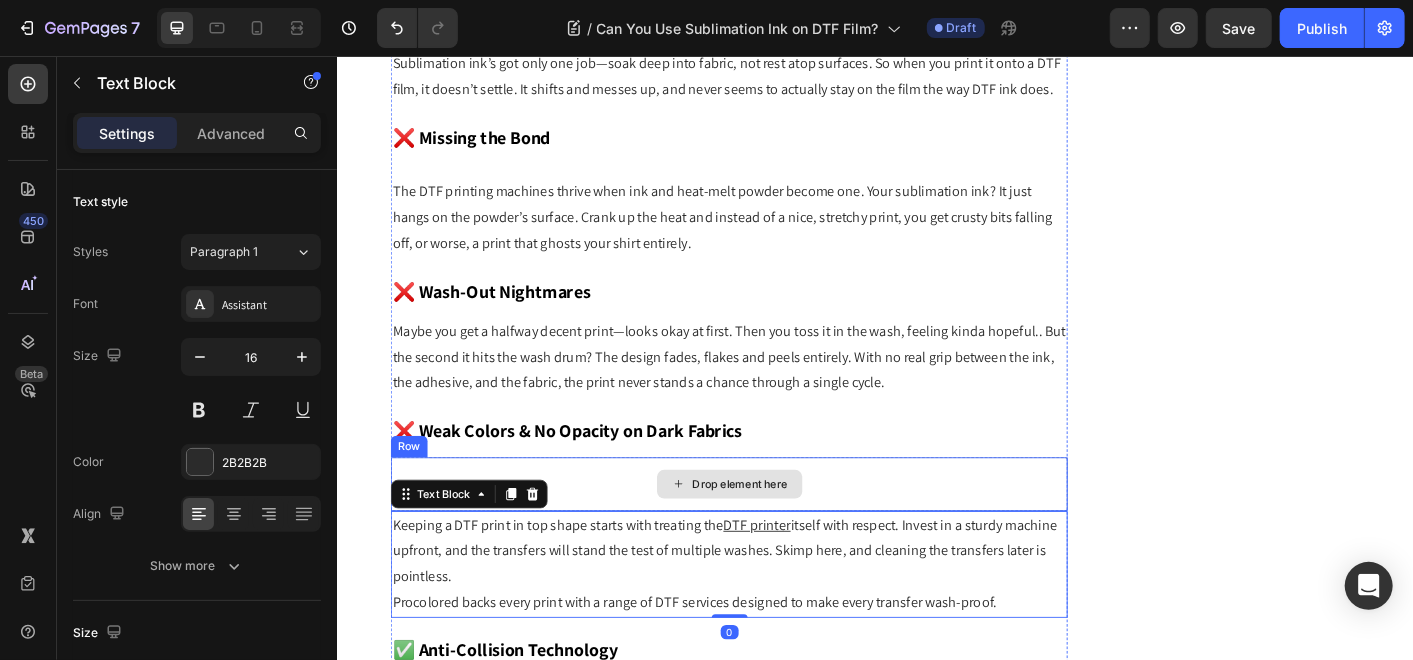 click on "Drop element here" at bounding box center (773, 533) 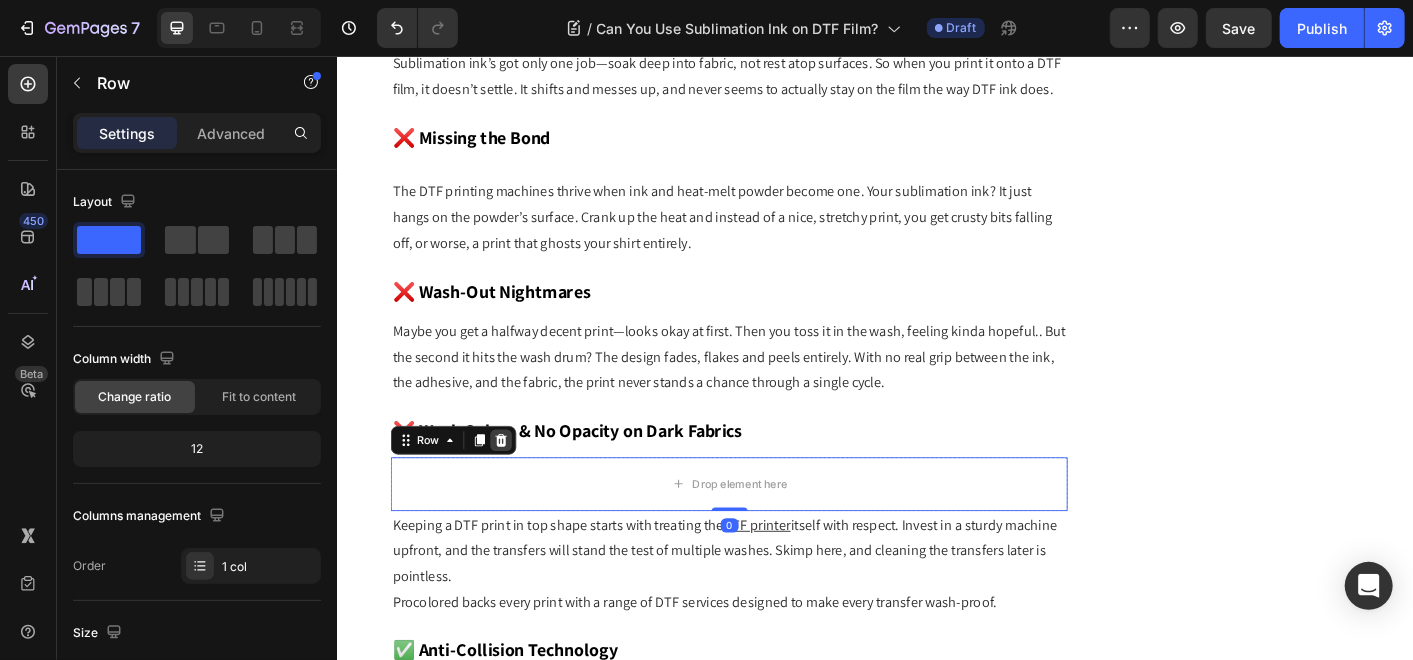 click 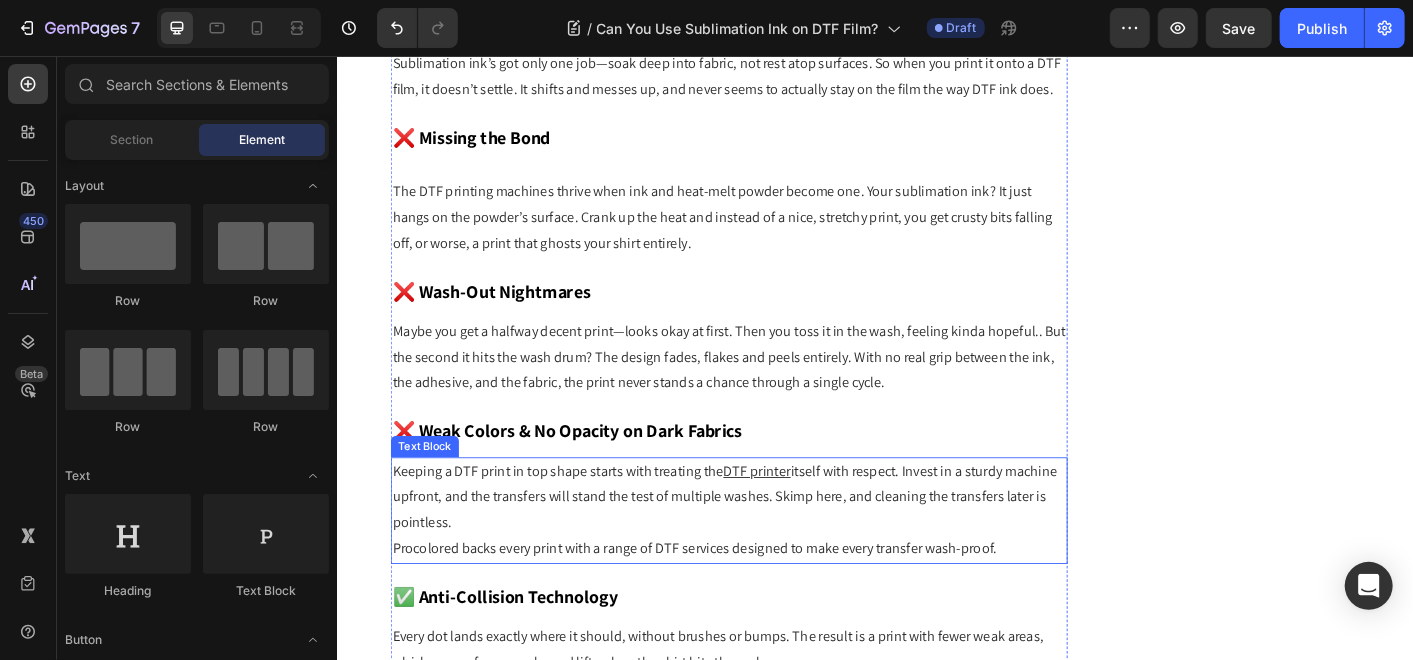 click on "Keeping a DTF print in top shape starts with treating the  DTF printer  itself with respect. Invest in a sturdy machine upfront, and the transfers will stand the test of multiple washes. Skimp here, and cleaning the transfers later is pointless." at bounding box center (773, 548) 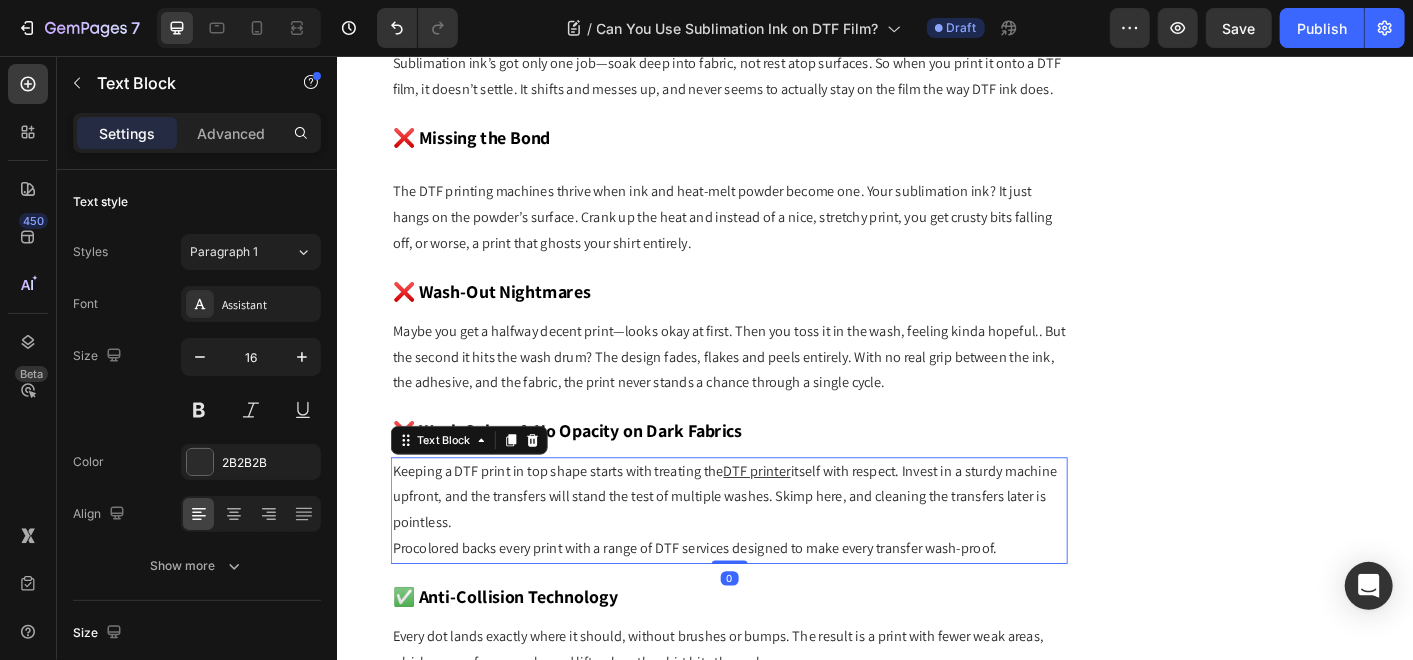 click on "Keeping a DTF print in top shape starts with treating the  DTF printer  itself with respect. Invest in a sturdy machine upfront, and the transfers will stand the test of multiple washes. Skimp here, and cleaning the transfers later is pointless." at bounding box center (773, 548) 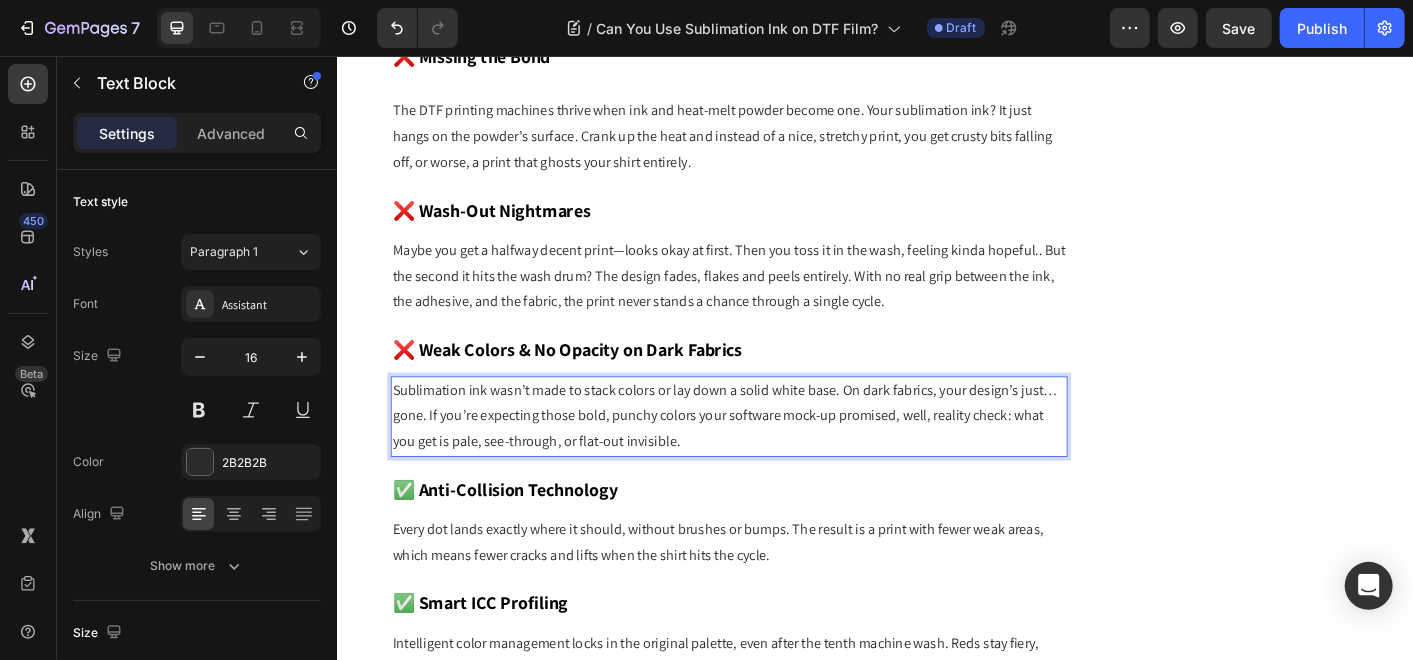 scroll, scrollTop: 2847, scrollLeft: 0, axis: vertical 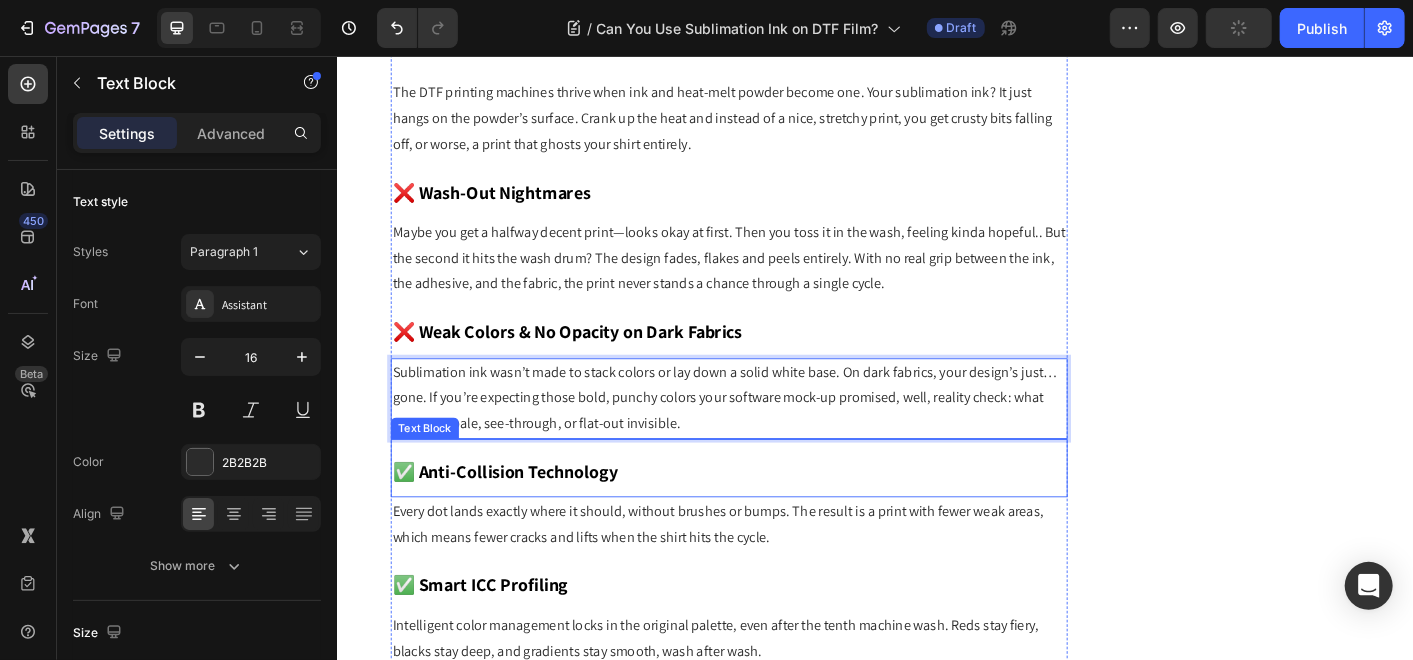 click on "✅ Anti-Collision Technology" at bounding box center [773, 514] 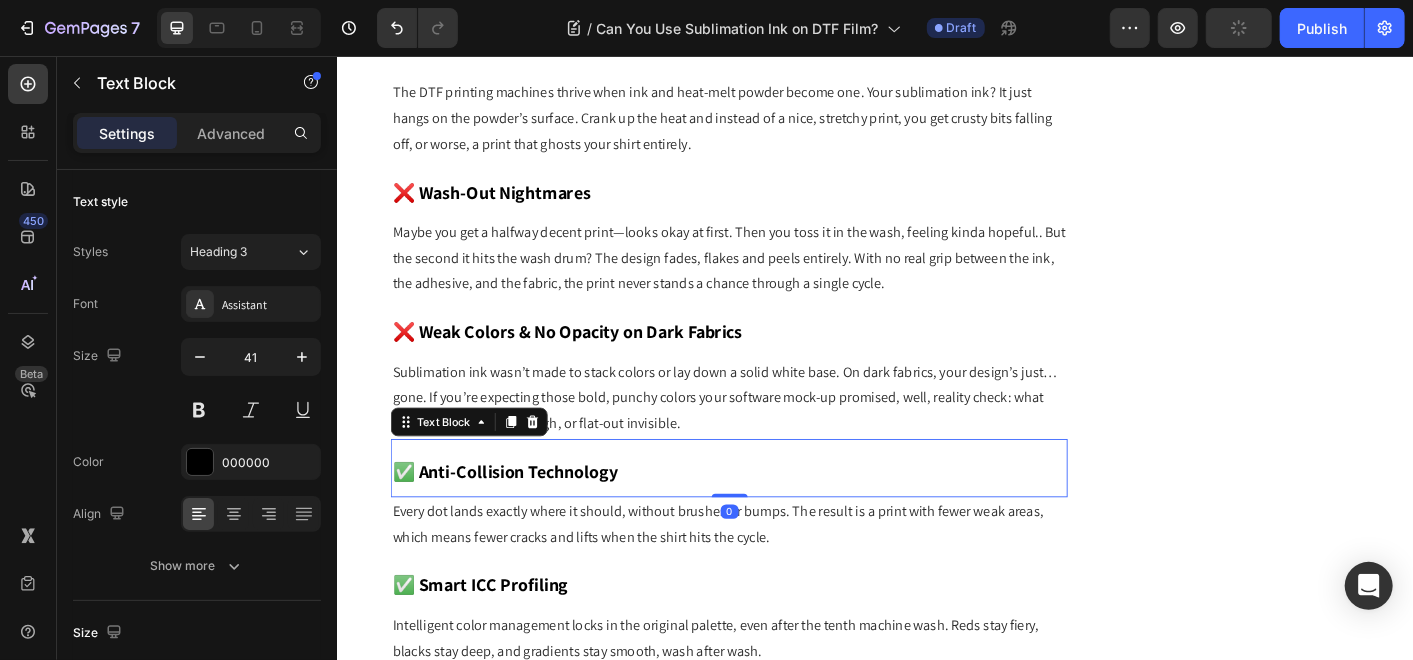 click on "✅ Anti-Collision Technology" at bounding box center (773, 514) 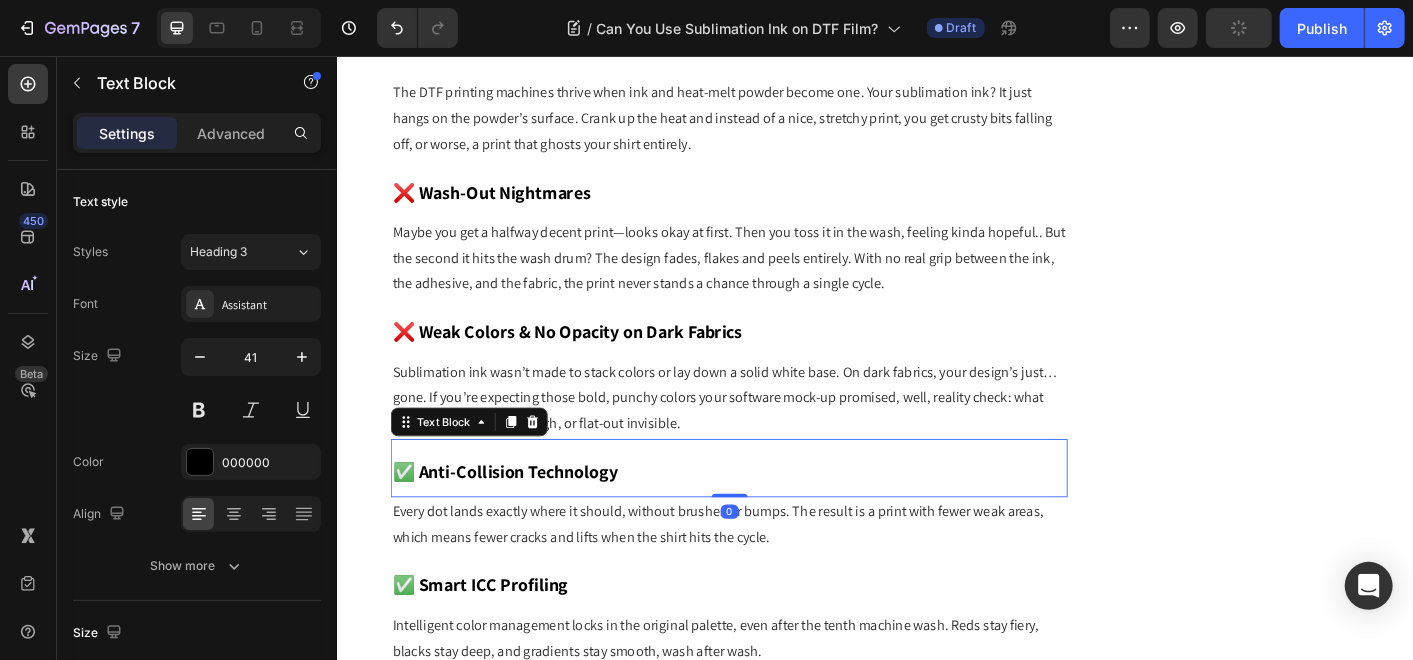 click on "✅ Anti-Collision Technology" at bounding box center (773, 514) 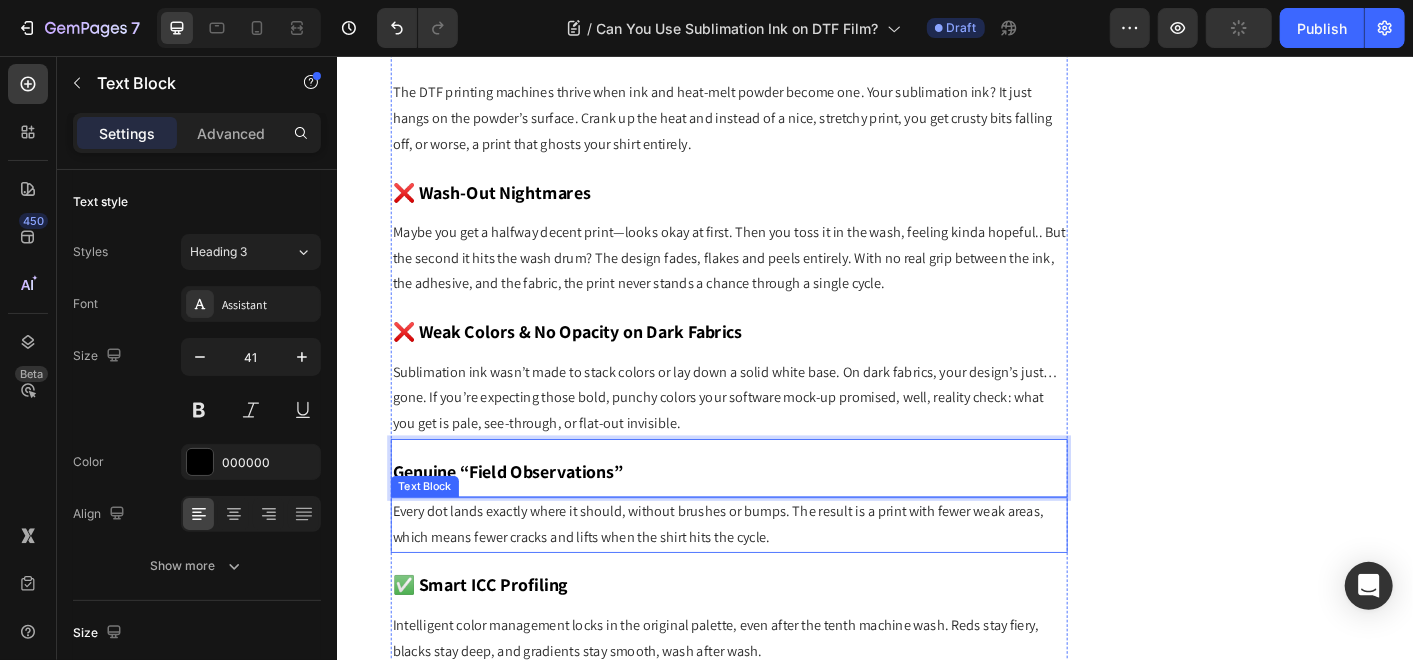click on "Every dot lands exactly where it should, without brushes or bumps. The result is a print with fewer weak areas, which means fewer cracks and lifts when the shirt hits the cycle." at bounding box center [773, 578] 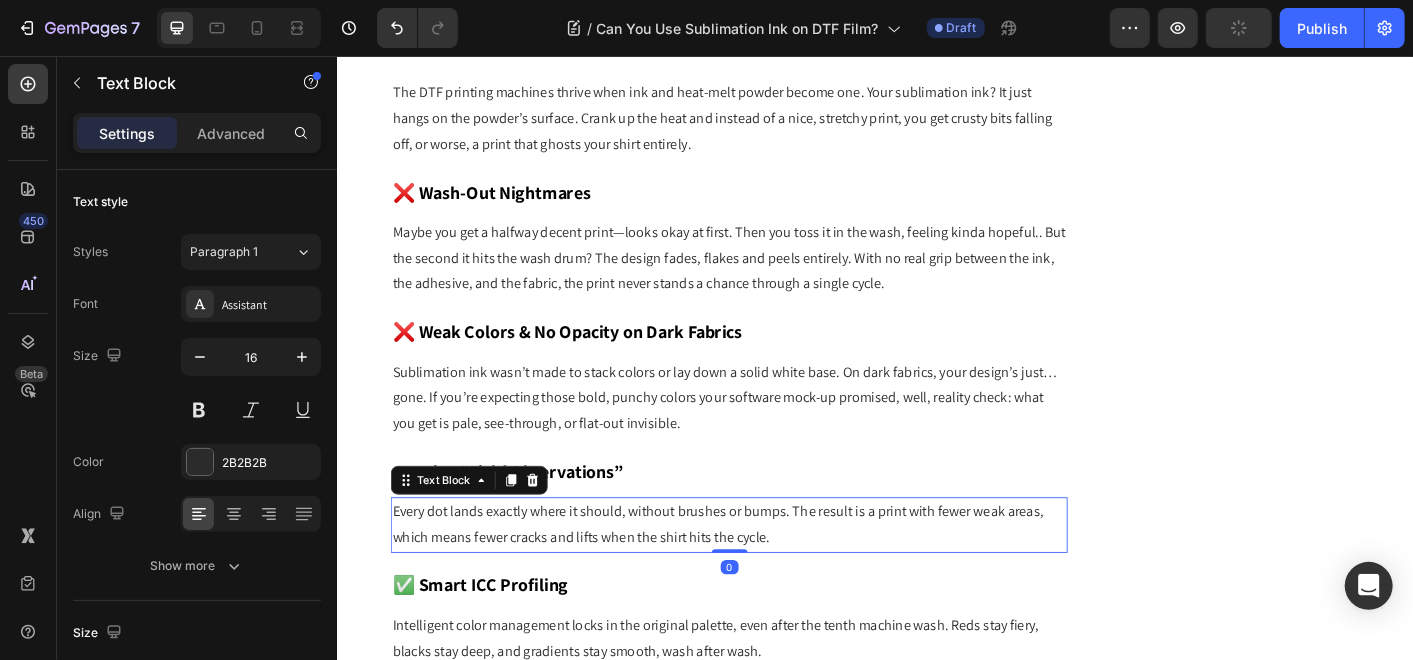 click on "Every dot lands exactly where it should, without brushes or bumps. The result is a print with fewer weak areas, which means fewer cracks and lifts when the shirt hits the cycle." at bounding box center [773, 578] 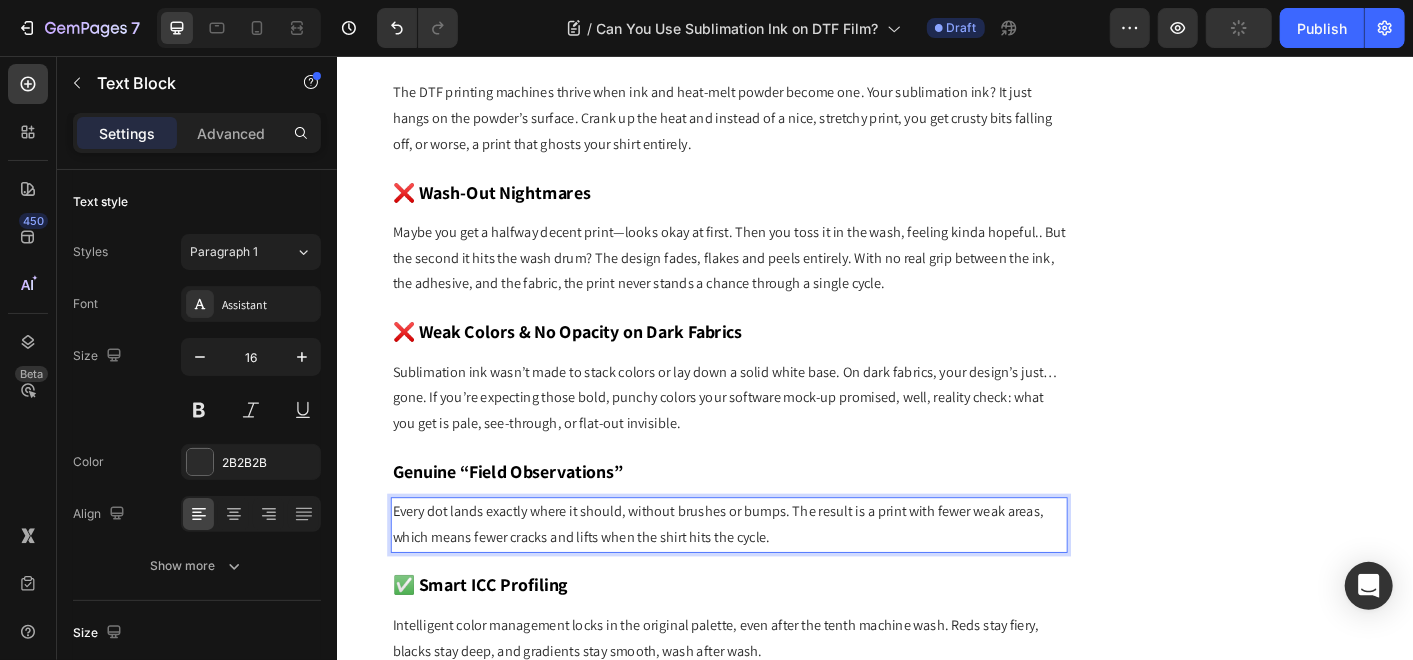 scroll, scrollTop: 2855, scrollLeft: 0, axis: vertical 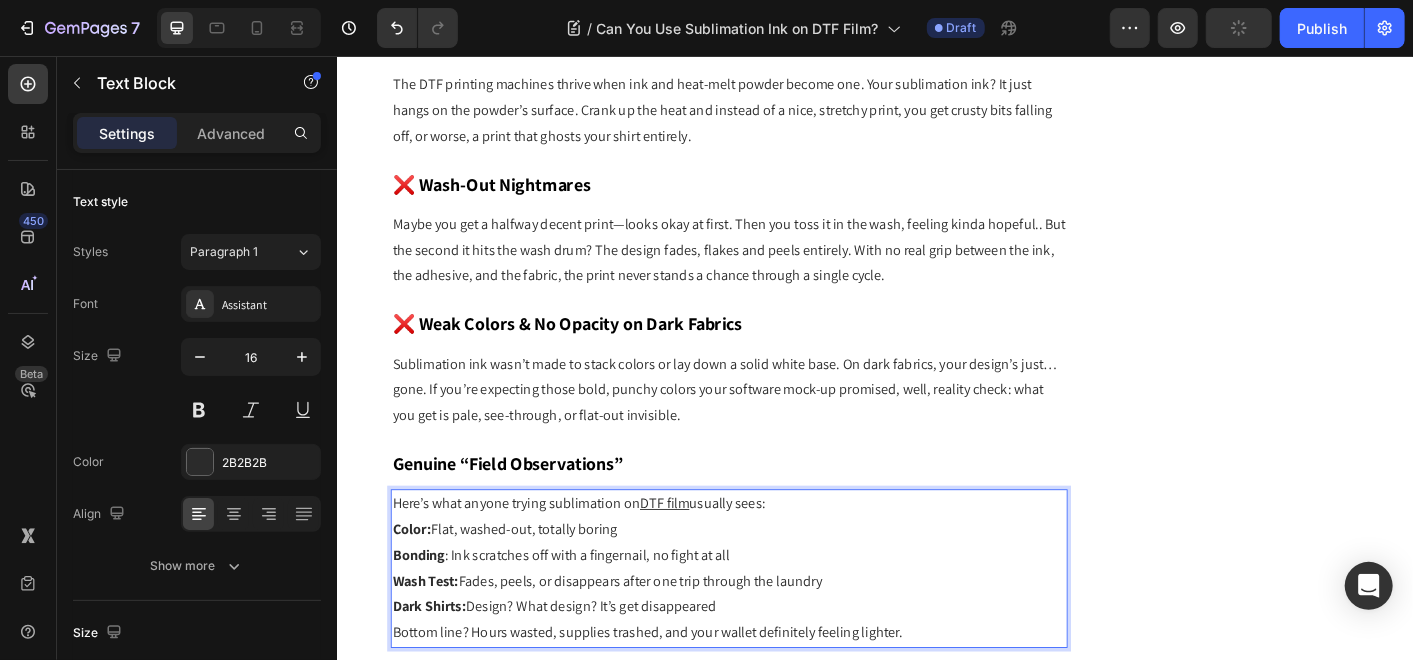 click on "Here’s what anyone trying sublimation on  DTF film  usually sees:" at bounding box center (773, 555) 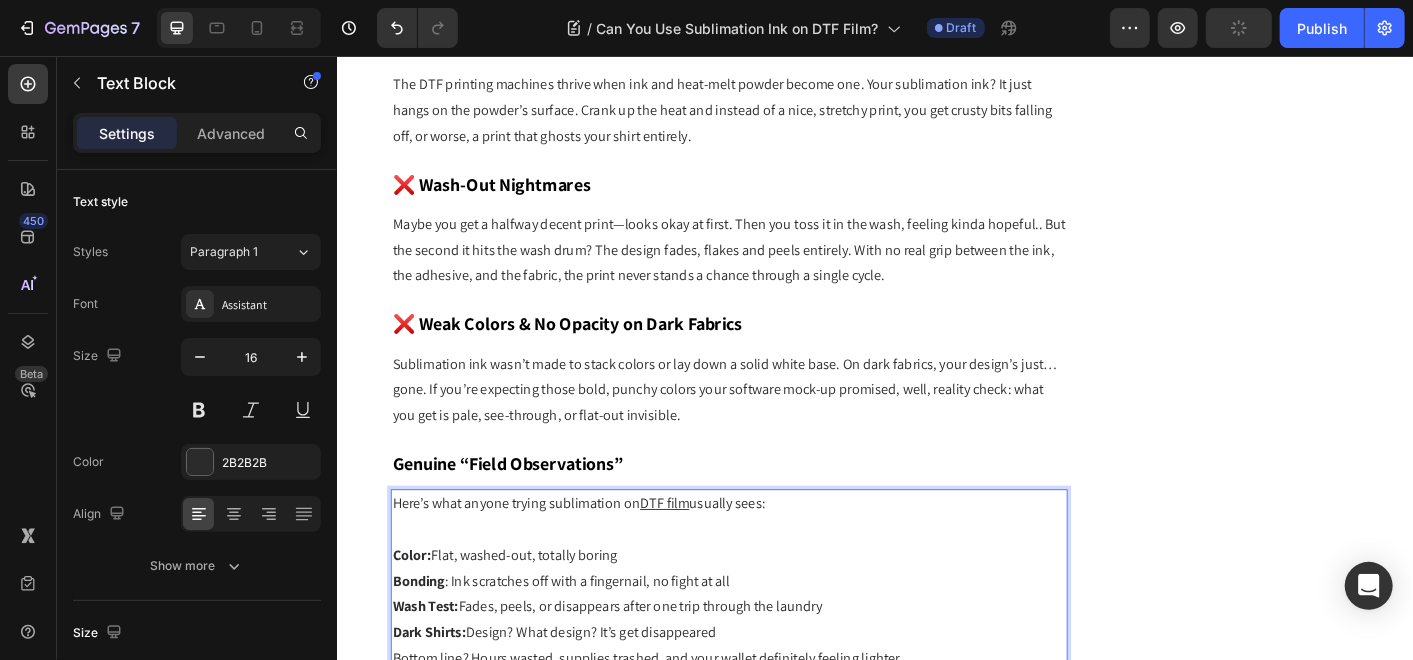 scroll, scrollTop: 3077, scrollLeft: 0, axis: vertical 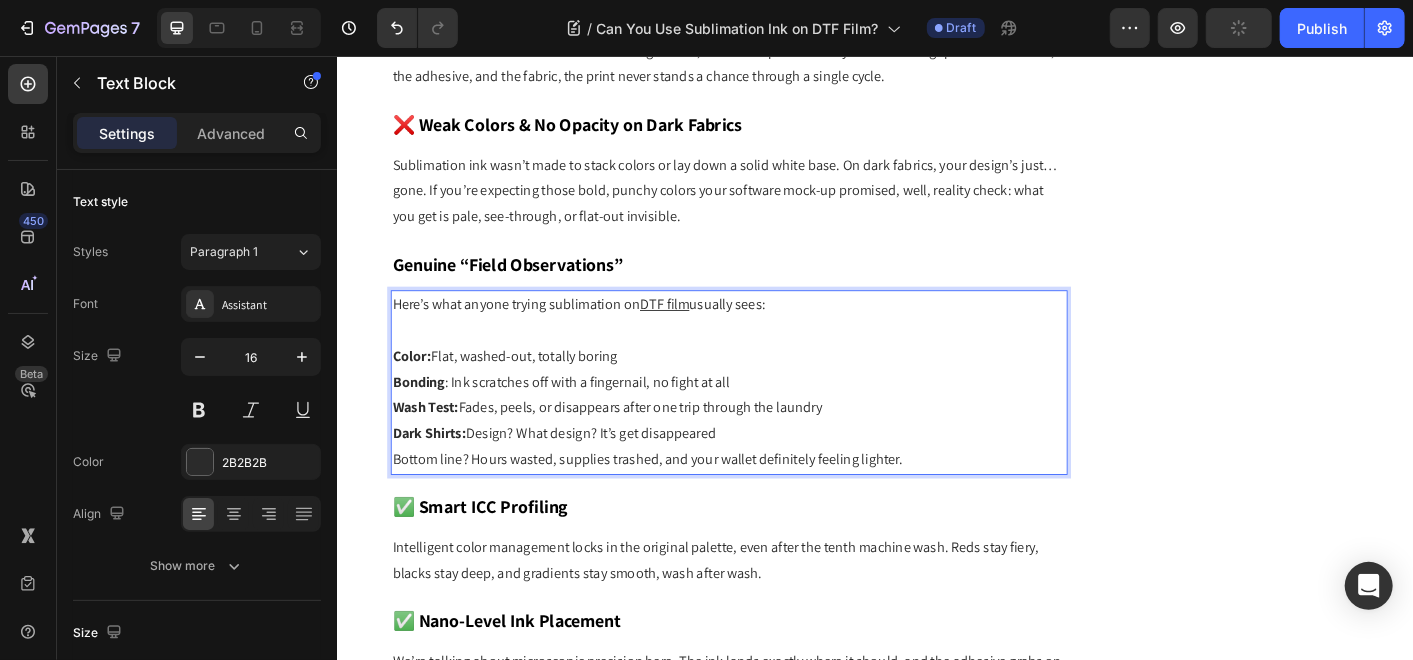 click on "Dark Shirts:  Design? What design? It’s get disappeared" at bounding box center [773, 477] 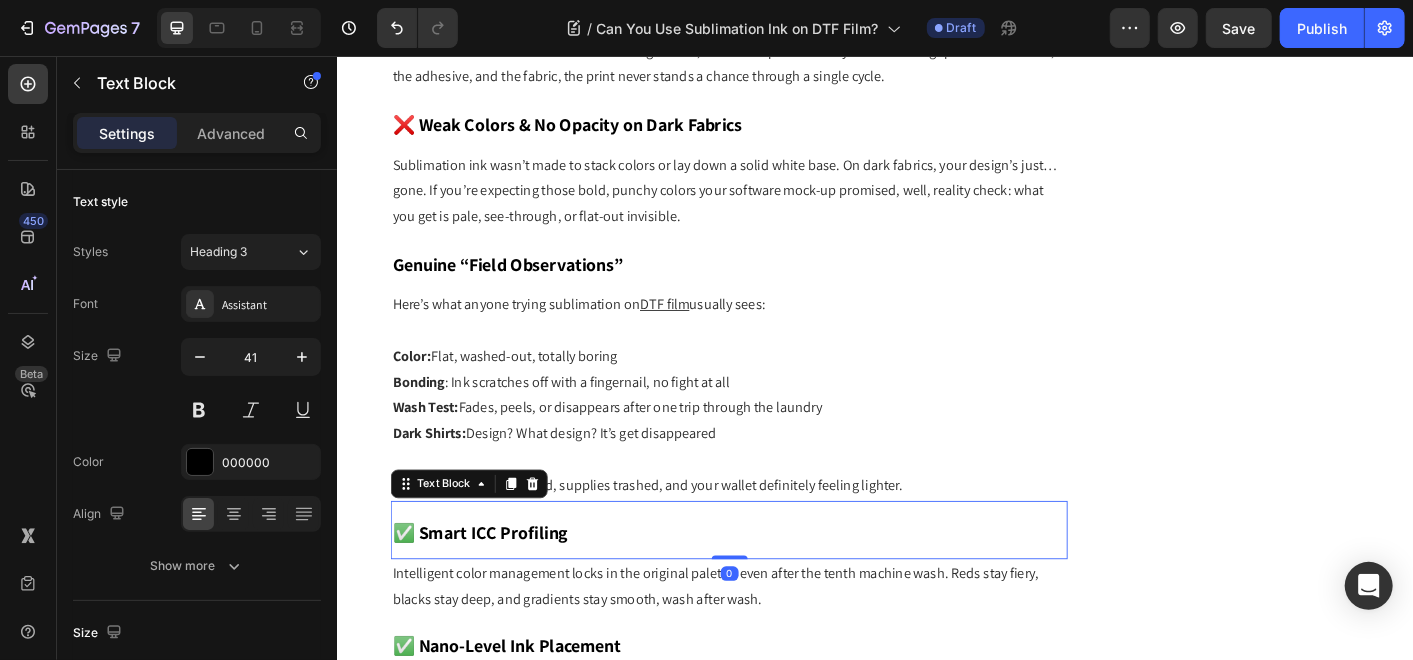 click on "✅ Smart ICC Profiling" at bounding box center (773, 584) 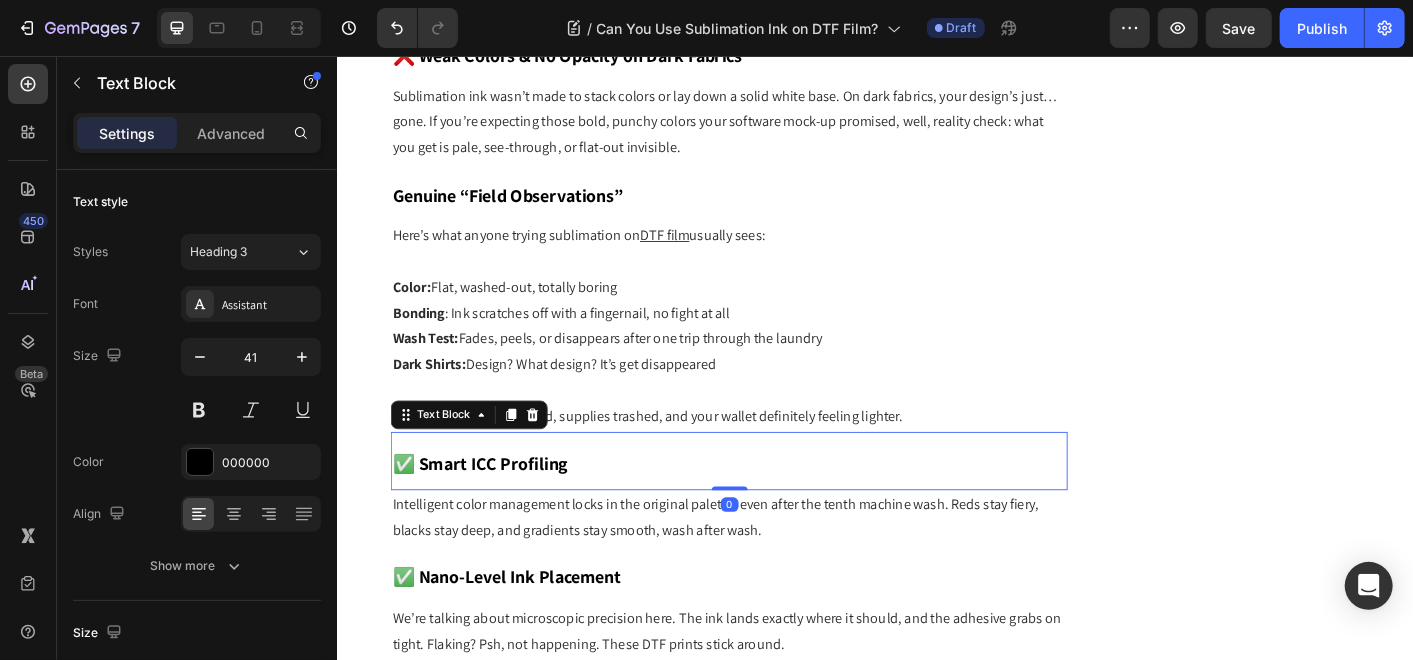 scroll, scrollTop: 3188, scrollLeft: 0, axis: vertical 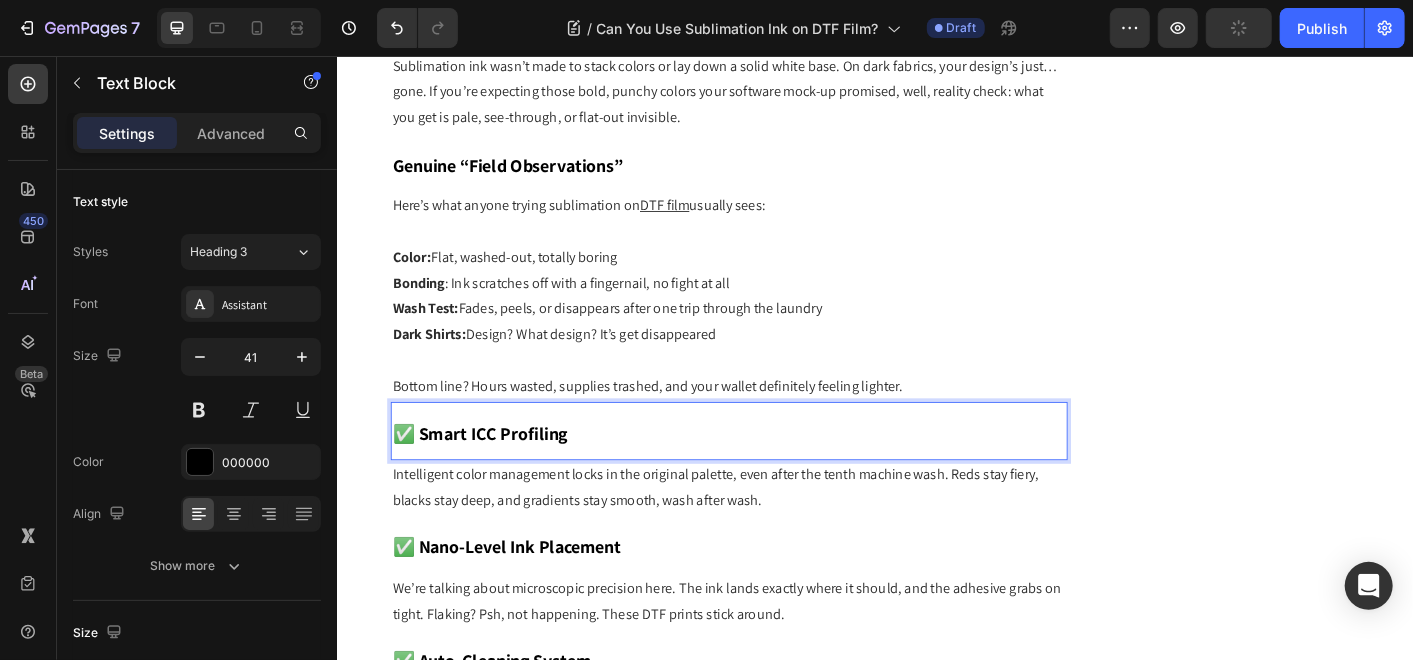 click on "✅ Smart ICC Profiling" at bounding box center [773, 473] 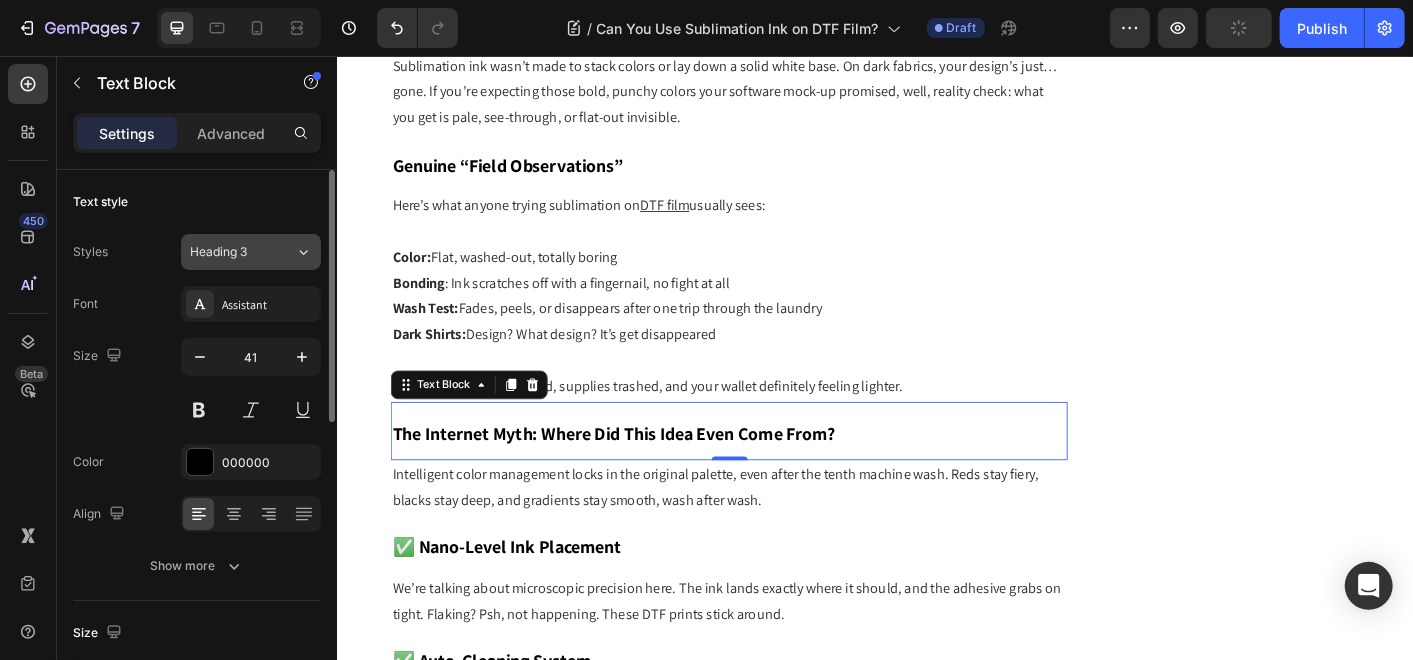 click on "Heading 3" at bounding box center [230, 252] 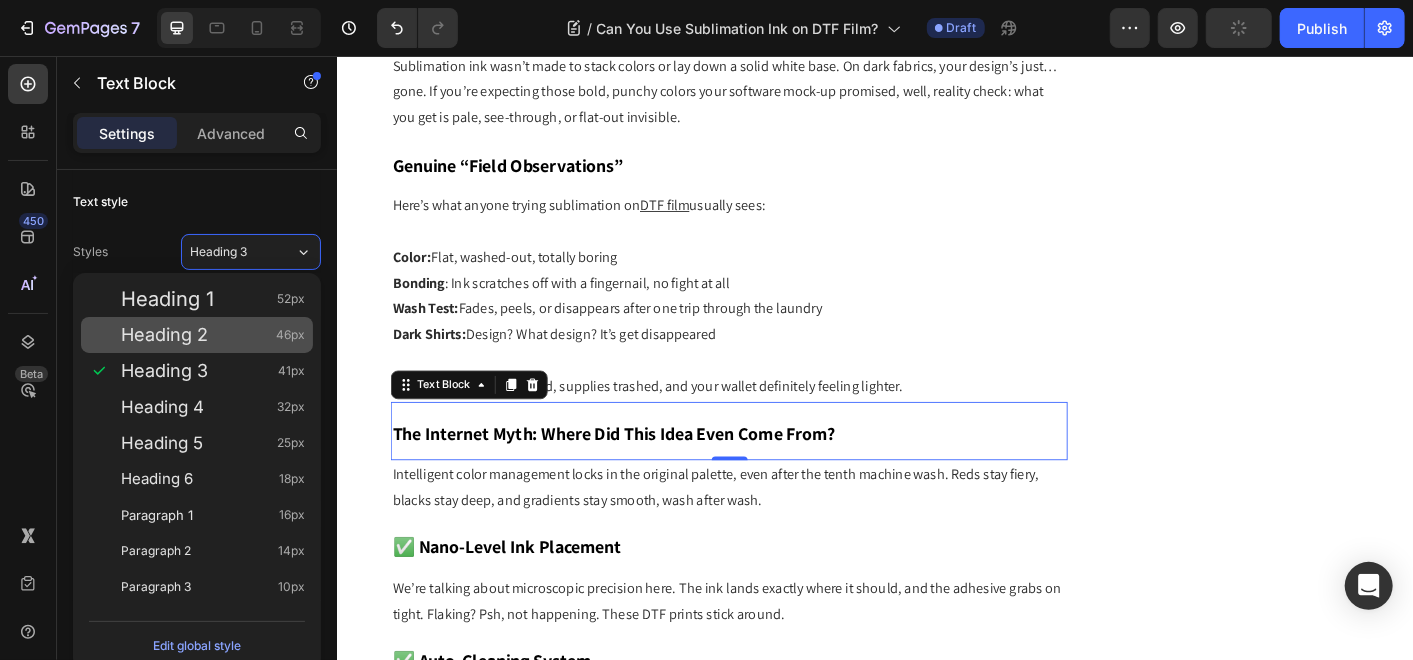 click on "Heading 2 46px" at bounding box center (213, 335) 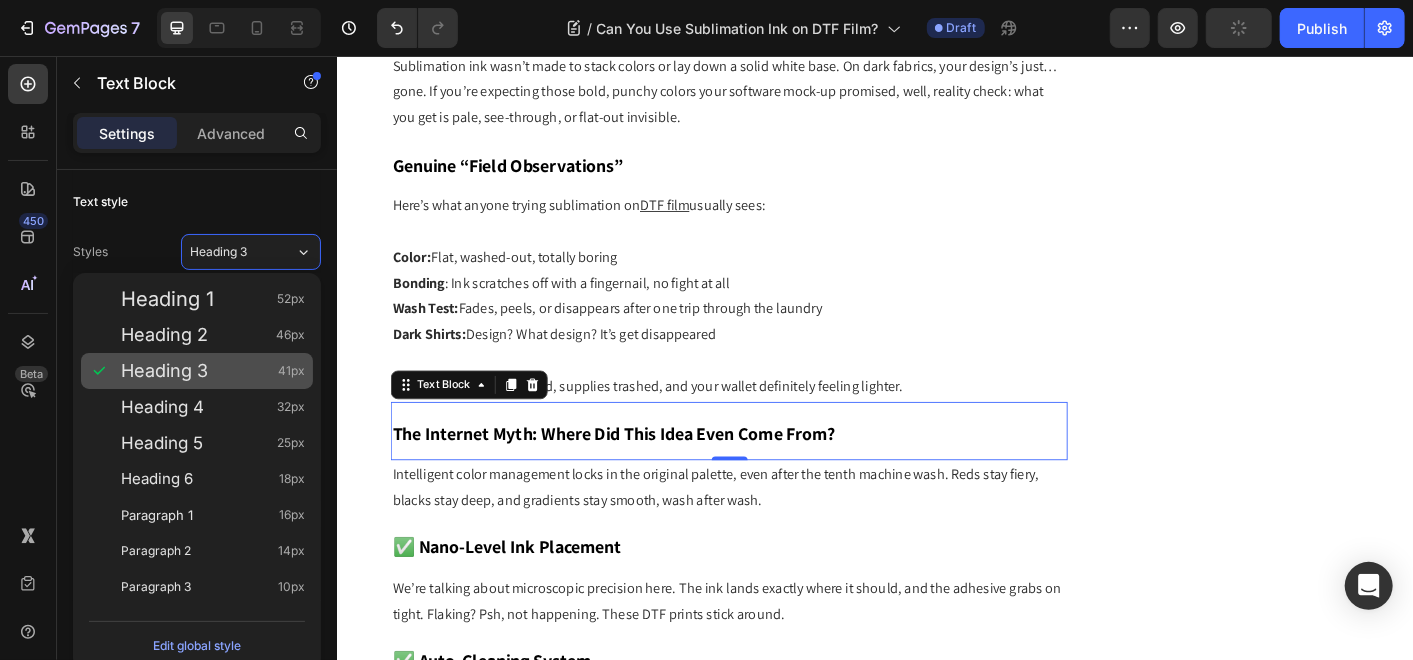 type on "46" 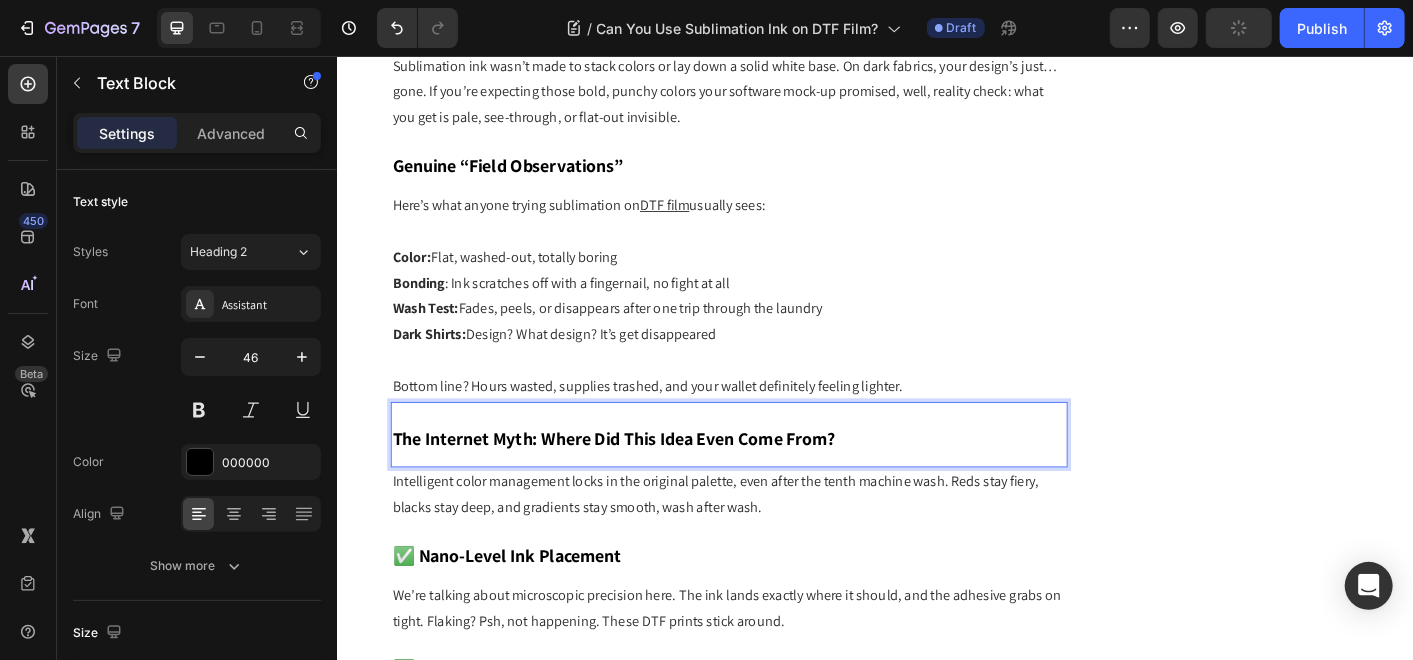 click on "The Internet Myth: Where Did This Idea Even Come From?" at bounding box center [645, 482] 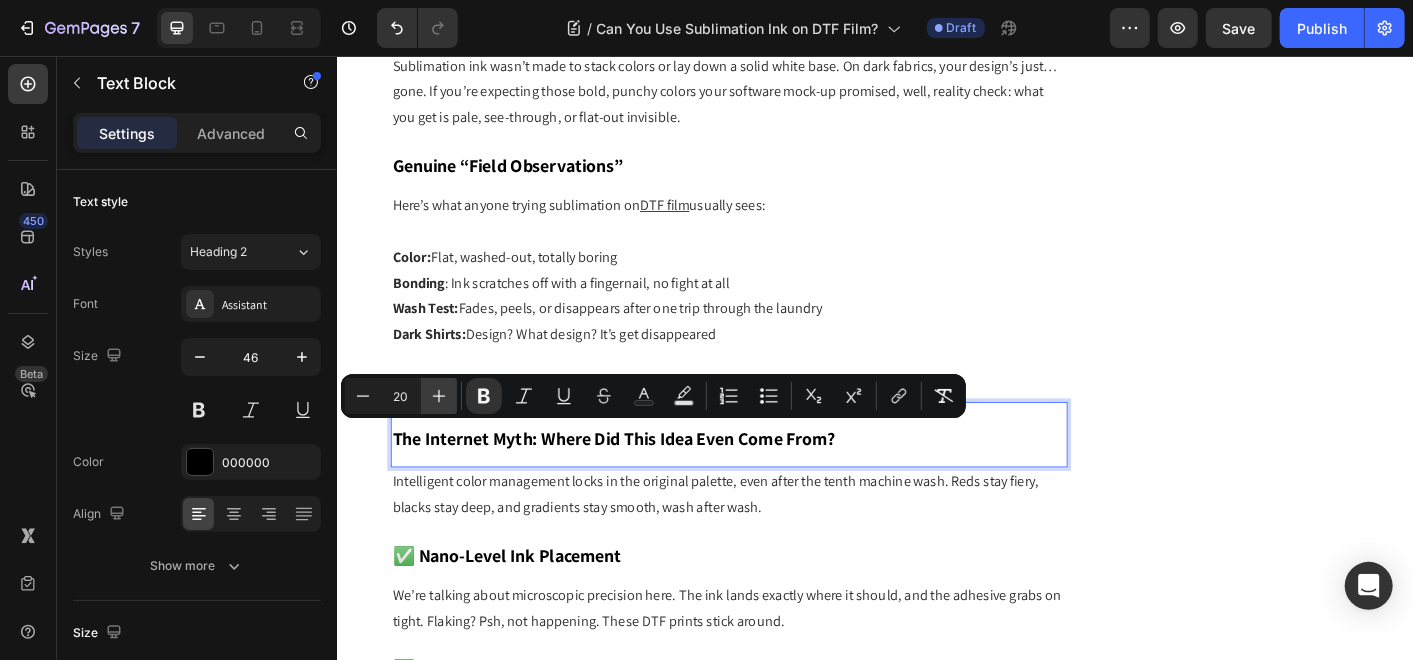 click 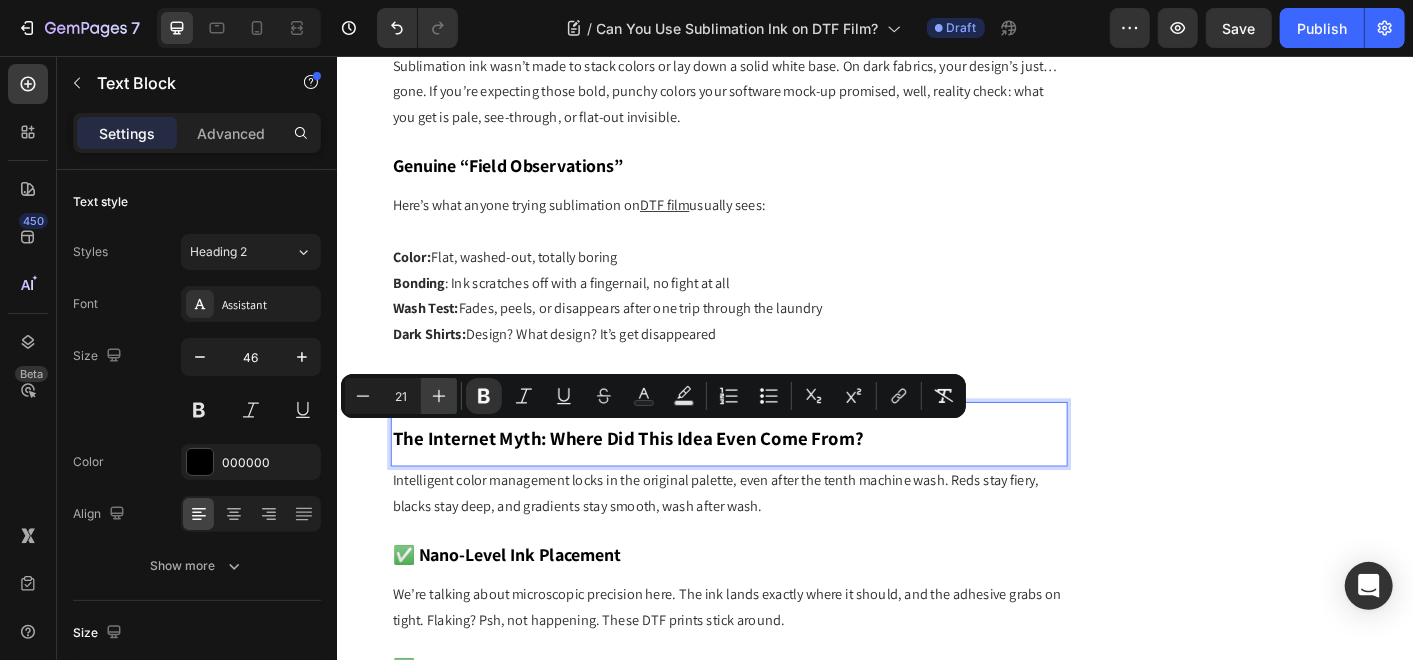 click 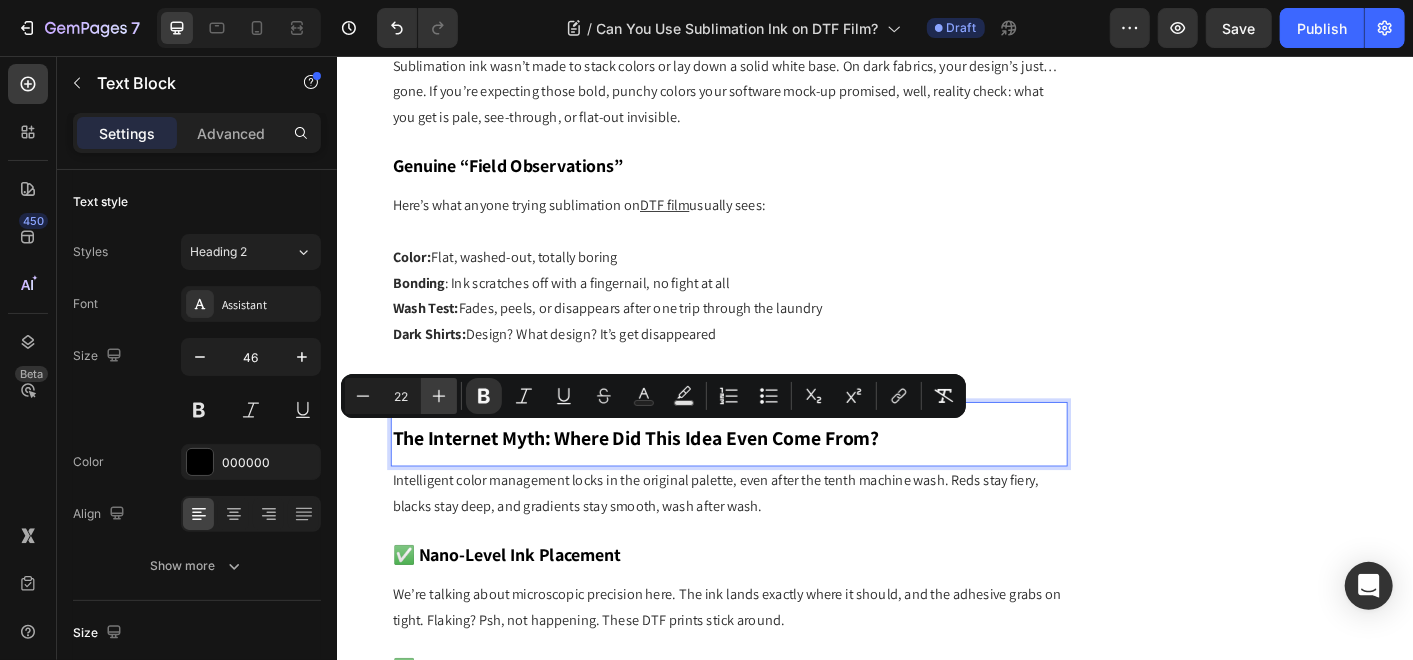 click 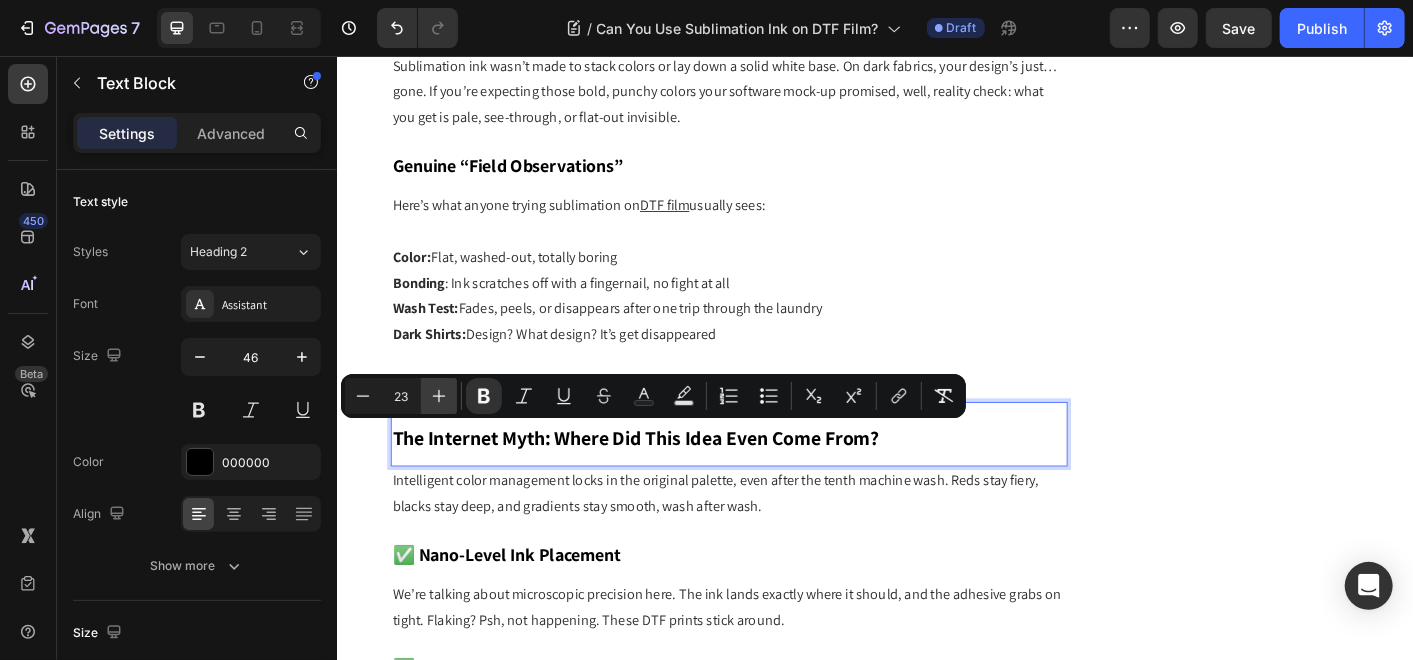 click 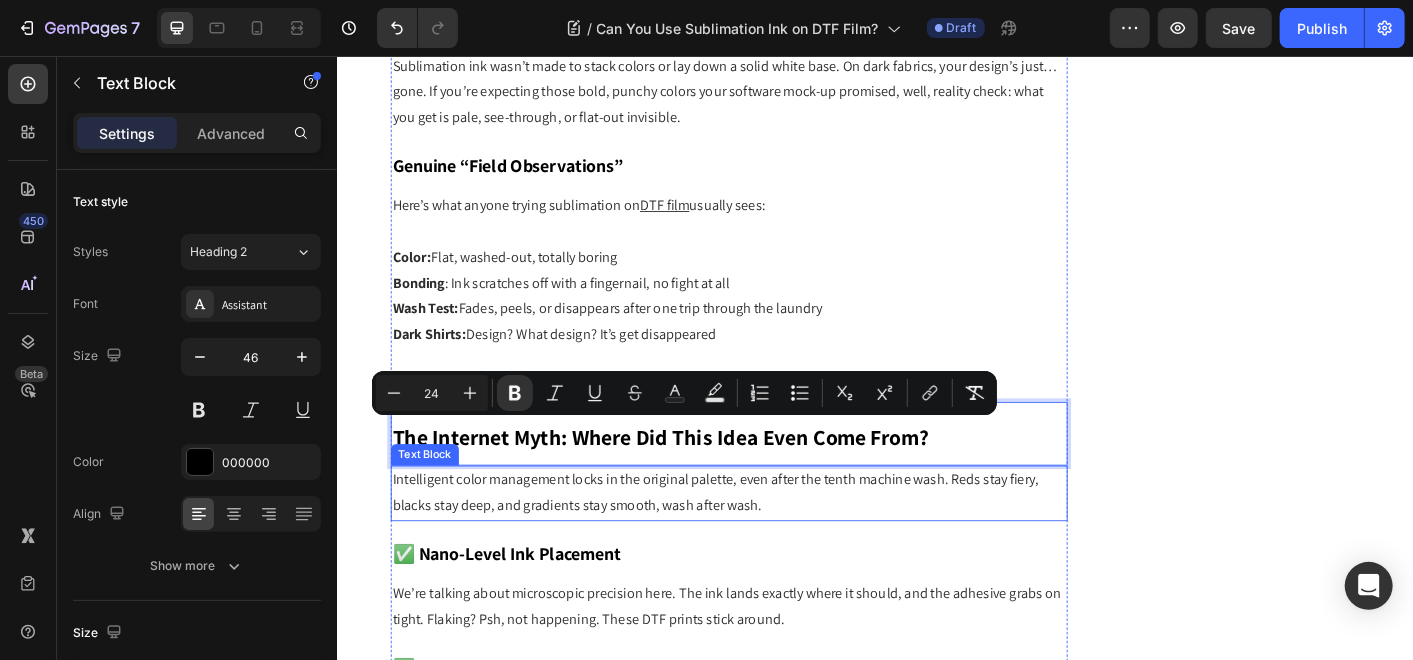 click on "Intelligent color management locks in the original palette, even after the tenth machine wash. Reds stay fiery, blacks stay deep, and gradients stay smooth, wash after wash." at bounding box center [773, 543] 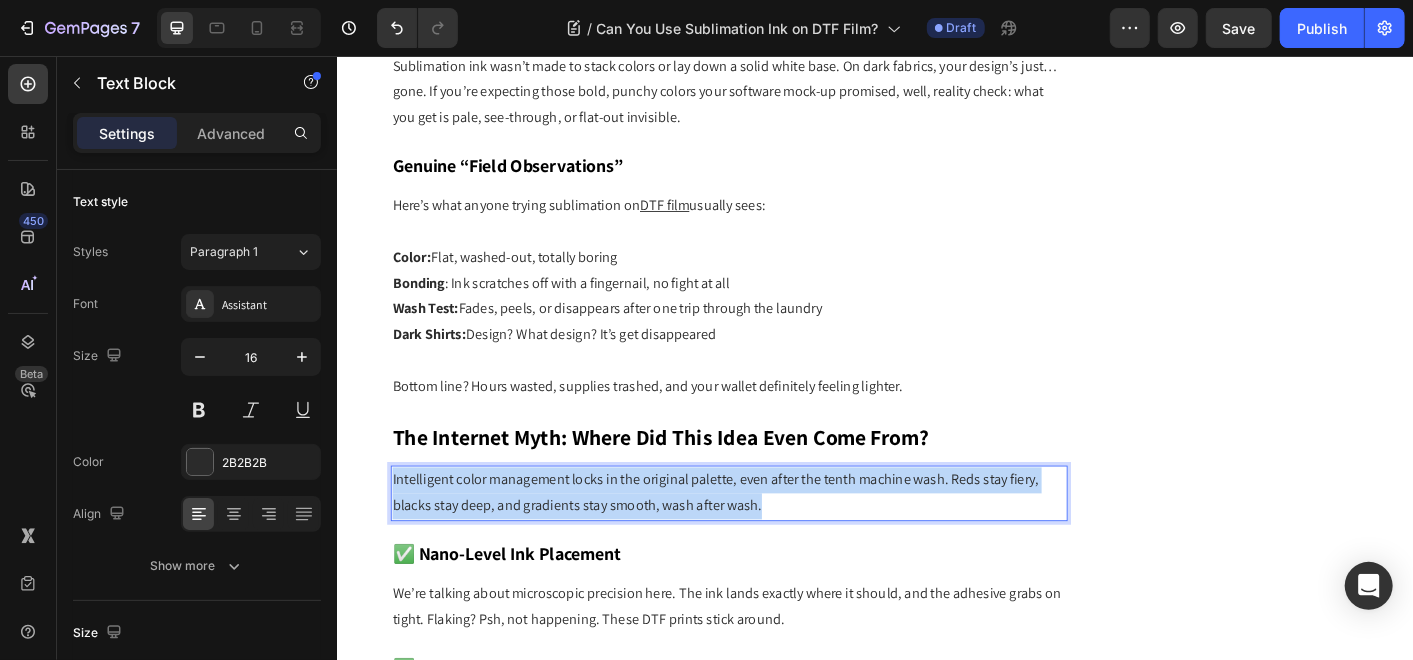 click on "Intelligent color management locks in the original palette, even after the tenth machine wash. Reds stay fiery, blacks stay deep, and gradients stay smooth, wash after wash." at bounding box center [773, 543] 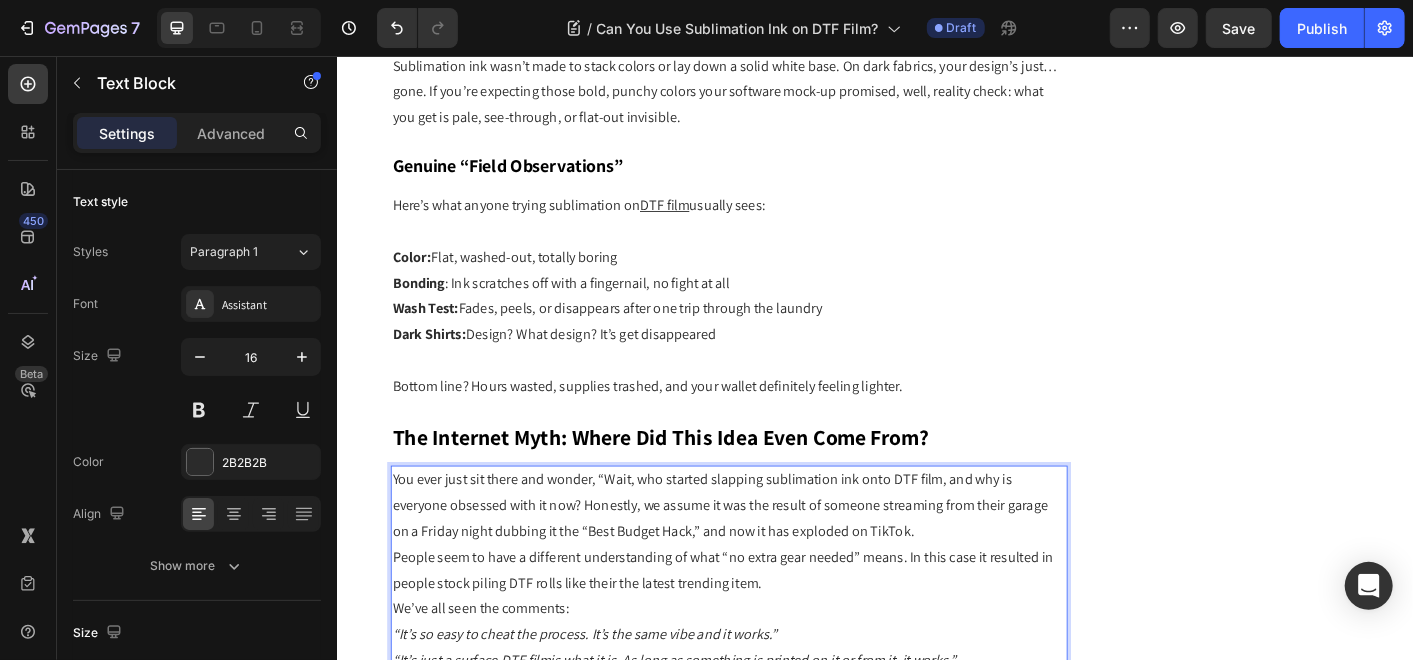 scroll, scrollTop: 3218, scrollLeft: 0, axis: vertical 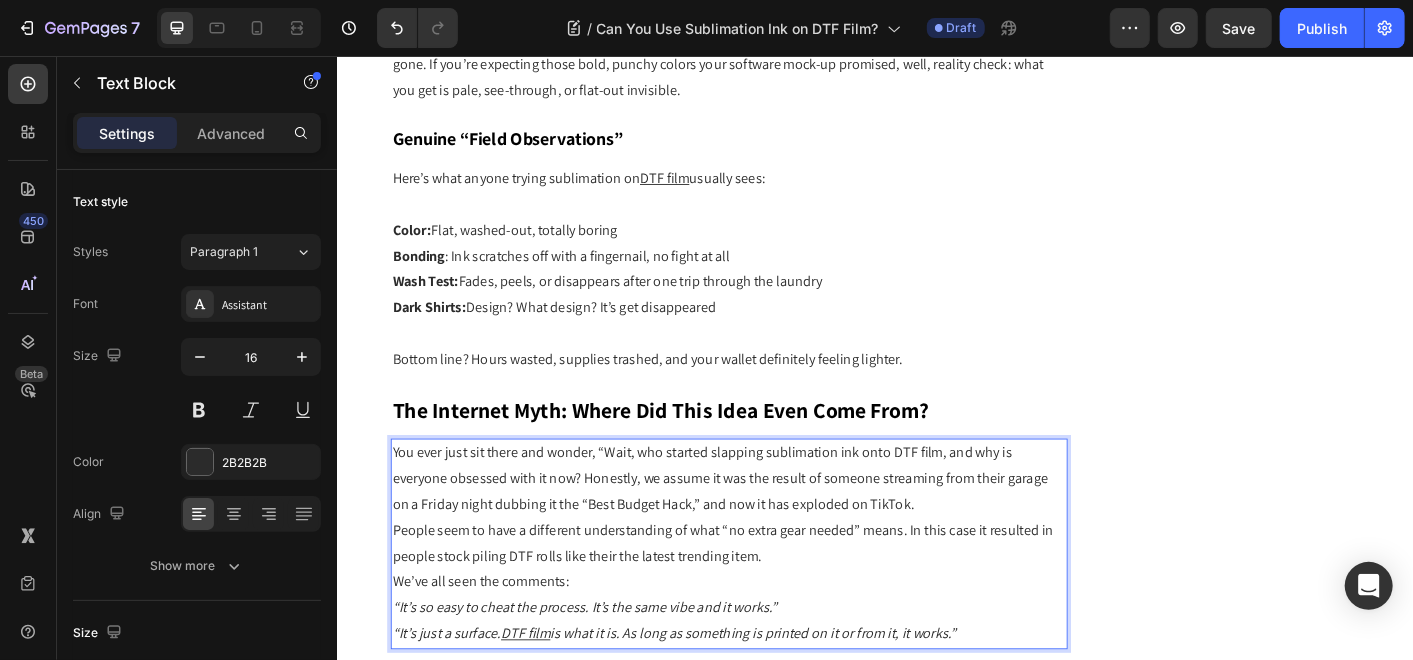 click on "You ever just sit there and wonder, “Wait, who started slapping sublimation ink onto DTF film, and why is everyone obsessed with it now? Honestly, we assume it was the result of someone streaming from their garage on a Friday night dubbing it the “Best Budget Hack,” and now it has exploded on TikTok." at bounding box center [773, 527] 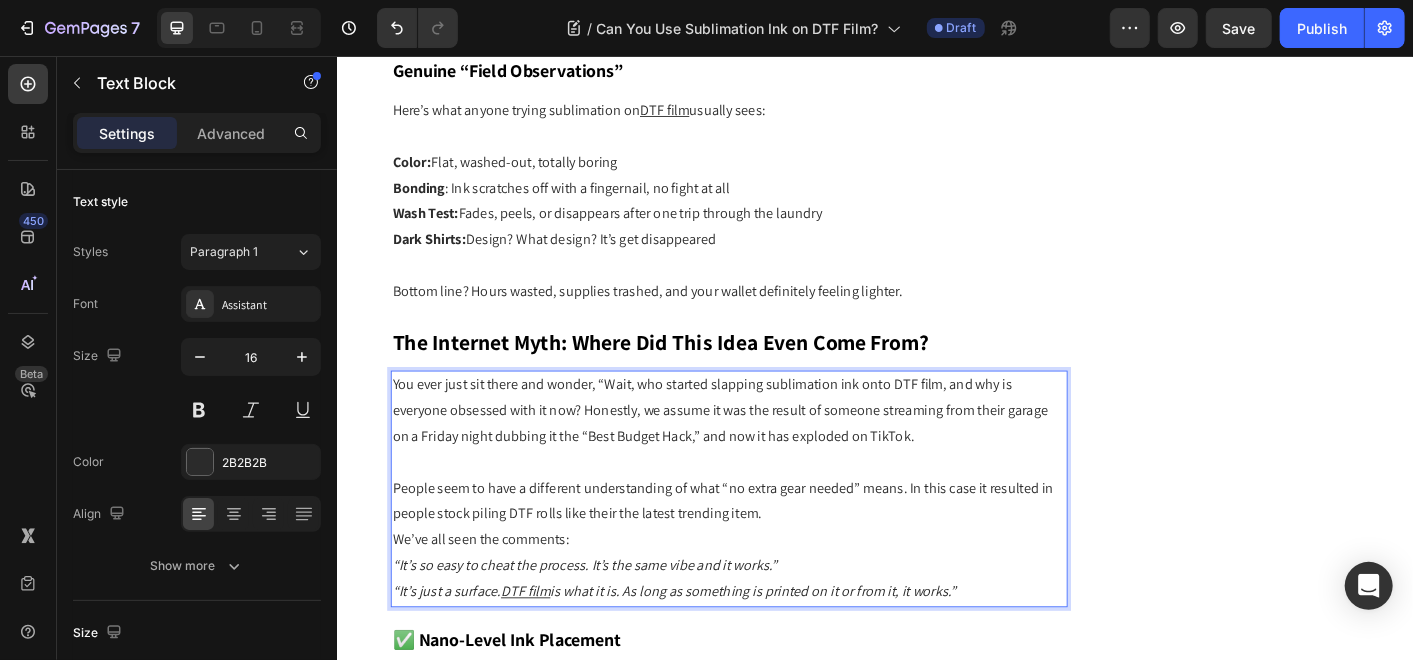 scroll, scrollTop: 3329, scrollLeft: 0, axis: vertical 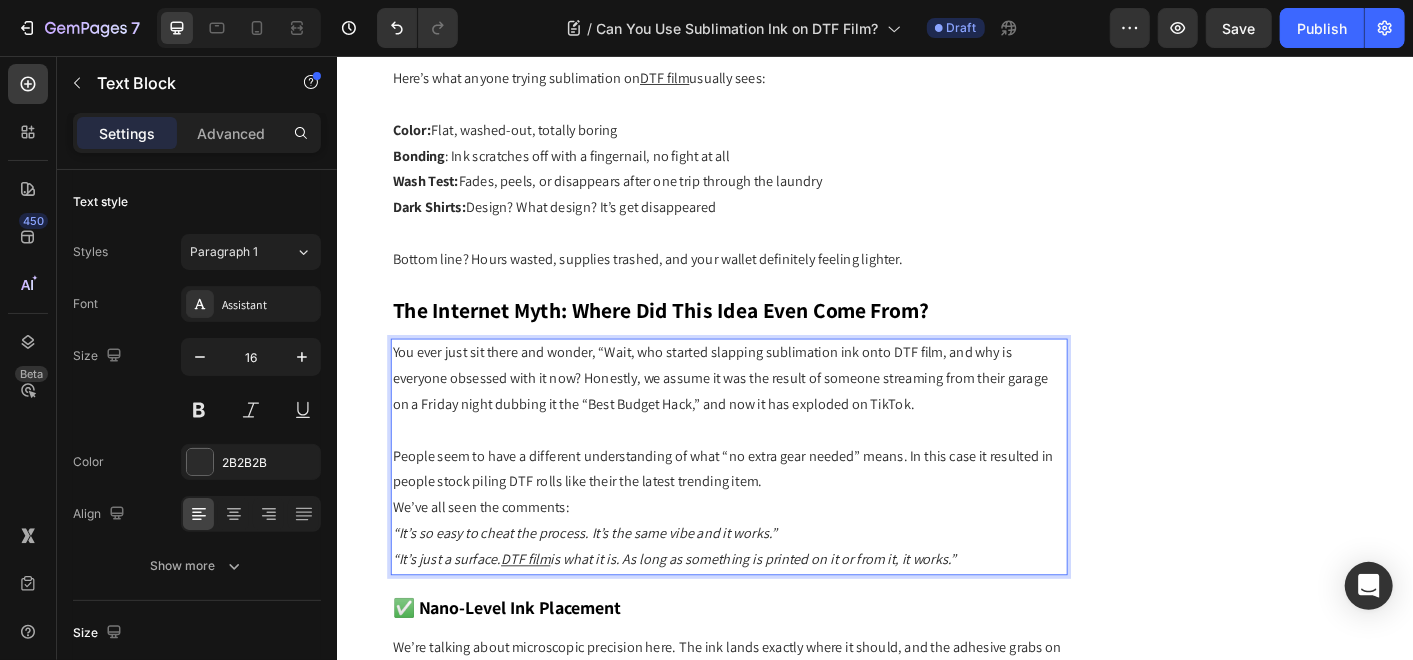 click on "People seem to have a different understanding of what “no extra gear needed” means. In this case it resulted in people stock piling DTF rolls like their the latest trending item." at bounding box center (773, 518) 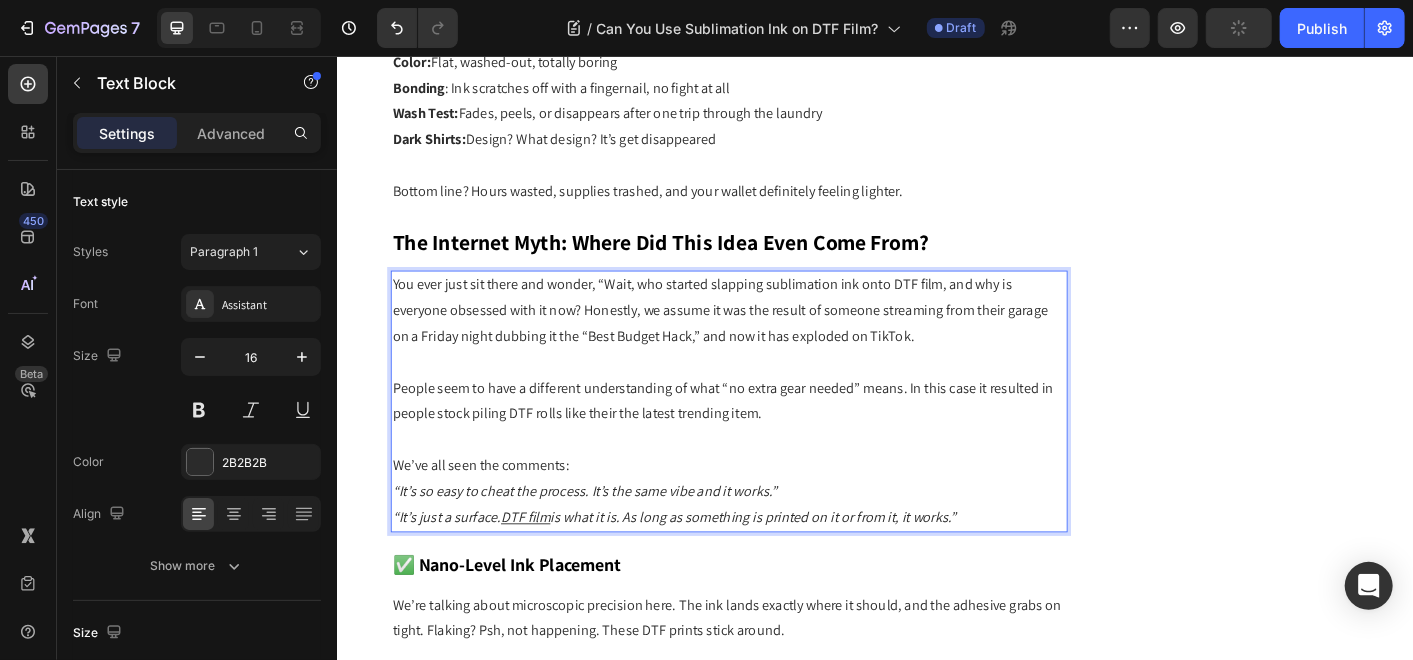 scroll, scrollTop: 3440, scrollLeft: 0, axis: vertical 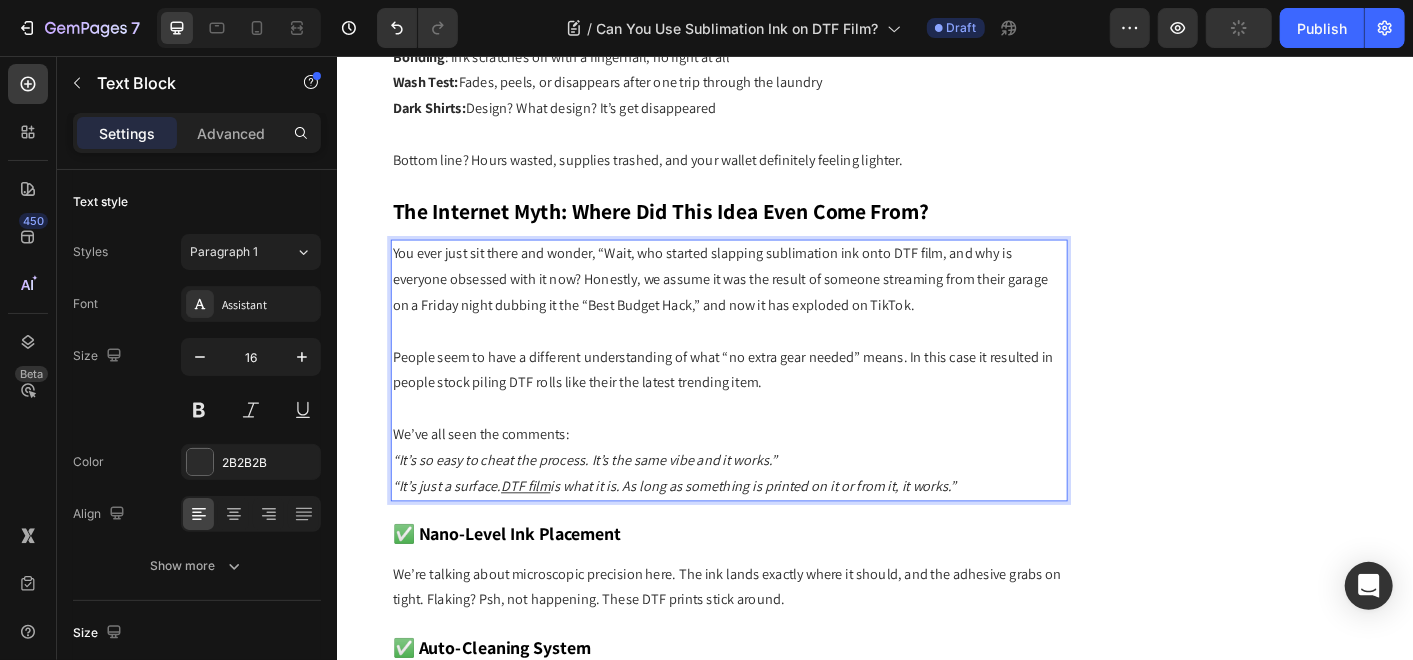 click on "We’ve all seen the comments:" at bounding box center (773, 478) 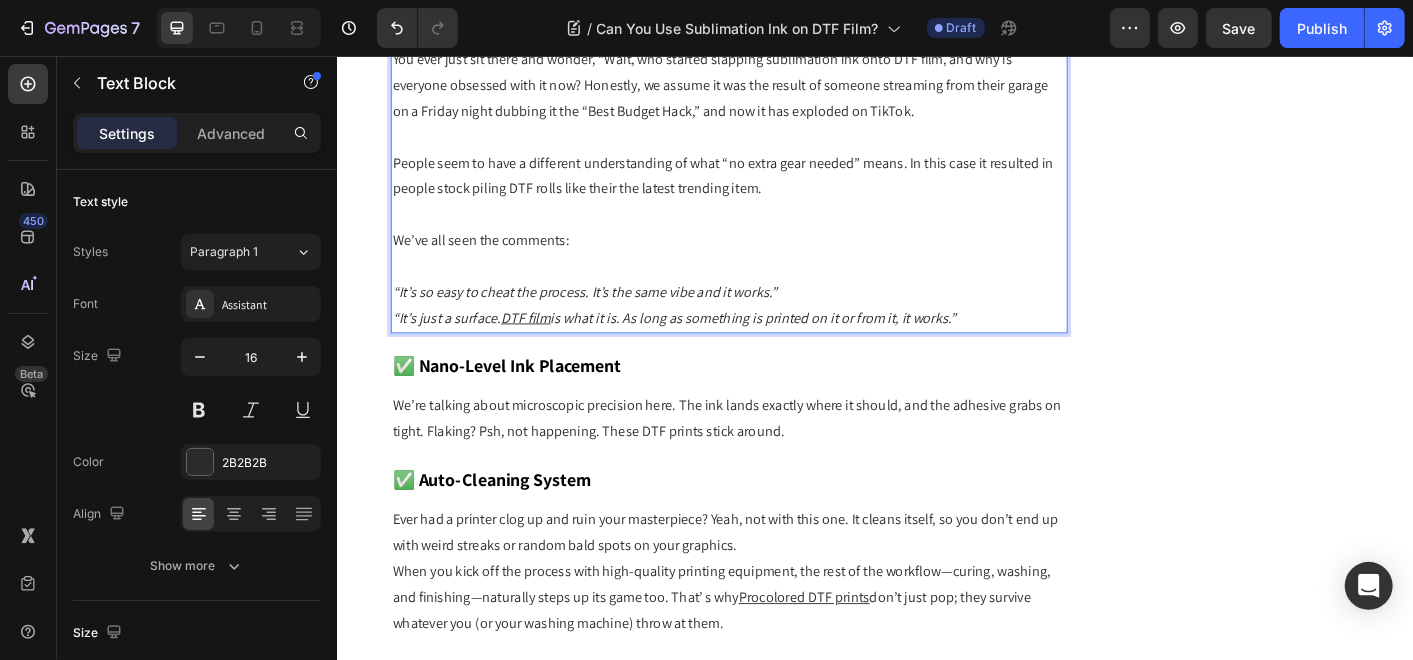 scroll, scrollTop: 3662, scrollLeft: 0, axis: vertical 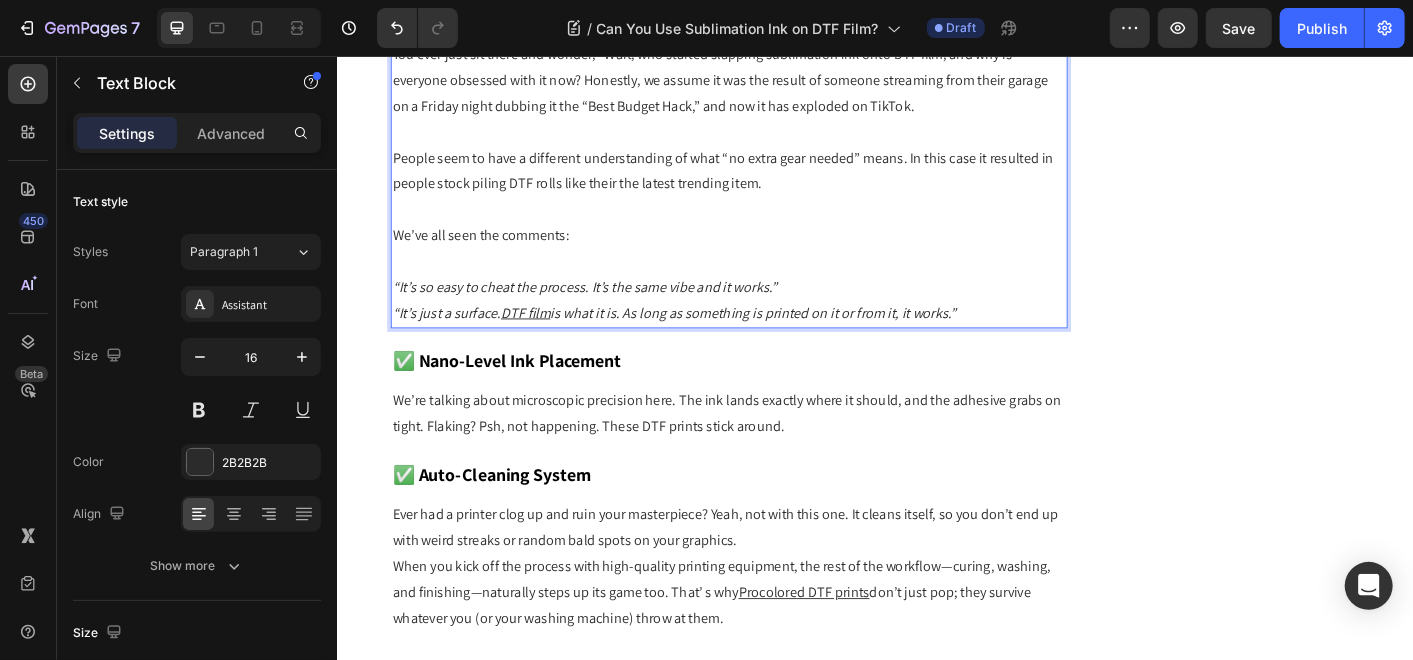 click on "“It’s just a surface.  DTF film  is what it is. As long as something is printed on it or from it, it works.”" at bounding box center (773, 342) 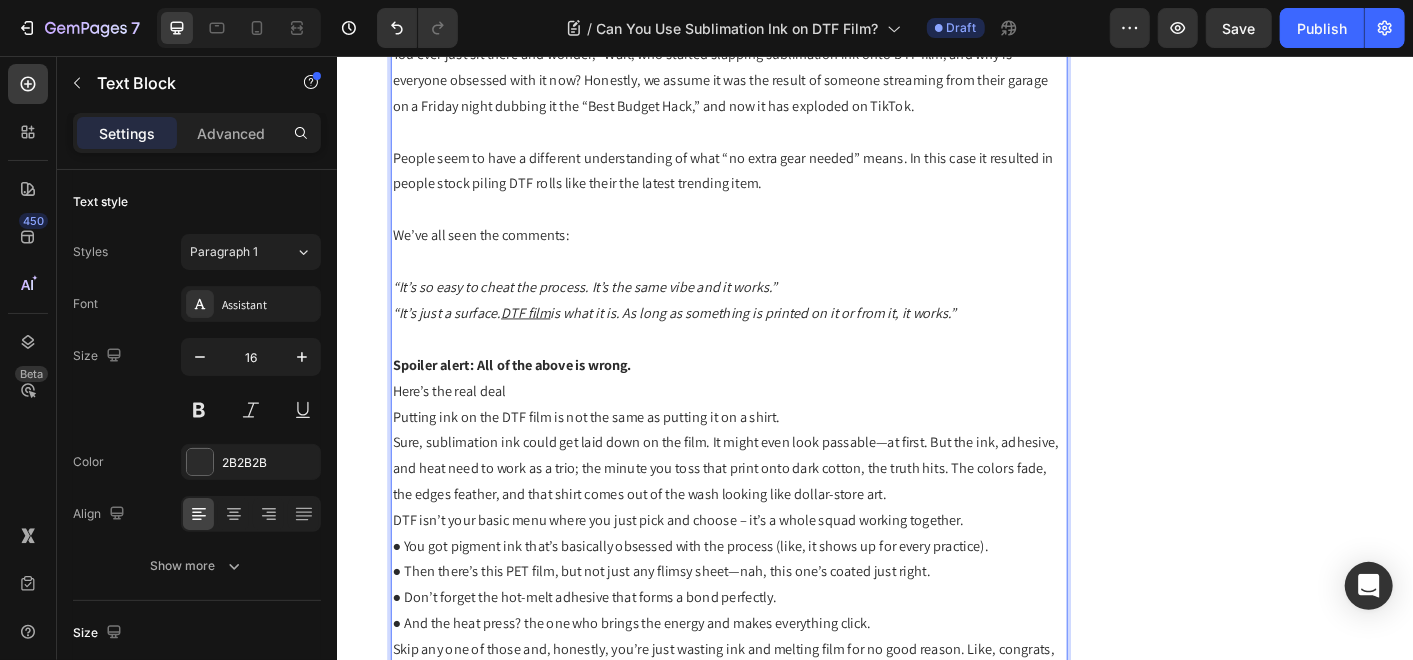 scroll, scrollTop: 3794, scrollLeft: 0, axis: vertical 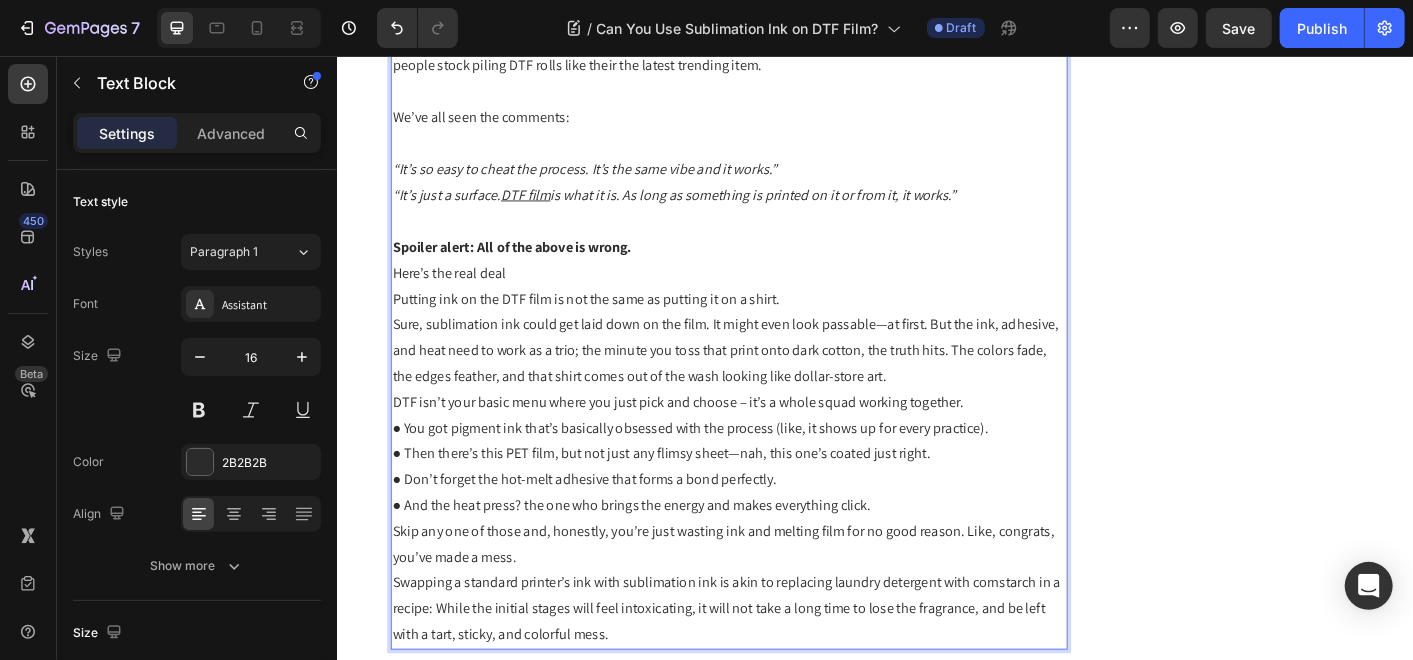 click on "Here’s the real deal" at bounding box center (773, 297) 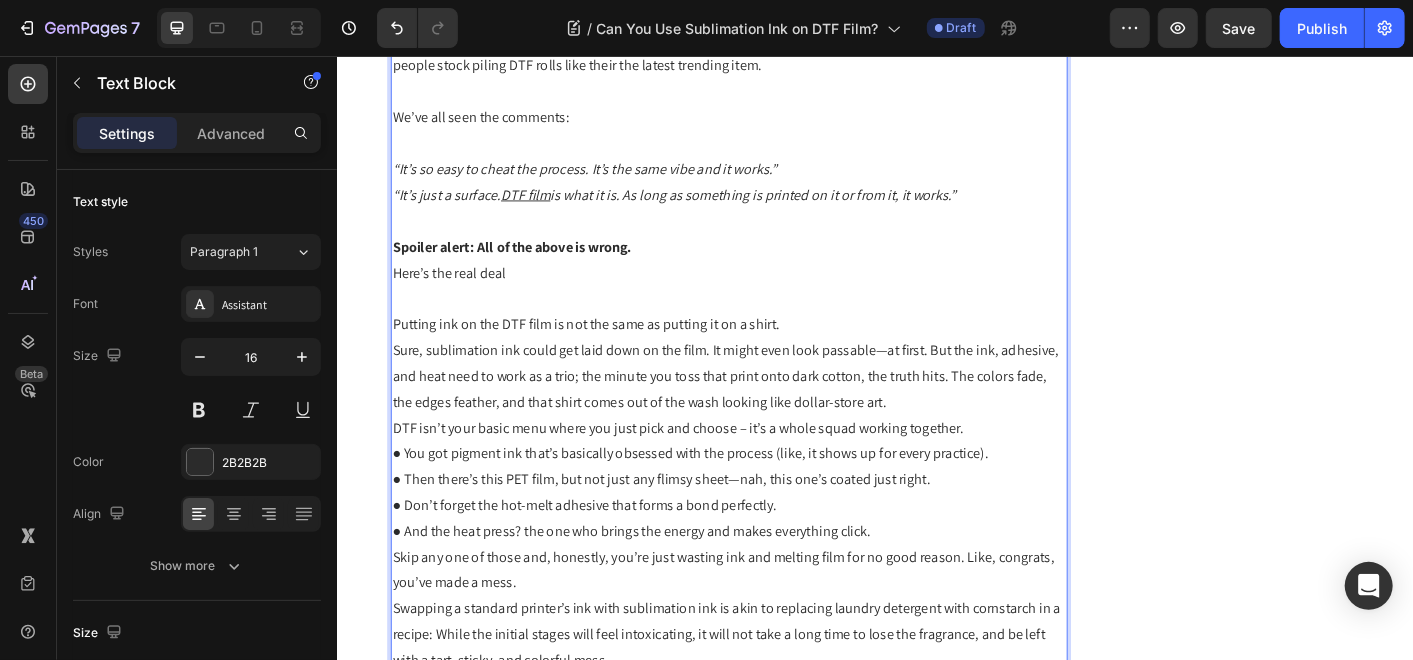 click on "Here’s the real deal" at bounding box center (773, 297) 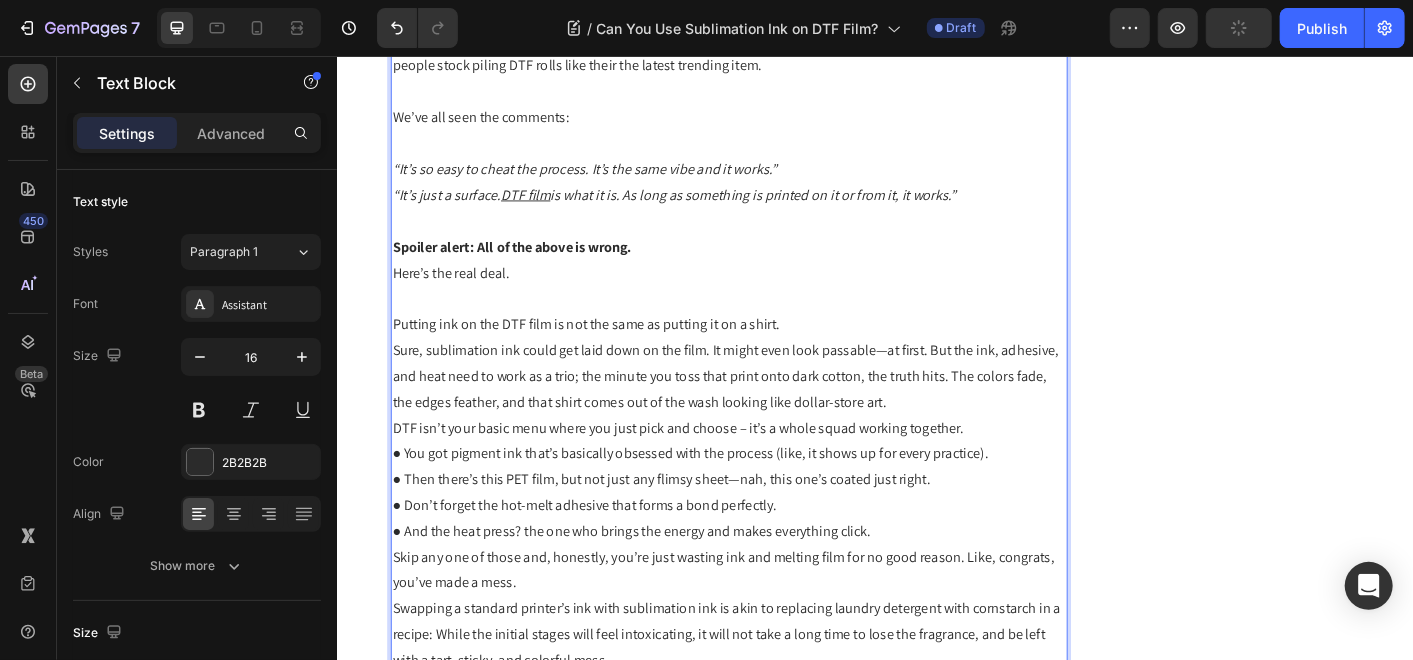 click on "Putting ink on the DTF film is not the same as putting it on a shirt." at bounding box center [773, 354] 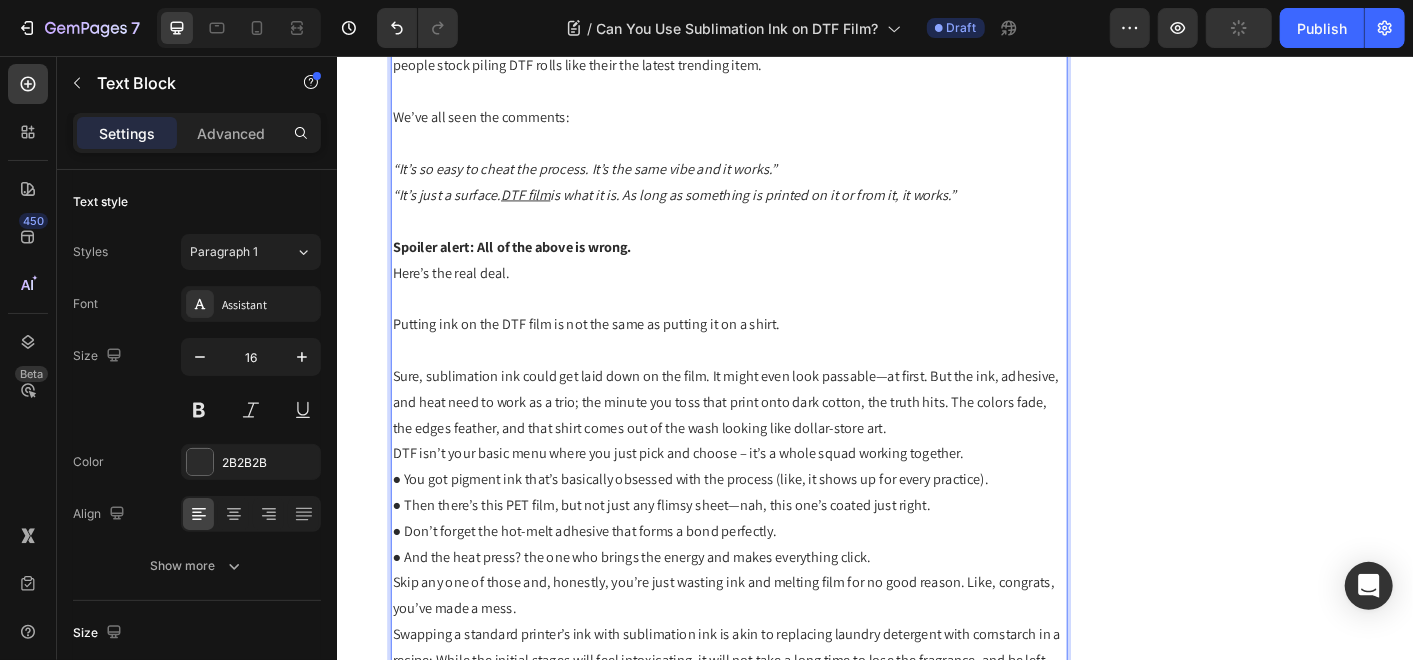 click on "Sure, sublimation ink could get laid down on the film. It might even look passable—at first. But the ink, adhesive, and heat need to work as a trio; the minute you toss that print onto dark cotton, the truth hits. The colors fade, the edges feather, and that shirt comes out of the wash looking like dollar-store art." at bounding box center (773, 441) 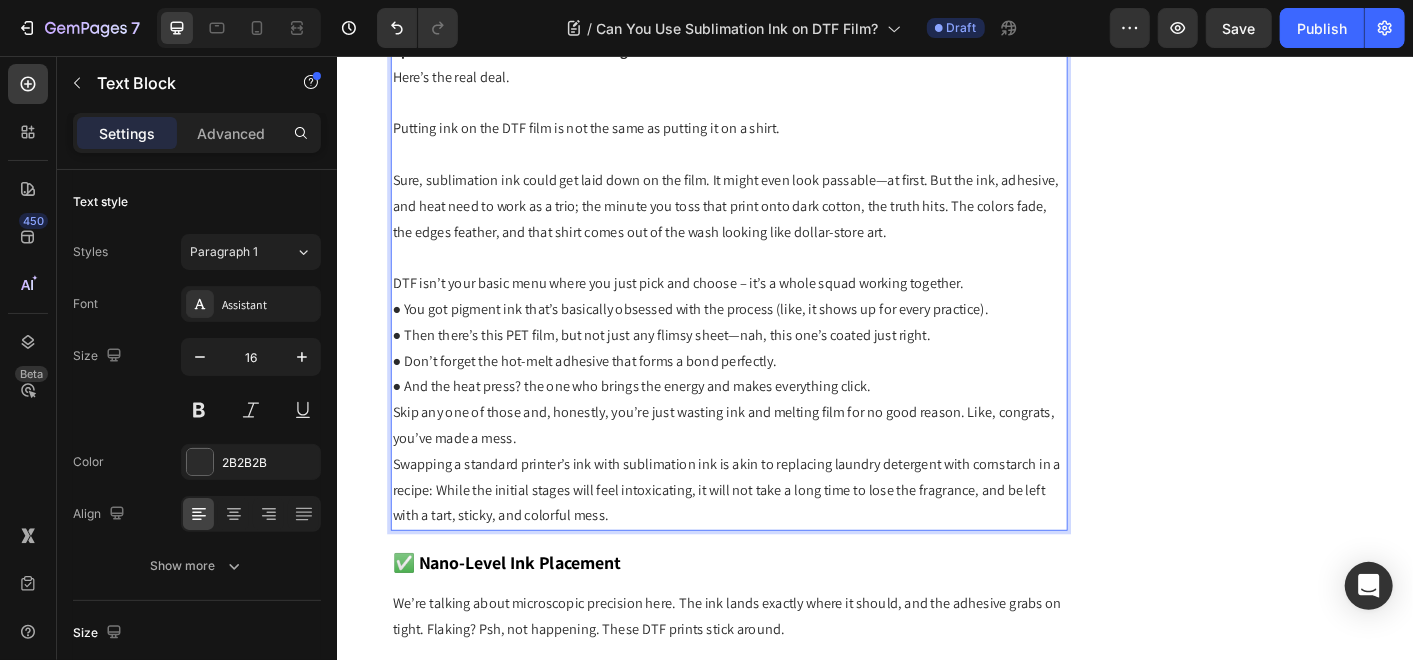 scroll, scrollTop: 4017, scrollLeft: 0, axis: vertical 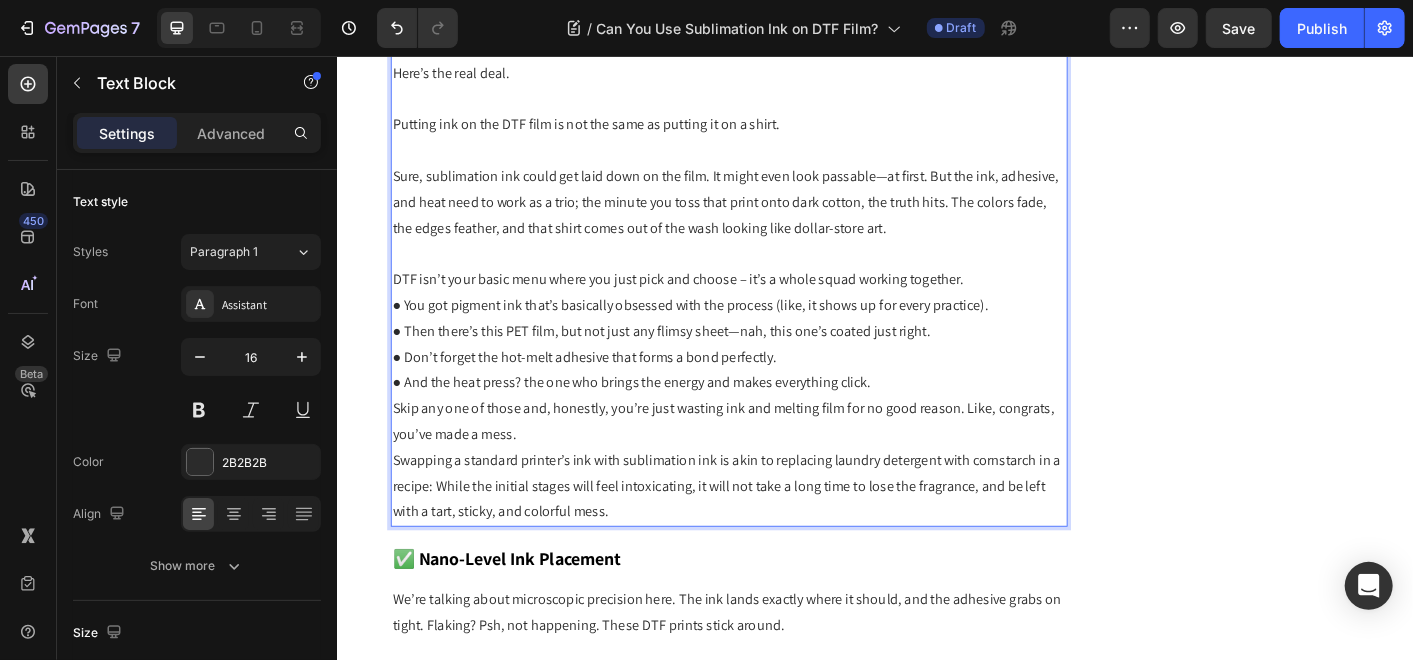 click on "● And the heat press? the one who brings the energy and makes everything click." at bounding box center (773, 419) 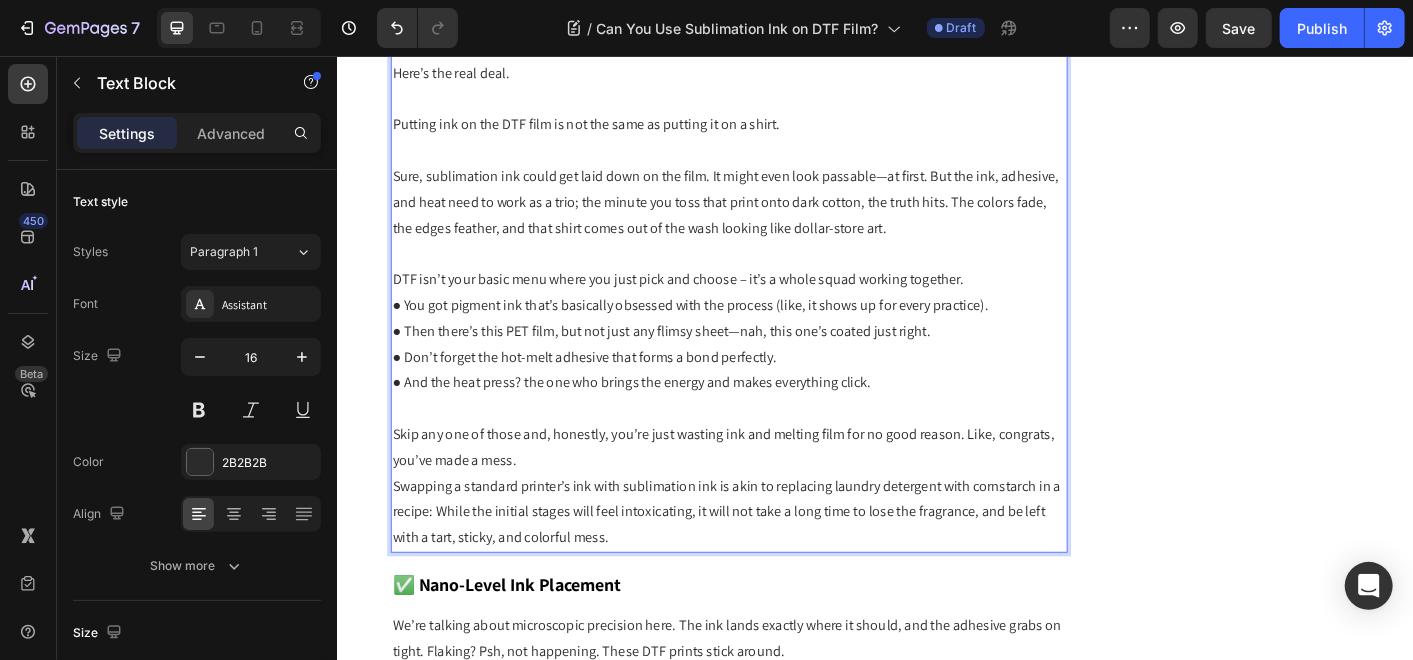 click on "Skip any one of those and, honestly, you’re just wasting ink and melting film for no good reason. Like, congrats, you’ve made a mess." at bounding box center [773, 492] 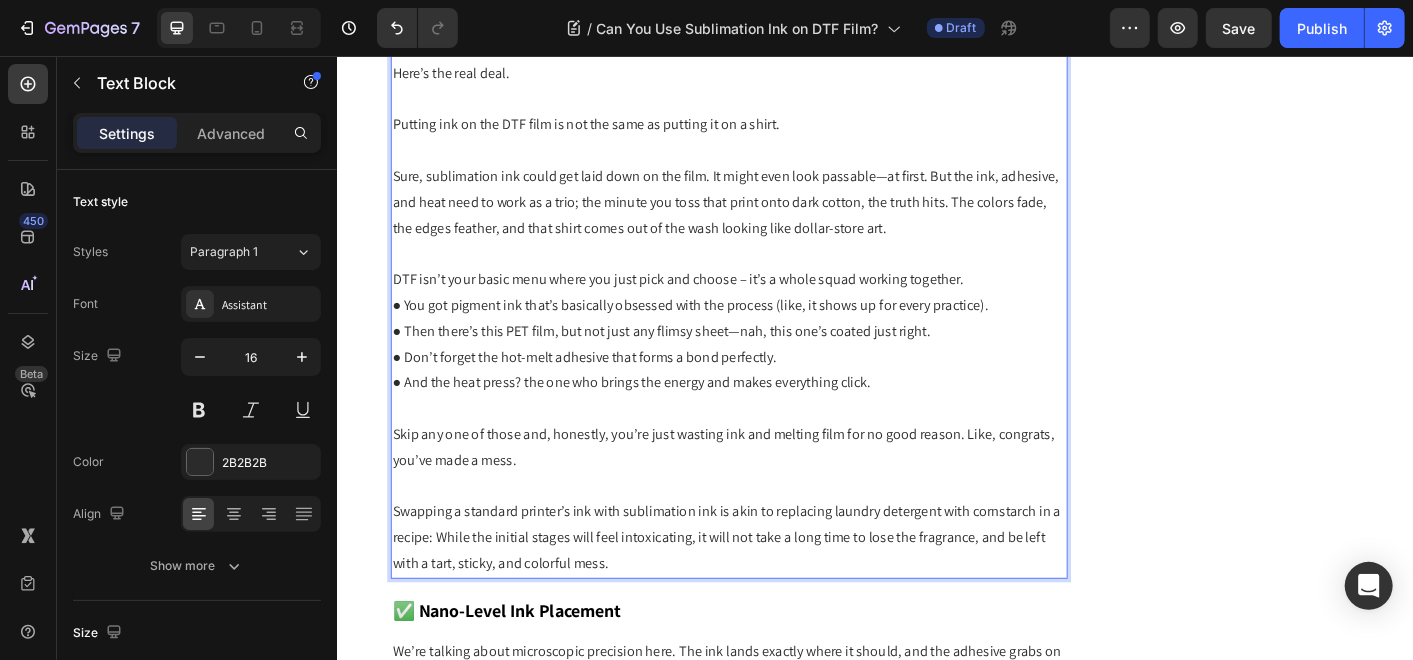 scroll, scrollTop: 4350, scrollLeft: 0, axis: vertical 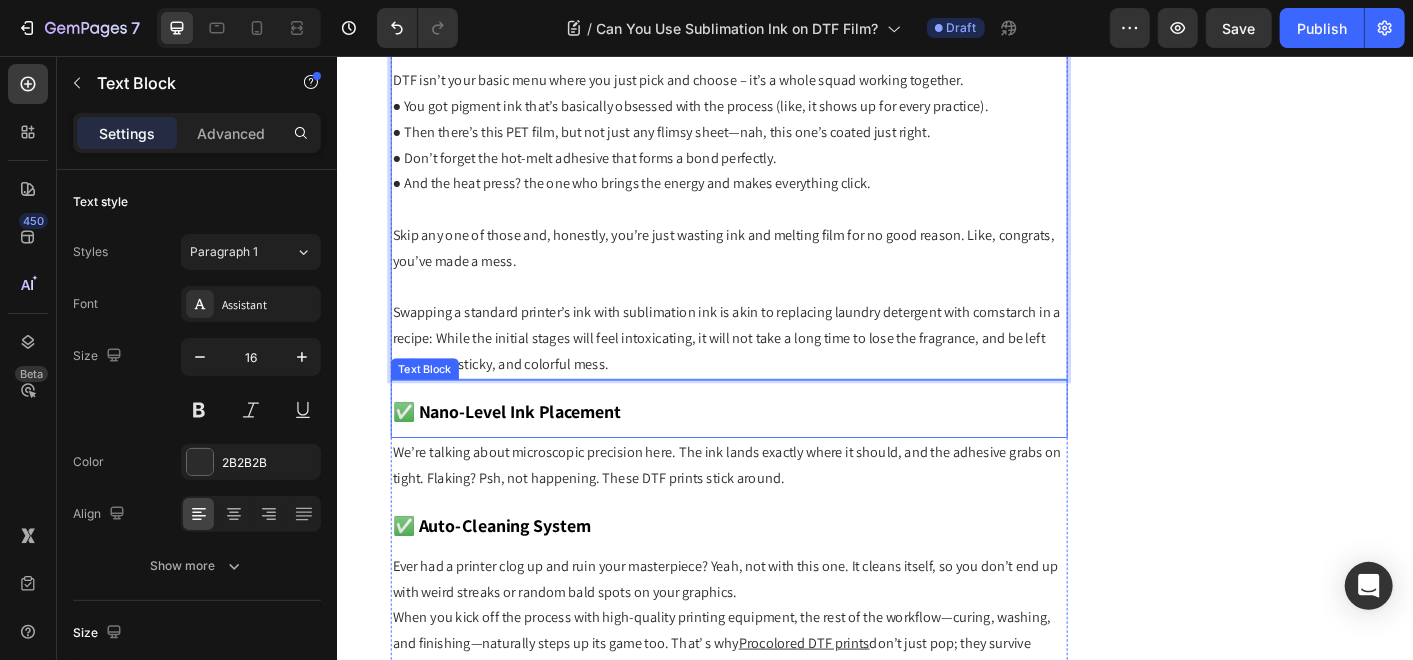 click on "✅ Nano-Level Ink Placement" at bounding box center (525, 452) 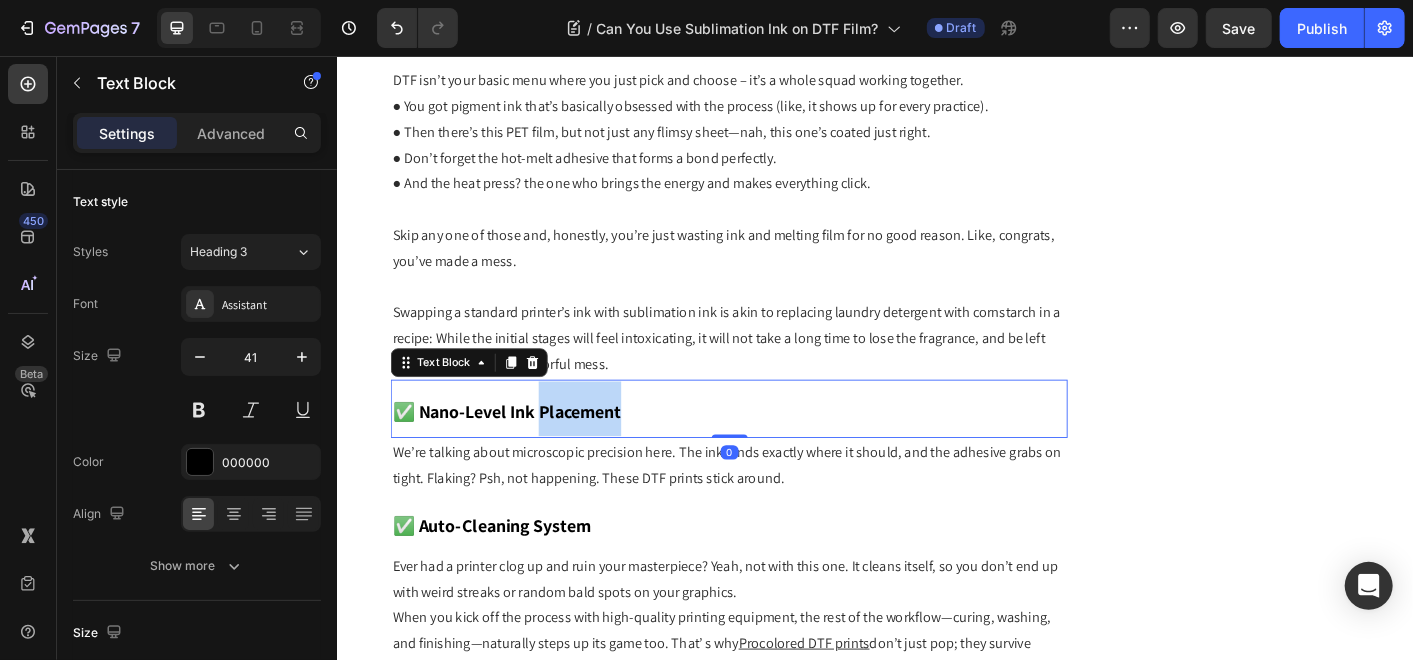 click on "✅ Nano-Level Ink Placement" at bounding box center [525, 452] 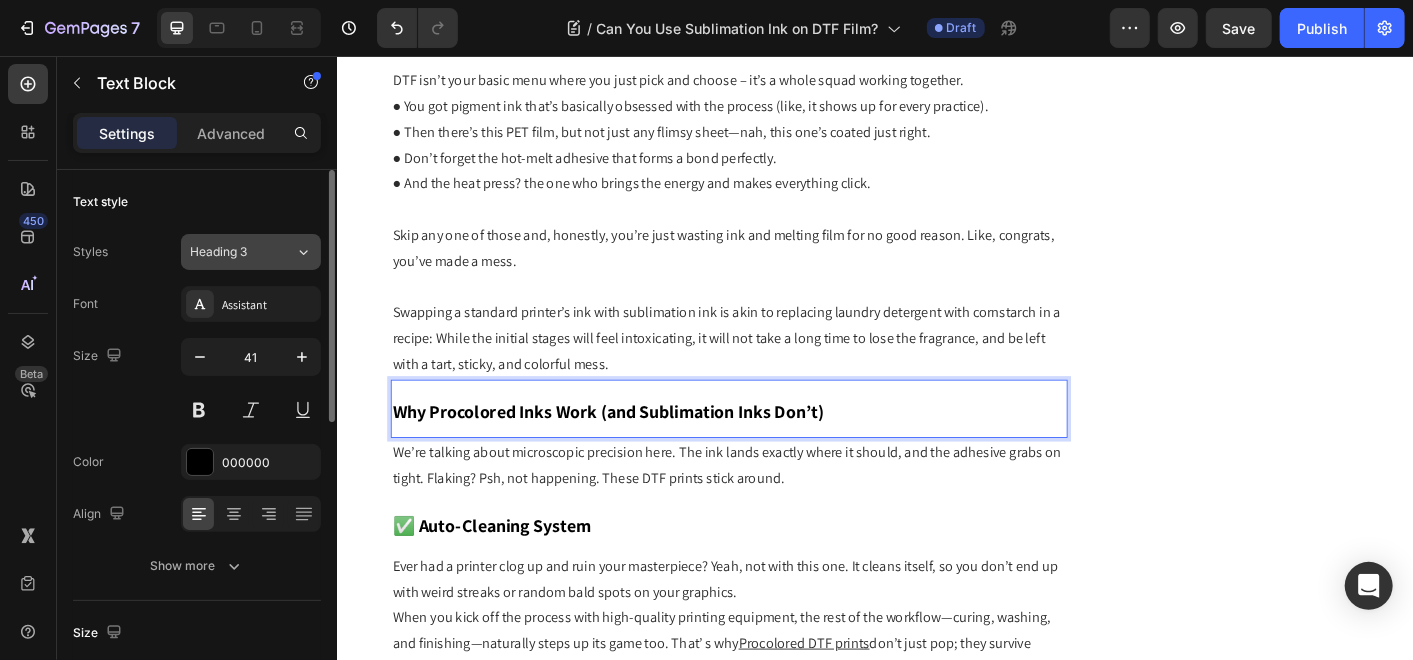 click on "Heading 3" 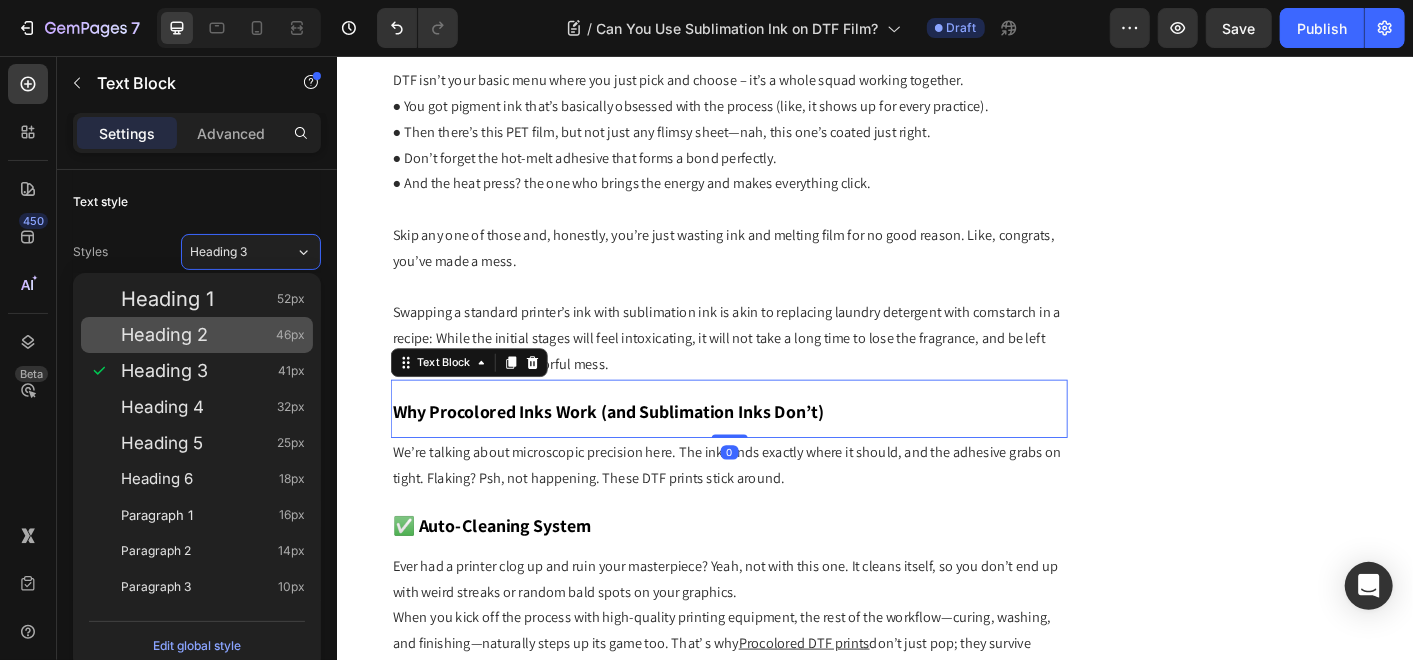 click on "Heading 2 46px" at bounding box center [213, 335] 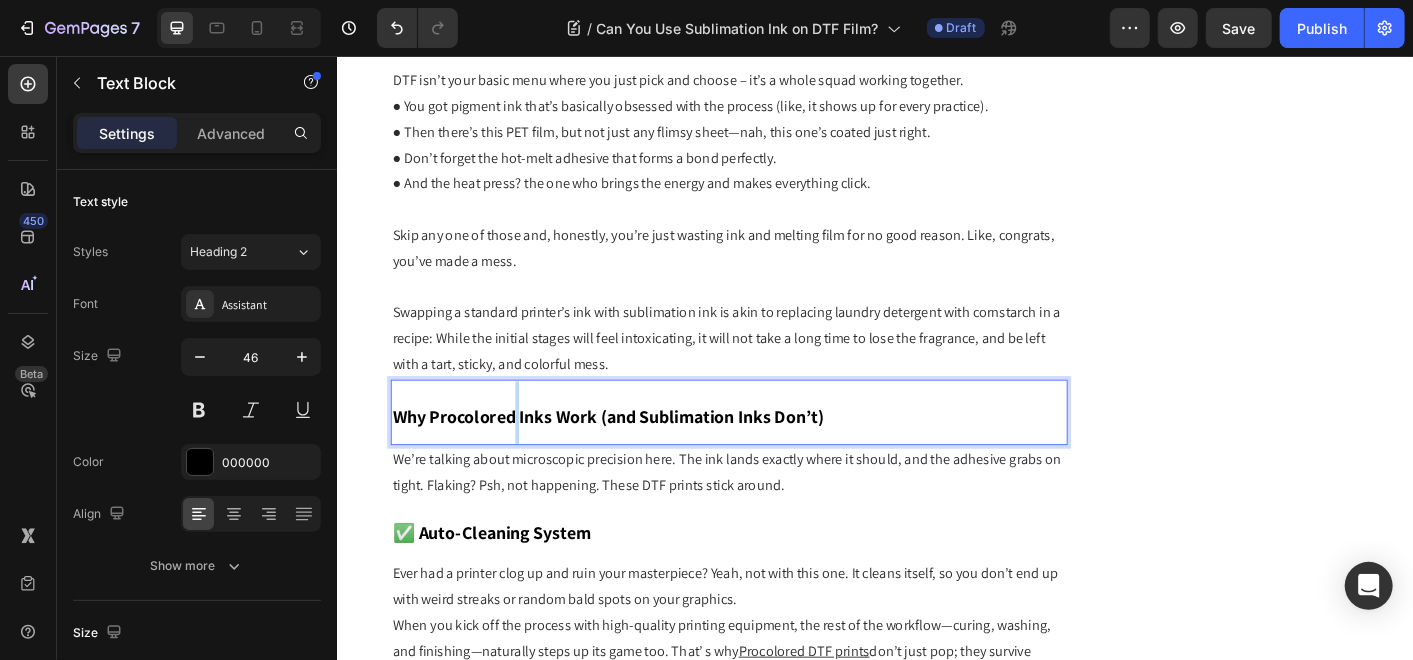 click on "Why Procolored Inks Work (and Sublimation Inks Don’t)" at bounding box center [639, 457] 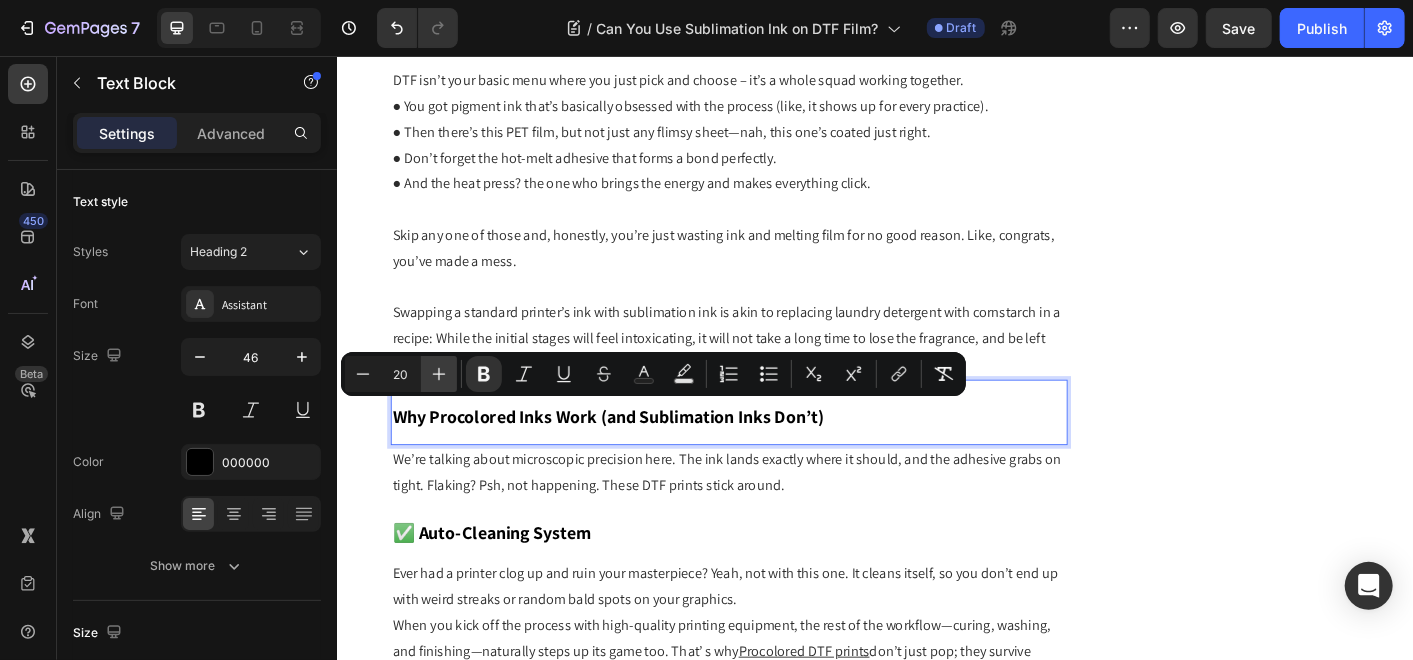 click 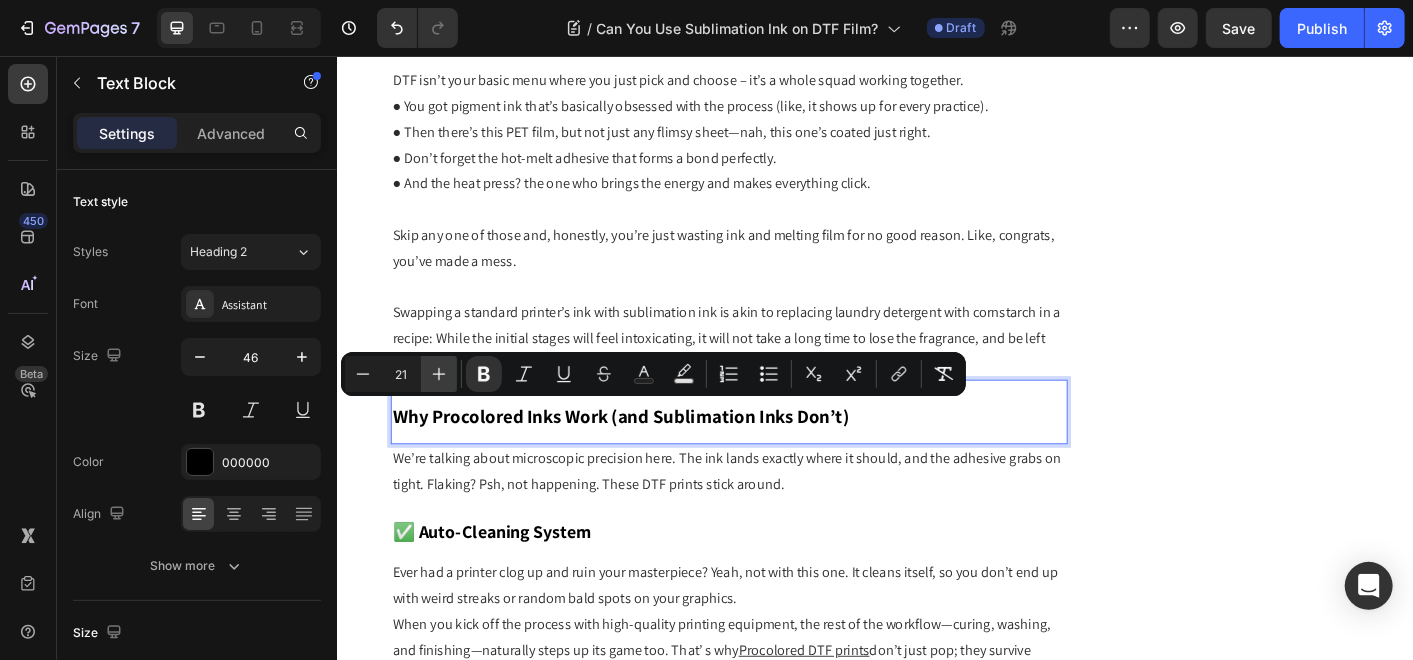 click 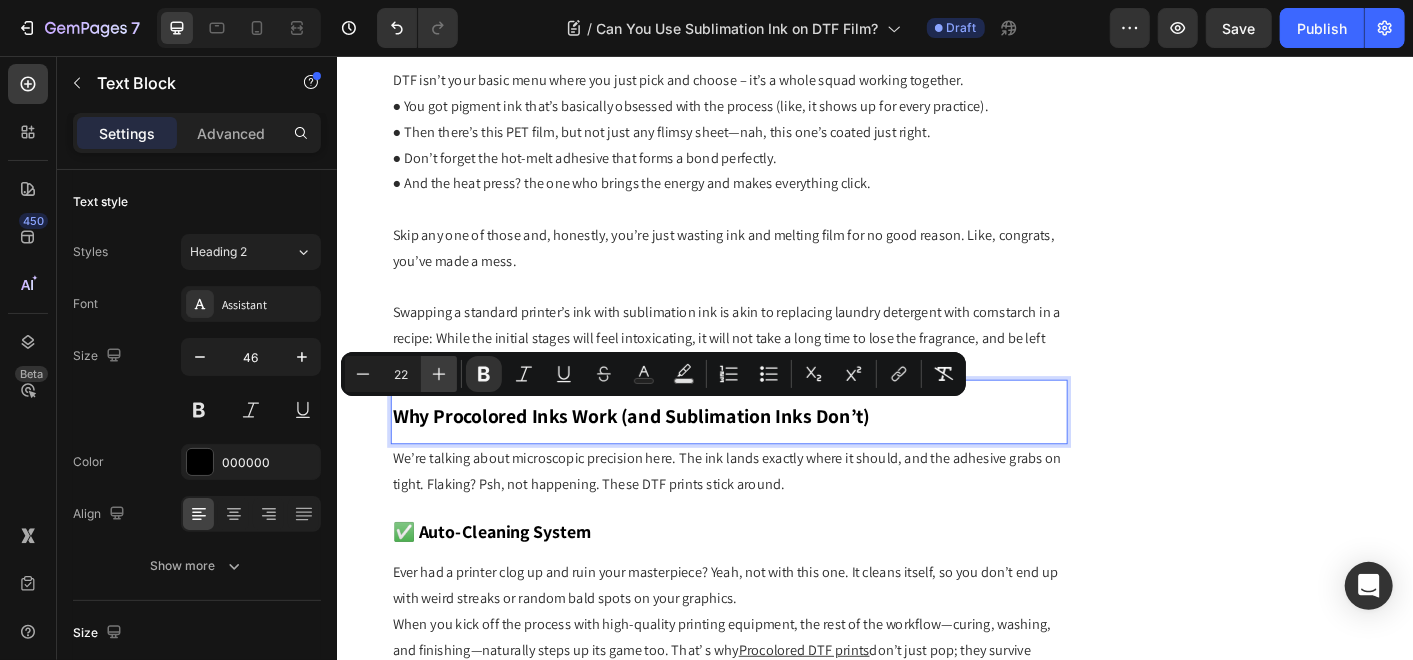 click 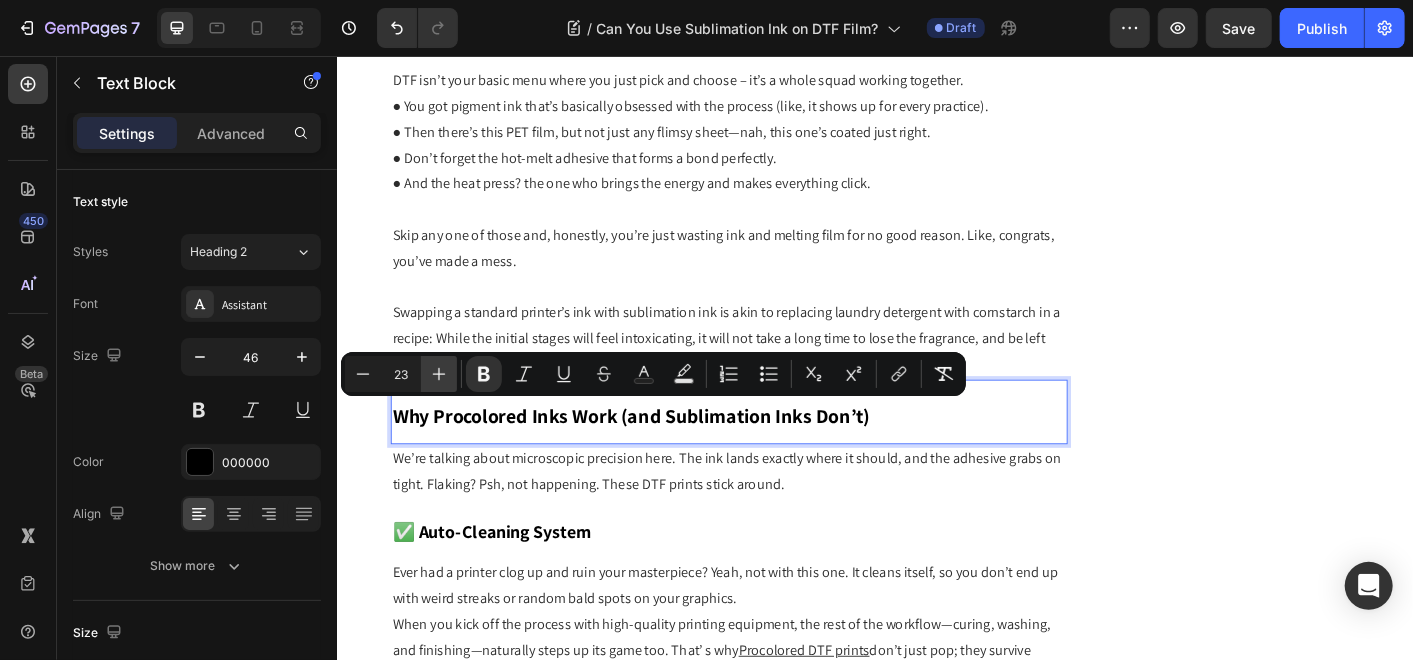 click 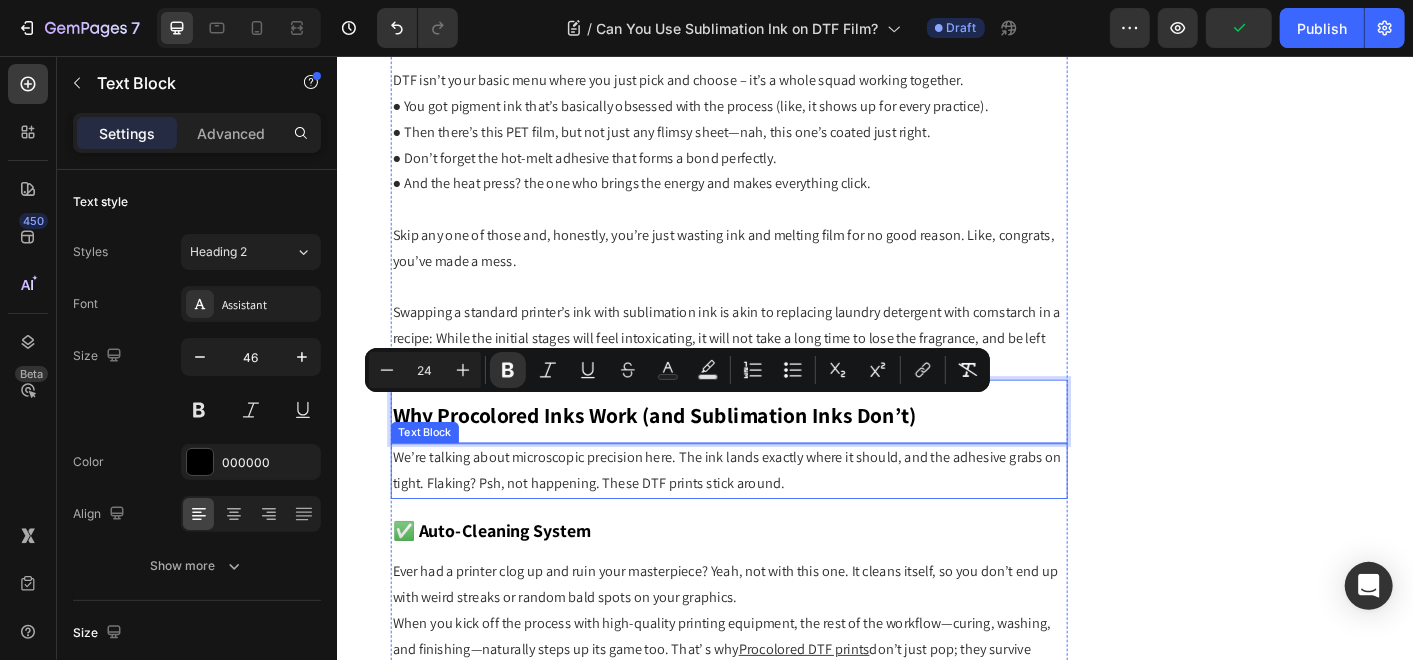 click on "We’re talking about microscopic precision here. The ink lands exactly where it should, and the adhesive grabs on tight. Flaking? Psh, not happening. These DTF prints stick around." at bounding box center [773, 518] 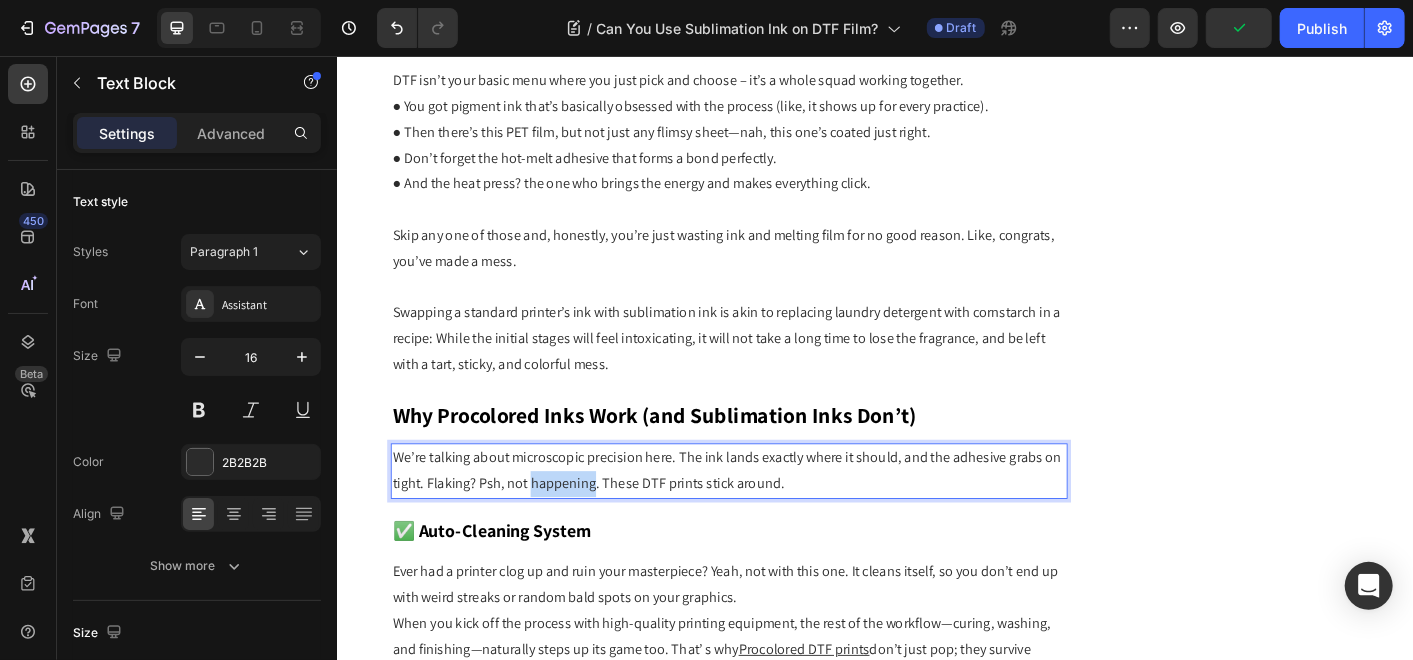 click on "We’re talking about microscopic precision here. The ink lands exactly where it should, and the adhesive grabs on tight. Flaking? Psh, not happening. These DTF prints stick around." at bounding box center (773, 518) 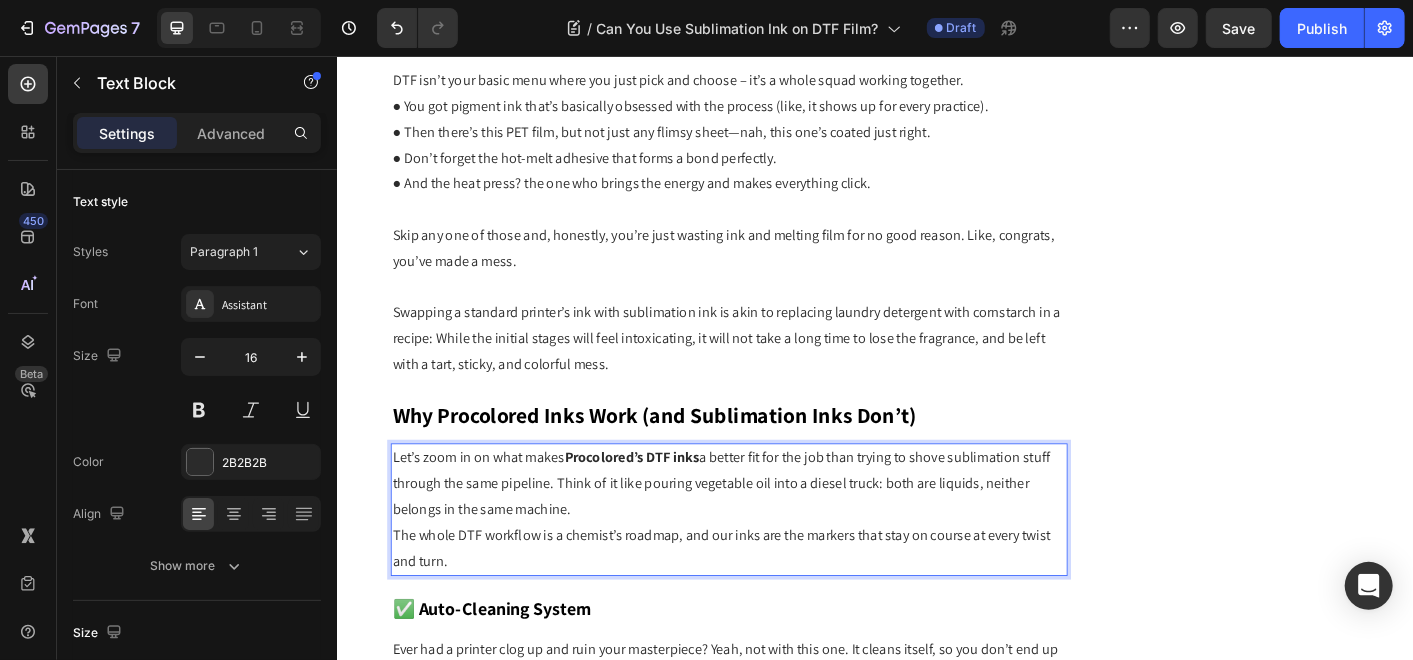 click on "Let’s zoom in on what makes  Procolored’s   DTF inks  a better fit for the job than trying to shove sublimation stuff through the same pipeline. Think of it like pouring vegetable oil into a diesel truck: both are liquids, neither belongs in the same machine." at bounding box center [773, 532] 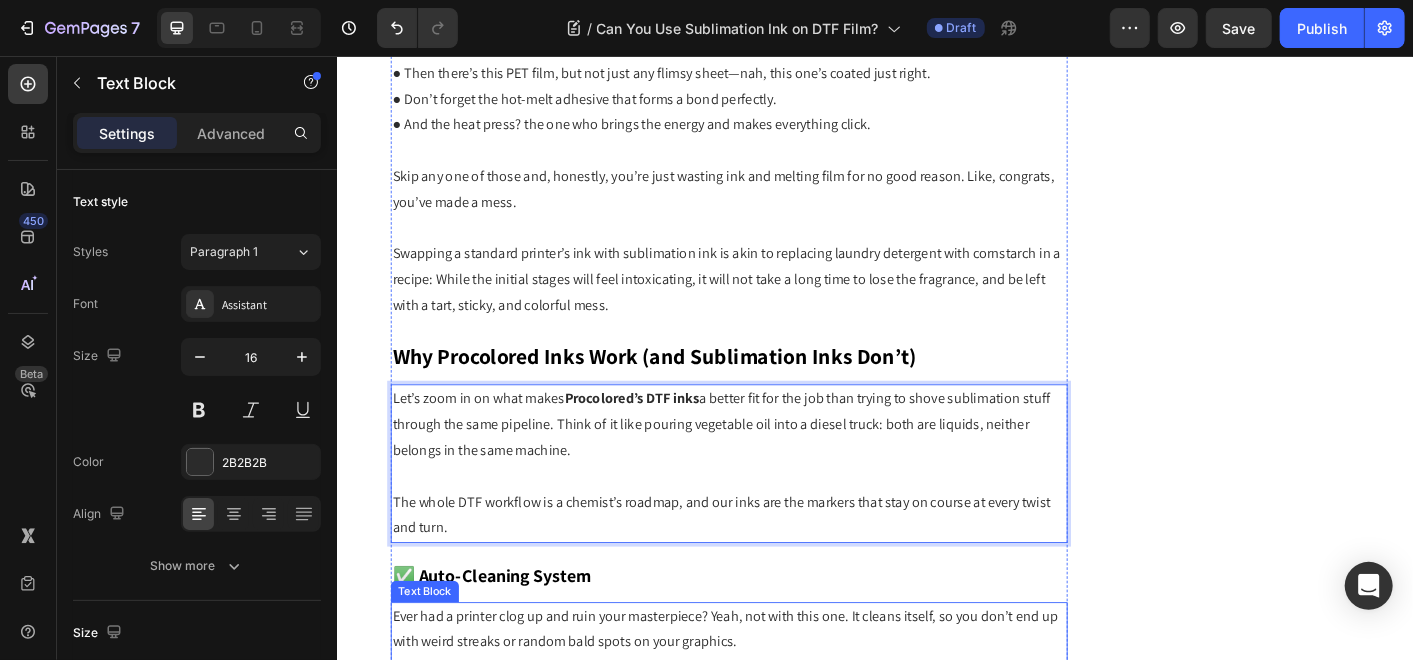 scroll, scrollTop: 4350, scrollLeft: 0, axis: vertical 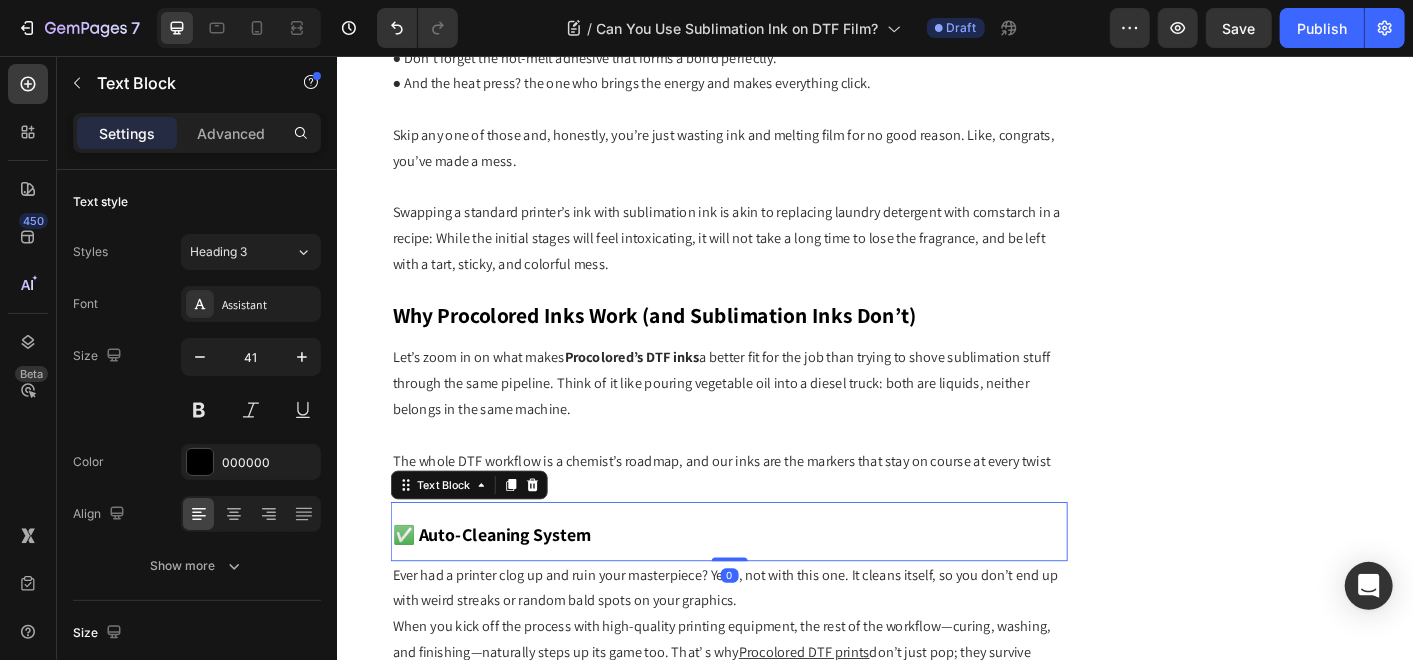 click on "✅ Auto-Cleaning System" at bounding box center (509, 589) 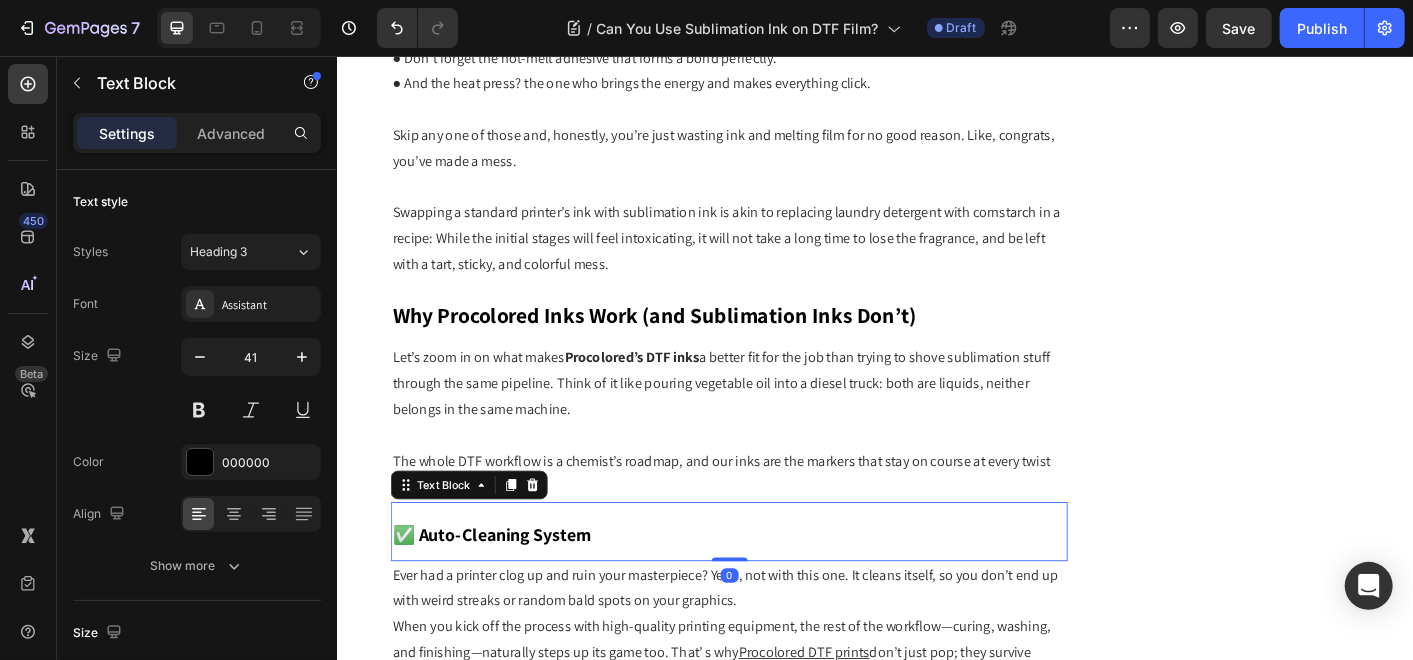 click on "✅ Auto-Cleaning System" at bounding box center [509, 589] 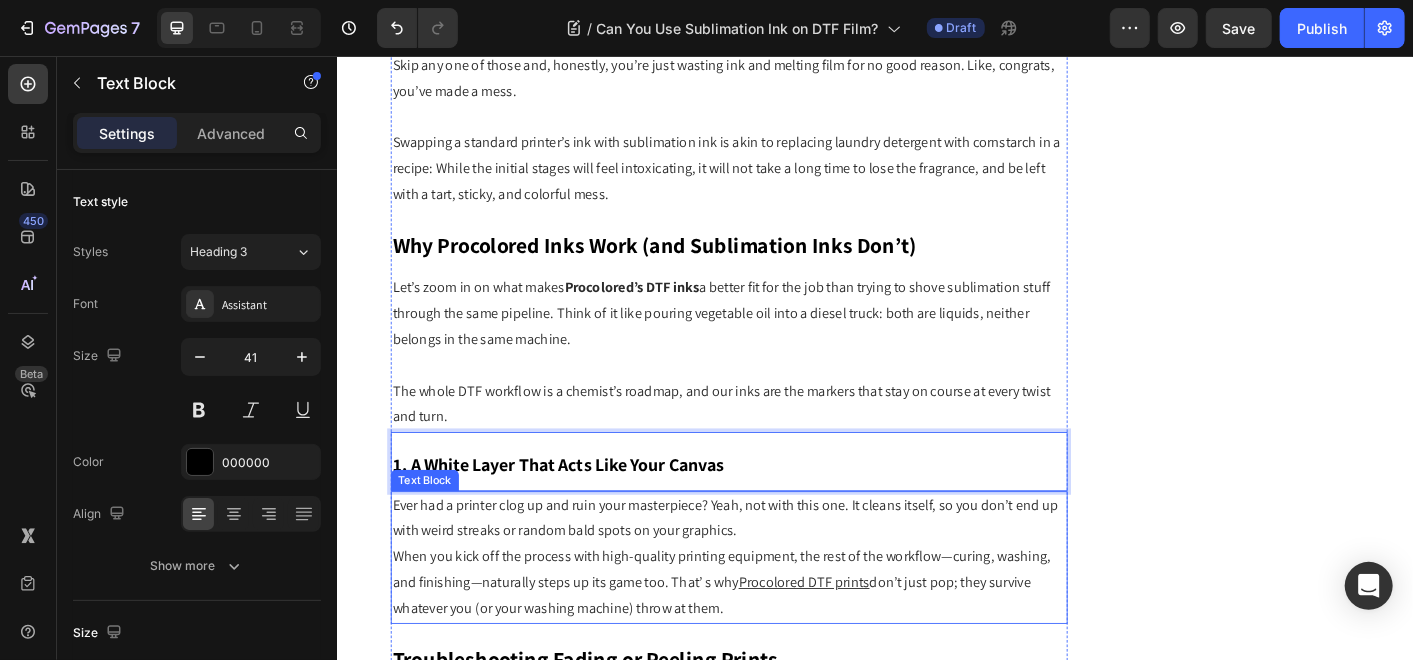 scroll, scrollTop: 4461, scrollLeft: 0, axis: vertical 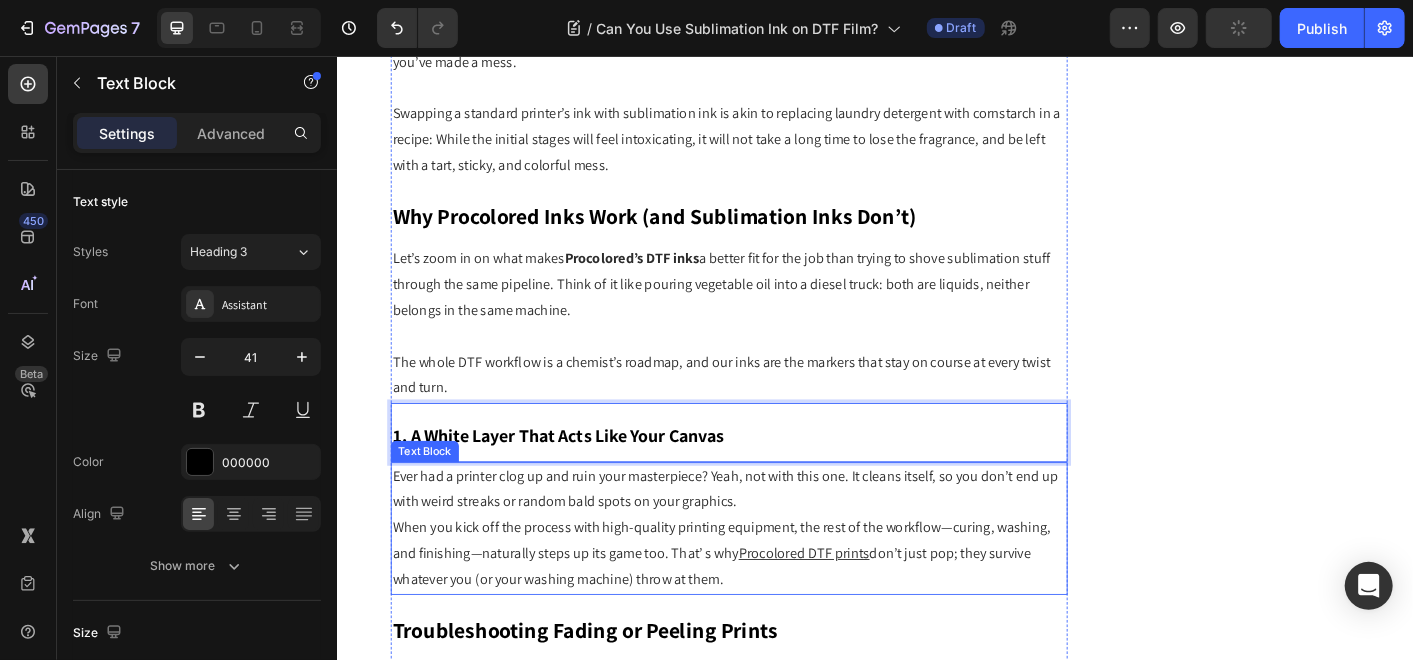click on "Ever had a printer clog up and ruin your masterpiece? Yeah, not with this one. It cleans itself, so you don’t end up with weird streaks or random bald spots on your graphics. When you kick off the process with high-quality printing equipment, the rest of the workflow—curing, washing, and finishing—naturally steps up its game too. That’ s why  Procolored DTF prints  don’t just pop; they survive whatever you (or your washing machine) throw at them." at bounding box center (773, 582) 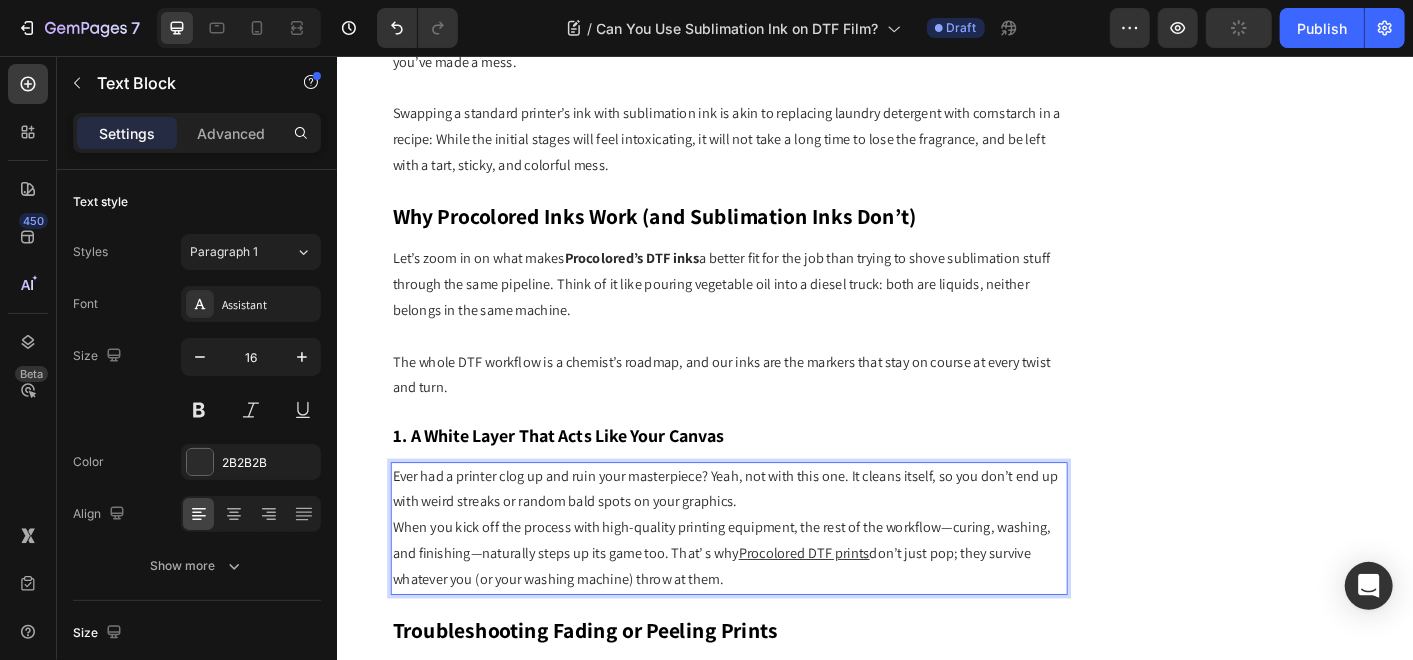 click on "Ever had a printer clog up and ruin your masterpiece? Yeah, not with this one. It cleans itself, so you don’t end up with weird streaks or random bald spots on your graphics." at bounding box center (773, 539) 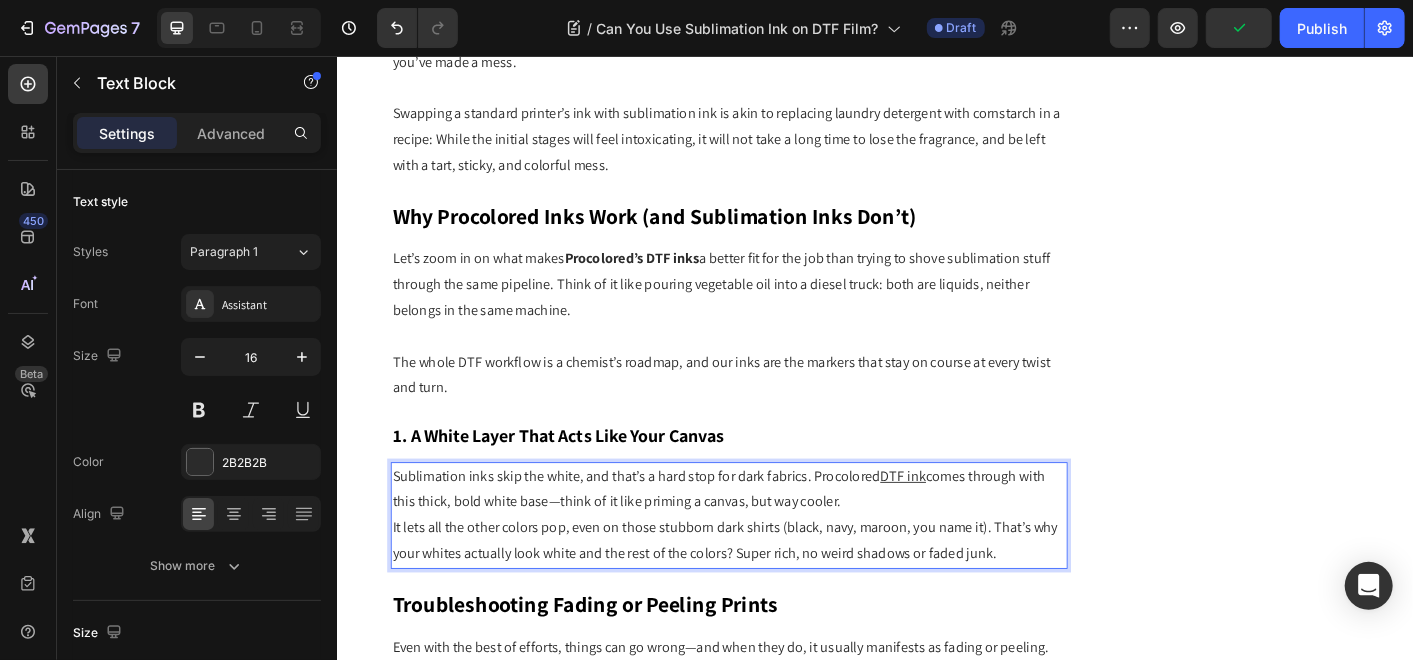 click on "Sublimation inks skip the white, and that’s a hard stop for dark fabrics. Procolored  DTF ink  comes through with this thick, bold white base—think of it like priming a canvas, but way cooler." at bounding box center [773, 539] 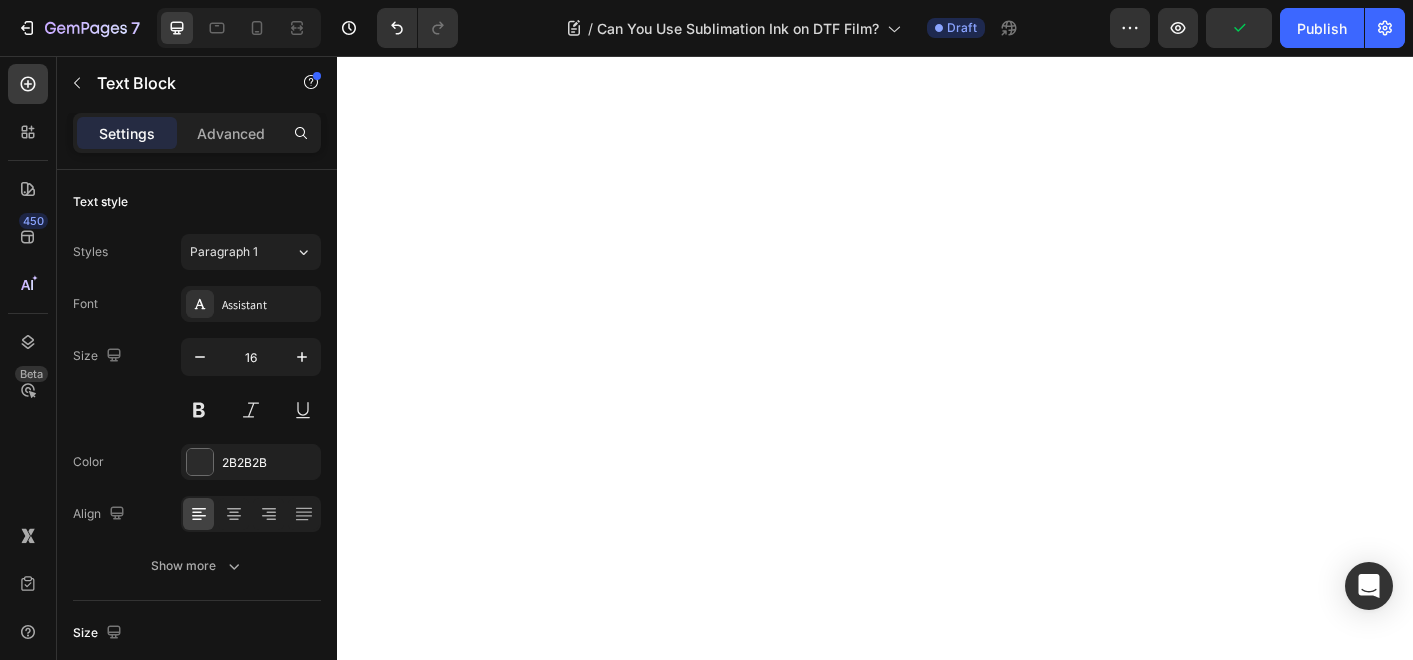 scroll, scrollTop: 0, scrollLeft: 0, axis: both 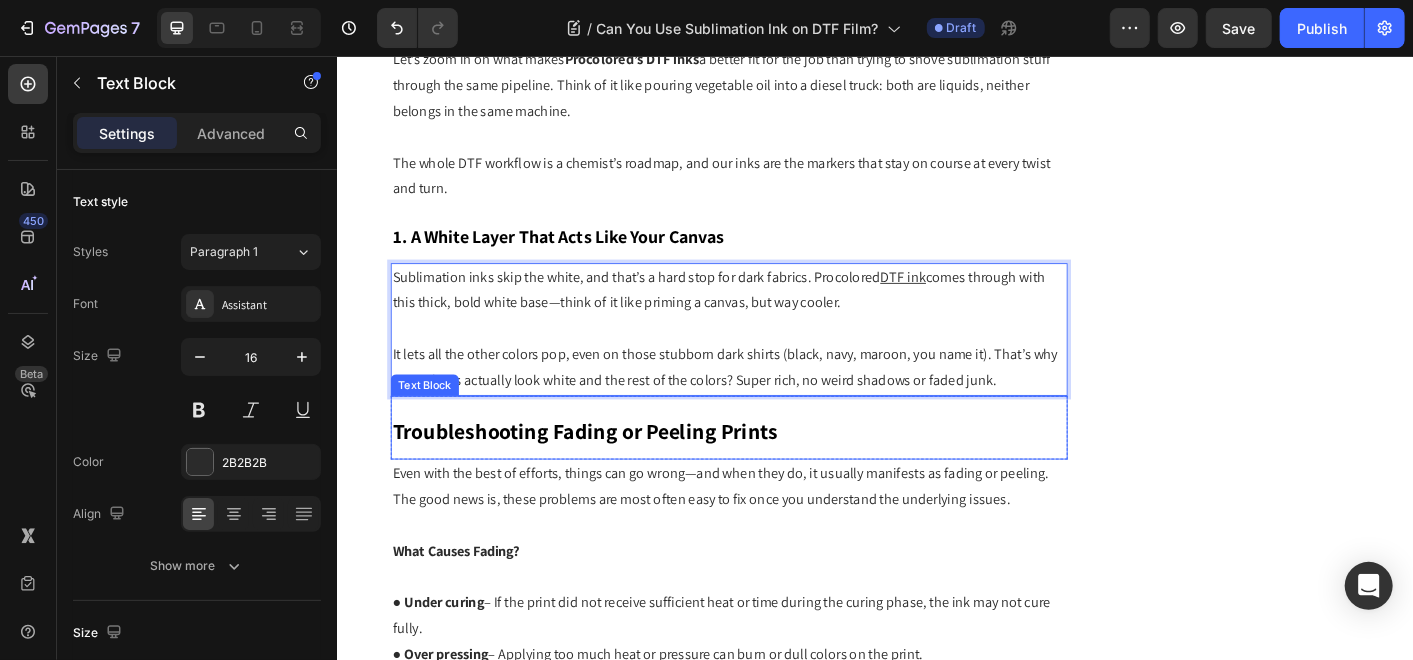 click on "Troubleshooting Fading or Peeling Prints" at bounding box center (613, 473) 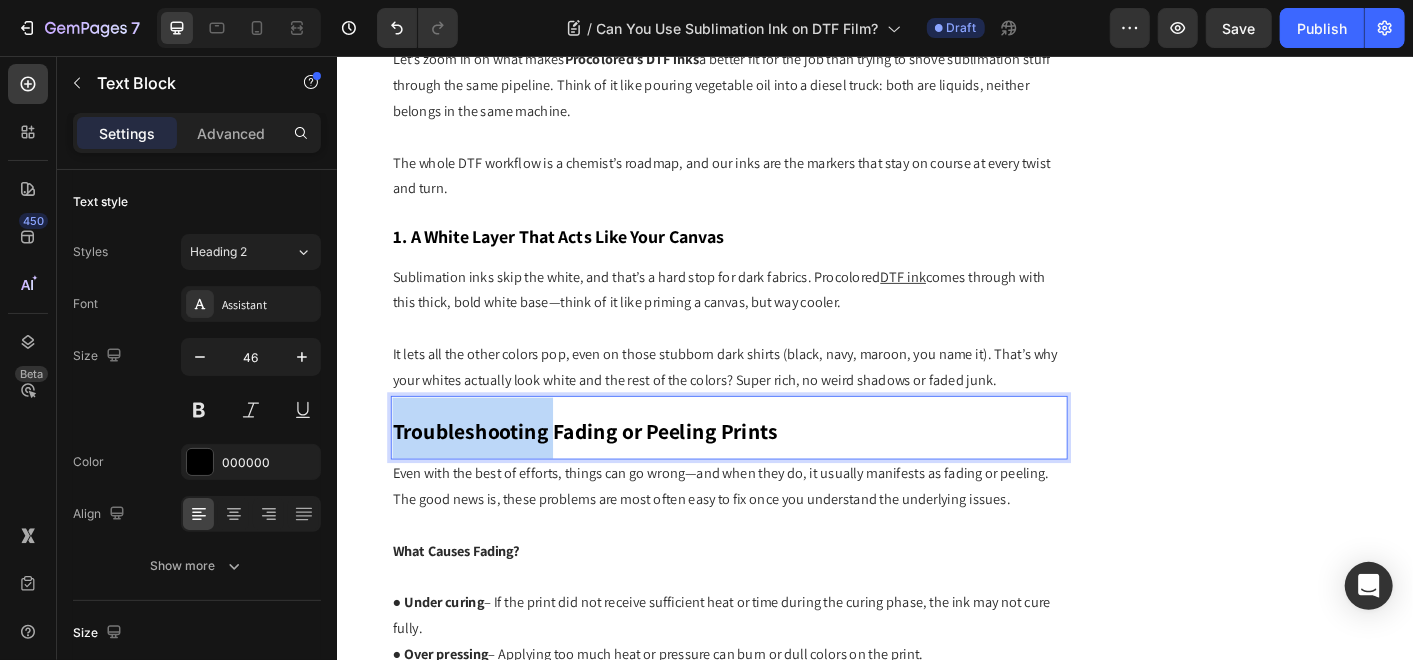 click on "Troubleshooting Fading or Peeling Prints" at bounding box center (613, 473) 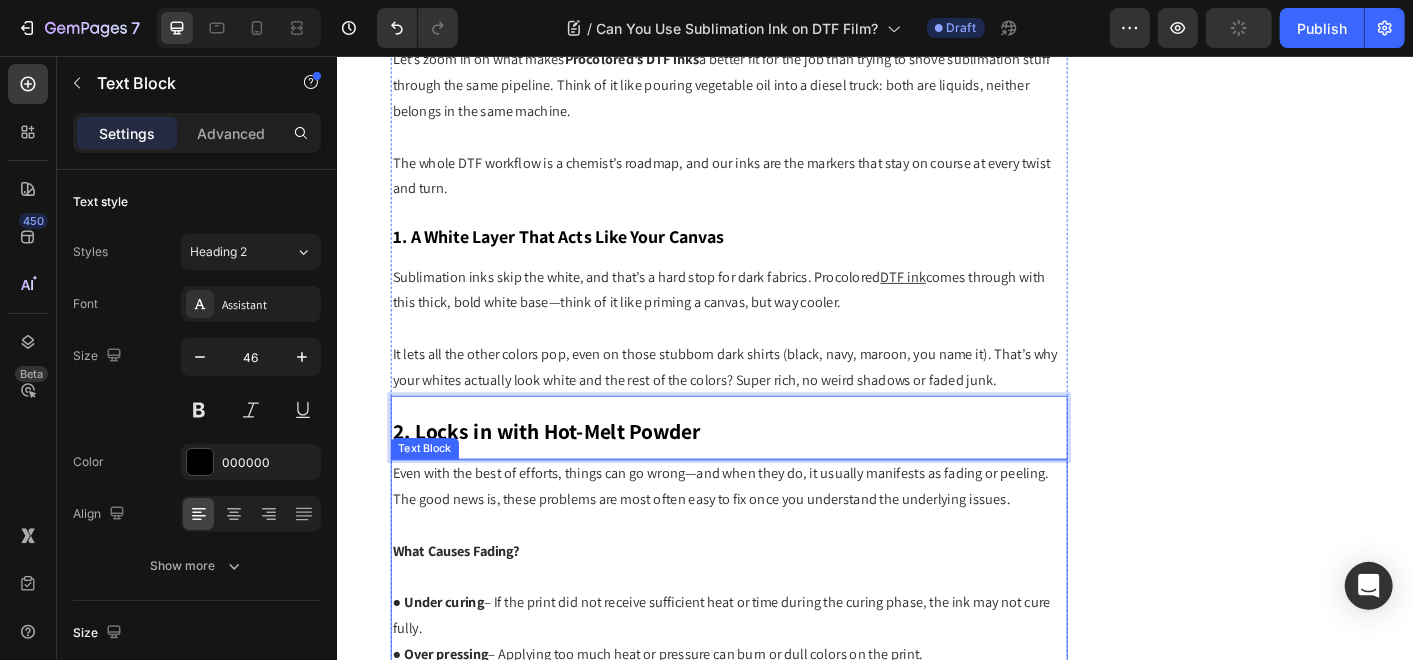 scroll, scrollTop: 4794, scrollLeft: 0, axis: vertical 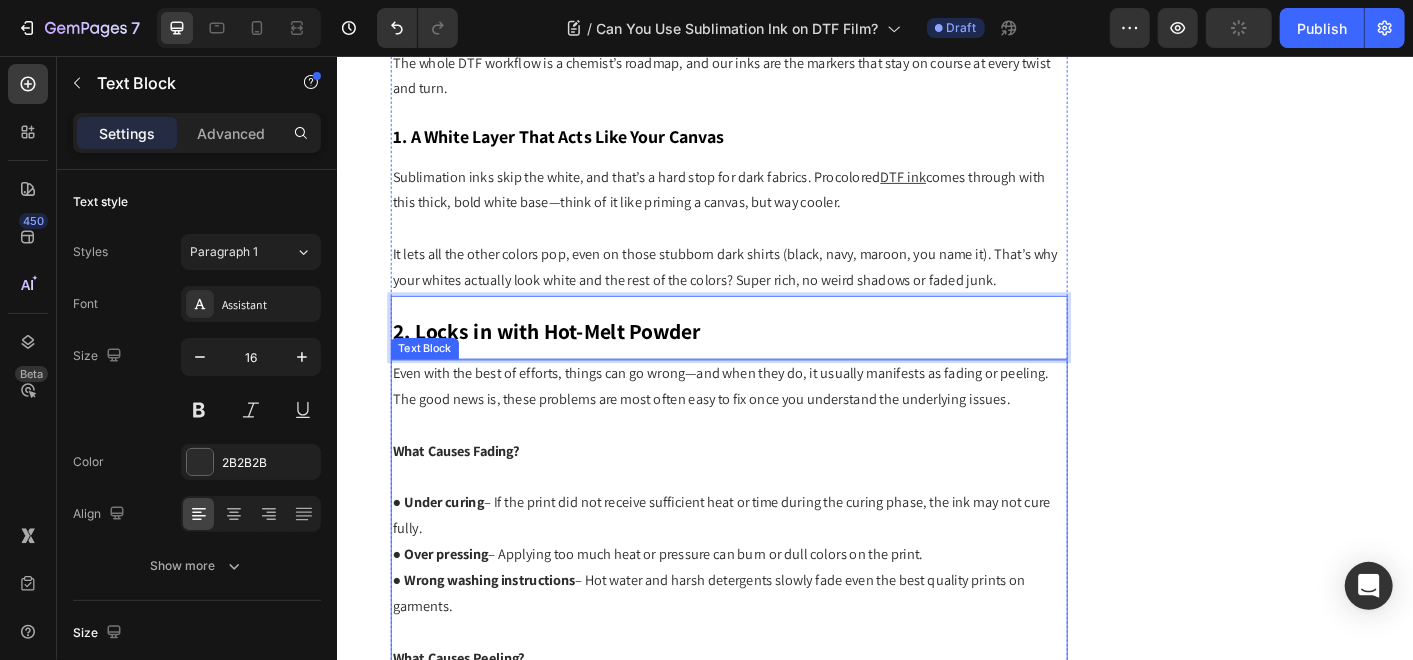 click on "Even with the best of efforts, things can go wrong—and when they do, it usually manifests as fading or peeling. The good news is, these problems are most often easy to fix once you understand the underlying issues." at bounding box center (773, 425) 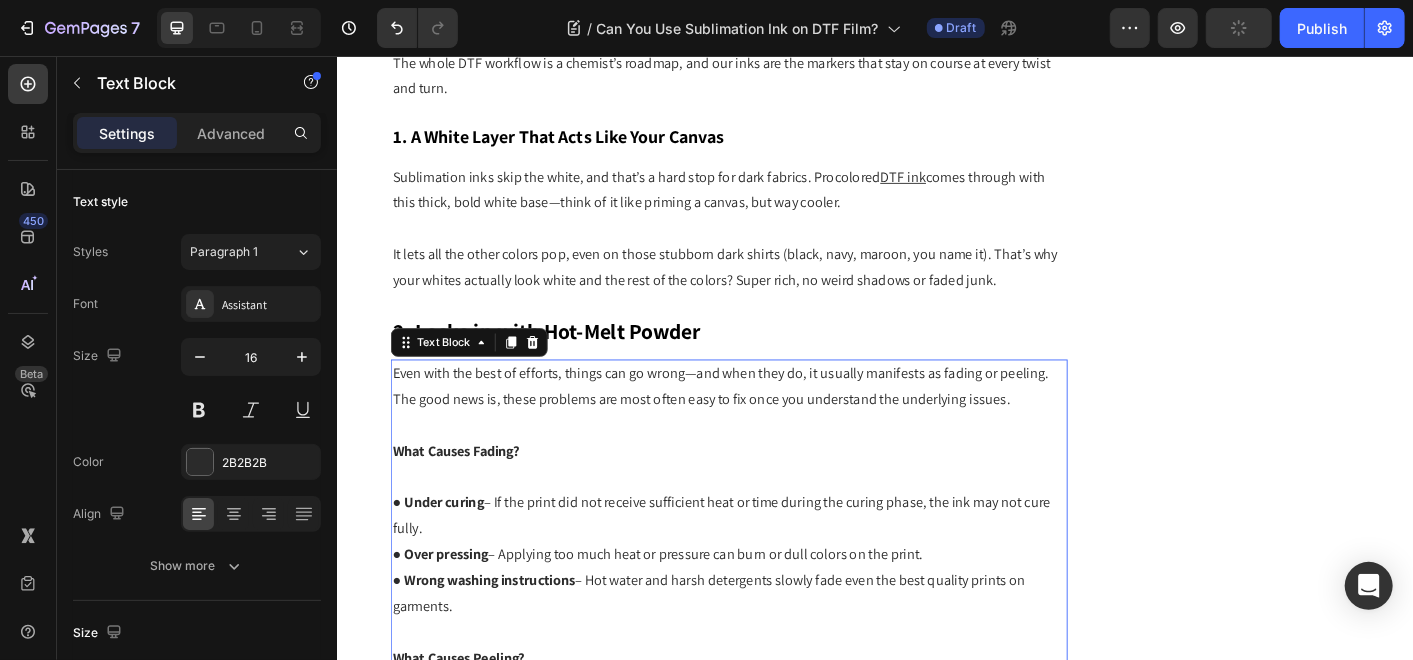 click on "Even with the best of efforts, things can go wrong—and when they do, it usually manifests as fading or peeling. The good news is, these problems are most often easy to fix once you understand the underlying issues." at bounding box center (773, 425) 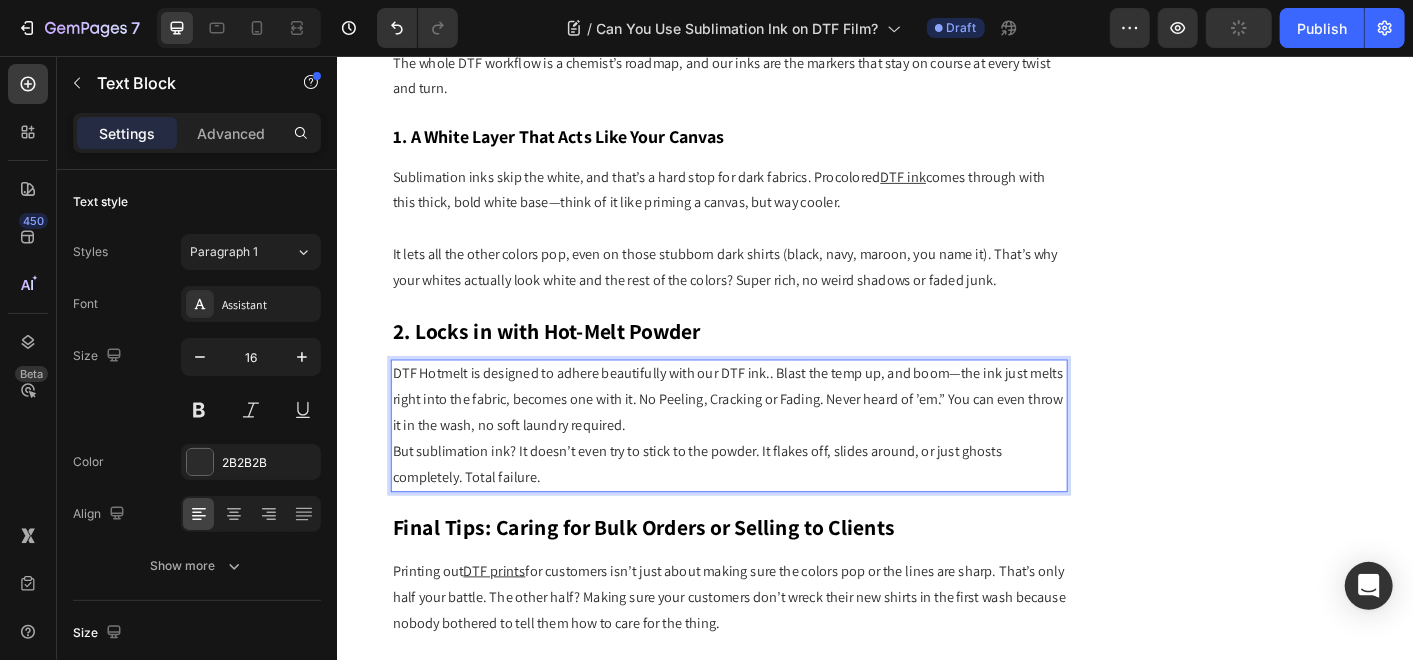 click on "DTF Hotmelt is designed to adhere beautifully with our DTF ink.. Blast the temp up, and boom—the ink just melts right into the fabric, becomes one with it. No Peeling, Cracking or Fading. Never heard of ’em.” You can even throw it in the wash, no soft laundry required." at bounding box center [773, 439] 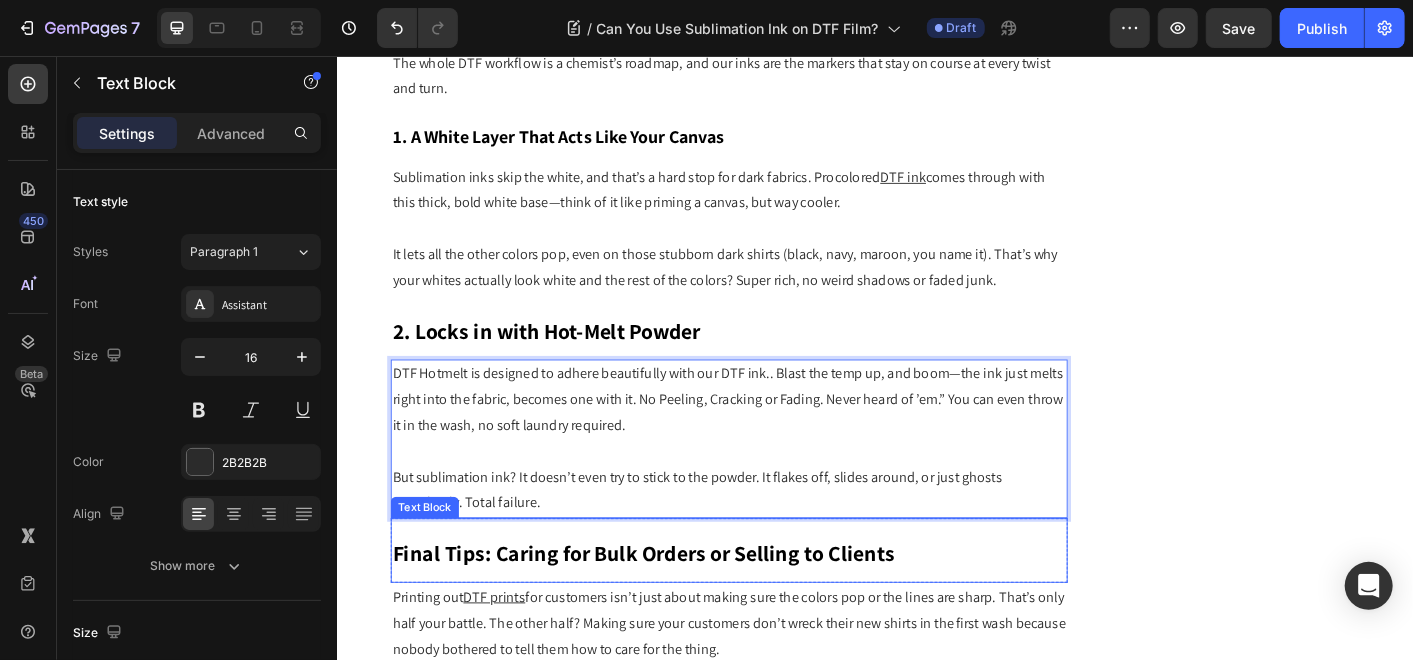 click on "Final Tips: Caring for Bulk Orders or Selling to Clients" at bounding box center [678, 610] 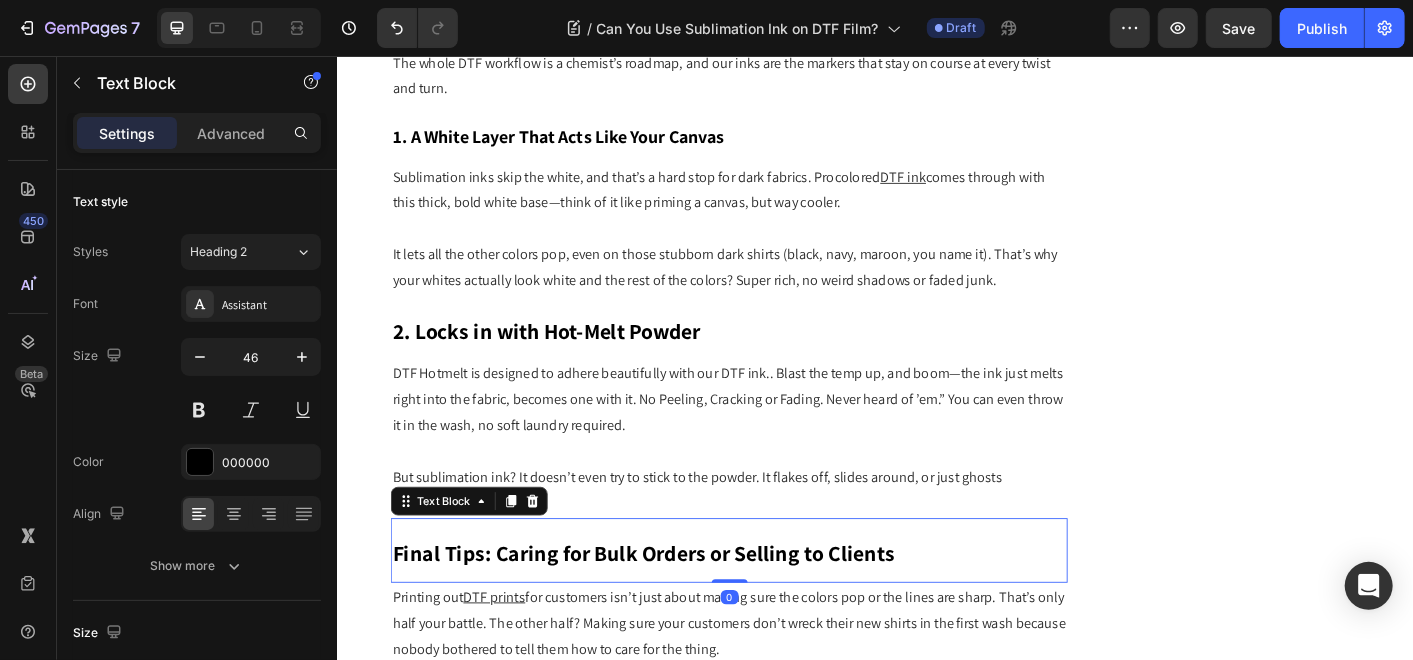 click on "Final Tips: Caring for Bulk Orders or Selling to Clients" at bounding box center (678, 610) 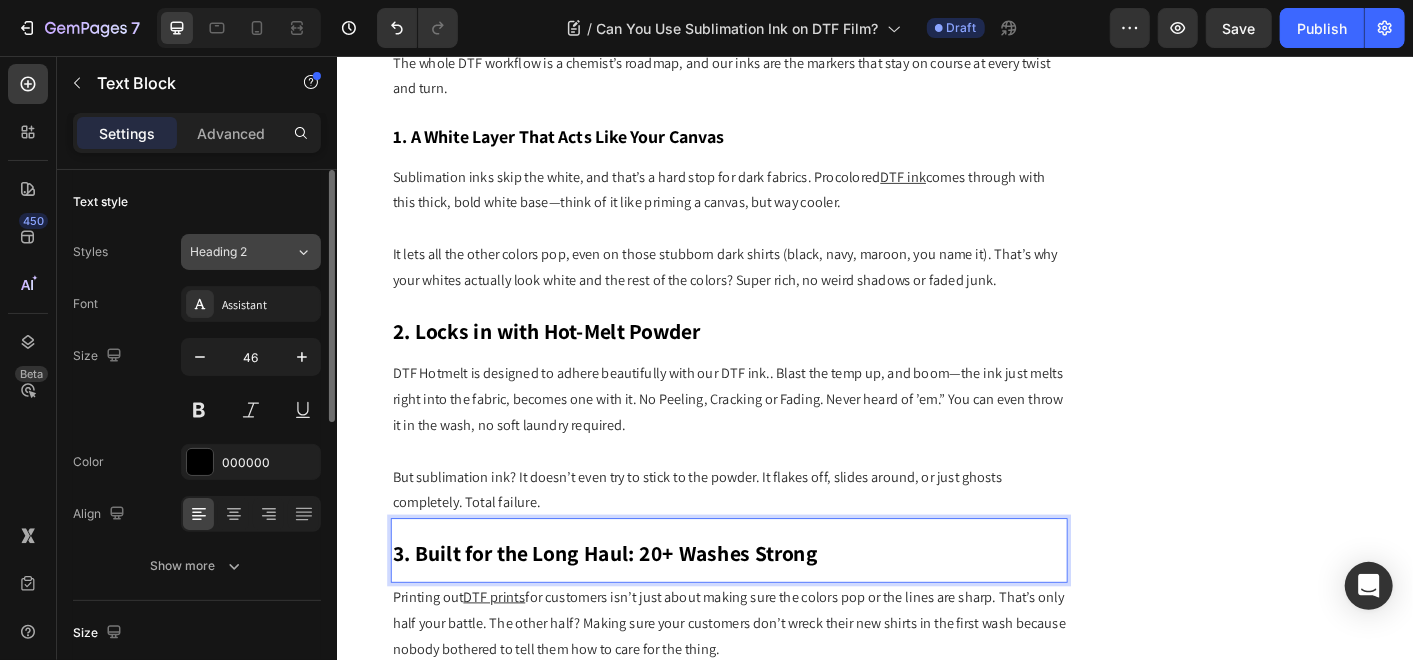 click on "Heading 2" at bounding box center (230, 252) 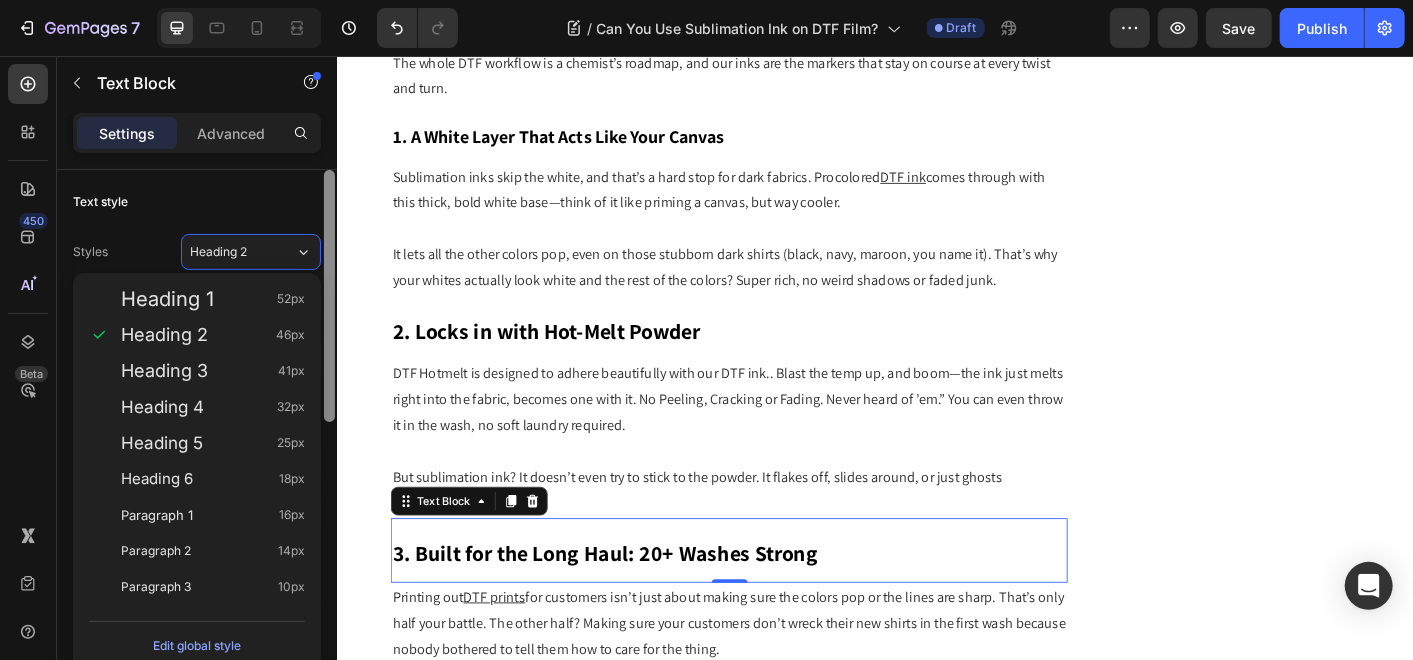 click on "Heading 3 41px" at bounding box center (213, 371) 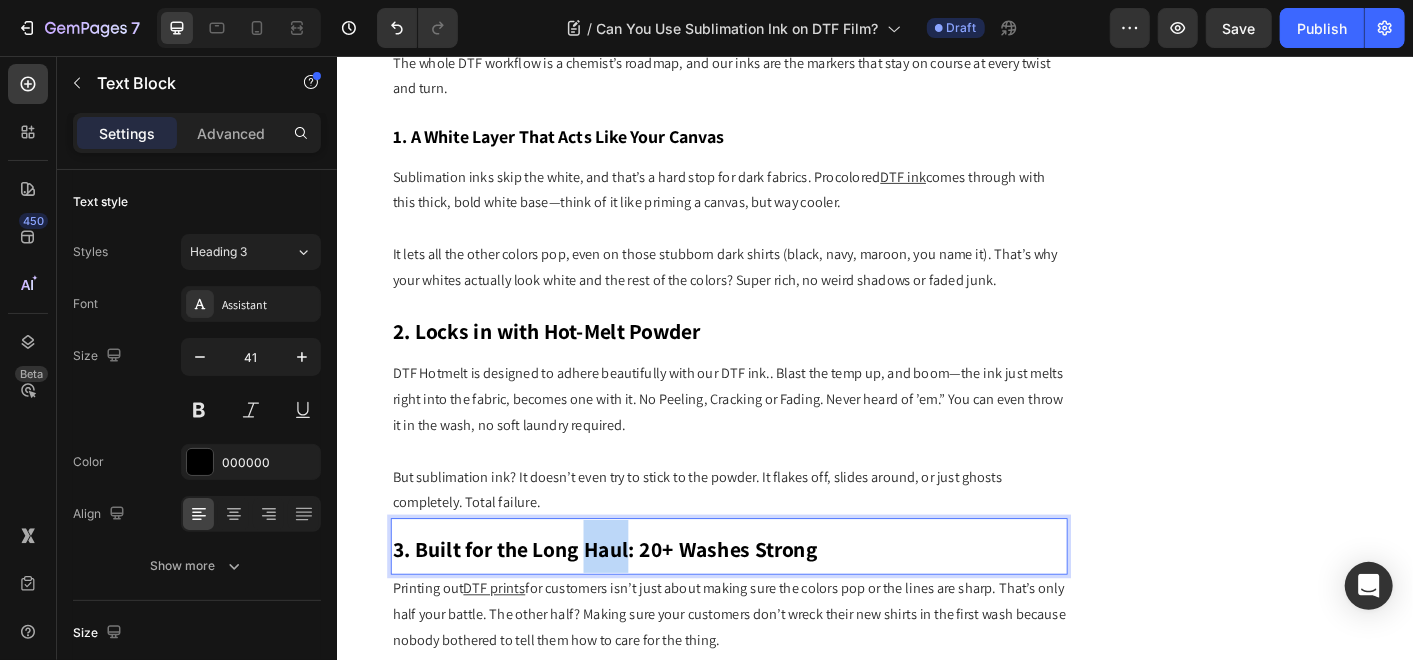 click on "3. Built for the Long Haul: 20+ Washes Strong" at bounding box center (635, 605) 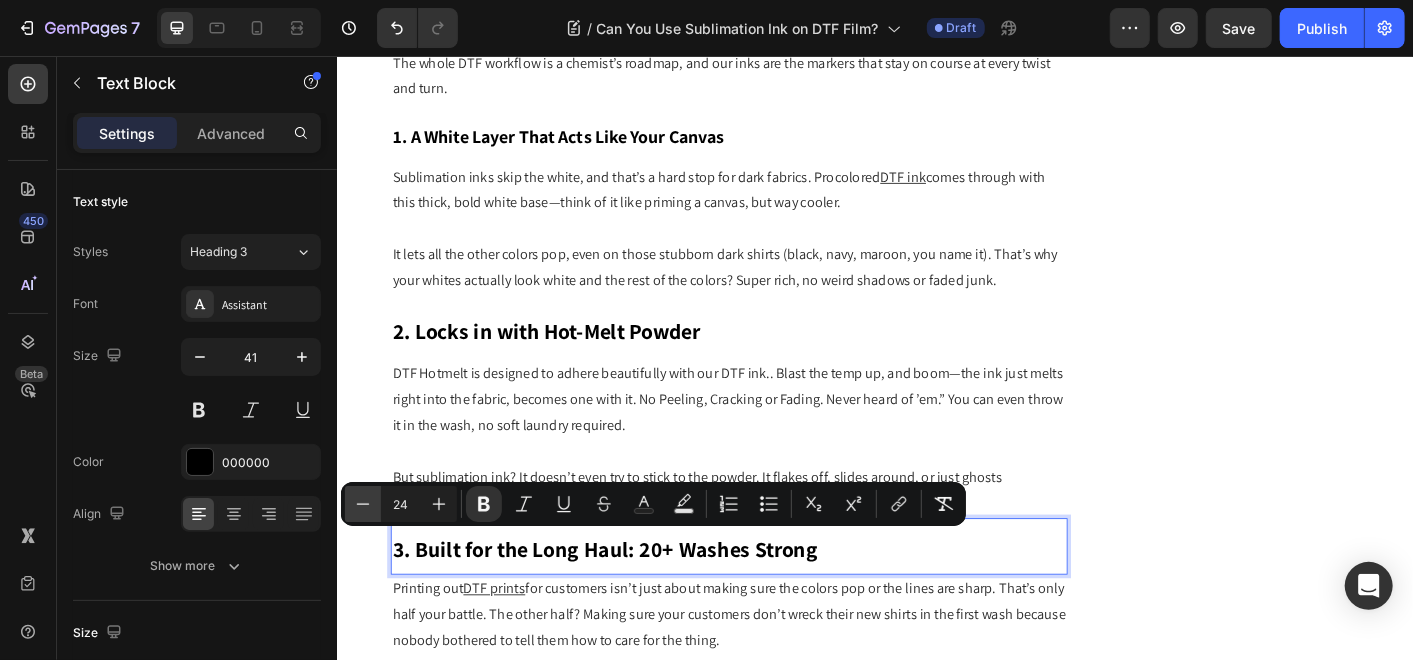 click 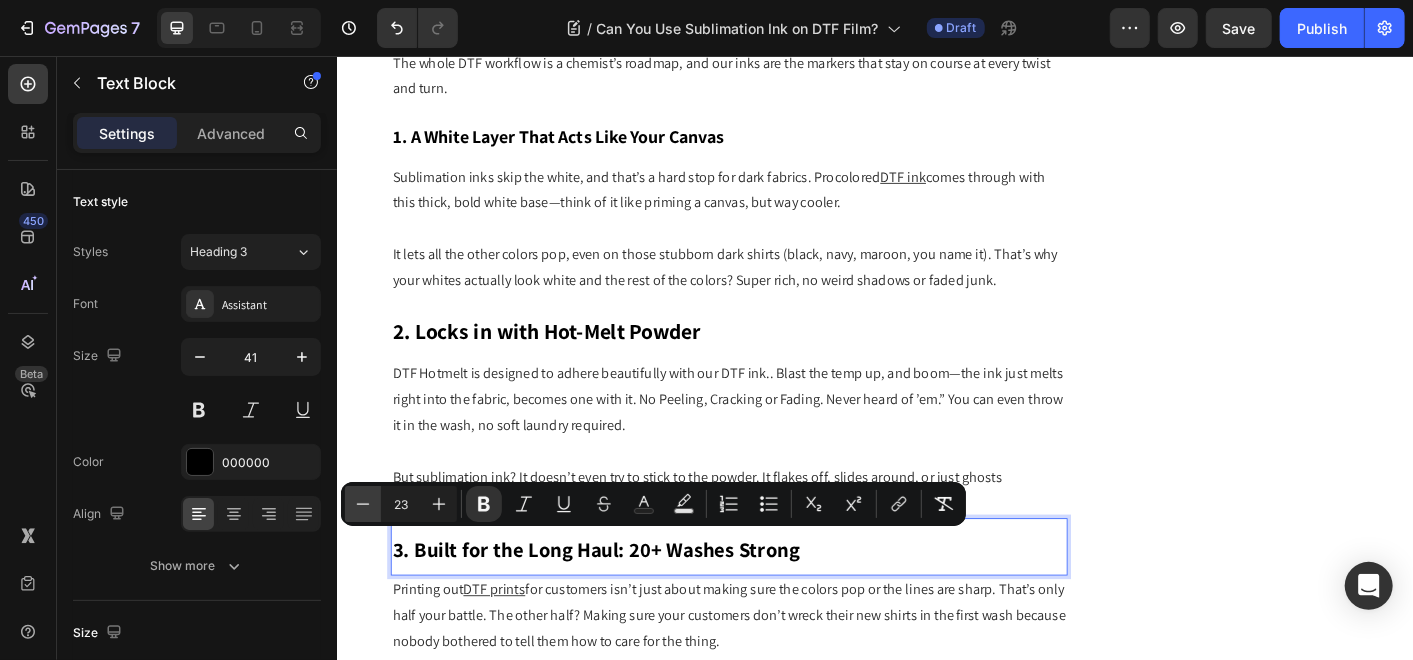 click 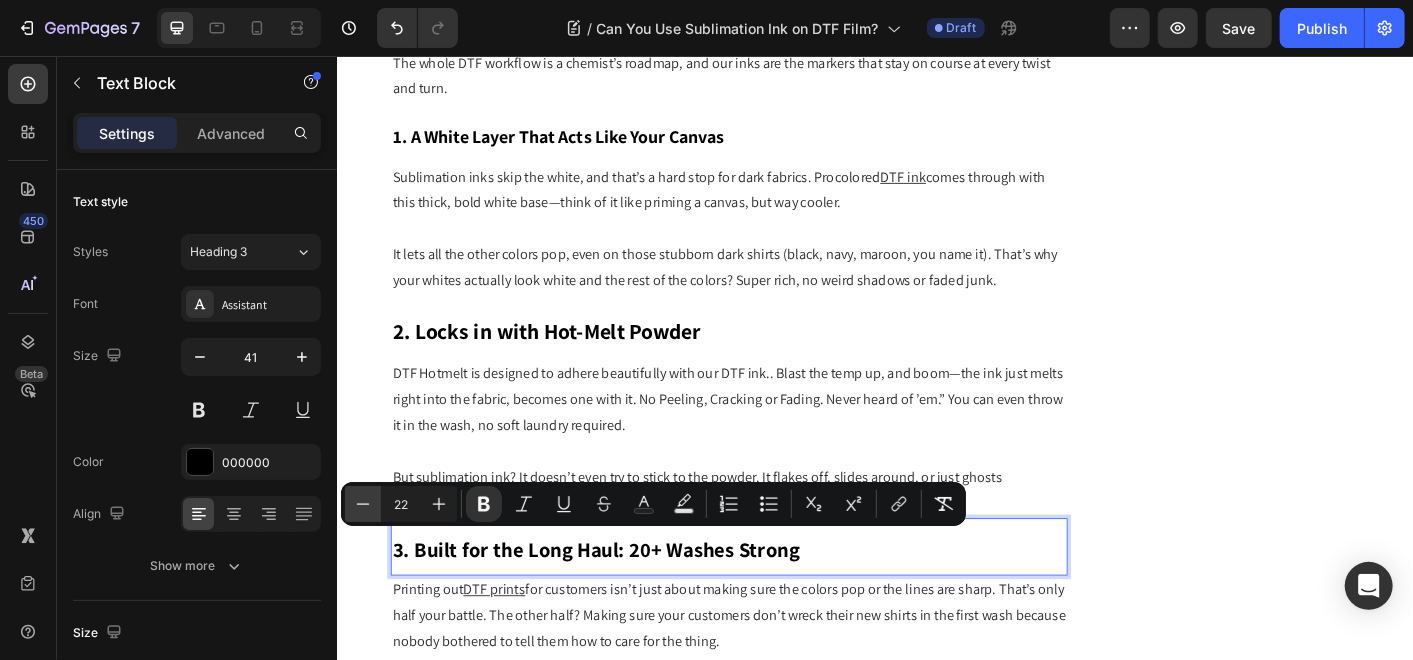 click 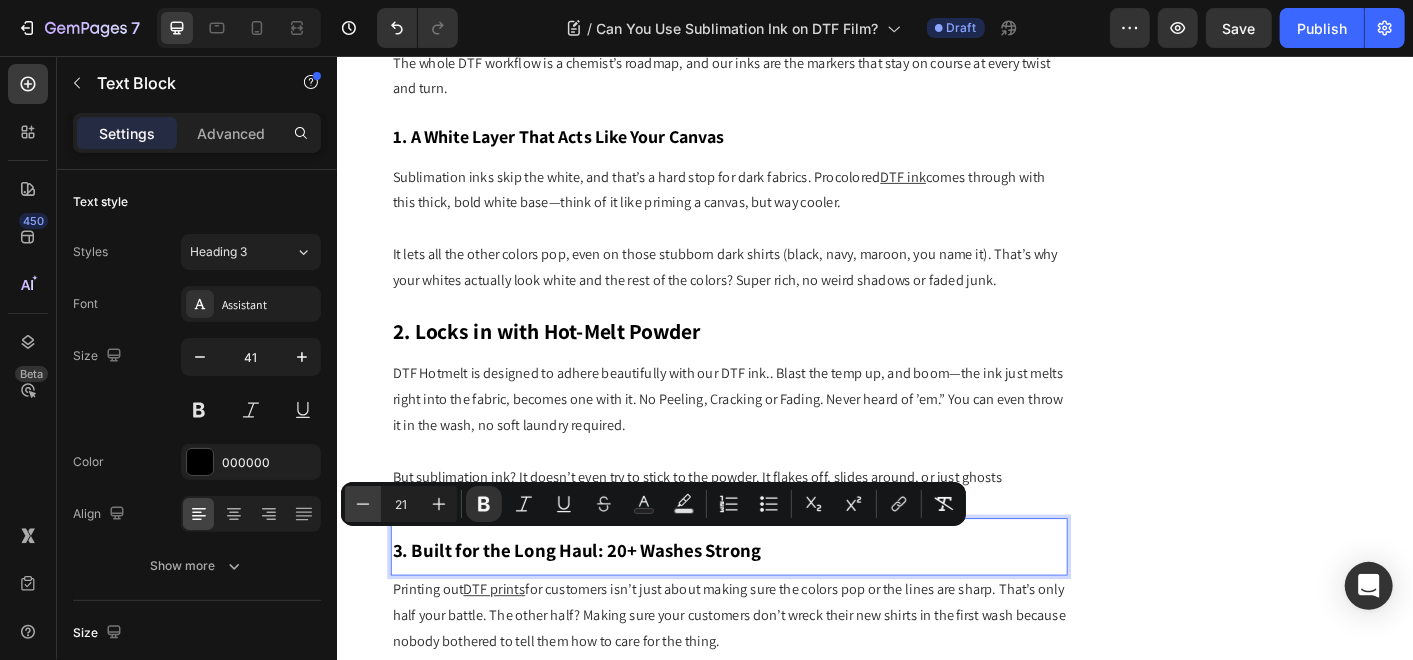 click 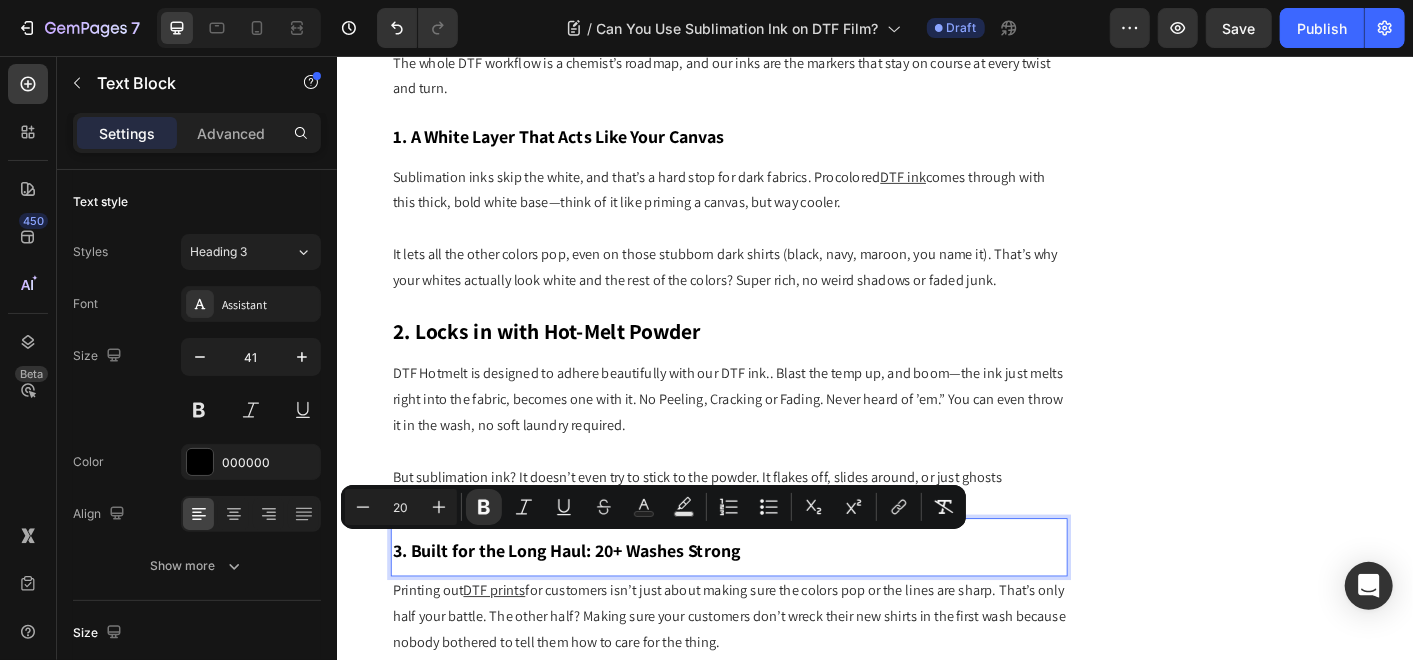 scroll, scrollTop: 5017, scrollLeft: 0, axis: vertical 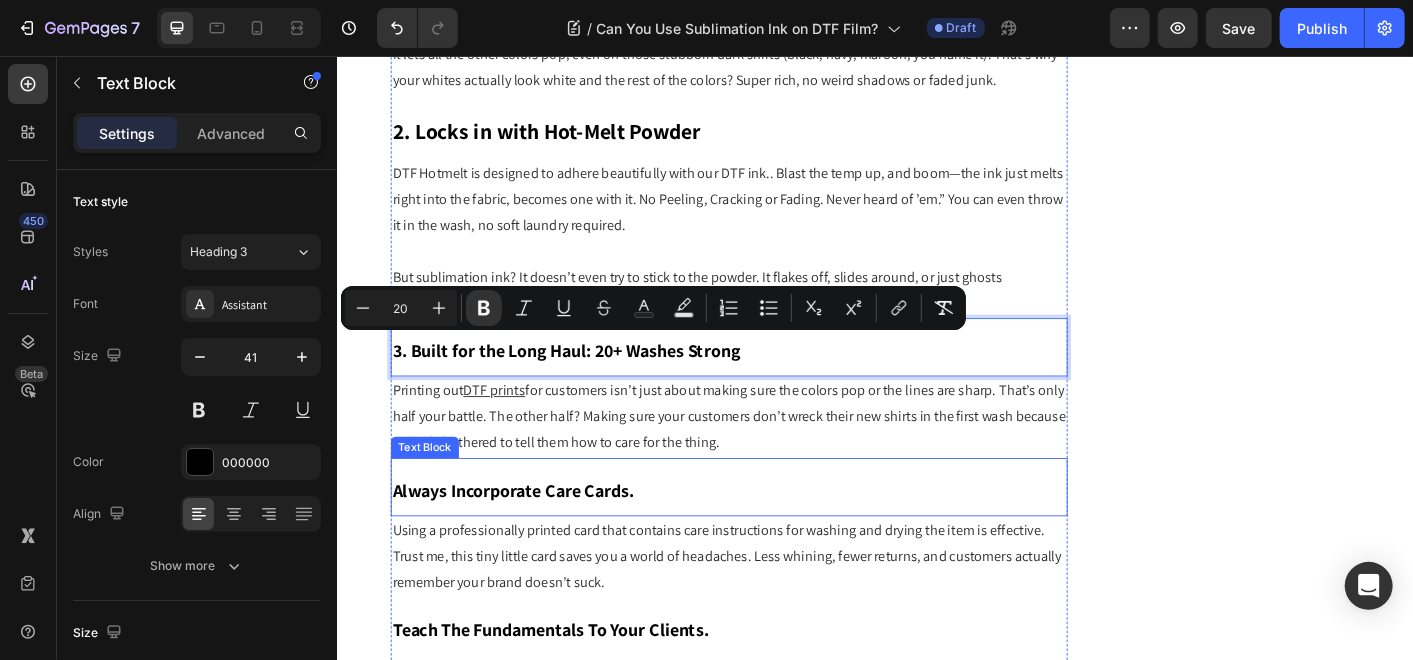 click on "Printing out  DTF prints  for customers isn’t just about making sure the colors pop or the lines are sharp. That’s only half your battle. The other half? Making sure your customers don’t wreck their new shirts in the first wash because nobody bothered to tell them how to care for the thing." at bounding box center [773, 458] 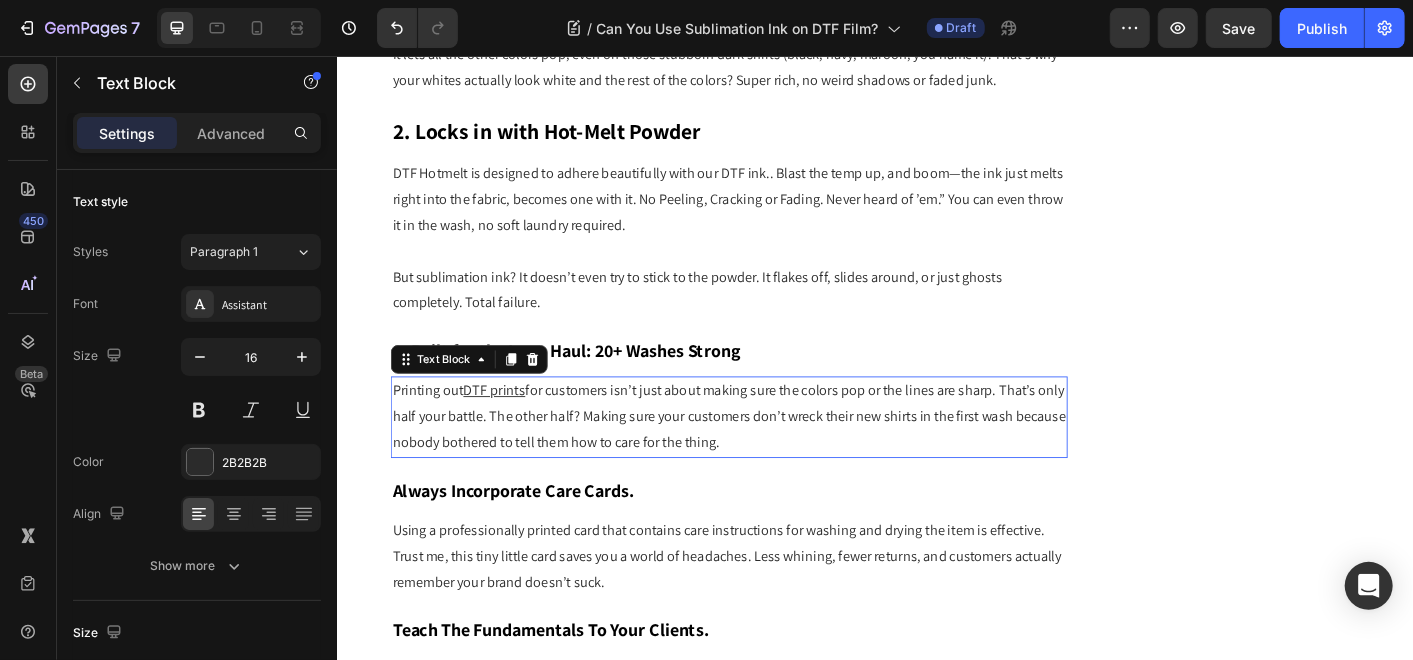 click on "Printing out  DTF prints  for customers isn’t just about making sure the colors pop or the lines are sharp. That’s only half your battle. The other half? Making sure your customers don’t wreck their new shirts in the first wash because nobody bothered to tell them how to care for the thing." at bounding box center [773, 458] 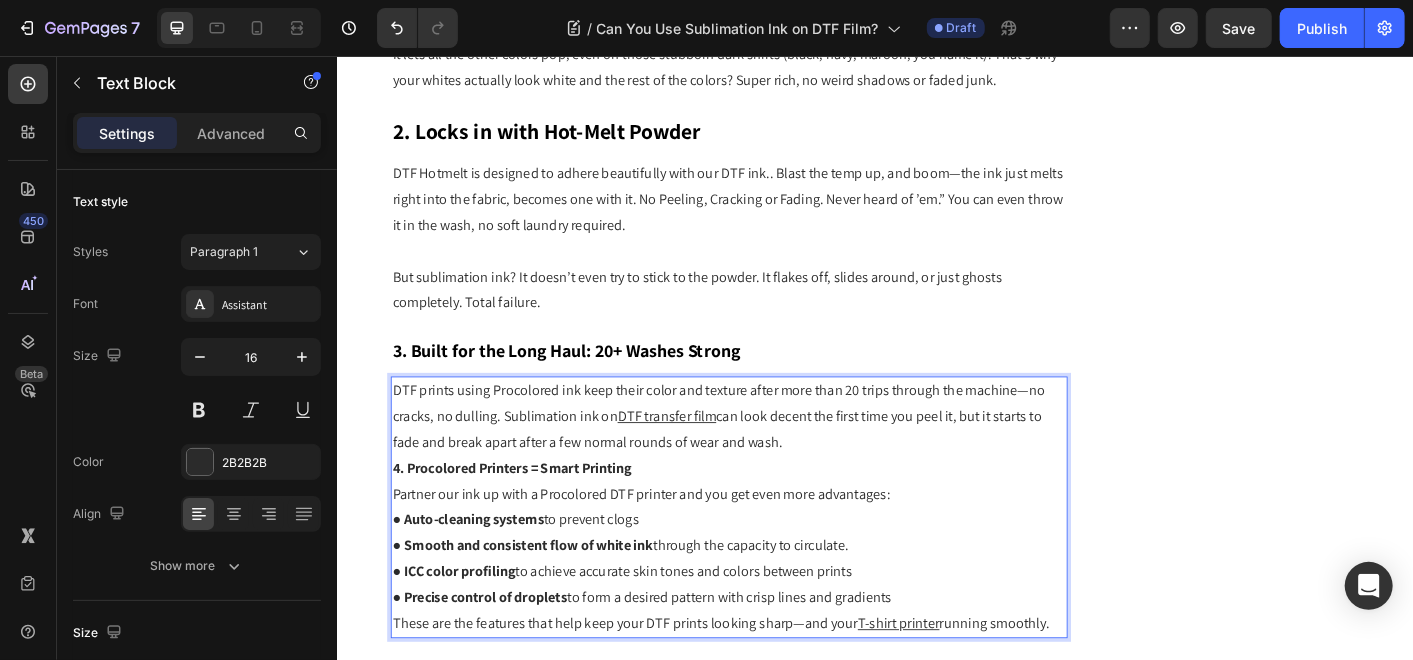 click on "● Auto-cleaning systems  to prevent clogs" at bounding box center [773, 573] 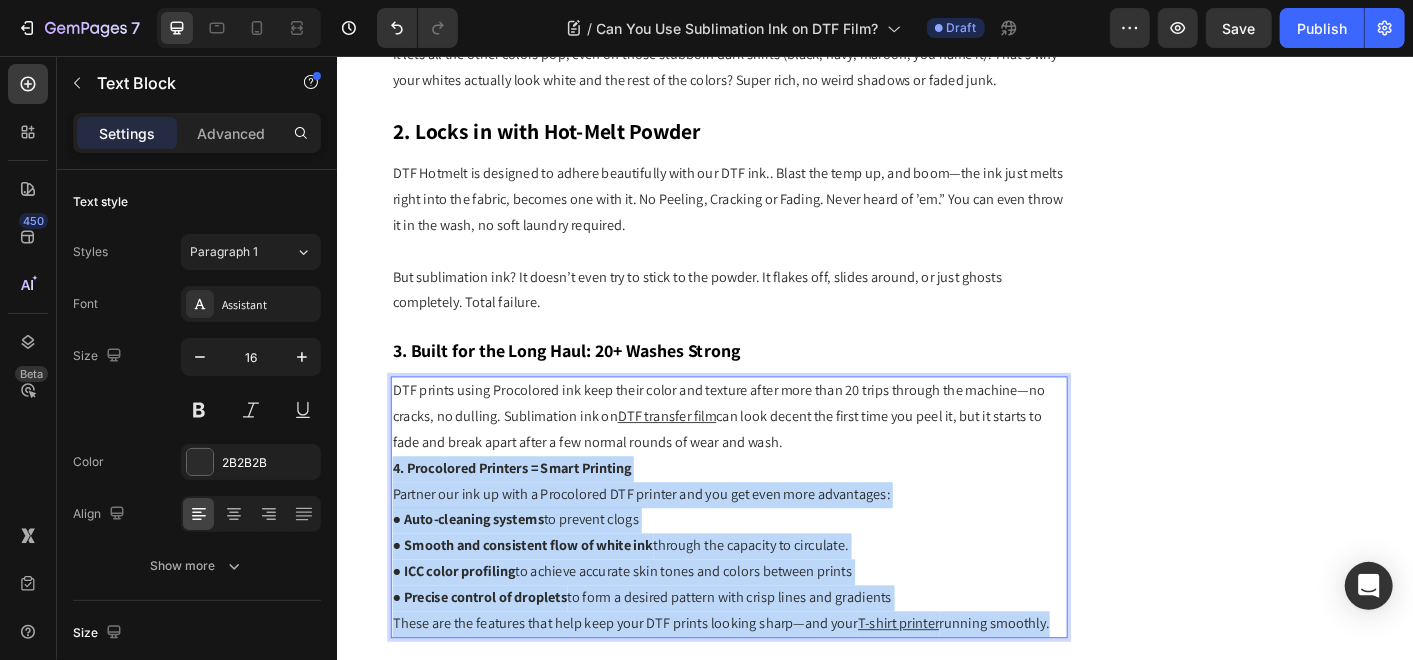 drag, startPoint x: 1128, startPoint y: 687, endPoint x: 647, endPoint y: 520, distance: 509.166 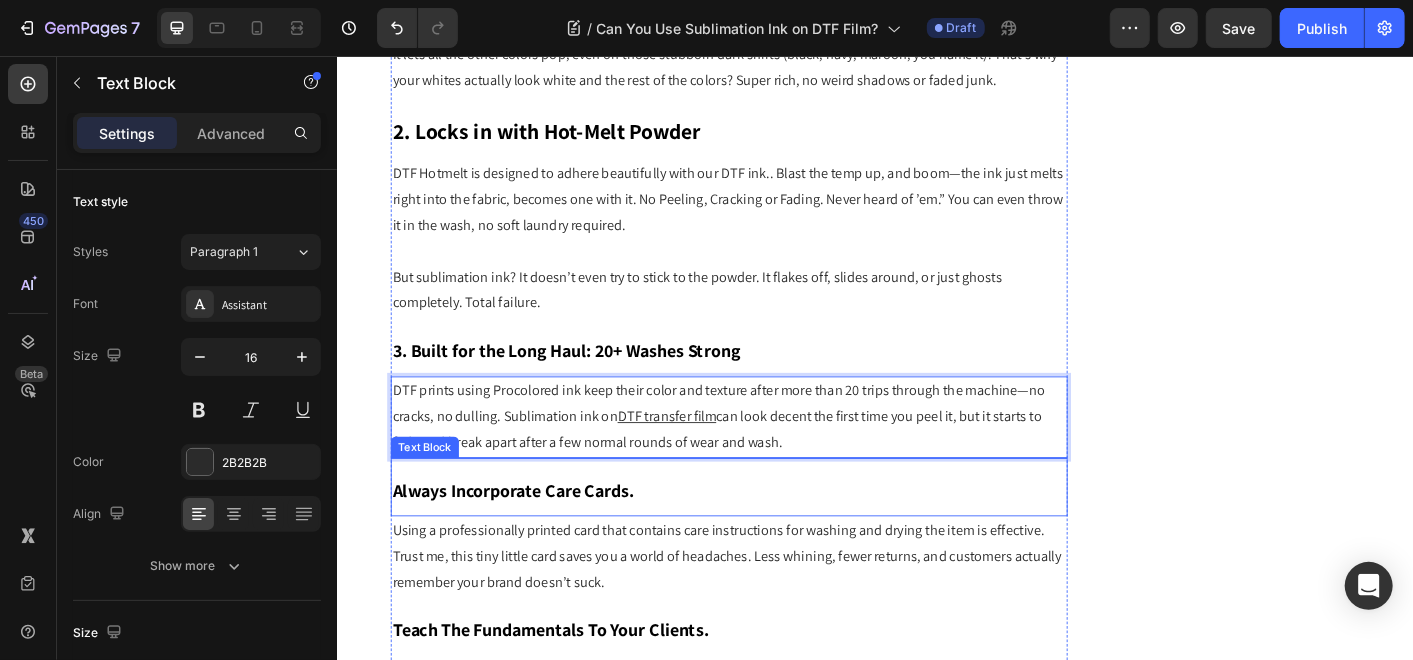 click on "Always Incorporate Care Cards." at bounding box center (533, 540) 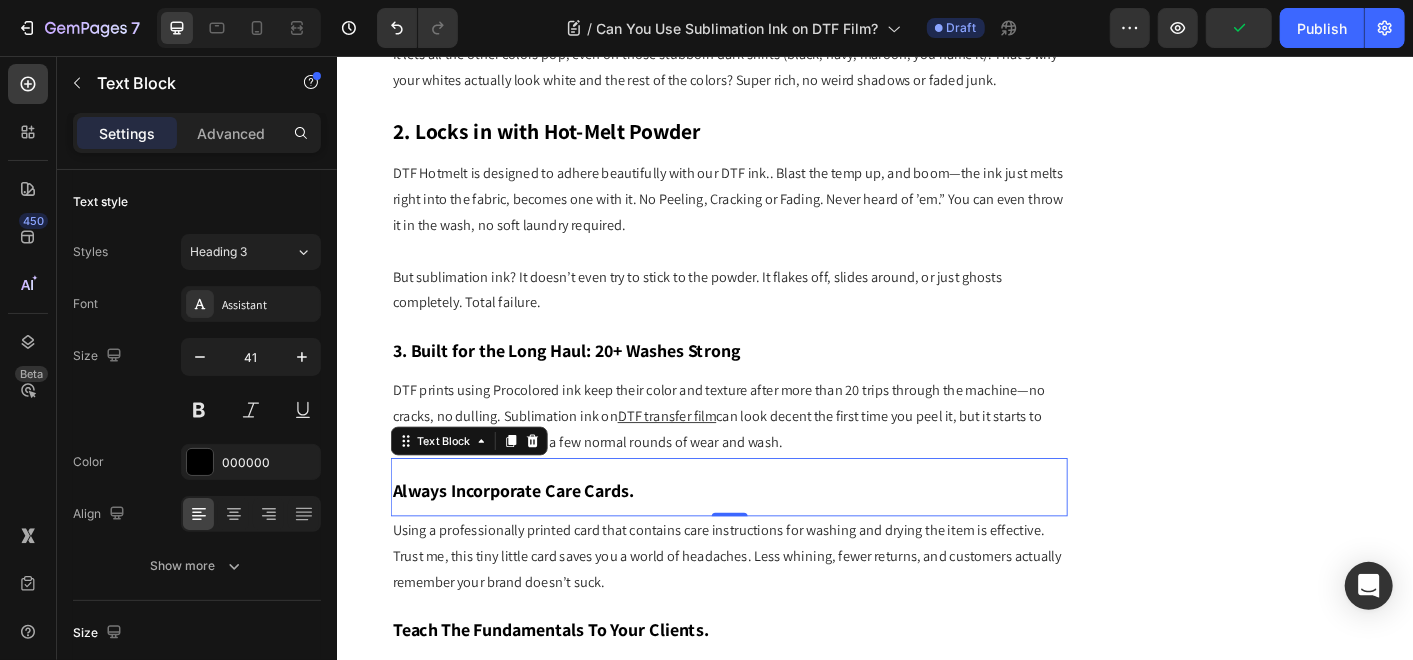click on "Always Incorporate Care Cards." at bounding box center (533, 540) 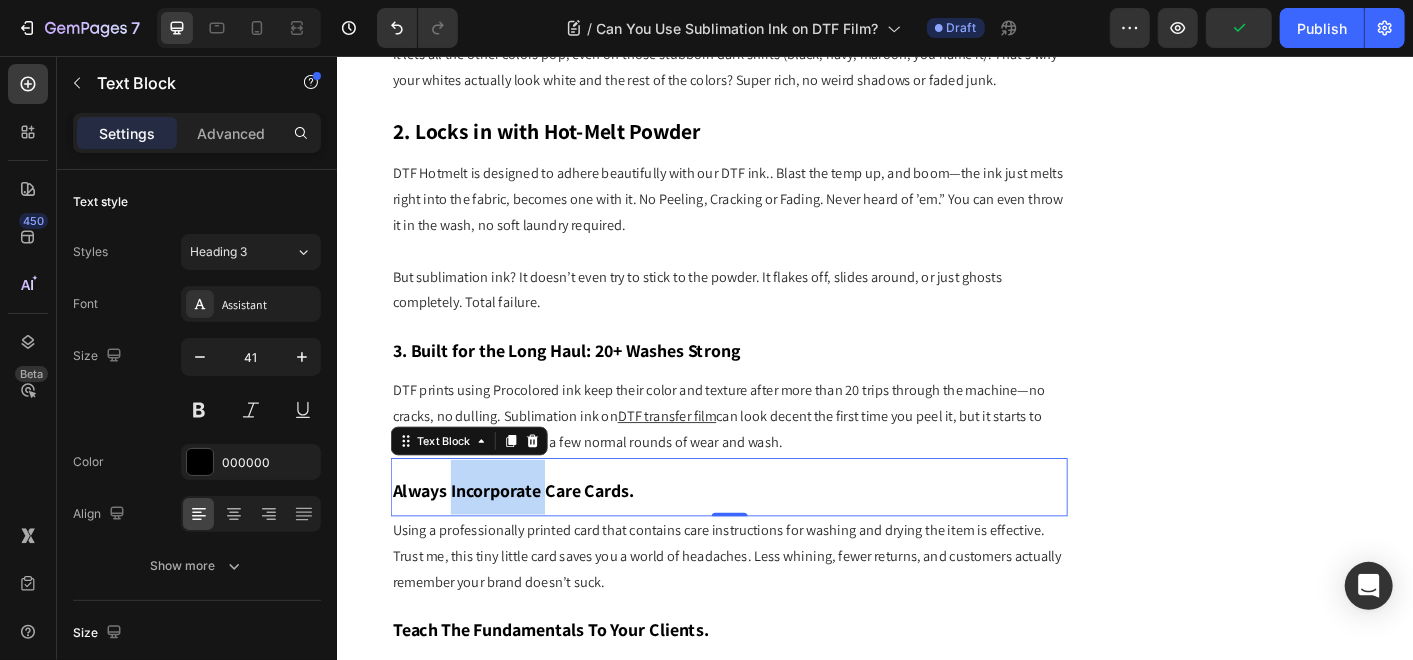 click on "Always Incorporate Care Cards." at bounding box center (533, 540) 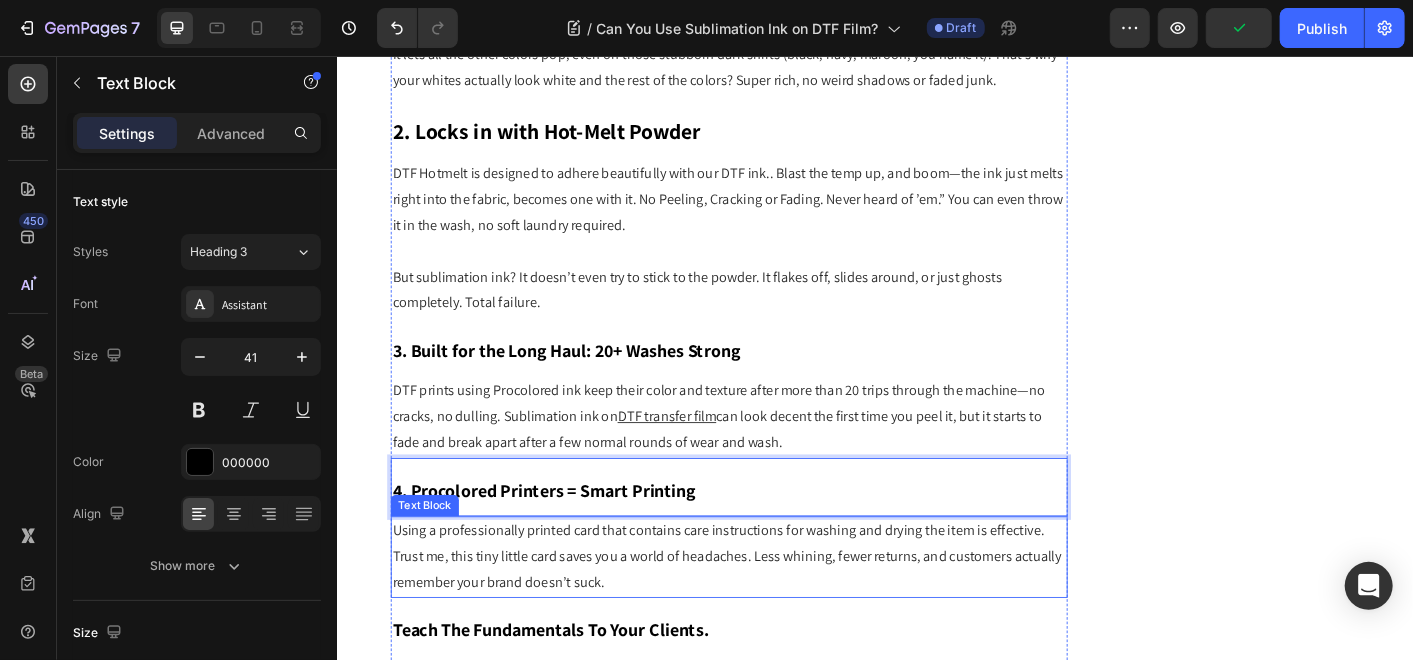 click on "Using a professionally printed card that contains care instructions for washing and drying the item is effective. Trust me, this tiny little card saves you a world of headaches. Less whining, fewer returns, and customers actually remember your brand doesn’t suck." at bounding box center (773, 614) 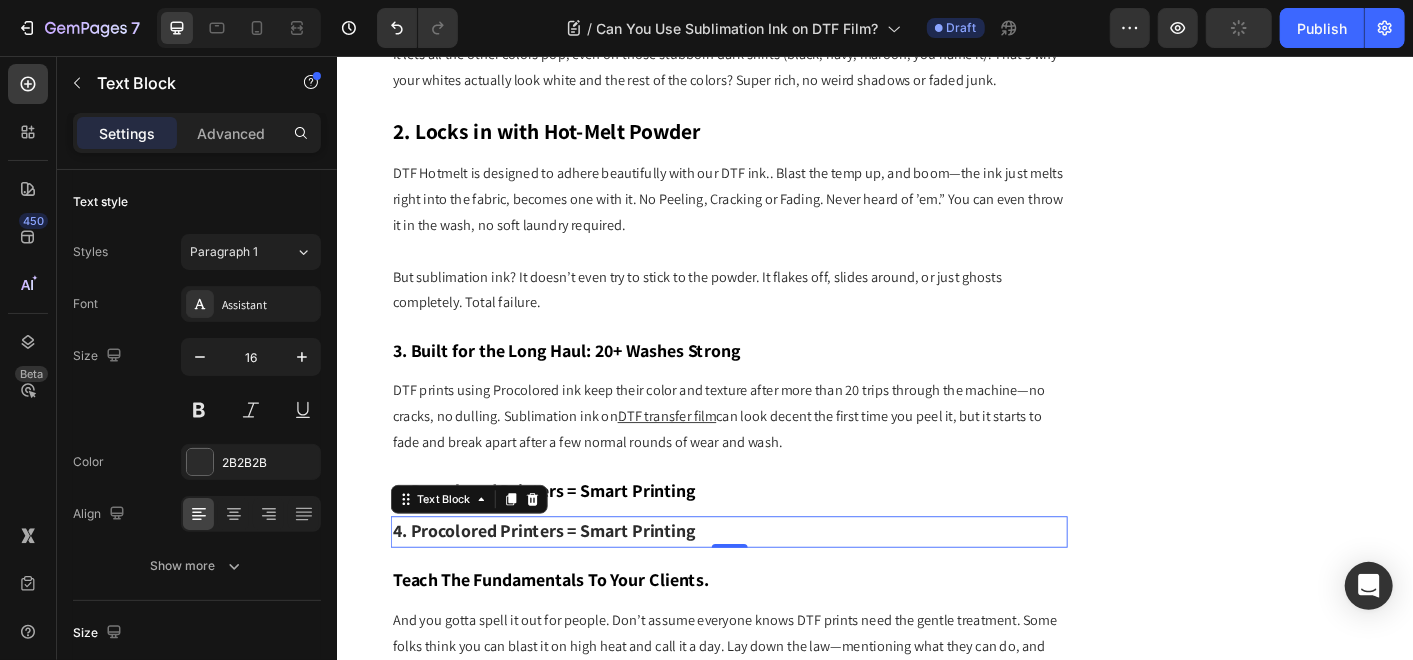 scroll, scrollTop: 5128, scrollLeft: 0, axis: vertical 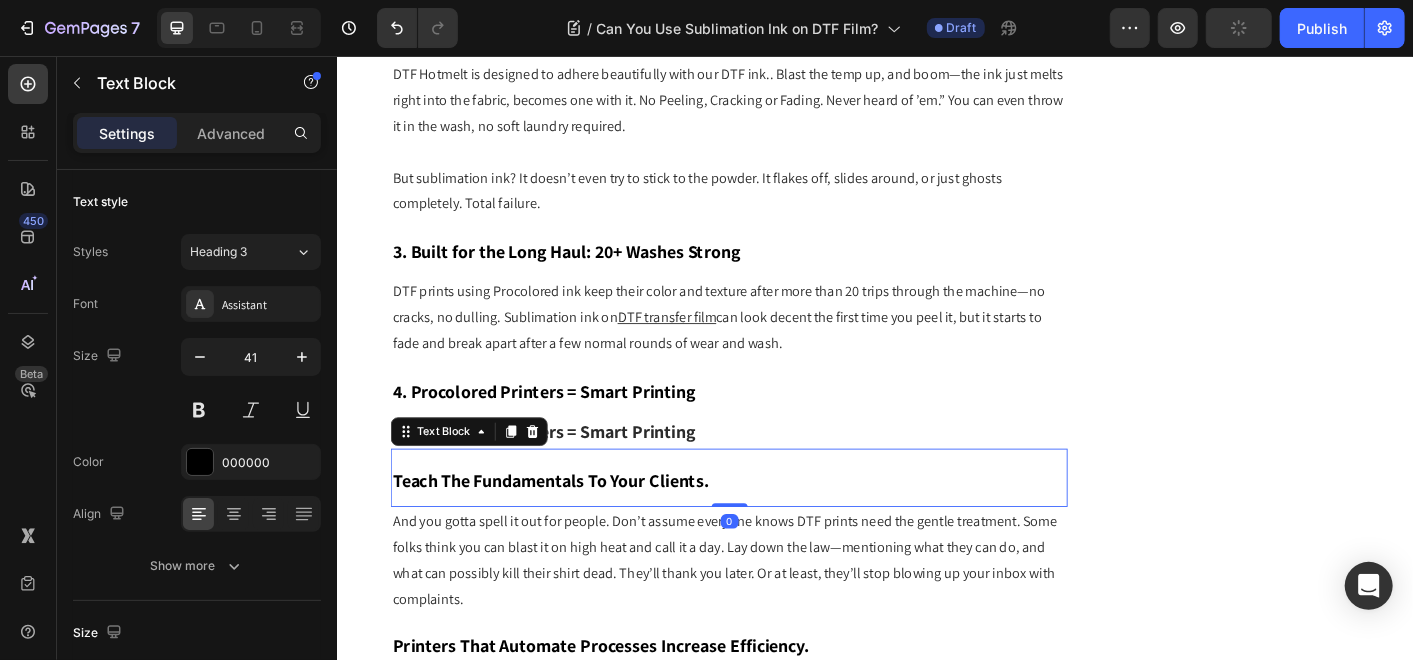 click on "Teach The Fundamentals To Your Clients." at bounding box center [574, 529] 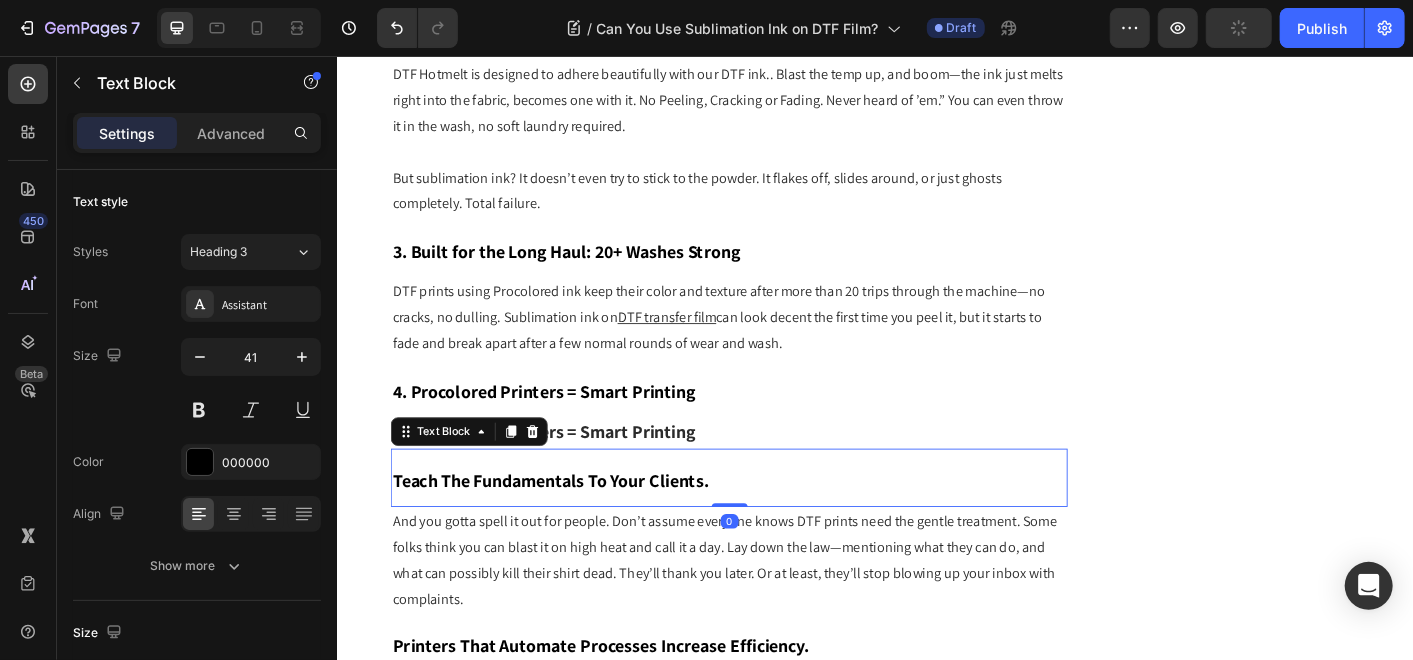 click on "Teach The Fundamentals To Your Clients." at bounding box center (574, 529) 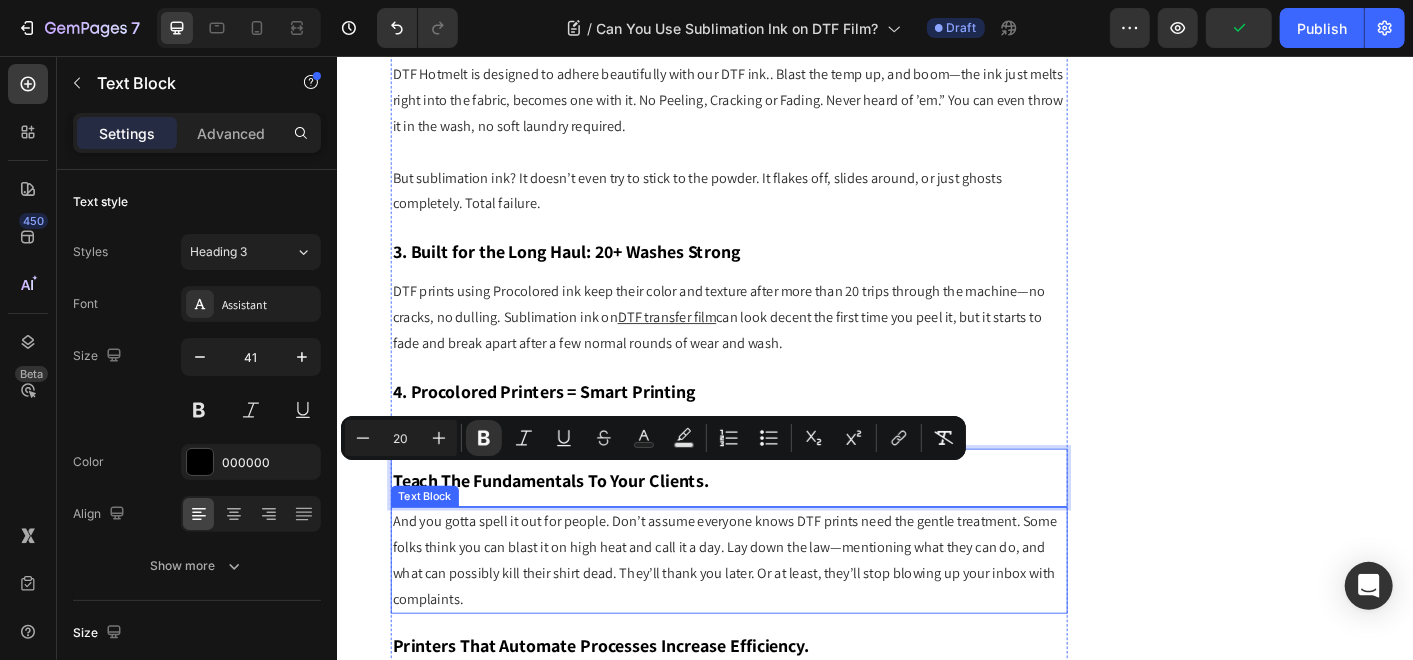 click on "And you gotta spell it out for people. Don’t assume everyone knows DTF prints need the gentle treatment. Some folks think you can blast it on high heat and call it a day. Lay down the law—mentioning what they can do, and what can possibly kill their shirt dead. They’ll thank you later. Or at least, they’ll stop blowing up your inbox with complaints." at bounding box center (773, 617) 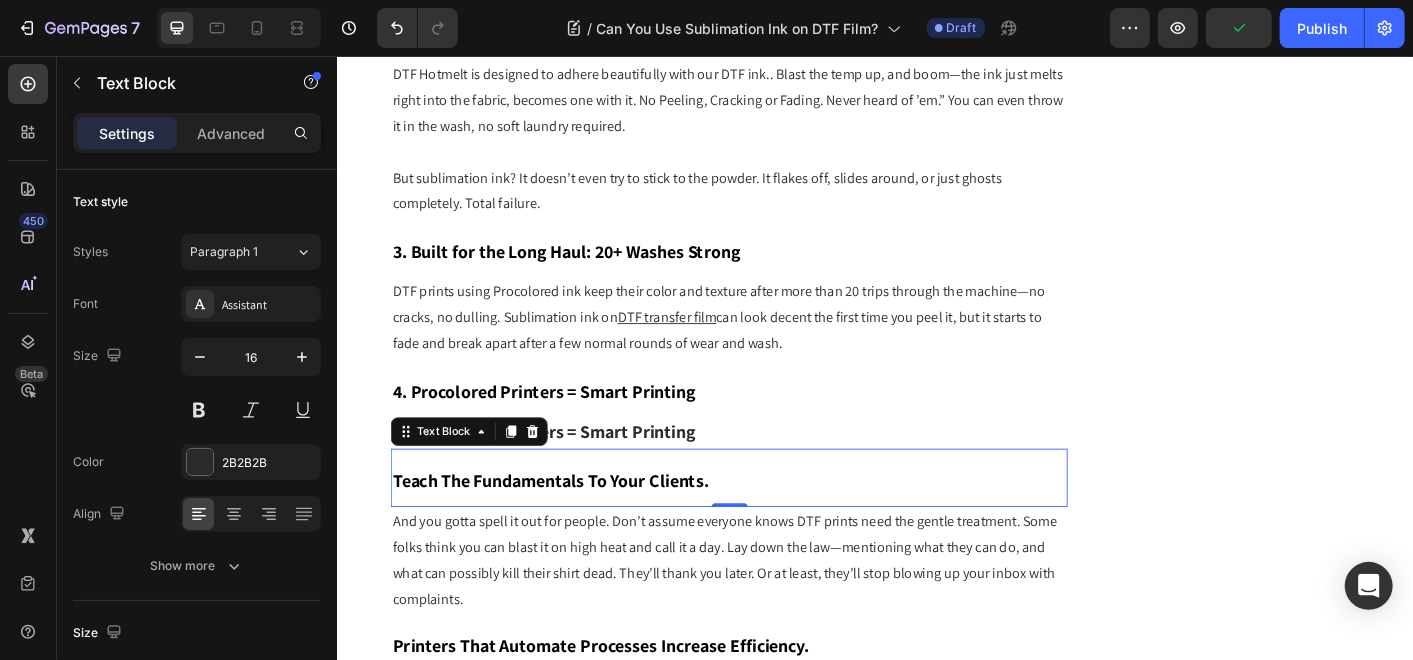 click on "Teach The Fundamentals To Your Clients." at bounding box center (574, 529) 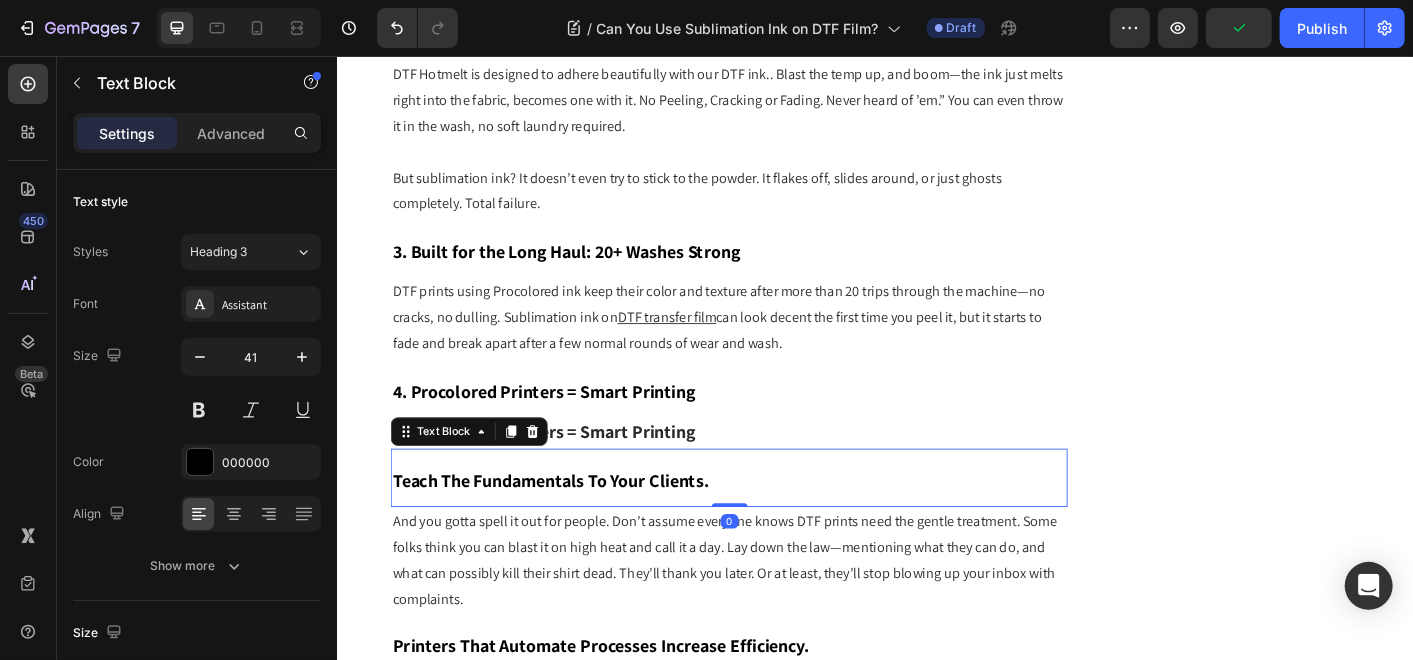 drag, startPoint x: 546, startPoint y: 470, endPoint x: 539, endPoint y: 498, distance: 28.86174 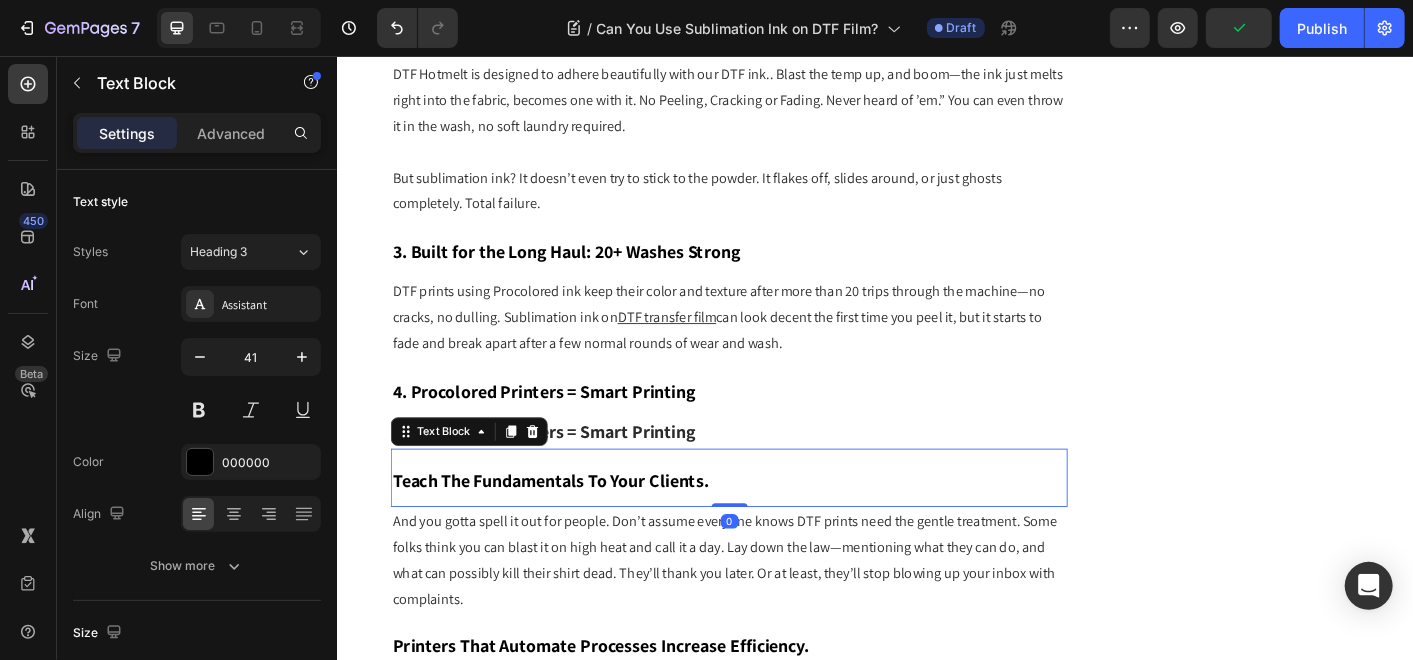click 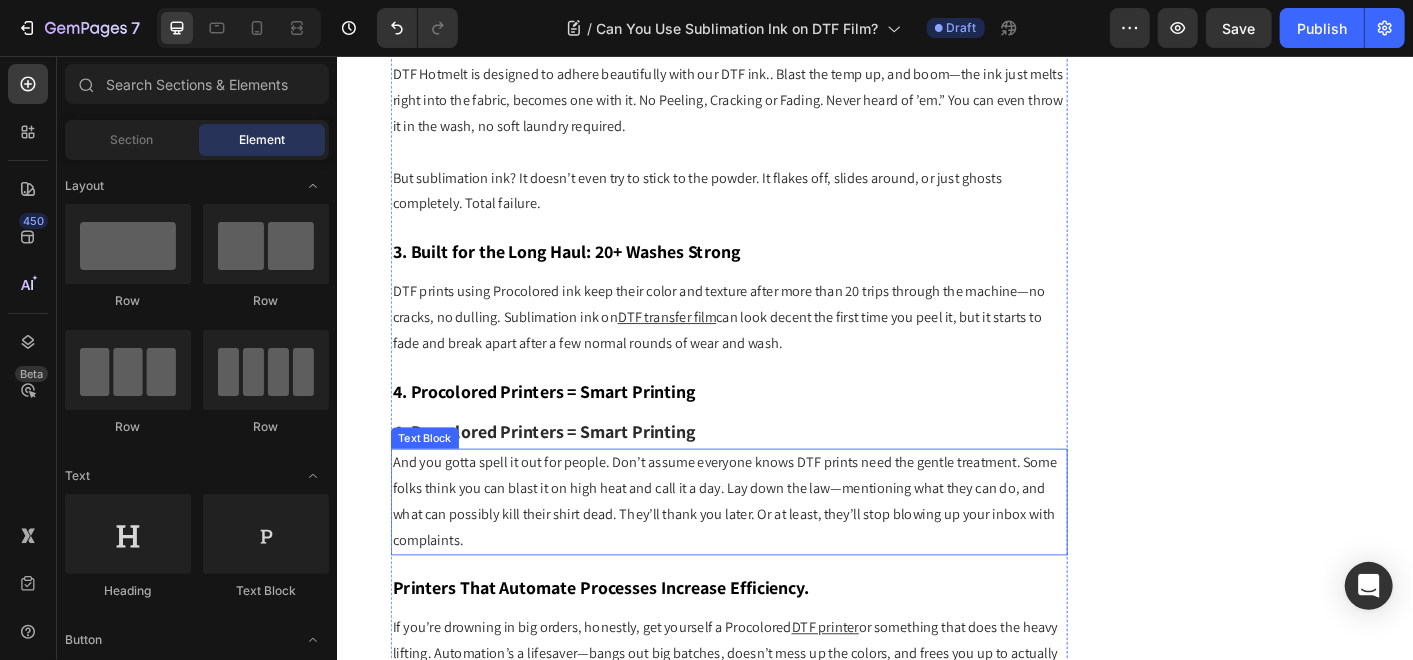 click on "And you gotta spell it out for people. Don’t assume everyone knows DTF prints need the gentle treatment. Some folks think you can blast it on high heat and call it a day. Lay down the law—mentioning what they can do, and what can possibly kill their shirt dead. They’ll thank you later. Or at least, they’ll stop blowing up your inbox with complaints." at bounding box center [773, 552] 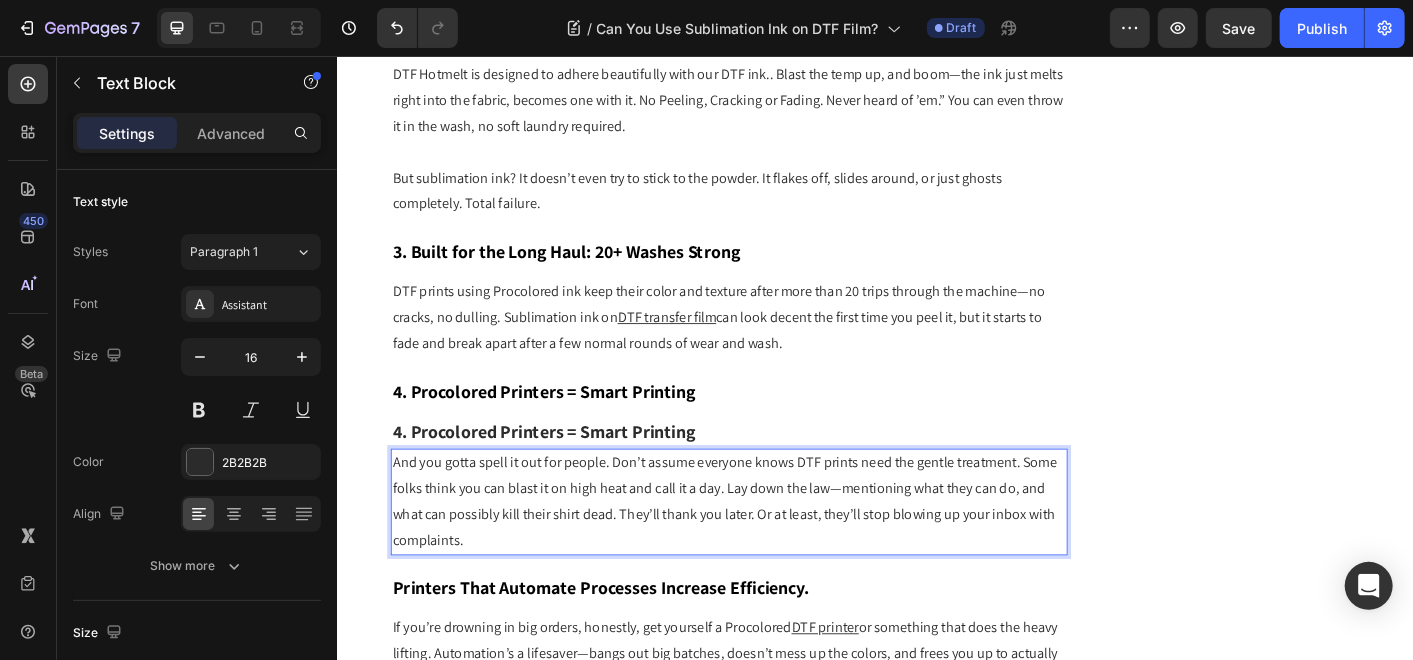 click on "And you gotta spell it out for people. Don’t assume everyone knows DTF prints need the gentle treatment. Some folks think you can blast it on high heat and call it a day. Lay down the law—mentioning what they can do, and what can possibly kill their shirt dead. They’ll thank you later. Or at least, they’ll stop blowing up your inbox with complaints." at bounding box center (773, 552) 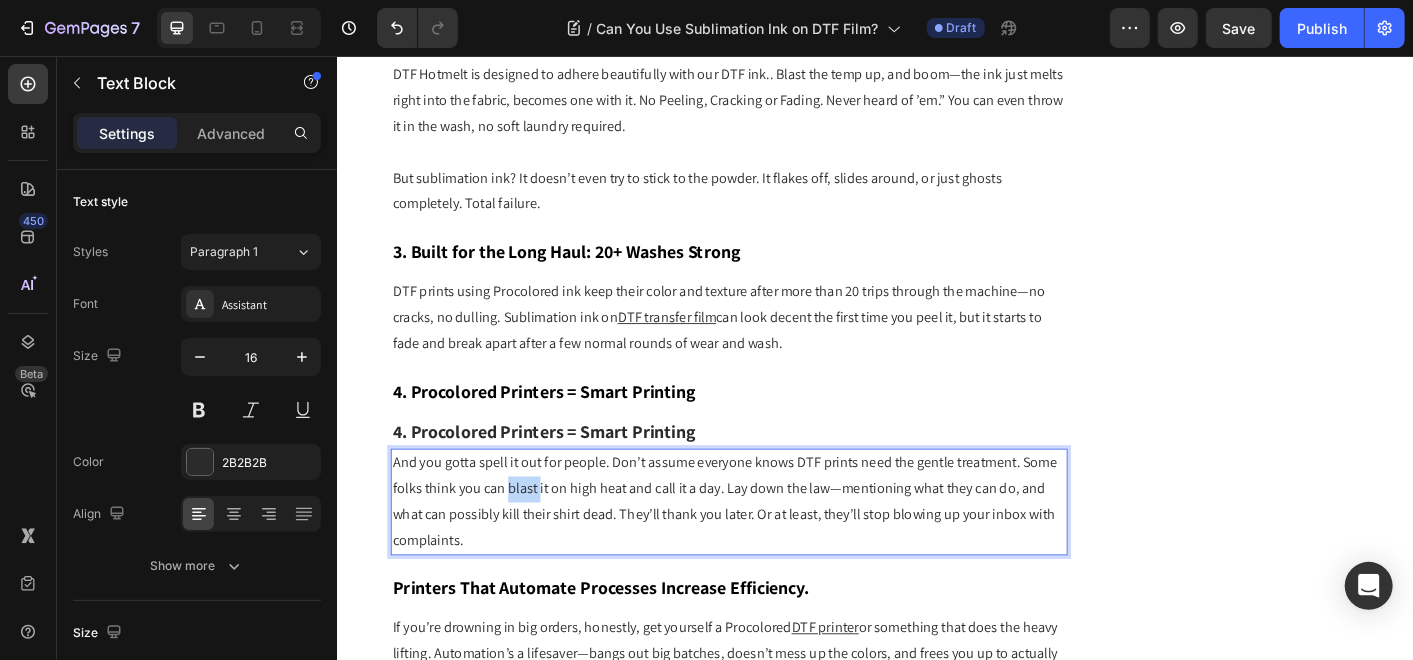 click on "And you gotta spell it out for people. Don’t assume everyone knows DTF prints need the gentle treatment. Some folks think you can blast it on high heat and call it a day. Lay down the law—mentioning what they can do, and what can possibly kill their shirt dead. They’ll thank you later. Or at least, they’ll stop blowing up your inbox with complaints." at bounding box center [773, 552] 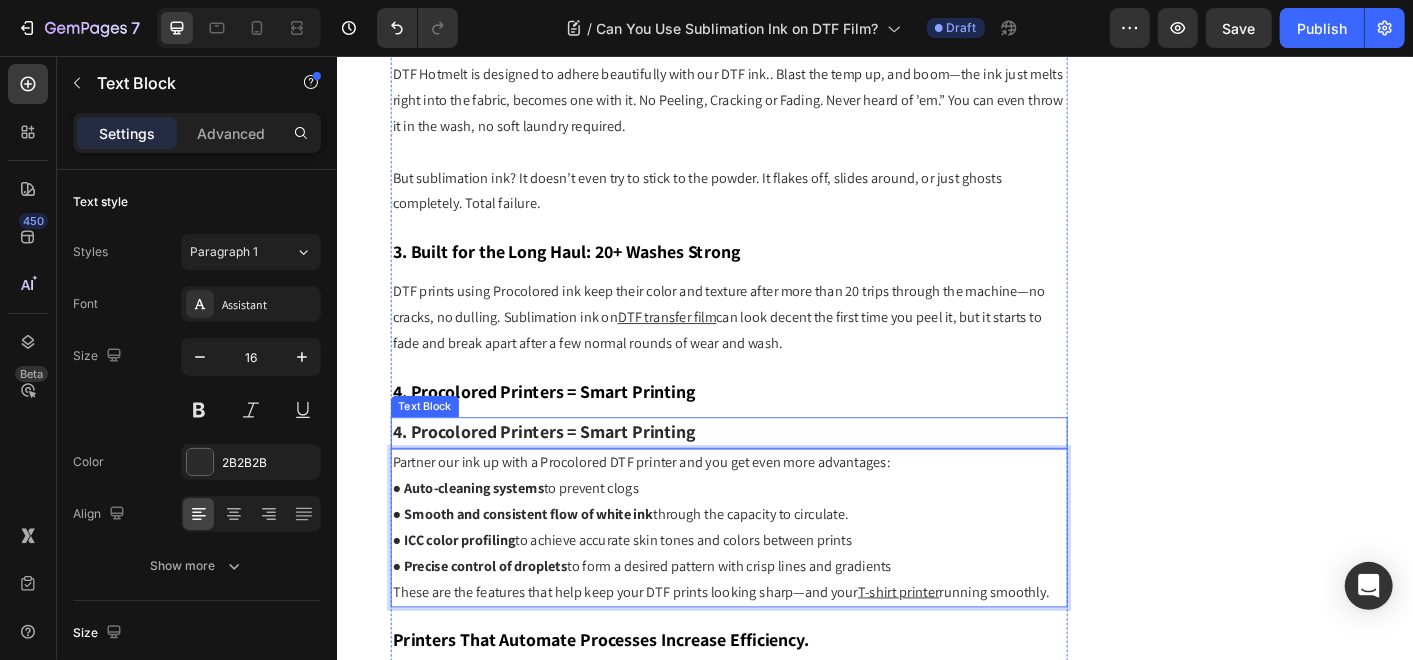 click on "4. Procolored Printers = Smart Printing" at bounding box center (567, 474) 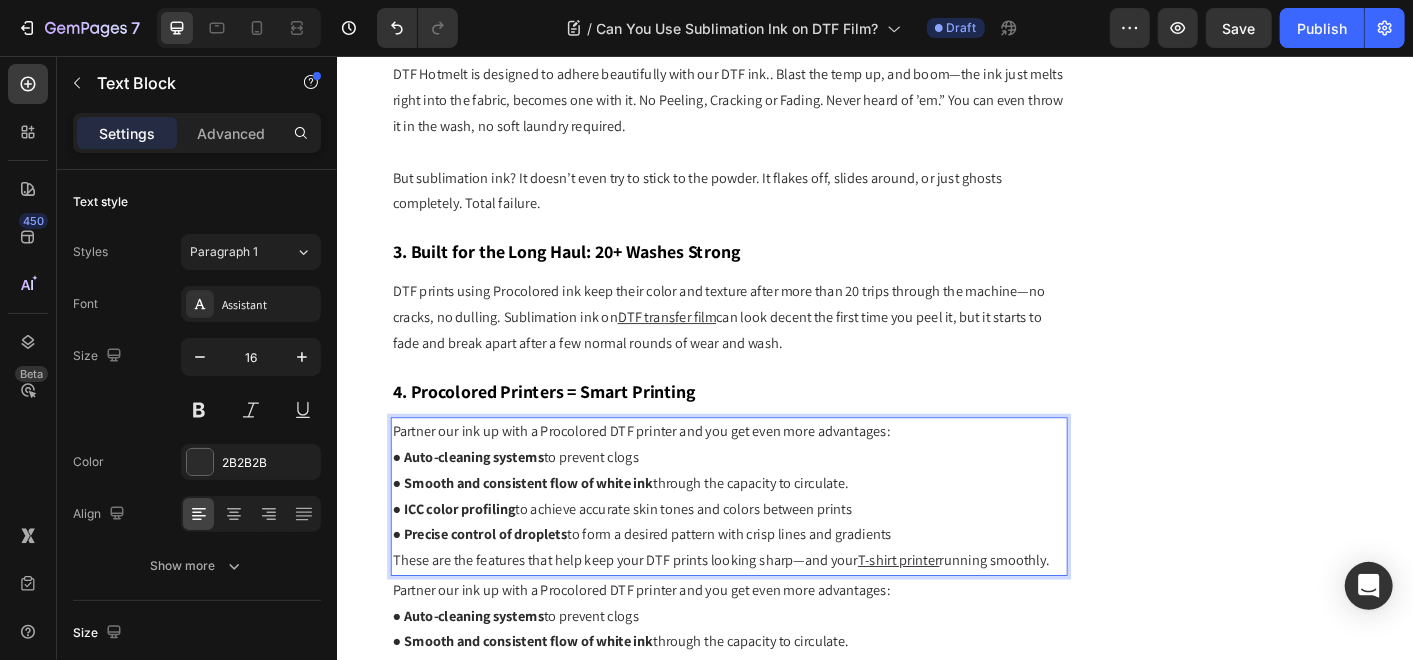click on "● Auto-cleaning systems  to prevent clogs" at bounding box center (773, 503) 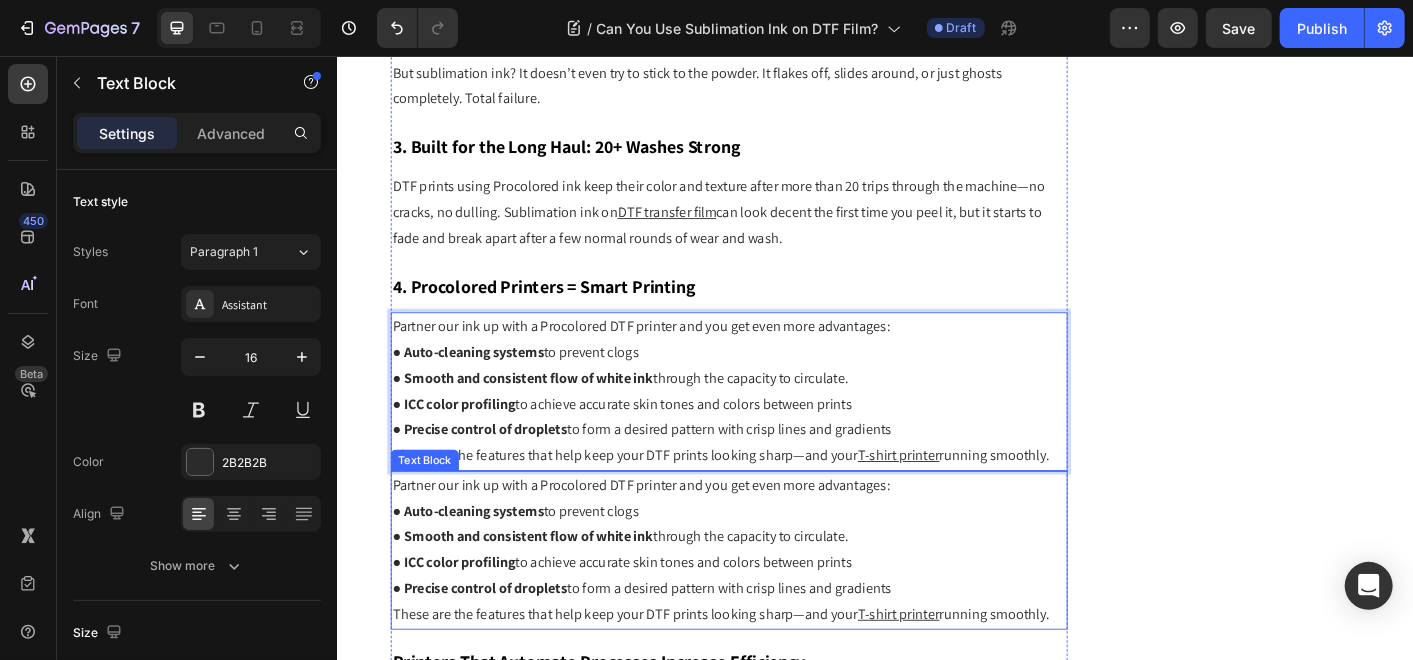 scroll, scrollTop: 5350, scrollLeft: 0, axis: vertical 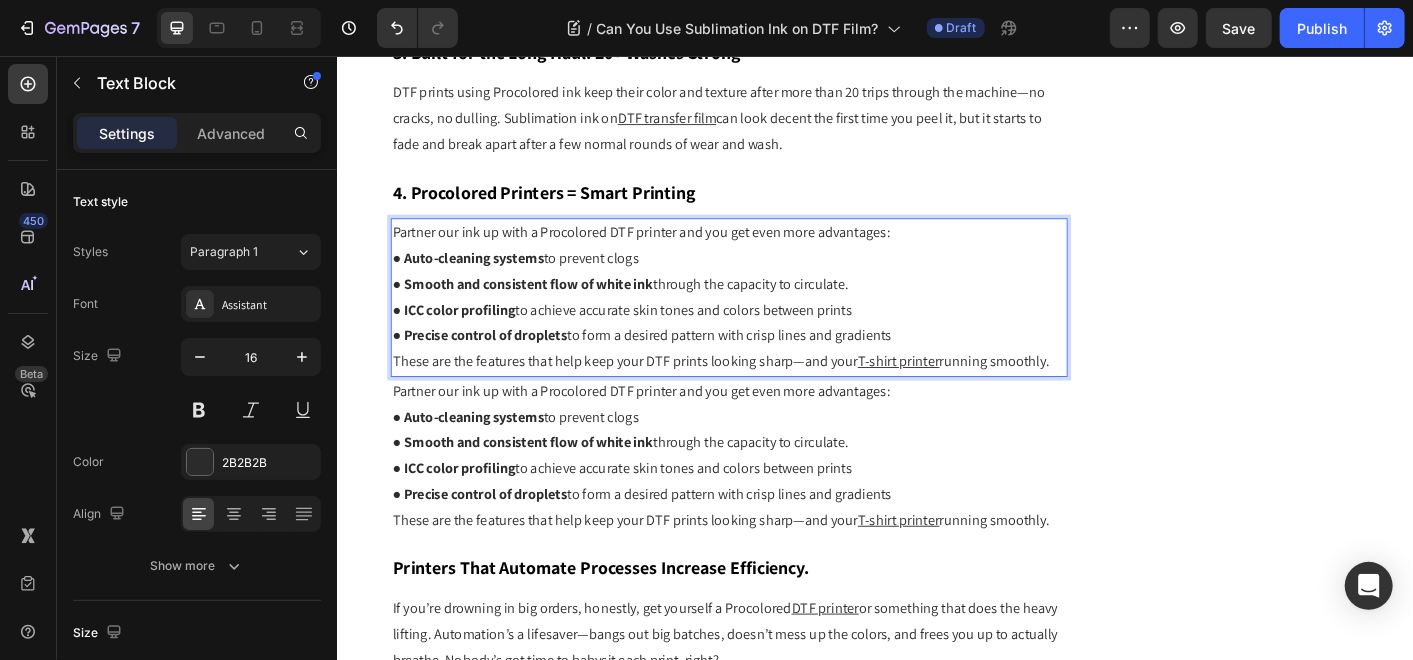 click on "● ICC color profiling  to achieve accurate skin tones and colors between prints" at bounding box center [773, 339] 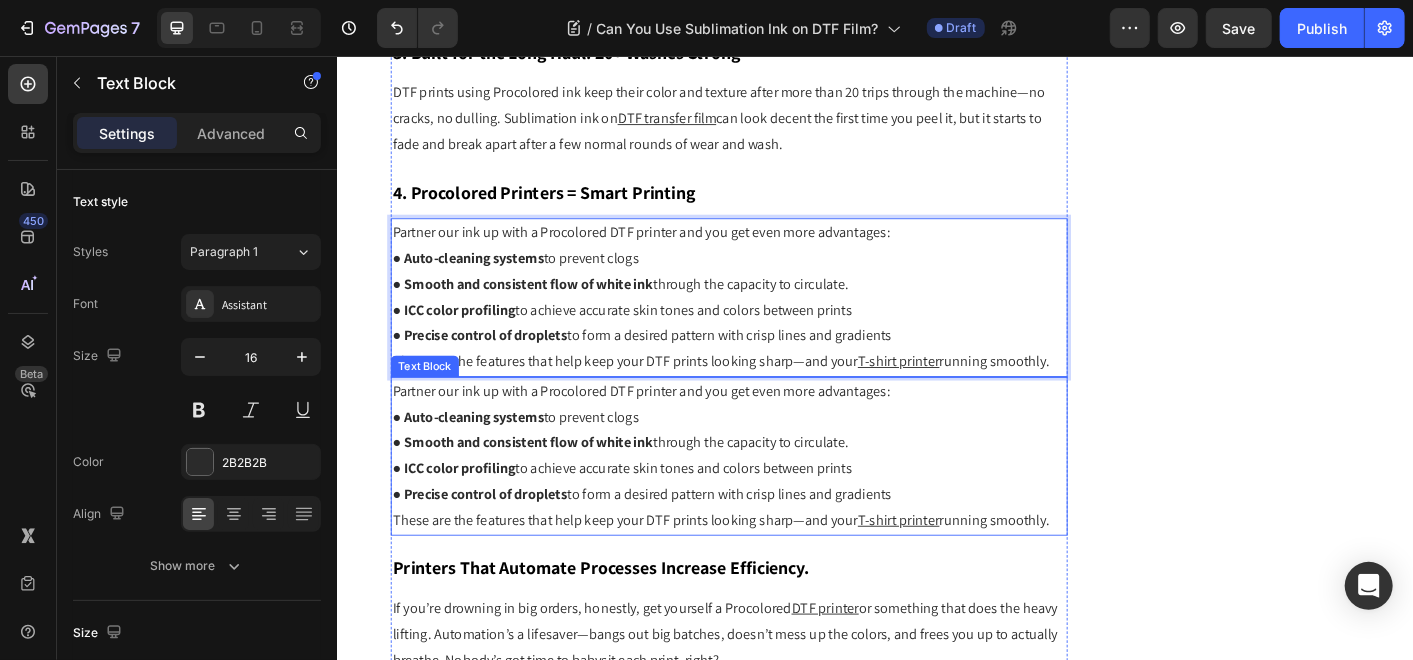 scroll, scrollTop: 5128, scrollLeft: 0, axis: vertical 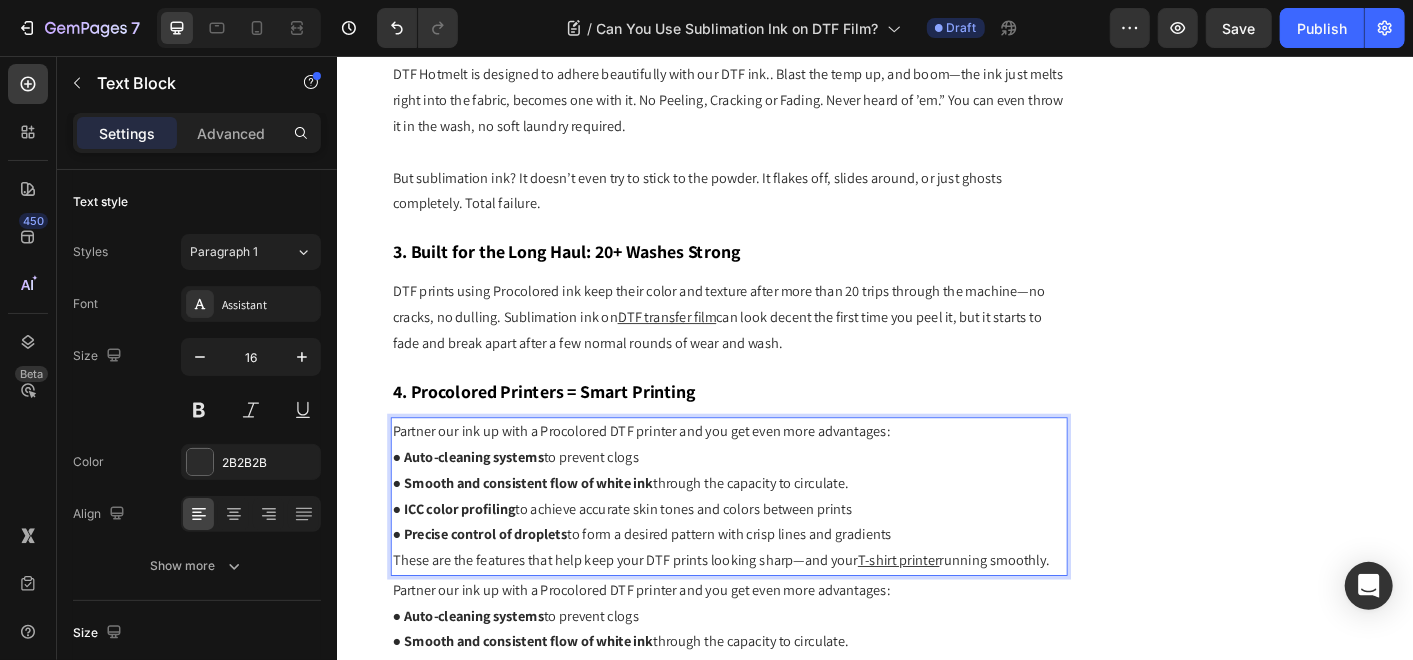 click on "Subscribe Heading To join our mailing list and never miss our updates ! Text Block Email Field Subscribe Now Submit Button Row Newsletter Row                Title Line Most Popular Blogs Text Block Image How to Achieve Premium Results in Digital Specialty Printing Text Block Row Image DTG Printing 101: The Top 10 FAQs Text Block Row Row                Title Line More Blogs About Text Block industry trends maintenance newsroom product showroom printer review Text Block Row Row" at bounding box center [1358, -1500] 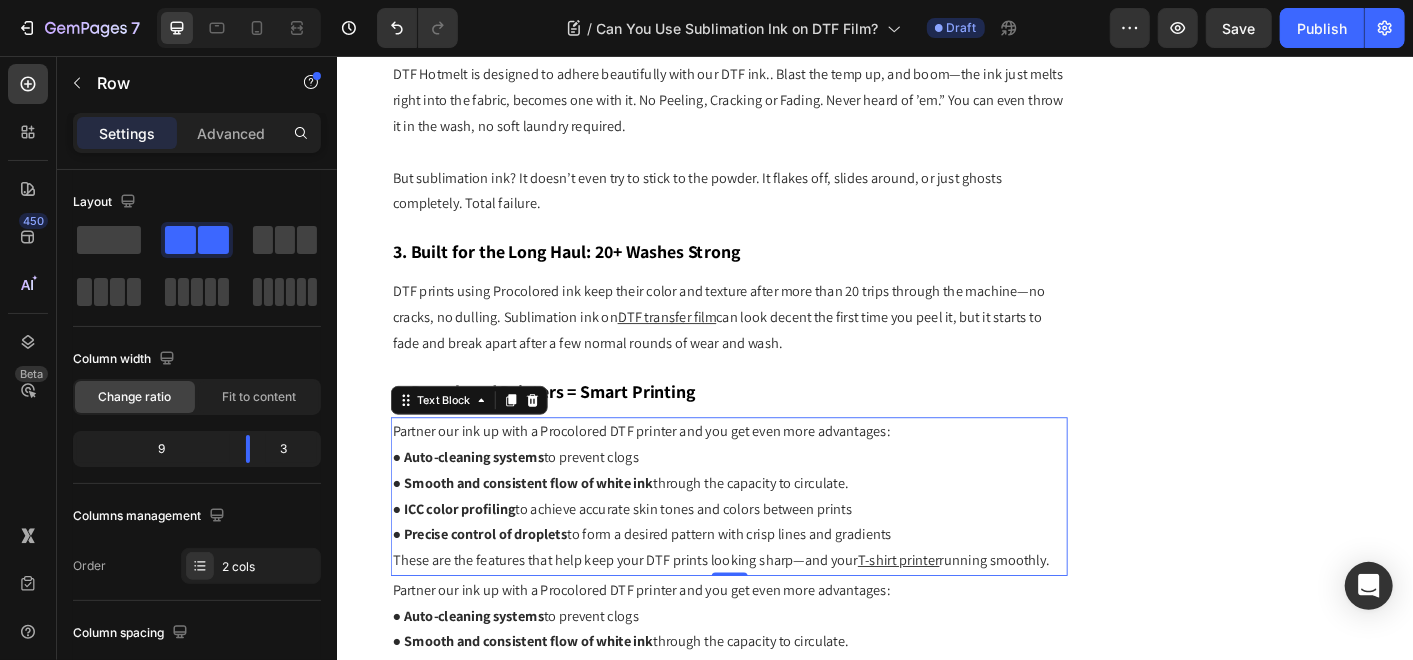 click on "● Smooth and consistent flow of white ink  through the capacity to circulate." at bounding box center [773, 532] 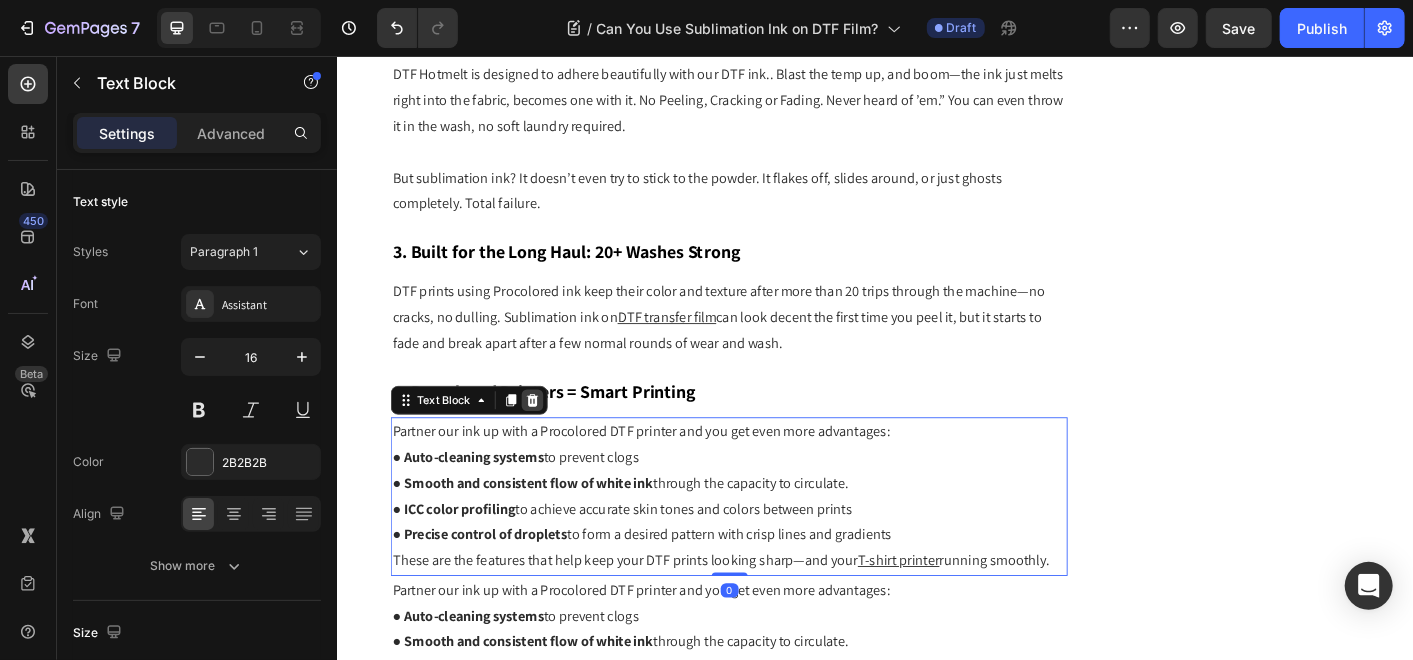 click 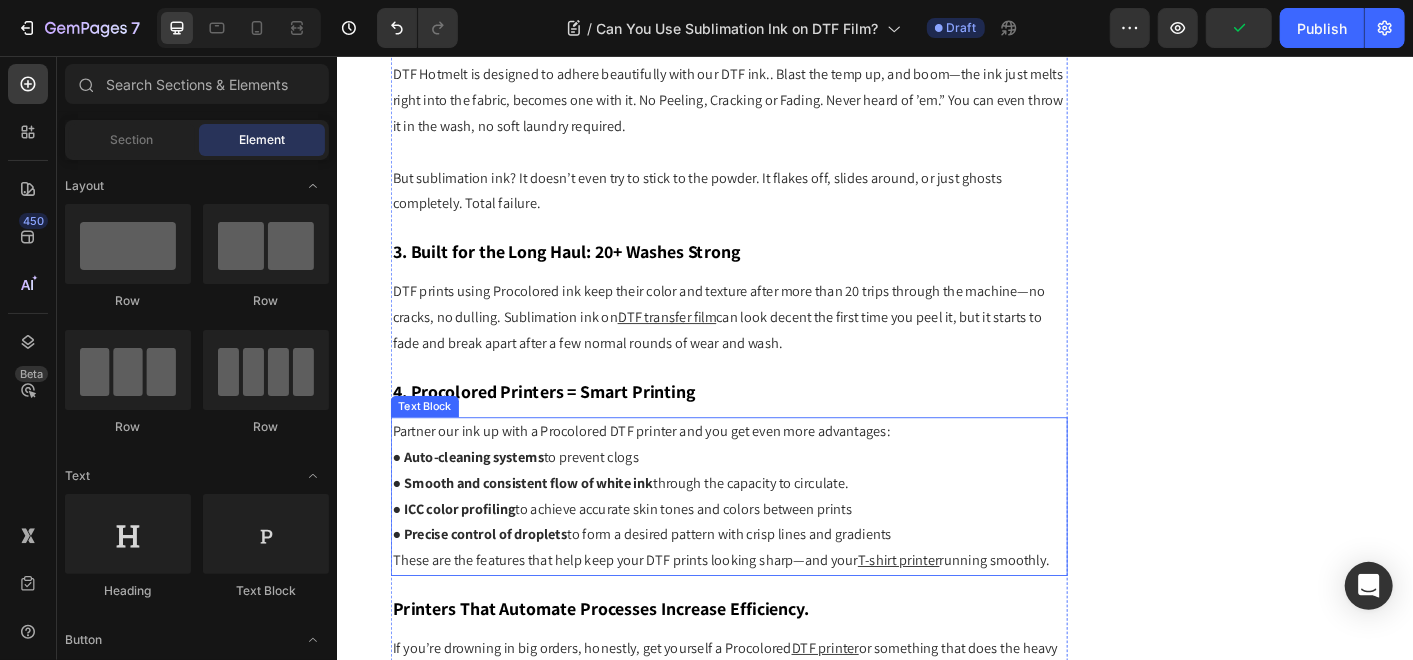 scroll, scrollTop: 5350, scrollLeft: 0, axis: vertical 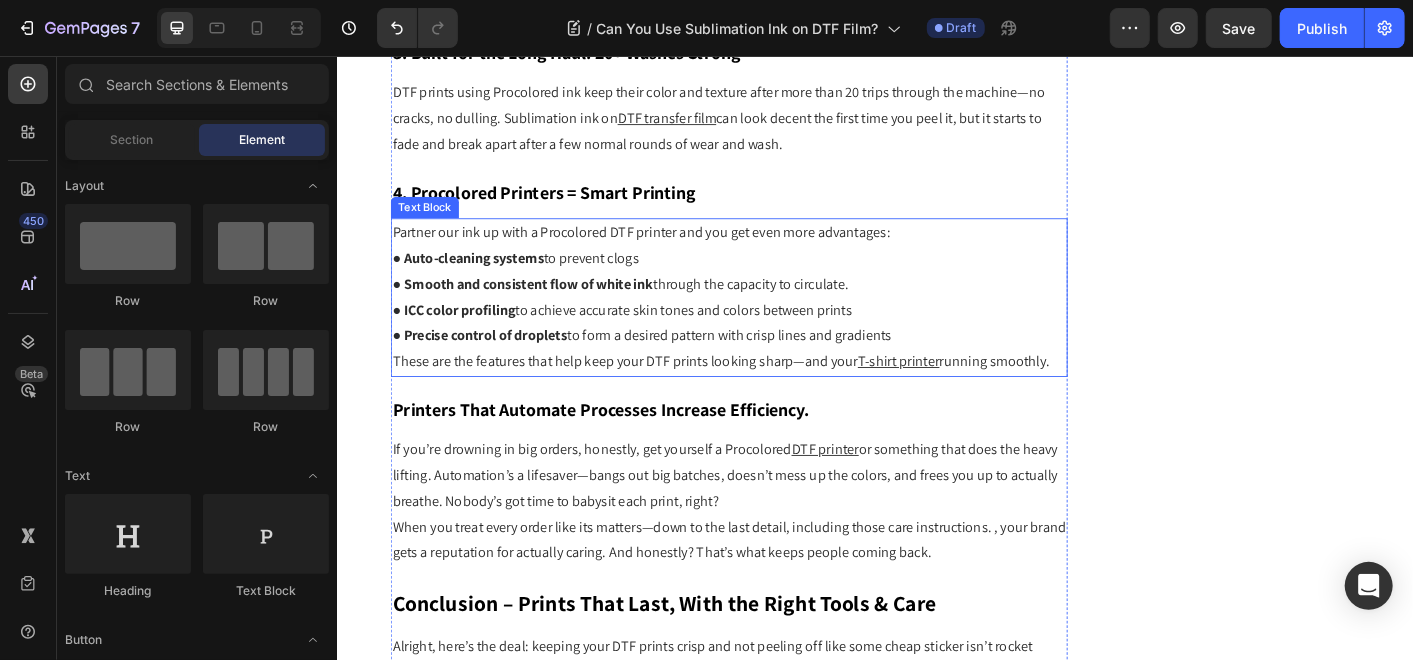 click on "● Precise control of droplets  to form a desired pattern with crisp lines and gradients" at bounding box center [773, 367] 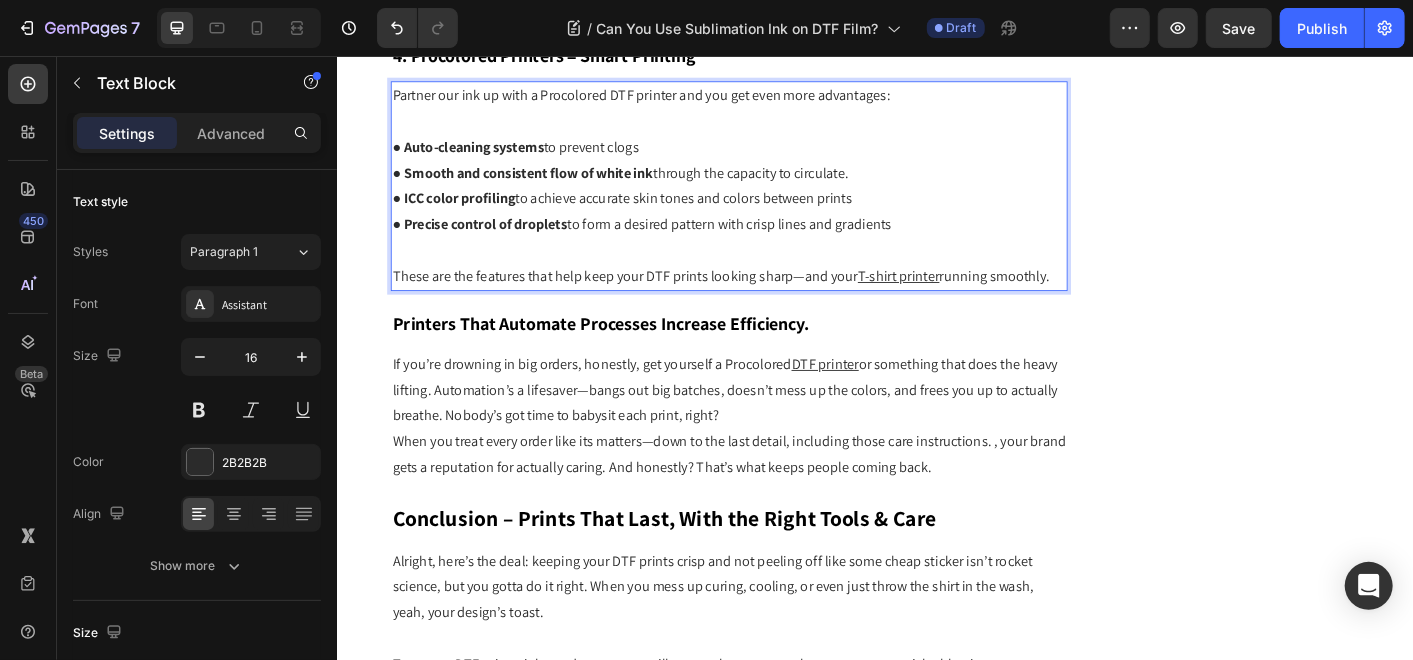 scroll, scrollTop: 5572, scrollLeft: 0, axis: vertical 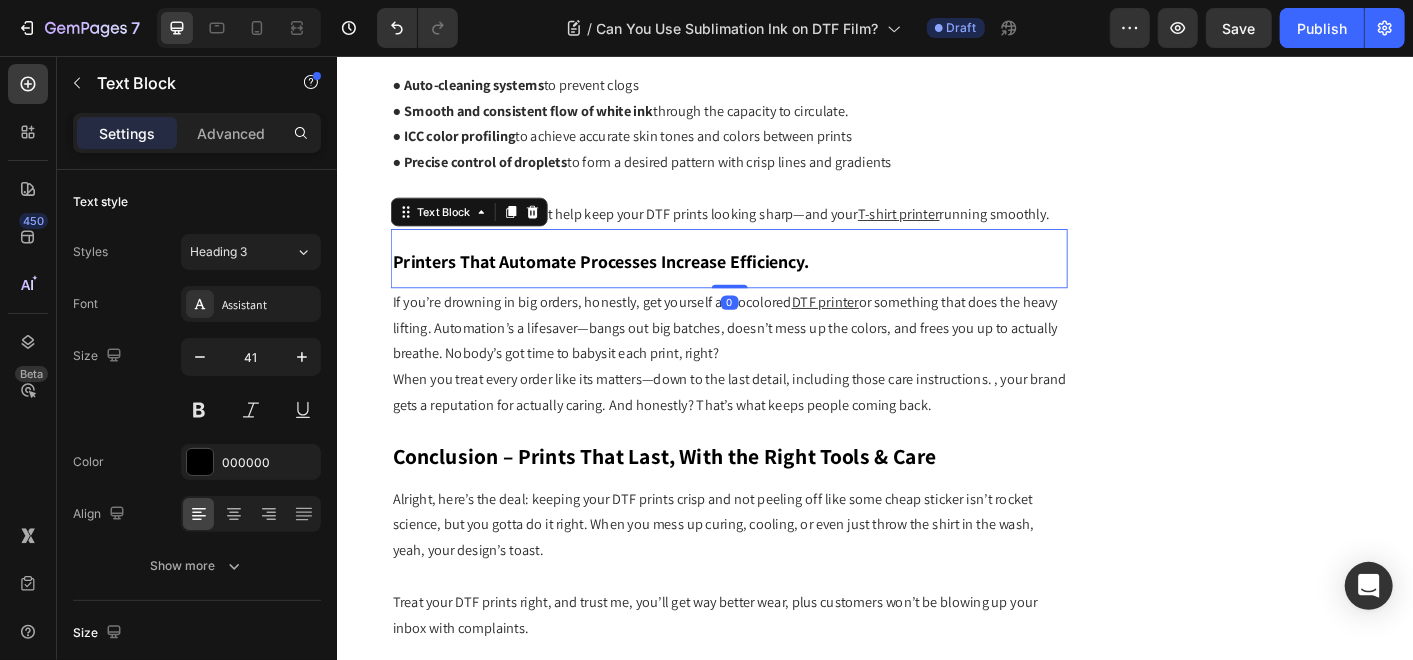 click on "Printers That Automate Processes Increase Efficiency." at bounding box center (630, 284) 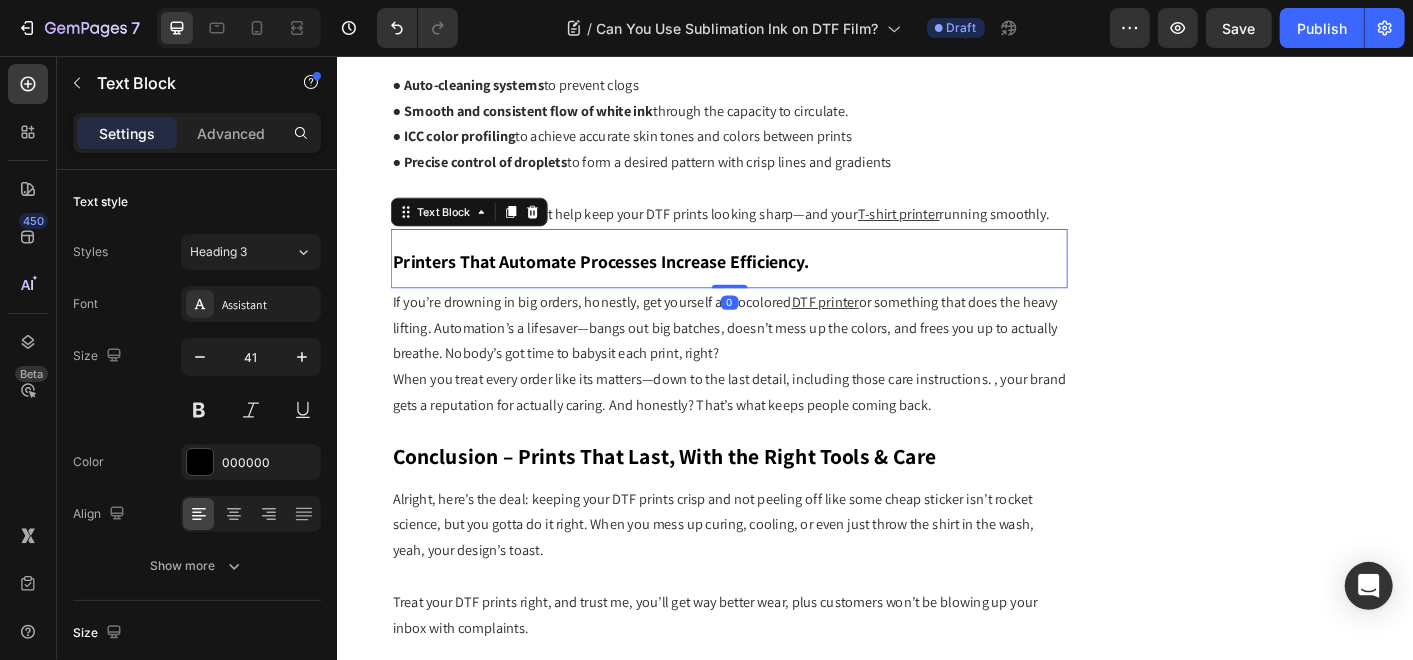 click on "Printers That Automate Processes Increase Efficiency." at bounding box center [630, 284] 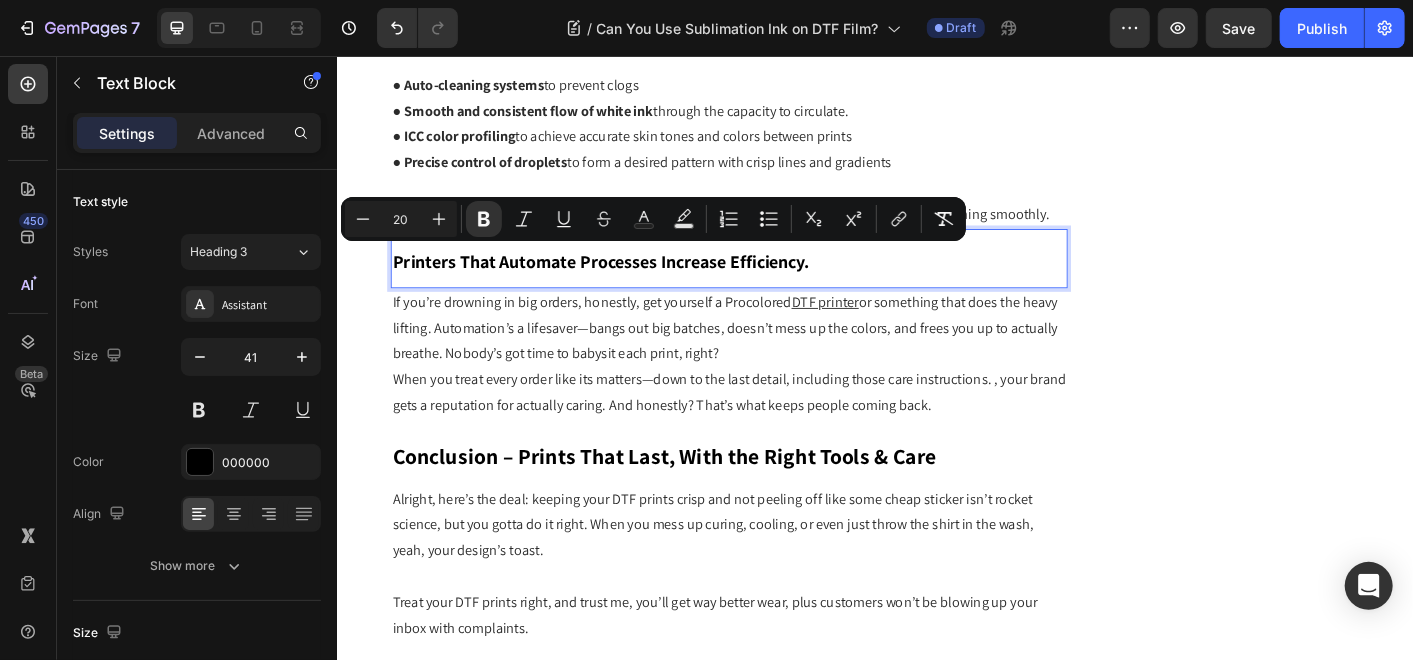 type on "41" 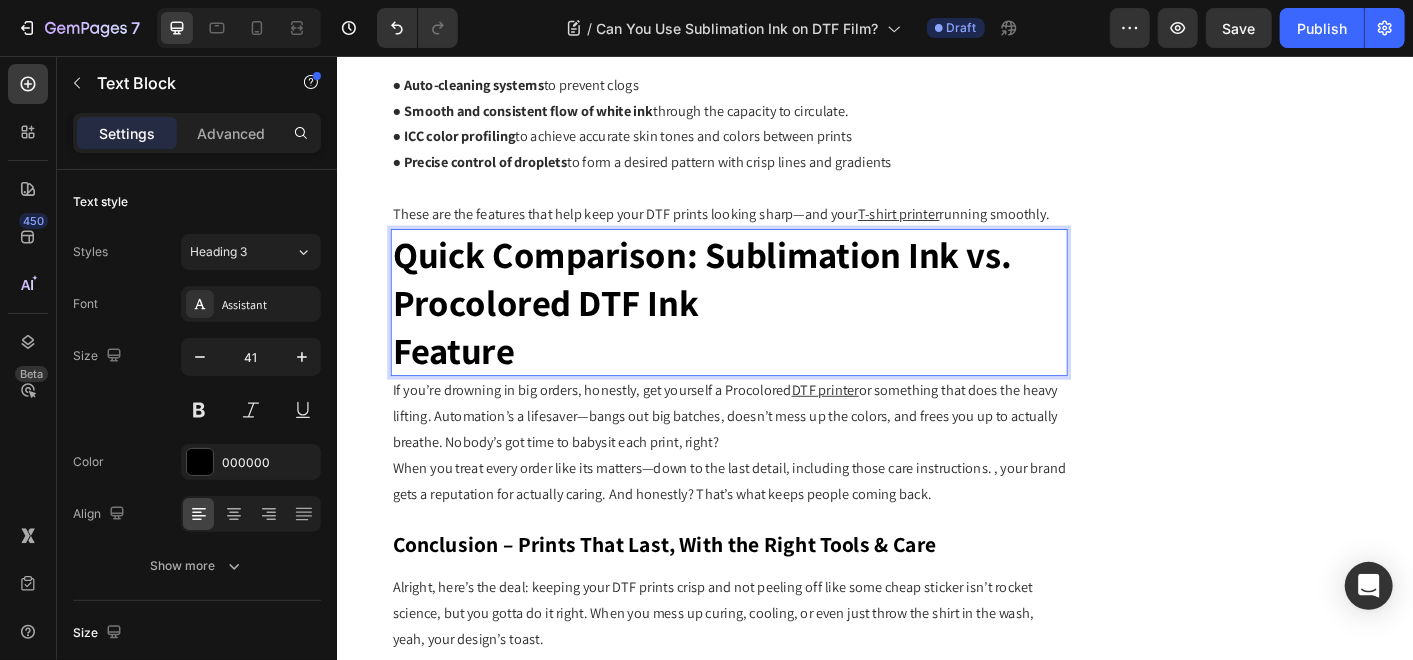 click on "Quick Comparison: Sublimation Ink vs. Procolored DTF Ink" at bounding box center [743, 302] 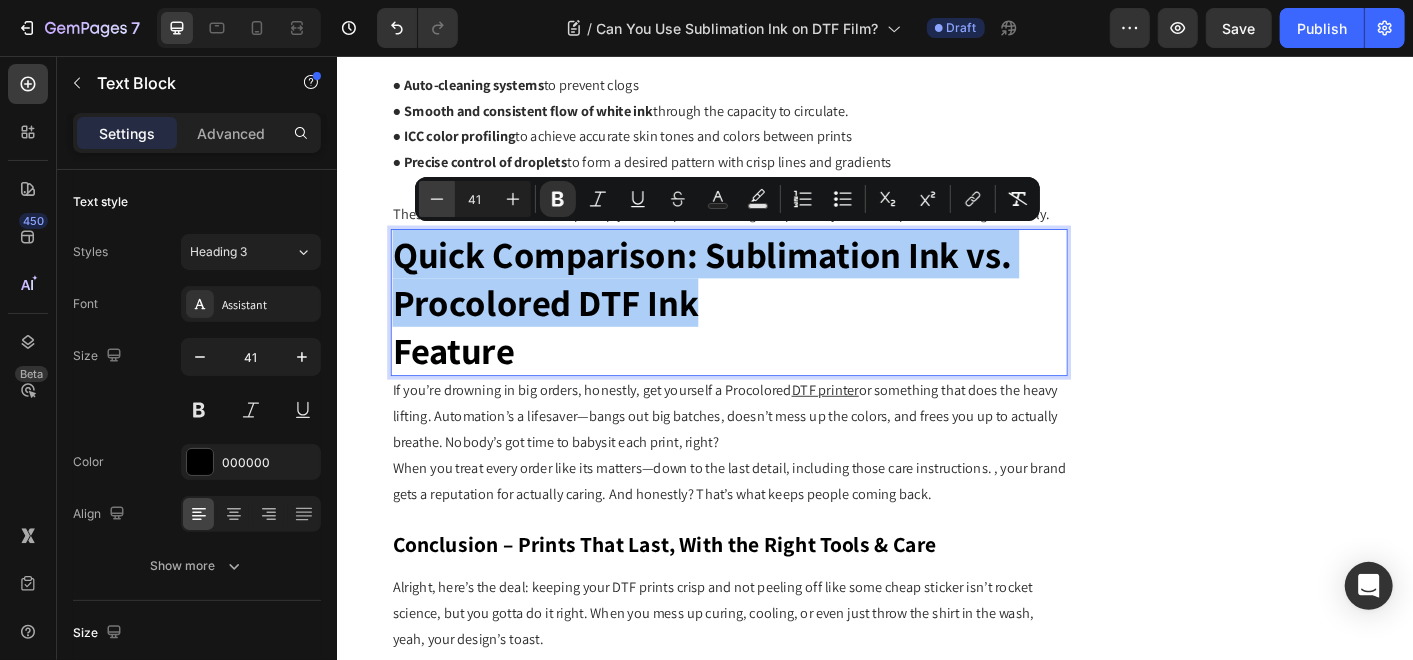 click 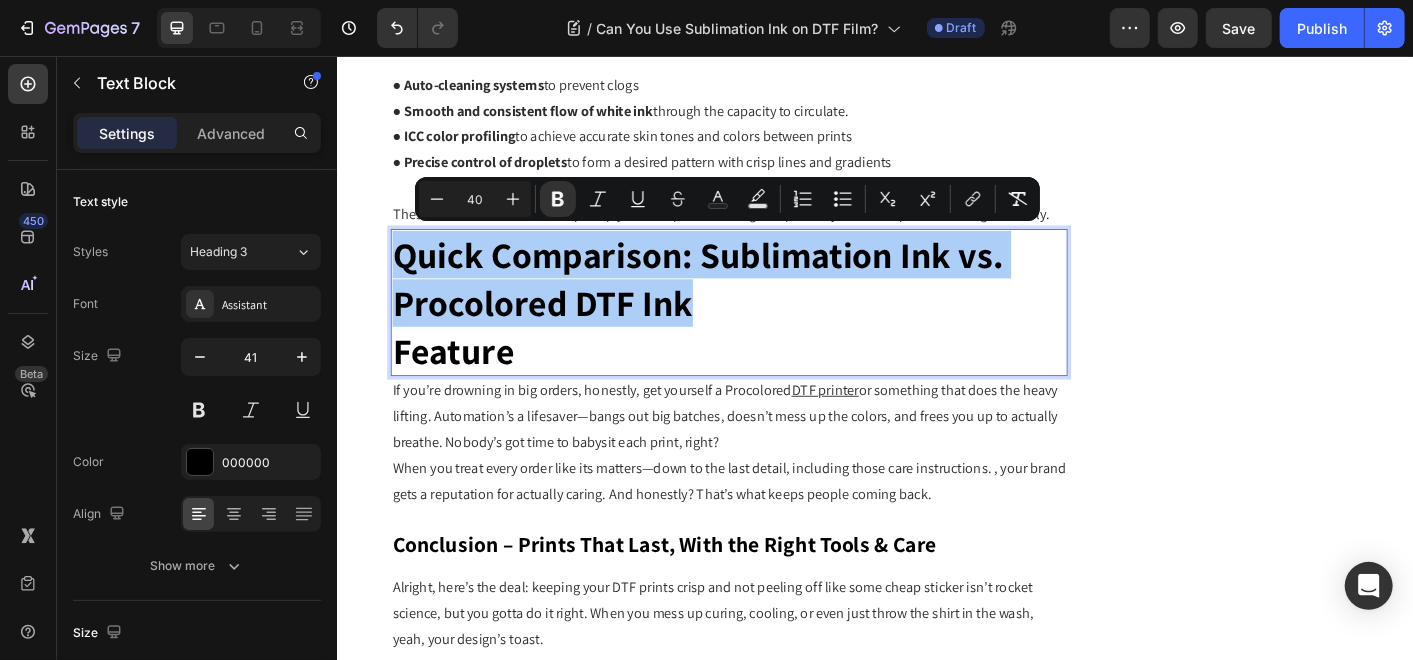 drag, startPoint x: 482, startPoint y: 195, endPoint x: 464, endPoint y: 200, distance: 18.681541 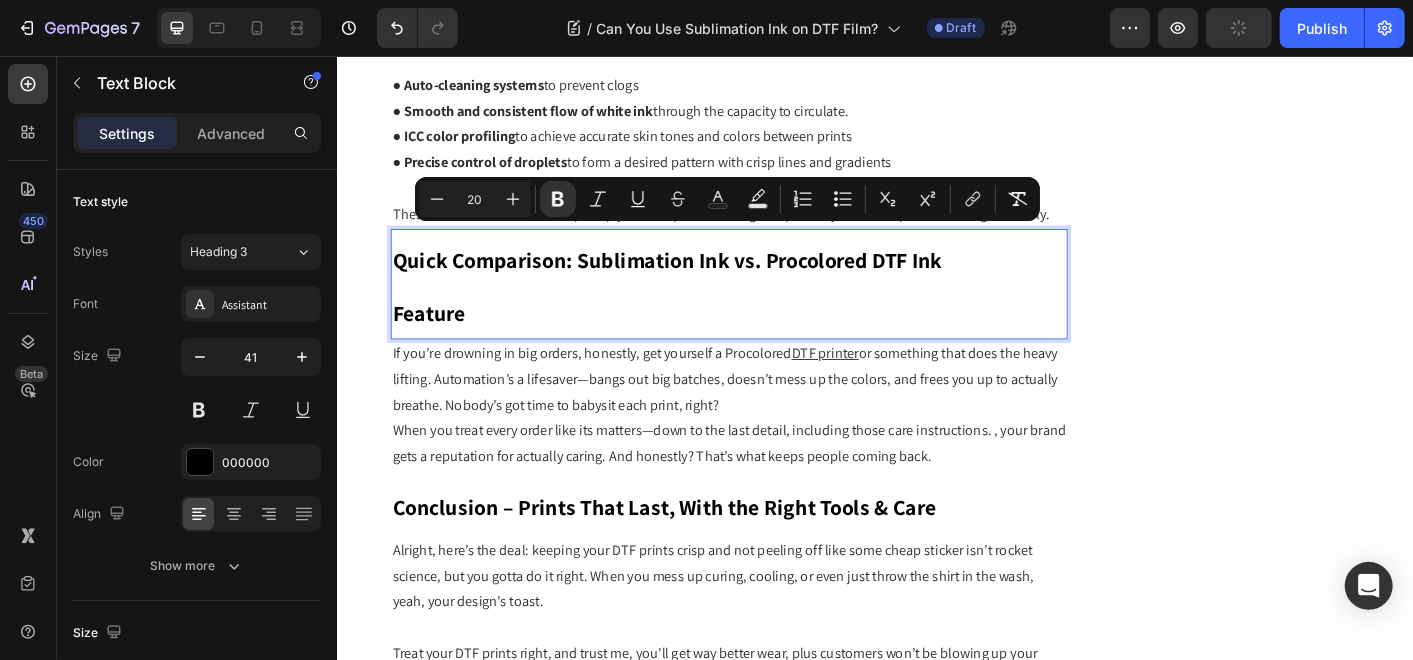 type on "20" 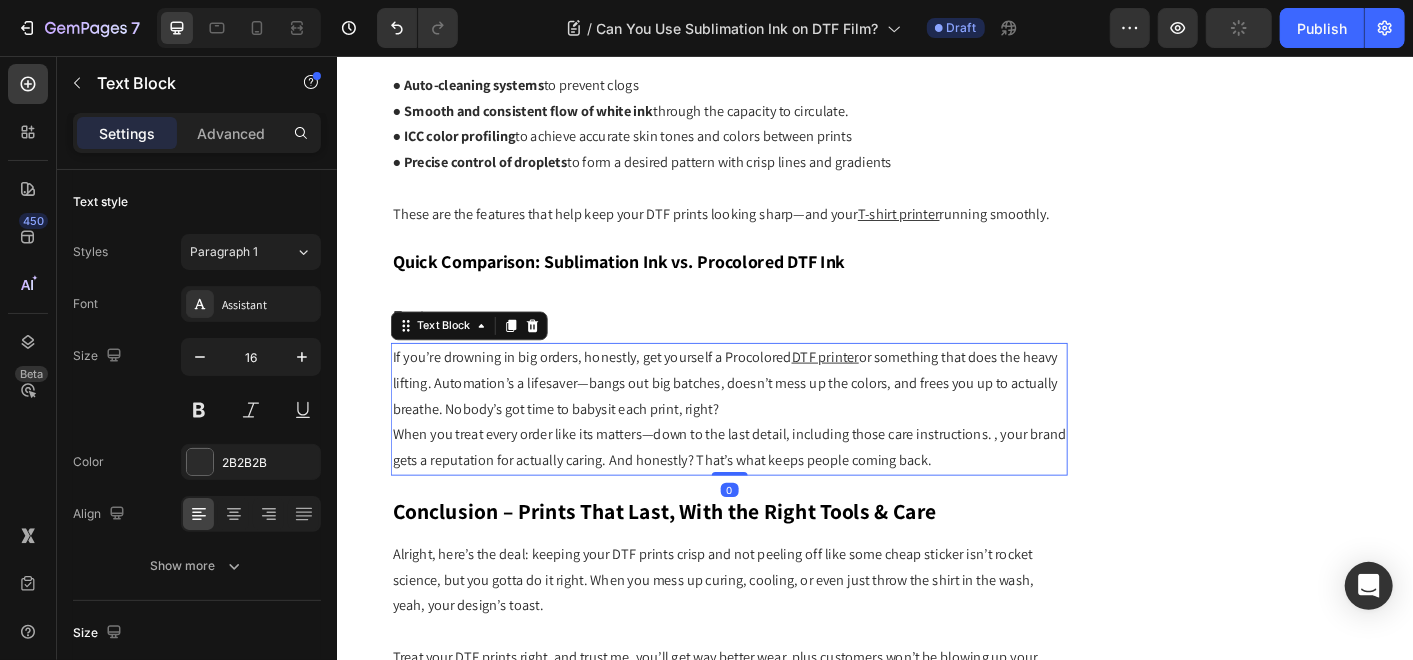 click on "If you’re drowning in big orders, honestly, get yourself a Procolored  DTF printer  or something that does the heavy lifting. Automation’s a lifesaver—bangs out big batches, doesn’t mess up the colors, and frees you up to actually breathe. Nobody’s got time to babysit each print, right?" at bounding box center (773, 420) 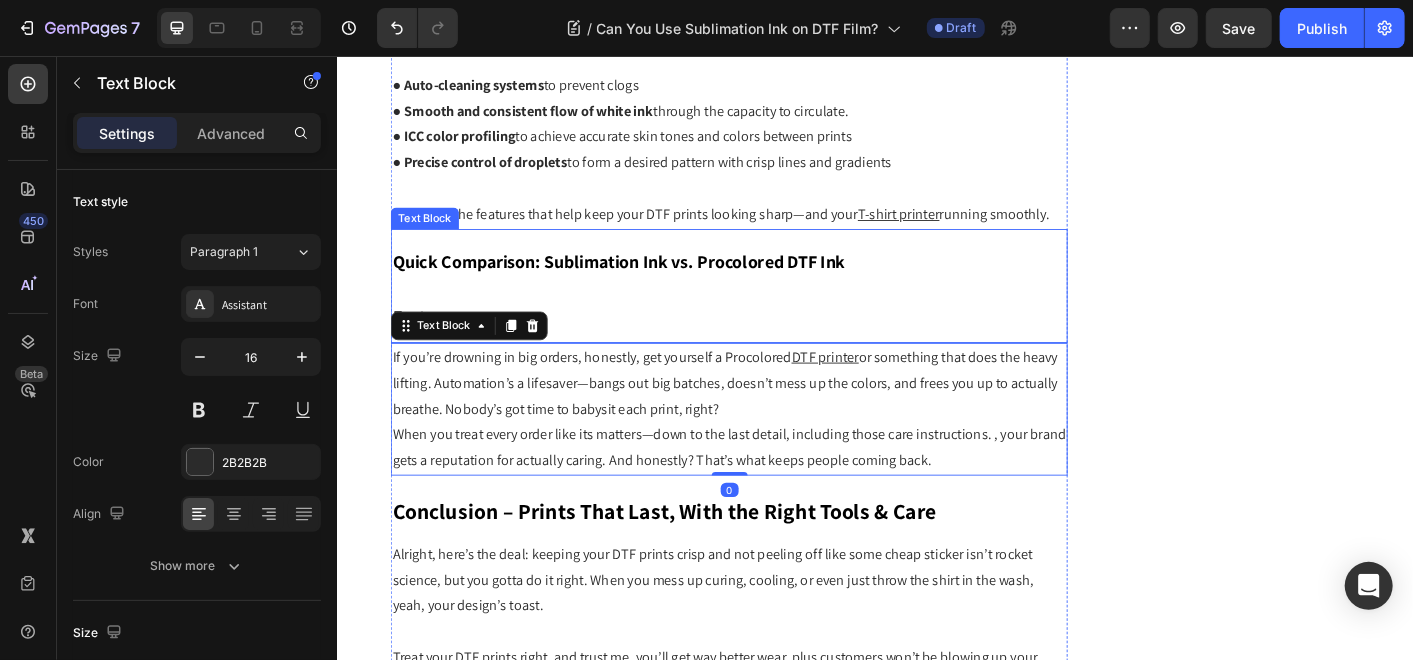 click on "Feature" at bounding box center [773, 342] 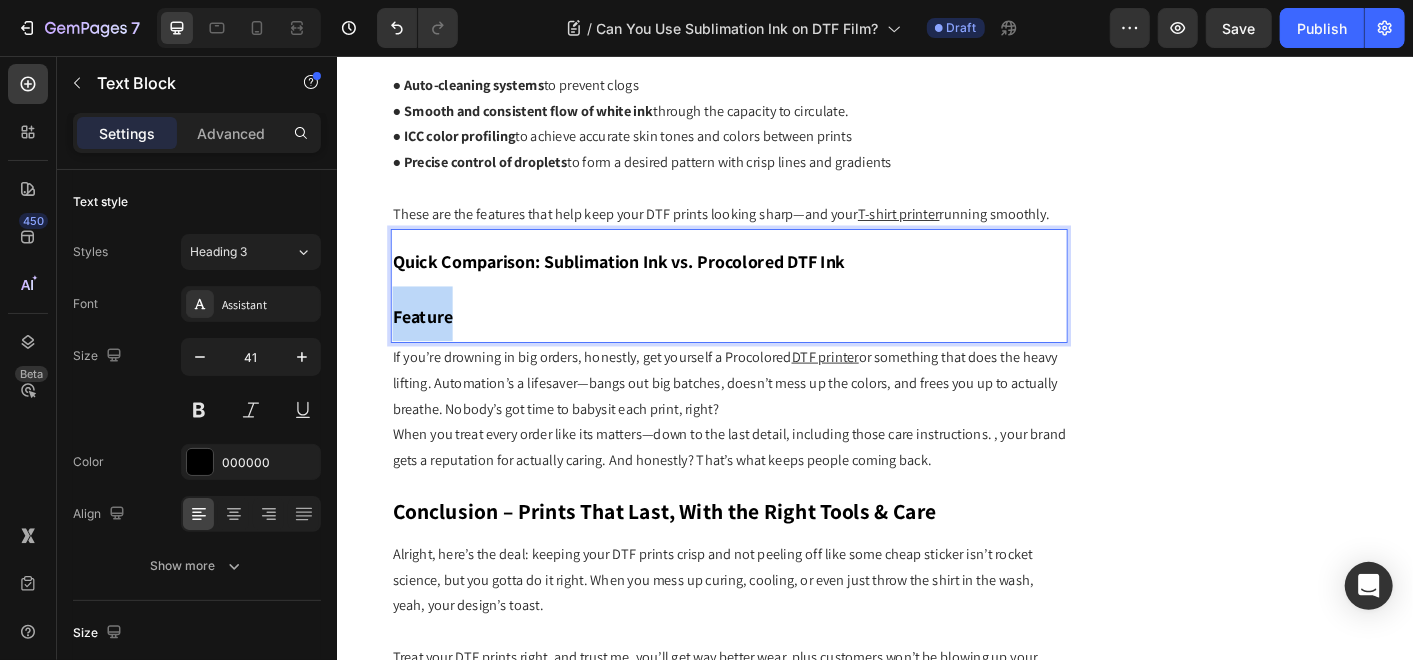 click on "Feature" at bounding box center [431, 346] 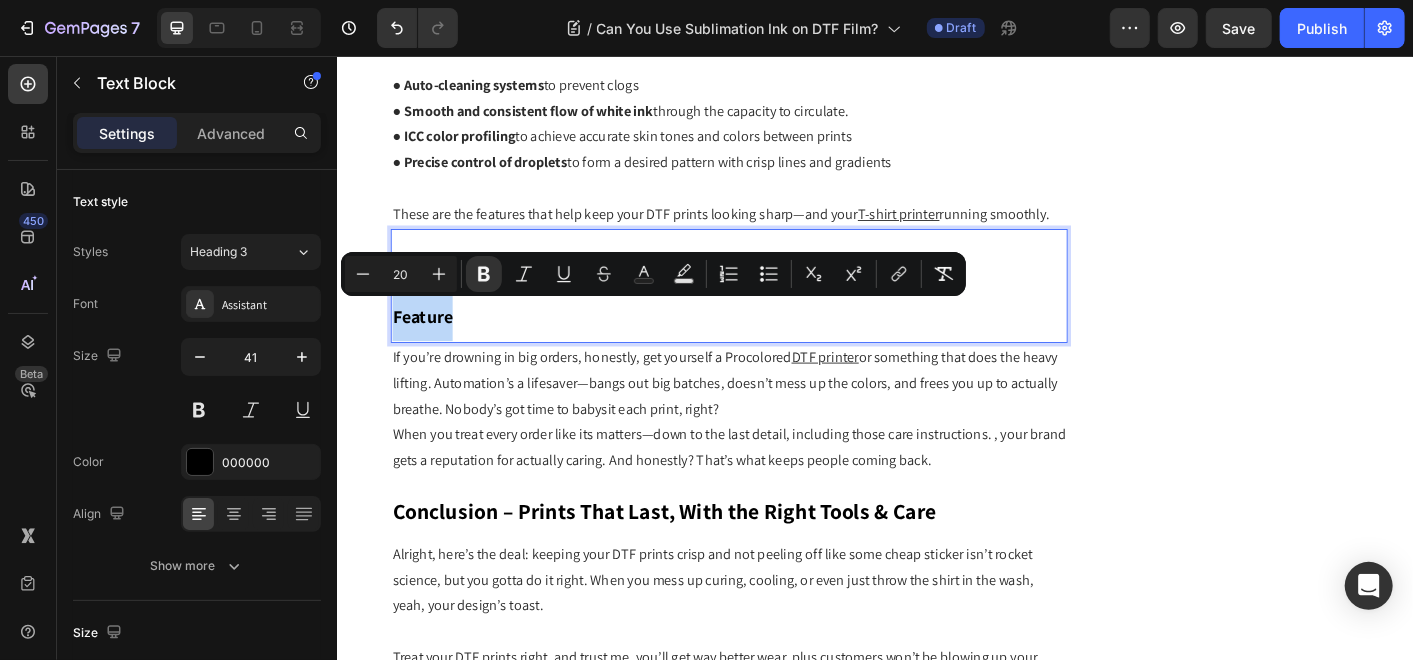 click on "Feature" at bounding box center (431, 346) 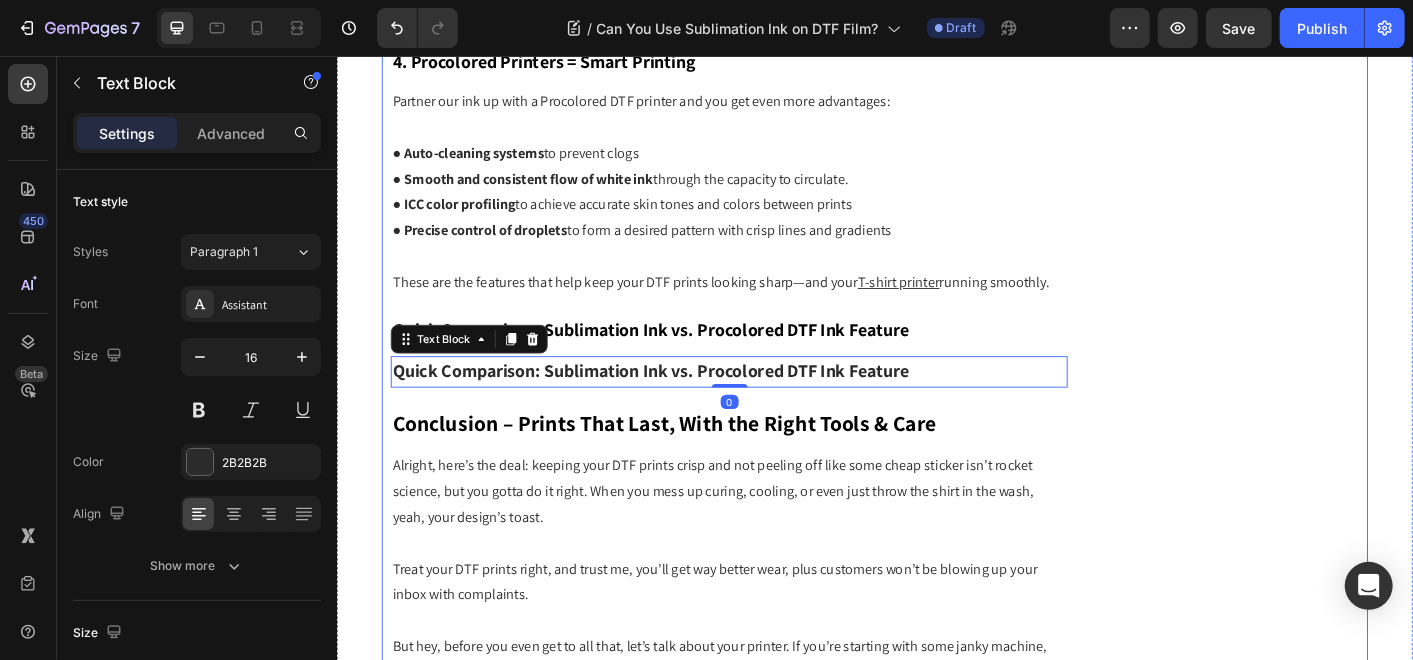 scroll, scrollTop: 5461, scrollLeft: 0, axis: vertical 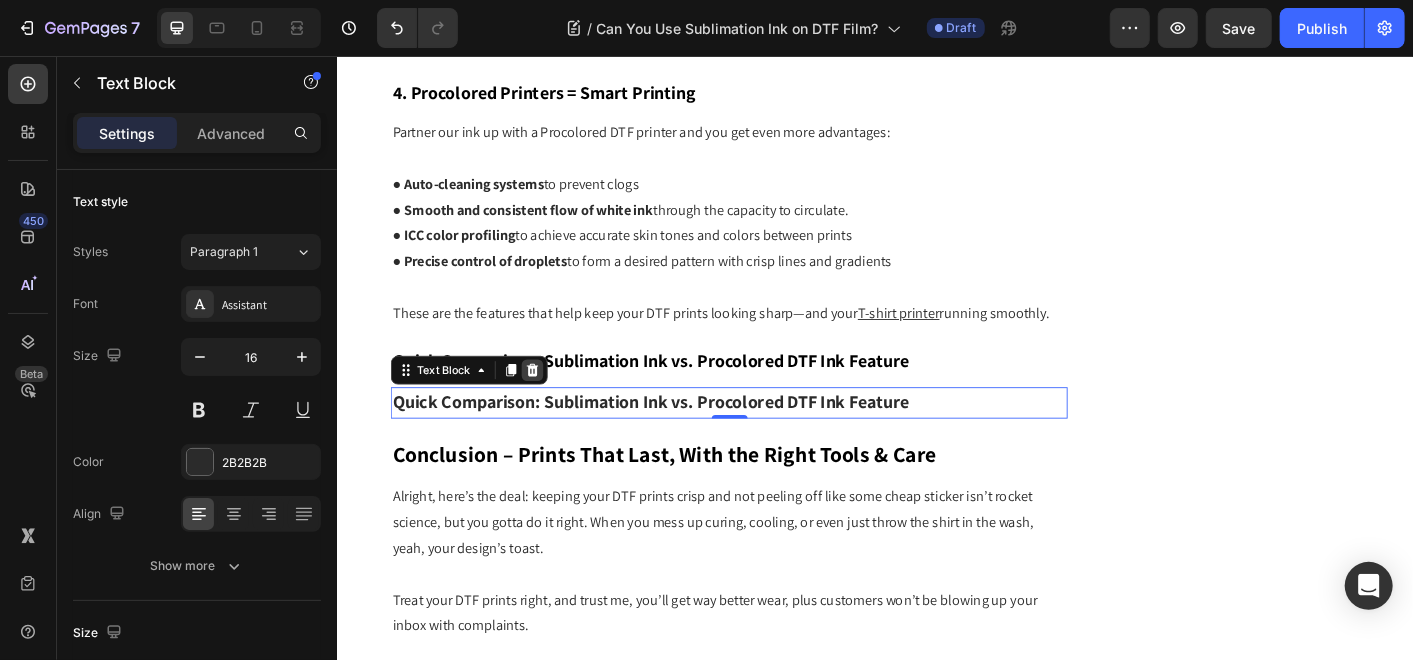 click 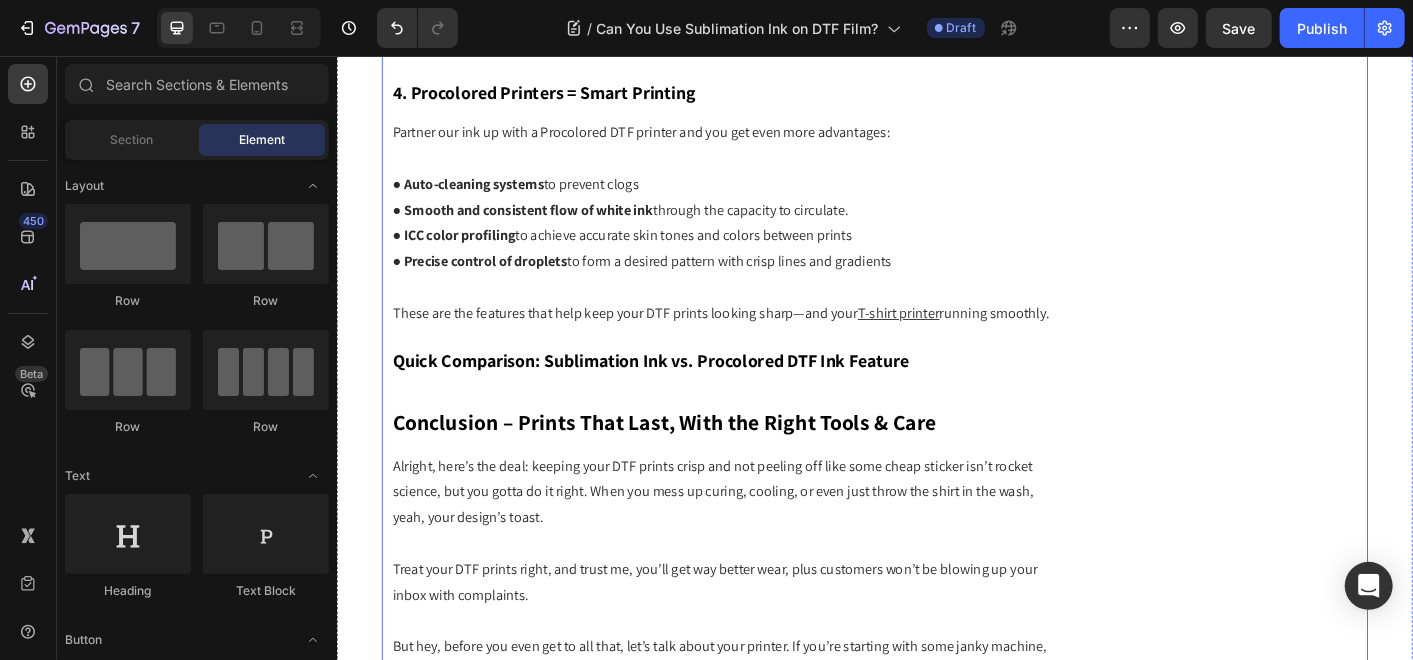 click on "Subscribe Heading To join our mailing list and never miss our updates ! Text Block Email Field Subscribe Now Submit Button Row Newsletter Row                Title Line Most Popular Blogs Text Block Image How to Achieve Premium Results in Digital Specialty Printing Text Block Row Image DTG Printing 101: The Top 10 FAQs Text Block Row Row                Title Line More Blogs About Text Block industry trends maintenance newsroom product showroom printer review Text Block Row Row" at bounding box center [1358, -1967] 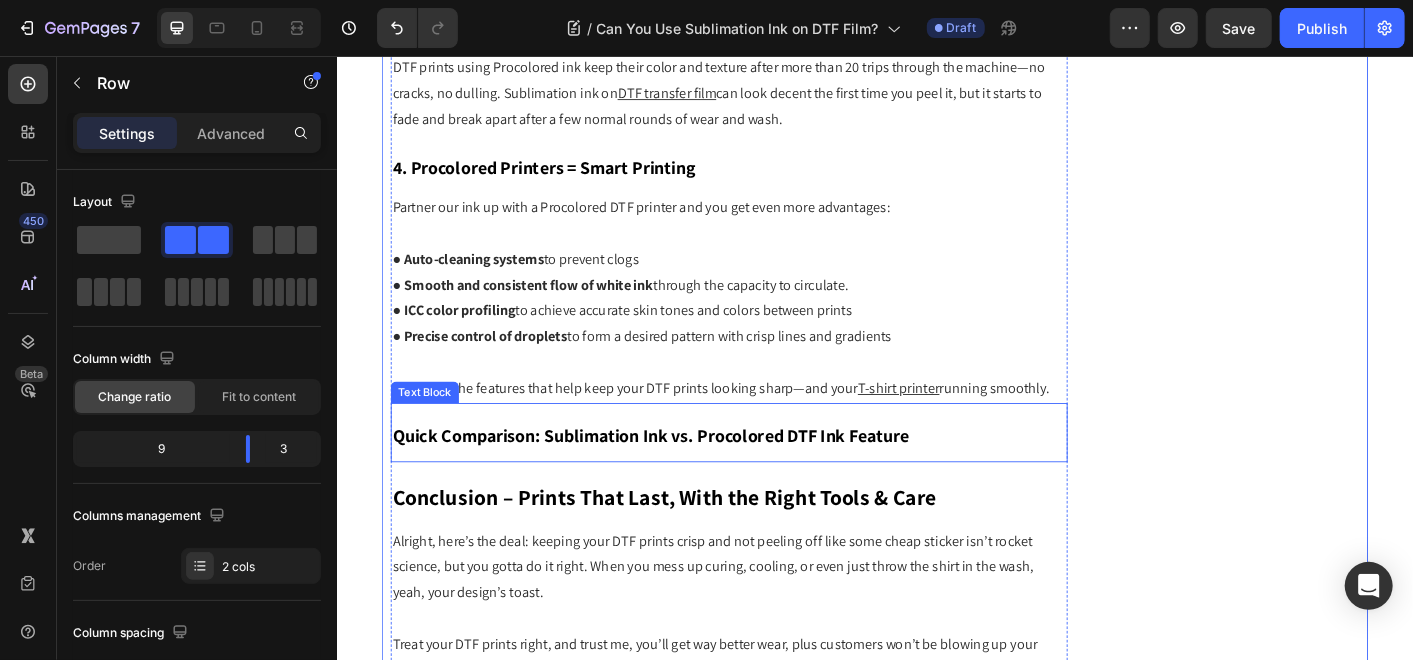 scroll, scrollTop: 5461, scrollLeft: 0, axis: vertical 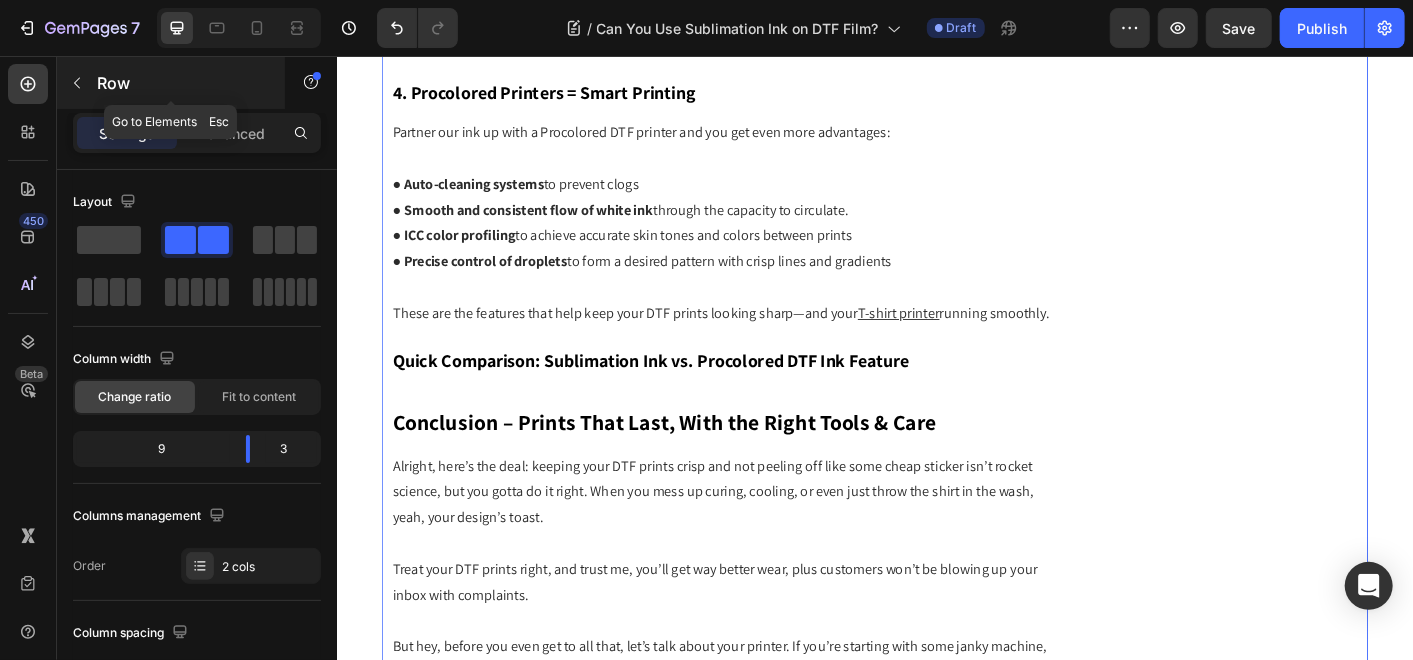 click 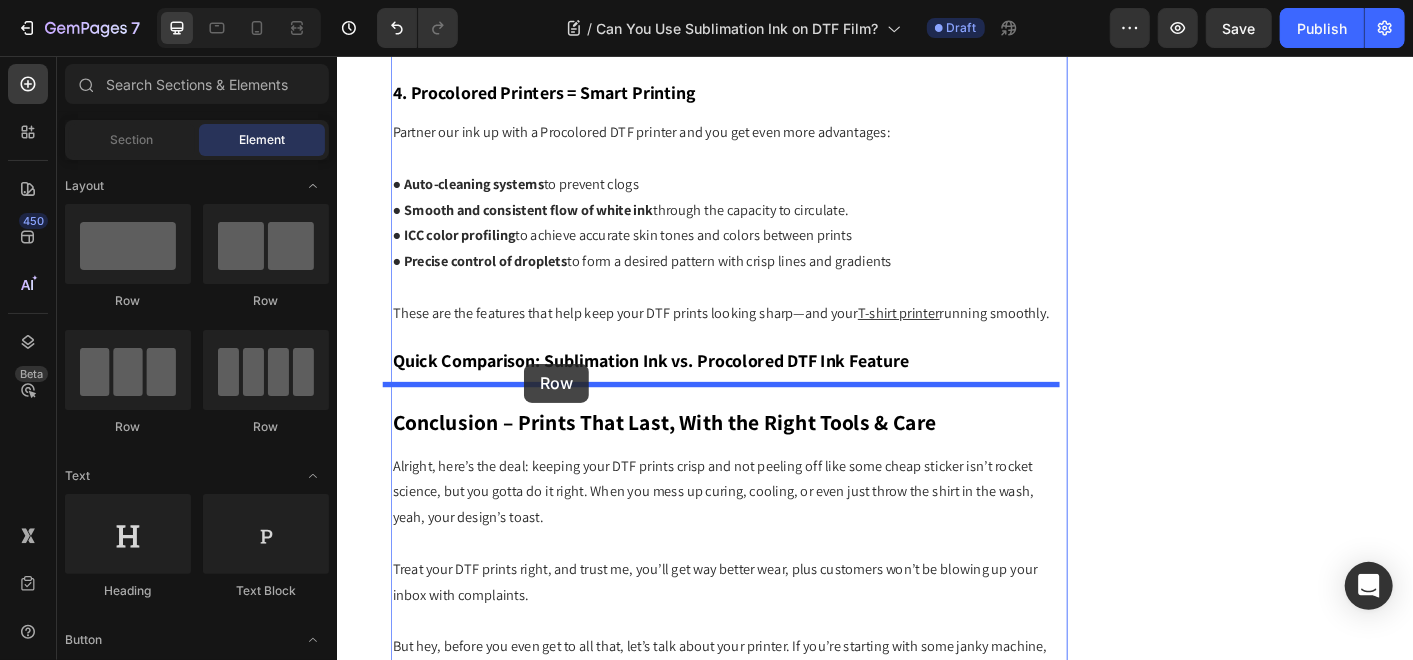 drag, startPoint x: 590, startPoint y: 449, endPoint x: 602, endPoint y: 413, distance: 37.94733 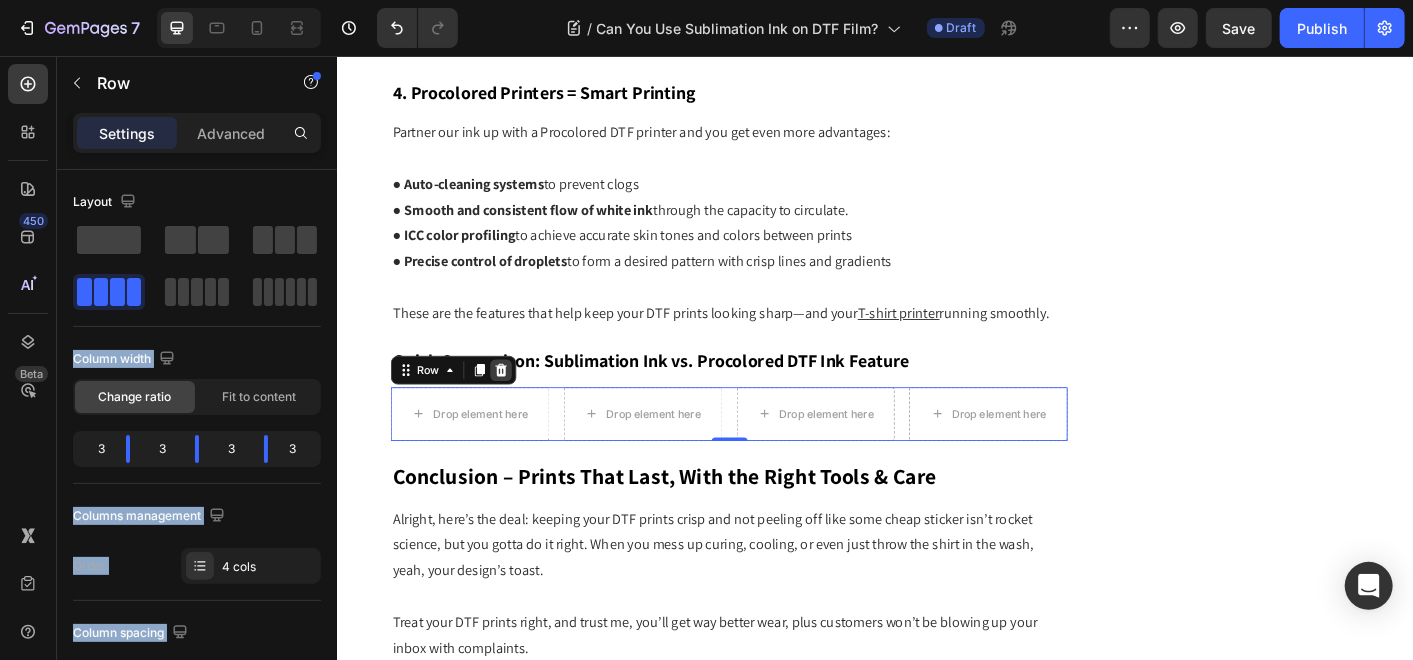 drag, startPoint x: 621, startPoint y: 294, endPoint x: 510, endPoint y: 403, distance: 155.56992 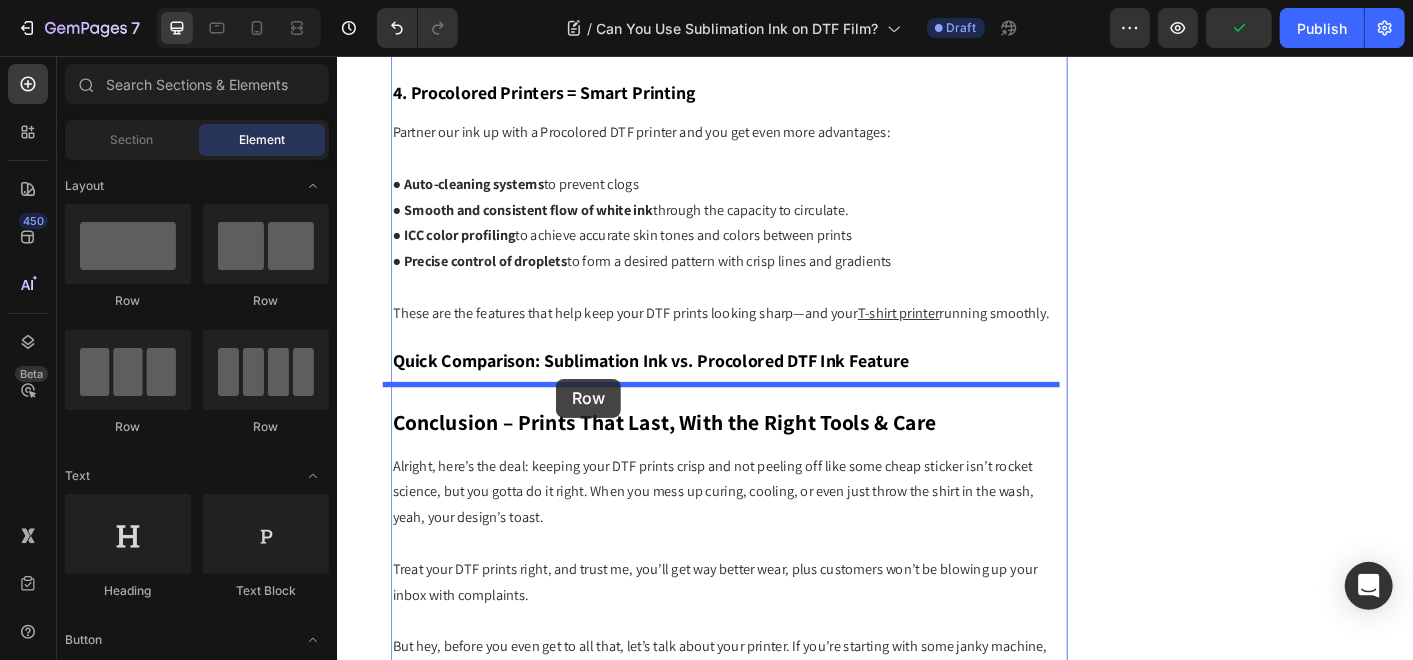 drag, startPoint x: 481, startPoint y: 443, endPoint x: 582, endPoint y: 411, distance: 105.9481 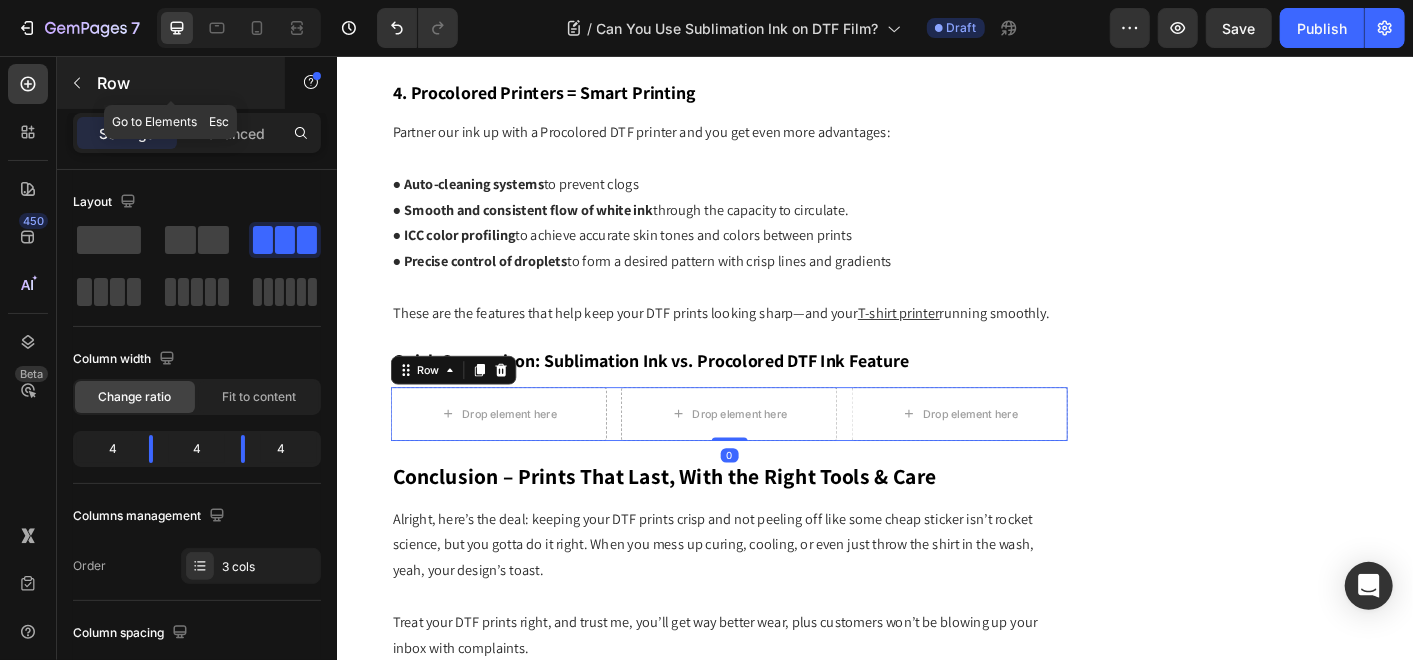 click at bounding box center [77, 83] 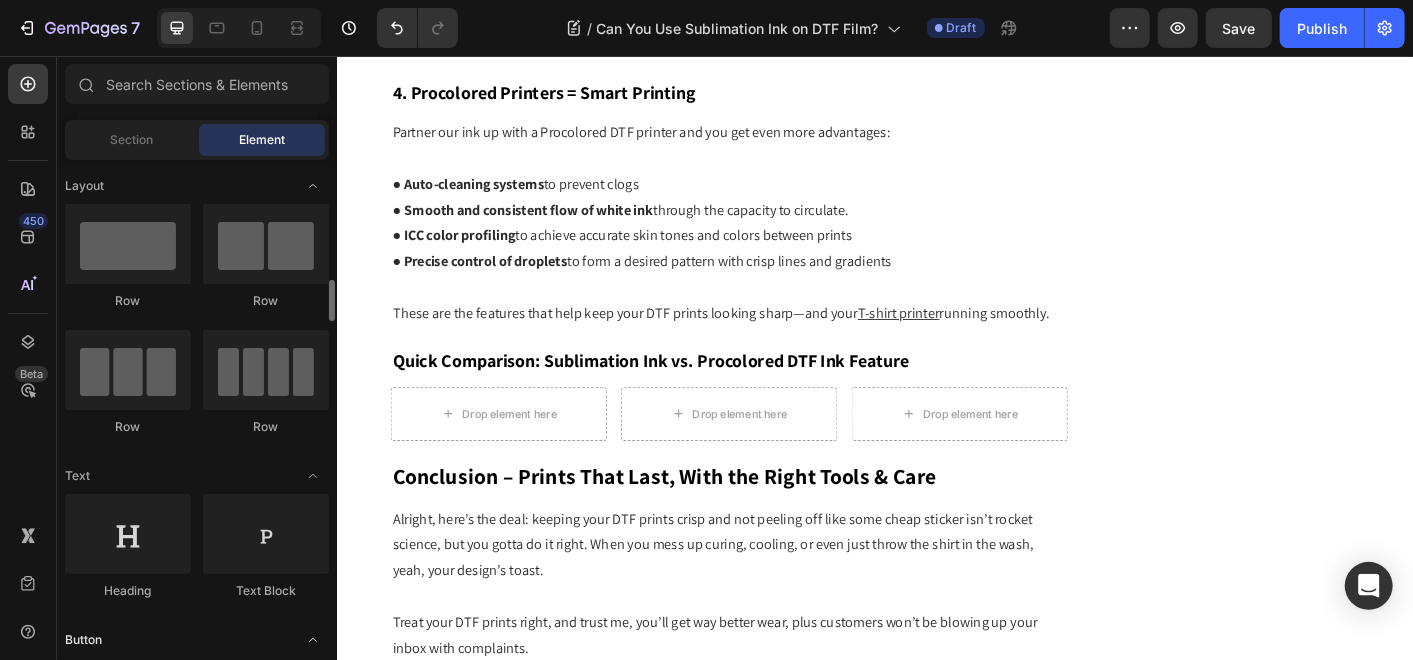 scroll, scrollTop: 111, scrollLeft: 0, axis: vertical 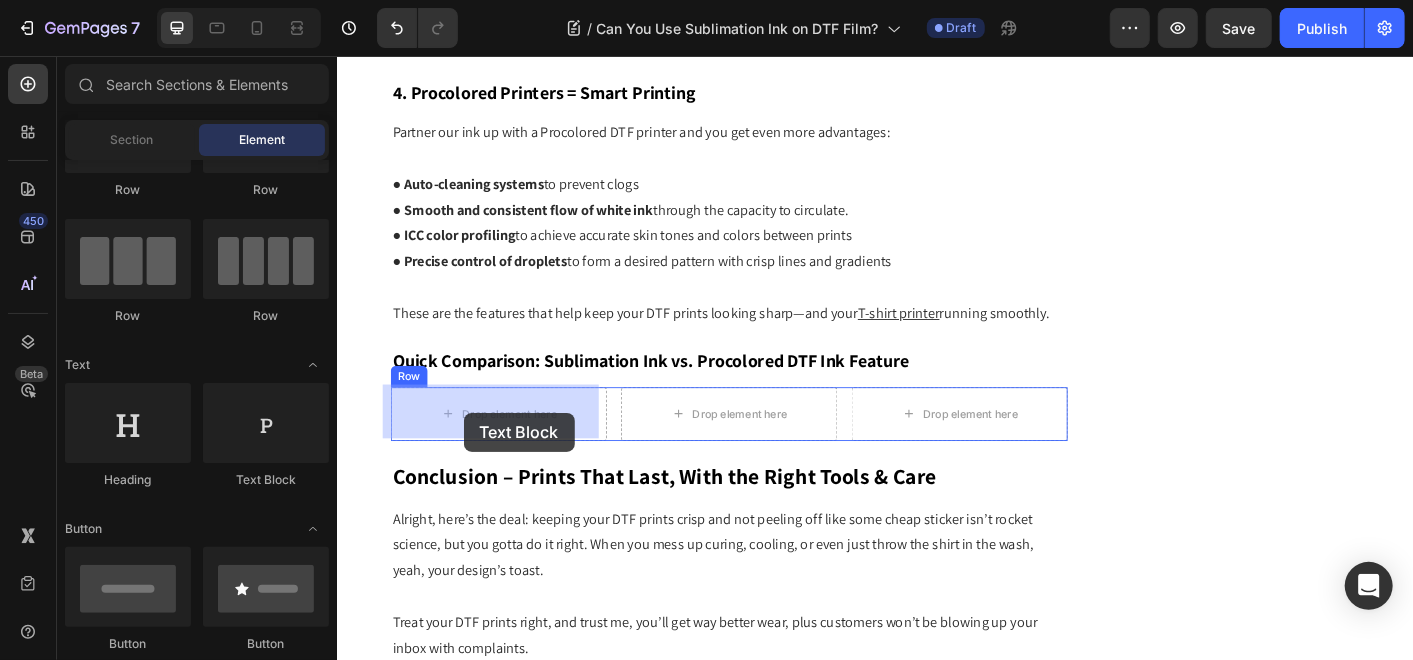 drag, startPoint x: 600, startPoint y: 495, endPoint x: 478, endPoint y: 450, distance: 130.0346 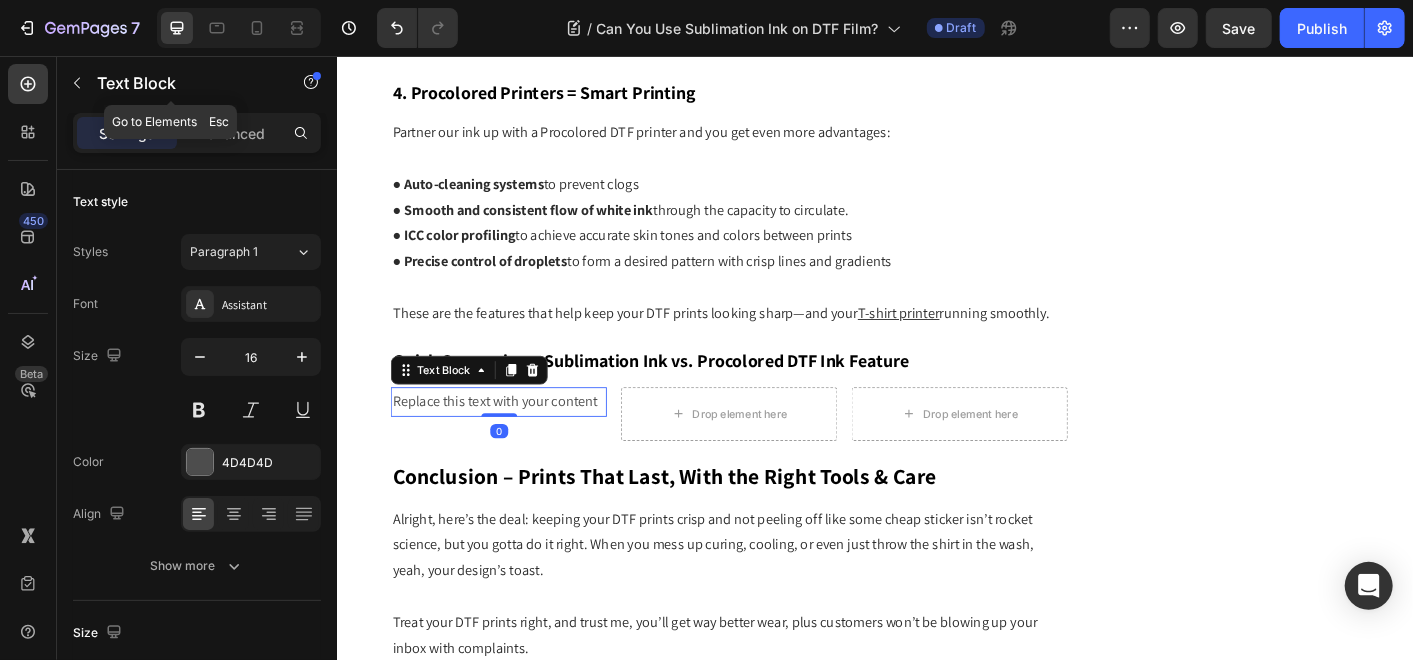 drag, startPoint x: 80, startPoint y: 94, endPoint x: 174, endPoint y: 238, distance: 171.96512 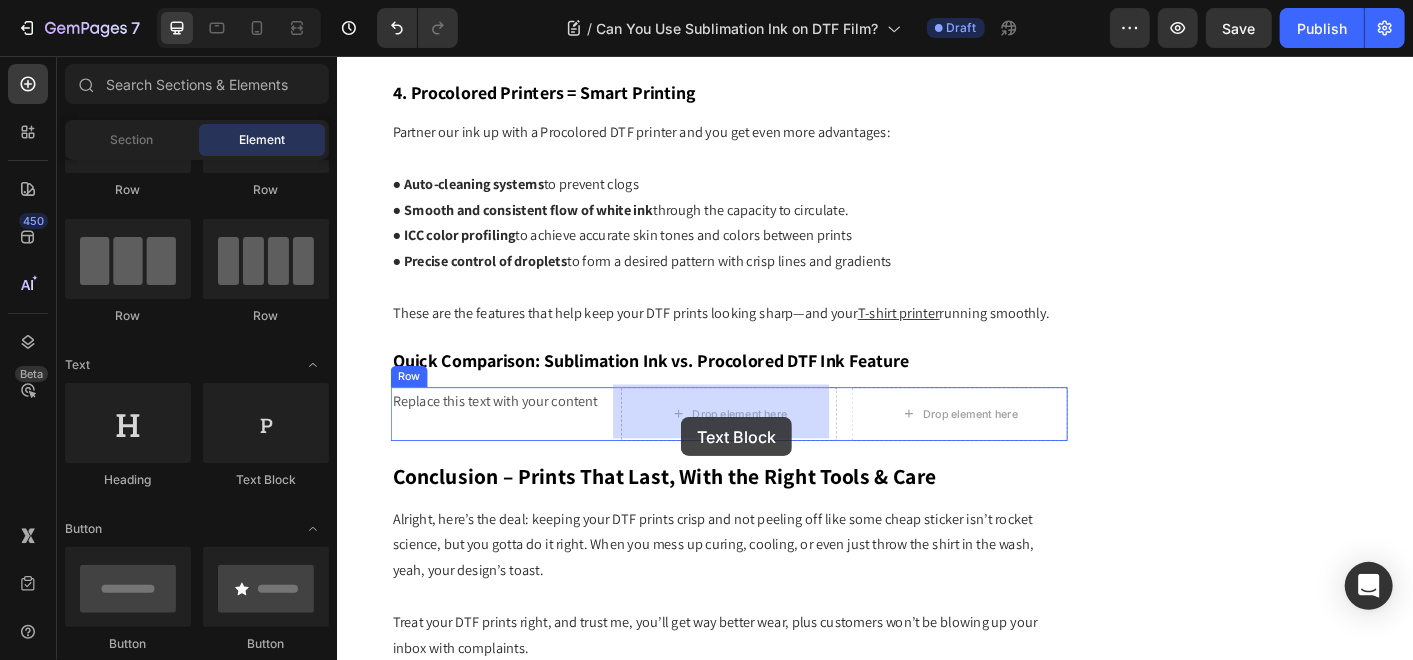 drag, startPoint x: 613, startPoint y: 489, endPoint x: 457, endPoint y: 355, distance: 205.65019 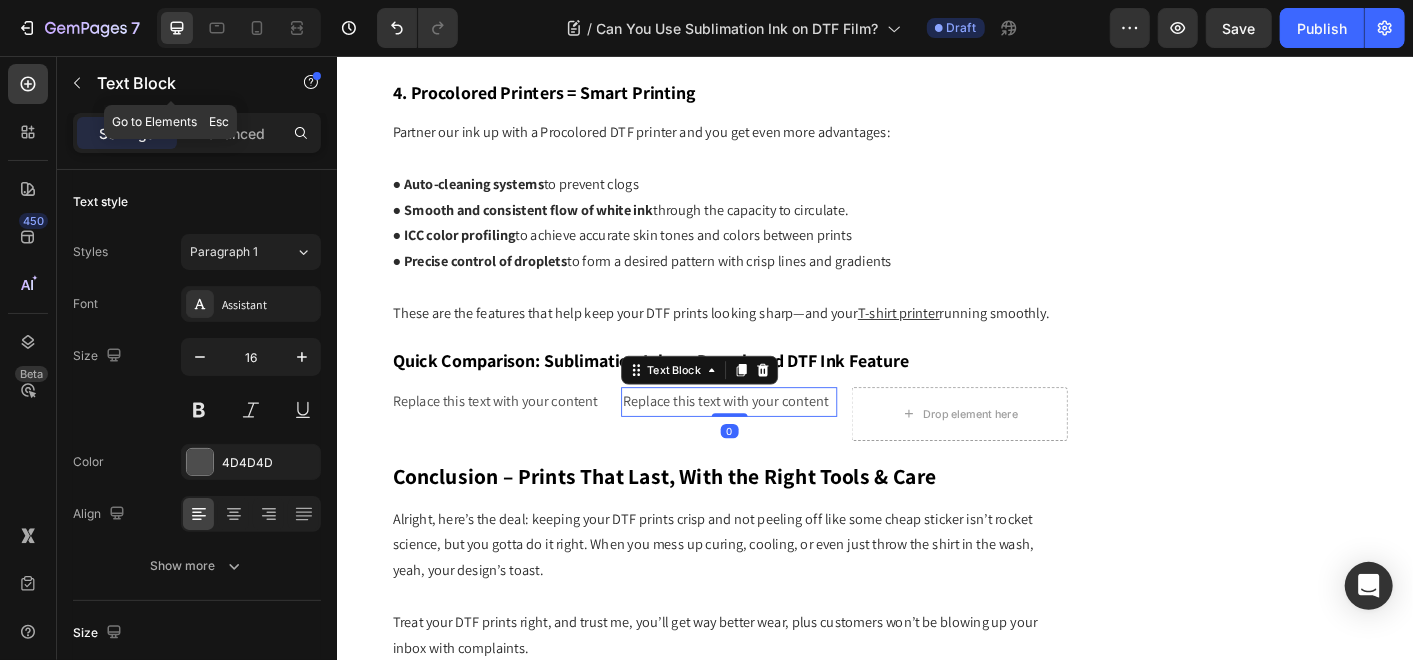 drag, startPoint x: 86, startPoint y: 88, endPoint x: 182, endPoint y: 268, distance: 204 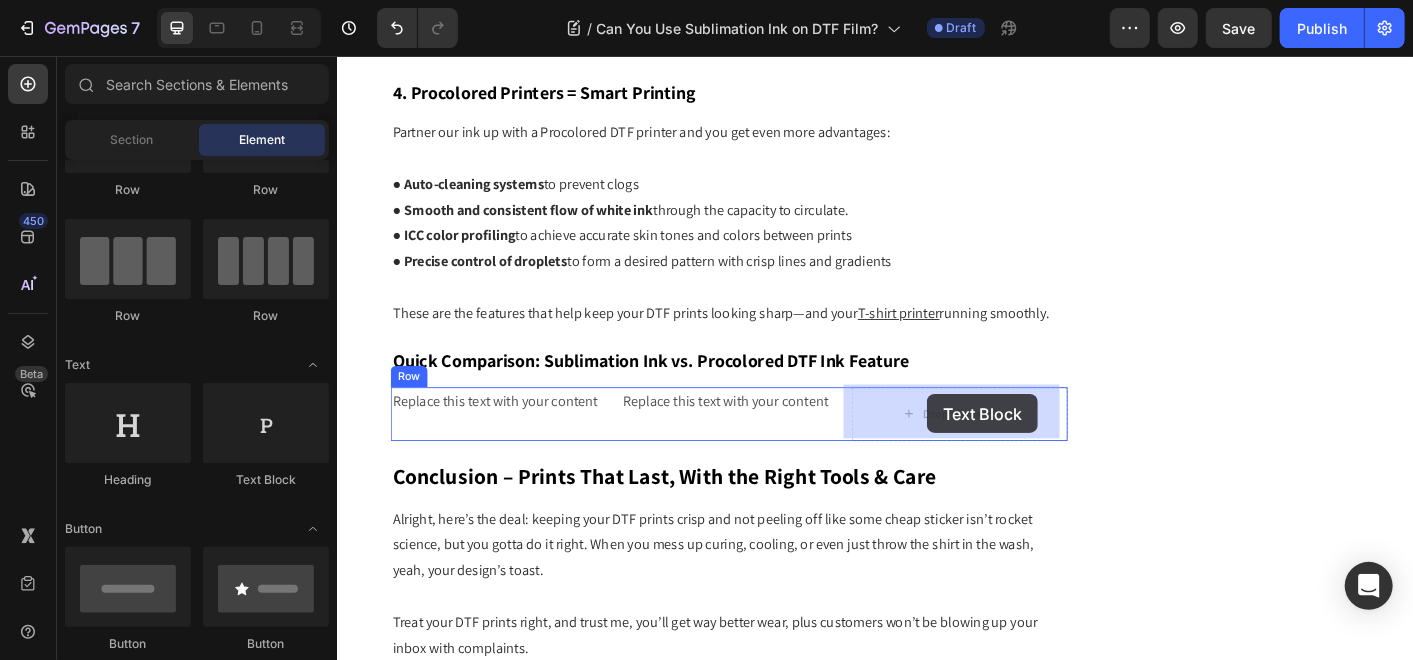 drag, startPoint x: 635, startPoint y: 513, endPoint x: 994, endPoint y: 432, distance: 368.02444 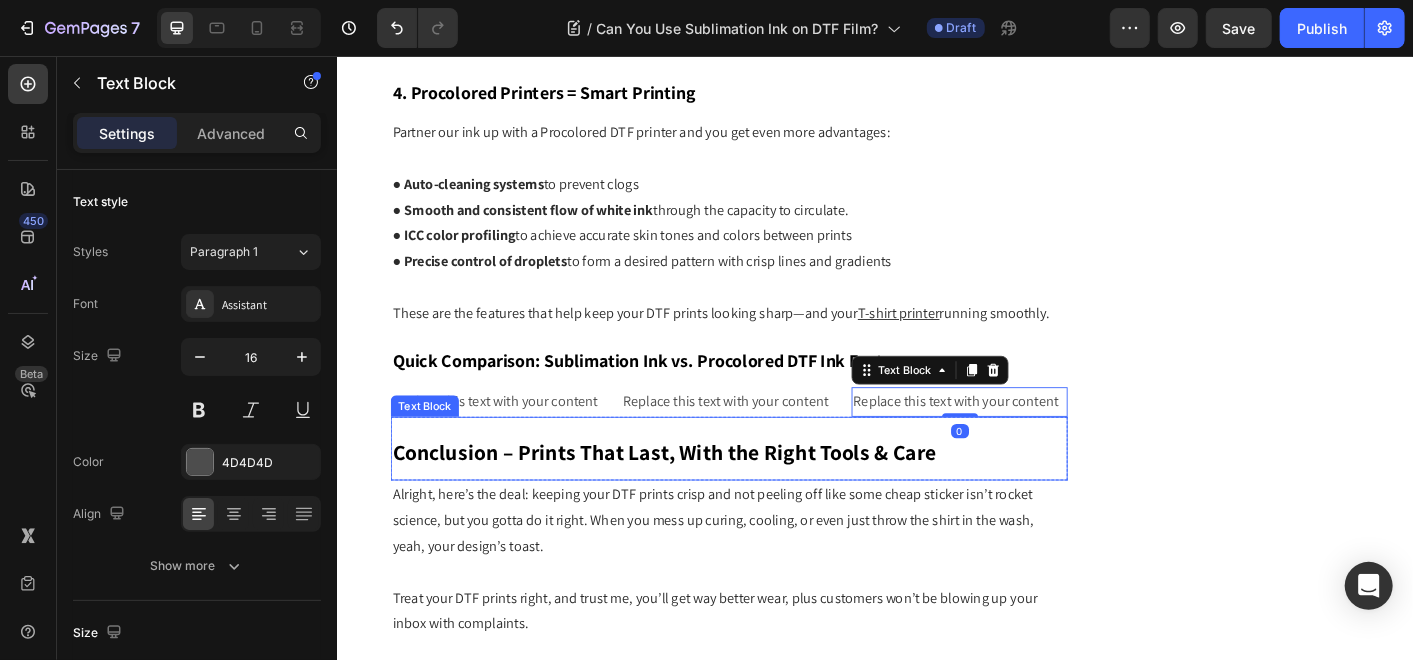 click on "Replace this text with your content" at bounding box center (516, 441) 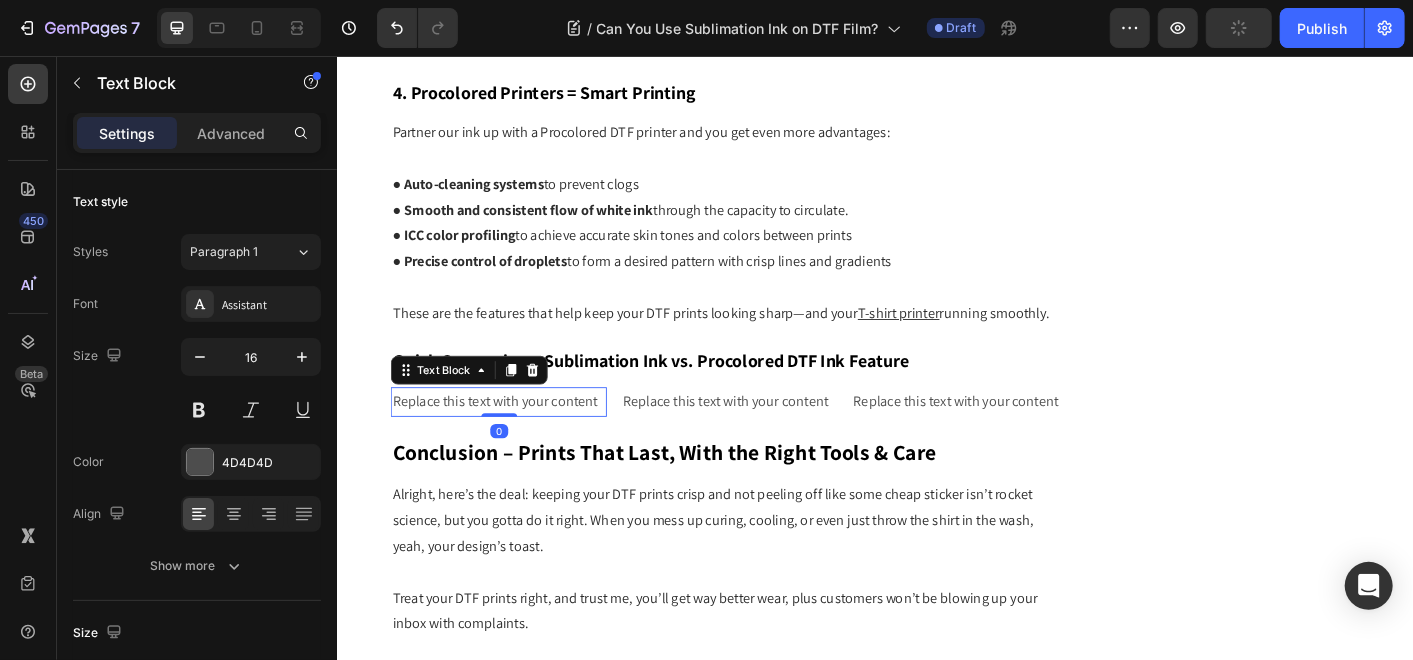 click on "Replace this text with your content" at bounding box center (516, 441) 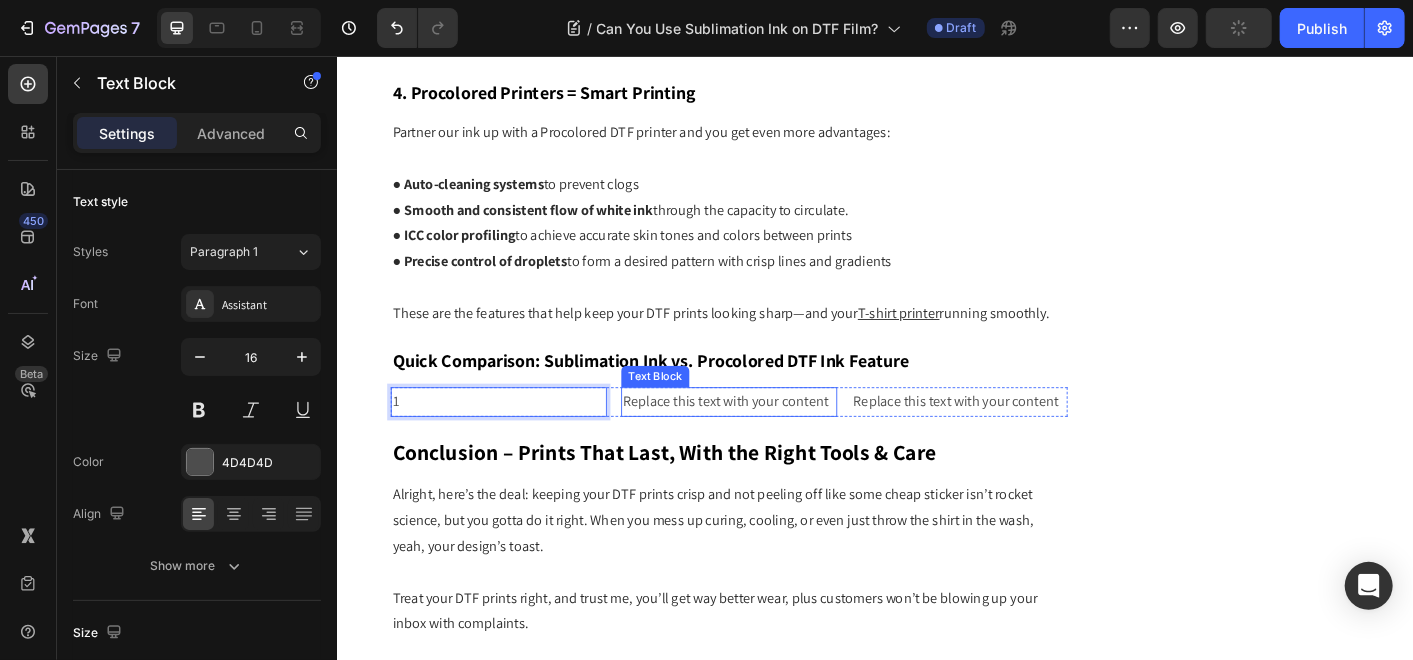 click on "Replace this text with your content Text Block" at bounding box center [773, 441] 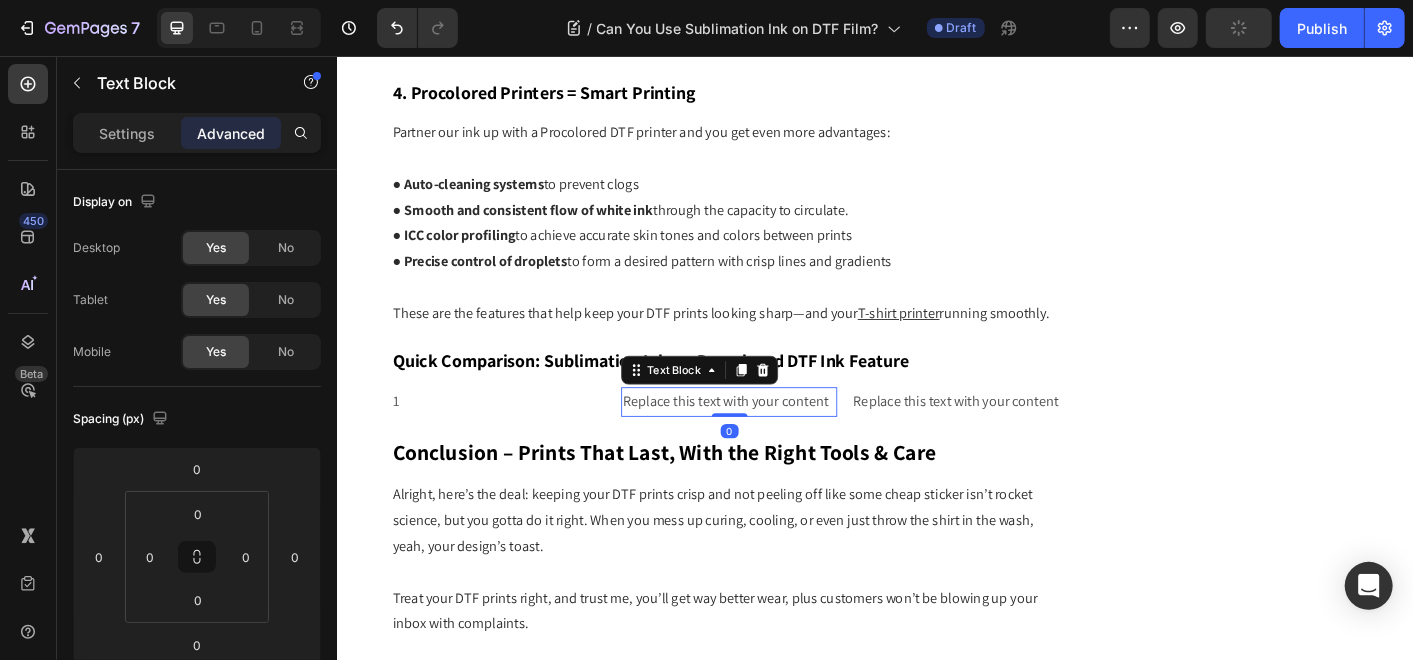 click at bounding box center (774, 456) 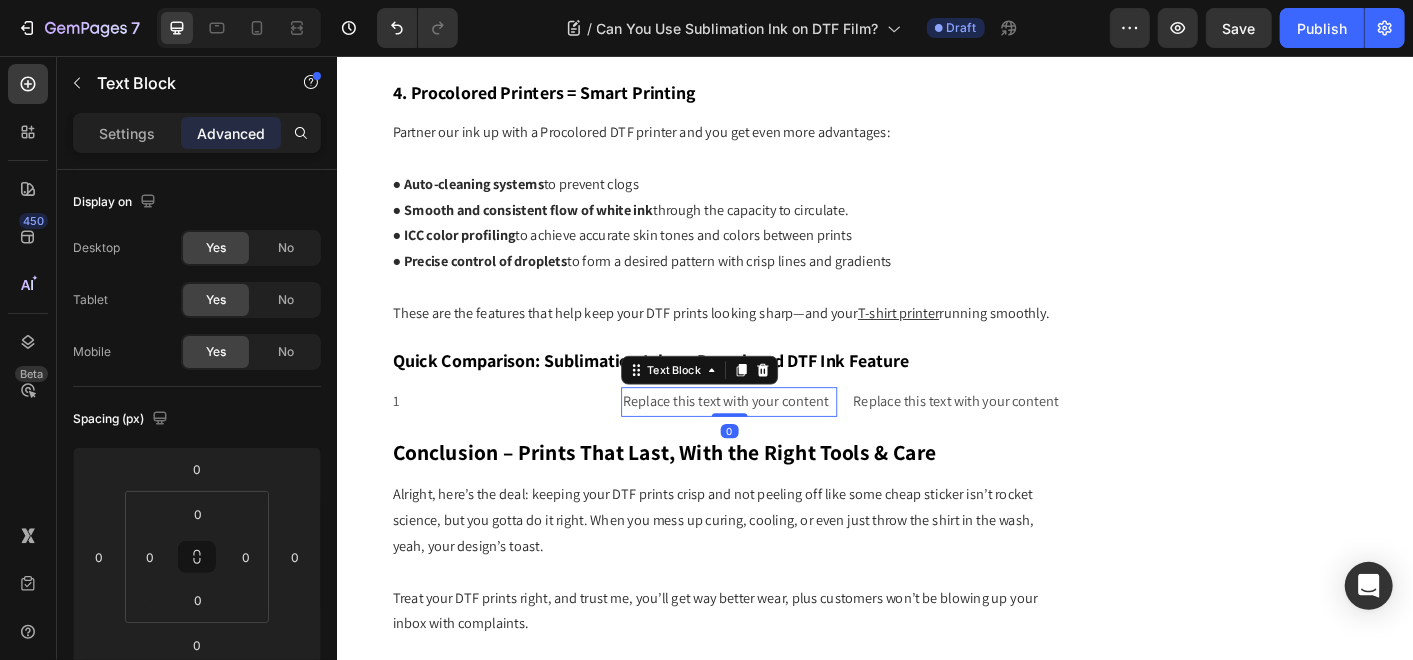 click on "Replace this text with your content" at bounding box center [773, 441] 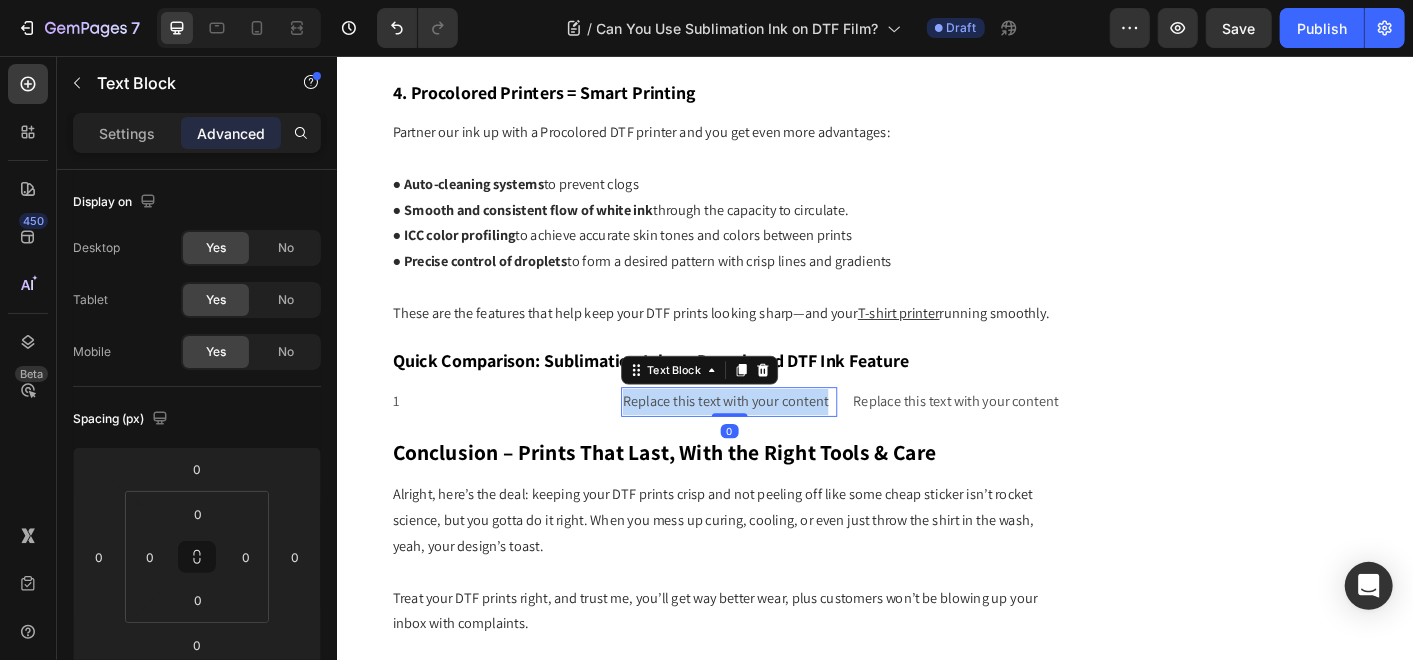 click on "Replace this text with your content" at bounding box center [773, 441] 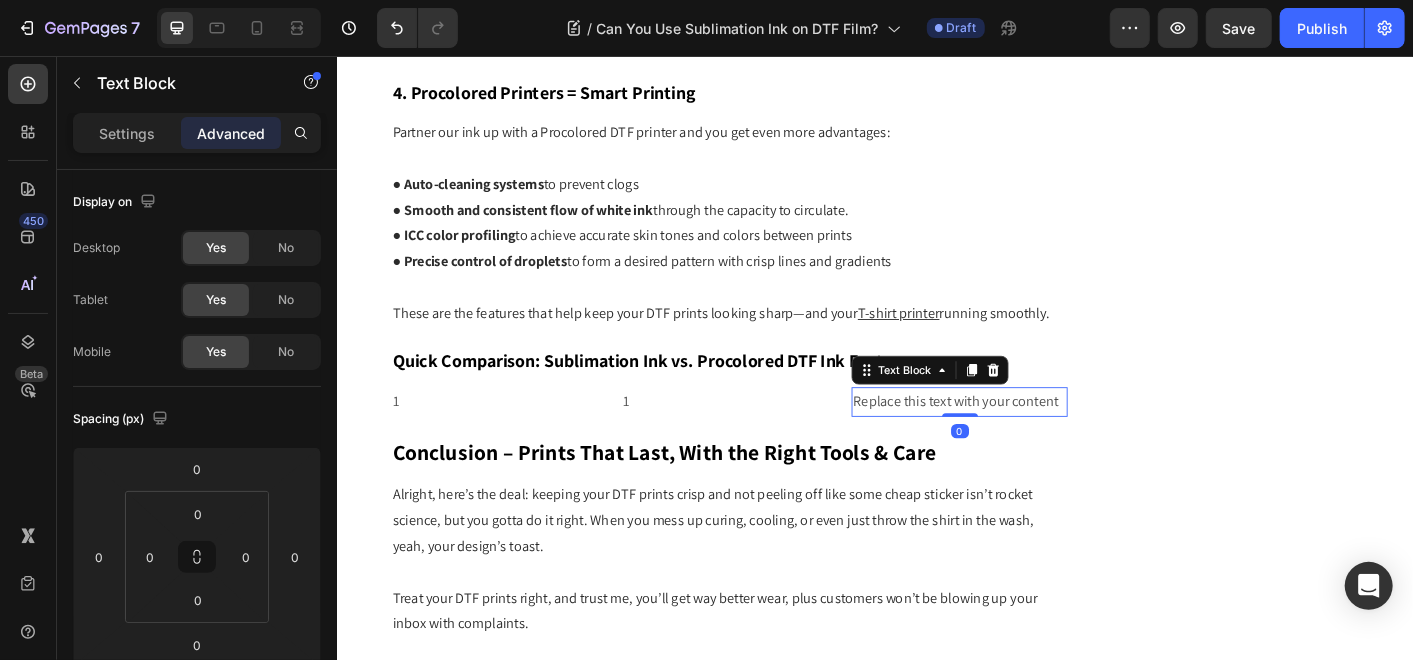 click on "Replace this text with your content" at bounding box center (1030, 441) 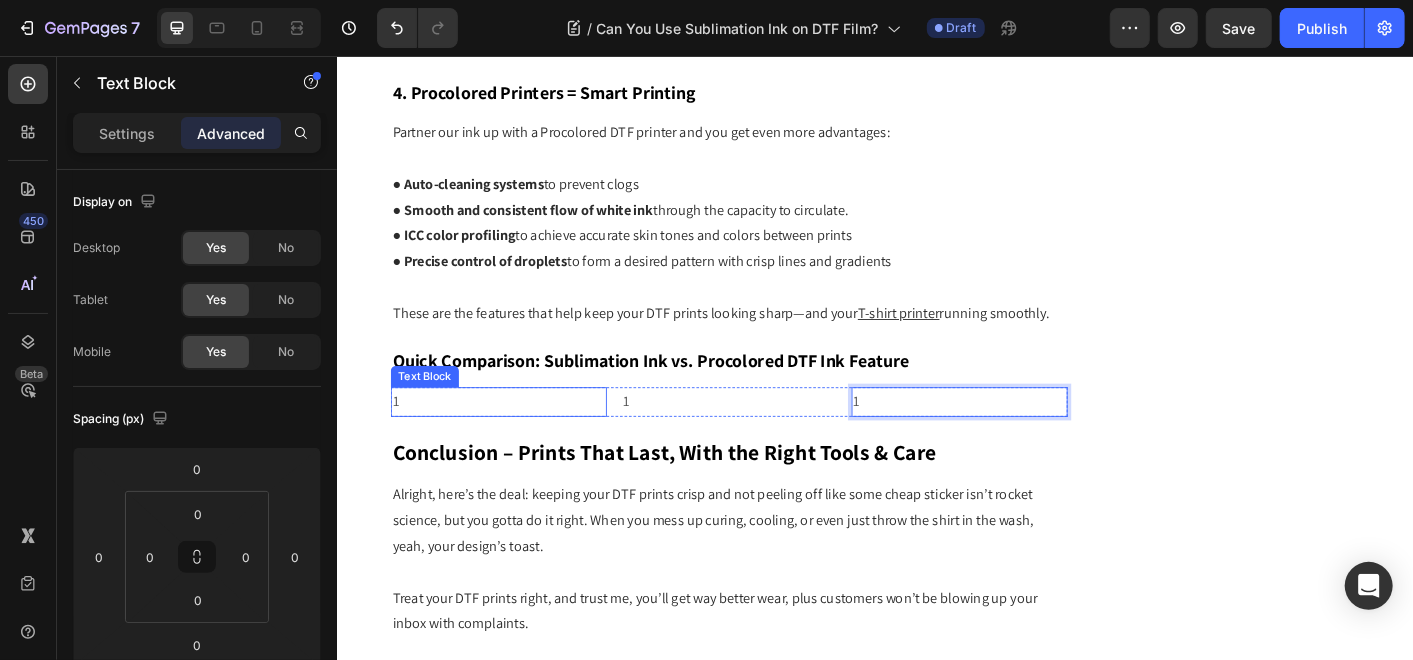 click on "1" at bounding box center (516, 441) 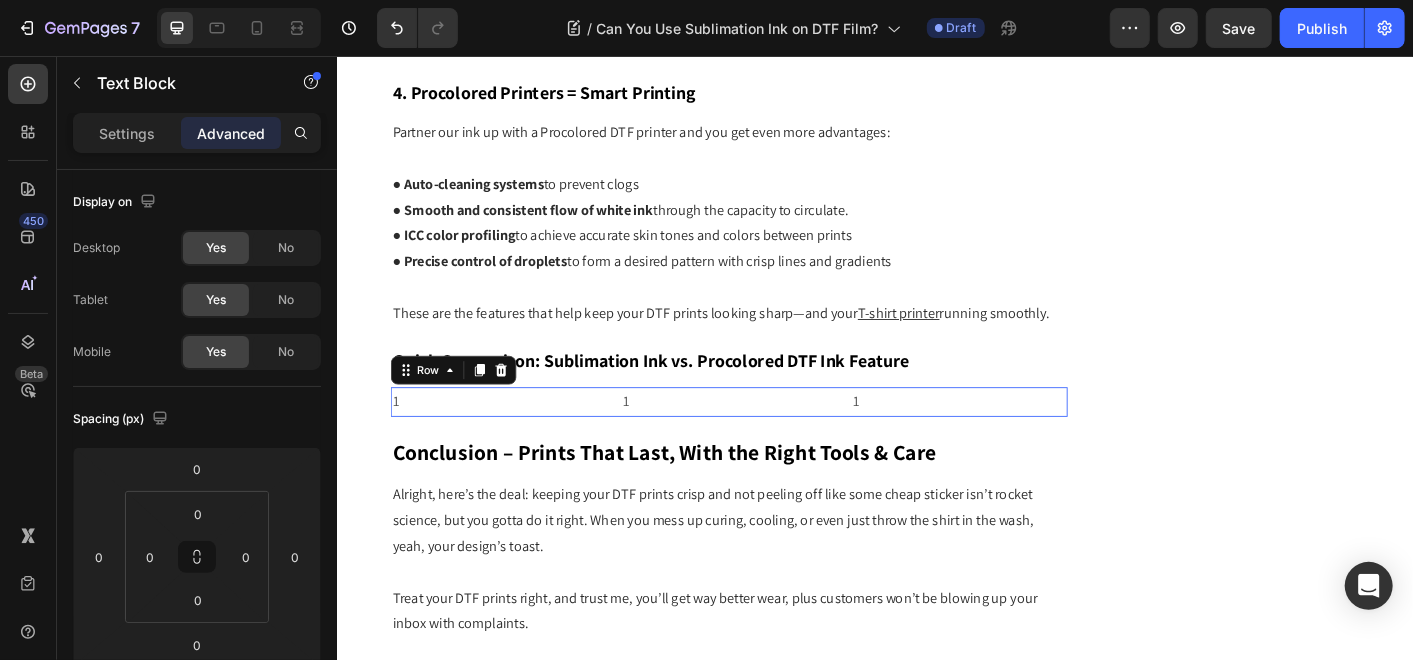 click on "1 Text Block 1 Text Block 1 Text Block Row   0" at bounding box center [773, 441] 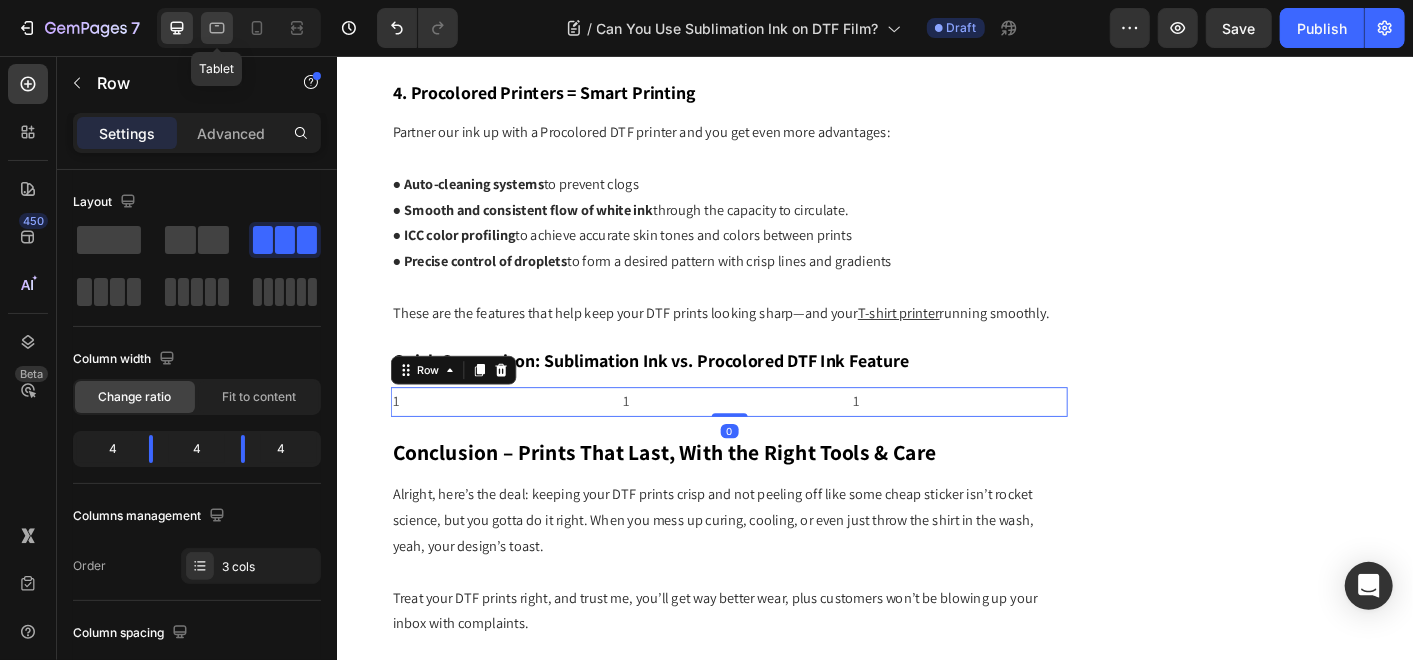 click 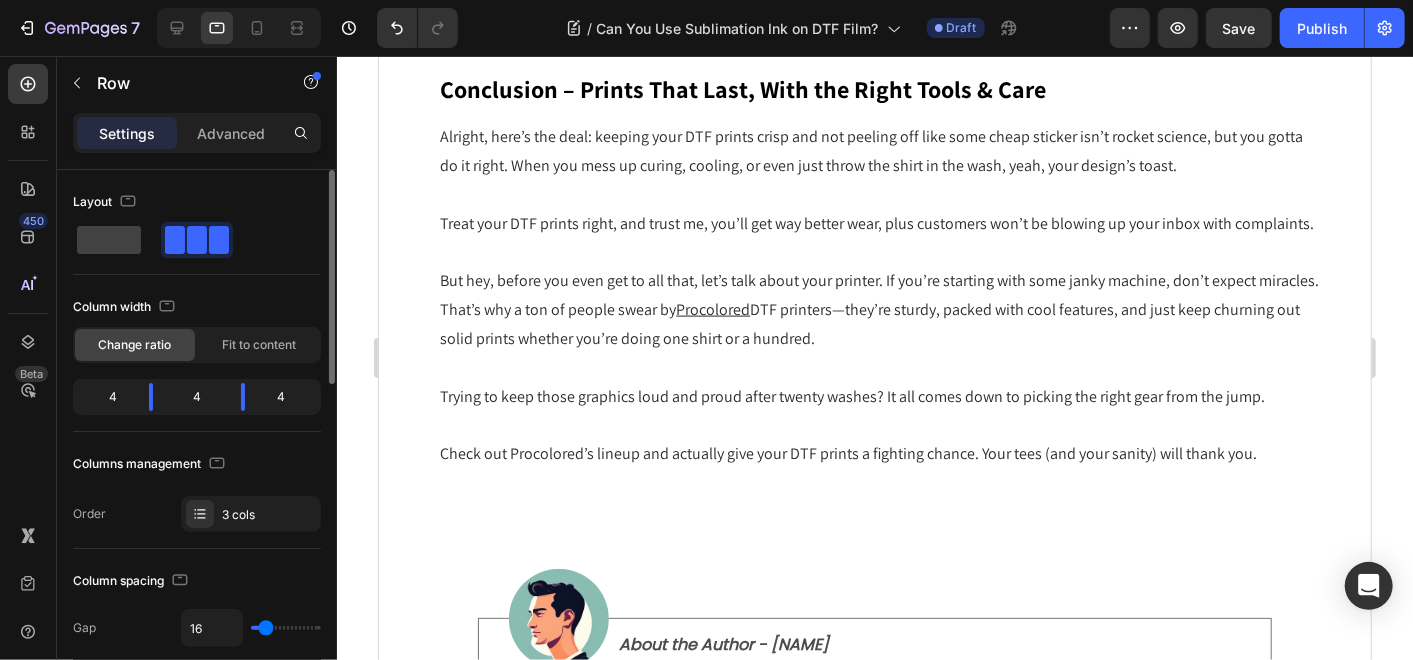 scroll, scrollTop: 5608, scrollLeft: 0, axis: vertical 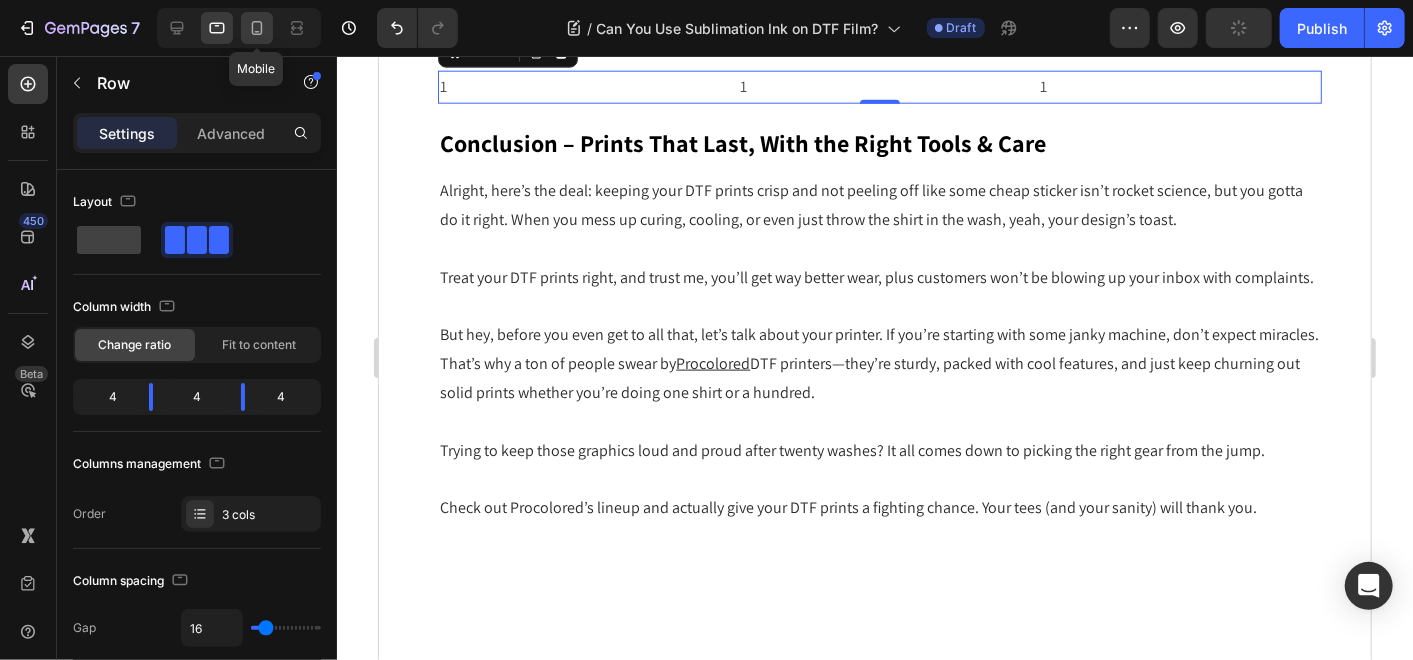 click 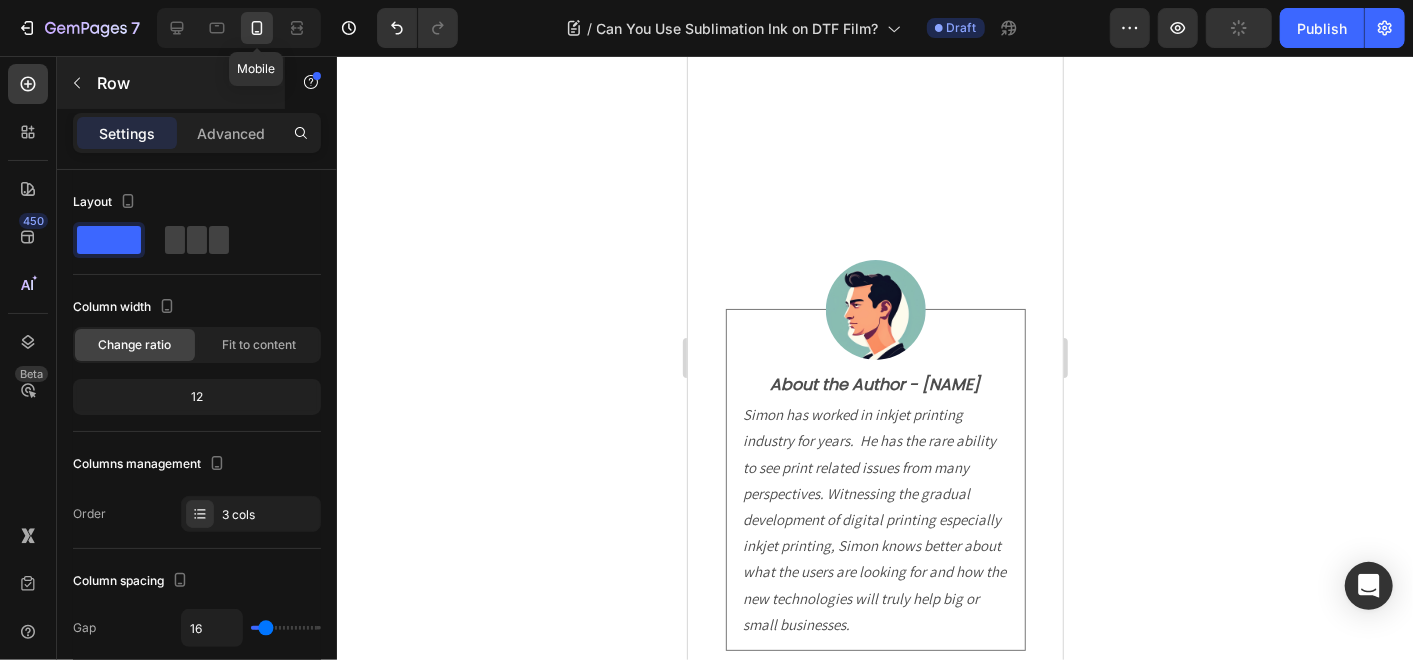 scroll, scrollTop: 5867, scrollLeft: 0, axis: vertical 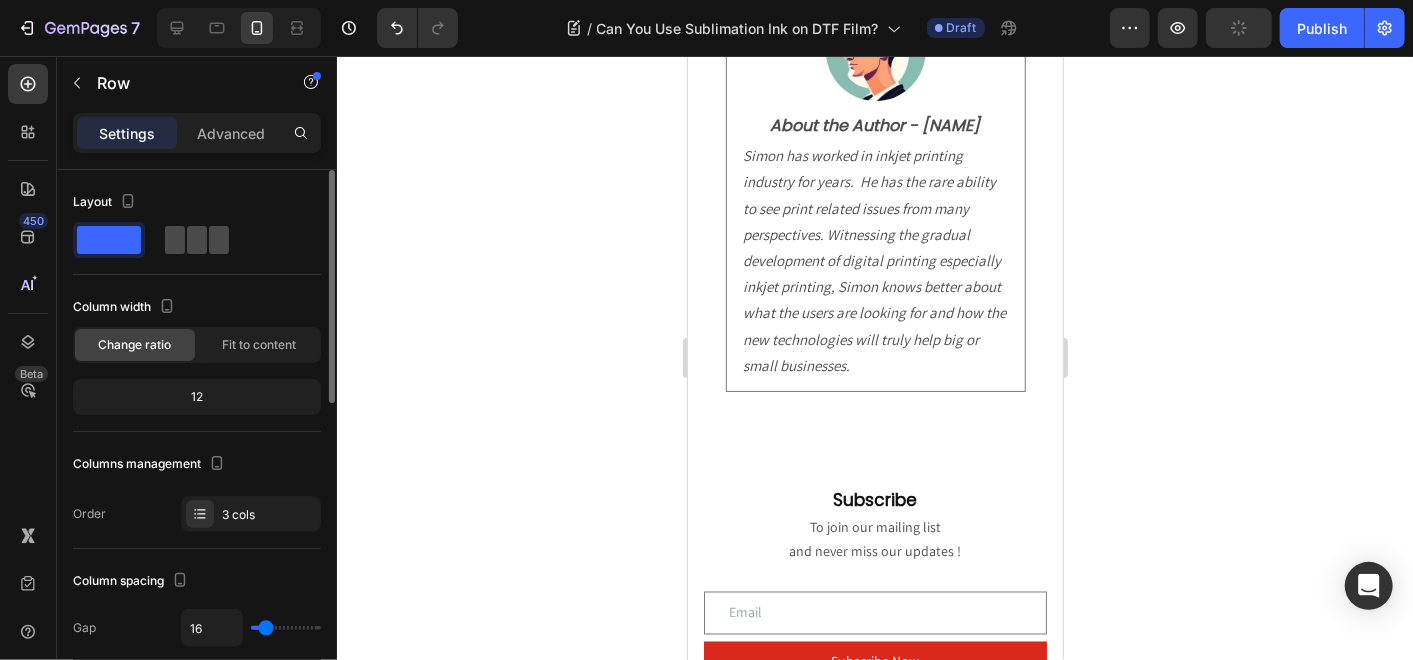 click 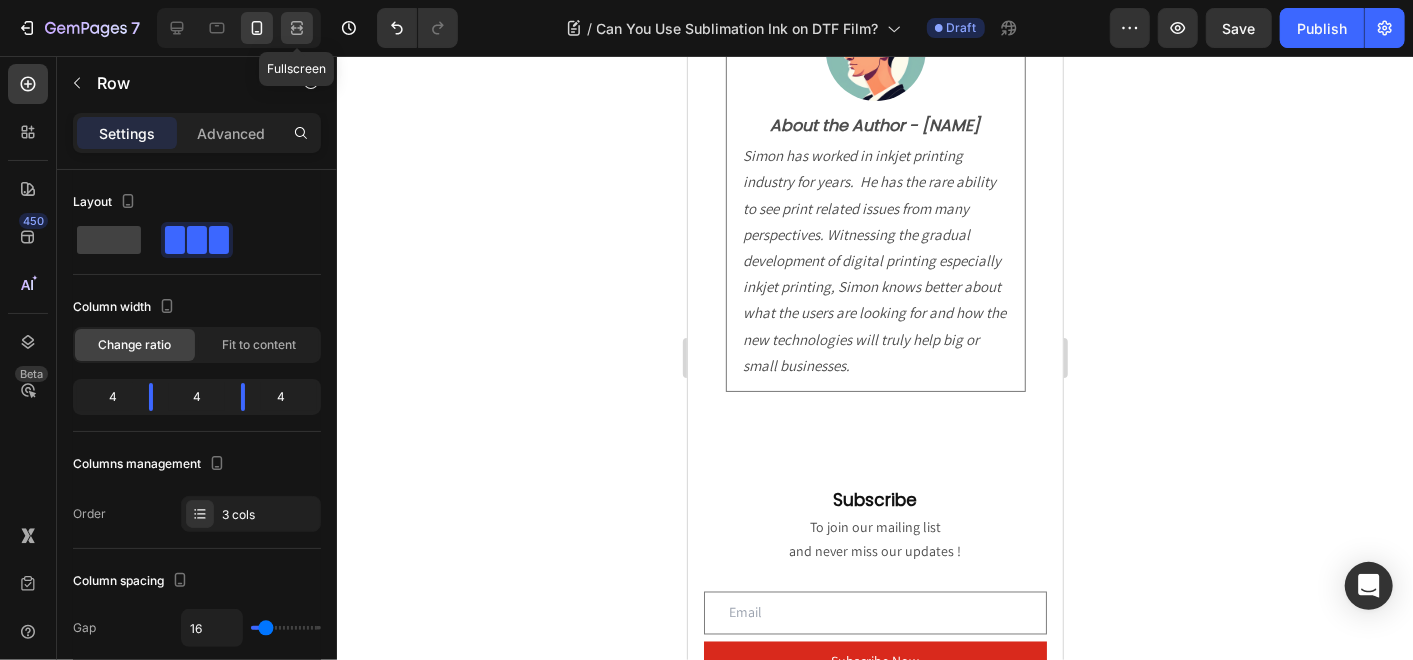 click 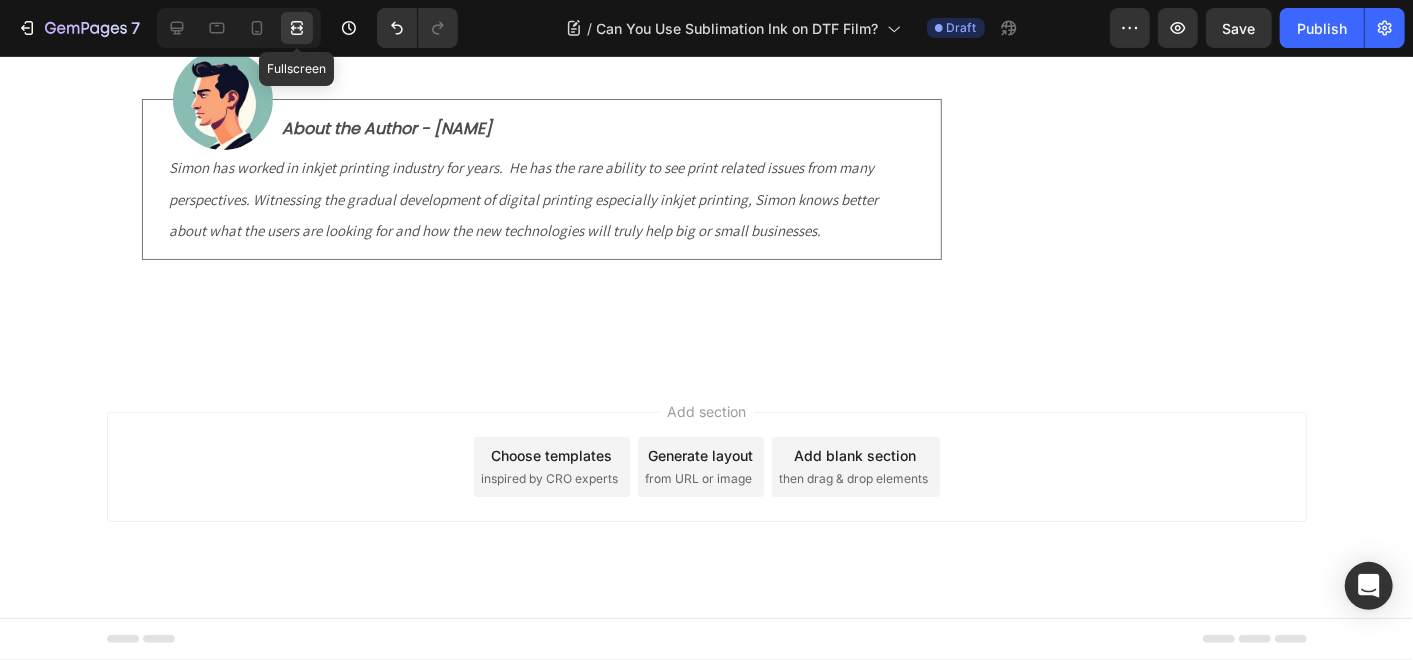 scroll, scrollTop: 5813, scrollLeft: 0, axis: vertical 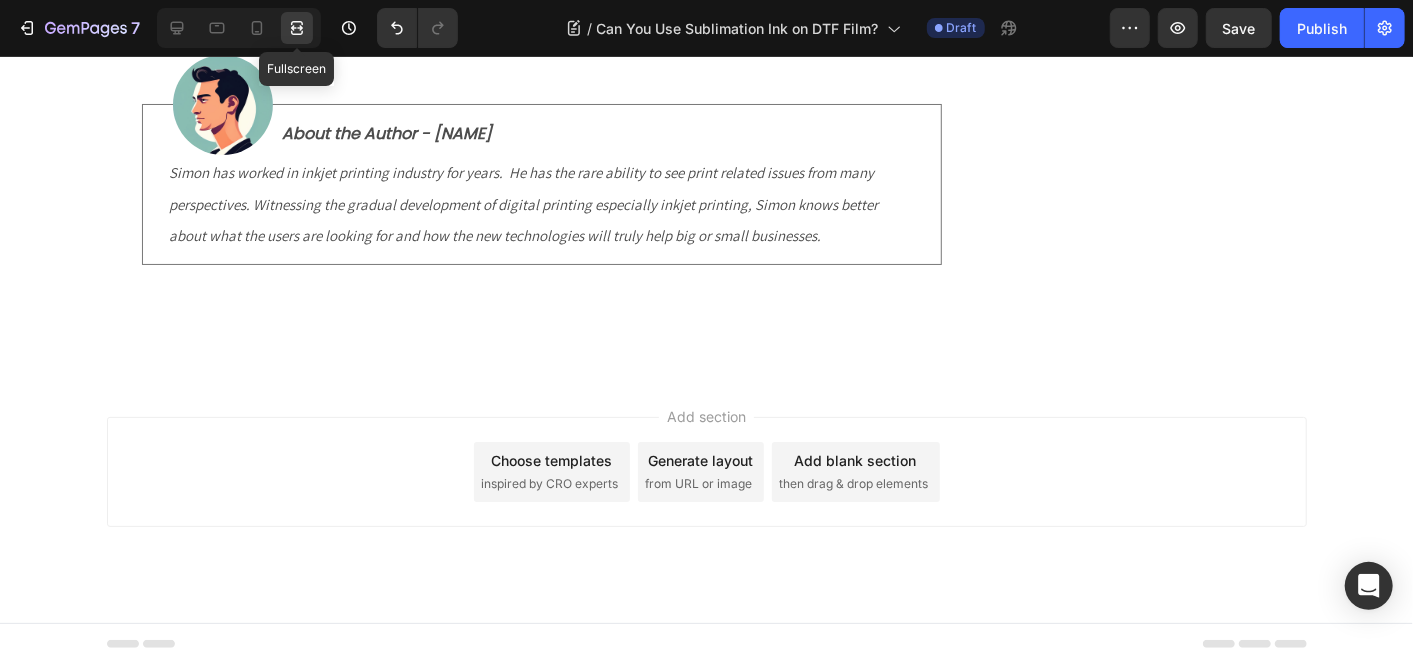 click 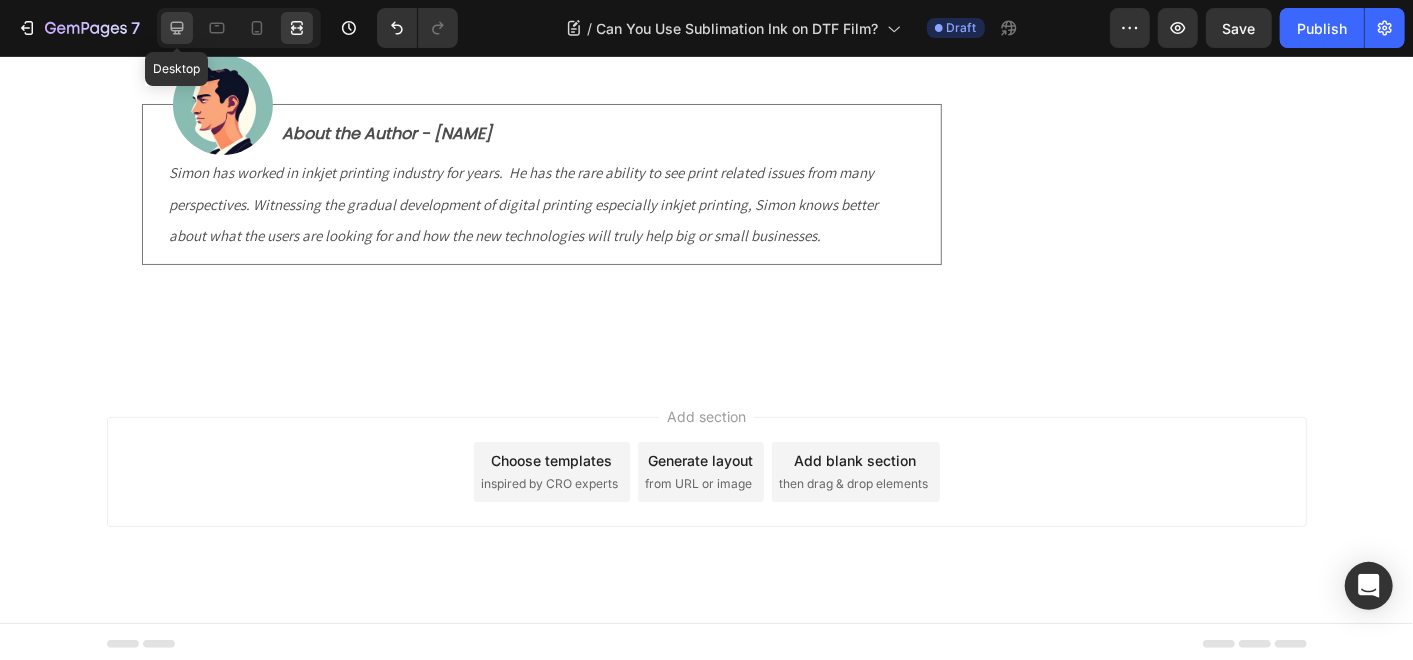 click 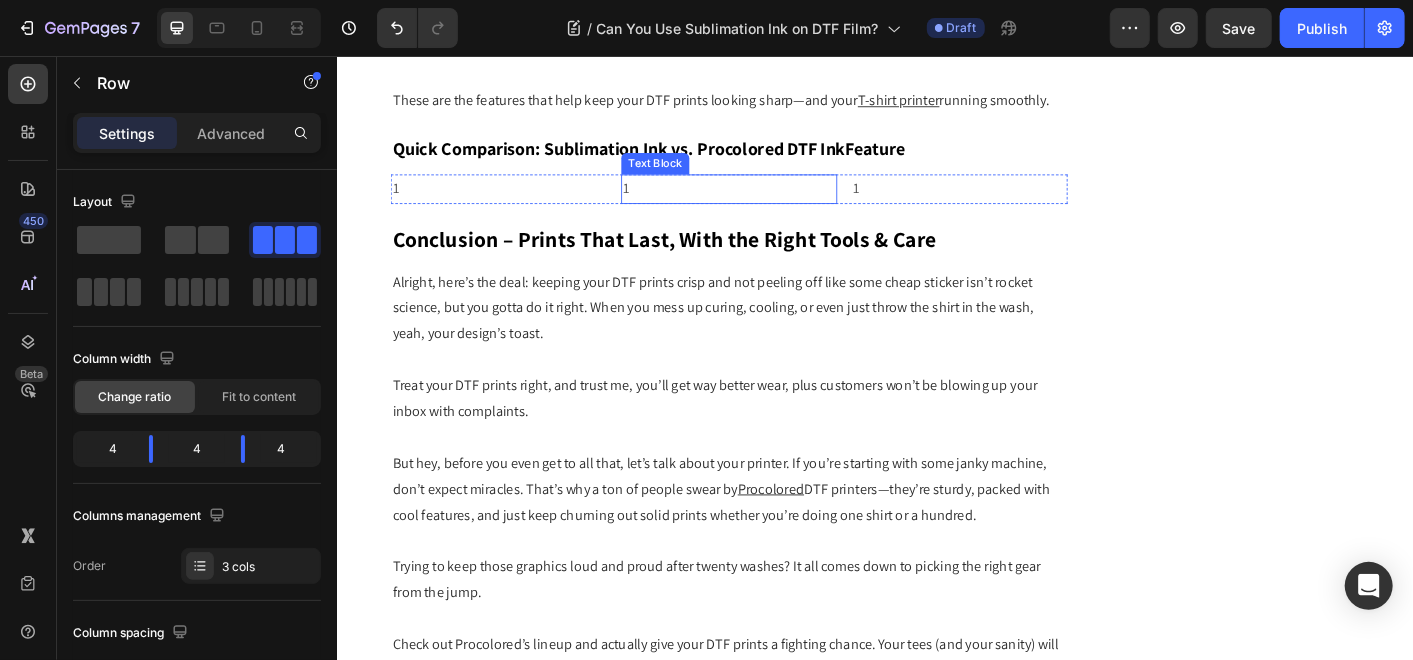 scroll, scrollTop: 5521, scrollLeft: 0, axis: vertical 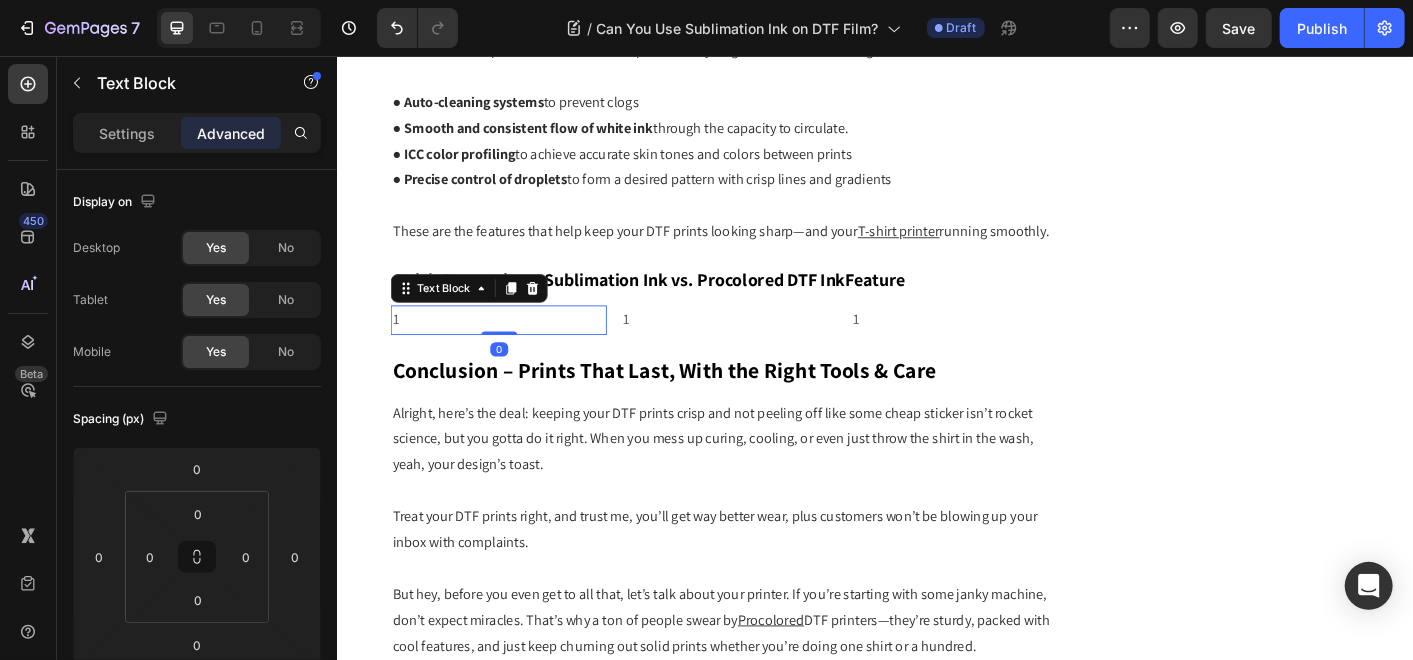 click on "1" at bounding box center (516, 350) 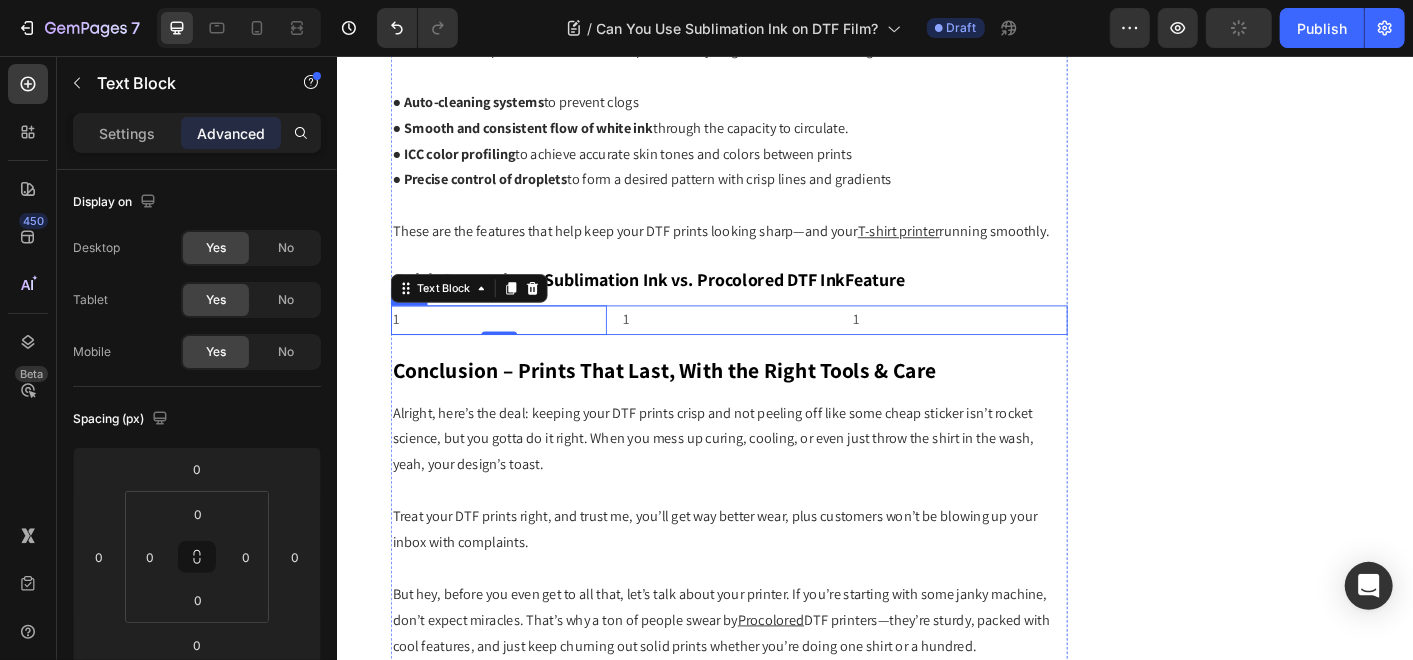 click on "1 Text Block   0 1 Text Block 1 Text Block Row" at bounding box center [773, 350] 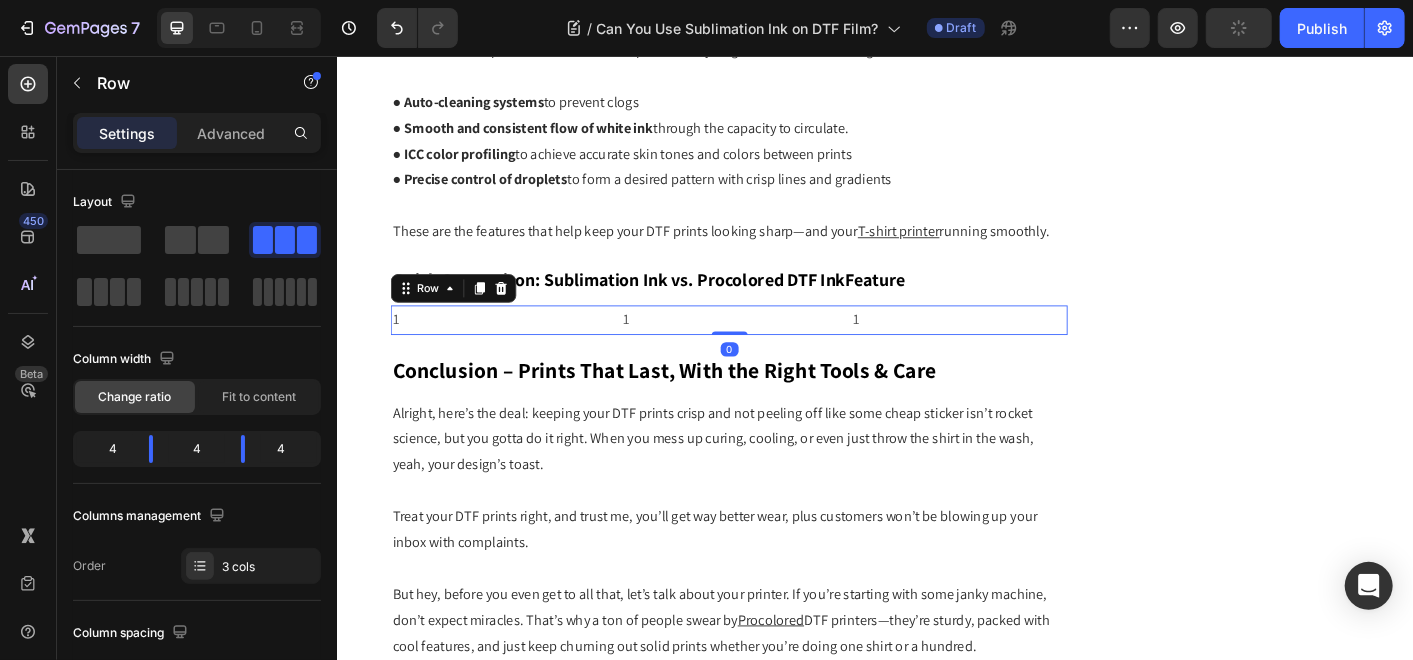 drag, startPoint x: 488, startPoint y: 305, endPoint x: 624, endPoint y: 334, distance: 139.05754 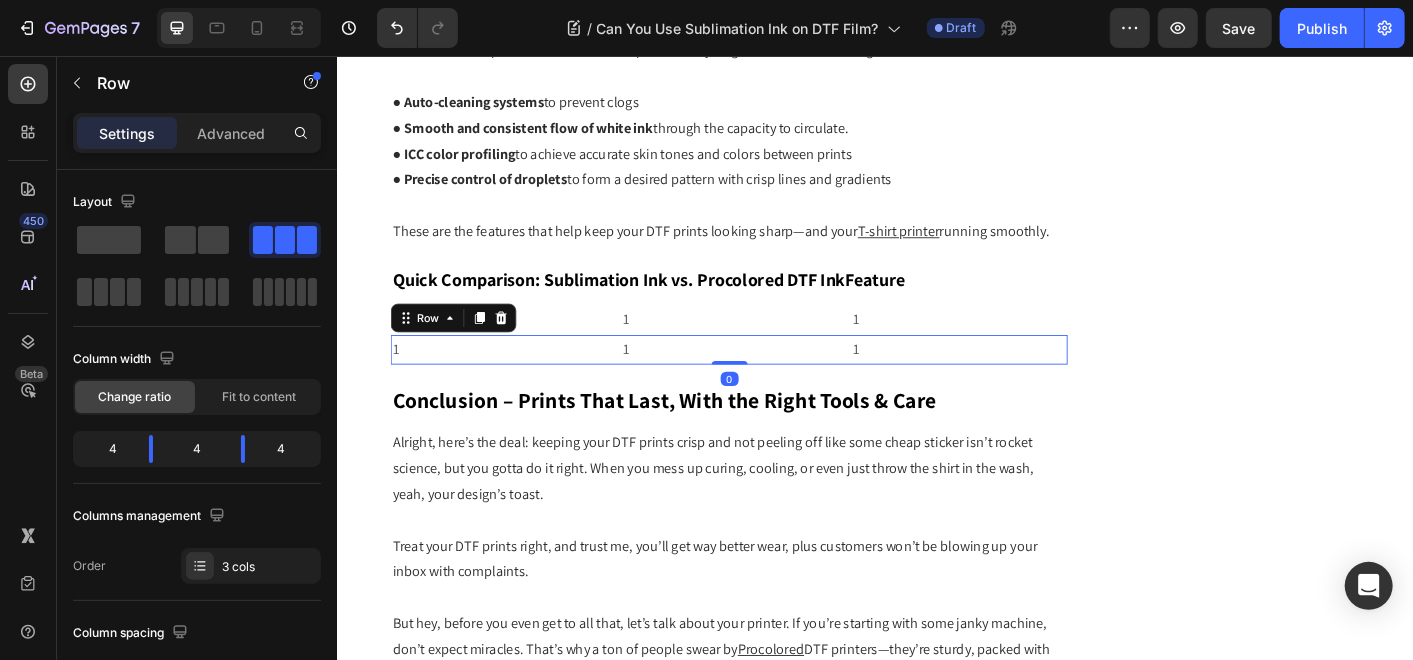 click on "1 Text Block 1 Text Block 1 Text Block Row   0" at bounding box center (773, 383) 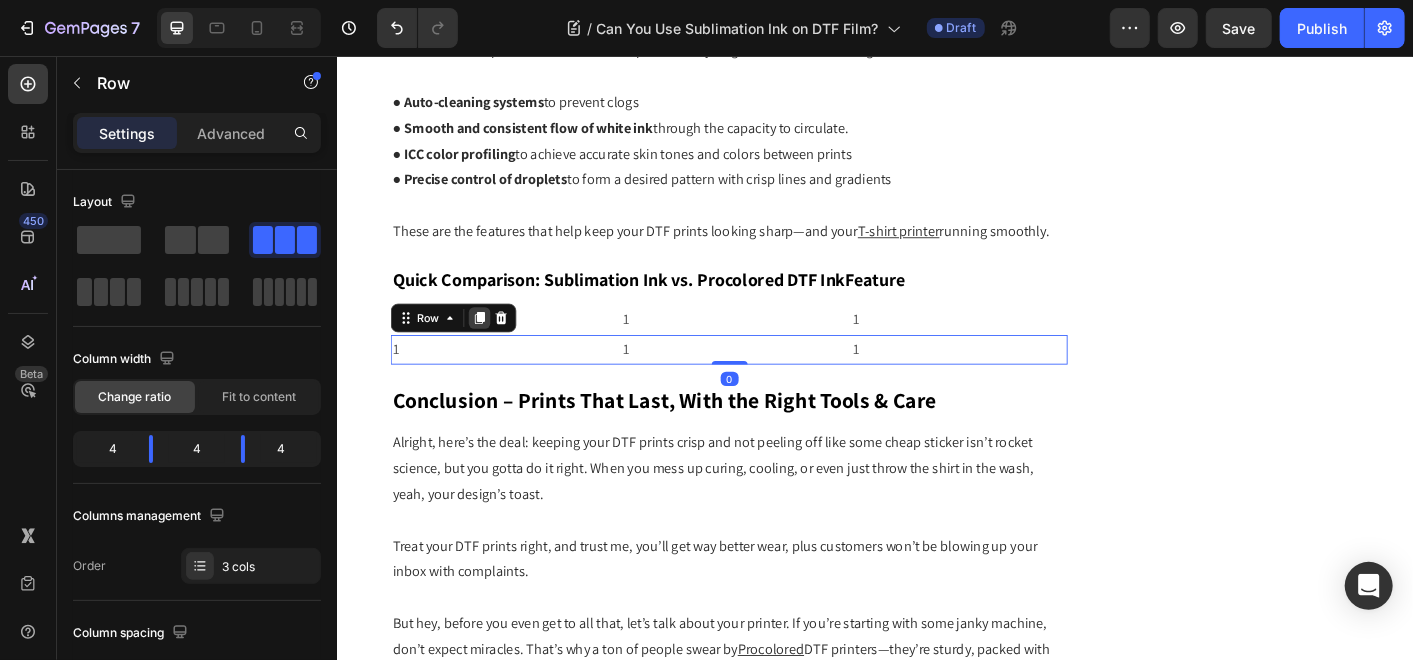 click 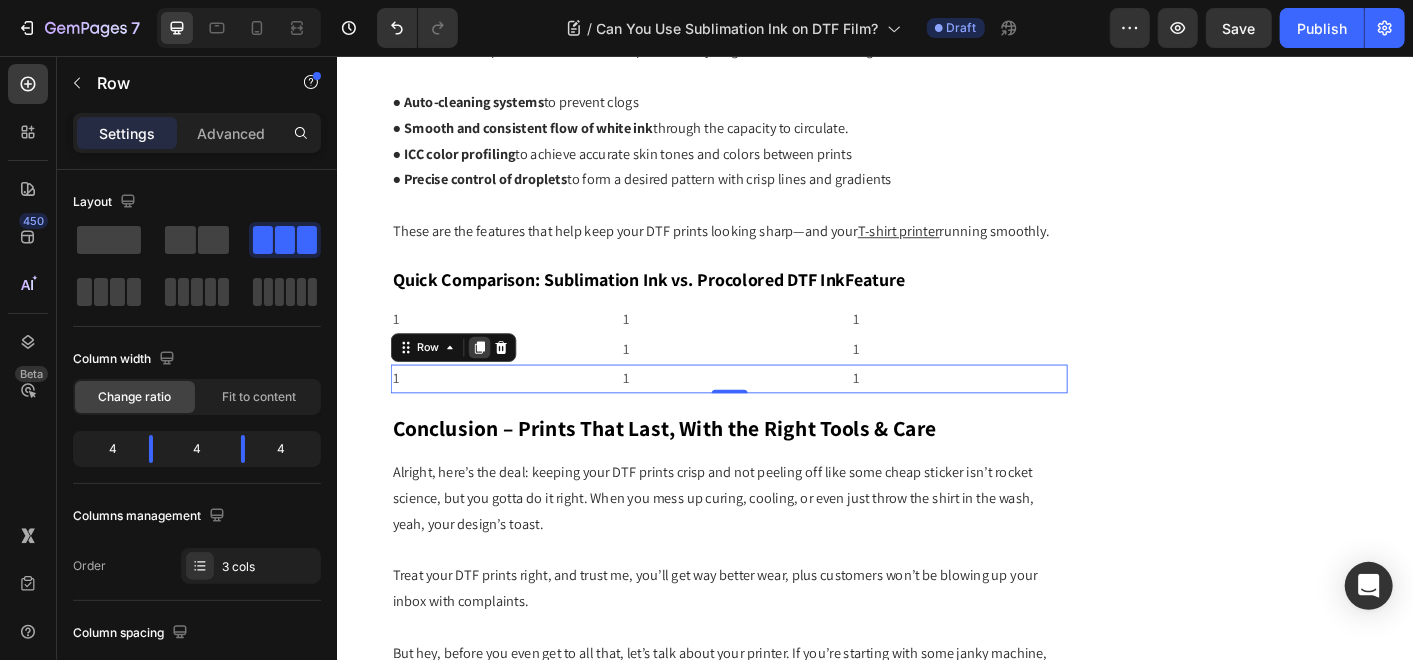 click 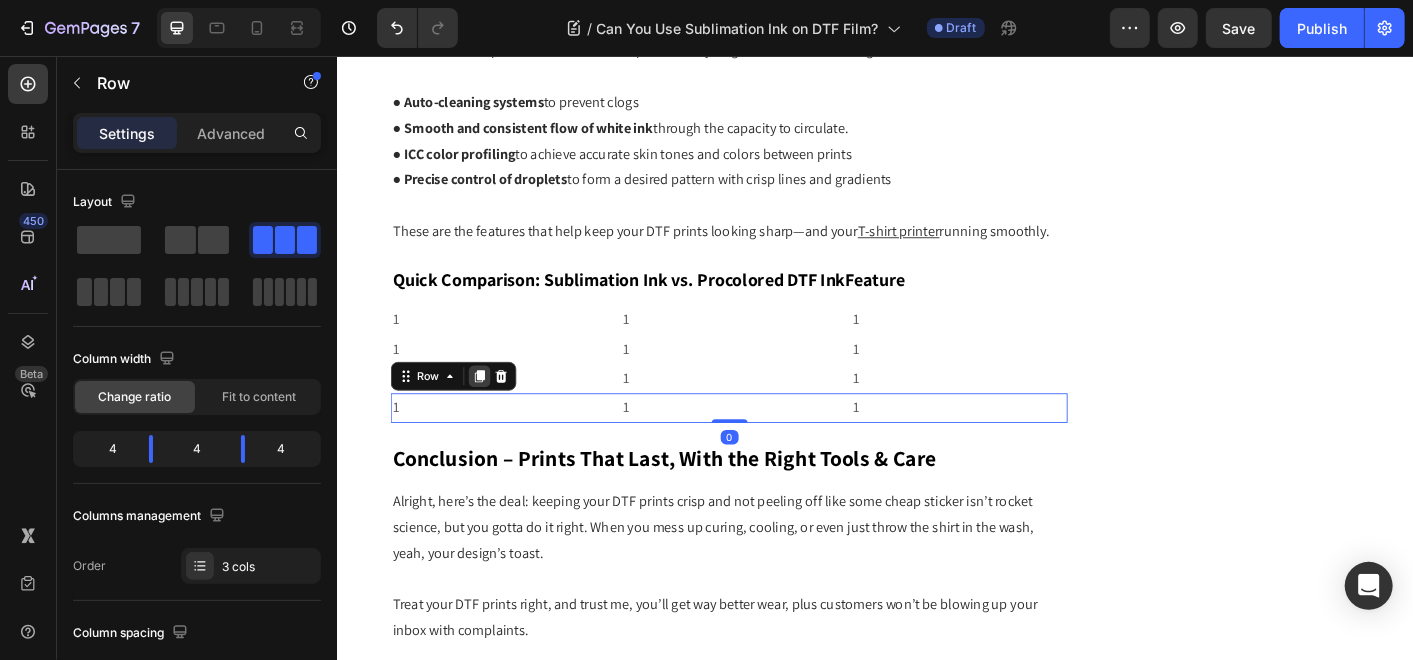 click 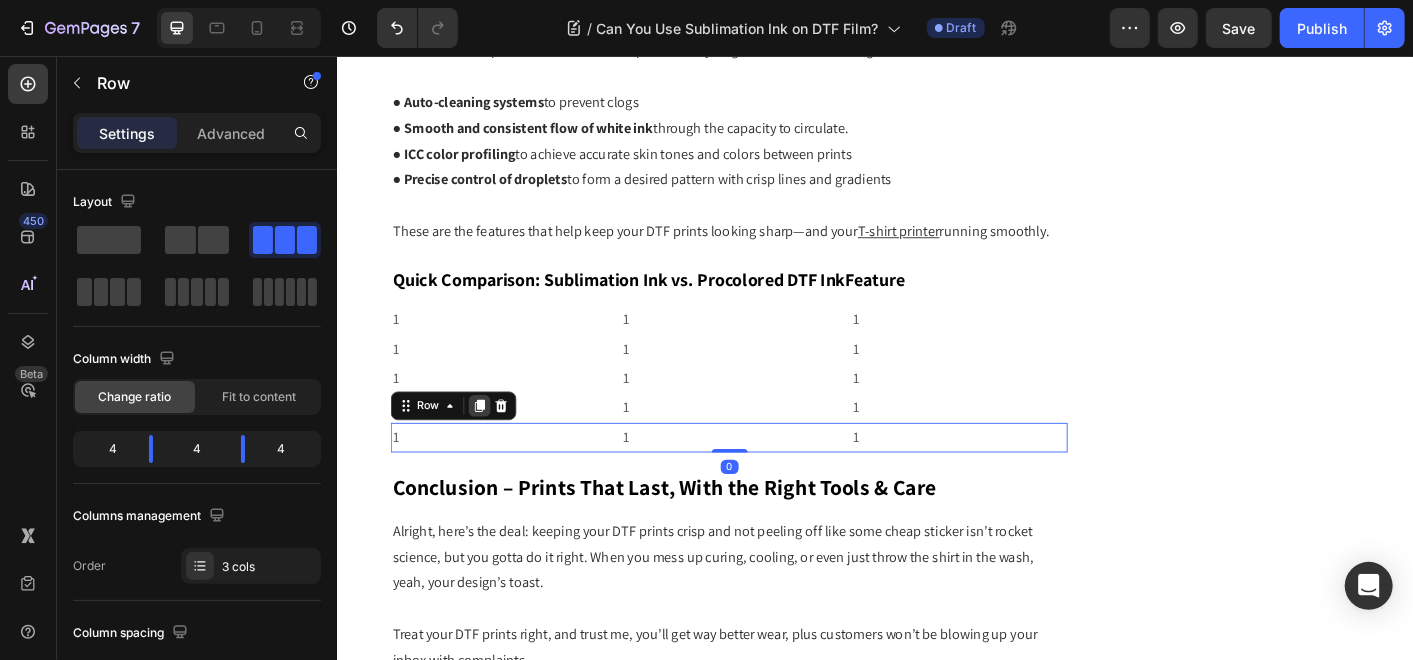 click at bounding box center [495, 446] 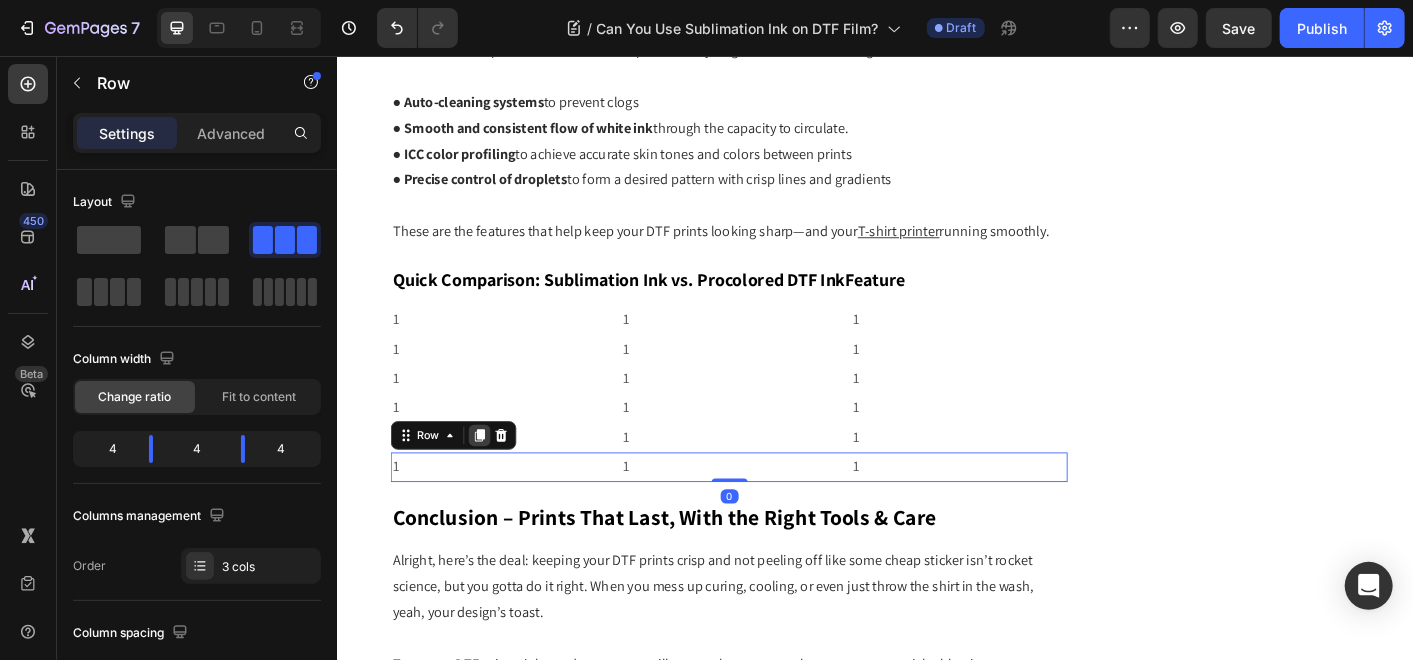 click at bounding box center [495, 479] 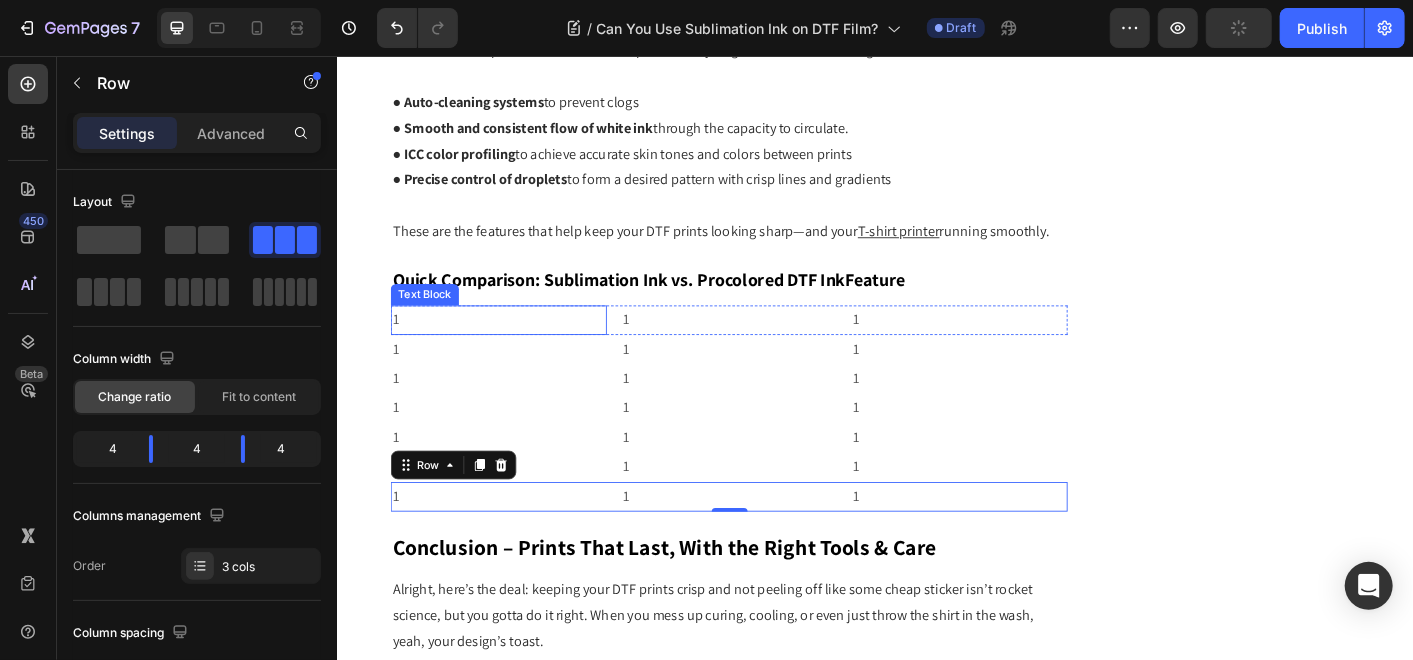 click on "1" at bounding box center [516, 350] 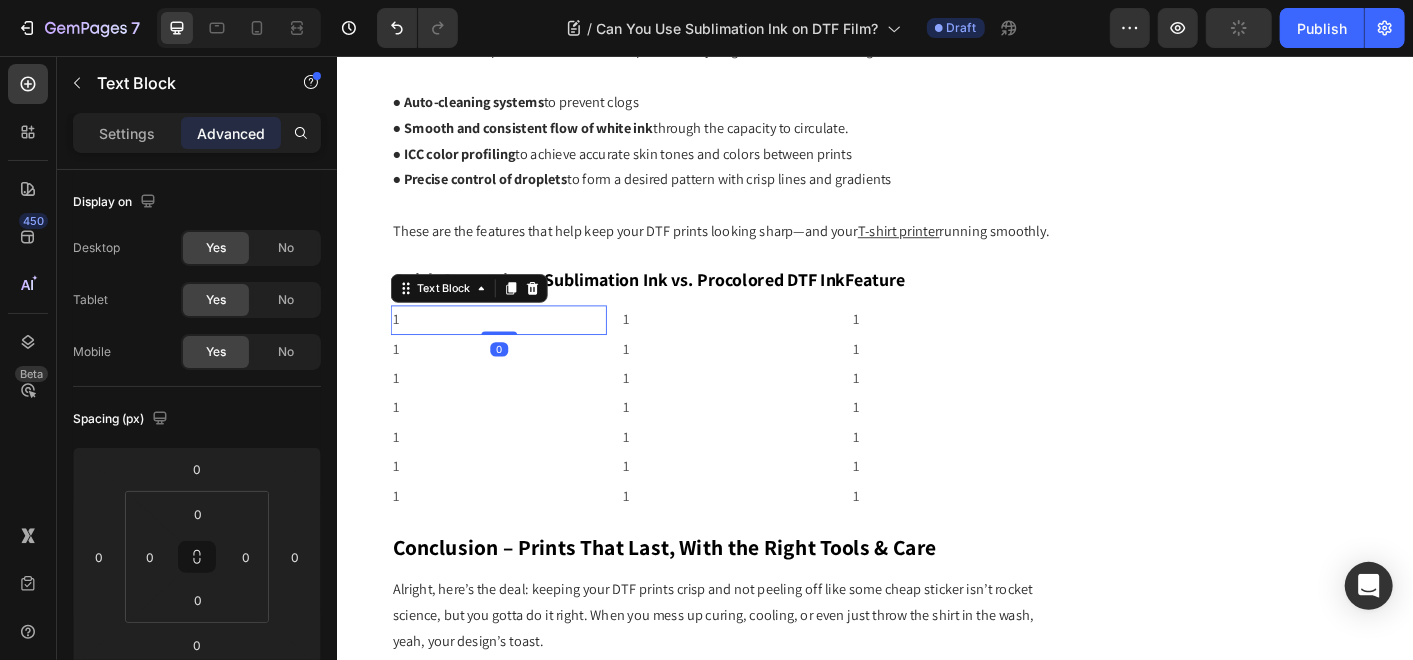 click on "1" at bounding box center (516, 350) 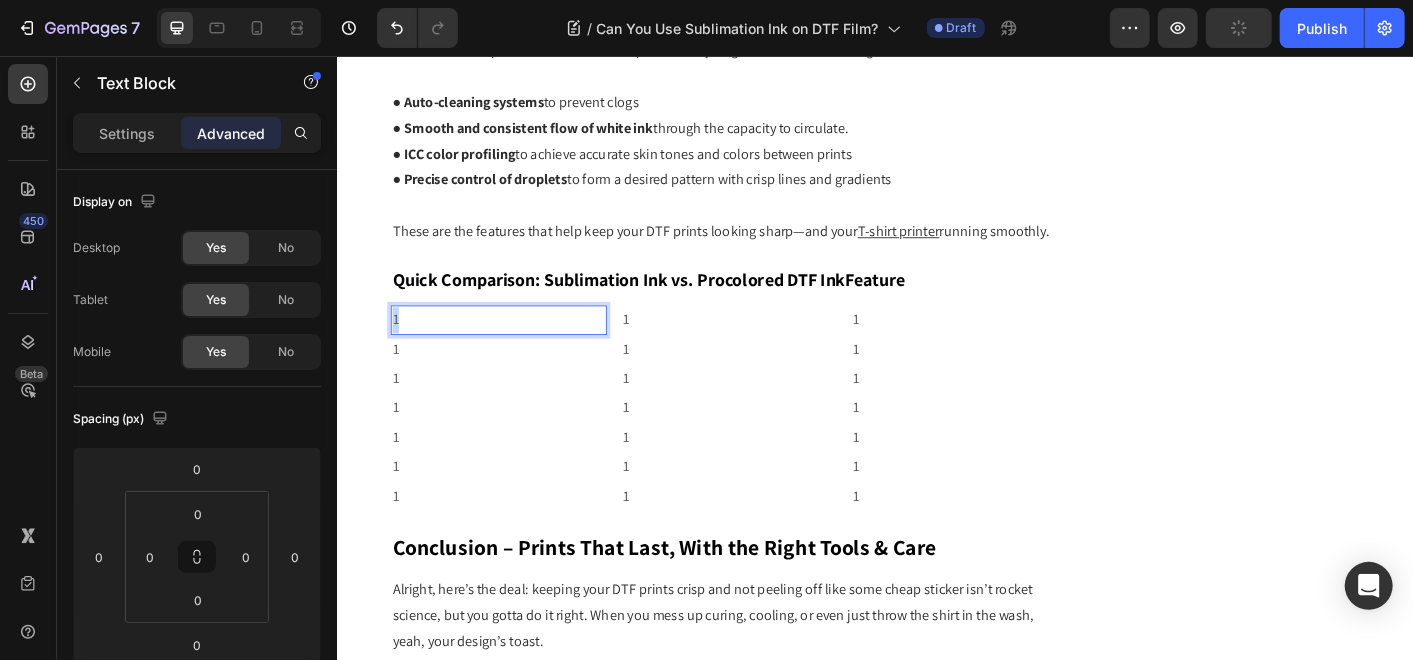 click on "1" at bounding box center [516, 350] 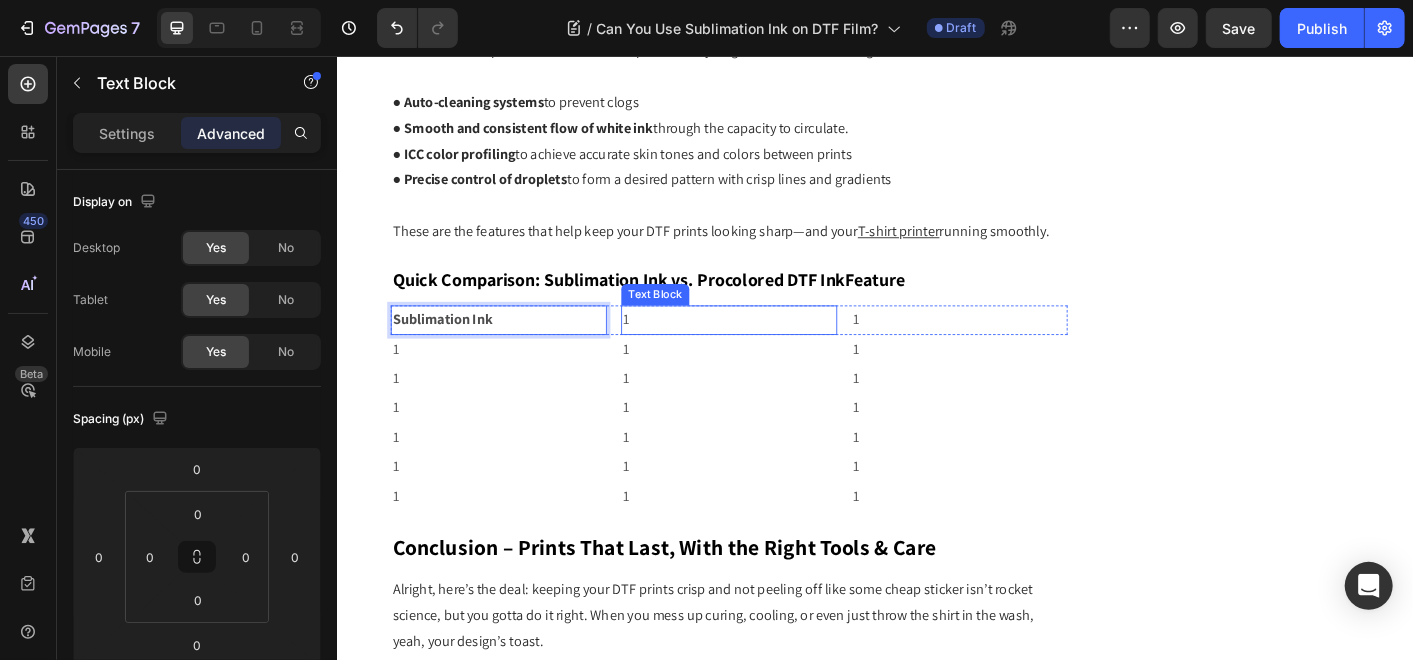 click on "1" at bounding box center (773, 350) 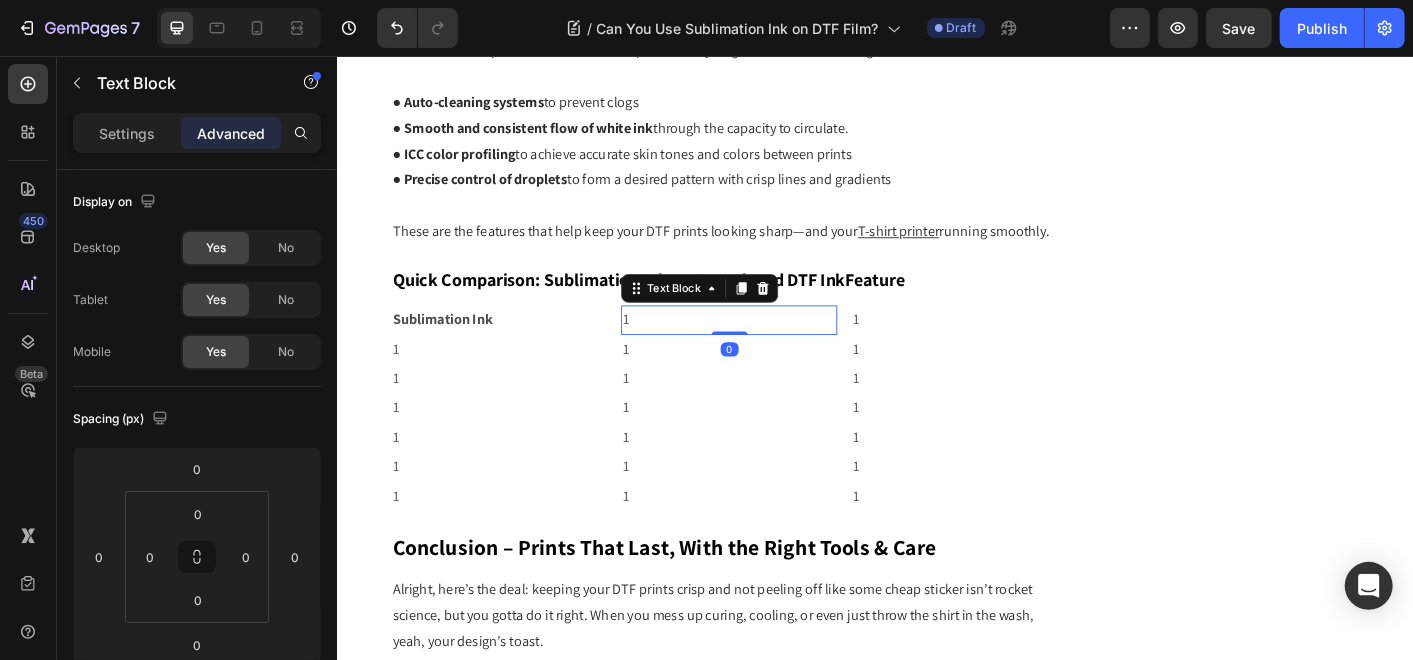 click on "1" at bounding box center (773, 350) 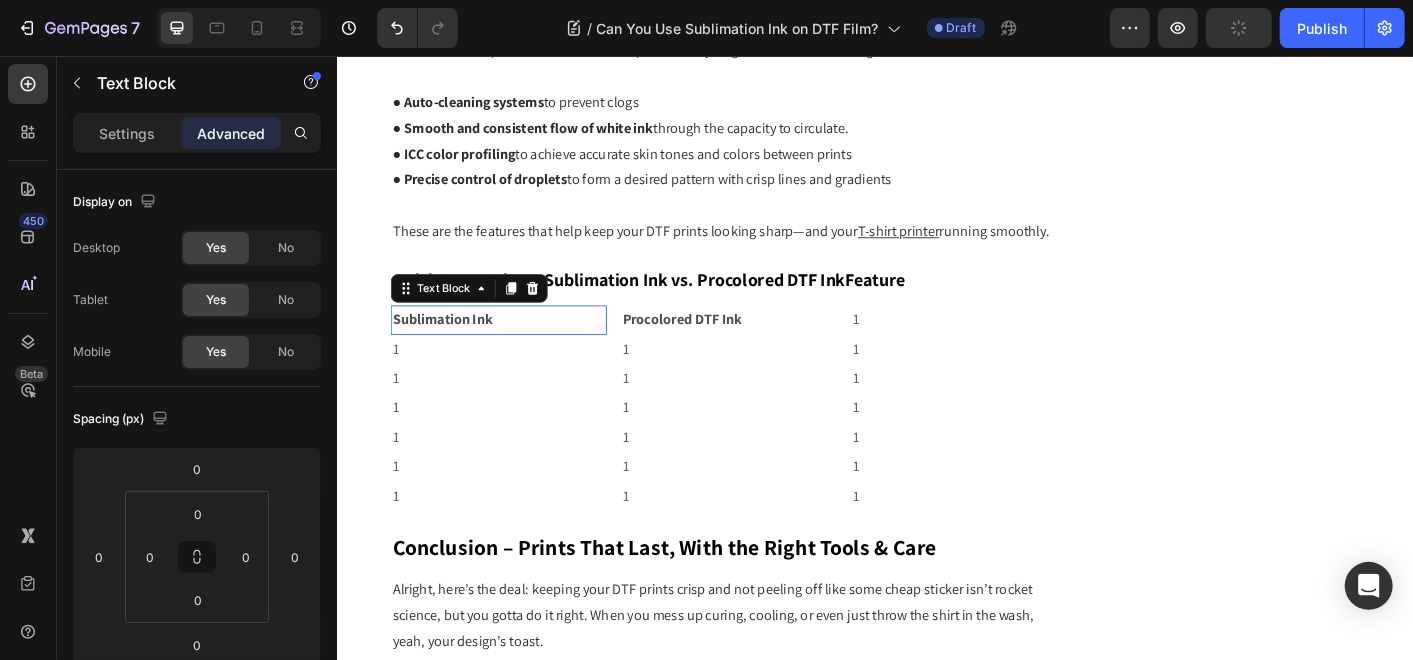 click on "Sublimation Ink" at bounding box center [516, 350] 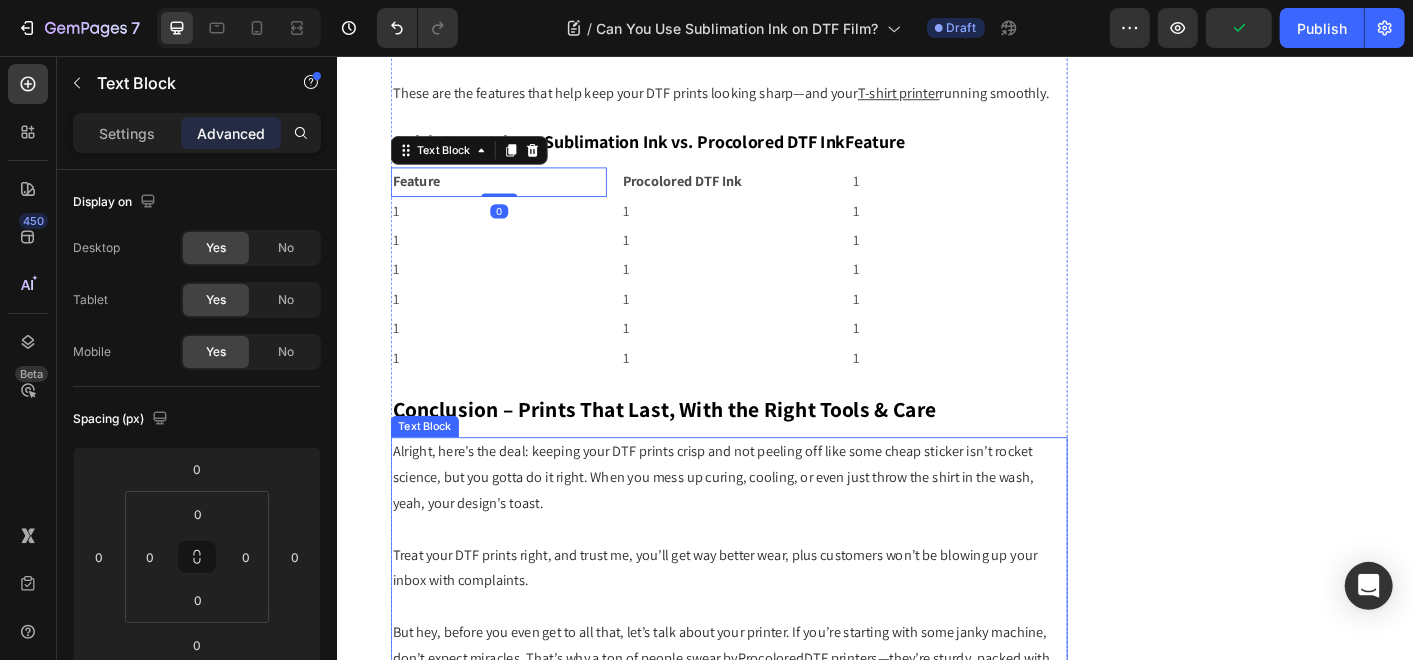 scroll, scrollTop: 5674, scrollLeft: 0, axis: vertical 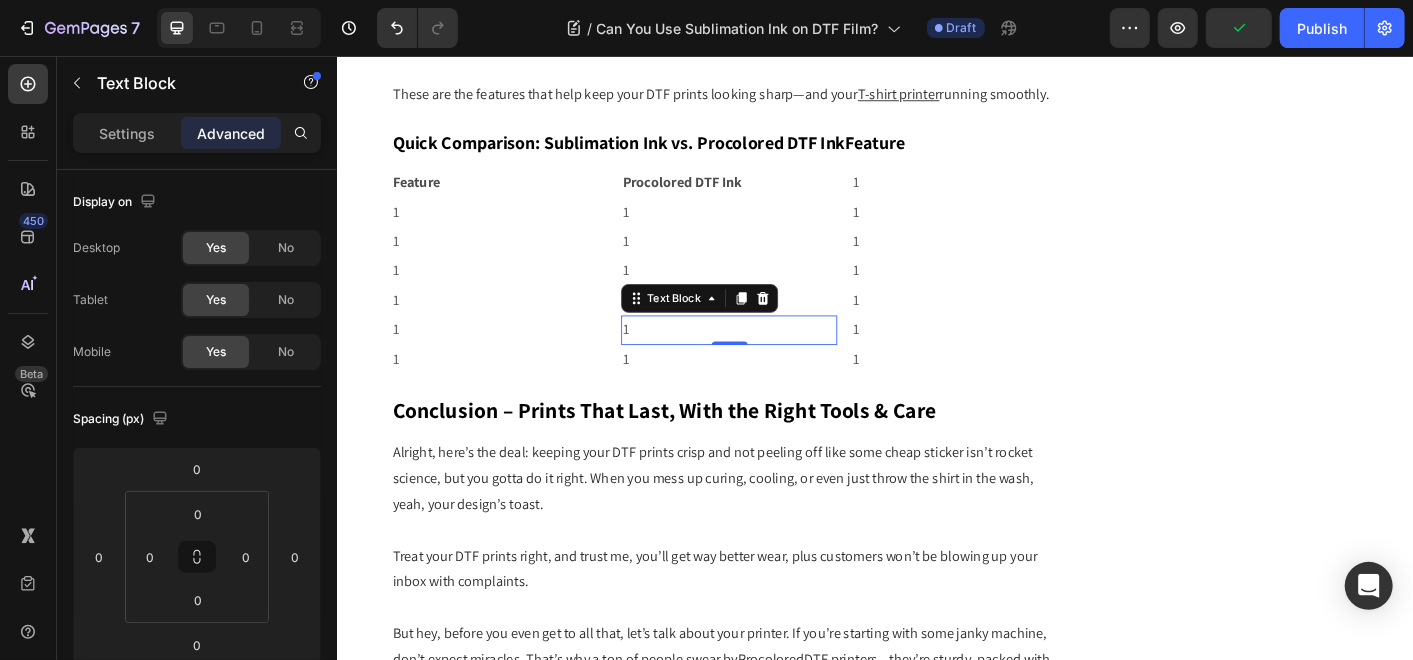 click on "1" at bounding box center (773, 361) 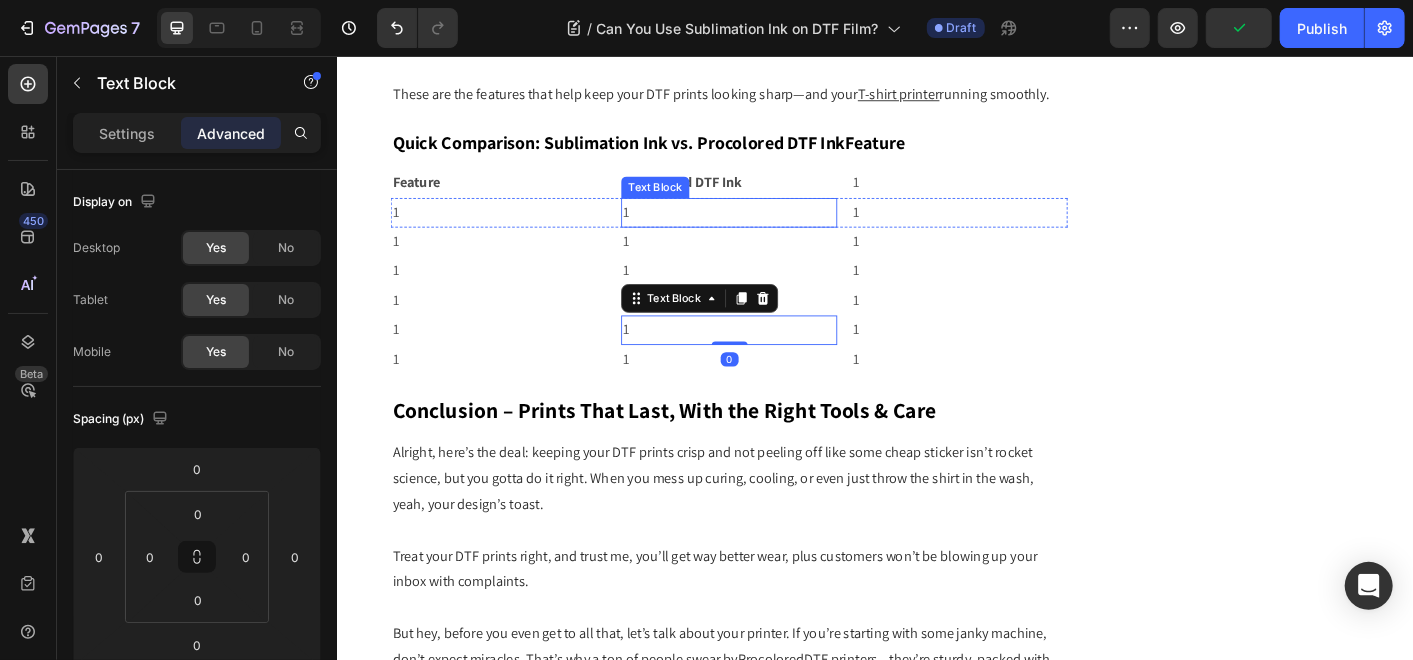 click on "Procolored DTF Ink" at bounding box center (721, 196) 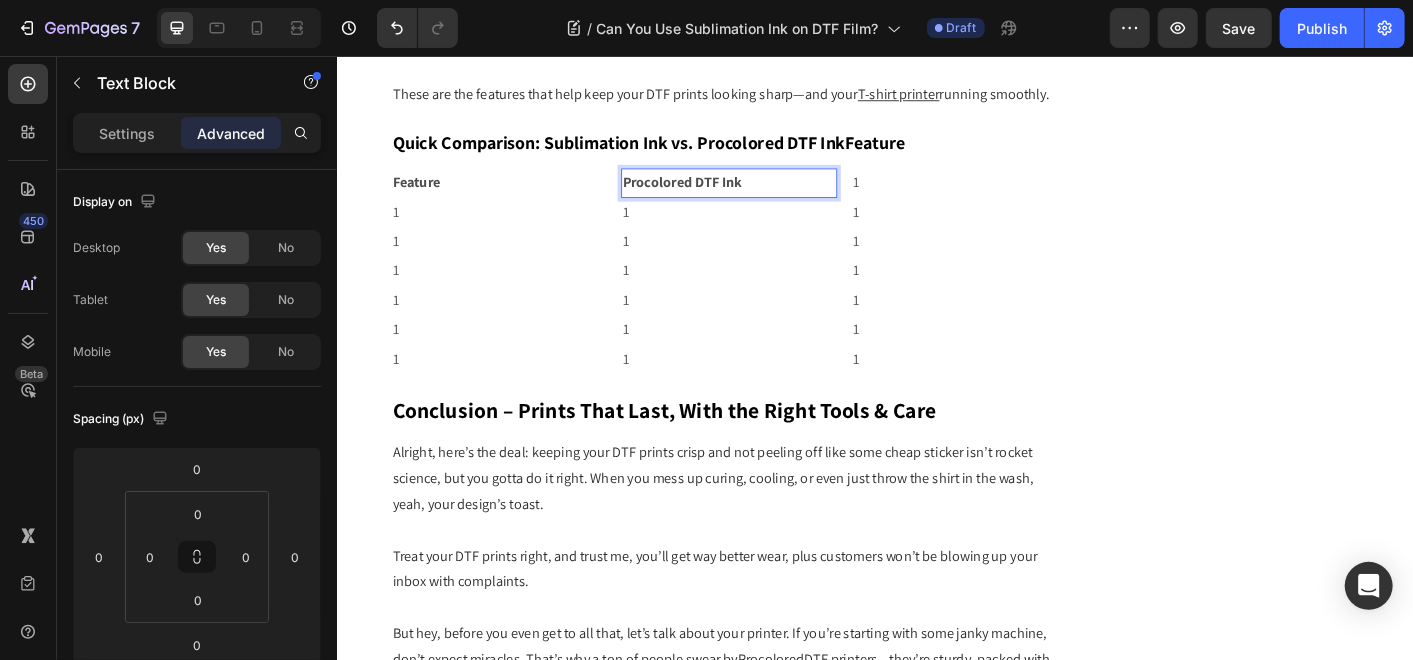 click on "Procolored DTF Ink" at bounding box center (721, 196) 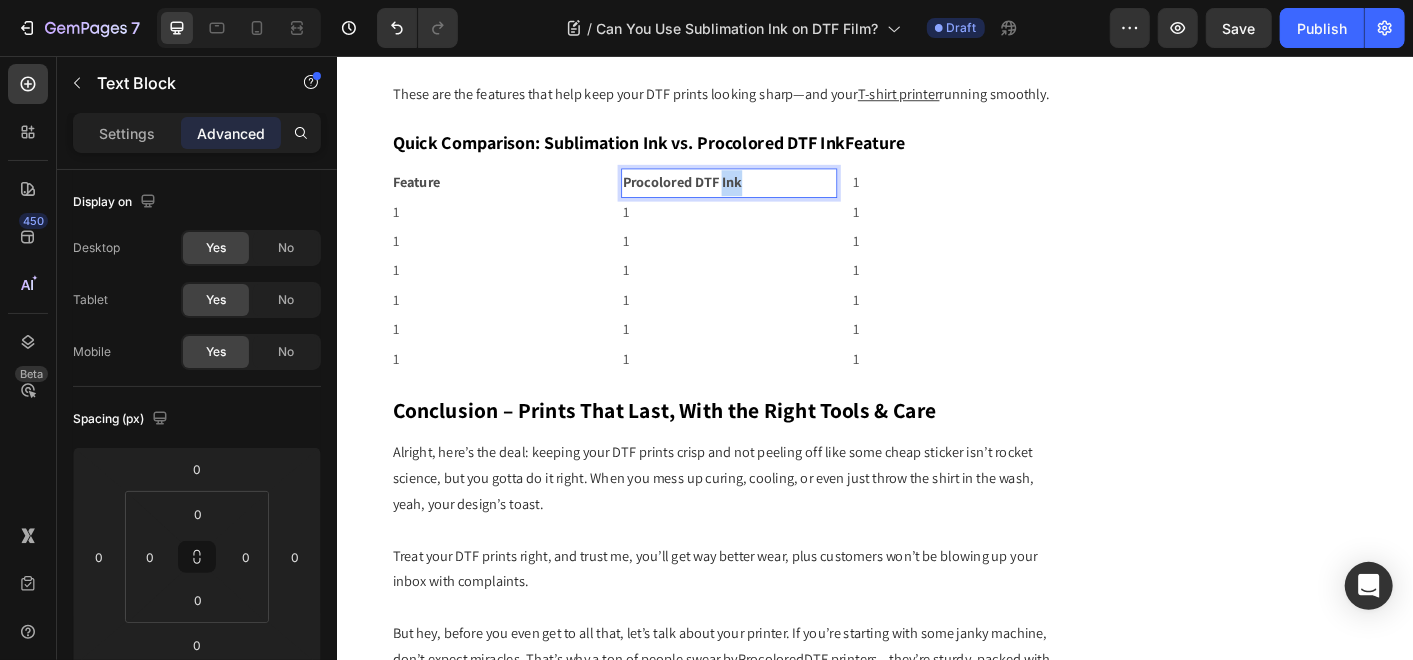 click on "Procolored DTF Ink" at bounding box center [721, 196] 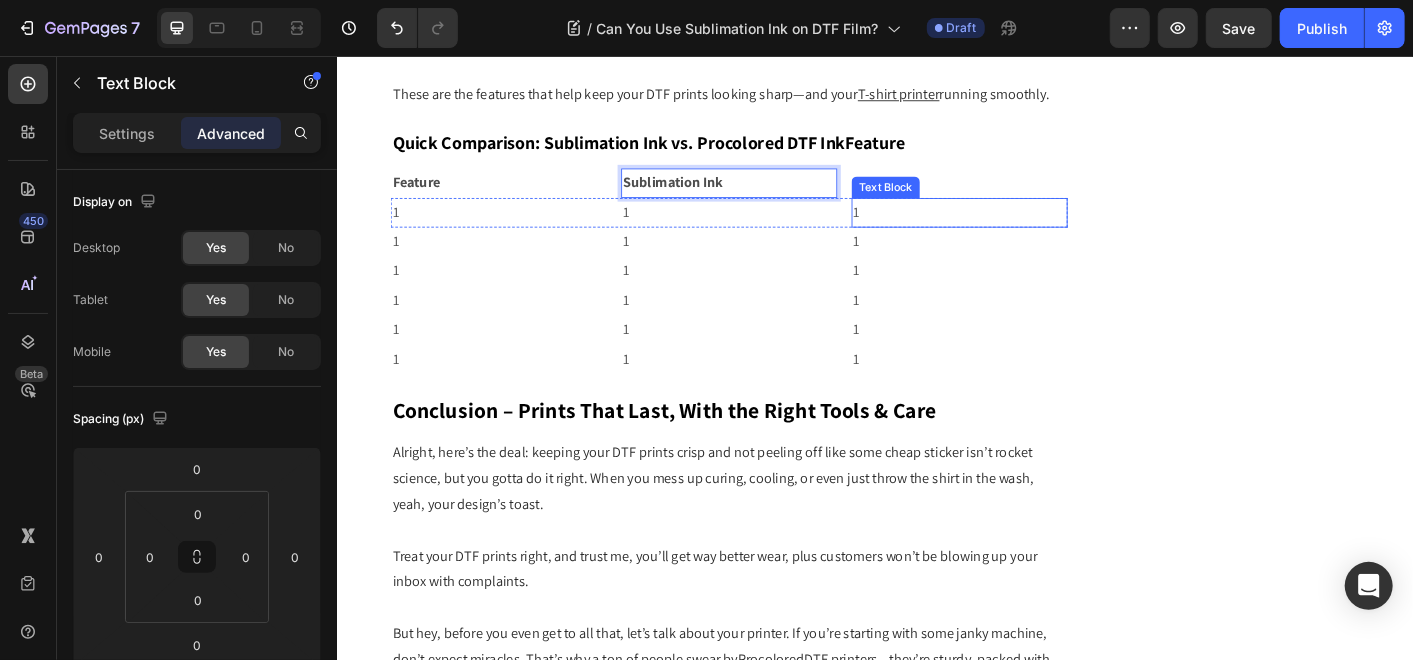 click on "Text Block" at bounding box center (948, 202) 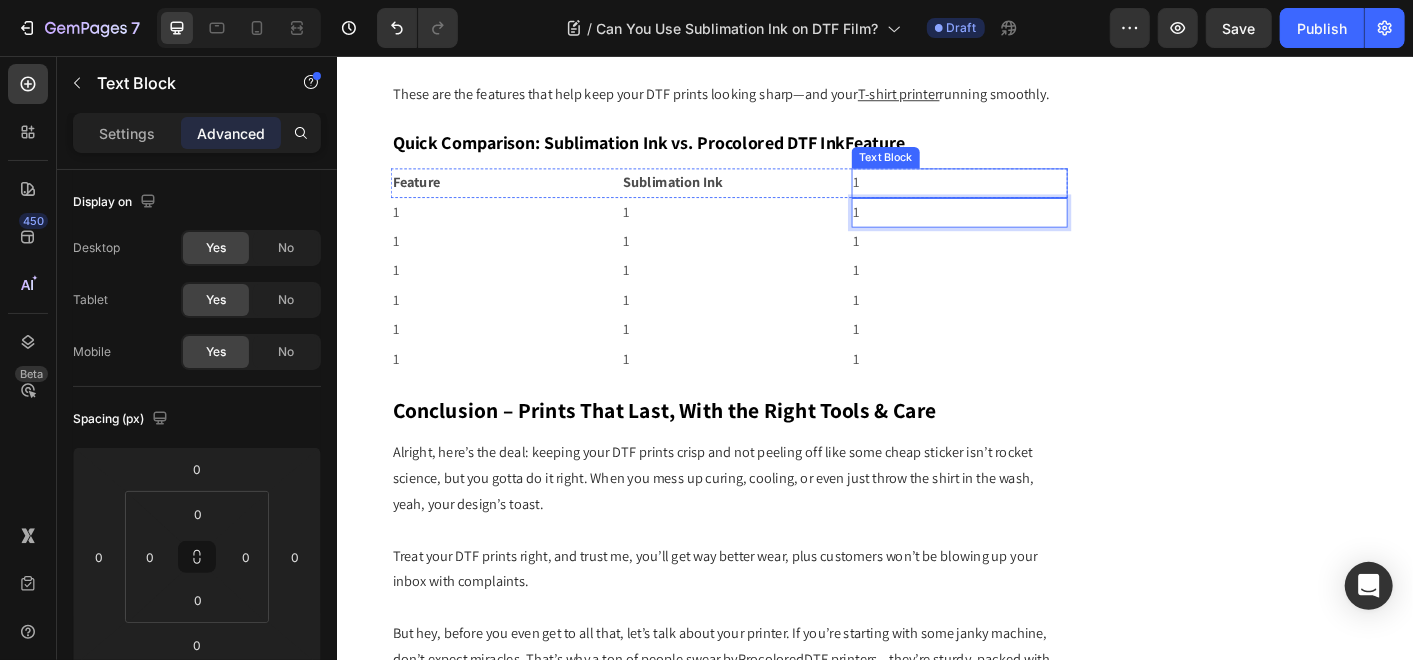 click on "1" at bounding box center [1030, 197] 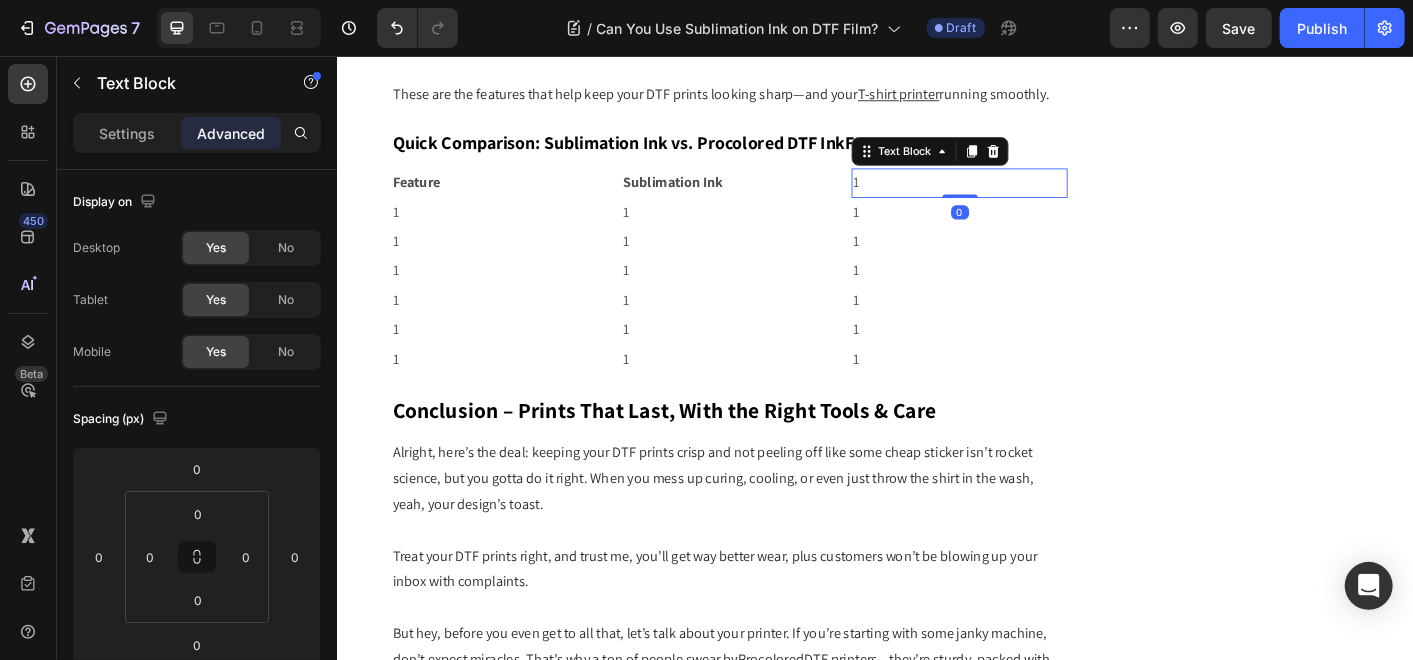 click on "1" at bounding box center [1030, 197] 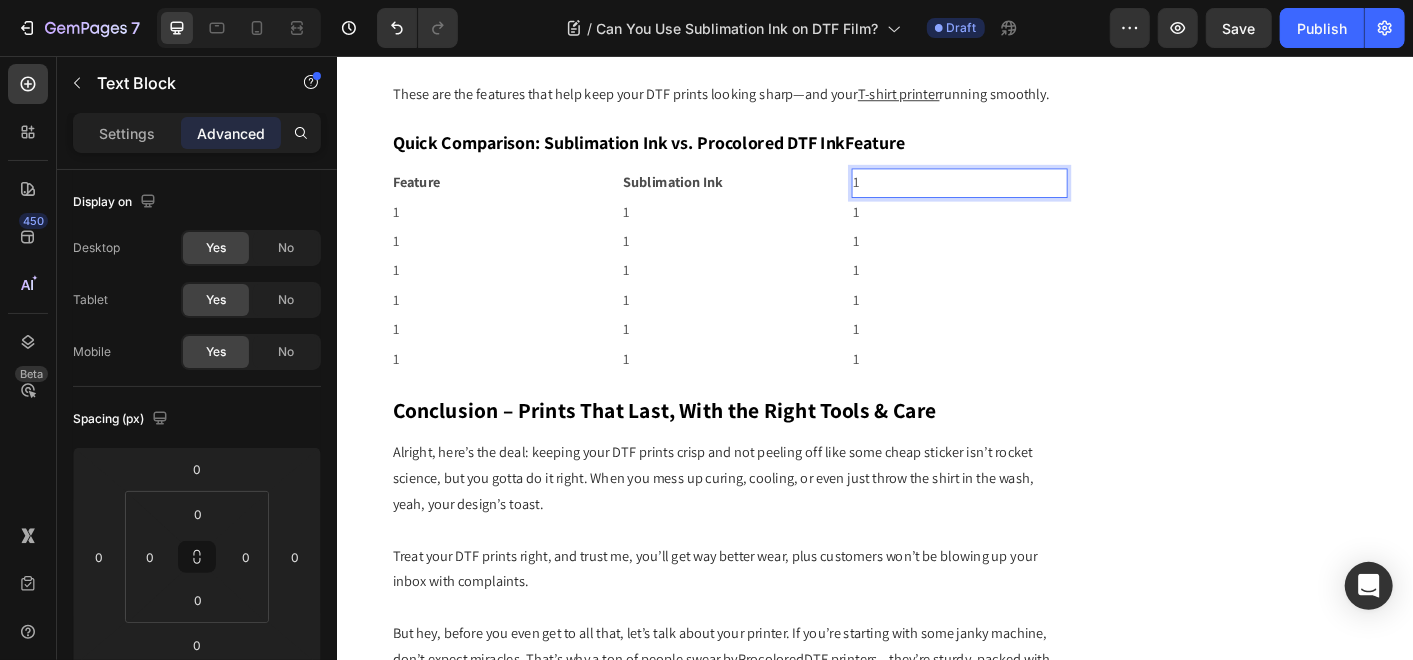 click on "1" at bounding box center (1030, 197) 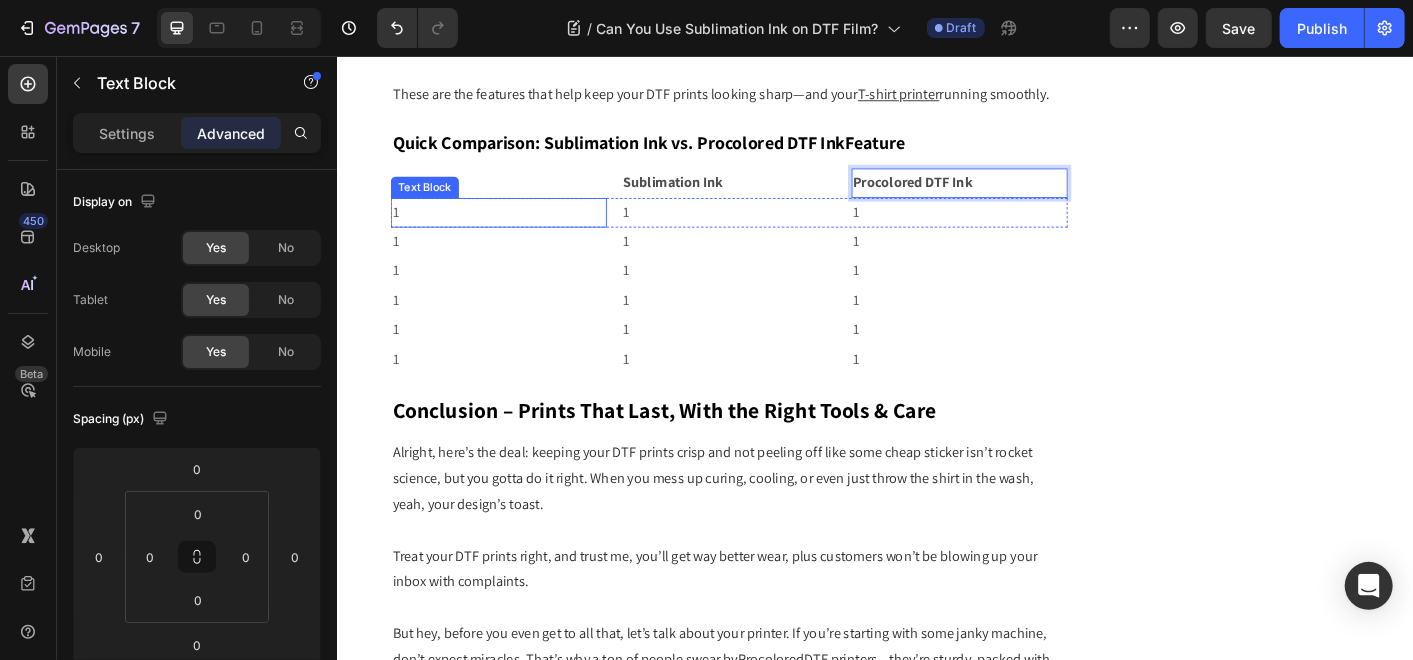 click on "1" at bounding box center [516, 230] 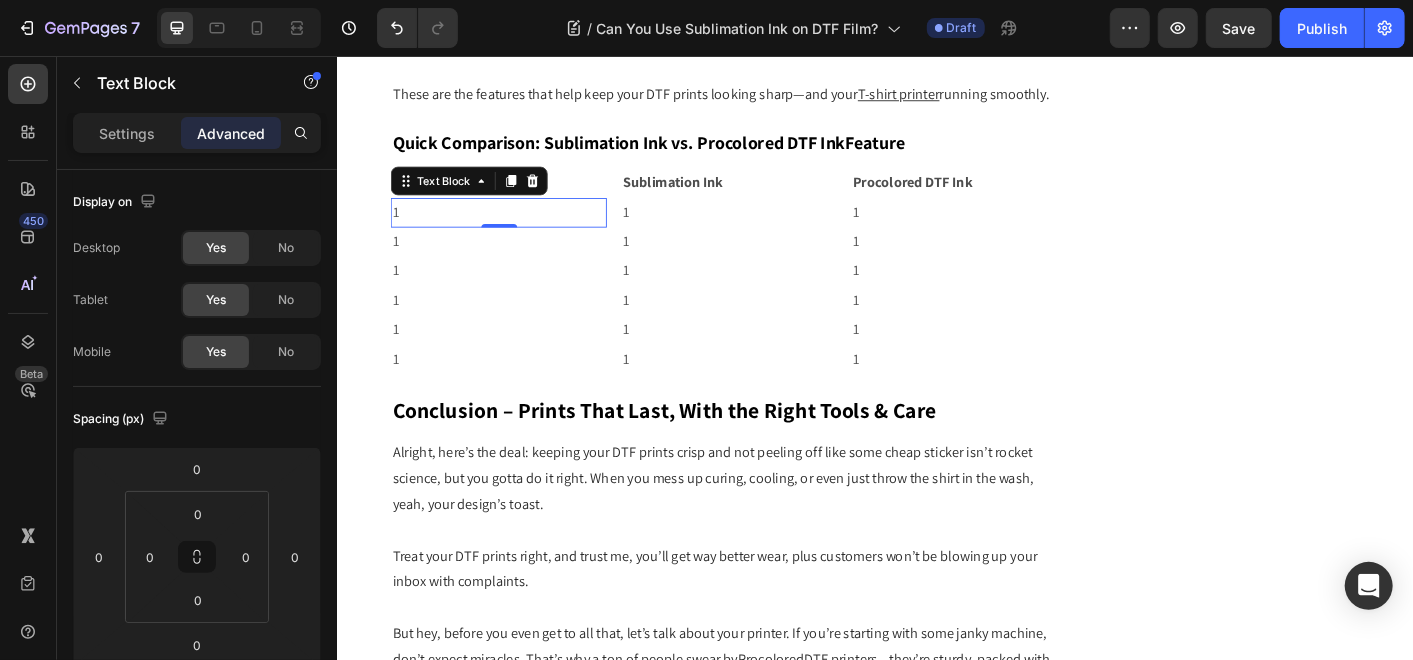 click on "1" at bounding box center (516, 230) 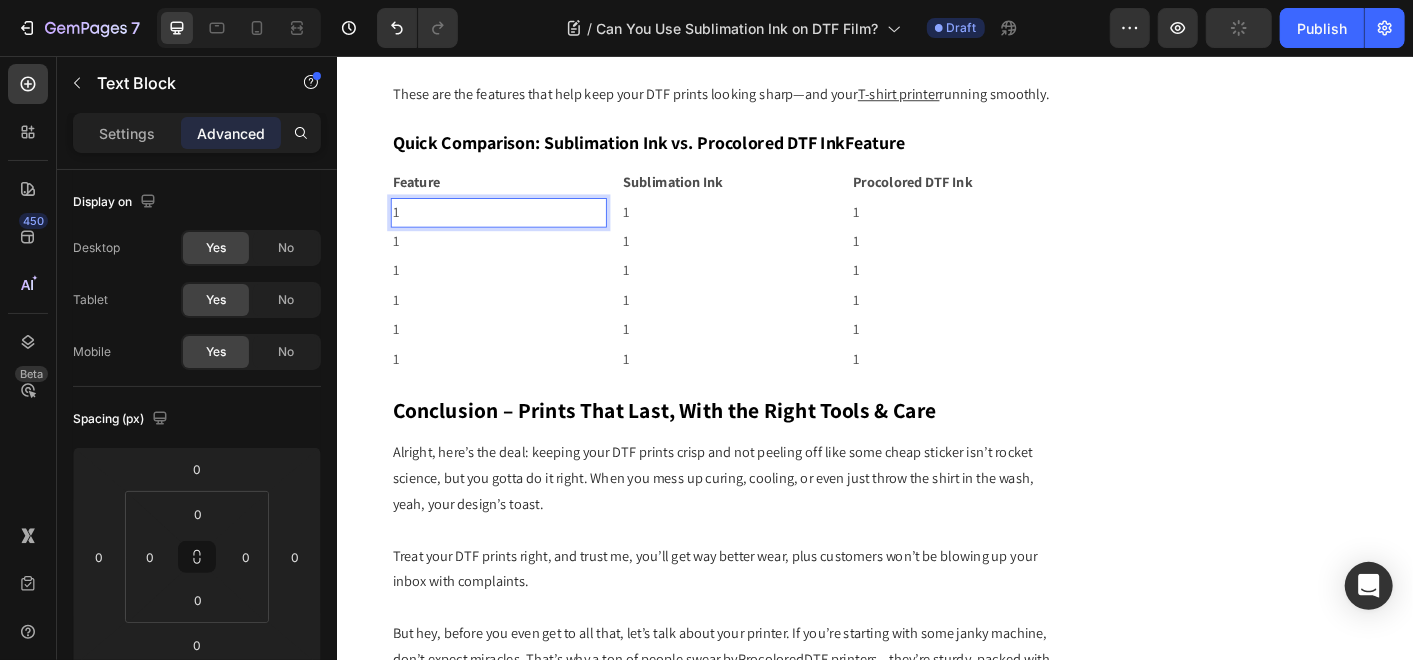 click on "1" at bounding box center [516, 230] 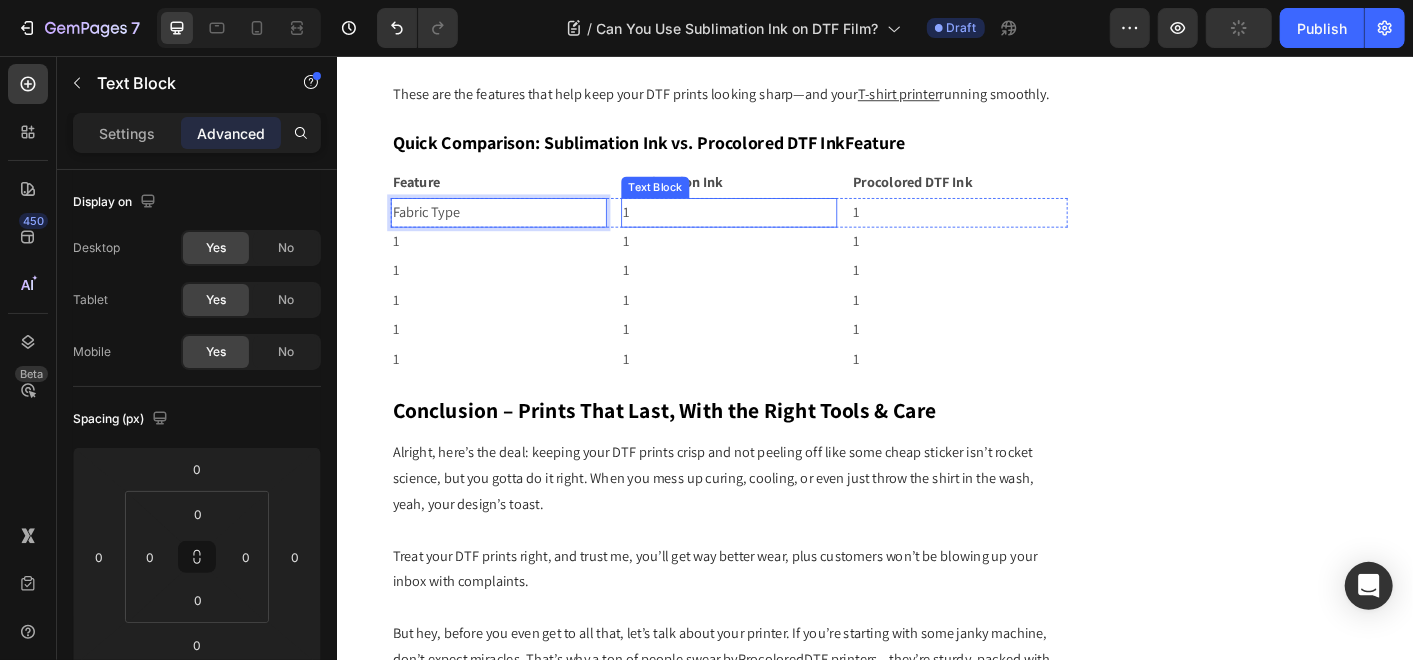 click on "1" at bounding box center [773, 230] 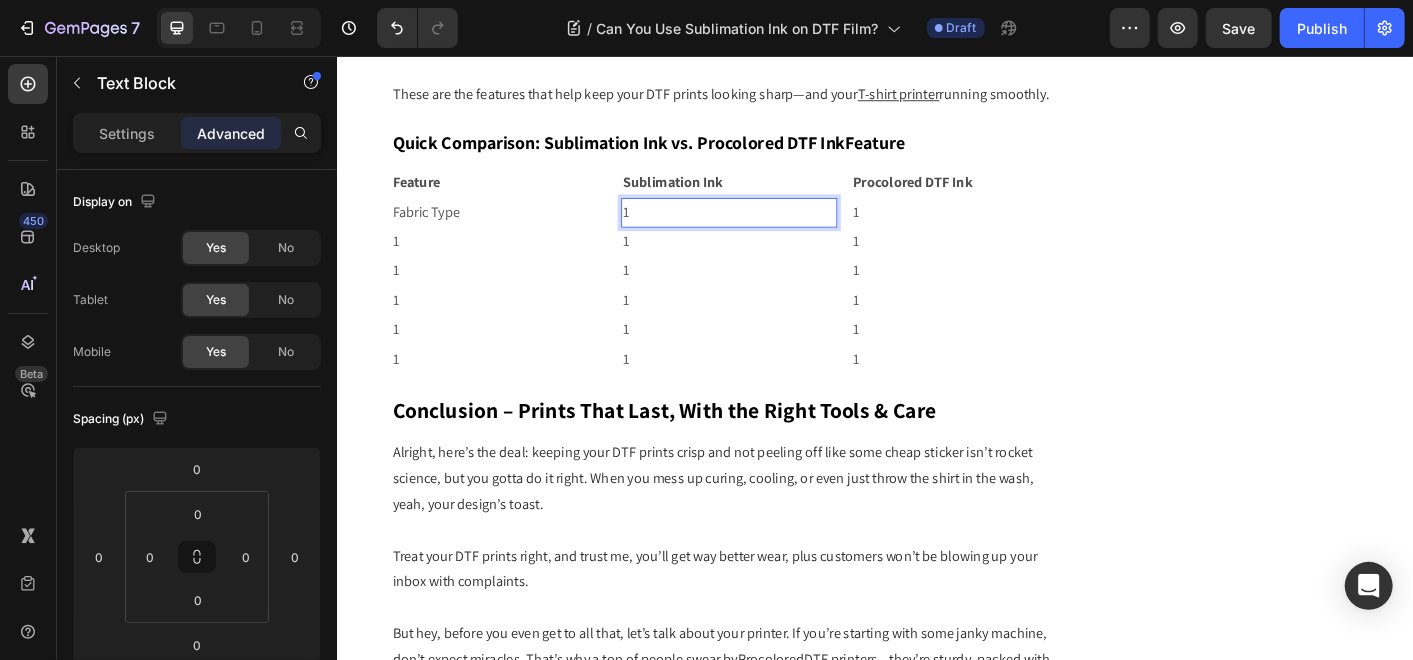 click on "1" at bounding box center [773, 230] 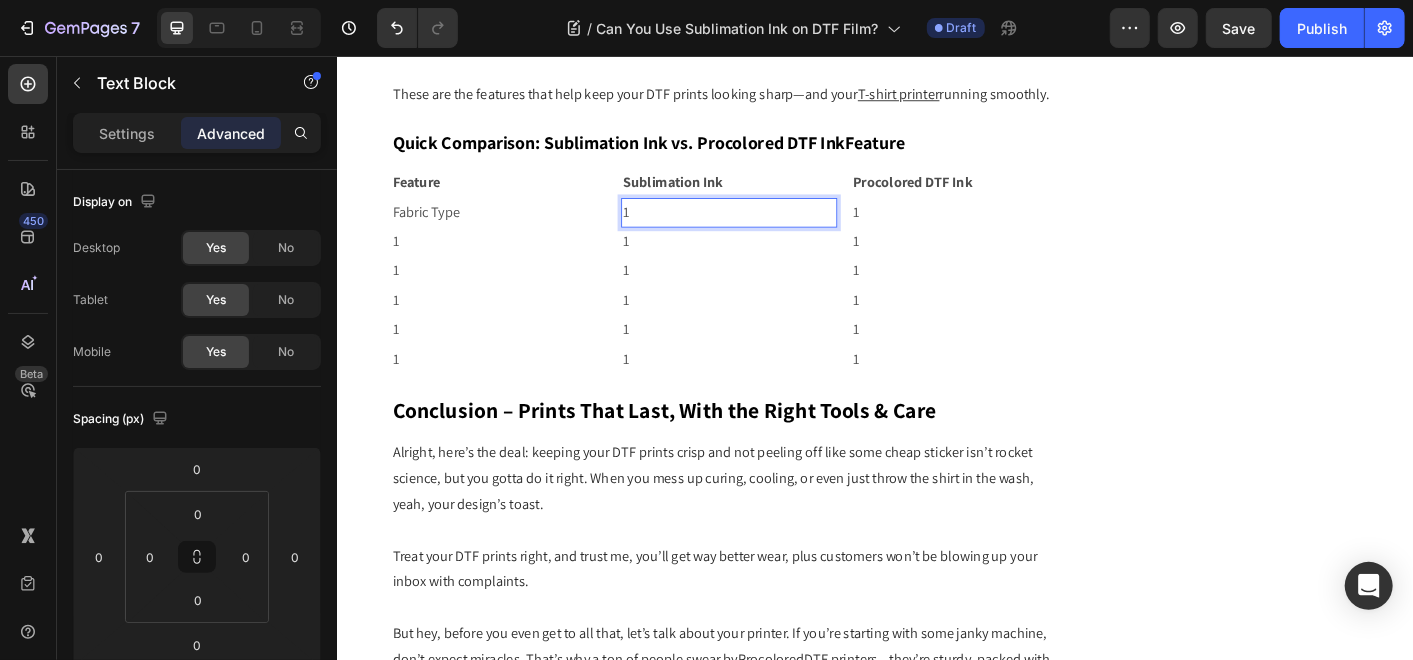 click on "1" at bounding box center [773, 230] 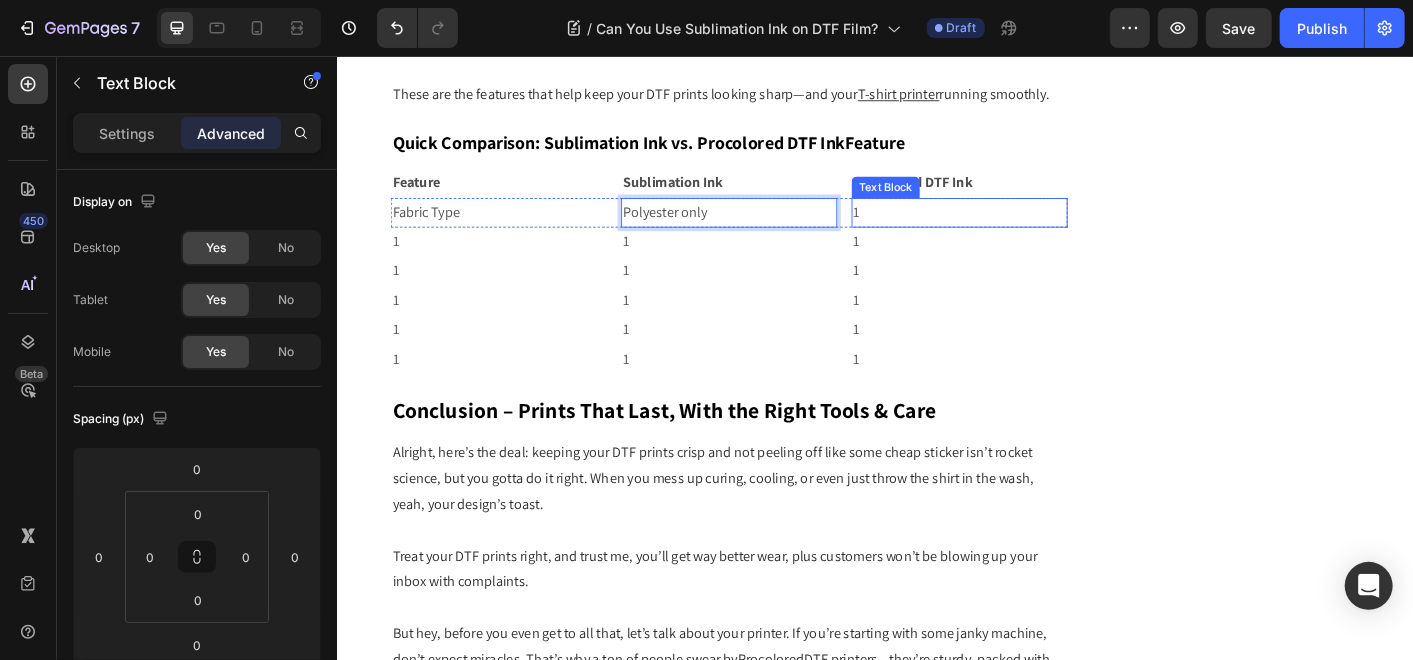 click on "1" at bounding box center (1030, 230) 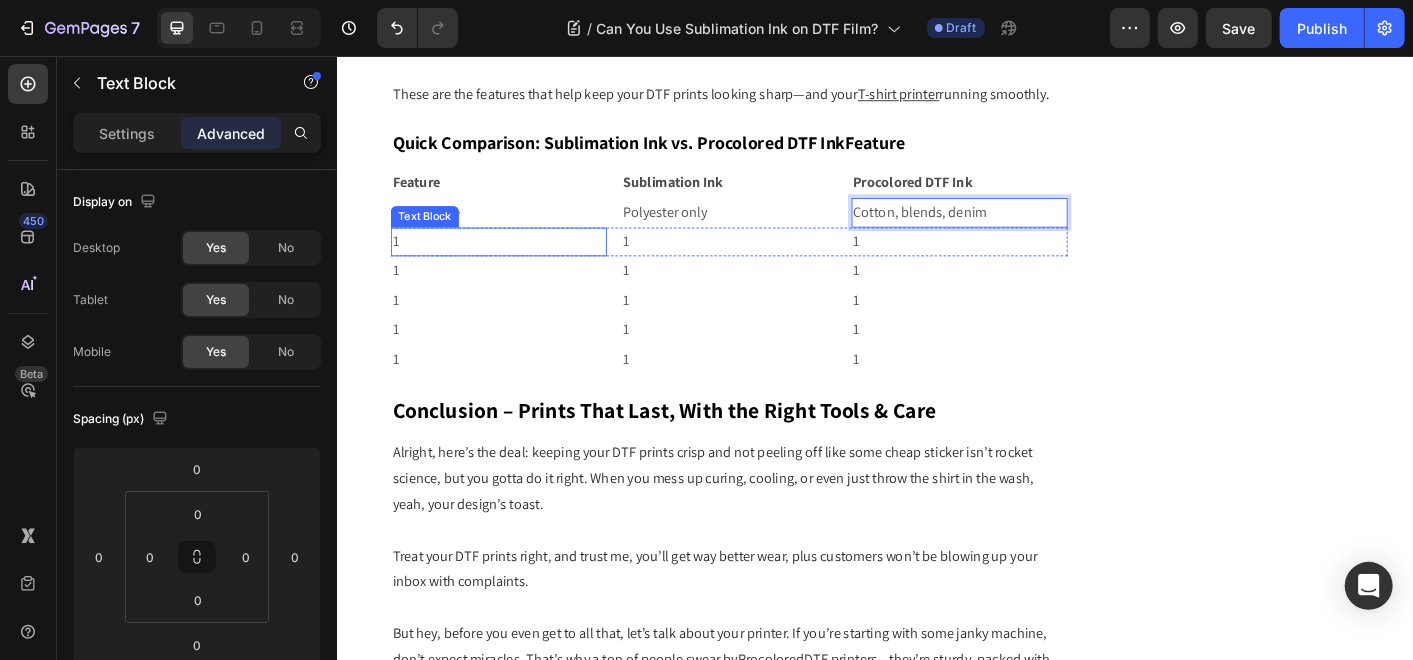 click on "1" at bounding box center (516, 263) 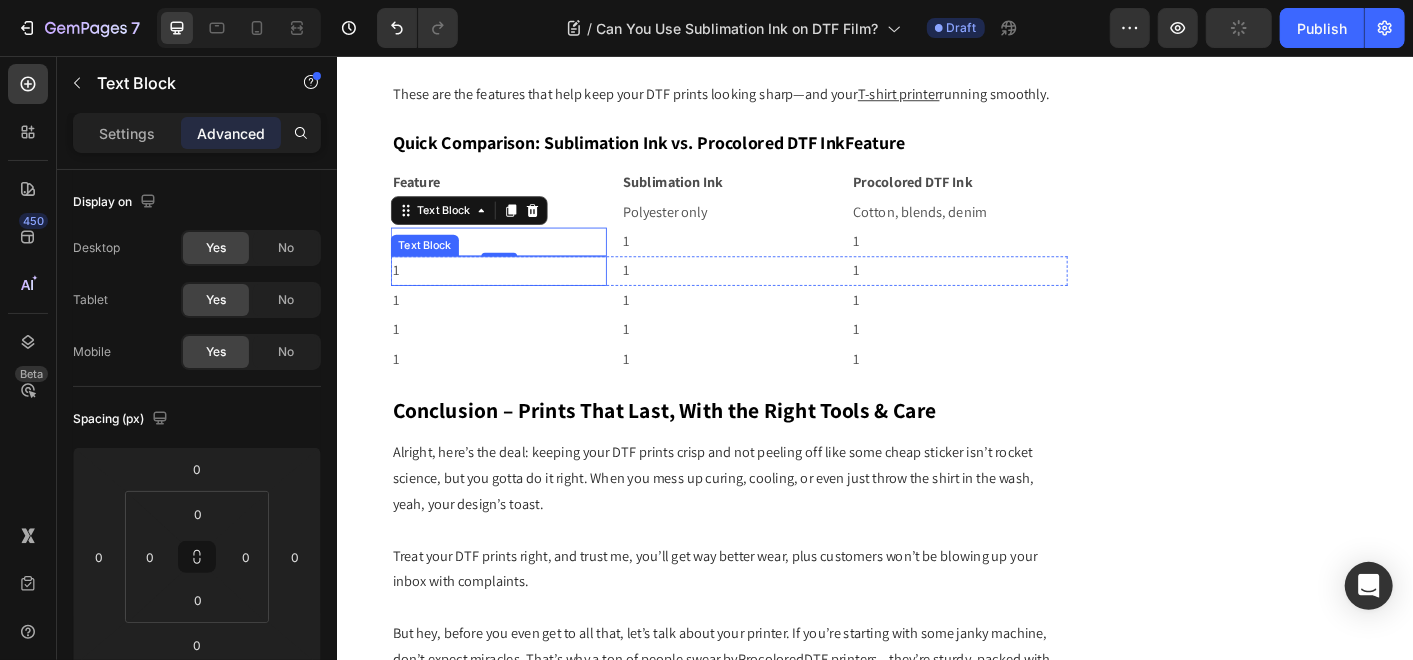 click on "1" at bounding box center [516, 295] 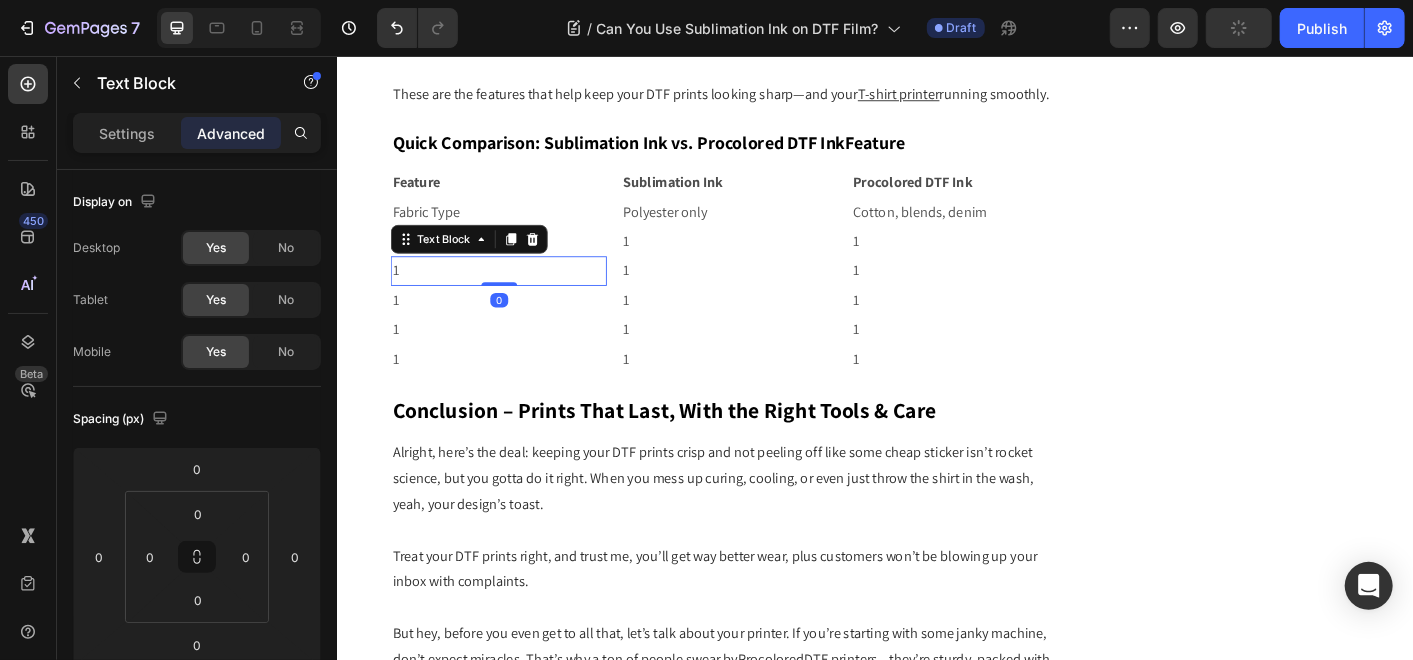 click on "1" at bounding box center (516, 295) 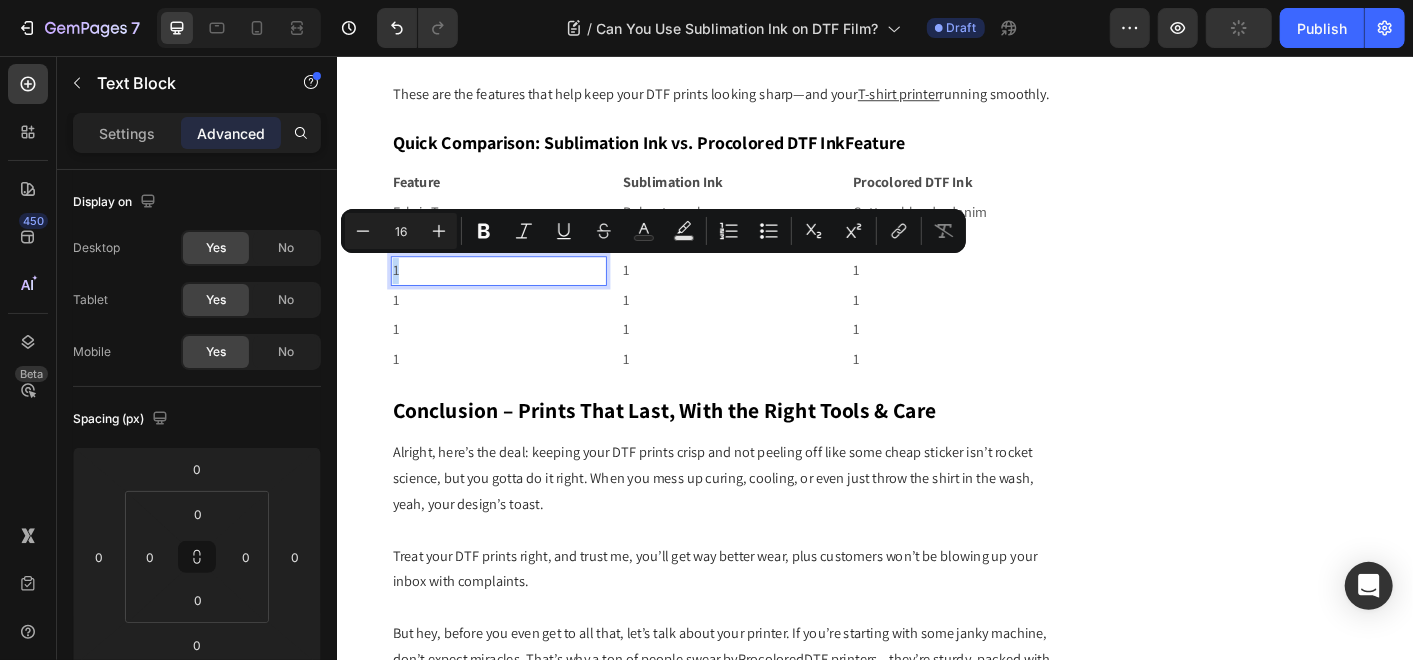 click on "1" at bounding box center [516, 295] 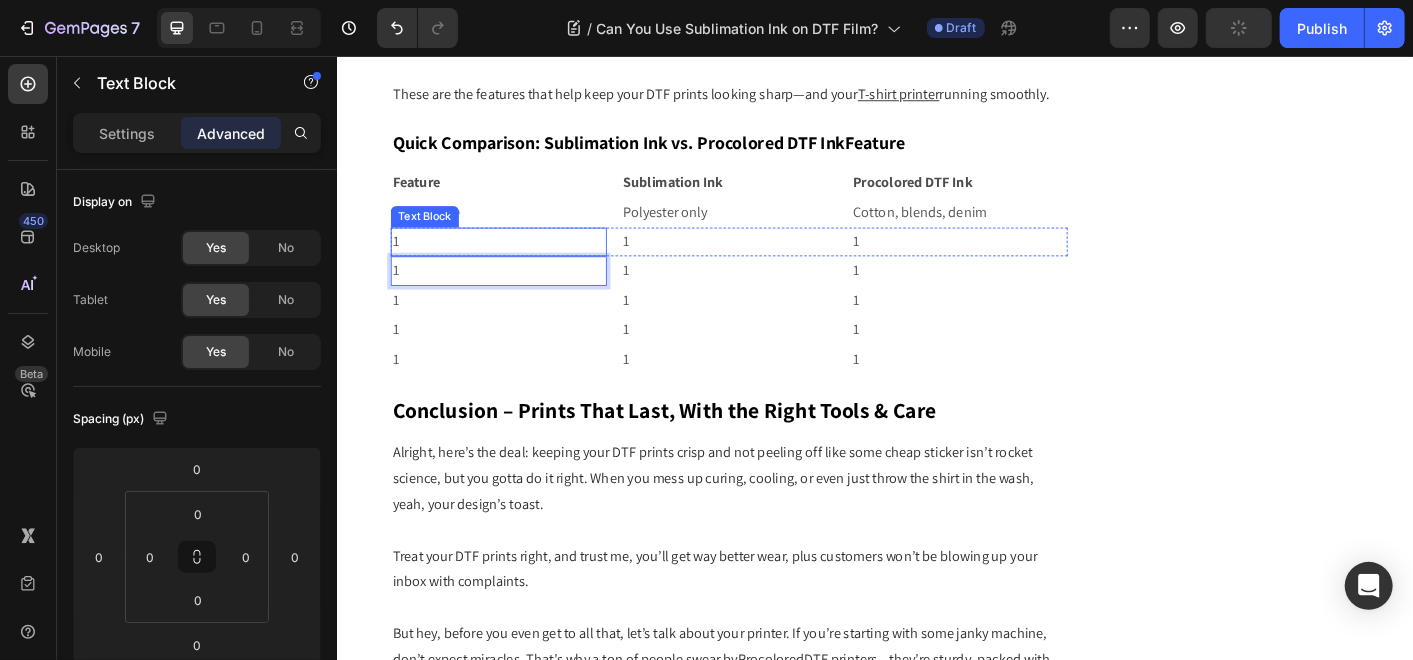 click on "1" at bounding box center [516, 263] 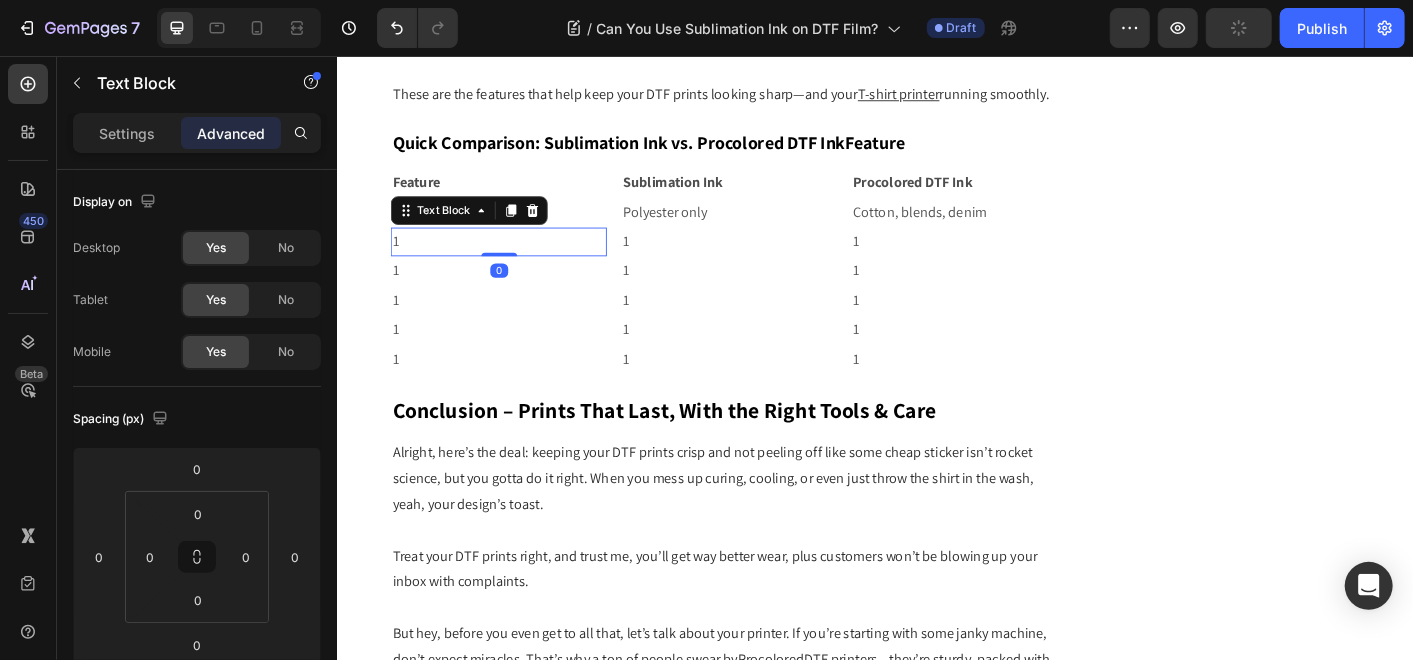 click on "1" at bounding box center [516, 263] 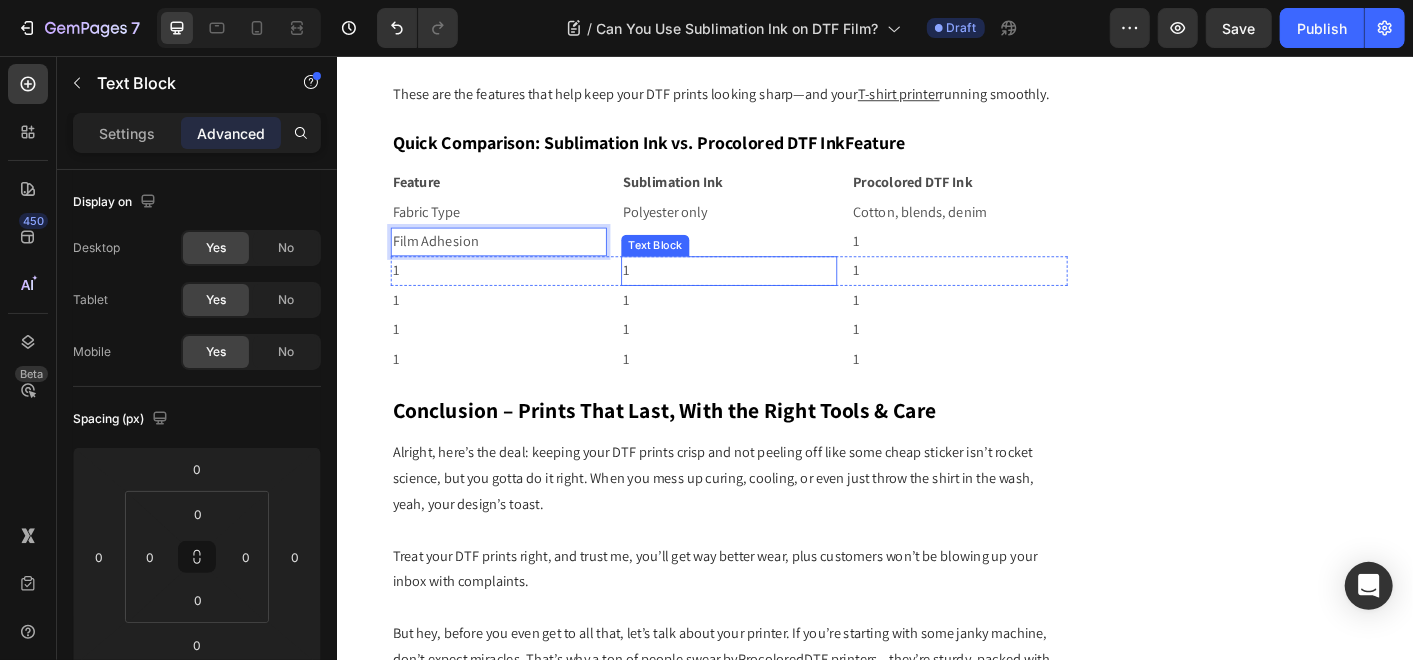 click on "Text Block" at bounding box center [691, 267] 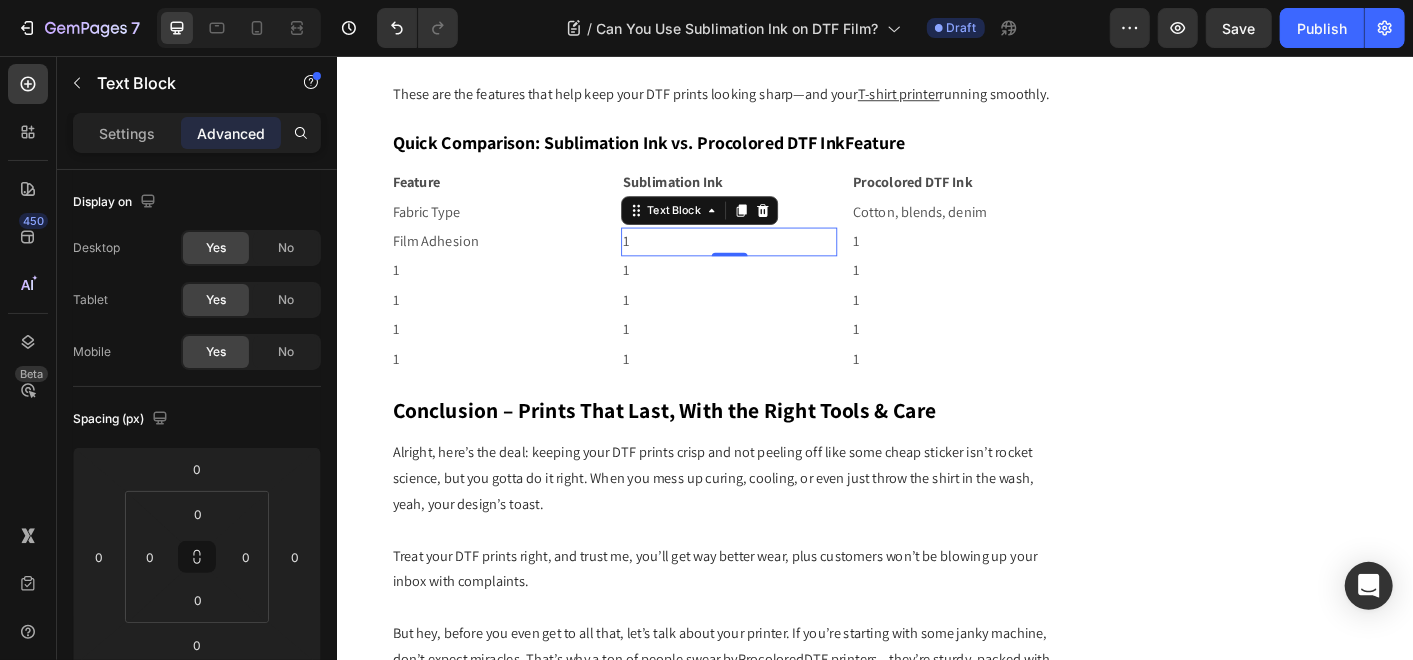 click on "1" at bounding box center [773, 263] 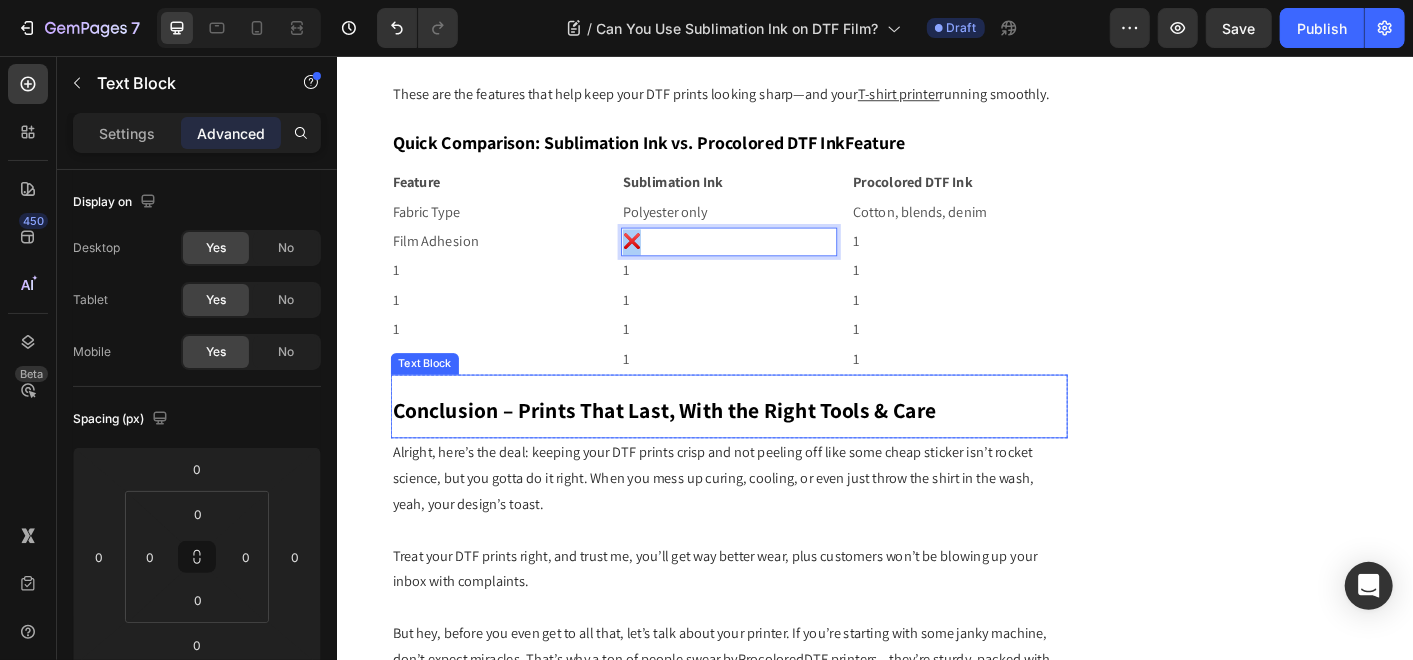 drag, startPoint x: 776, startPoint y: 264, endPoint x: 736, endPoint y: 455, distance: 195.14354 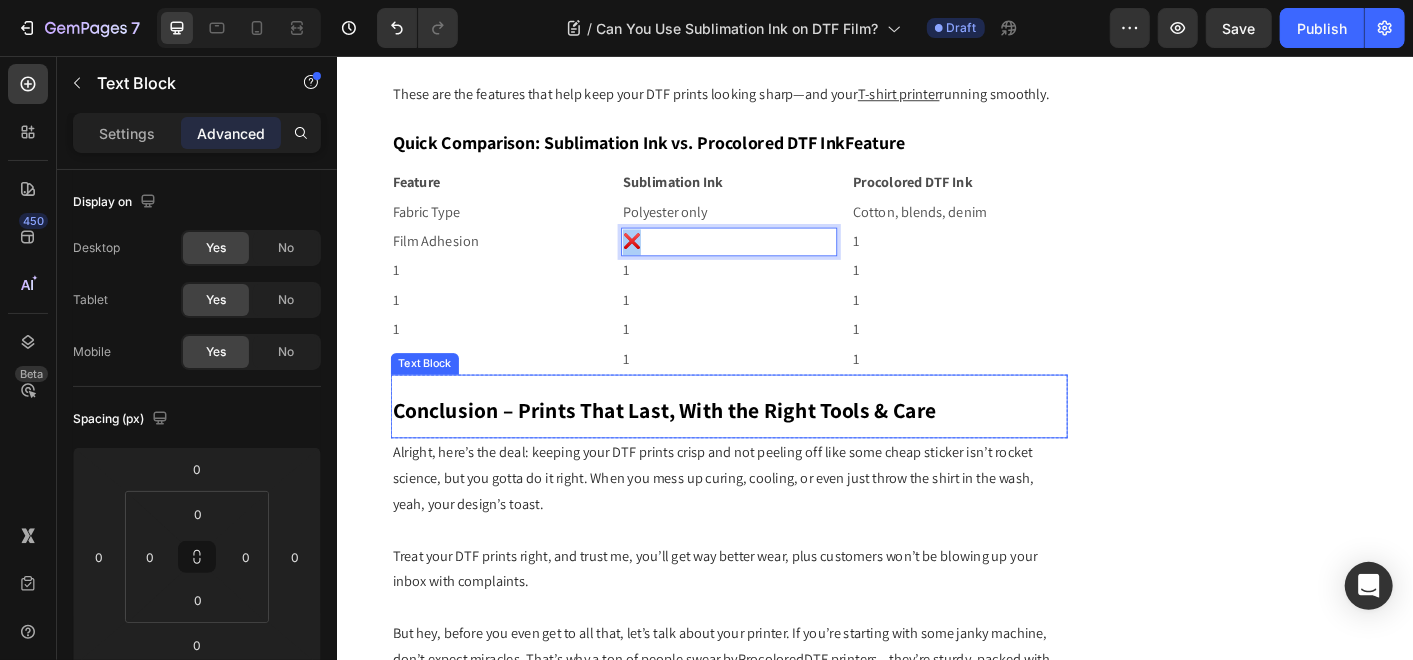 click on "The Experiment: What Happens If You Try It Anyway? Text Block All right, let’s say you go for it. You load your sublimation ink into your printer, snag some  DTF film , print out your design, sprinkle adhesive powder over it and then paste it onto a shirt. You want a nice, smooth transfer onto that cotton tee.   But… Here's what actually happens.   You’re not left with a vibrant, luscious print, but wondering what just happened. Let’s break it down, step by step: Text Block If The Tumble Dryer Is A Must, Keep The Temperature Low Text Block Row Sublimation ink’s got only one job—soak deep into fabric, not rest atop surfaces. So when you print it onto a DTF film, it doesn’t settle. It shifts and messes up, and never seems to actually stay on the film the way DTF ink does. Text Block ❌ Missing the Bond Text Block Row Text Block Insert a Barrier Between Heat and Print. Text Block Row Text Block Better Yet? Turn the Shirt Inside Out. Text Block Text Block Genuine “Field Observations” DTF film" at bounding box center (773, -1158) 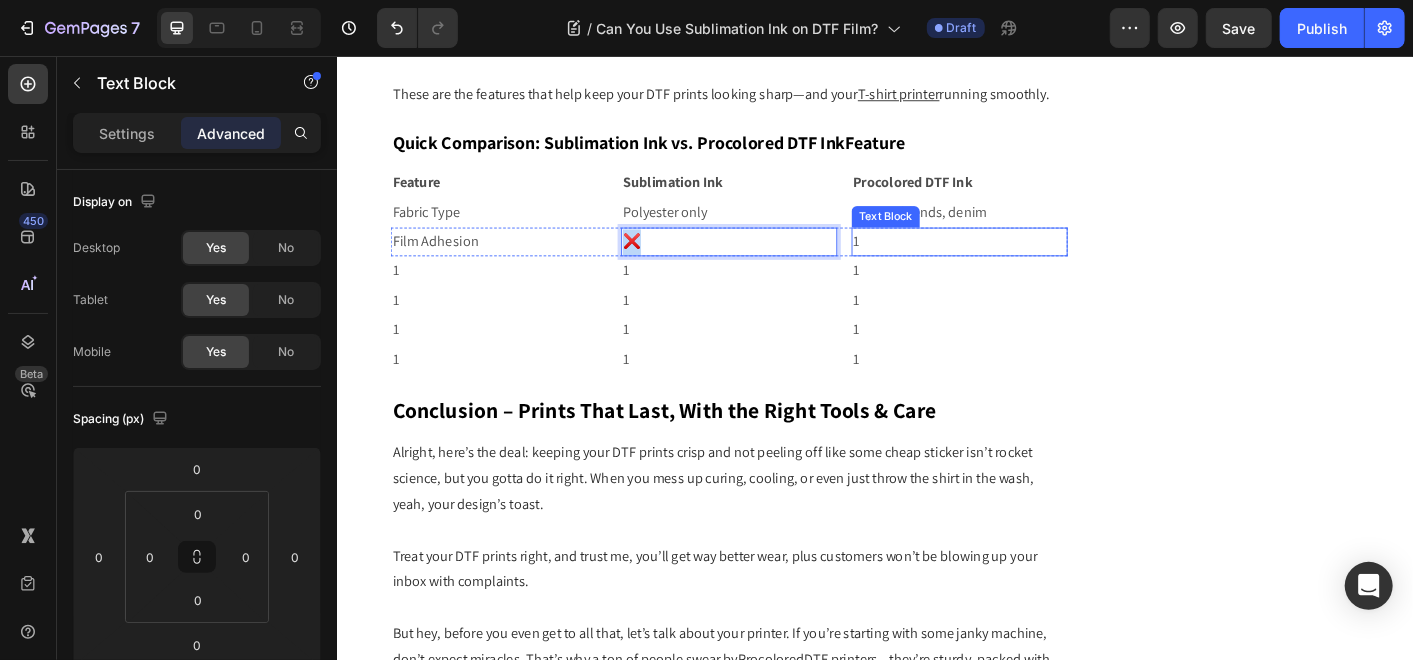 click on "1" at bounding box center (1030, 263) 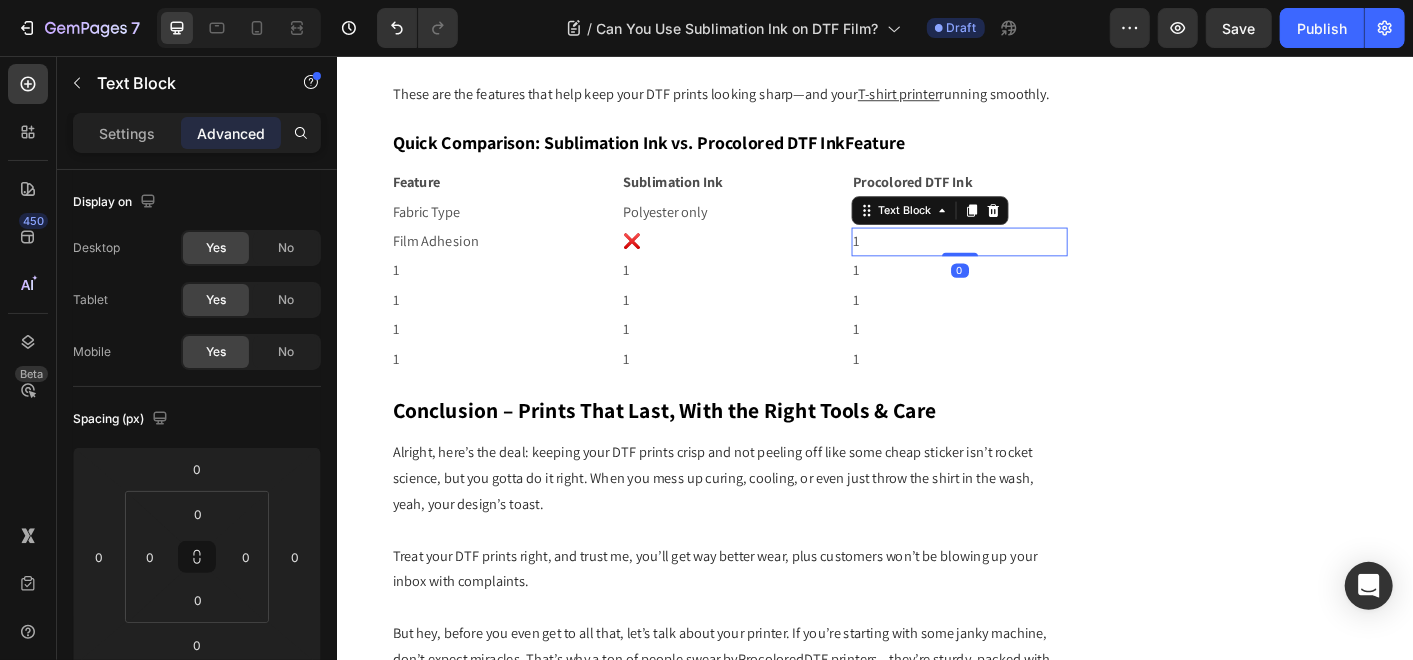 click on "1" at bounding box center (1030, 263) 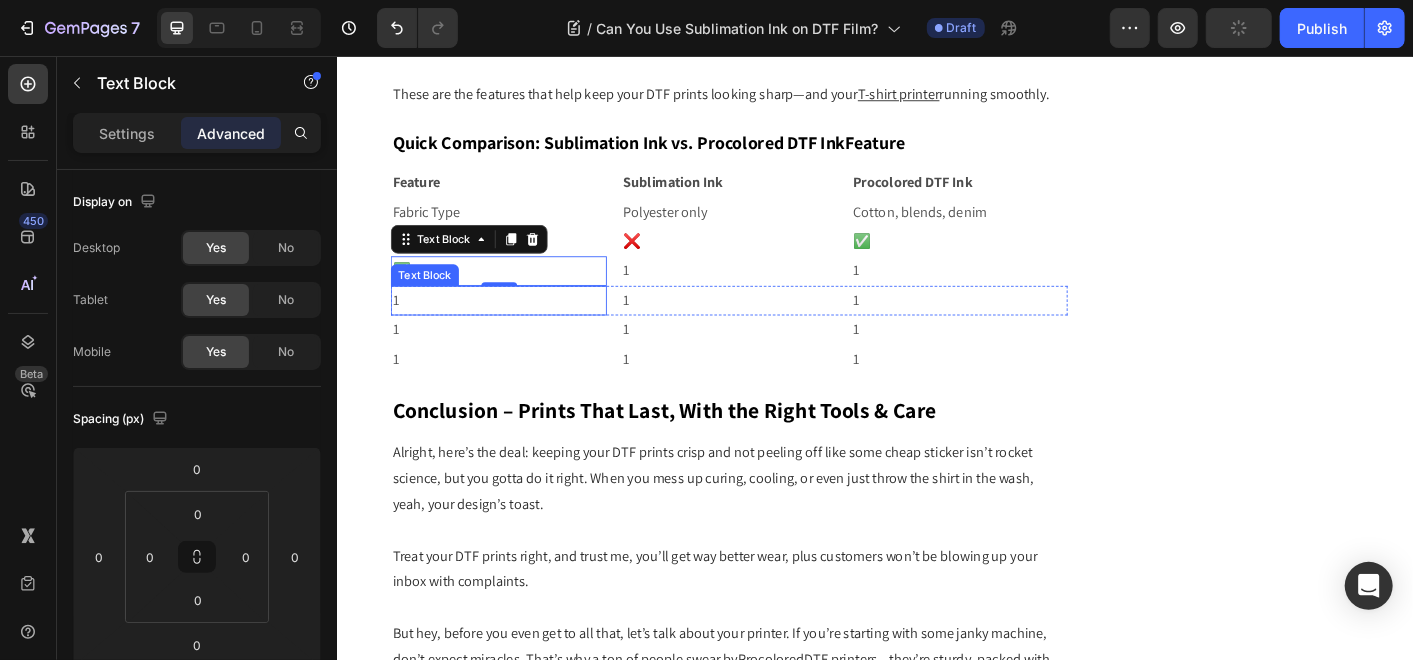 click on "1" at bounding box center (516, 328) 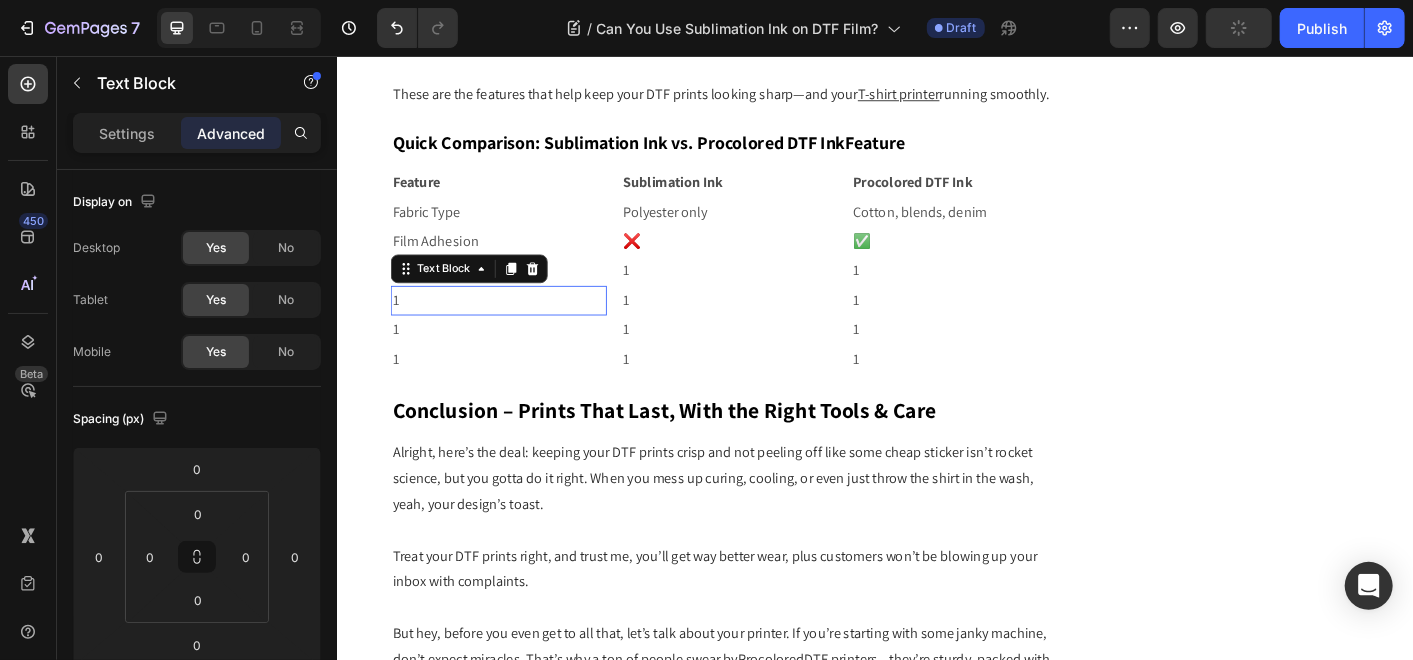 click on "1" at bounding box center (516, 328) 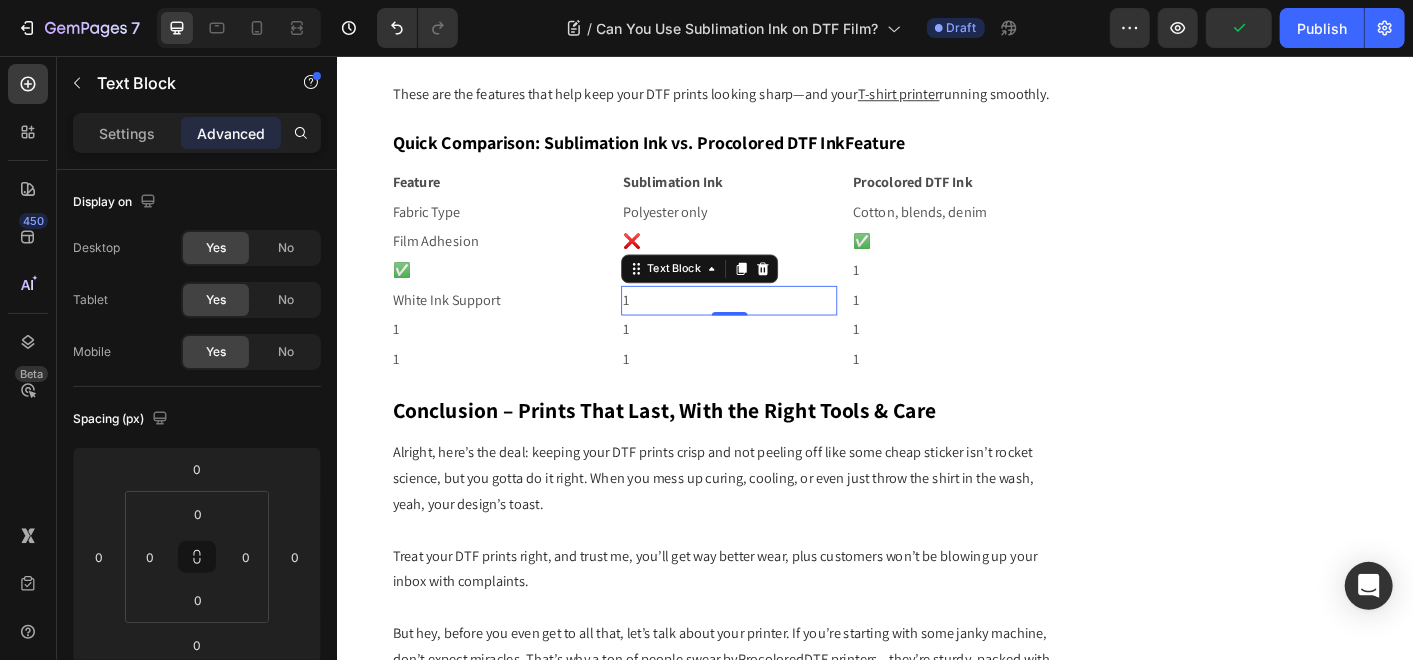 click on "1" at bounding box center [773, 328] 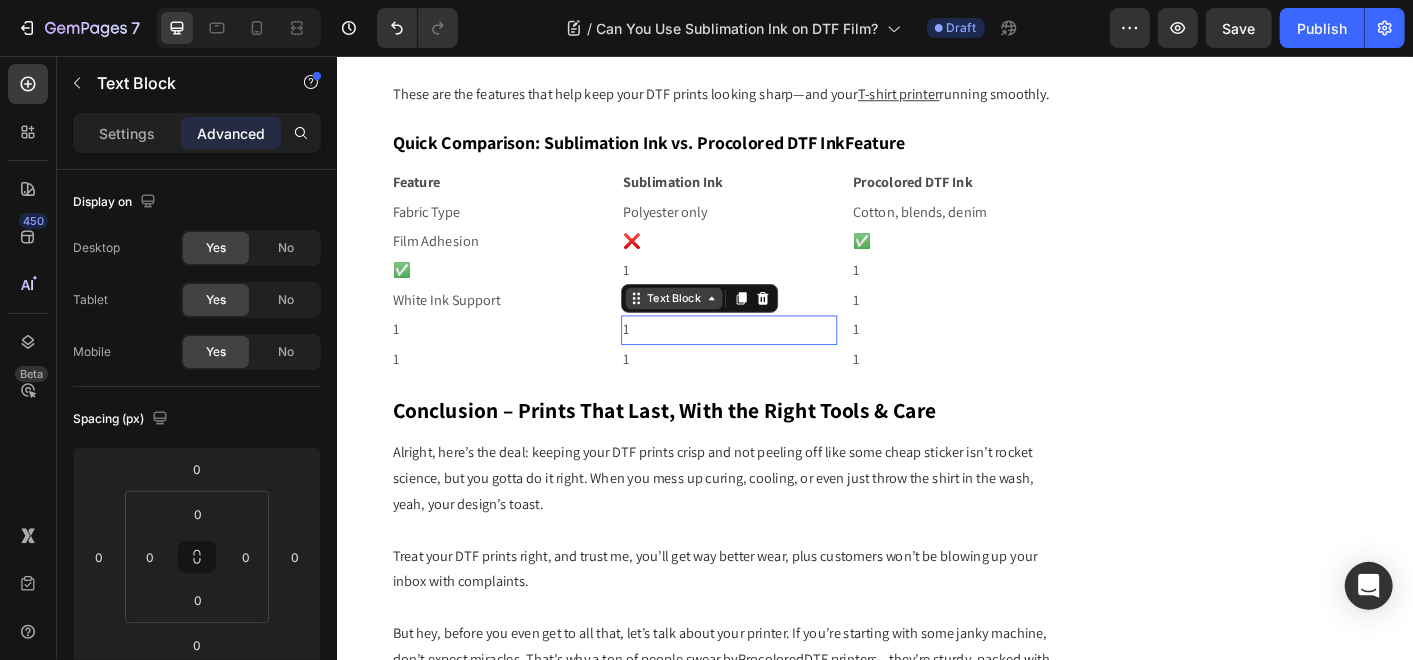 click on "Text Block" at bounding box center (712, 326) 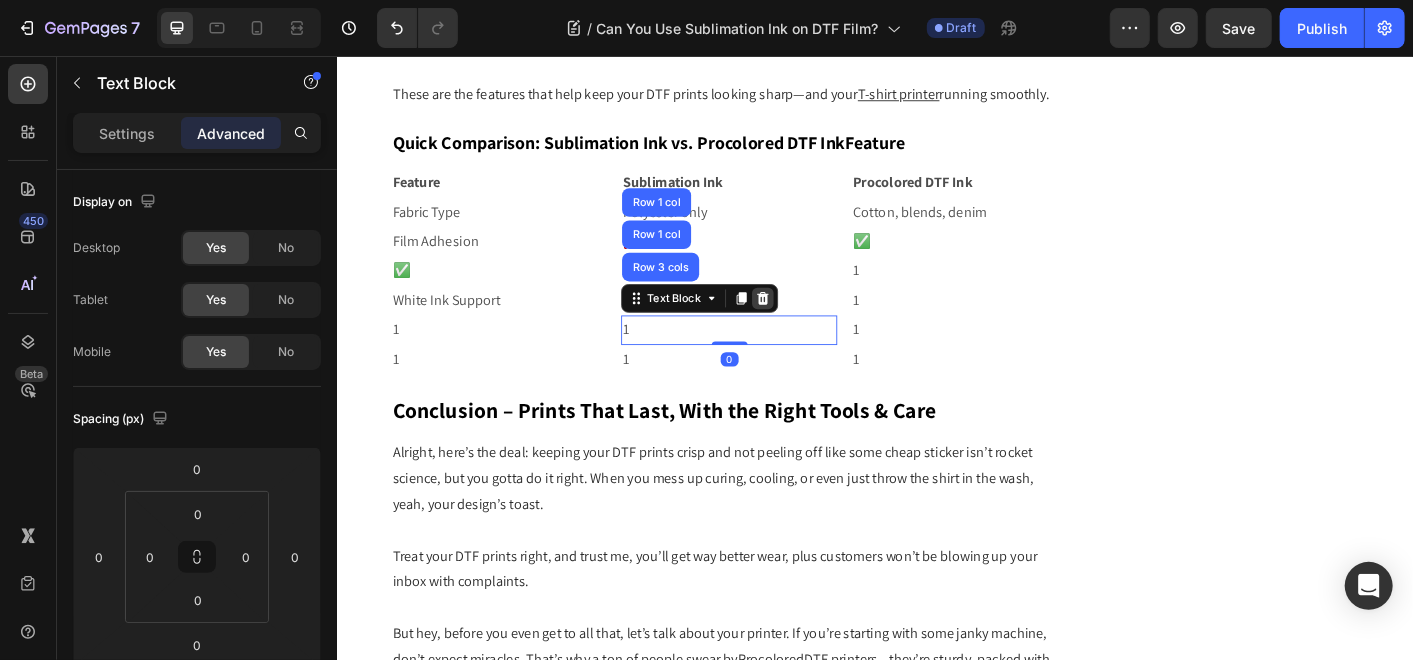 click 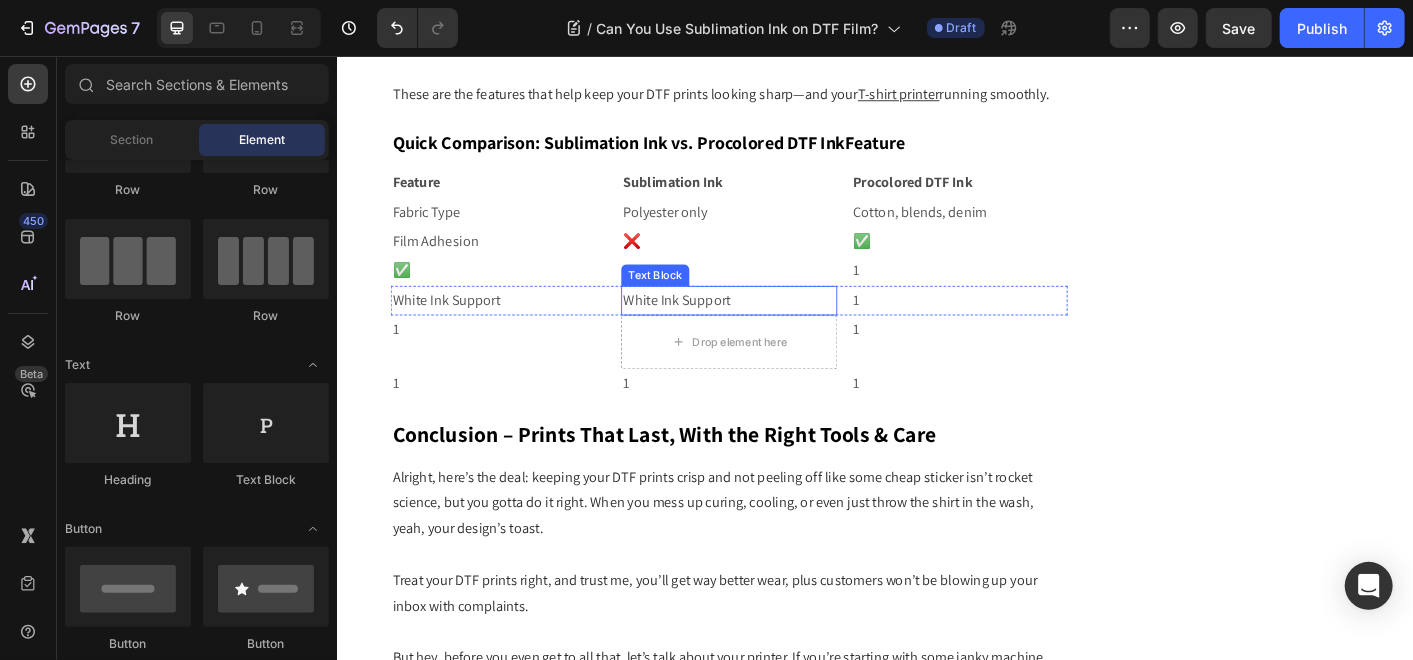 click on "1" at bounding box center [773, 295] 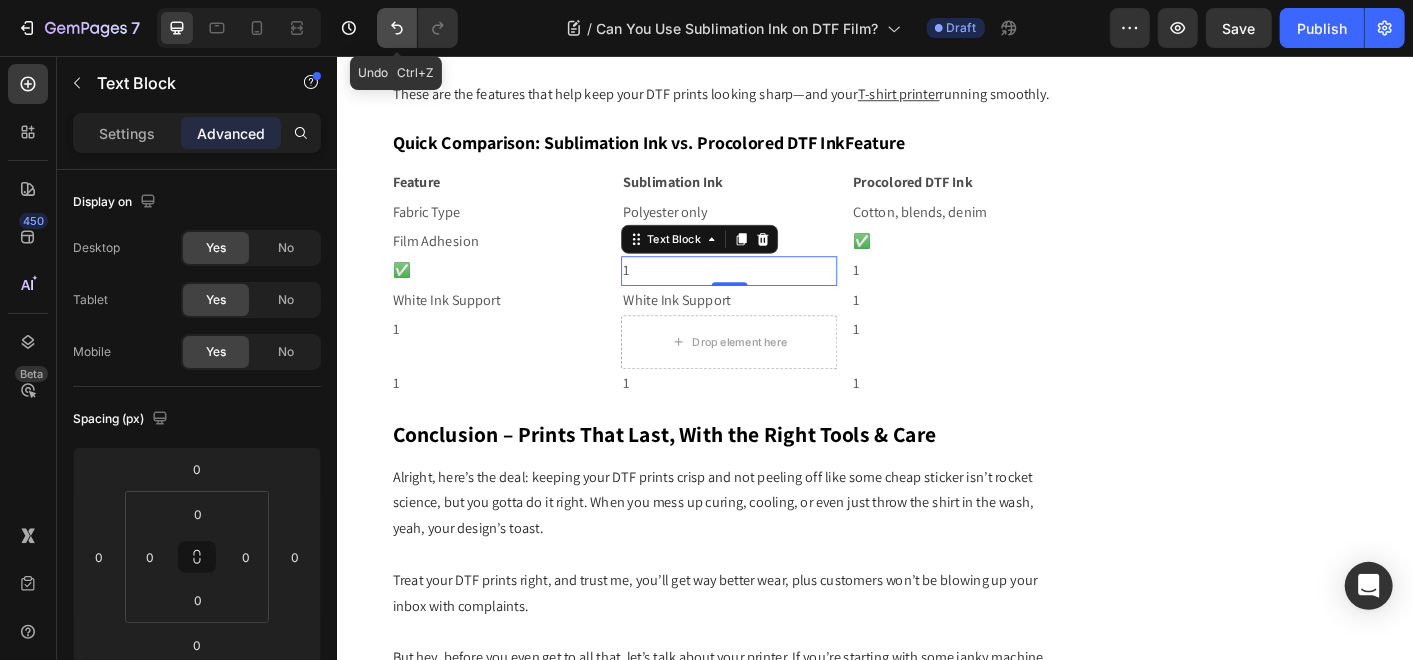 drag, startPoint x: 393, startPoint y: 33, endPoint x: 392, endPoint y: 216, distance: 183.00273 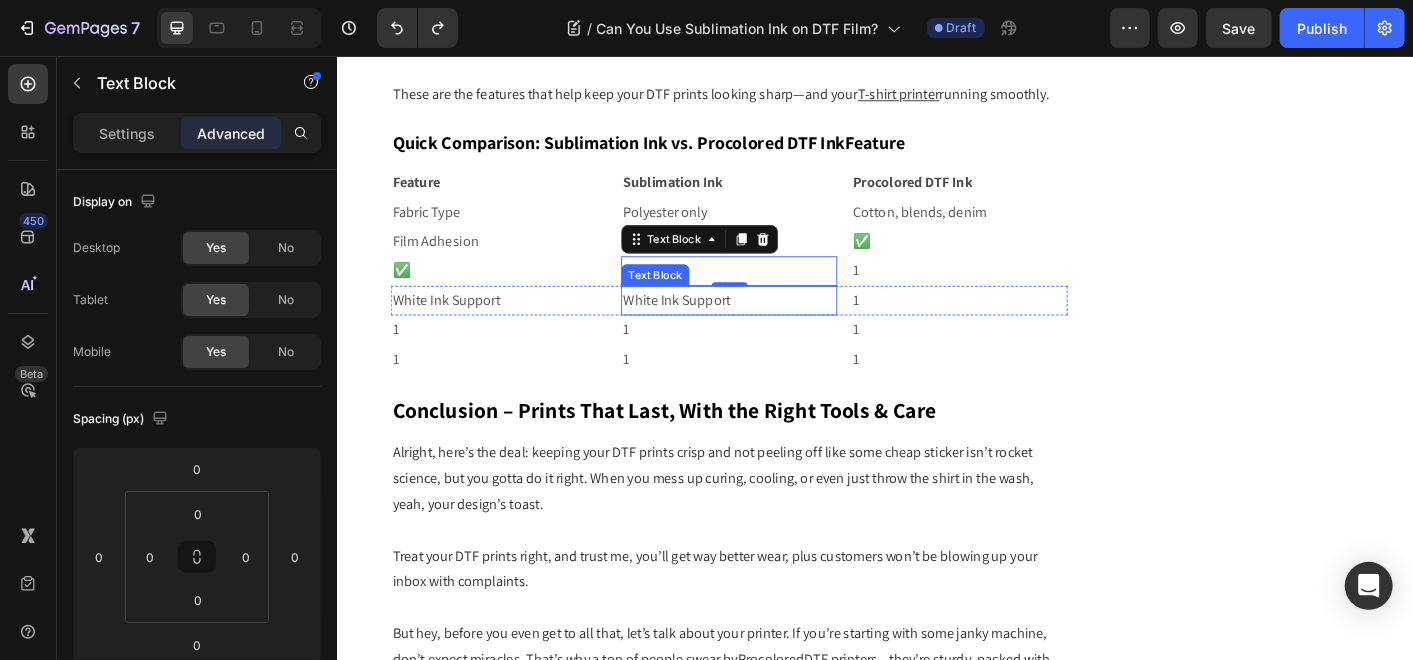 click on "White Ink Support" at bounding box center (773, 328) 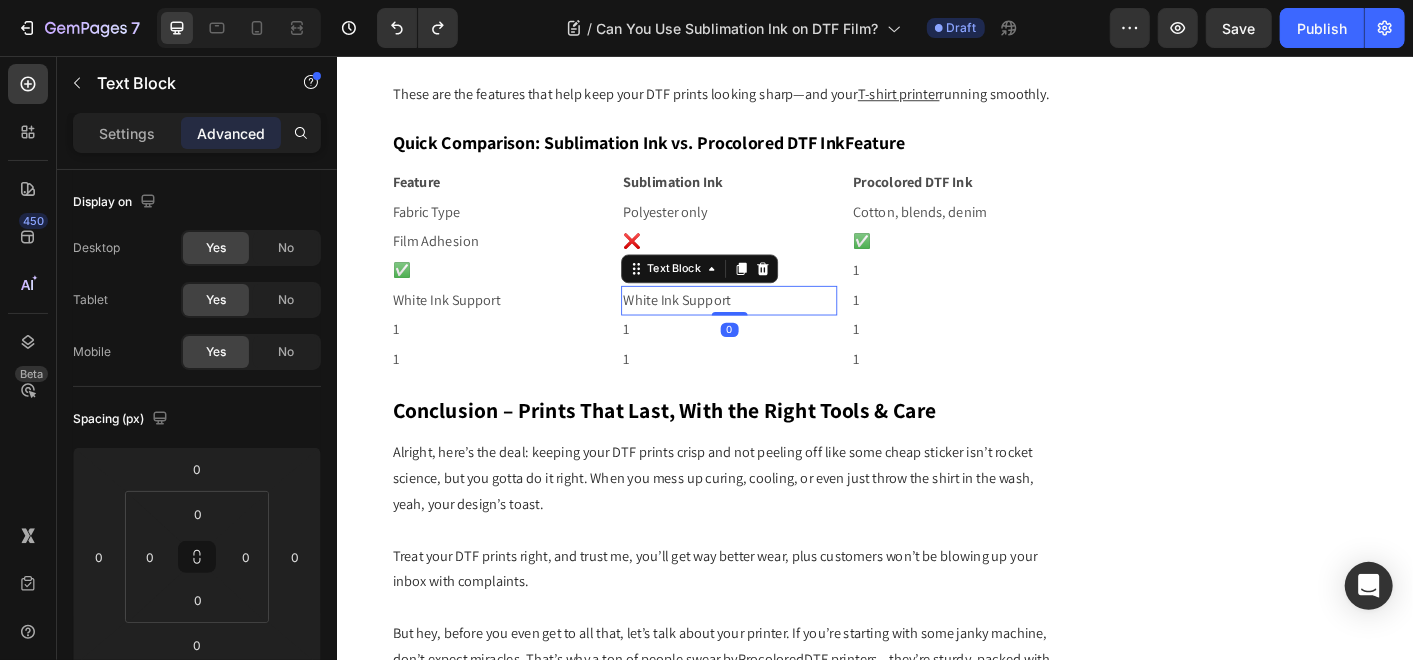 click on "1" at bounding box center [1030, 394] 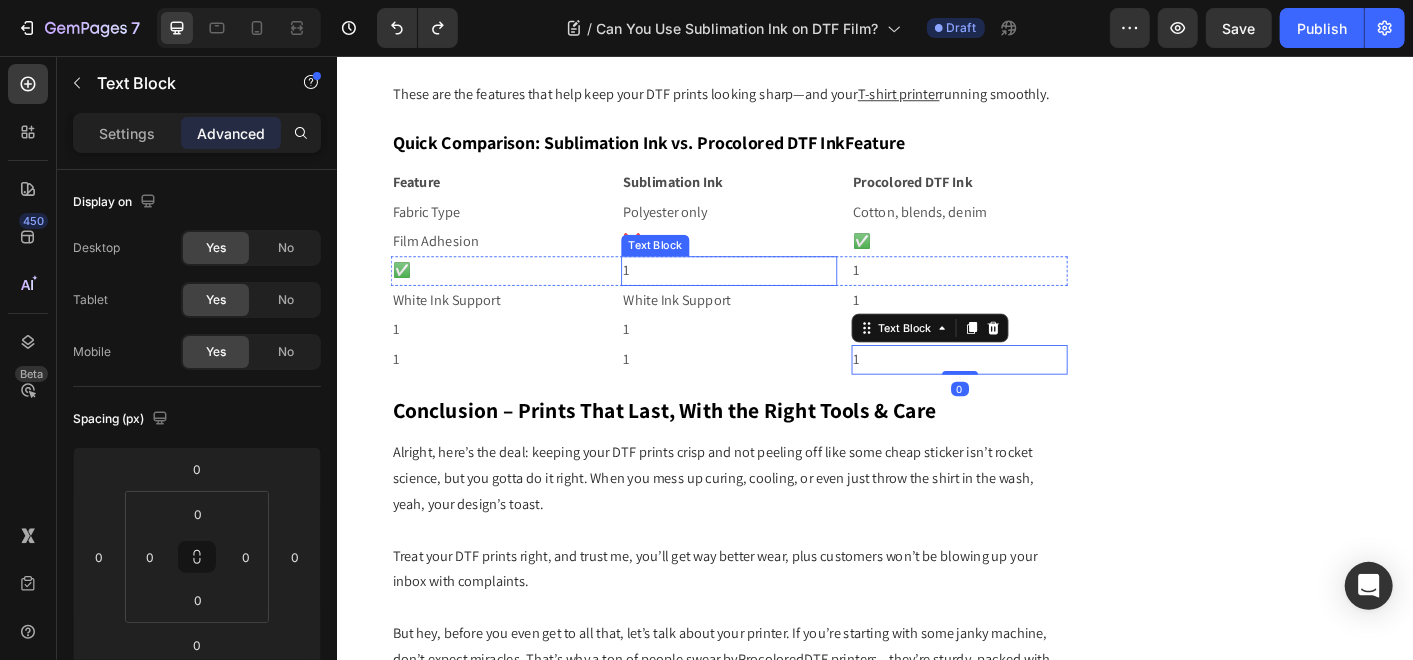 click on "1" at bounding box center [773, 295] 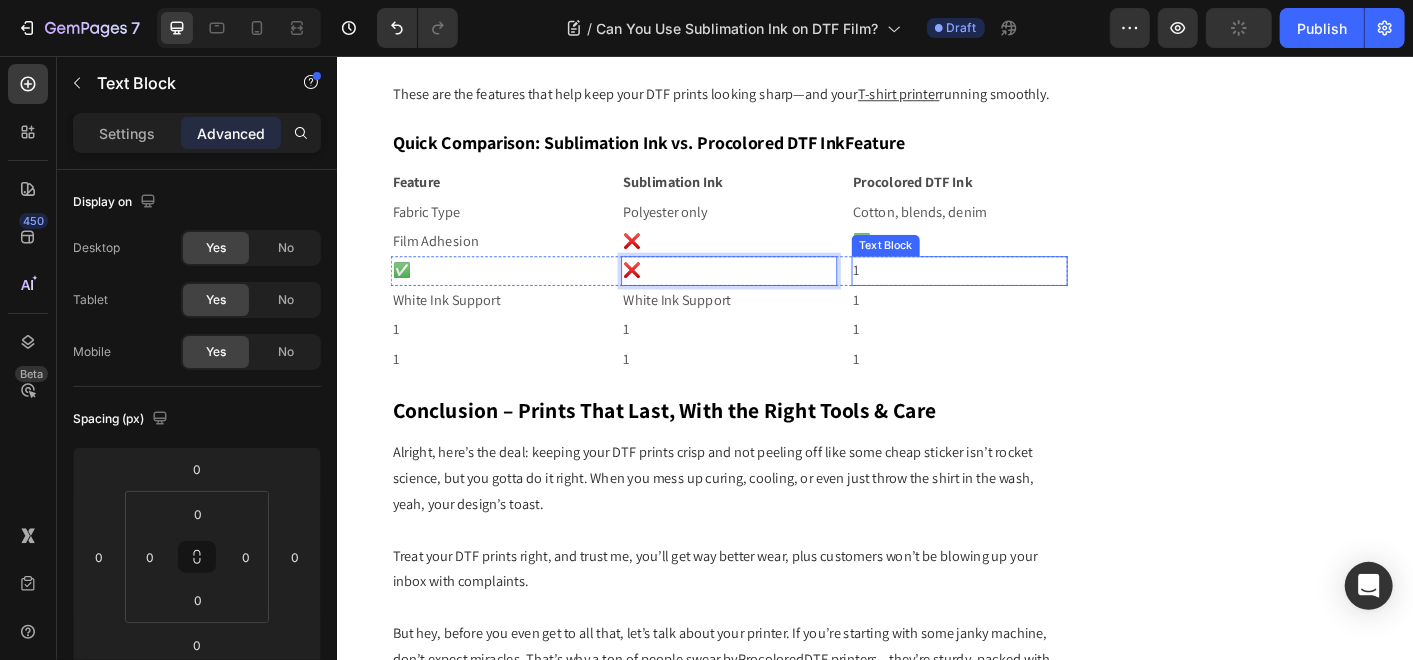 click on "1" at bounding box center (1030, 295) 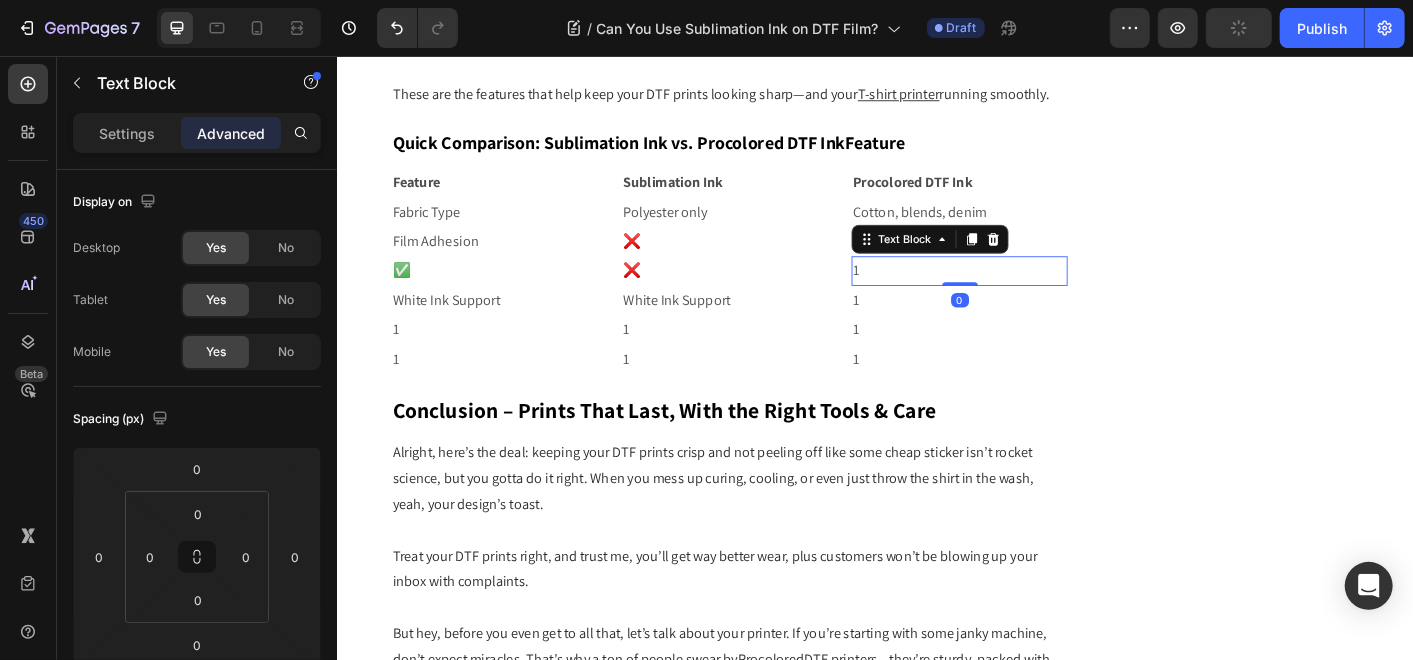click on "1" at bounding box center (1030, 295) 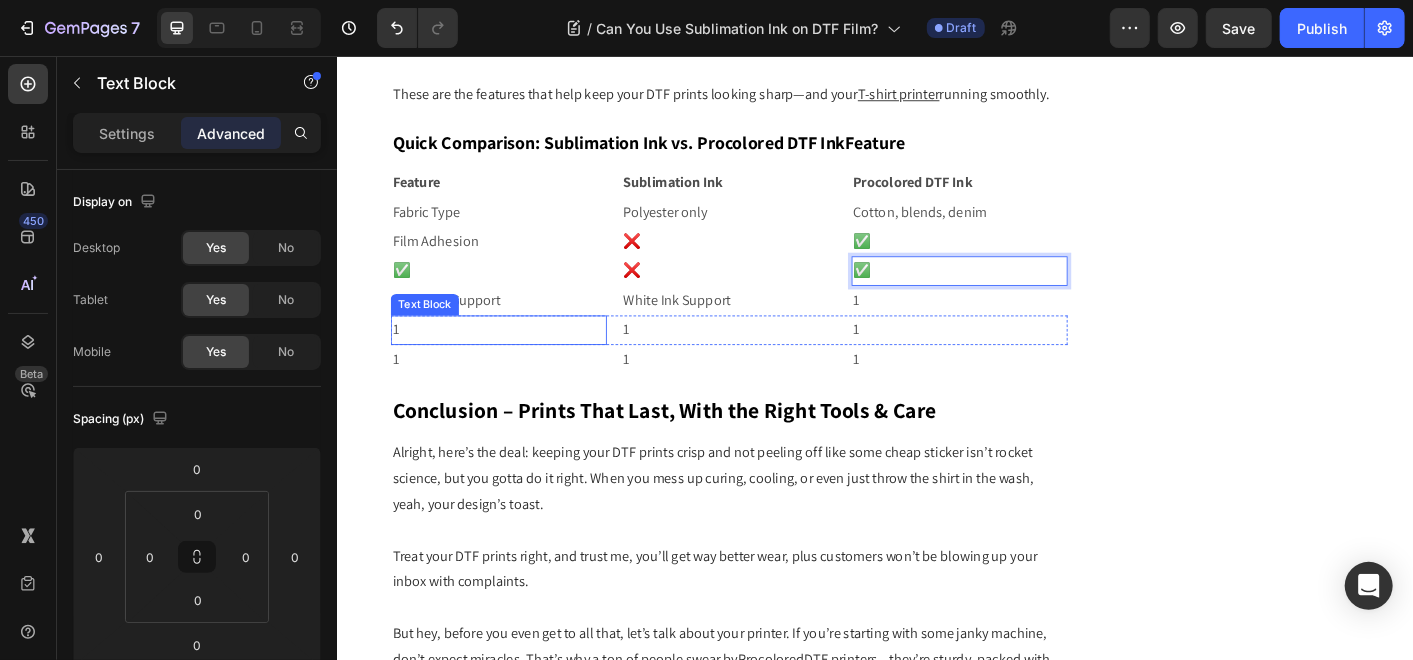 click on "Text Block" at bounding box center [434, 333] 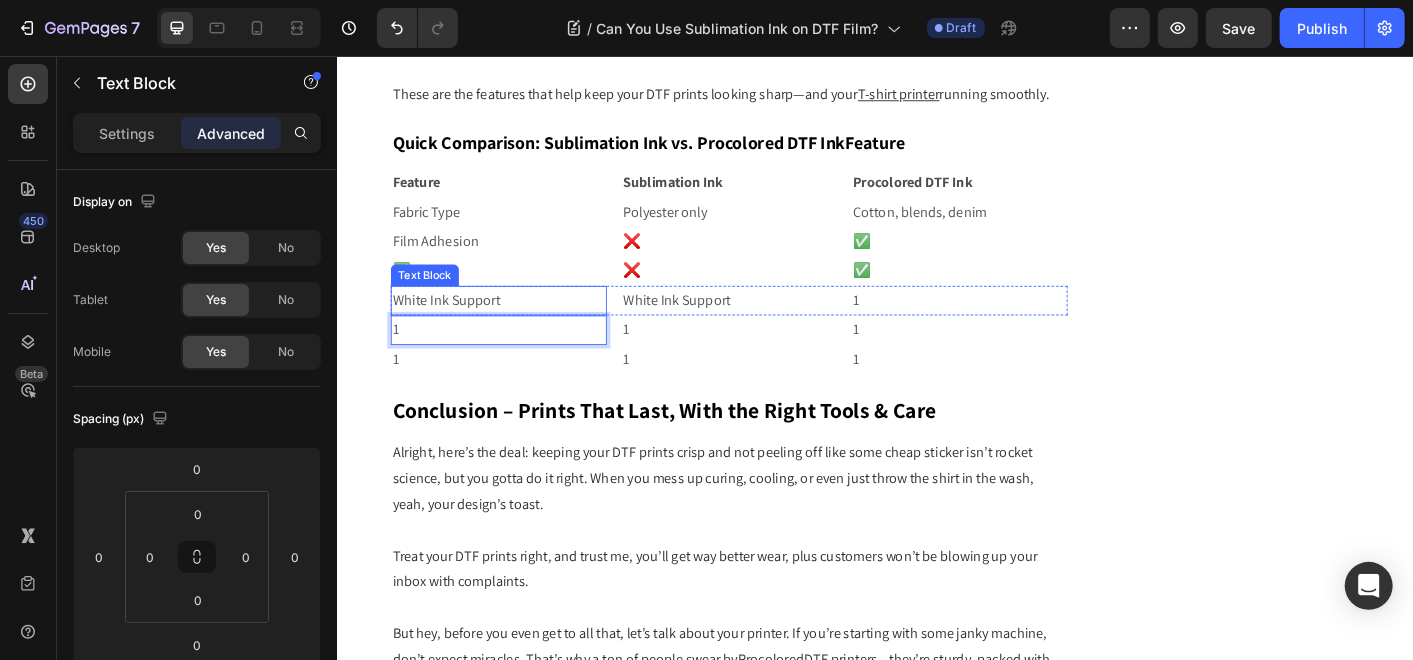 click on "White Ink Support" at bounding box center (516, 328) 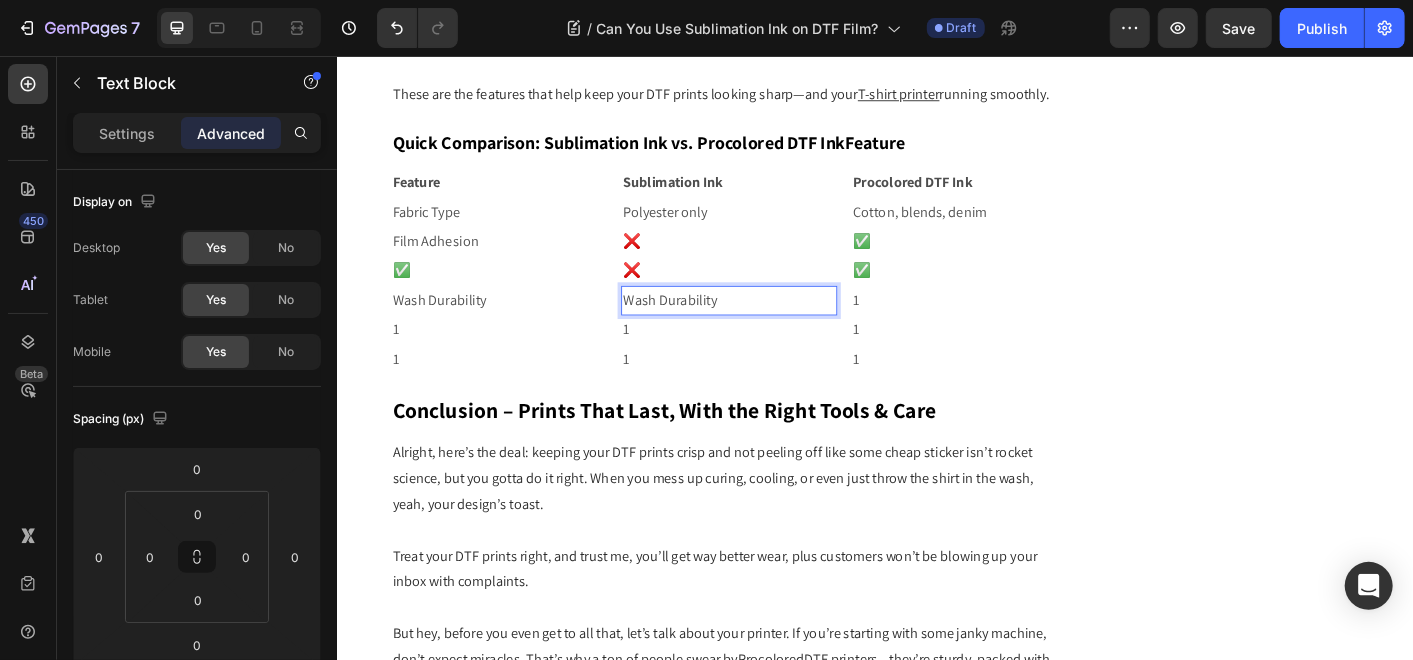 click on "Wash Durability" at bounding box center (773, 328) 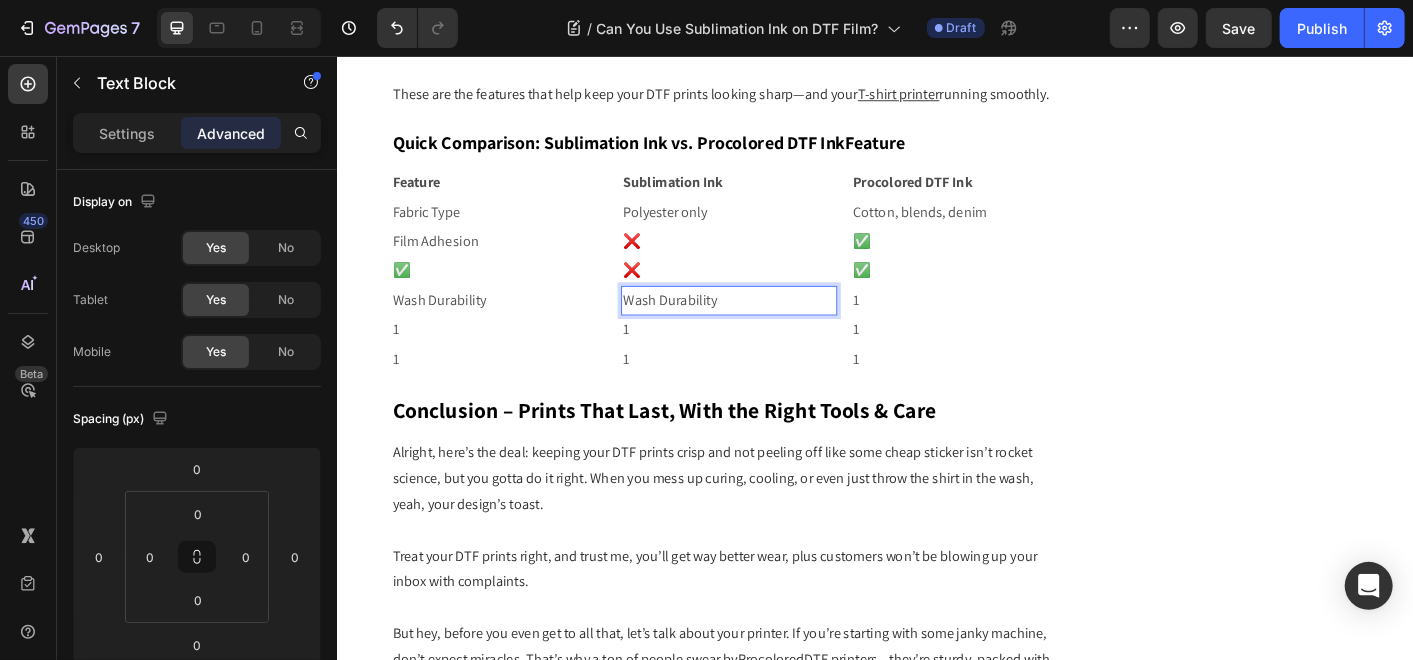 click on "Wash Durability" at bounding box center (773, 328) 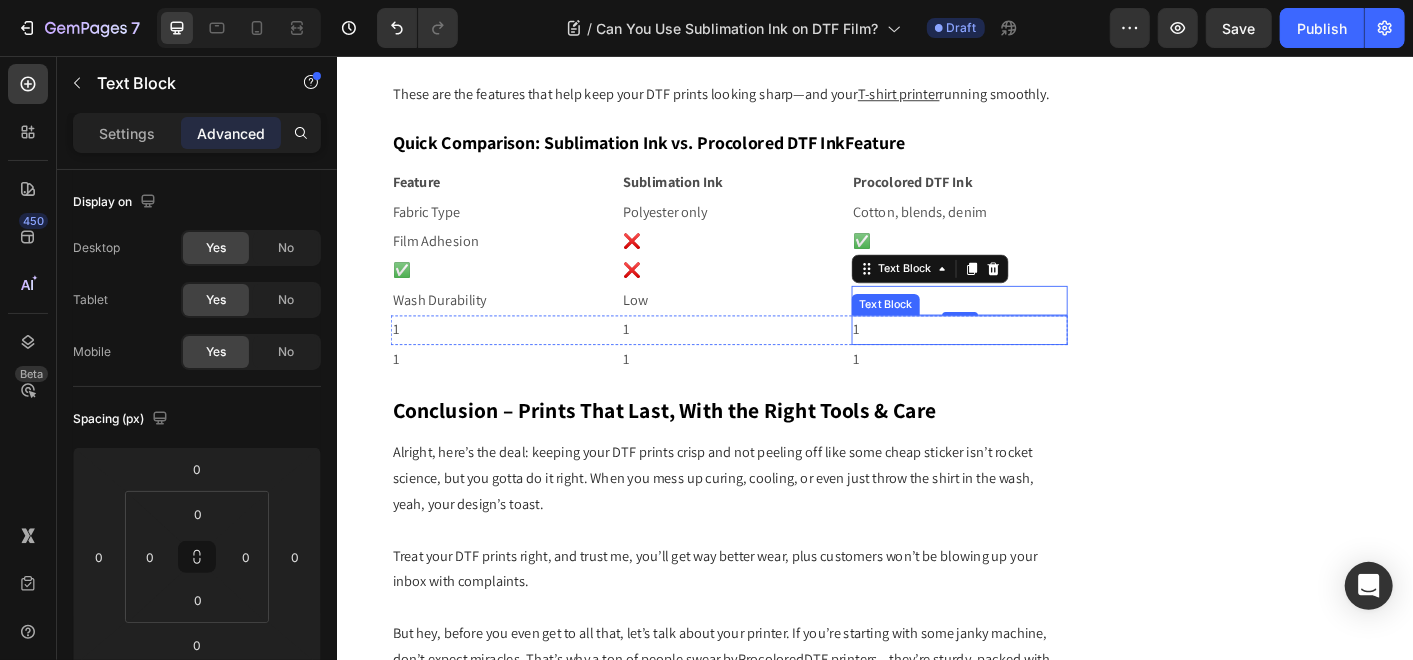 click on "Text Block" at bounding box center (948, 333) 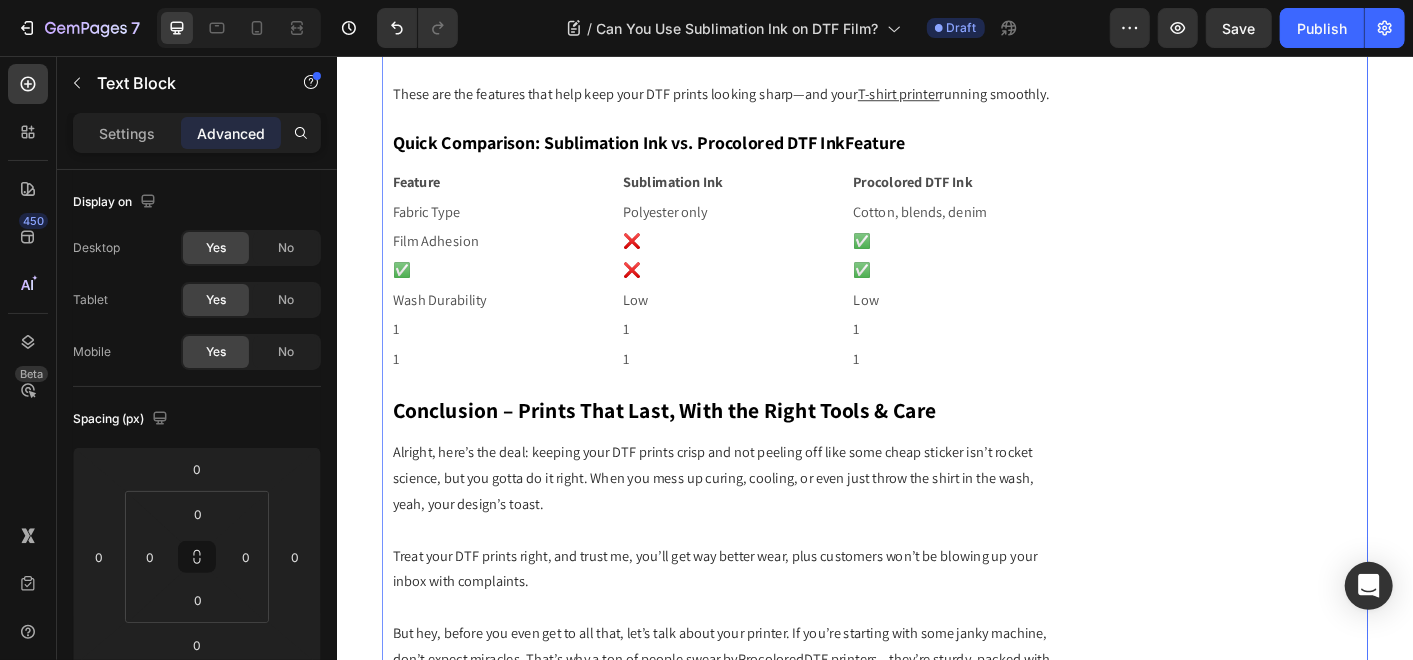click on "Icon Table of Contents Text Block Row 1. The Science Behind the Ink: Not All Liquids Stick the Same    1.1 How Sublimation Ink Works    1.2 How DTF Ink Works    1.3 Quick Analogy: 2. The Experiment: What Happens If You Try It Anyway?    2.1 Poor Adhesion    2.2 Missing the Bond    2.3 Wash-Out Nightmares    2.4 Weak Colors & No Opacity on Dark Fabrics    2.5 Genuine “Field Observations” 3. The Internet Myth: Where Did This Idea Even Come From? 4. Why Procolored Inks Work (and Sublimation Inks Don’t)    4.1 A White Layer That Acts Like Your Canvas    4.2 Locks in with Hot-Melt Powder    4.3 Built for the Long Haul: 20+ Washes Strong    4.4 Procolored Printers = Smart Printing    4.5 Quick Comparison: Sublimation Ink vs. Procolored DTF Ink 5. When to Use Sublimation vs. When to Switch to DTF    5.1 Stick with Sublimation For:    5.2 Time to Move to DTF for: 6. Conclusion: One Ink Doesn’t Rule Them All Text Block                Title Line Row DTF film  Row" at bounding box center [936, -2081] 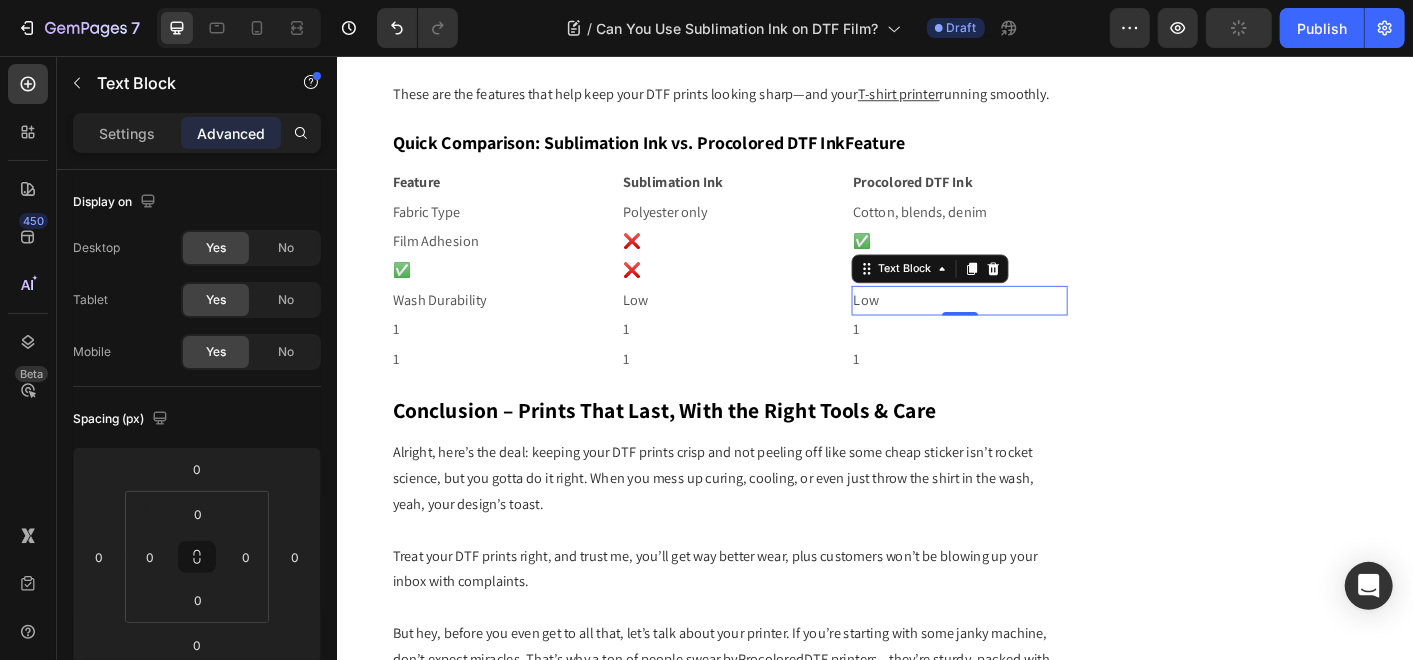 click on "Low" at bounding box center (1030, 328) 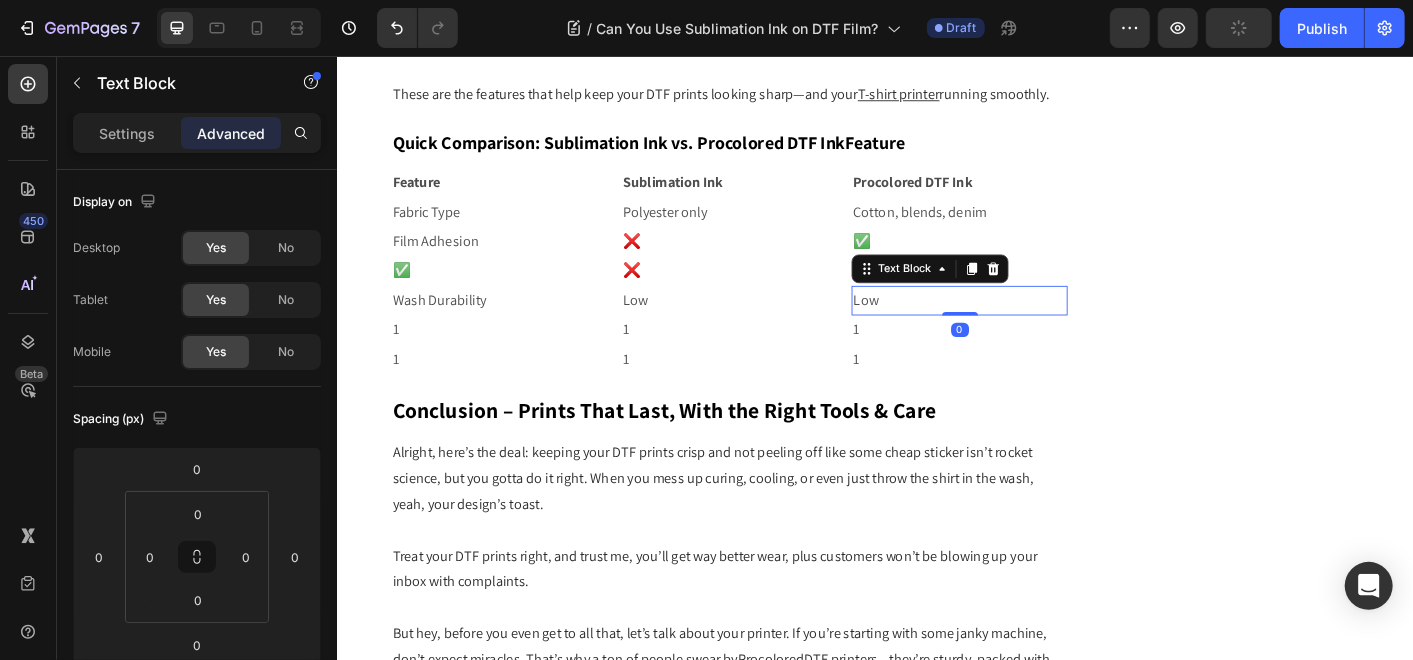 click on "Low" at bounding box center (1030, 328) 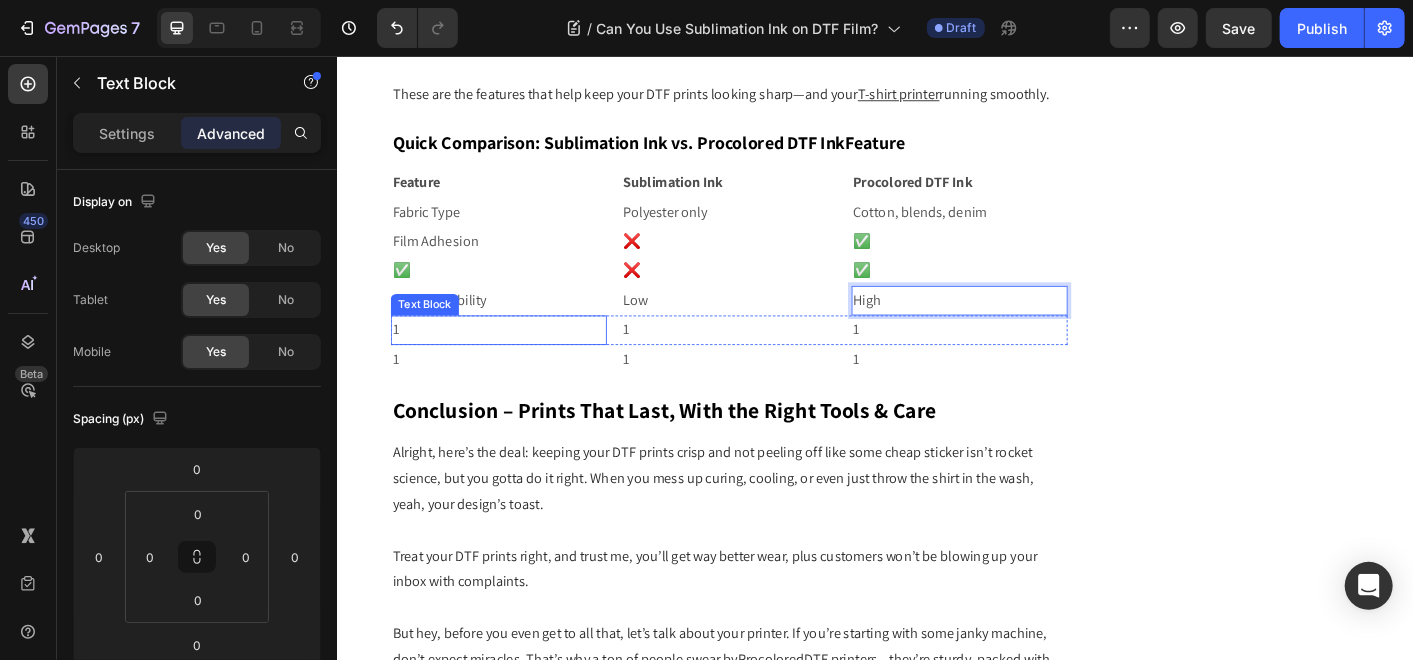 click on "1" at bounding box center [516, 361] 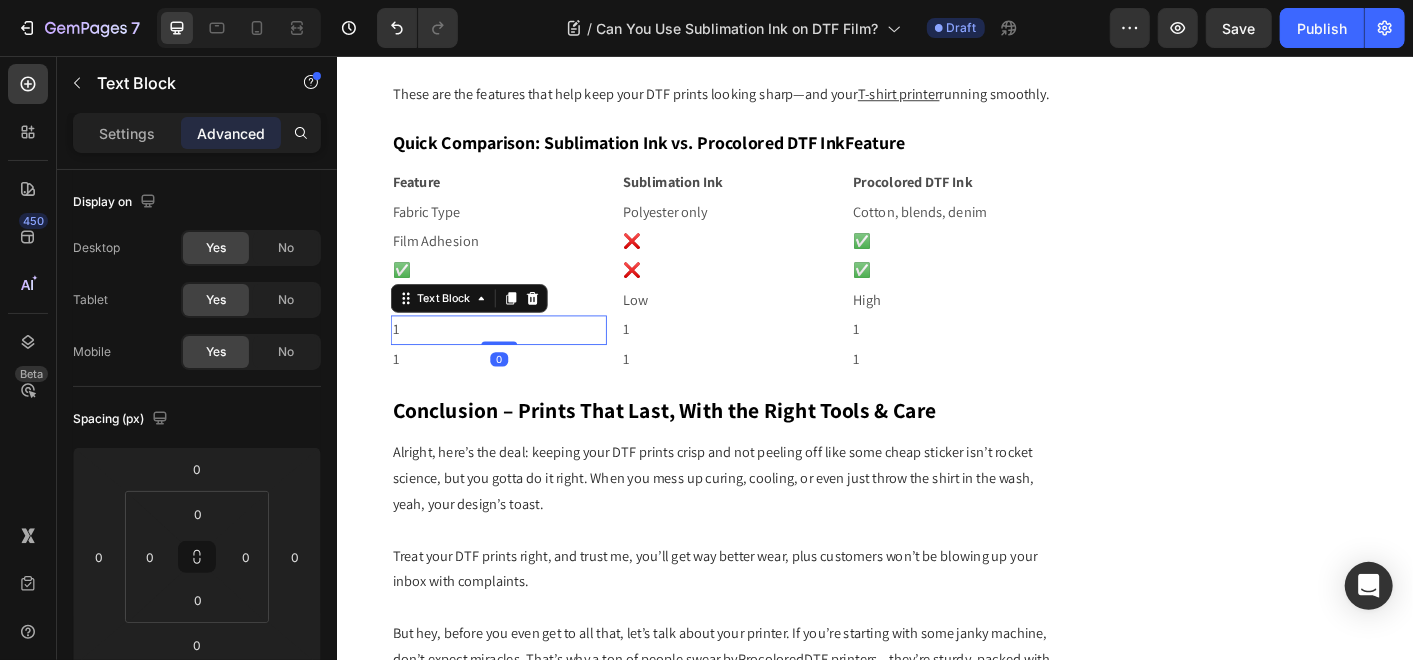 click on "1" at bounding box center [516, 361] 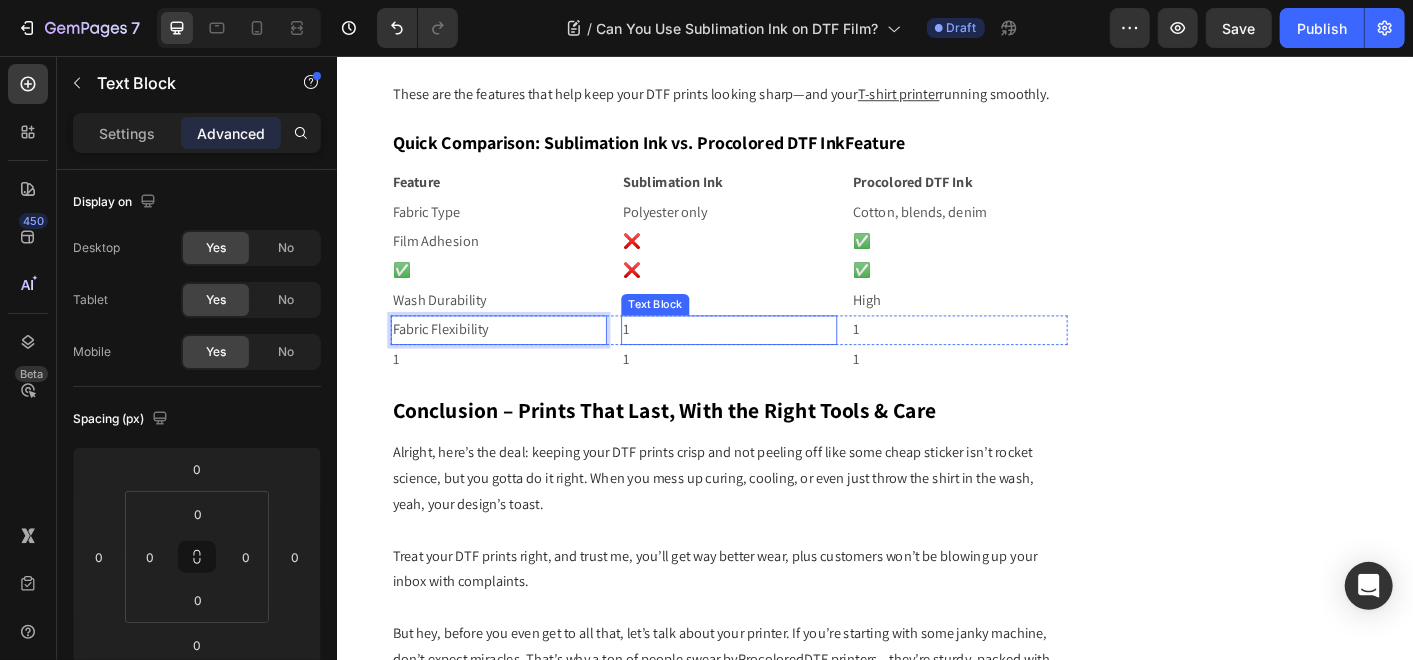 click on "1" at bounding box center (773, 361) 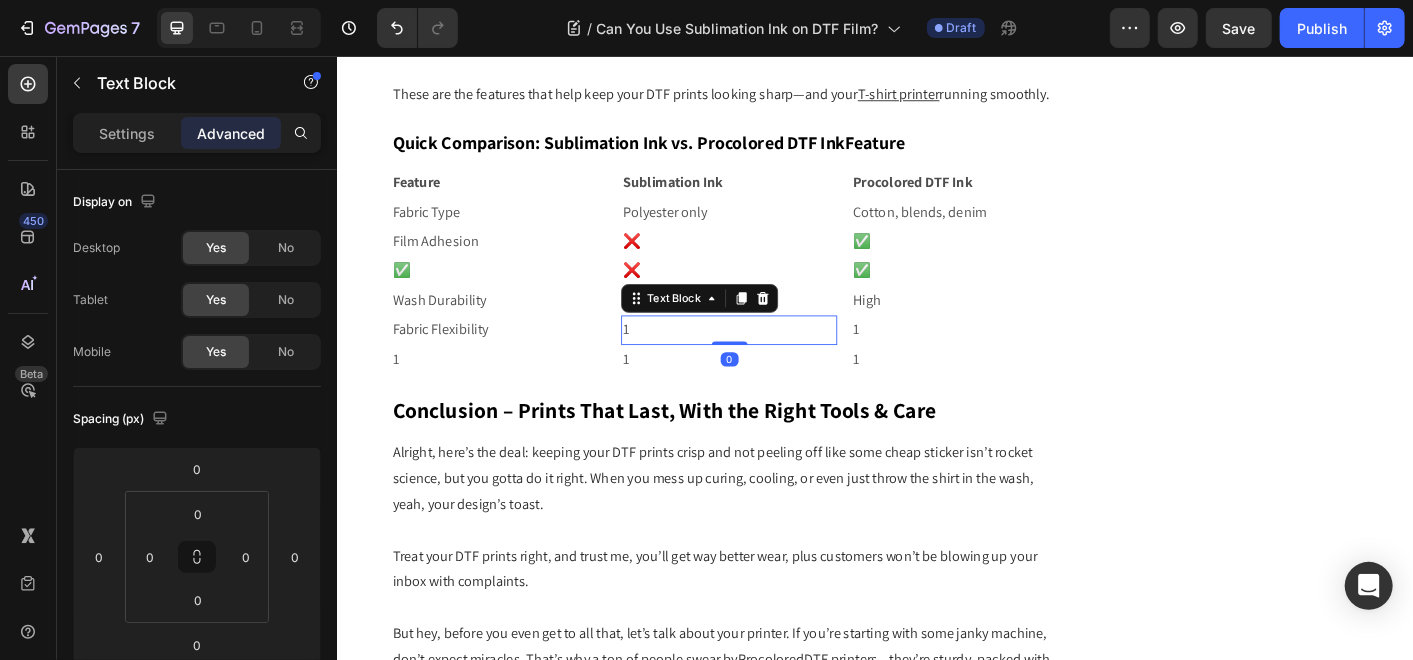 click on "1" at bounding box center [773, 361] 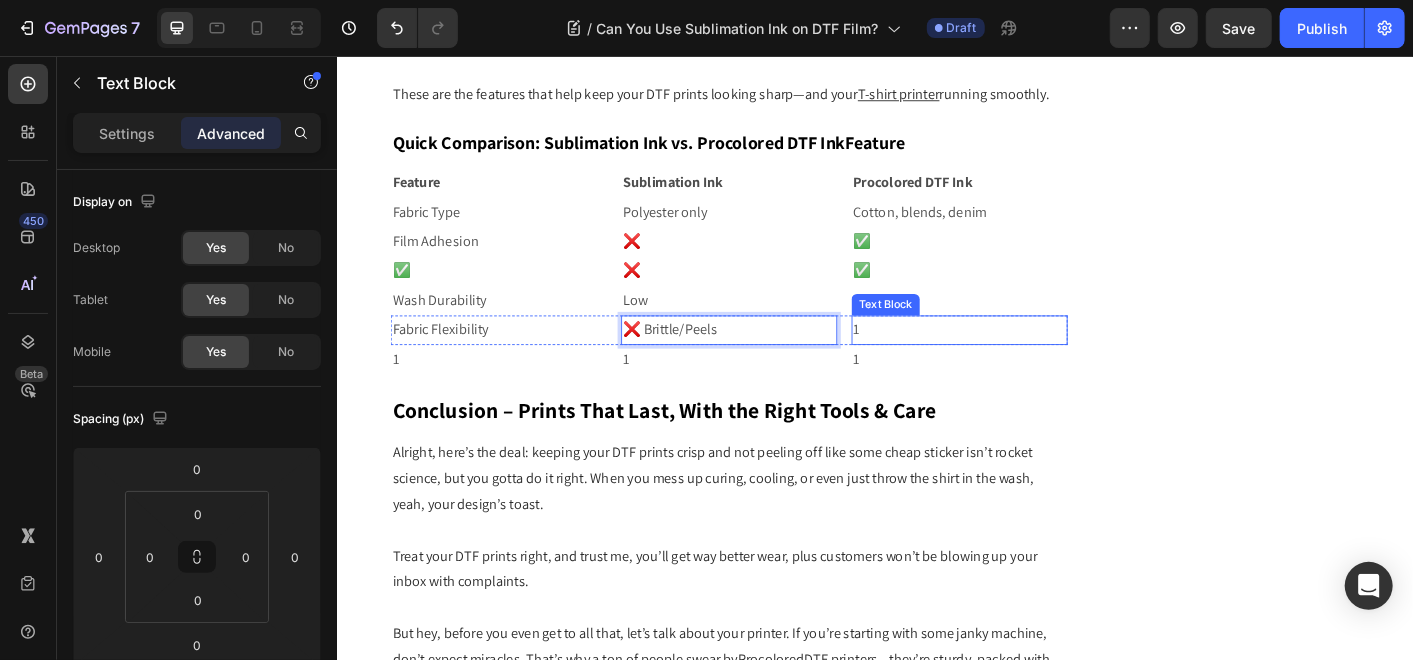 click on "1" at bounding box center (1030, 361) 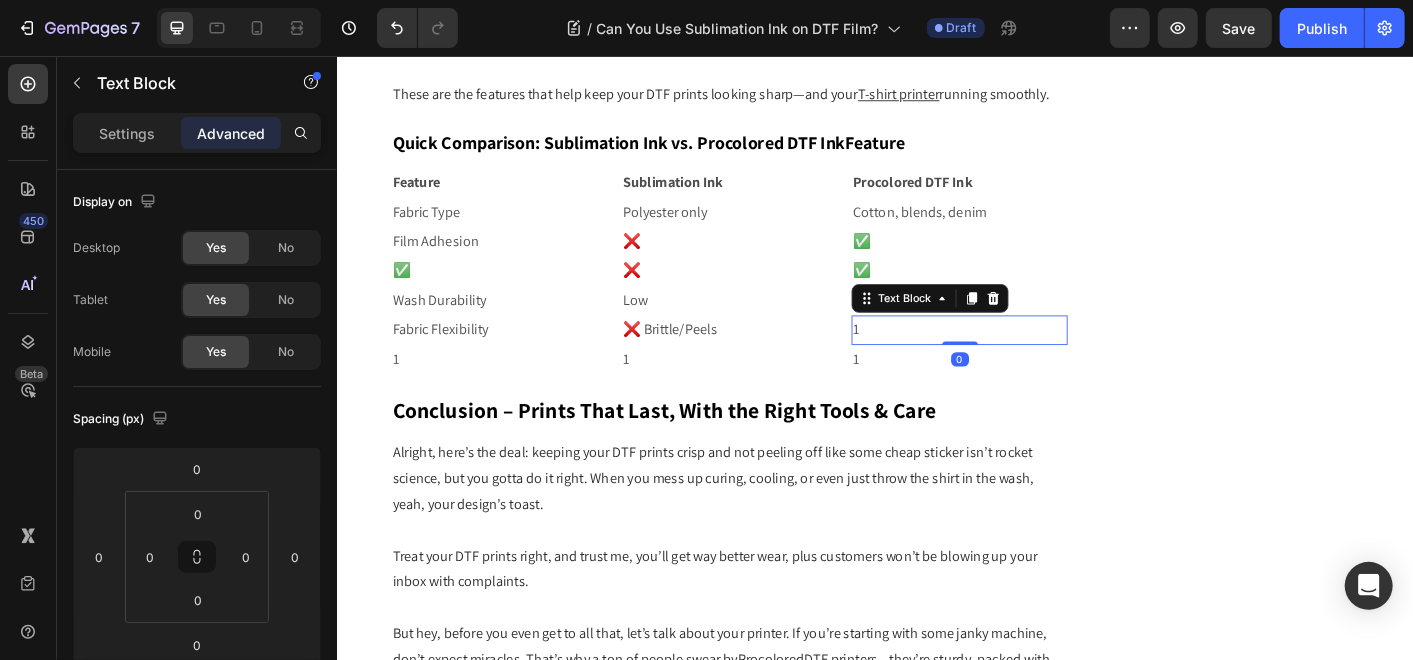 click on "1" at bounding box center [1030, 361] 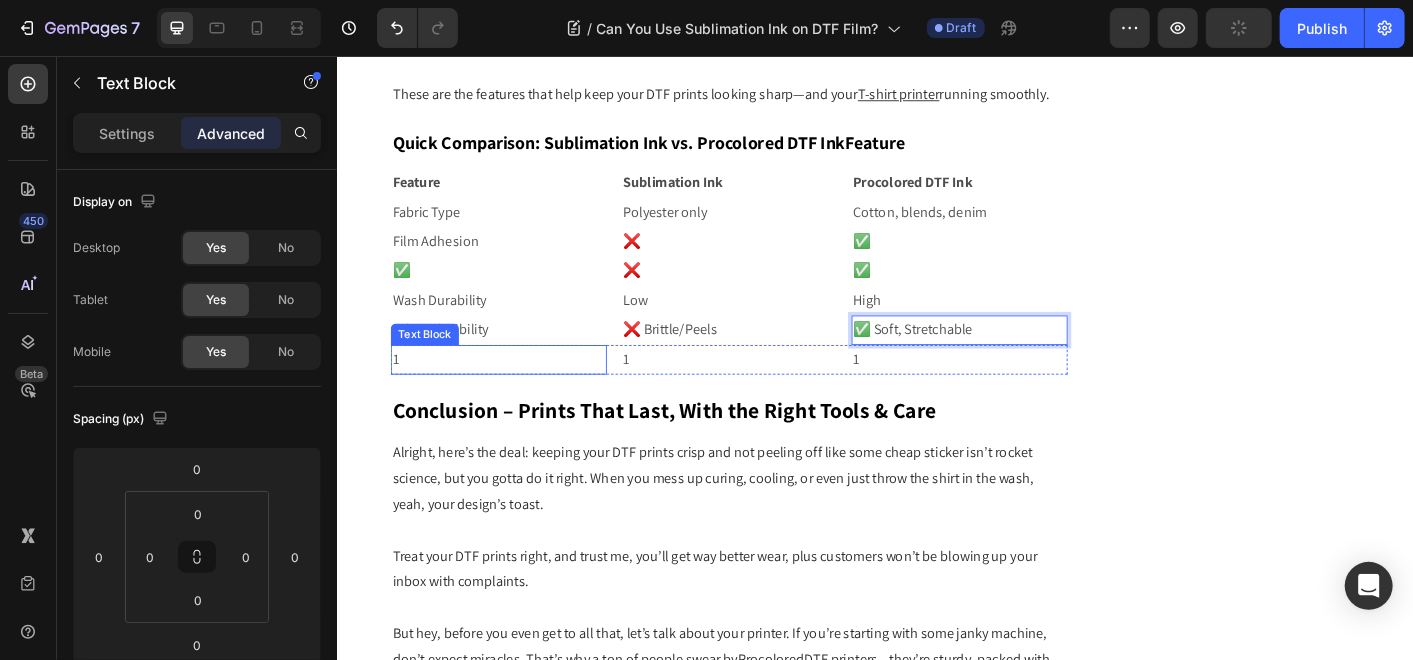 click on "1" at bounding box center (516, 394) 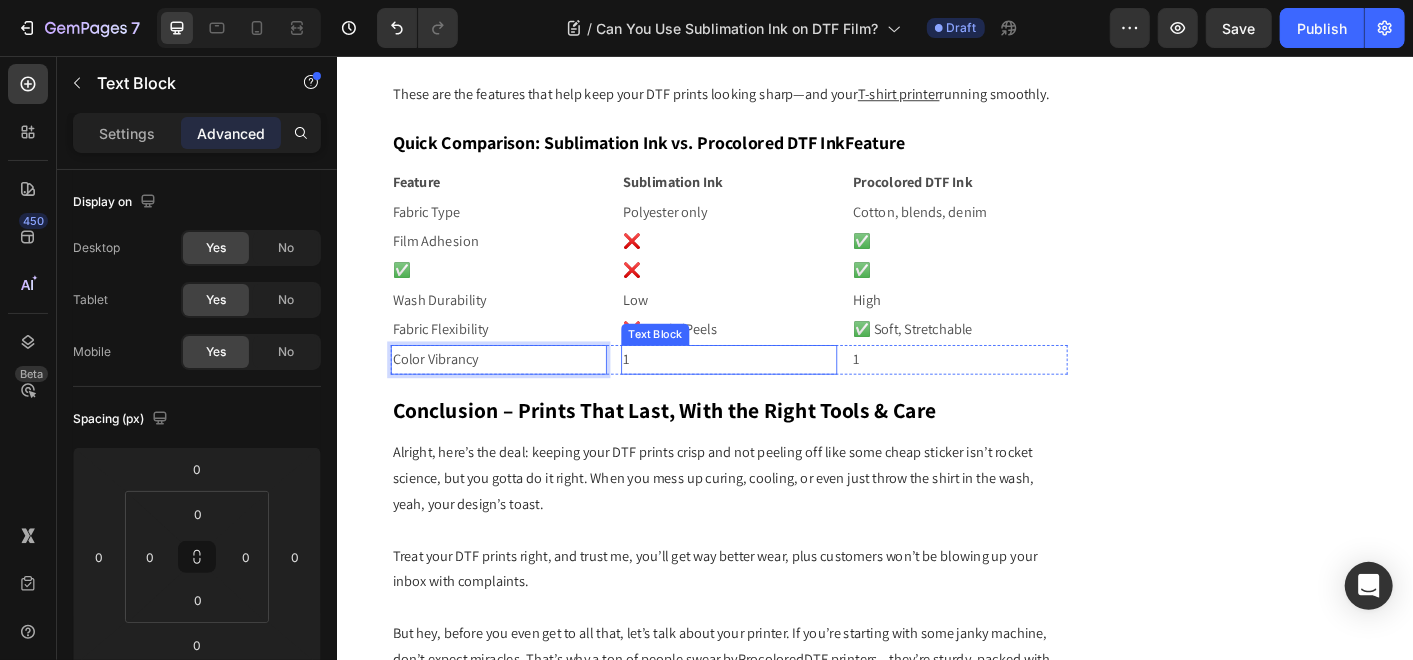 click on "1" at bounding box center [773, 394] 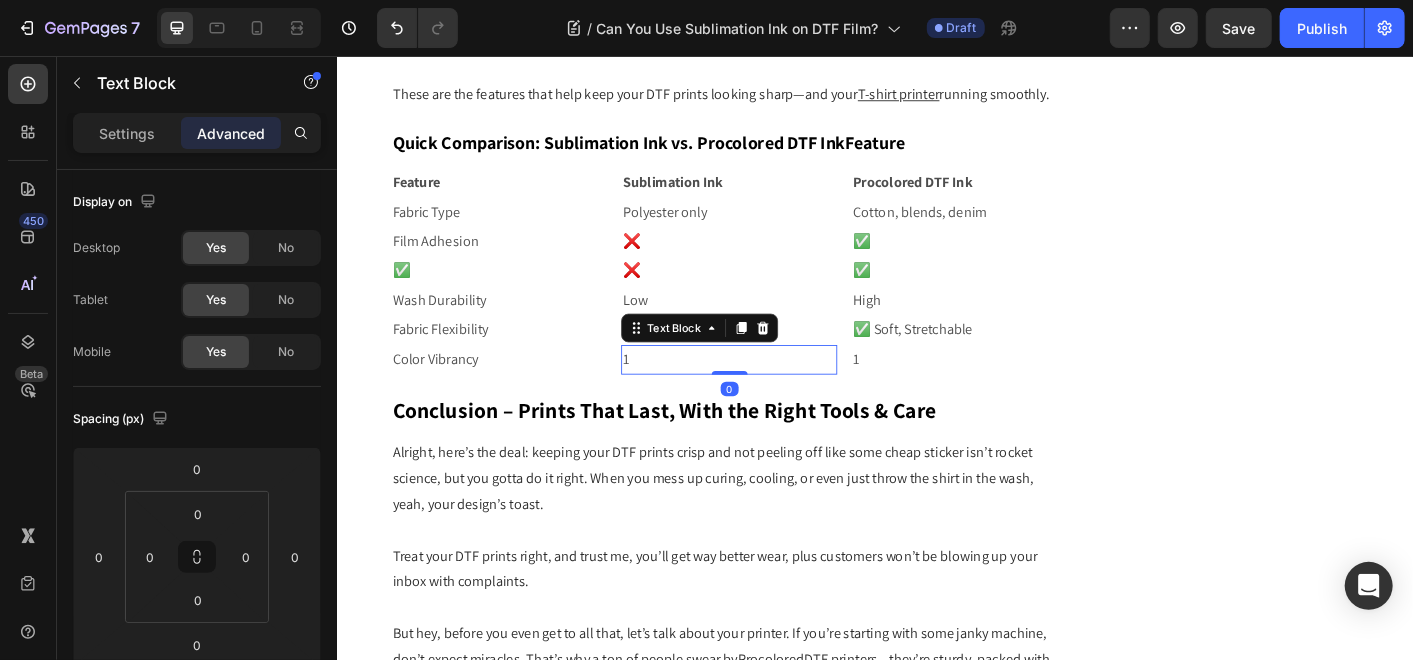 click on "1" at bounding box center (773, 394) 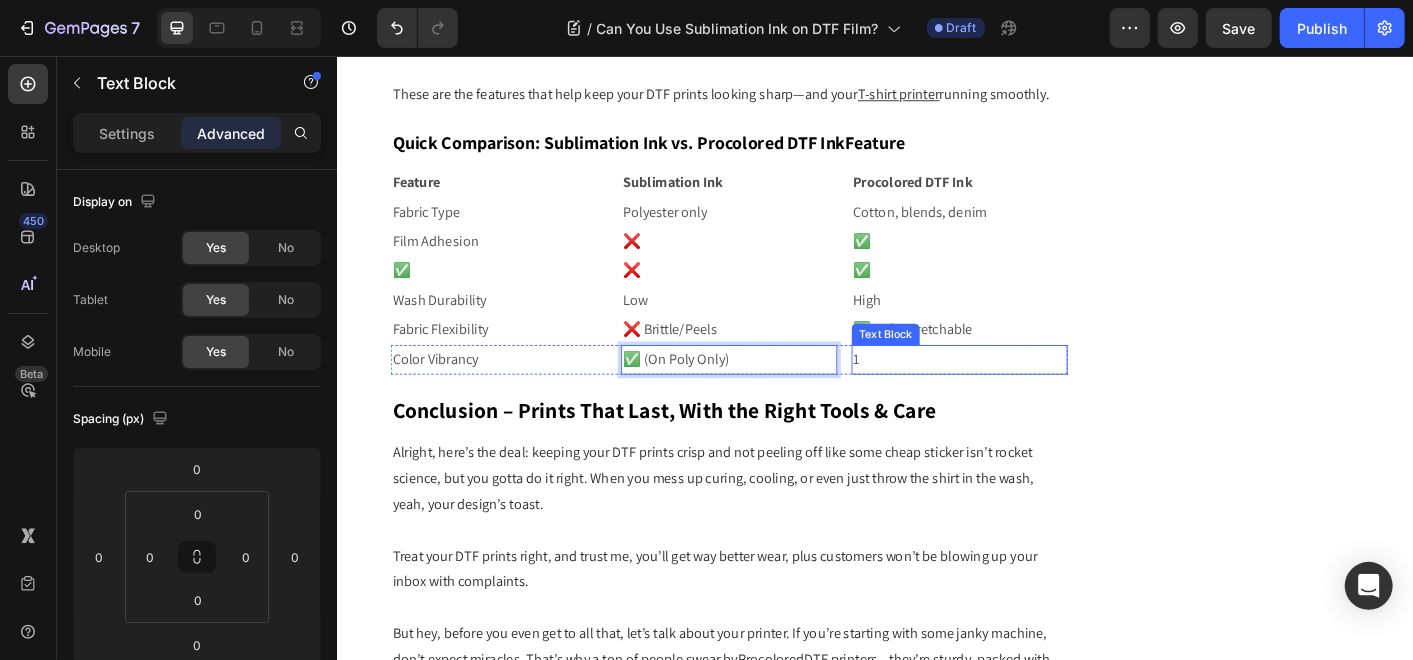 click on "1" at bounding box center (1030, 394) 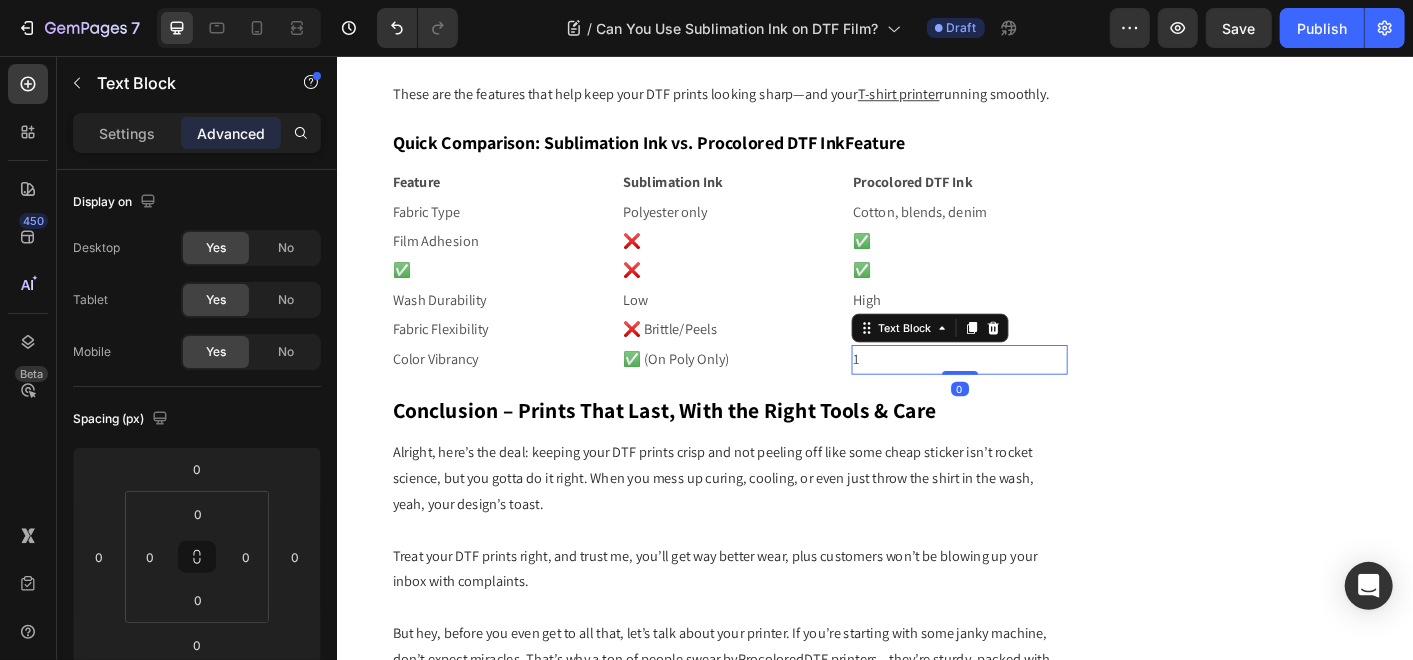click on "1" at bounding box center [1030, 394] 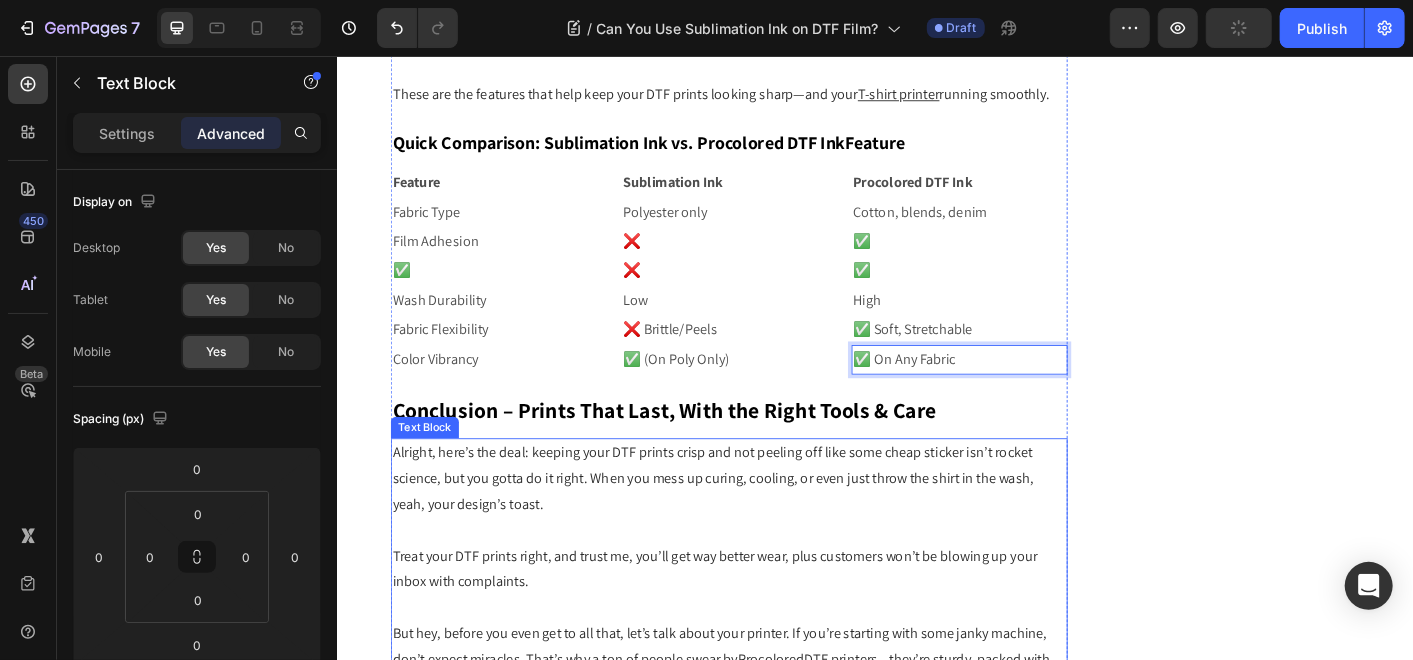 scroll, scrollTop: 5563, scrollLeft: 0, axis: vertical 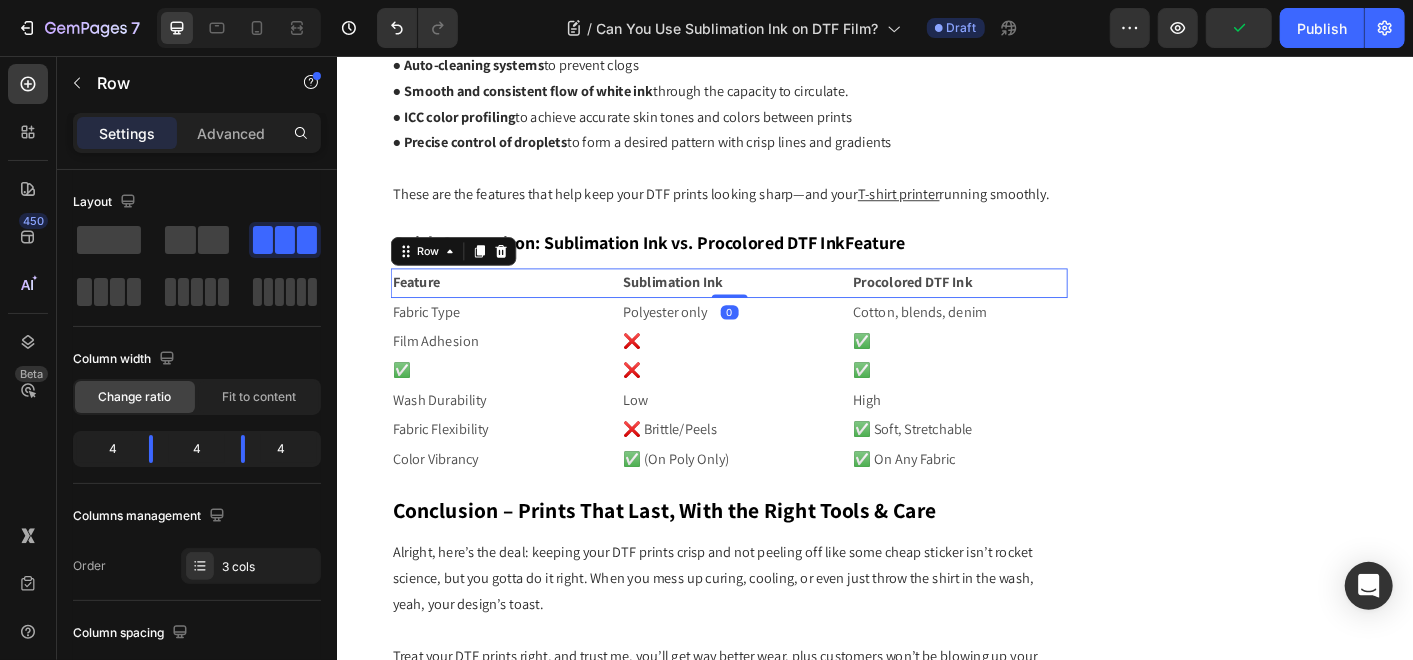 click on "Feature Text Block Sublimation Ink Text Block Procolored DTF Ink Text Block Row   0" at bounding box center (773, 308) 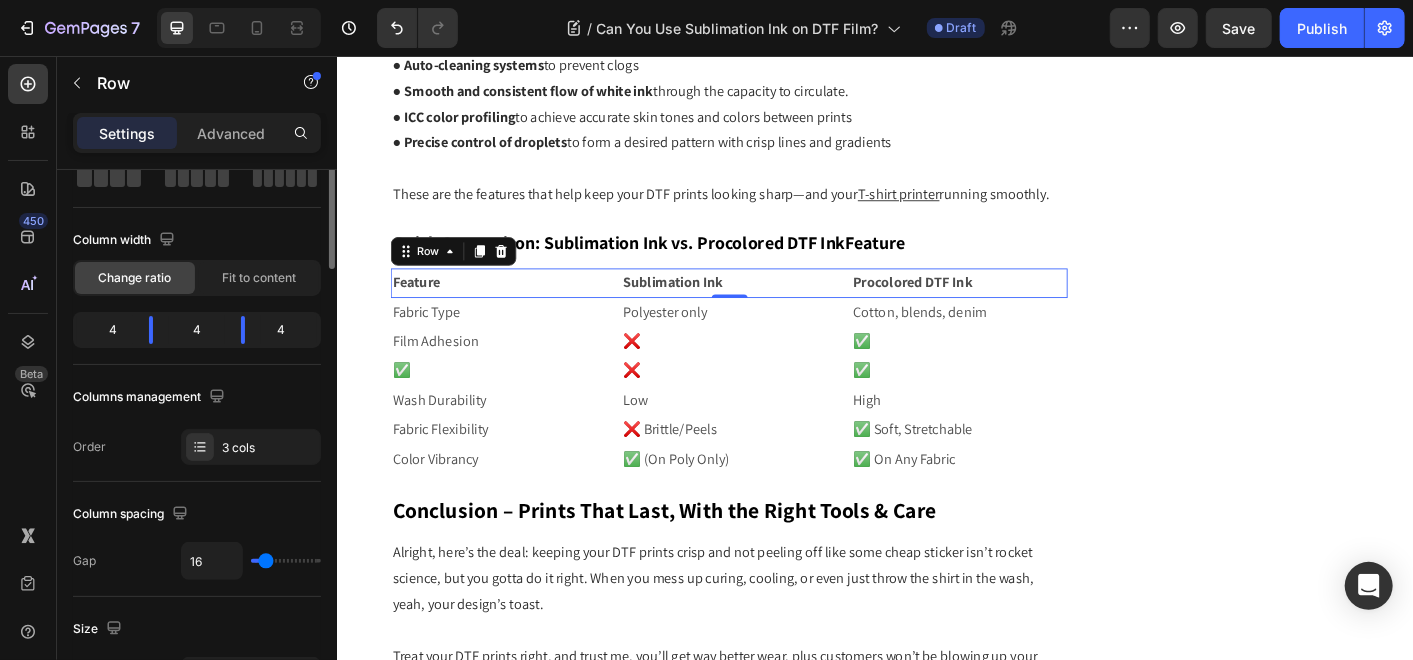 scroll, scrollTop: 0, scrollLeft: 0, axis: both 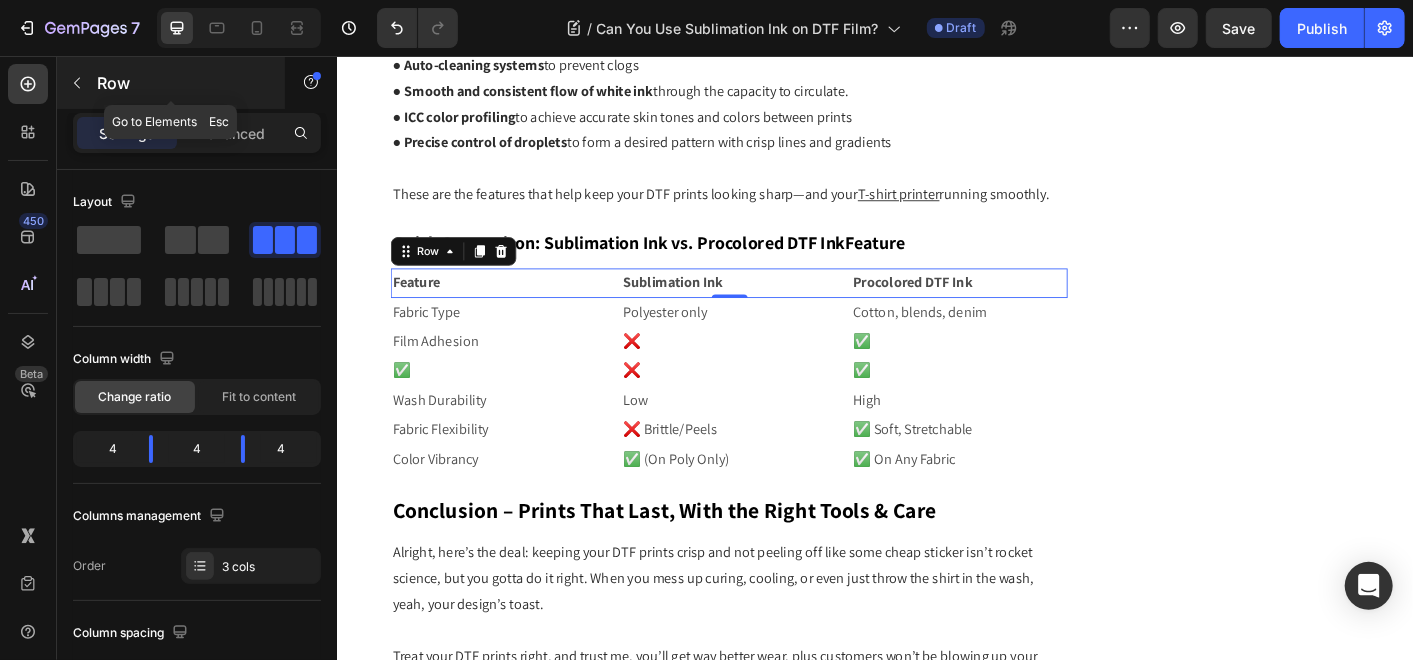 click 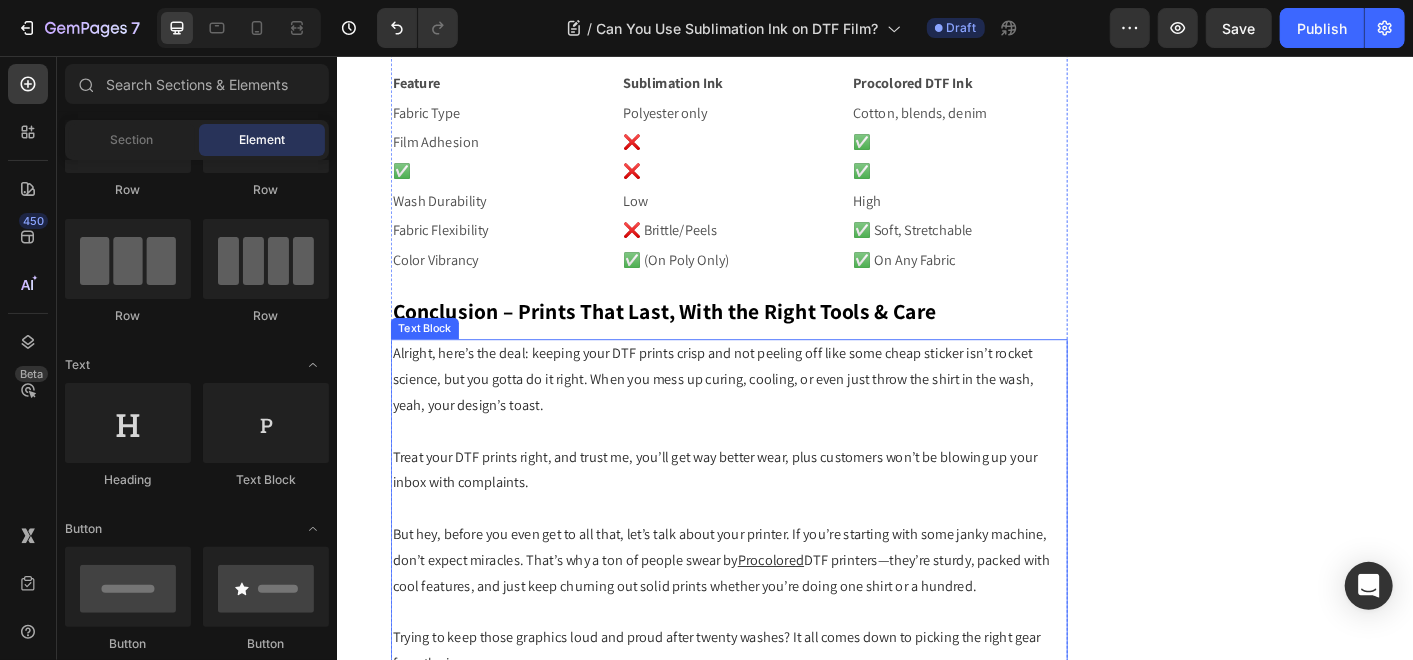 scroll, scrollTop: 5785, scrollLeft: 0, axis: vertical 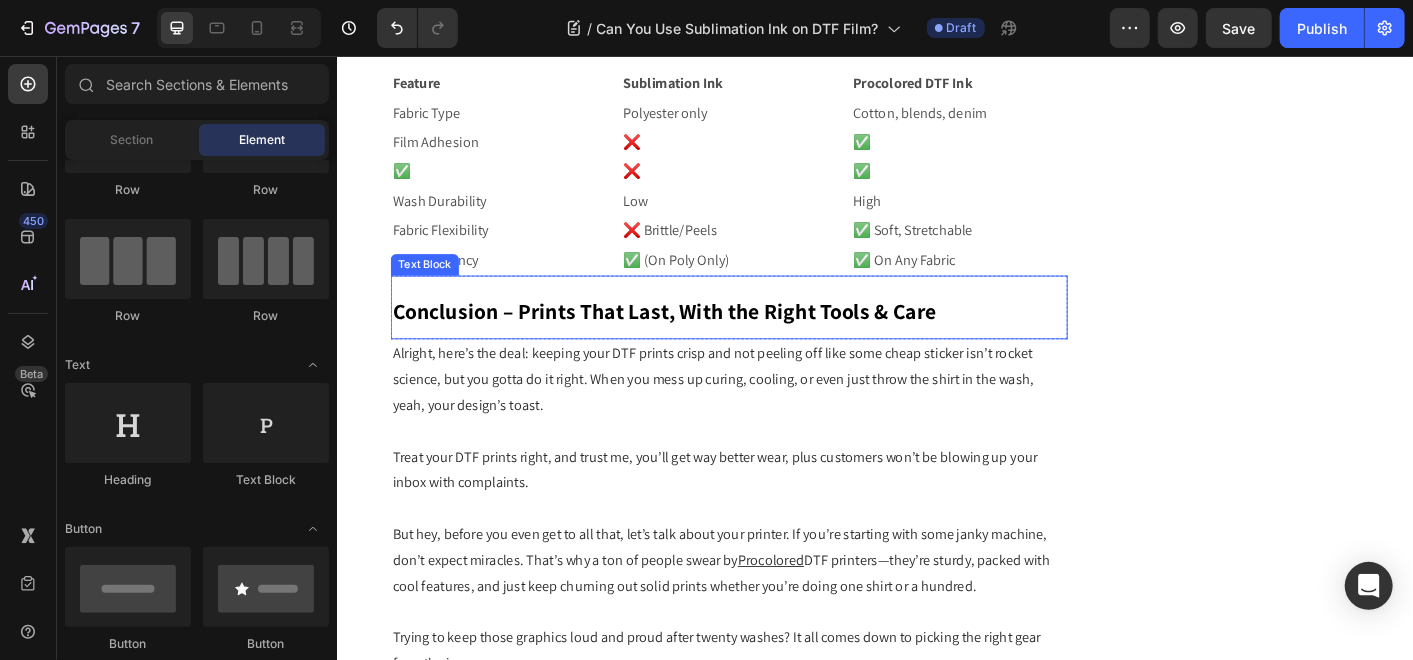 click on "Conclusion – Prints That Last, With the Right Tools & Care" at bounding box center (701, 339) 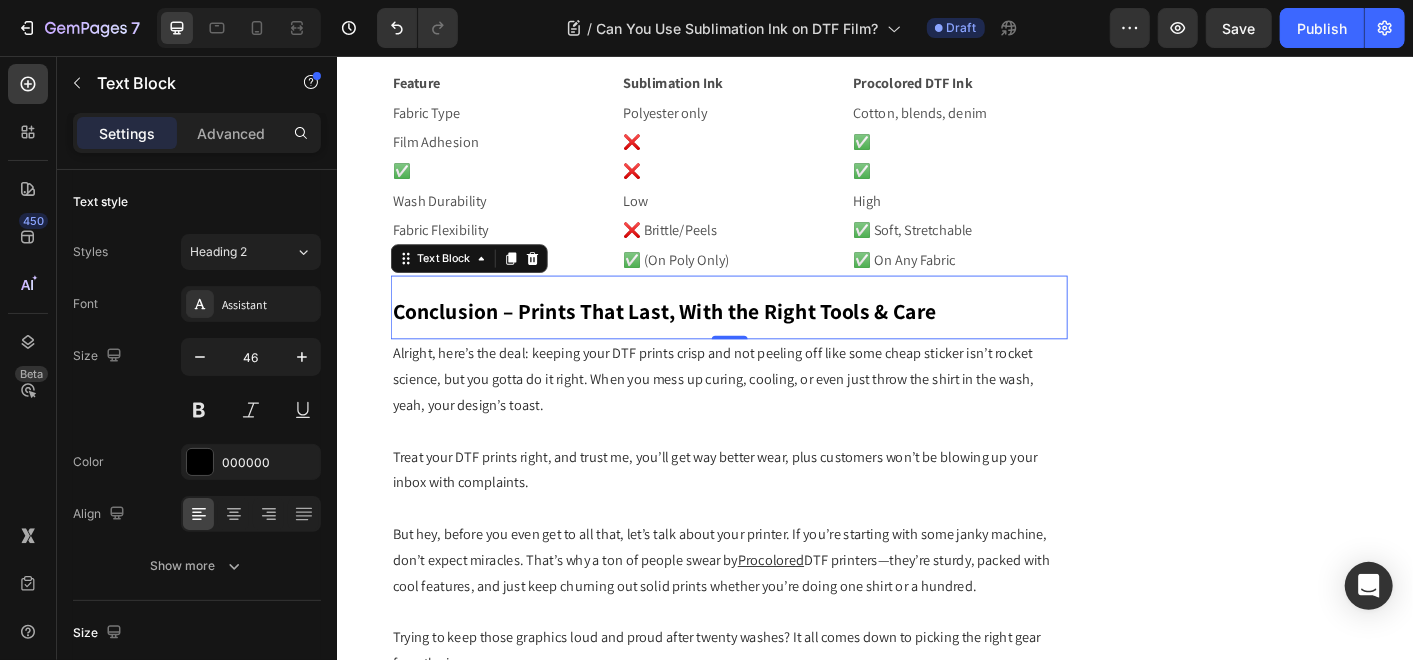 click on "Conclusion – Prints That Last, With the Right Tools & Care" at bounding box center [701, 339] 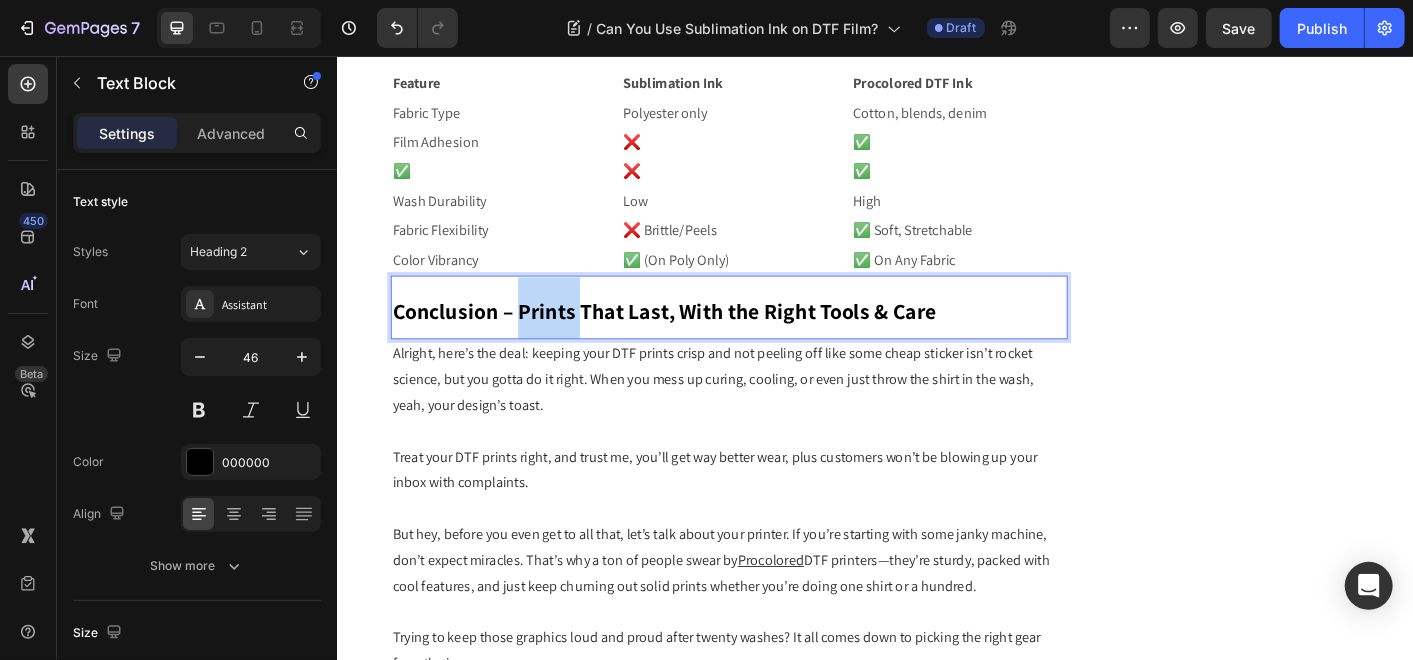 click on "Conclusion – Prints That Last, With the Right Tools & Care" at bounding box center [701, 339] 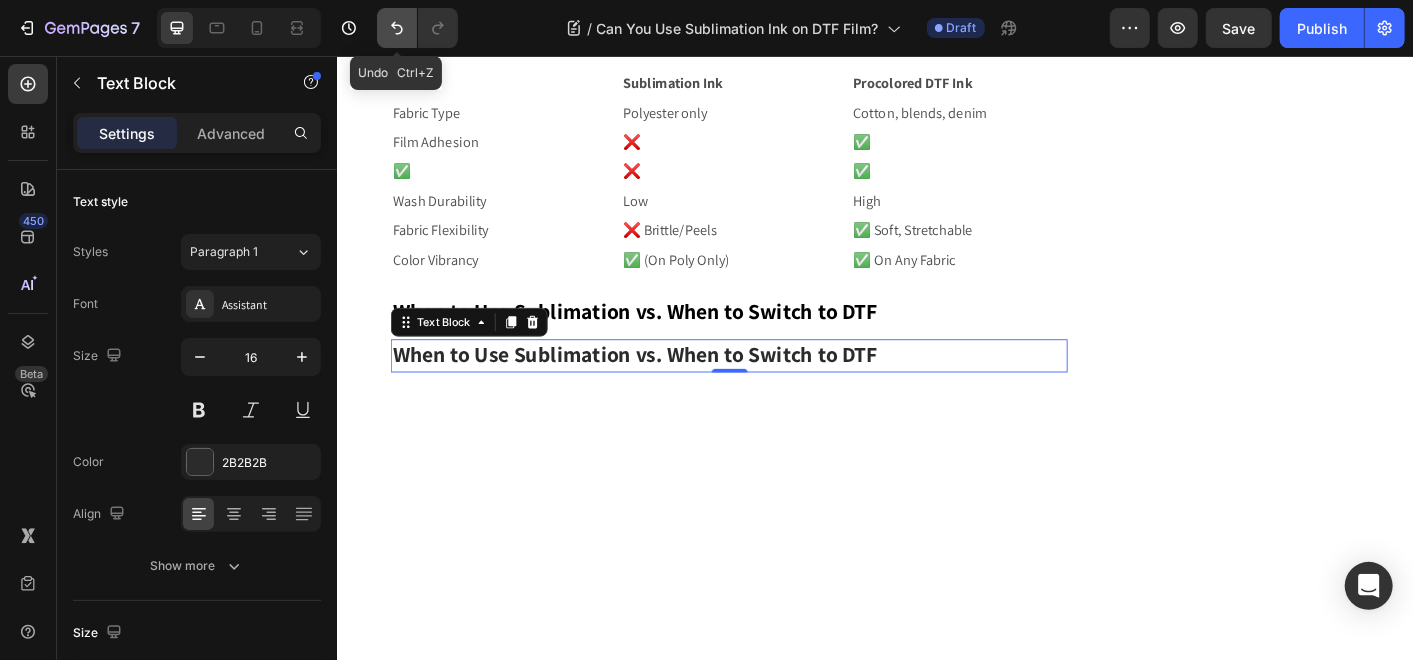 click 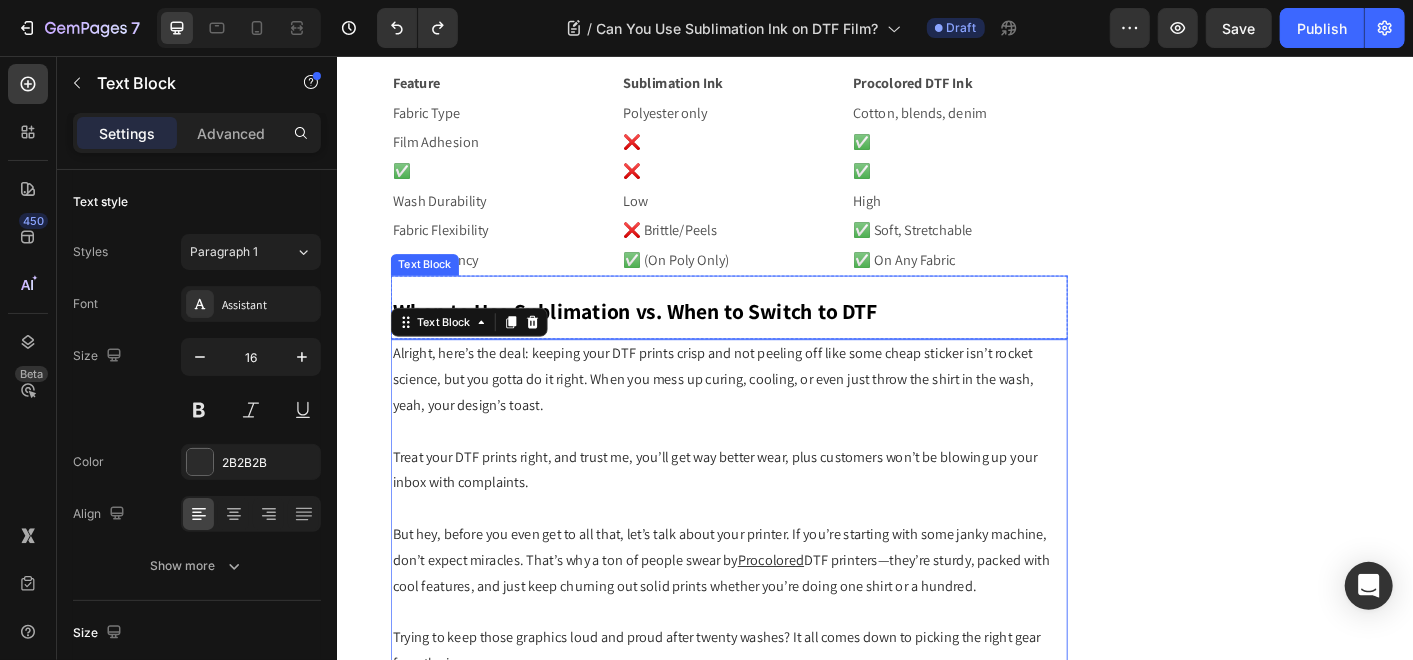 click on "When to Use Sublimation vs. When to Switch to DTF" at bounding box center [668, 339] 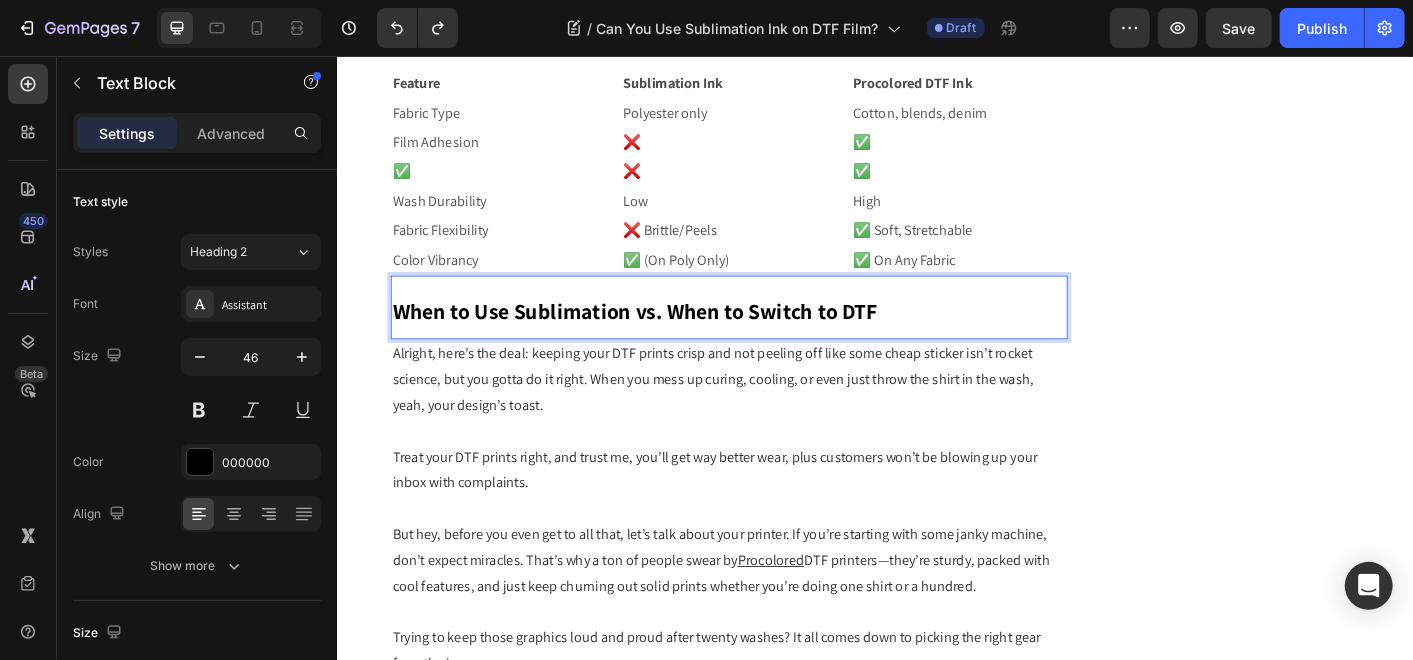 click on "When to Use Sublimation vs. When to Switch to DTF" at bounding box center (668, 339) 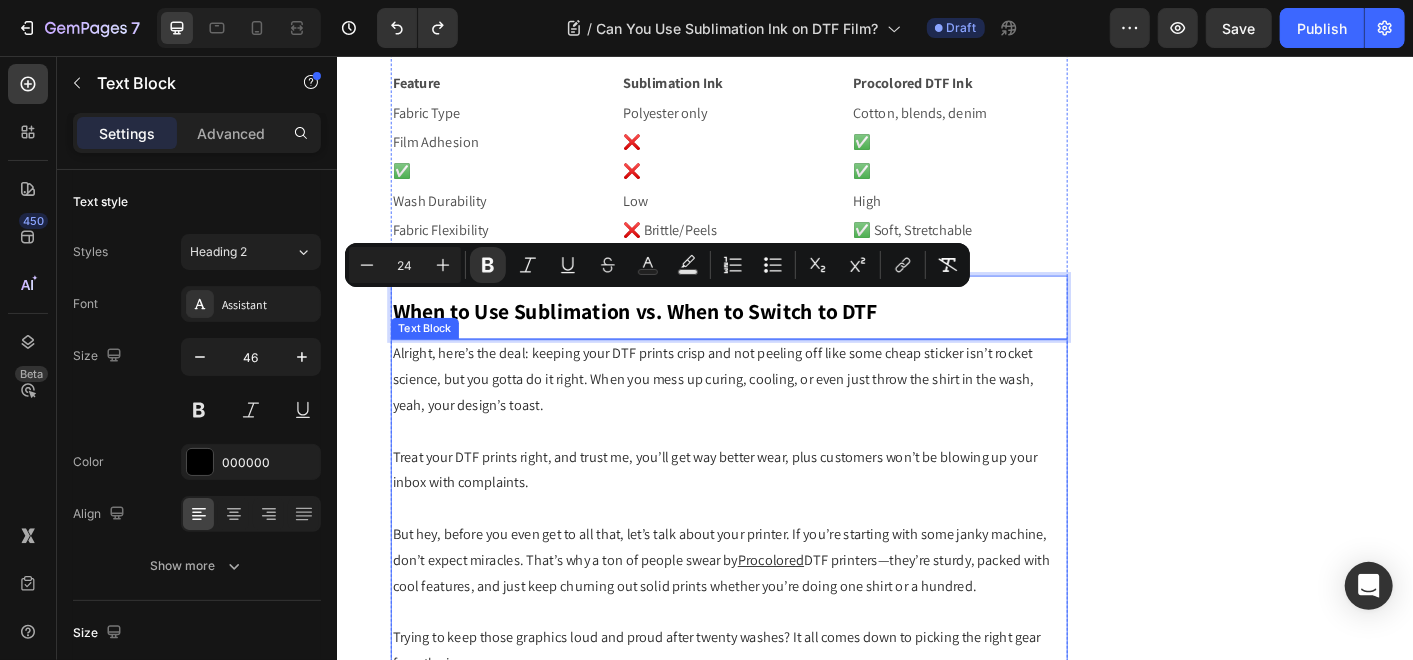 click on "Treat your DTF prints right, and trust me, you’ll get way better wear, plus customers won’t be blowing up your inbox with complaints." at bounding box center [773, 518] 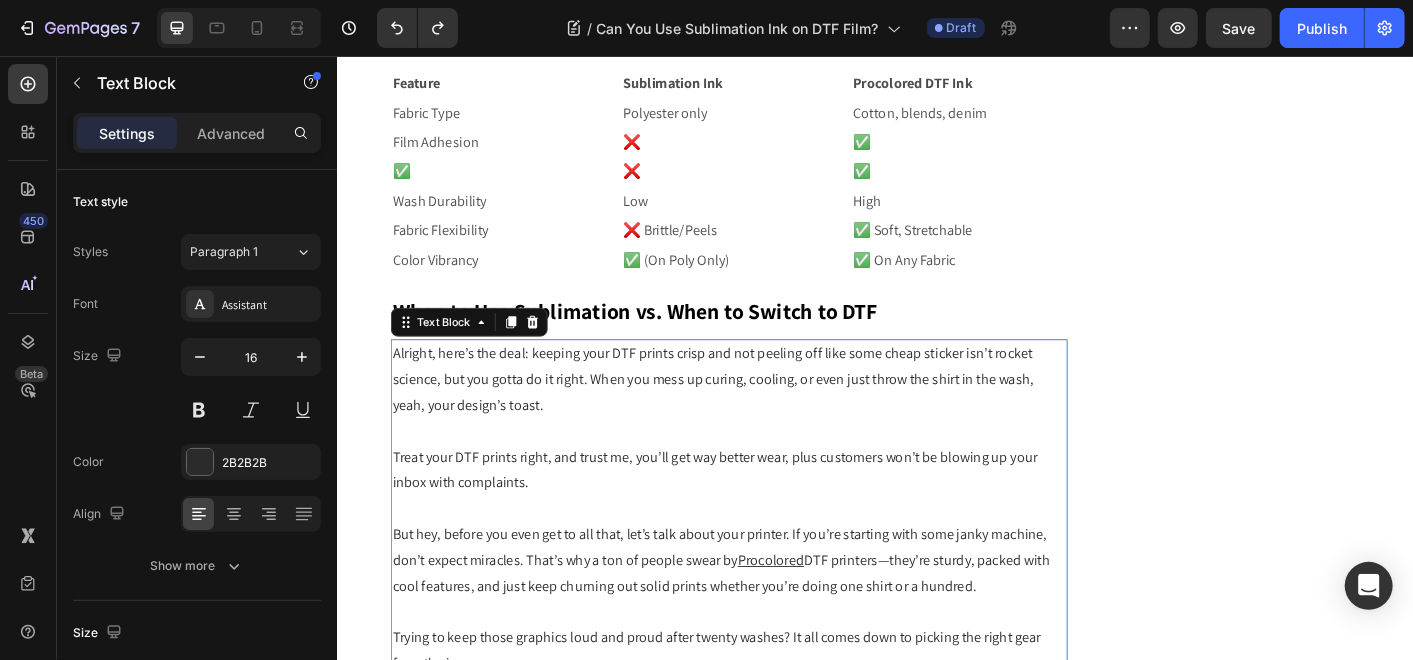 click on "Alright, here’s the deal: keeping your DTF prints crisp and not peeling off like some cheap sticker isn’t rocket science, but you gotta do it right. When you mess up curing, cooling, or even just throw the shirt in the wash, yeah, your design’s toast." at bounding box center (773, 416) 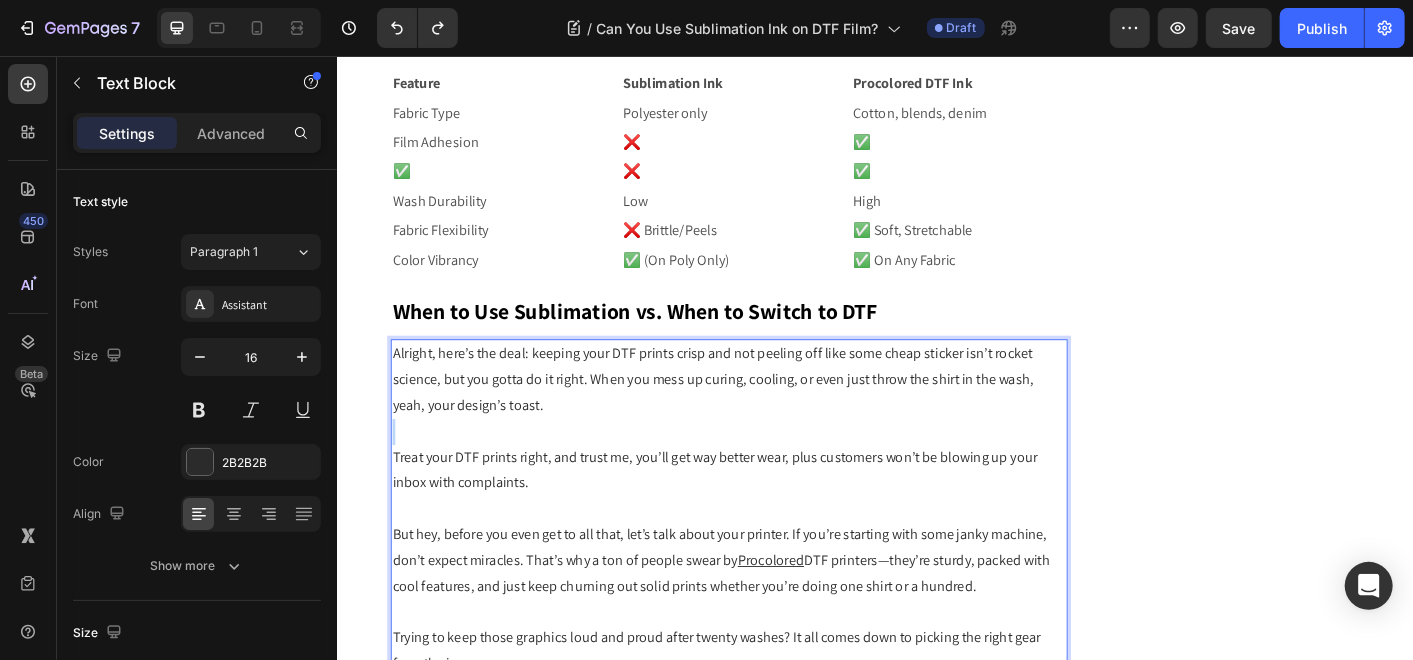 click on "Alright, here’s the deal: keeping your DTF prints crisp and not peeling off like some cheap sticker isn’t rocket science, but you gotta do it right. When you mess up curing, cooling, or even just throw the shirt in the wash, yeah, your design’s toast." at bounding box center (773, 416) 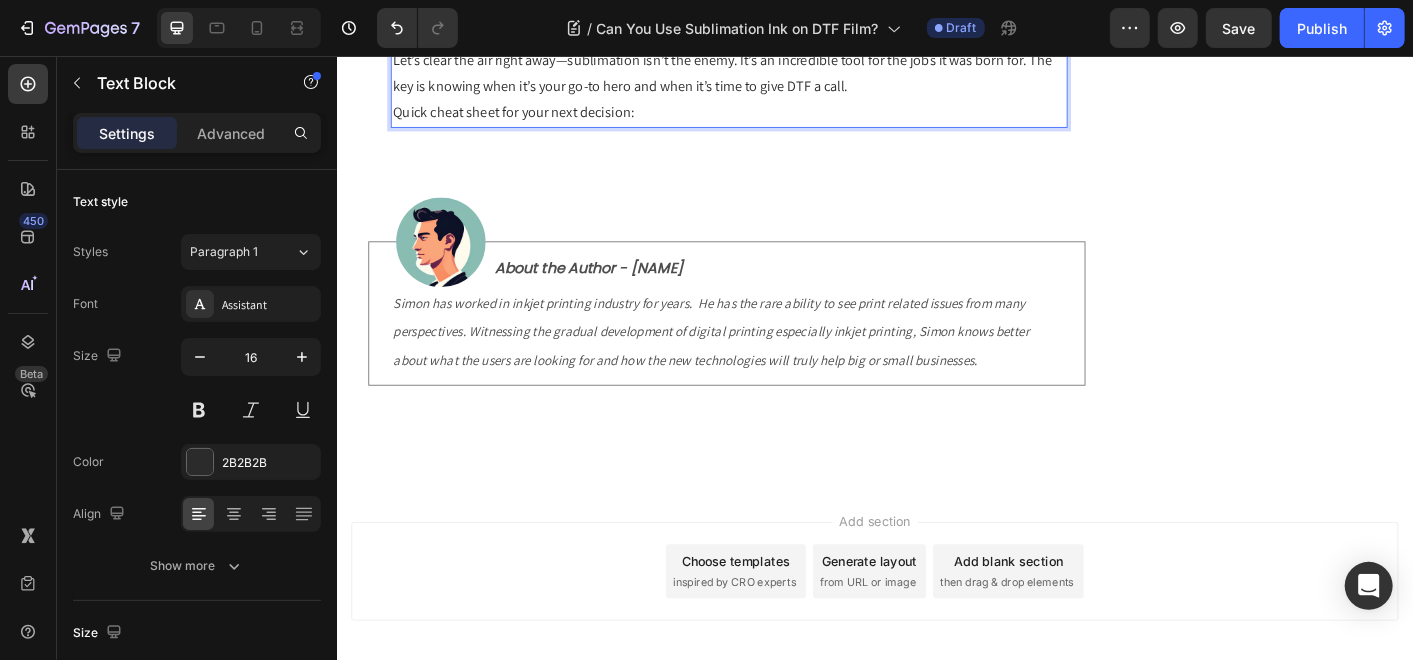 scroll, scrollTop: 6008, scrollLeft: 0, axis: vertical 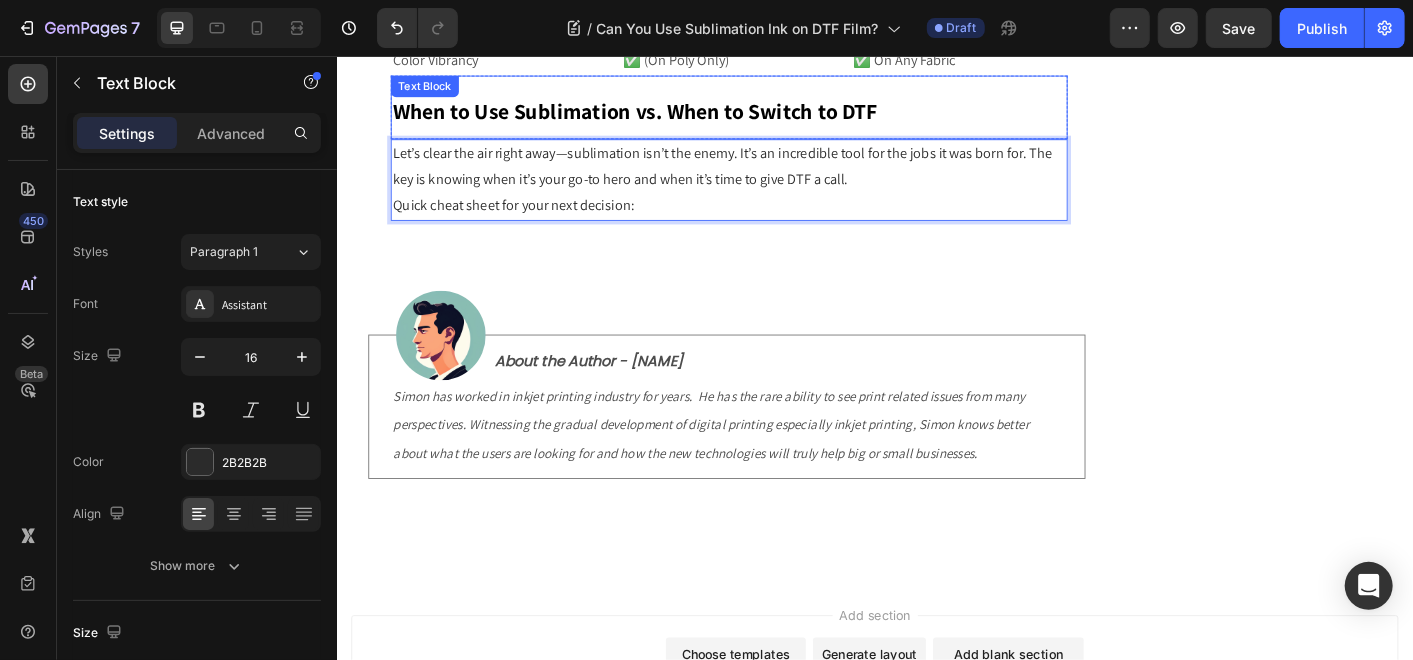 click on "When to Use Sublimation vs. When to Switch to DTF" at bounding box center [668, 116] 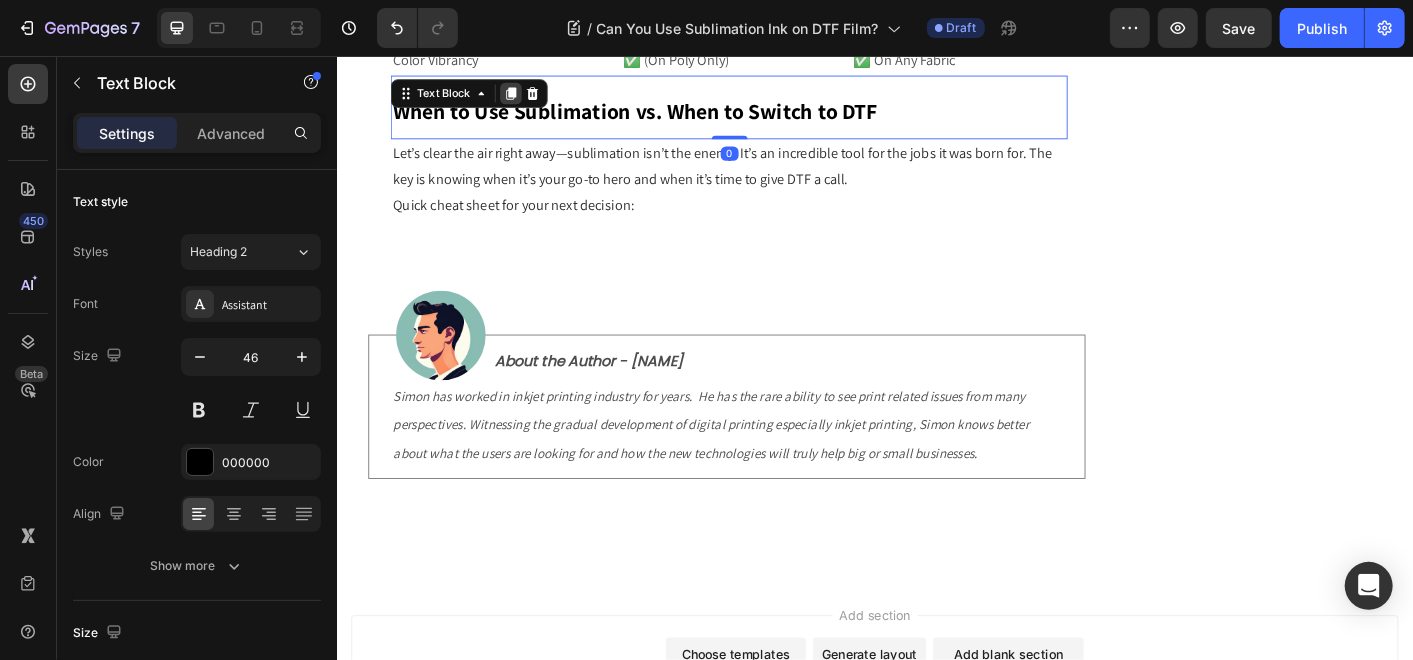 click 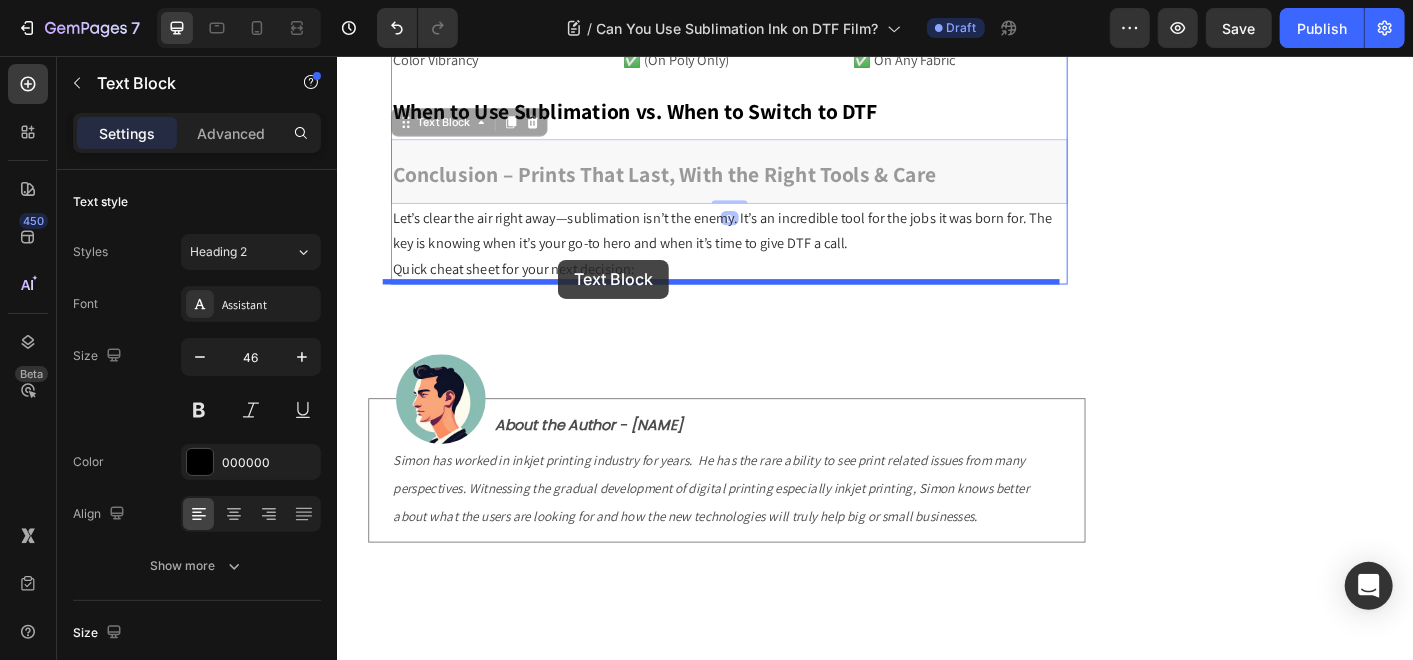 drag, startPoint x: 467, startPoint y: 132, endPoint x: 582, endPoint y: 282, distance: 189.01057 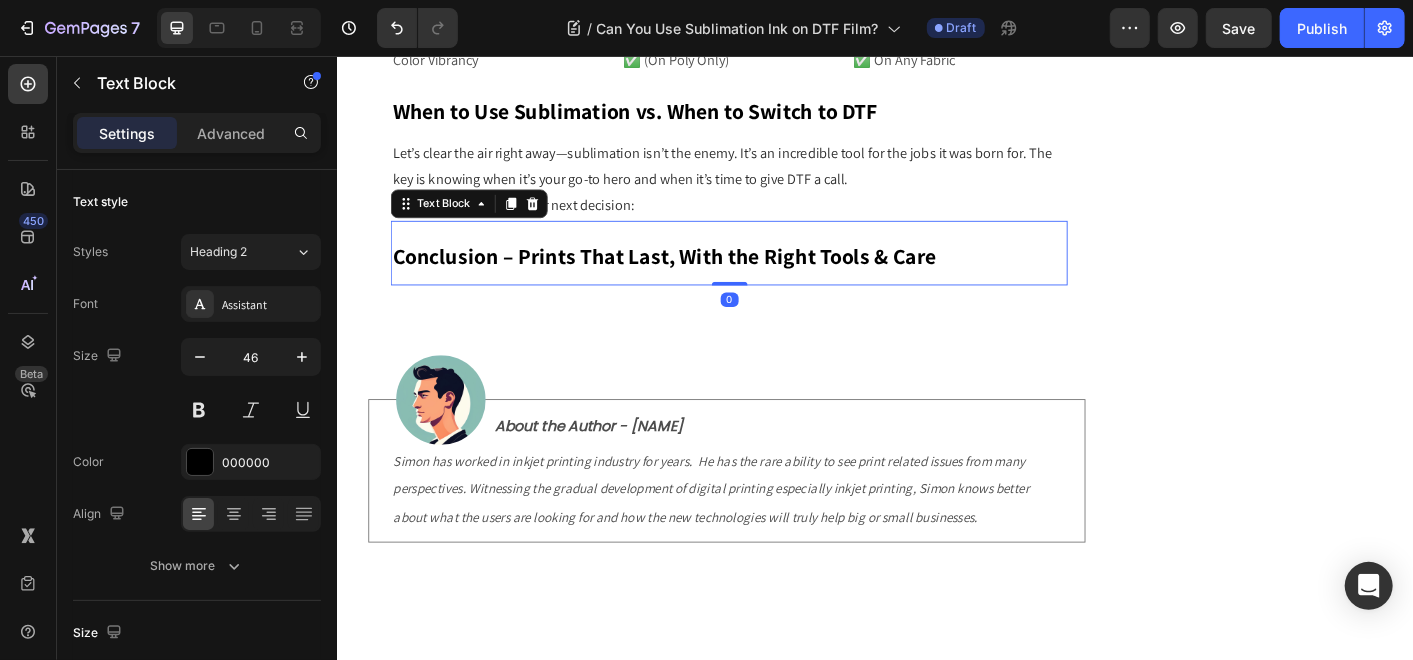 click on "Conclusion – Prints That Last, With the Right Tools & Care" at bounding box center [701, 278] 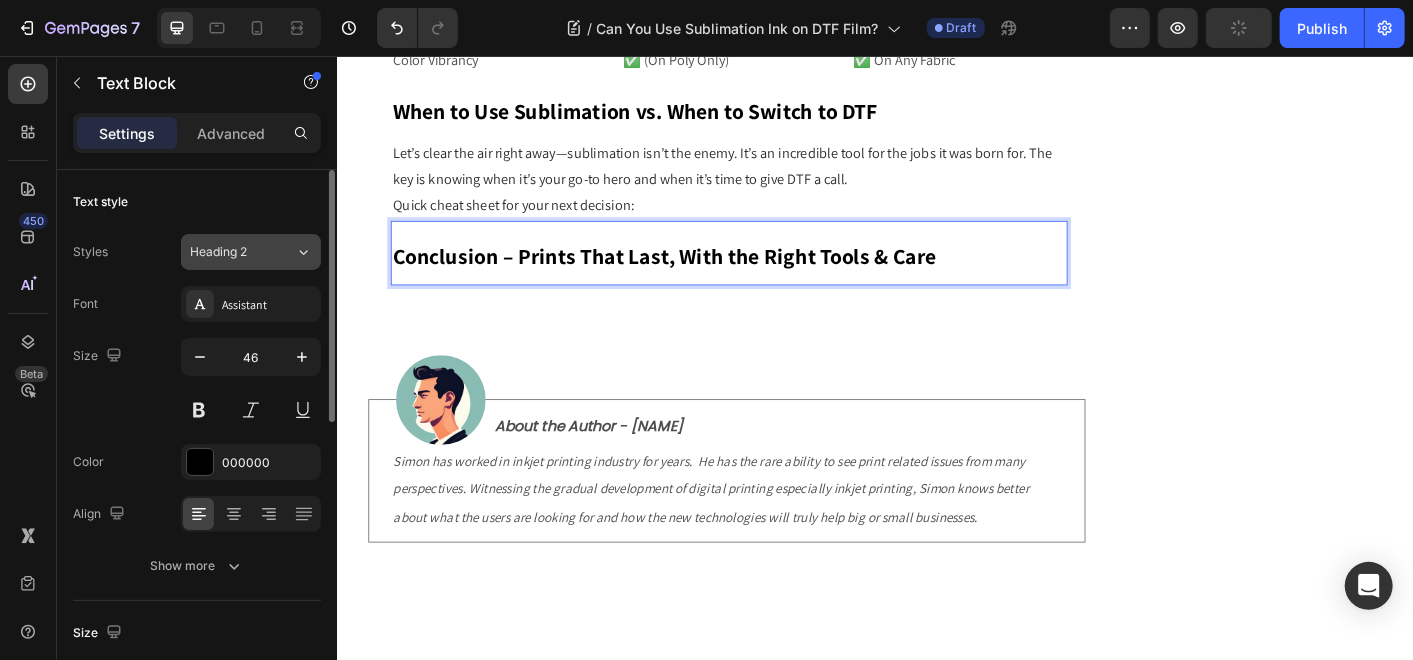 click on "Heading 2" at bounding box center [242, 252] 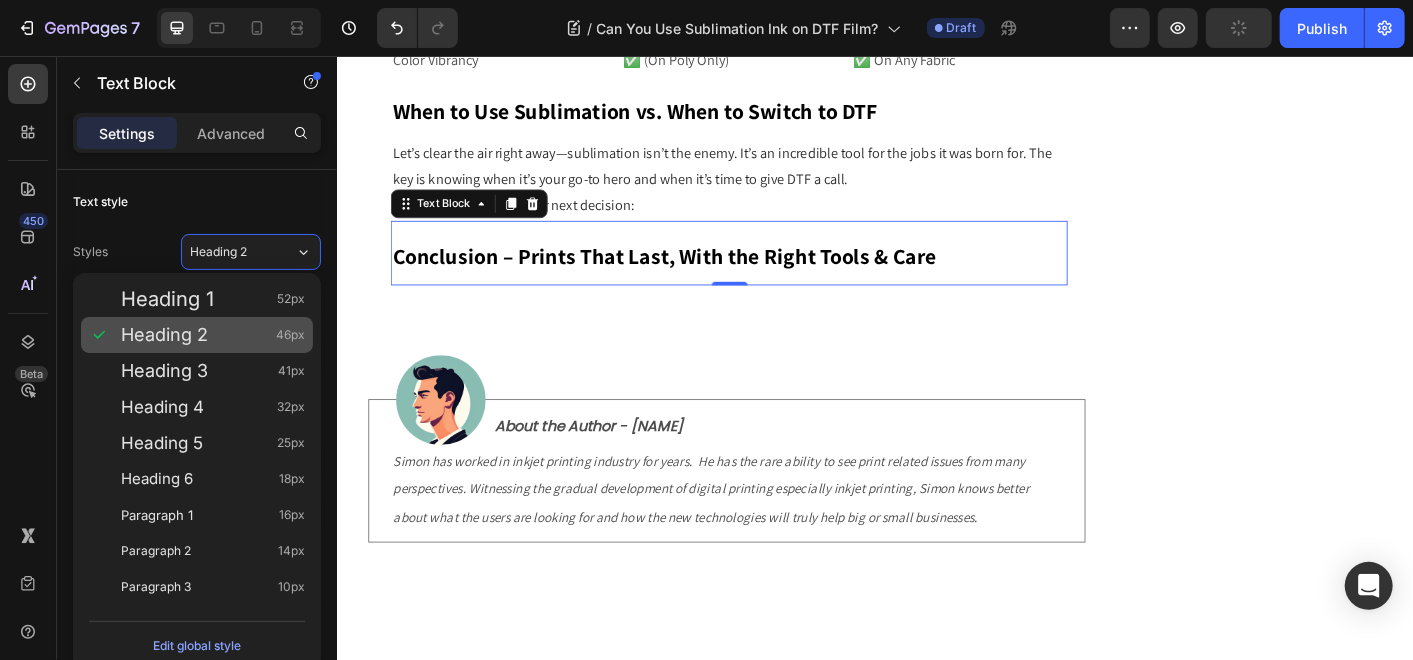 drag, startPoint x: 216, startPoint y: 374, endPoint x: 305, endPoint y: 322, distance: 103.077644 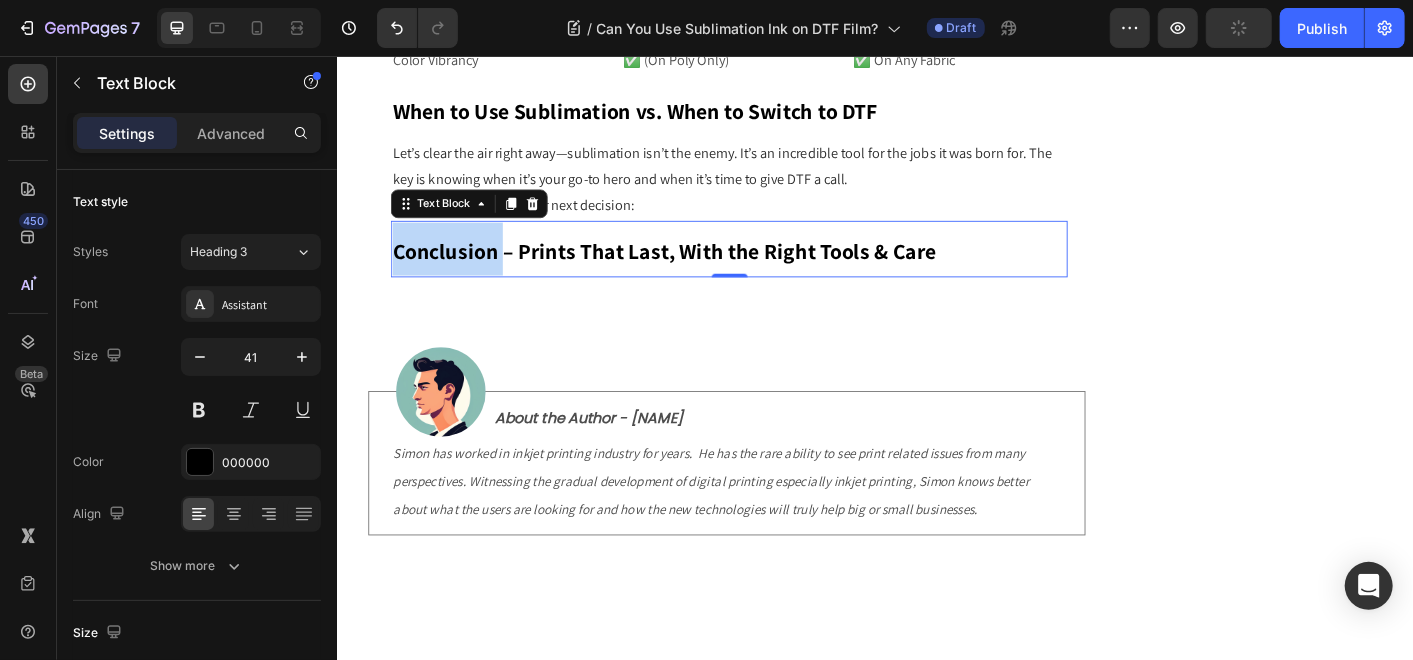 click on "Conclusion – Prints That Last, With the Right Tools & Care" at bounding box center [773, 270] 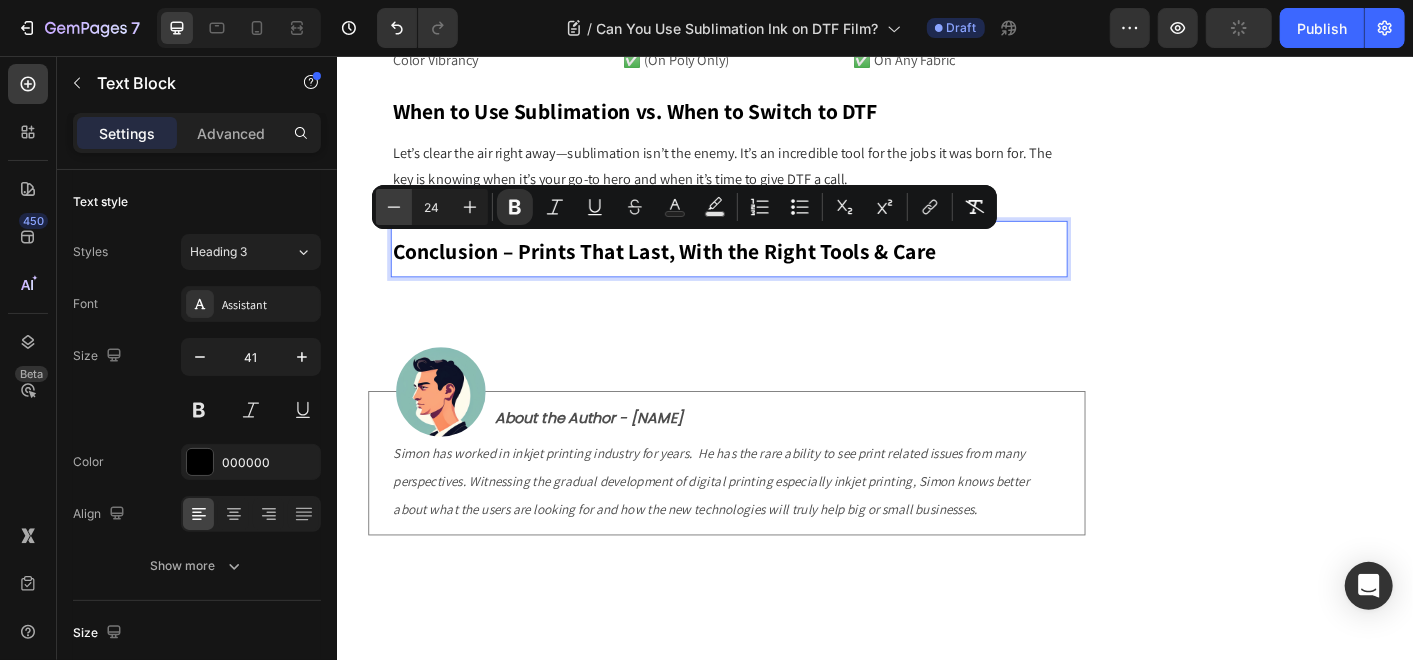 click on "Minus" at bounding box center (394, 207) 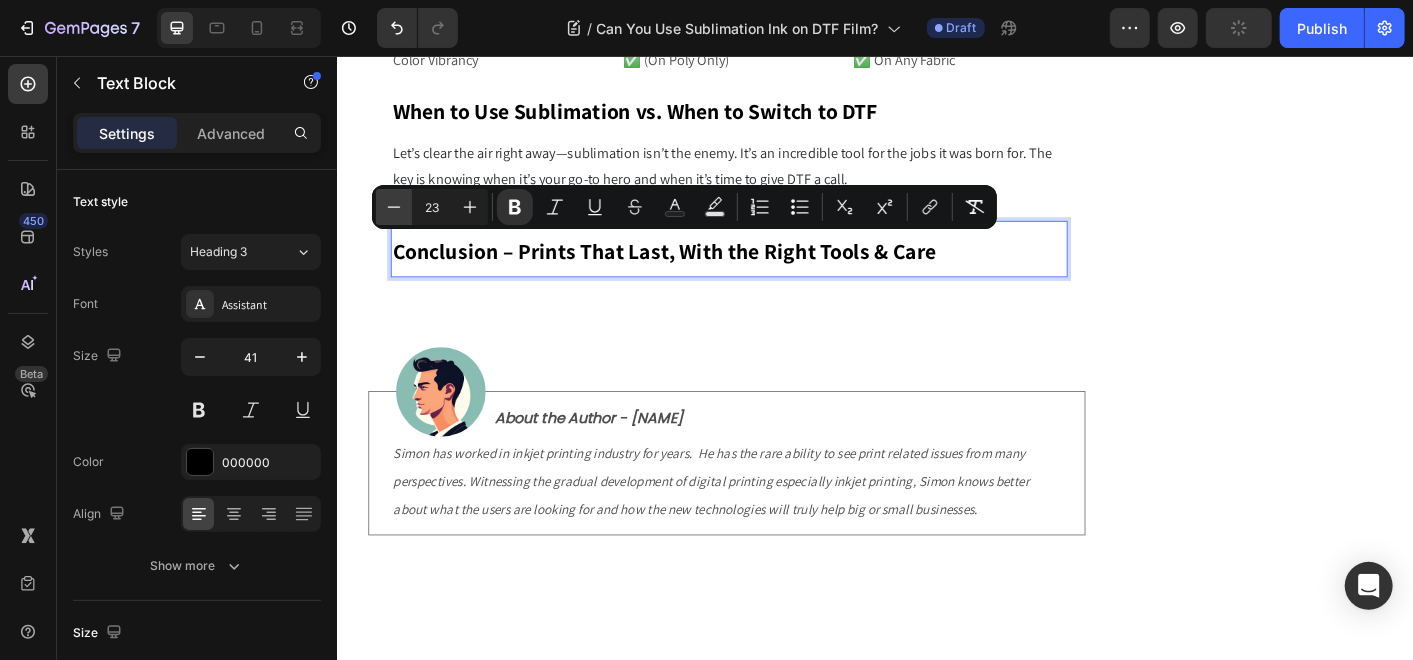 click on "Minus" at bounding box center [394, 207] 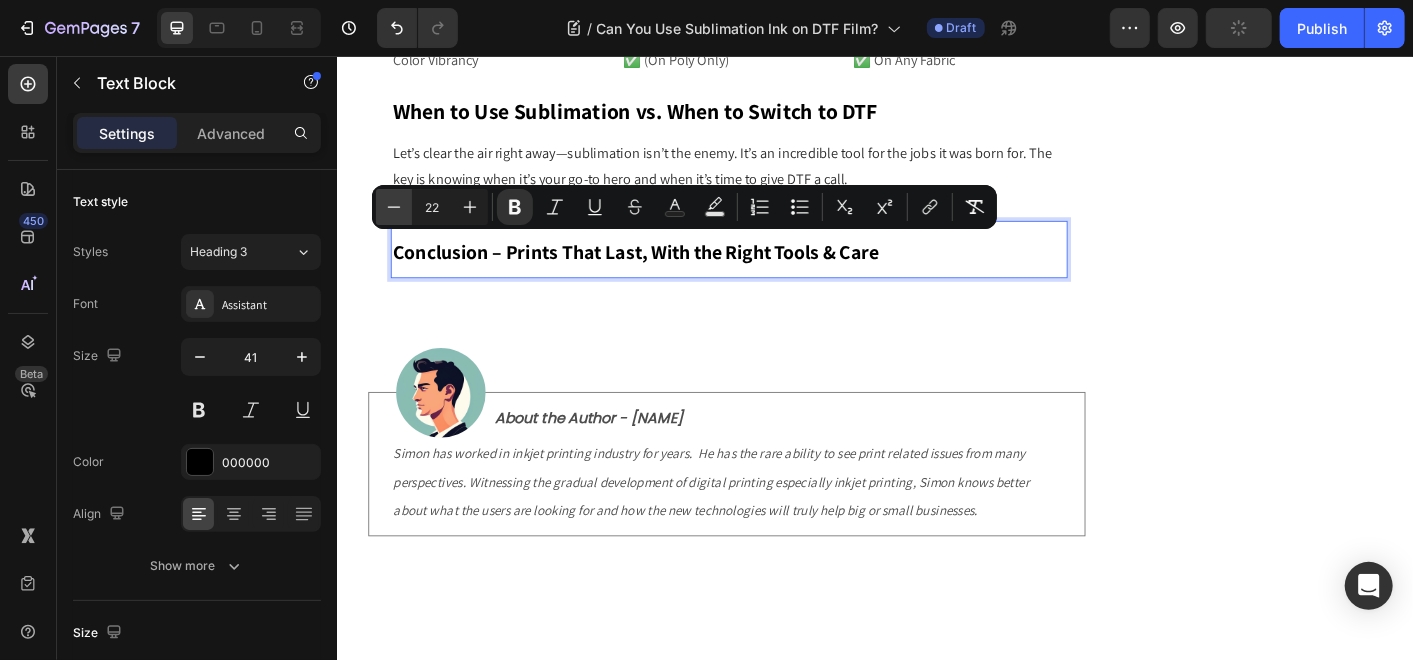 click on "Minus" at bounding box center (394, 207) 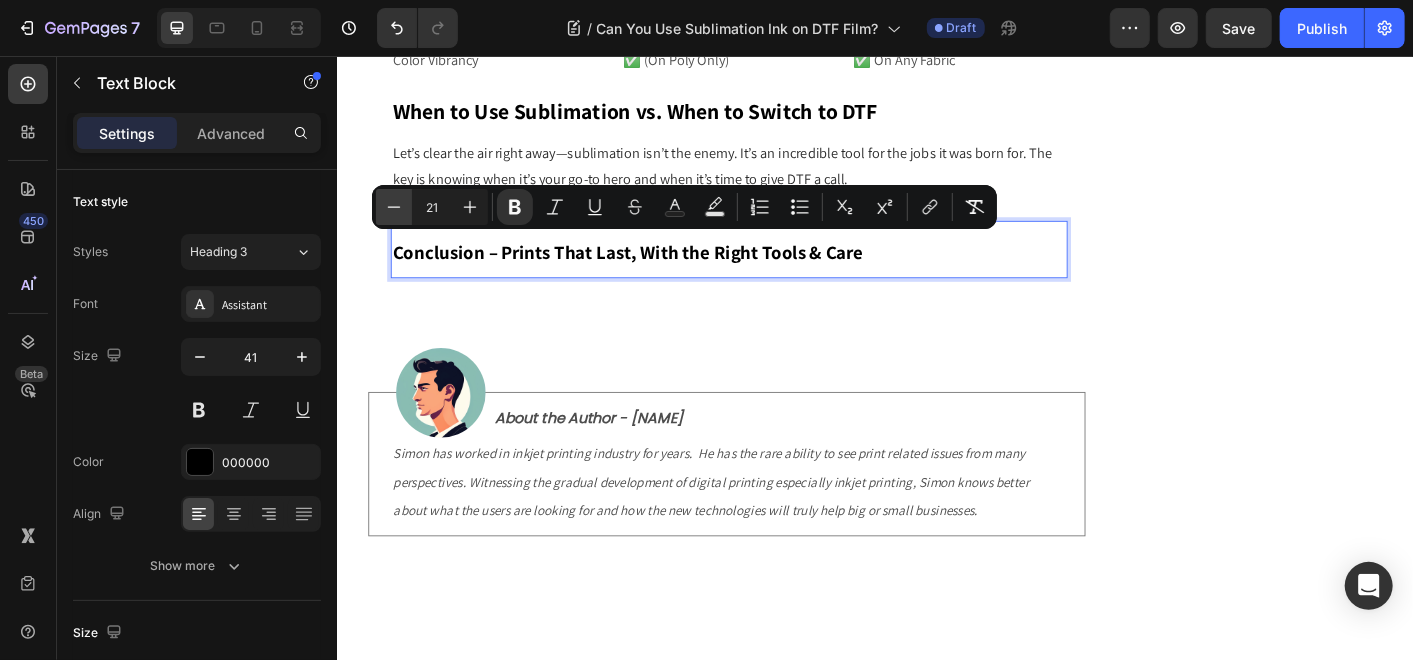 click on "Minus" at bounding box center (394, 207) 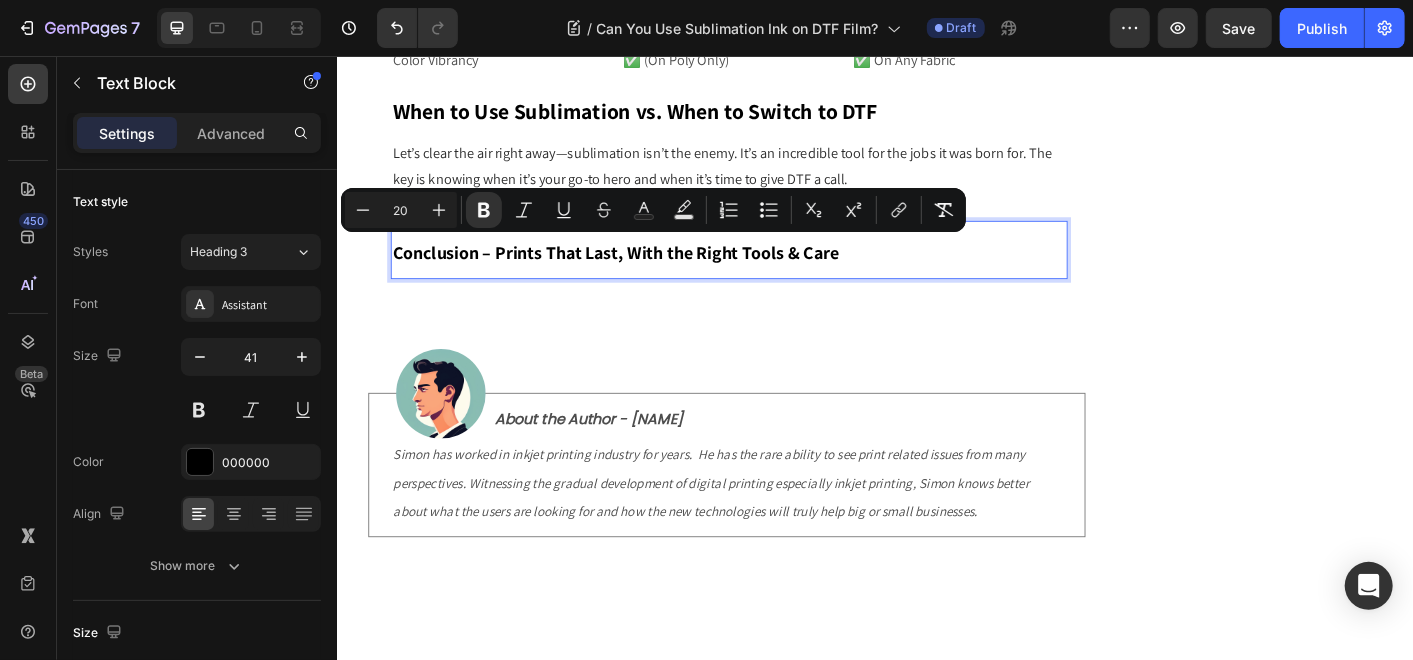 click on "Conclusion – Prints That Last, With the Right Tools & Care" at bounding box center (647, 275) 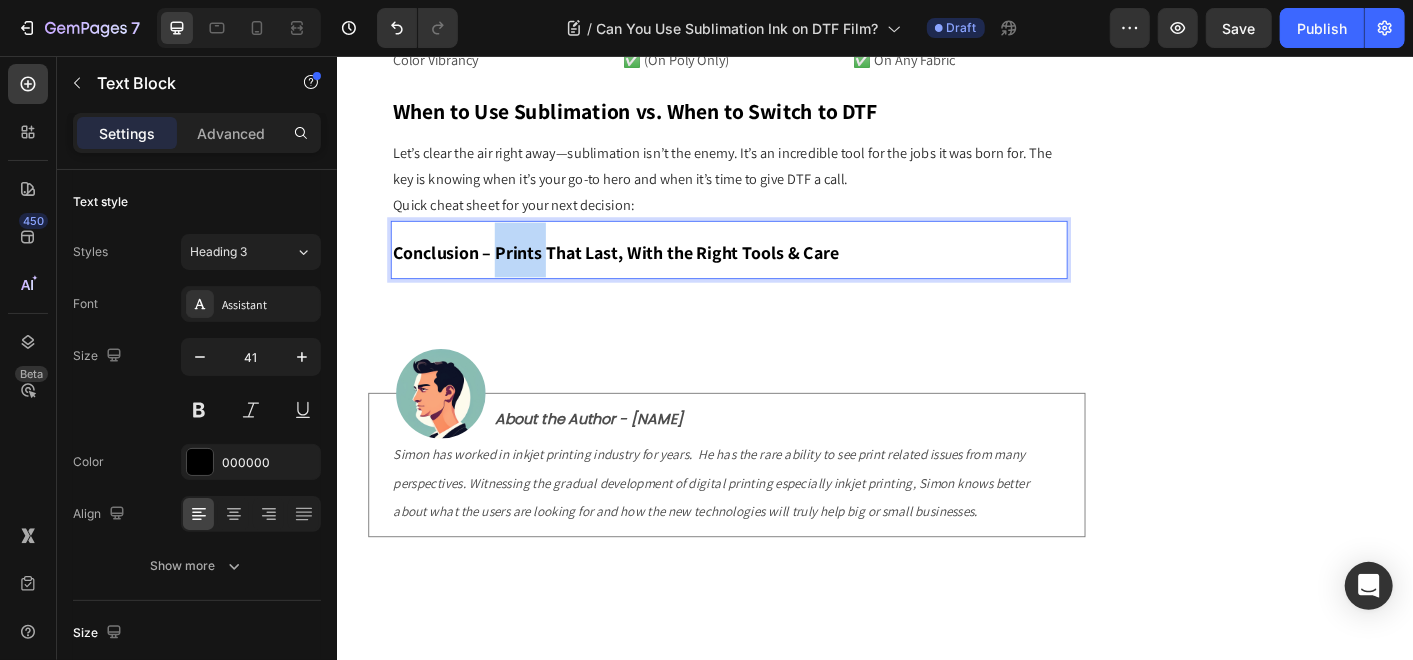 click on "Conclusion – Prints That Last, With the Right Tools & Care" at bounding box center (647, 275) 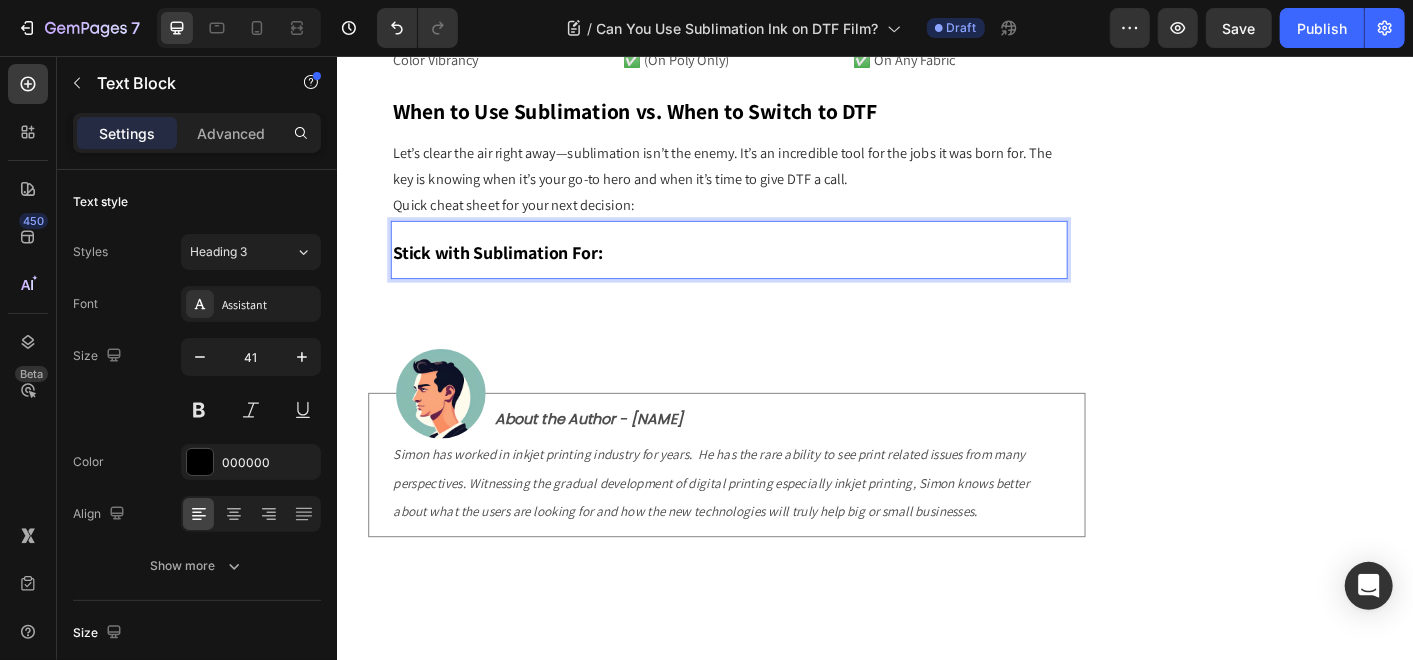click on "Let’s clear the air right away—sublimation isn’t the enemy. It’s an incredible tool for the jobs it was born for. The key is knowing when it’s your go-to hero and when it’s time to give DTF a call." at bounding box center [773, 179] 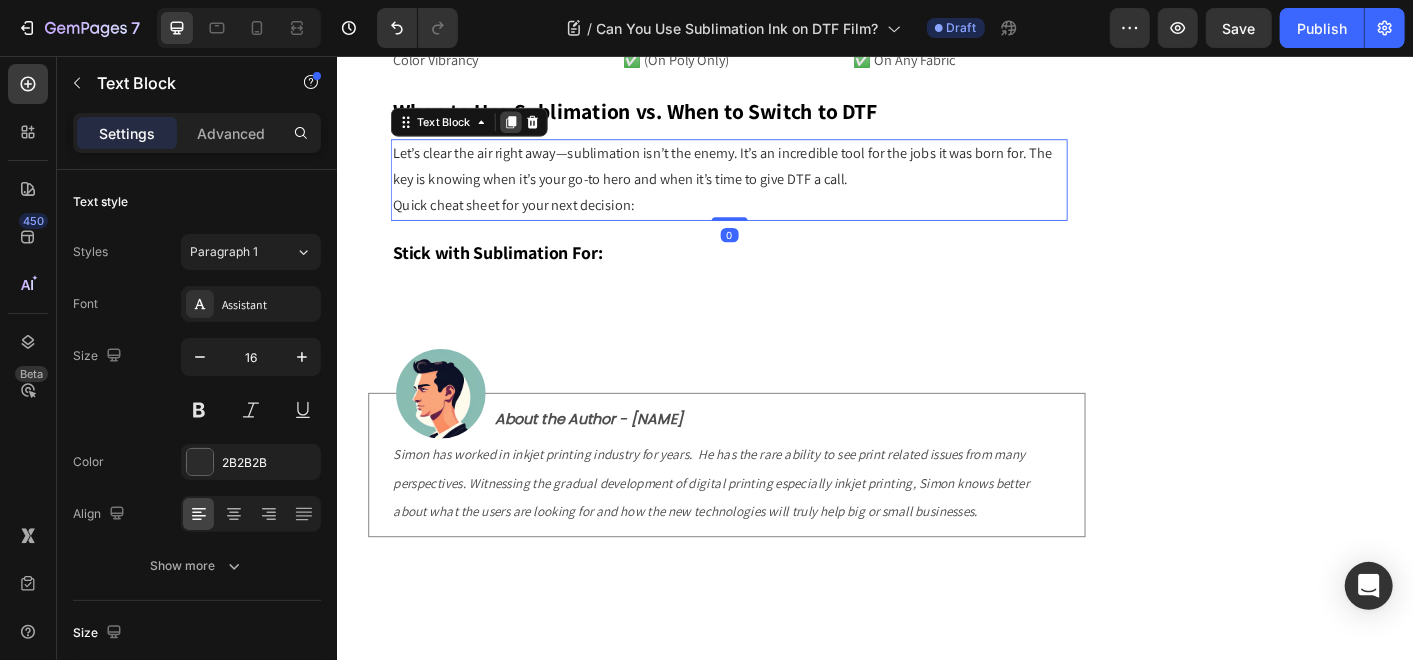 click 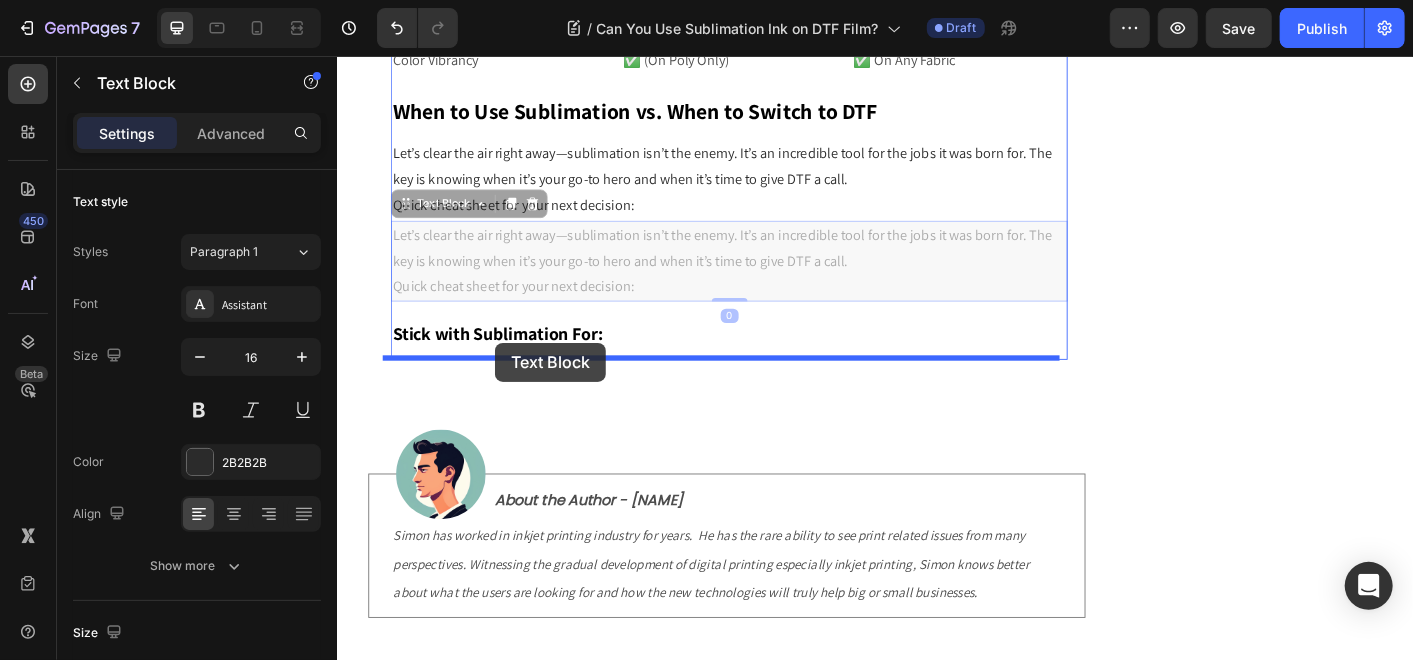 drag, startPoint x: 435, startPoint y: 215, endPoint x: 512, endPoint y: 375, distance: 177.56407 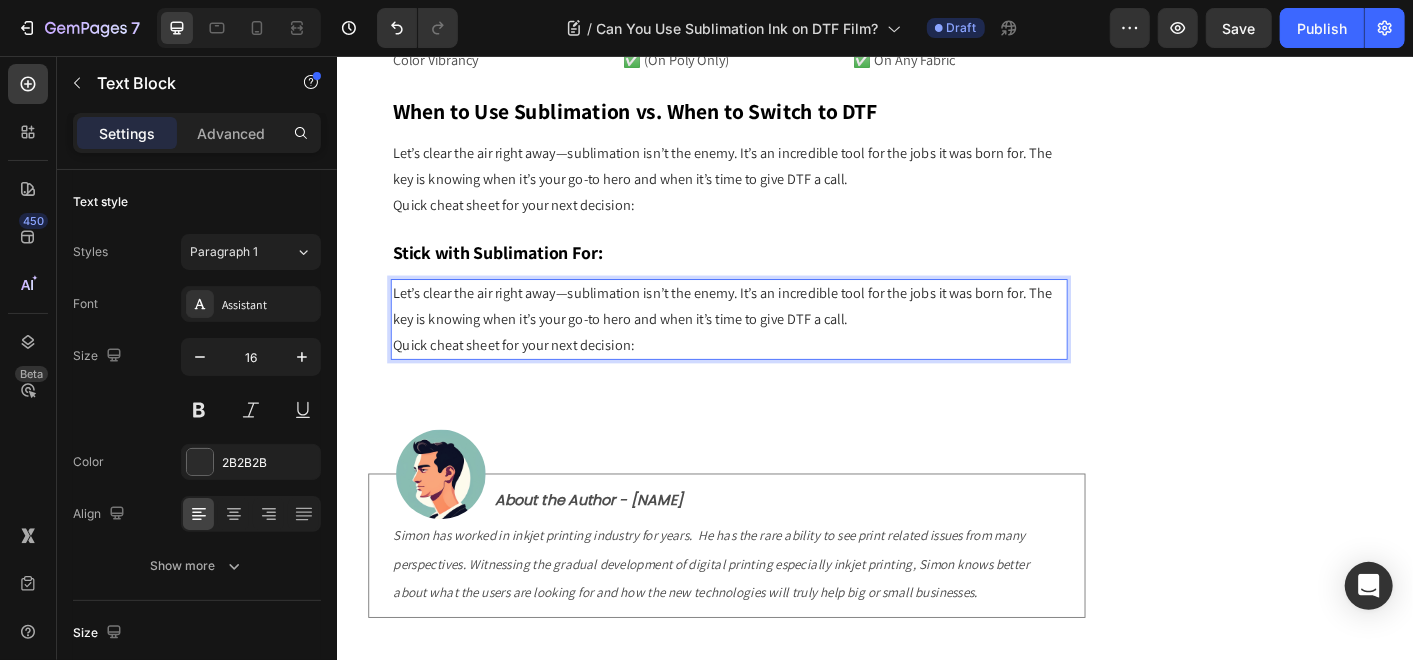 click on "Let’s clear the air right away—sublimation isn’t the enemy. It’s an incredible tool for the jobs it was born for. The key is knowing when it’s your go-to hero and when it’s time to give DTF a call." at bounding box center (773, 335) 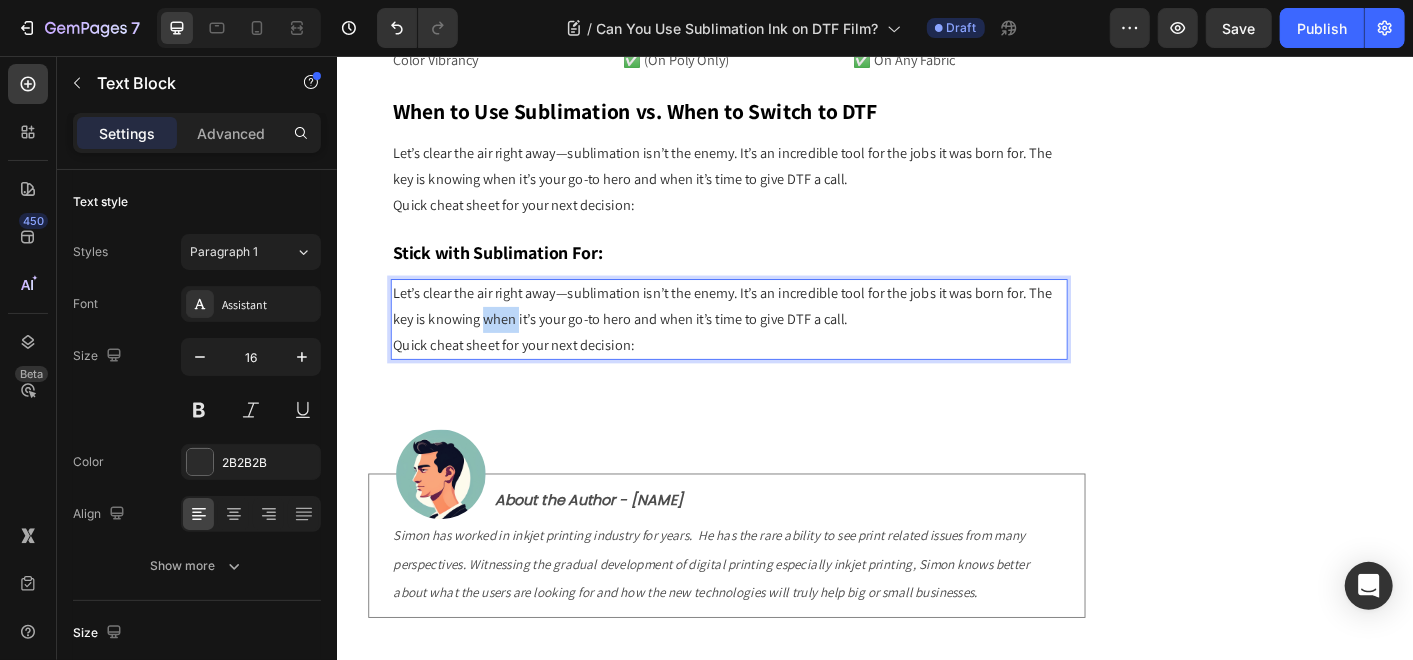 click on "Let’s clear the air right away—sublimation isn’t the enemy. It’s an incredible tool for the jobs it was born for. The key is knowing when it’s your go-to hero and when it’s time to give DTF a call." at bounding box center (773, 335) 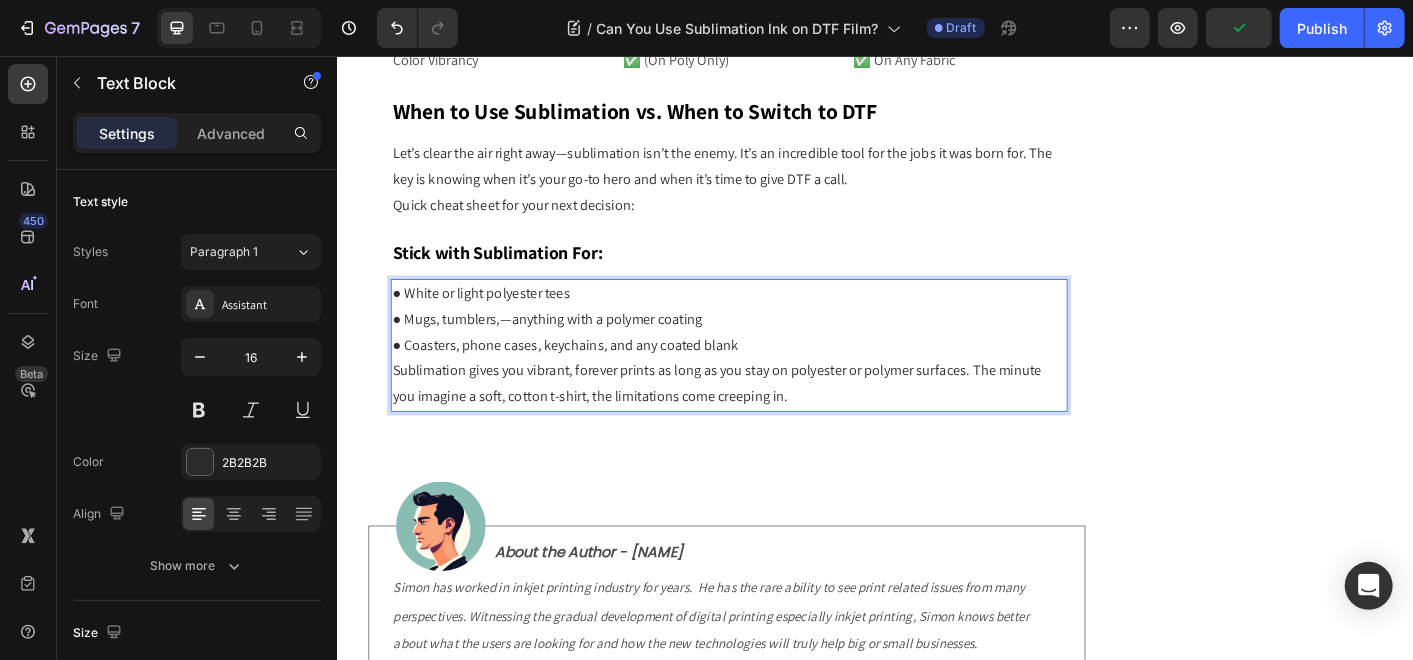 click on "● Coasters, phone cases, keychains, and any coated blank" at bounding box center [773, 378] 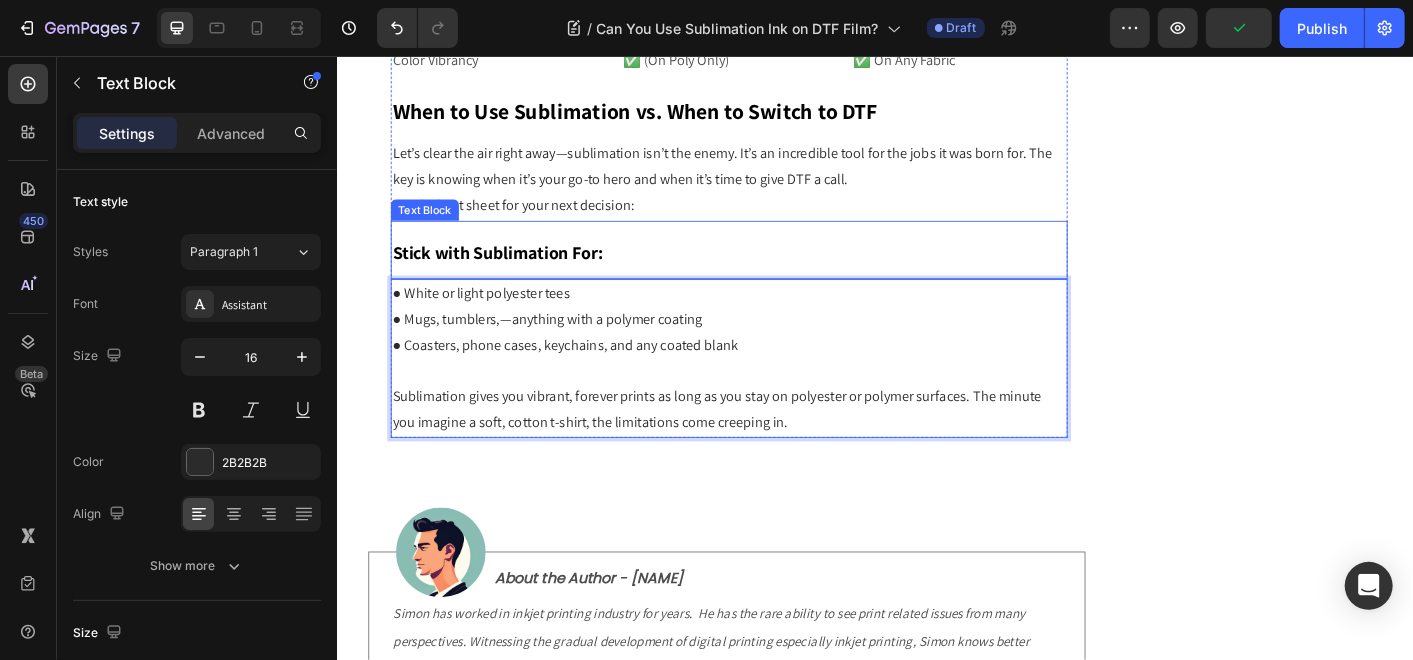 click on "Stick with Sublimation For:" at bounding box center [515, 275] 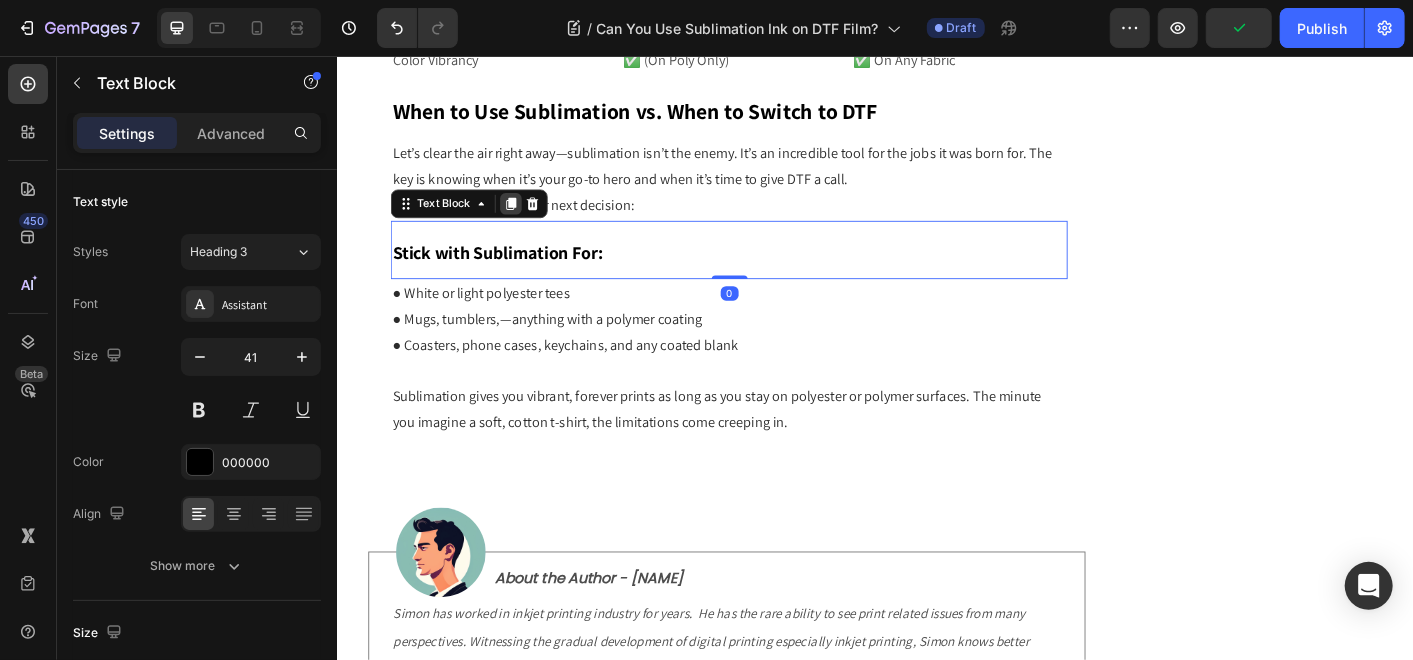 click 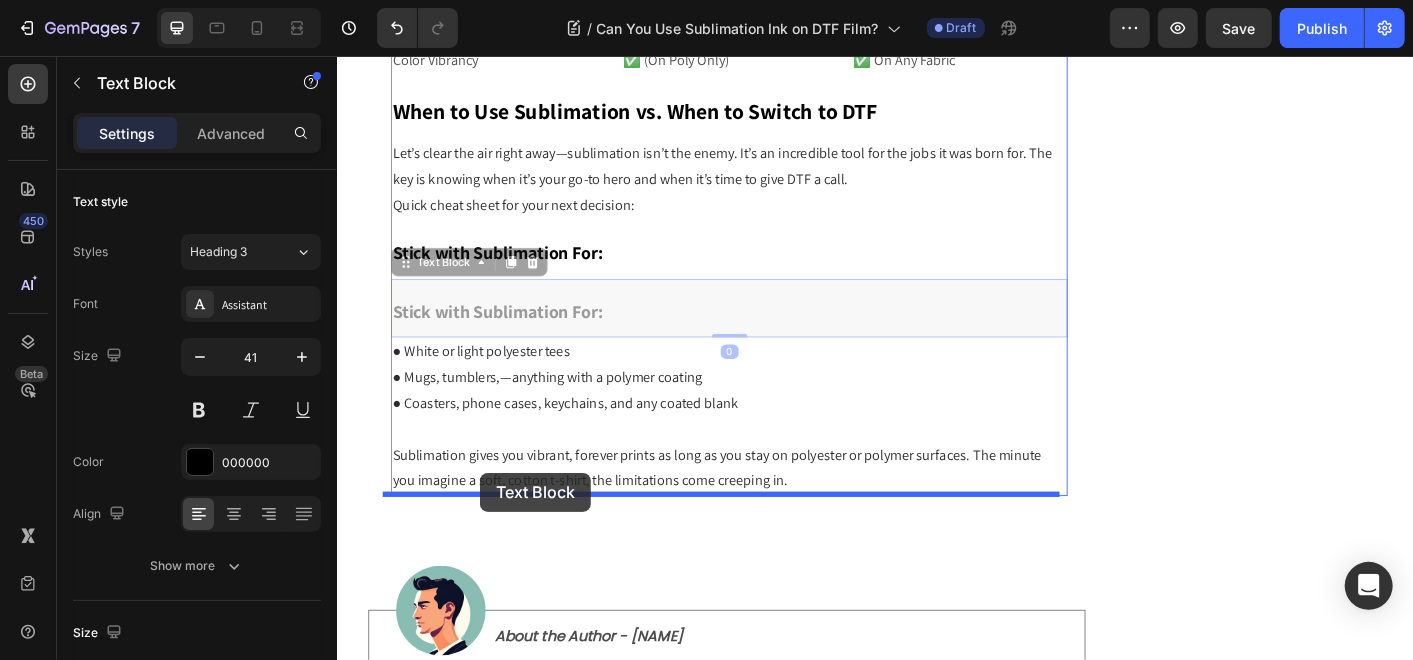 drag, startPoint x: 417, startPoint y: 288, endPoint x: 495, endPoint y: 520, distance: 244.76111 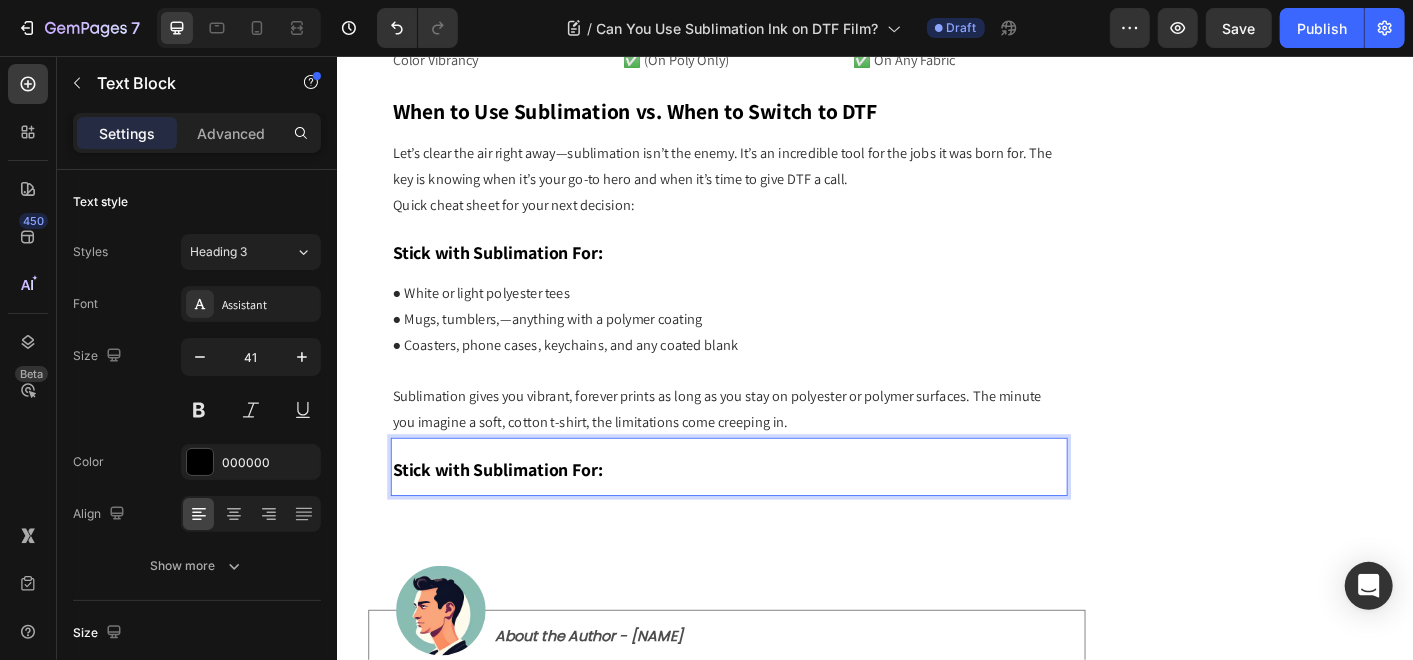 click on "Stick with Sublimation For:" at bounding box center (515, 517) 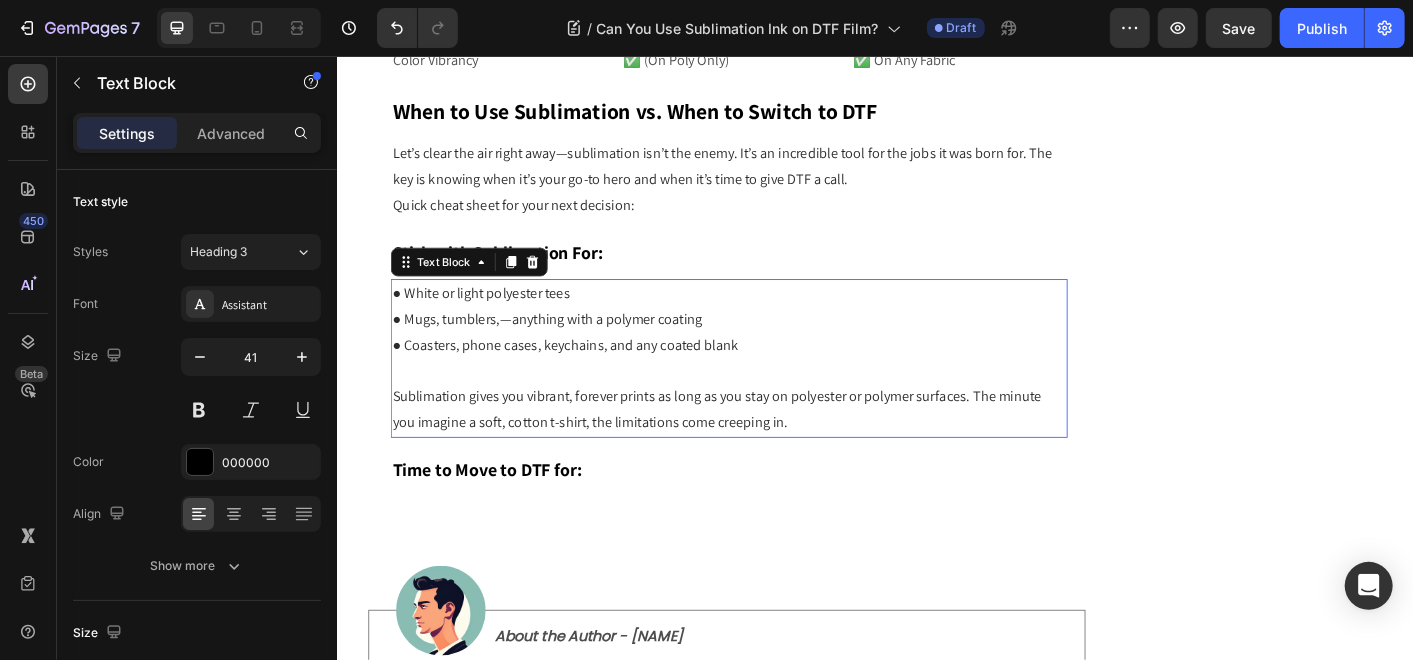 click on "● Coasters, phone cases, keychains, and any coated blank" at bounding box center (773, 378) 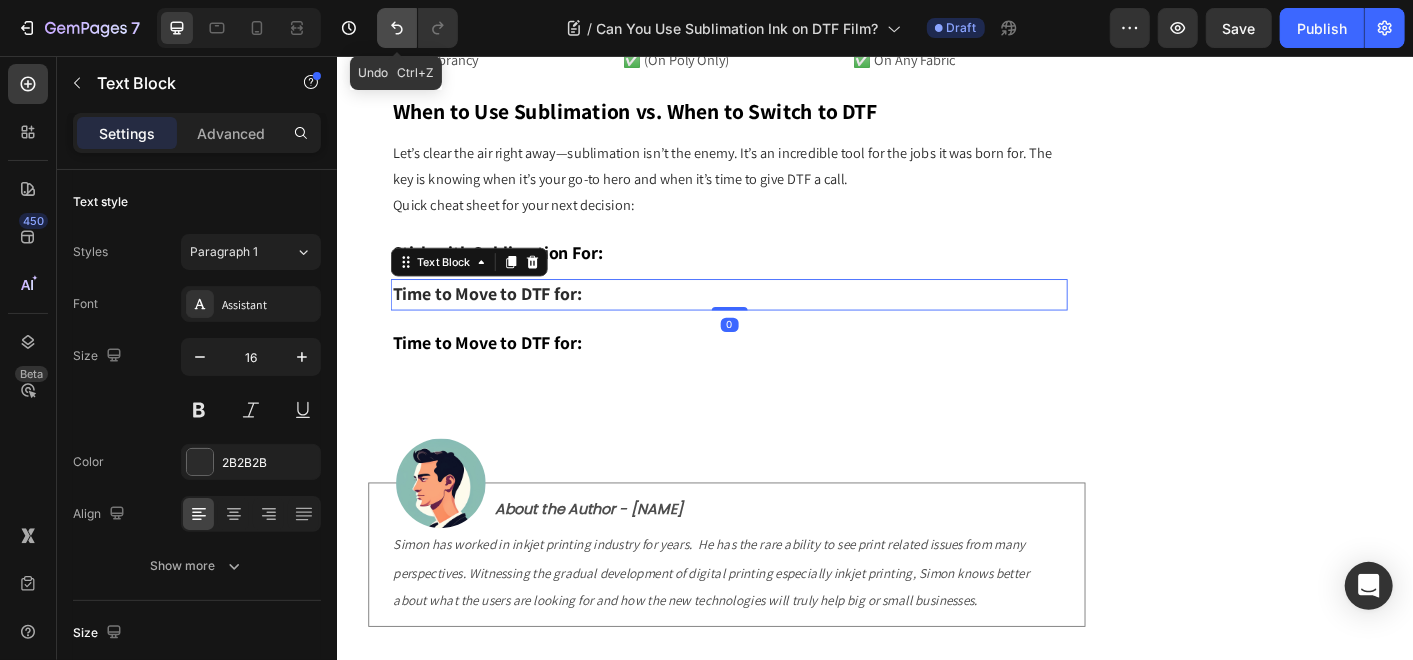 click 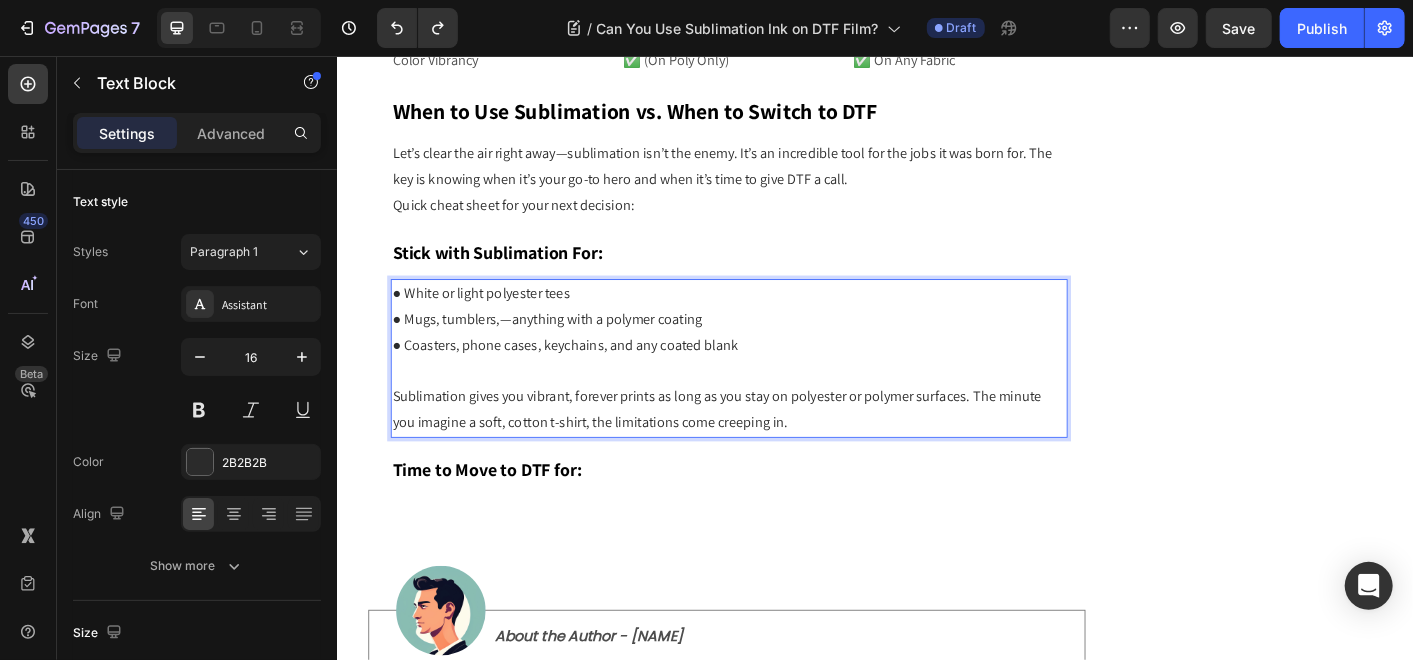 drag, startPoint x: 515, startPoint y: 300, endPoint x: 564, endPoint y: 402, distance: 113.15918 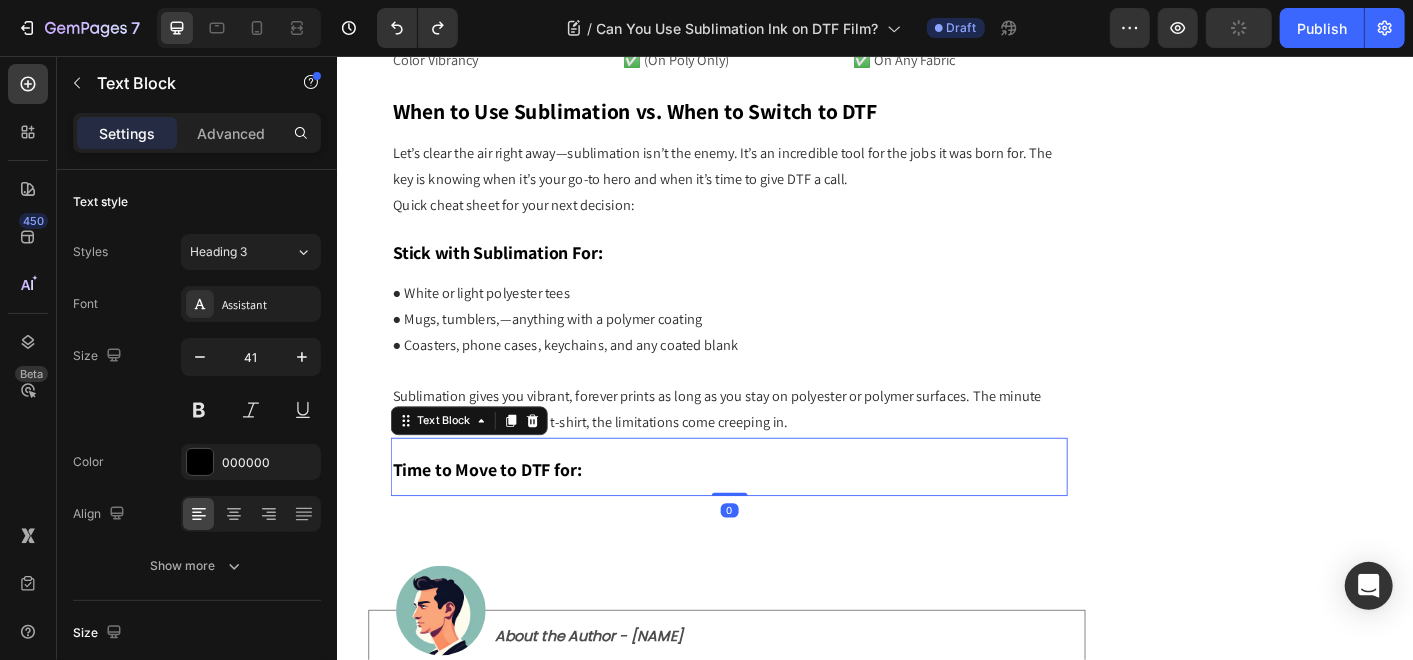 click on "● Coasters, phone cases, keychains, and any coated blank" at bounding box center [773, 378] 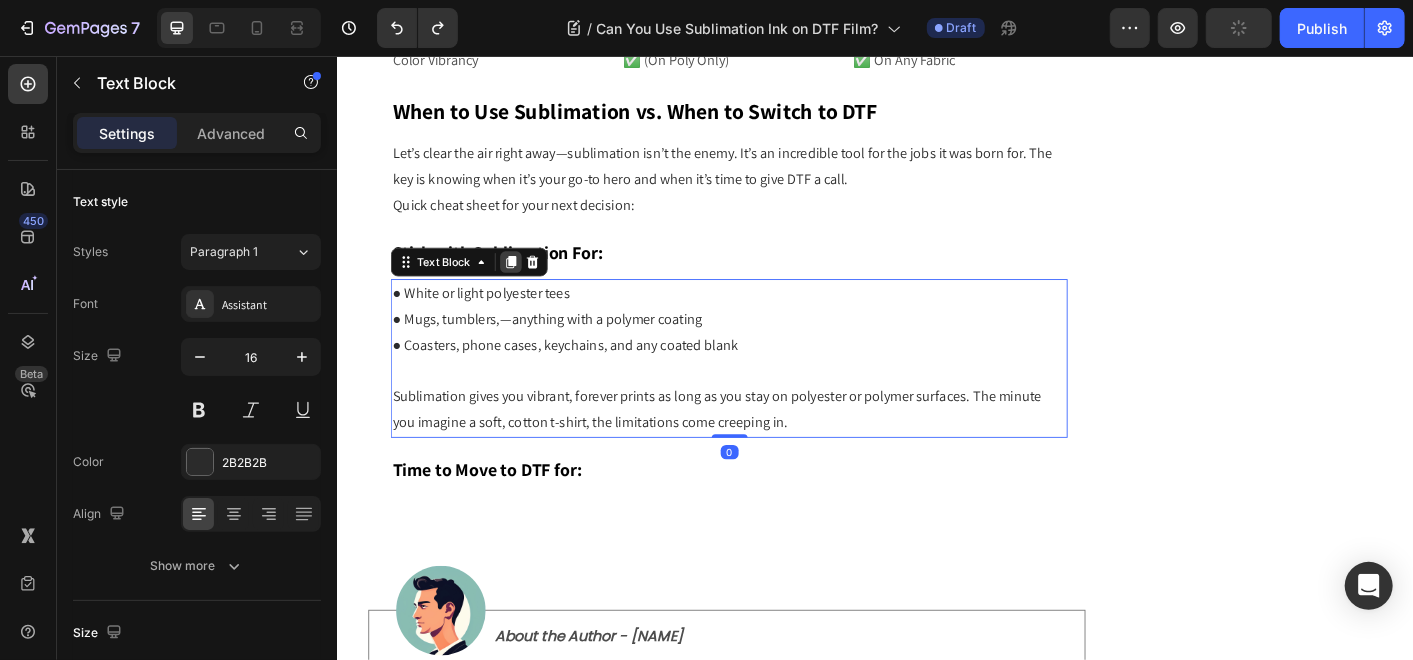 click 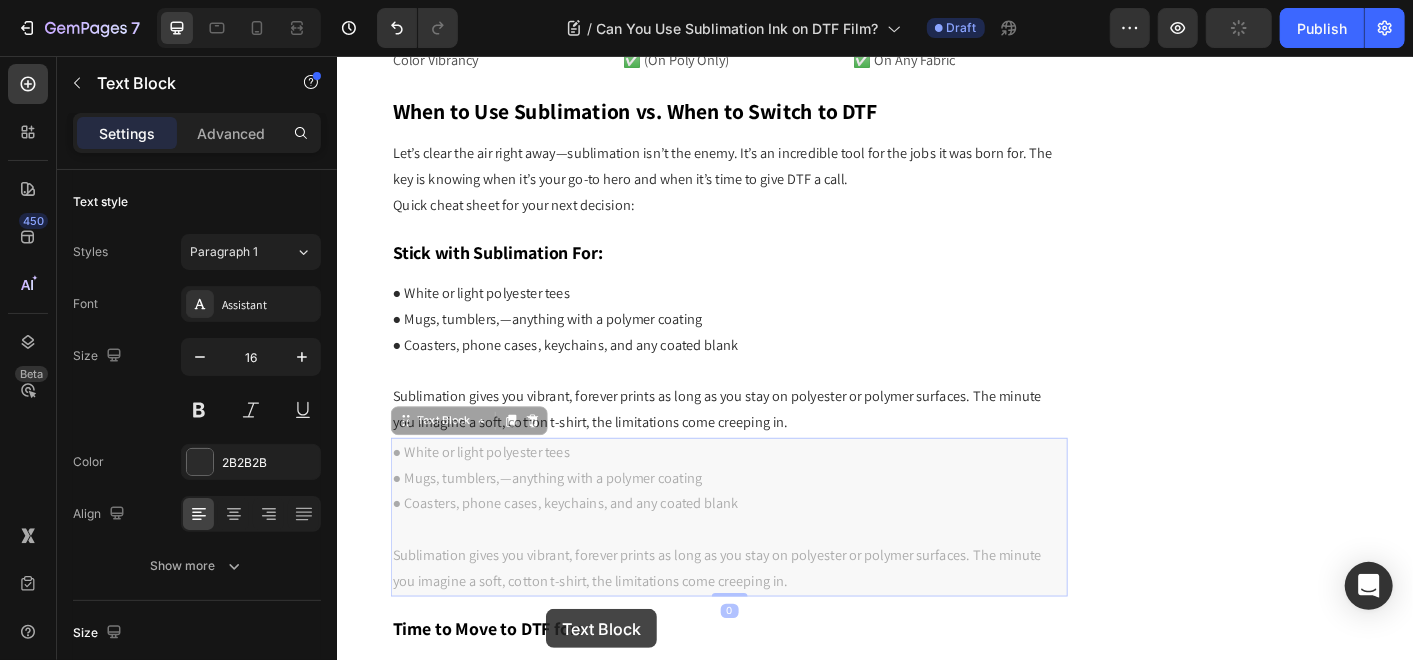 drag, startPoint x: 453, startPoint y: 469, endPoint x: 574, endPoint y: 672, distance: 236.32605 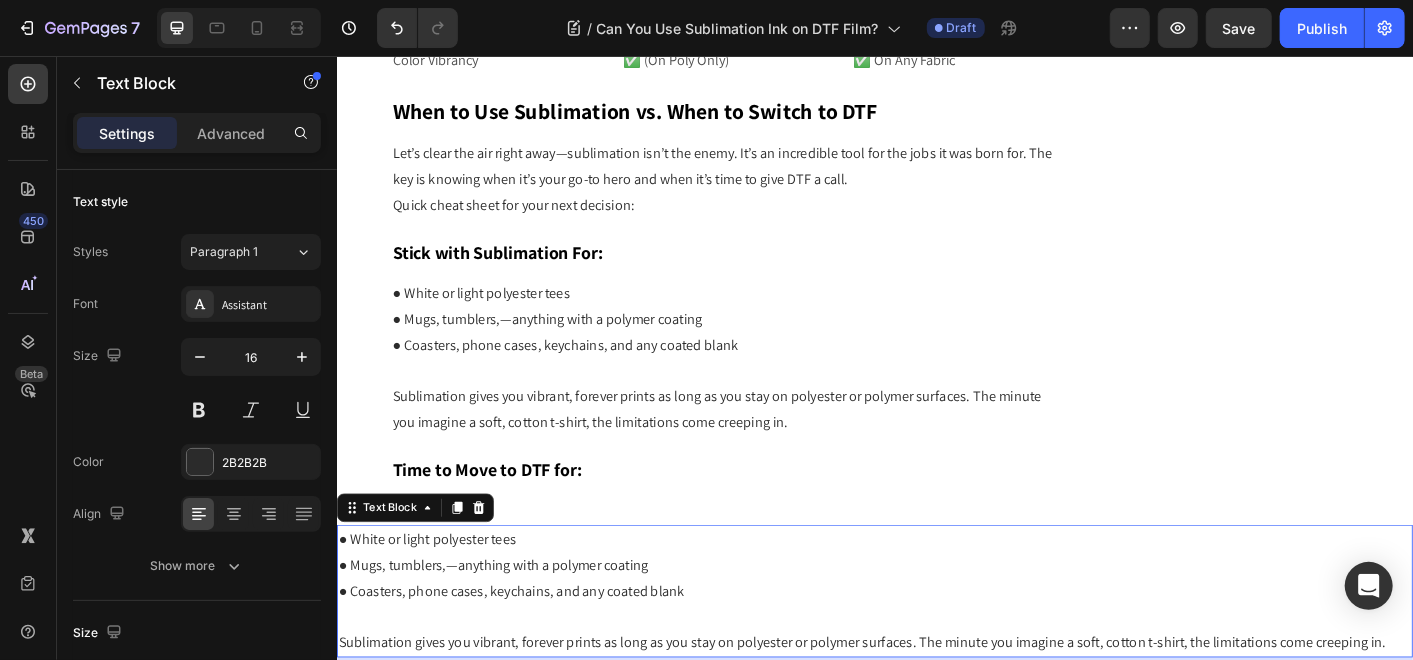 scroll, scrollTop: 6145, scrollLeft: 0, axis: vertical 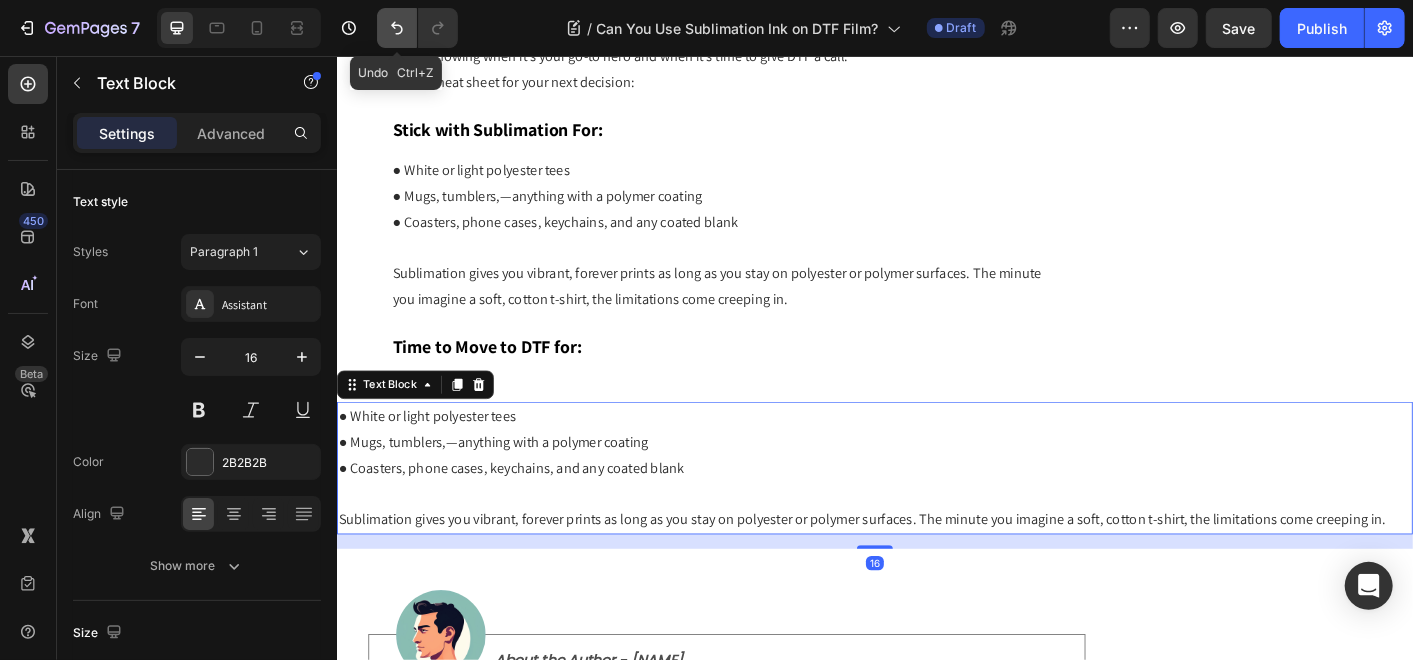 click 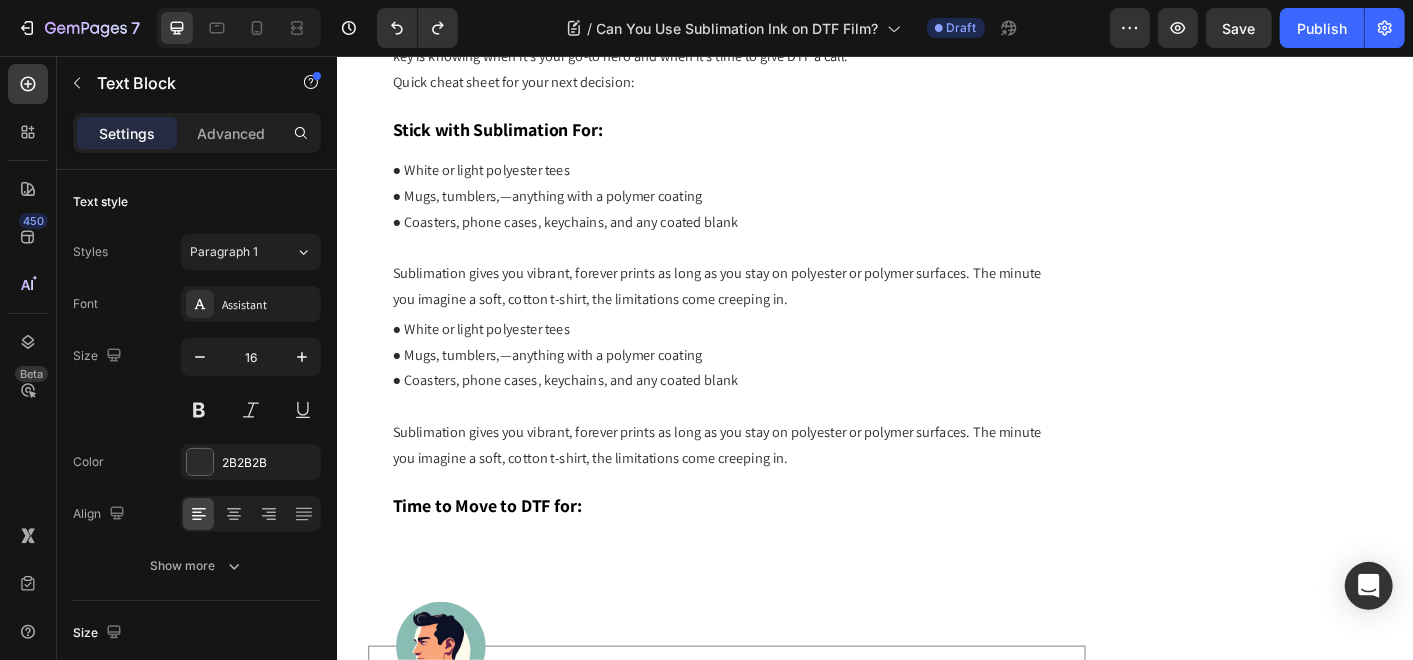 click on "● Coasters, phone cases, keychains, and any coated blank" at bounding box center (773, 417) 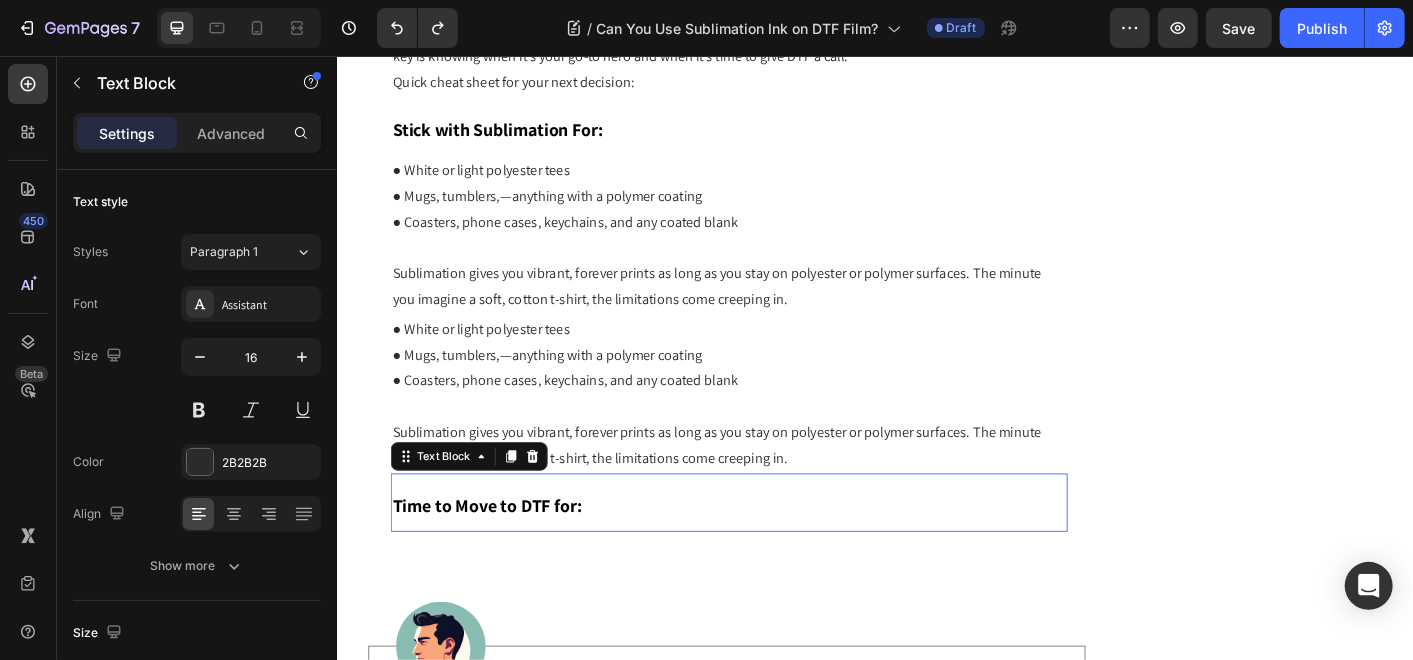 click on "Time to Move to DTF for:" at bounding box center (773, 553) 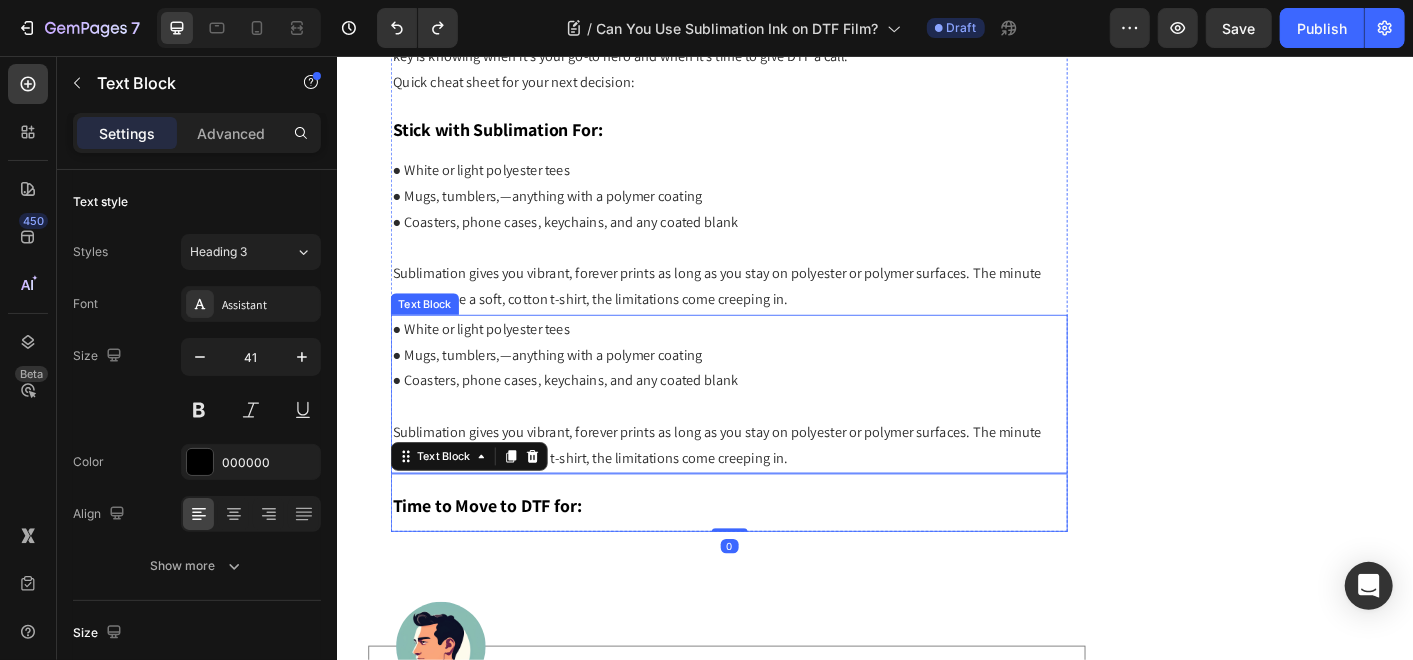 click on "● Coasters, phone cases, keychains, and any coated blank" at bounding box center (773, 417) 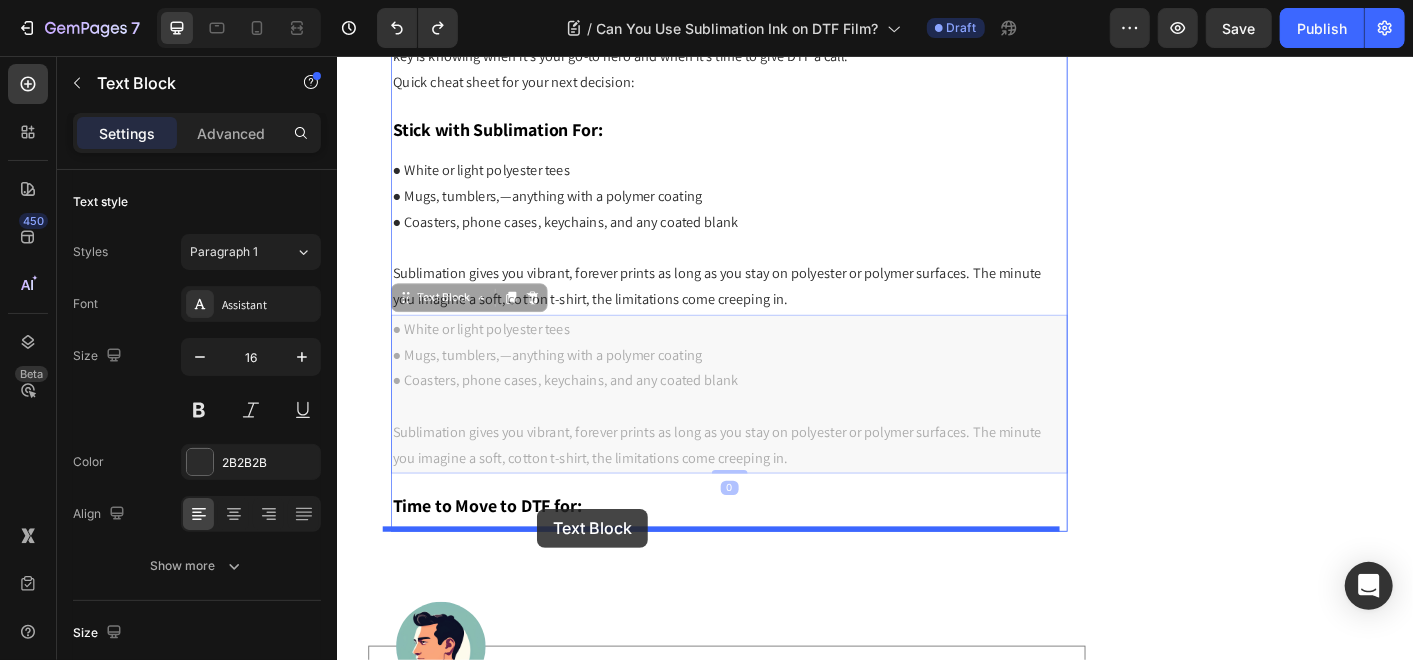 drag, startPoint x: 469, startPoint y: 324, endPoint x: 559, endPoint y: 560, distance: 252.5787 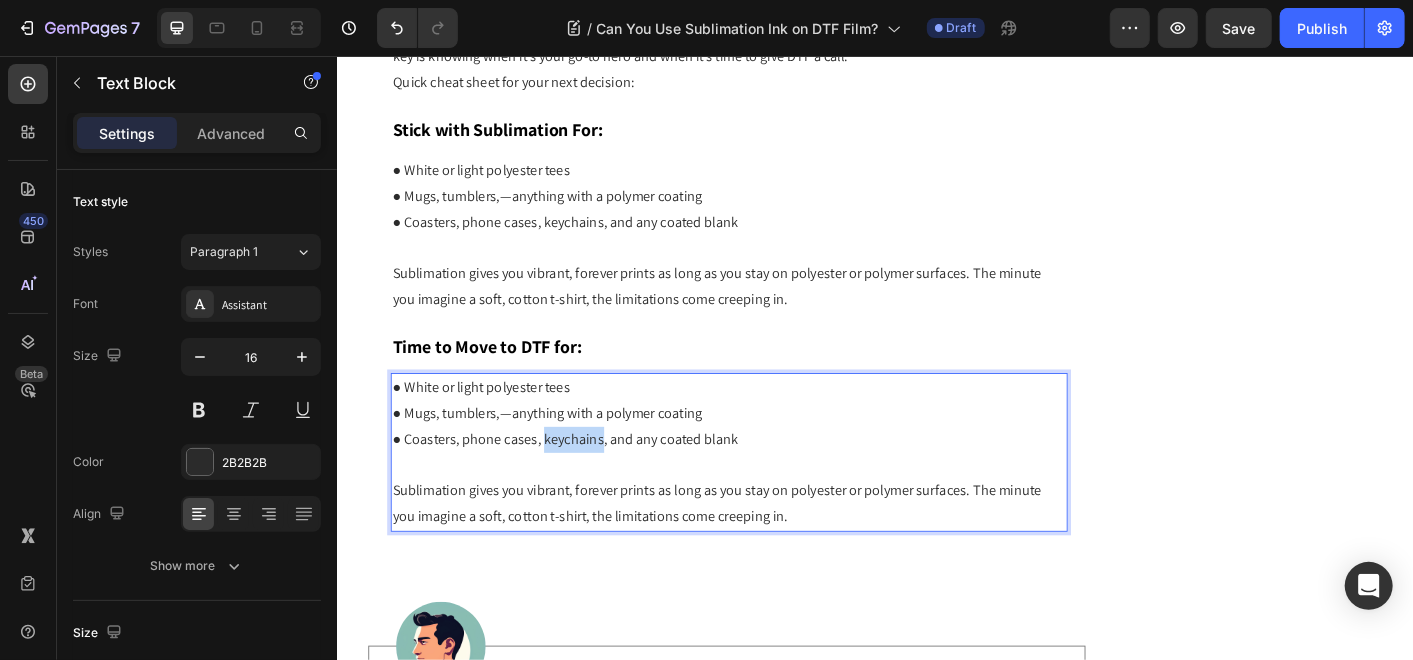 click on "● Coasters, phone cases, keychains, and any coated blank" at bounding box center (773, 483) 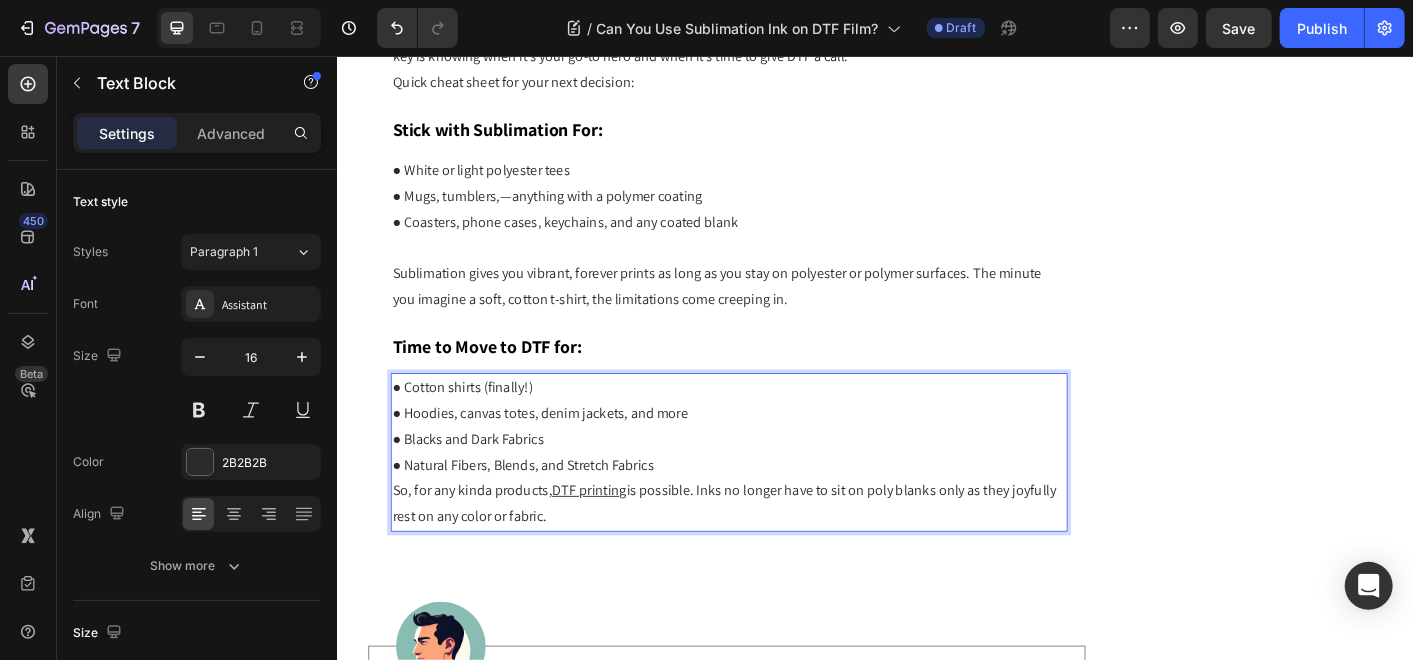 click on "● Natural Fibers, Blends, and Stretch Fabrics" at bounding box center [773, 512] 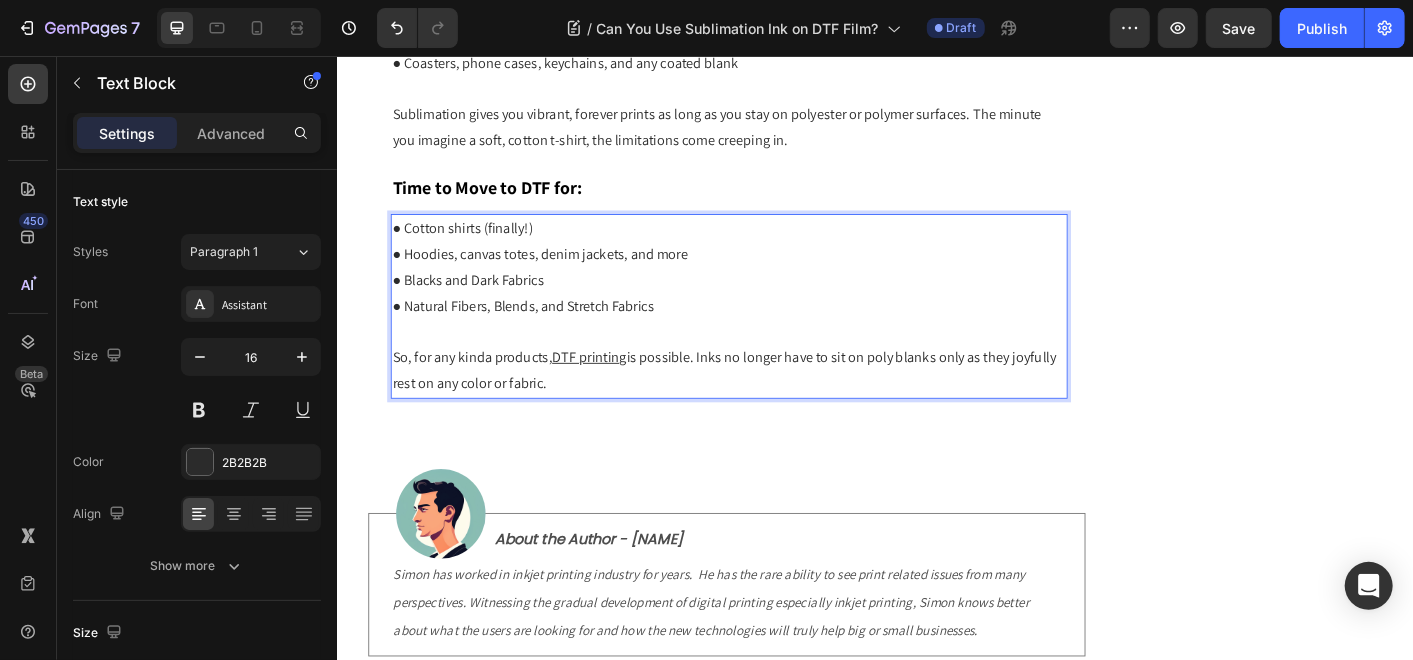 scroll, scrollTop: 6368, scrollLeft: 0, axis: vertical 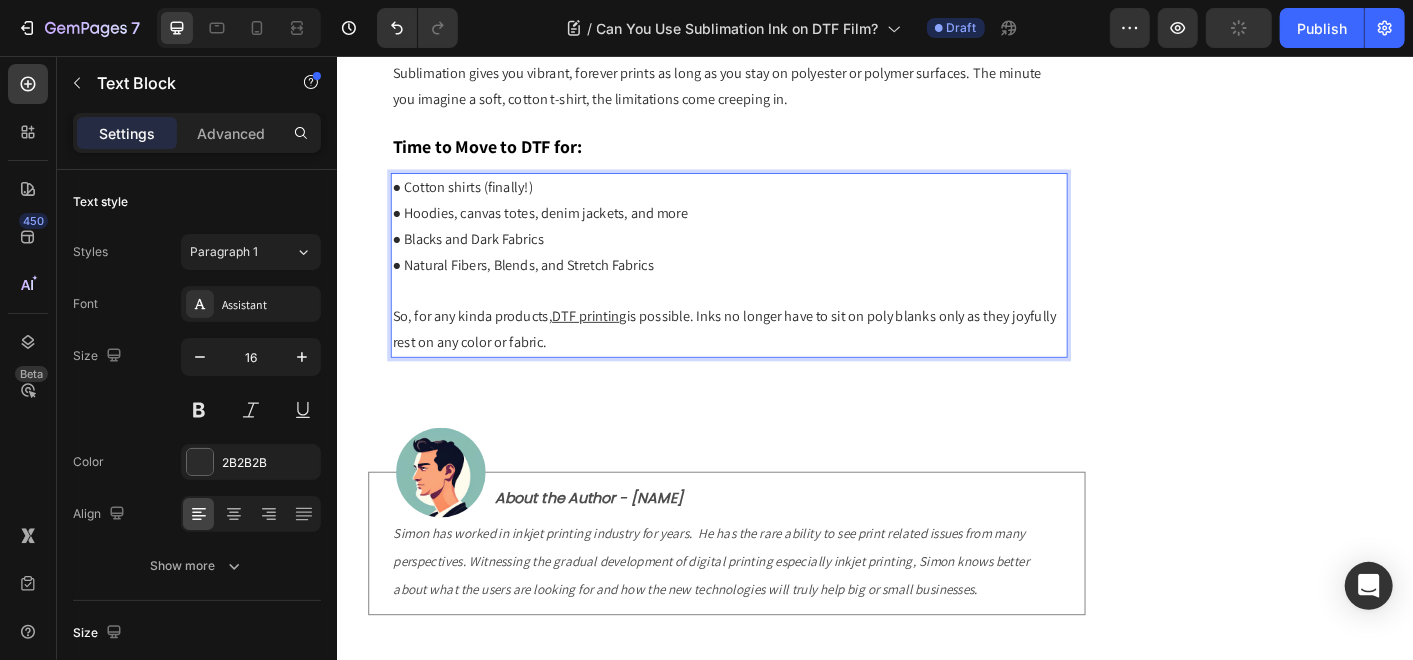click on "So, for any kinda products,  DTF printing  is possible. Inks no longer have to sit on poly blanks only as they joyfully rest on any color or fabric." at bounding box center [773, 361] 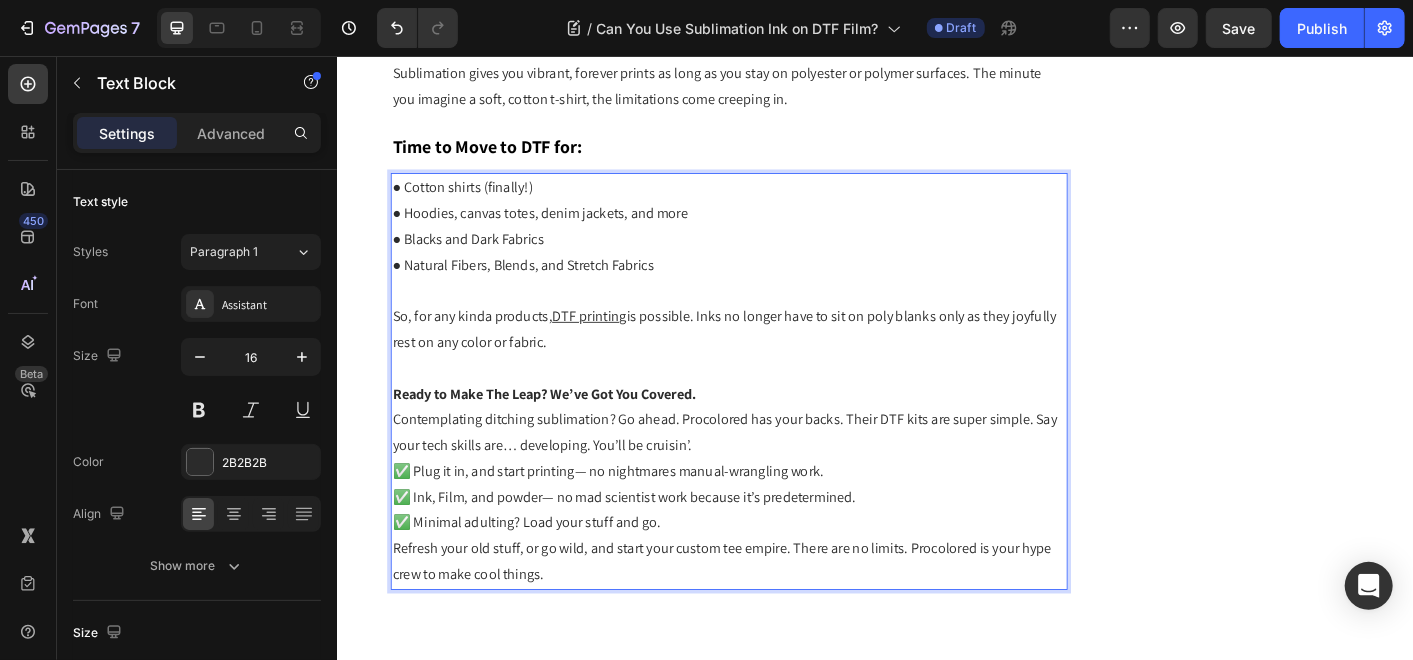 click on "Ready to Make The Leap? We’ve Got You Covered." at bounding box center [773, 433] 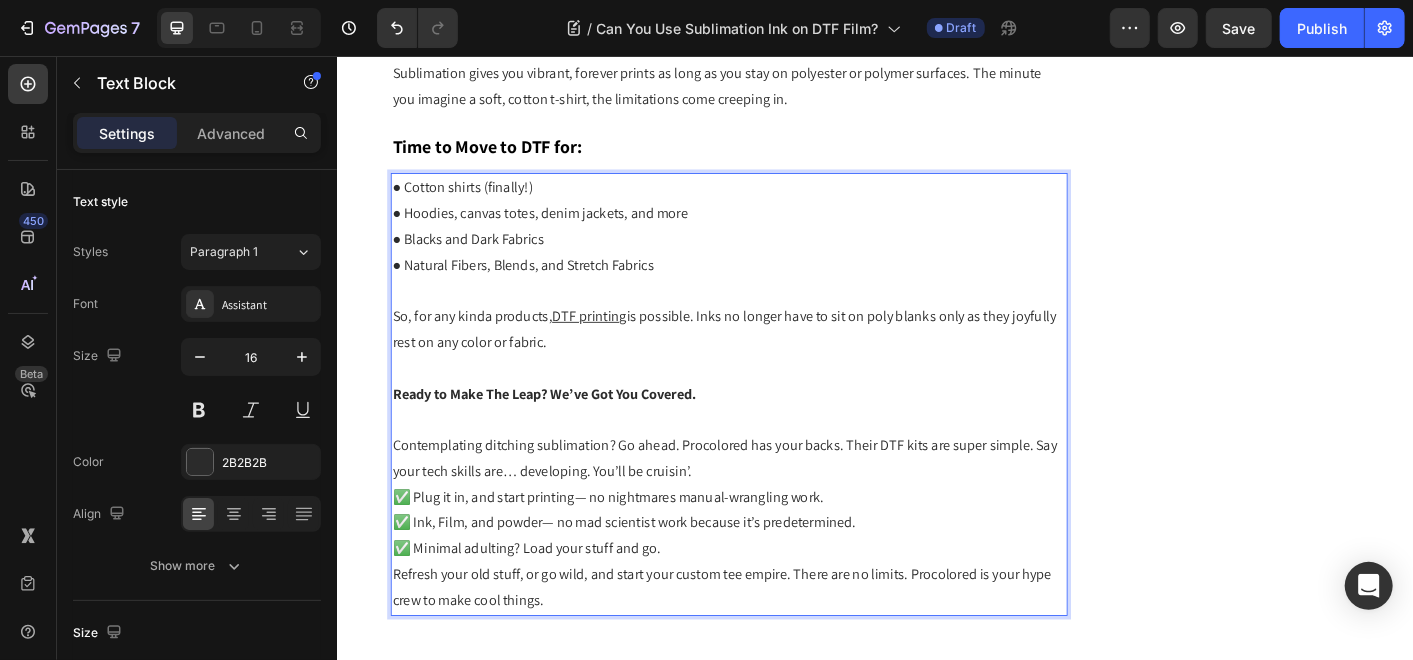 click on "Contemplating ditching sublimation? Go ahead. Procolored has your backs. Their DTF kits are super simple. Say your tech skills are… developing. You’ll be cruisin’." at bounding box center (773, 505) 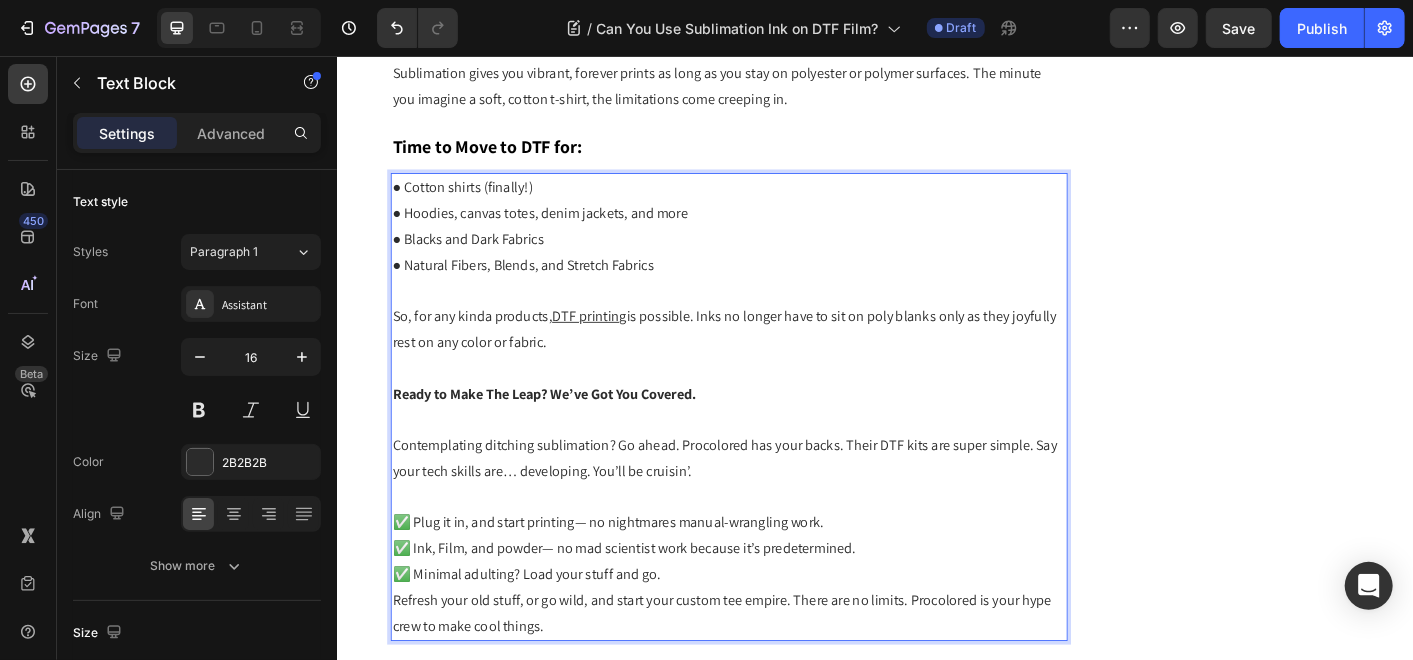 click on "✅ Minimal adulting? Load your stuff and go." at bounding box center [773, 634] 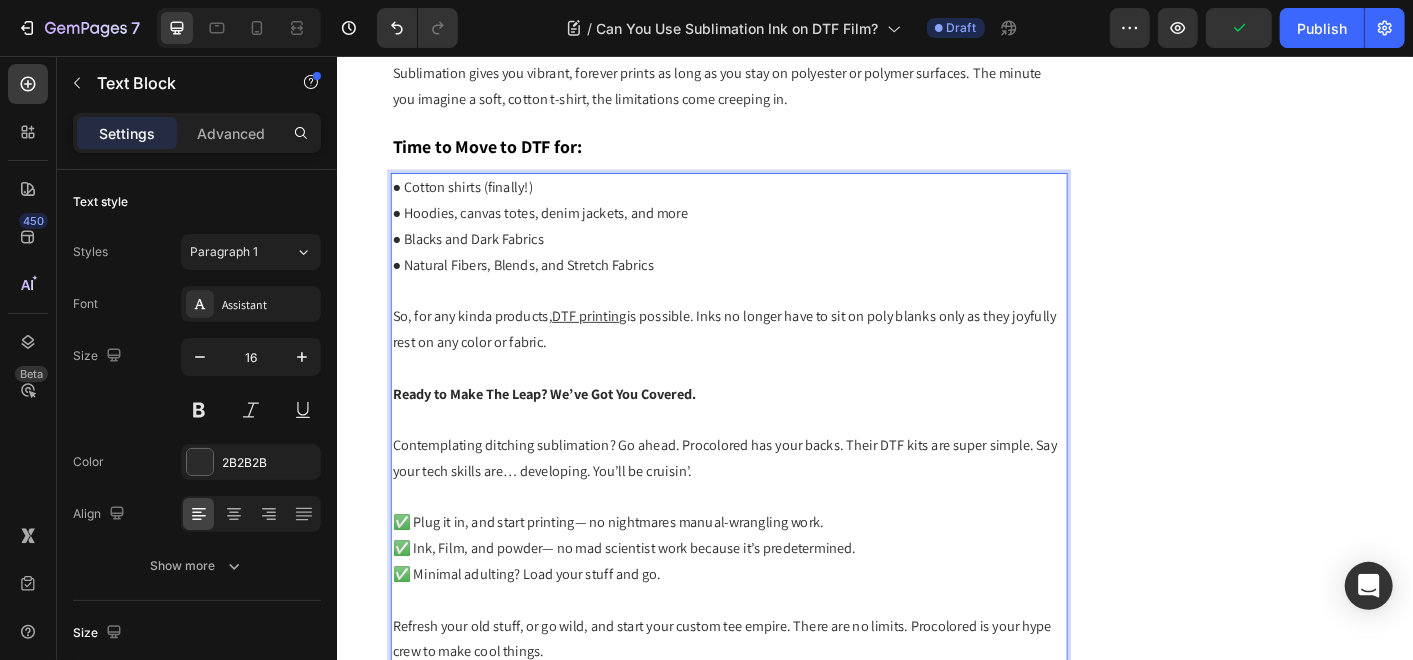 scroll, scrollTop: 6479, scrollLeft: 0, axis: vertical 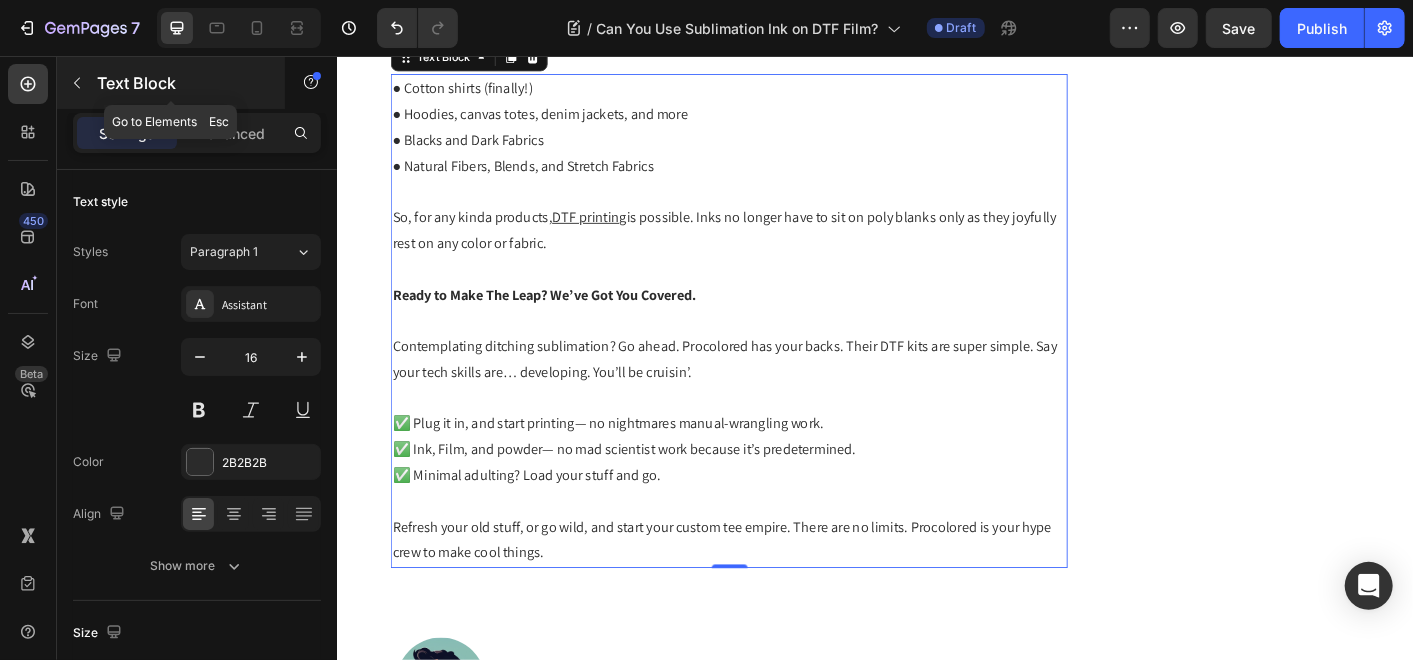 click 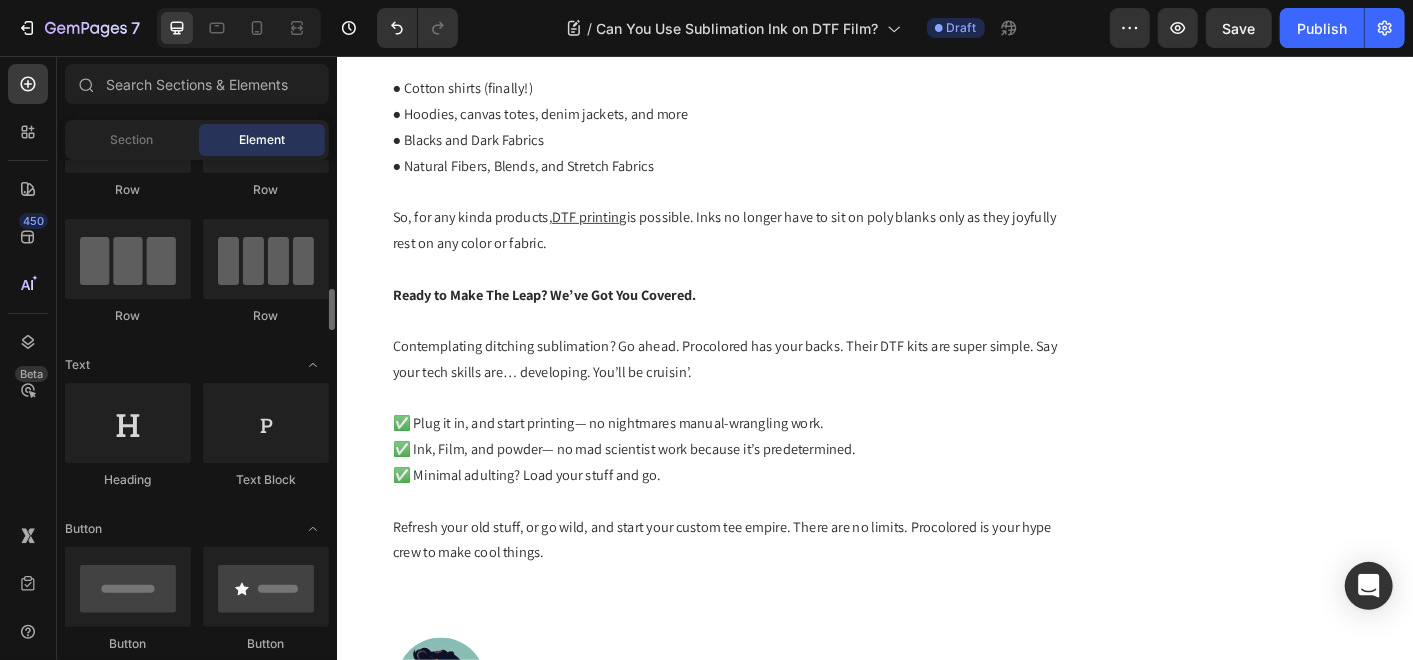 scroll, scrollTop: 222, scrollLeft: 0, axis: vertical 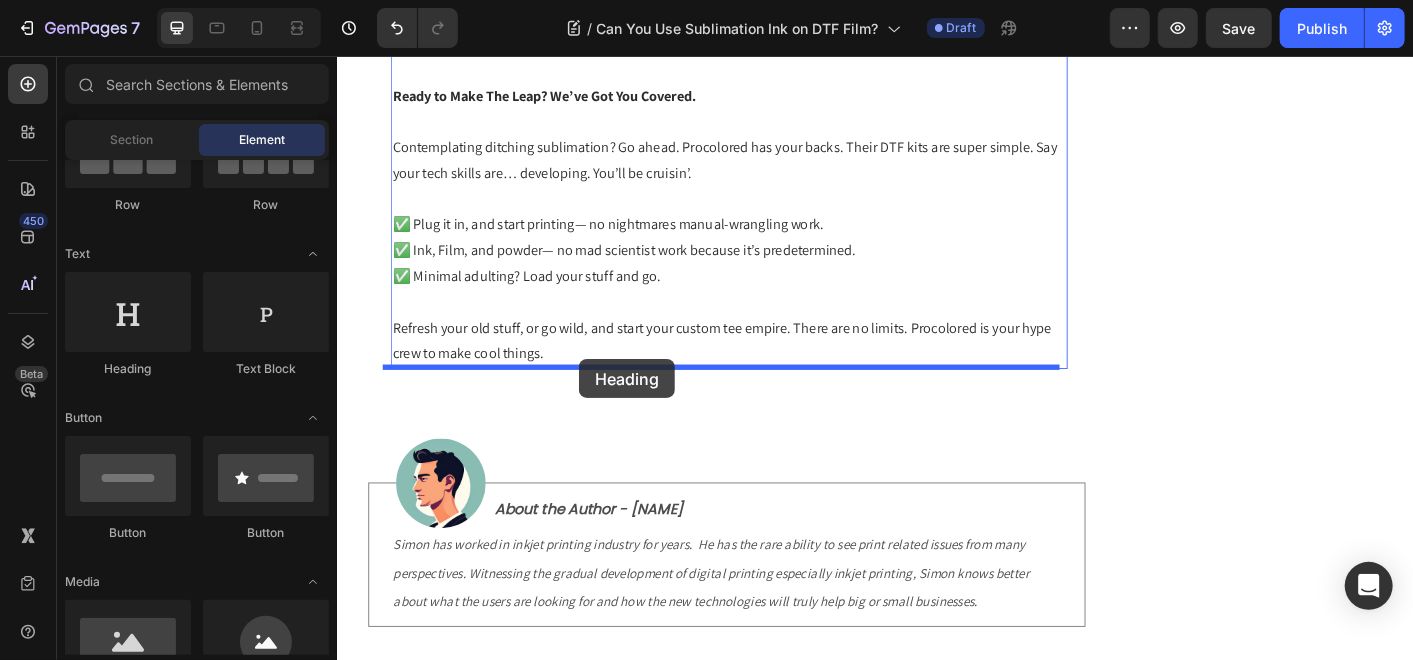 drag, startPoint x: 471, startPoint y: 406, endPoint x: 606, endPoint y: 393, distance: 135.62448 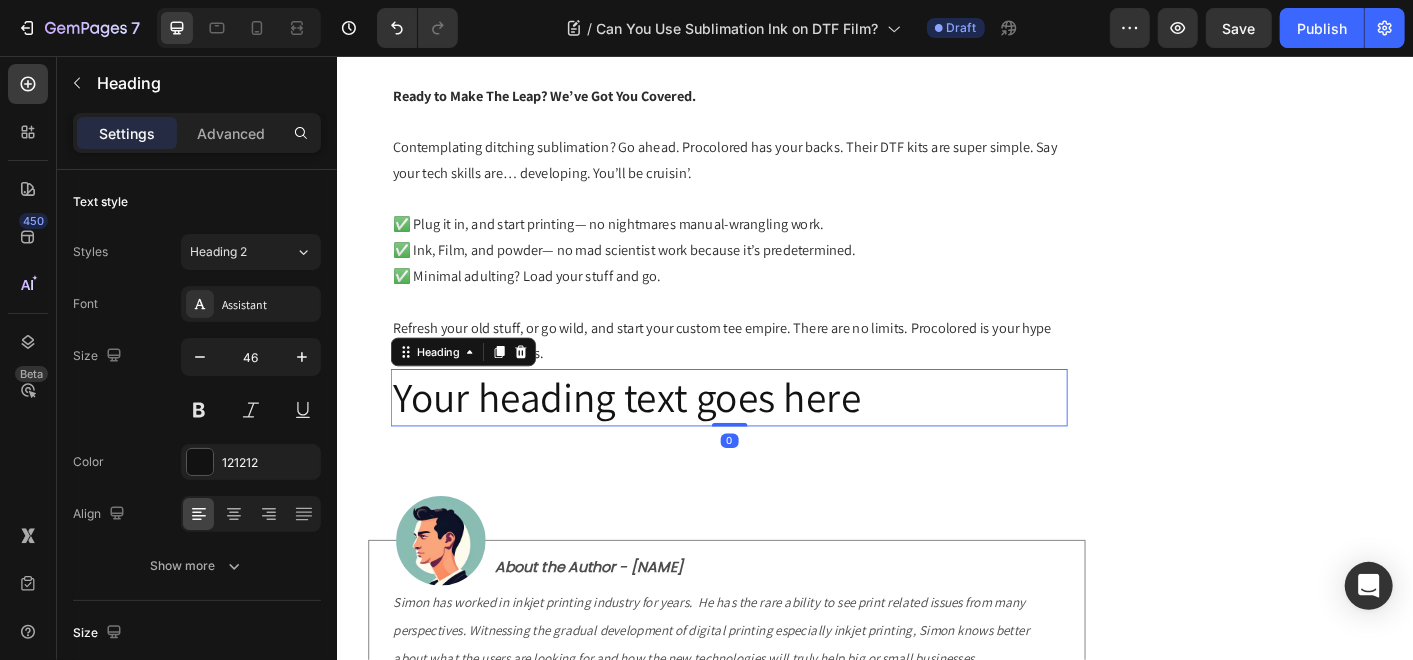 click on "Your heading text goes here" at bounding box center (773, 436) 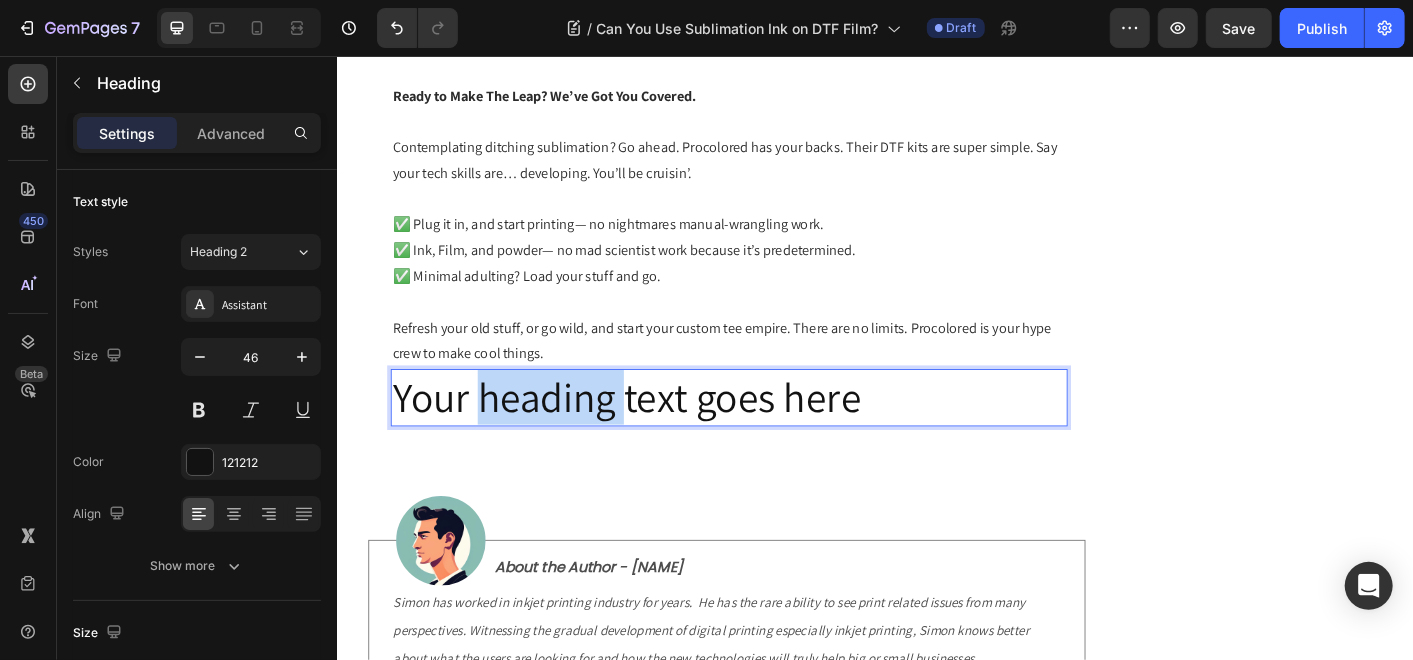 click on "Your heading text goes here" at bounding box center (773, 436) 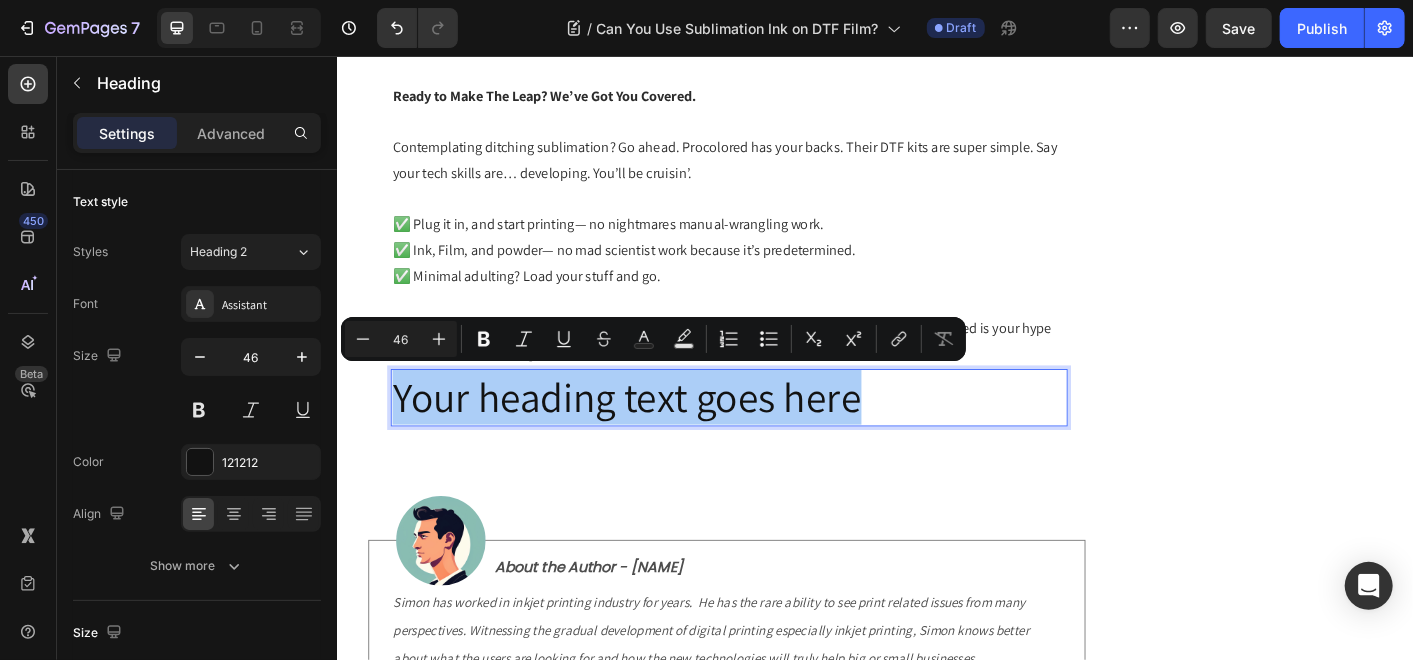click on "46" at bounding box center (401, 339) 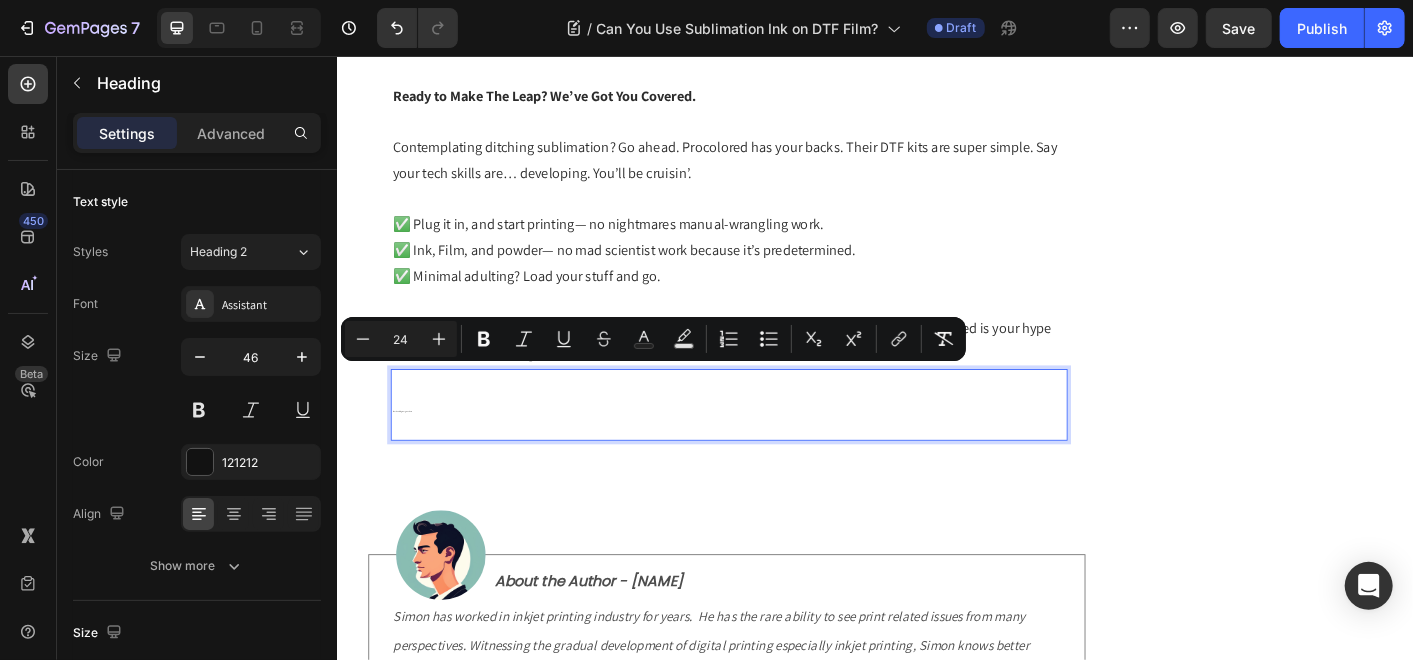 type on "24" 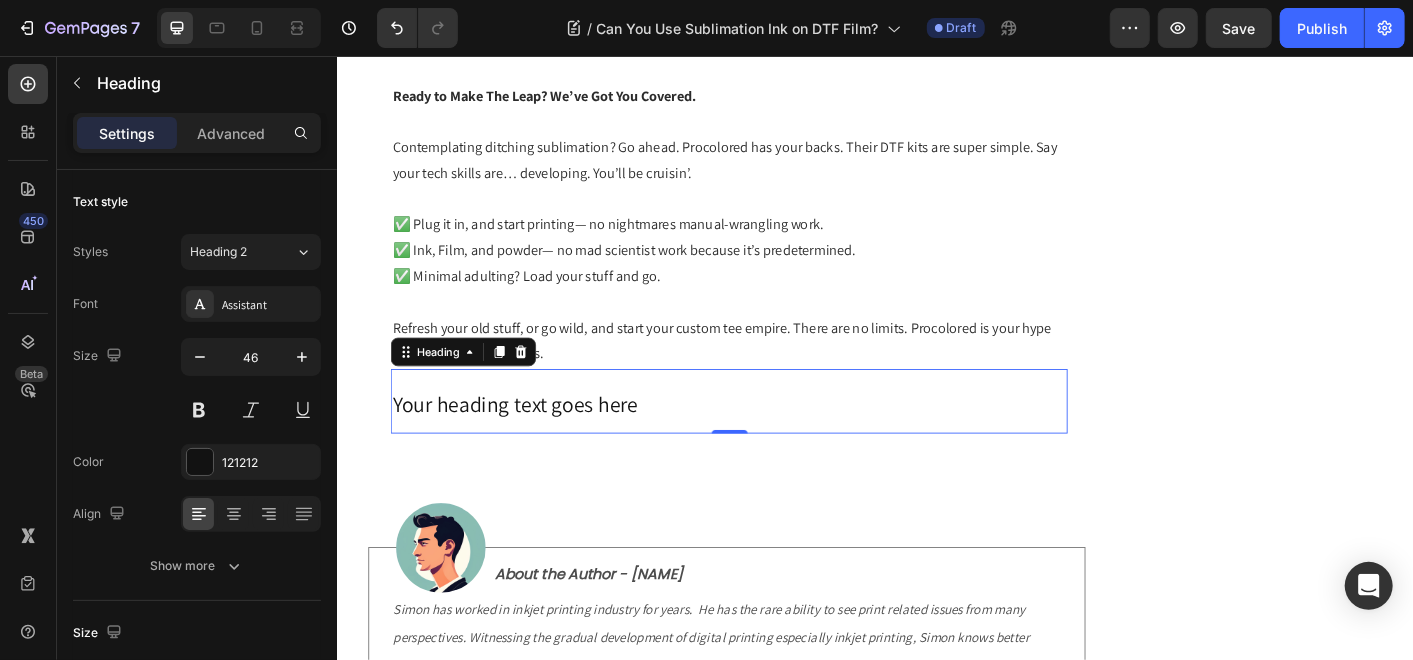 click on "Your heading text goes here" at bounding box center (535, 443) 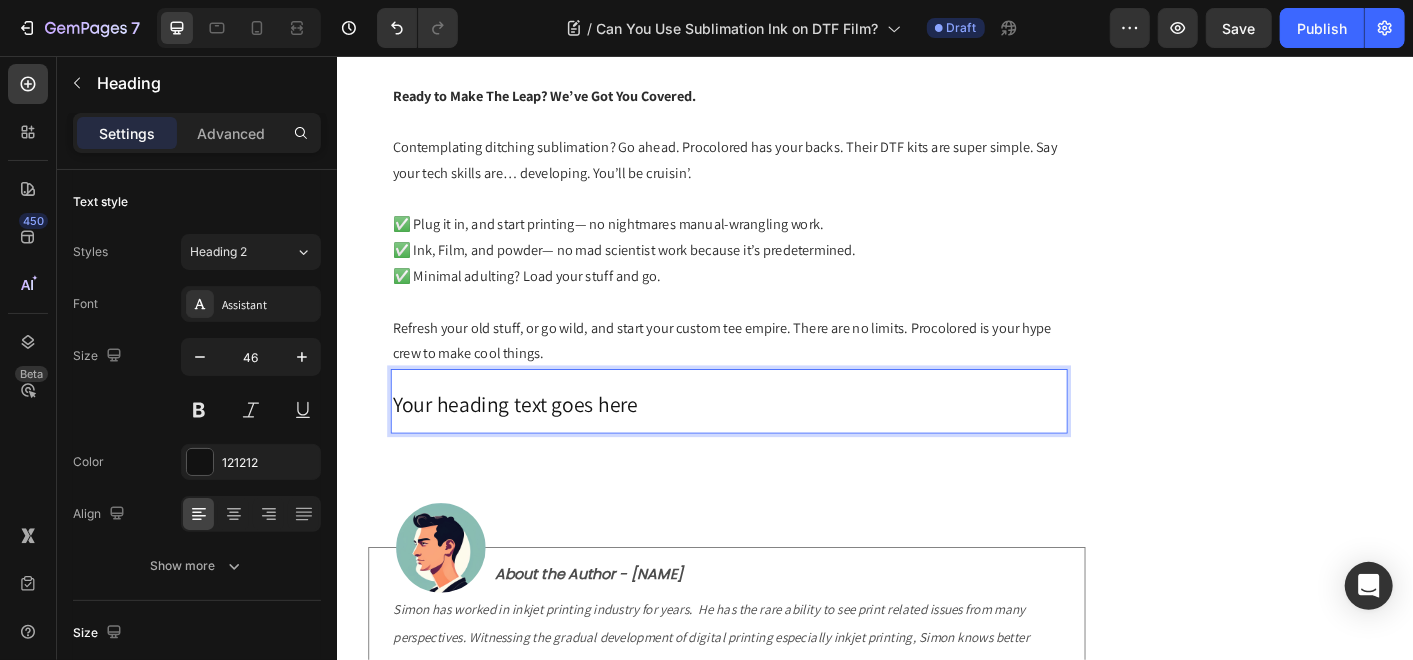 click on "Your heading text goes here" at bounding box center [535, 443] 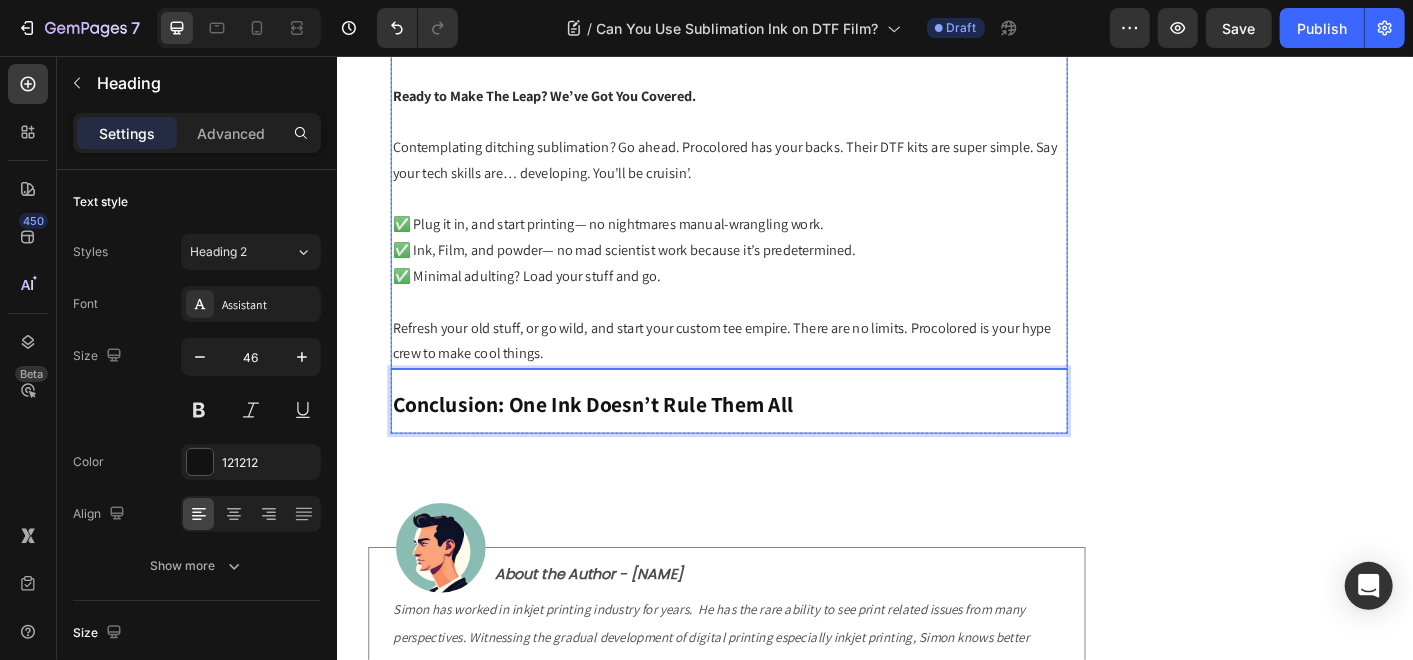 click on "Refresh your old stuff, or go wild, and start your custom tee empire. There are no limits. Procolored is your hype crew to make cool things." at bounding box center (773, 374) 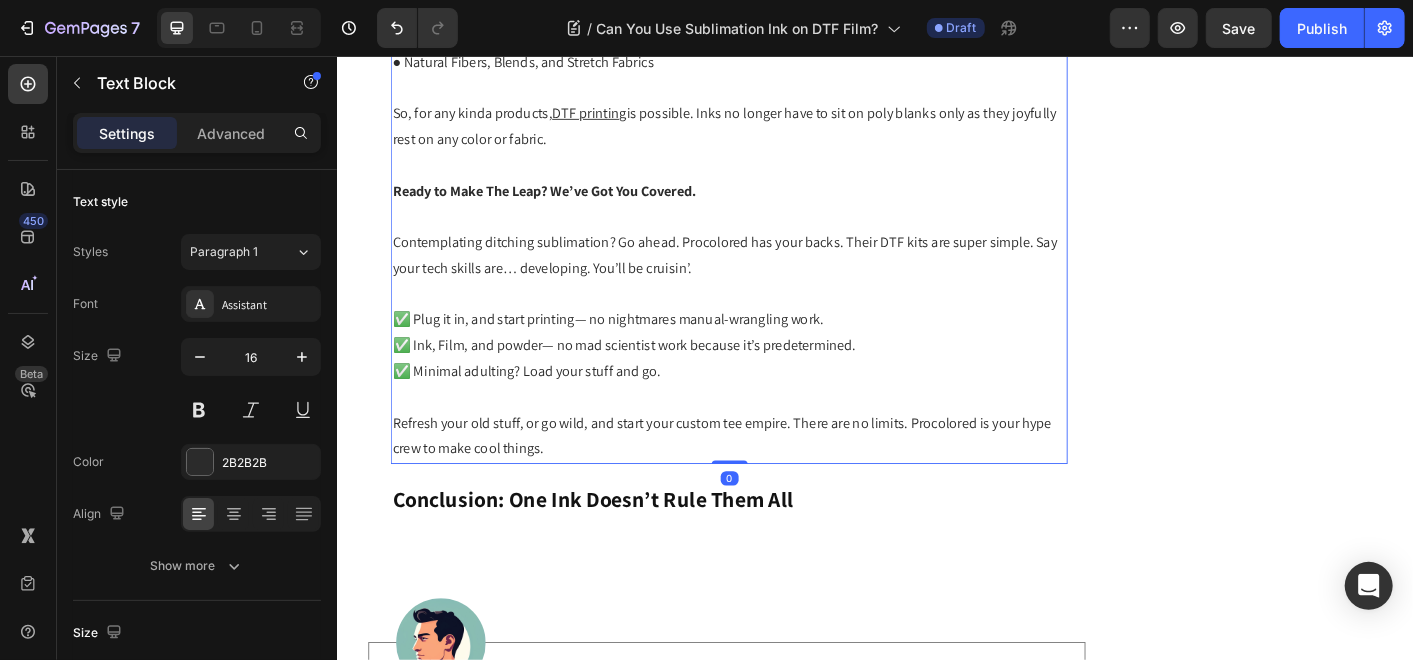 scroll, scrollTop: 6479, scrollLeft: 0, axis: vertical 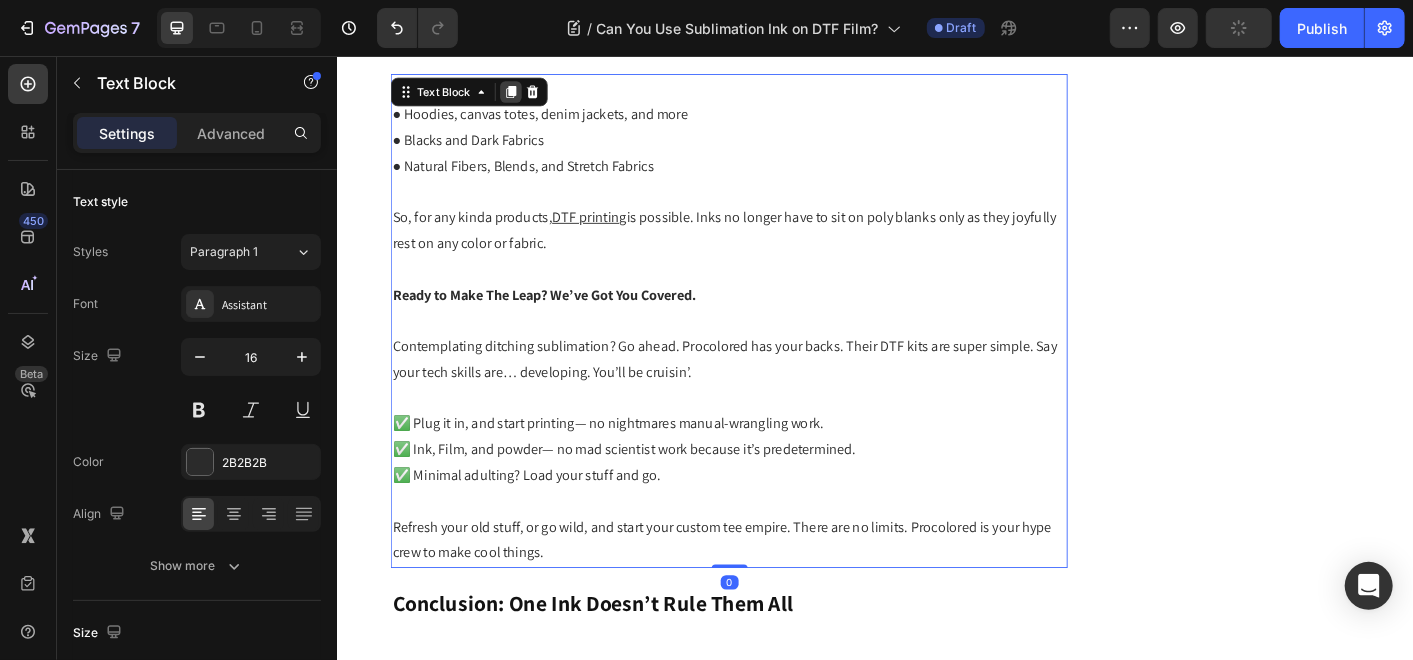 click 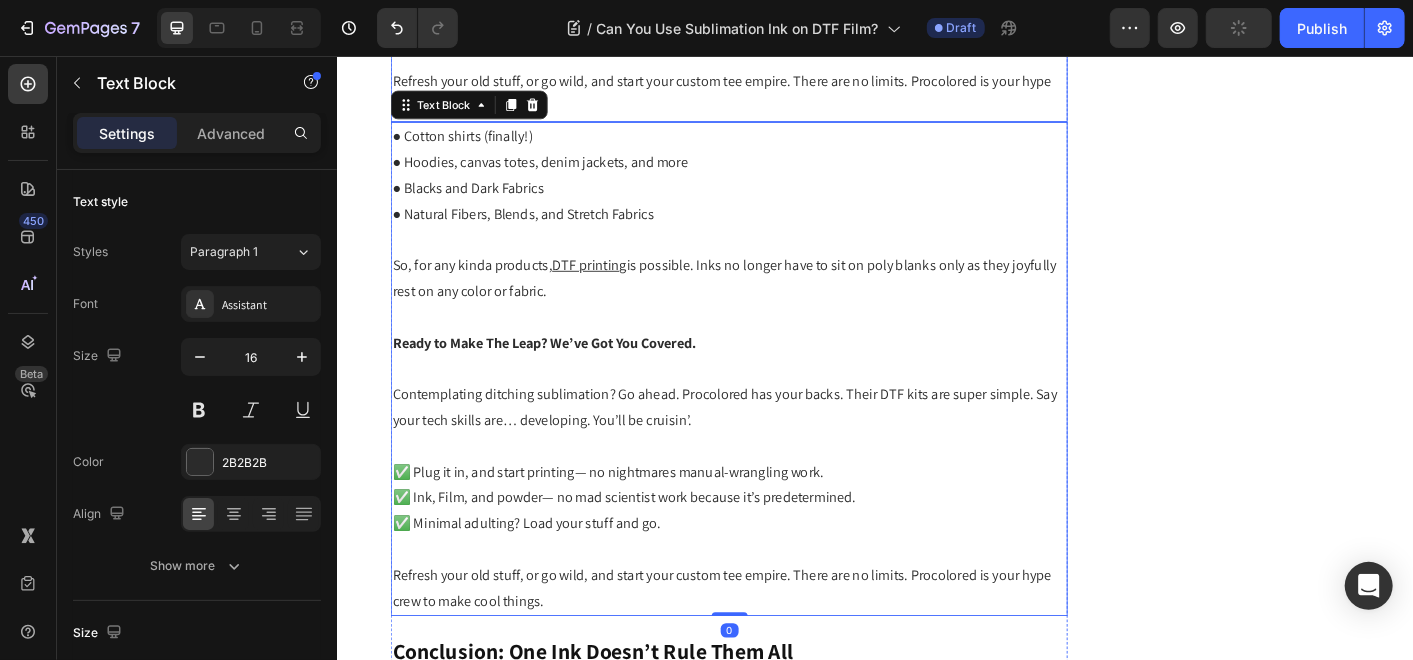 scroll, scrollTop: 6977, scrollLeft: 0, axis: vertical 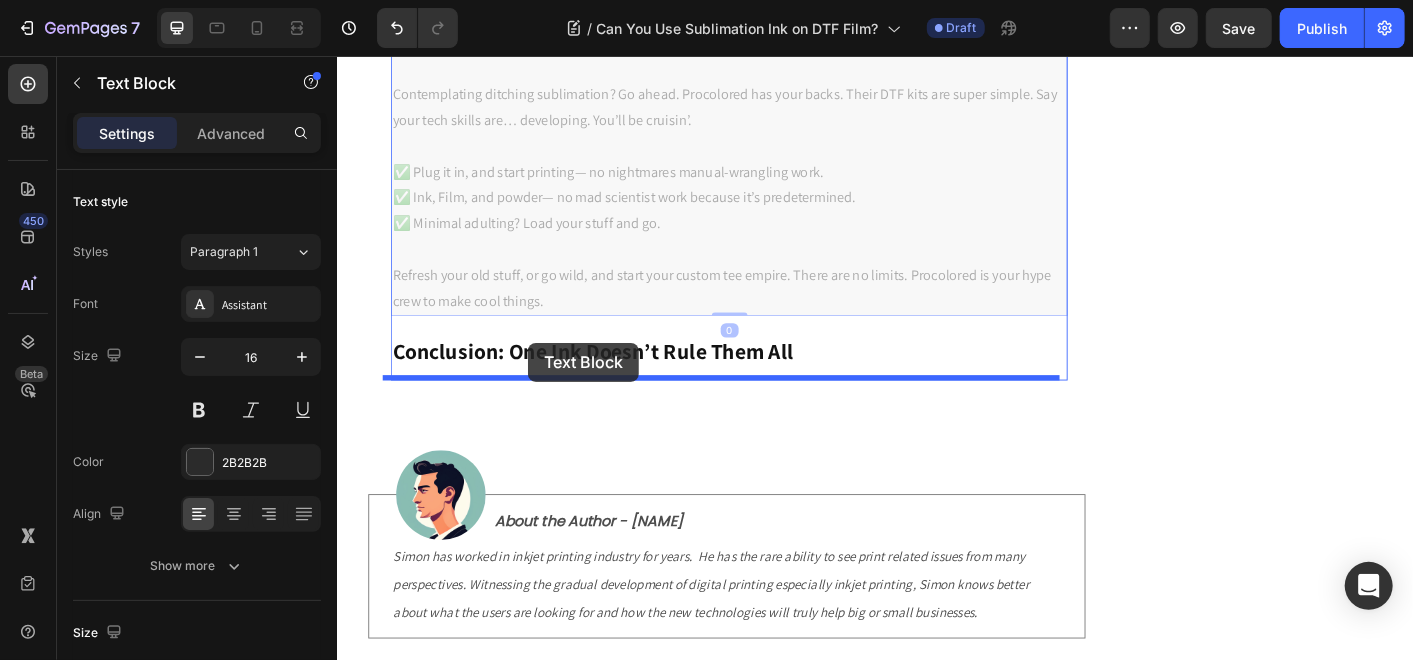 drag, startPoint x: 428, startPoint y: 106, endPoint x: 549, endPoint y: 375, distance: 294.96103 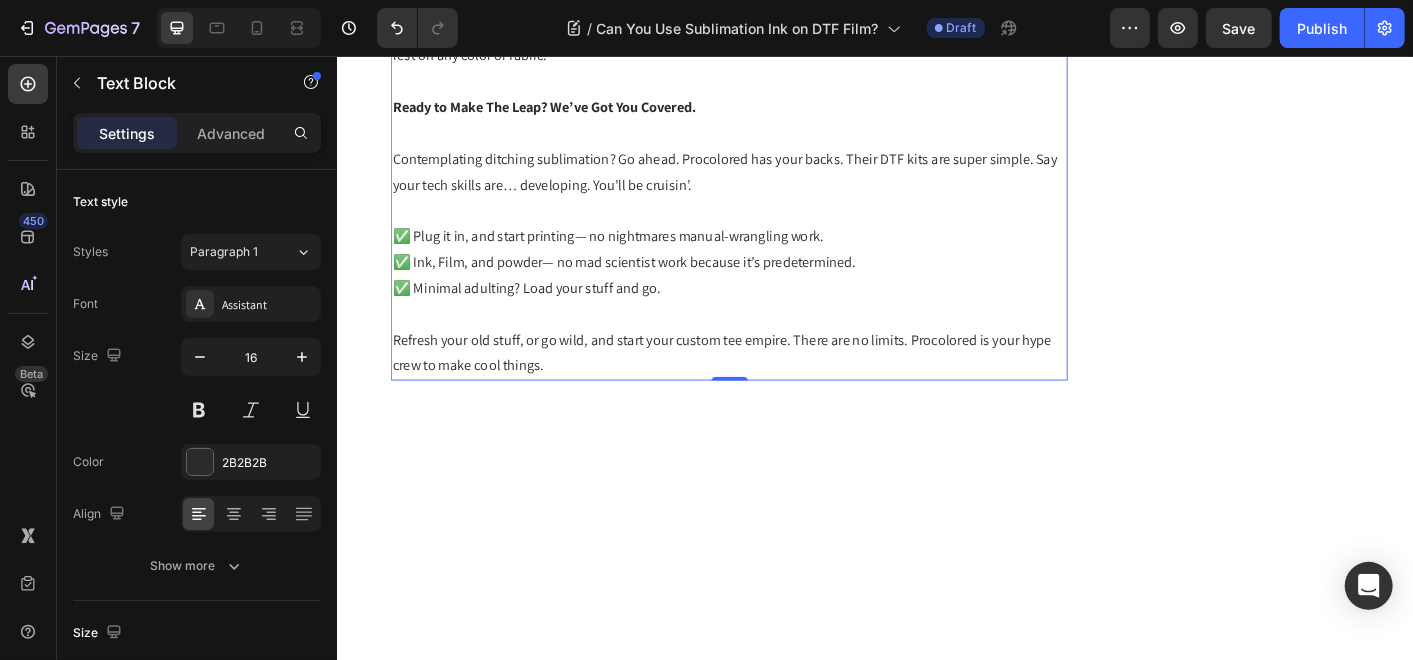 scroll, scrollTop: 6760, scrollLeft: 0, axis: vertical 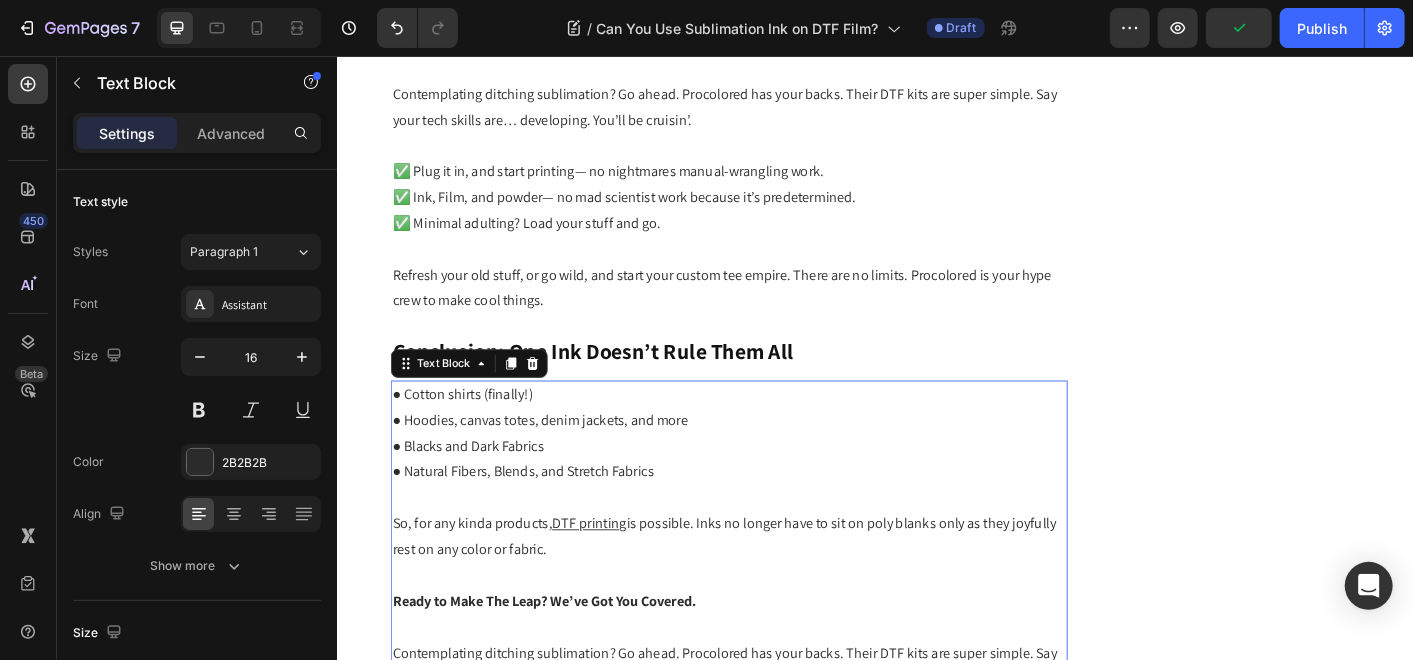 click at bounding box center (773, 548) 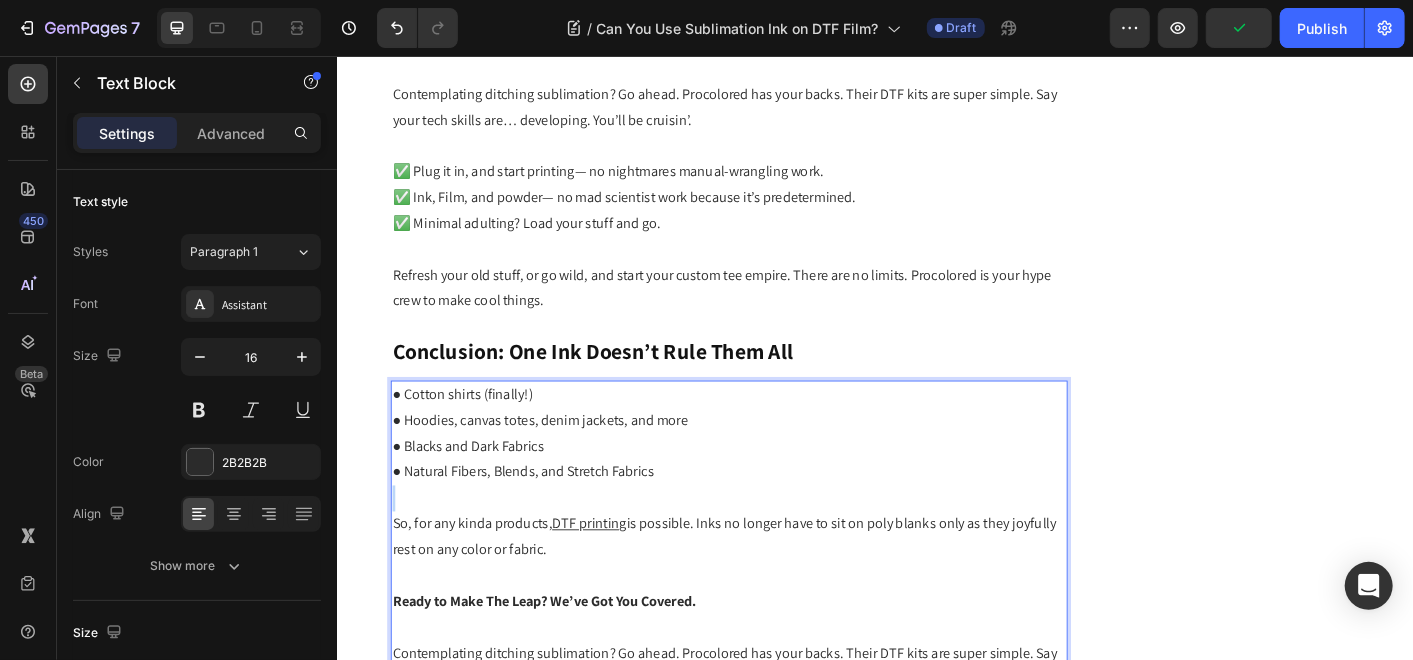 click at bounding box center (773, 548) 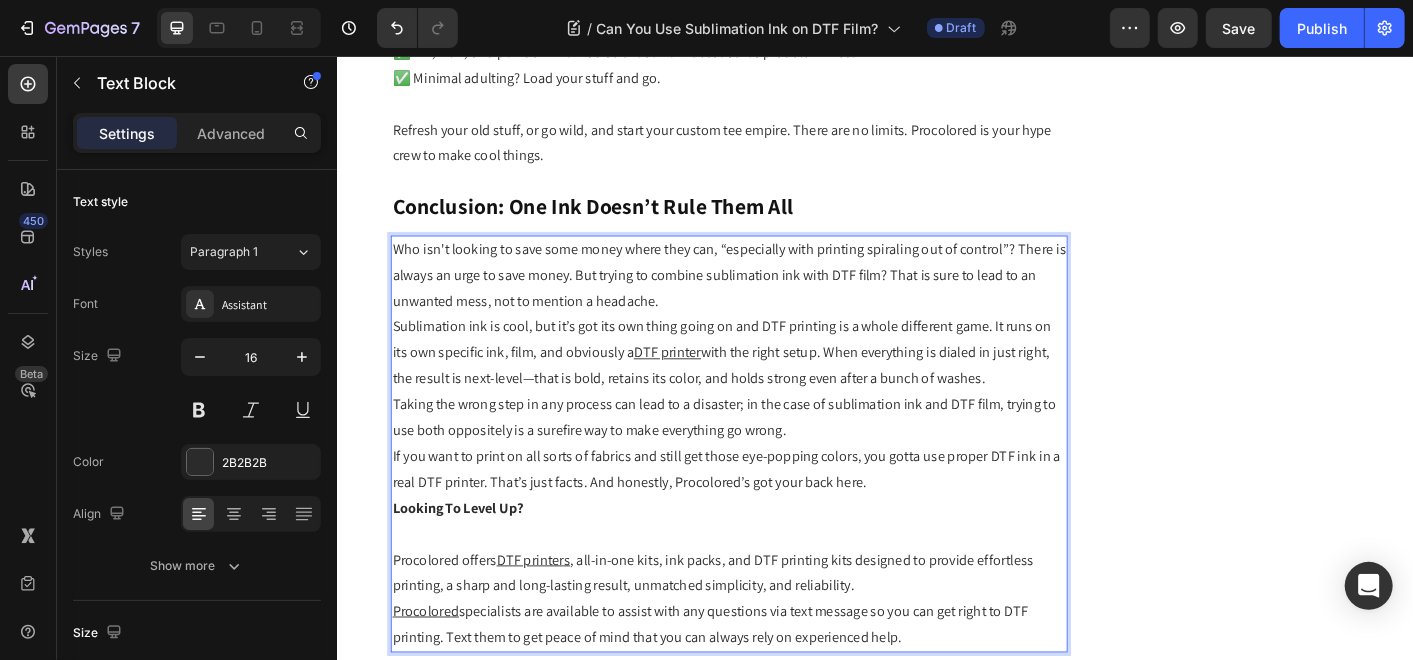 scroll, scrollTop: 6924, scrollLeft: 0, axis: vertical 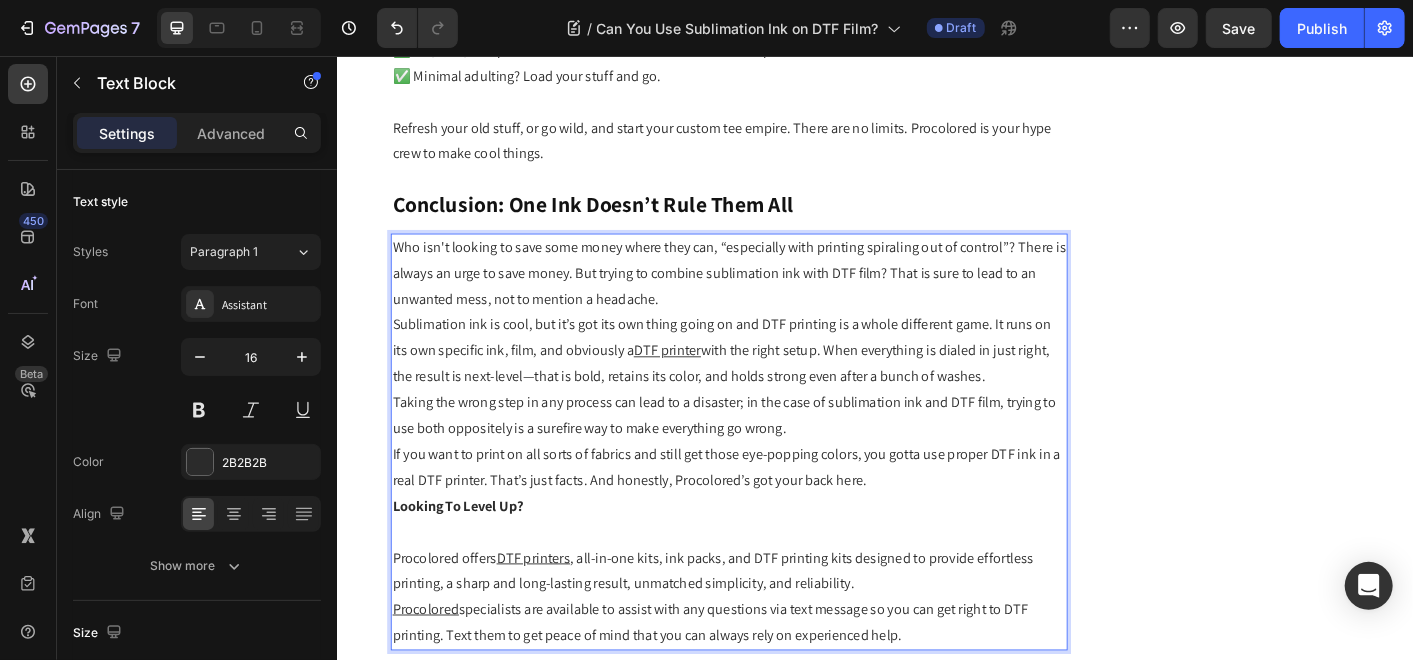 click on "Who isn't looking to save some money where they can, “especially with printing spiraling out of control”? There is always an urge to save money. But trying to combine sublimation ink with DTF film? That is sure to lead to an unwanted mess, not to mention a headache." at bounding box center (773, 298) 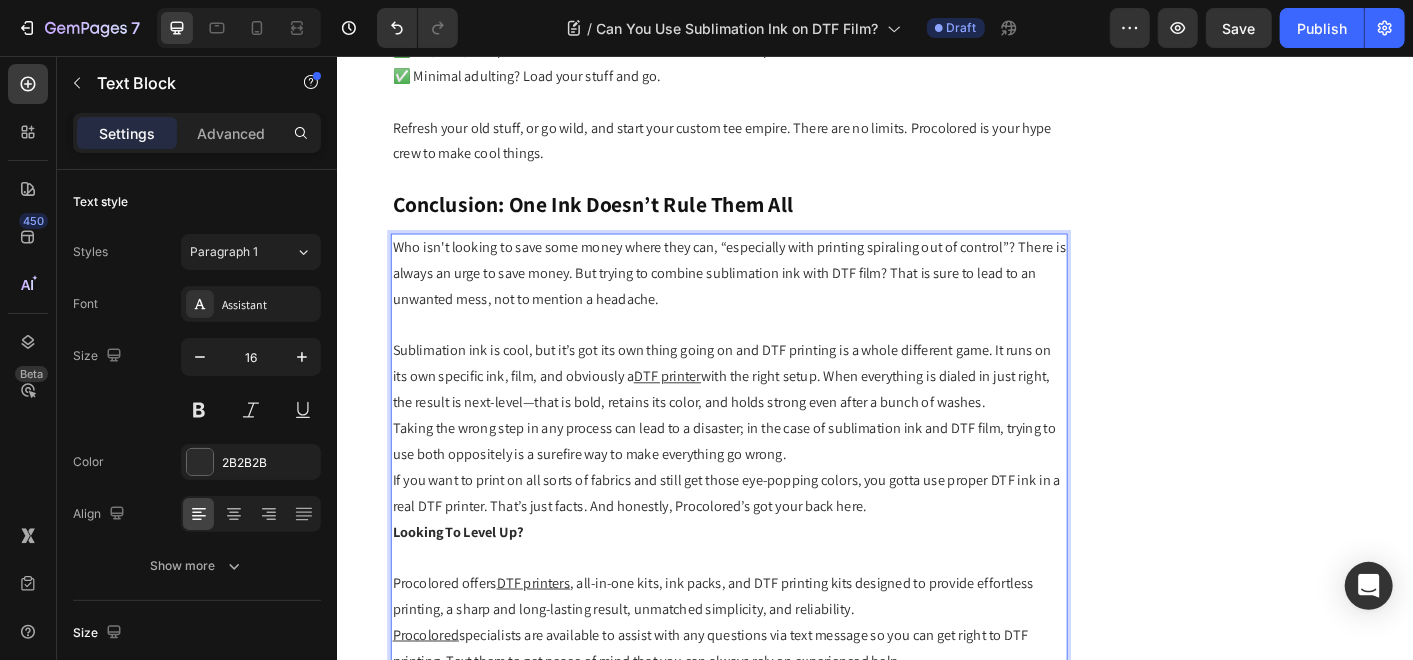 click on "Sublimation ink is cool, but it’s got its own thing going on and DTF printing is a whole different game. It runs on its own specific ink, film, and obviously a  DTF printer  with the right setup. When everything is dialed in just right, the result is next-level—that is bold, retains its color, and holds strong even after a bunch of washes." at bounding box center [773, 413] 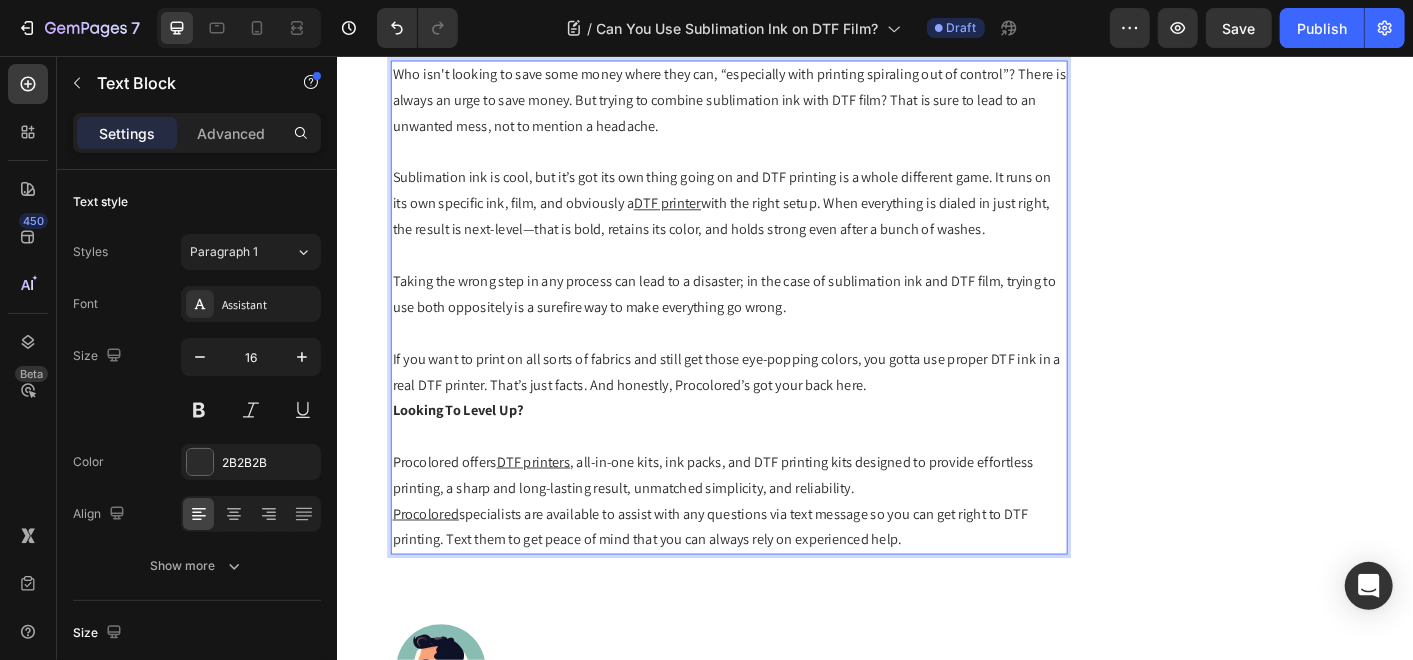 scroll, scrollTop: 7146, scrollLeft: 0, axis: vertical 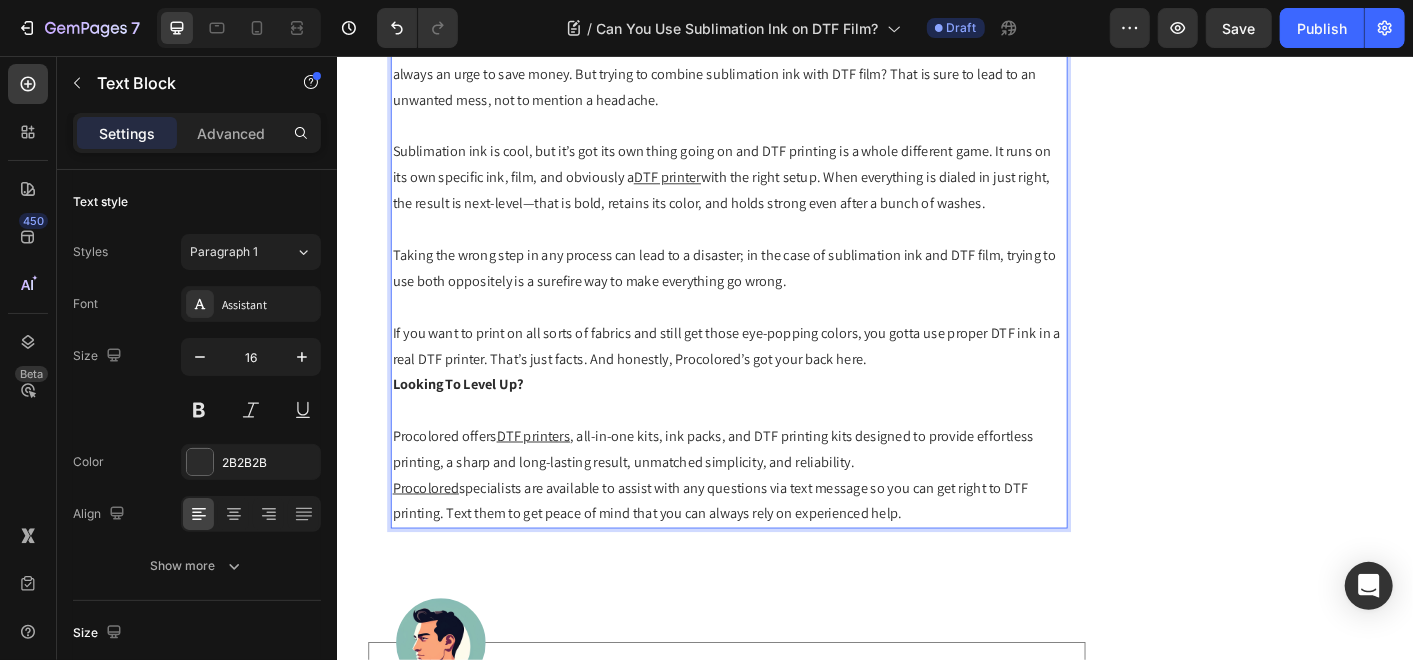 click on "If you want to print on all sorts of fabrics and still get those eye-popping colors, you gotta use proper DTF ink in a real DTF printer. That’s just facts. And honestly, Procolored’s got your back here." at bounding box center (773, 379) 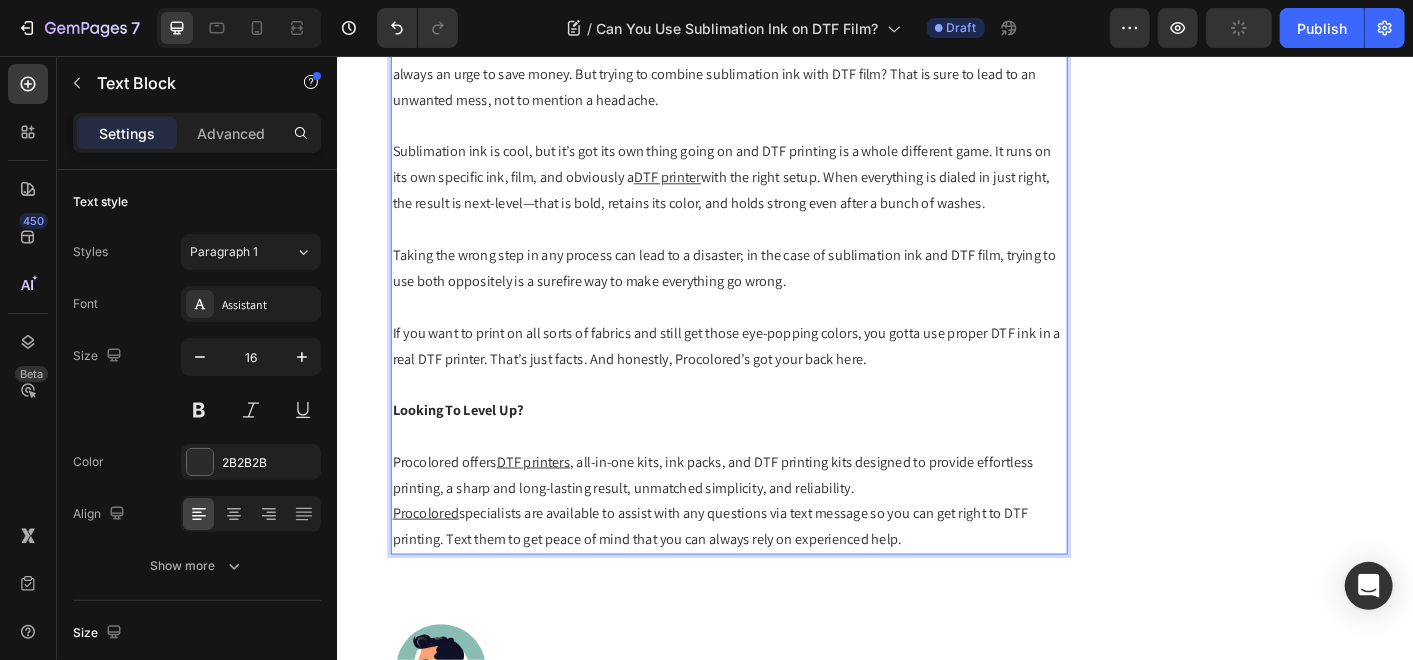 click on "Procolored offers  DTF printers , all-in-one kits, ink packs, and DTF printing kits designed to provide effortless printing, a sharp and long-lasting result, unmatched simplicity, and reliability." at bounding box center (773, 523) 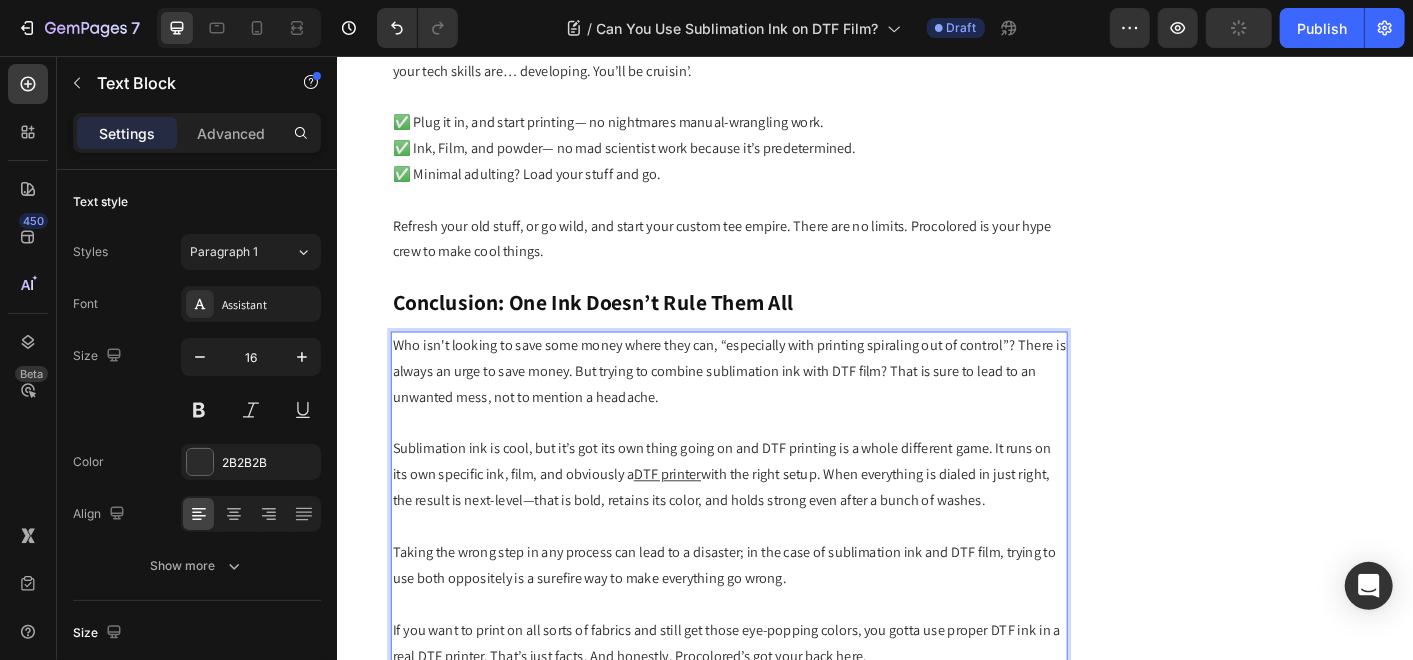 scroll, scrollTop: 6813, scrollLeft: 0, axis: vertical 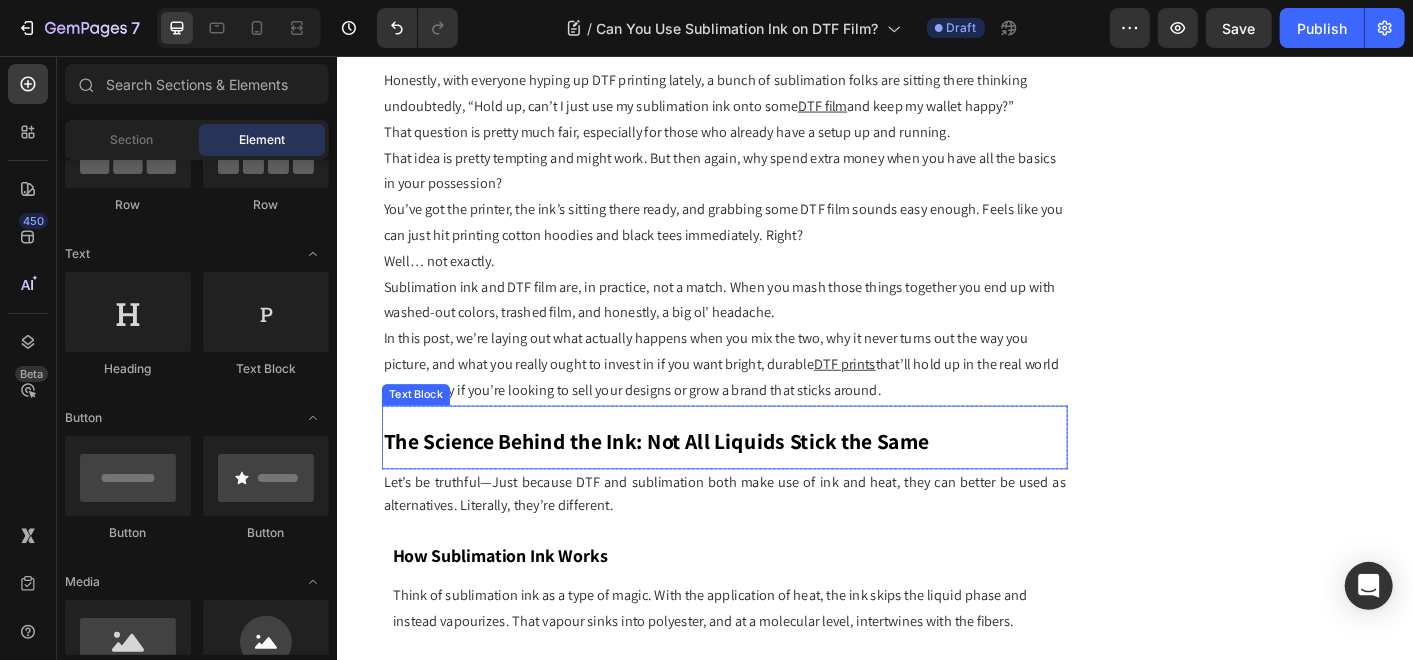 drag, startPoint x: 481, startPoint y: 470, endPoint x: 432, endPoint y: 449, distance: 53.310413 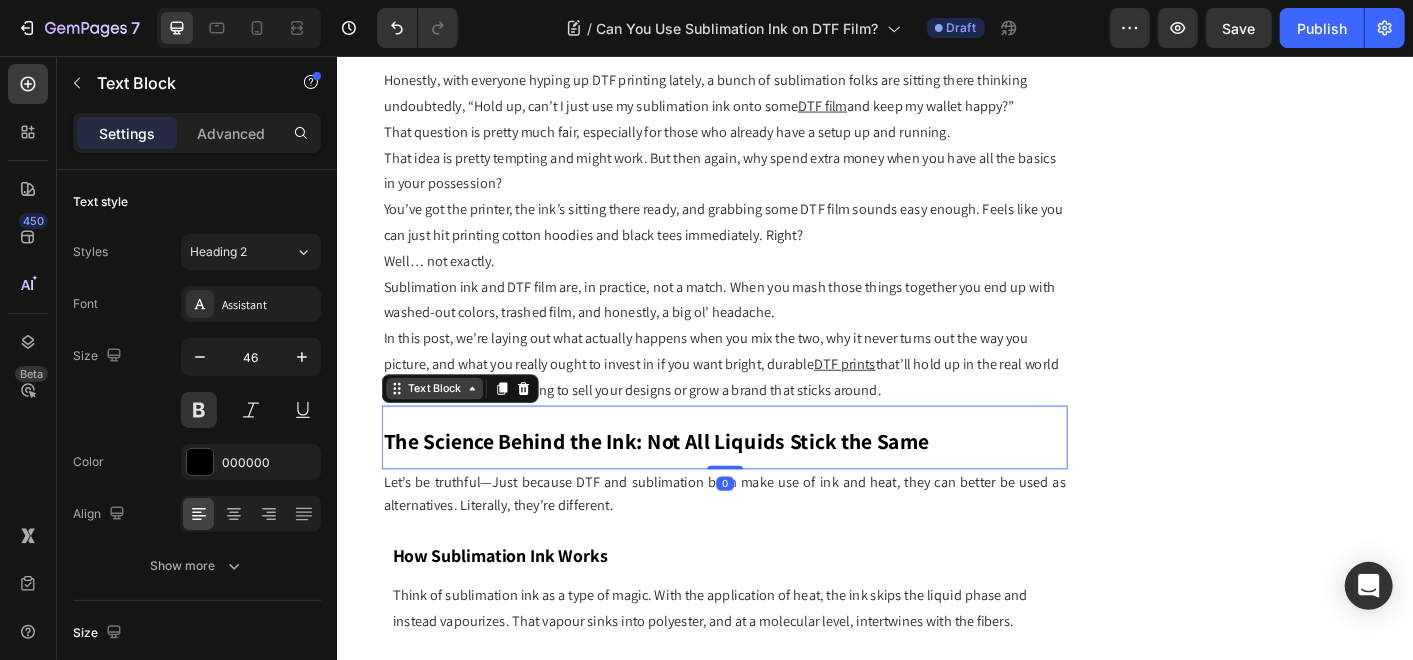 click on "Text Block" at bounding box center [445, 426] 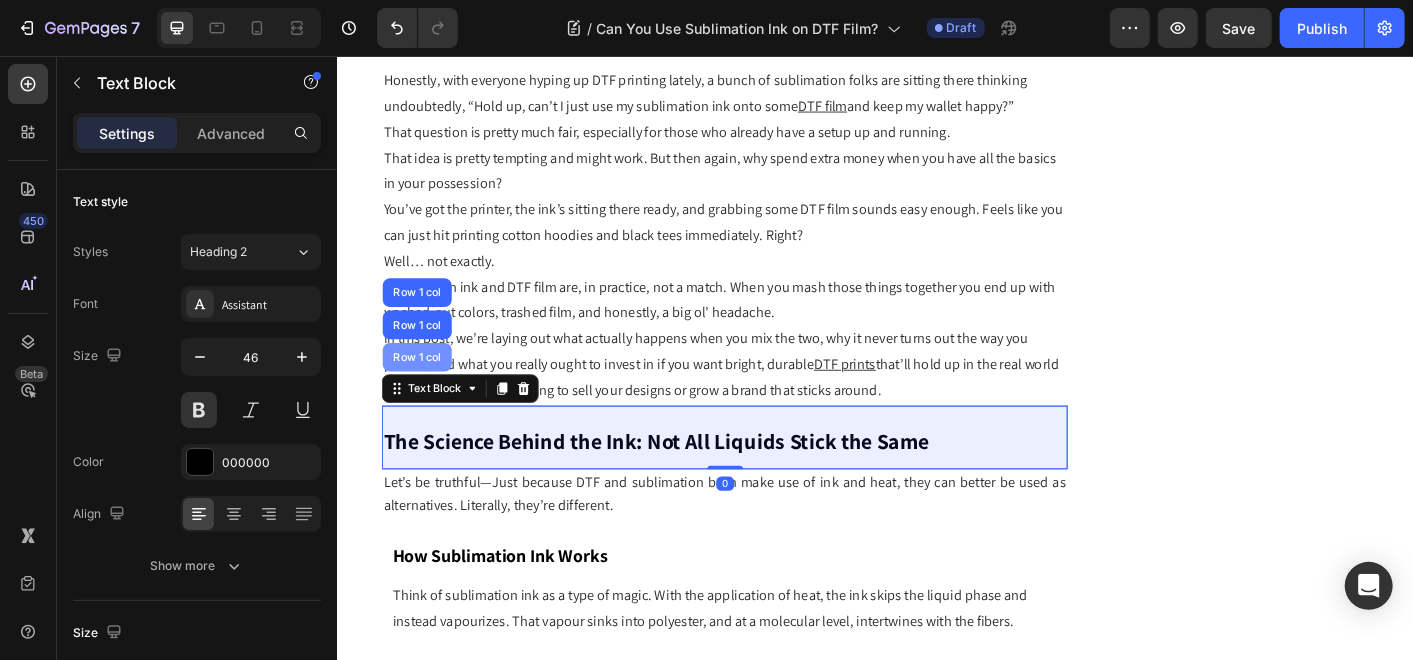 click on "Row 1 col" at bounding box center [425, 391] 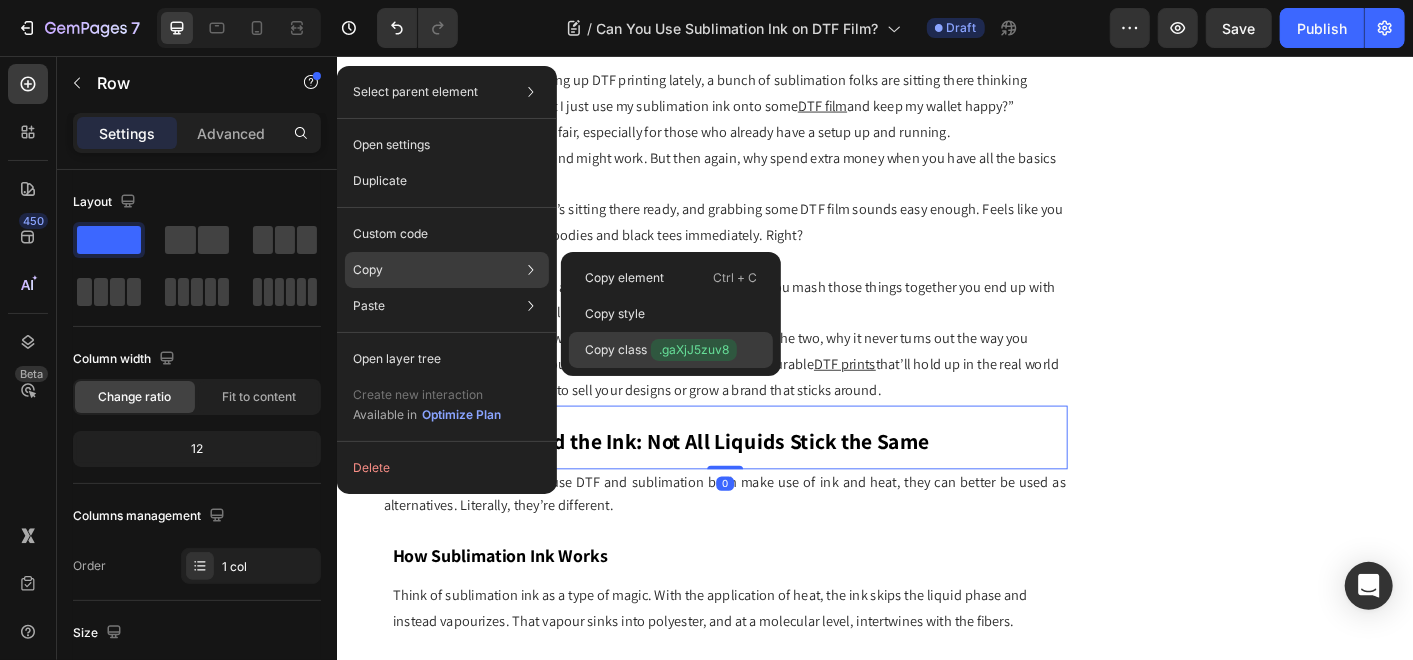 click on "Copy class  .gaXjJ5zuv8" 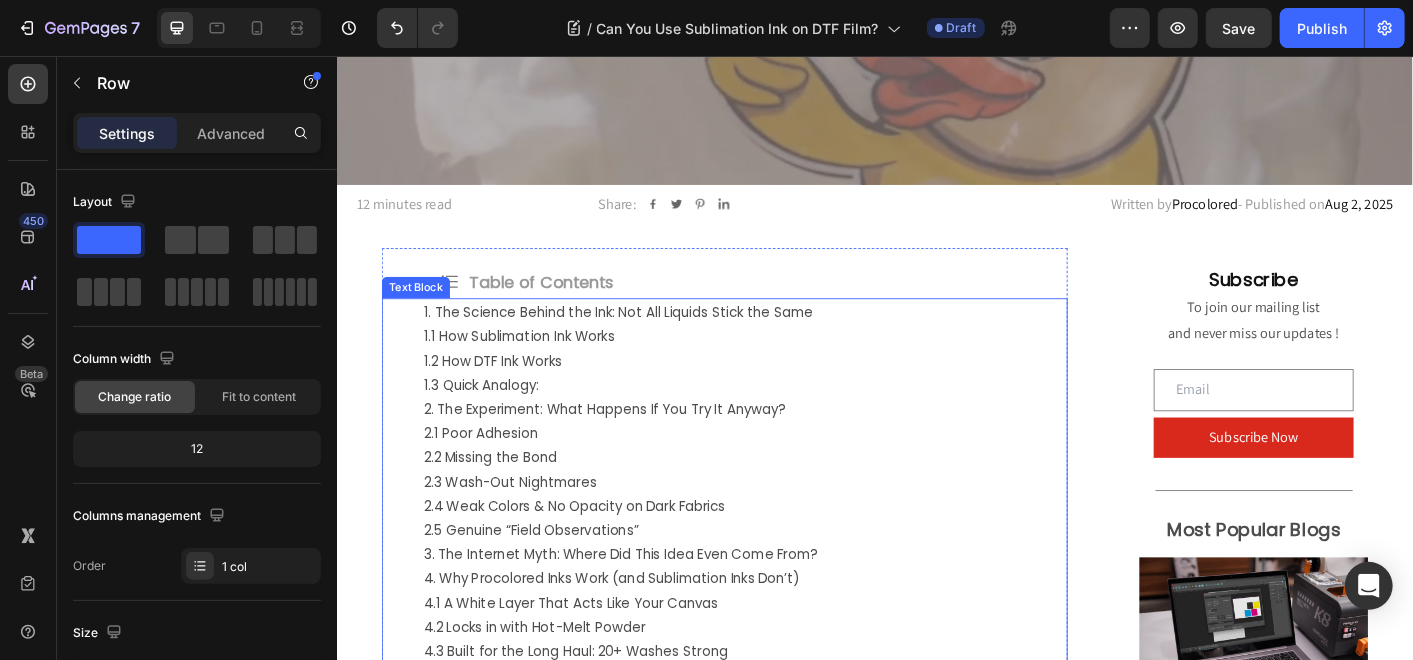 scroll, scrollTop: 318, scrollLeft: 0, axis: vertical 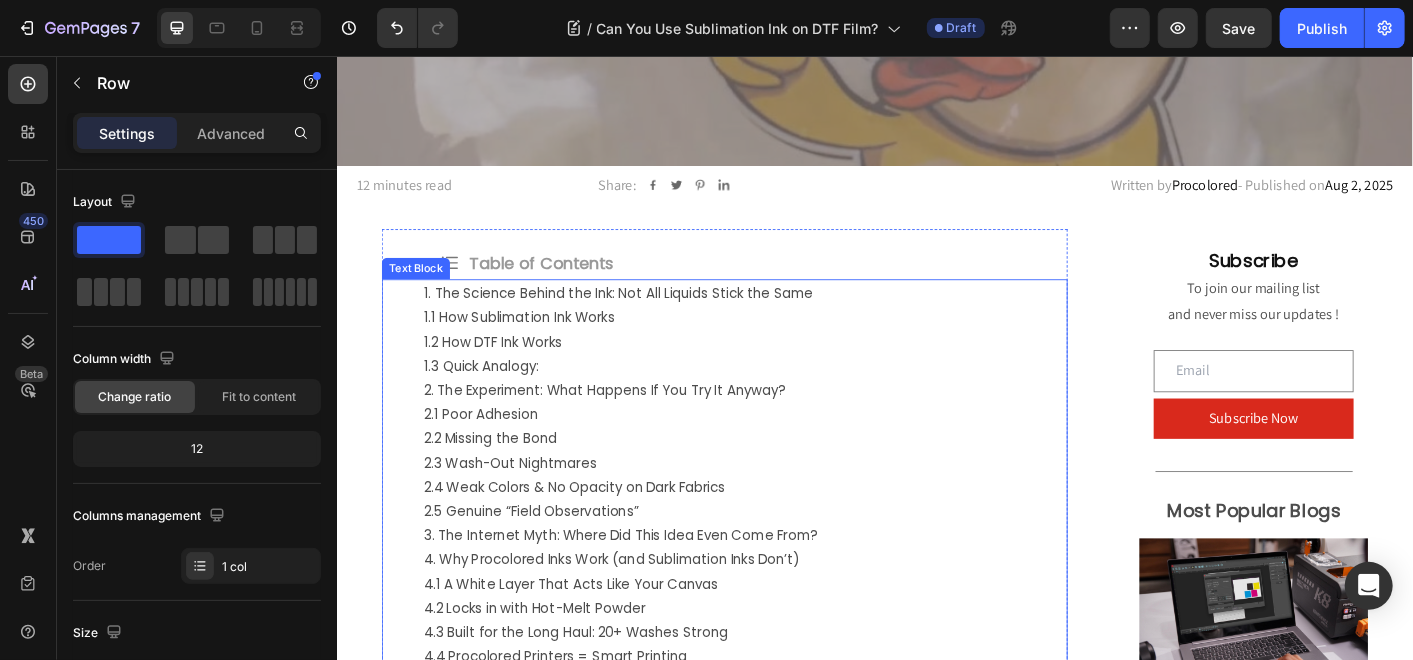 click on "1. The Science Behind the Ink: Not All Liquids Stick the Same" at bounding box center (791, 319) 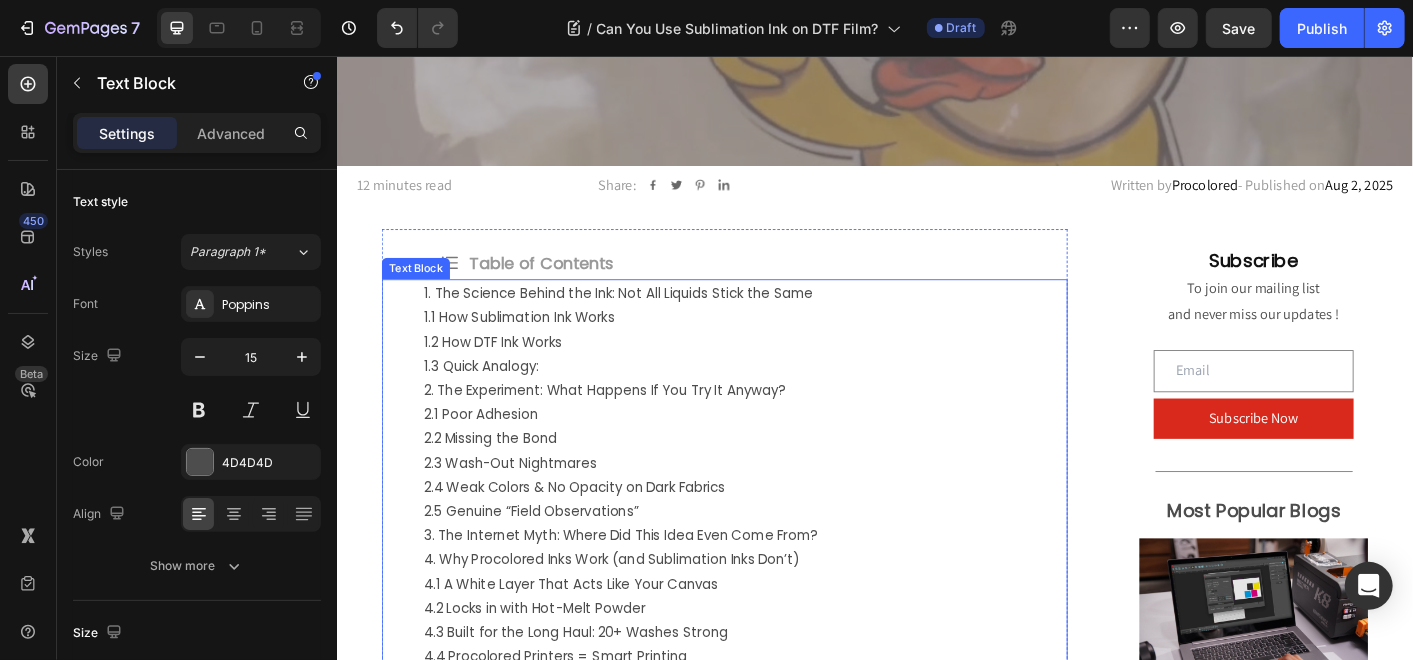 click on "1. The Science Behind the Ink: Not All Liquids Stick the Same" at bounding box center [791, 319] 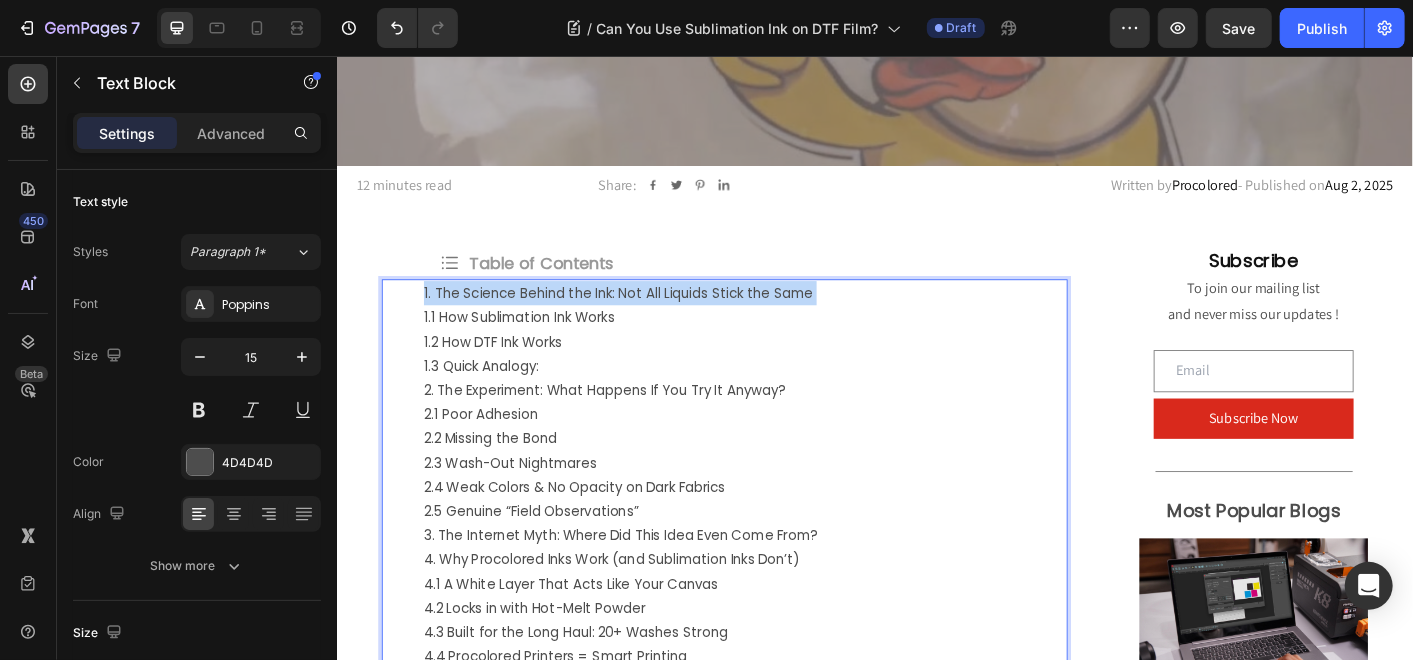 click on "1. The Science Behind the Ink: Not All Liquids Stick the Same" at bounding box center [791, 319] 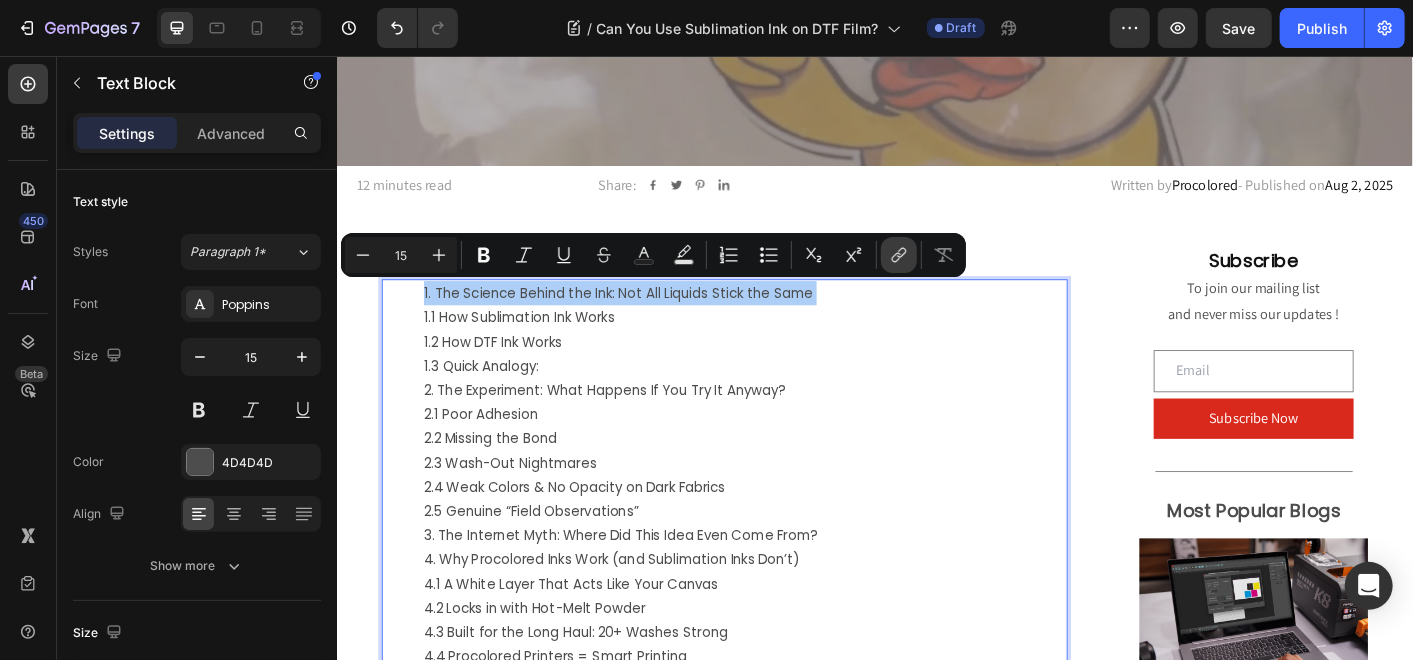 click on "link" at bounding box center [899, 255] 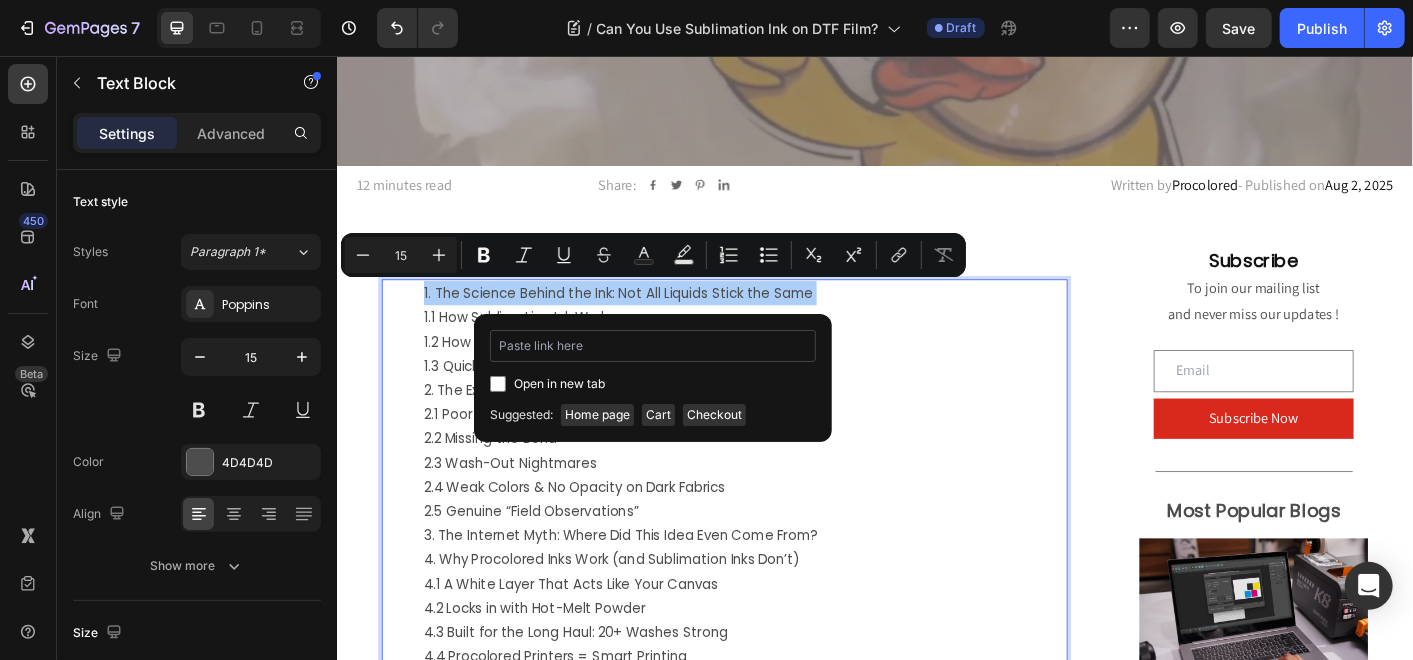 click at bounding box center (653, 346) 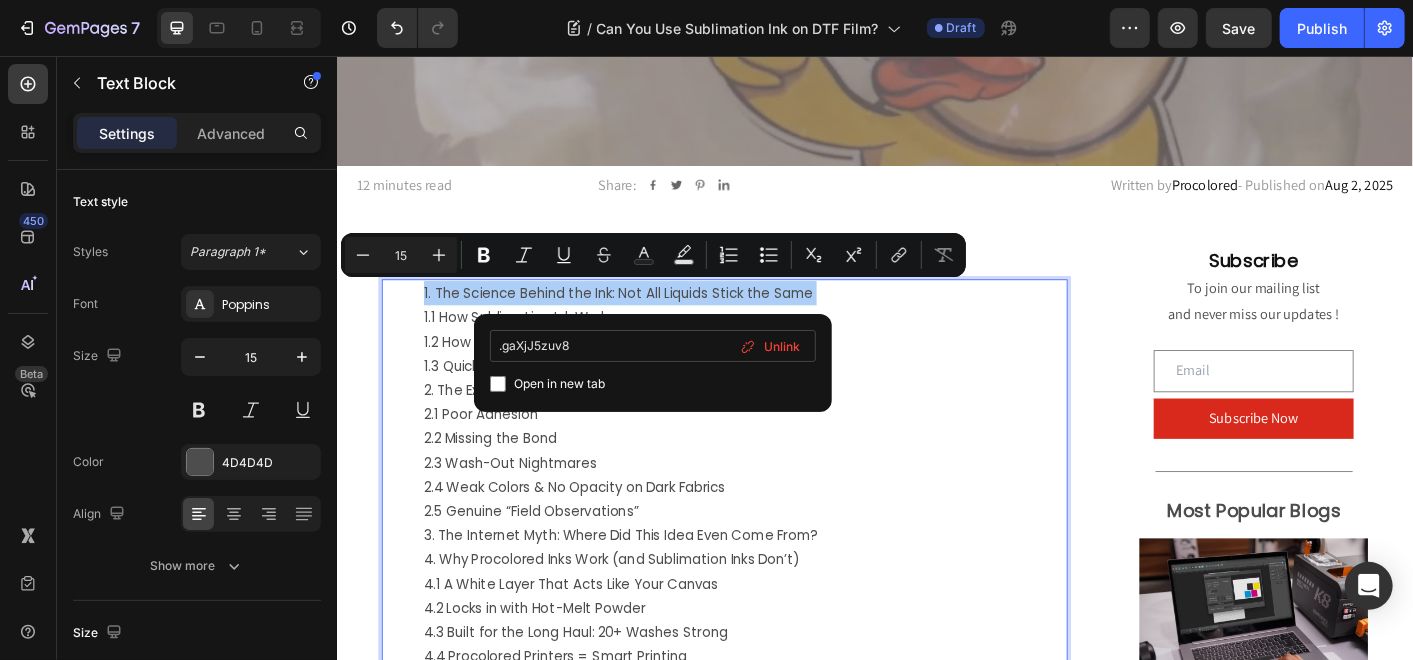 click on ".gaXjJ5zuv8" at bounding box center (653, 346) 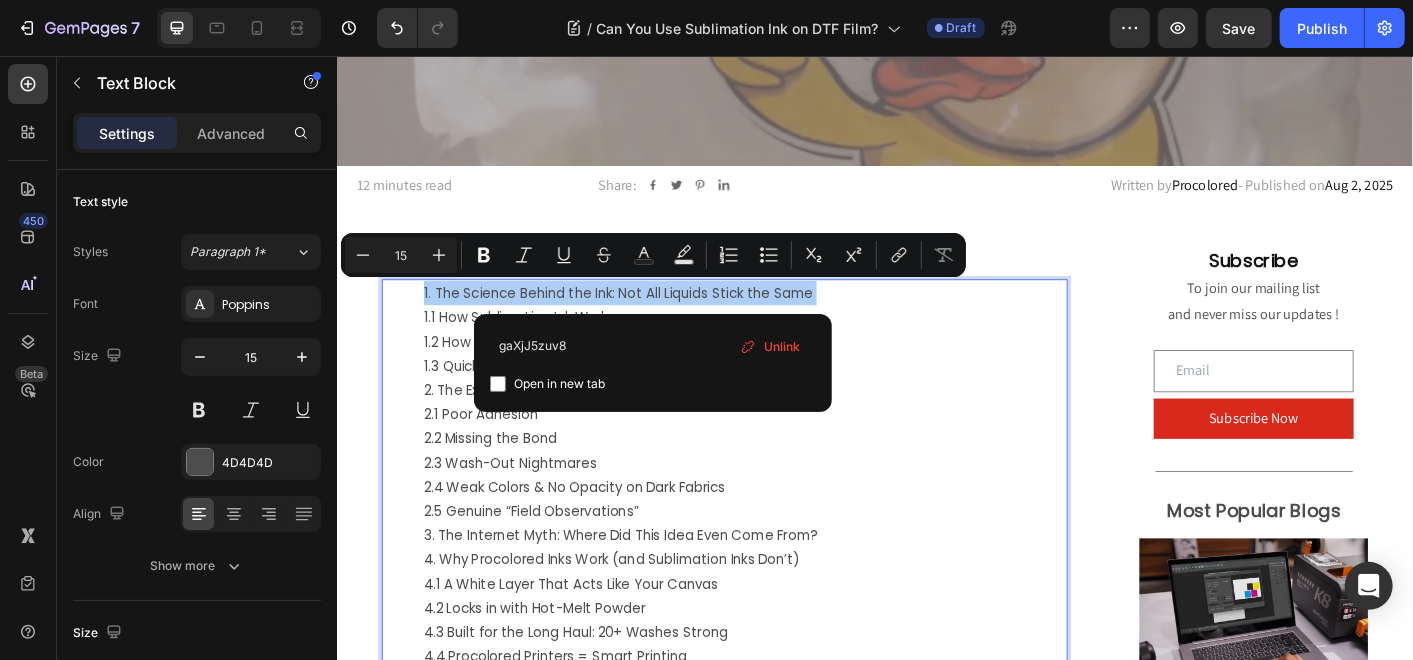 type on "#gaXjJ5zuv8" 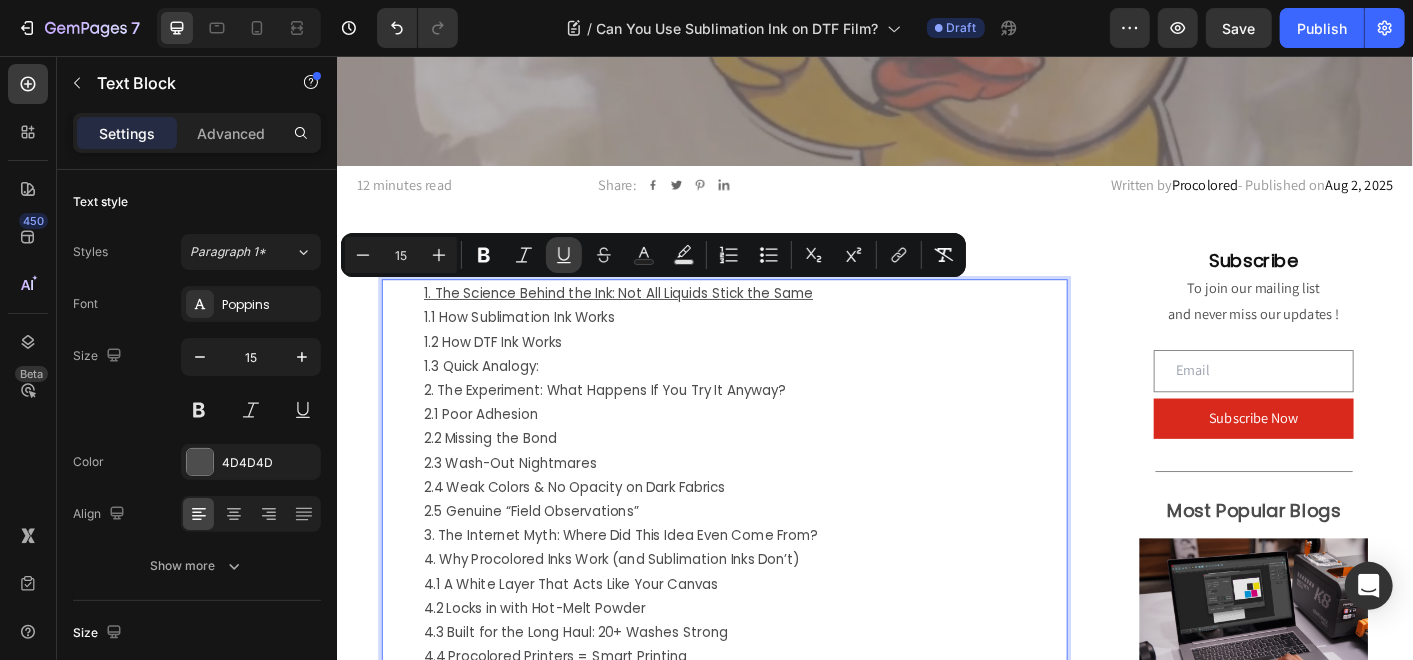 click 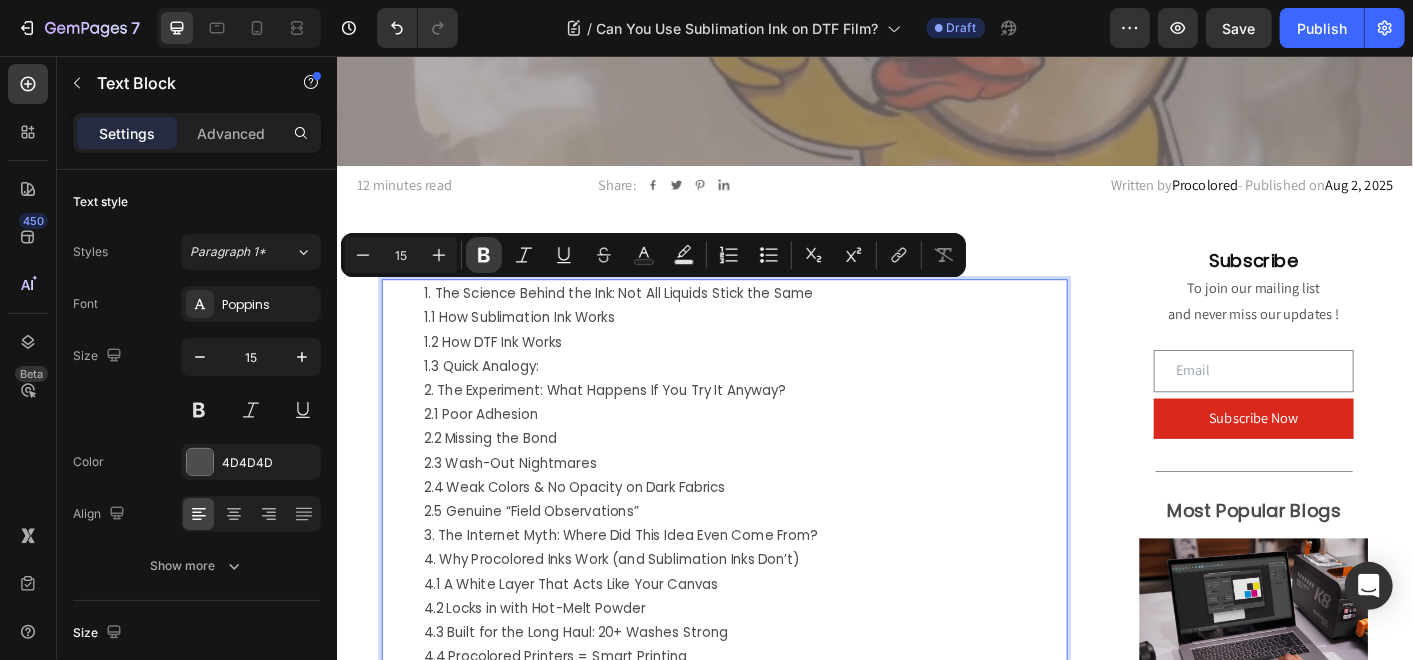 click 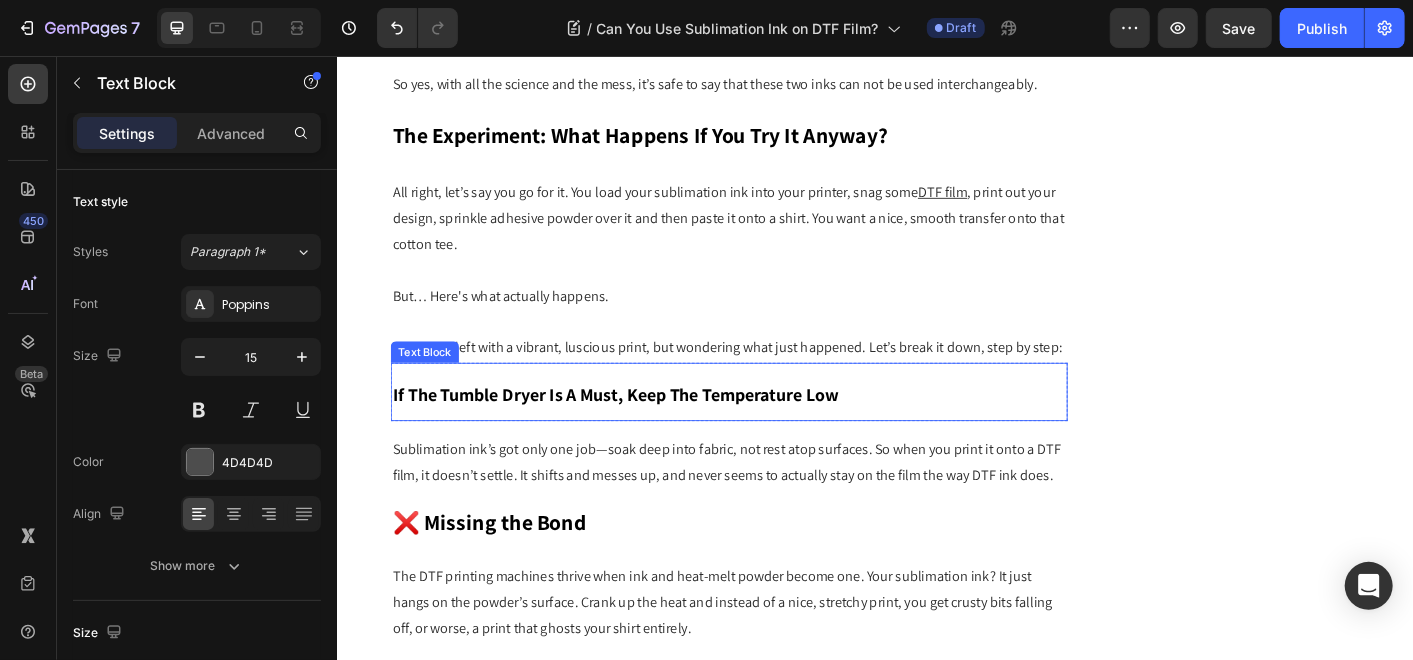 scroll, scrollTop: 2096, scrollLeft: 0, axis: vertical 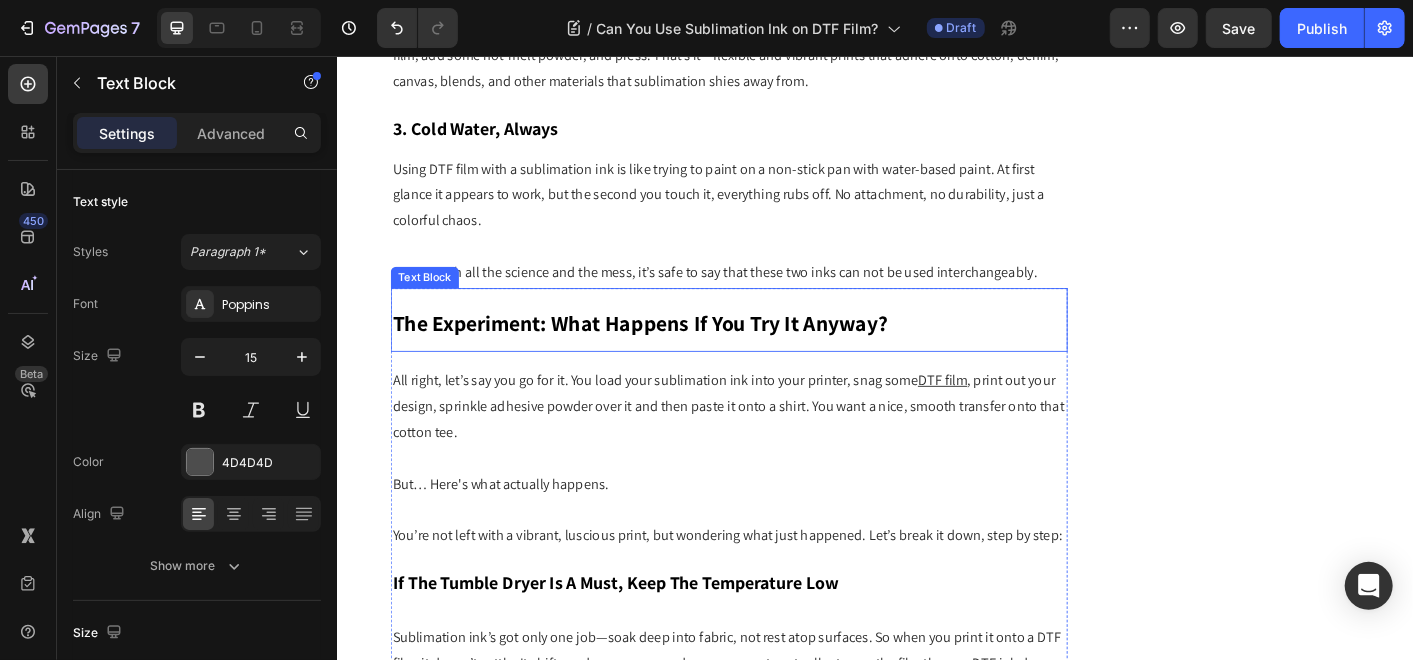 click on "The Experiment: What Happens If You Try It Anyway?" at bounding box center (674, 353) 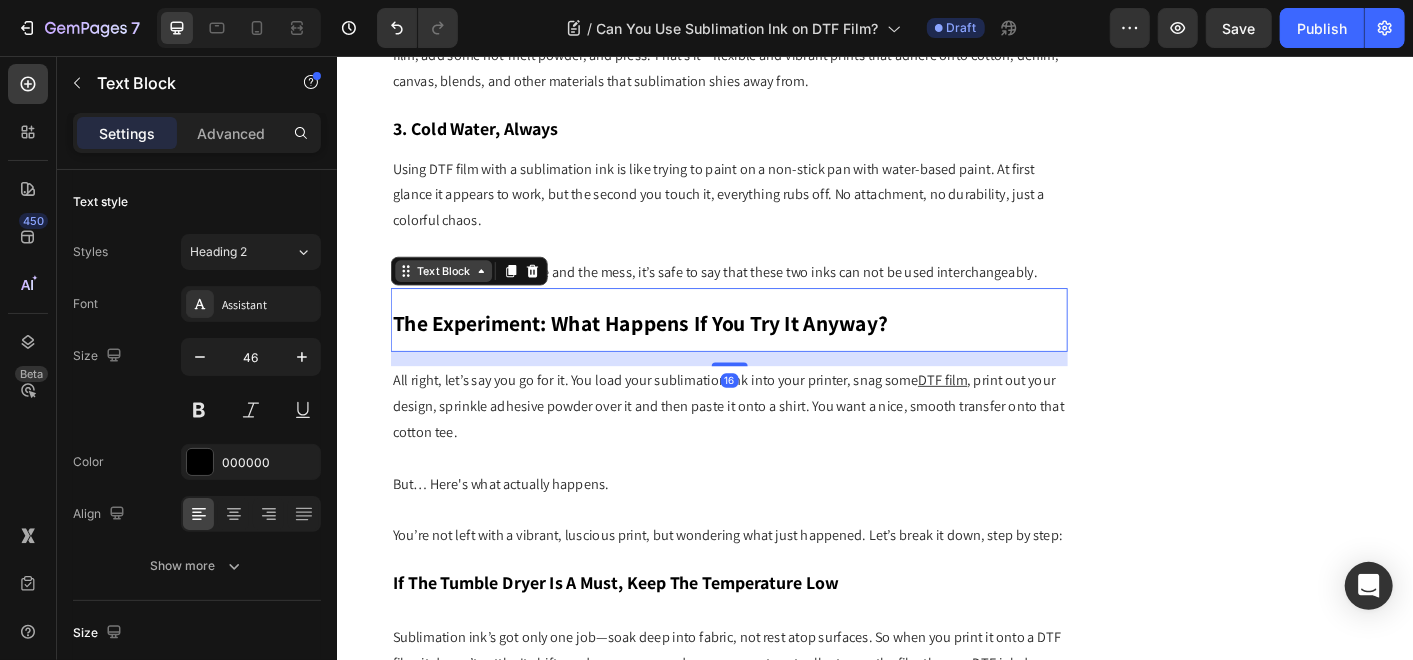 click on "Text Block" at bounding box center (455, 295) 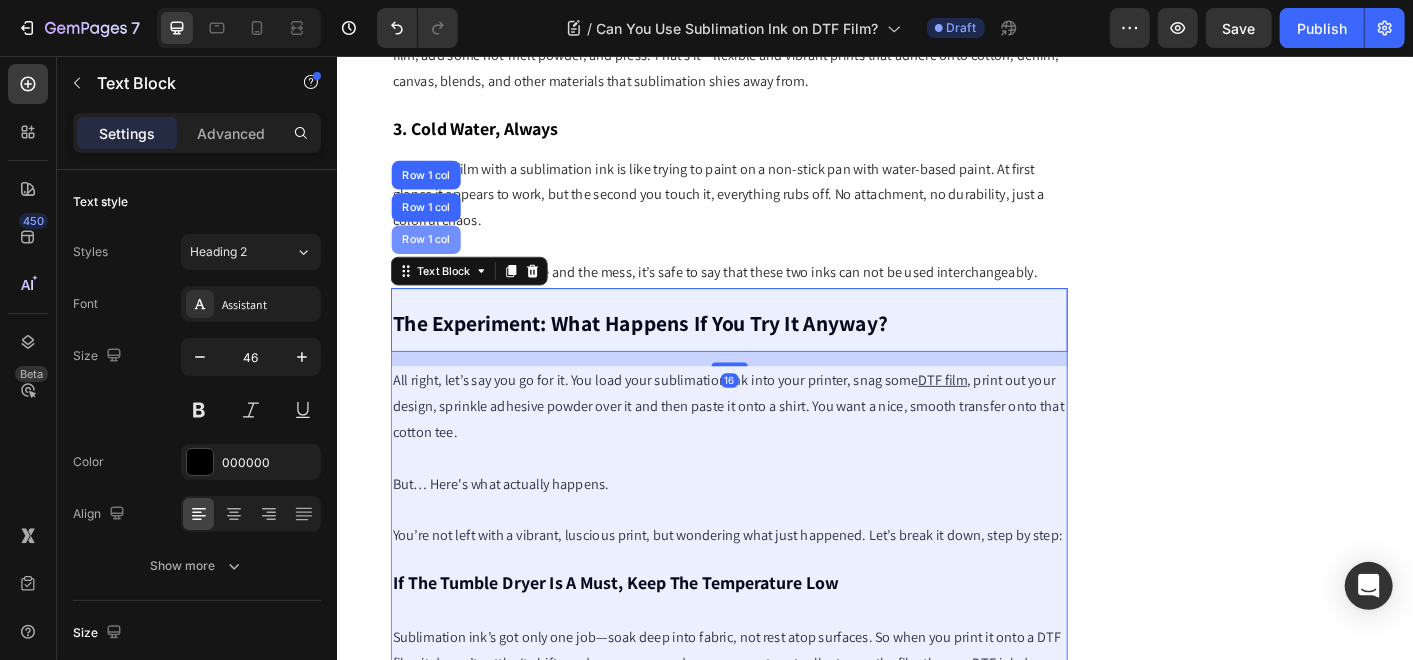 click on "Row 1 col" at bounding box center [435, 260] 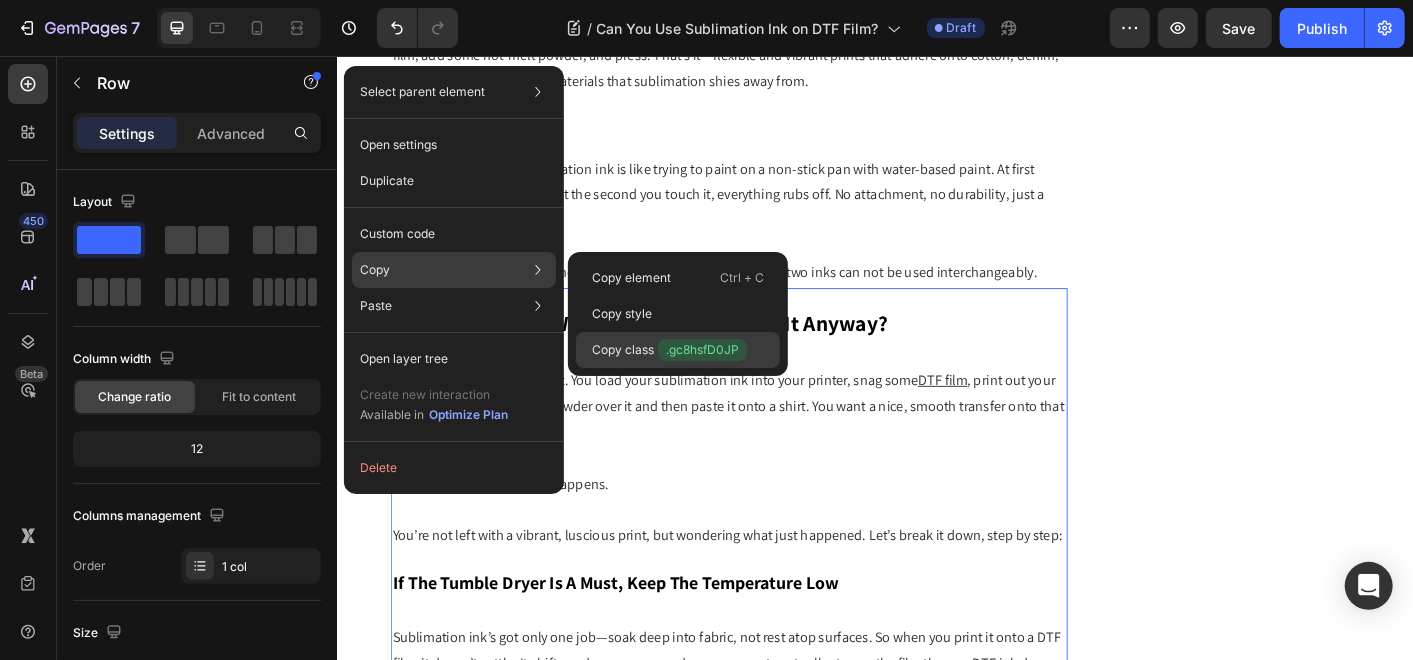 click on "Copy class  .gc8hsfD0JP" at bounding box center [669, 350] 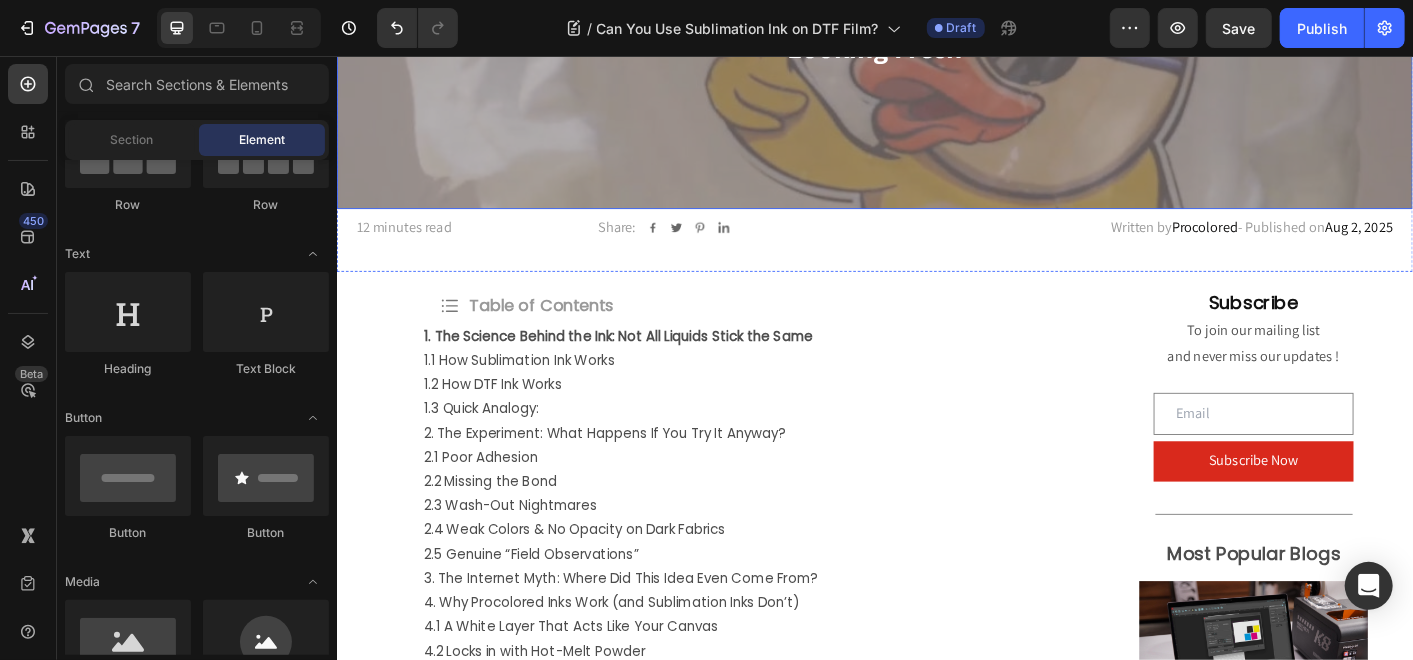 scroll, scrollTop: 351, scrollLeft: 0, axis: vertical 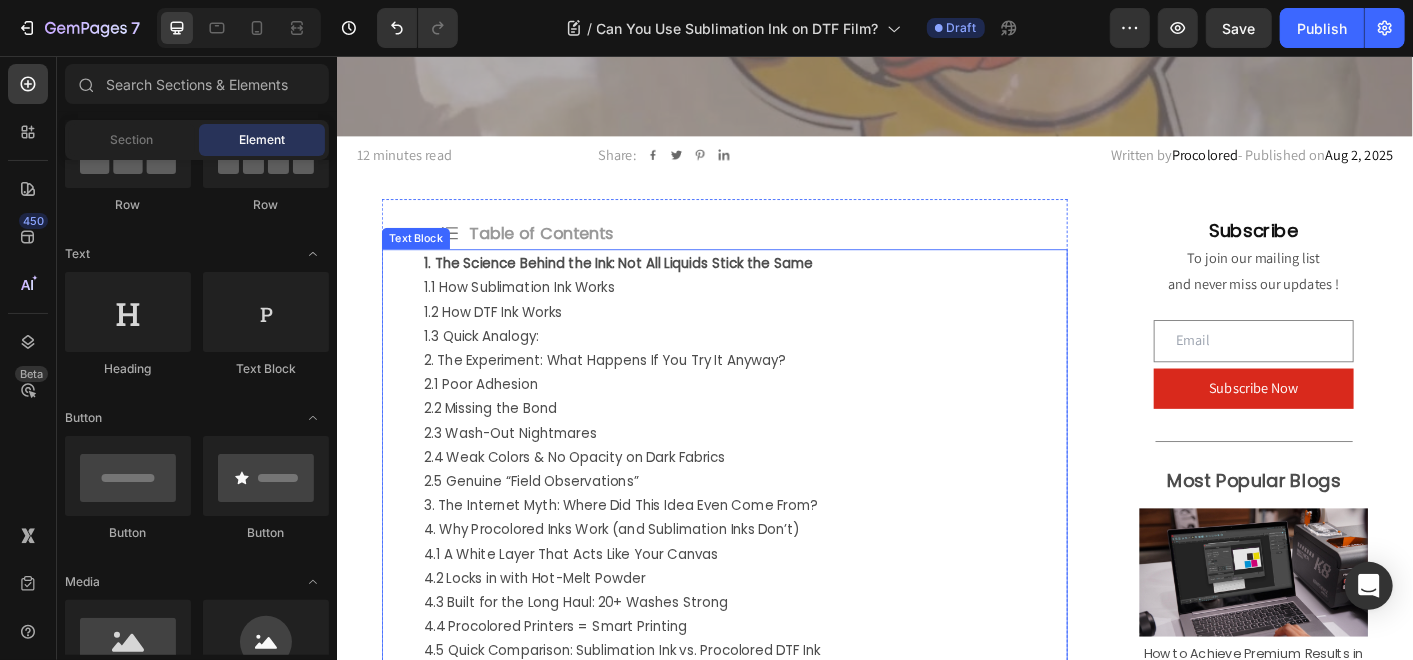 click on "2. The Experiment: What Happens If You Try It Anyway?" at bounding box center (791, 394) 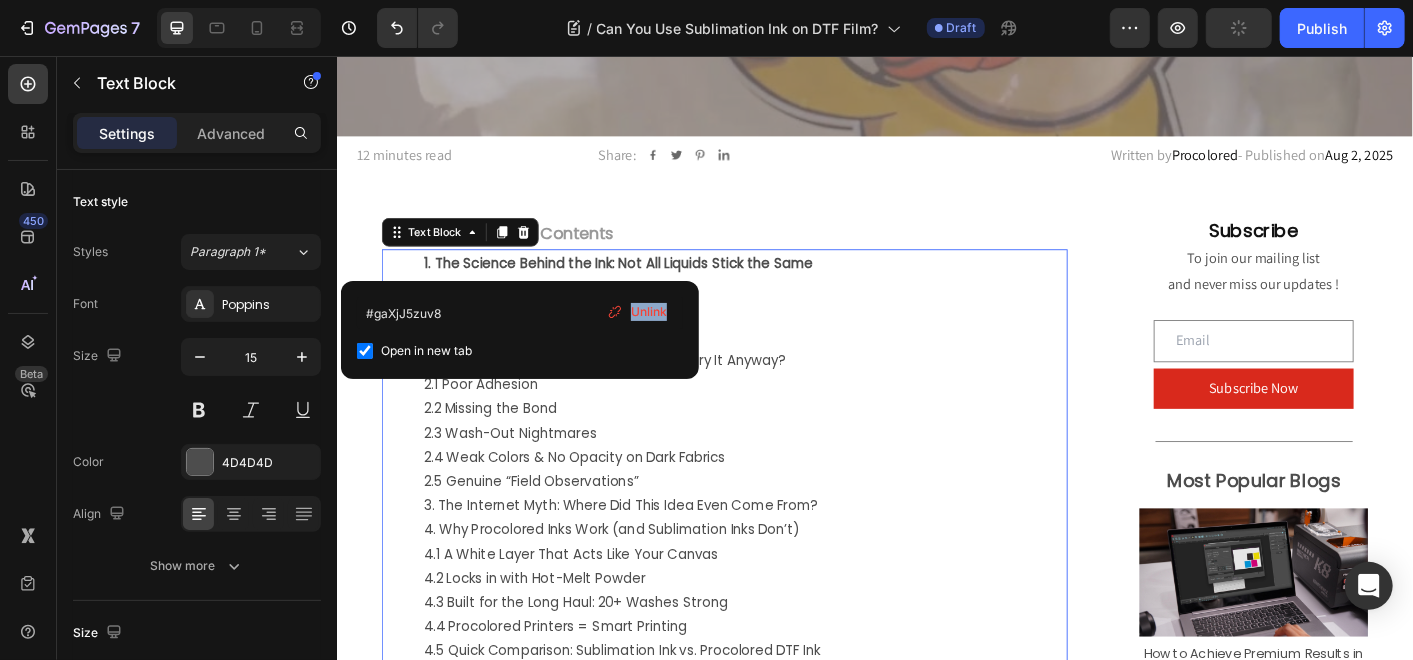 drag, startPoint x: 171, startPoint y: 336, endPoint x: 491, endPoint y: 357, distance: 320.68832 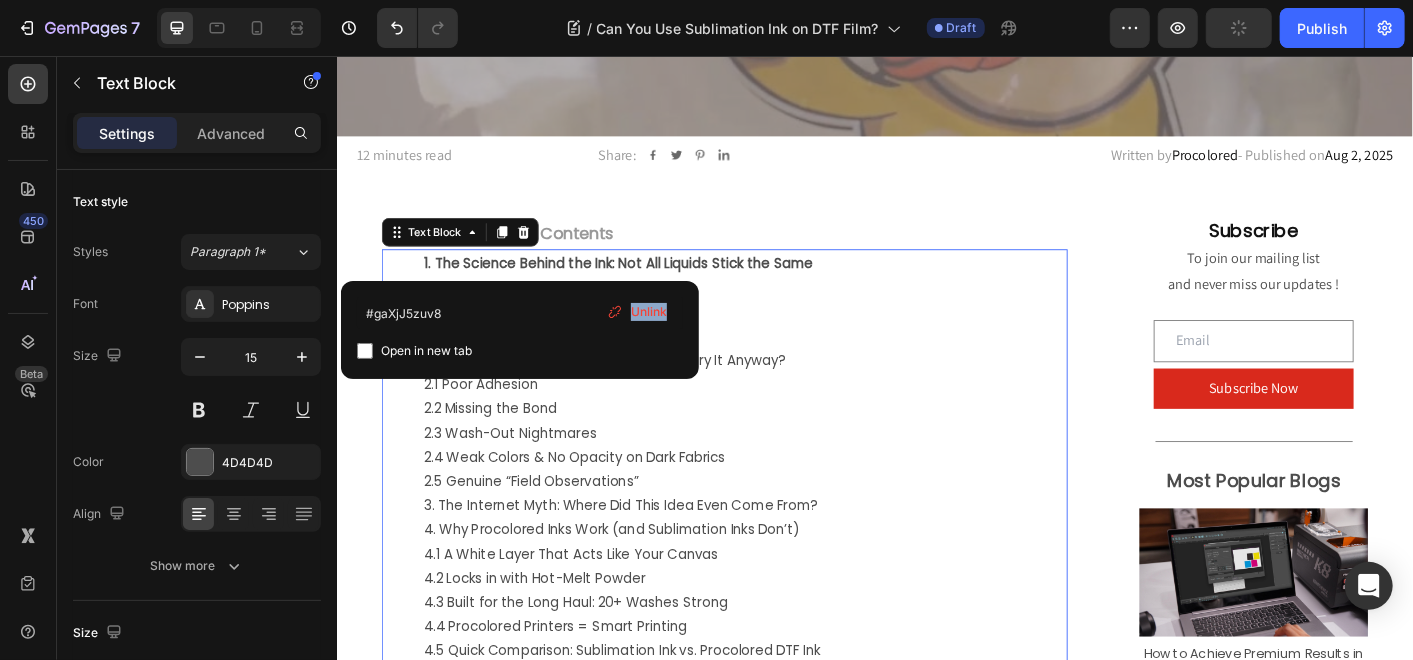 checkbox on "false" 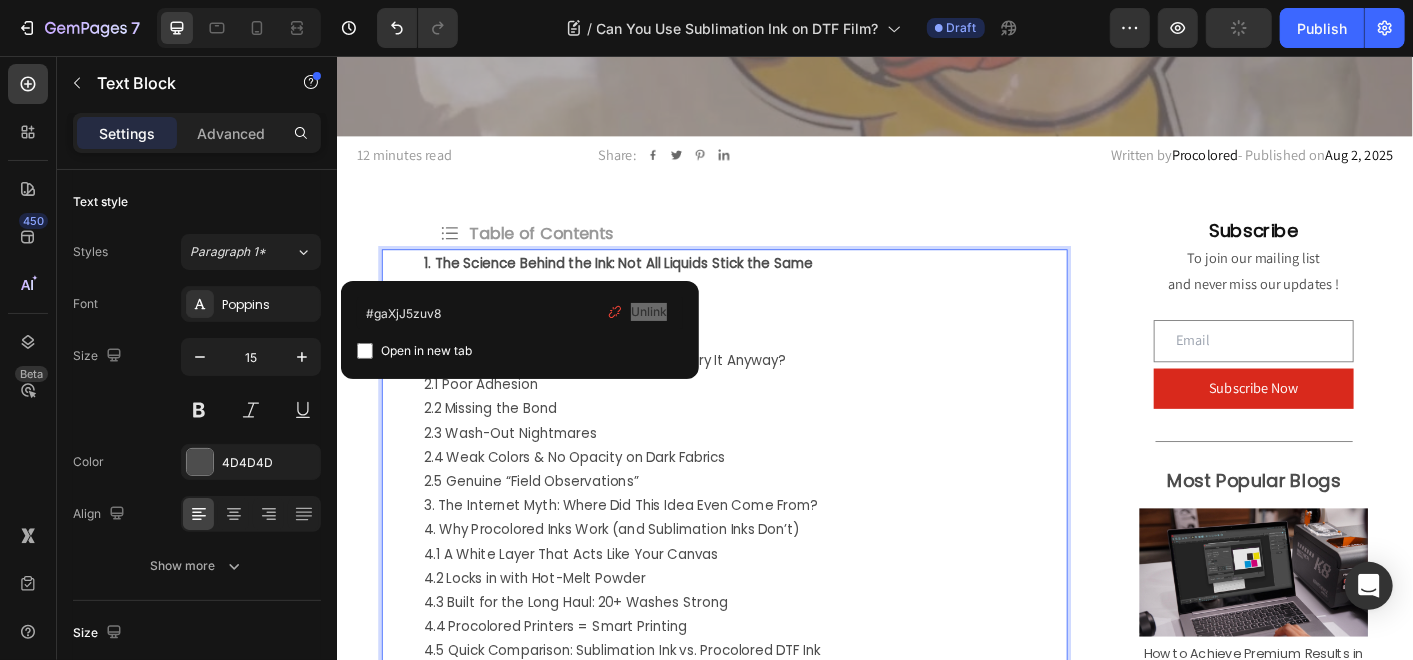 drag, startPoint x: 827, startPoint y: 412, endPoint x: 865, endPoint y: 395, distance: 41.62932 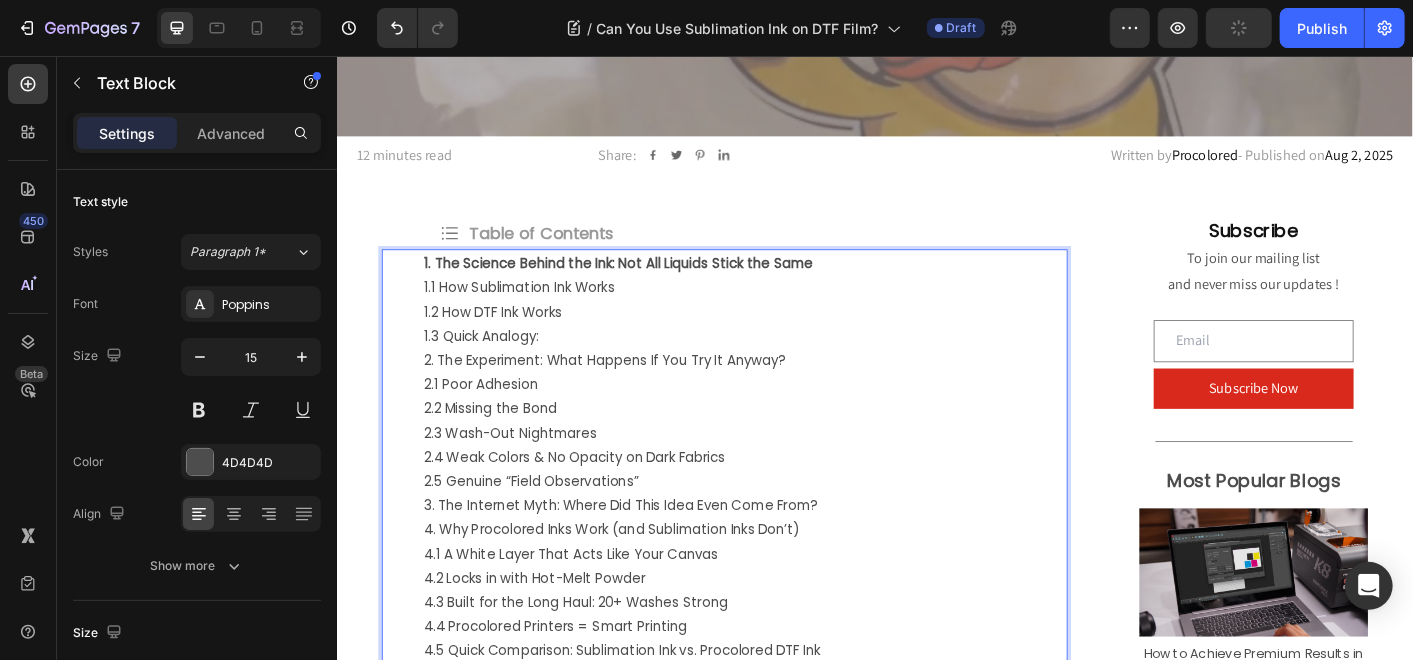 click on "2. The Experiment: What Happens If You Try It Anyway?" at bounding box center (791, 394) 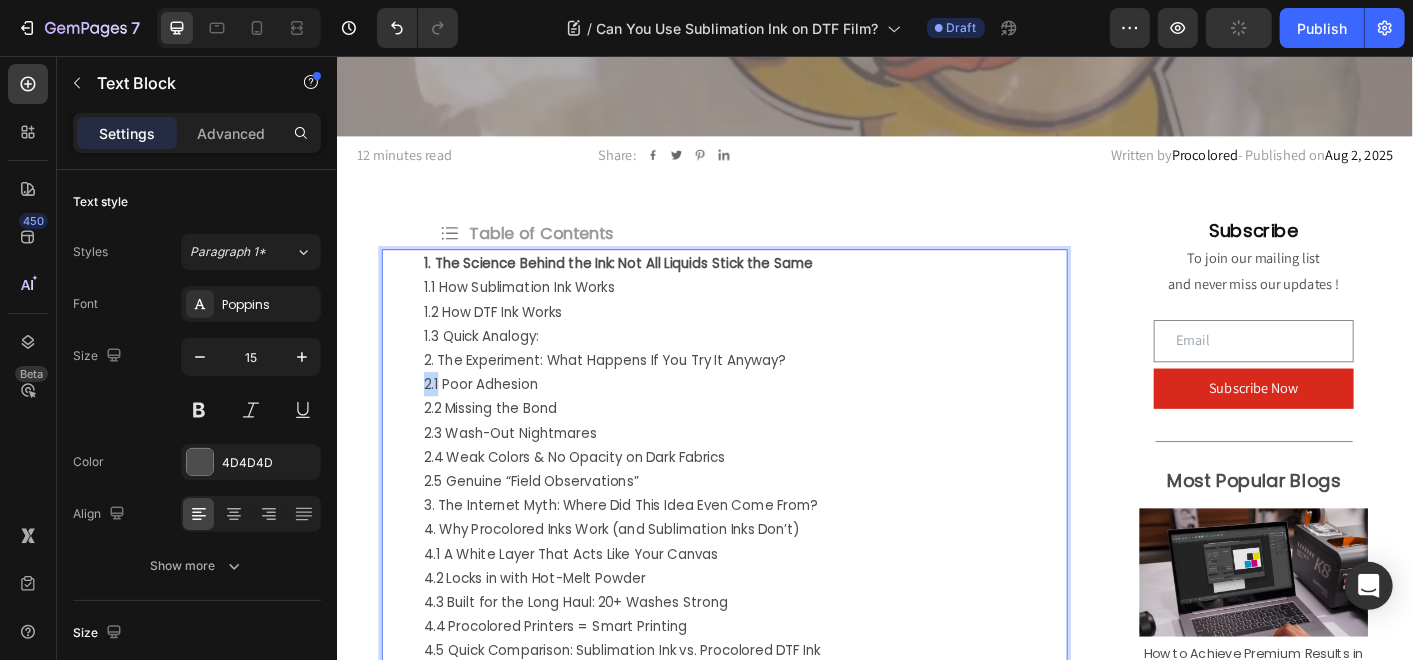 click on "2. The Experiment: What Happens If You Try It Anyway?" at bounding box center [791, 394] 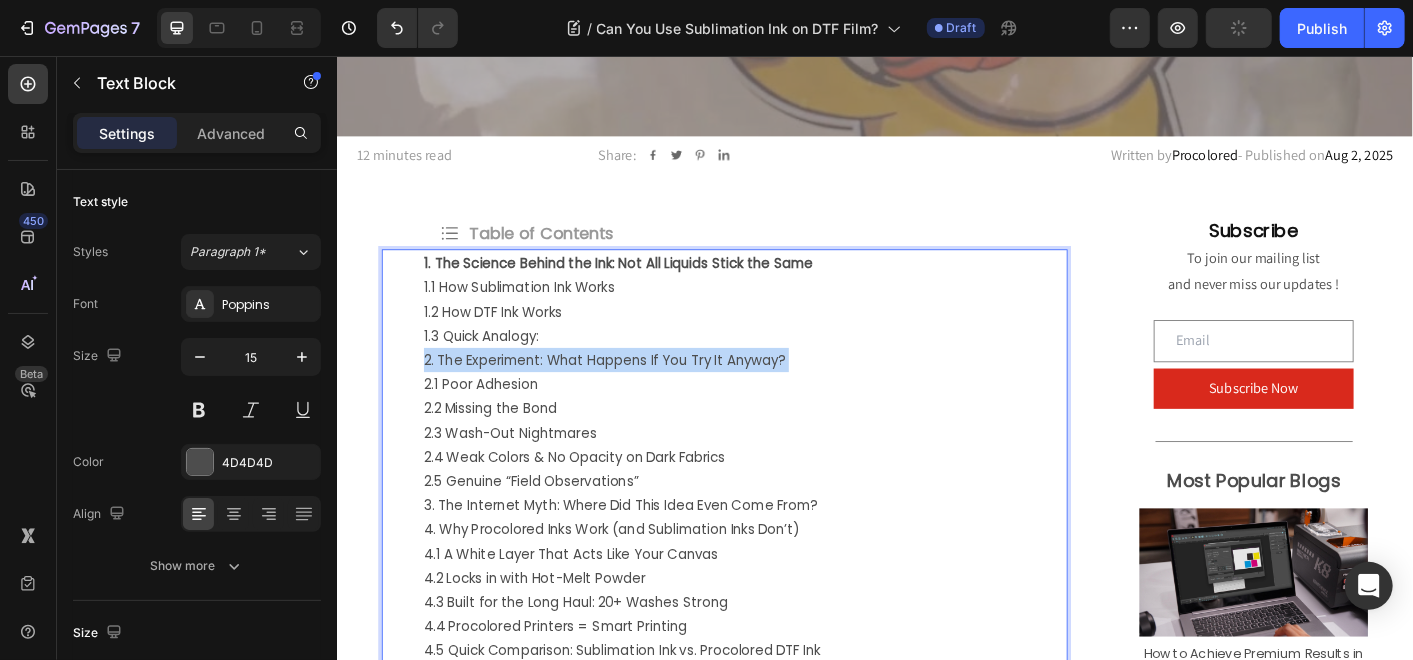 click on "2. The Experiment: What Happens If You Try It Anyway?" at bounding box center [791, 394] 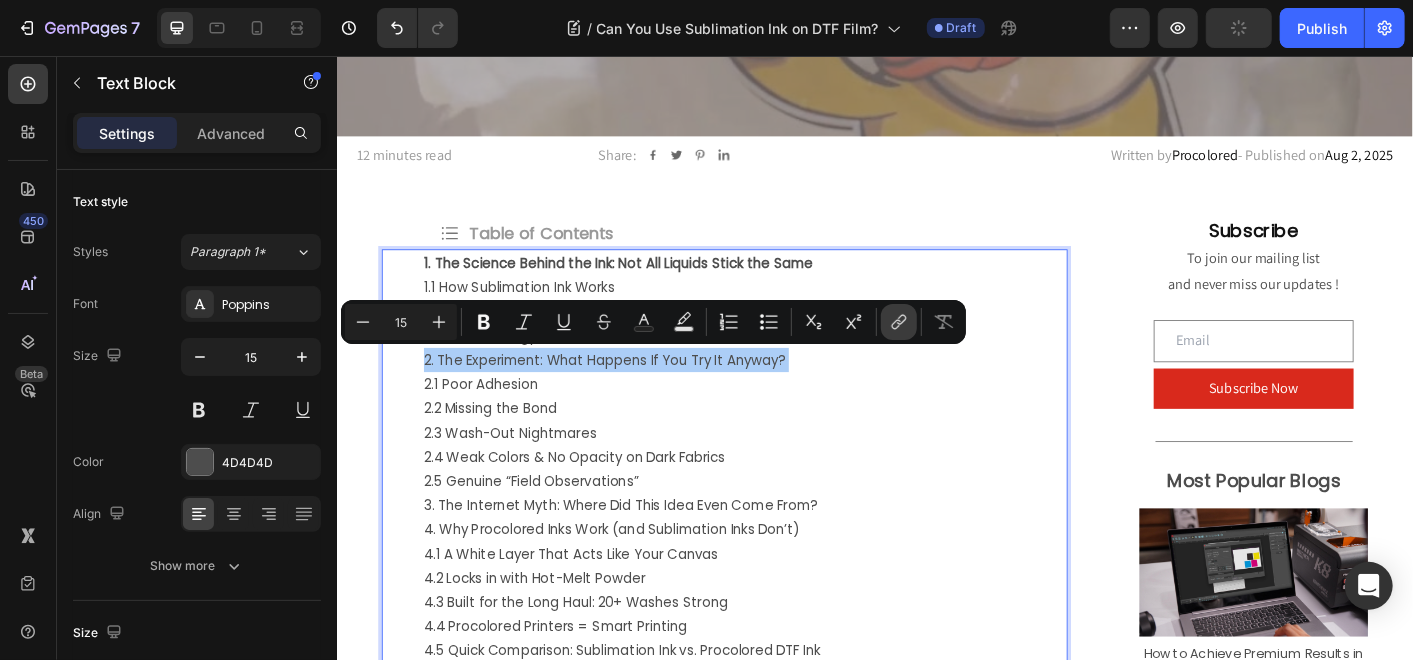 click 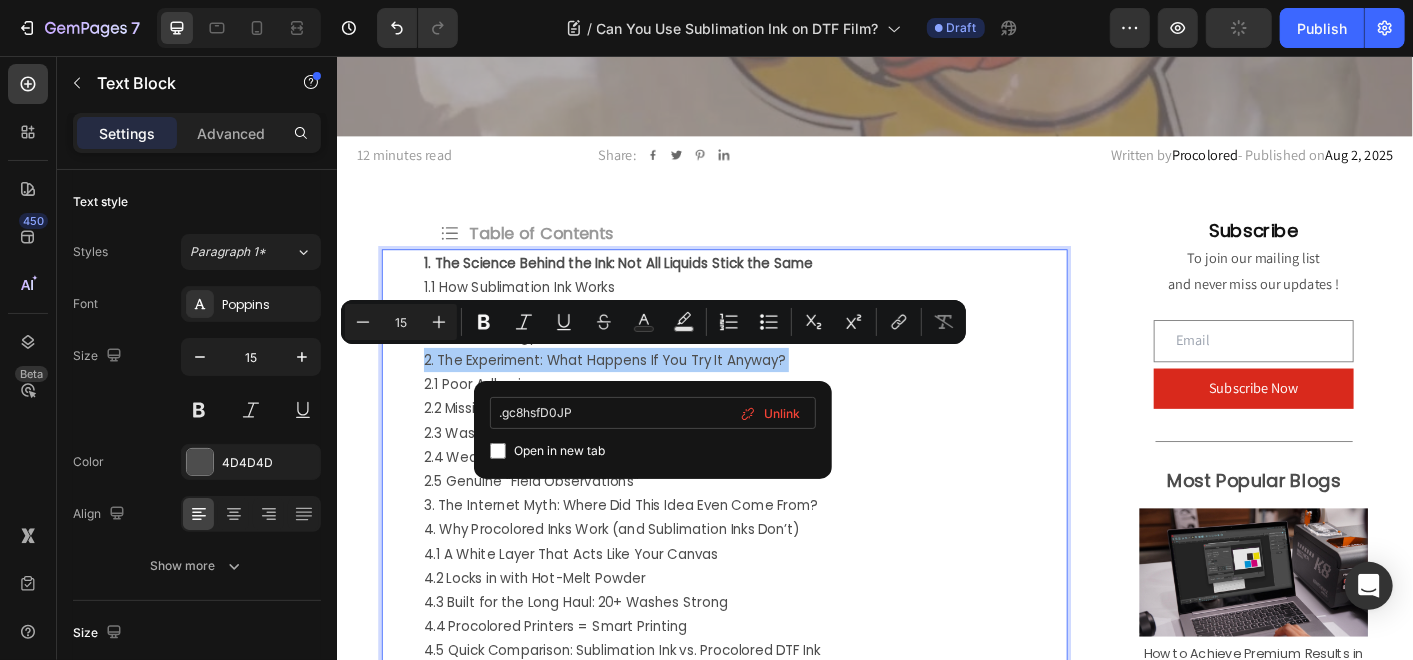 click on ".gc8hsfD0JP" at bounding box center [653, 413] 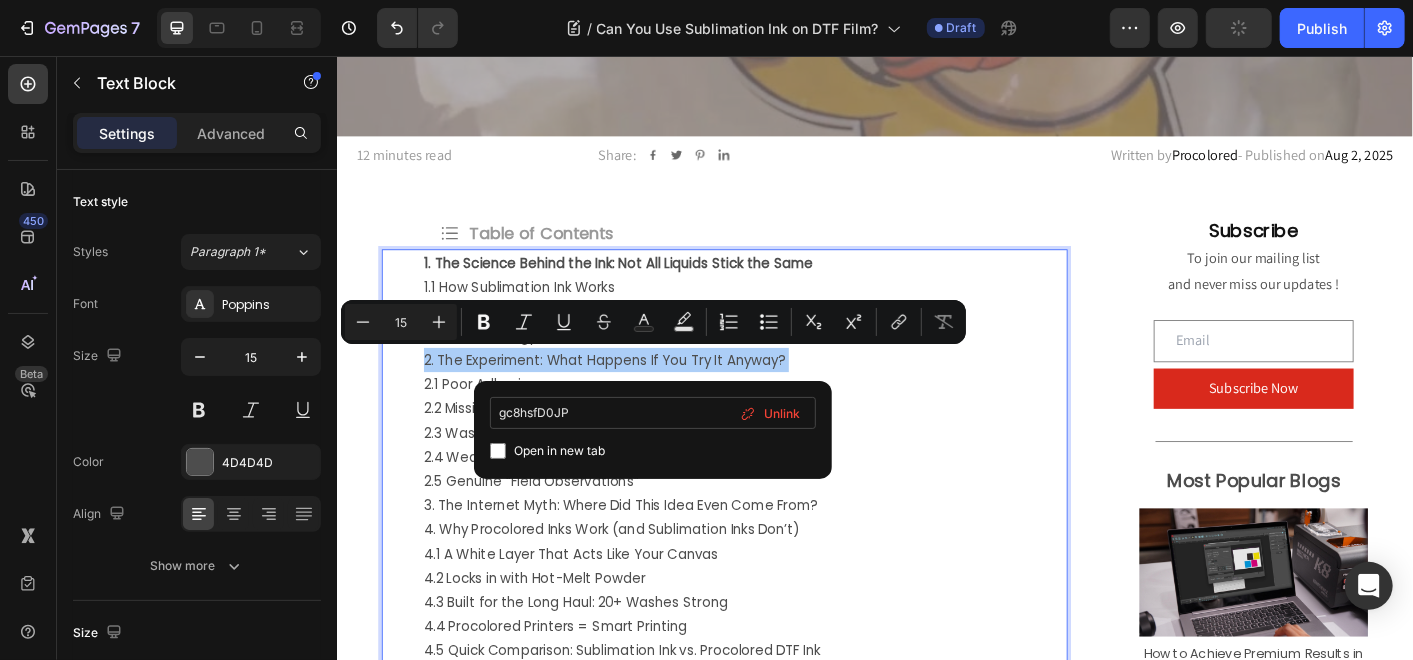 type on "#gc8hsfD0JP" 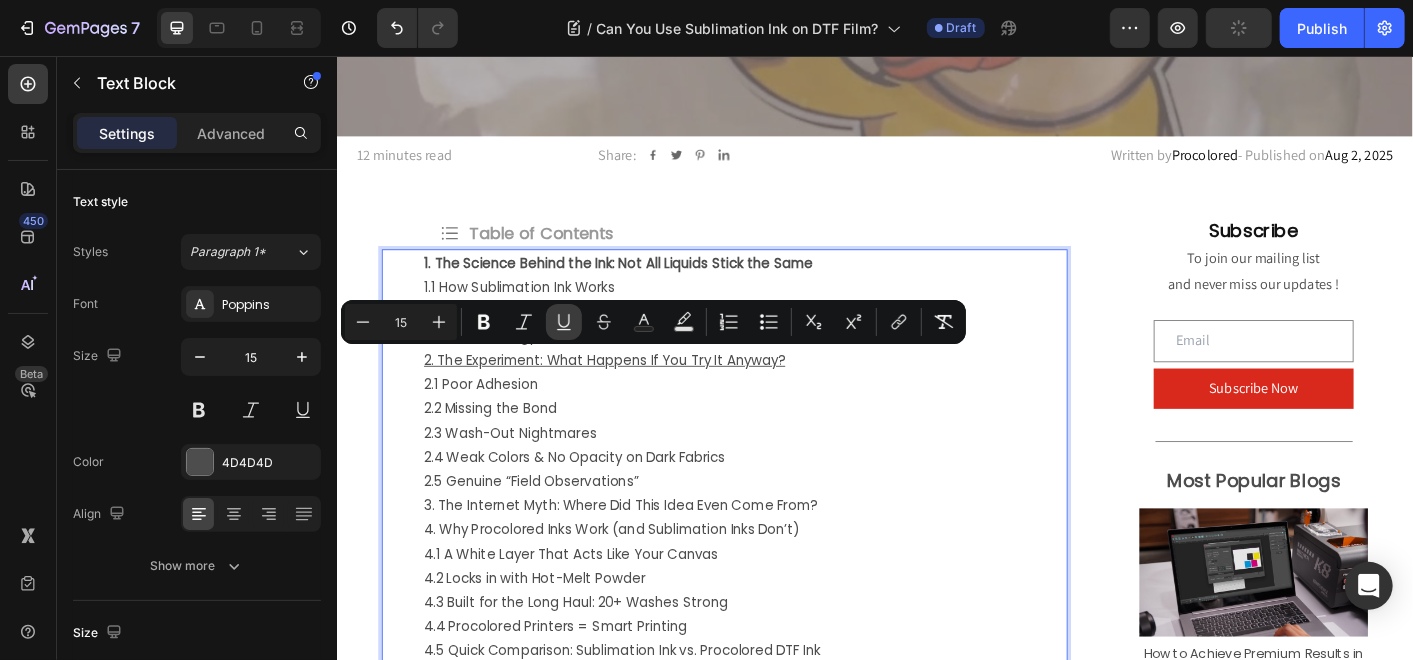 click 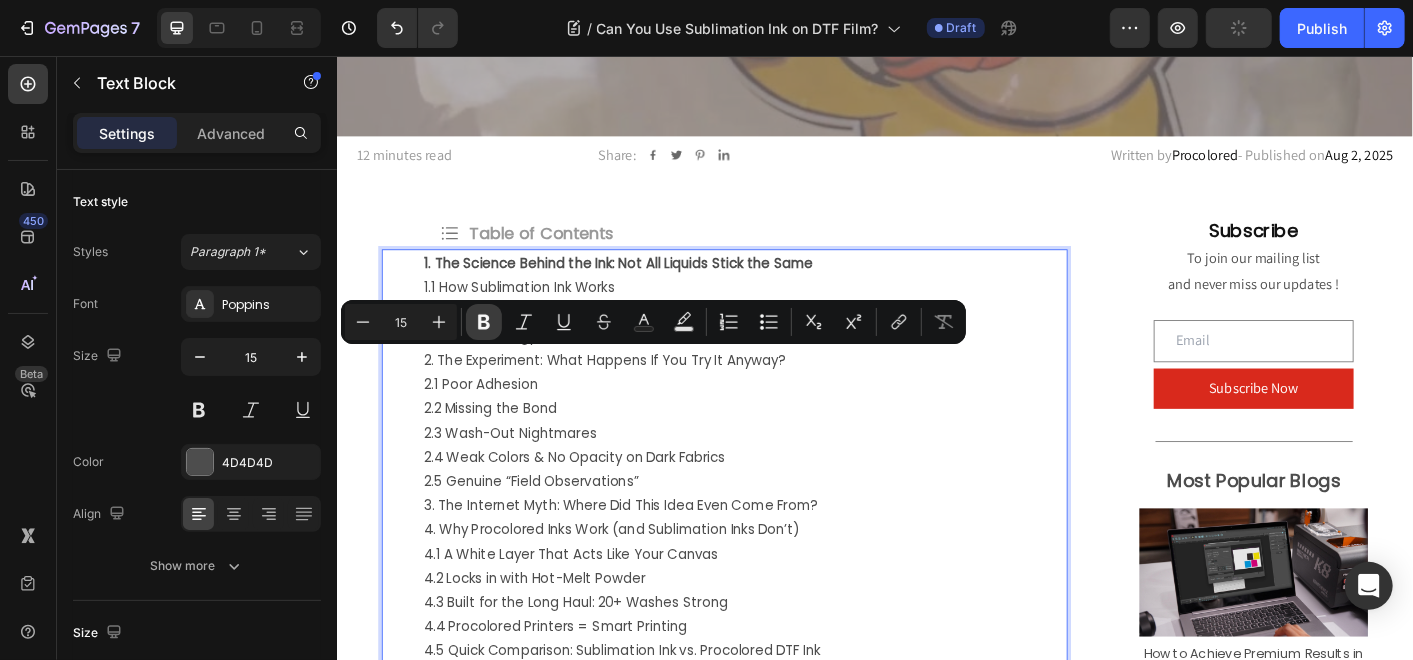 click 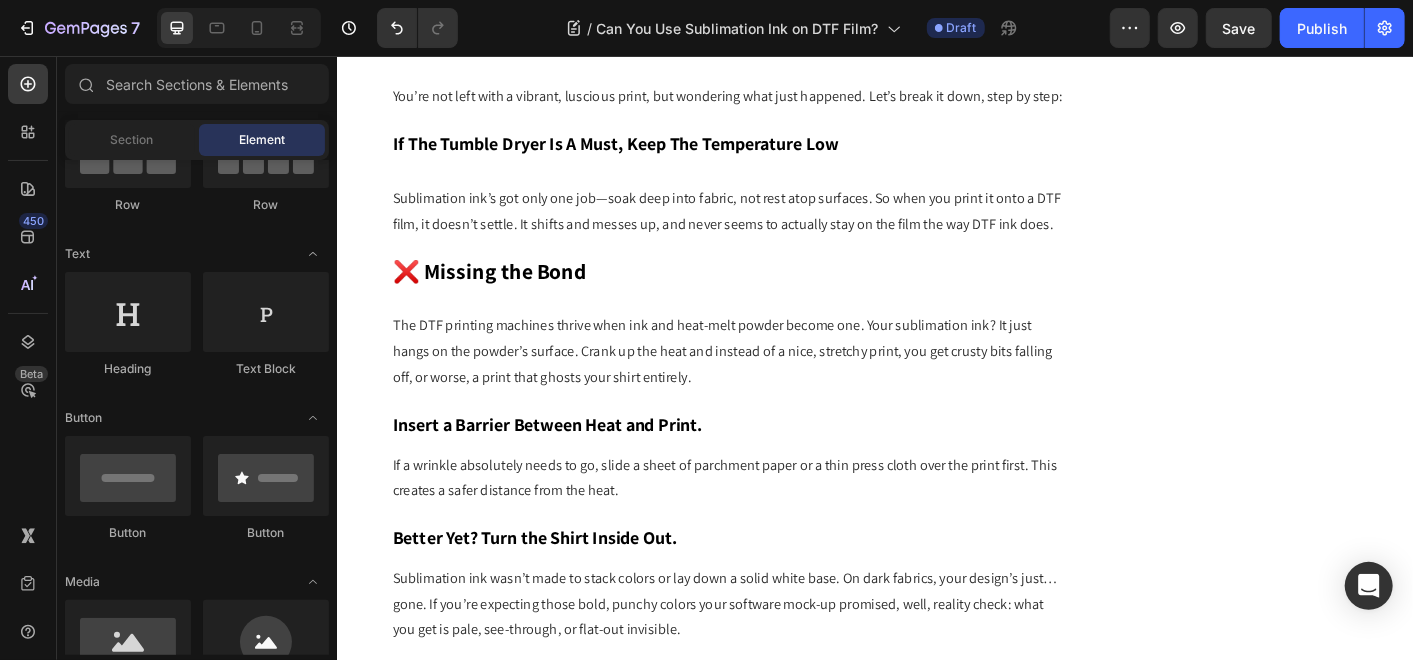 scroll, scrollTop: 3425, scrollLeft: 0, axis: vertical 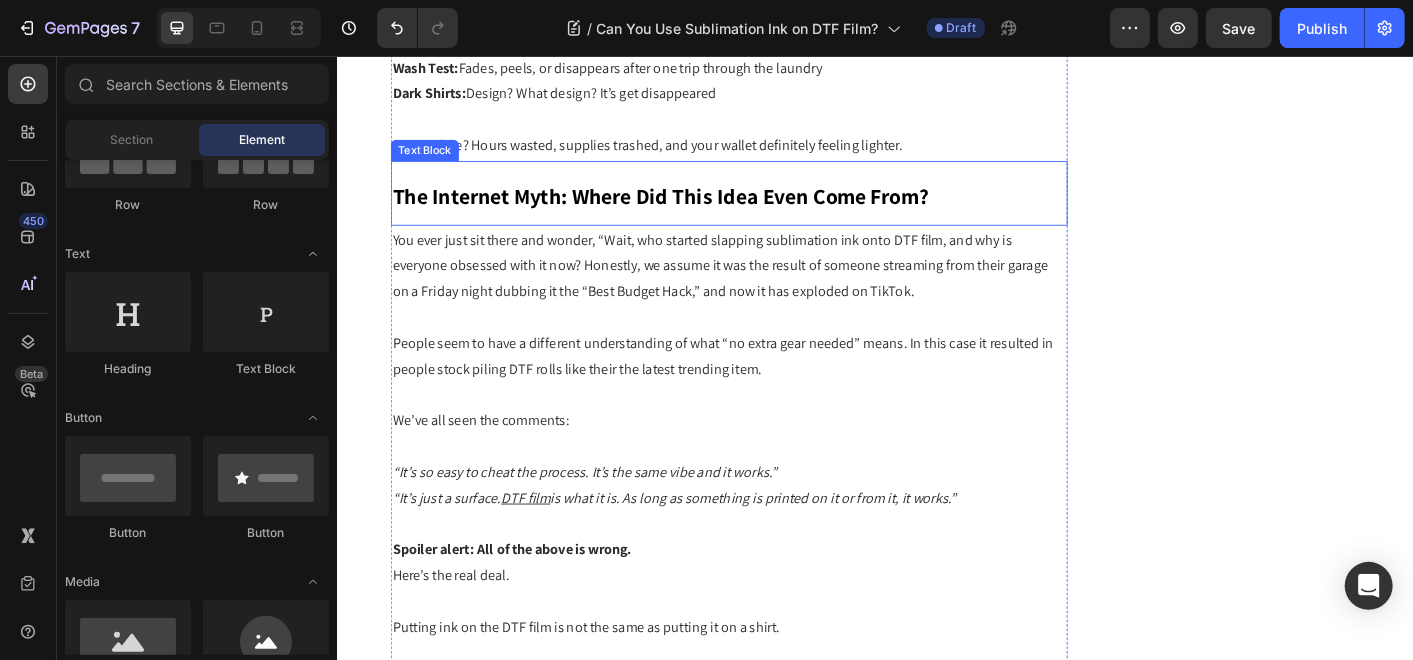 click on "The Internet Myth: Where Did This Idea Even Come From?" at bounding box center [697, 212] 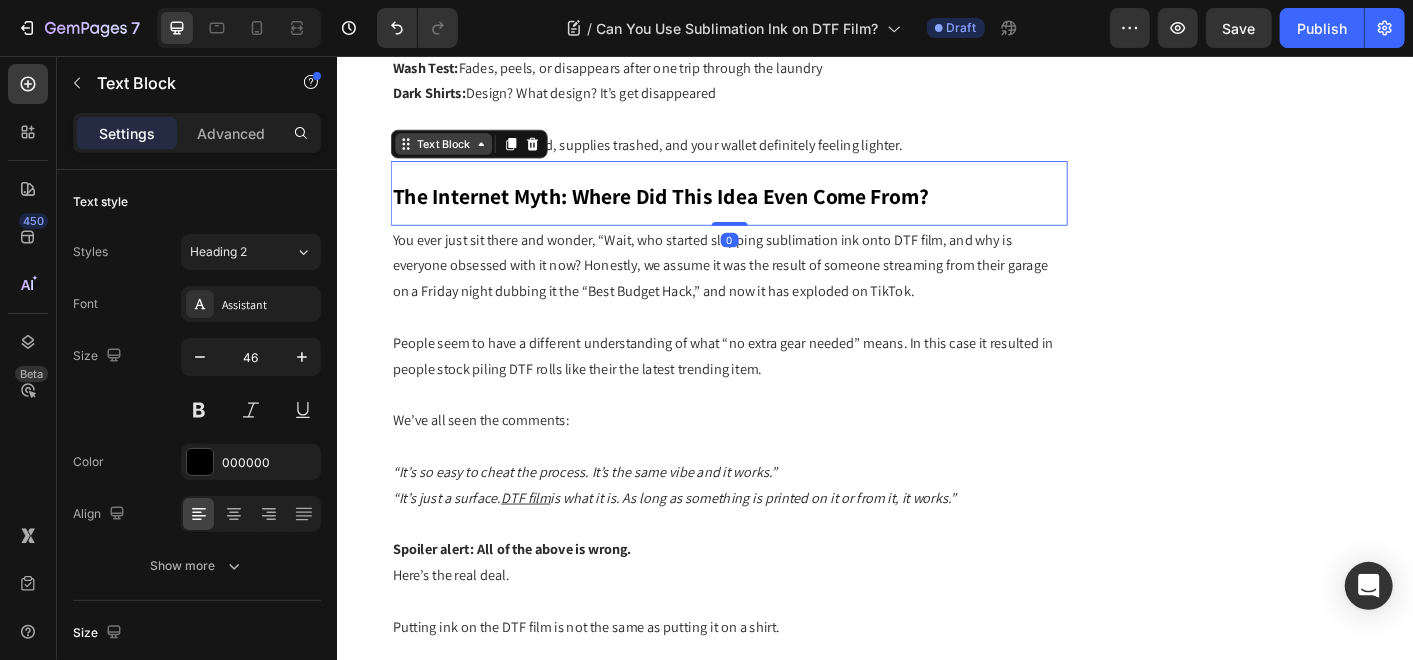 click on "Text Block" at bounding box center (455, 154) 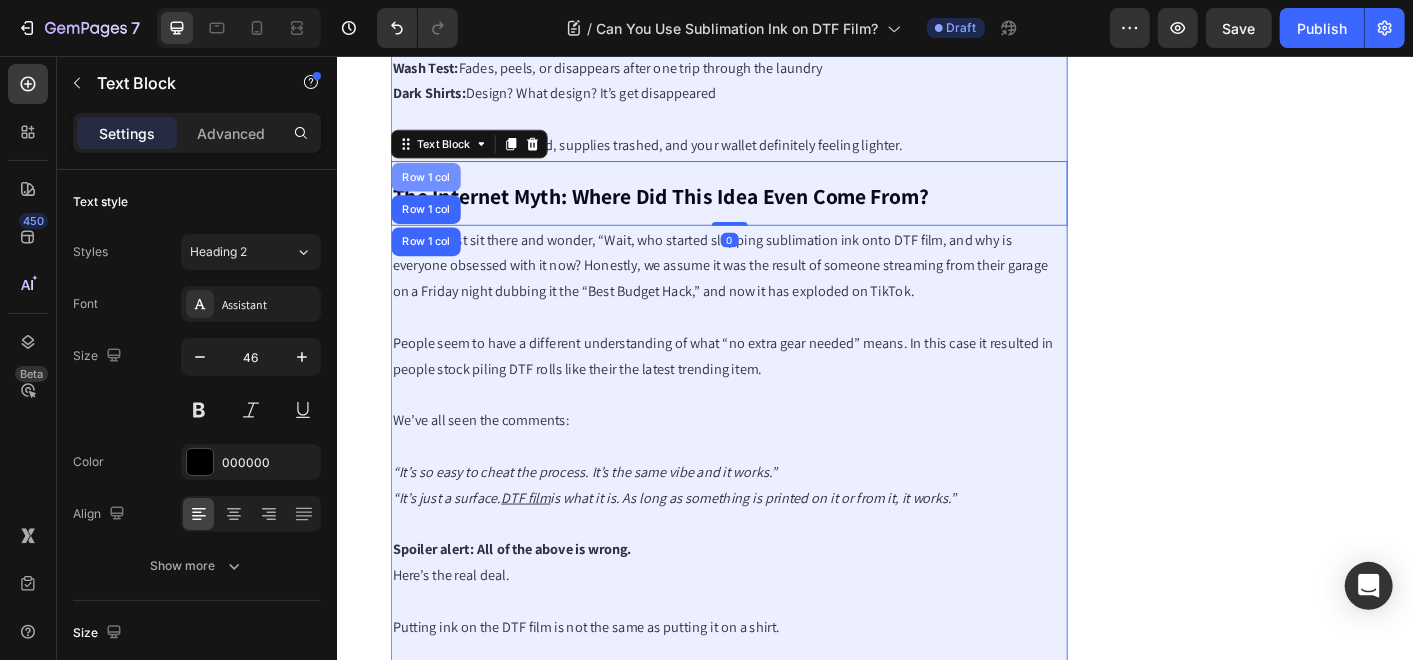 click on "Row 1 col" at bounding box center [435, 191] 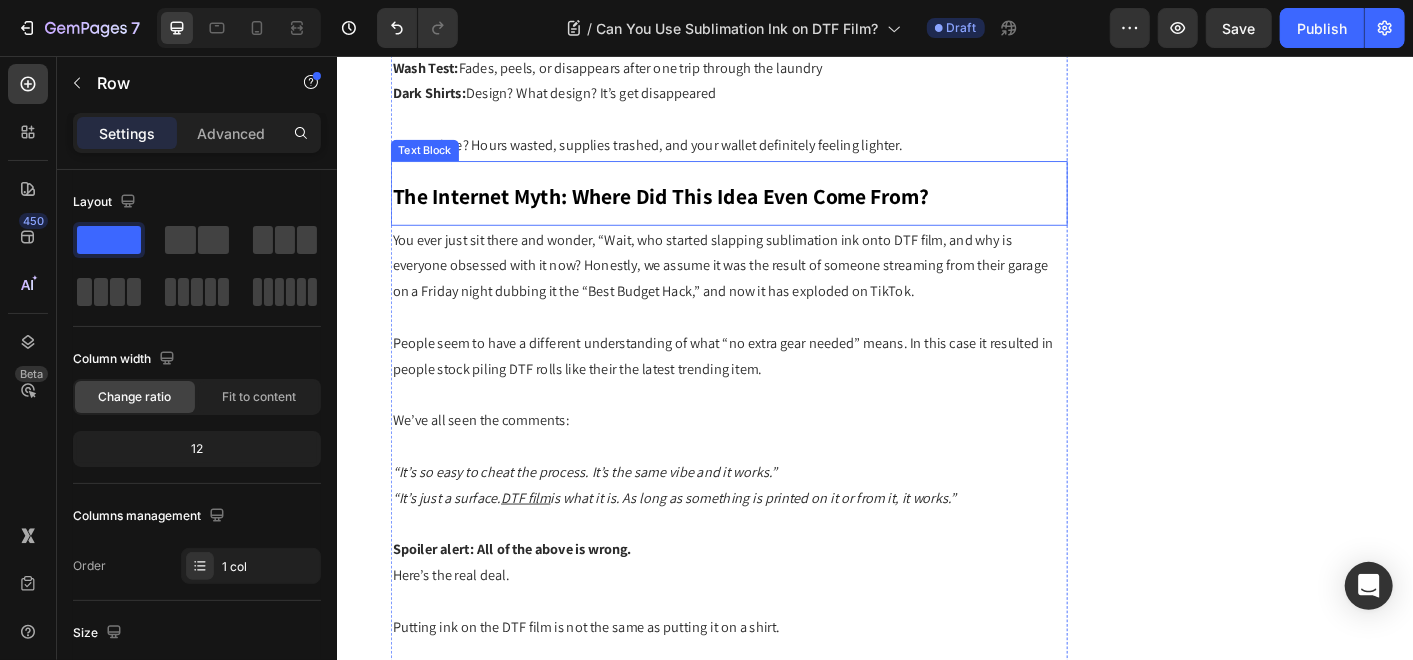 click on "Text Block" at bounding box center (434, 161) 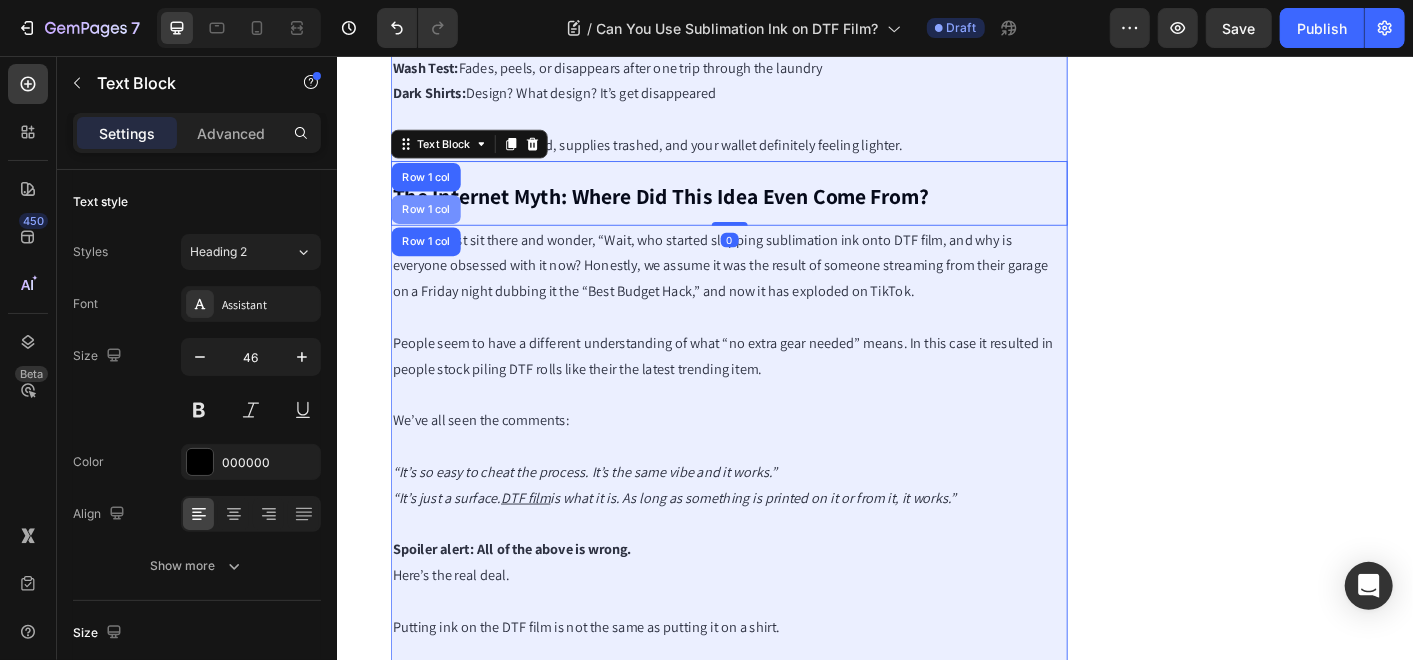 click on "Row 1 col" at bounding box center [435, 227] 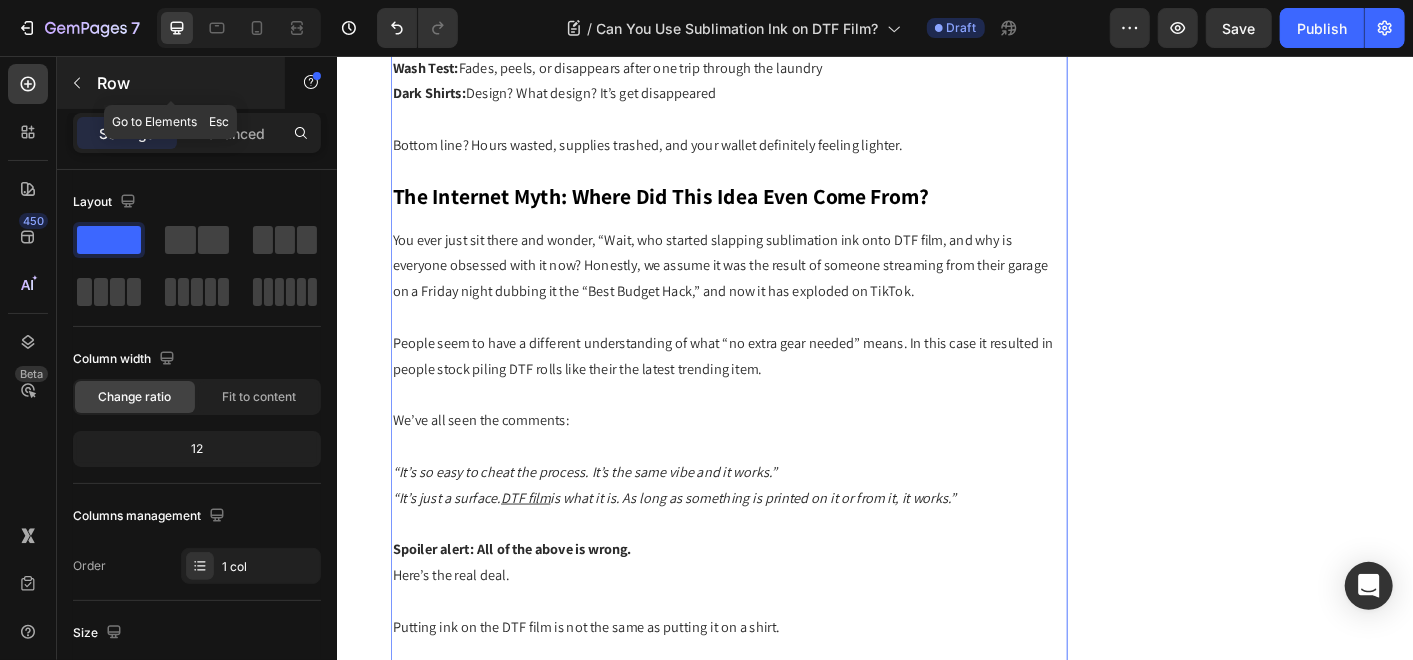 click on "Row" at bounding box center [182, 83] 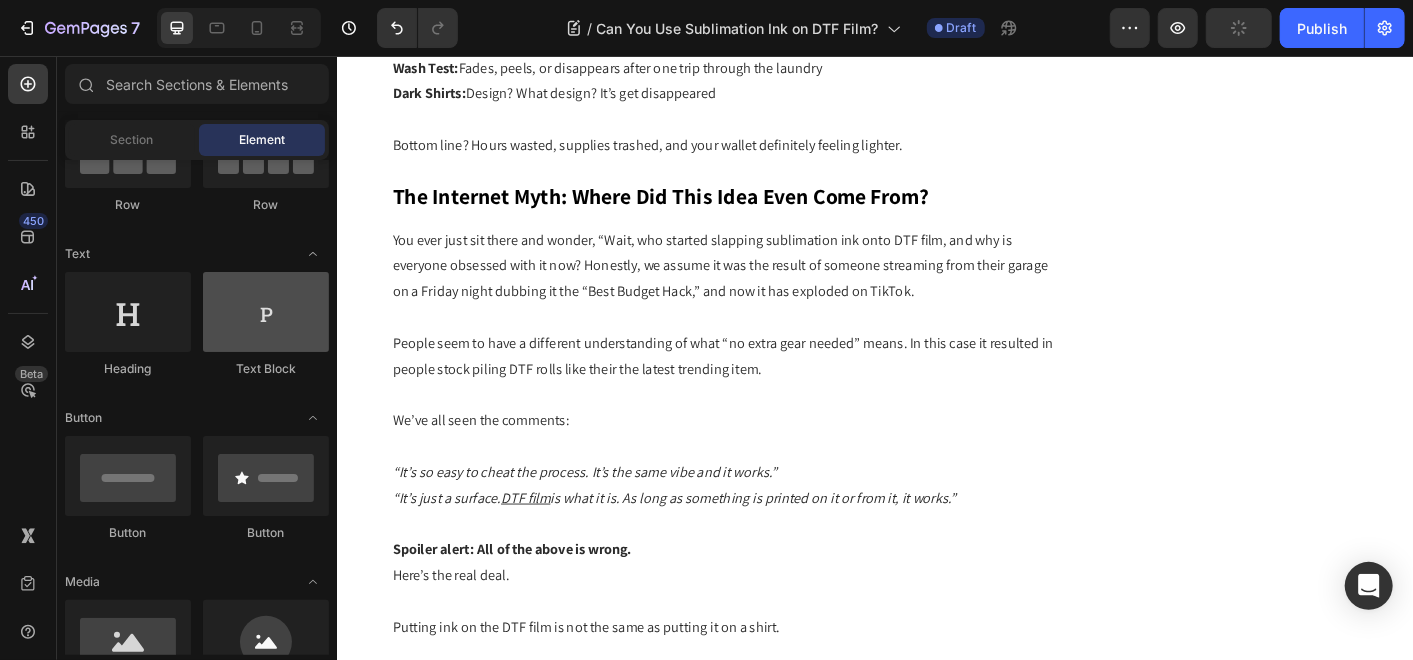 scroll, scrollTop: 0, scrollLeft: 0, axis: both 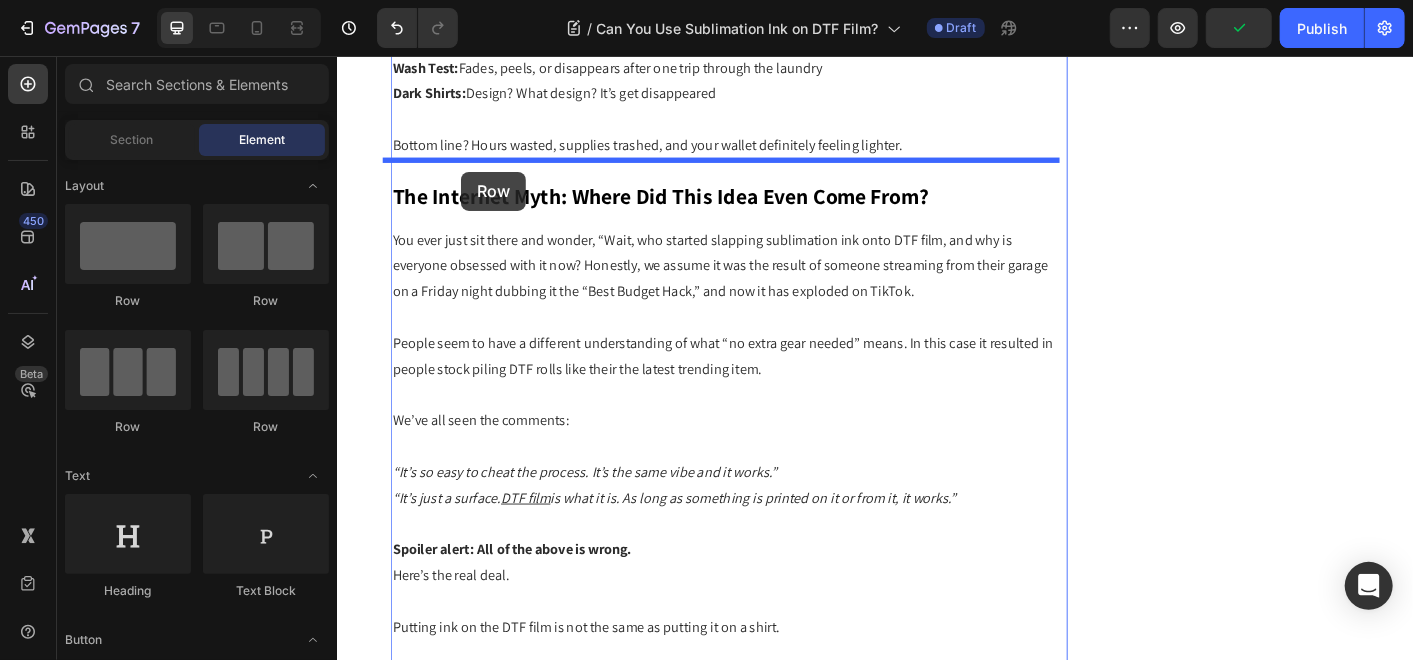 drag, startPoint x: 432, startPoint y: 336, endPoint x: 474, endPoint y: 184, distance: 157.6959 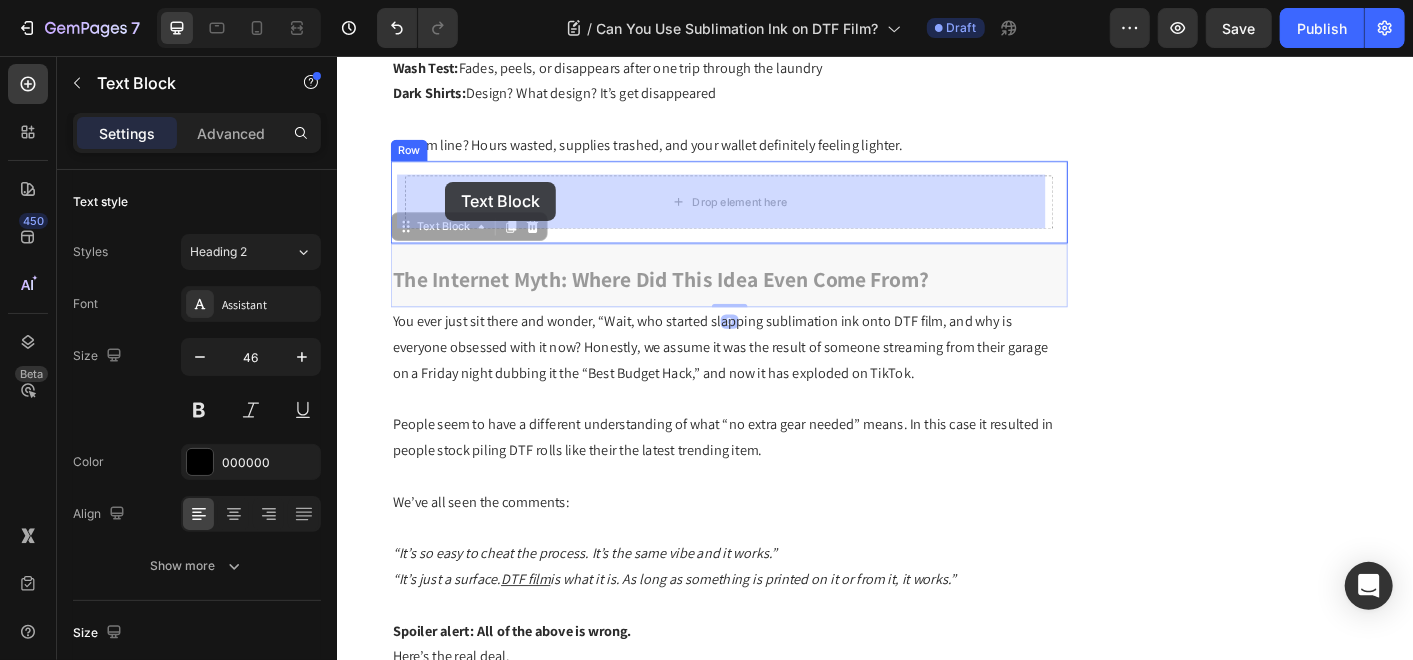 drag, startPoint x: 479, startPoint y: 232, endPoint x: 456, endPoint y: 195, distance: 43.56604 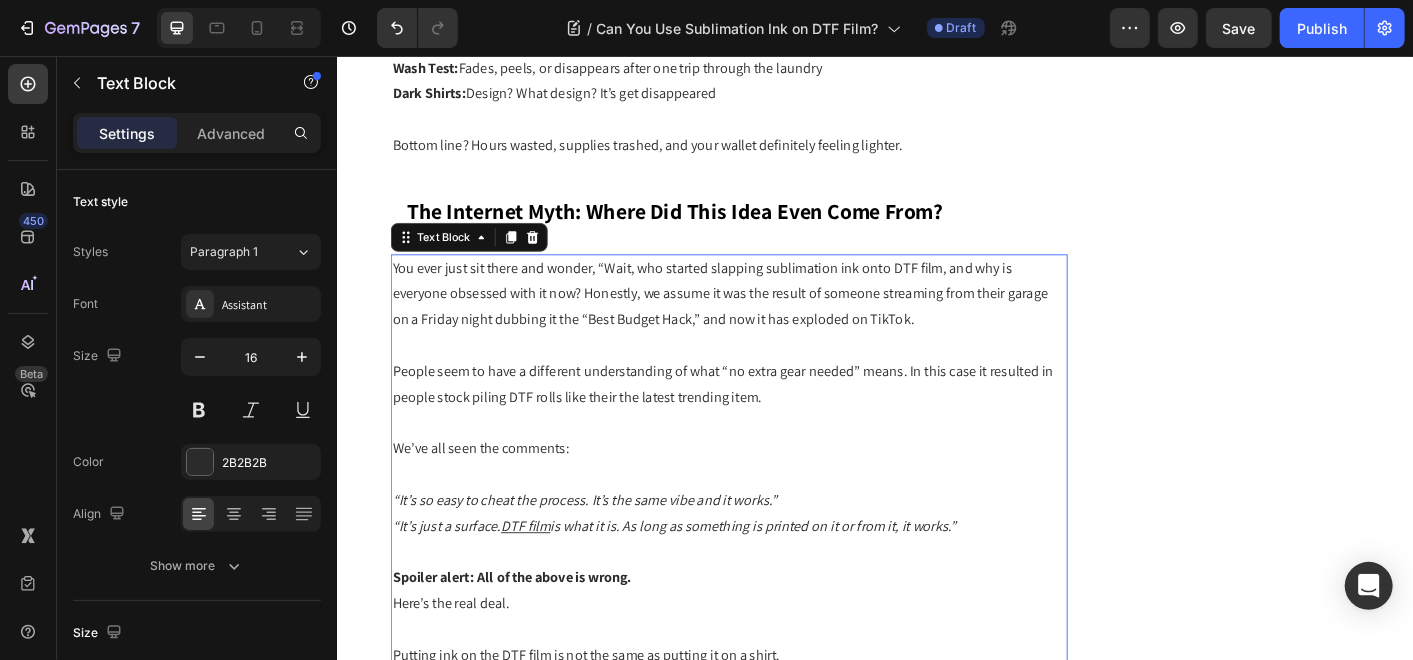 click on "You ever just sit there and wonder, “Wait, who started slapping sublimation ink onto DTF film, and why is everyone obsessed with it now? Honestly, we assume it was the result of someone streaming from their garage on a Friday night dubbing it the “Best Budget Hack,” and now it has exploded on TikTok." at bounding box center [773, 322] 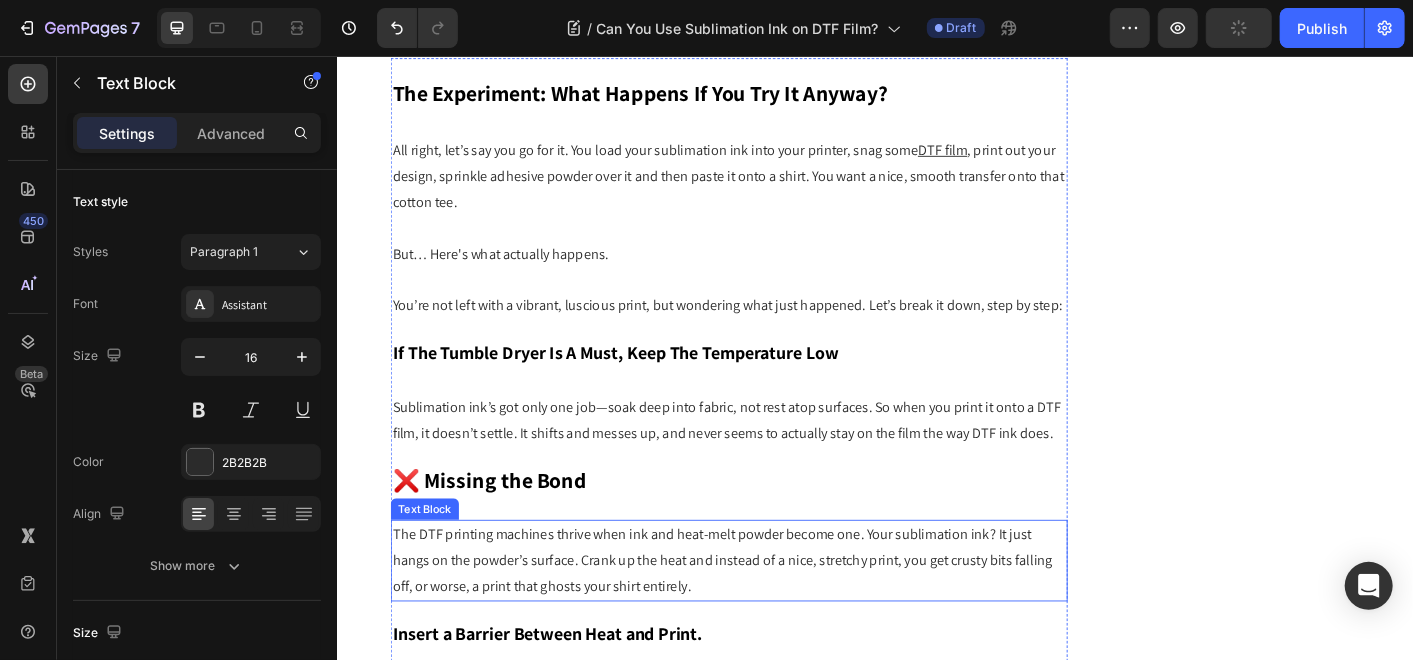 scroll, scrollTop: 2091, scrollLeft: 0, axis: vertical 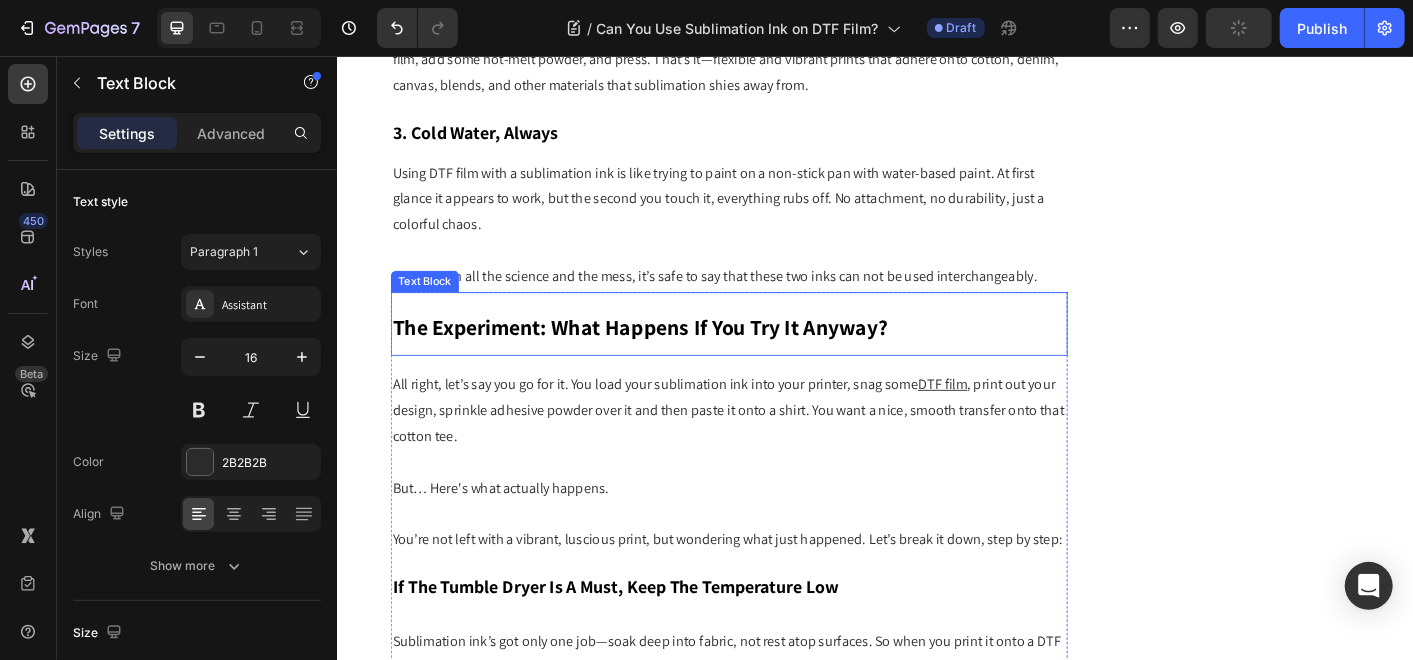 click on "The Experiment: What Happens If You Try It Anyway?" at bounding box center [674, 358] 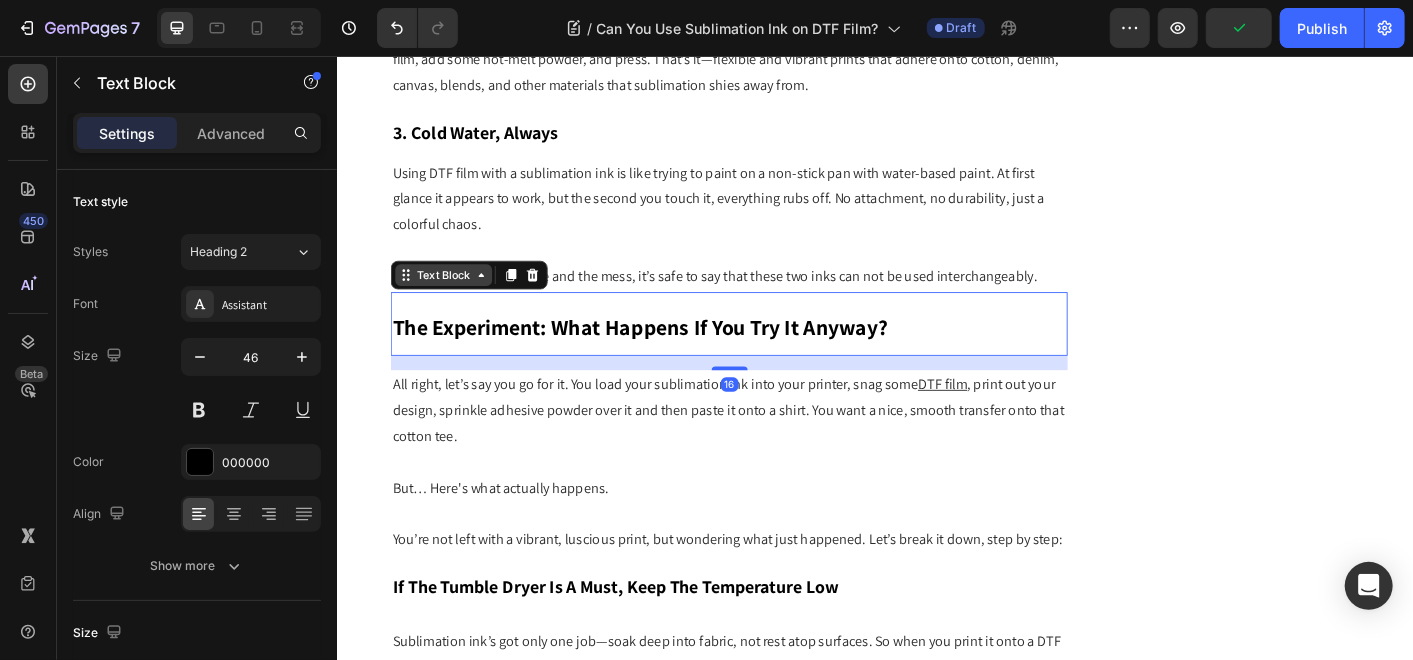 click on "Text Block" at bounding box center (455, 300) 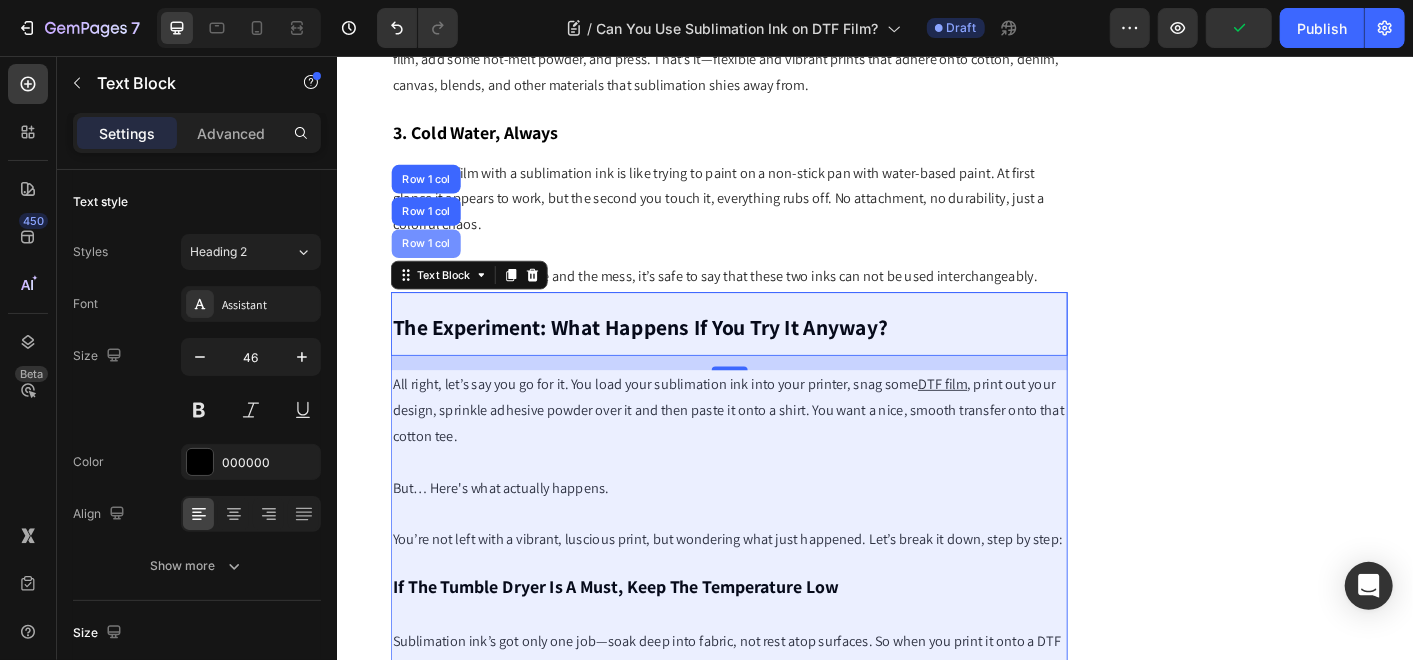 click on "Row 1 col" at bounding box center (435, 265) 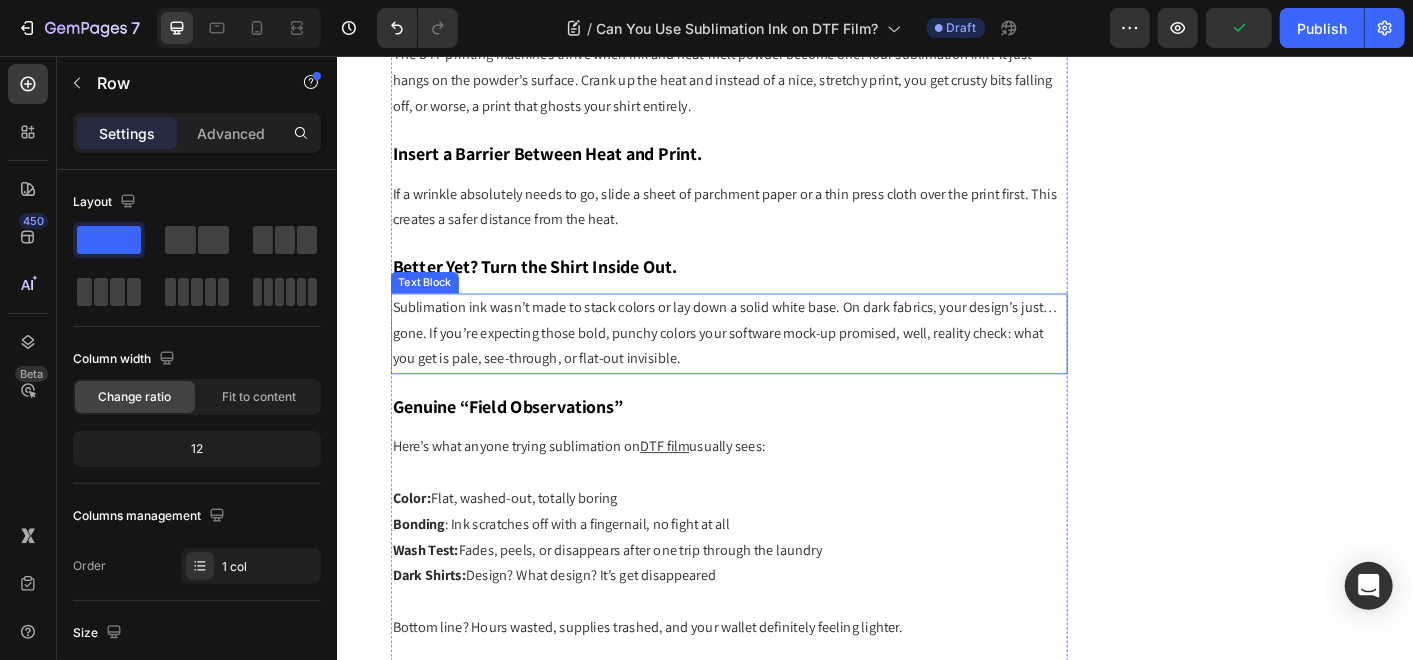 scroll, scrollTop: 3202, scrollLeft: 0, axis: vertical 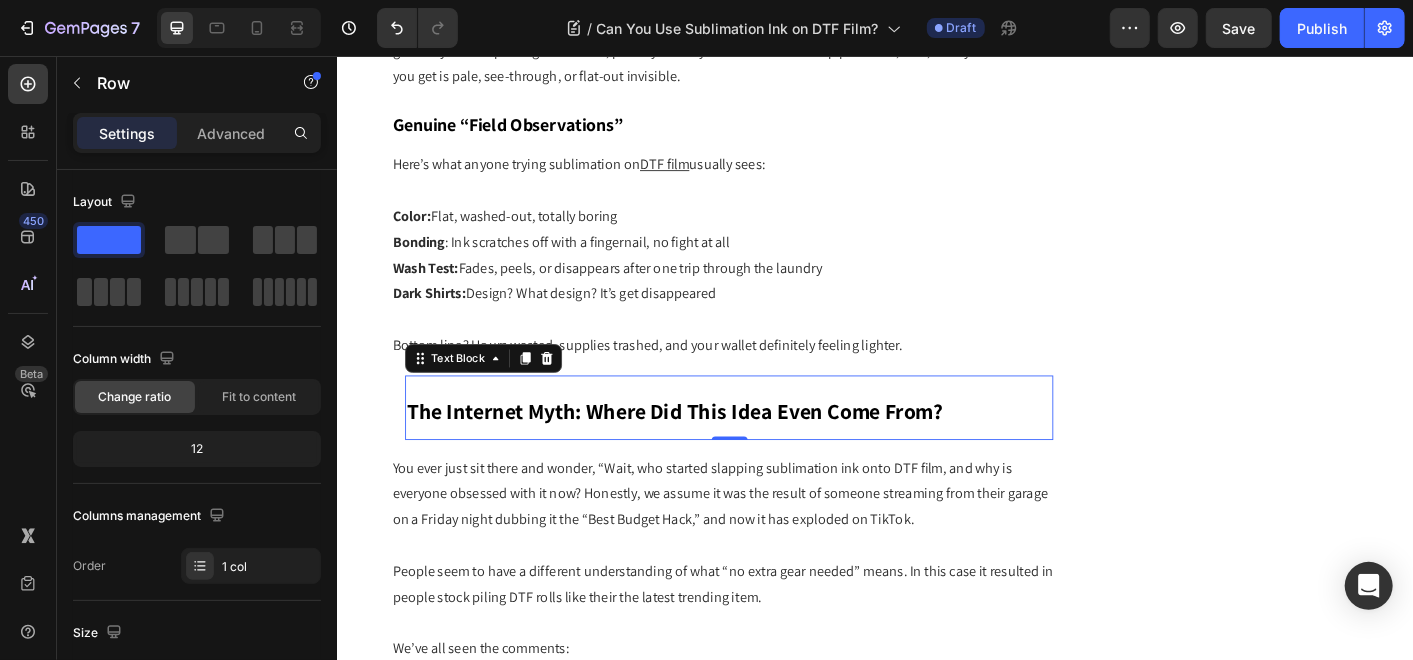 click on "The Internet Myth: Where Did This Idea Even Come From?" at bounding box center (713, 451) 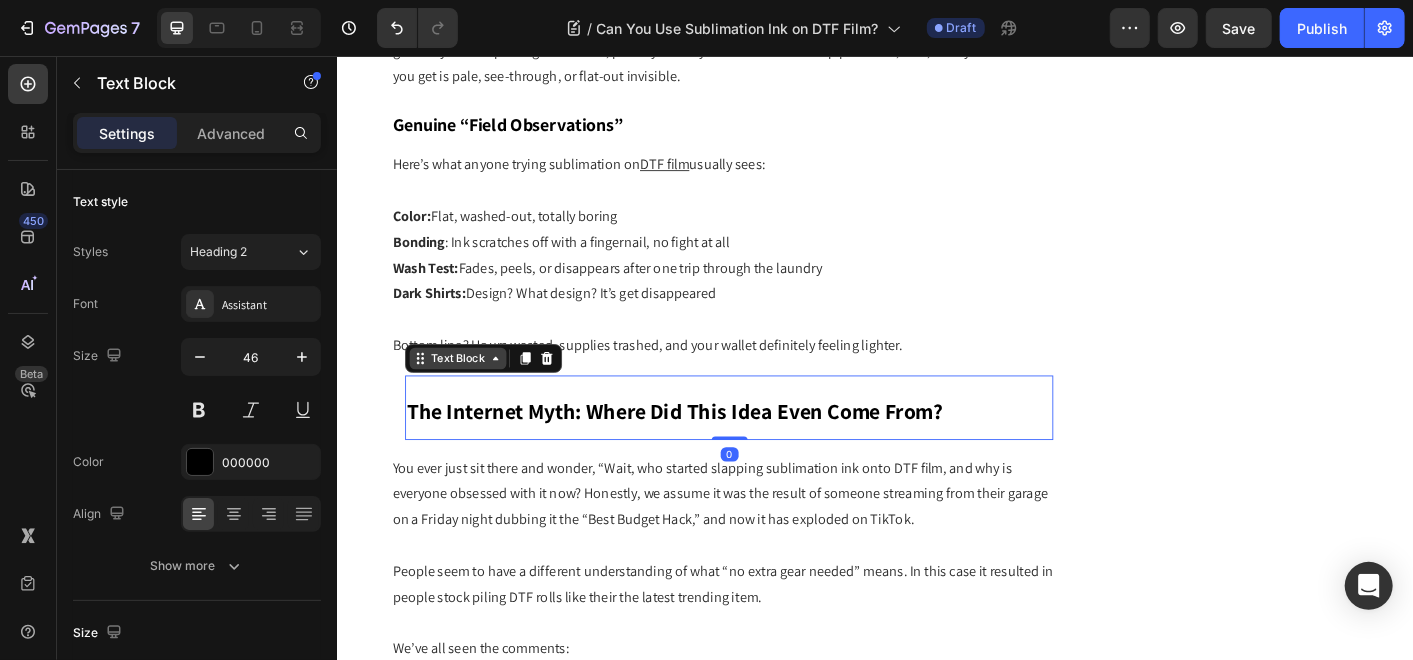 click on "Text Block" at bounding box center [471, 393] 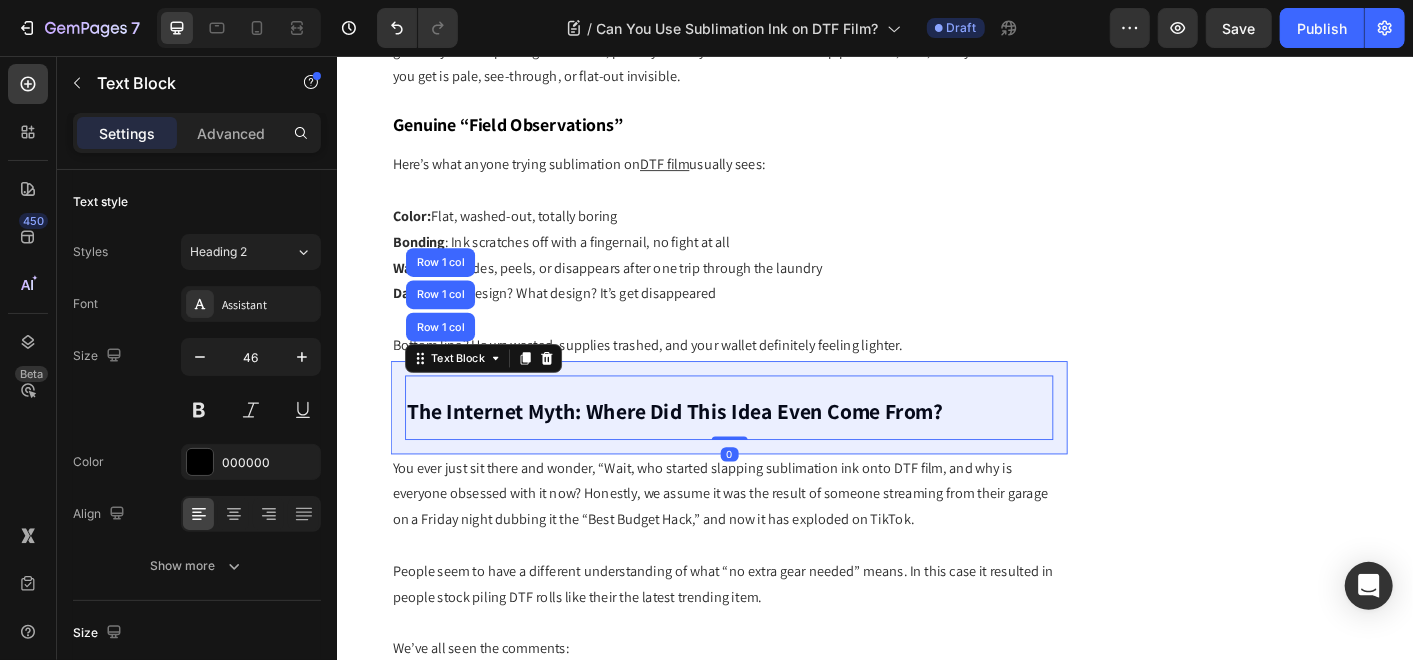 click on "Row 1 col" at bounding box center [451, 358] 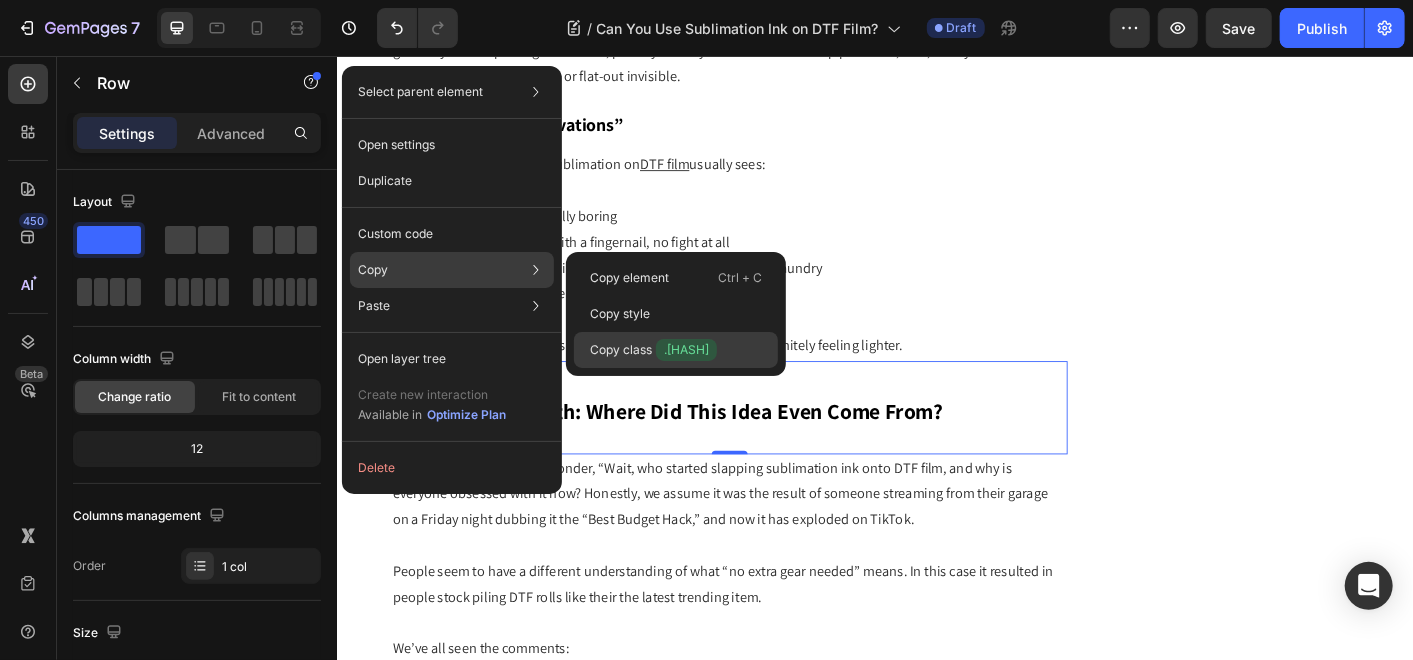 click on "Copy class  .gWMRRdKgGf" at bounding box center [653, 350] 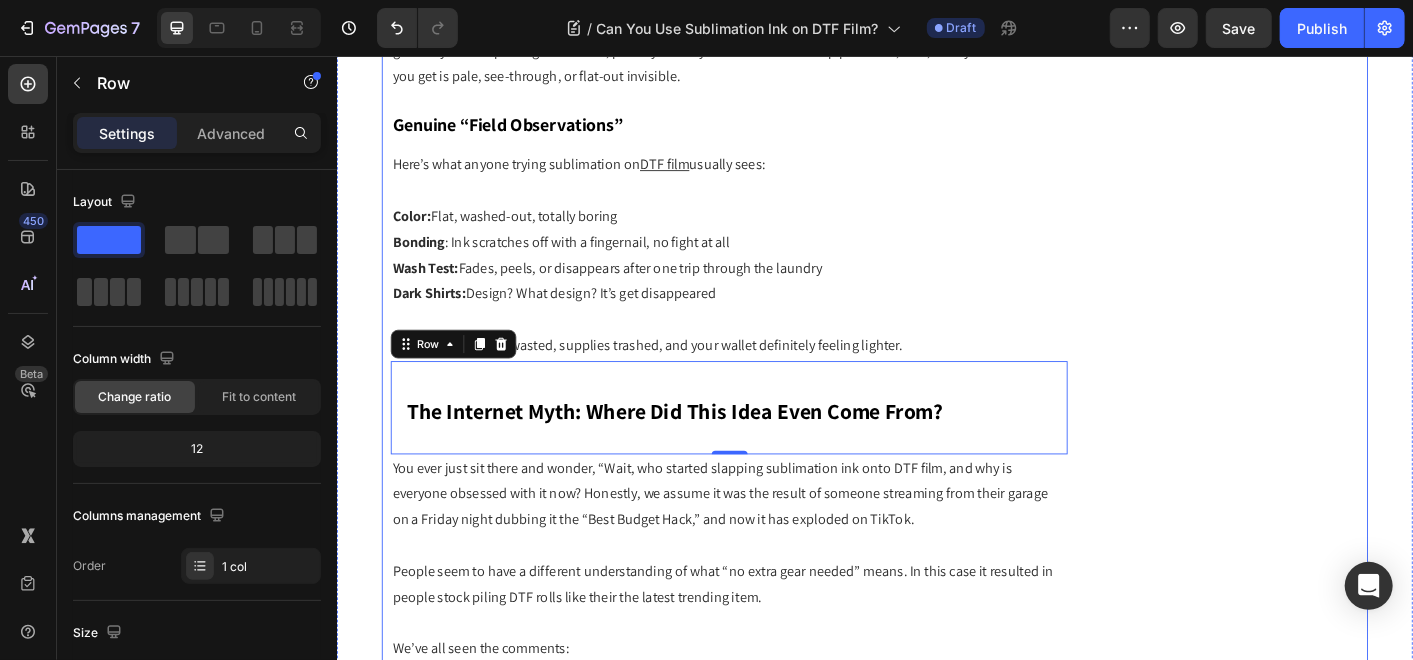 click on "Icon Table of Contents Text Block Row 1. The Science Behind the Ink: Not All Liquids Stick the Same    1.1 How Sublimation Ink Works    1.2 How DTF Ink Works    1.3 Quick Analogy: 2. The Experiment: What Happens If You Try It Anyway?    2.1 Poor Adhesion    2.2 Missing the Bond    2.3 Wash-Out Nightmares    2.4 Weak Colors & No Opacity on Dark Fabrics    2.5 Genuine “Field Observations” 3. The Internet Myth: Where Did This Idea Even Come From? 4. Why Procolored Inks Work (and Sublimation Inks Don’t)    4.1 A White Layer That Acts Like Your Canvas    4.2 Locks in with Hot-Melt Powder    4.3 Built for the Long Haul: 20+ Washes Strong    4.4 Procolored Printers = Smart Printing    4.5 Quick Comparison: Sublimation Ink vs. Procolored DTF Ink 5. When to Use Sublimation vs. When to Switch to DTF    5.1 Stick with Sublimation For:    5.2 Time to Move to DTF for: 6. Conclusion: One Ink Doesn’t Rule Them All Text Block                Title Line Row DTF film  Row" at bounding box center [936, 990] 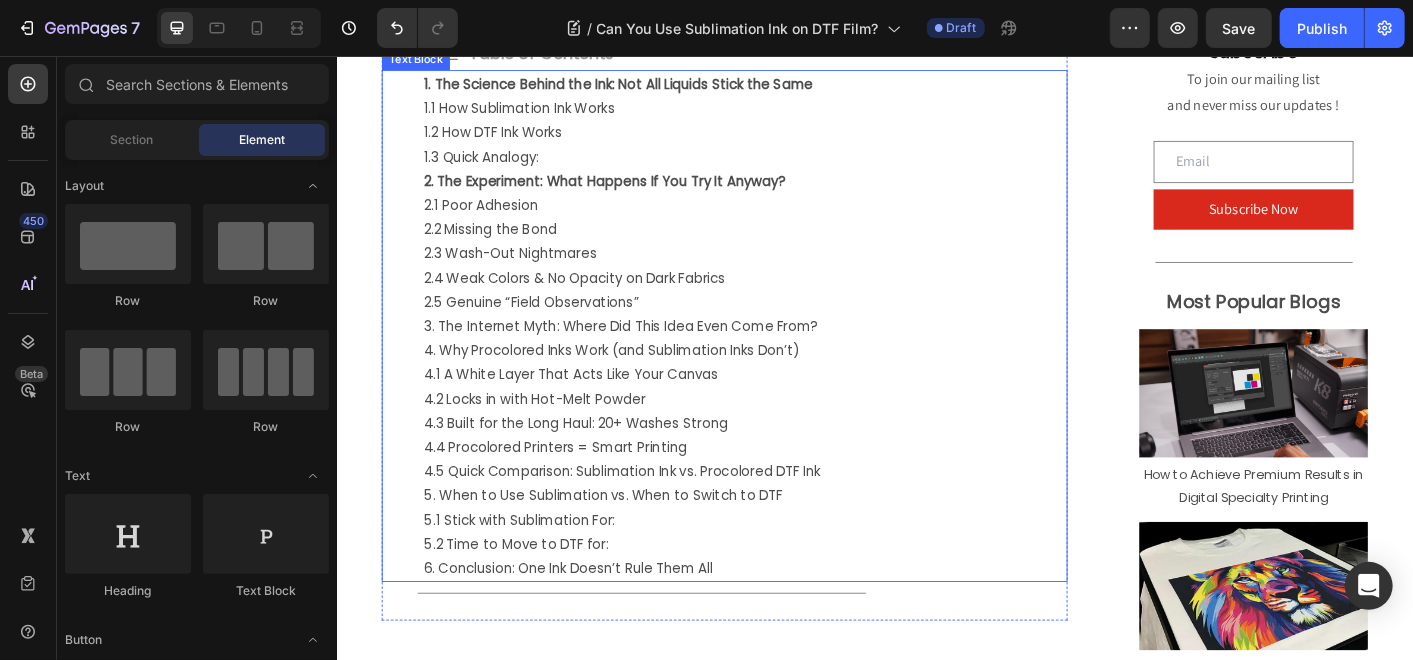 scroll, scrollTop: 551, scrollLeft: 0, axis: vertical 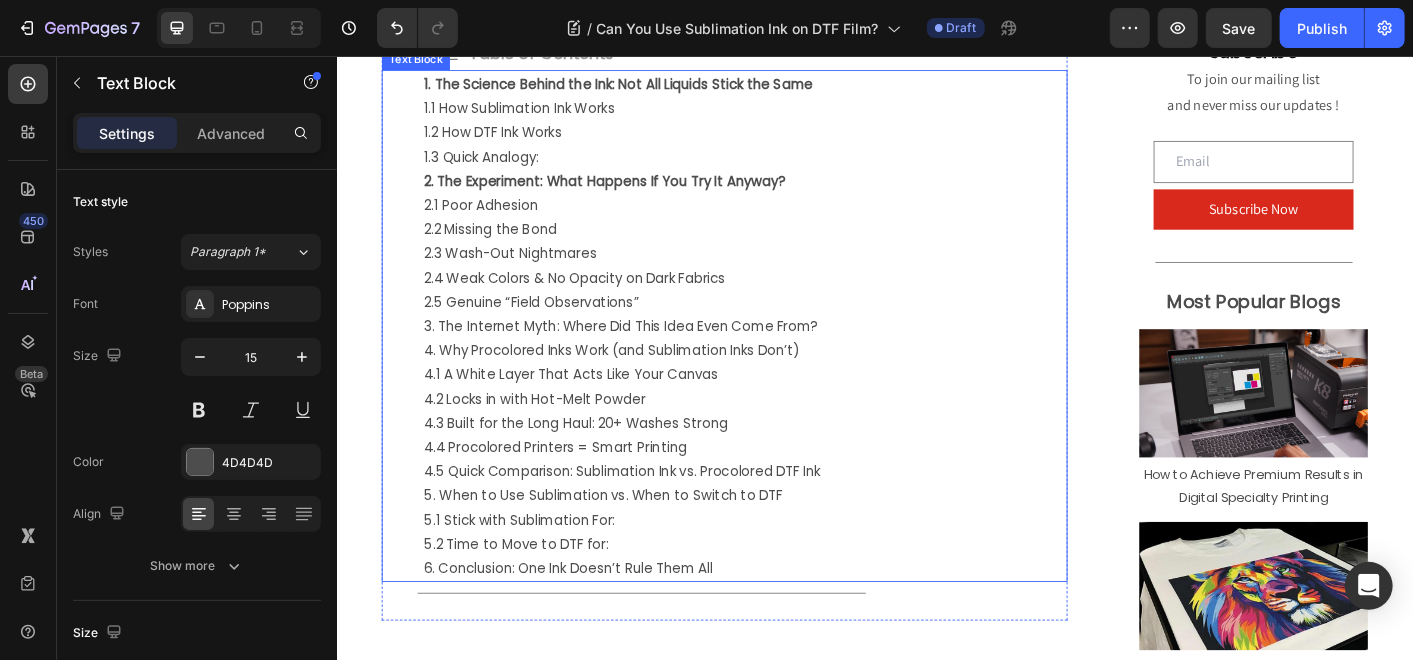 click on "3. The Internet Myth: Where Did This Idea Even Come From?" at bounding box center [791, 356] 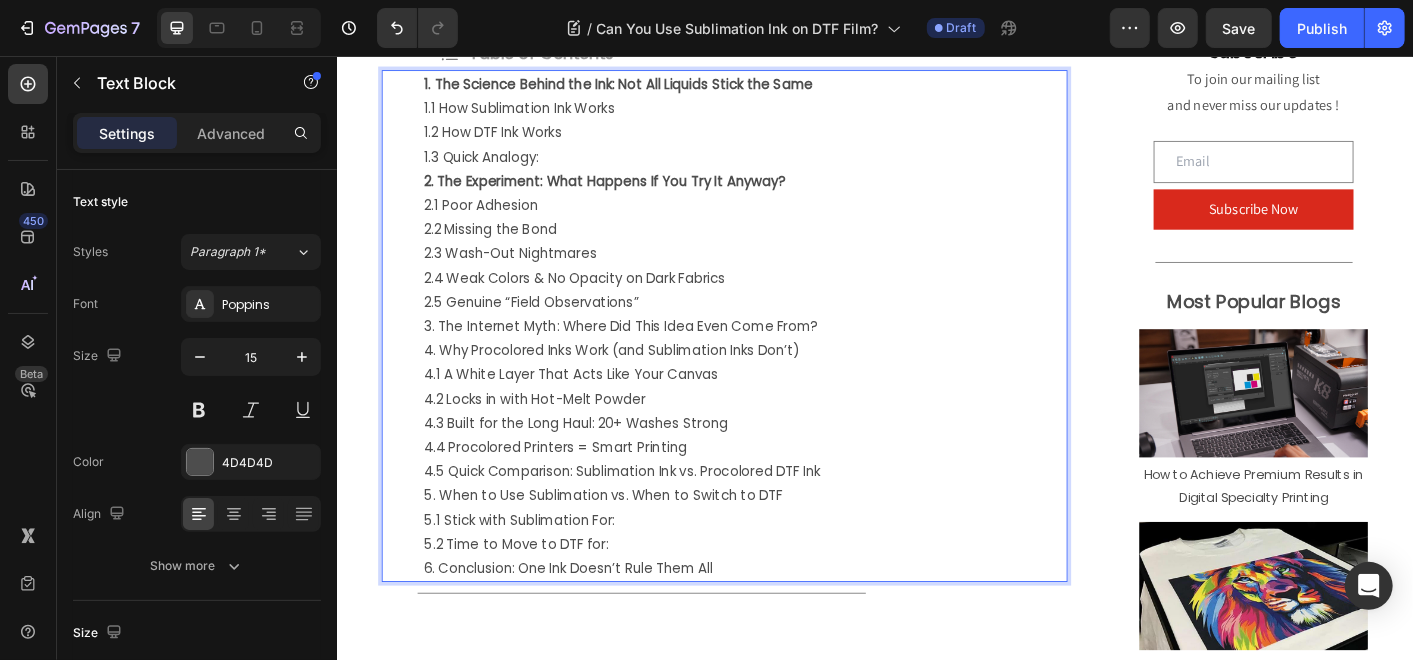click on "3. The Internet Myth: Where Did This Idea Even Come From?" at bounding box center (791, 356) 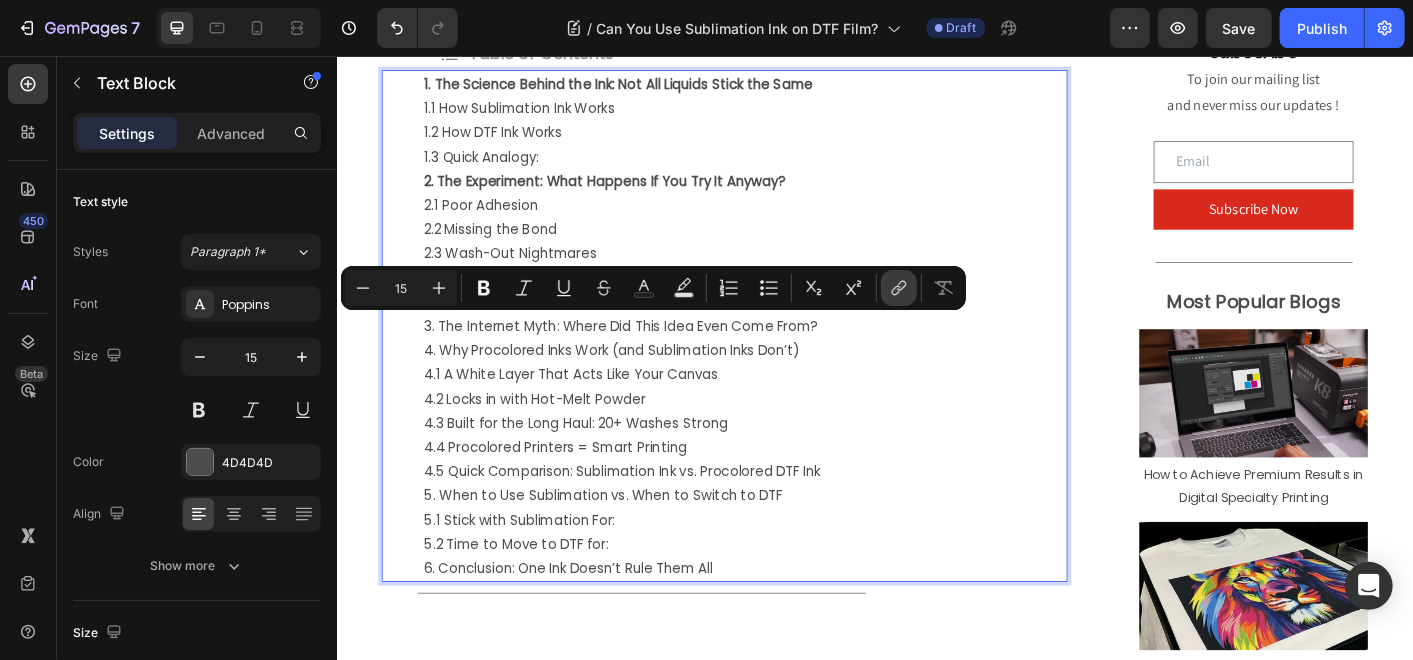 click 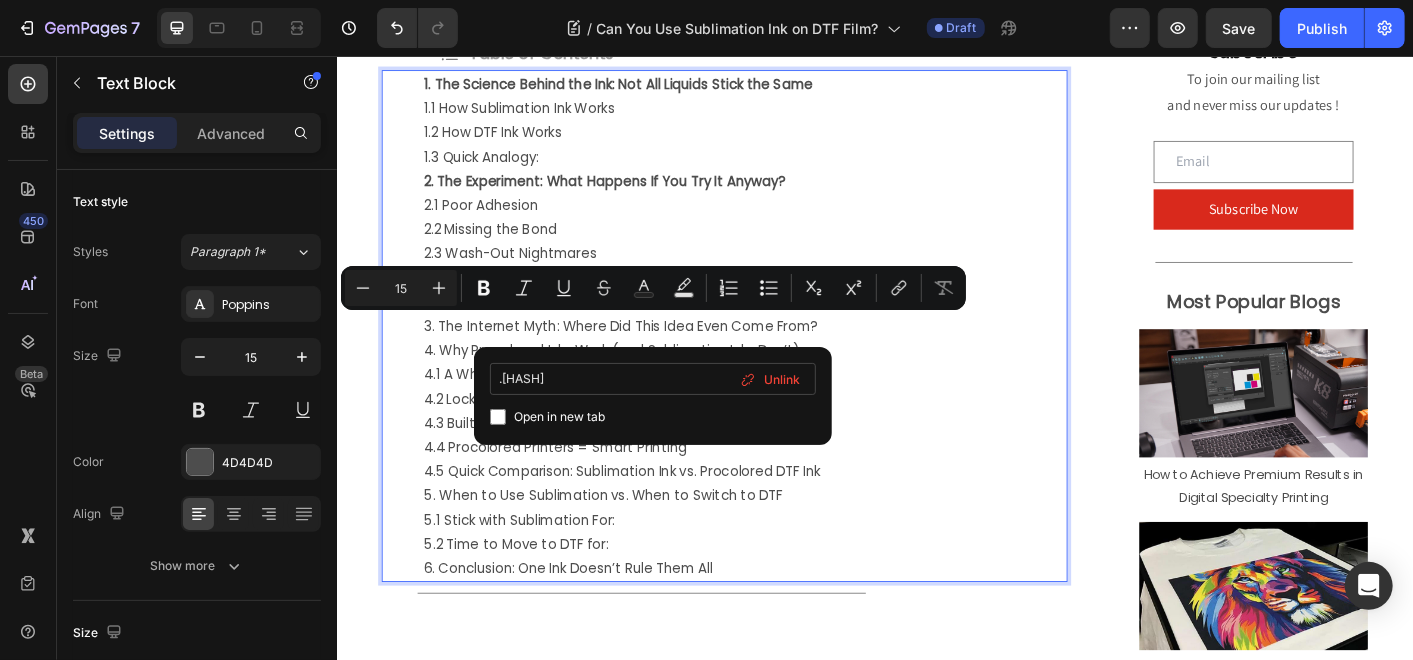 click on ".gWMRRdKgGf" at bounding box center [653, 379] 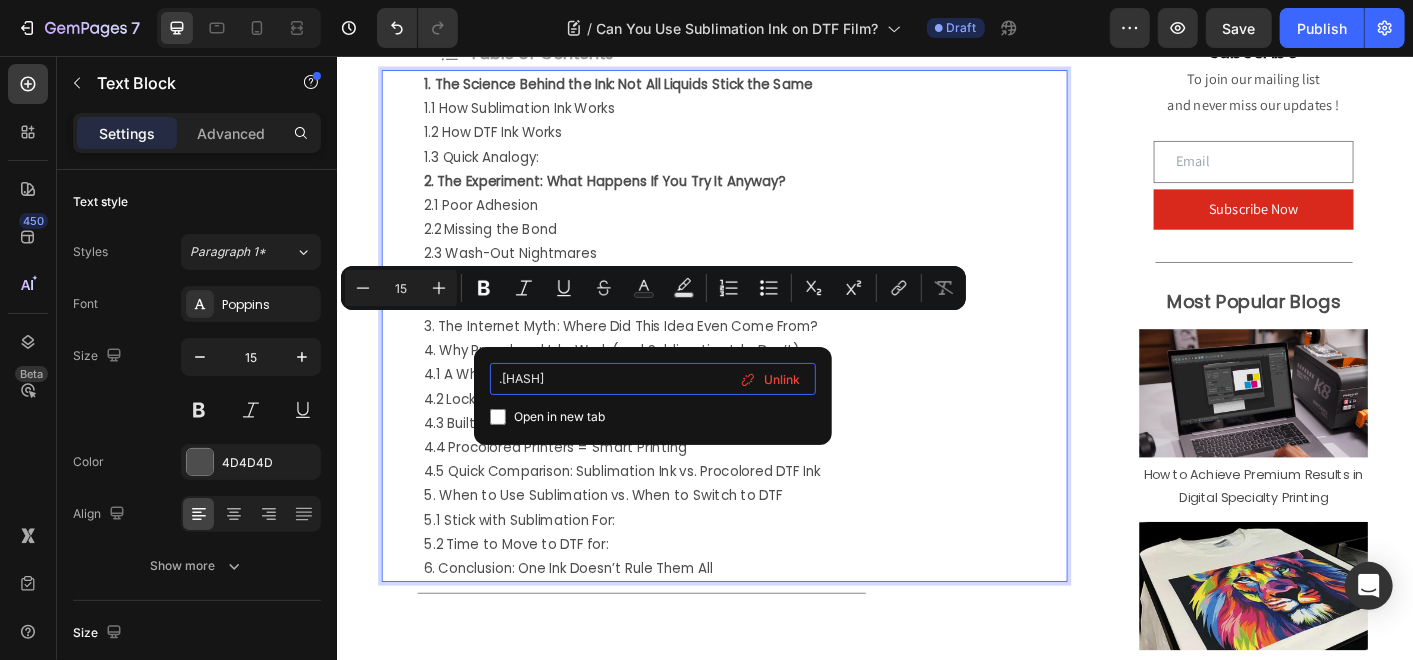 click on ".gWMRRdKgGf" at bounding box center (653, 379) 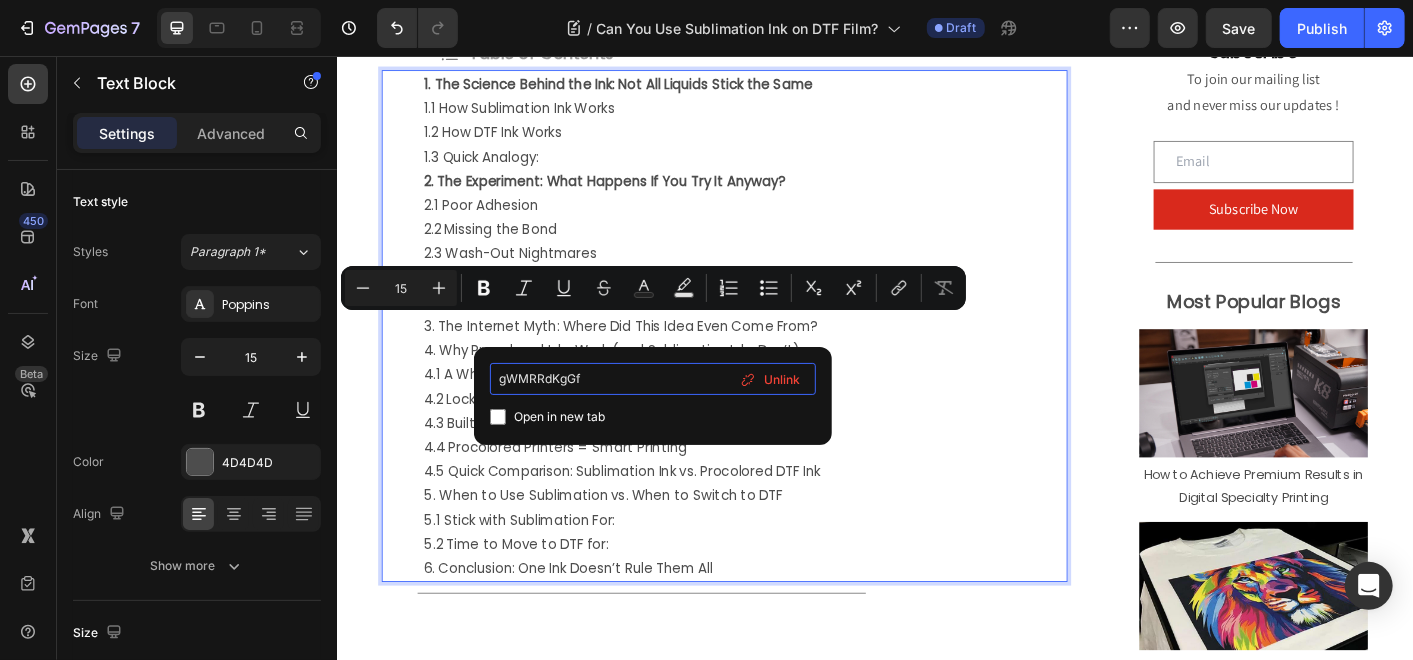 type on "#gWMRRdKgGf" 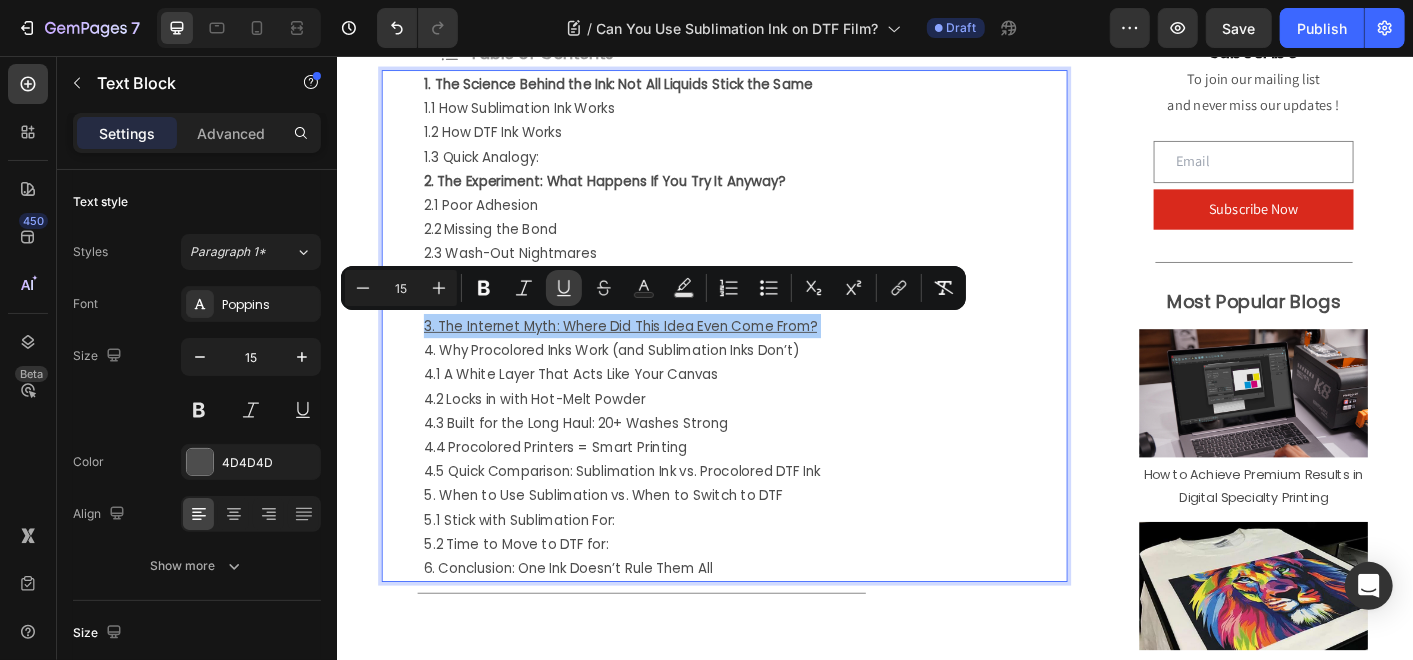 click 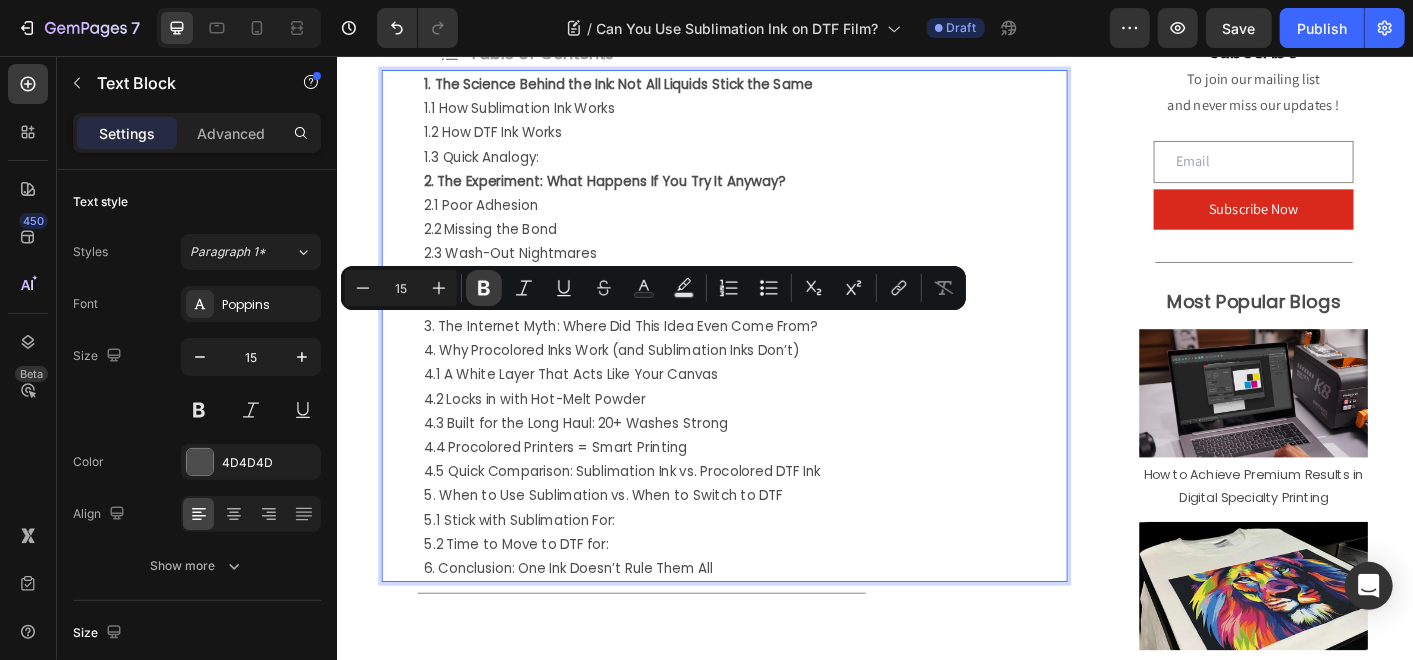 click 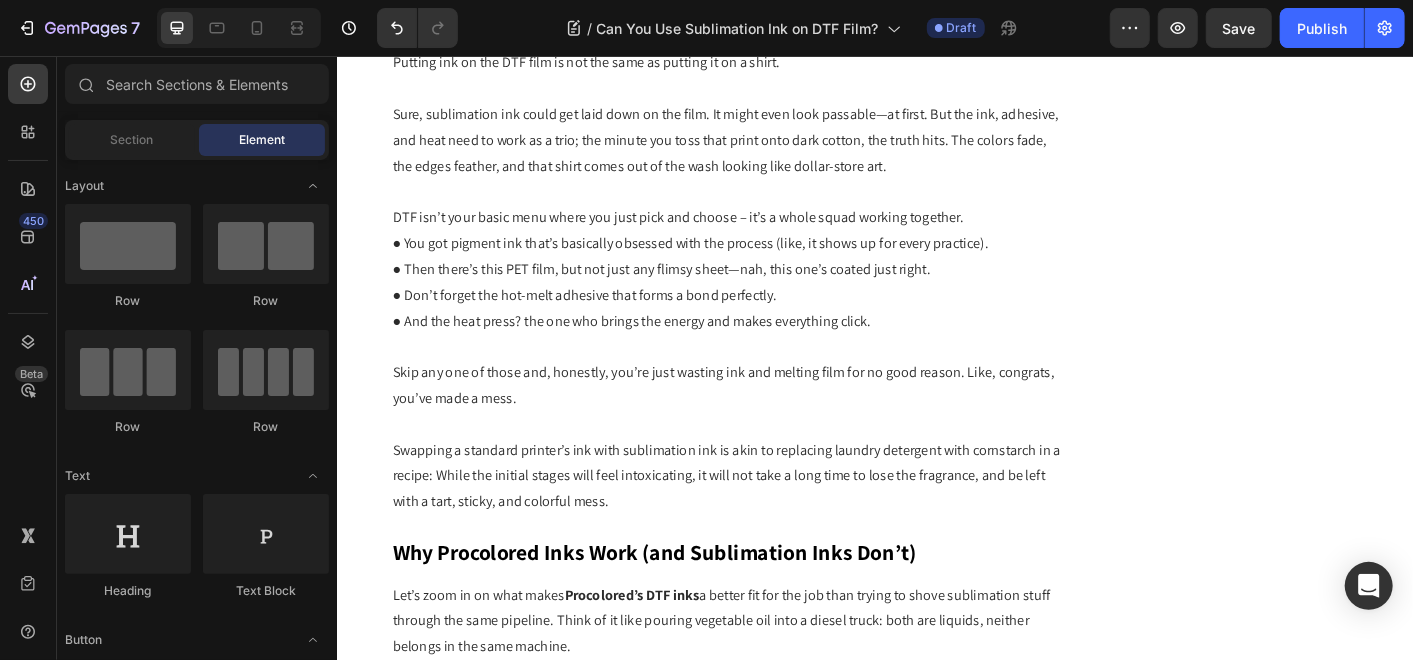 scroll, scrollTop: 4289, scrollLeft: 0, axis: vertical 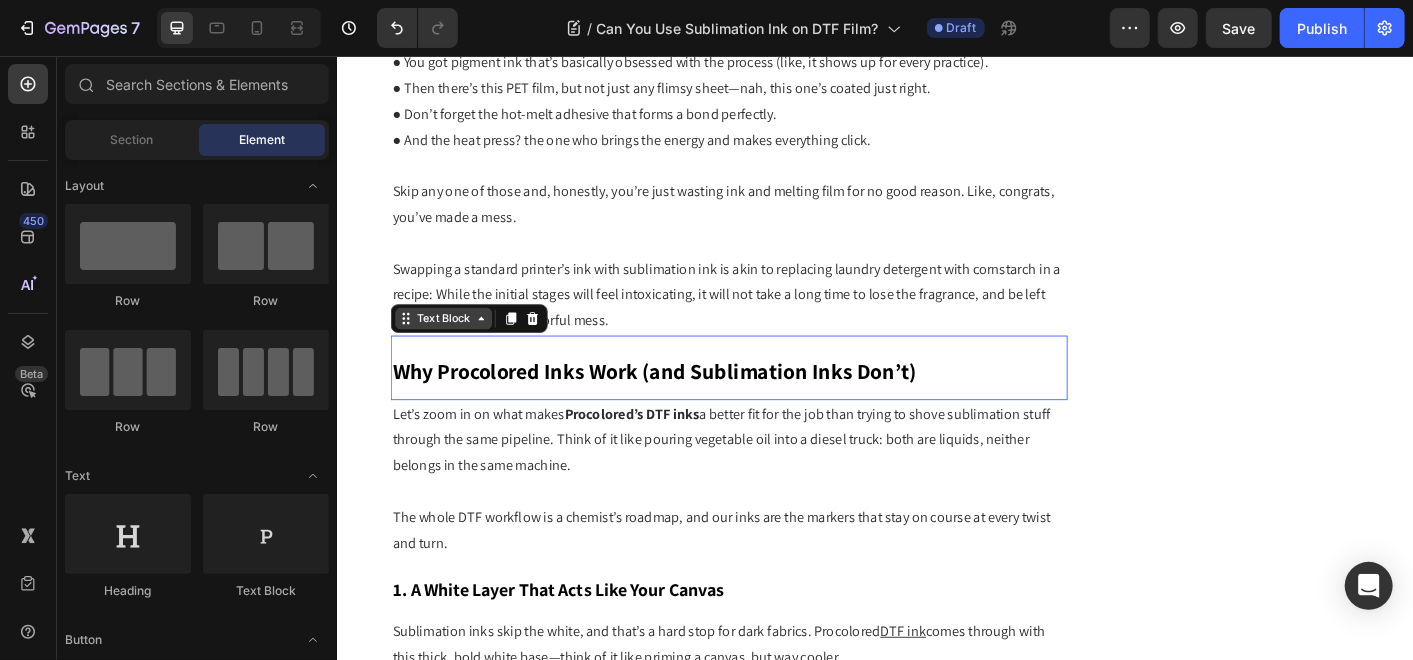 click on "Text Block" at bounding box center (455, 348) 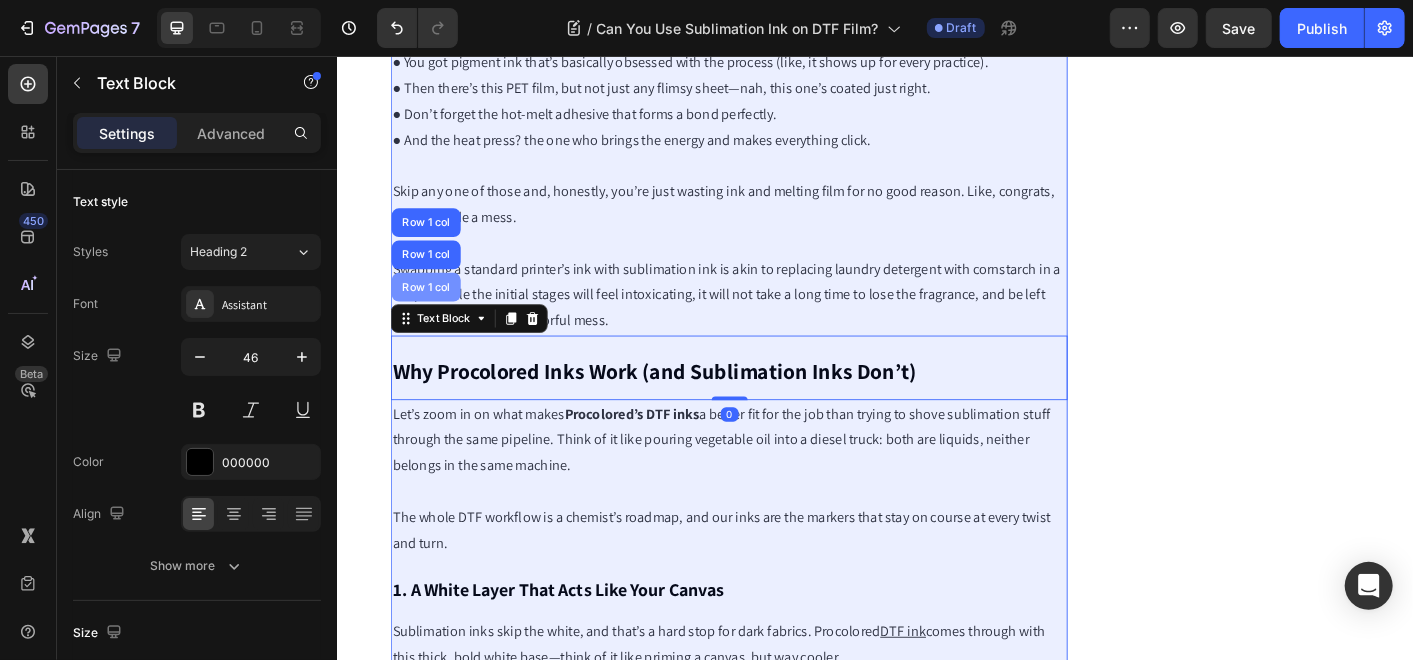 click on "Row 1 col" at bounding box center [435, 313] 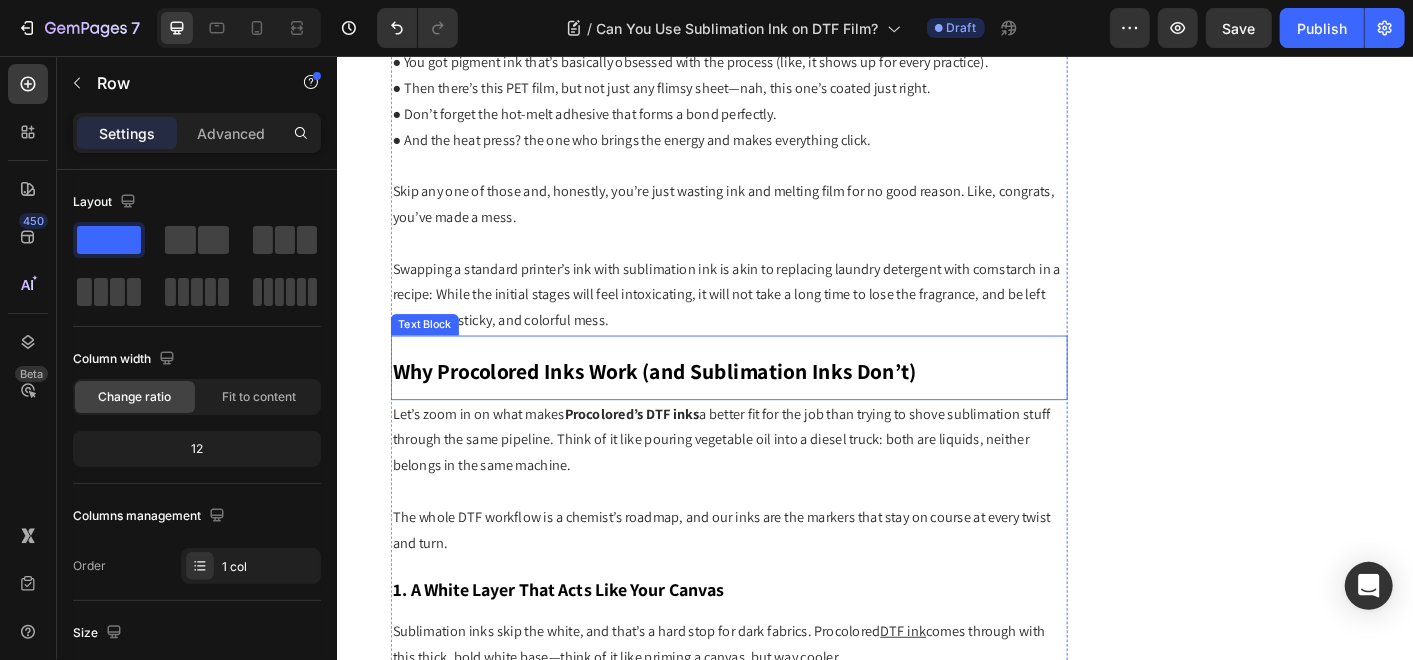 click on "Why Procolored Inks Work (and Sublimation Inks Don’t)" at bounding box center [690, 406] 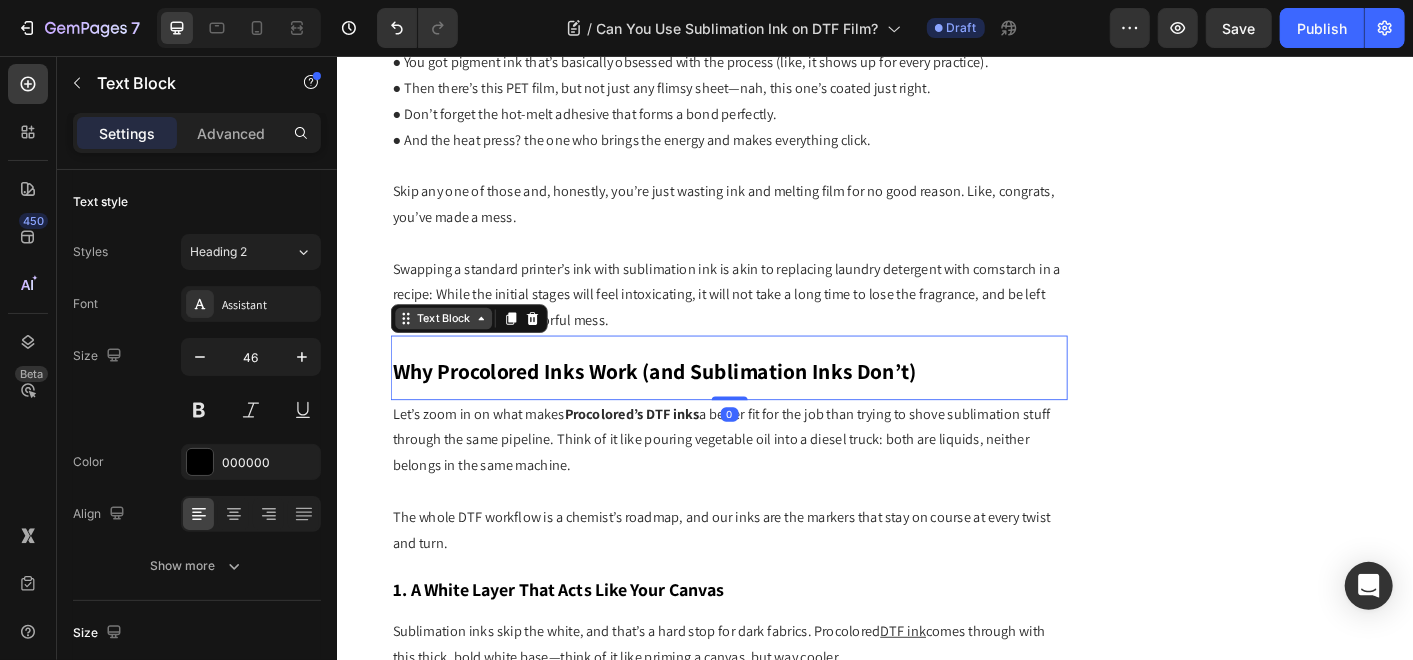 click on "Text Block" at bounding box center [455, 348] 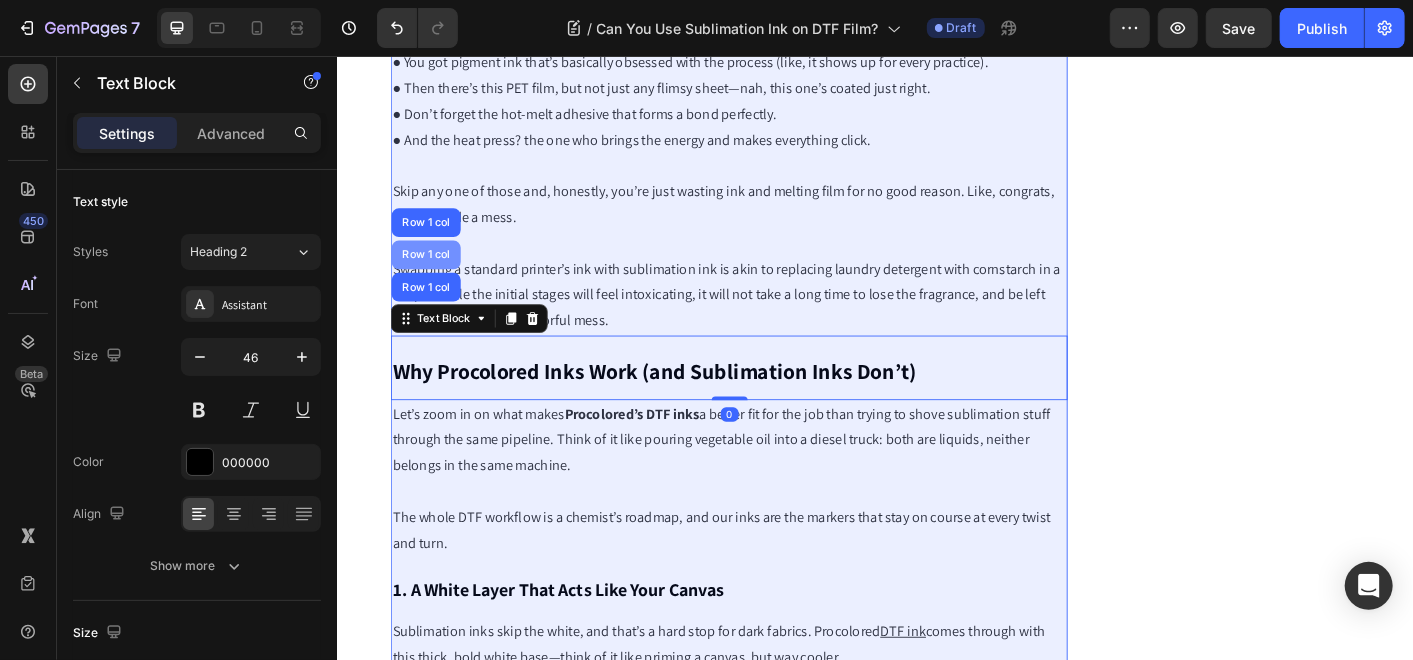 click on "Row 1 col" at bounding box center (435, 277) 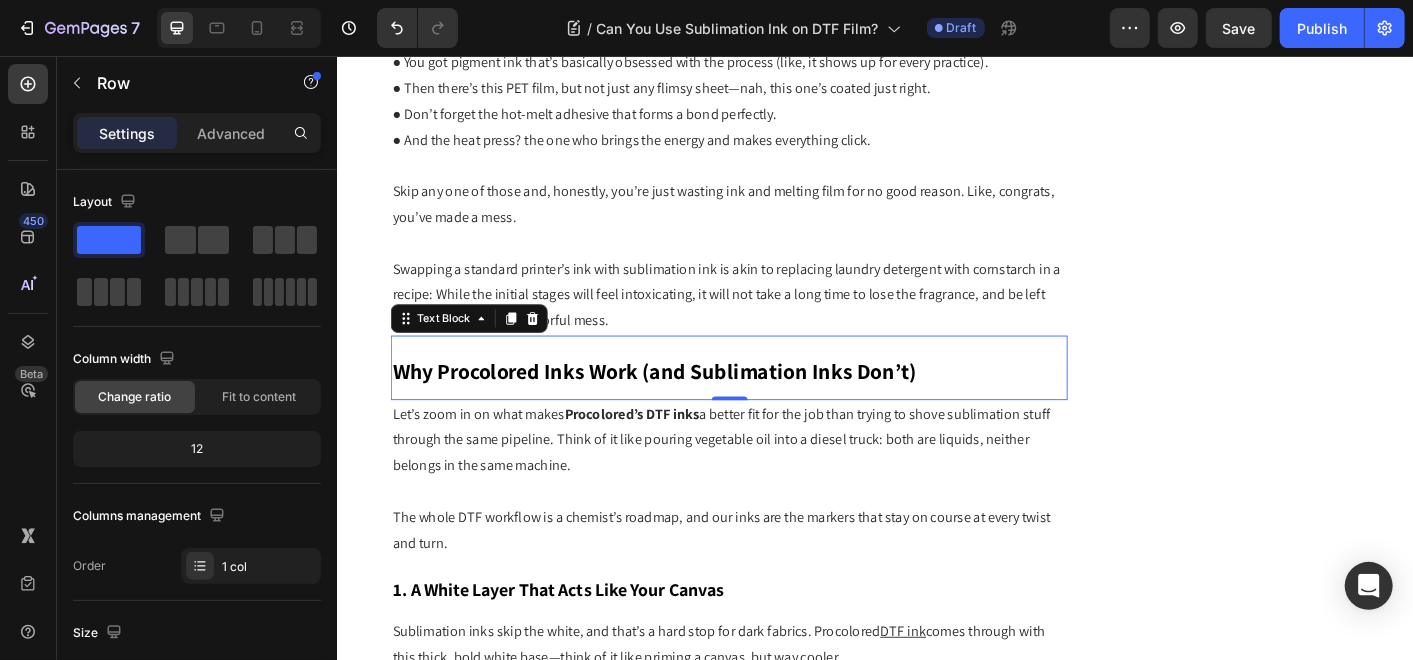 click on "Why Procolored Inks Work (and Sublimation Inks Don’t)" at bounding box center [690, 406] 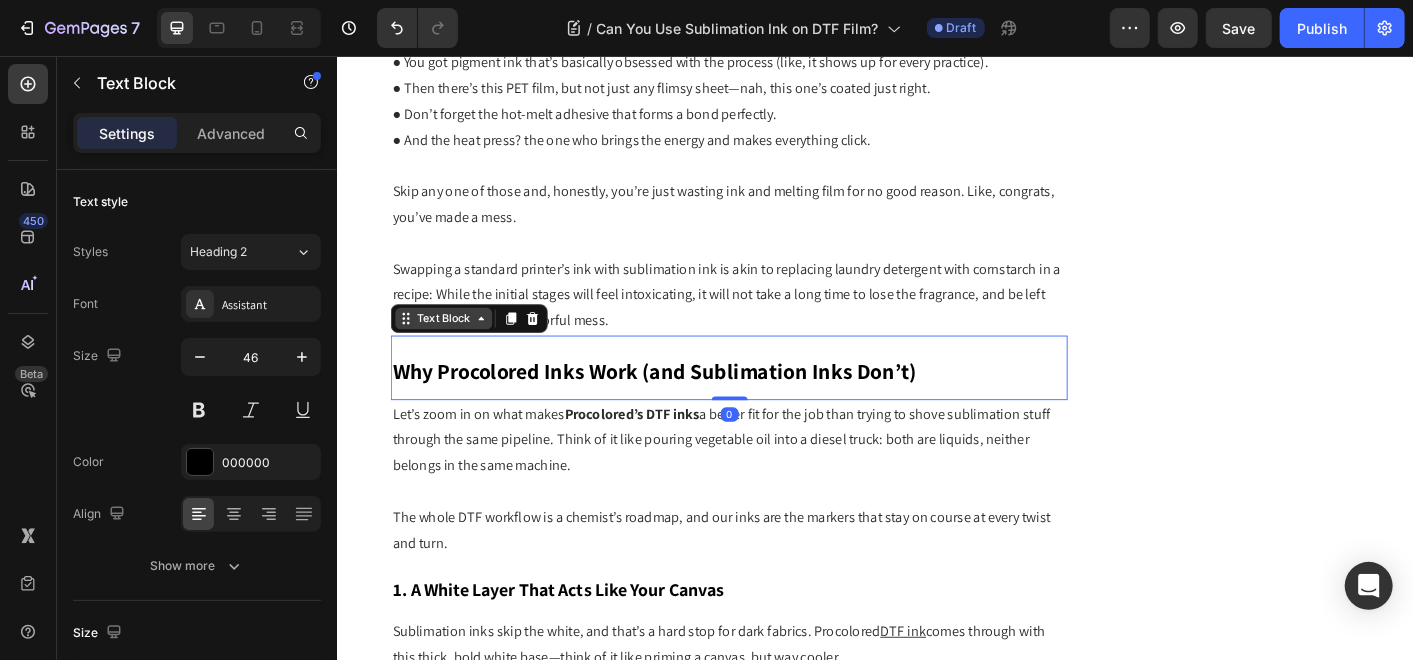 click on "Text Block" at bounding box center [455, 348] 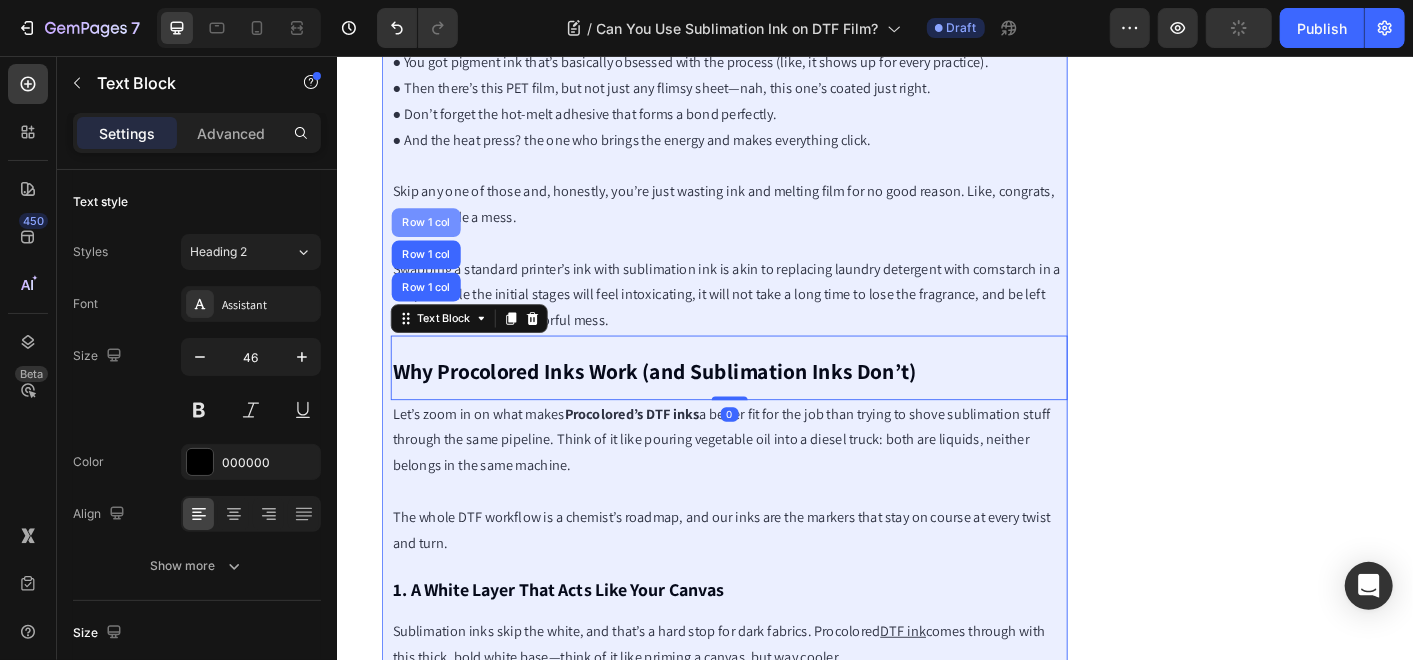 click on "Row 1 col" at bounding box center (435, 241) 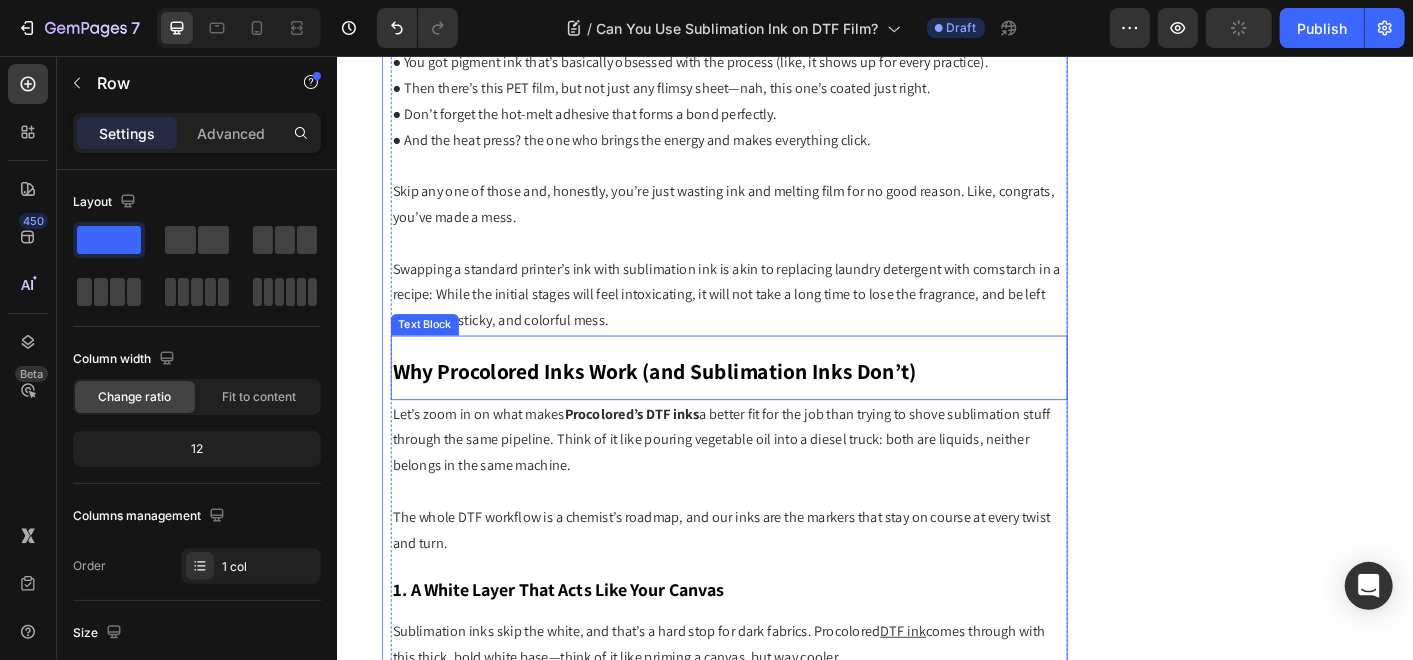 click on "Why Procolored Inks Work (and Sublimation Inks Don’t)" at bounding box center (690, 406) 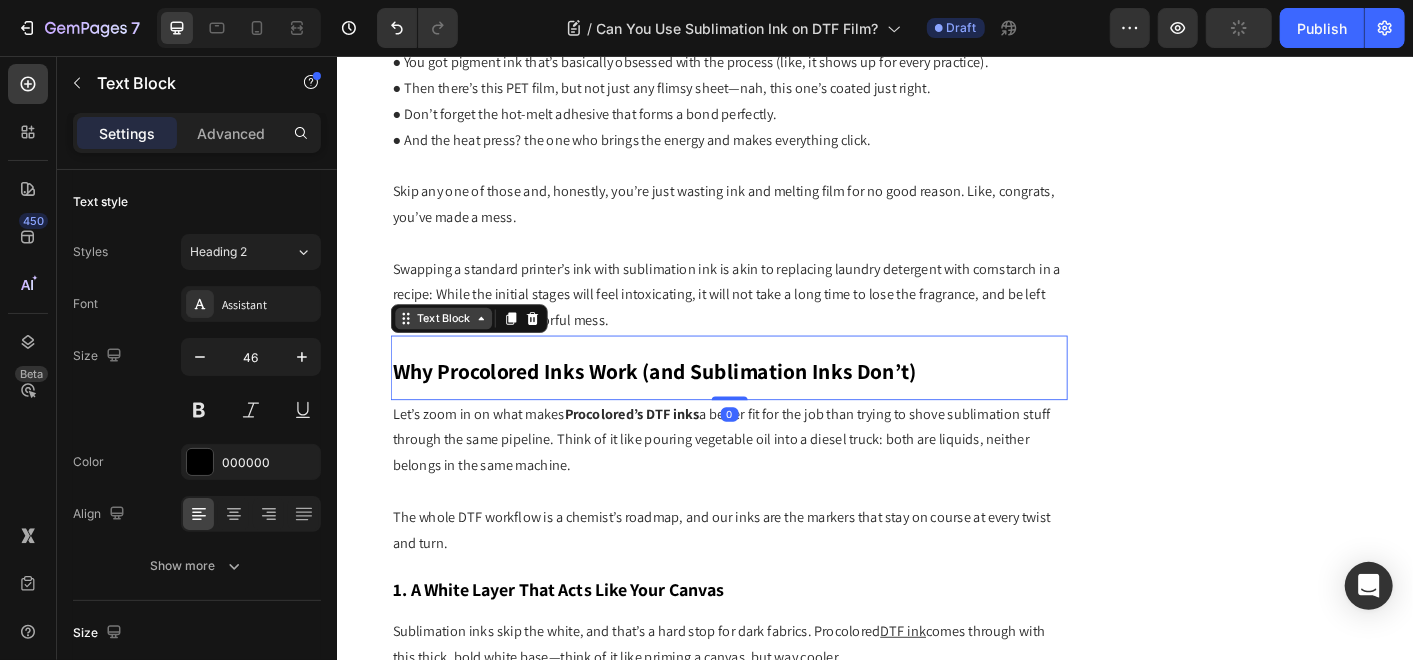 click on "Text Block" at bounding box center (455, 348) 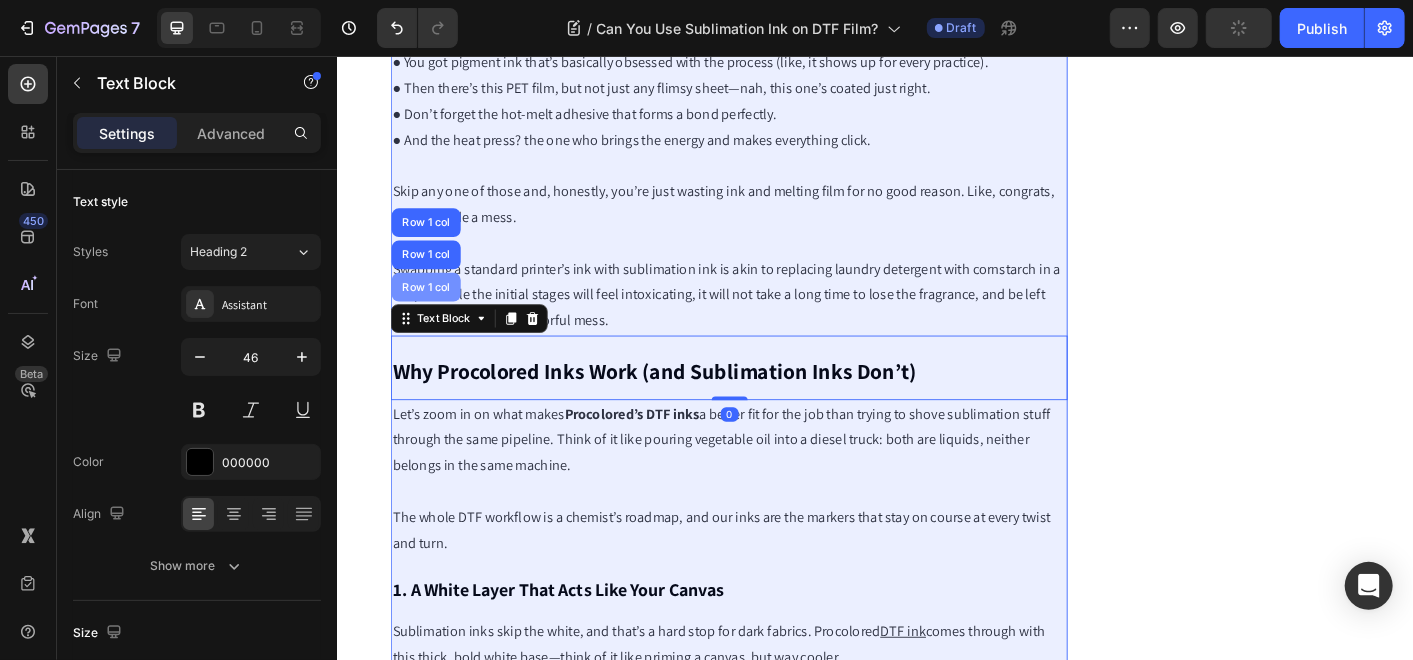 click on "Row 1 col" at bounding box center [435, 313] 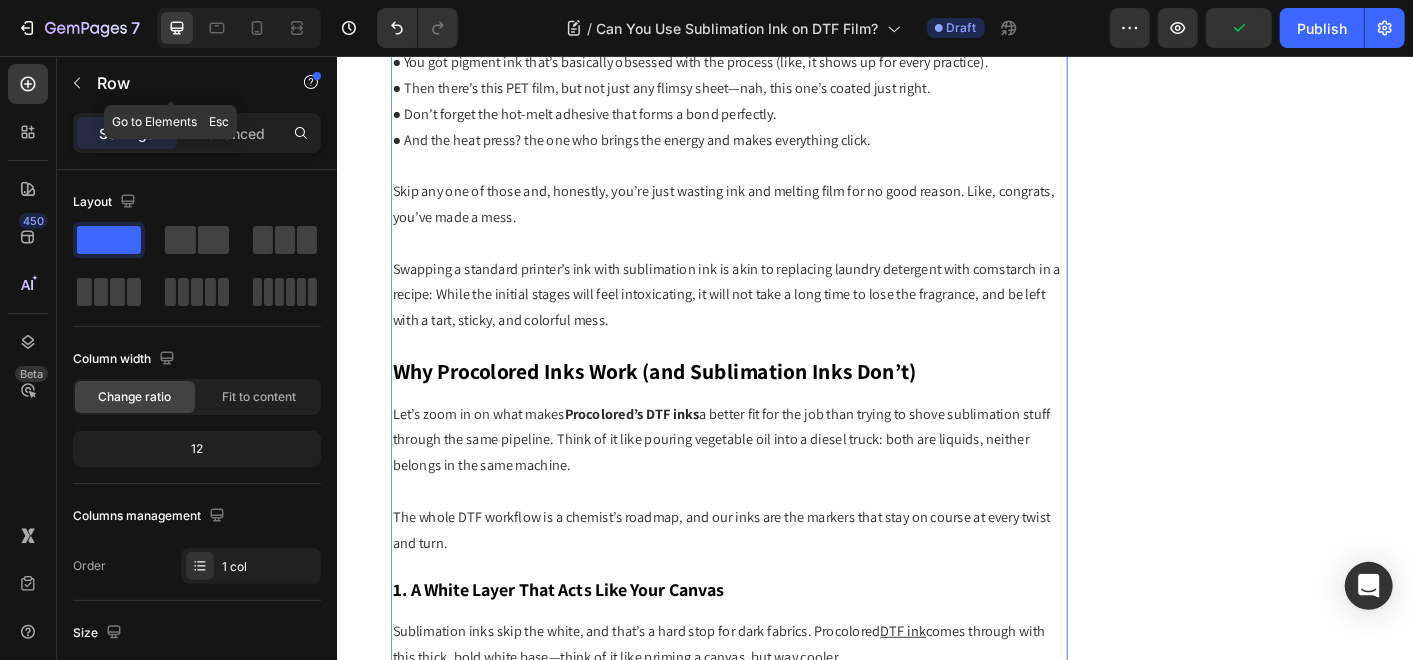 click at bounding box center (77, 83) 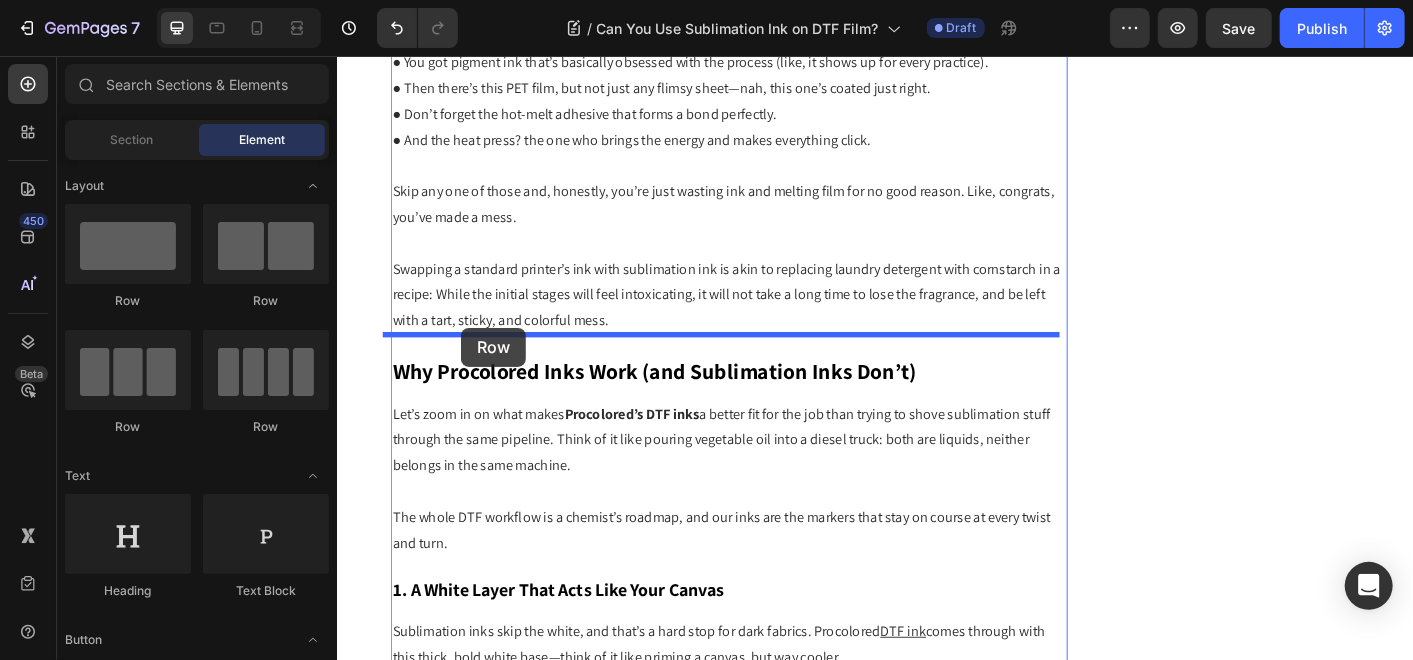 drag, startPoint x: 490, startPoint y: 338, endPoint x: 474, endPoint y: 358, distance: 25.612497 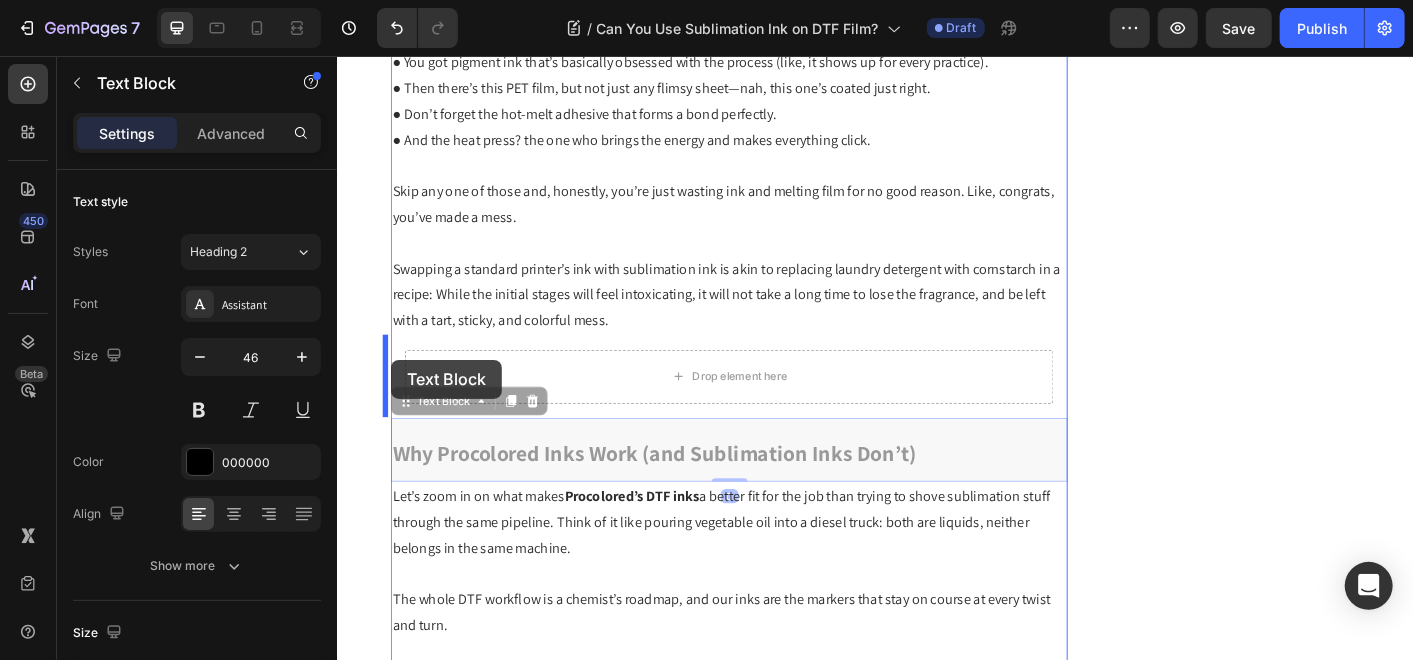 drag, startPoint x: 446, startPoint y: 498, endPoint x: 396, endPoint y: 394, distance: 115.39497 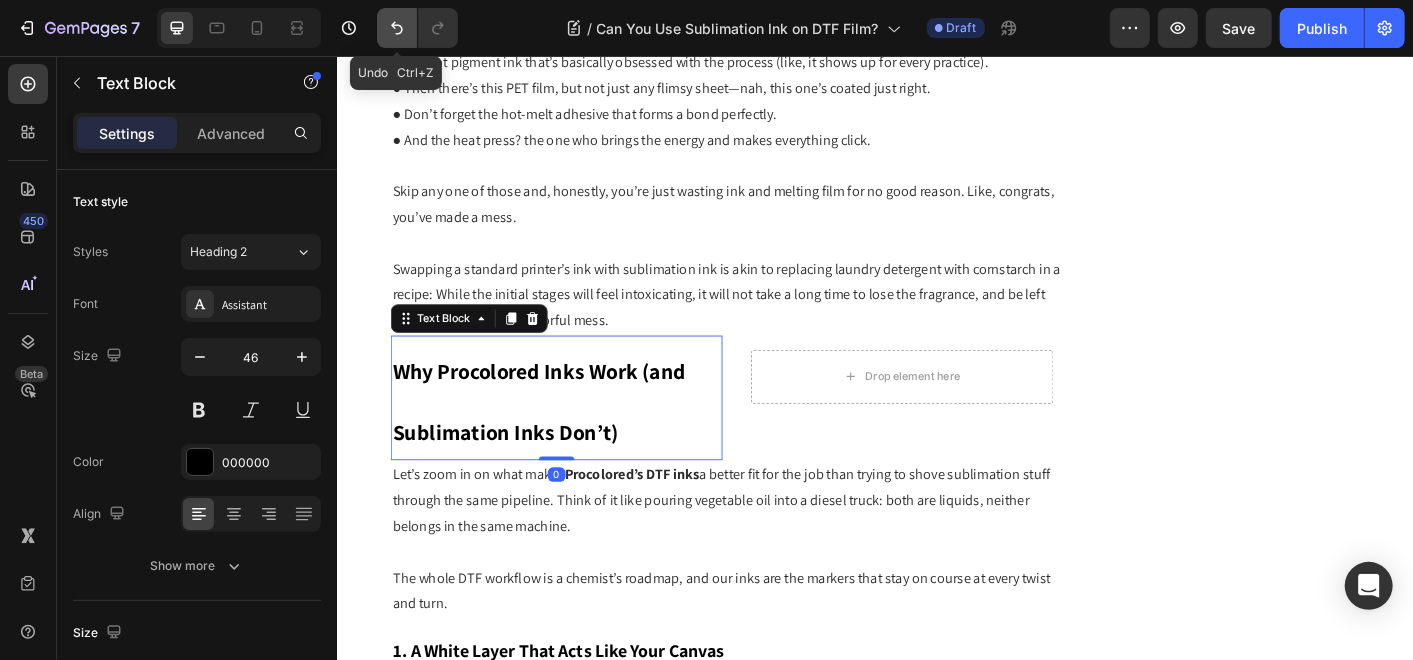 click 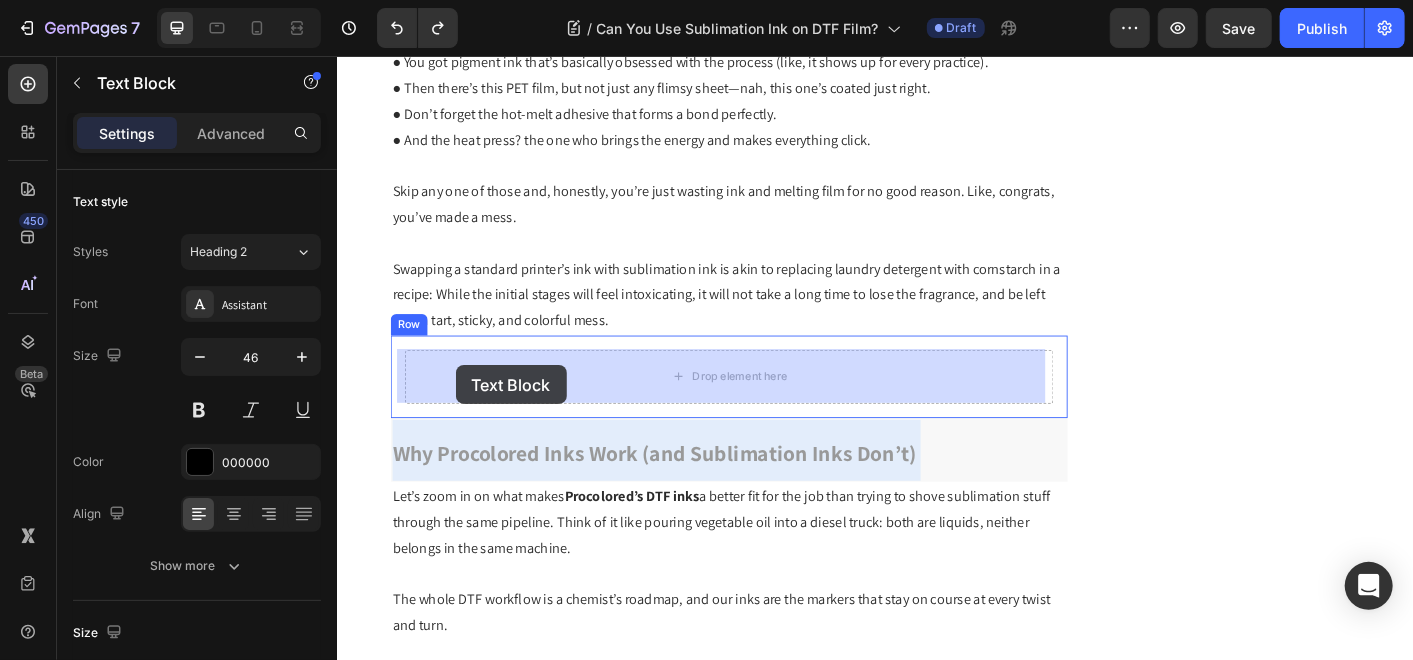 drag, startPoint x: 469, startPoint y: 500, endPoint x: 468, endPoint y: 398, distance: 102.0049 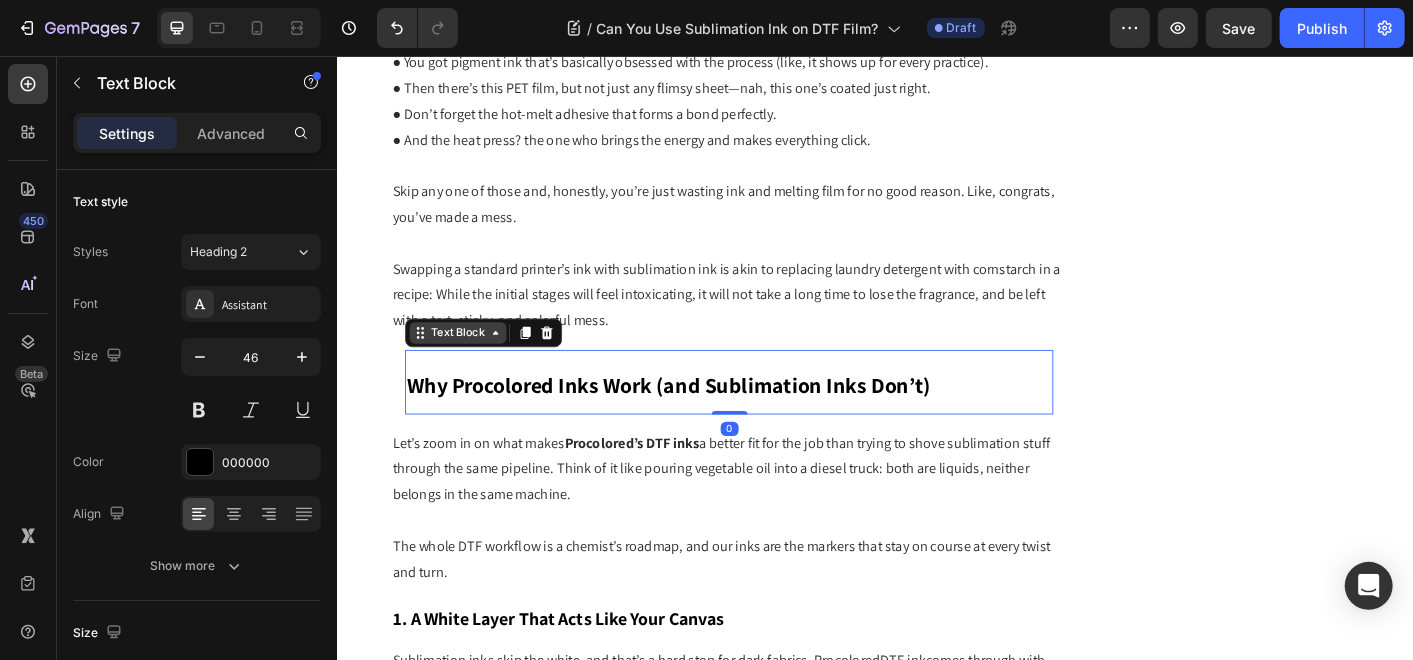 click on "Text Block" at bounding box center [471, 364] 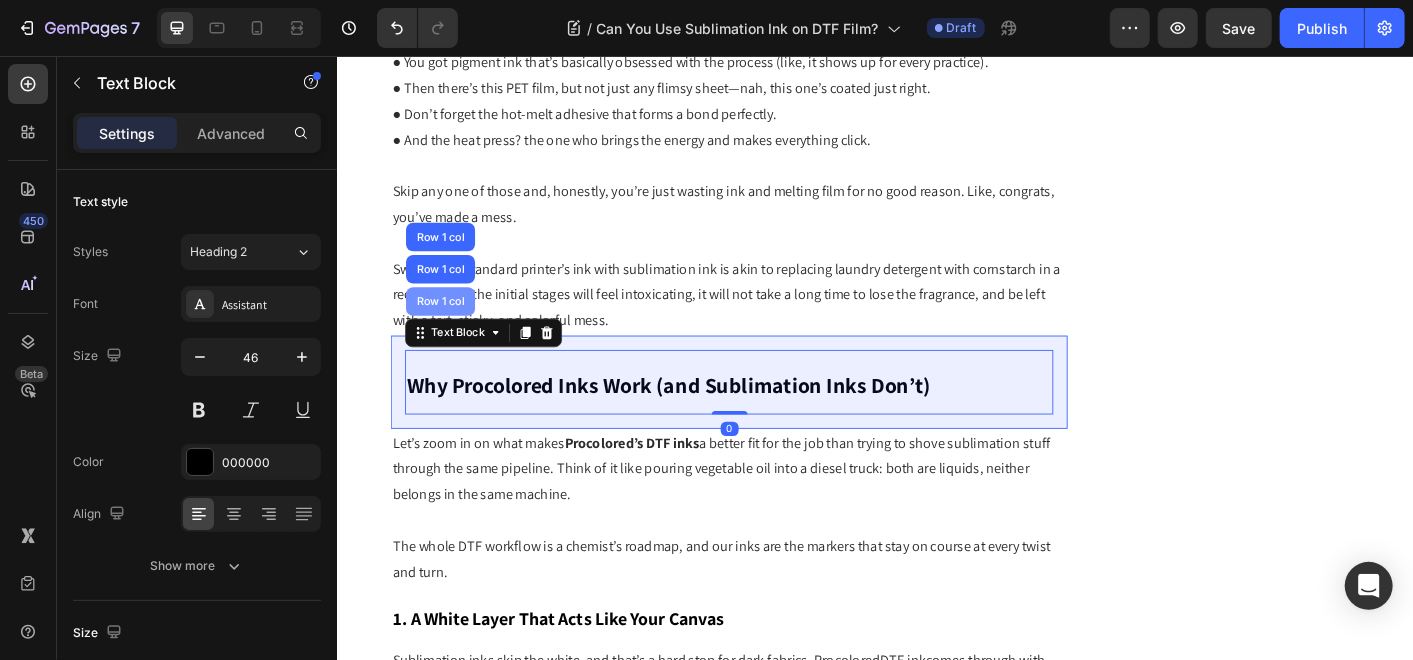 click on "Row 1 col" at bounding box center (451, 329) 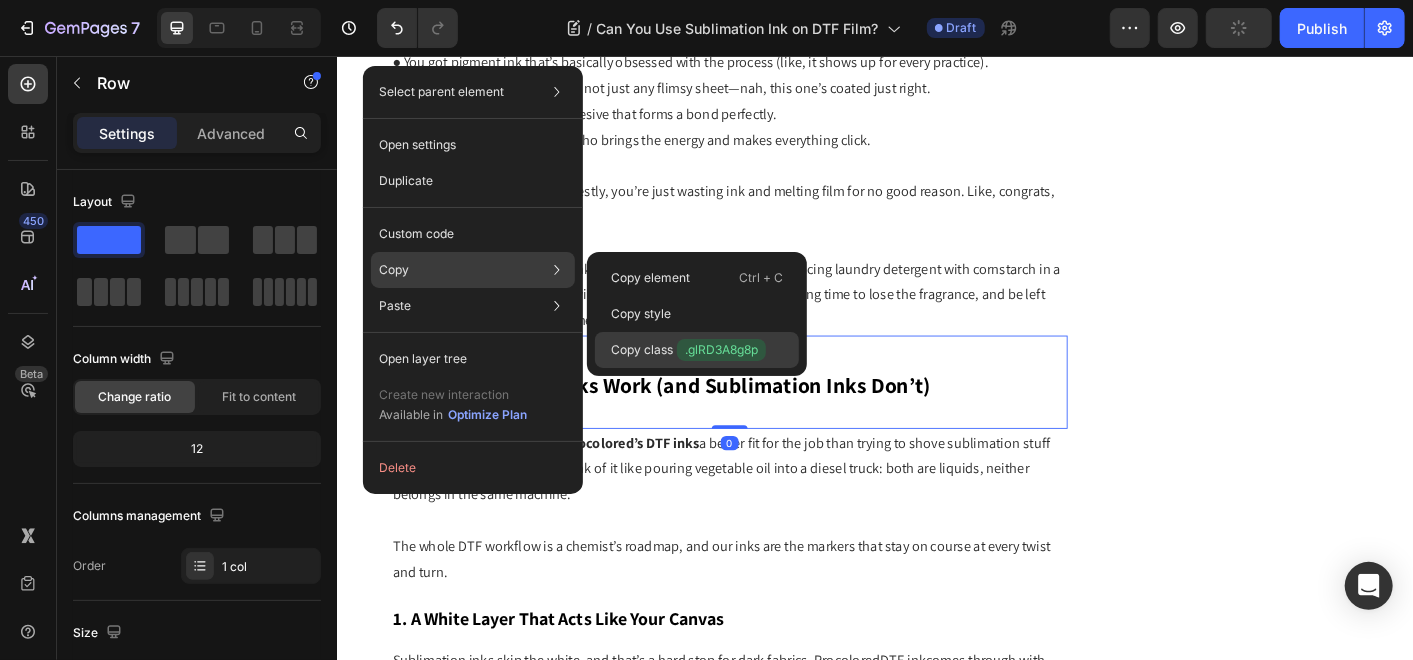 click on "Copy class  .glRD3A8g8p" at bounding box center (688, 350) 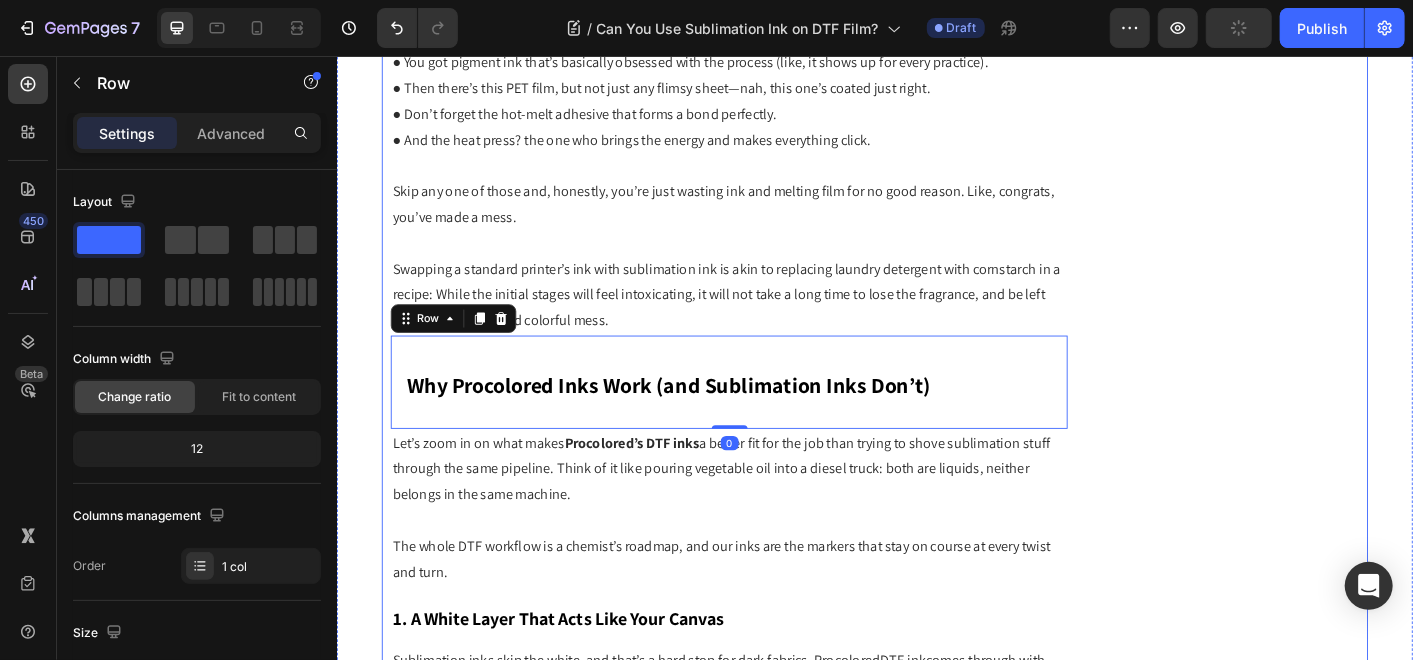 click on "Subscribe Heading To join our mailing list and never miss our updates ! Text Block Email Field Subscribe Now Submit Button Row Newsletter Row                Title Line Most Popular Blogs Text Block Image How to Achieve Premium Results in Digital Specialty Printing Text Block Row Image DTG Printing 101: The Top 10 FAQs Text Block Row Row                Title Line More Blogs About Text Block industry trends maintenance newsroom product showroom printer review Text Block Row Row" at bounding box center [1358, -81] 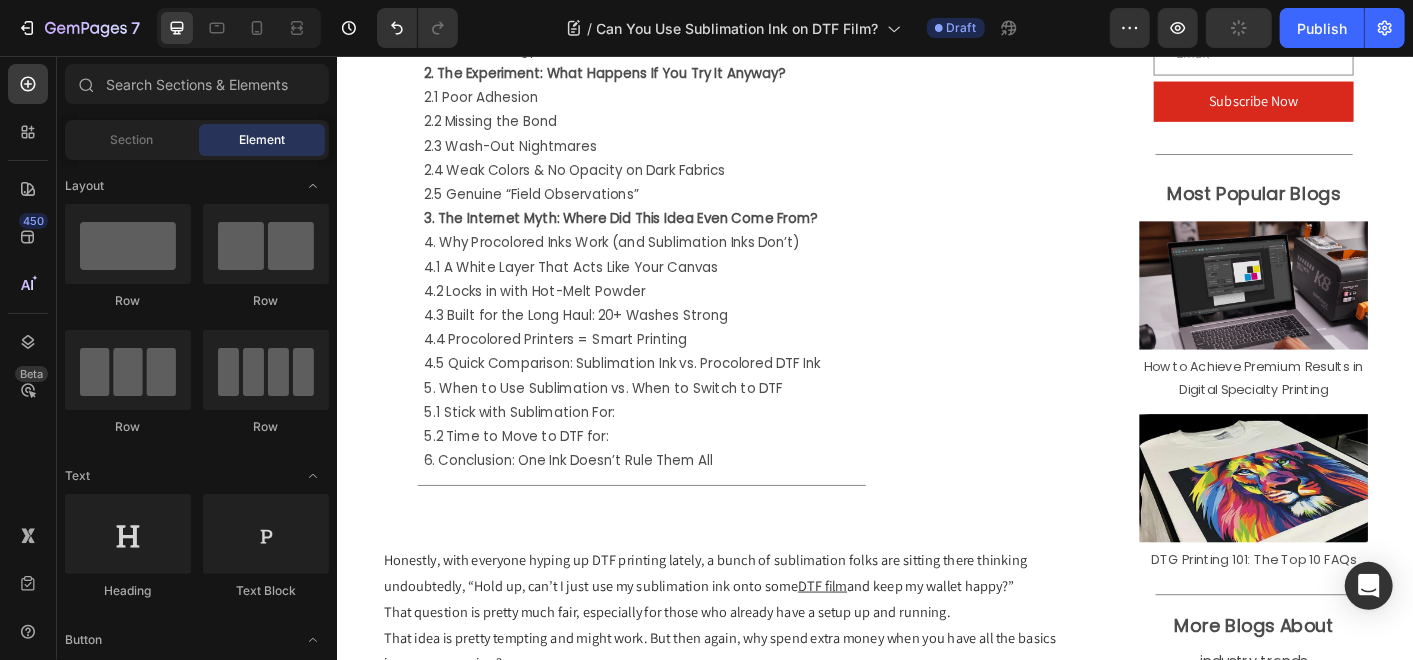 scroll, scrollTop: 717, scrollLeft: 0, axis: vertical 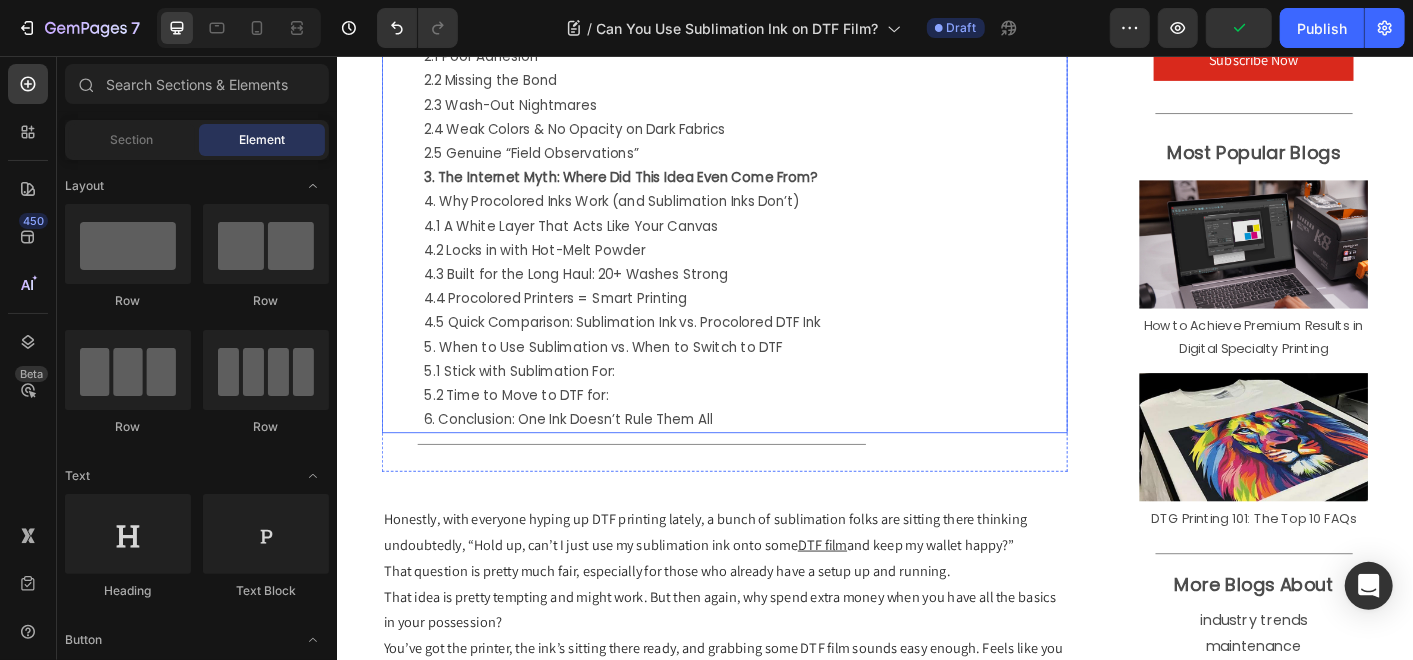 click on "4. Why Procolored Inks Work (and Sublimation Inks Don’t)" at bounding box center (791, 217) 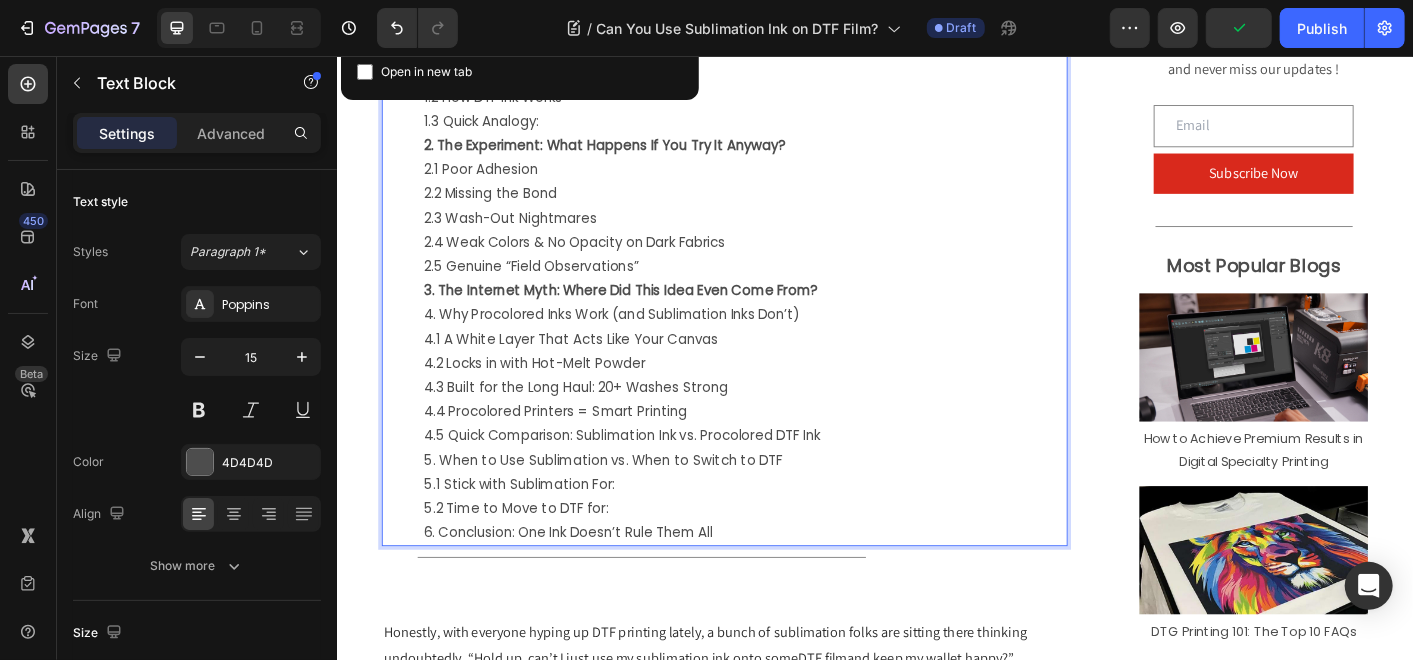click on "1. The Science Behind the Ink: Not All Liquids Stick the Same    1.1 How Sublimation Ink Works    1.2 How DTF Ink Works    1.3 Quick Analogy: 2. The Experiment: What Happens If You Try It Anyway?    2.1 Poor Adhesion    2.2 Missing the Bond    2.3 Wash-Out Nightmares    2.4 Weak Colors & No Opacity on Dark Fabrics    2.5 Genuine “Field Observations” 3. The Internet Myth: Where Did This Idea Even Come From? 4. Why Procolored Inks Work (and Sublimation Inks Don’t)    4.1 A White Layer That Acts Like Your Canvas    4.2 Locks in with Hot-Melt Powder    4.3 Built for the Long Haul: 20+ Washes Strong    4.4 Procolored Printers = Smart Printing    4.5 Quick Comparison: Sublimation Ink vs. Procolored DTF Ink 5. When to Use Sublimation vs. When to Switch to DTF    5.1 Stick with Sublimation For:    5.2 Time to Move to DTF for: 6. Conclusion: One Ink Doesn’t Rule Them All" at bounding box center (791, 316) 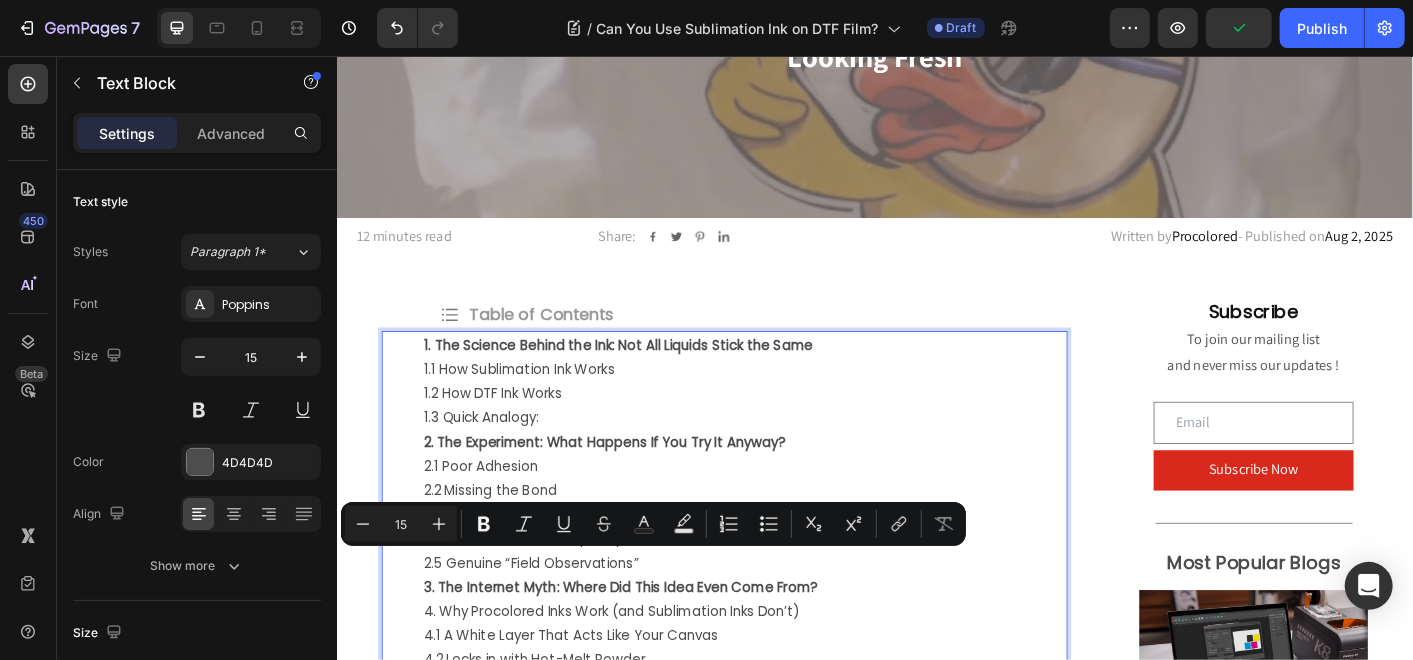 scroll, scrollTop: 245, scrollLeft: 0, axis: vertical 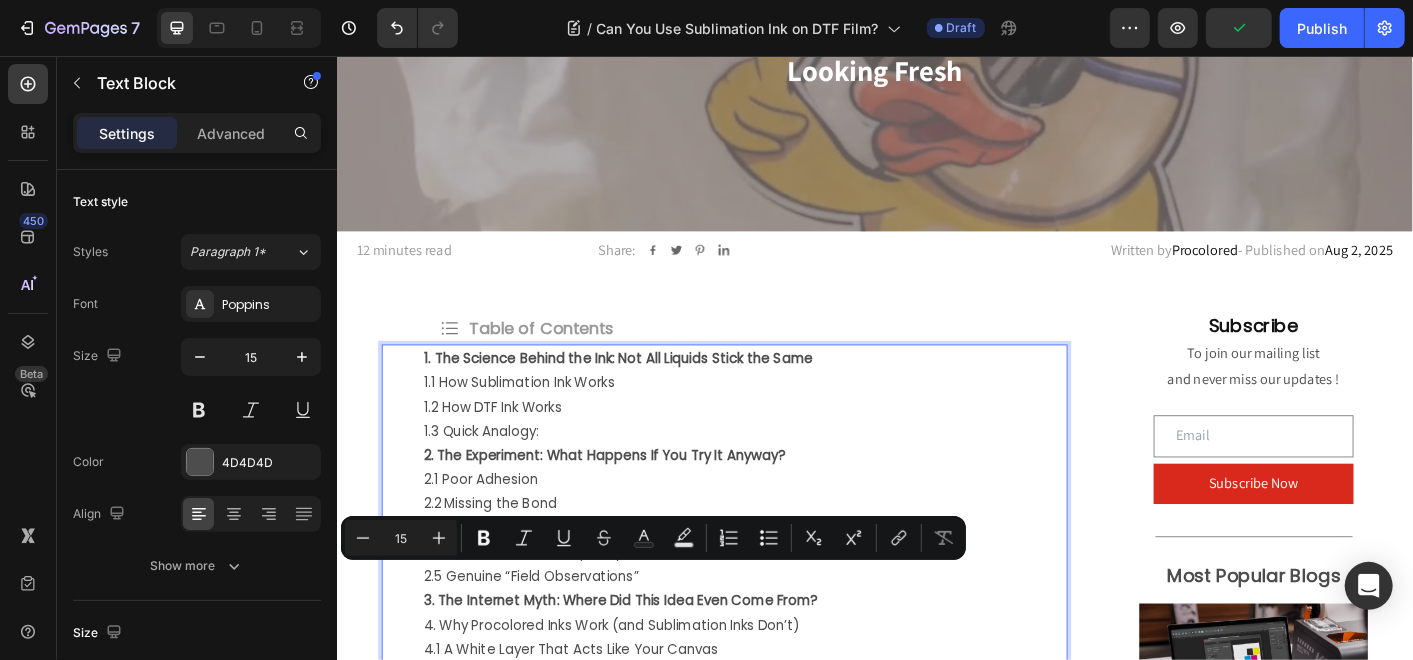click on "4. Why Procolored Inks Work (and Sublimation Inks Don’t)" at bounding box center (791, 689) 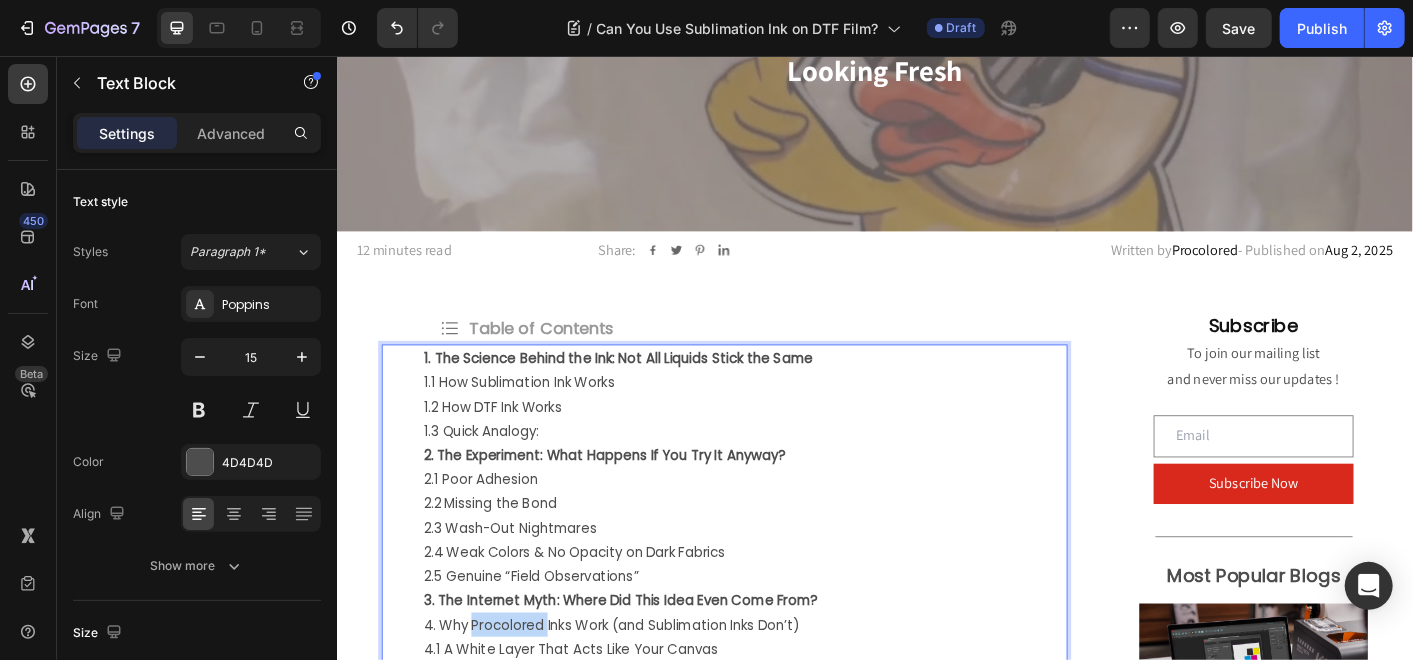 click on "4. Why Procolored Inks Work (and Sublimation Inks Don’t)" at bounding box center [791, 689] 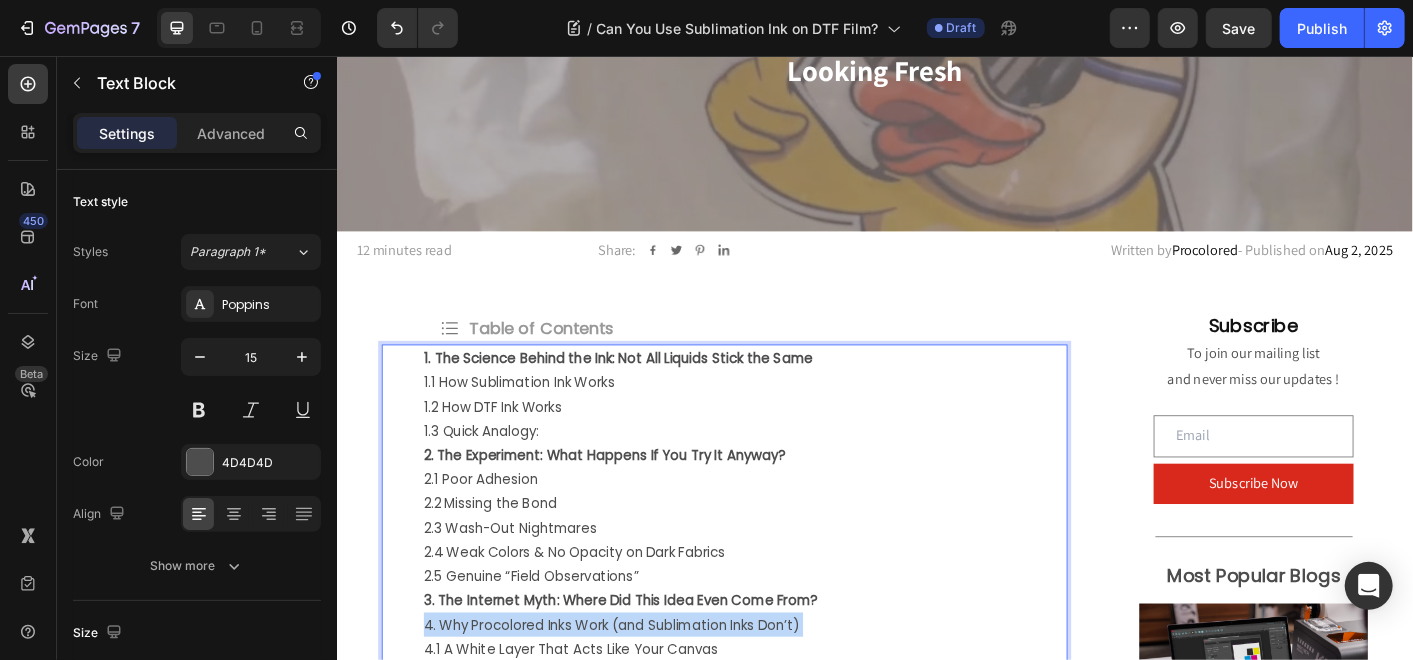 click on "4. Why Procolored Inks Work (and Sublimation Inks Don’t)" at bounding box center (791, 689) 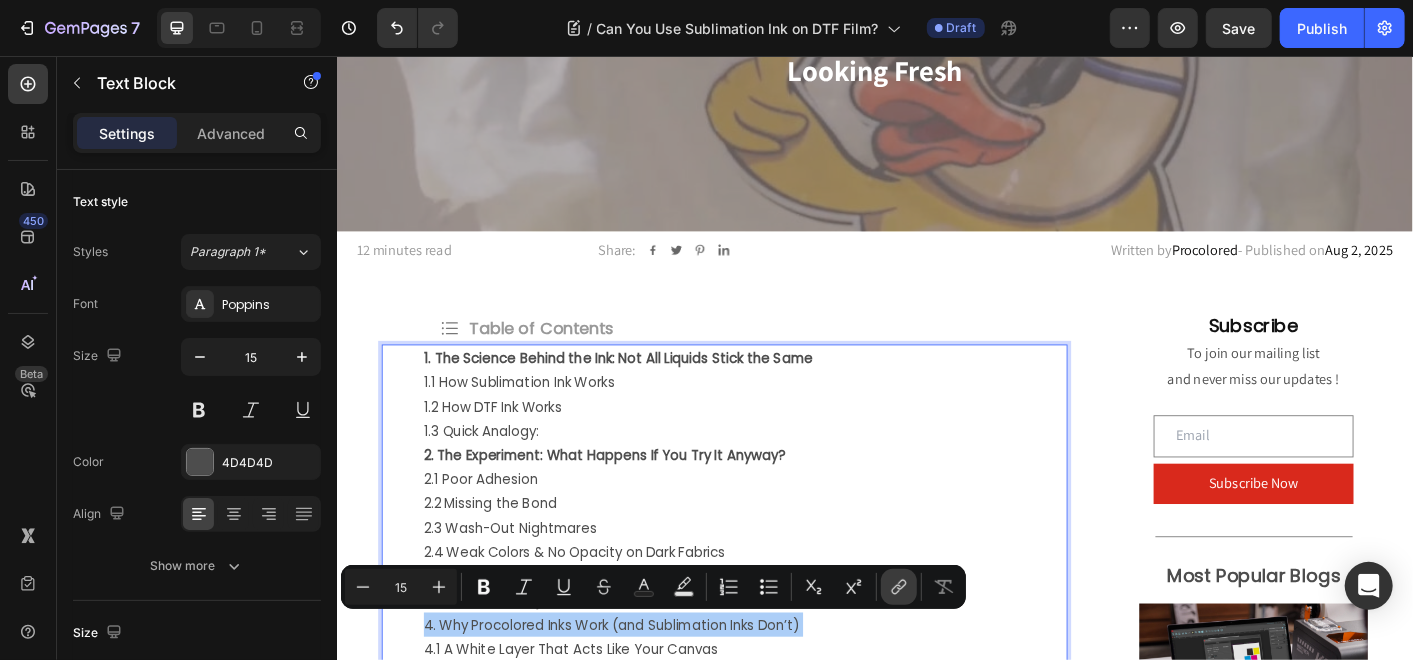 click 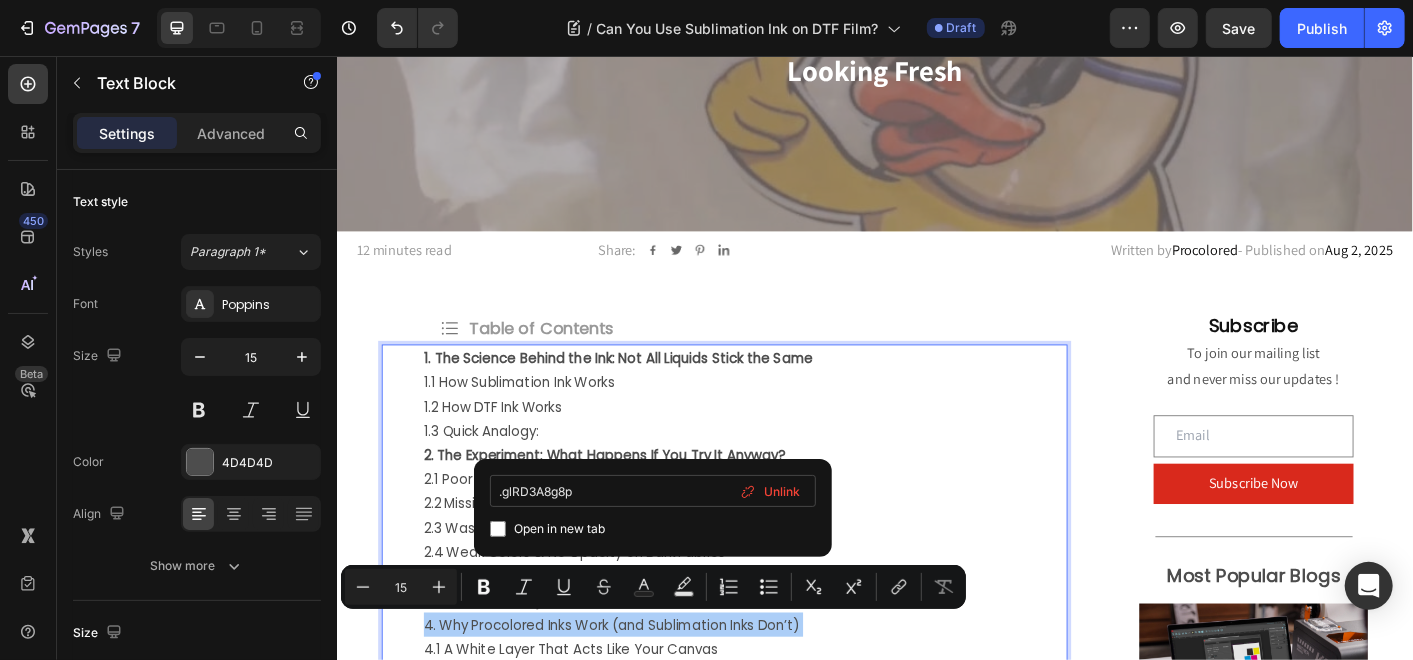 click on ".glRD3A8g8p" at bounding box center [653, 491] 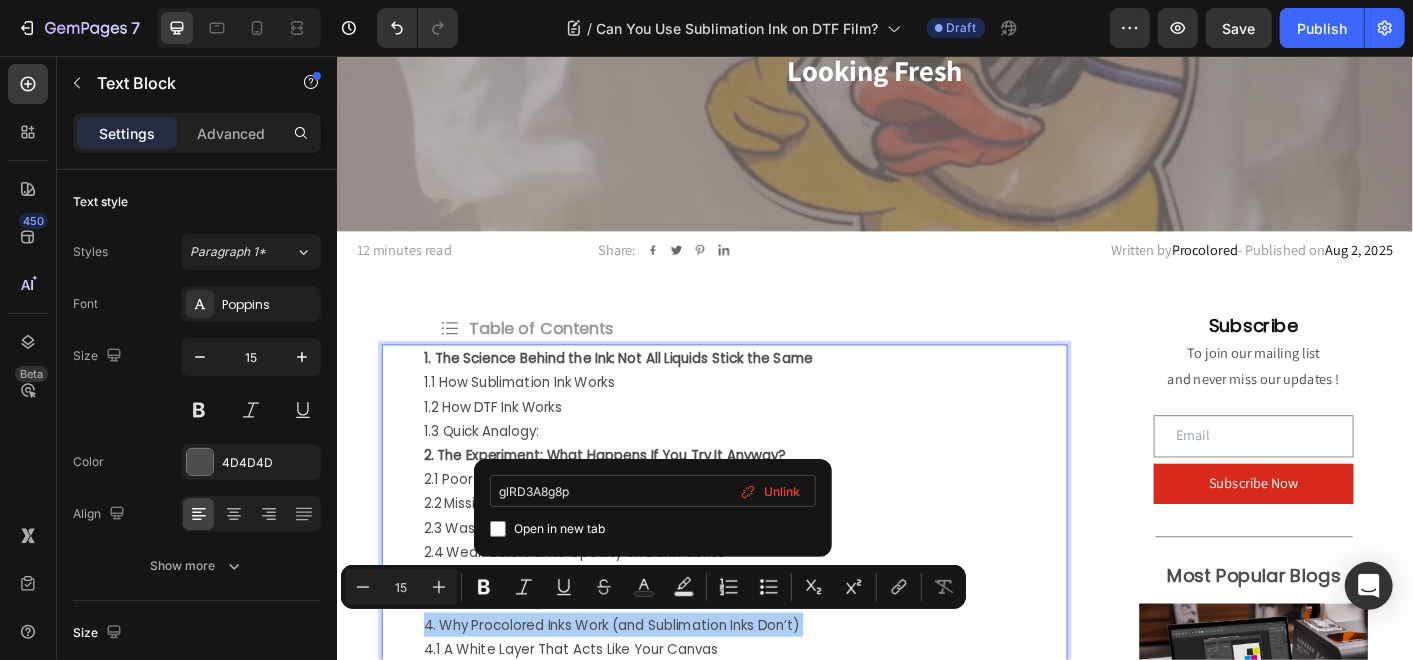 type on "#glRD3A8g8p" 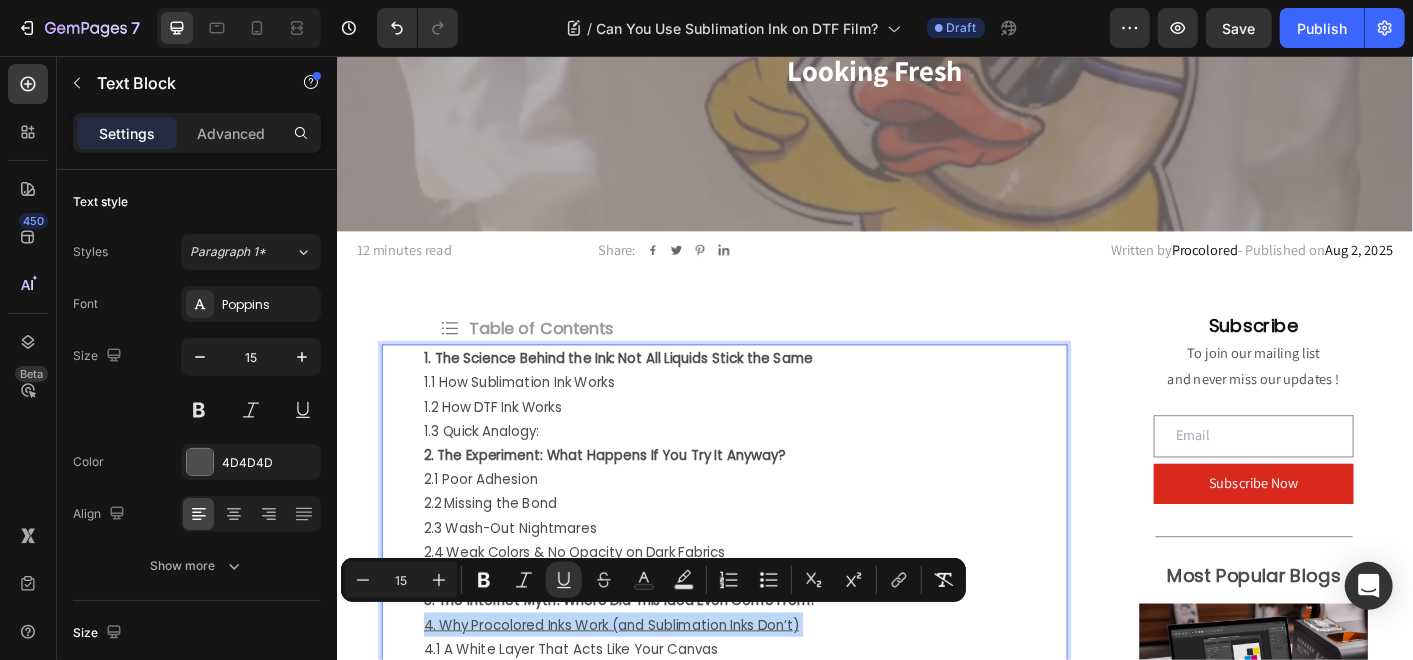 scroll, scrollTop: 356, scrollLeft: 0, axis: vertical 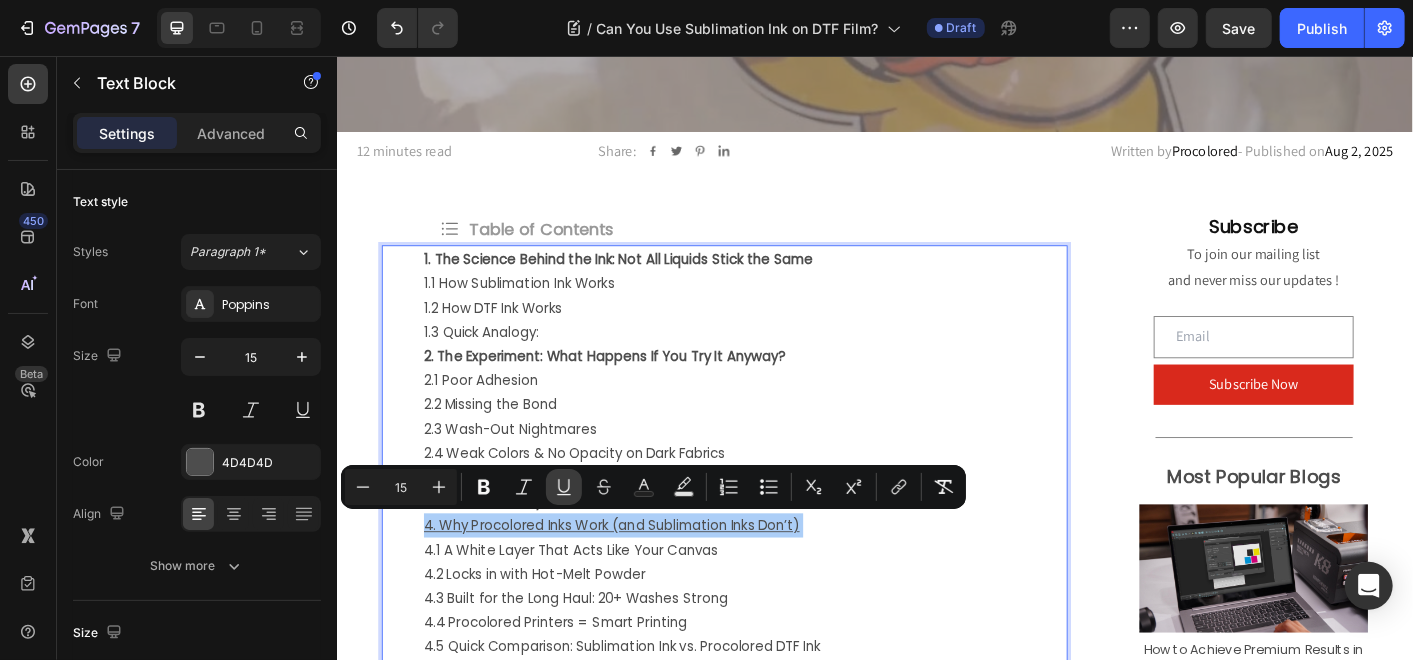 click on "Underline" at bounding box center [564, 487] 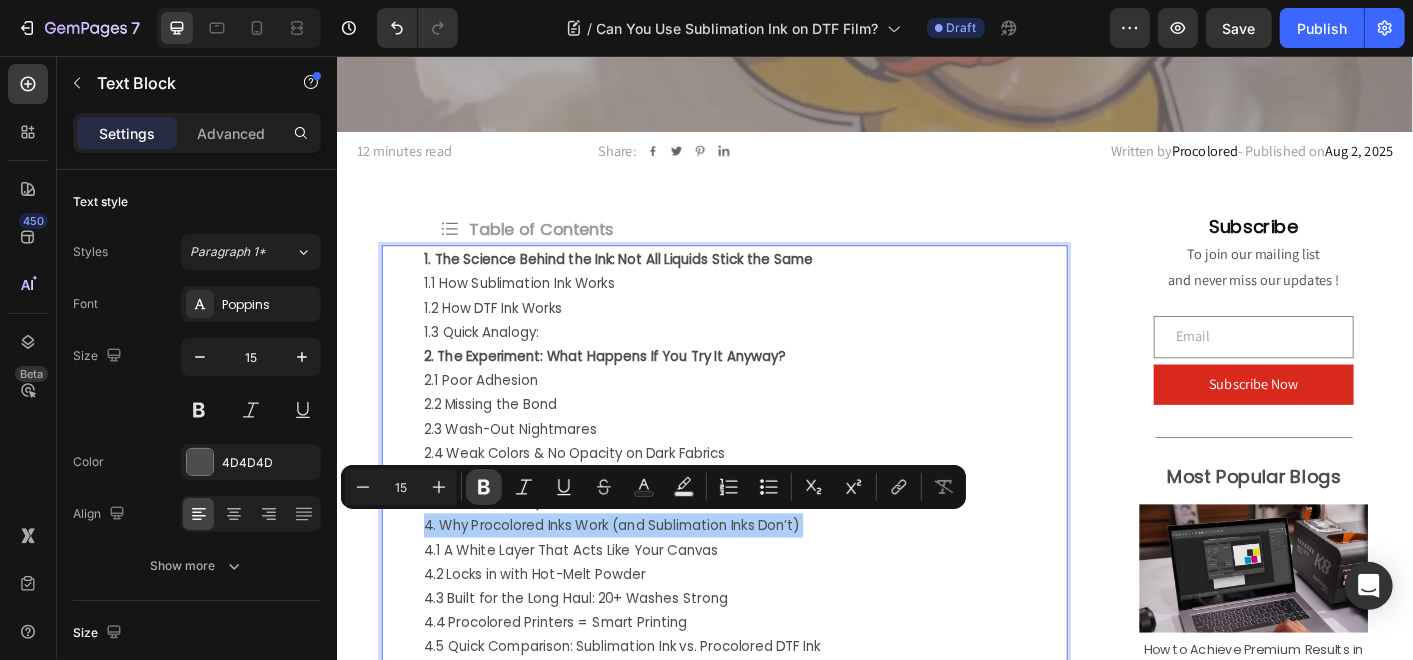 click 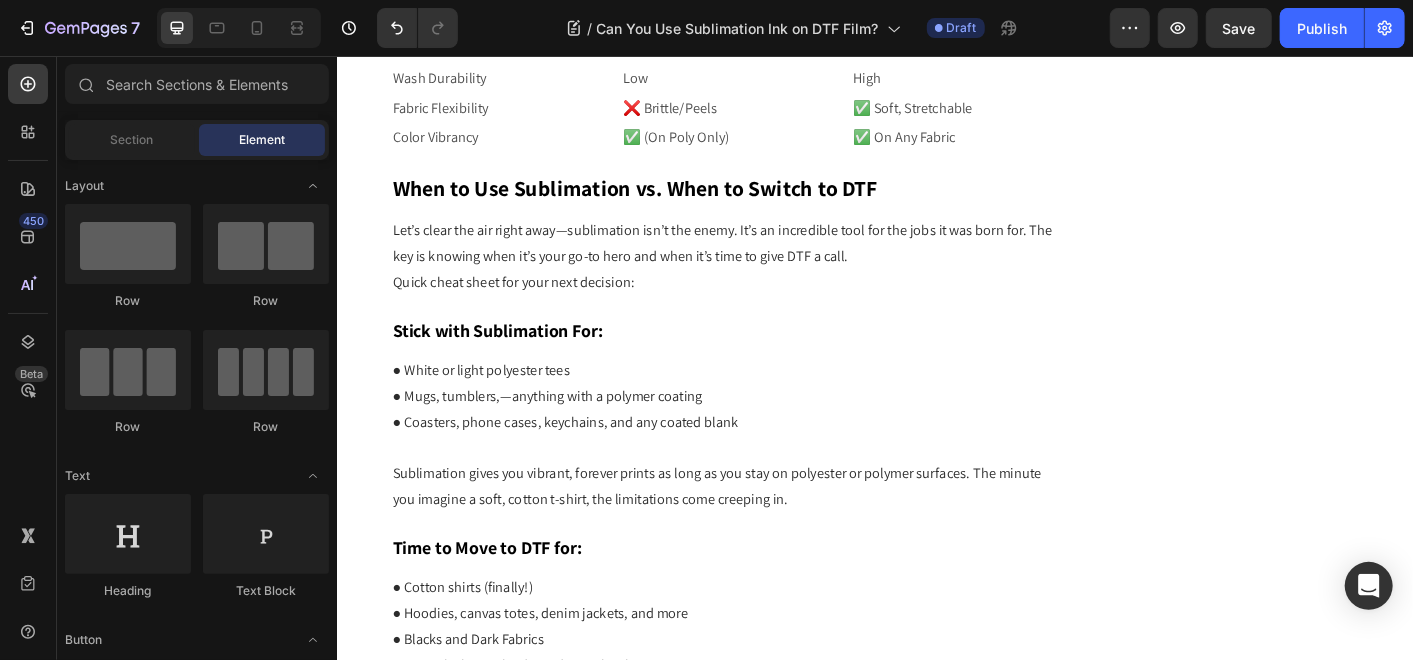 scroll, scrollTop: 6031, scrollLeft: 0, axis: vertical 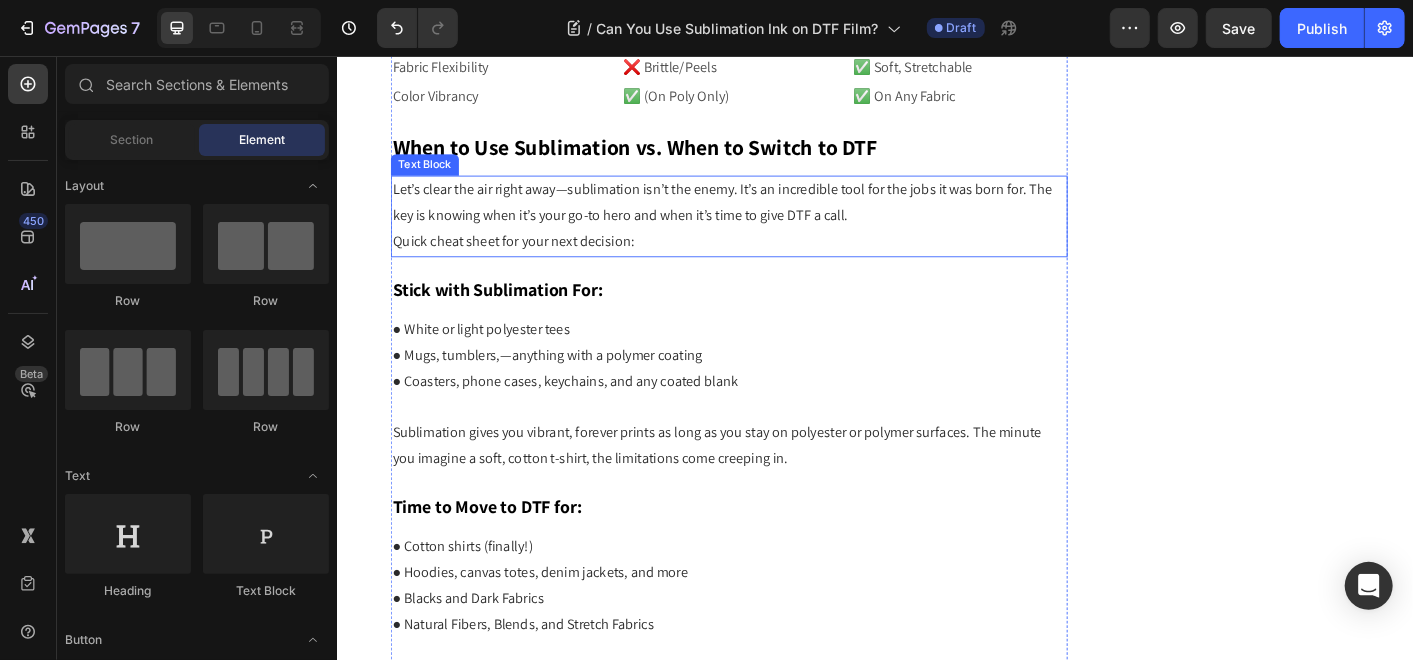 click on "When to Use Sublimation vs. When to Switch to DTF Text Block" at bounding box center (773, 154) 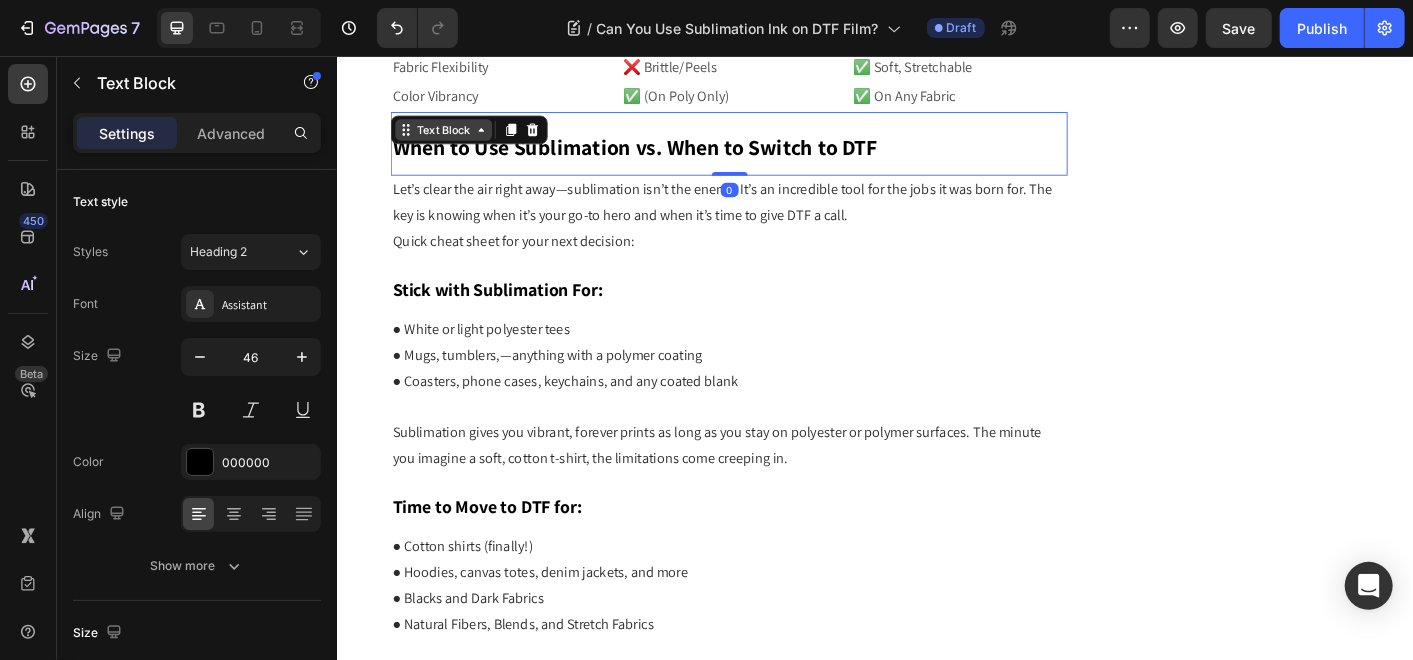 click on "Text Block" at bounding box center (455, 138) 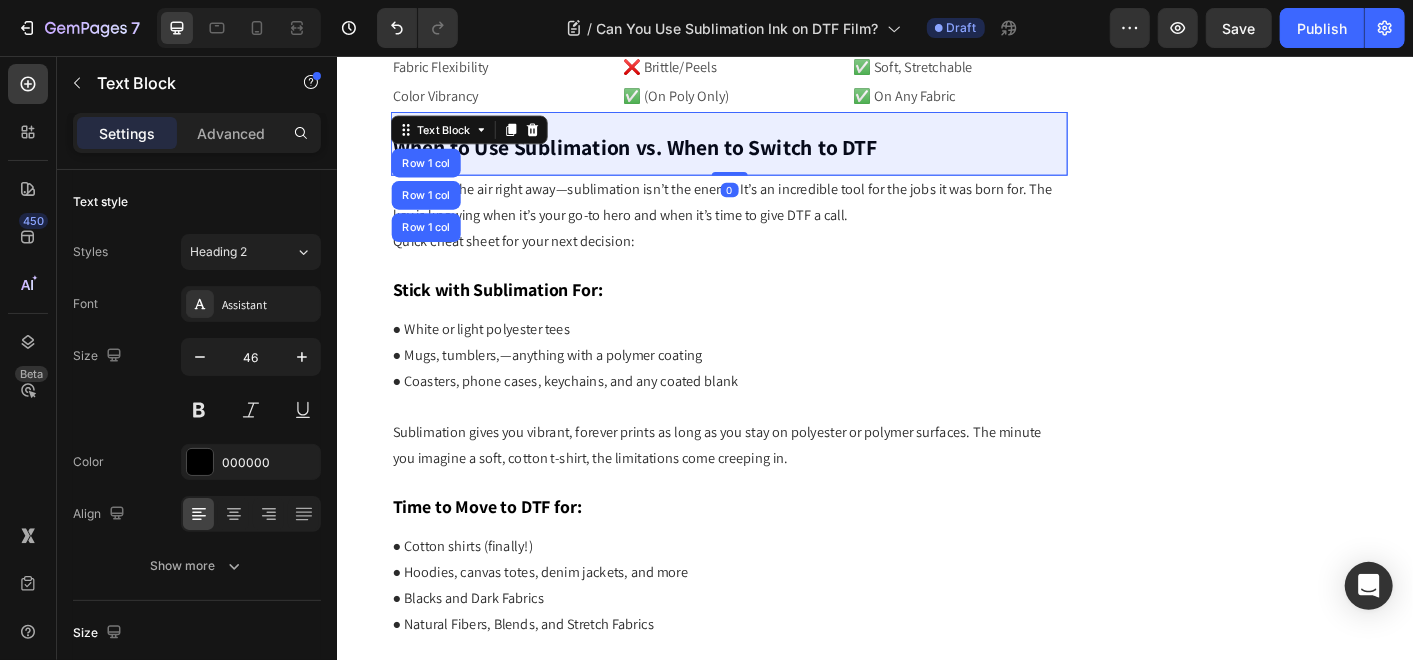 click on "Row 1 col" at bounding box center [435, 175] 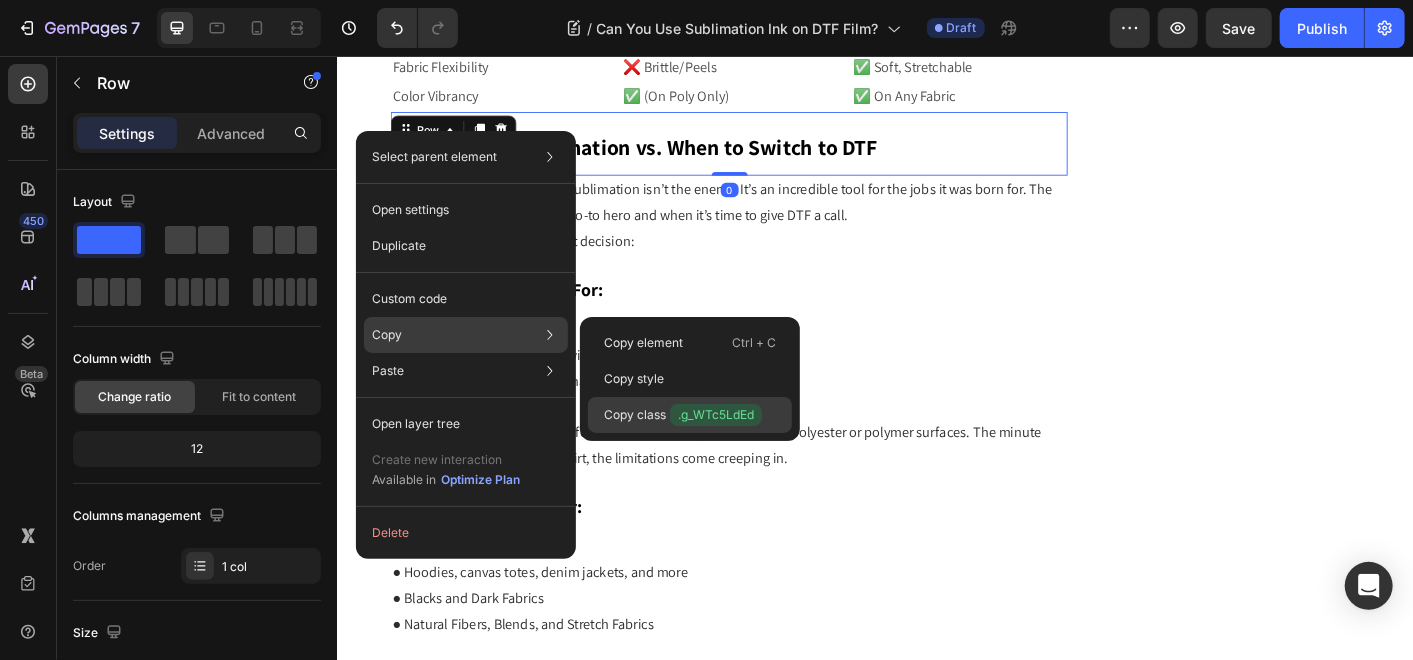 click on "Copy class  .g_WTc5LdEd" at bounding box center [683, 415] 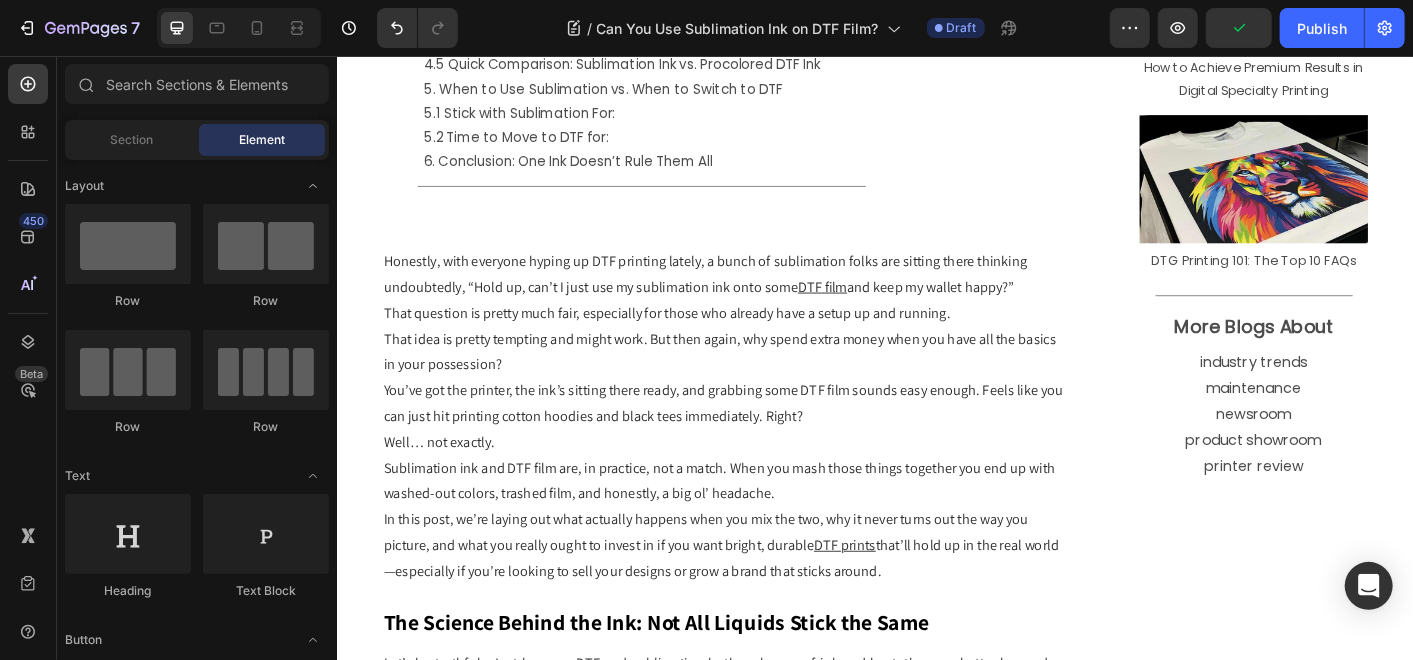 scroll, scrollTop: 825, scrollLeft: 0, axis: vertical 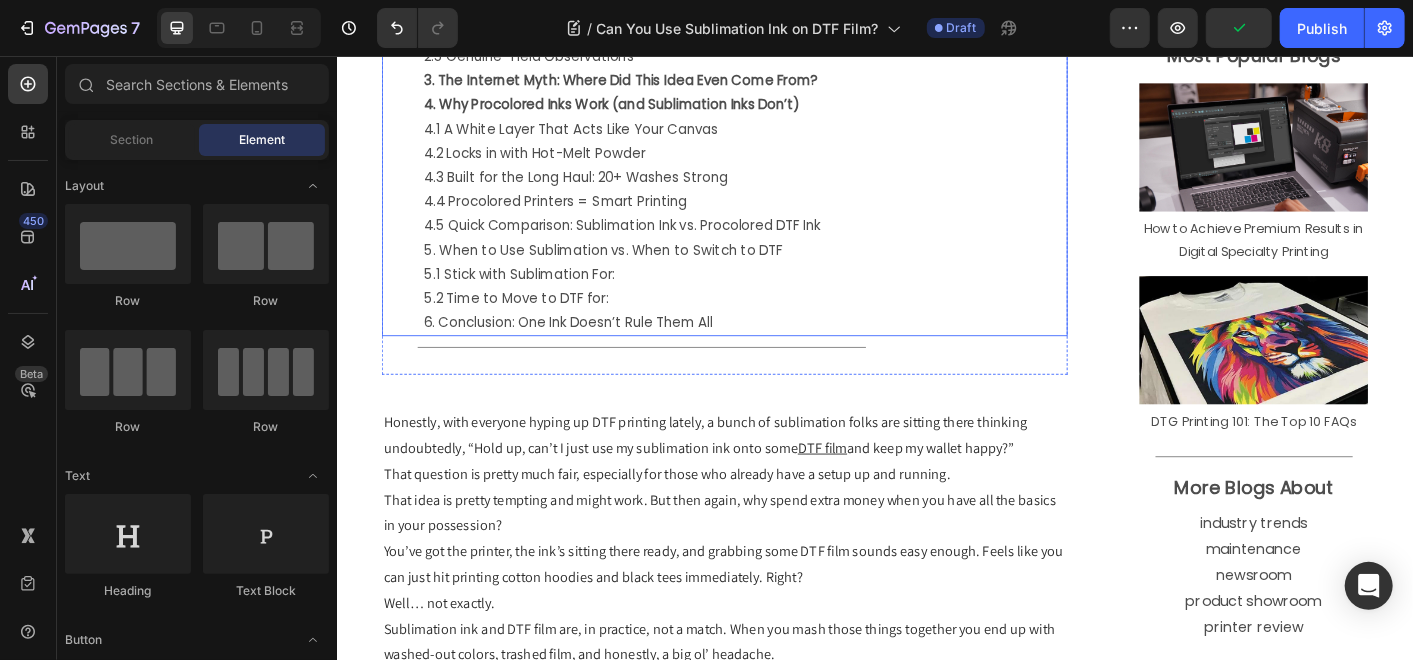 click on "5. When to Use Sublimation vs. When to Switch to DTF" at bounding box center (791, 271) 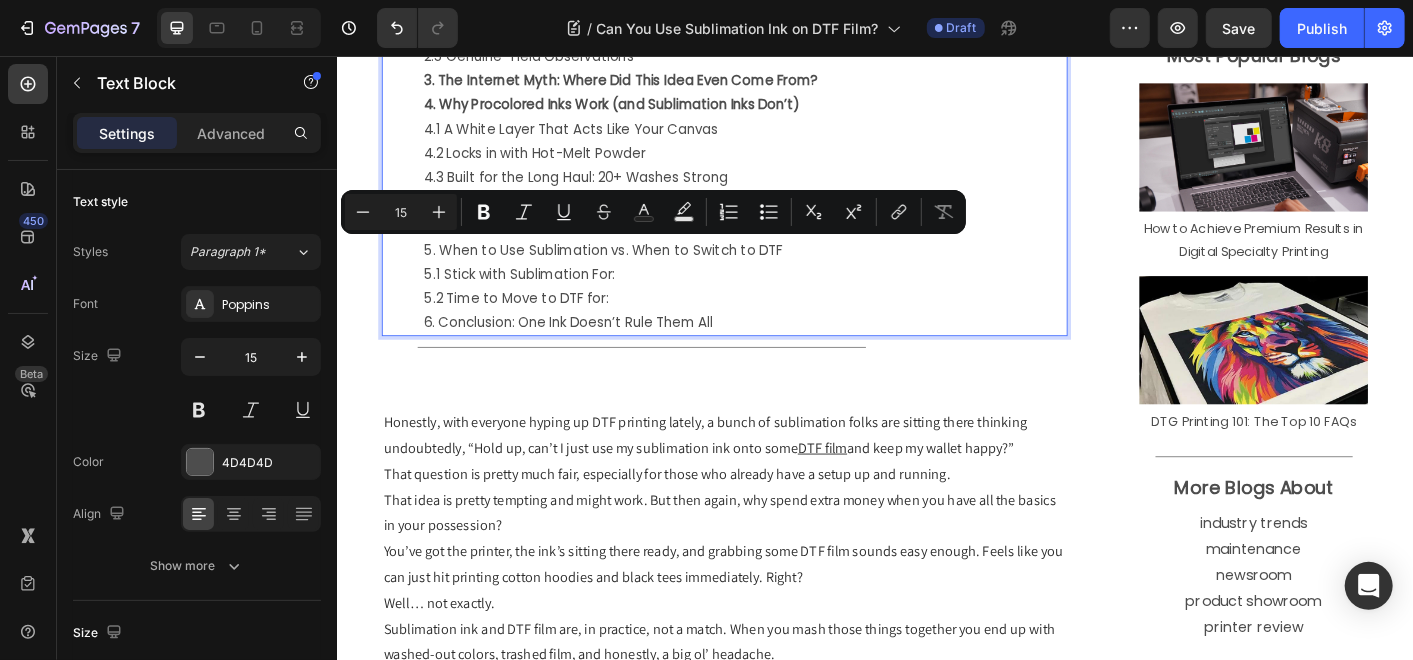 click on "5. When to Use Sublimation vs. When to Switch to DTF" at bounding box center [791, 271] 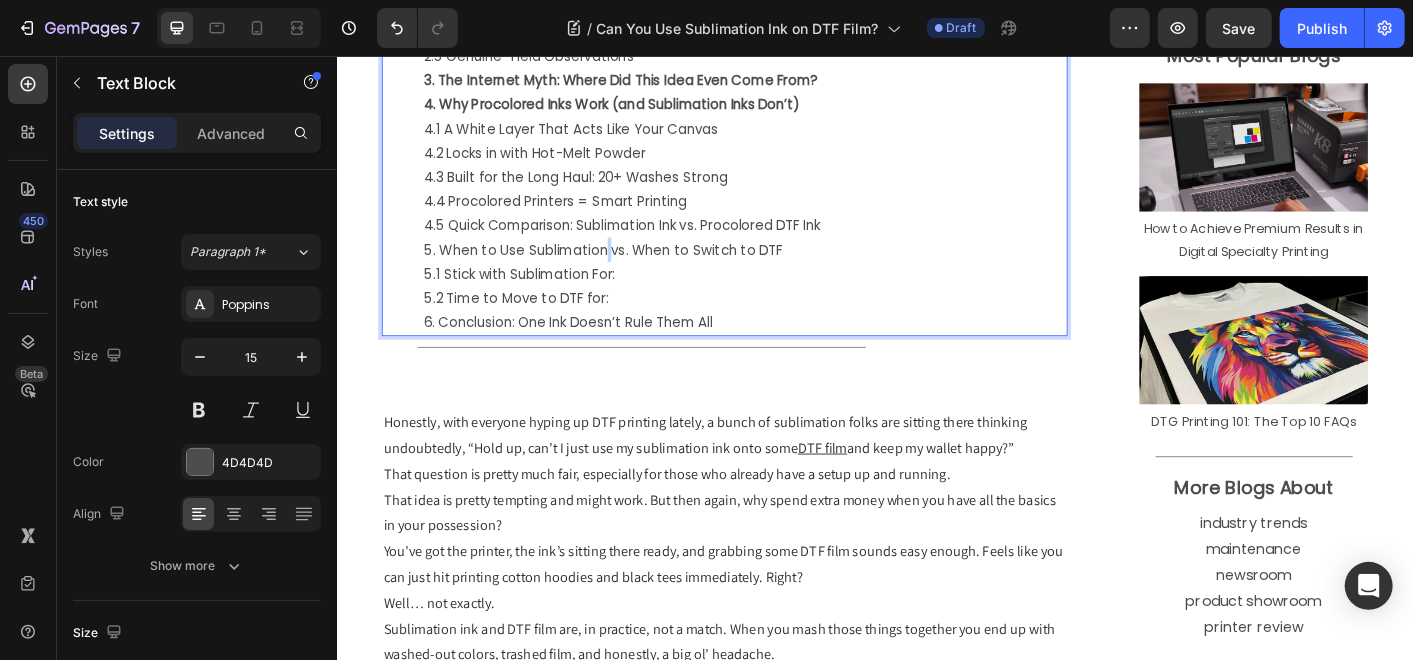click on "5. When to Use Sublimation vs. When to Switch to DTF" at bounding box center [791, 271] 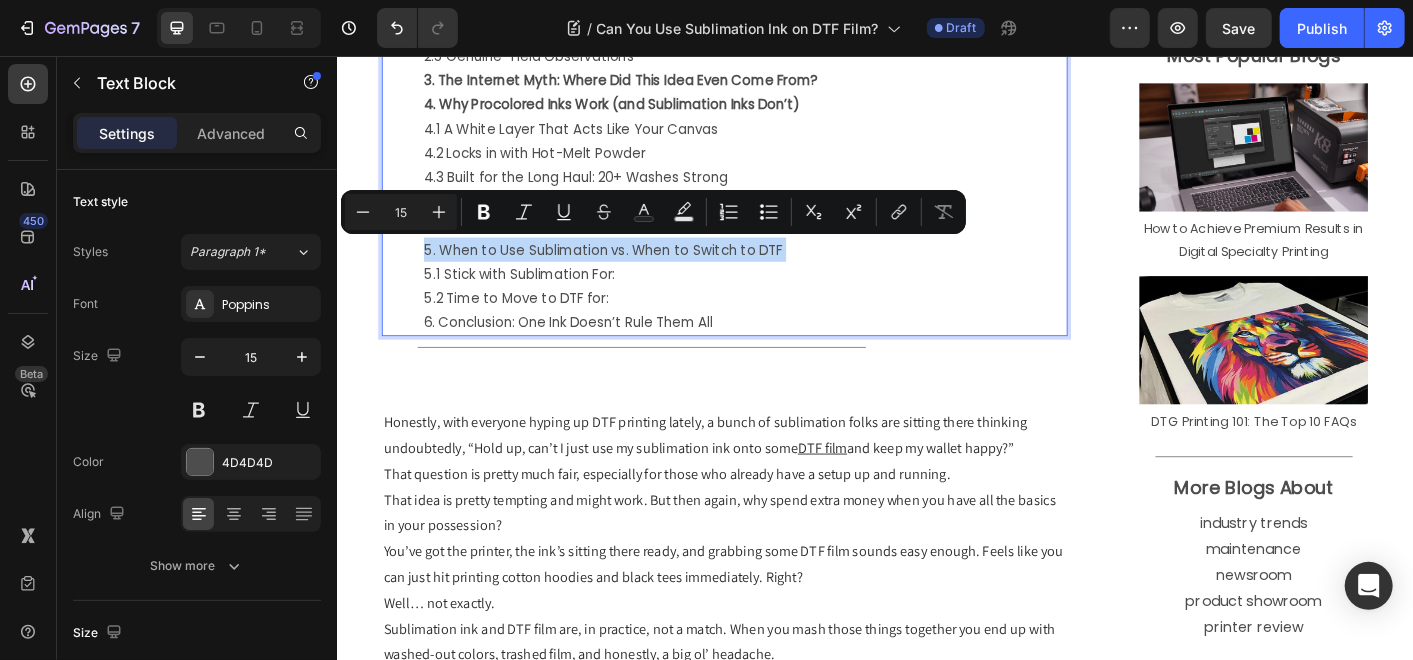 click on "5. When to Use Sublimation vs. When to Switch to DTF" at bounding box center [791, 271] 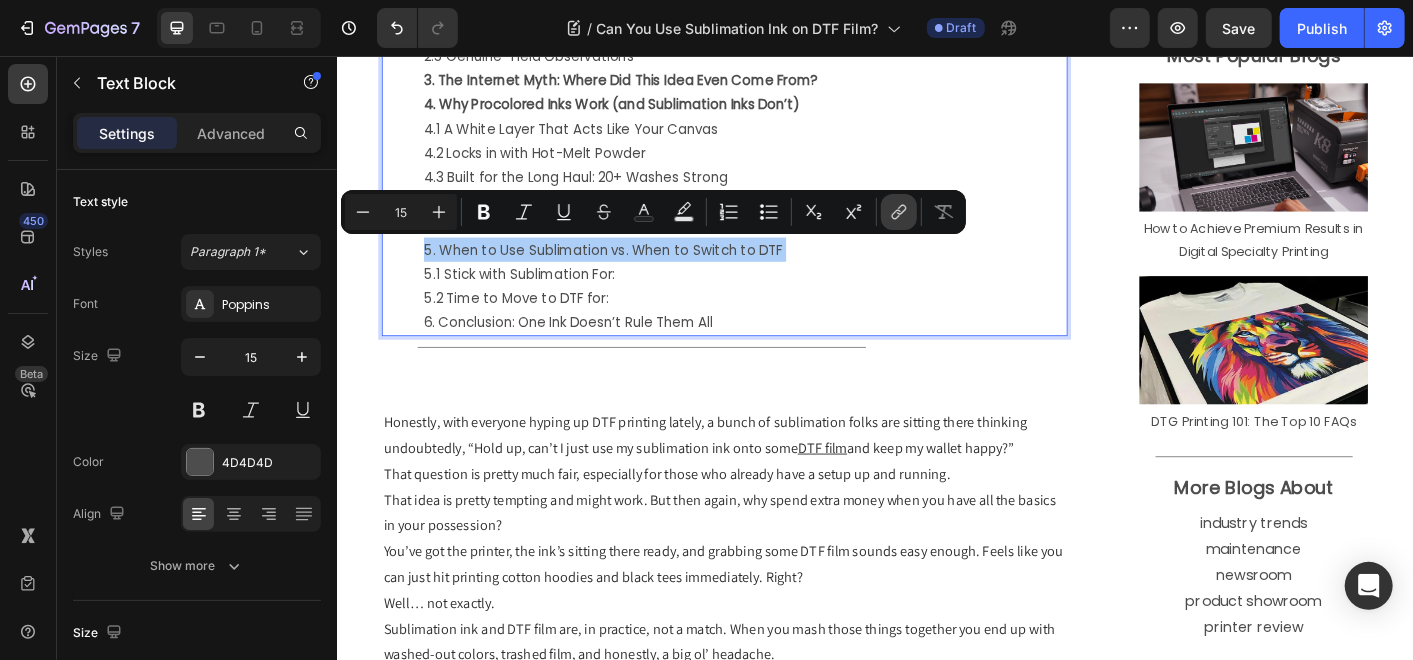 click on "link" at bounding box center [899, 212] 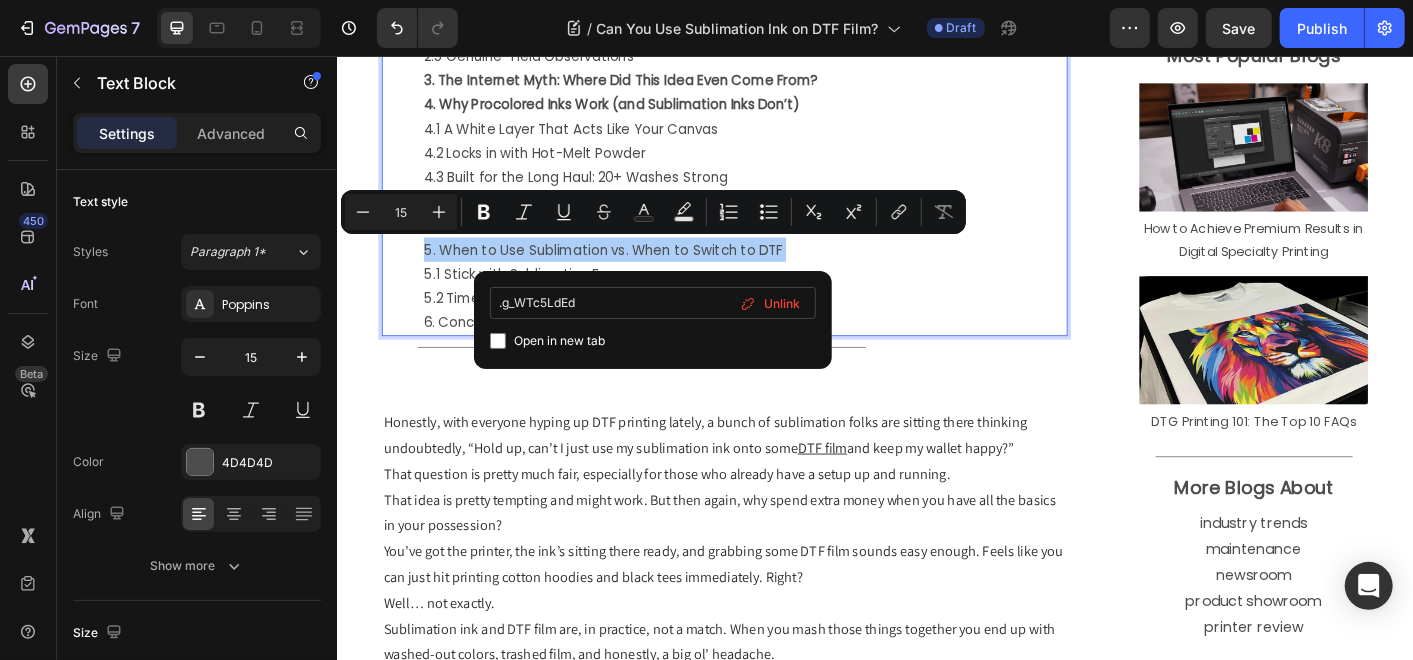 click on ".g_WTc5LdEd" at bounding box center [653, 303] 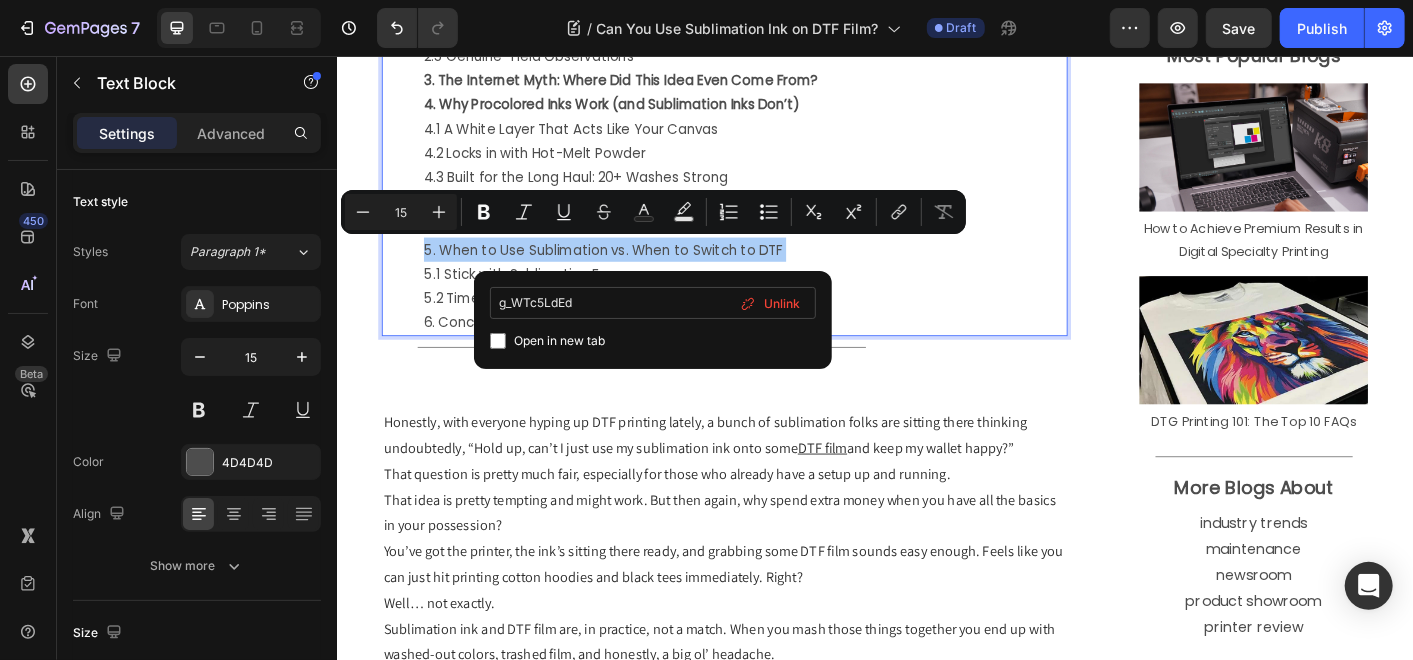 type on "#g_WTc5LdEd" 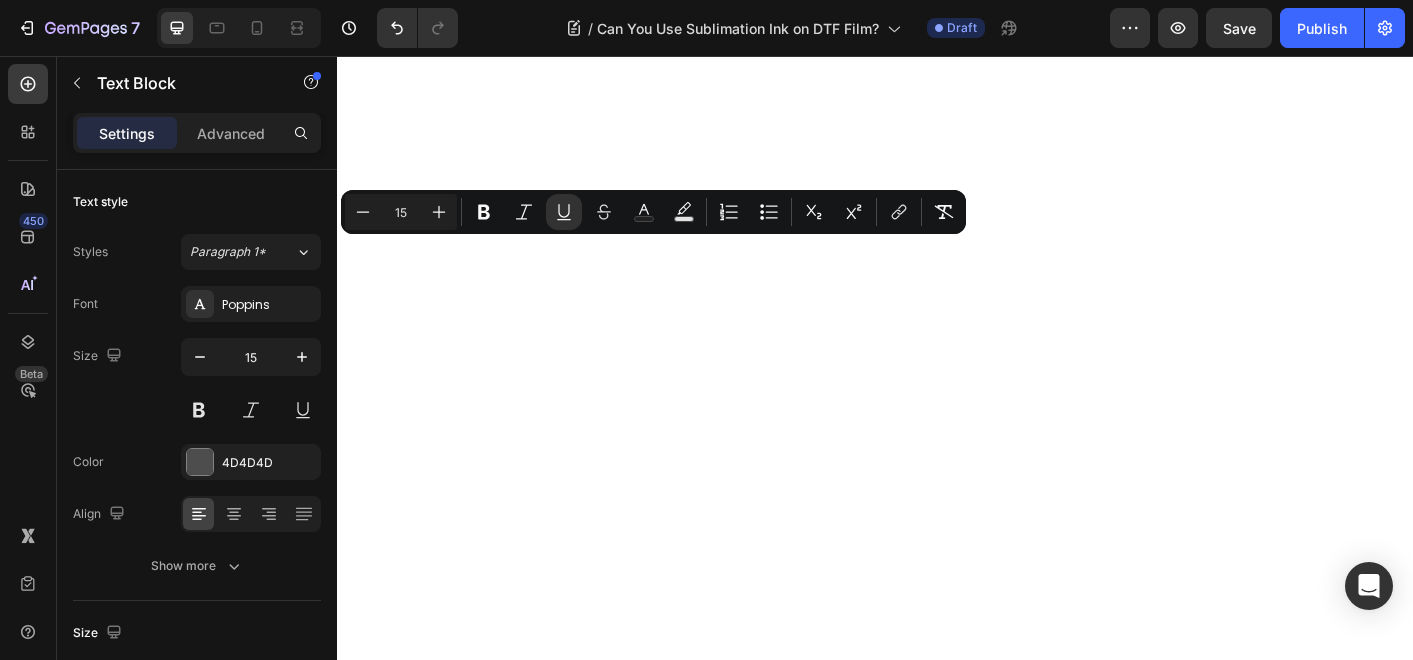 scroll, scrollTop: 0, scrollLeft: 0, axis: both 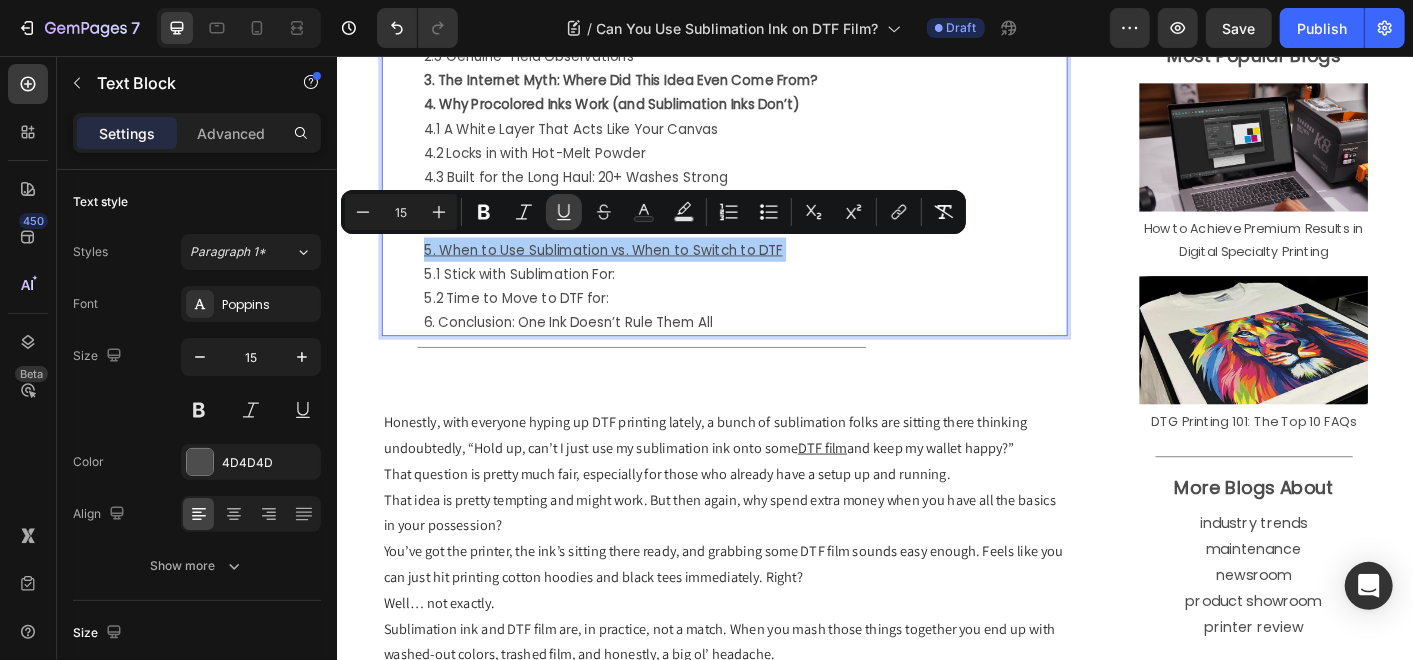 click 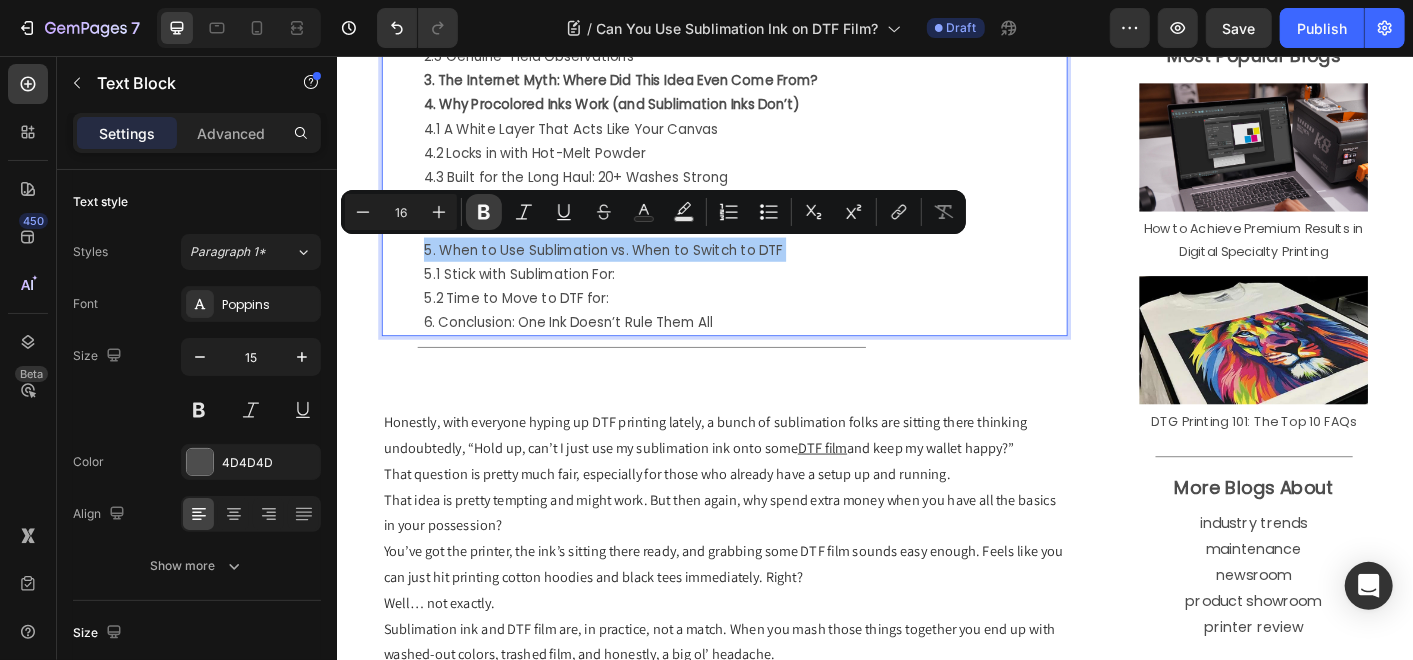 click 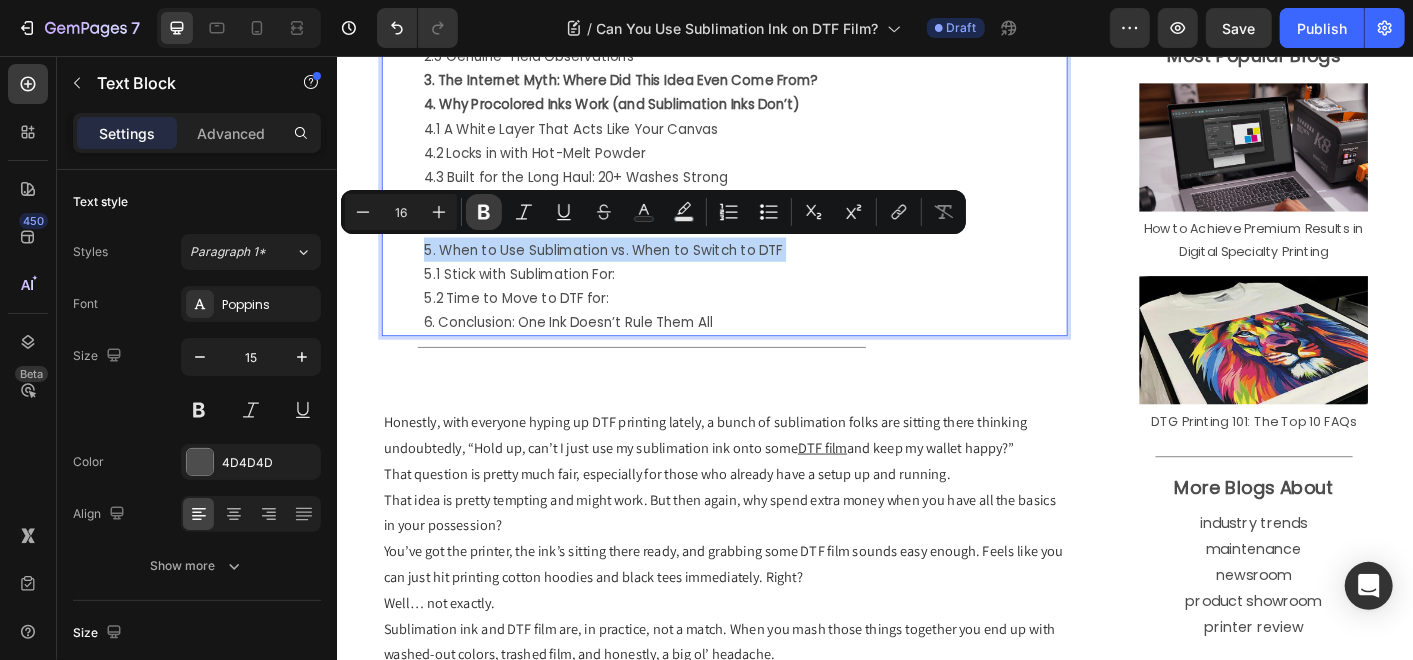 type on "15" 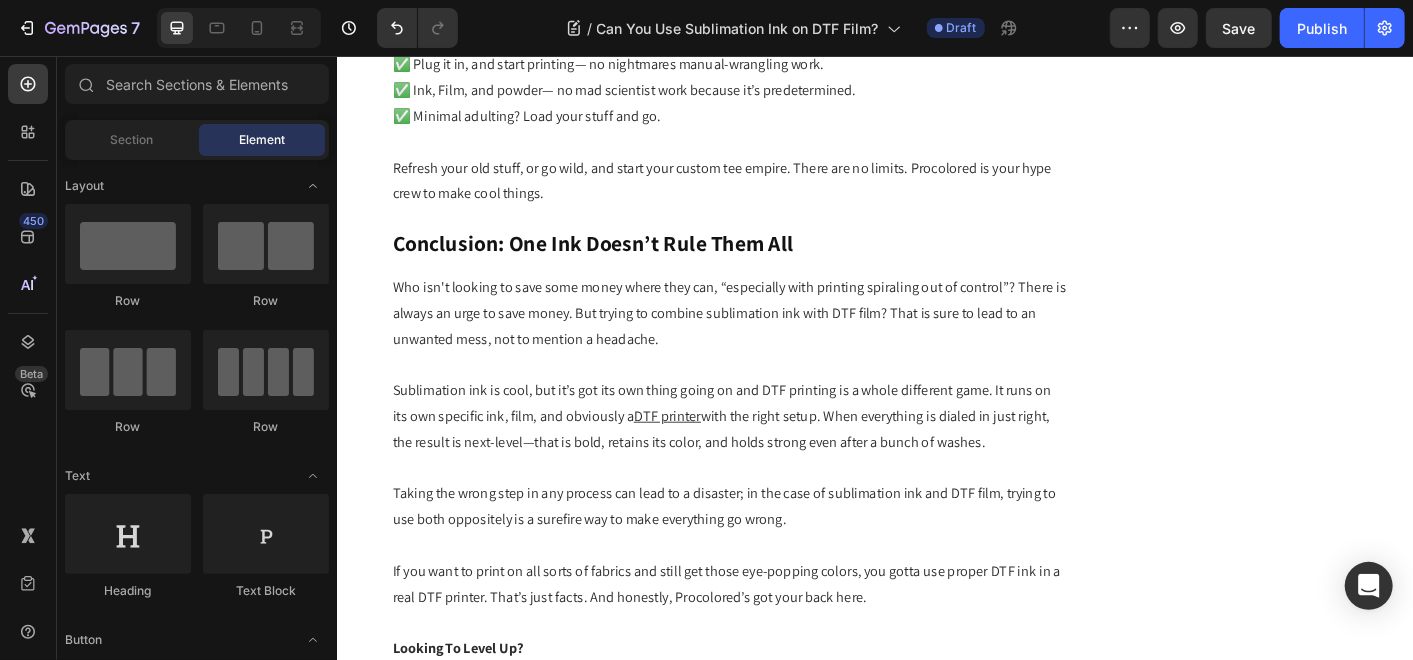 scroll, scrollTop: 6955, scrollLeft: 0, axis: vertical 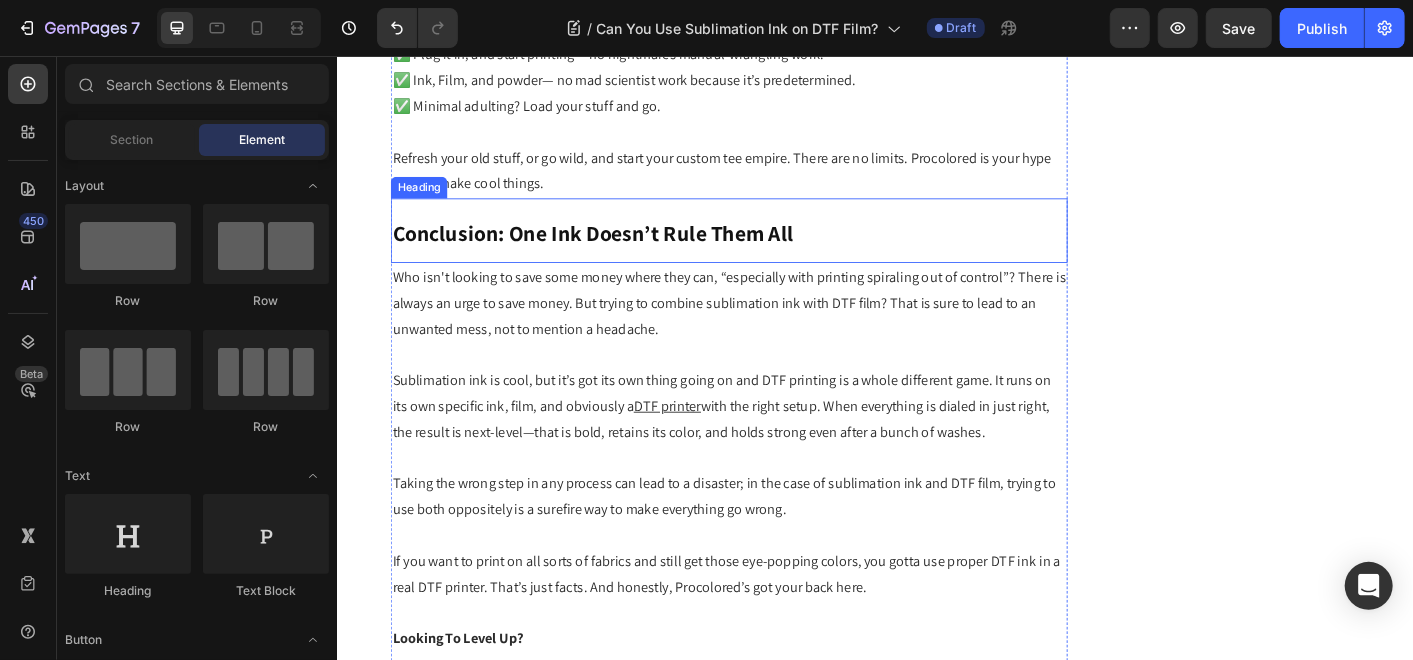 click on "Conclusion: One Ink Doesn’t Rule Them All" at bounding box center [621, 253] 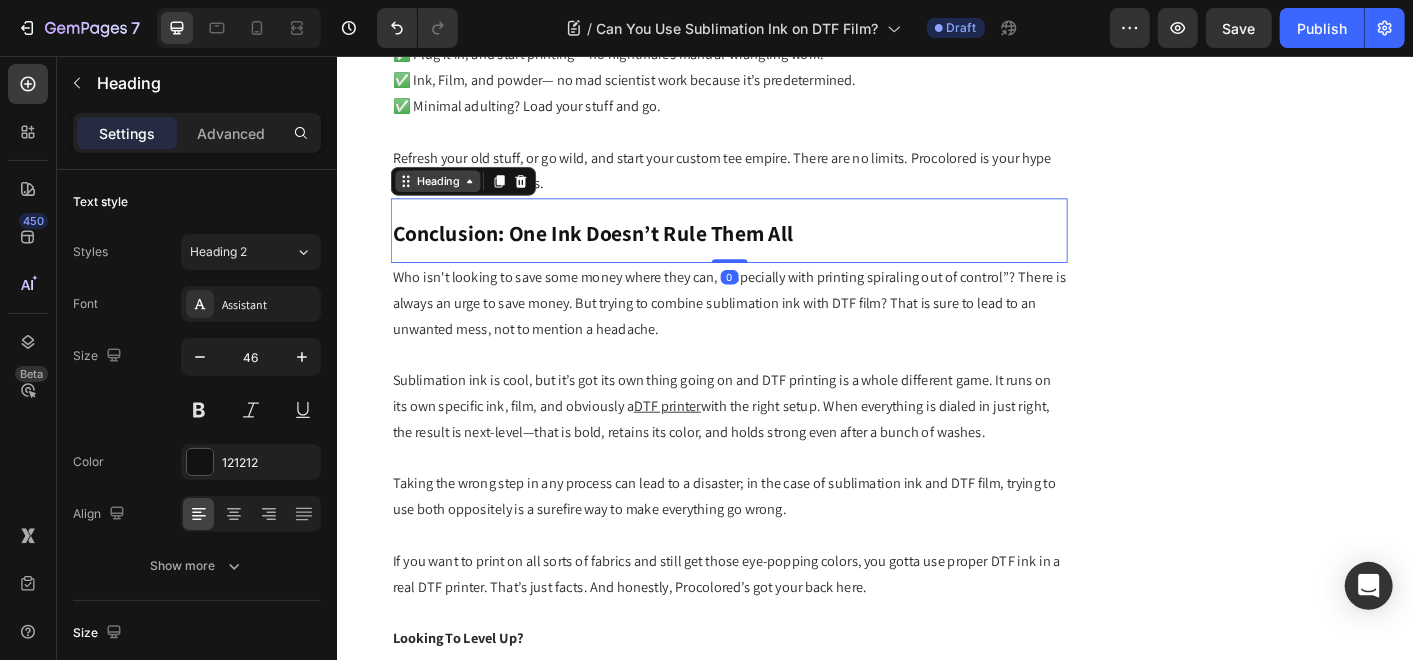 drag, startPoint x: 456, startPoint y: 201, endPoint x: 446, endPoint y: 202, distance: 10.049875 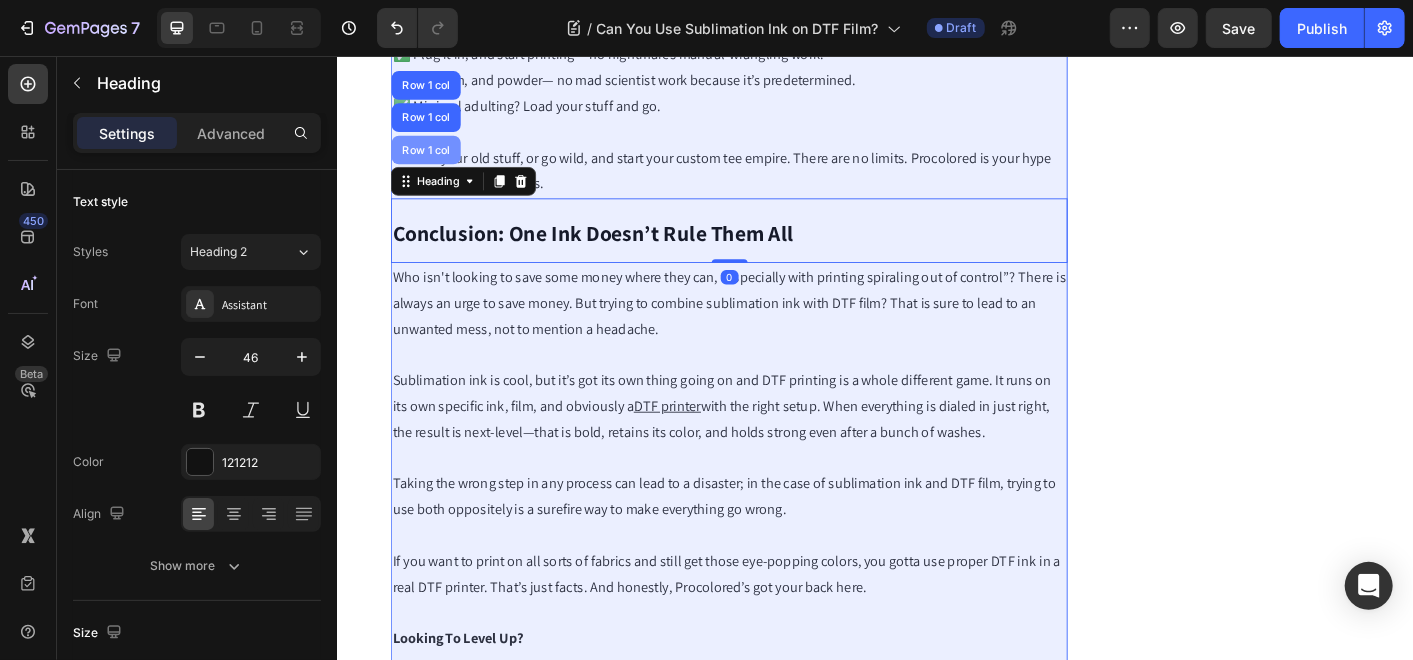 click on "Row 1 col" at bounding box center (435, 160) 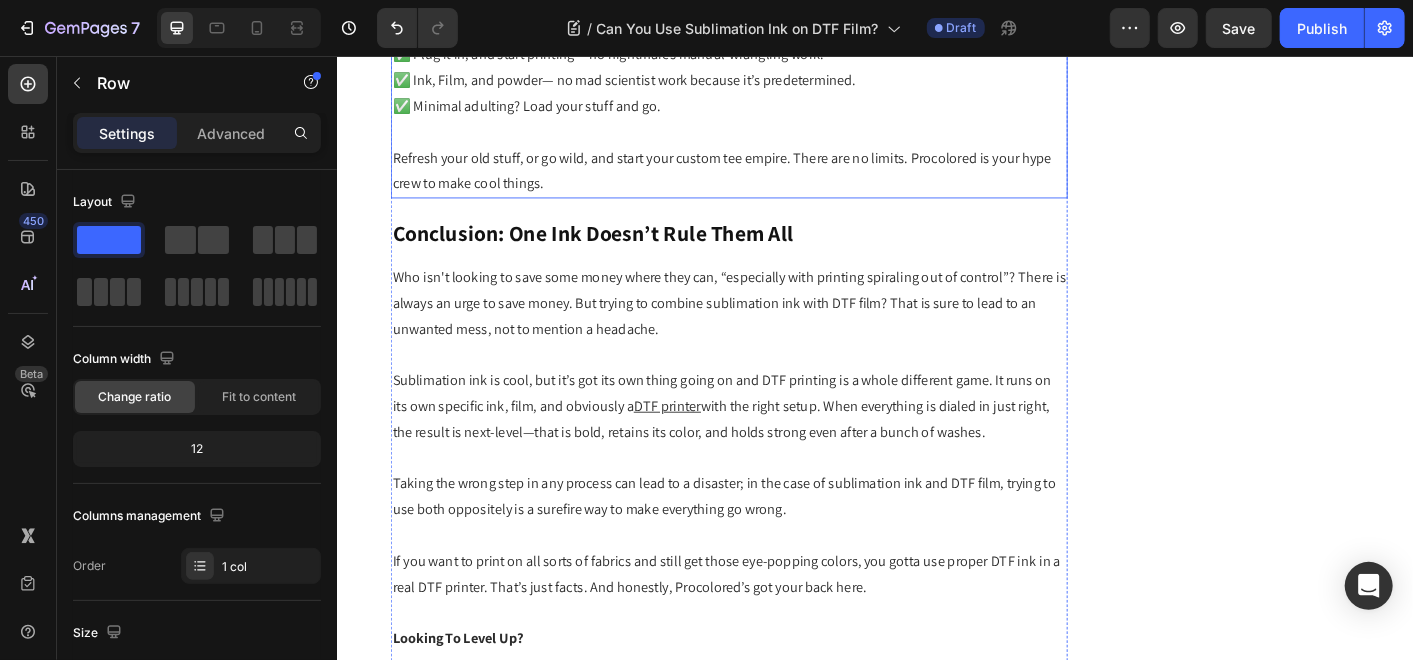 click on "Conclusion: One Ink Doesn’t Rule Them All" at bounding box center [621, 253] 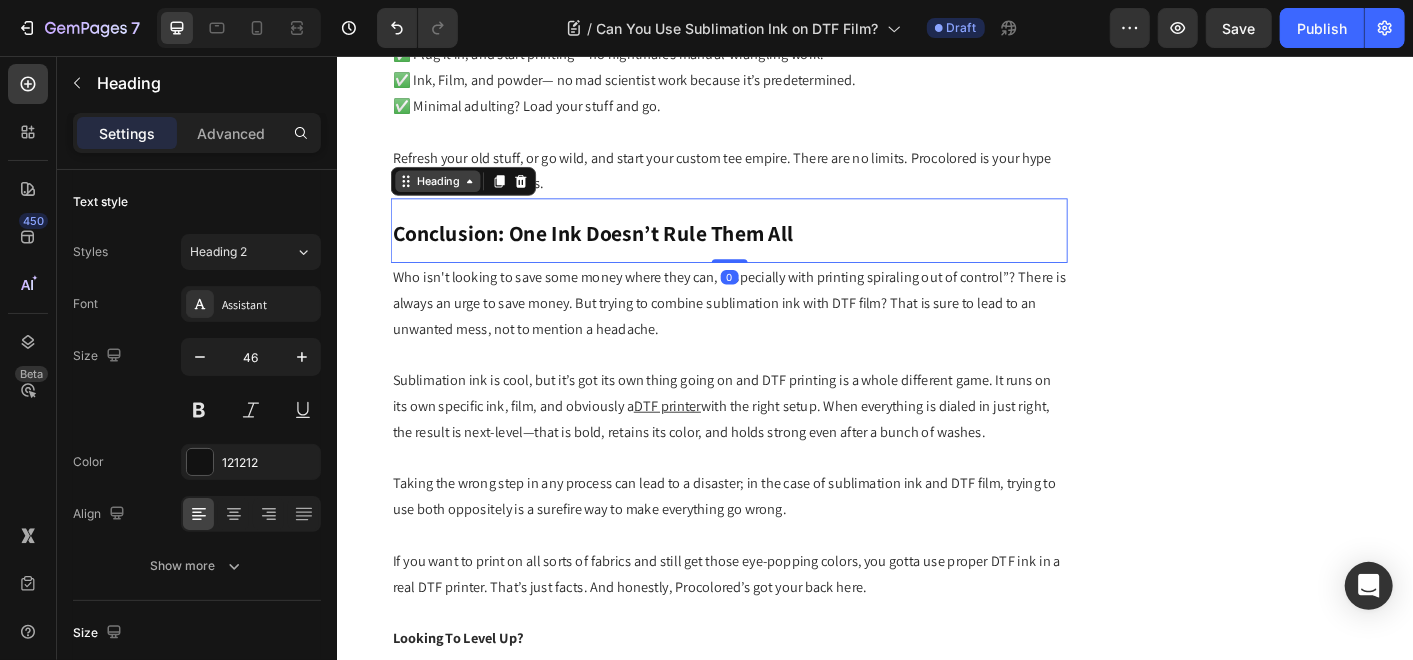 click on "Heading" at bounding box center (448, 195) 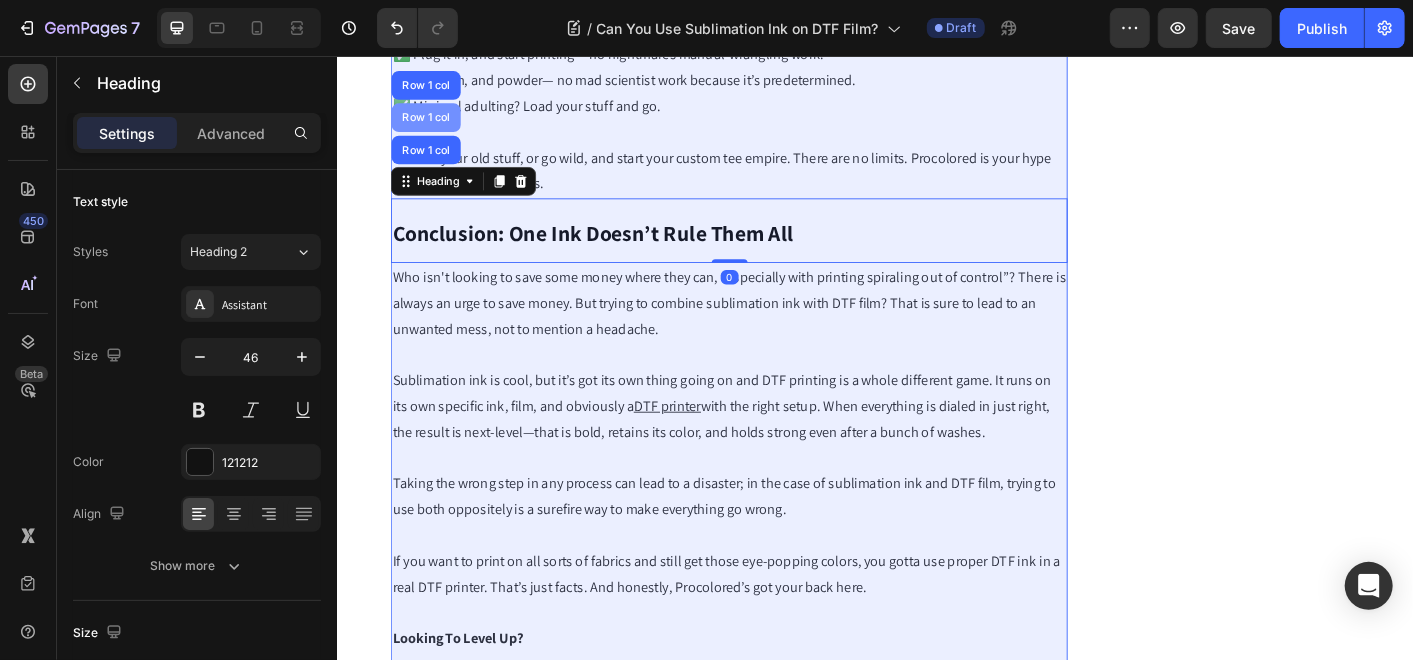 click on "Row 1 col" at bounding box center (435, 124) 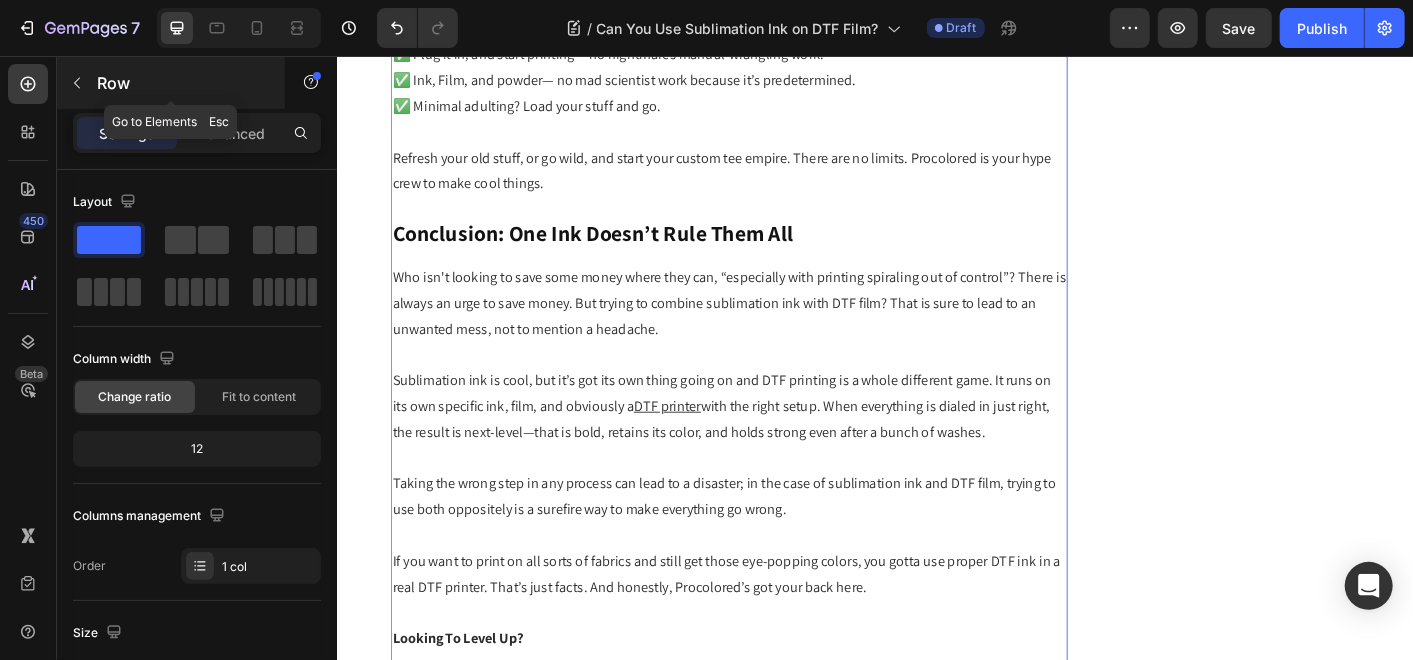 click at bounding box center (77, 83) 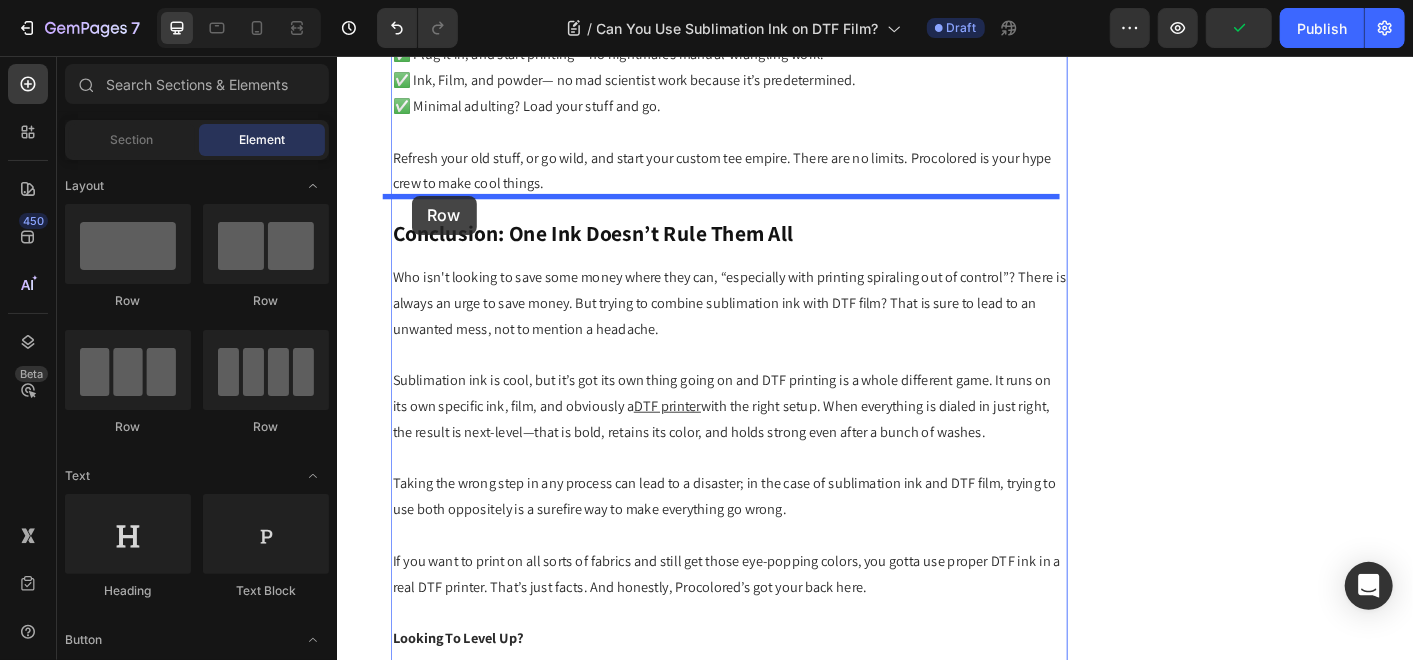 drag, startPoint x: 451, startPoint y: 347, endPoint x: 419, endPoint y: 209, distance: 141.66158 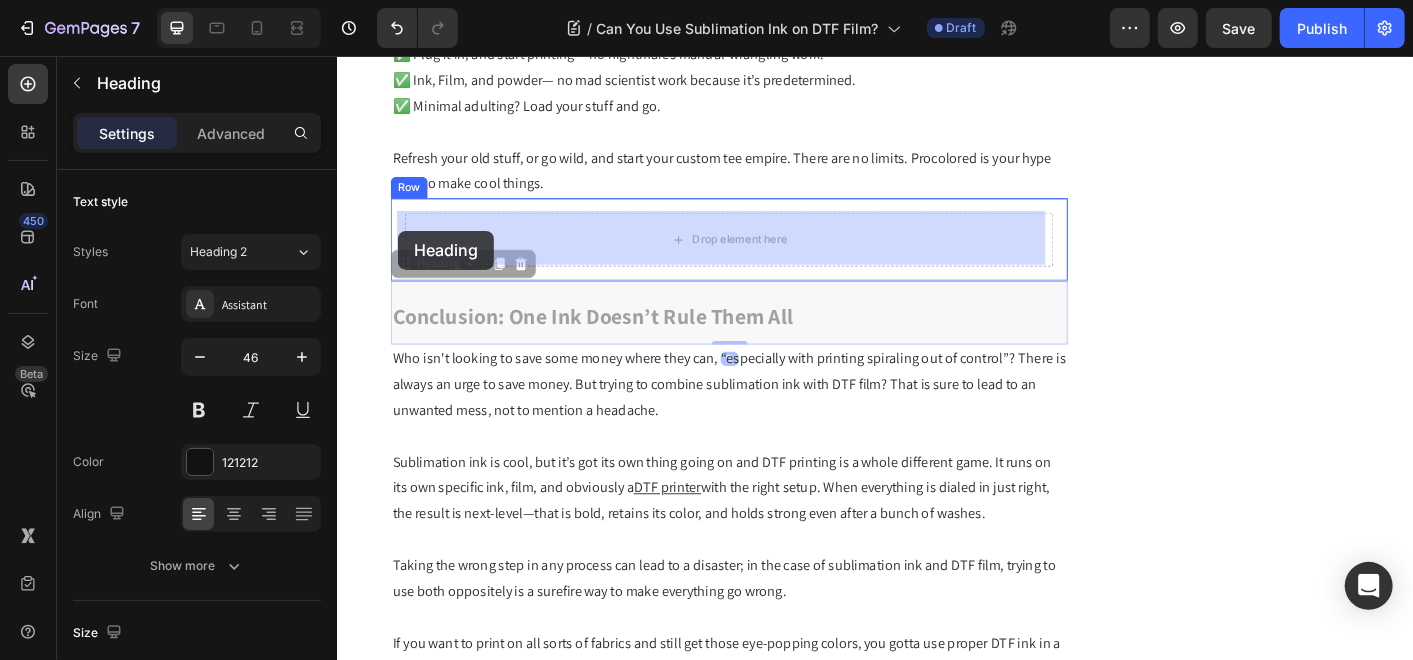 drag, startPoint x: 405, startPoint y: 330, endPoint x: 405, endPoint y: 248, distance: 82 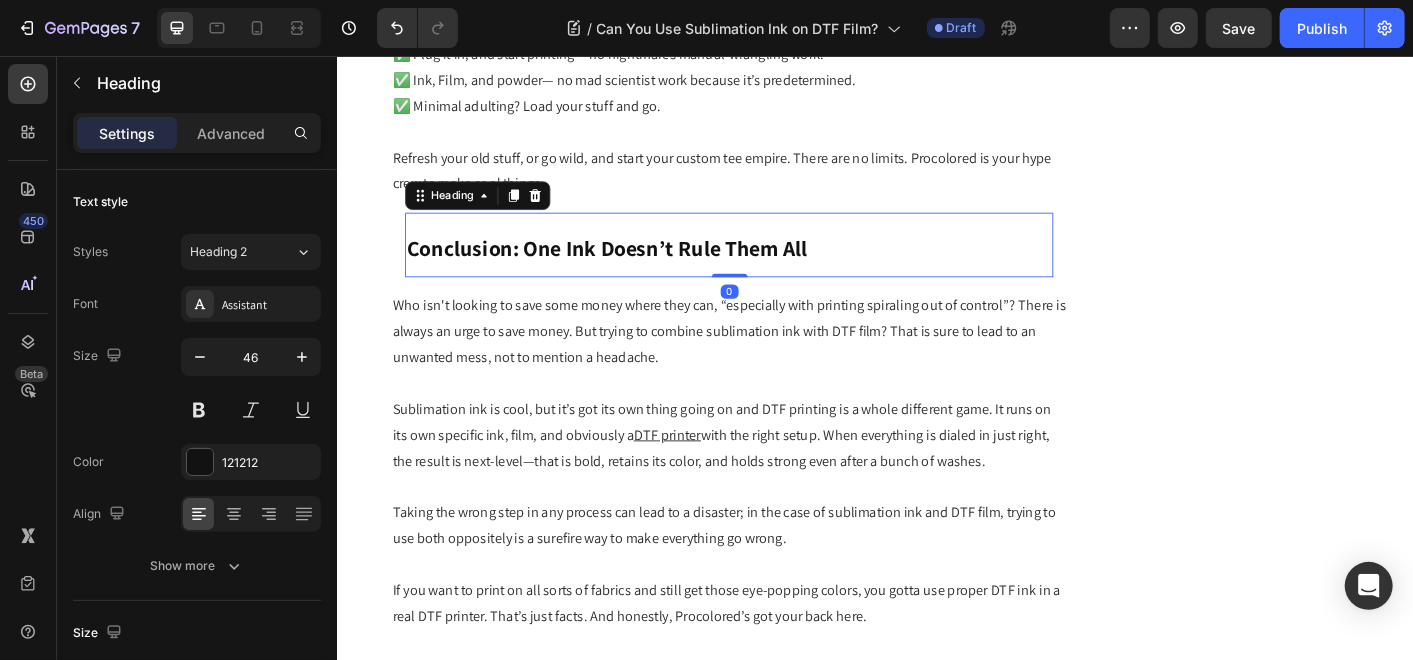 click on "Heading" at bounding box center (493, 211) 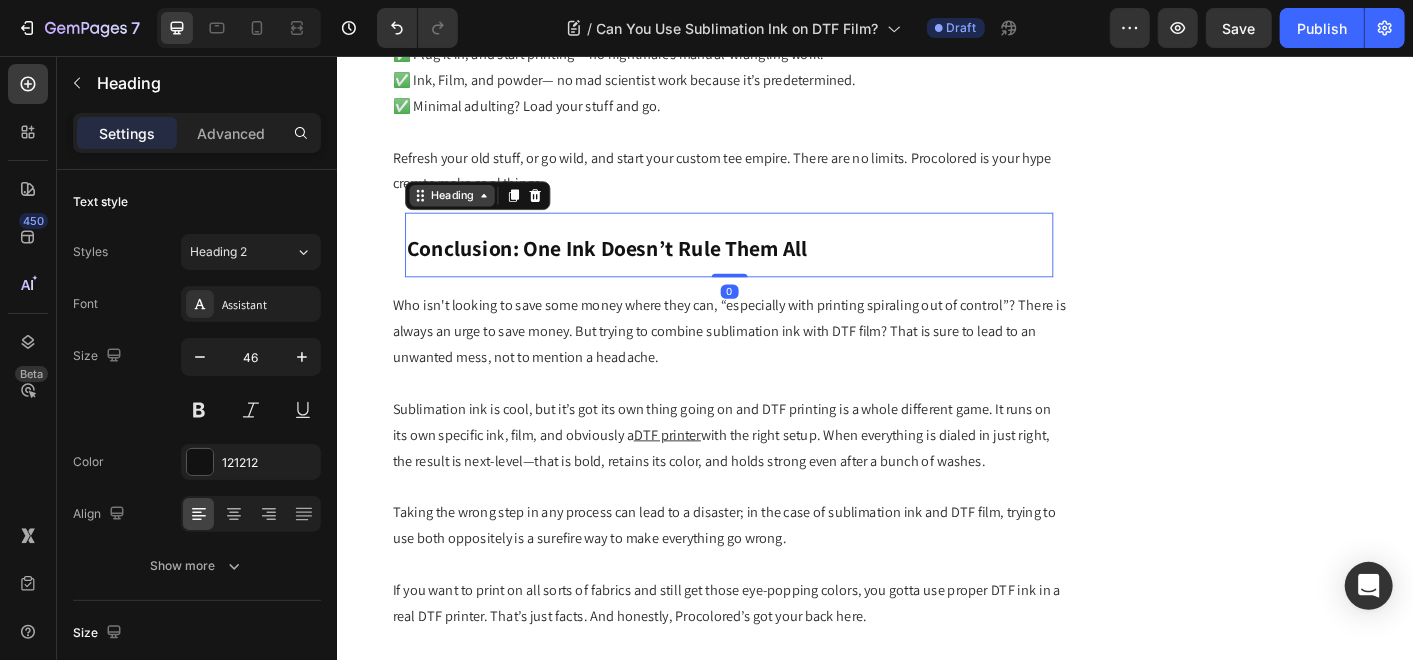 click on "Heading" at bounding box center [464, 211] 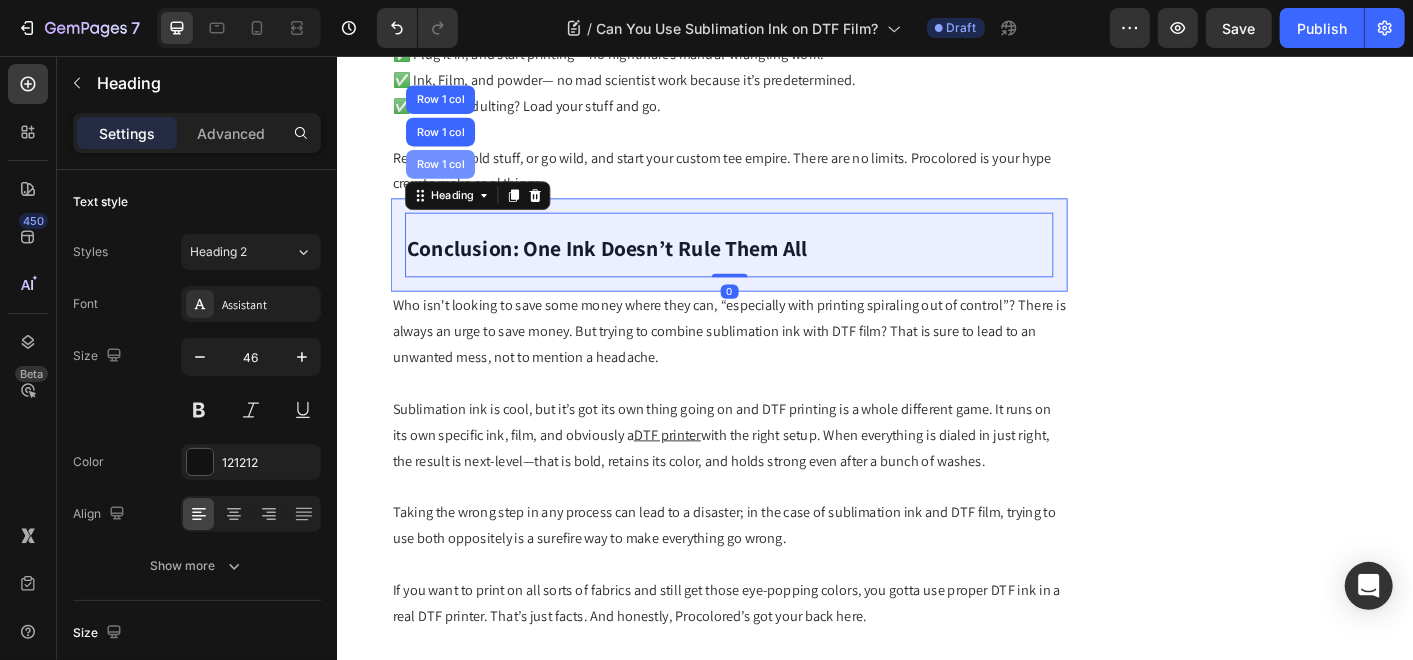 click on "Row 1 col" at bounding box center (451, 176) 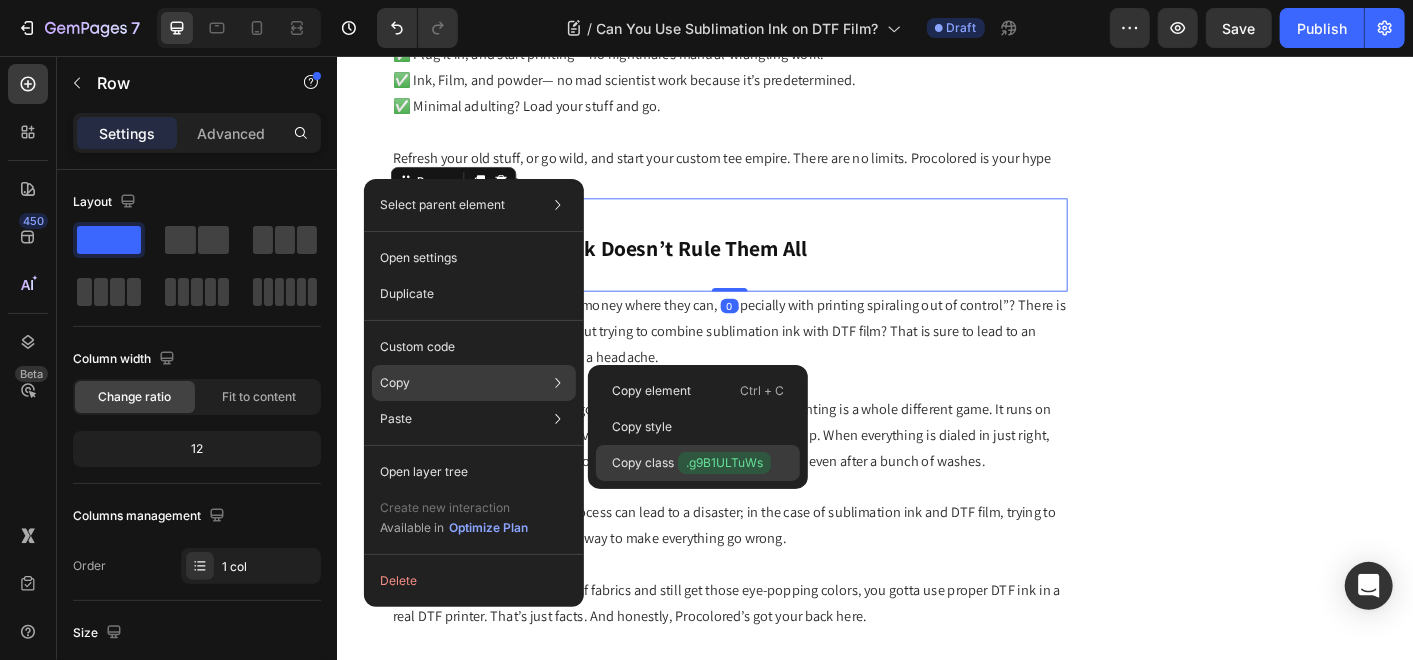 click on "Copy class  .g9B1ULTuWs" at bounding box center (691, 463) 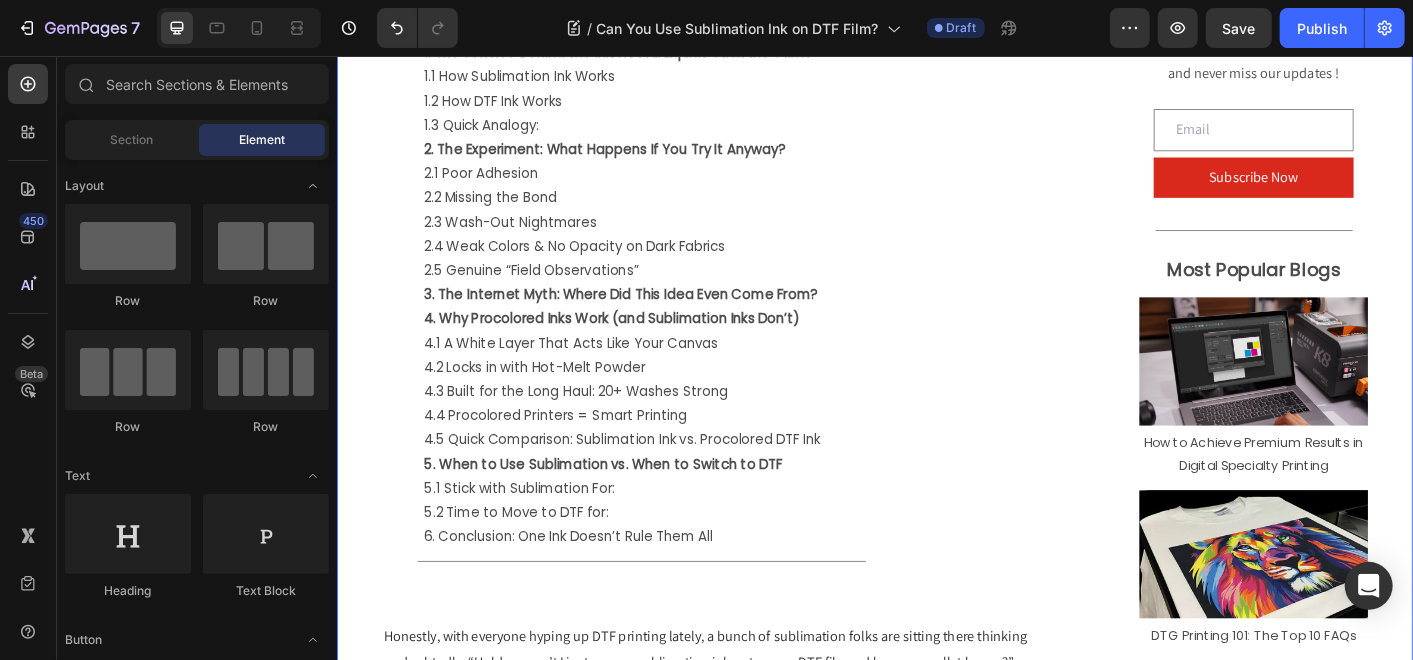 scroll, scrollTop: 567, scrollLeft: 0, axis: vertical 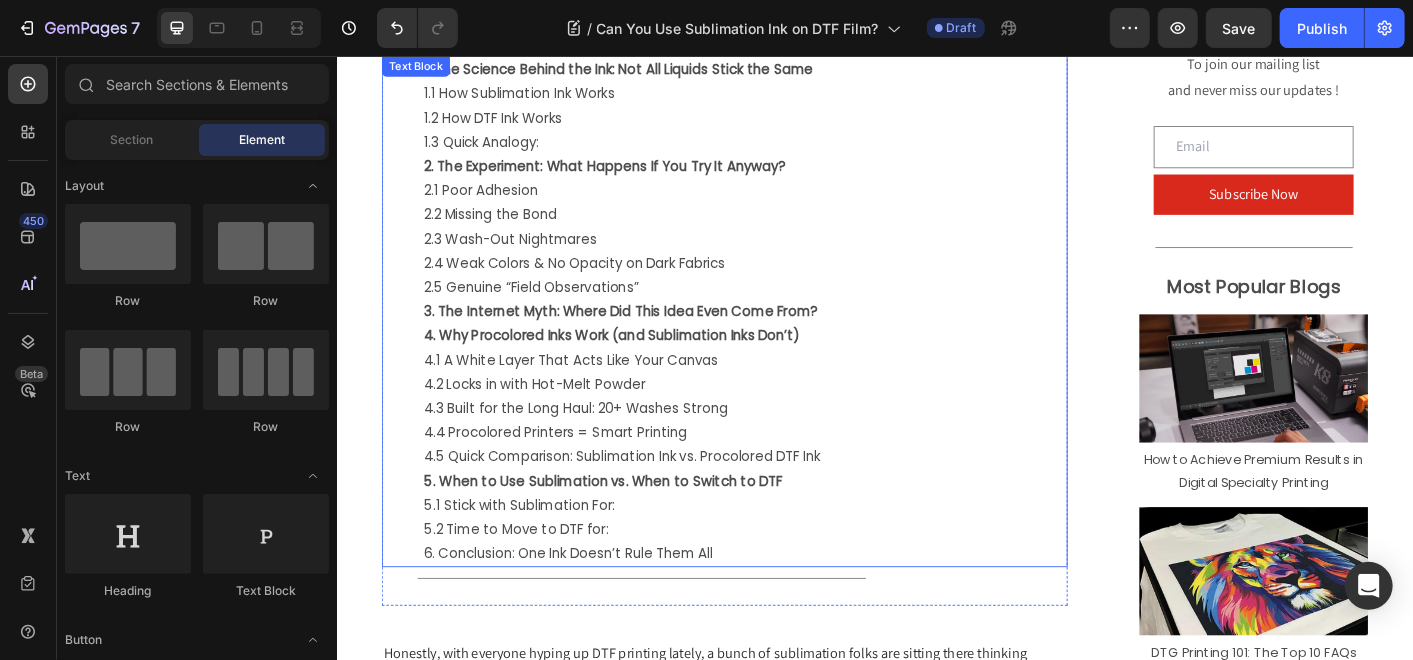 click on "6. Conclusion: One Ink Doesn’t Rule Them All" at bounding box center (791, 610) 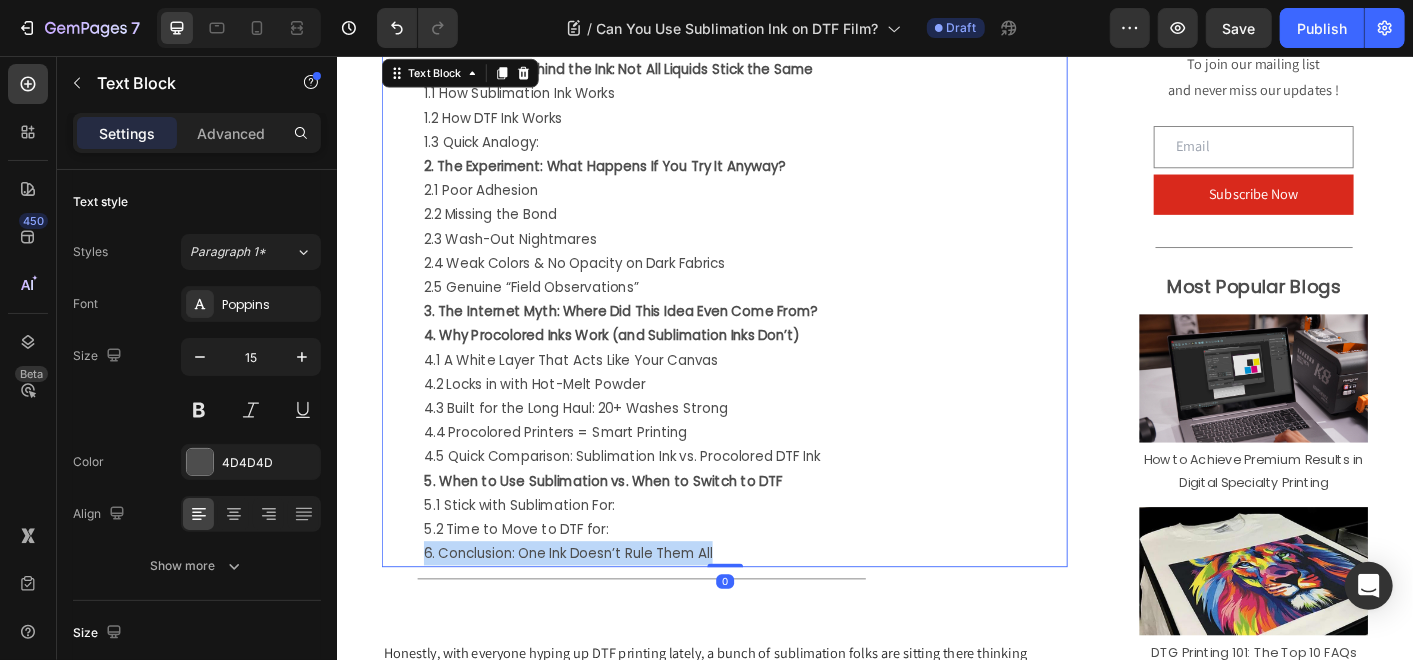 click on "6. Conclusion: One Ink Doesn’t Rule Them All" at bounding box center [791, 610] 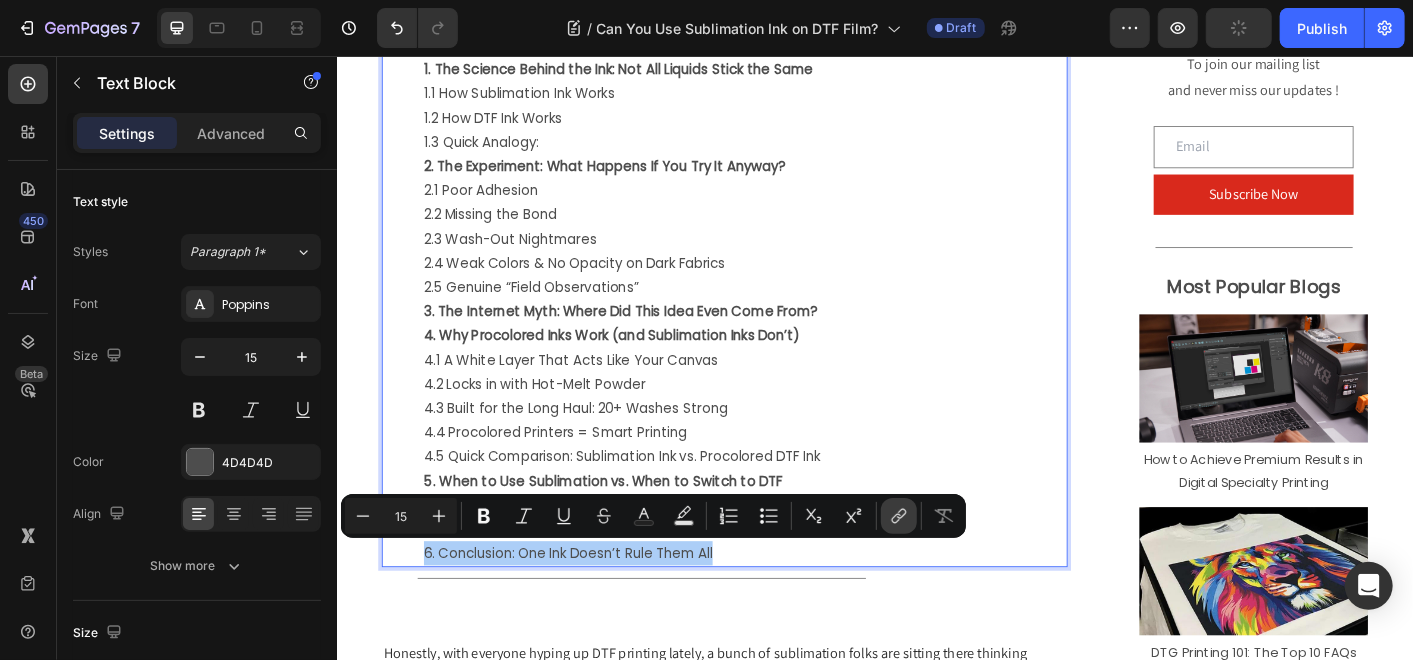click 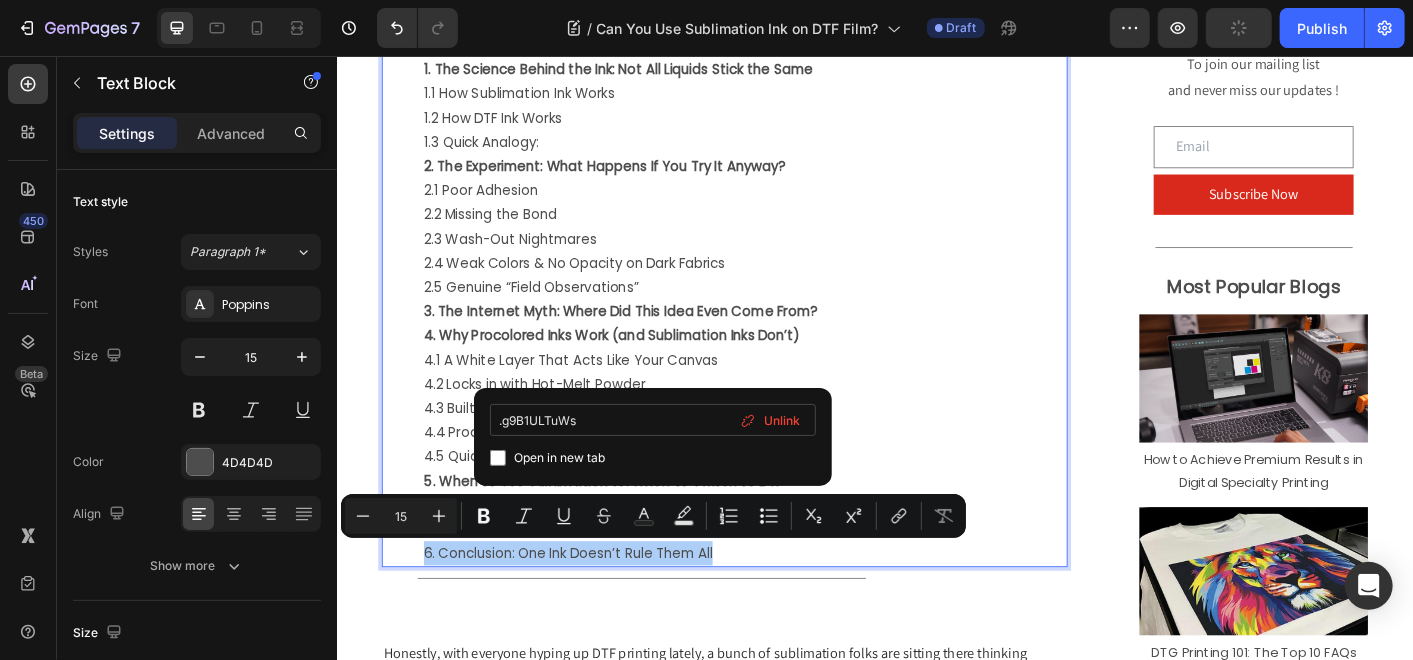 click on ".g9B1ULTuWs" at bounding box center (653, 420) 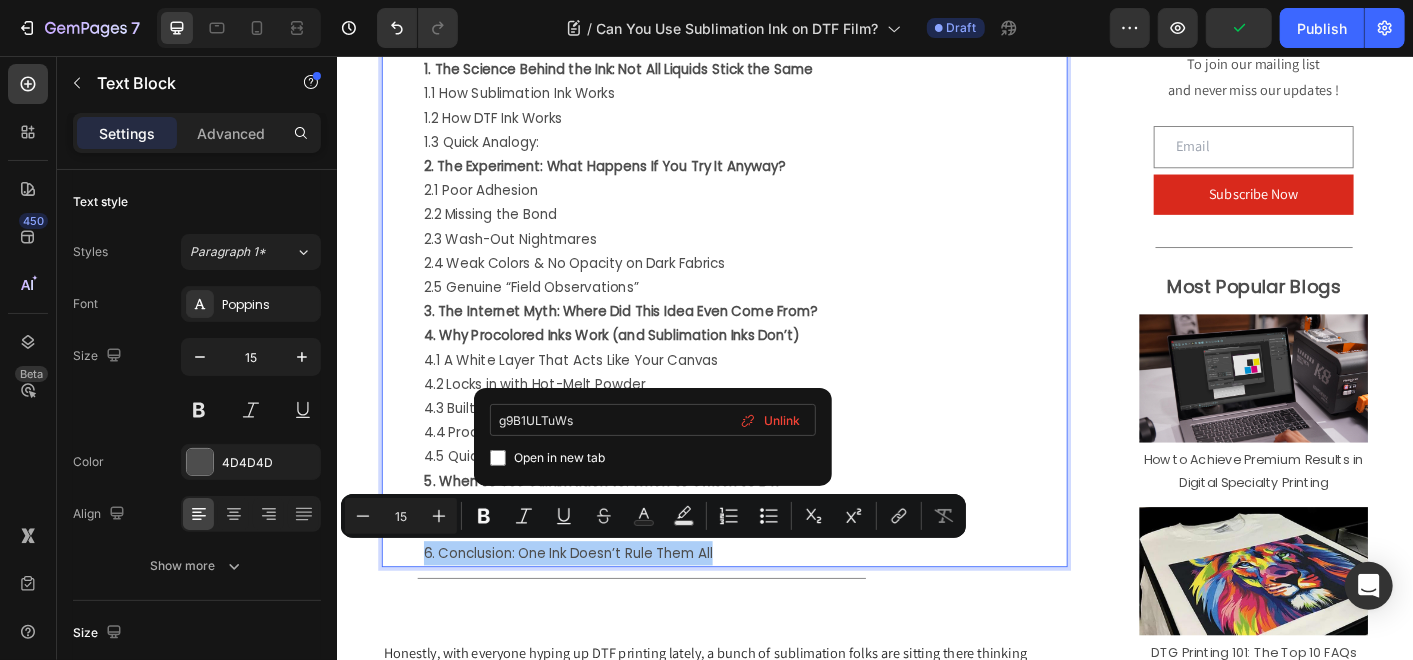 type on "#g9B1ULTuWs" 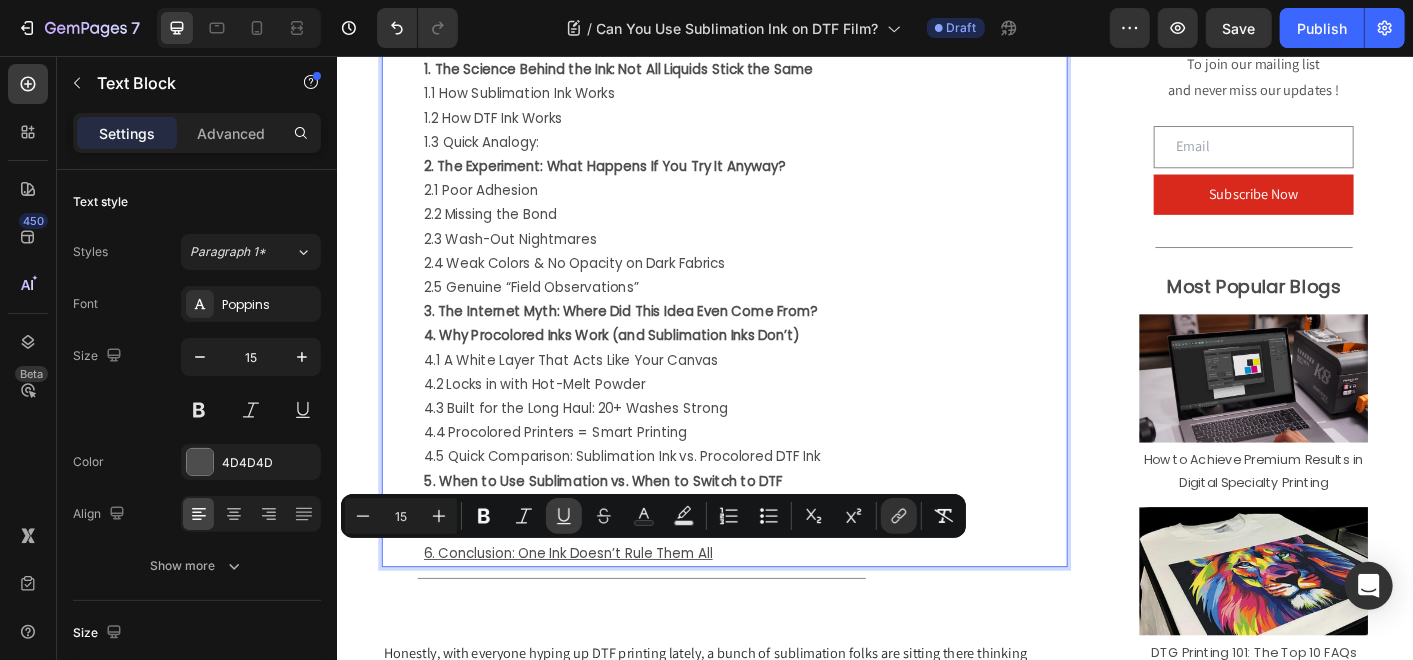 click 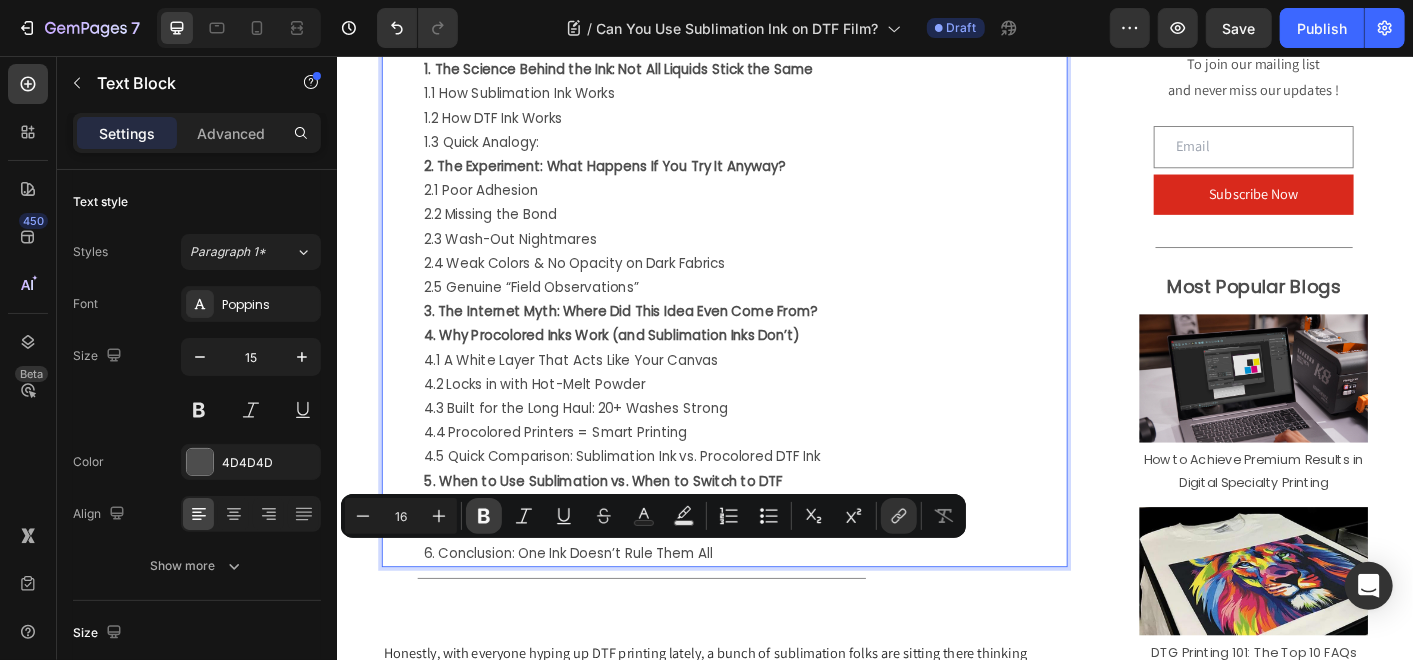 click 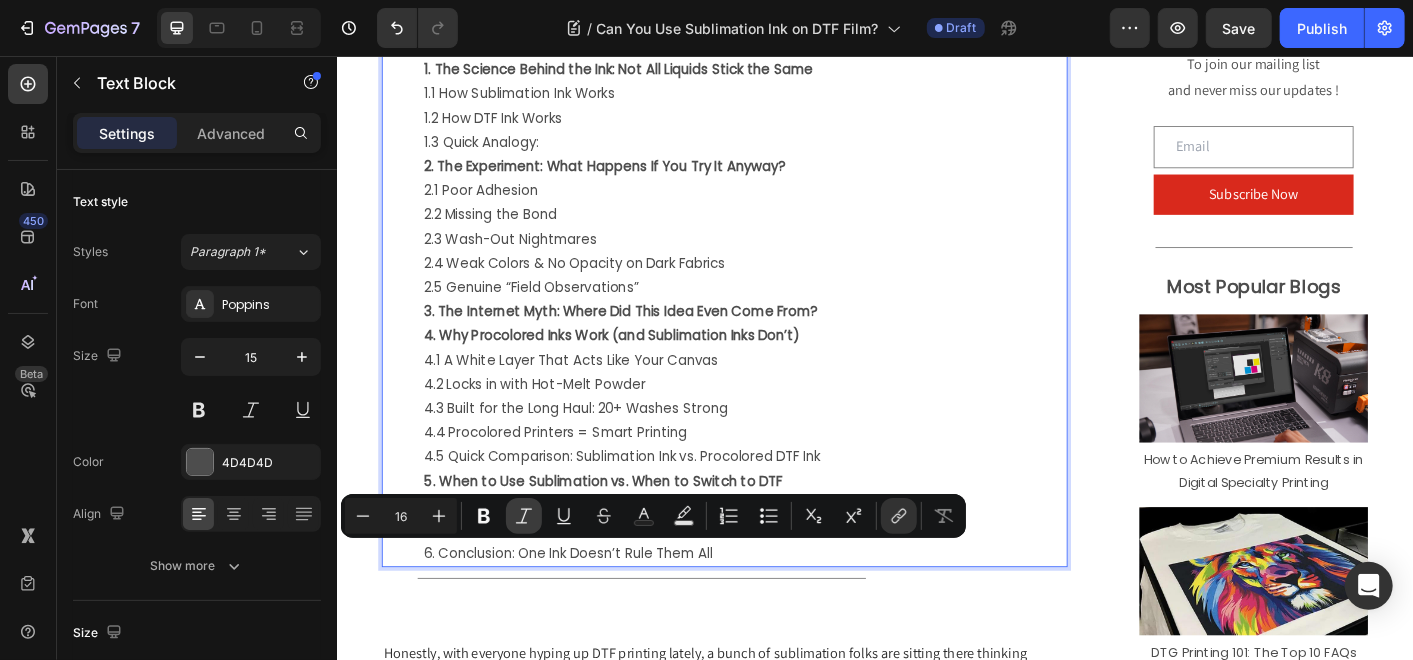 type on "15" 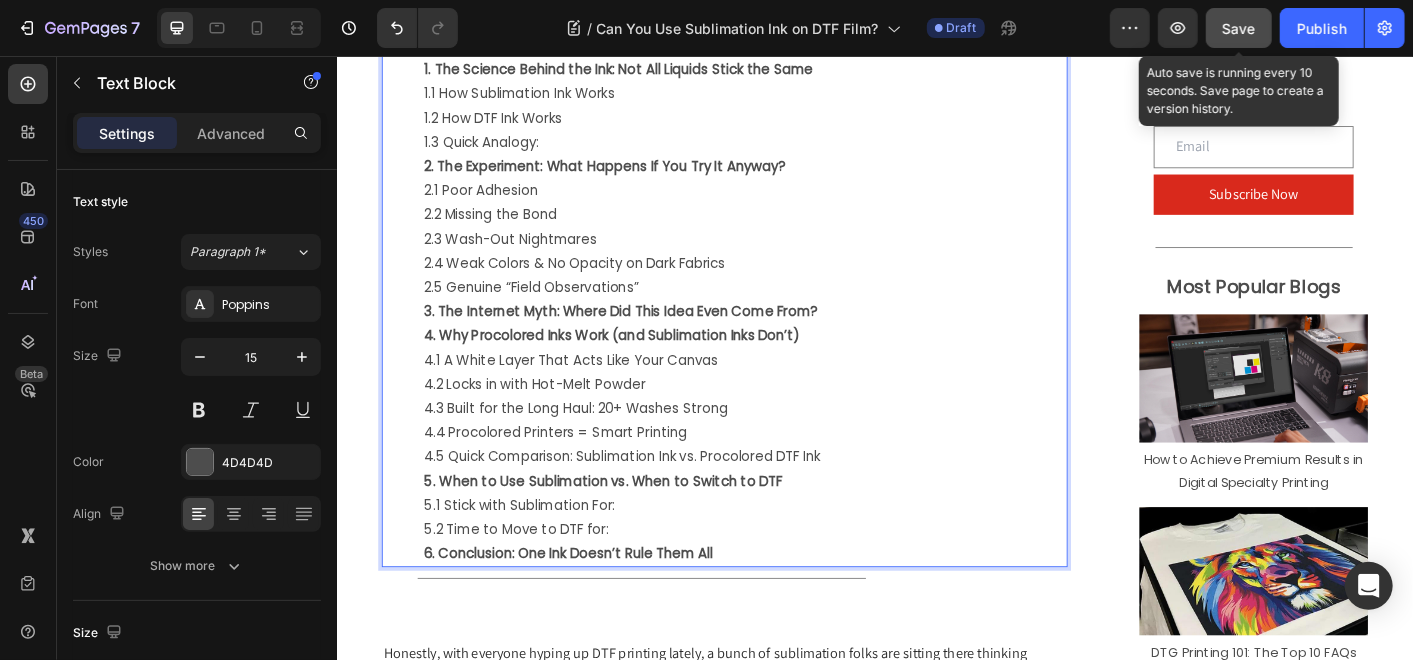click on "Save" at bounding box center (1239, 28) 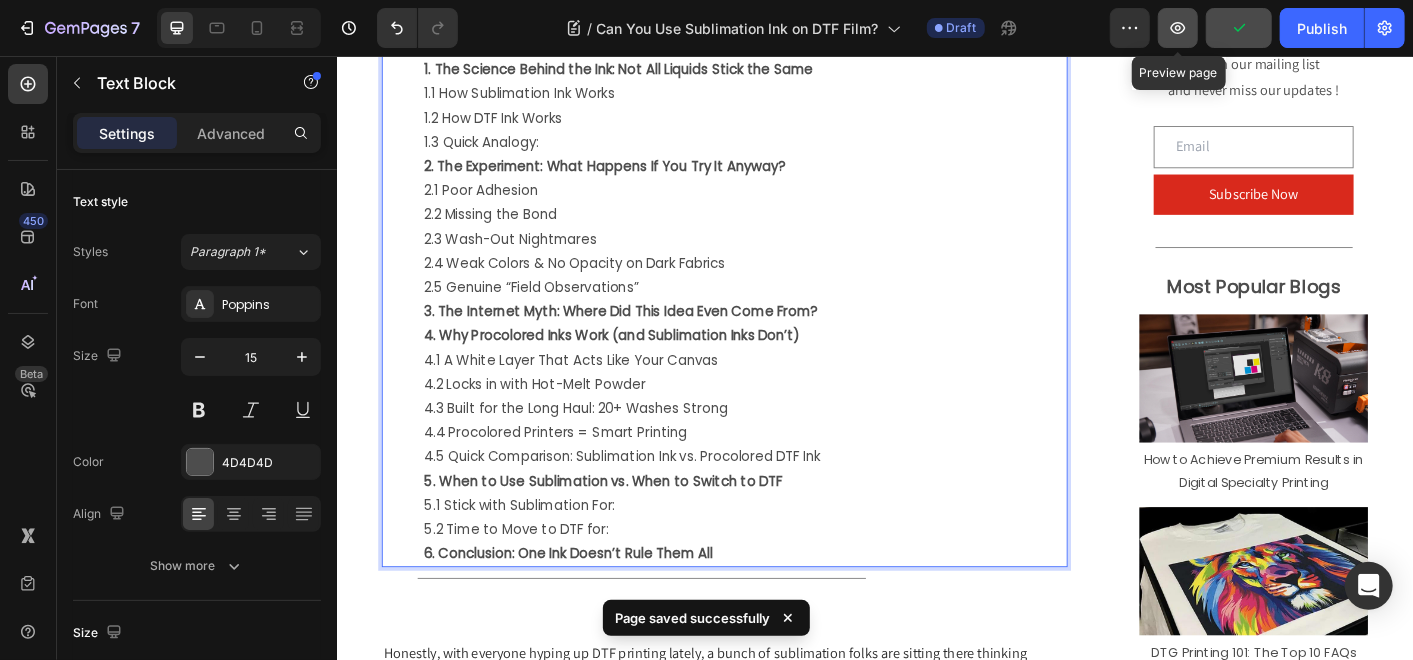 click 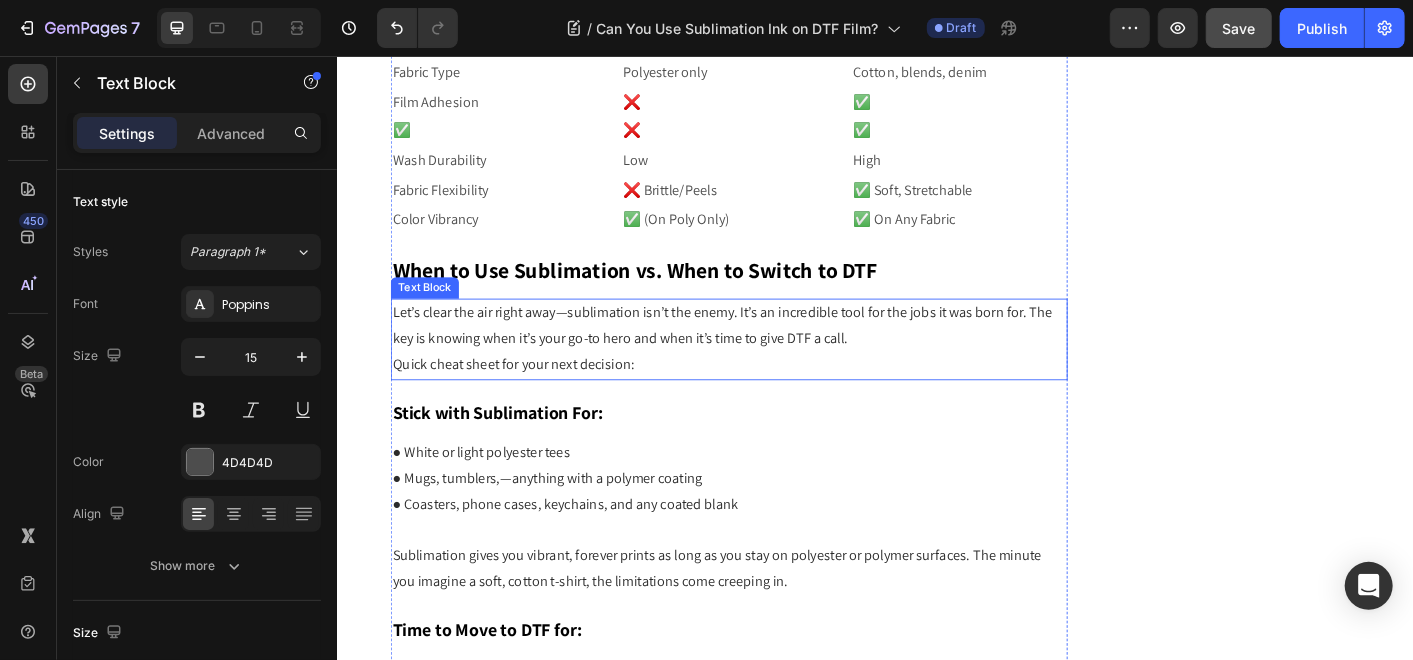 scroll, scrollTop: 5678, scrollLeft: 0, axis: vertical 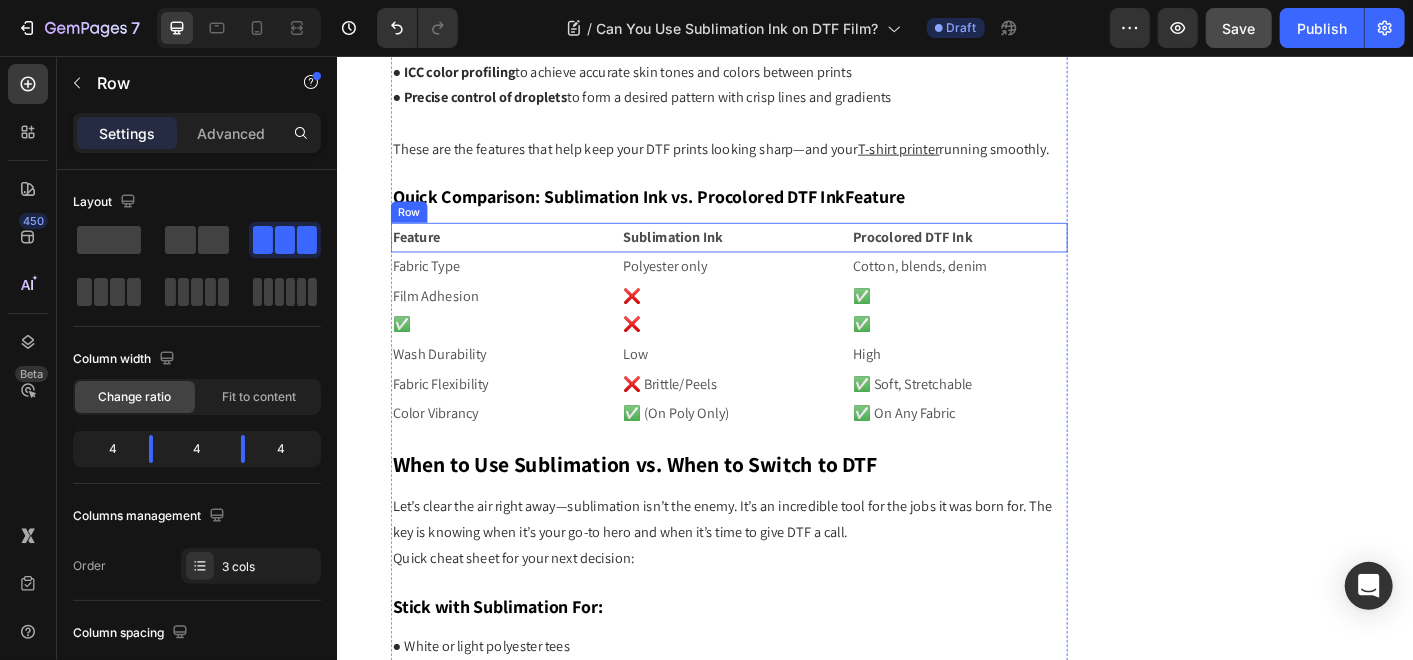 click on "Feature Text Block Sublimation Ink Text Block Procolored DTF Ink Text Block Row" at bounding box center [773, 257] 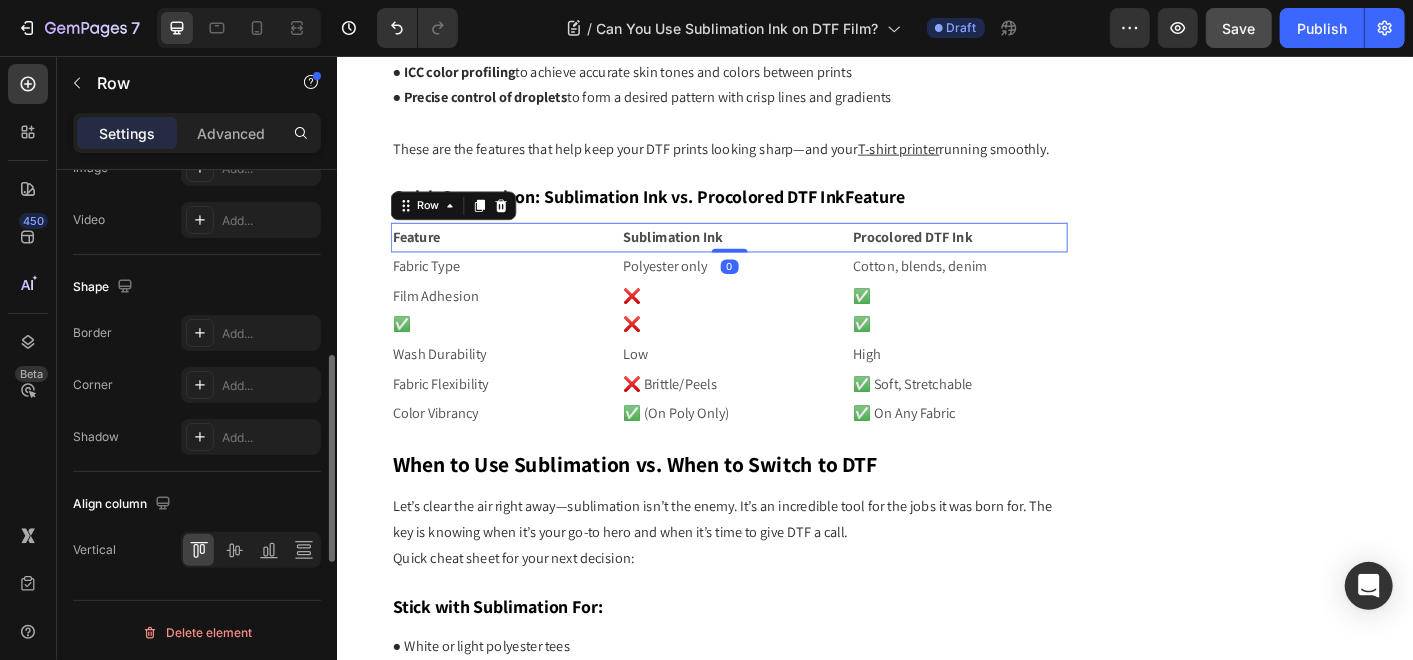 scroll, scrollTop: 674, scrollLeft: 0, axis: vertical 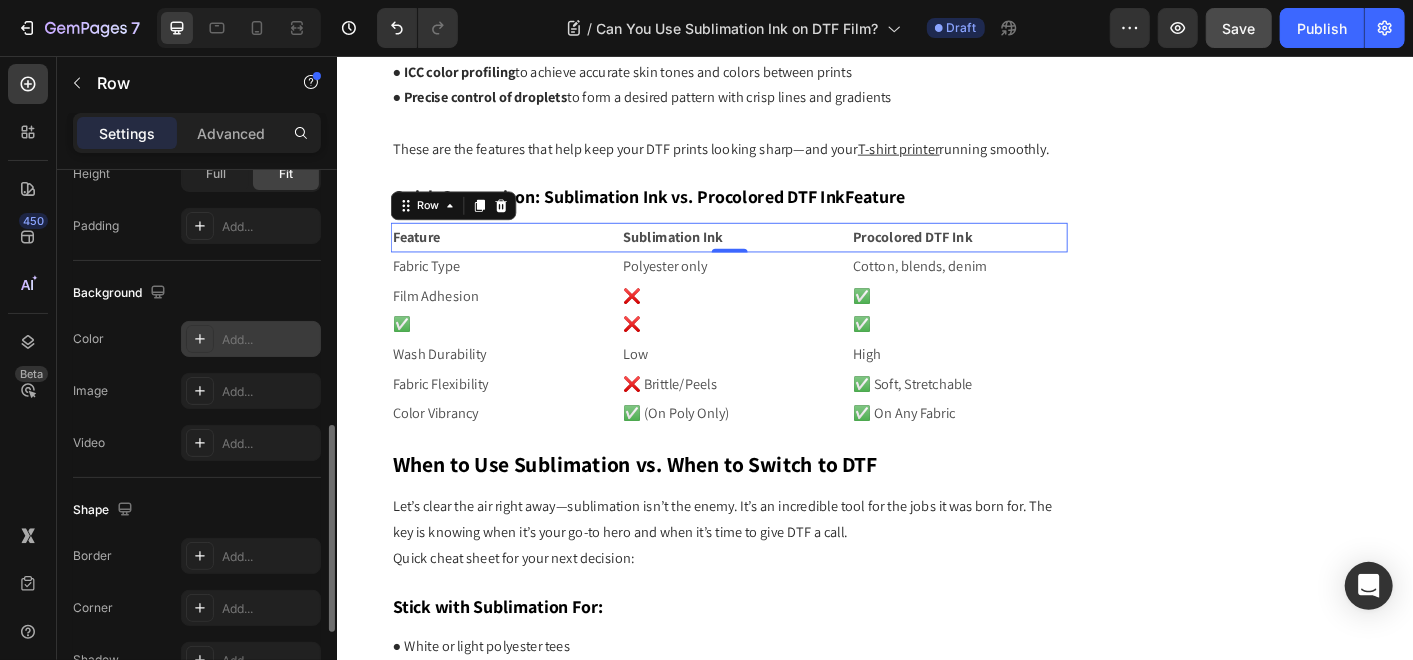 click 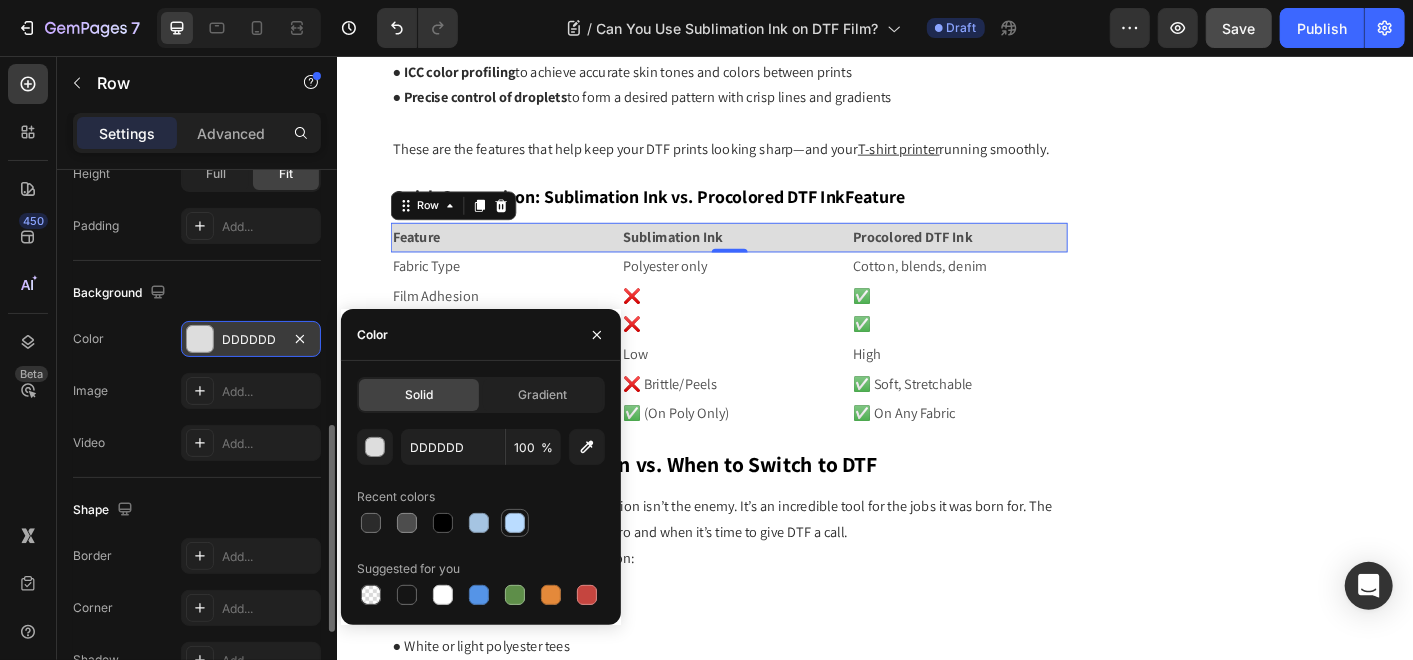 click at bounding box center (515, 523) 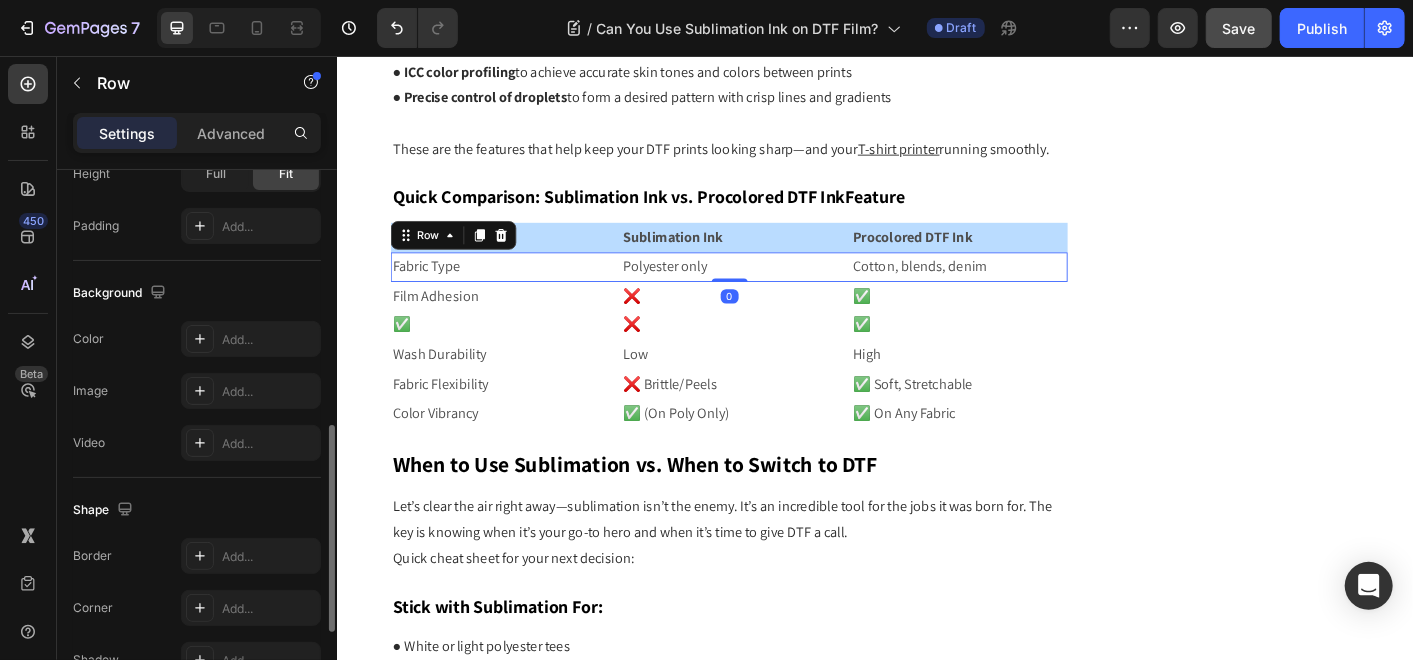 scroll, scrollTop: 674, scrollLeft: 0, axis: vertical 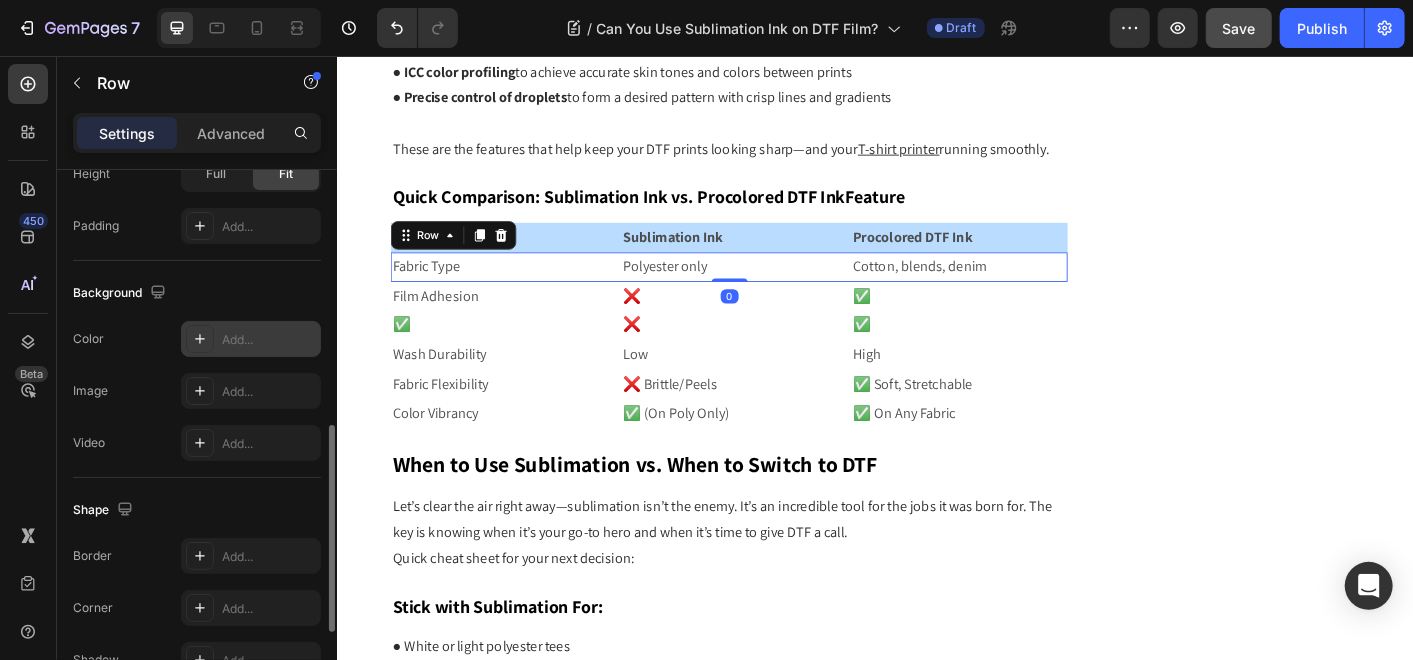 click on "Add..." at bounding box center [269, 340] 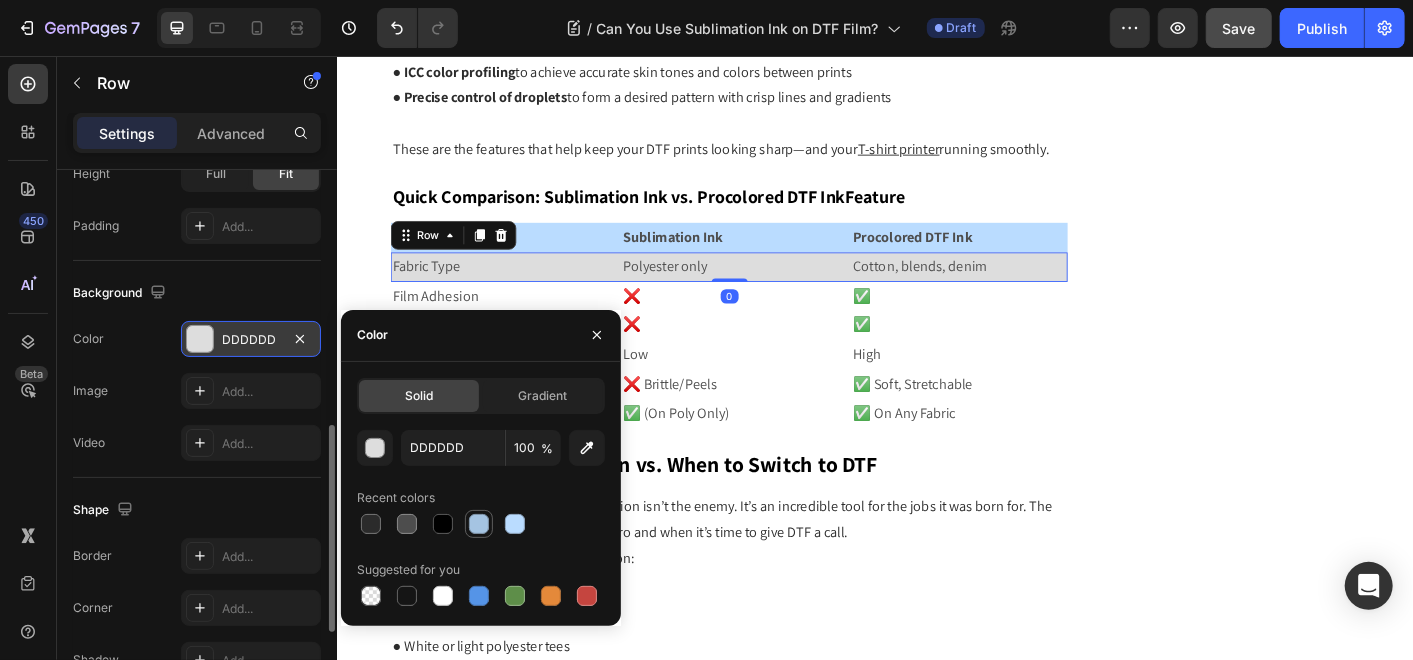 click at bounding box center (479, 524) 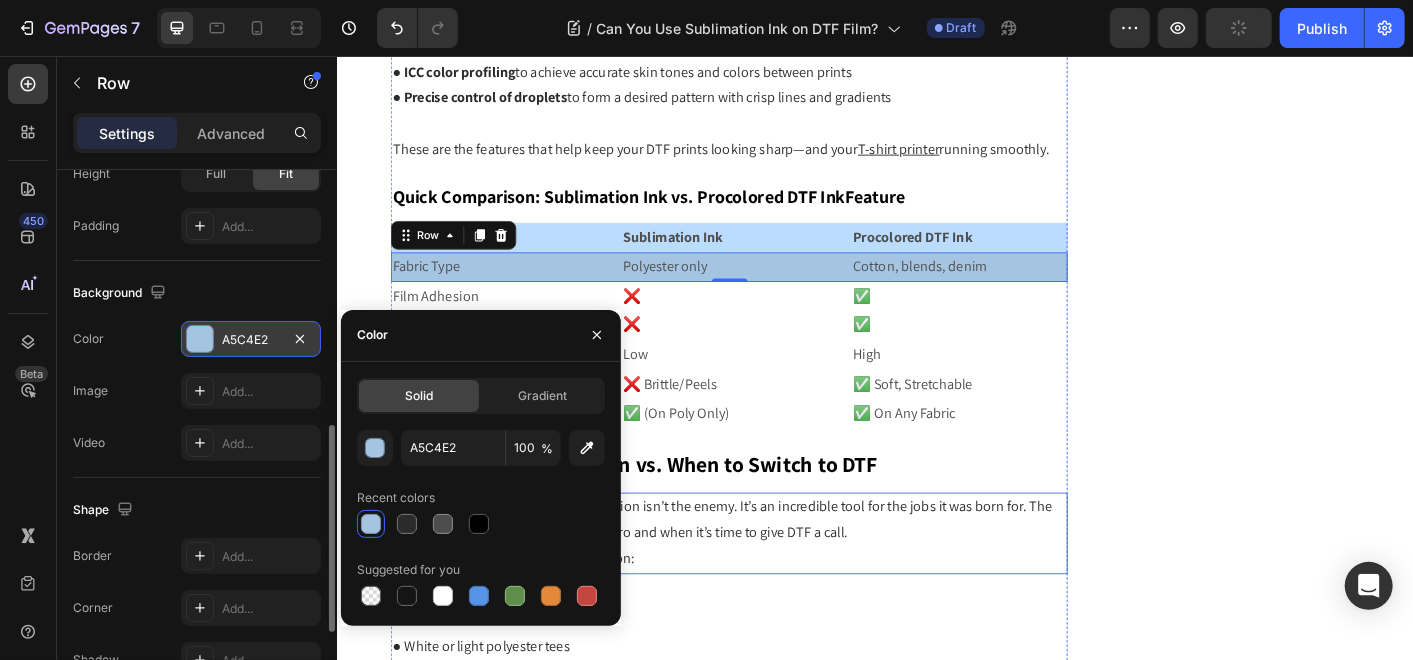 click on "Let’s clear the air right away—sublimation isn’t the enemy. It’s an incredible tool for the jobs it was born for. The key is knowing when it’s your go-to hero and when it’s time to give DTF a call." at bounding box center (773, 573) 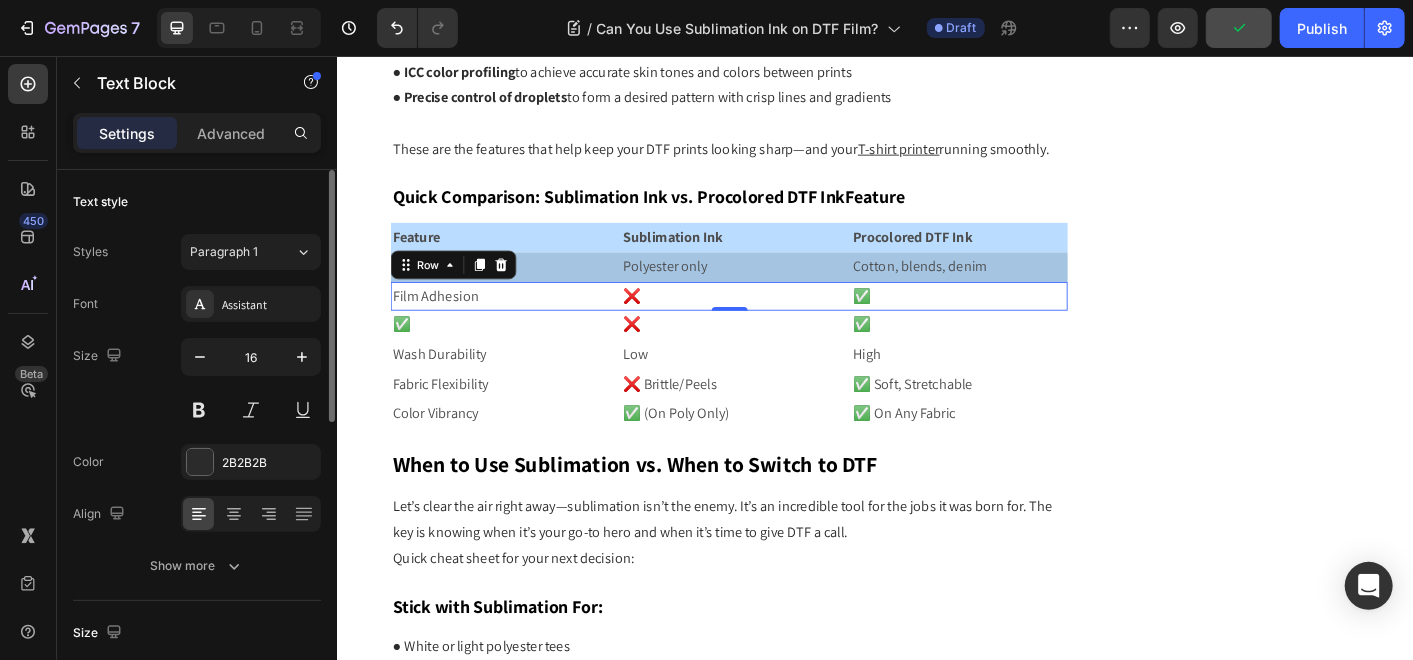 click on "Film Adhesion Text Block ❌ Text Block ✅ Text Block Row   0" at bounding box center [773, 323] 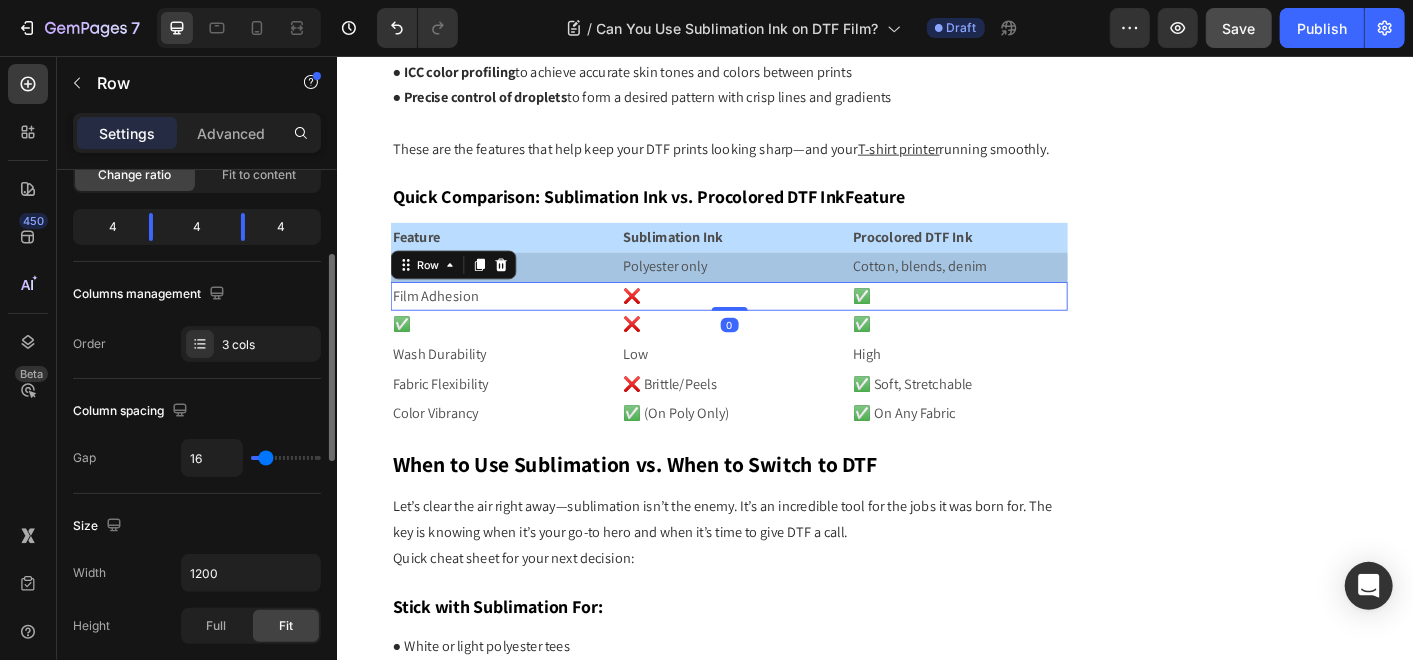 scroll, scrollTop: 444, scrollLeft: 0, axis: vertical 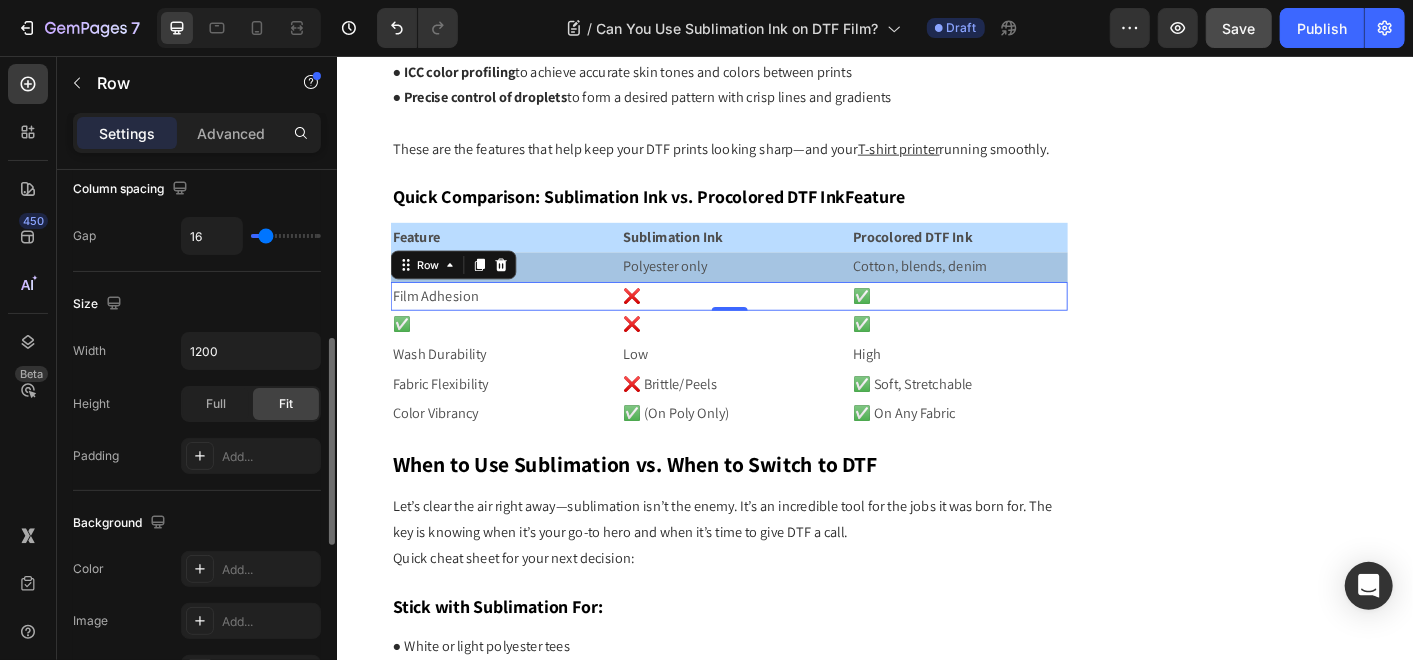 click on "Background The changes might be hidden by  the video. Color Add... Image Add... Video Add..." 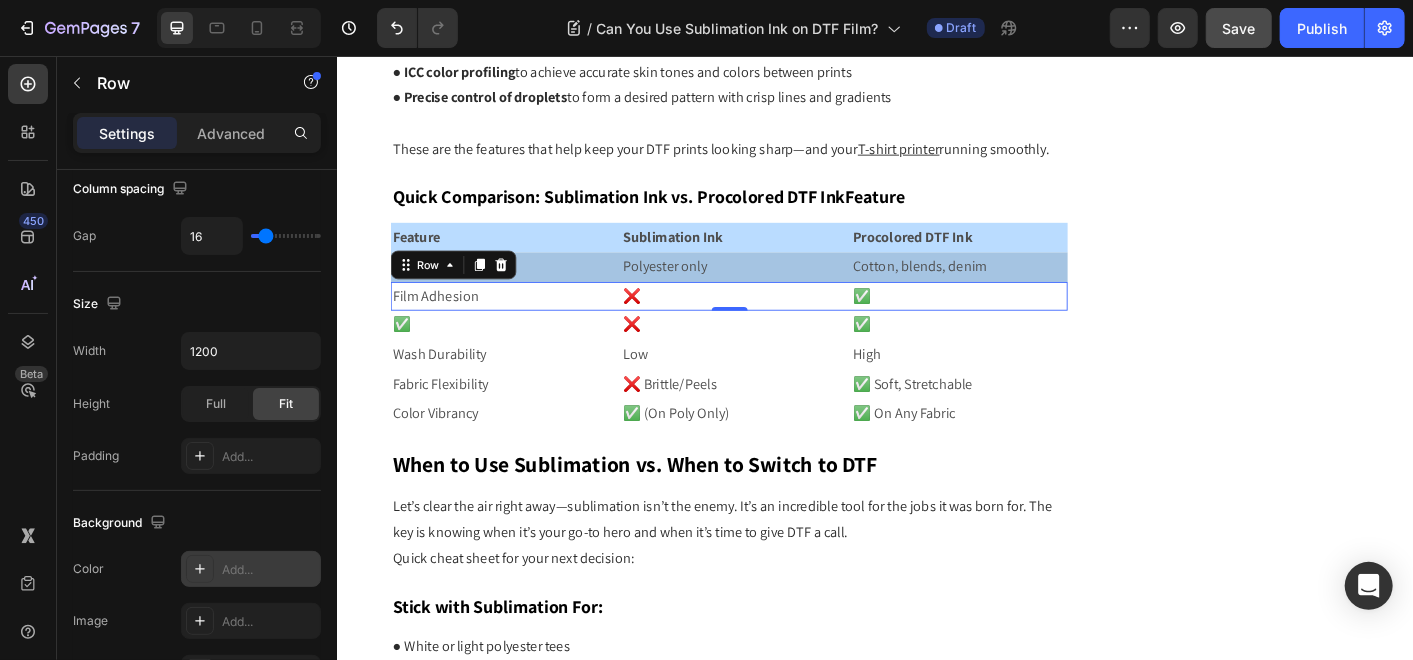 click on "Add..." at bounding box center [269, 570] 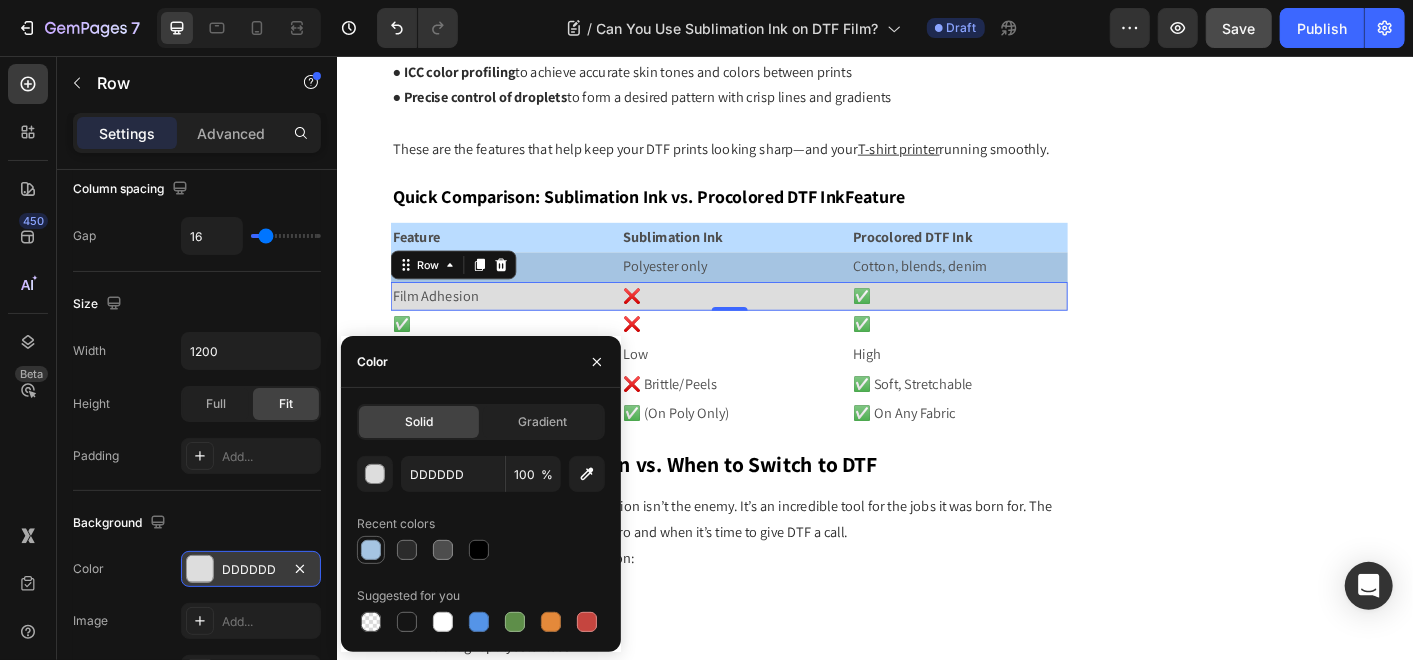 click at bounding box center [371, 550] 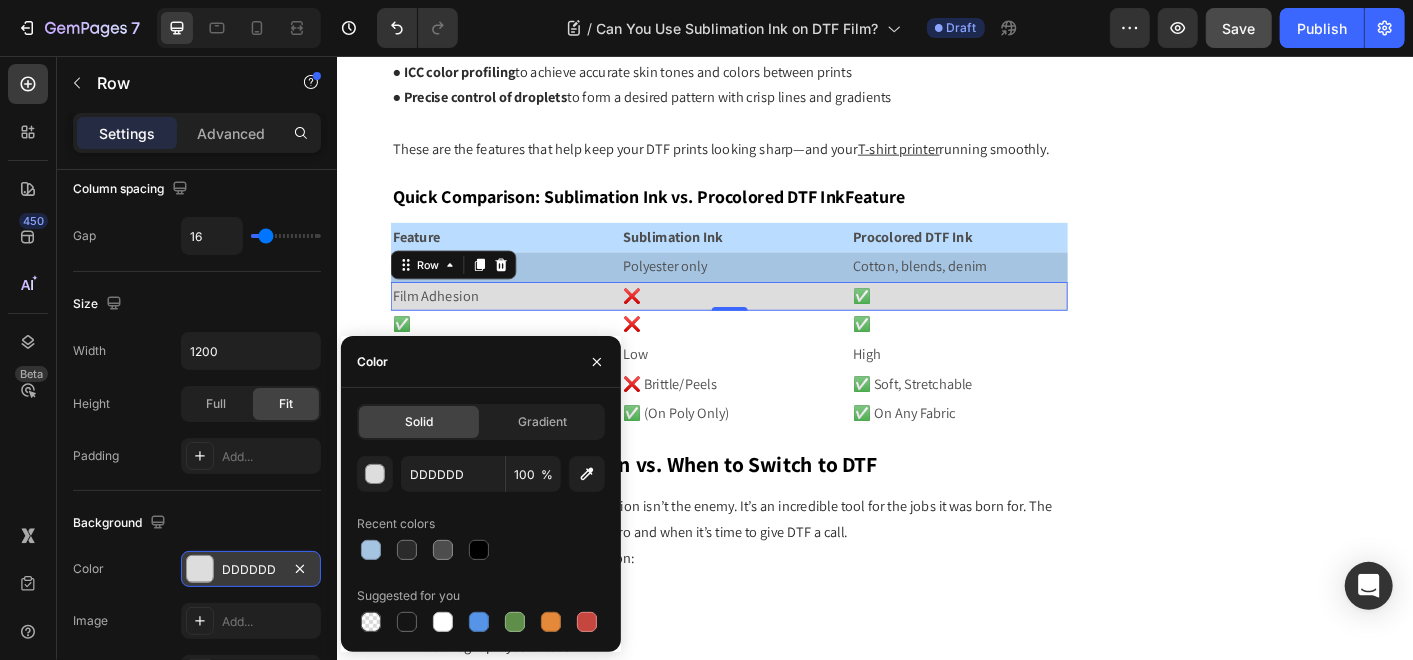 type on "A5C4E2" 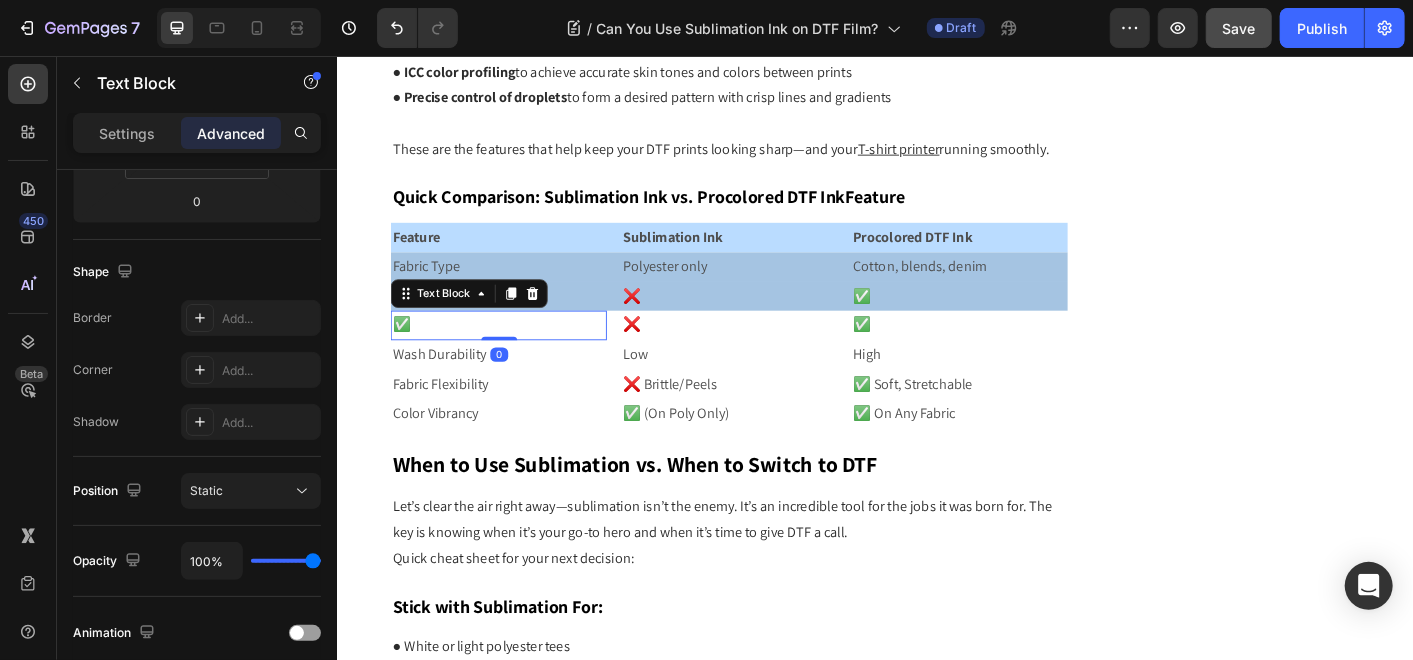 click on "✅" at bounding box center [516, 355] 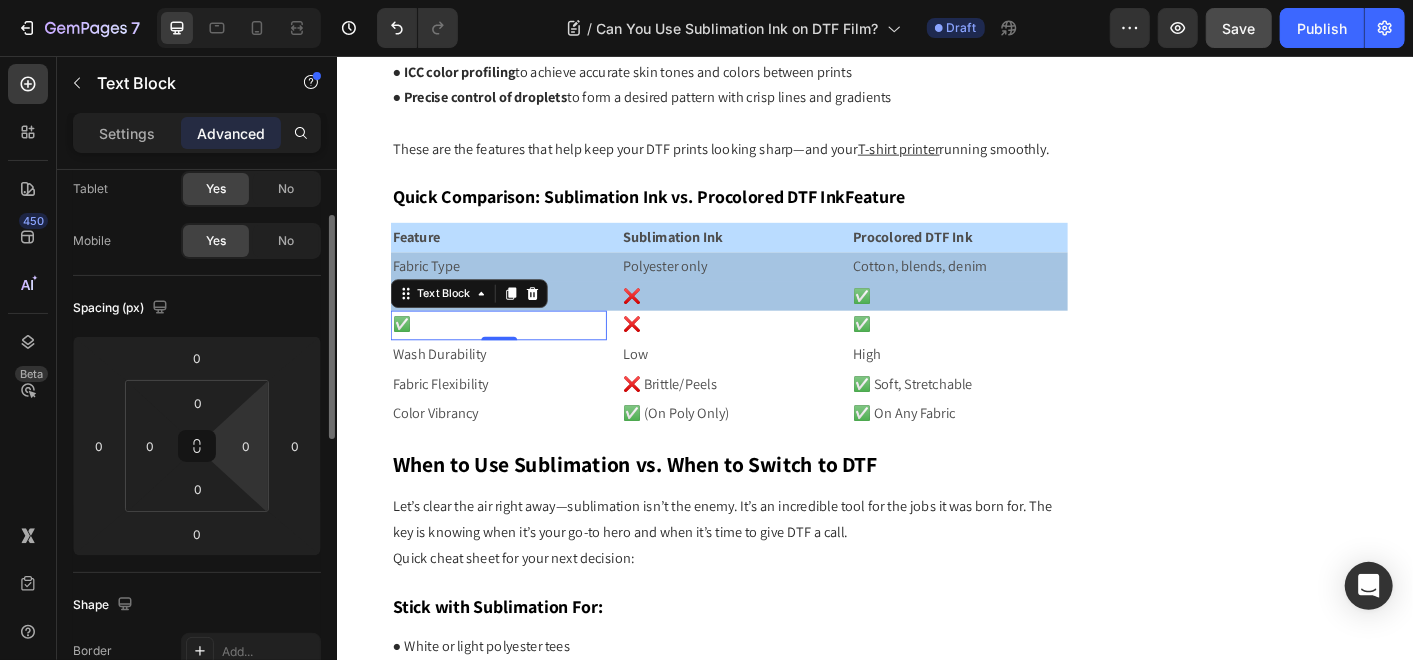 scroll, scrollTop: 0, scrollLeft: 0, axis: both 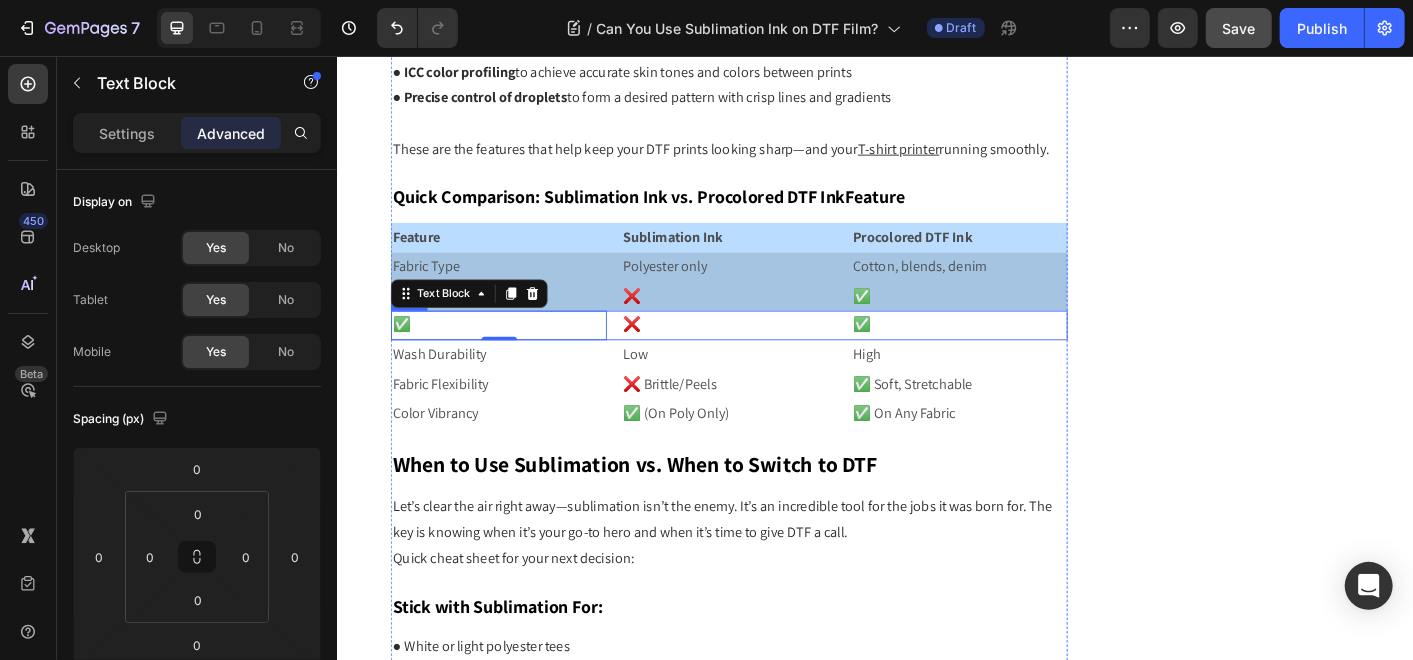 click on "✅ Text Block   0 ❌ Text Block ✅ Text Block Row" at bounding box center (773, 355) 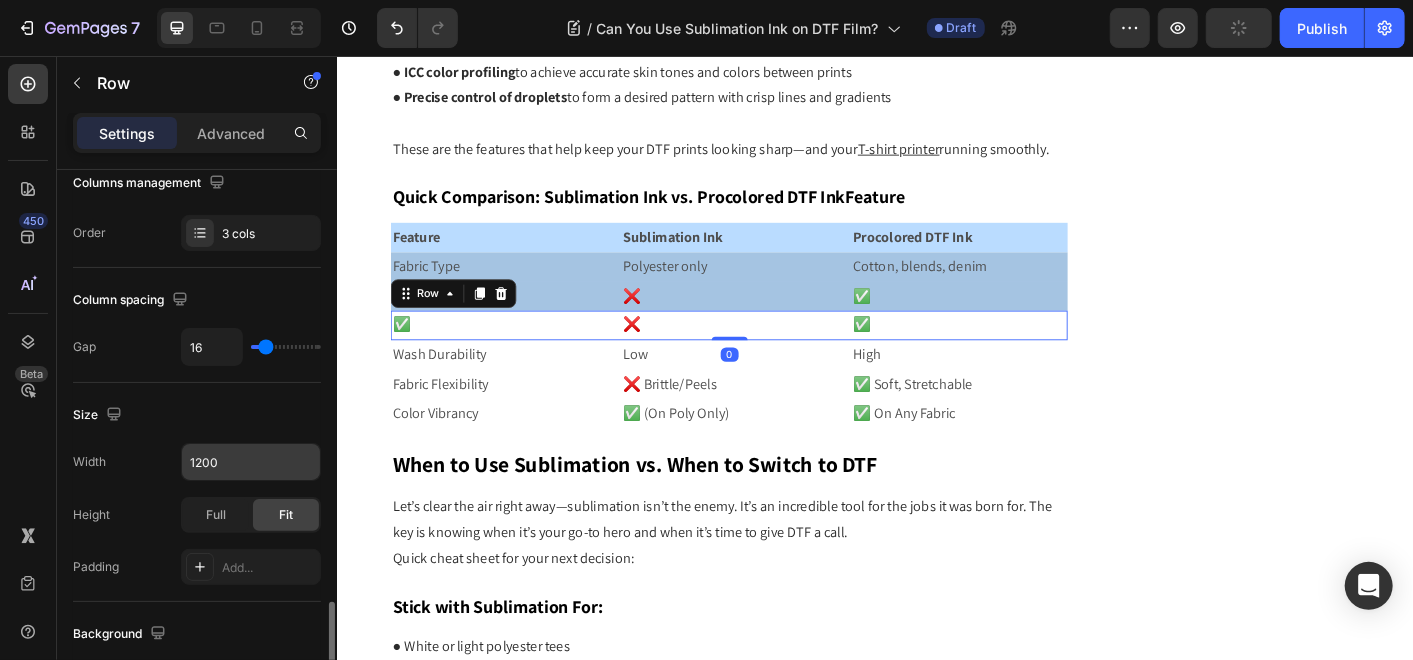 scroll, scrollTop: 666, scrollLeft: 0, axis: vertical 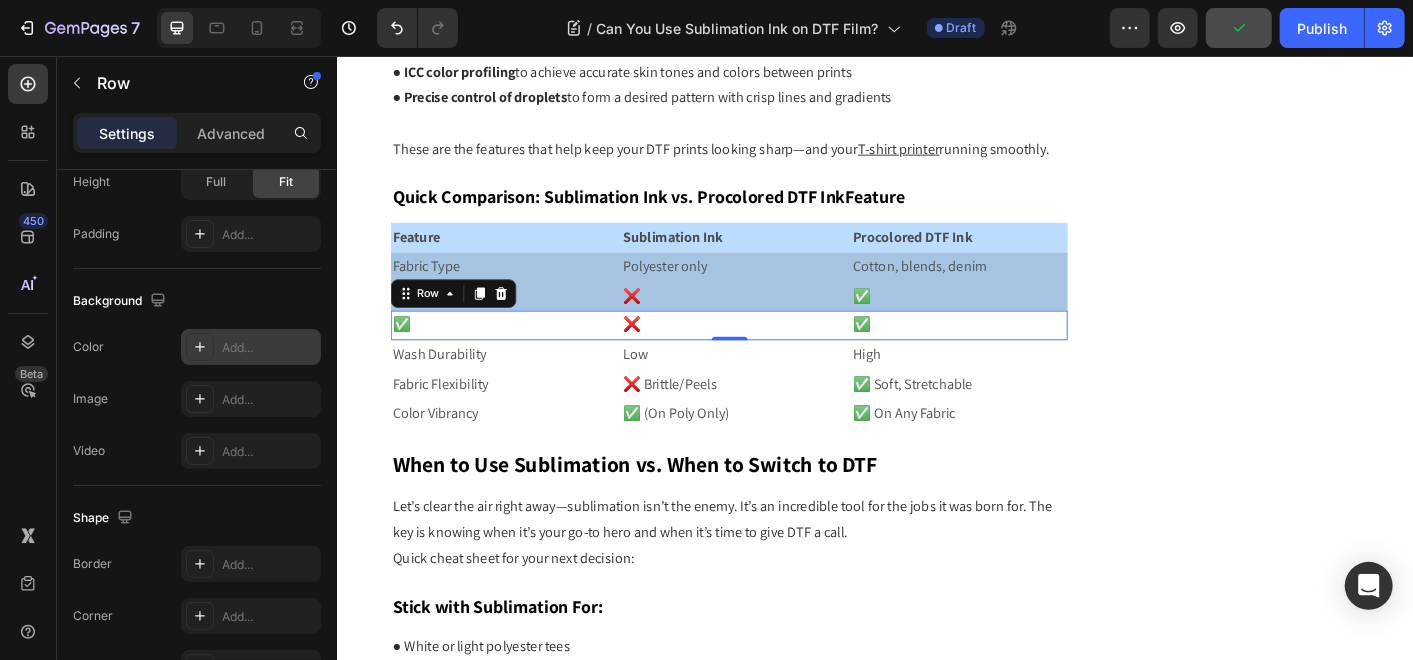 click on "Add..." at bounding box center (269, 348) 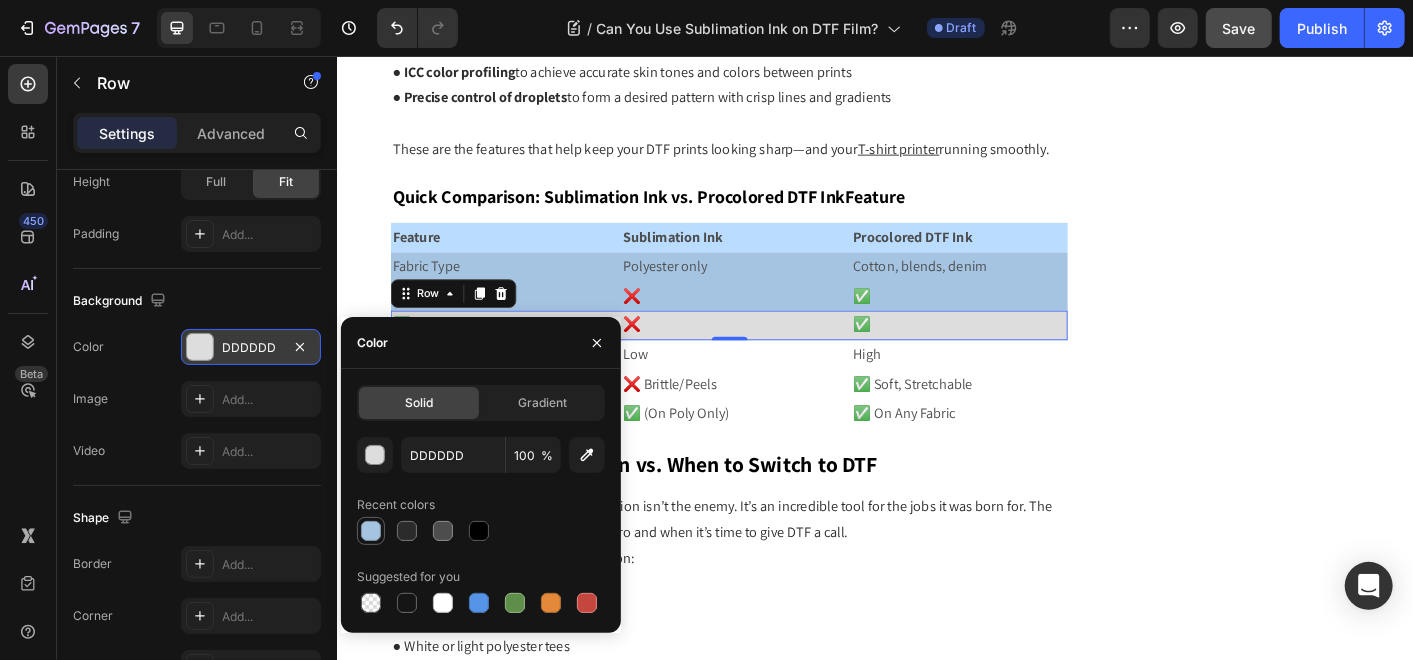 click at bounding box center (371, 531) 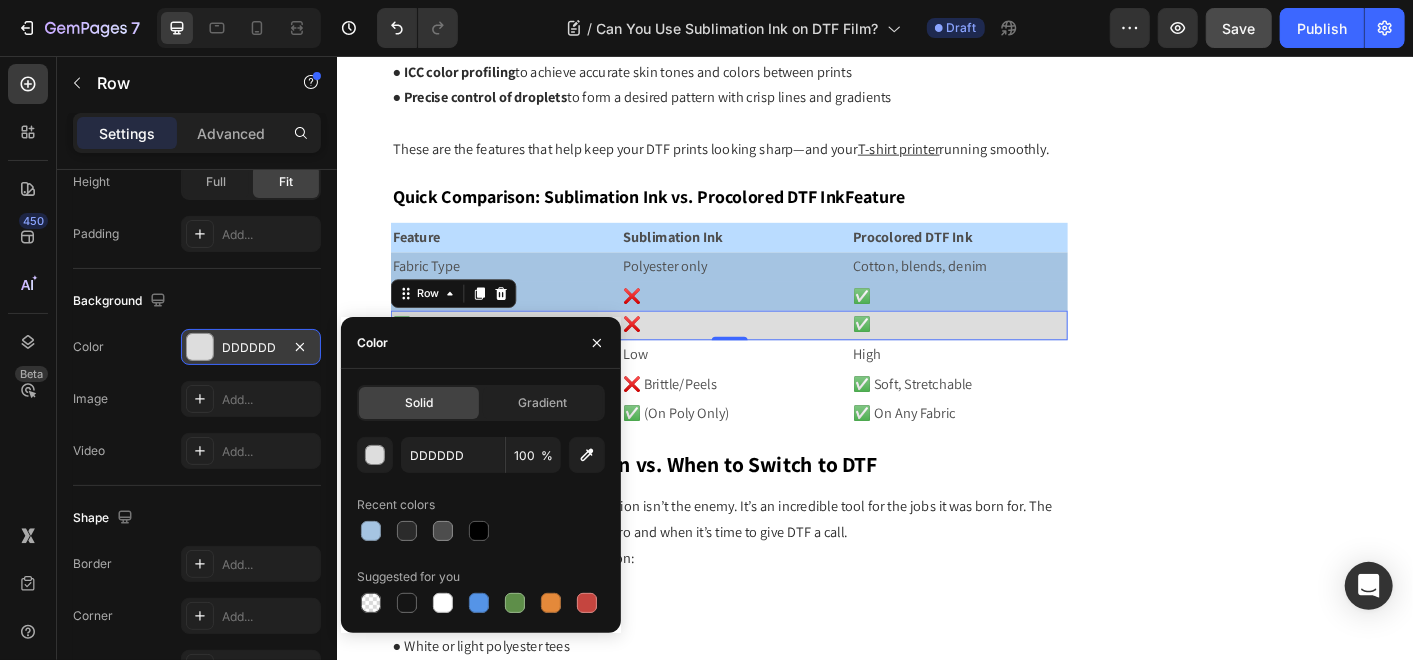 type on "A5C4E2" 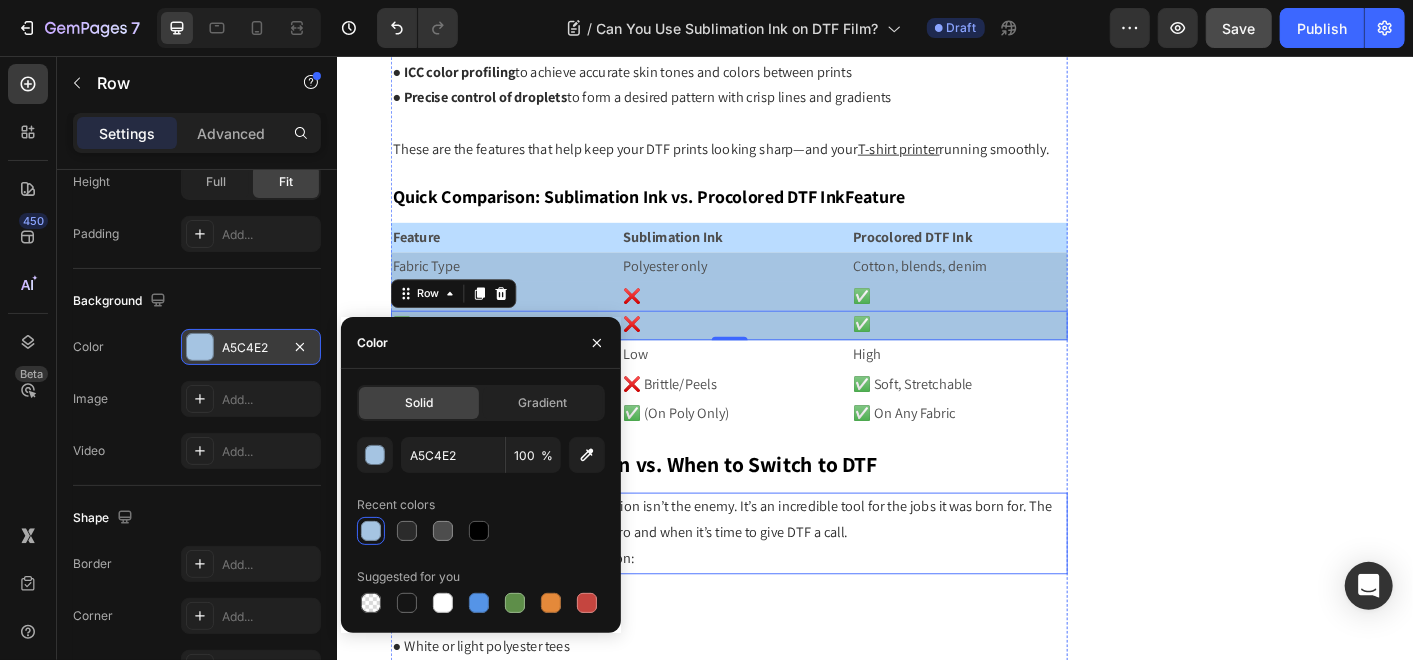 click on "Let’s clear the air right away—sublimation isn’t the enemy. It’s an incredible tool for the jobs it was born for. The key is knowing when it’s your go-to hero and when it’s time to give DTF a call." at bounding box center [773, 573] 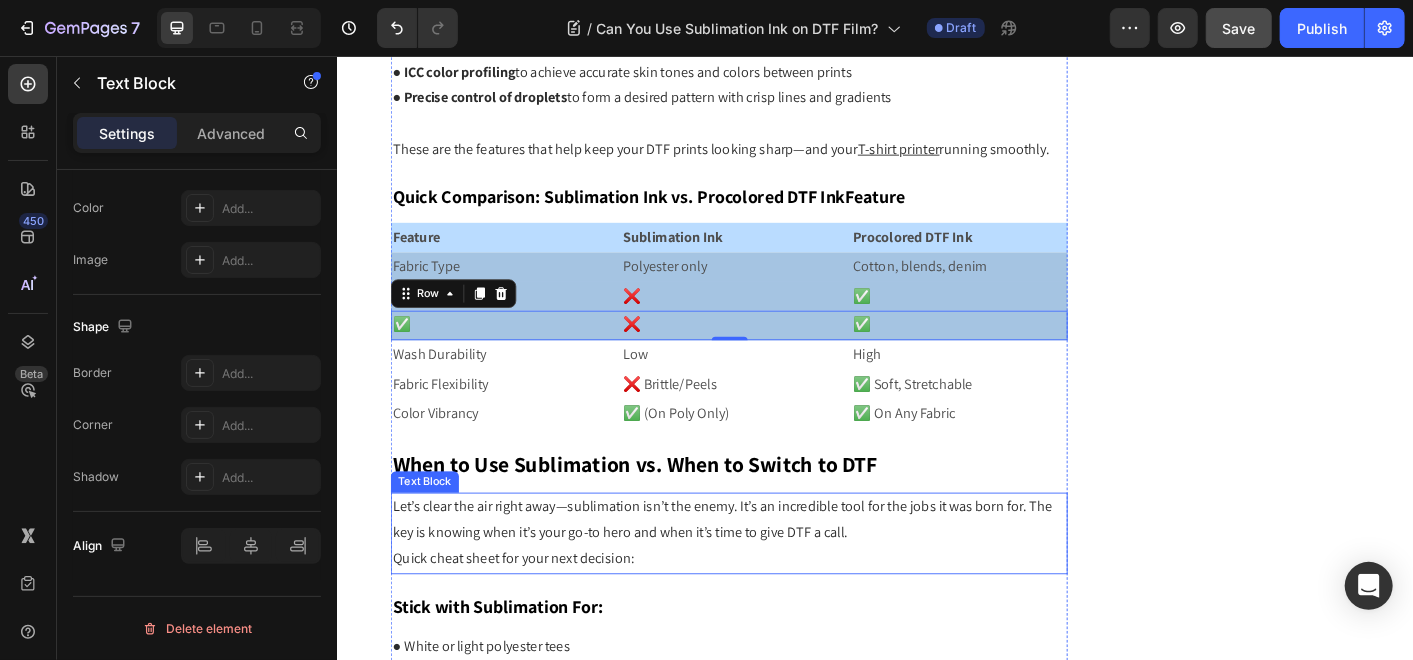 scroll, scrollTop: 0, scrollLeft: 0, axis: both 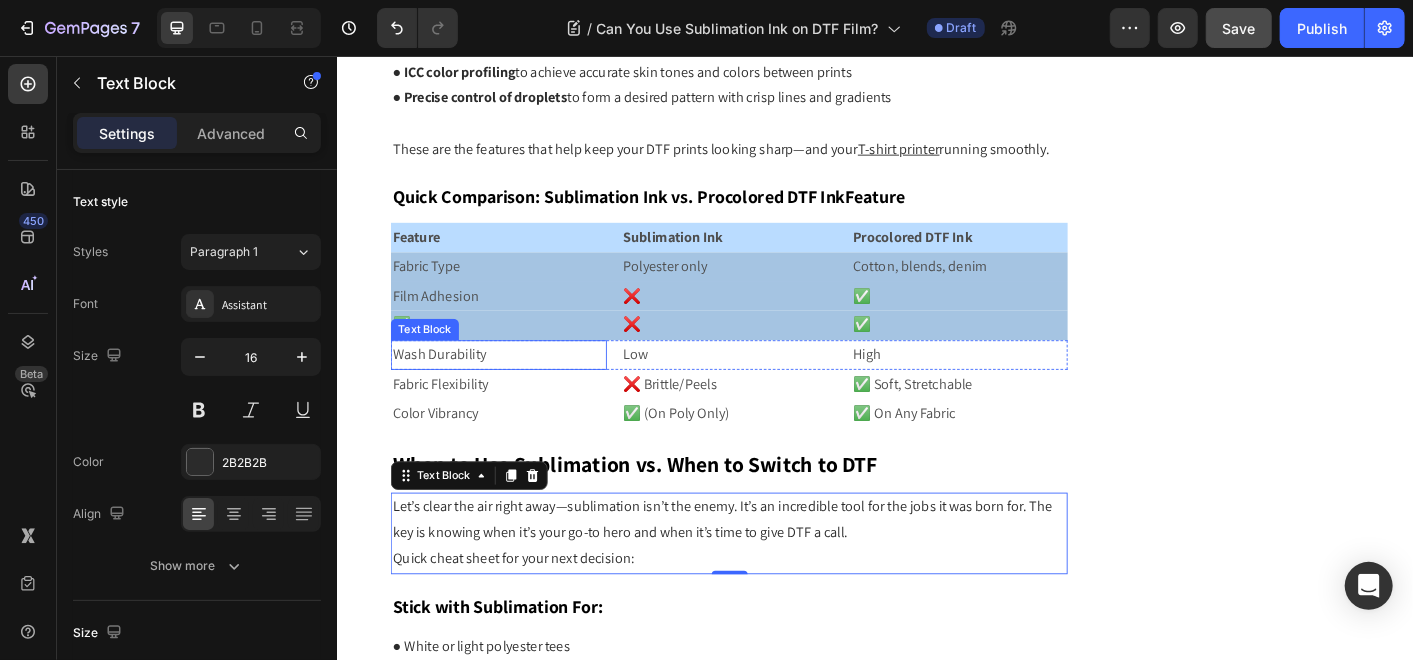 click on "Wash Durability" at bounding box center (516, 388) 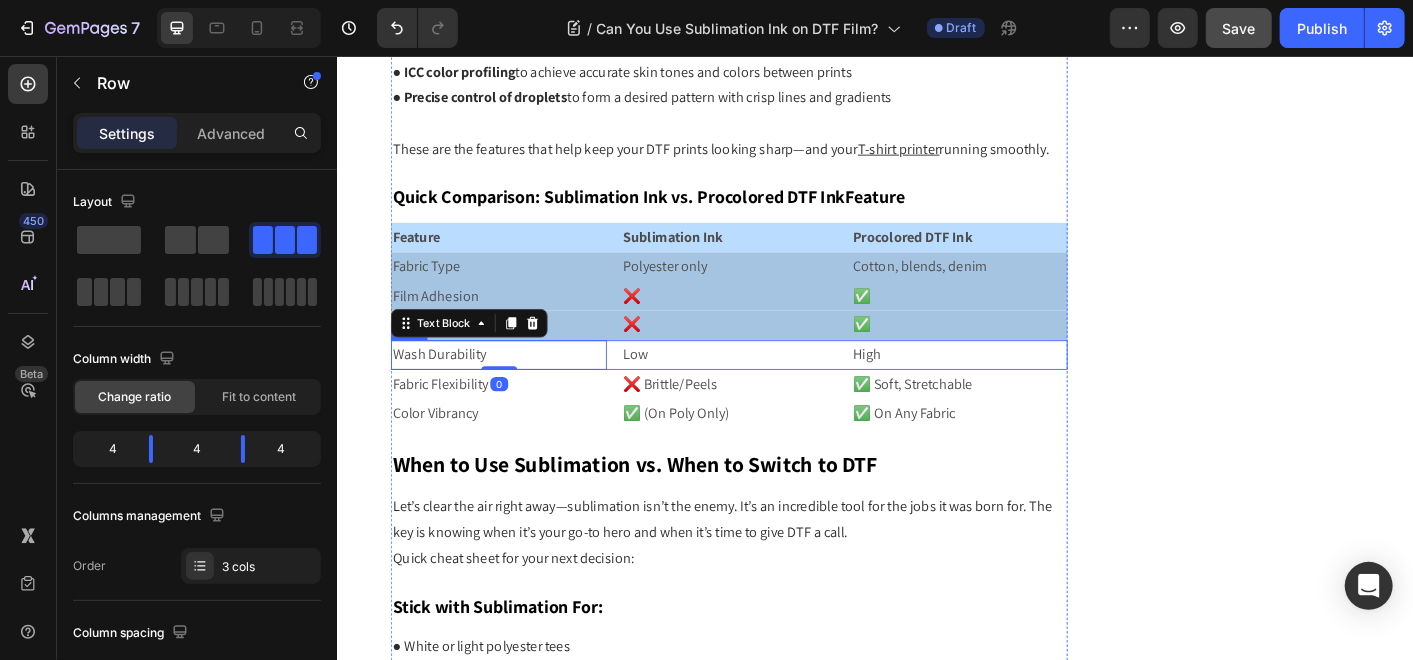 click on "Wash Durability Text Block   0 Low Text Block High Text Block Row" at bounding box center (773, 388) 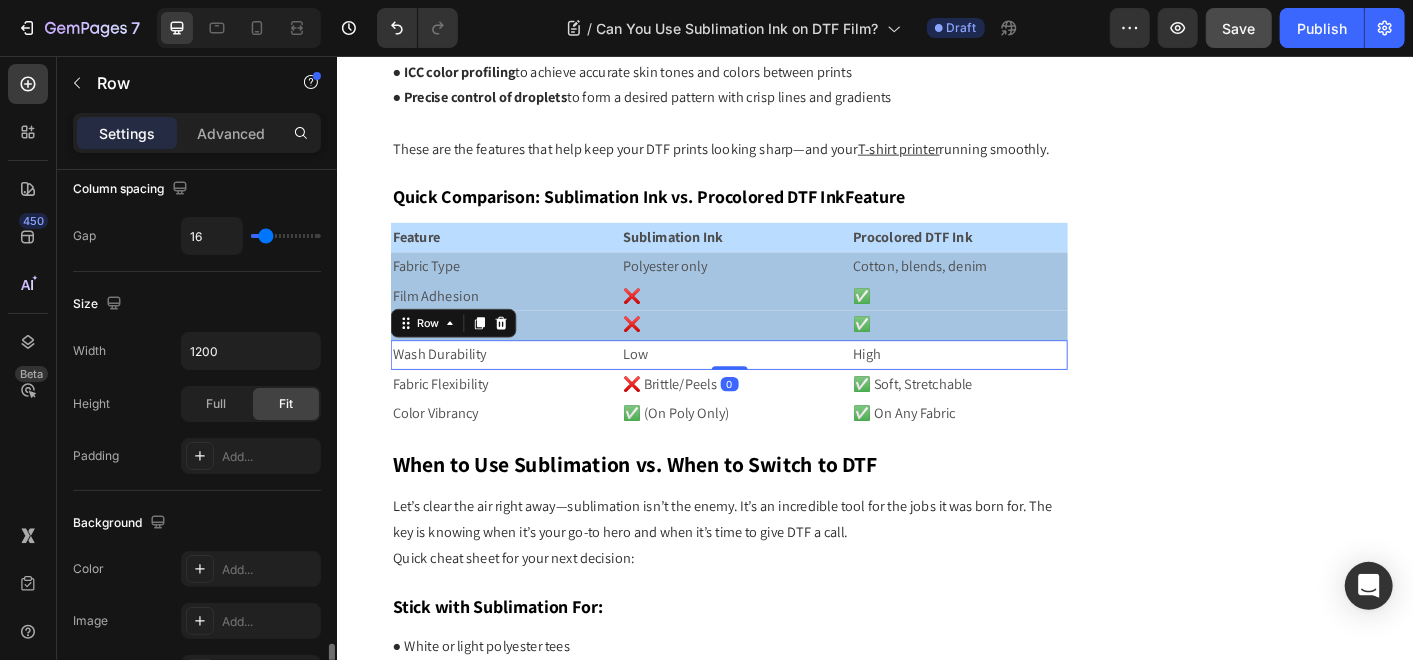 scroll, scrollTop: 666, scrollLeft: 0, axis: vertical 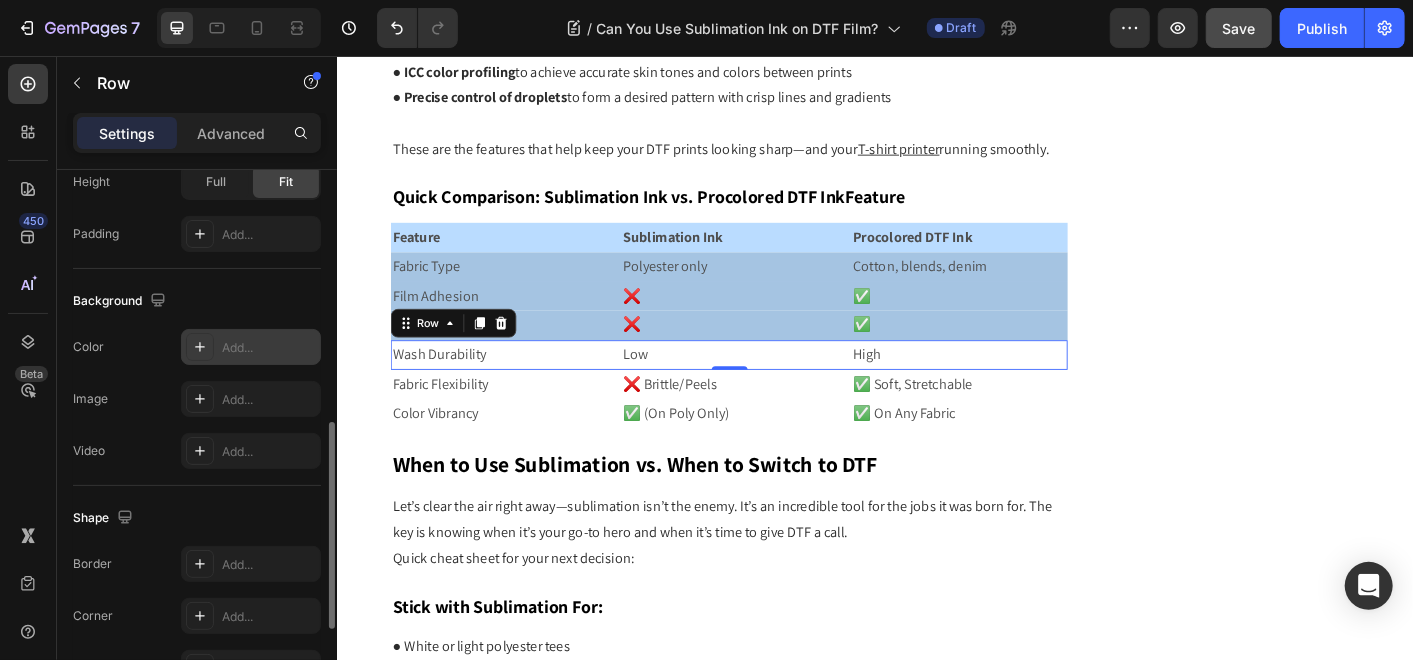 click on "Add..." at bounding box center (269, 348) 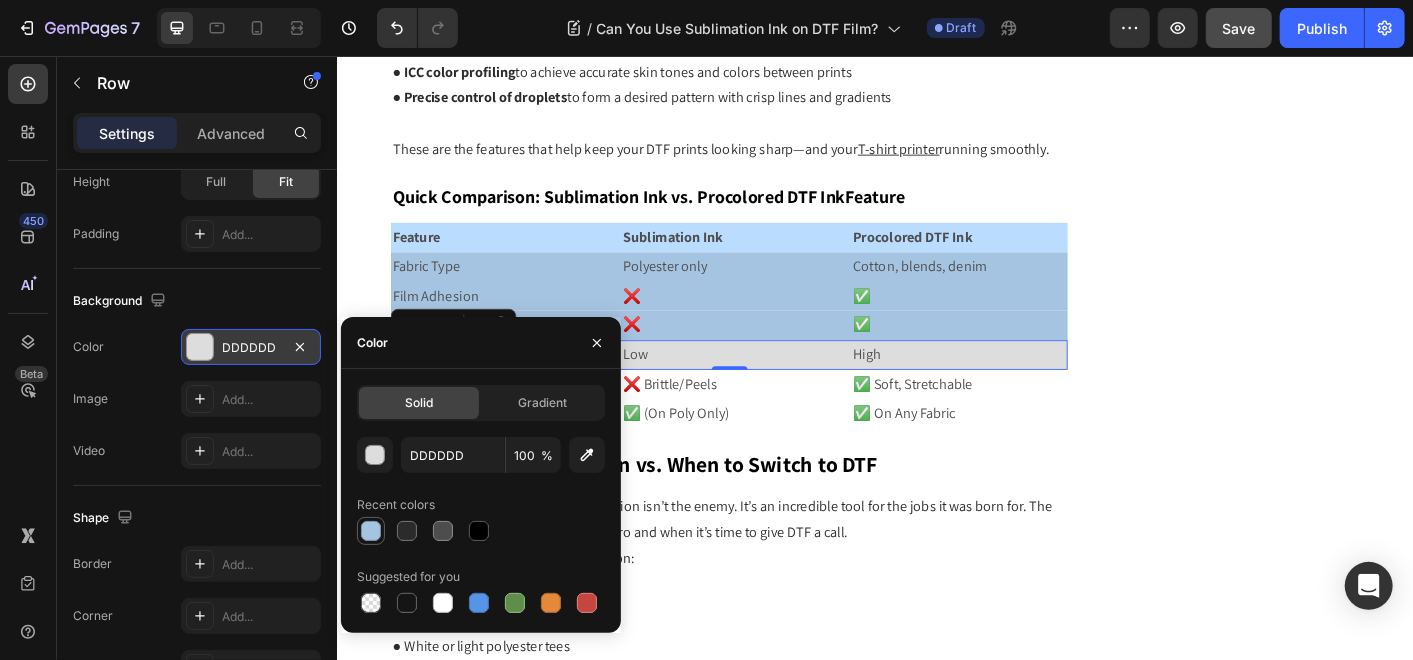 click at bounding box center [371, 531] 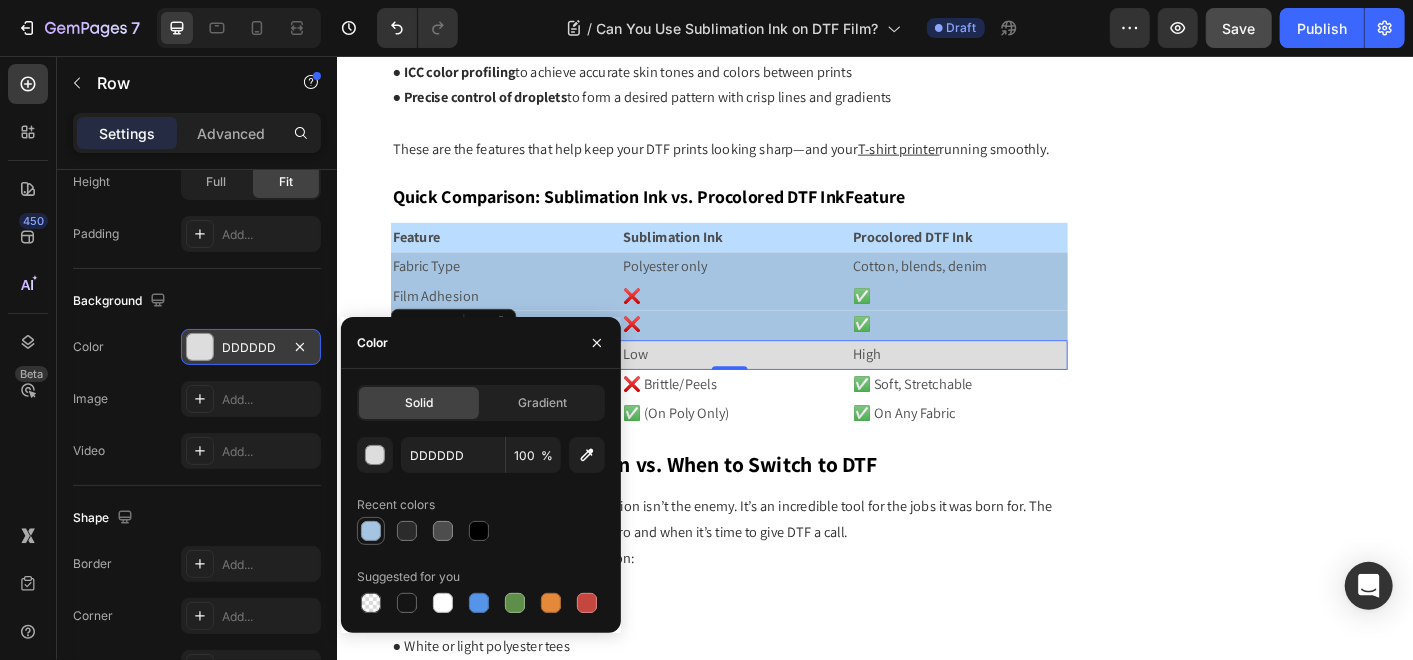 type on "A5C4E2" 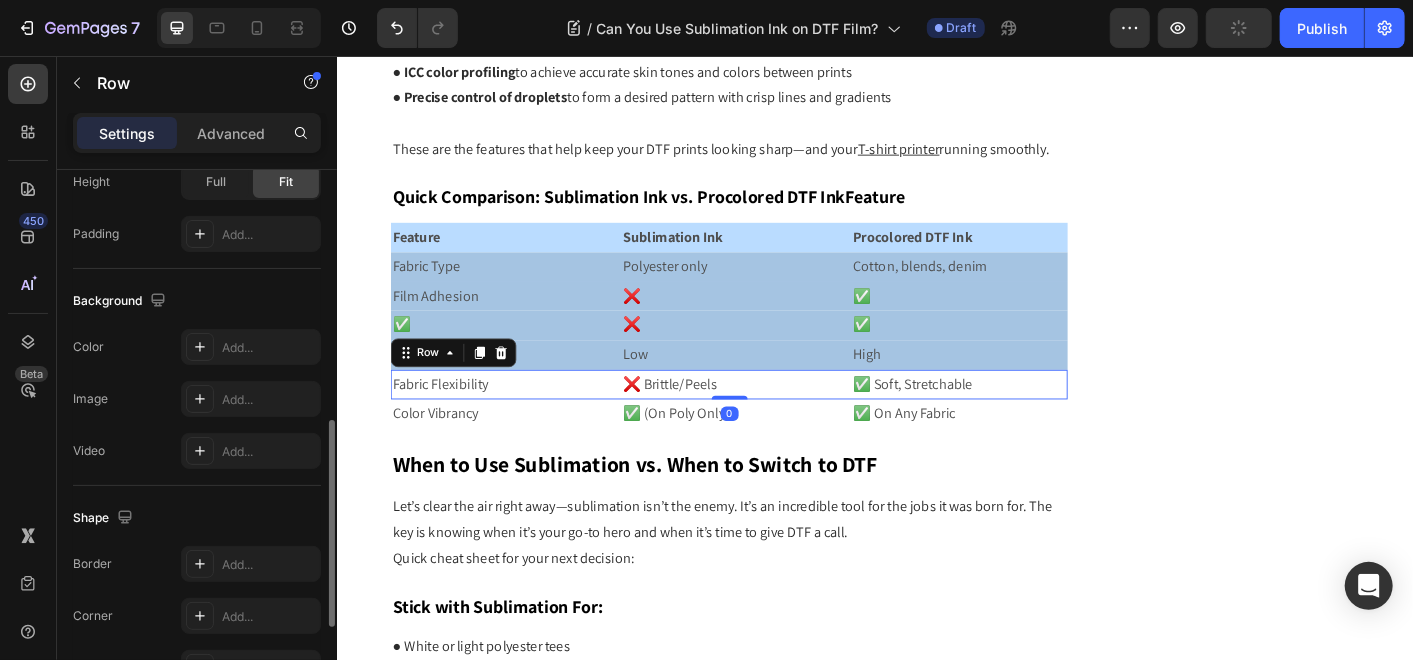 click on "Fabric Flexibility Text Block ❌ Brittle/Peels Text Block ✅ Soft, Stretchable Text Block Row   0" at bounding box center [773, 421] 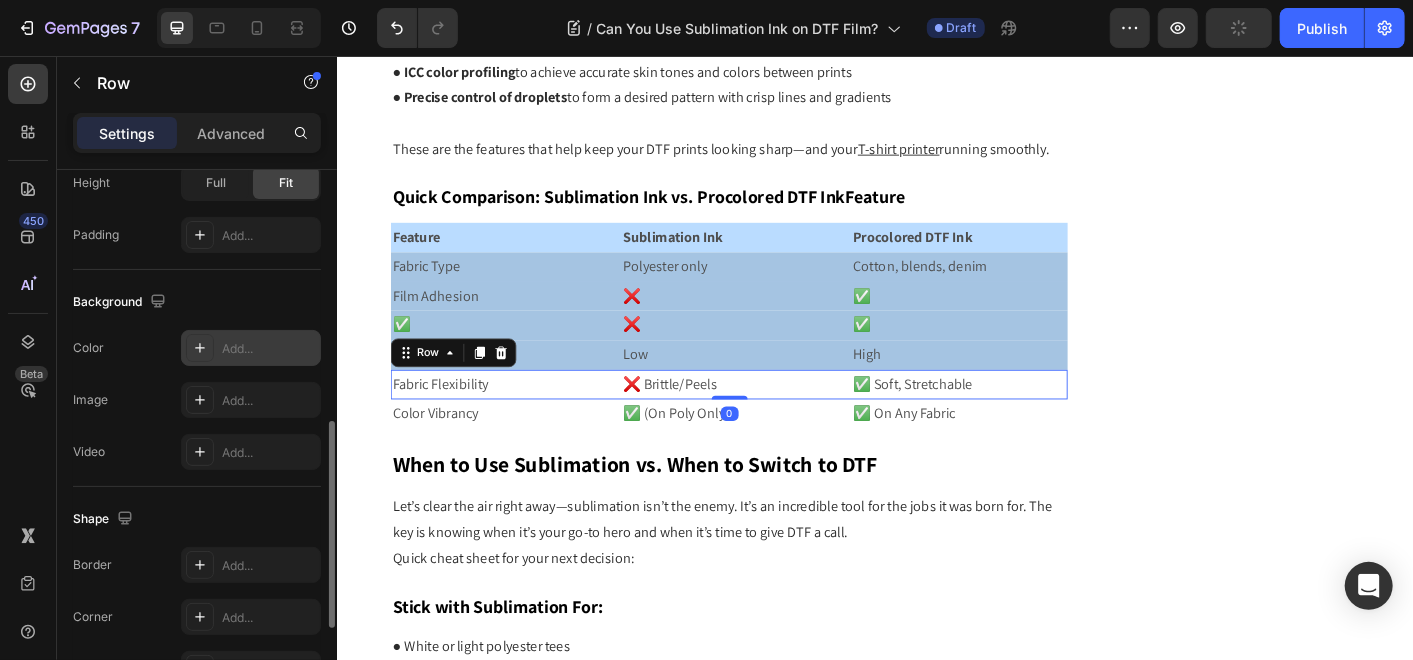 click on "Add..." at bounding box center [269, 349] 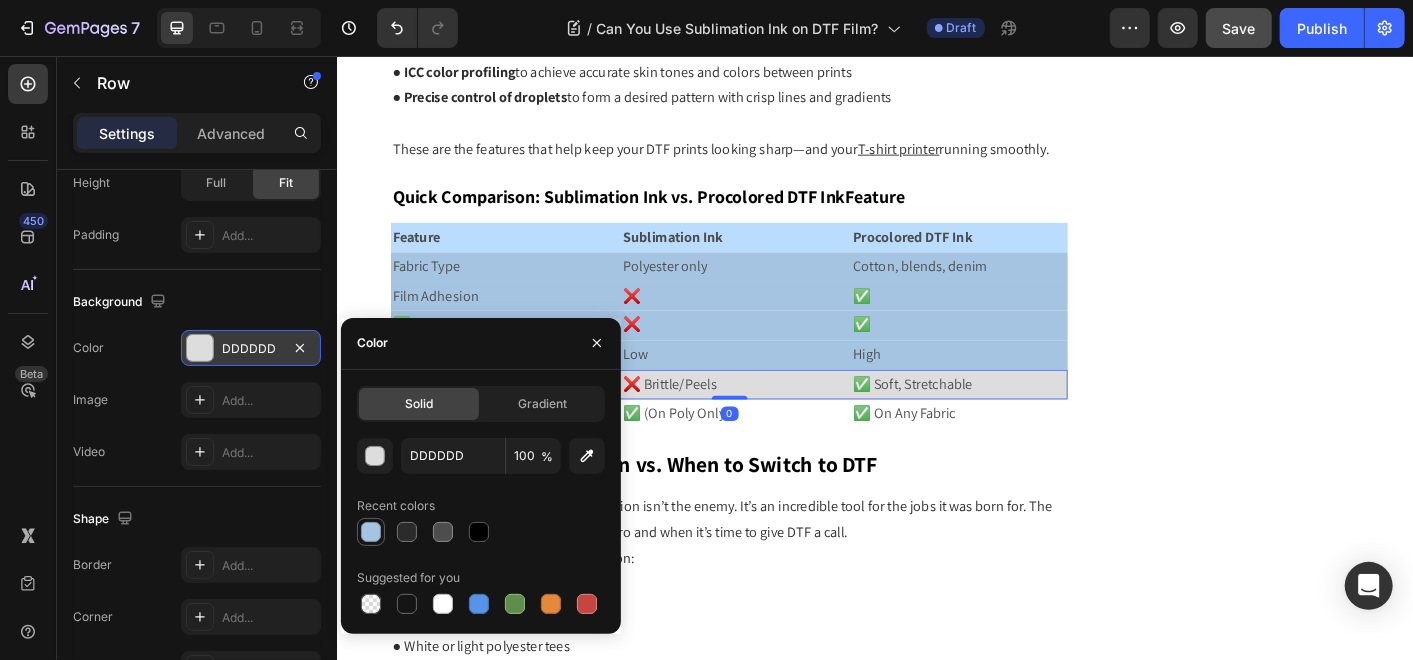 click at bounding box center [371, 532] 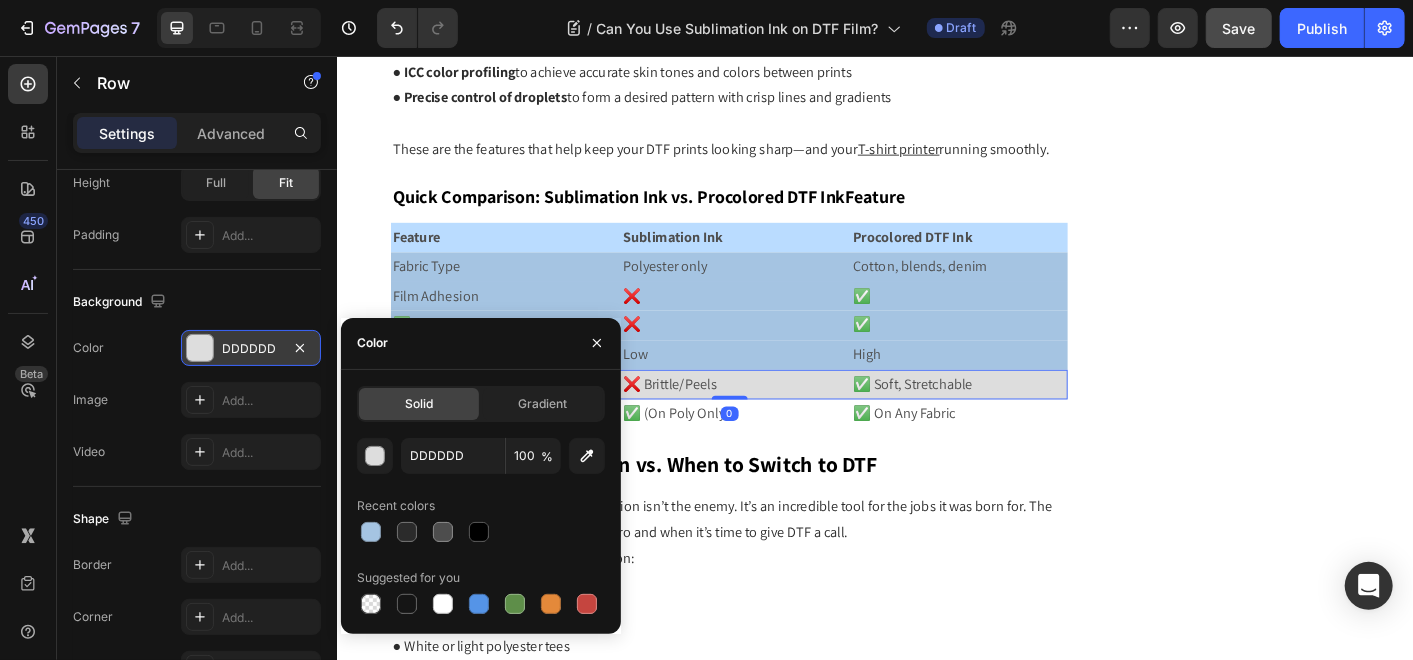 type on "A5C4E2" 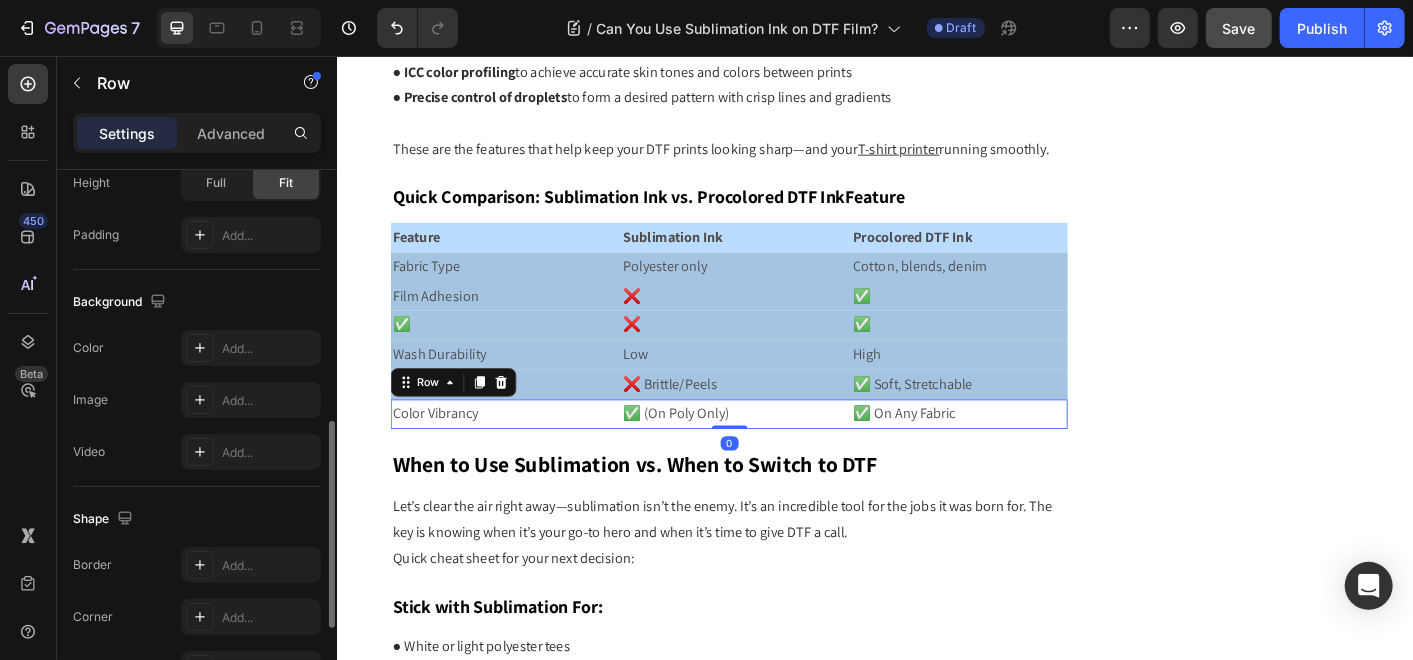scroll, scrollTop: 665, scrollLeft: 0, axis: vertical 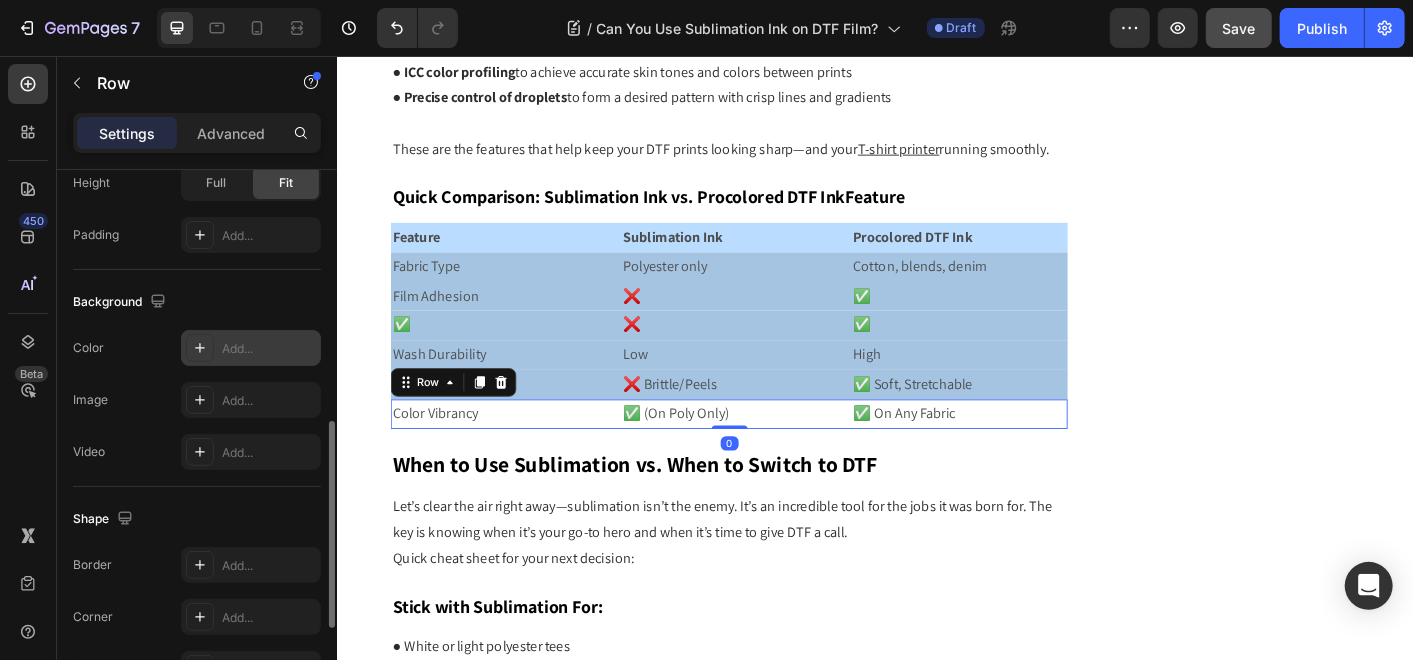 click 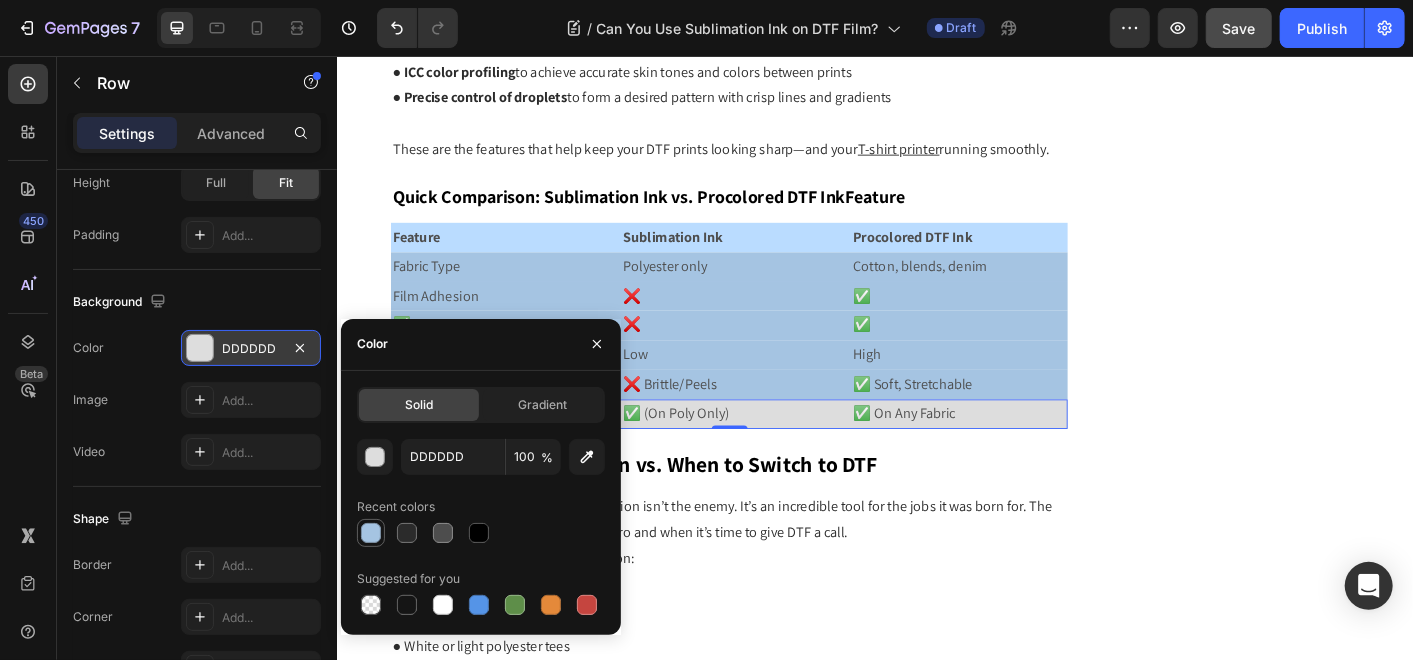 click at bounding box center [371, 533] 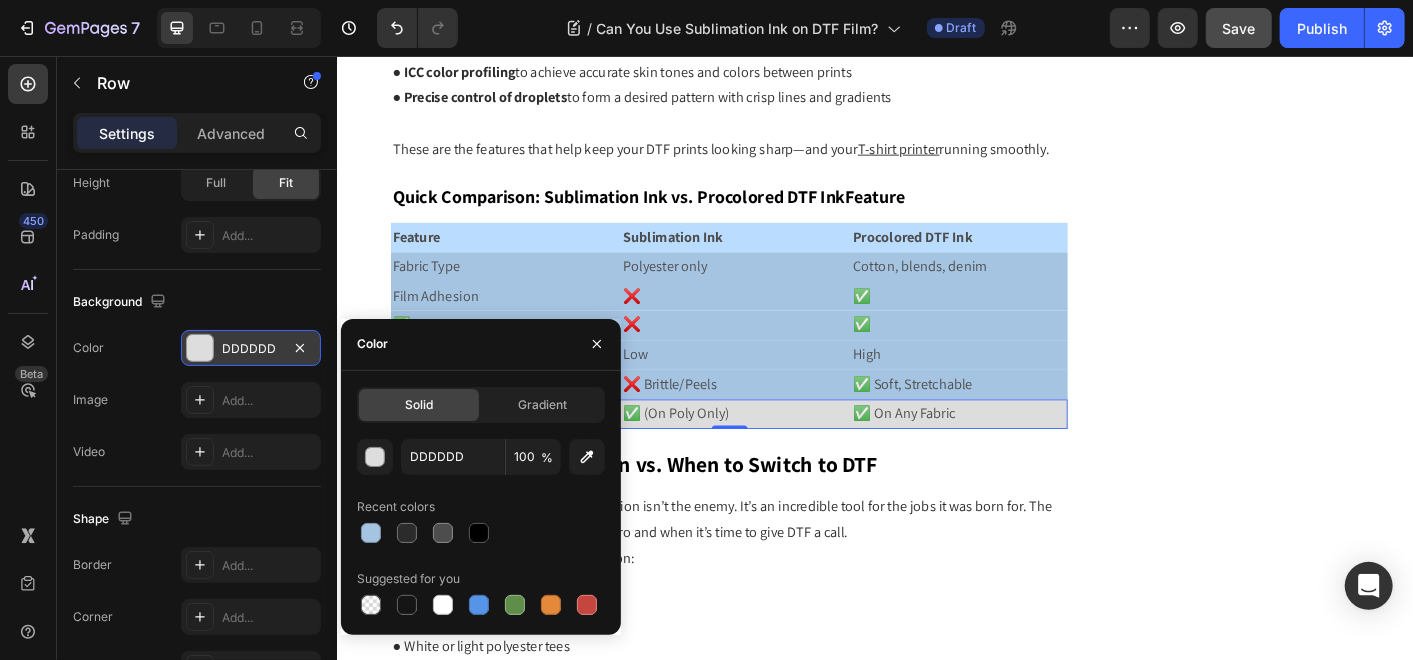 type on "A5C4E2" 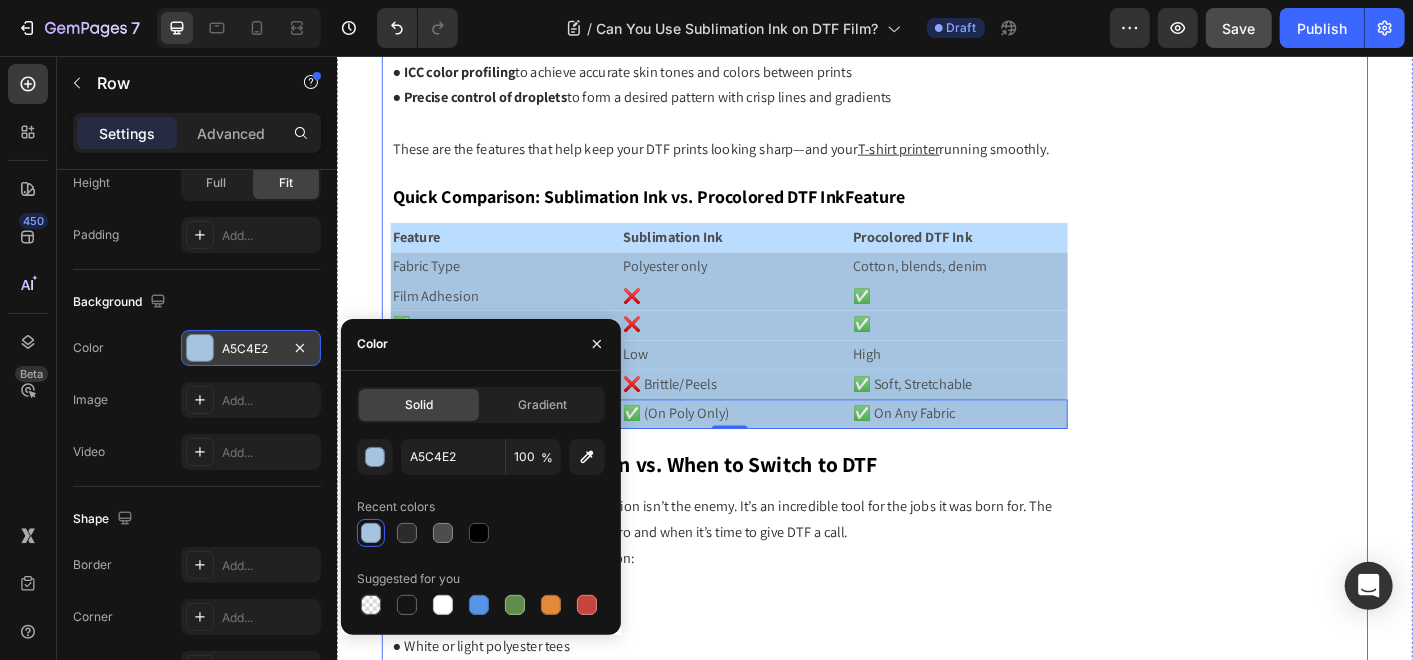 click on "Subscribe Heading To join our mailing list and never miss our updates ! Text Block Email Field Subscribe Now Submit Button Row Newsletter Row                Title Line Most Popular Blogs Text Block Image How to Achieve Premium Results in Digital Specialty Printing Text Block Row Image DTG Printing 101: The Top 10 FAQs Text Block Row Row                Title Line More Blogs About Text Block industry trends maintenance newsroom product showroom printer review Text Block Row Row" at bounding box center [1358, -1454] 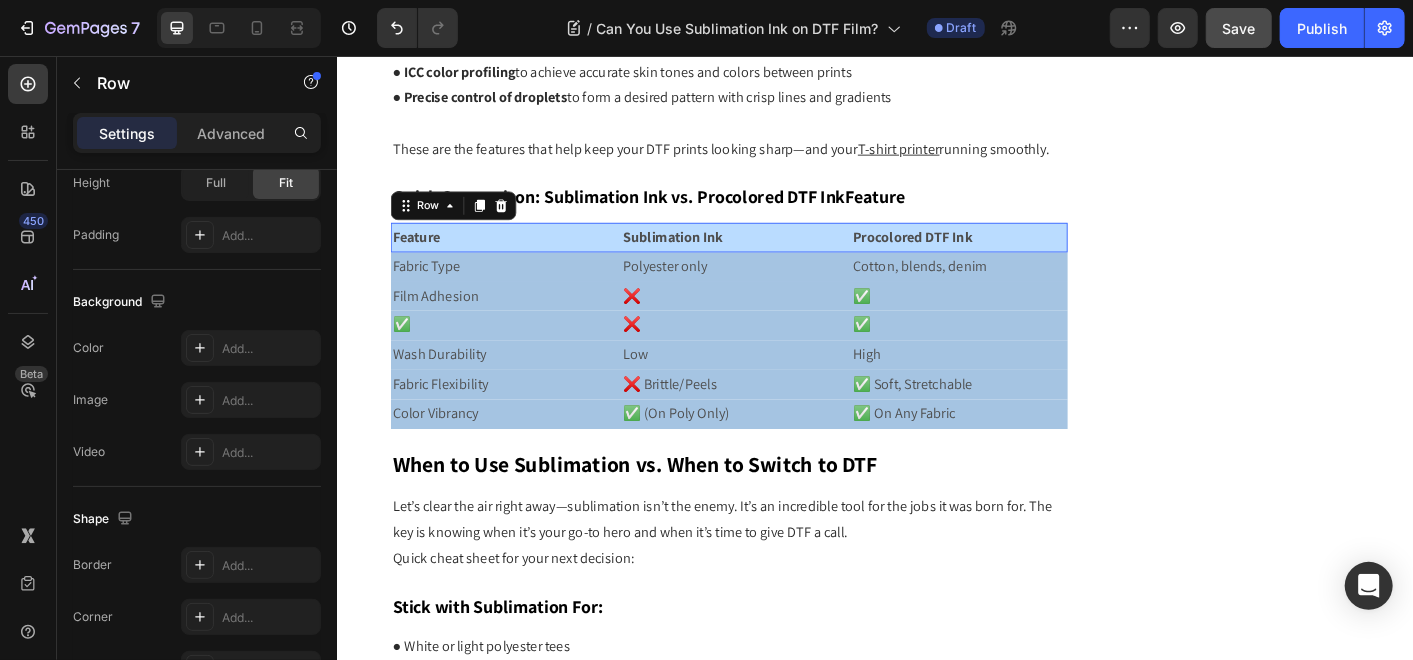 click on "Feature Text Block Sublimation Ink Text Block Procolored DTF Ink Text Block Row   0" at bounding box center (773, 257) 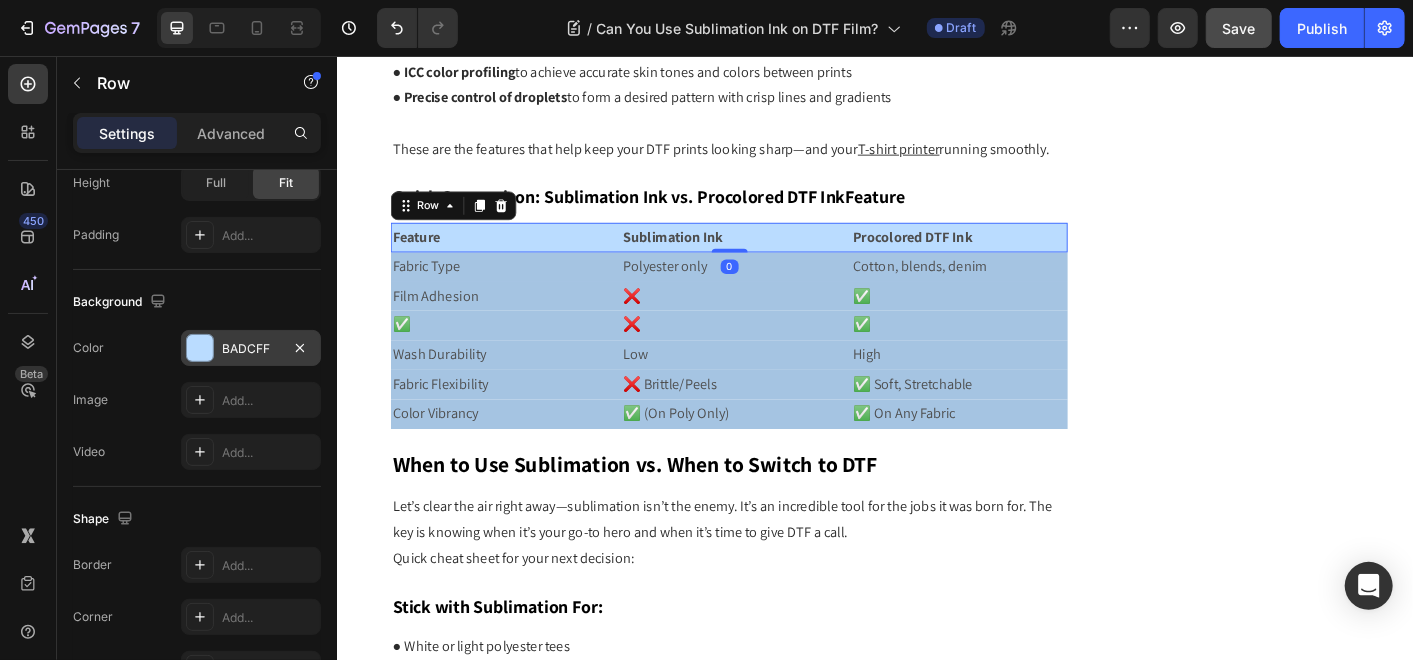 click on "BADCFF" at bounding box center [251, 349] 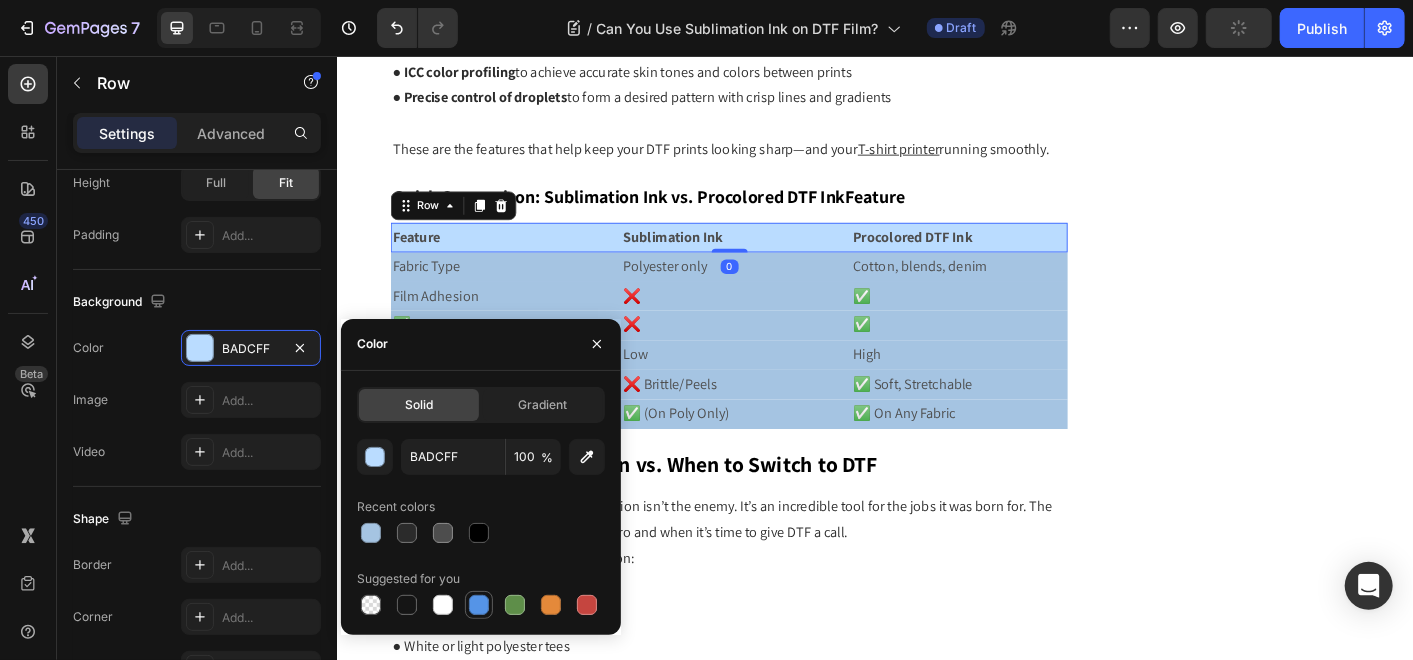 click at bounding box center (479, 605) 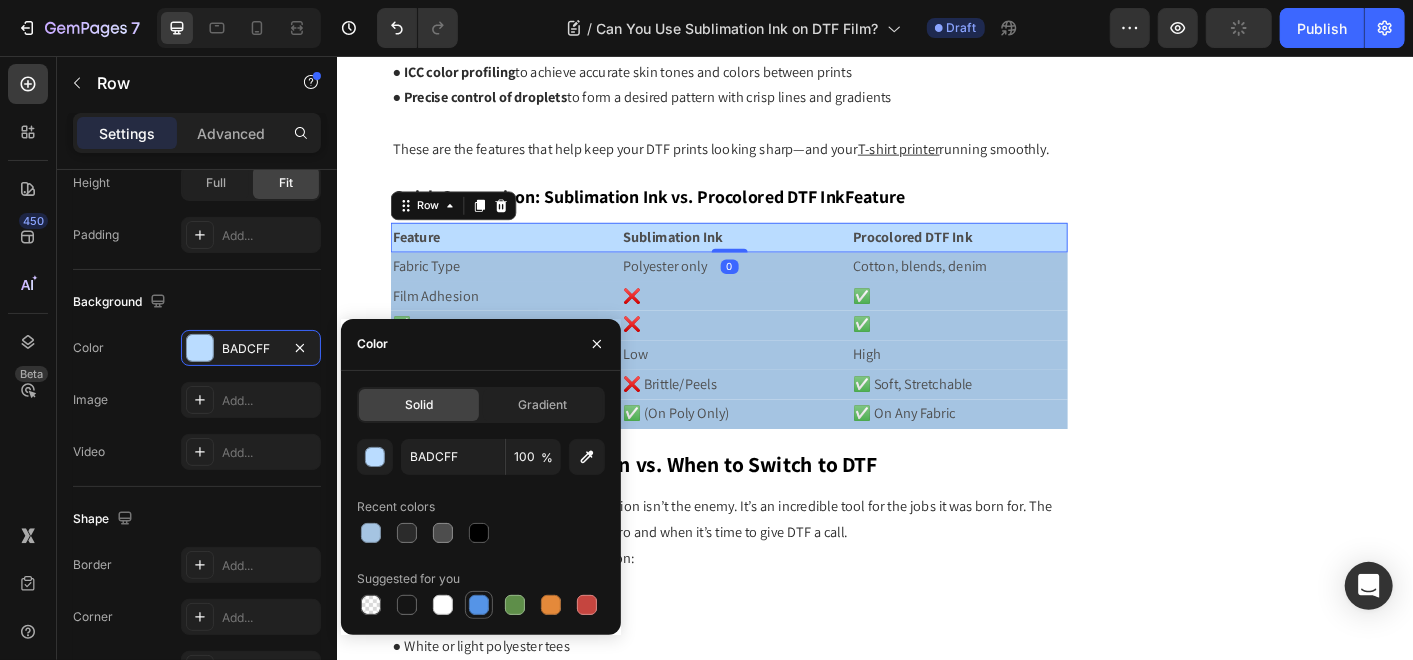 type on "5594E7" 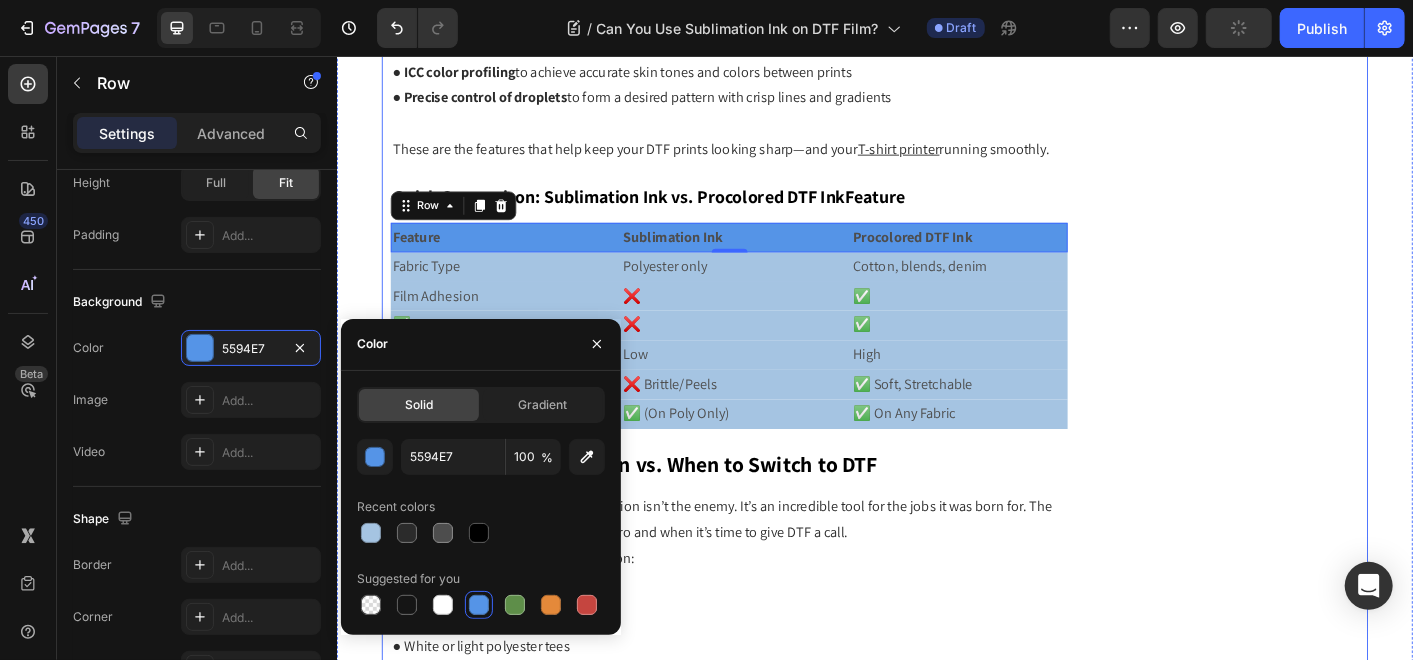 click on "Subscribe Heading To join our mailing list and never miss our updates ! Text Block Email Field Subscribe Now Submit Button Row Newsletter Row                Title Line Most Popular Blogs Text Block Image How to Achieve Premium Results in Digital Specialty Printing Text Block Row Image DTG Printing 101: The Top 10 FAQs Text Block Row Row                Title Line More Blogs About Text Block industry trends maintenance newsroom product showroom printer review Text Block Row Row" at bounding box center [1358, -1454] 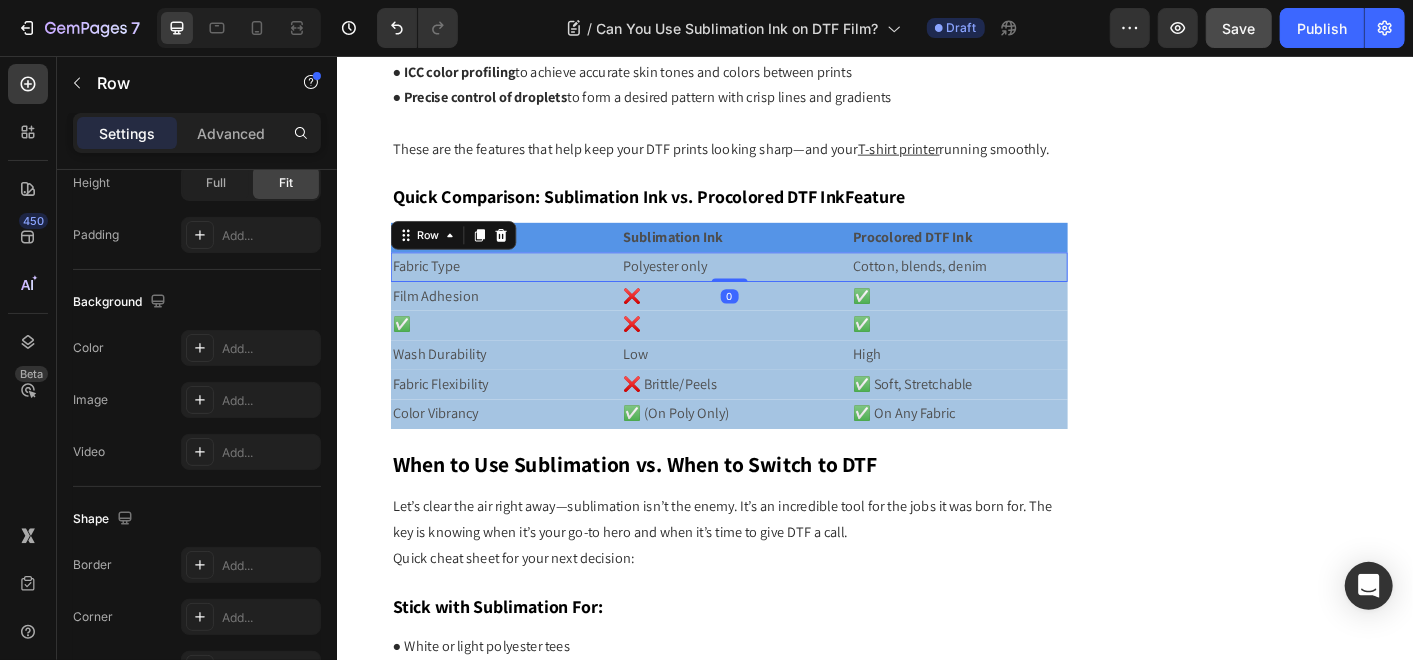 click on "Fabric Type Text Block Polyester only Text Block Cotton, blends, denim Text Block Row   0" at bounding box center (773, 290) 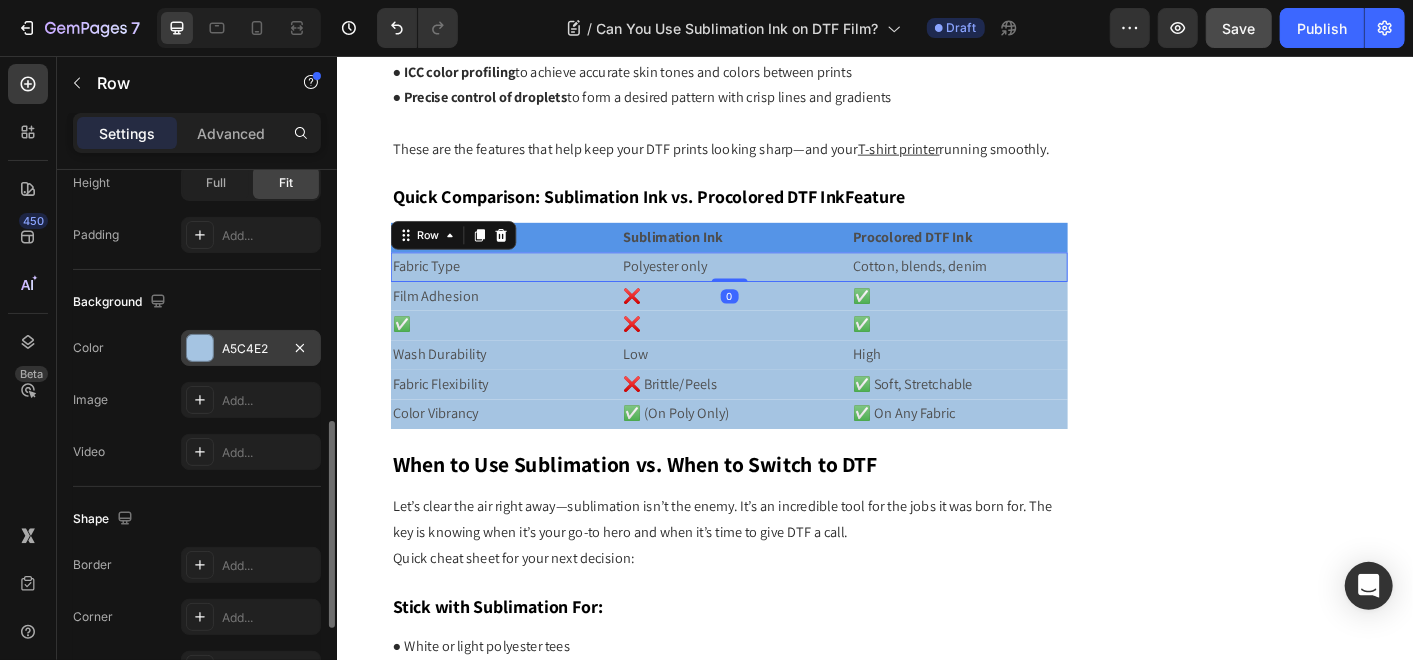 click at bounding box center [200, 348] 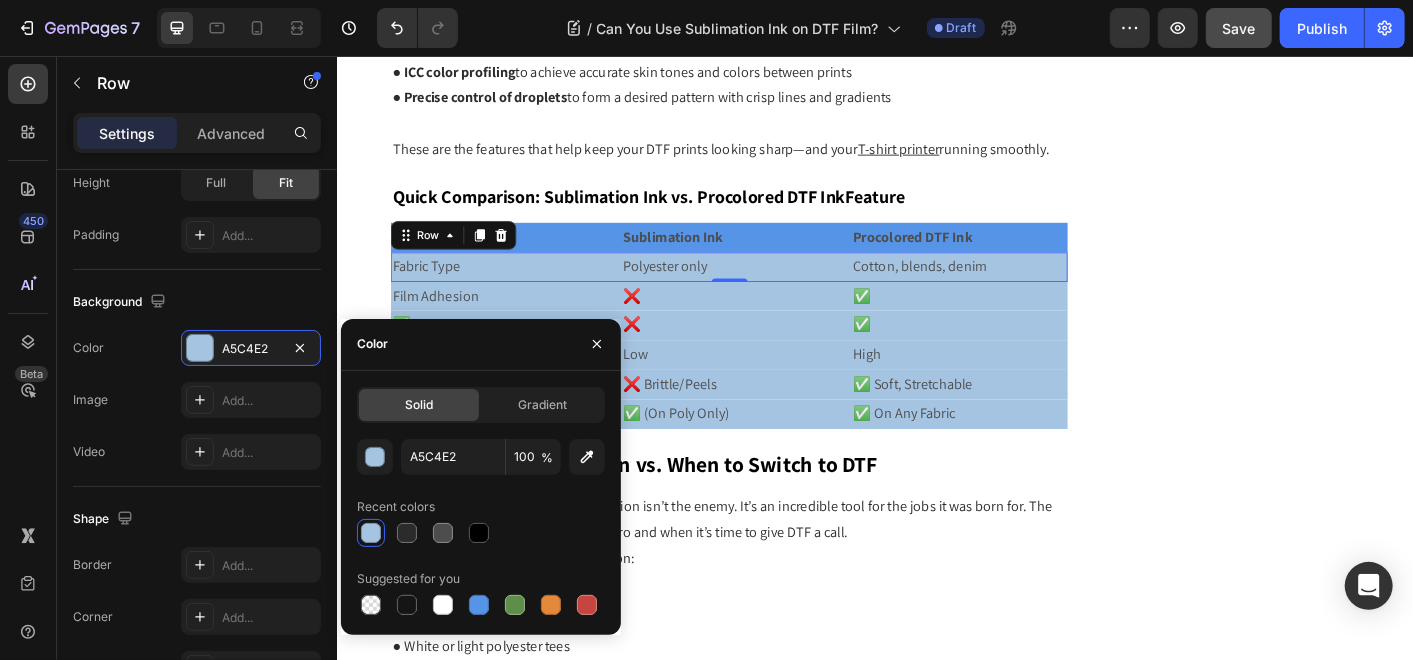 click at bounding box center [371, 533] 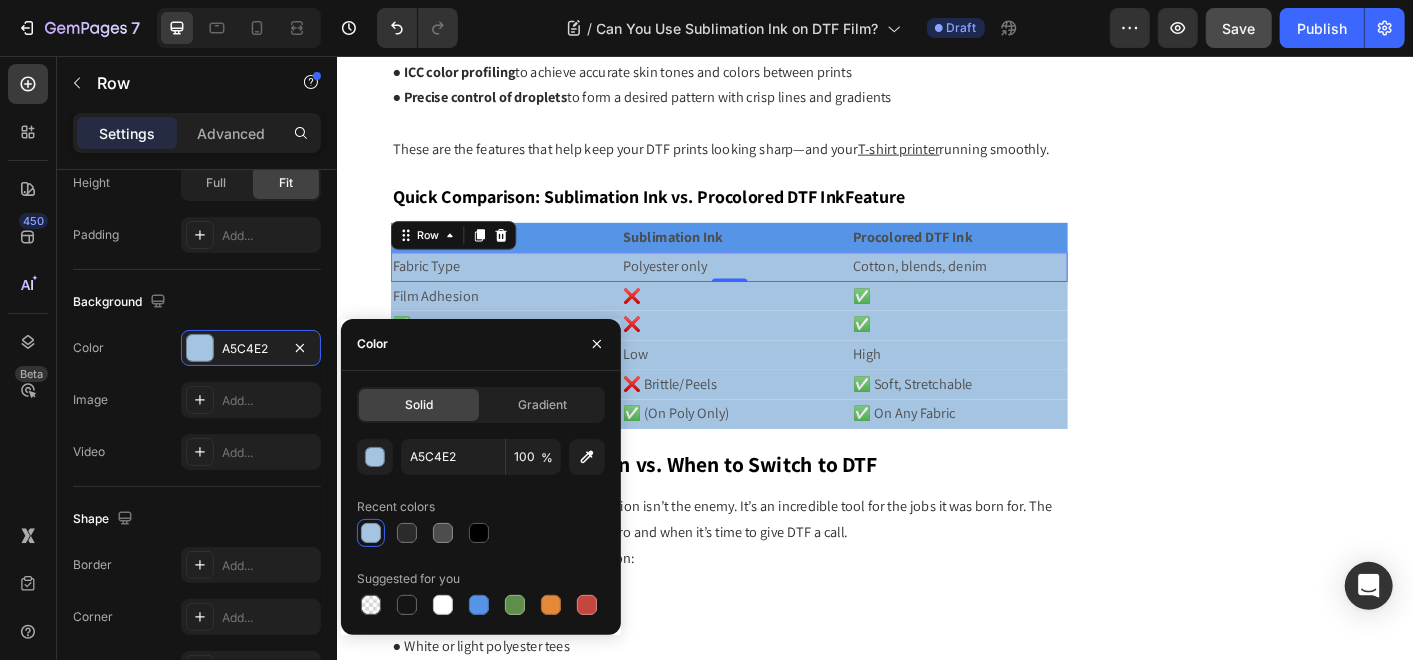 click at bounding box center (371, 533) 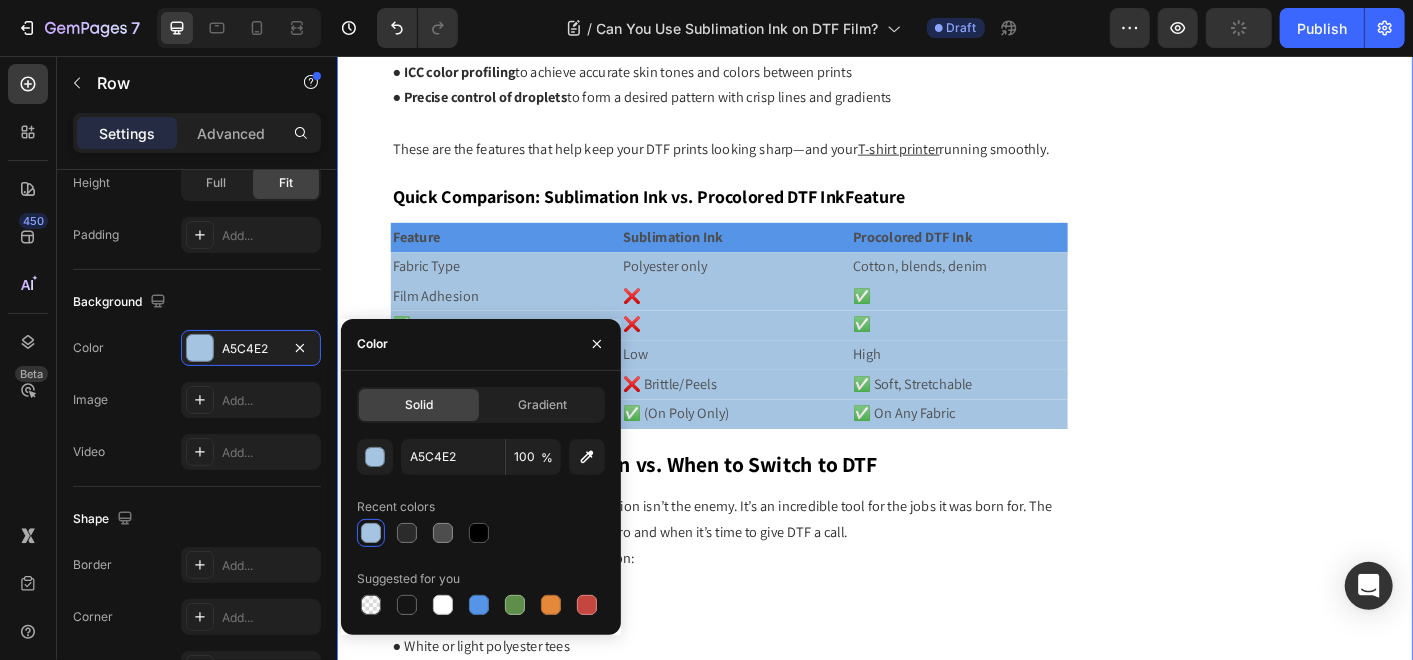 click on "Icon Table of Contents Text Block Row 1. The Science Behind the Ink: Not All Liquids Stick the Same    1.1 How Sublimation Ink Works    1.2 How DTF Ink Works    1.3 Quick Analogy: 2. The Experiment: What Happens If You Try It Anyway?    2.1 Poor Adhesion    2.2 Missing the Bond    2.3 Wash-Out Nightmares    2.4 Weak Colors & No Opacity on Dark Fabrics    2.5 Genuine “Field Observations” 3. The Internet Myth: Where Did This Idea Even Come From? 4. Why Procolored Inks Work (and Sublimation Inks Don’t)    4.1 A White Layer That Acts Like Your Canvas    4.2 Locks in with Hot-Melt Powder    4.3 Built for the Long Haul: 20+ Washes Strong    4.4 Procolored Printers = Smart Printing    4.5 Quick Comparison: Sublimation Ink vs. Procolored DTF Ink 5. When to Use Sublimation vs. When to Switch to DTF    5.1 Stick with Sublimation For:    5.2 Time to Move to DTF for: 6. Conclusion: One Ink Doesn’t Rule Them All Text Block                Title Line Row DTF film  Row" at bounding box center [936, -1454] 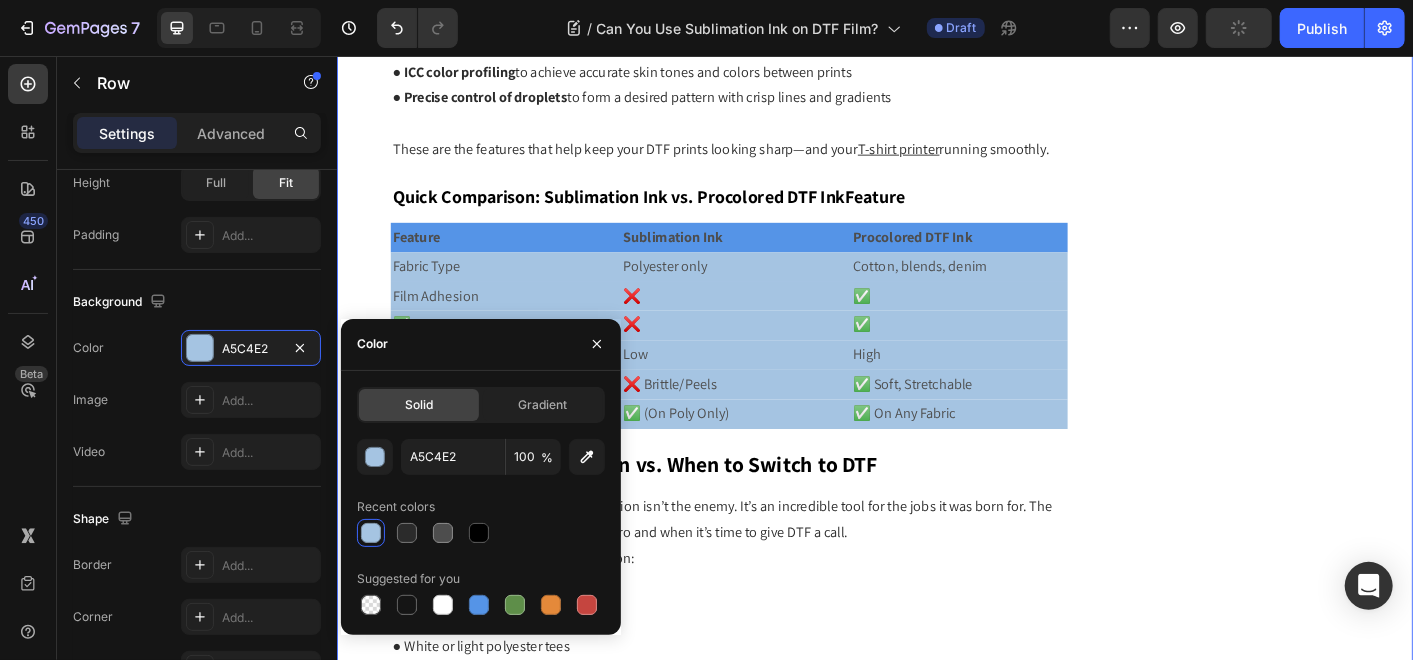 scroll, scrollTop: 0, scrollLeft: 0, axis: both 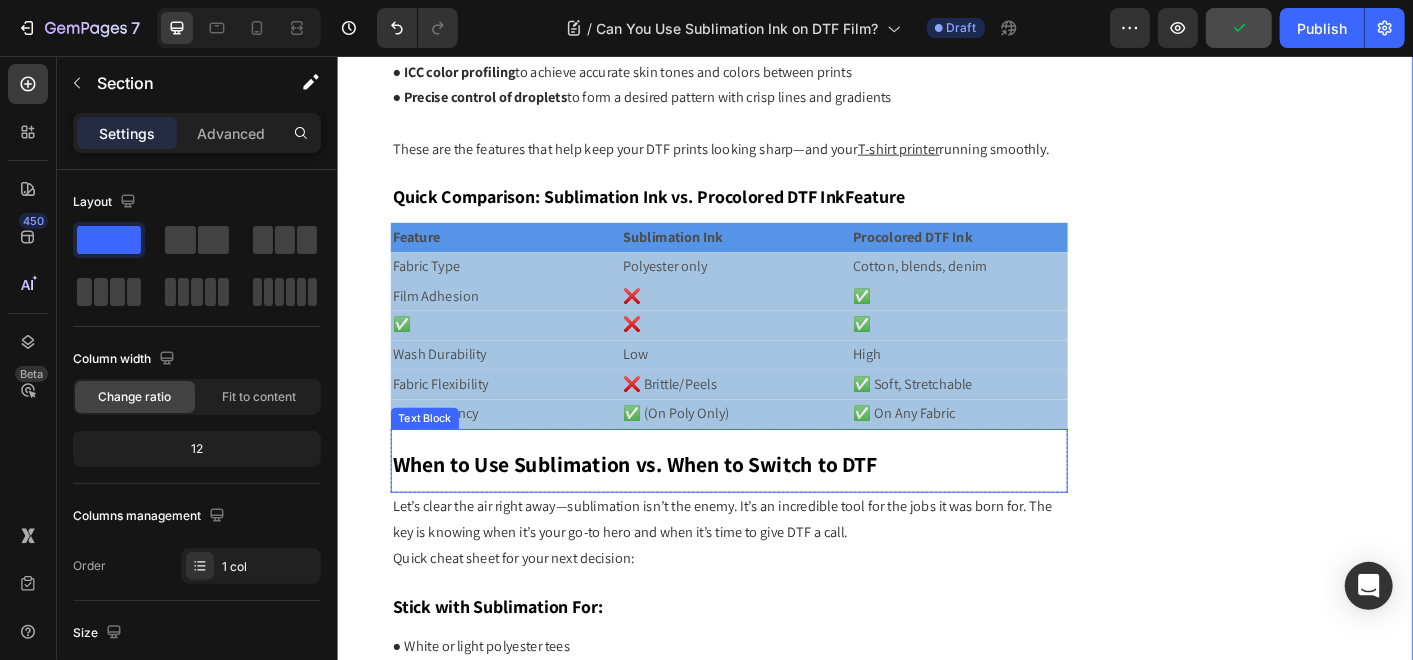 click on "When to Use Sublimation vs. When to Switch to DTF" at bounding box center (668, 510) 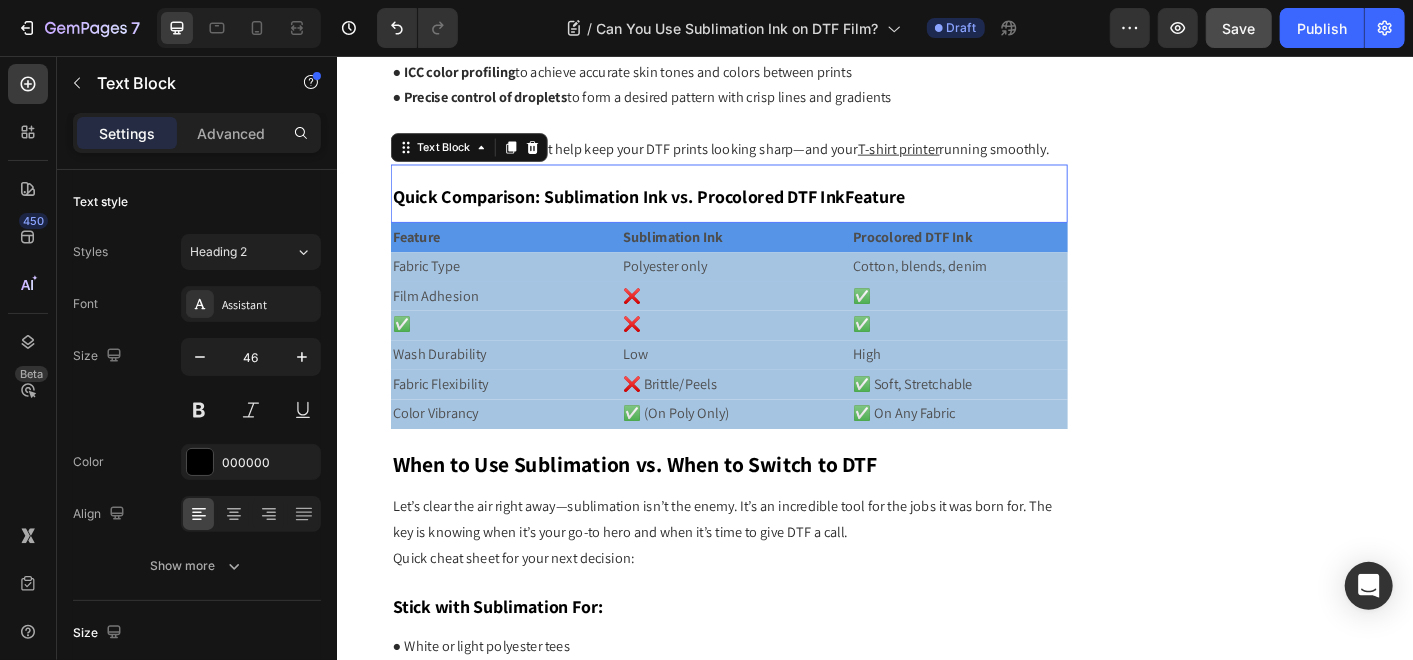click on "Quick Comparison: Sublimation Ink vs. Procolored DTF InkFeature" at bounding box center [684, 212] 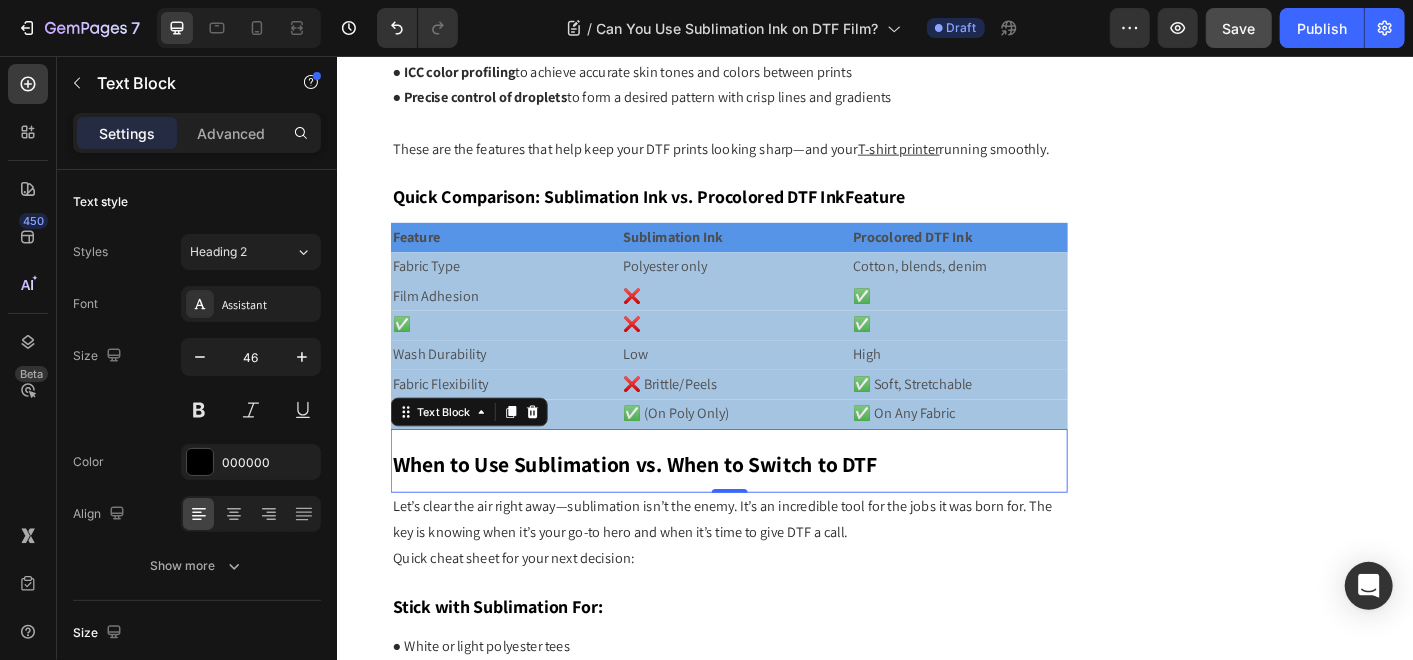 click on "When to Use Sublimation vs. When to Switch to DTF" at bounding box center (668, 510) 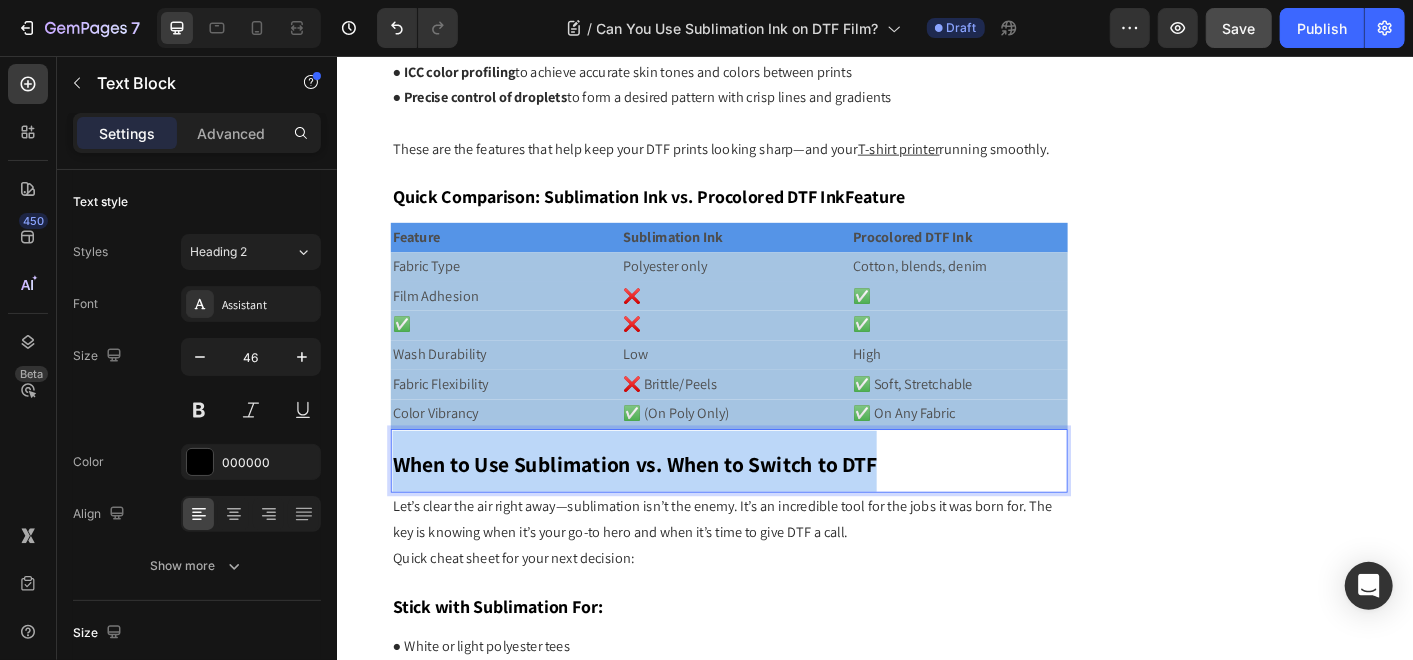 click on "When to Use Sublimation vs. When to Switch to DTF" at bounding box center [668, 510] 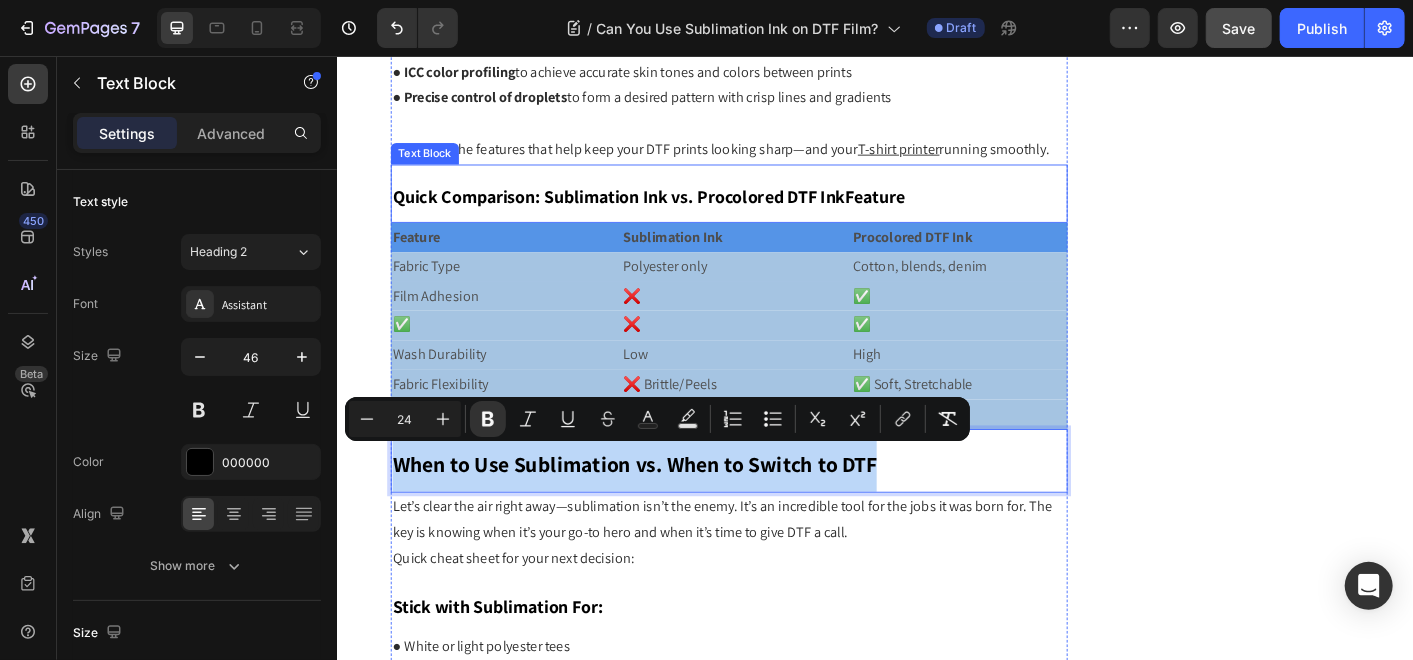 click on "Quick Comparison: Sublimation Ink vs. Procolored DTF InkFeature" at bounding box center [684, 212] 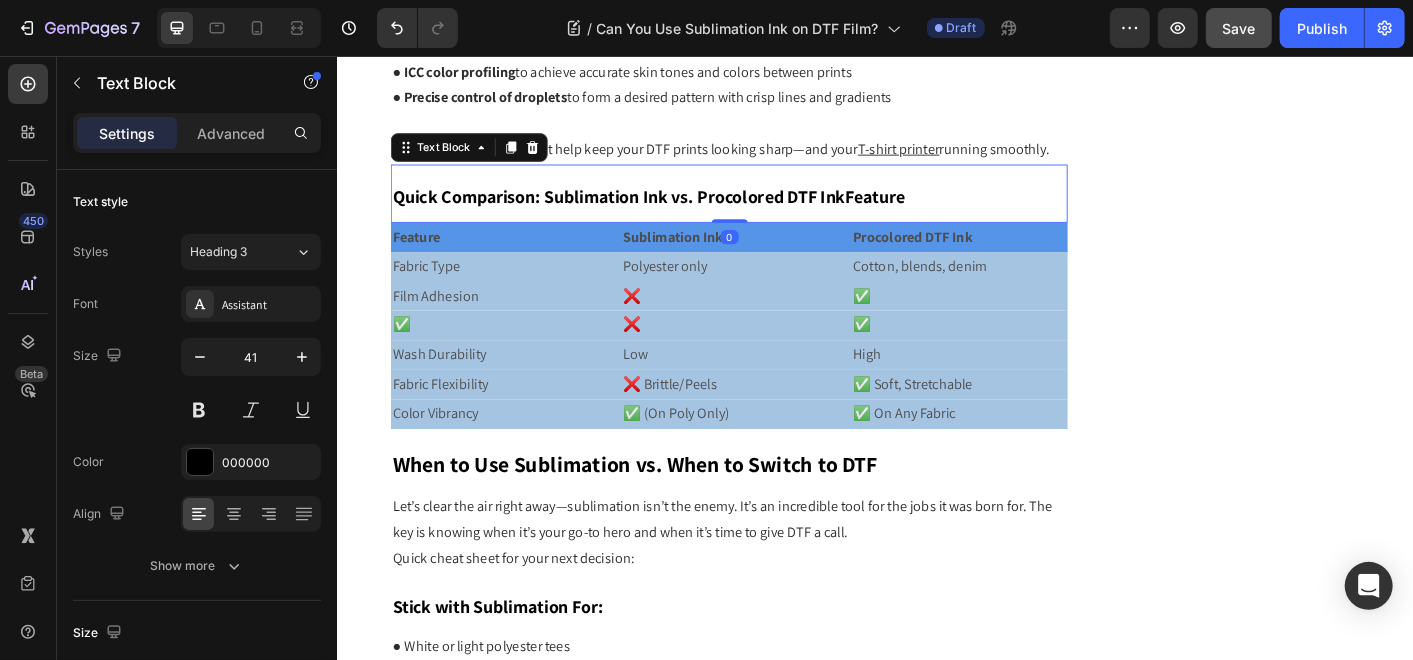 click on "Quick Comparison: Sublimation Ink vs. Procolored DTF InkFeature" at bounding box center [684, 212] 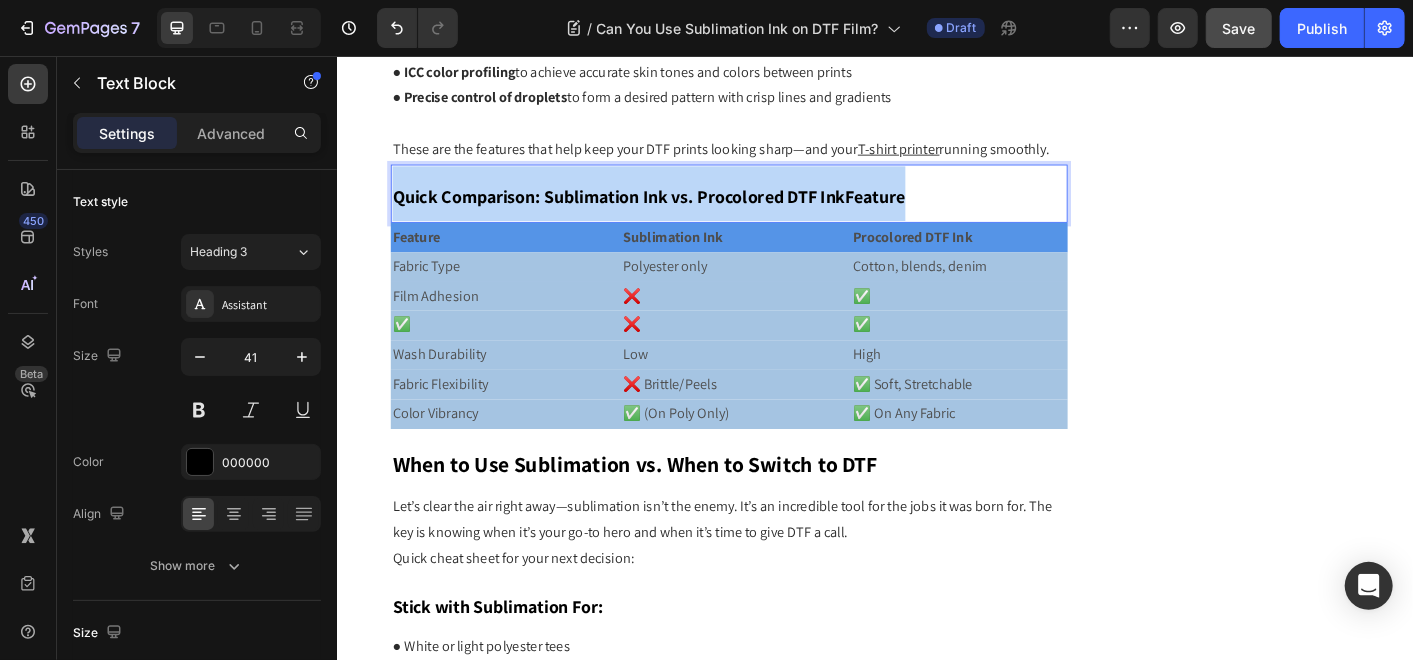 click on "Quick Comparison: Sublimation Ink vs. Procolored DTF InkFeature" at bounding box center (684, 212) 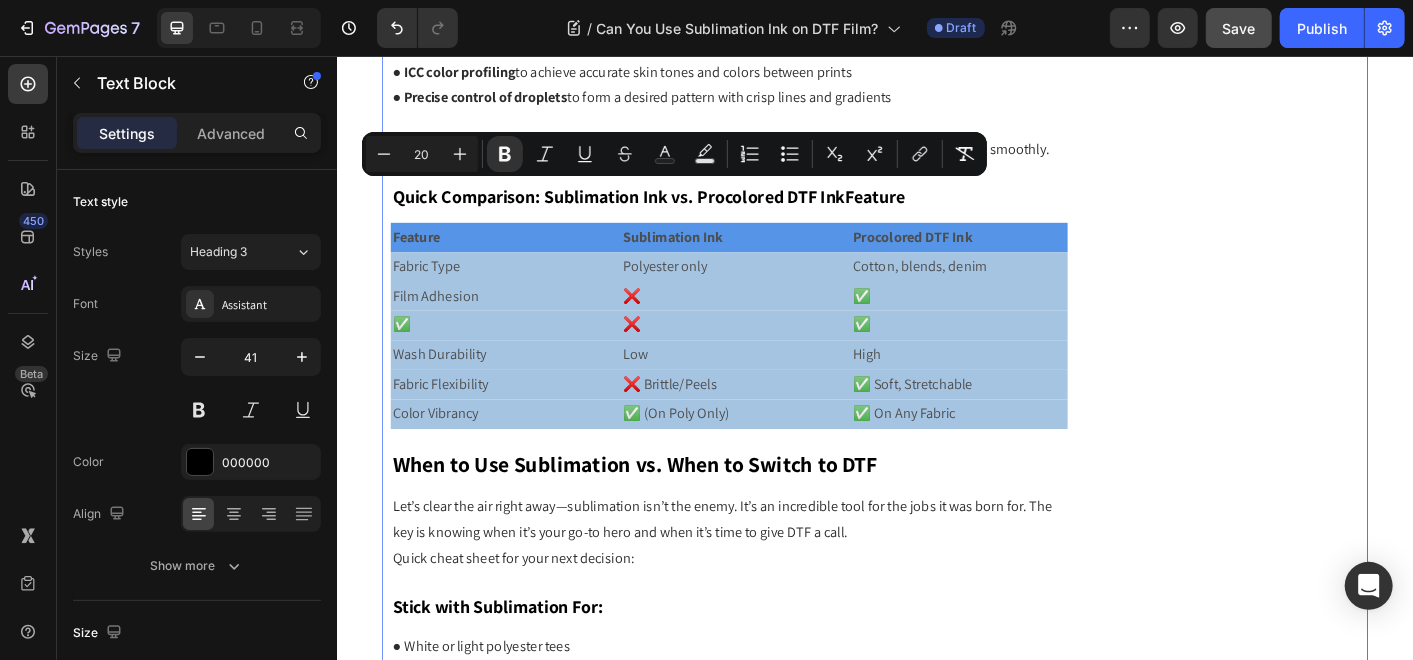 click on "Subscribe Heading To join our mailing list and never miss our updates ! Text Block Email Field Subscribe Now Submit Button Row Newsletter Row                Title Line Most Popular Blogs Text Block Image How to Achieve Premium Results in Digital Specialty Printing Text Block Row Image DTG Printing 101: The Top 10 FAQs Text Block Row Row                Title Line More Blogs About Text Block industry trends maintenance newsroom product showroom printer review Text Block Row Row" at bounding box center [1358, -1454] 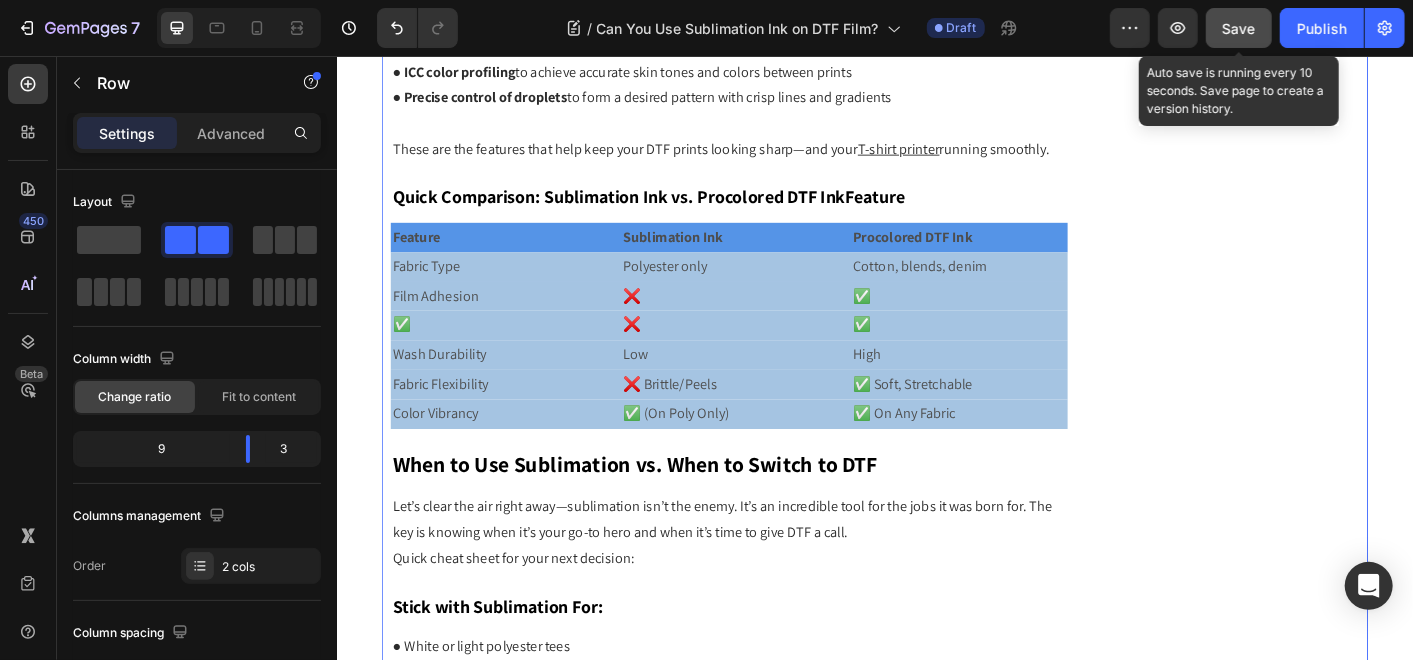 click on "Save" 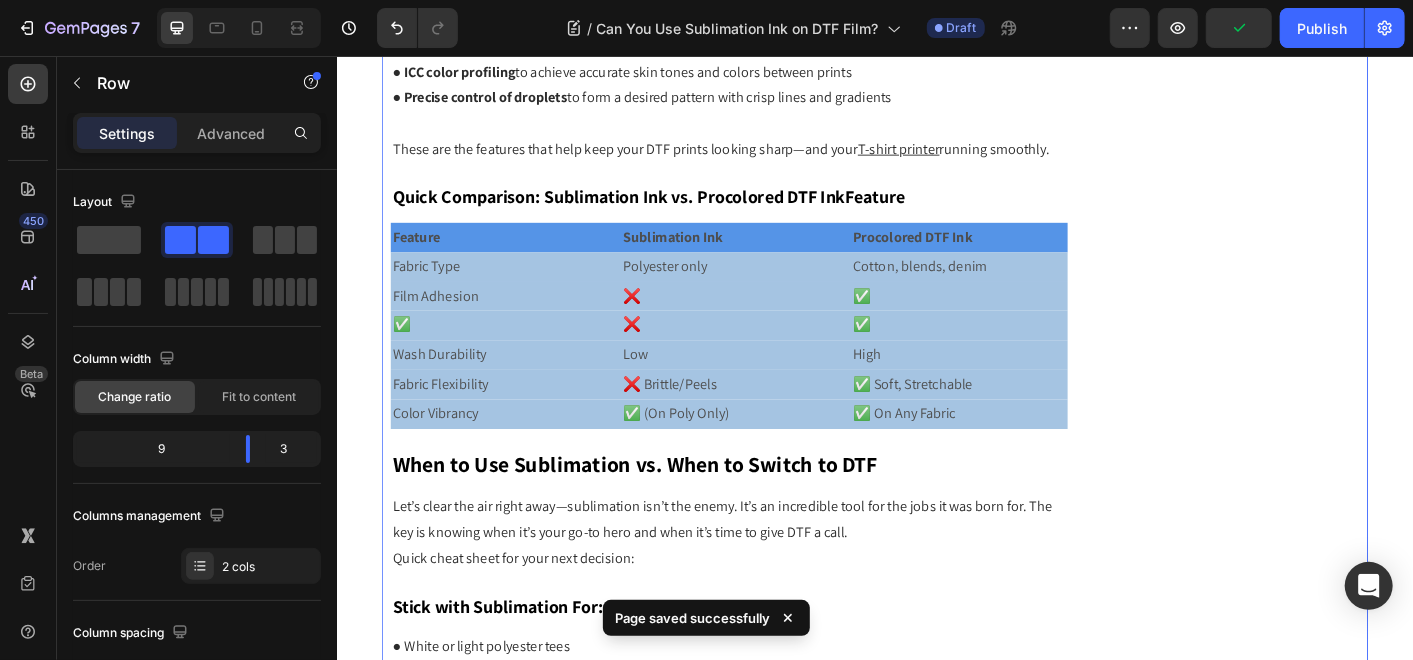 click on "Subscribe Heading To join our mailing list and never miss our updates ! Text Block Email Field Subscribe Now Submit Button Row Newsletter Row                Title Line Most Popular Blogs Text Block Image How to Achieve Premium Results in Digital Specialty Printing Text Block Row Image DTG Printing 101: The Top 10 FAQs Text Block Row Row                Title Line More Blogs About Text Block industry trends maintenance newsroom product showroom printer review Text Block Row Row" at bounding box center [1358, -1454] 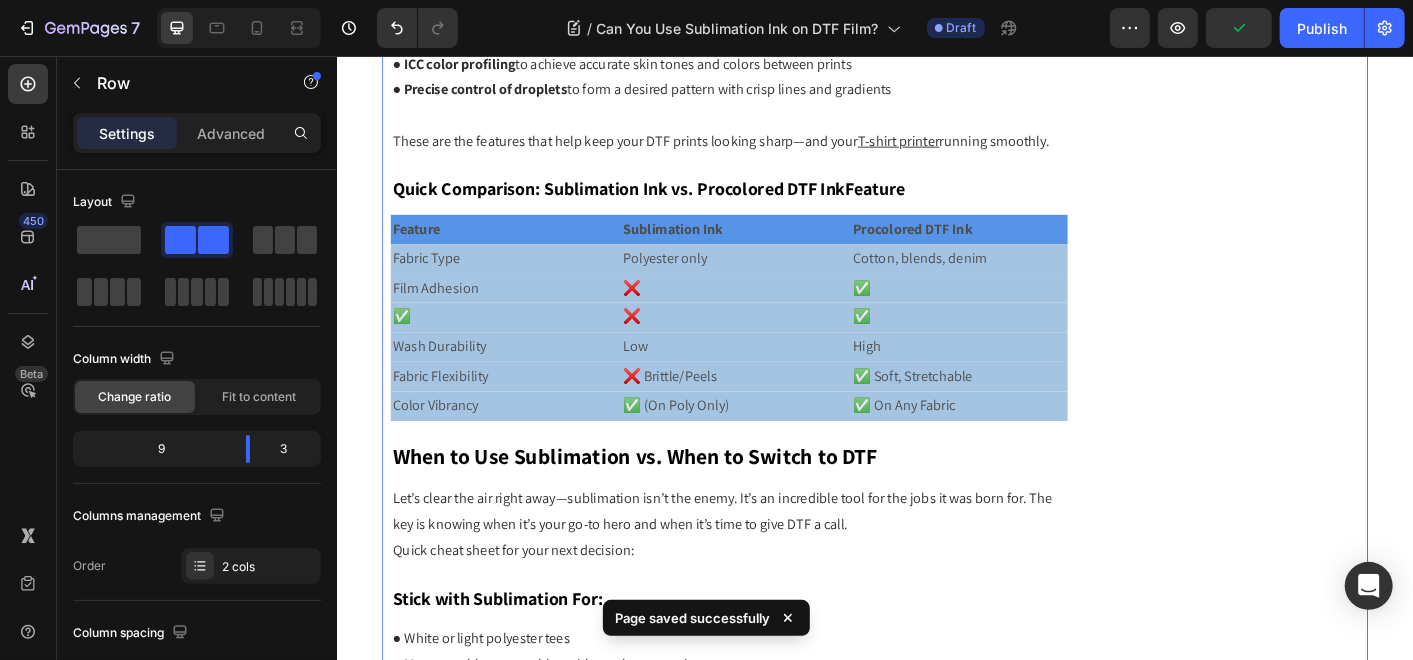 scroll, scrollTop: 6011, scrollLeft: 0, axis: vertical 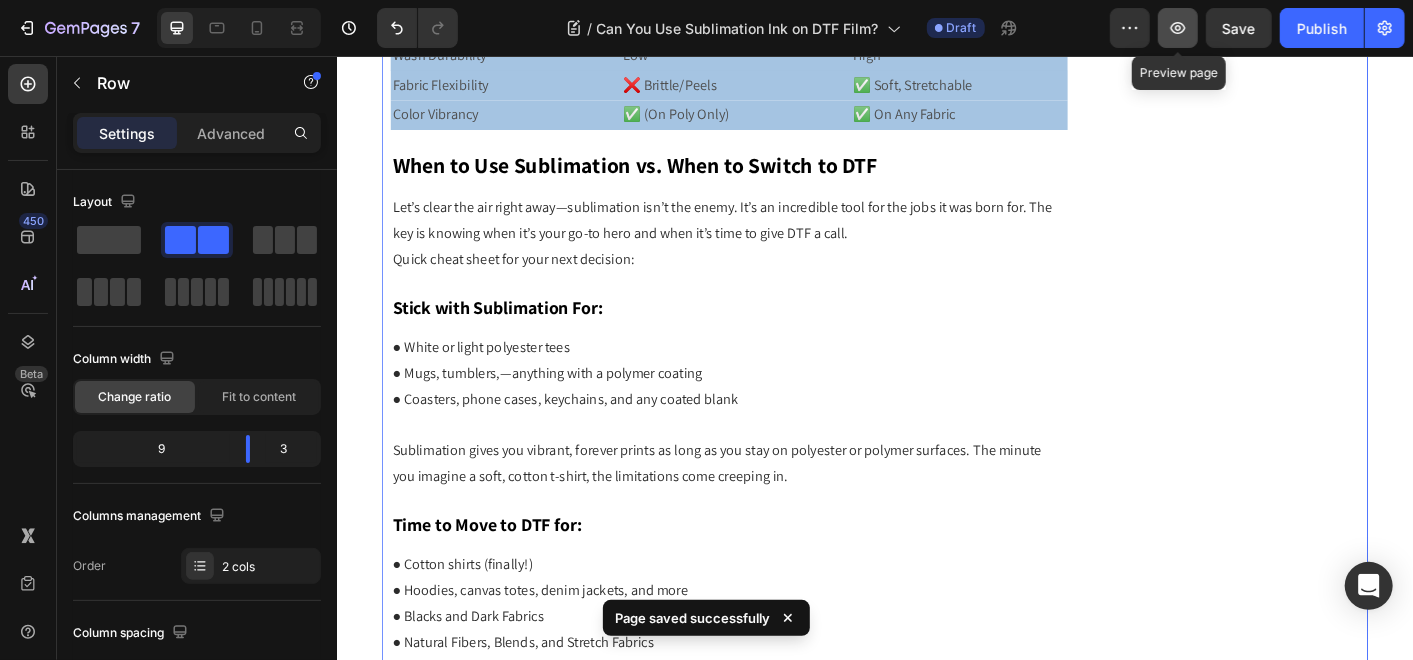 click 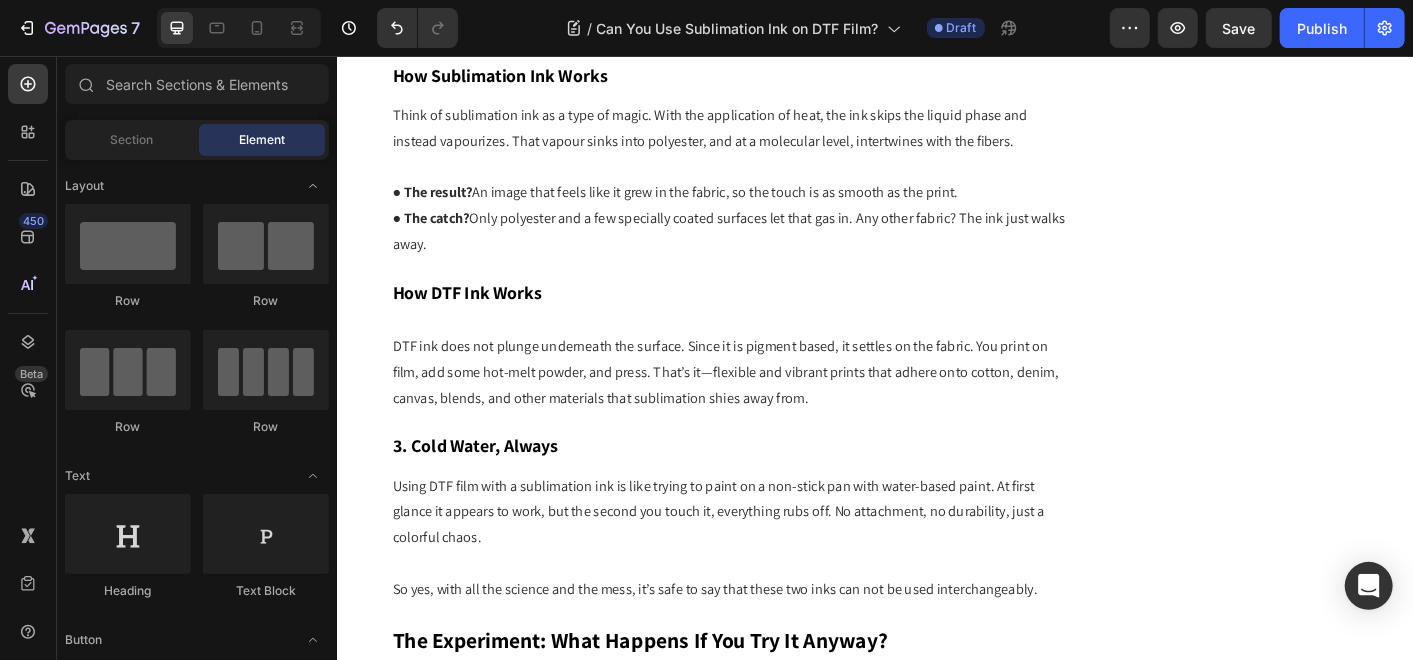 scroll, scrollTop: 1803, scrollLeft: 0, axis: vertical 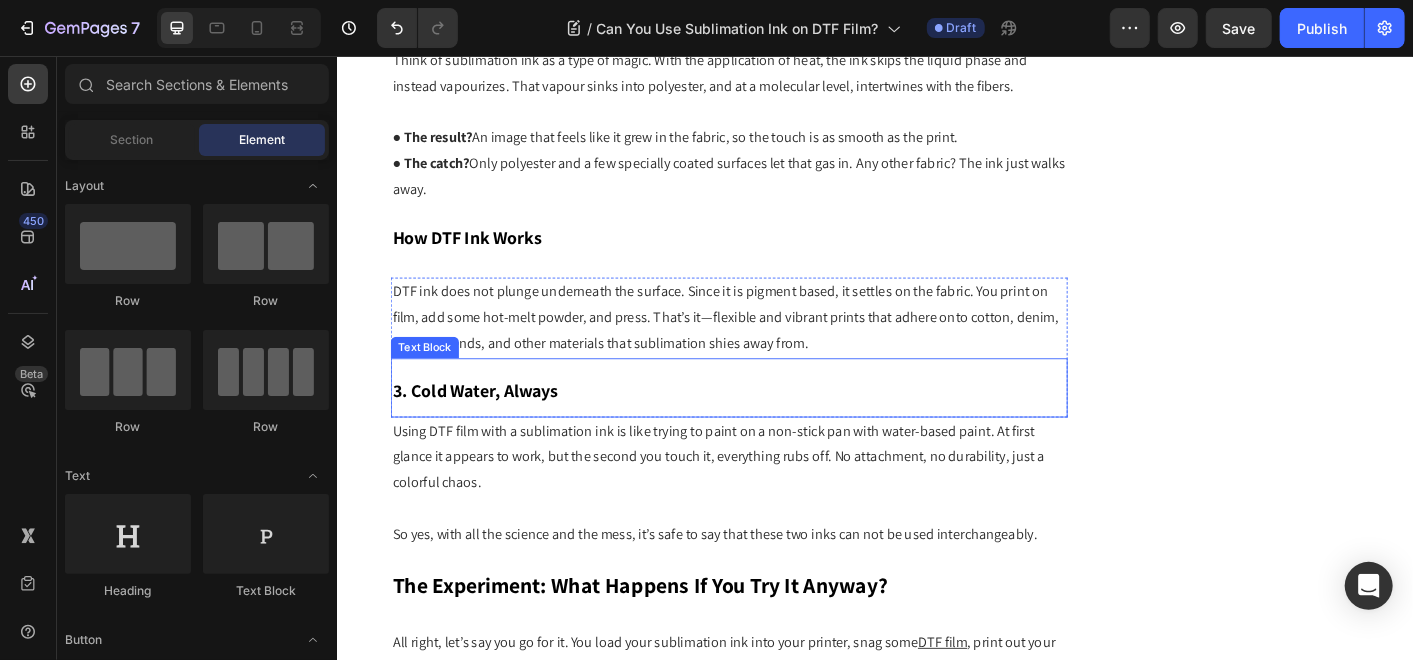 click on "3. Cold Water, Always" at bounding box center (773, 425) 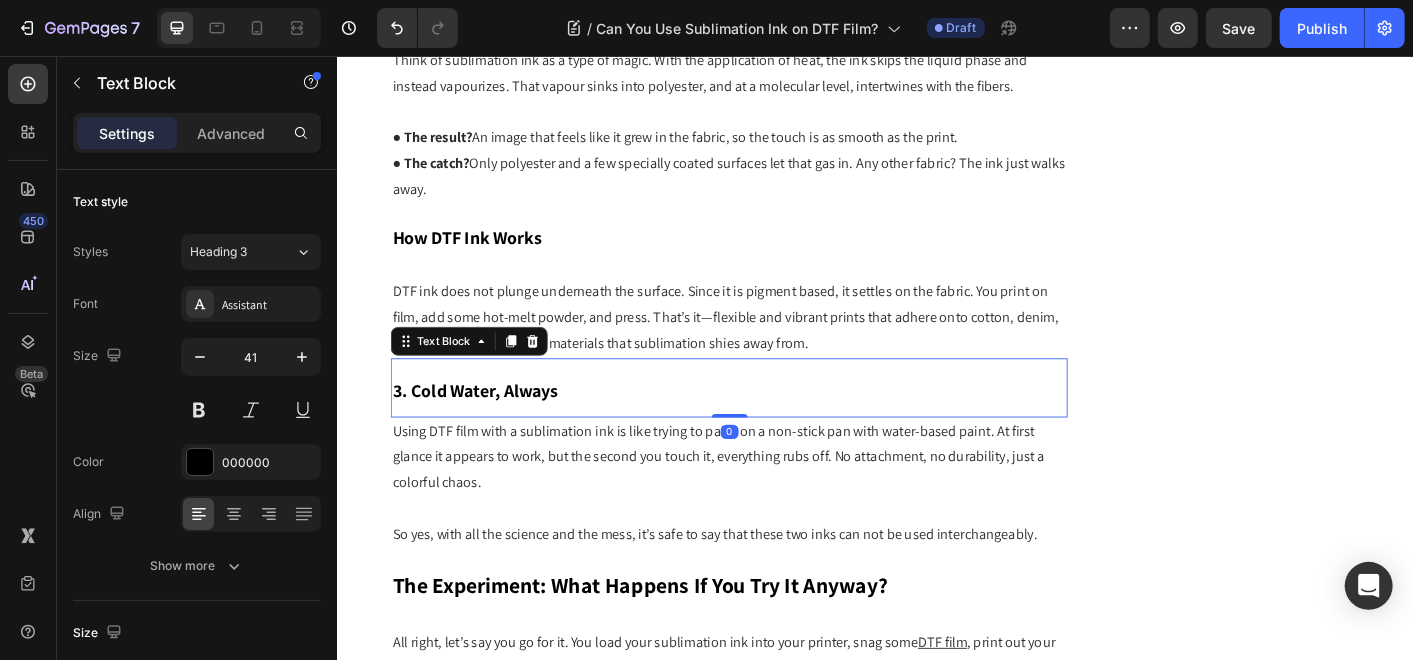 click on "3. Cold Water, Always" at bounding box center [773, 425] 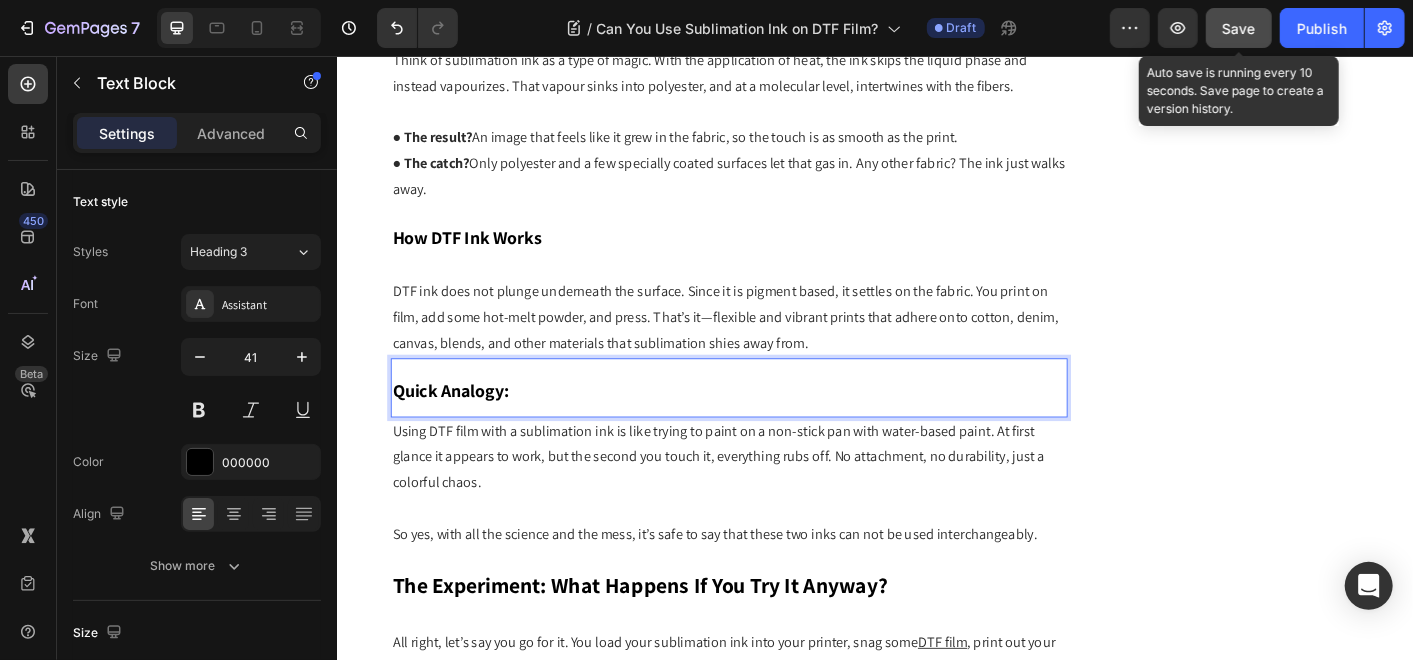 click on "Save" 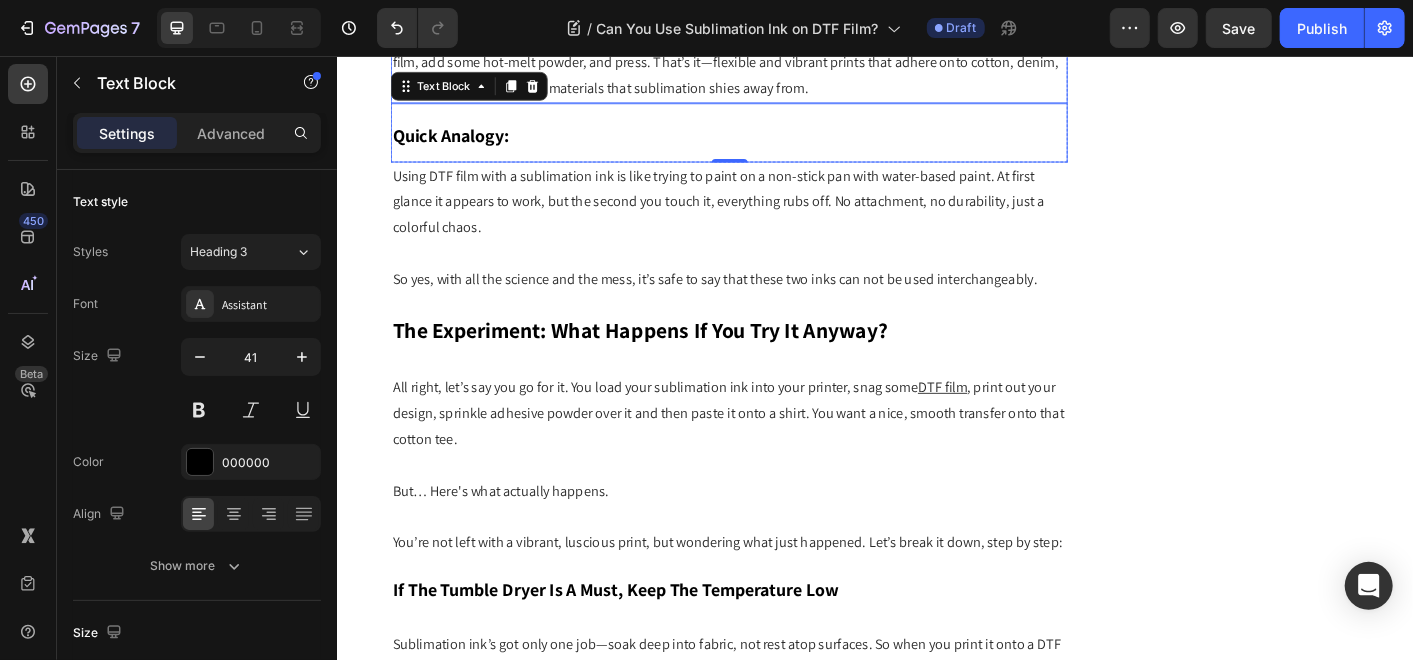 scroll, scrollTop: 2248, scrollLeft: 0, axis: vertical 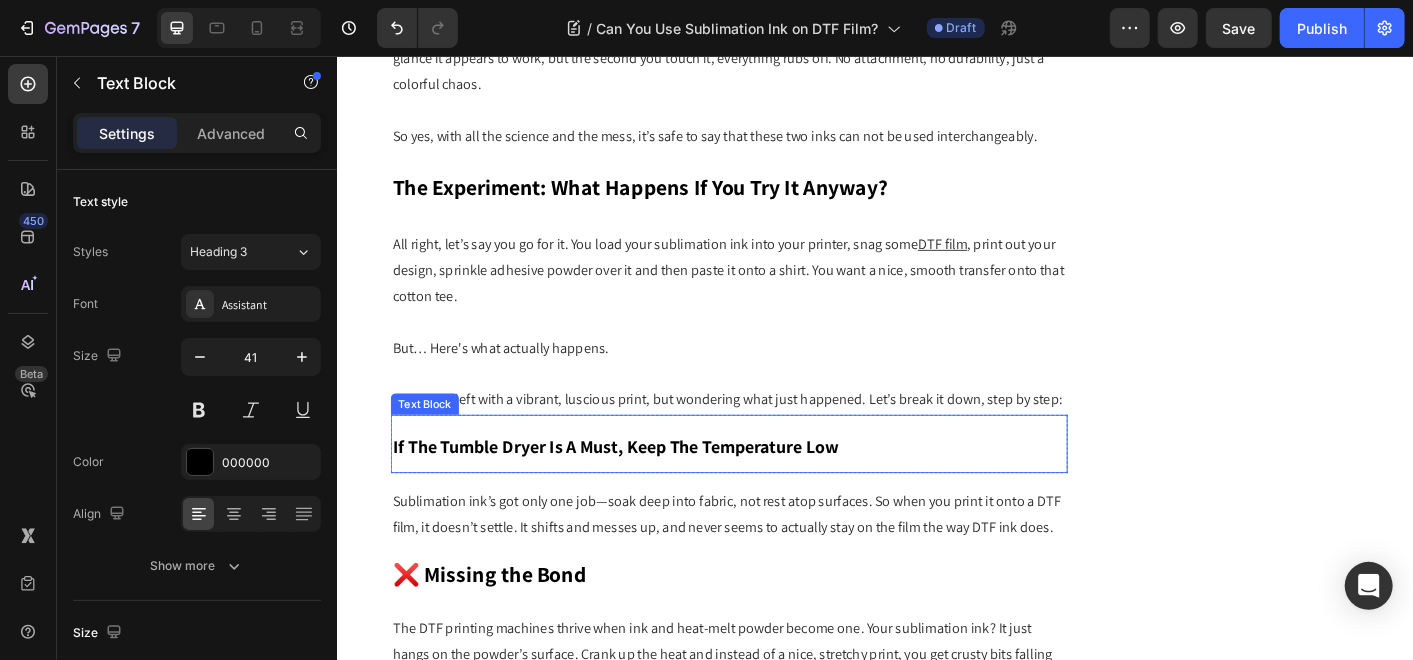 click on "If The Tumble Dryer Is A Must, Keep The Temperature Low" at bounding box center (773, 487) 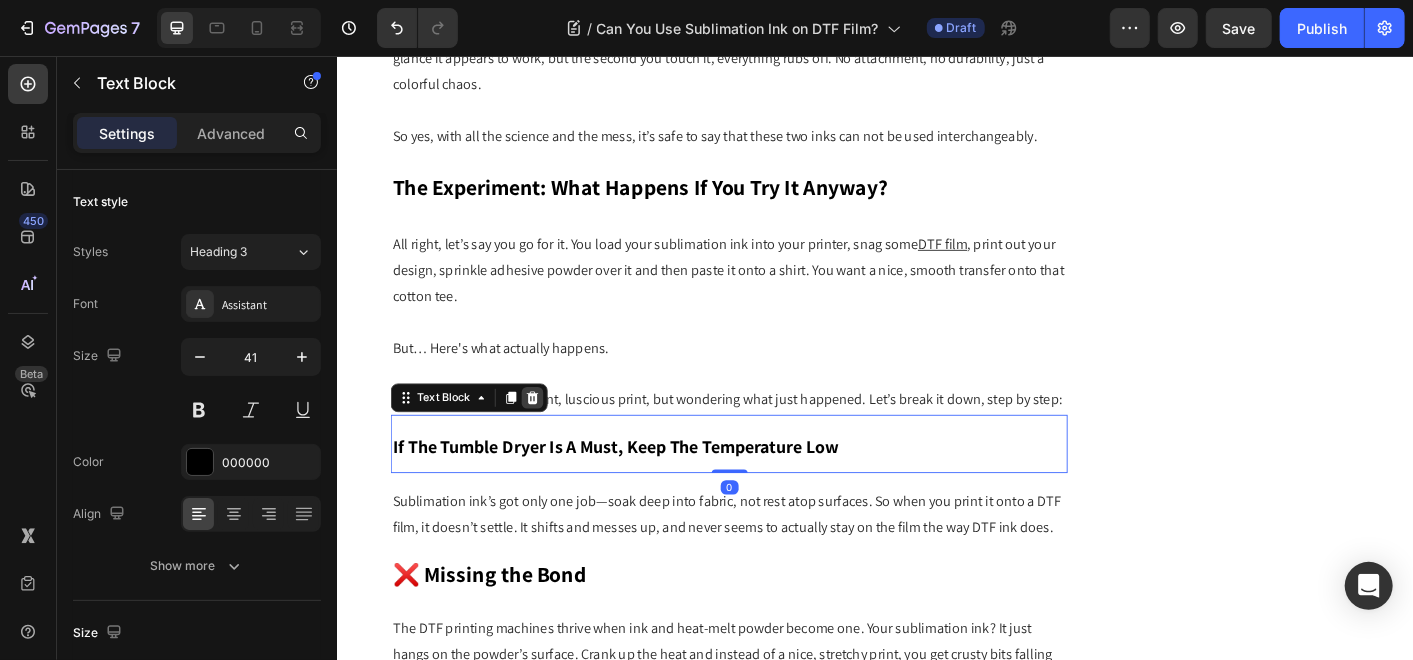 click at bounding box center [554, 436] 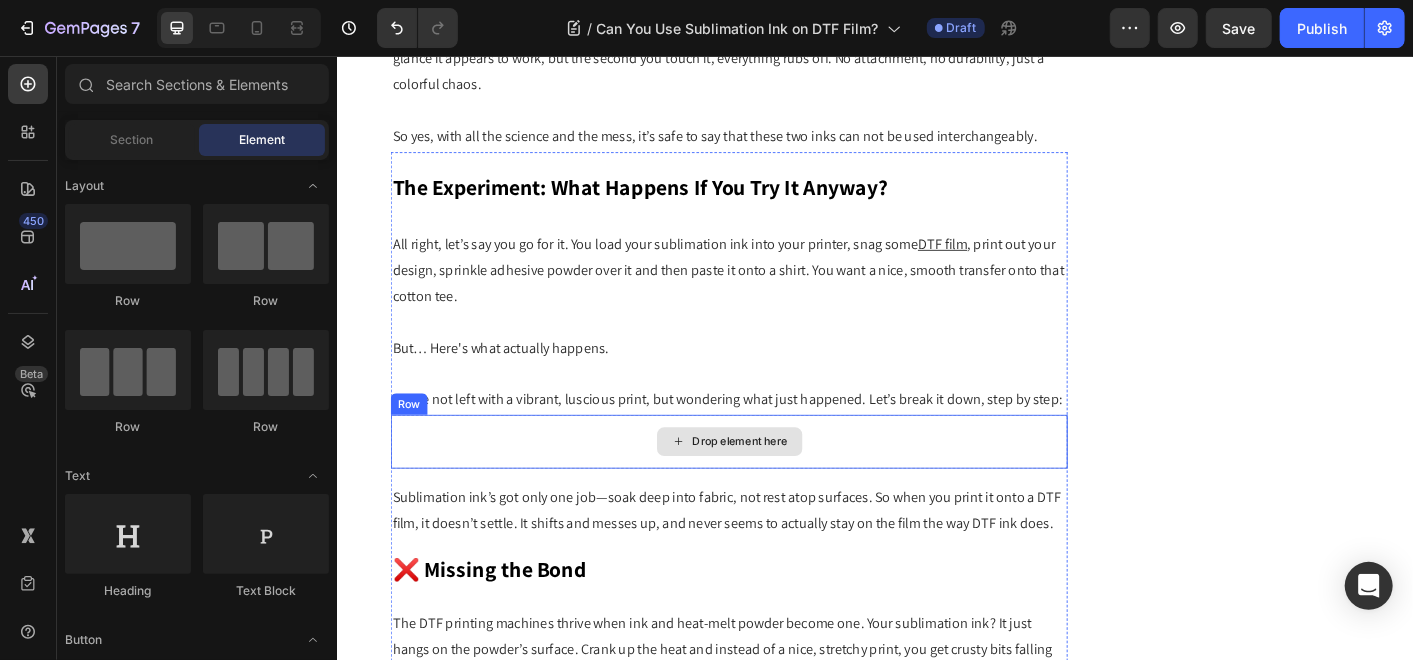 click on "Drop element here" at bounding box center (774, 485) 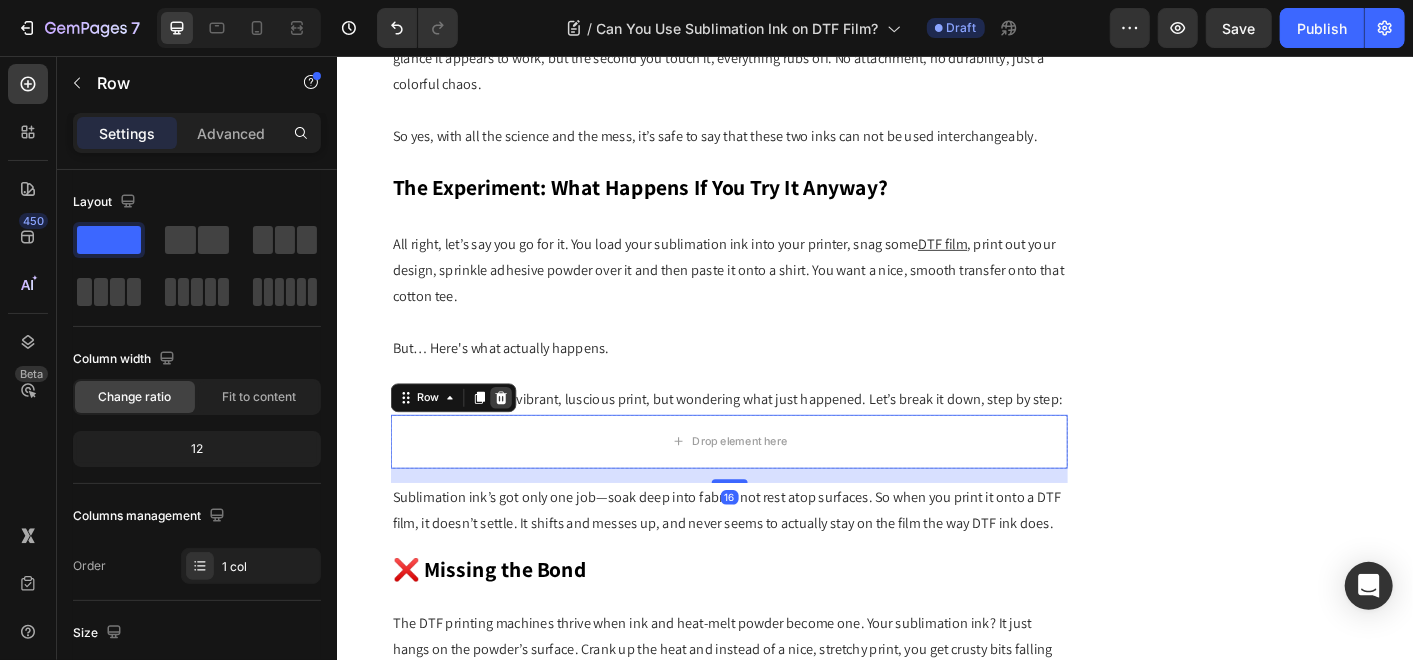 click 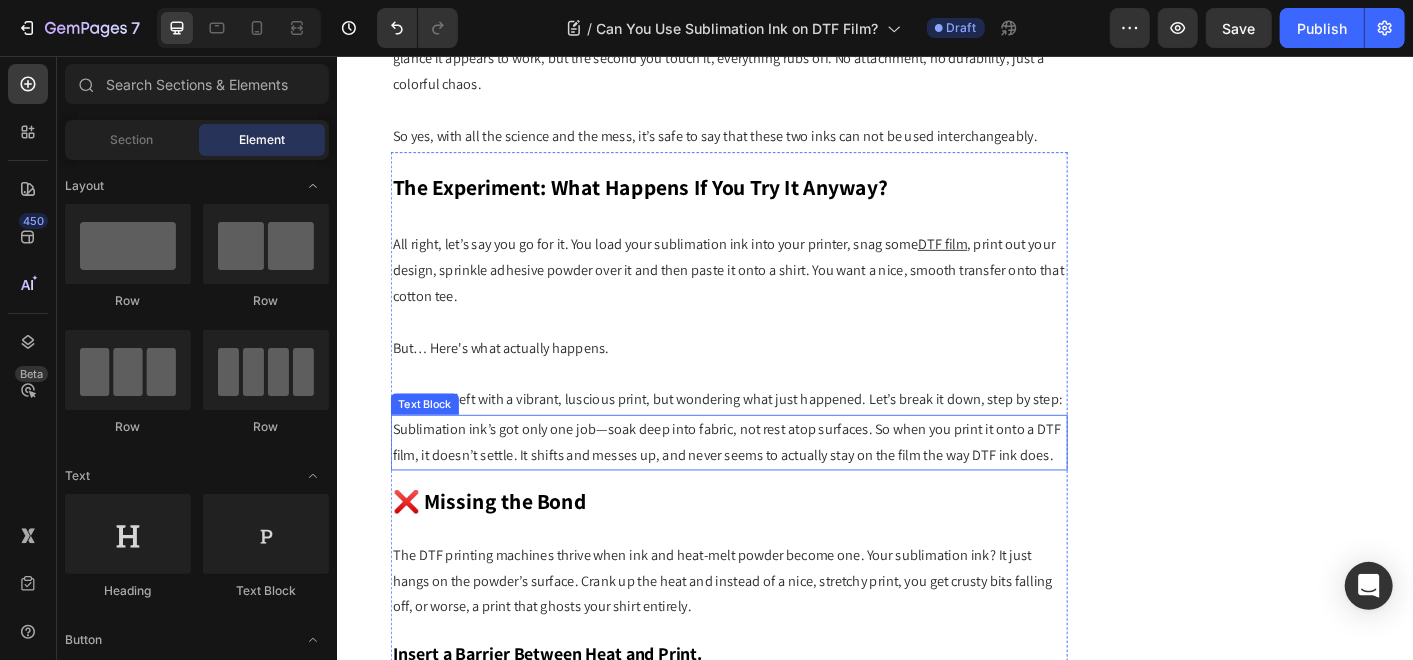 click on "Sublimation ink’s got only one job—soak deep into fabric, not rest atop surfaces. So when you print it onto a DTF film, it doesn’t settle. It shifts and messes up, and never seems to actually stay on the film the way DTF ink does." at bounding box center [773, 486] 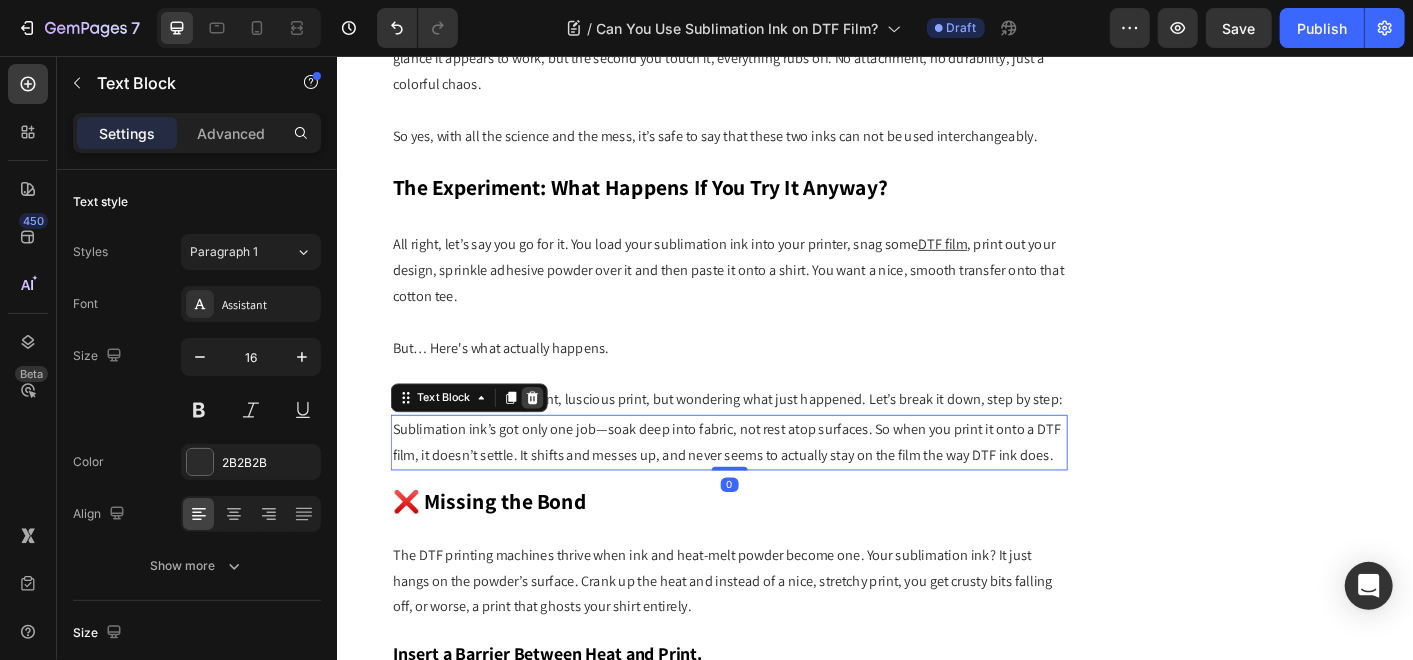 click 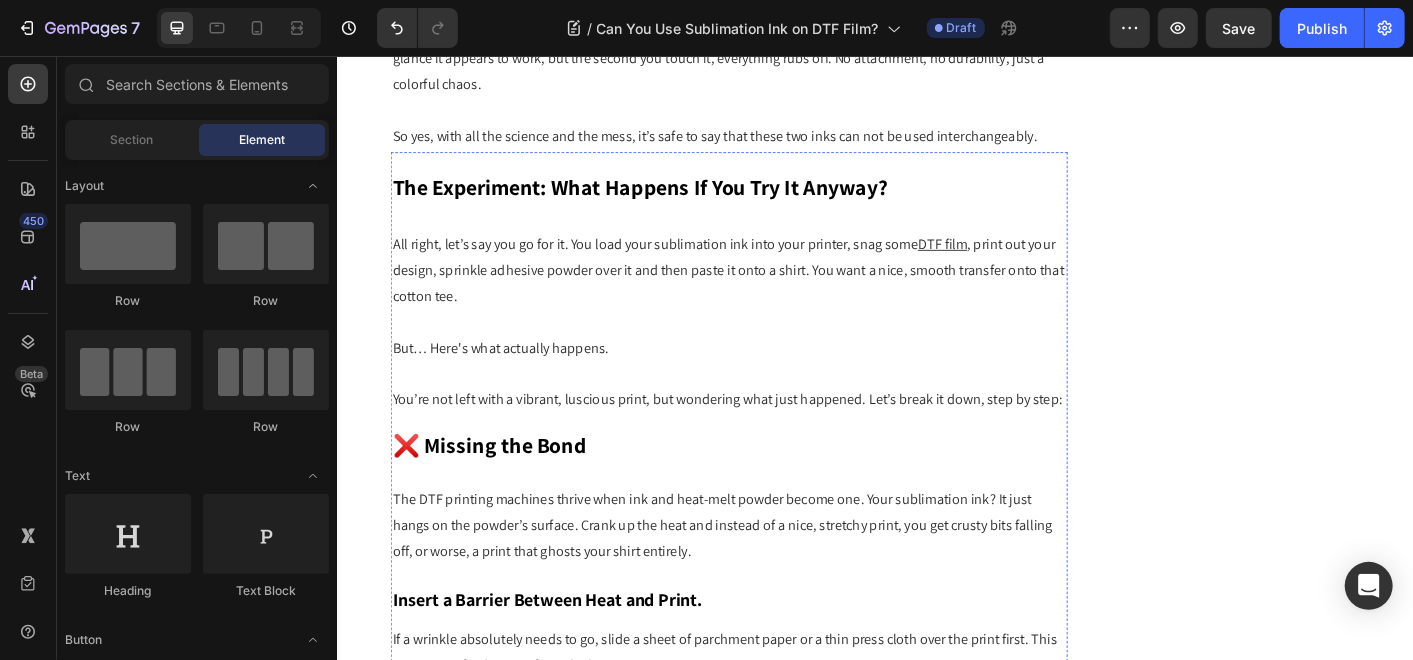 scroll, scrollTop: 2248, scrollLeft: 0, axis: vertical 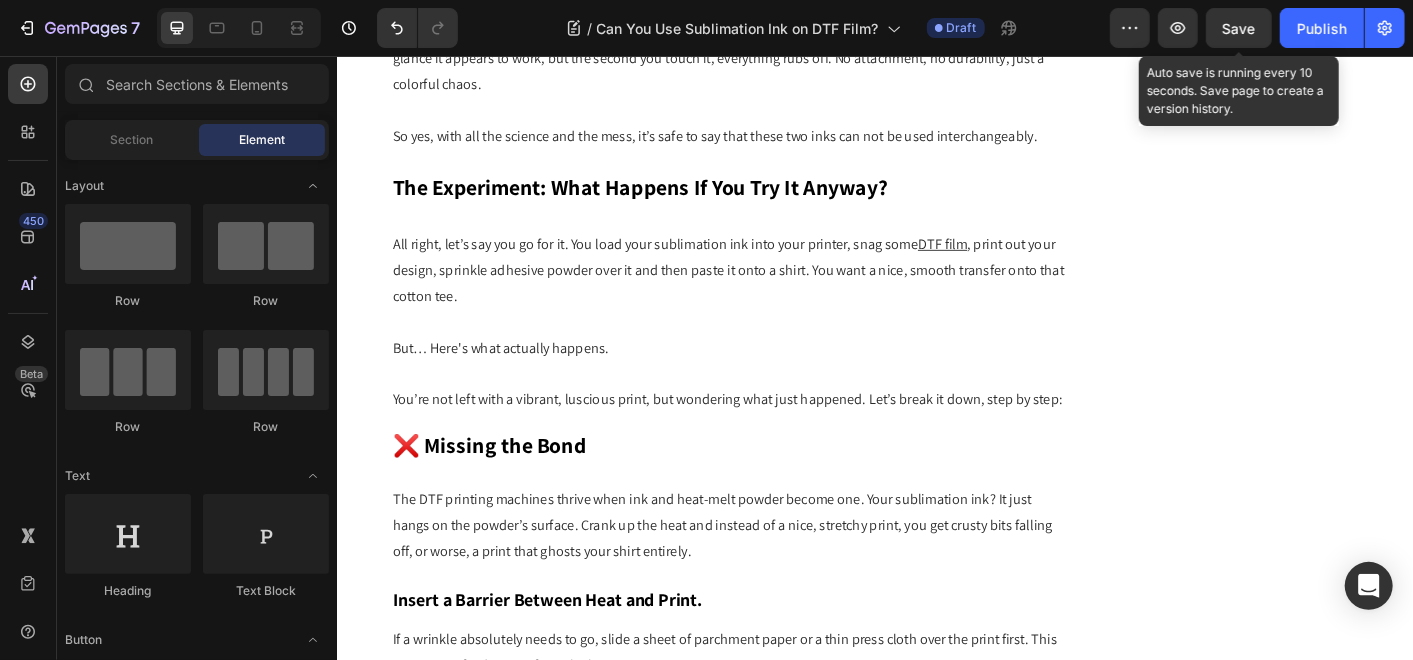 click on "Save" at bounding box center (1239, 28) 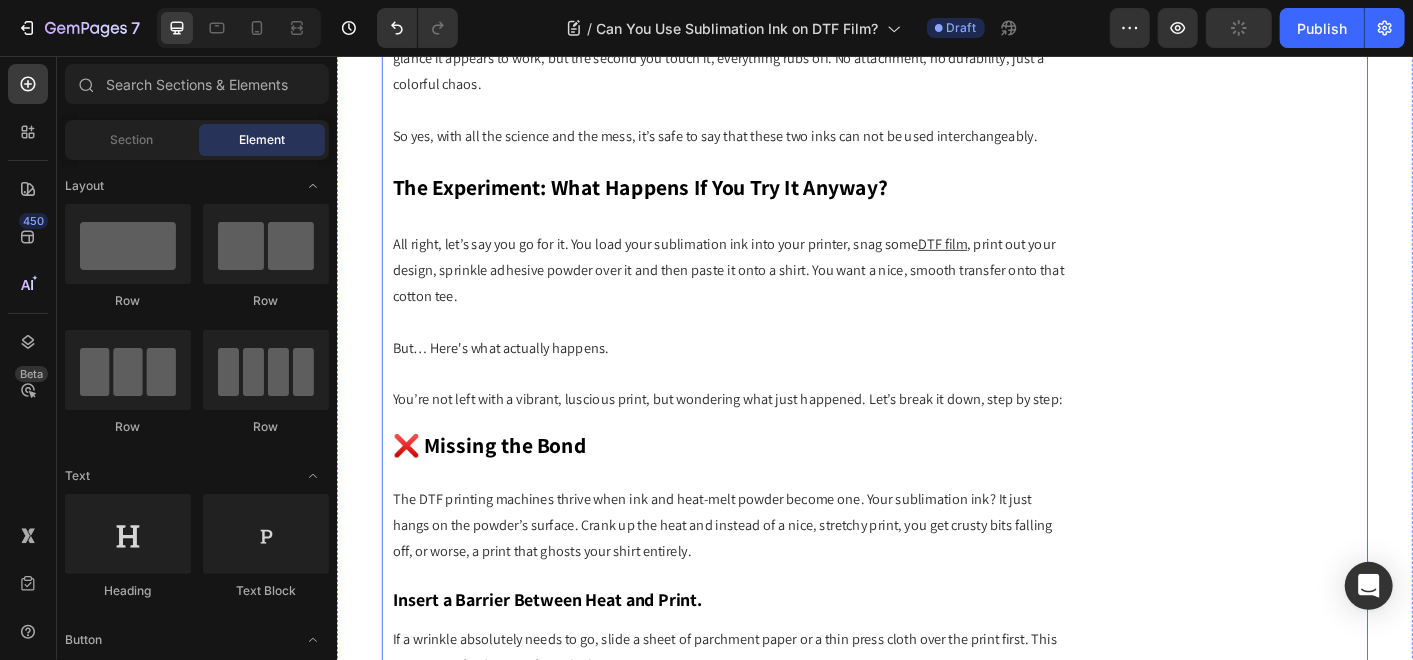 type 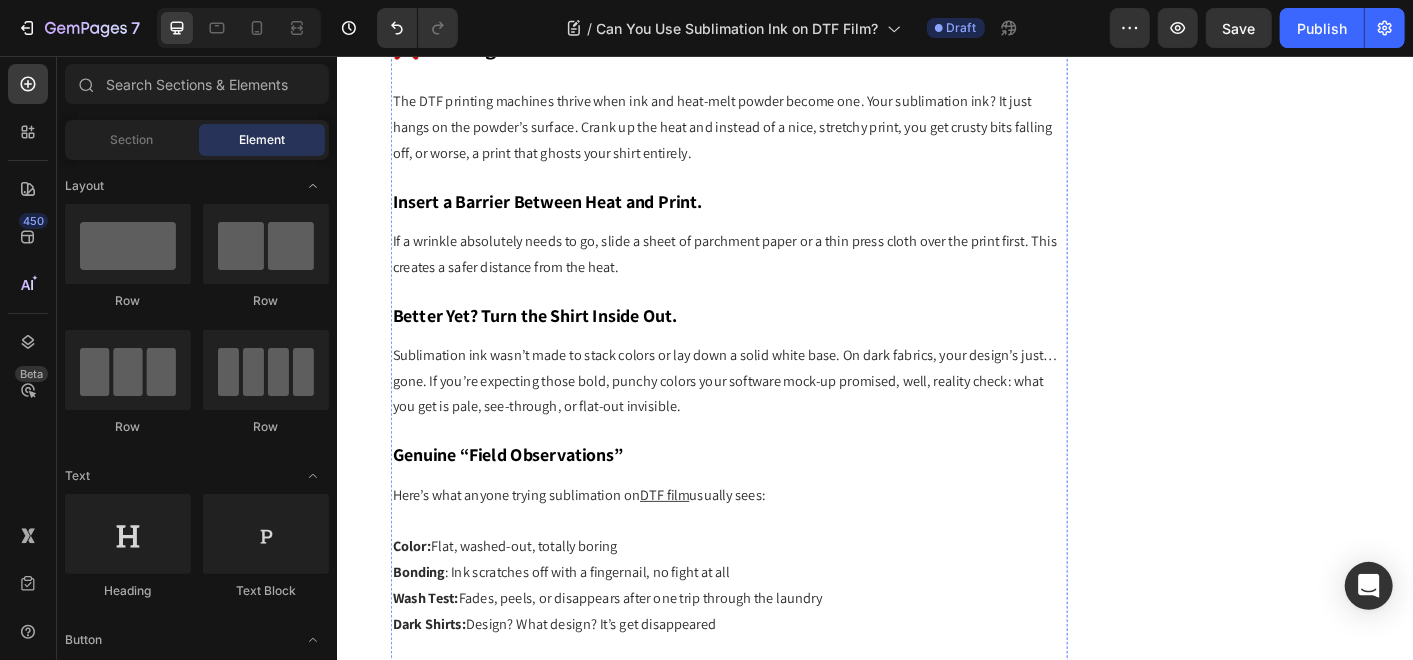 scroll, scrollTop: 2248, scrollLeft: 0, axis: vertical 